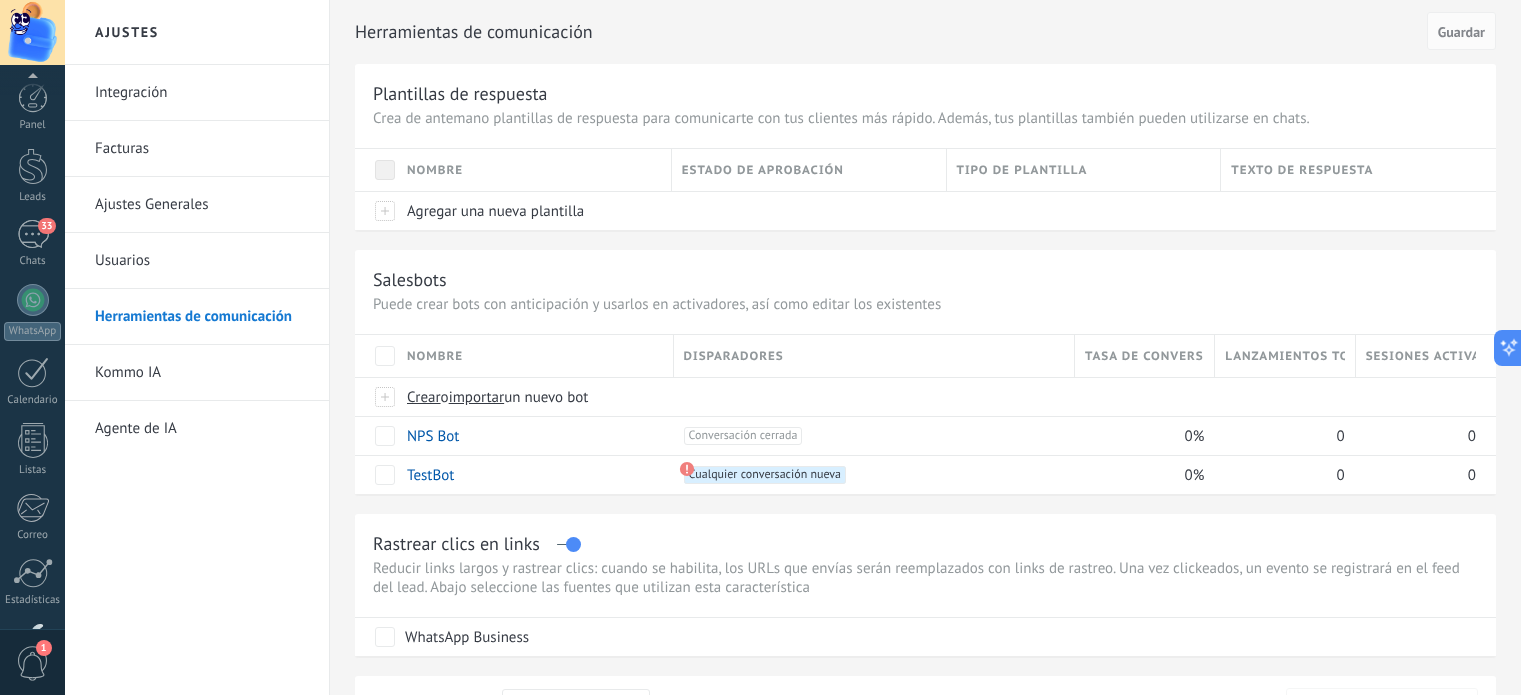 scroll, scrollTop: 0, scrollLeft: 0, axis: both 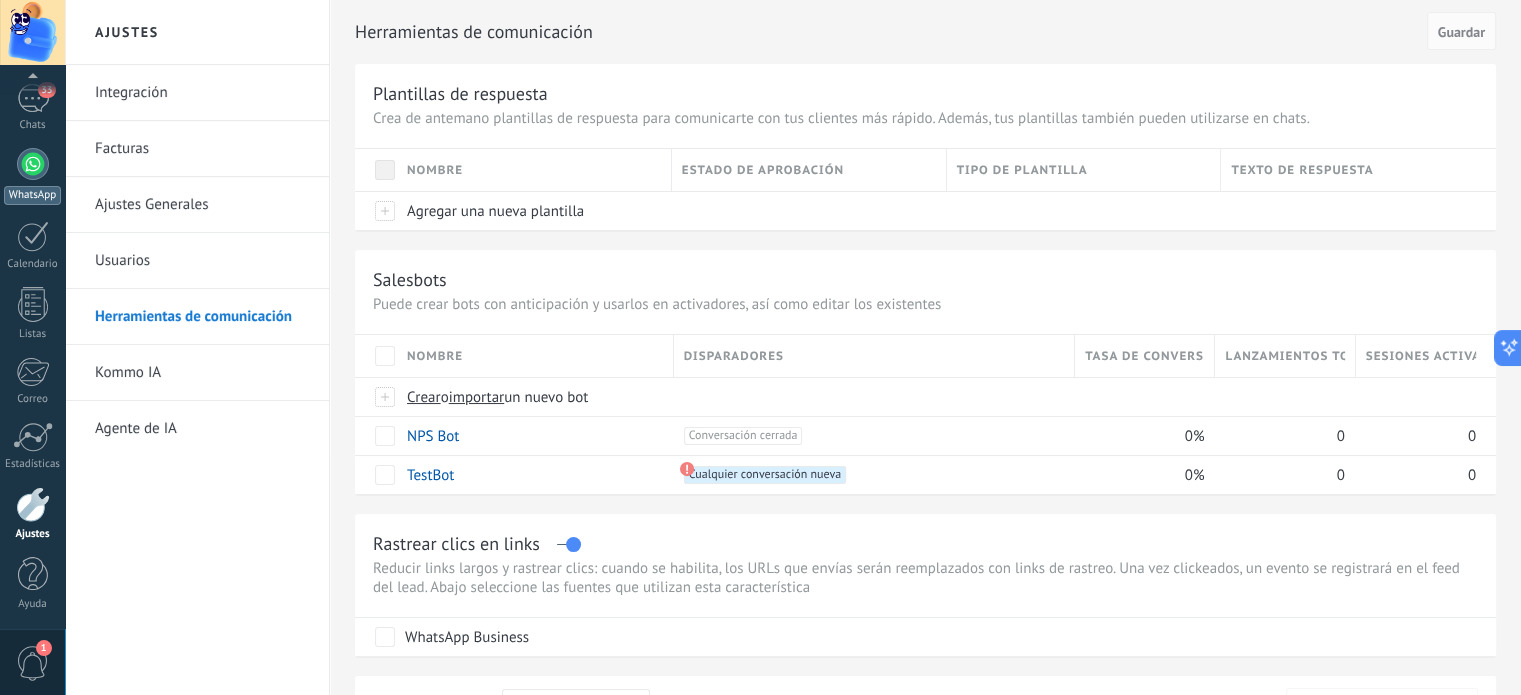 click at bounding box center (33, 164) 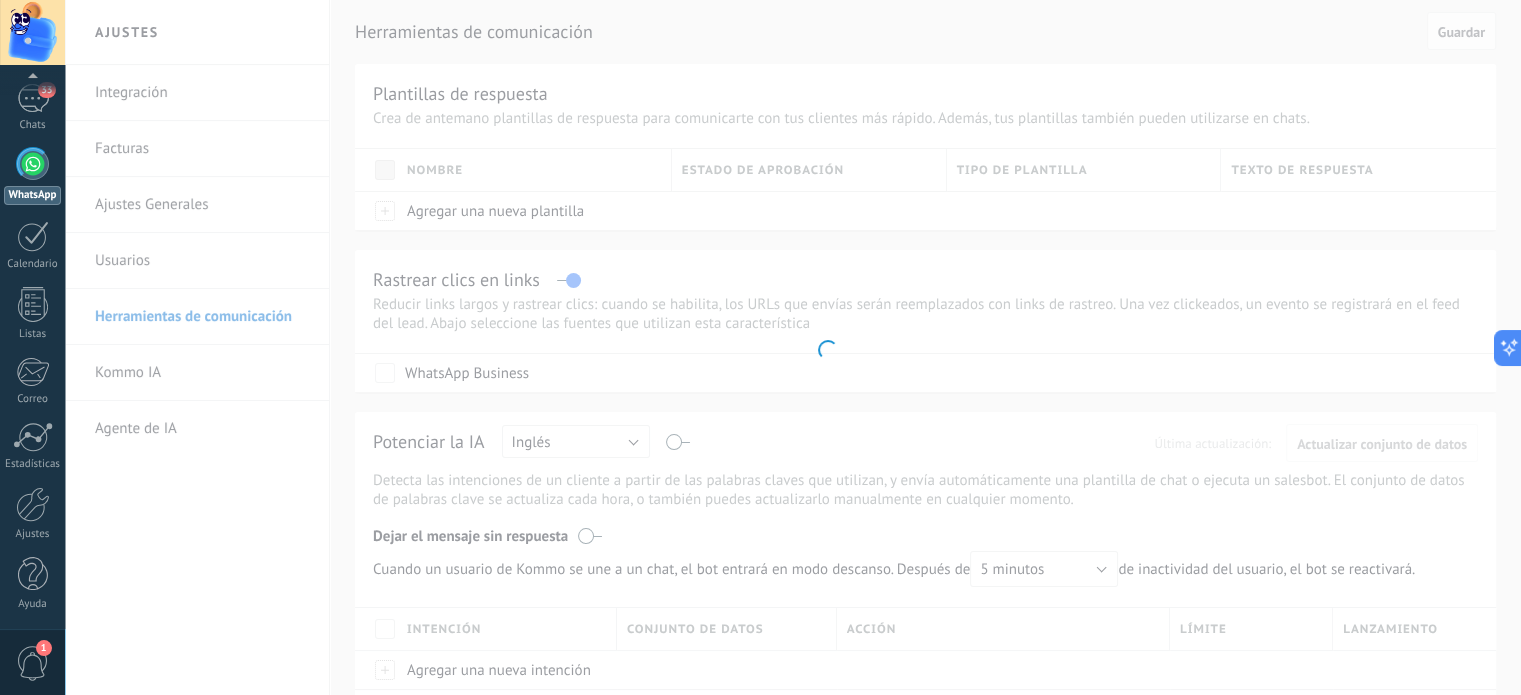 scroll, scrollTop: 0, scrollLeft: 0, axis: both 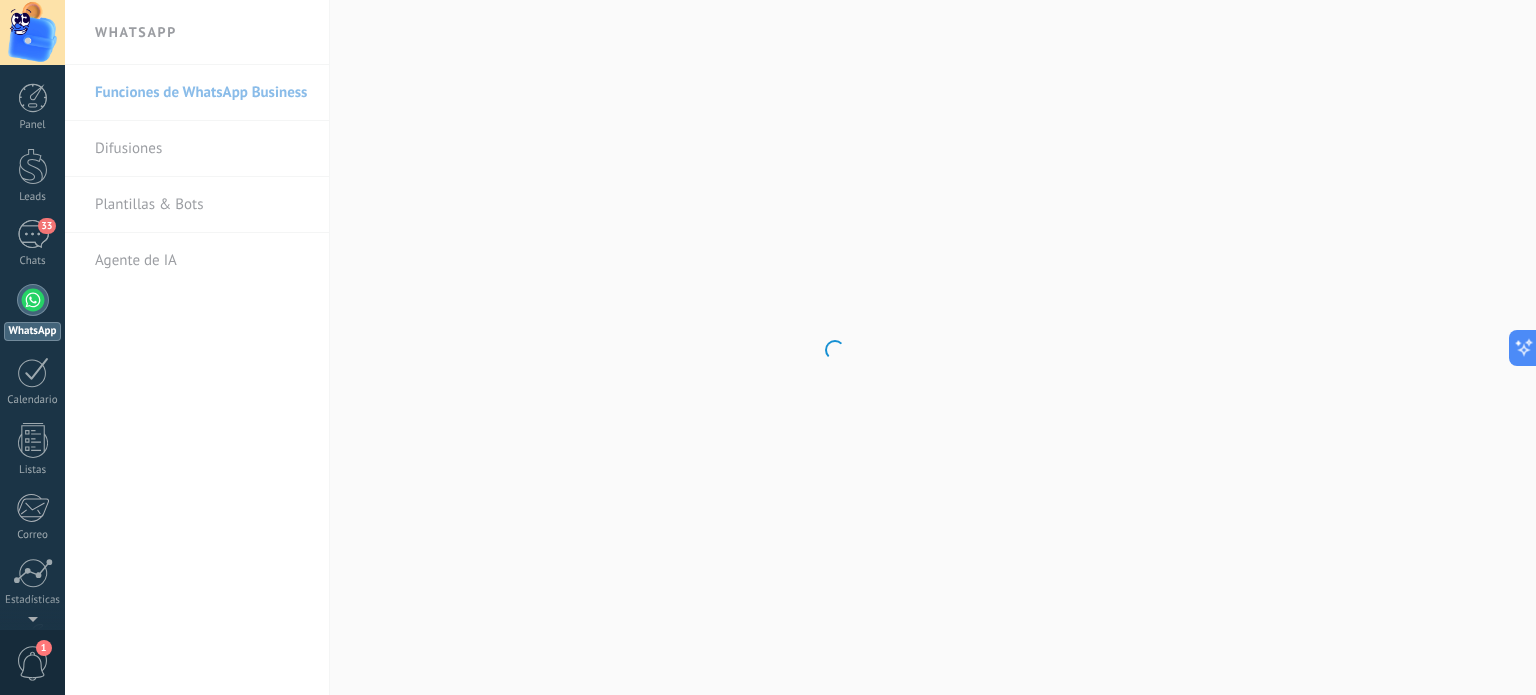 click on ".abccls-1,.abccls-2{fill-rule:evenodd}.abccls-2{fill:#fff} .abfcls-1{fill:none}.abfcls-2{fill:#fff} .abncls-1{isolation:isolate}.abncls-2{opacity:.06}.abncls-2,.abncls-3,.abncls-6{mix-blend-mode:multiply}.abncls-3{opacity:.15}.abncls-4,.abncls-8{fill:#fff}.abncls-5{fill:url(#abnlinear-gradient)}.abncls-6{opacity:.04}.abncls-7{fill:url(#abnlinear-gradient-2)}.abncls-8{fill-rule:evenodd} .abqst0{fill:#ffa200} .abwcls-1{fill:#252525} .cls-1{isolation:isolate} .acicls-1{fill:none} .aclcls-1{fill:#232323} .acnst0{display:none} .addcls-1,.addcls-2{fill:none;stroke-miterlimit:10}.addcls-1{stroke:#dfe0e5}.addcls-2{stroke:#a1a7ab} .adecls-1,.adecls-2{fill:none;stroke-miterlimit:10}.adecls-1{stroke:#dfe0e5}.adecls-2{stroke:#a1a7ab} .adqcls-1{fill:#8591a5;fill-rule:evenodd} .aeccls-1{fill:#5c9f37} .aeecls-1{fill:#f86161} .aejcls-1{fill:#8591a5;fill-rule:evenodd} .aekcls-1{fill-rule:evenodd} .aelcls-1{fill-rule:evenodd;fill:currentColor} .aemcls-1{fill-rule:evenodd;fill:currentColor} .aencls-2{fill:#f86161;opacity:.3}" at bounding box center (768, 347) 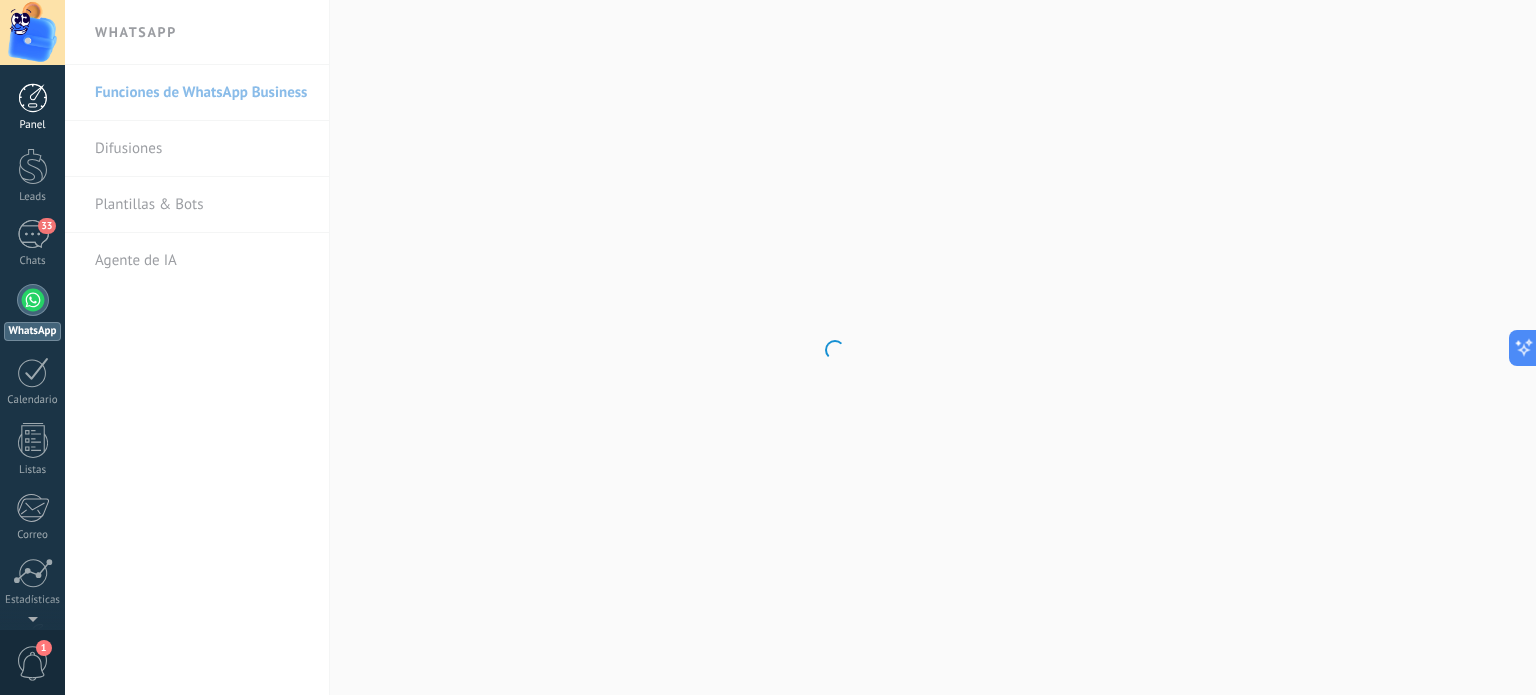 click at bounding box center [33, 98] 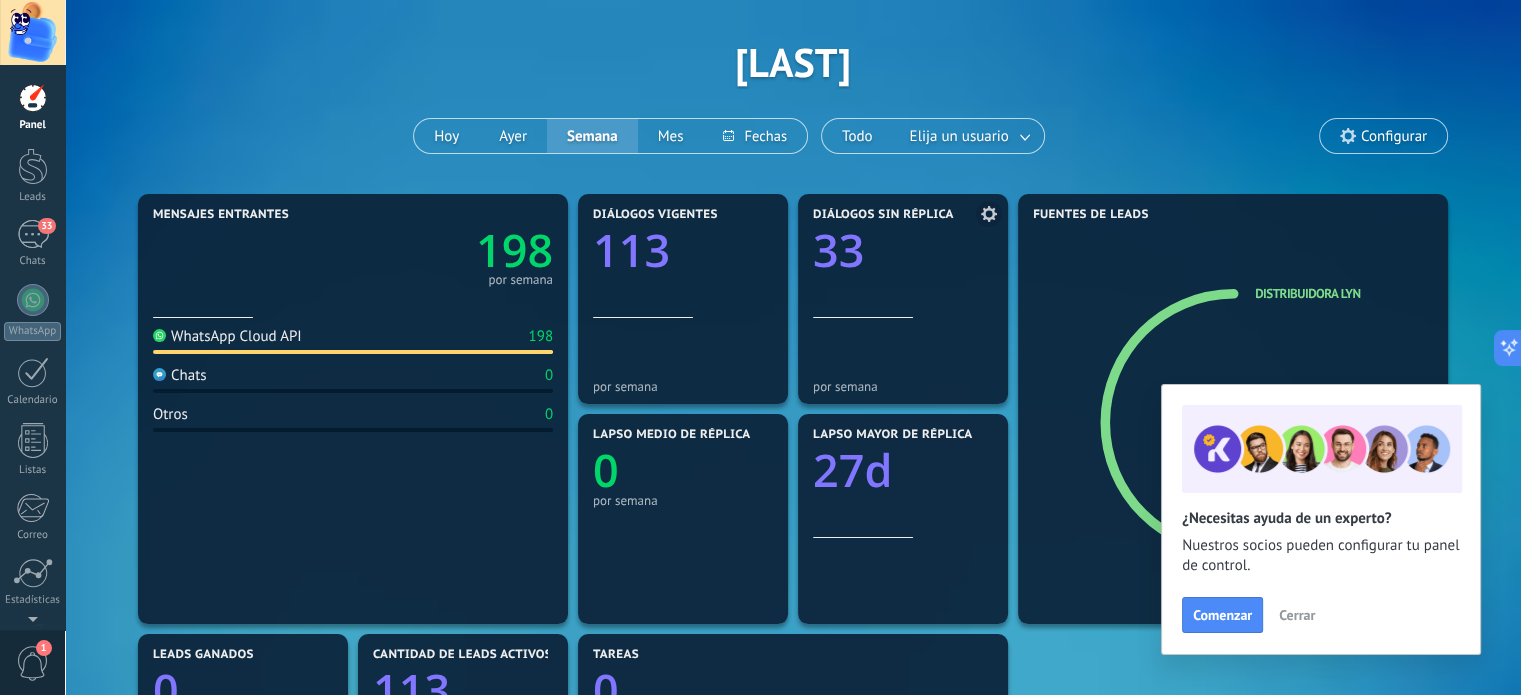 scroll, scrollTop: 100, scrollLeft: 0, axis: vertical 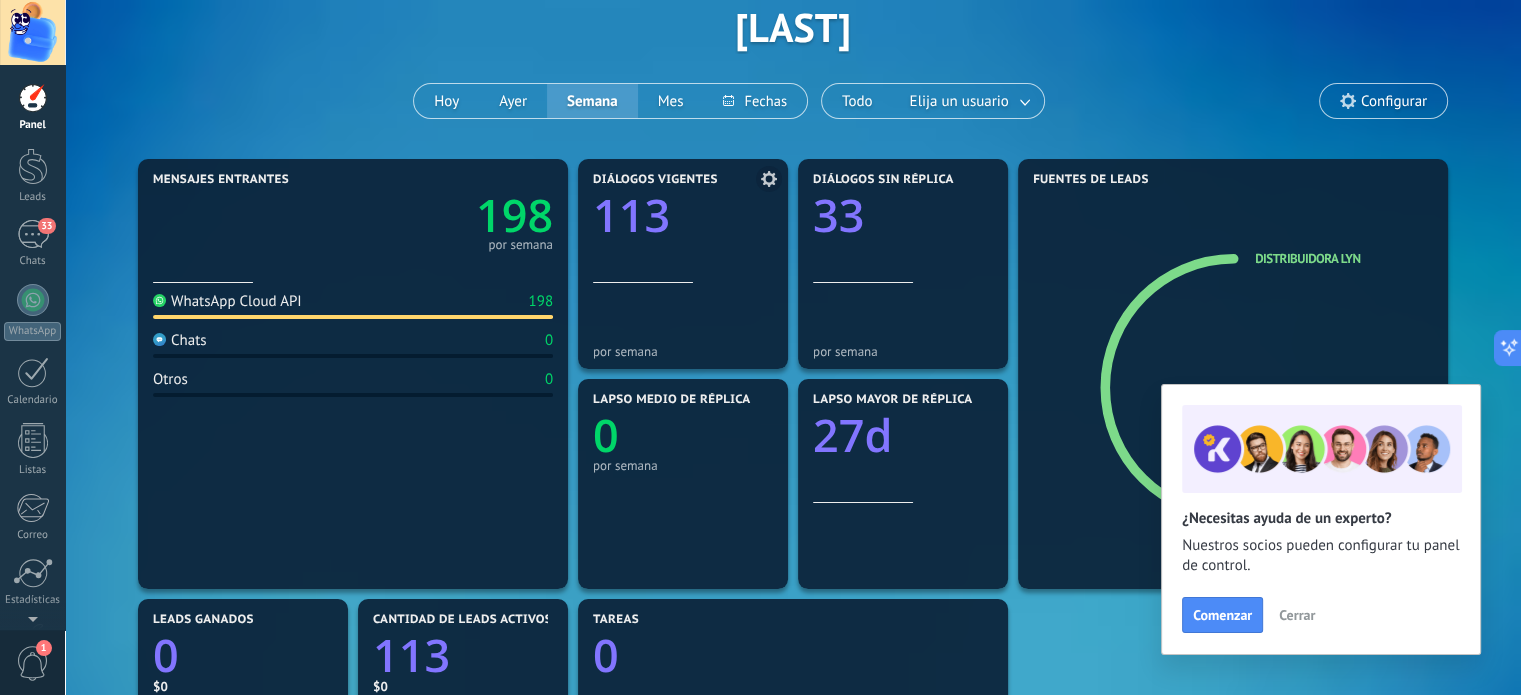 click at bounding box center [683, 246] 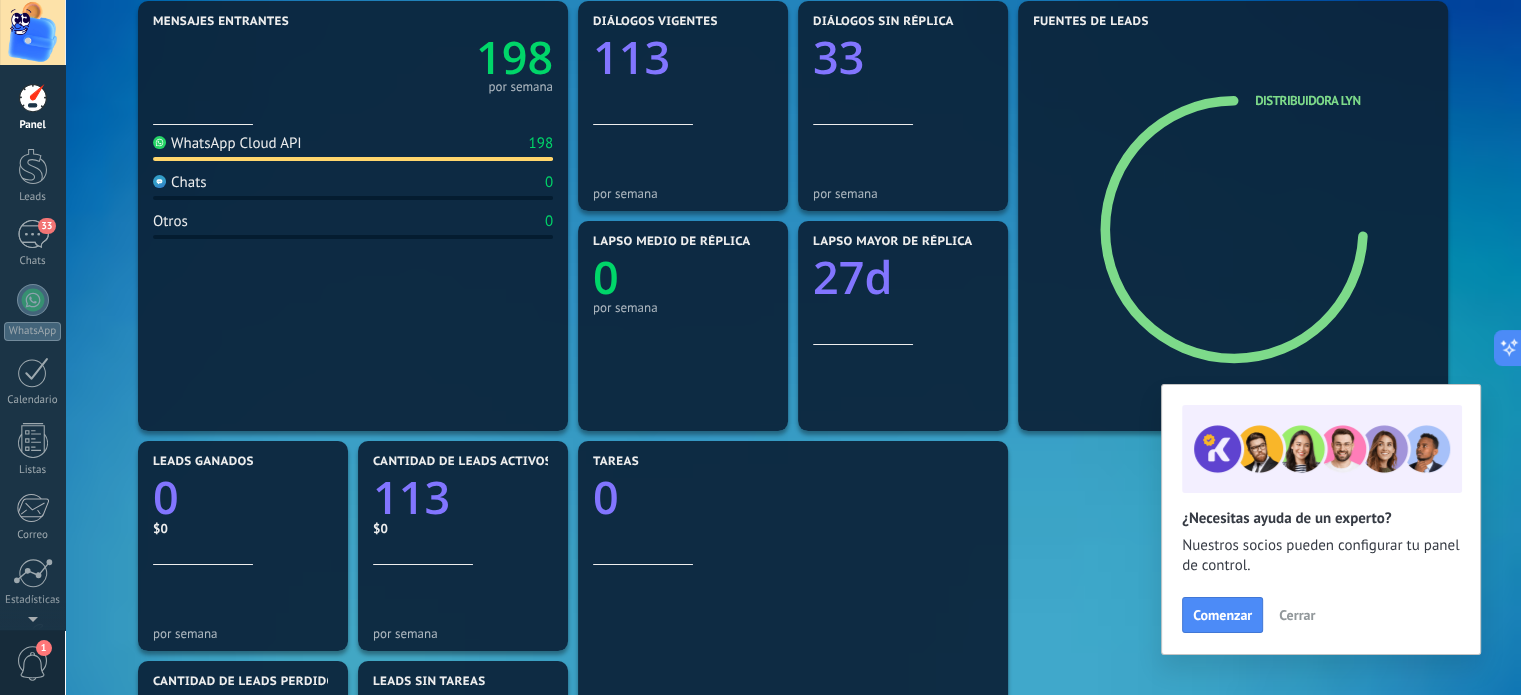 scroll, scrollTop: 200, scrollLeft: 0, axis: vertical 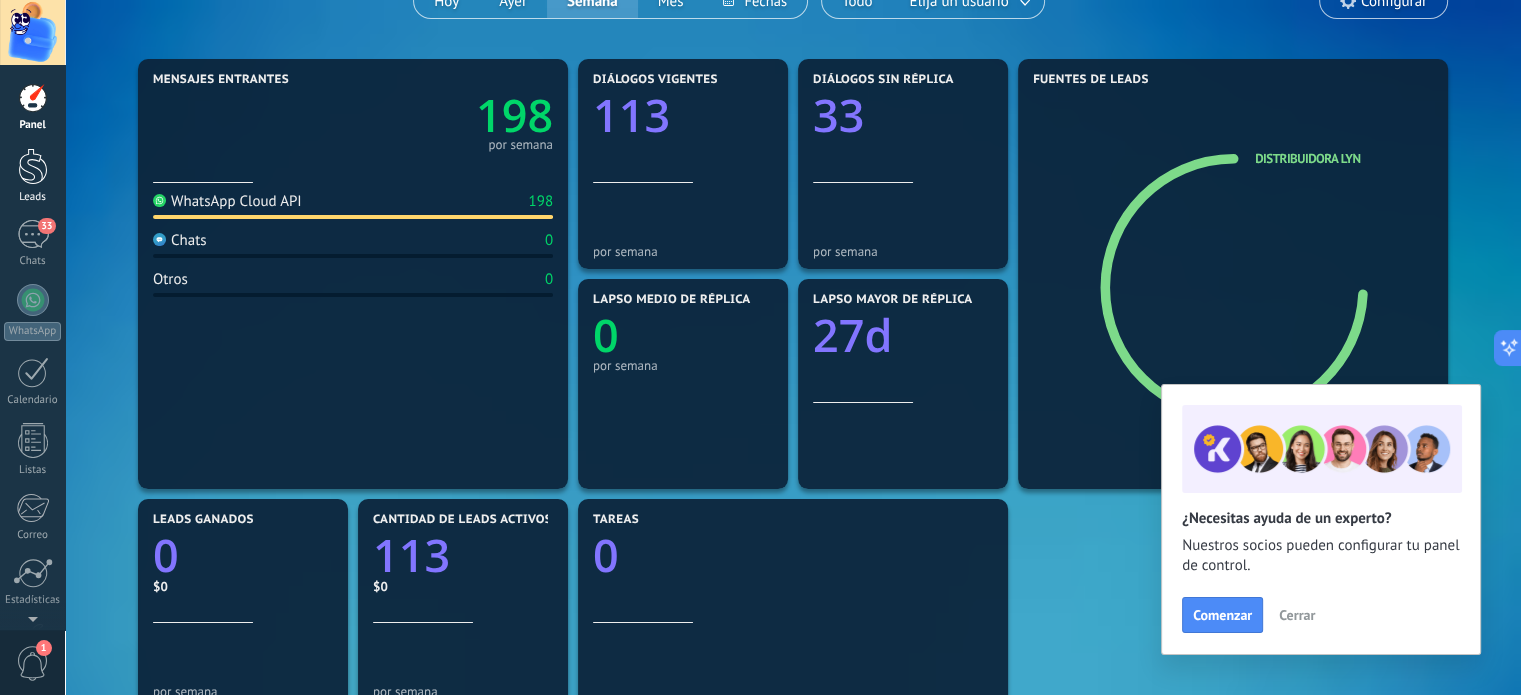 click at bounding box center [33, 166] 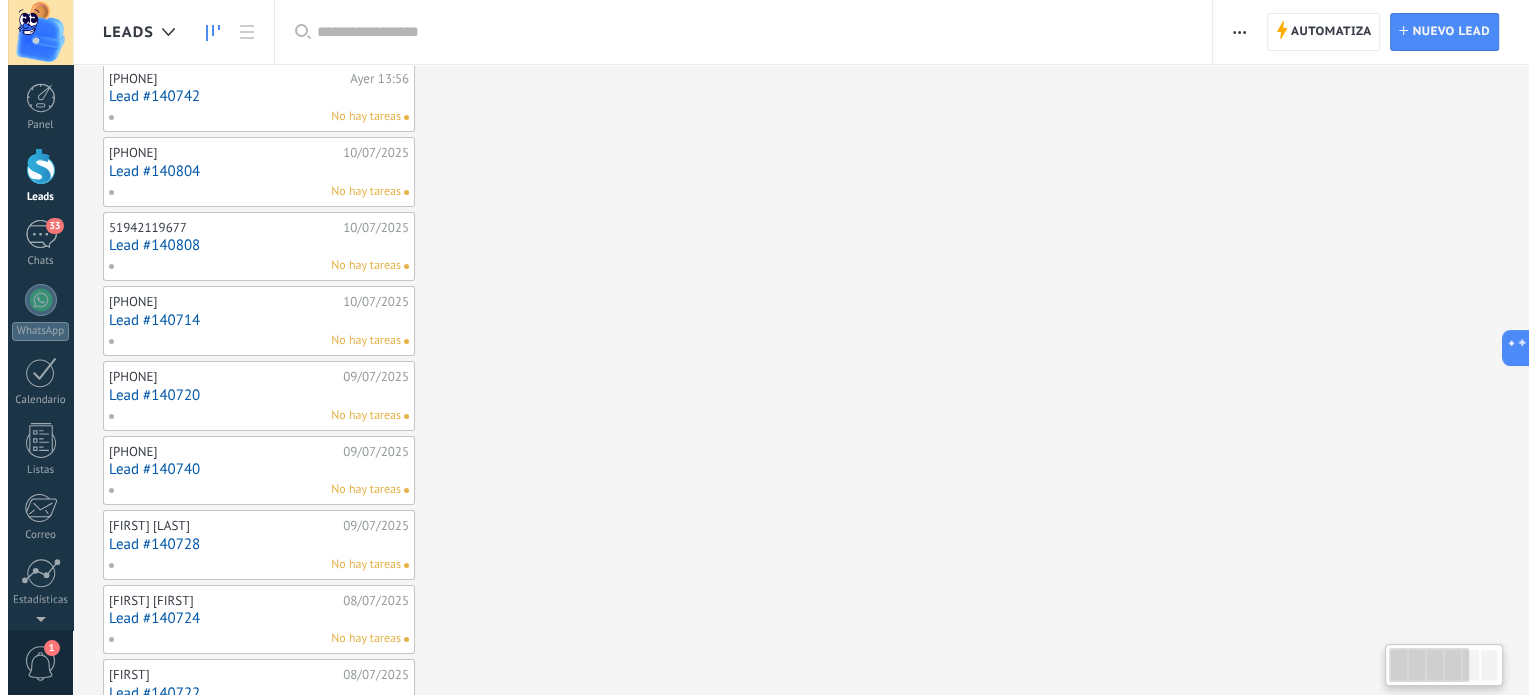 scroll, scrollTop: 0, scrollLeft: 0, axis: both 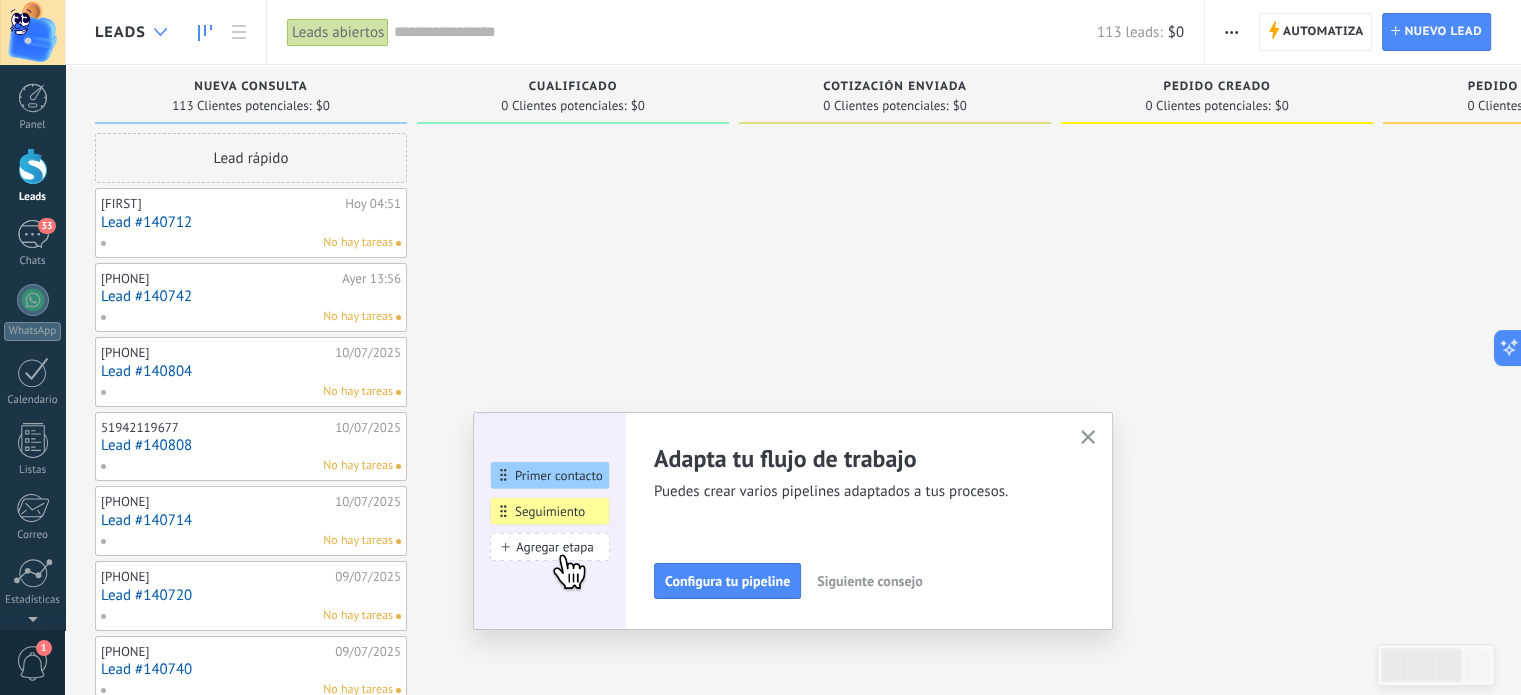 click at bounding box center [160, 32] 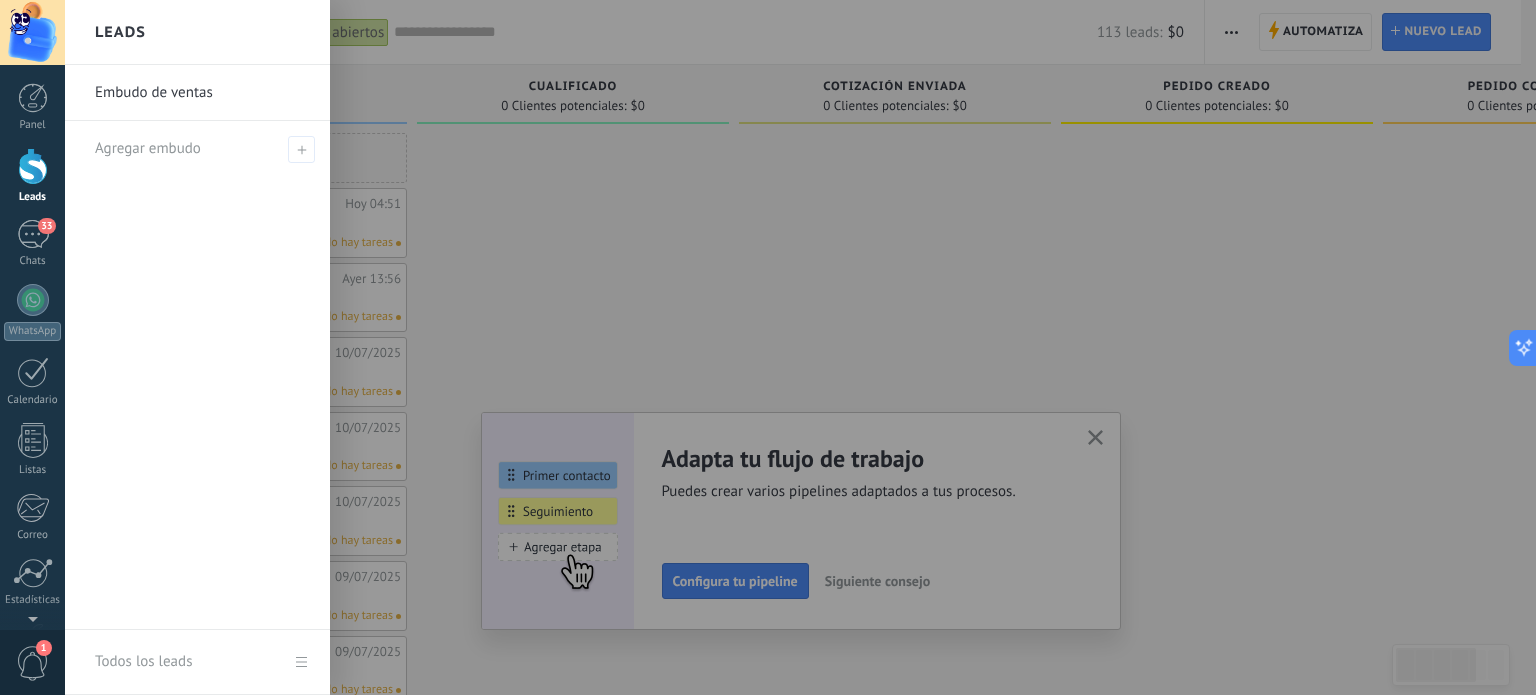 click at bounding box center [833, 347] 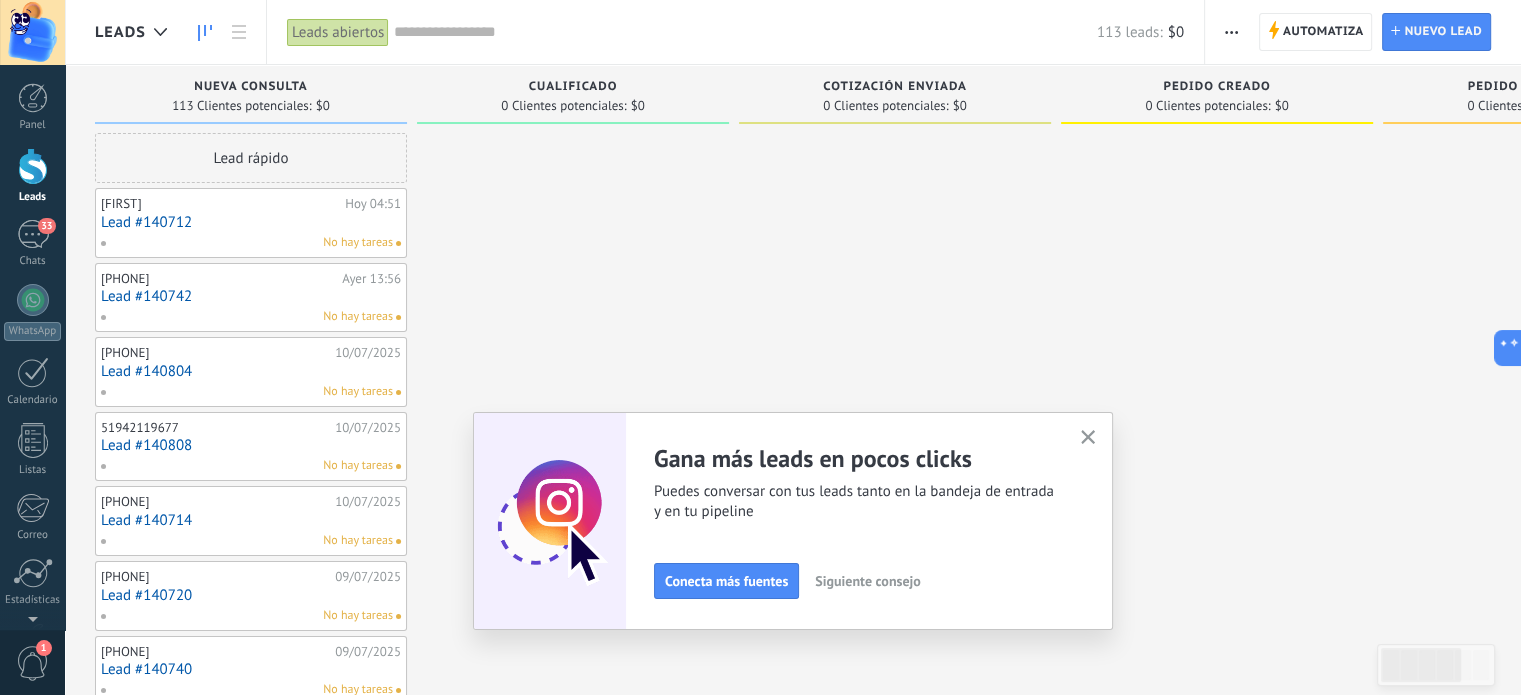 click at bounding box center [1231, 32] 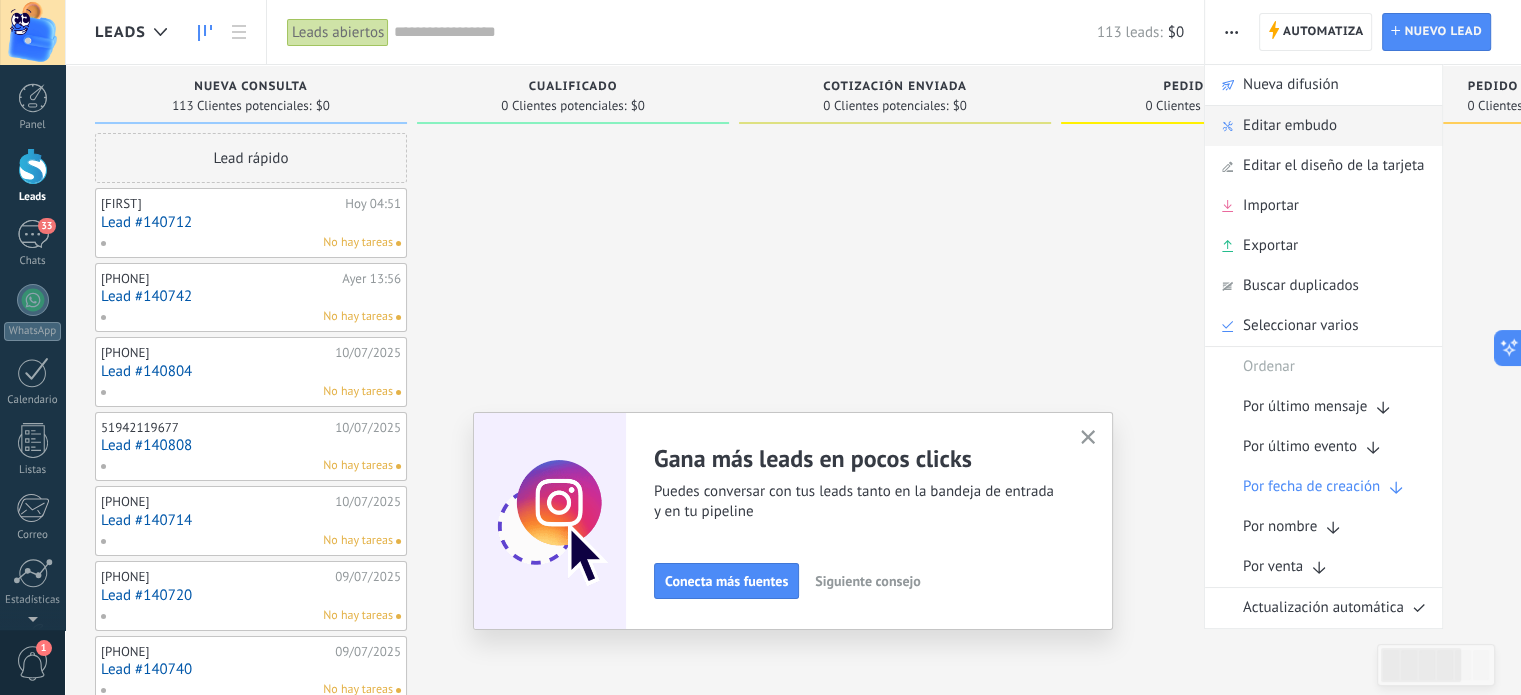 click on "Editar embudo" at bounding box center (1290, 126) 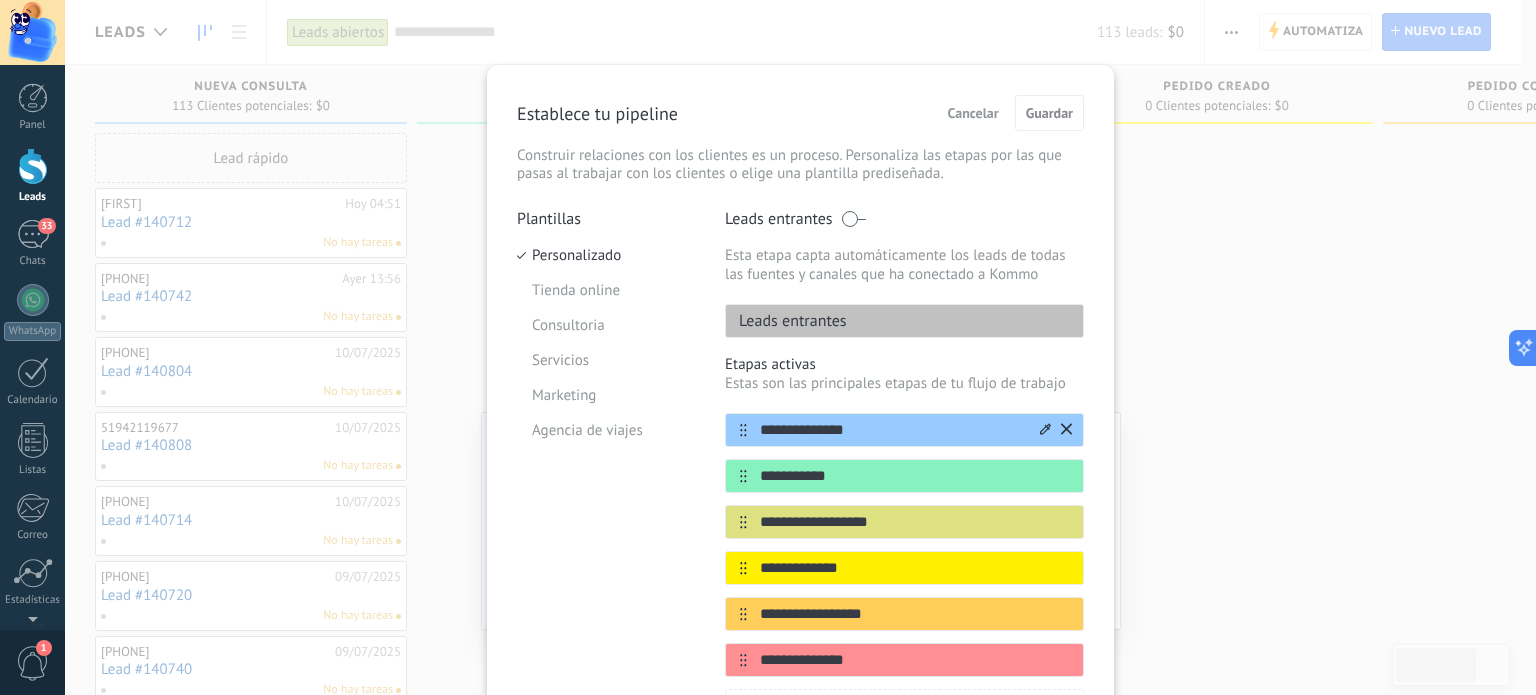 drag, startPoint x: 814, startPoint y: 431, endPoint x: 734, endPoint y: 432, distance: 80.00625 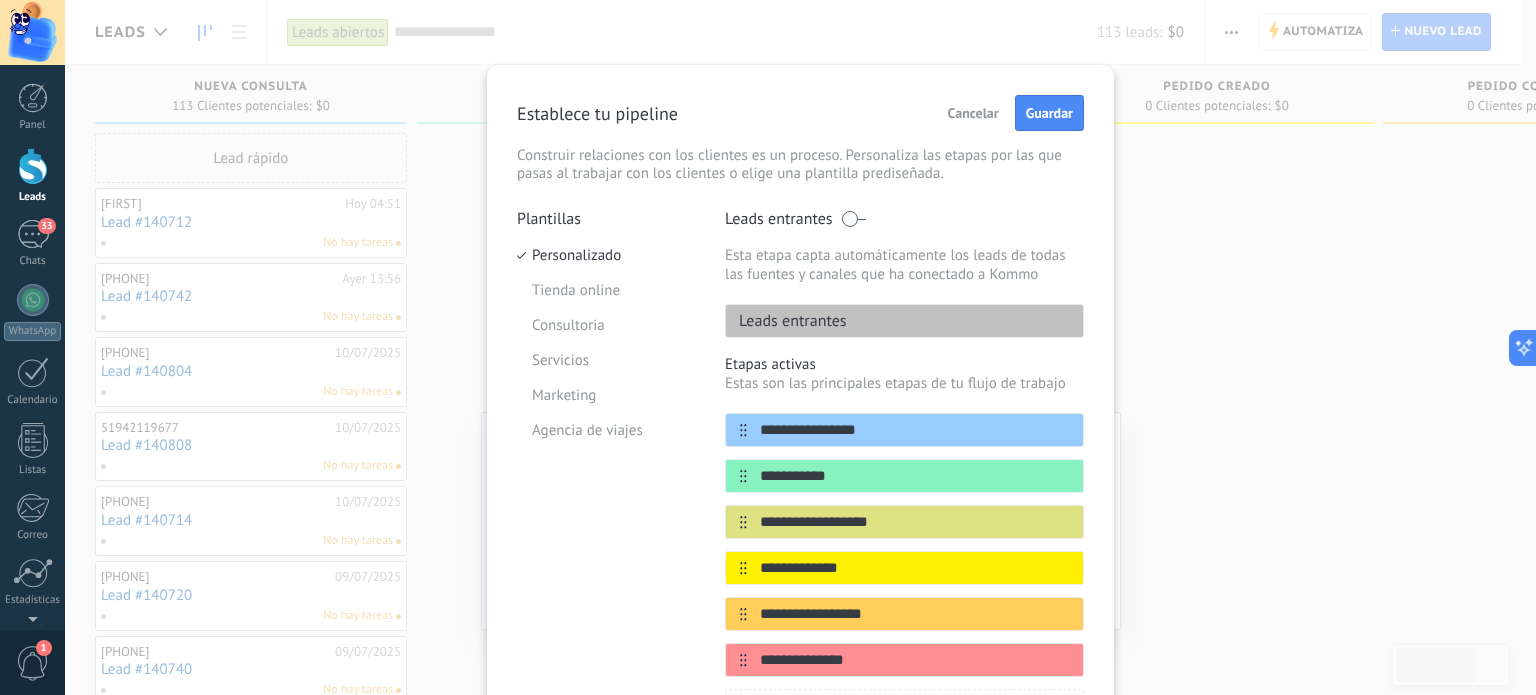 type on "**********" 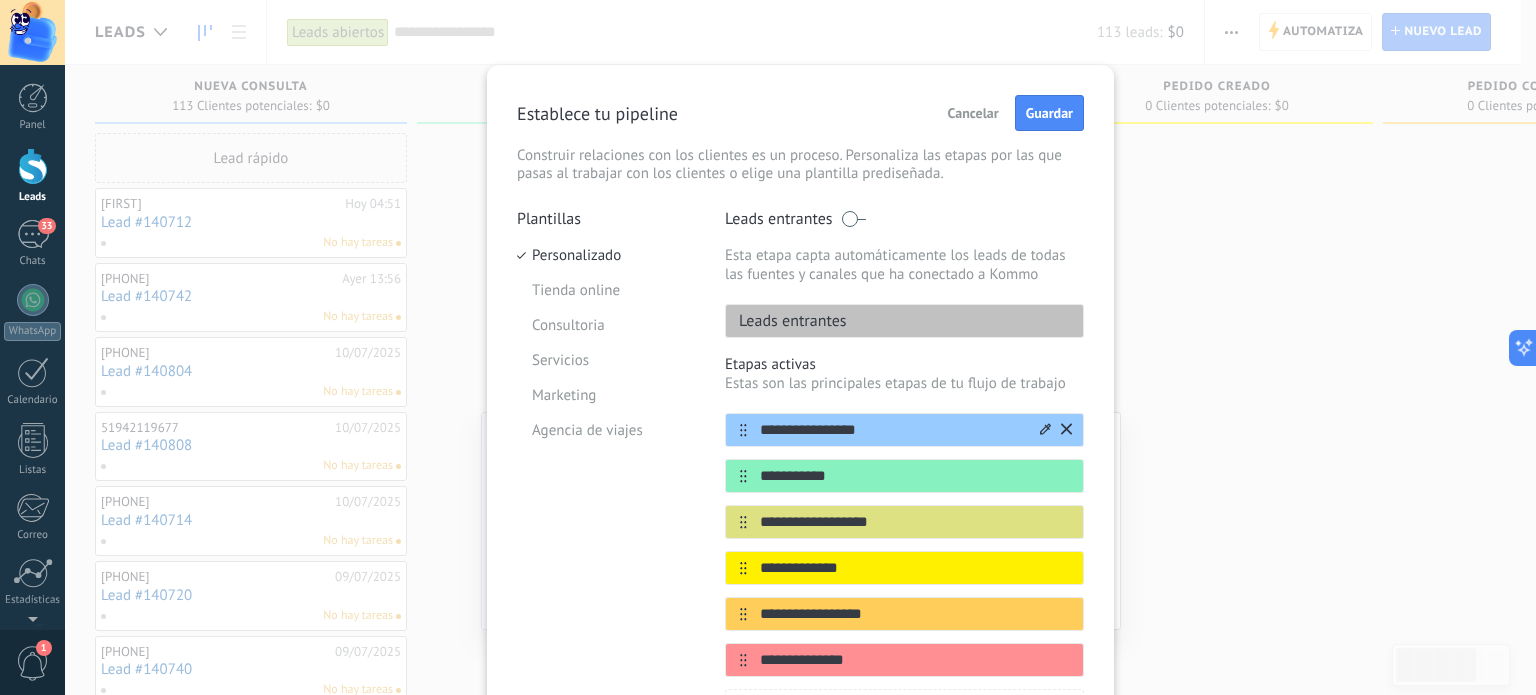 drag, startPoint x: 805, startPoint y: 430, endPoint x: 747, endPoint y: 433, distance: 58.077534 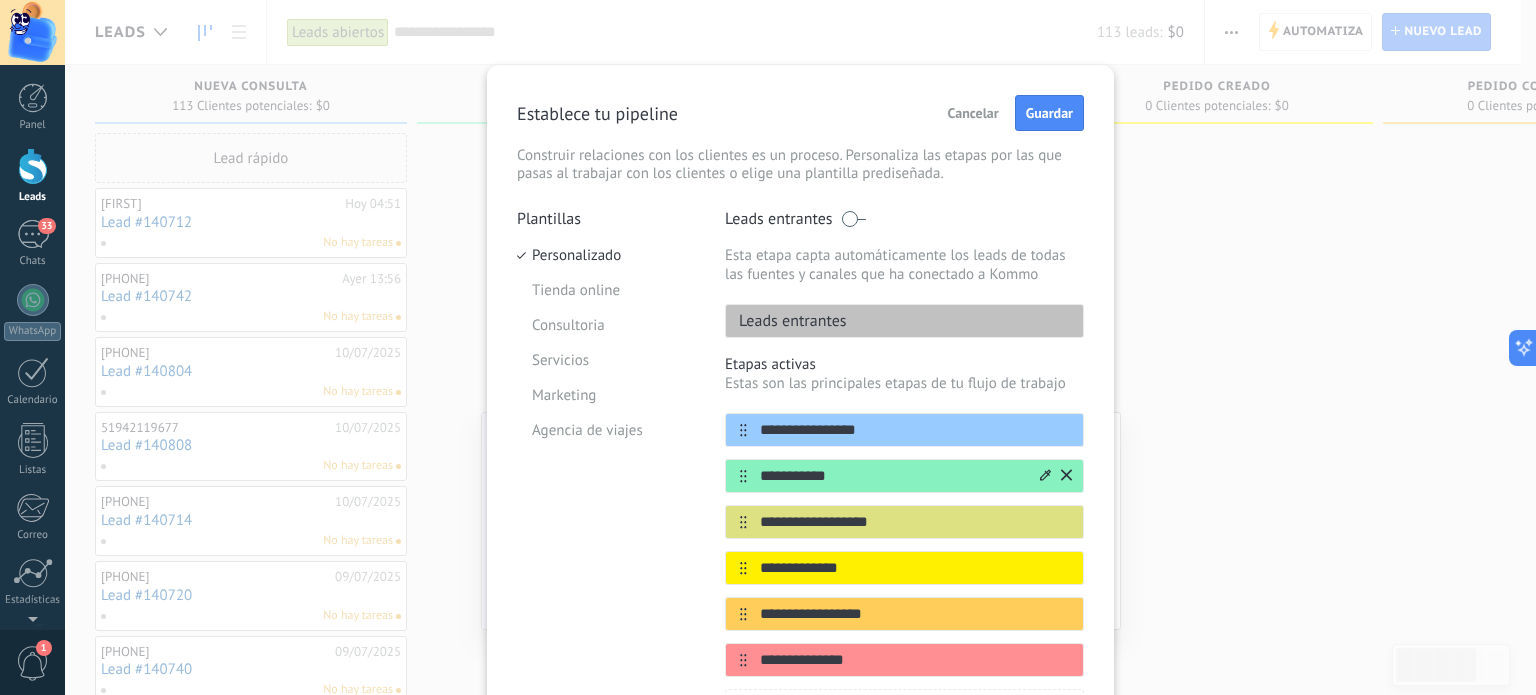 drag, startPoint x: 848, startPoint y: 468, endPoint x: 728, endPoint y: 475, distance: 120.203995 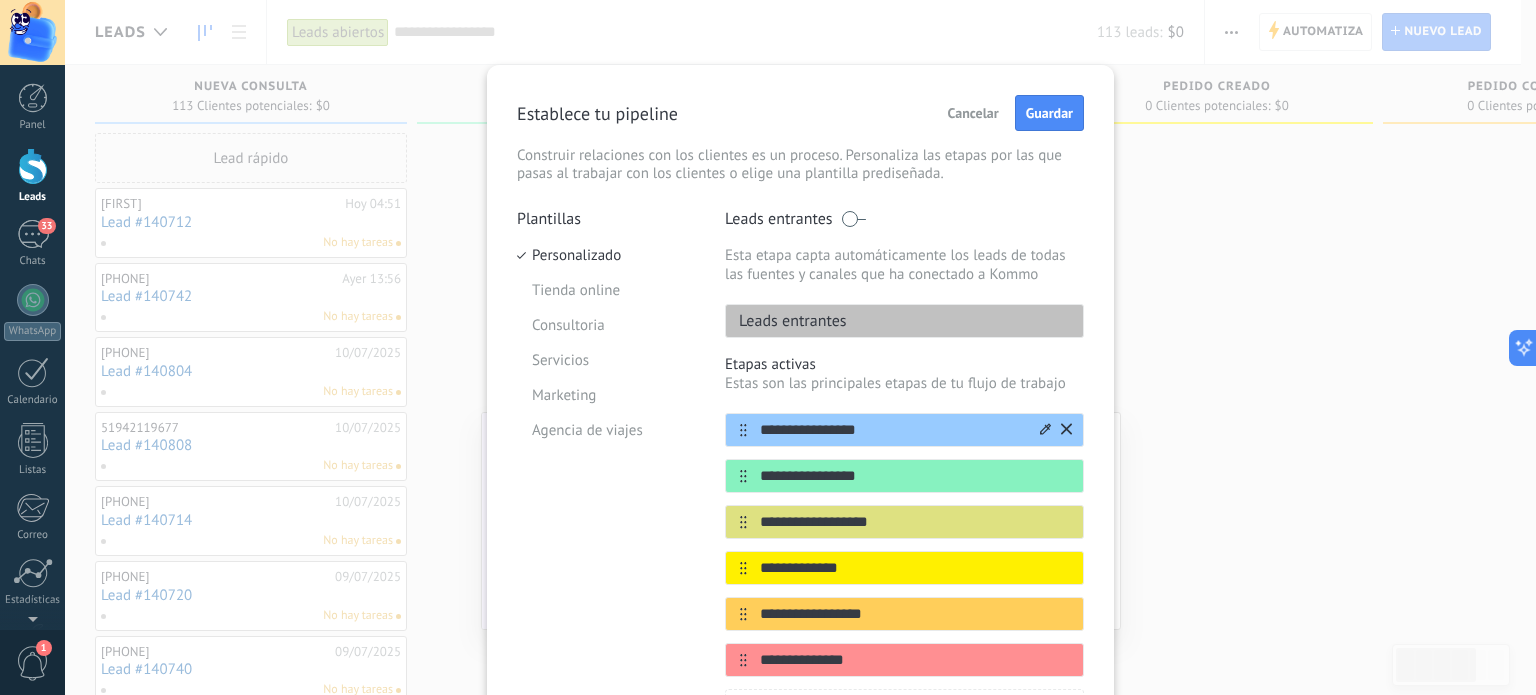 type on "**********" 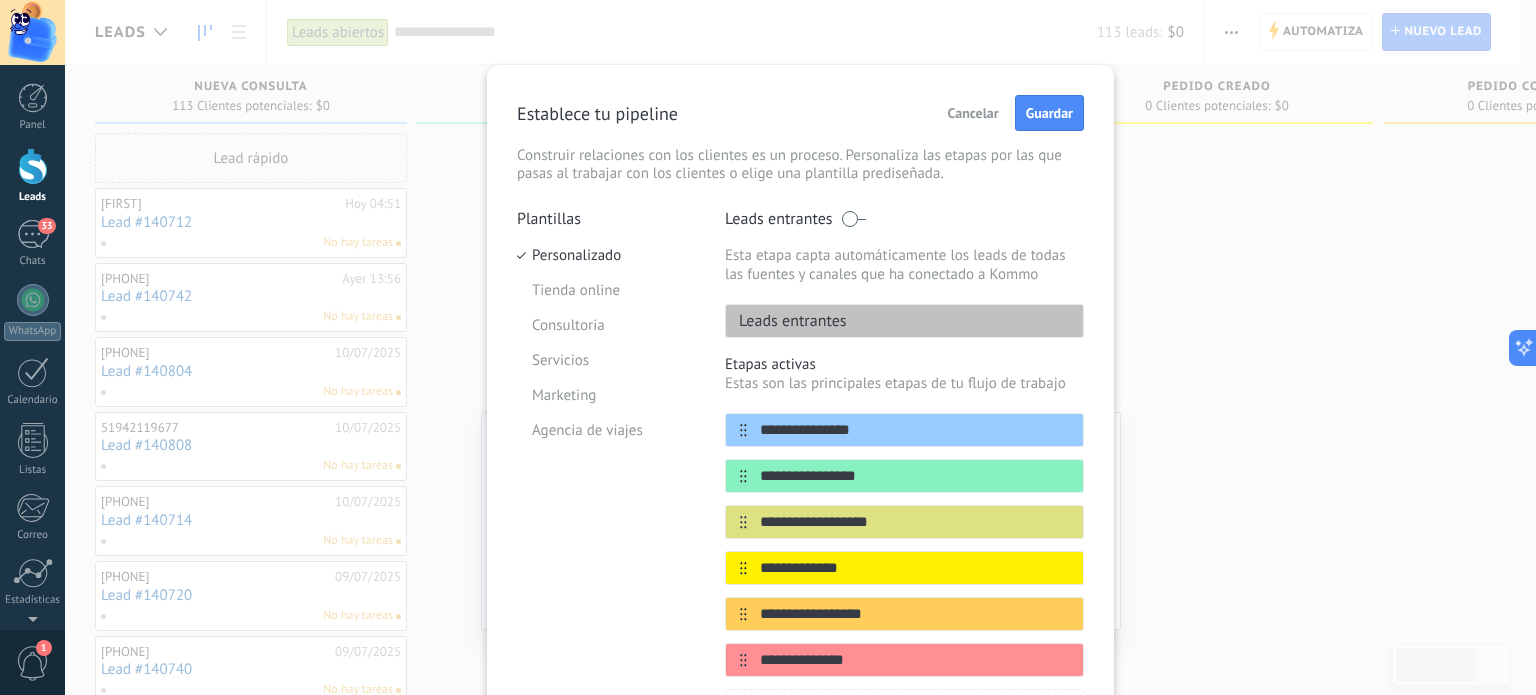 type on "**********" 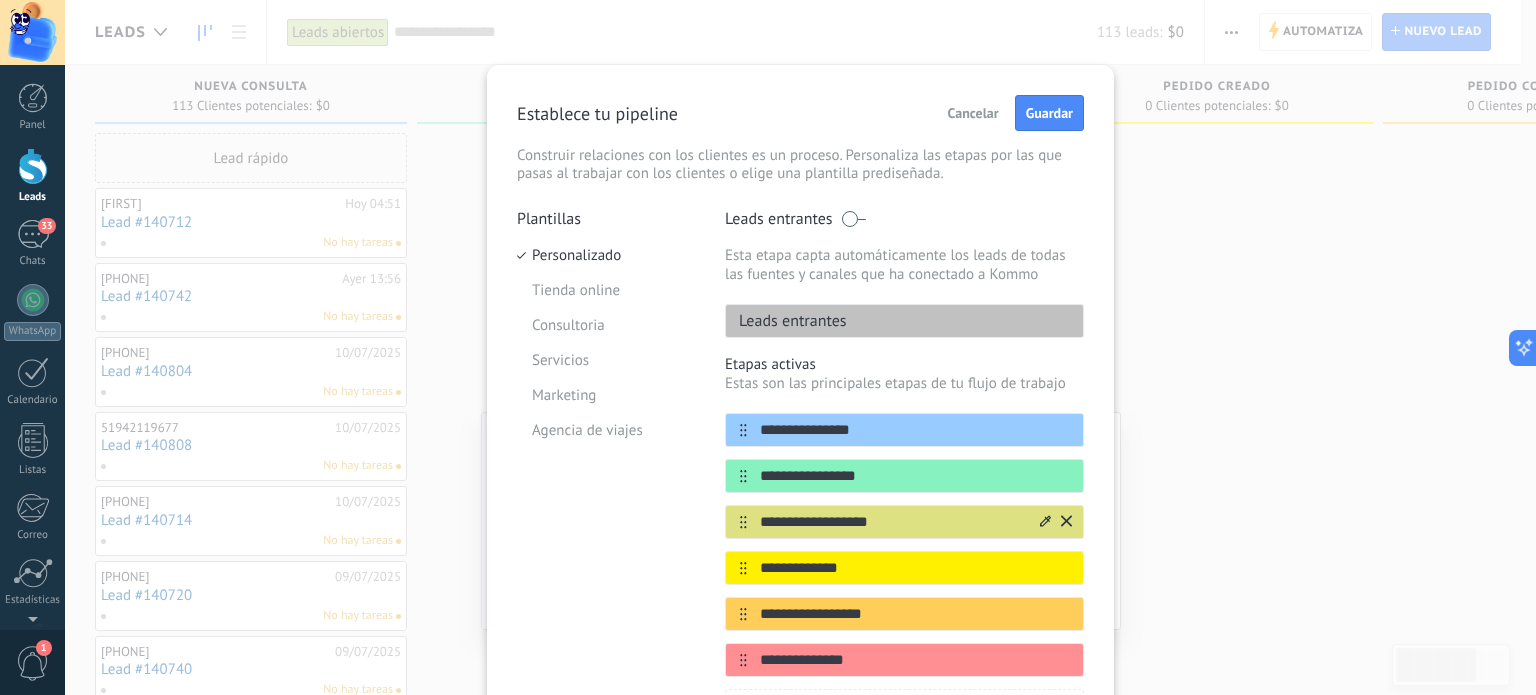 drag, startPoint x: 776, startPoint y: 524, endPoint x: 736, endPoint y: 525, distance: 40.012497 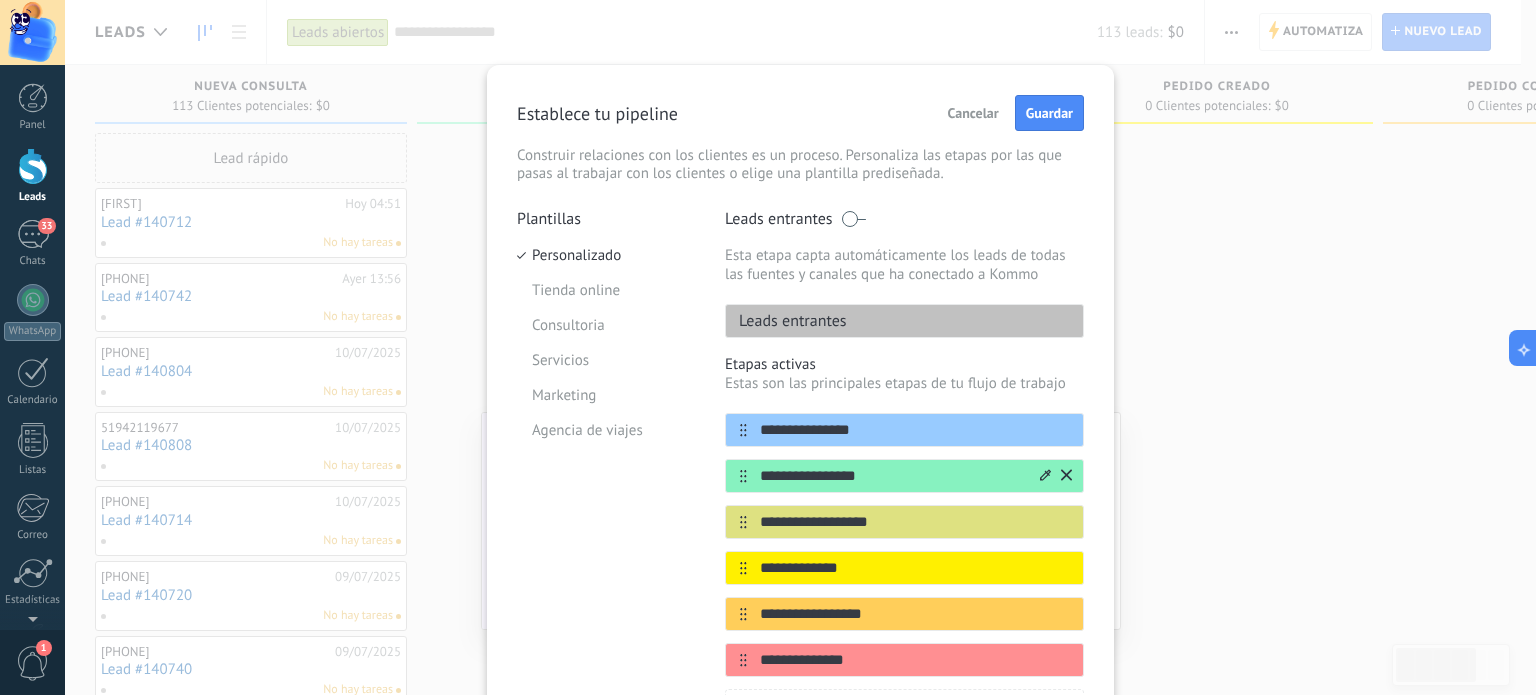 type on "*" 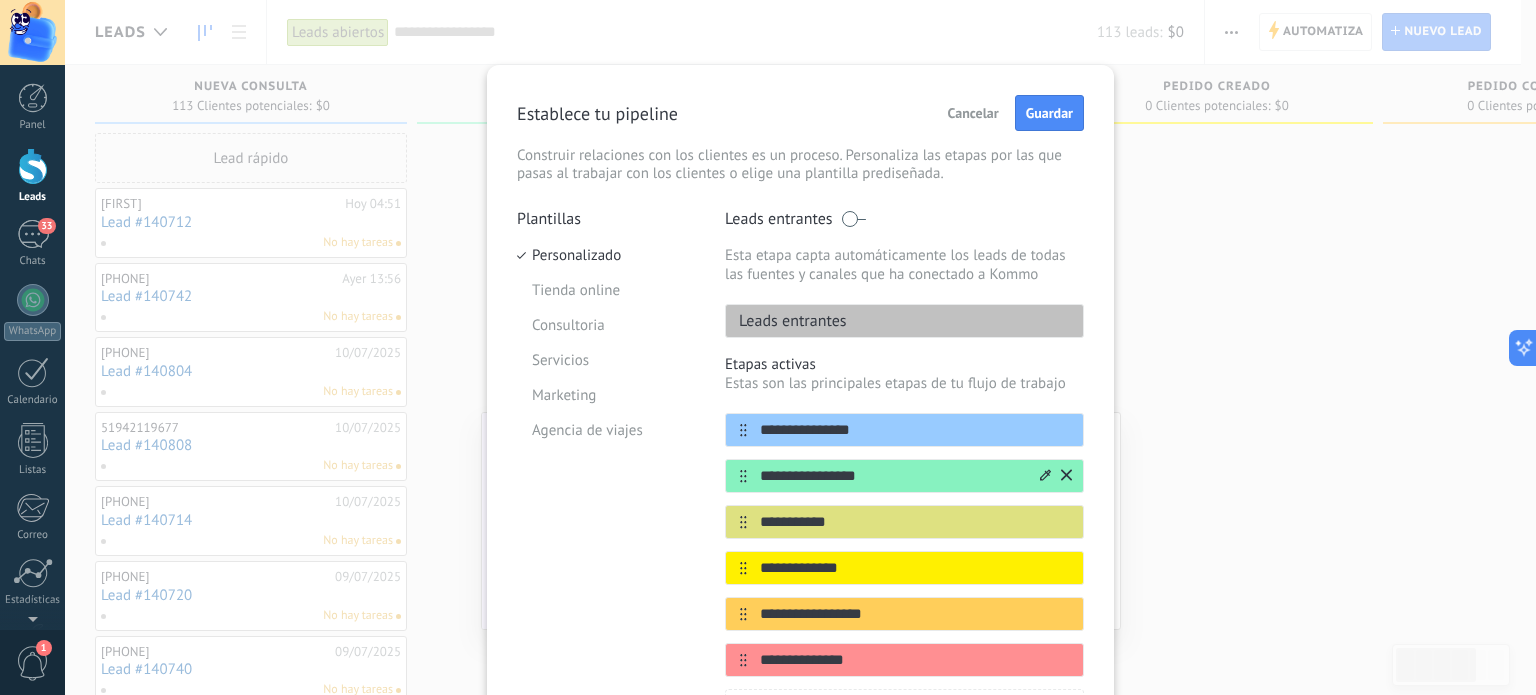 type on "**********" 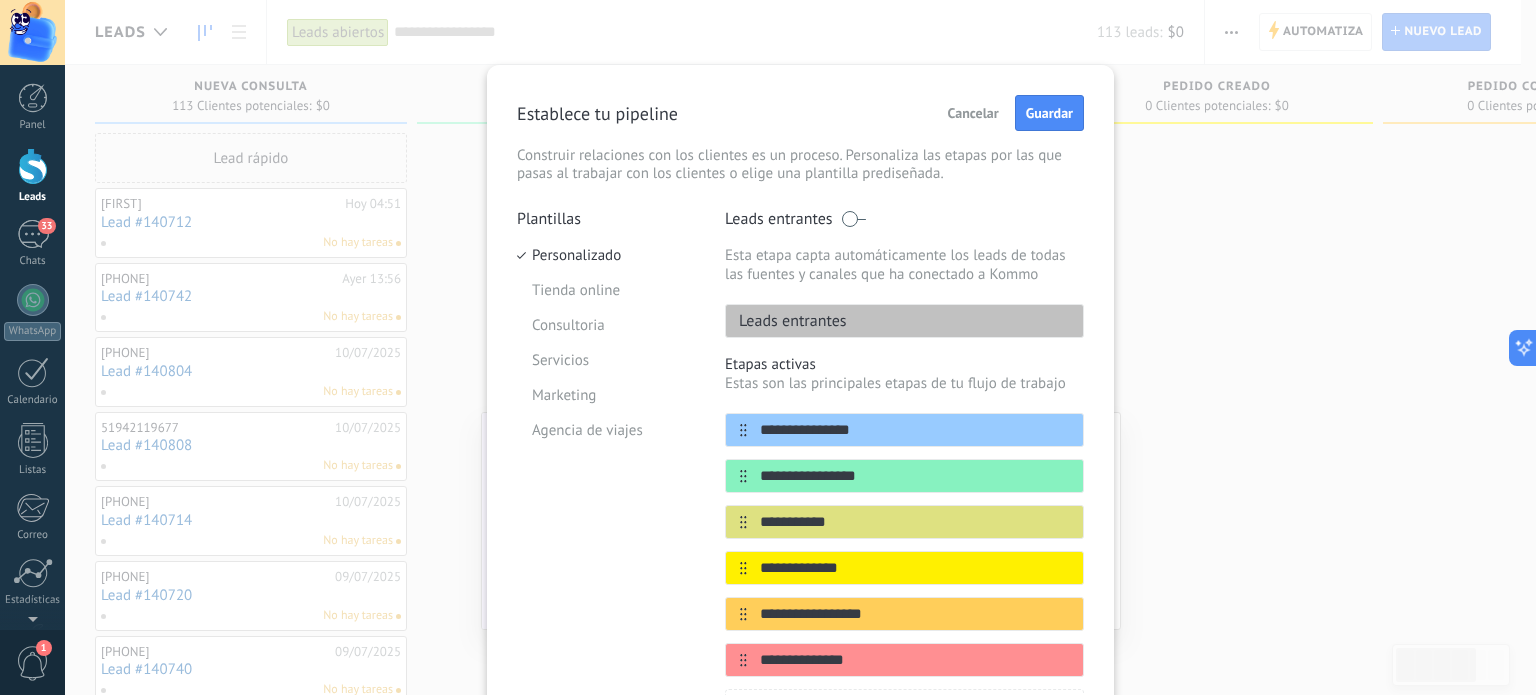 drag, startPoint x: 848, startPoint y: 567, endPoint x: 689, endPoint y: 573, distance: 159.11317 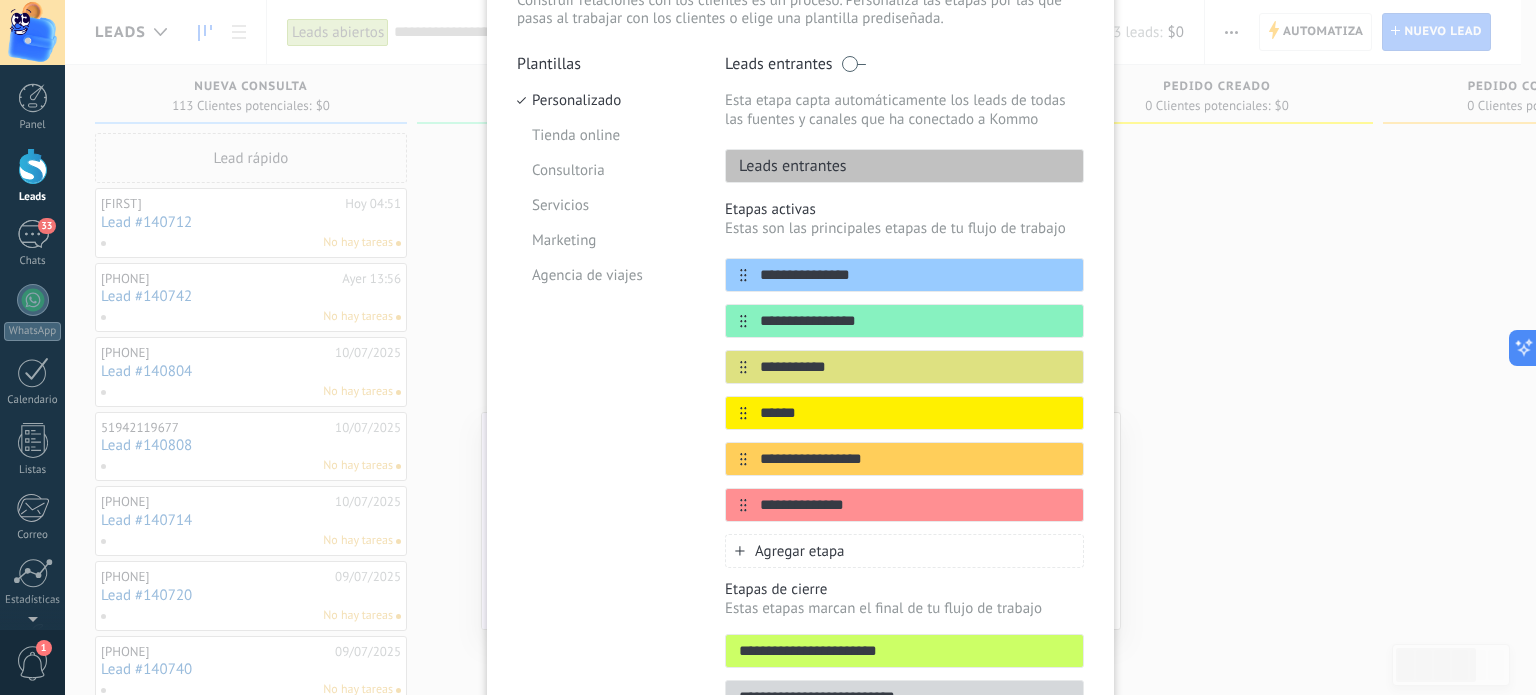 scroll, scrollTop: 200, scrollLeft: 0, axis: vertical 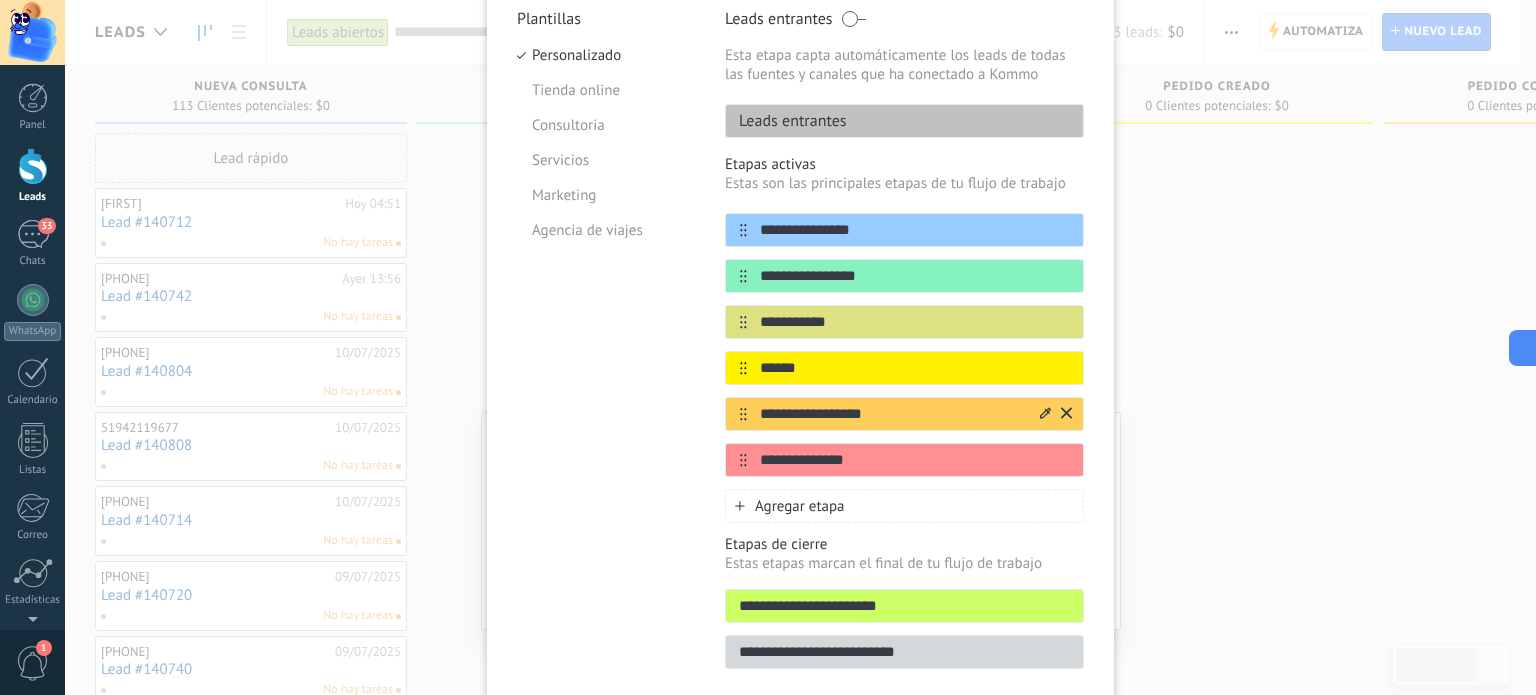 type on "******" 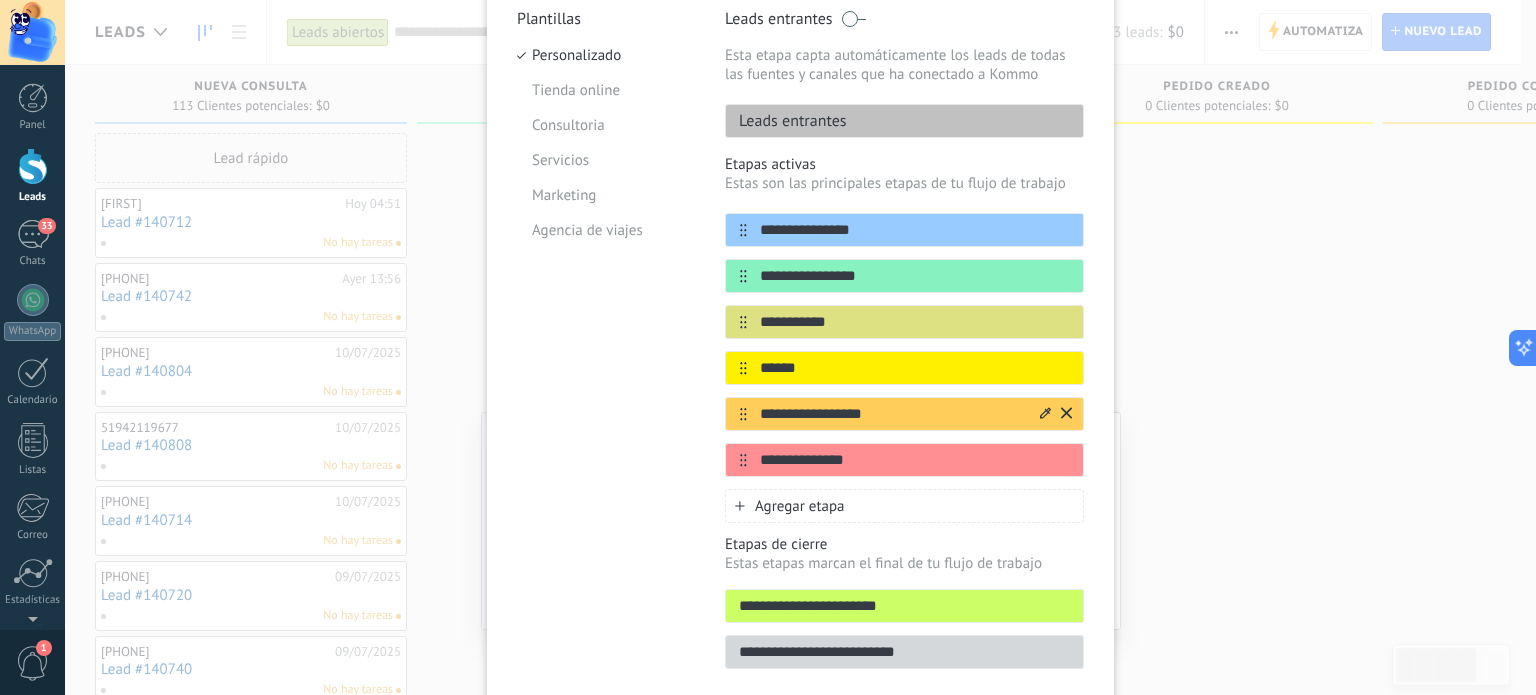 drag, startPoint x: 891, startPoint y: 415, endPoint x: 729, endPoint y: 409, distance: 162.11107 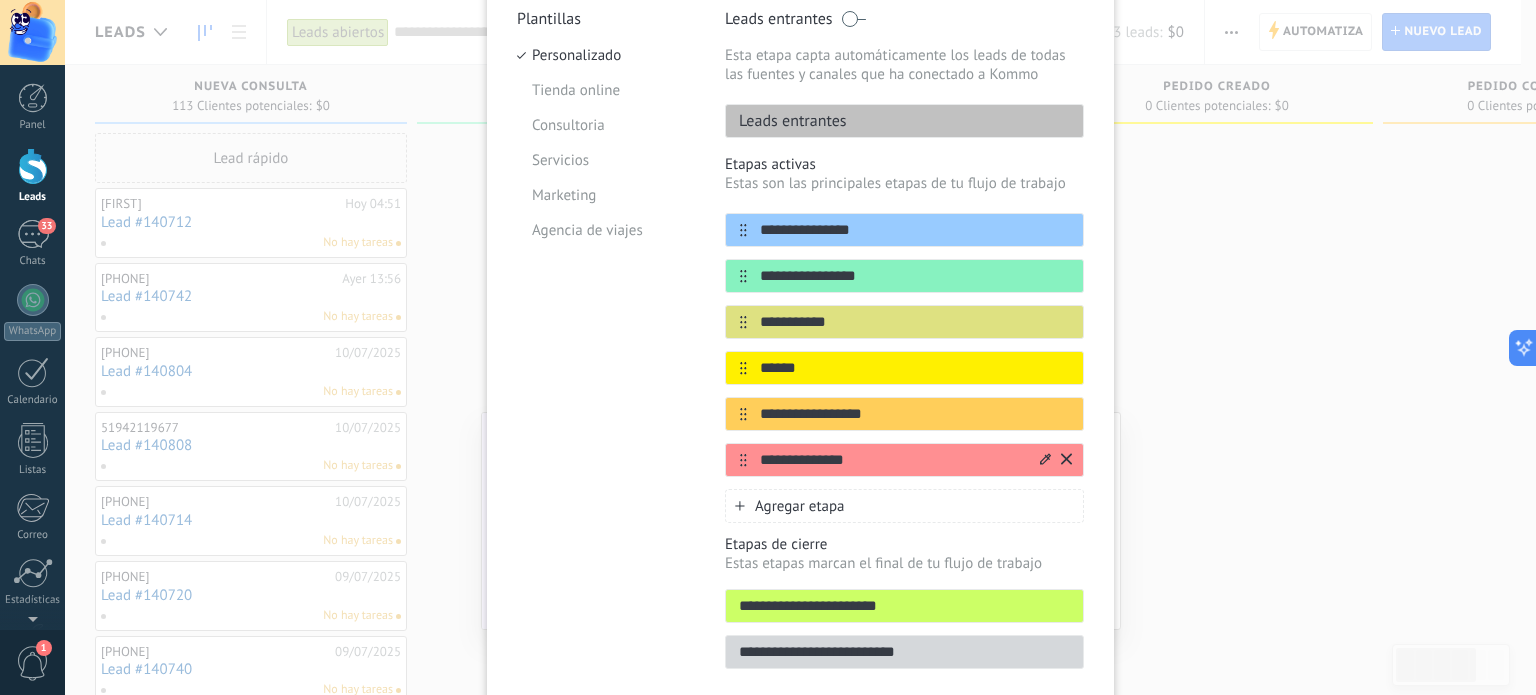 click on "**********" at bounding box center [892, 460] 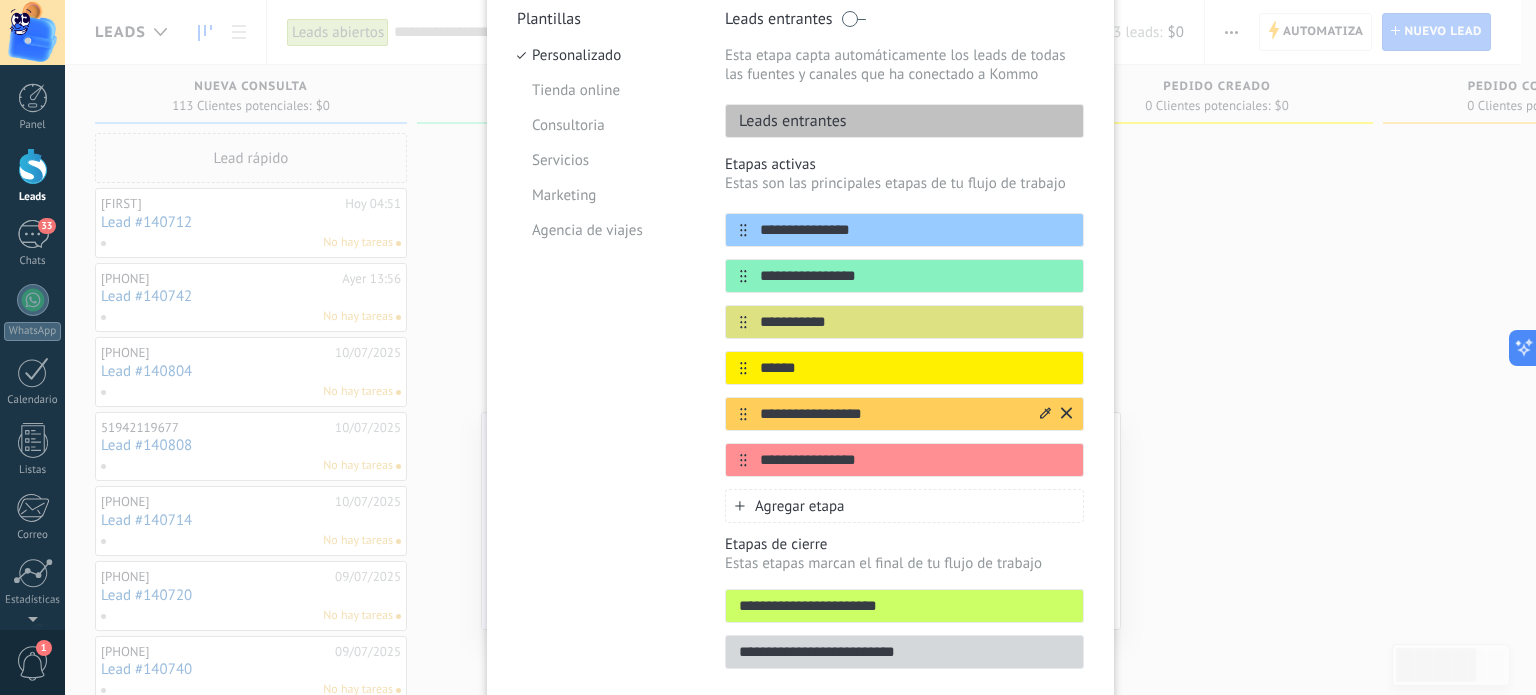 click 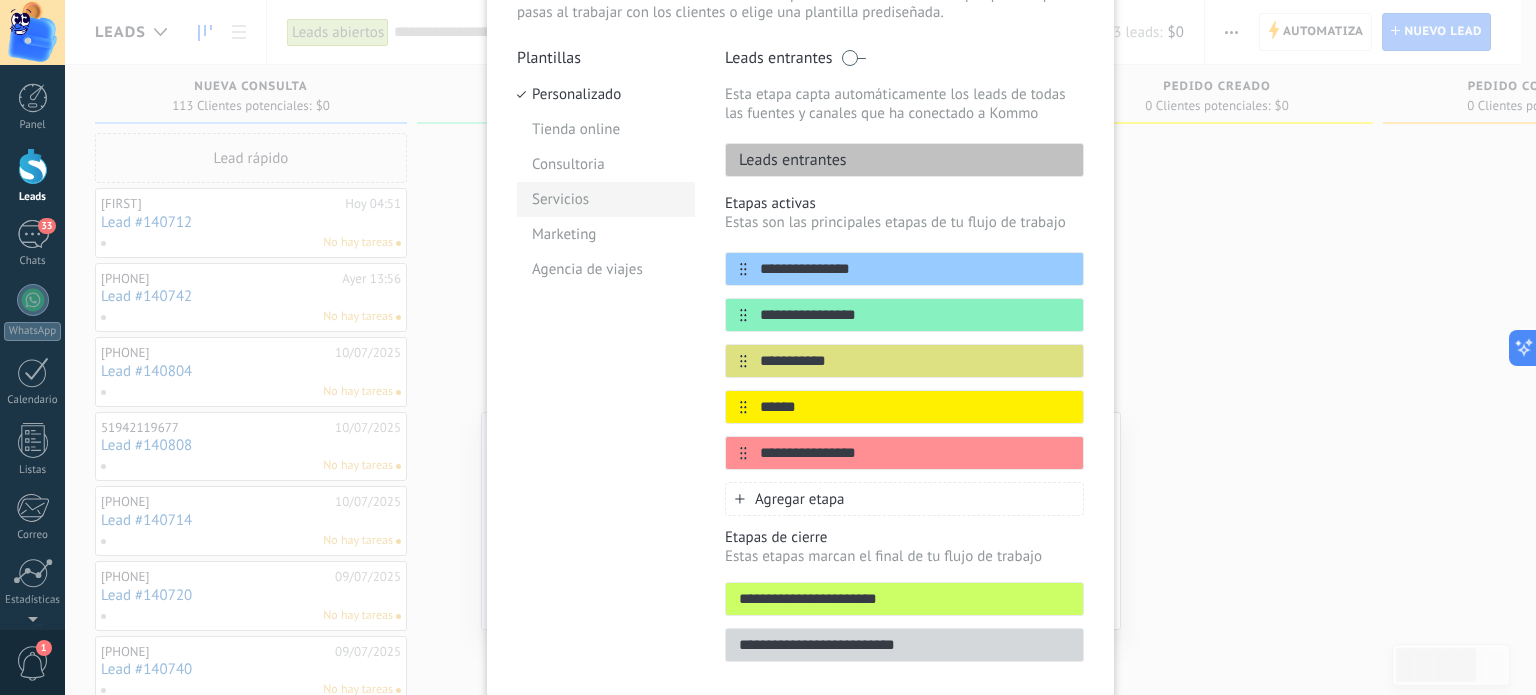 scroll, scrollTop: 132, scrollLeft: 0, axis: vertical 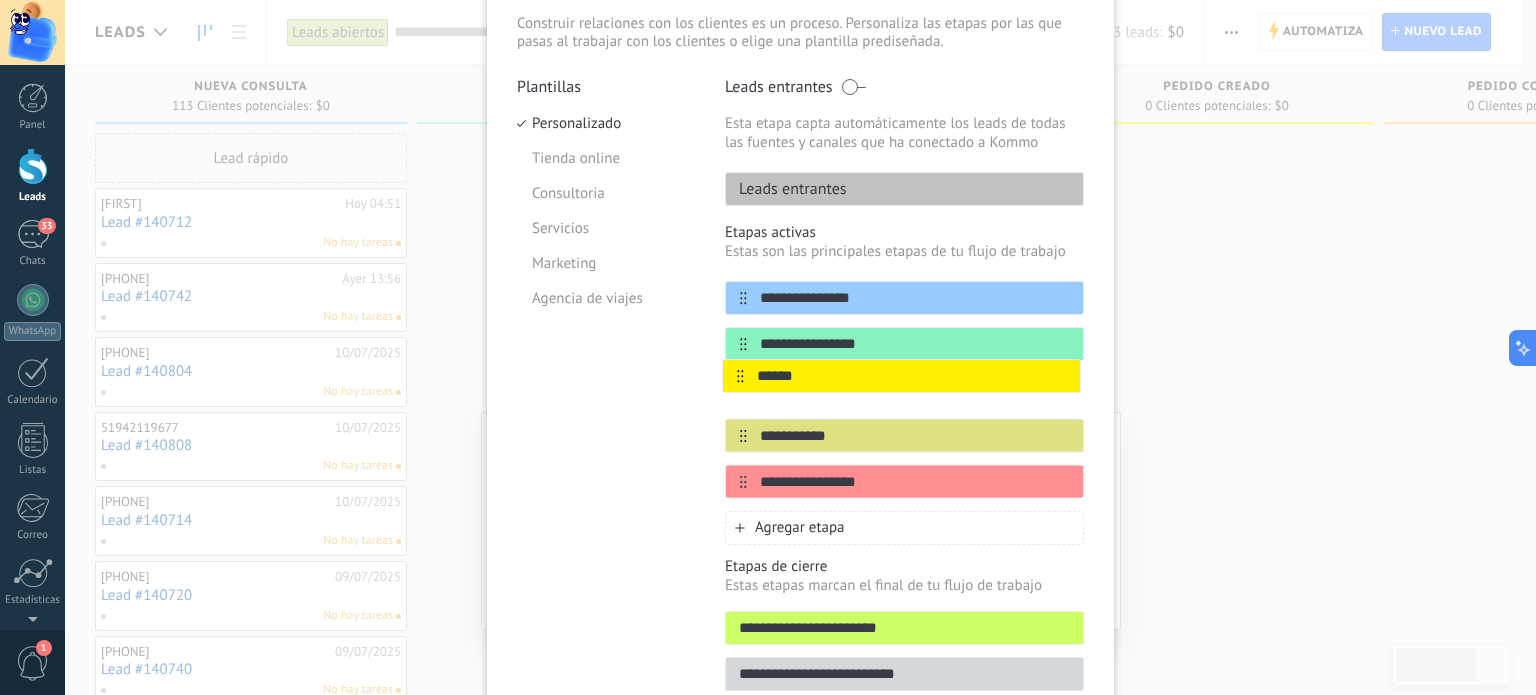 drag, startPoint x: 740, startPoint y: 437, endPoint x: 740, endPoint y: 369, distance: 68 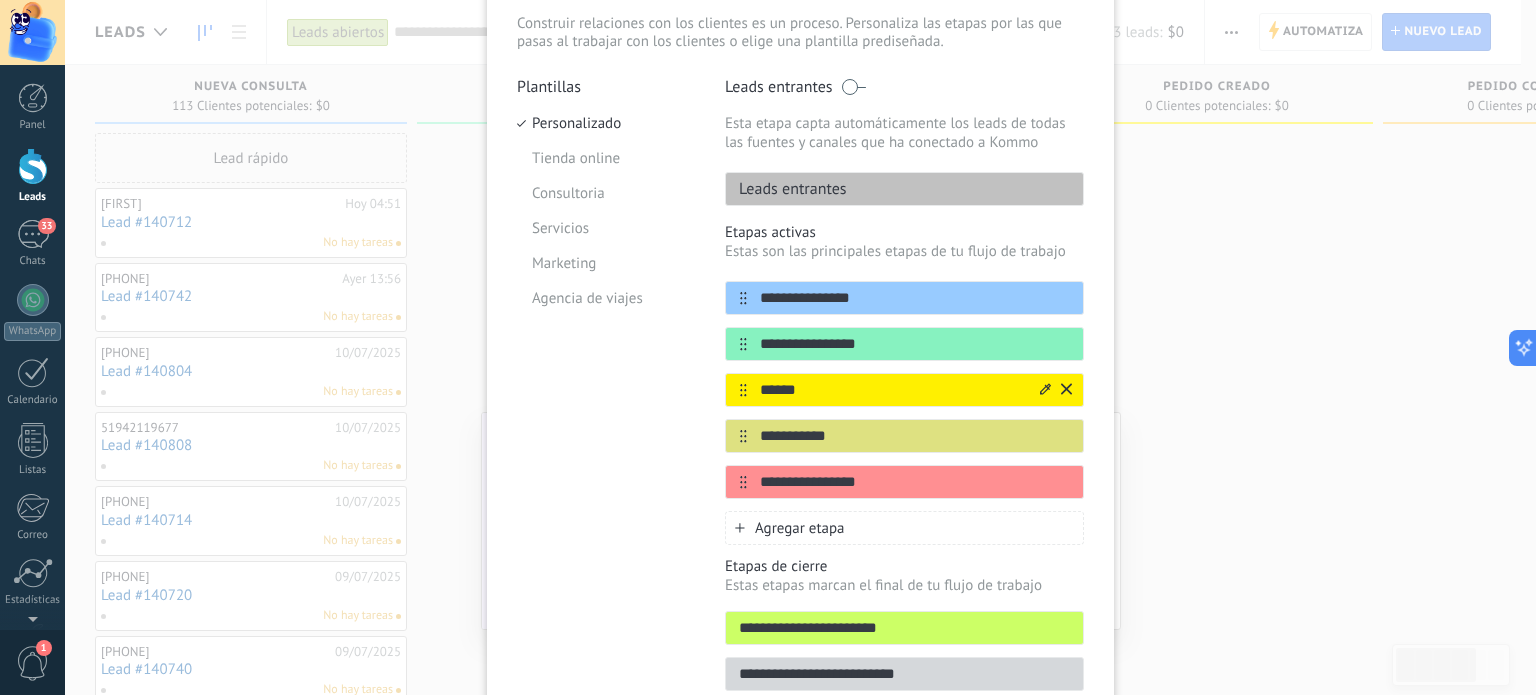 click 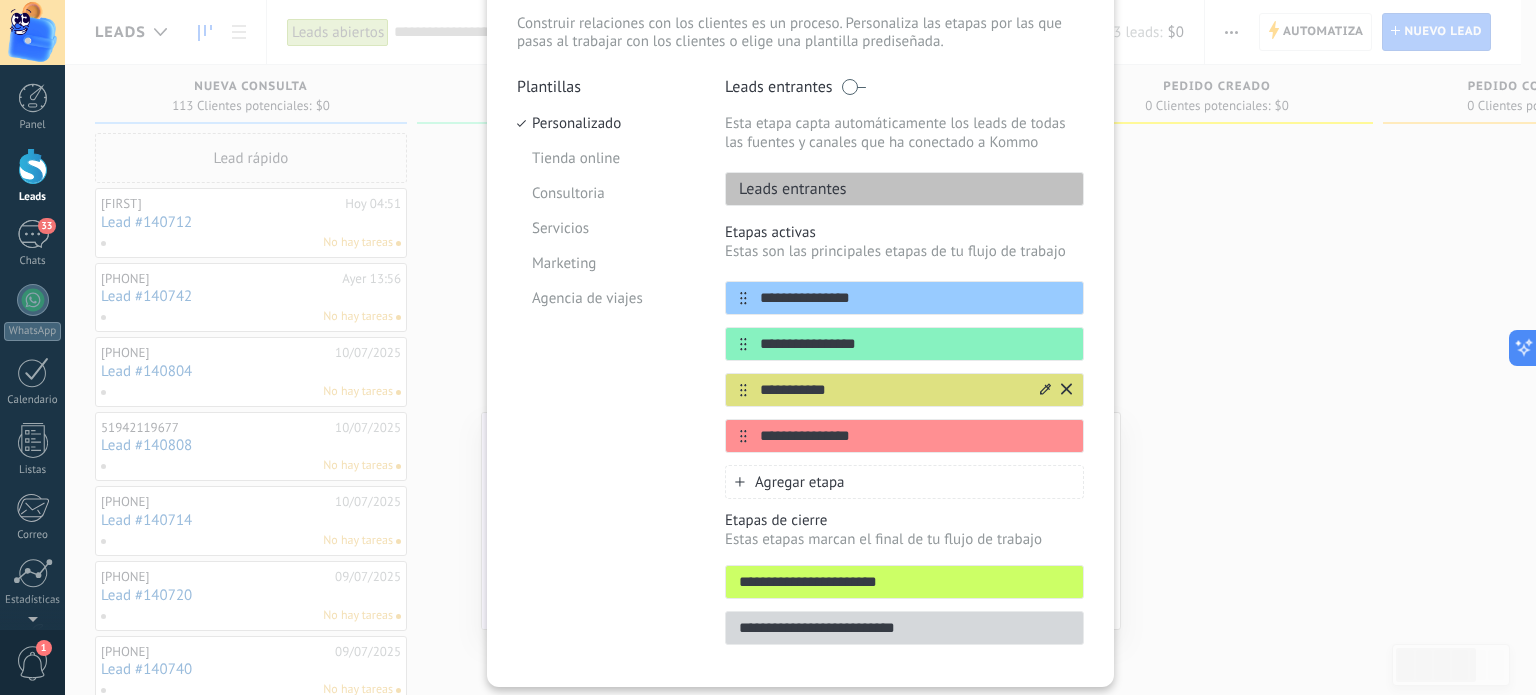 click 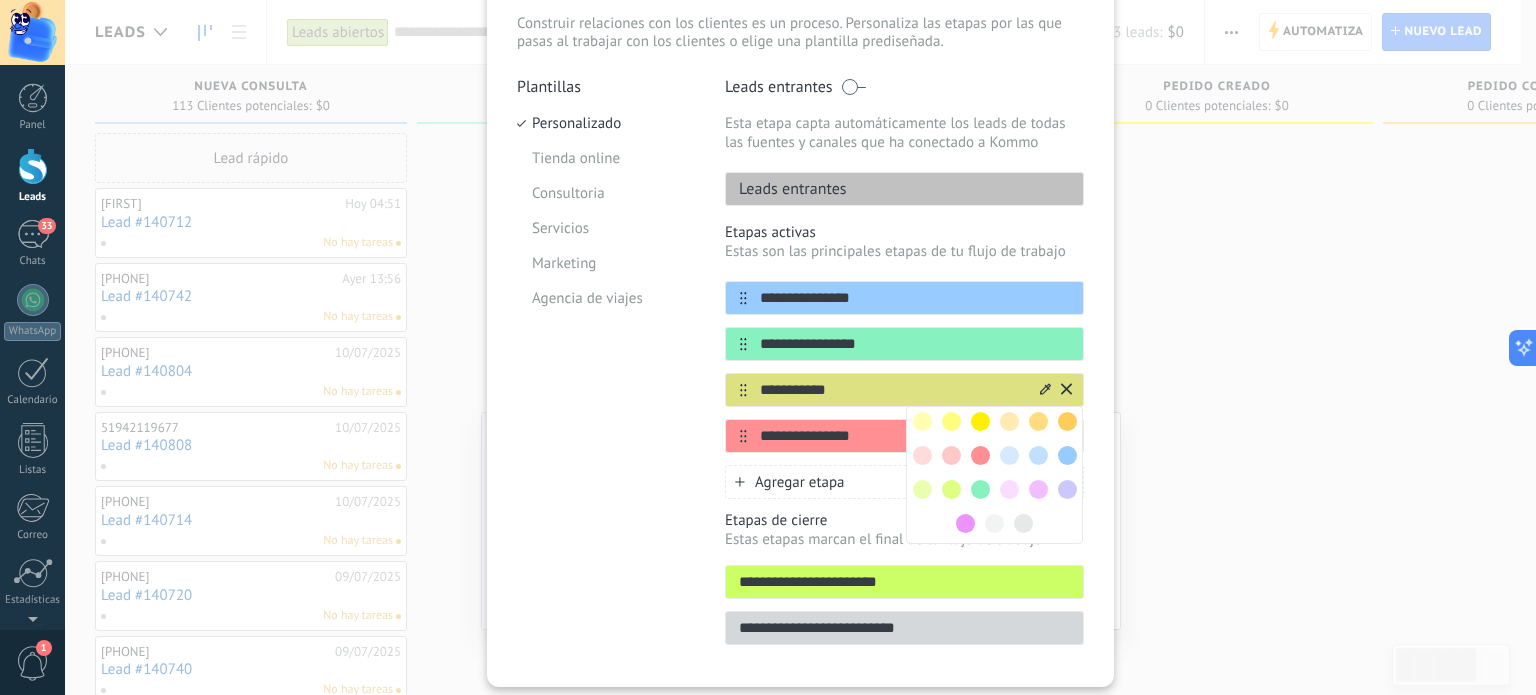click at bounding box center [980, 421] 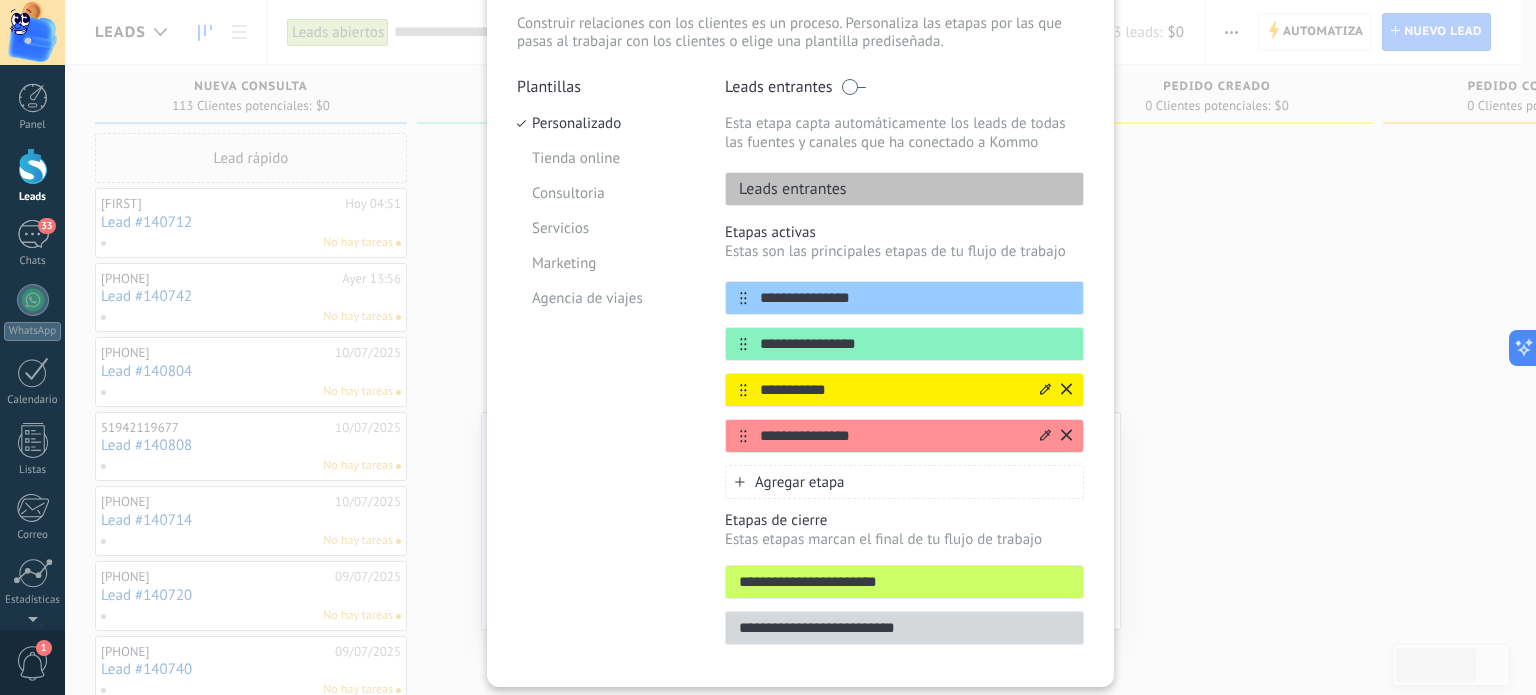 click on "**********" at bounding box center (892, 436) 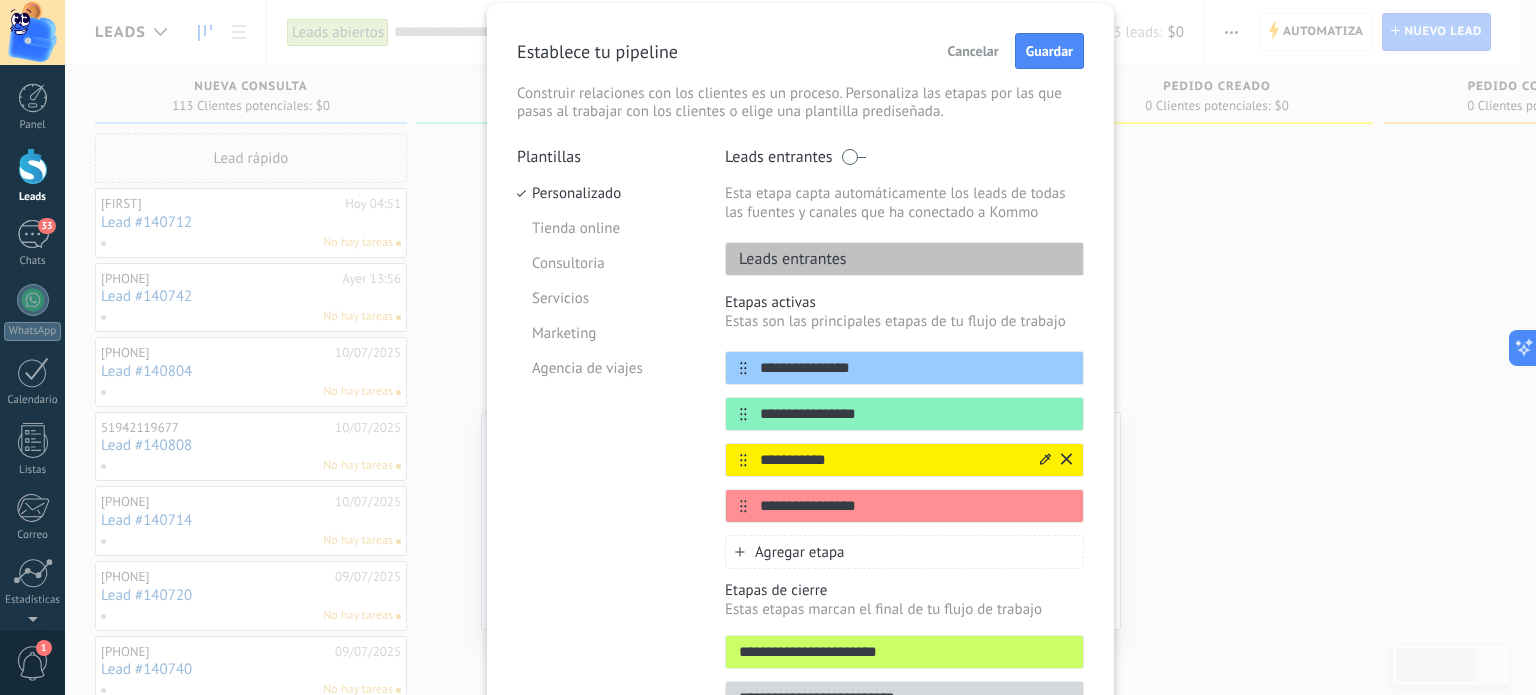 scroll, scrollTop: 0, scrollLeft: 0, axis: both 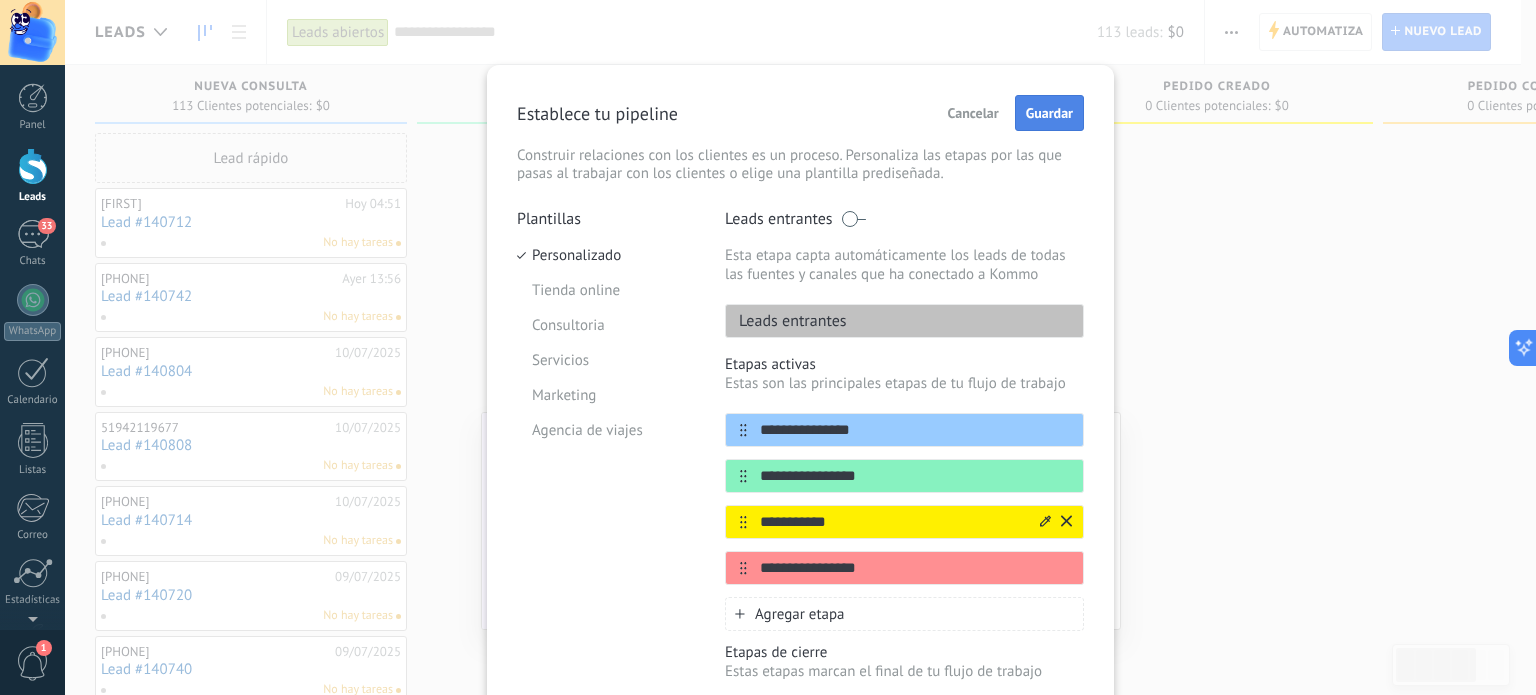 click on "Guardar" at bounding box center (1049, 113) 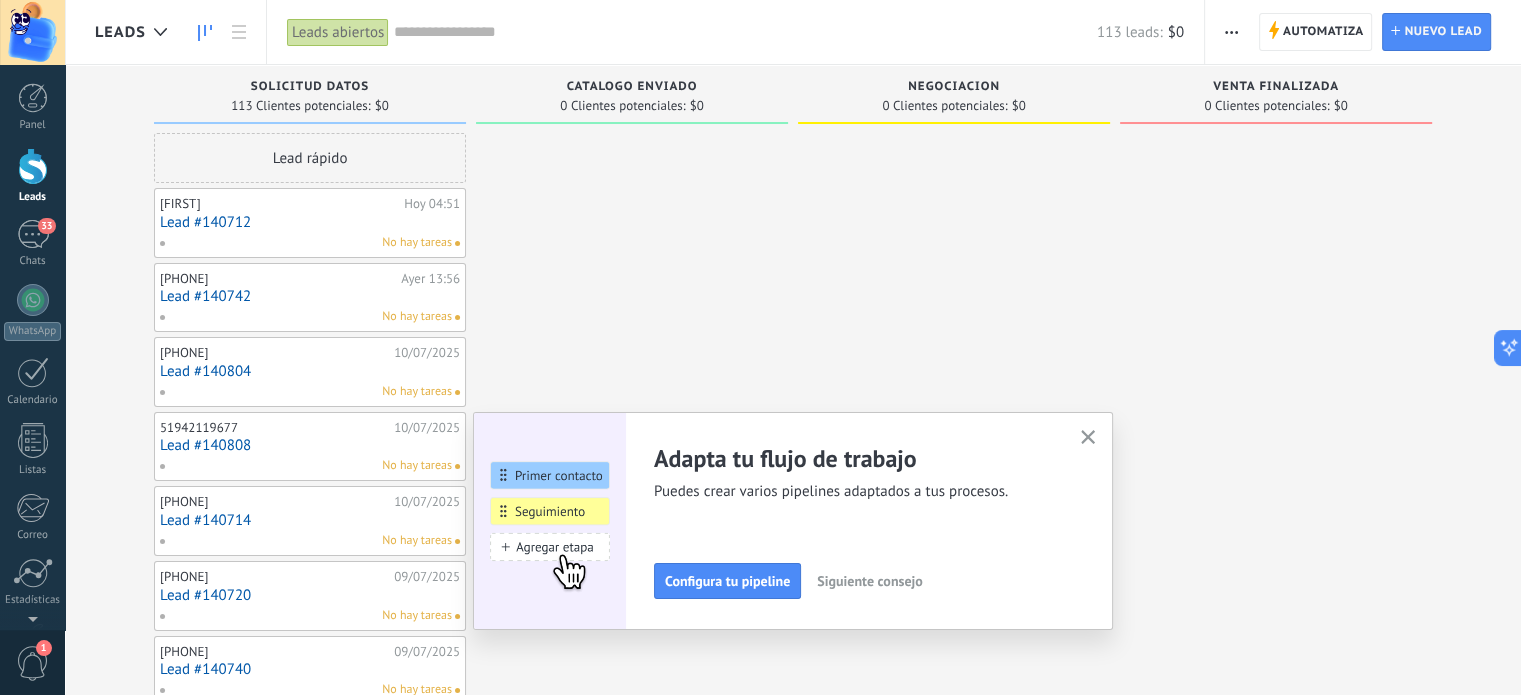click at bounding box center (1231, 32) 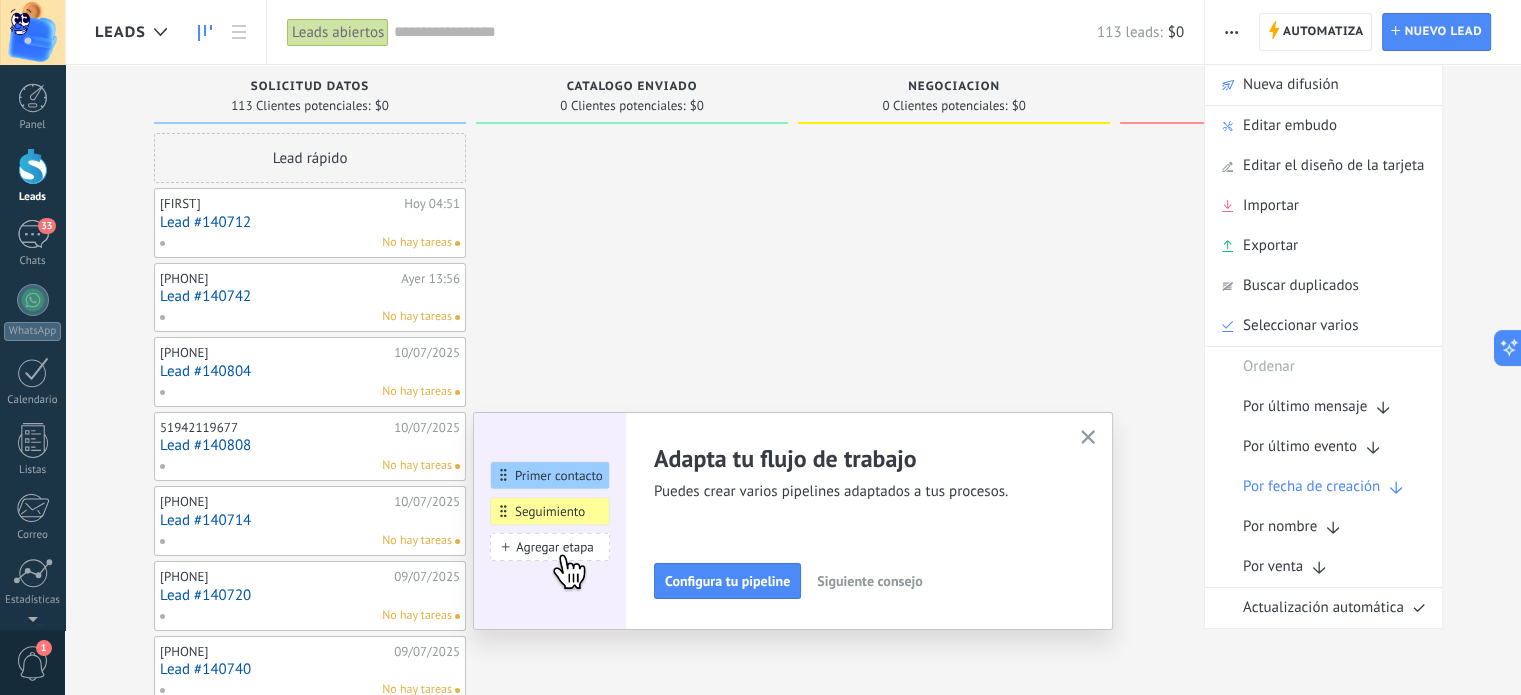 click at bounding box center (954, 904) 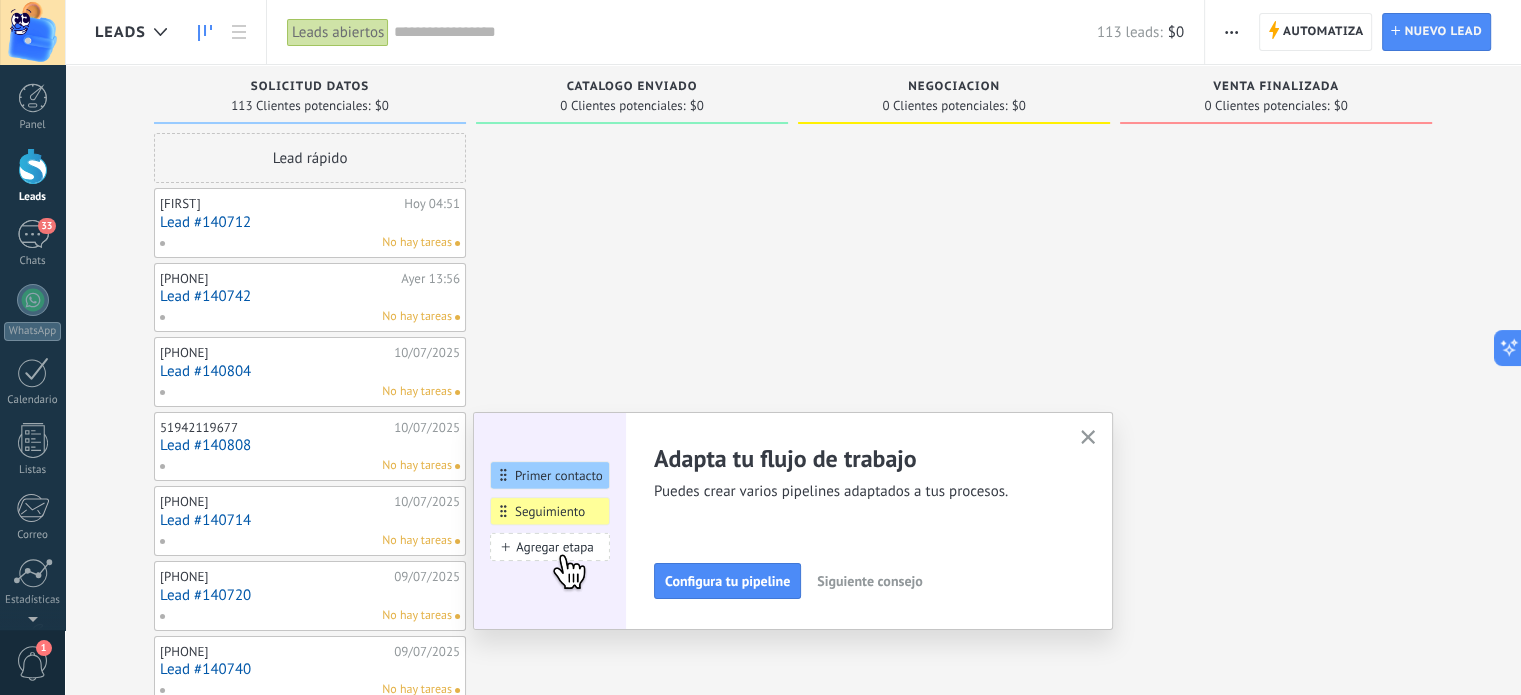 click 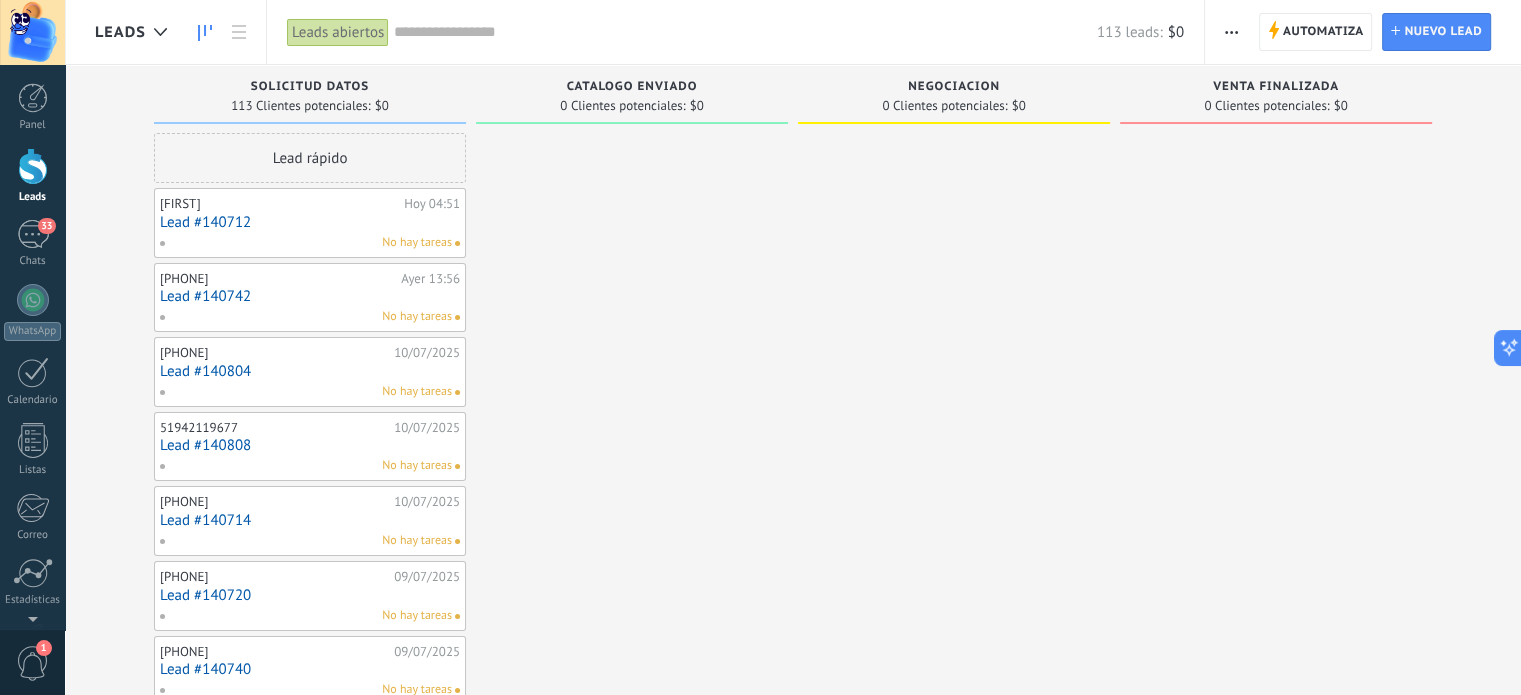 click on "Hector Hoy 04:51 Lead #140712 No hay tareas" at bounding box center (310, 223) 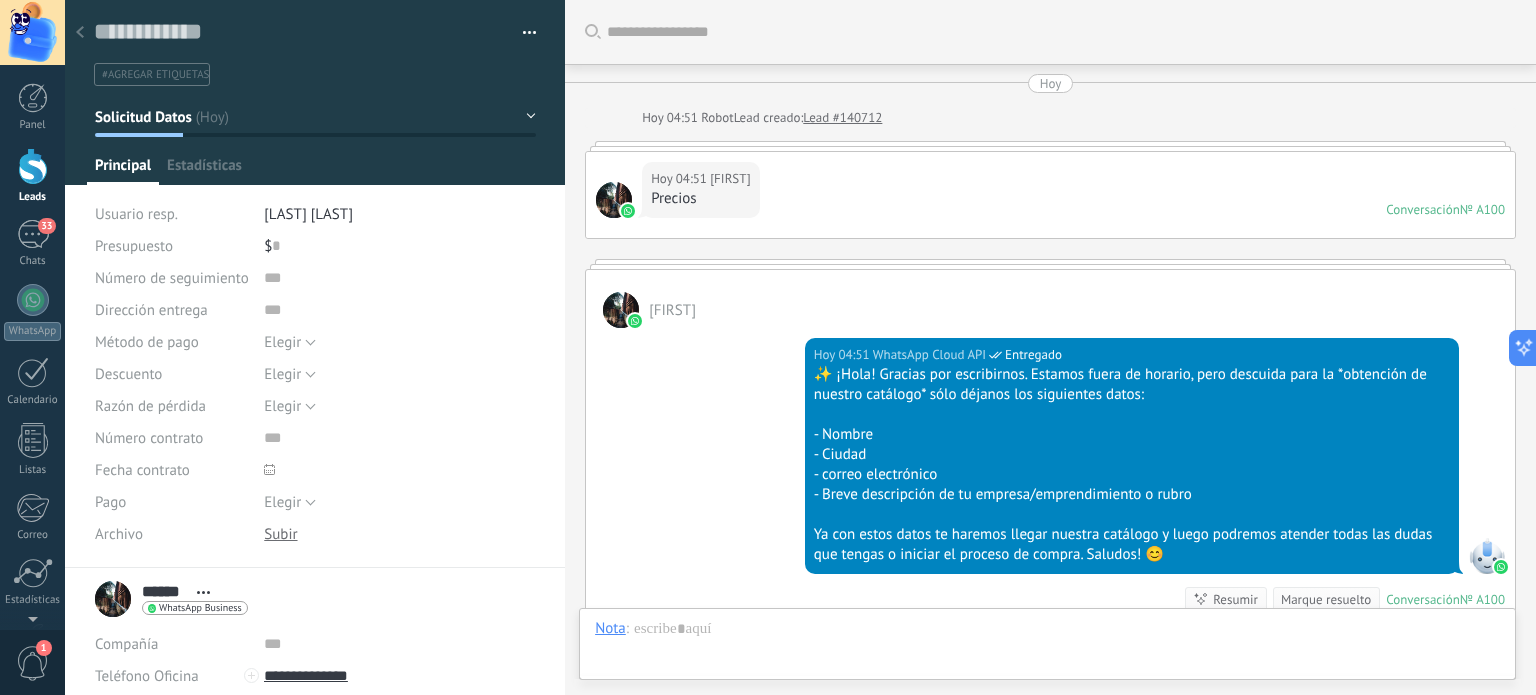 scroll, scrollTop: 29, scrollLeft: 0, axis: vertical 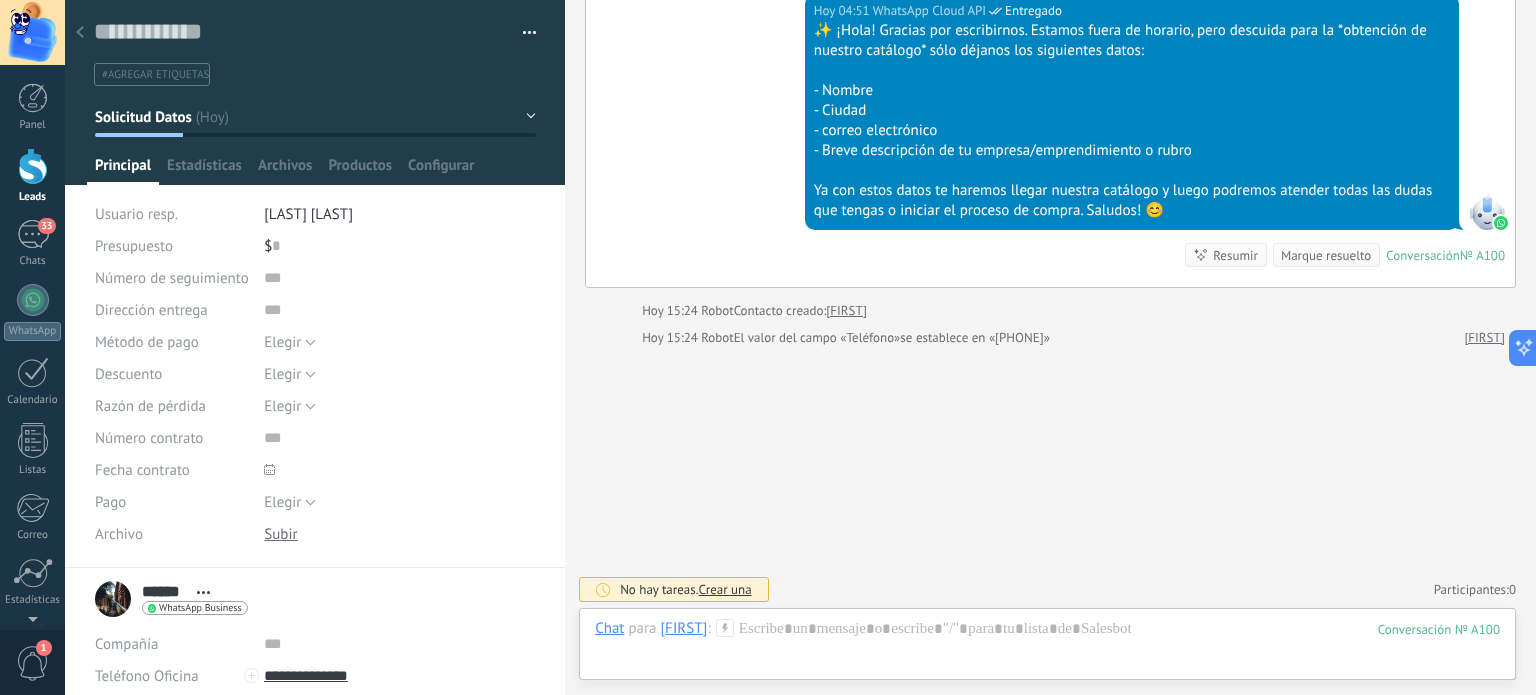 click at bounding box center (33, 166) 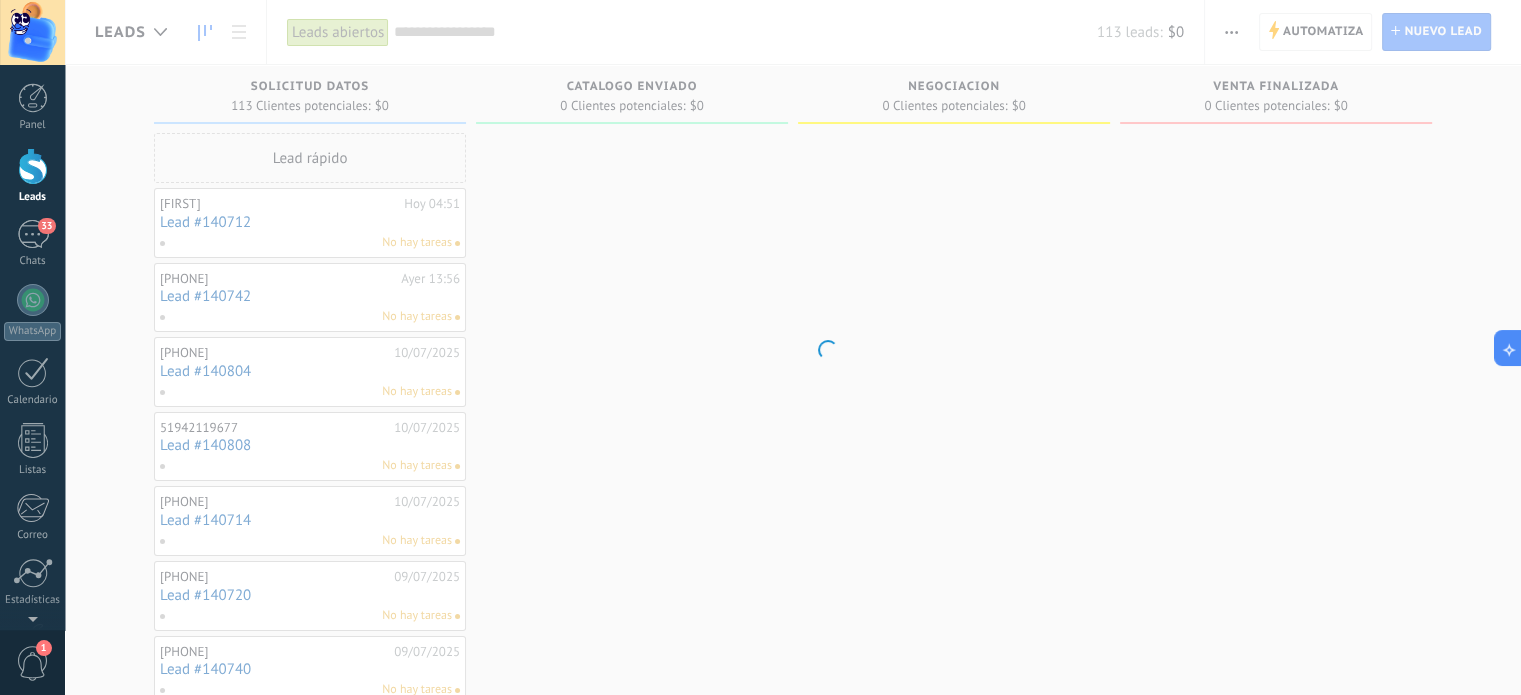 click on ".abccls-1,.abccls-2{fill-rule:evenodd}.abccls-2{fill:#fff} .abfcls-1{fill:none}.abfcls-2{fill:#fff} .abncls-1{isolation:isolate}.abncls-2{opacity:.06}.abncls-2,.abncls-3,.abncls-6{mix-blend-mode:multiply}.abncls-3{opacity:.15}.abncls-4,.abncls-8{fill:#fff}.abncls-5{fill:url(#abnlinear-gradient)}.abncls-6{opacity:.04}.abncls-7{fill:url(#abnlinear-gradient-2)}.abncls-8{fill-rule:evenodd} .abqst0{fill:#ffa200} .abwcls-1{fill:#252525} .cls-1{isolation:isolate} .acicls-1{fill:none} .aclcls-1{fill:#232323} .acnst0{display:none} .addcls-1,.addcls-2{fill:none;stroke-miterlimit:10}.addcls-1{stroke:#dfe0e5}.addcls-2{stroke:#a1a7ab} .adecls-1,.adecls-2{fill:none;stroke-miterlimit:10}.adecls-1{stroke:#dfe0e5}.adecls-2{stroke:#a1a7ab} .adqcls-1{fill:#8591a5;fill-rule:evenodd} .aeccls-1{fill:#5c9f37} .aeecls-1{fill:#f86161} .aejcls-1{fill:#8591a5;fill-rule:evenodd} .aekcls-1{fill-rule:evenodd} .aelcls-1{fill-rule:evenodd;fill:currentColor} .aemcls-1{fill-rule:evenodd;fill:currentColor} .aencls-2{fill:#f86161;opacity:.3}" at bounding box center (760, 347) 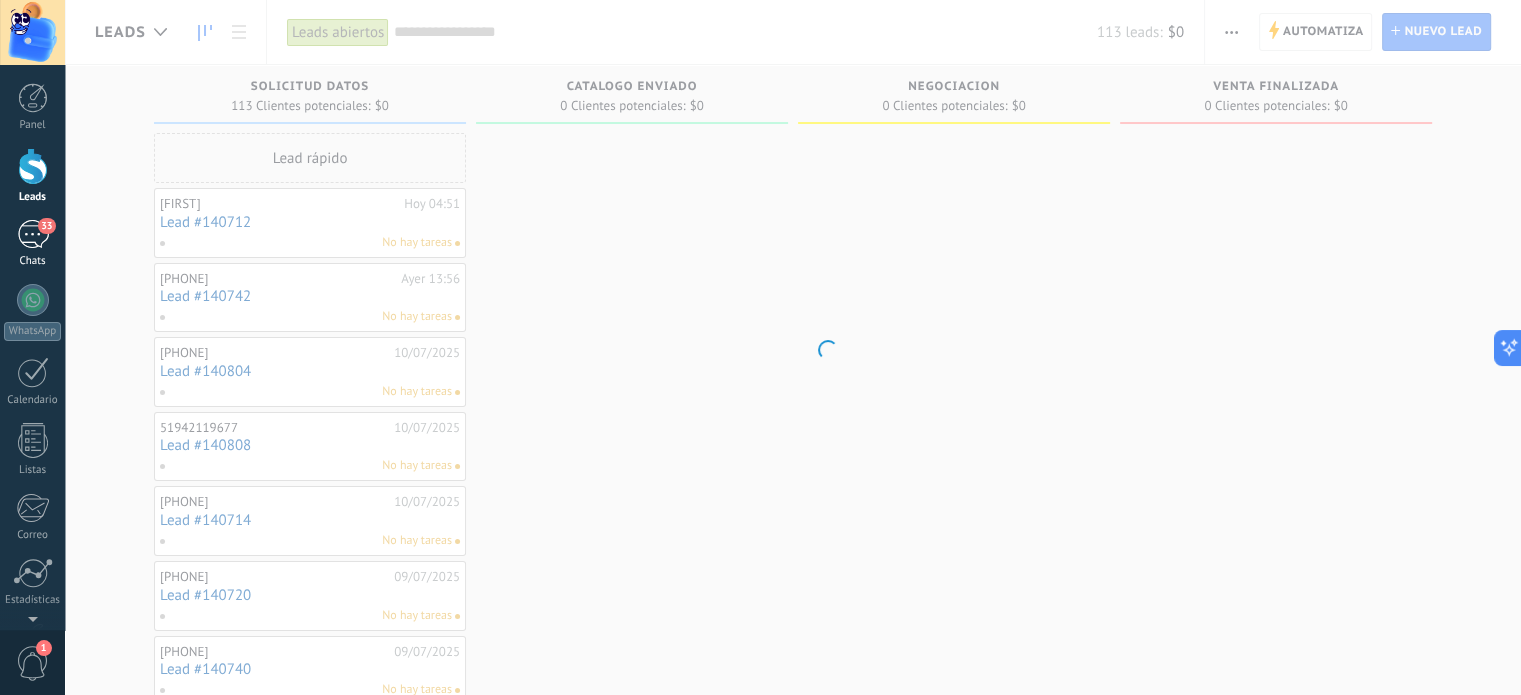 click on "33" at bounding box center [33, 234] 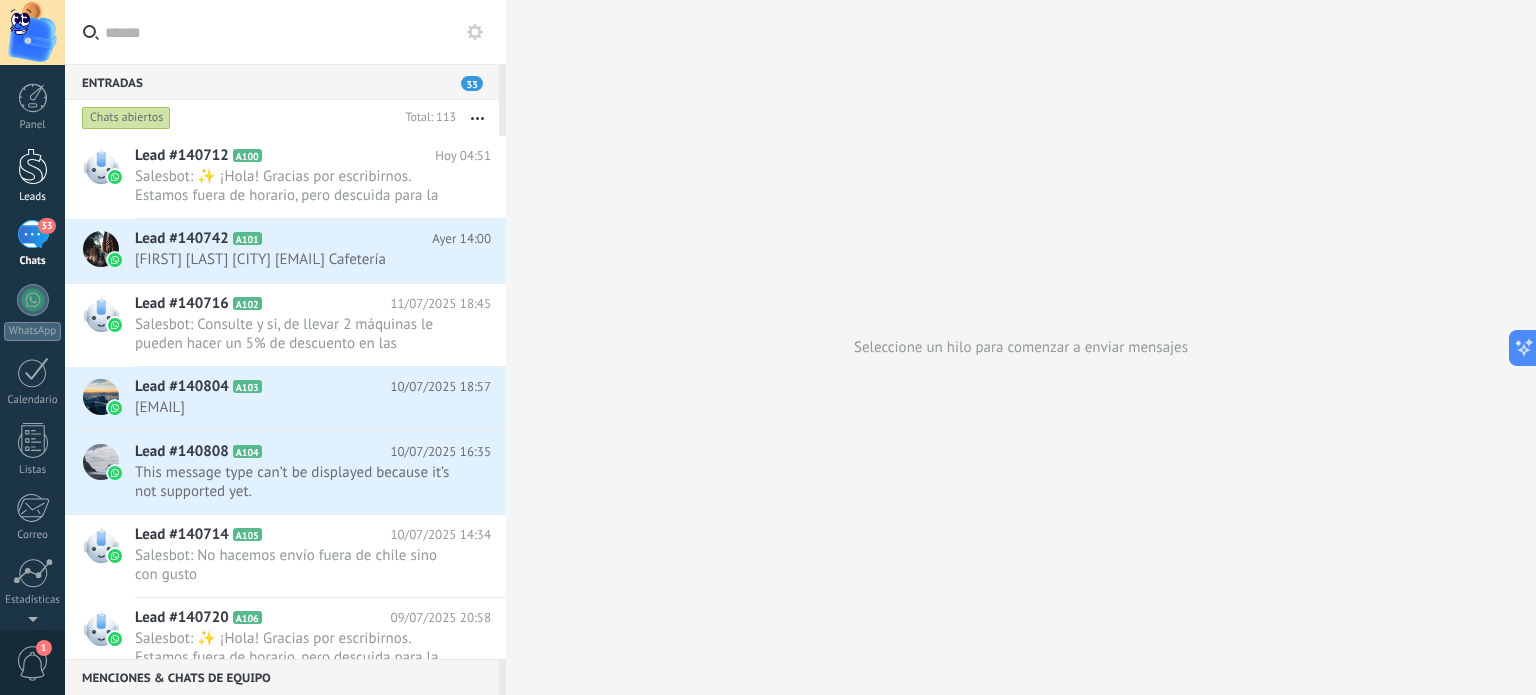 click at bounding box center (33, 166) 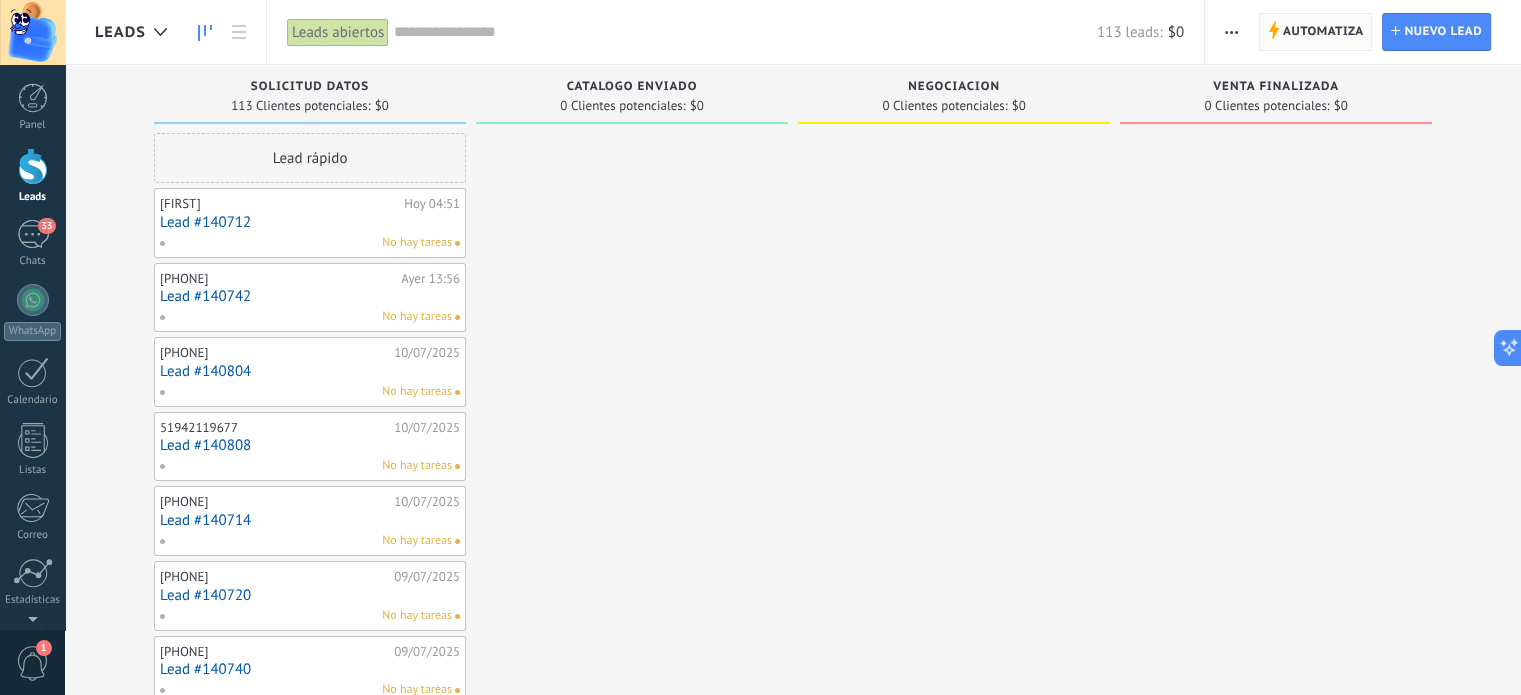 click on "Automatiza" at bounding box center [1323, 32] 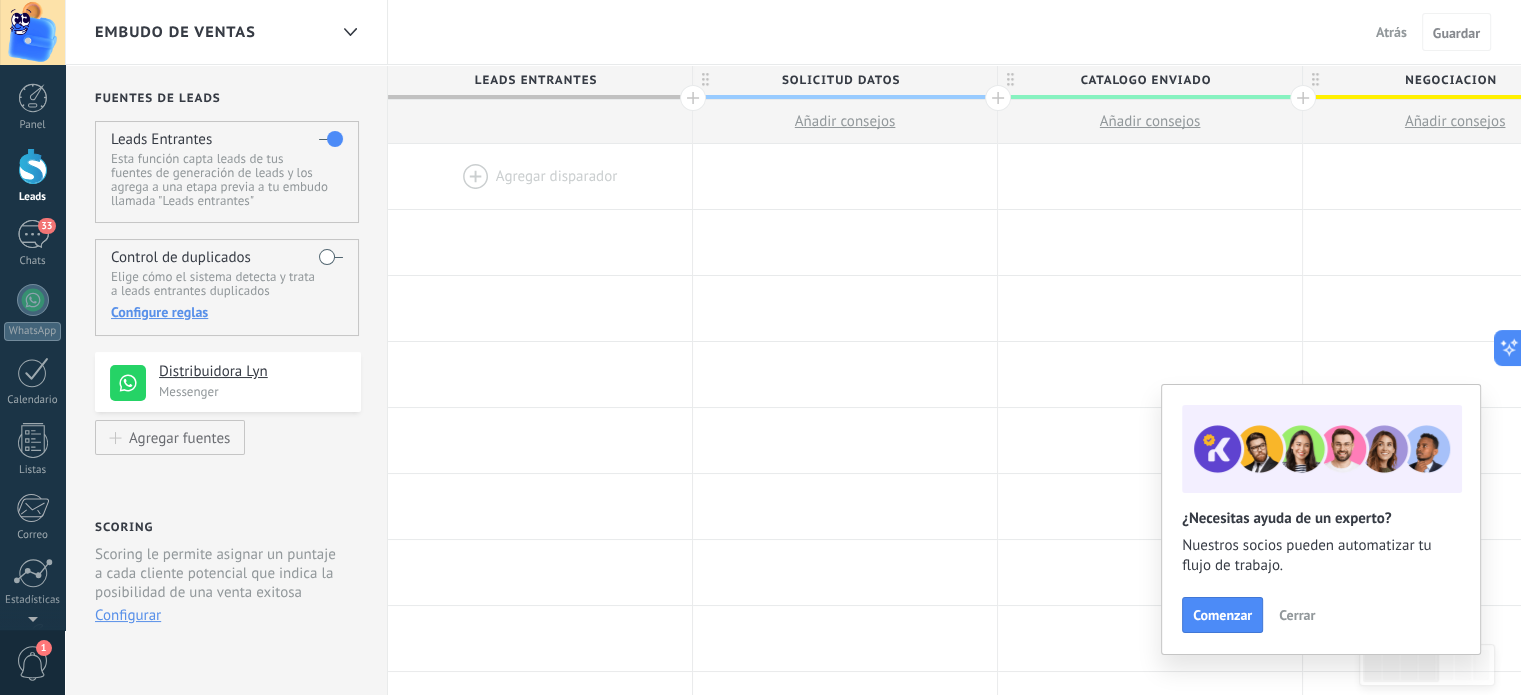 click on "Cerrar" at bounding box center (1297, 615) 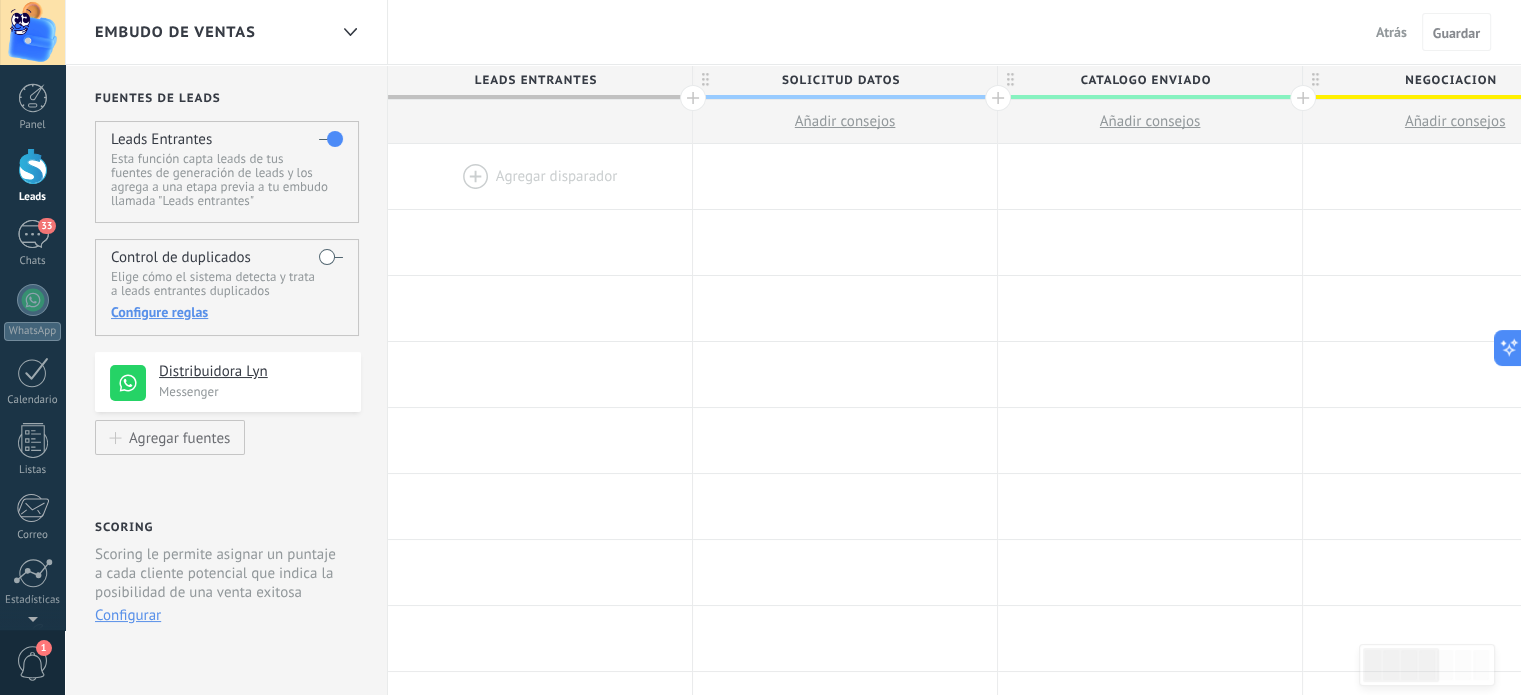 click at bounding box center (540, 176) 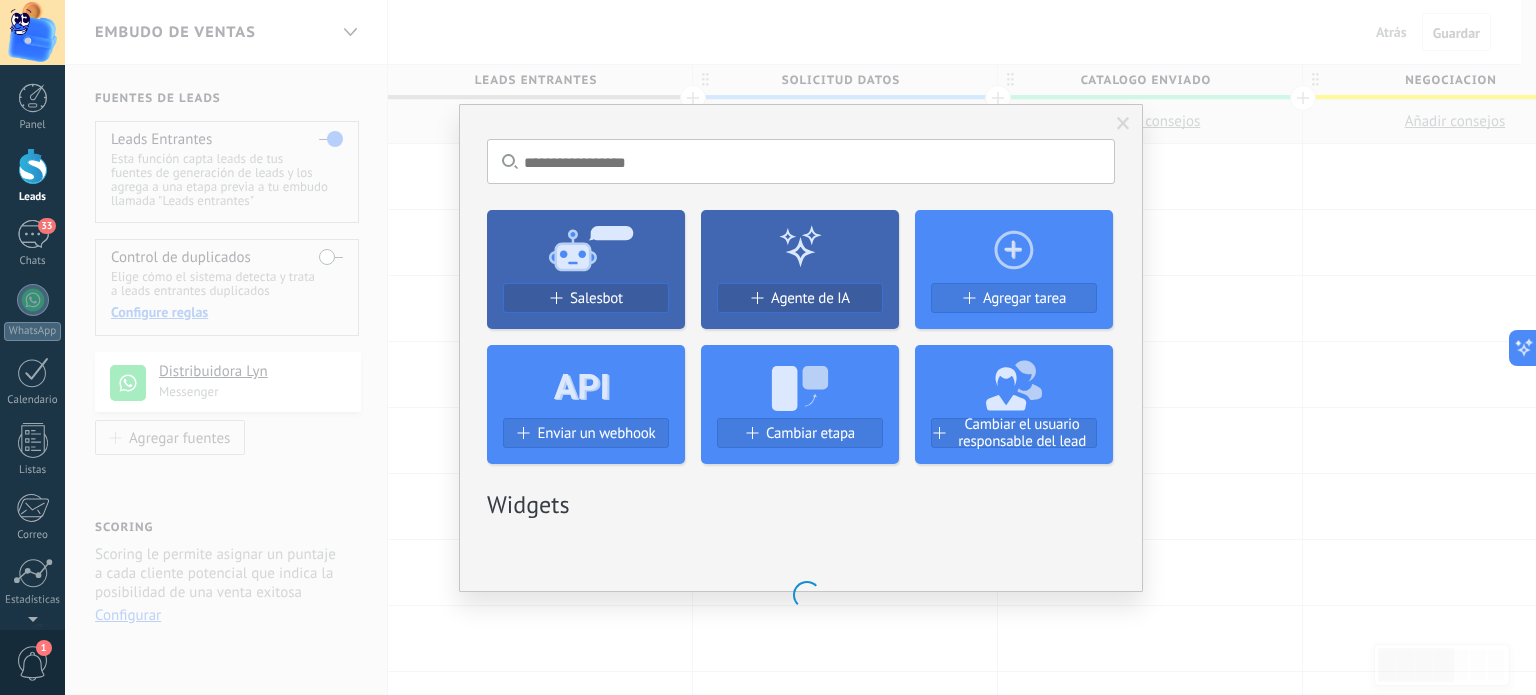 click on "Salesbot Agente de IA Agregar tarea Enviar un webhook Cambiar etapa Cambiar el usuario responsable del lead" at bounding box center [801, 329] 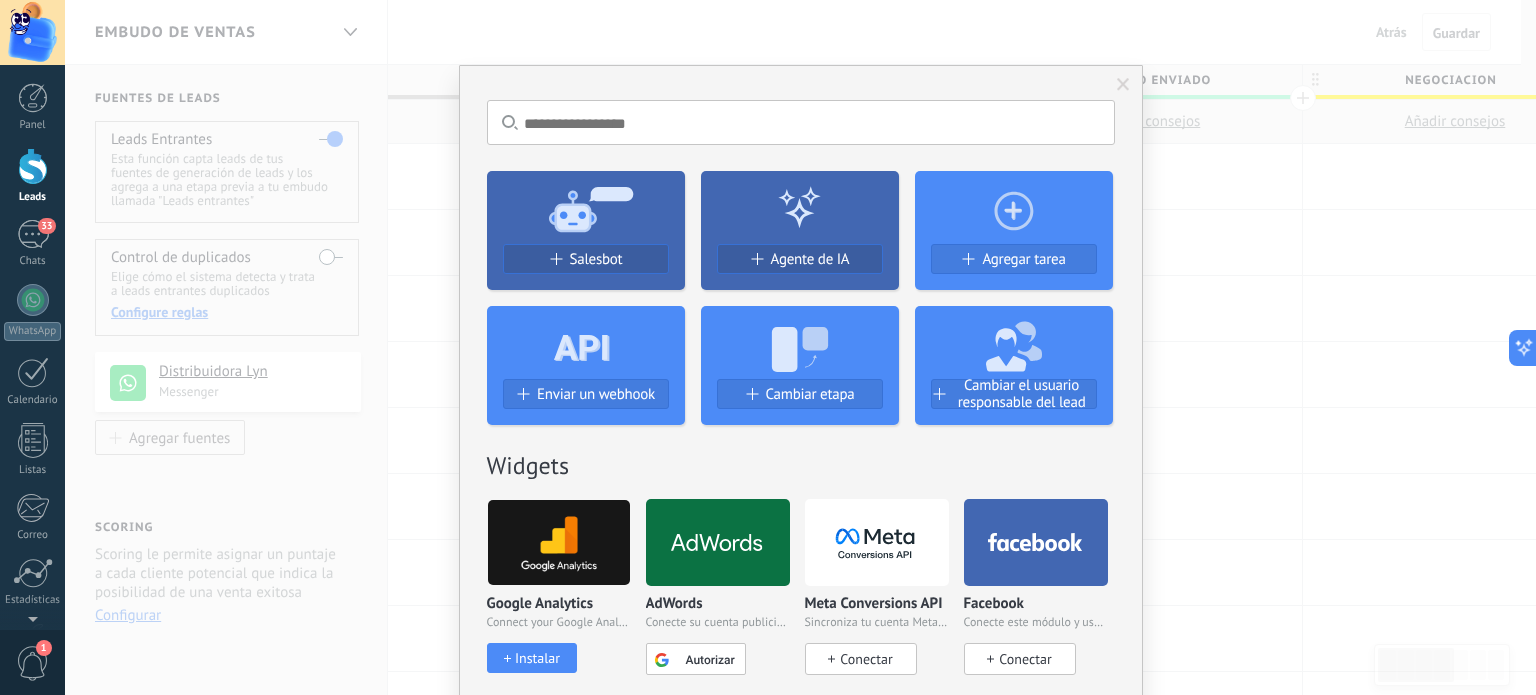 click on "Salesbot" at bounding box center (596, 259) 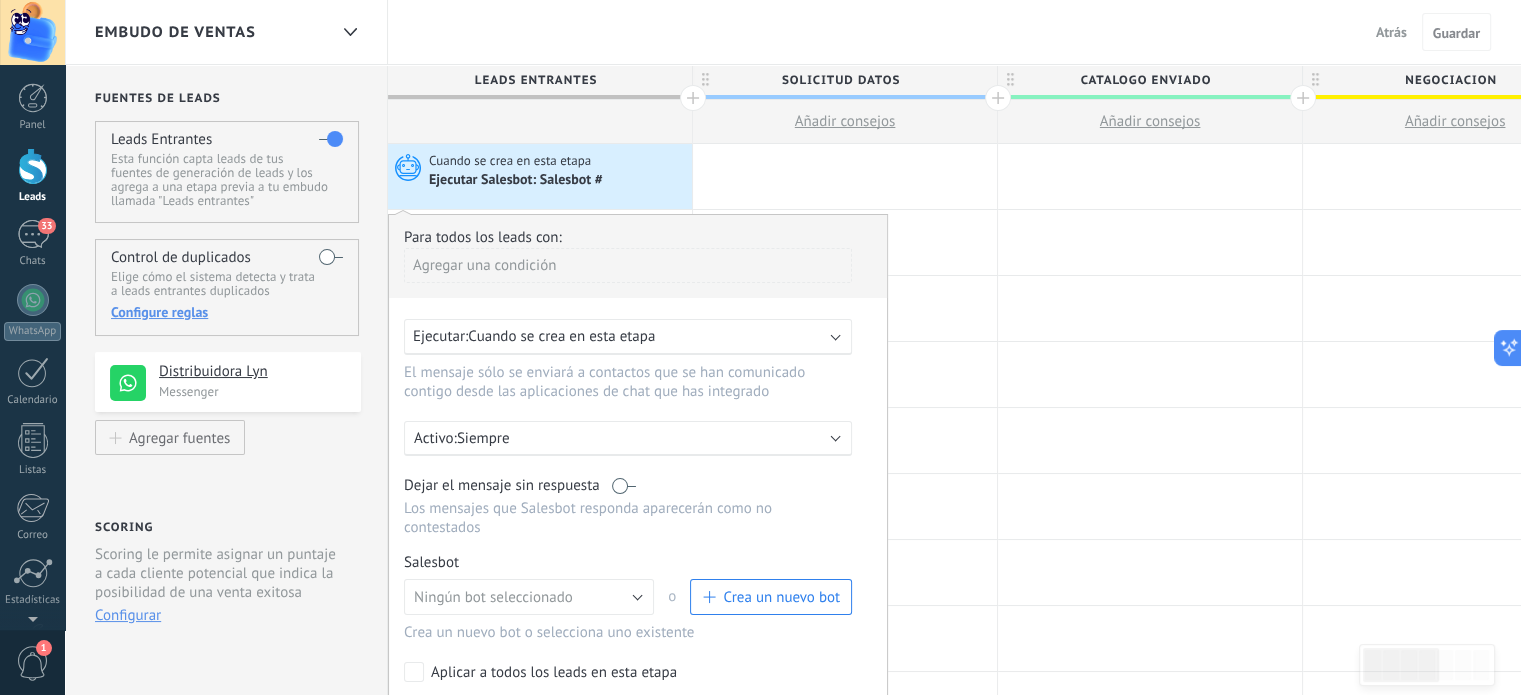 click on "Cuando se crea en esta etapa" at bounding box center [561, 336] 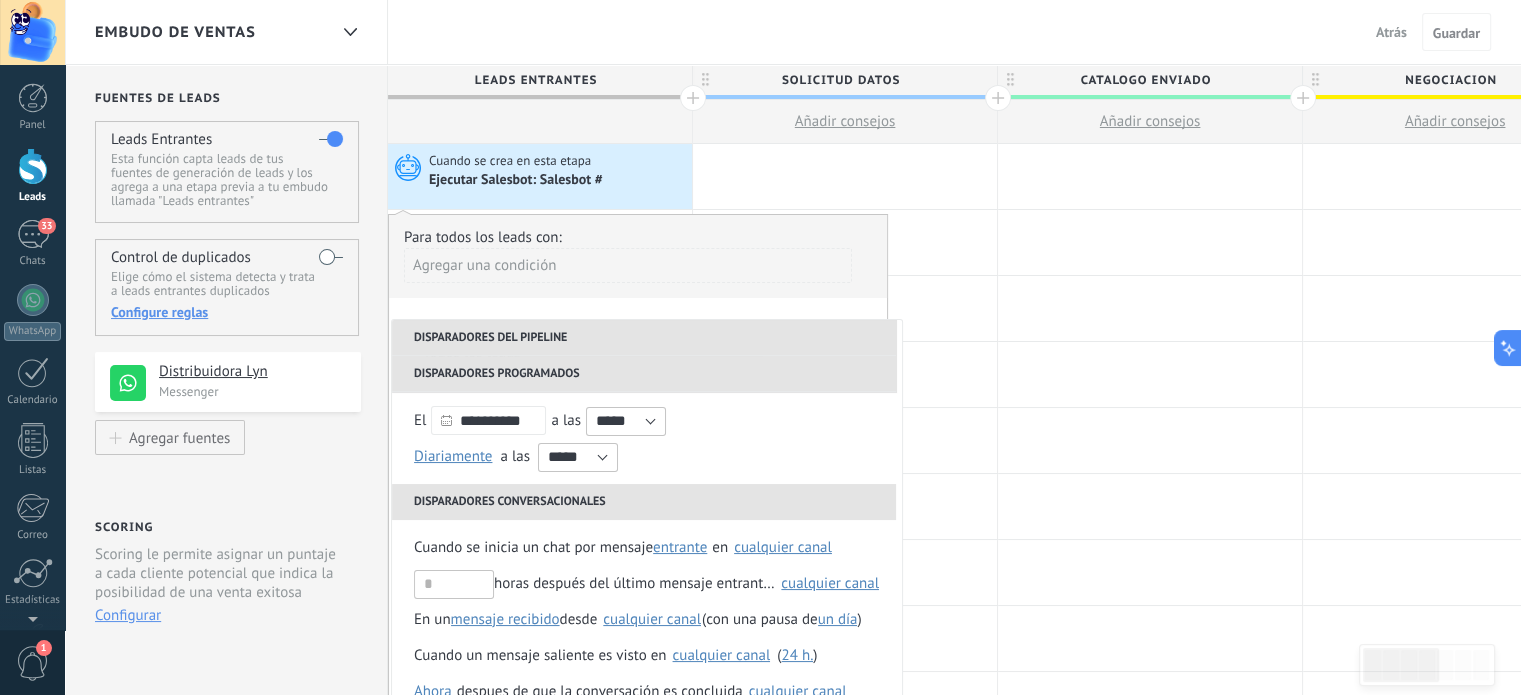 scroll, scrollTop: 0, scrollLeft: 0, axis: both 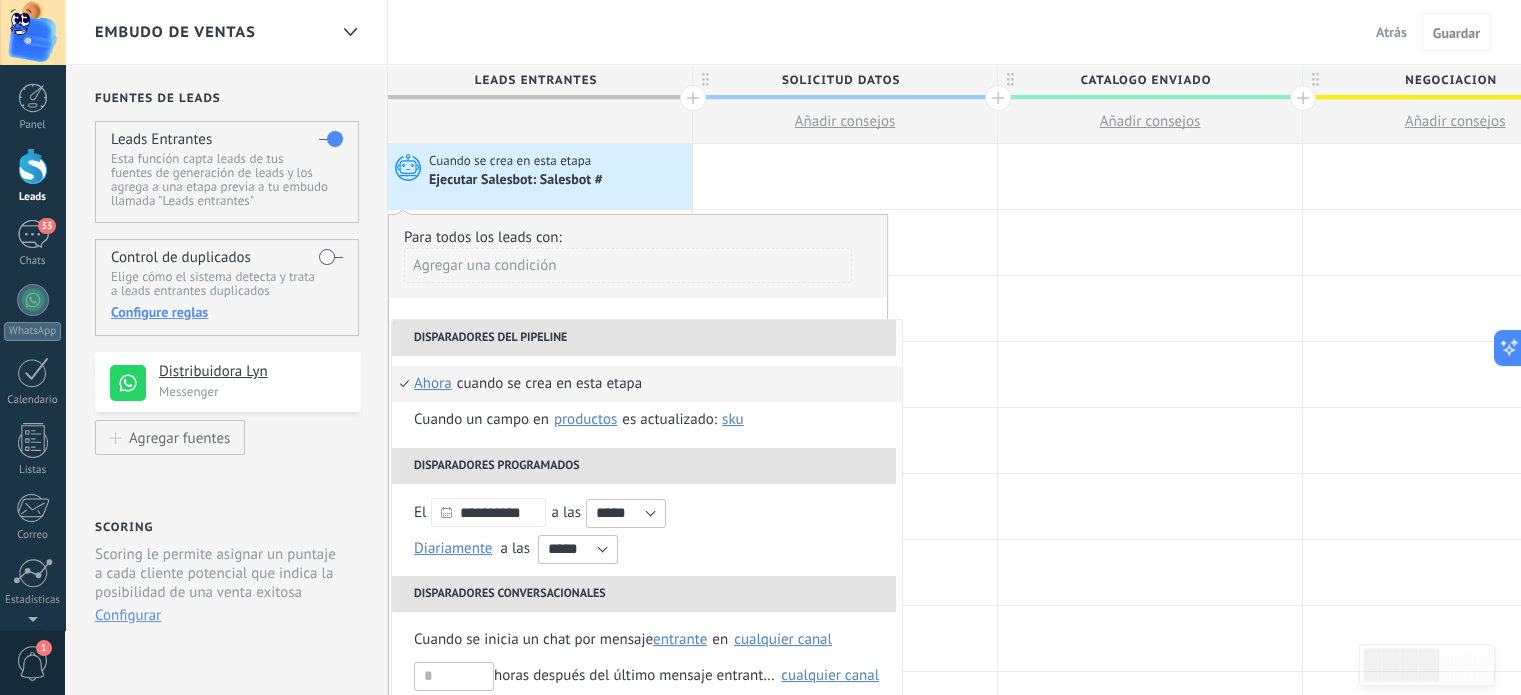 click on "Agregar una condición" at bounding box center (628, 265) 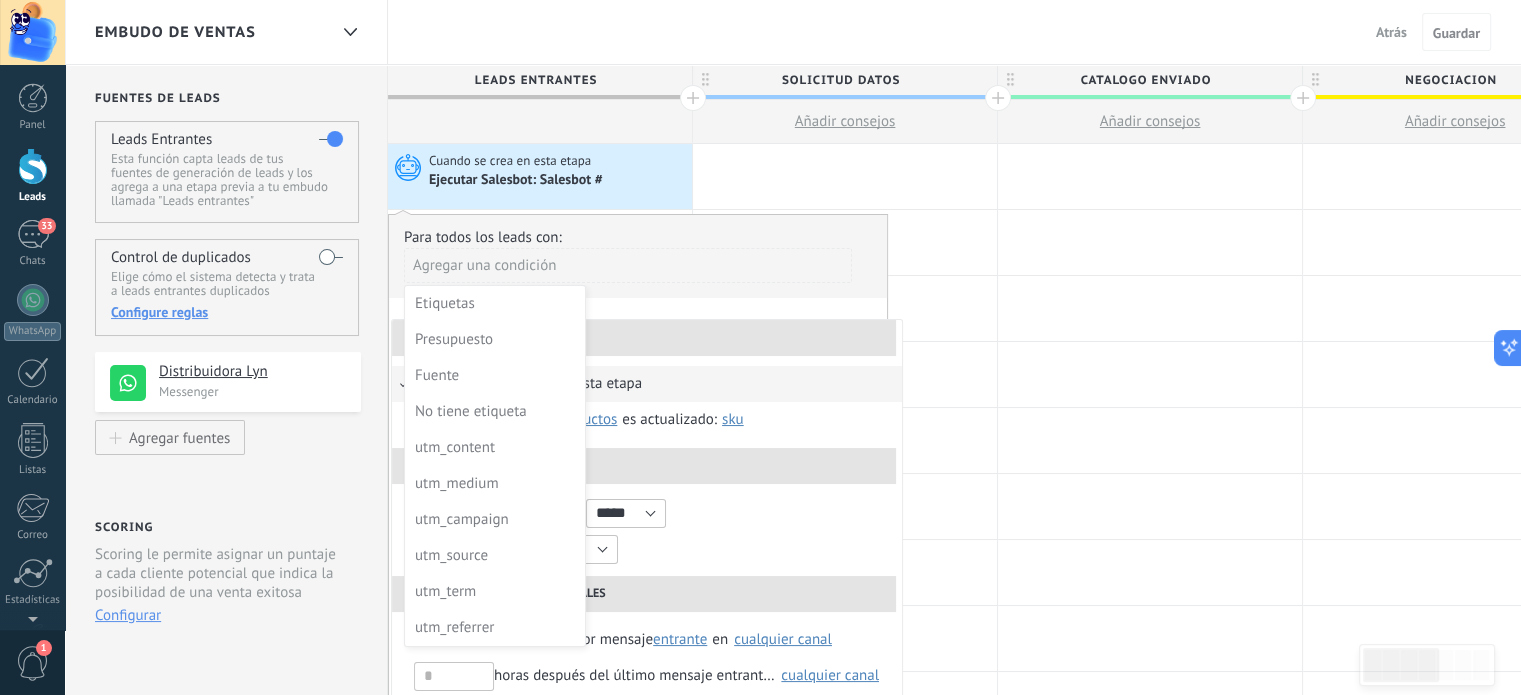 click at bounding box center (638, 475) 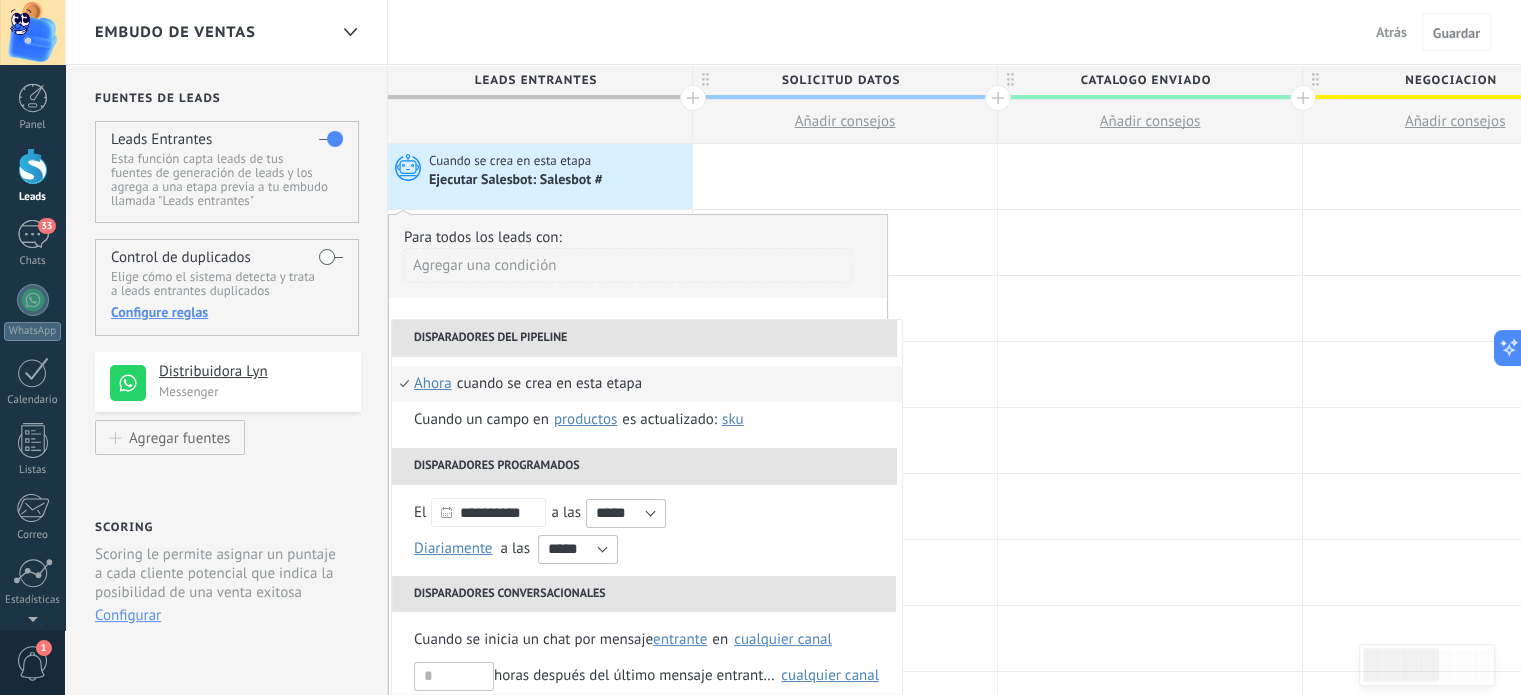 scroll, scrollTop: 164, scrollLeft: 0, axis: vertical 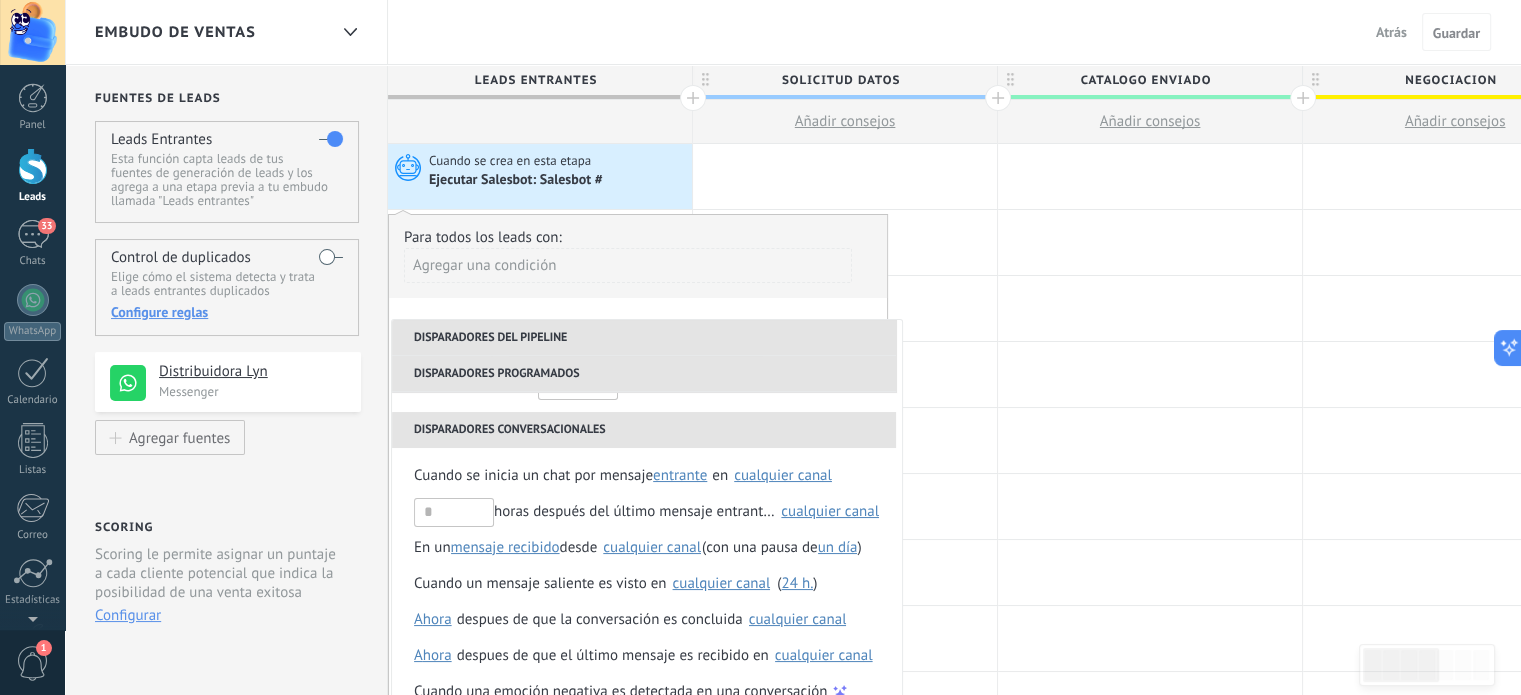 click at bounding box center [1150, 308] 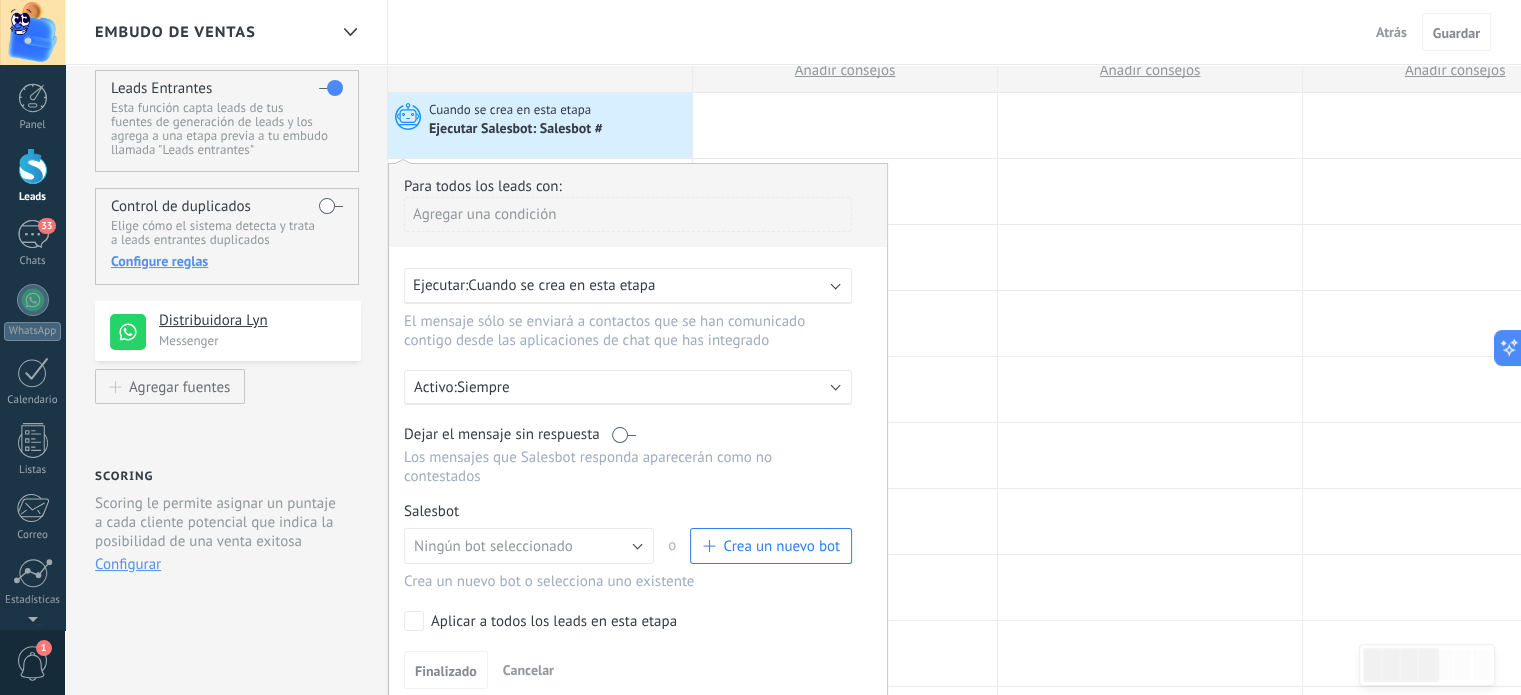 scroll, scrollTop: 100, scrollLeft: 0, axis: vertical 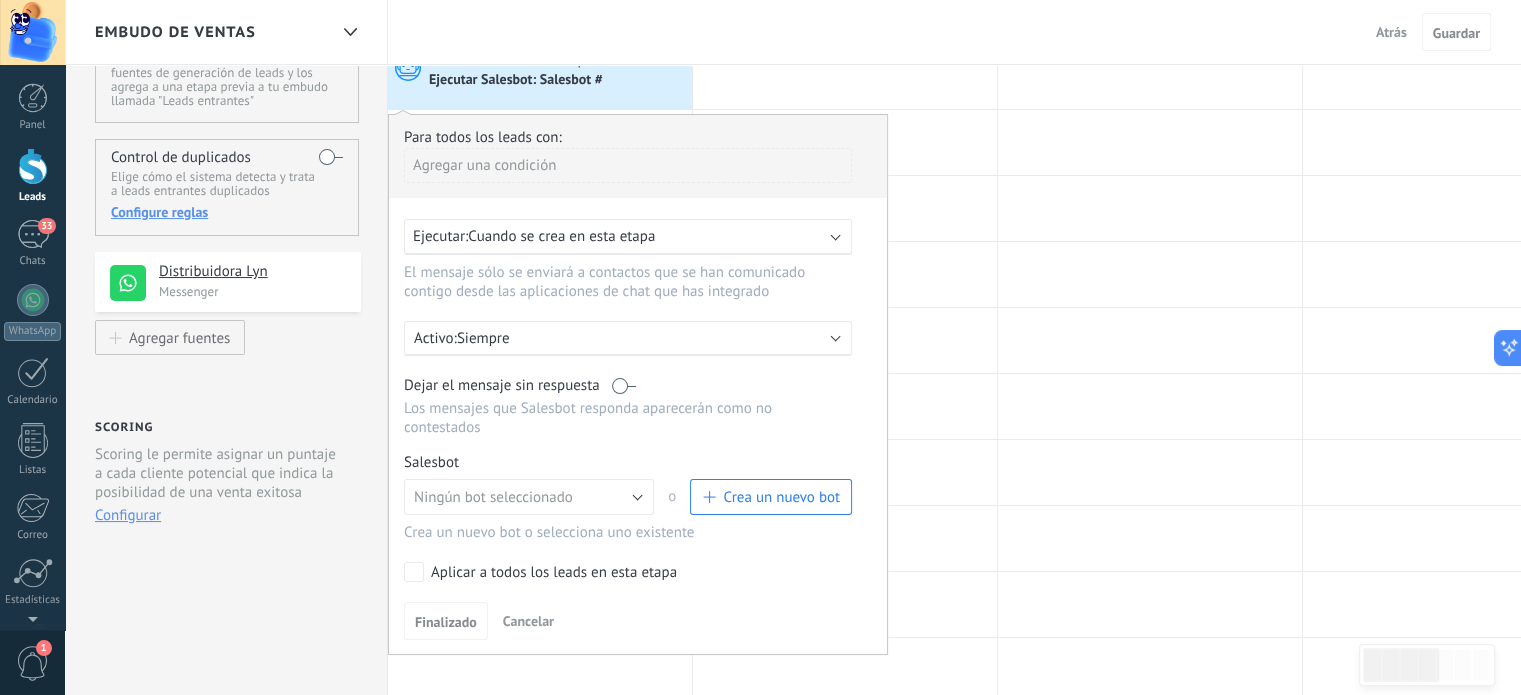 click on "Siempre" at bounding box center [632, 338] 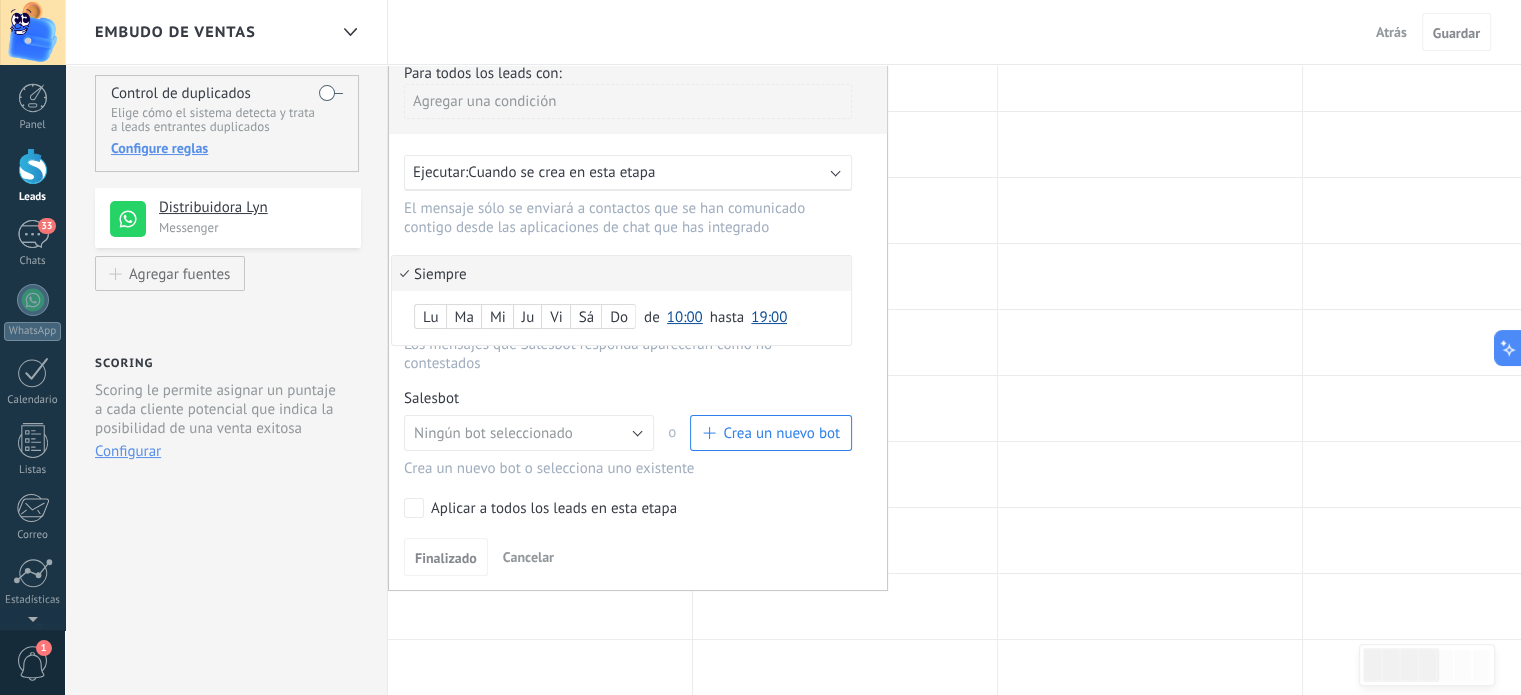 scroll, scrollTop: 200, scrollLeft: 0, axis: vertical 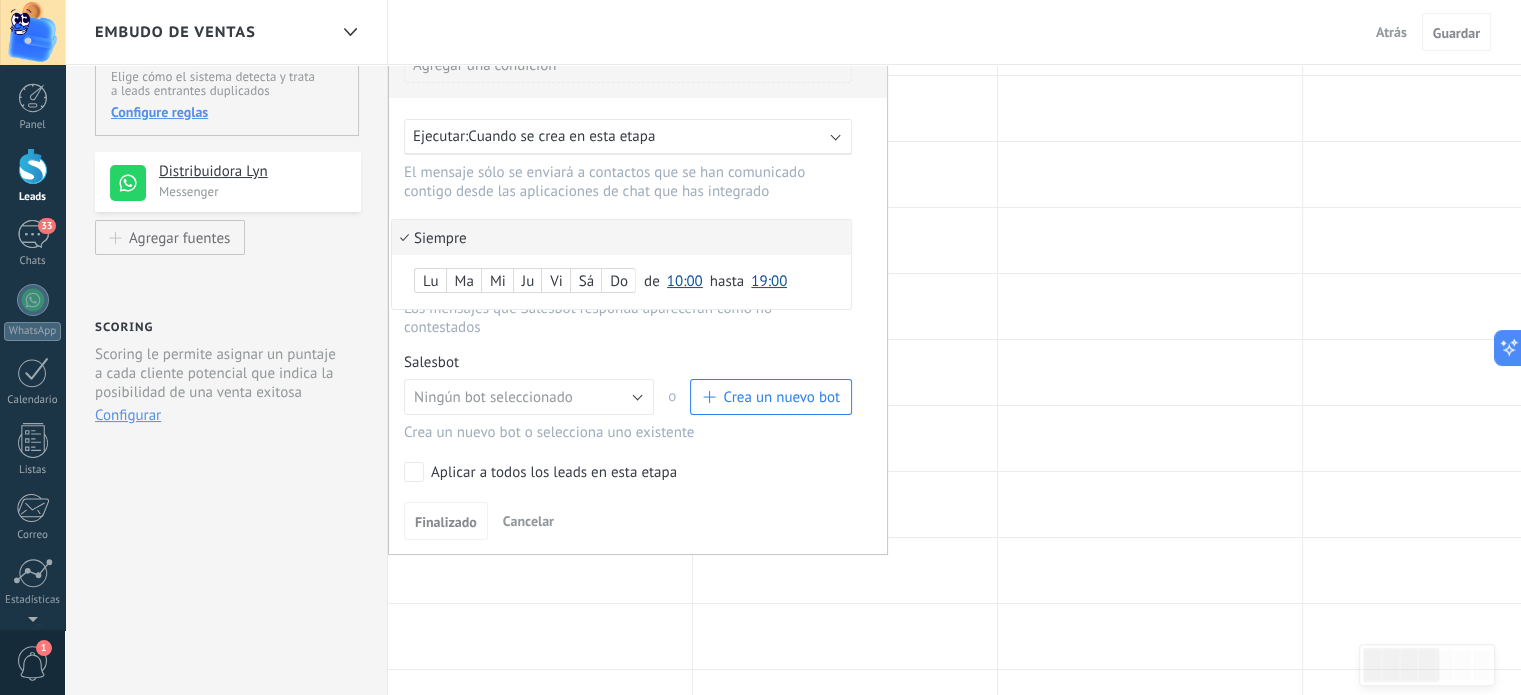 click on "10:00" at bounding box center (685, 281) 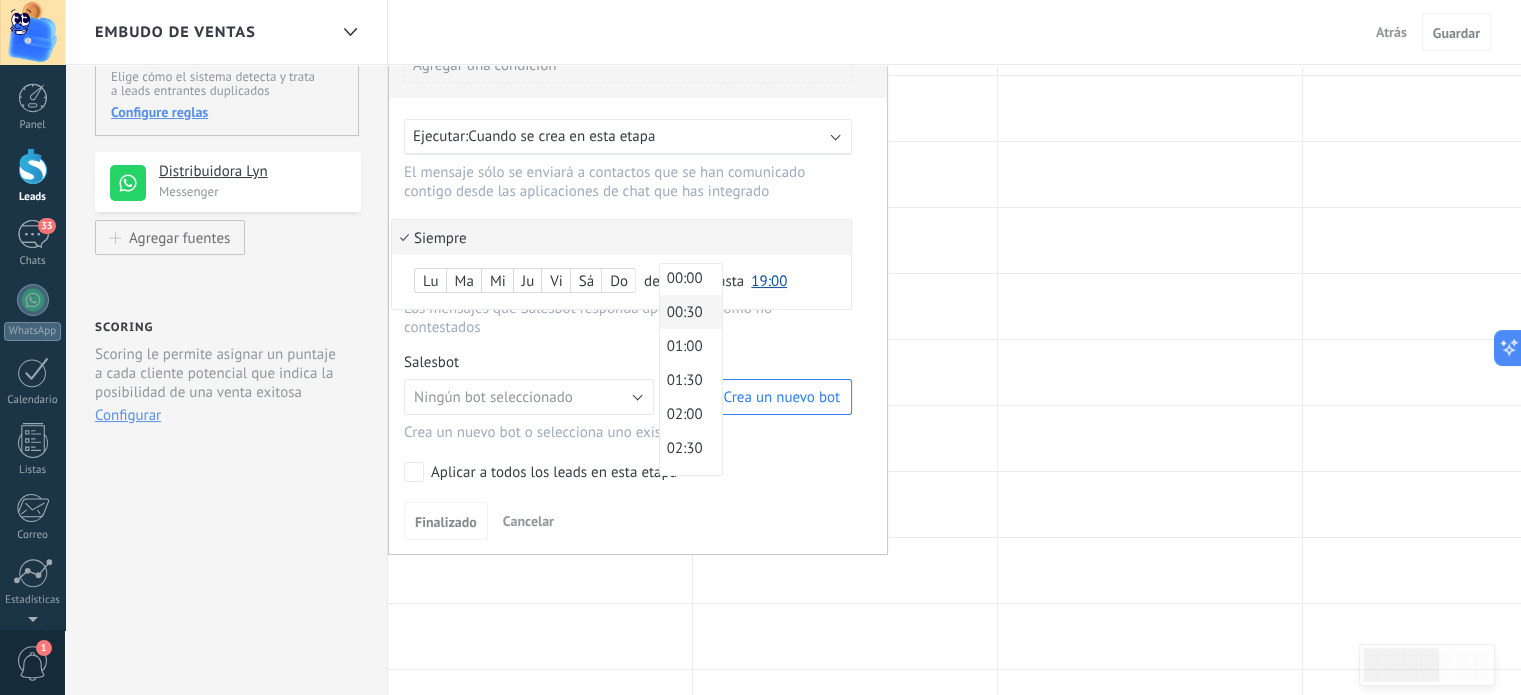 scroll, scrollTop: 0, scrollLeft: 0, axis: both 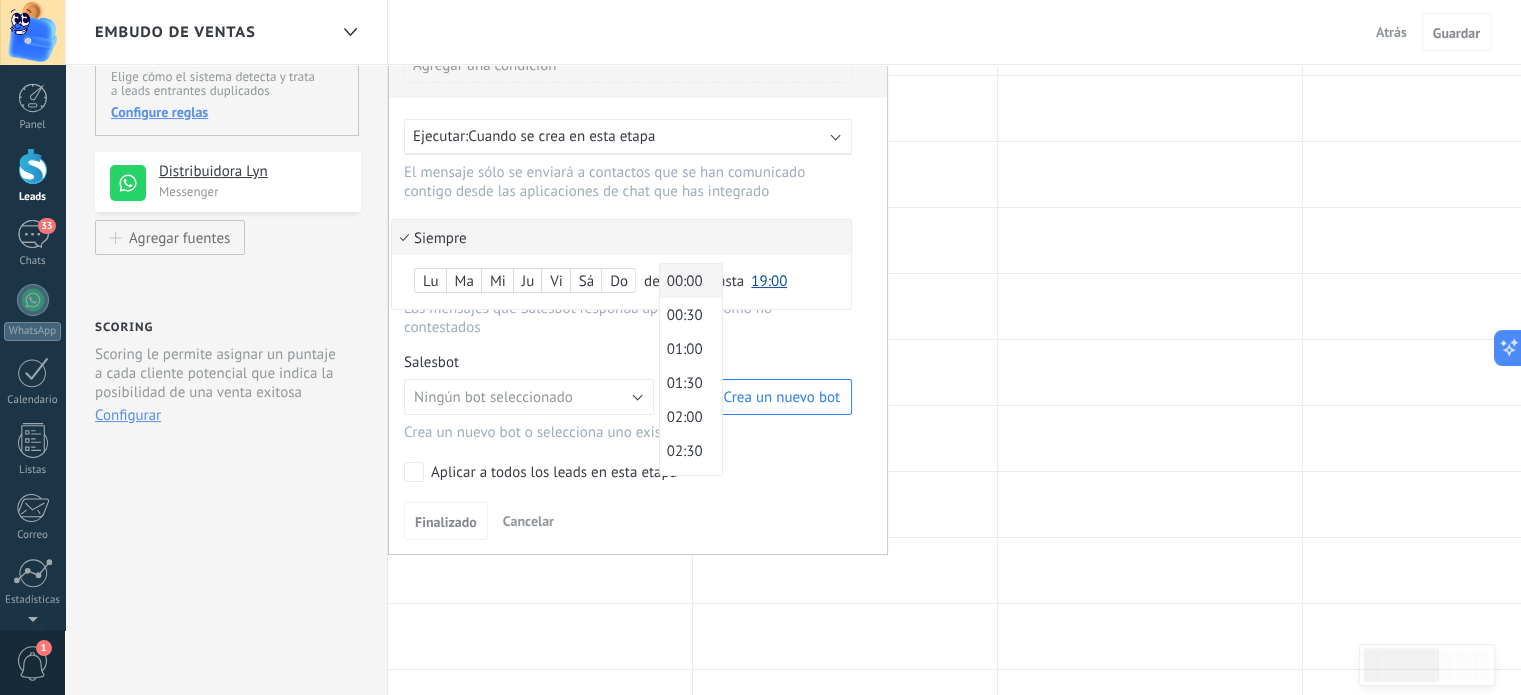 click on "00:00" at bounding box center (688, 281) 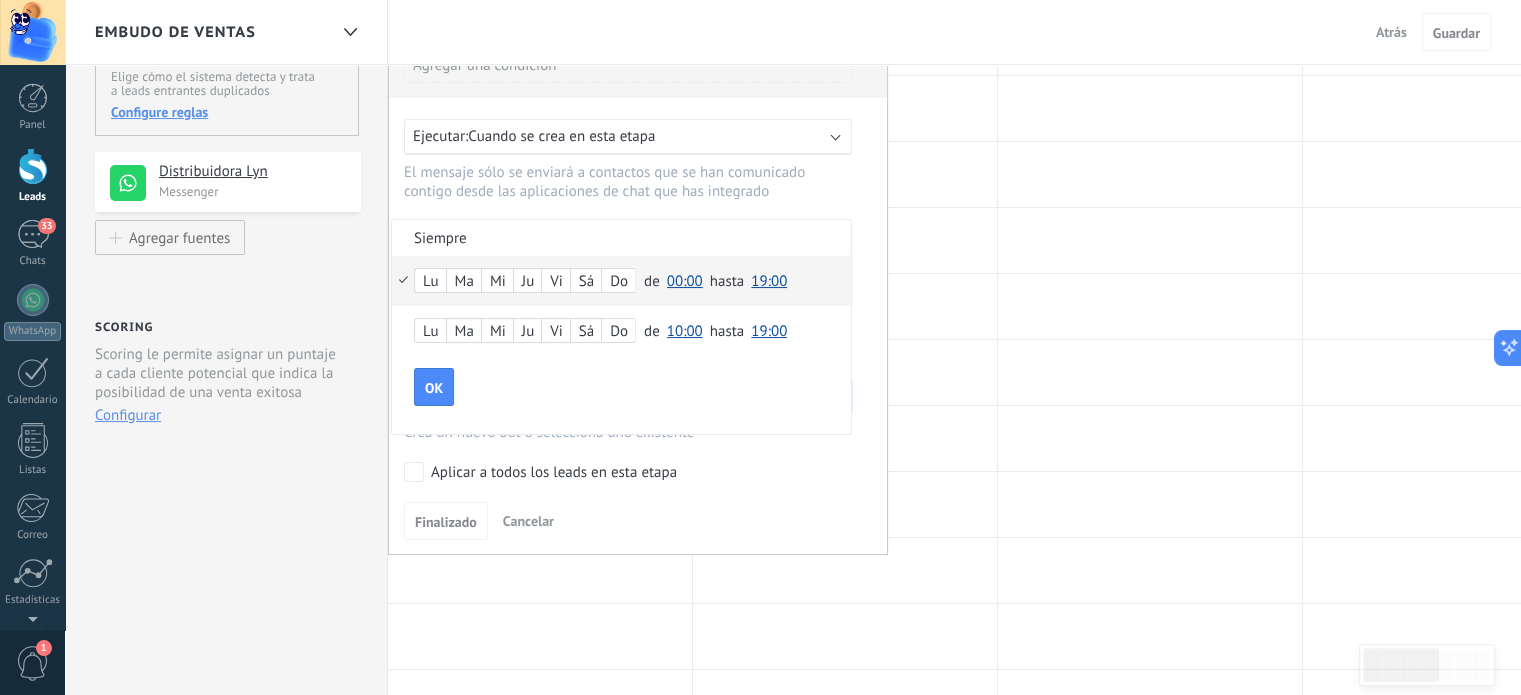 click on "19:00" at bounding box center [769, 281] 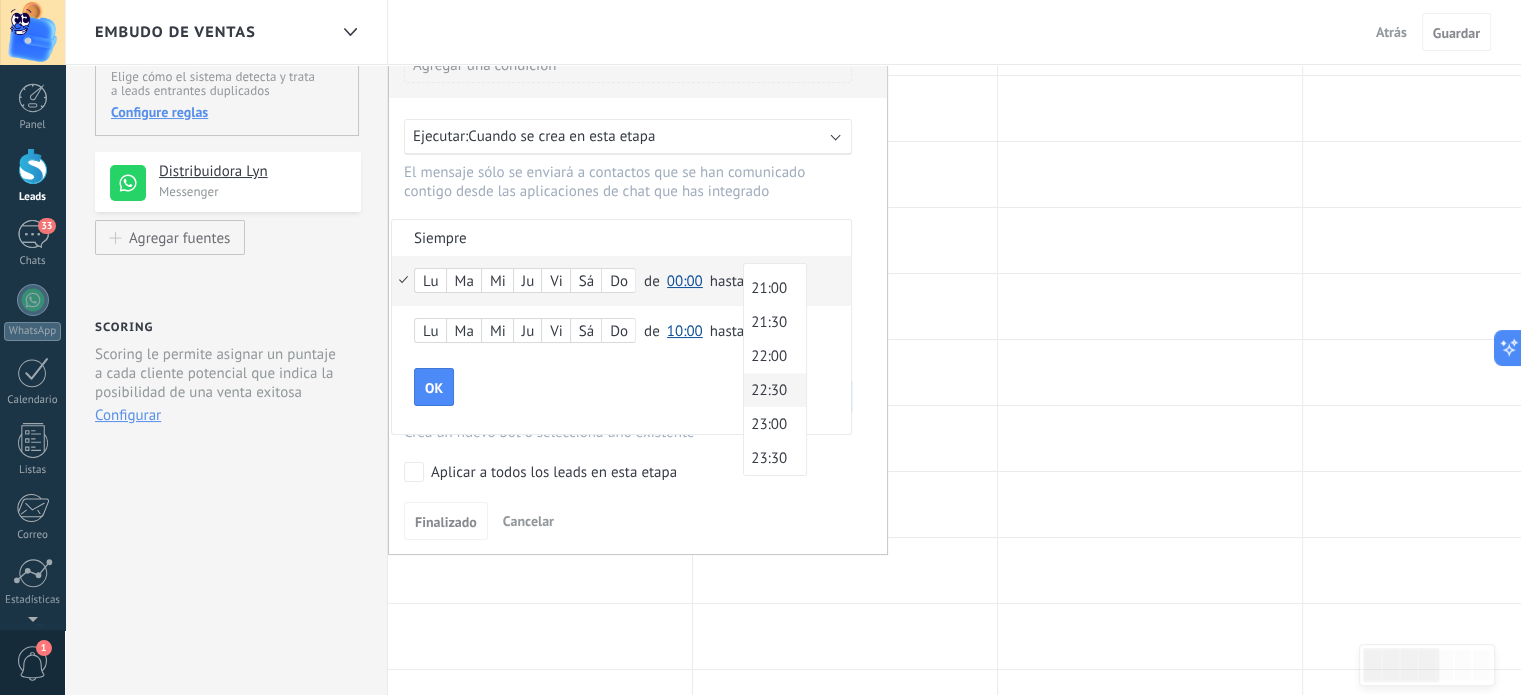 scroll, scrollTop: 1430, scrollLeft: 0, axis: vertical 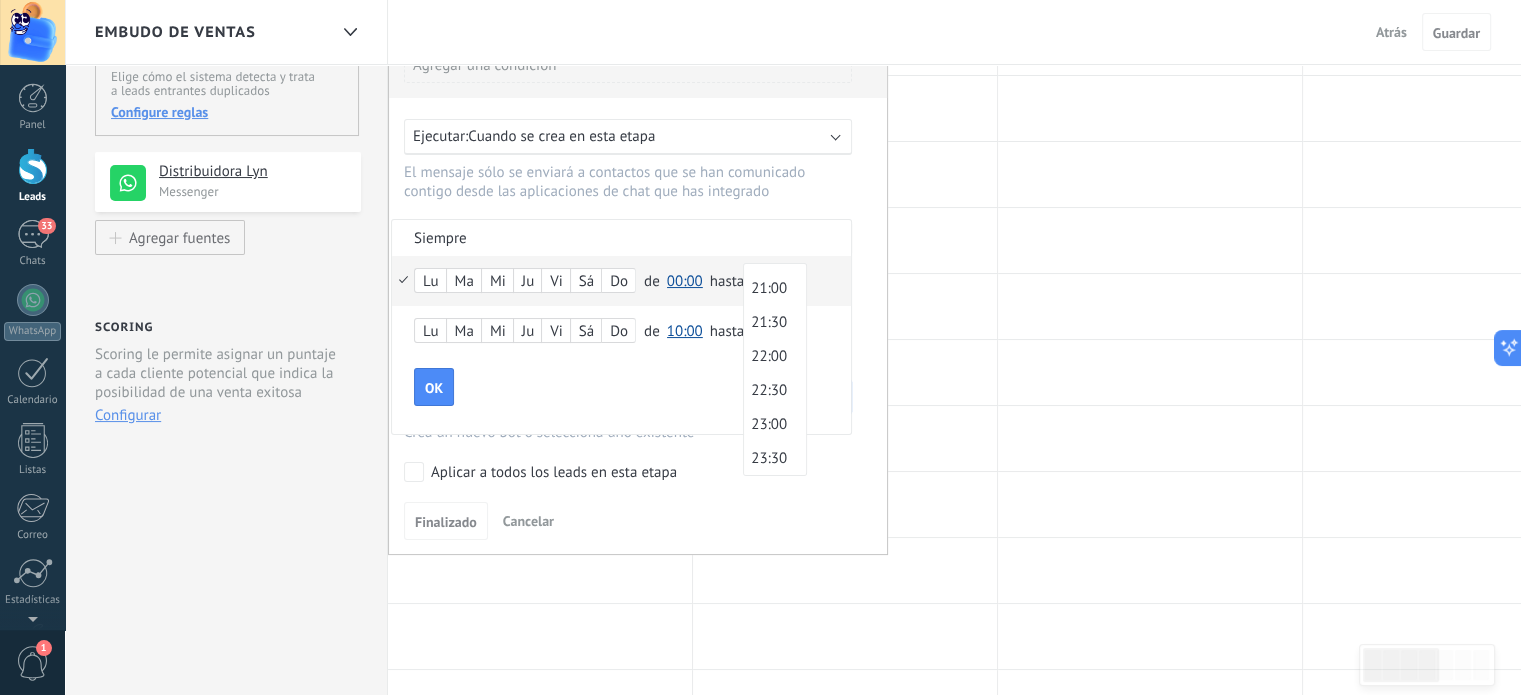 click on "23:30" at bounding box center [772, 458] 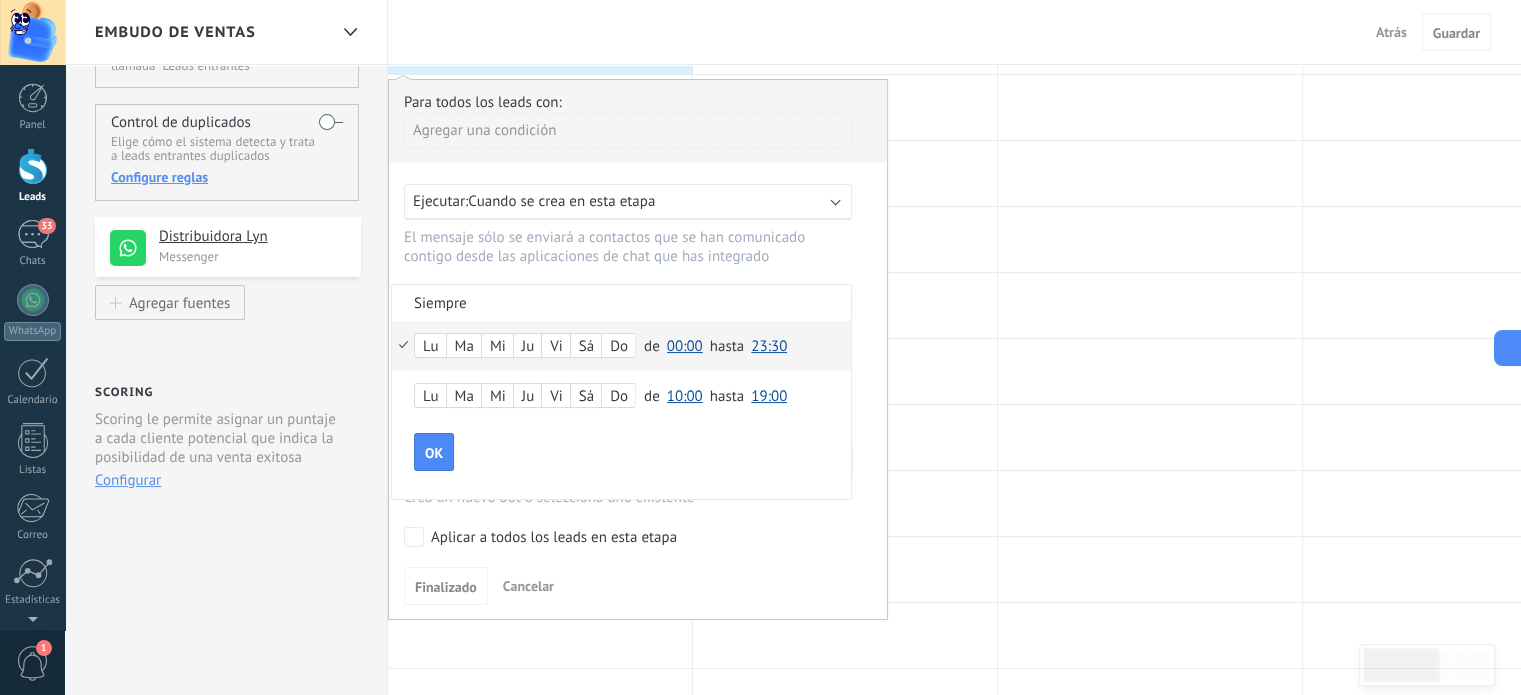 scroll, scrollTop: 100, scrollLeft: 0, axis: vertical 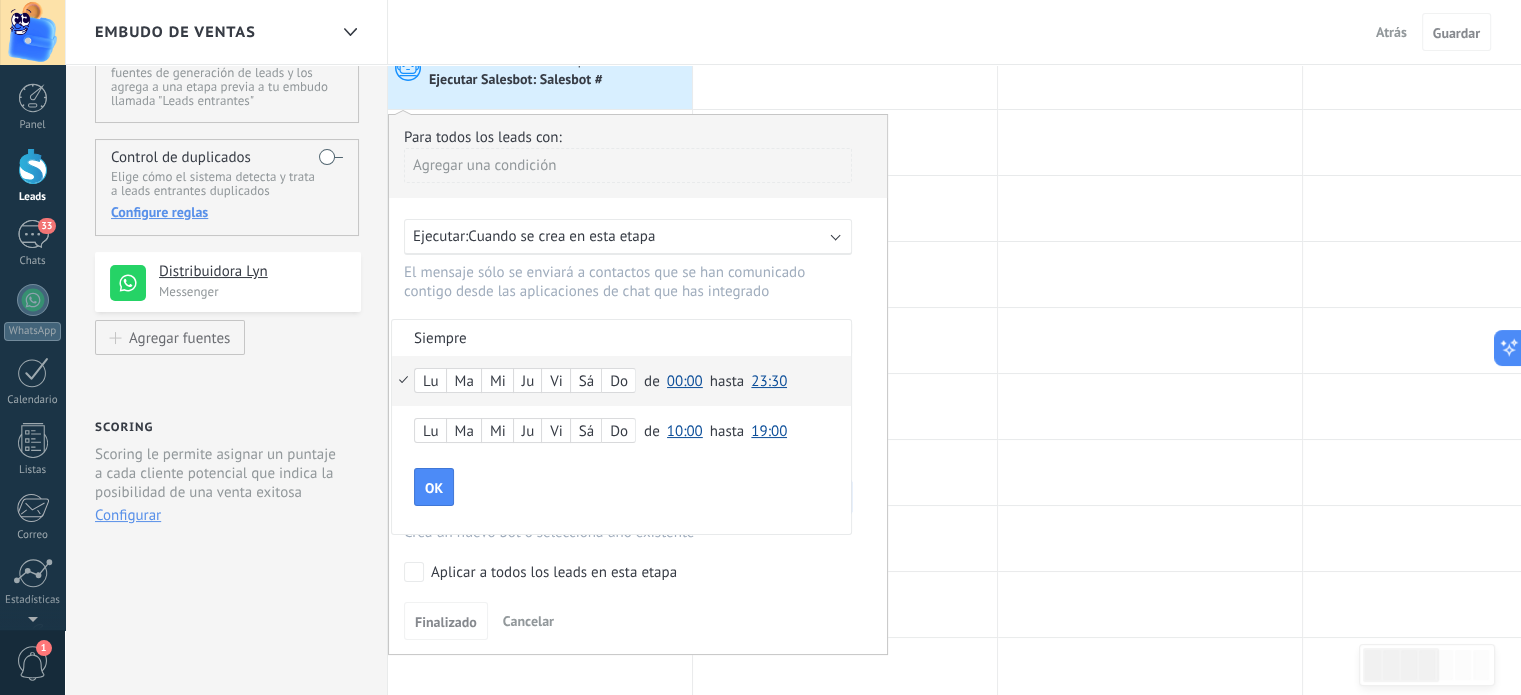 click on "10:00" at bounding box center (685, 431) 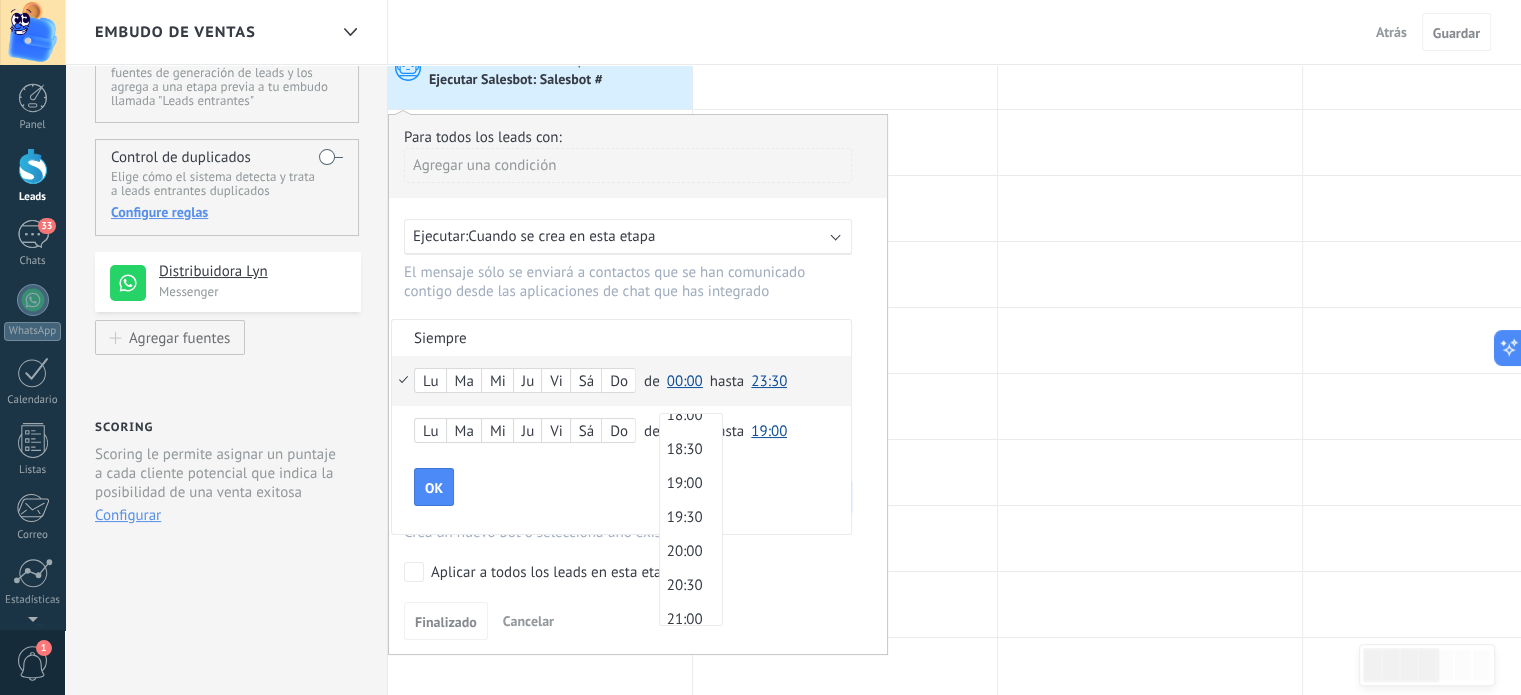 scroll, scrollTop: 1430, scrollLeft: 0, axis: vertical 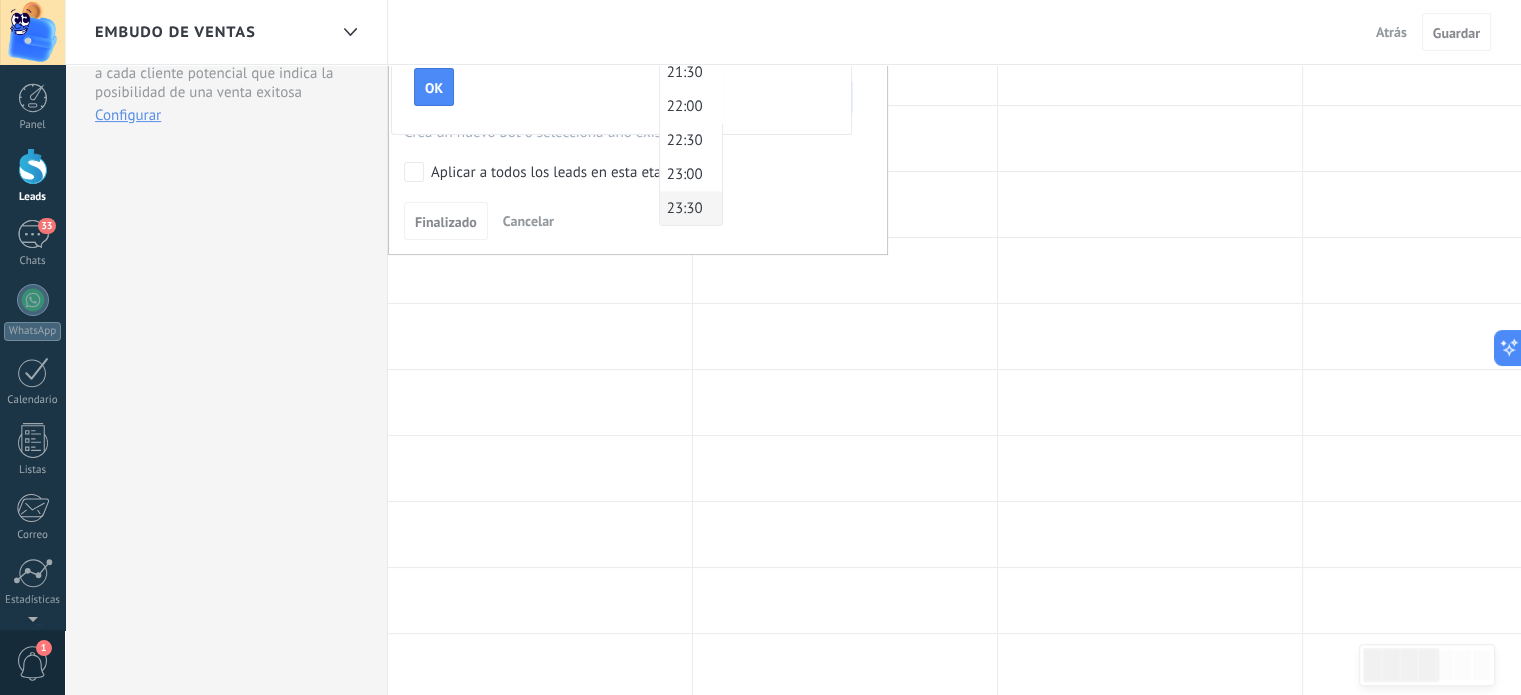 click on "23:30" at bounding box center [688, 208] 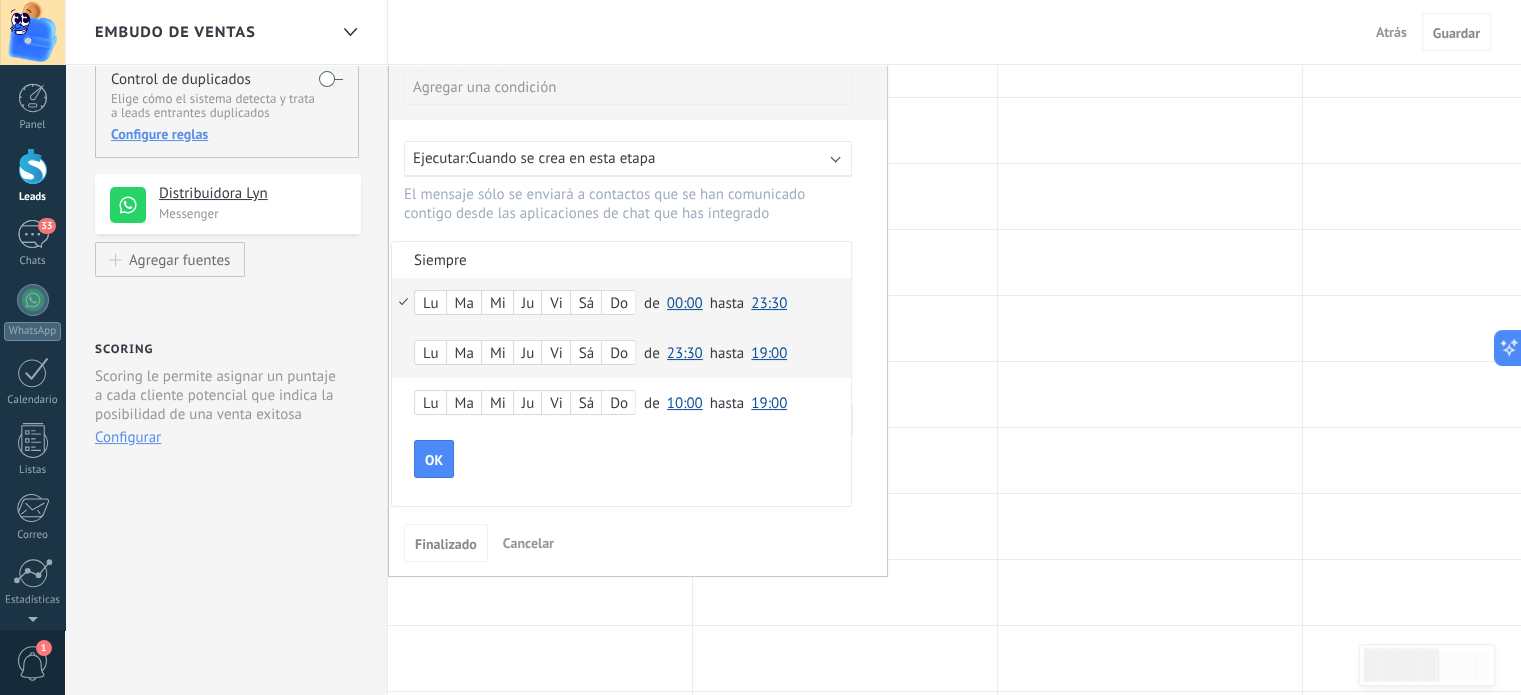 scroll, scrollTop: 100, scrollLeft: 0, axis: vertical 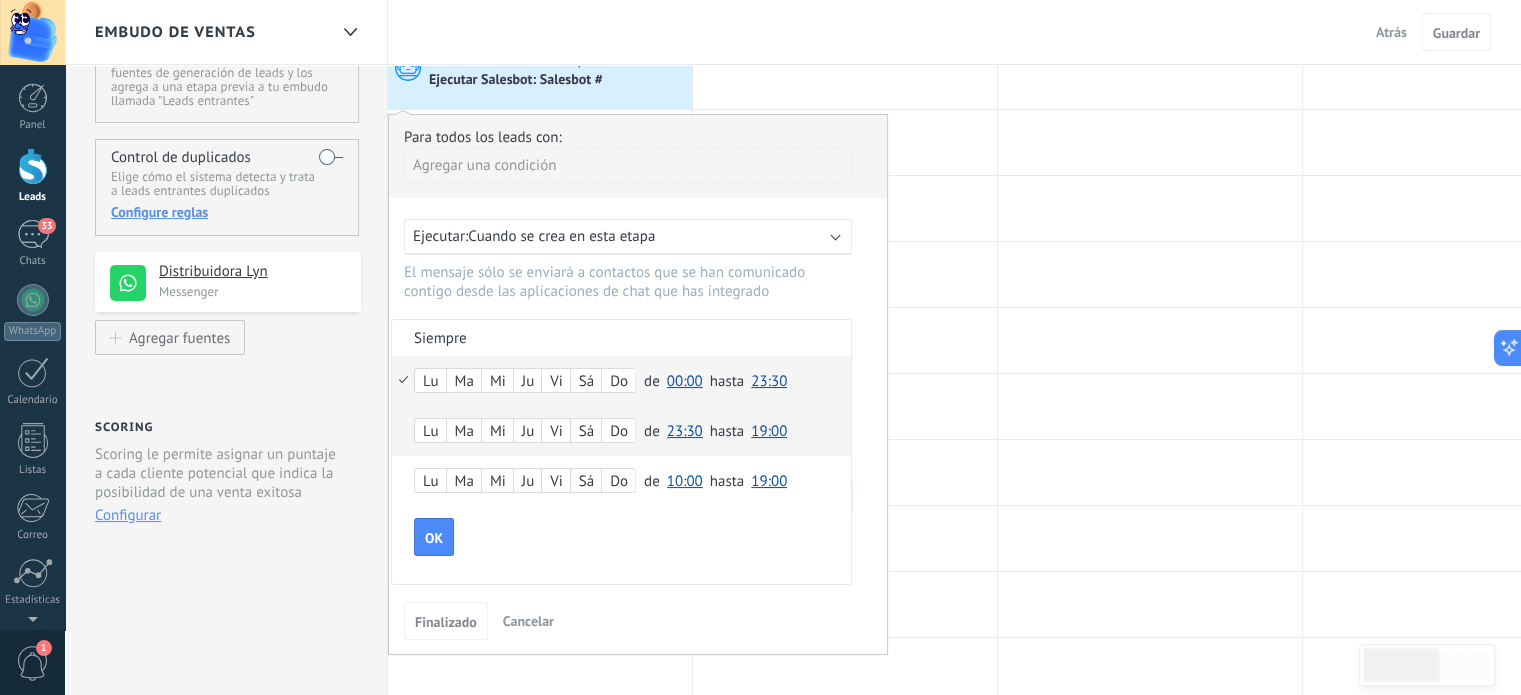 click on "00:00" at bounding box center (685, 381) 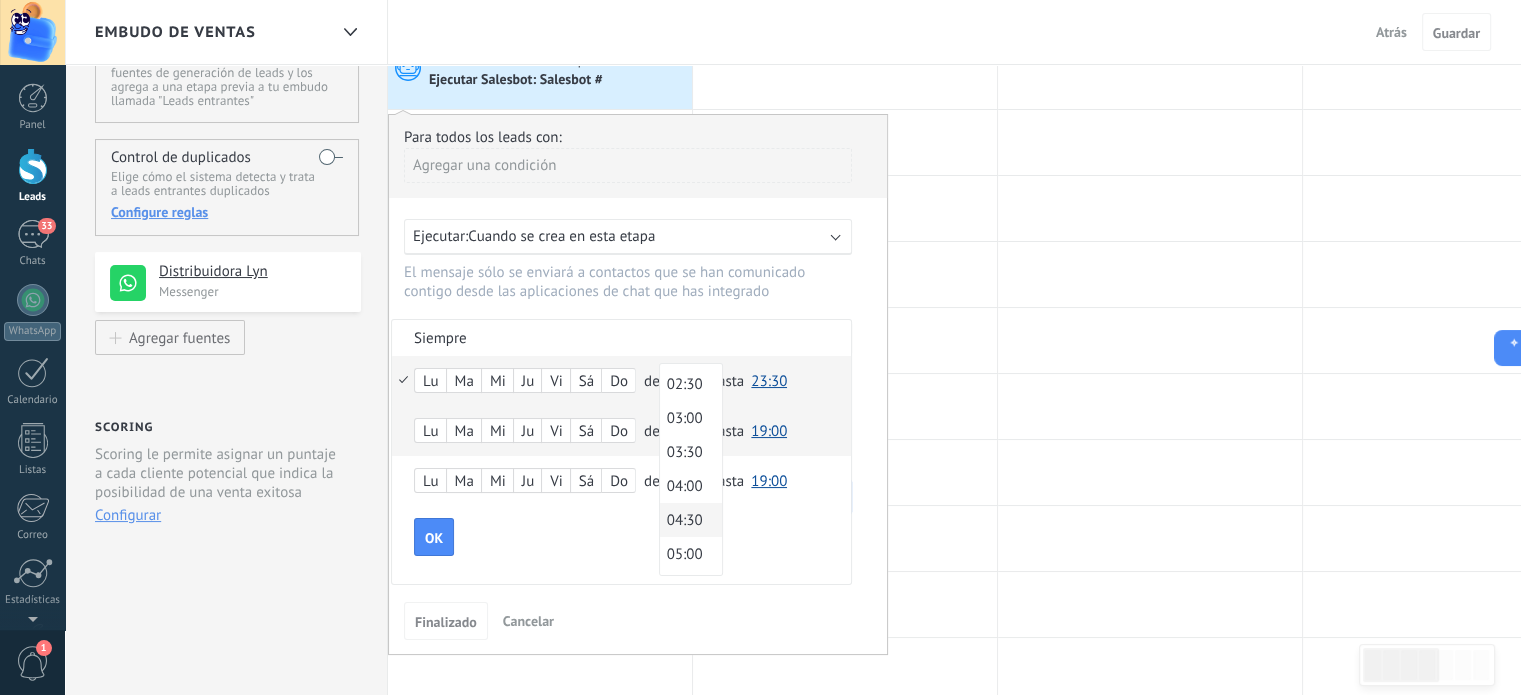 scroll, scrollTop: 200, scrollLeft: 0, axis: vertical 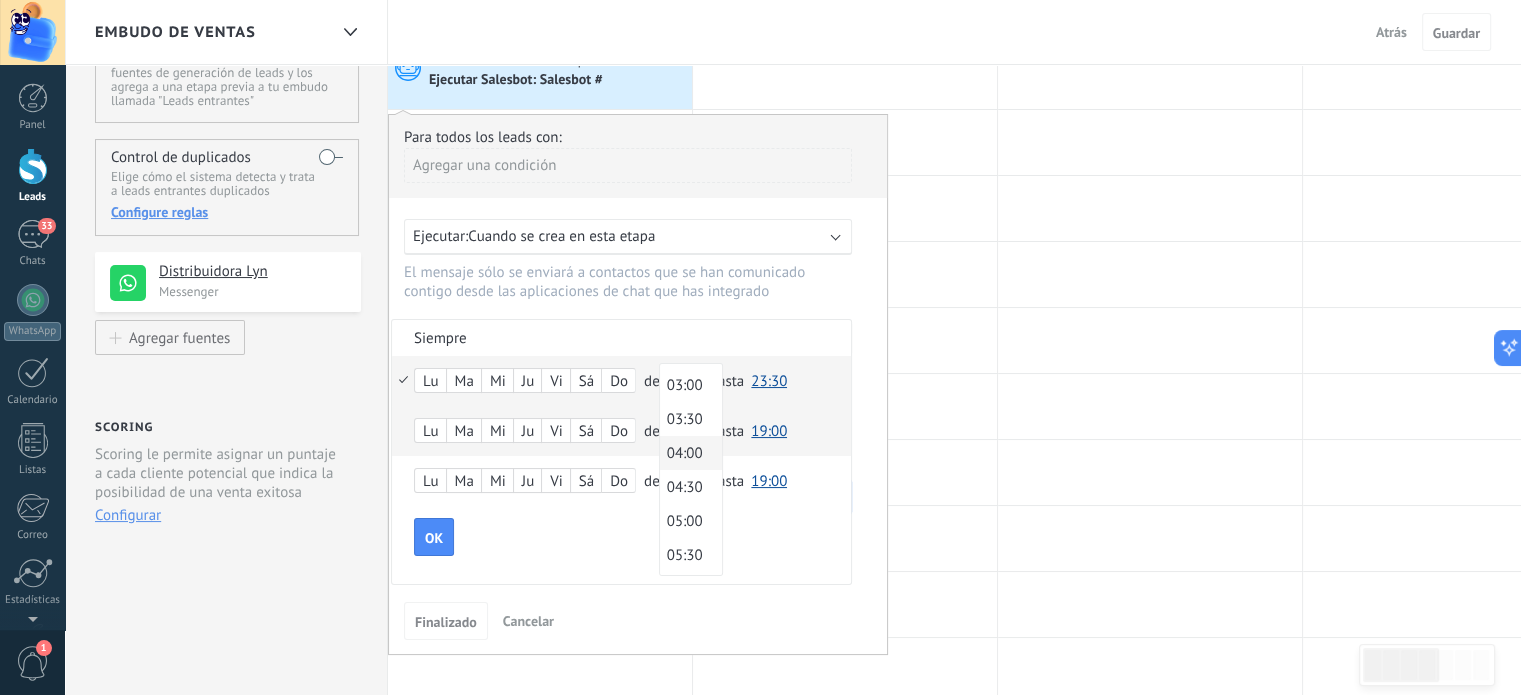 click on "04:00" at bounding box center (688, 453) 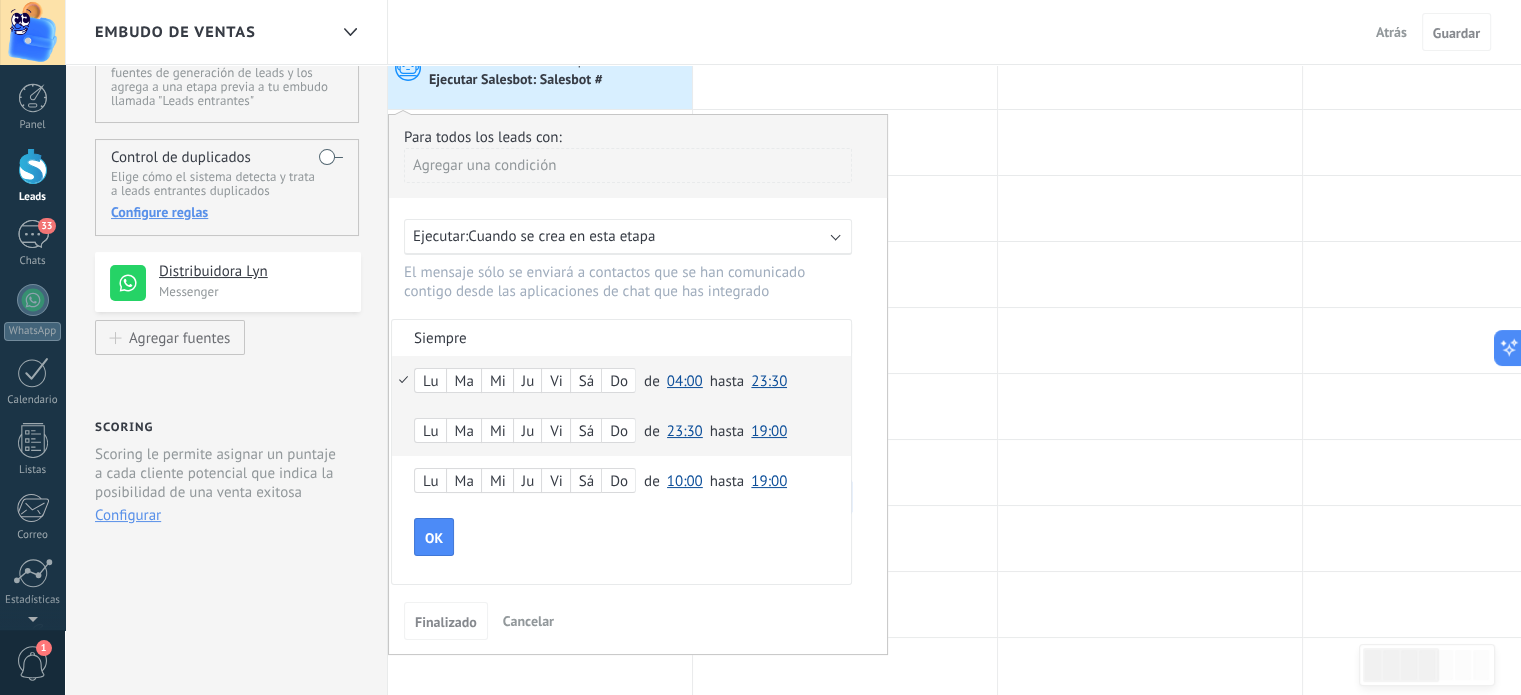 click on "23:30" at bounding box center [769, 381] 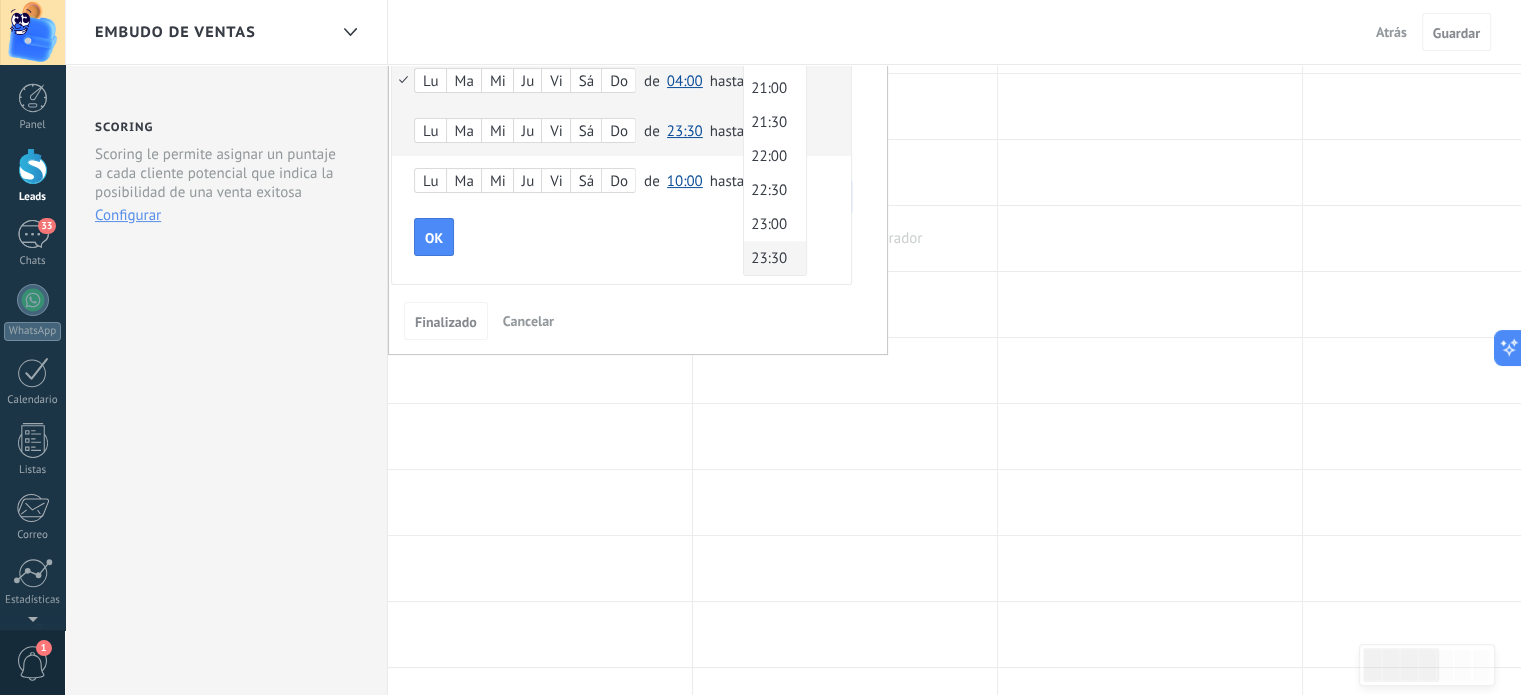click at bounding box center [845, 238] 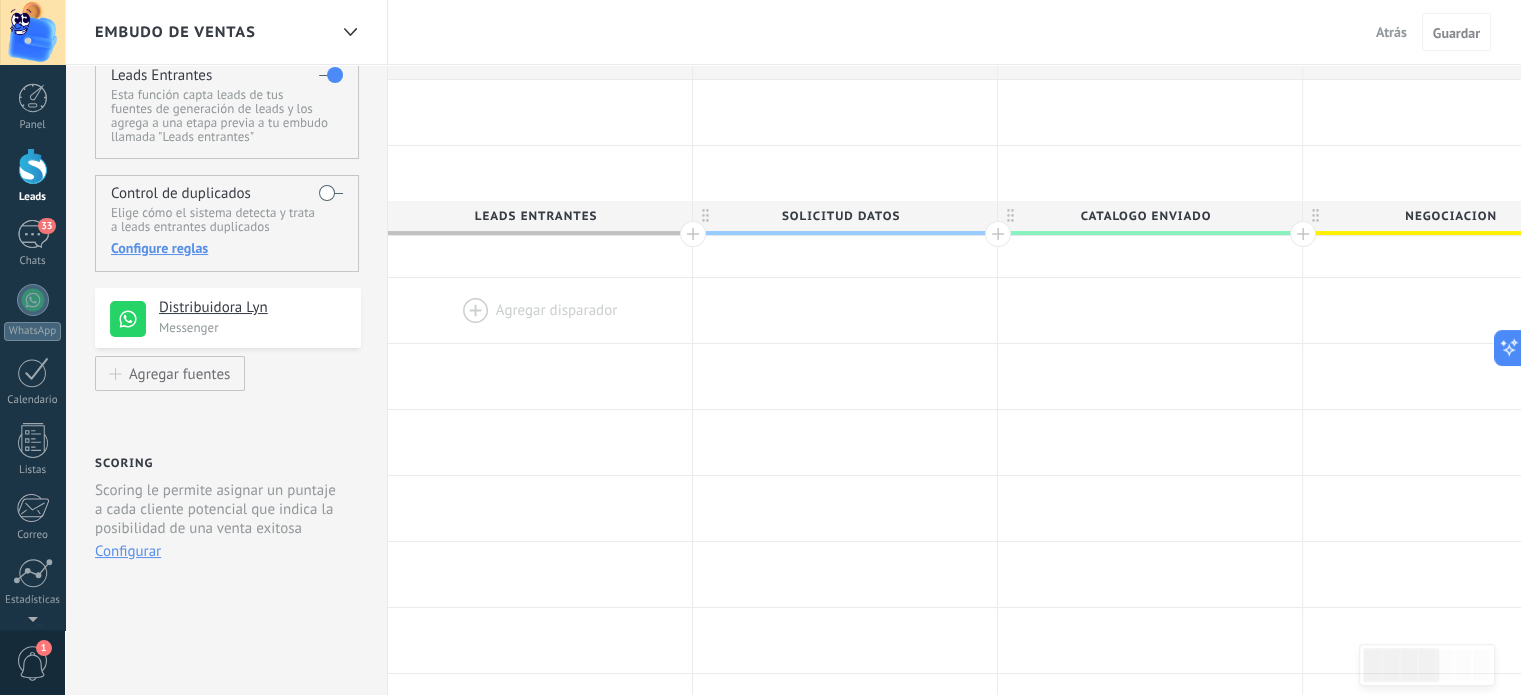 scroll, scrollTop: 0, scrollLeft: 0, axis: both 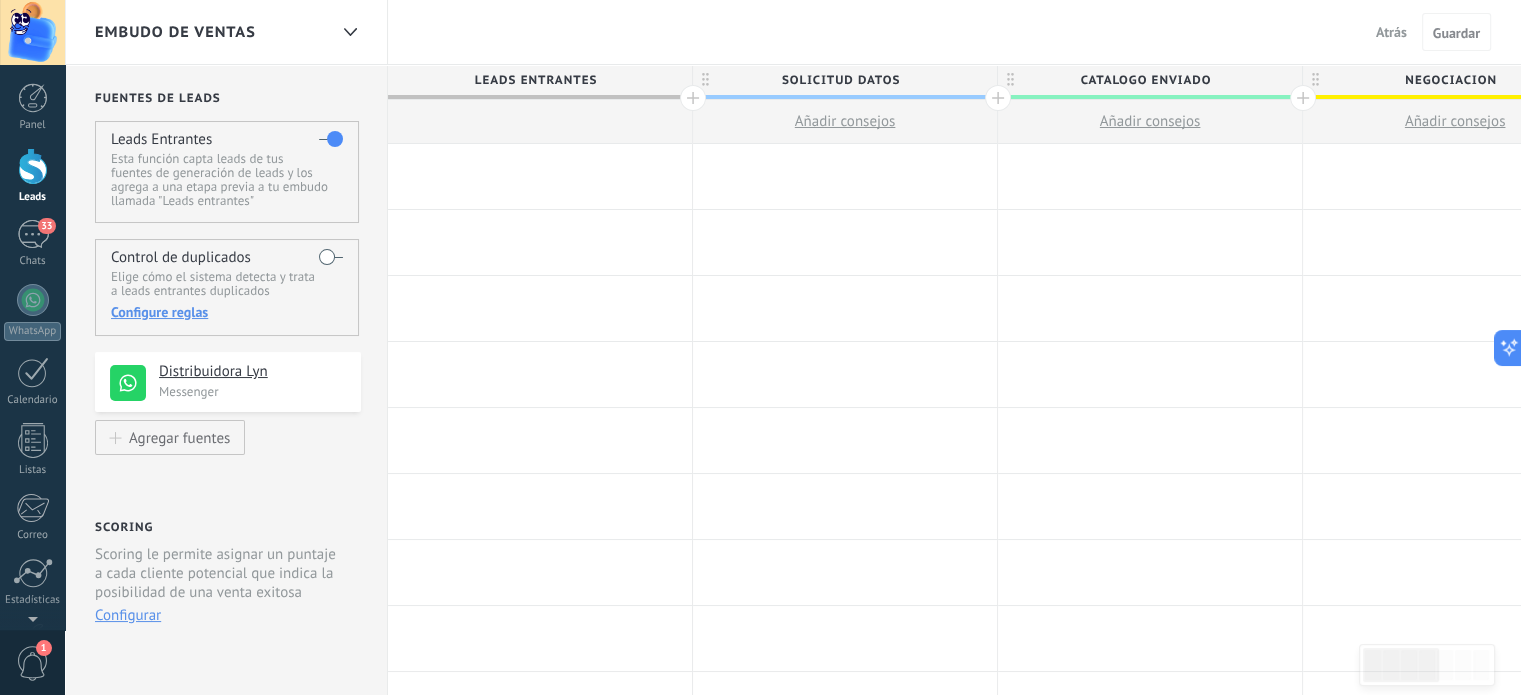 click at bounding box center [540, 176] 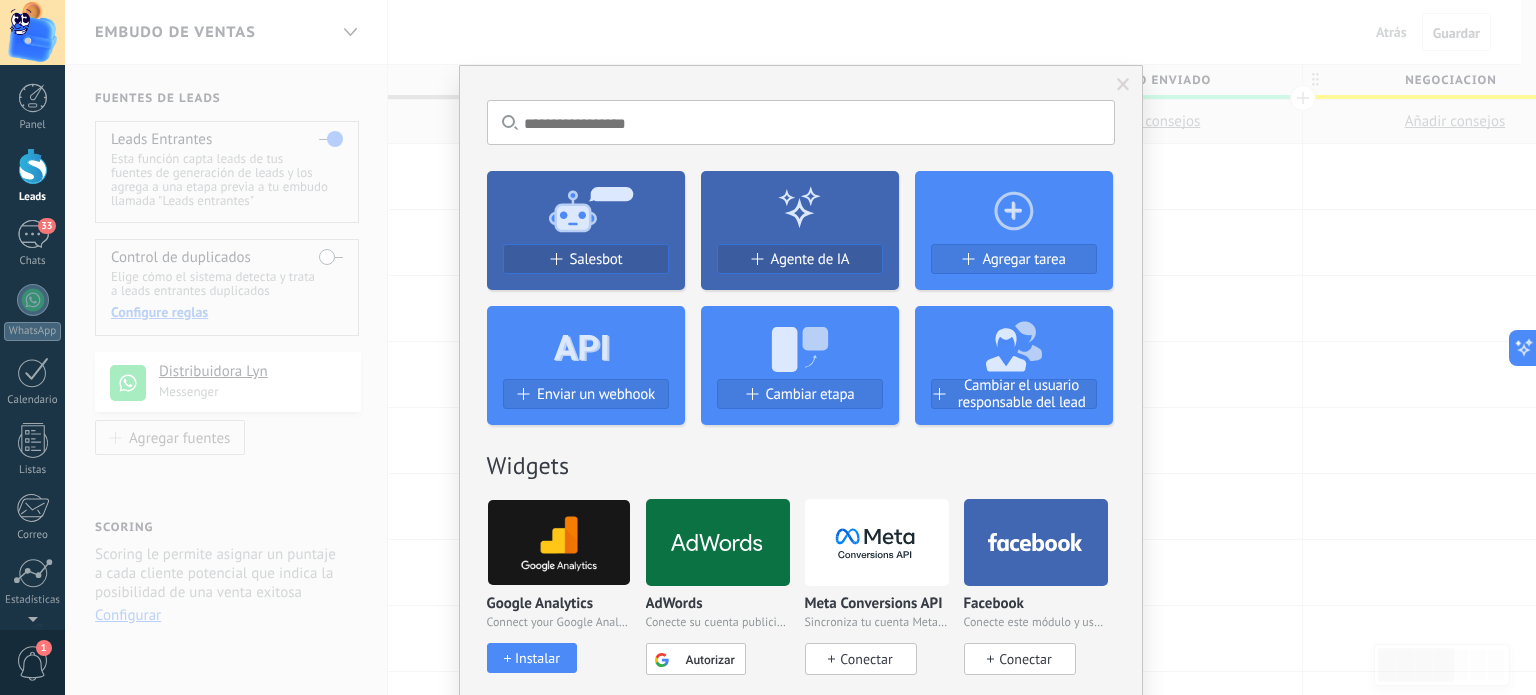 click on "No hay resultados Salesbot Agente de IA Agregar tarea Enviar un webhook Cambiar etapa Cambiar el usuario responsable del lead Widgets Google Analytics Connect your Google Analytics account and create custom Google Analytics Instalar AdWords Conecte su cuenta publicitaria y configure la publicidad en Google Autorizar Meta Conversions API Sincroniza tu cuenta Meta para mejorar tus anuncios Conectar Facebook Conecte este módulo y use la publicidad en Facebook Conectar Creditor por CatCode Control de pagos parciales en un lead Instalar Chatter - WA+ChatGPT via Komanda F5 Integración de WhatsApp, Telegram, Avito & VK Instalar Documentos de Google por AMOGURU Documentos de Google por AMOGURU Instalar Distribución Inteligente por AMOGURU Distribución inteligente de leads de amoGURU Instalar Bloque de cambio de estado de AMOGURU Mover leads solo a etapas configuradas. Instalar Whatsapp de YouMessages Integración de Whatsapp y creador de bots Instalar Calculadora de campo. Fórmulas Instalar Guru Service Instalar" at bounding box center (800, 347) 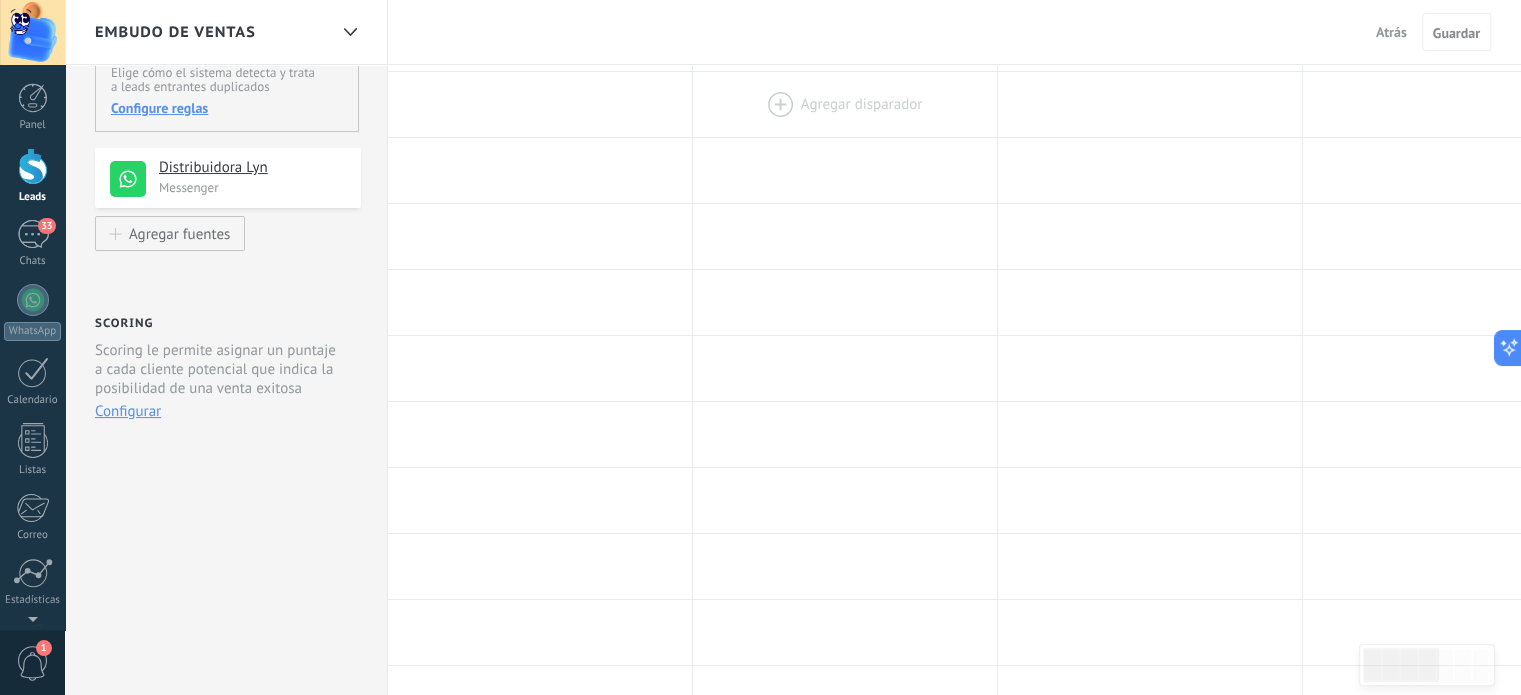 scroll, scrollTop: 0, scrollLeft: 0, axis: both 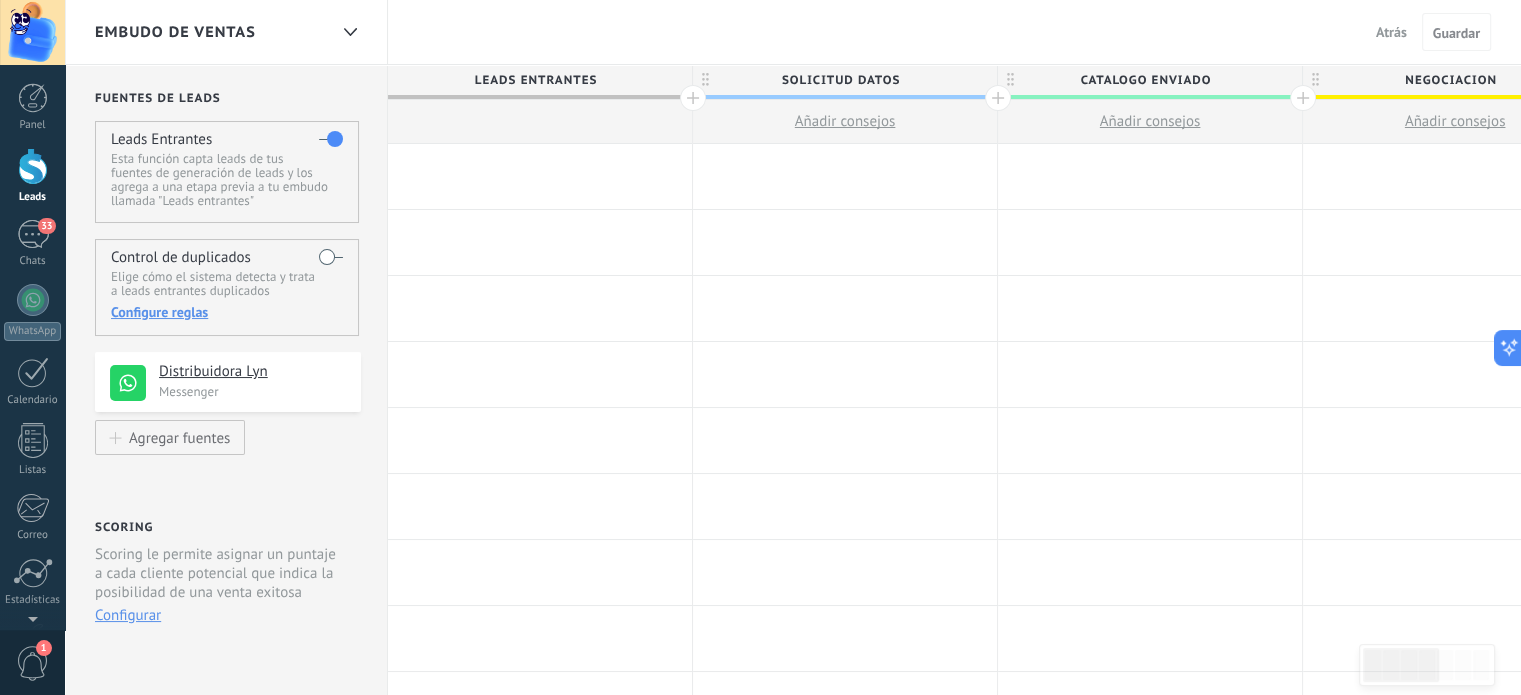 click at bounding box center (540, 176) 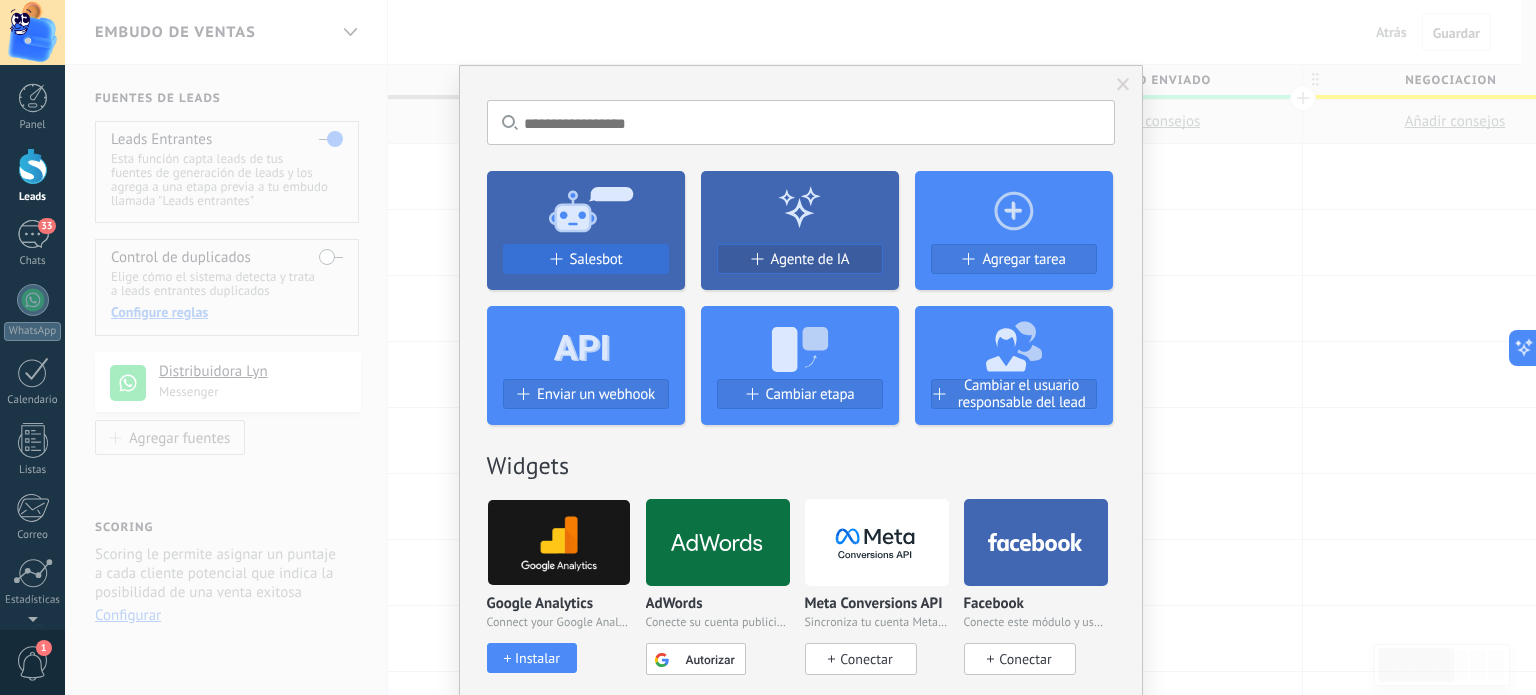 click on "Salesbot" at bounding box center (596, 259) 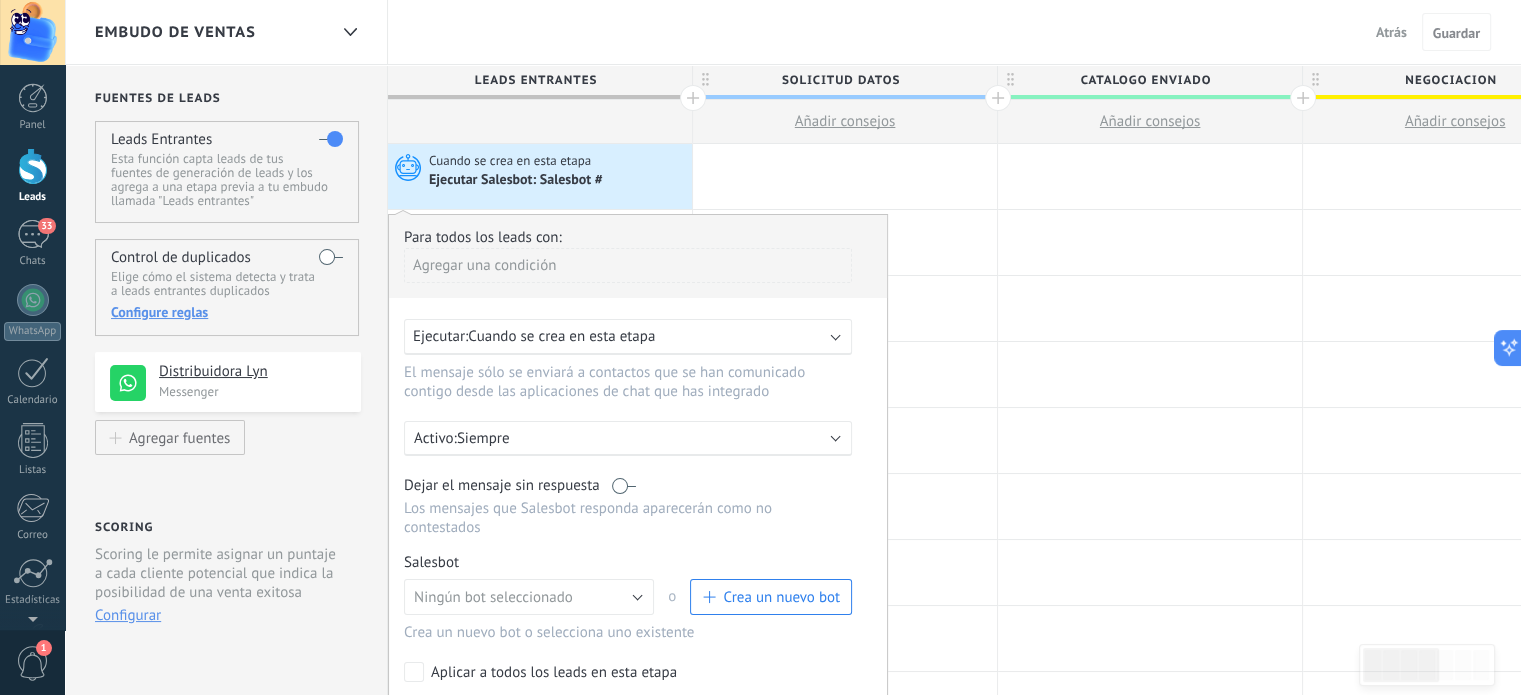 scroll, scrollTop: 100, scrollLeft: 0, axis: vertical 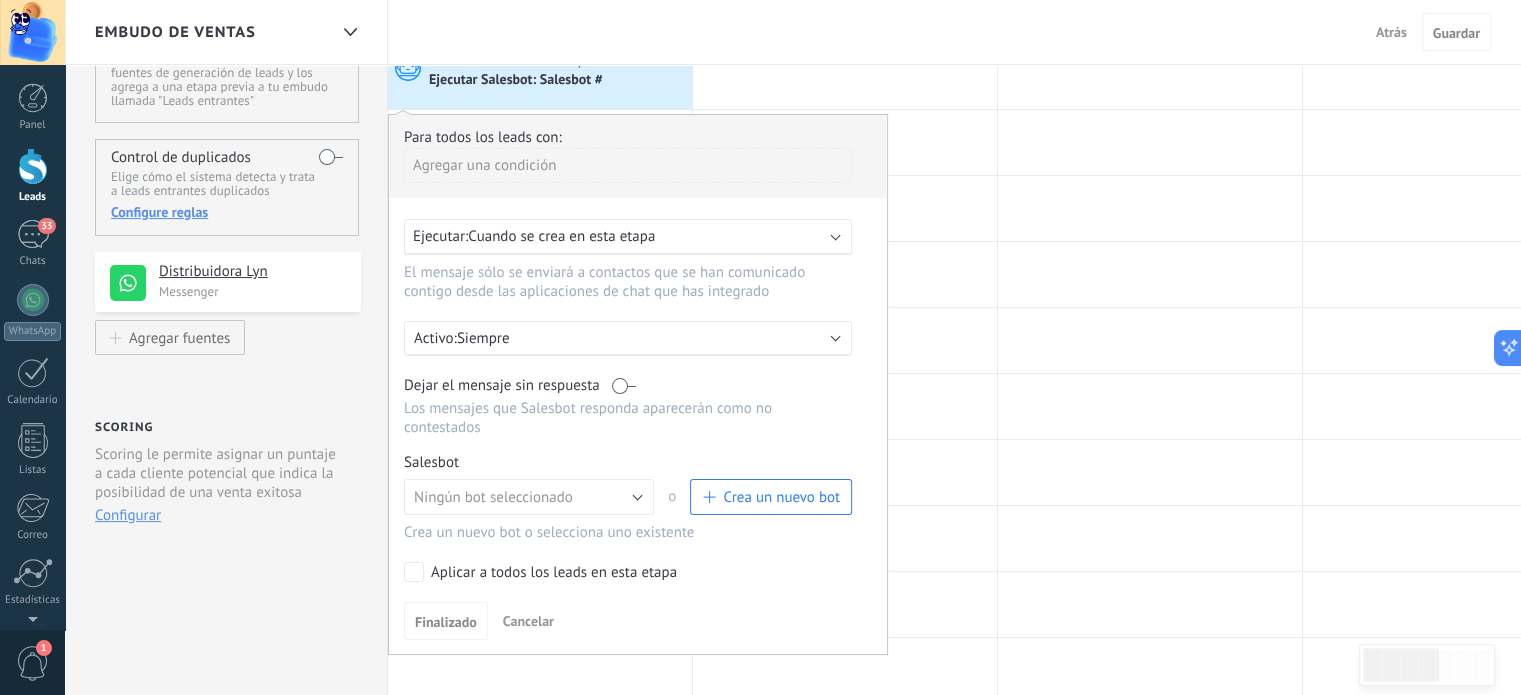 click on "Siempre" at bounding box center (632, 338) 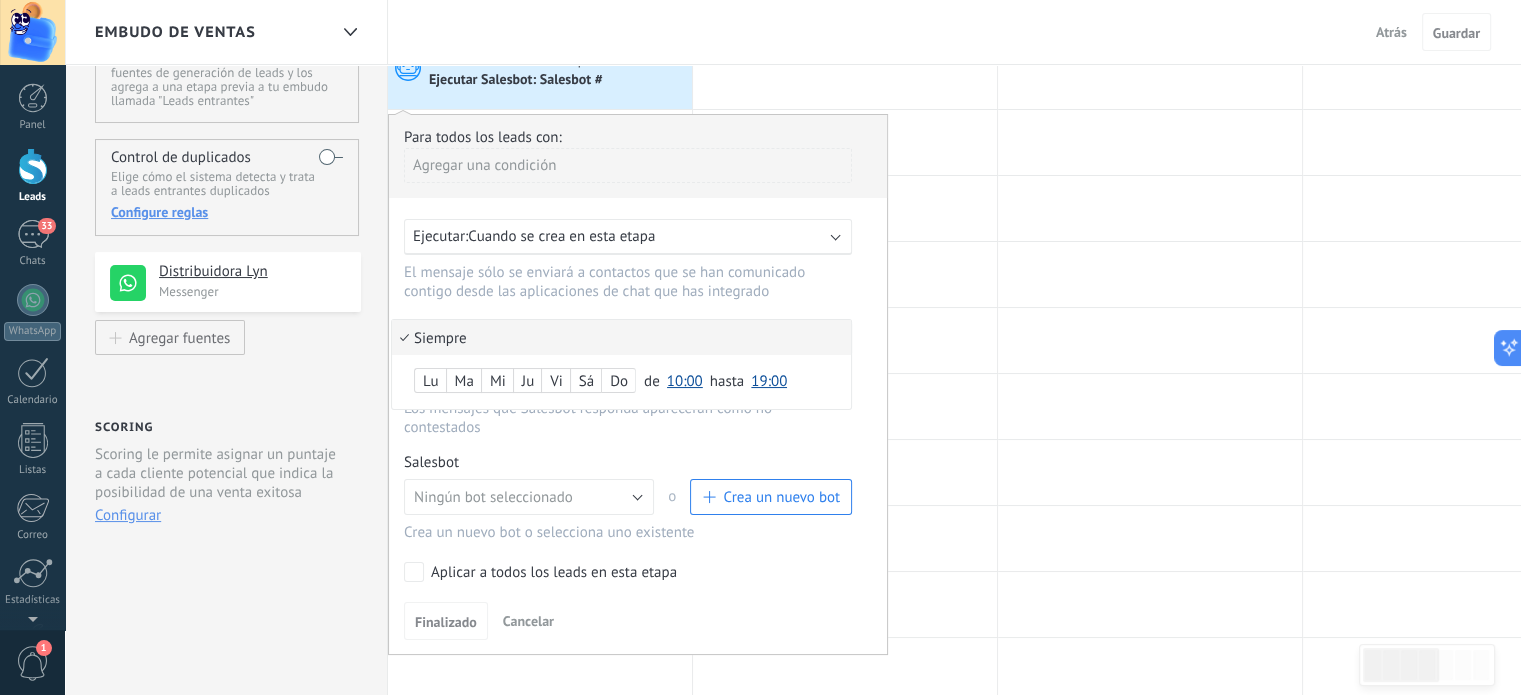 click on "19:00" at bounding box center (769, 381) 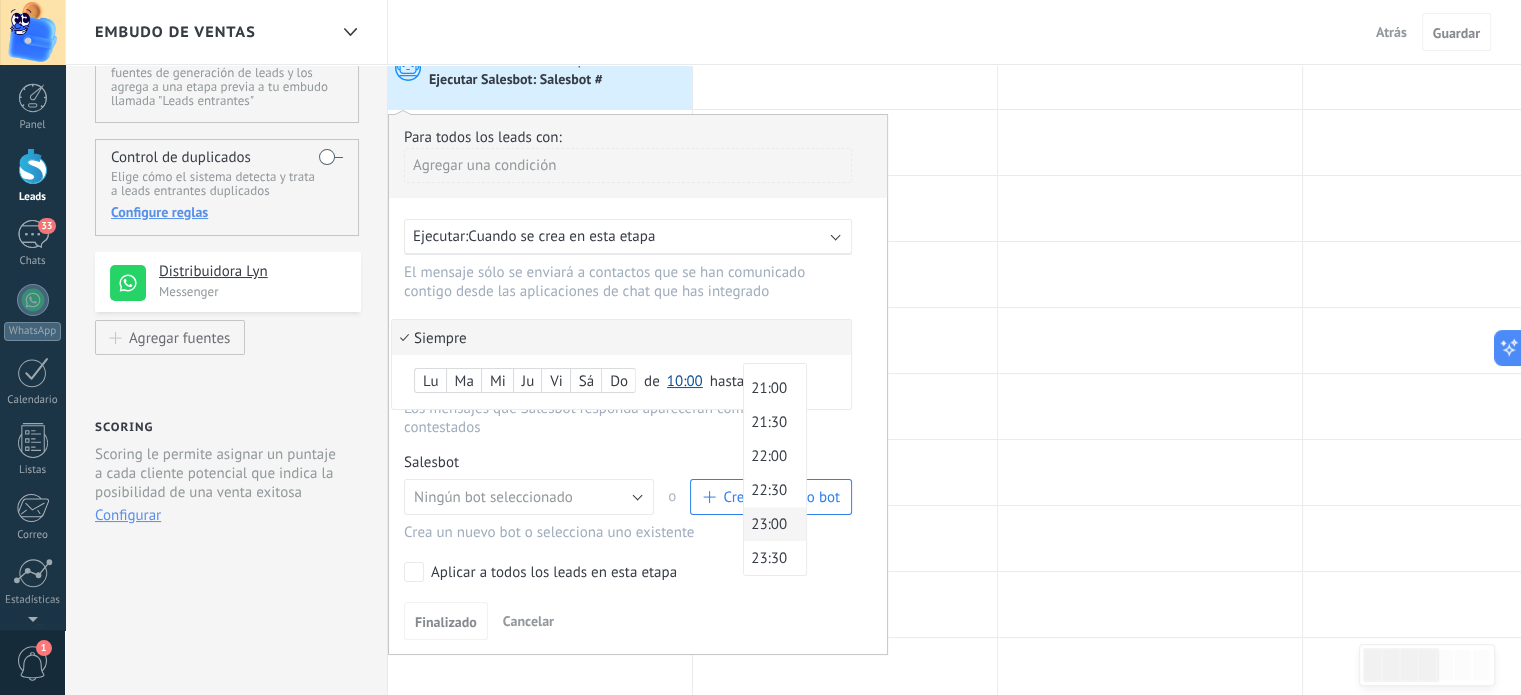 scroll, scrollTop: 1430, scrollLeft: 0, axis: vertical 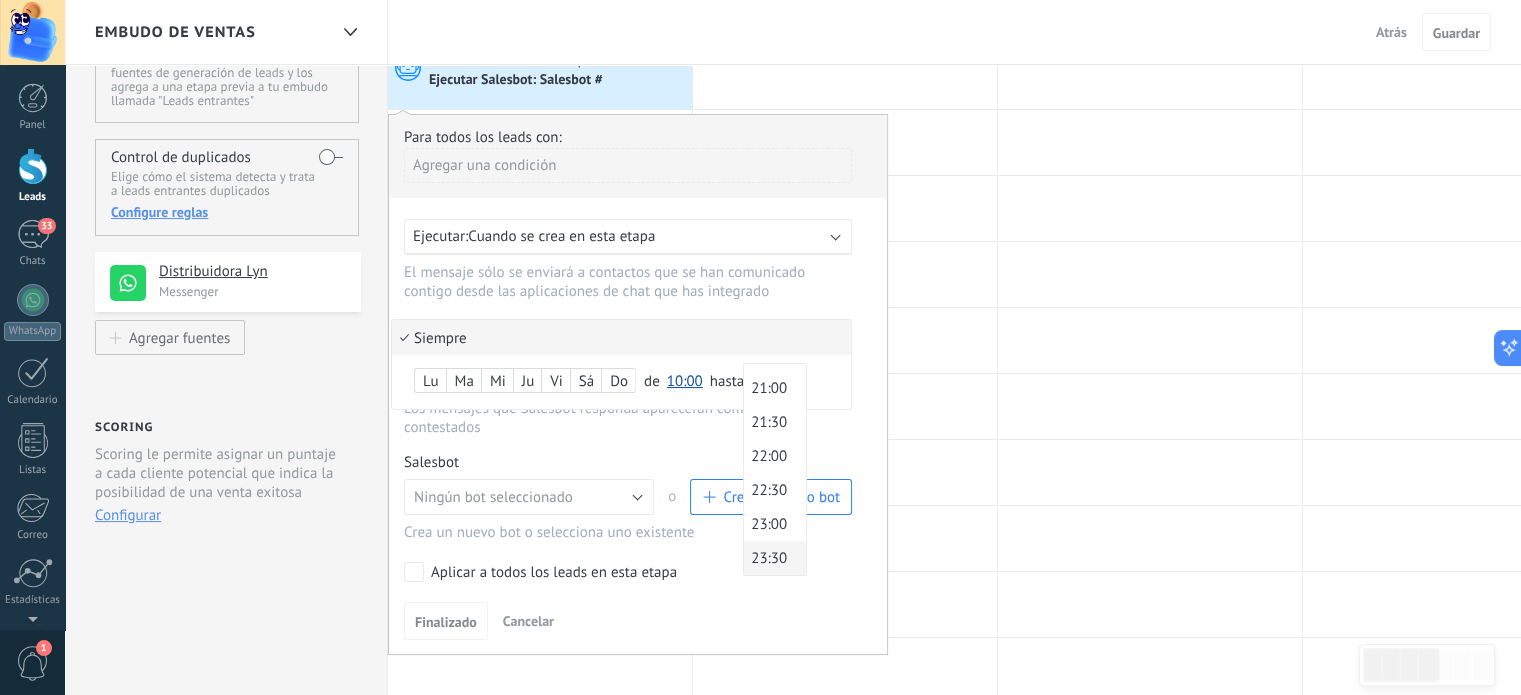 click on "23:30" at bounding box center [772, 558] 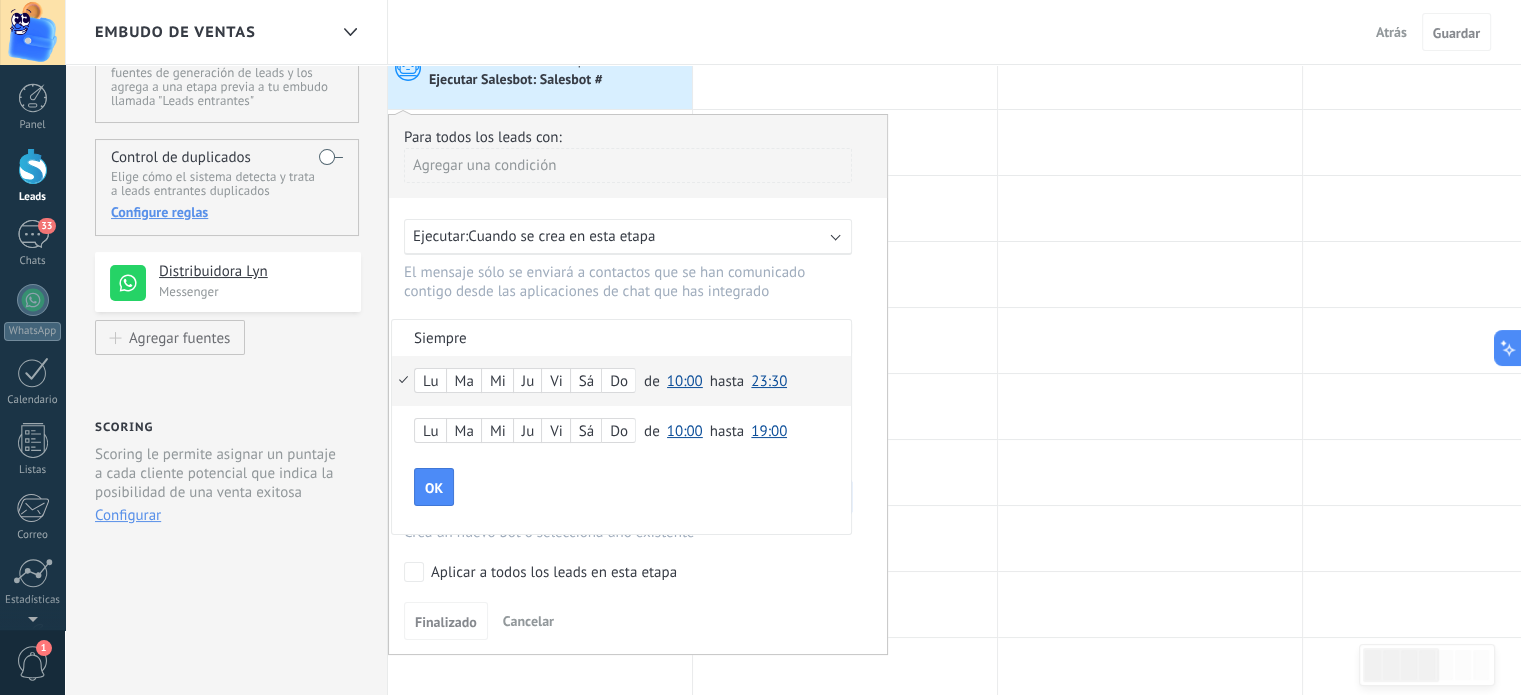 click on "10:00" at bounding box center (685, 431) 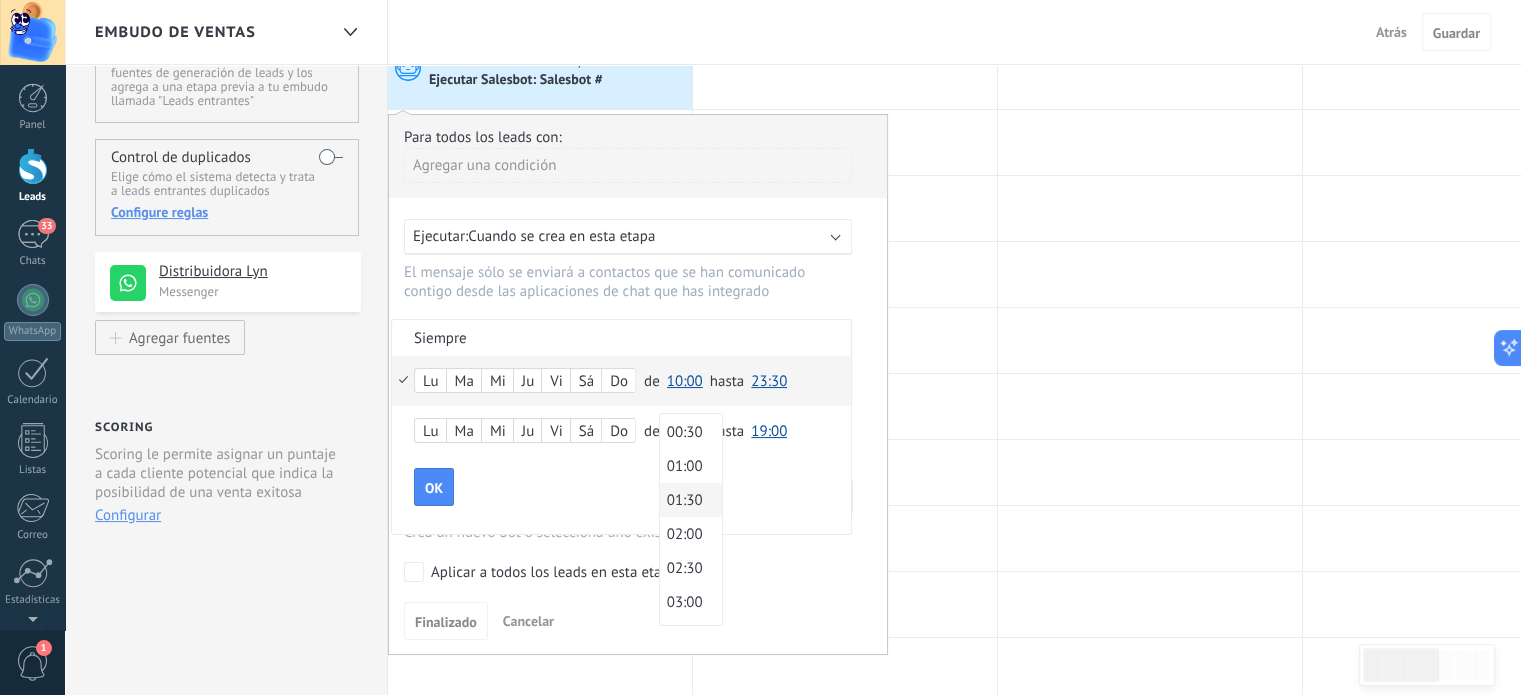 scroll, scrollTop: 0, scrollLeft: 0, axis: both 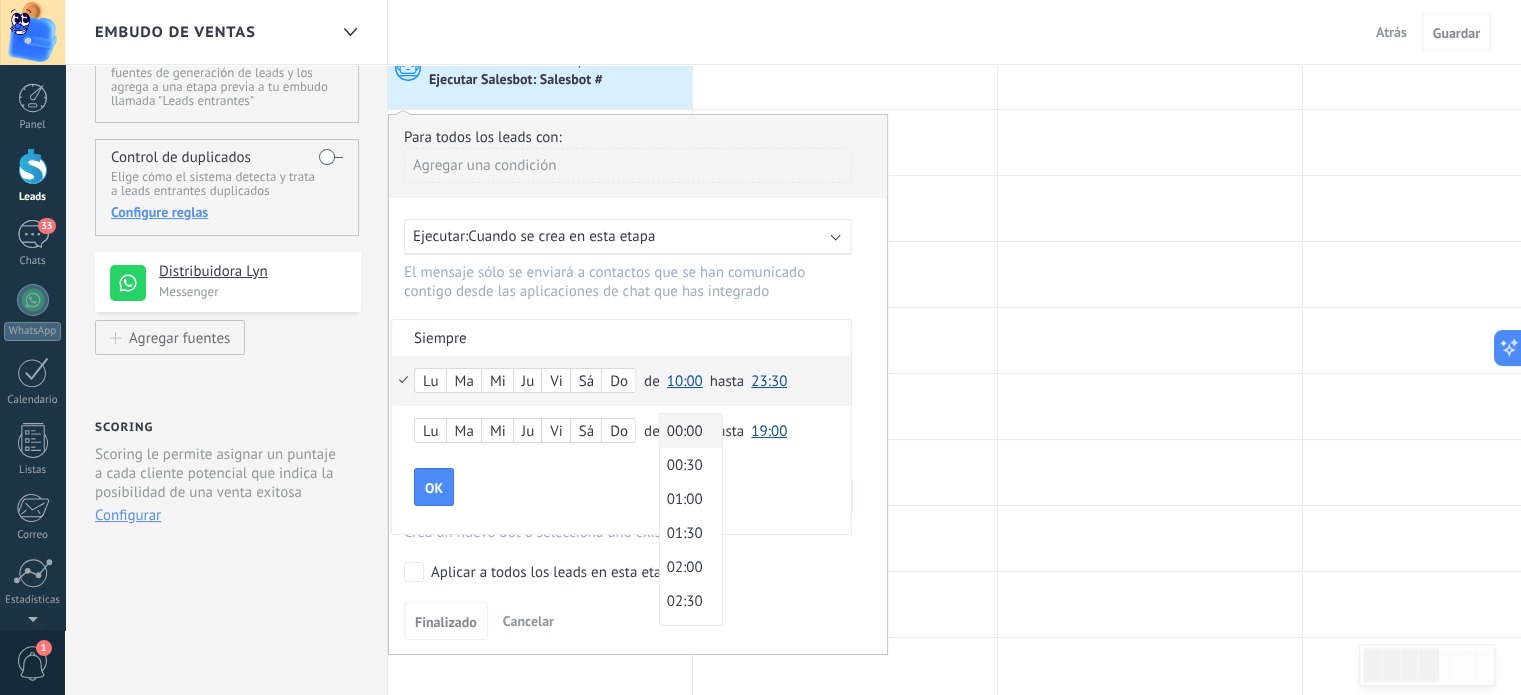 click on "00:00" at bounding box center [688, 431] 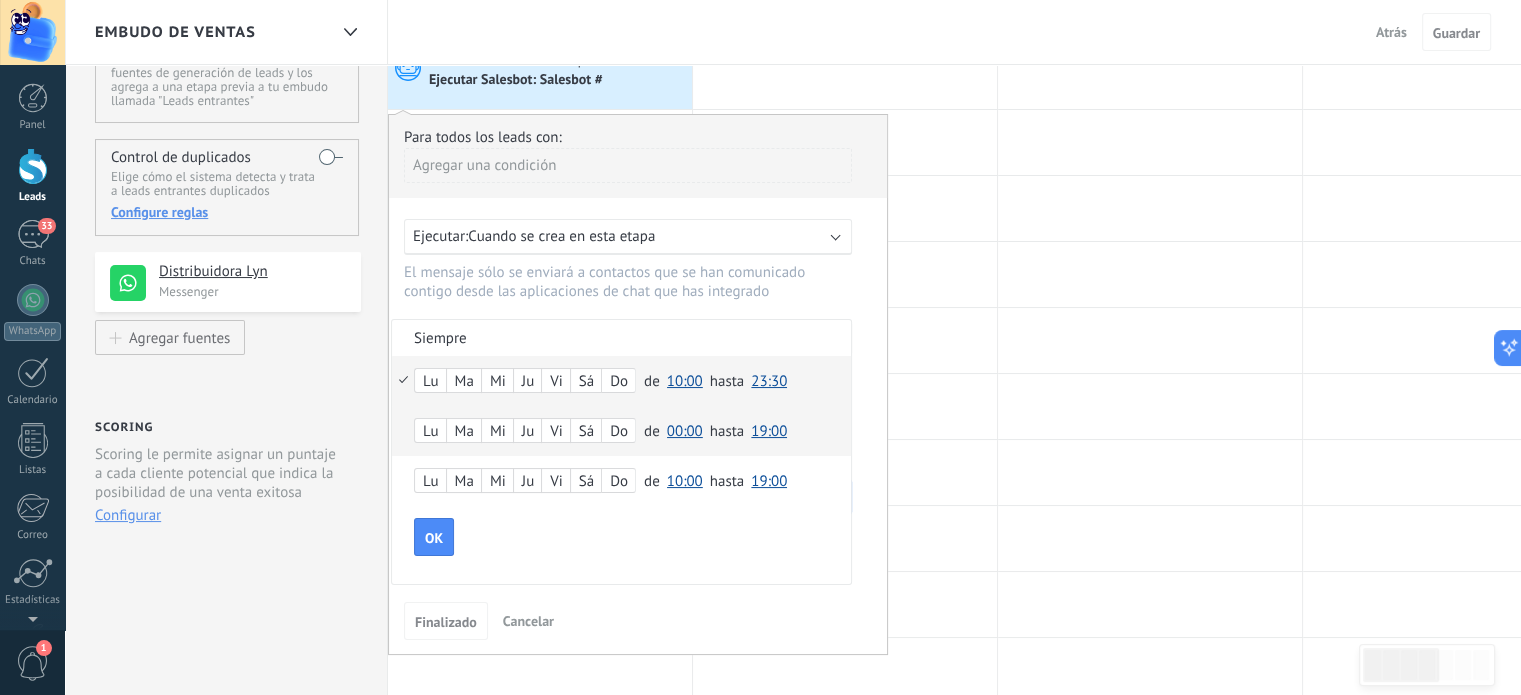 click on "19:00" at bounding box center [769, 431] 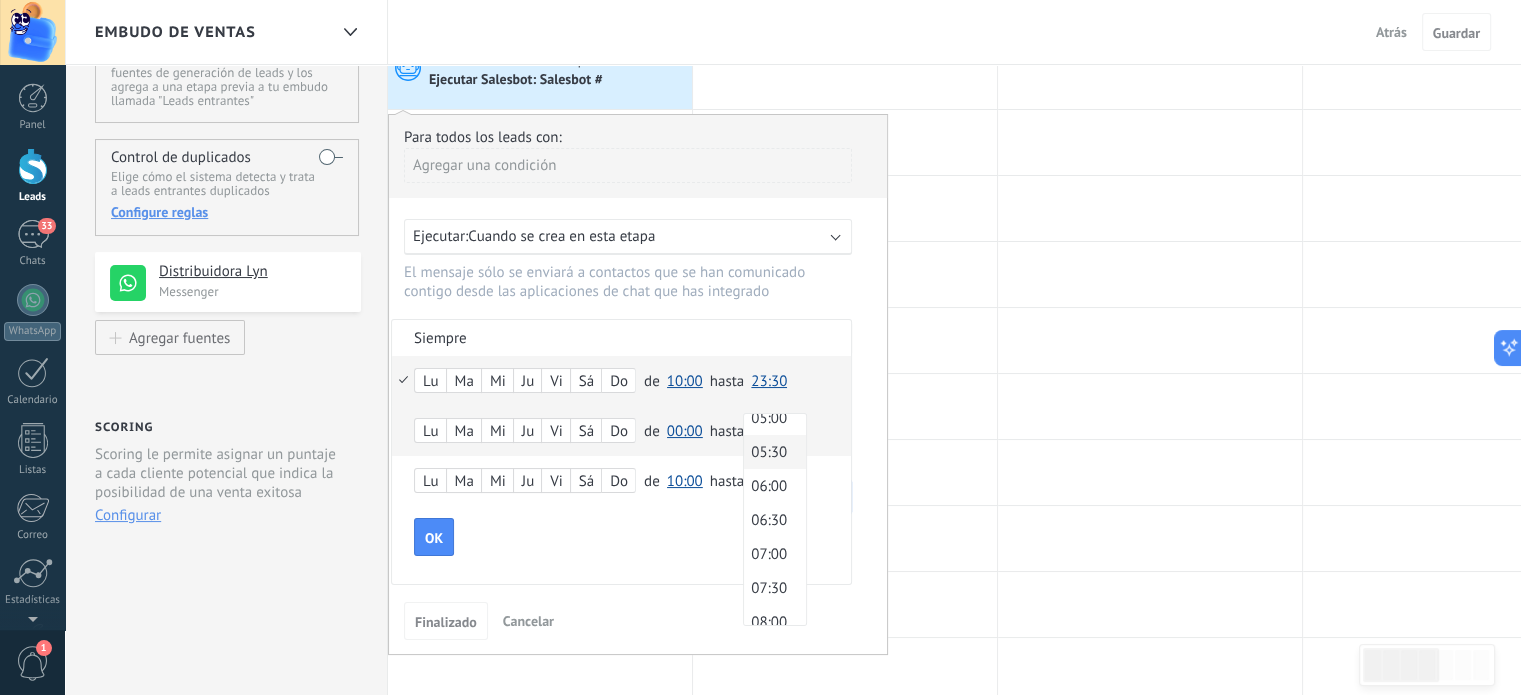 scroll, scrollTop: 500, scrollLeft: 0, axis: vertical 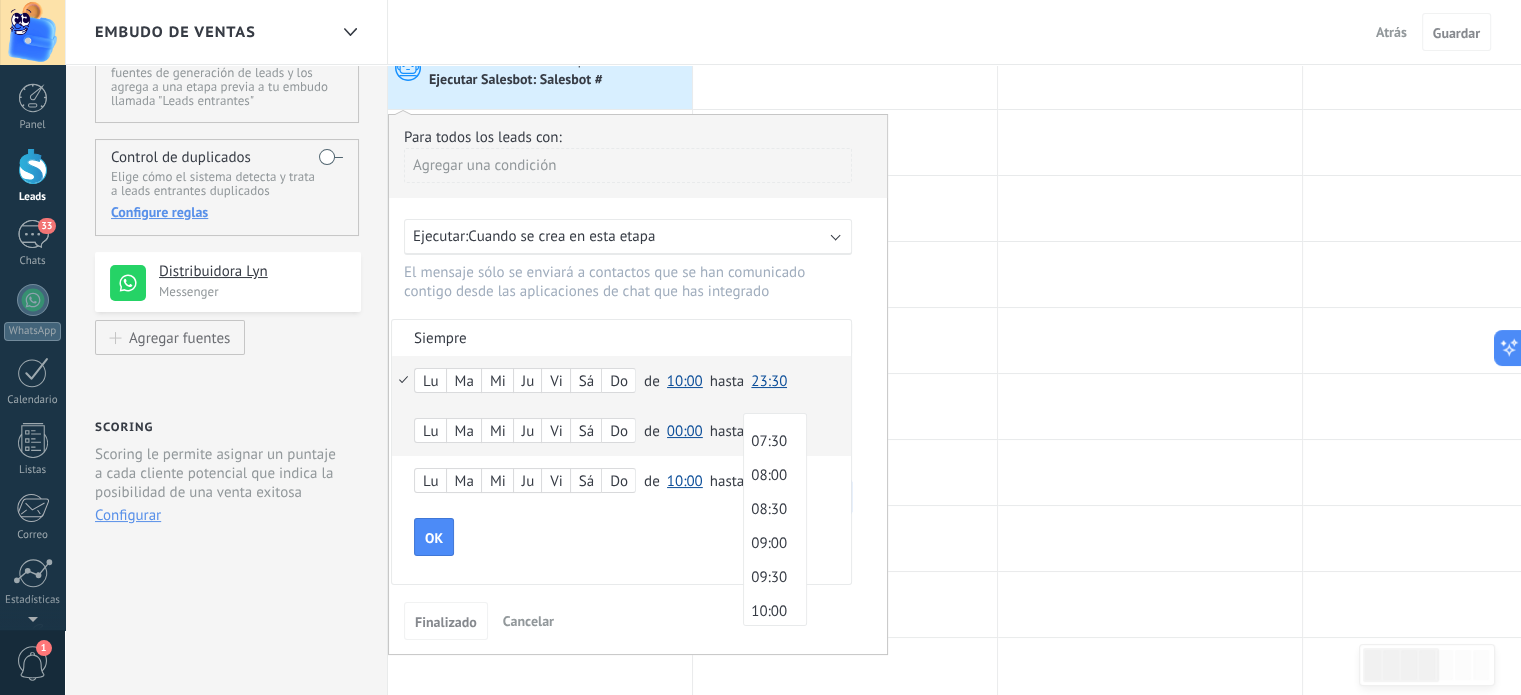 click on "10:00" at bounding box center [772, 611] 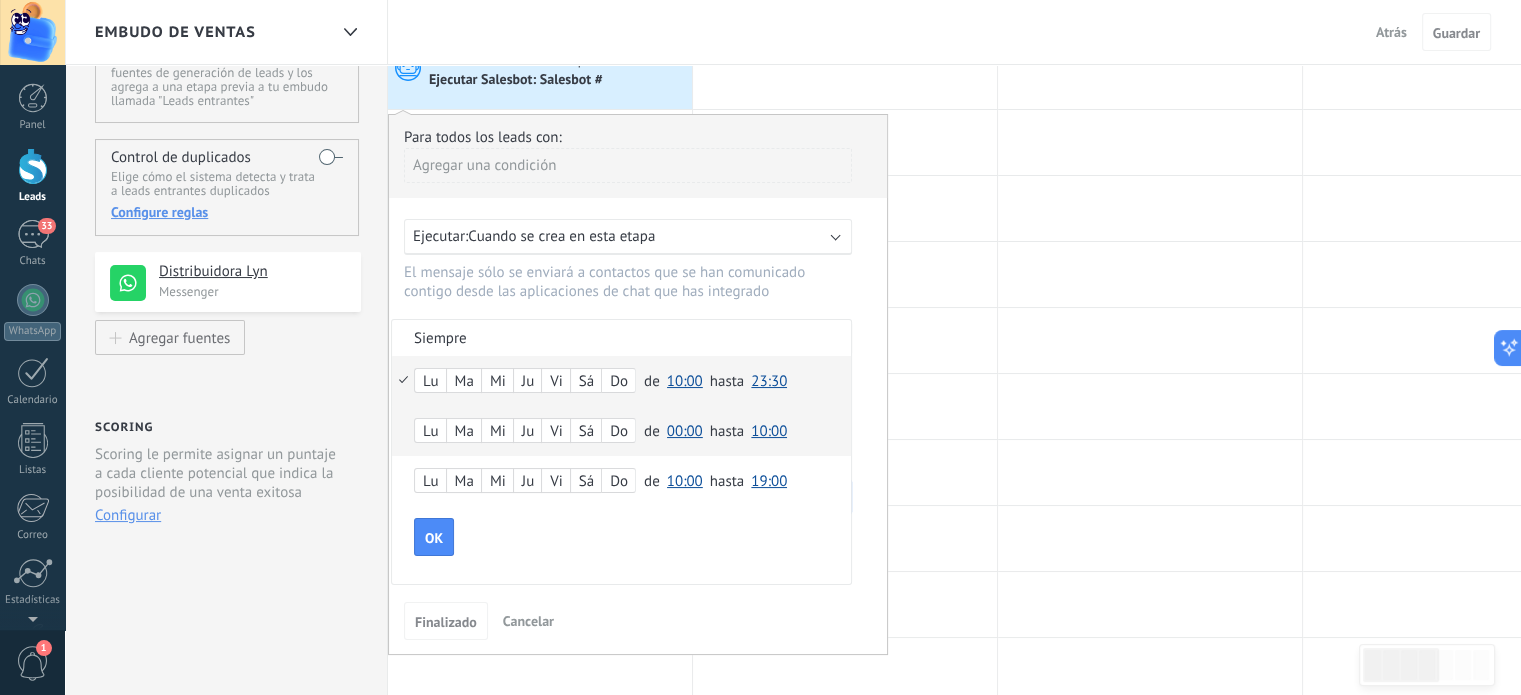 click on "Lu Ma Mi Ju Vi Sá Do de 00:00 00:30 01:00 01:30 02:00 02:30 03:00 03:30 04:00 04:30 05:00 05:30 06:00 06:30 07:00 07:30 08:00 08:30 09:00 09:30 10:00 10:30 11:00 11:30 12:00 12:30 13:00 13:30 14:00 14:30 15:00 15:30 16:00 16:30 17:00 17:30 18:00 18:30 19:00 19:30 20:00 20:30 21:00 21:30 22:00 22:30 23:00 23:30 00:00 hasta 00:00 00:30 01:00 01:30 02:00 02:30 03:00 03:30 04:00 04:30 05:00 05:30 06:00 06:30 07:00 07:30 08:00 08:30 09:00 09:30 10:00 10:30 11:00 11:30 12:00 12:30 13:00 13:30 14:00 14:30 15:00 15:30 16:00 16:30 17:00 17:30 18:00 18:30 19:00 19:30 20:00 20:30 21:00 21:30 22:00 22:30 23:00 23:30 10:00" at bounding box center (621, 431) 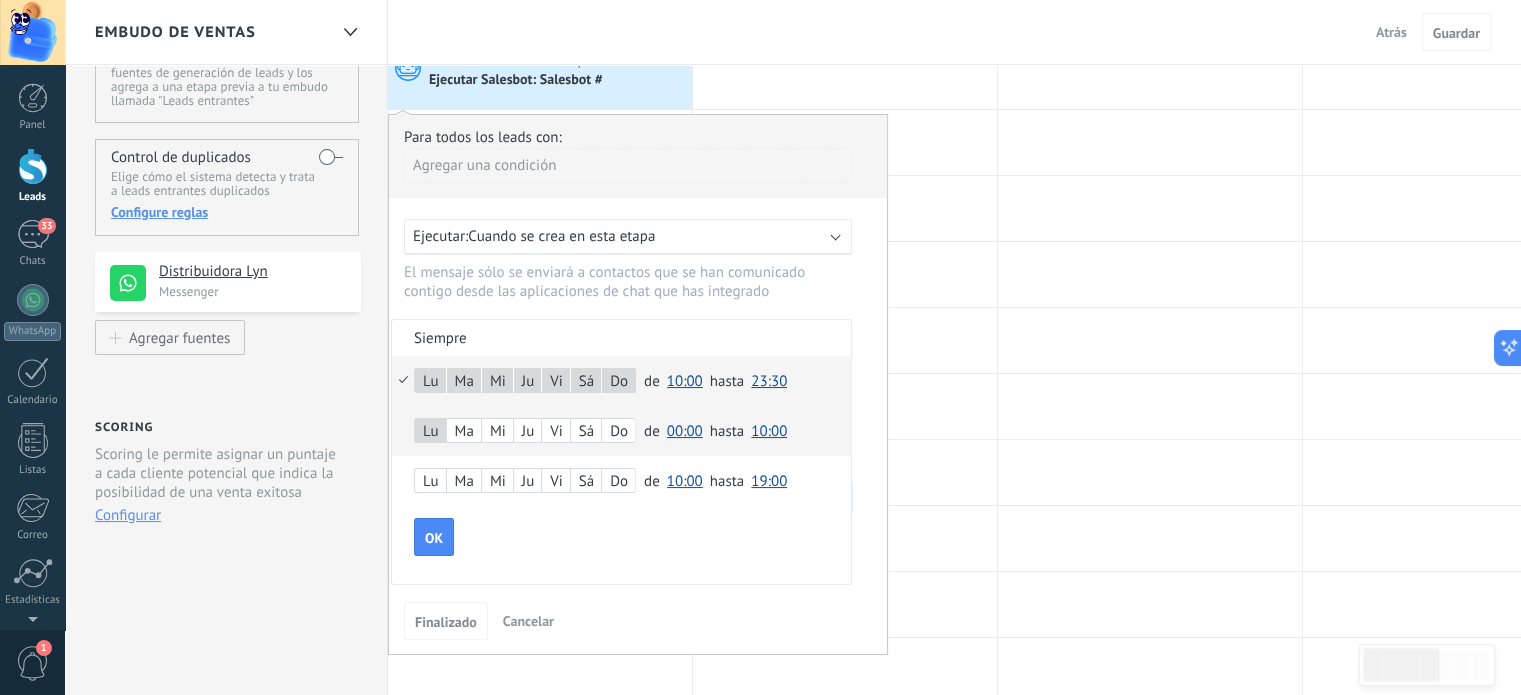 click on "Ma" at bounding box center [464, 432] 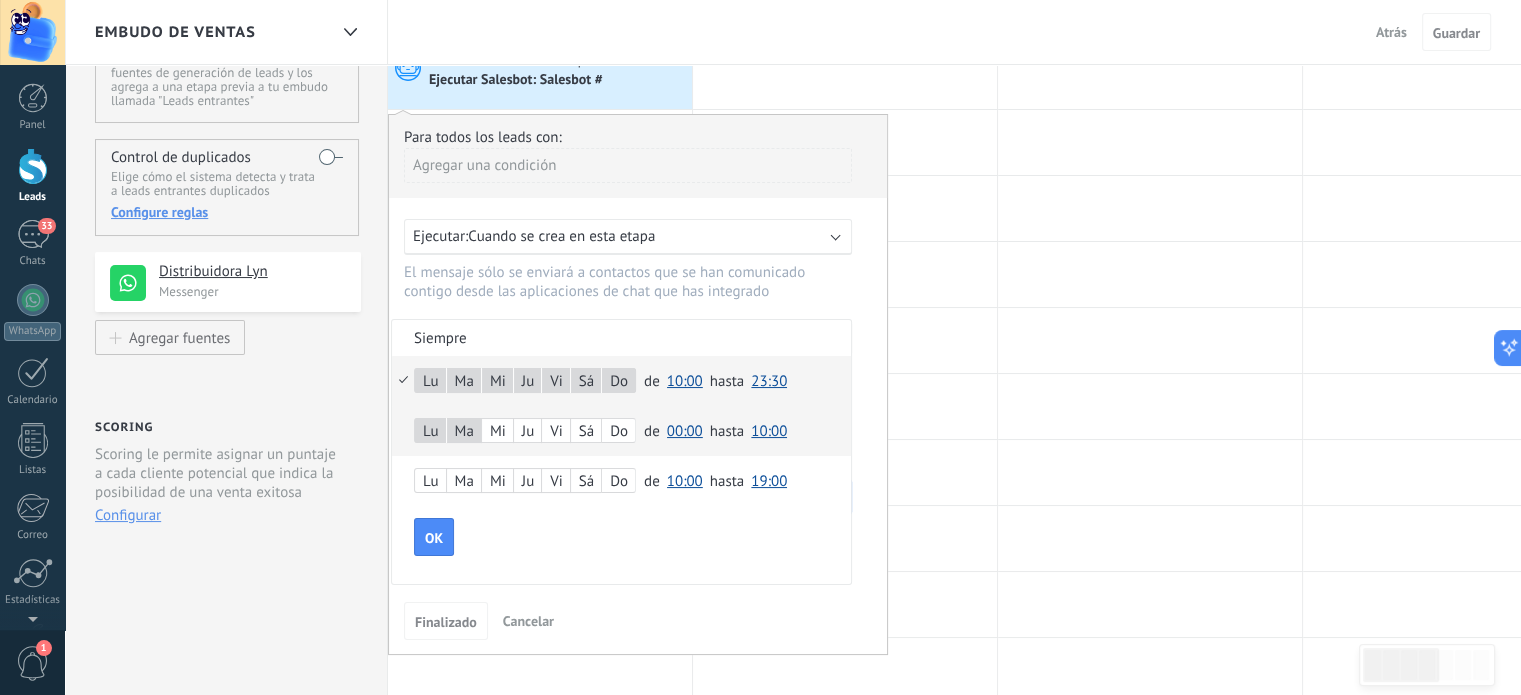 click on "Mi" at bounding box center [497, 432] 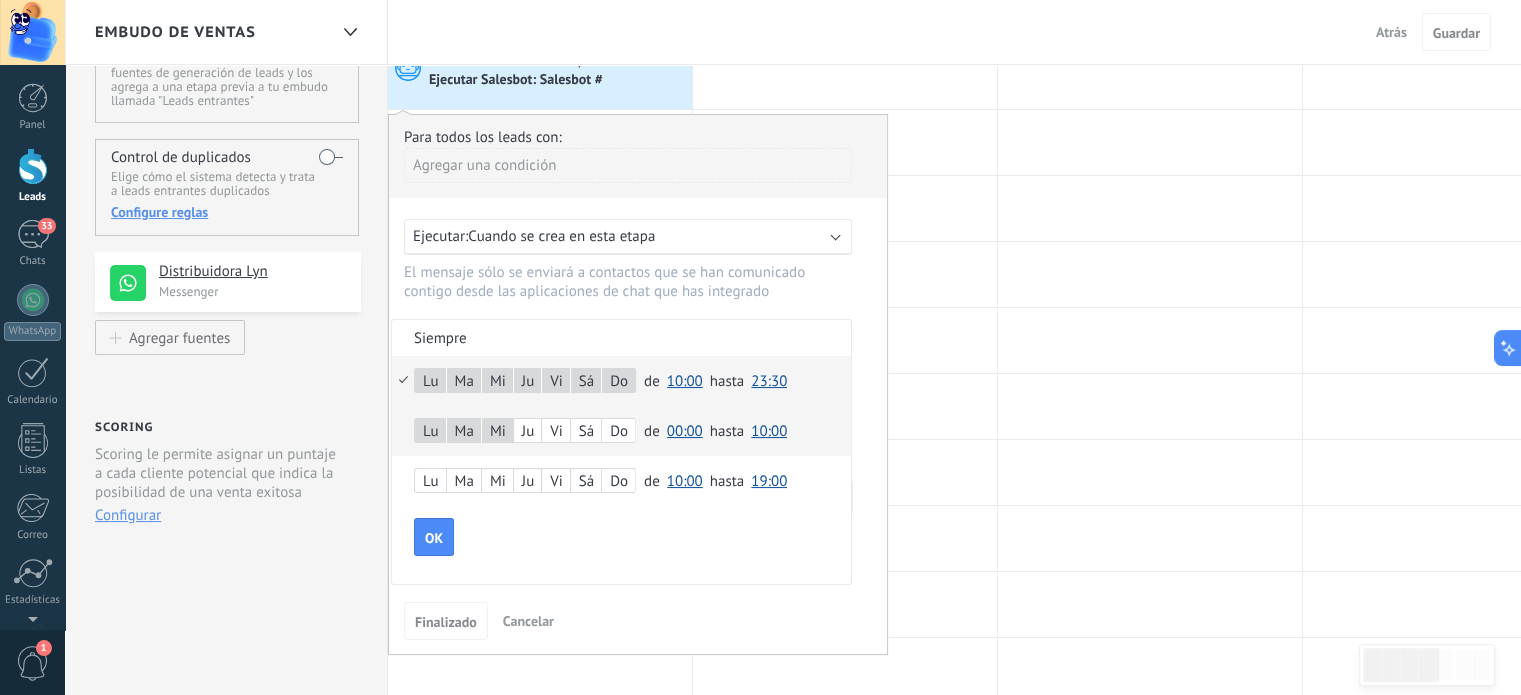 click on "Lu Ma Mi Ju Vi Sá Do" at bounding box center [525, 430] 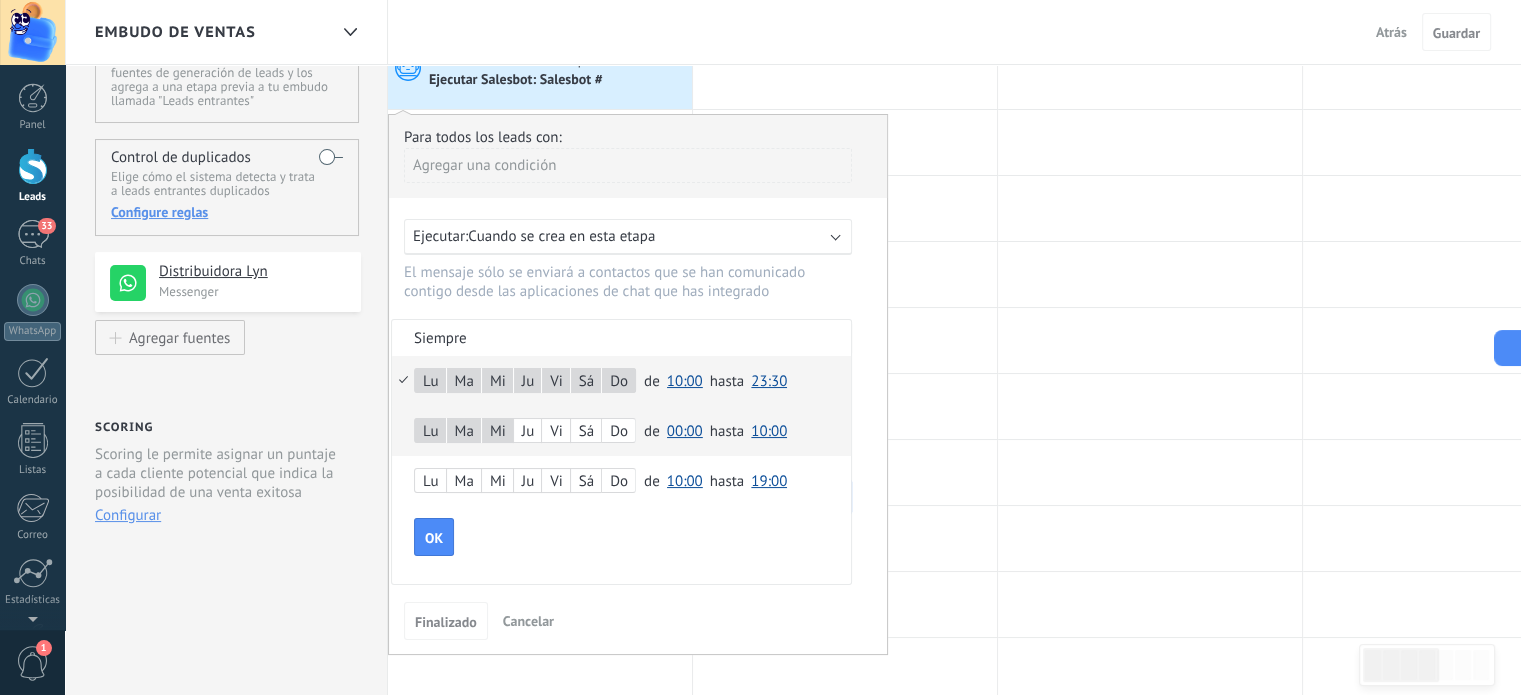 click on "Vi" at bounding box center [556, 432] 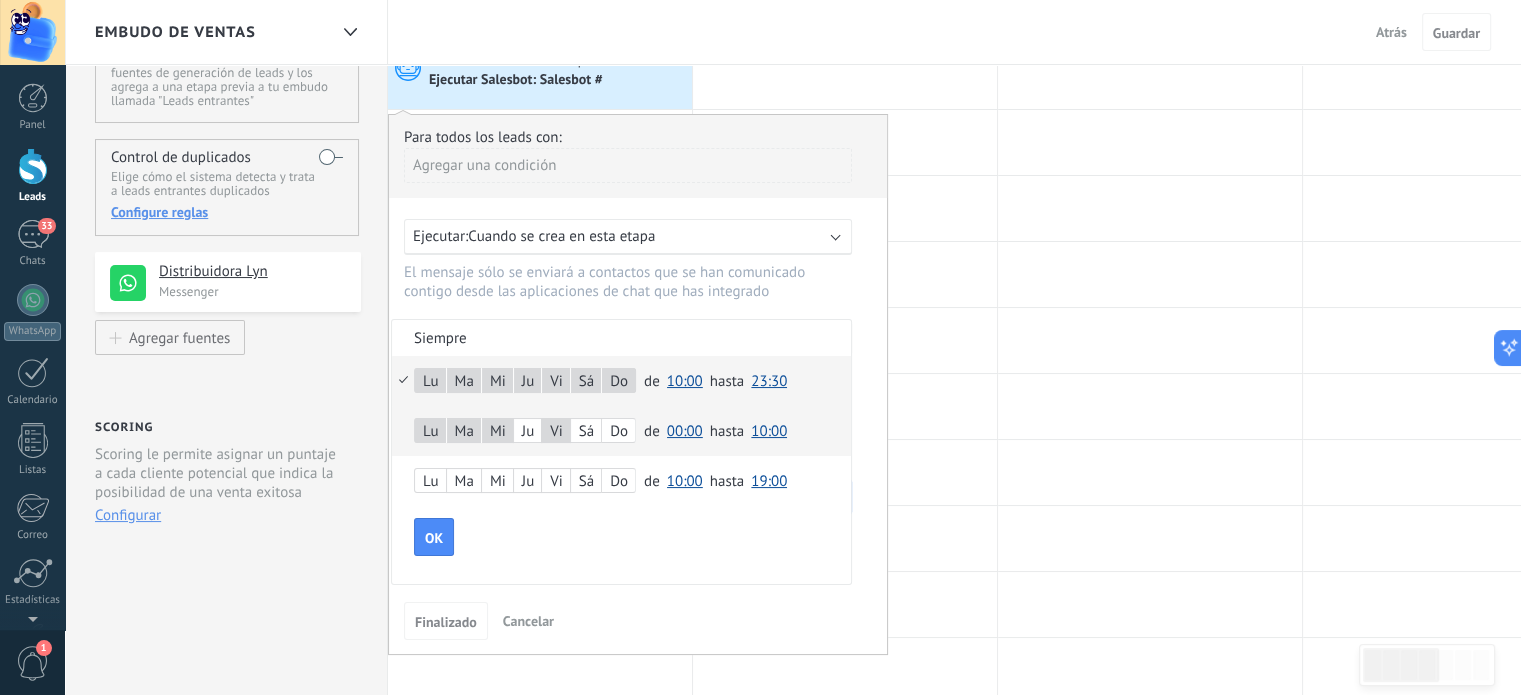 click on "Lu Ma Mi Ju Vi Sá Do de 00:00 00:30 01:00 01:30 02:00 02:30 03:00 03:30 04:00 04:30 05:00 05:30 06:00 06:30 07:00 07:30 08:00 08:30 09:00 09:30 10:00 10:30 11:00 11:30 12:00 12:30 13:00 13:30 14:00 14:30 15:00 15:30 16:00 16:30 17:00 17:30 18:00 18:30 19:00 19:30 20:00 20:30 21:00 21:30 22:00 22:30 23:00 23:30 10:00 hasta 00:00 00:30 01:00 01:30 02:00 02:30 03:00 03:30 04:00 04:30 05:00 05:30 06:00 06:30 07:00 07:30 08:00 08:30 09:00 09:30 10:00 10:30 11:00 11:30 12:00 12:30 13:00 13:30 14:00 14:30 15:00 15:30 16:00 16:30 17:00 17:30 18:00 18:30 19:00 19:30 20:00 20:30 21:00 21:30 22:00 22:30 23:00 23:30 23:30" at bounding box center (621, 381) 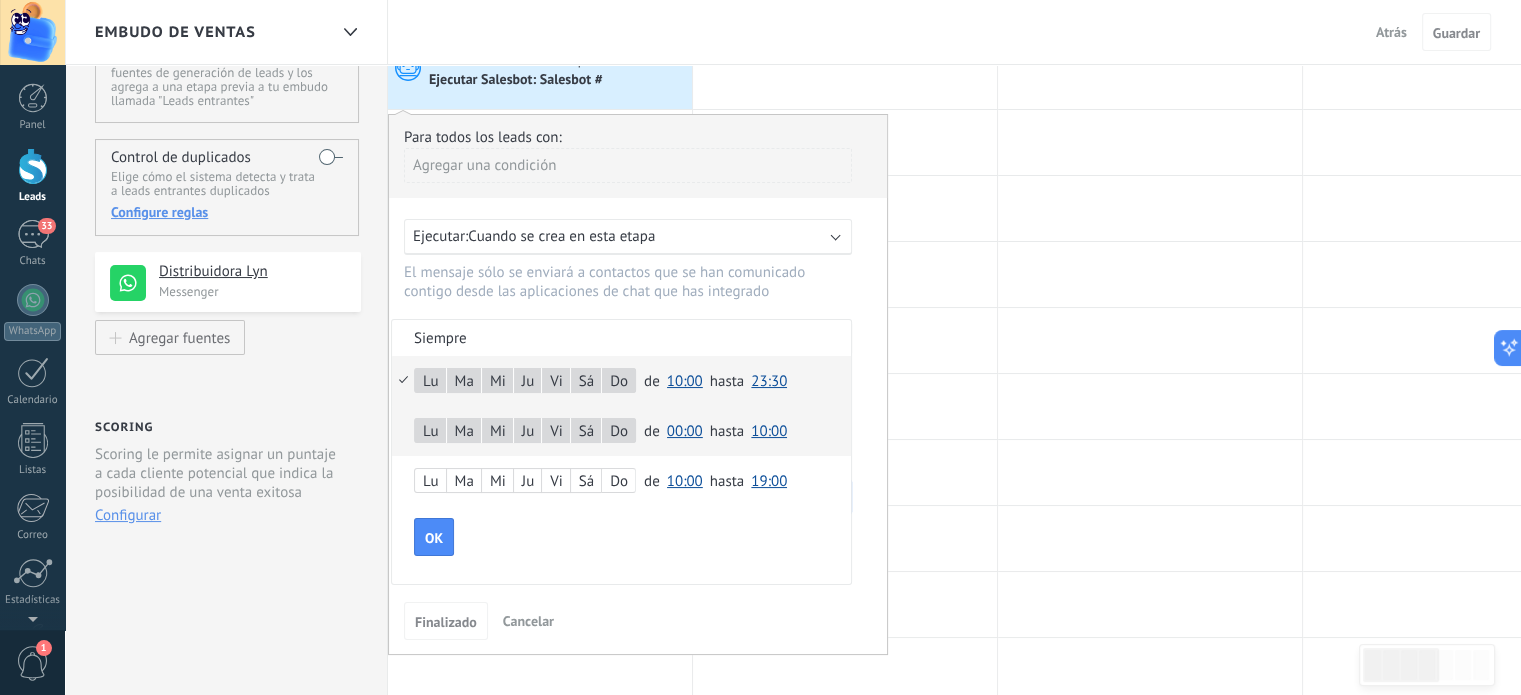 click on "10:00" at bounding box center (685, 381) 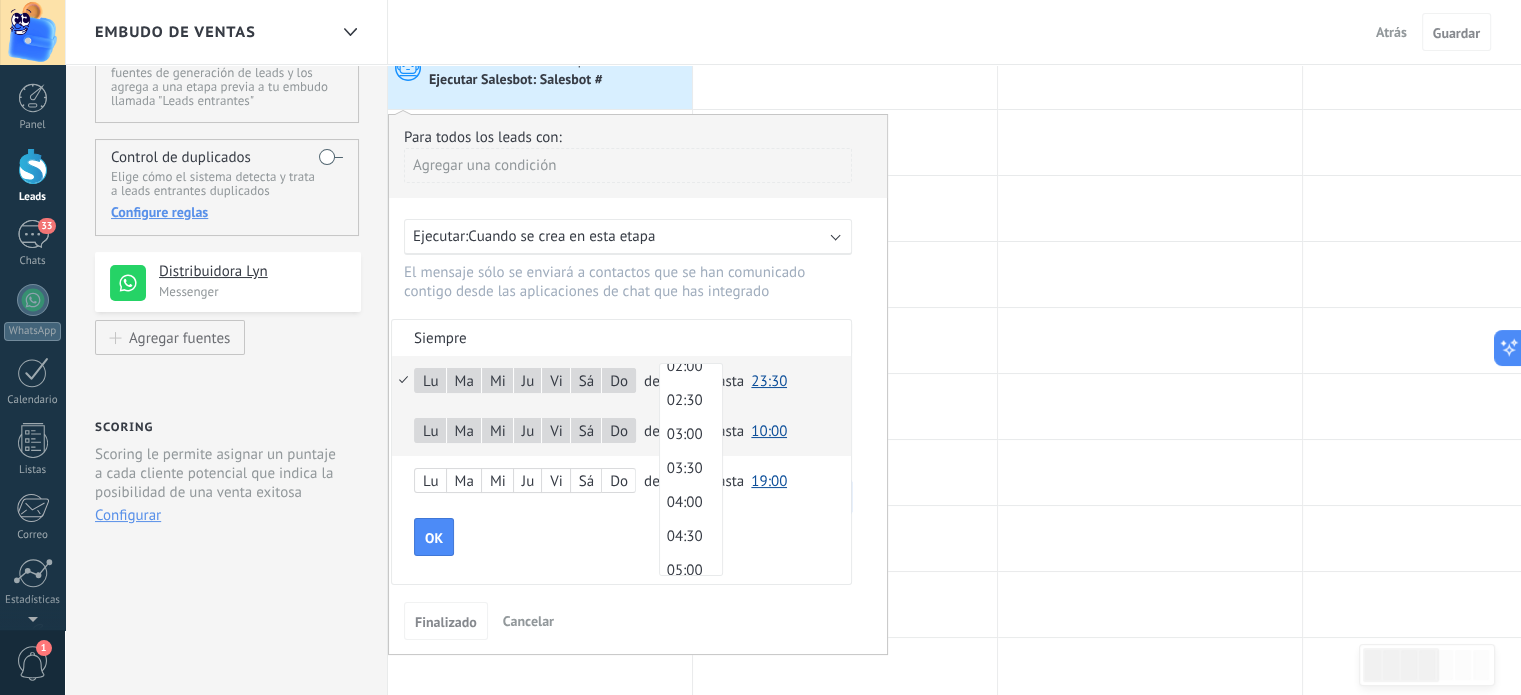 scroll, scrollTop: 0, scrollLeft: 0, axis: both 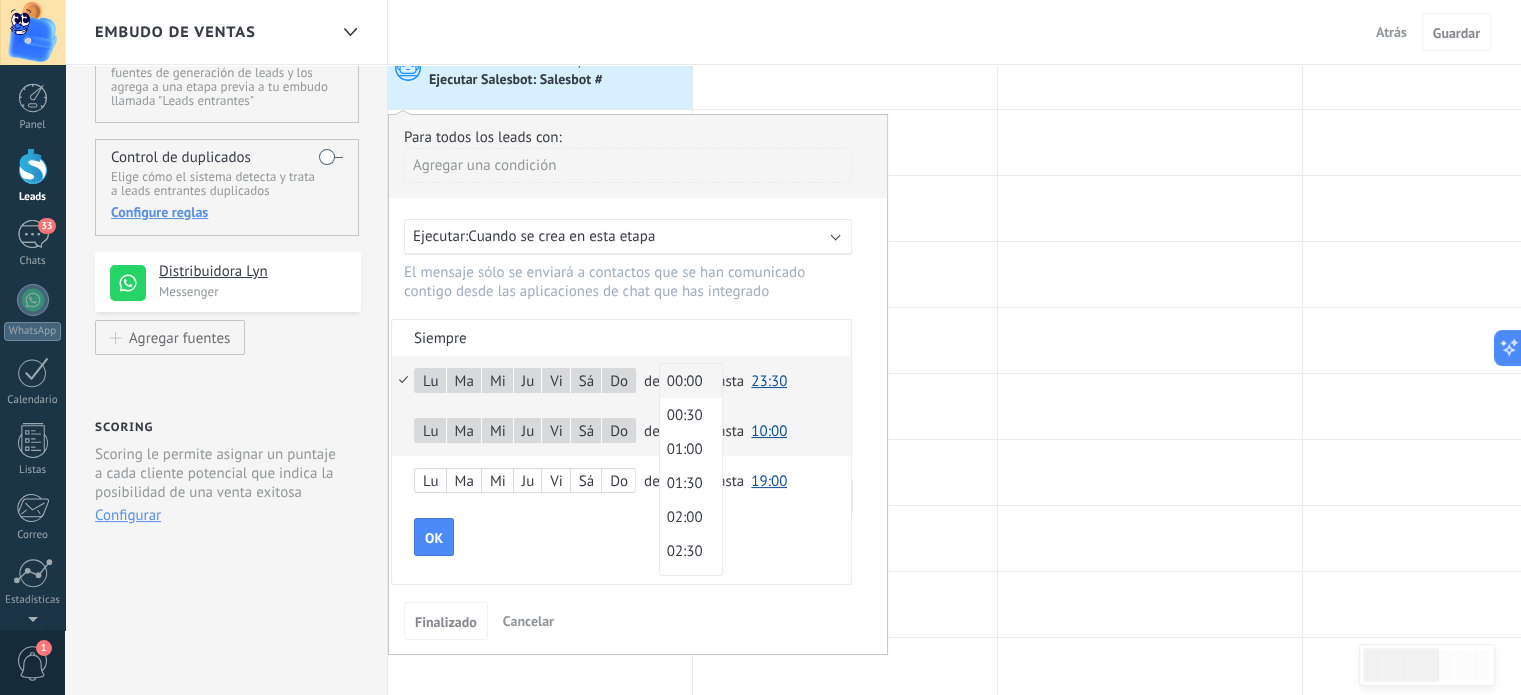 click on "00:00" at bounding box center [688, 381] 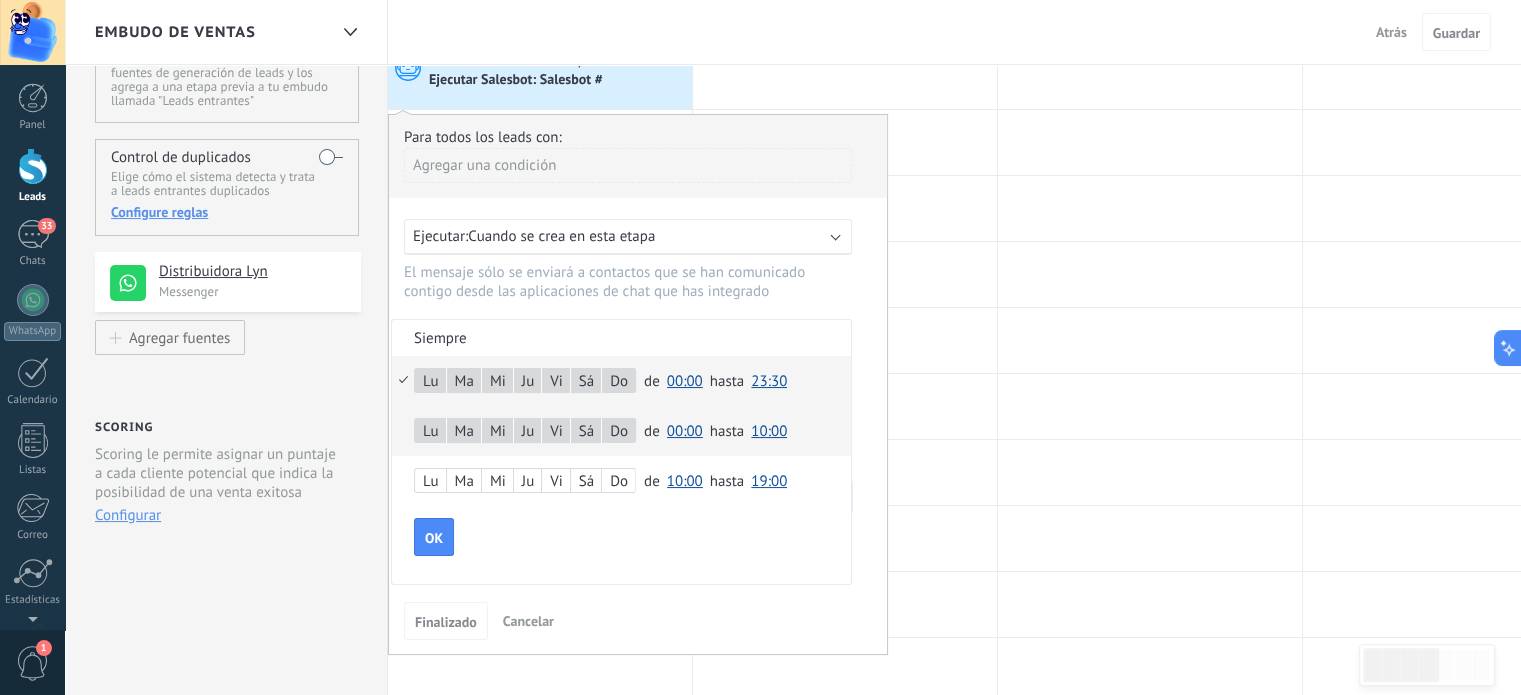 click at bounding box center [638, 384] 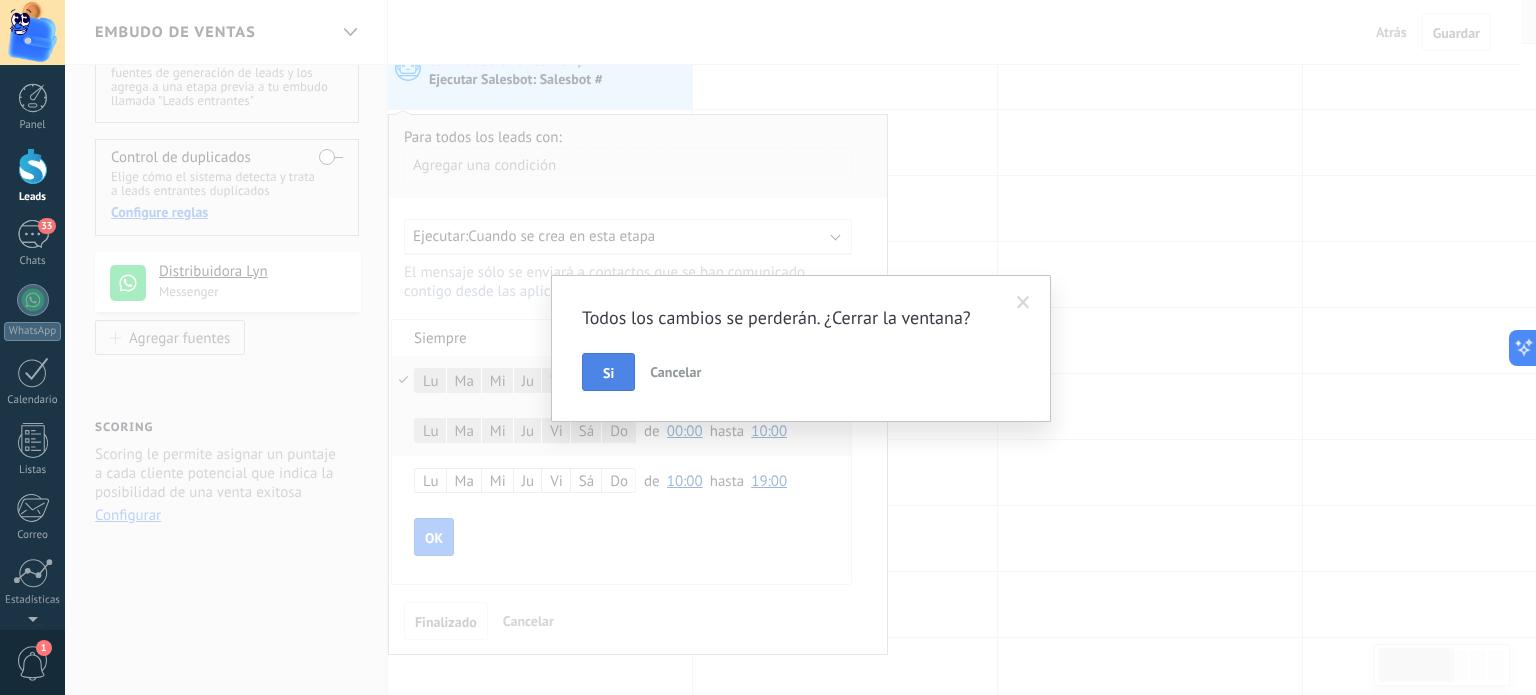 click on "Si" at bounding box center [608, 372] 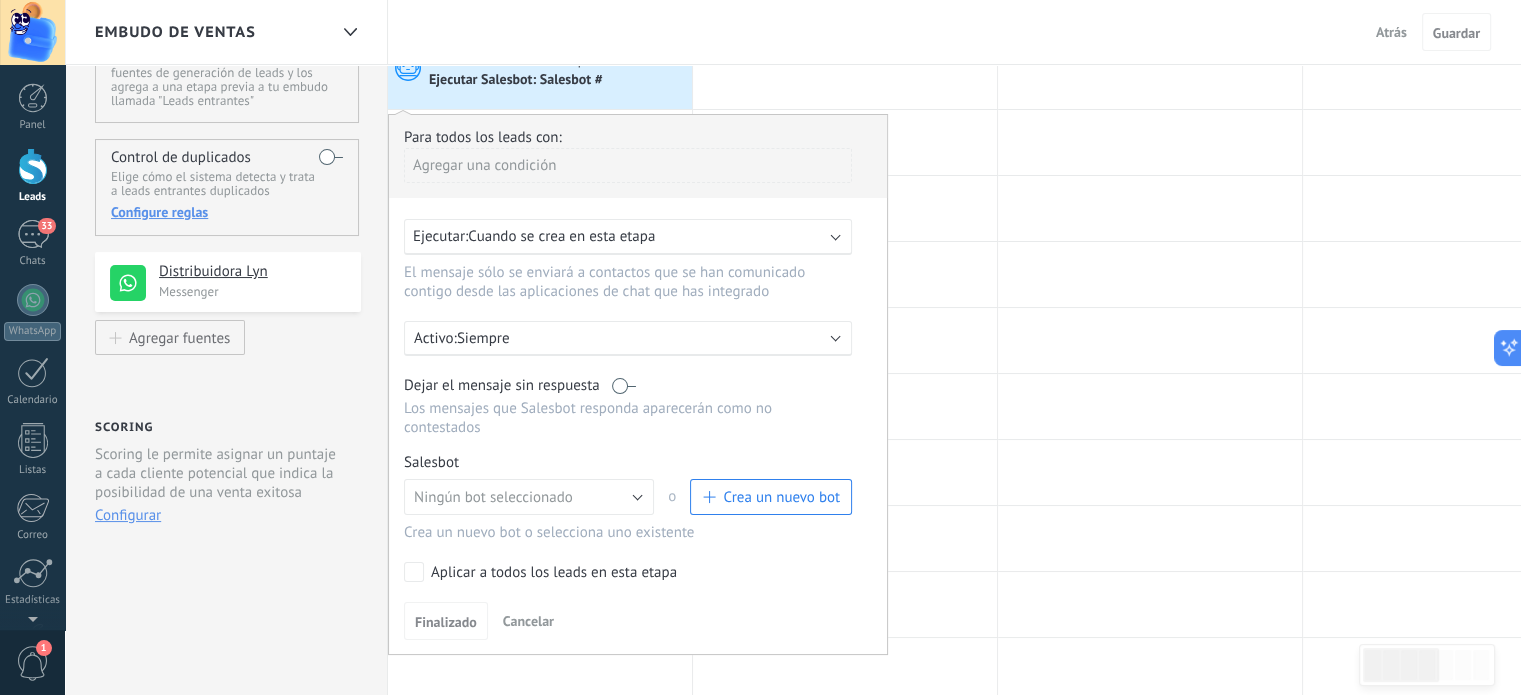 click on "Siempre" at bounding box center (632, 338) 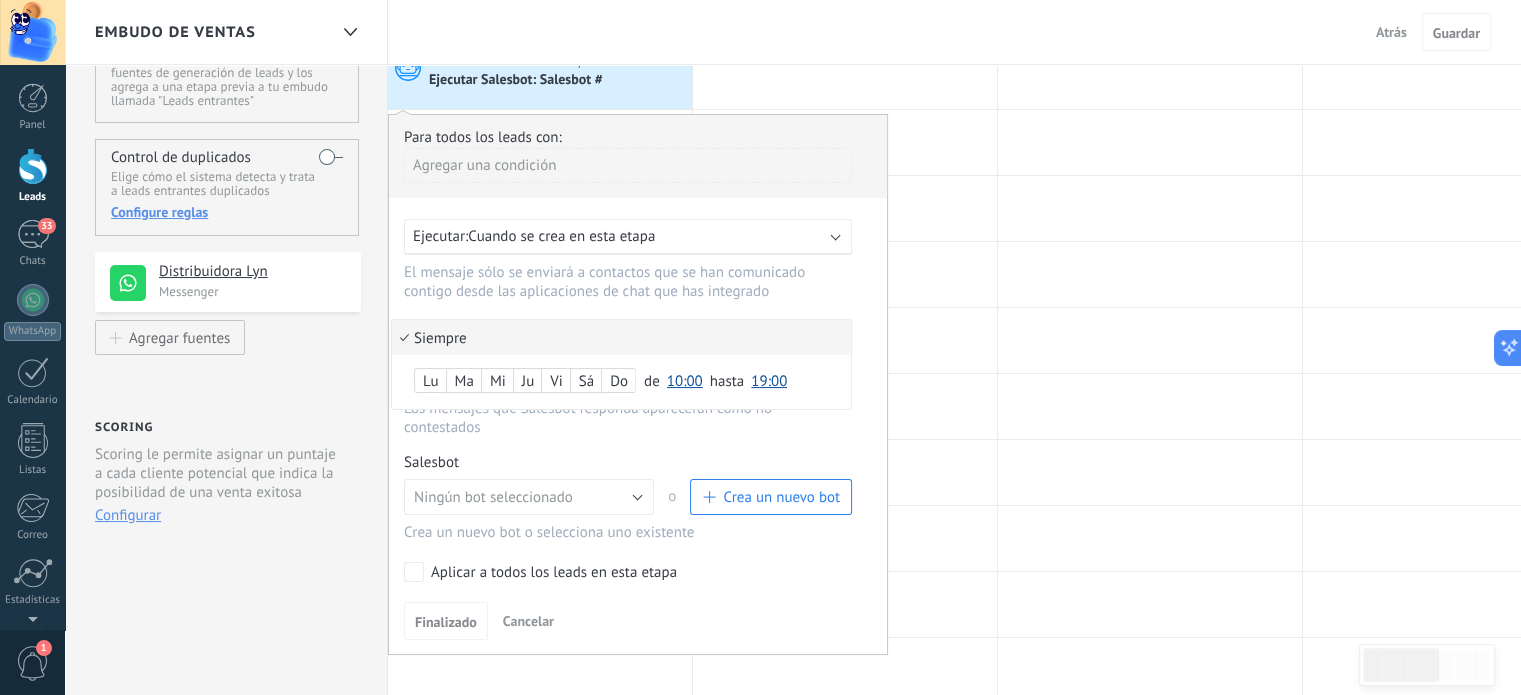 click on "10:00" at bounding box center [685, 381] 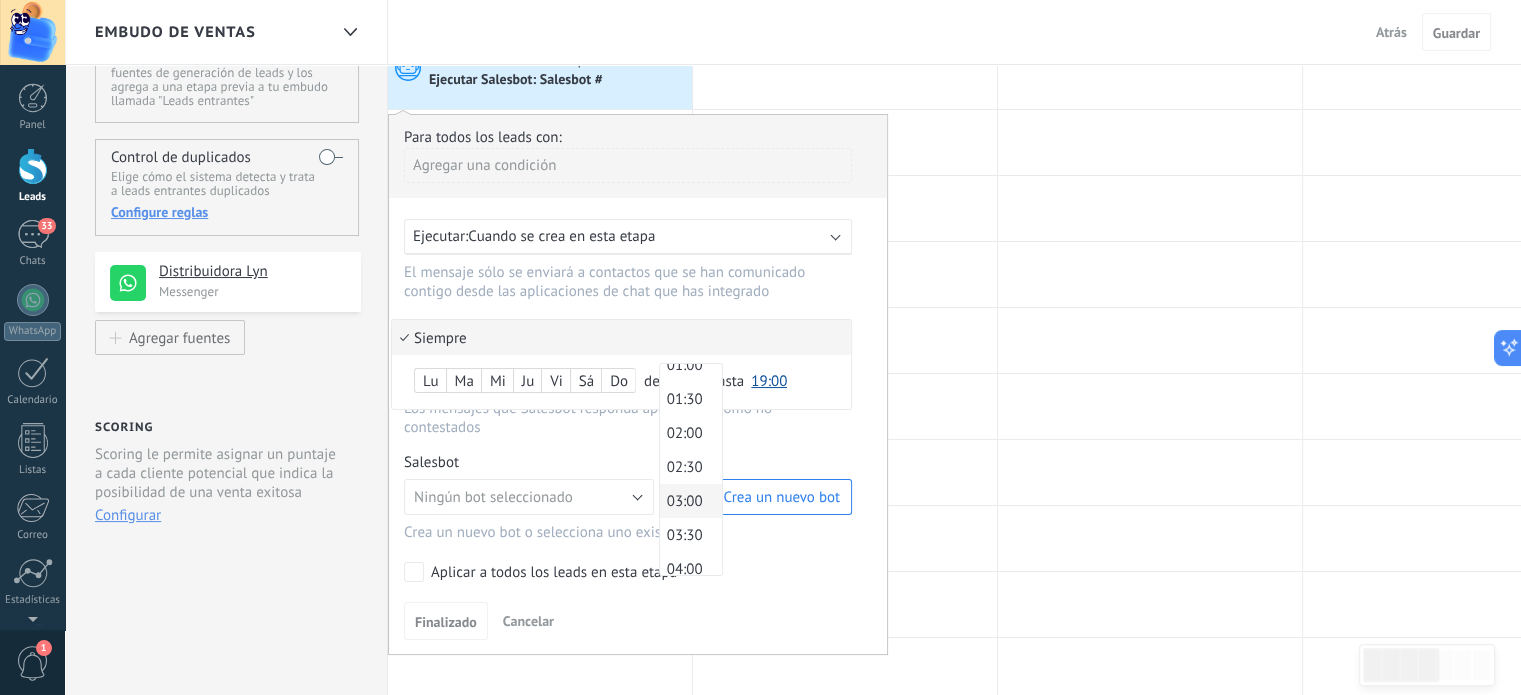 scroll, scrollTop: 0, scrollLeft: 0, axis: both 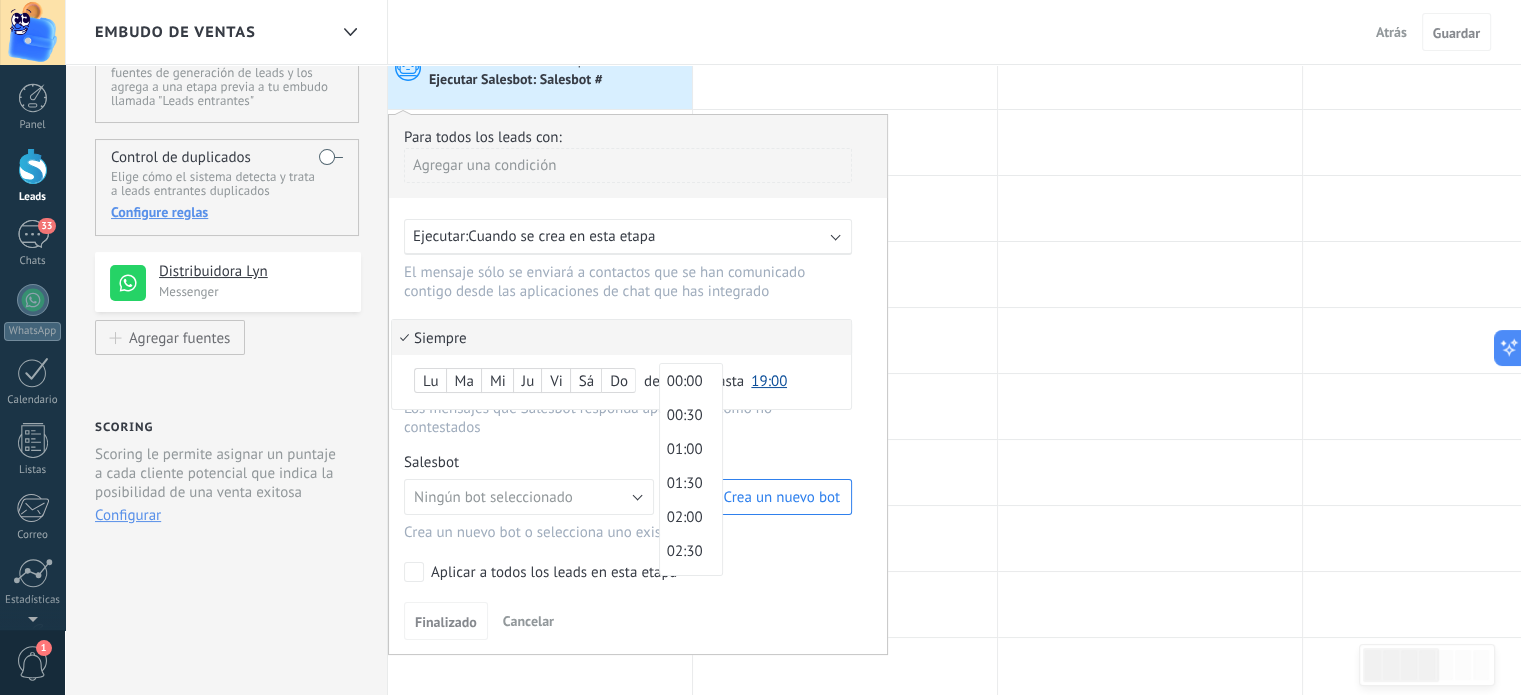 click on "00:00" at bounding box center [688, 381] 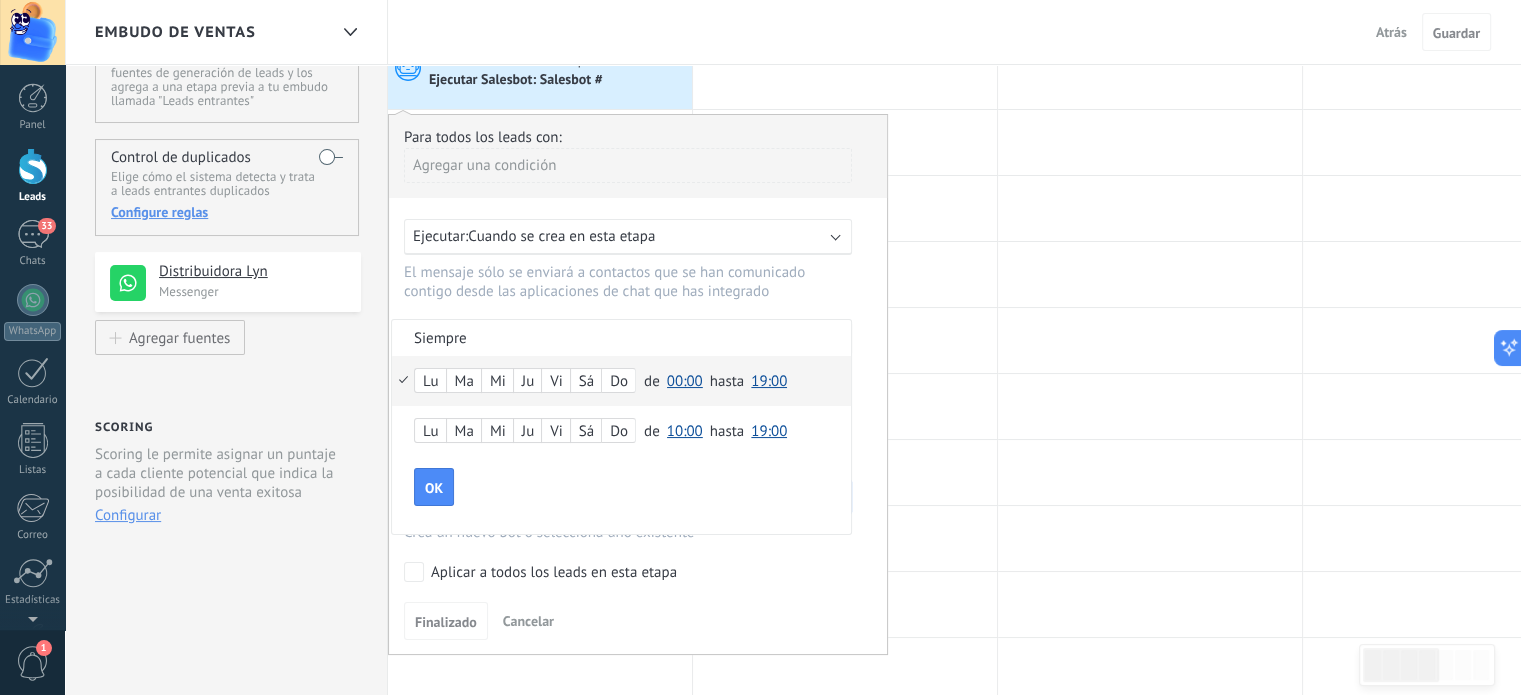 click on "19:00" at bounding box center (769, 381) 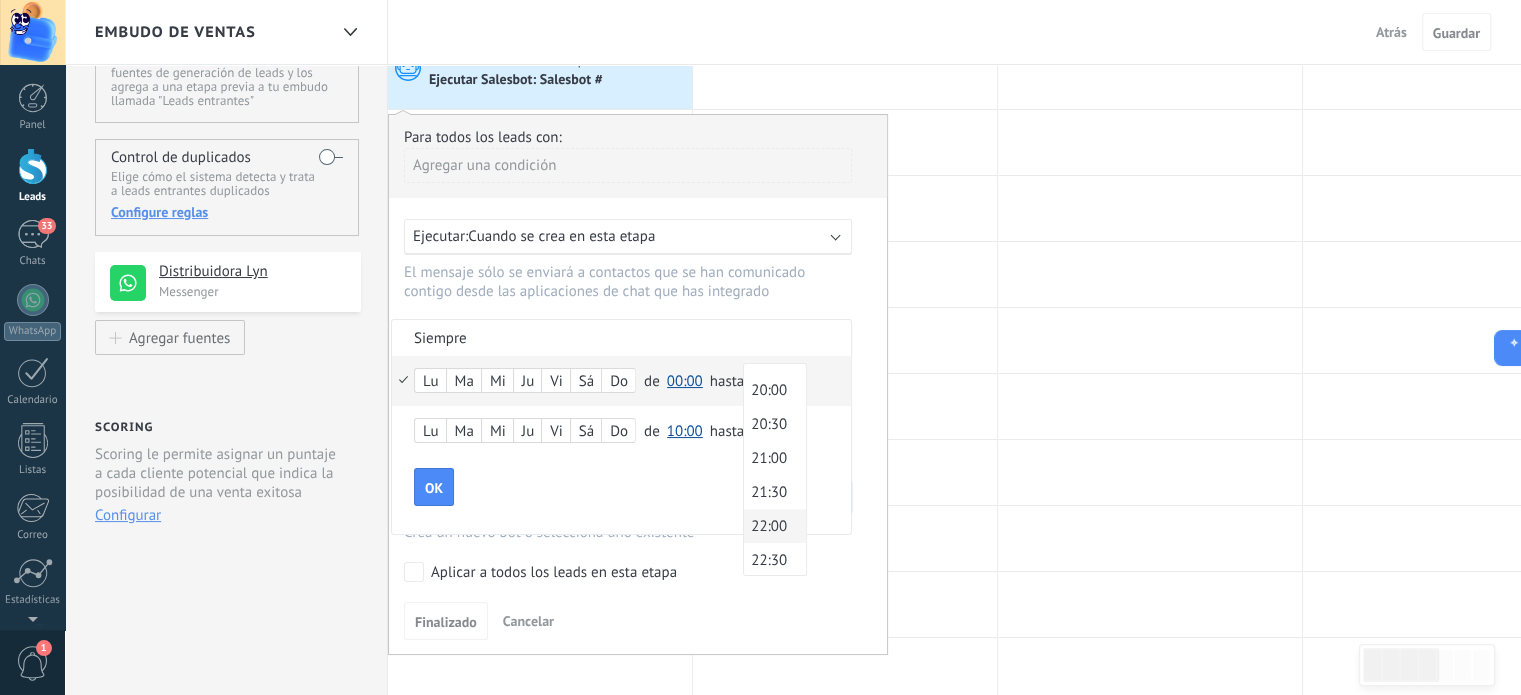 scroll, scrollTop: 1430, scrollLeft: 0, axis: vertical 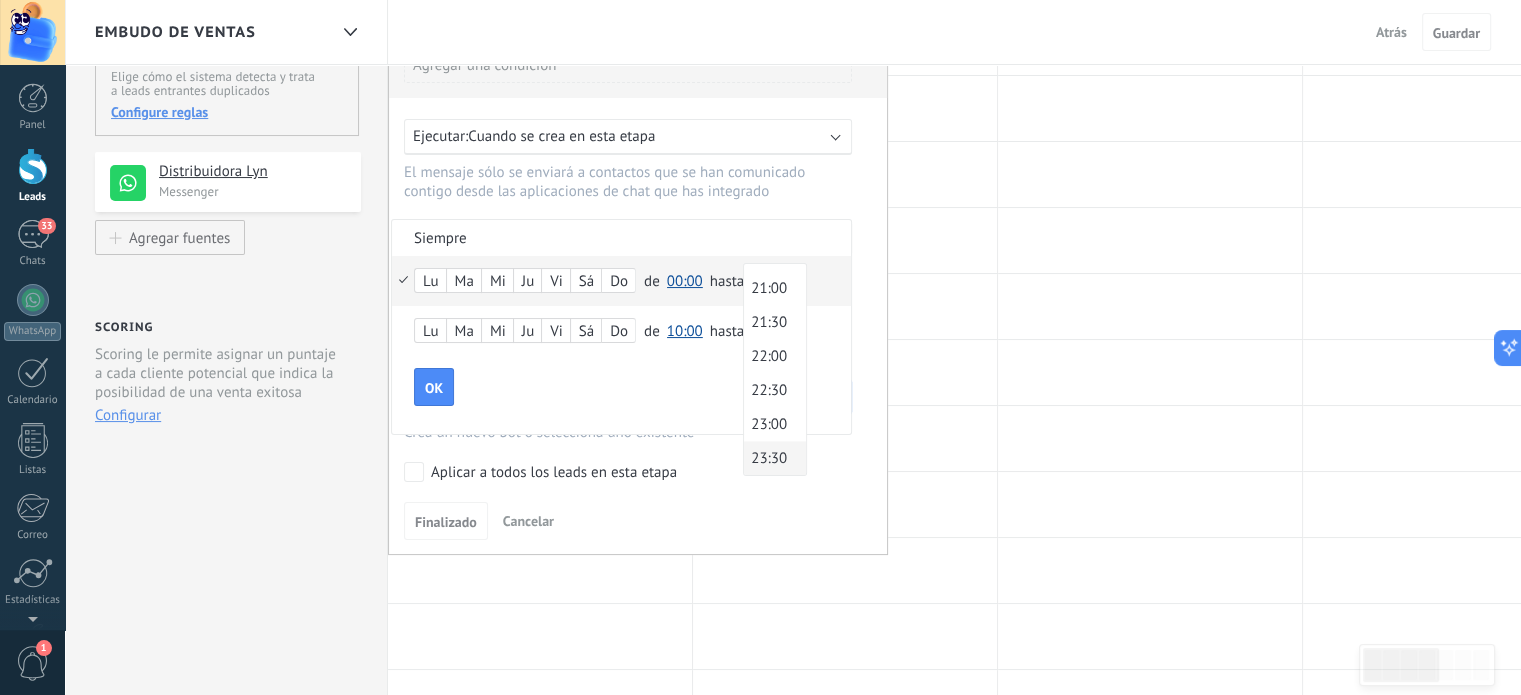 click on "23:30" at bounding box center (772, 458) 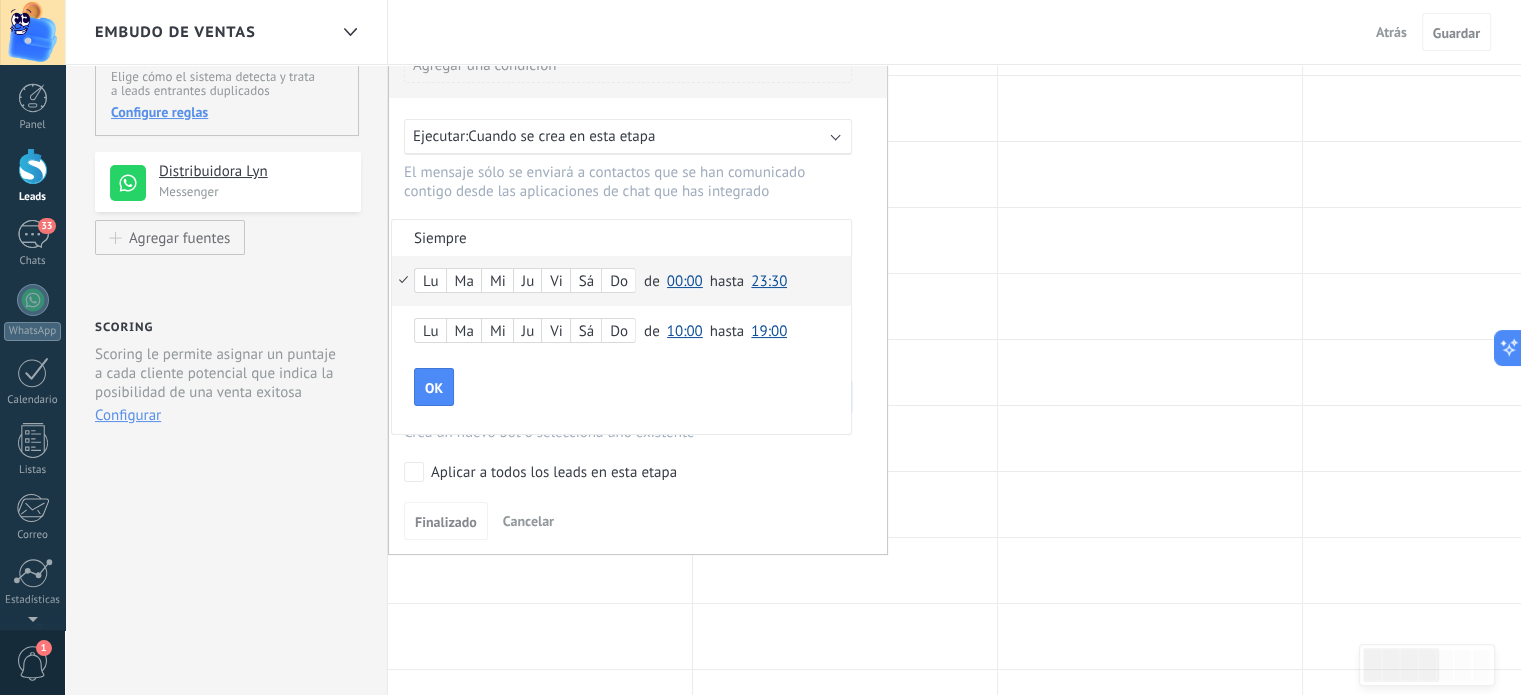 click on "Lu" at bounding box center (430, 282) 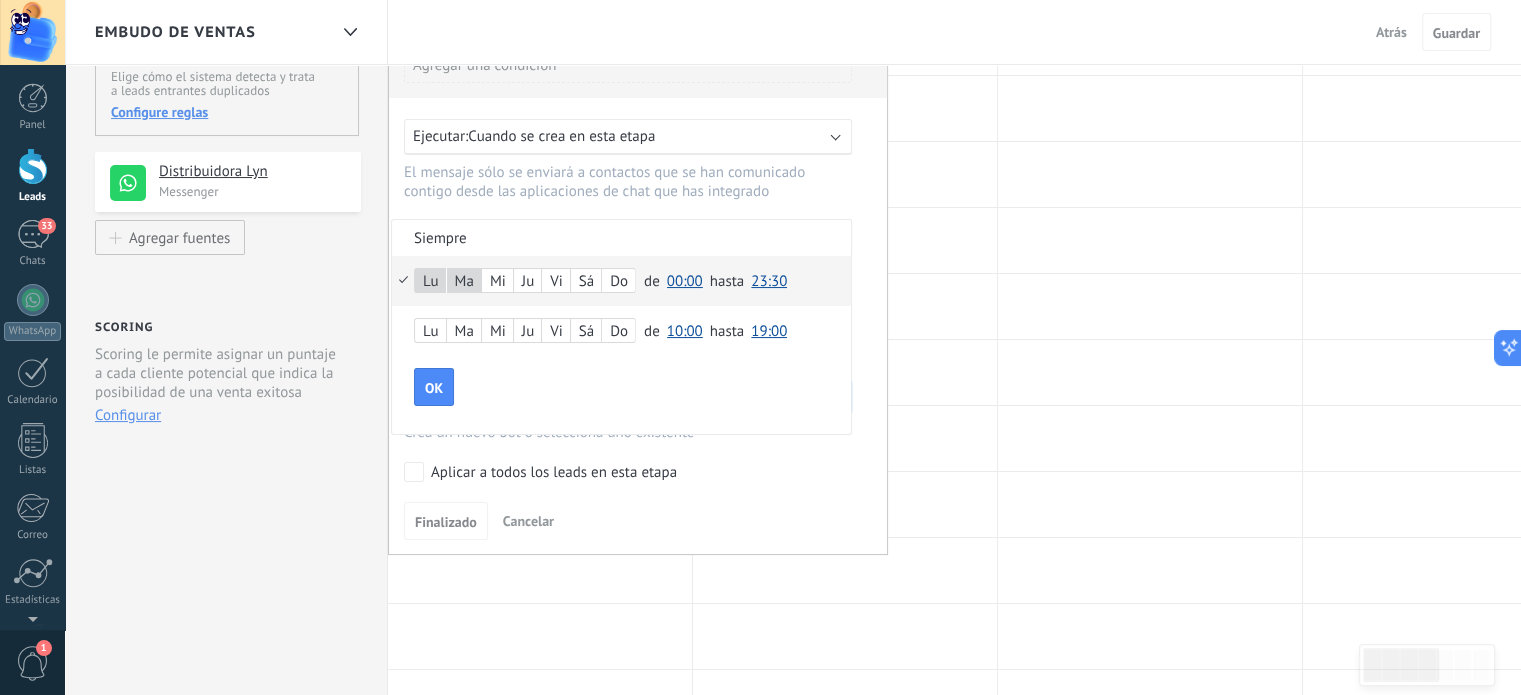 click on "Mi" at bounding box center (497, 282) 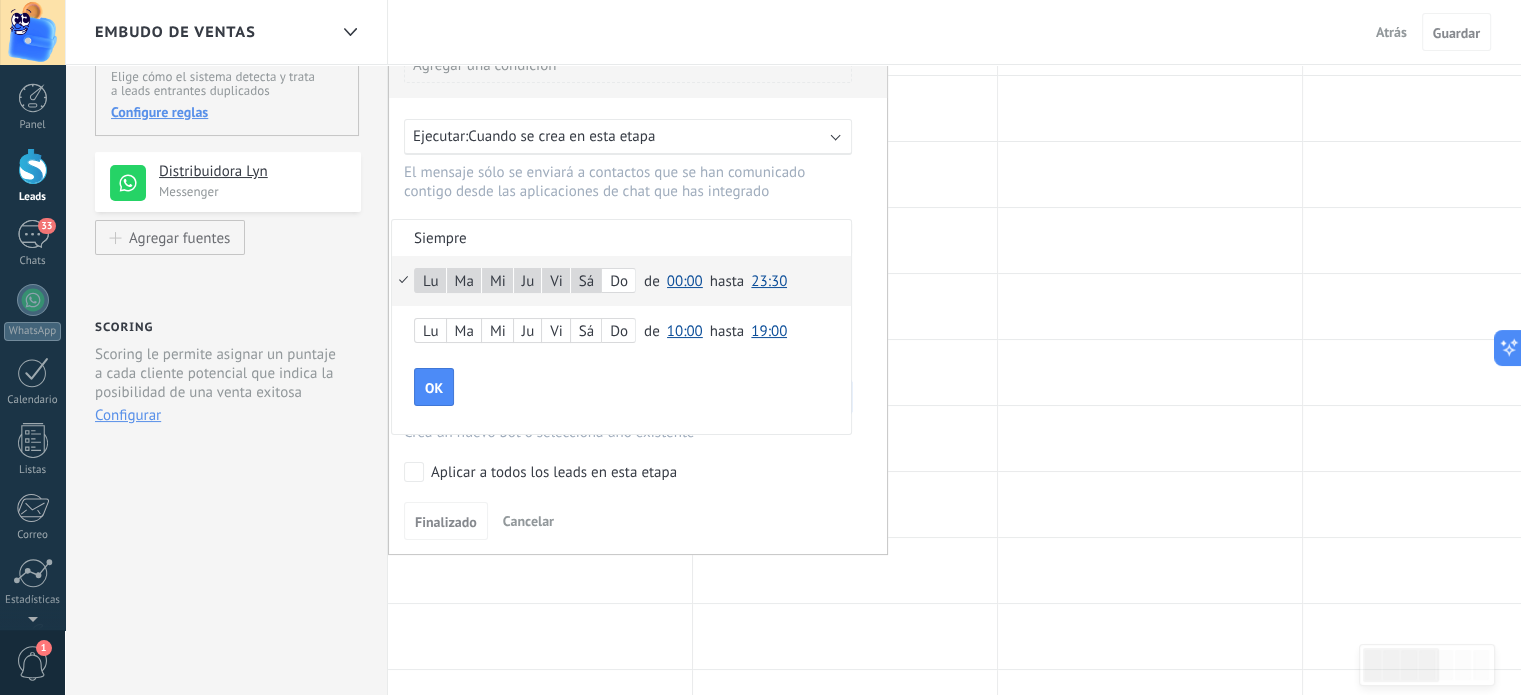 click on "Sá" at bounding box center [586, 282] 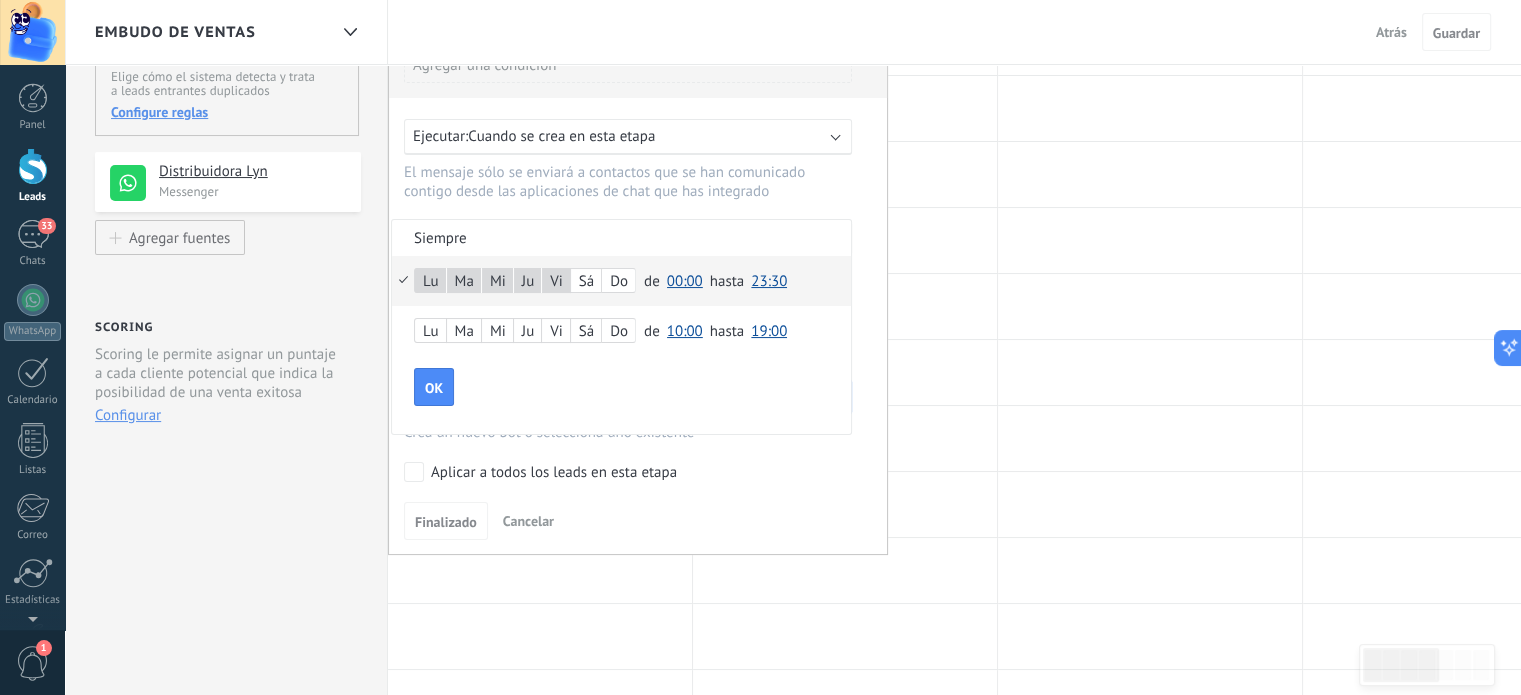 click on "Do" at bounding box center [618, 282] 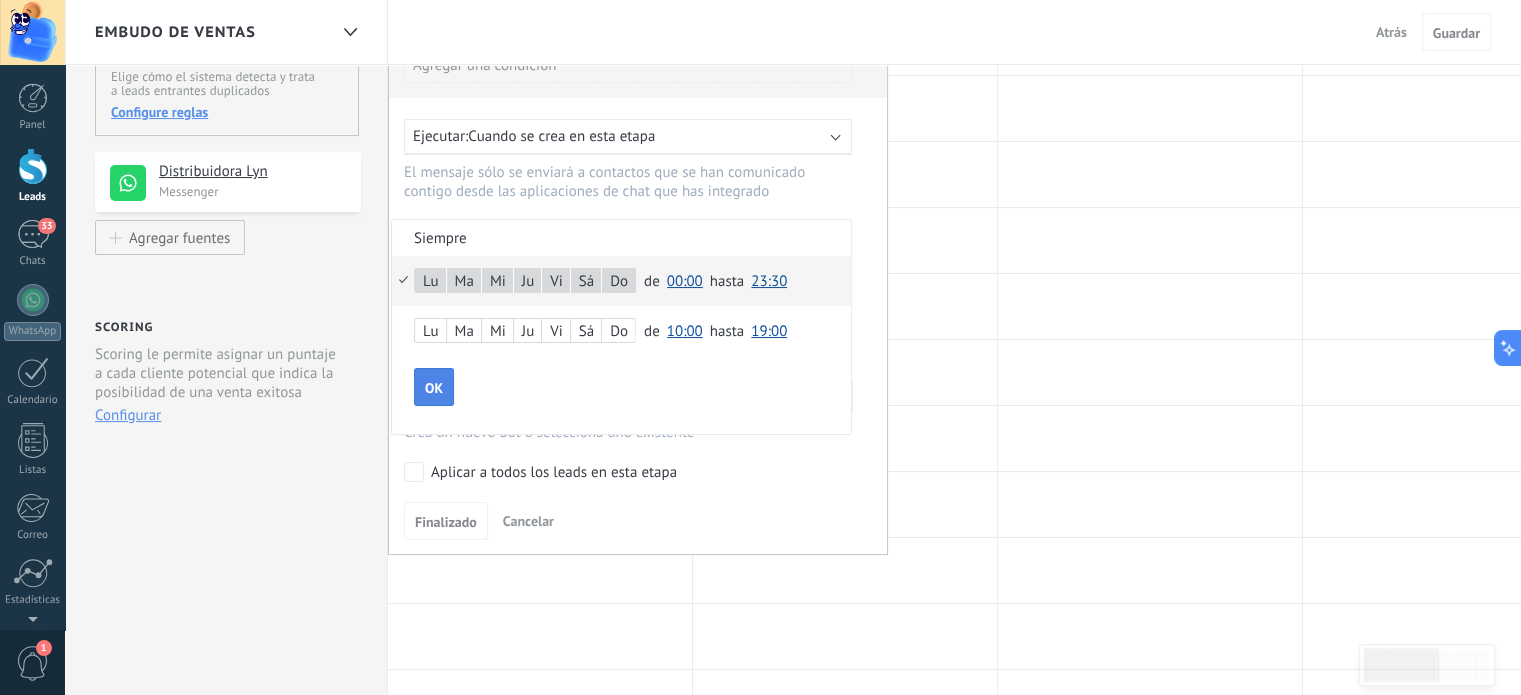 click on "OK" at bounding box center [434, 388] 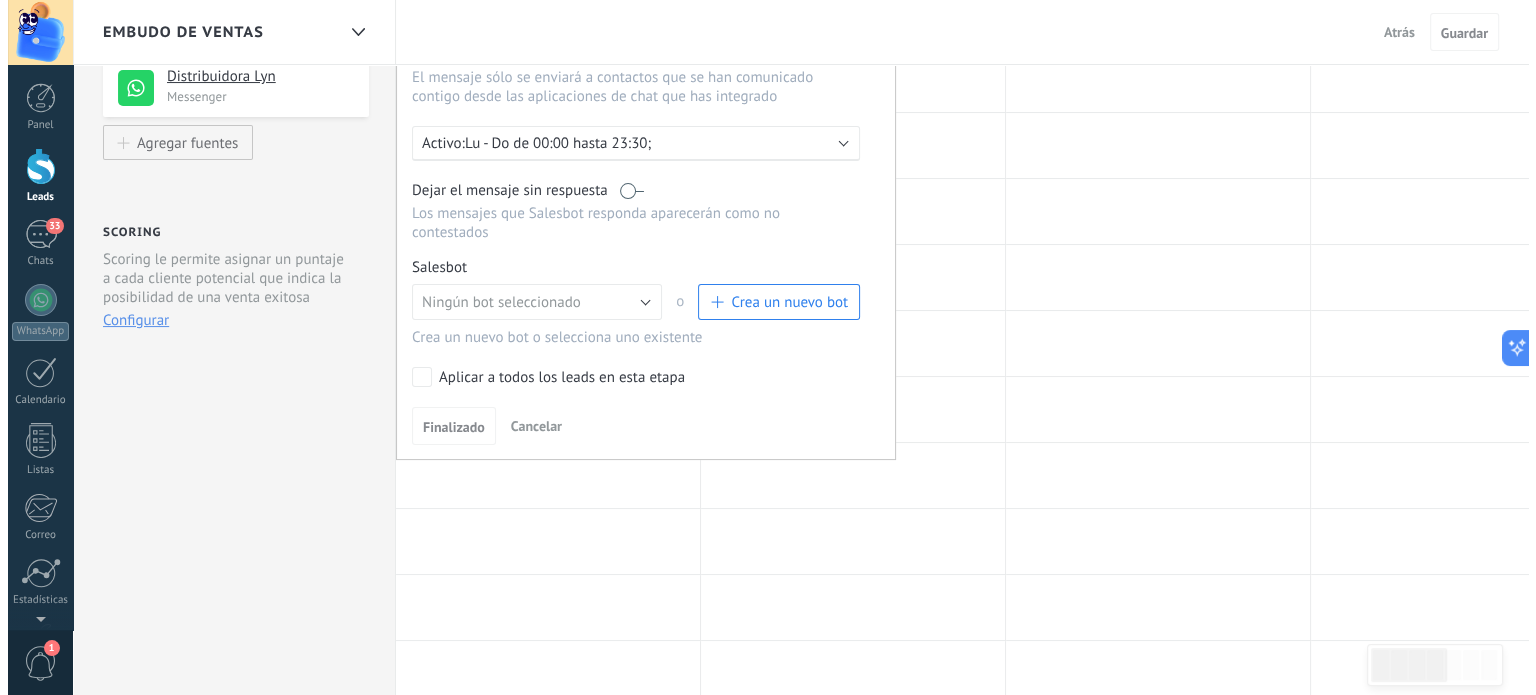 scroll, scrollTop: 300, scrollLeft: 0, axis: vertical 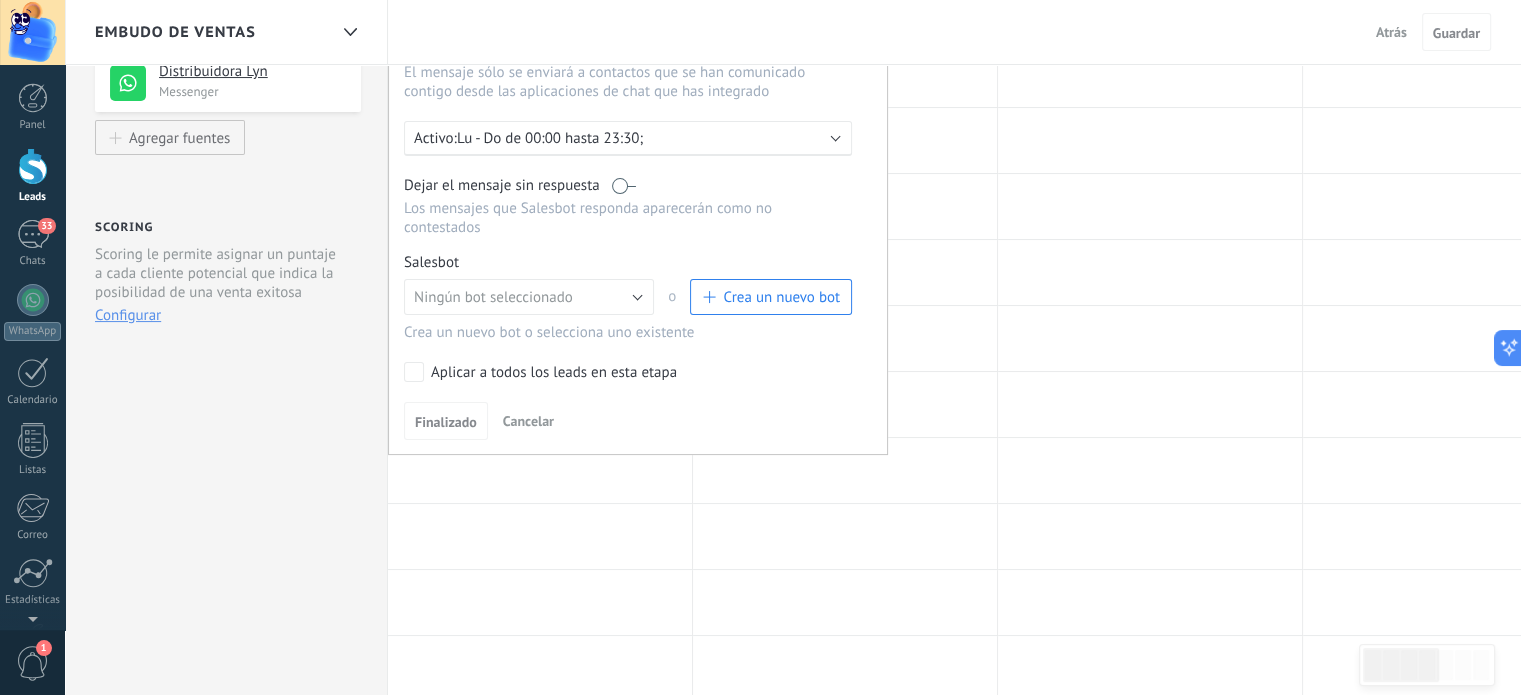 click on "Crea un nuevo bot" at bounding box center (781, 297) 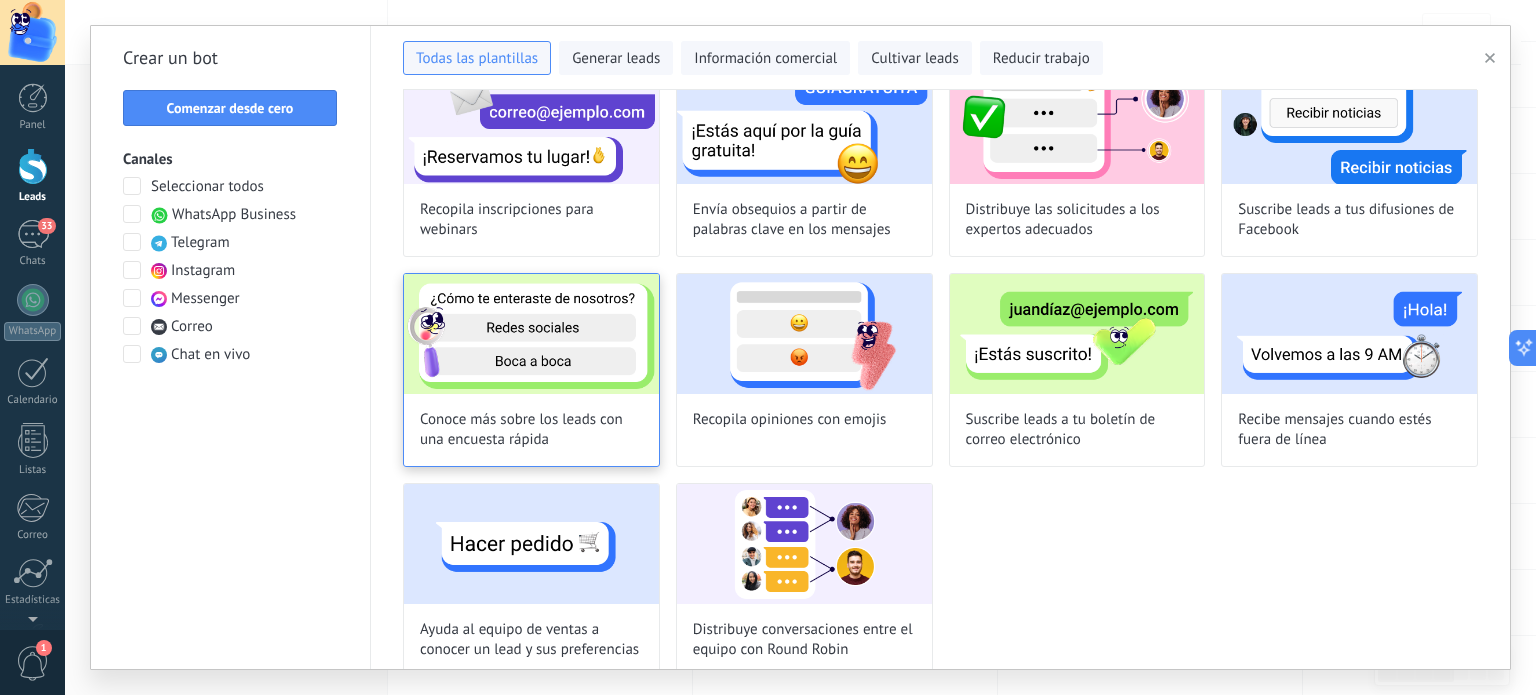 scroll, scrollTop: 791, scrollLeft: 0, axis: vertical 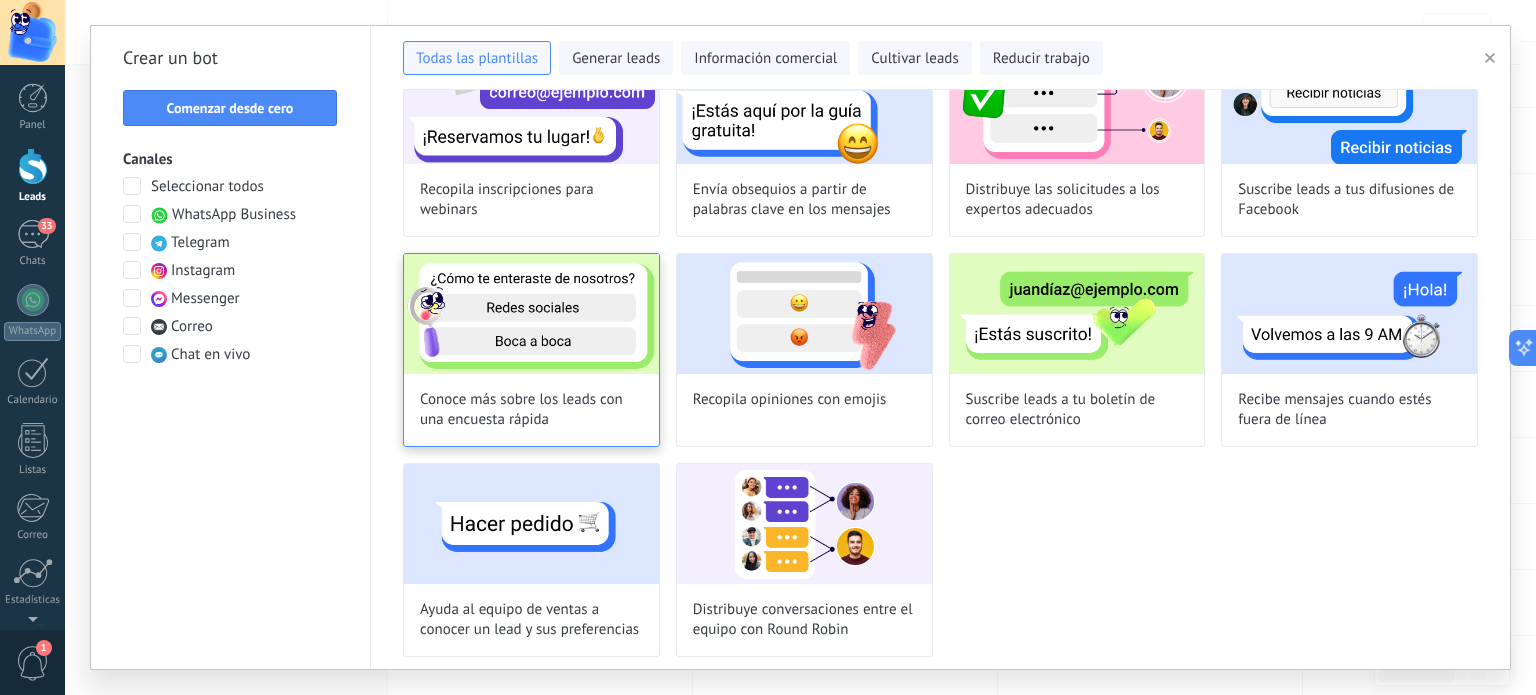 type 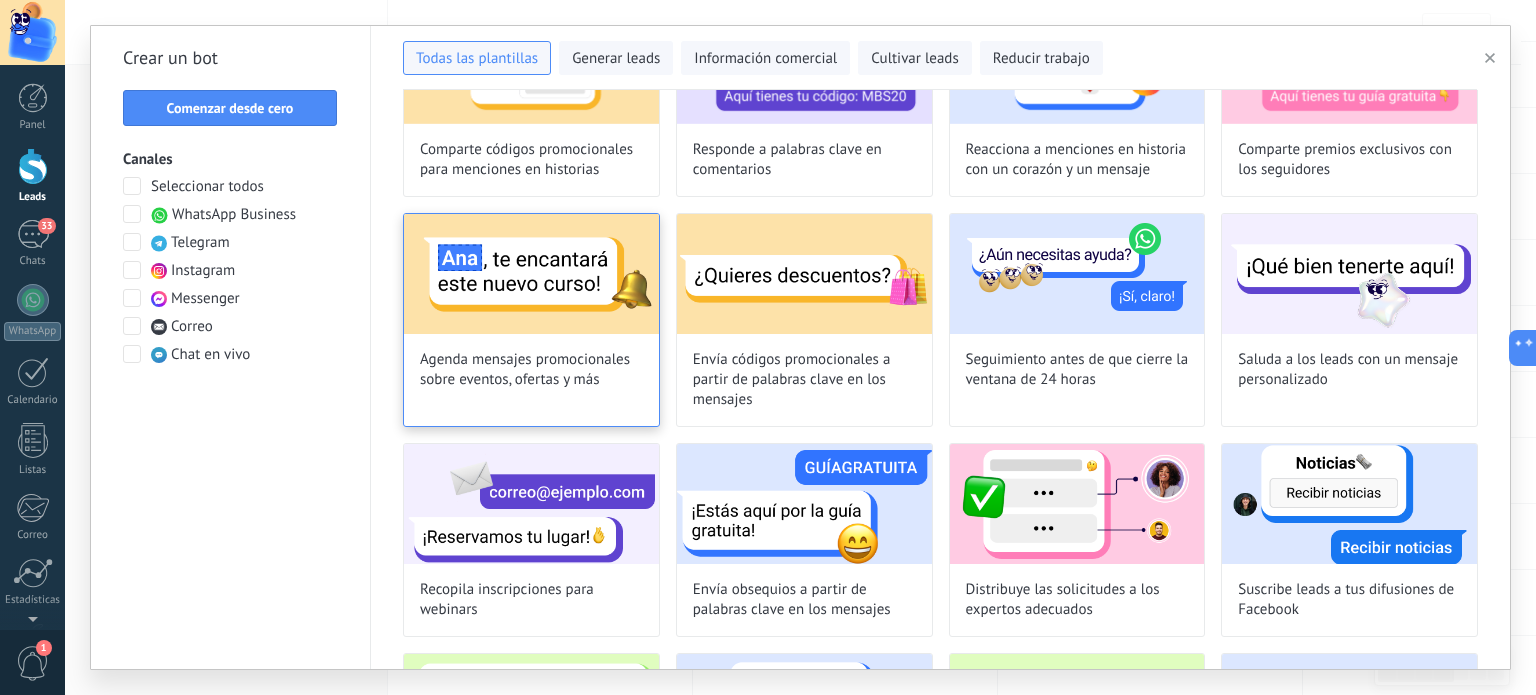 scroll, scrollTop: 0, scrollLeft: 0, axis: both 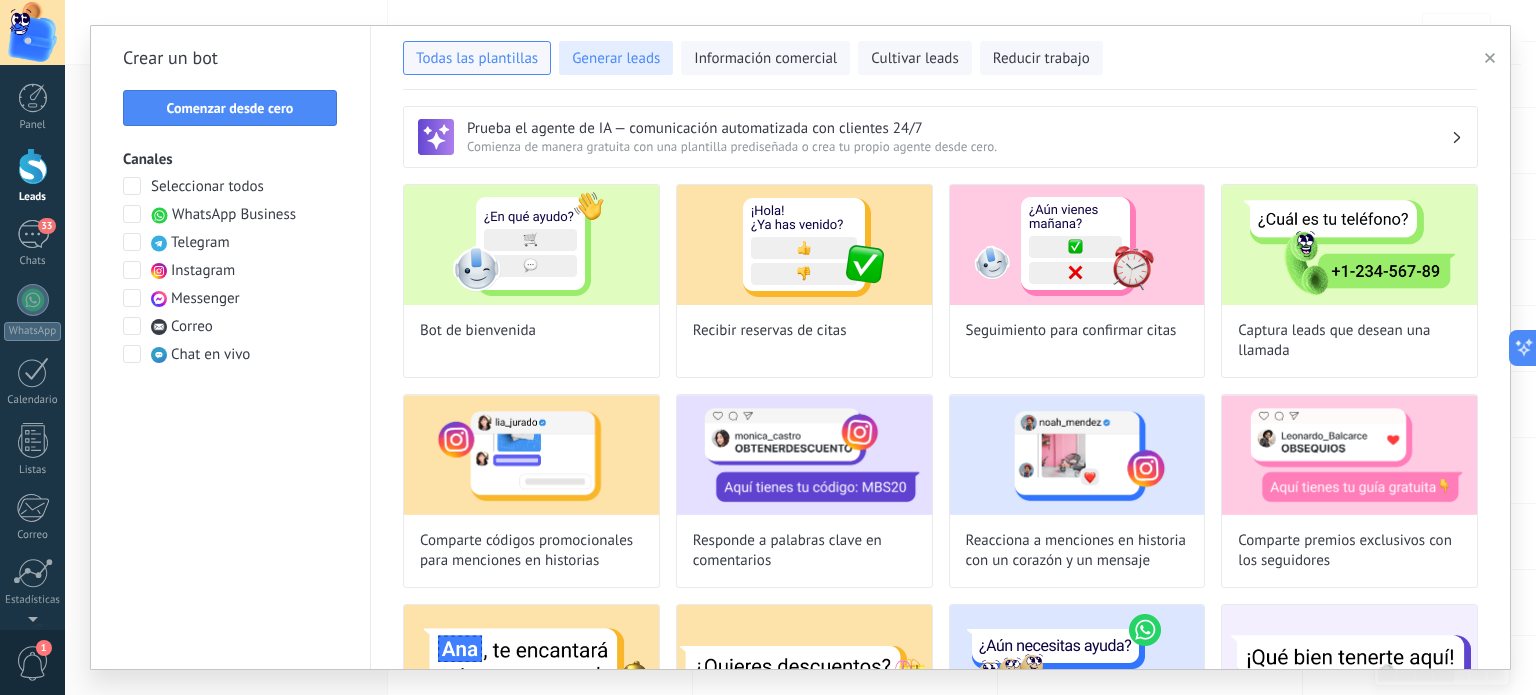 click on "Generar leads" at bounding box center [616, 59] 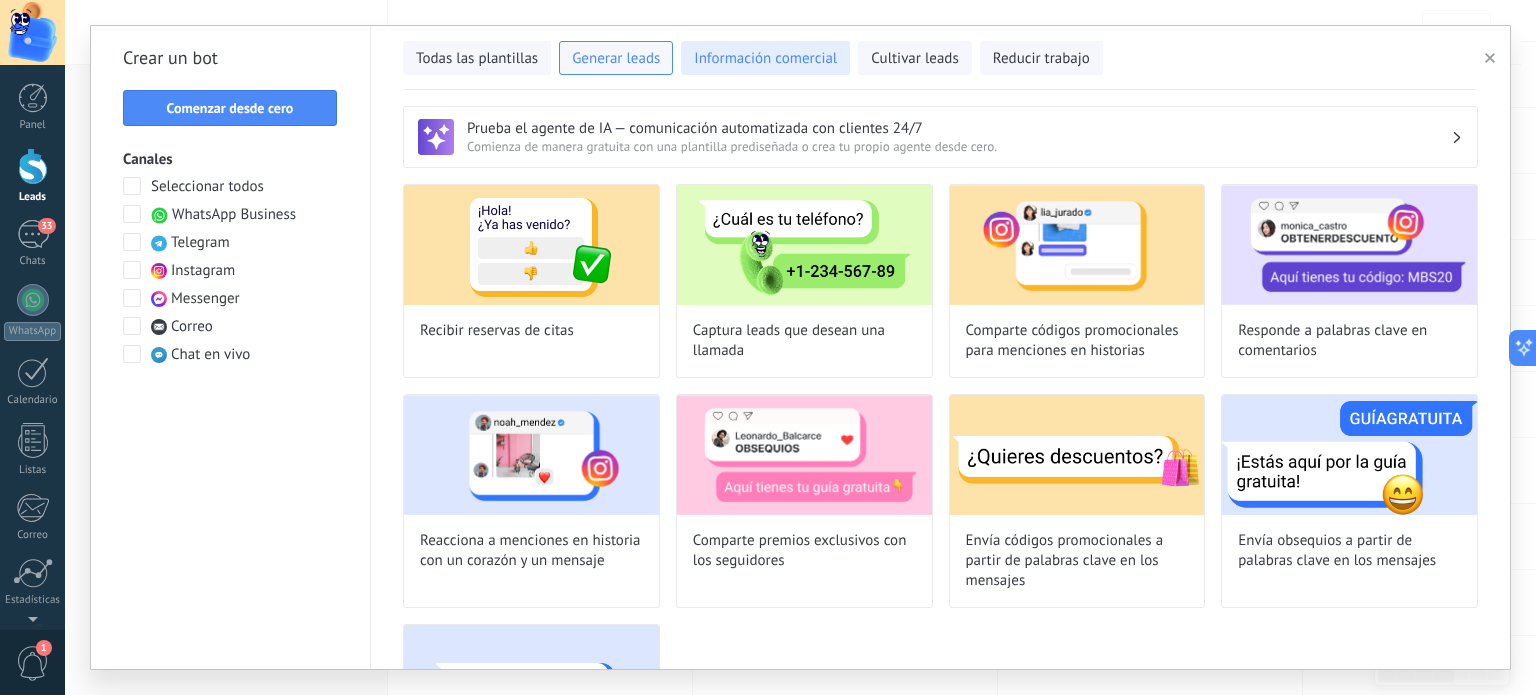 click on "Información comercial" at bounding box center (765, 59) 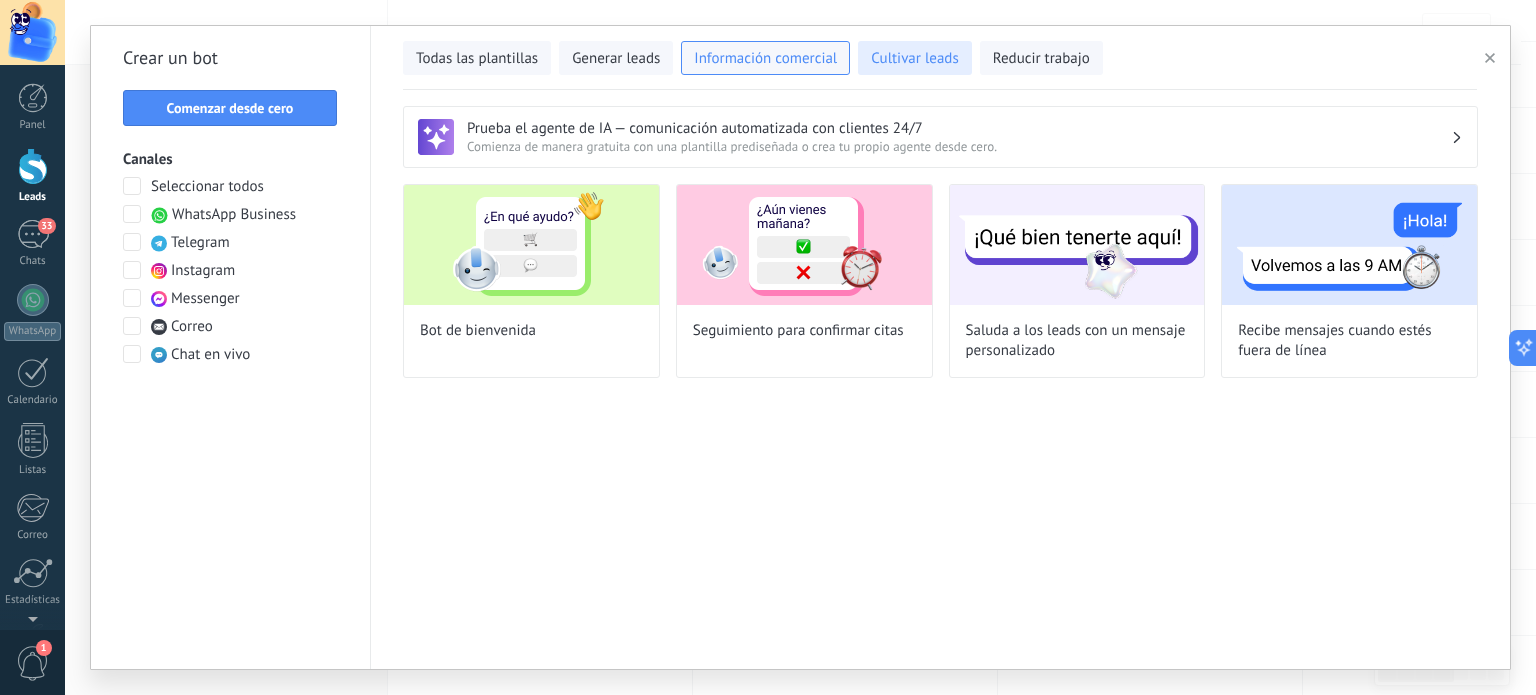 click on "Cultivar leads" at bounding box center [914, 59] 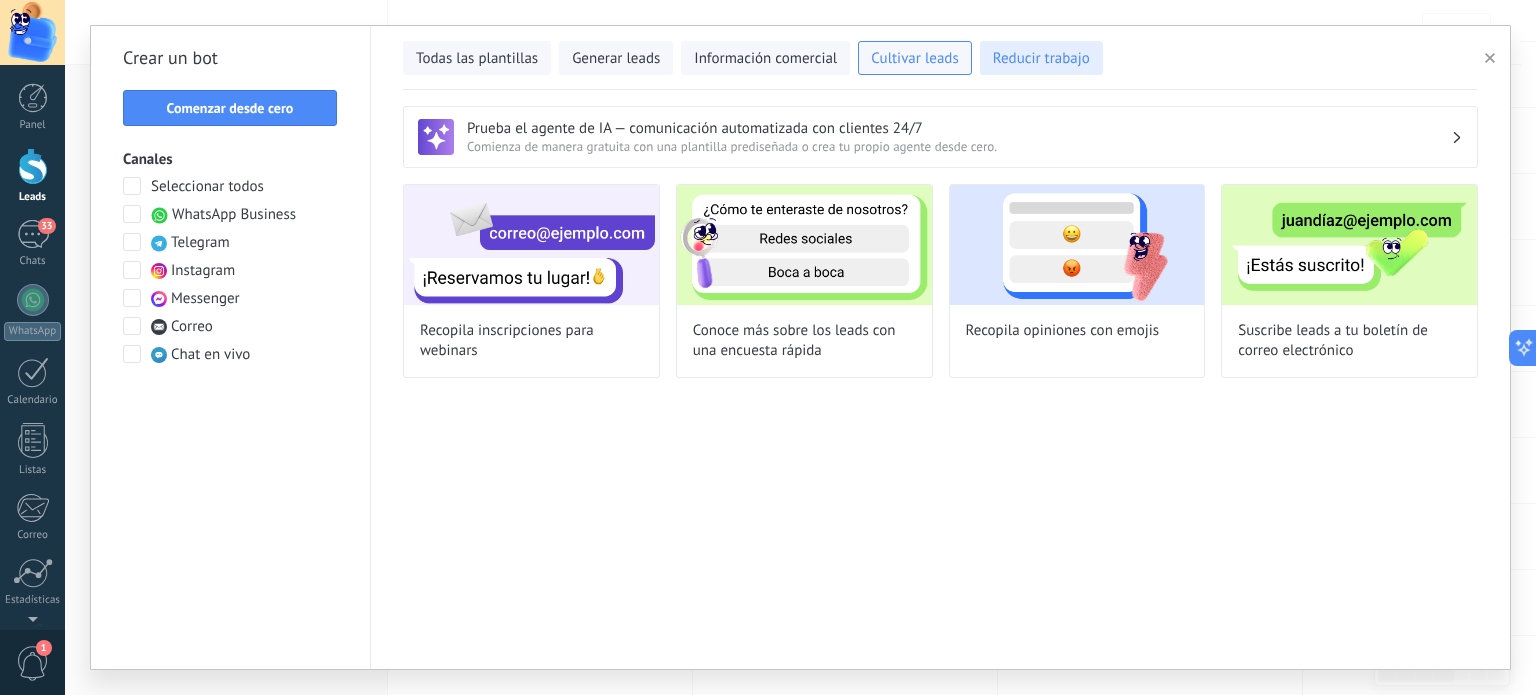 click on "Reducir trabajo" at bounding box center [1041, 59] 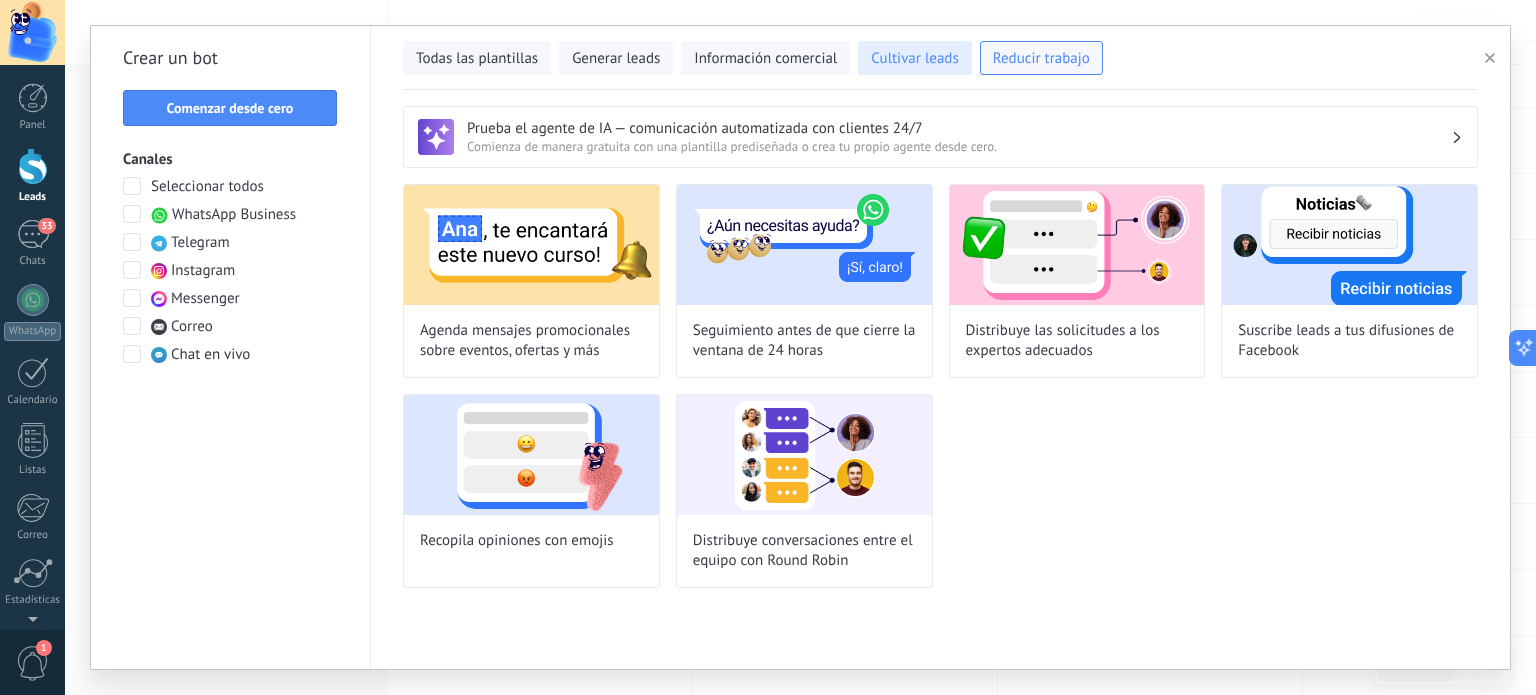 click on "Cultivar leads" at bounding box center [914, 59] 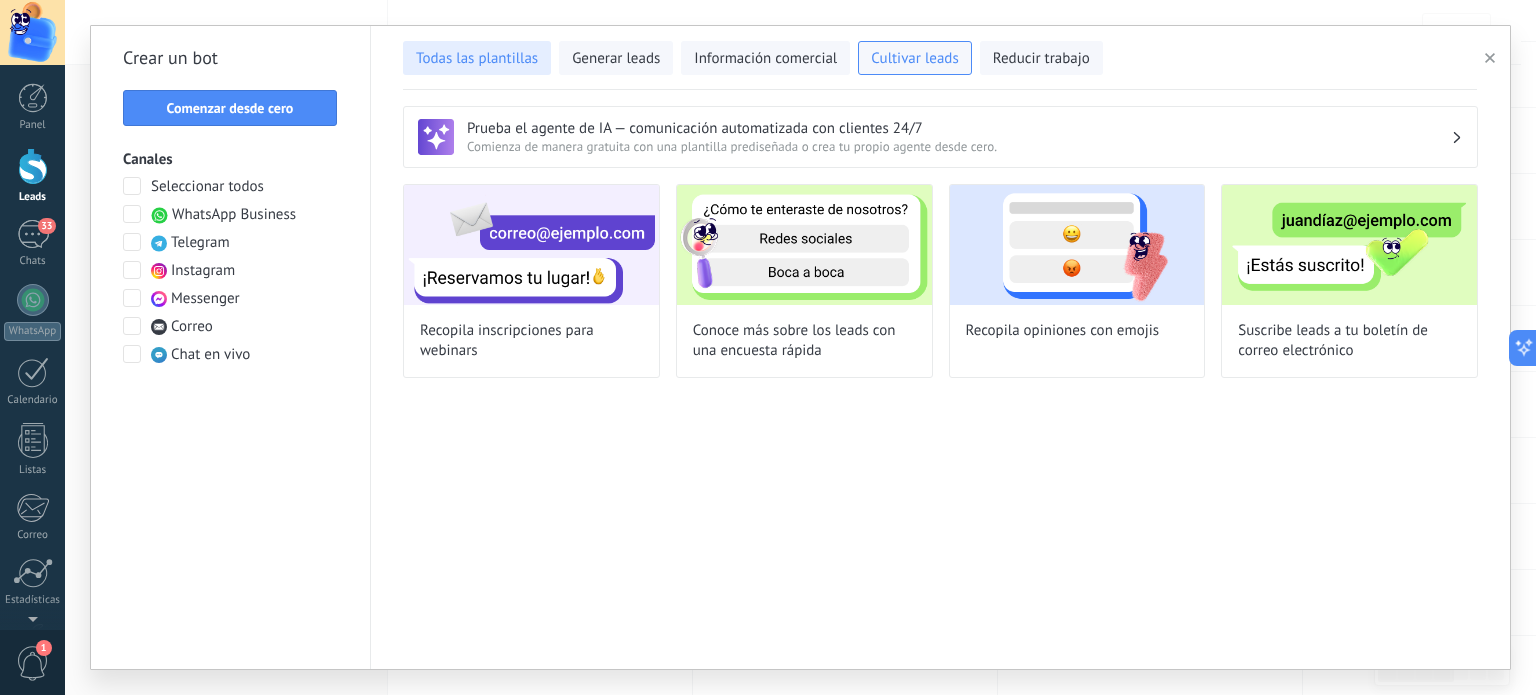click on "Todas las plantillas" at bounding box center (477, 59) 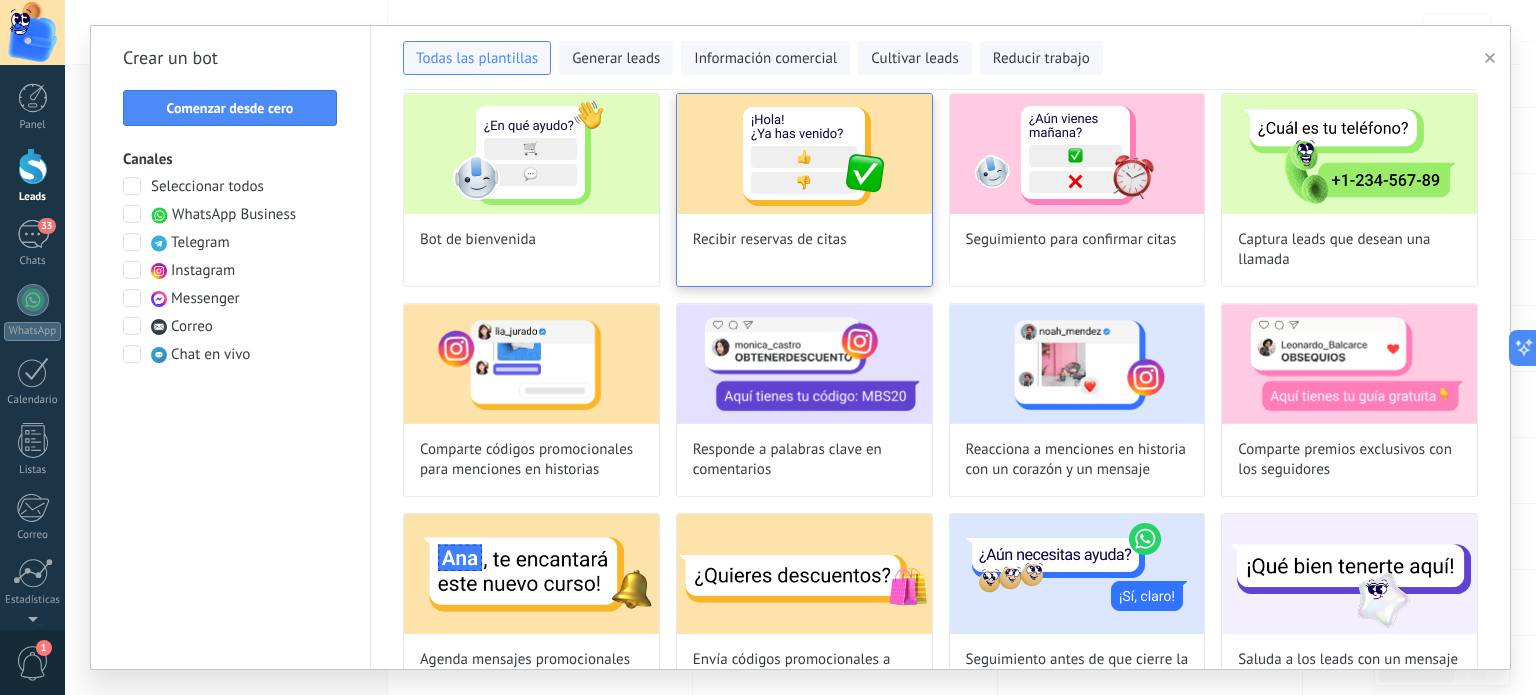 scroll, scrollTop: 0, scrollLeft: 0, axis: both 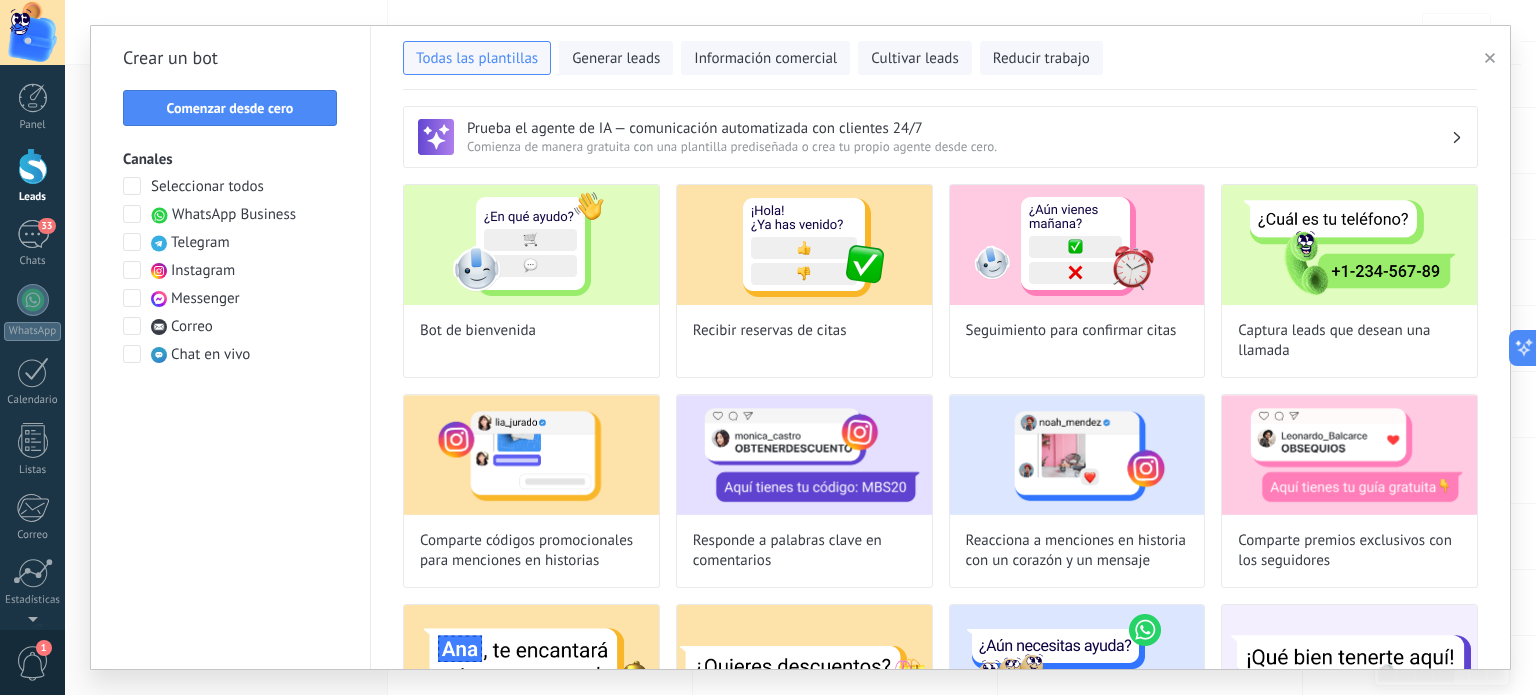 click at bounding box center (132, 214) 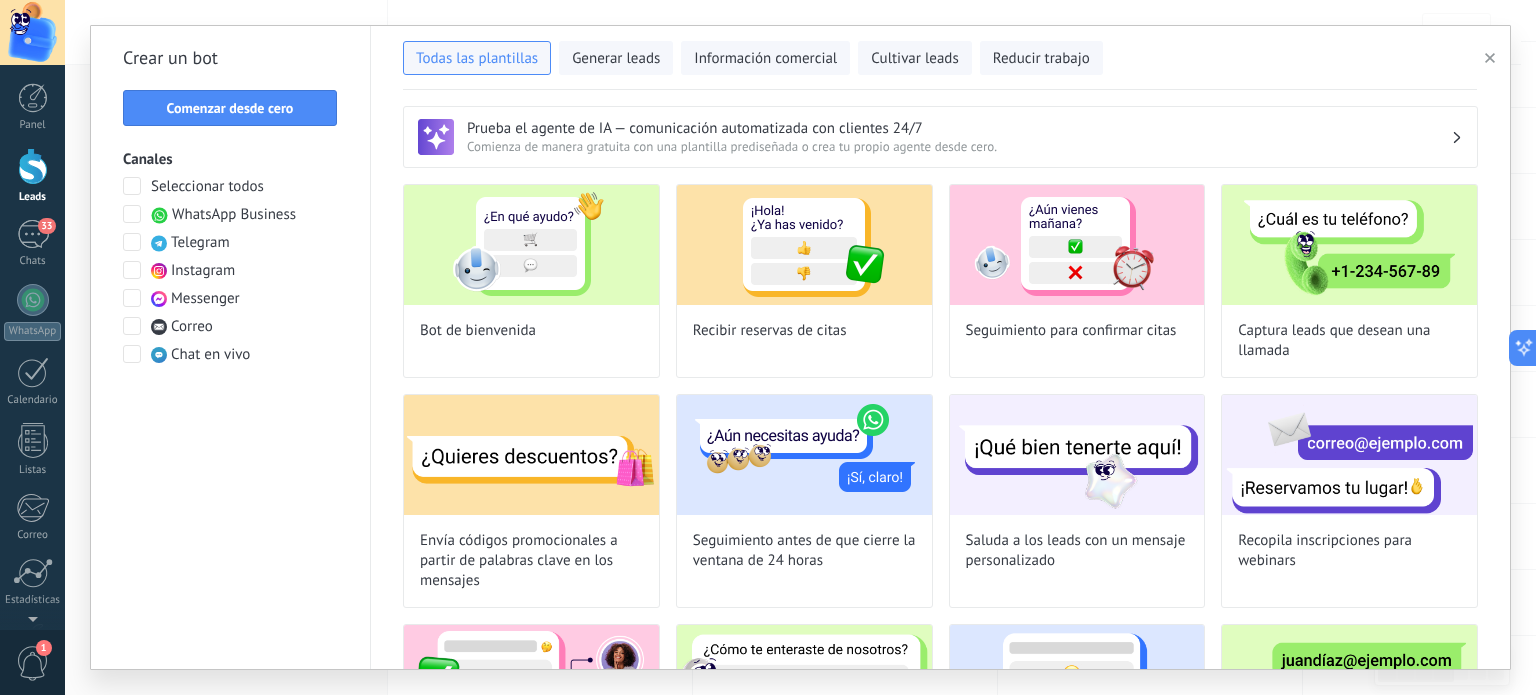 click on "Comenzar desde cero" at bounding box center (230, 108) 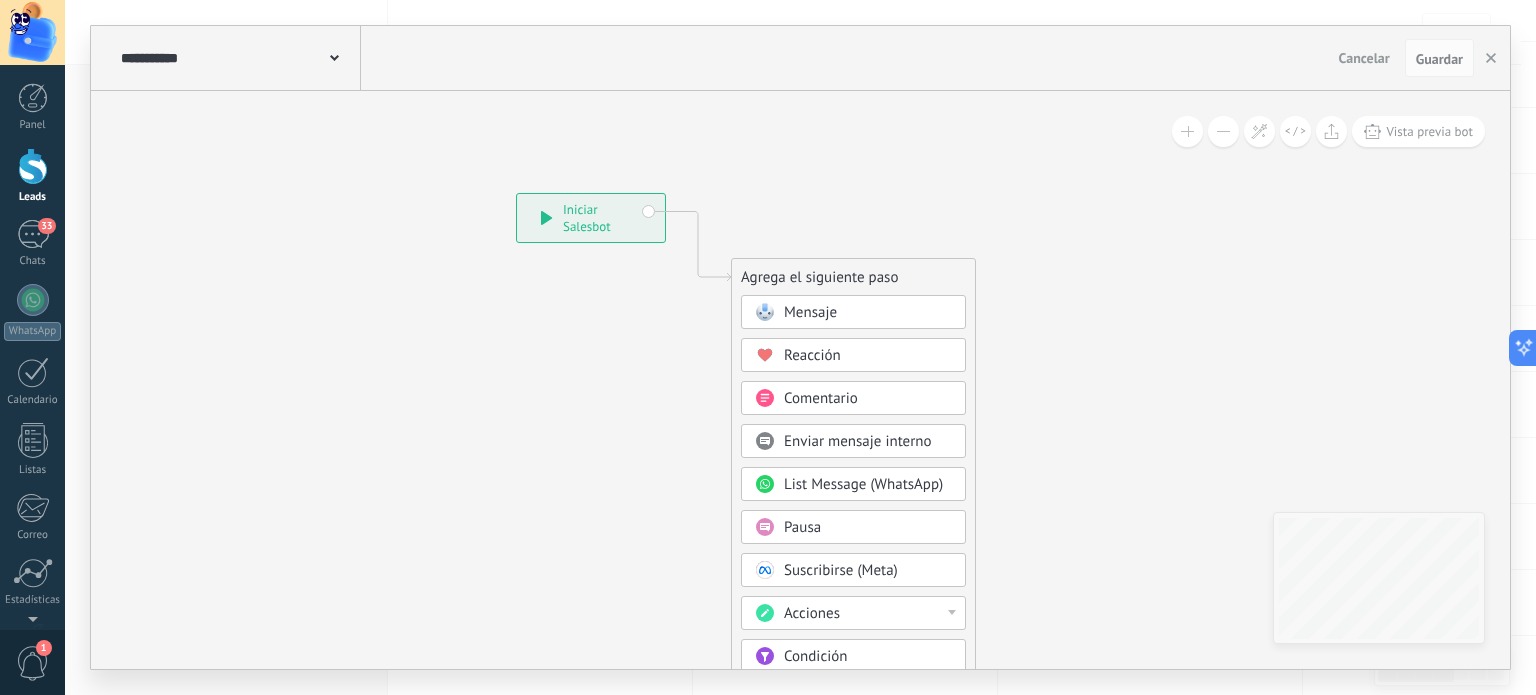 click on "Mensaje" at bounding box center (810, 312) 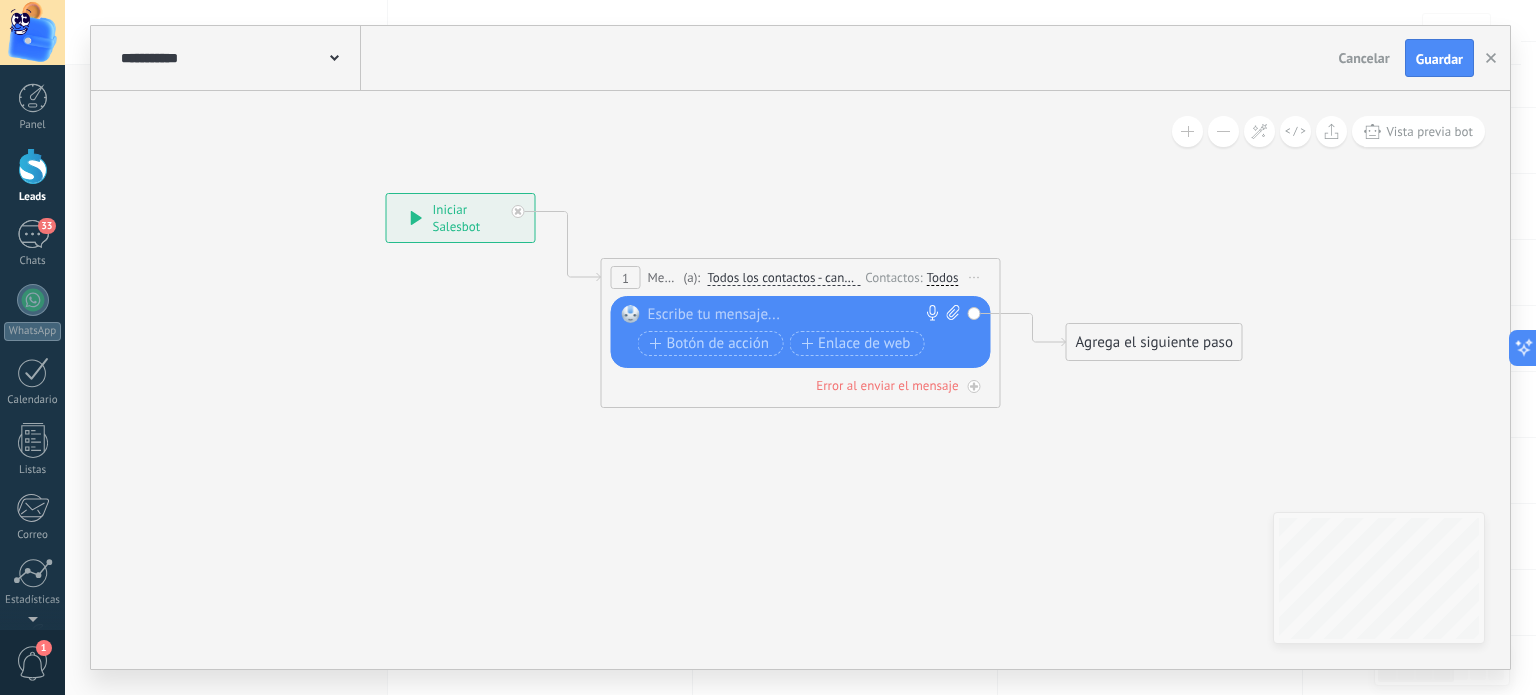click on "Reemplazar
Quitar
Convertir a mensaje de voz
Arrastre la imagen aquí para adjuntarla.
Añadir imagen
Subir
Arrastrar y soltar
Archivo no encontrado
Escribe tu mensaje..." at bounding box center (801, 332) 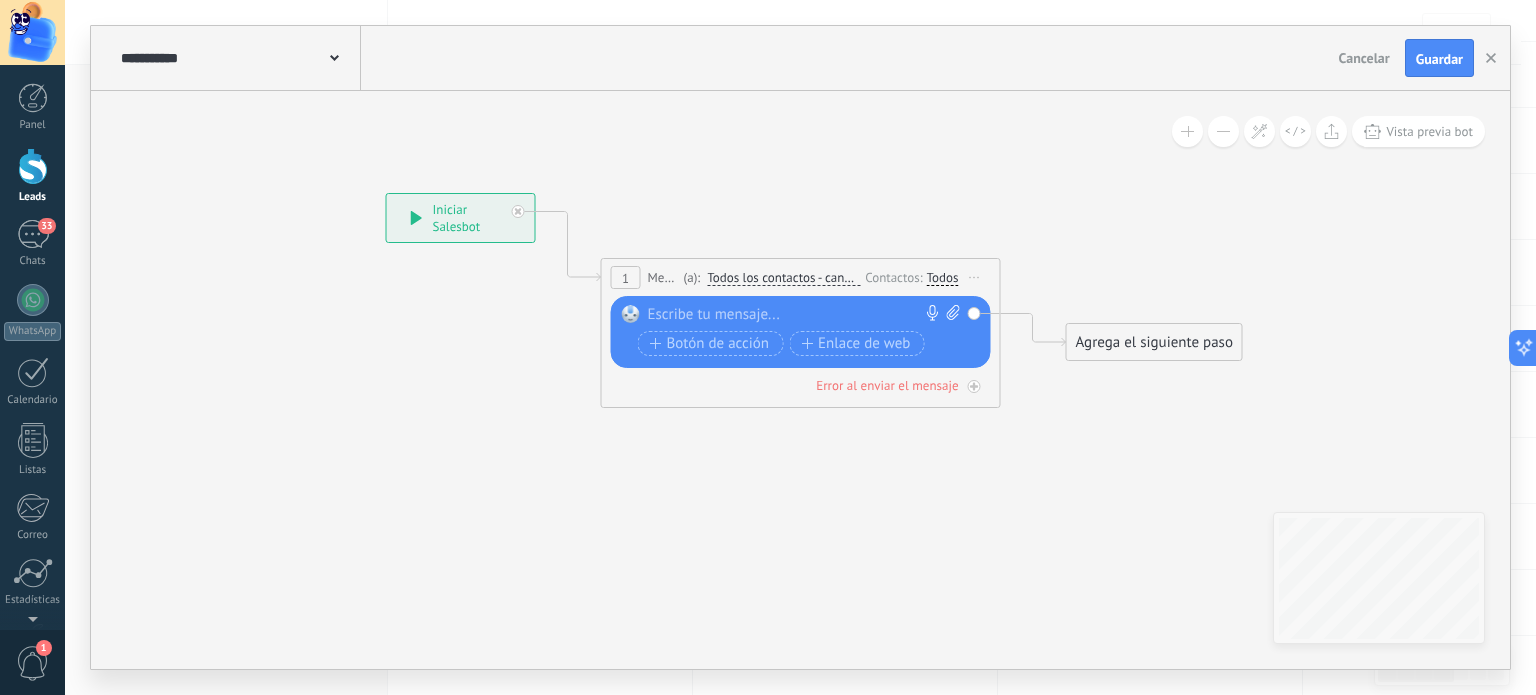click at bounding box center (796, 315) 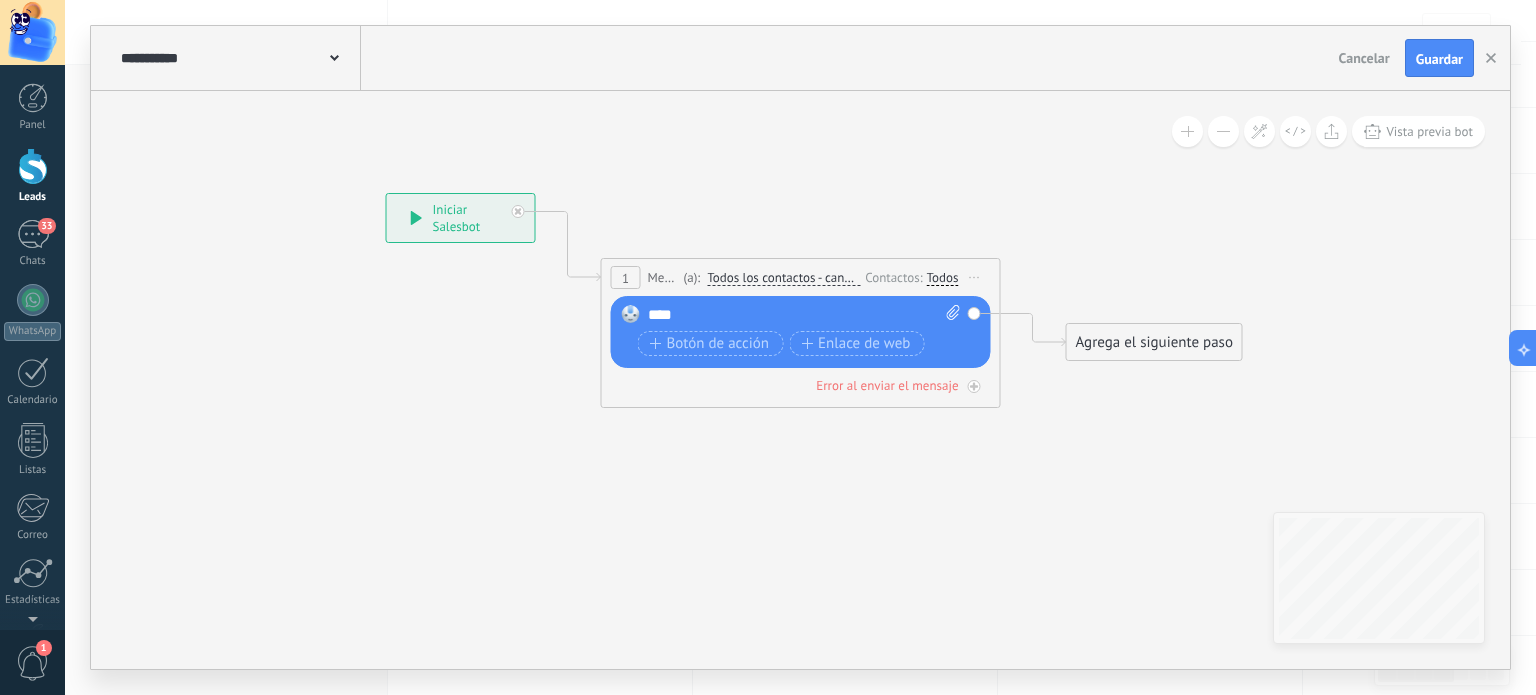 drag, startPoint x: 695, startPoint y: 318, endPoint x: 612, endPoint y: 370, distance: 97.94386 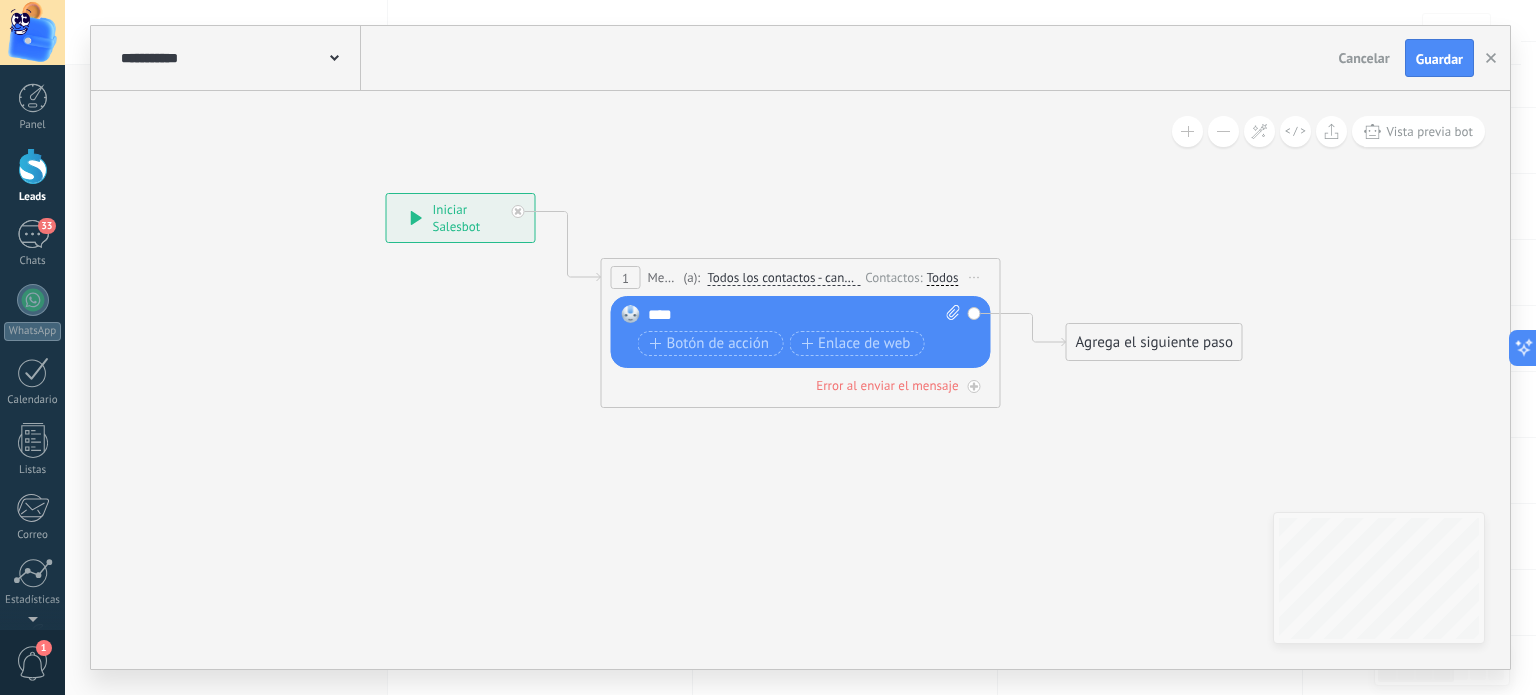drag, startPoint x: 612, startPoint y: 370, endPoint x: 496, endPoint y: 401, distance: 120.070816 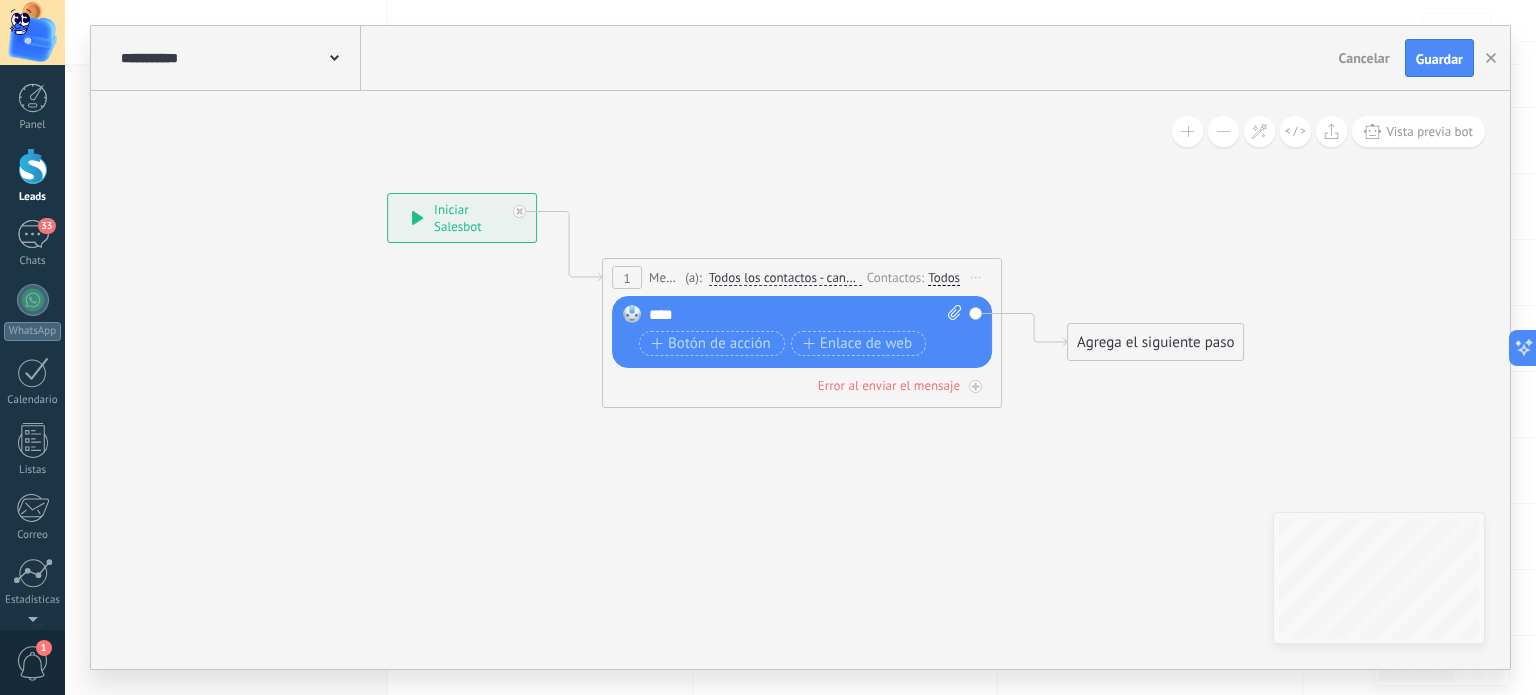 click on "****" at bounding box center (806, 315) 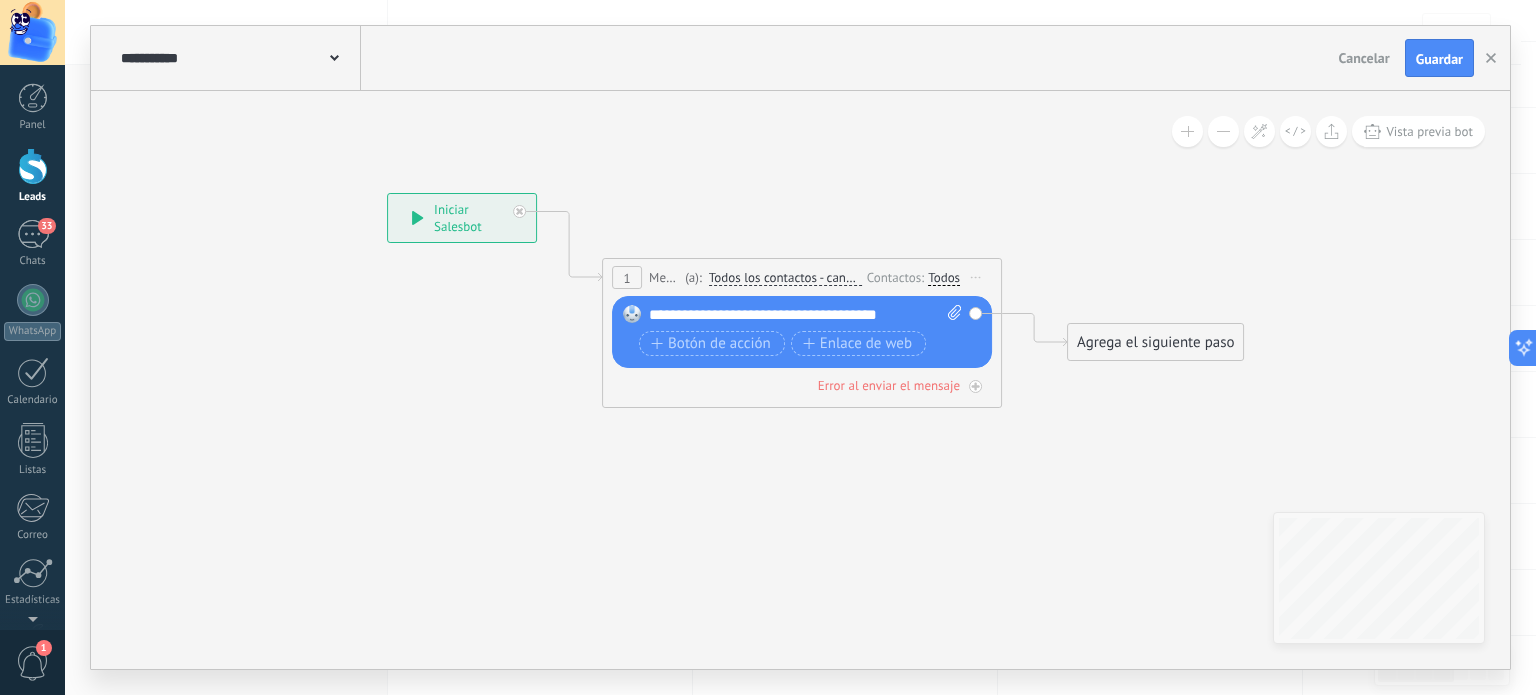 click on "**********" at bounding box center (806, 315) 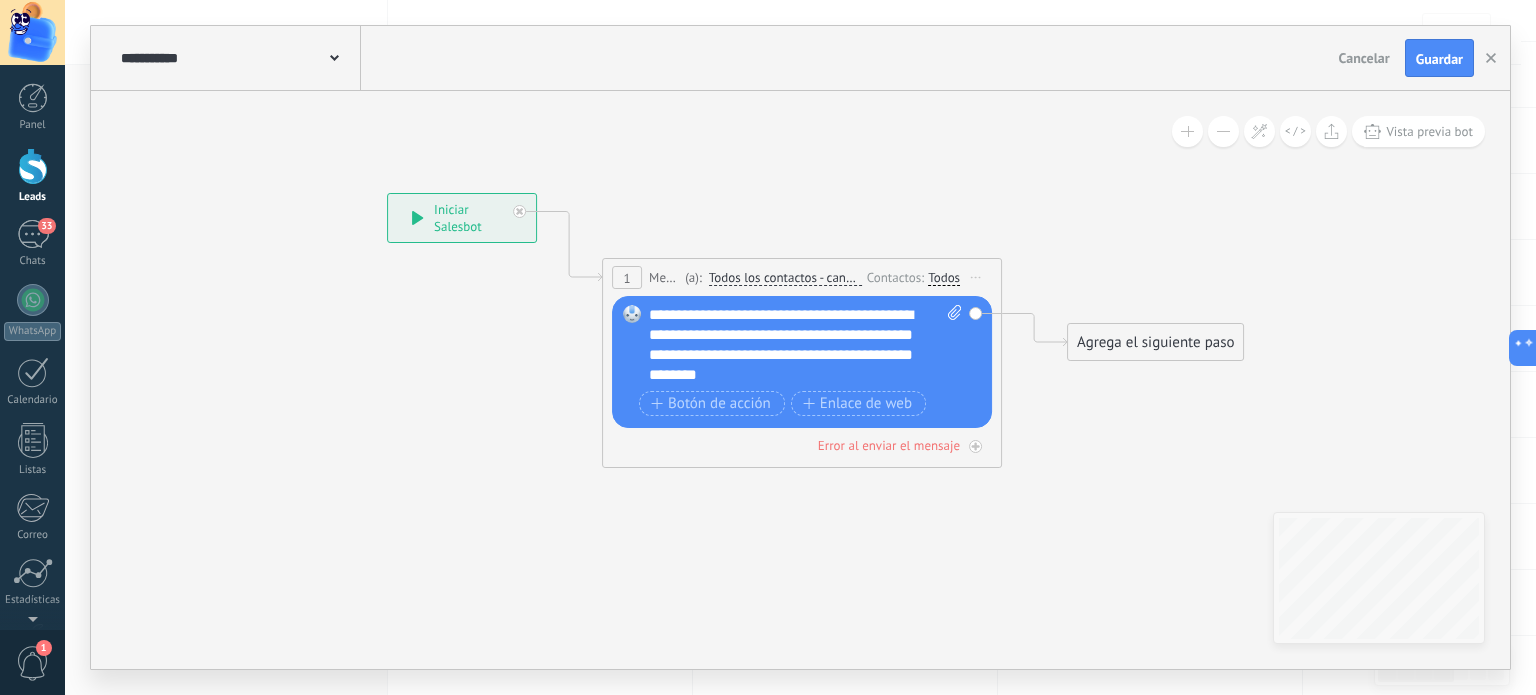 click on "**********" at bounding box center (806, 345) 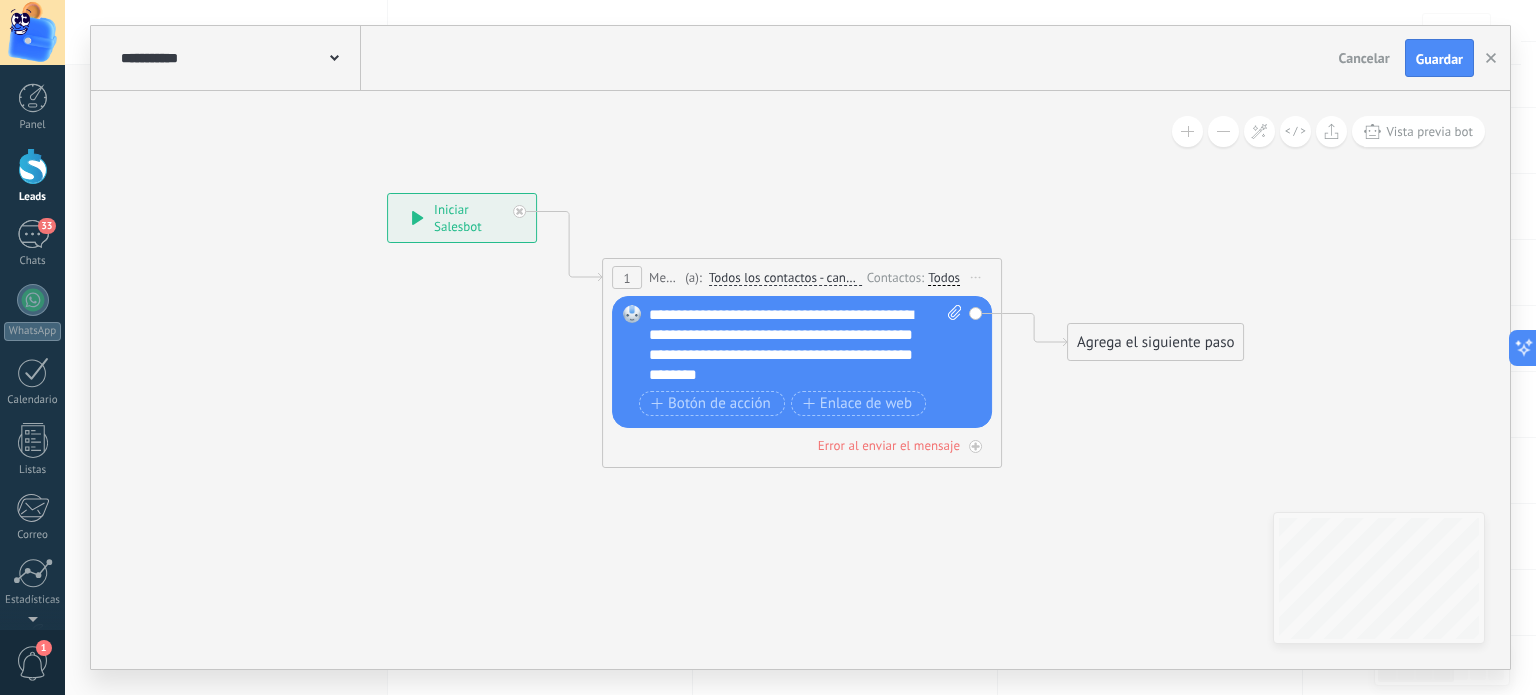 drag, startPoint x: 792, startPoint y: 381, endPoint x: 753, endPoint y: 381, distance: 39 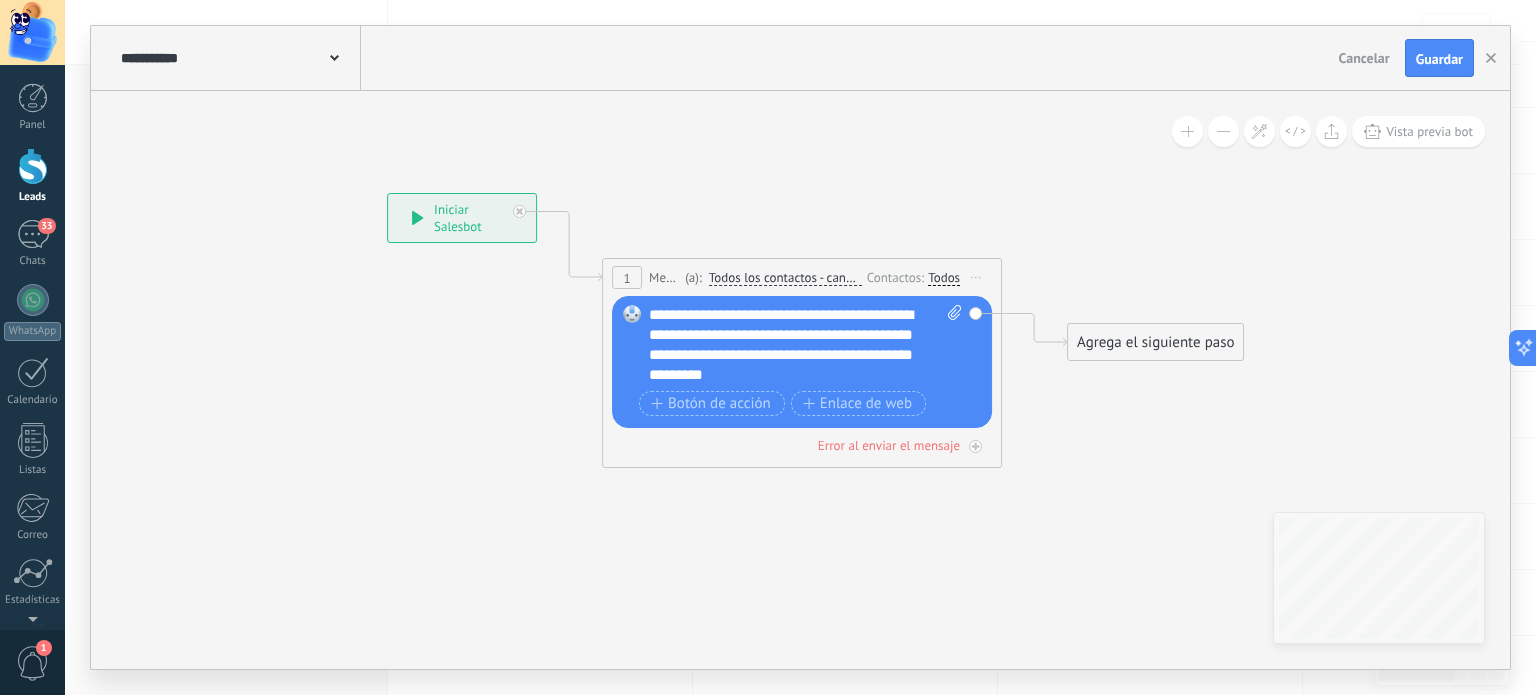 click on "**********" at bounding box center (806, 345) 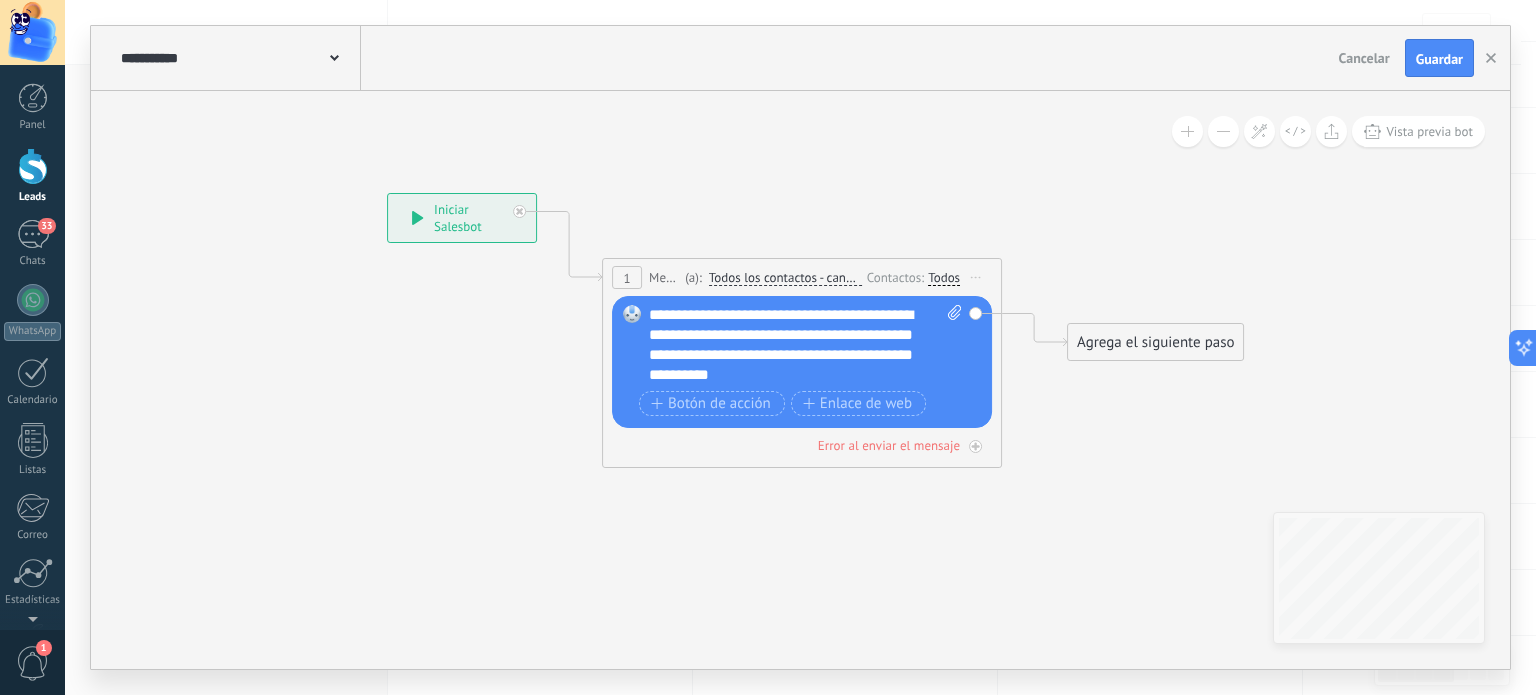 click on "**********" at bounding box center (806, 345) 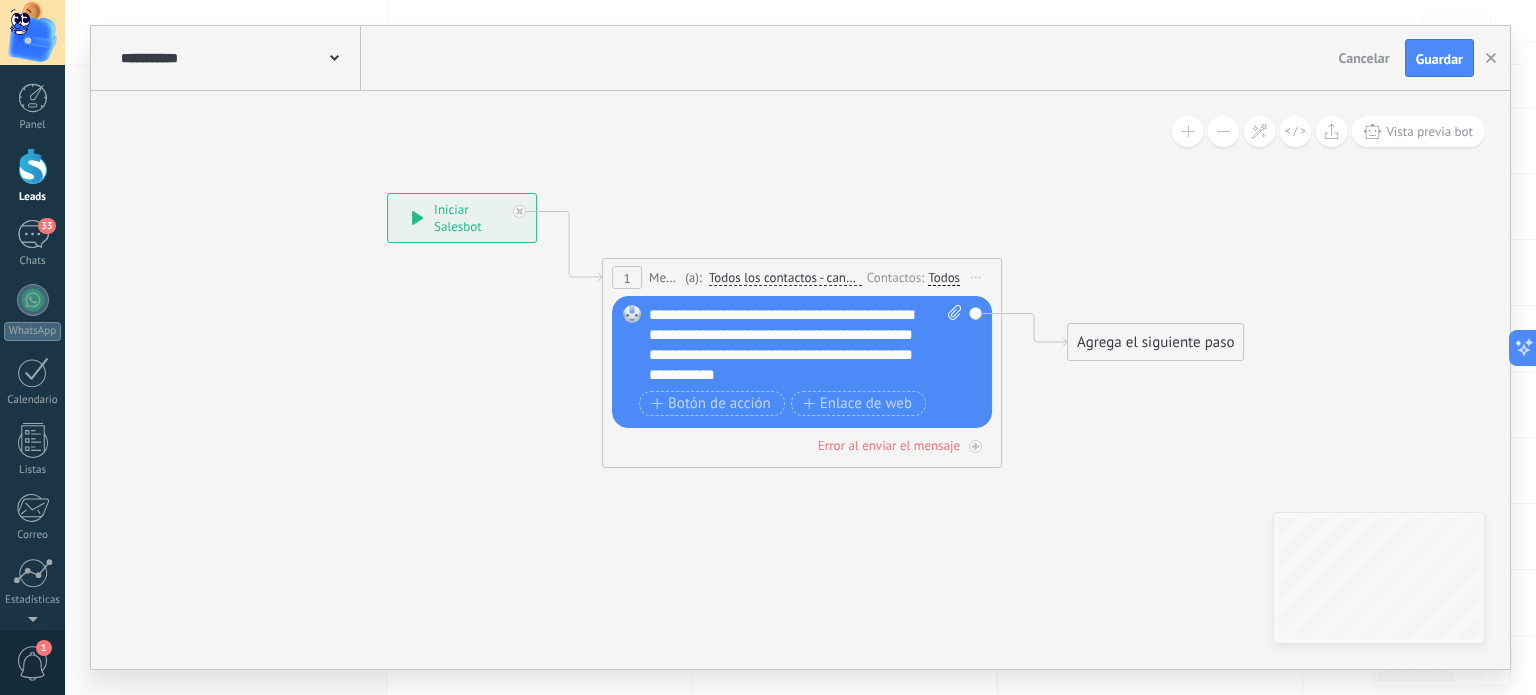 click on "Agrega el siguiente paso" at bounding box center [1155, 342] 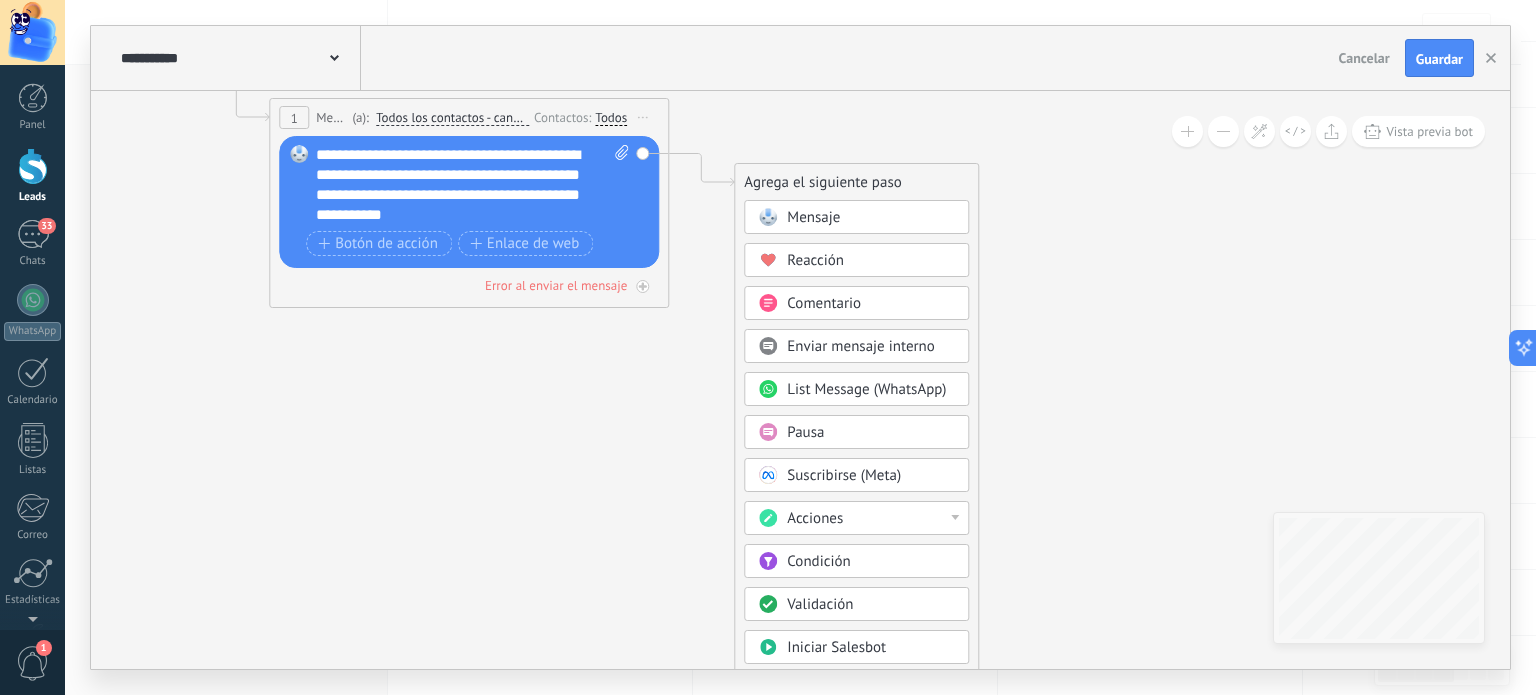 drag, startPoint x: 817, startPoint y: 467, endPoint x: 640, endPoint y: 442, distance: 178.75682 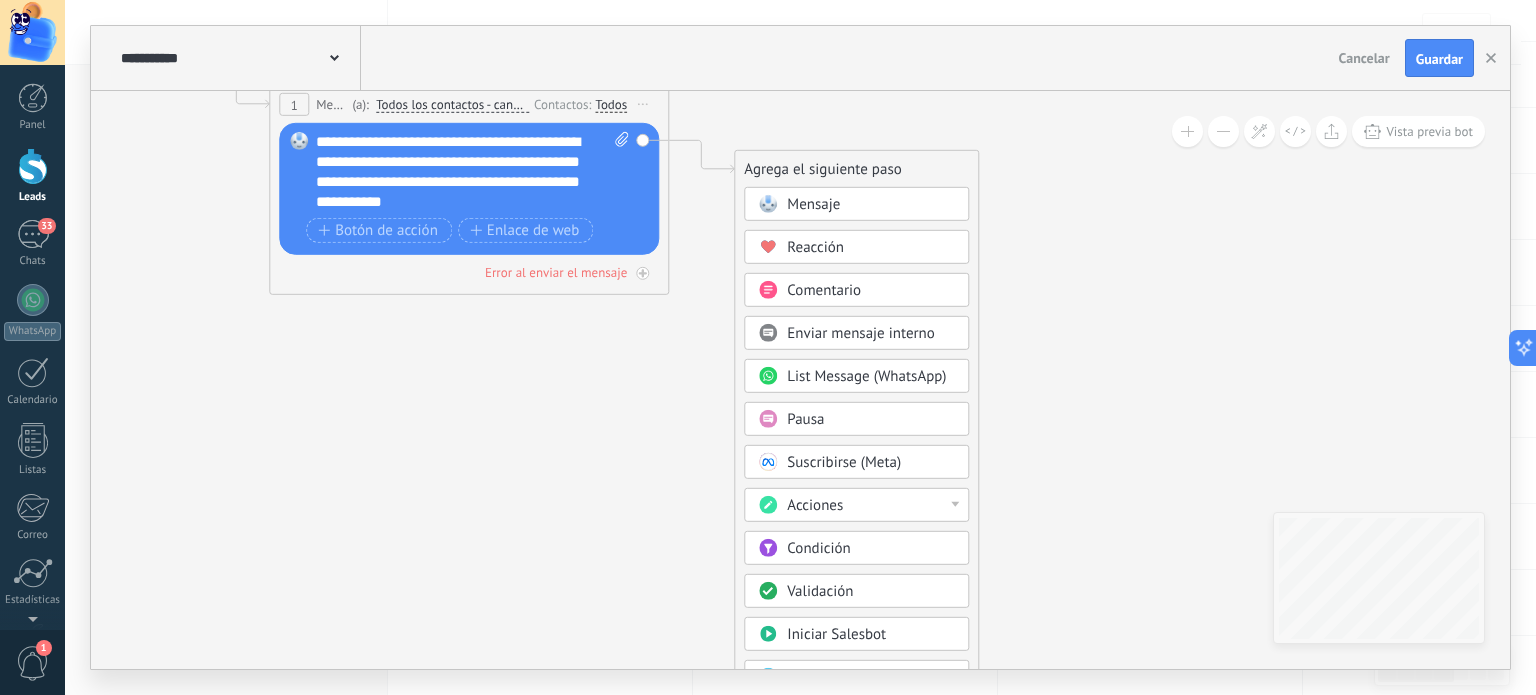 click on "Acciones" at bounding box center (871, 506) 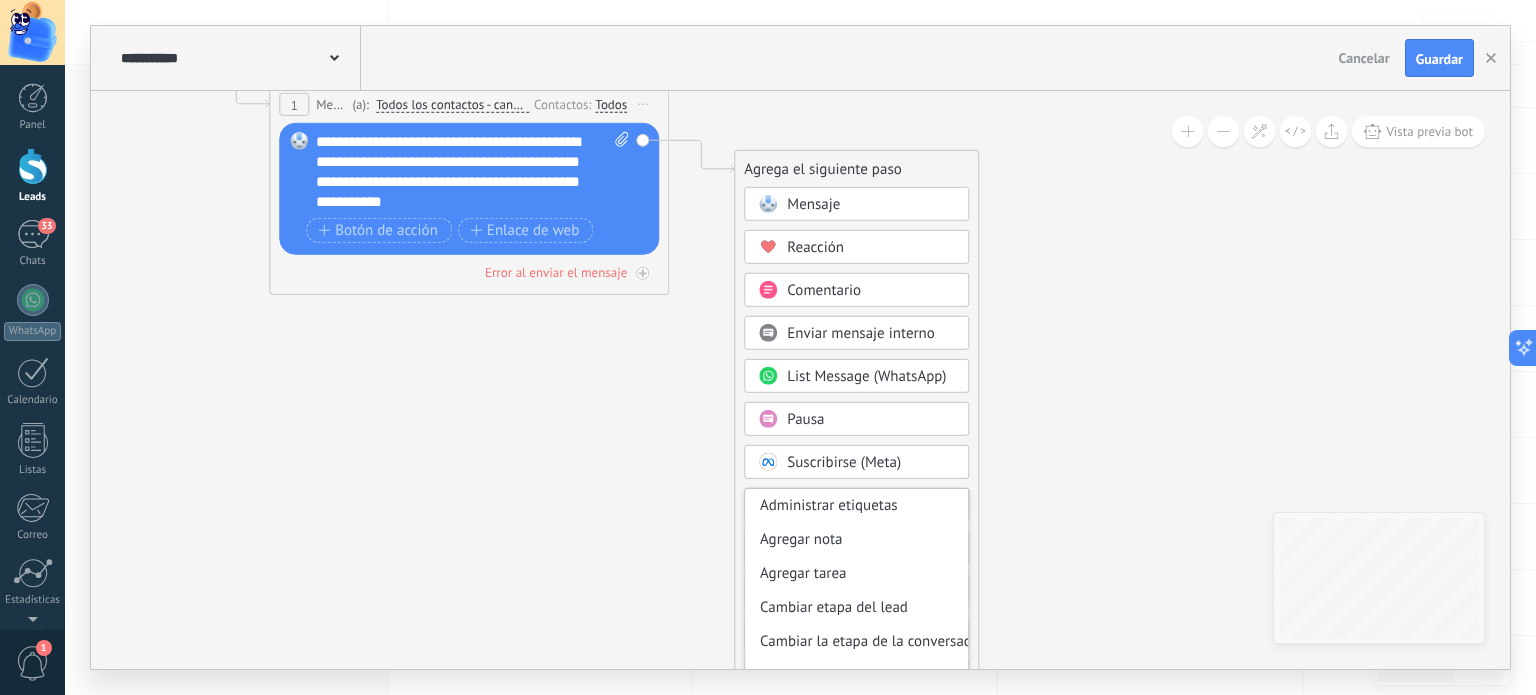 click on "Pausa" at bounding box center [871, 420] 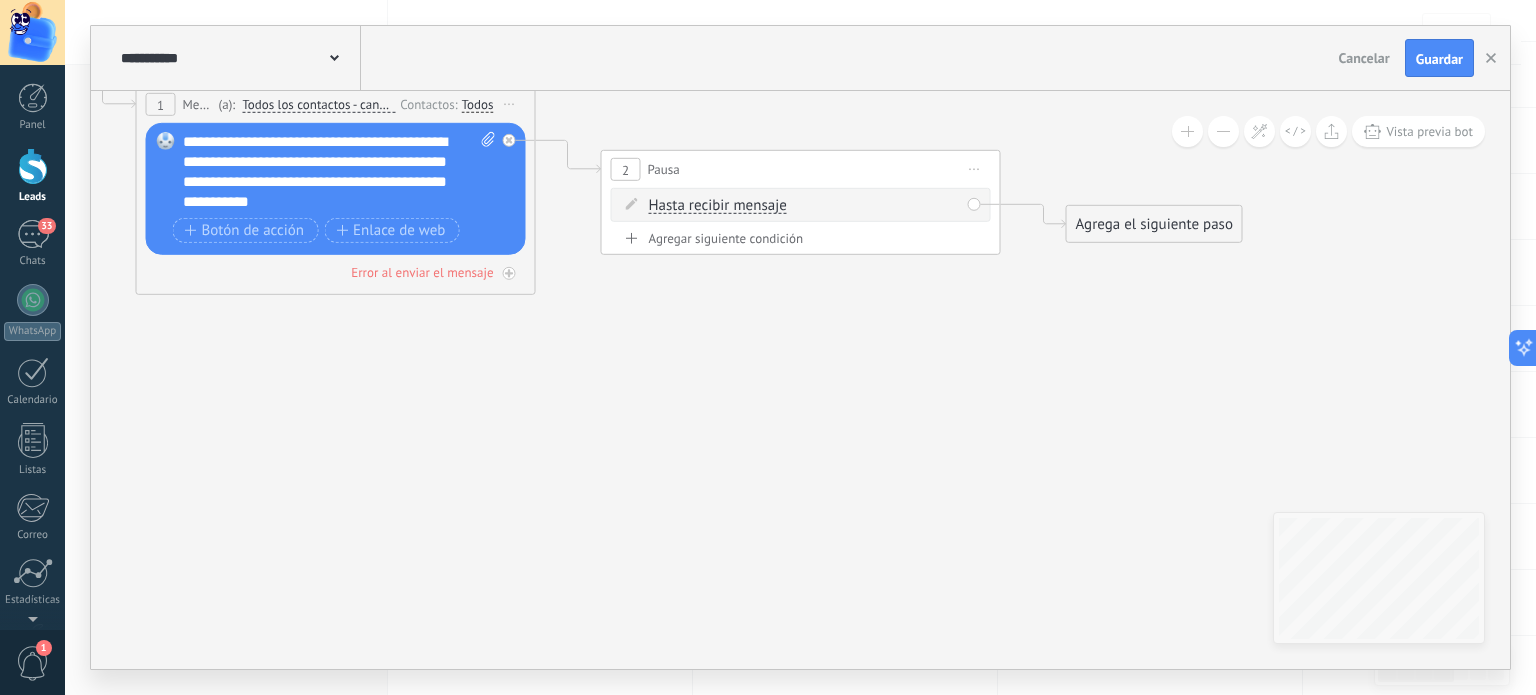 click on "Hasta recibir mensaje" at bounding box center [718, 206] 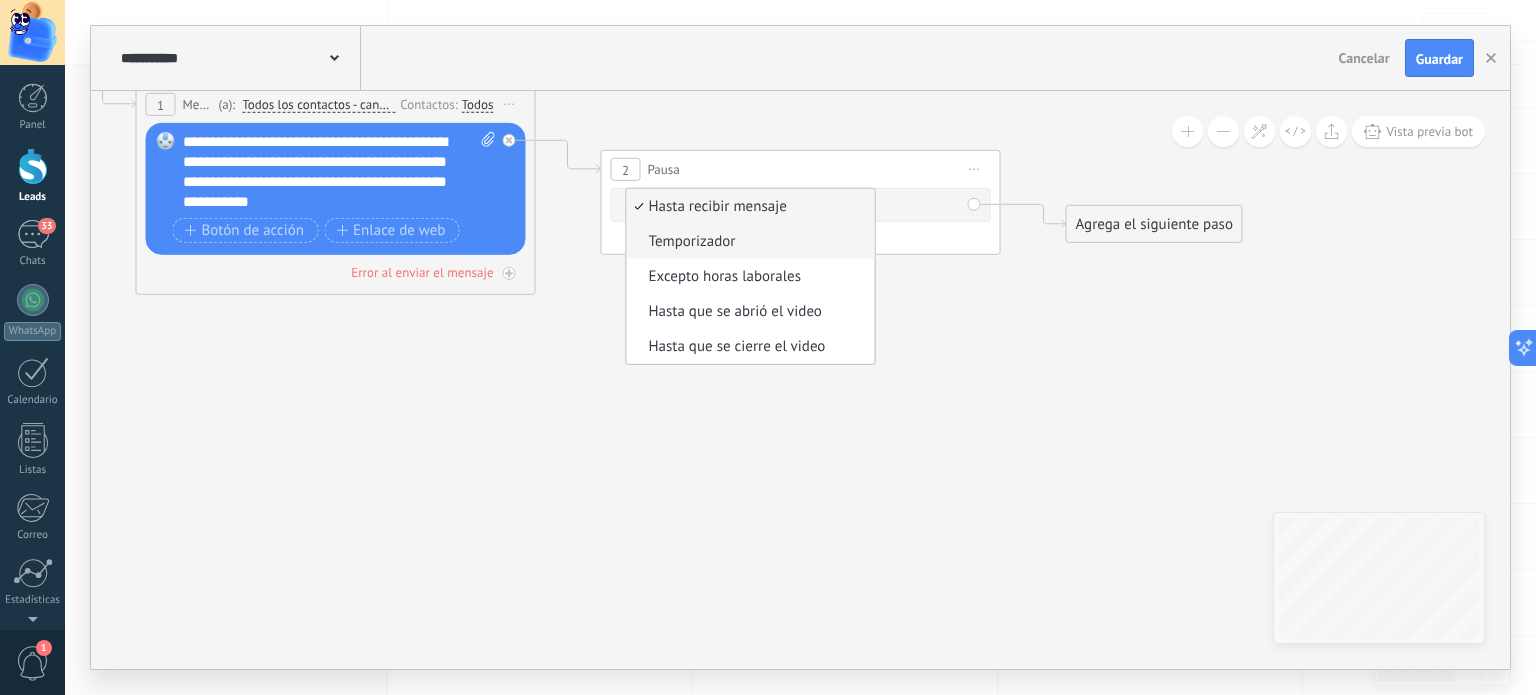 click on "Temporizador" at bounding box center [748, 242] 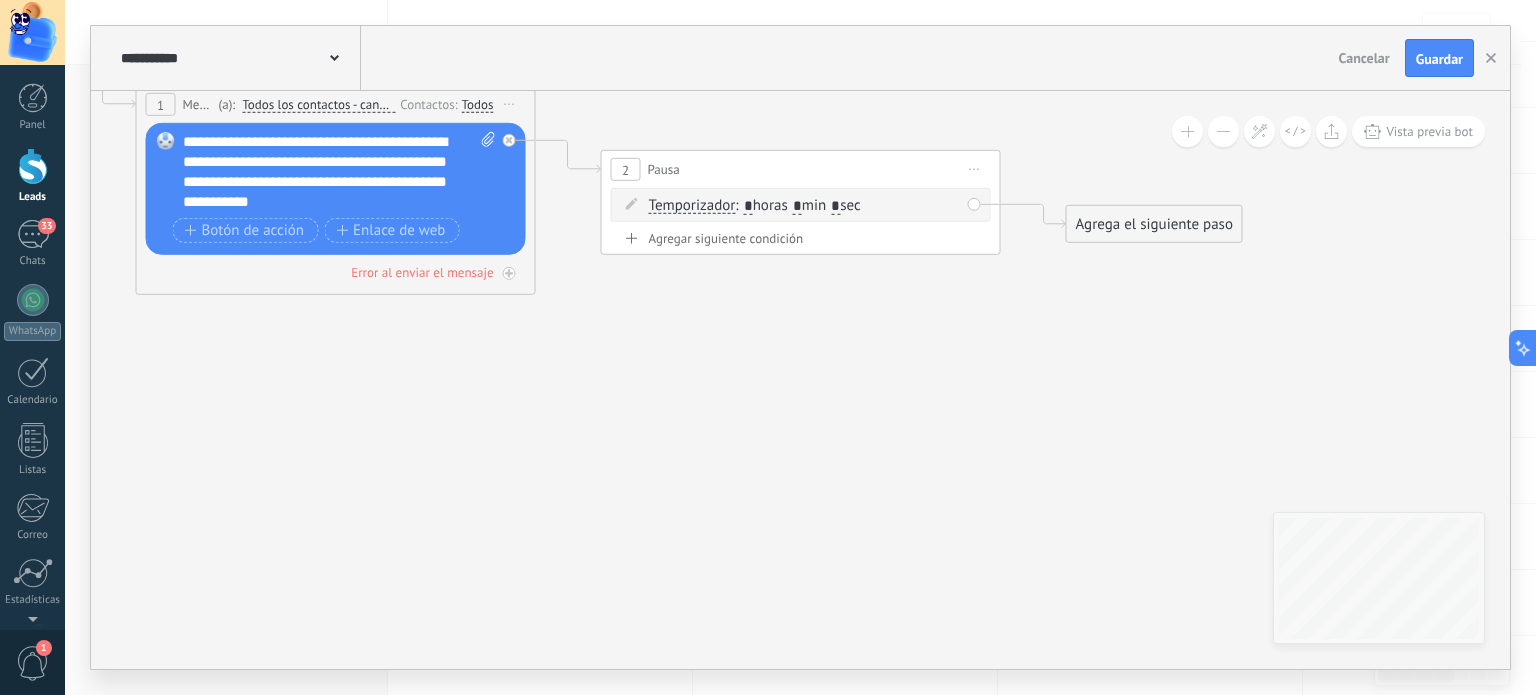 click on "*" at bounding box center [797, 207] 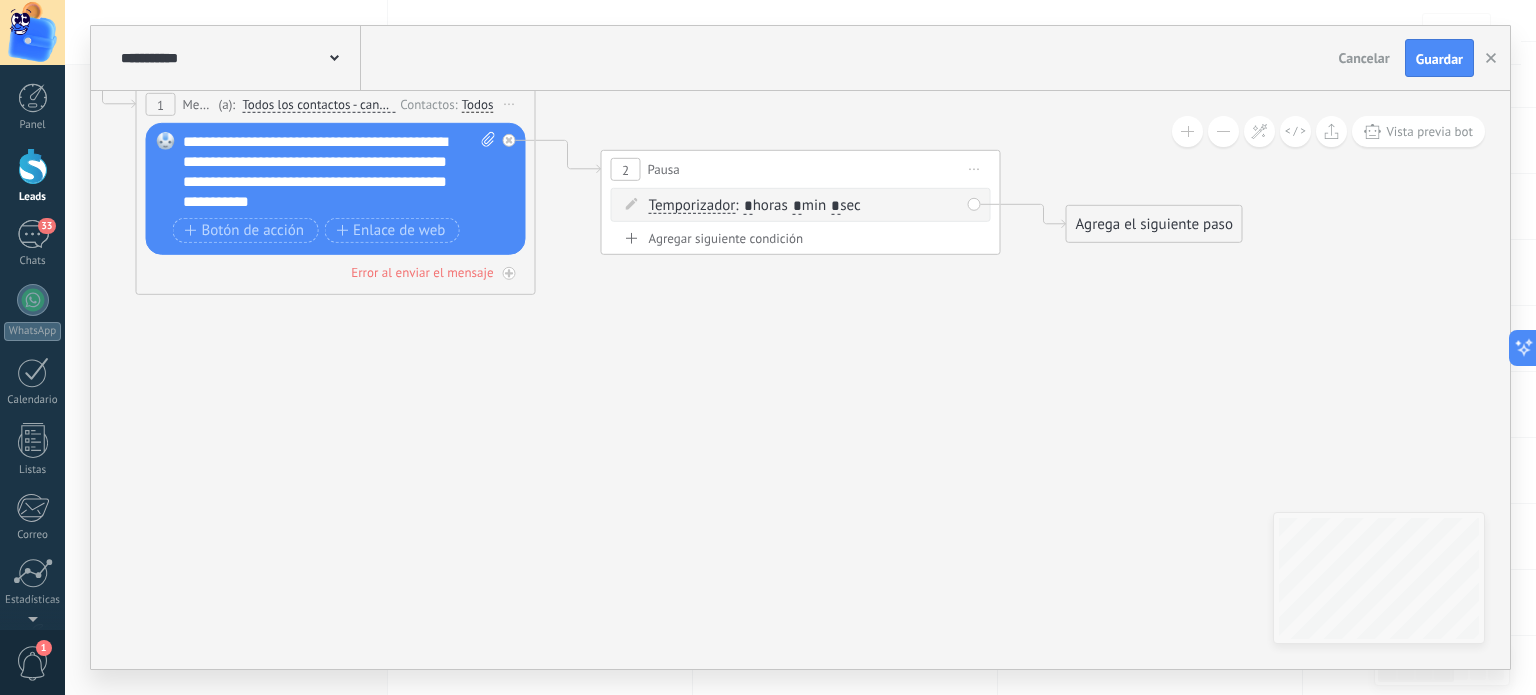 type on "*" 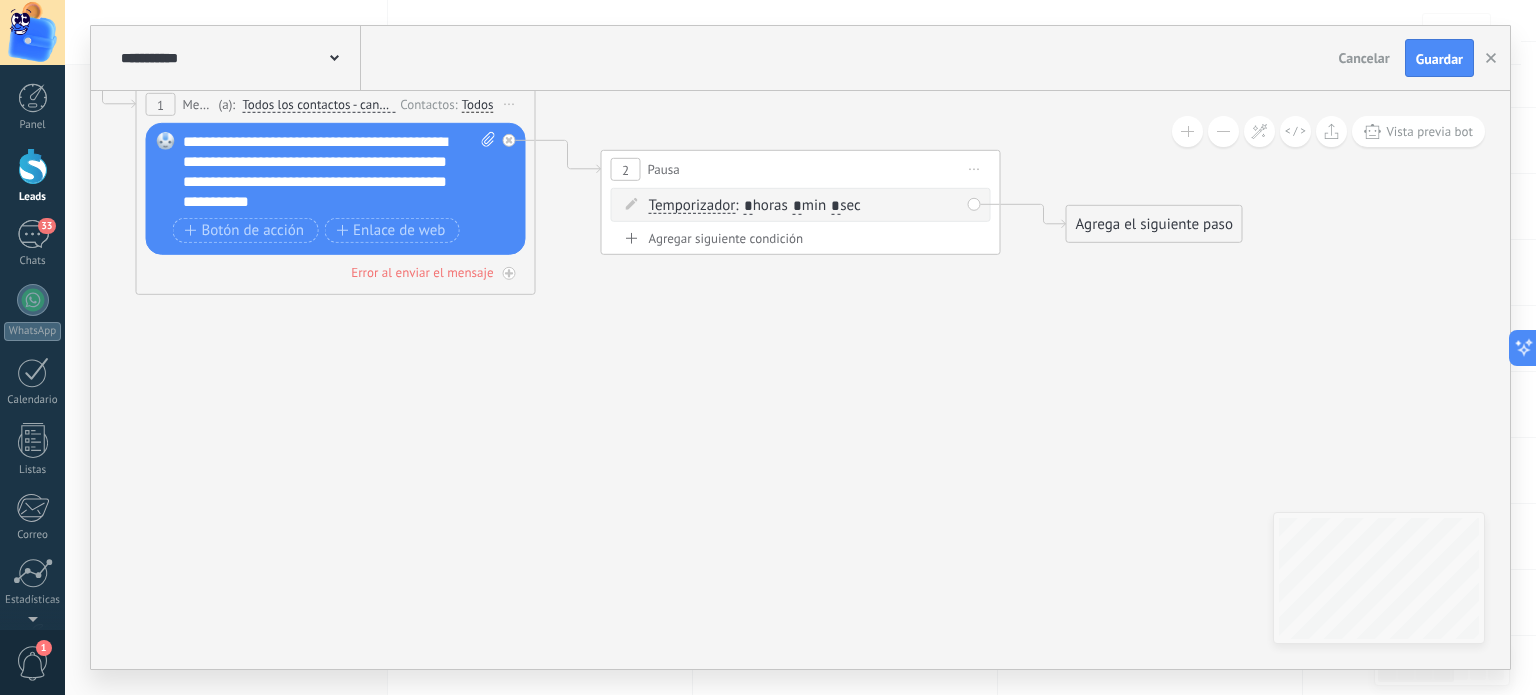 type on "*" 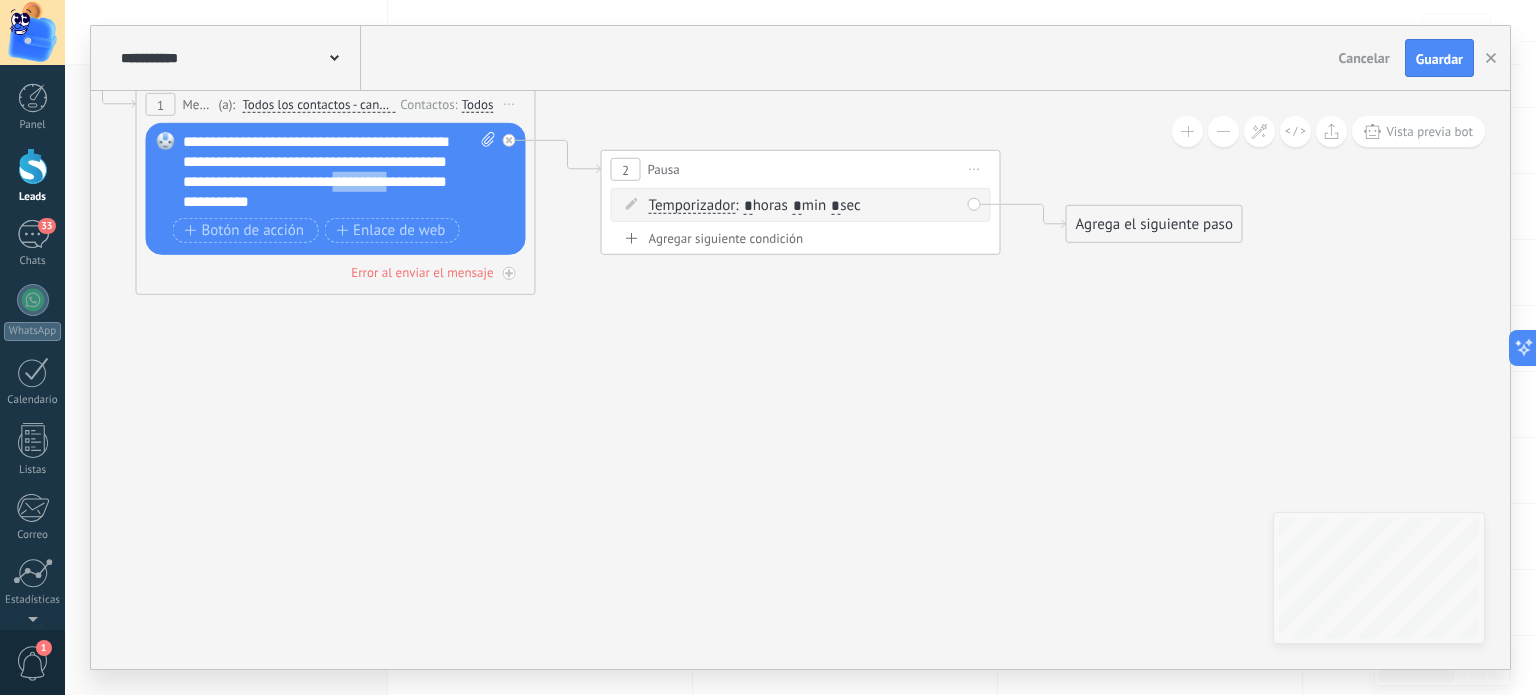click on "**********" at bounding box center [340, 172] 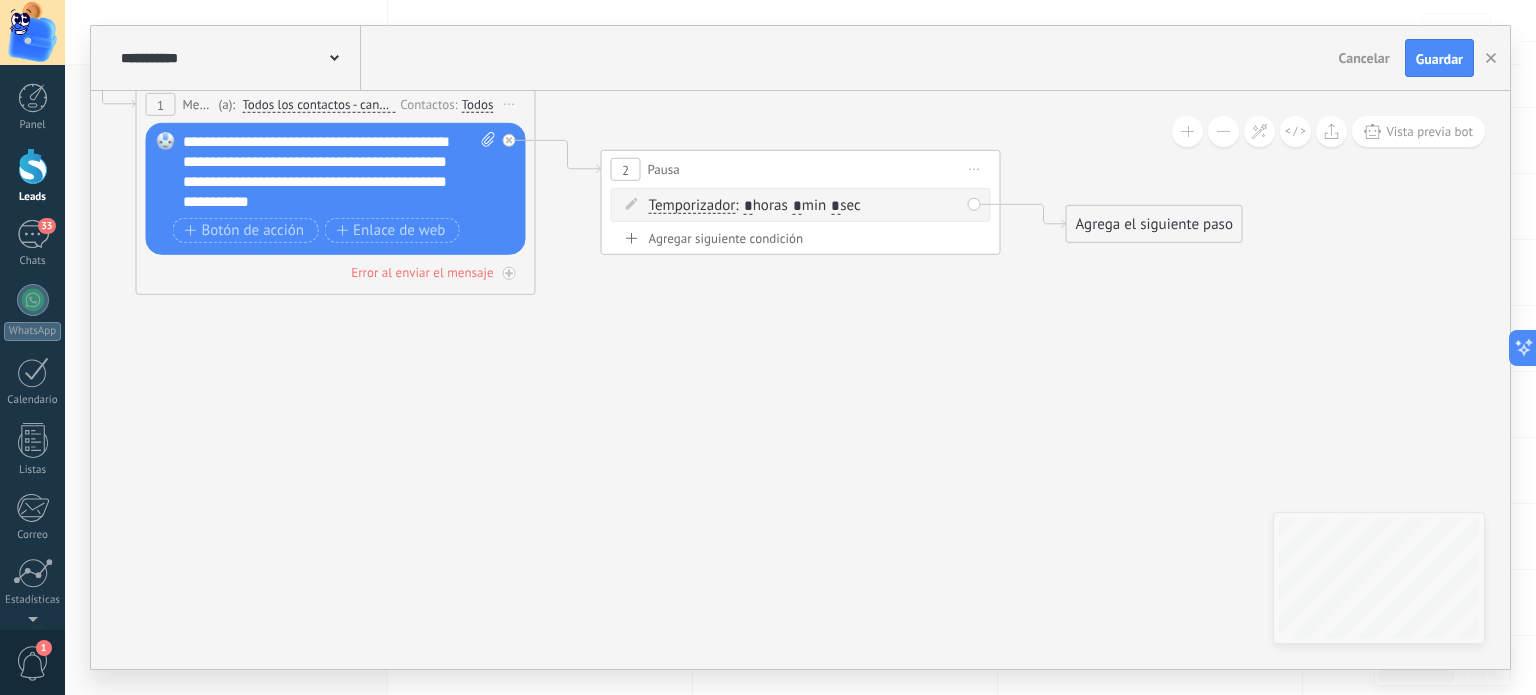 click on "*" at bounding box center [835, 207] 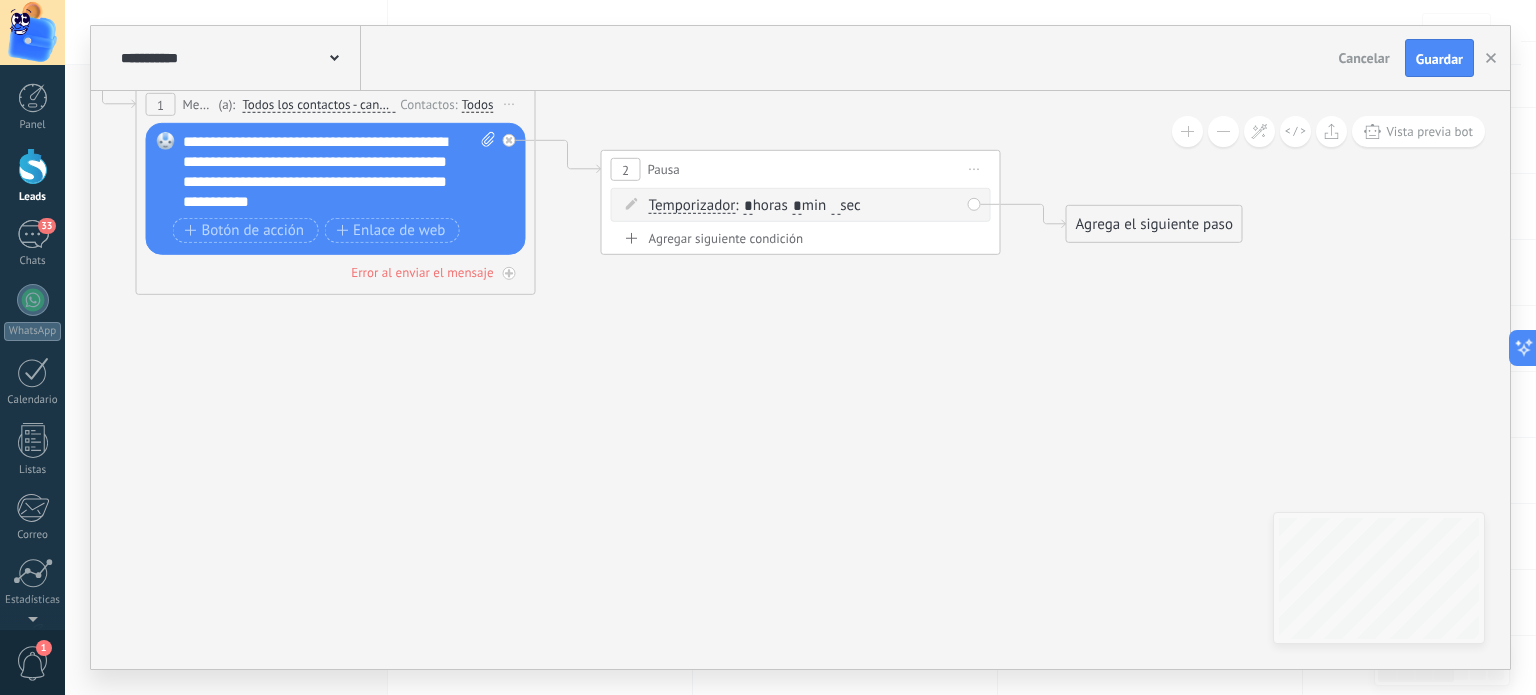 type on "*" 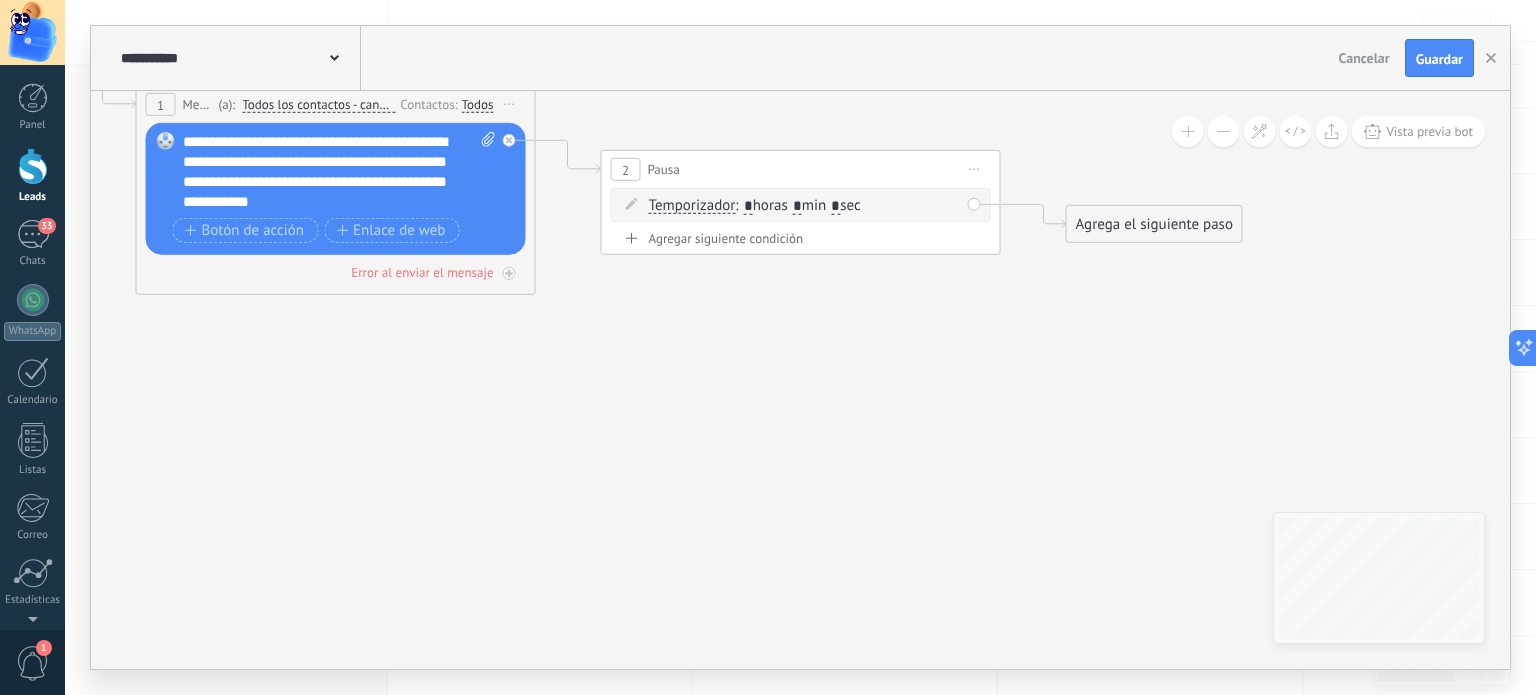 type on "*" 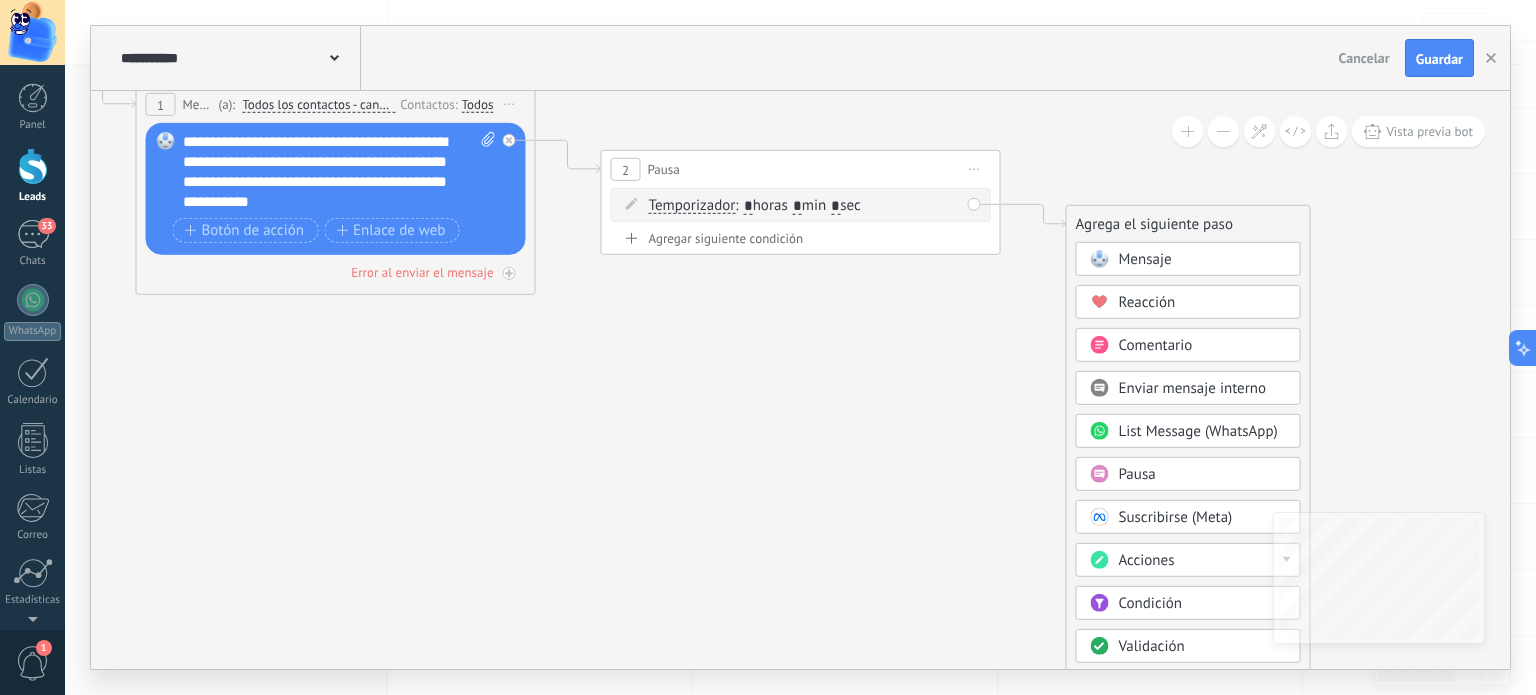 click on "Mensaje" at bounding box center (1145, 259) 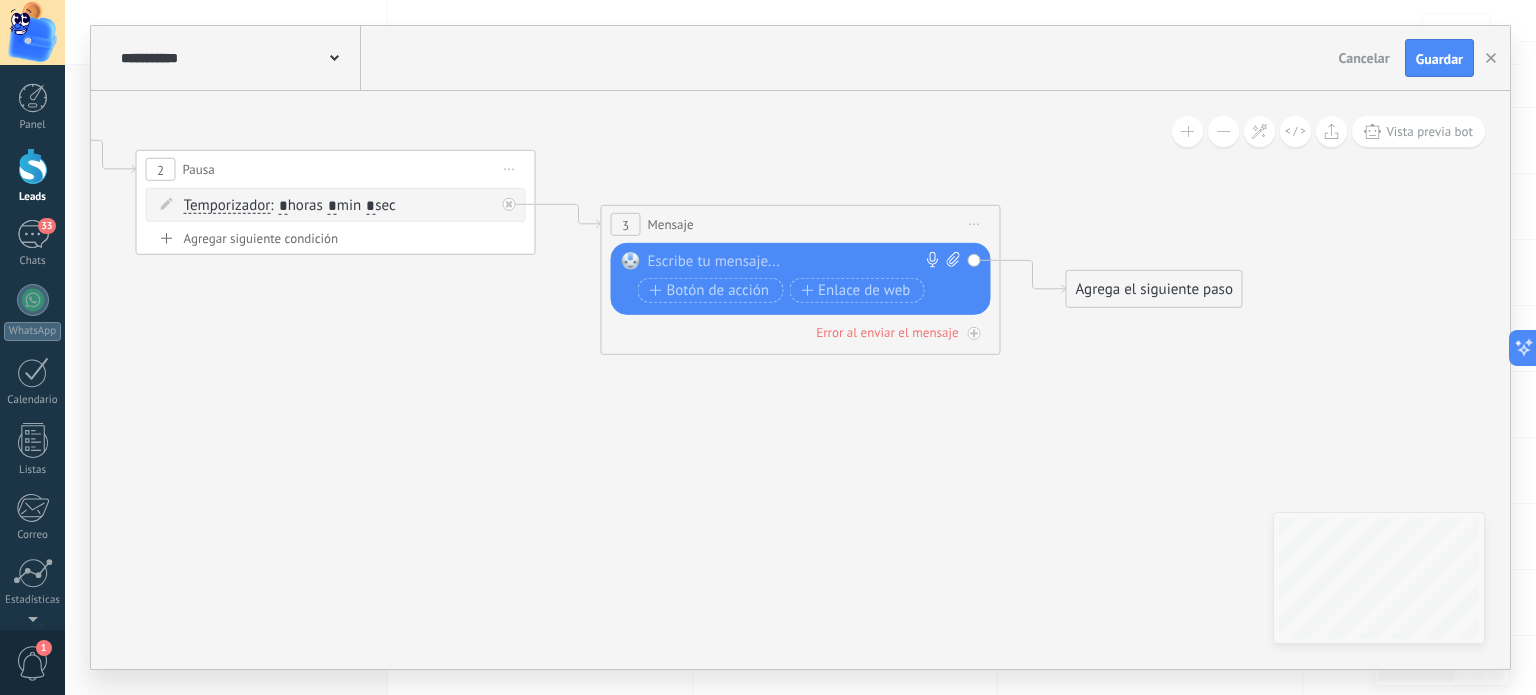 click at bounding box center (796, 262) 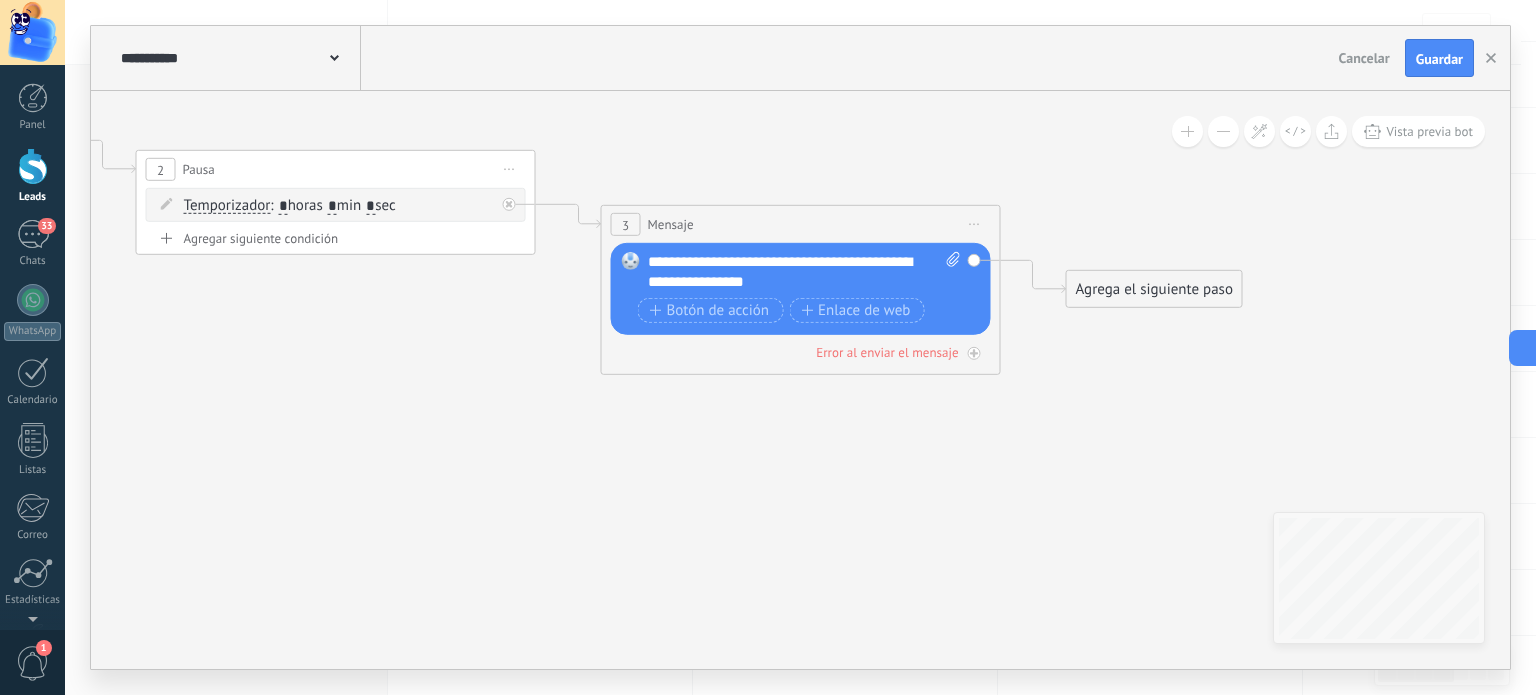 click on "Agrega el siguiente paso" at bounding box center (1154, 289) 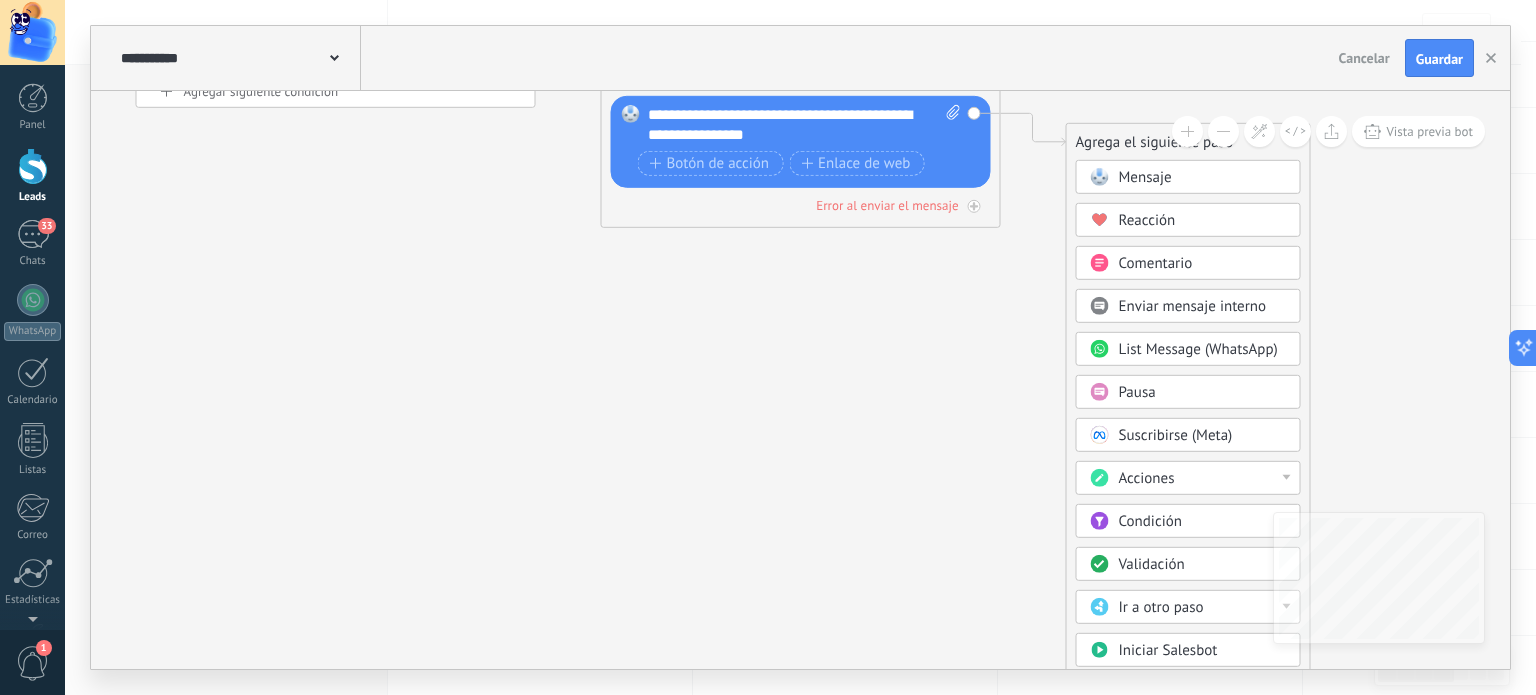 click on "Validación" at bounding box center (1203, 565) 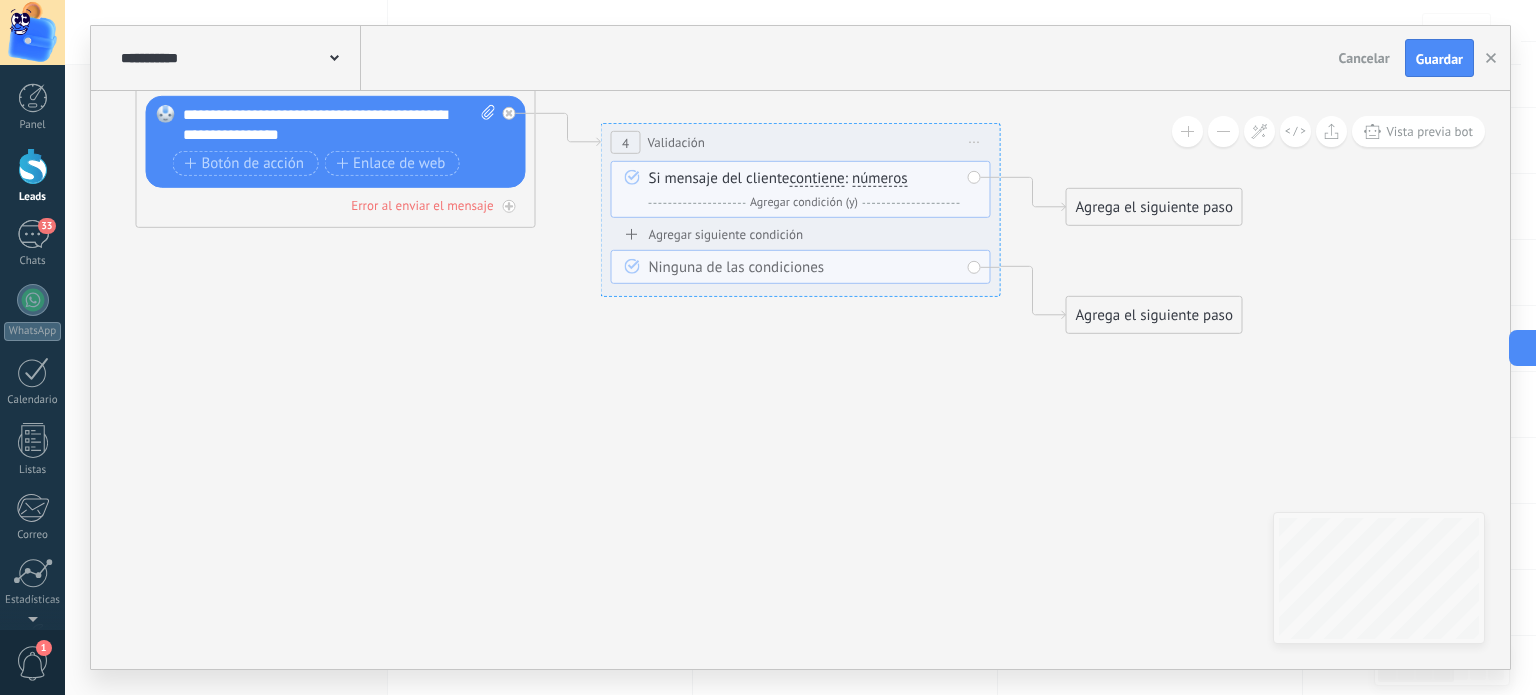 click on "números" at bounding box center (880, 179) 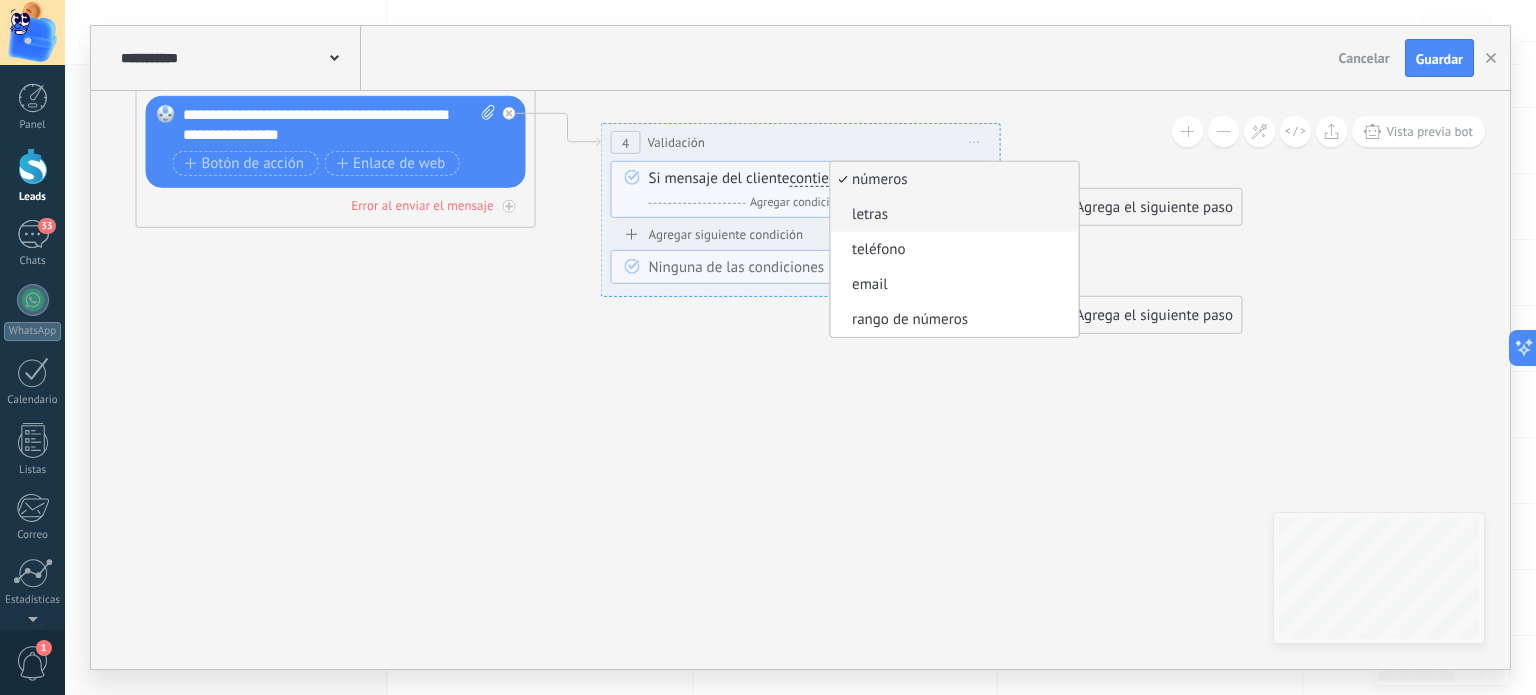 click on "letras" at bounding box center (951, 215) 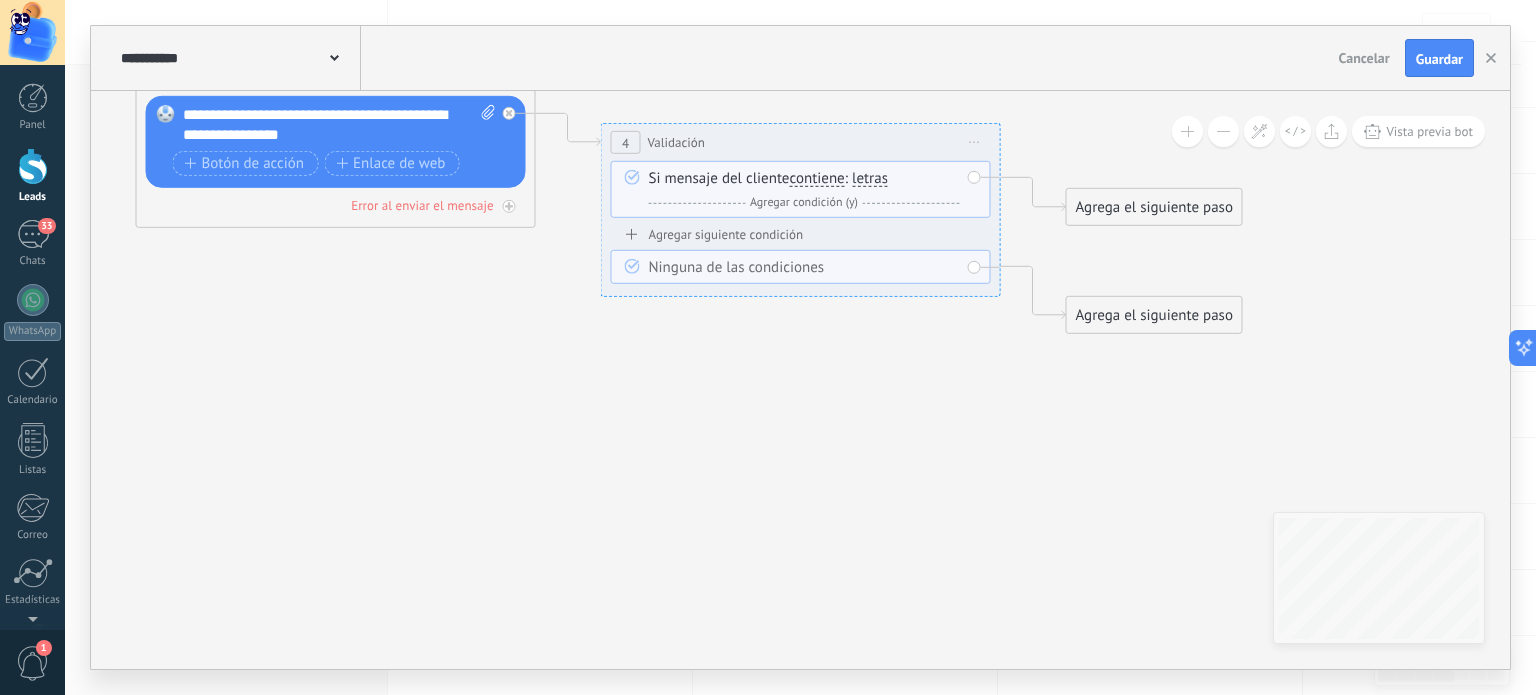 type 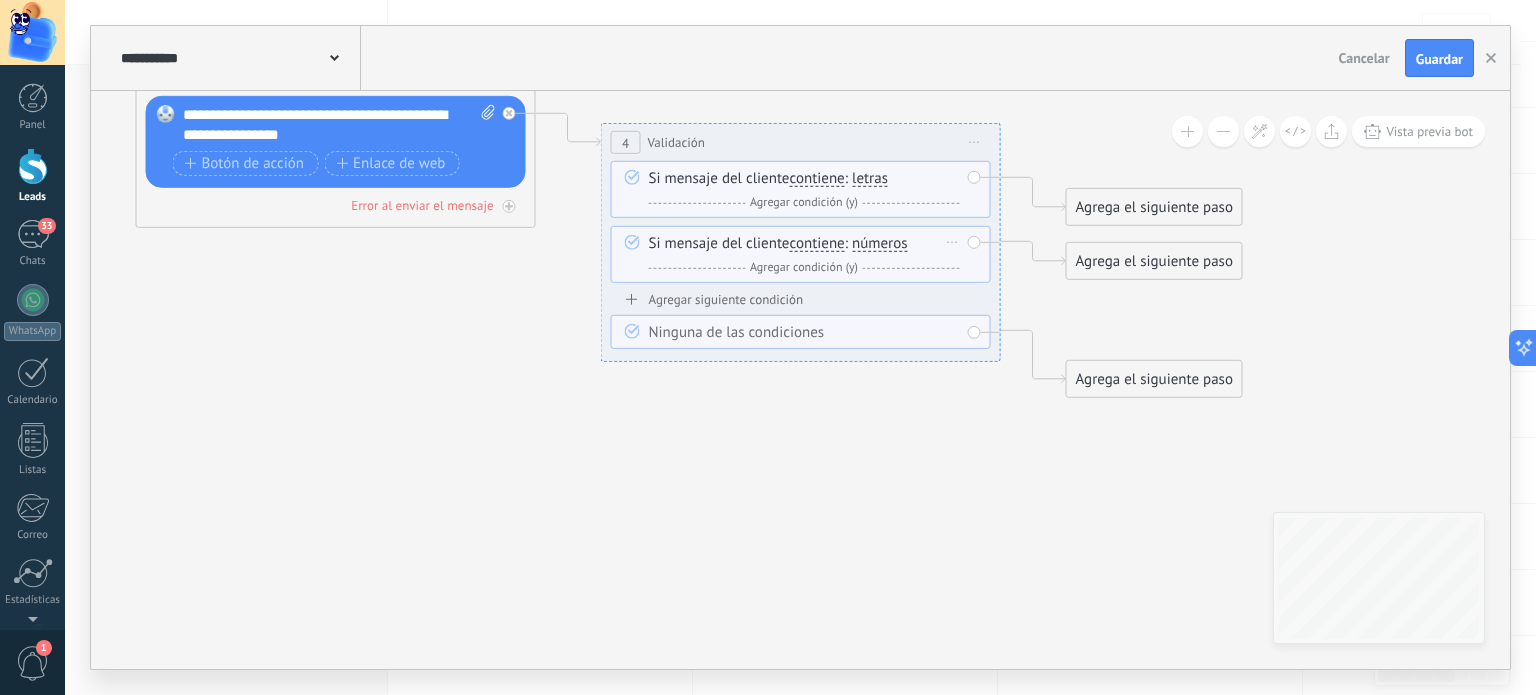 drag, startPoint x: 884, startPoint y: 243, endPoint x: 848, endPoint y: 273, distance: 46.8615 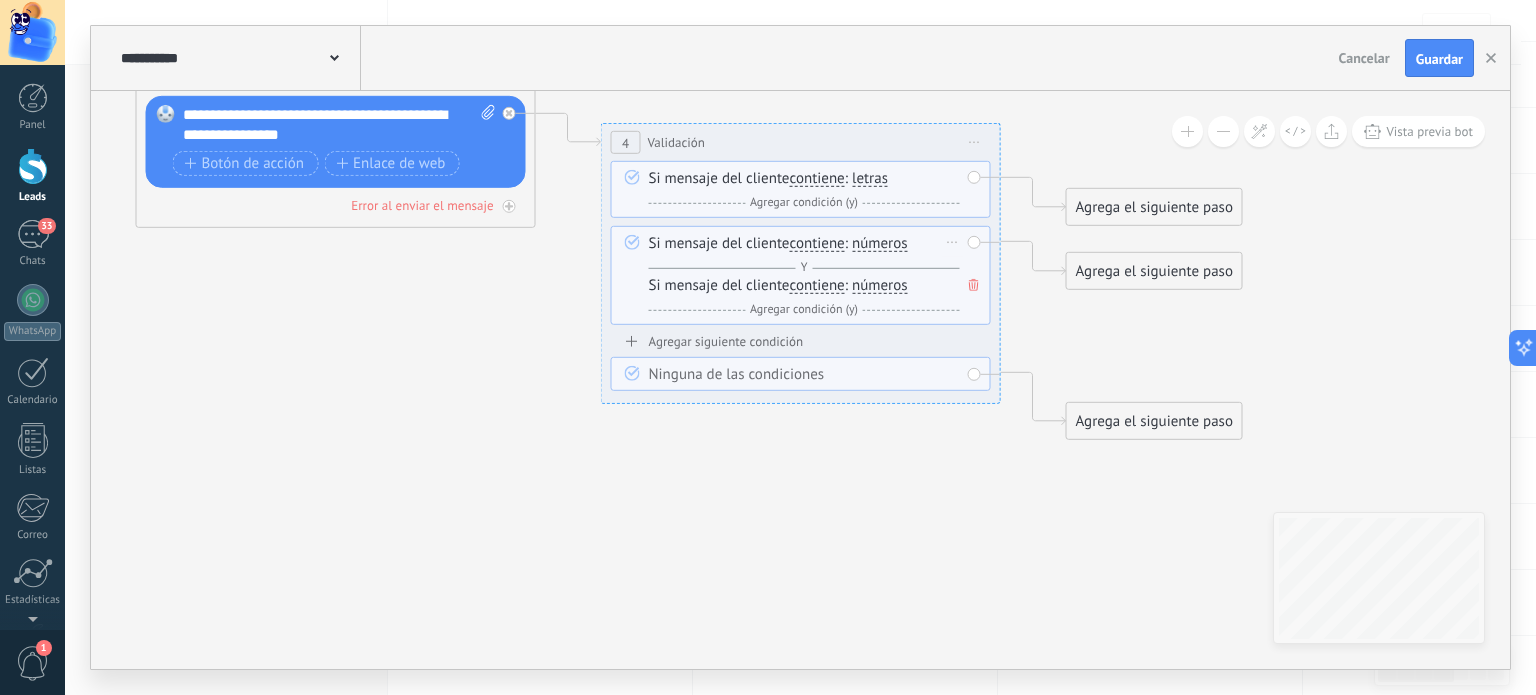 click 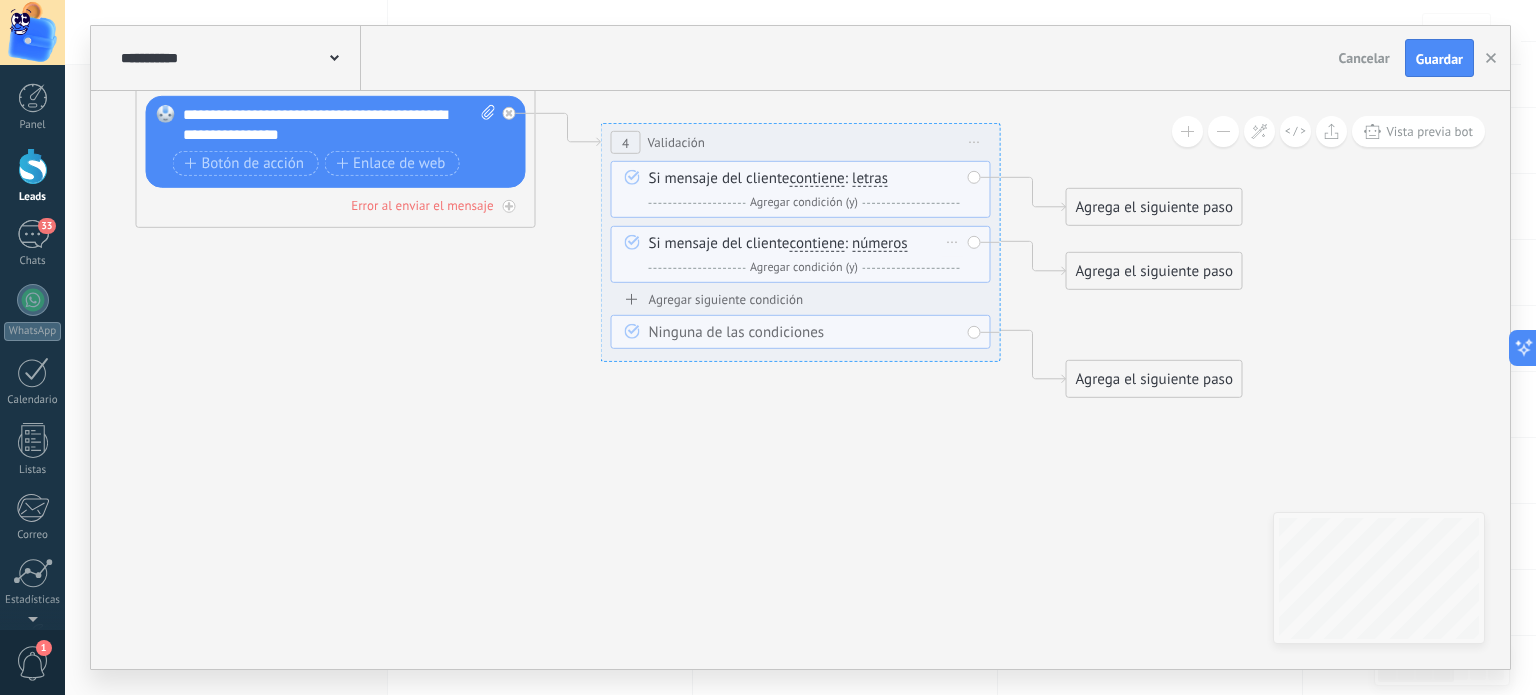 click 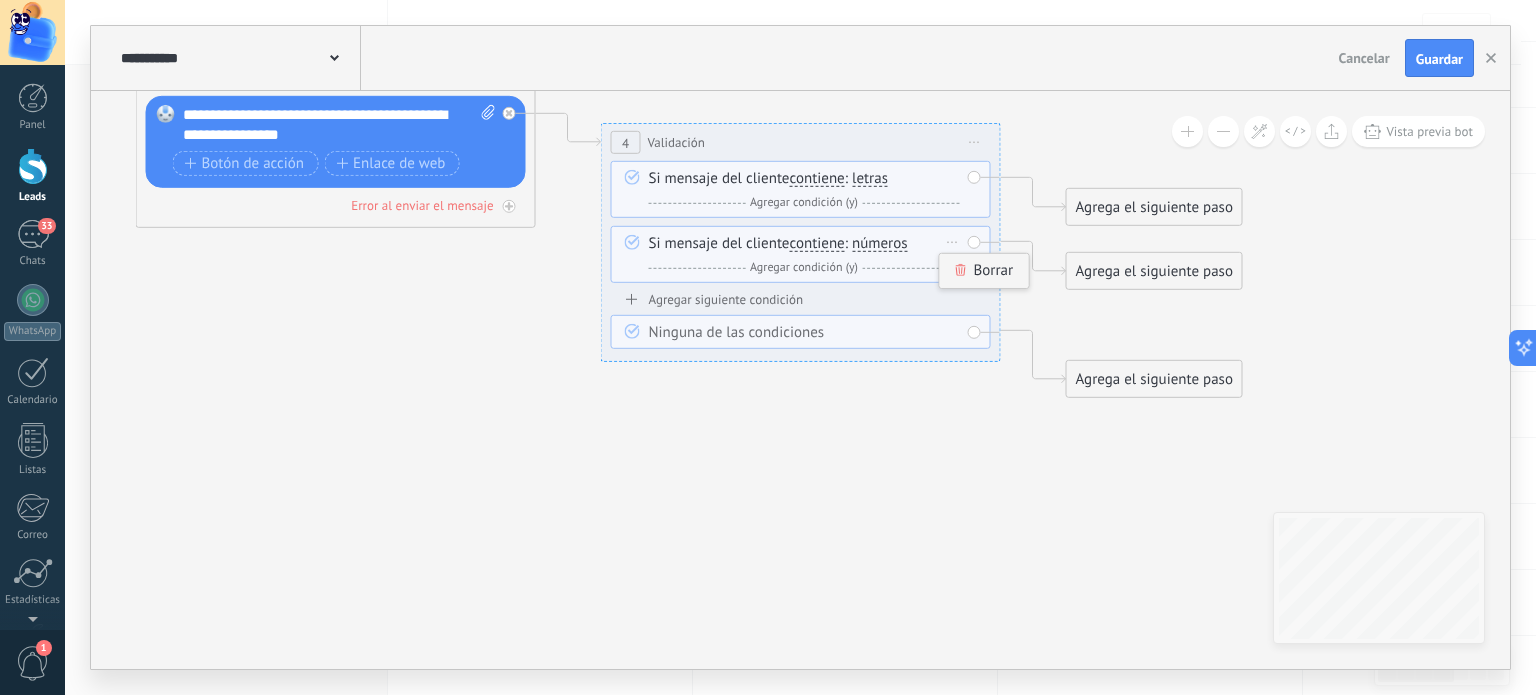 click on "Borrar" at bounding box center (984, 271) 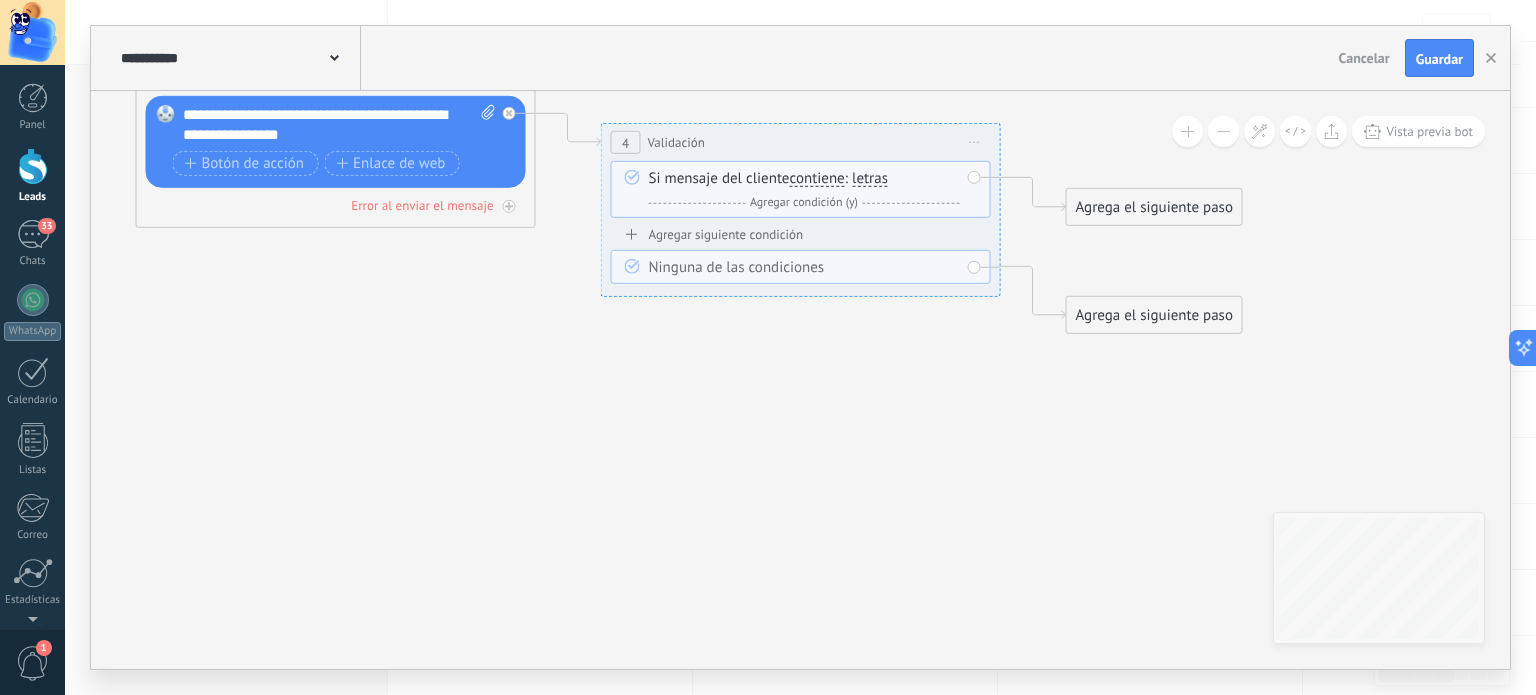 click on "Agrega el siguiente paso" at bounding box center (1154, 207) 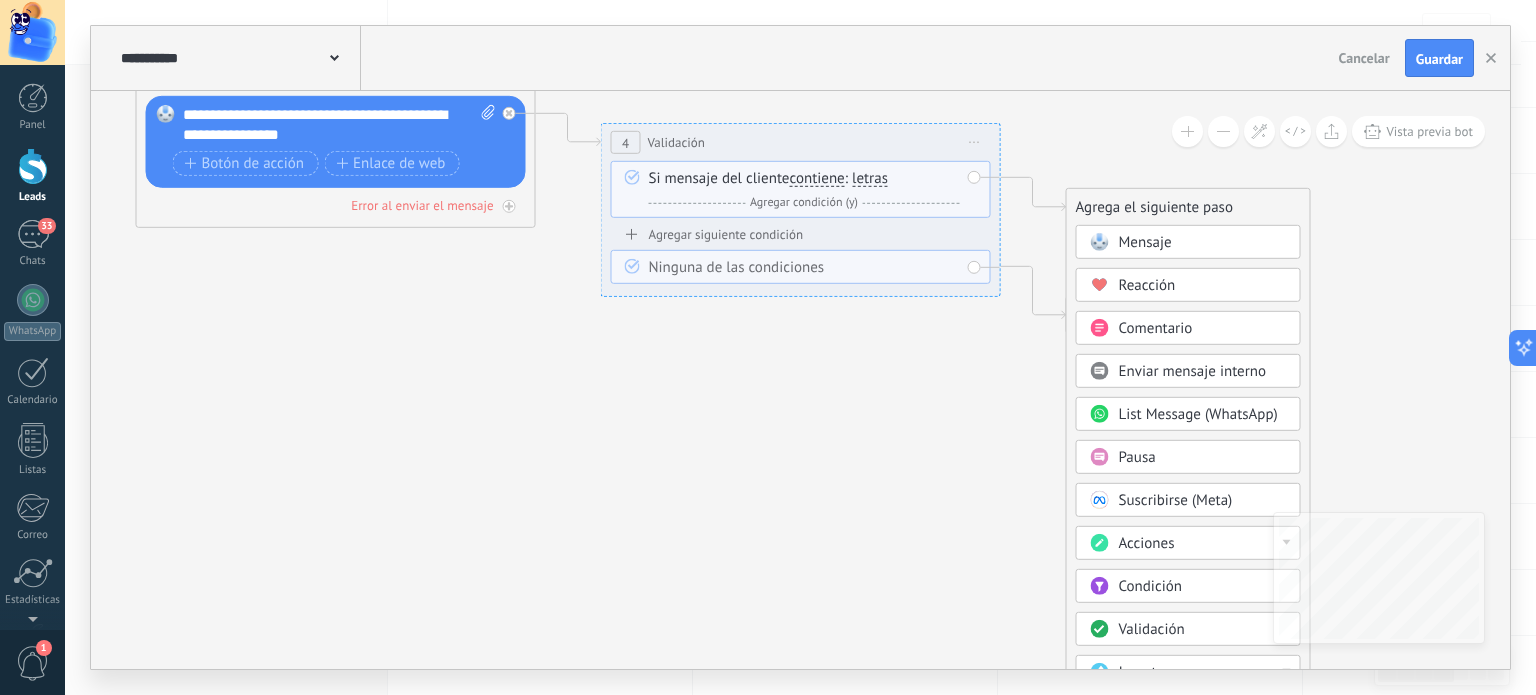 click on "Mensaje" at bounding box center (1188, 242) 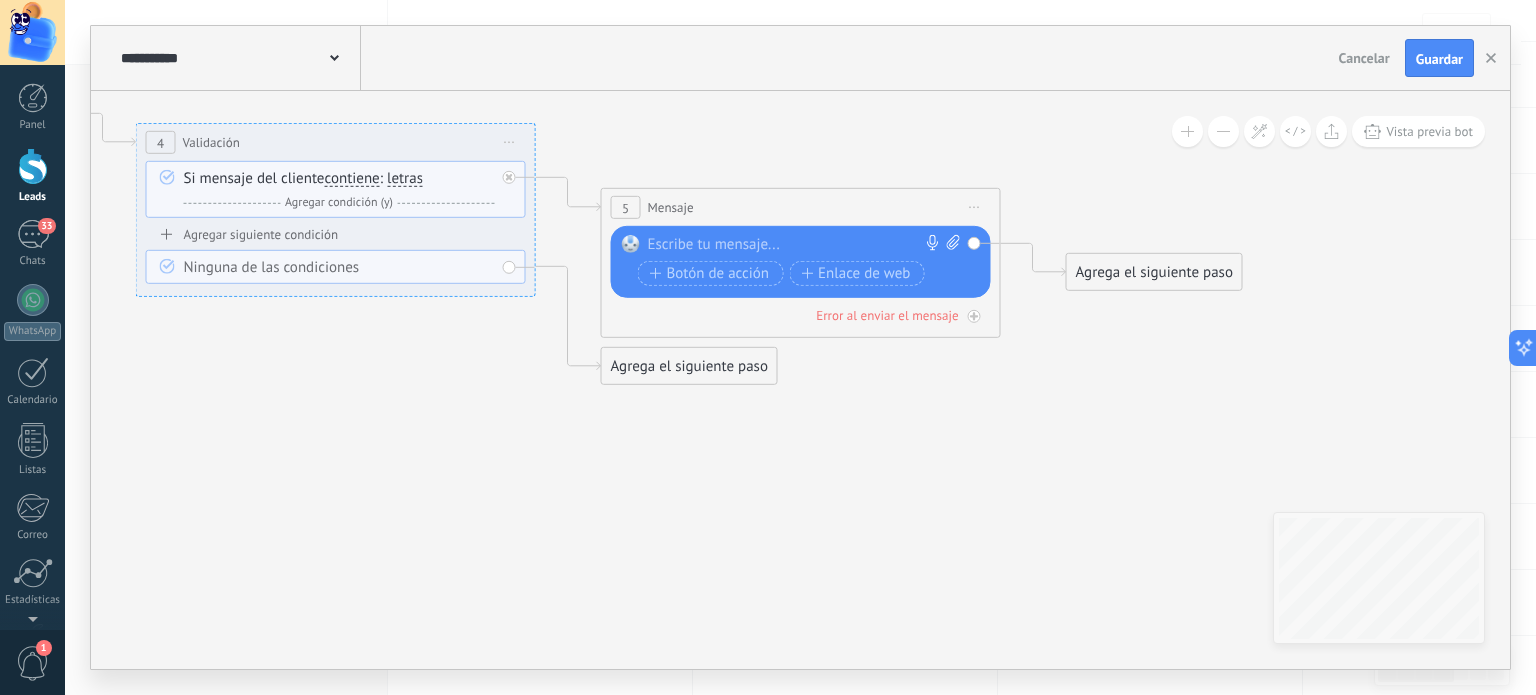 click at bounding box center [796, 245] 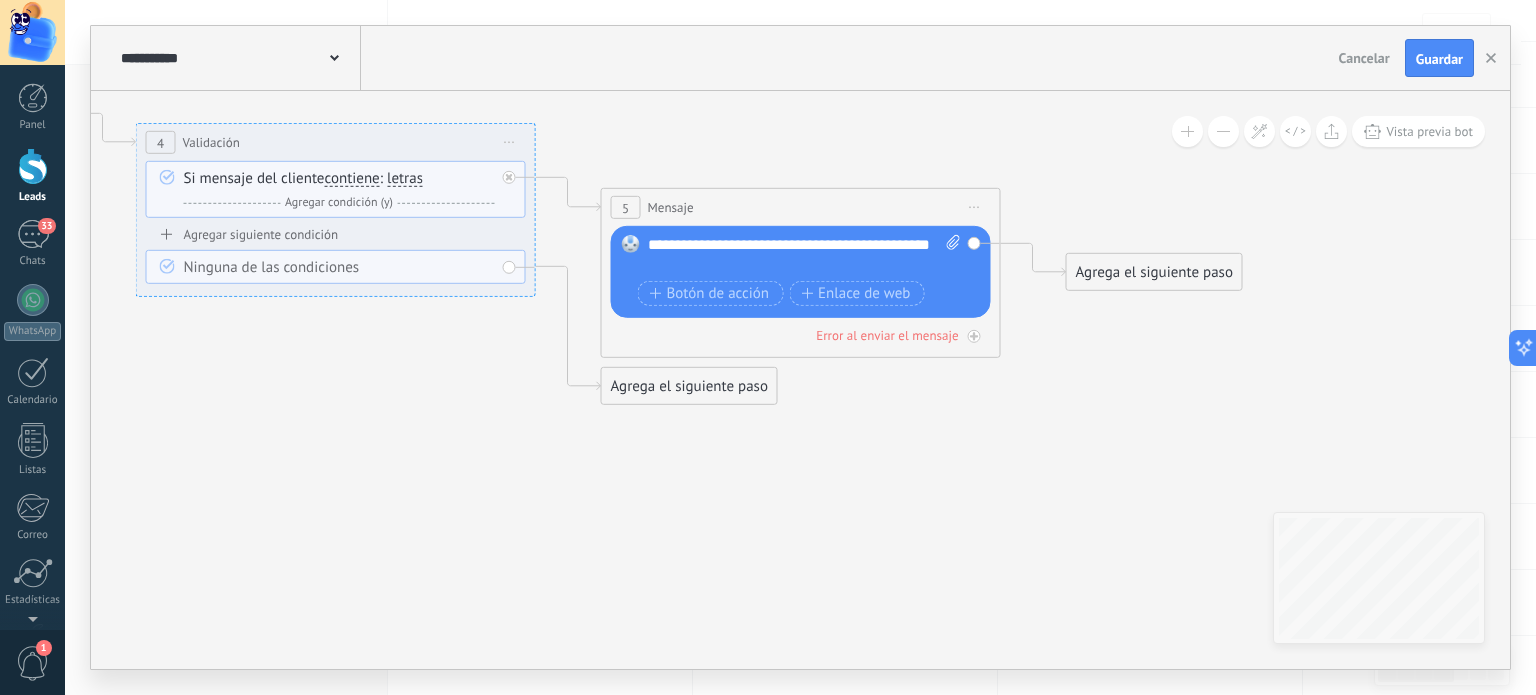 click on "**********" at bounding box center [805, 255] 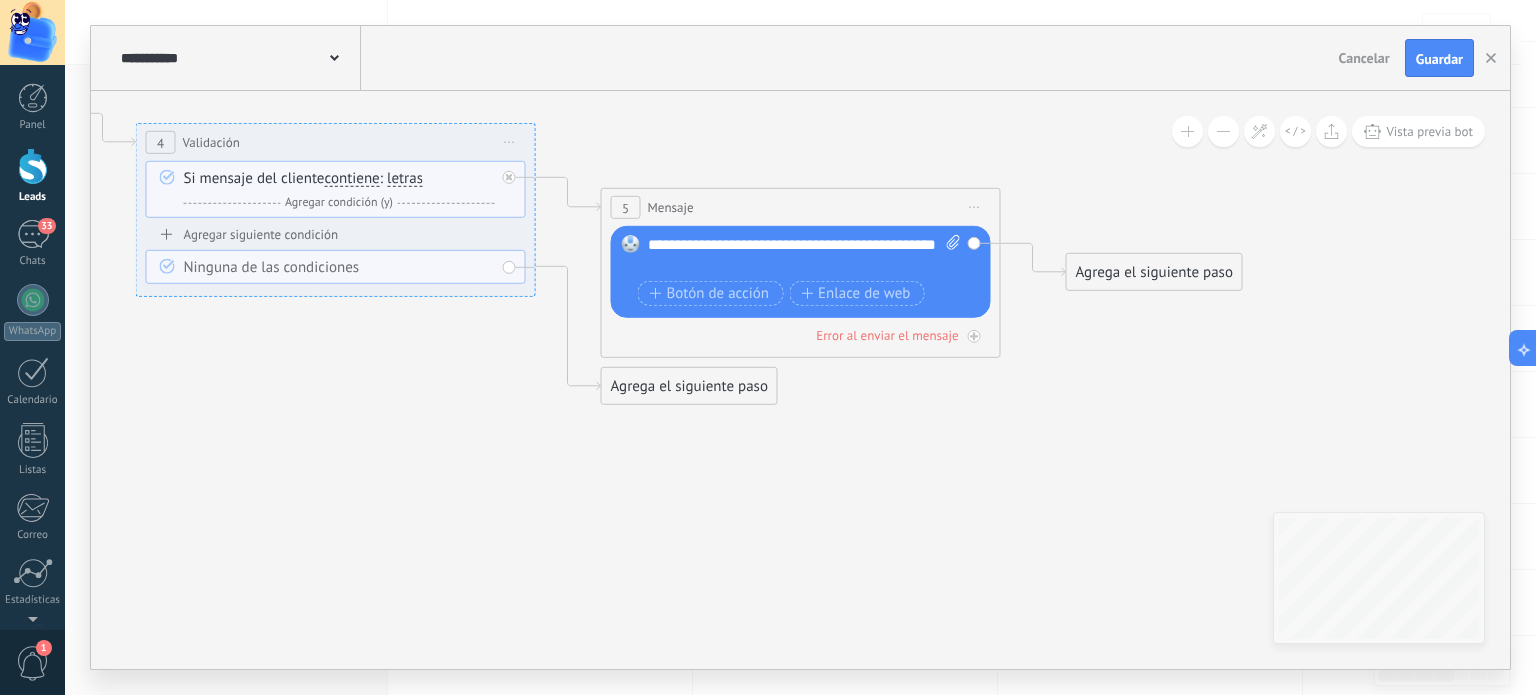 click on "Agrega el siguiente paso" at bounding box center (1154, 272) 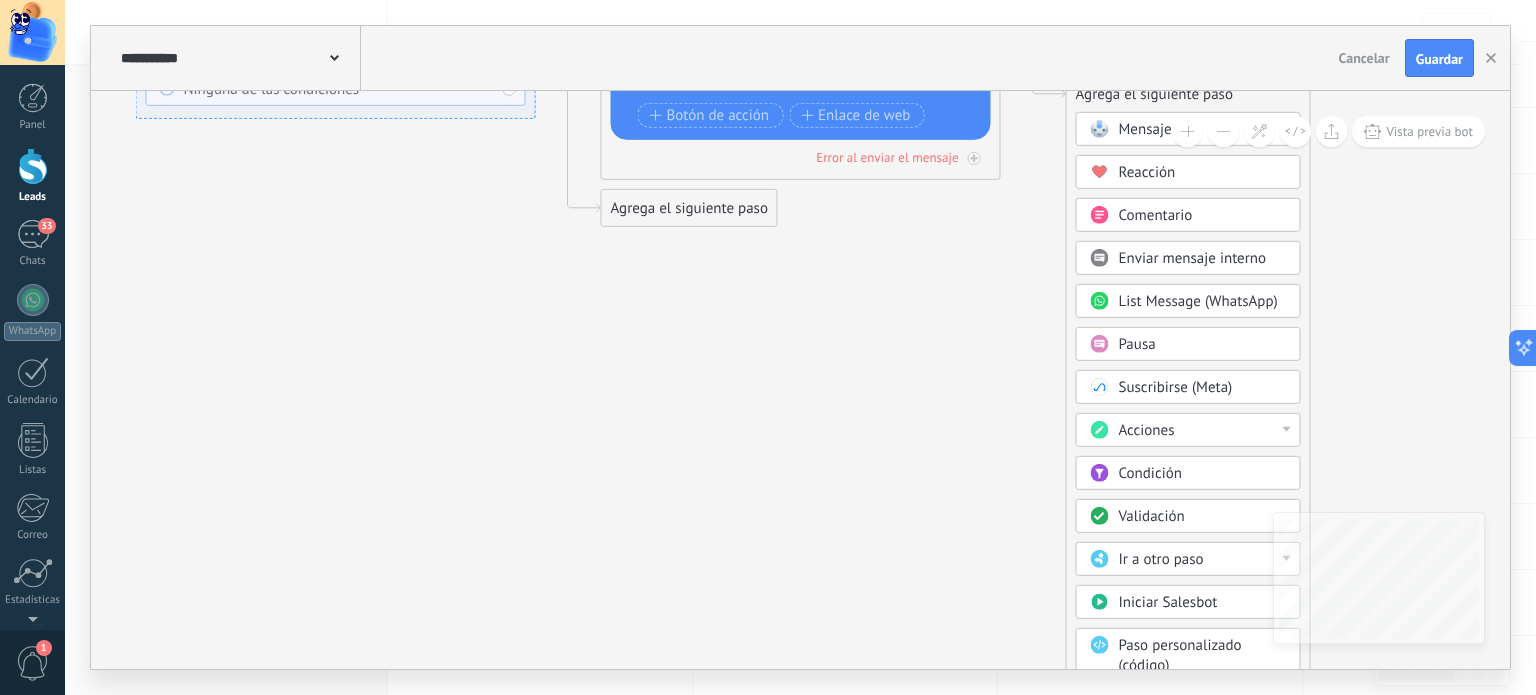 click on "Acciones" at bounding box center (1203, 431) 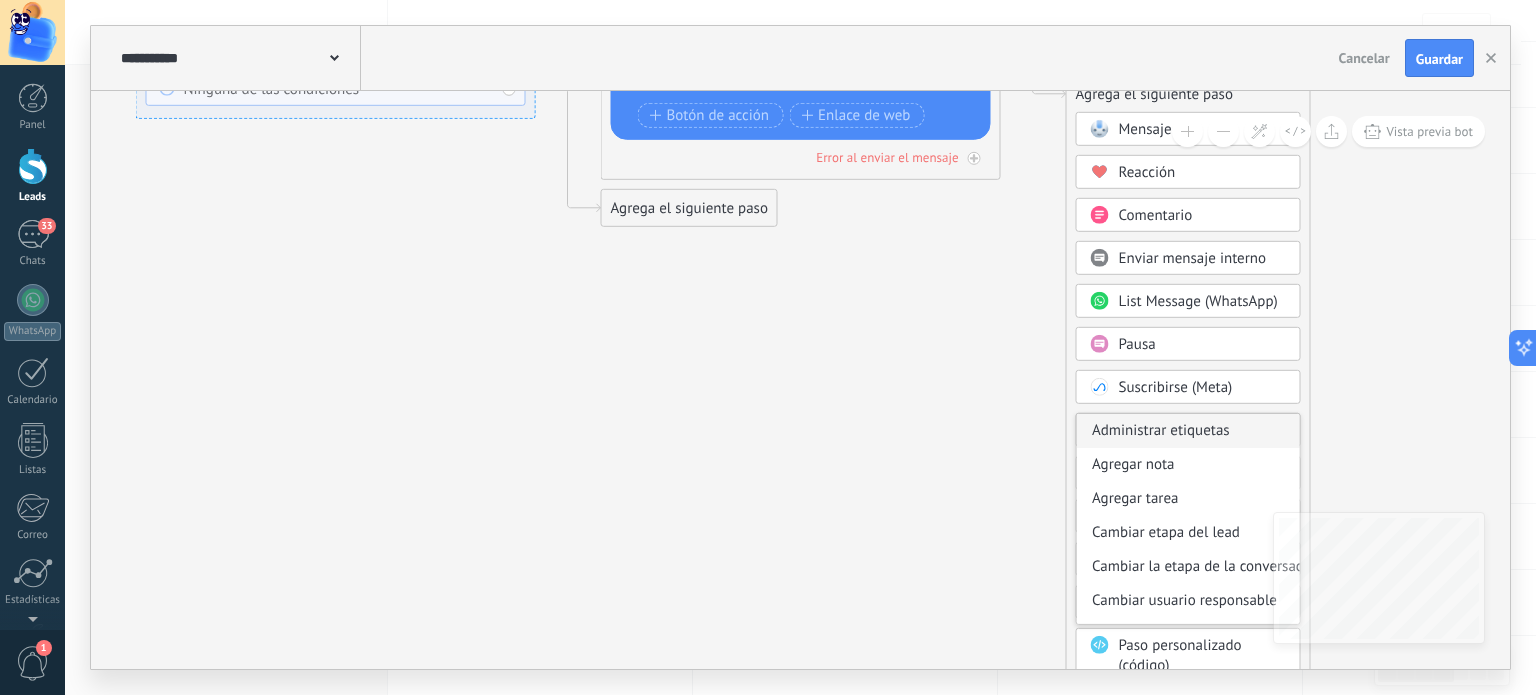 click on "Administrar etiquetas" at bounding box center [1188, 431] 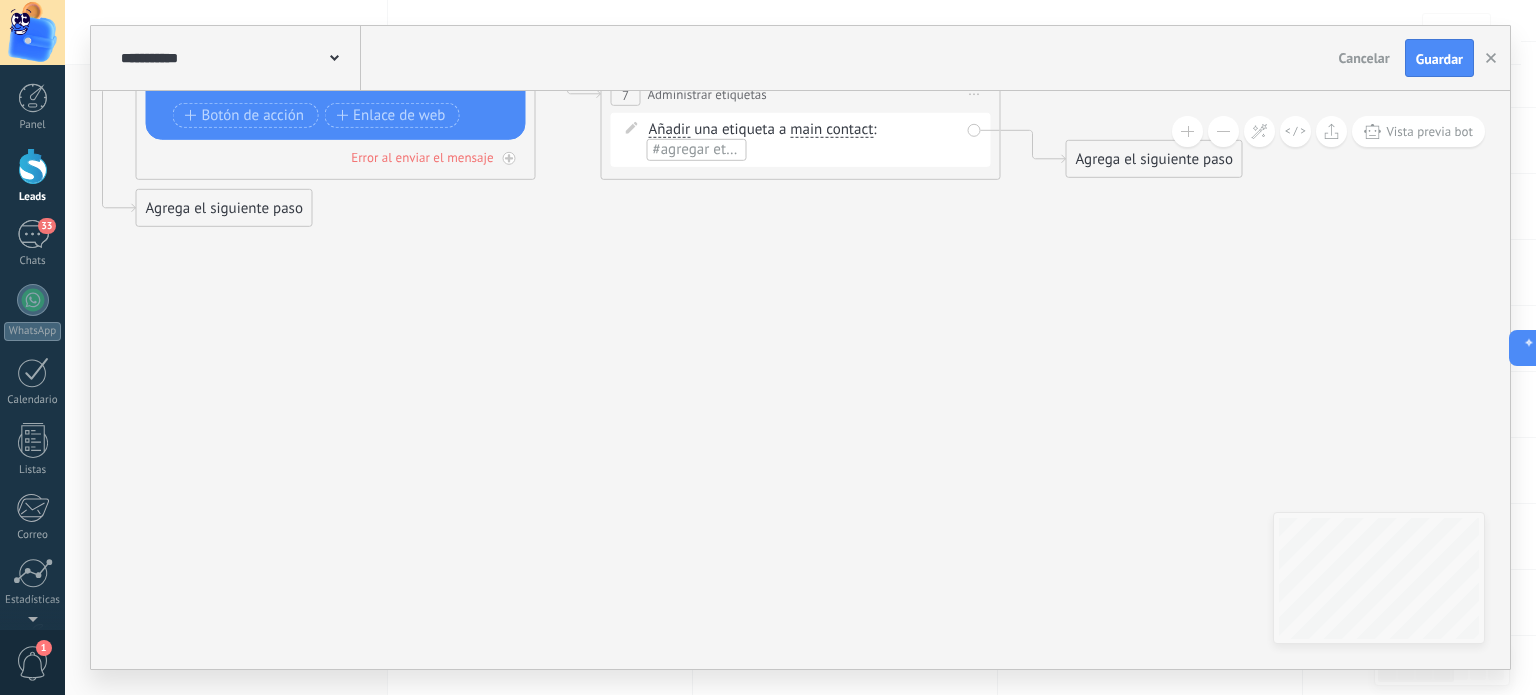 click on "Añadir" at bounding box center [670, 130] 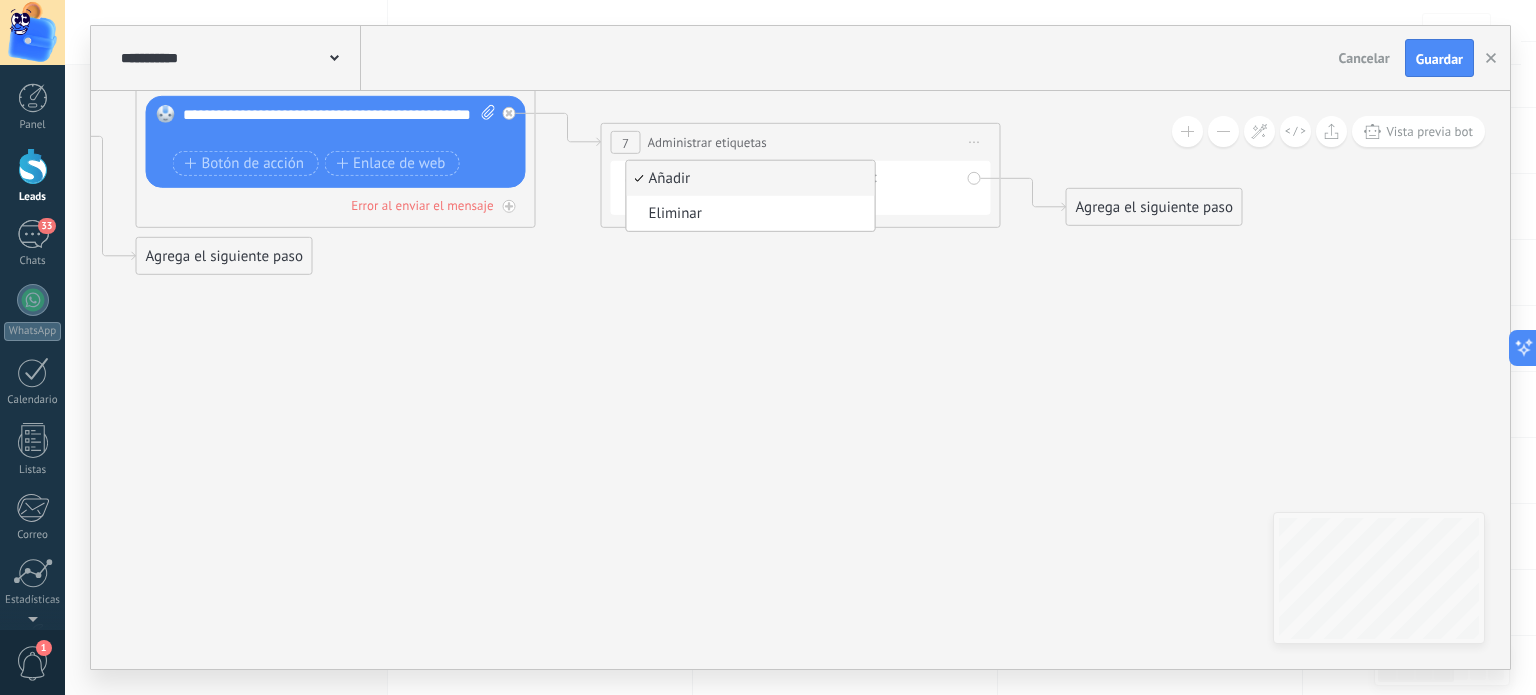 click 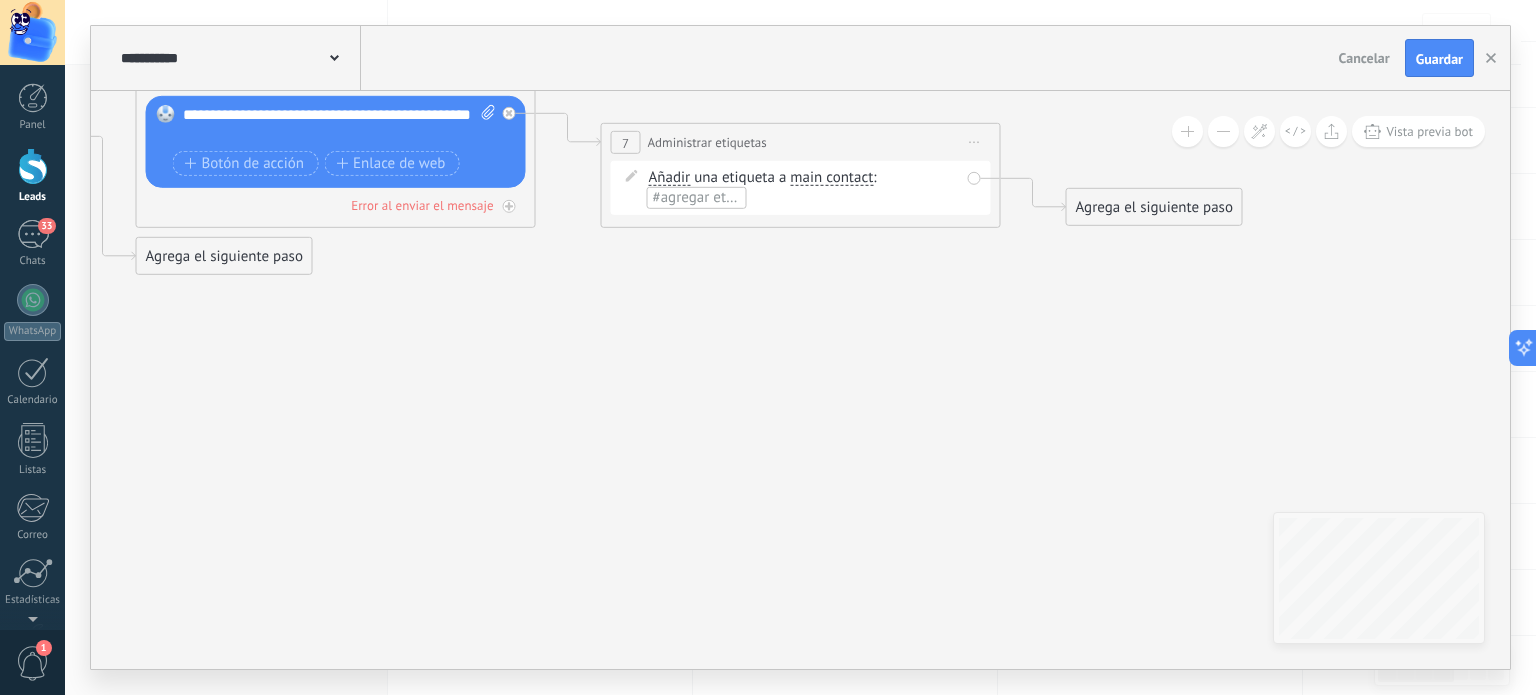 click on "#agregar etiquetas" at bounding box center (713, 197) 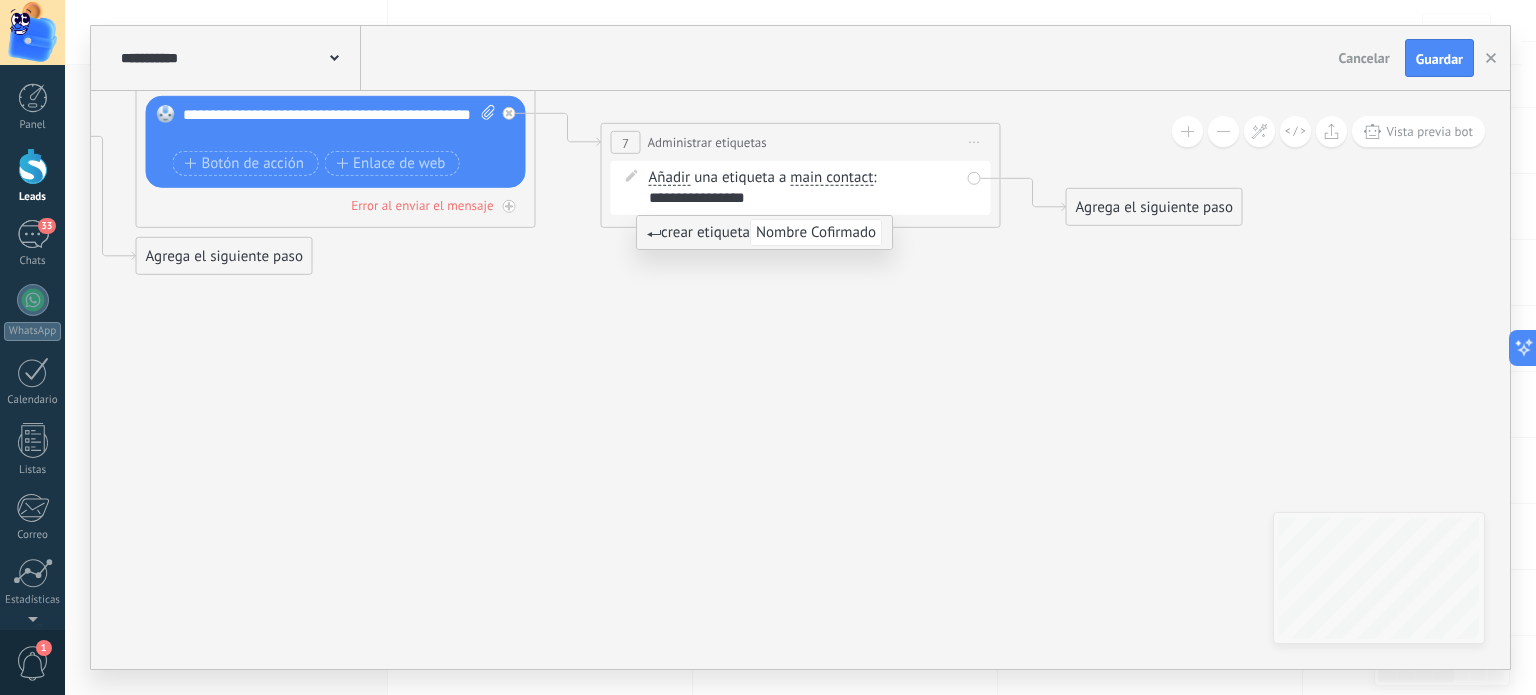 type on "**********" 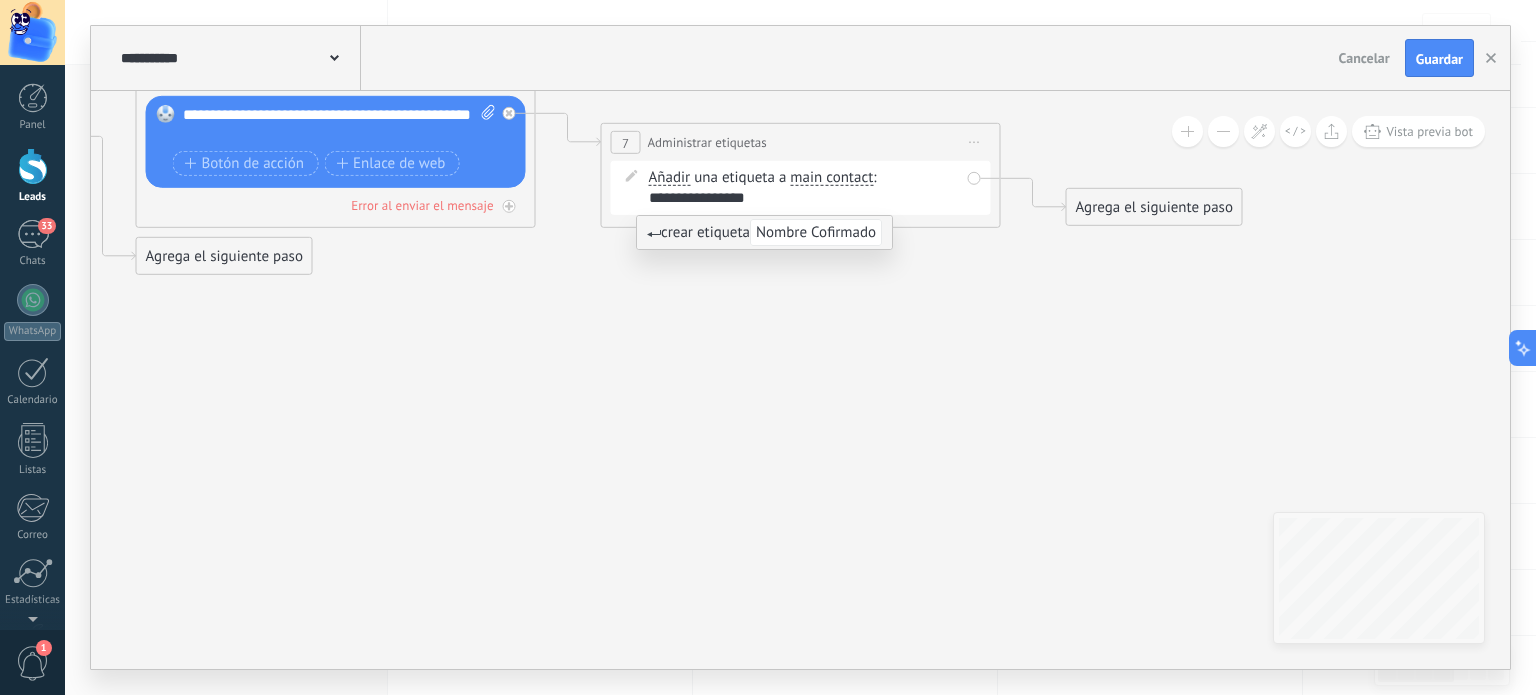 type 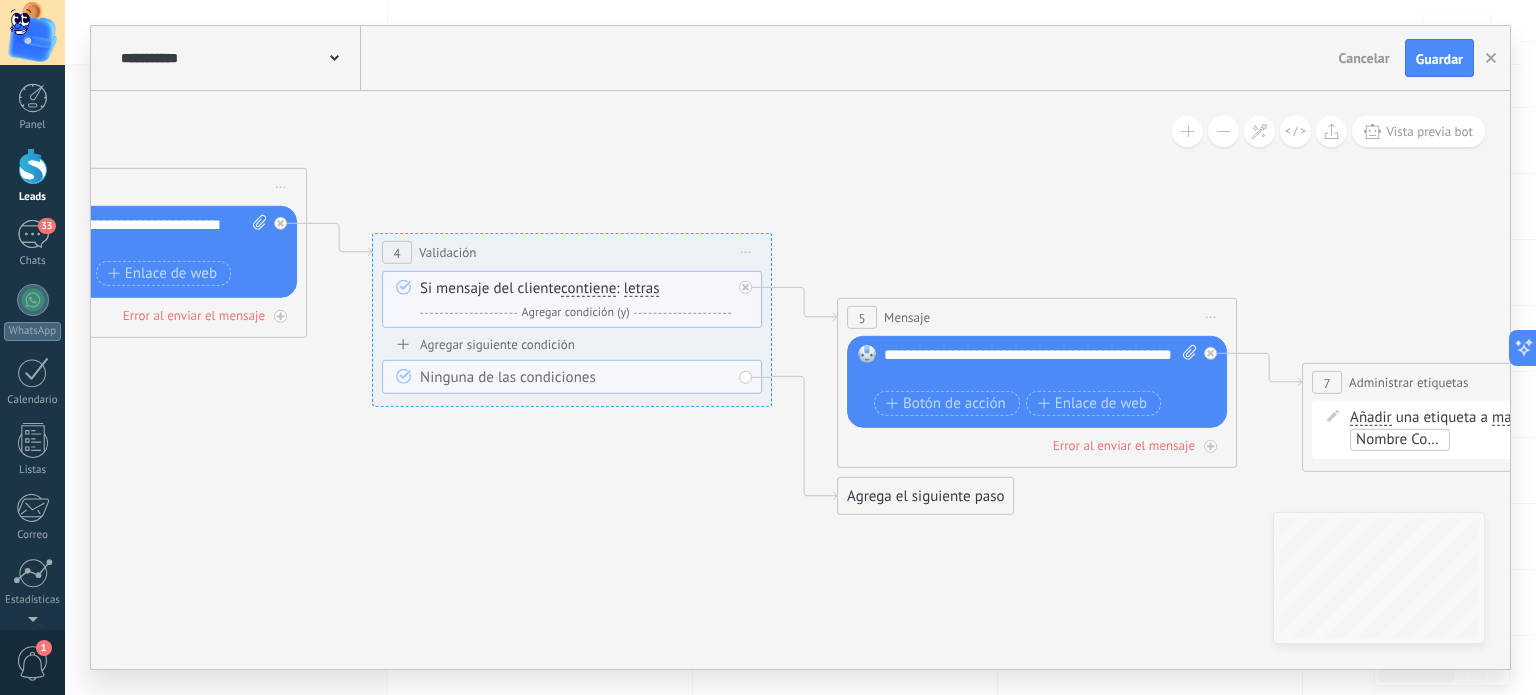click on "**********" at bounding box center (1041, 365) 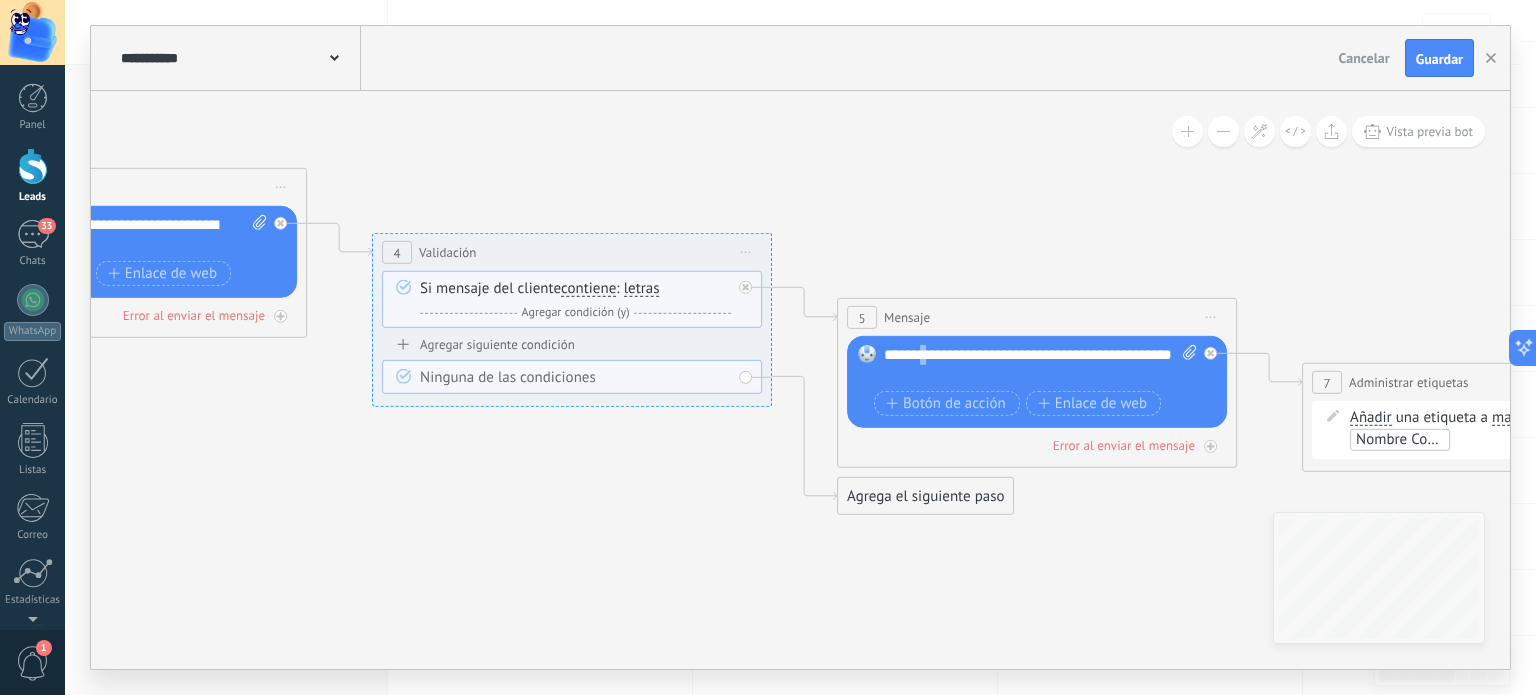 click on "**********" at bounding box center (1041, 365) 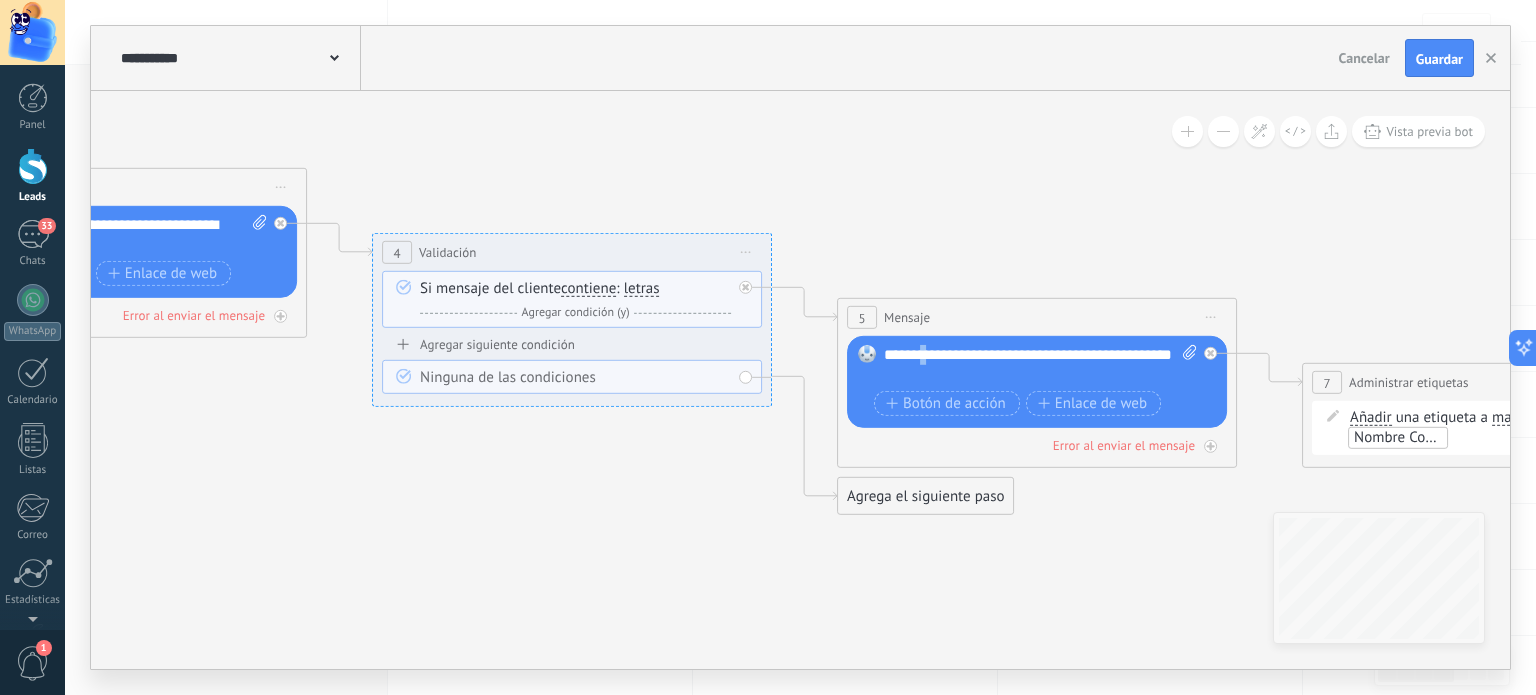 click on "**********" at bounding box center [1041, 365] 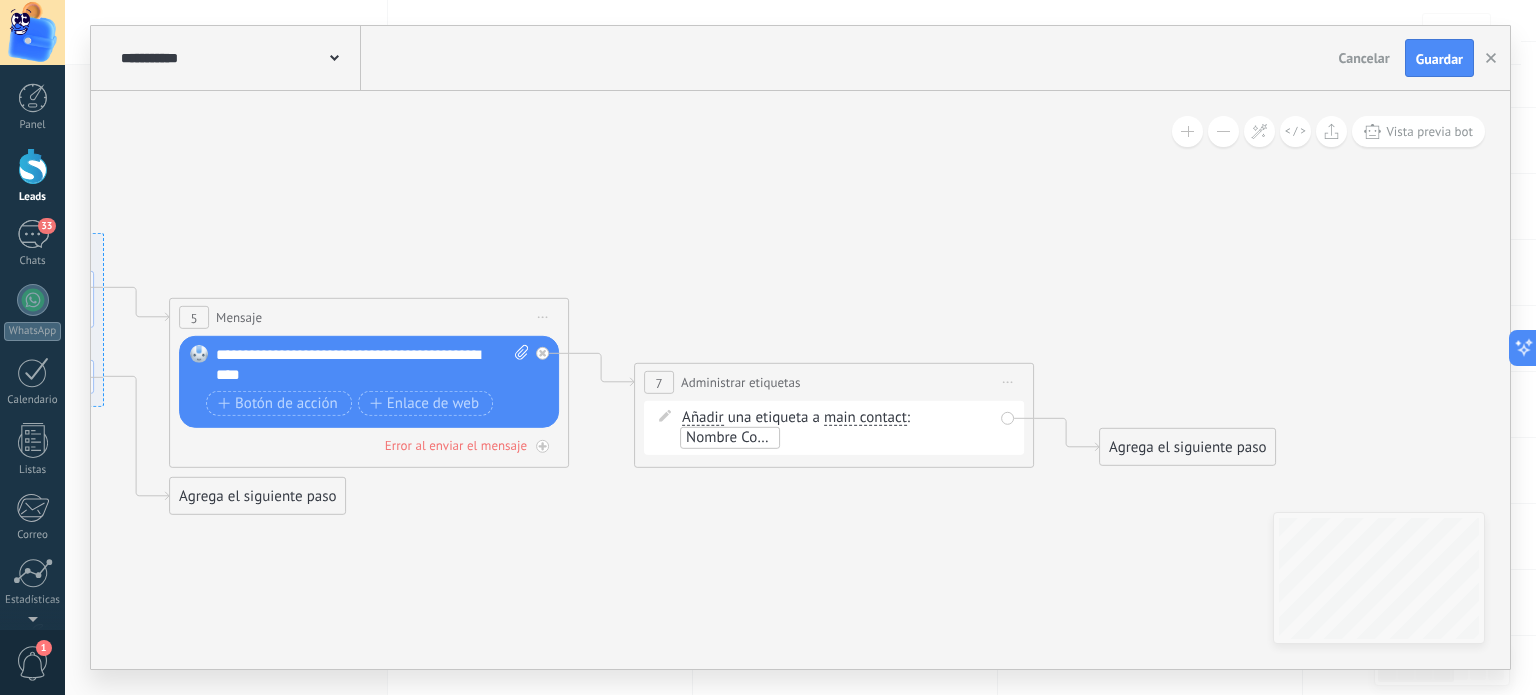 click 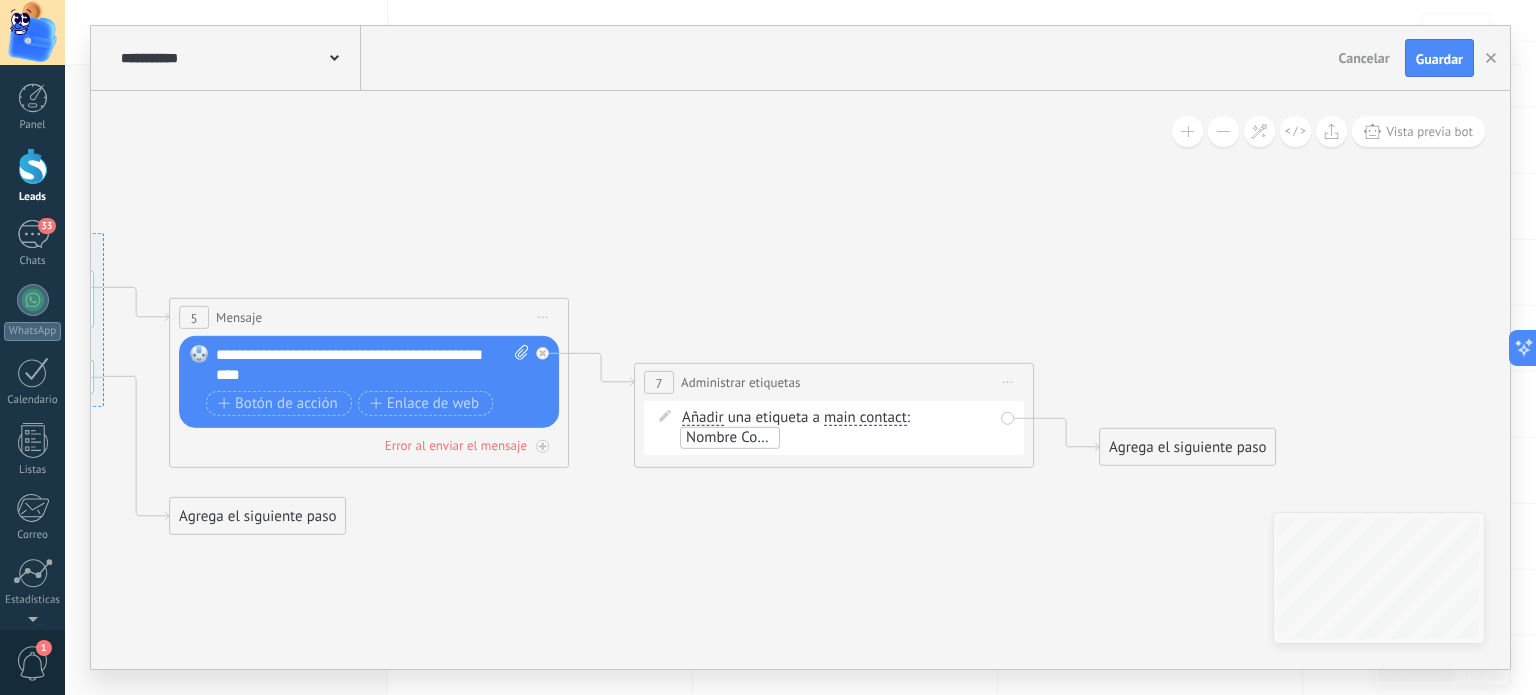 click 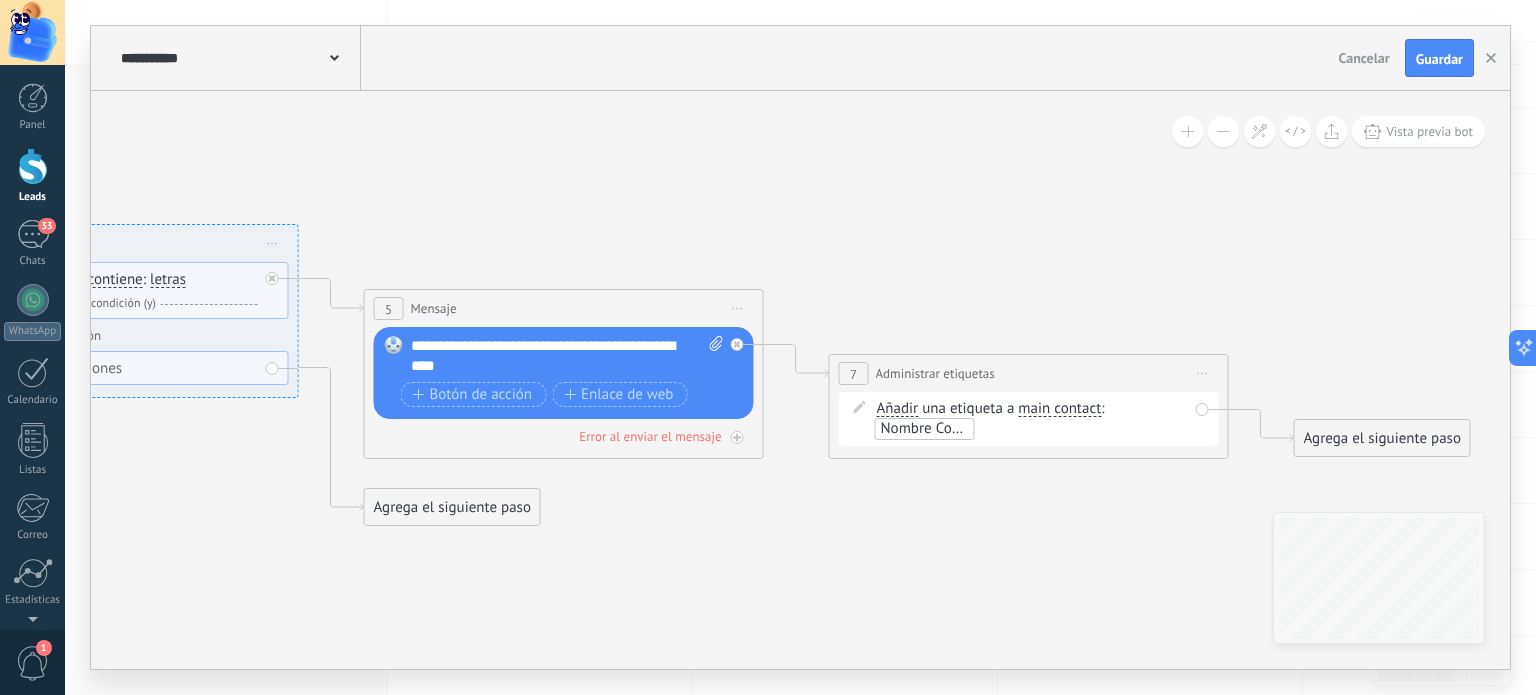 drag, startPoint x: 428, startPoint y: 186, endPoint x: 621, endPoint y: 177, distance: 193.20973 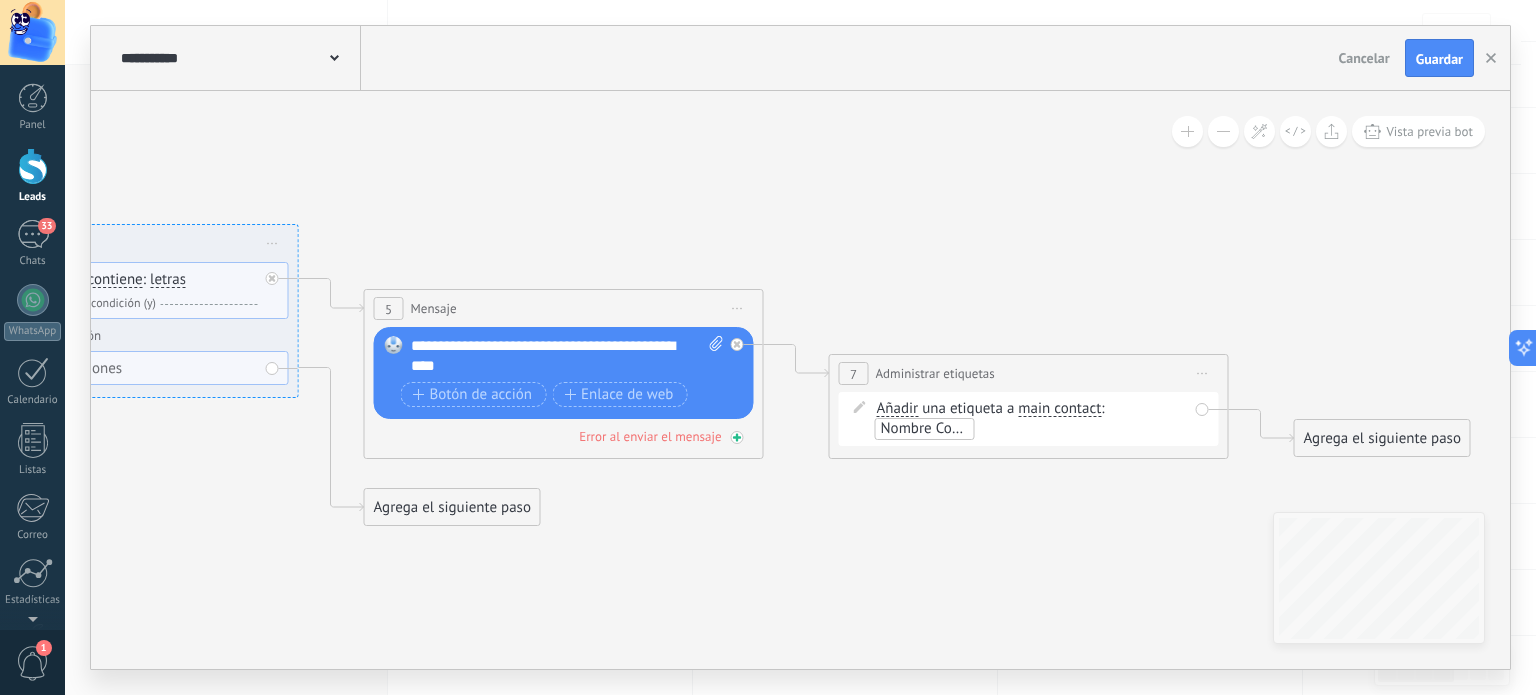 click on "Error al enviar el mensaje" at bounding box center (650, 436) 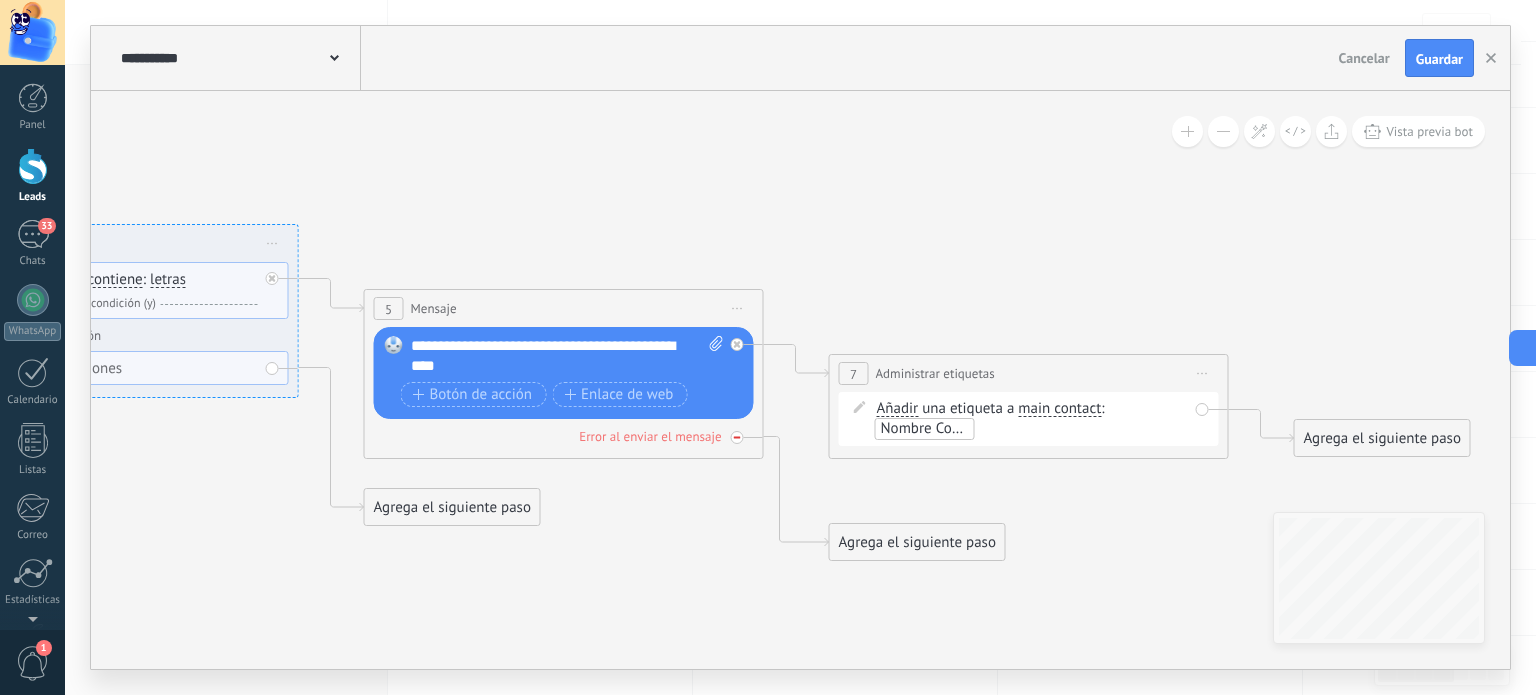 click 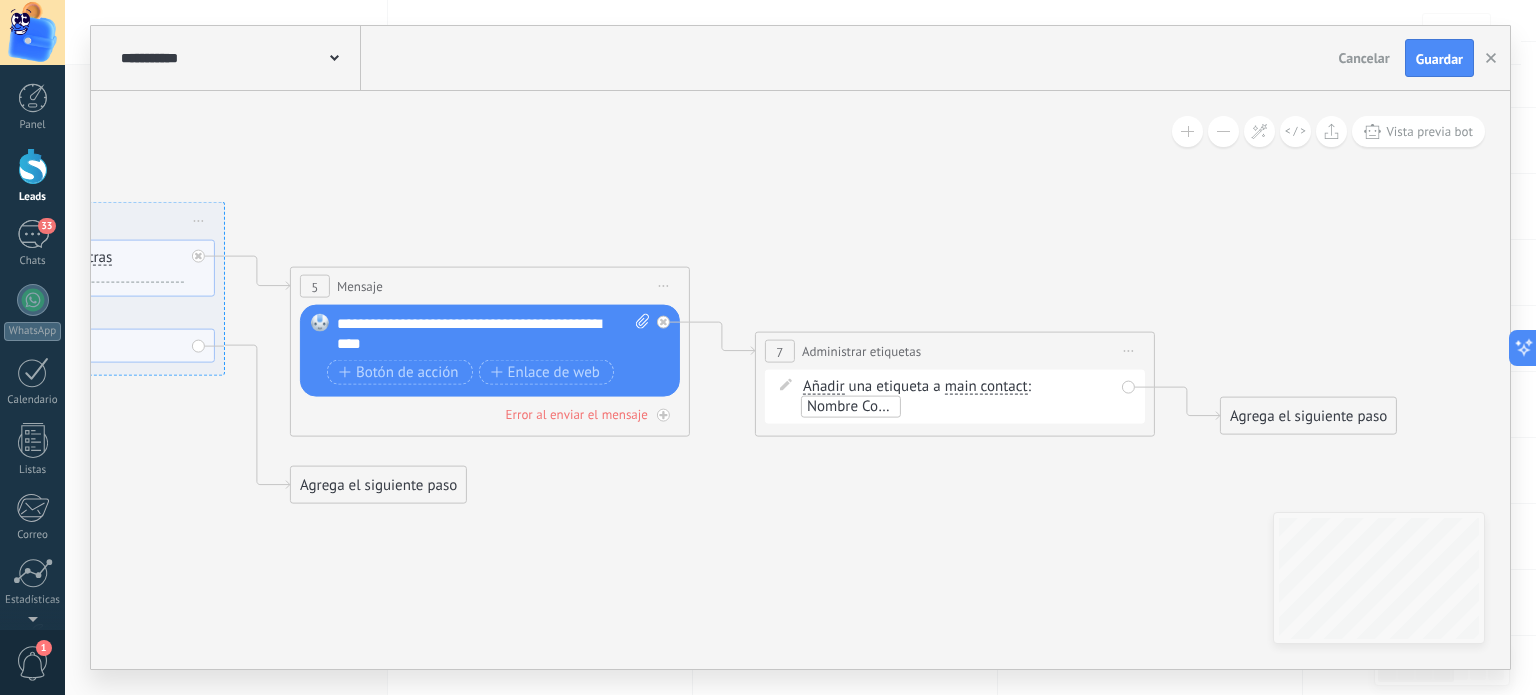 drag, startPoint x: 724, startPoint y: 550, endPoint x: 651, endPoint y: 527, distance: 76.537575 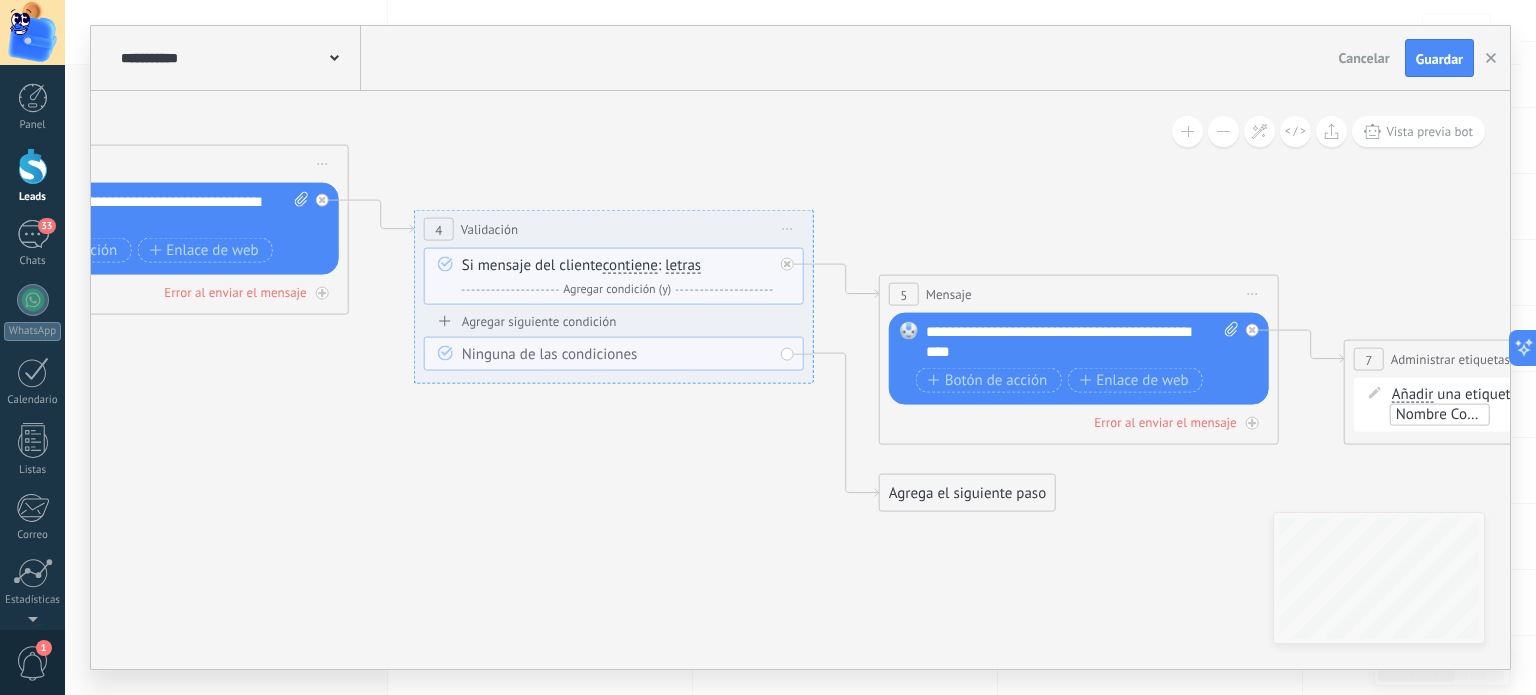 drag, startPoint x: 437, startPoint y: 591, endPoint x: 1026, endPoint y: 599, distance: 589.0543 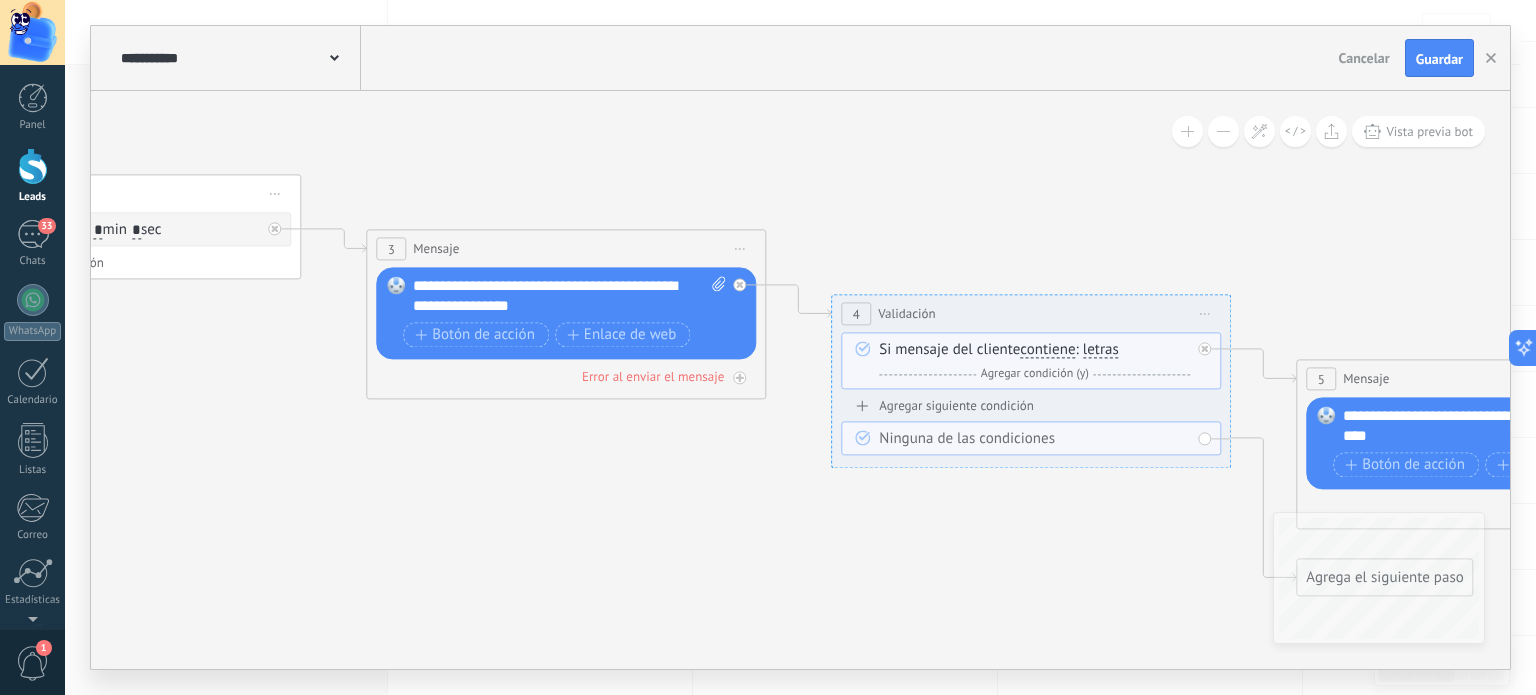 drag, startPoint x: 492, startPoint y: 491, endPoint x: 904, endPoint y: 575, distance: 420.47592 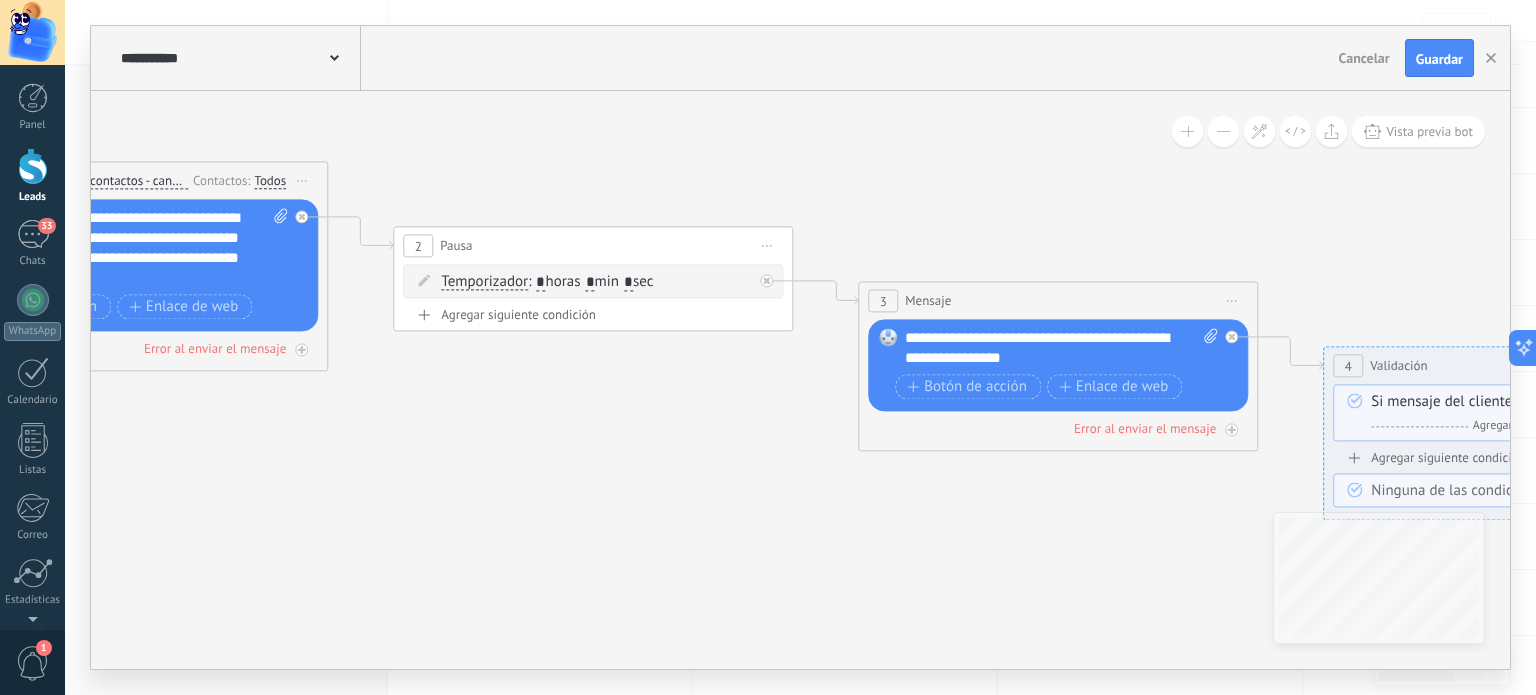 drag, startPoint x: 442, startPoint y: 493, endPoint x: 935, endPoint y: 545, distance: 495.7348 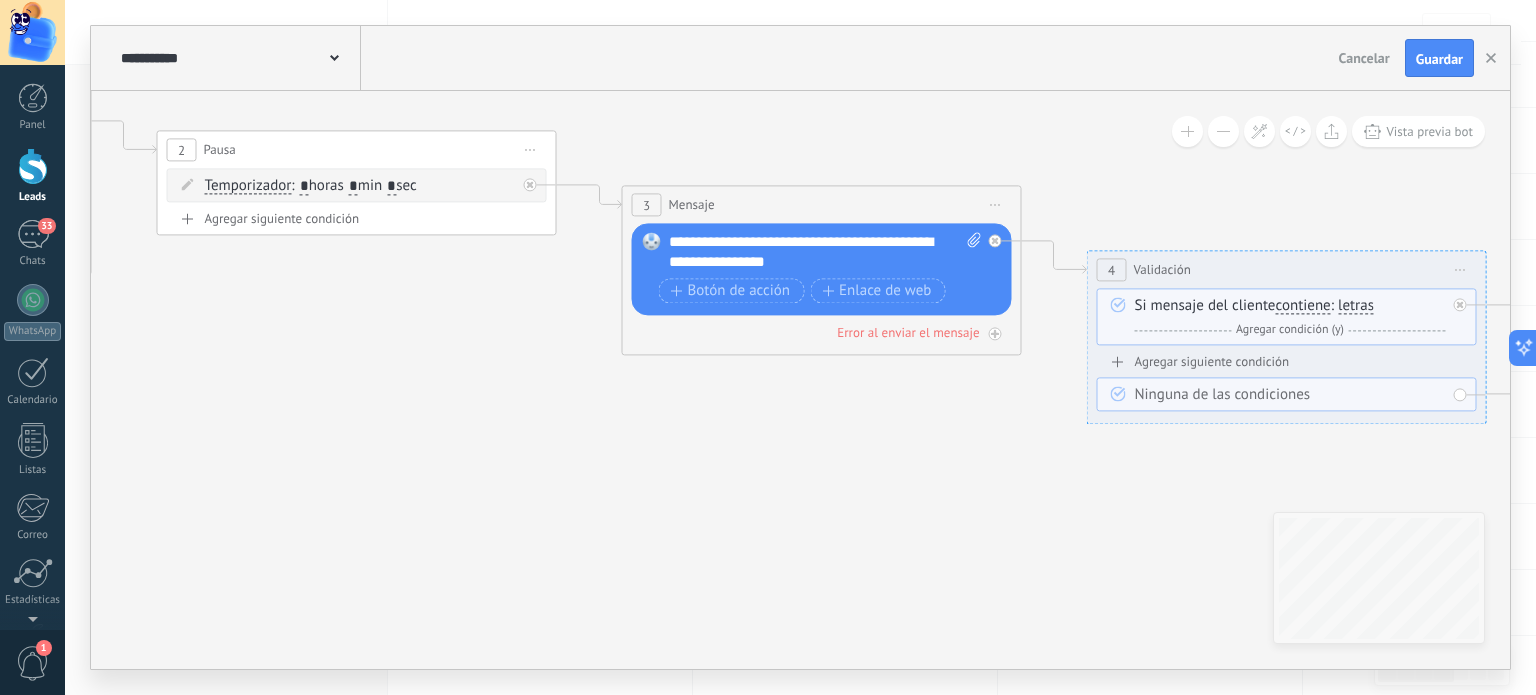 drag, startPoint x: 624, startPoint y: 556, endPoint x: 385, endPoint y: 460, distance: 257.5597 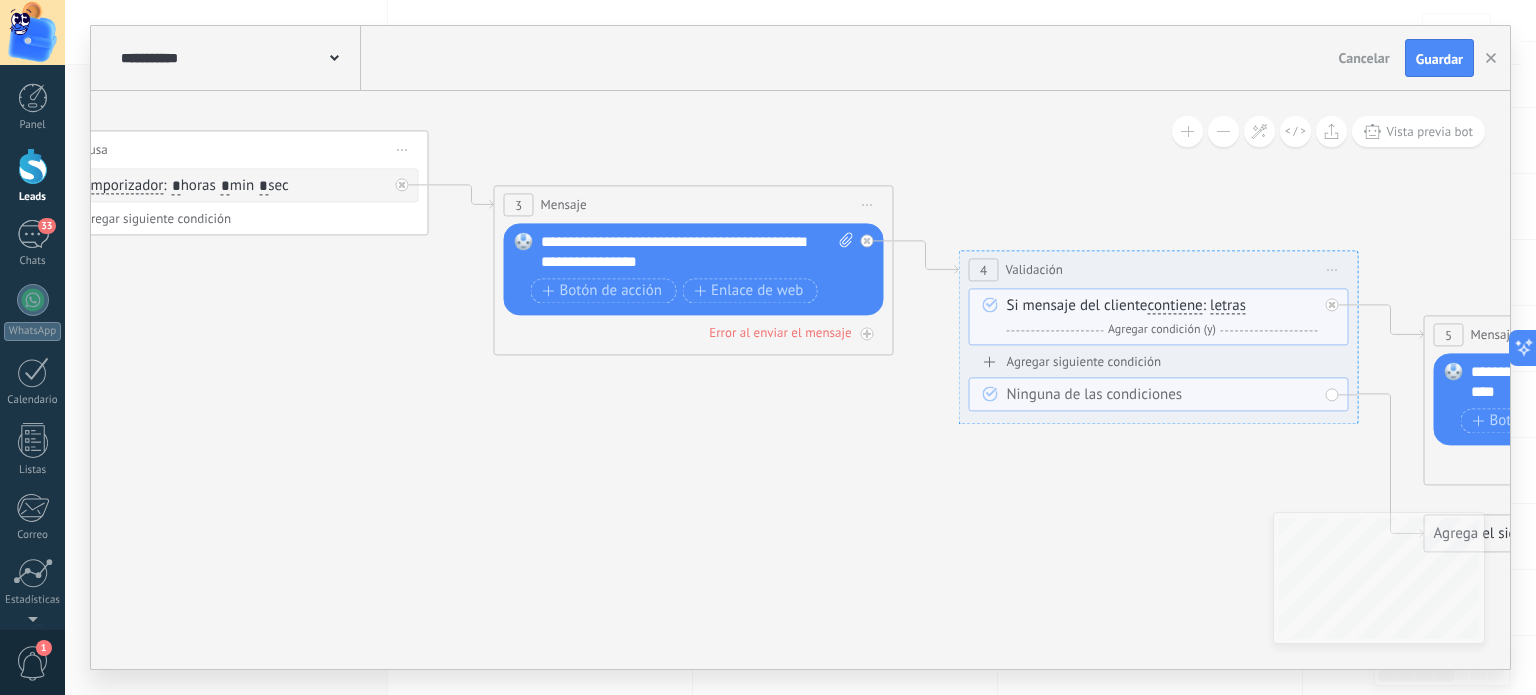 drag, startPoint x: 752, startPoint y: 526, endPoint x: 515, endPoint y: 527, distance: 237.0021 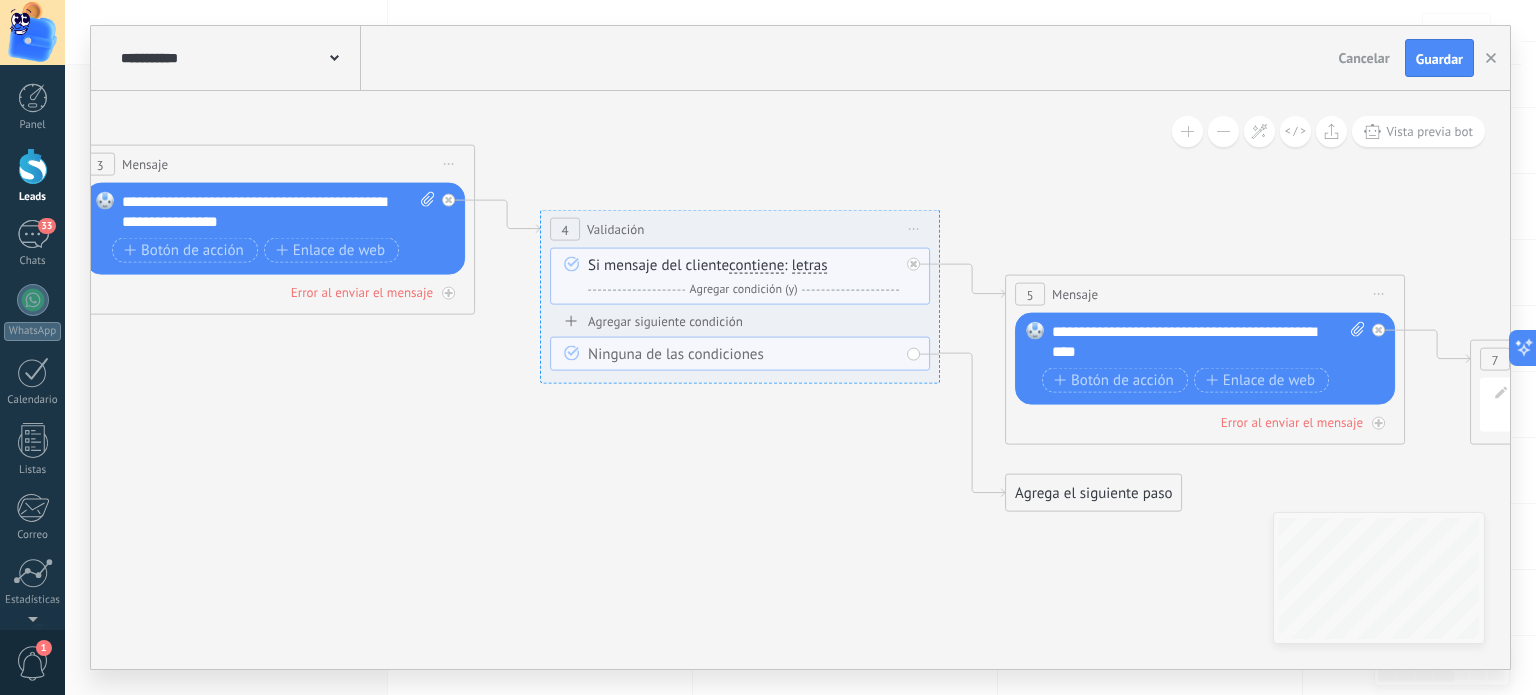 drag, startPoint x: 887, startPoint y: 550, endPoint x: 733, endPoint y: 551, distance: 154.00325 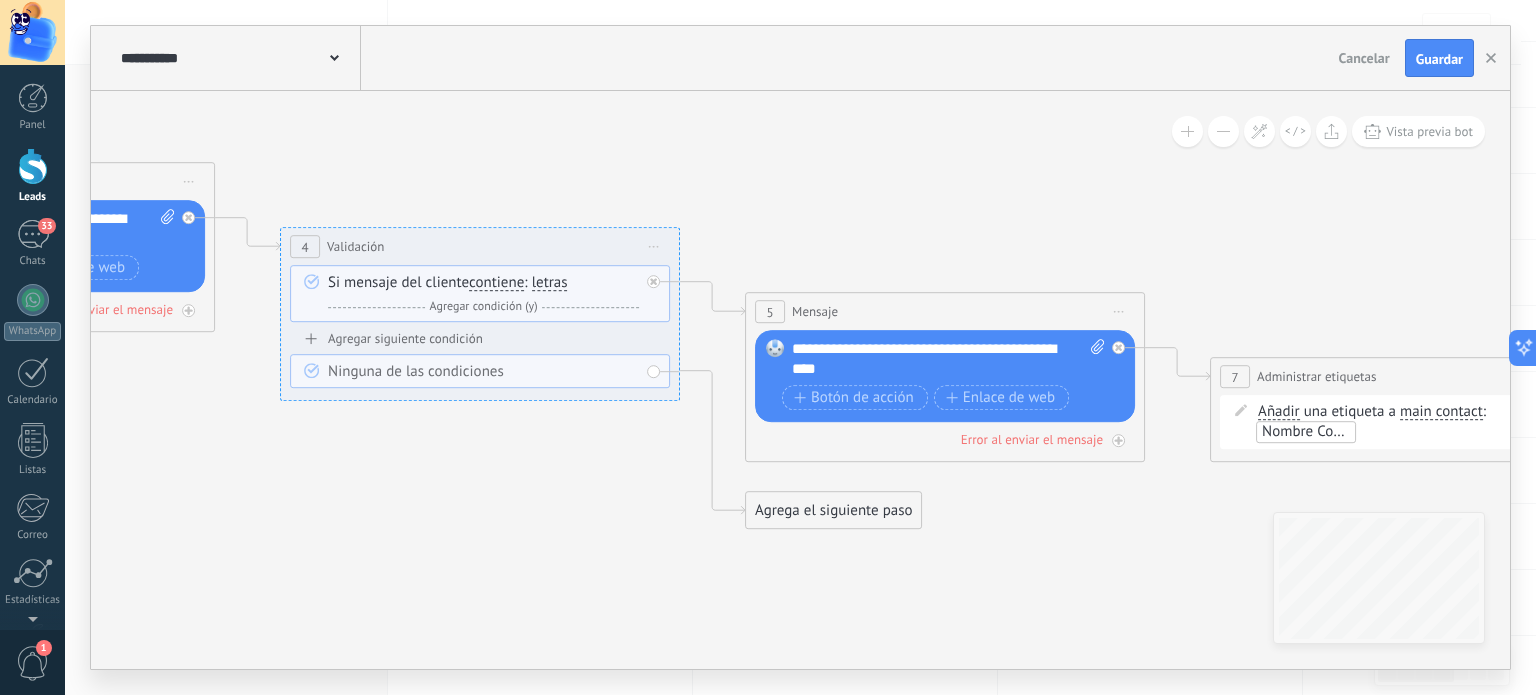 drag, startPoint x: 804, startPoint y: 523, endPoint x: 523, endPoint y: 535, distance: 281.2561 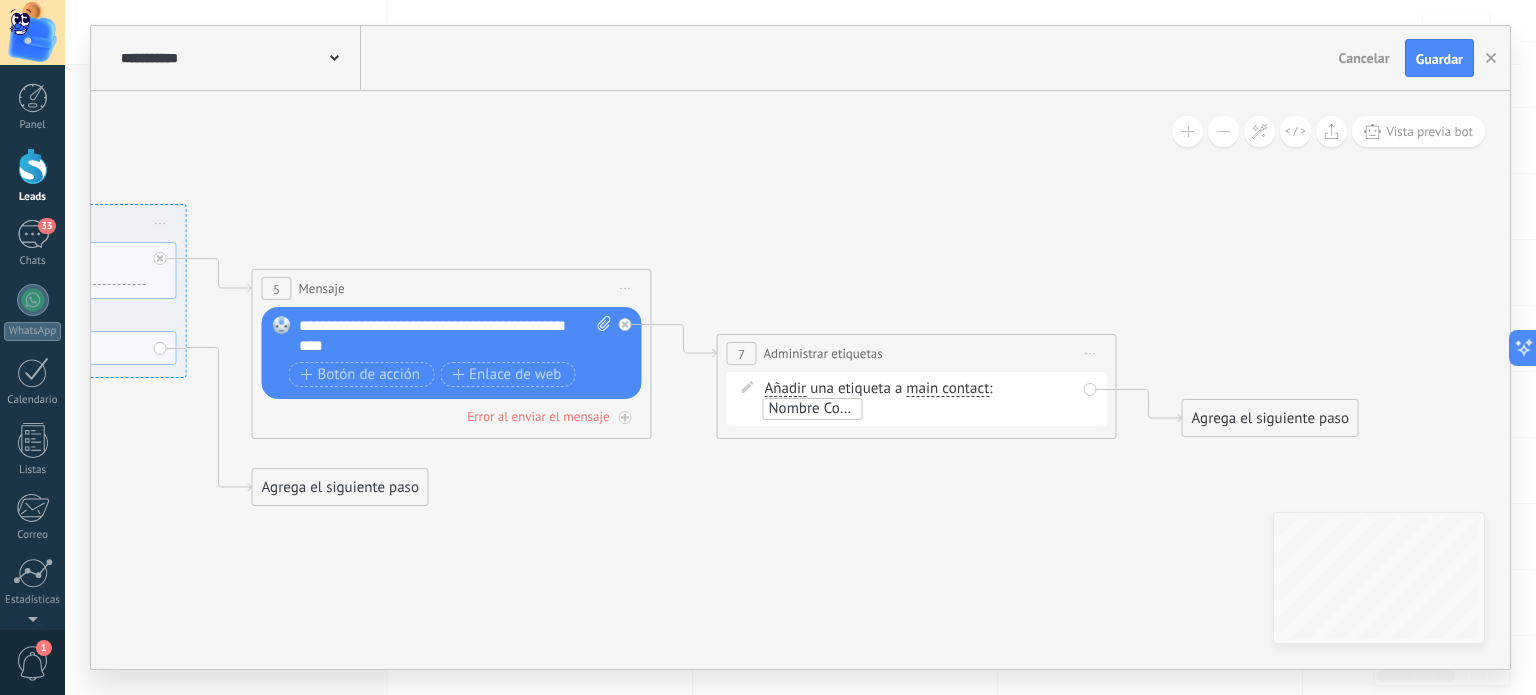 drag, startPoint x: 1096, startPoint y: 557, endPoint x: 624, endPoint y: 536, distance: 472.46692 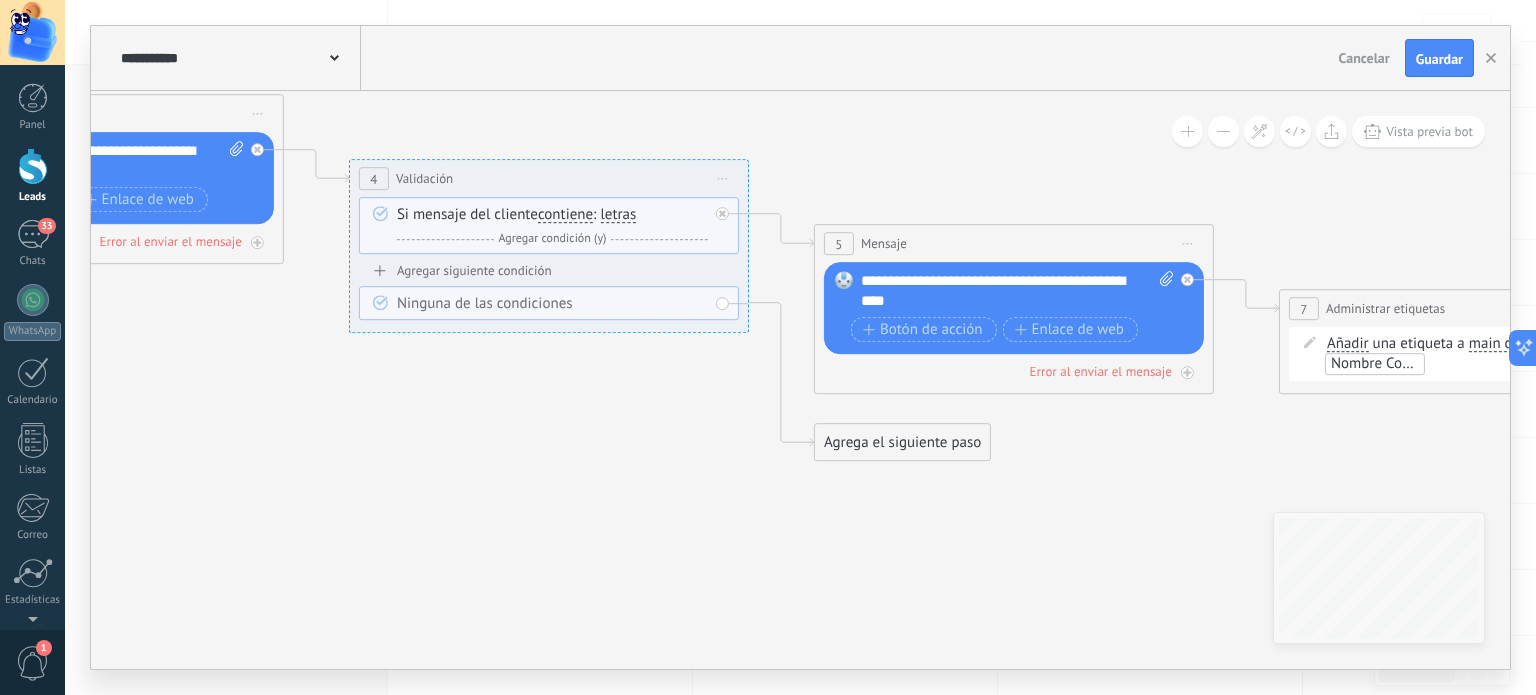 drag, startPoint x: 820, startPoint y: 157, endPoint x: 1383, endPoint y: 112, distance: 564.79553 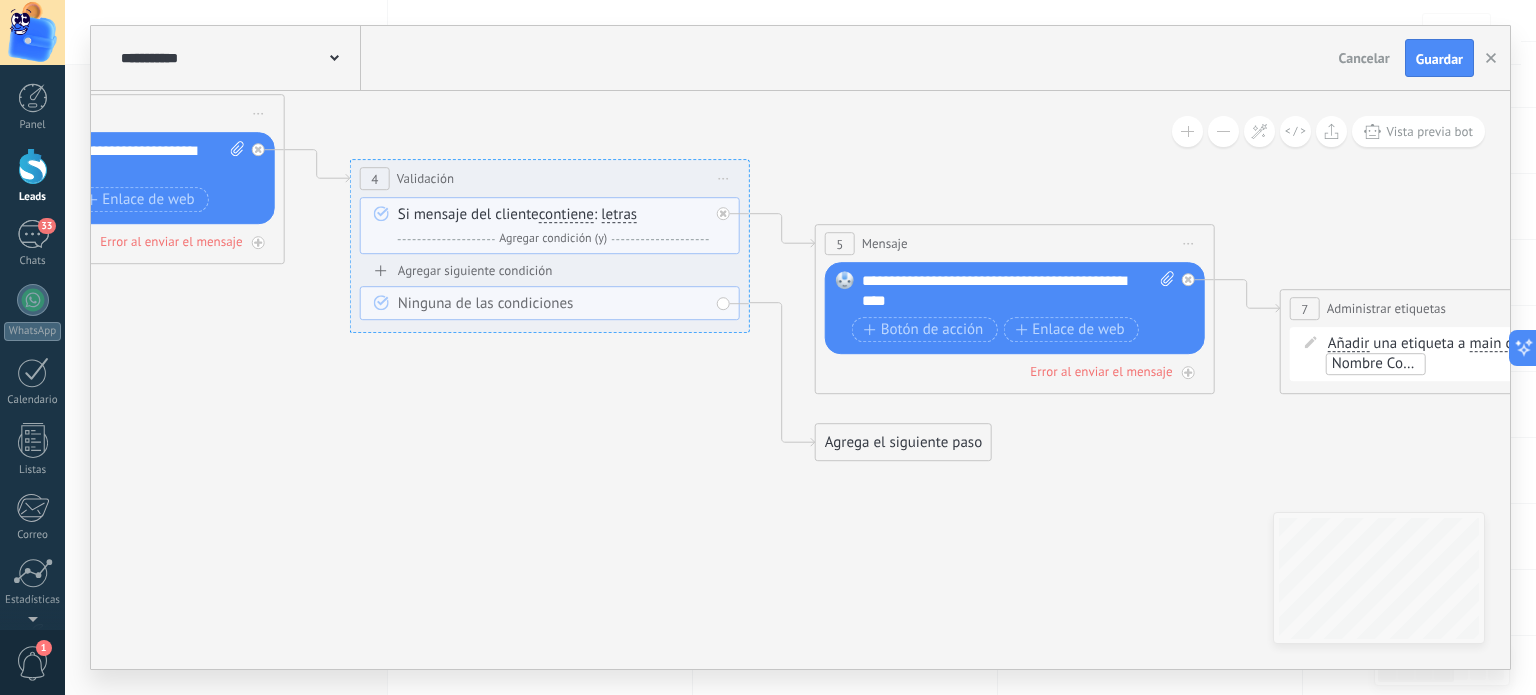 click on "Agrega el siguiente paso" at bounding box center [903, 442] 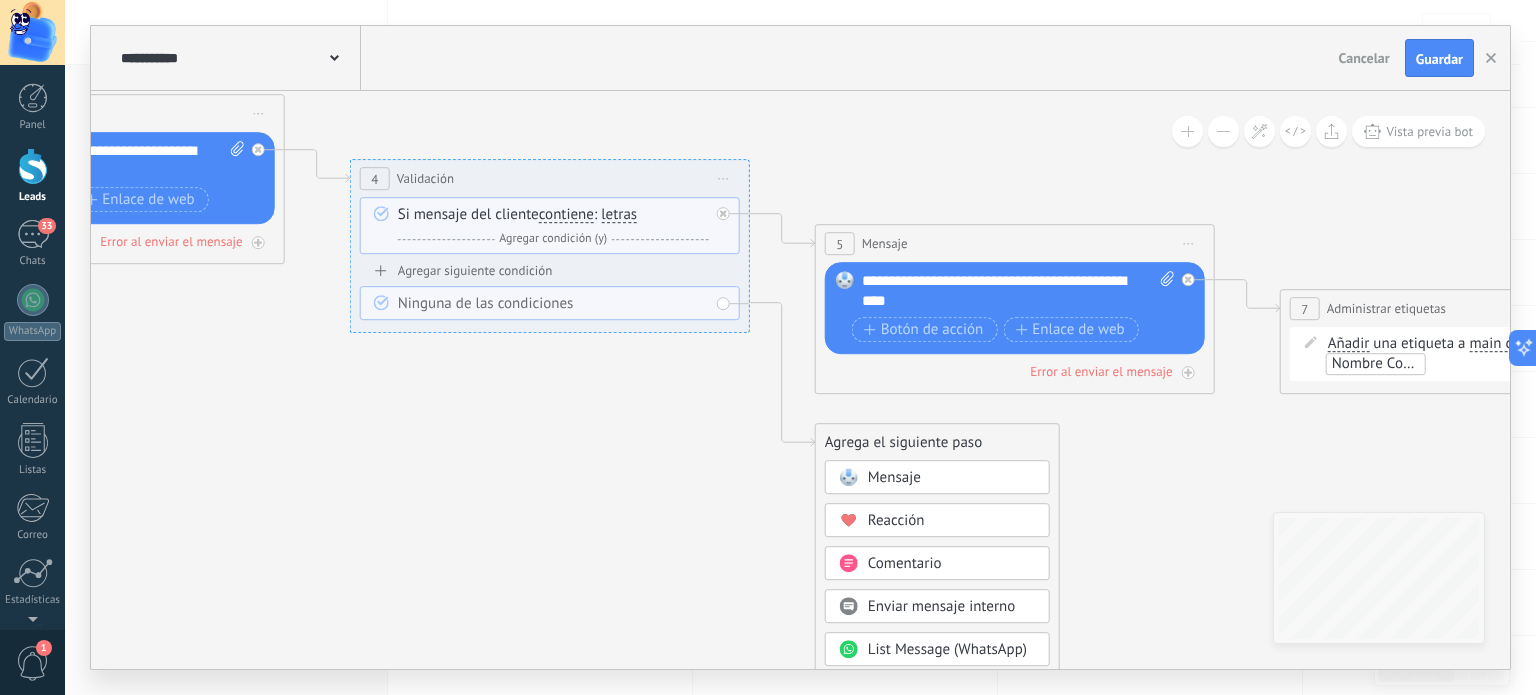 click 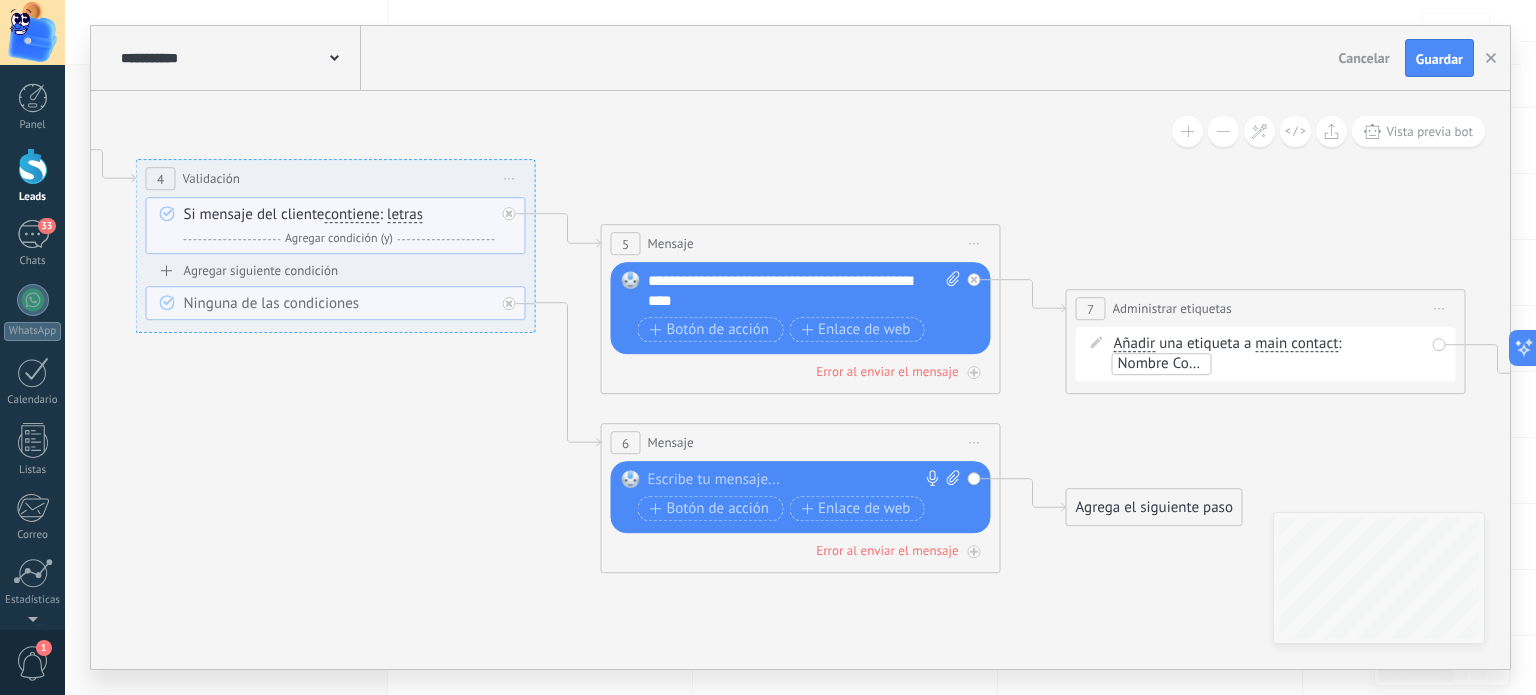 click at bounding box center (796, 480) 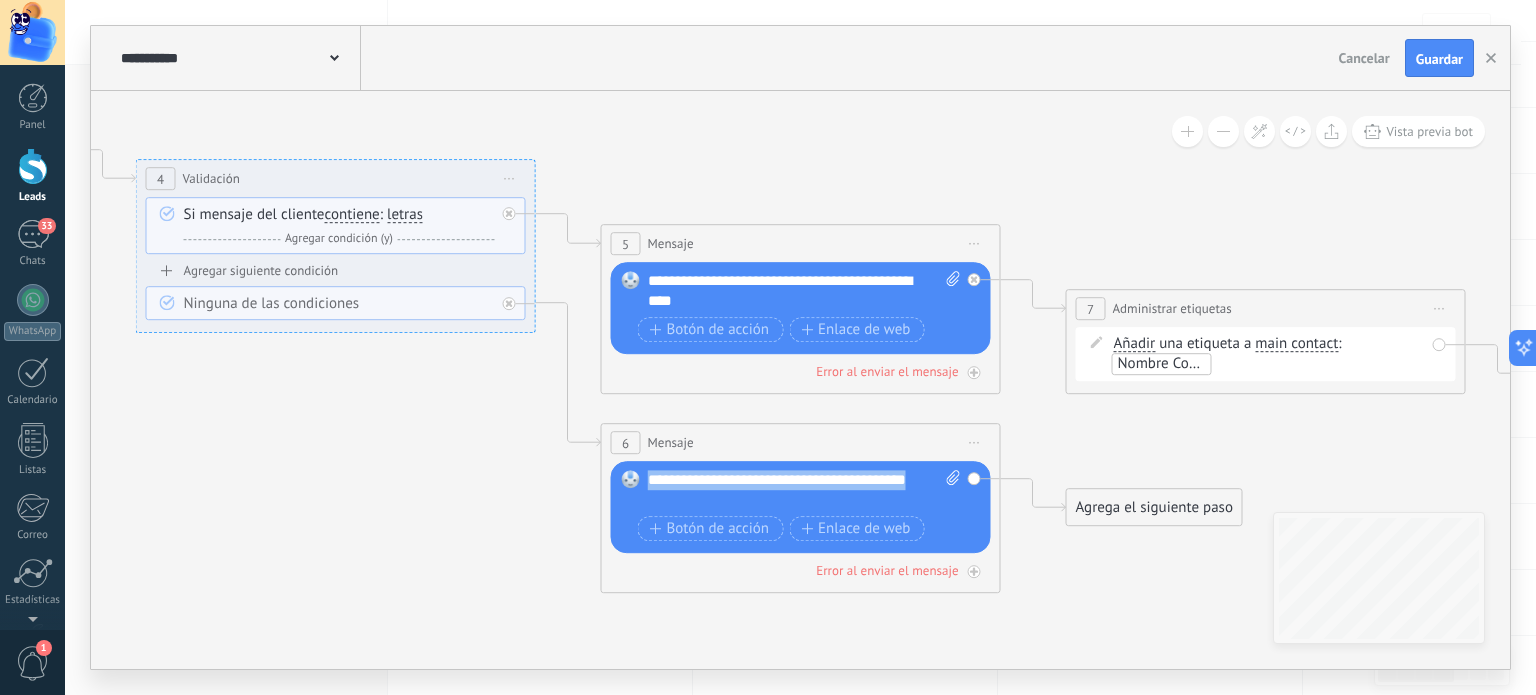 click on "**********" at bounding box center (805, 490) 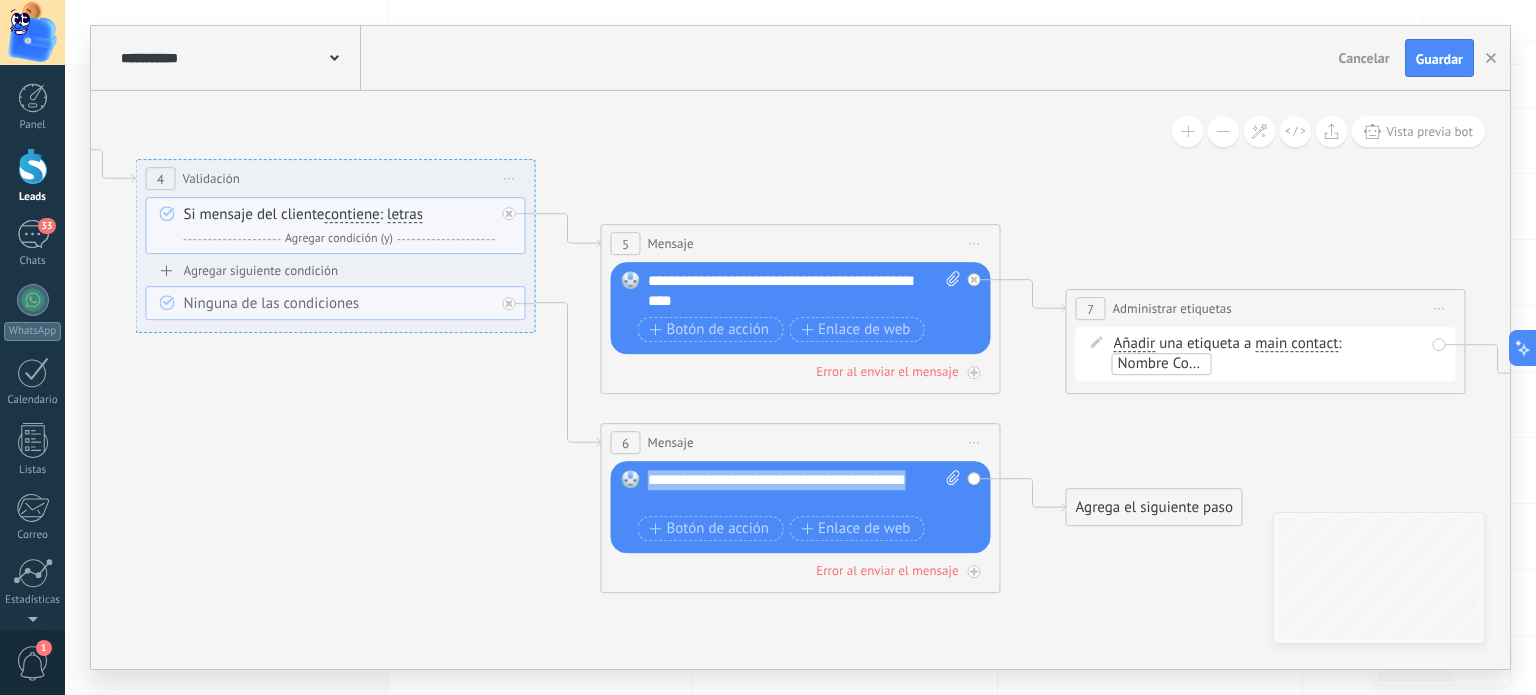 drag, startPoint x: 744, startPoint y: 494, endPoint x: 731, endPoint y: 506, distance: 17.691807 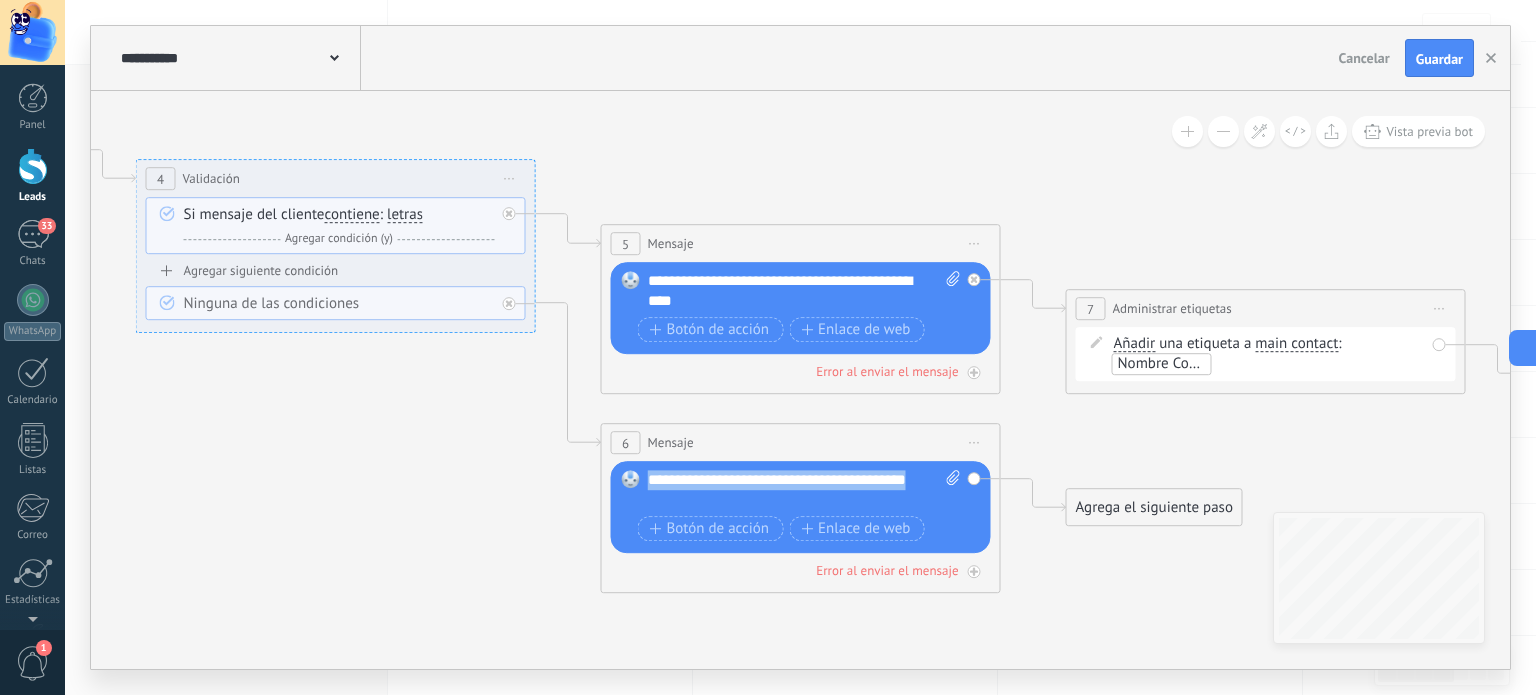 click on "**********" at bounding box center (805, 490) 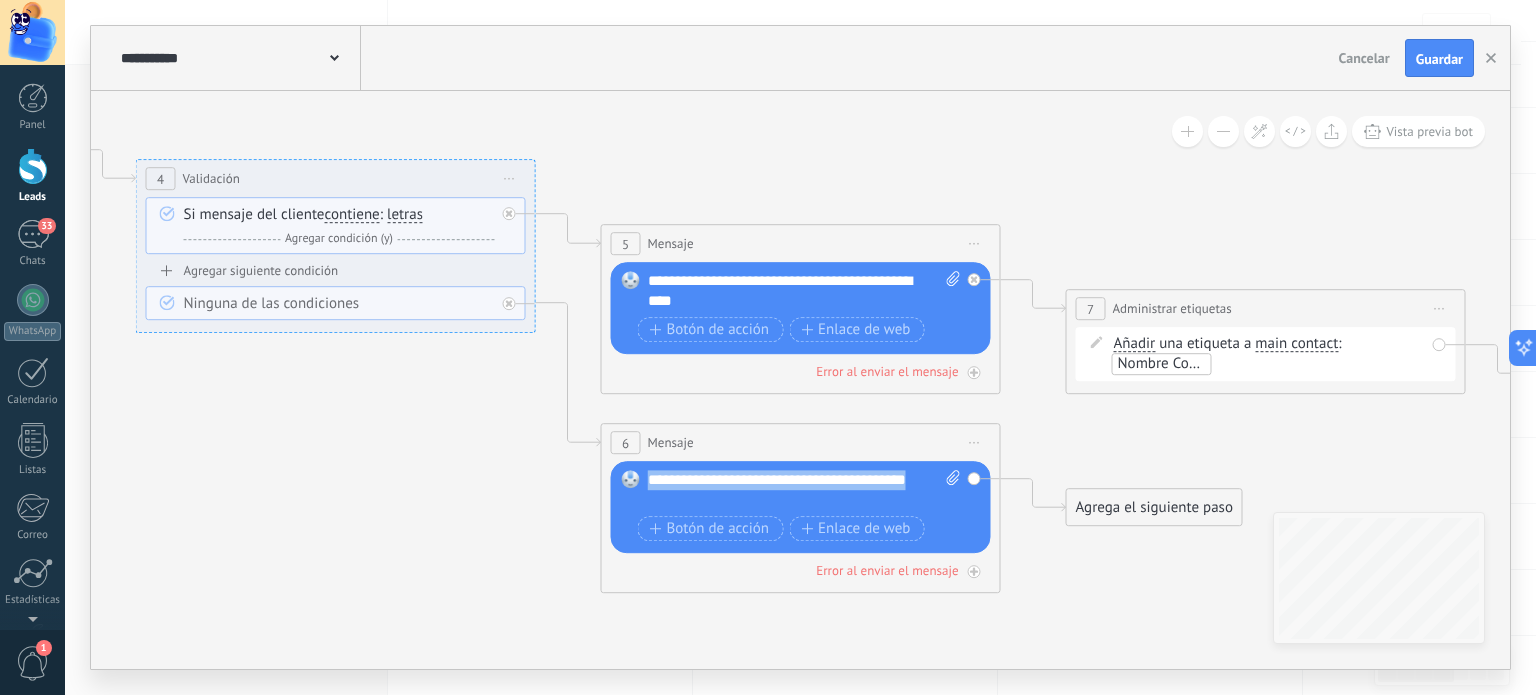 click on "**********" at bounding box center (804, 508) 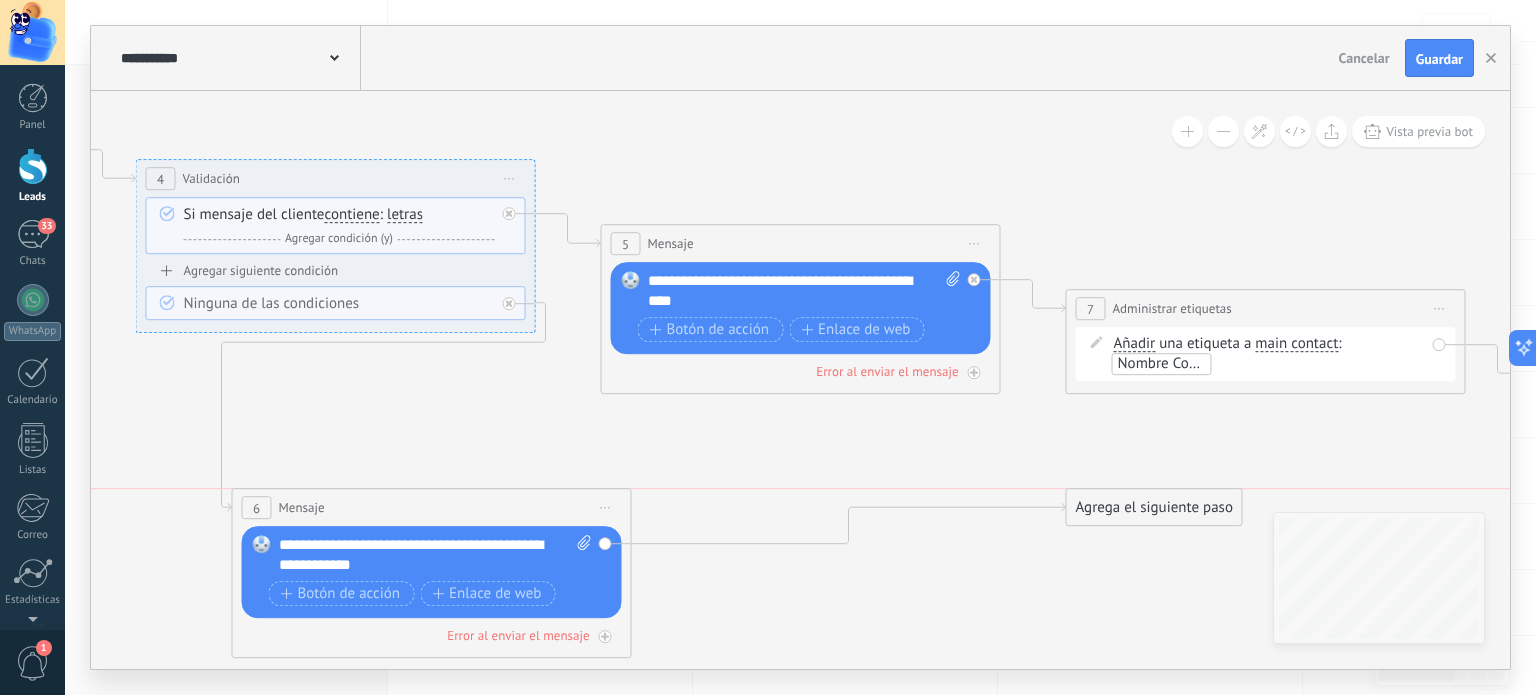 drag, startPoint x: 889, startPoint y: 454, endPoint x: 520, endPoint y: 521, distance: 375.03333 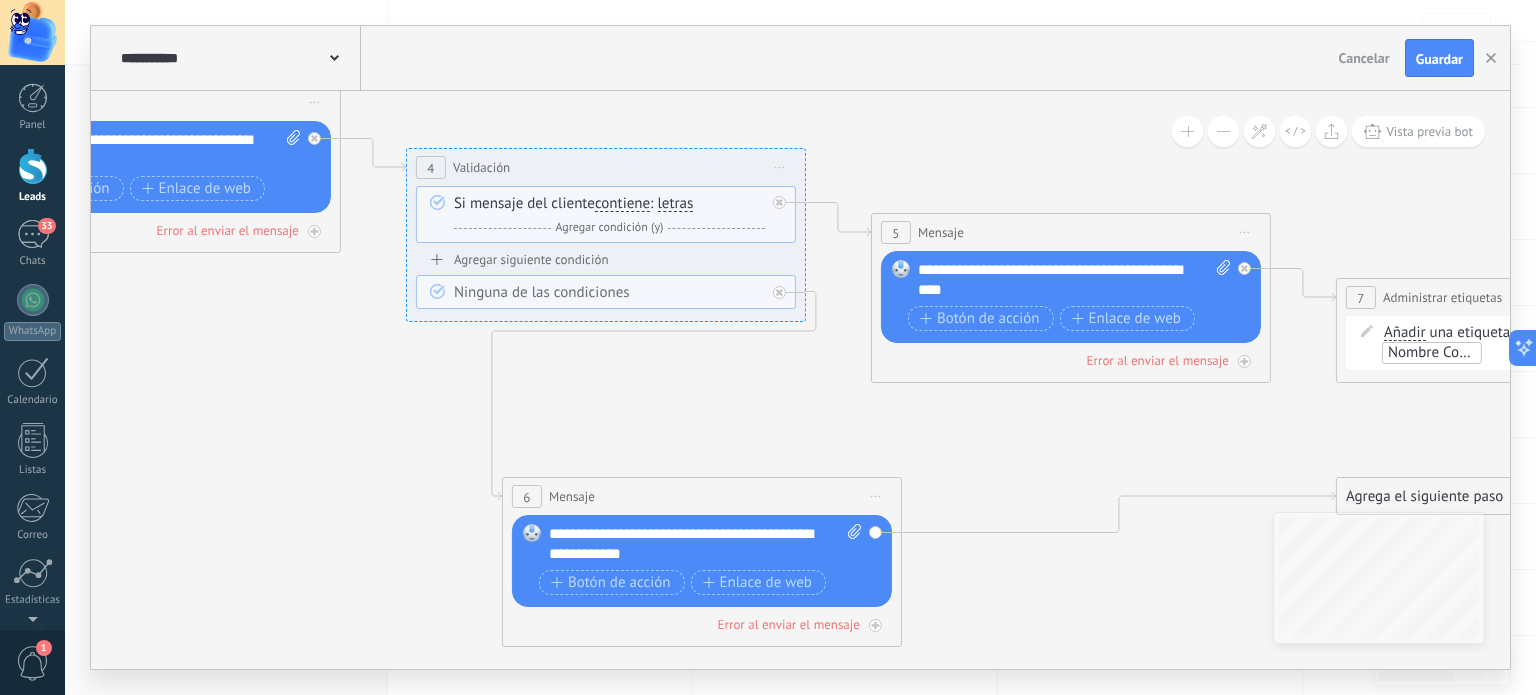 drag, startPoint x: 688, startPoint y: 456, endPoint x: 950, endPoint y: 431, distance: 263.19003 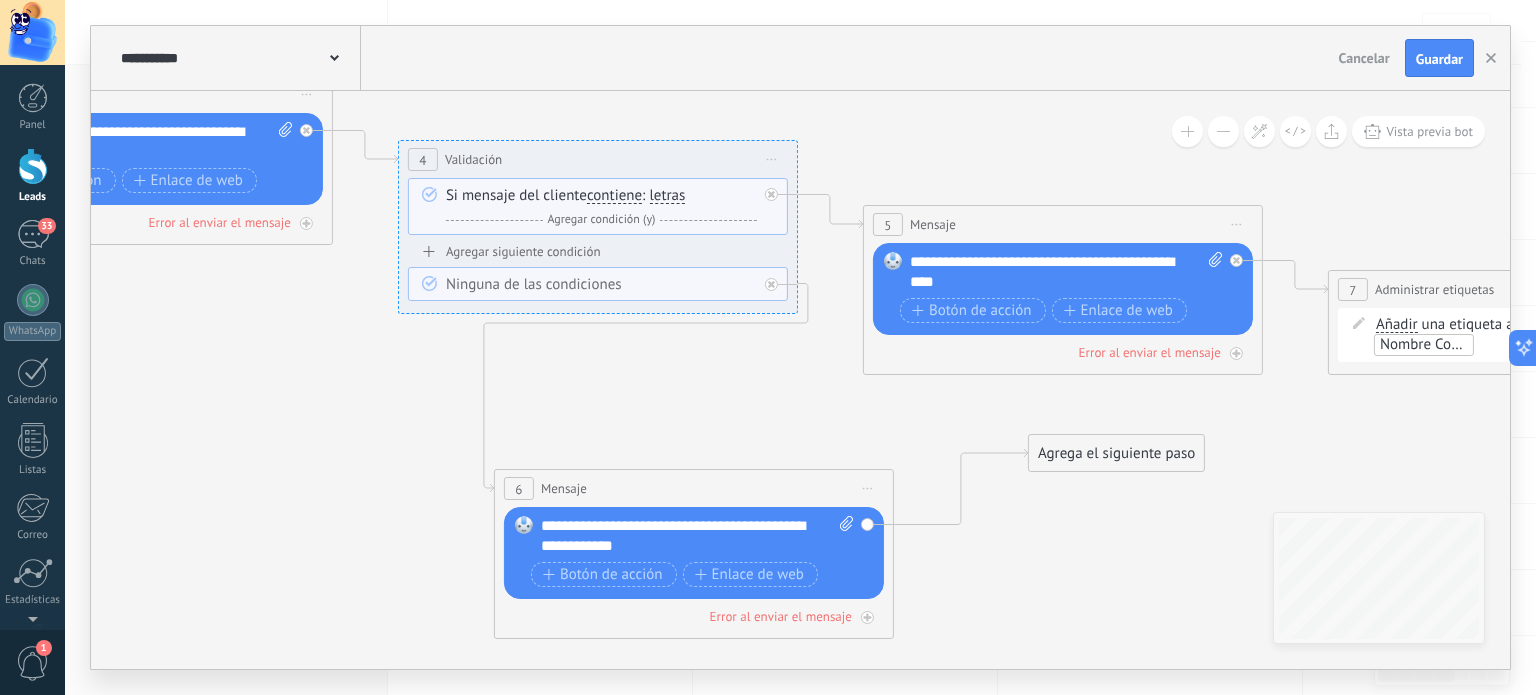 drag, startPoint x: 1368, startPoint y: 485, endPoint x: 1064, endPoint y: 450, distance: 306.00818 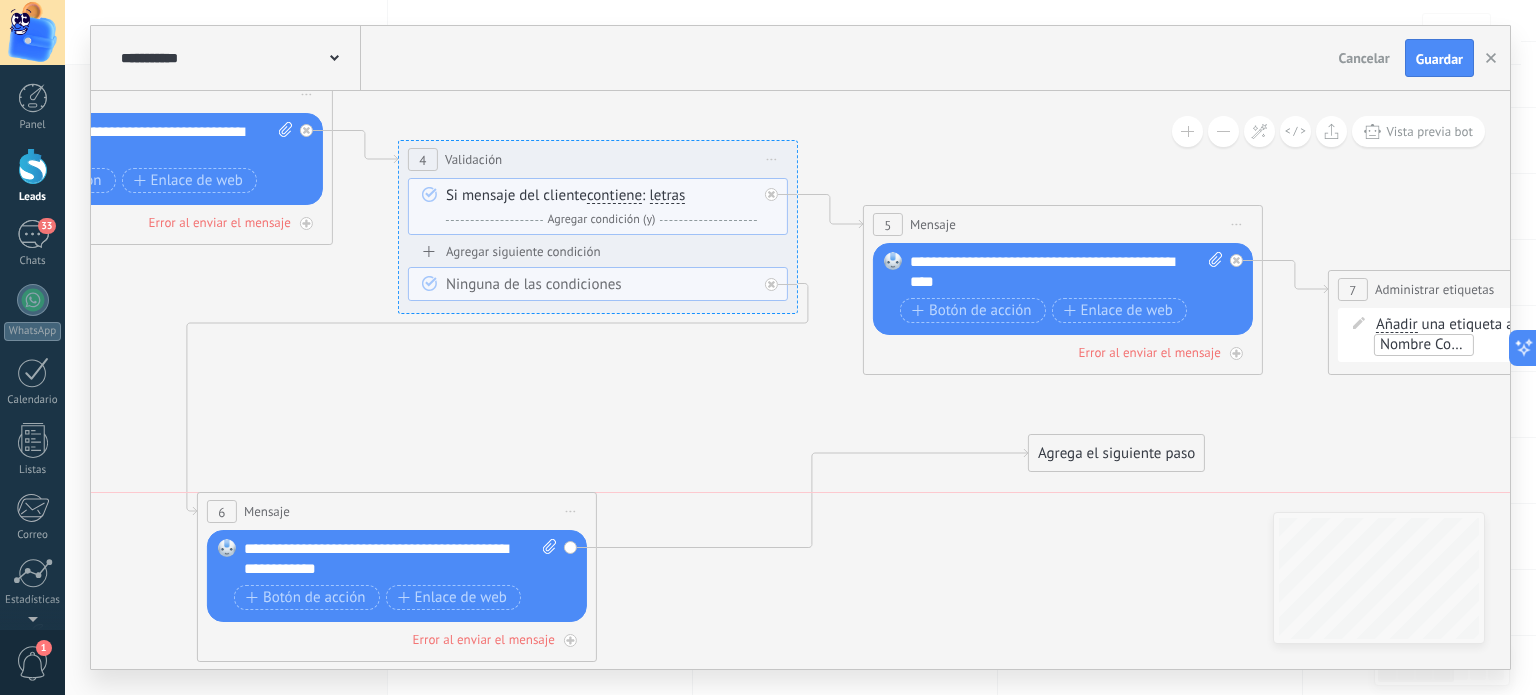 drag, startPoint x: 756, startPoint y: 475, endPoint x: 460, endPoint y: 504, distance: 297.4172 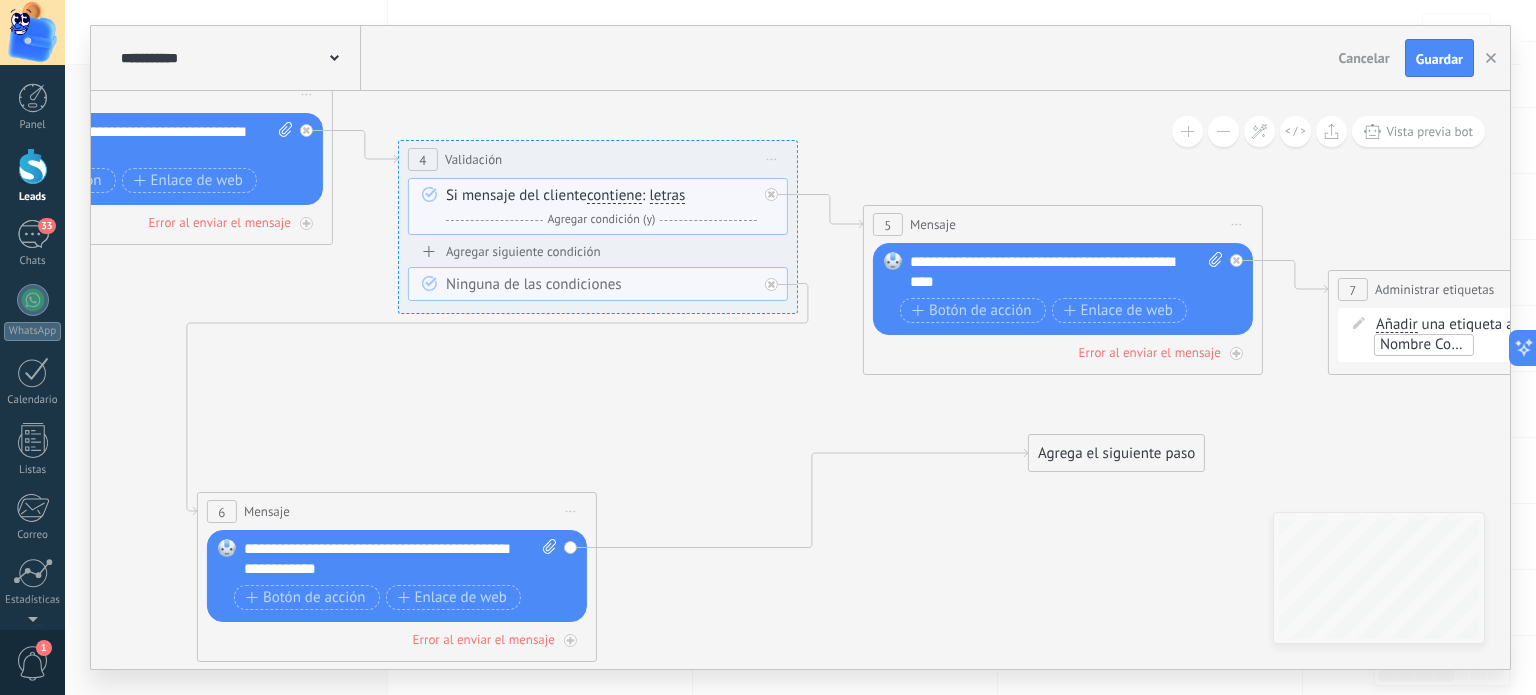 click on "Agrega el siguiente paso" at bounding box center (1116, 453) 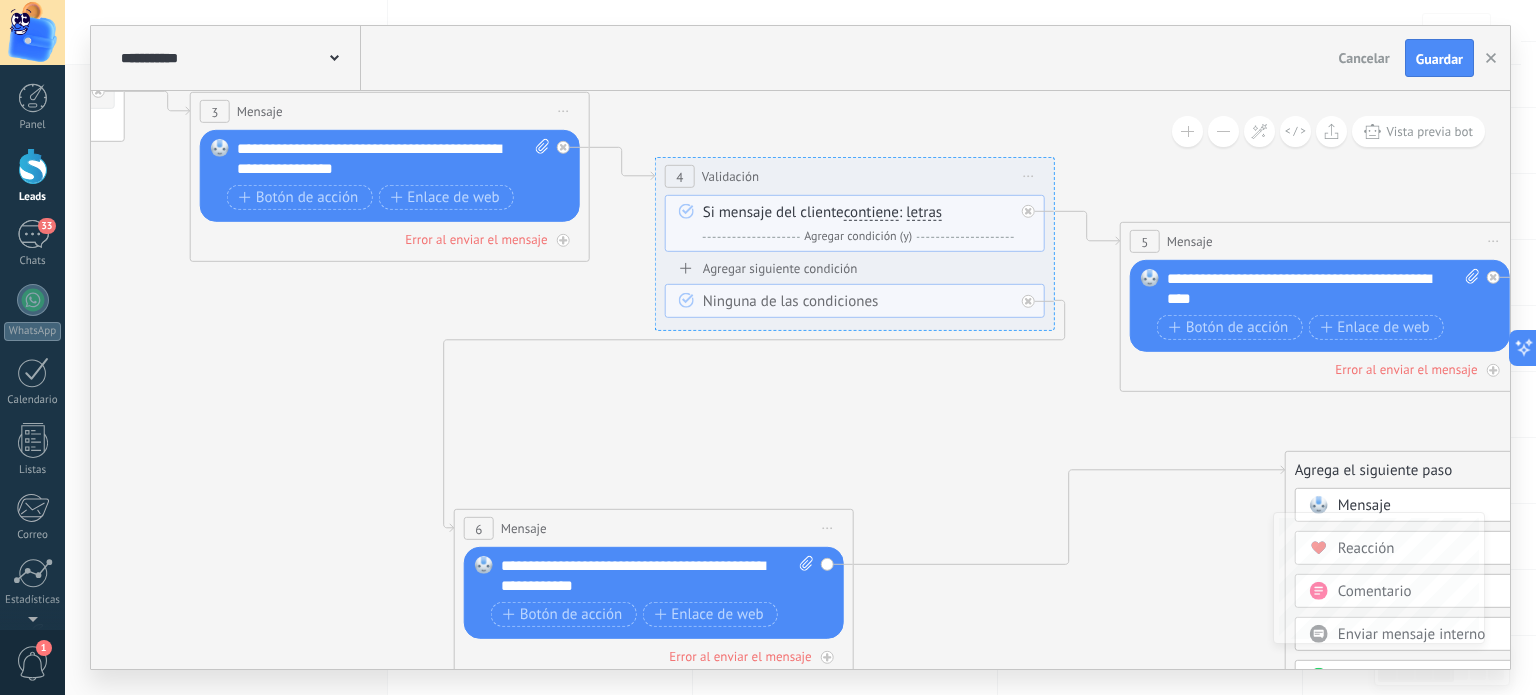 drag, startPoint x: 765, startPoint y: 408, endPoint x: 1021, endPoint y: 424, distance: 256.4995 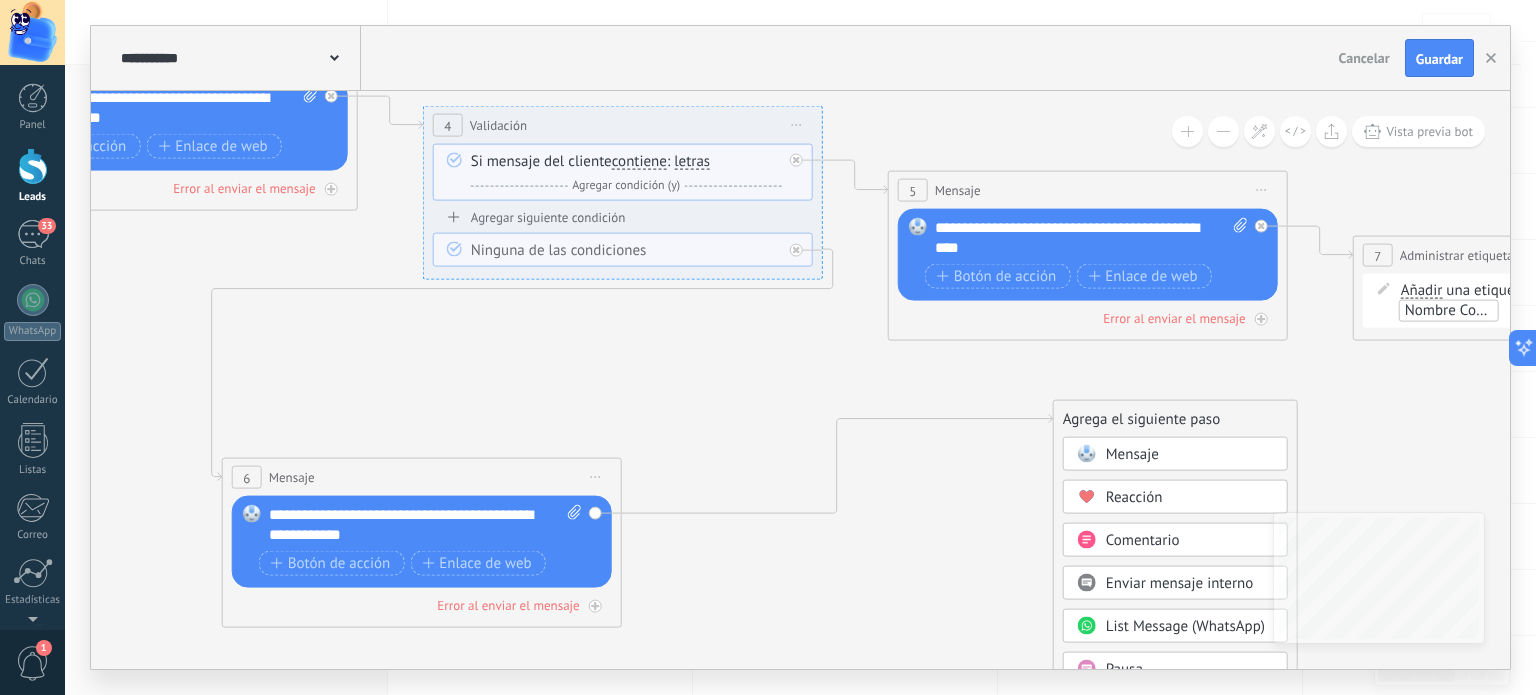 drag, startPoint x: 948, startPoint y: 415, endPoint x: 716, endPoint y: 364, distance: 237.53947 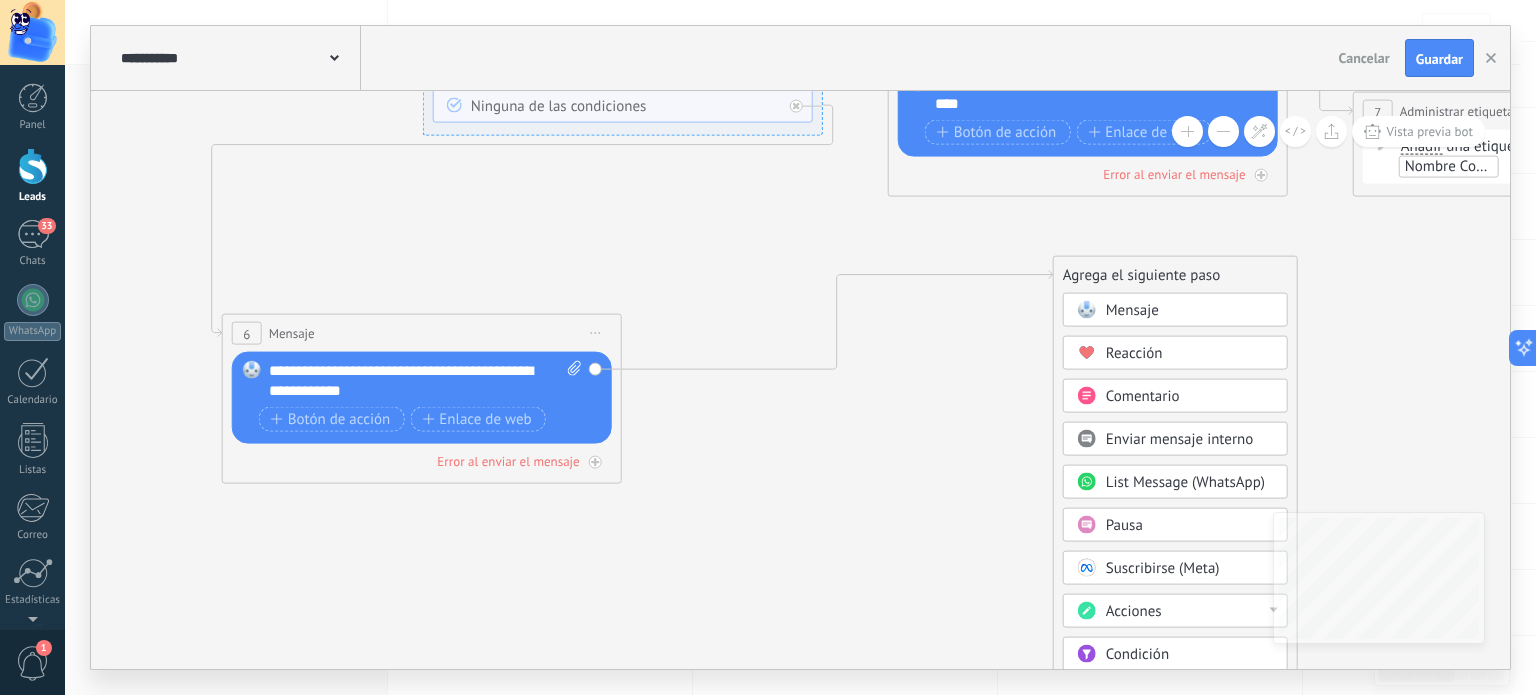 click on "Acciones" at bounding box center [1134, 611] 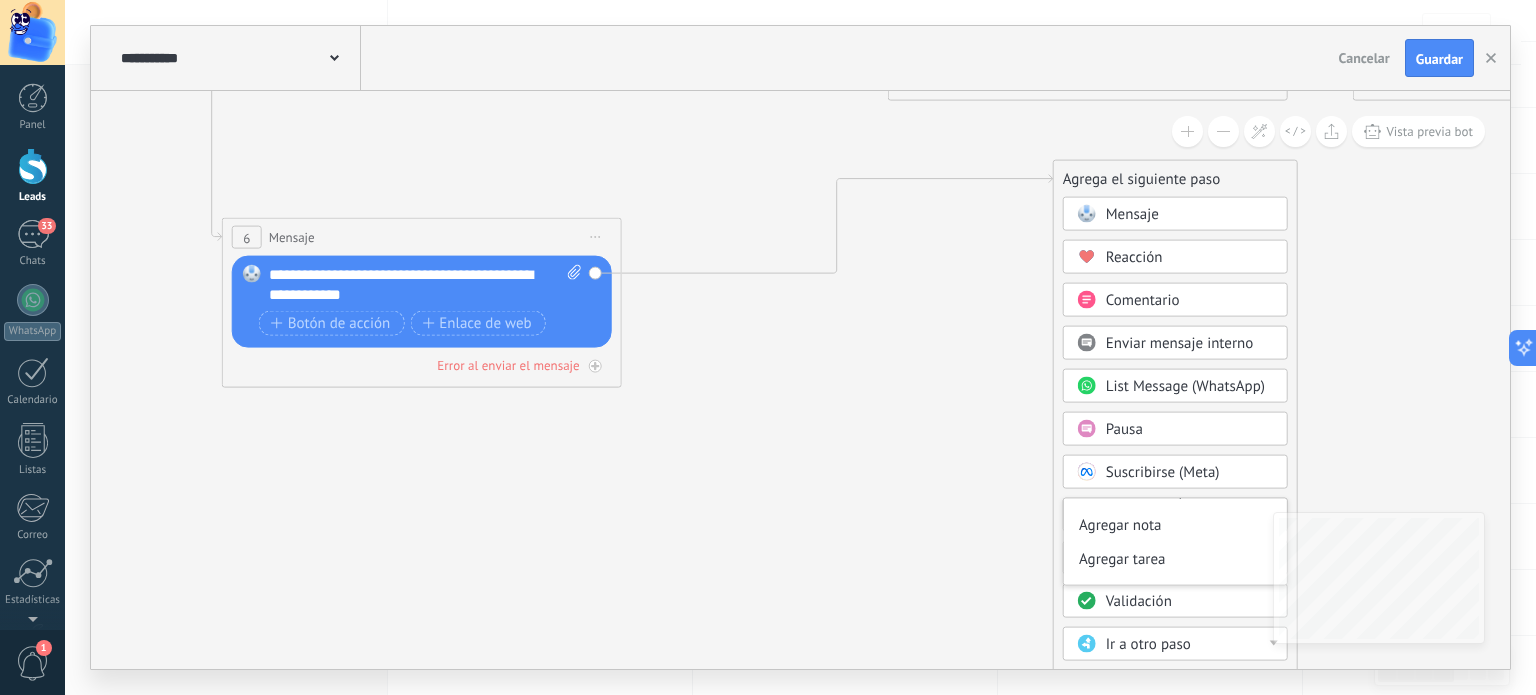 scroll, scrollTop: 0, scrollLeft: 0, axis: both 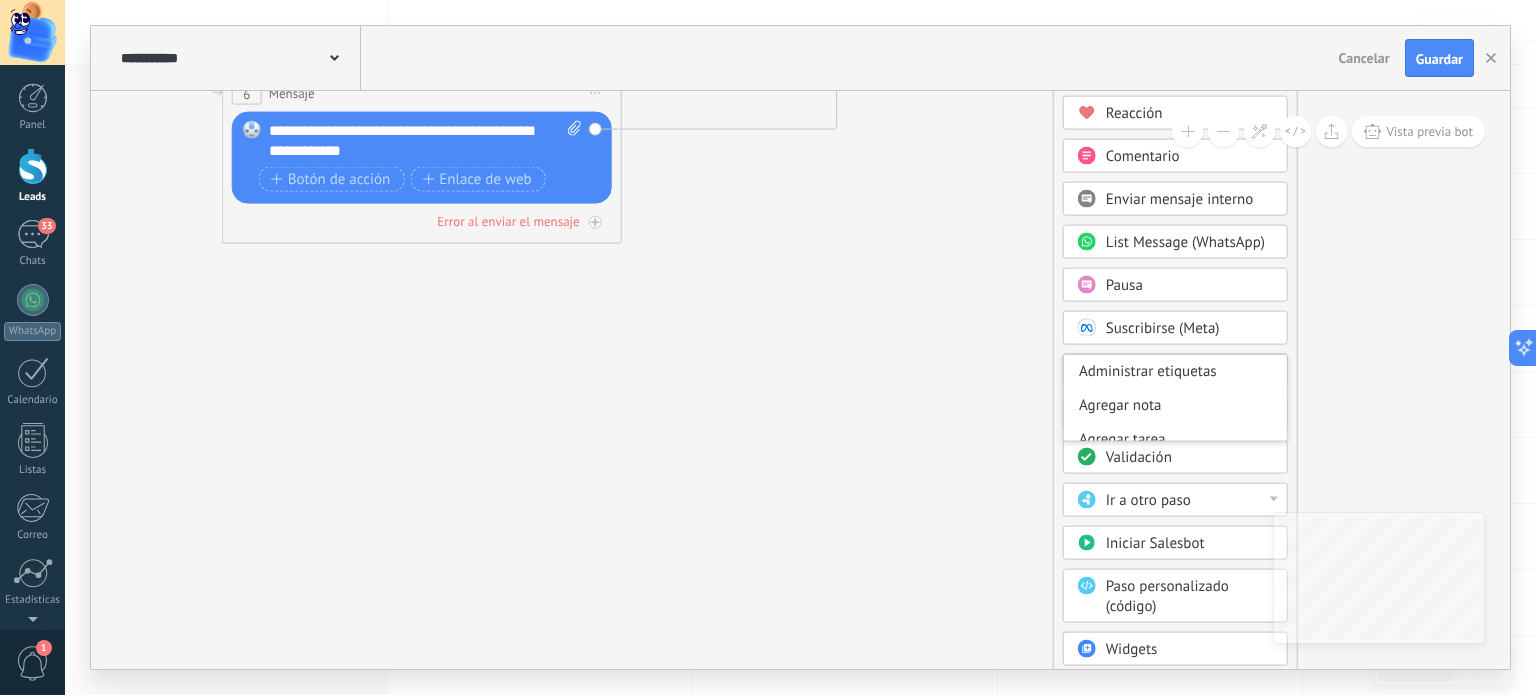 click on "Validación" at bounding box center [1190, 458] 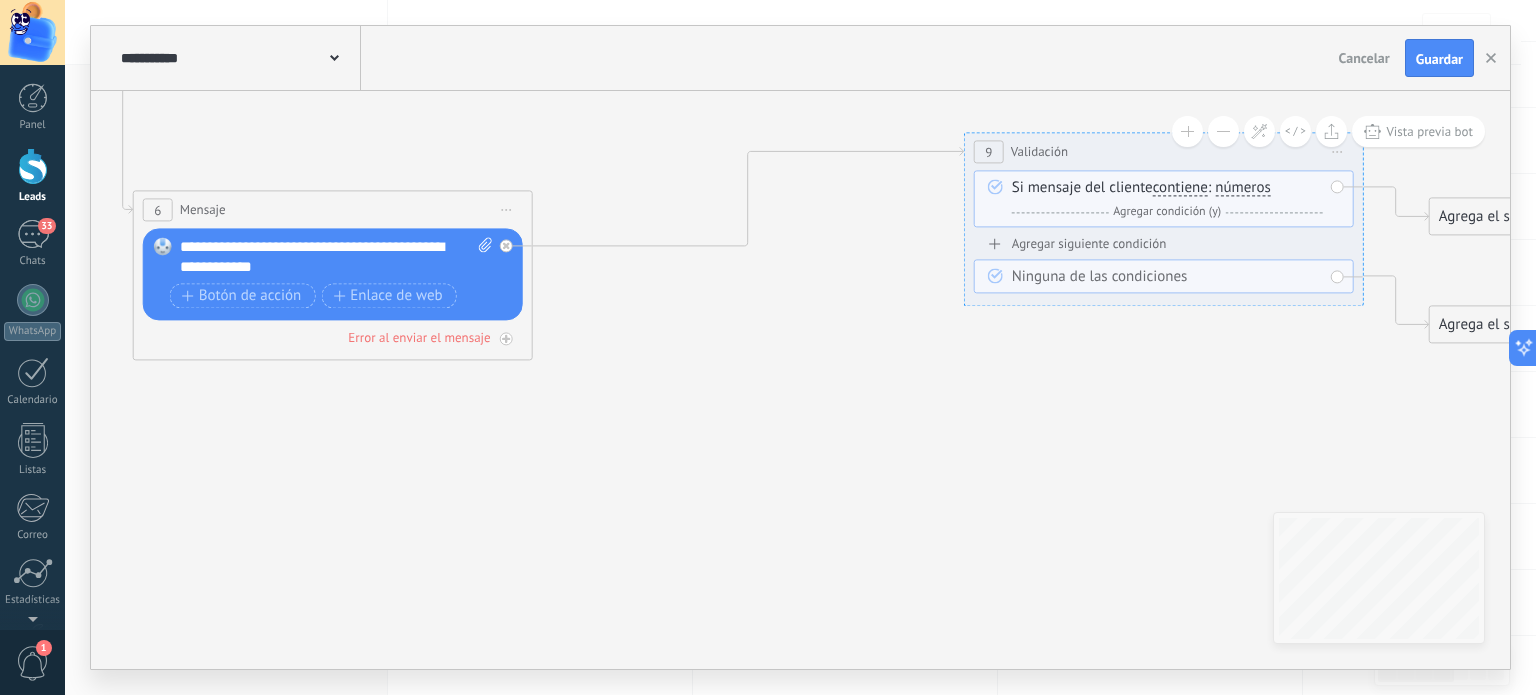 drag, startPoint x: 820, startPoint y: 409, endPoint x: 1129, endPoint y: 524, distance: 329.70593 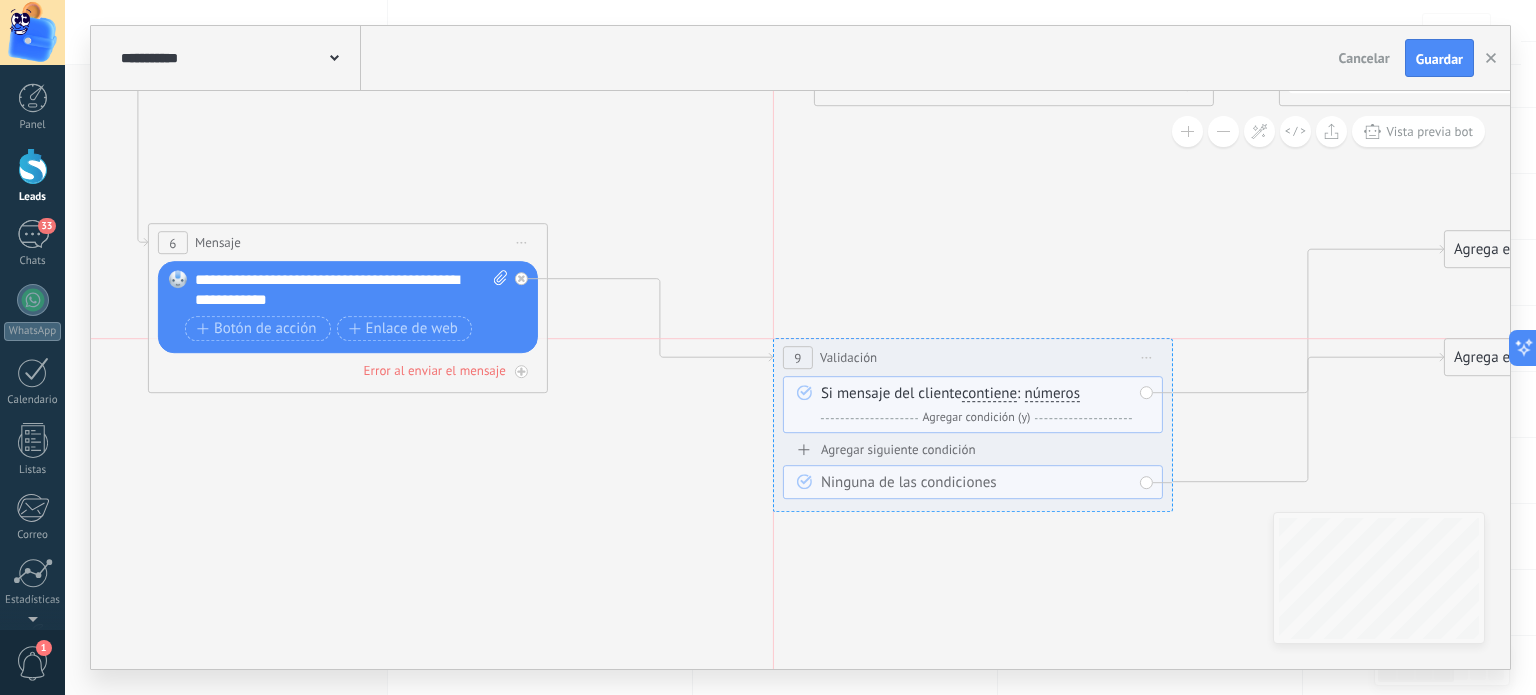 drag, startPoint x: 1232, startPoint y: 187, endPoint x: 1024, endPoint y: 347, distance: 262.41953 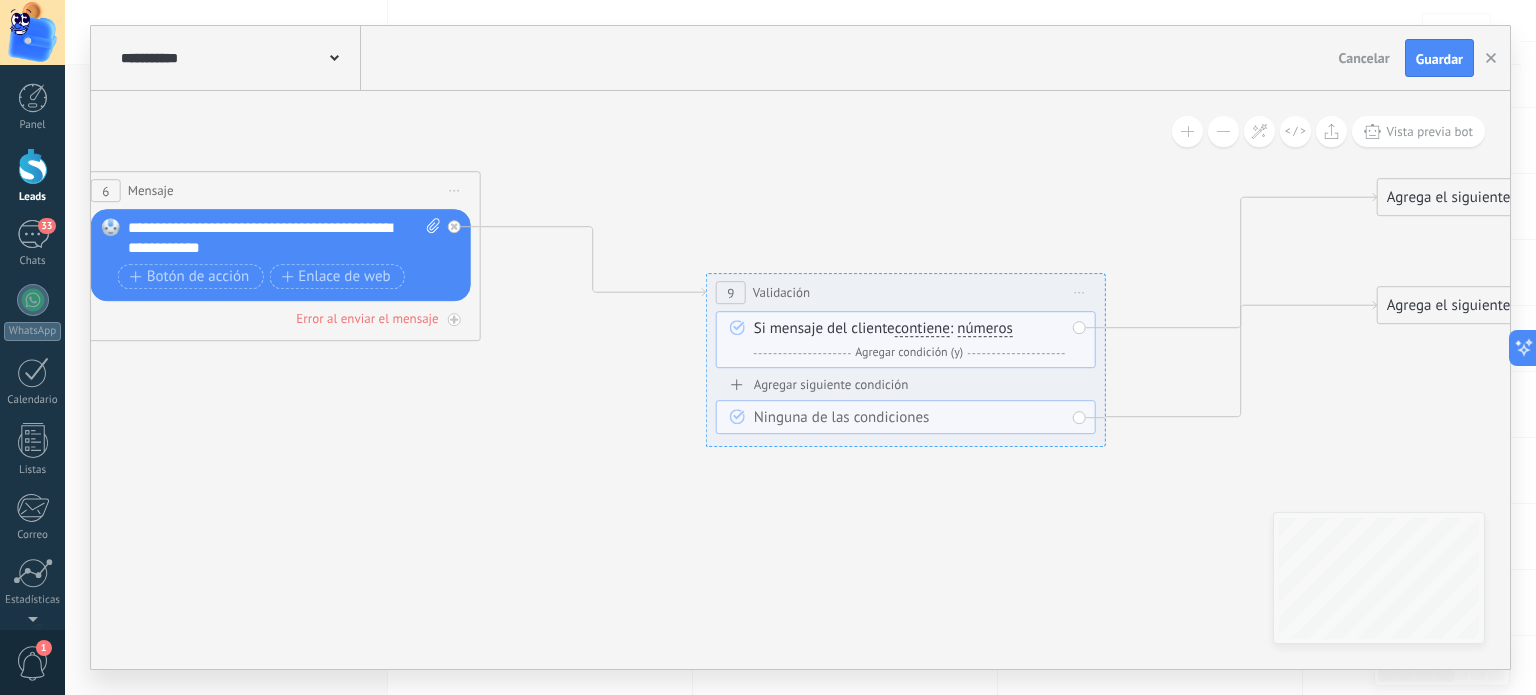drag, startPoint x: 868, startPoint y: 215, endPoint x: 853, endPoint y: 210, distance: 15.811388 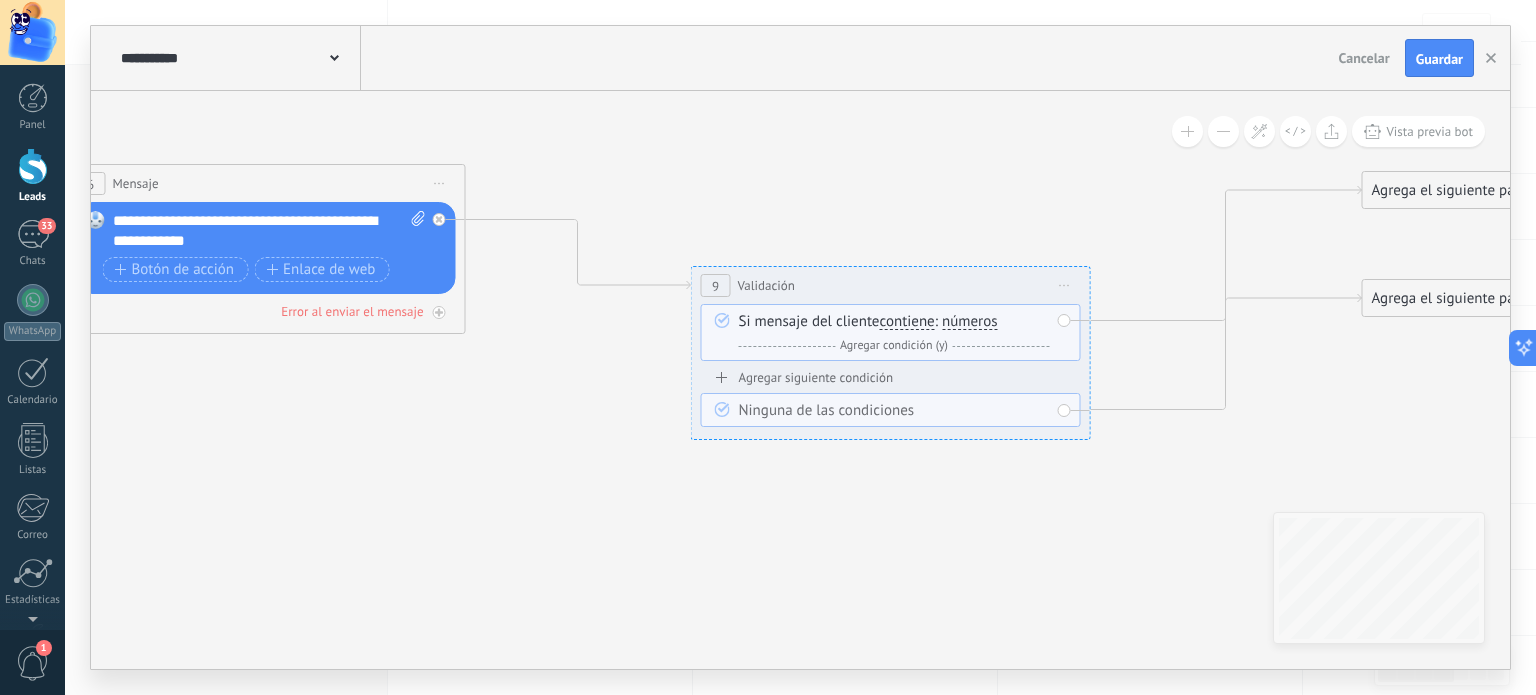 click on "números" at bounding box center (970, 322) 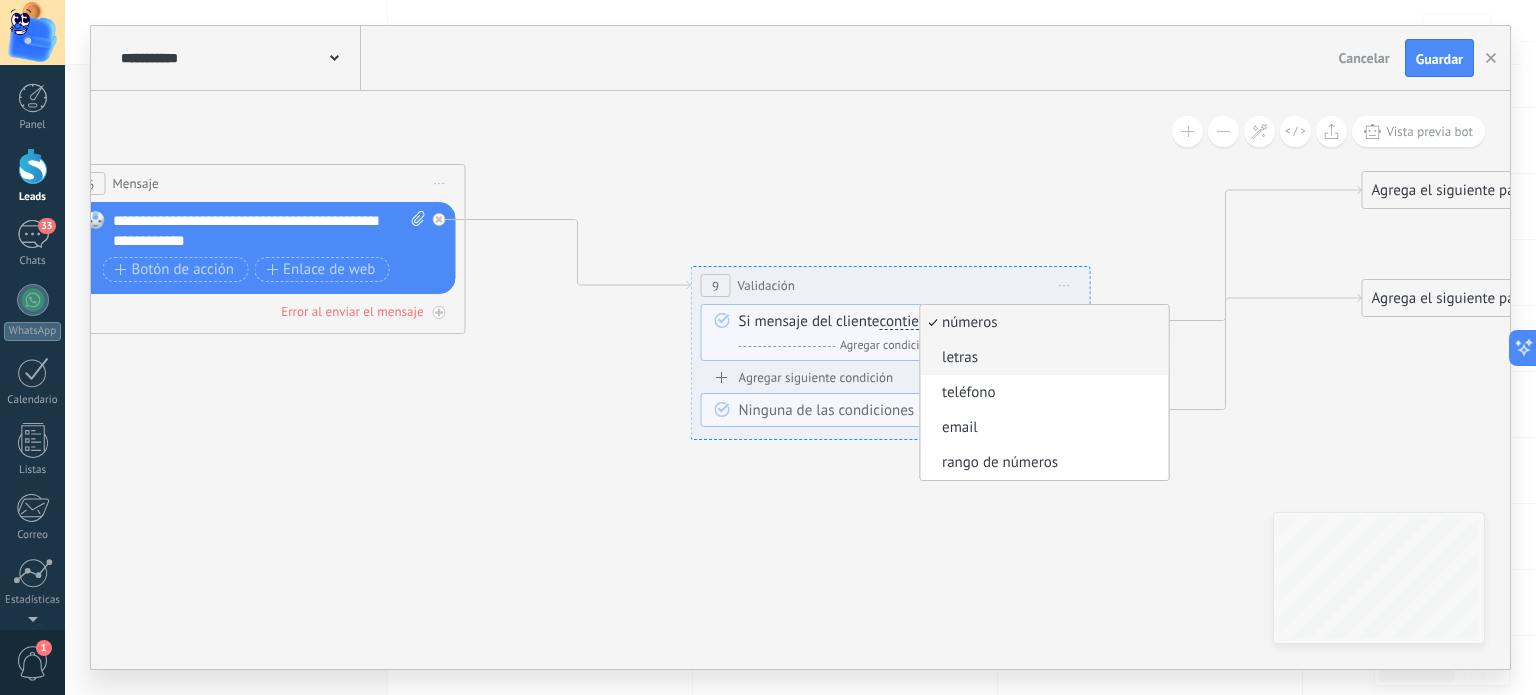 click on "letras" at bounding box center [1041, 358] 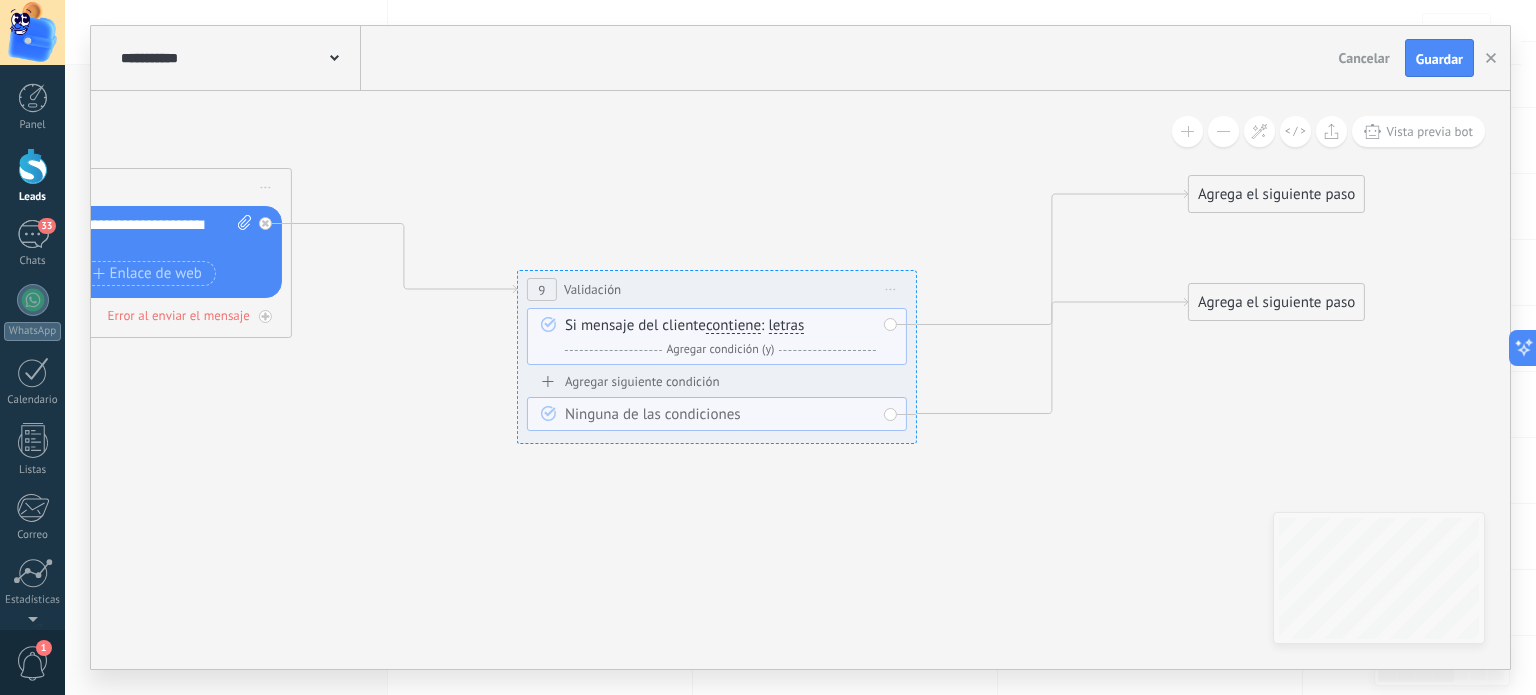 drag, startPoint x: 1076, startPoint y: 200, endPoint x: 846, endPoint y: 215, distance: 230.48862 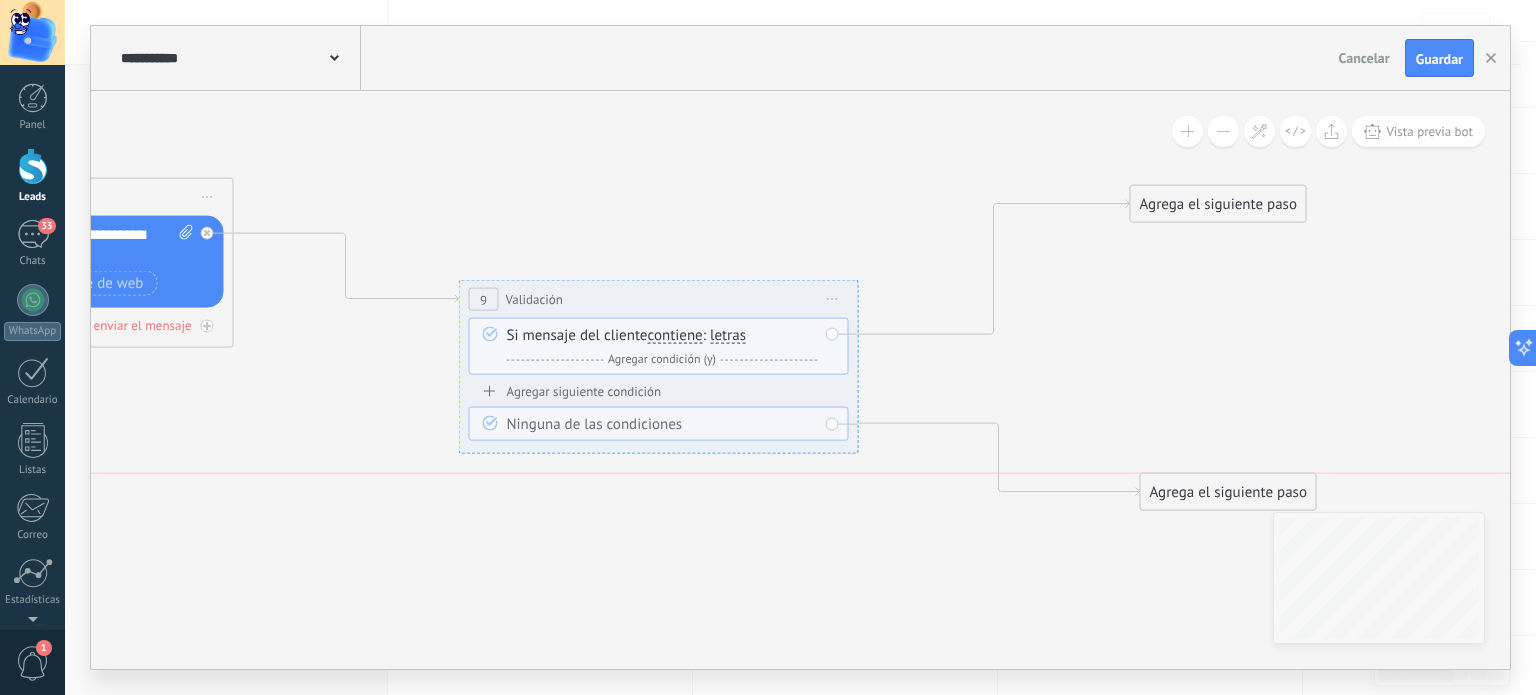 drag, startPoint x: 1204, startPoint y: 319, endPoint x: 1214, endPoint y: 502, distance: 183.27303 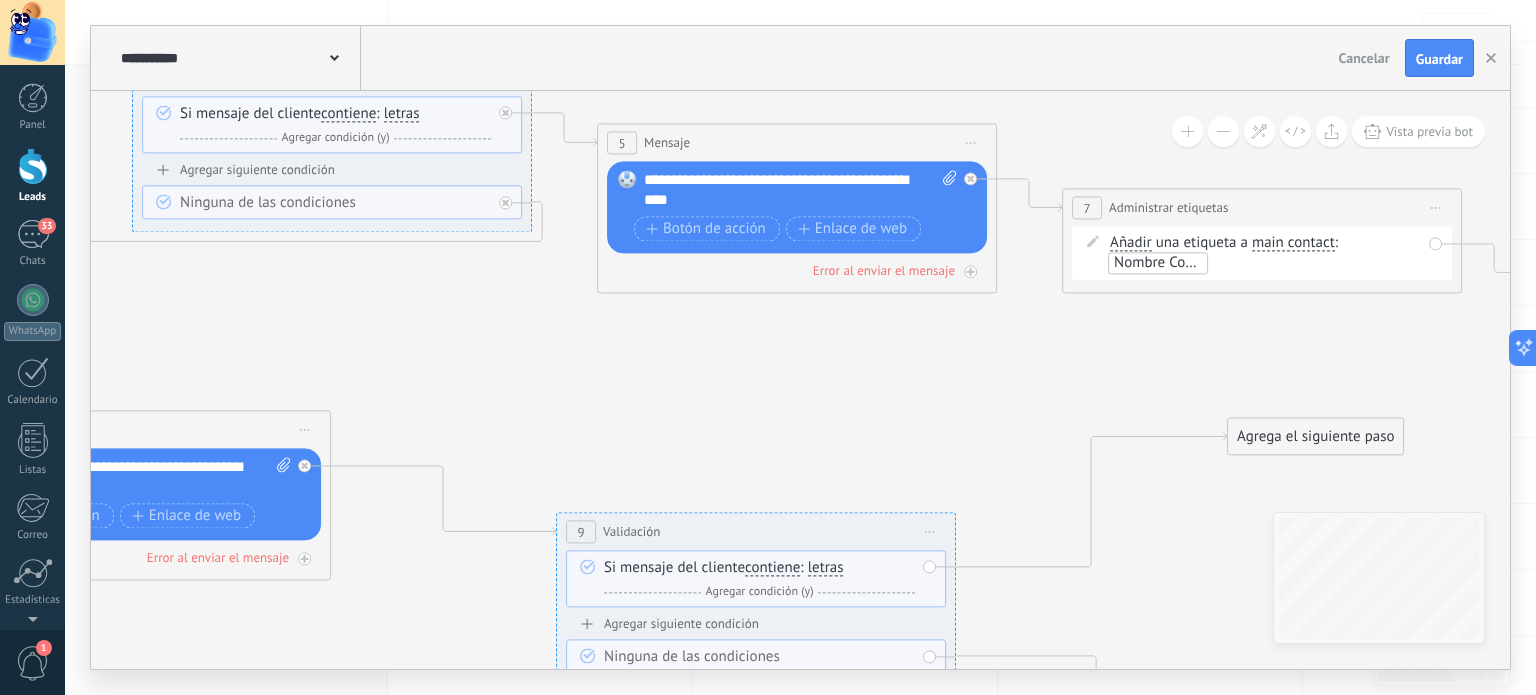 drag, startPoint x: 918, startPoint y: 155, endPoint x: 1016, endPoint y: 387, distance: 251.84917 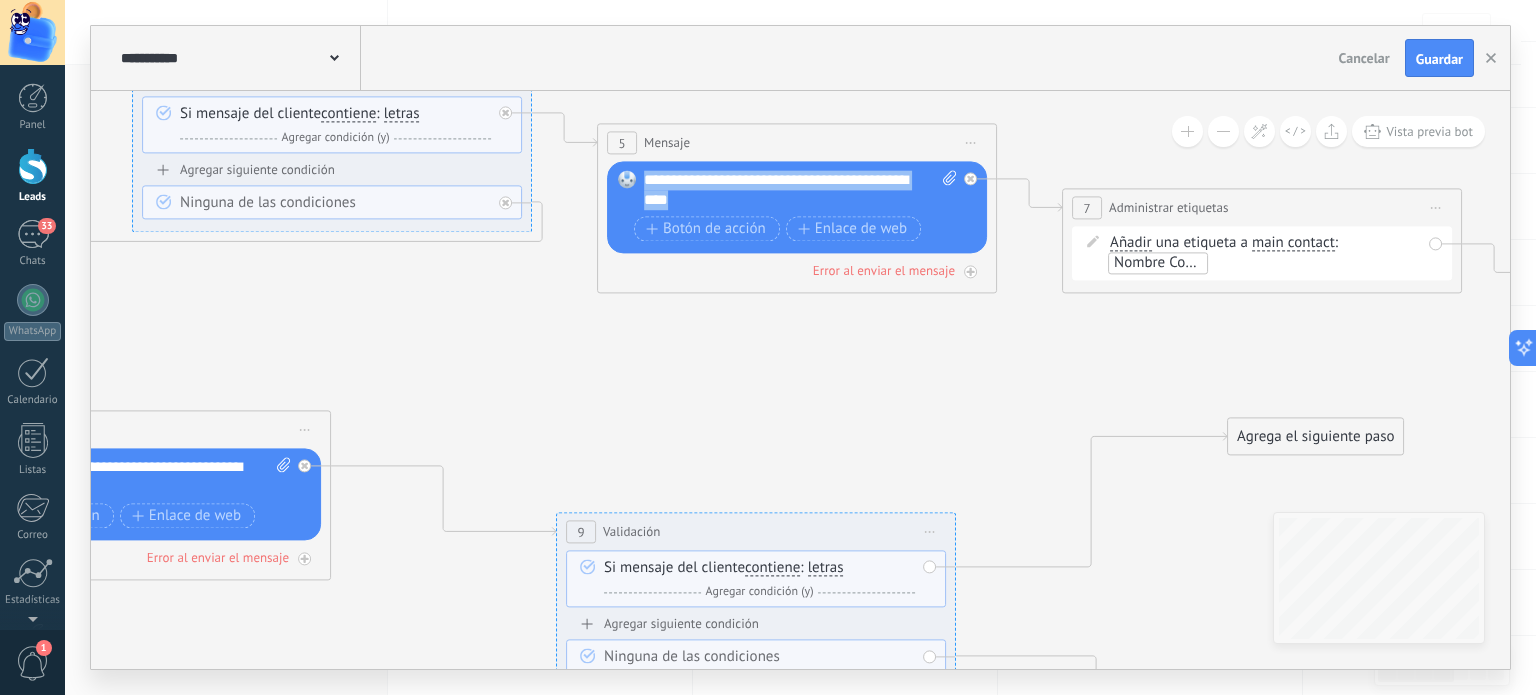 drag, startPoint x: 707, startPoint y: 196, endPoint x: 620, endPoint y: 171, distance: 90.52071 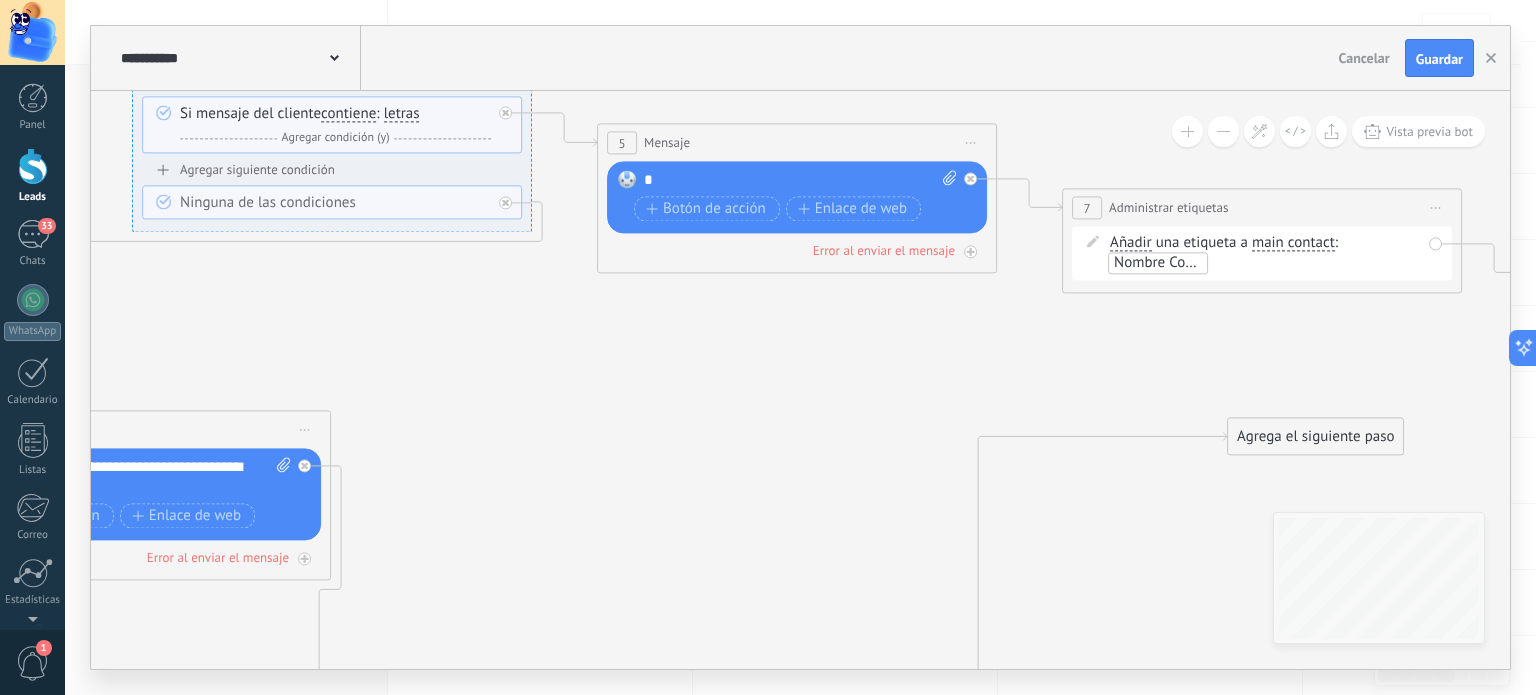 drag, startPoint x: 828, startPoint y: 531, endPoint x: 601, endPoint y: 694, distance: 279.4602 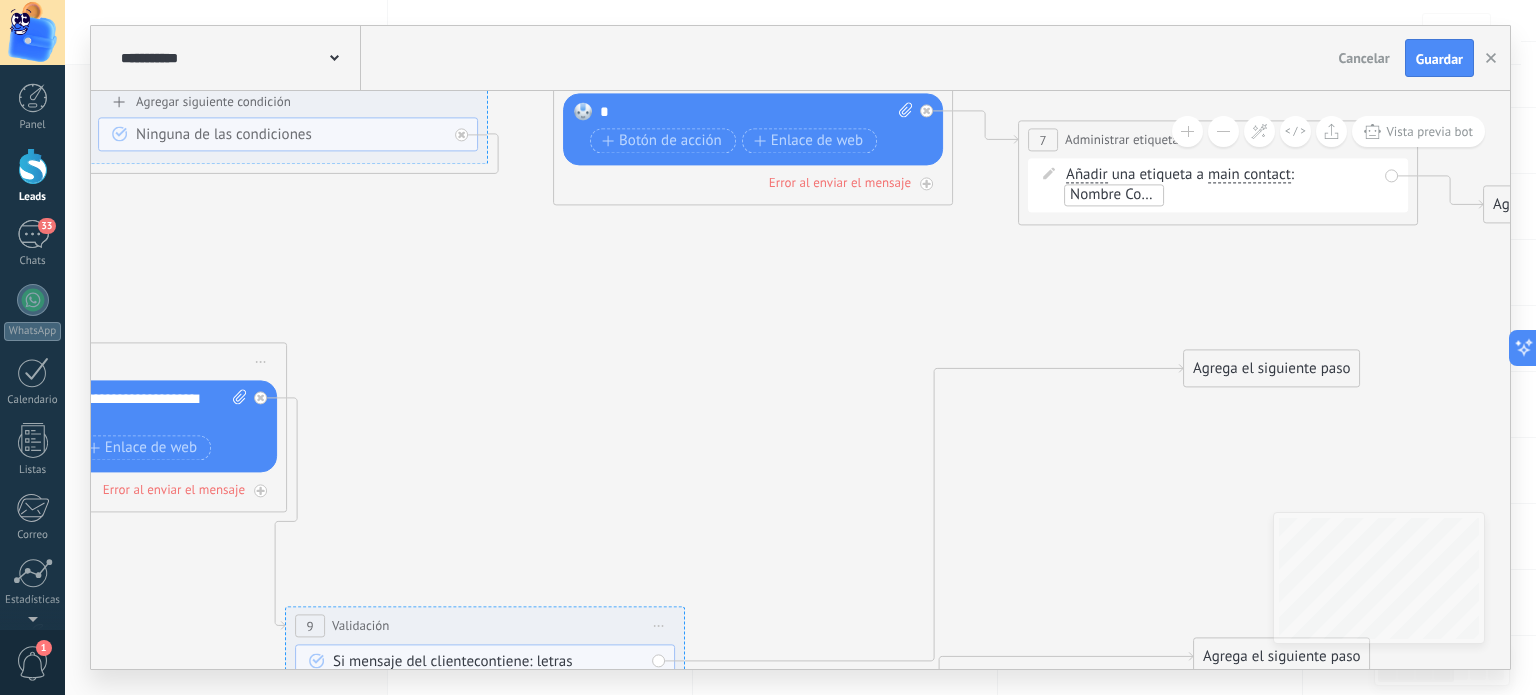 drag, startPoint x: 1147, startPoint y: 513, endPoint x: 1082, endPoint y: 411, distance: 120.9504 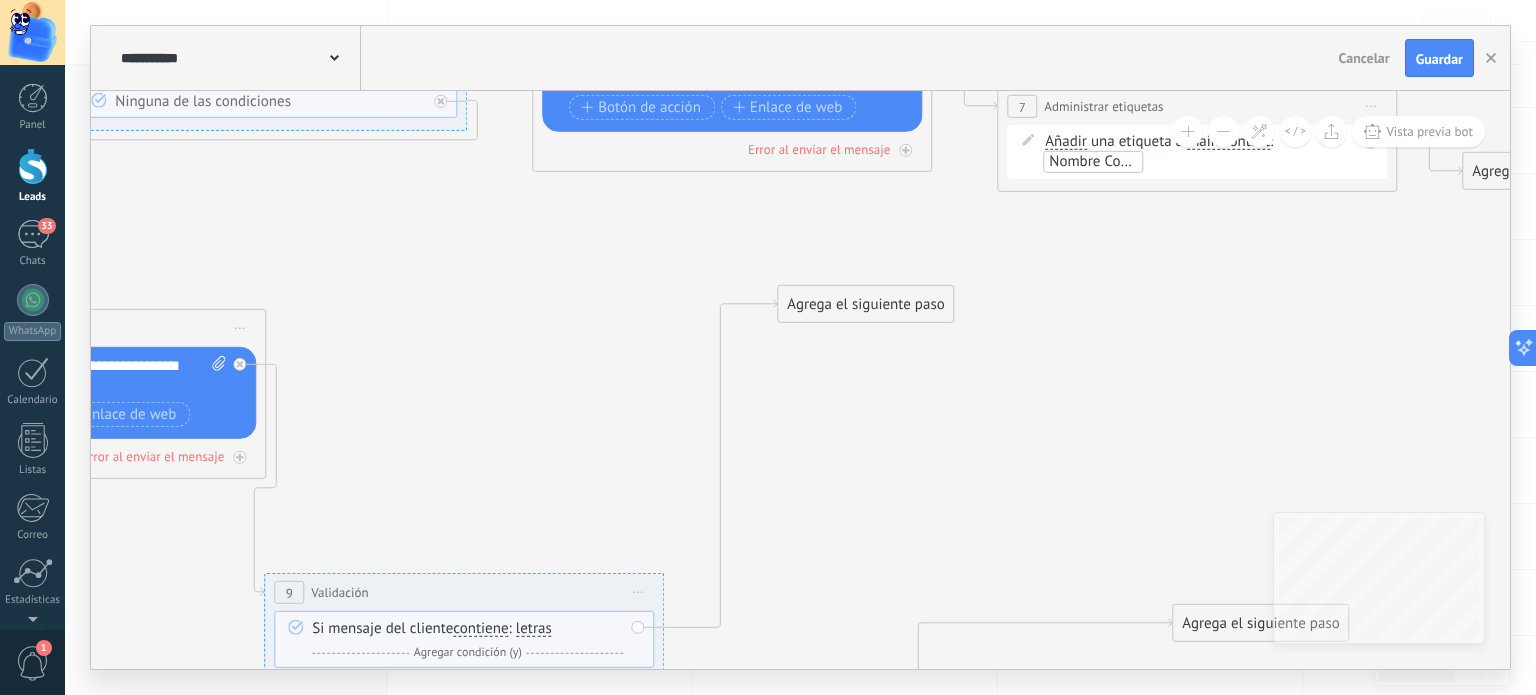 drag, startPoint x: 1215, startPoint y: 330, endPoint x: 831, endPoint y: 299, distance: 385.24927 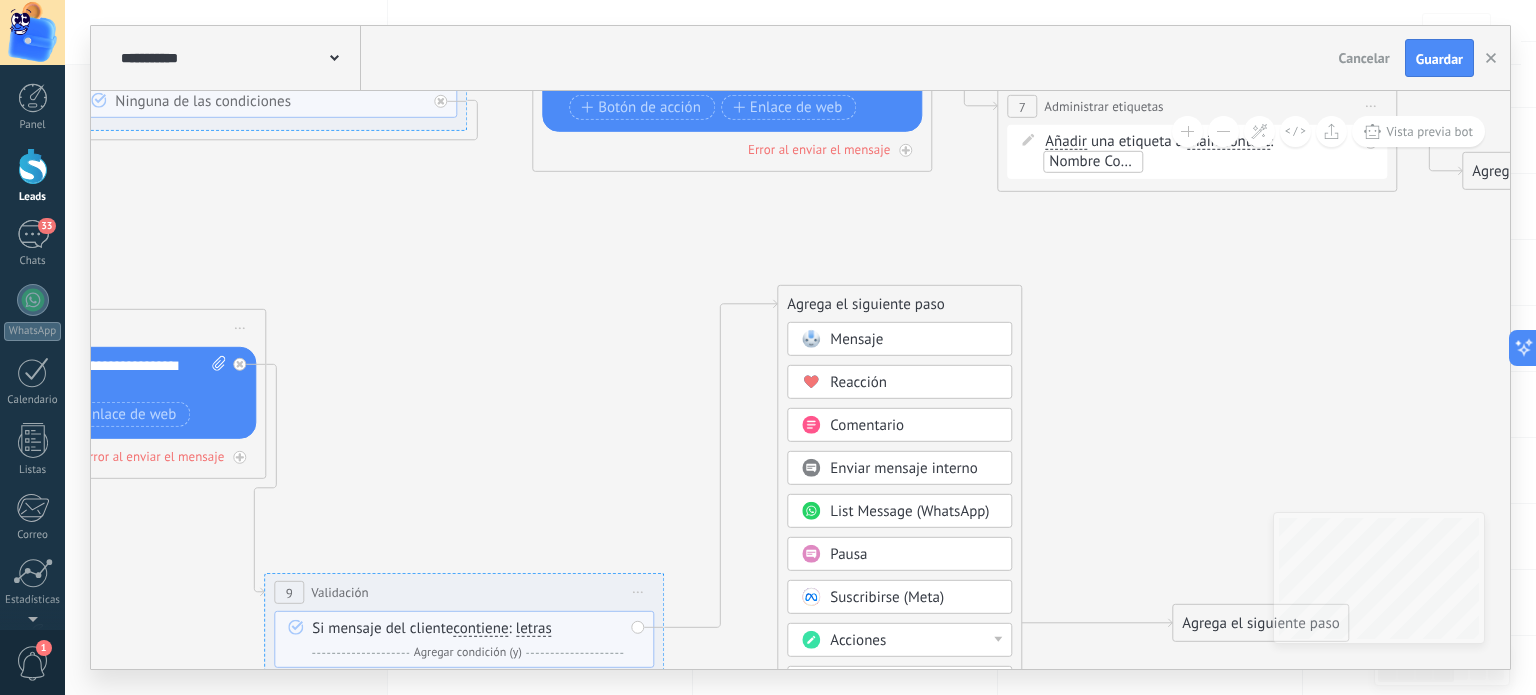 click on "Mensaje" at bounding box center (914, 340) 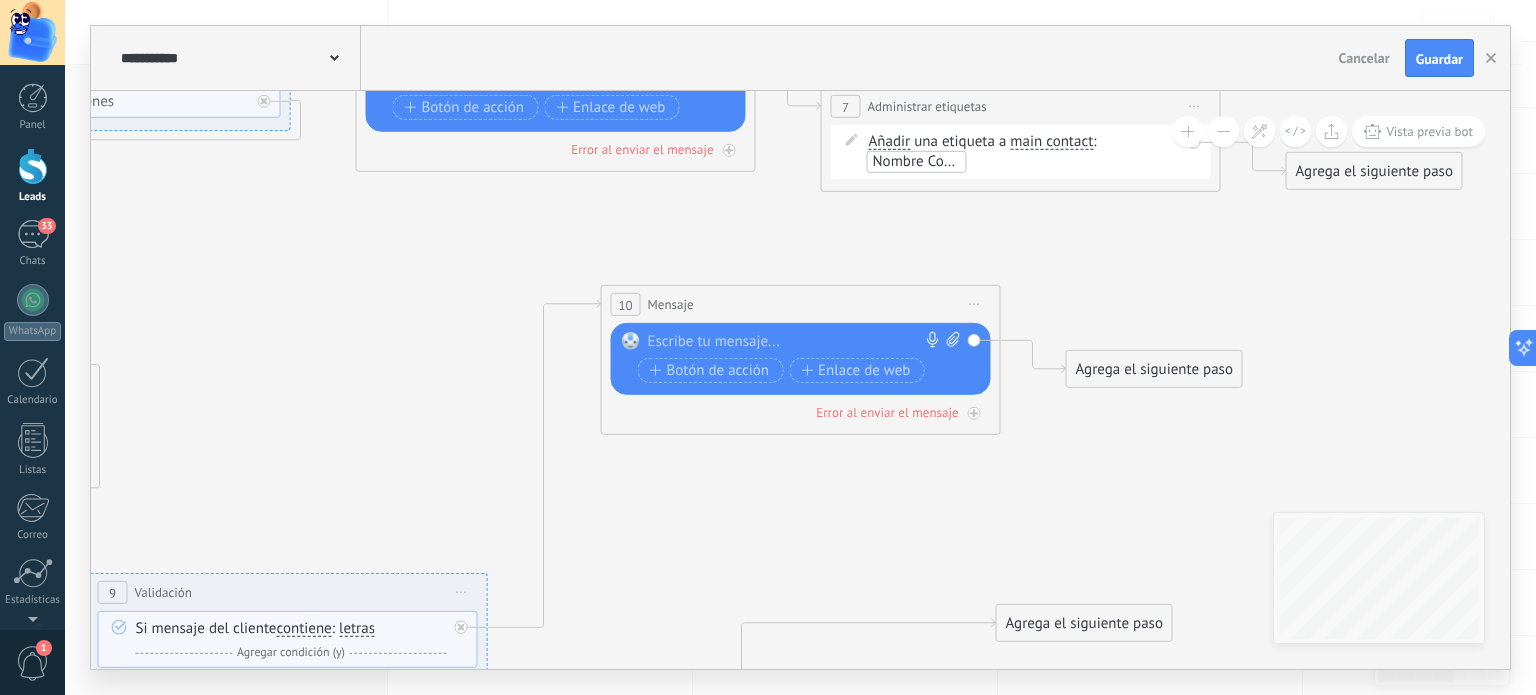 click at bounding box center (796, 342) 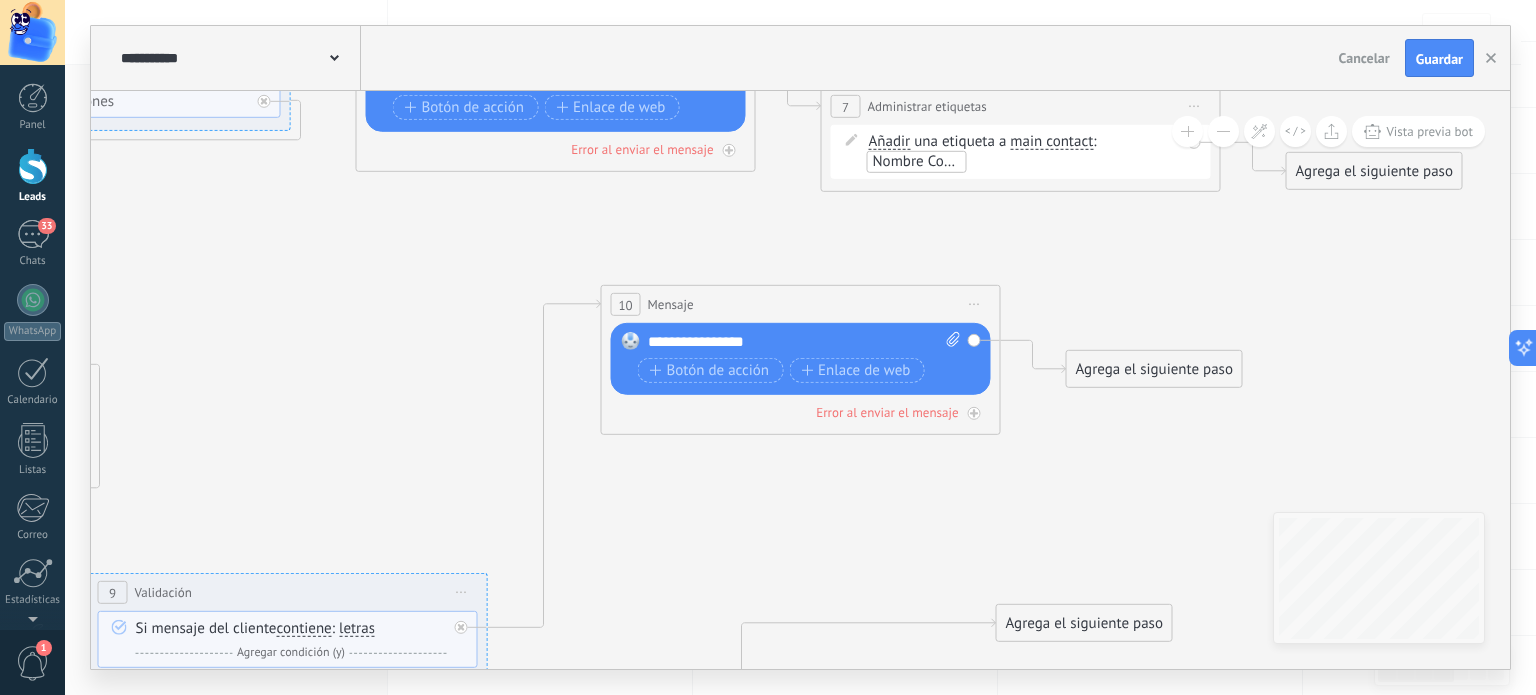 click on "**********" at bounding box center [805, 342] 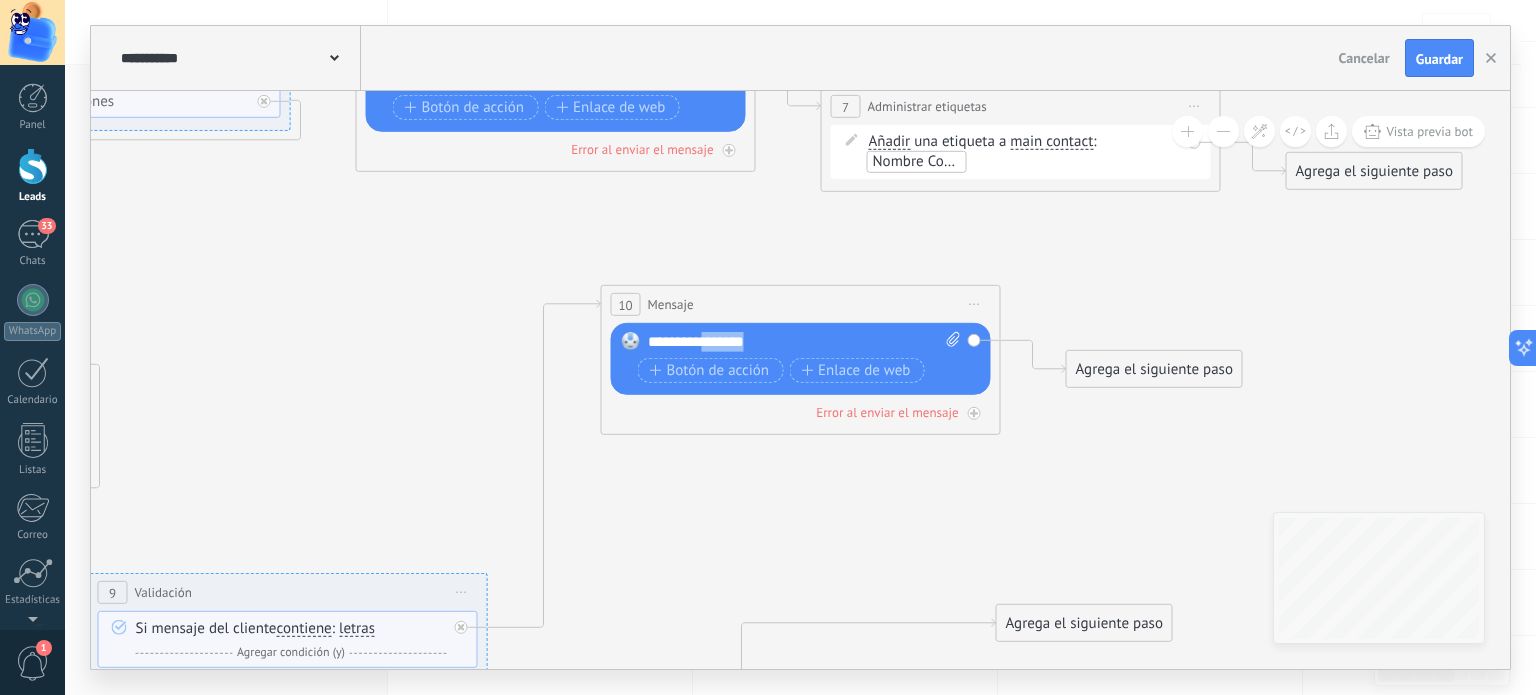 click on "**********" at bounding box center (805, 342) 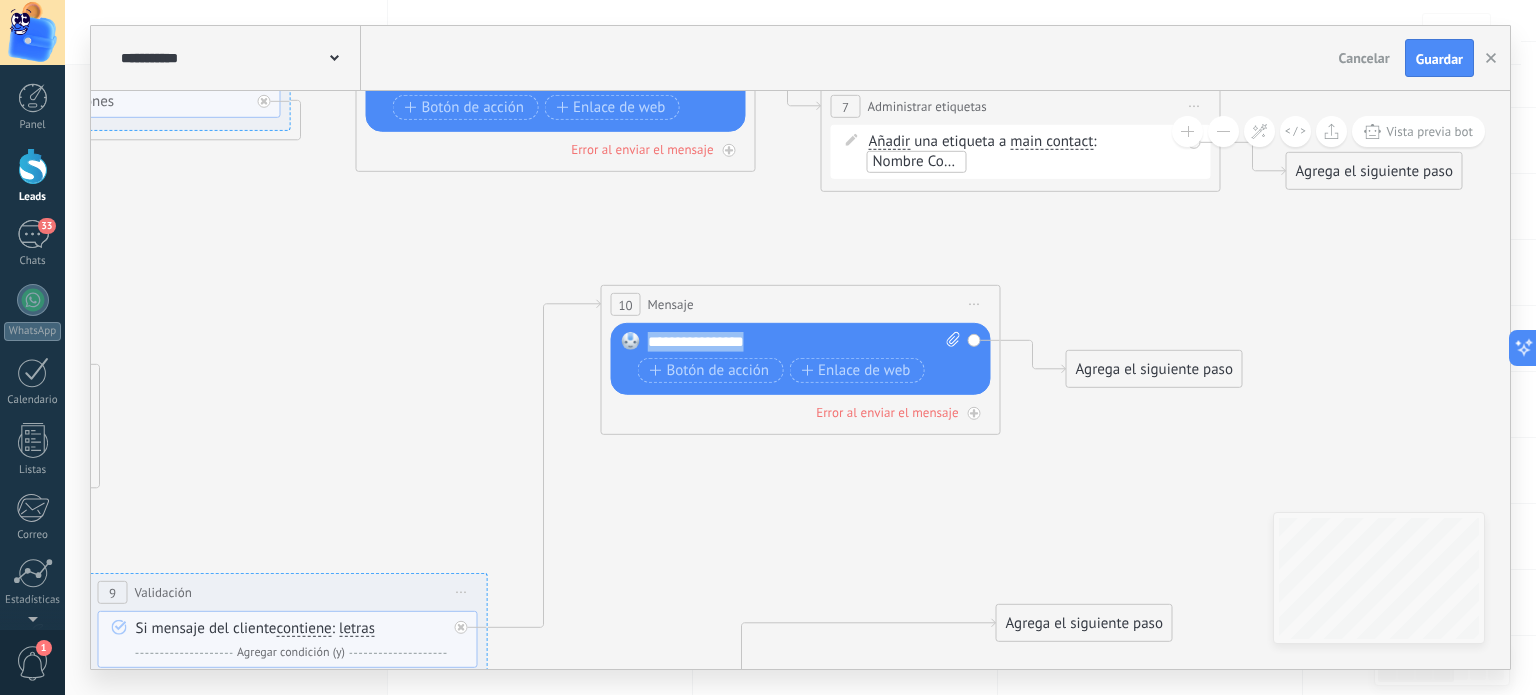 click on "**********" at bounding box center (805, 342) 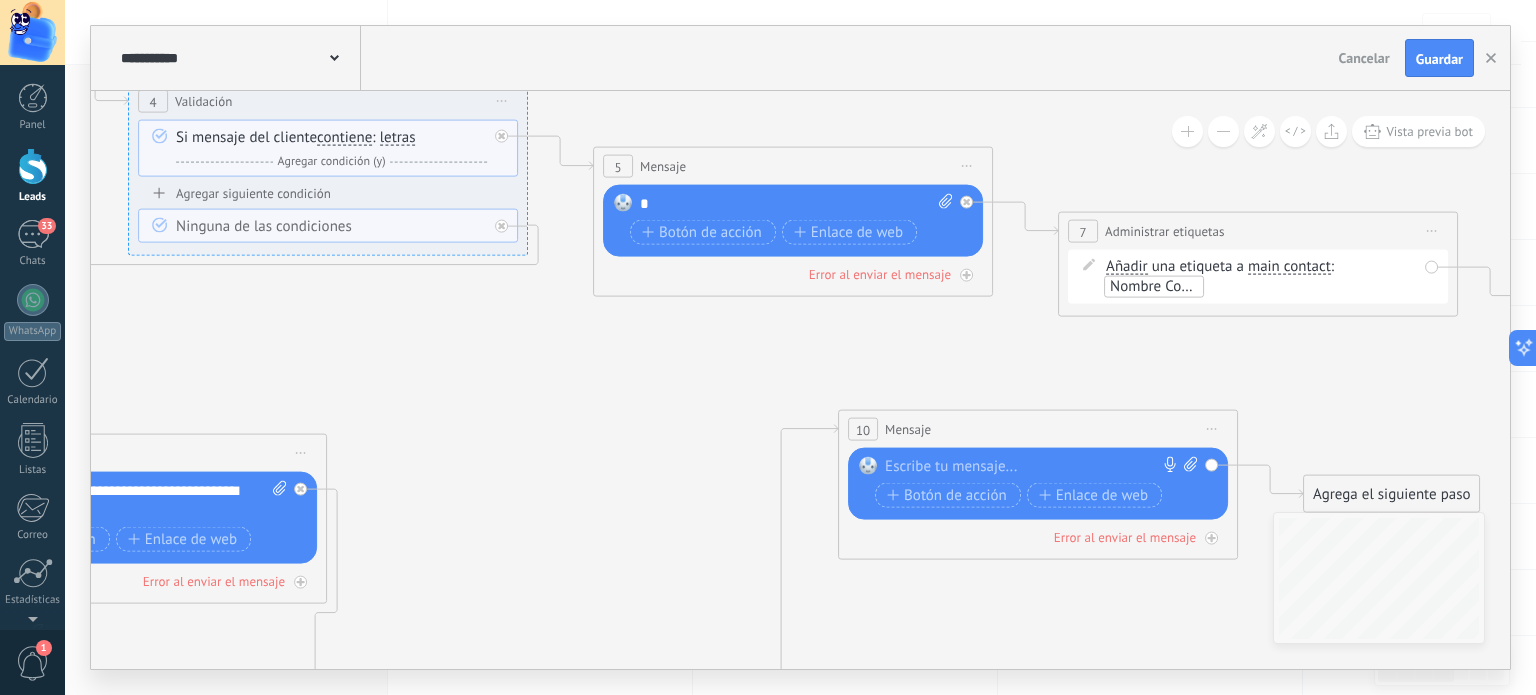 drag, startPoint x: 305, startPoint y: 338, endPoint x: 543, endPoint y: 463, distance: 268.82895 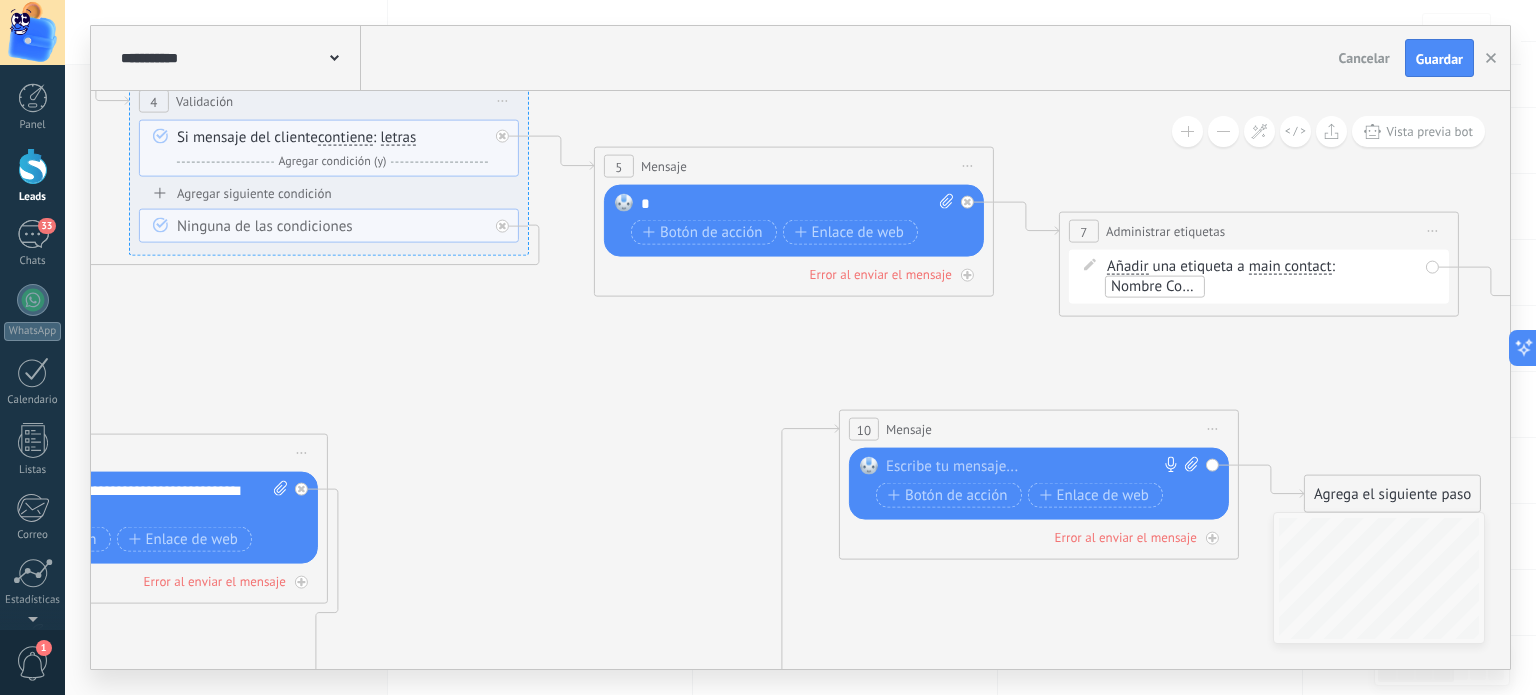 click 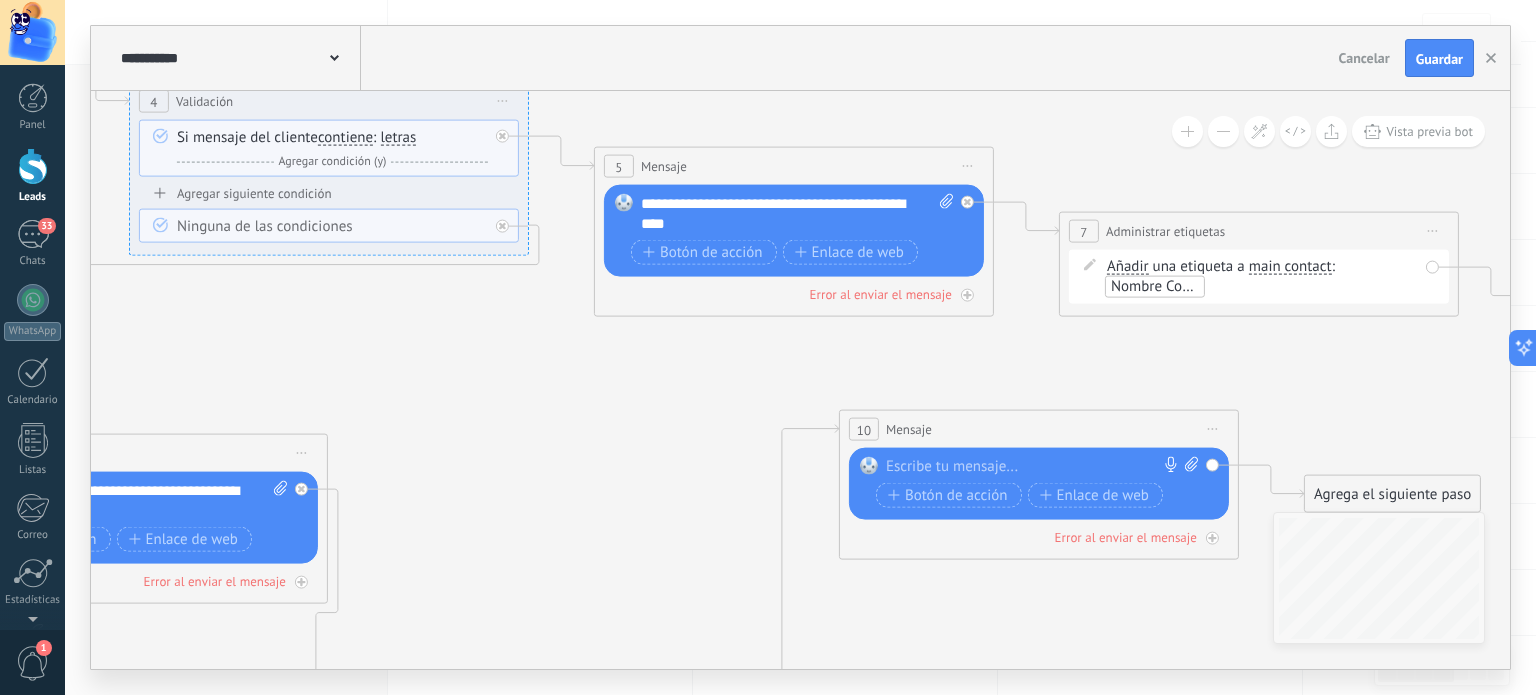 click at bounding box center (1035, 467) 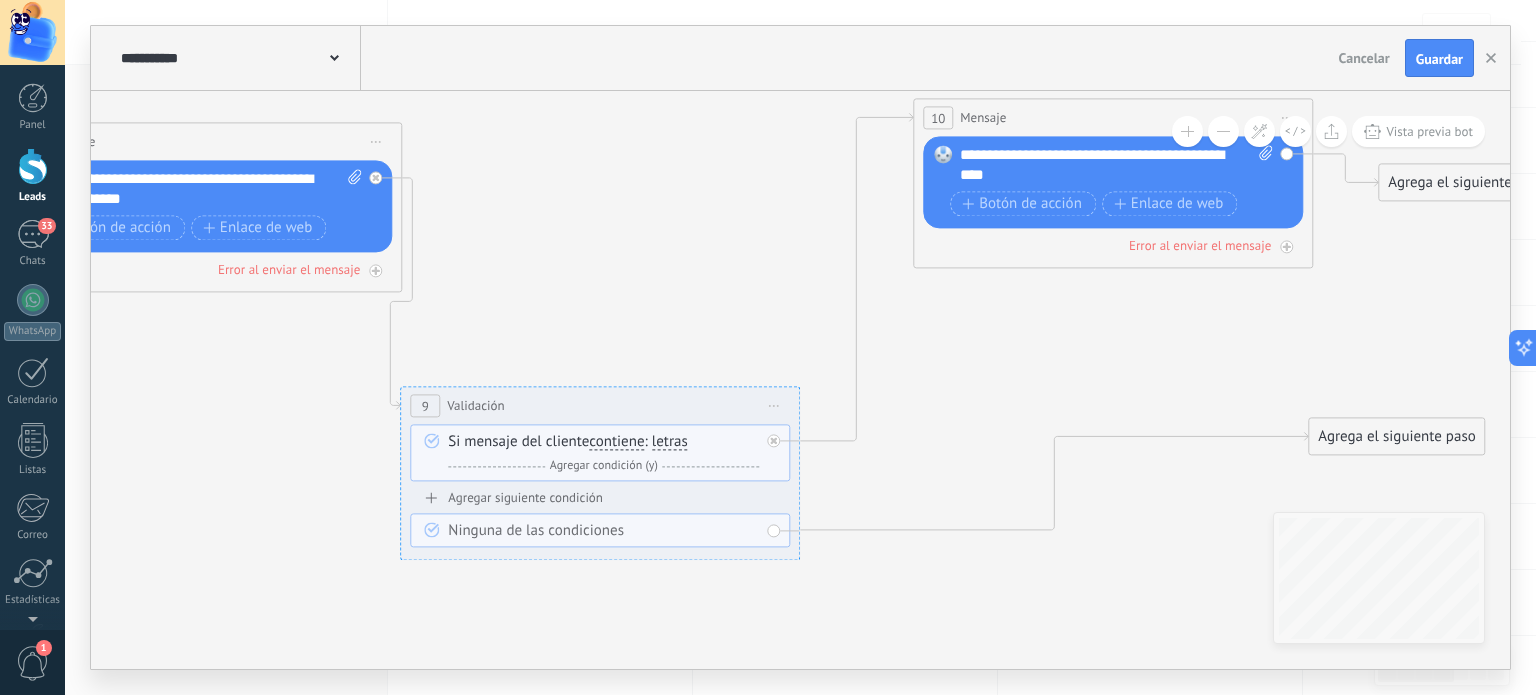 drag, startPoint x: 680, startPoint y: 507, endPoint x: 745, endPoint y: 207, distance: 306.9609 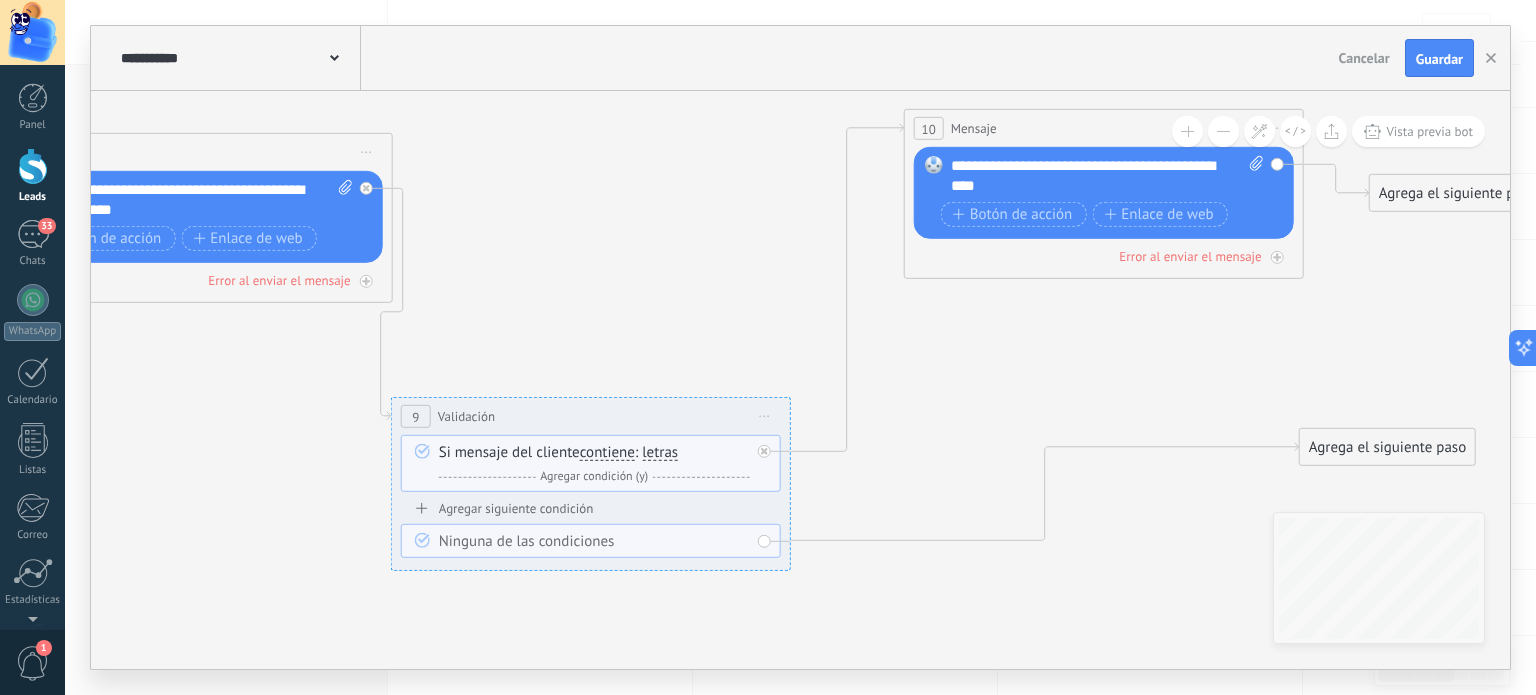 drag, startPoint x: 946, startPoint y: 450, endPoint x: 904, endPoint y: 412, distance: 56.63921 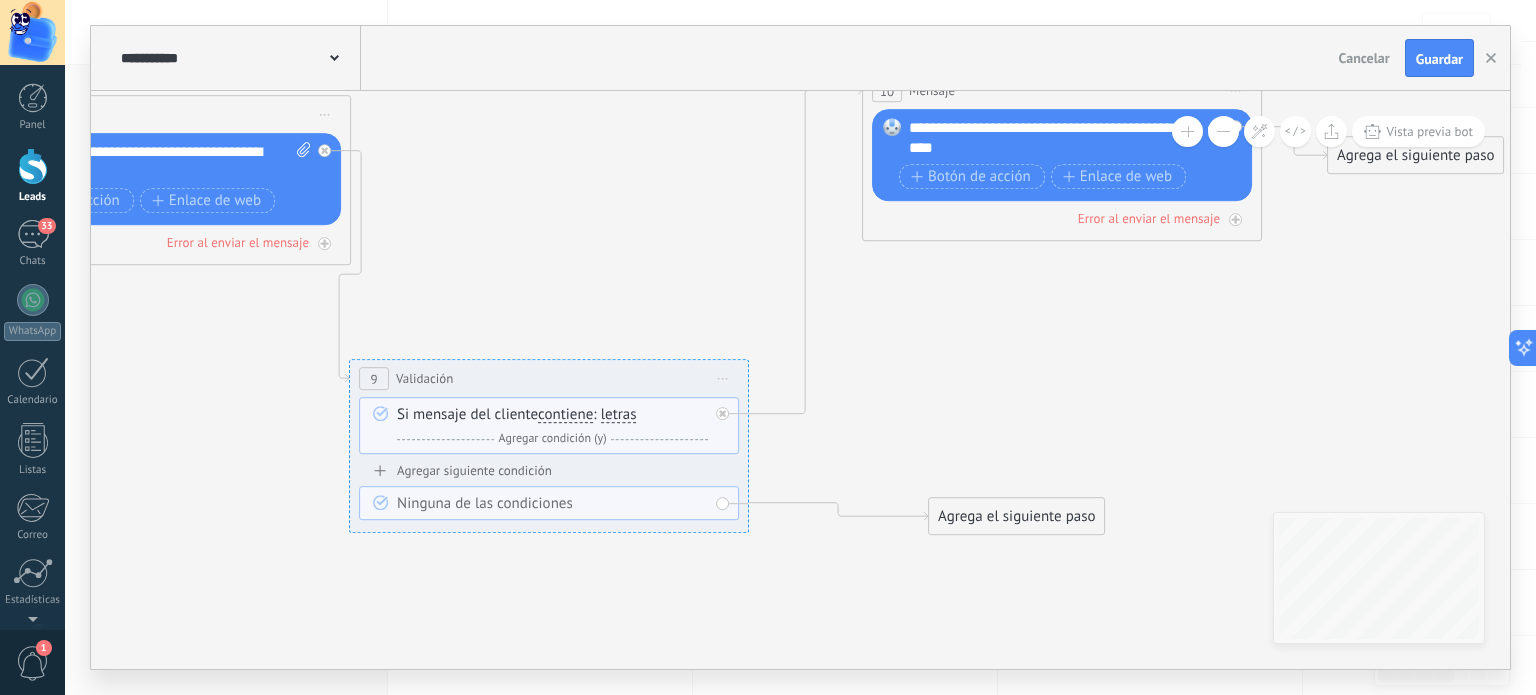 drag, startPoint x: 1264, startPoint y: 423, endPoint x: 955, endPoint y: 511, distance: 321.28647 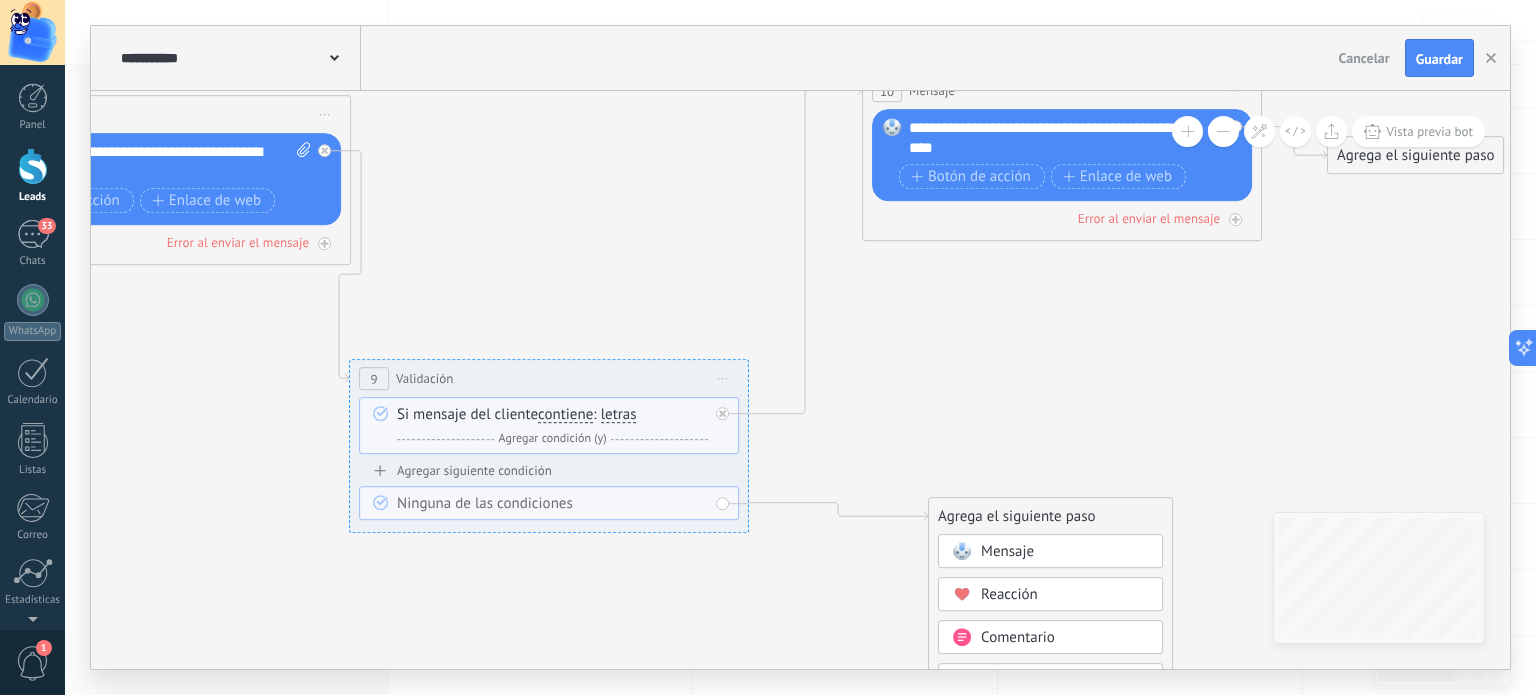 click on "Mensaje" at bounding box center (1007, 551) 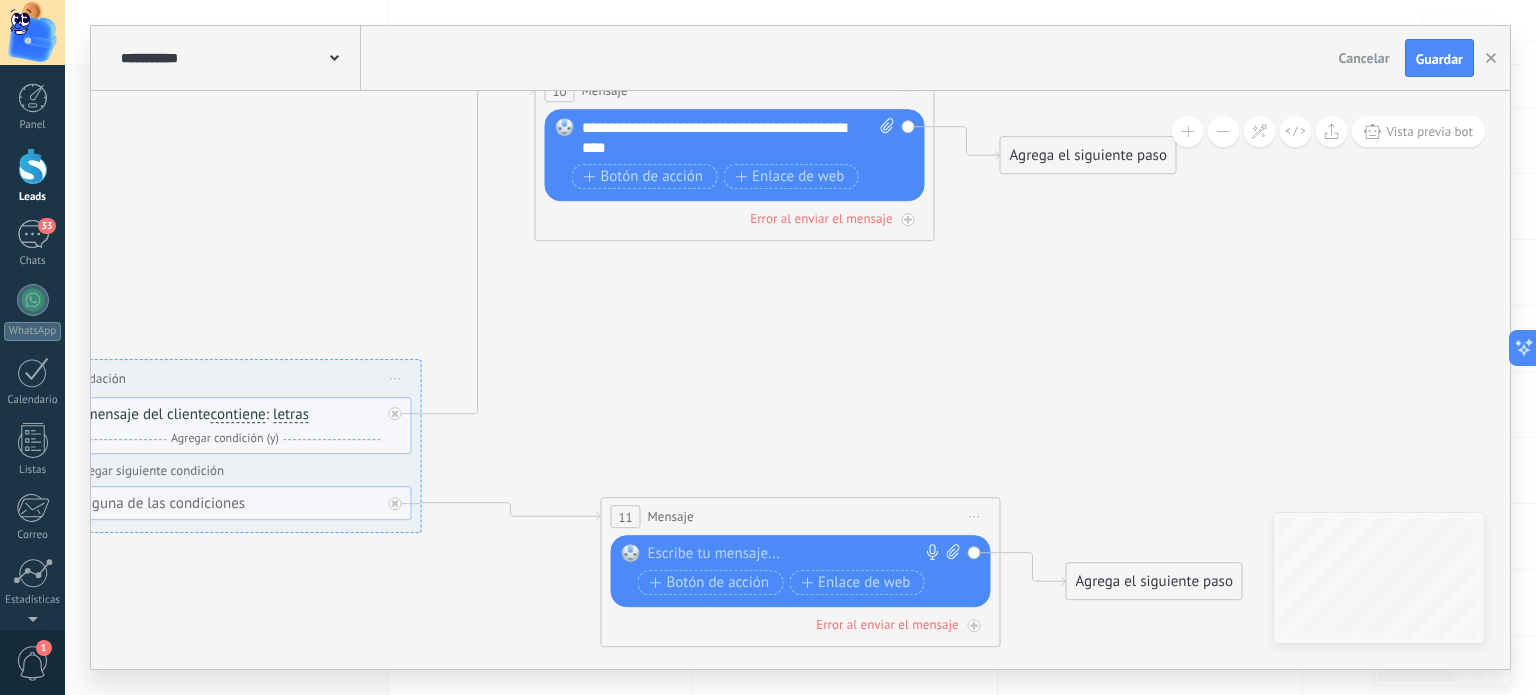 click at bounding box center [796, 554] 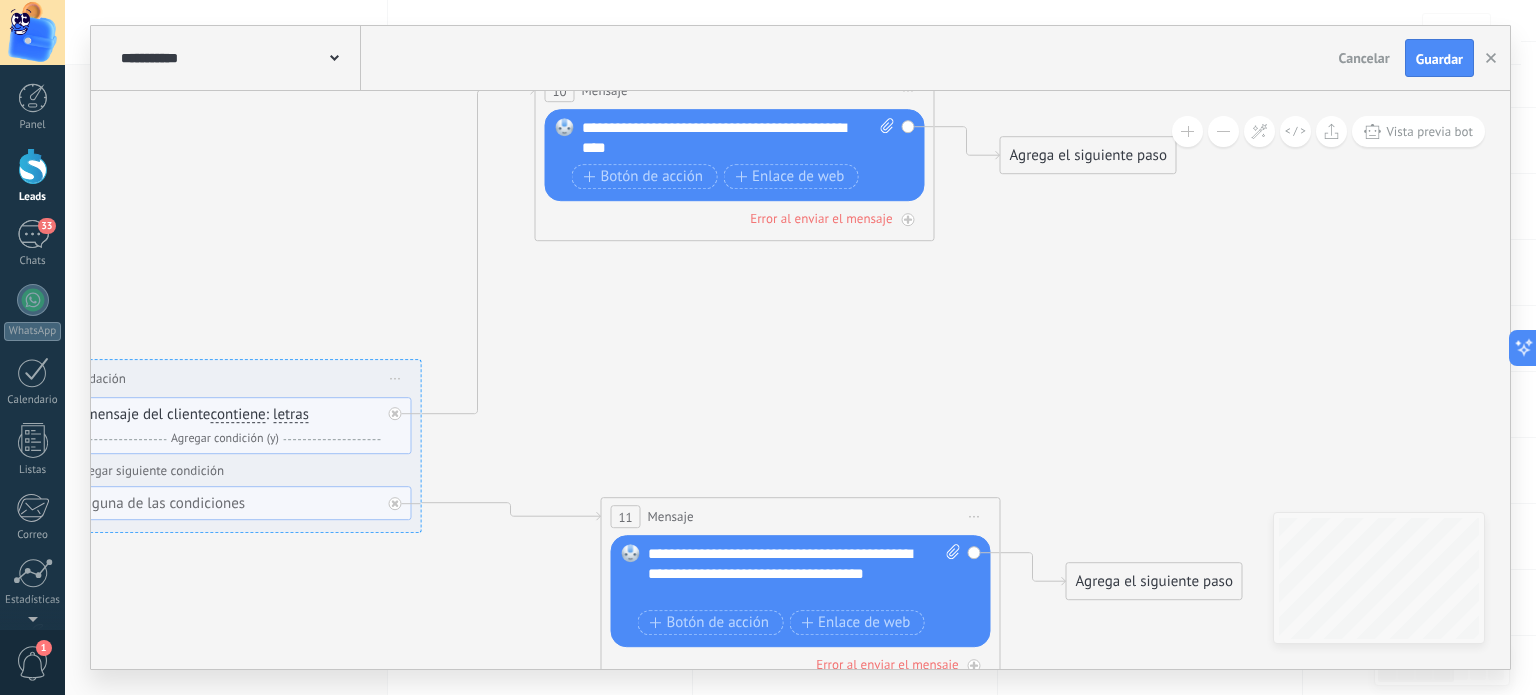 click 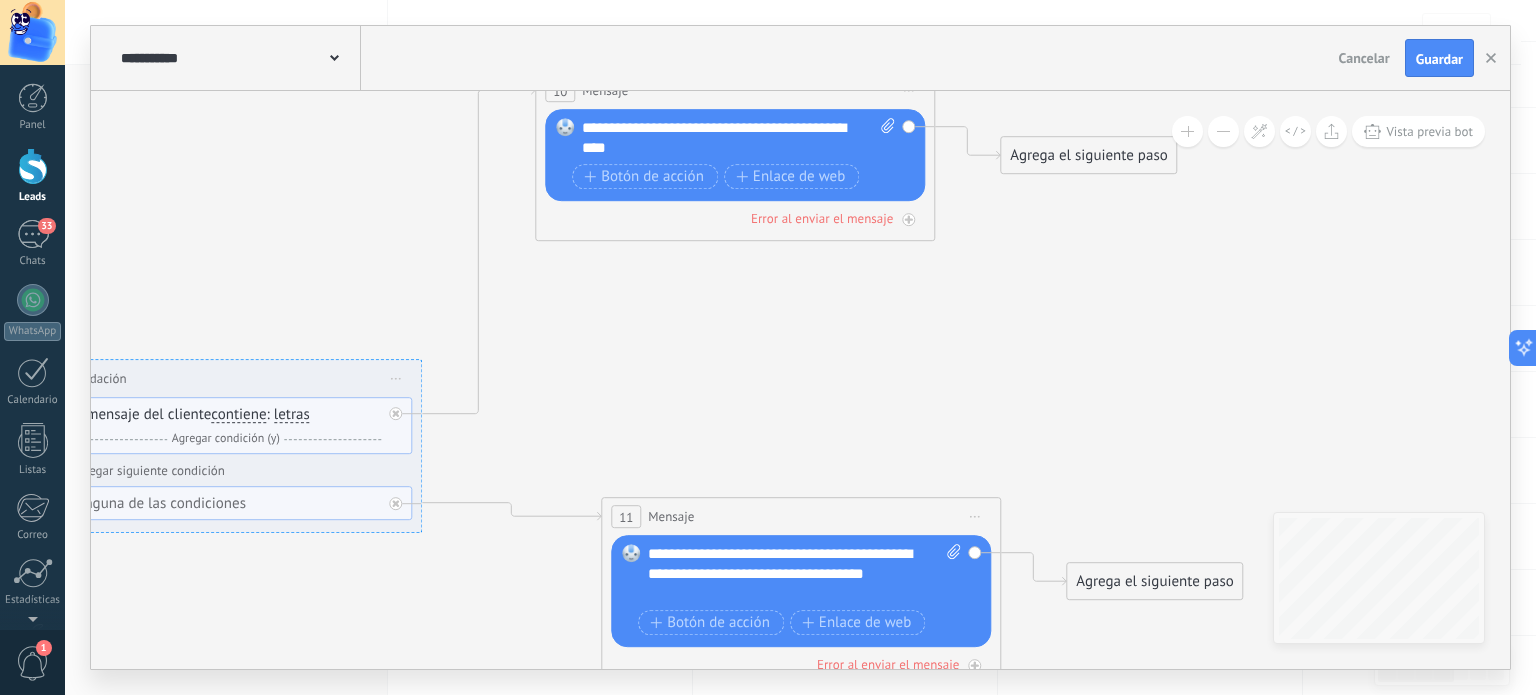 click on "**********" at bounding box center (805, 574) 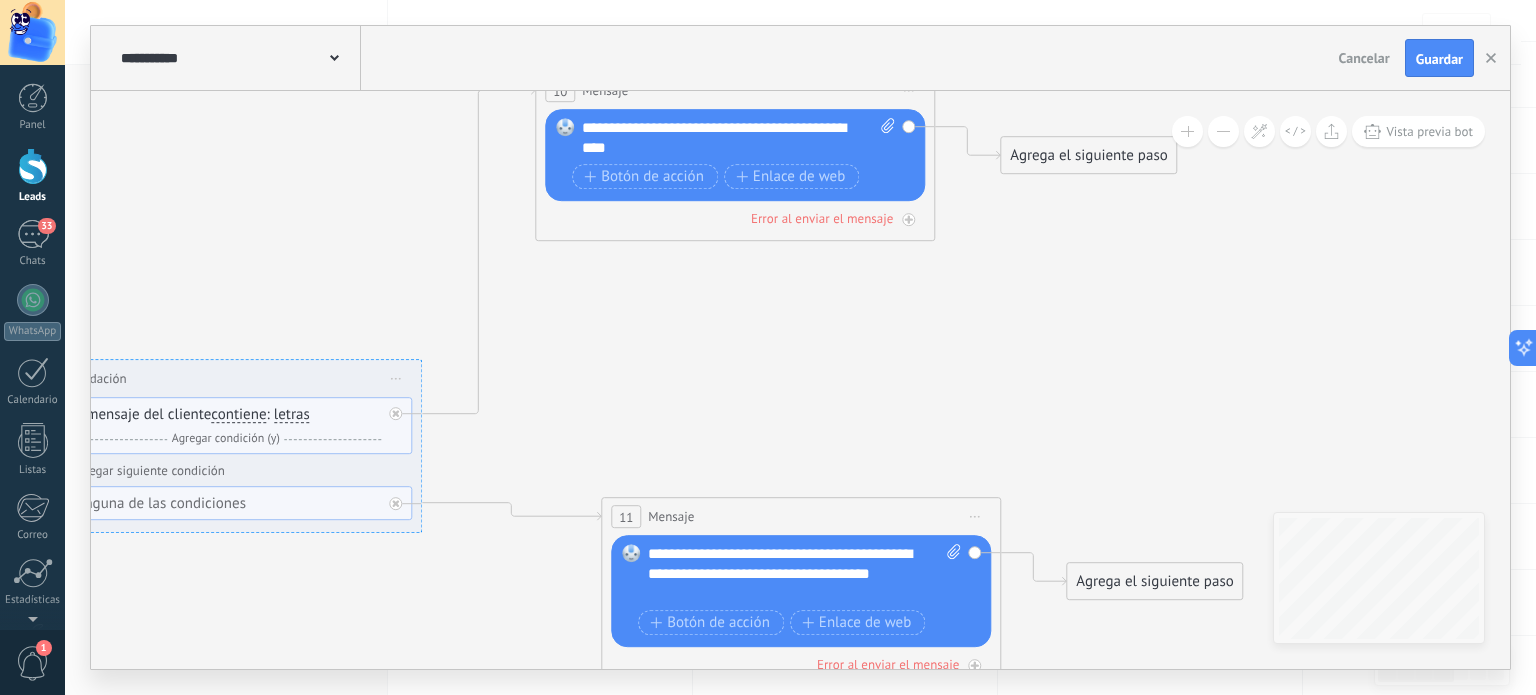 click 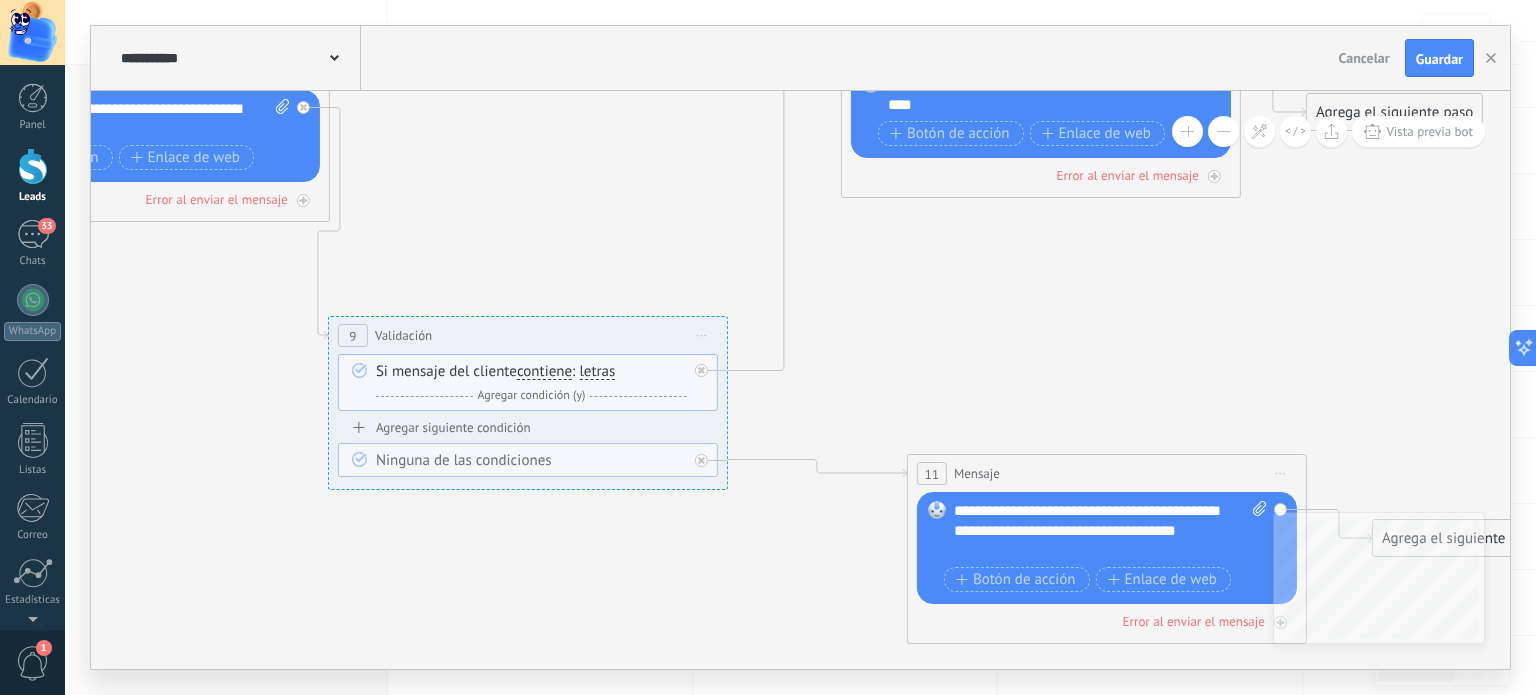 drag, startPoint x: 731, startPoint y: 411, endPoint x: 1036, endPoint y: 367, distance: 308.15744 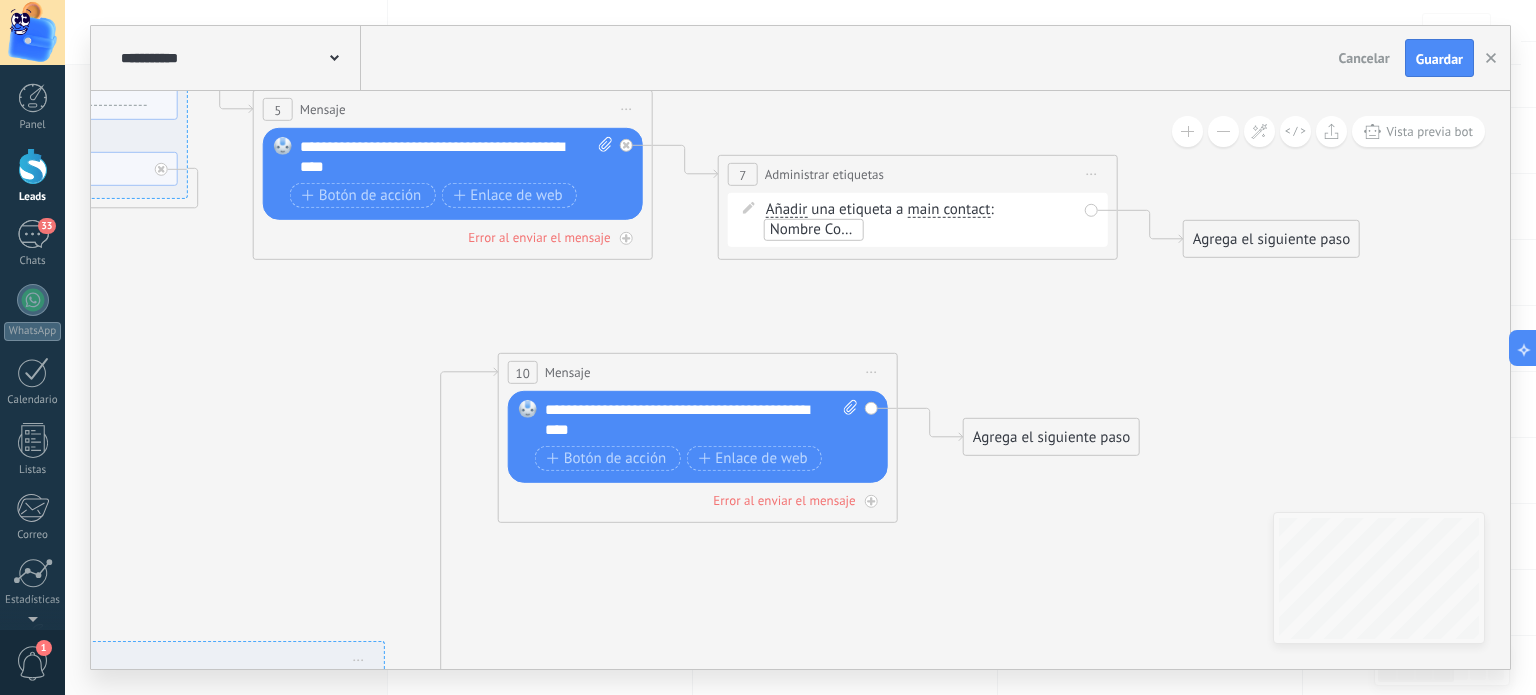 drag, startPoint x: 1174, startPoint y: 272, endPoint x: 831, endPoint y: 597, distance: 472.51877 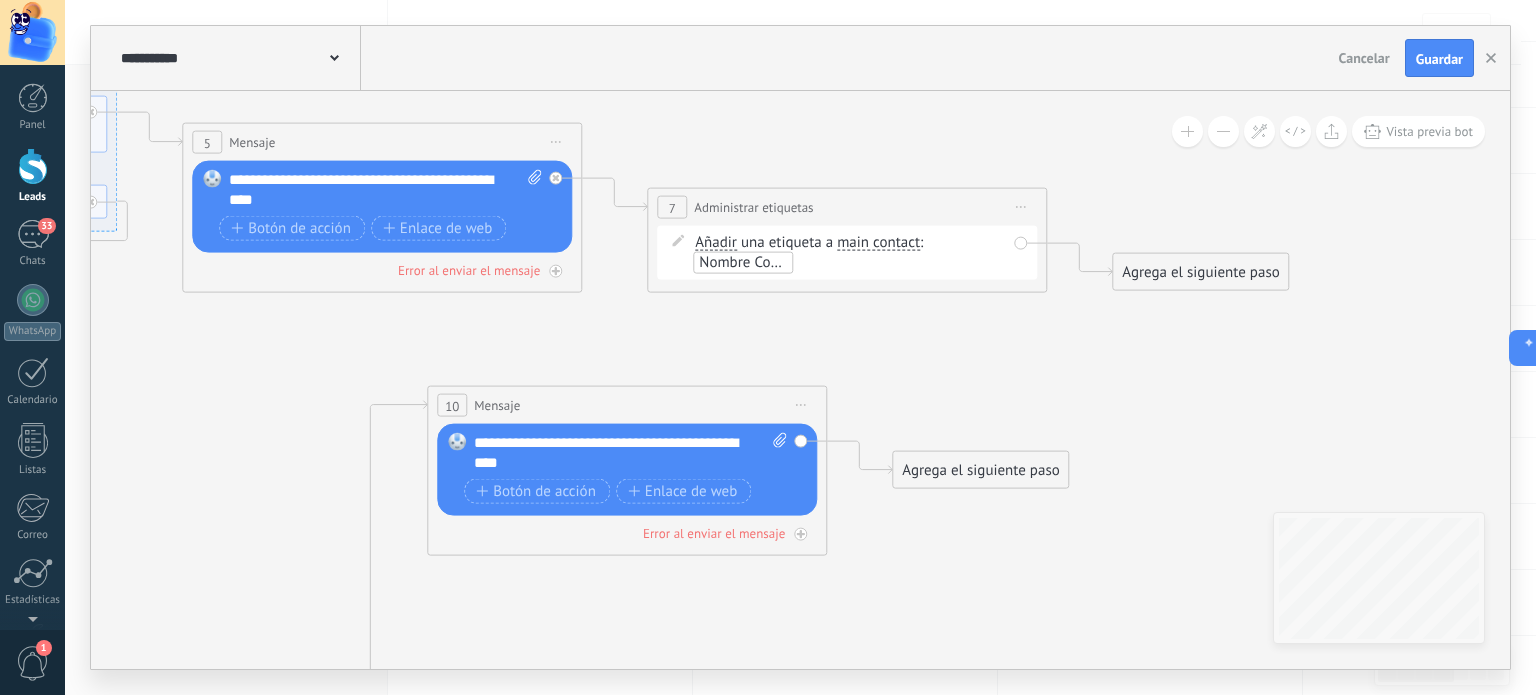 drag, startPoint x: 350, startPoint y: 367, endPoint x: 280, endPoint y: 399, distance: 76.96753 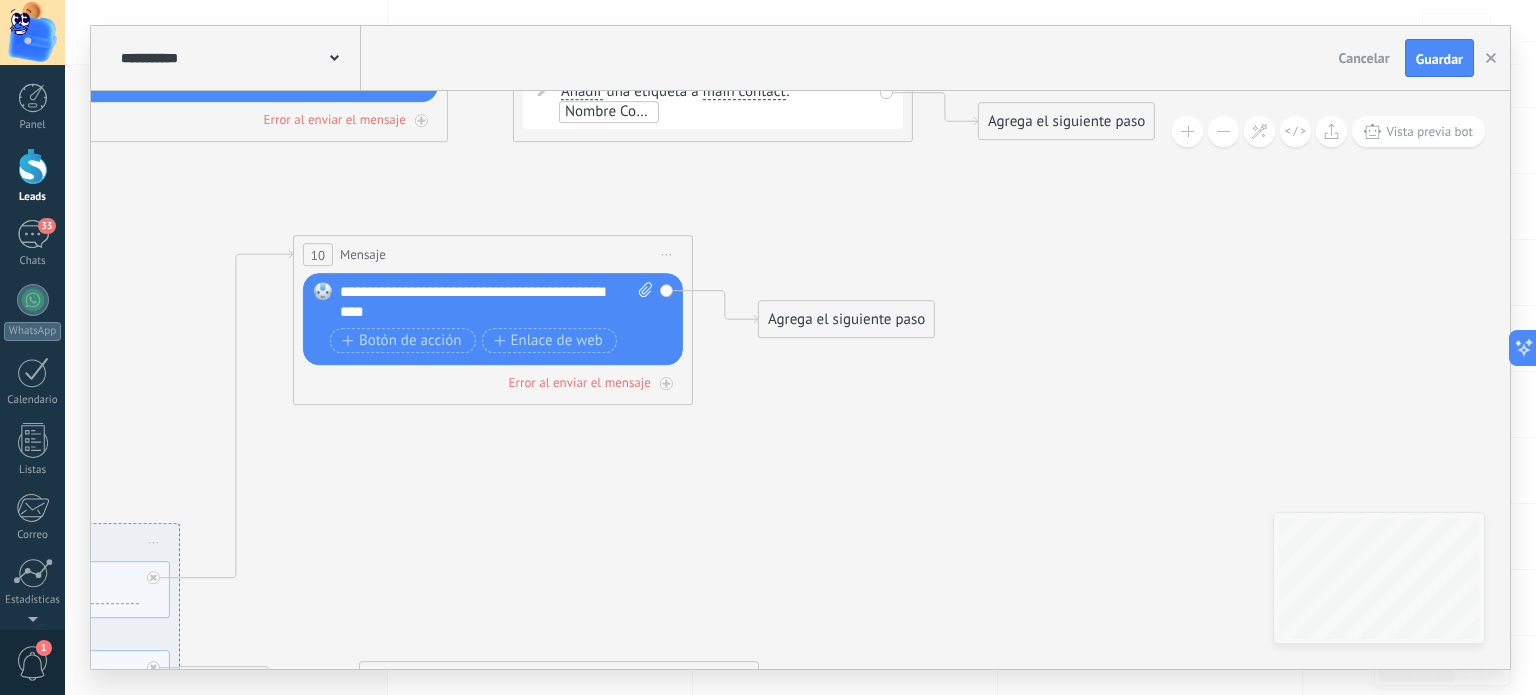 drag, startPoint x: 845, startPoint y: 344, endPoint x: 713, endPoint y: 274, distance: 149.41219 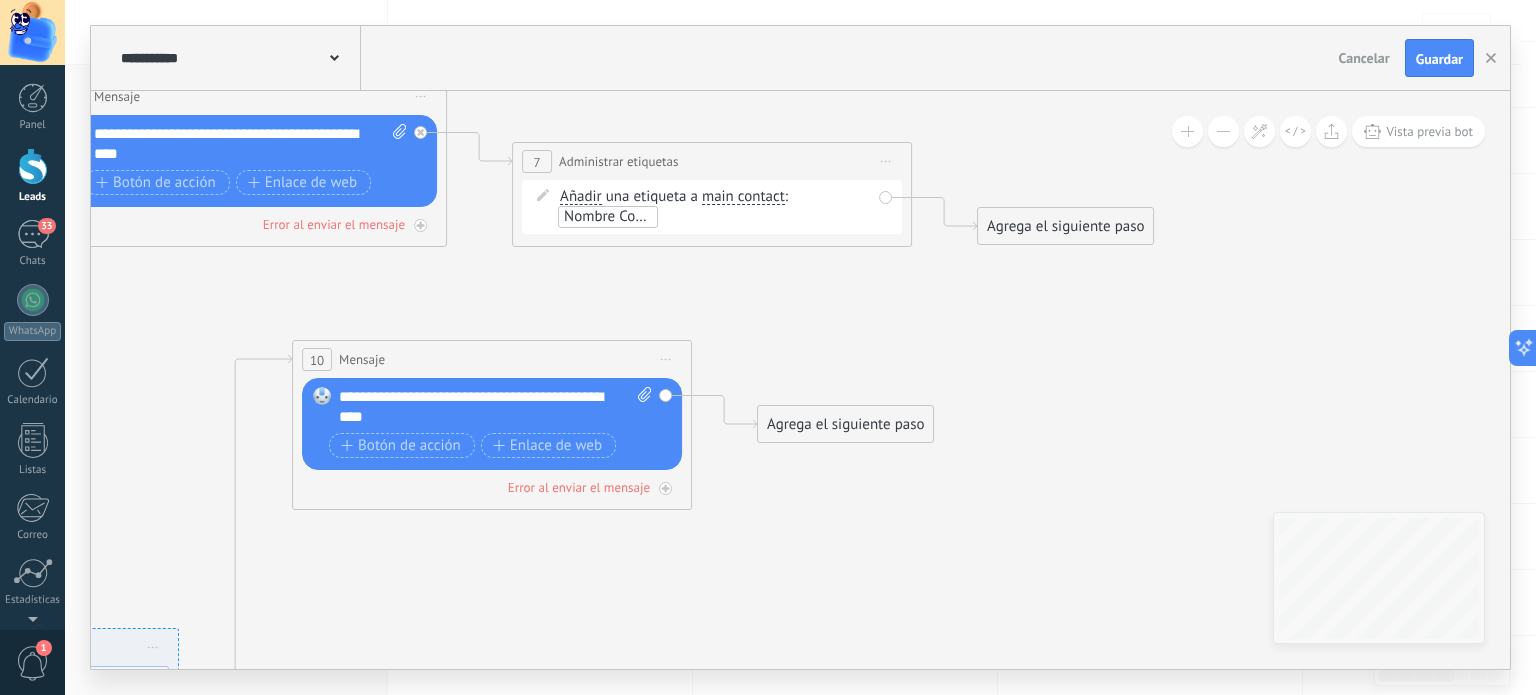 drag, startPoint x: 933, startPoint y: 472, endPoint x: 727, endPoint y: 638, distance: 264.56 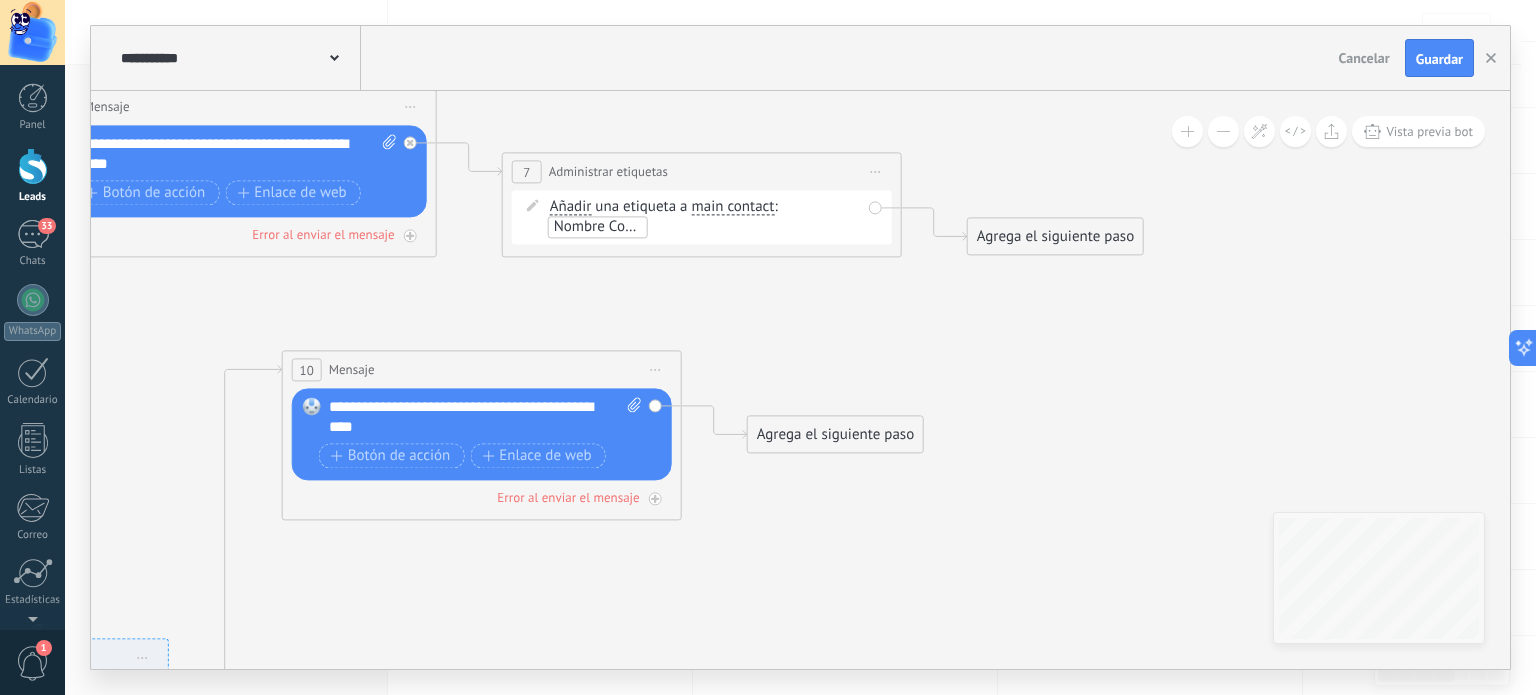 click on "Agrega el siguiente paso
Mensaje
Mensaje
Mensaje
Reacción
Comentario
Enviar mensaje interno" at bounding box center (835, 435) 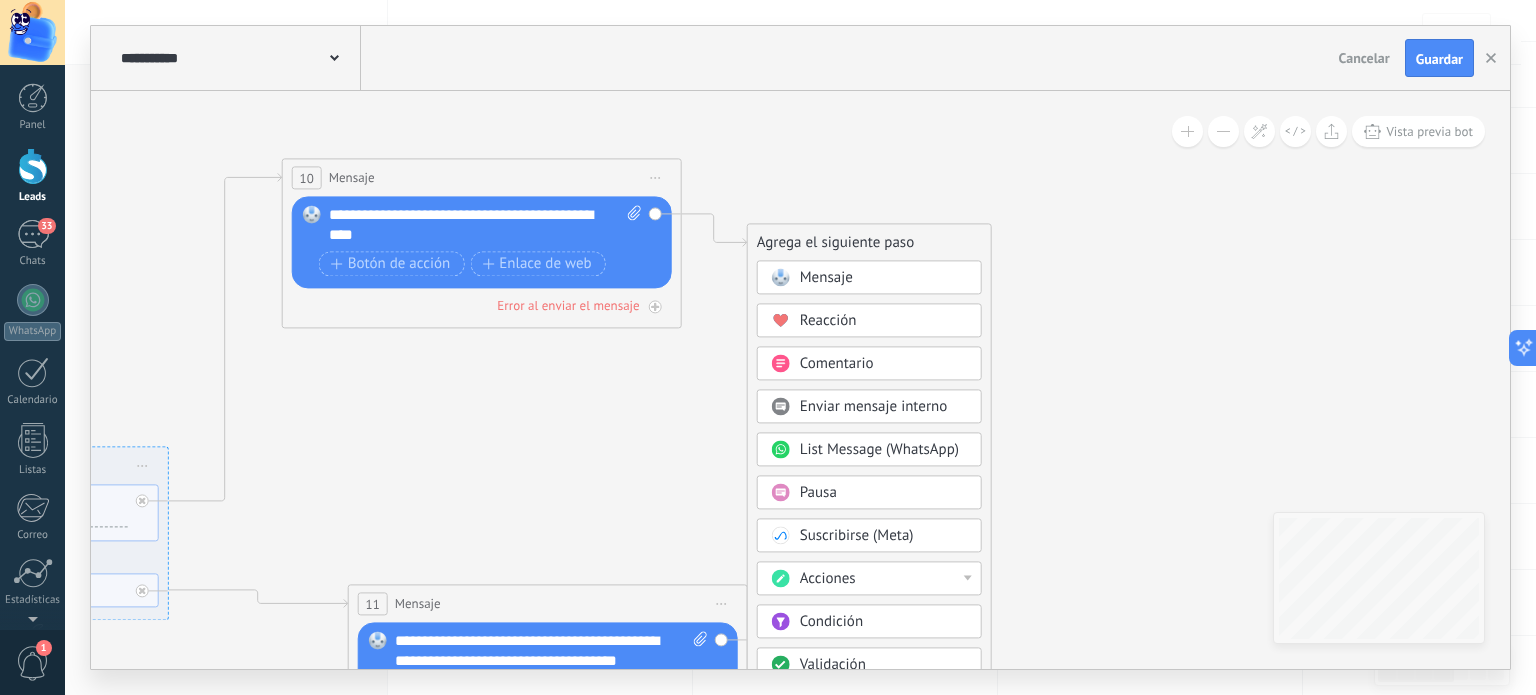 click on "Acciones" at bounding box center [884, 580] 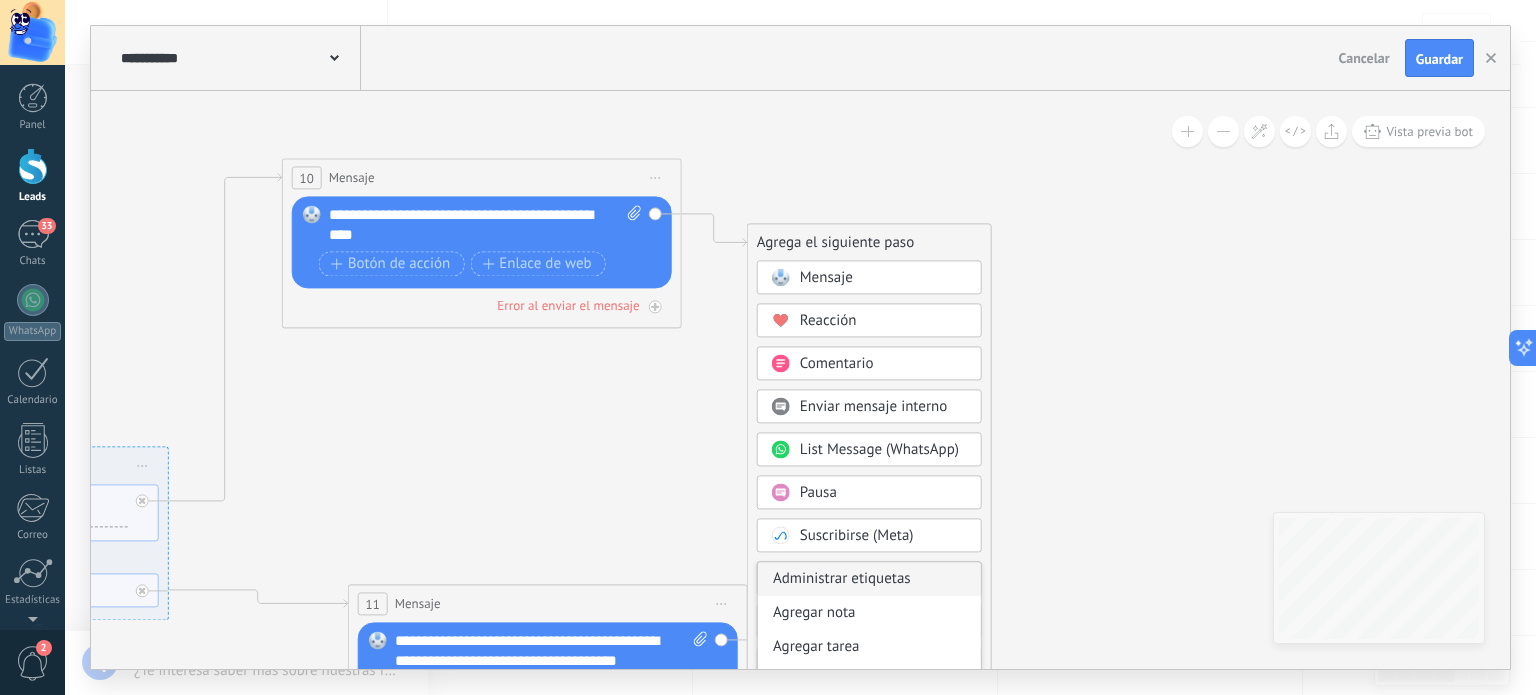 click on "Administrar etiquetas" at bounding box center [869, 580] 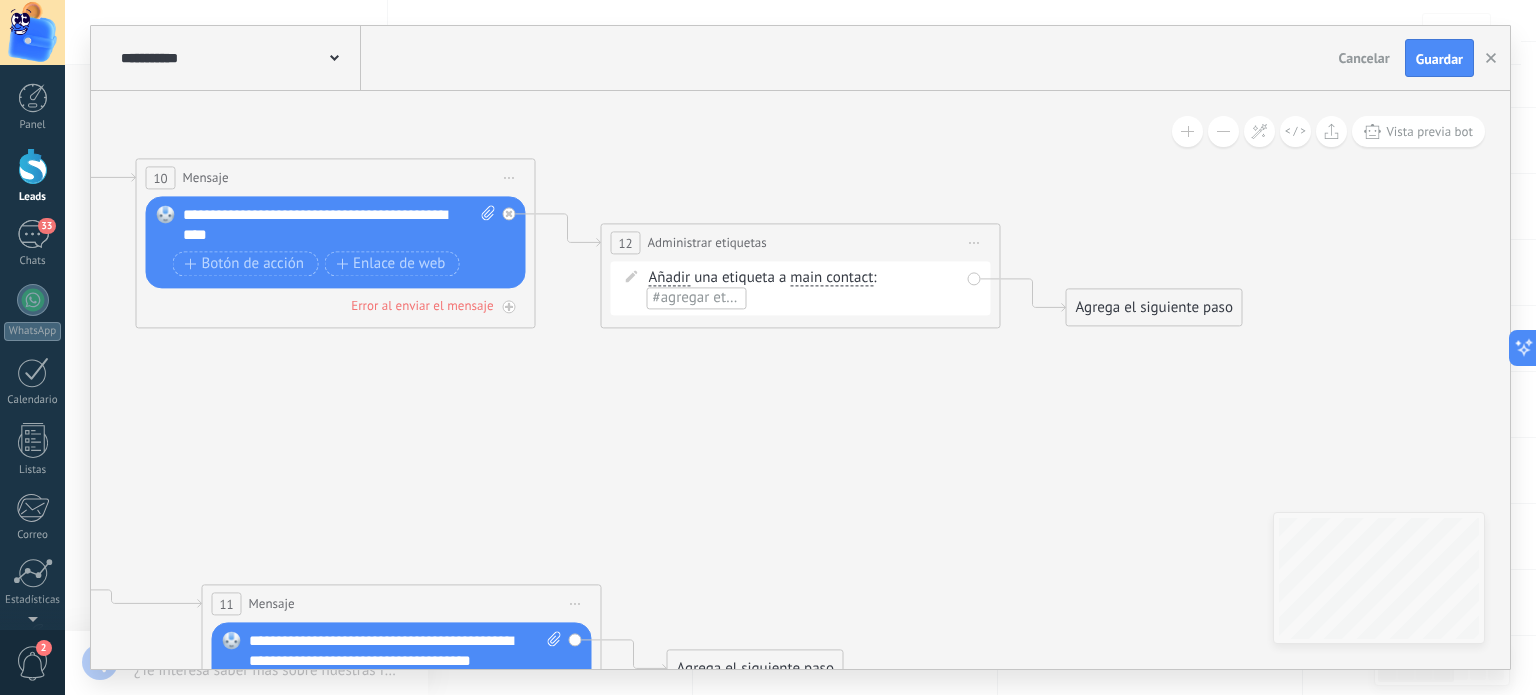 click on "#agregar etiquetas" at bounding box center [713, 298] 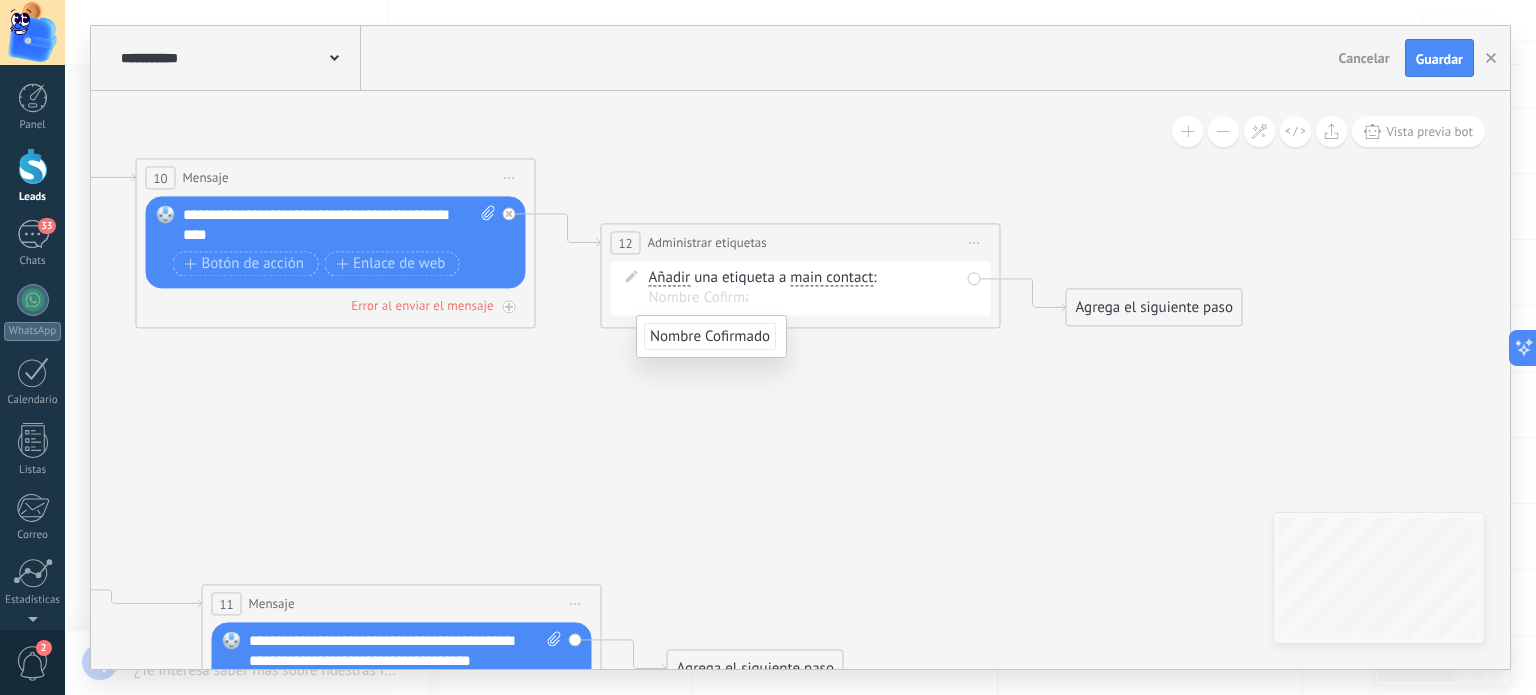 click on "Nombre Cofirmado" at bounding box center [710, 336] 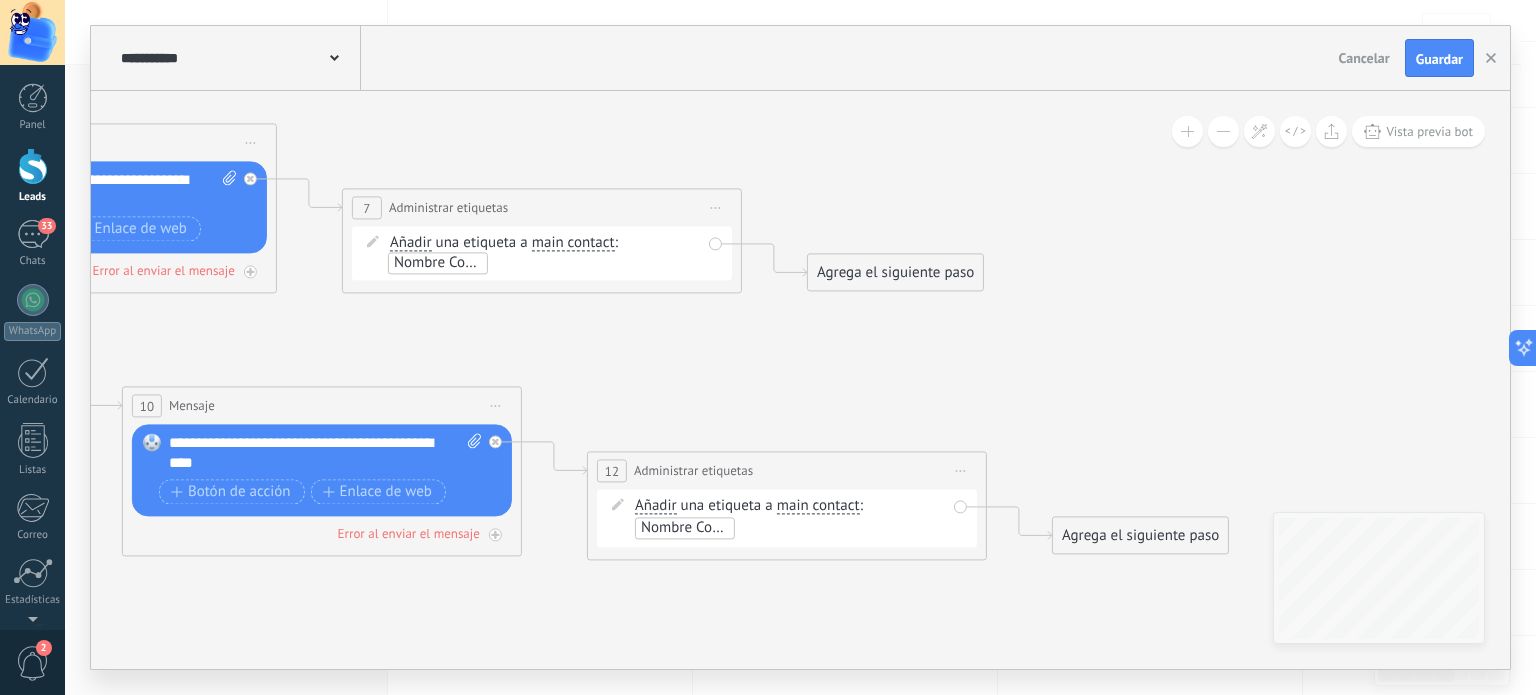 drag, startPoint x: 847, startPoint y: 159, endPoint x: 808, endPoint y: 325, distance: 170.51979 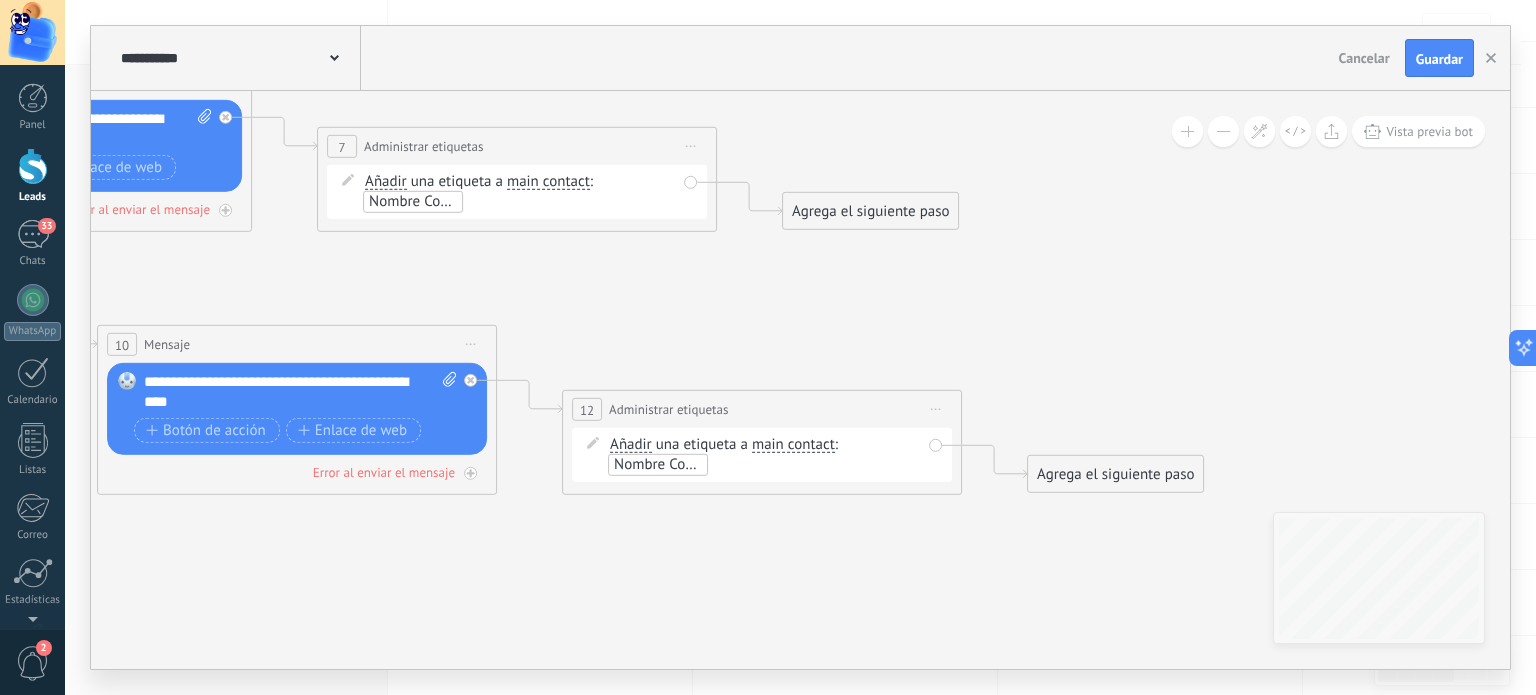 click 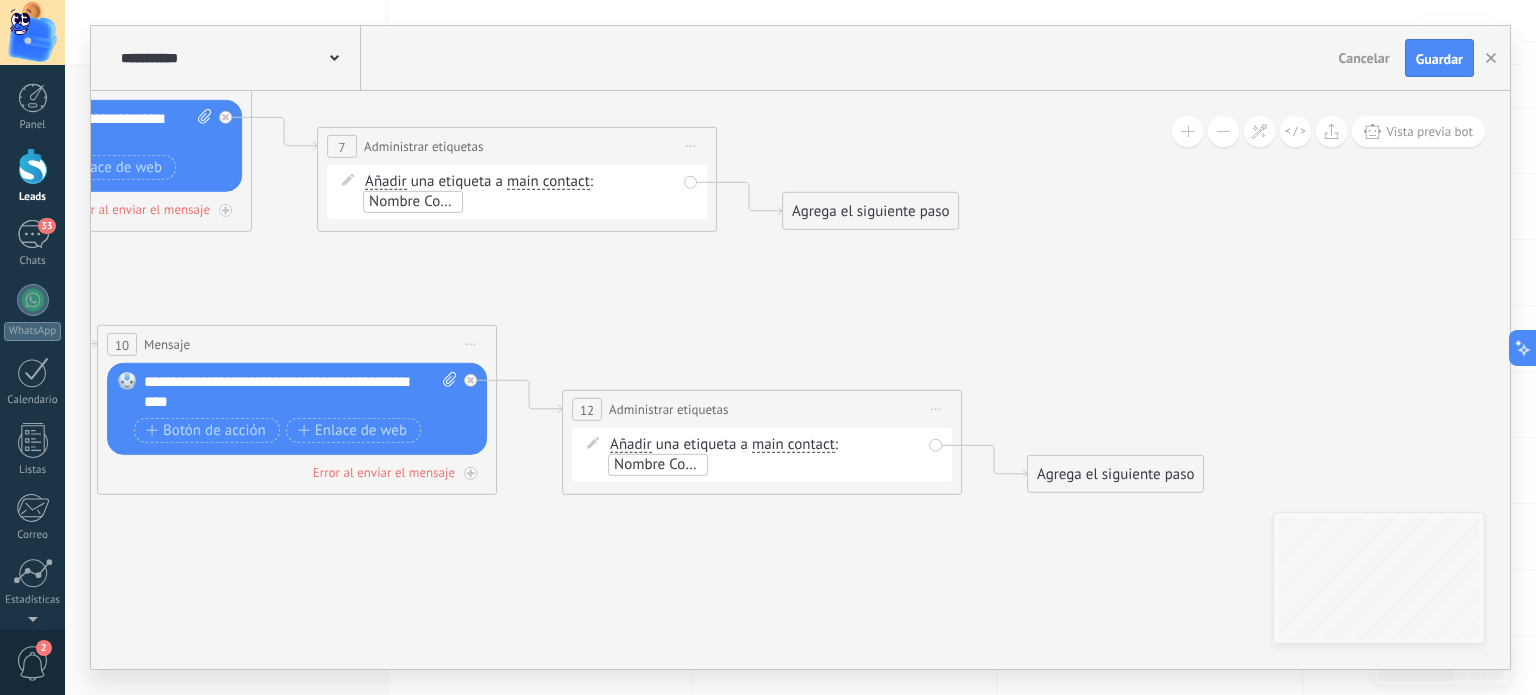 click on "Agrega el siguiente paso" at bounding box center [870, 211] 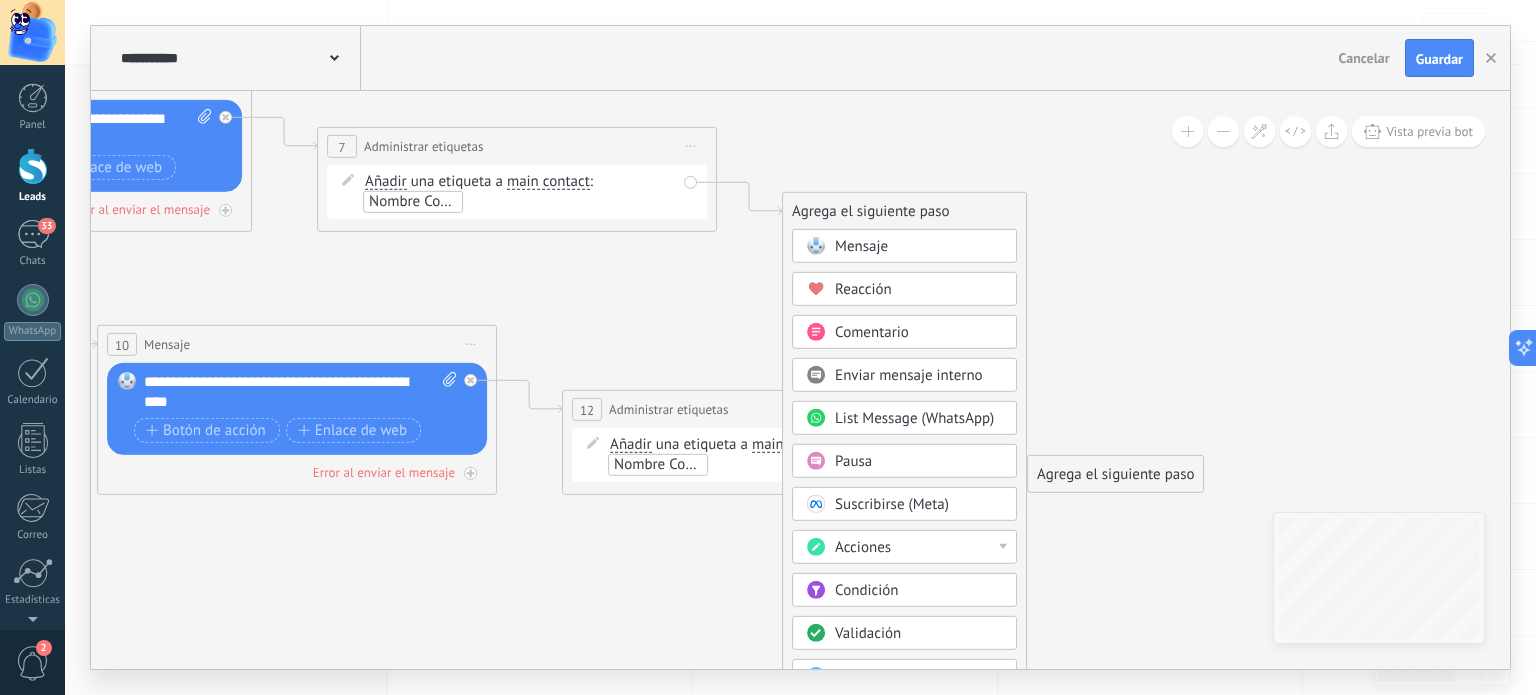 click on "Acciones" at bounding box center (919, 548) 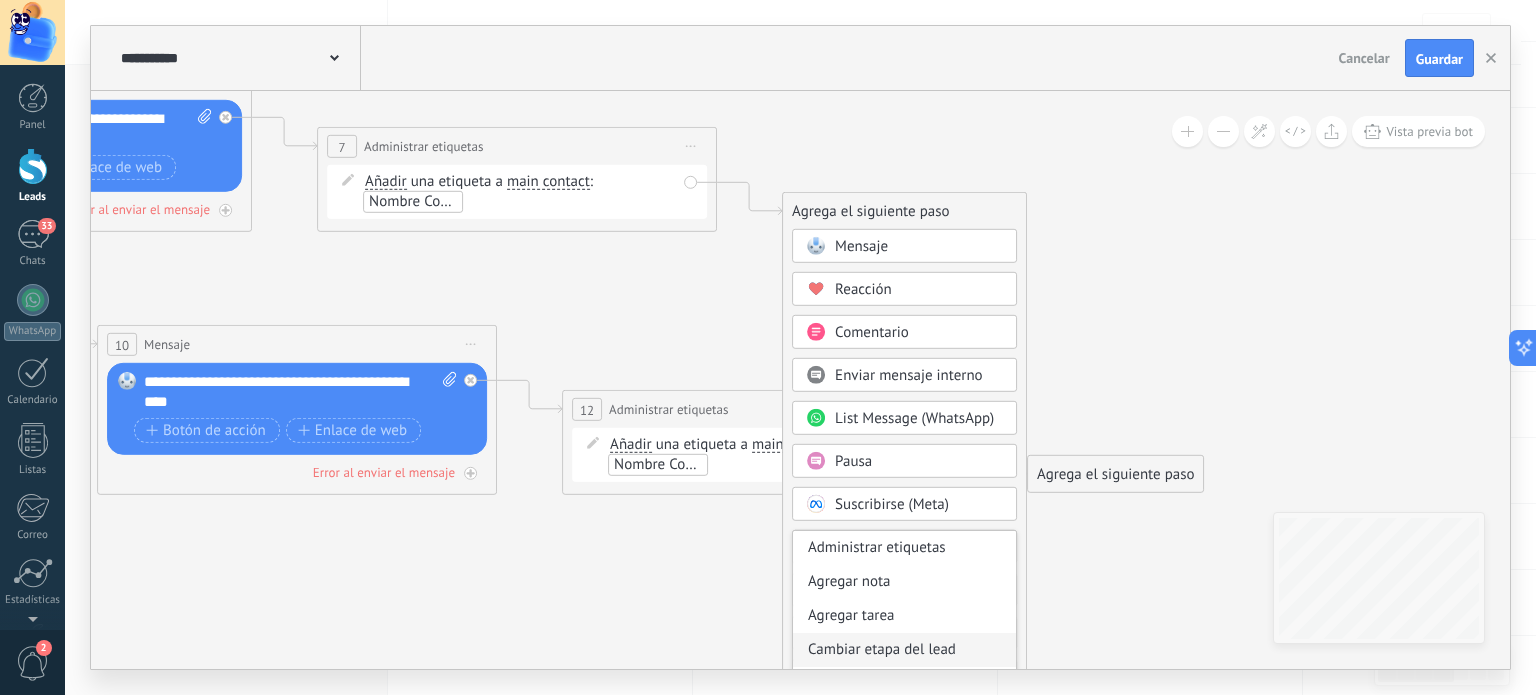click on "Cambiar etapa del lead" at bounding box center [904, 650] 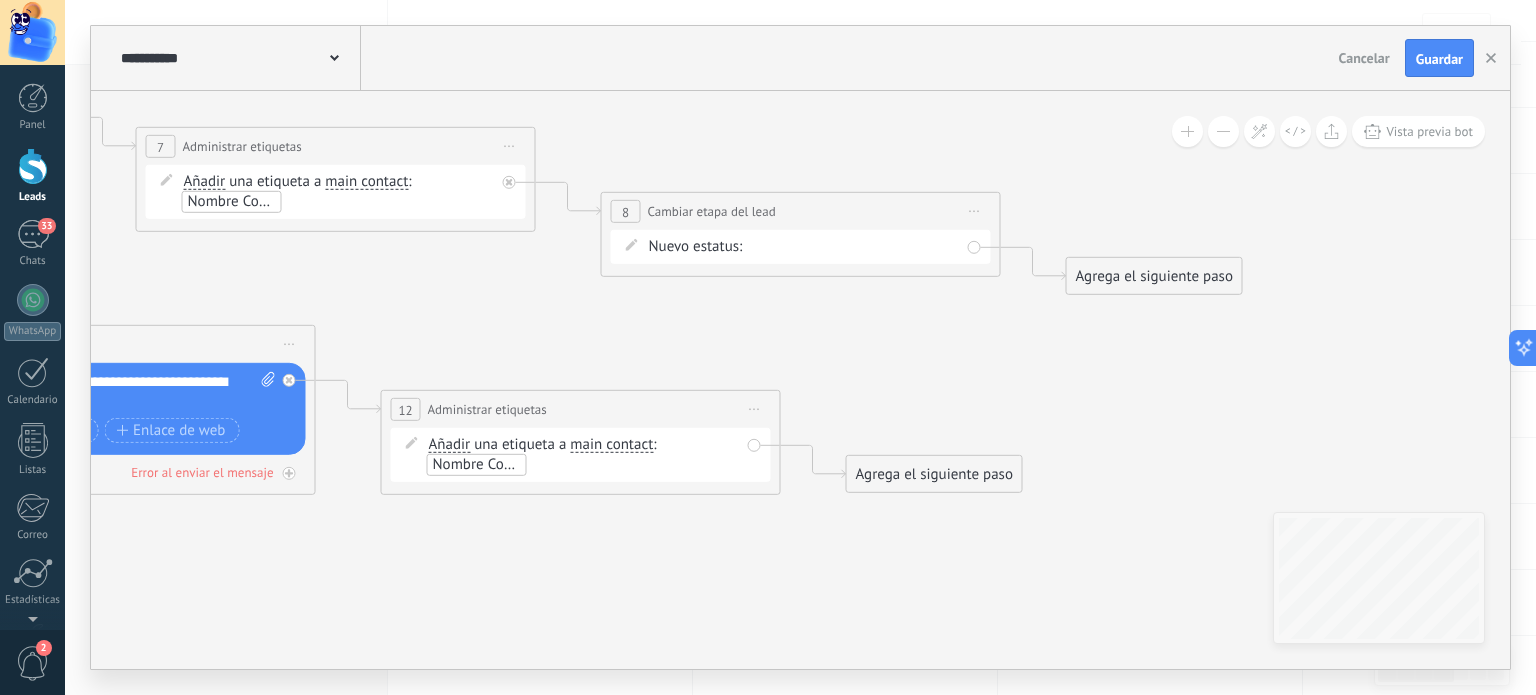 click on "Solicitud Datos Catalogo Enviado Negociacion Venta Finalizada Pedido enviado – ganado Pedido cancelado – perdido" at bounding box center [0, 0] 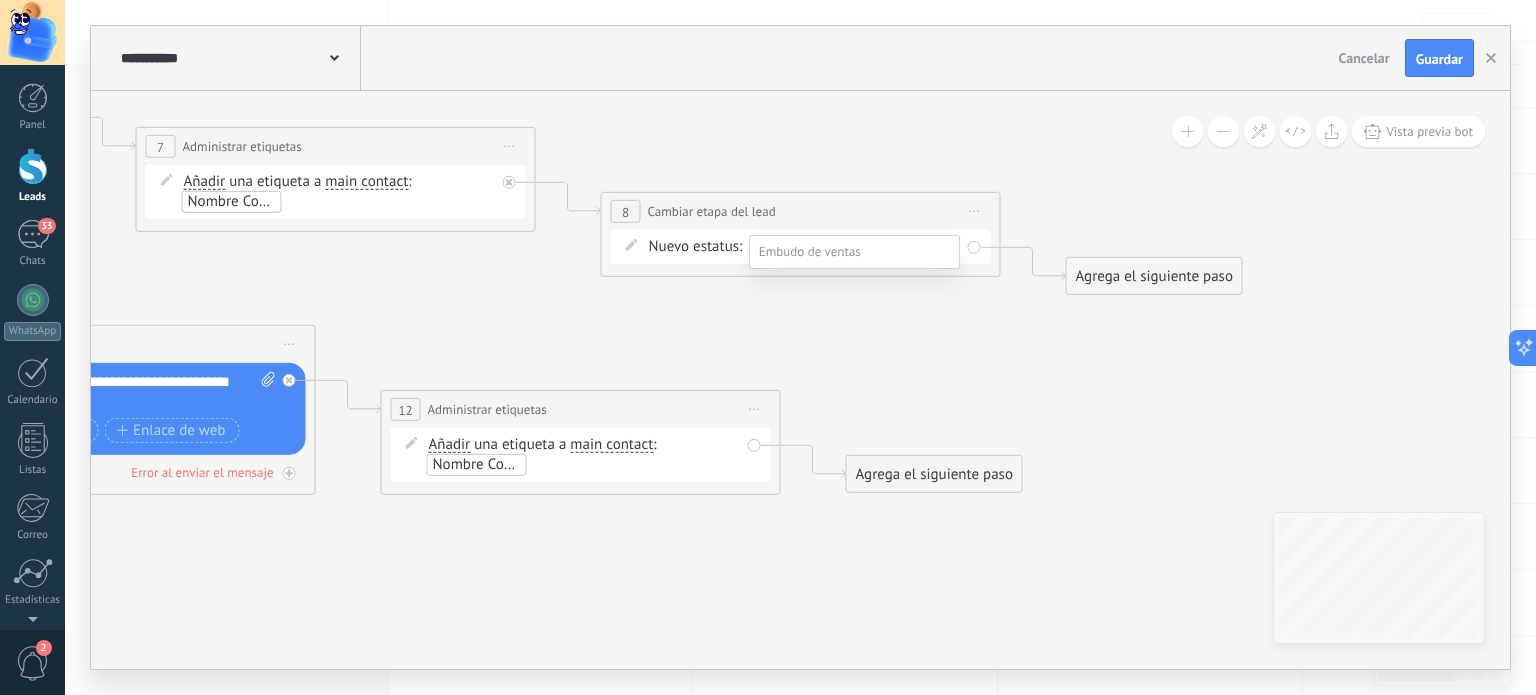 click at bounding box center [800, 347] 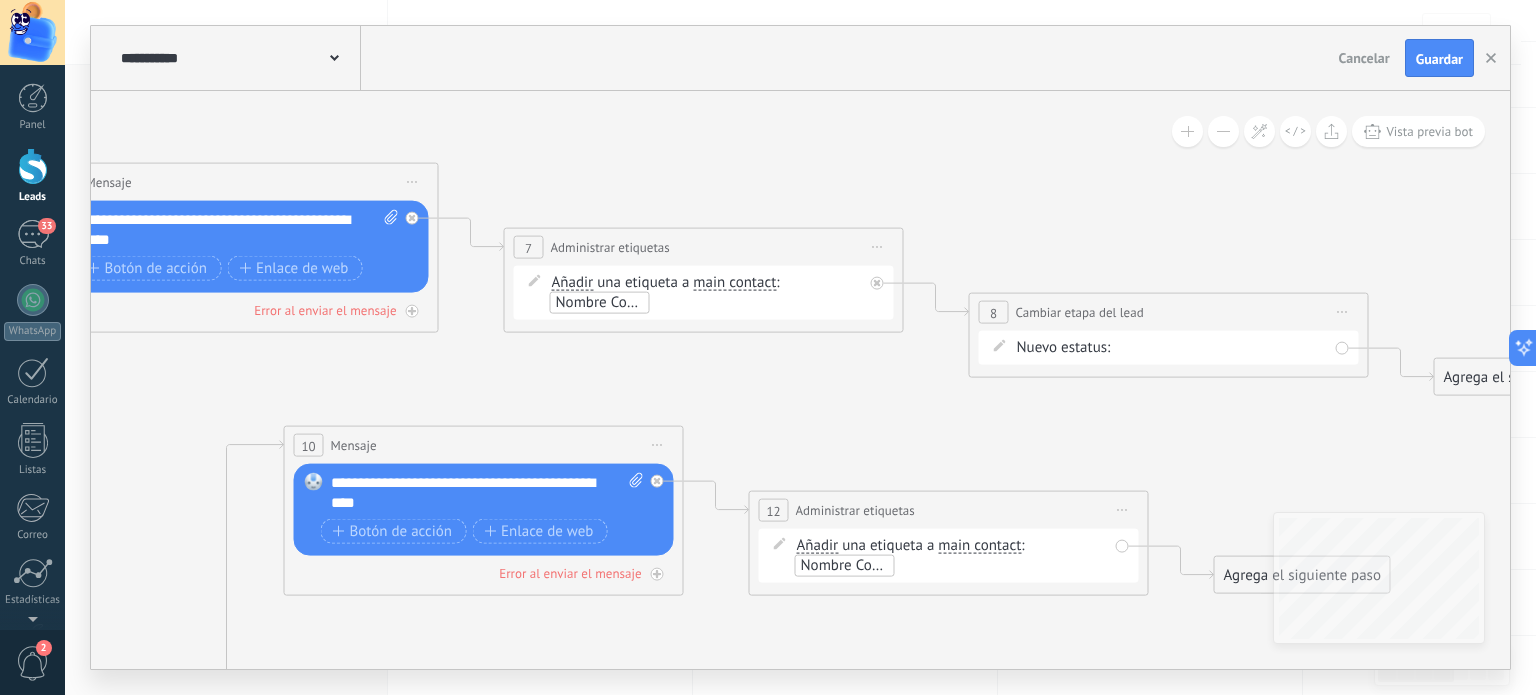 drag, startPoint x: 784, startPoint y: 107, endPoint x: 1119, endPoint y: 208, distance: 349.89426 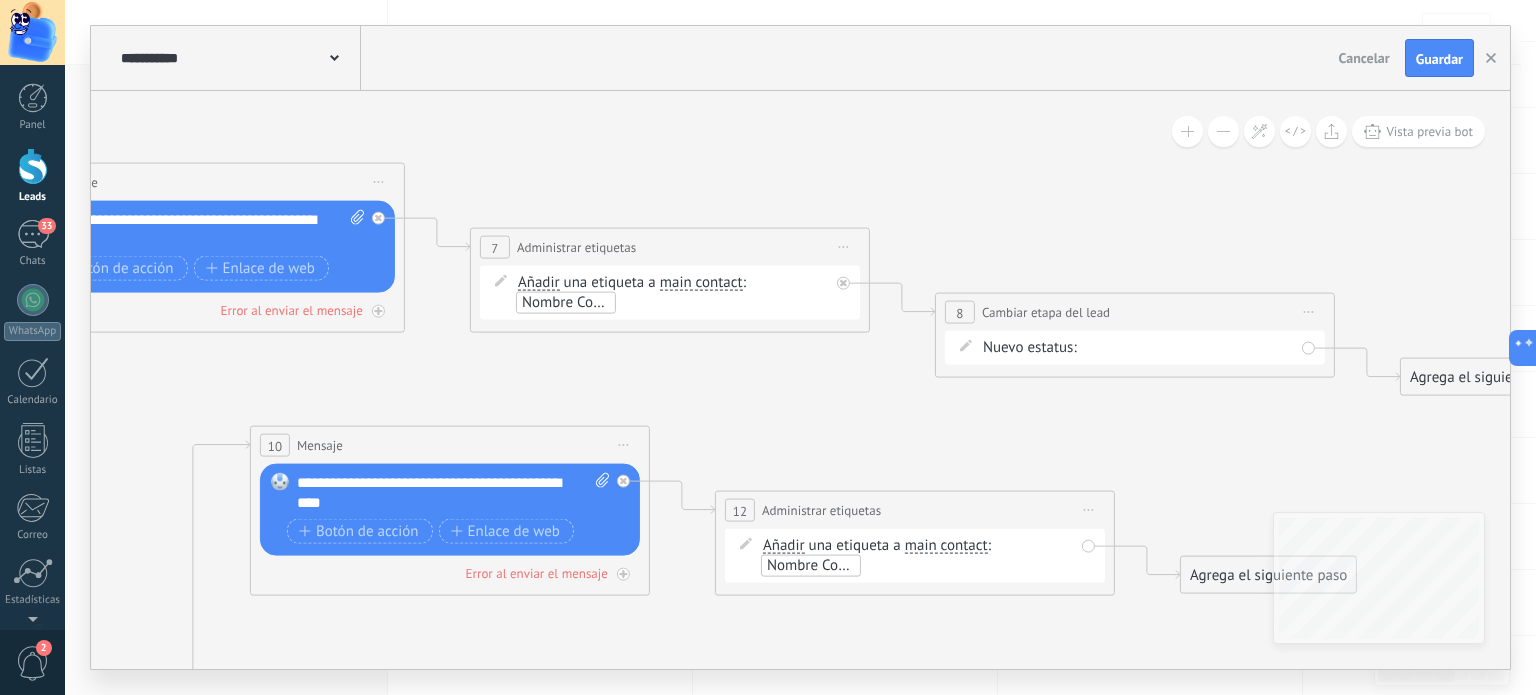 drag, startPoint x: 1311, startPoint y: 307, endPoint x: 1304, endPoint y: 318, distance: 13.038404 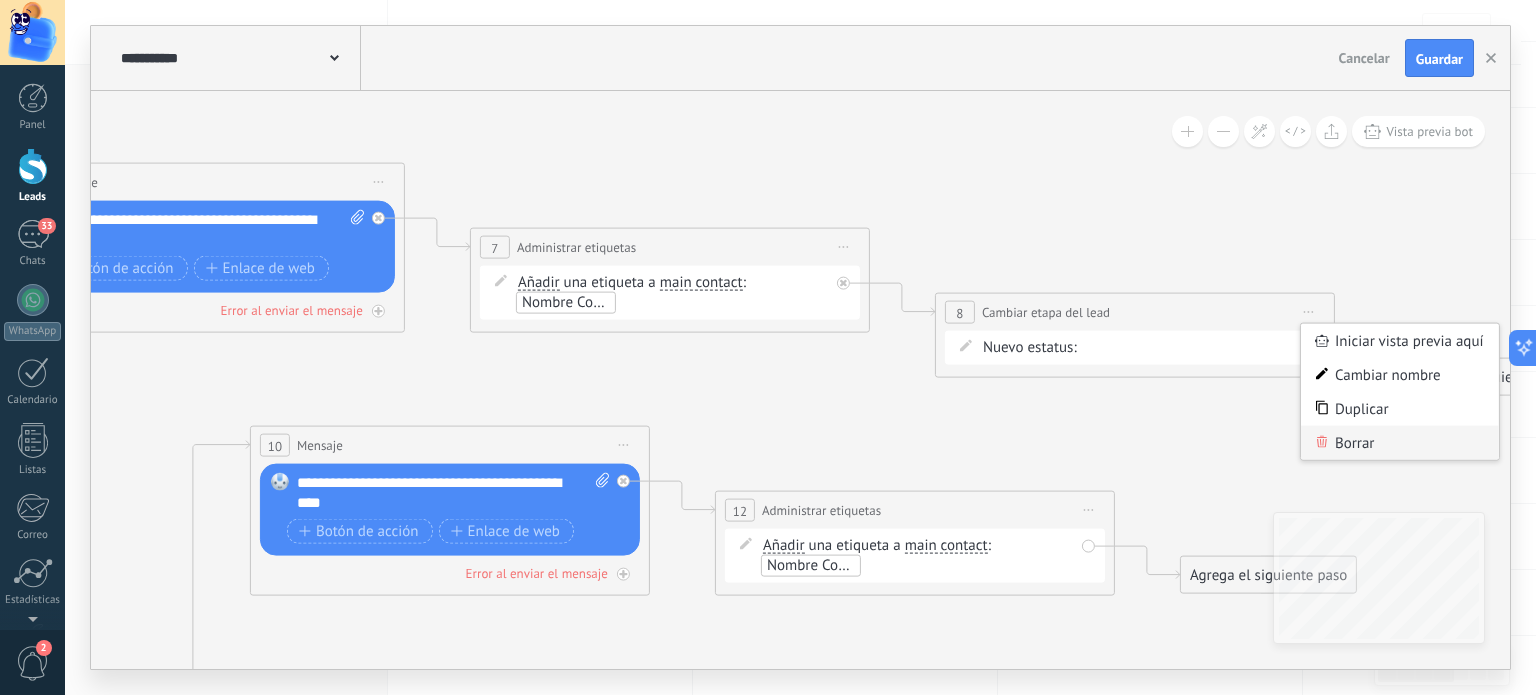 click on "Borrar" at bounding box center [1400, 443] 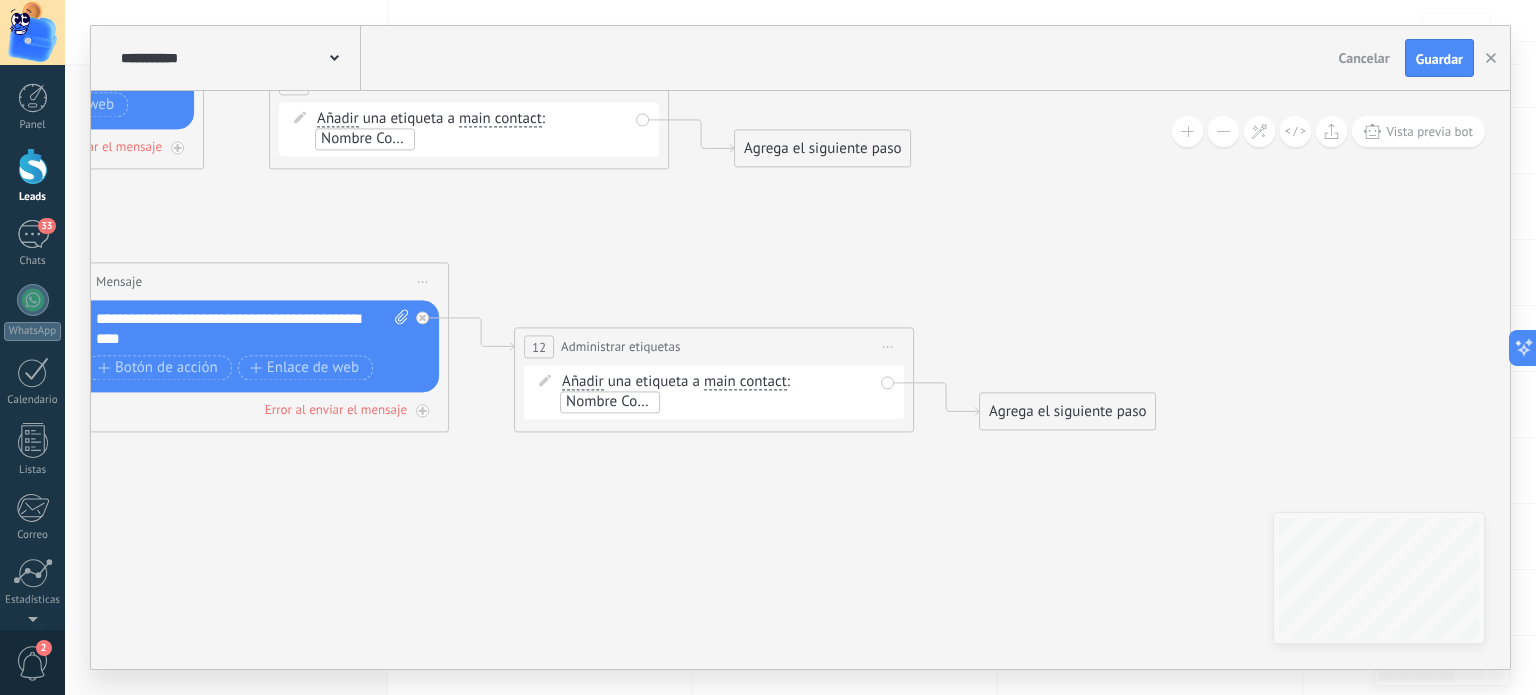 drag, startPoint x: 1155, startPoint y: 383, endPoint x: 952, endPoint y: 222, distance: 259.09457 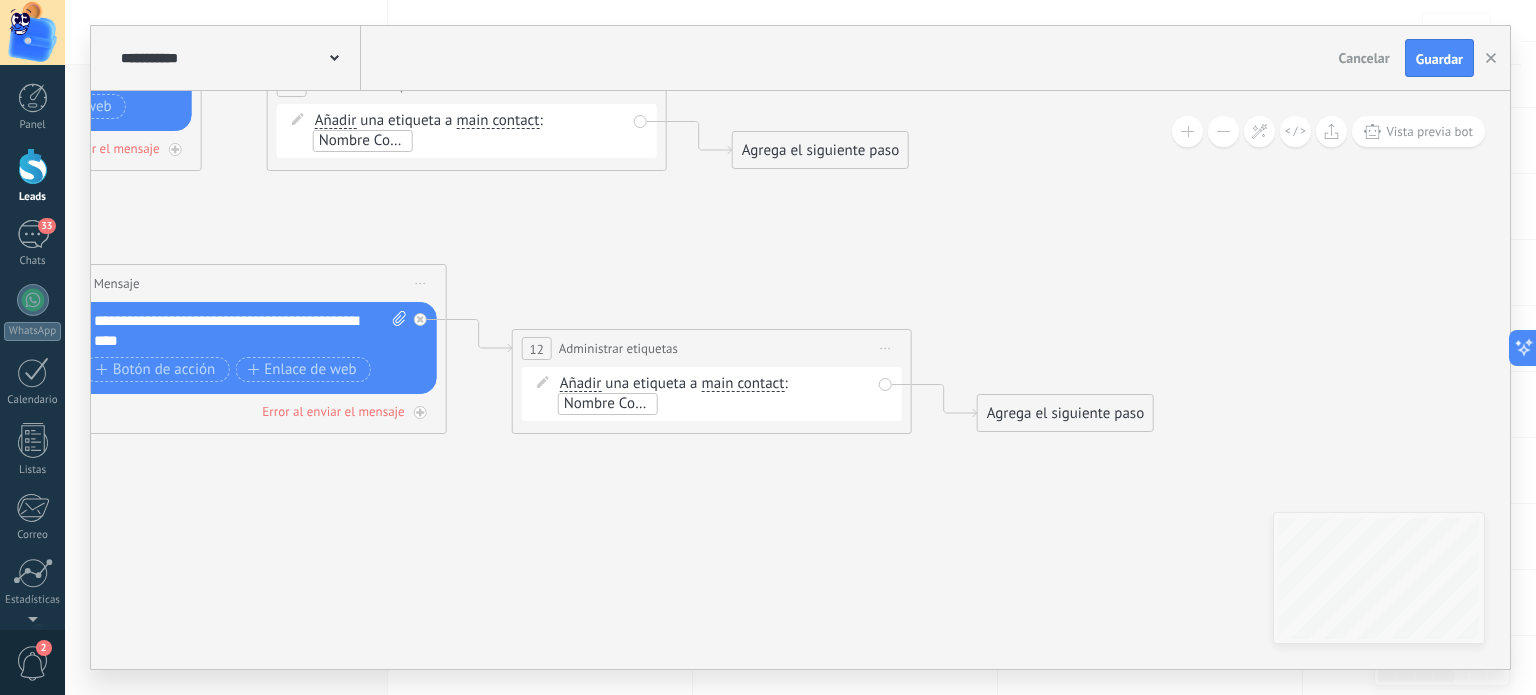 click 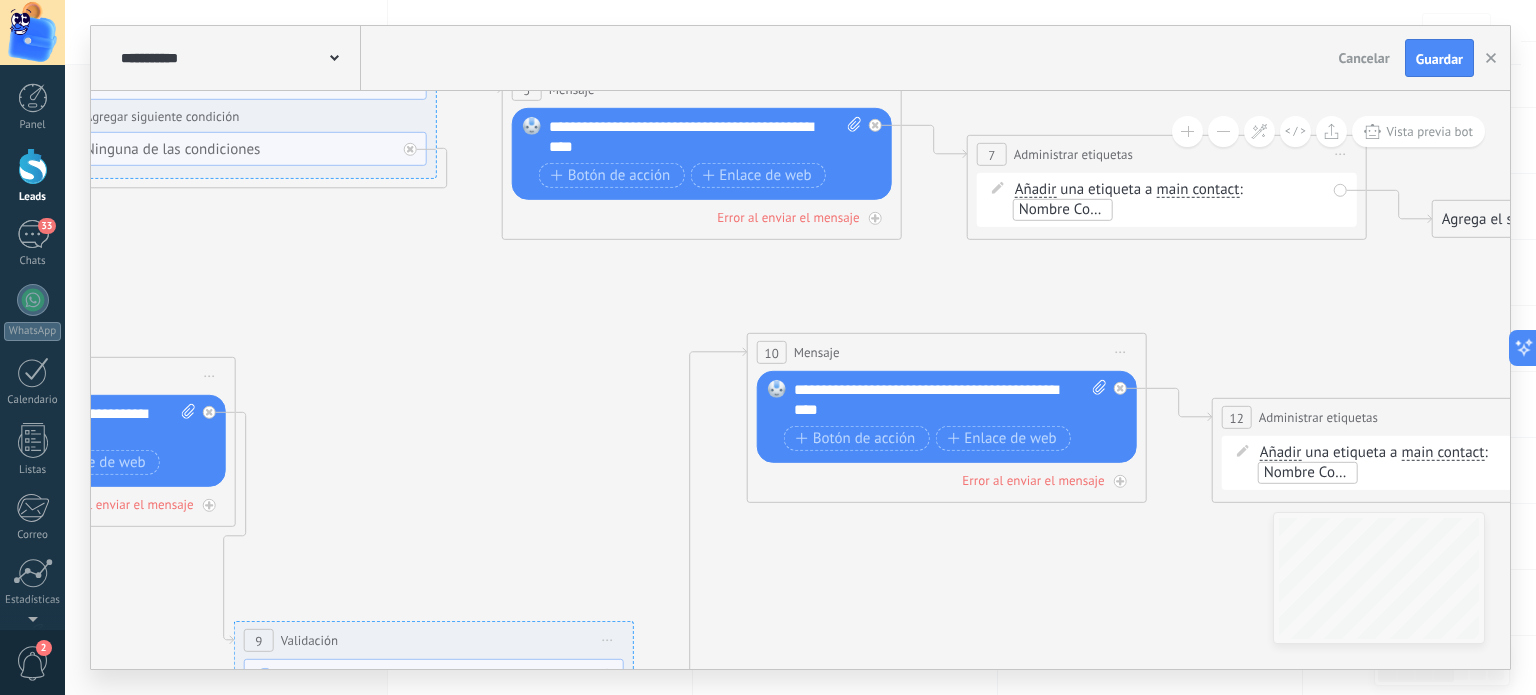 drag, startPoint x: 460, startPoint y: 221, endPoint x: 1155, endPoint y: 327, distance: 703.037 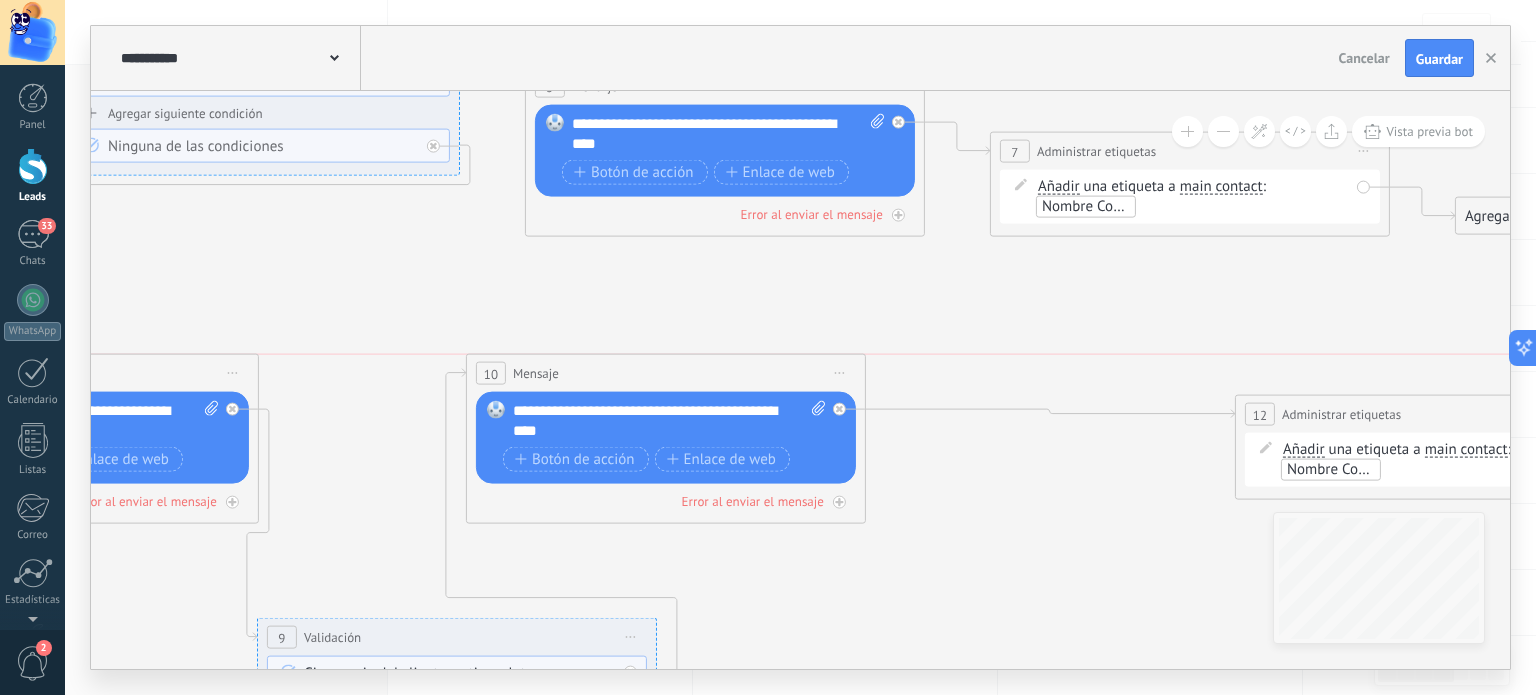 drag, startPoint x: 1014, startPoint y: 348, endPoint x: 678, endPoint y: 372, distance: 336.85605 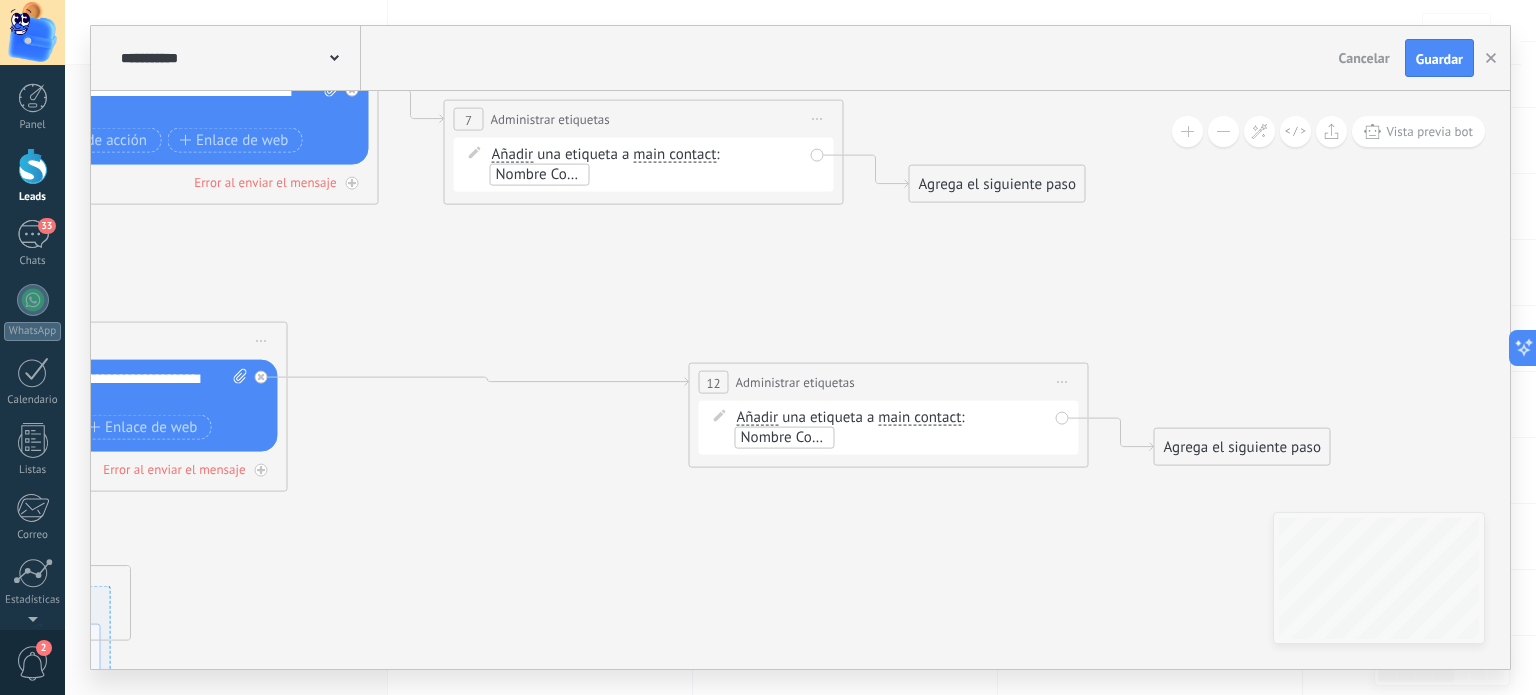 drag, startPoint x: 1296, startPoint y: 309, endPoint x: 769, endPoint y: 276, distance: 528.03217 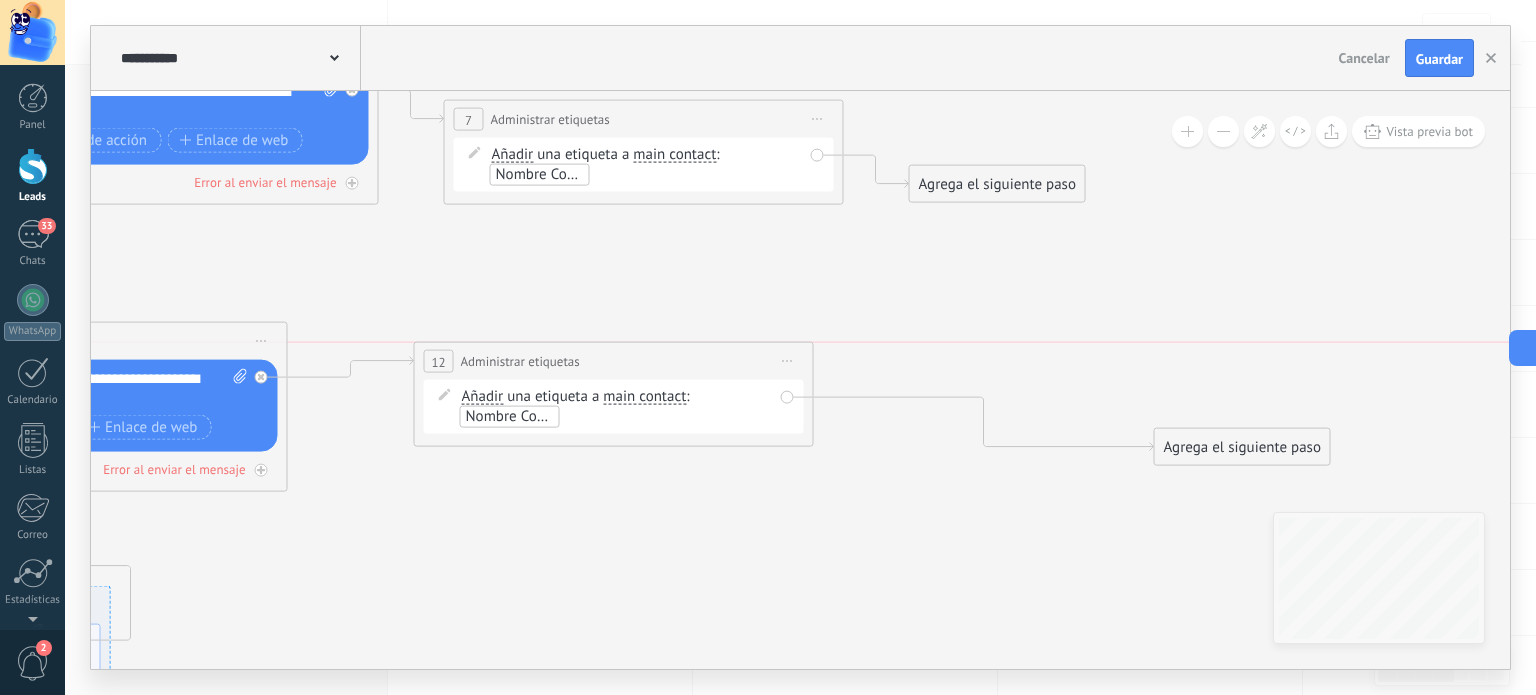 drag, startPoint x: 927, startPoint y: 388, endPoint x: 653, endPoint y: 376, distance: 274.26263 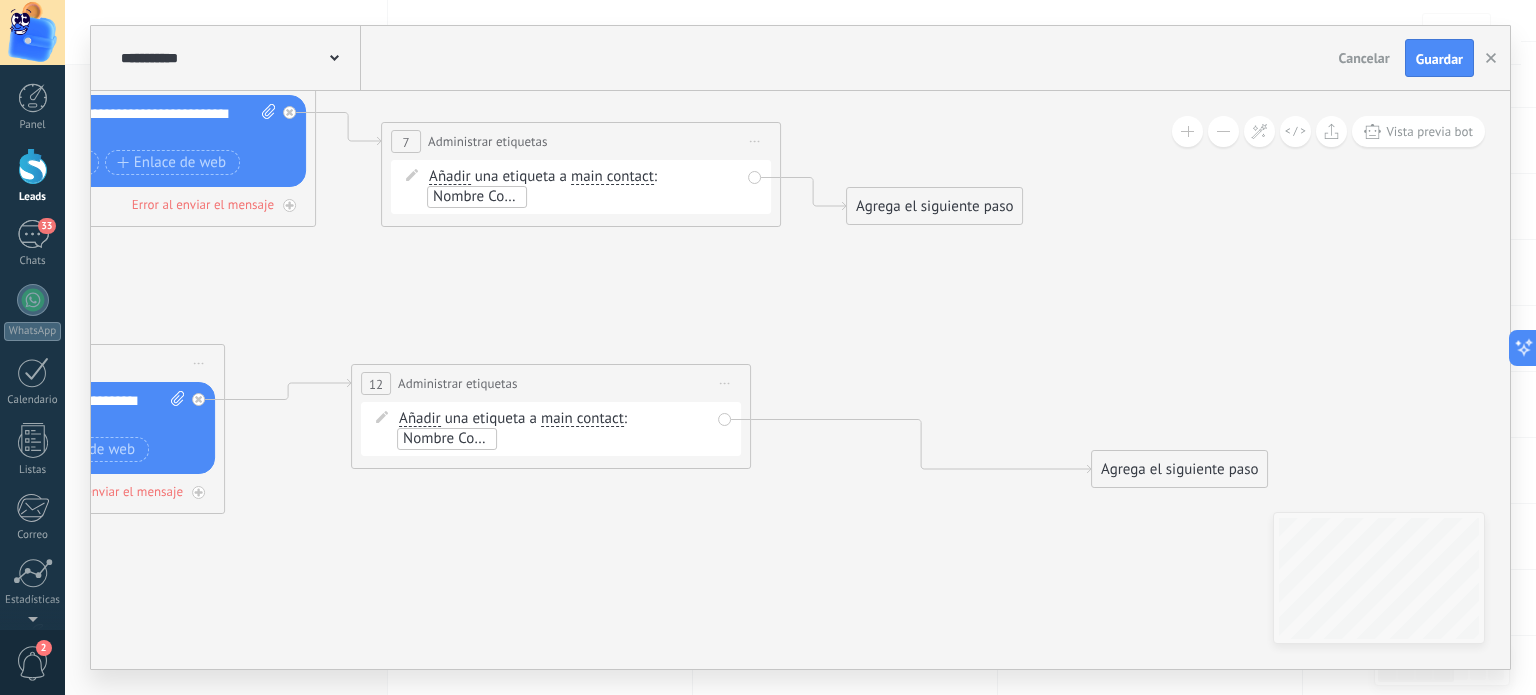 drag, startPoint x: 1028, startPoint y: 296, endPoint x: 964, endPoint y: 321, distance: 68.70953 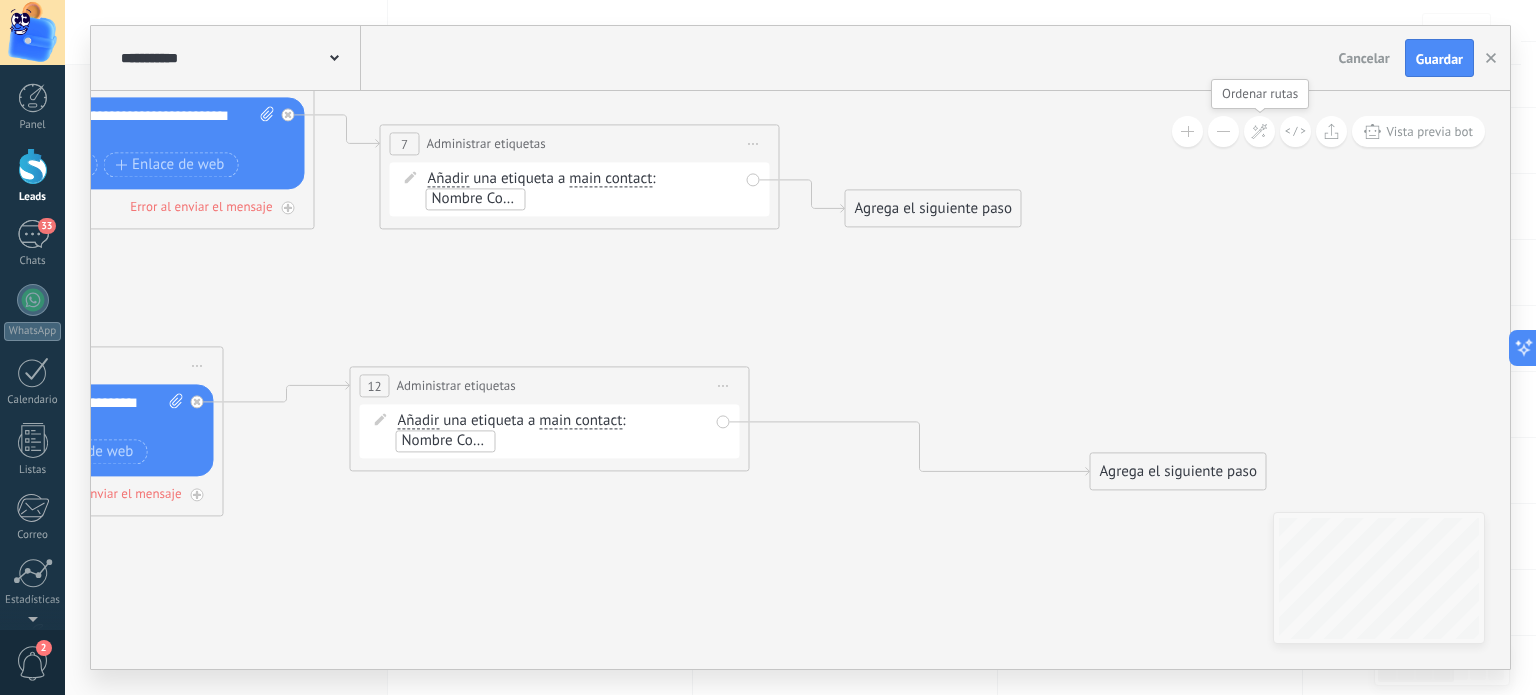click at bounding box center (1259, 131) 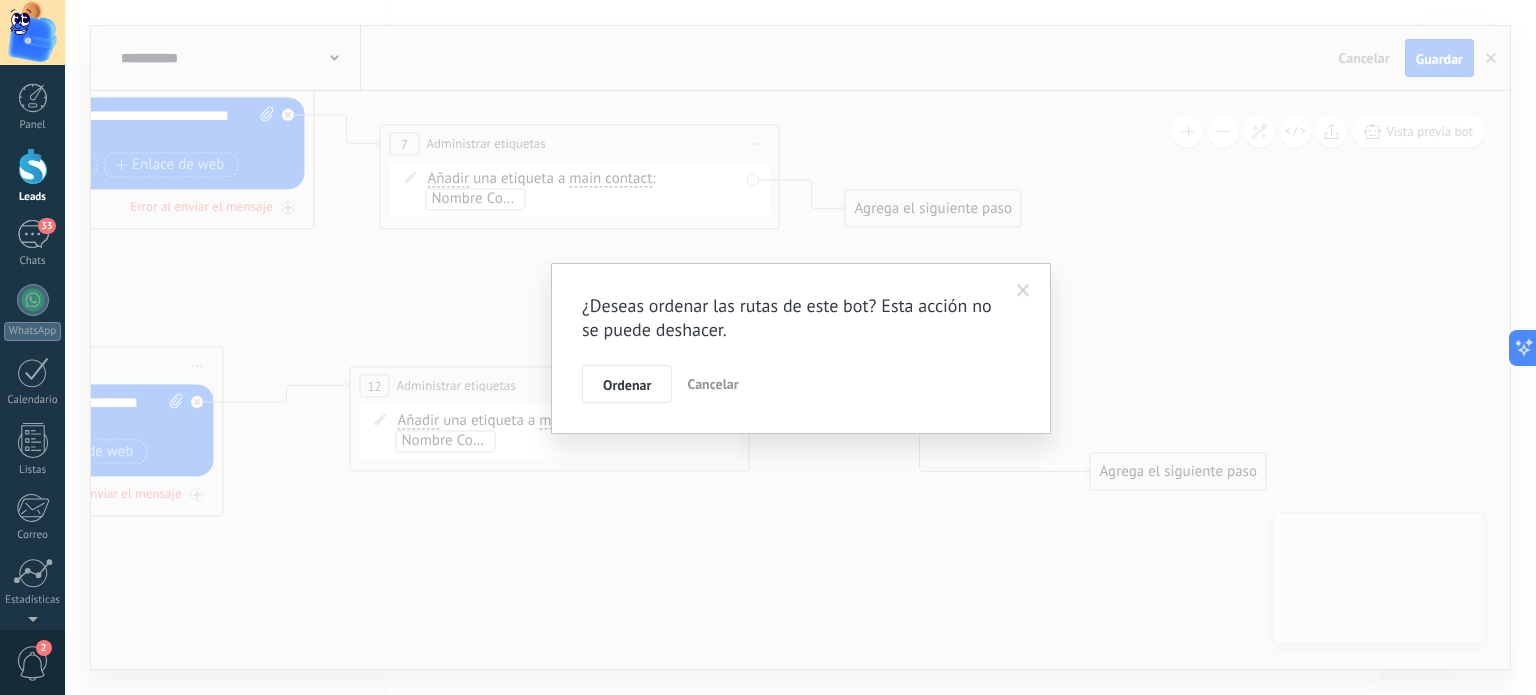 click at bounding box center [1023, 291] 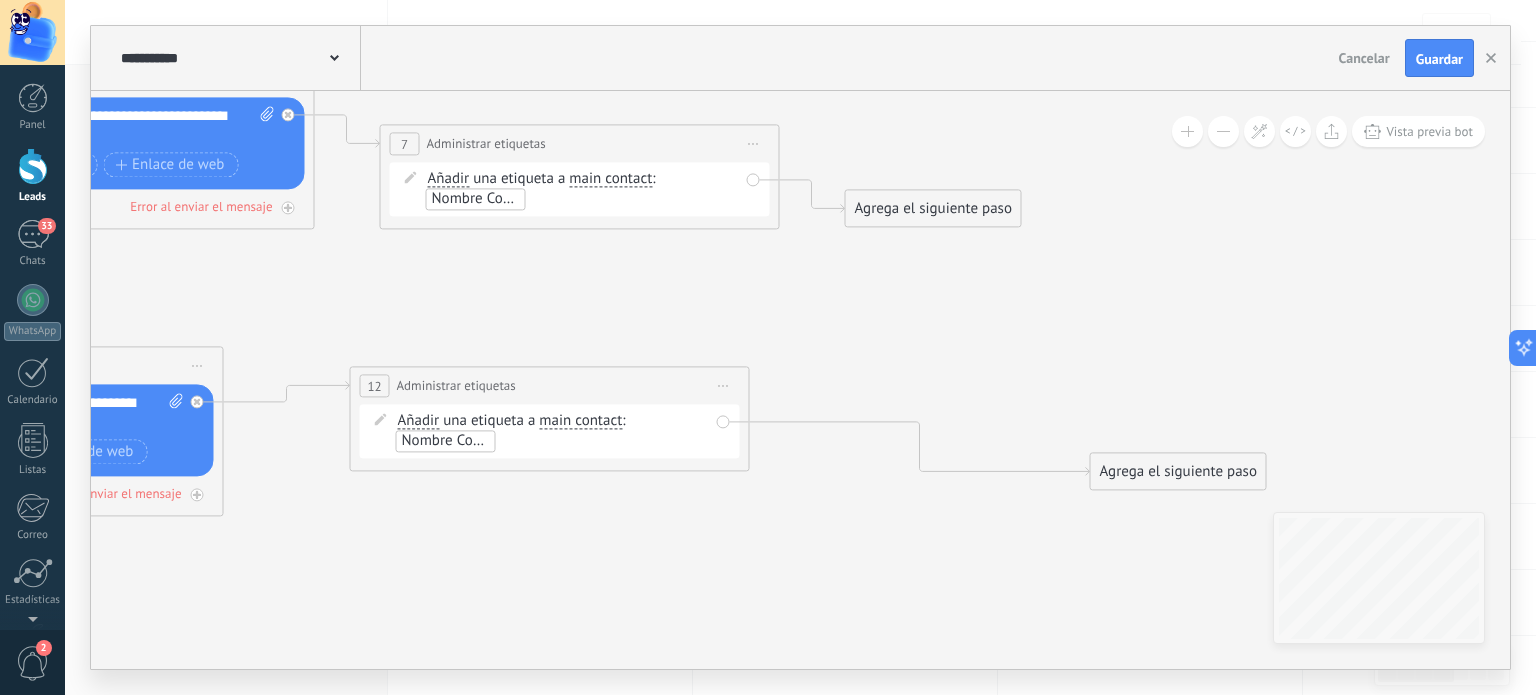 click 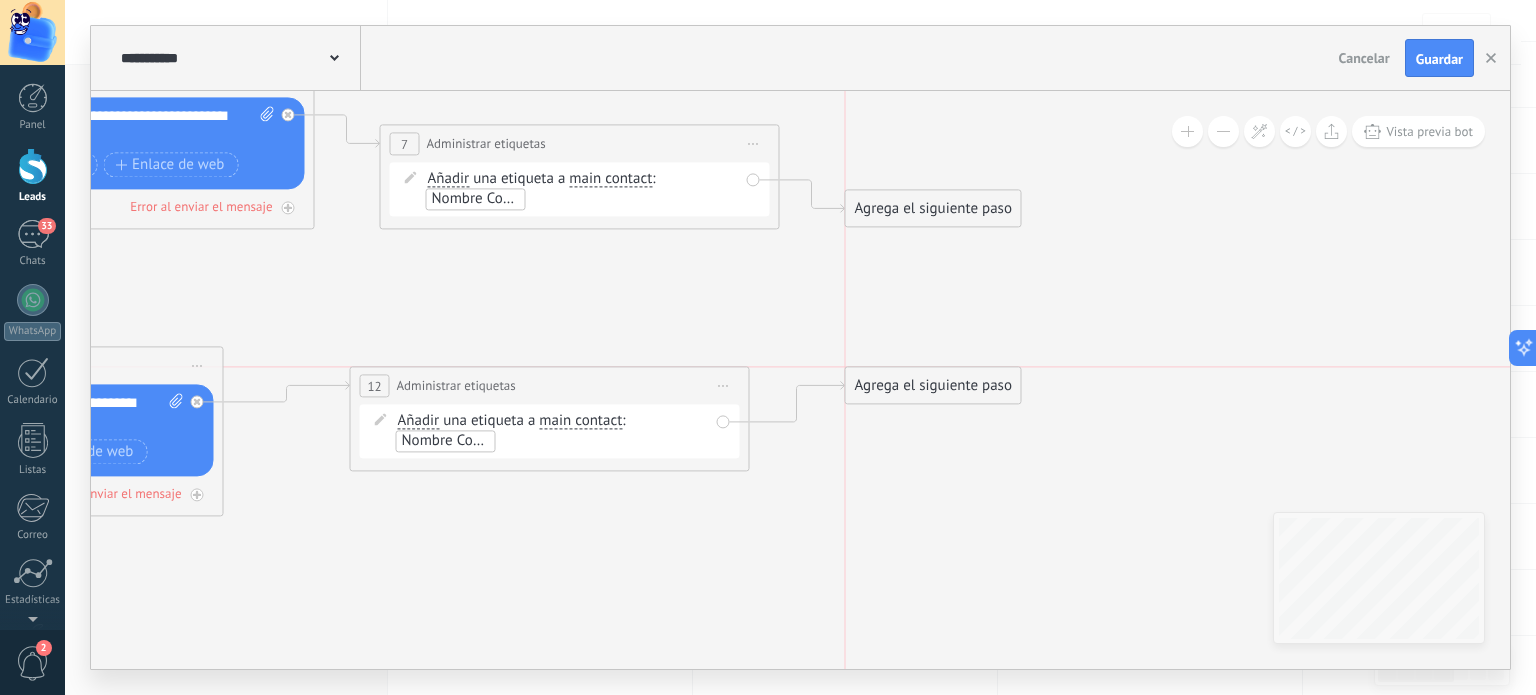 drag, startPoint x: 1145, startPoint y: 475, endPoint x: 896, endPoint y: 394, distance: 261.84348 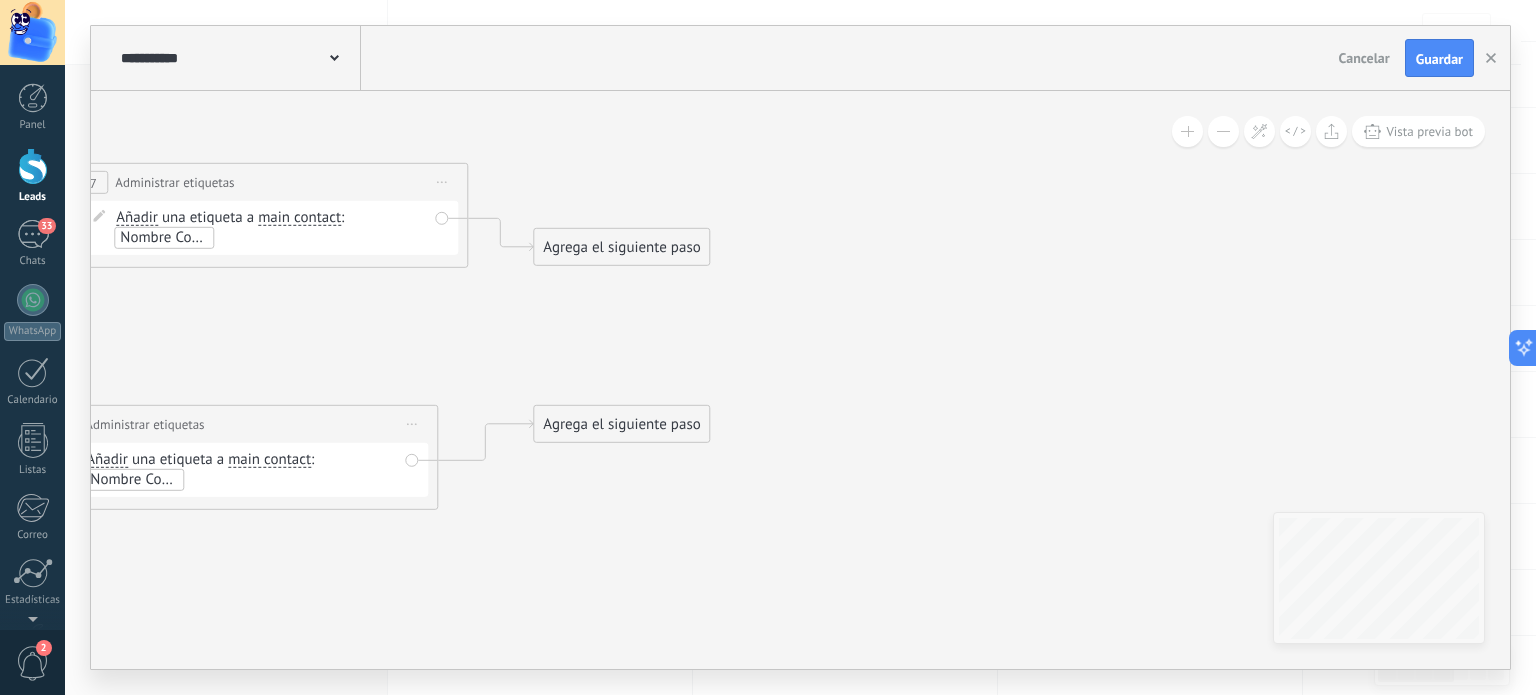 drag, startPoint x: 1116, startPoint y: 259, endPoint x: 805, endPoint y: 298, distance: 313.4358 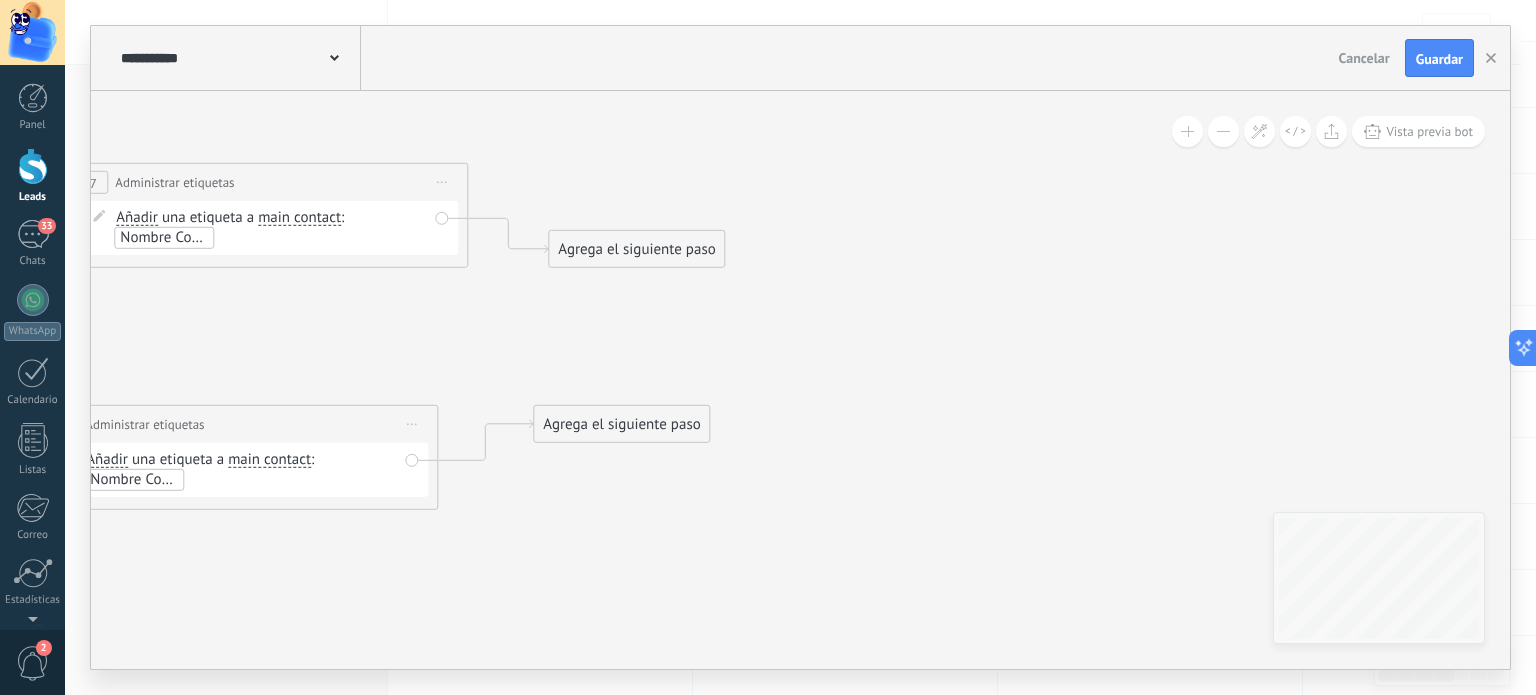 drag, startPoint x: 718, startPoint y: 258, endPoint x: 700, endPoint y: 249, distance: 20.12461 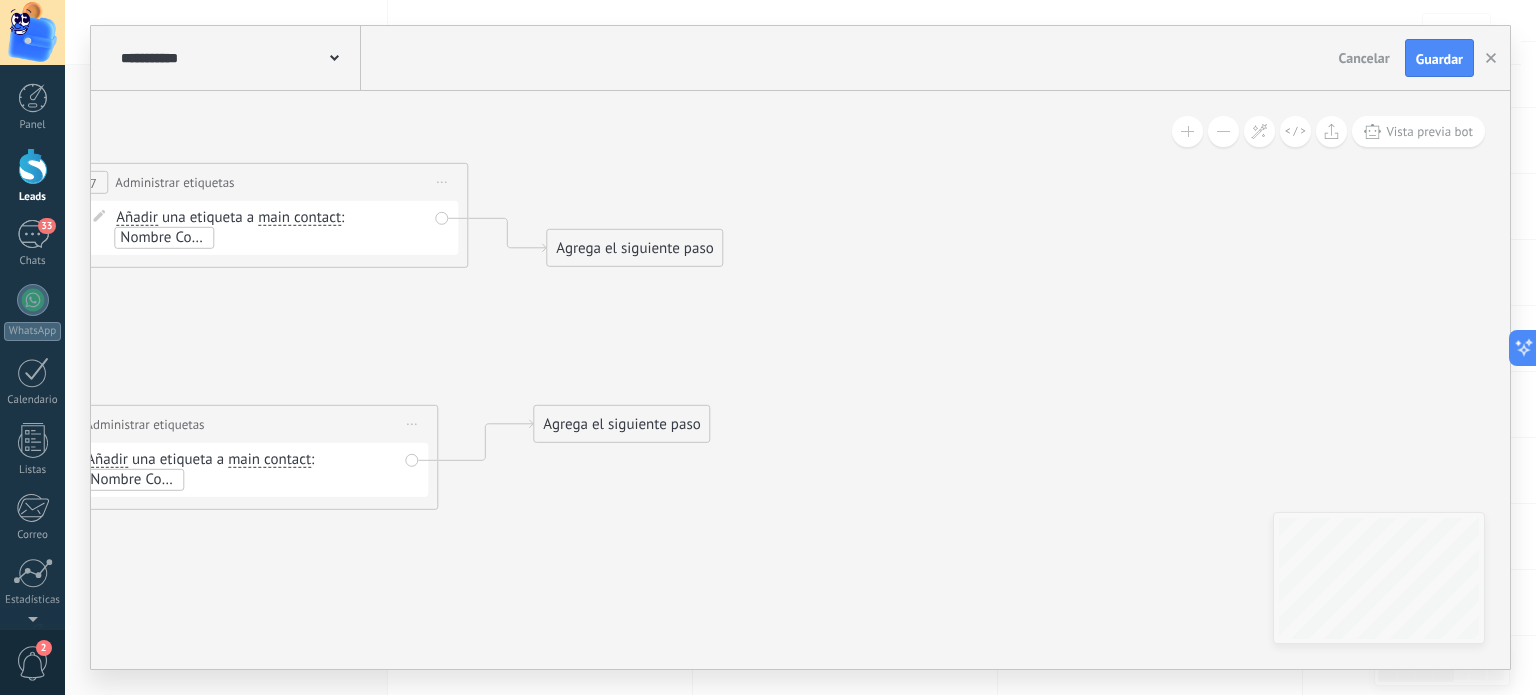 click on "Agrega el siguiente paso" at bounding box center [634, 248] 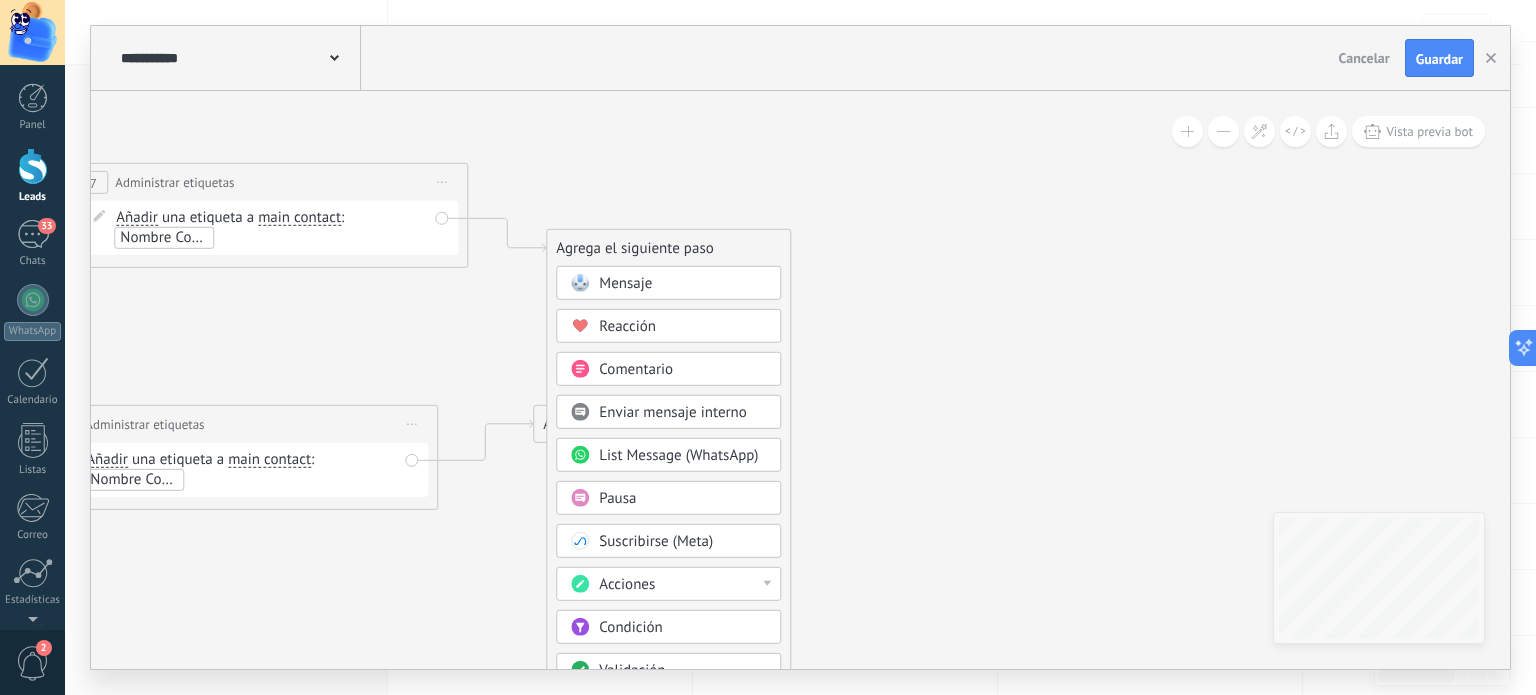 click on "Mensaje" at bounding box center (683, 284) 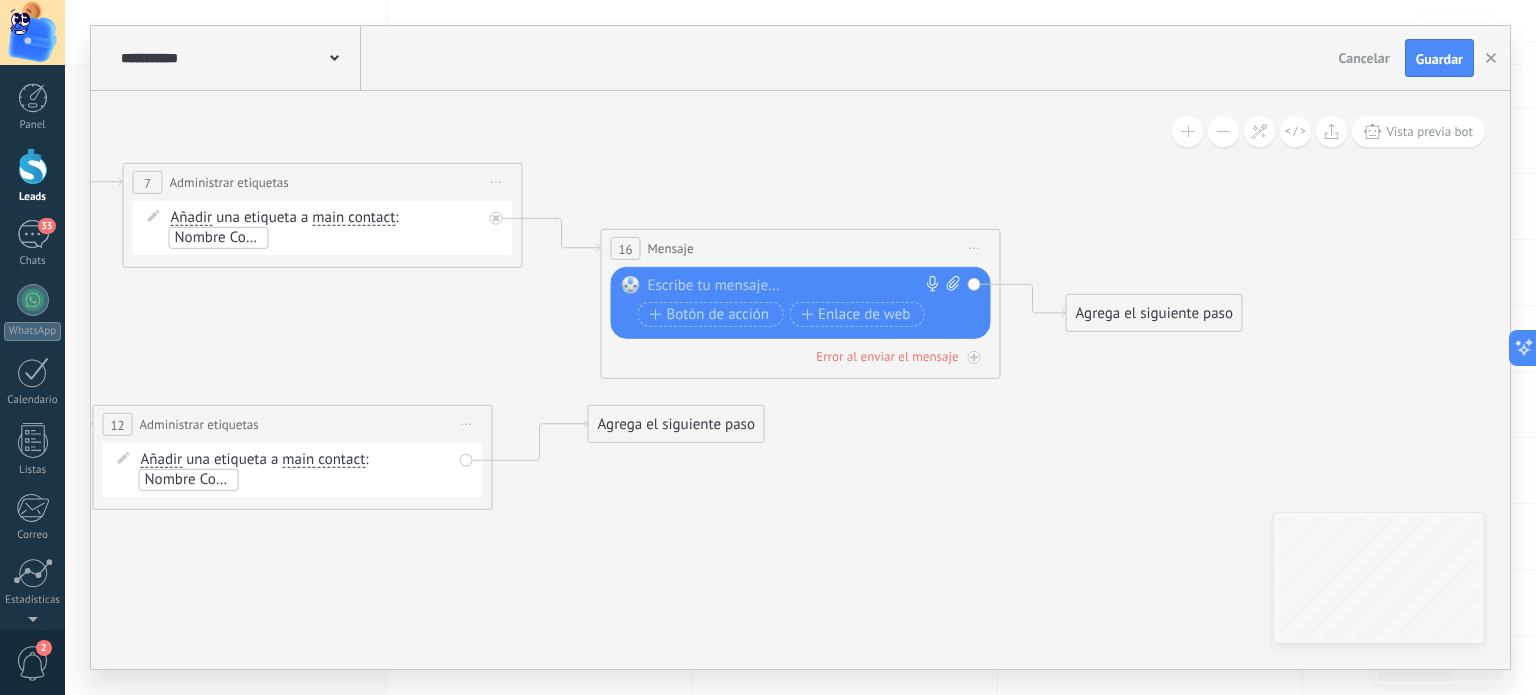 click at bounding box center (796, 286) 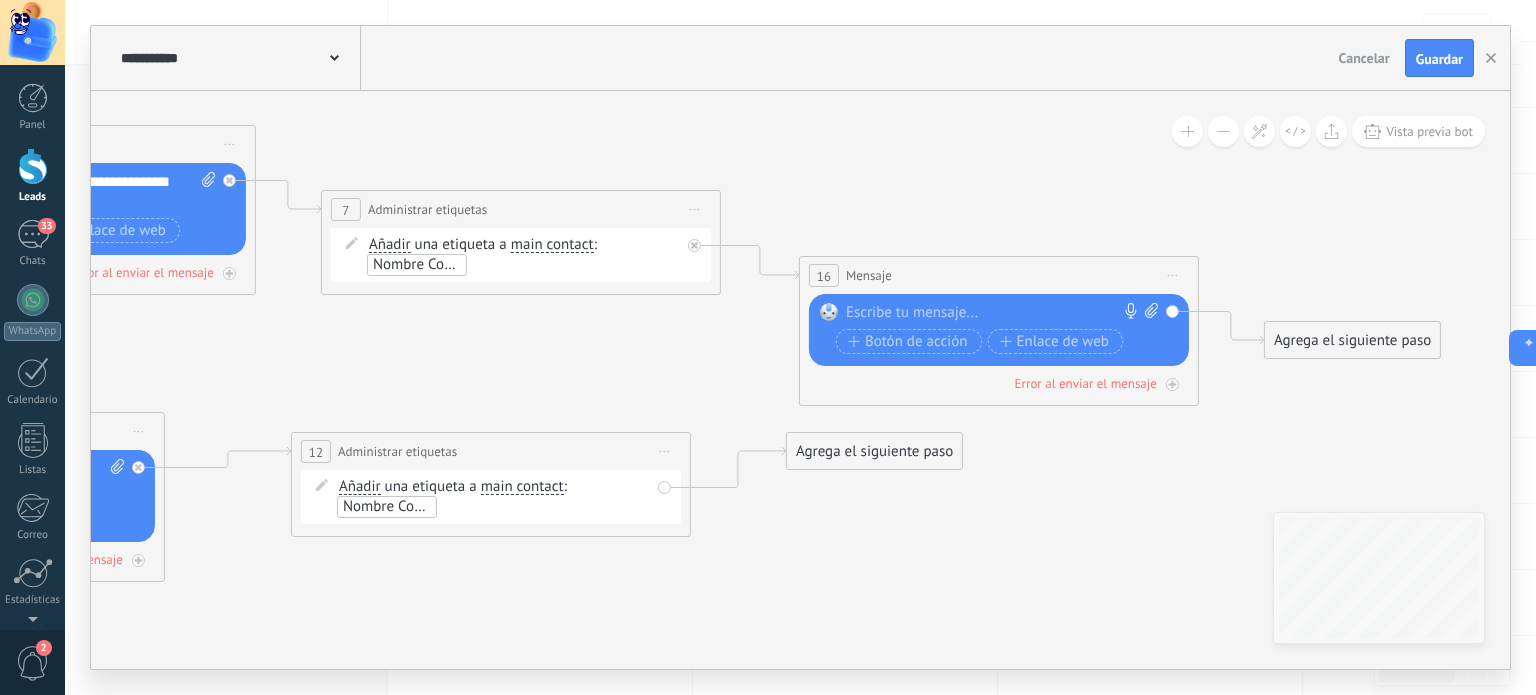 drag, startPoint x: 246, startPoint y: 315, endPoint x: 442, endPoint y: 343, distance: 197.9899 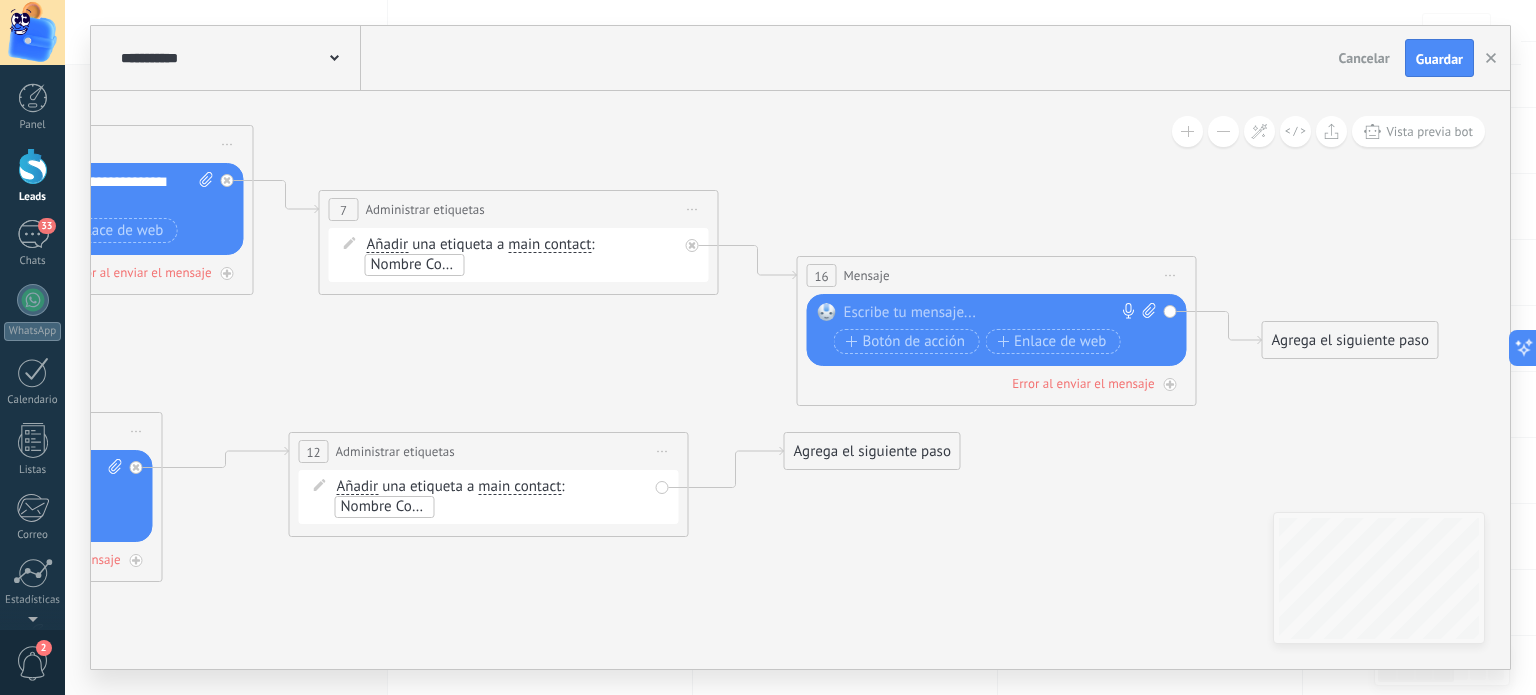 click at bounding box center [993, 313] 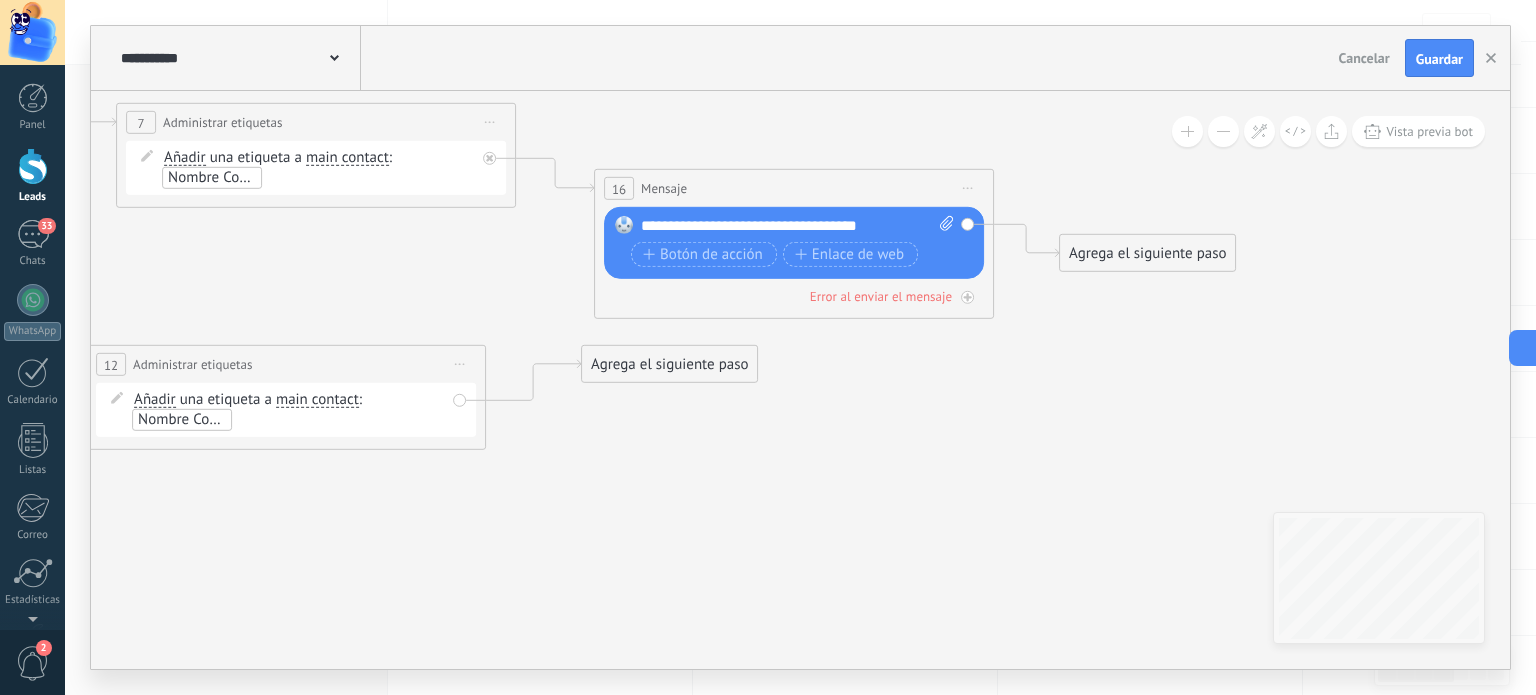drag, startPoint x: 936, startPoint y: 190, endPoint x: 727, endPoint y: 101, distance: 227.16074 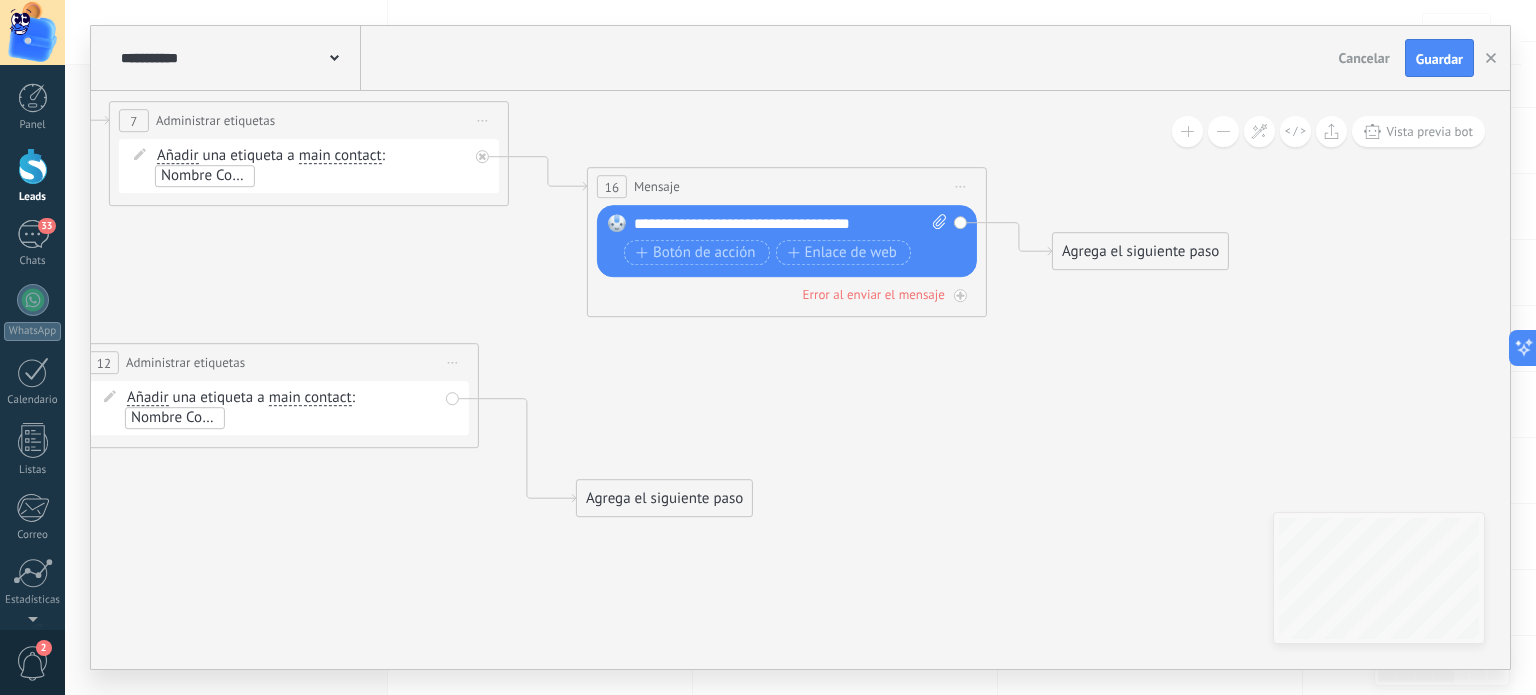 drag, startPoint x: 679, startPoint y: 371, endPoint x: 677, endPoint y: 552, distance: 181.01105 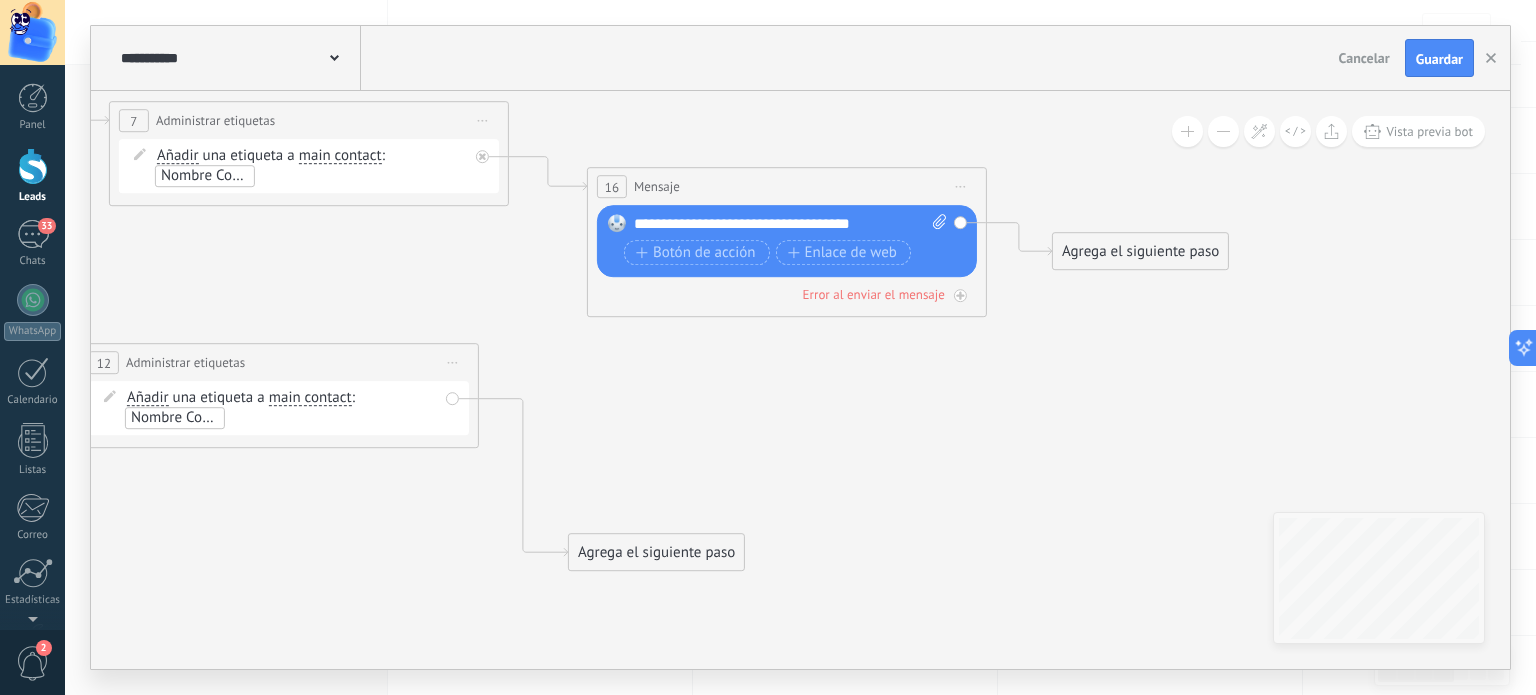 click on "**********" at bounding box center (791, 224) 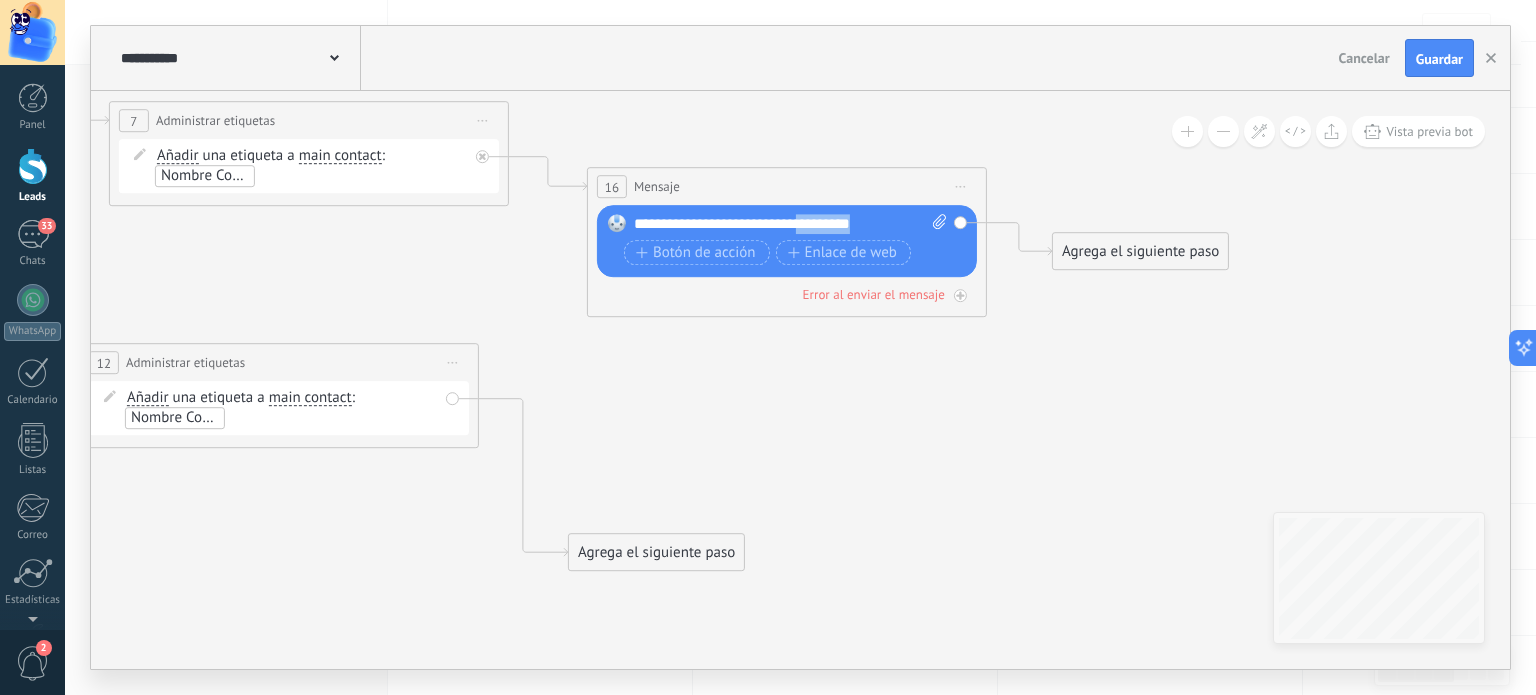 click on "**********" at bounding box center (791, 224) 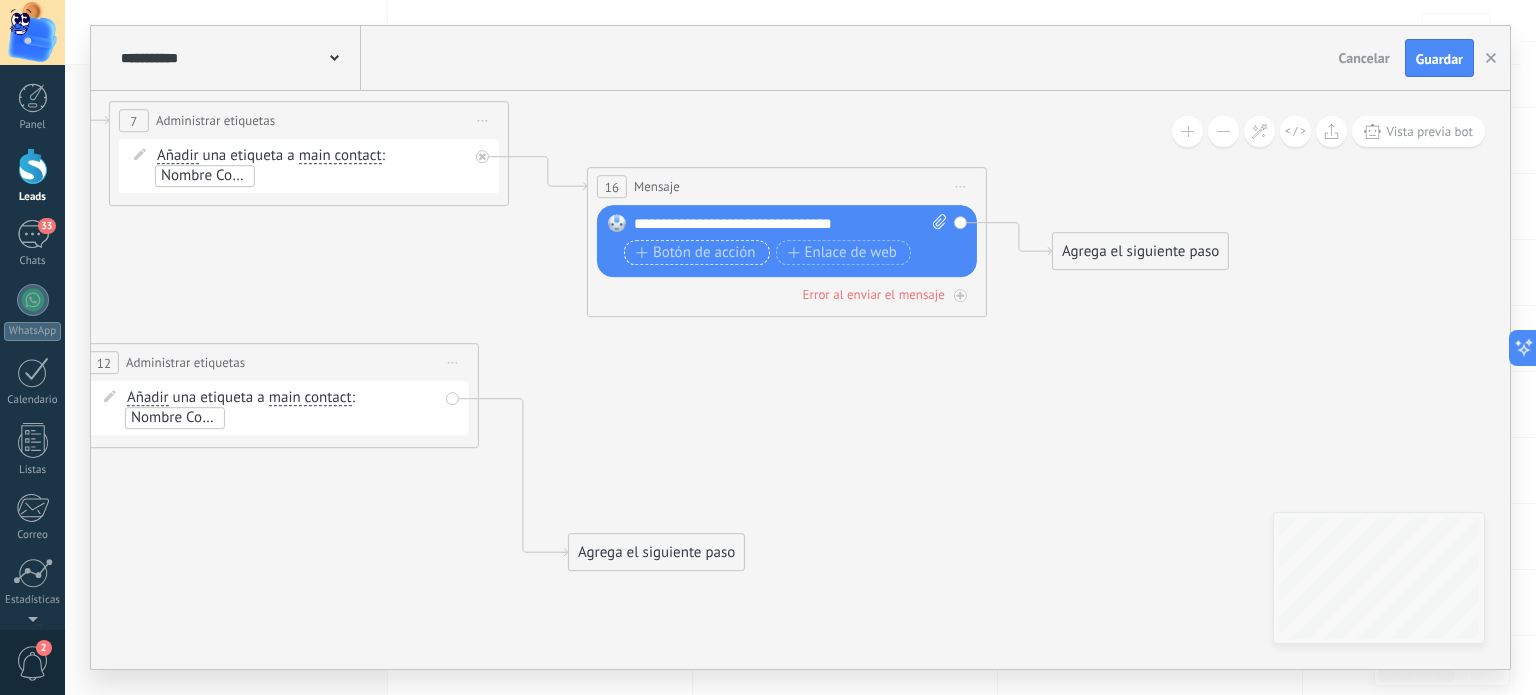 click on "Botón de acción" at bounding box center (696, 253) 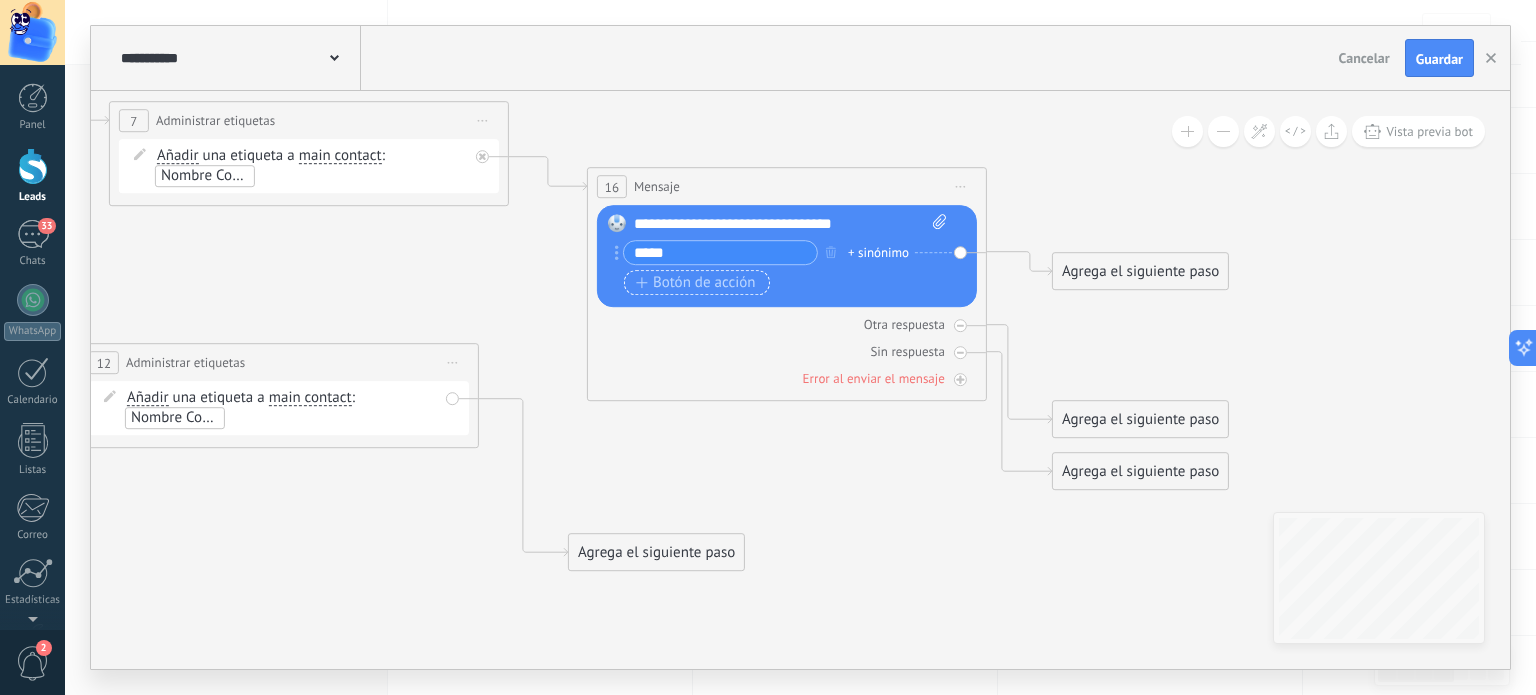 type on "*****" 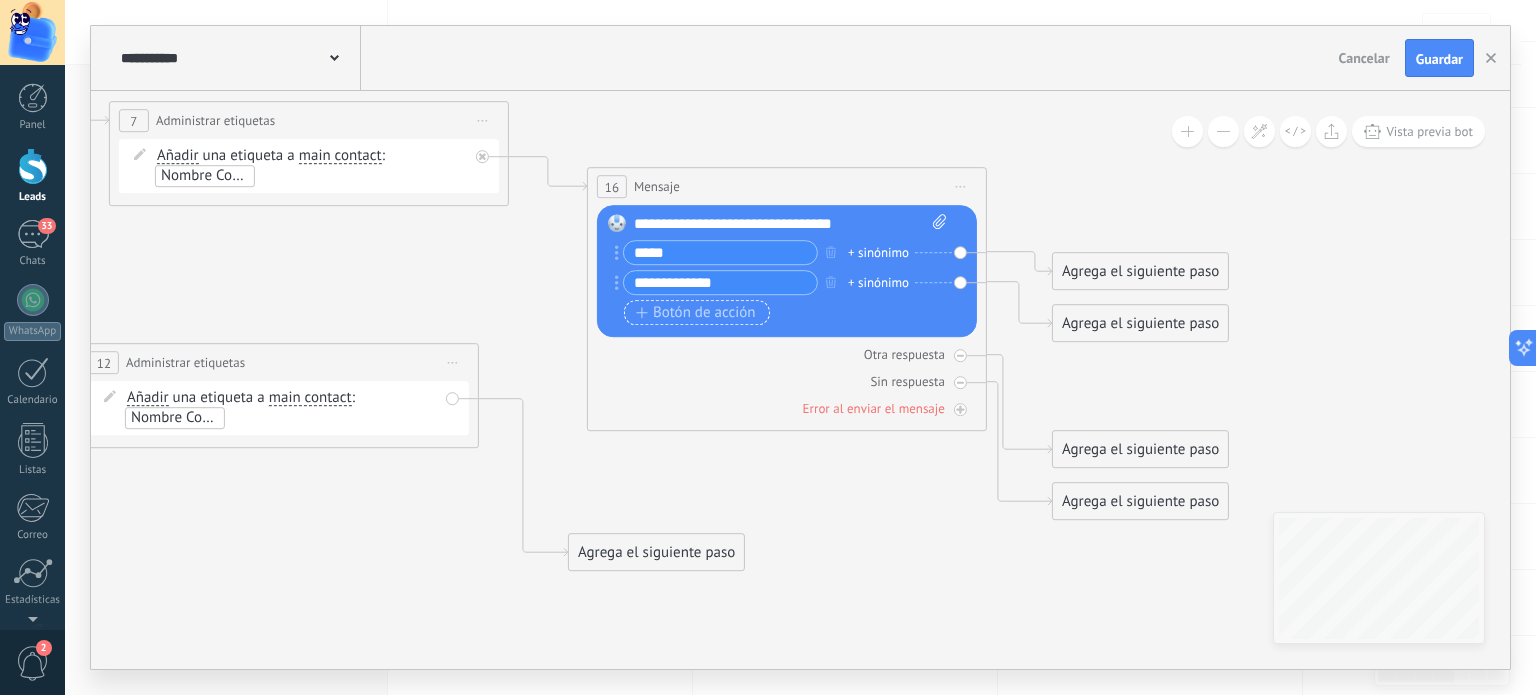 type on "**********" 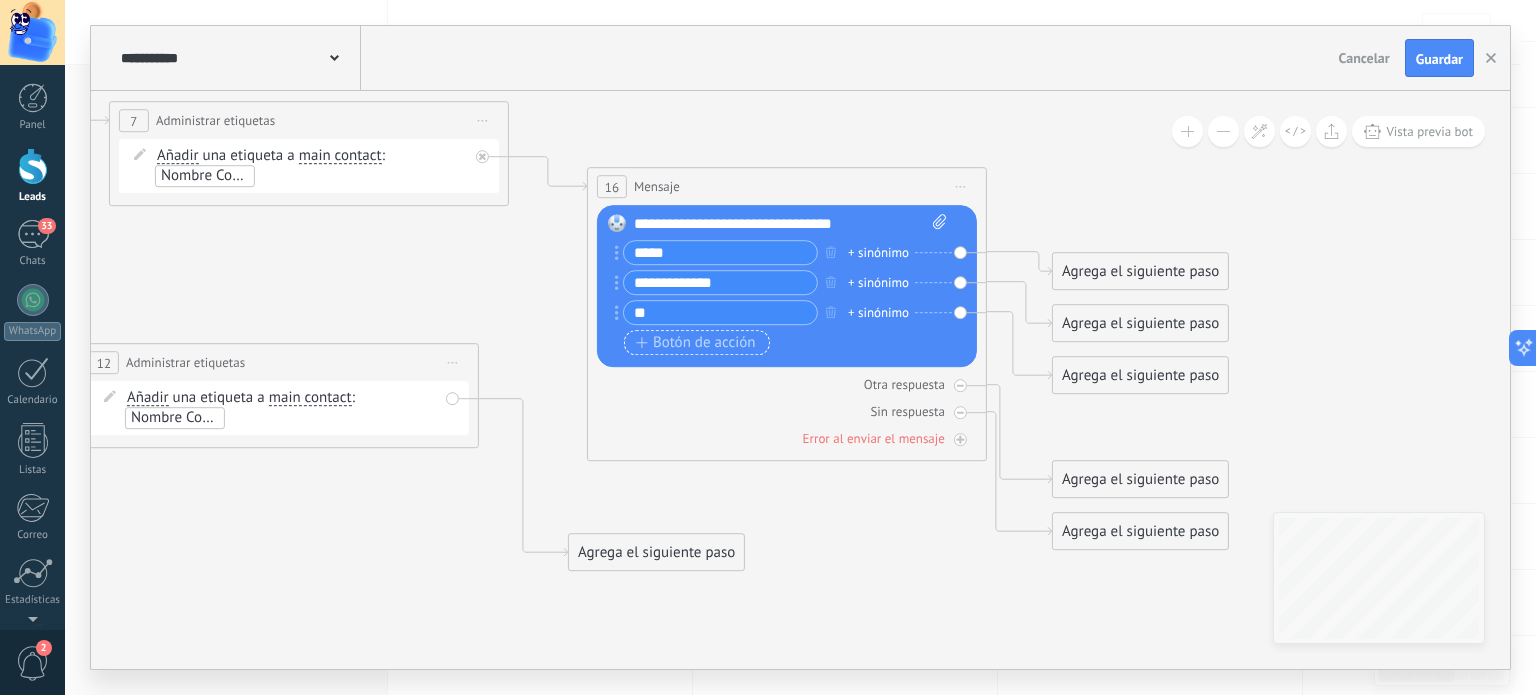 type on "*" 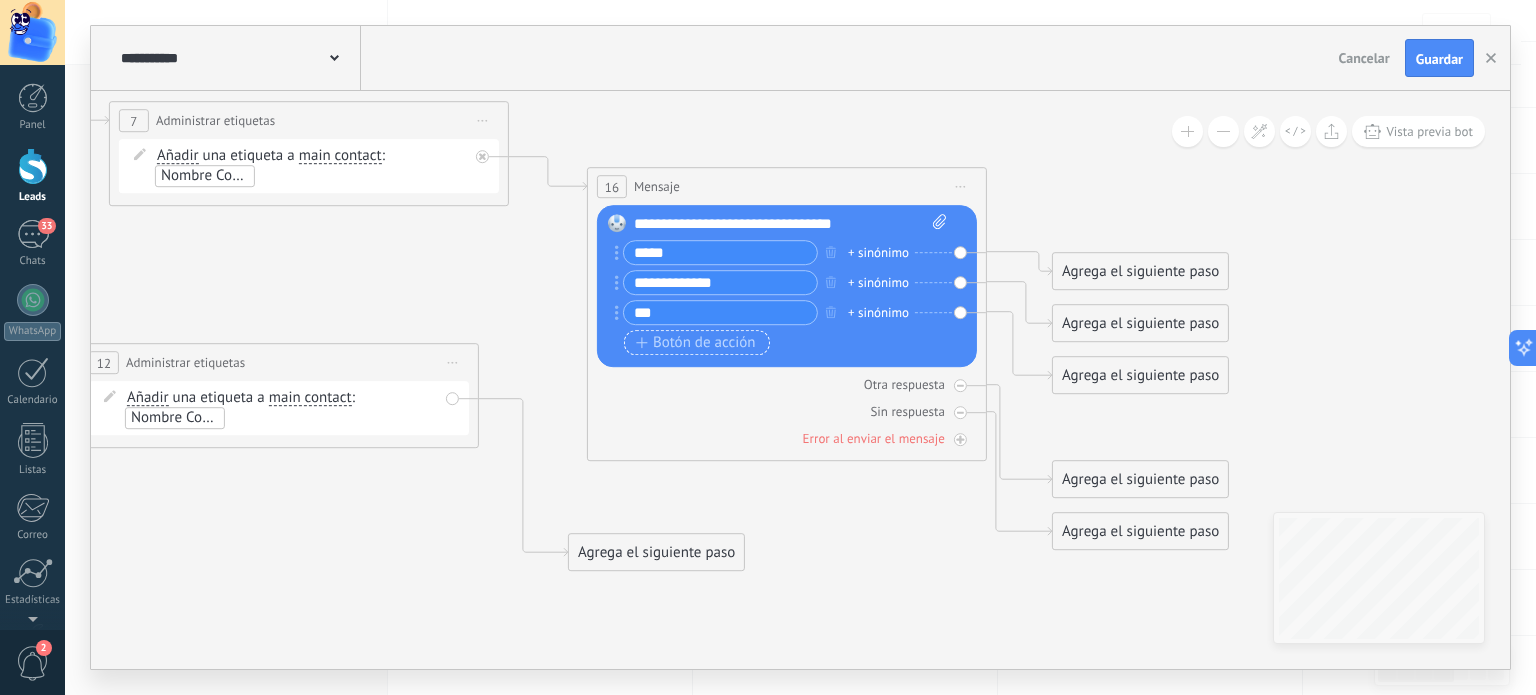 type on "***" 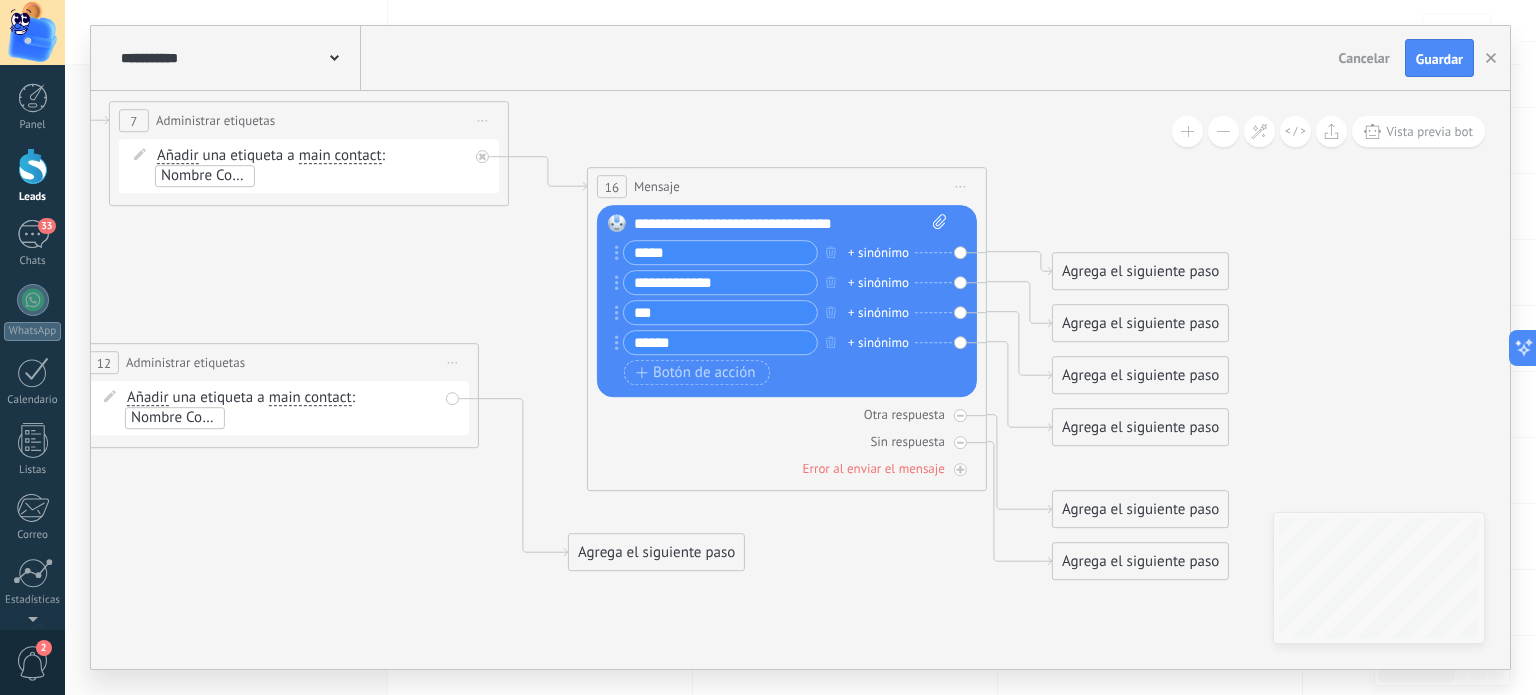 type on "******" 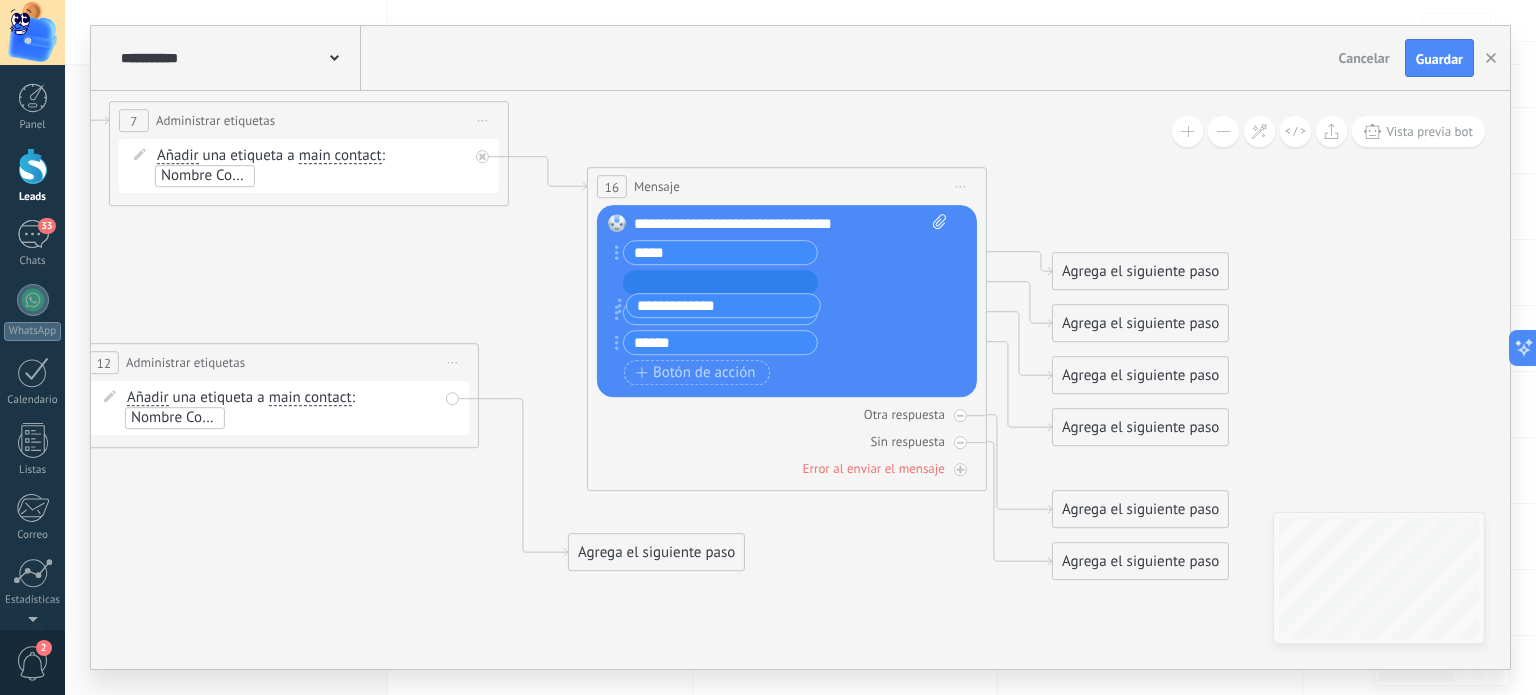 type on "***" 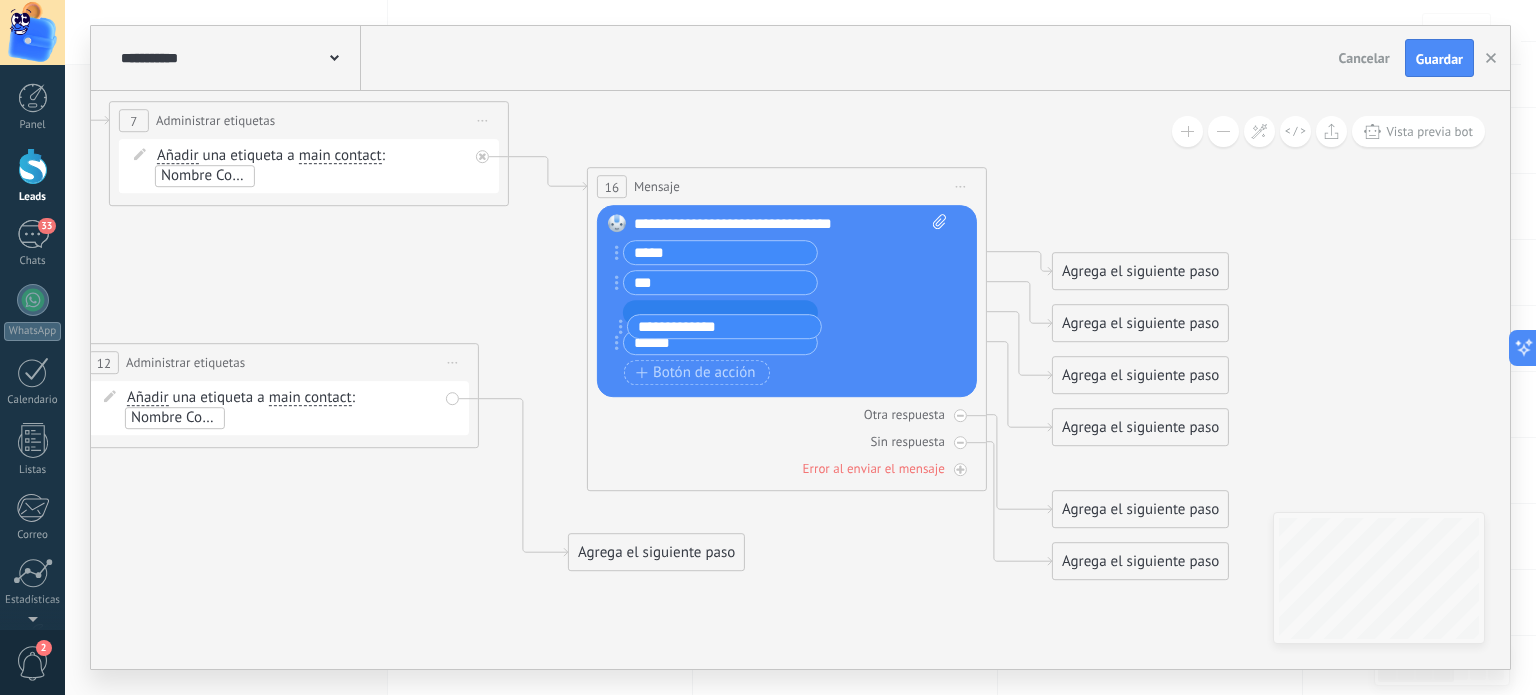 drag, startPoint x: 616, startPoint y: 276, endPoint x: 620, endPoint y: 321, distance: 45.17743 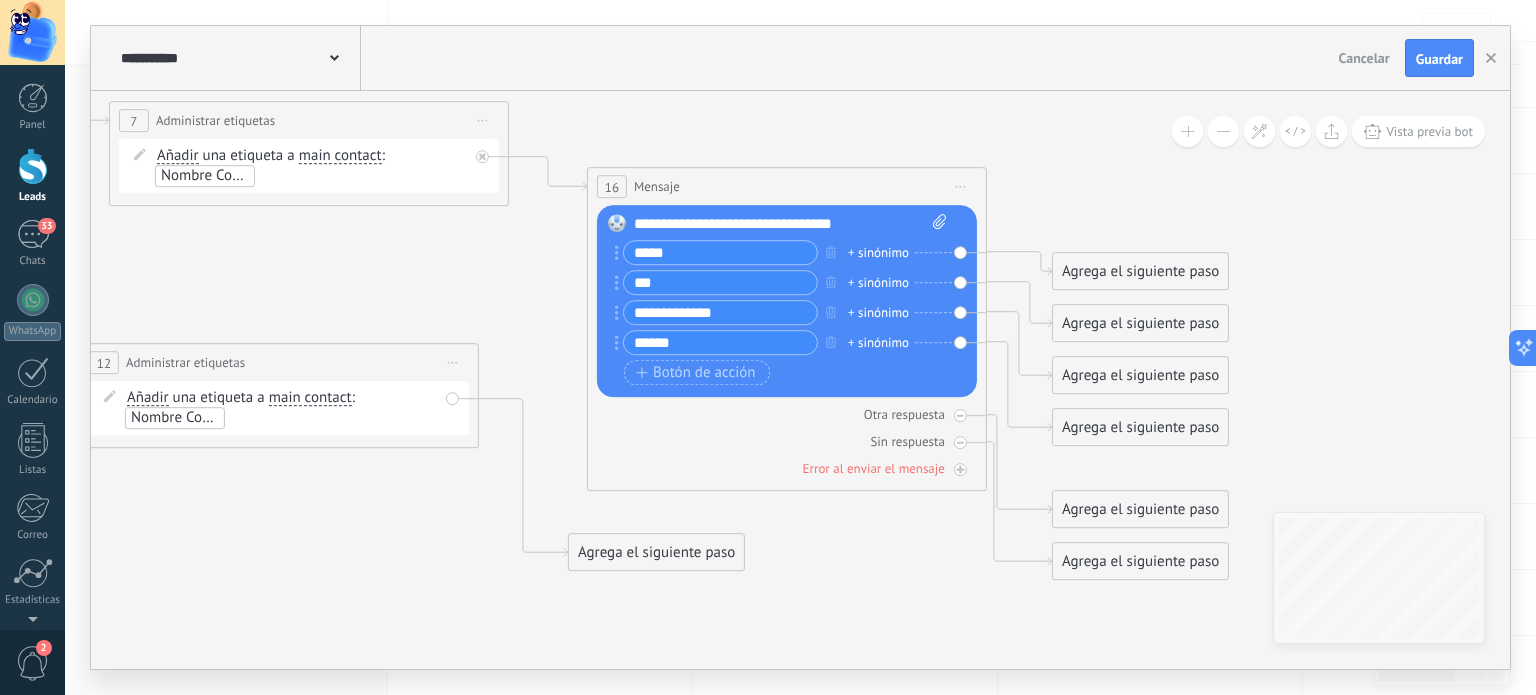 click on "+ sinónimo" at bounding box center (878, 253) 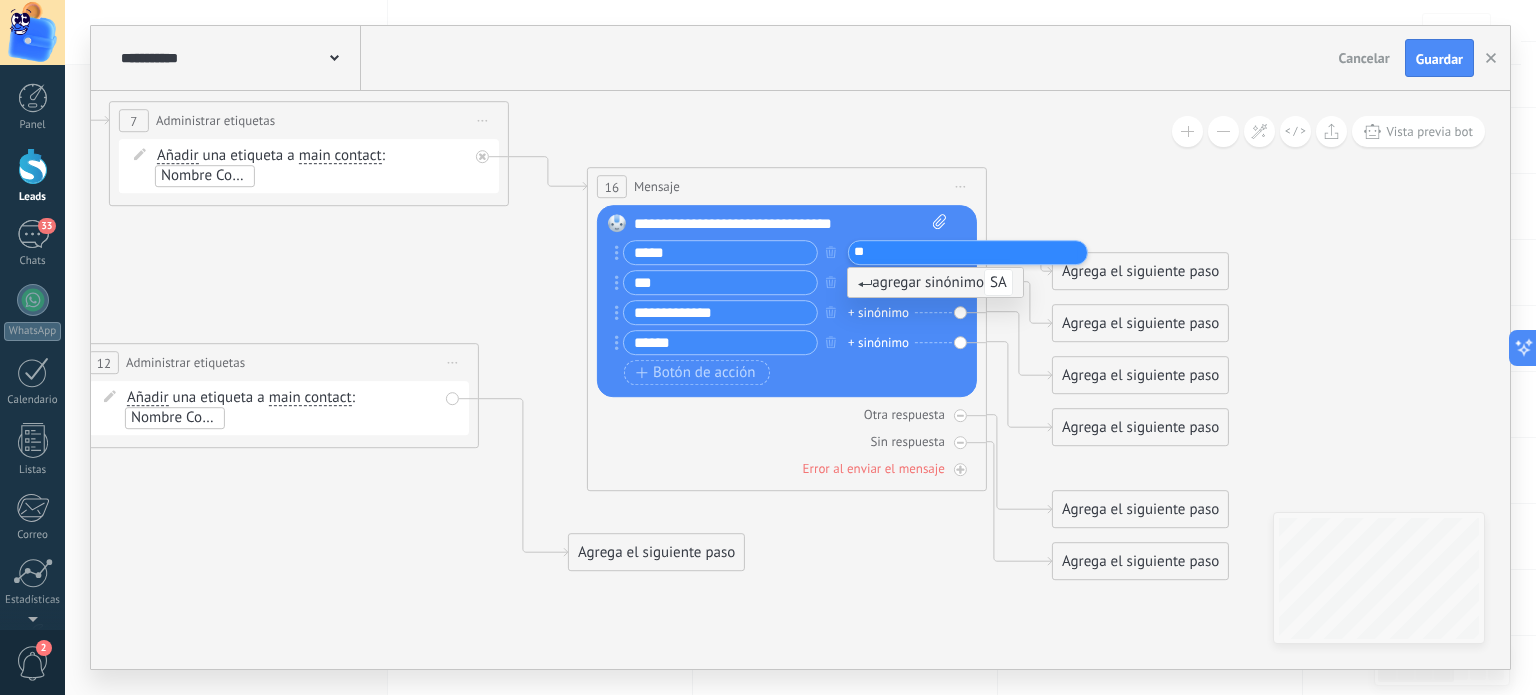 type on "*" 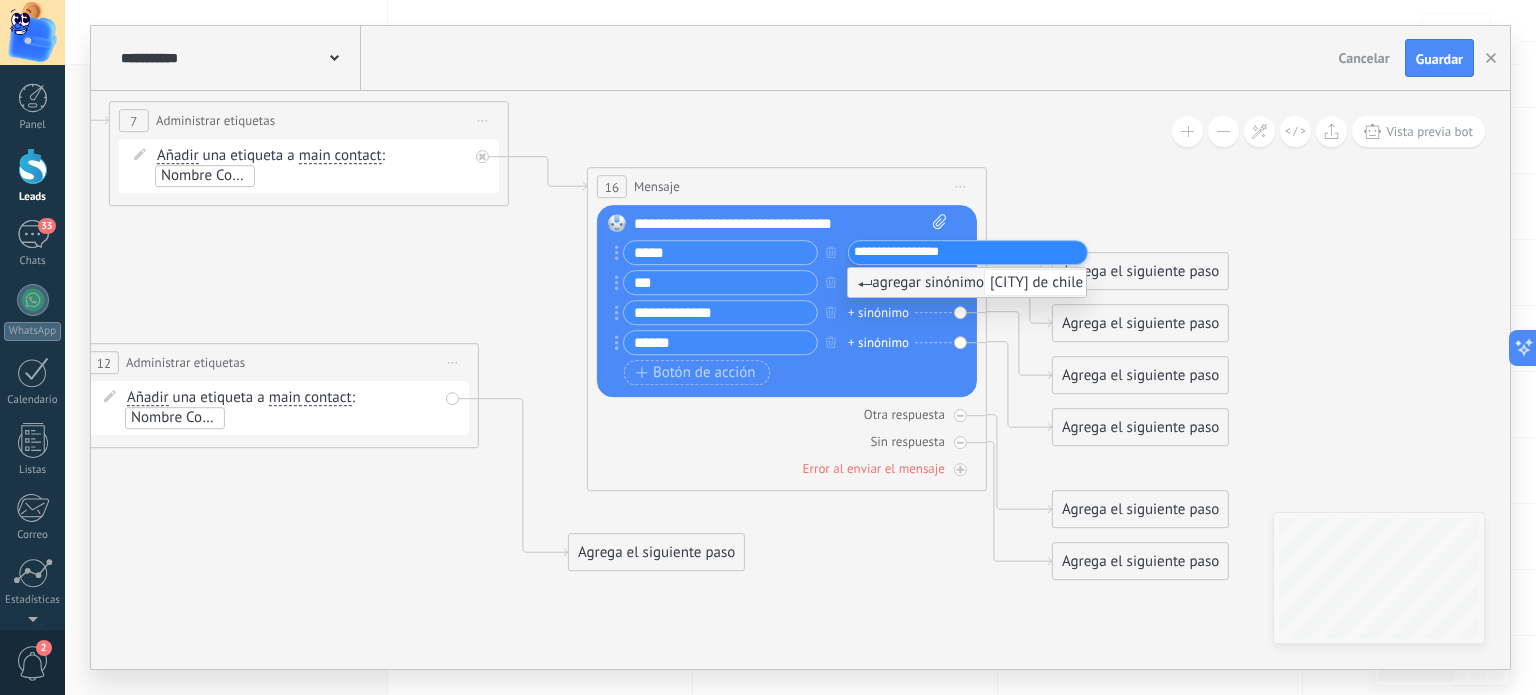 type on "**********" 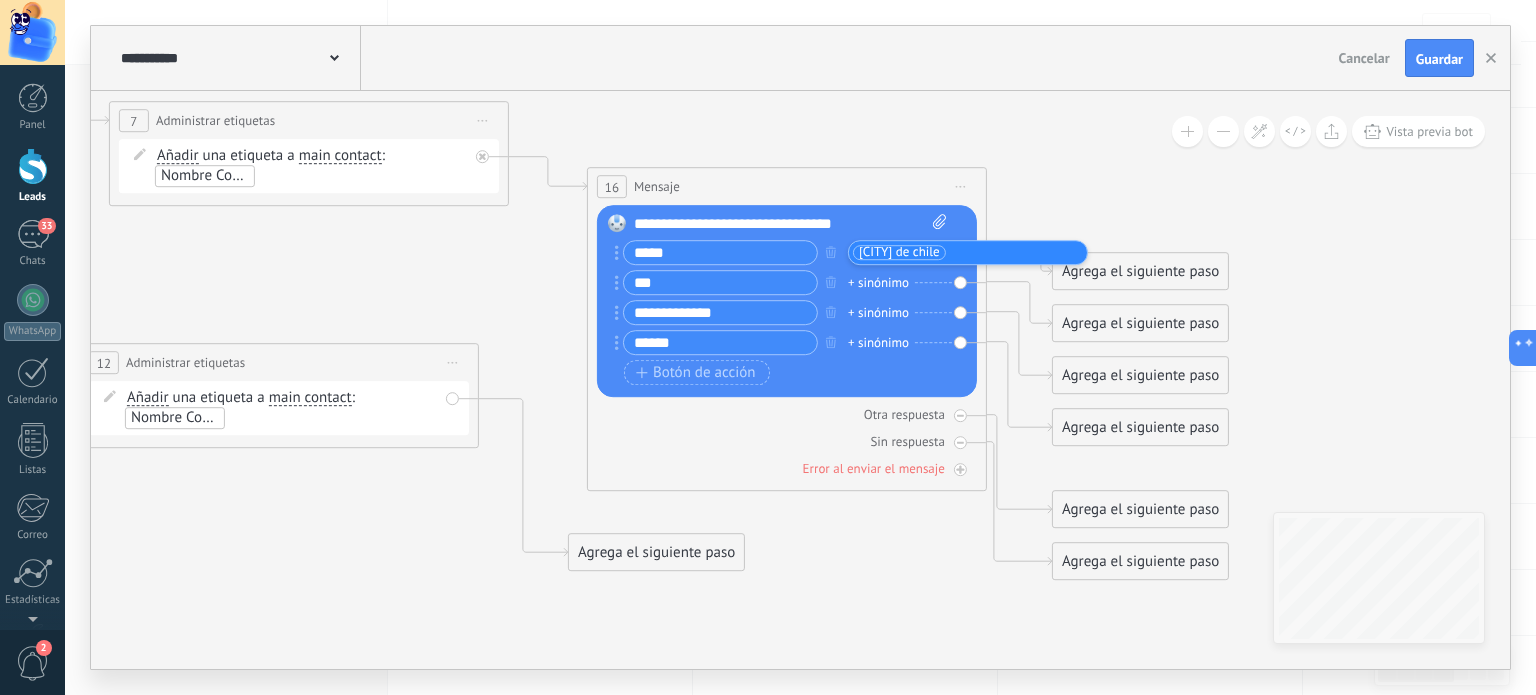 click on "+ sinónimo" at bounding box center [878, 283] 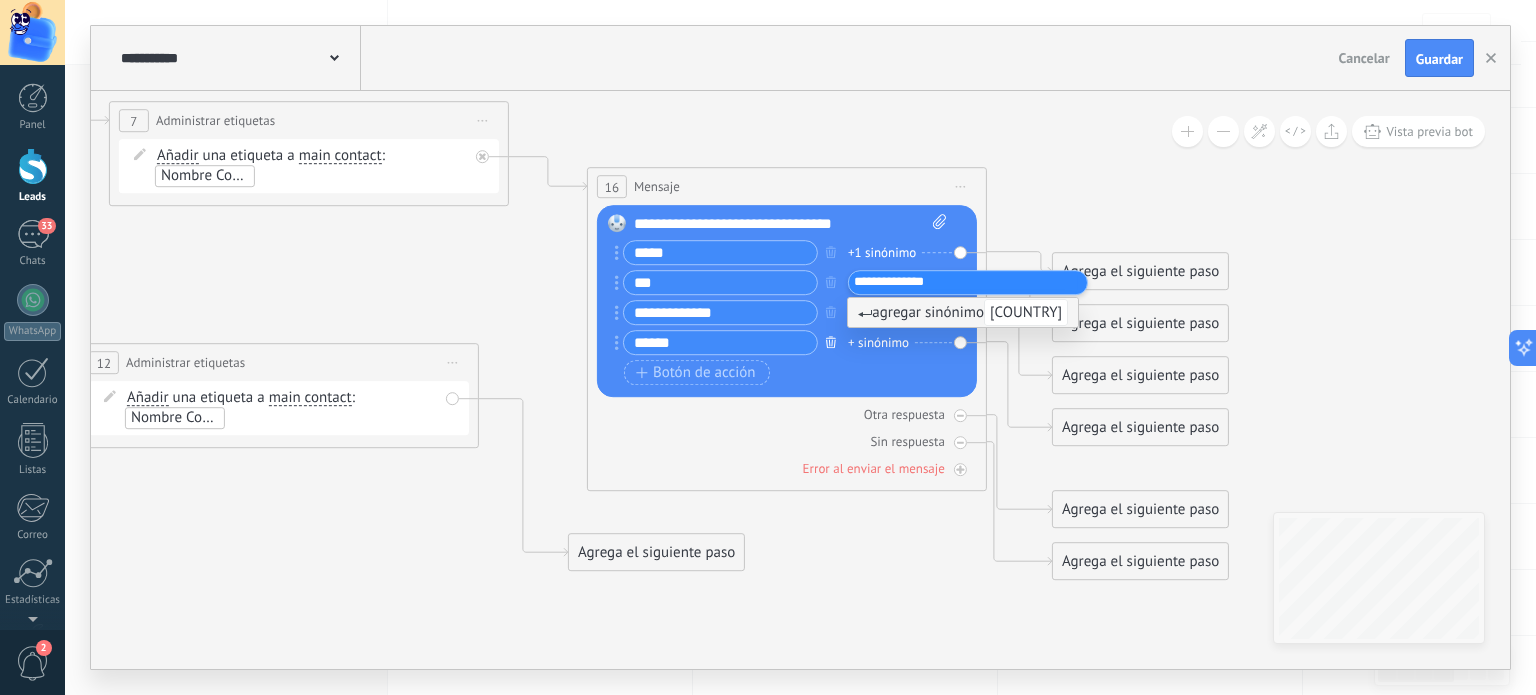 type on "**********" 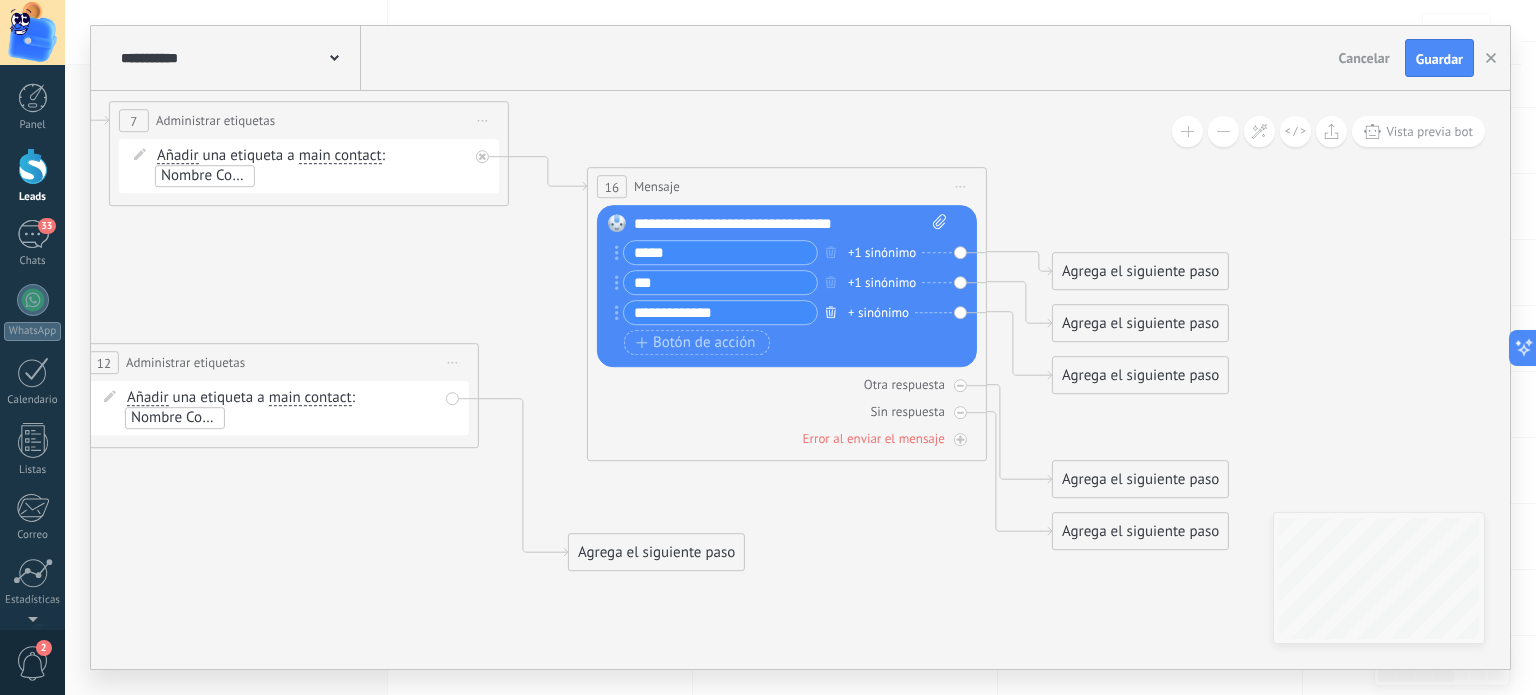 click 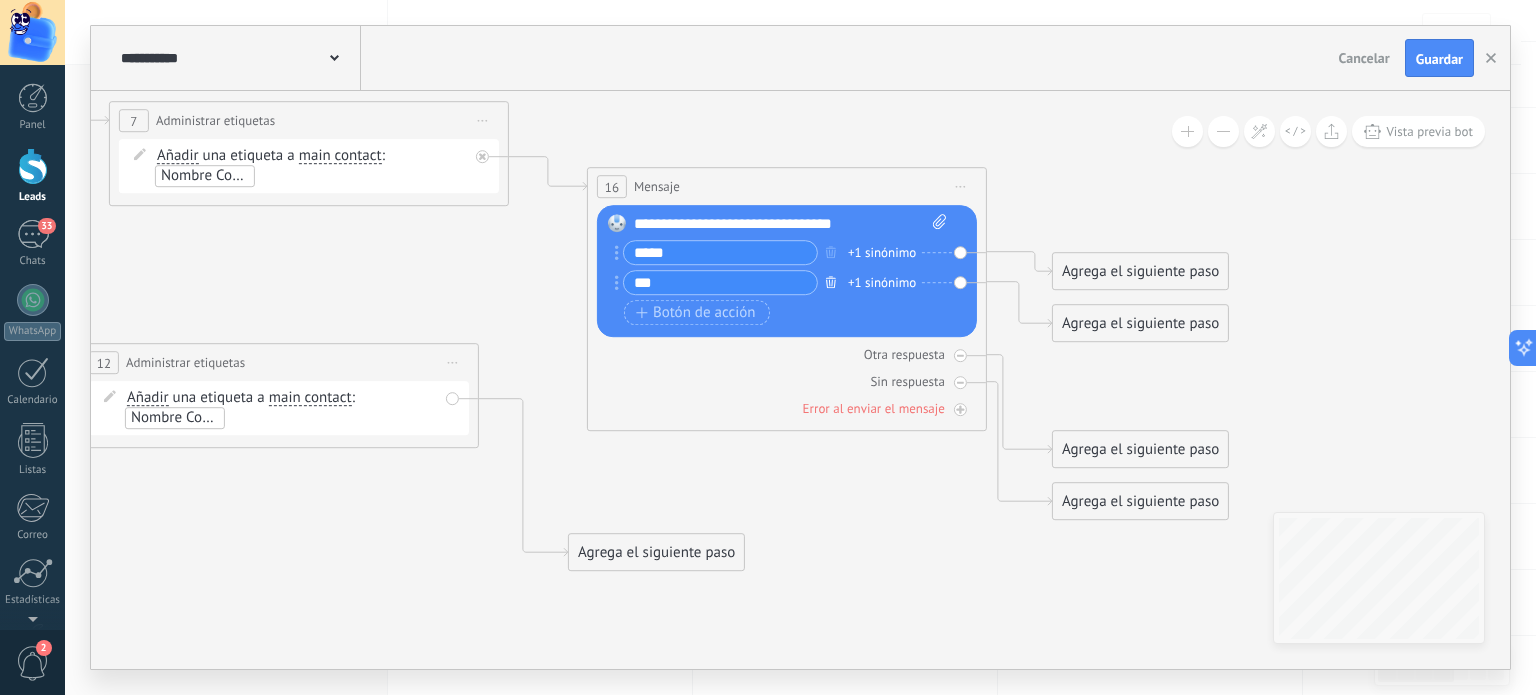 click 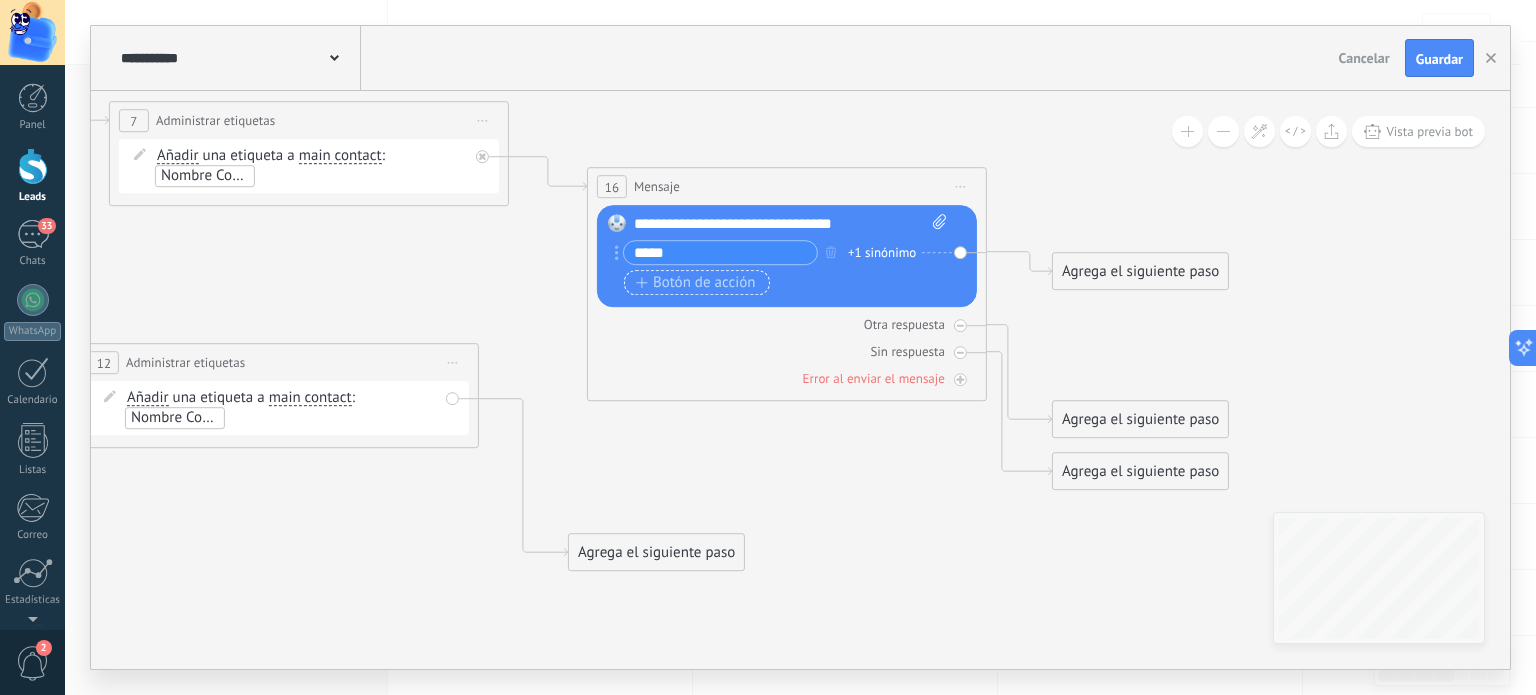 click on "Botón de acción" at bounding box center (696, 283) 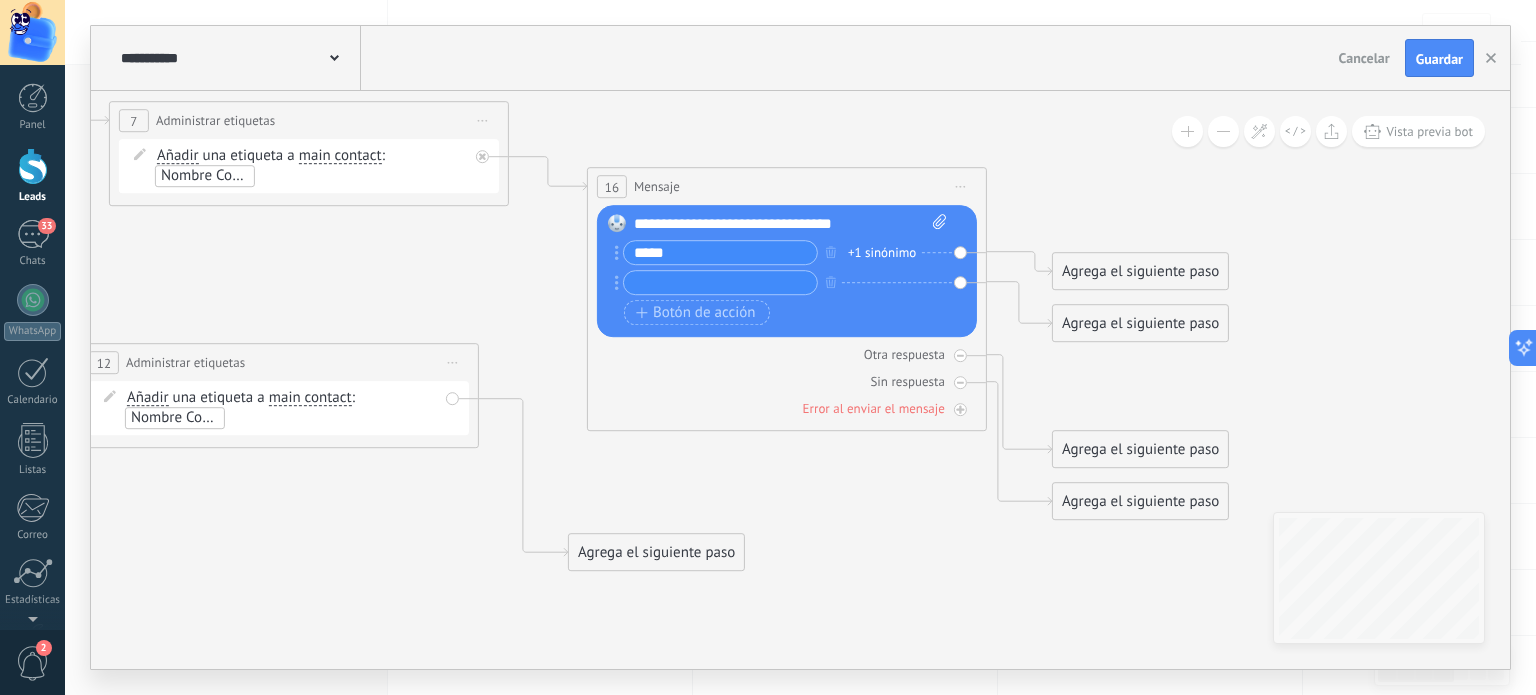 click at bounding box center [720, 282] 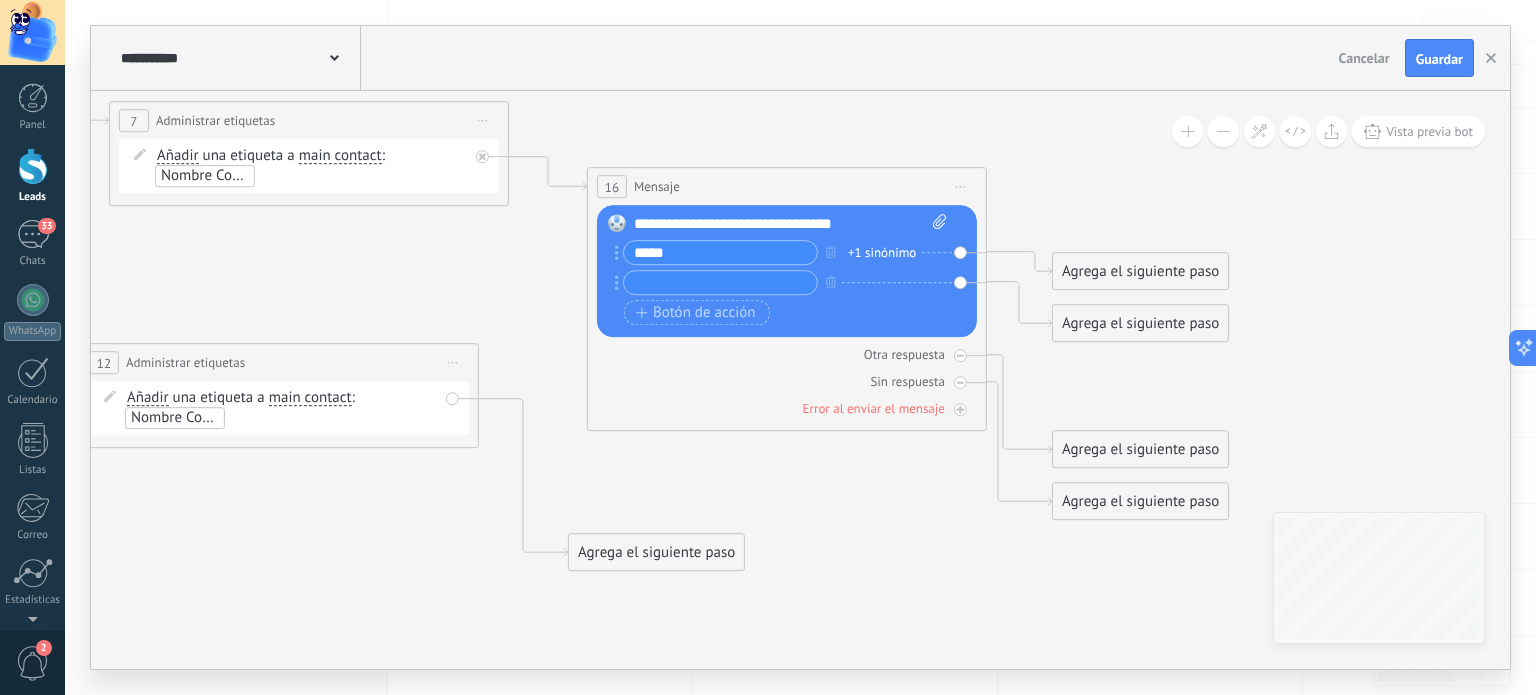 click at bounding box center (720, 282) 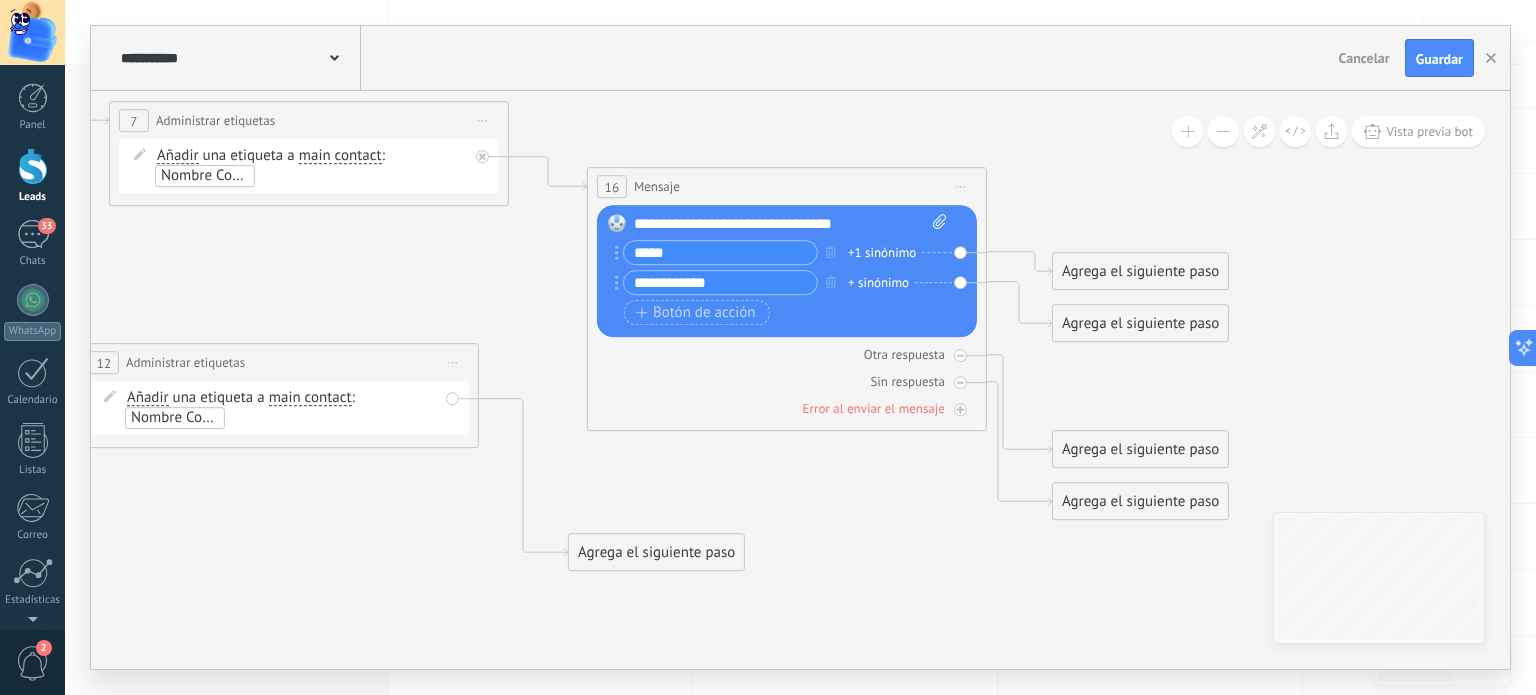 type on "**********" 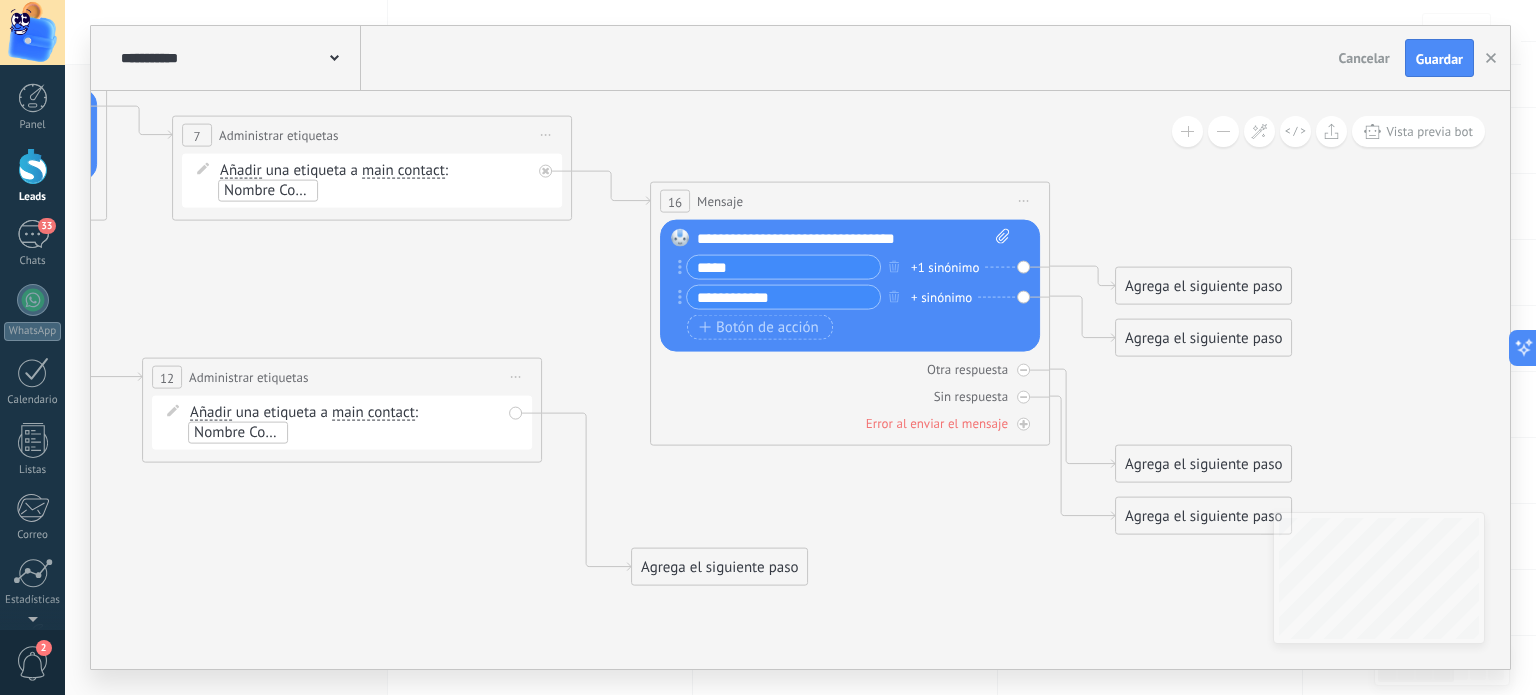 drag, startPoint x: 773, startPoint y: 479, endPoint x: 836, endPoint y: 494, distance: 64.7611 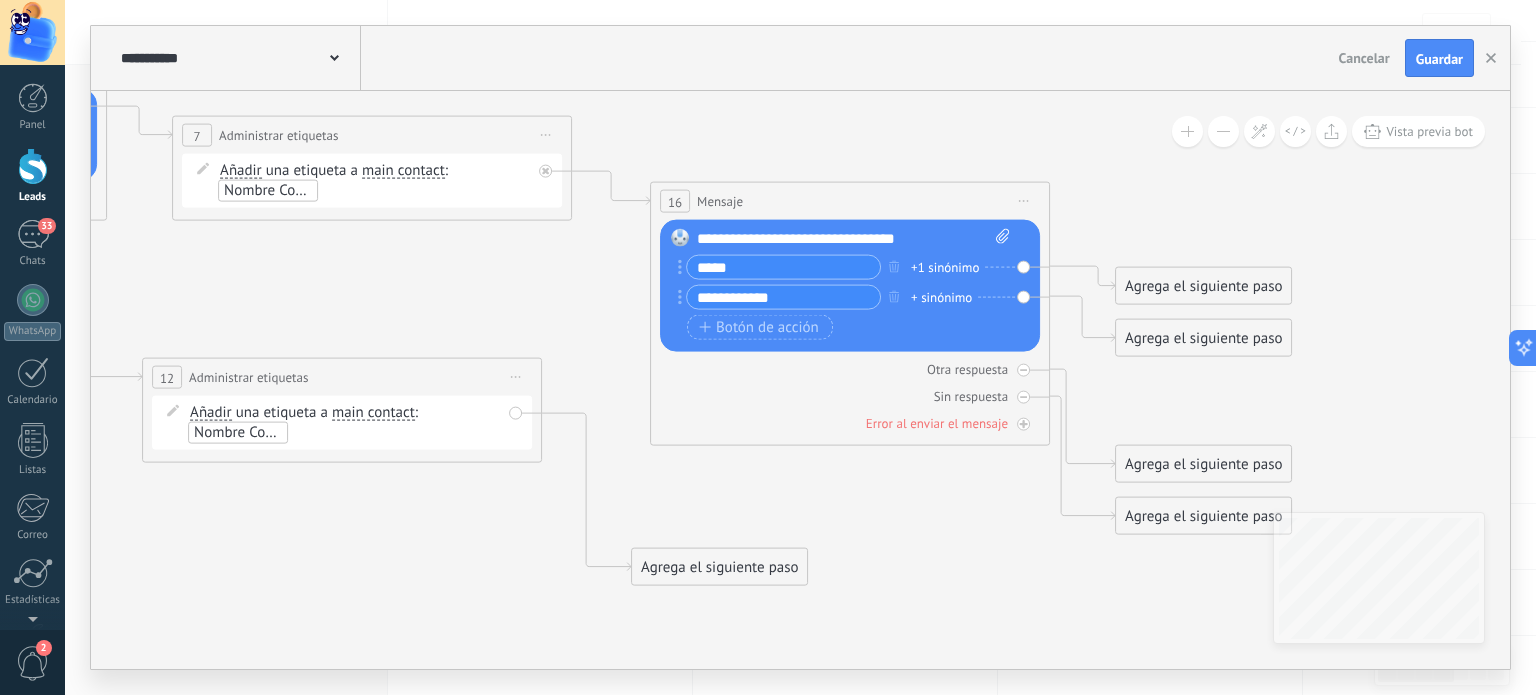 click 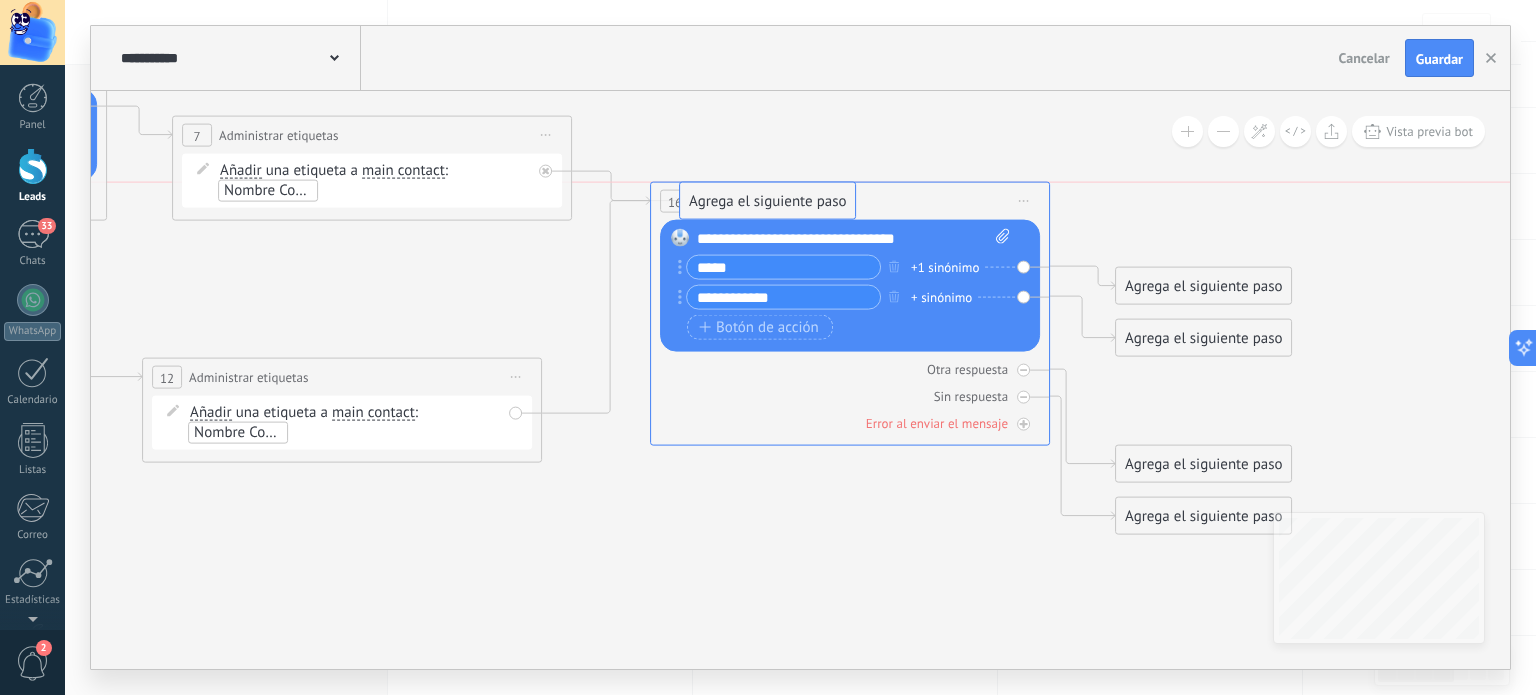 drag, startPoint x: 689, startPoint y: 506, endPoint x: 739, endPoint y: 201, distance: 309.0712 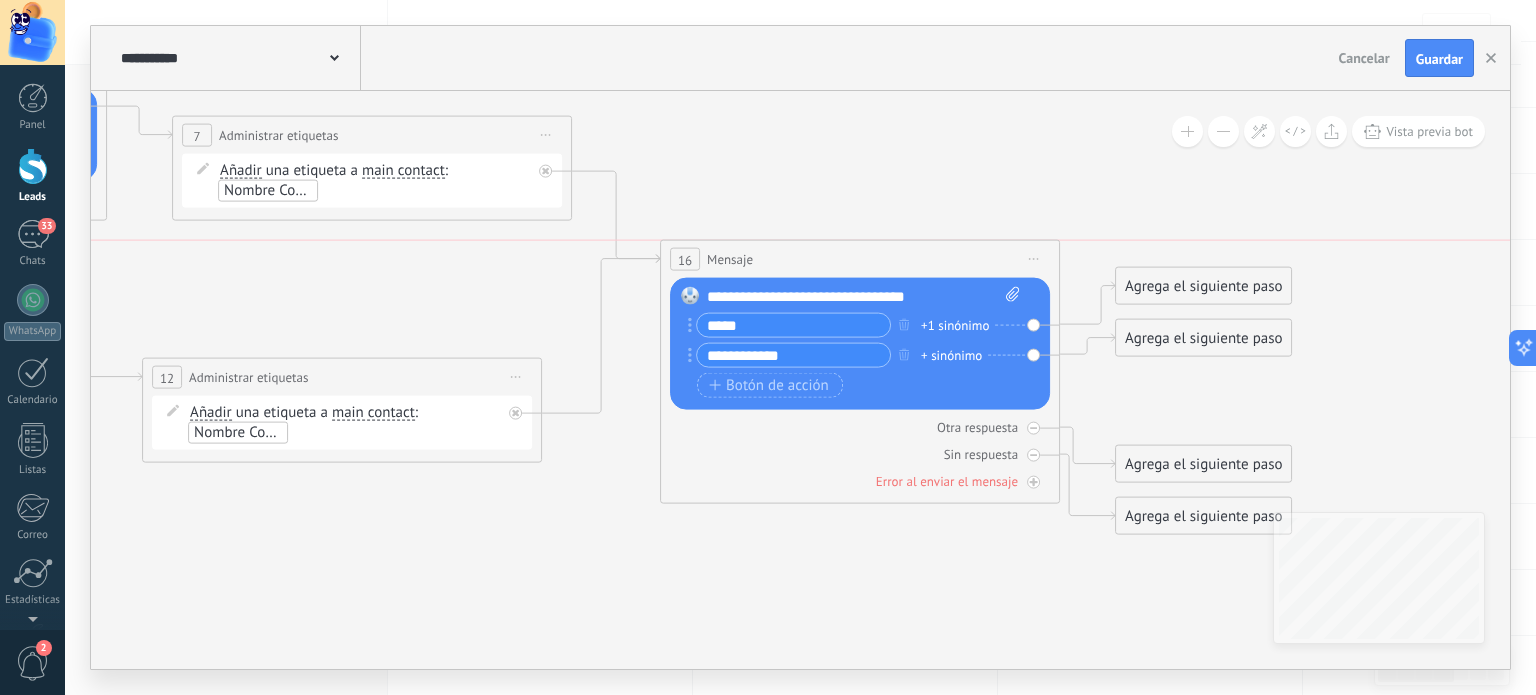 drag, startPoint x: 841, startPoint y: 204, endPoint x: 852, endPoint y: 259, distance: 56.089214 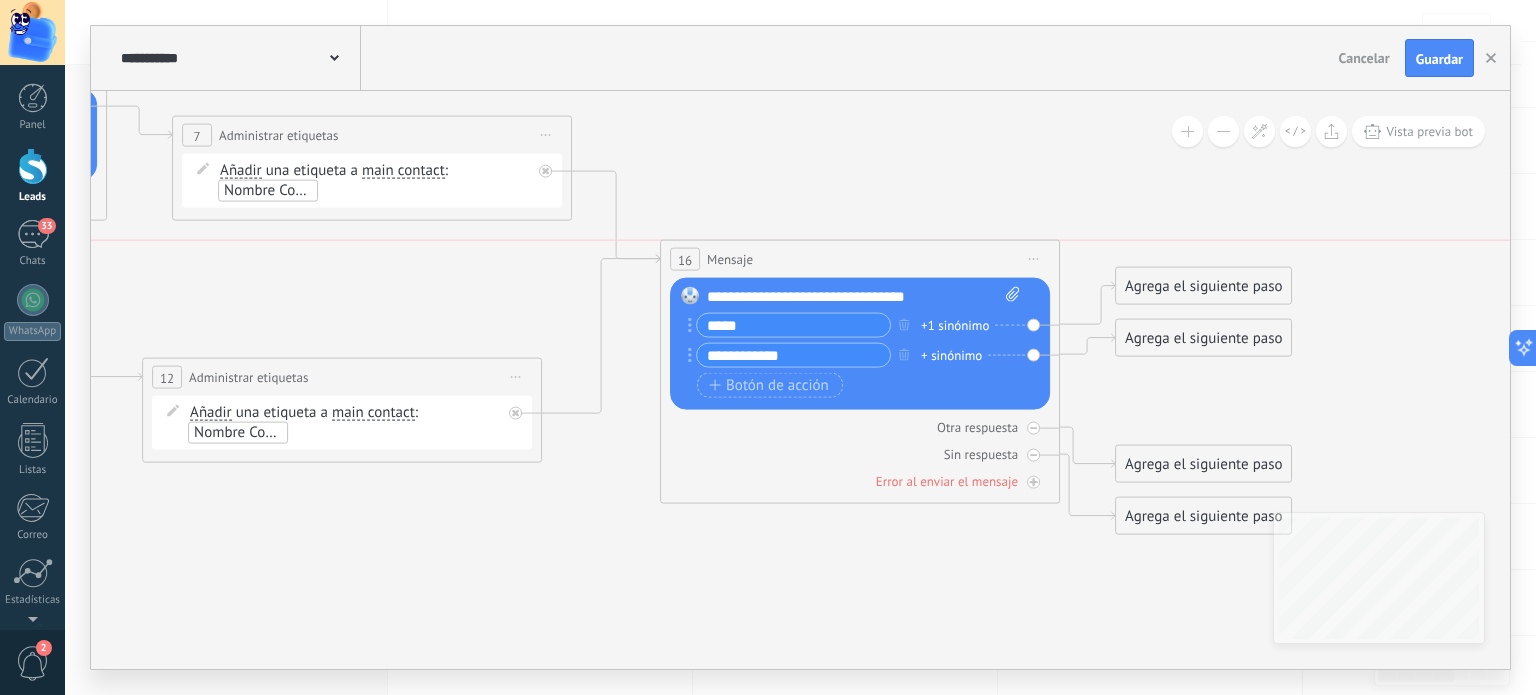 click on "16
Mensaje
*******
(a):
Todos los contactos - canales seleccionados
Todos los contactos - canales seleccionados
Todos los contactos - canal primario
Contacto principal - canales seleccionados
Contacto principal - canal primario
Todos los contactos - canales seleccionados
Todos los contactos - canales seleccionados
Todos los contactos - canal primario
Contacto principal - canales seleccionados" at bounding box center [860, 259] 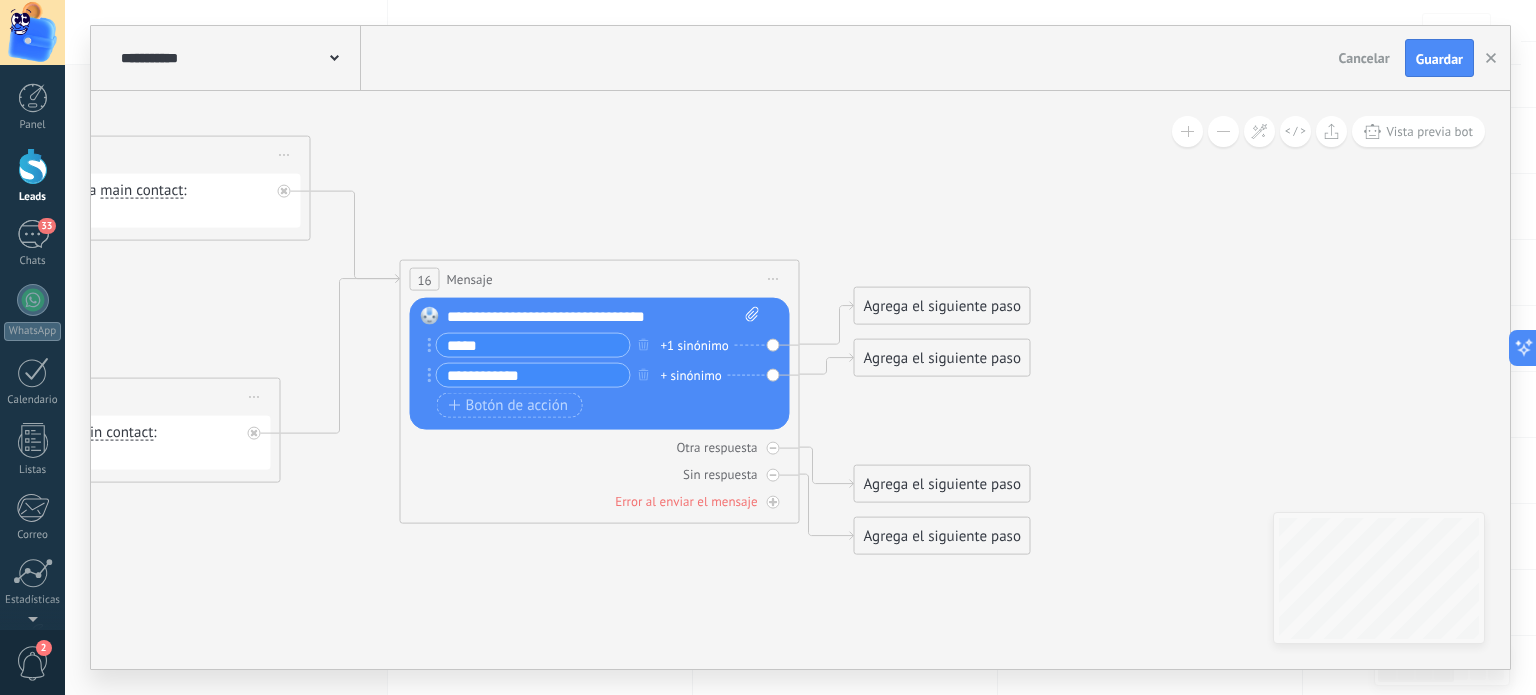 drag, startPoint x: 1211, startPoint y: 183, endPoint x: 1012, endPoint y: 224, distance: 203.17972 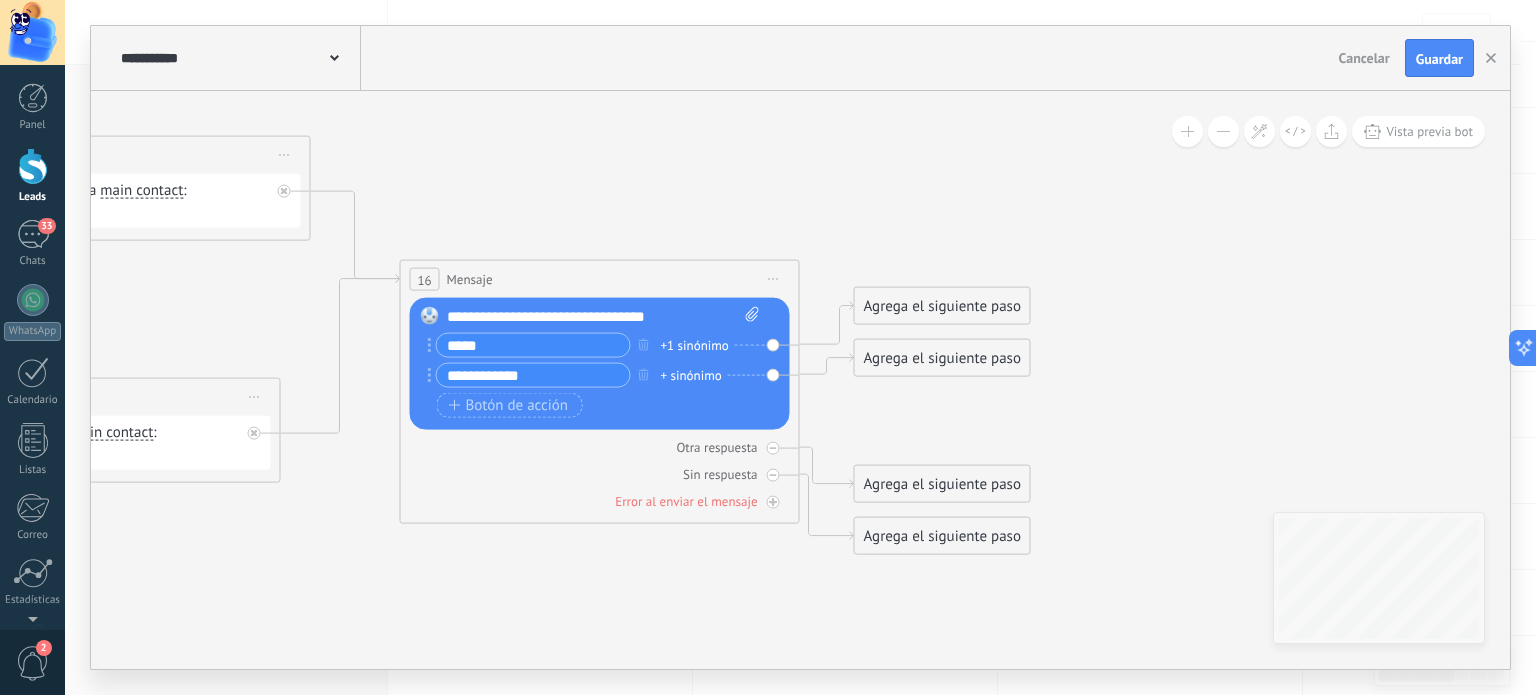 click 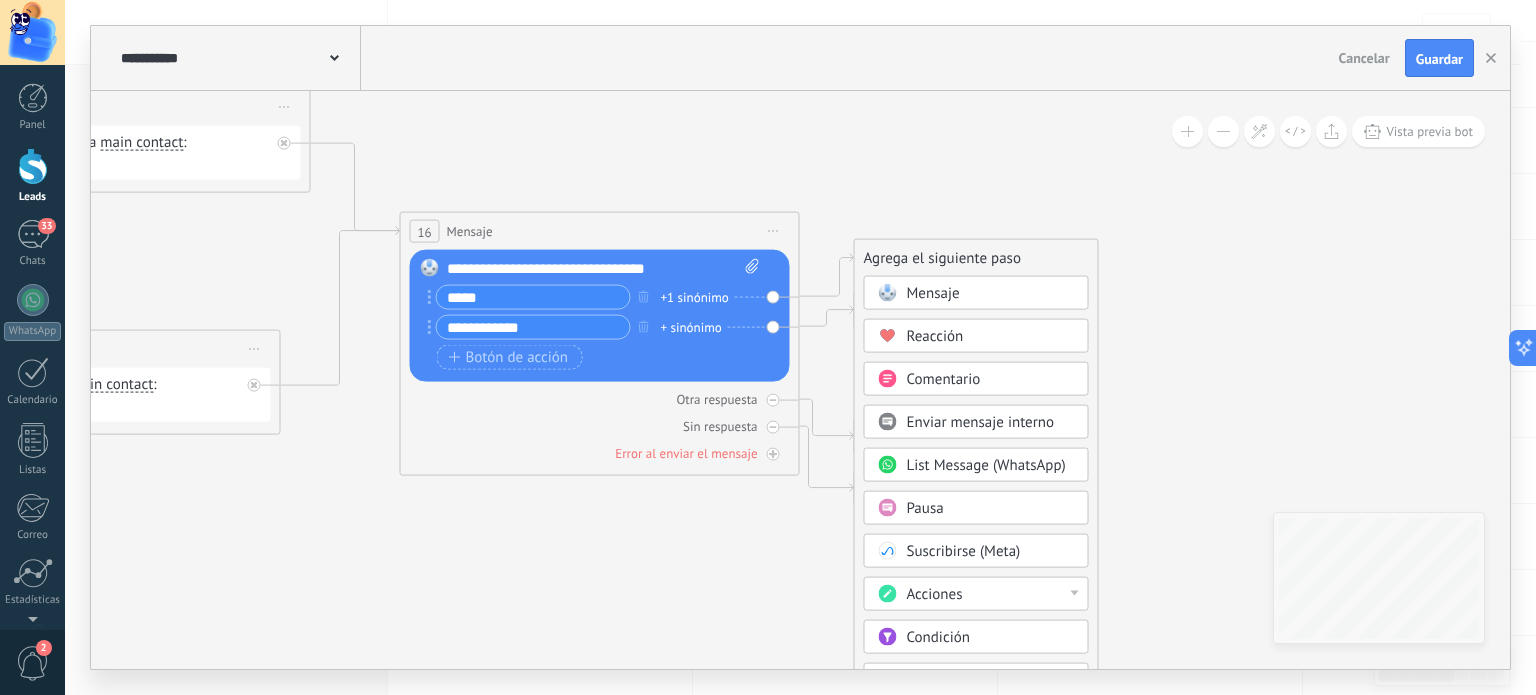 click on "Acciones" at bounding box center [976, 594] 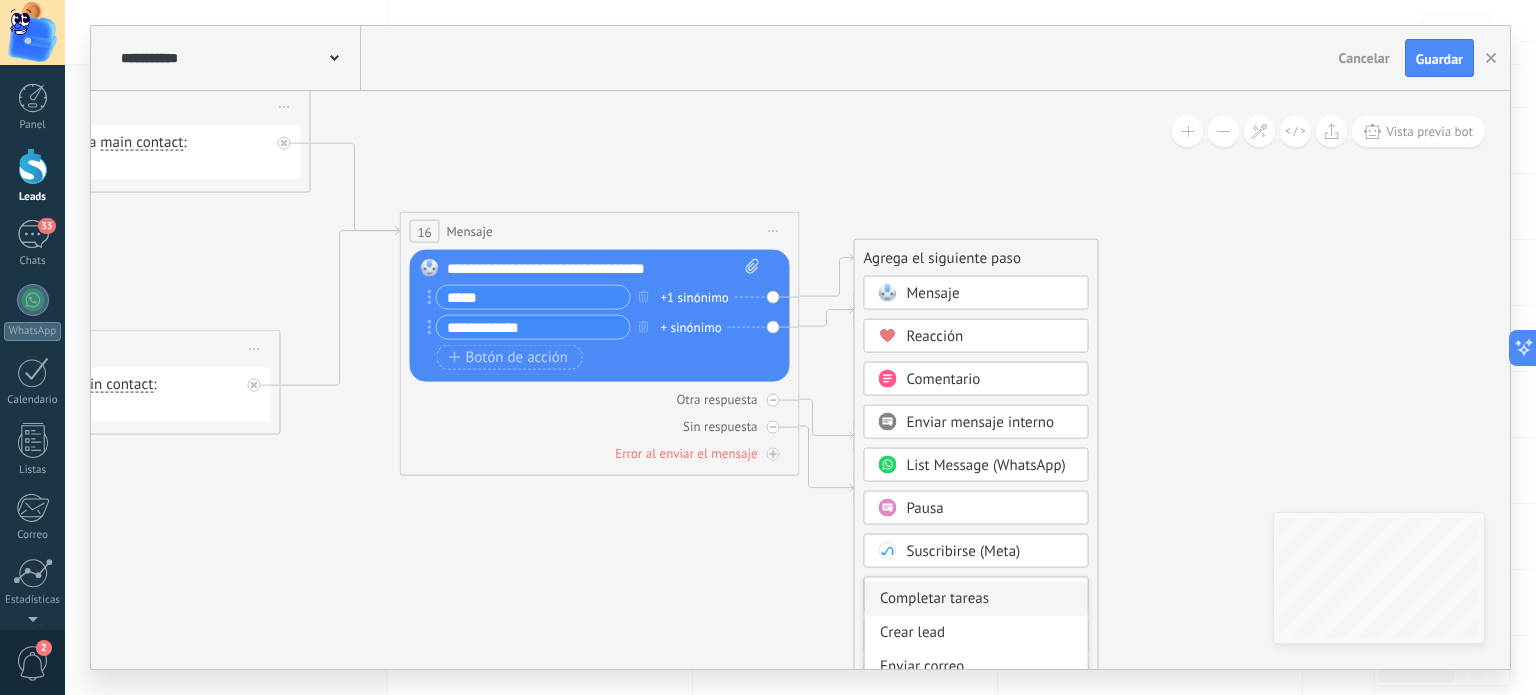 scroll, scrollTop: 100, scrollLeft: 0, axis: vertical 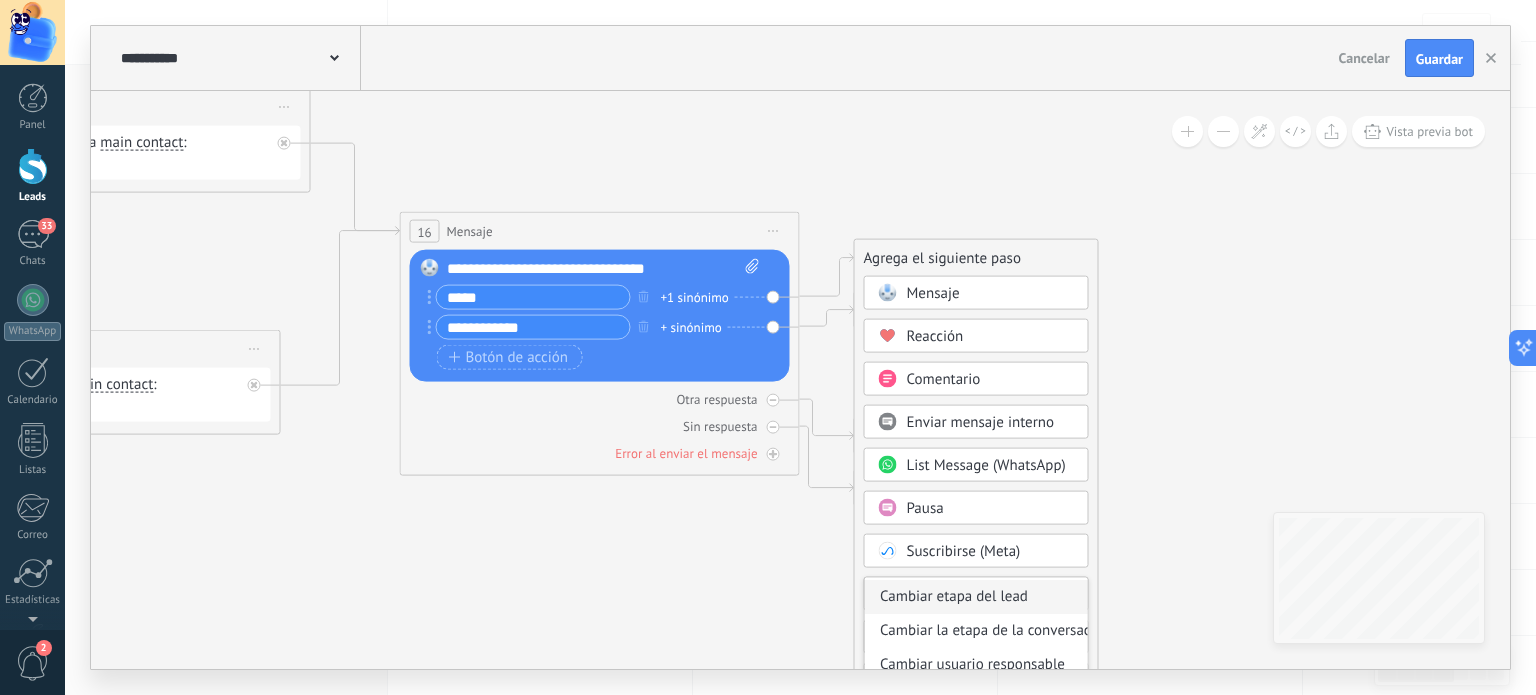 click on "Cambiar etapa del lead" at bounding box center [976, 597] 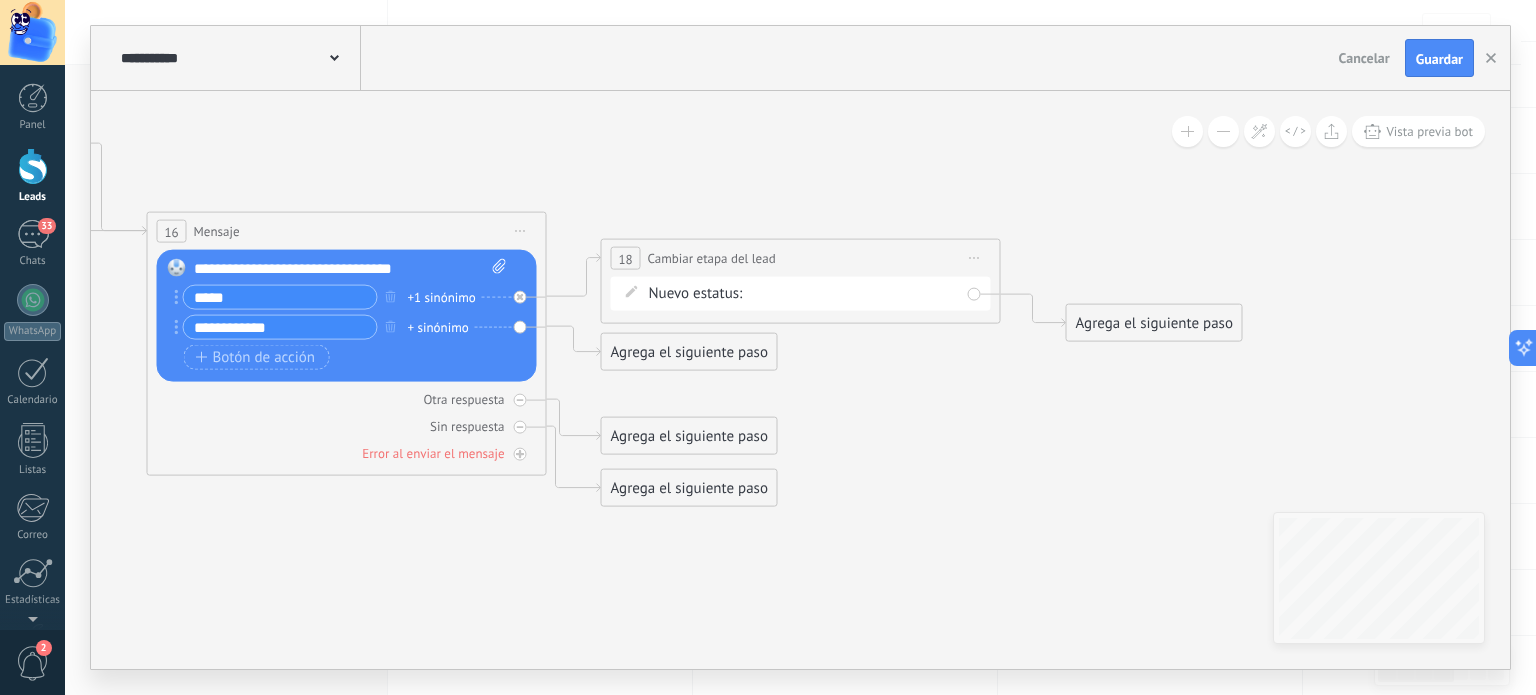 click on "Solicitud Datos Catalogo Enviado Negociacion Venta Finalizada Pedido enviado – ganado Pedido cancelado – perdido" at bounding box center (0, 0) 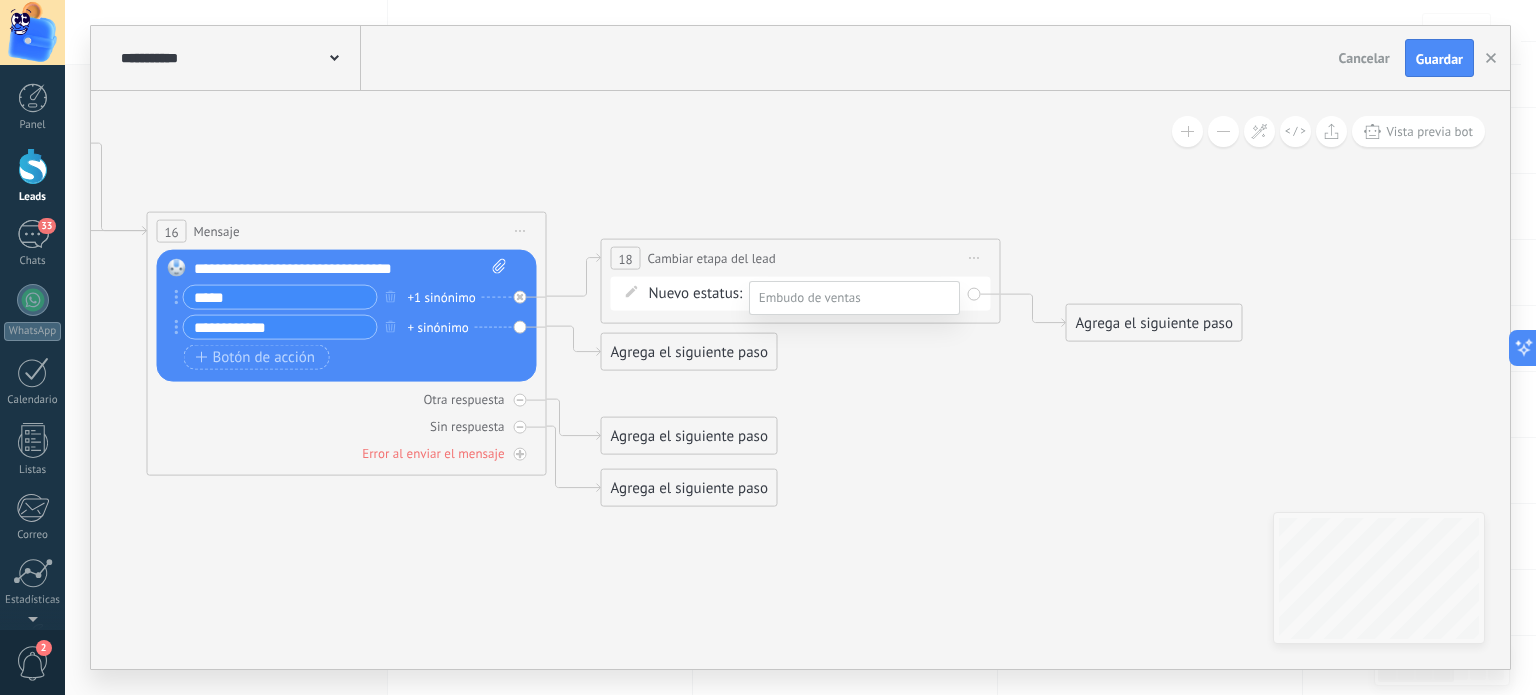 click on "Catalogo Enviado" at bounding box center [0, 0] 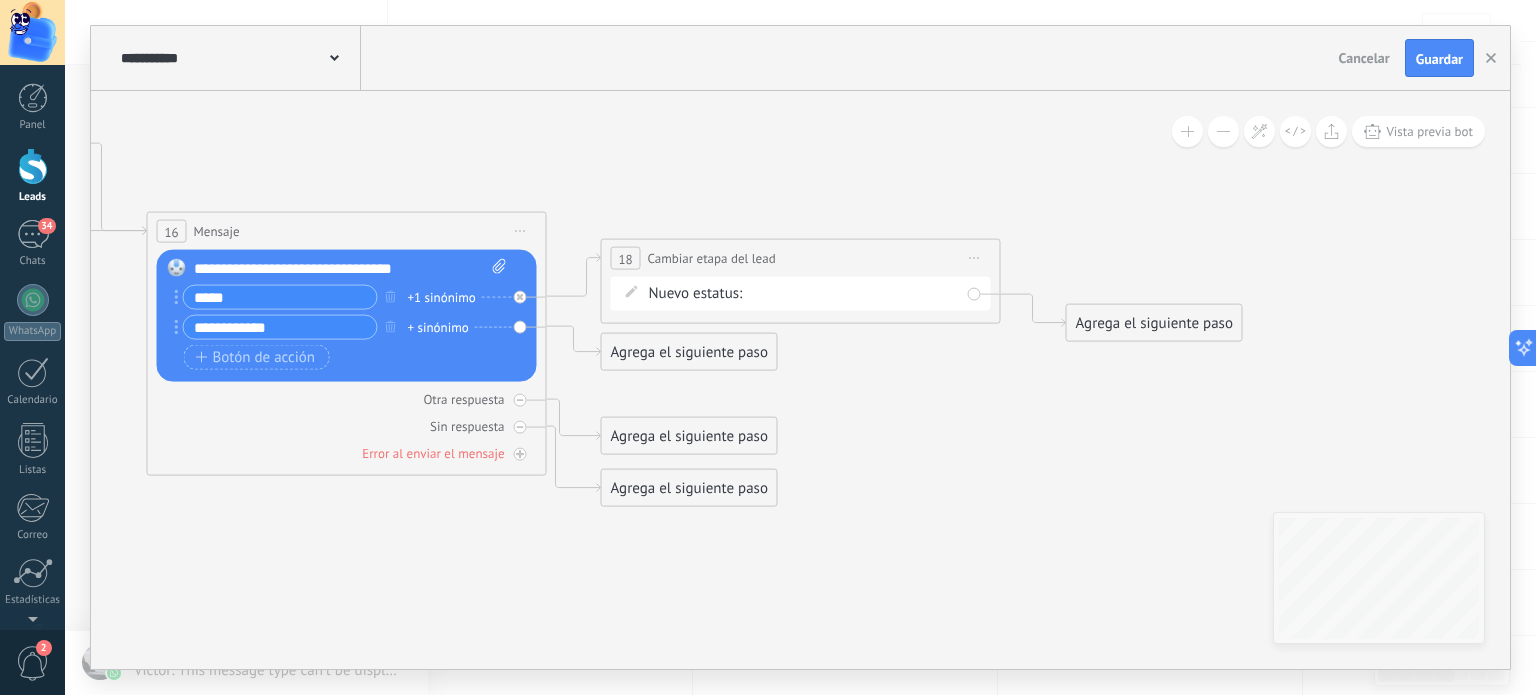 click on "Agrega el siguiente paso" at bounding box center [689, 352] 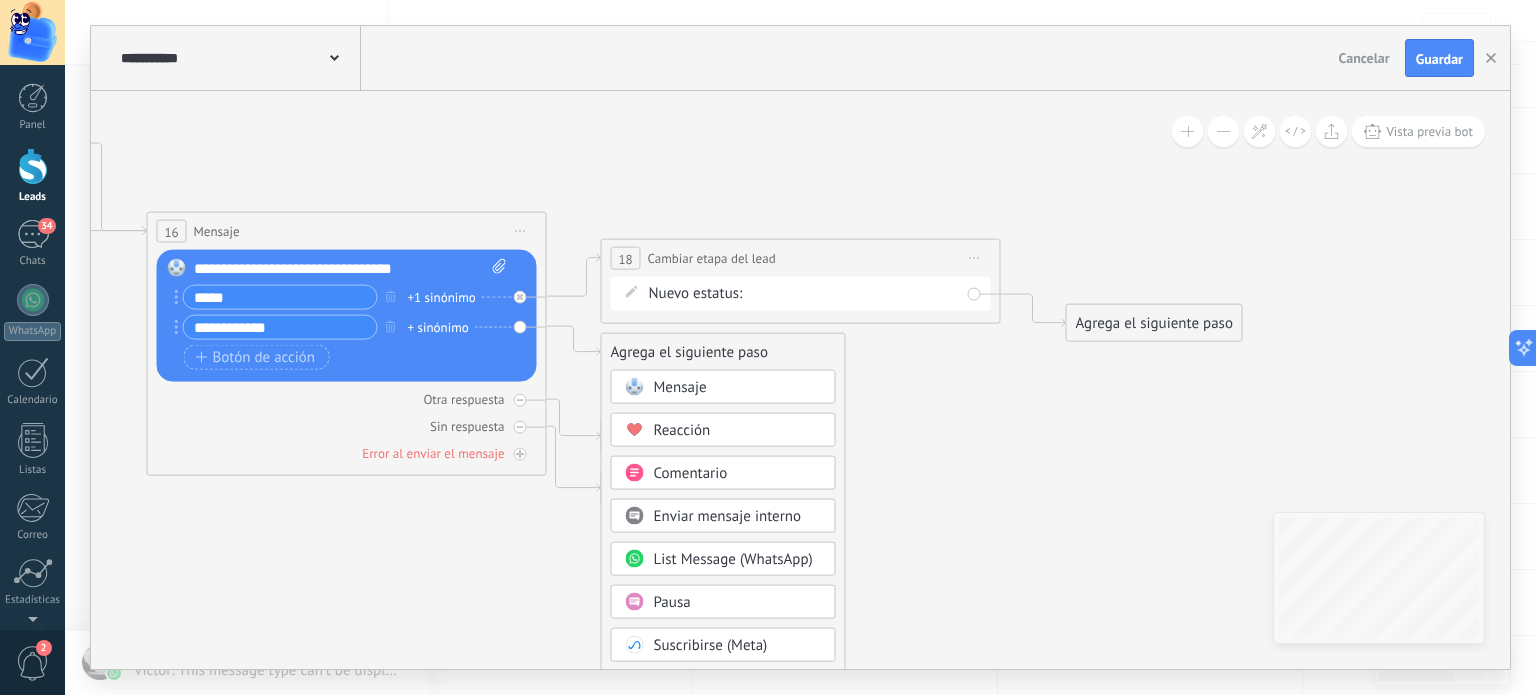 click on "Mensaje" at bounding box center (738, 388) 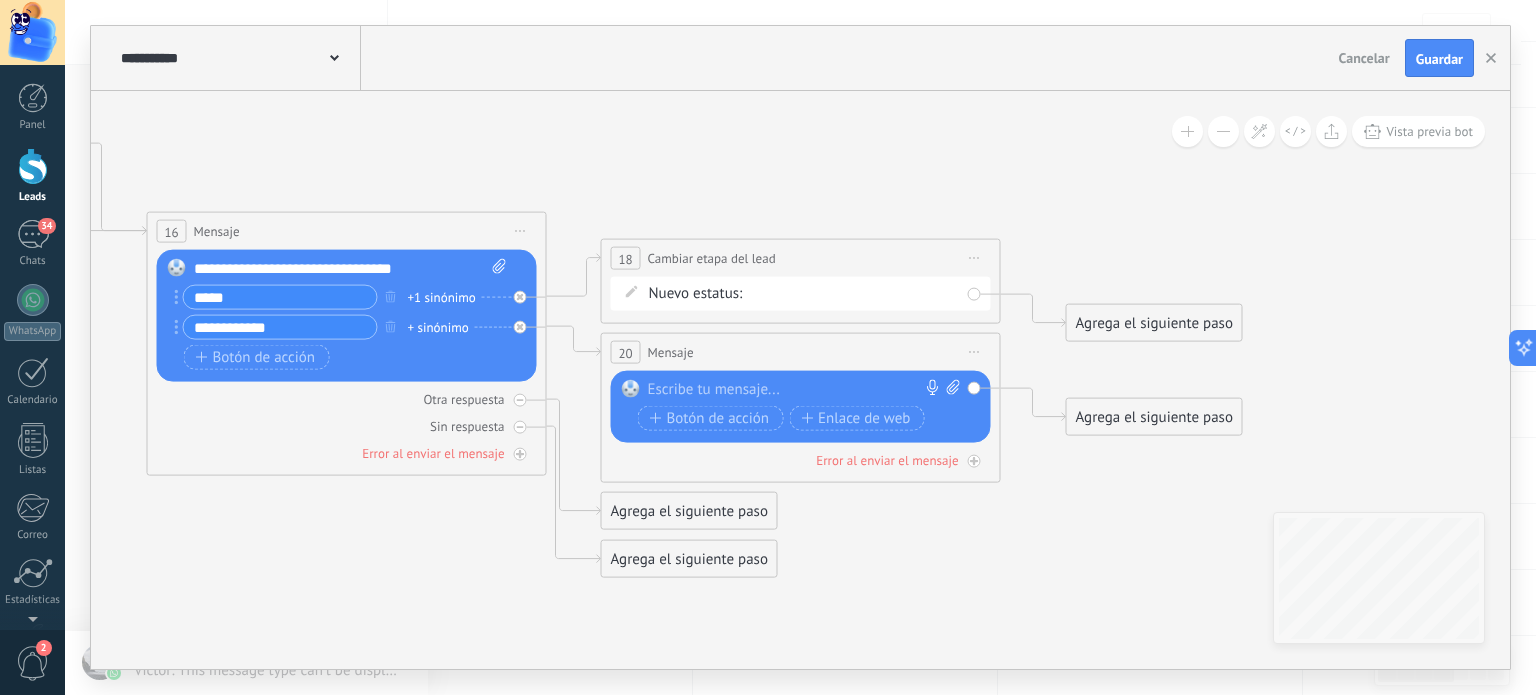click at bounding box center [796, 390] 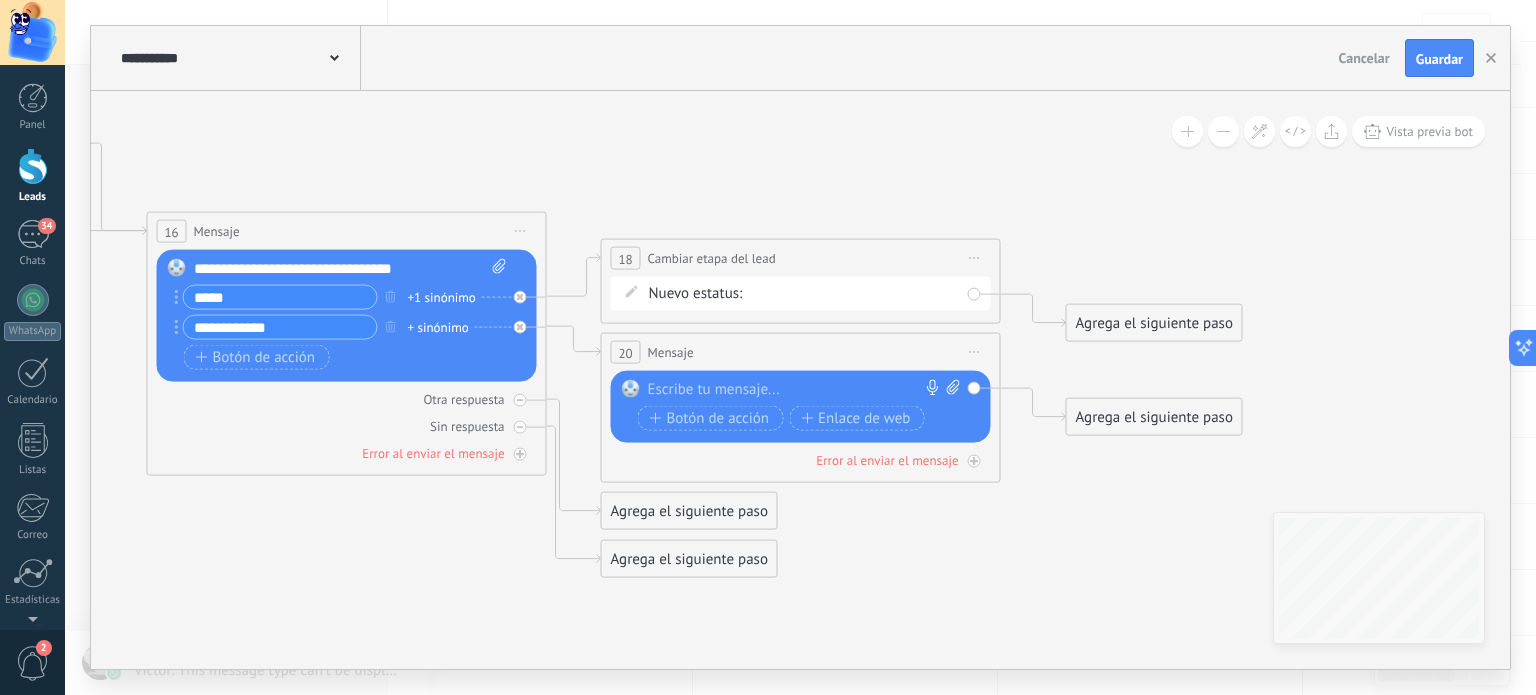 type 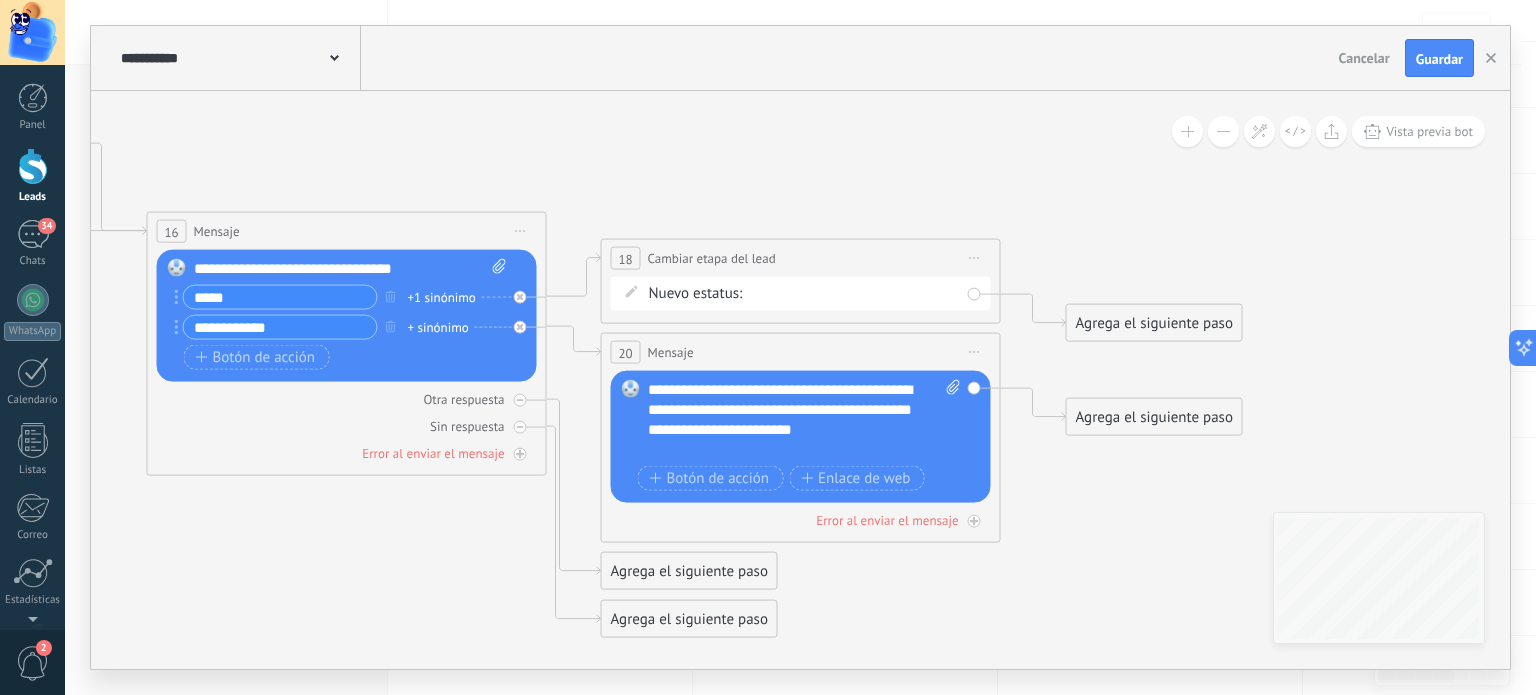 click on "**********" at bounding box center (805, 420) 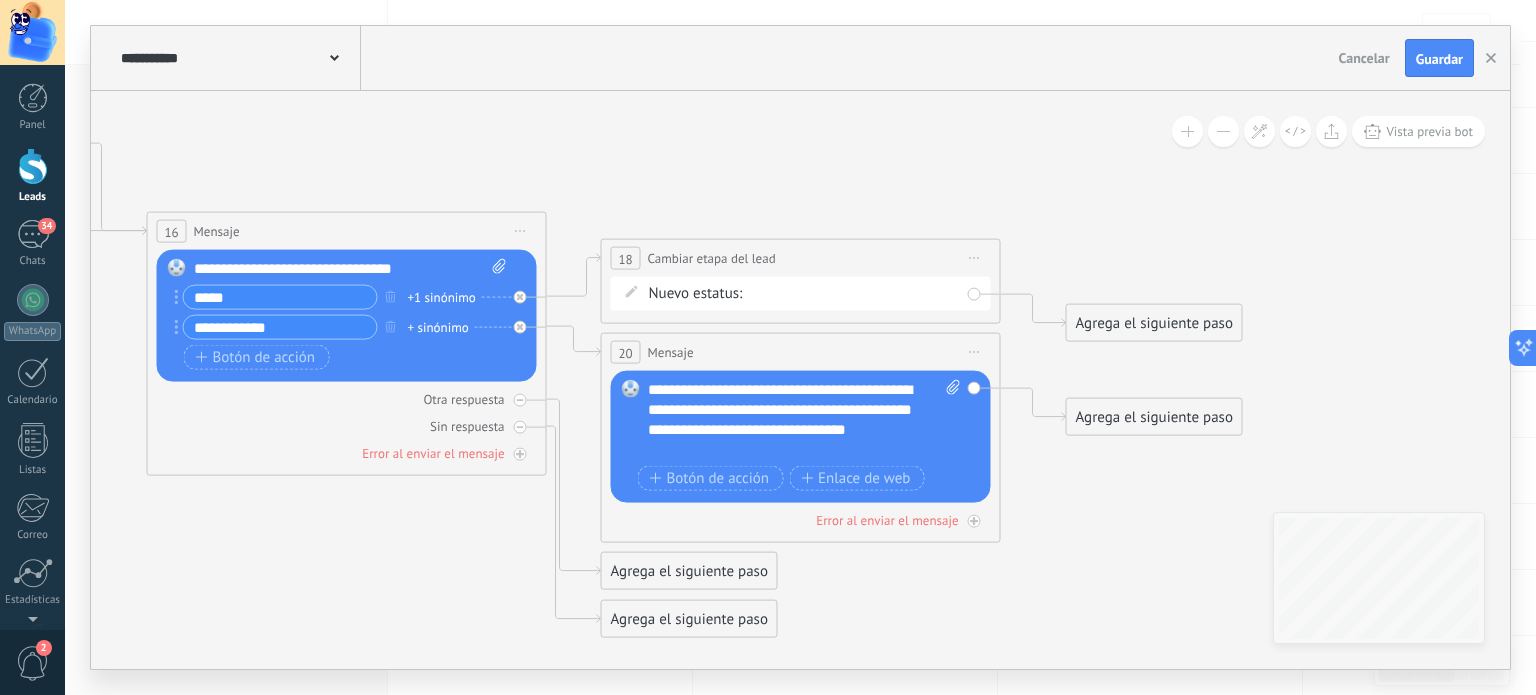 click on "**********" at bounding box center (805, 420) 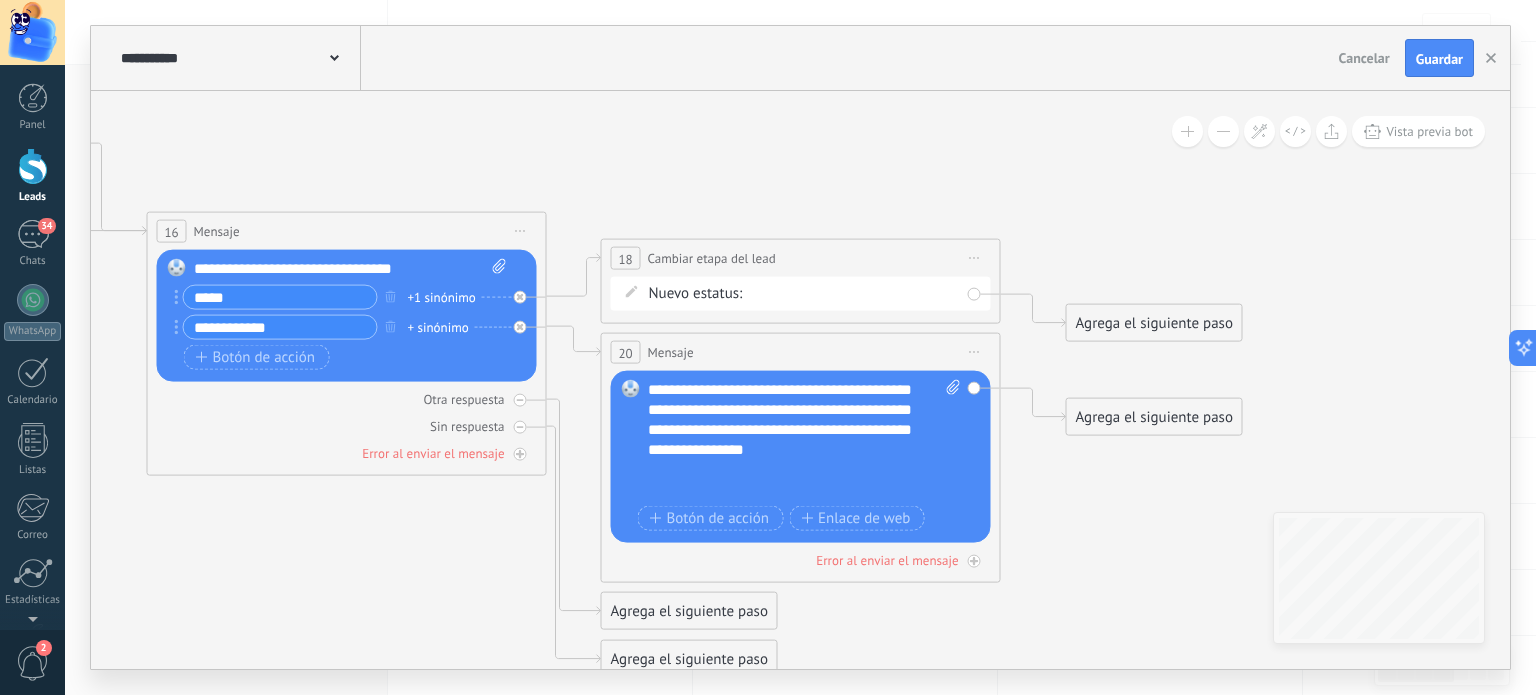 scroll, scrollTop: 40, scrollLeft: 0, axis: vertical 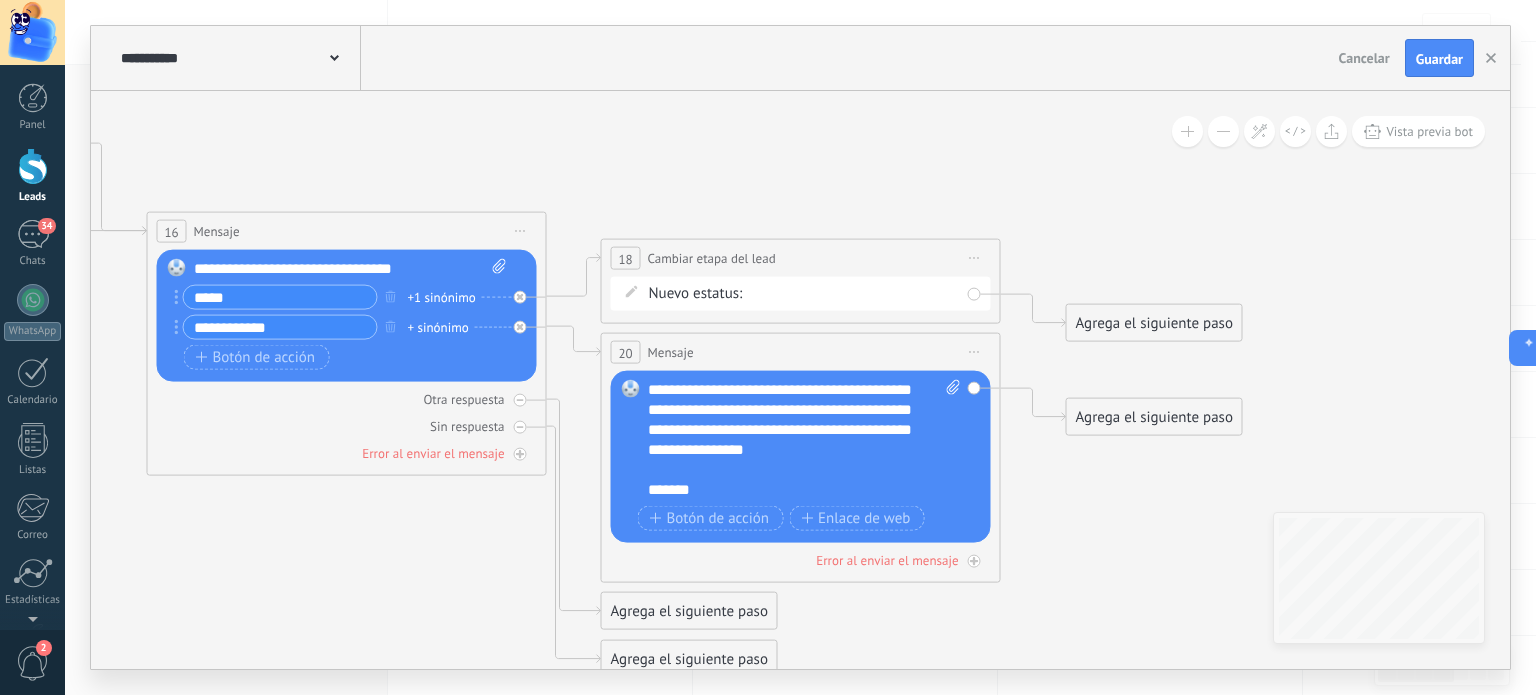 click 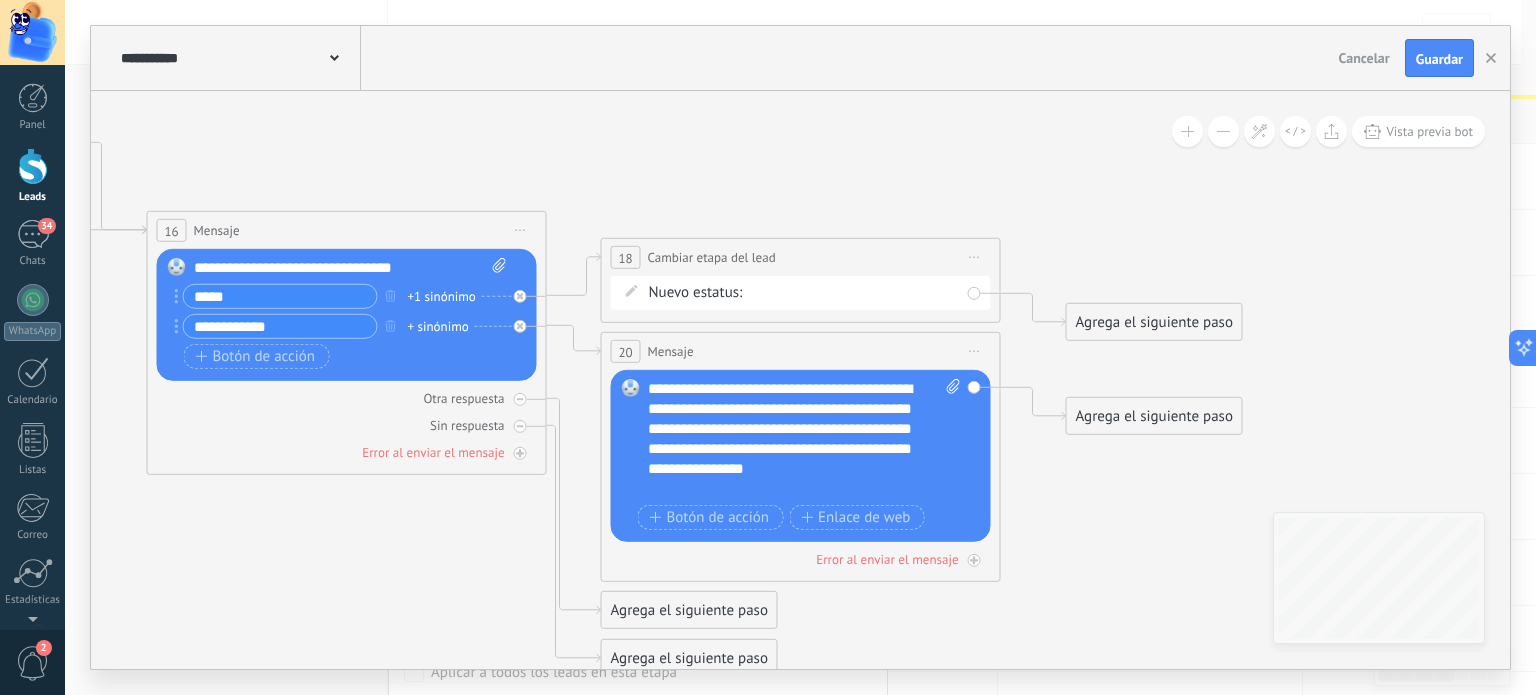 scroll, scrollTop: 300, scrollLeft: 0, axis: vertical 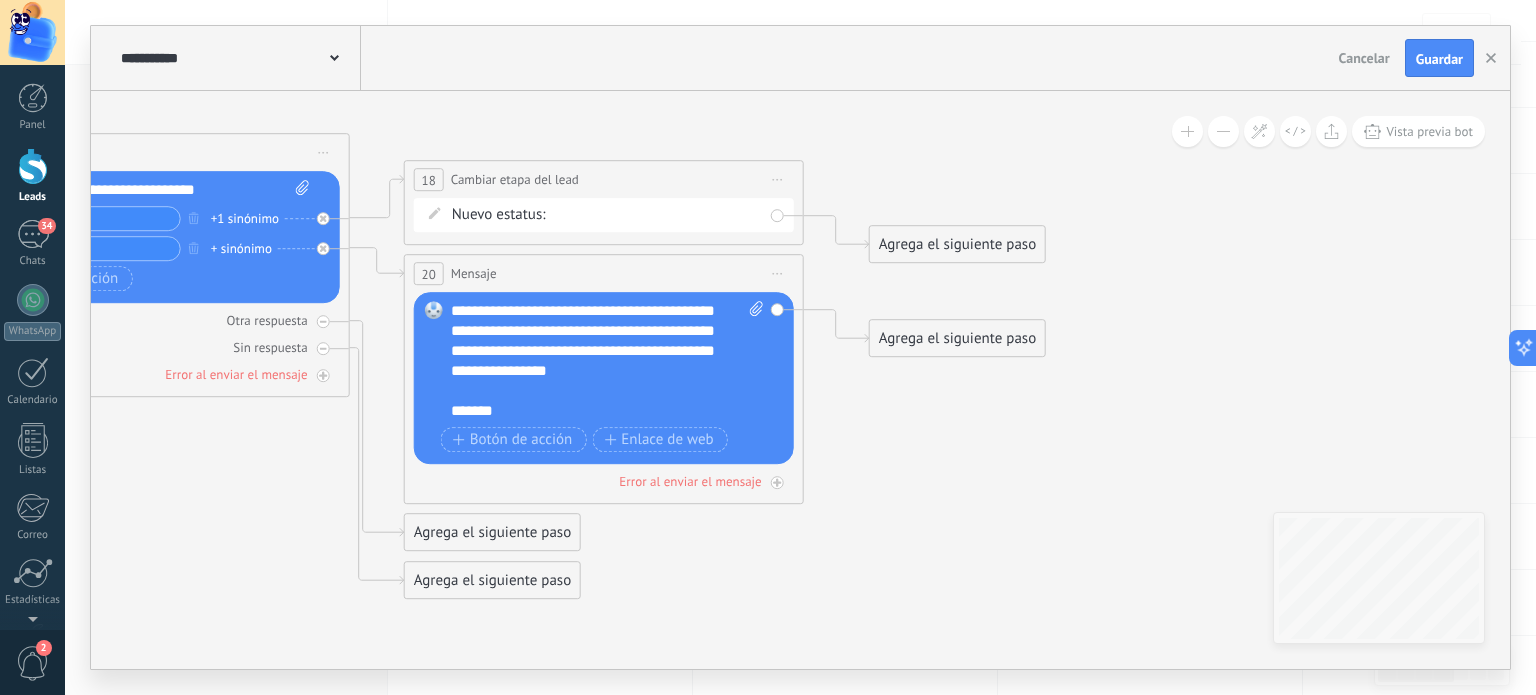 drag, startPoint x: 1111, startPoint y: 489, endPoint x: 924, endPoint y: 406, distance: 204.59227 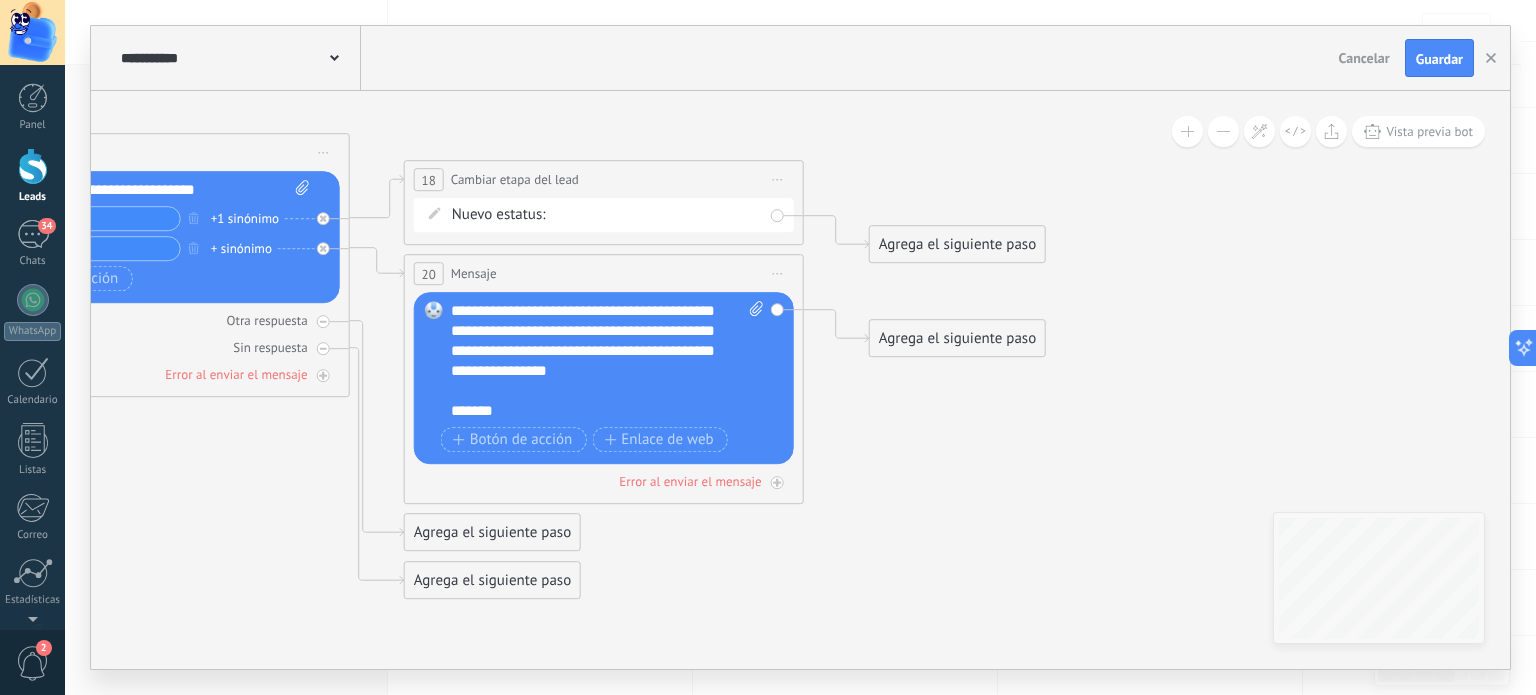 click 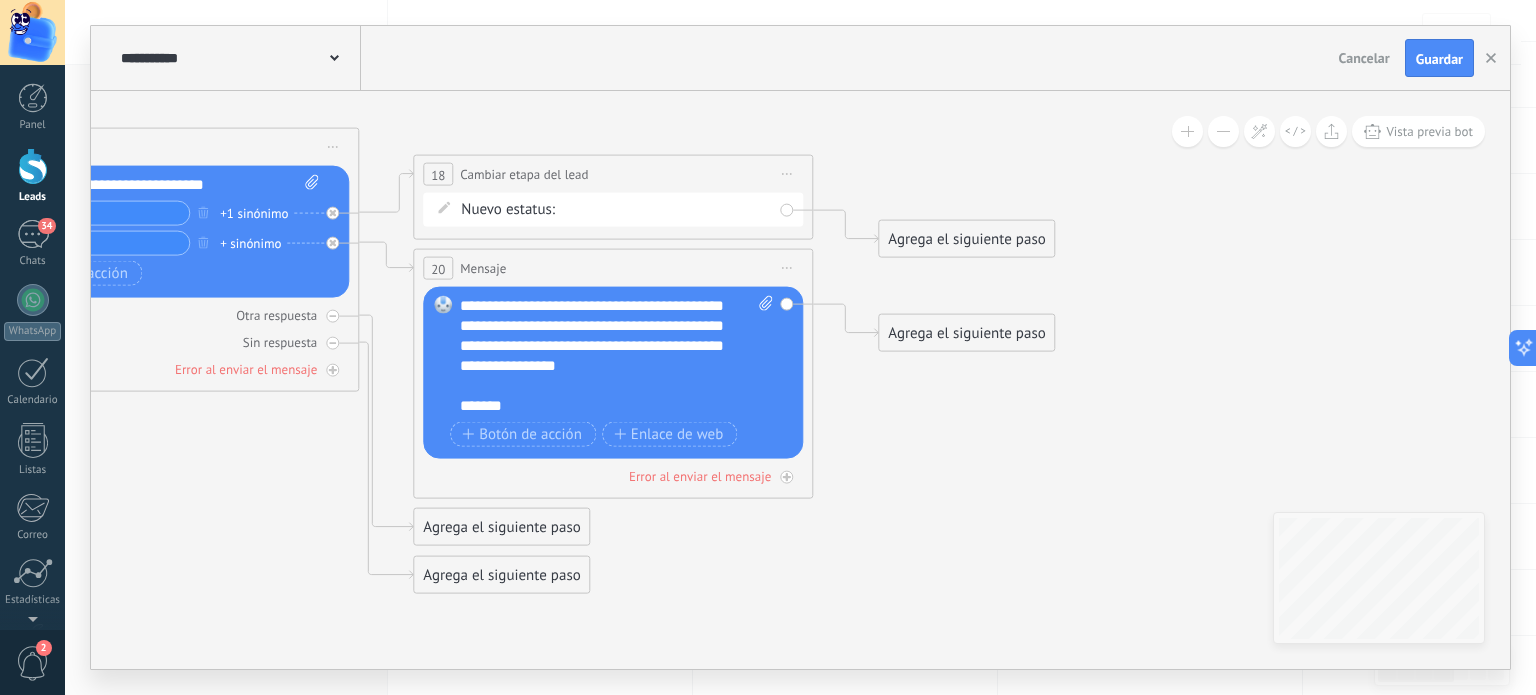 click on "Agrega el siguiente paso" at bounding box center [966, 333] 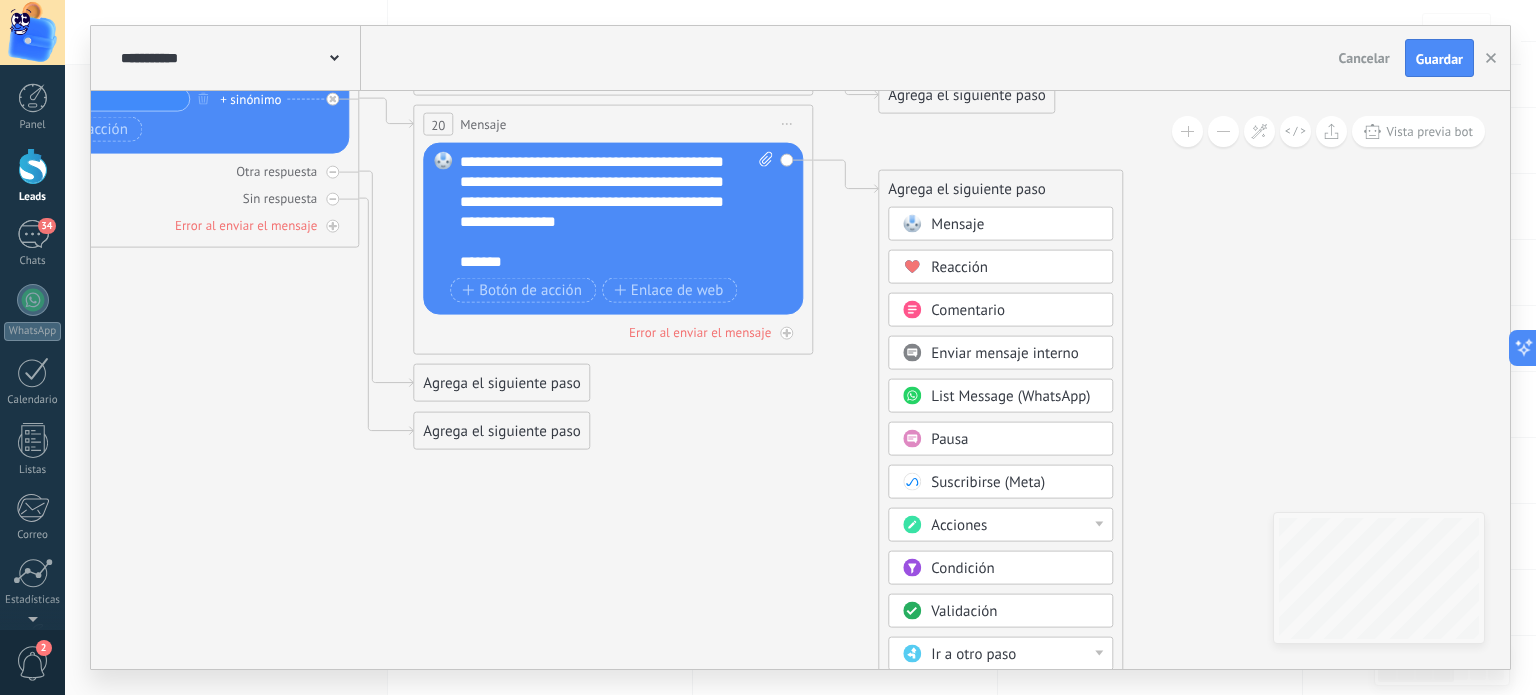 click on "Acciones" at bounding box center (1015, 526) 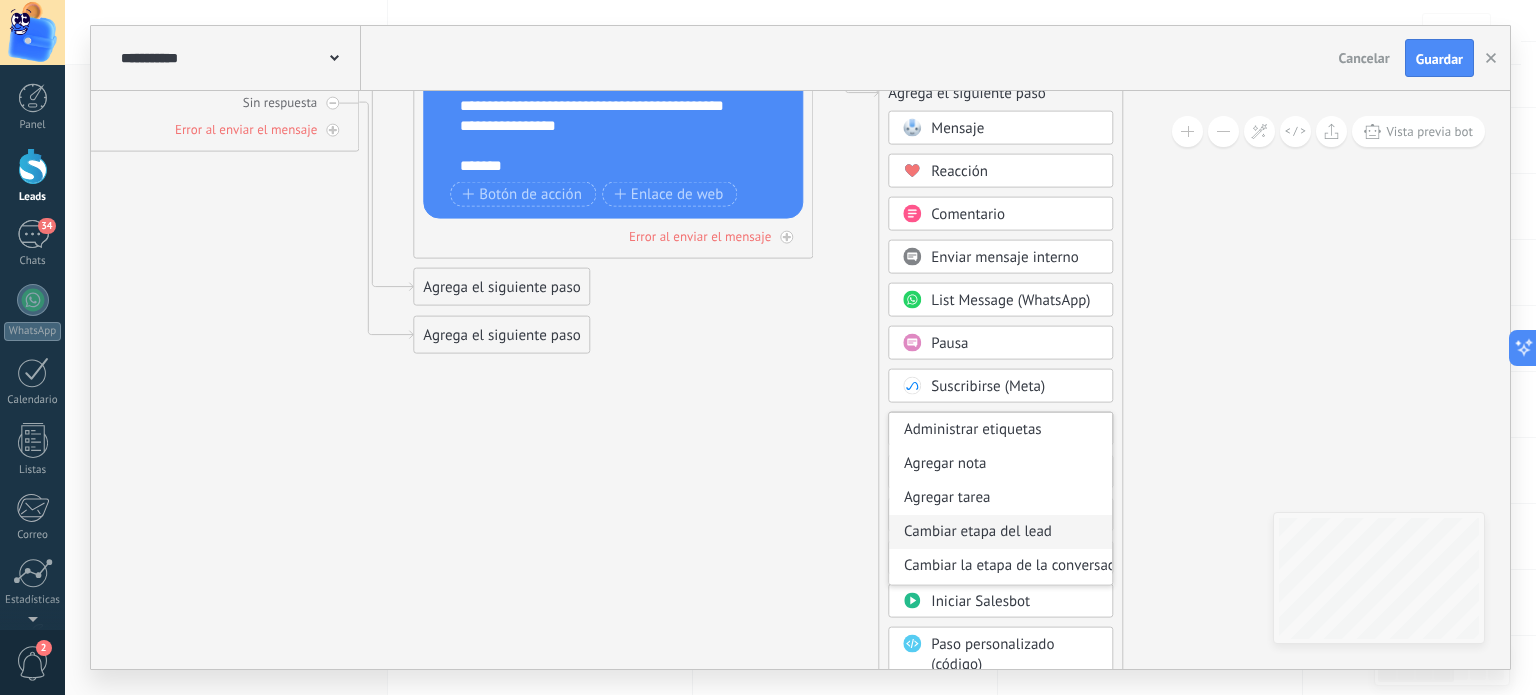scroll, scrollTop: 100, scrollLeft: 0, axis: vertical 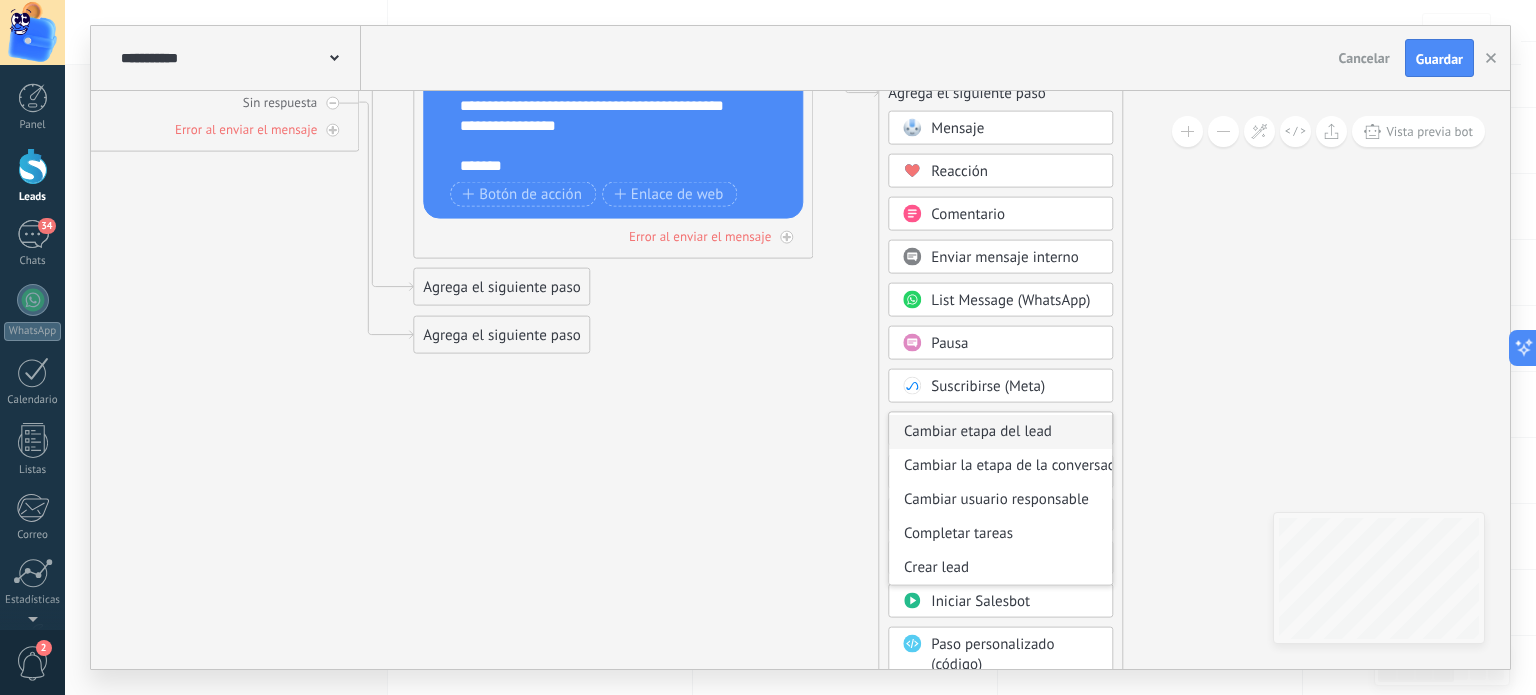 click on "Cambiar etapa del lead" at bounding box center (1000, 432) 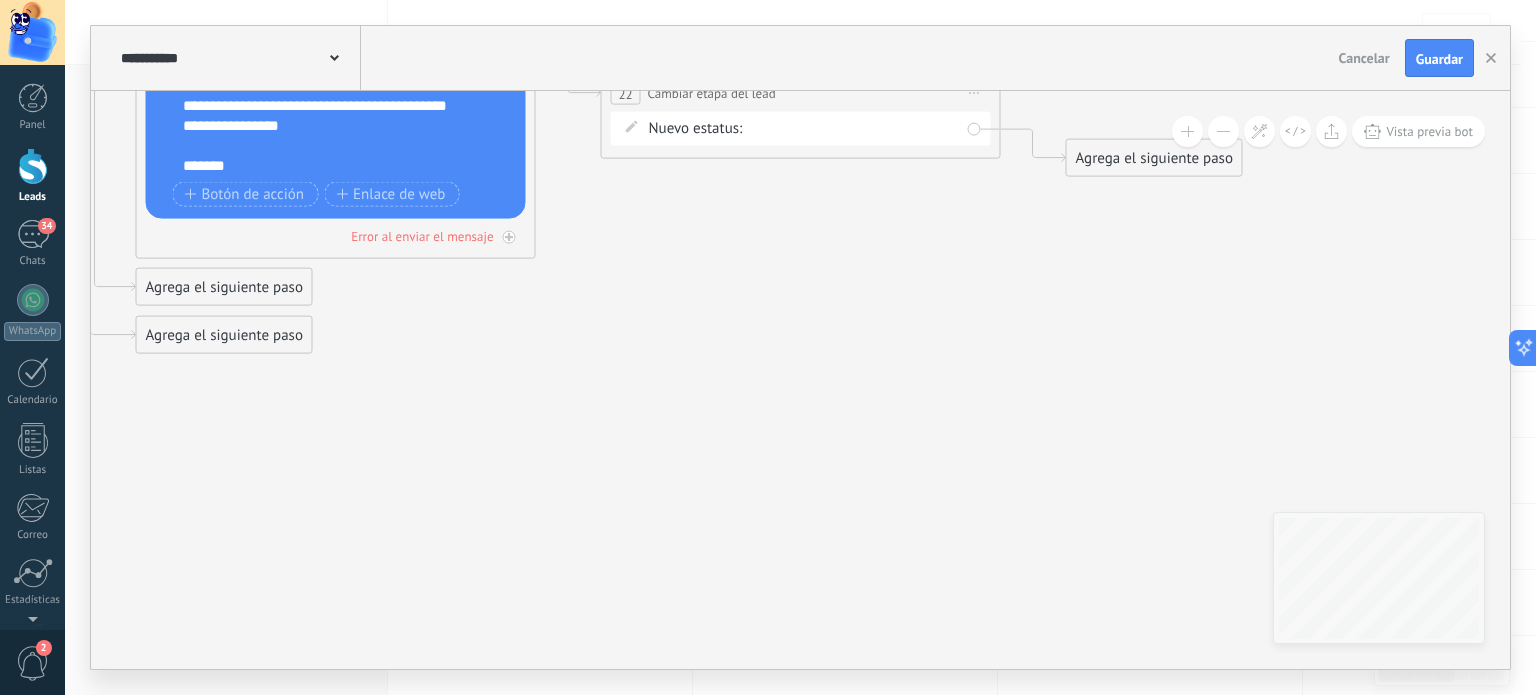 click on "Solicitud Datos Catalogo Enviado Negociacion Venta Finalizada Pedido enviado – ganado Pedido cancelado – perdido" at bounding box center (0, 0) 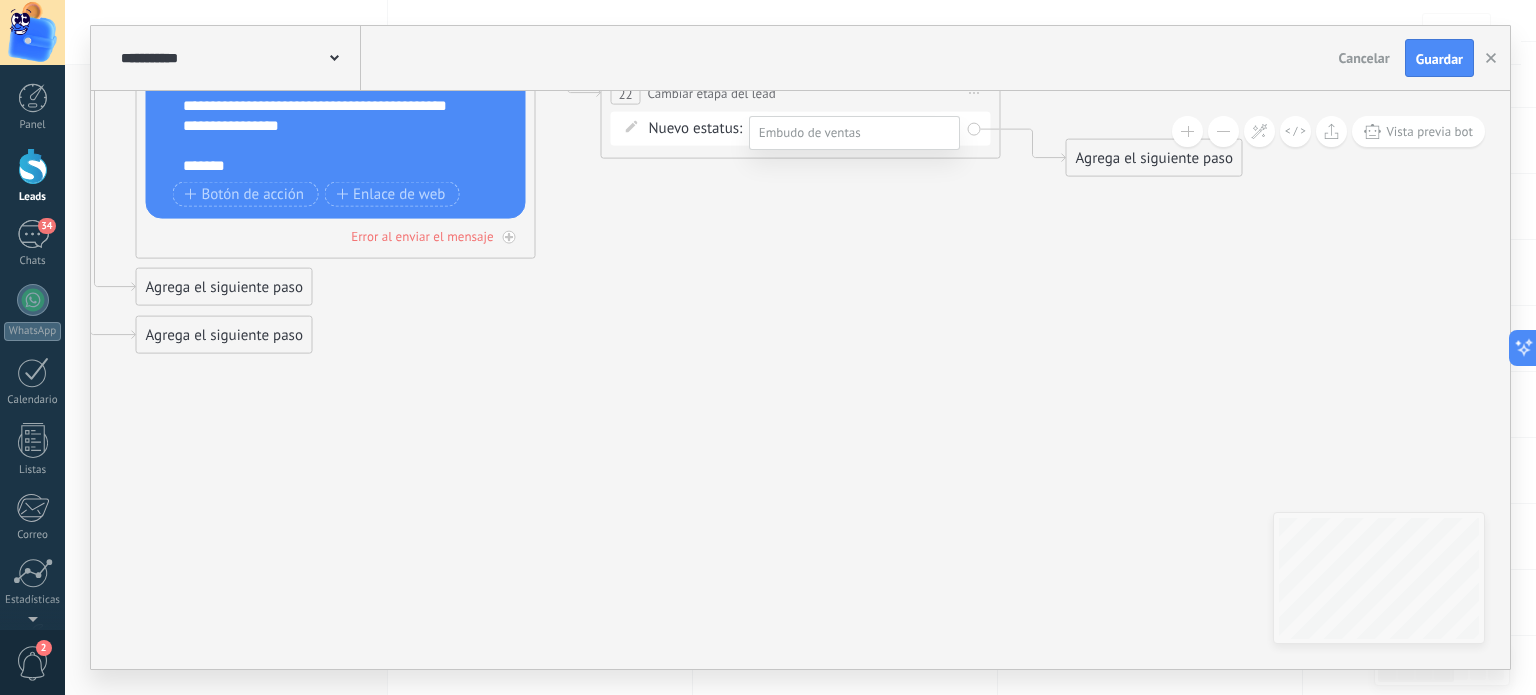 click at bounding box center (800, 347) 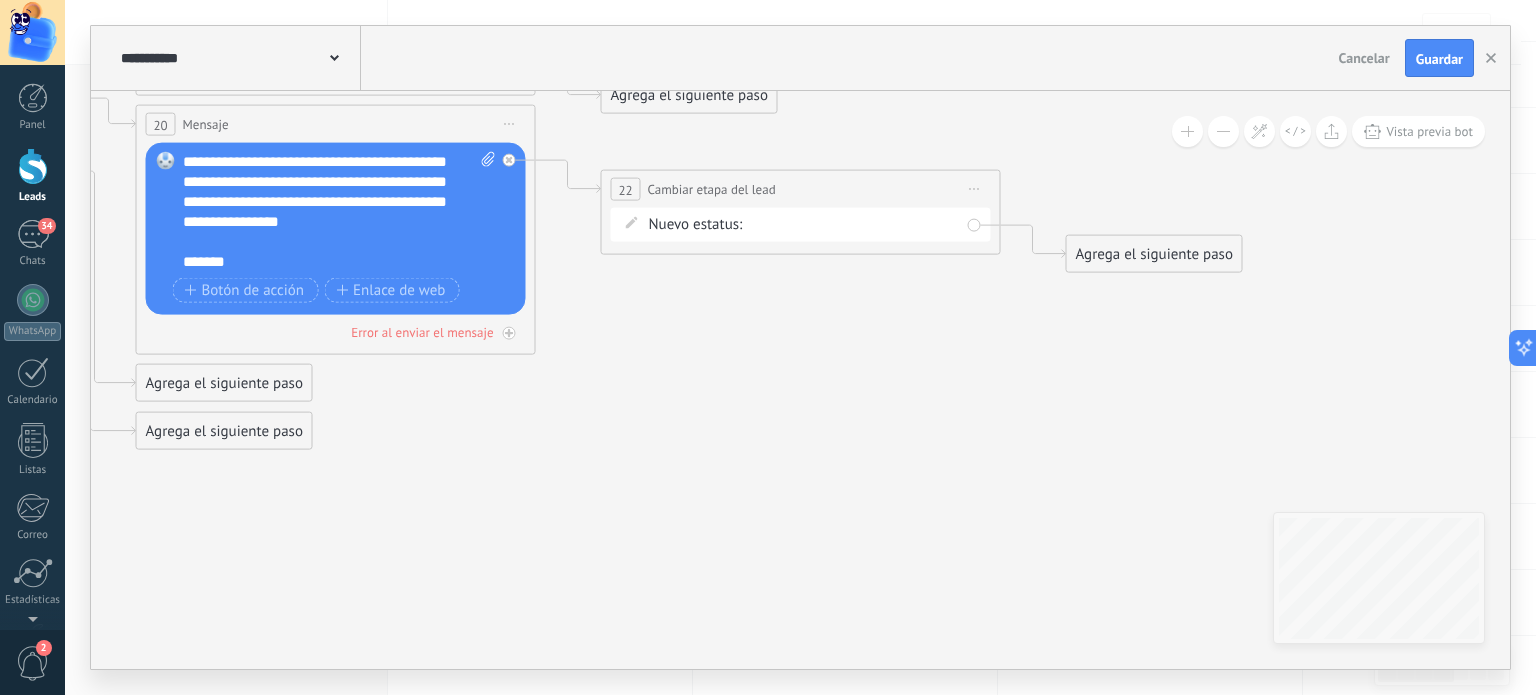 click on "Iniciar vista previa aquí
Cambiar nombre
Duplicar
Borrar" at bounding box center [975, 189] 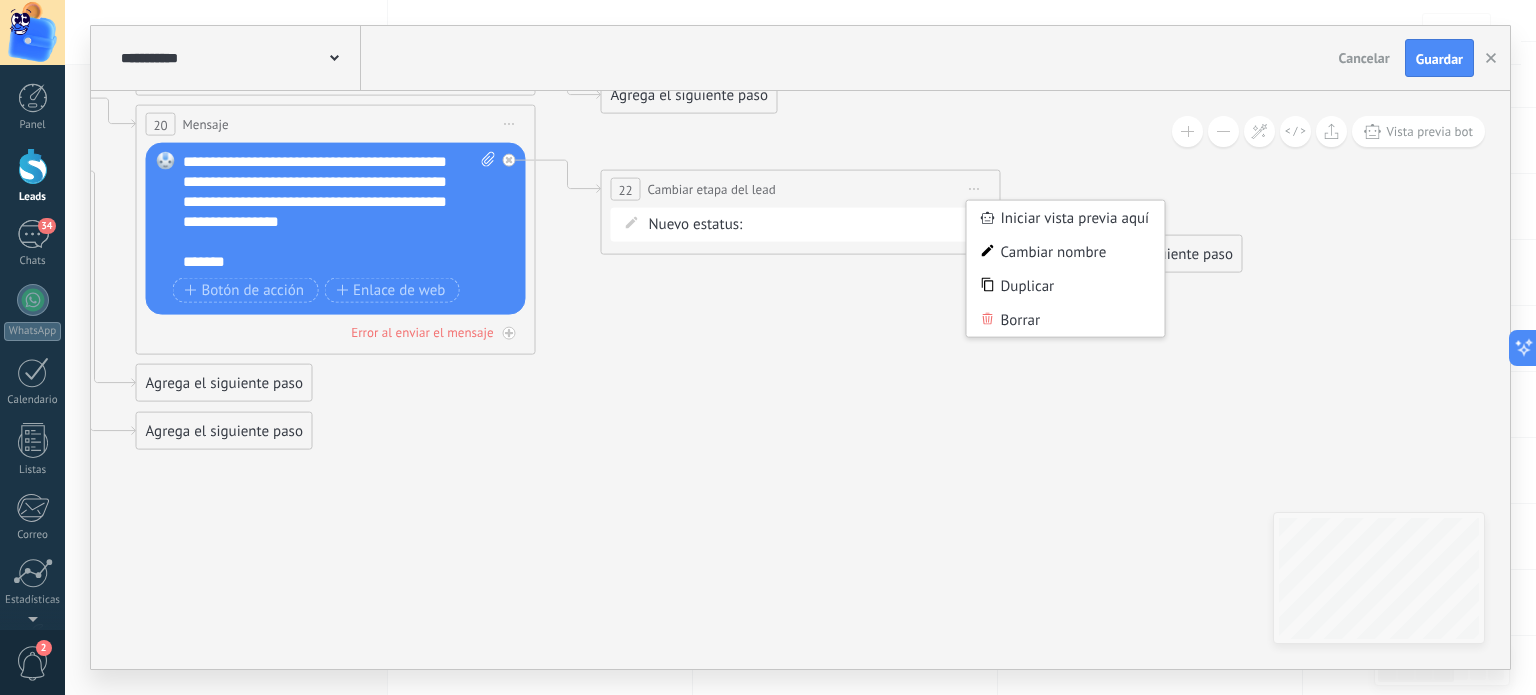 click on "Borrar" at bounding box center [1066, 320] 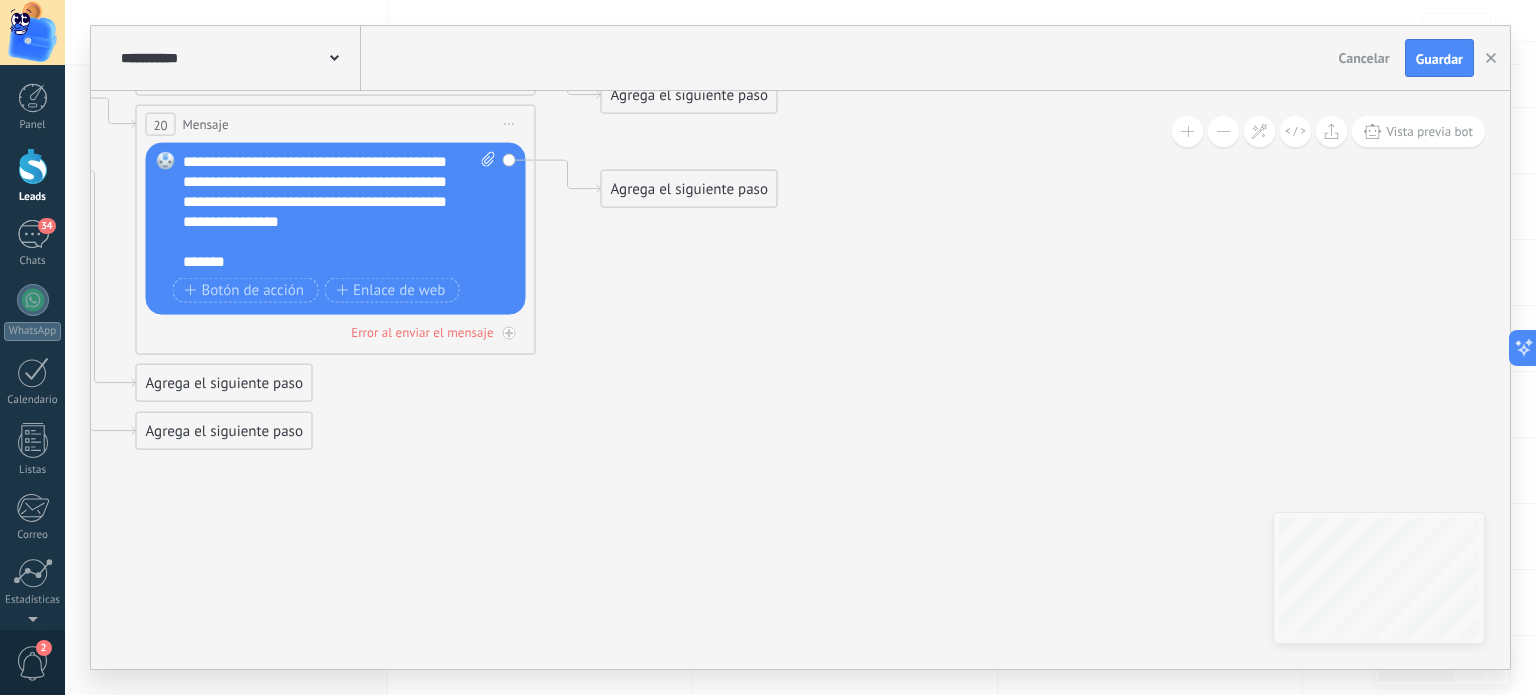 click on "Agrega el siguiente paso" at bounding box center (689, 189) 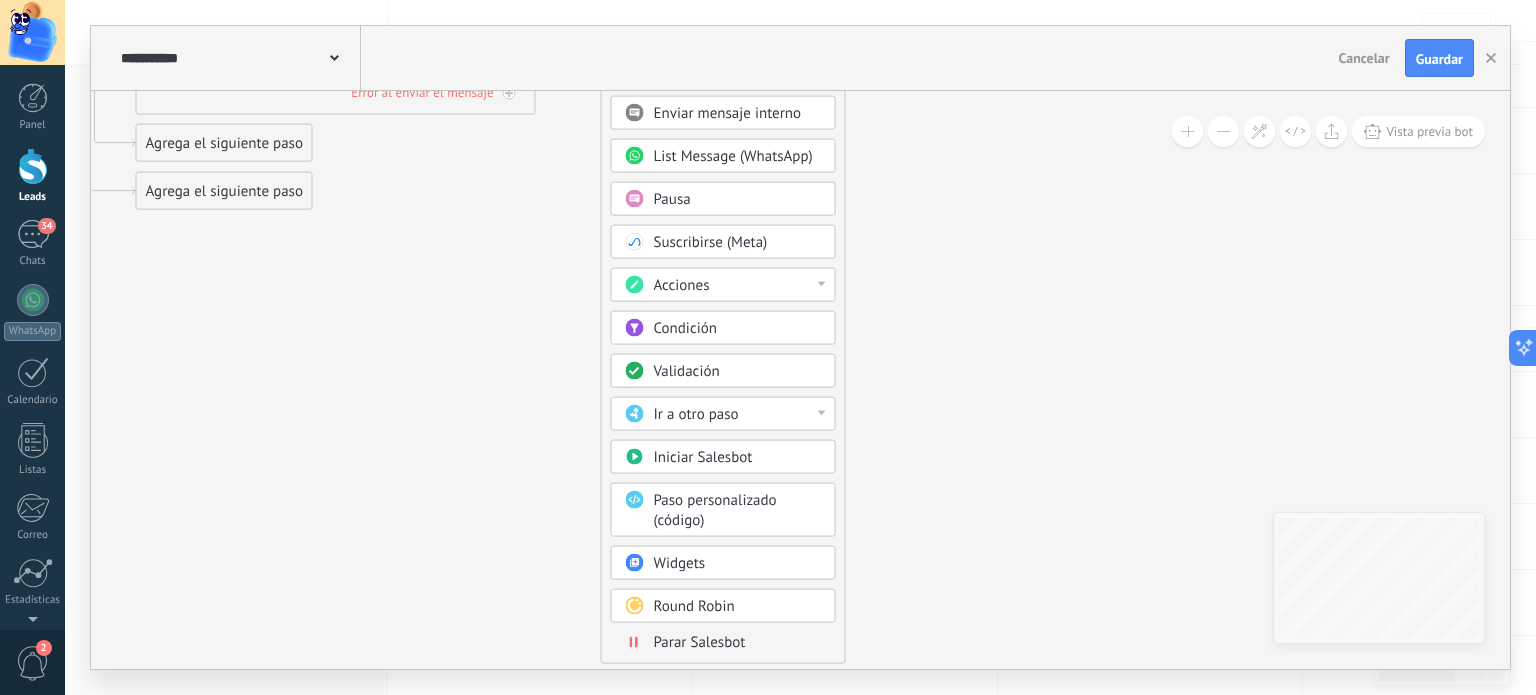 click on "Ir a otro paso" at bounding box center [738, 415] 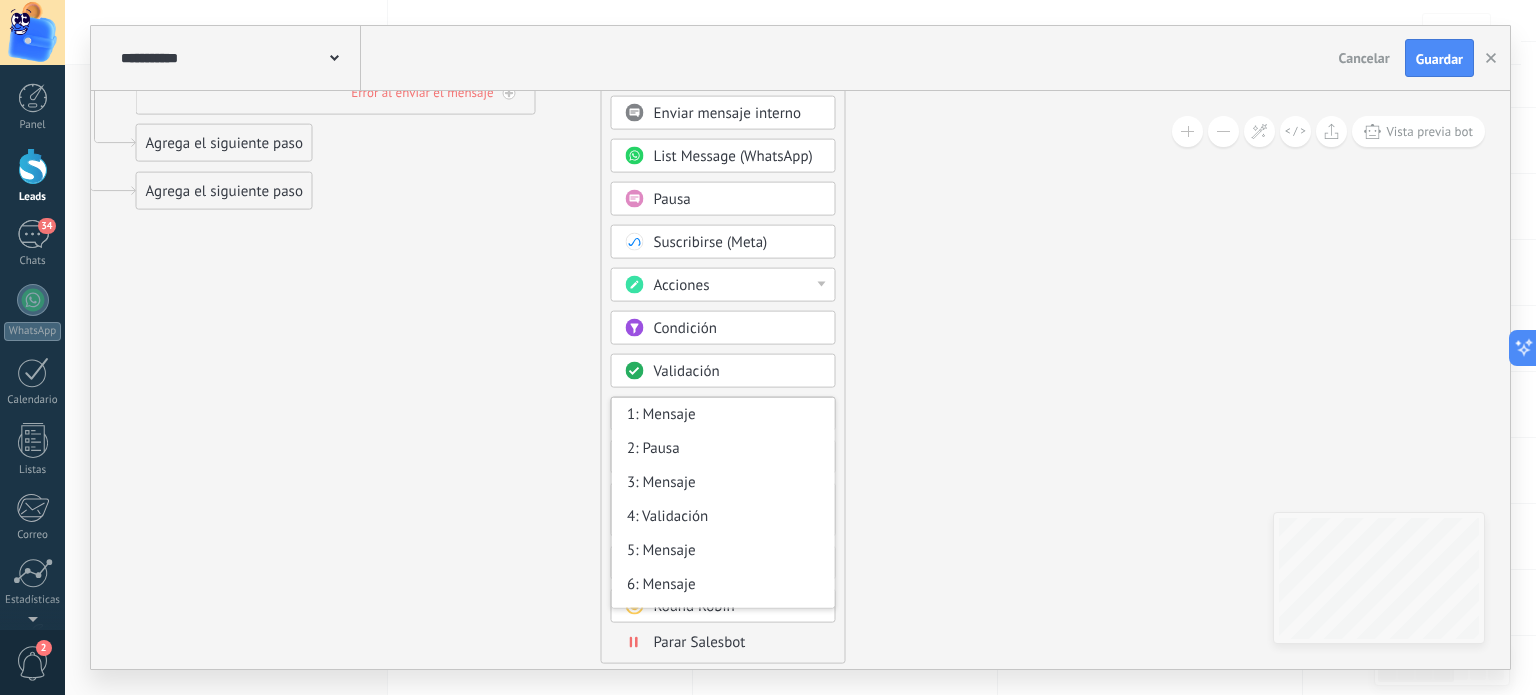 click 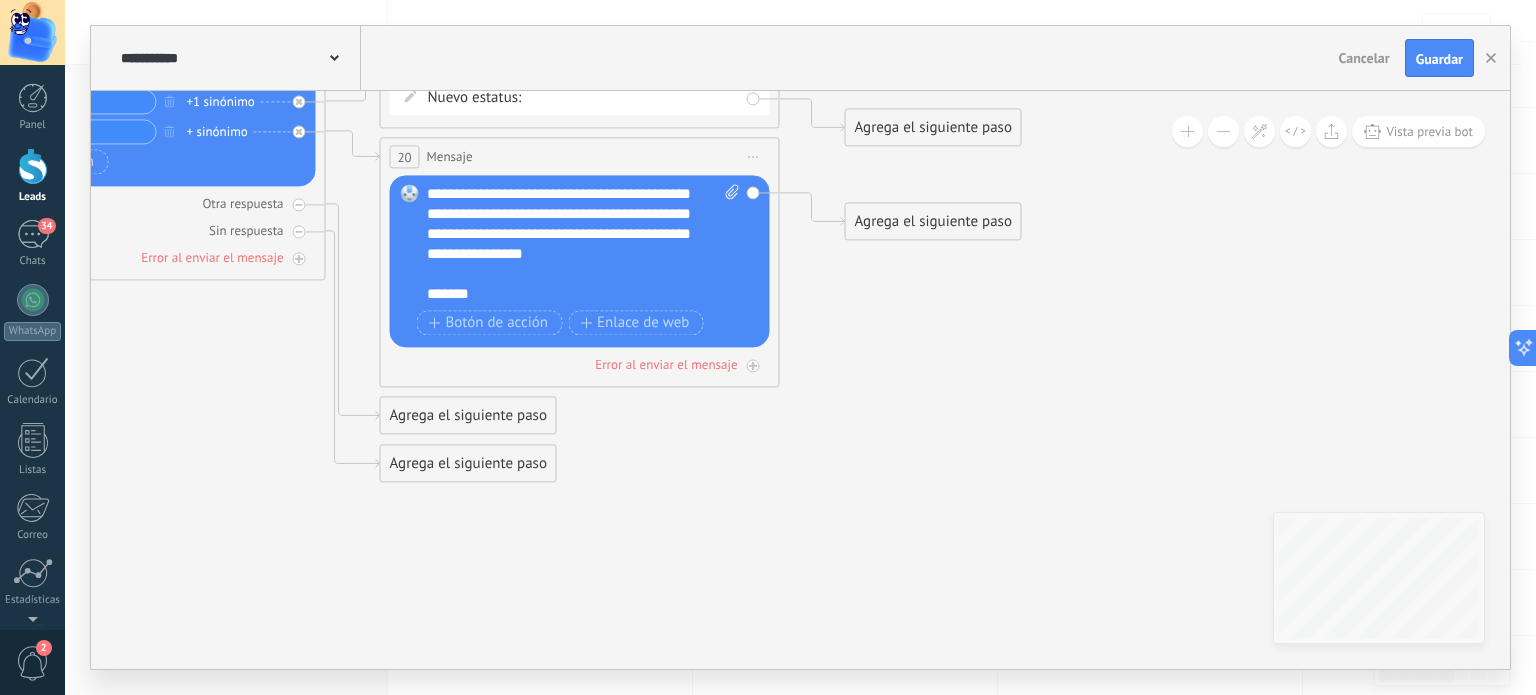 drag, startPoint x: 402, startPoint y: 285, endPoint x: 654, endPoint y: 472, distance: 313.80408 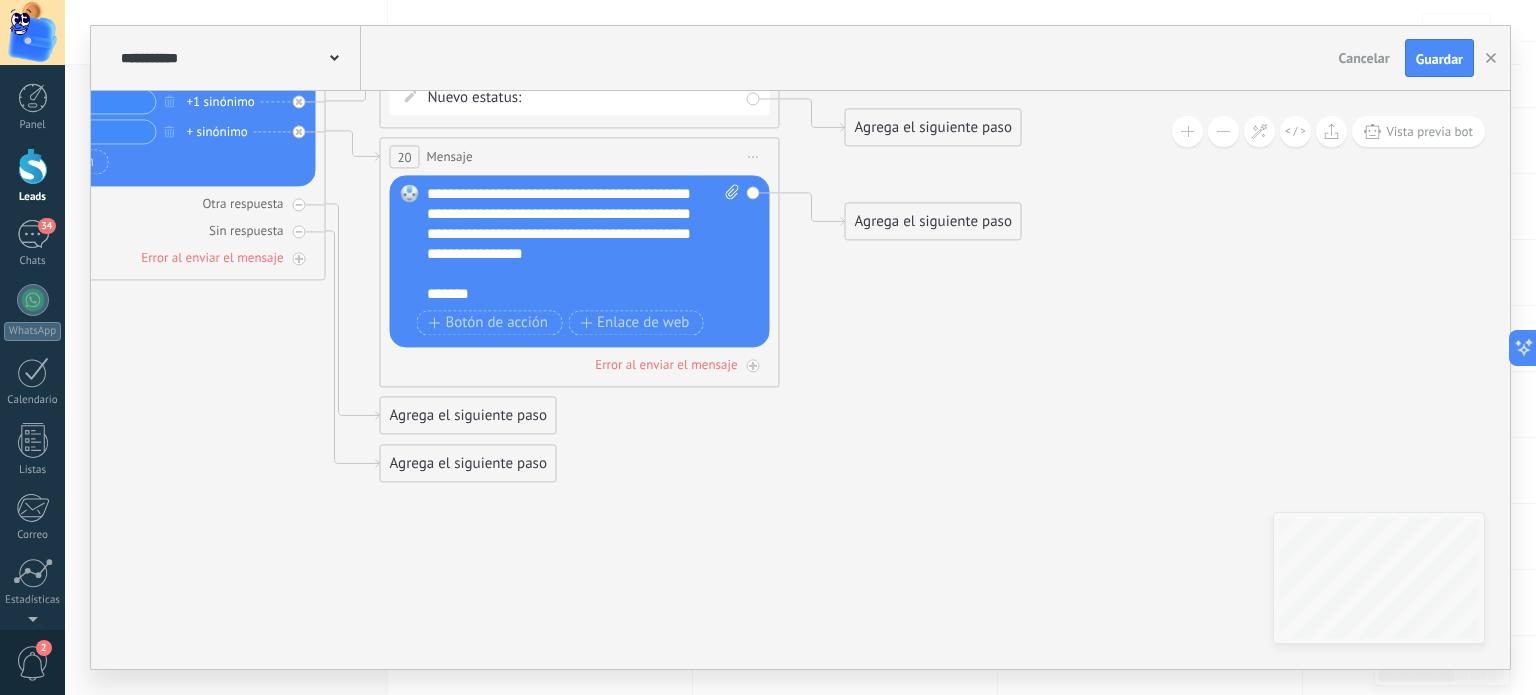 click 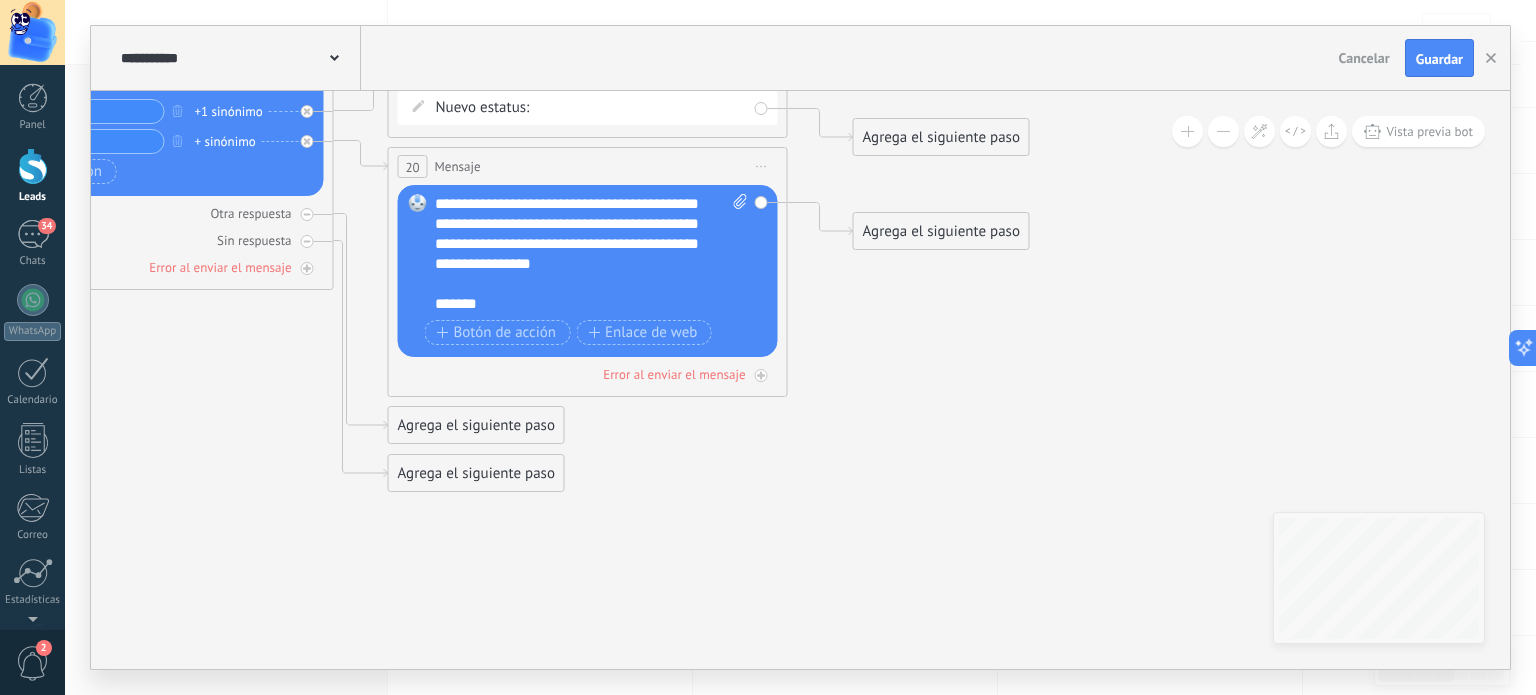 click on "Agrega el siguiente paso" at bounding box center (941, 231) 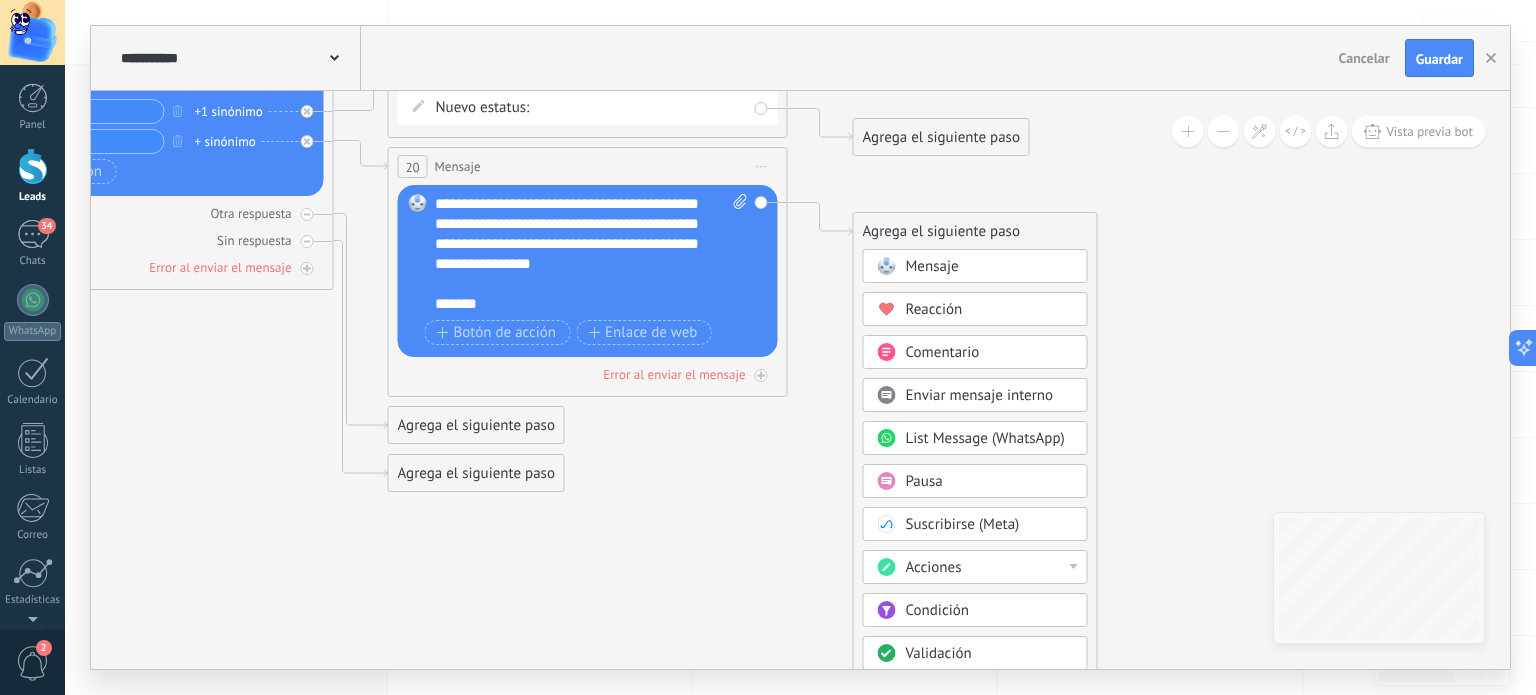 click on "Acciones" at bounding box center (990, 568) 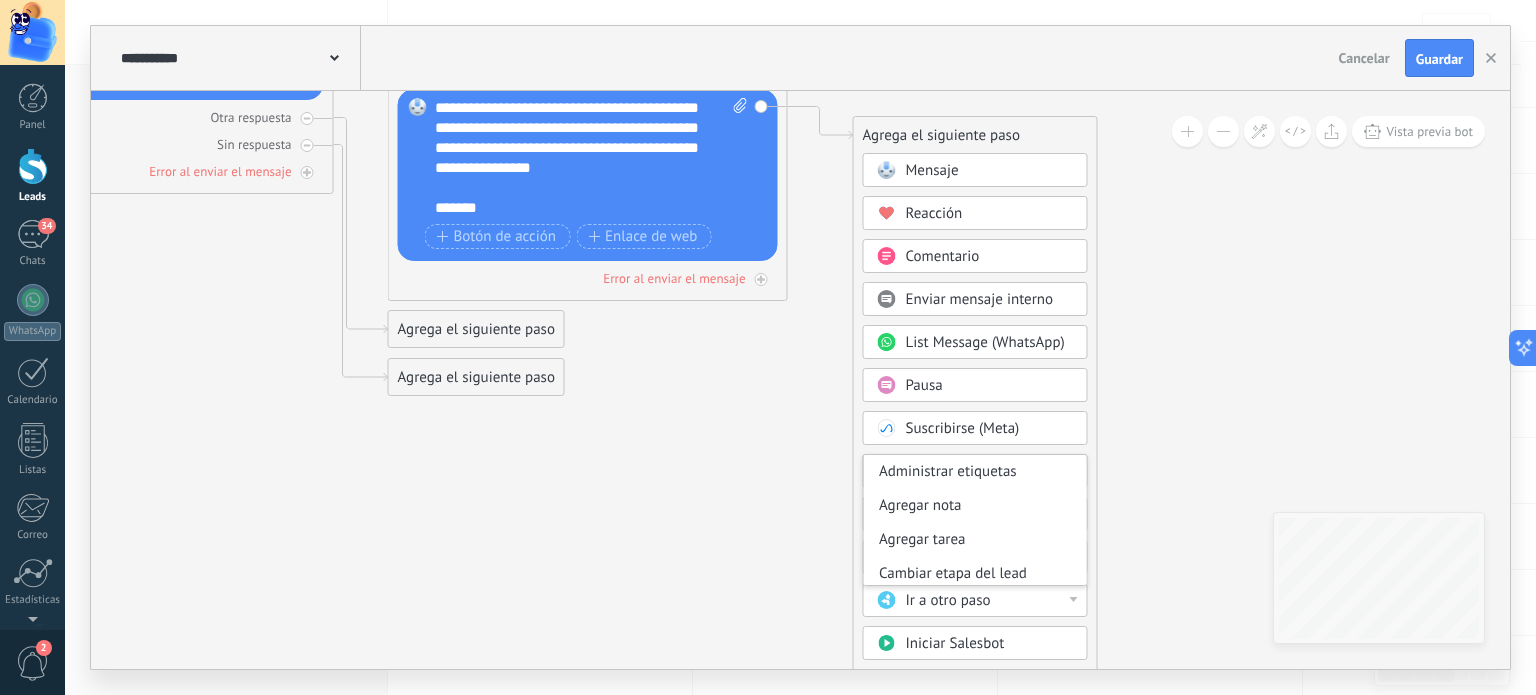 drag, startPoint x: 1085, startPoint y: 468, endPoint x: 1081, endPoint y: 478, distance: 10.770329 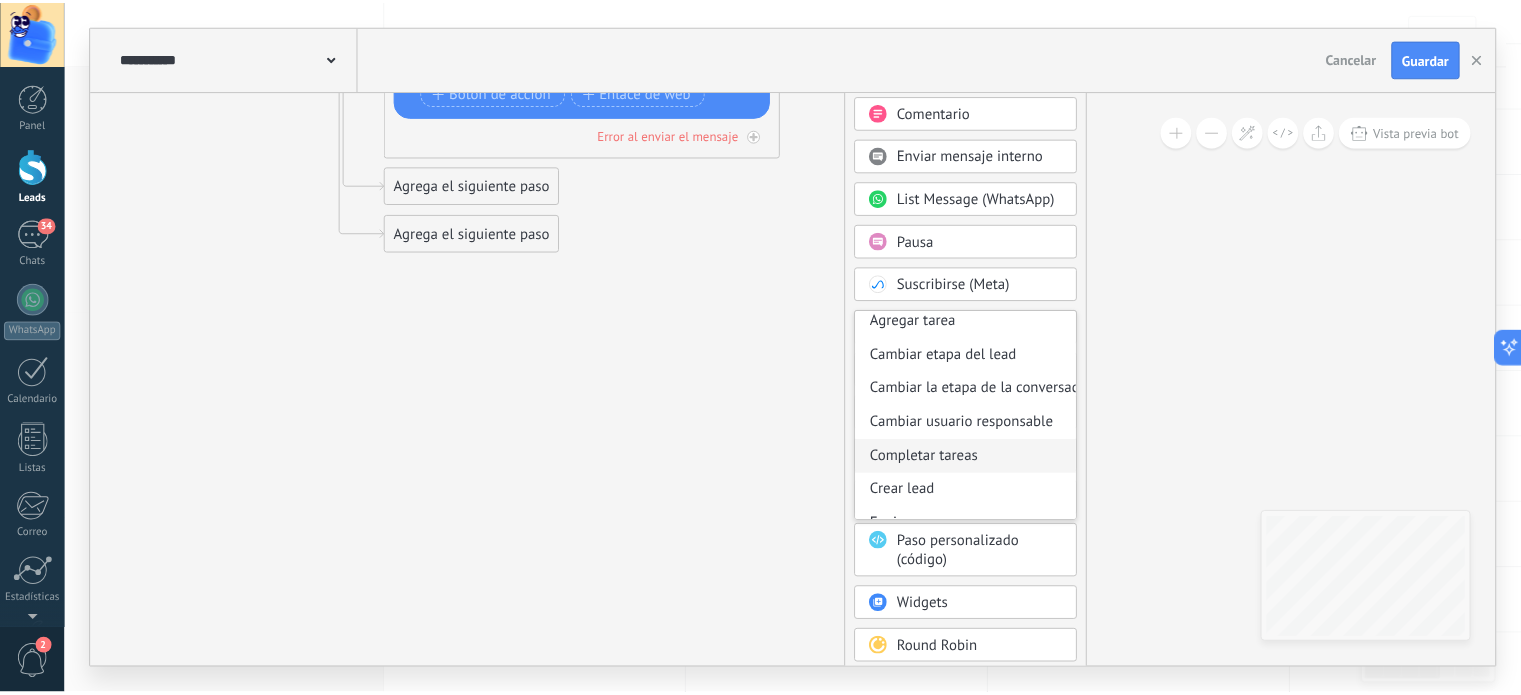 scroll, scrollTop: 0, scrollLeft: 0, axis: both 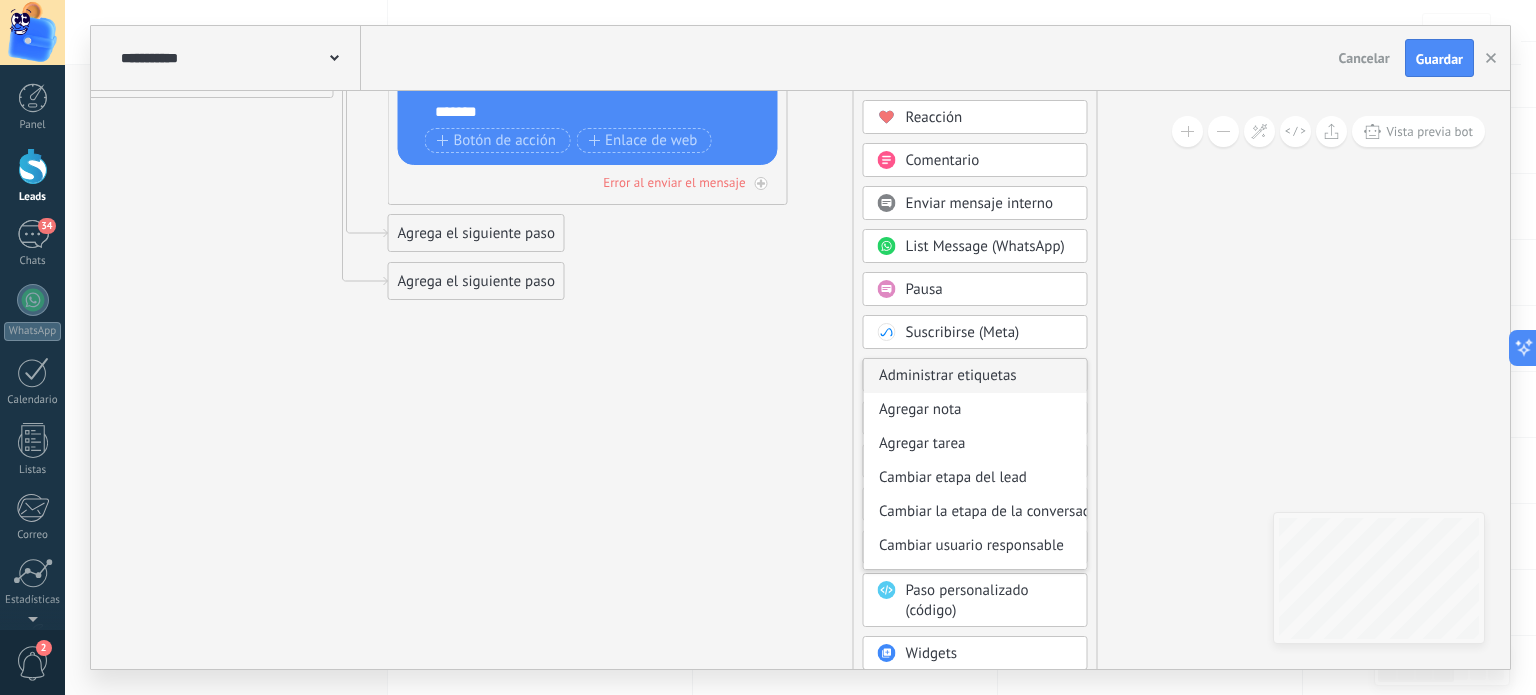 click on "Administrar etiquetas" at bounding box center (975, 376) 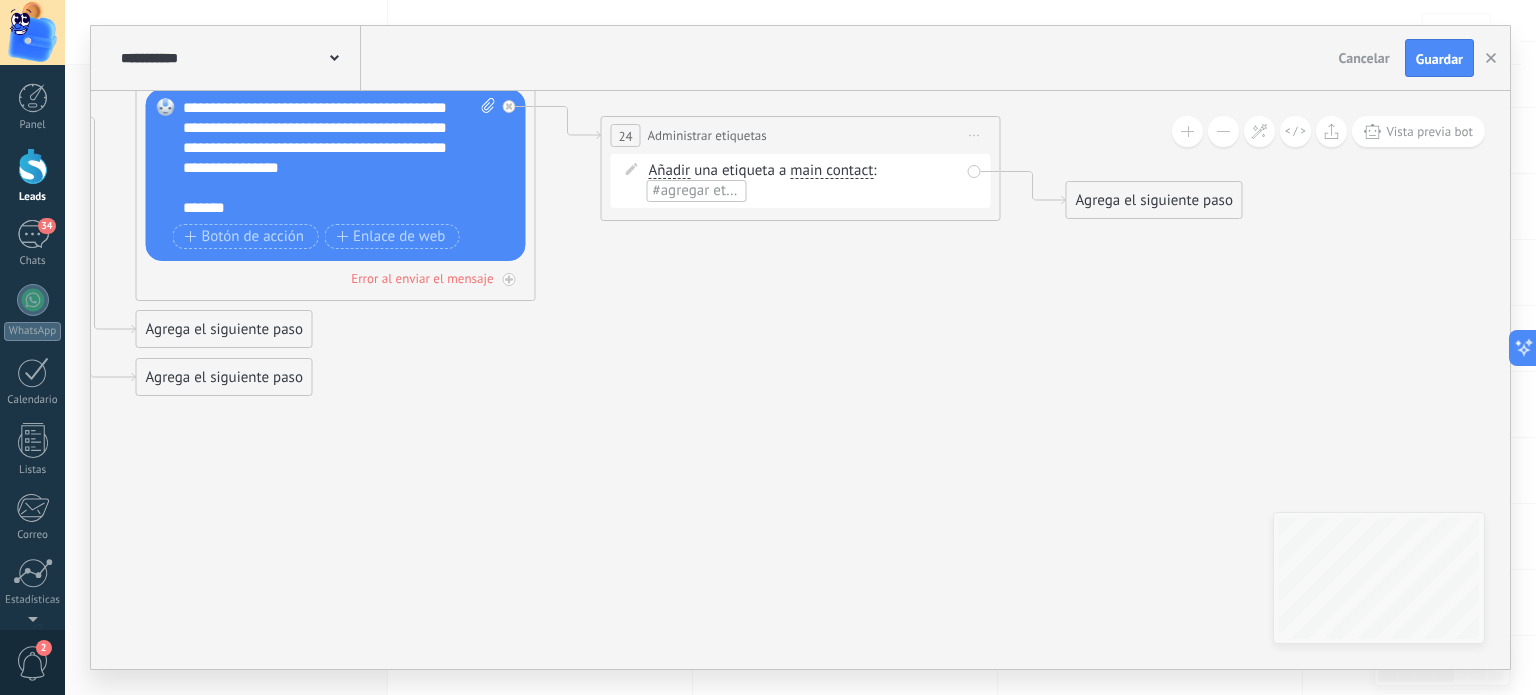 click on "#agregar etiquetas" at bounding box center [713, 190] 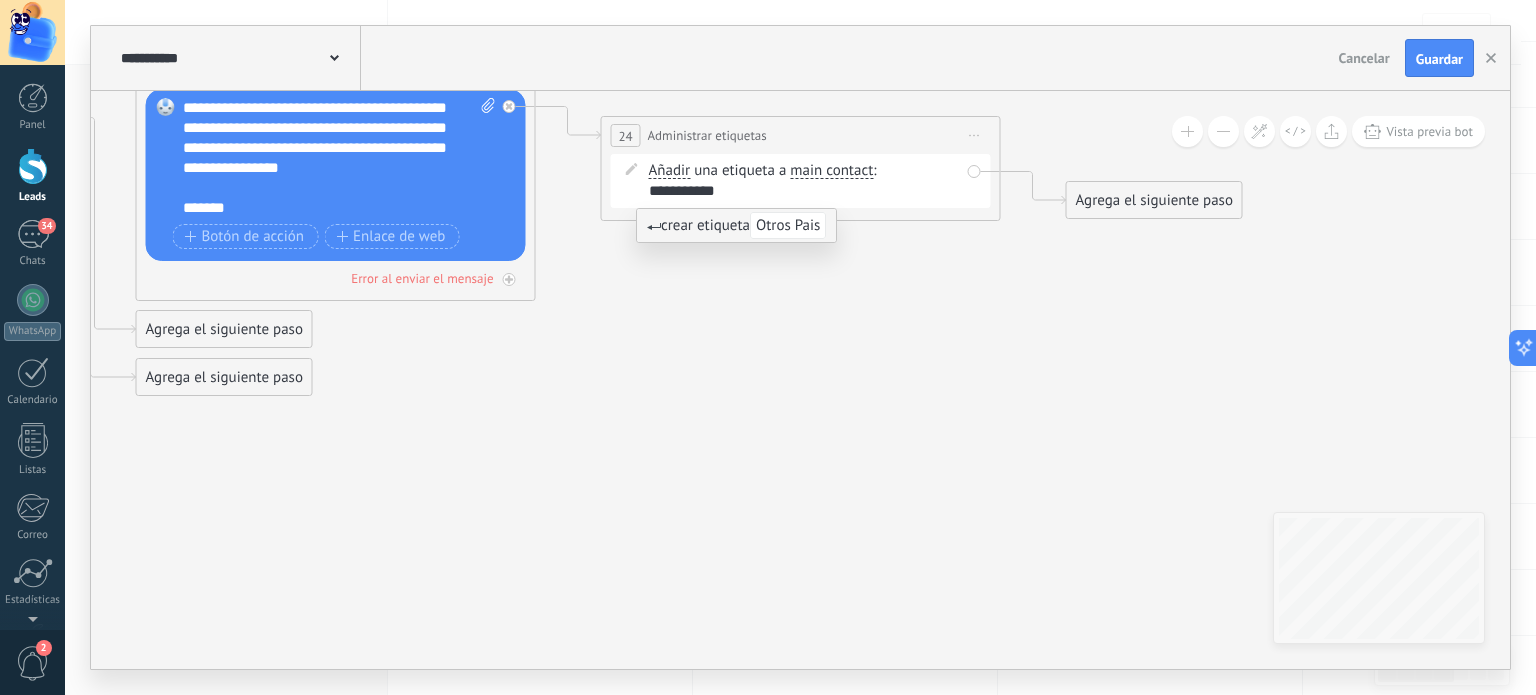 type on "**********" 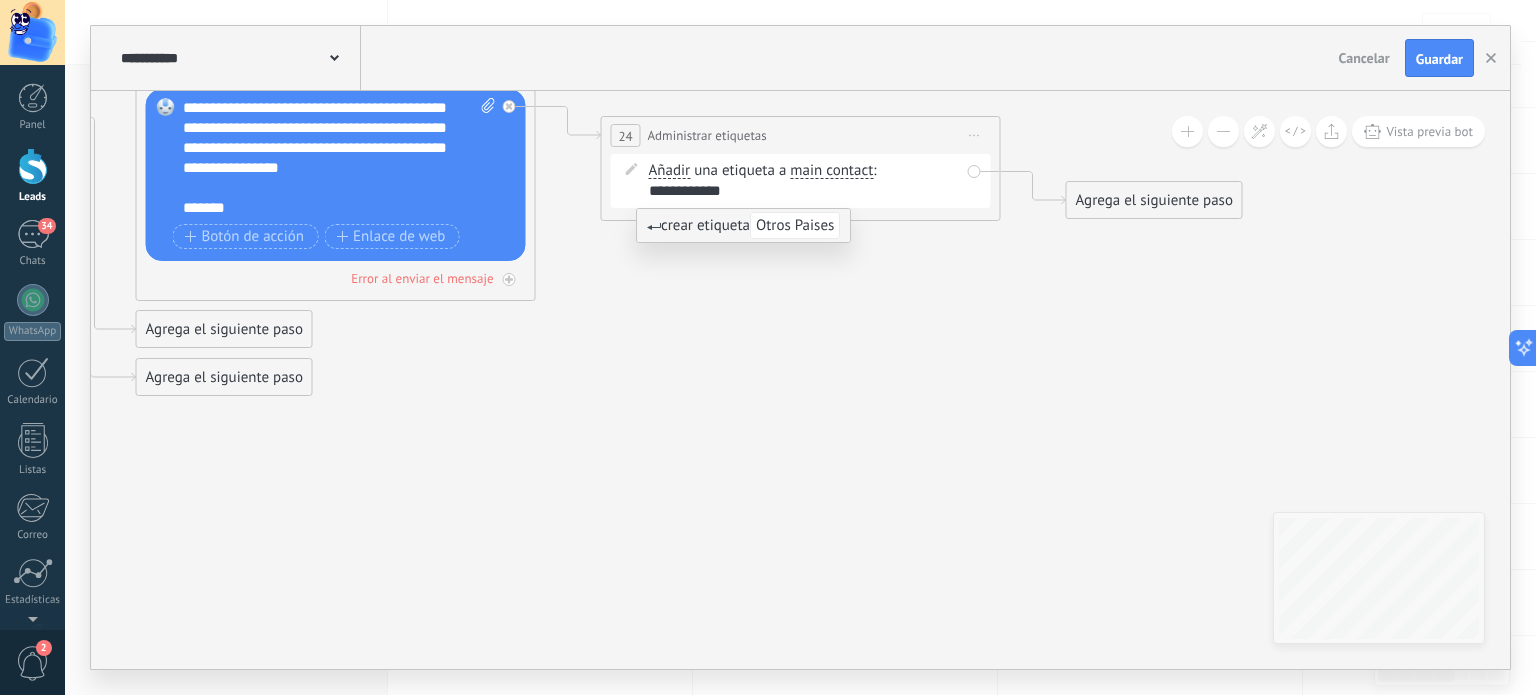 type 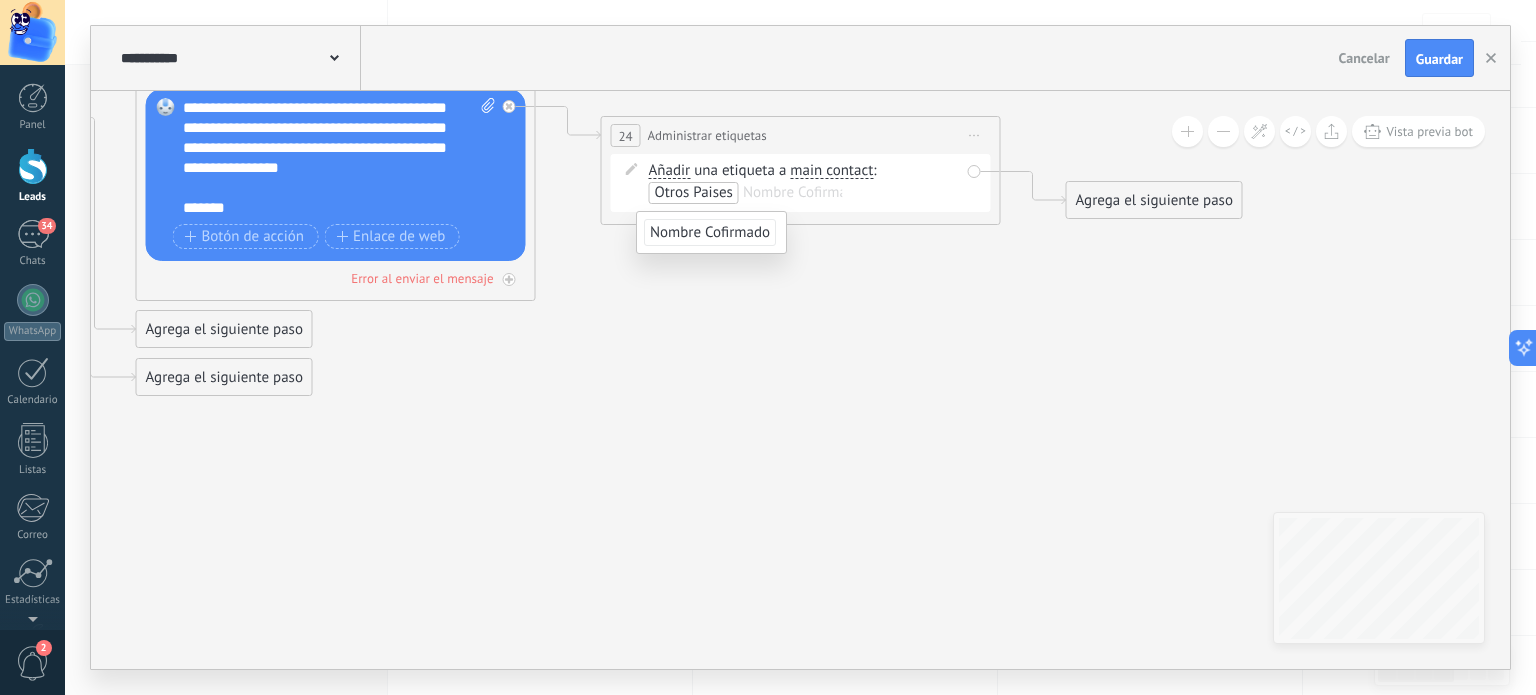 click 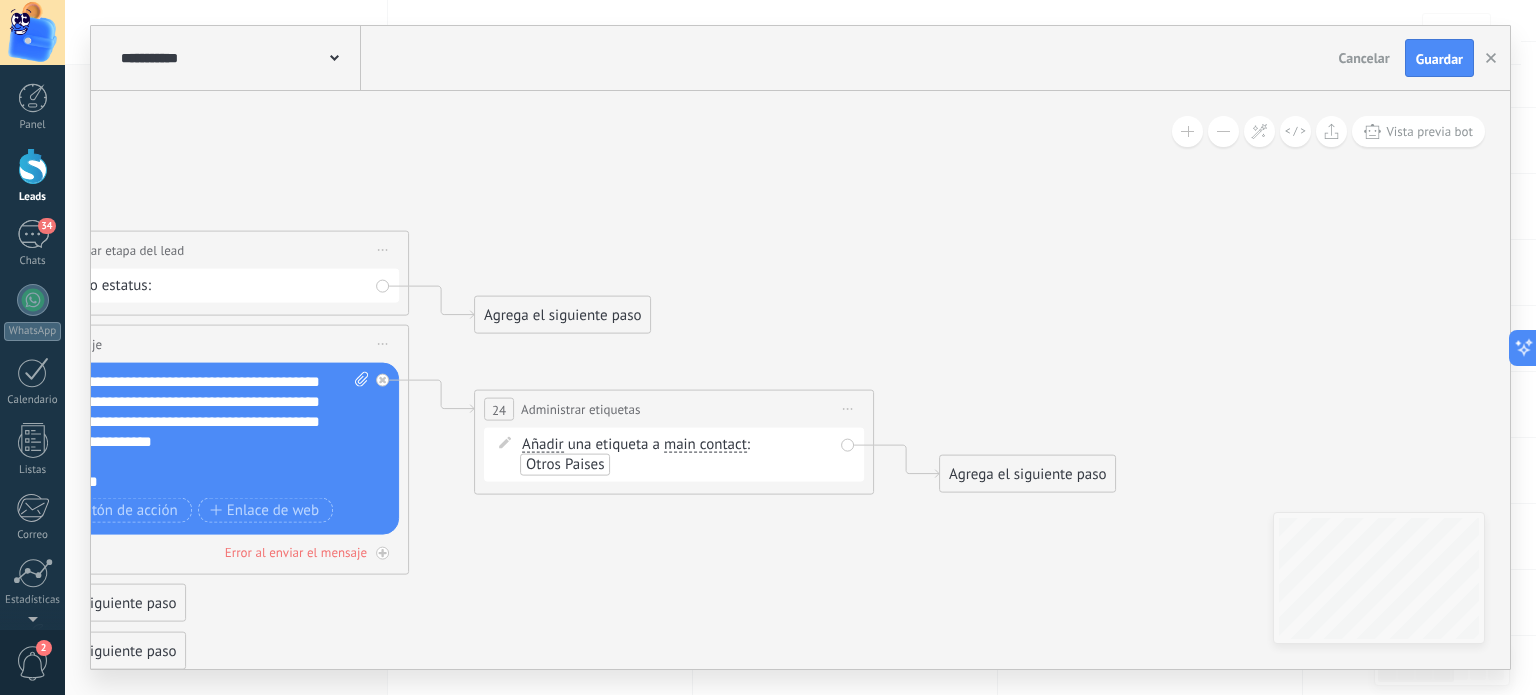 drag, startPoint x: 1046, startPoint y: 172, endPoint x: 939, endPoint y: 416, distance: 266.4301 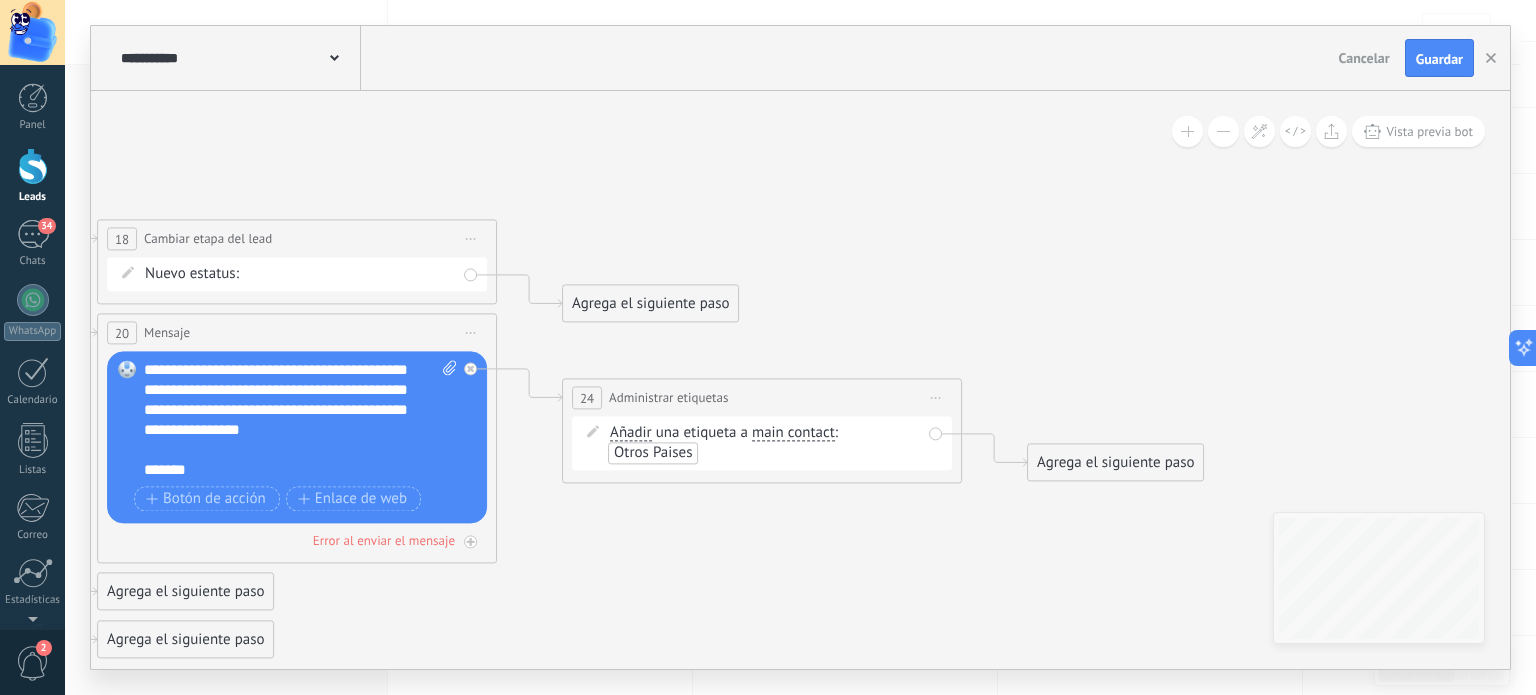 drag, startPoint x: 736, startPoint y: 217, endPoint x: 1032, endPoint y: 204, distance: 296.28534 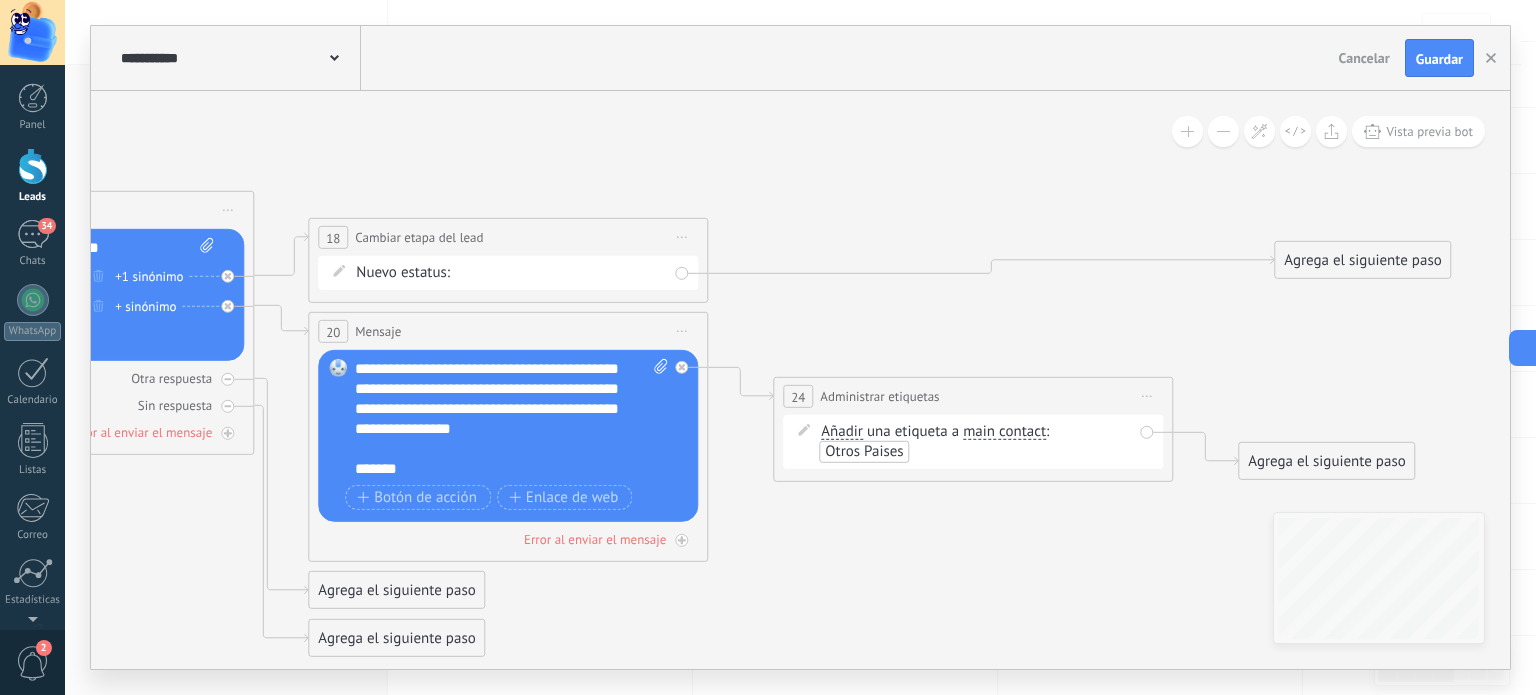 drag, startPoint x: 885, startPoint y: 310, endPoint x: 1387, endPoint y: 268, distance: 503.7539 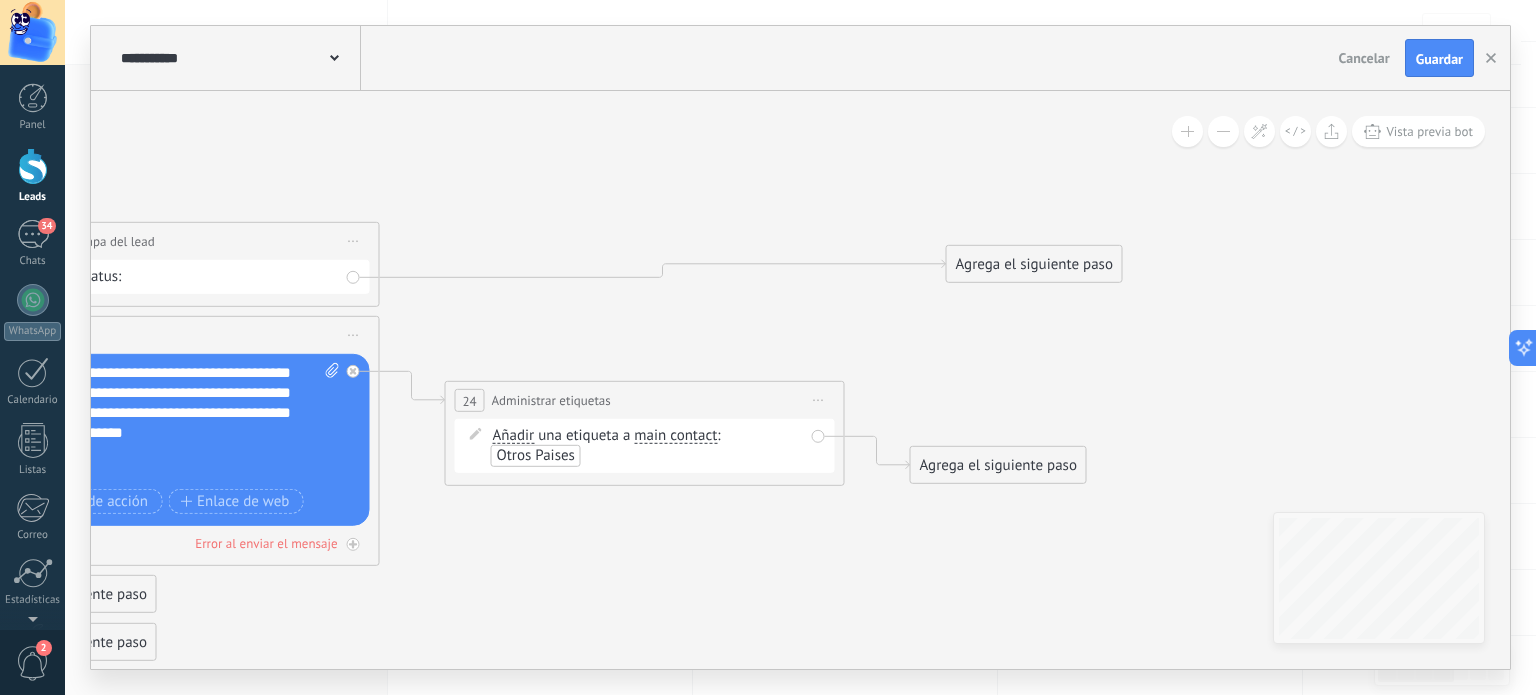 drag, startPoint x: 1290, startPoint y: 341, endPoint x: 961, endPoint y: 345, distance: 329.02432 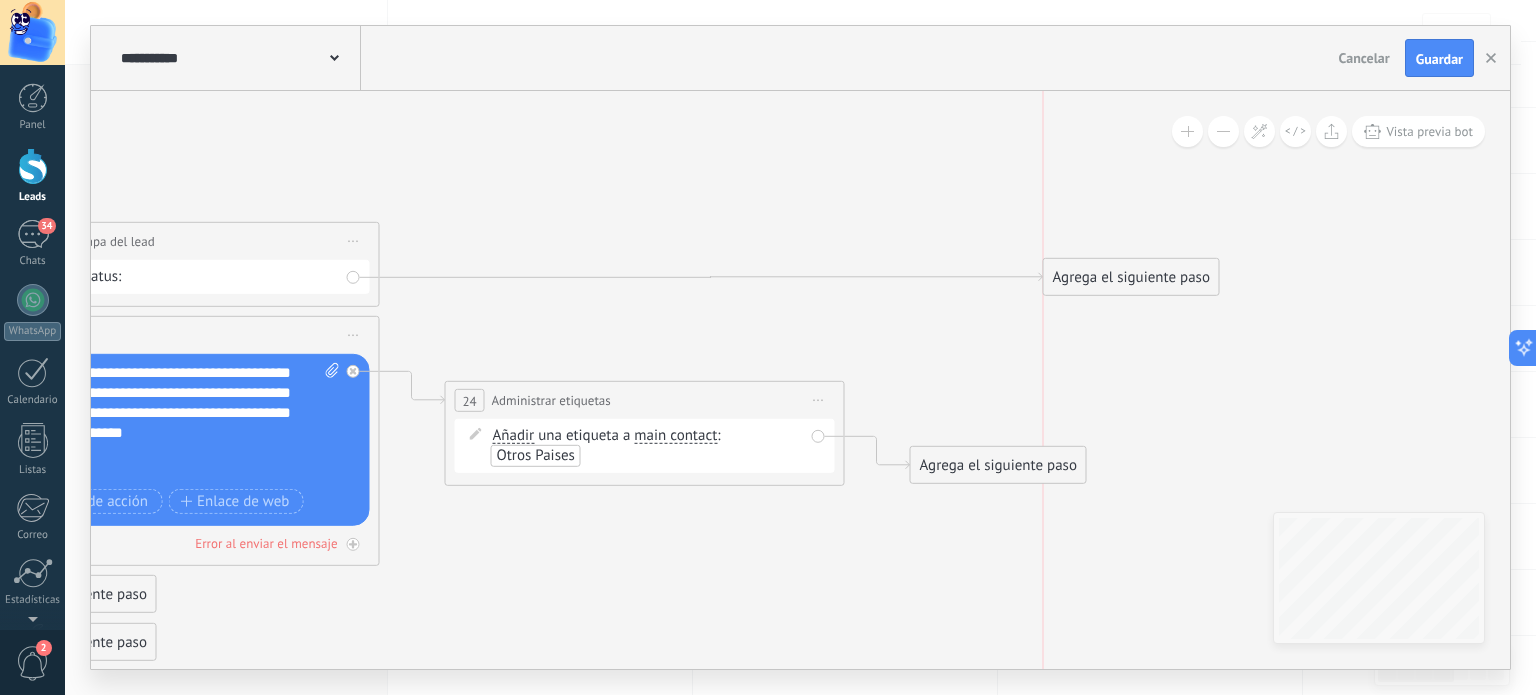 drag, startPoint x: 1051, startPoint y: 268, endPoint x: 1141, endPoint y: 282, distance: 91.08238 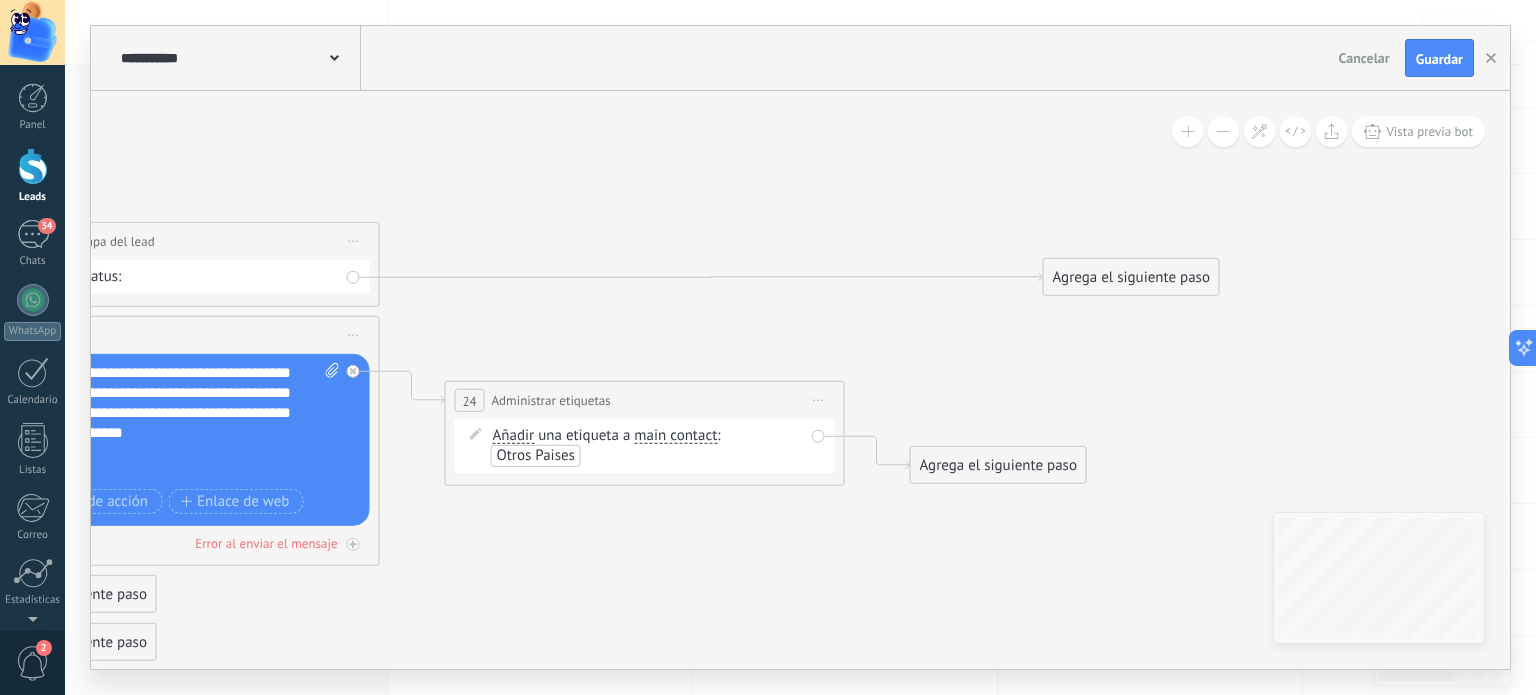 click on "Agrega el siguiente paso" at bounding box center (998, 465) 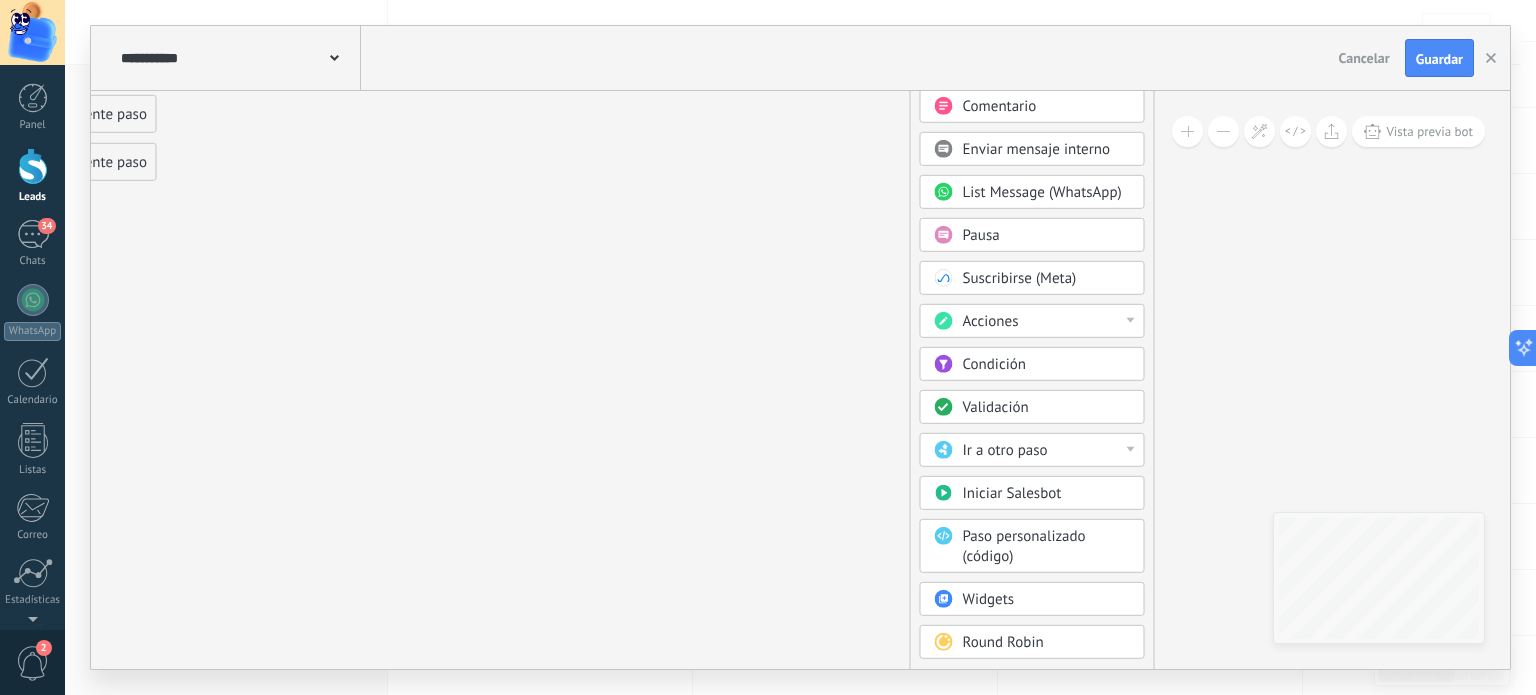 click 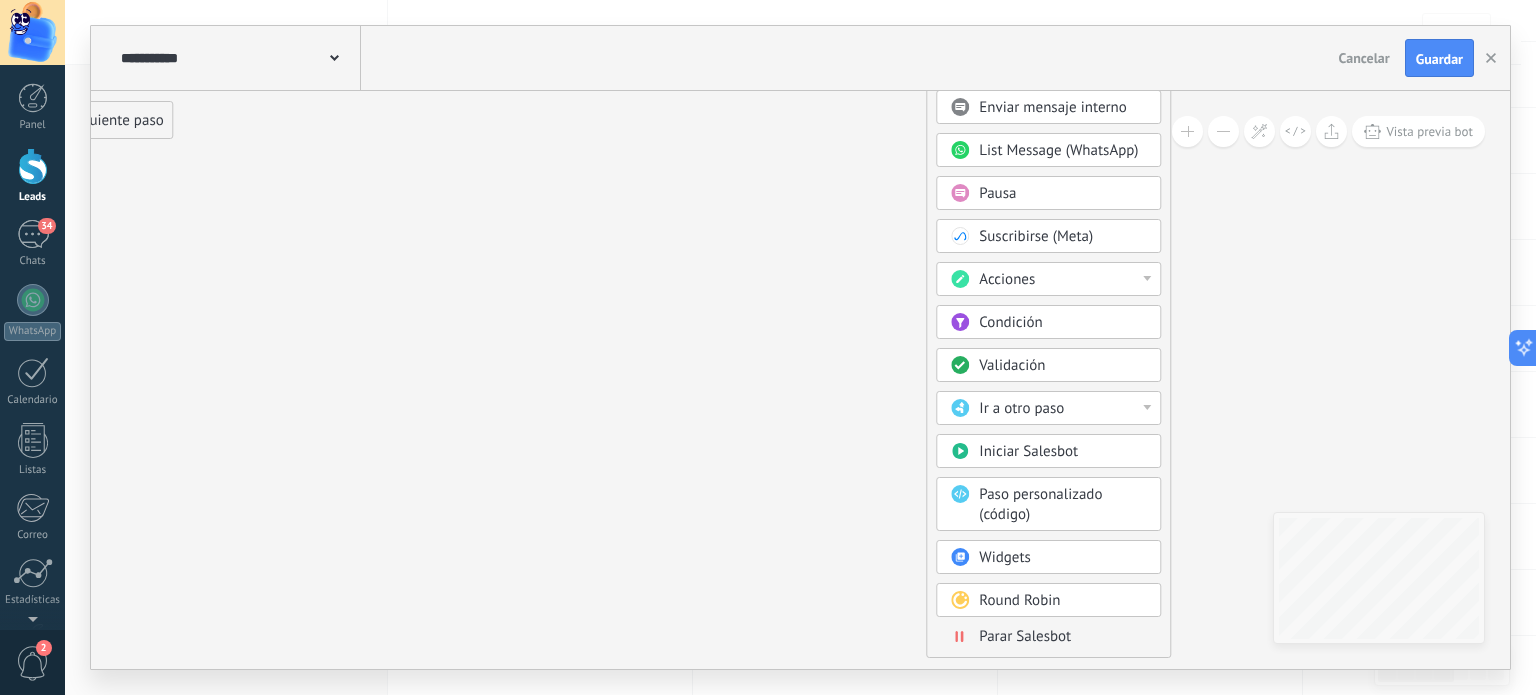 drag, startPoint x: 721, startPoint y: 302, endPoint x: 731, endPoint y: 290, distance: 15.6205 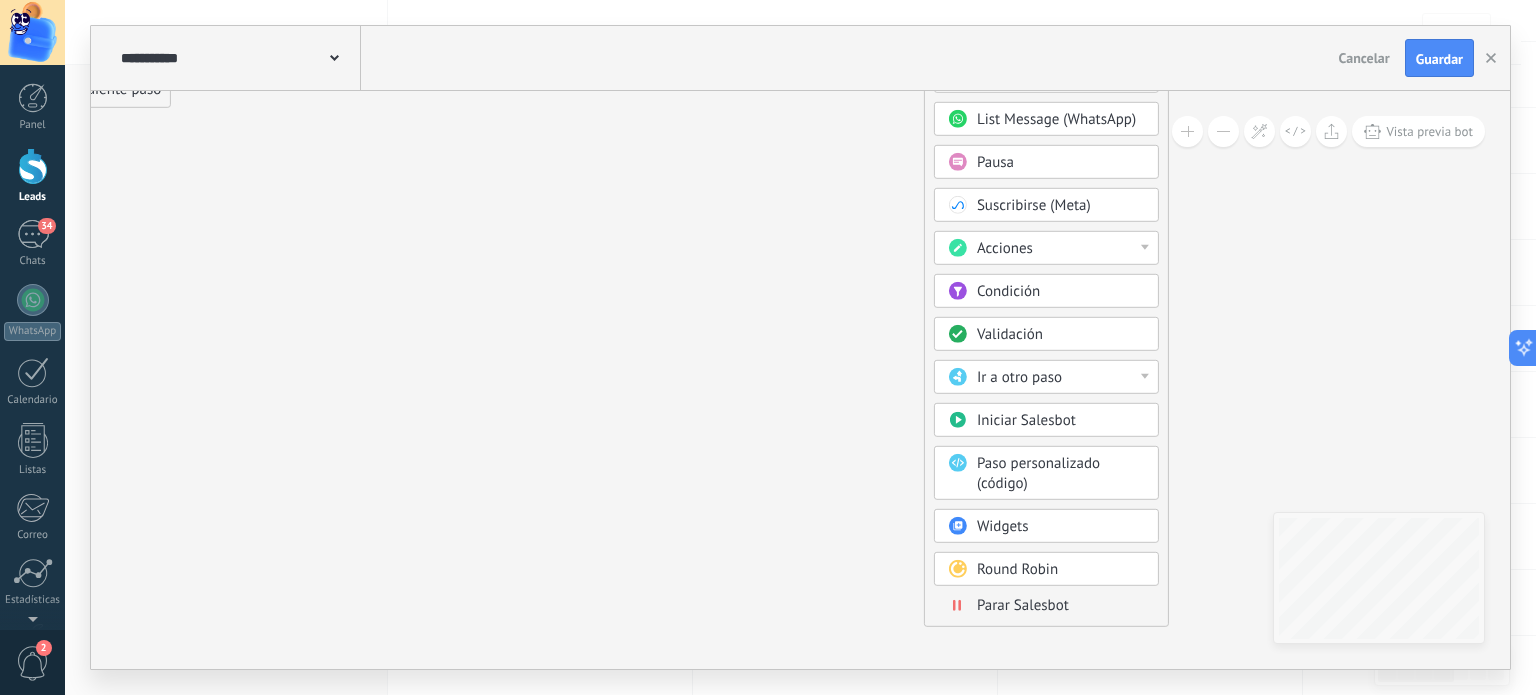 click on "Parar Salesbot" at bounding box center [1023, 605] 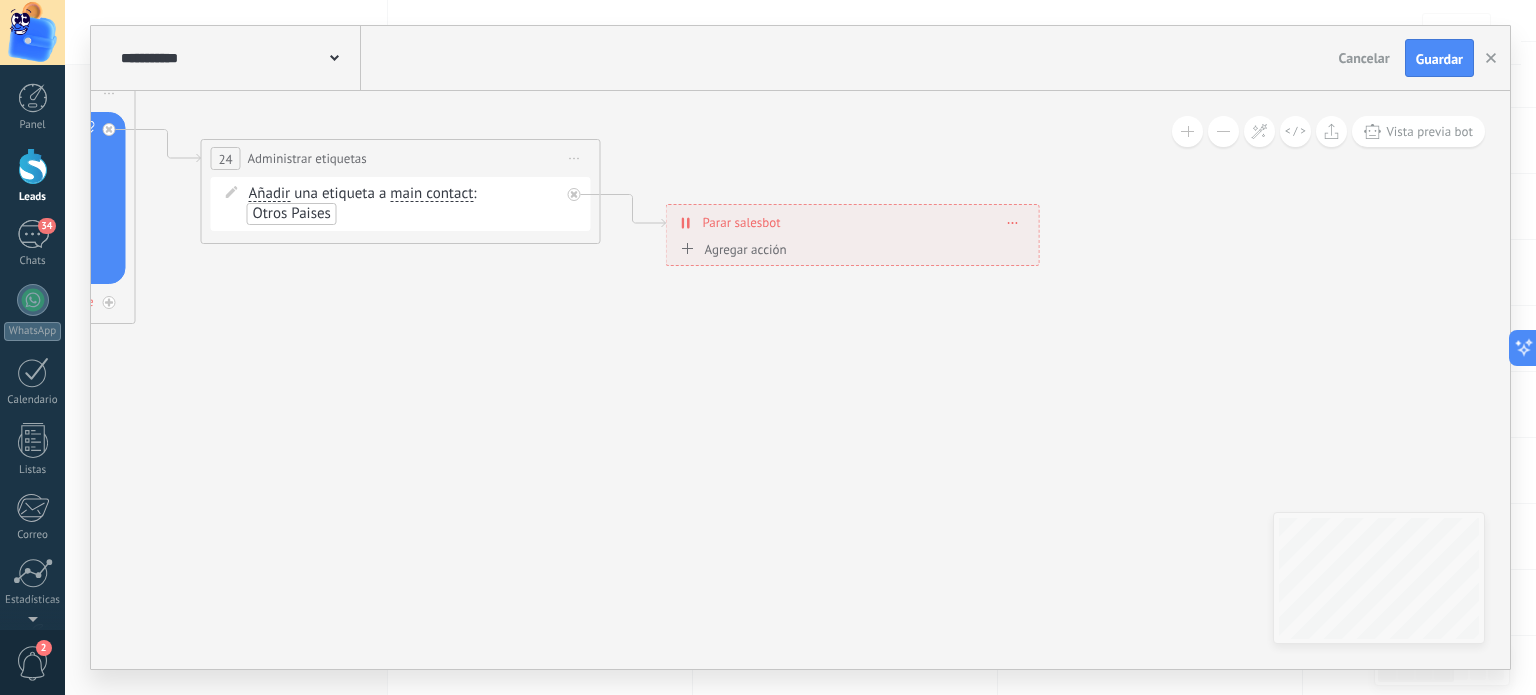 drag, startPoint x: 866, startPoint y: 261, endPoint x: 913, endPoint y: 561, distance: 303.65936 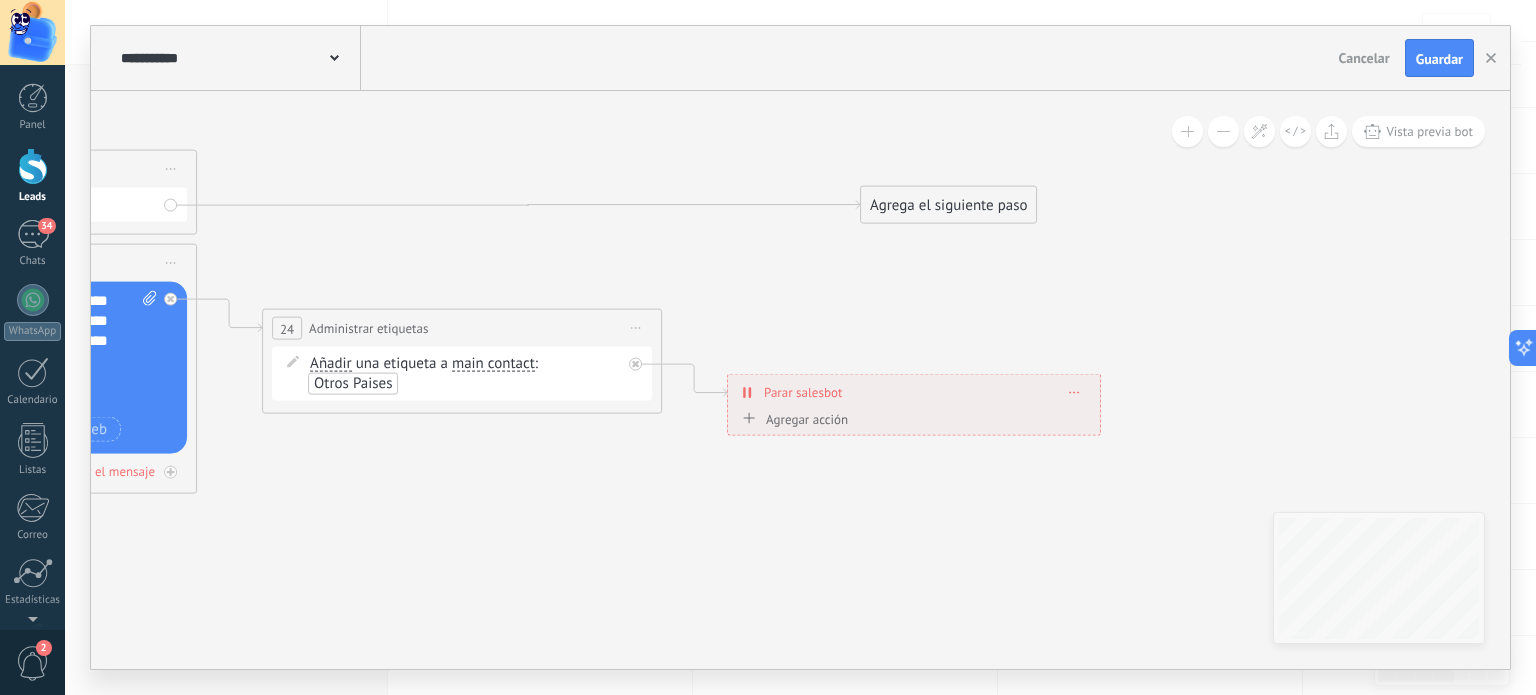 drag, startPoint x: 874, startPoint y: 512, endPoint x: 915, endPoint y: 588, distance: 86.35392 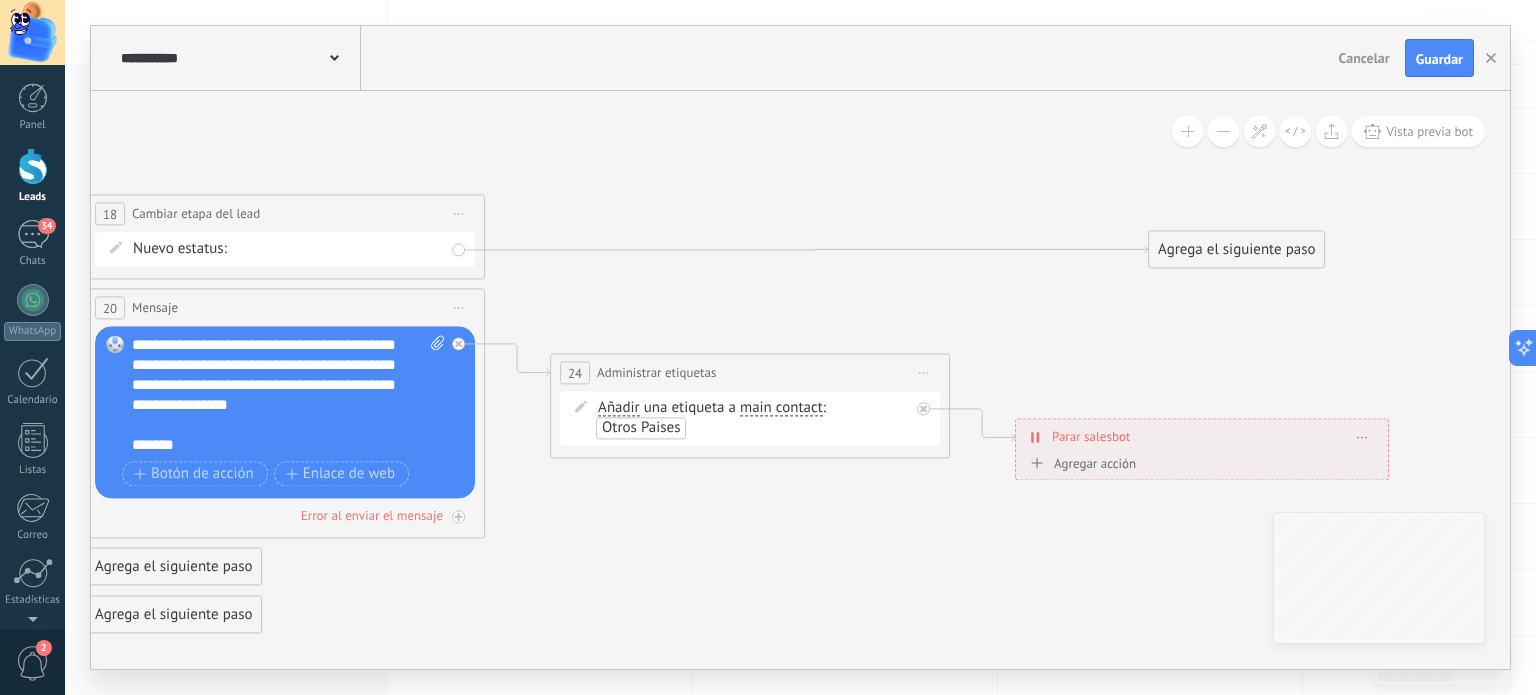 drag, startPoint x: 628, startPoint y: 292, endPoint x: 929, endPoint y: 320, distance: 302.29953 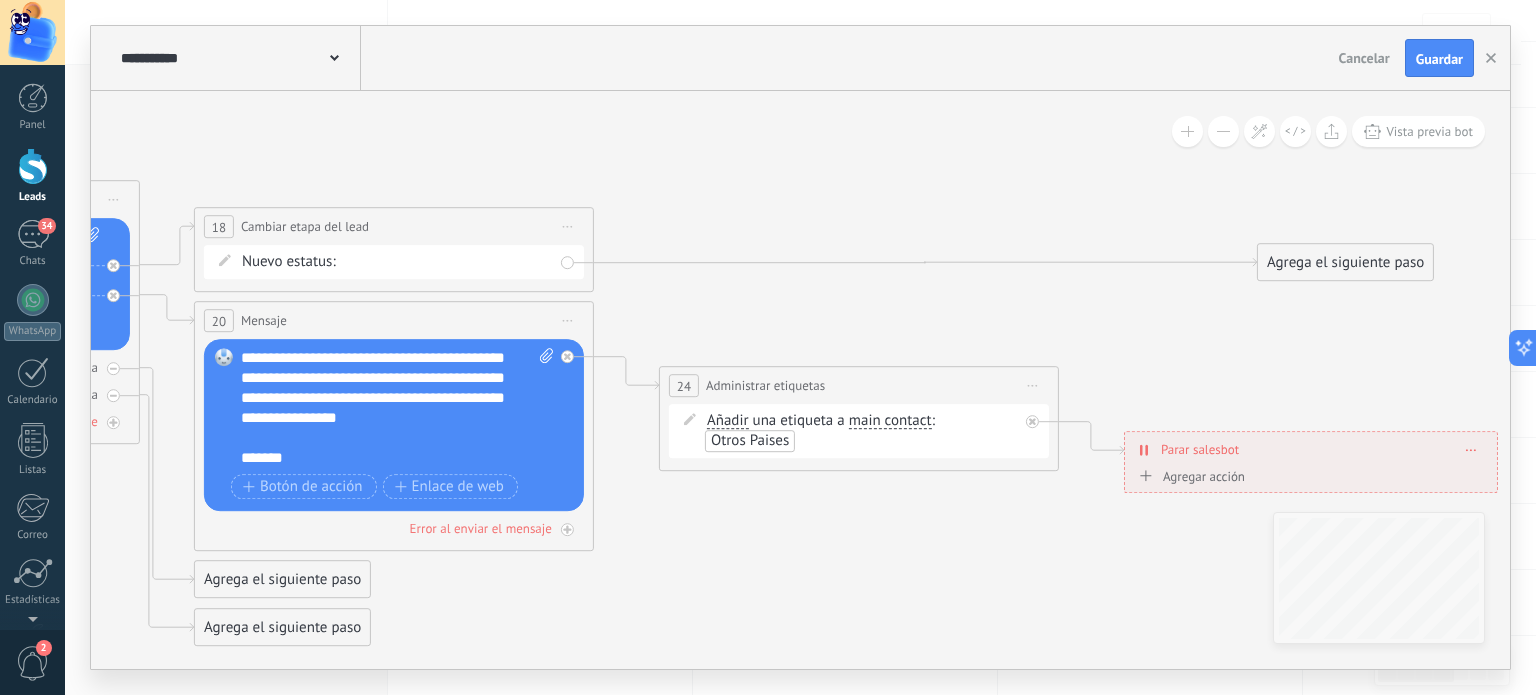 drag, startPoint x: 676, startPoint y: 539, endPoint x: 872, endPoint y: 474, distance: 206.49698 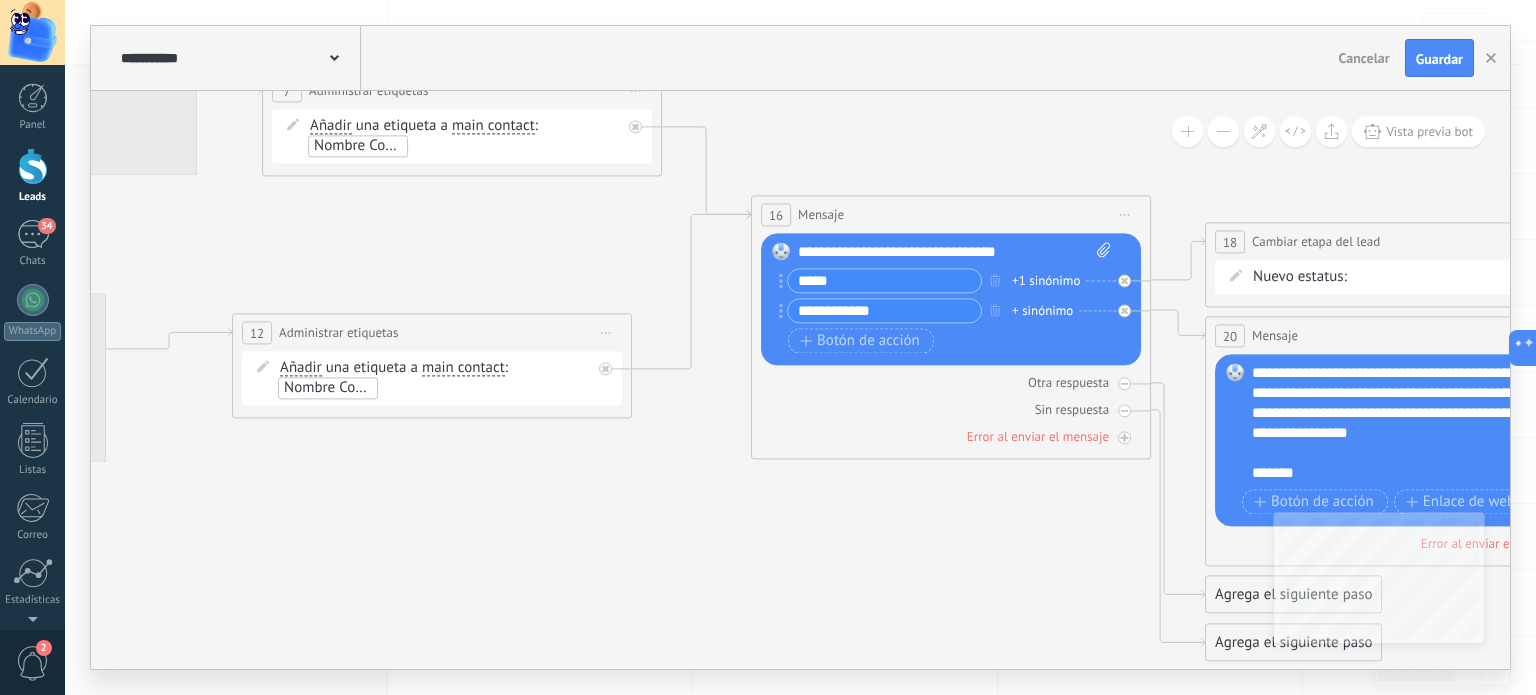 drag, startPoint x: 533, startPoint y: 495, endPoint x: 1270, endPoint y: 591, distance: 743.2261 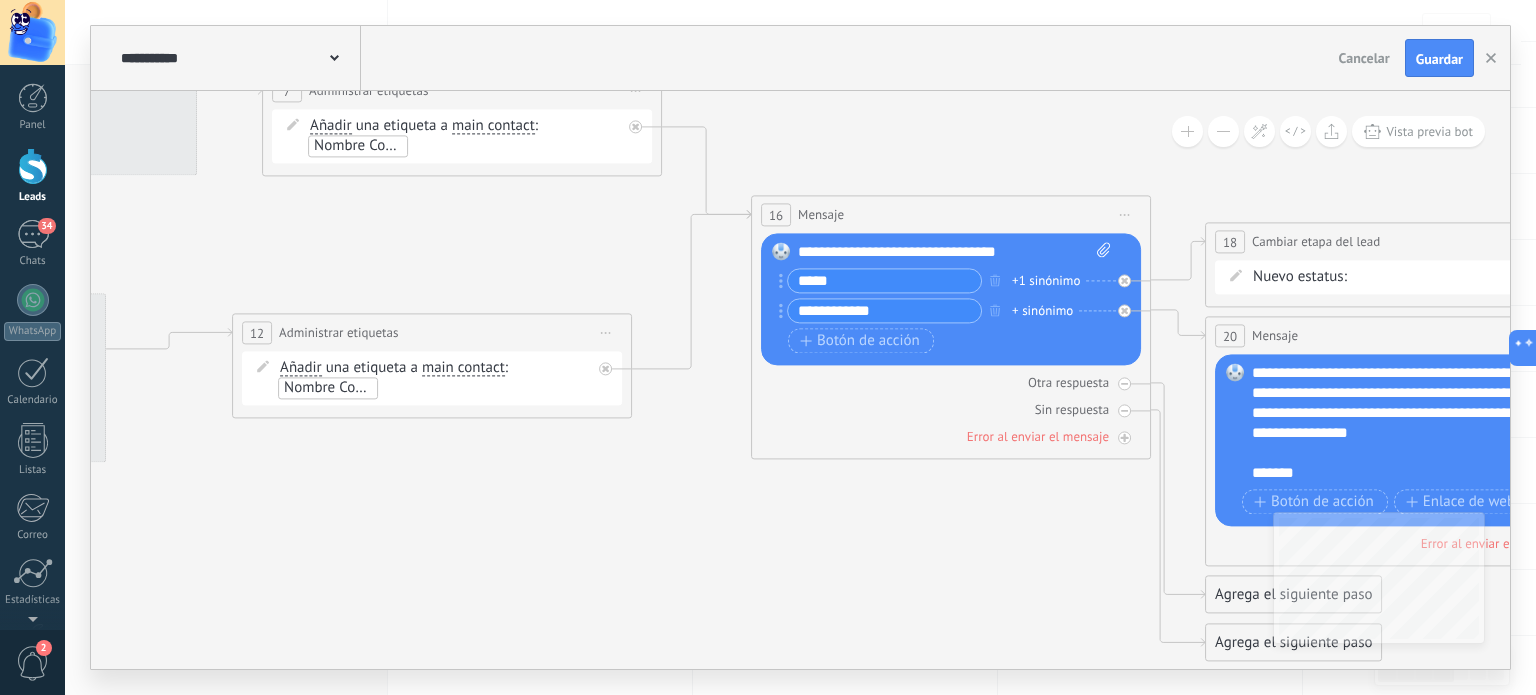 click 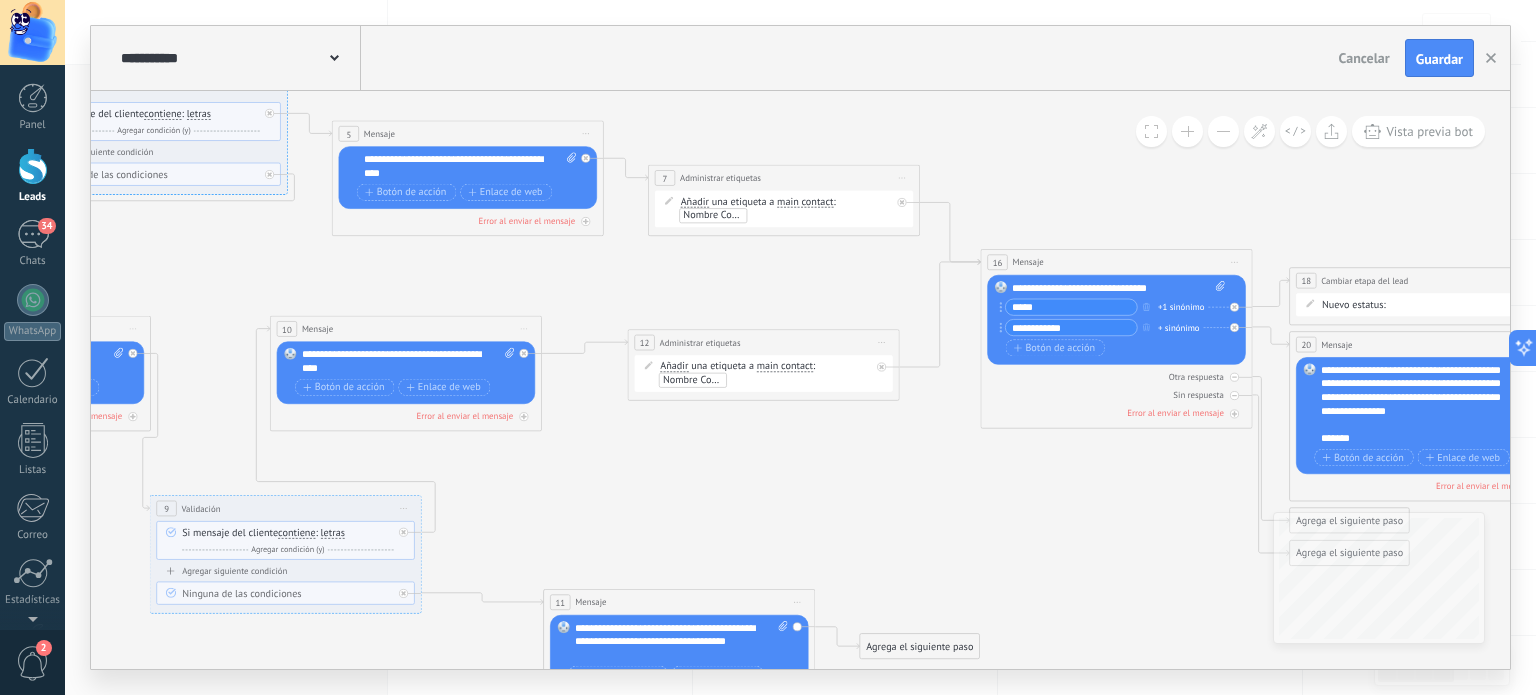 drag, startPoint x: 524, startPoint y: 490, endPoint x: 1085, endPoint y: 527, distance: 562.2188 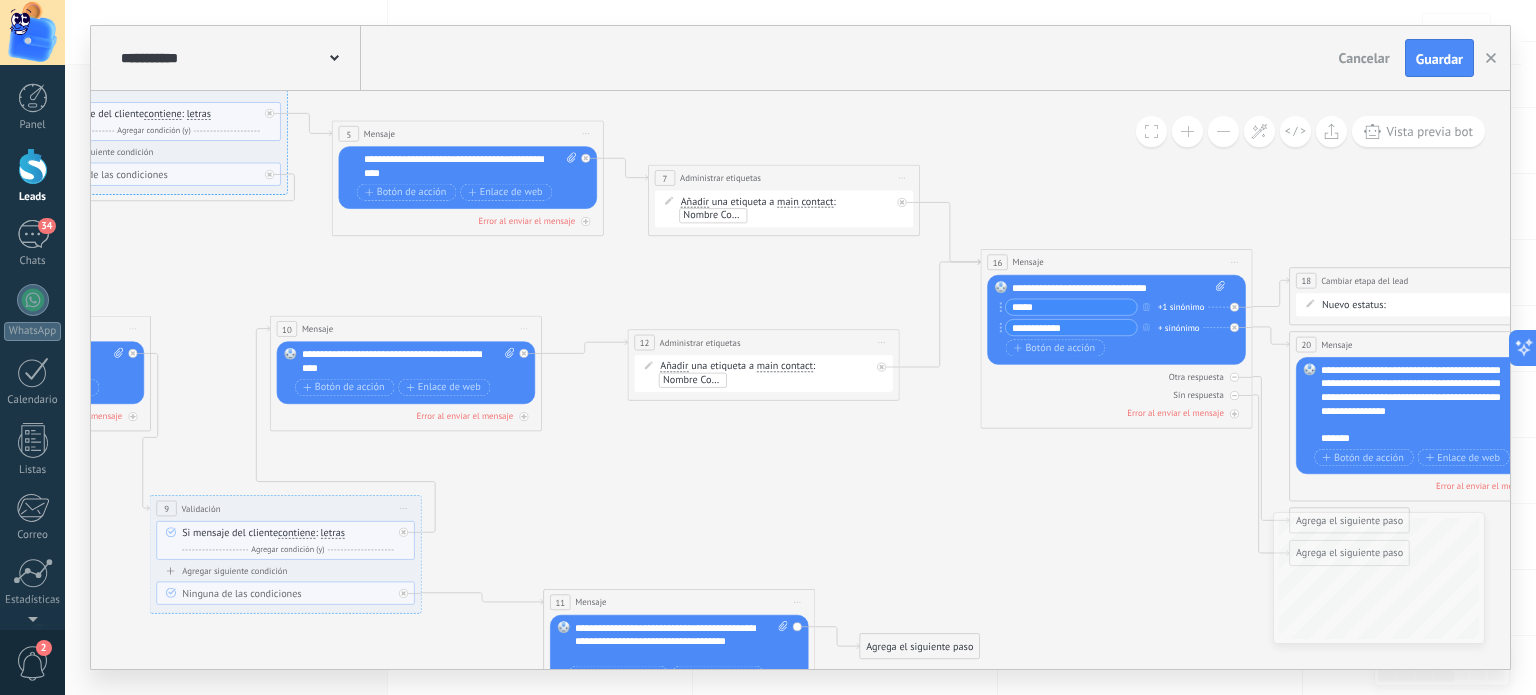 click 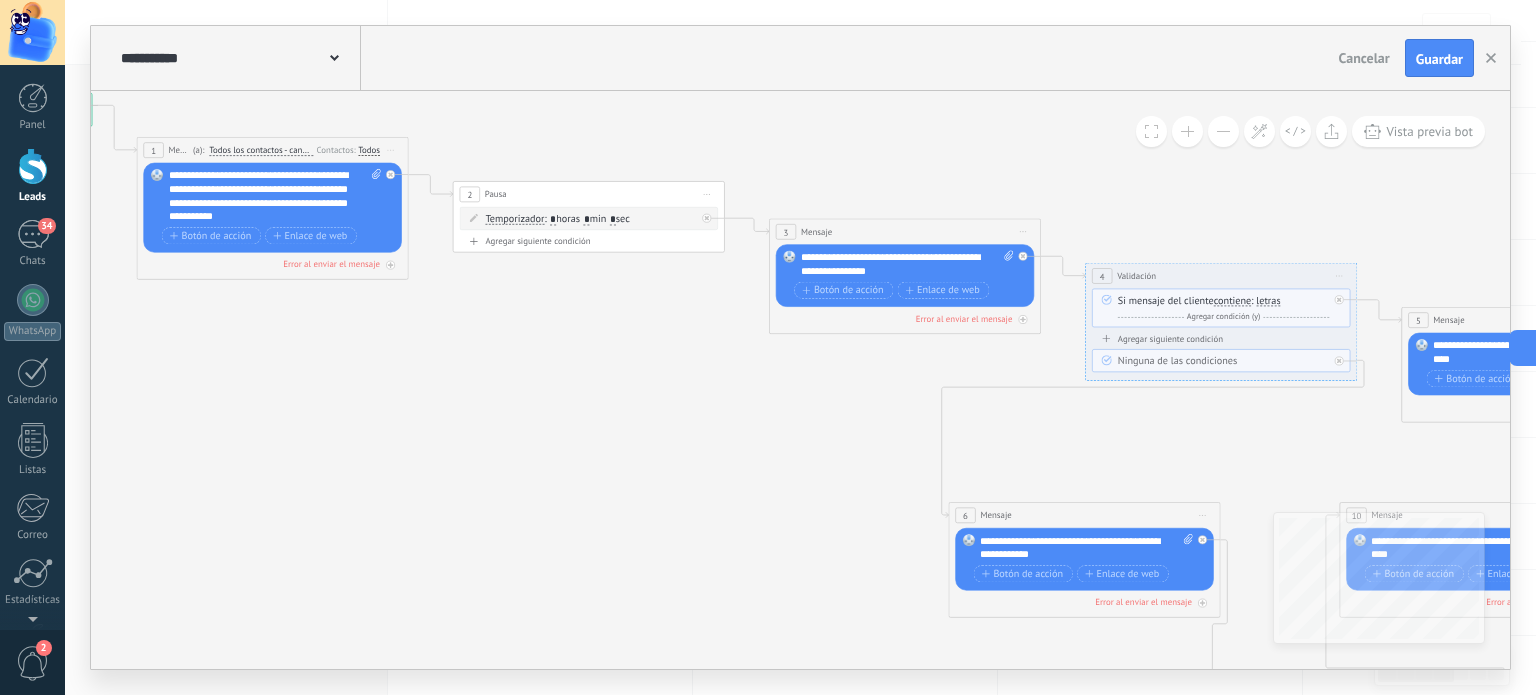 drag, startPoint x: 256, startPoint y: 356, endPoint x: 809, endPoint y: 433, distance: 558.335 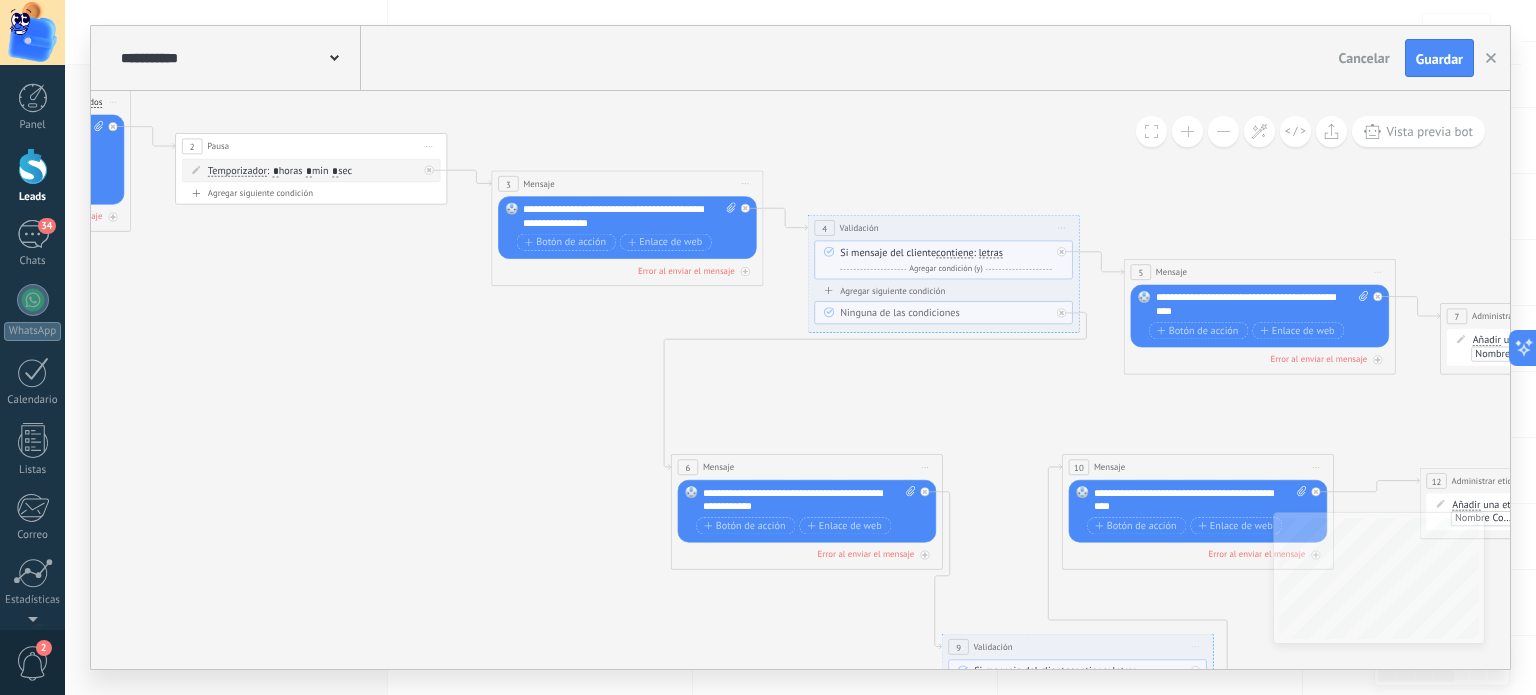 drag, startPoint x: 762, startPoint y: 437, endPoint x: 532, endPoint y: 403, distance: 232.49947 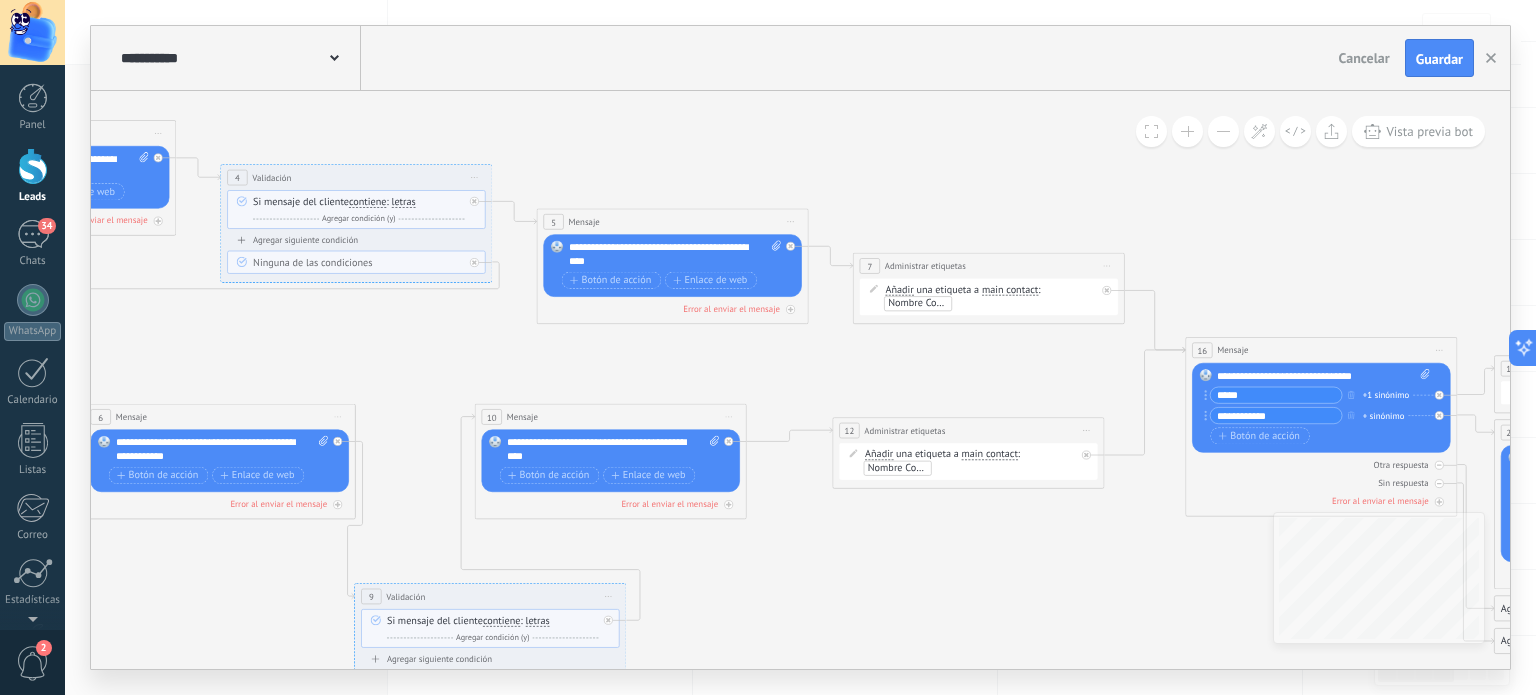 drag, startPoint x: 1116, startPoint y: 154, endPoint x: 680, endPoint y: 130, distance: 436.66006 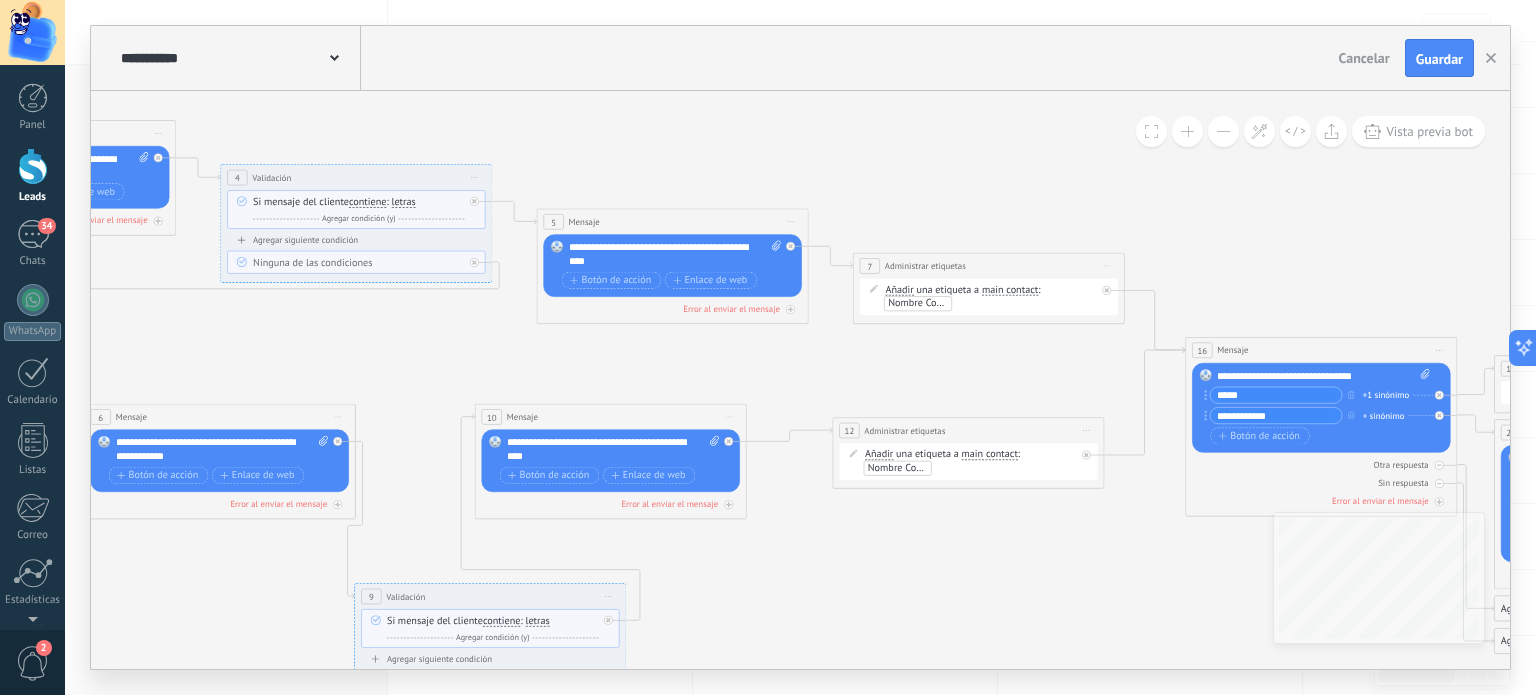 click 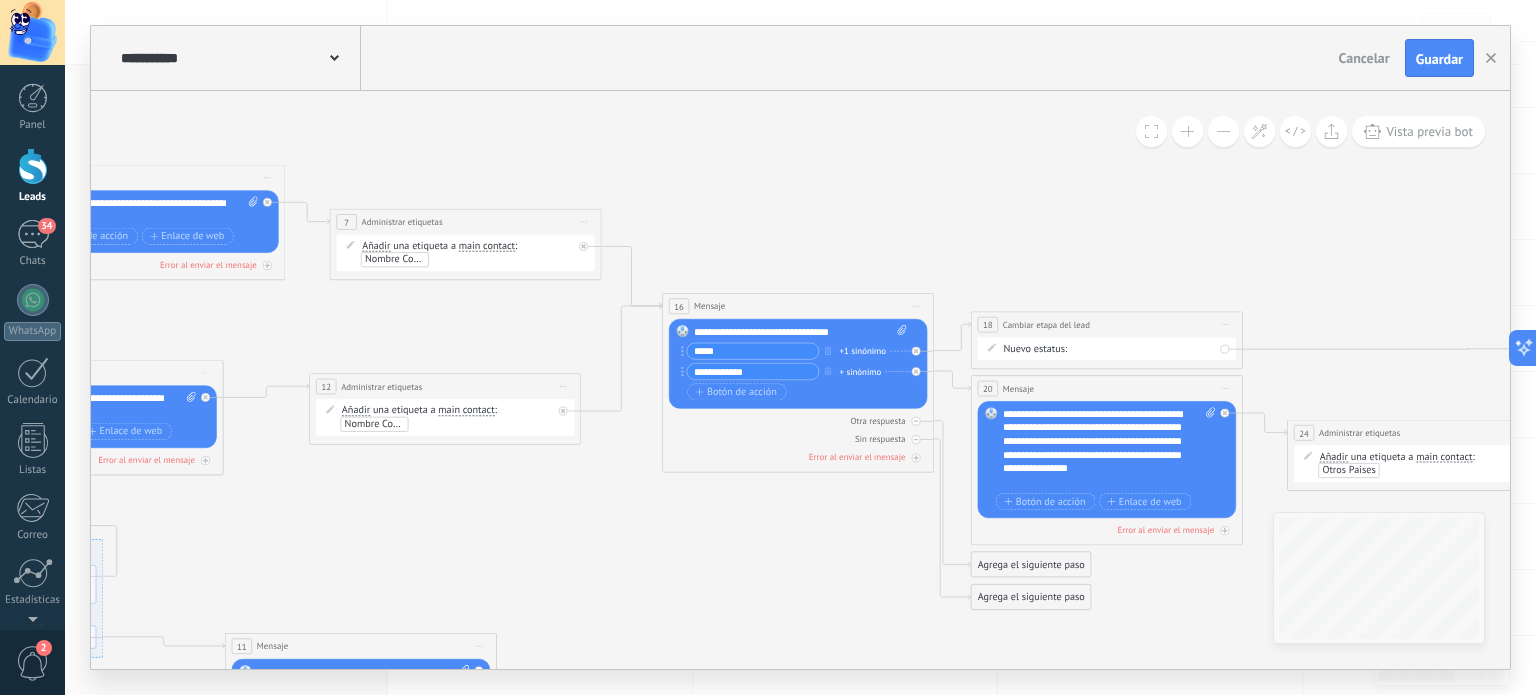 drag, startPoint x: 1254, startPoint y: 163, endPoint x: 775, endPoint y: 123, distance: 480.66724 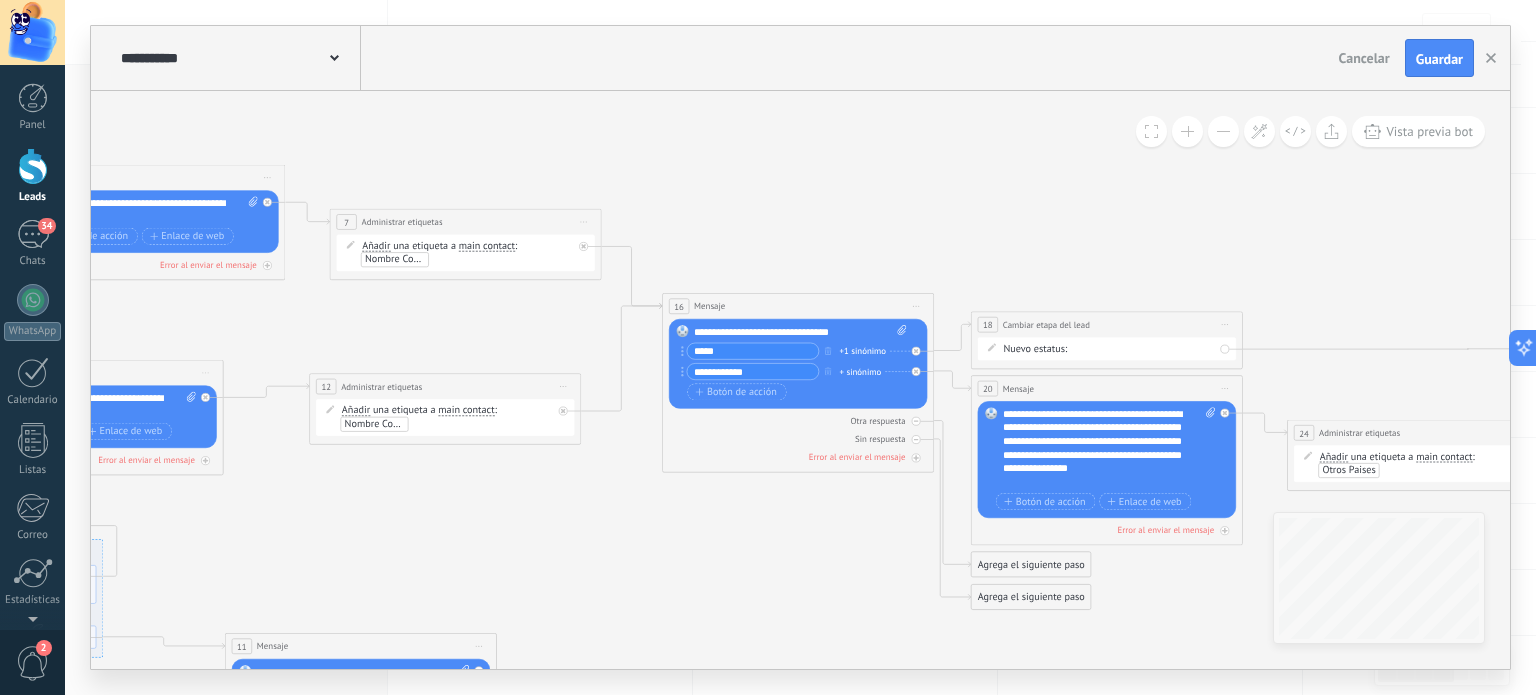 click 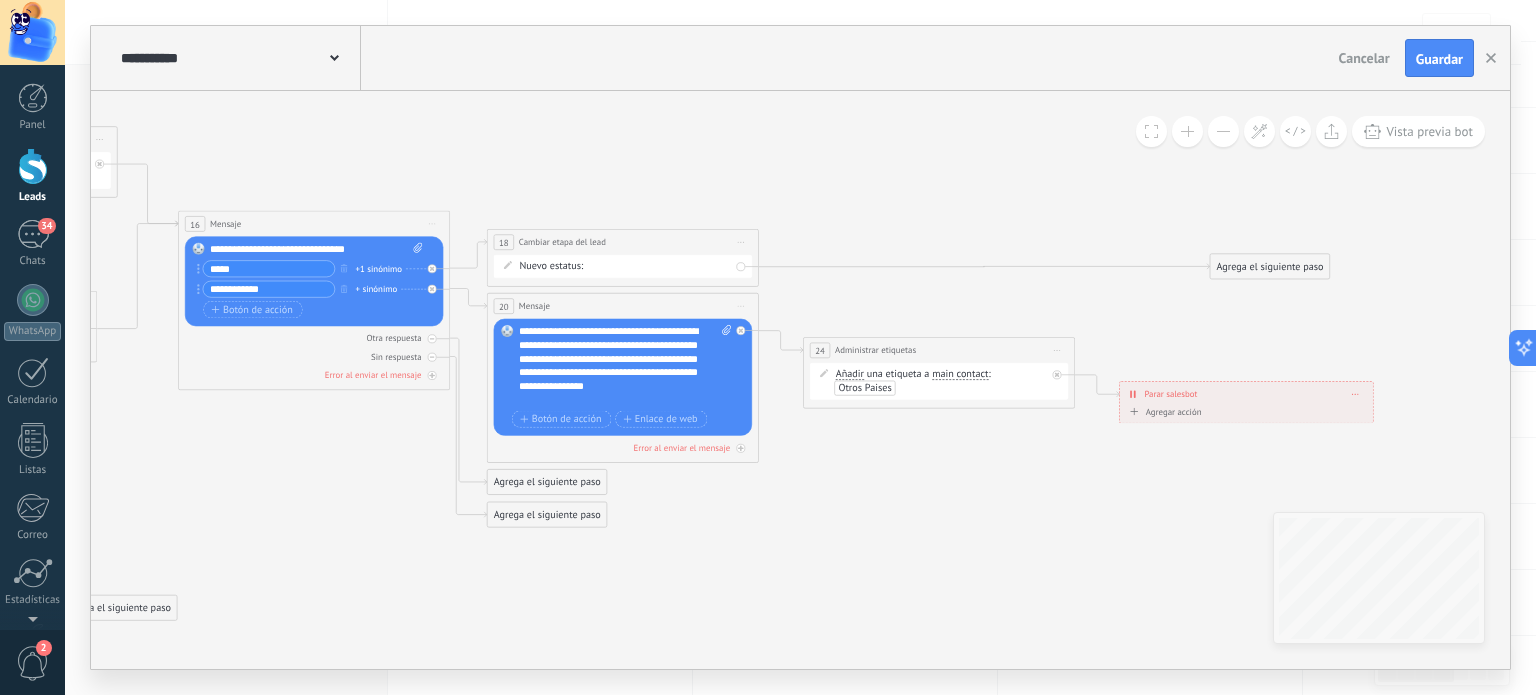 drag, startPoint x: 1322, startPoint y: 226, endPoint x: 838, endPoint y: 143, distance: 491.06516 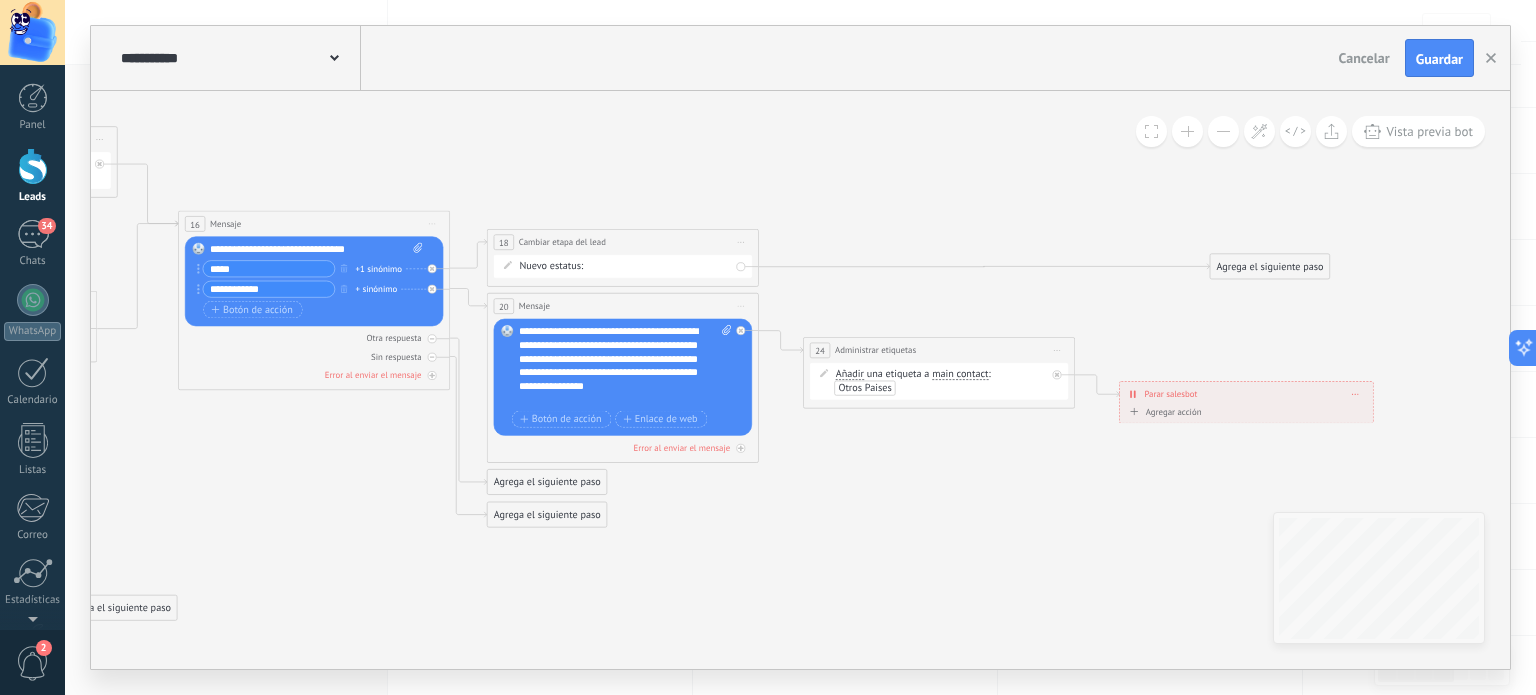 click 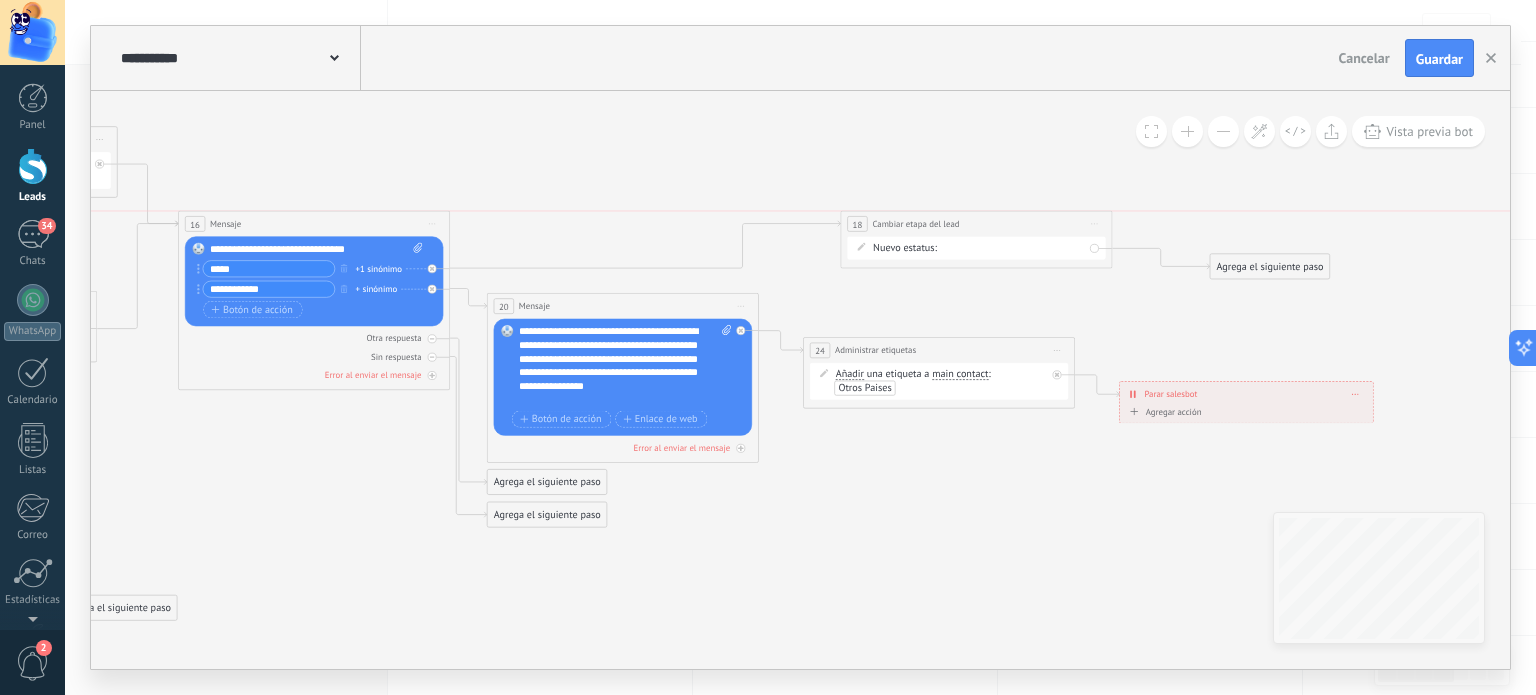 drag, startPoint x: 733, startPoint y: 240, endPoint x: 1049, endPoint y: 225, distance: 316.3558 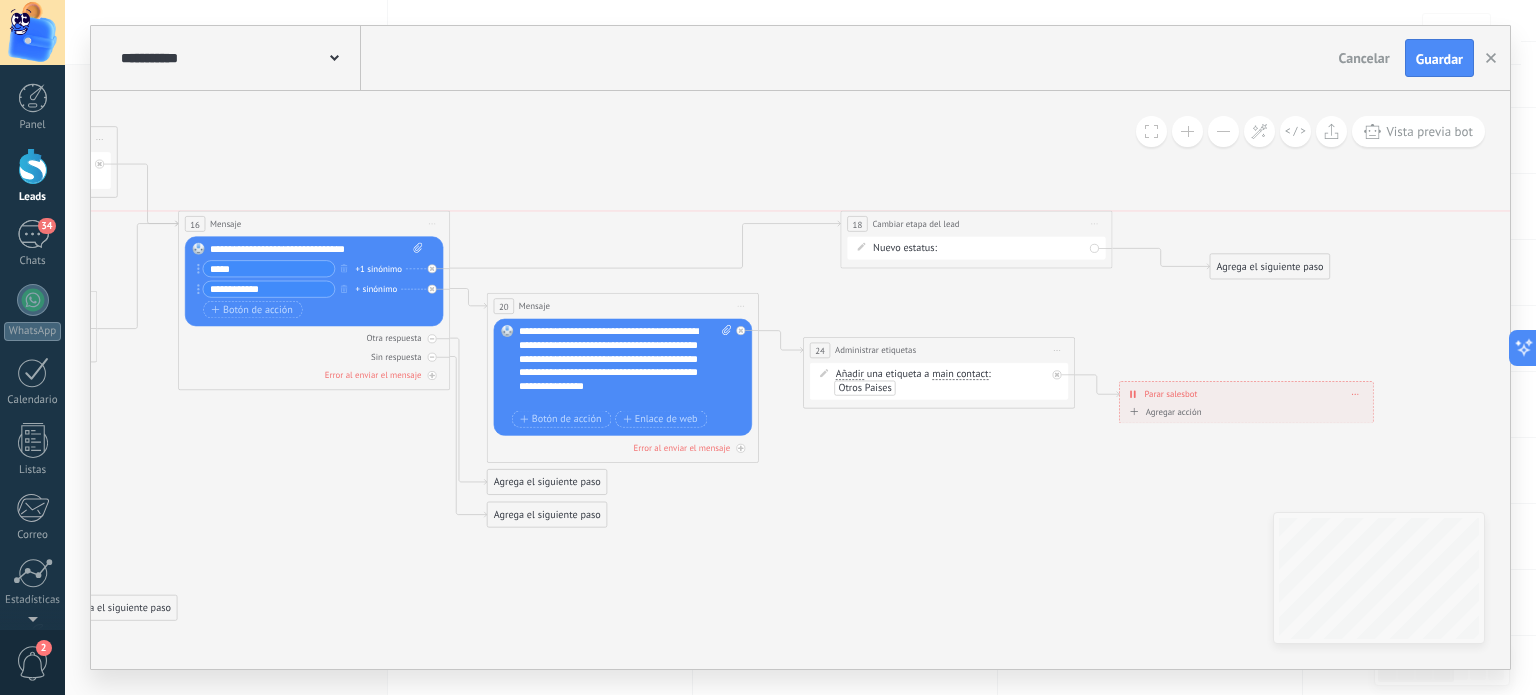 click on "**********" at bounding box center [976, 224] 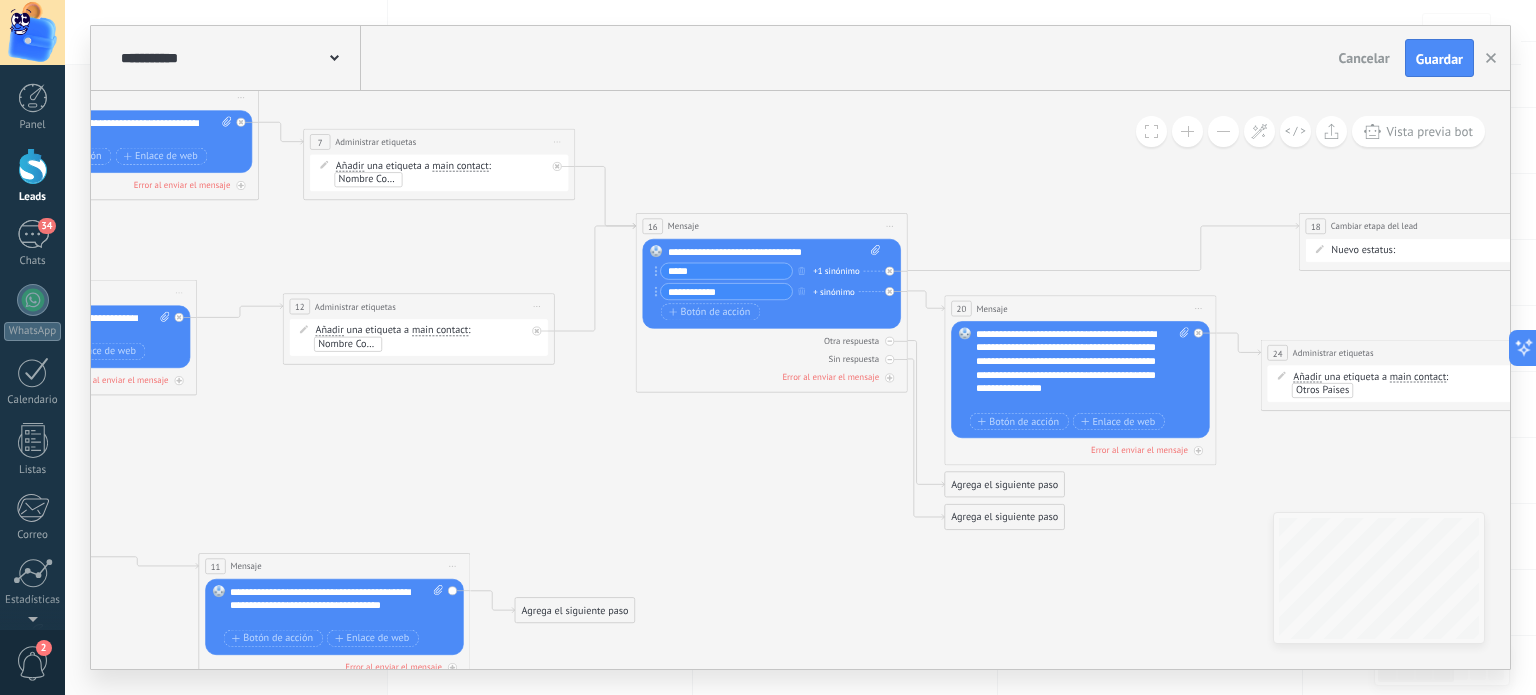 drag, startPoint x: 564, startPoint y: 146, endPoint x: 1045, endPoint y: 141, distance: 481.026 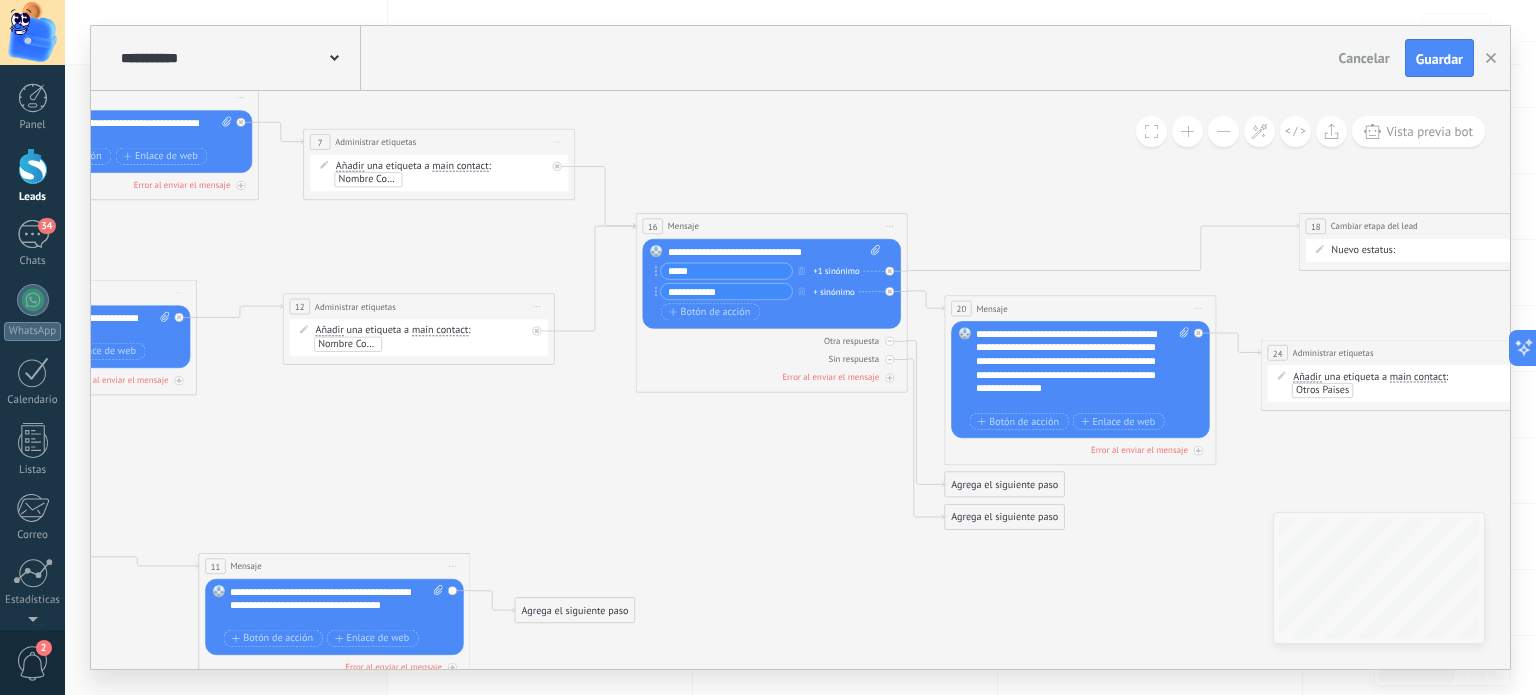 click 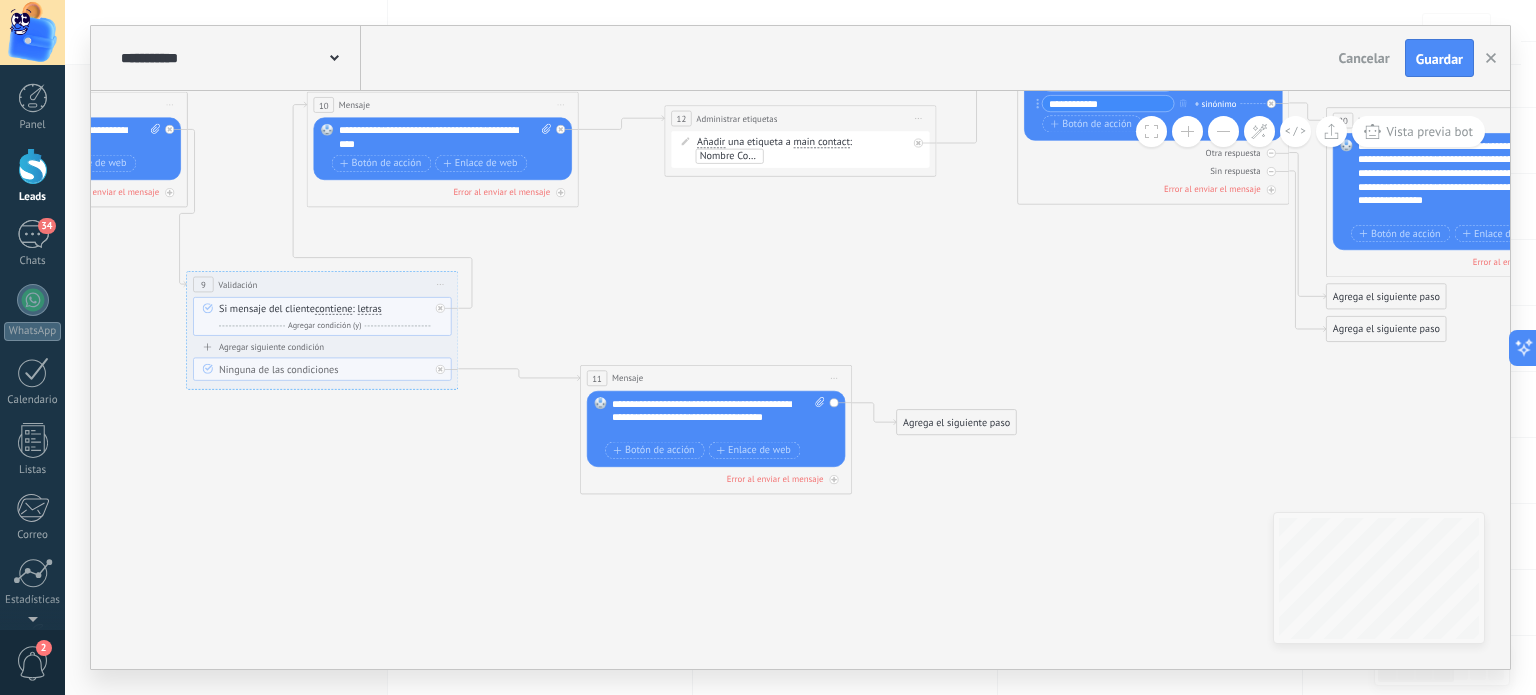 drag, startPoint x: 640, startPoint y: 403, endPoint x: 998, endPoint y: 222, distance: 401.15457 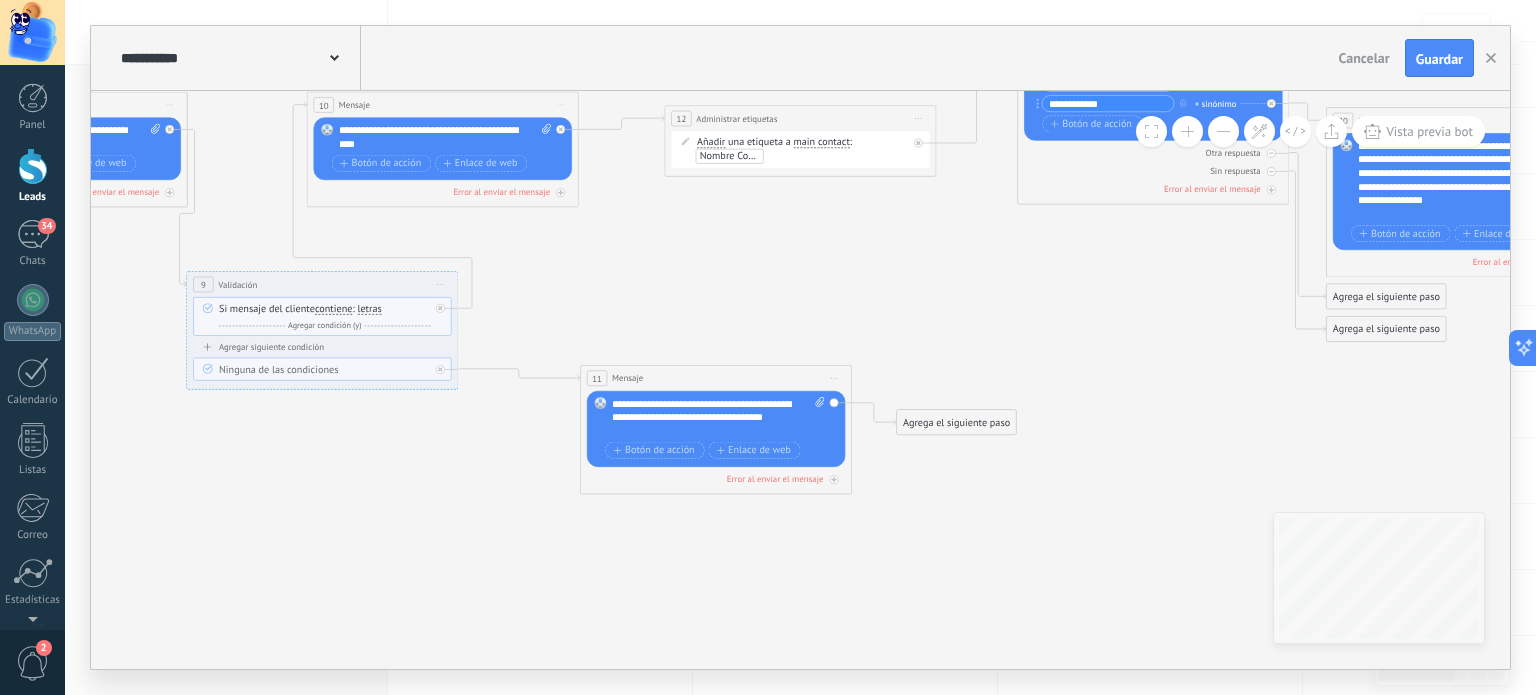 click 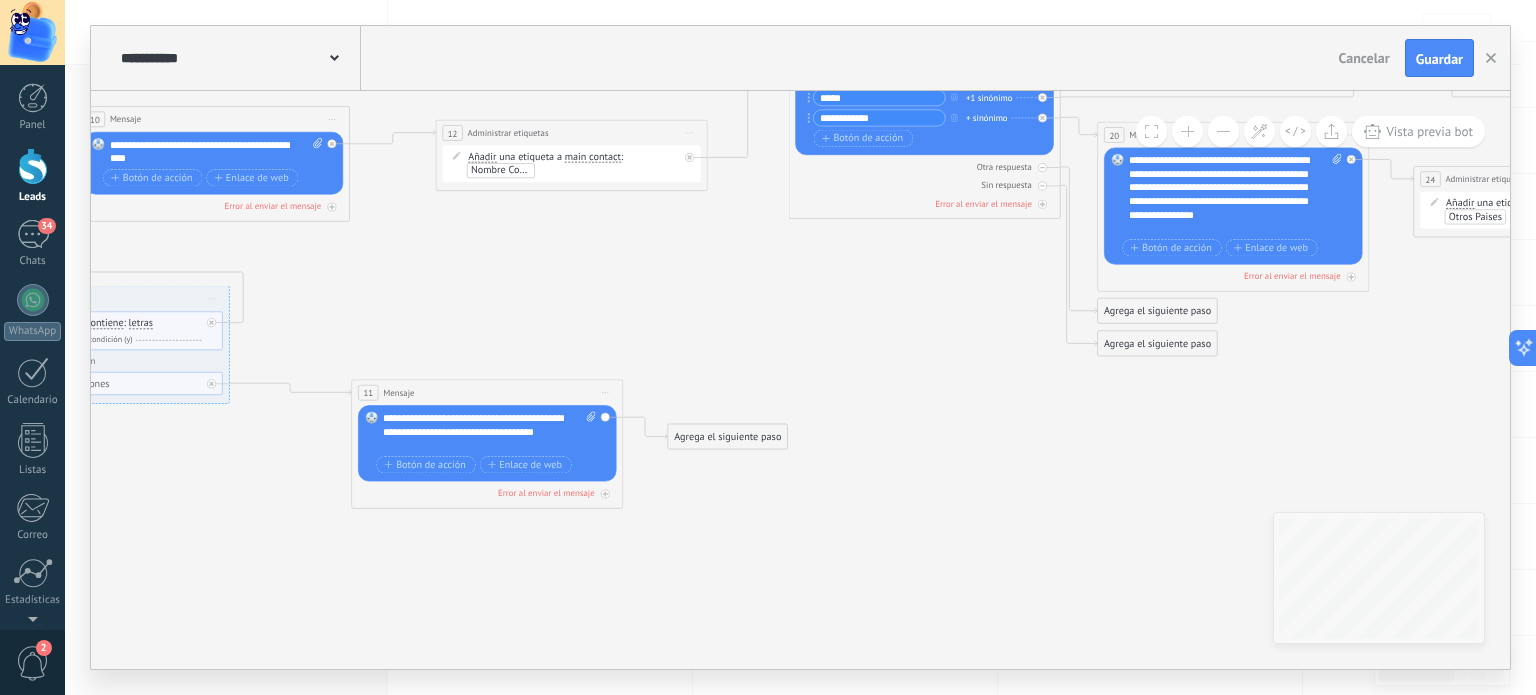 drag, startPoint x: 1108, startPoint y: 320, endPoint x: 822, endPoint y: 355, distance: 288.13364 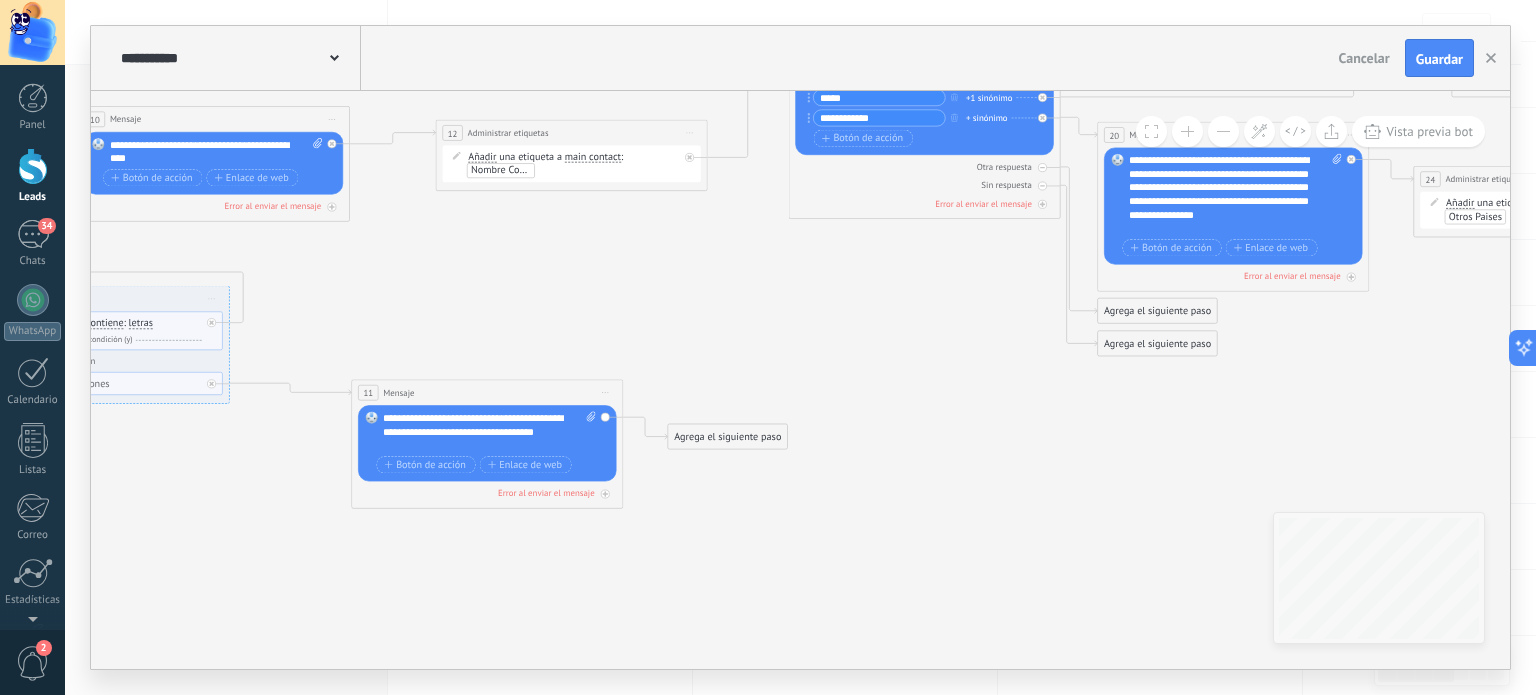 click 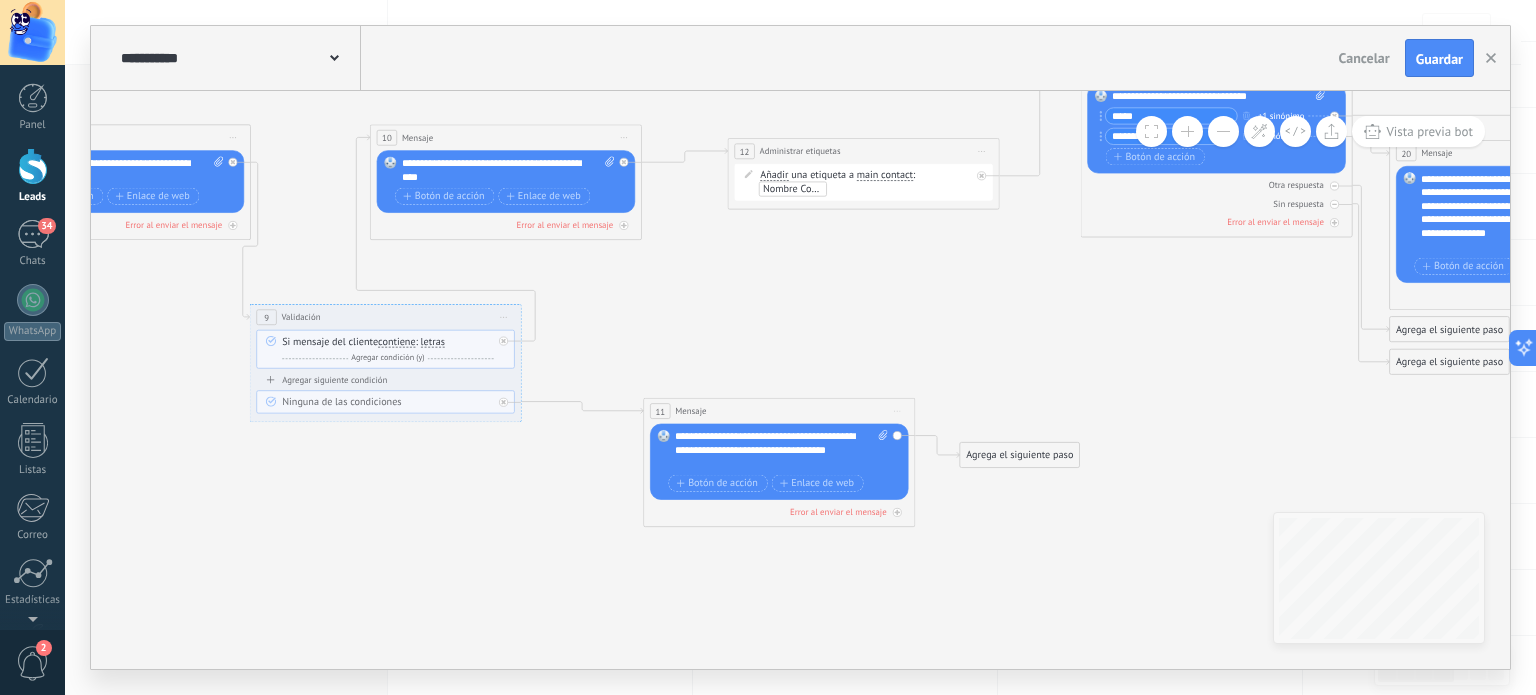 drag, startPoint x: 508, startPoint y: 184, endPoint x: 951, endPoint y: 323, distance: 464.29517 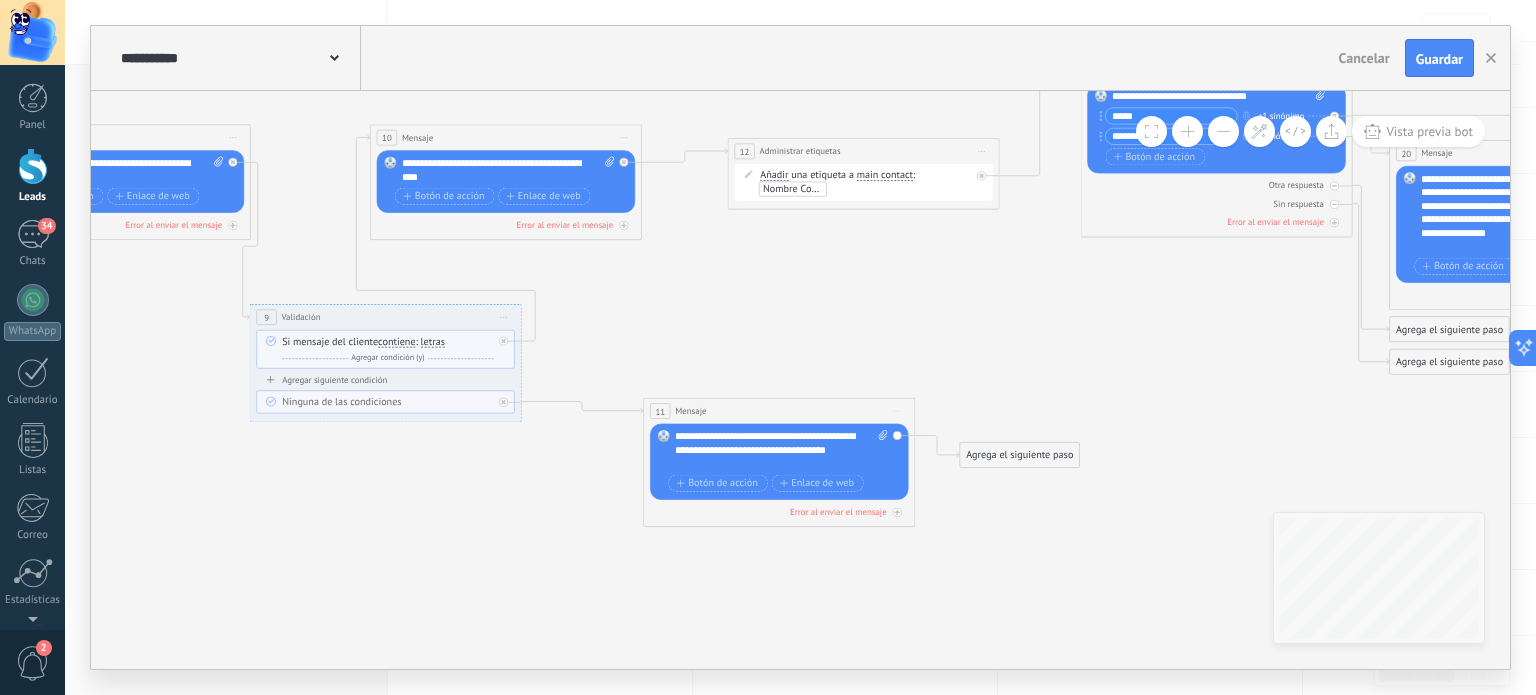 click 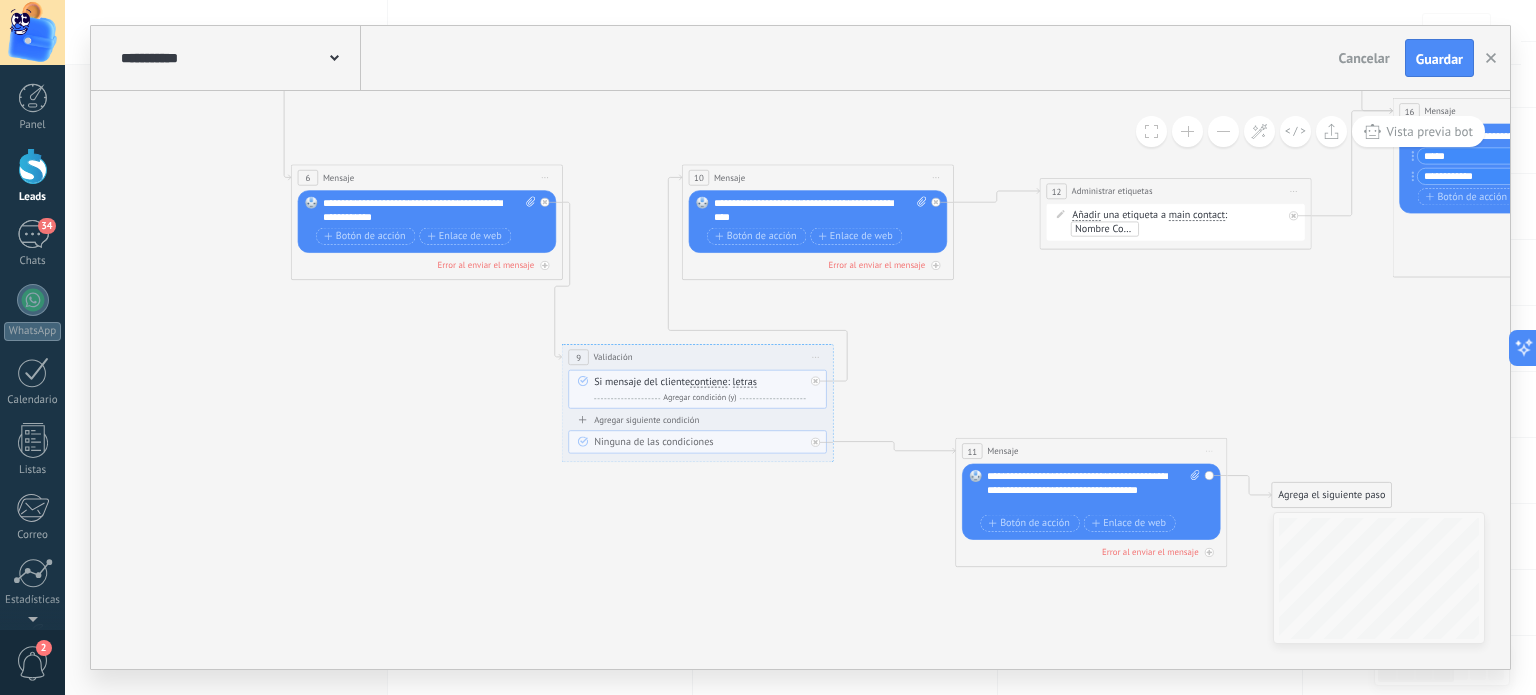 drag, startPoint x: 788, startPoint y: 306, endPoint x: 1100, endPoint y: 346, distance: 314.55365 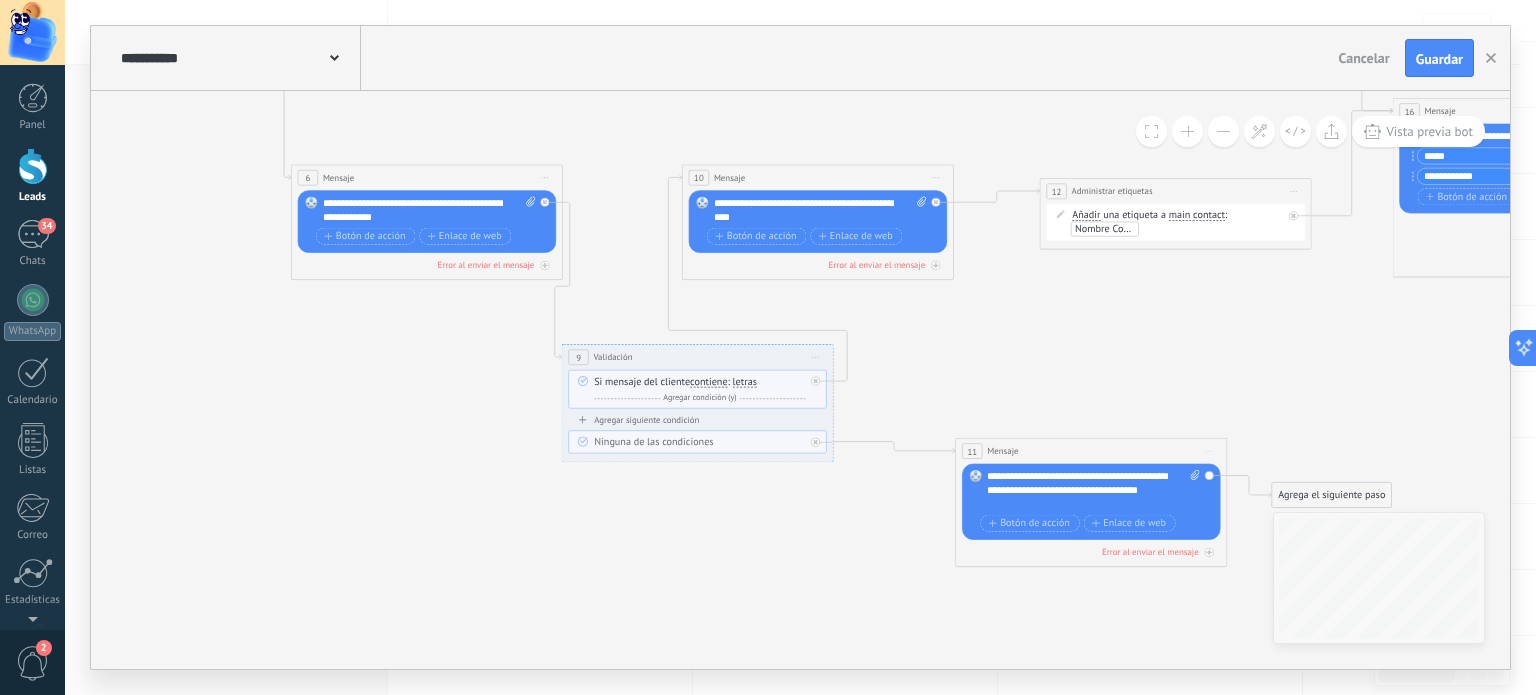 click 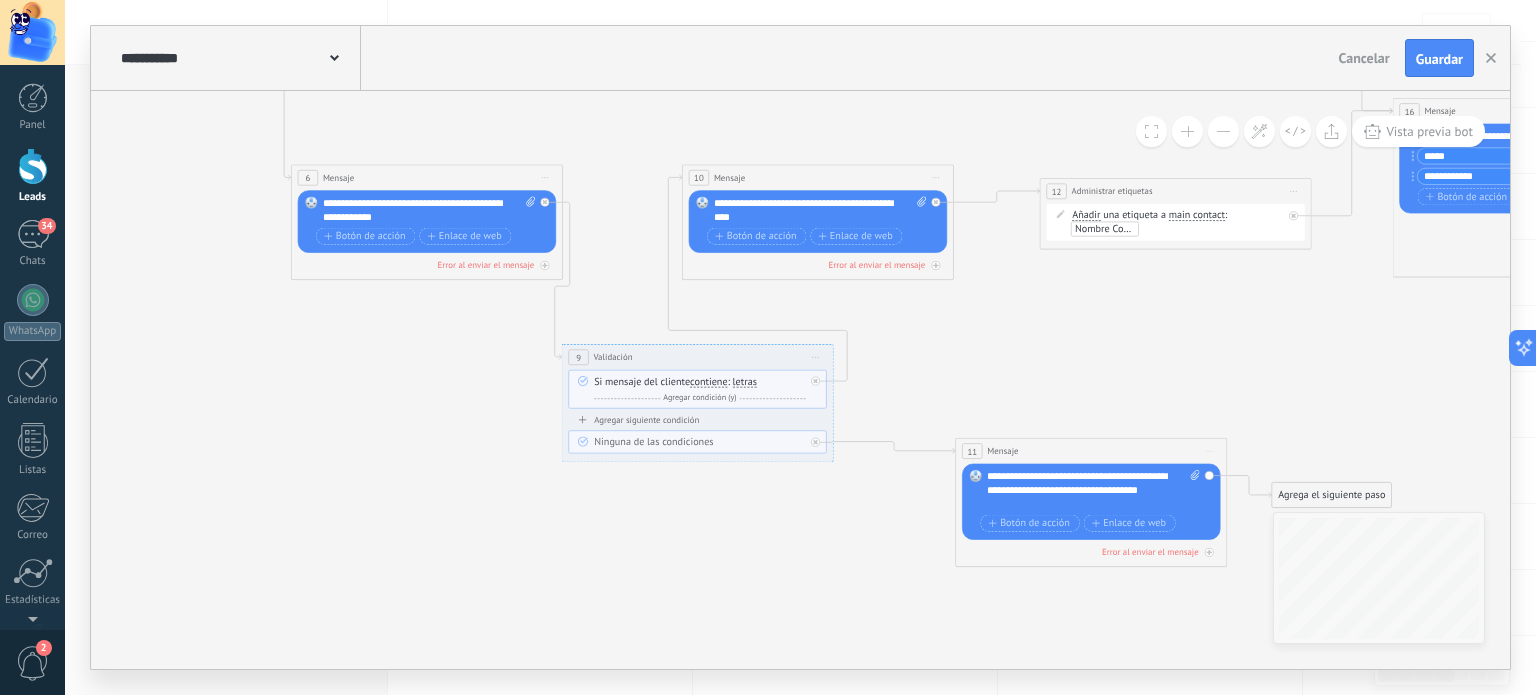 click 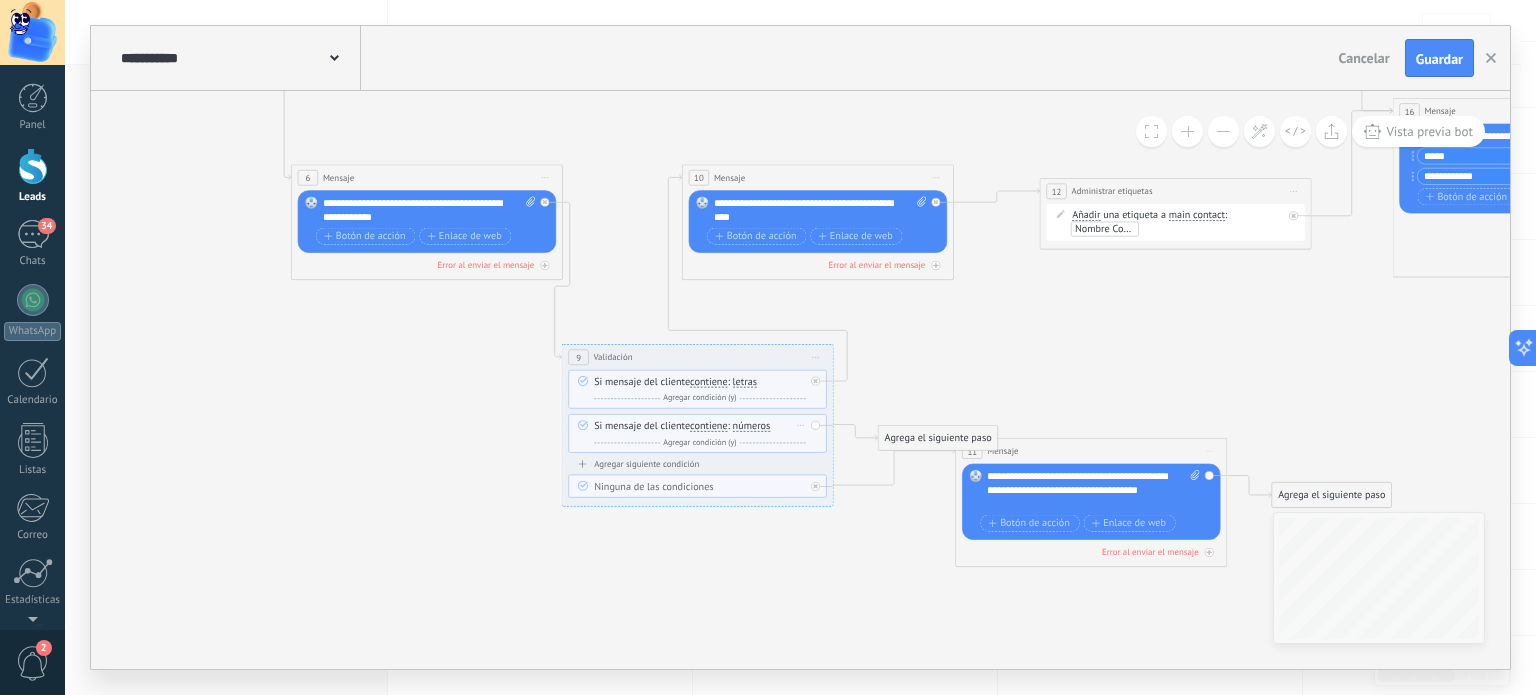 click on "números" at bounding box center [752, 426] 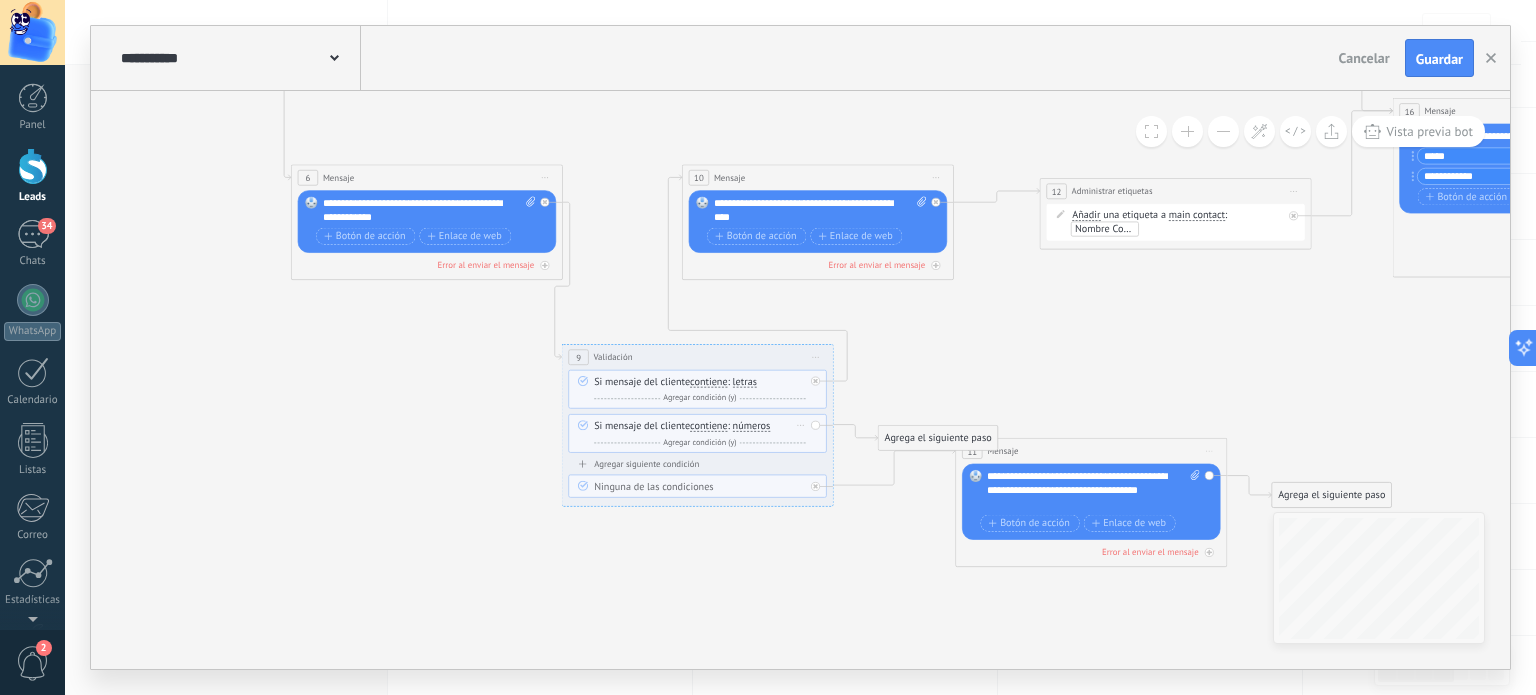 click on "números" at bounding box center (811, 426) 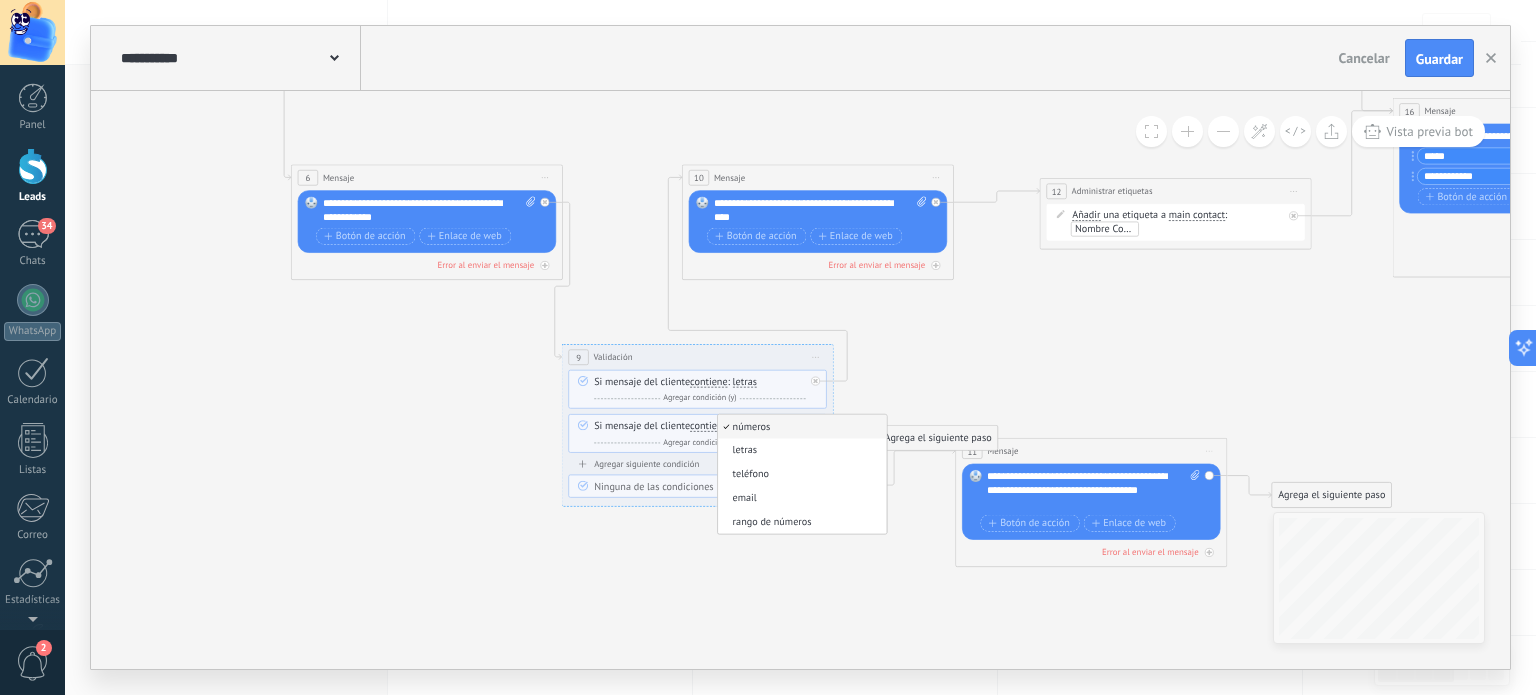 click 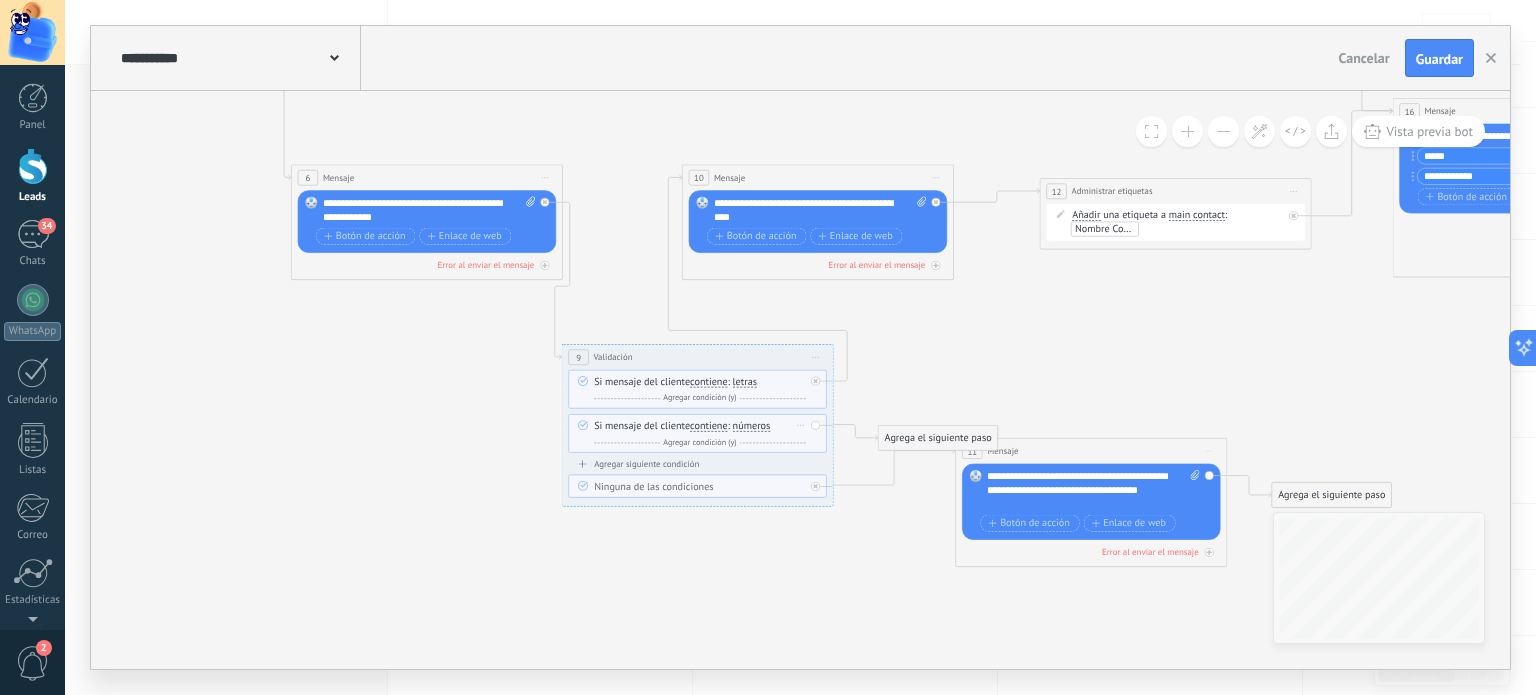 click on "Borrar" at bounding box center [800, 426] 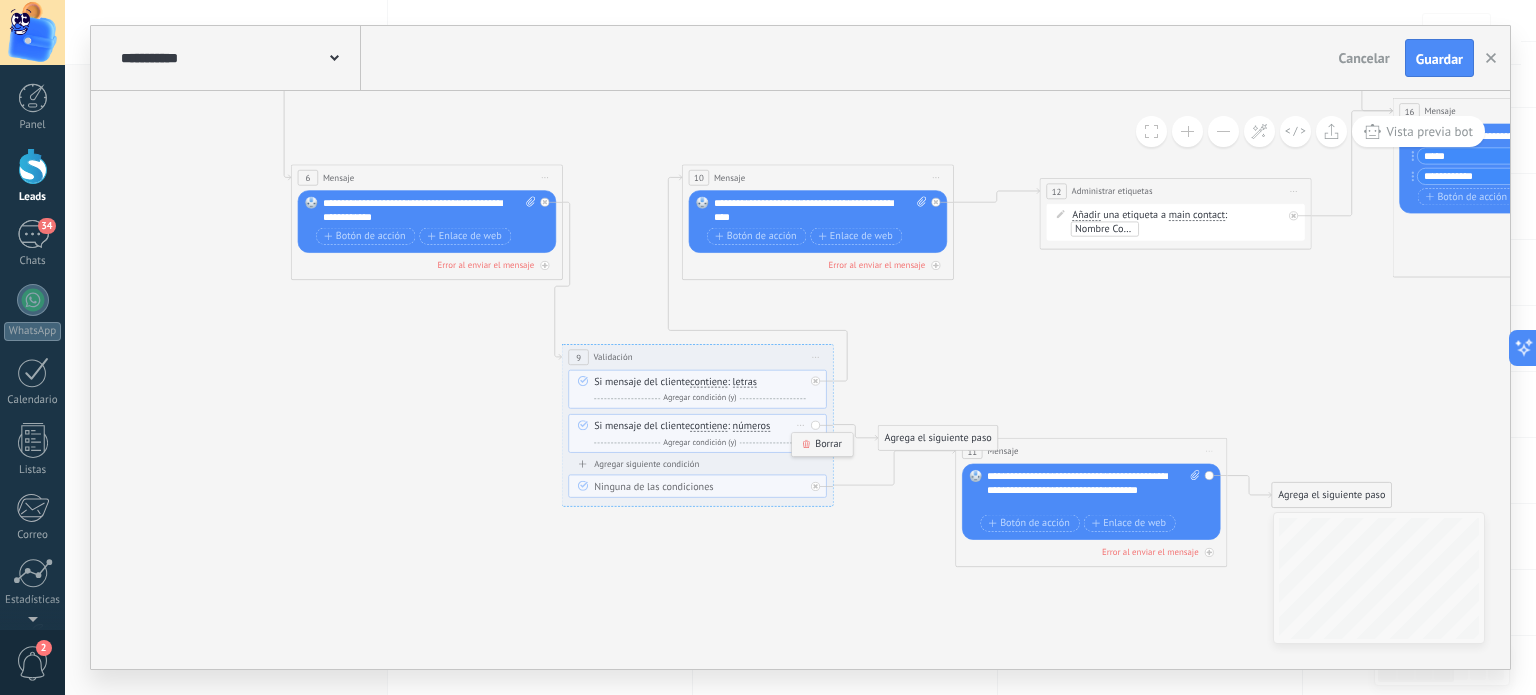click on "Borrar" at bounding box center [822, 444] 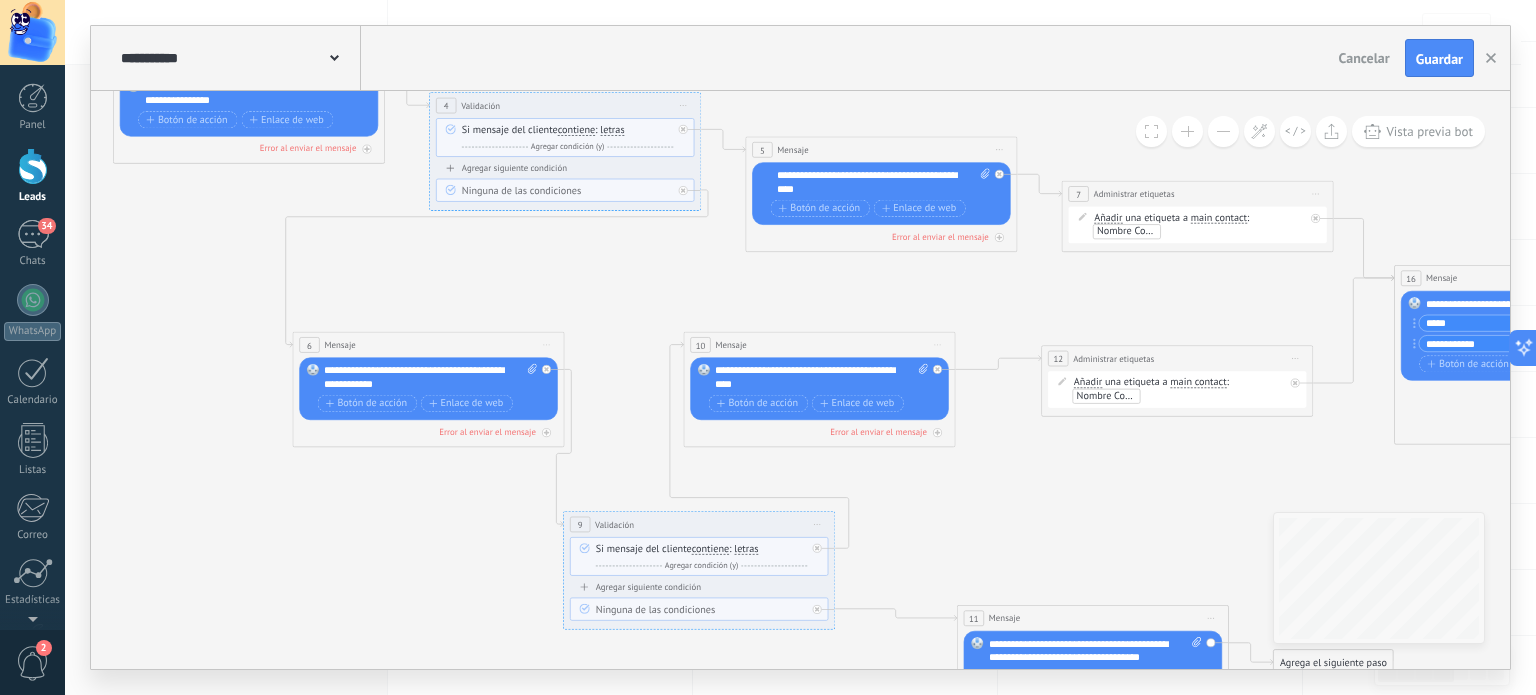 drag, startPoint x: 1158, startPoint y: 343, endPoint x: 1158, endPoint y: 511, distance: 168 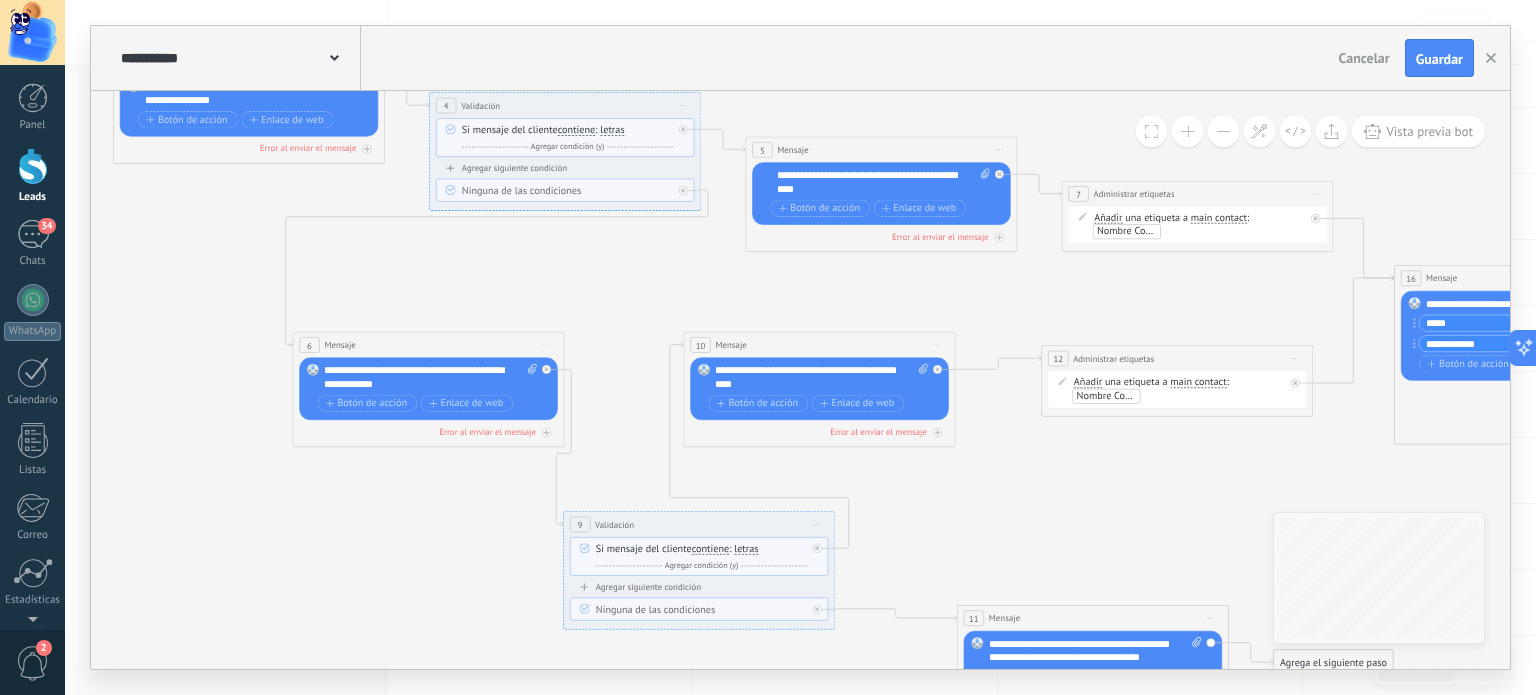 click 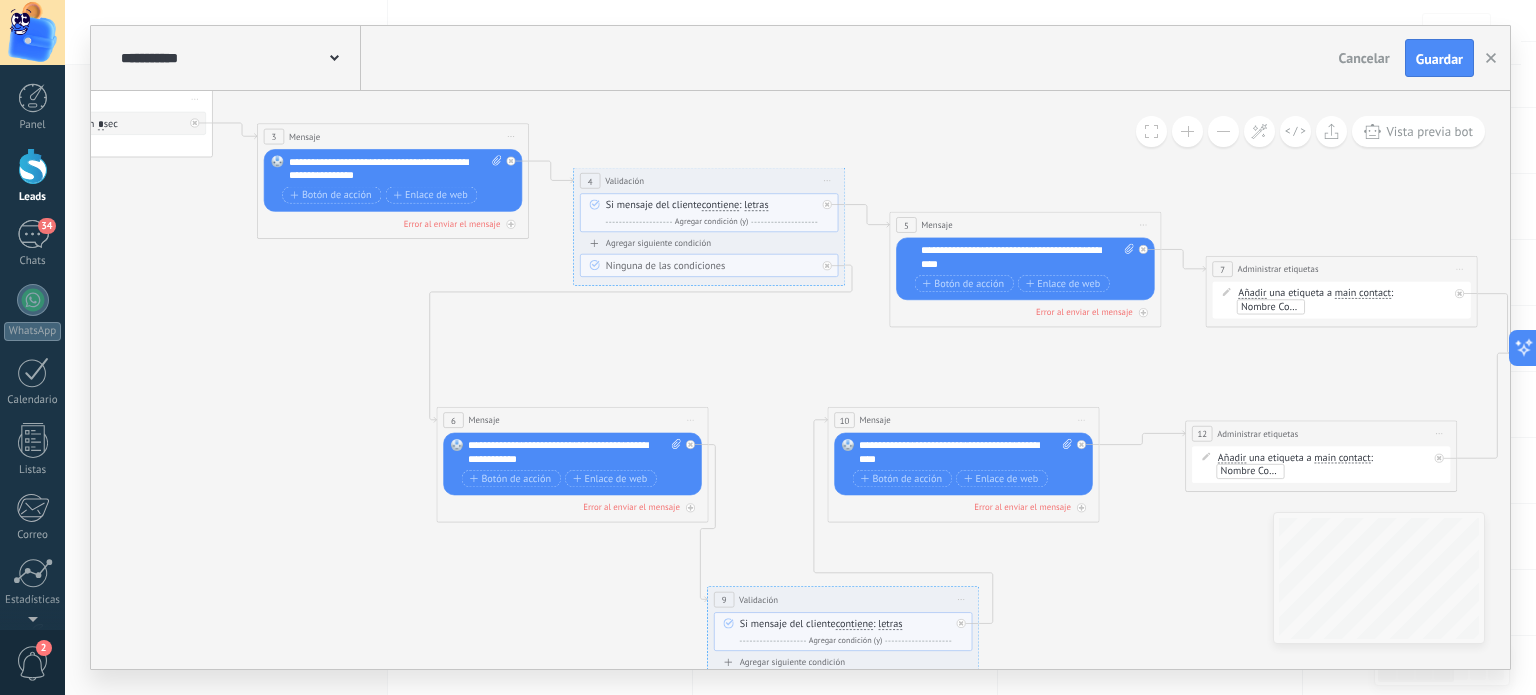 drag, startPoint x: 640, startPoint y: 279, endPoint x: 774, endPoint y: 346, distance: 149.81656 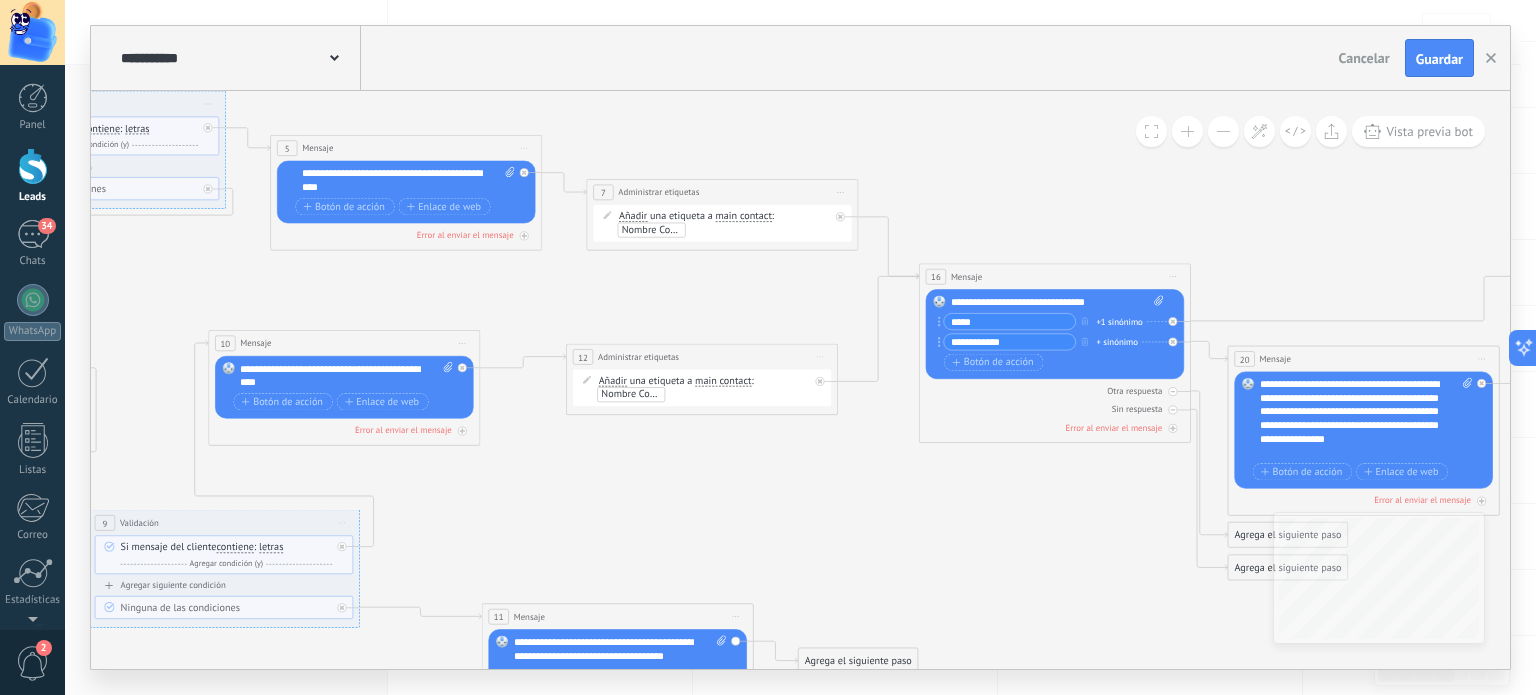 drag, startPoint x: 1080, startPoint y: 366, endPoint x: 461, endPoint y: 289, distance: 623.7708 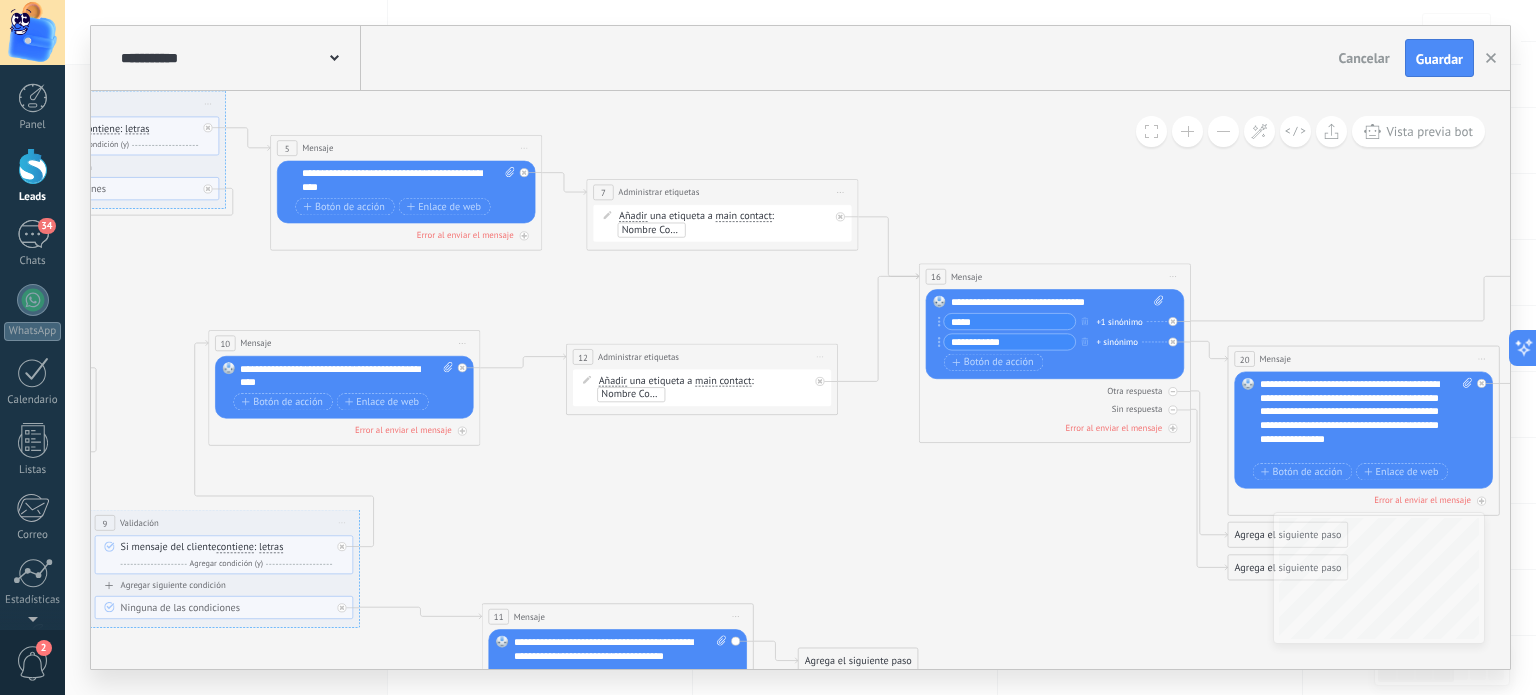 click 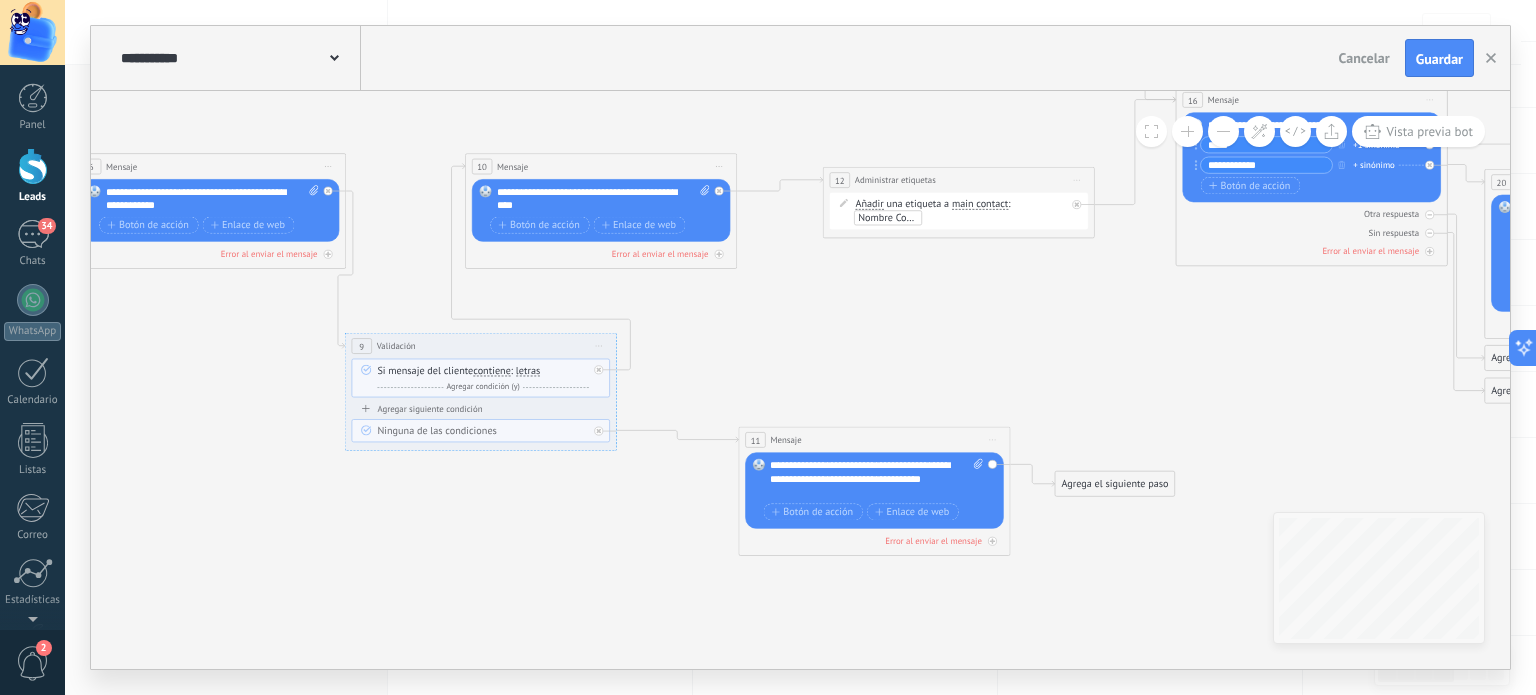 drag, startPoint x: 482, startPoint y: 311, endPoint x: 688, endPoint y: 104, distance: 292.03595 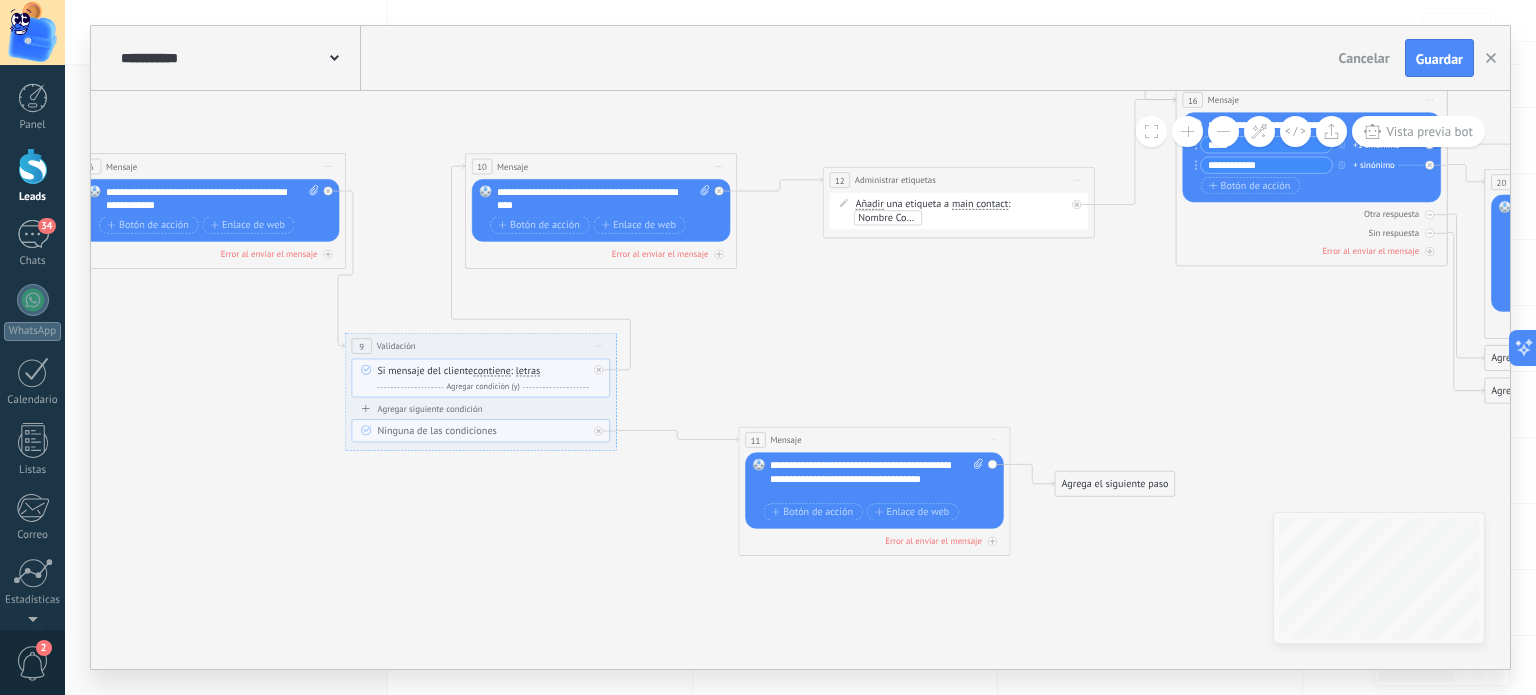 click 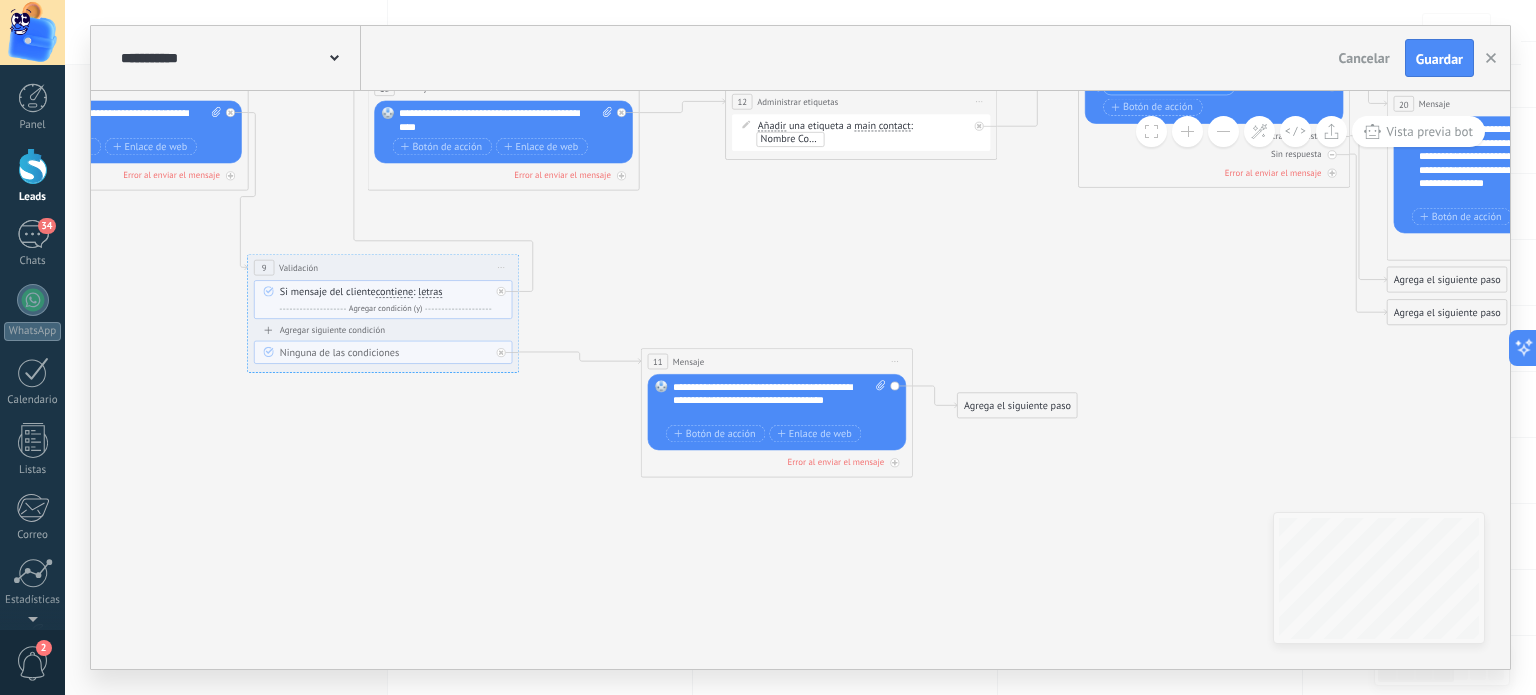 drag, startPoint x: 768, startPoint y: 287, endPoint x: 709, endPoint y: 229, distance: 82.73451 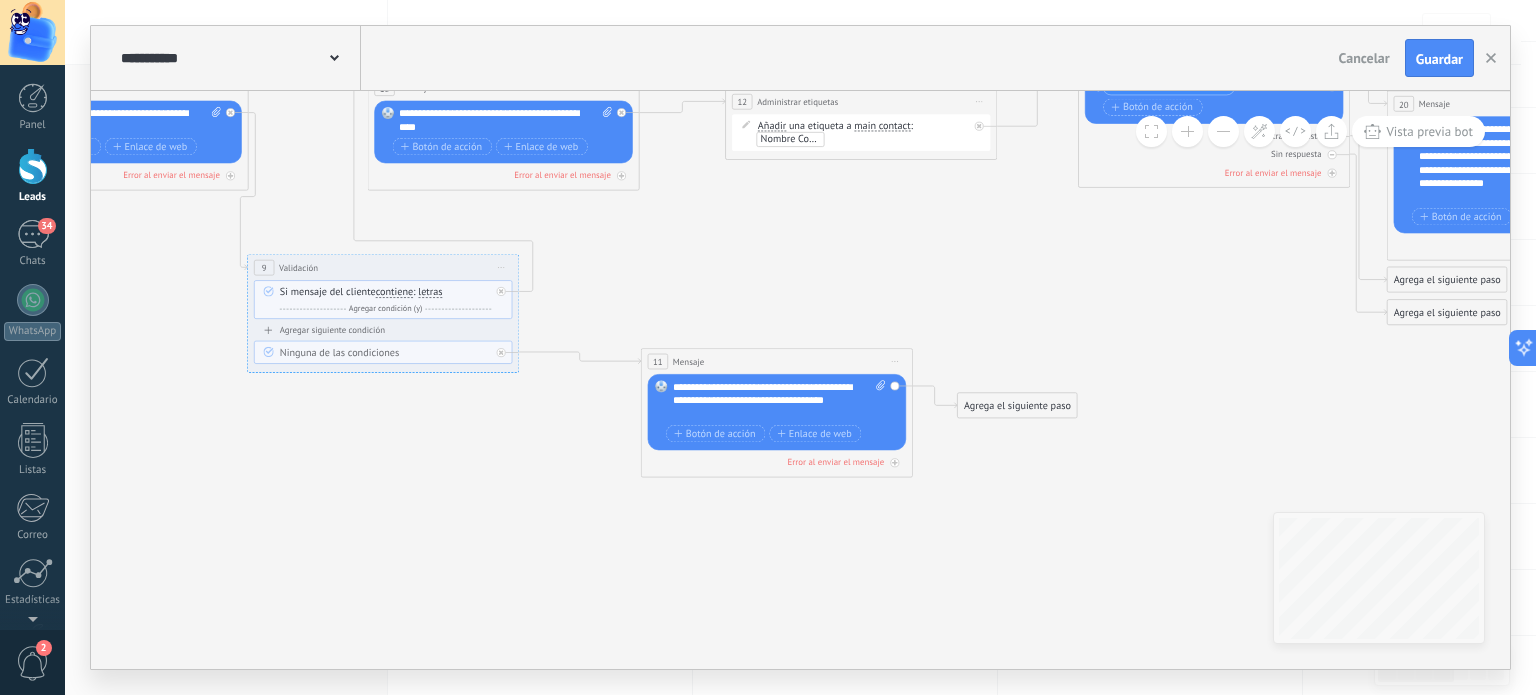 click 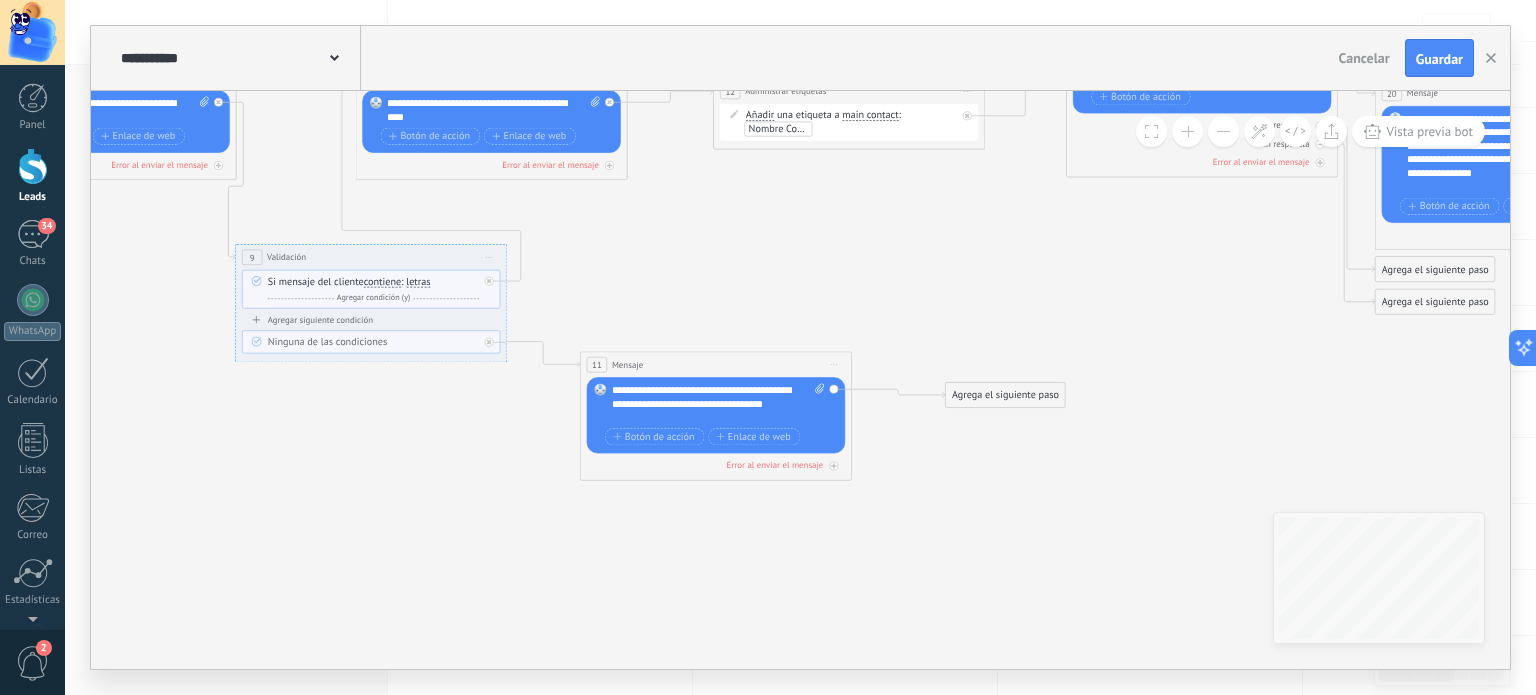 drag, startPoint x: 754, startPoint y: 356, endPoint x: 705, endPoint y: 370, distance: 50.96077 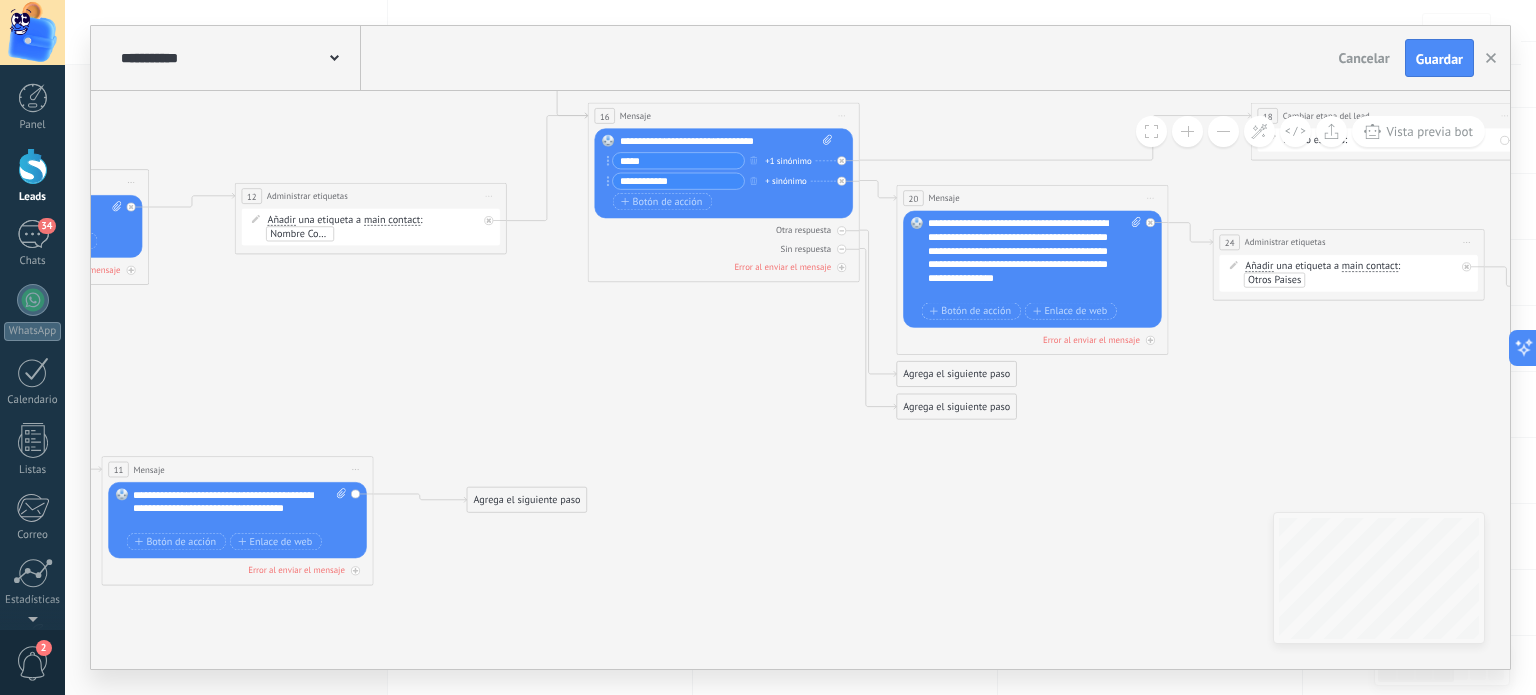 drag, startPoint x: 1105, startPoint y: 262, endPoint x: 627, endPoint y: 367, distance: 489.39658 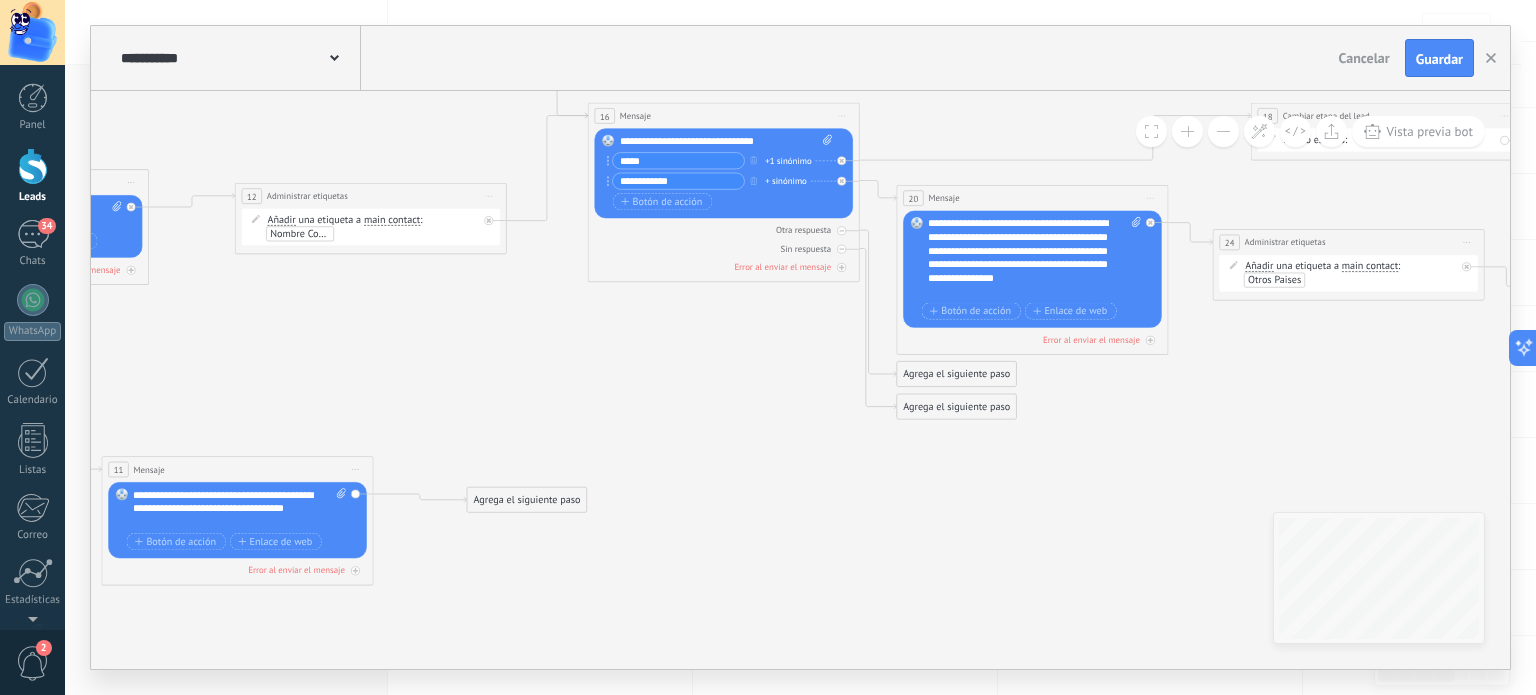 click 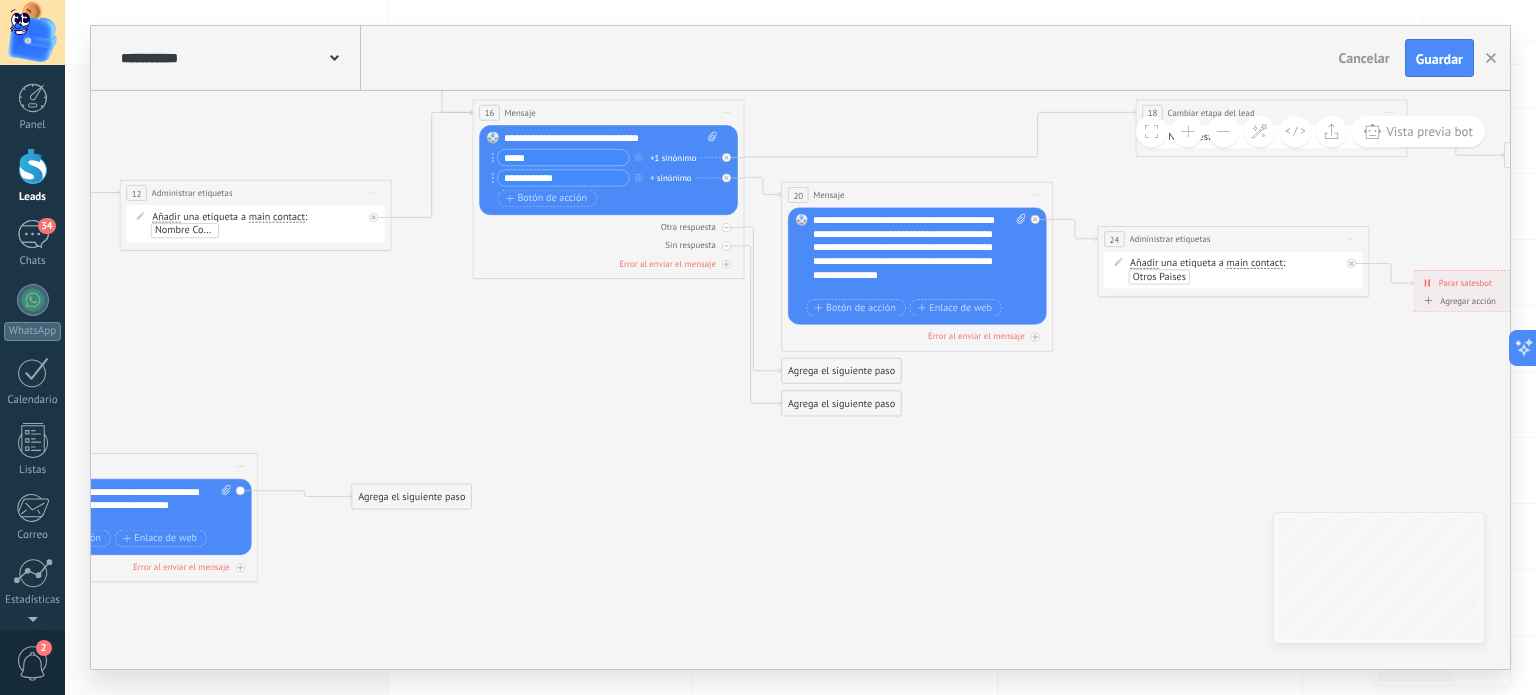 drag, startPoint x: 1295, startPoint y: 397, endPoint x: 1235, endPoint y: 363, distance: 68.96376 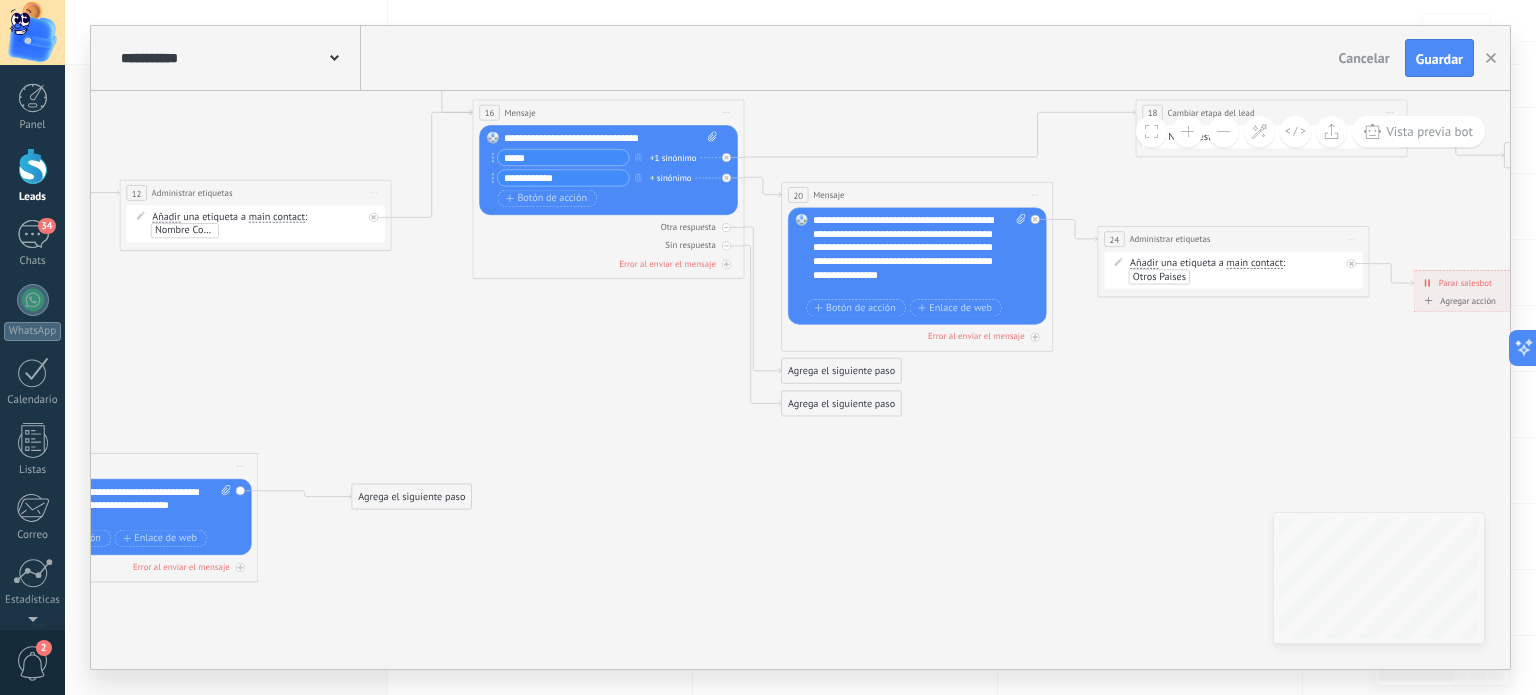 click 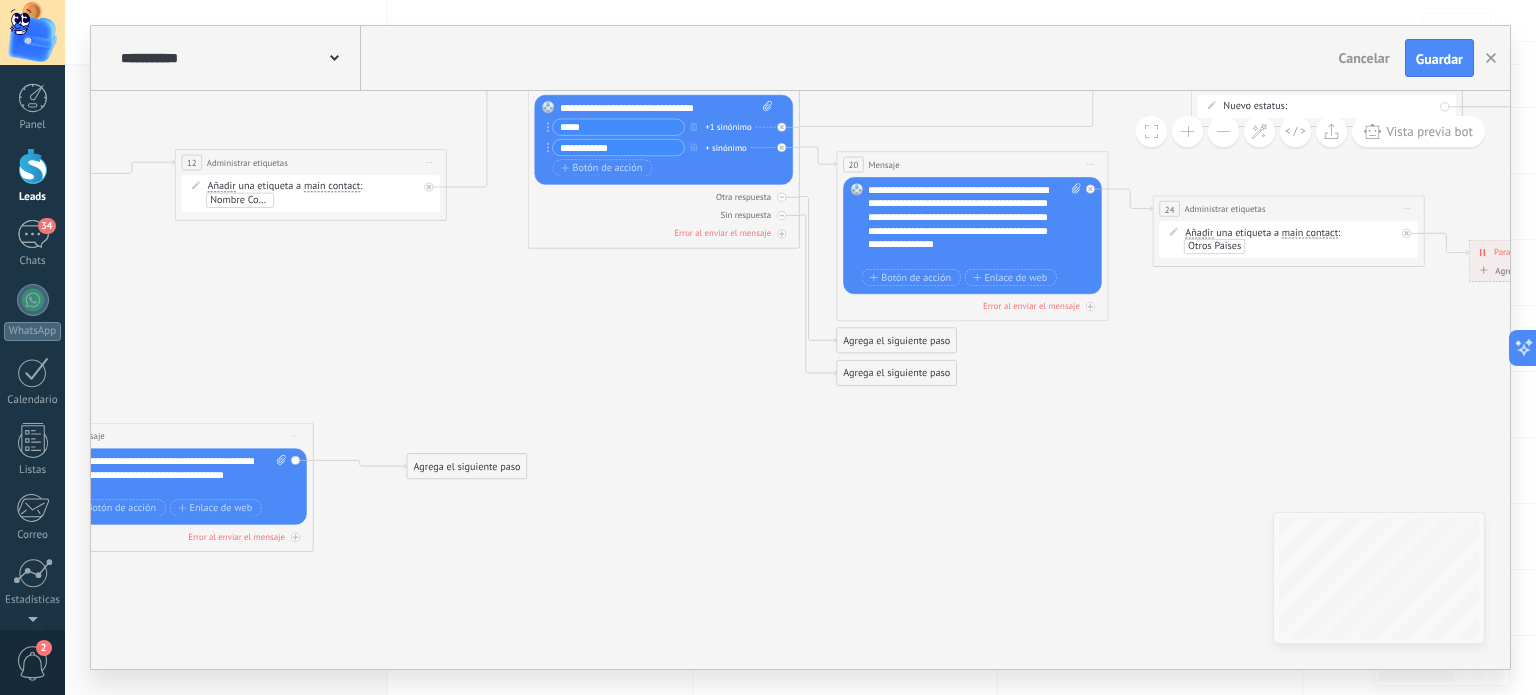 click on "Agrega el siguiente paso" at bounding box center [466, 466] 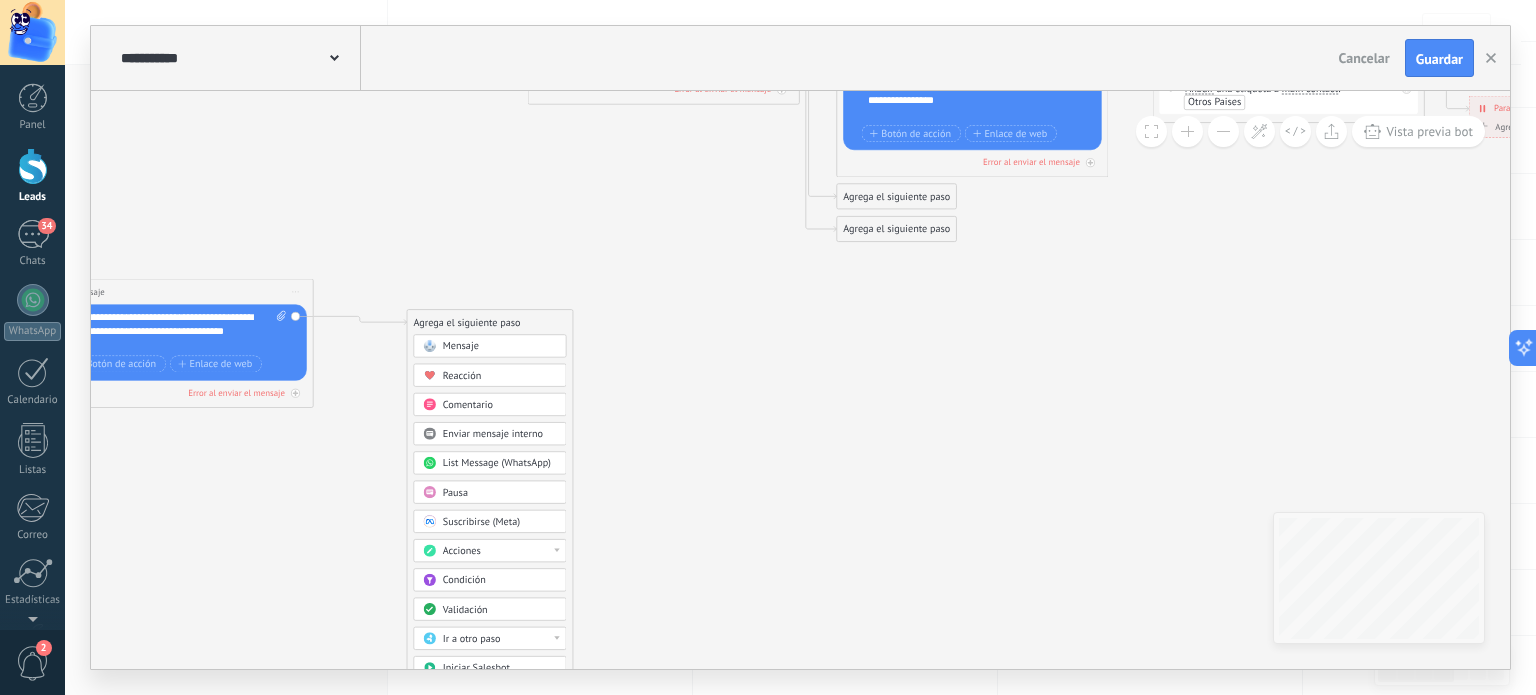 click on "Pausa" at bounding box center [489, 492] 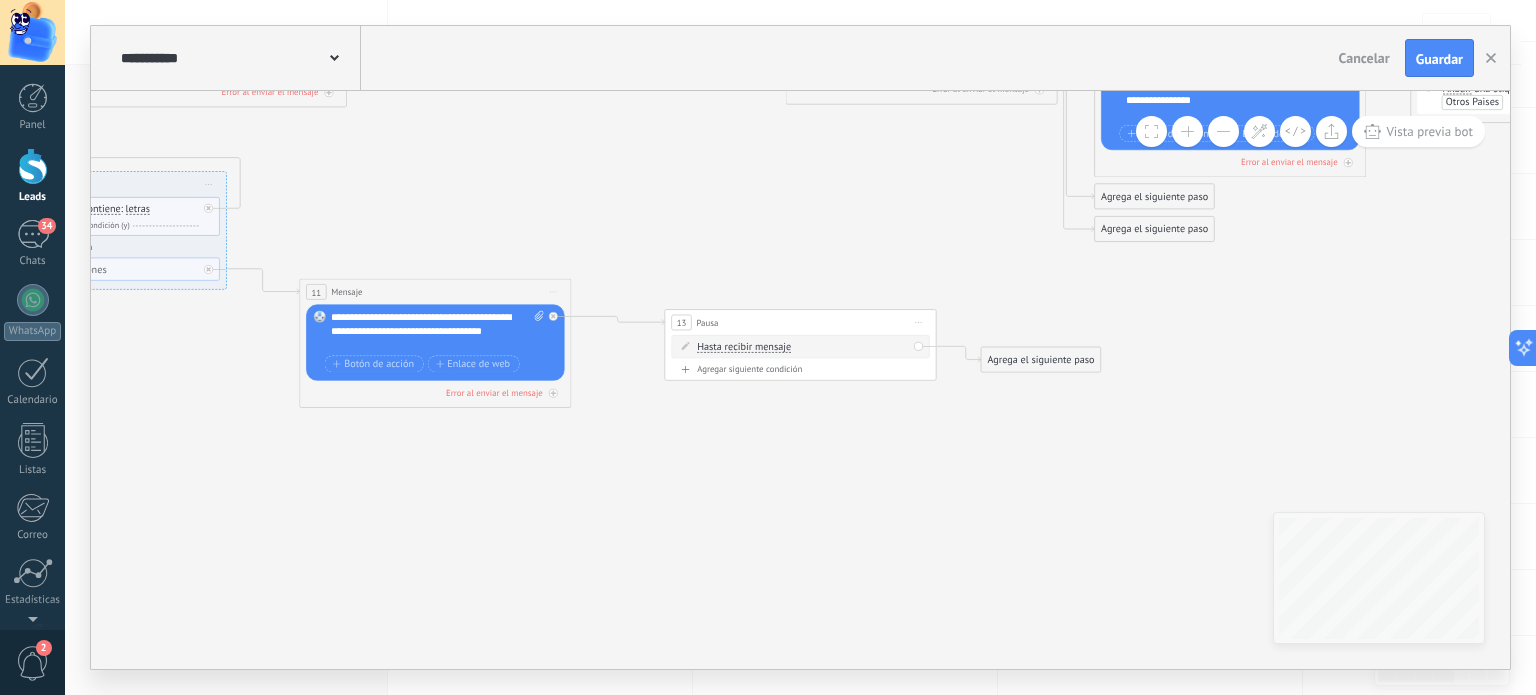 click on "Hasta recibir mensaje" at bounding box center (744, 347) 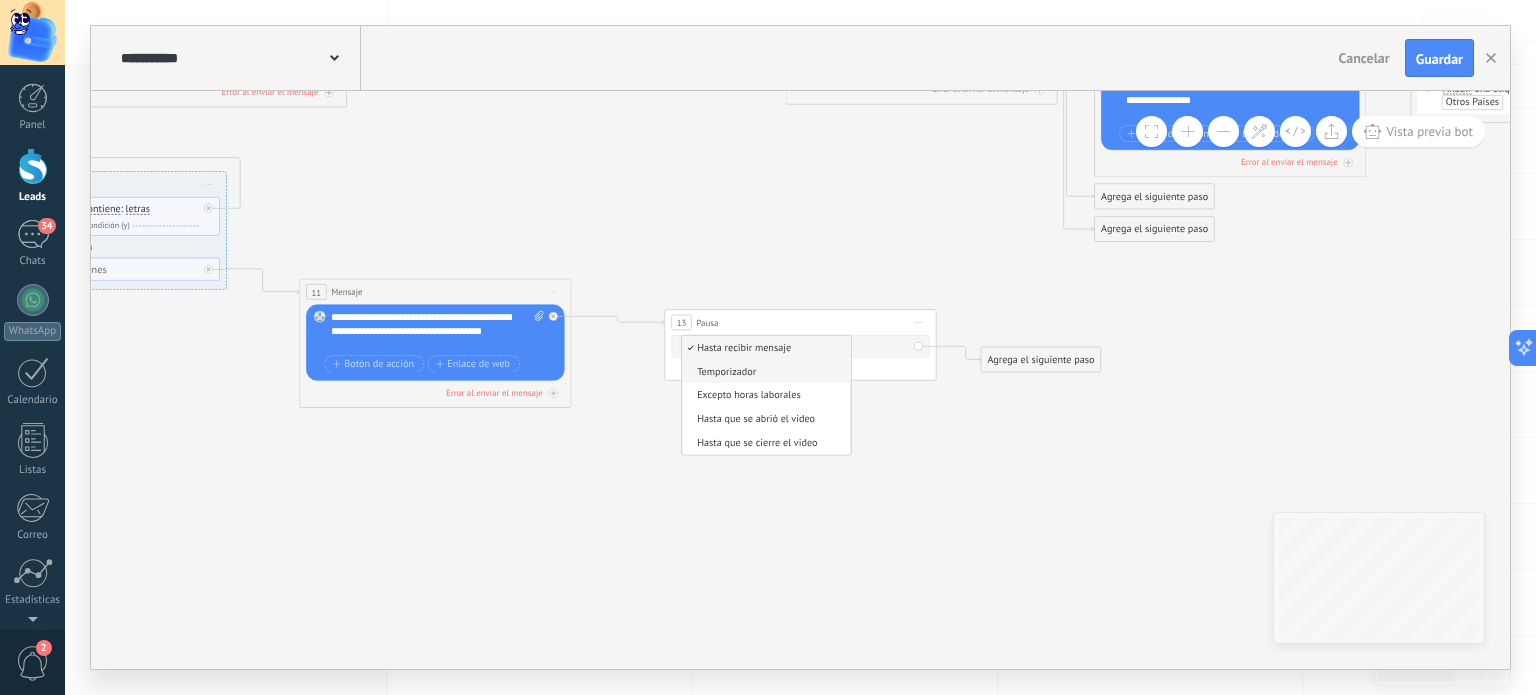 click on "Temporizador" at bounding box center [764, 372] 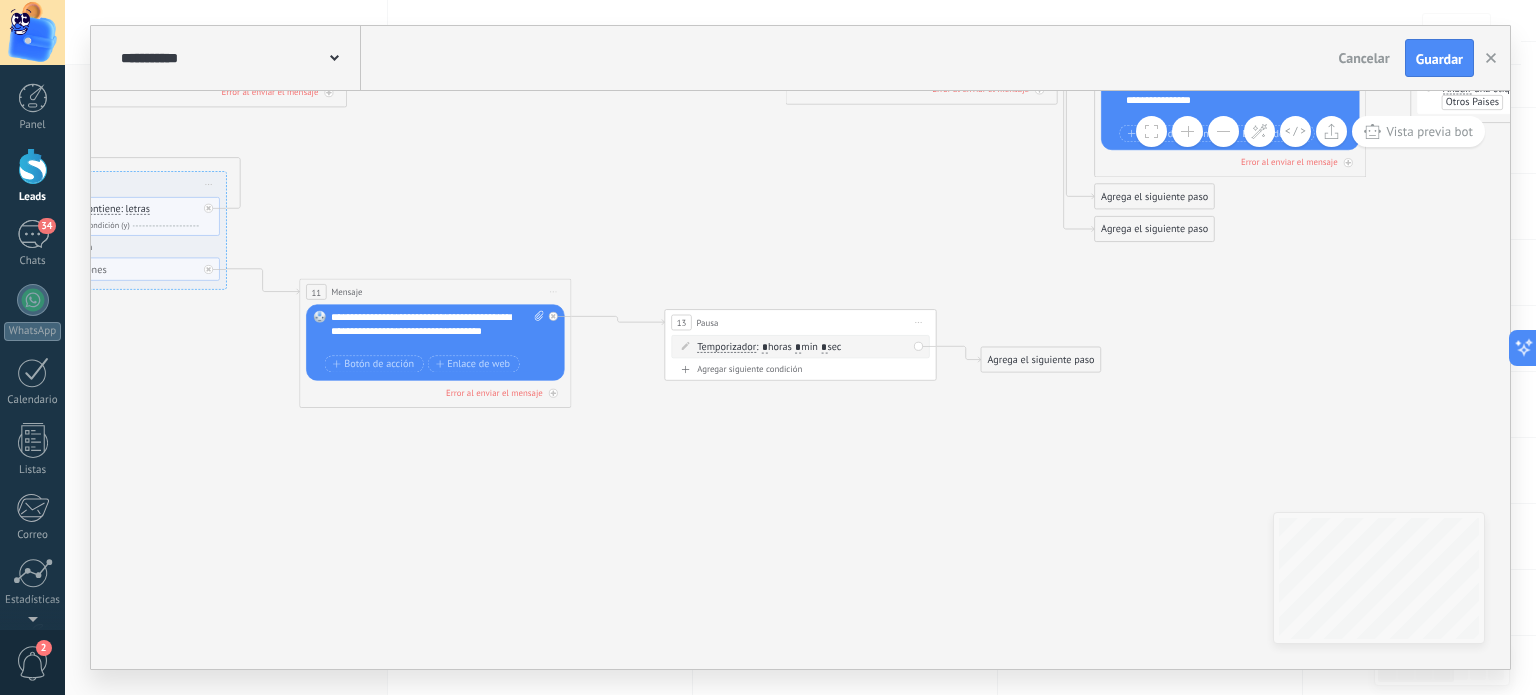click on "Agrega el siguiente paso" at bounding box center [1040, 360] 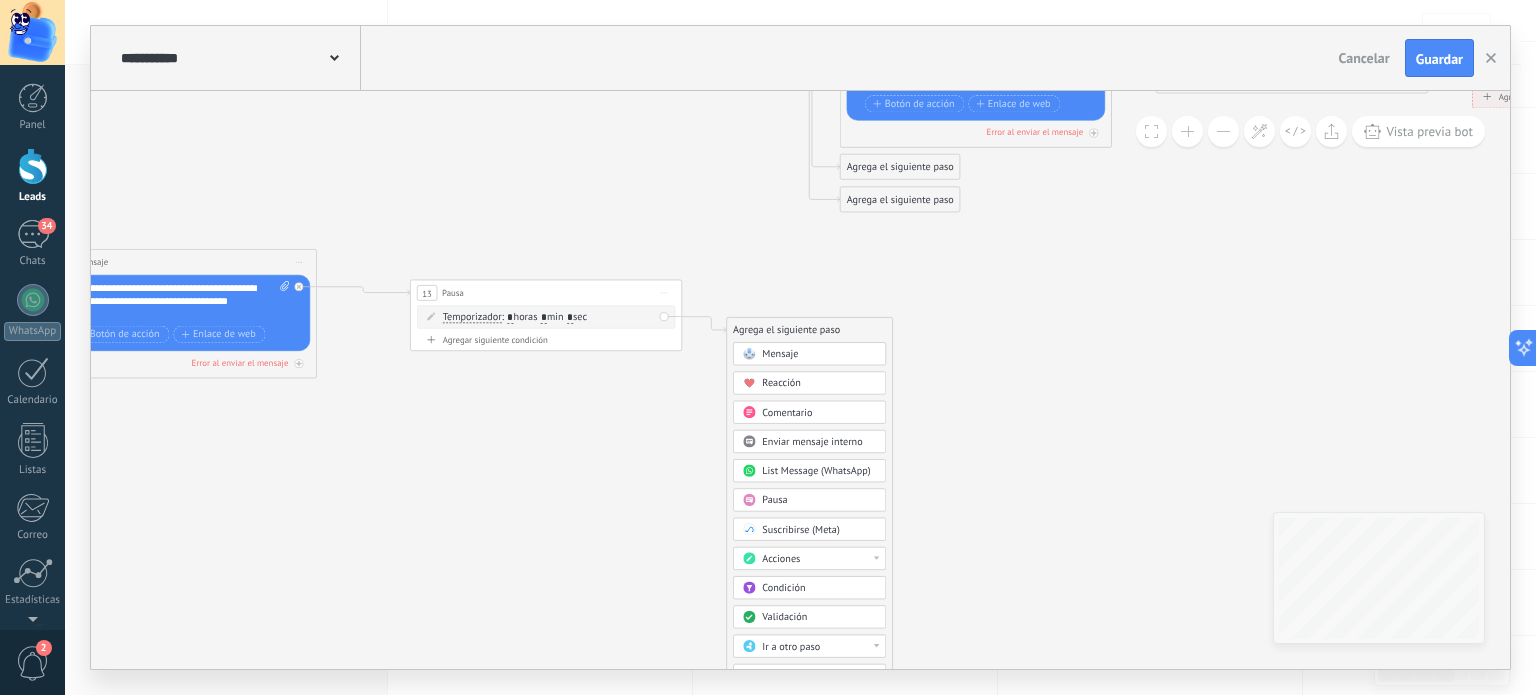 drag, startPoint x: 1227, startPoint y: 357, endPoint x: 896, endPoint y: 475, distance: 351.40433 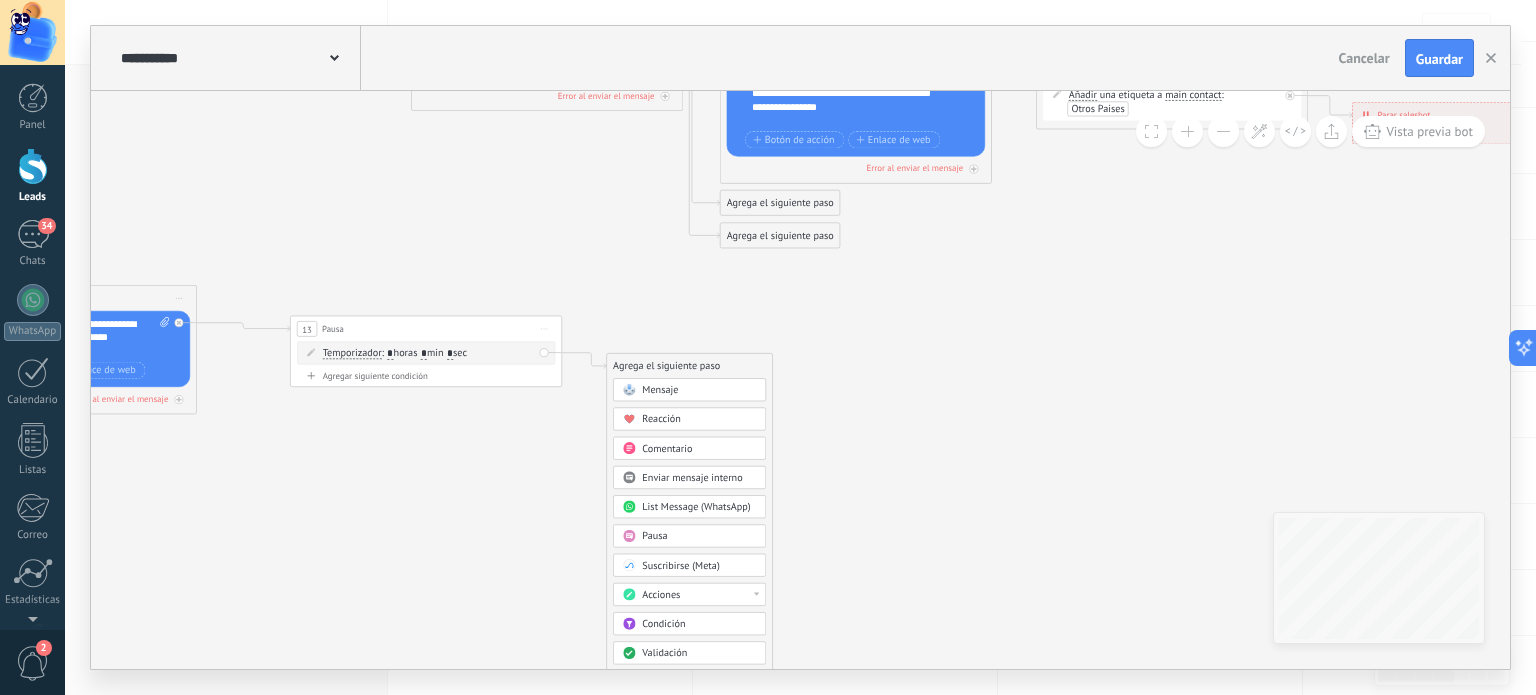 click 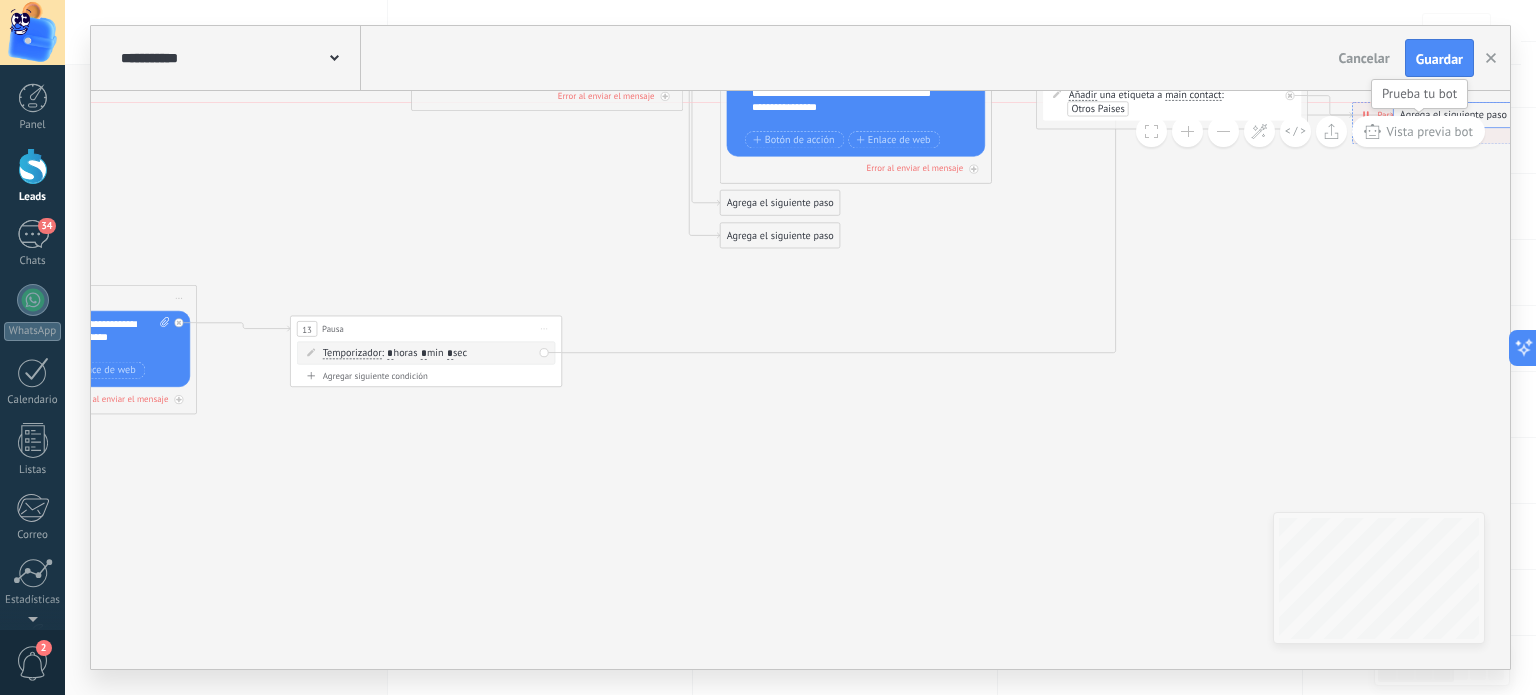 drag, startPoint x: 716, startPoint y: 371, endPoint x: 1484, endPoint y: 119, distance: 808.28705 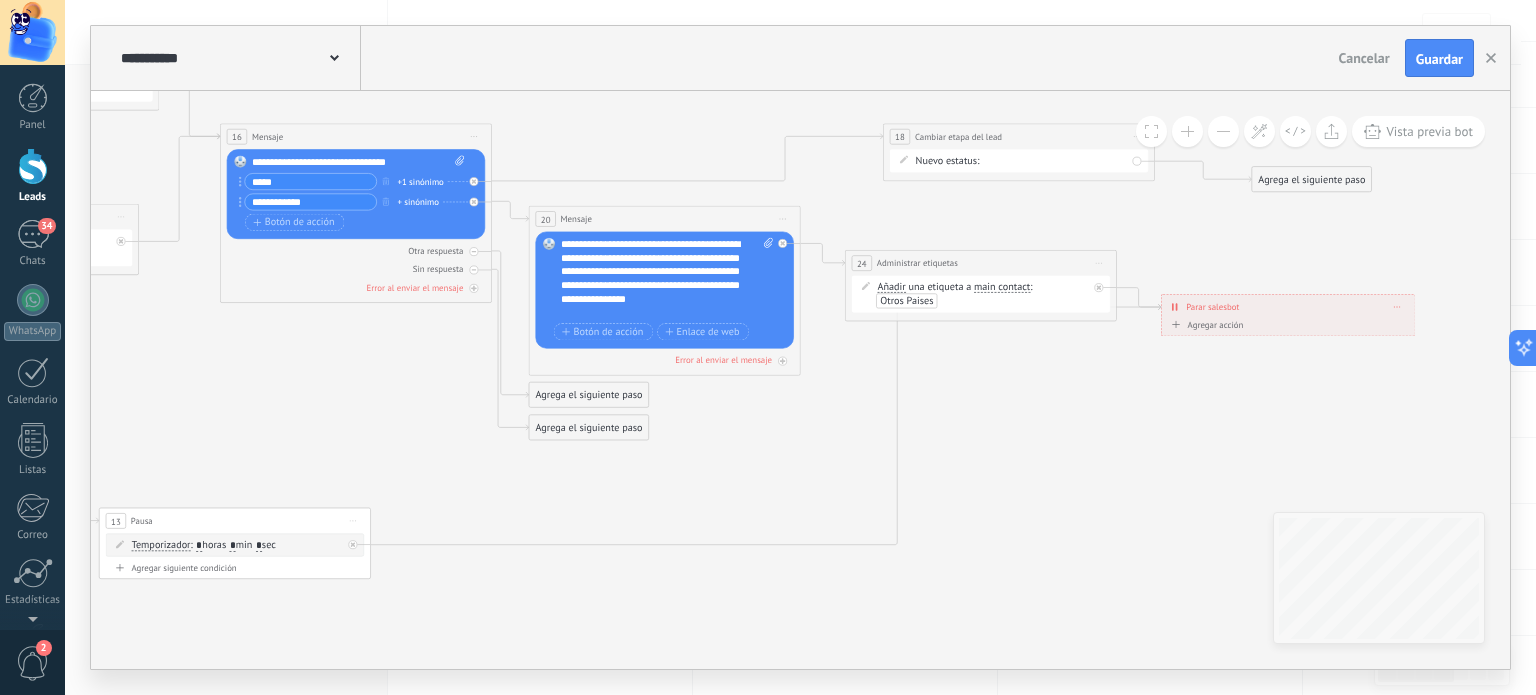 drag, startPoint x: 1278, startPoint y: 343, endPoint x: 1136, endPoint y: 471, distance: 191.17531 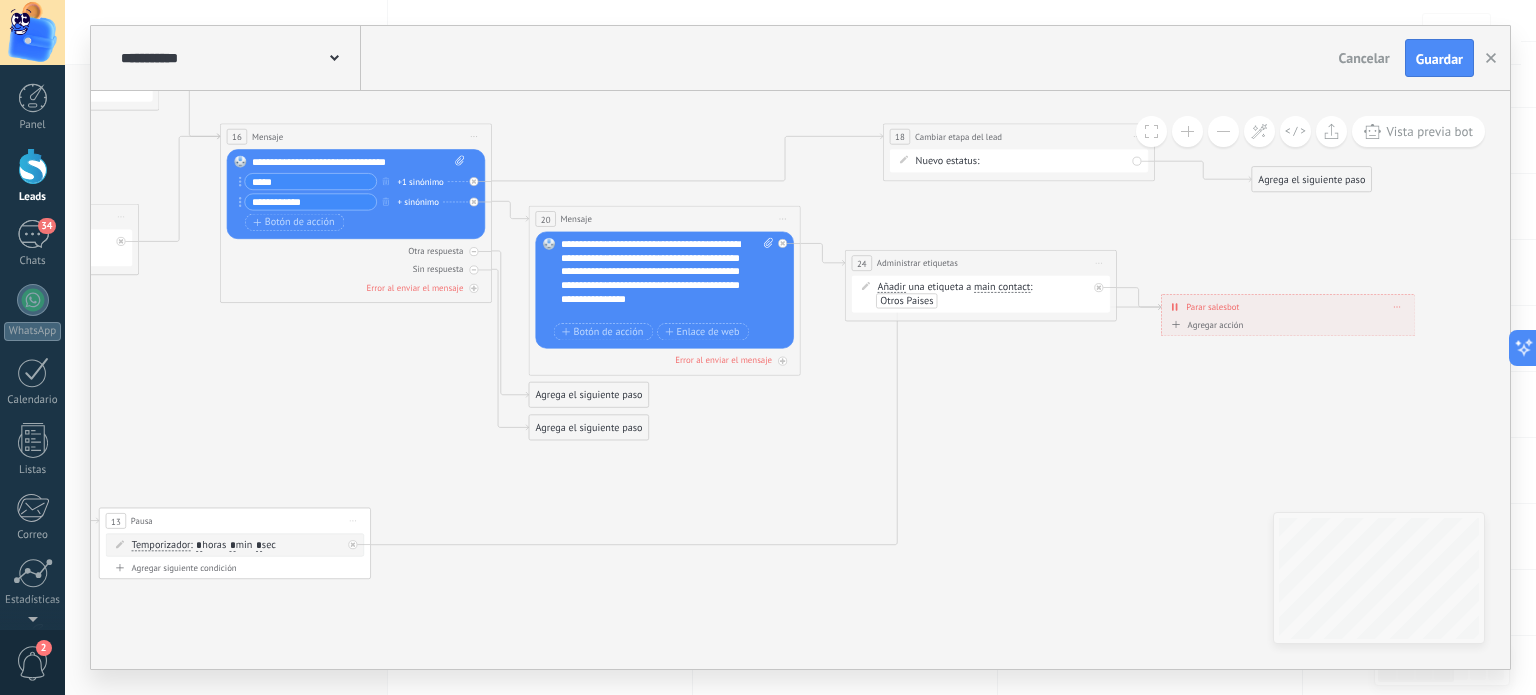 click 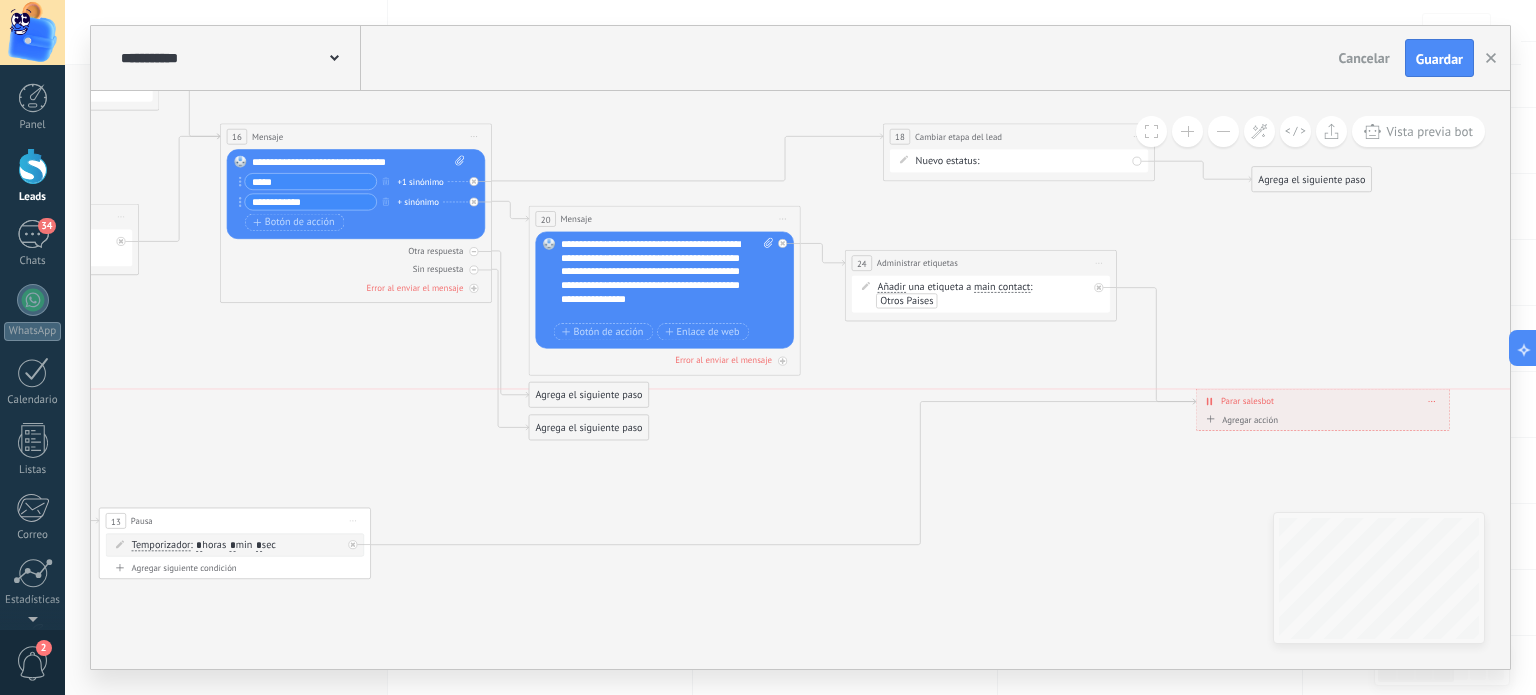 drag, startPoint x: 1256, startPoint y: 315, endPoint x: 1292, endPoint y: 409, distance: 100.65784 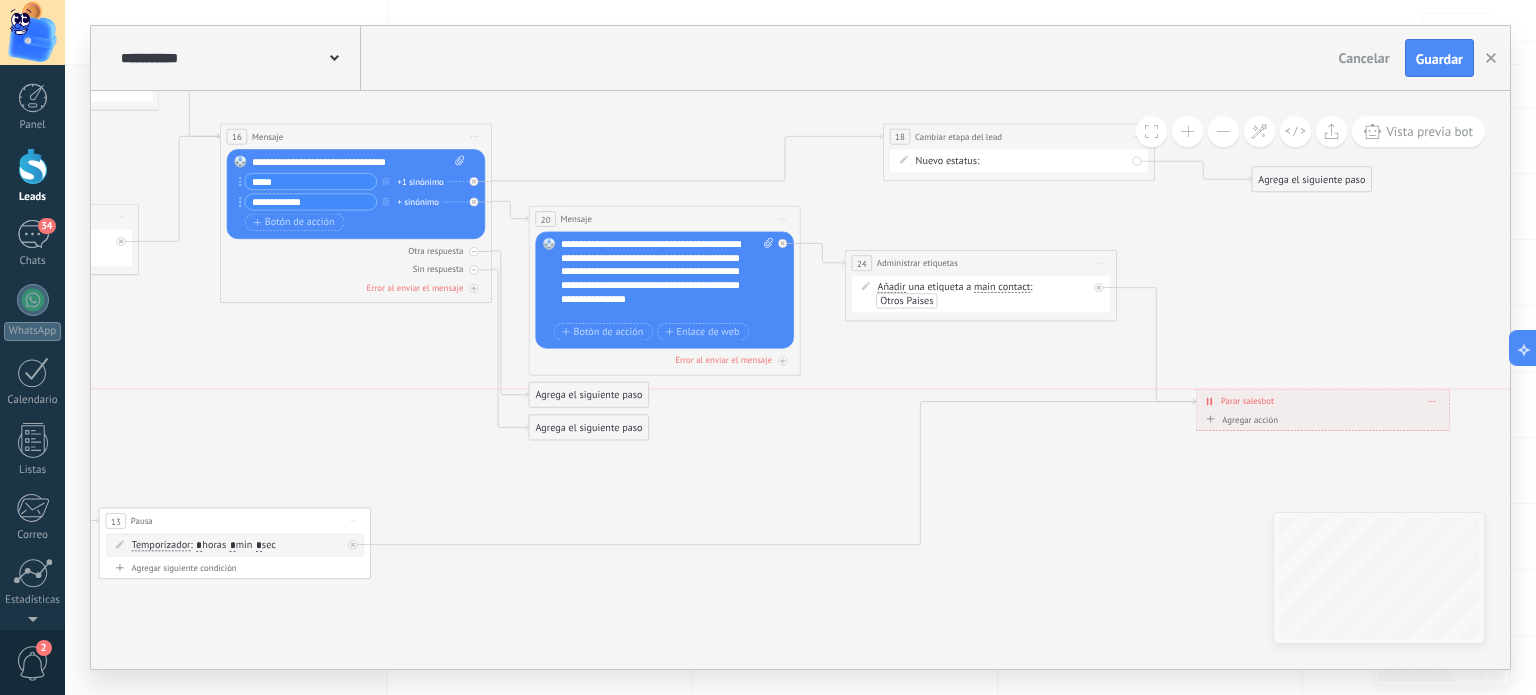 click on "**********" at bounding box center (1322, 402) 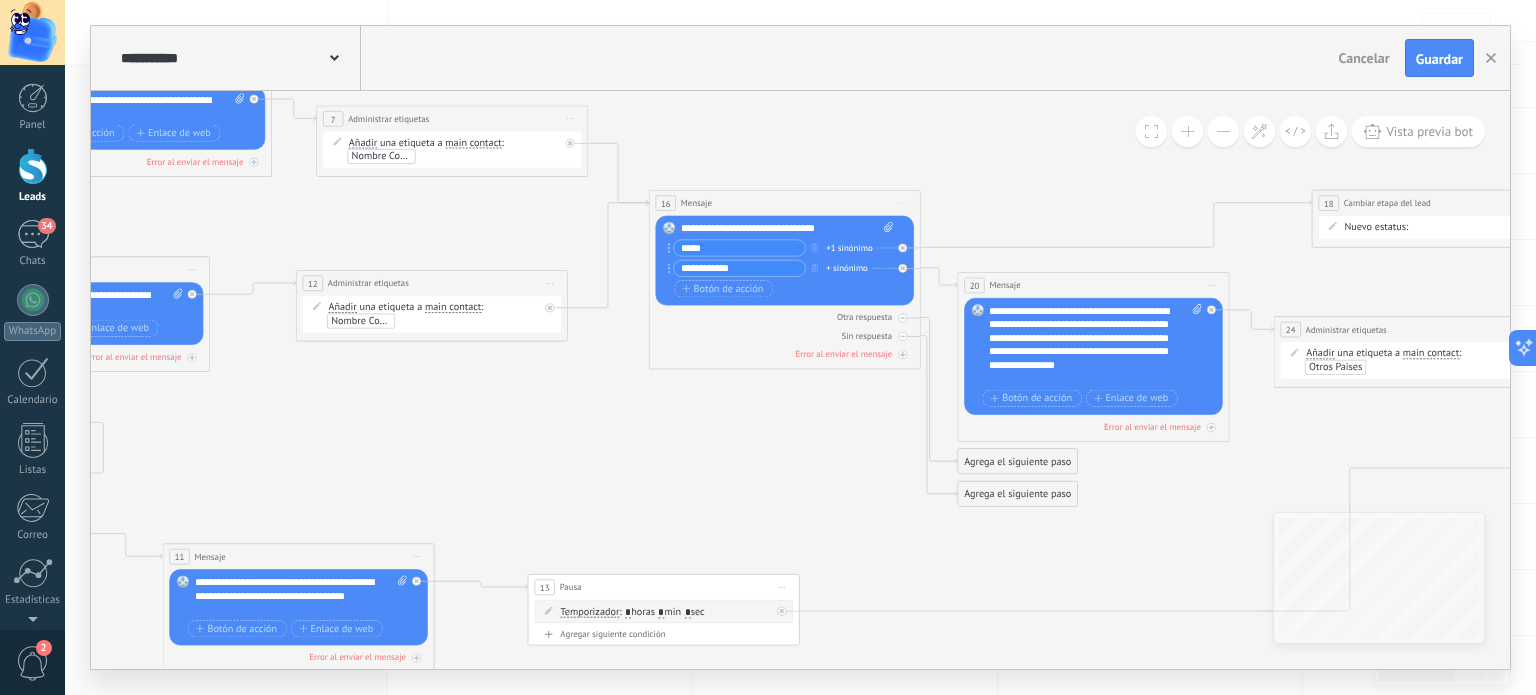 drag, startPoint x: 282, startPoint y: 395, endPoint x: 711, endPoint y: 462, distance: 434.2004 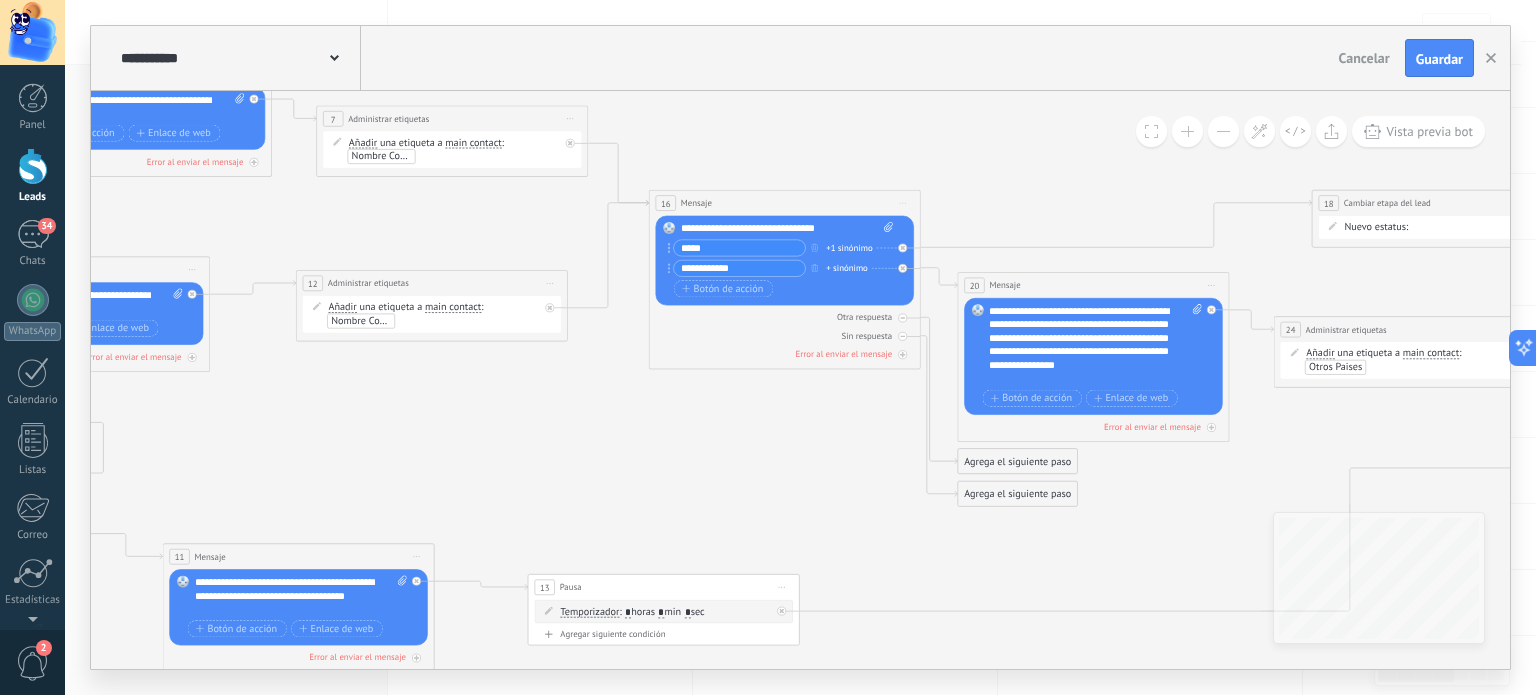 click 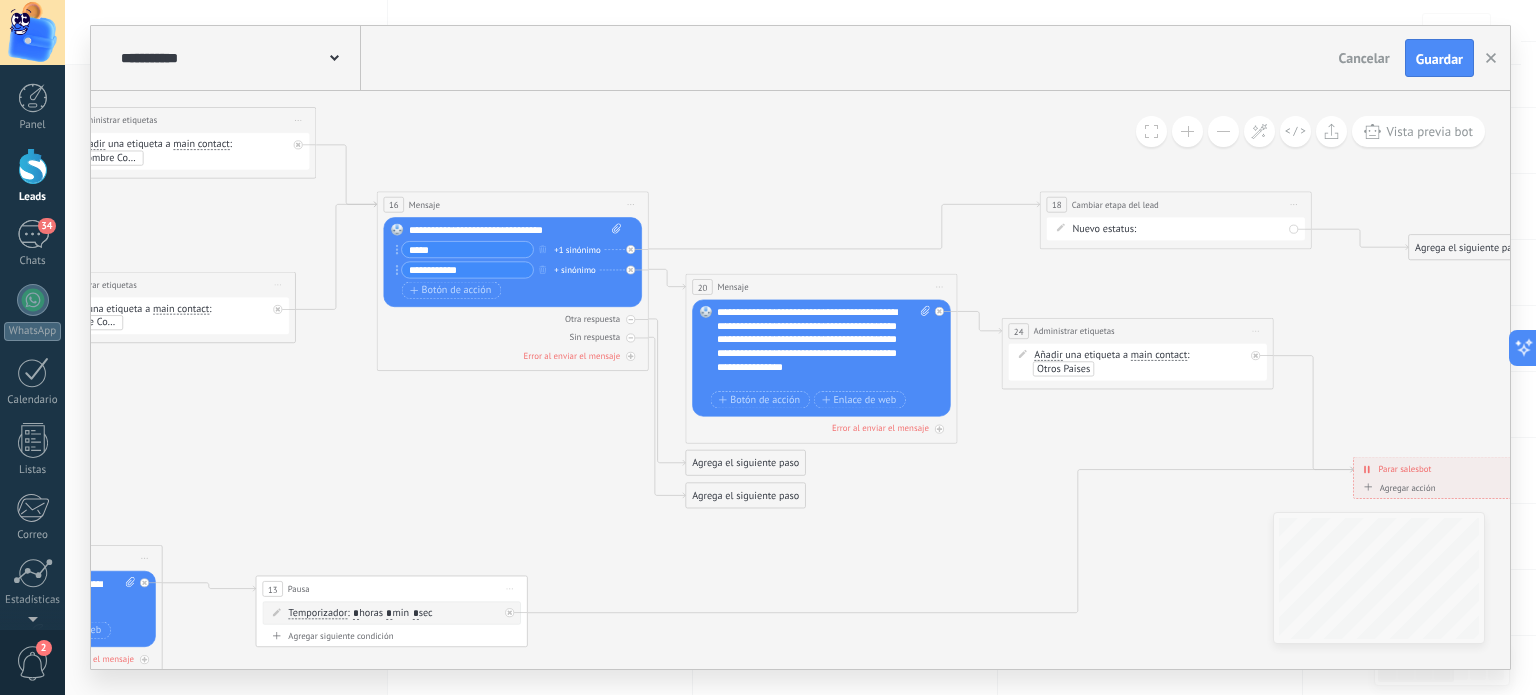 drag, startPoint x: 460, startPoint y: 449, endPoint x: 172, endPoint y: 431, distance: 288.56195 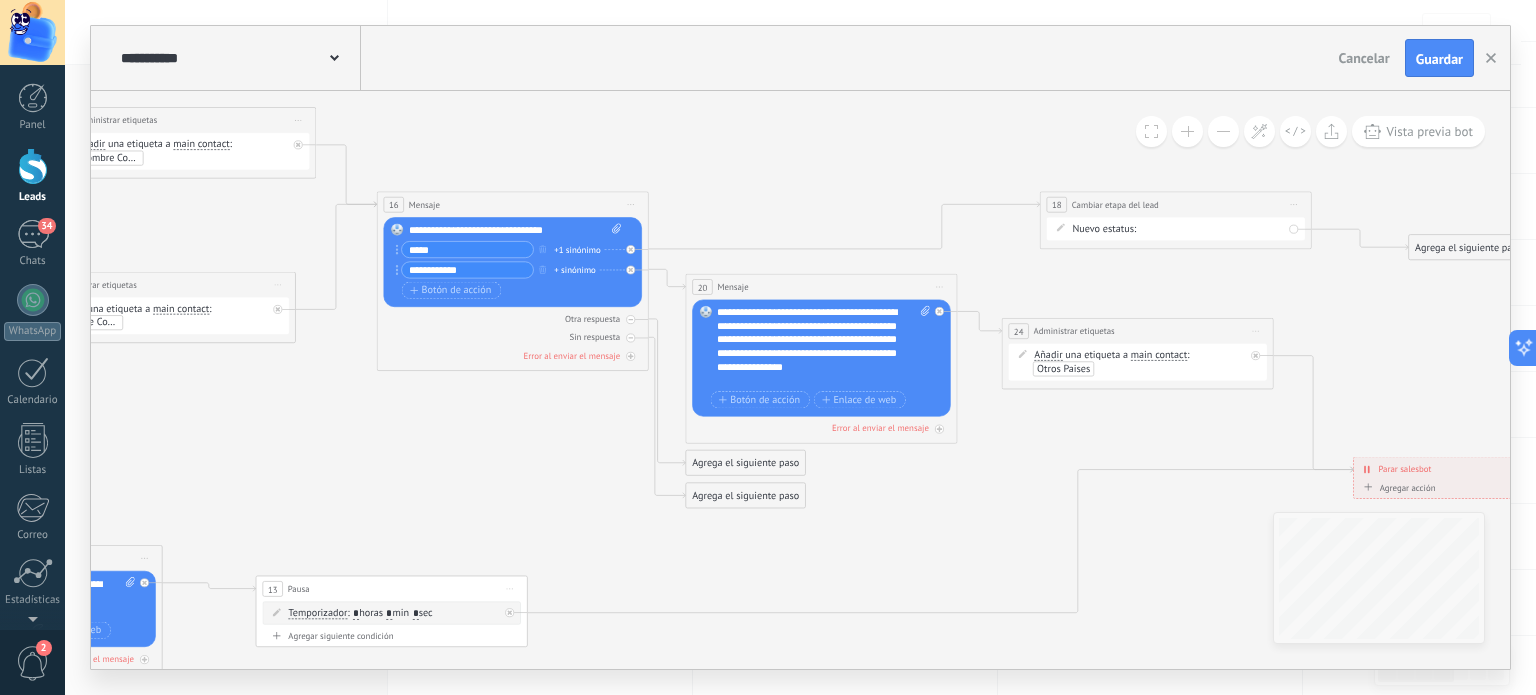 click 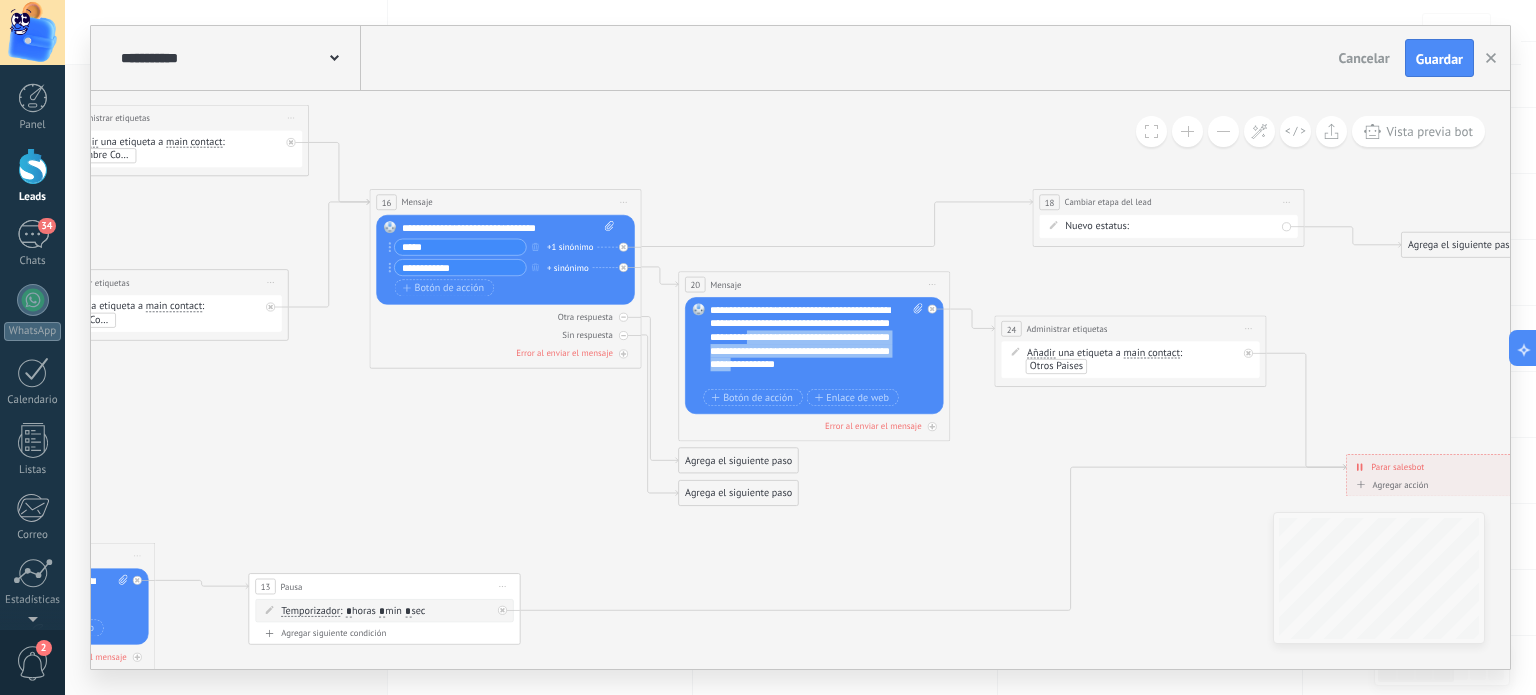 drag, startPoint x: 850, startPoint y: 343, endPoint x: 882, endPoint y: 364, distance: 38.27532 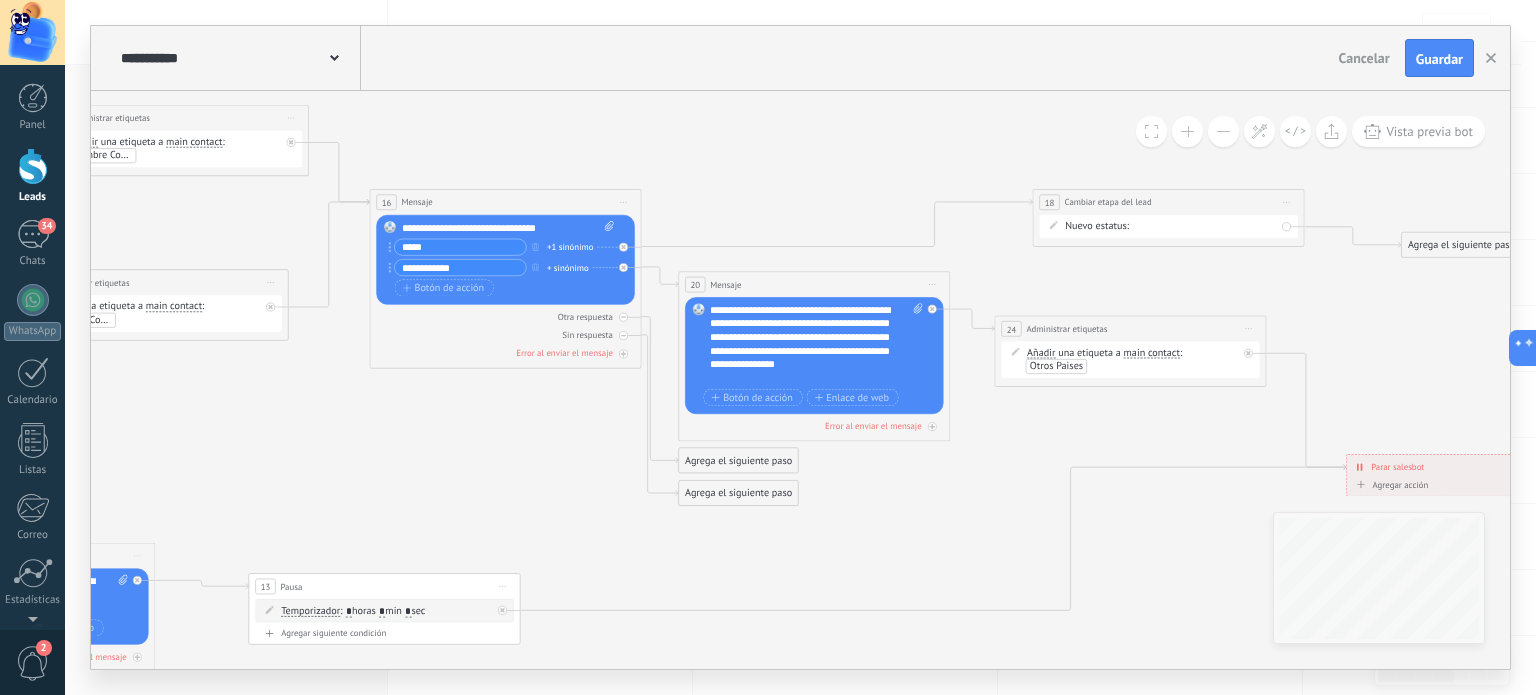 click 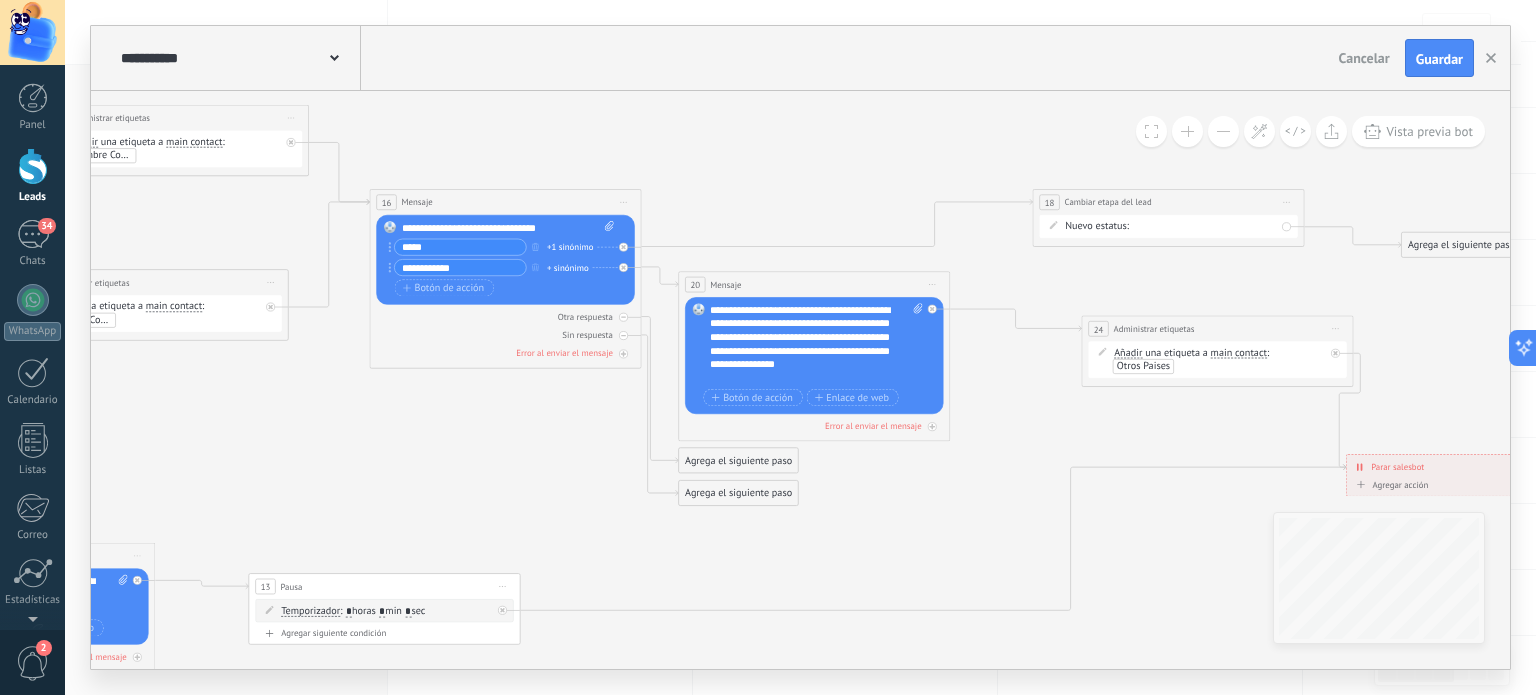 drag, startPoint x: 1126, startPoint y: 329, endPoint x: 1217, endPoint y: 335, distance: 91.197586 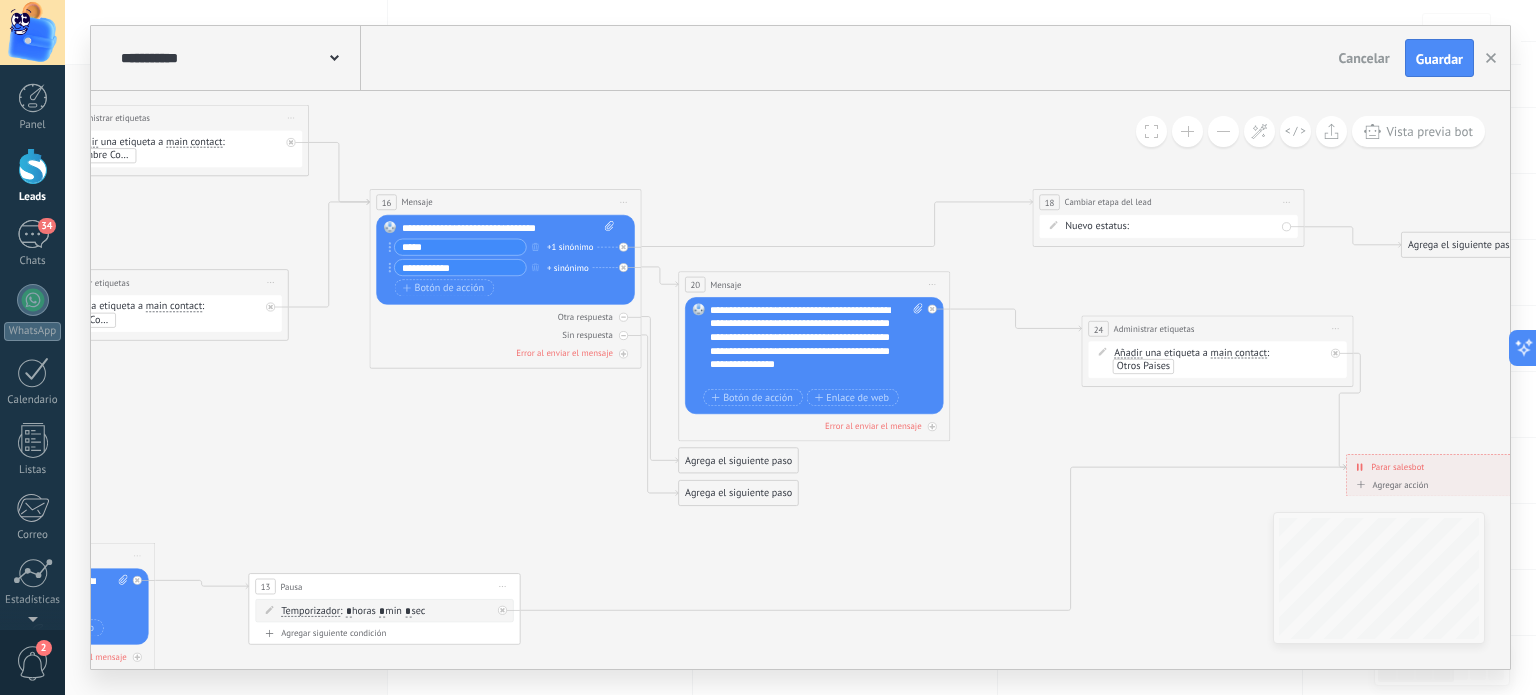 click on "**********" at bounding box center [1217, 328] 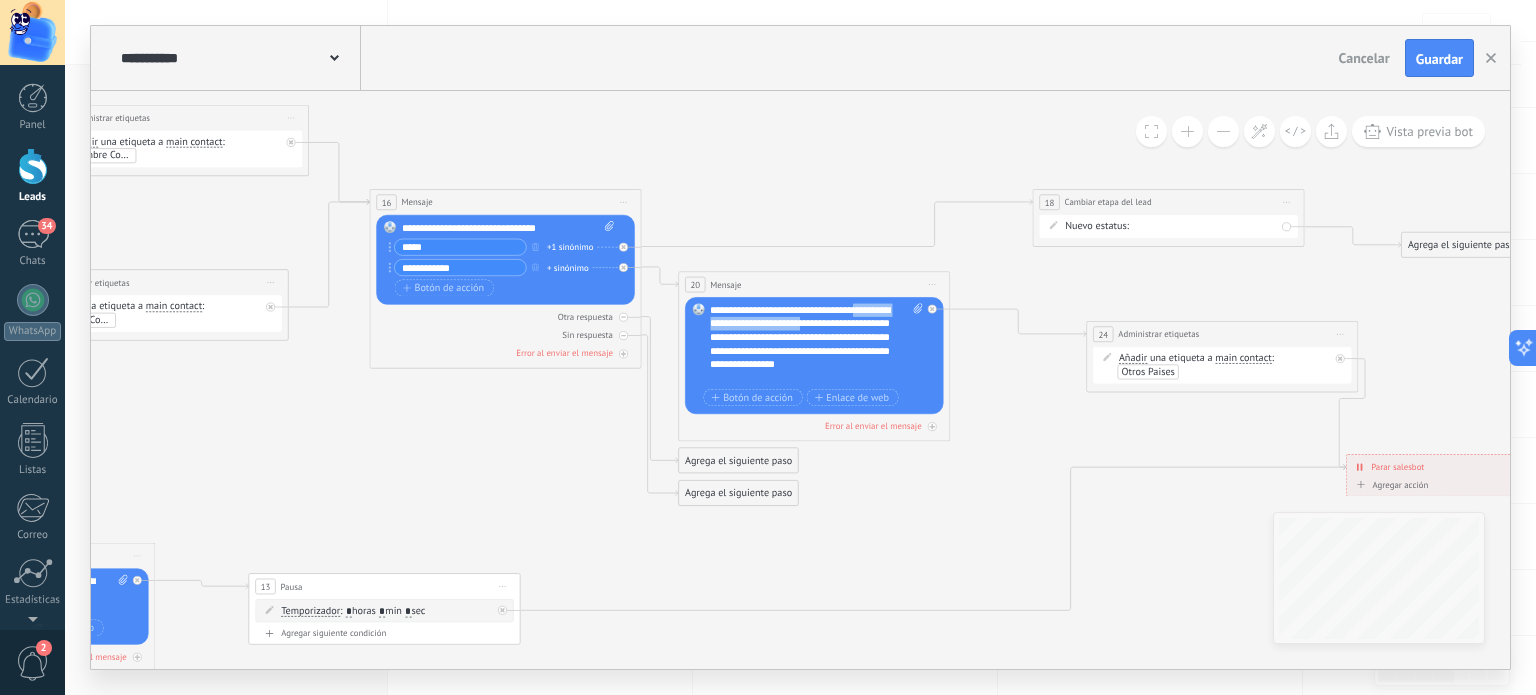 drag, startPoint x: 886, startPoint y: 307, endPoint x: 944, endPoint y: 323, distance: 60.166435 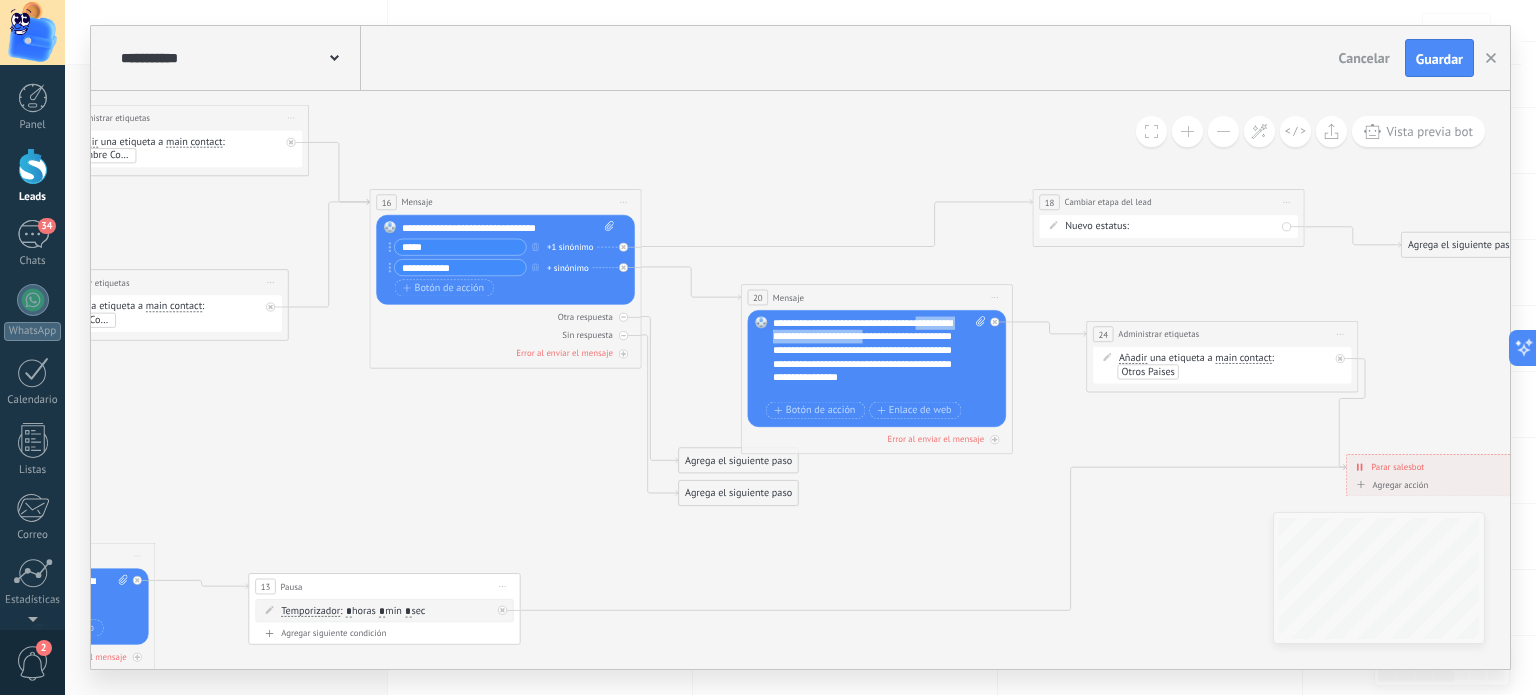drag, startPoint x: 857, startPoint y: 283, endPoint x: 920, endPoint y: 297, distance: 64.53681 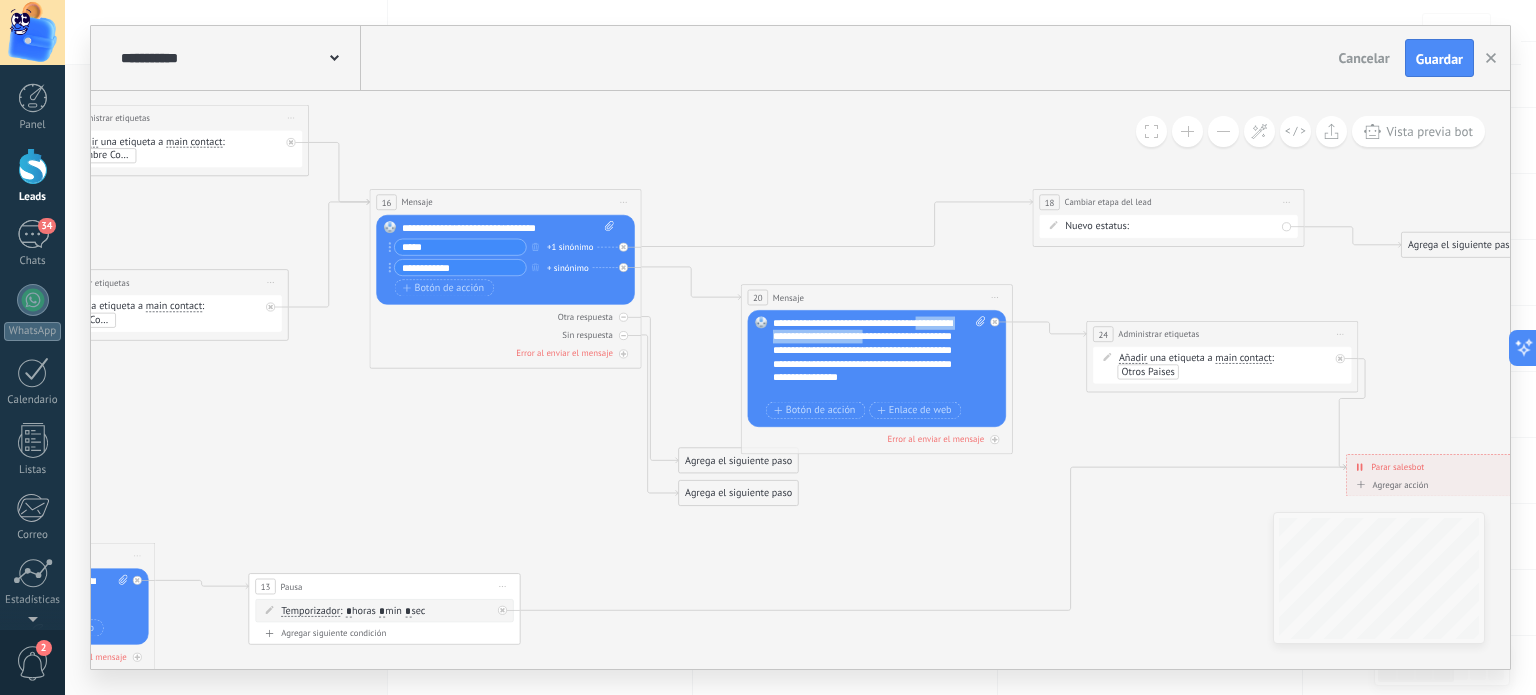 click on "20
Mensaje
*******
(a):
Todos los contactos - canales seleccionados
Todos los contactos - canales seleccionados
Todos los contactos - canal primario
Contacto principal - canales seleccionados
Contacto principal - canal primario
Todos los contactos - canales seleccionados
Todos los contactos - canales seleccionados
Todos los contactos - canal primario
Contacto principal - canales seleccionados" at bounding box center (877, 297) 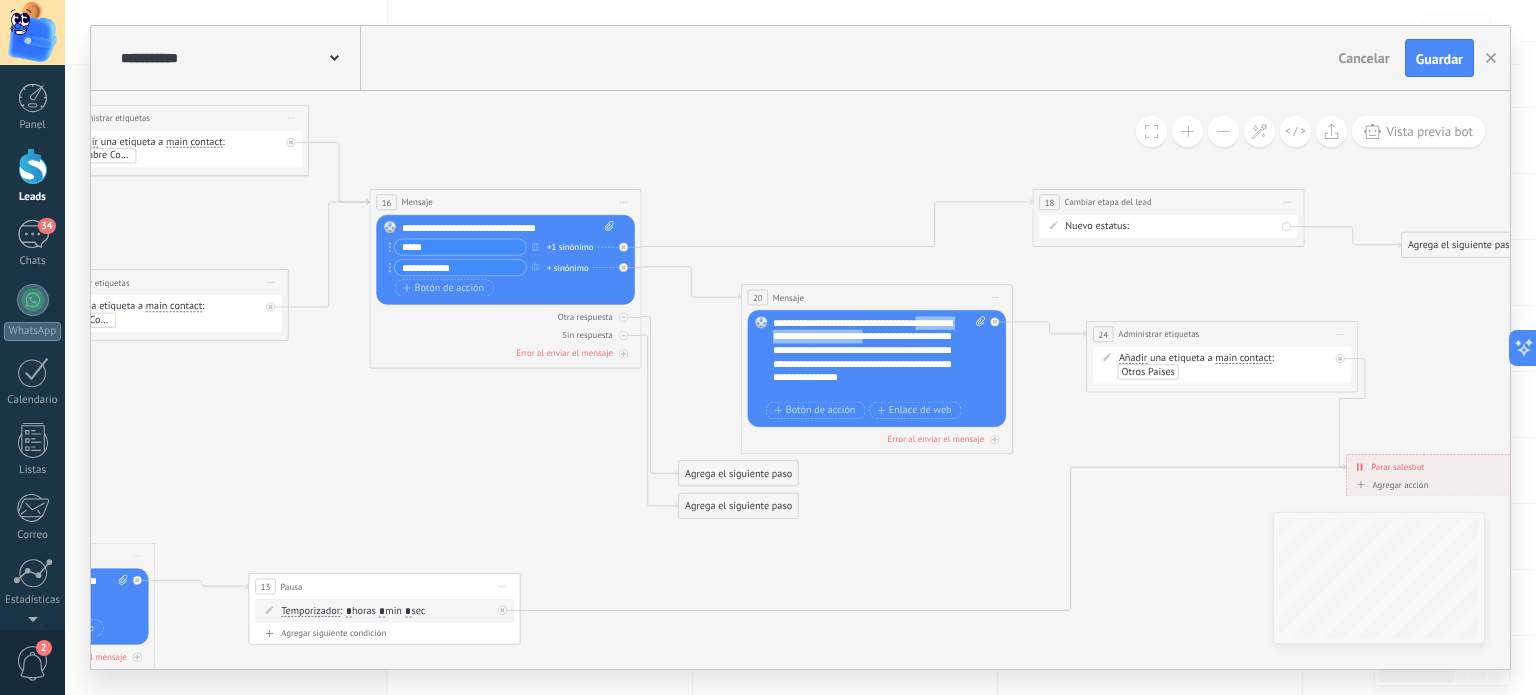 click on "Iniciar vista previa aquí
Cambiar nombre
Duplicar
Borrar" at bounding box center (995, 298) 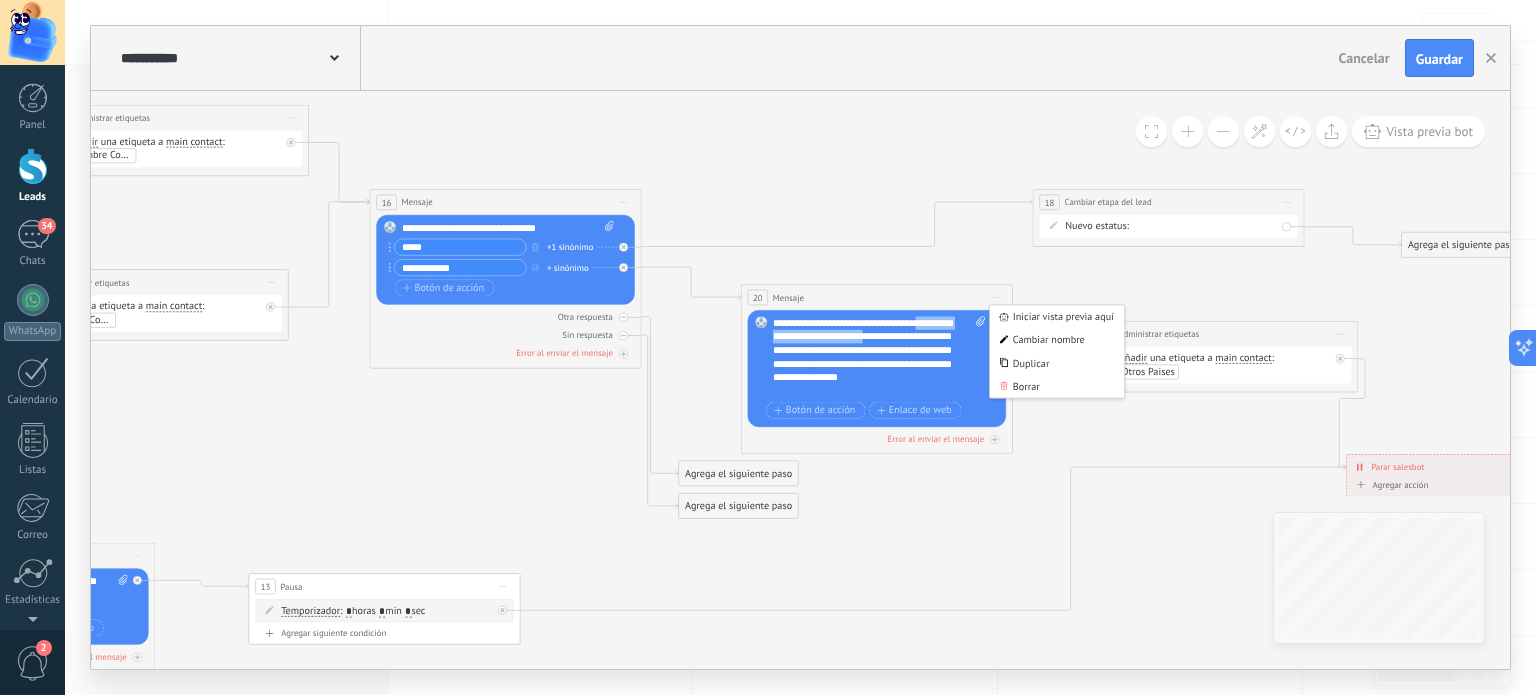 click on "**********" at bounding box center (800, 58) 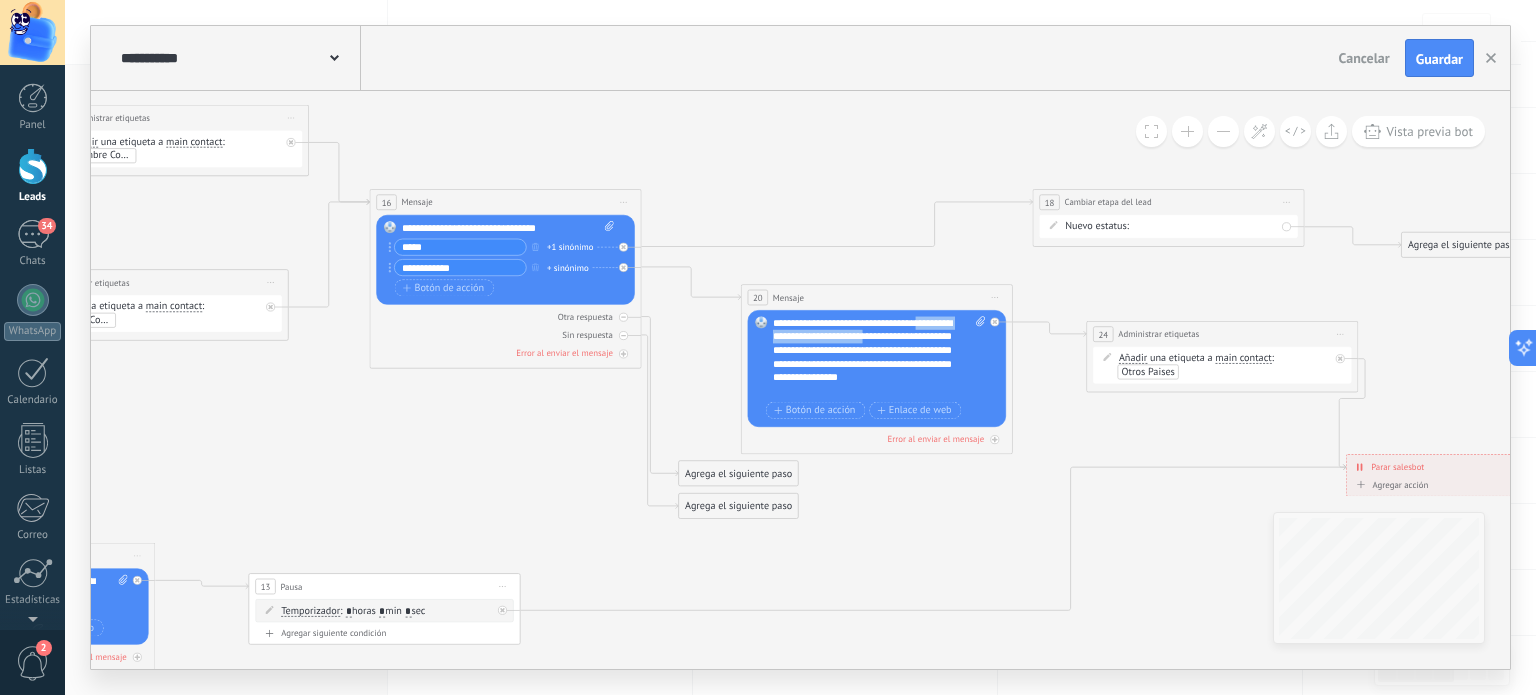 drag, startPoint x: 621, startPoint y: 265, endPoint x: 729, endPoint y: 274, distance: 108.37435 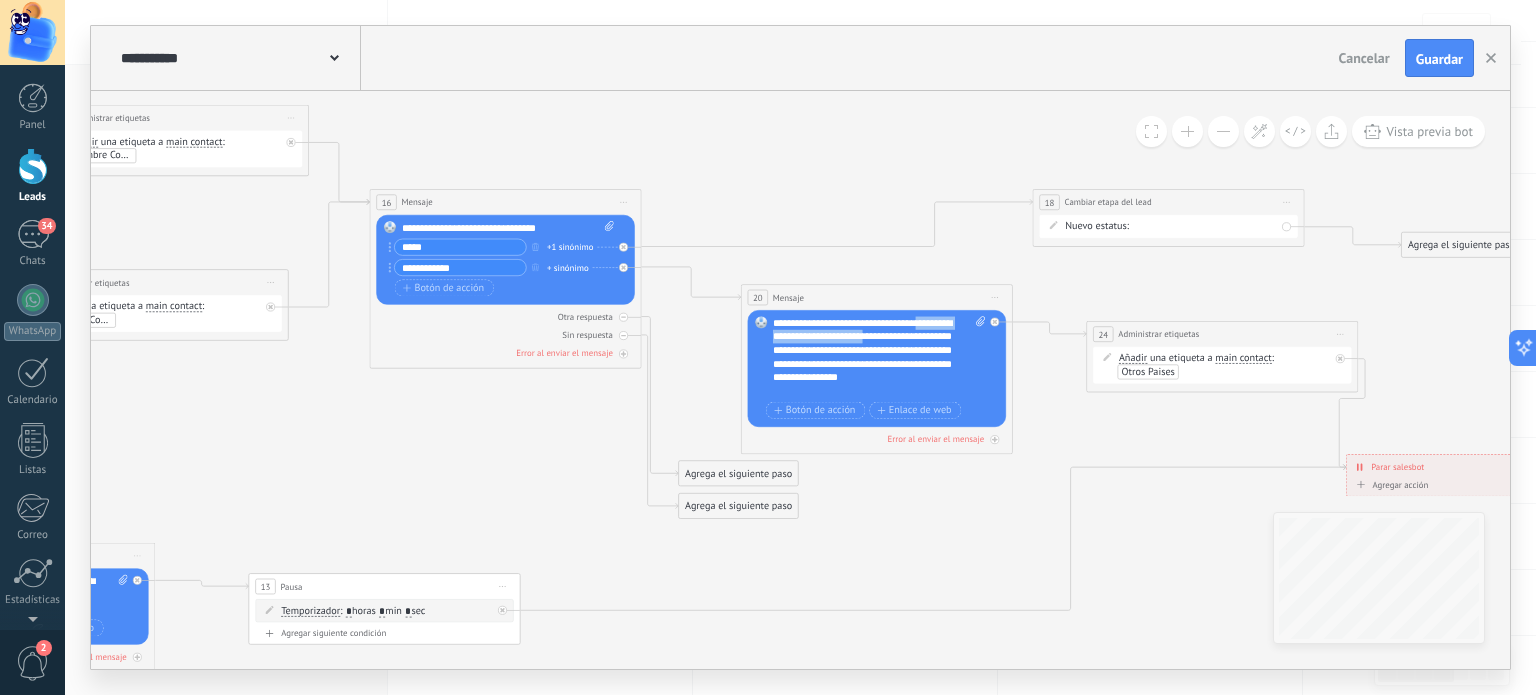 click on "**********" at bounding box center (-1690, -153) 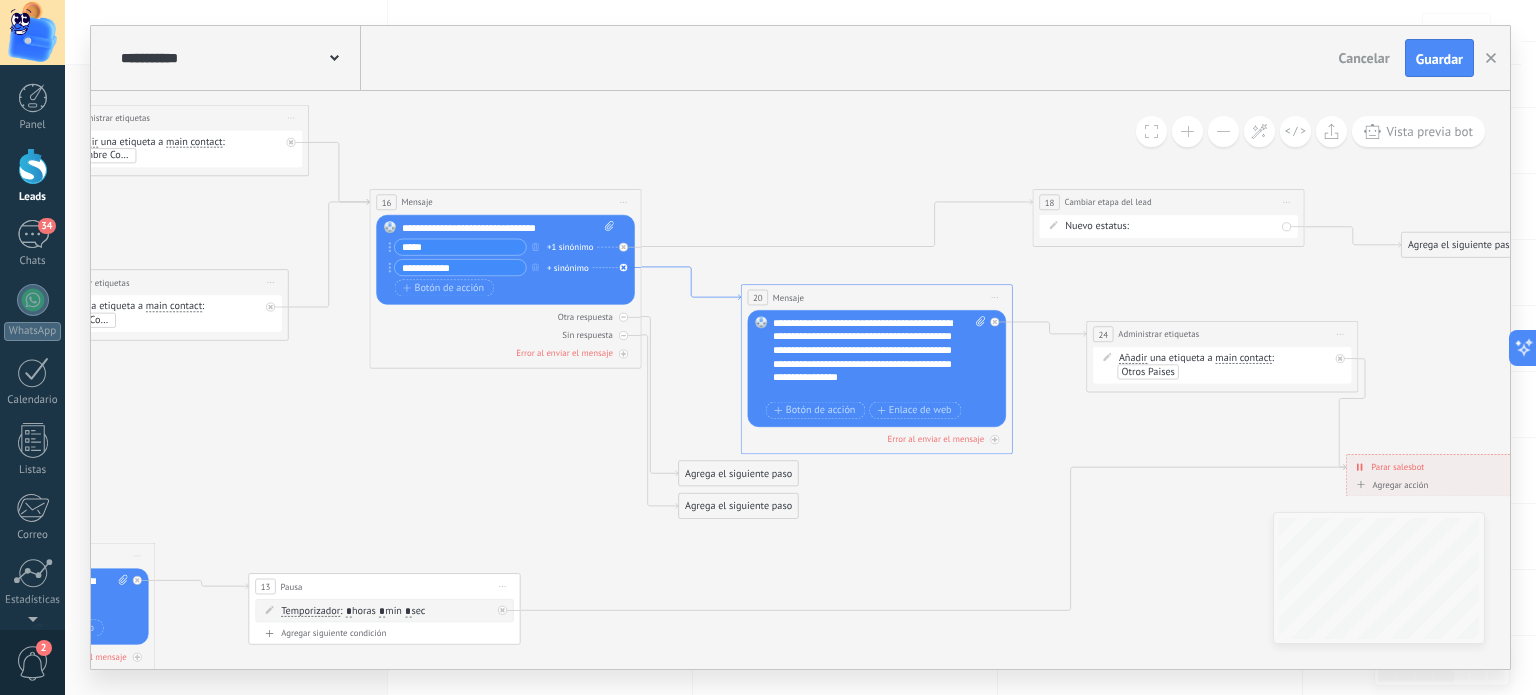 click 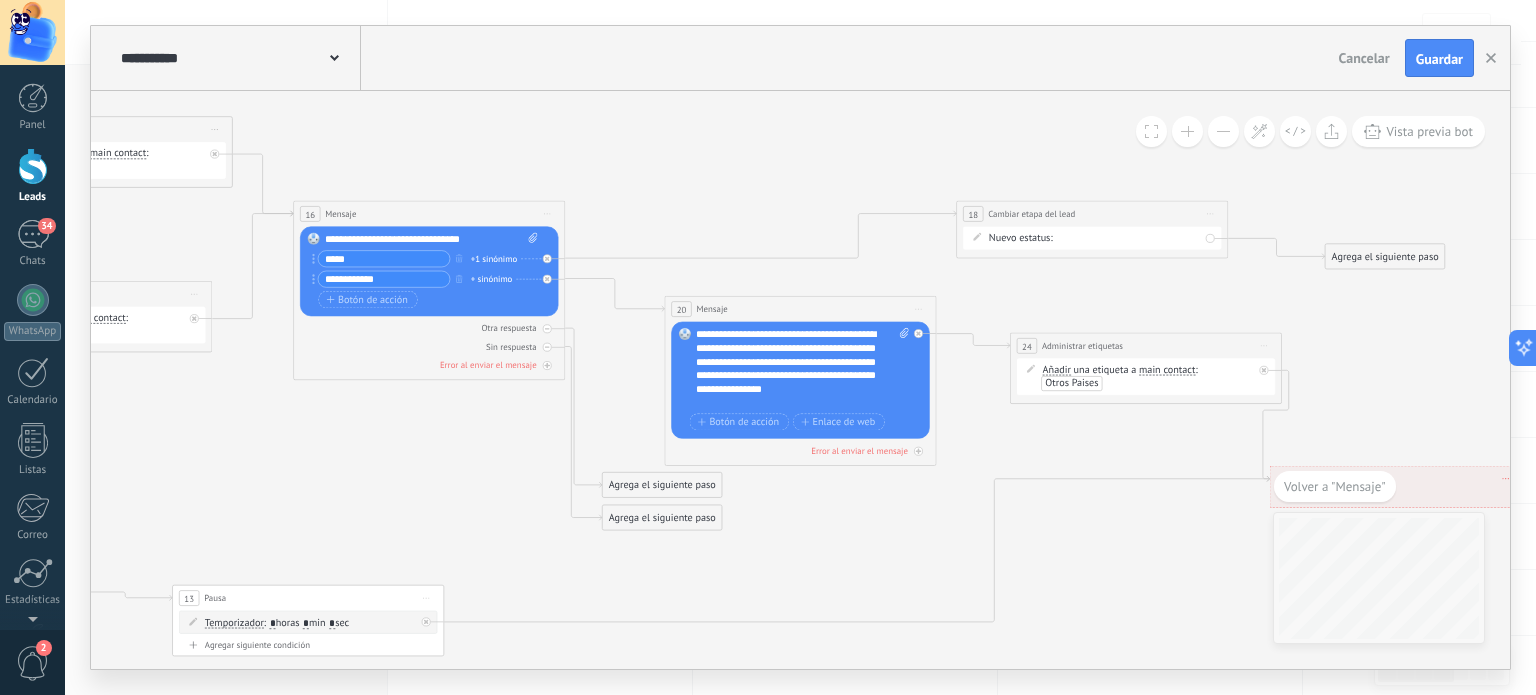 click 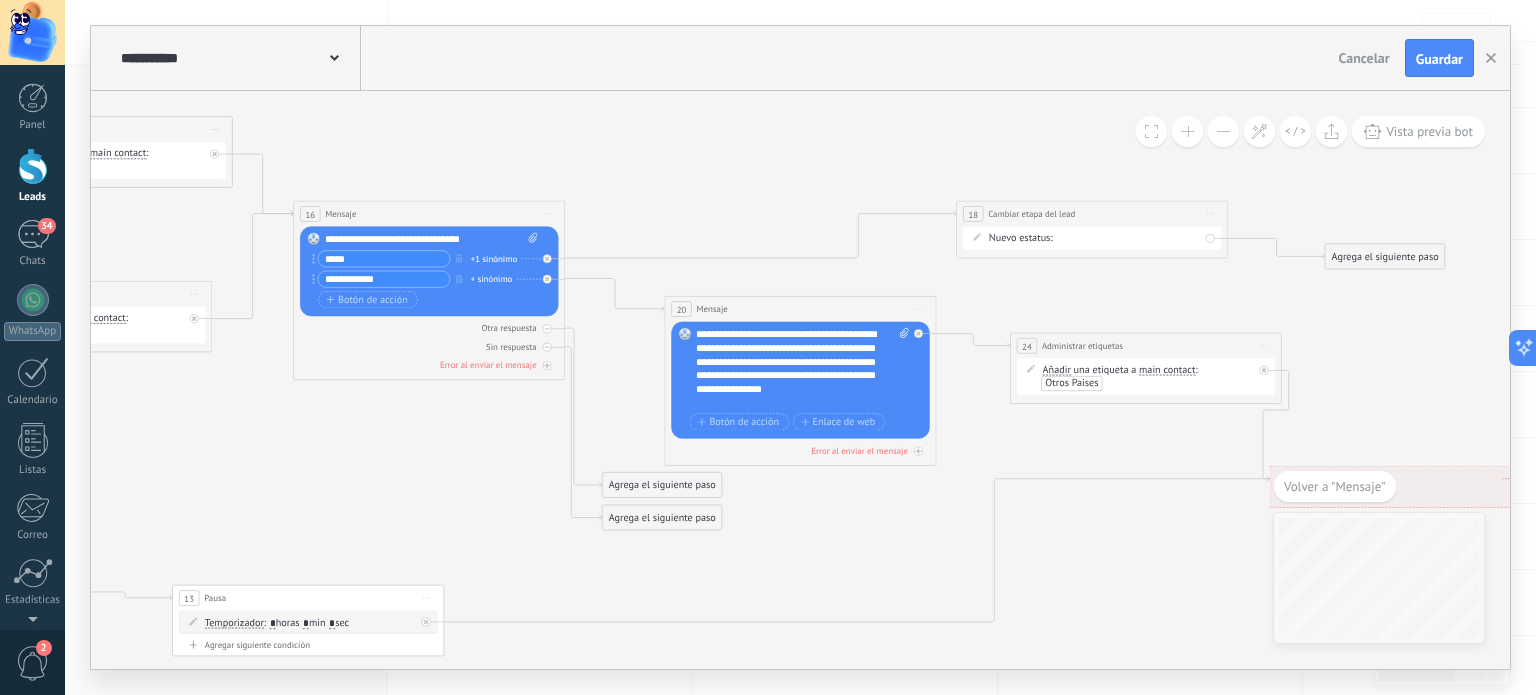 click on "Subir" at bounding box center [0, 0] 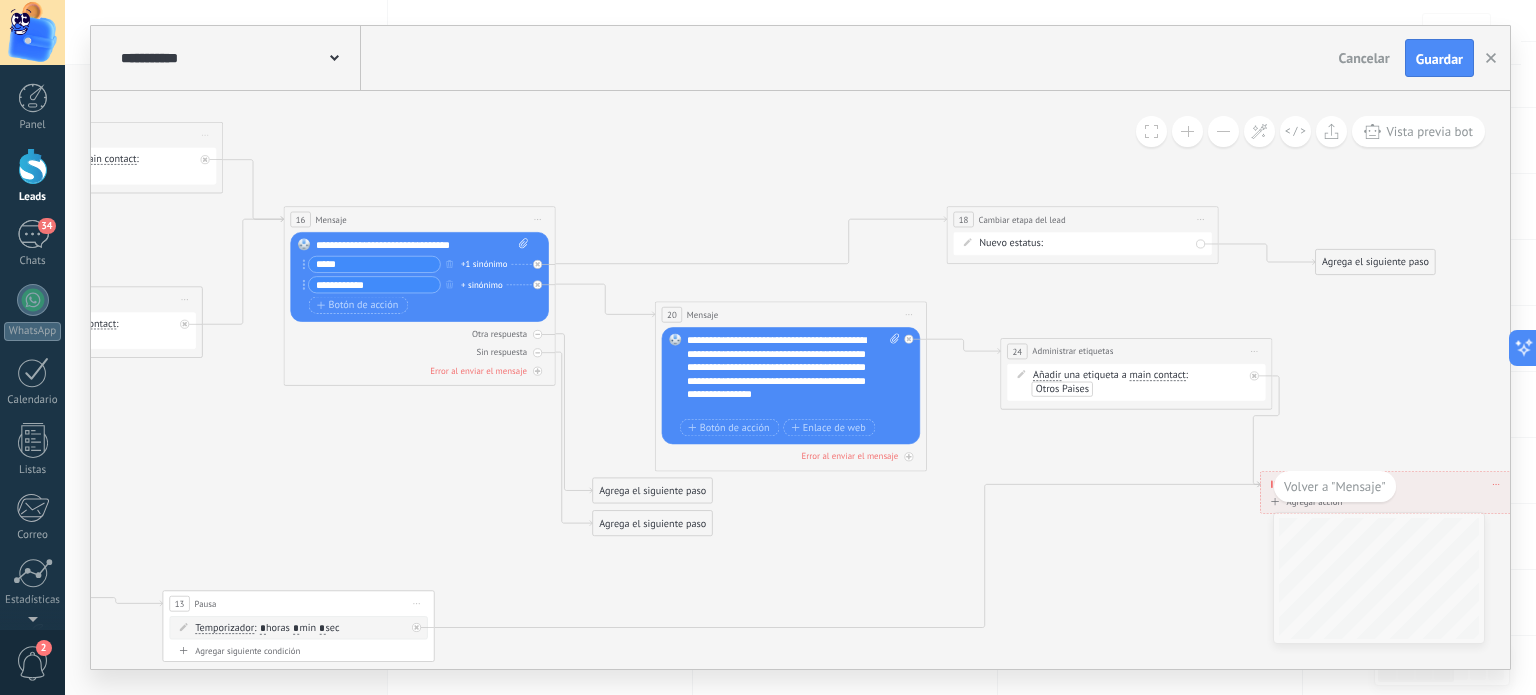 drag, startPoint x: 1009, startPoint y: 111, endPoint x: 1117, endPoint y: 121, distance: 108.461975 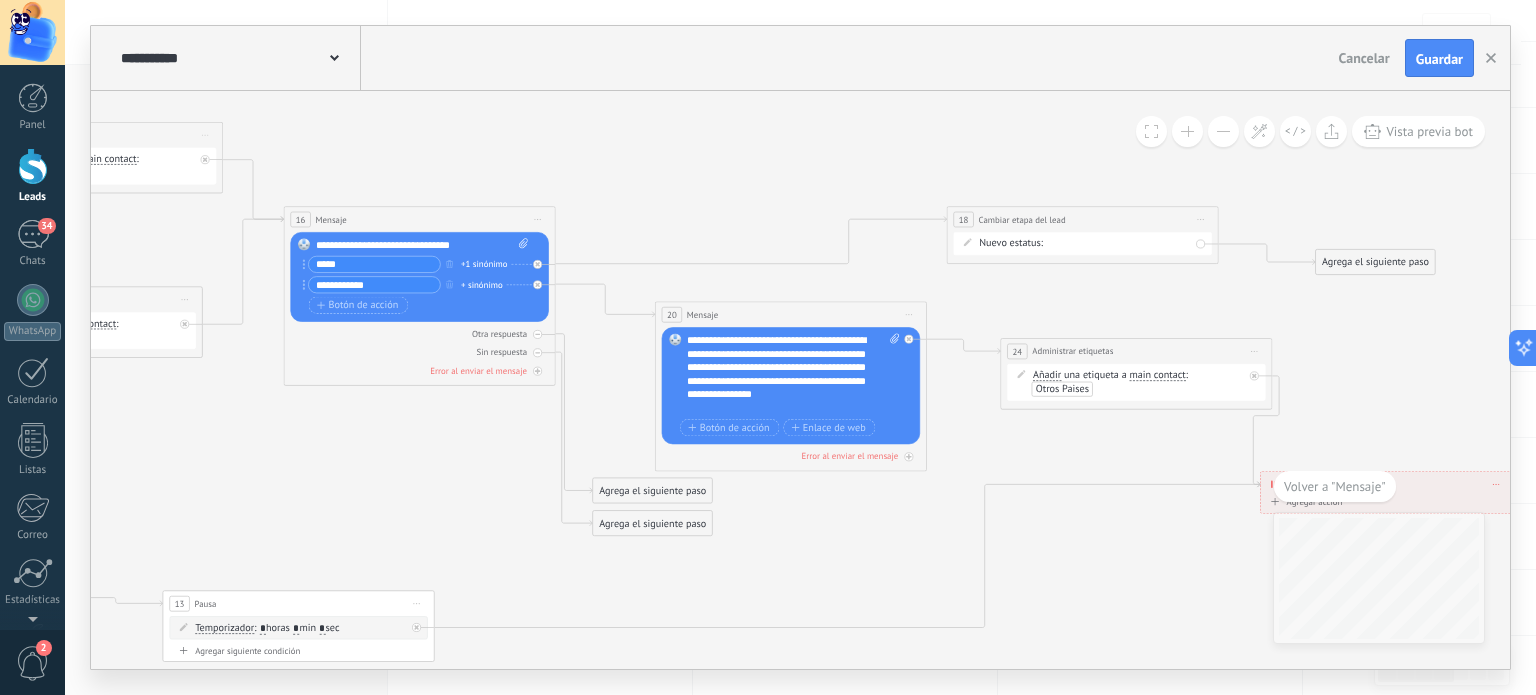 click 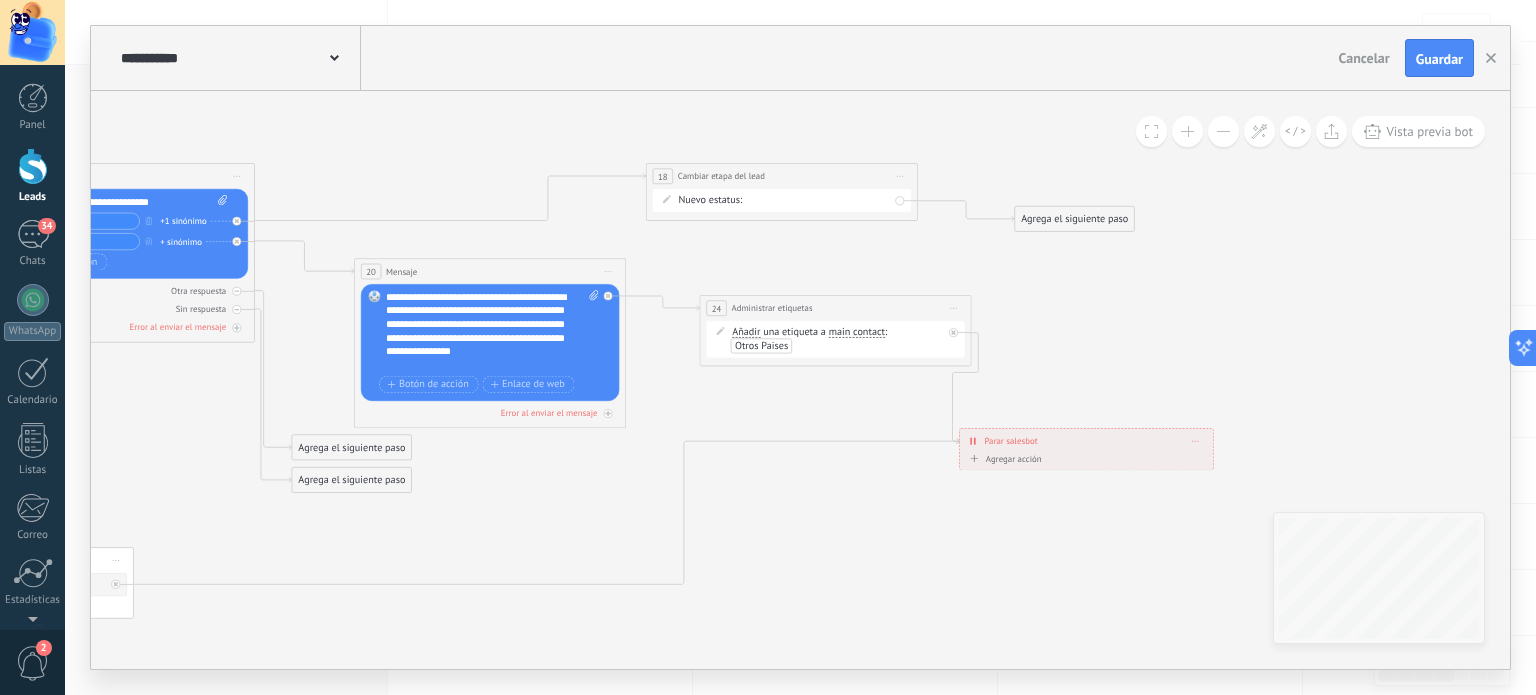 drag, startPoint x: 834, startPoint y: 192, endPoint x: 416, endPoint y: 145, distance: 420.63403 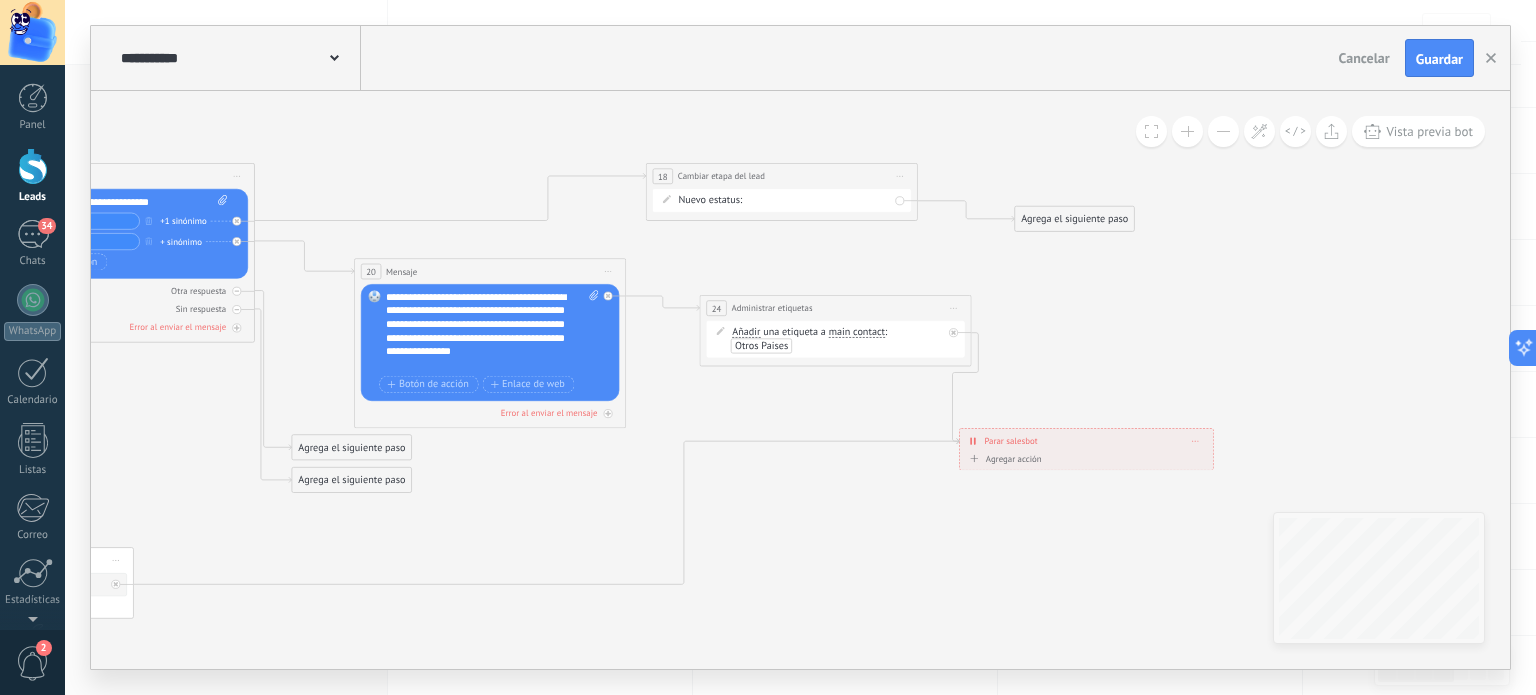 click 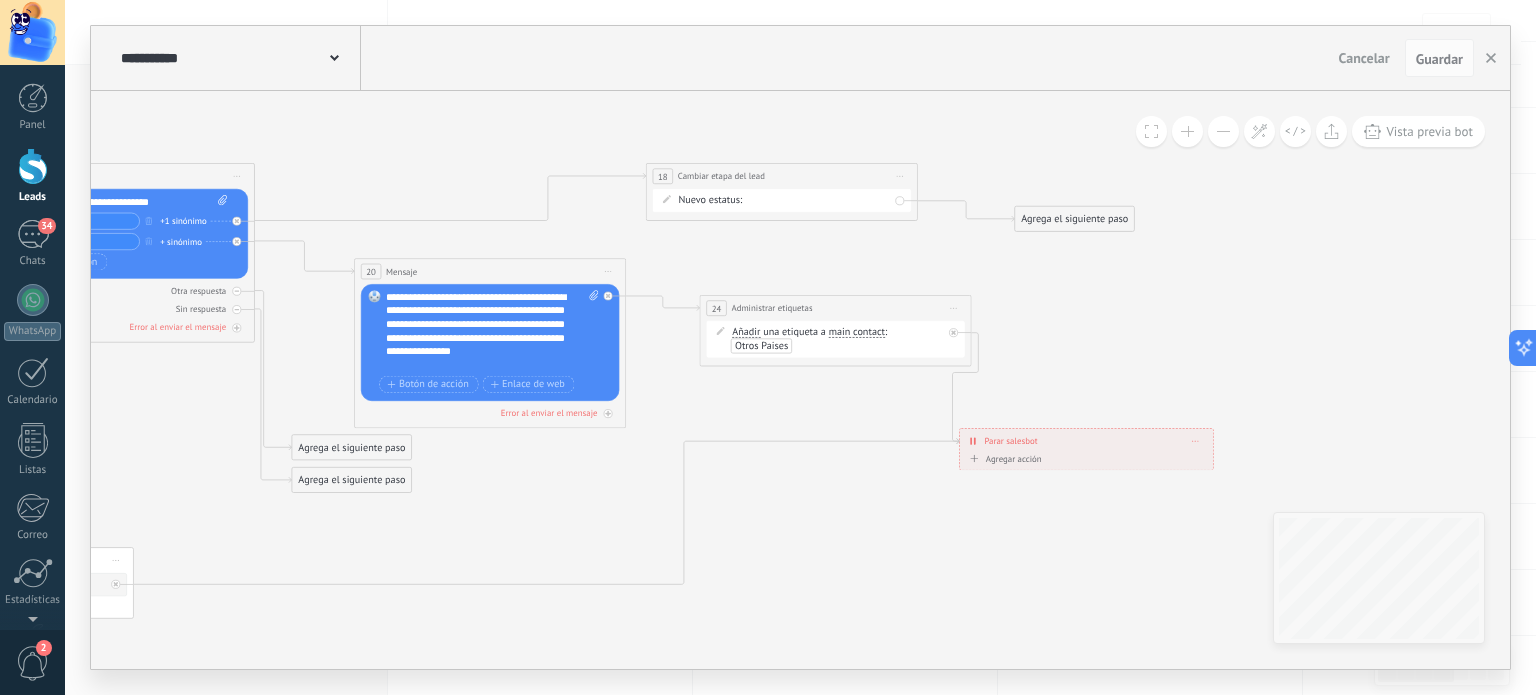 type 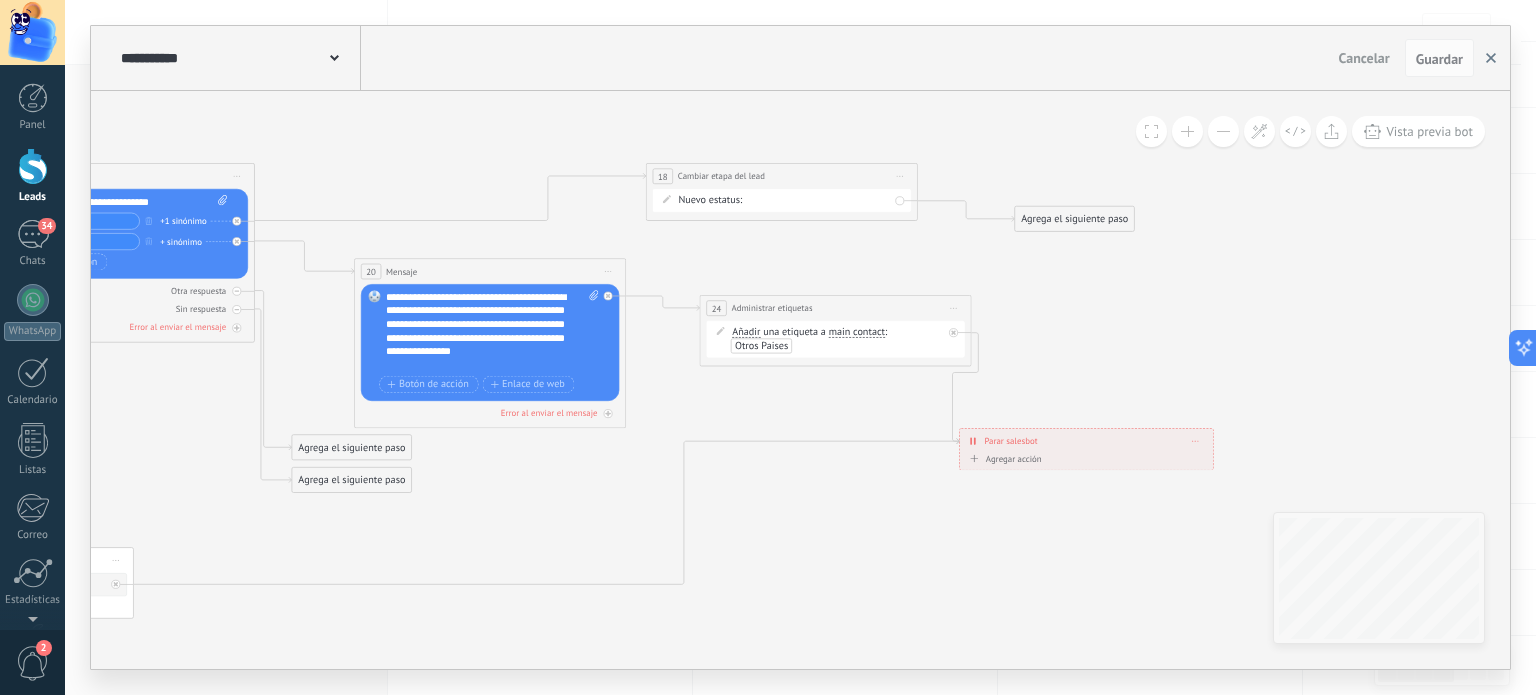 click 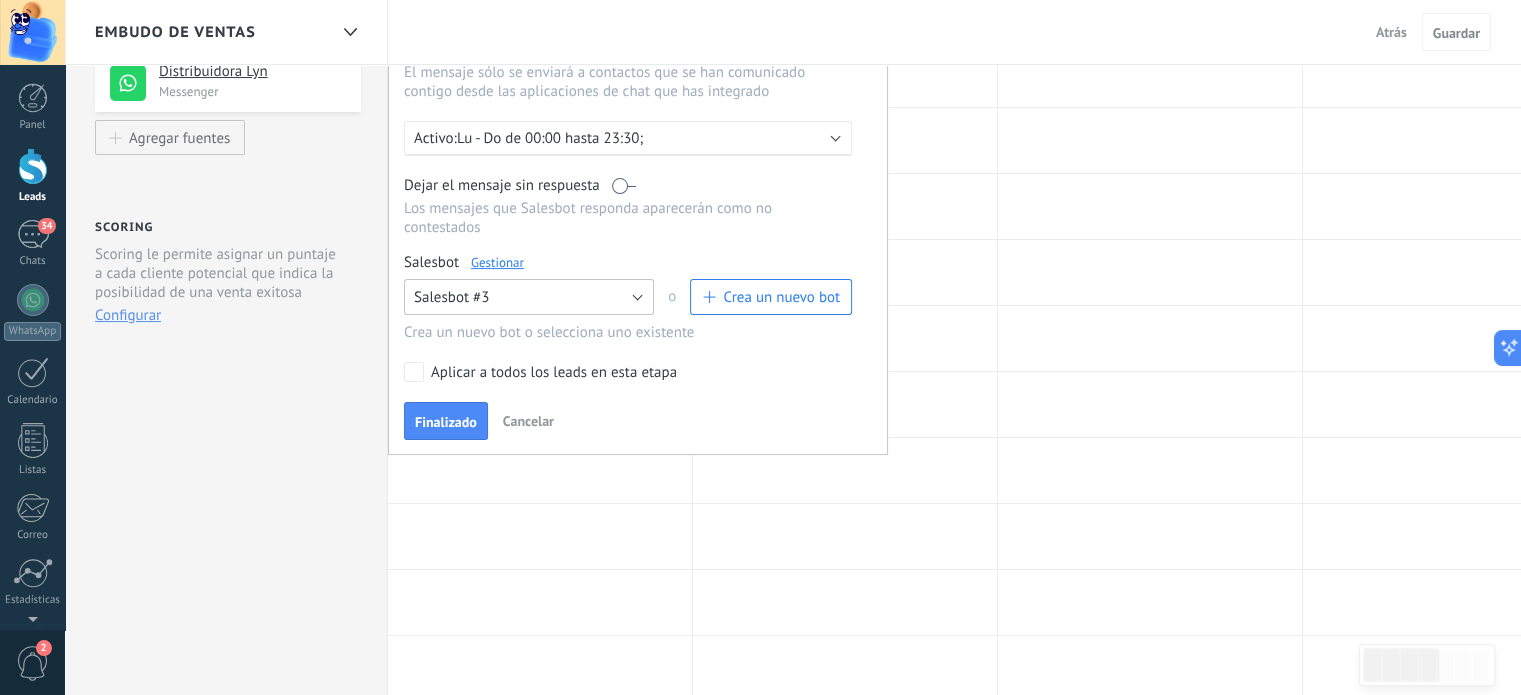 click on "Salesbot #3" at bounding box center [529, 297] 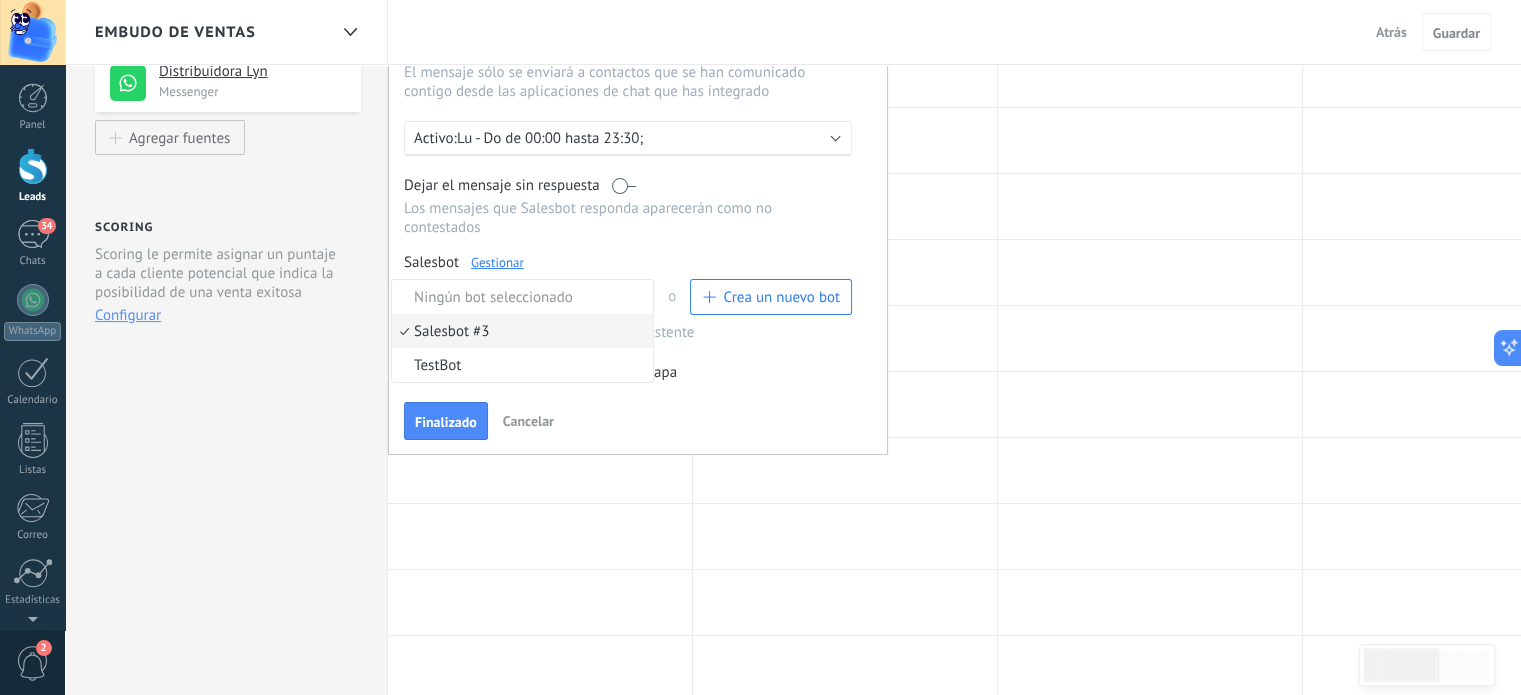 click on "Salesbot #3" at bounding box center (519, 331) 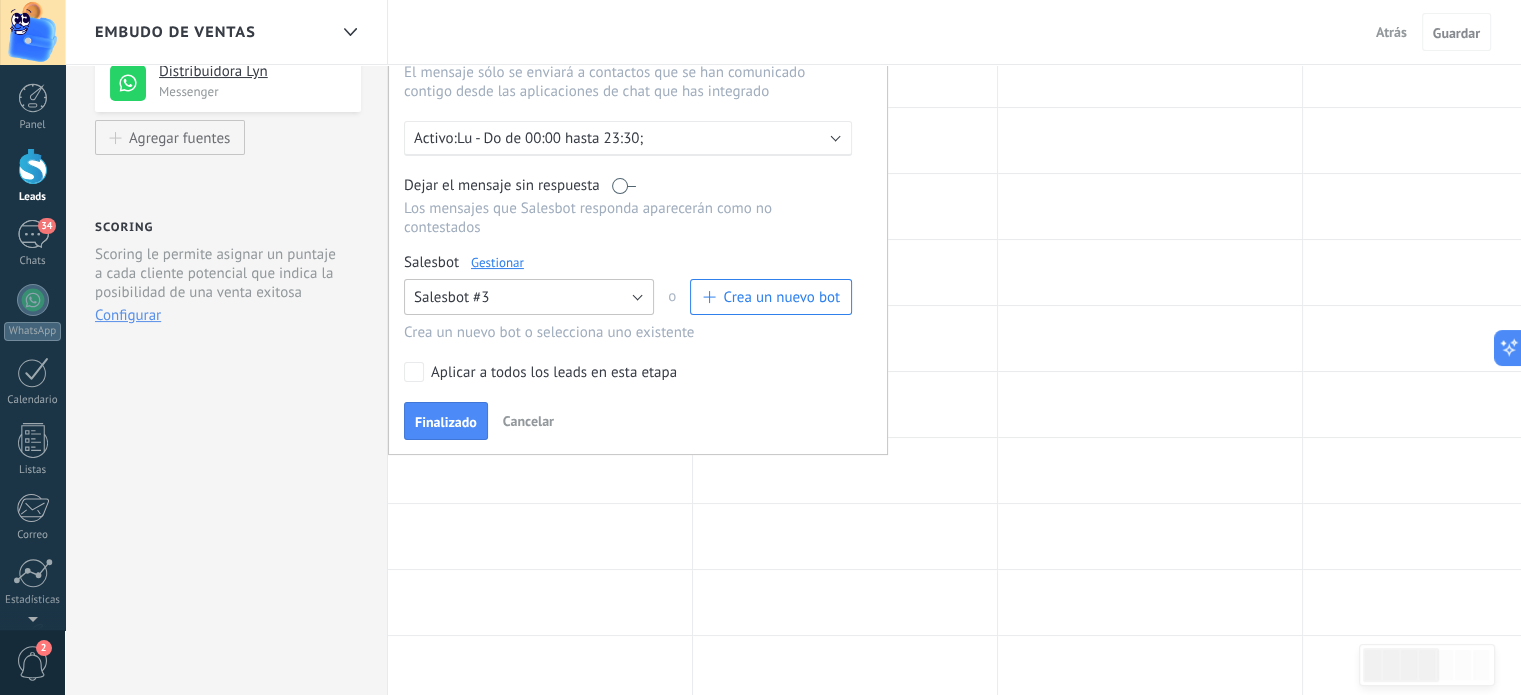 click on "Salesbot #3" at bounding box center [529, 297] 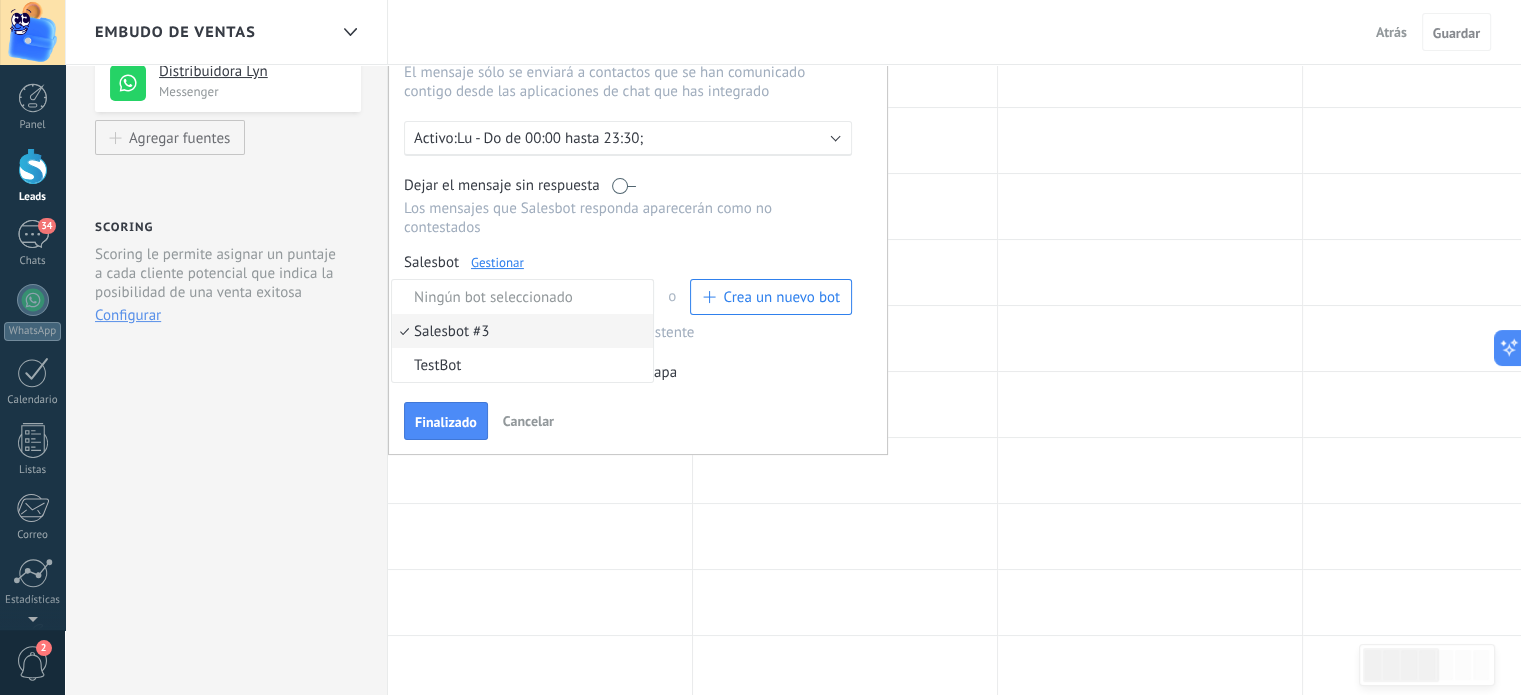 click on "Aplicar a todos los leads en esta etapa" at bounding box center [624, 372] 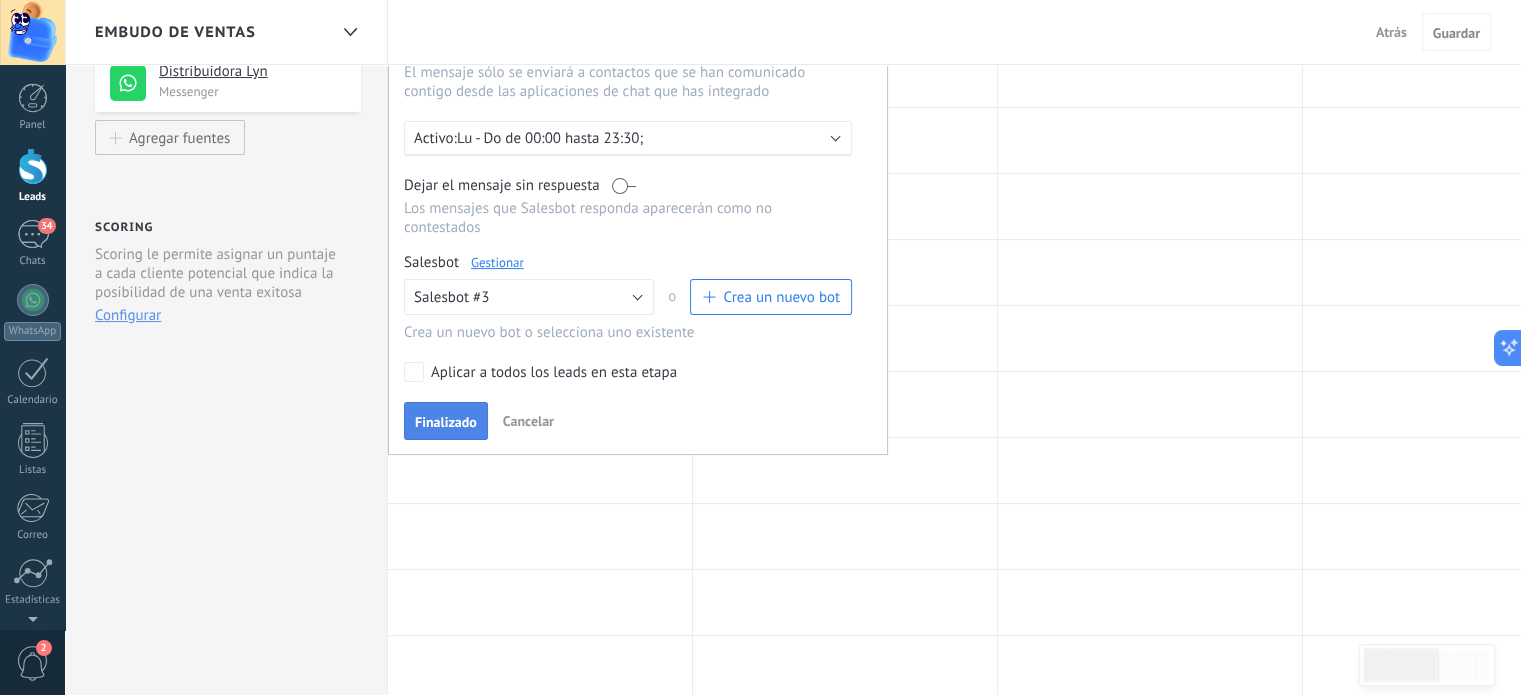click on "Finalizado" at bounding box center [446, 422] 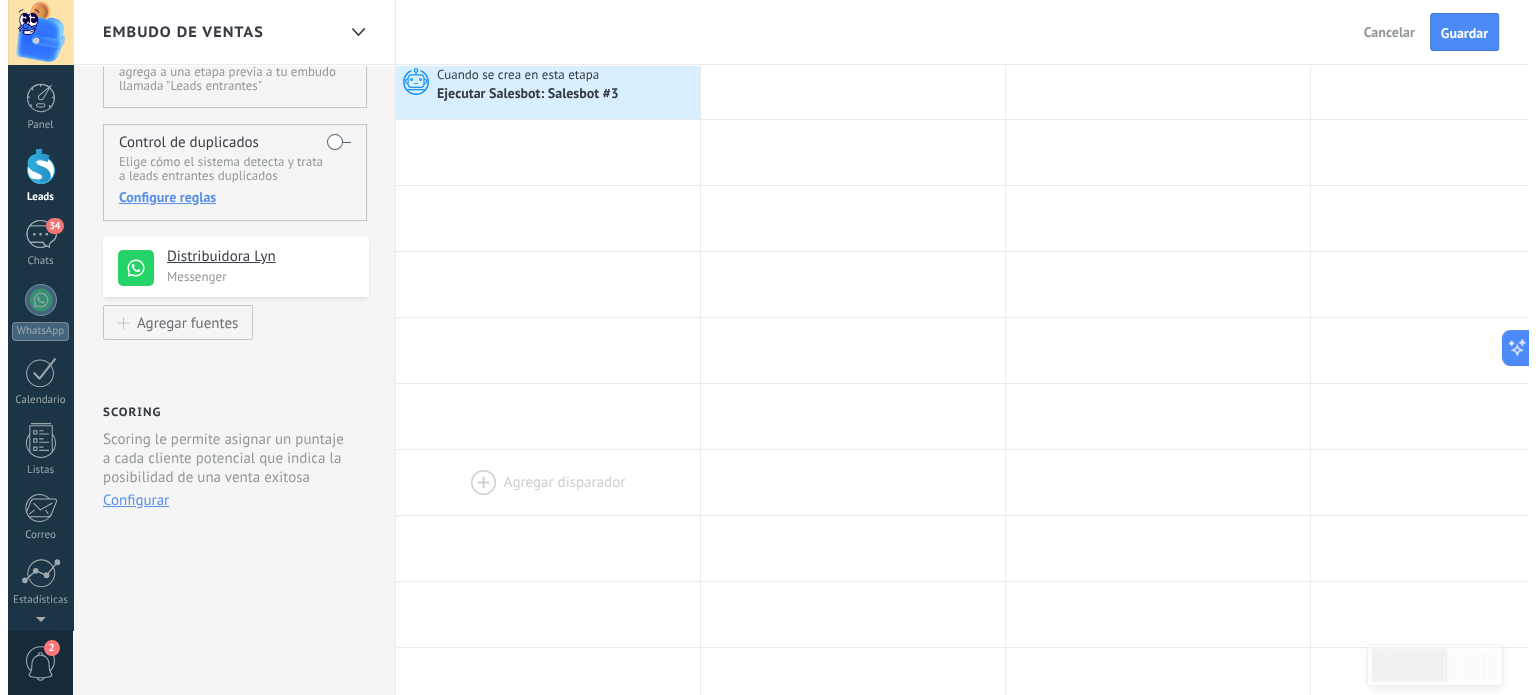 scroll, scrollTop: 0, scrollLeft: 0, axis: both 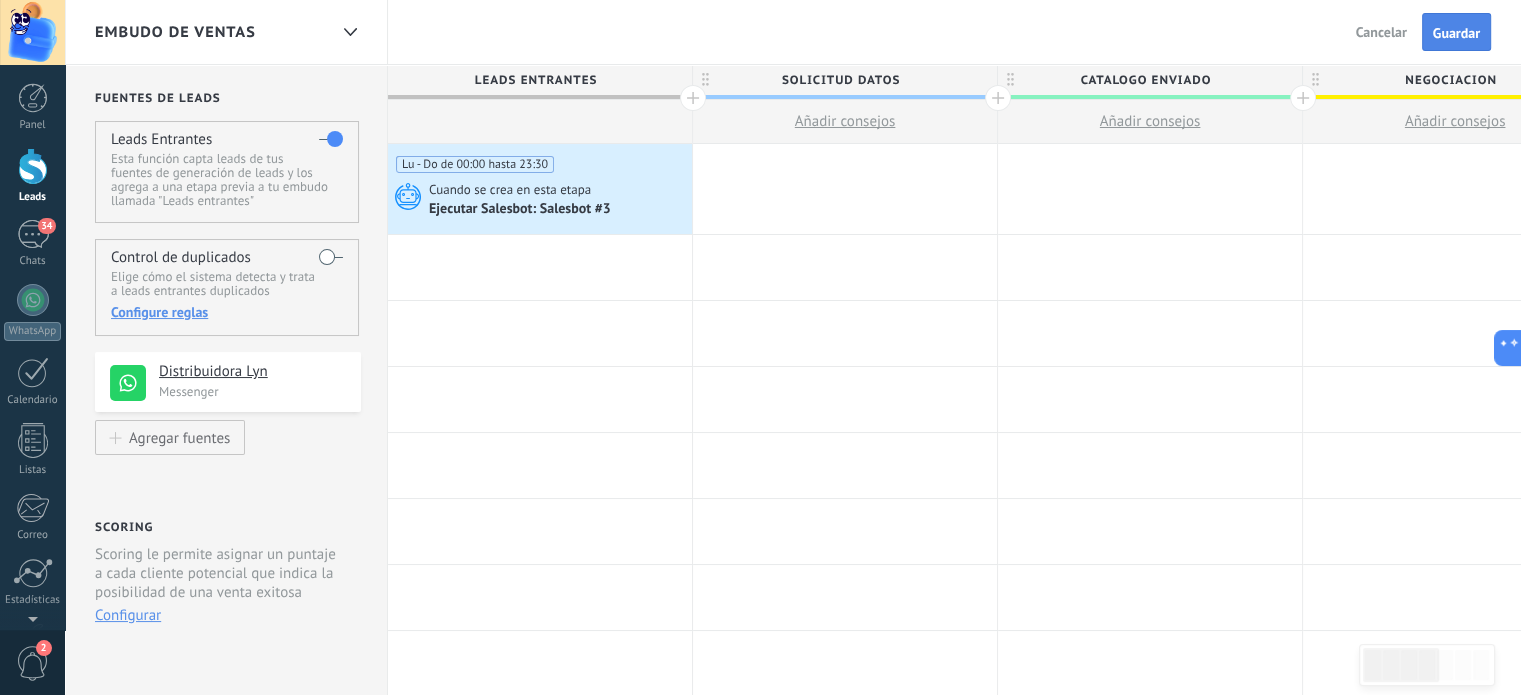 click on "Guardar" at bounding box center [1456, 32] 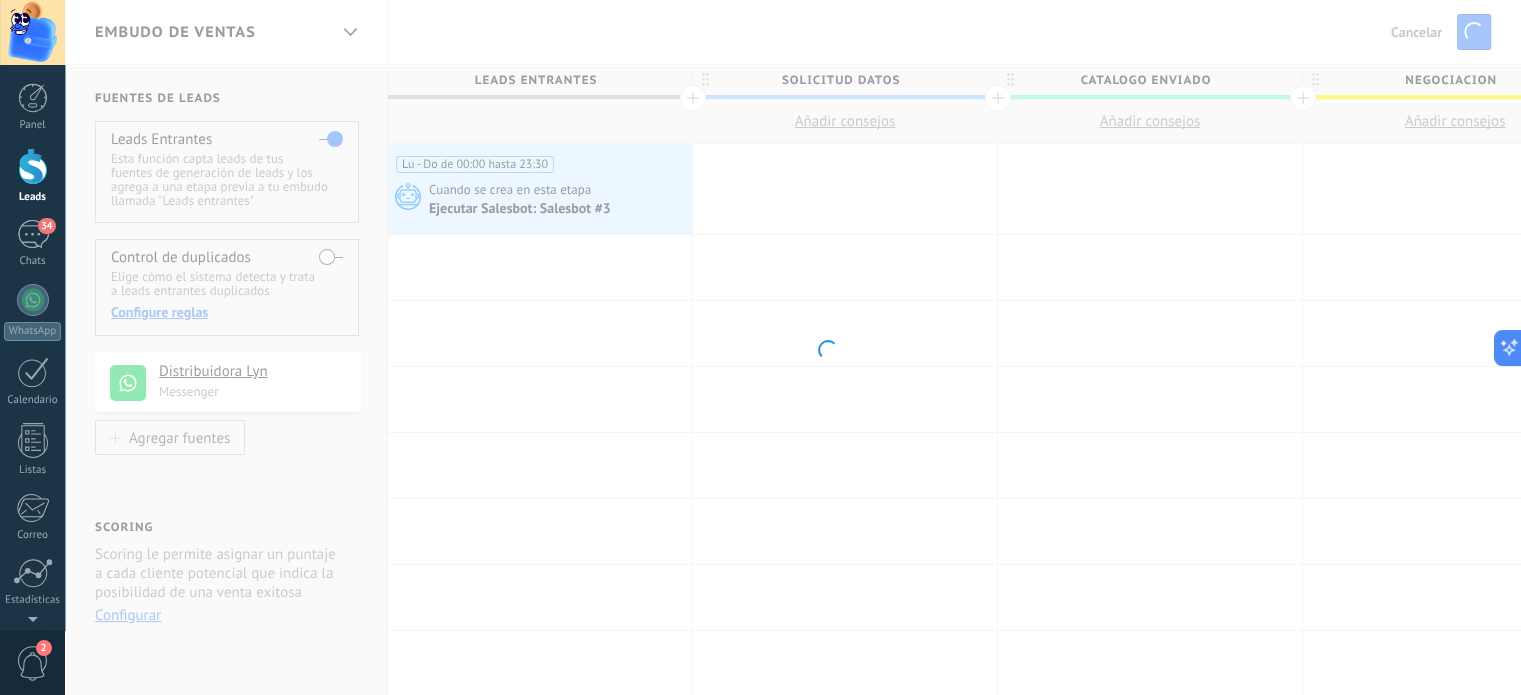 type 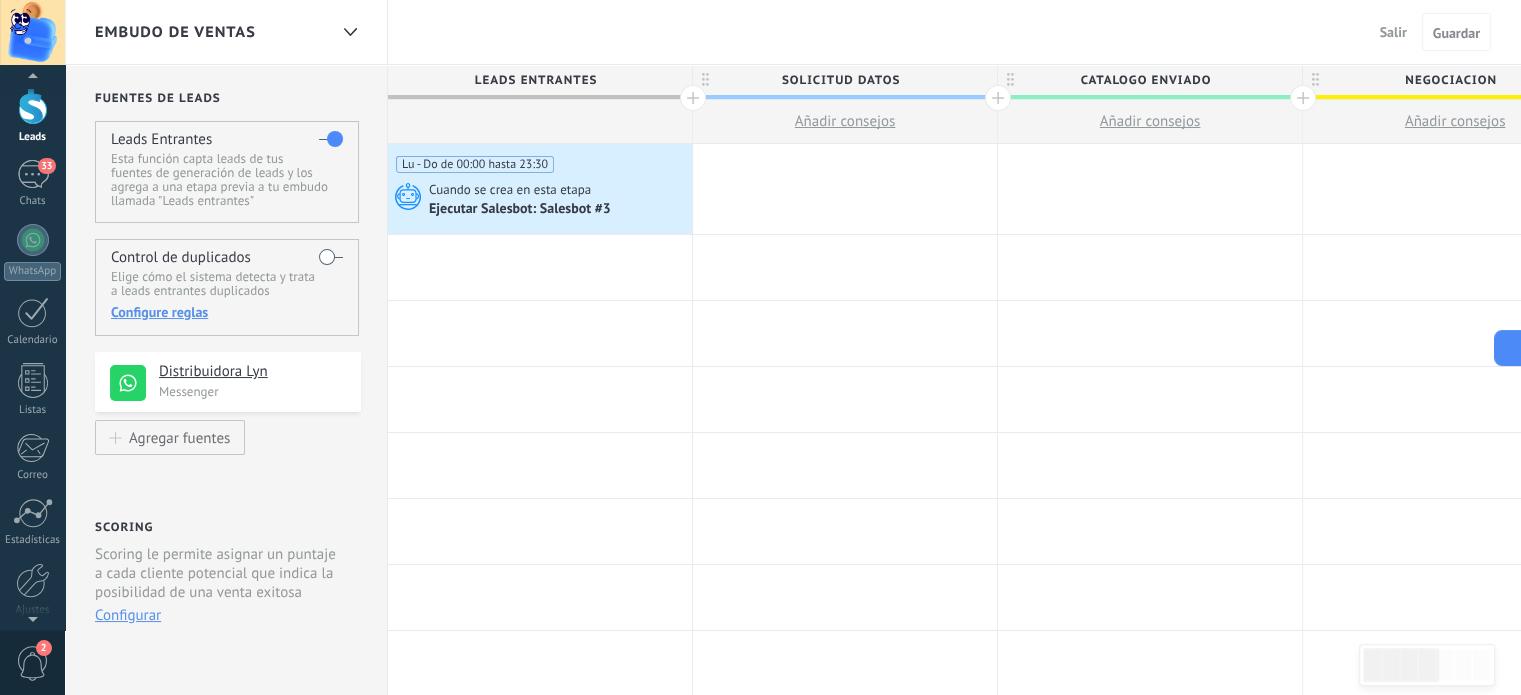 scroll, scrollTop: 136, scrollLeft: 0, axis: vertical 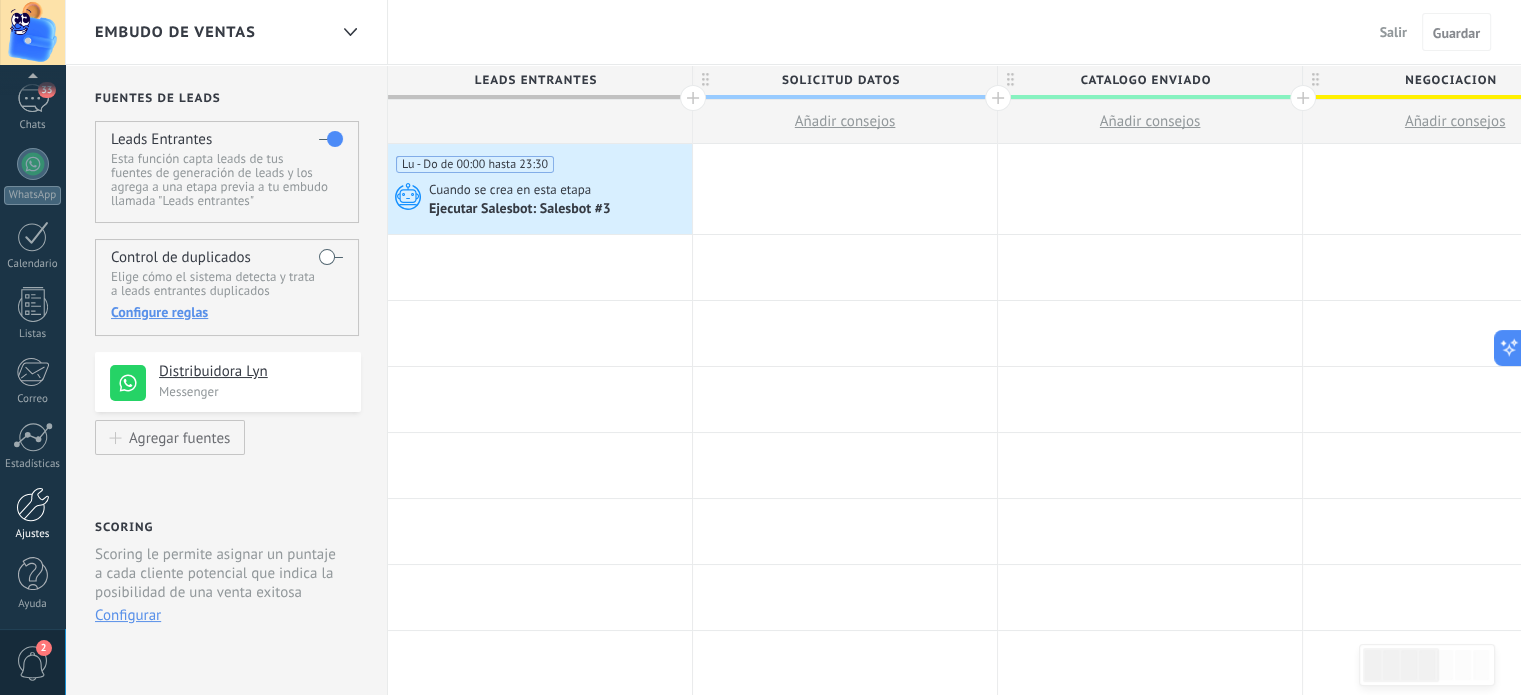 click on "Ajustes" at bounding box center [32, 514] 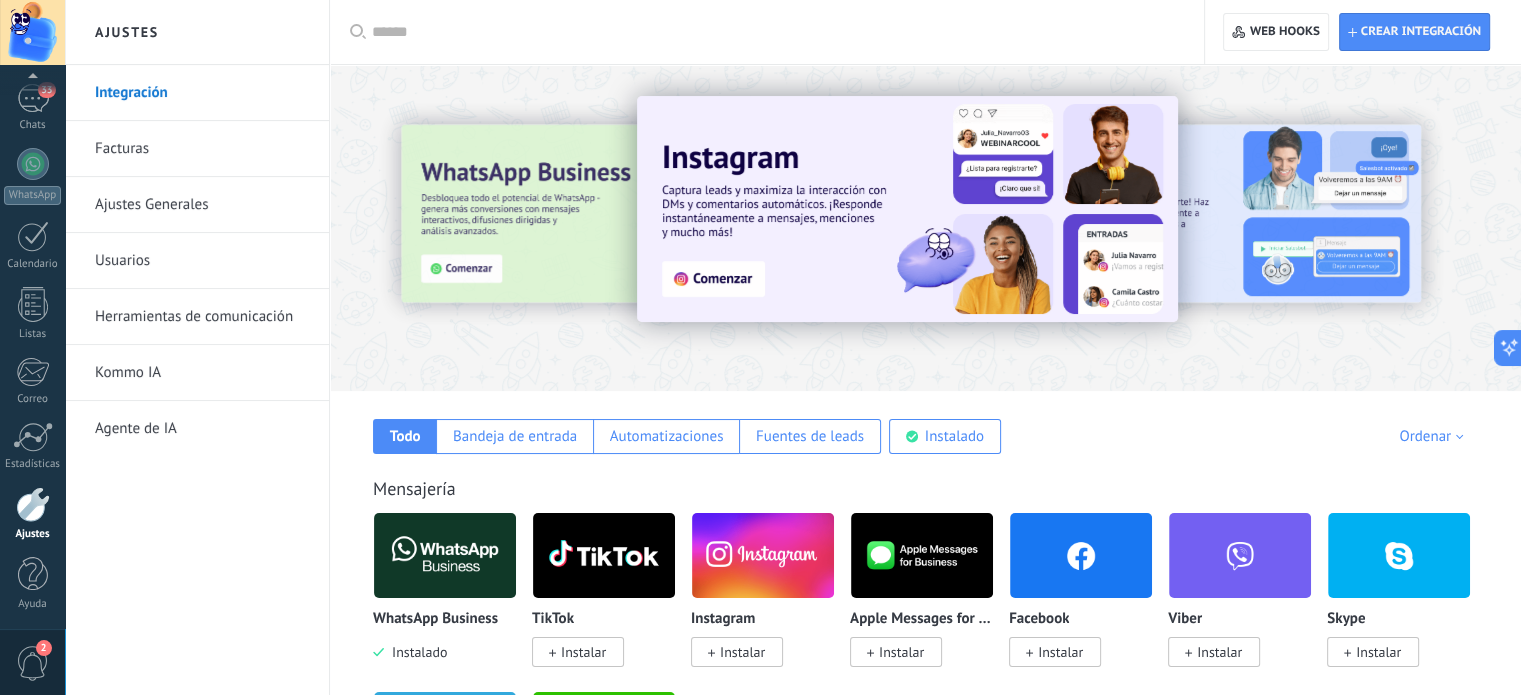 click on "Herramientas de comunicación" at bounding box center [202, 317] 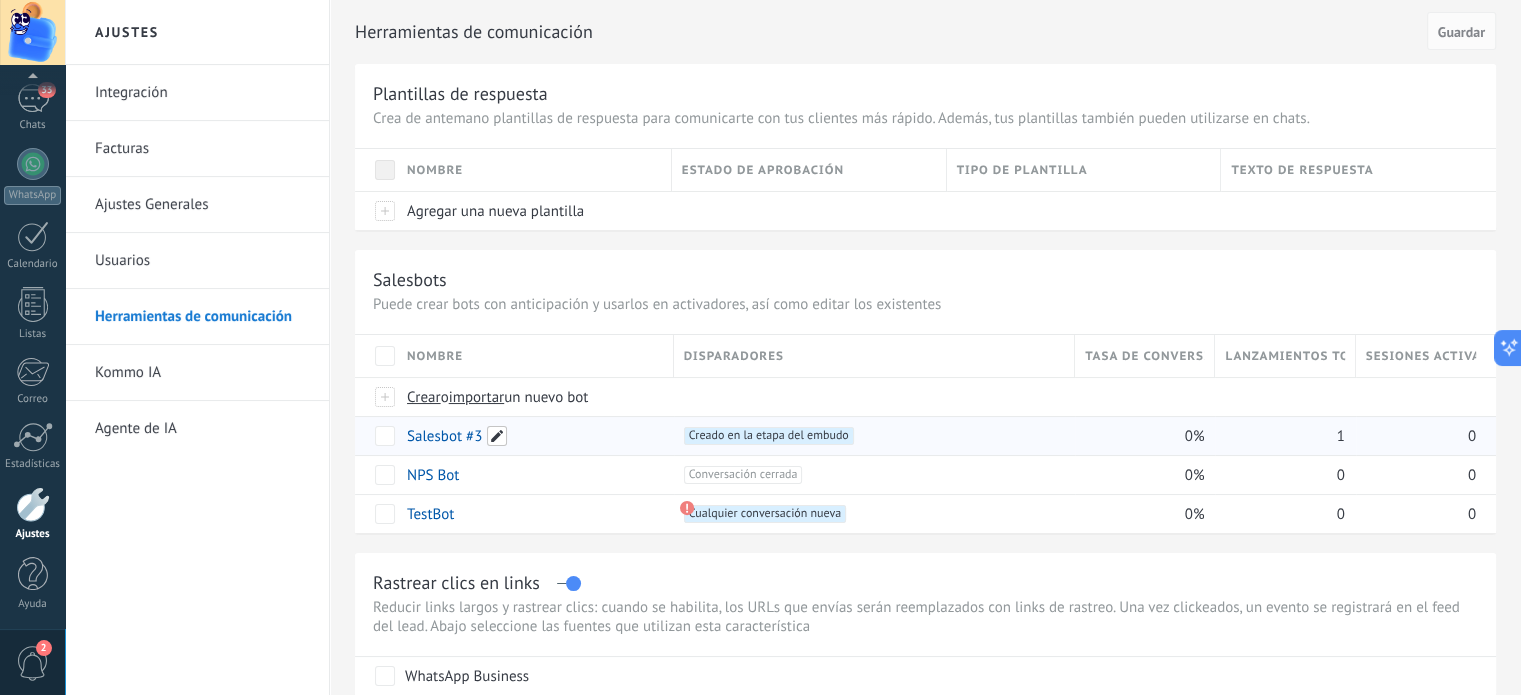 click at bounding box center [497, 436] 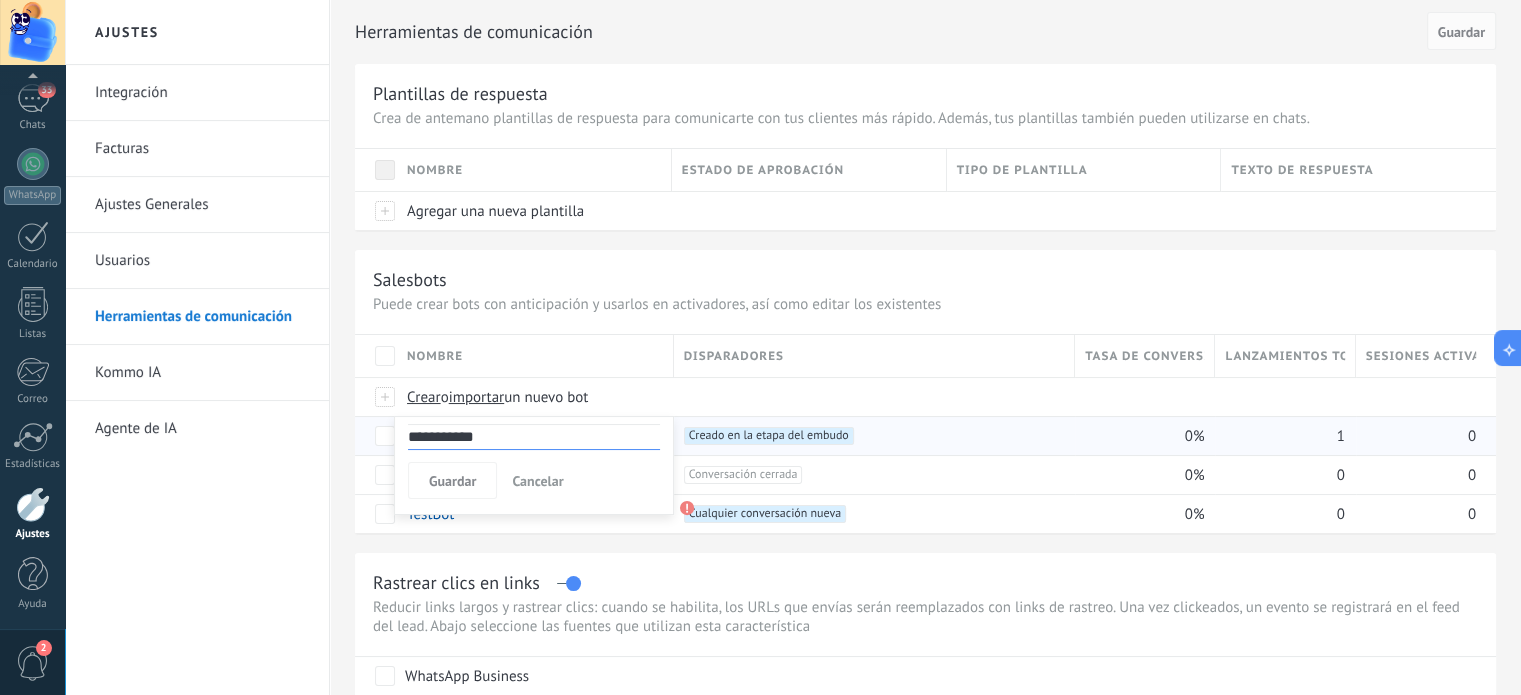 click on "**********" at bounding box center (925, 433) 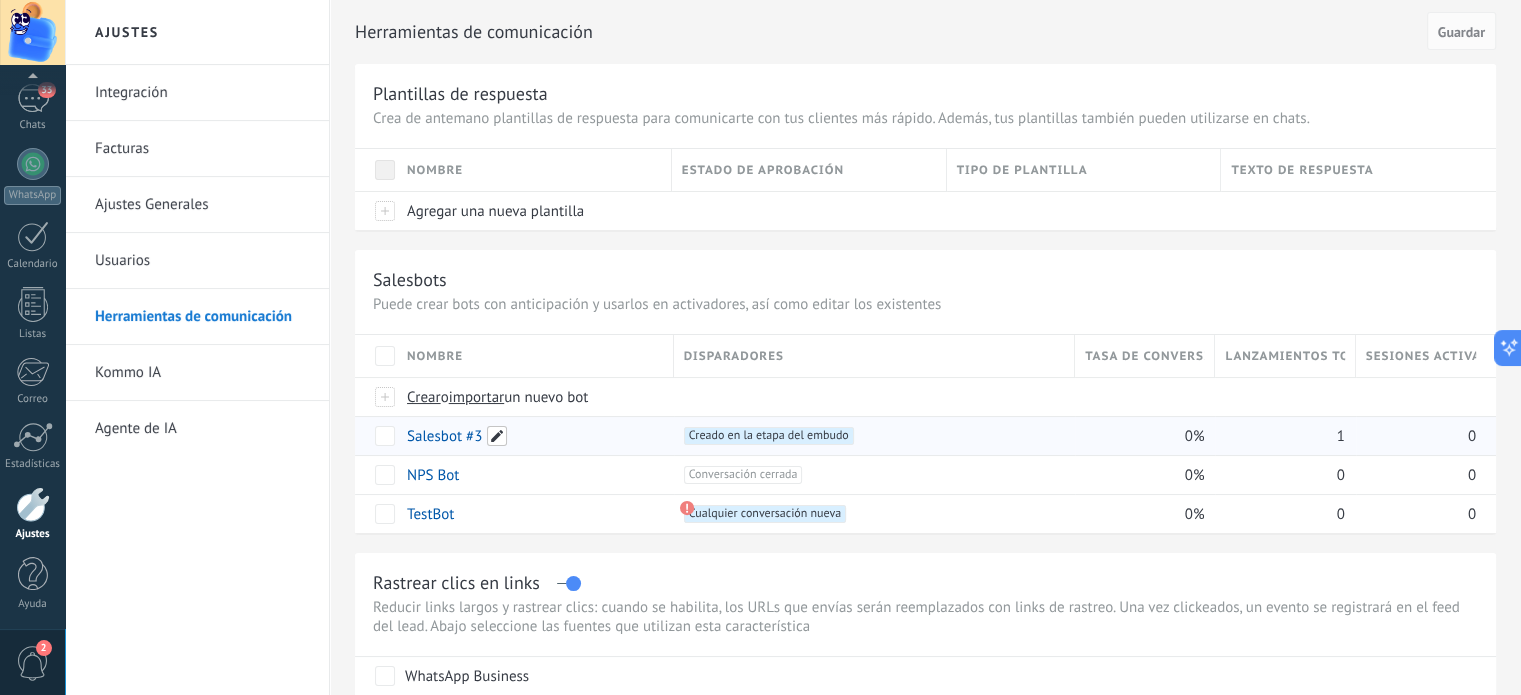 click at bounding box center [497, 436] 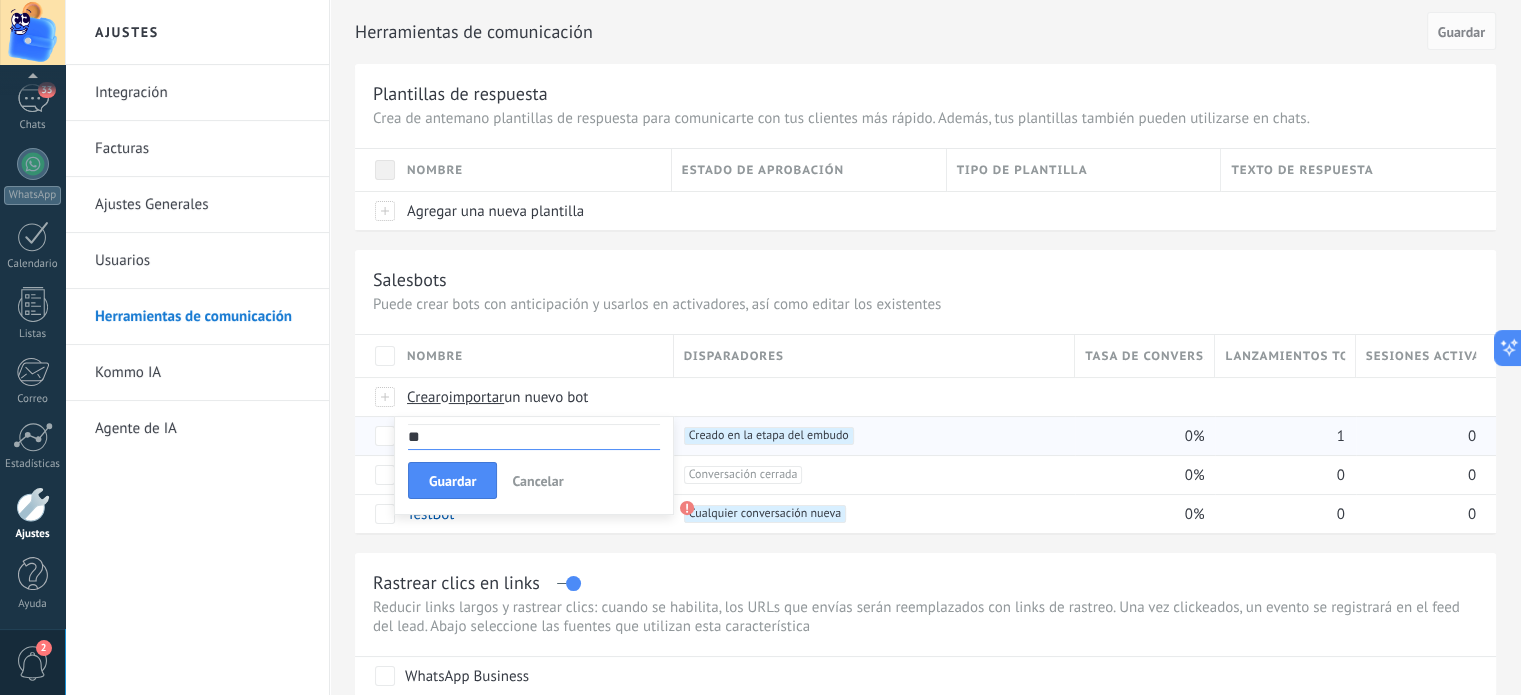 type on "*" 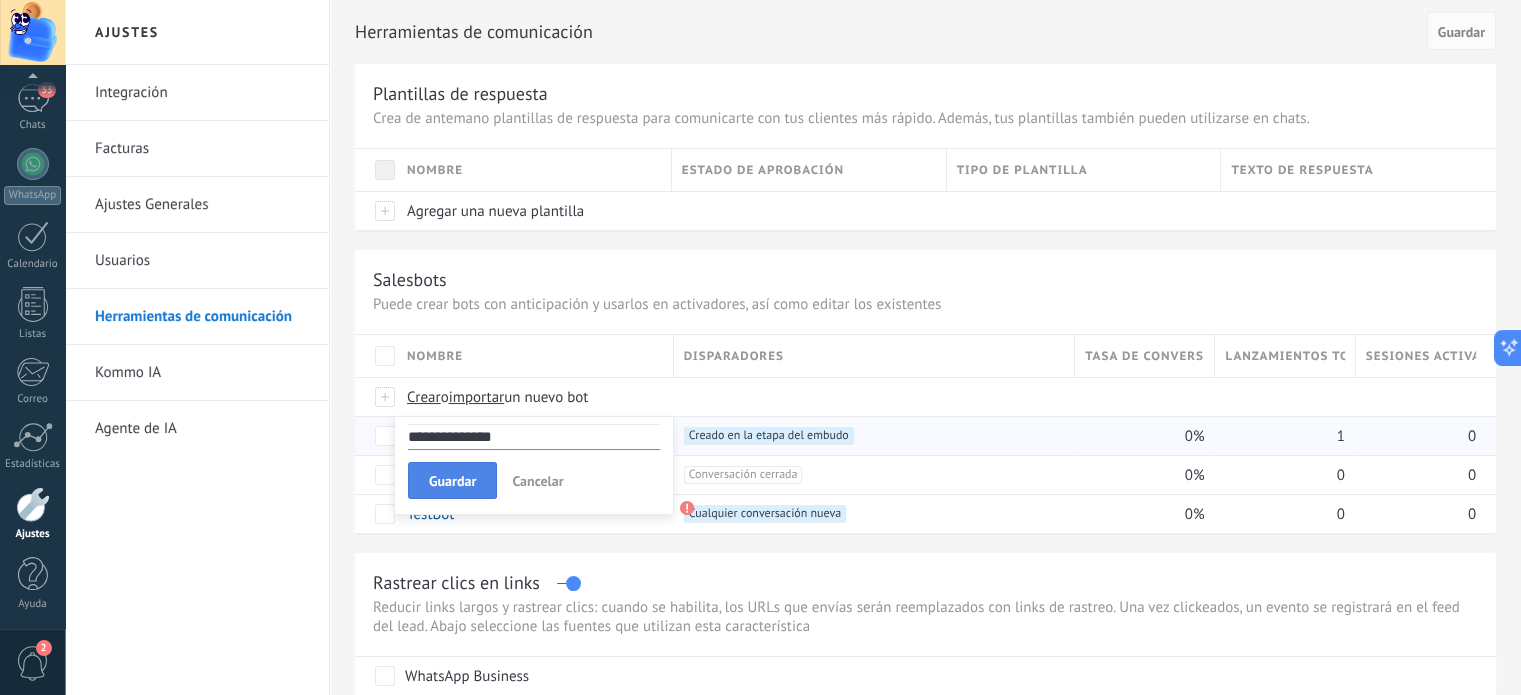 type on "**********" 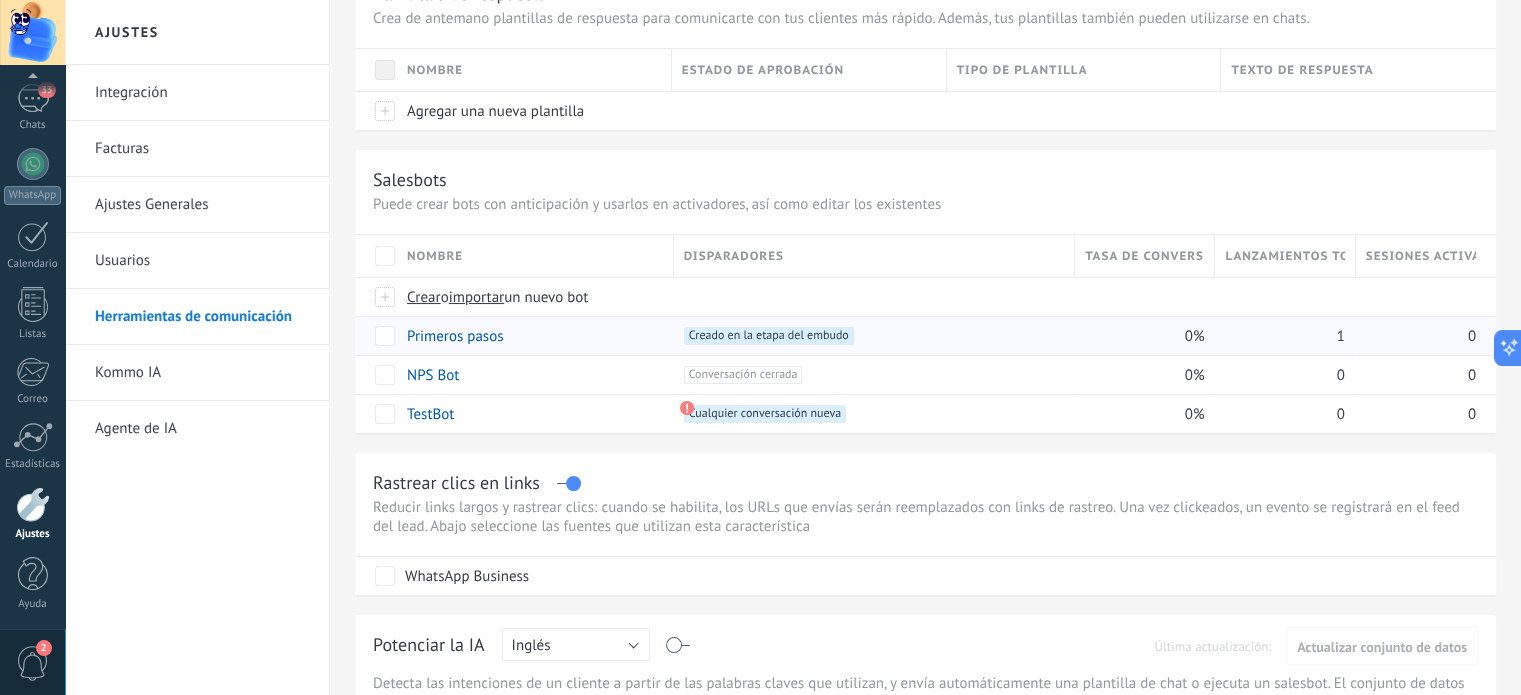 scroll, scrollTop: 0, scrollLeft: 0, axis: both 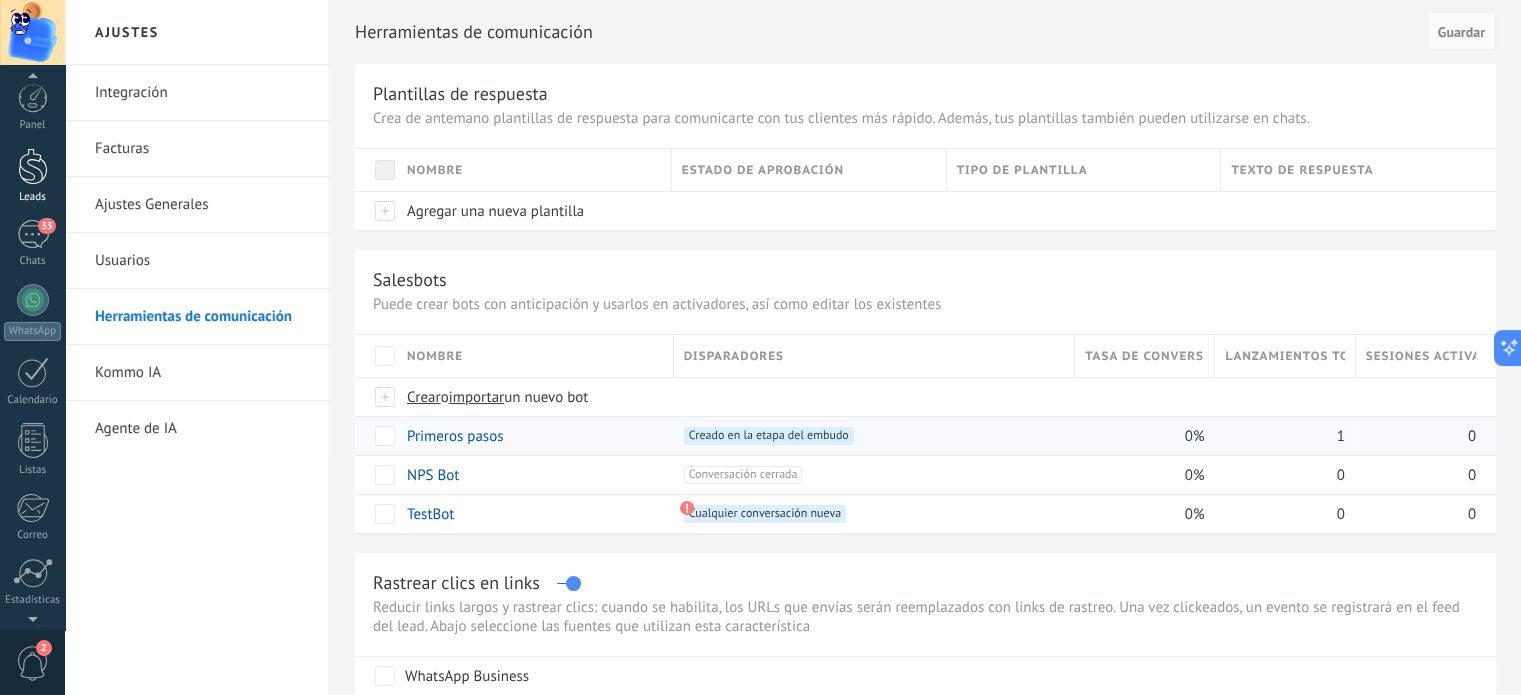 click at bounding box center (33, 166) 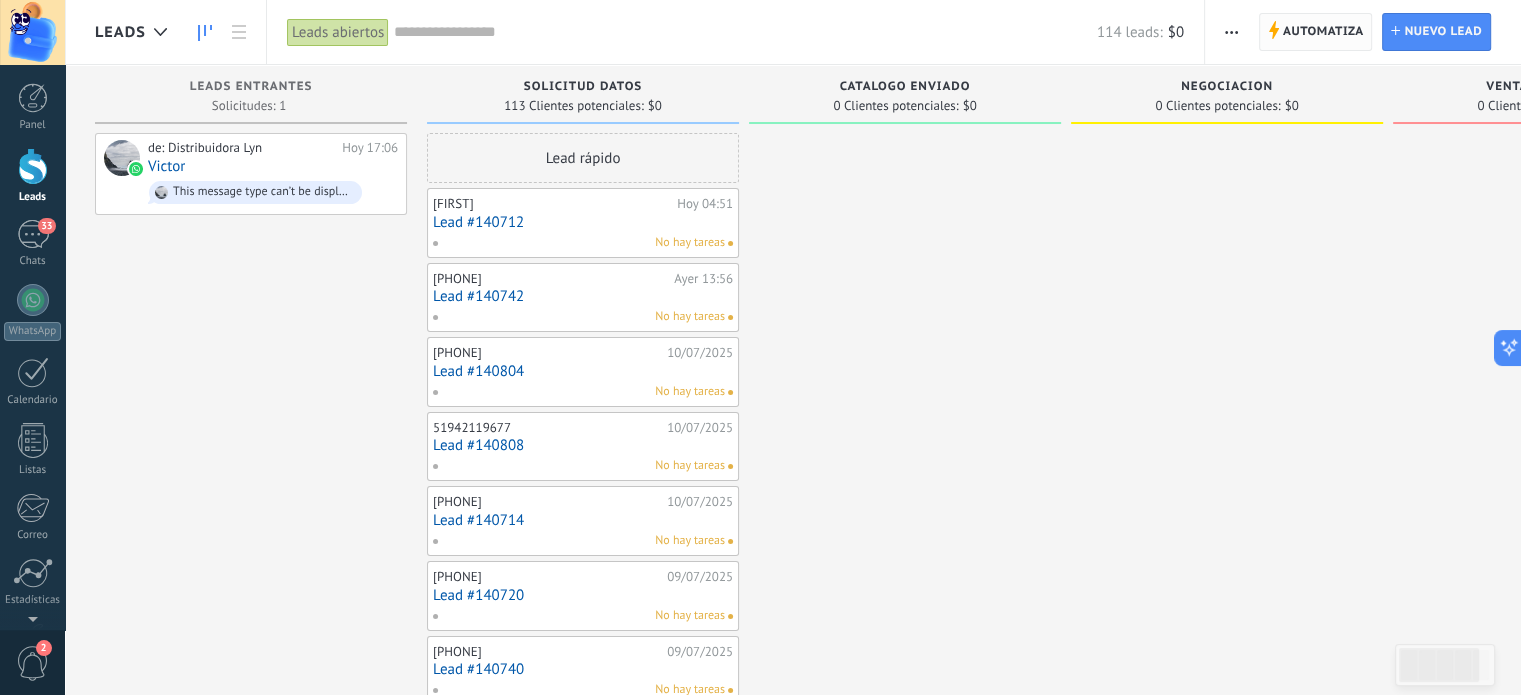 click on "Automatiza" at bounding box center [1323, 32] 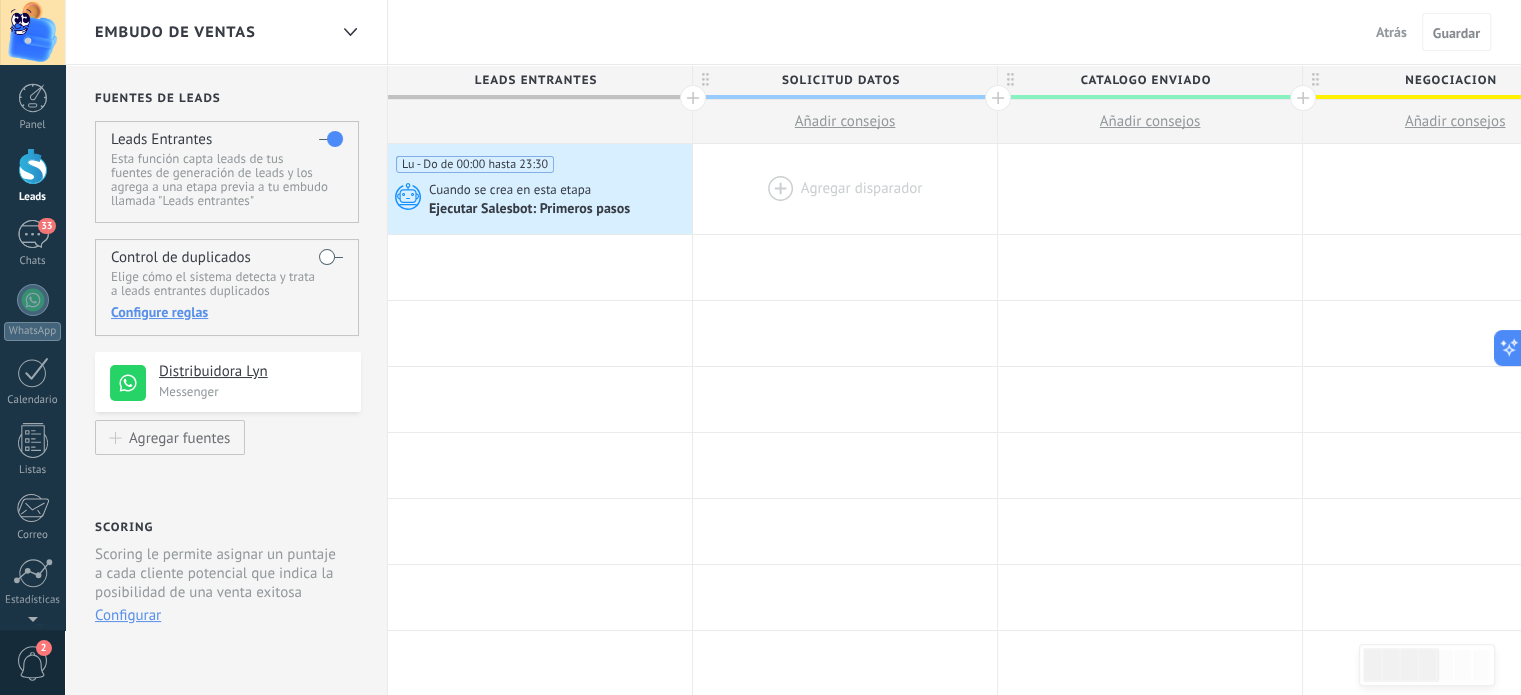 click at bounding box center [845, 189] 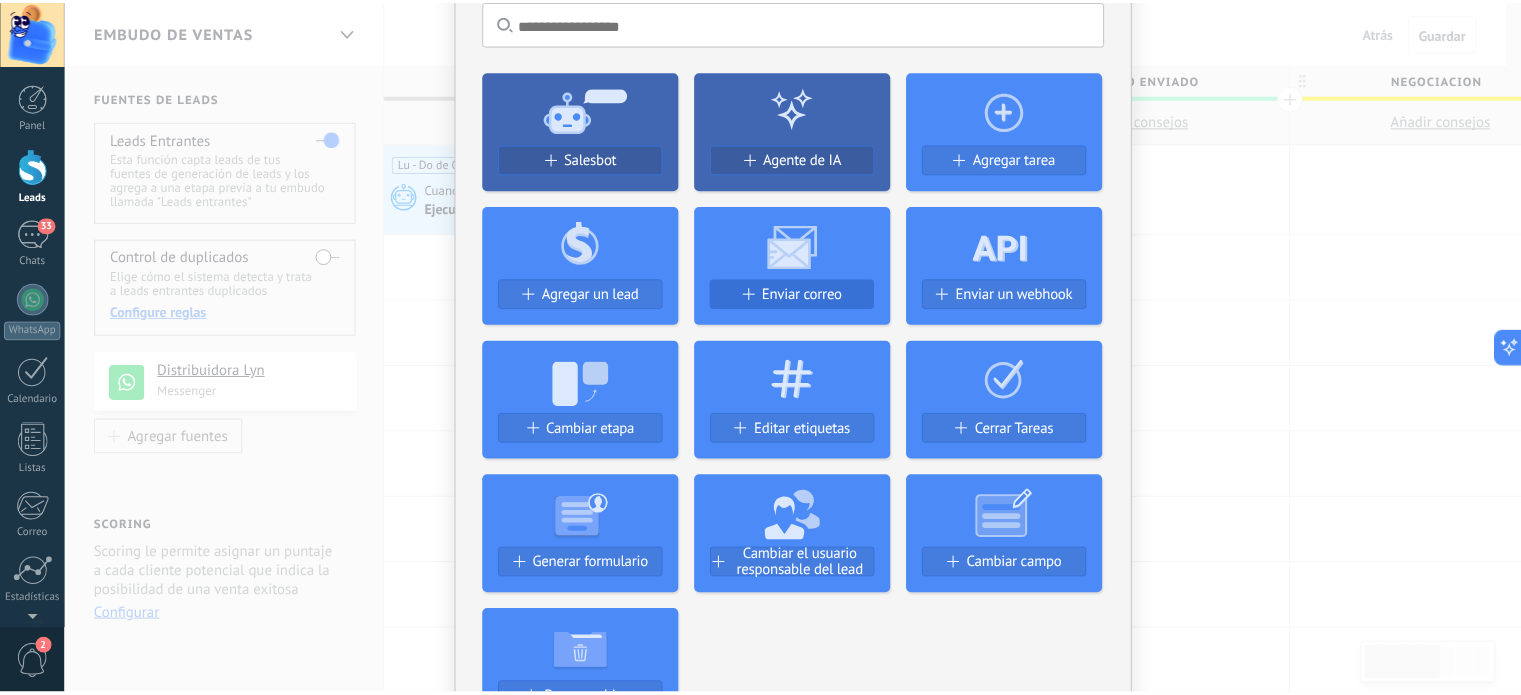 scroll, scrollTop: 0, scrollLeft: 0, axis: both 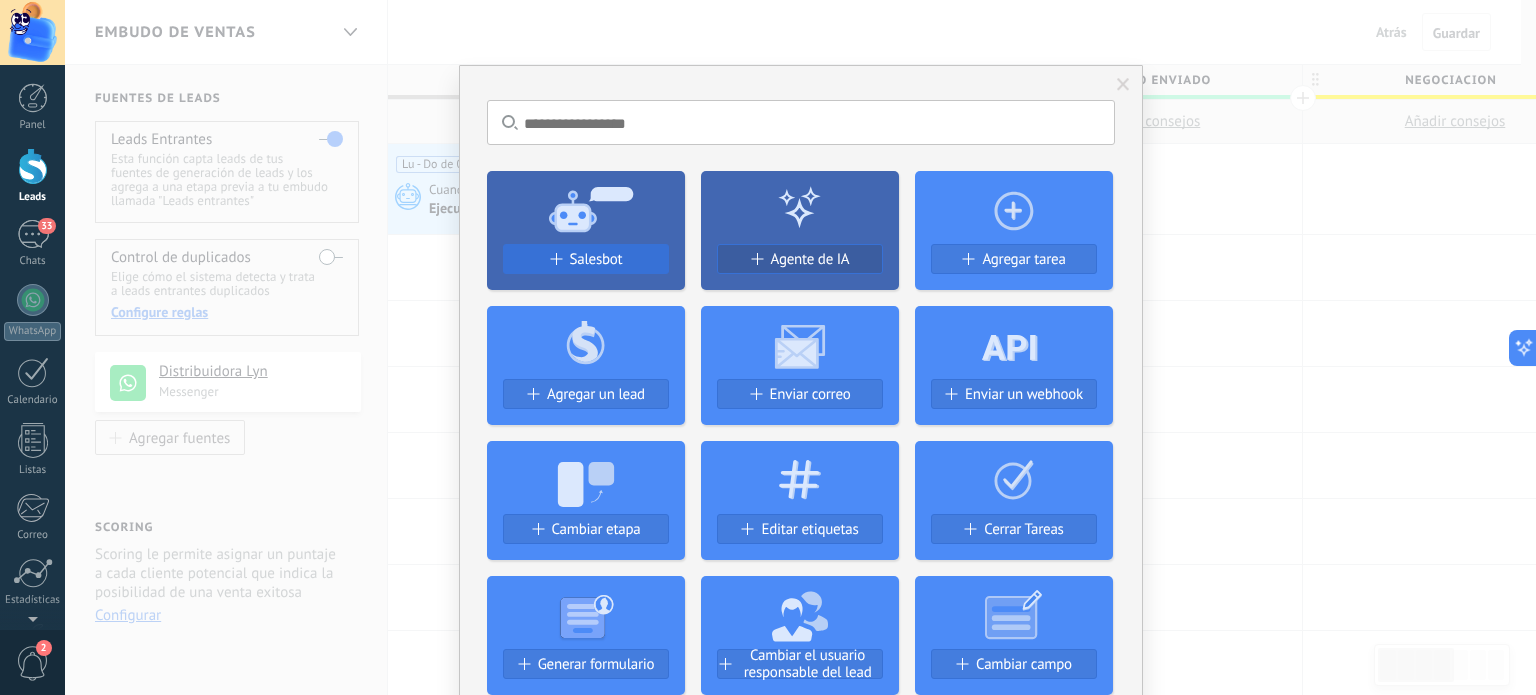 click on "Salesbot" at bounding box center (586, 259) 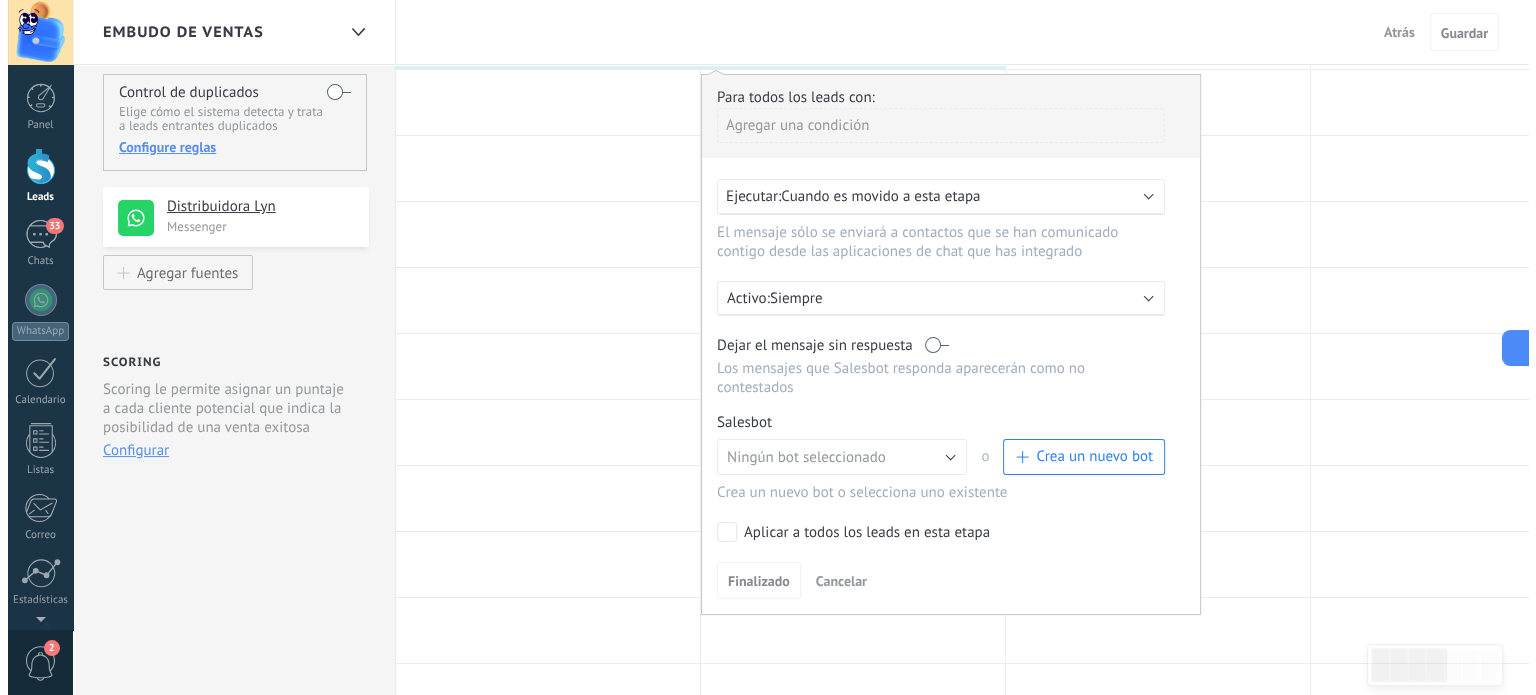scroll, scrollTop: 200, scrollLeft: 0, axis: vertical 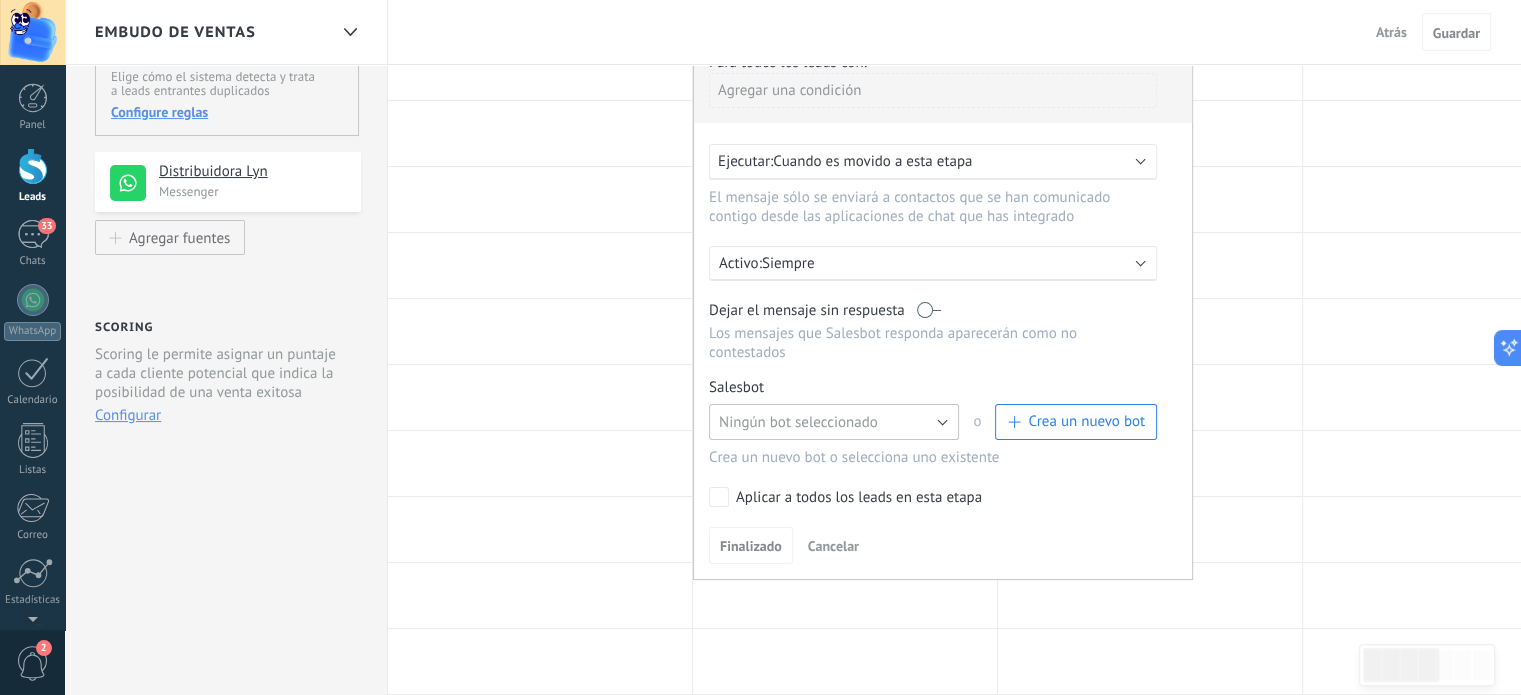 click on "Ningún bot seleccionado" at bounding box center [834, 422] 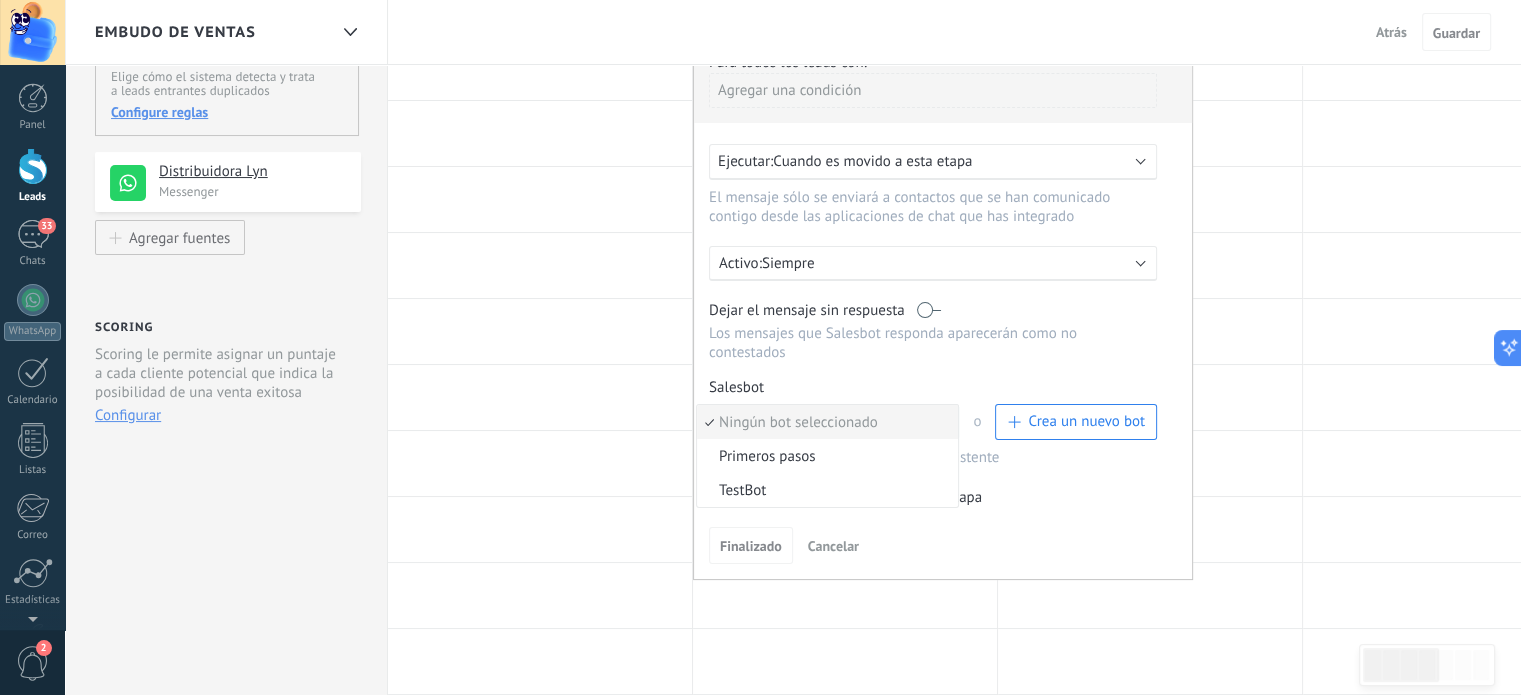 click on "Crea un nuevo bot" at bounding box center [1086, 421] 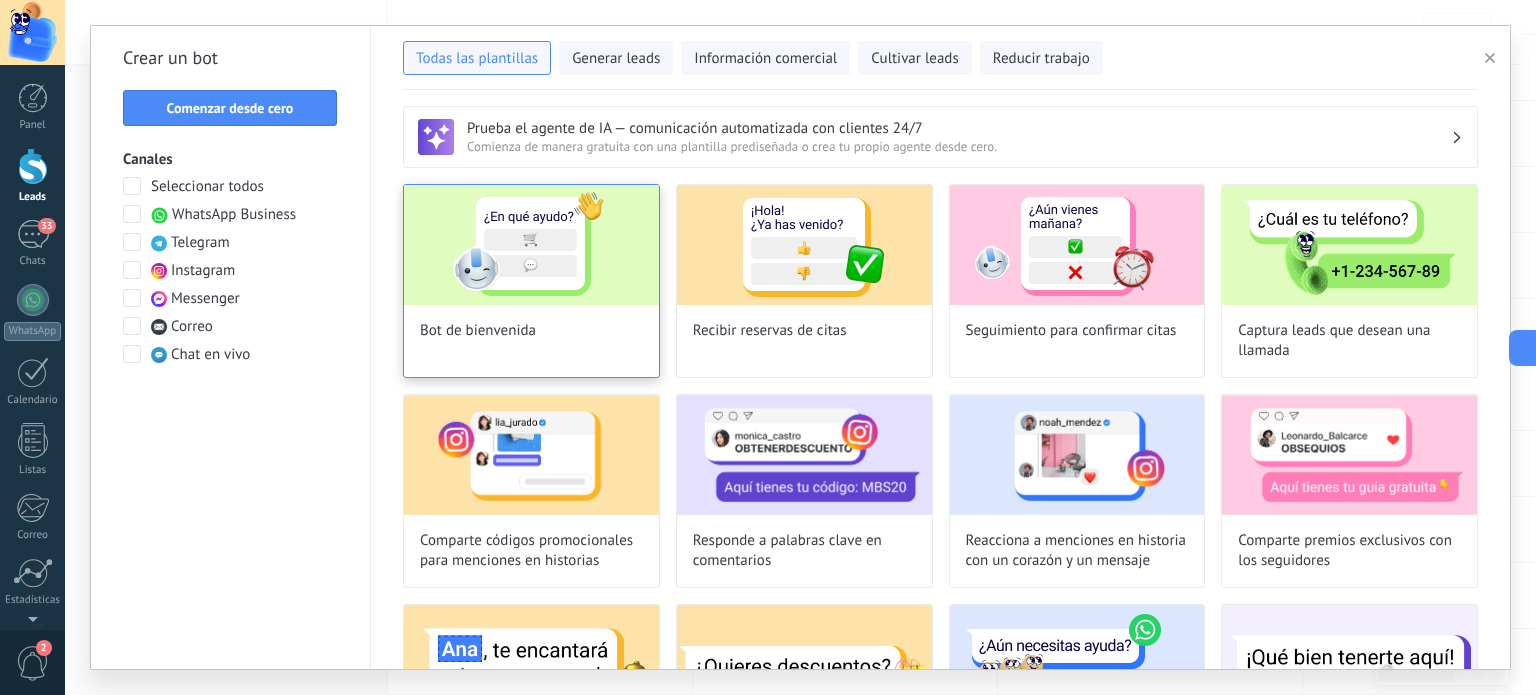 type 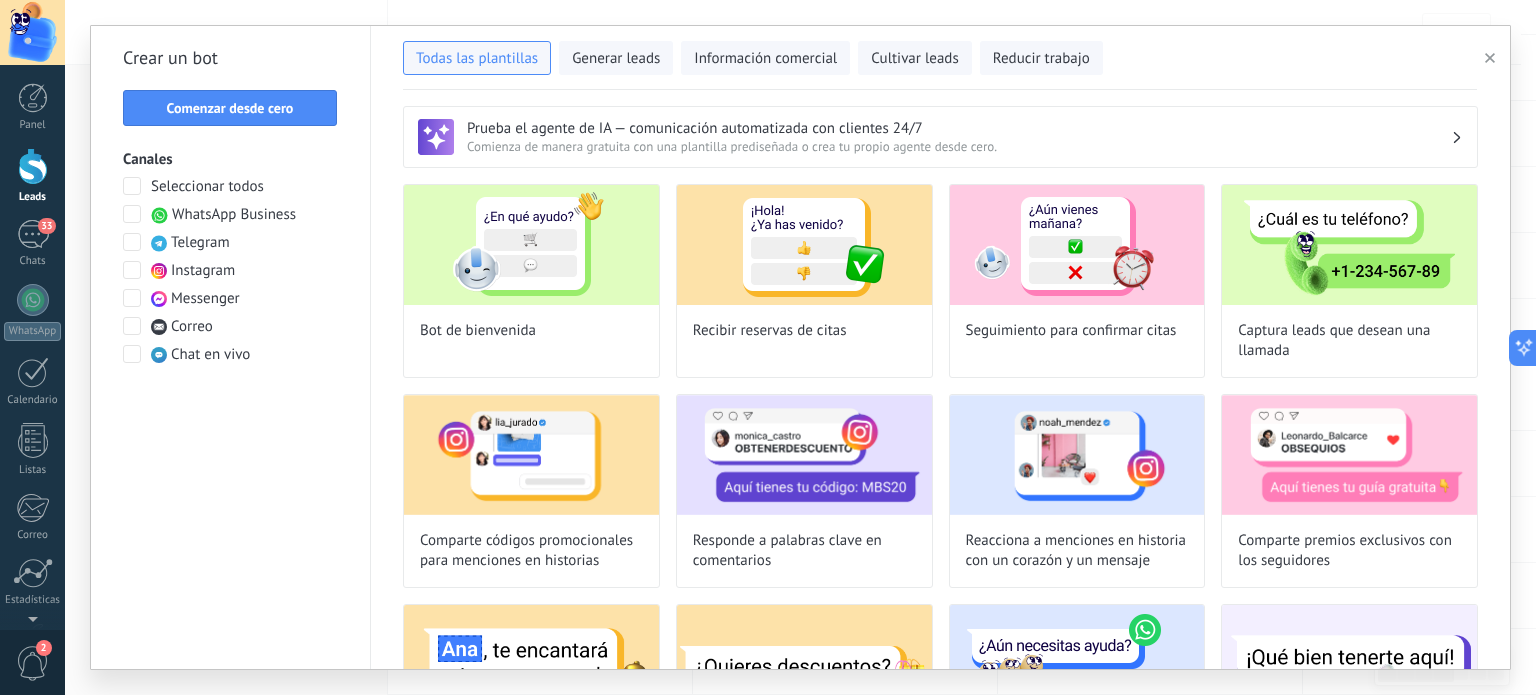 click at bounding box center (132, 214) 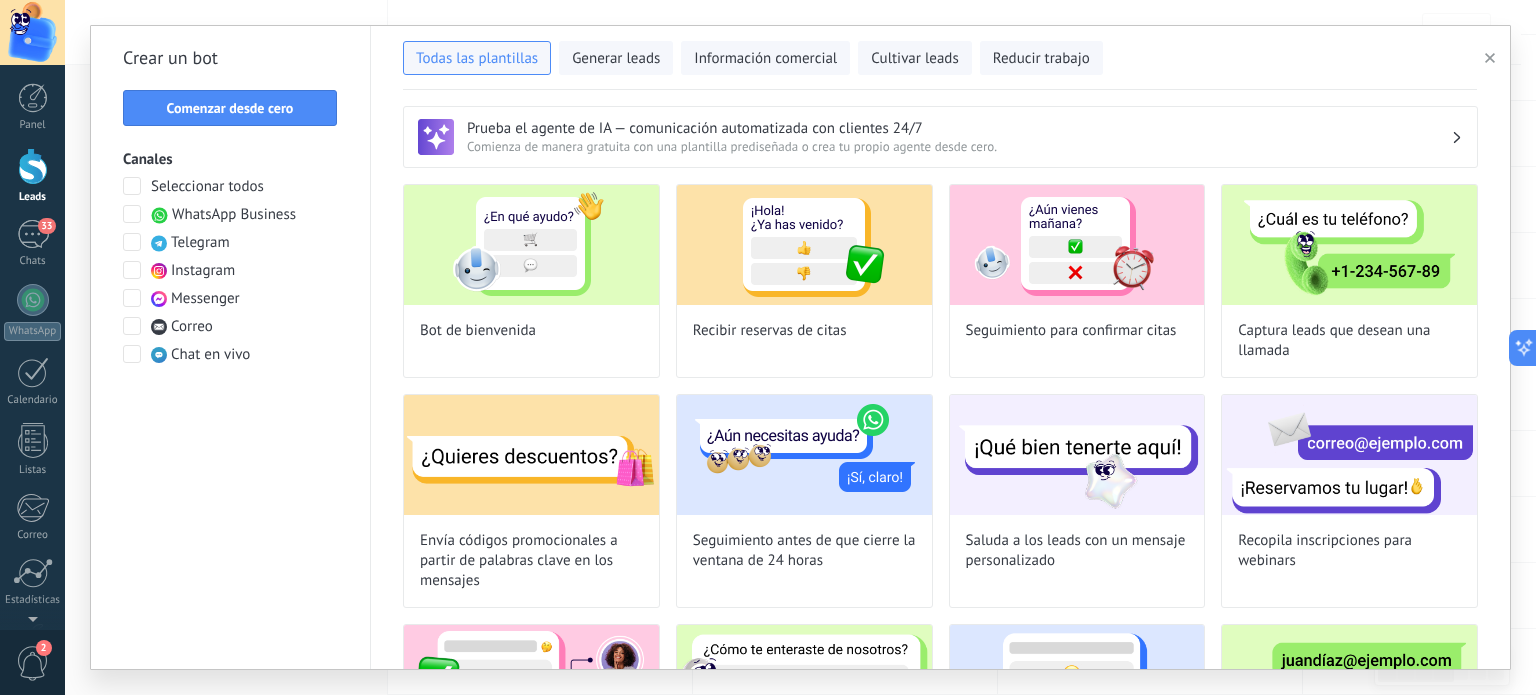 click on "Comenzar desde cero" at bounding box center (230, 108) 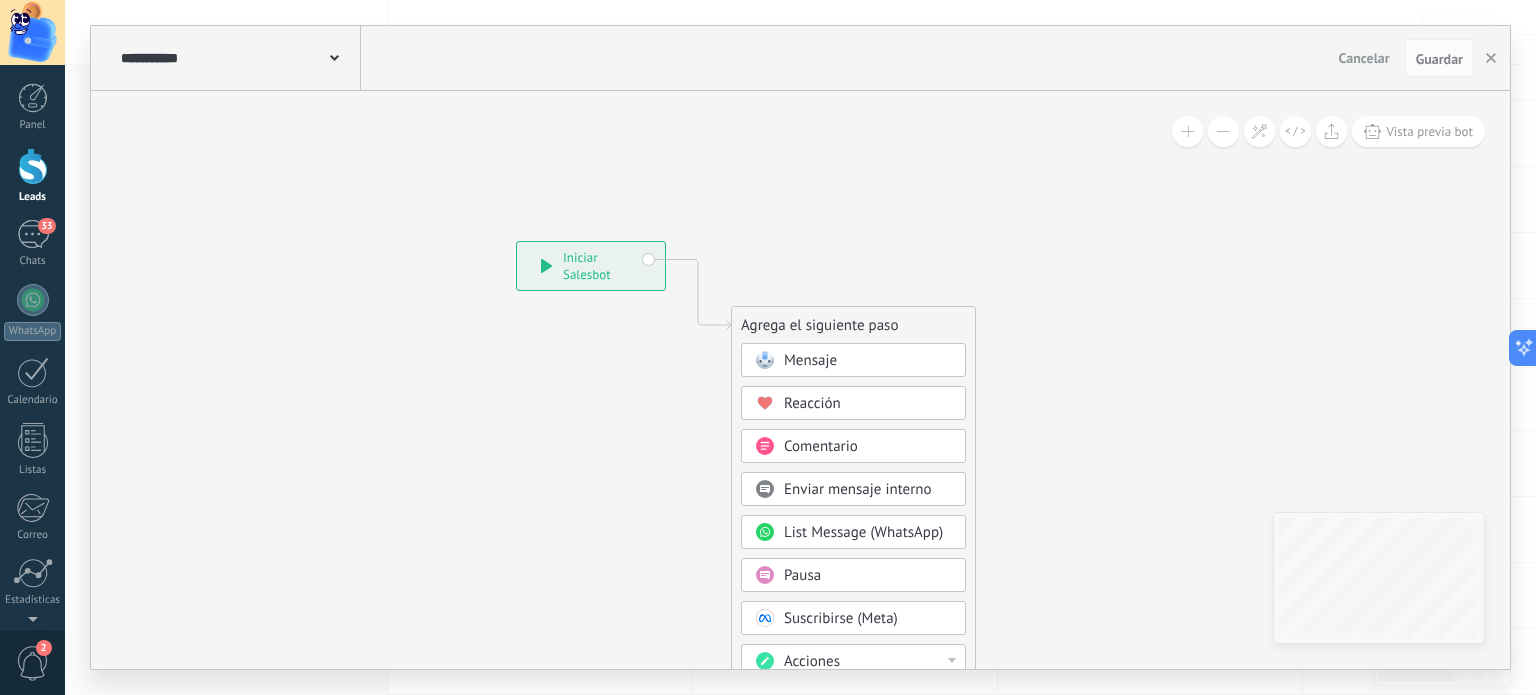 click on "Pausa" at bounding box center (868, 576) 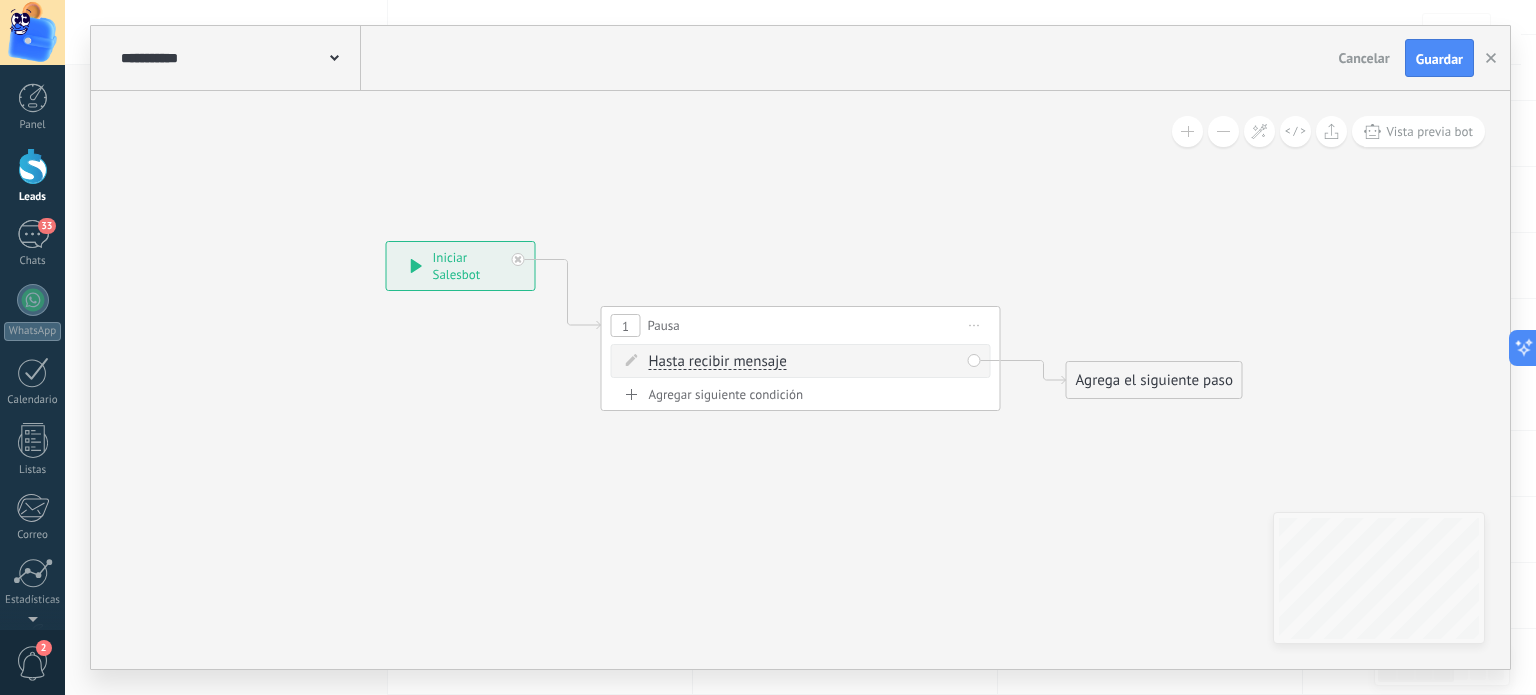 click on "Hasta recibir mensaje" at bounding box center [718, 362] 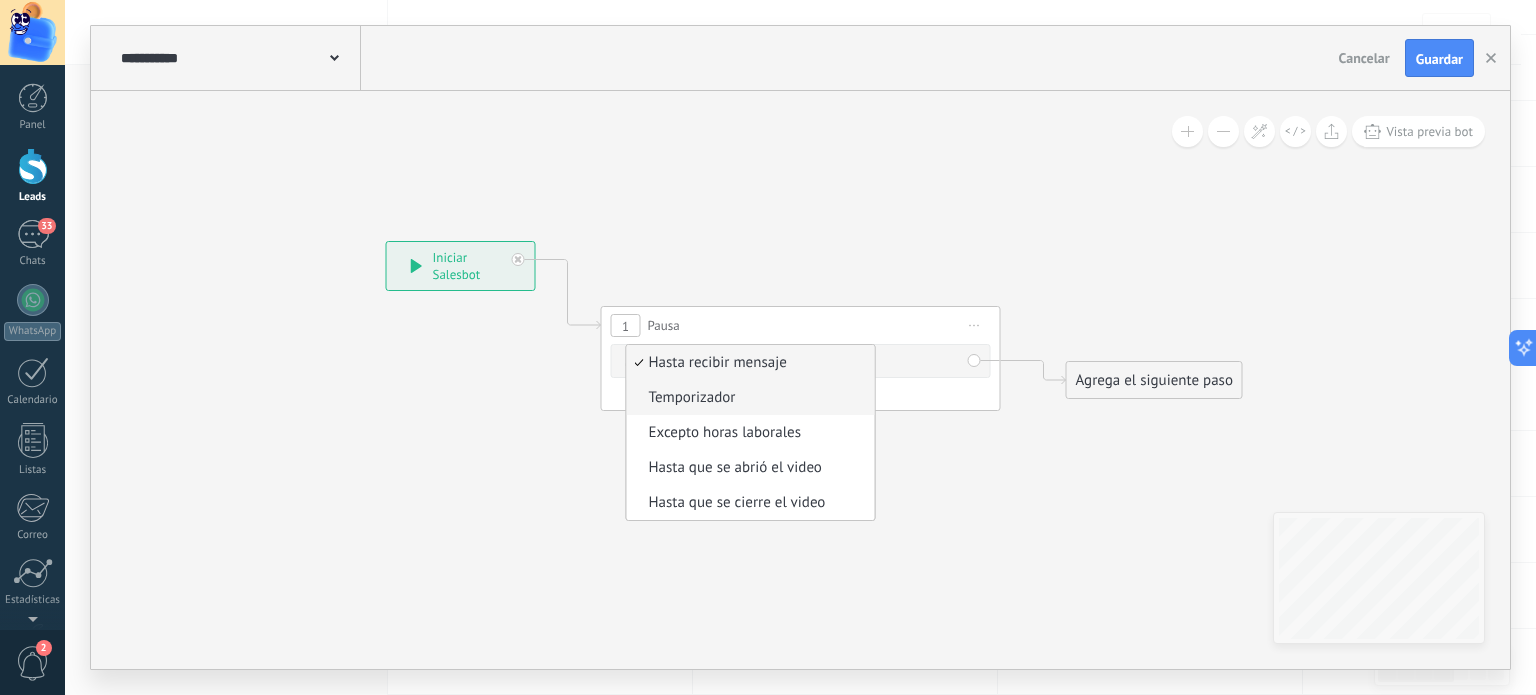 click on "Temporizador" at bounding box center [748, 398] 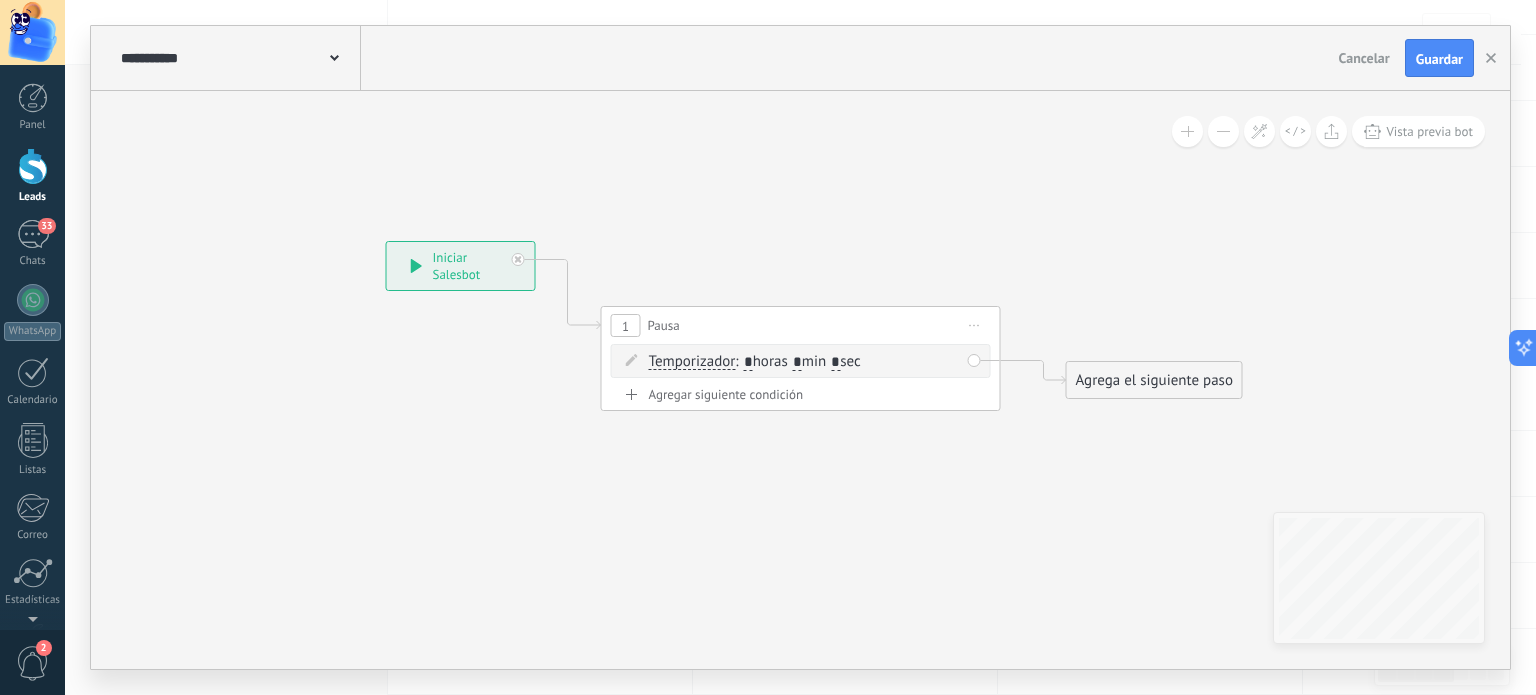 click on "*" at bounding box center [797, 363] 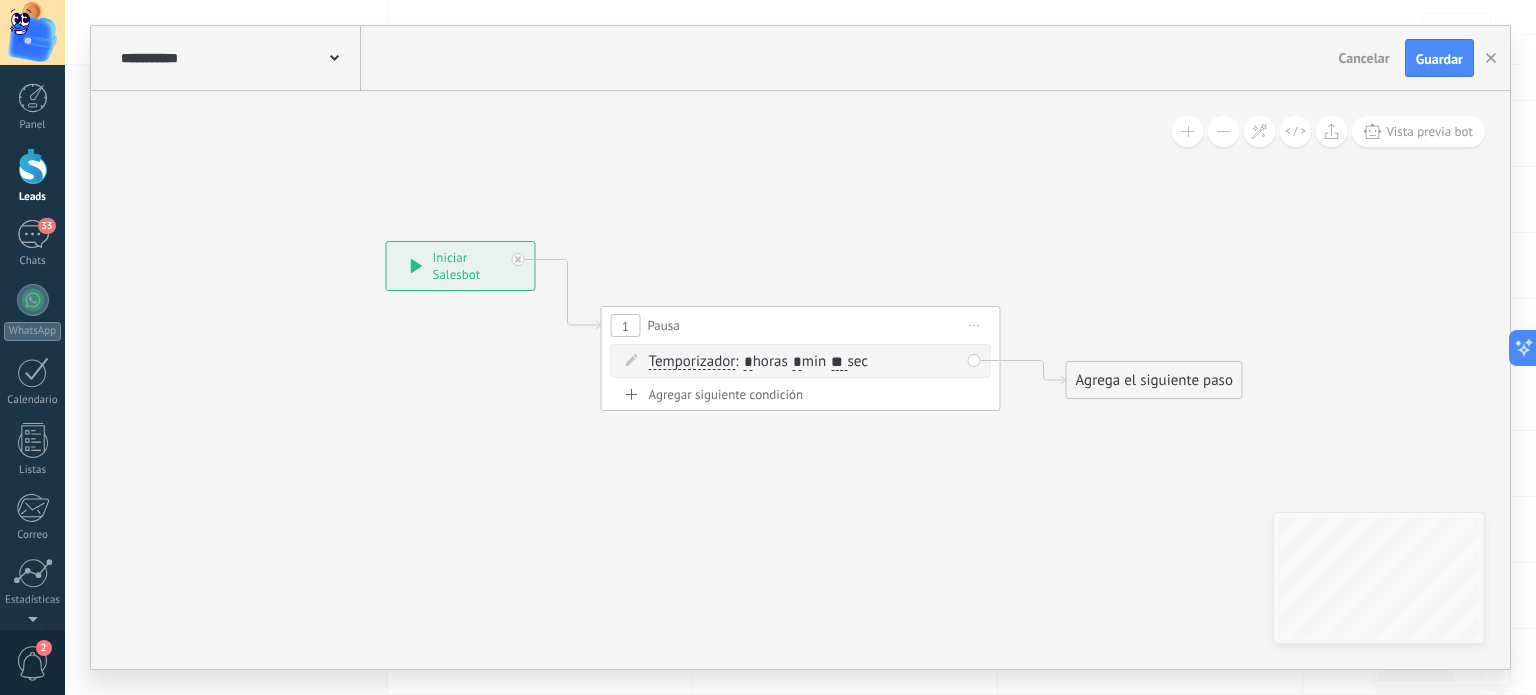 type on "**" 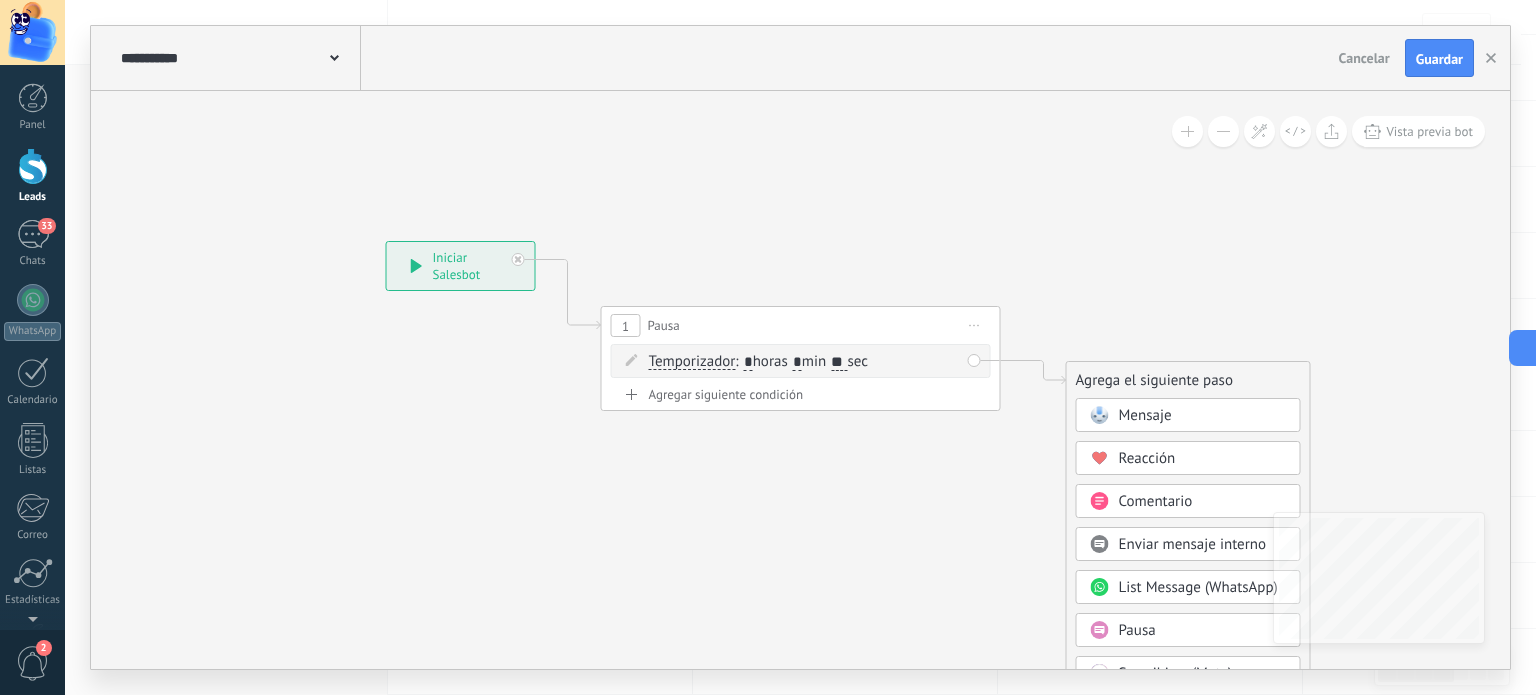 click 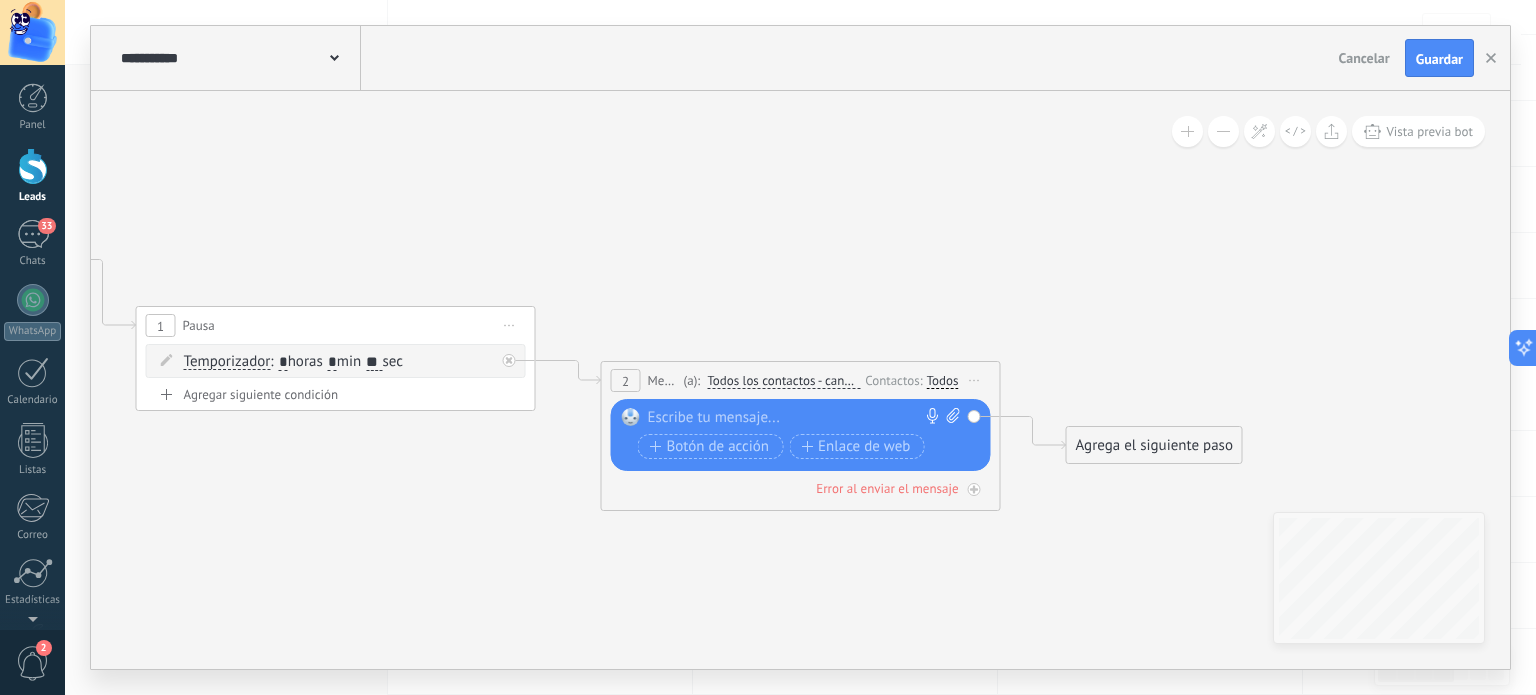 click at bounding box center (796, 418) 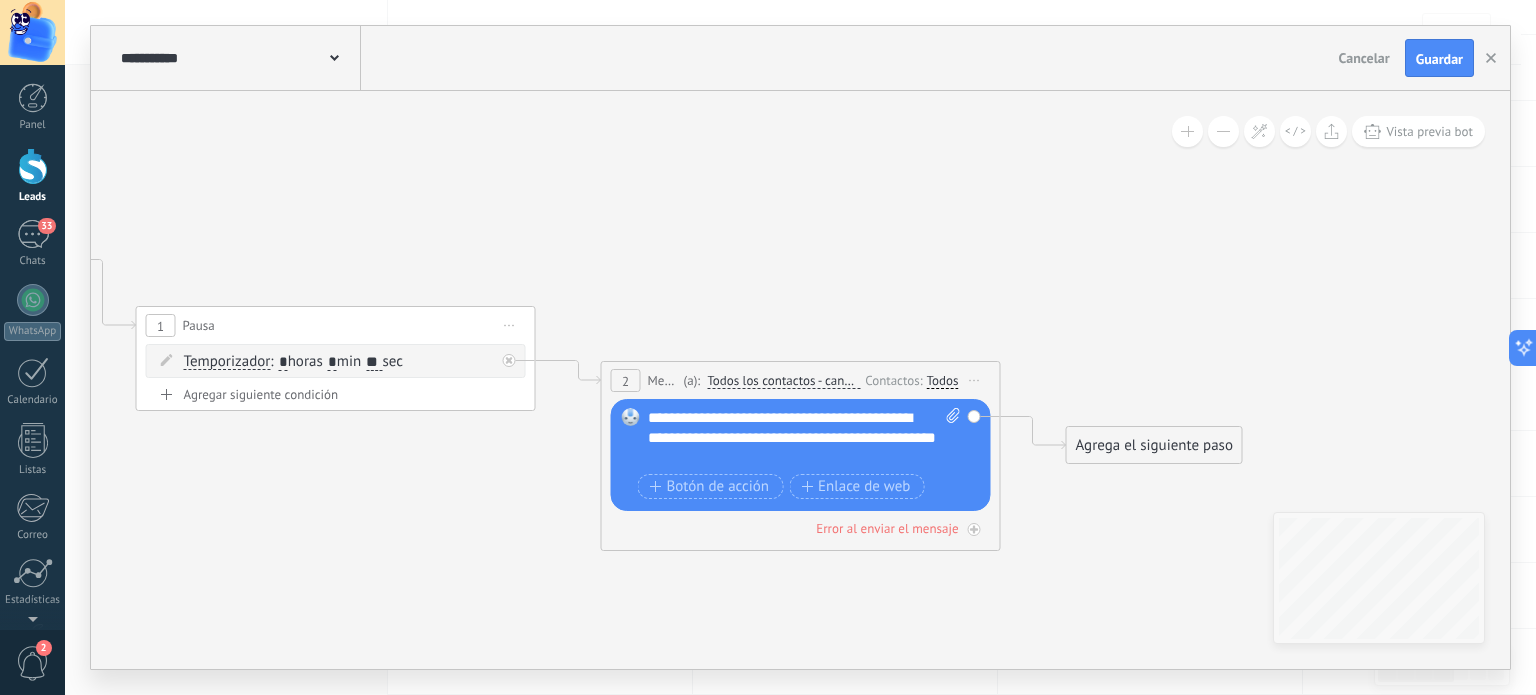 drag, startPoint x: 748, startPoint y: 428, endPoint x: 791, endPoint y: 403, distance: 49.73932 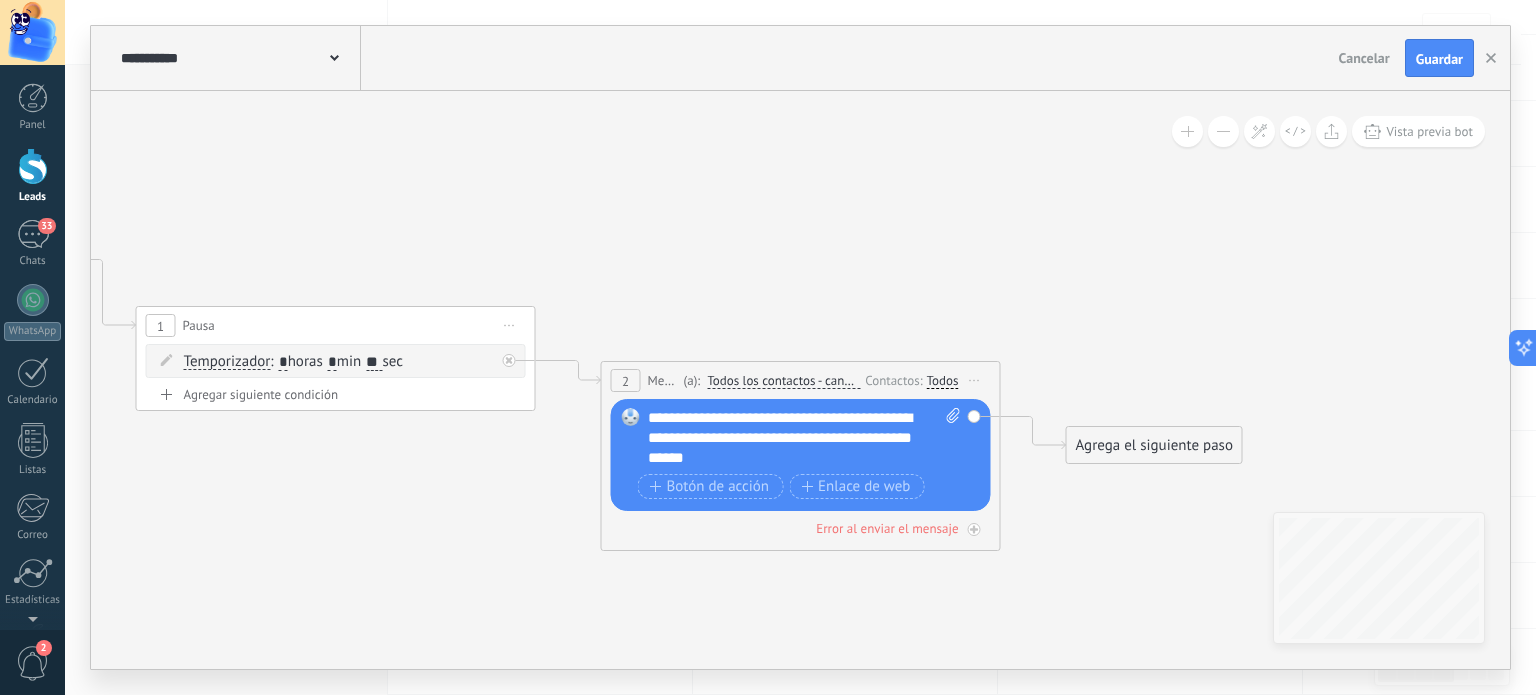 click on "**********" at bounding box center (805, 438) 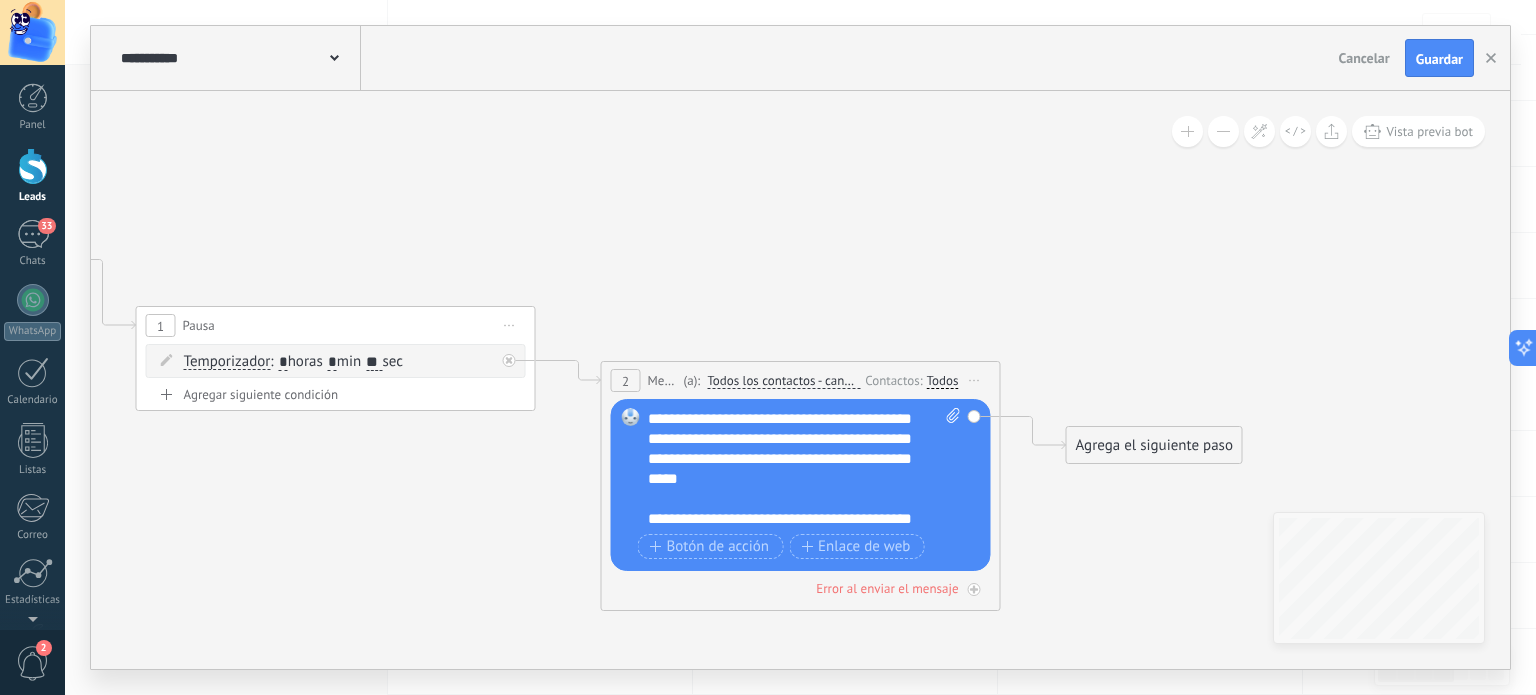 scroll, scrollTop: 79, scrollLeft: 0, axis: vertical 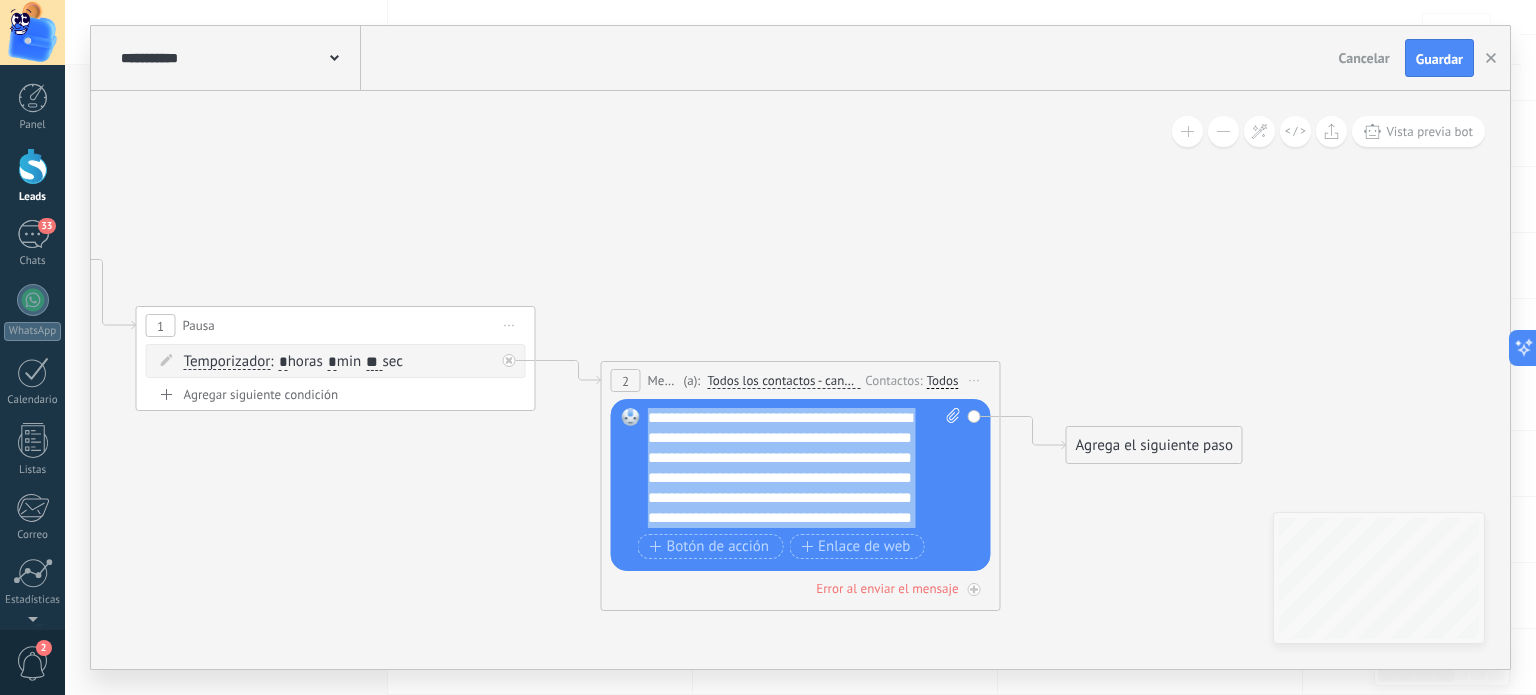 drag, startPoint x: 795, startPoint y: 500, endPoint x: 607, endPoint y: 411, distance: 208.00241 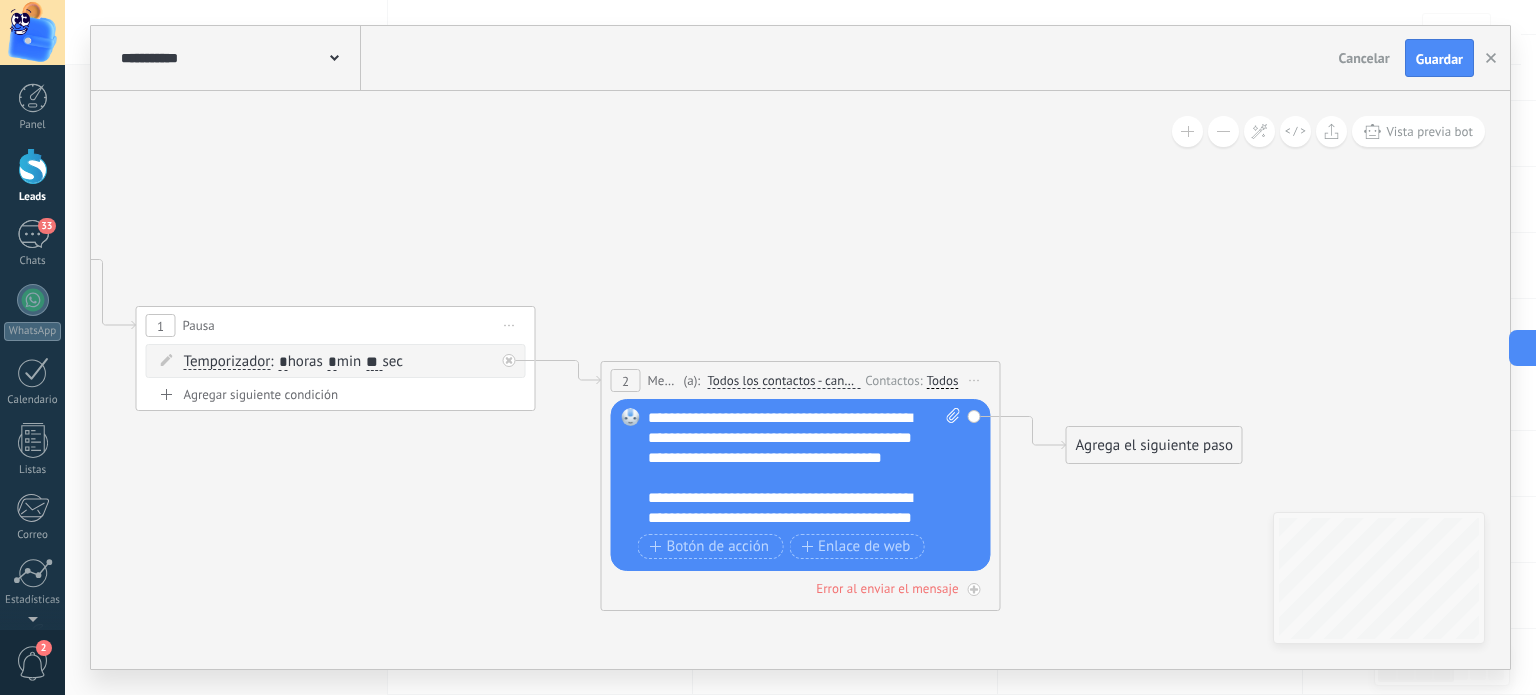 click on "**********" at bounding box center (805, 468) 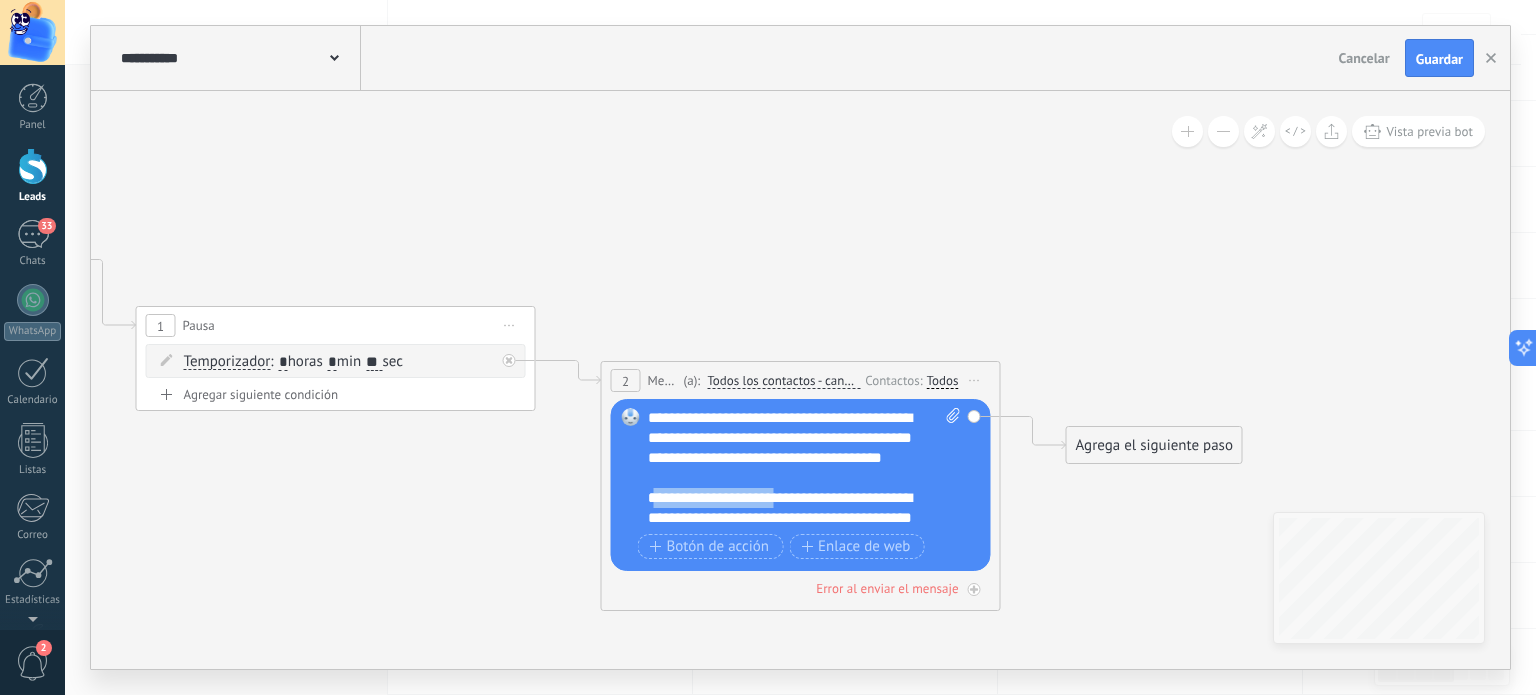 scroll, scrollTop: 60, scrollLeft: 0, axis: vertical 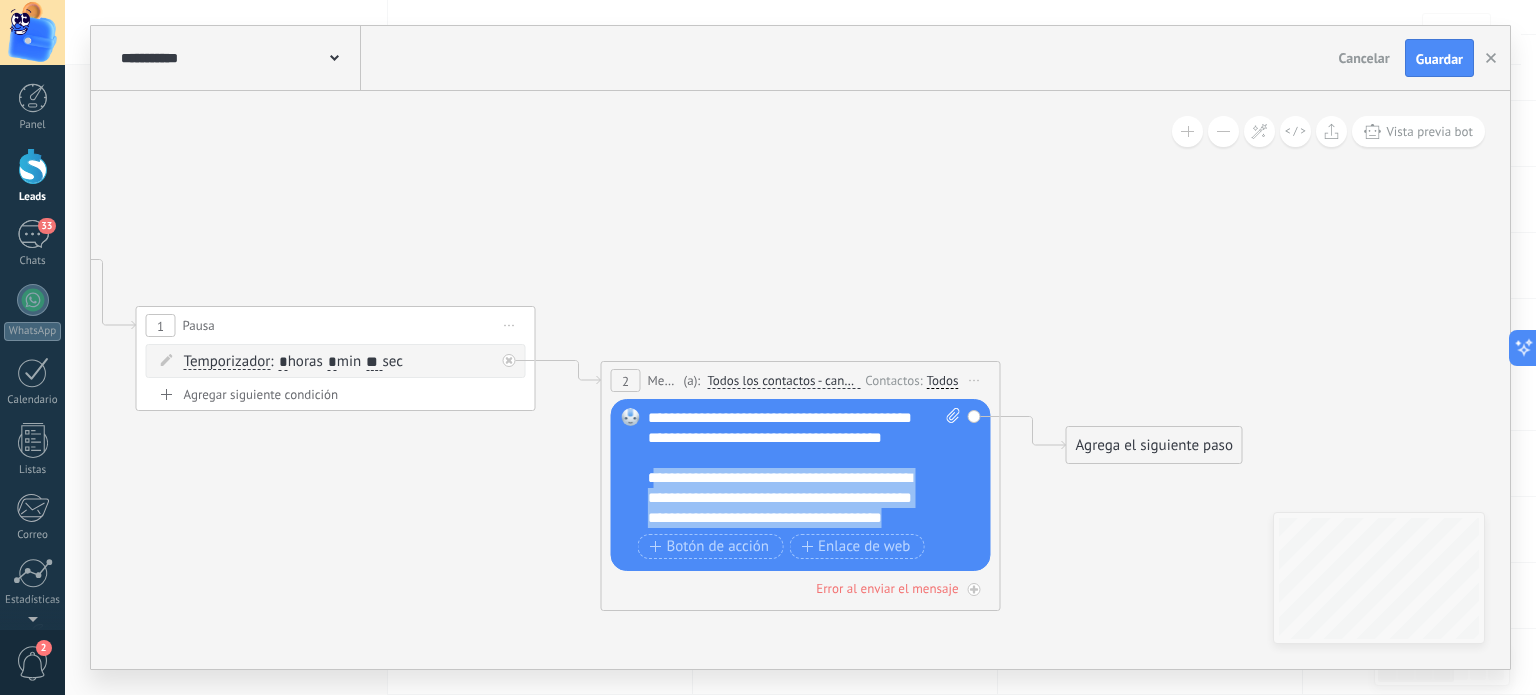 drag, startPoint x: 873, startPoint y: 527, endPoint x: 1051, endPoint y: 575, distance: 184.35835 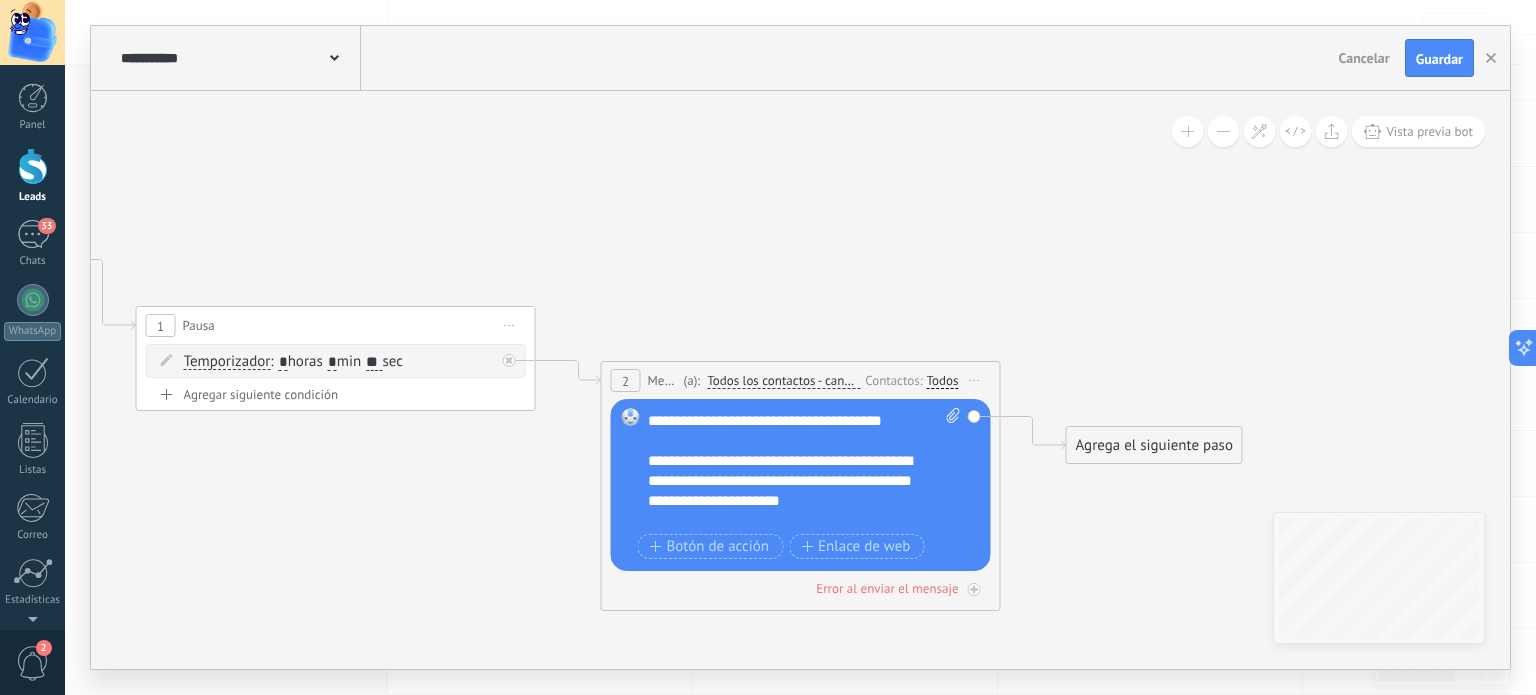 scroll, scrollTop: 100, scrollLeft: 0, axis: vertical 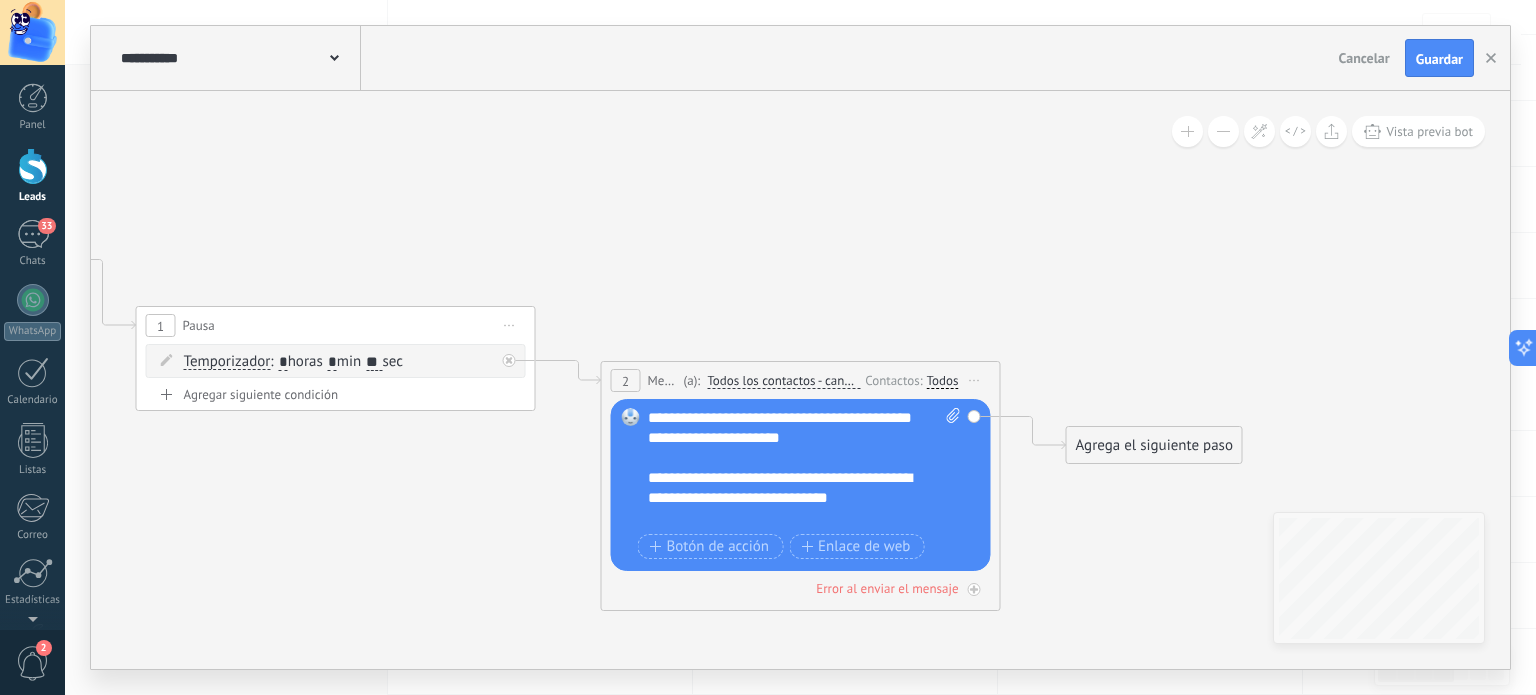 click on "**********" at bounding box center [787, 488] 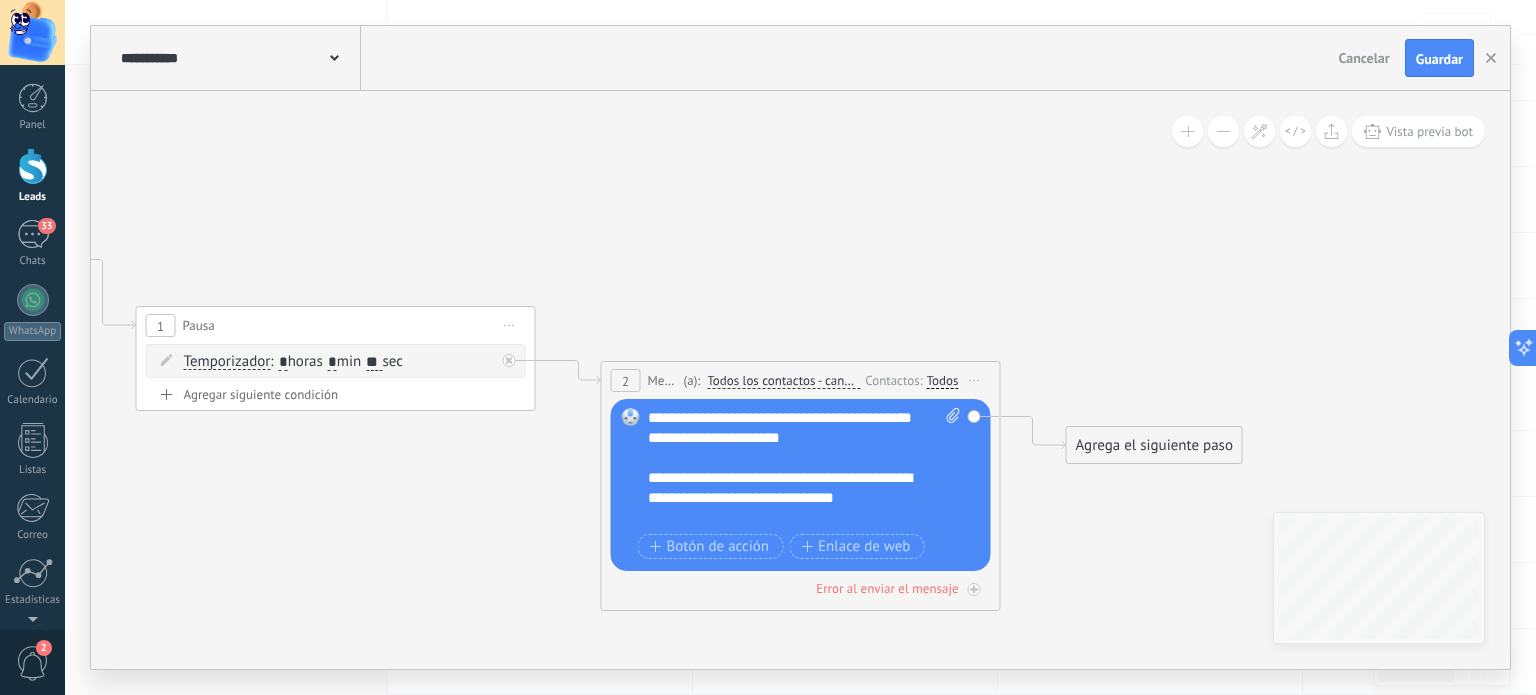 click on "**********" at bounding box center (787, 488) 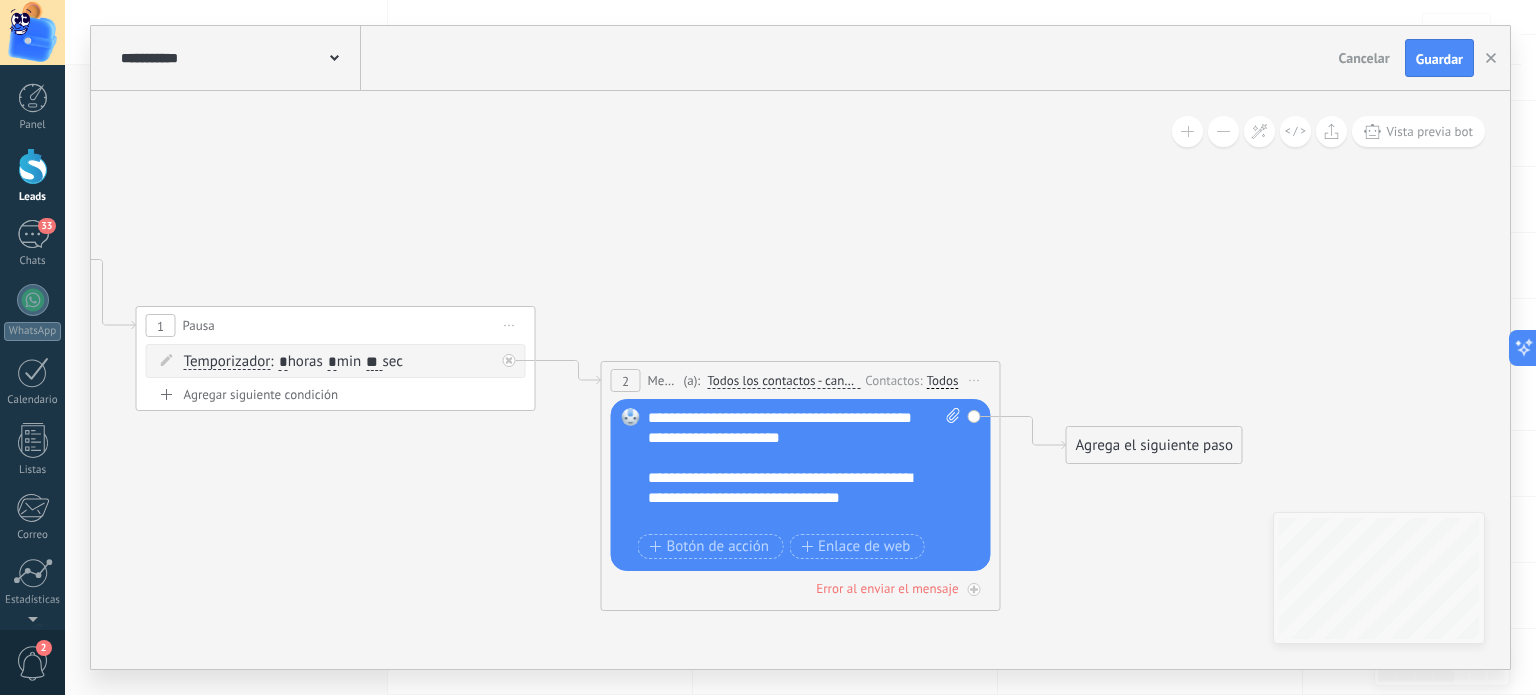 click 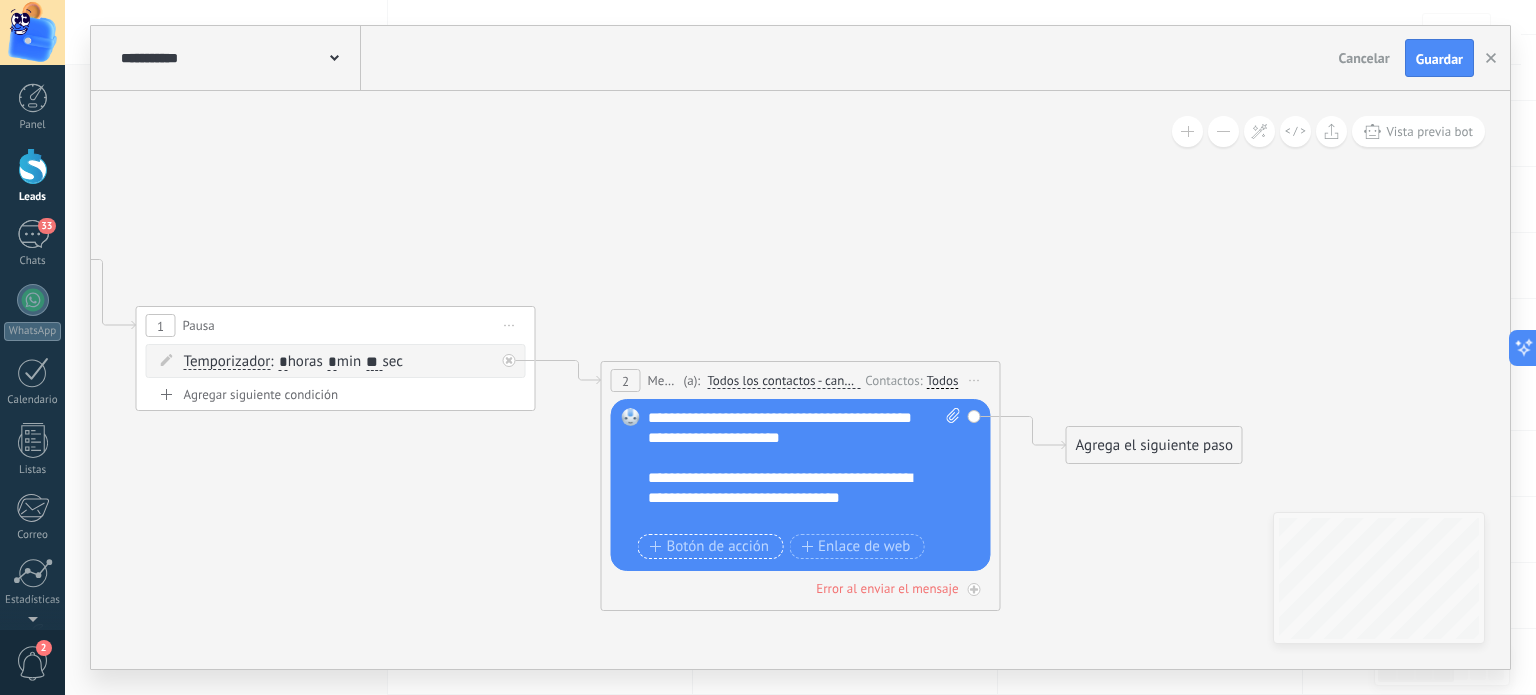 click on "Botón de acción" at bounding box center [710, 547] 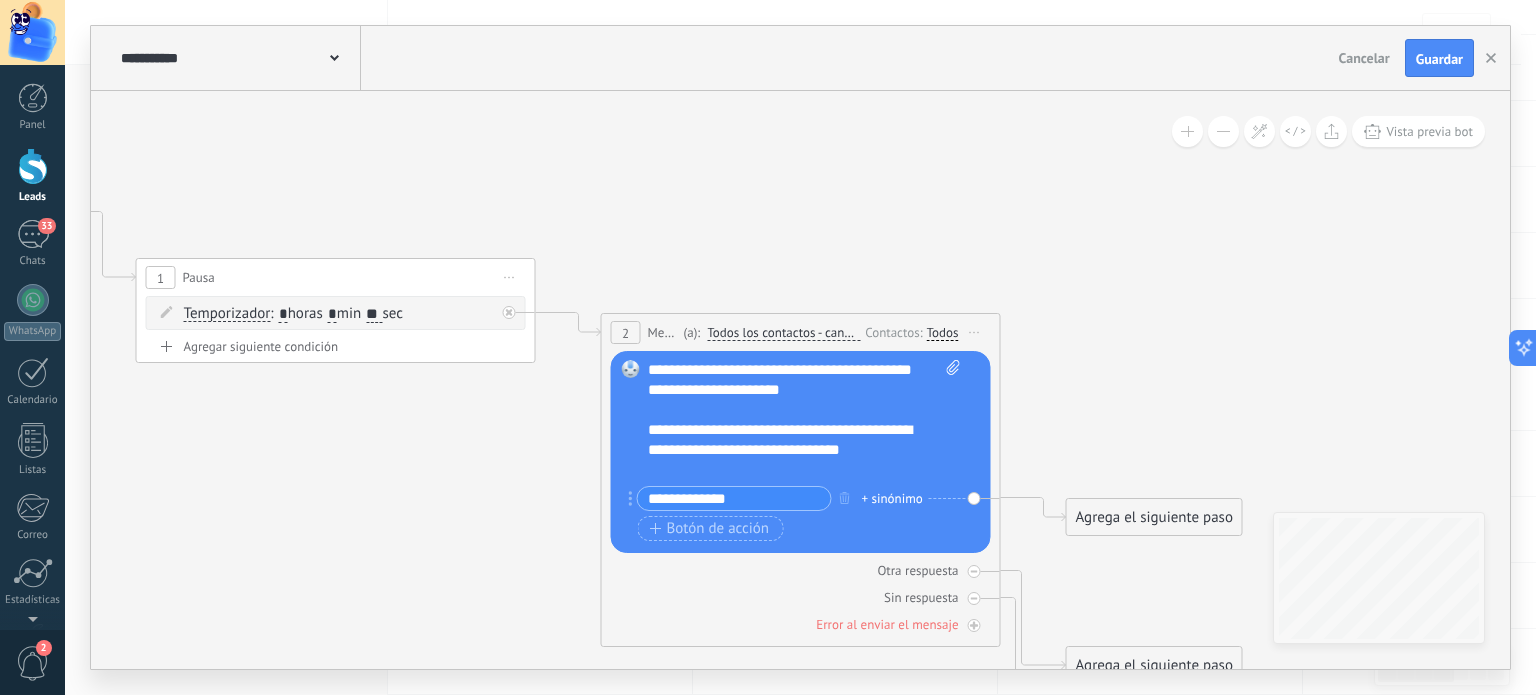 type on "**********" 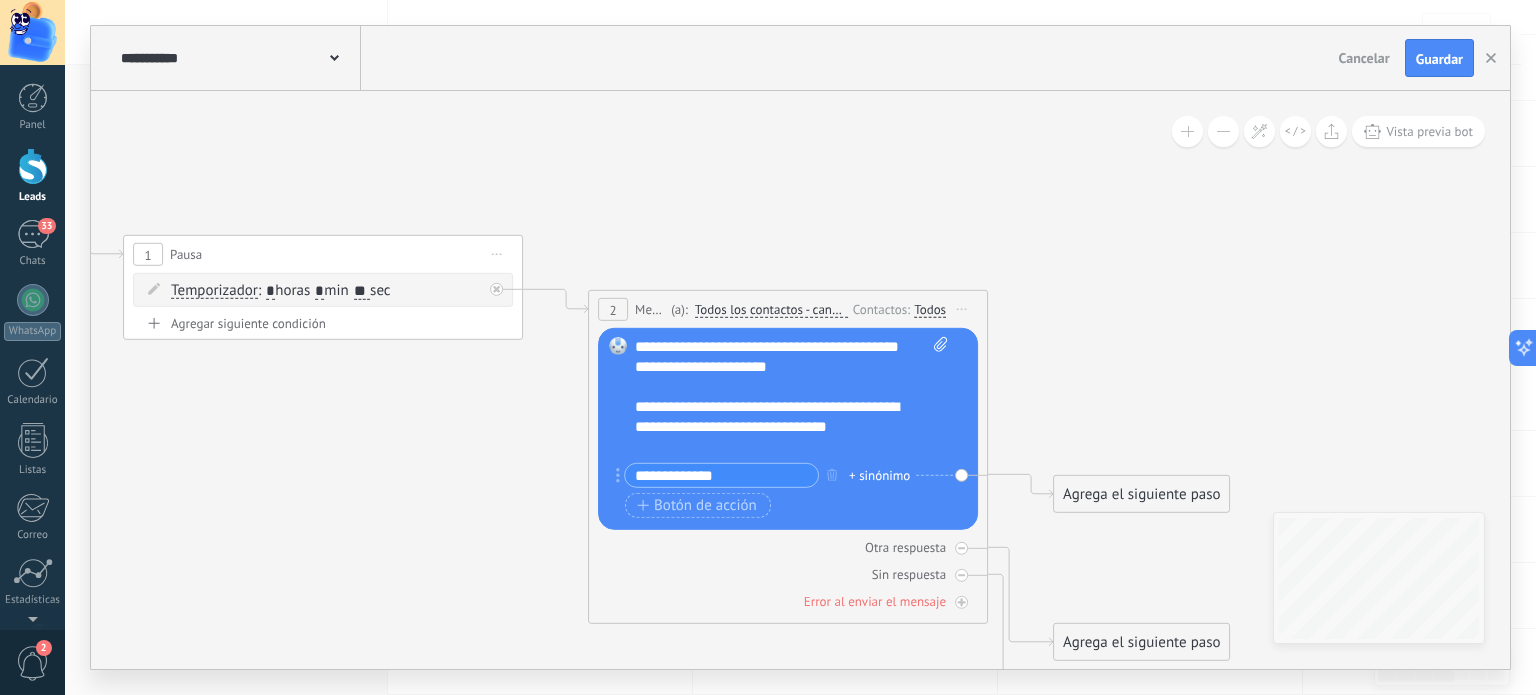 drag, startPoint x: 305, startPoint y: 583, endPoint x: 300, endPoint y: 547, distance: 36.345562 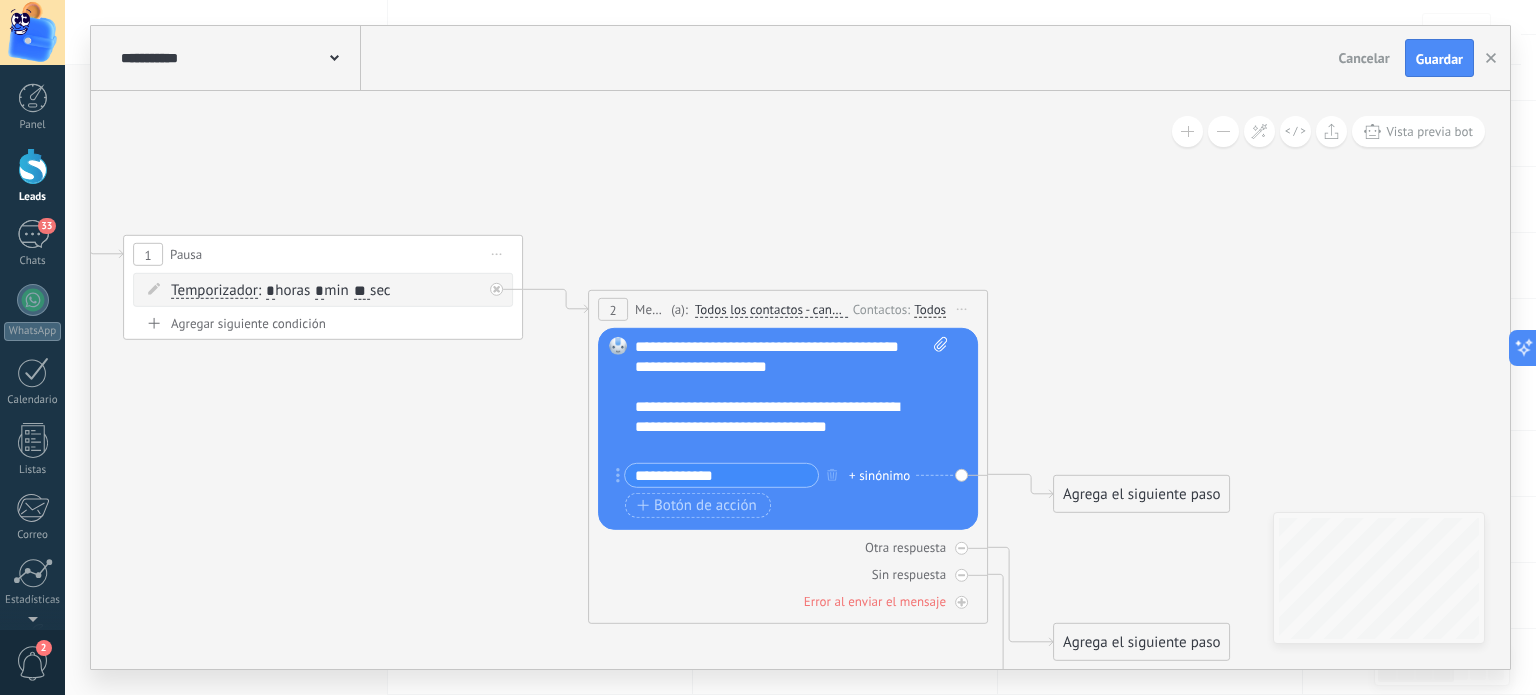 click 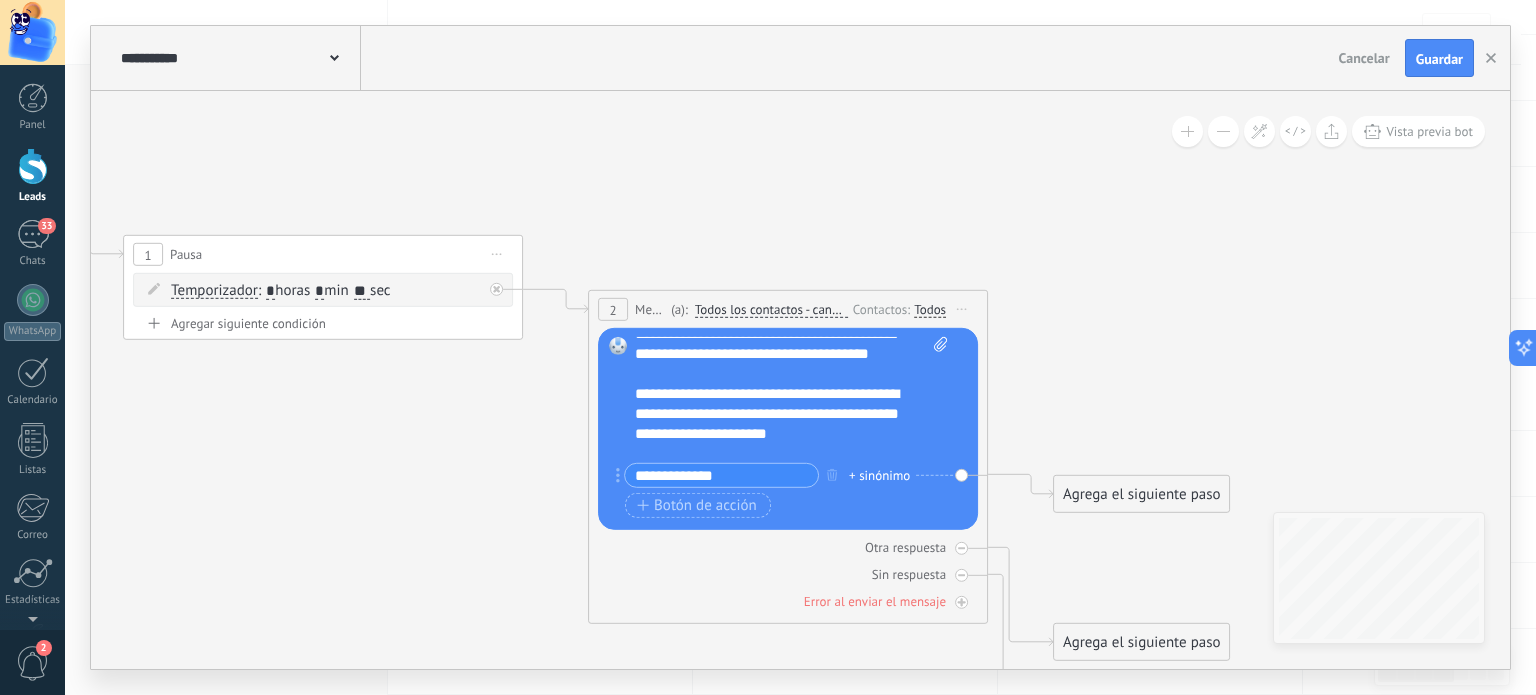 scroll, scrollTop: 0, scrollLeft: 0, axis: both 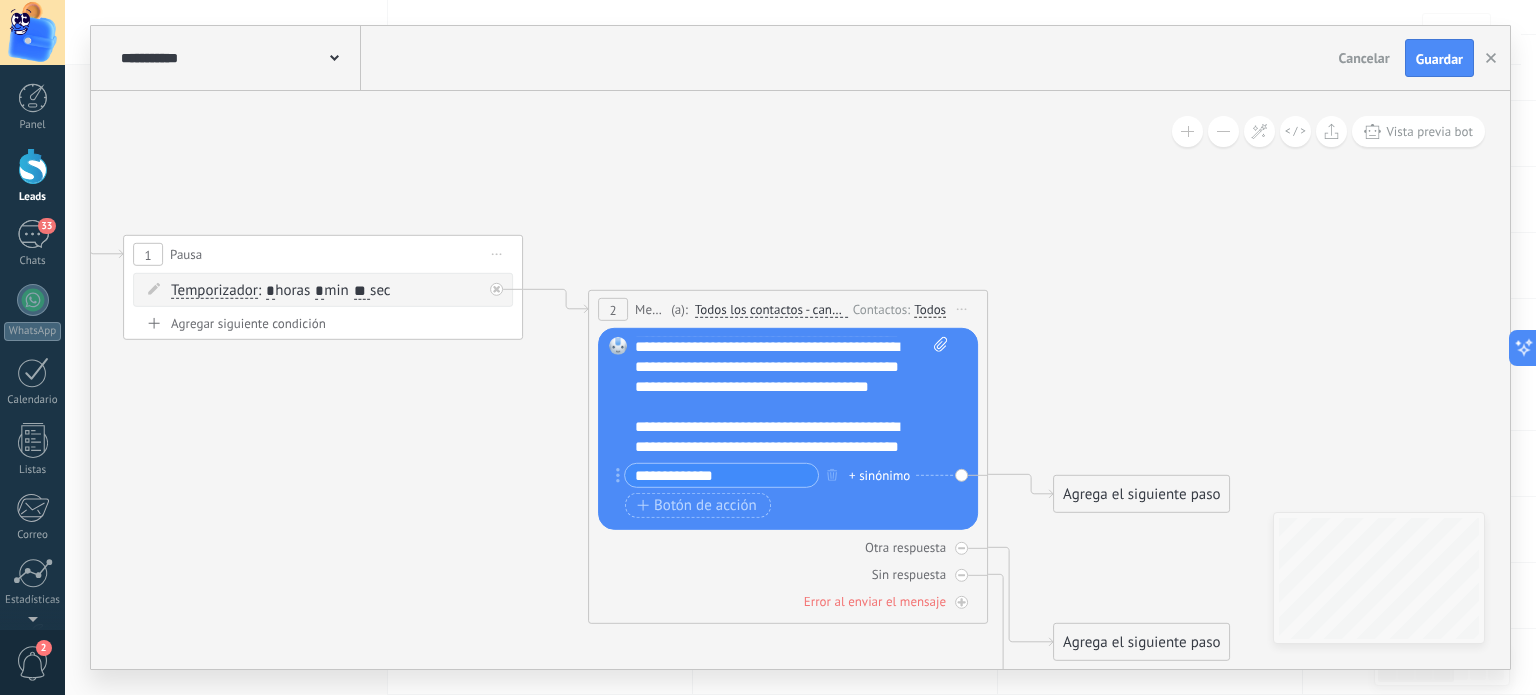 click on "Reemplazar
Quitar
Convertir a mensaje de voz
Arrastre la imagen aquí para adjuntarla.
Añadir imagen
Subir
Arrastrar y soltar
Archivo no encontrado
Escribe tu mensaje..." at bounding box center [788, 429] 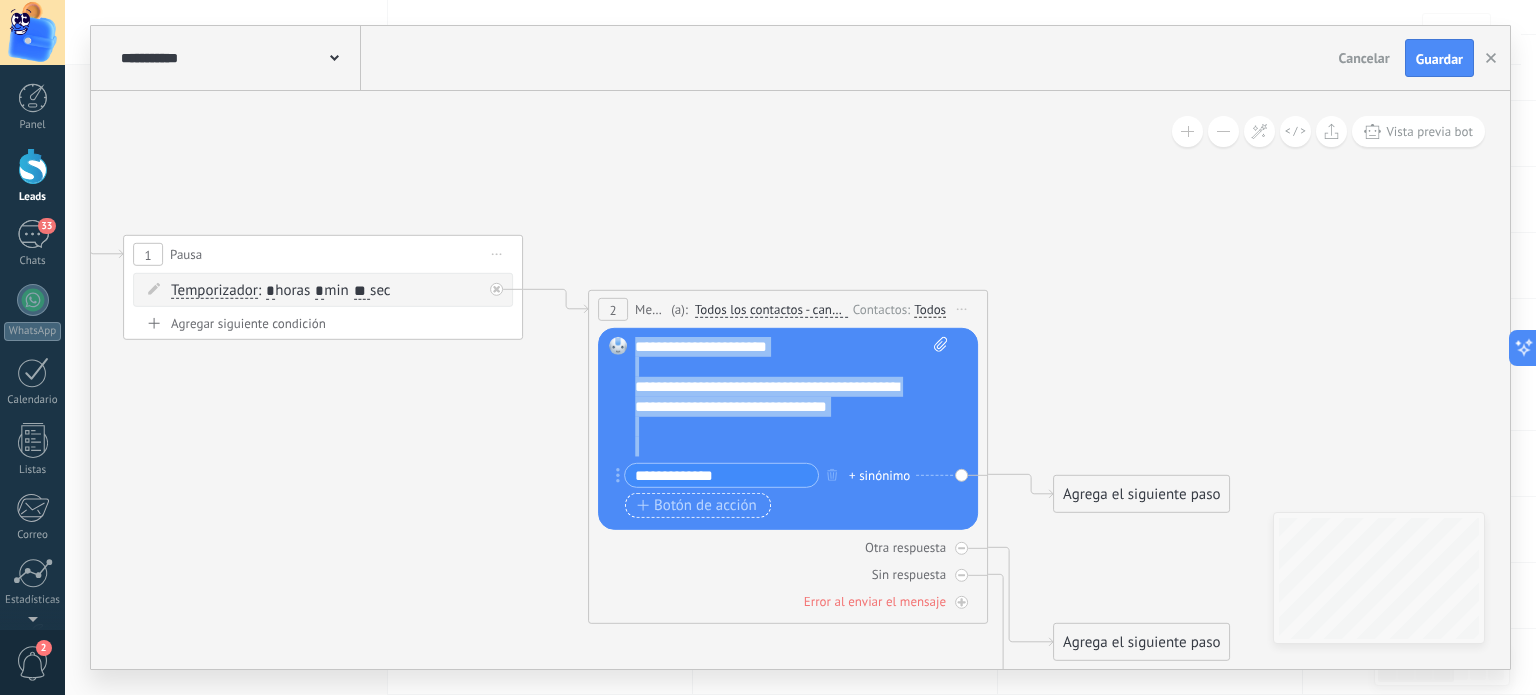 scroll, scrollTop: 140, scrollLeft: 0, axis: vertical 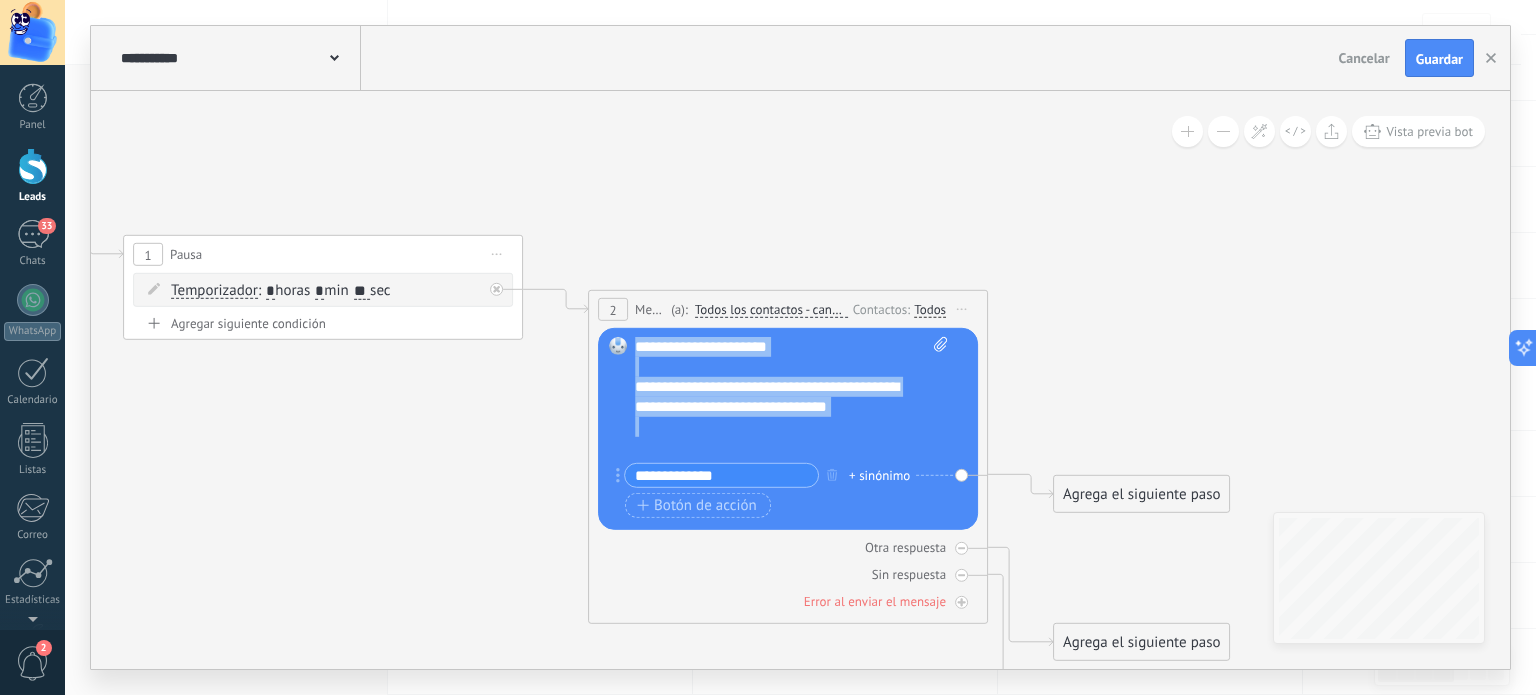 drag, startPoint x: 636, startPoint y: 428, endPoint x: 896, endPoint y: 418, distance: 260.19223 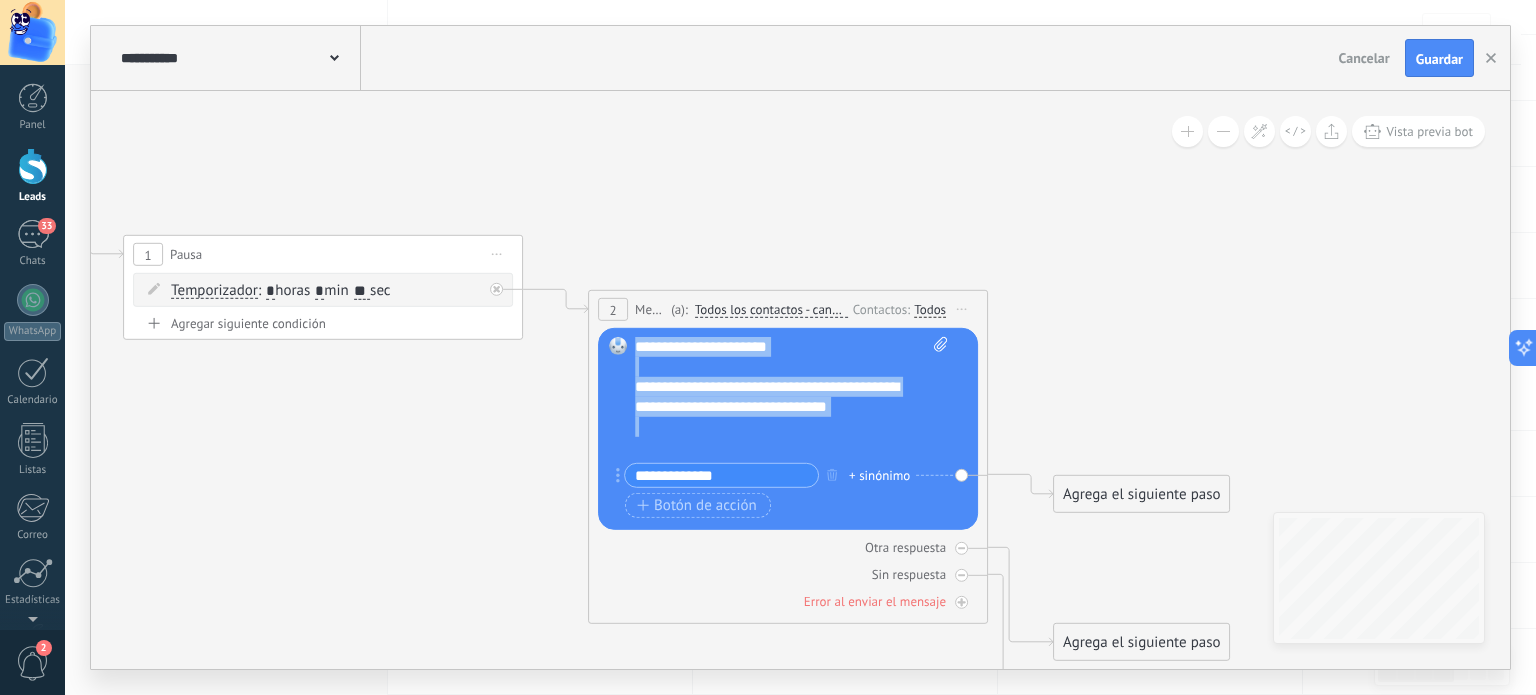 click on "**********" at bounding box center (792, 397) 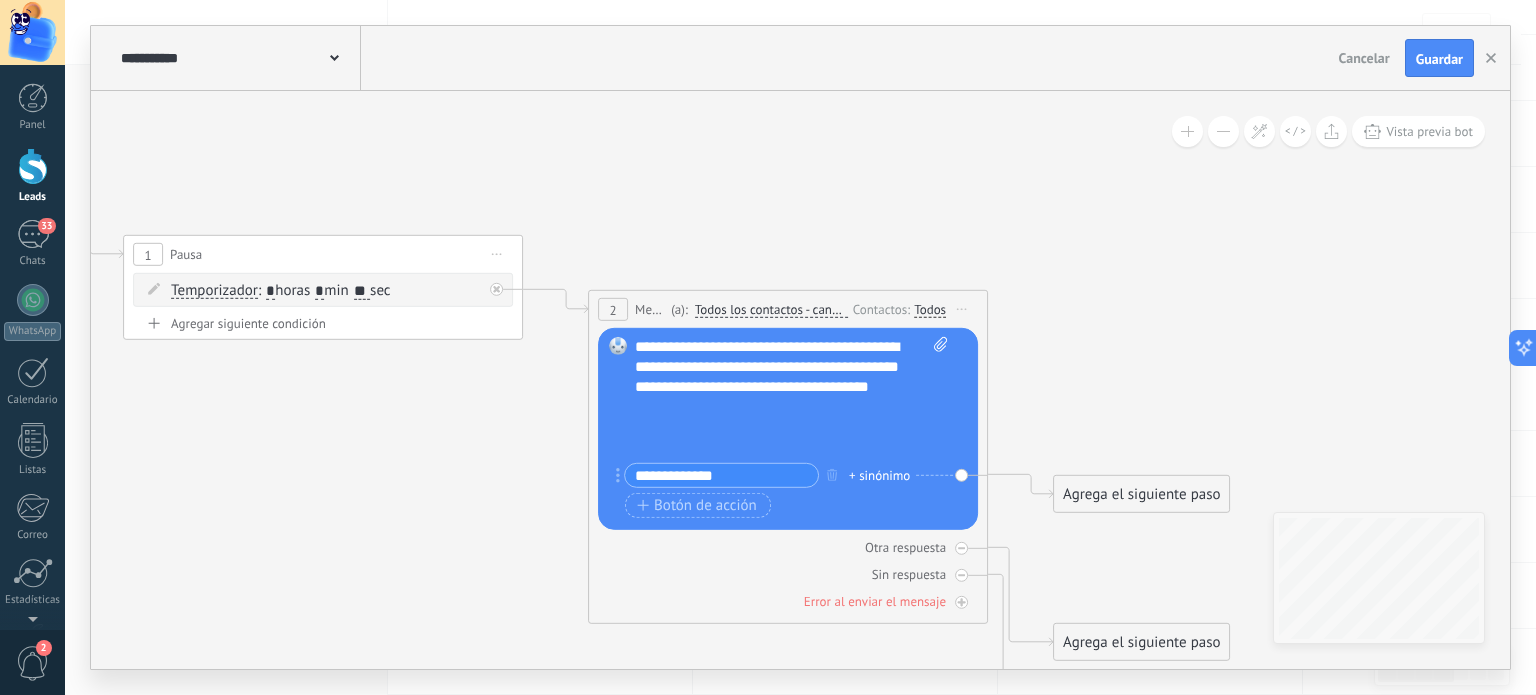 scroll, scrollTop: 0, scrollLeft: 0, axis: both 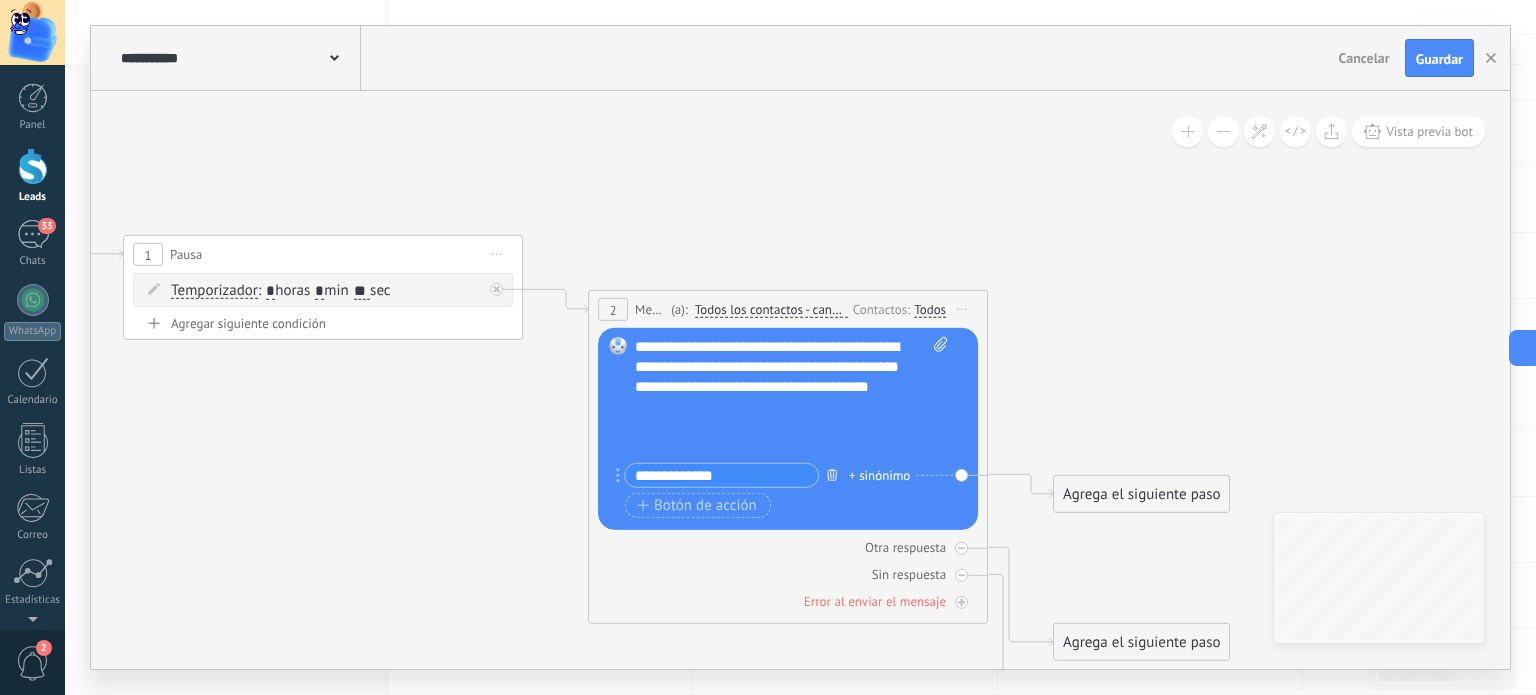 click 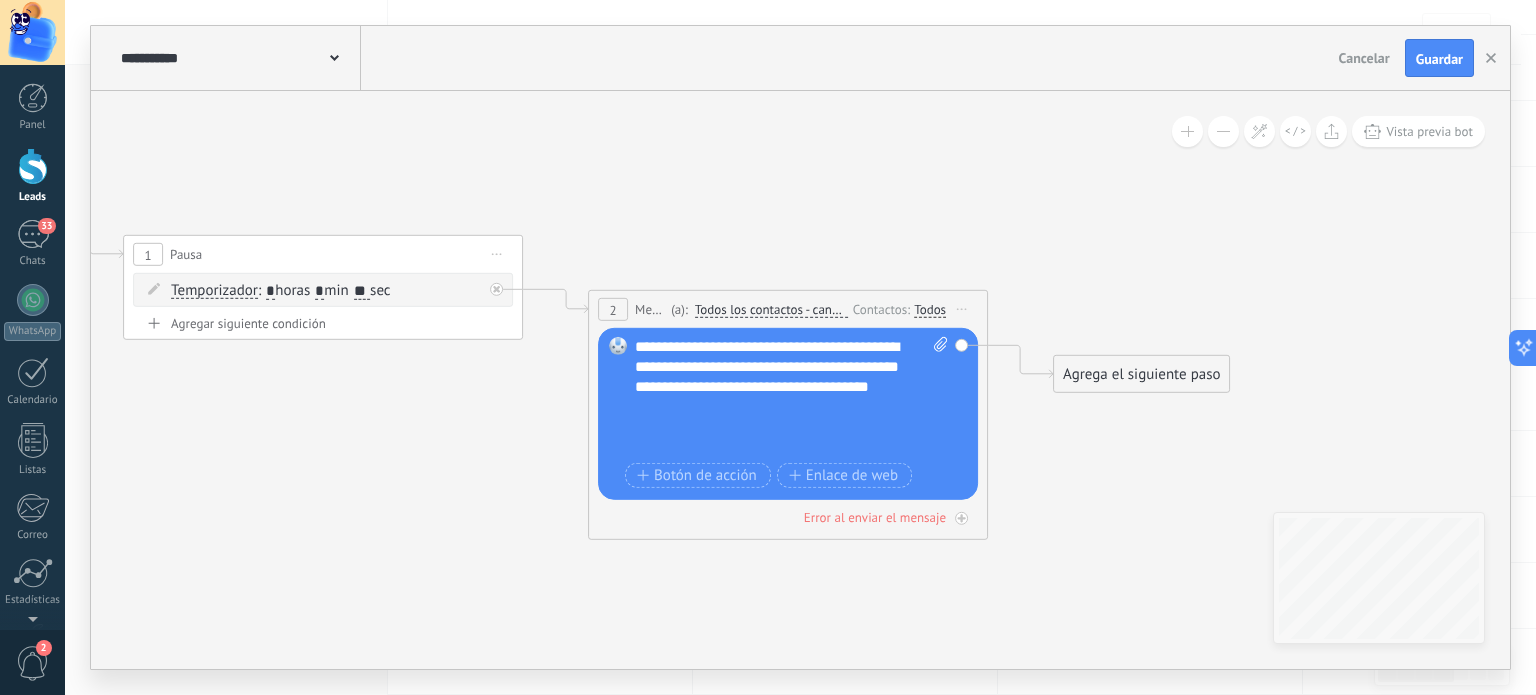 click on "Agrega el siguiente paso" at bounding box center (1141, 374) 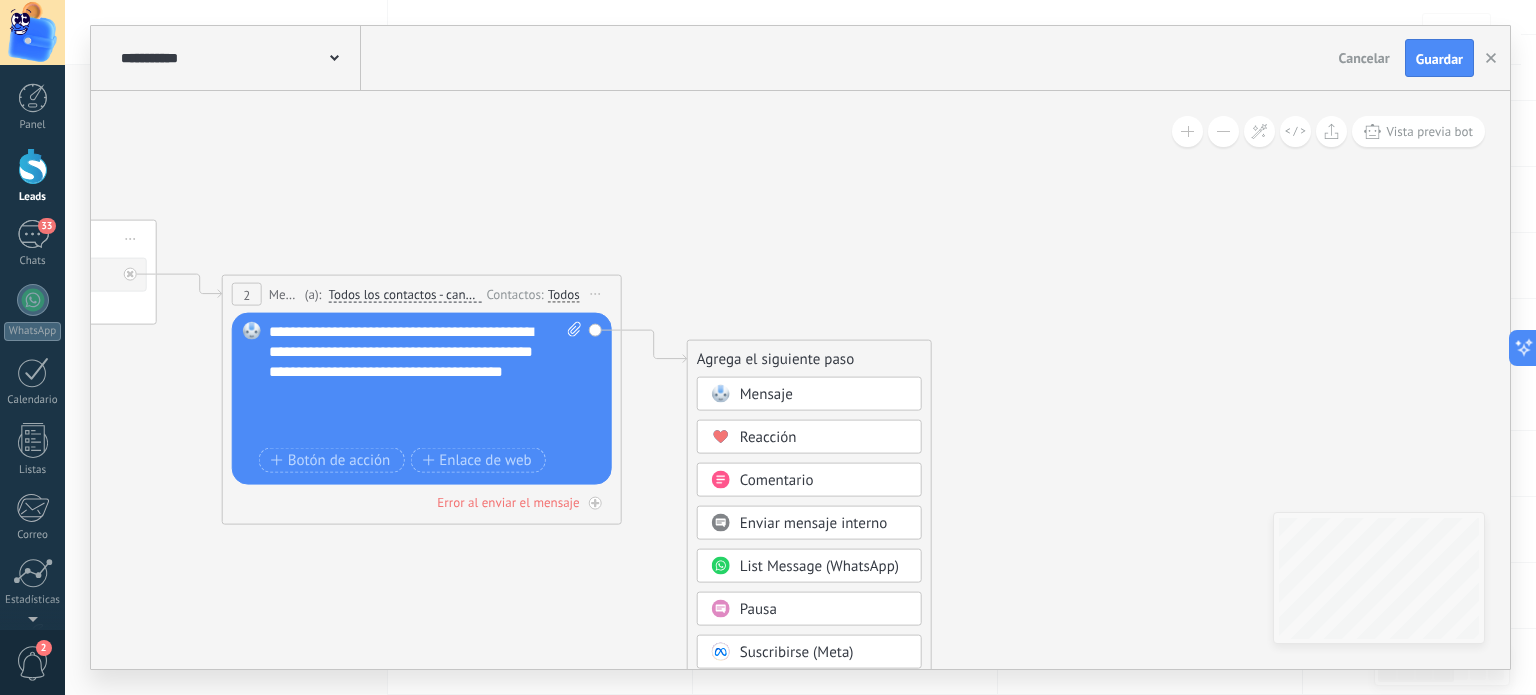 drag, startPoint x: 1252, startPoint y: 260, endPoint x: 852, endPoint y: 237, distance: 400.6607 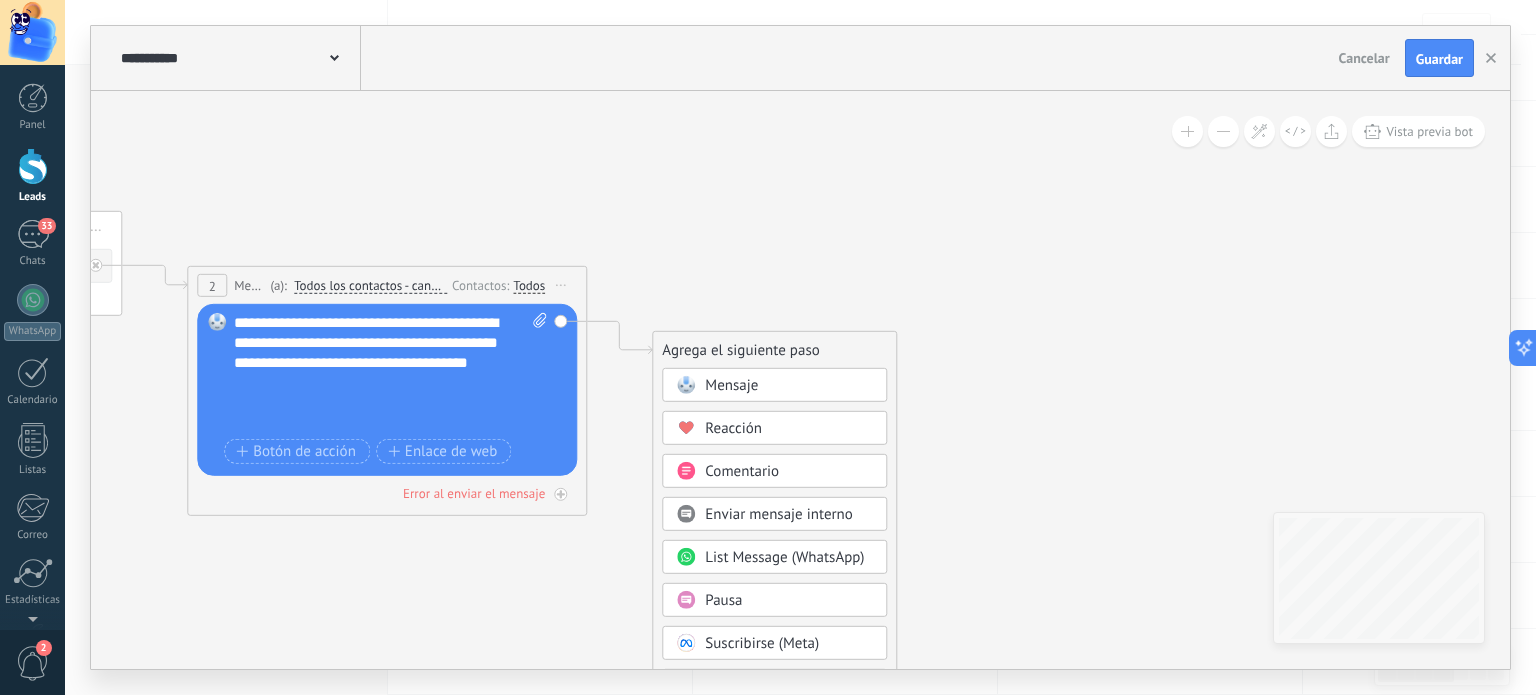 click on "Pausa" at bounding box center (789, 601) 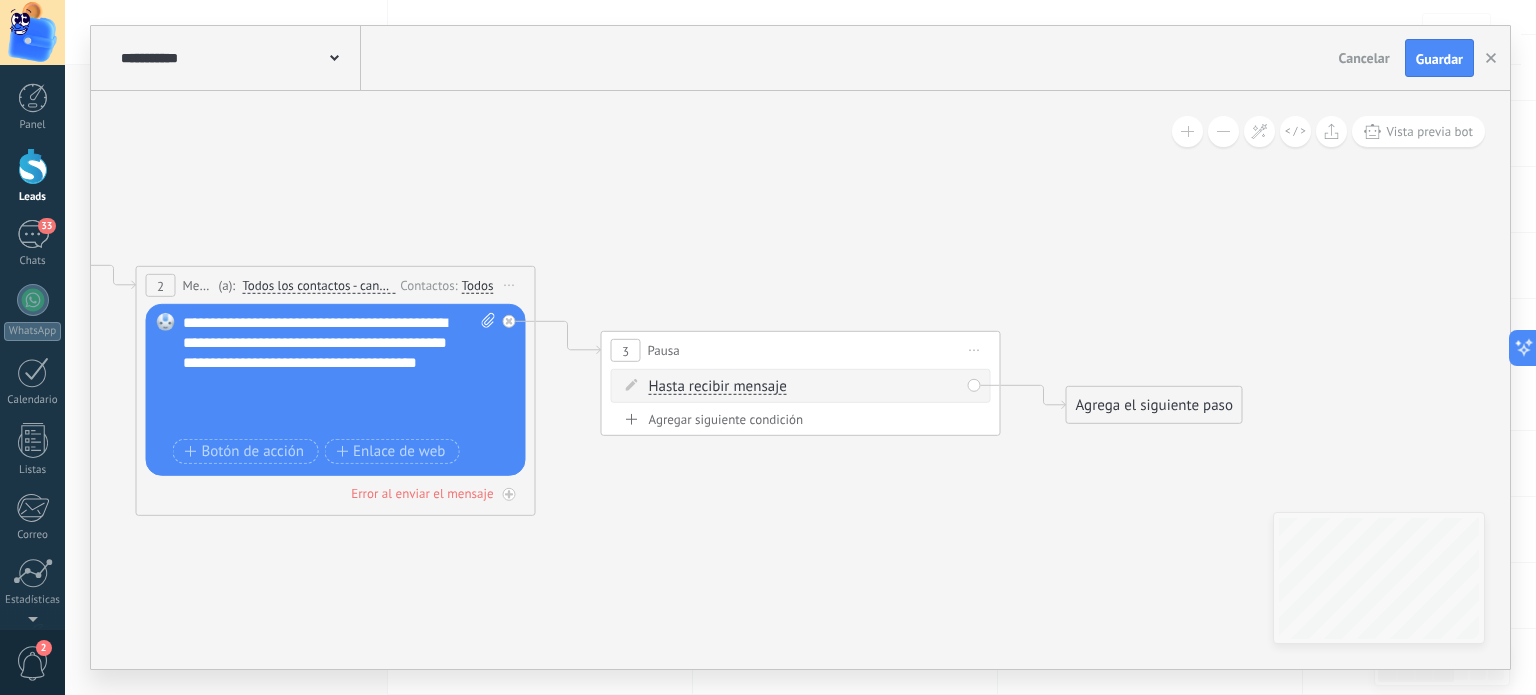 click on "Hasta recibir mensaje" at bounding box center [718, 387] 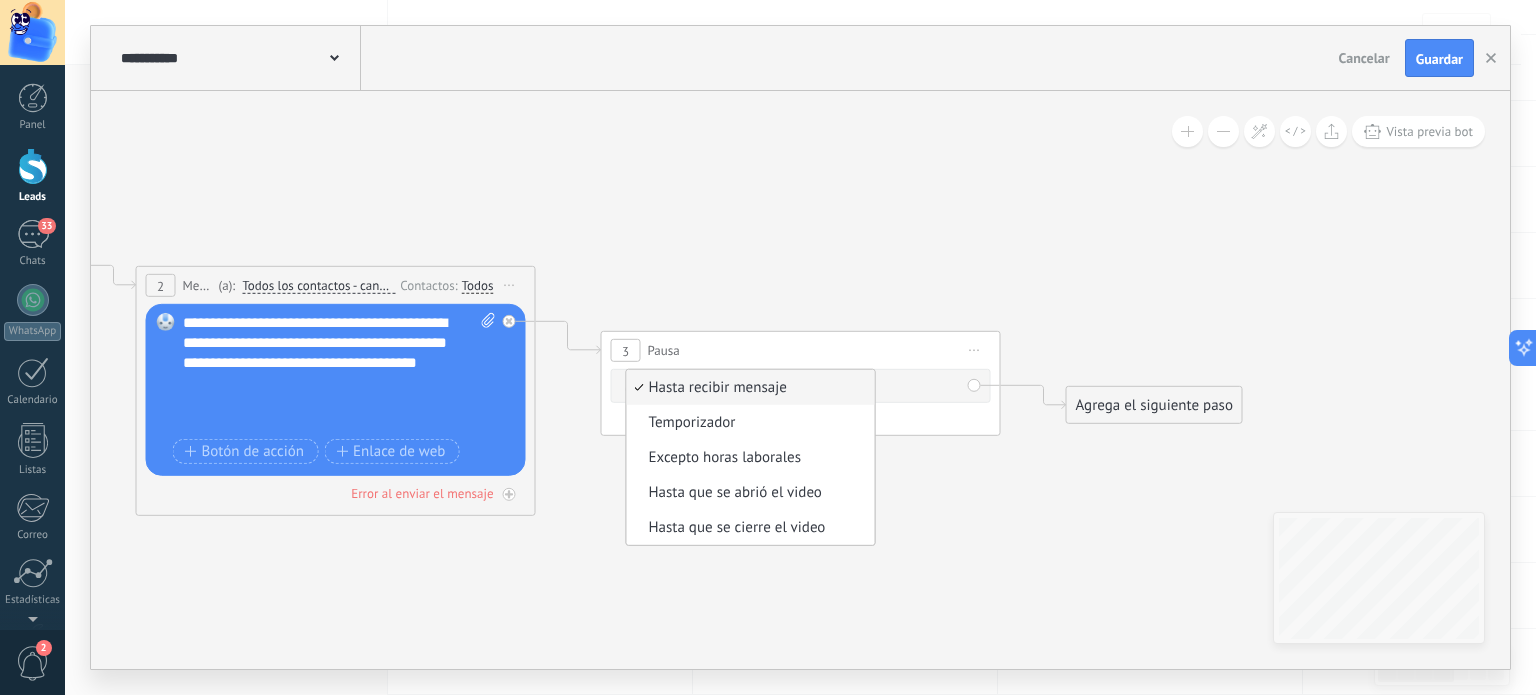 click on "Temporizador" at bounding box center (748, 423) 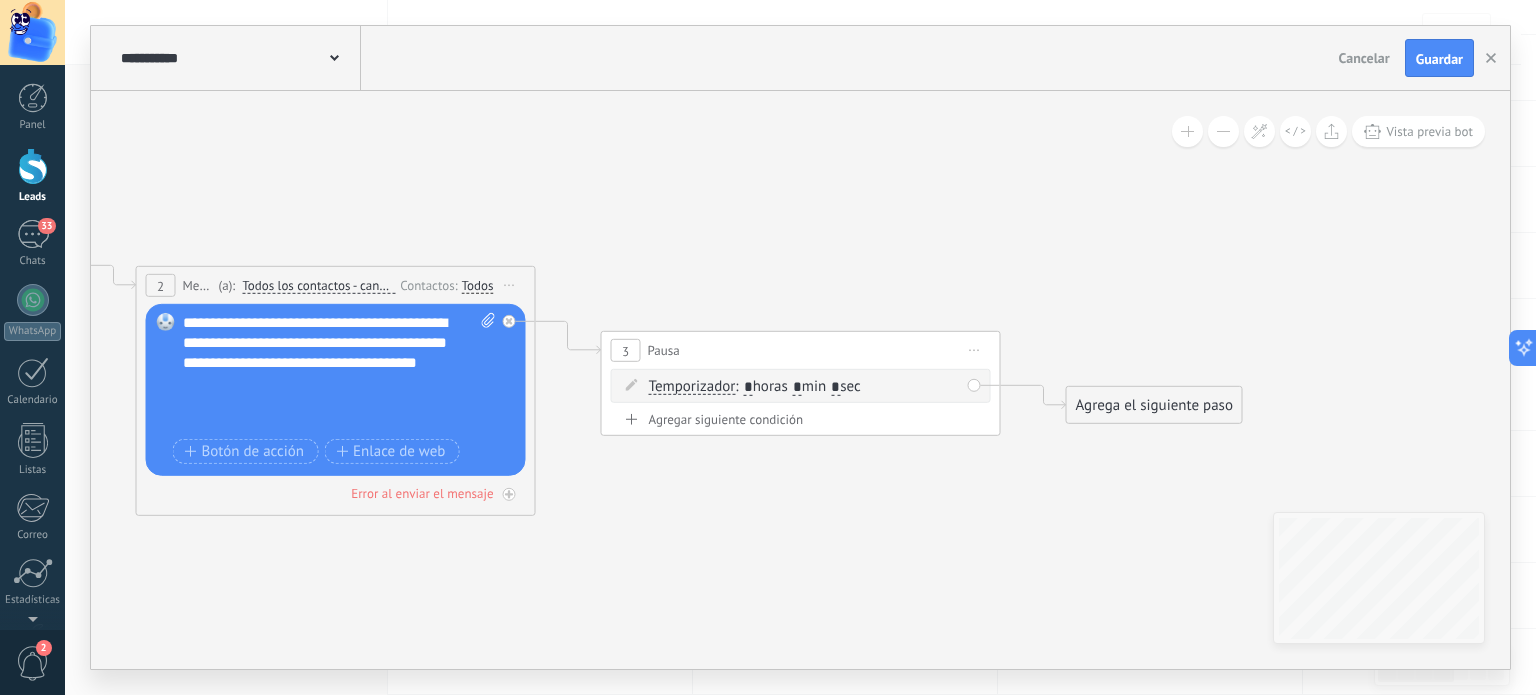 click on "Temporizador
Hasta recibir mensaje
Temporizador
Excepto horas laborales
Hasta que se abrió el video
Hasta que se cierre el video
Temporizador
Hasta recibir mensaje
Temporizador" at bounding box center [801, 386] 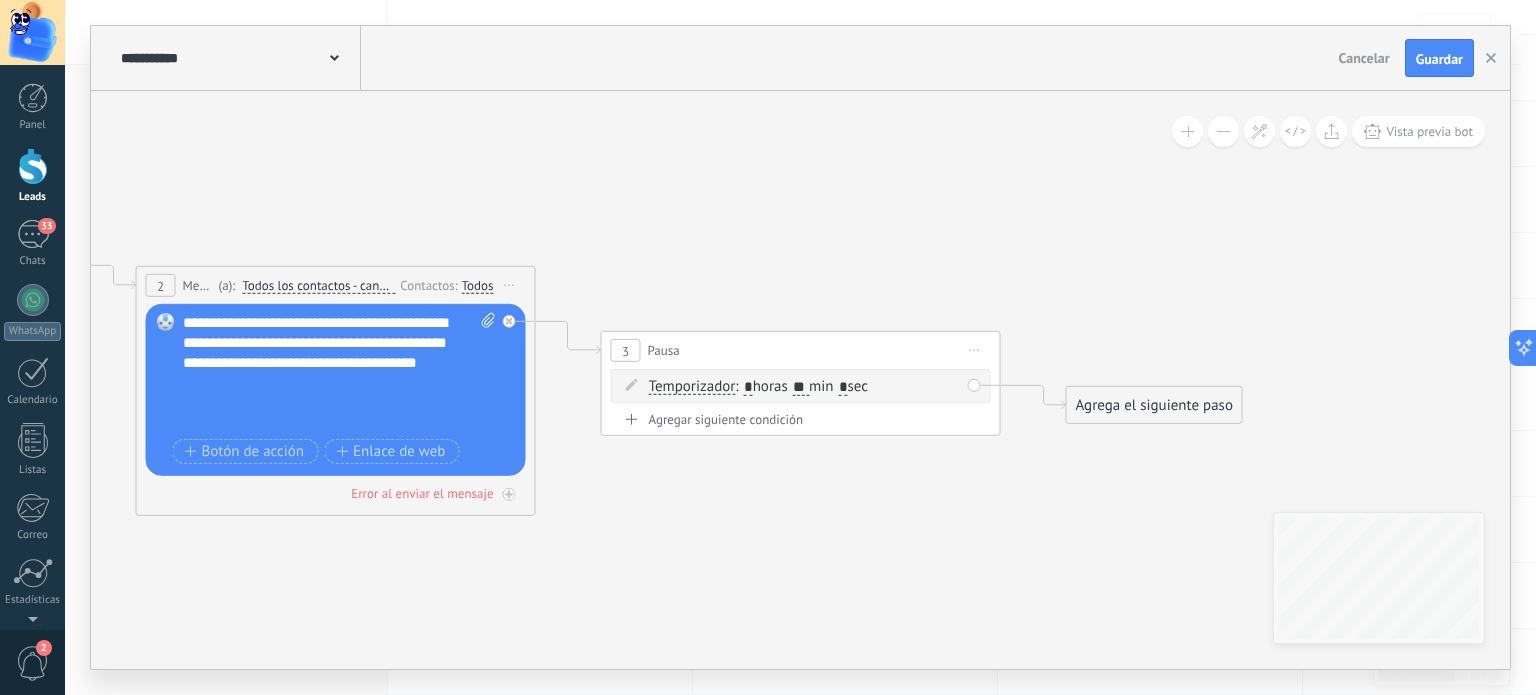 type on "*" 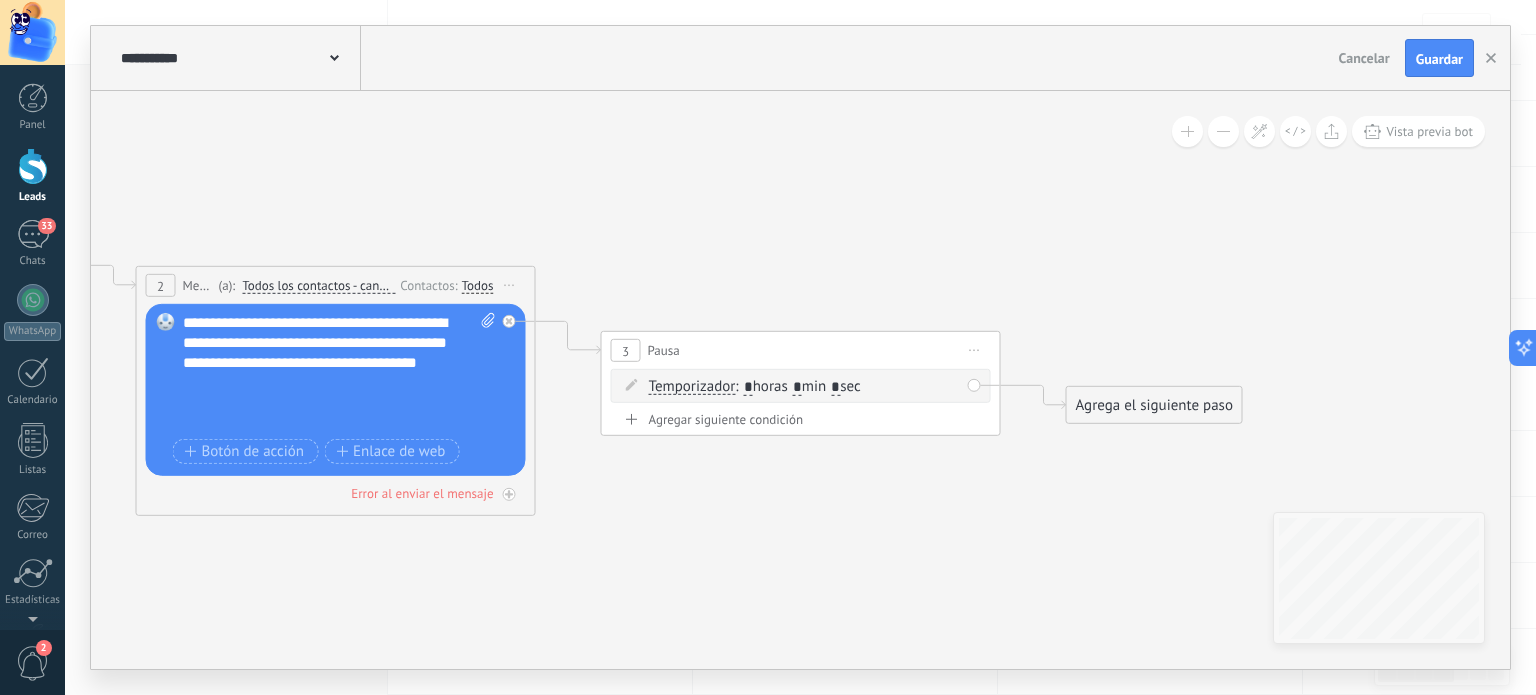 type on "*" 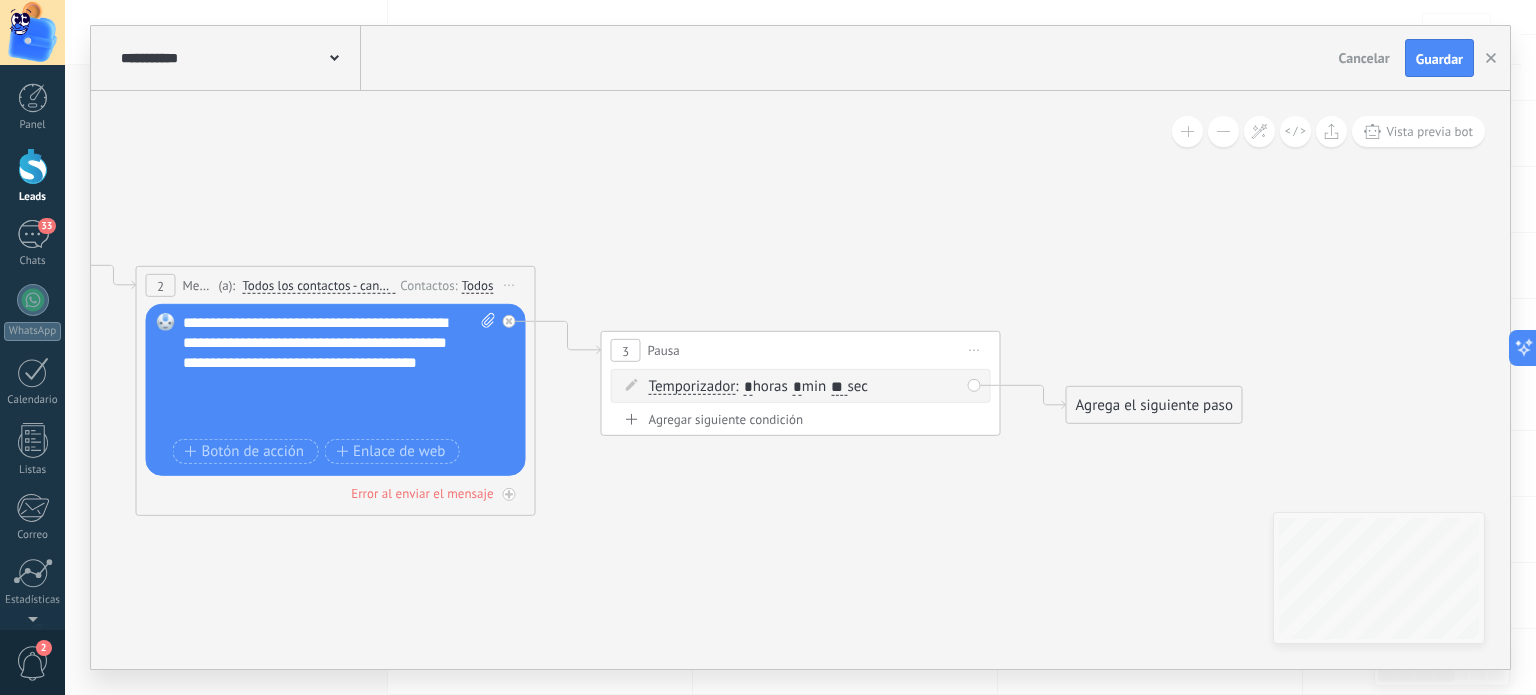type on "*" 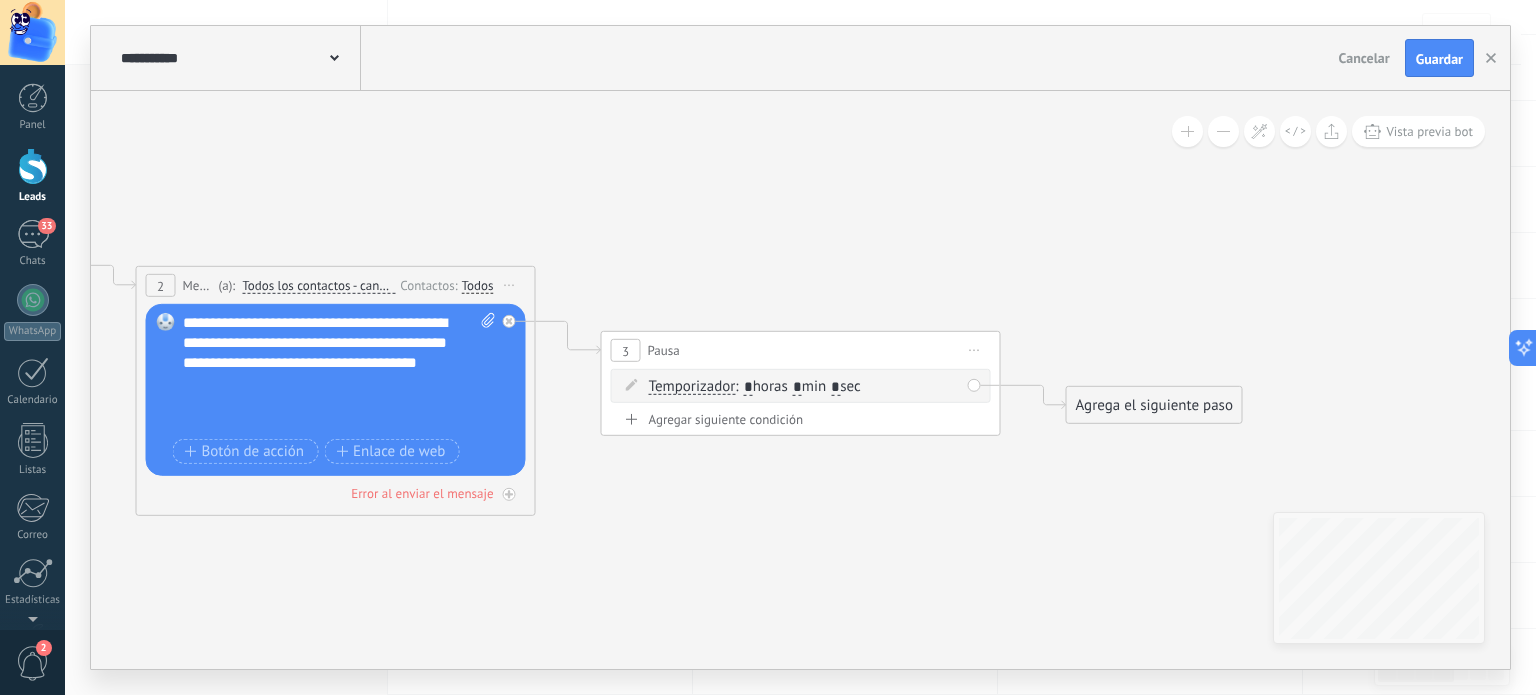 type on "*" 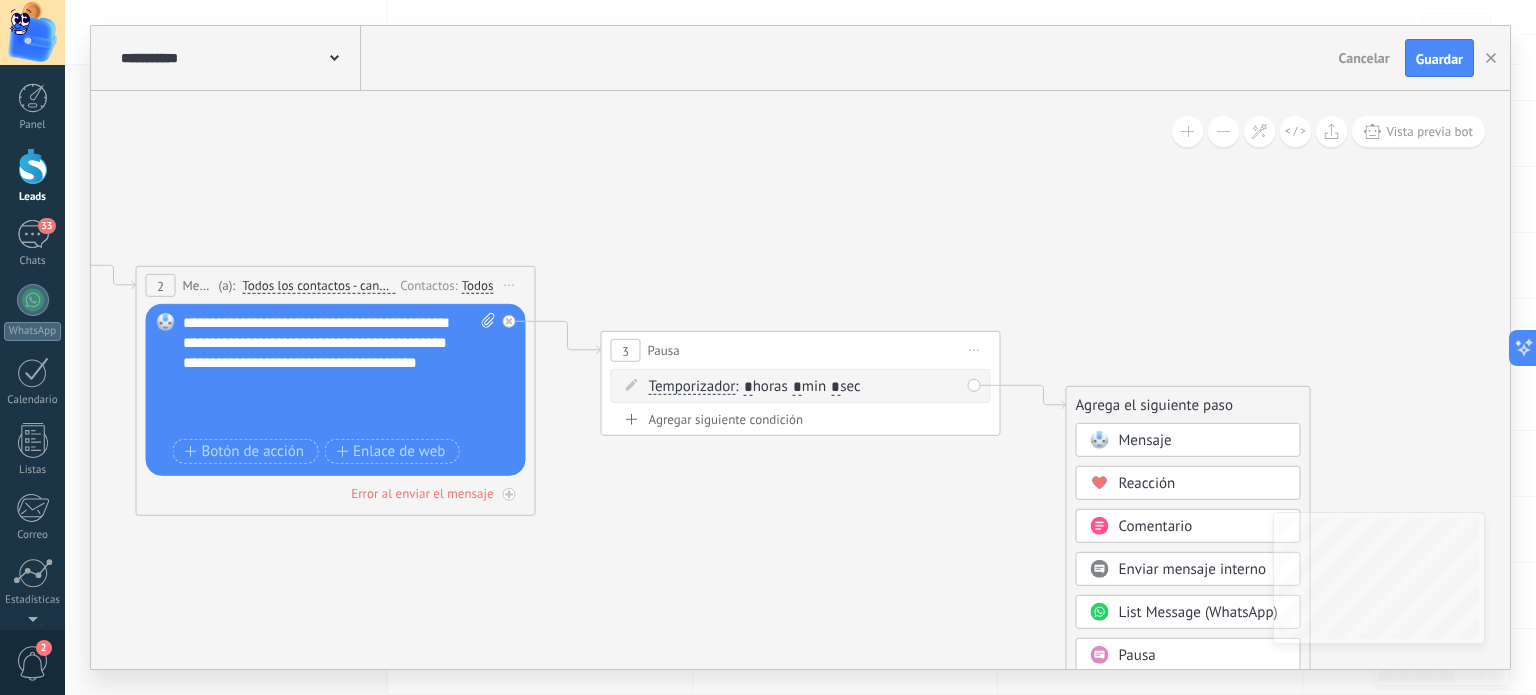click on "Mensaje" at bounding box center [1145, 440] 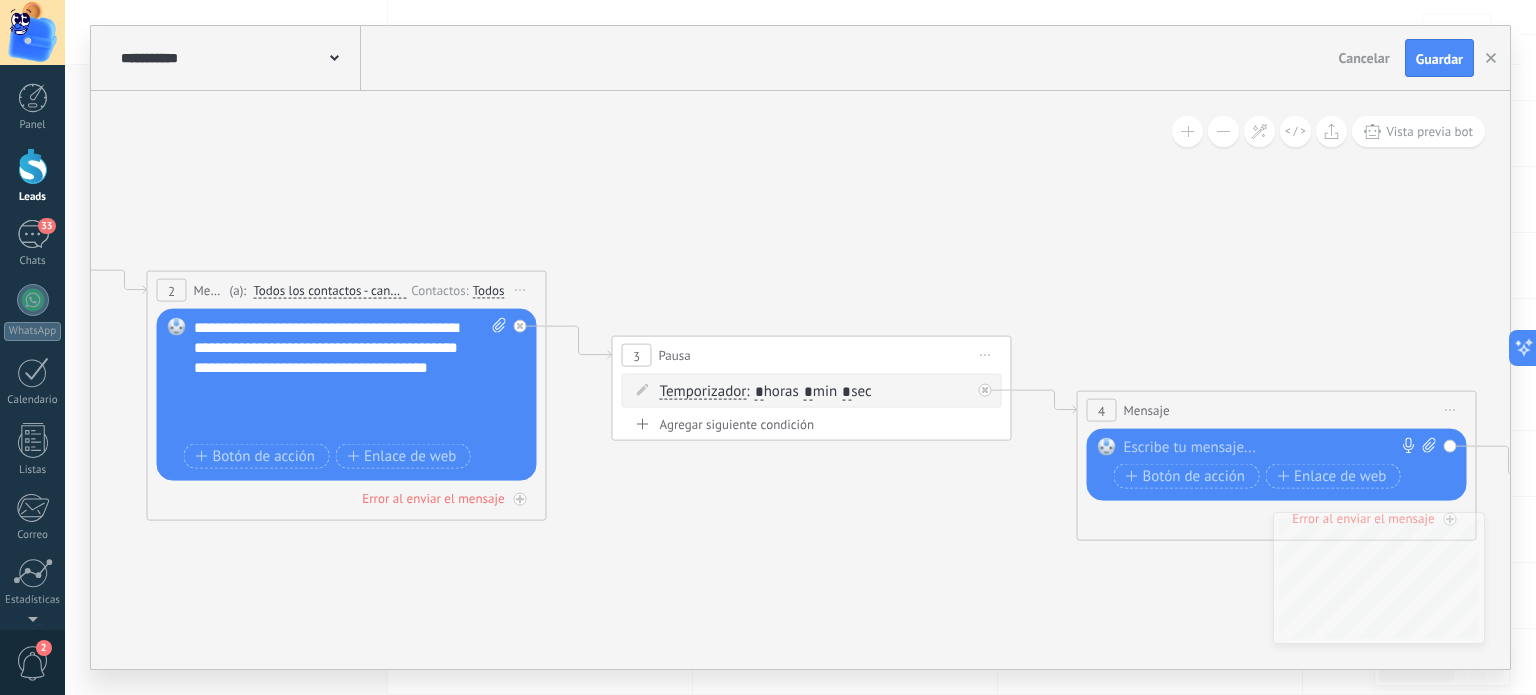 drag, startPoint x: 420, startPoint y: 231, endPoint x: 872, endPoint y: 230, distance: 452.0011 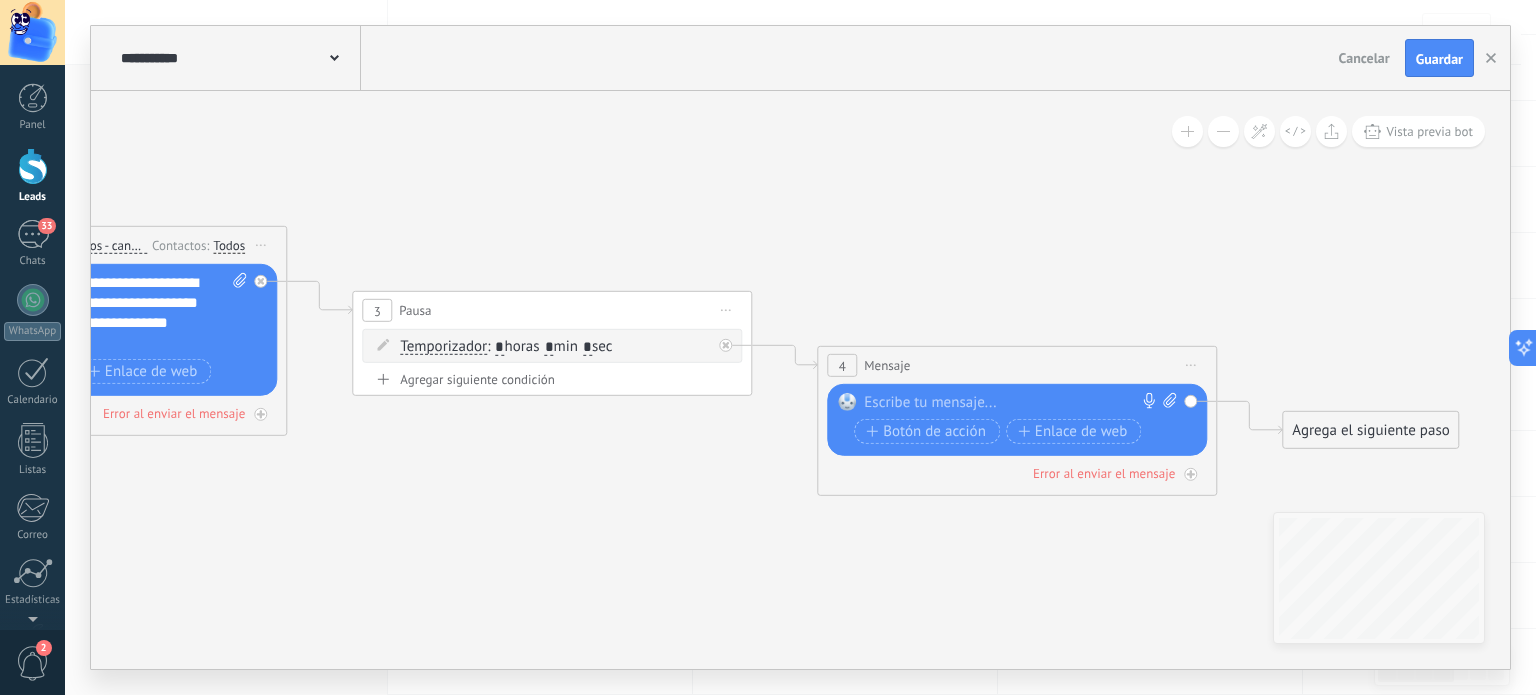 drag, startPoint x: 1123, startPoint y: 226, endPoint x: 862, endPoint y: 221, distance: 261.04788 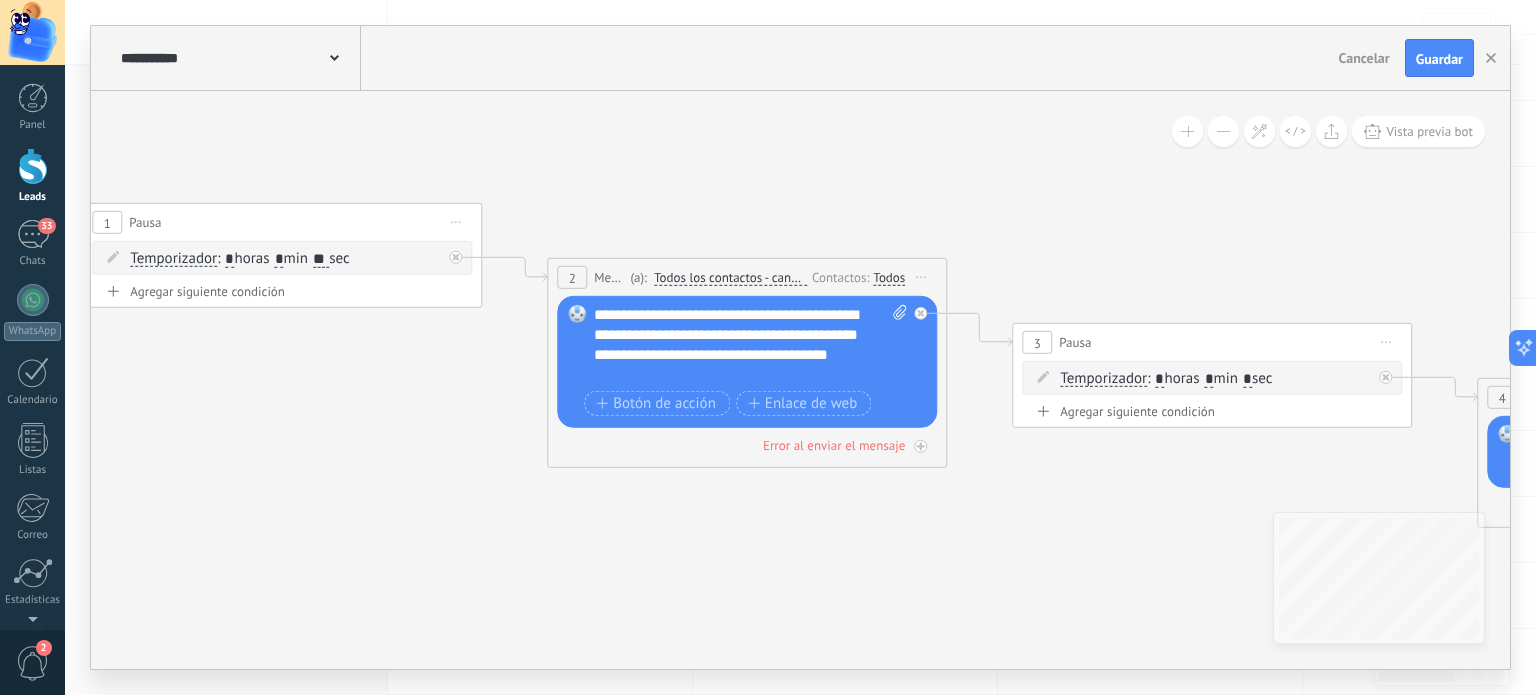 drag, startPoint x: 408, startPoint y: 205, endPoint x: 1080, endPoint y: 239, distance: 672.85956 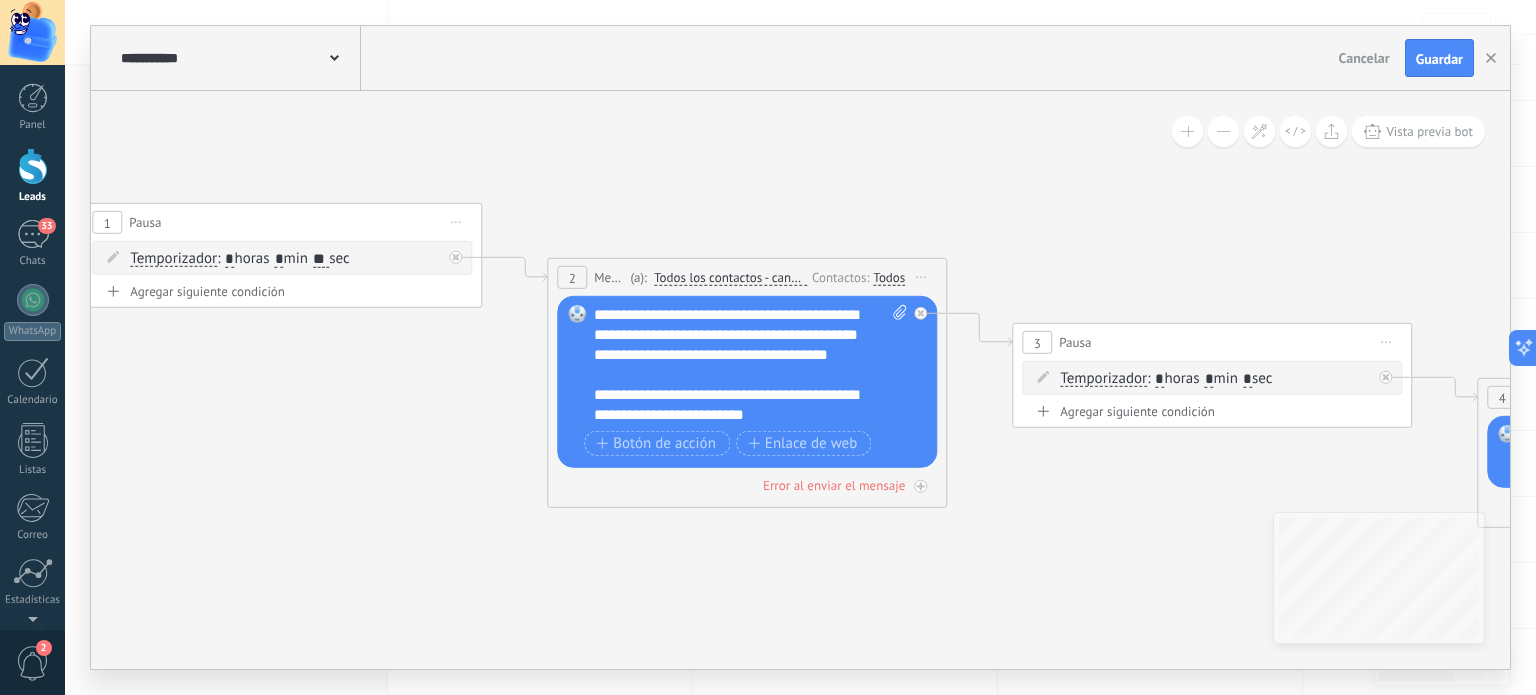 click on "**********" at bounding box center (733, 405) 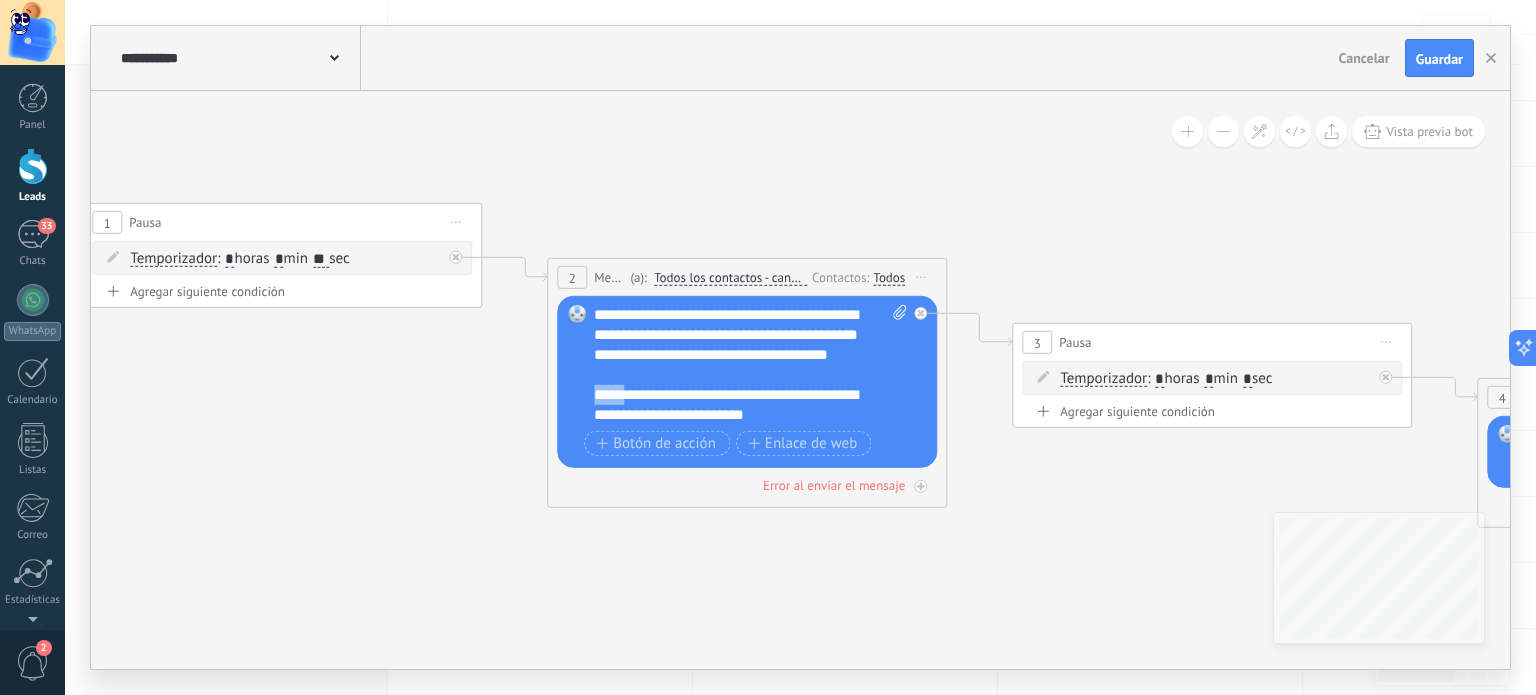 click on "**********" at bounding box center [733, 405] 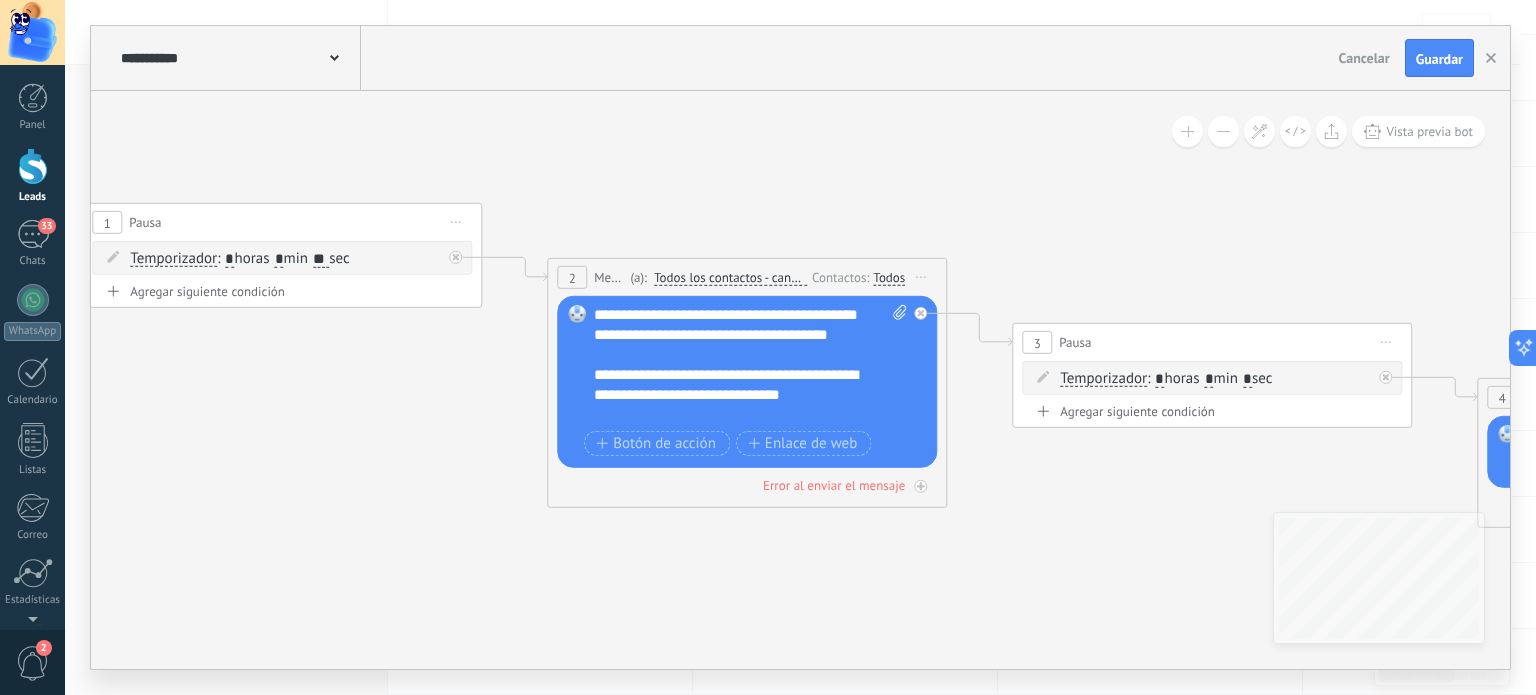 scroll, scrollTop: 40, scrollLeft: 0, axis: vertical 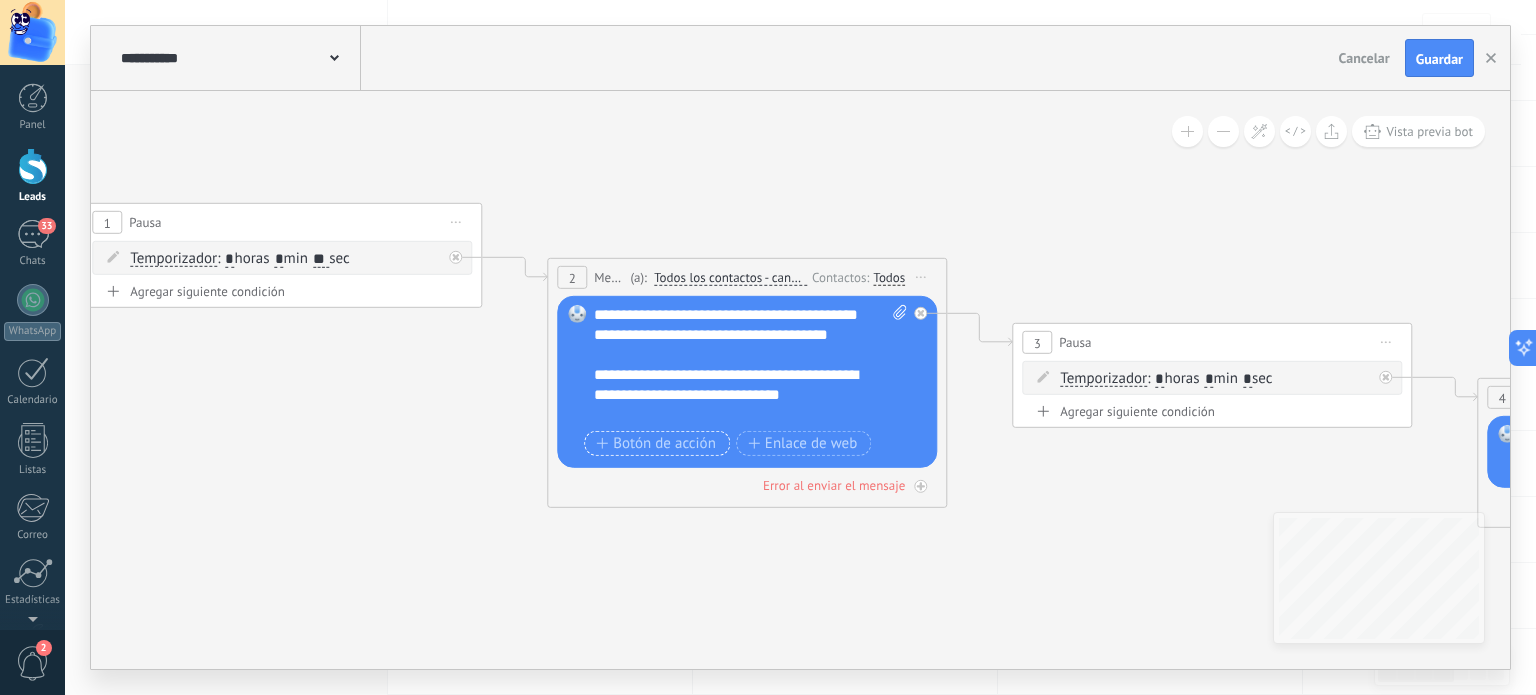 click on "Botón de acción" at bounding box center (656, 444) 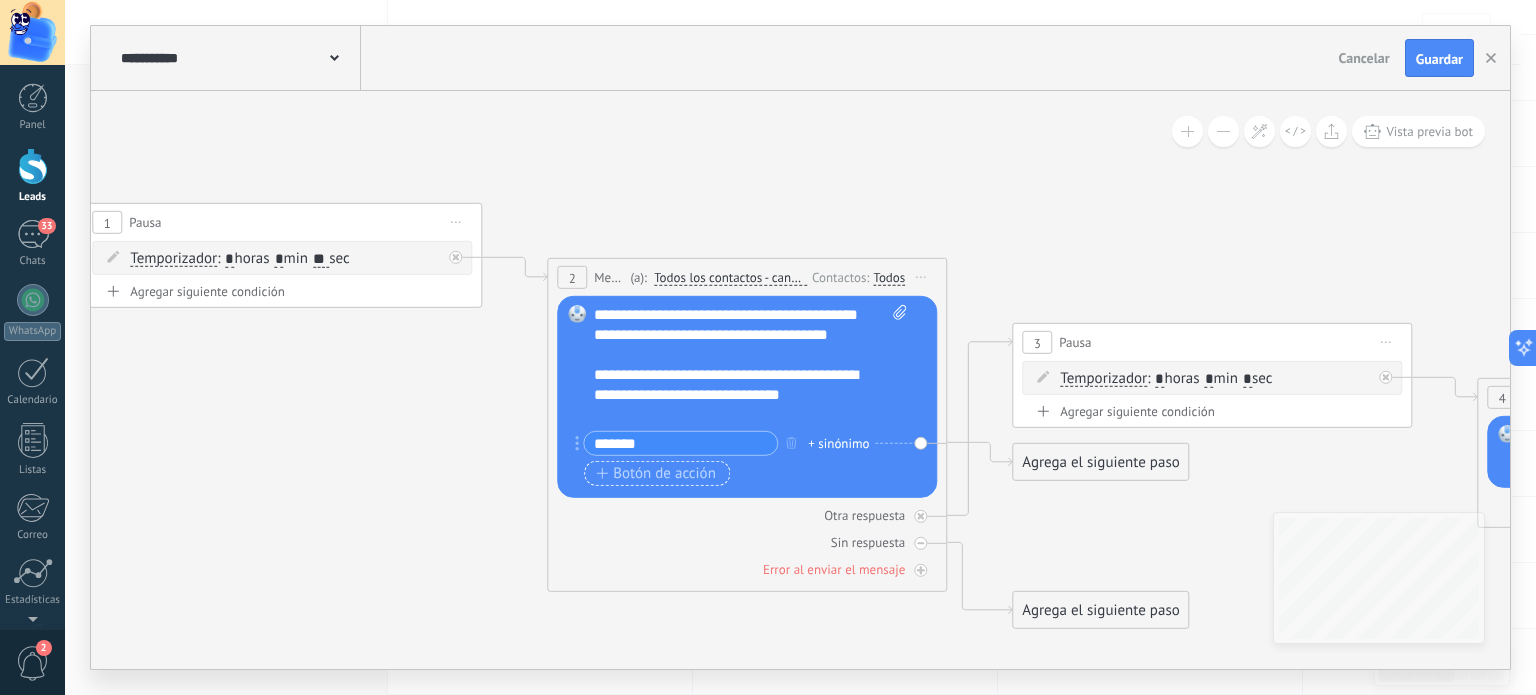 type on "*******" 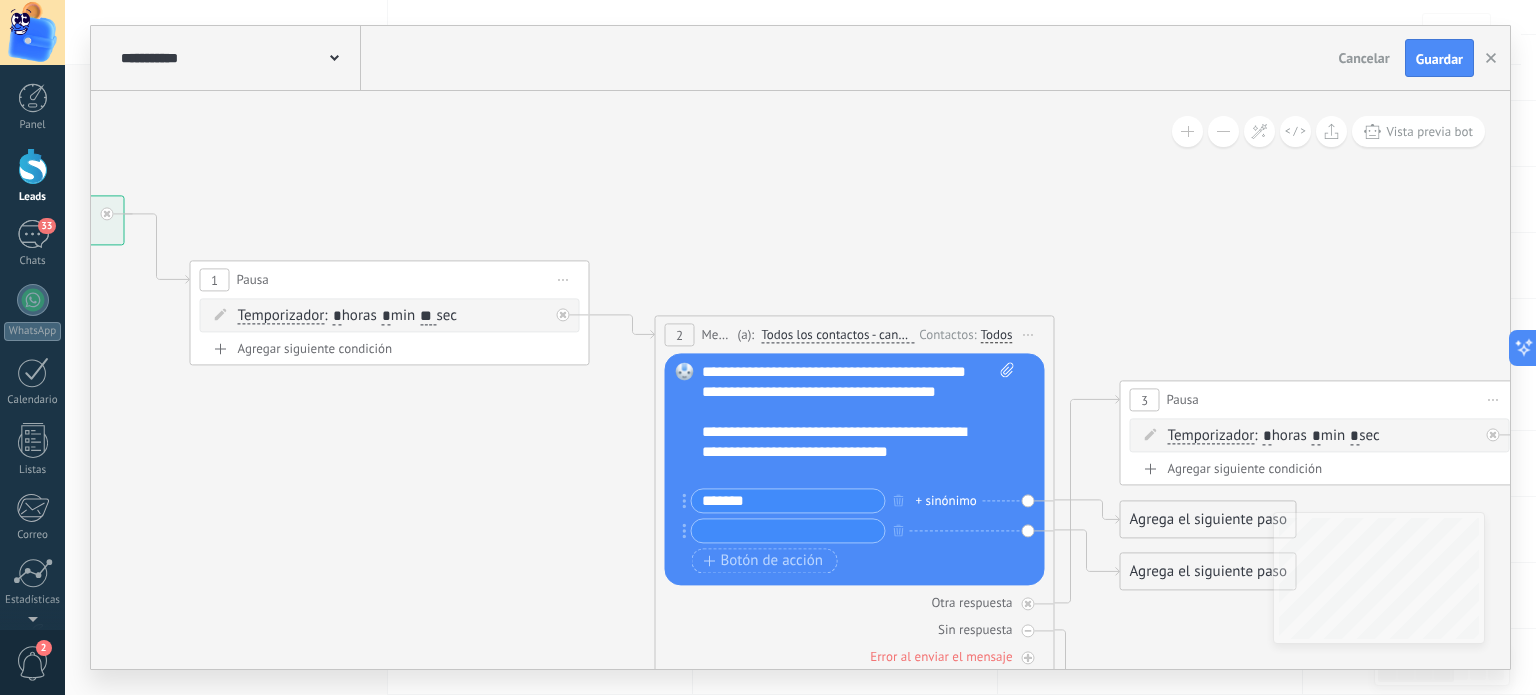 drag, startPoint x: 388, startPoint y: 484, endPoint x: 388, endPoint y: 495, distance: 11 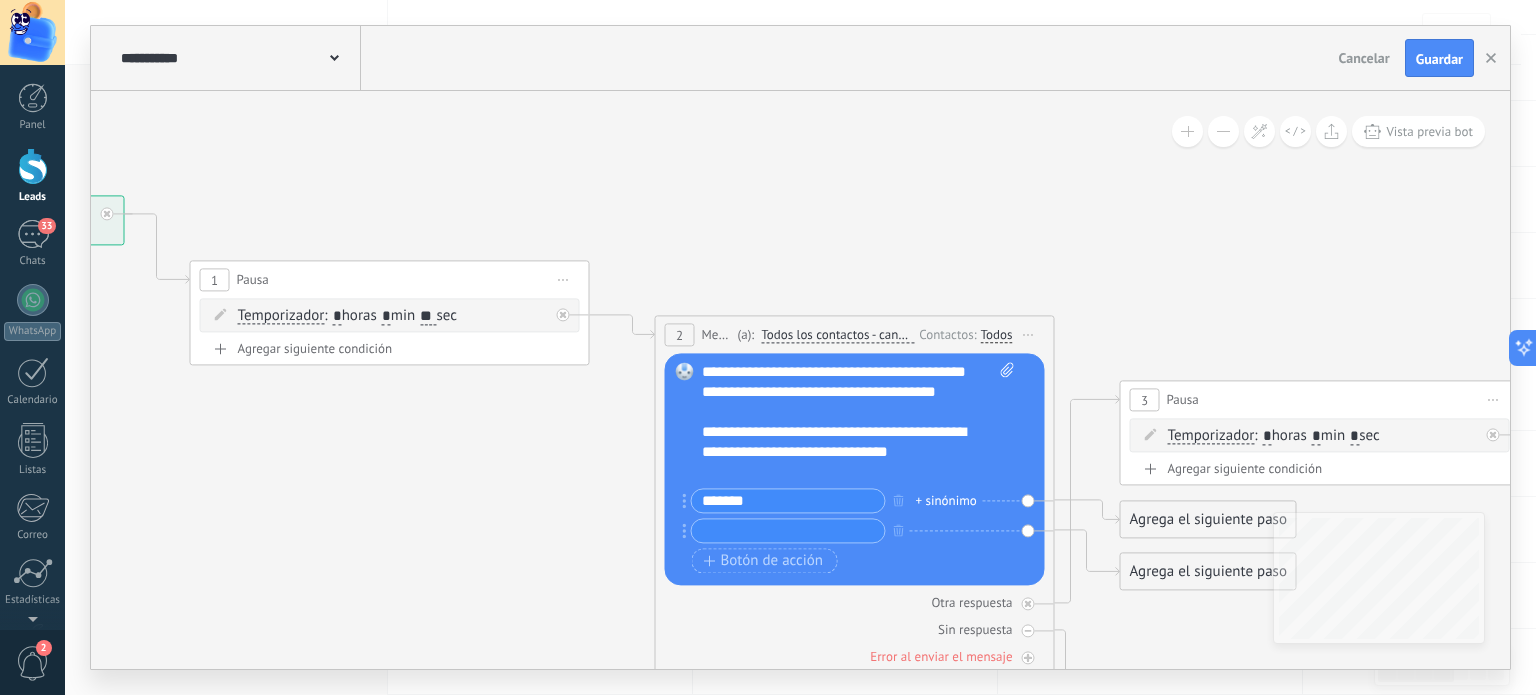 click 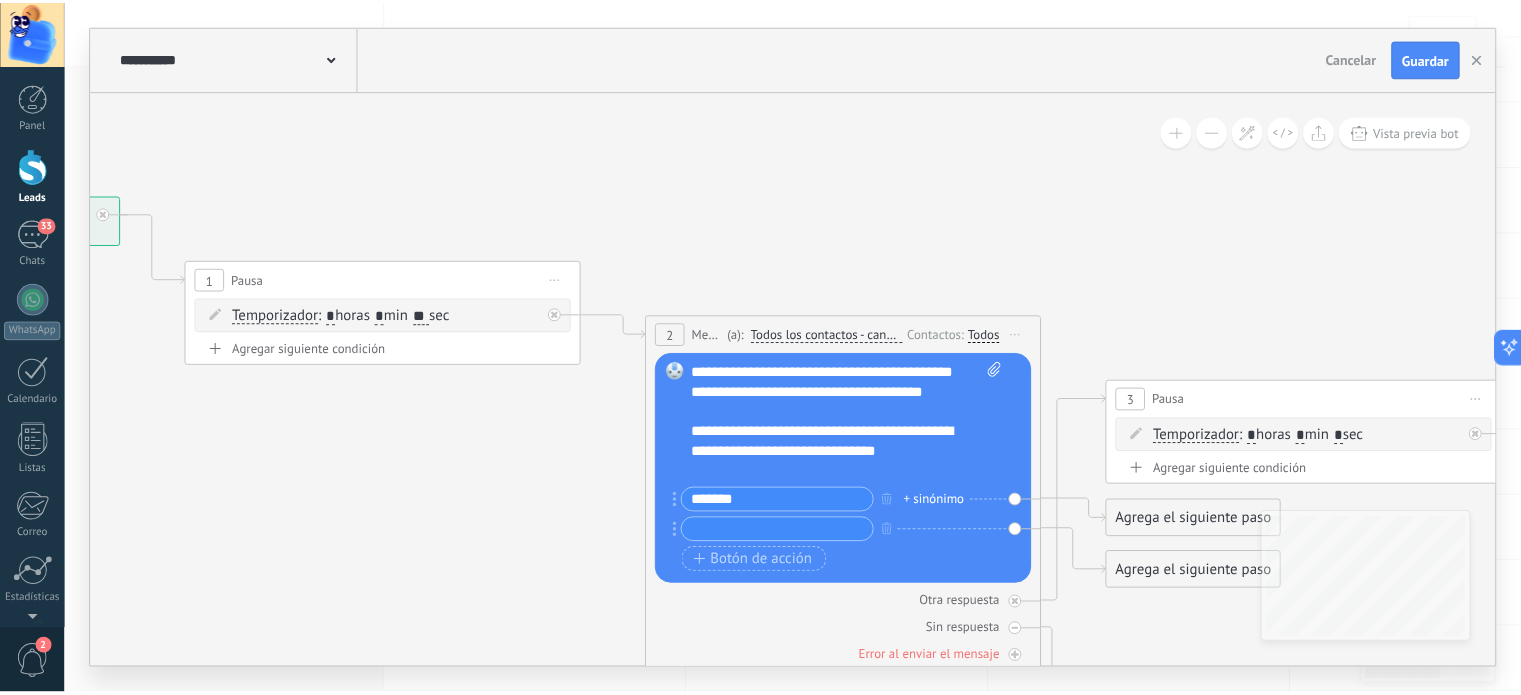 scroll, scrollTop: 0, scrollLeft: 0, axis: both 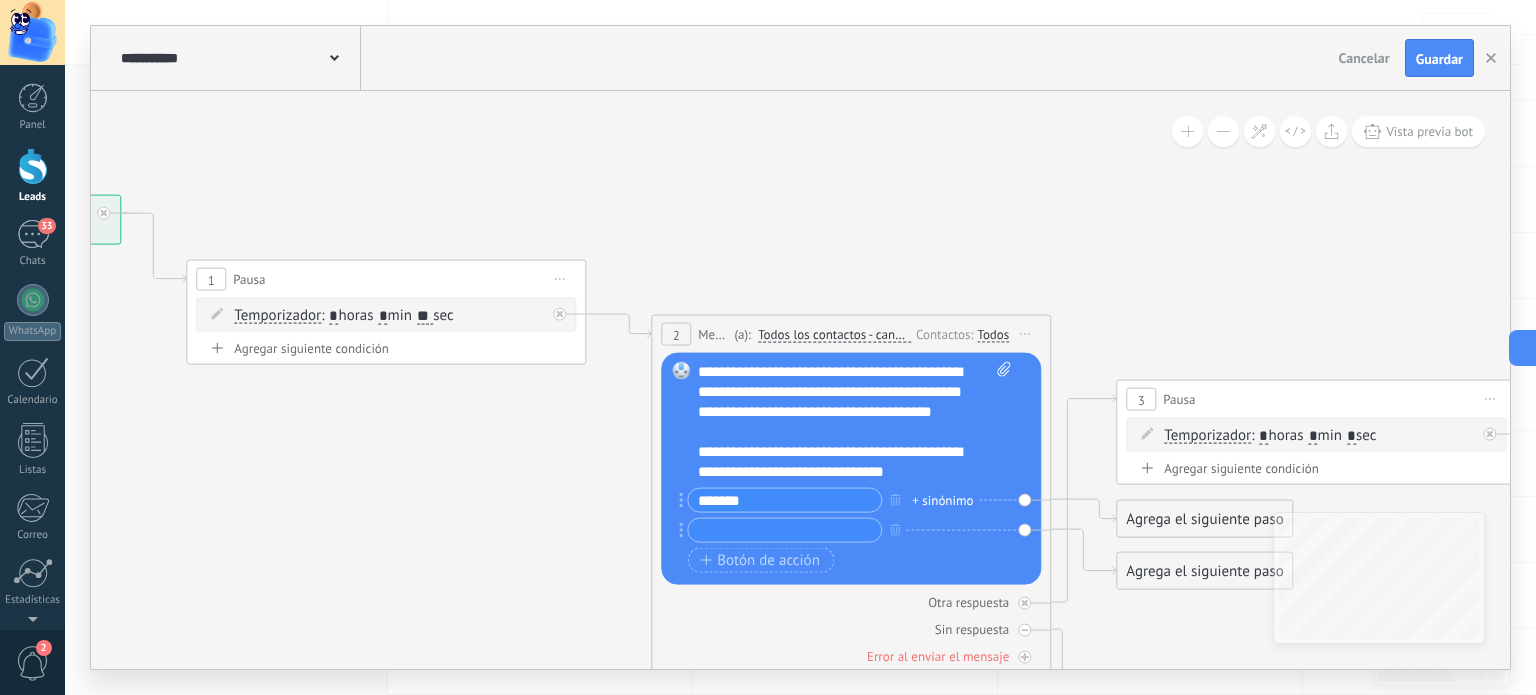 click 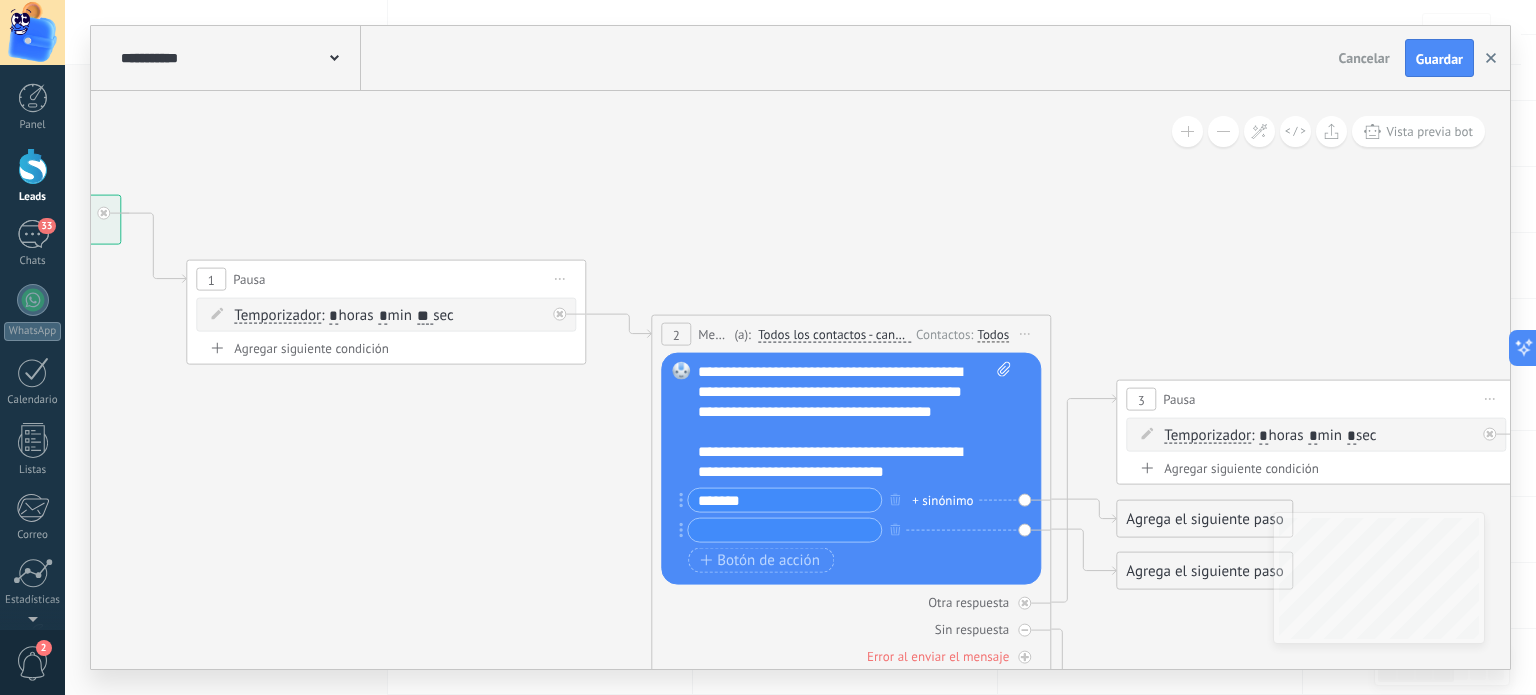 click at bounding box center [1491, 58] 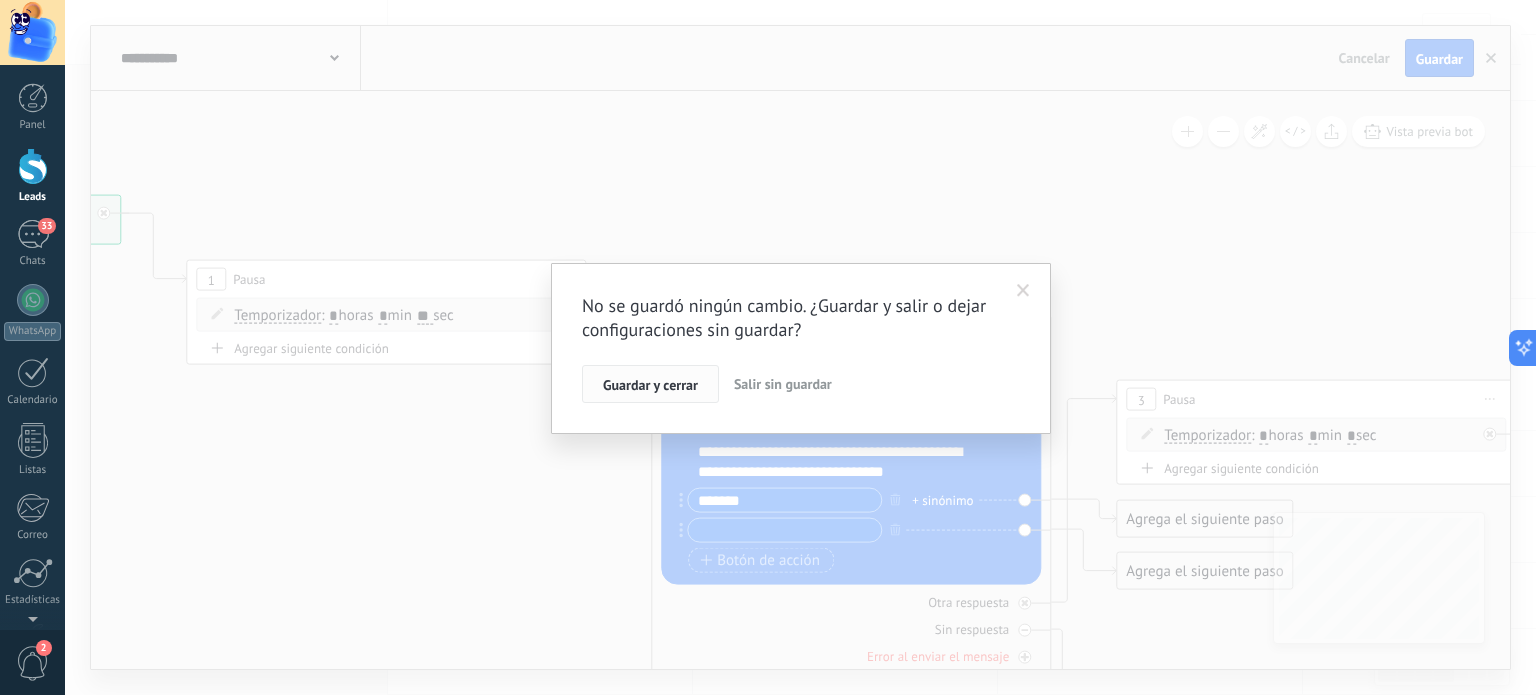 click on "Guardar y cerrar" at bounding box center [650, 385] 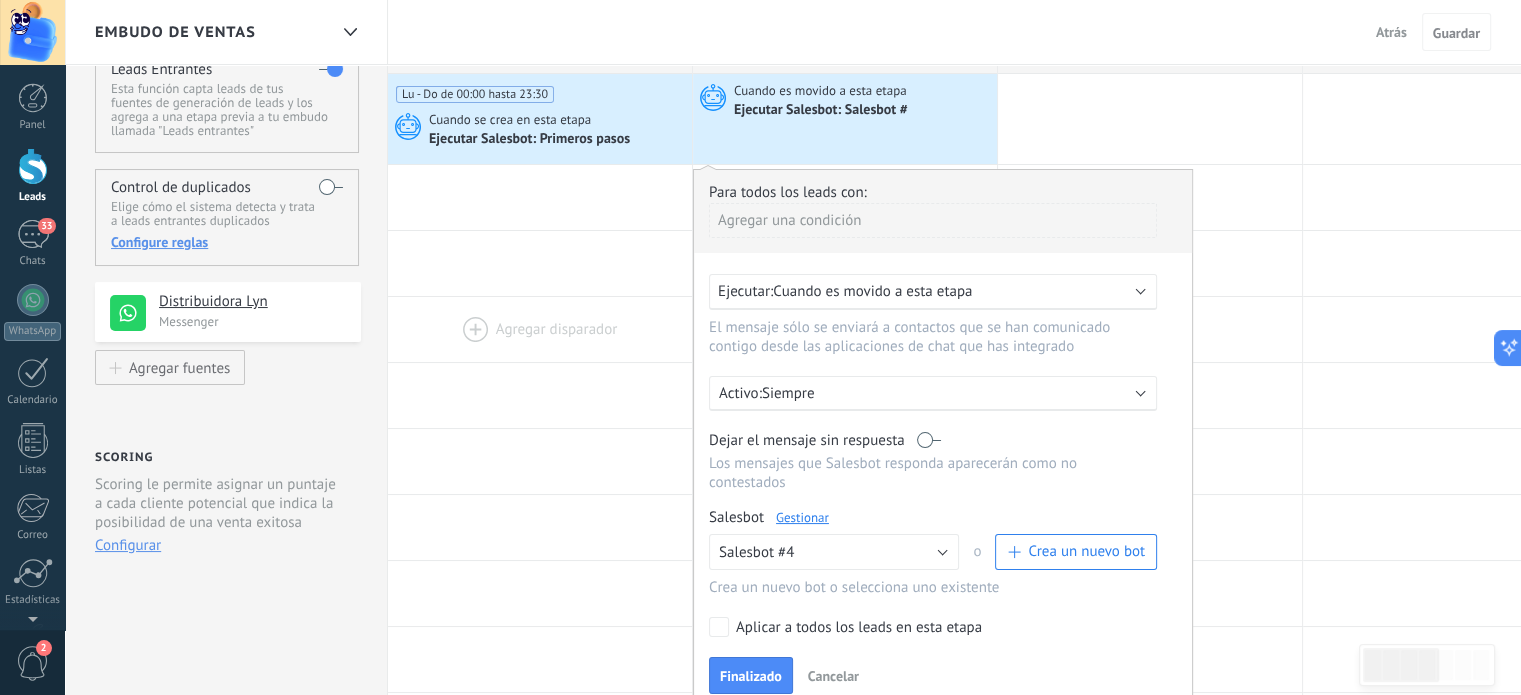 scroll, scrollTop: 0, scrollLeft: 0, axis: both 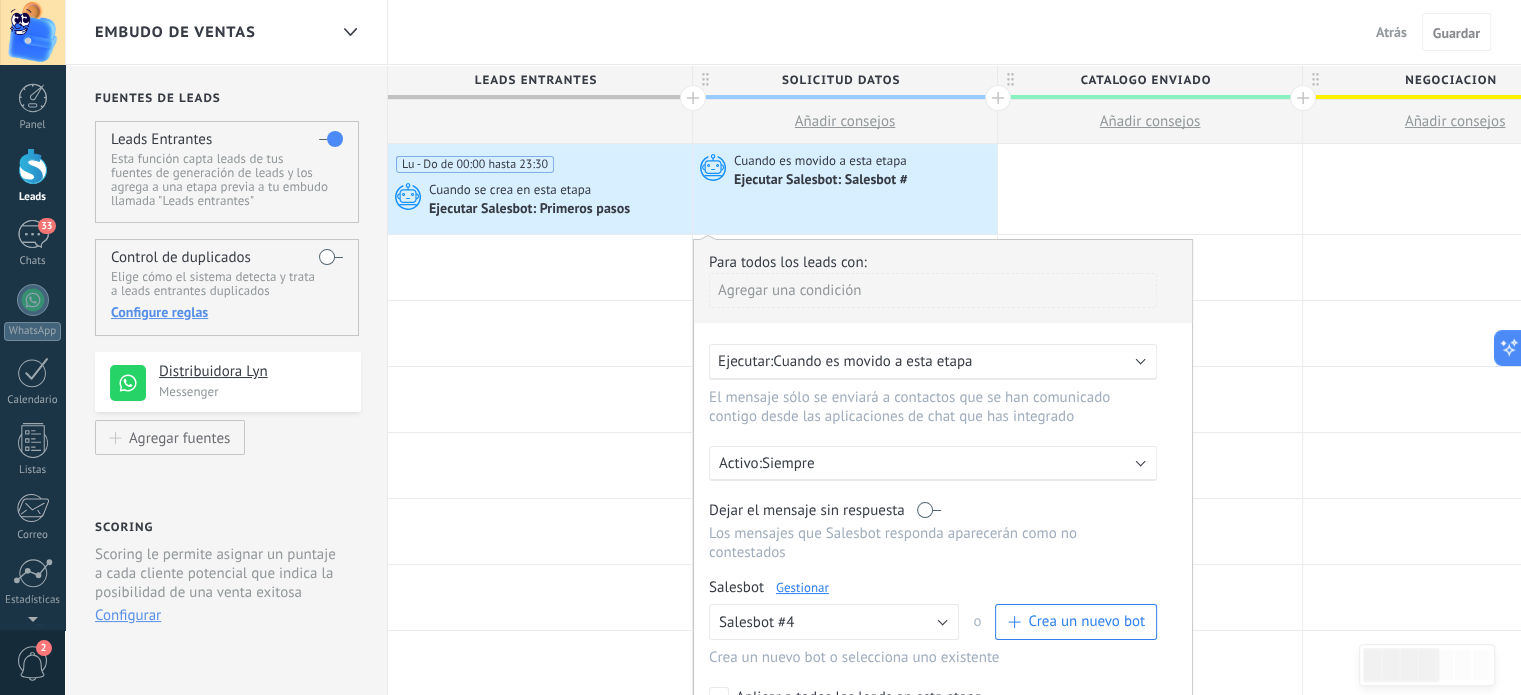 click on "Cuando se crea en esta etapa" at bounding box center [511, 190] 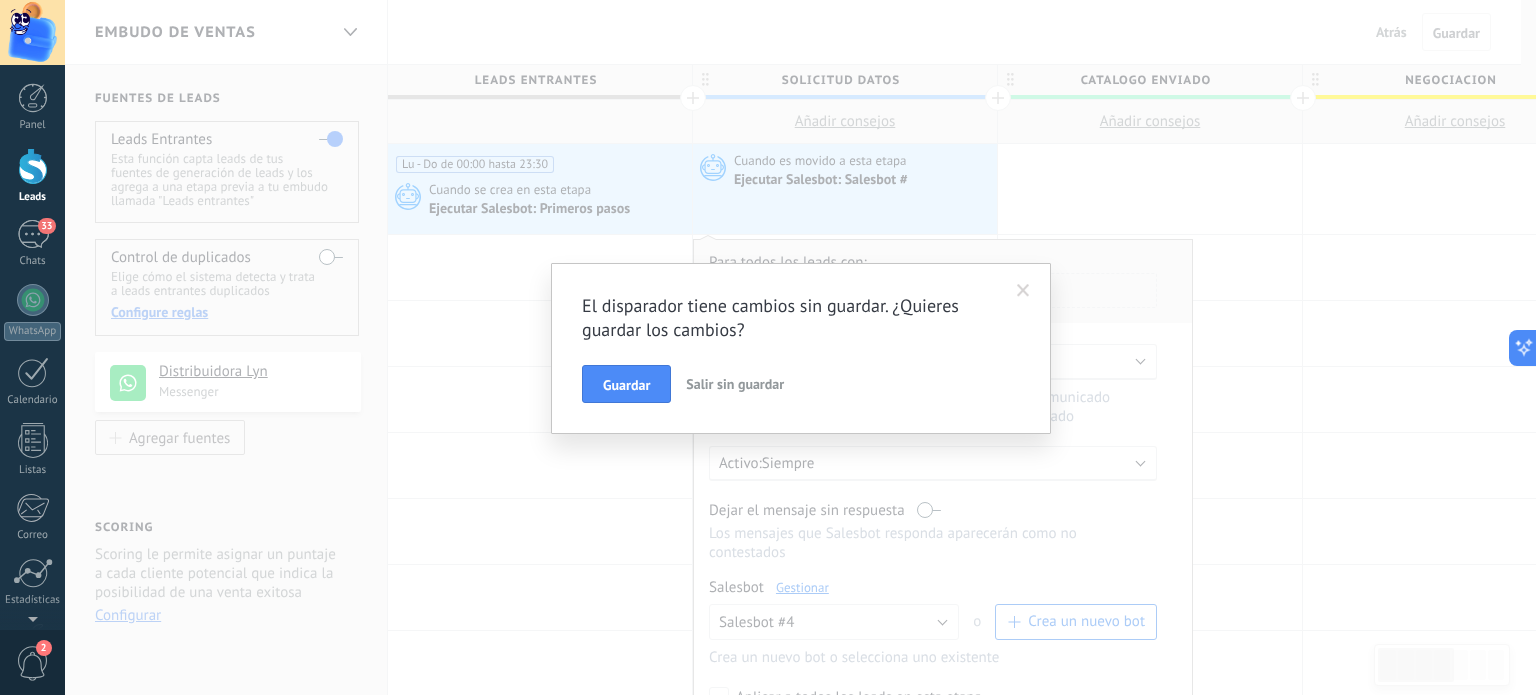 click at bounding box center (1023, 291) 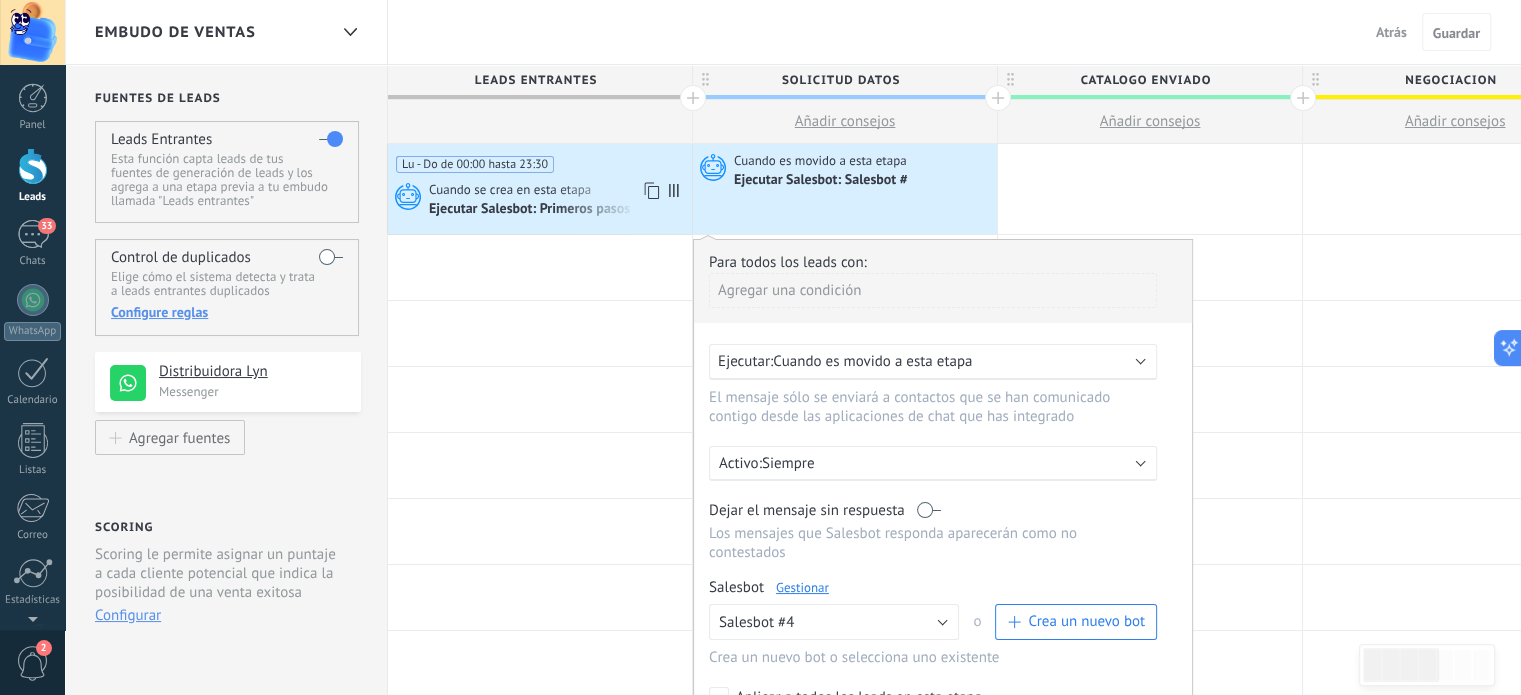 click on "Ejecutar Salesbot: Primeros pasos" at bounding box center [531, 210] 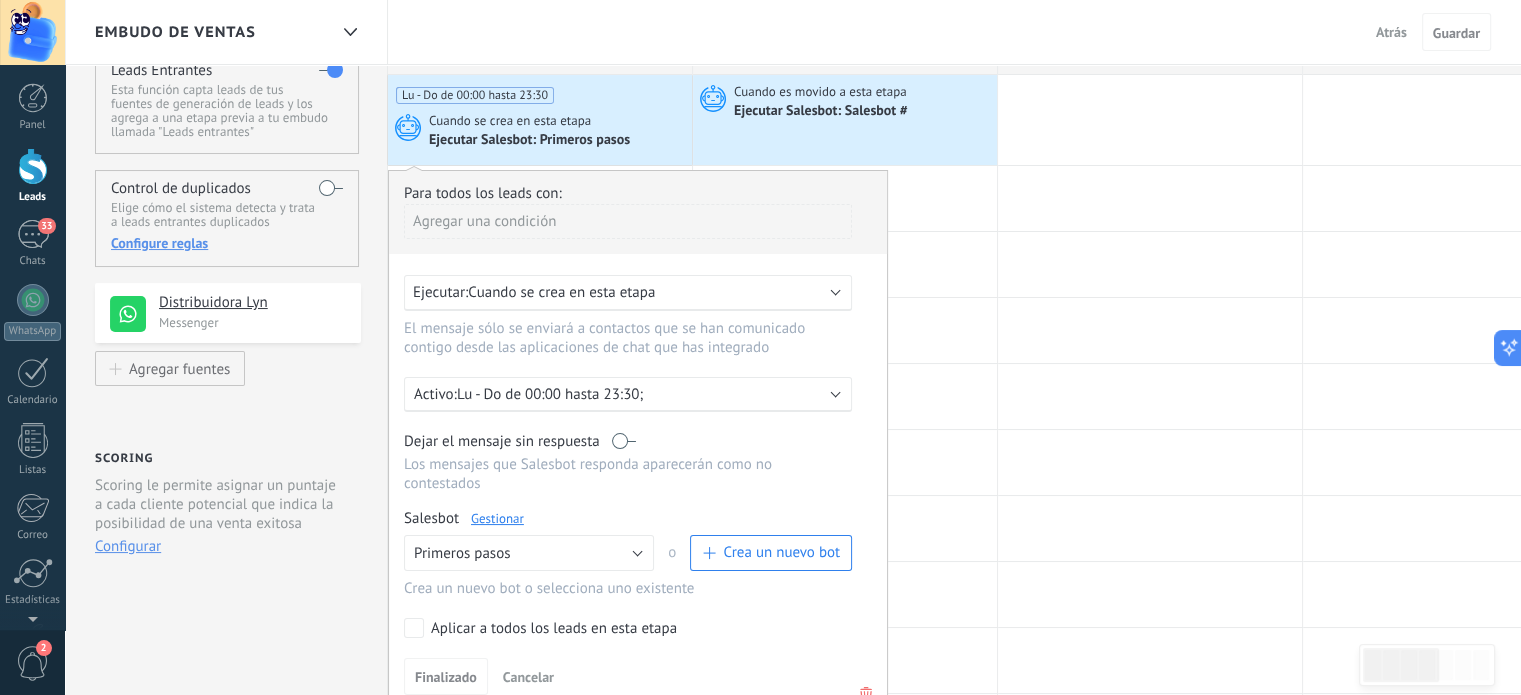 scroll, scrollTop: 0, scrollLeft: 0, axis: both 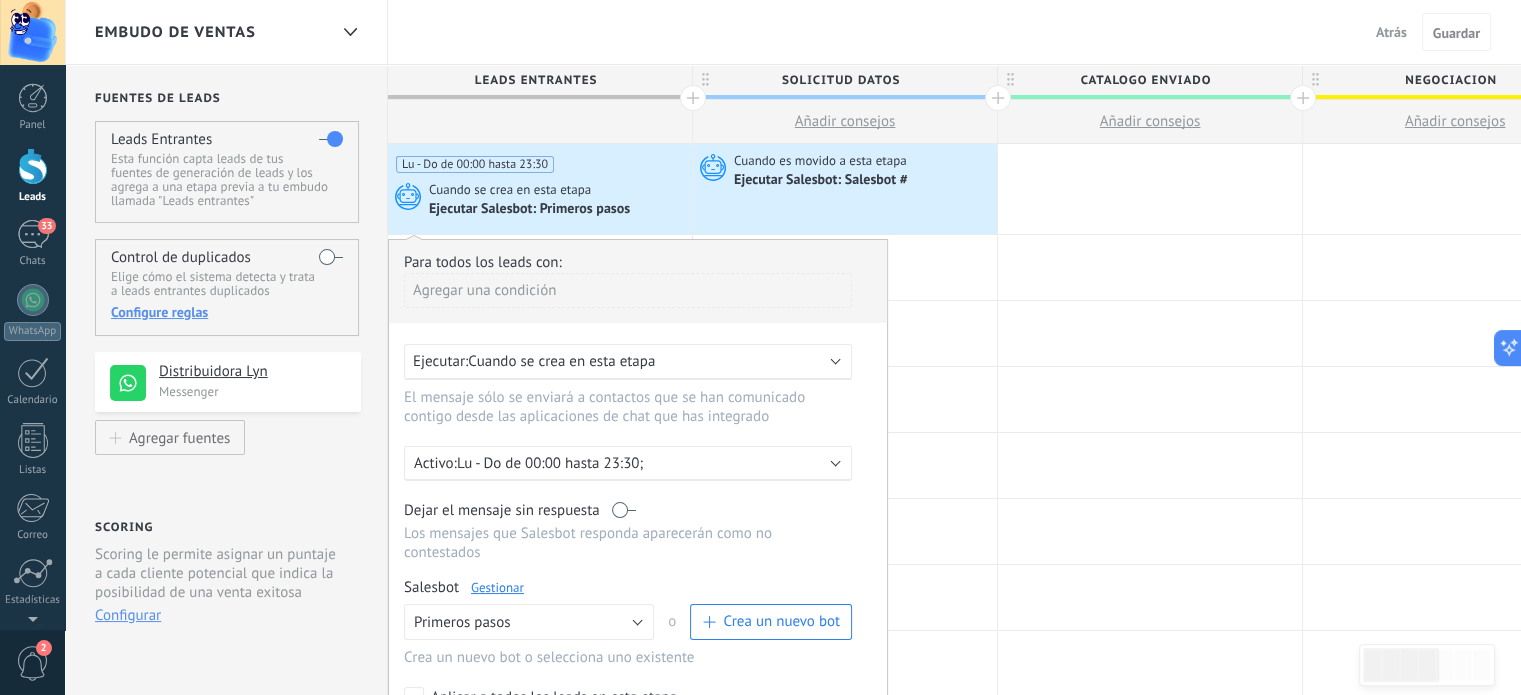 click on "Lu - Do de 00:00 hasta 23:30 Cuando se crea en esta etapa Ejecutar Salesbot: Primeros pasos" at bounding box center (540, 189) 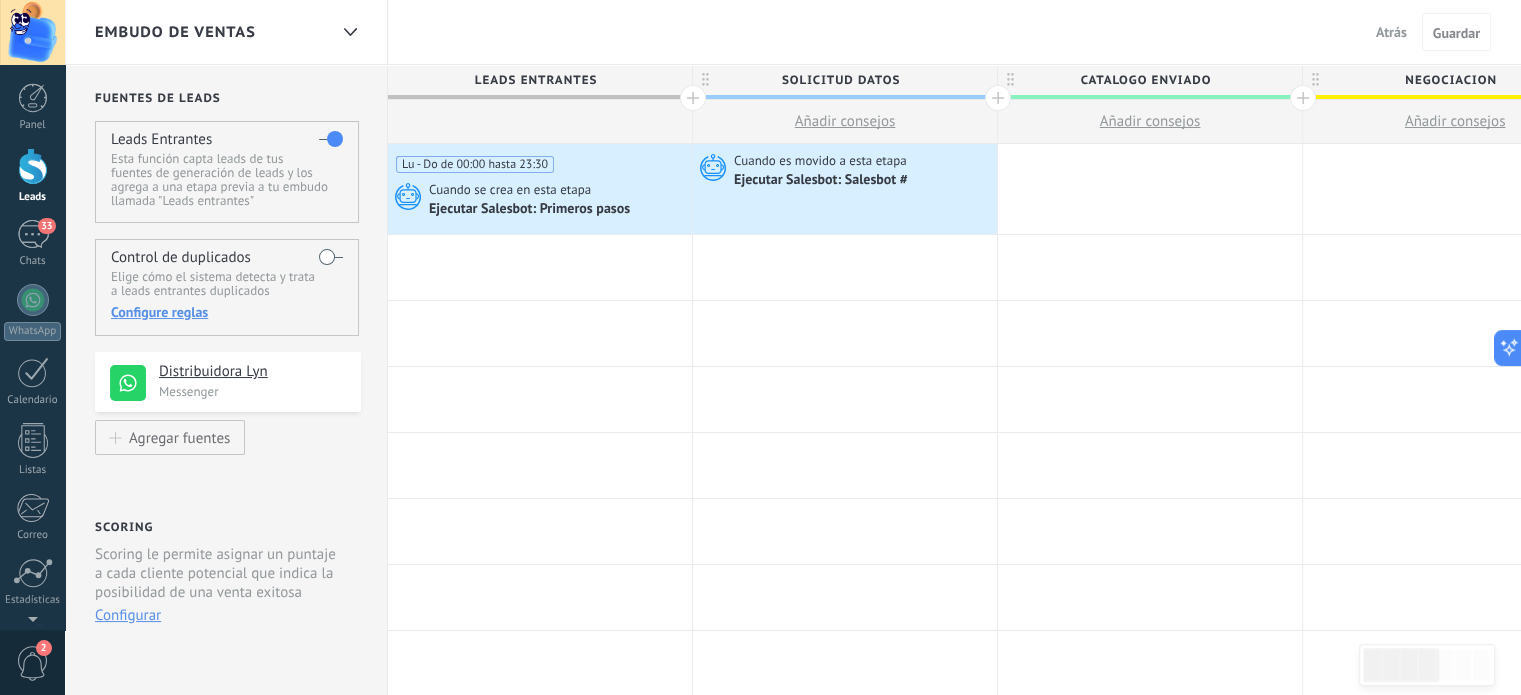 click on "Lu - Do de 00:00 hasta 23:30 Cuando se crea en esta etapa Ejecutar Salesbot: Primeros pasos" at bounding box center (540, 189) 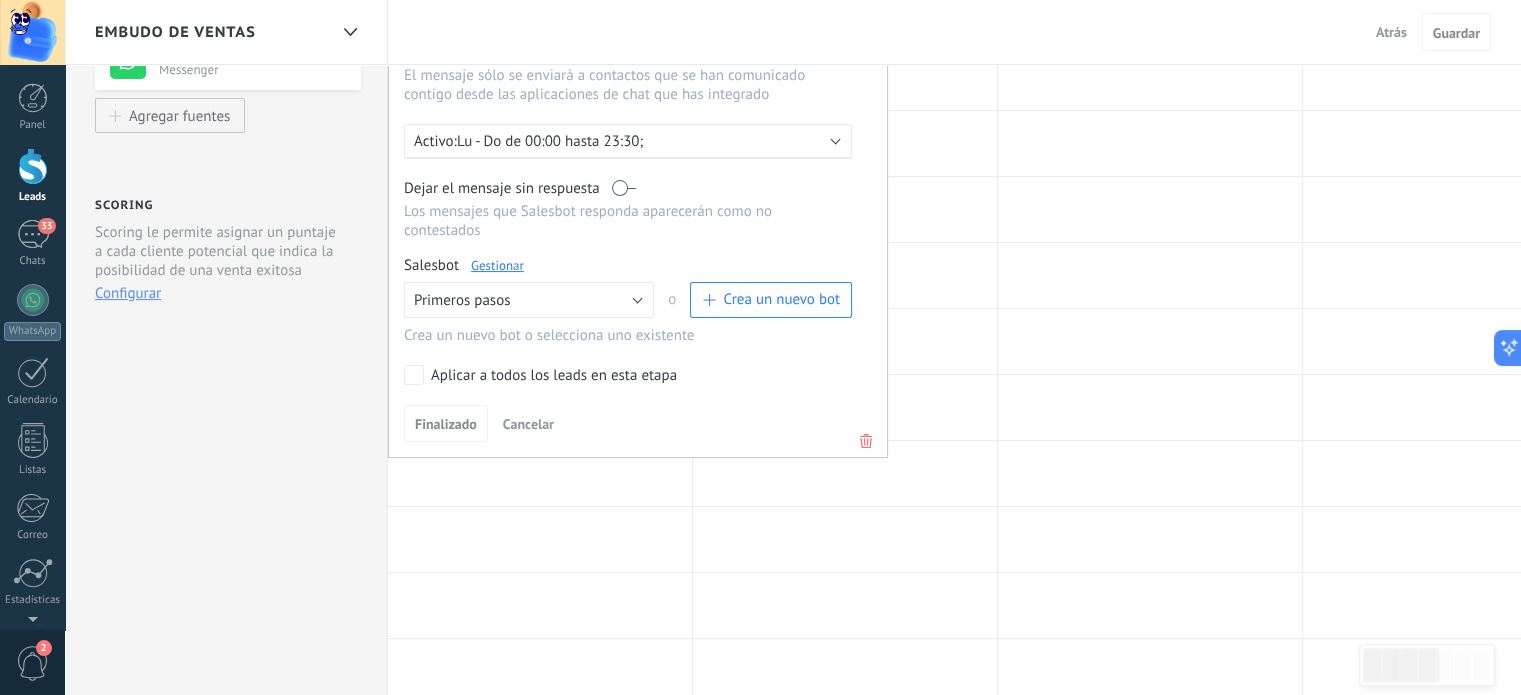 scroll, scrollTop: 200, scrollLeft: 0, axis: vertical 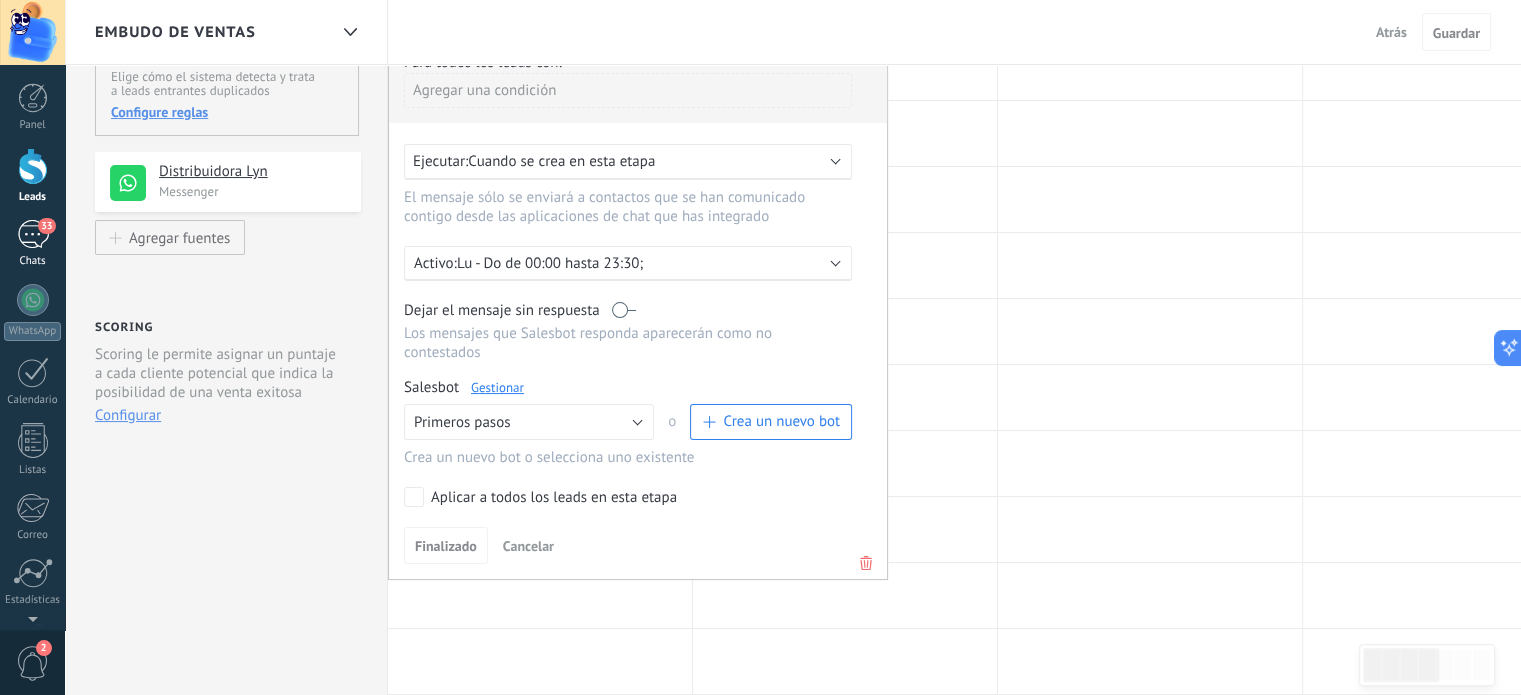click on "33" at bounding box center (33, 234) 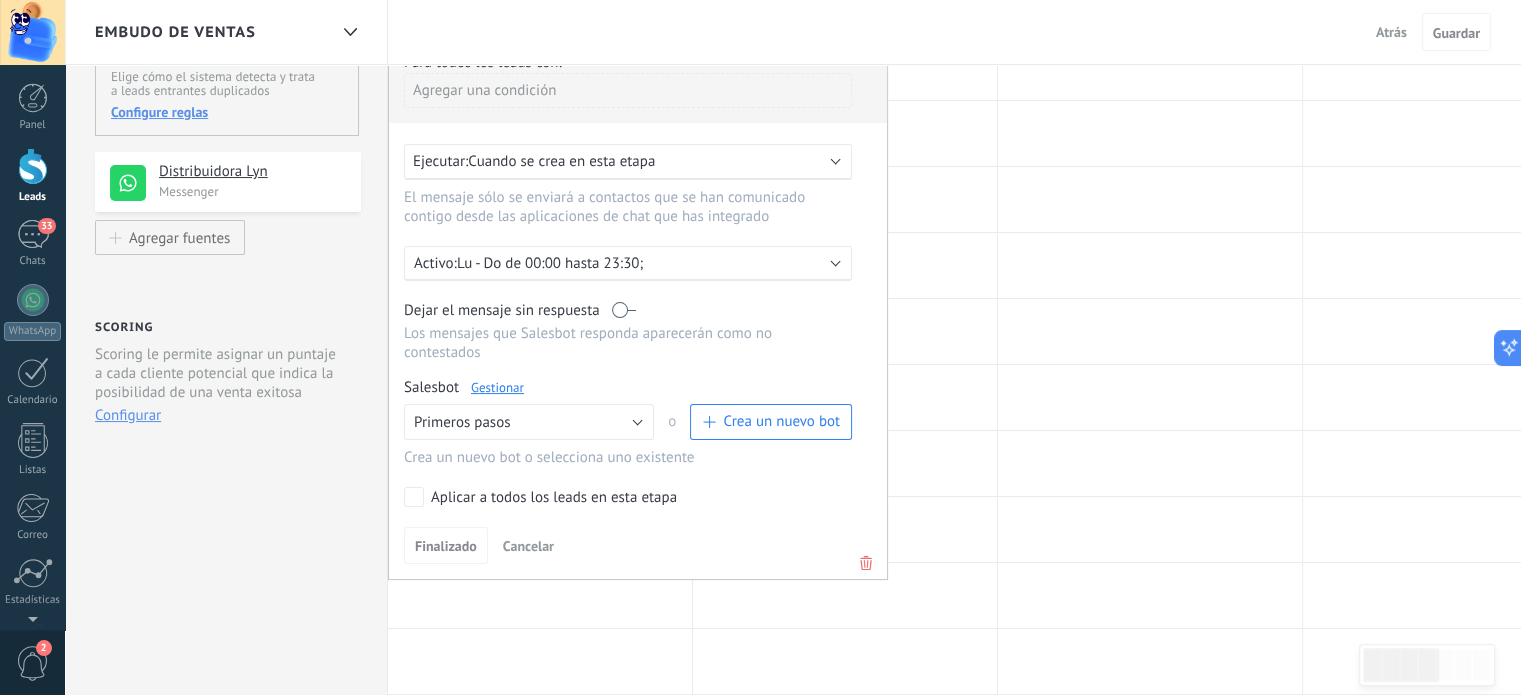 scroll, scrollTop: 0, scrollLeft: 0, axis: both 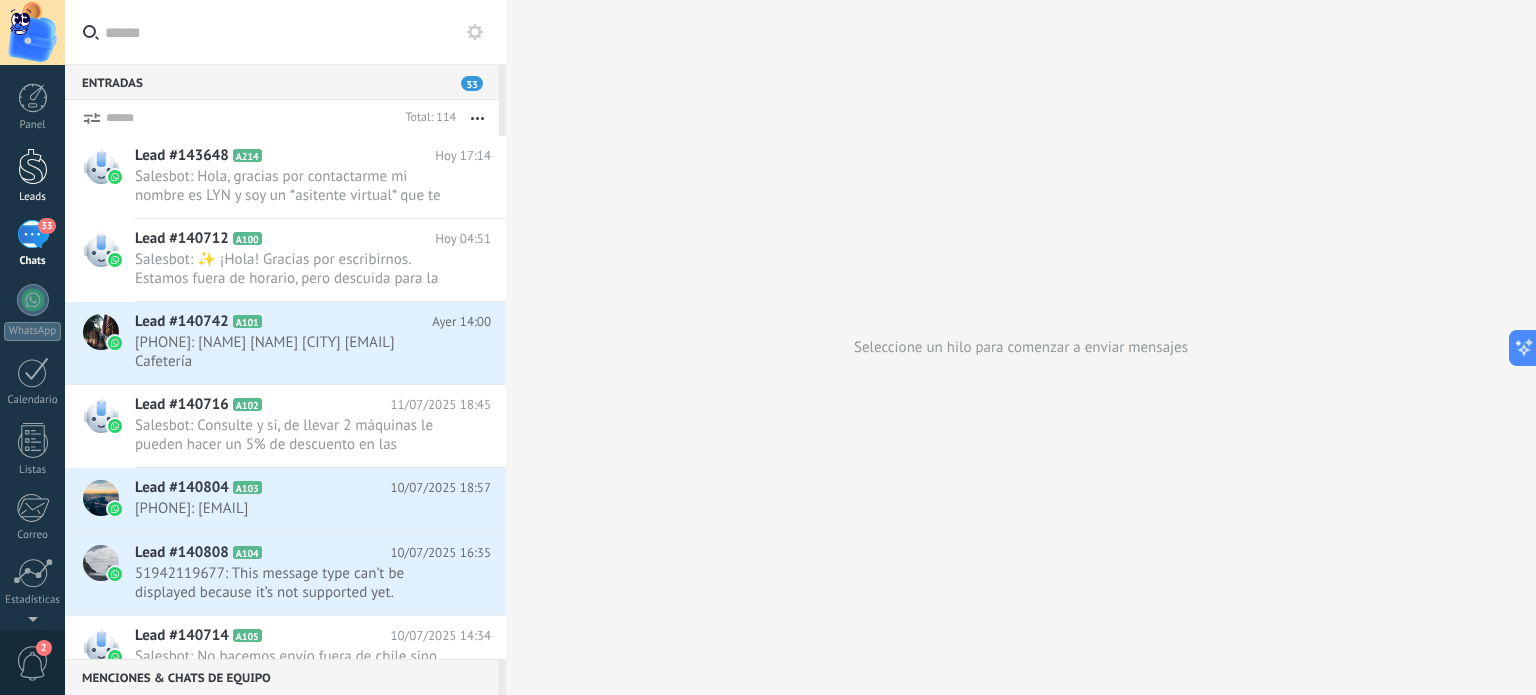 click at bounding box center [33, 166] 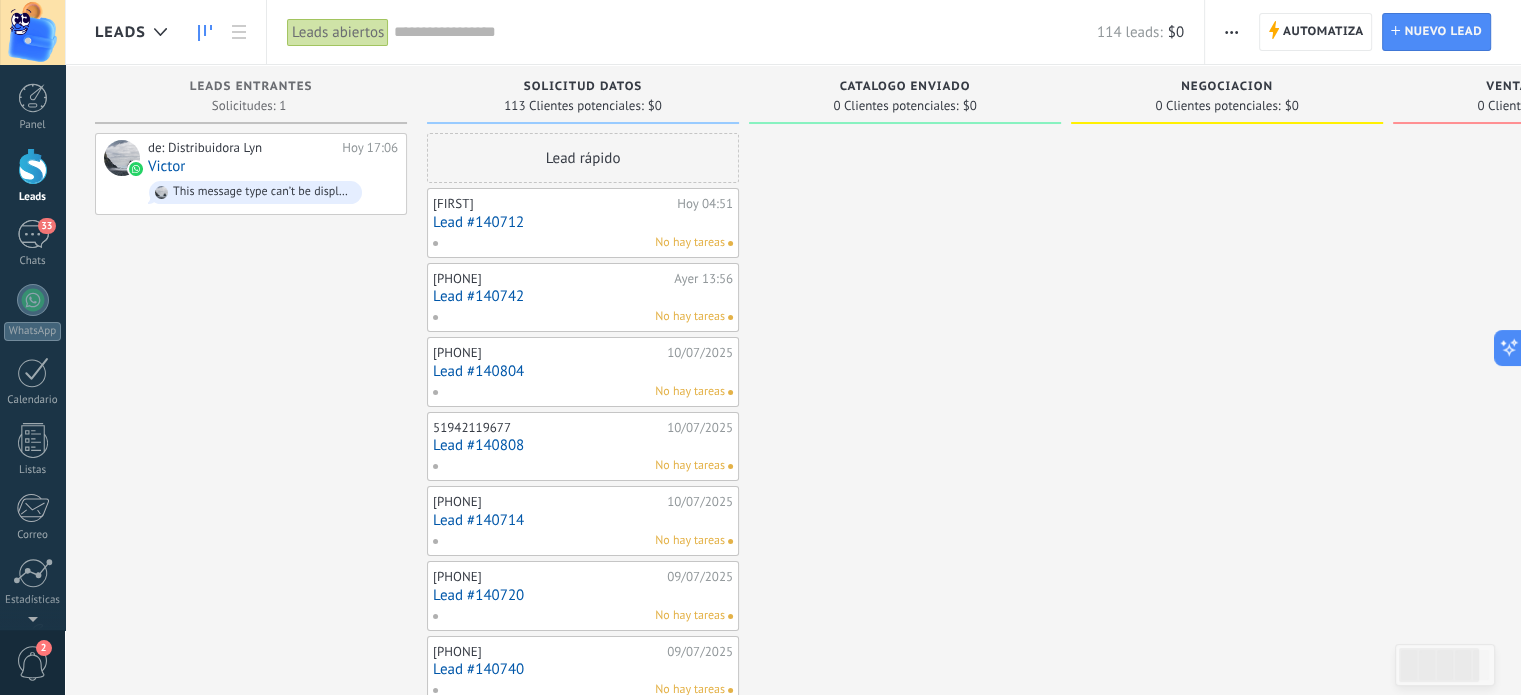 click on "Automatiza" at bounding box center (1323, 32) 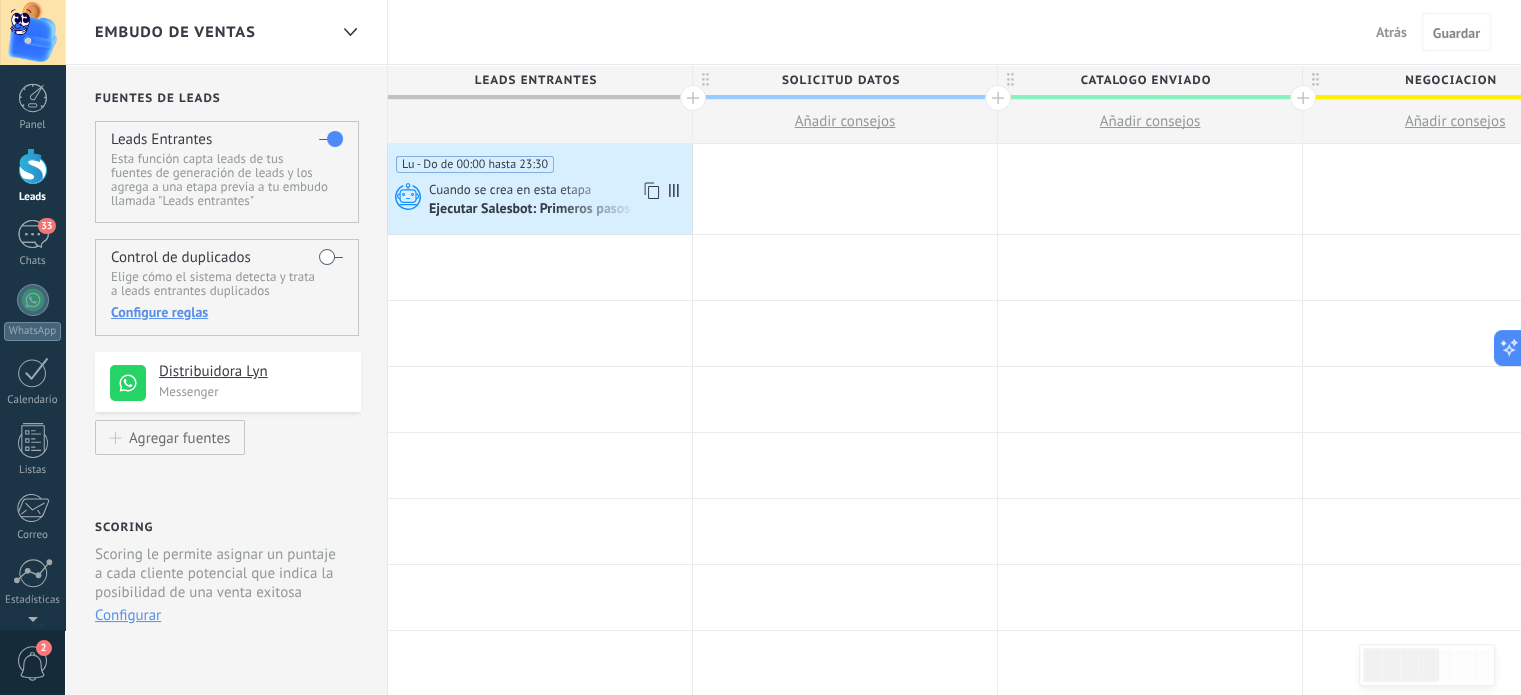 click 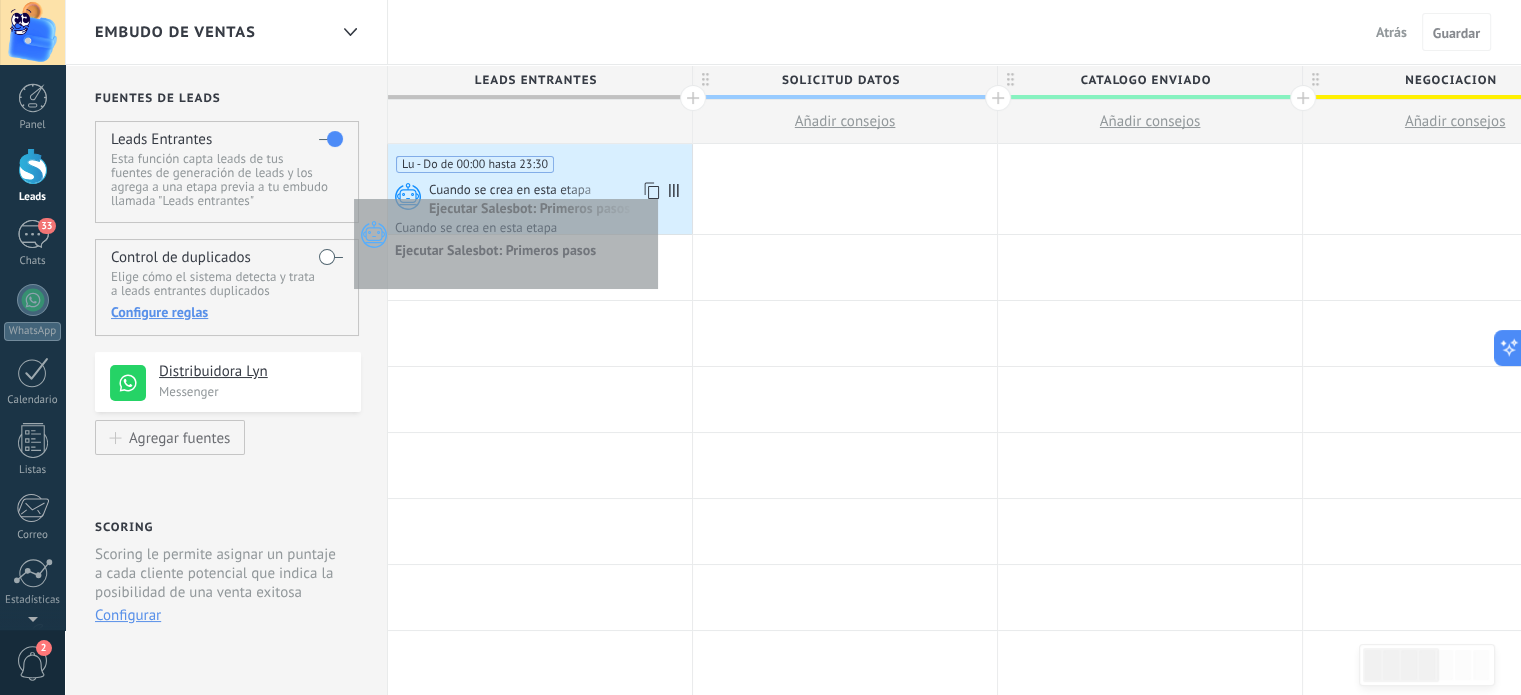 click 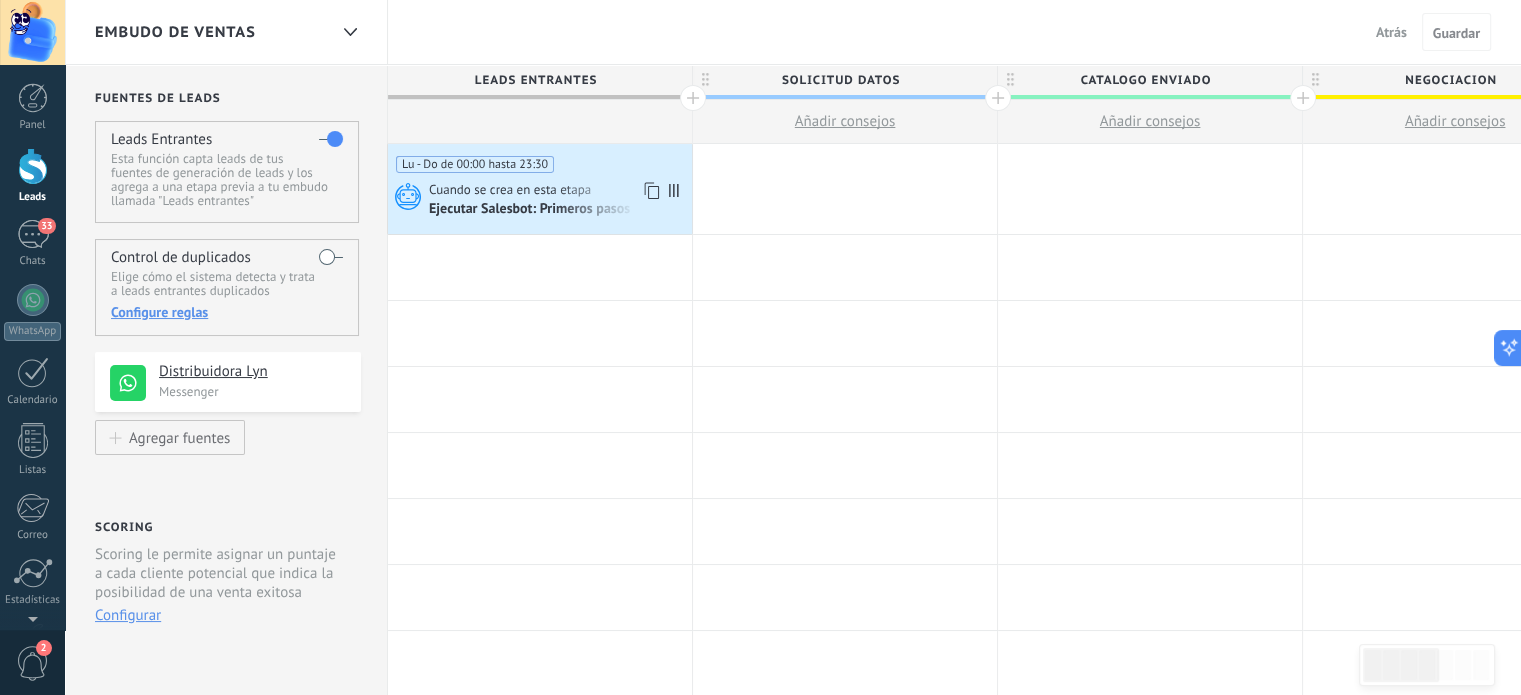 drag, startPoint x: 447, startPoint y: 159, endPoint x: 467, endPoint y: 159, distance: 20 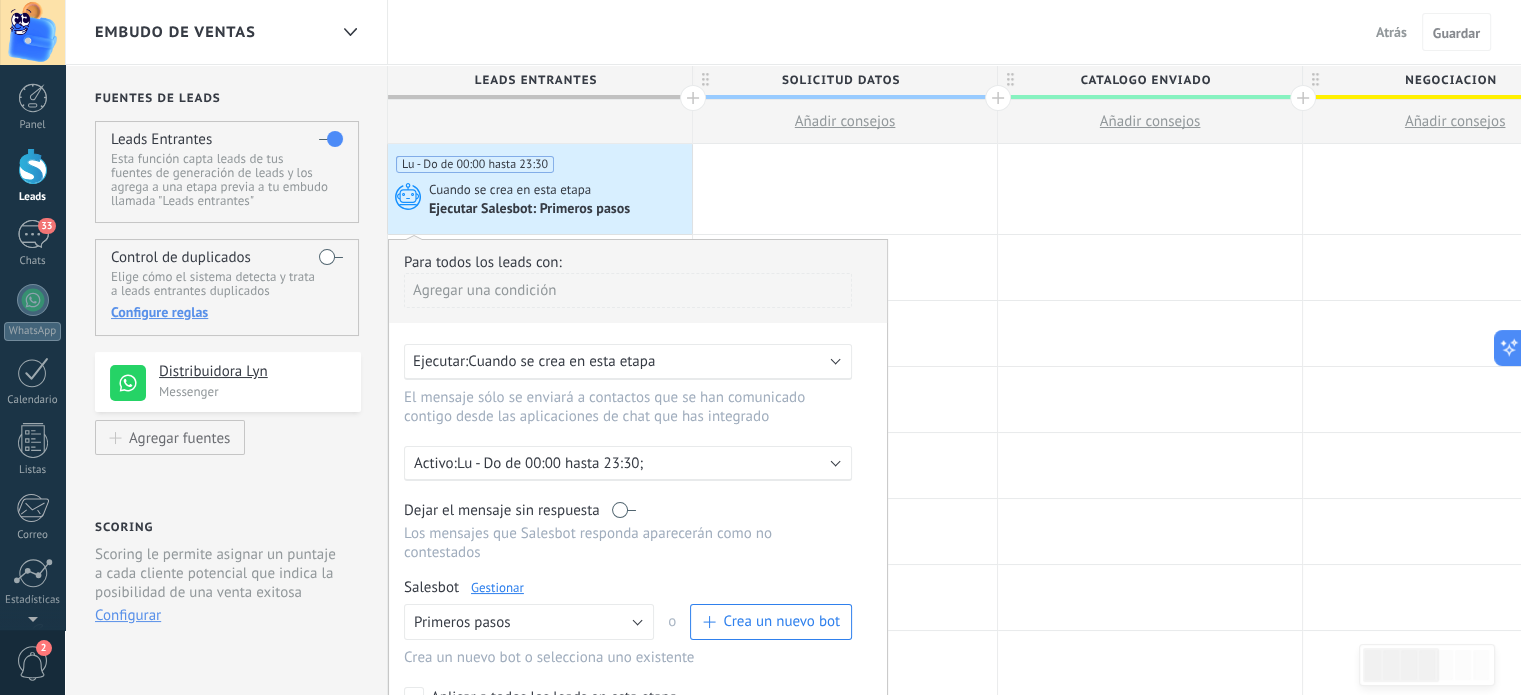 click on "Lu - Do de 00:00 hasta 23:30 Cuando se crea en esta etapa Ejecutar Salesbot: Primeros pasos" at bounding box center [540, 189] 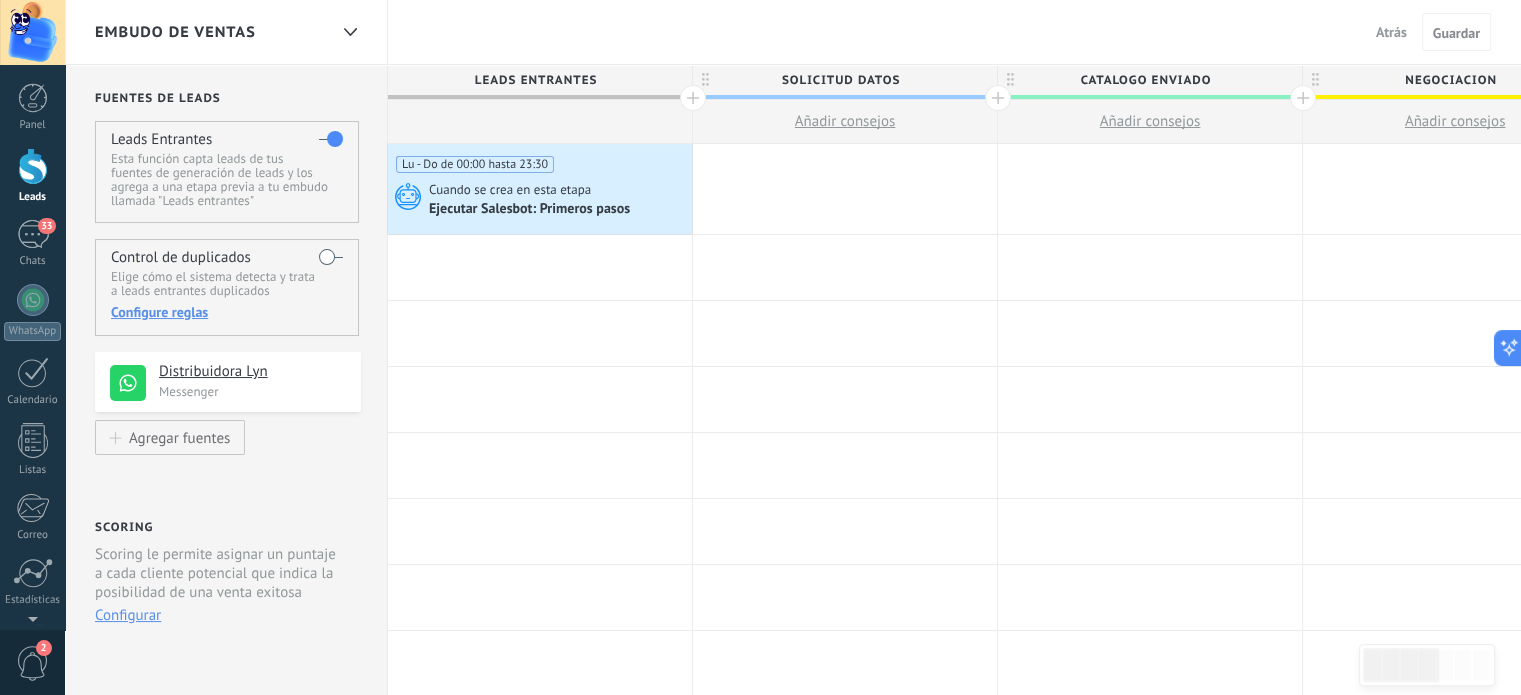 click on "Lu - Do de 00:00 hasta 23:30 Cuando se crea en esta etapa Ejecutar Salesbot: Primeros pasos" at bounding box center (540, 189) 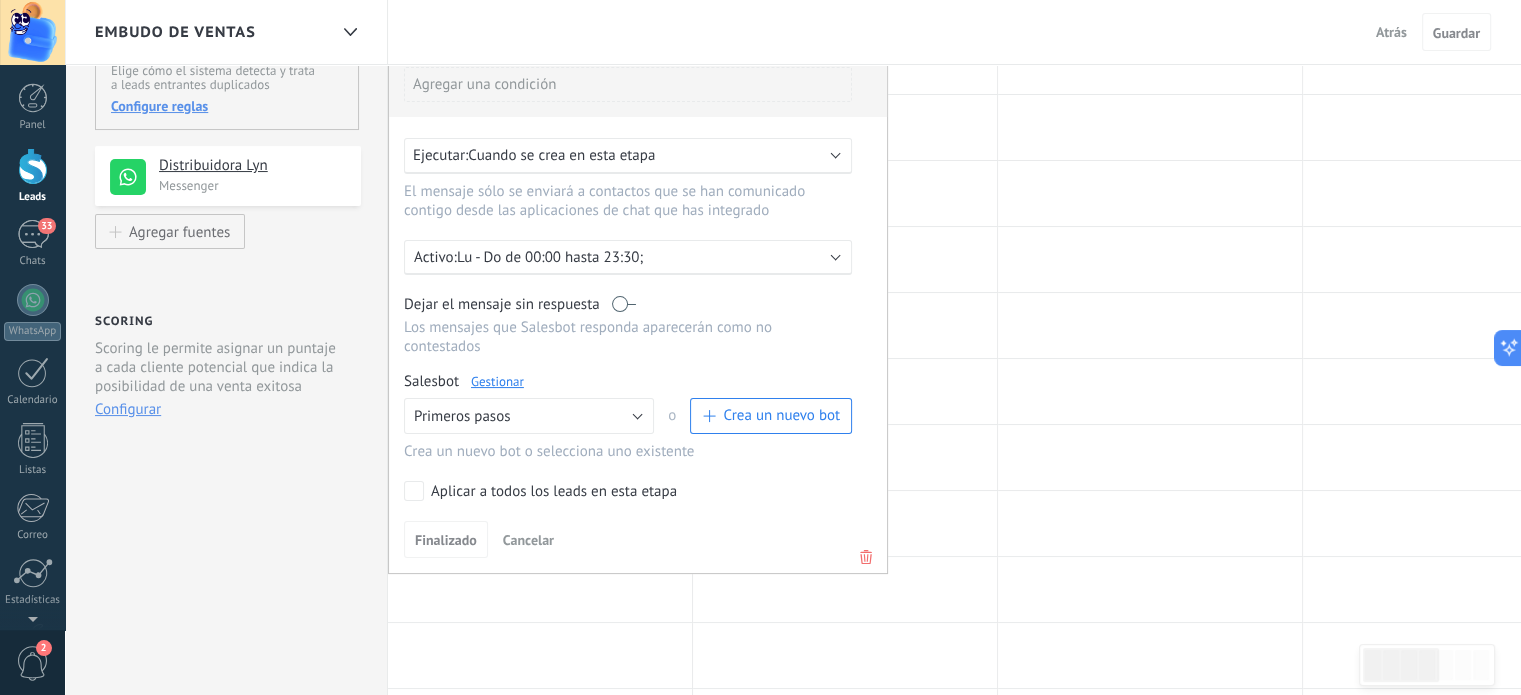 scroll, scrollTop: 200, scrollLeft: 0, axis: vertical 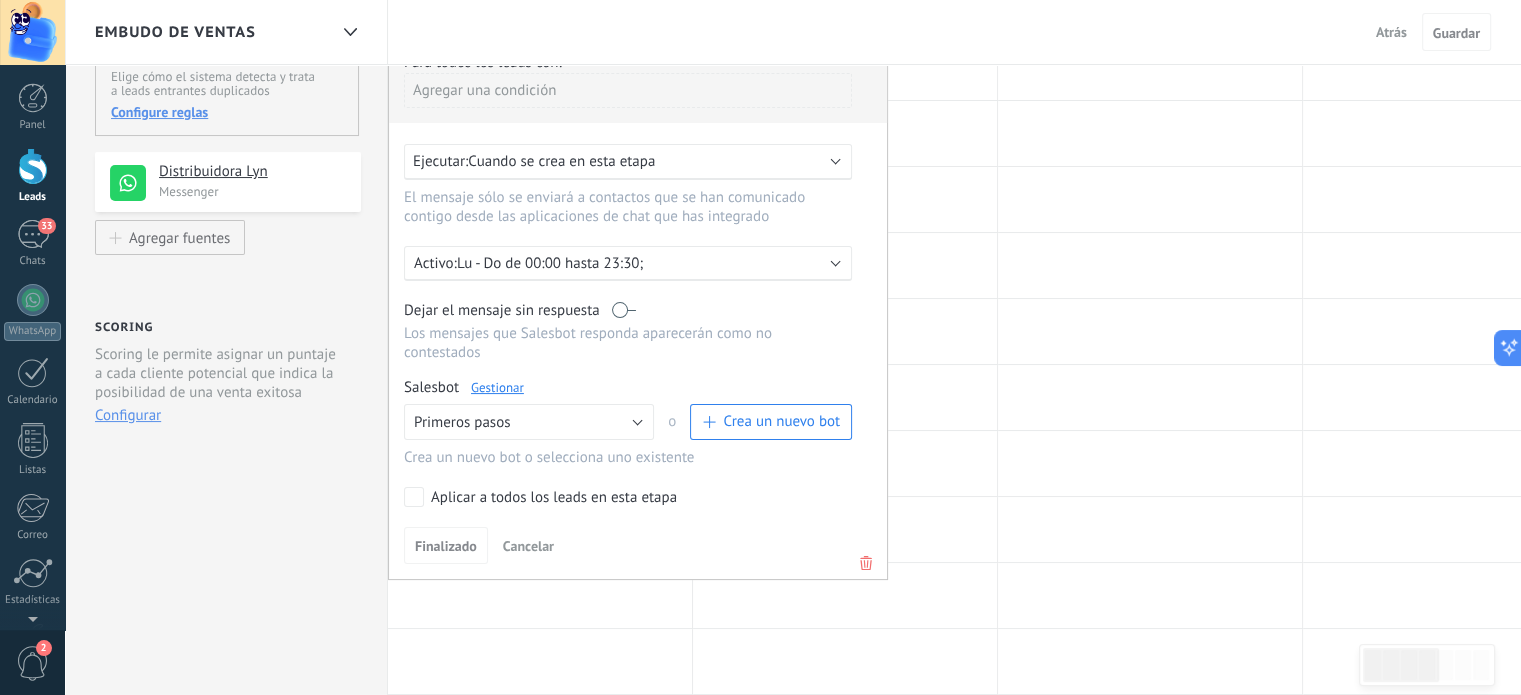 click on "**********" at bounding box center (226, 612) 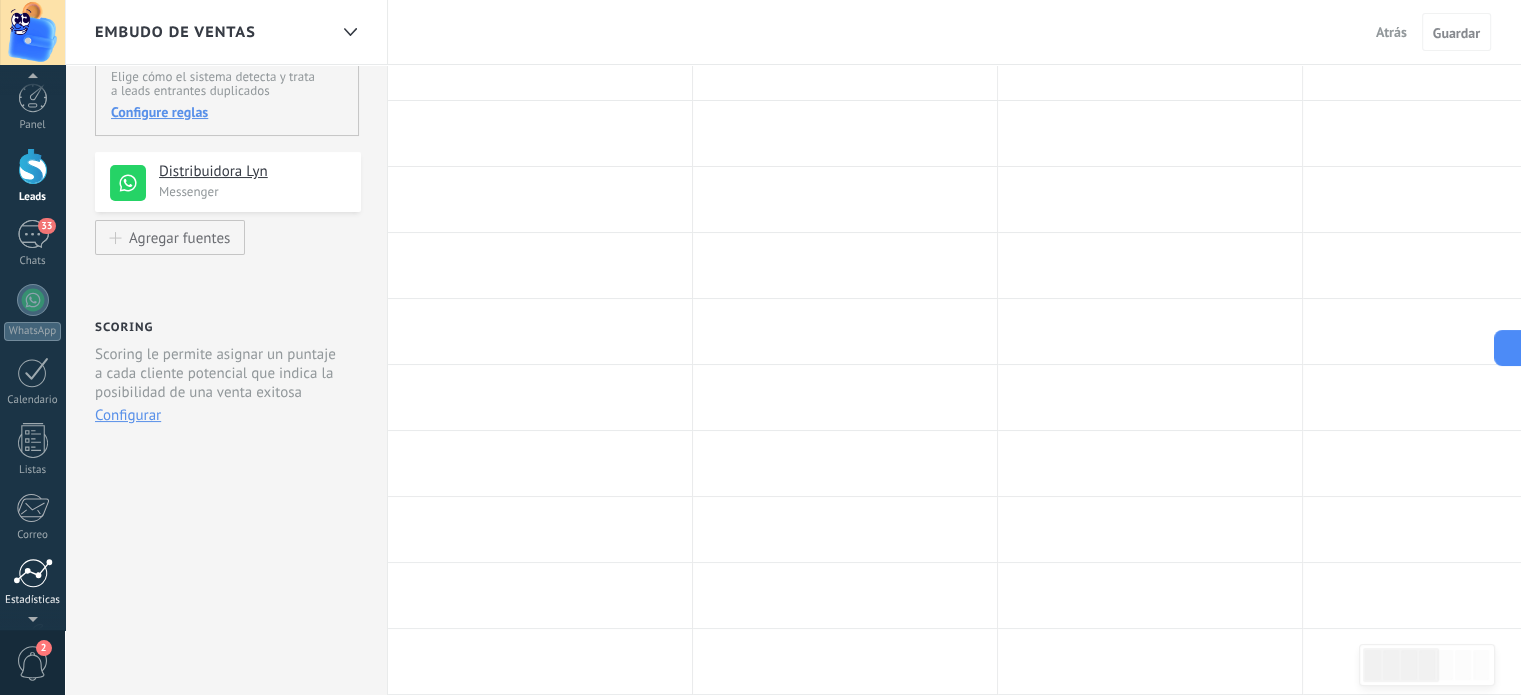scroll, scrollTop: 136, scrollLeft: 0, axis: vertical 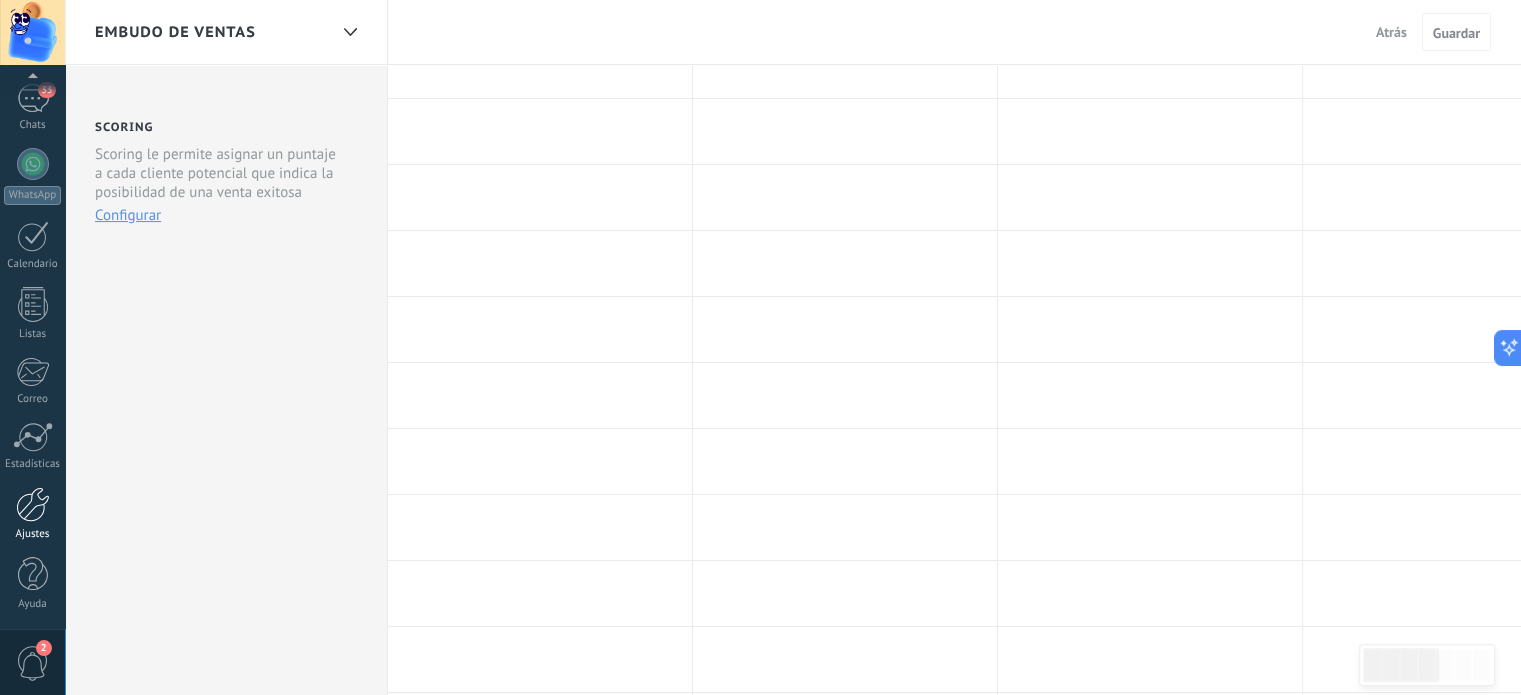 click at bounding box center [33, 504] 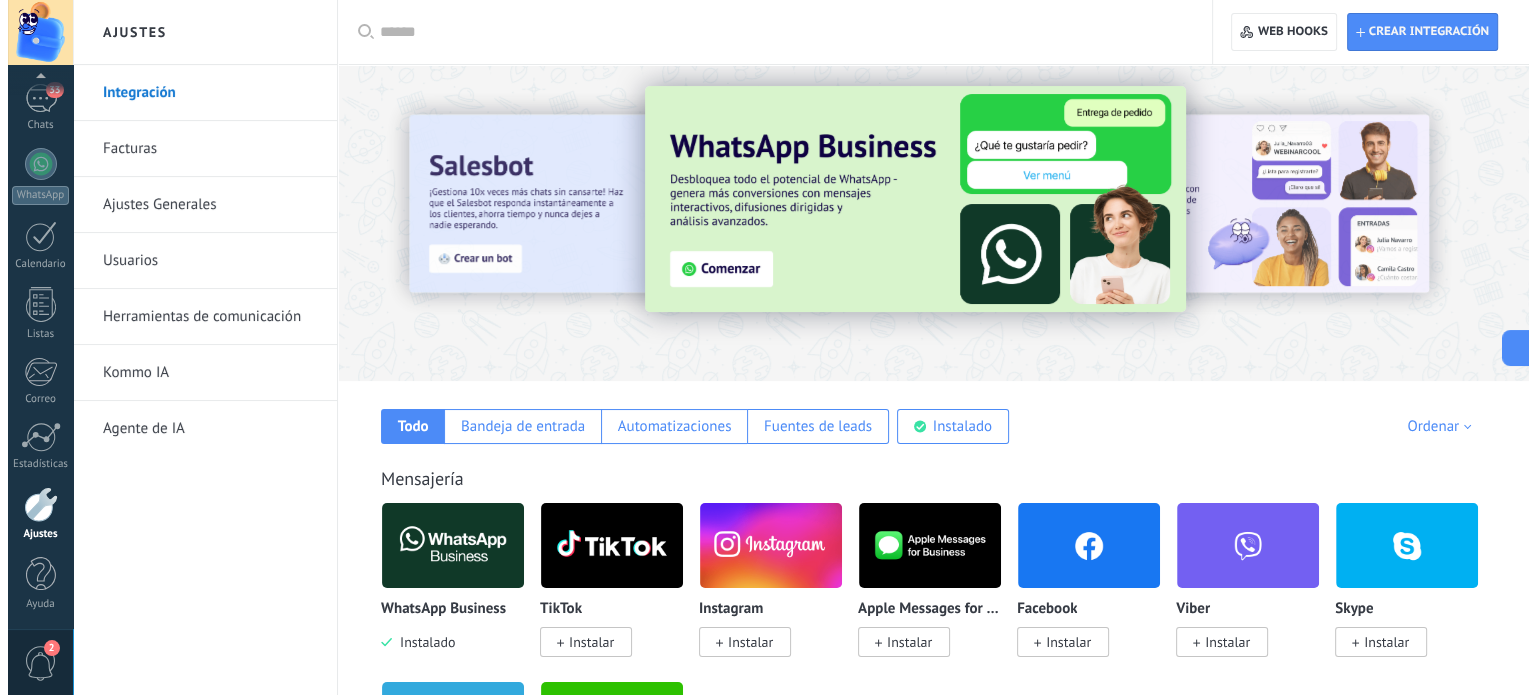 scroll, scrollTop: 0, scrollLeft: 0, axis: both 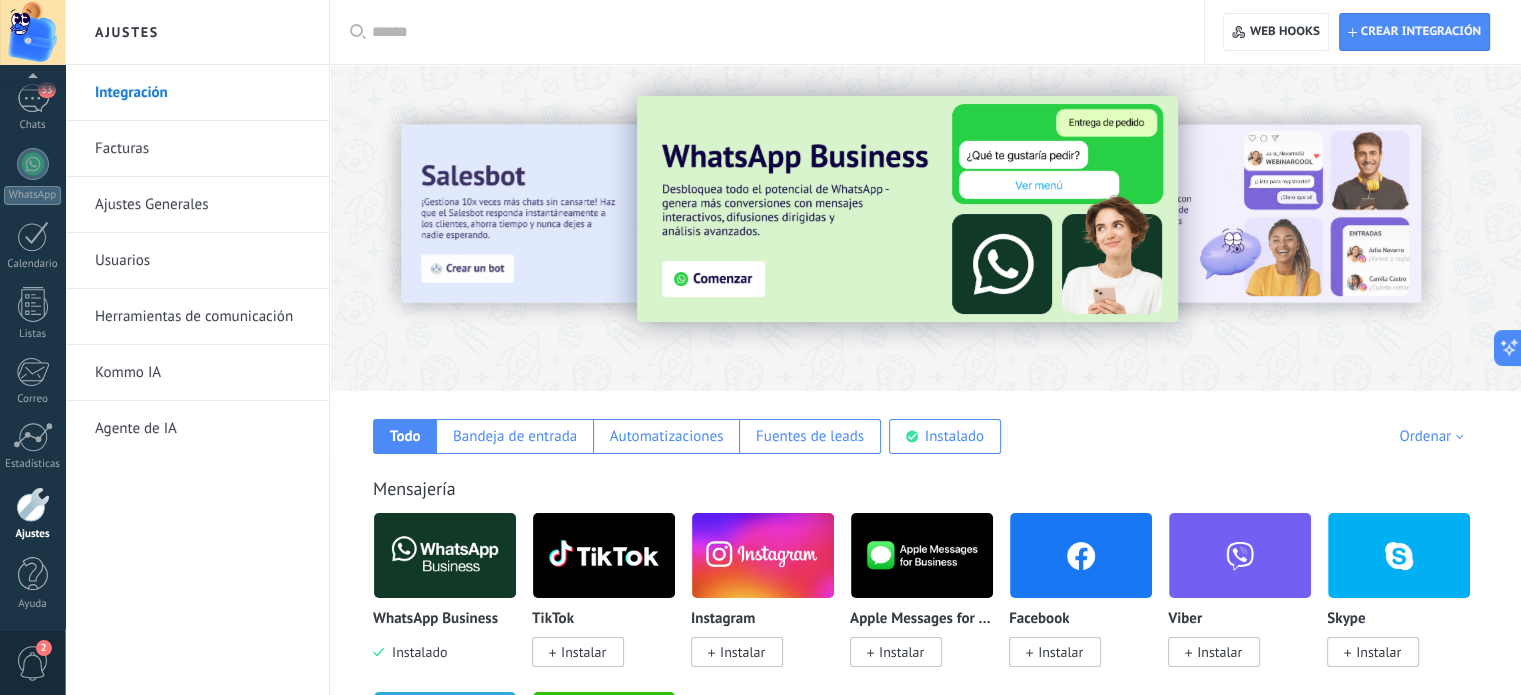 click on "Ajustes Generales" at bounding box center (202, 205) 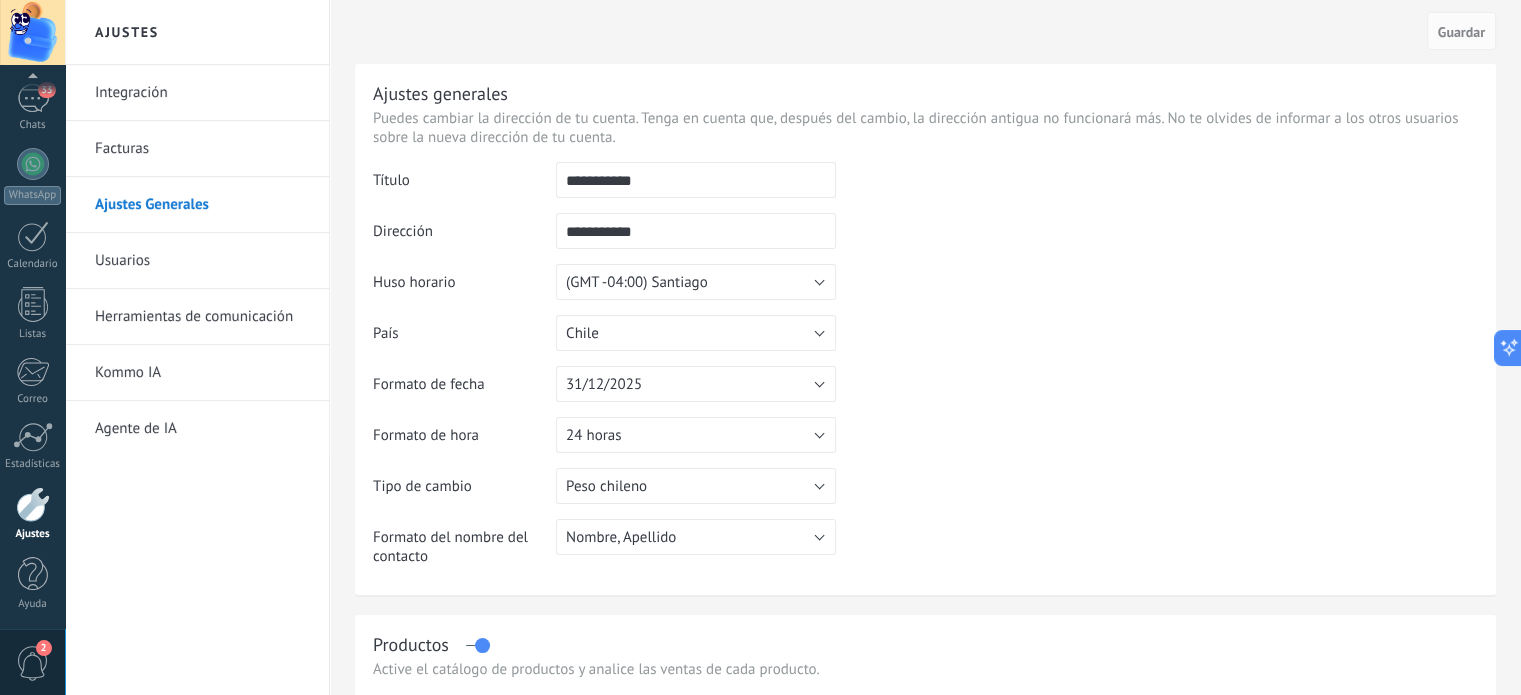 click on "Herramientas de comunicación" at bounding box center (202, 317) 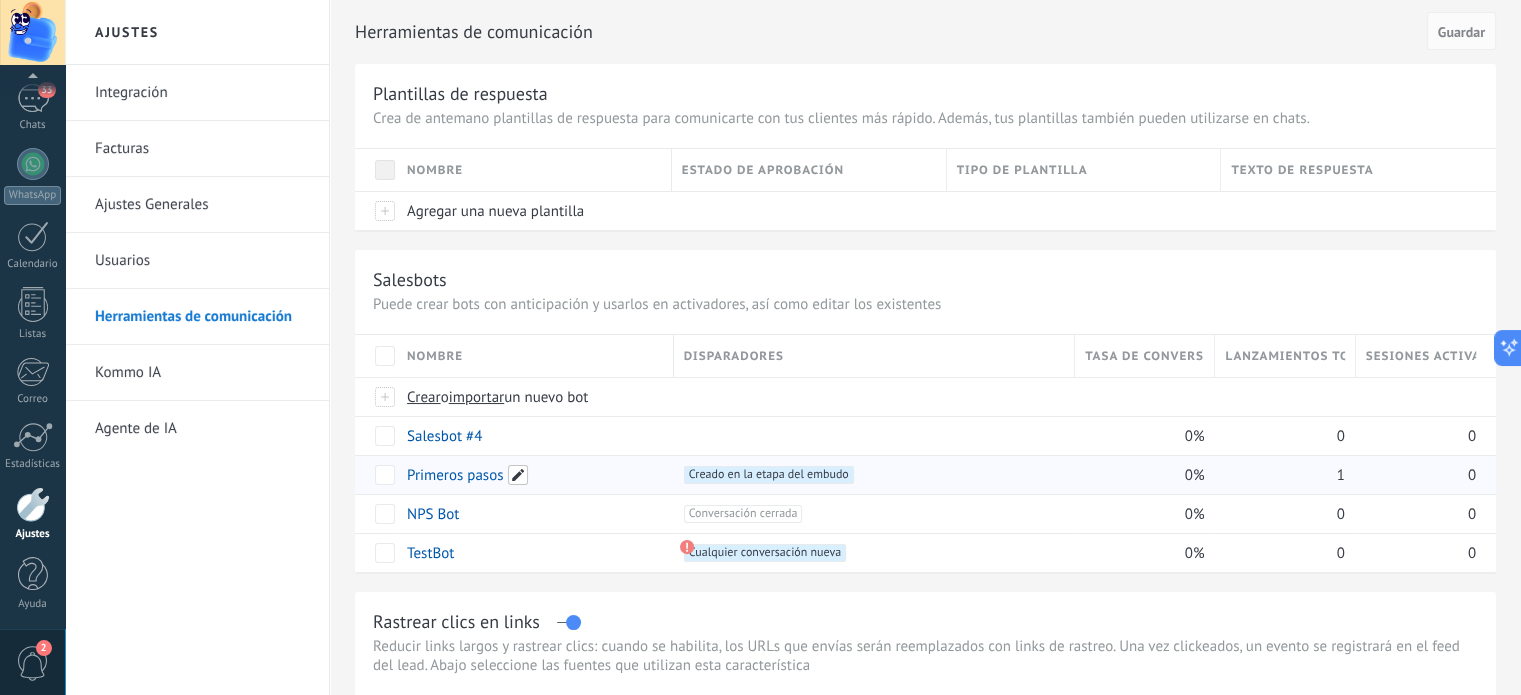 click at bounding box center [518, 475] 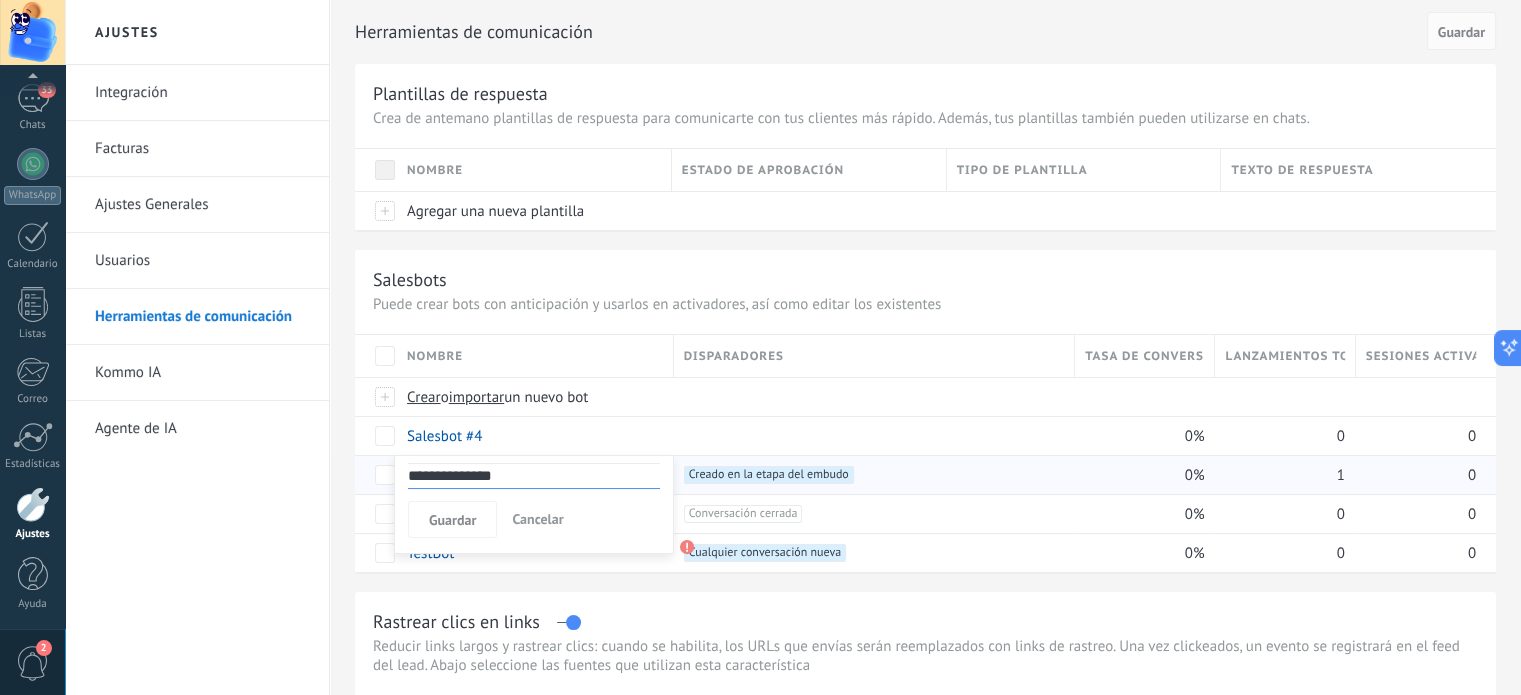 click on "Cancelar" at bounding box center [537, 519] 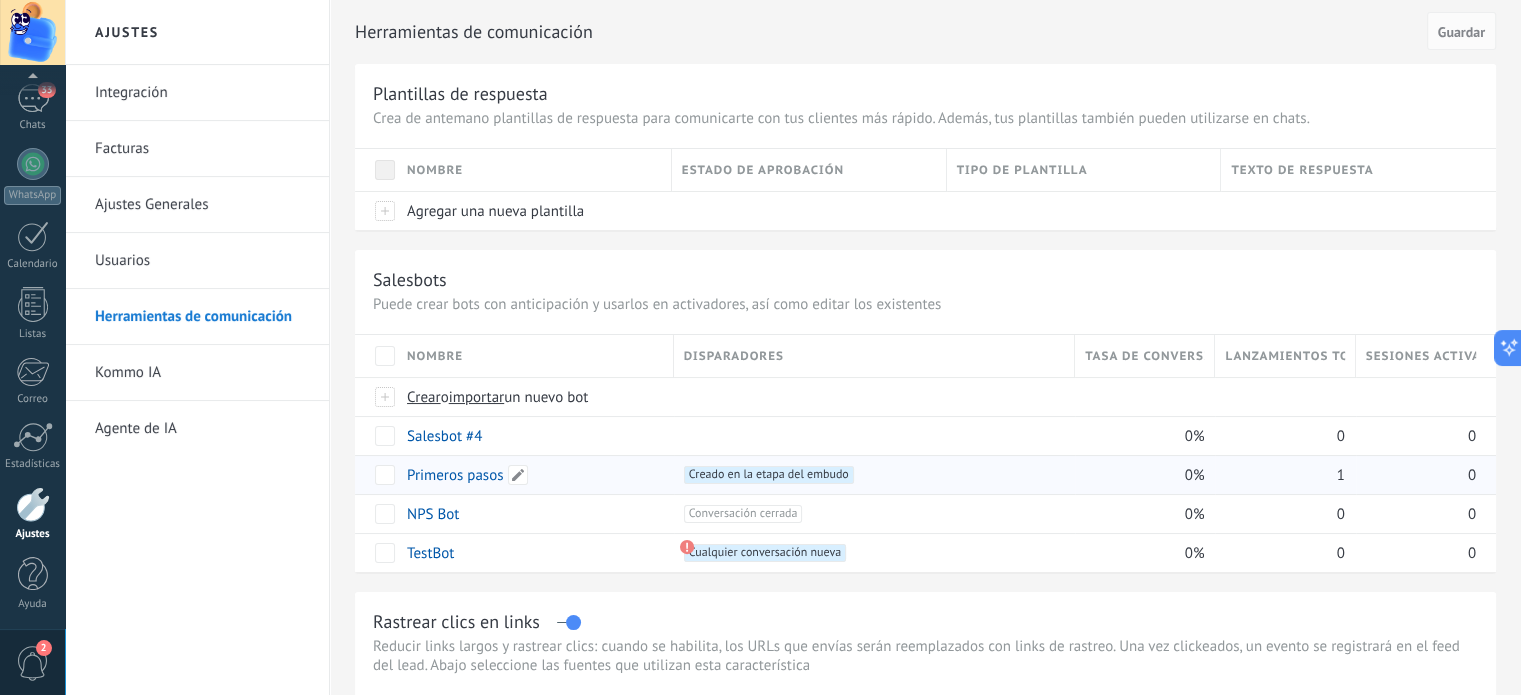 click on "Primeros pasos" at bounding box center (455, 475) 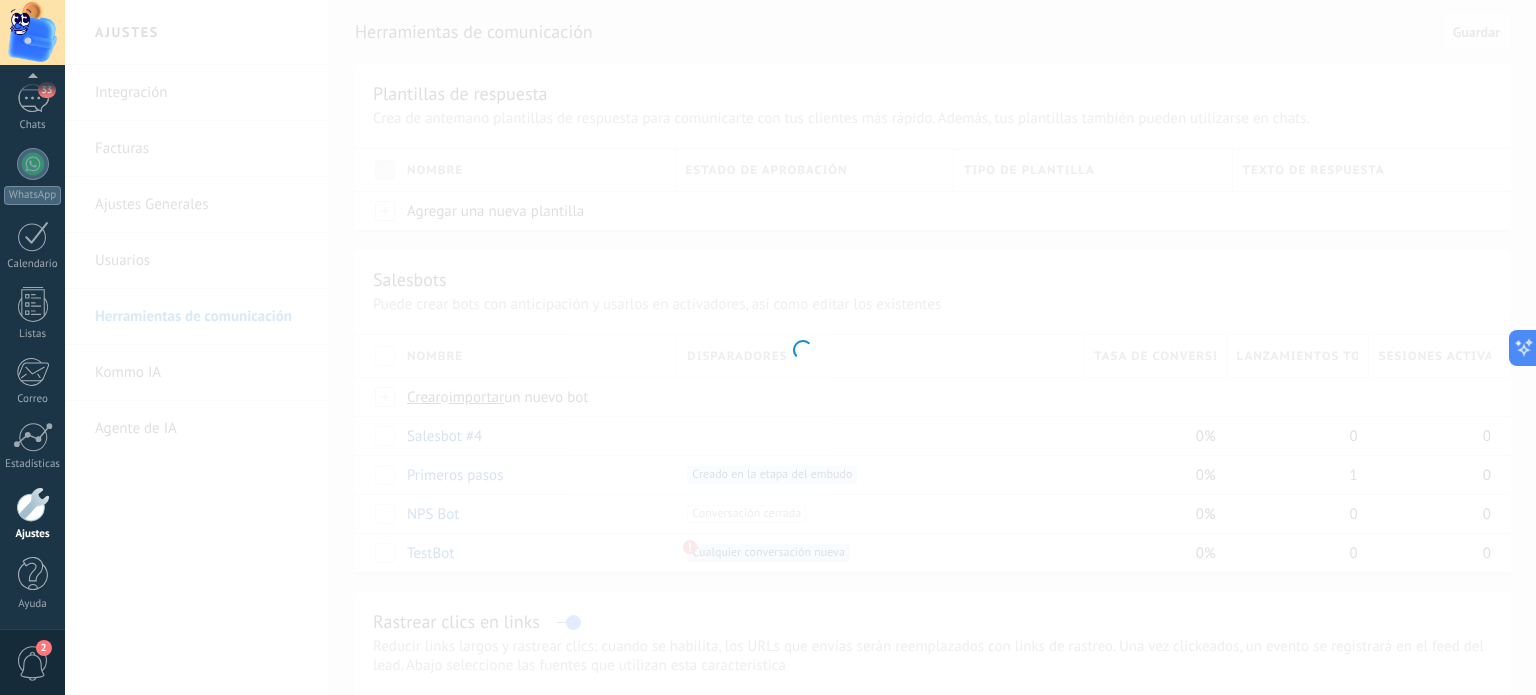 type on "**********" 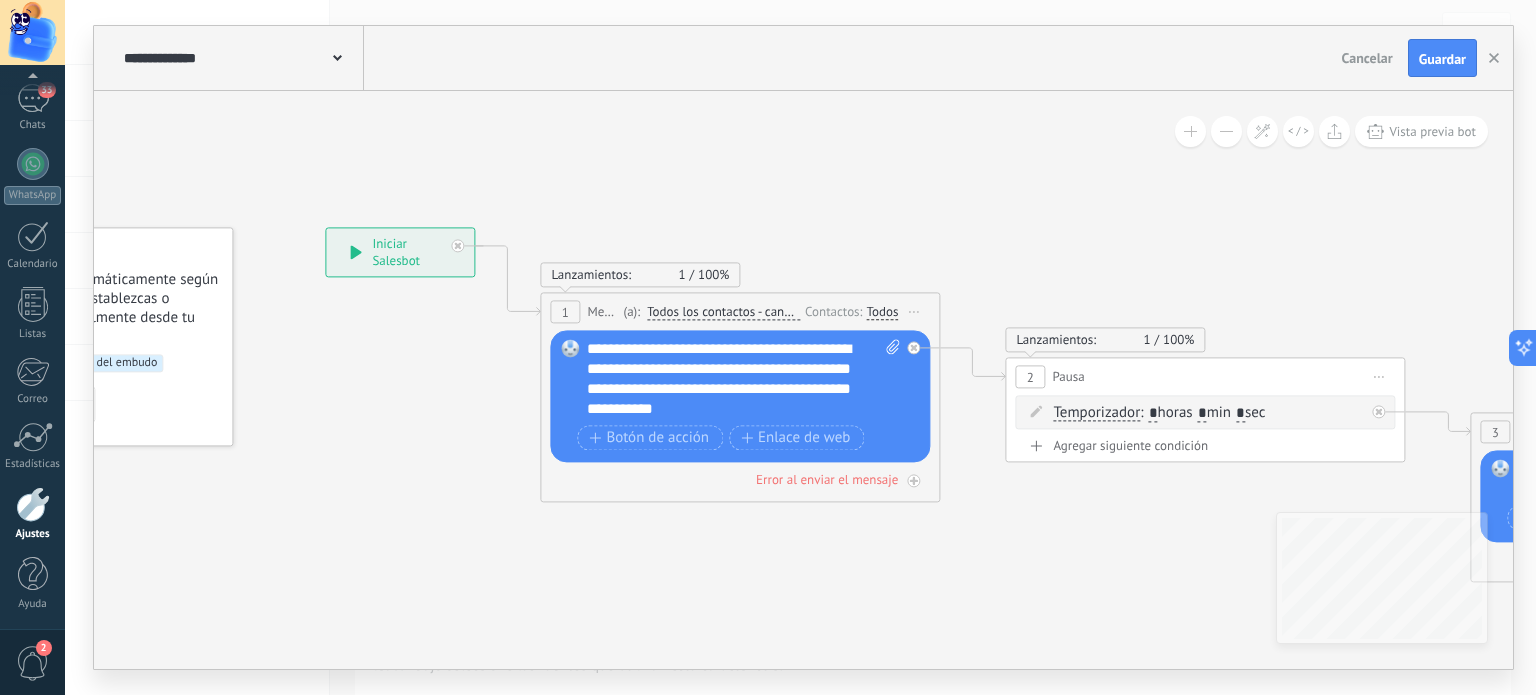 drag, startPoint x: 1144, startPoint y: 176, endPoint x: 868, endPoint y: 174, distance: 276.00723 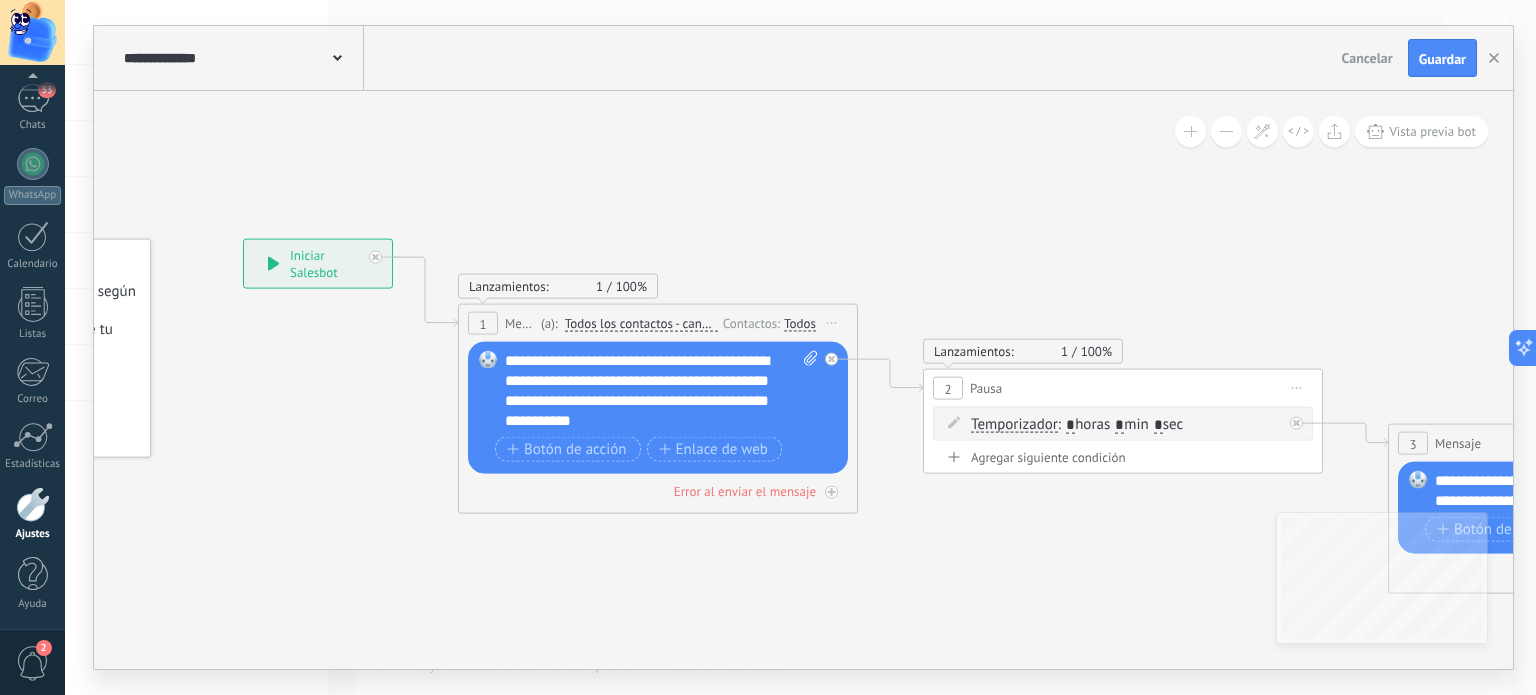 click on "**********" at bounding box center [662, 391] 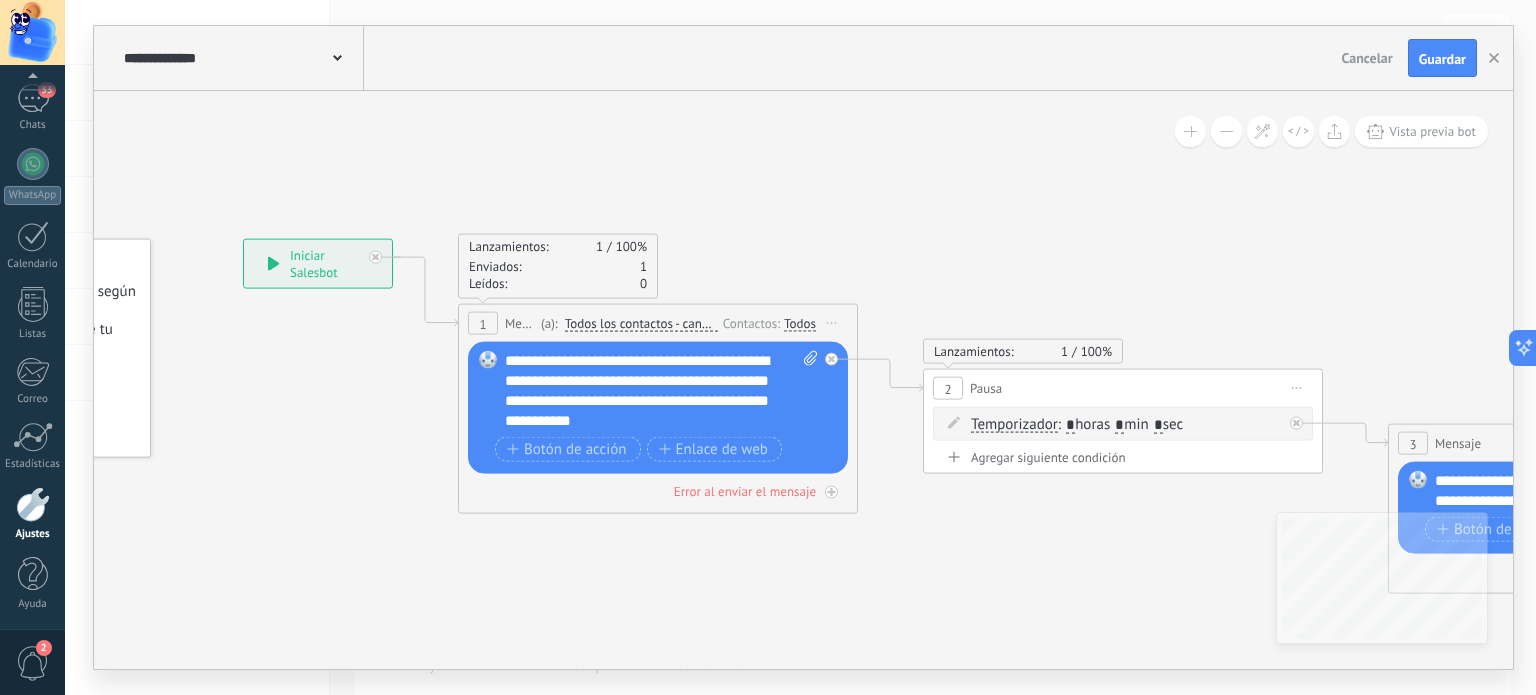 type 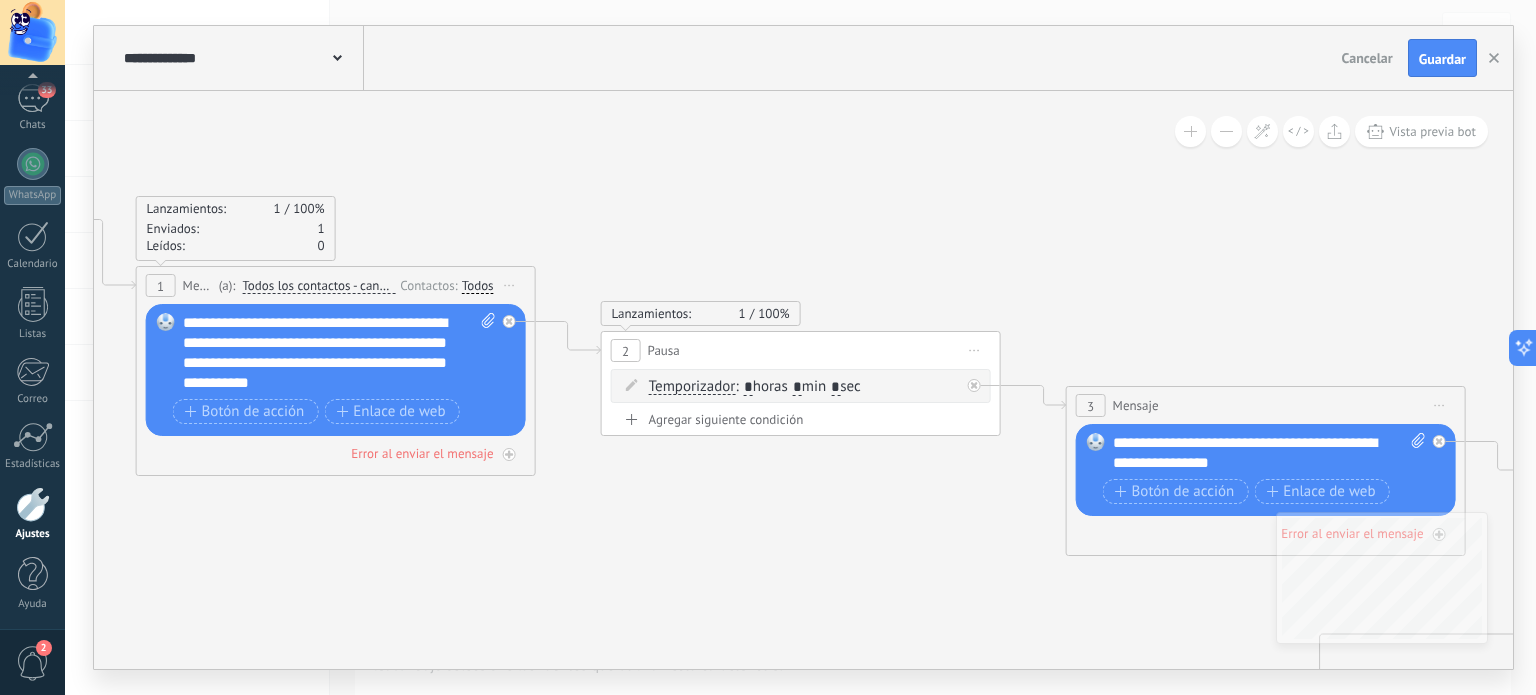 drag, startPoint x: 1108, startPoint y: 218, endPoint x: 670, endPoint y: 183, distance: 439.39618 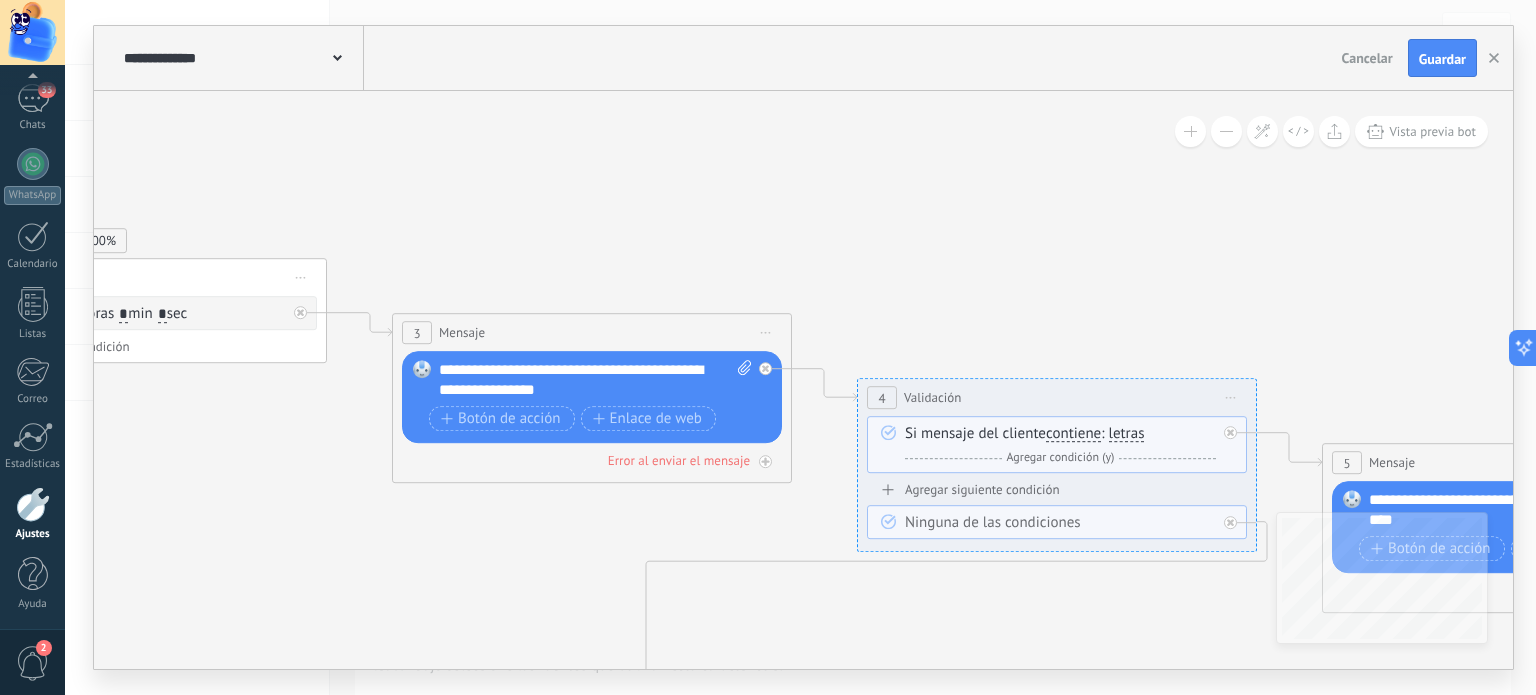 drag, startPoint x: 1099, startPoint y: 264, endPoint x: 539, endPoint y: 191, distance: 564.738 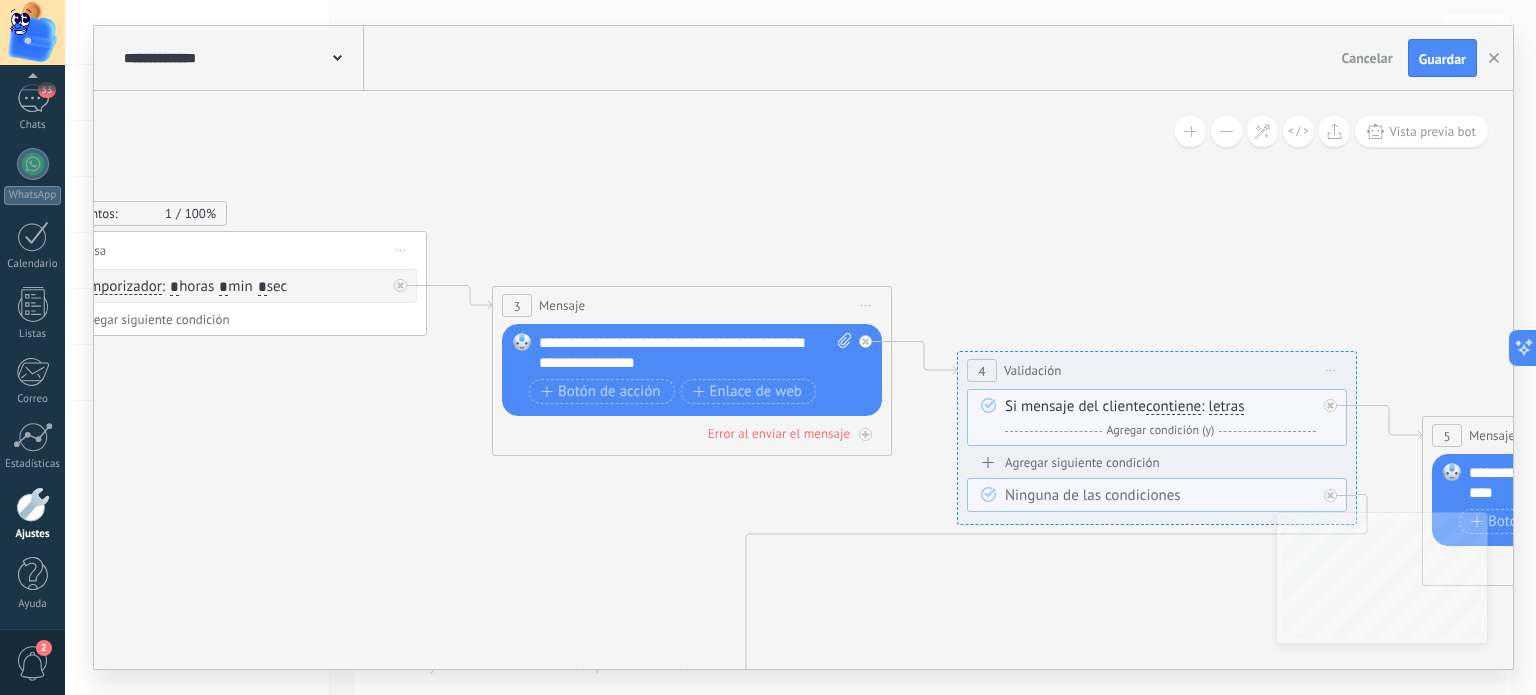 drag, startPoint x: 805, startPoint y: 225, endPoint x: 765, endPoint y: 199, distance: 47.707443 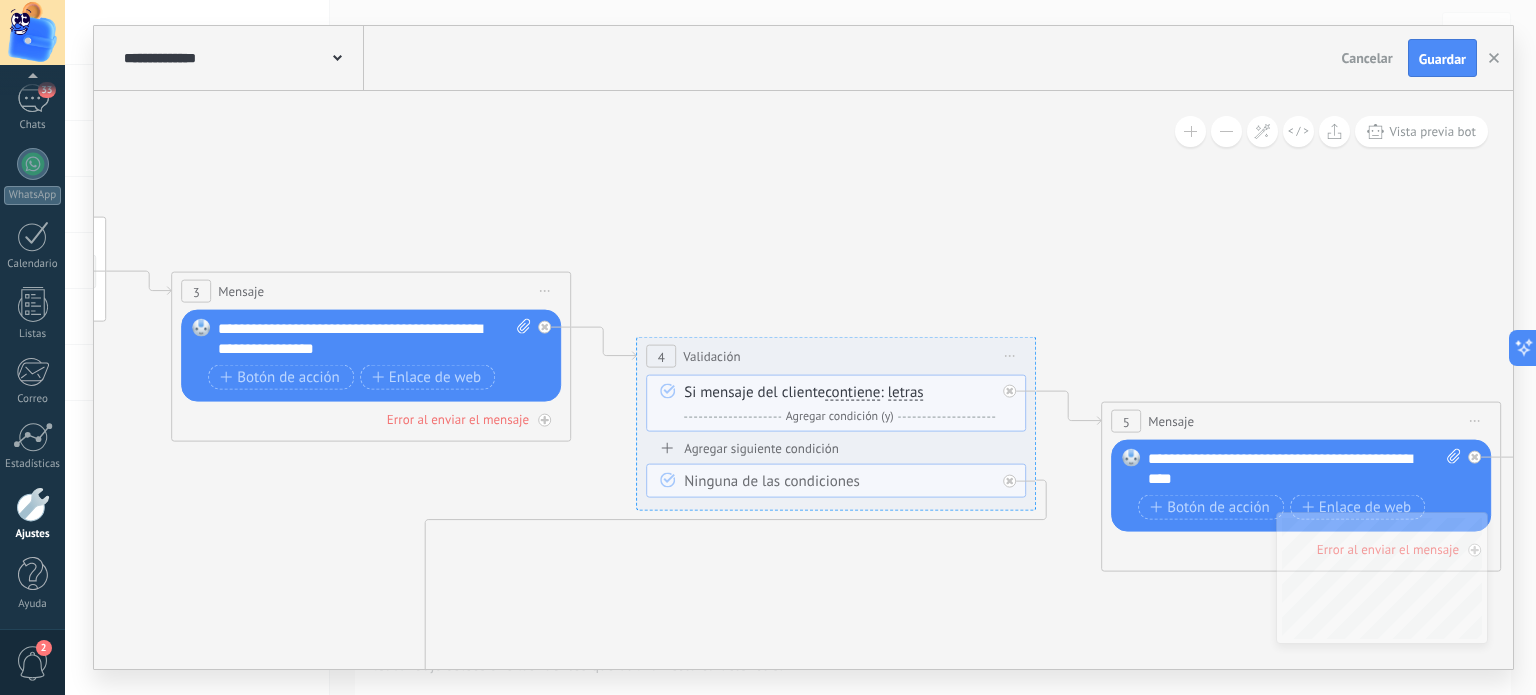 drag, startPoint x: 1135, startPoint y: 211, endPoint x: 730, endPoint y: 195, distance: 405.31592 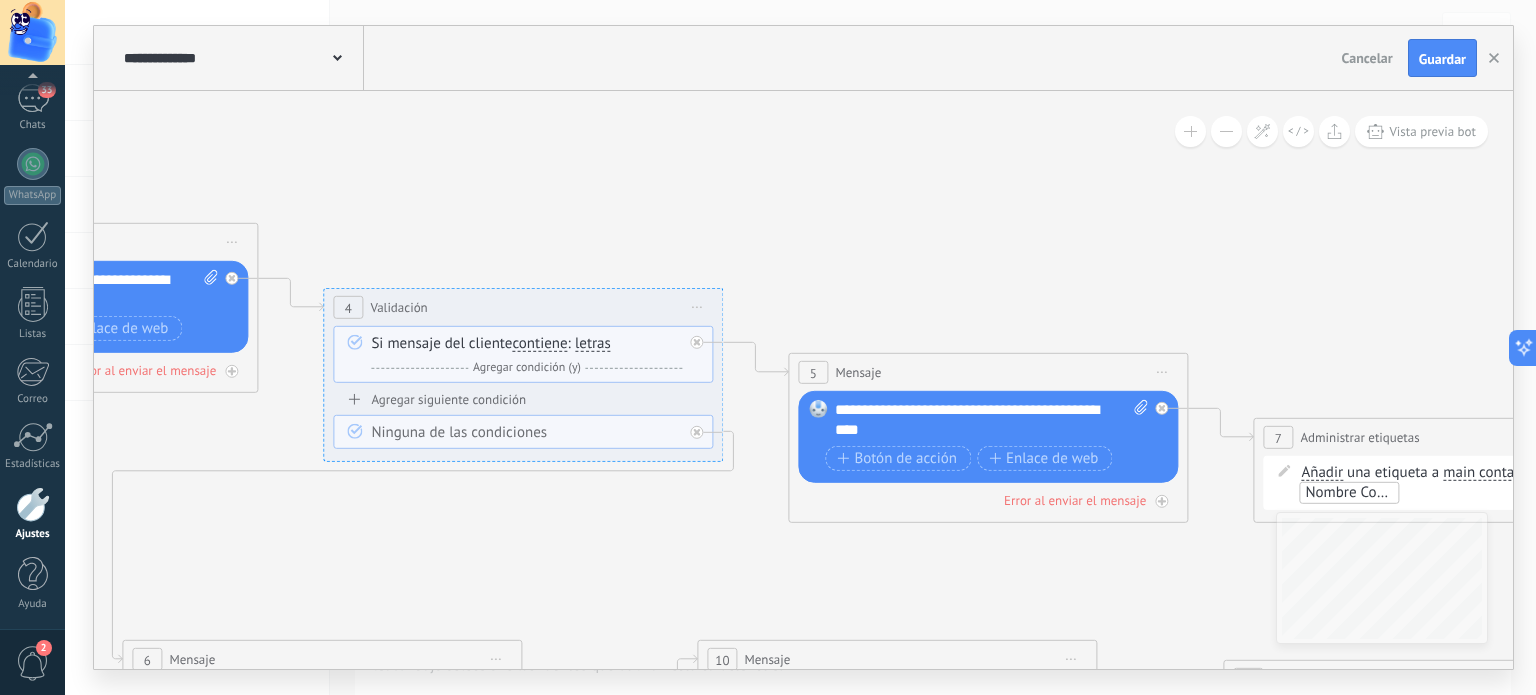 drag, startPoint x: 1060, startPoint y: 216, endPoint x: 831, endPoint y: 170, distance: 233.5744 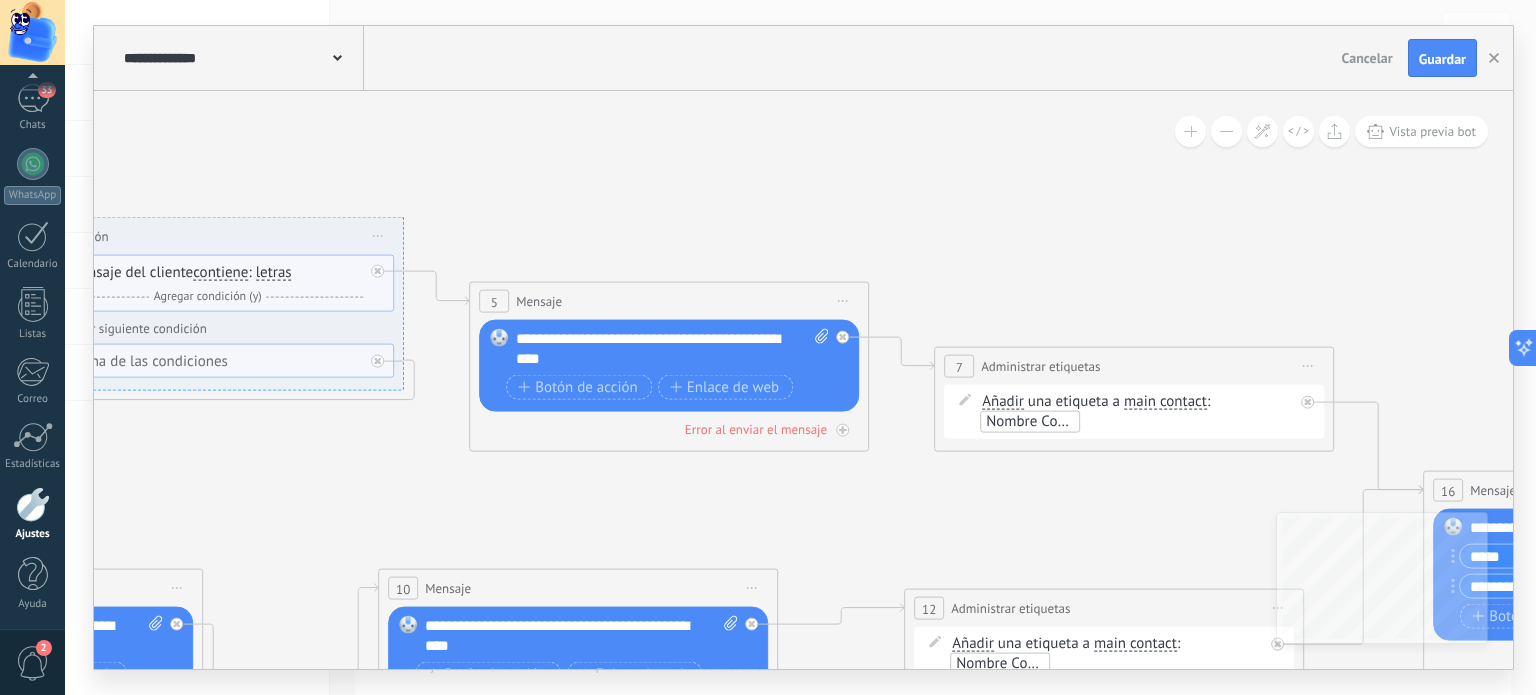 drag, startPoint x: 1152, startPoint y: 202, endPoint x: 833, endPoint y: 130, distance: 327.02448 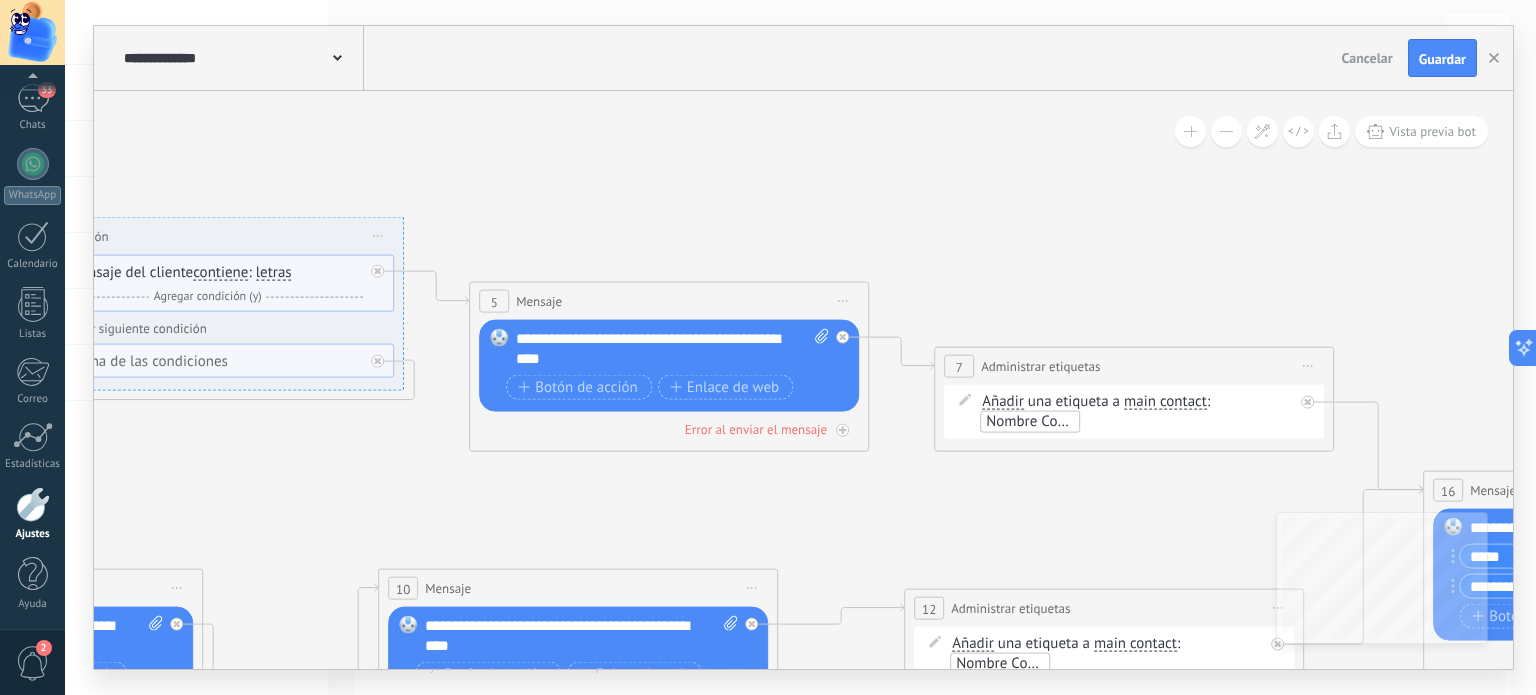 click 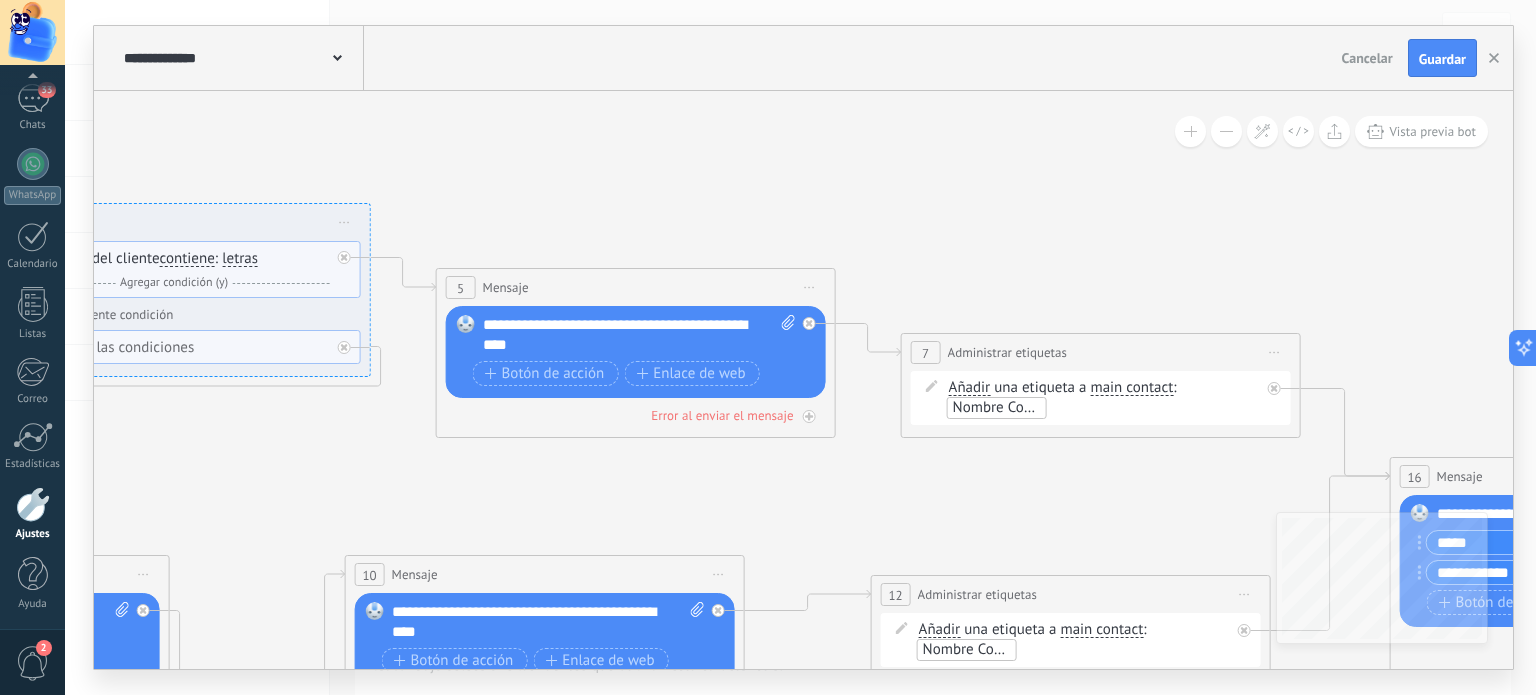 drag, startPoint x: 1040, startPoint y: 151, endPoint x: 948, endPoint y: 131, distance: 94.14882 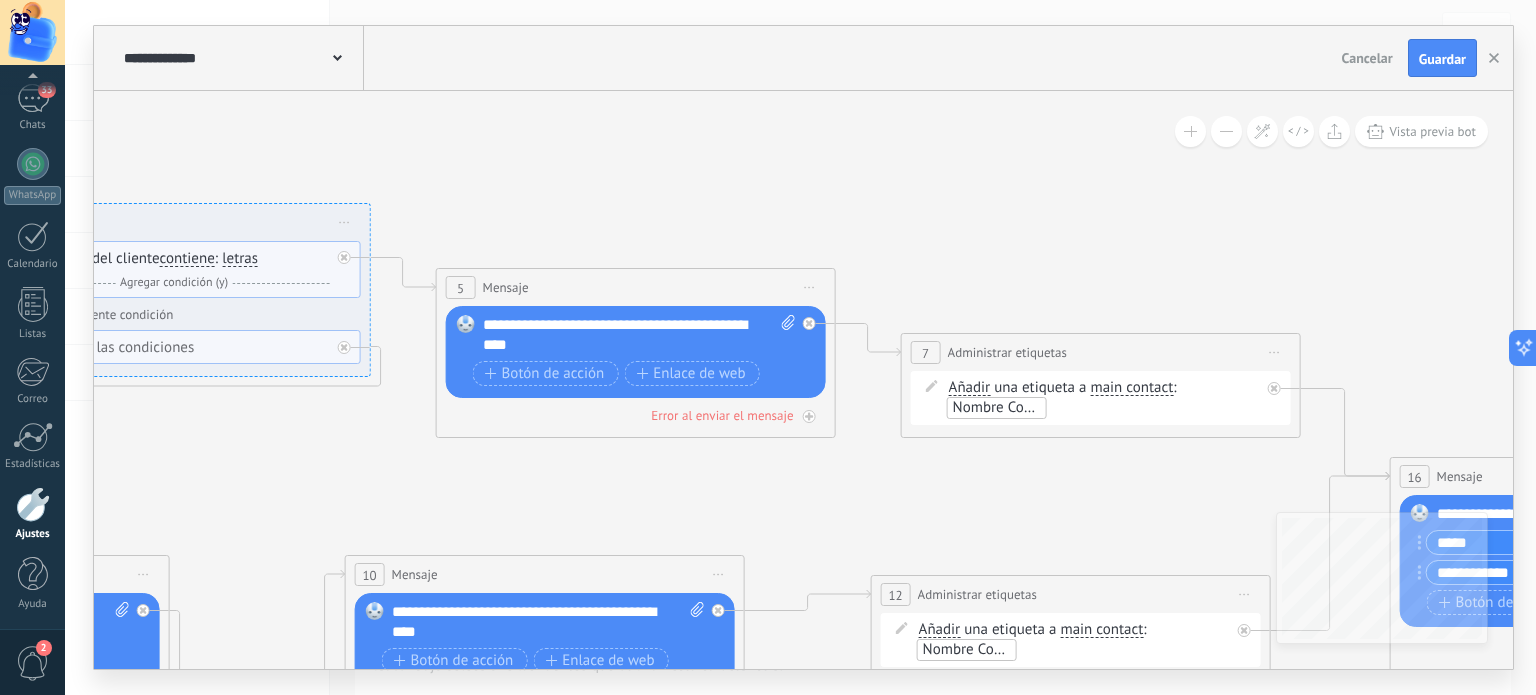 click 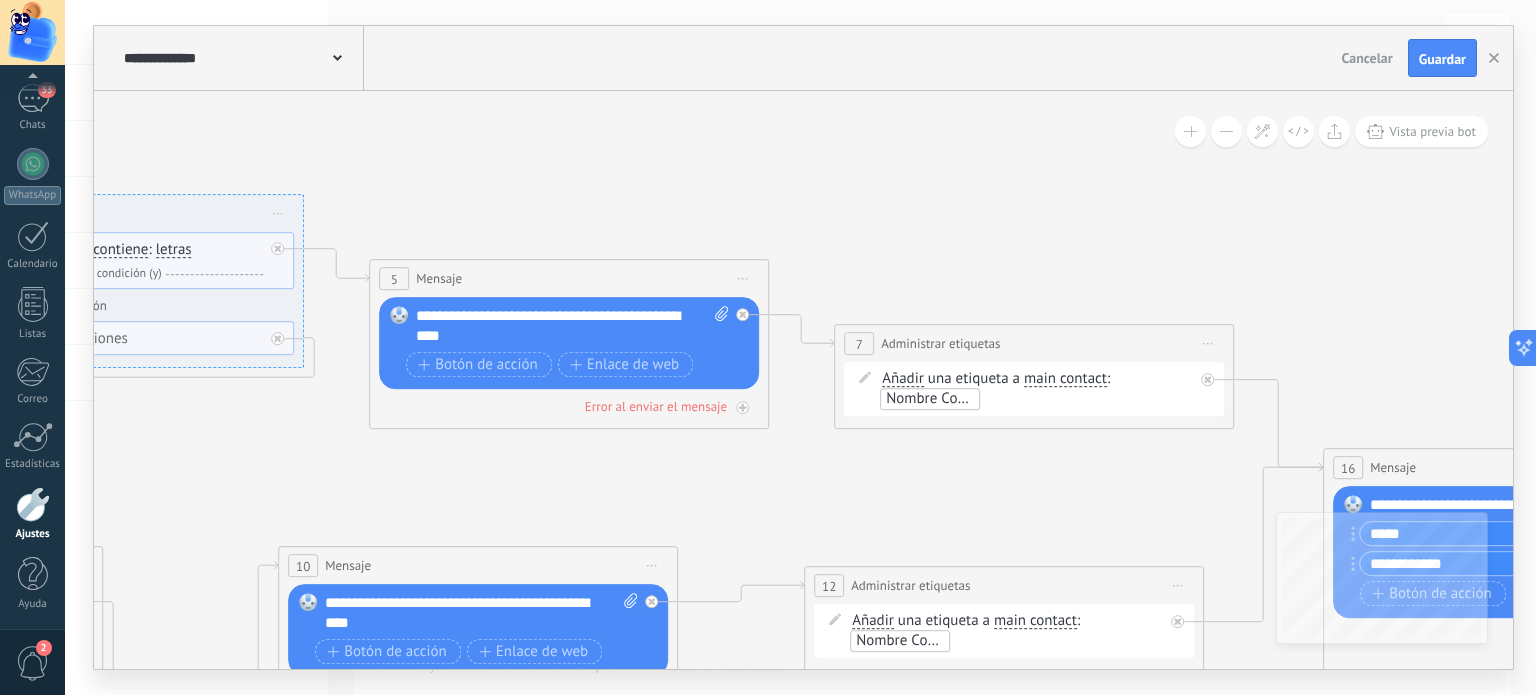 drag, startPoint x: 1213, startPoint y: 157, endPoint x: 585, endPoint y: 95, distance: 631.0531 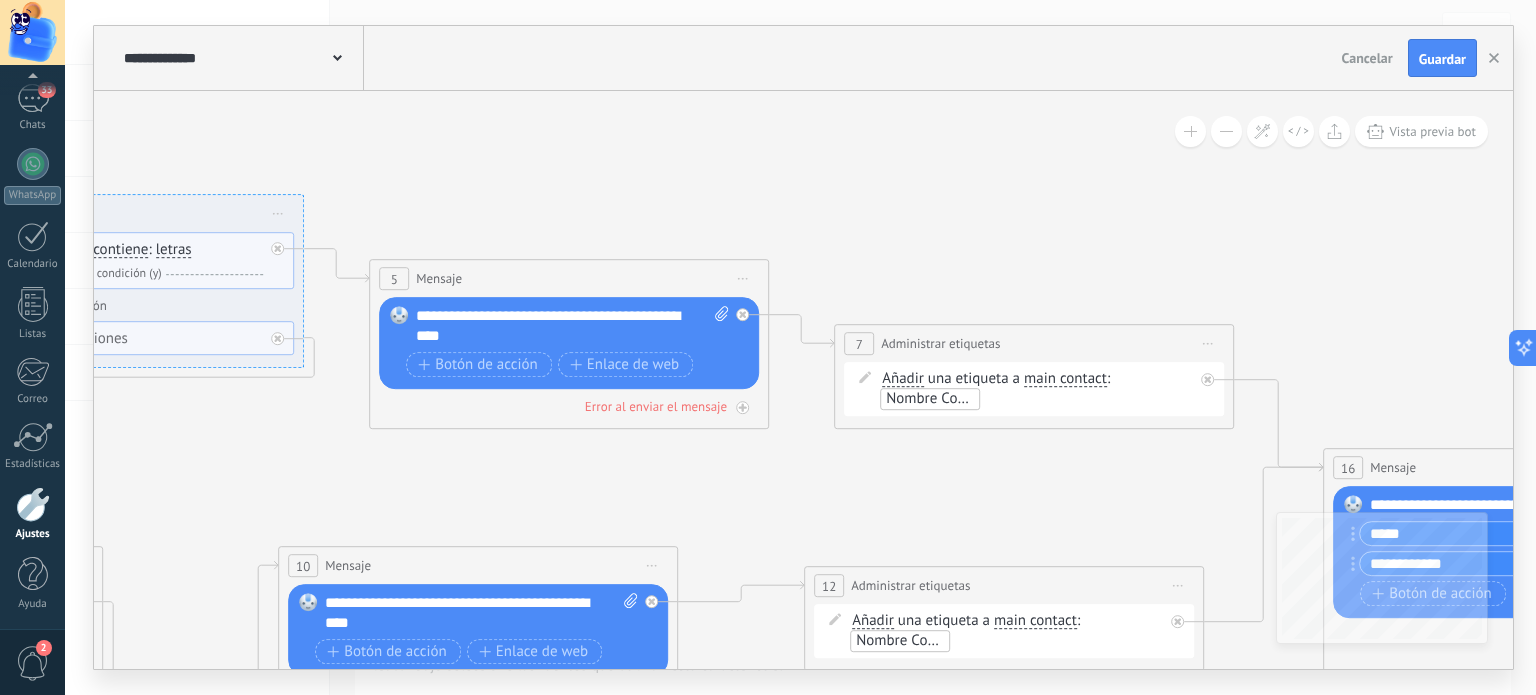 click 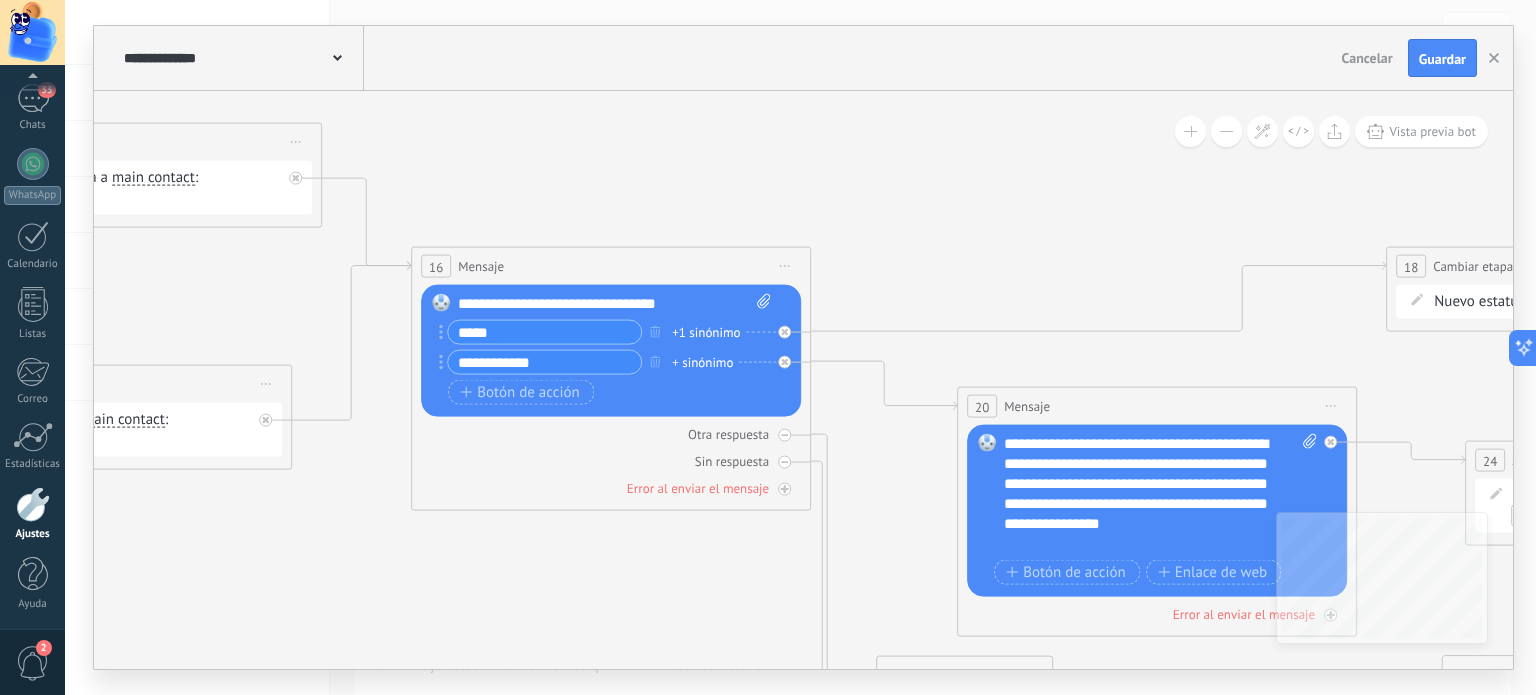 drag, startPoint x: 944, startPoint y: 256, endPoint x: 653, endPoint y: 116, distance: 322.9257 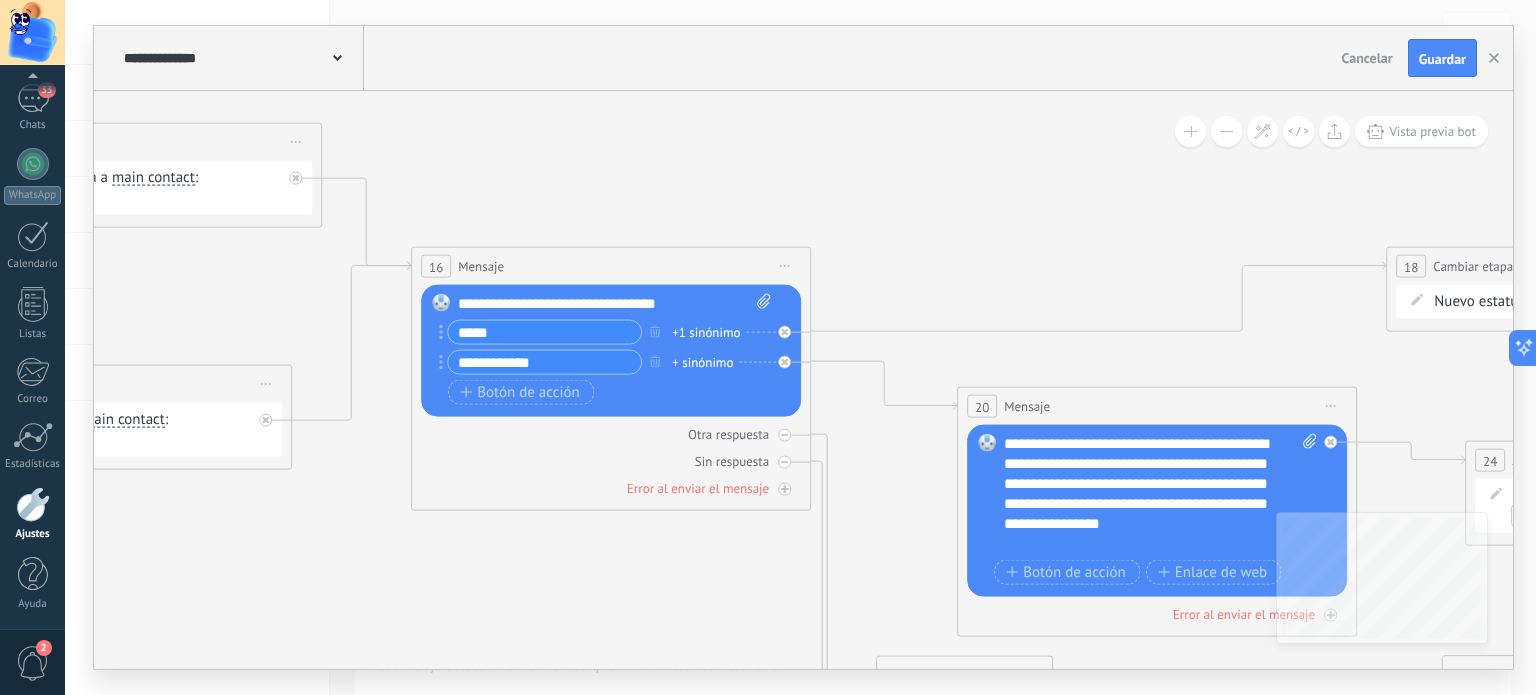 click 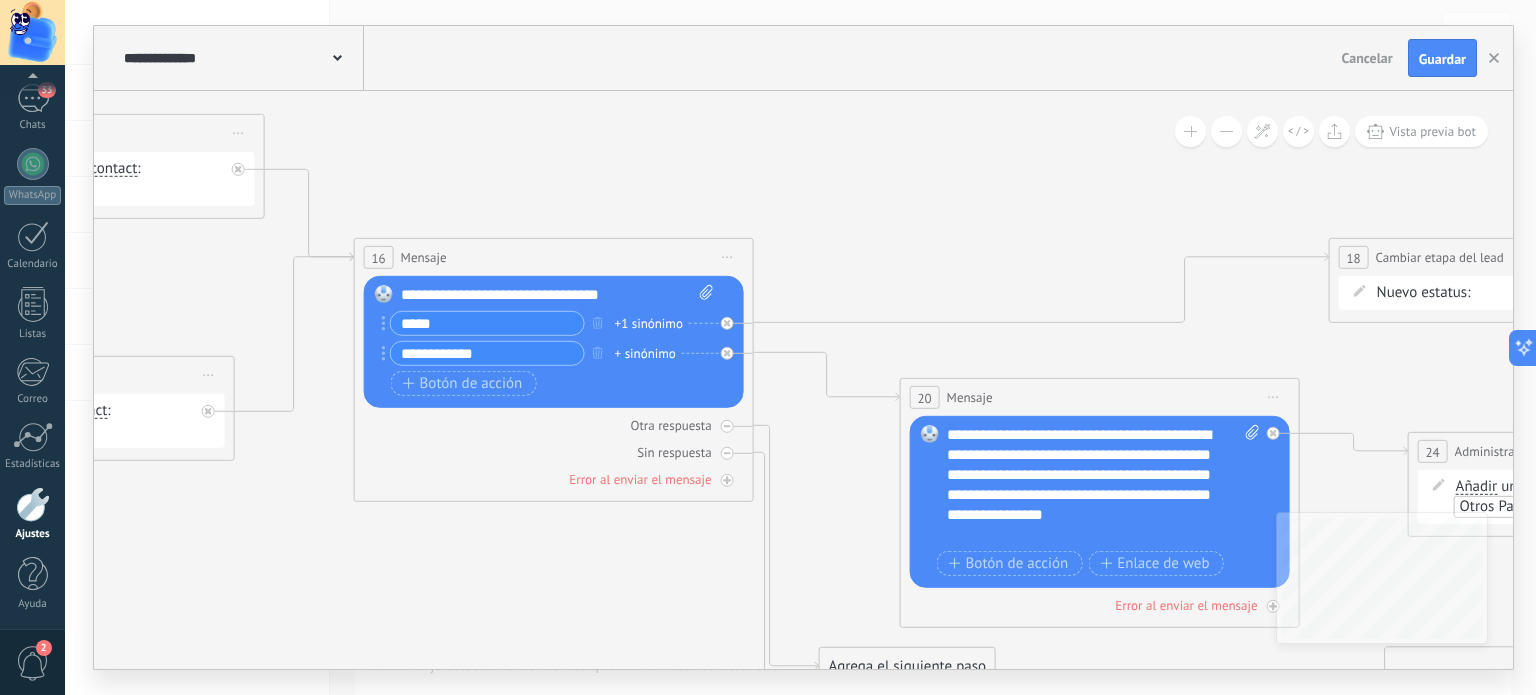 drag, startPoint x: 635, startPoint y: 191, endPoint x: 563, endPoint y: 187, distance: 72.11102 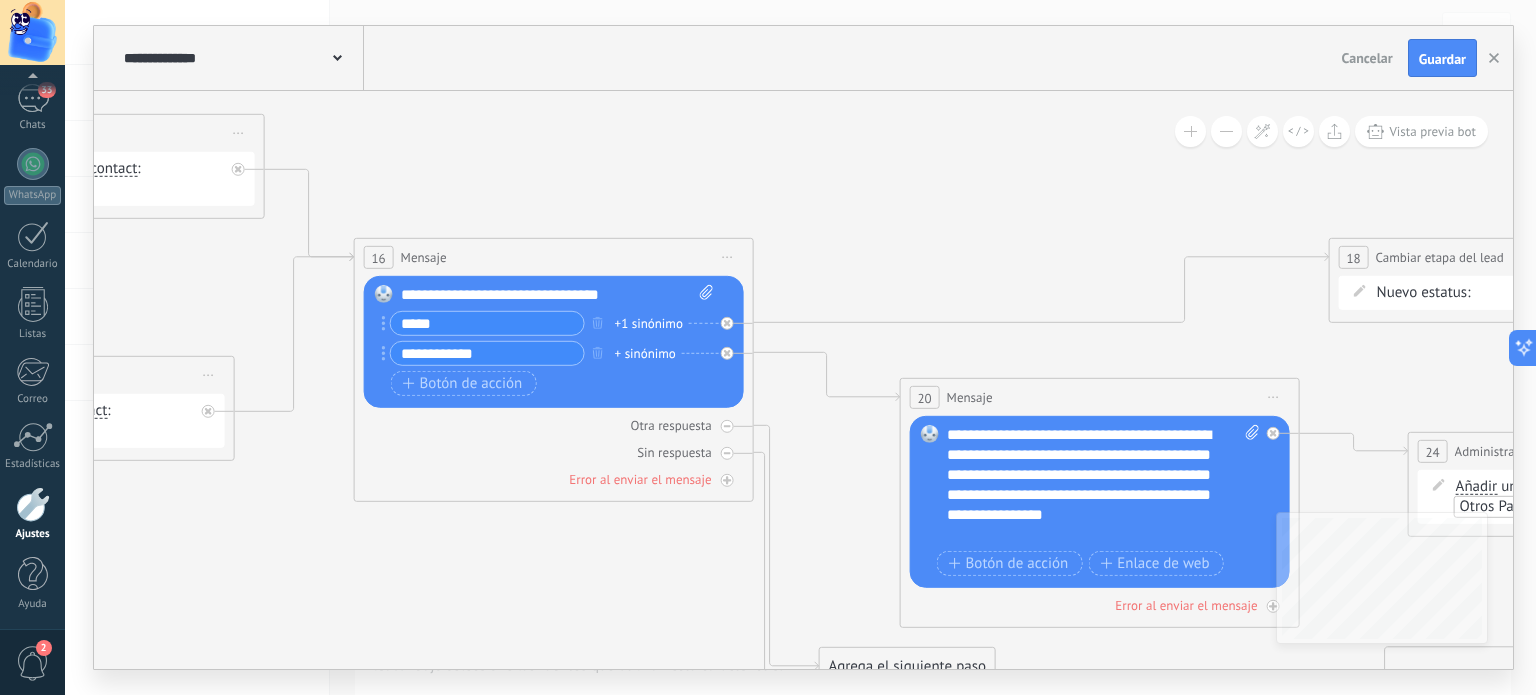 click 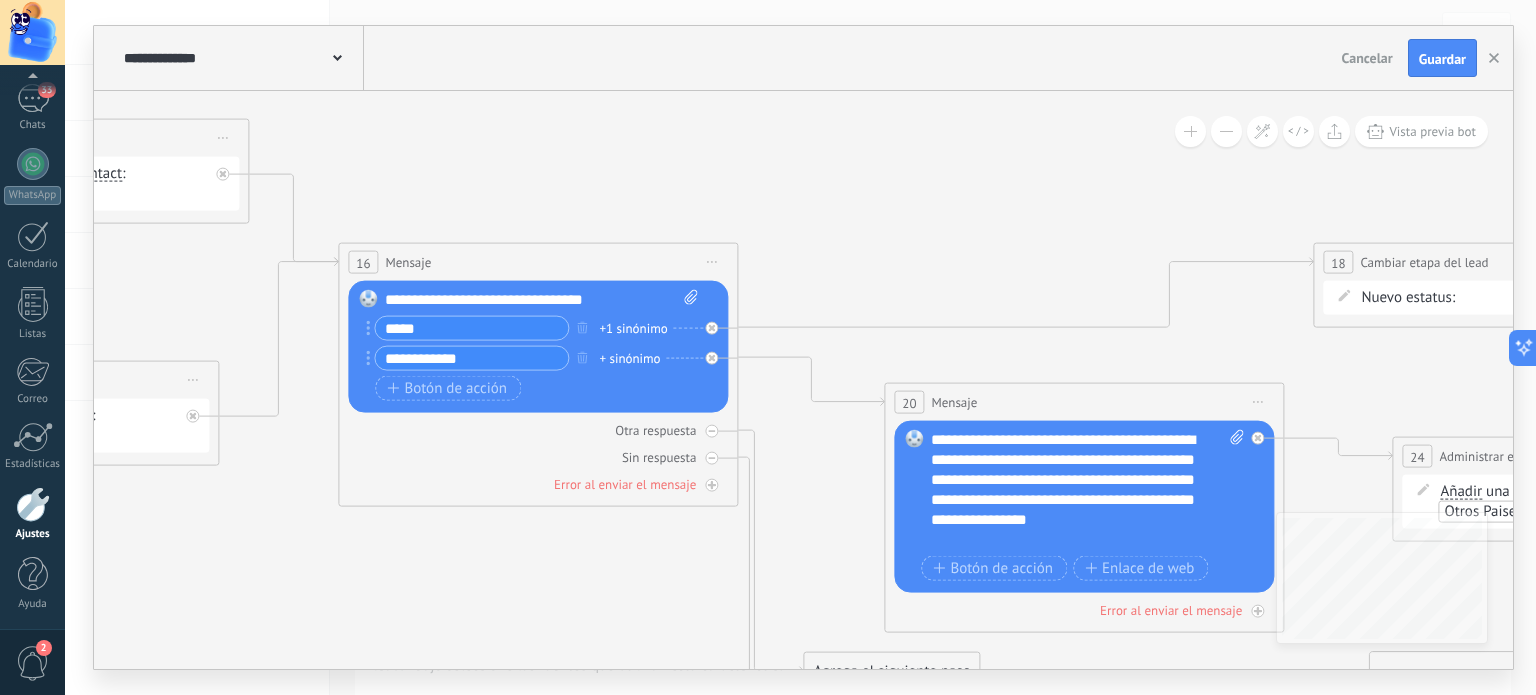 click on "Iniciar vista previa aquí
Cambiar nombre
Duplicar
Borrar" at bounding box center (712, 262) 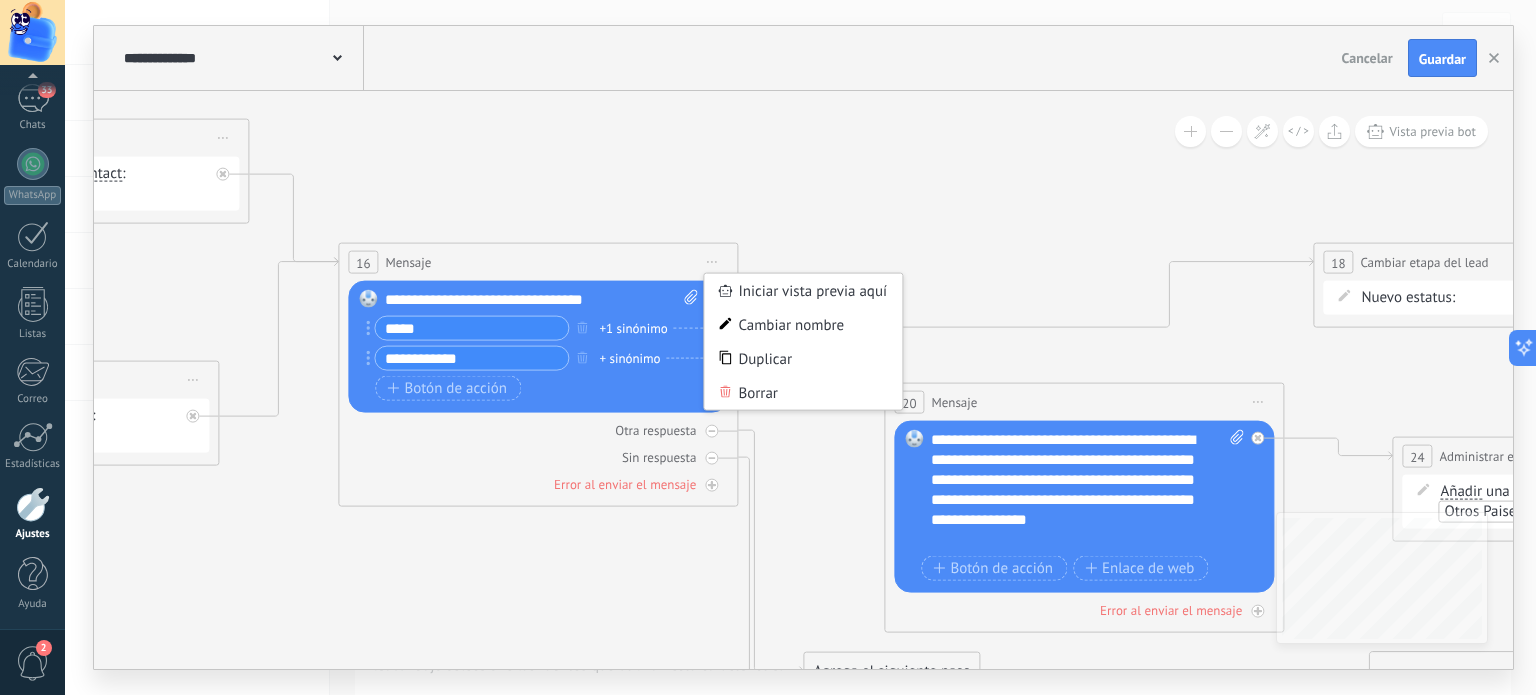 click on "Borrar" at bounding box center (803, 393) 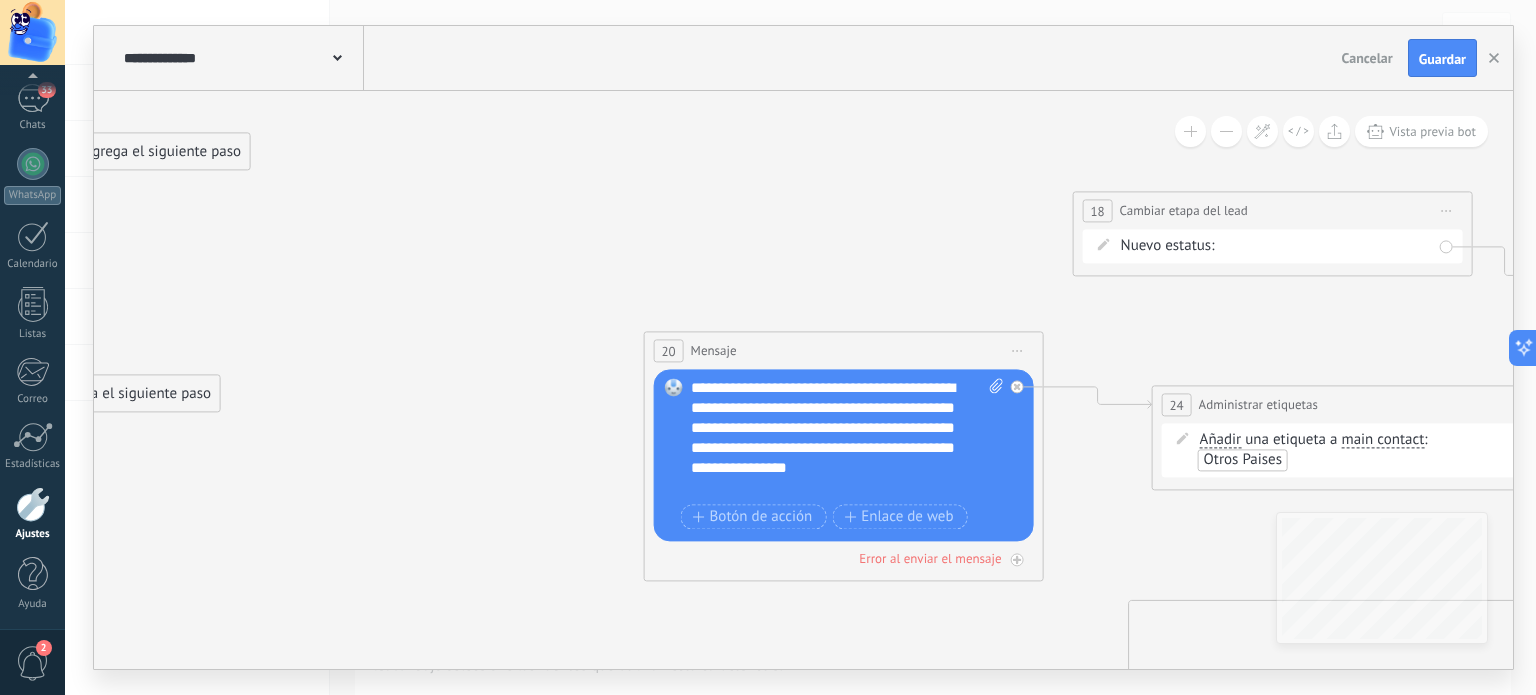 drag, startPoint x: 1011, startPoint y: 248, endPoint x: 771, endPoint y: 198, distance: 245.15302 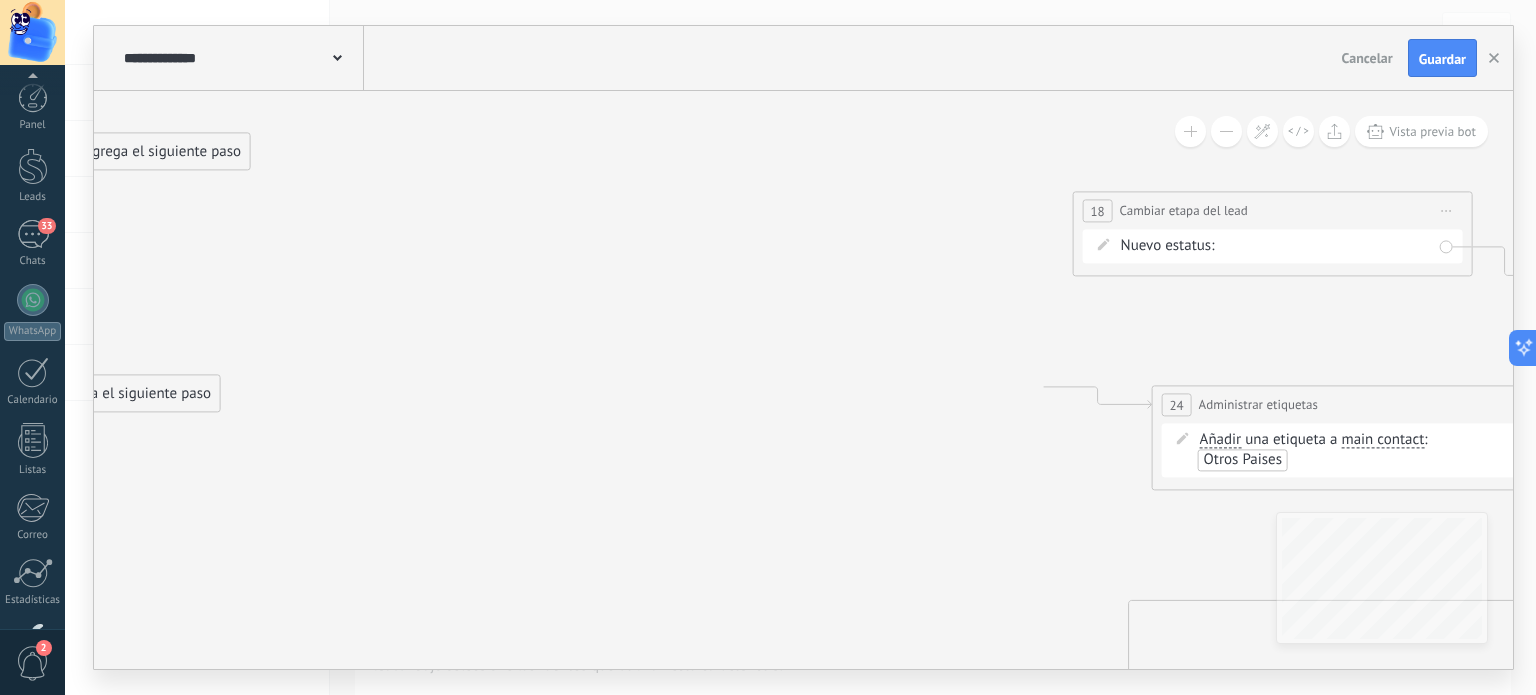 scroll, scrollTop: 0, scrollLeft: 0, axis: both 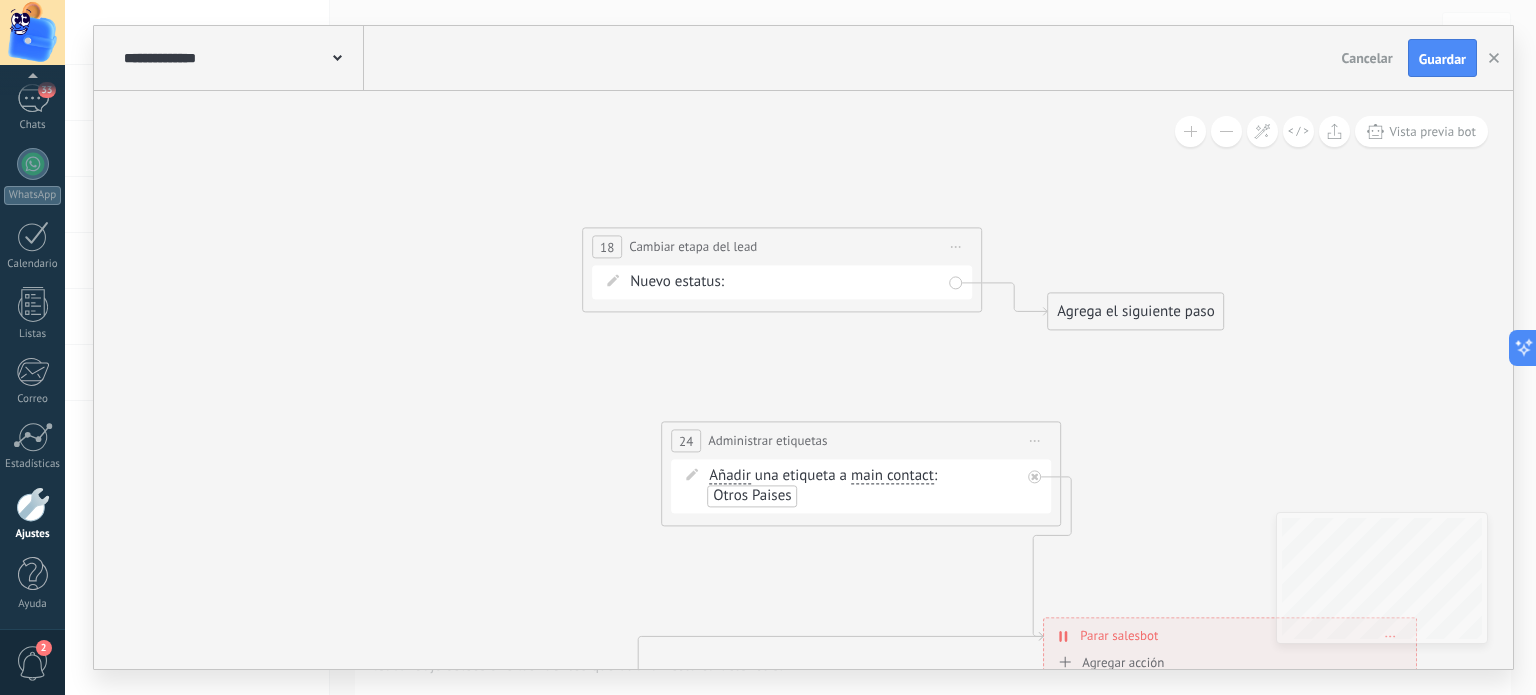drag, startPoint x: 952, startPoint y: 334, endPoint x: 421, endPoint y: 296, distance: 532.358 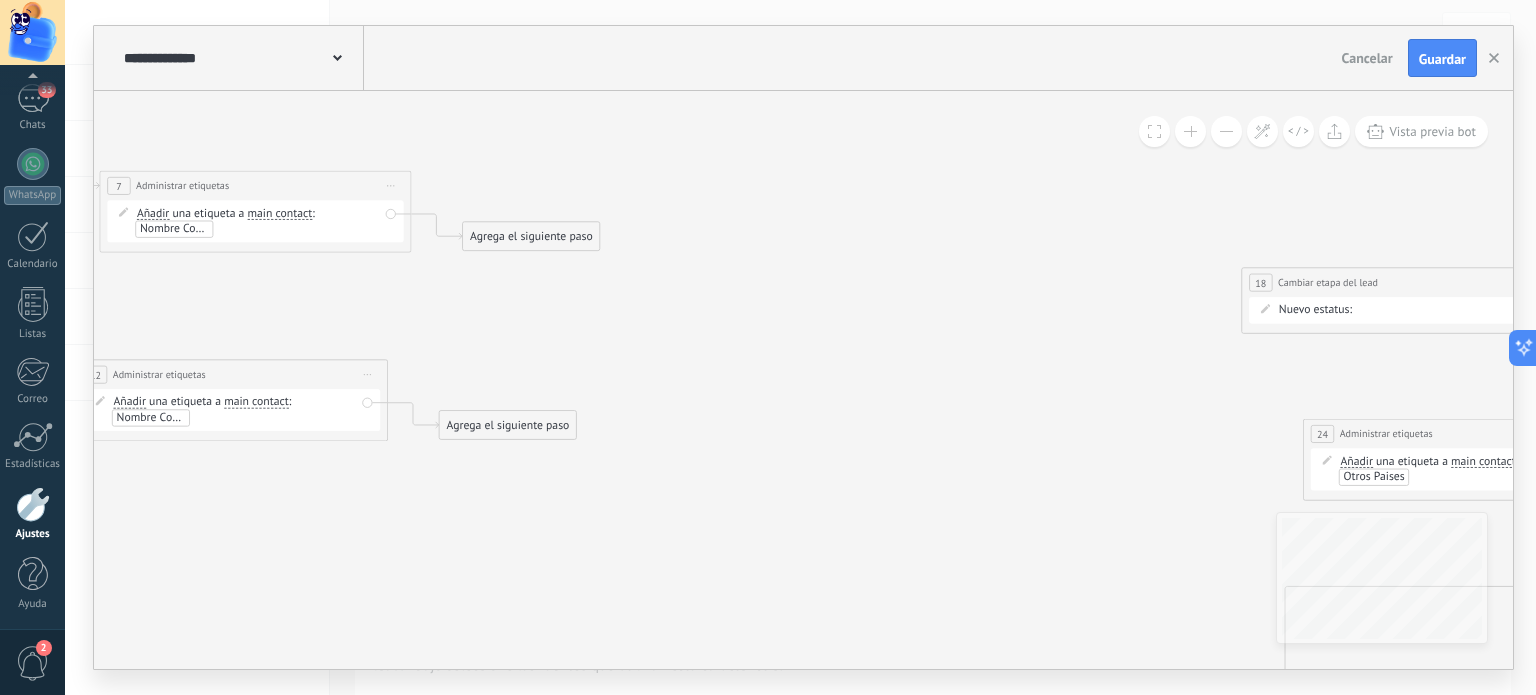 drag, startPoint x: 498, startPoint y: 381, endPoint x: 1155, endPoint y: 506, distance: 668.78546 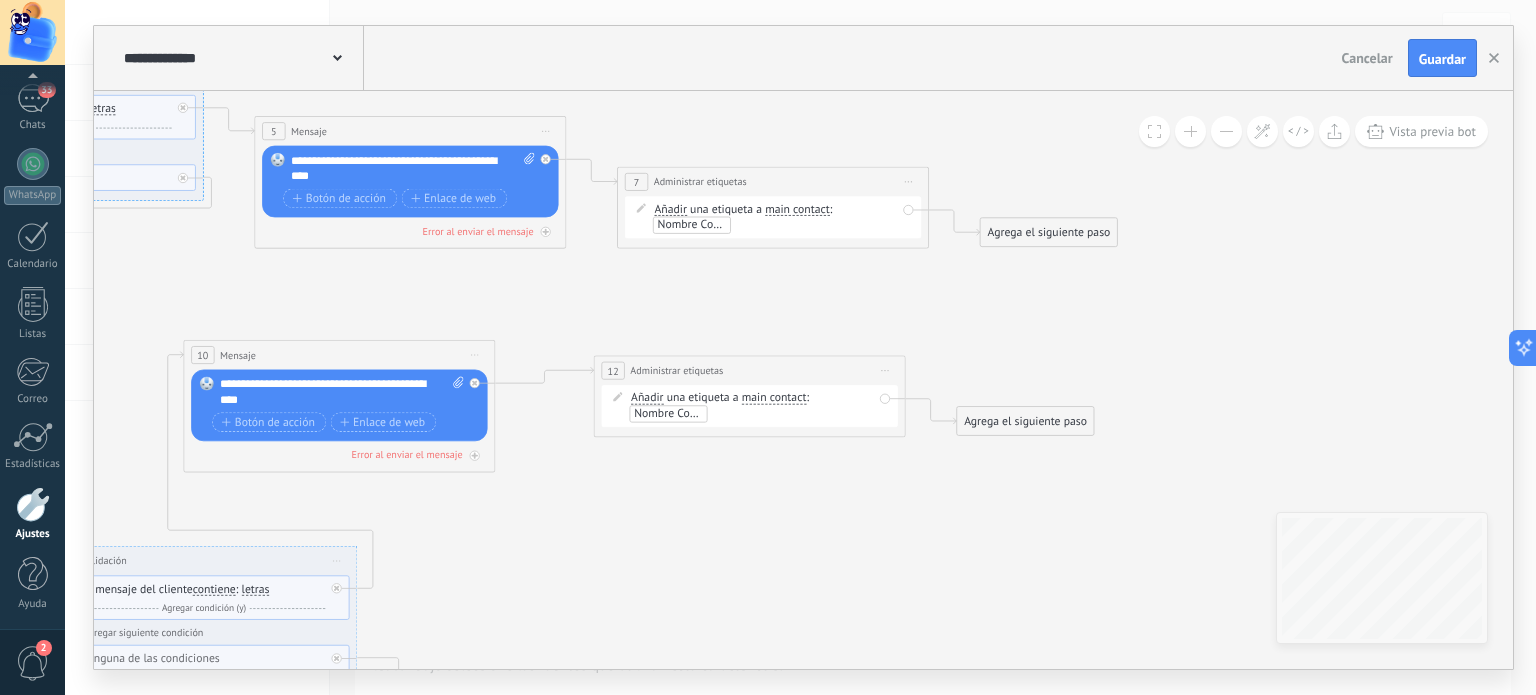 drag, startPoint x: 855, startPoint y: 412, endPoint x: 1372, endPoint y: 408, distance: 517.0155 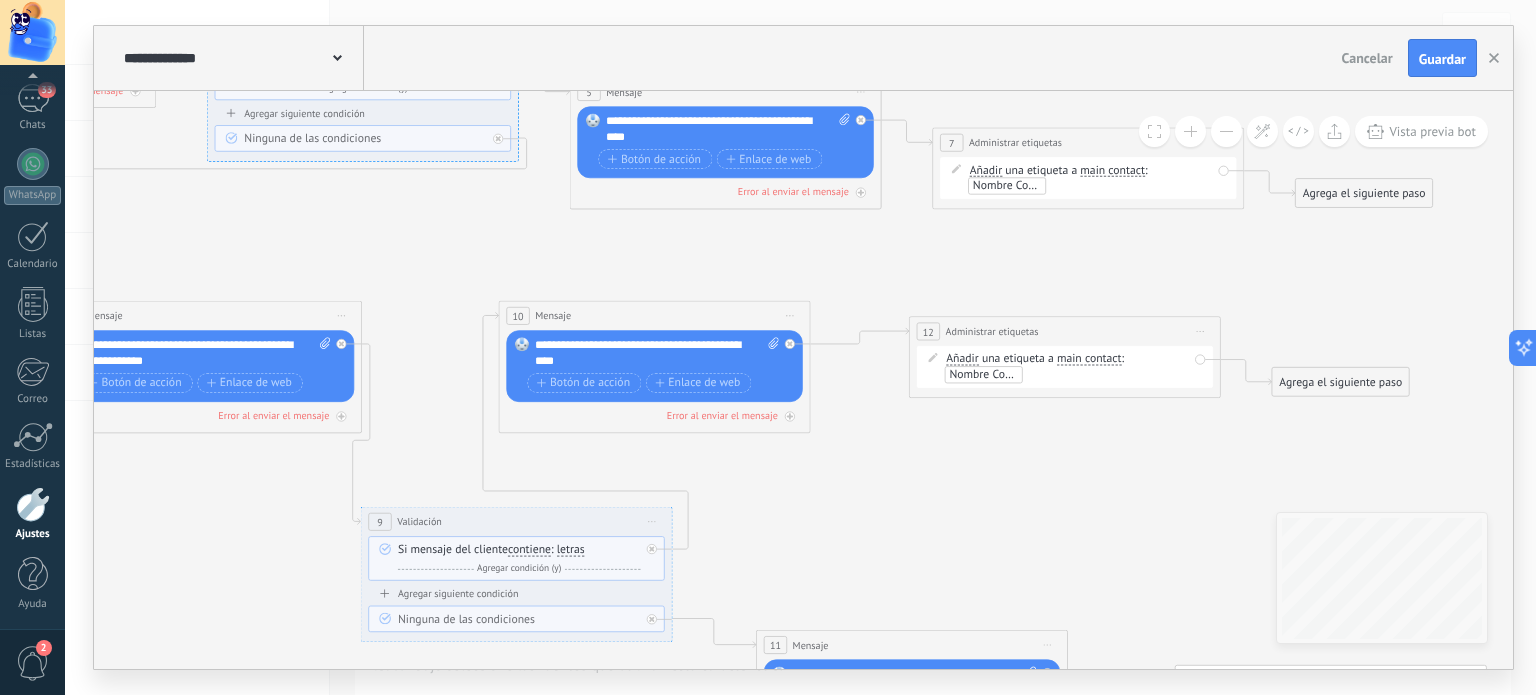 drag, startPoint x: 743, startPoint y: 331, endPoint x: 837, endPoint y: 263, distance: 116.01724 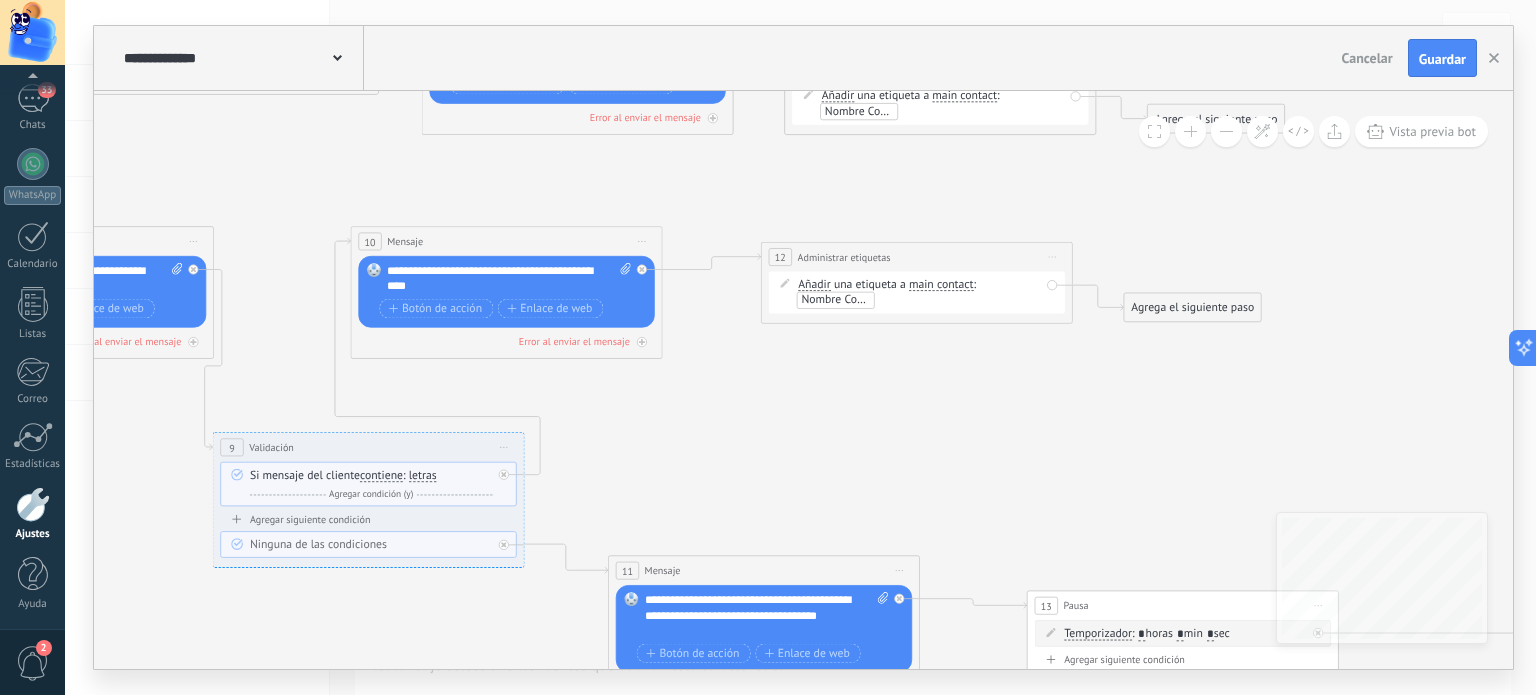 drag, startPoint x: 881, startPoint y: 401, endPoint x: 646, endPoint y: 533, distance: 269.5348 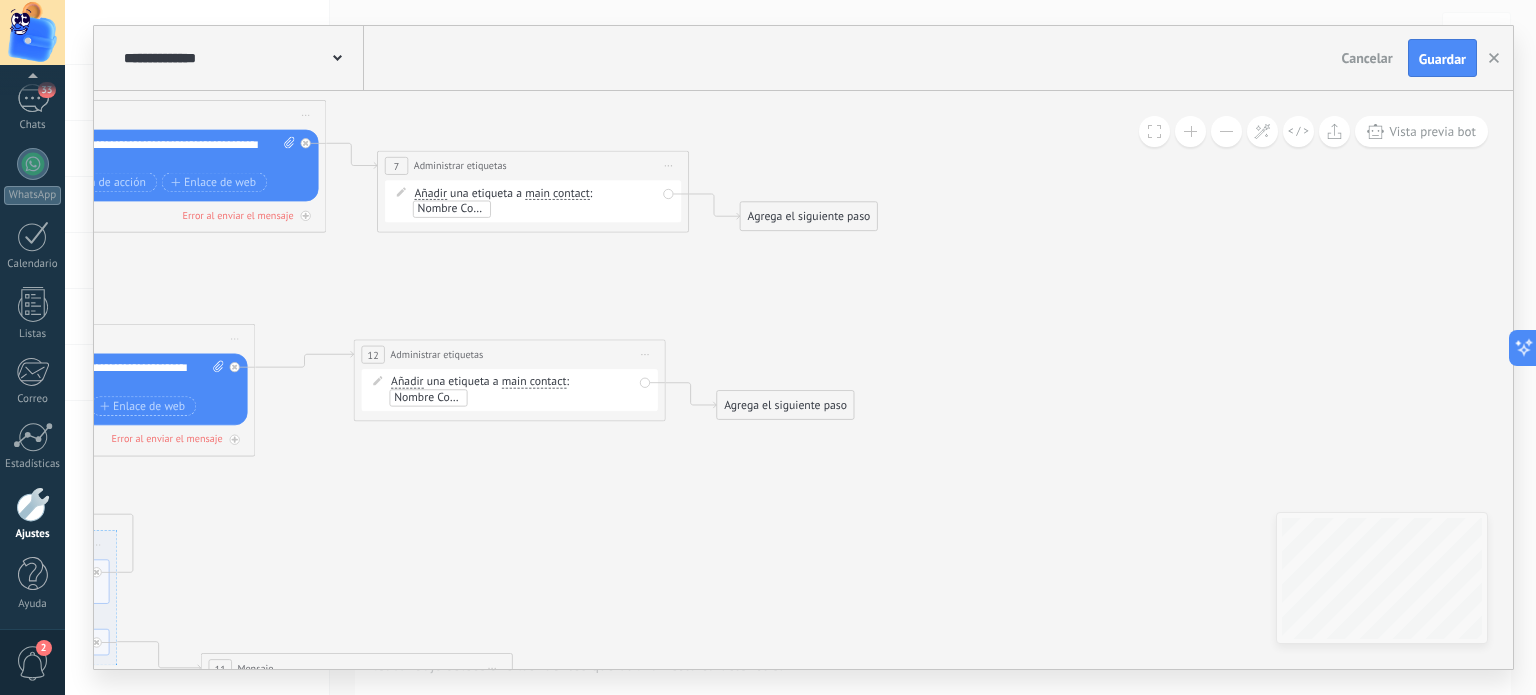 drag, startPoint x: 1152, startPoint y: 475, endPoint x: 627, endPoint y: 549, distance: 530.1896 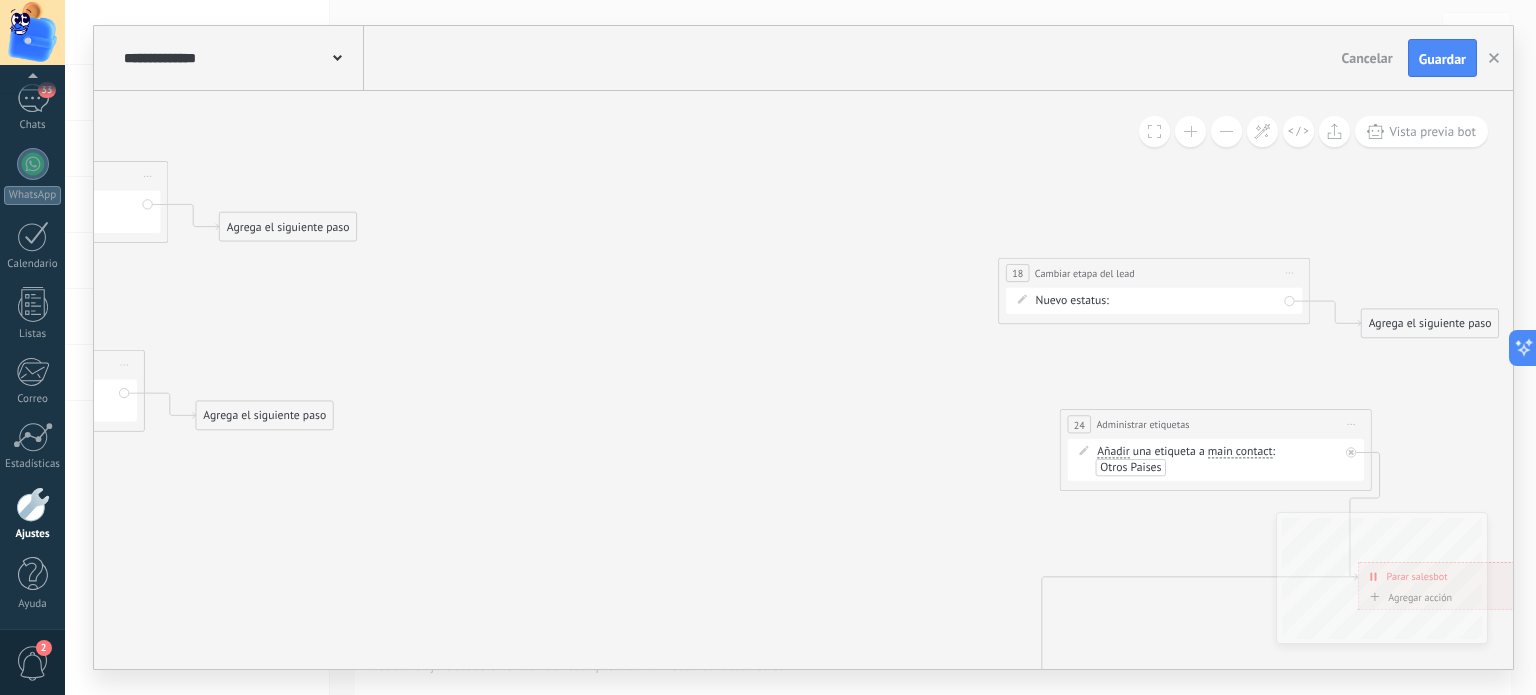 drag, startPoint x: 928, startPoint y: 382, endPoint x: 653, endPoint y: 370, distance: 275.2617 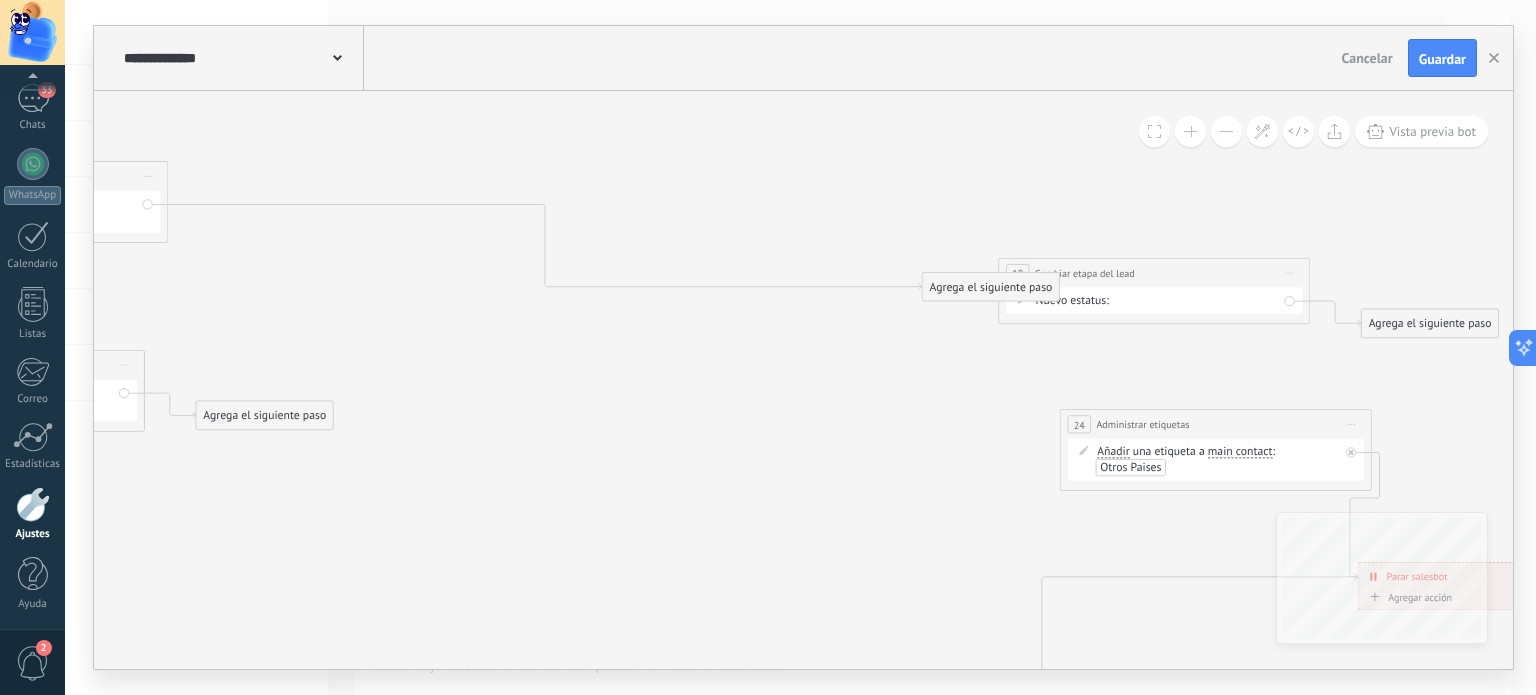 drag, startPoint x: 352, startPoint y: 231, endPoint x: 1055, endPoint y: 292, distance: 705.64154 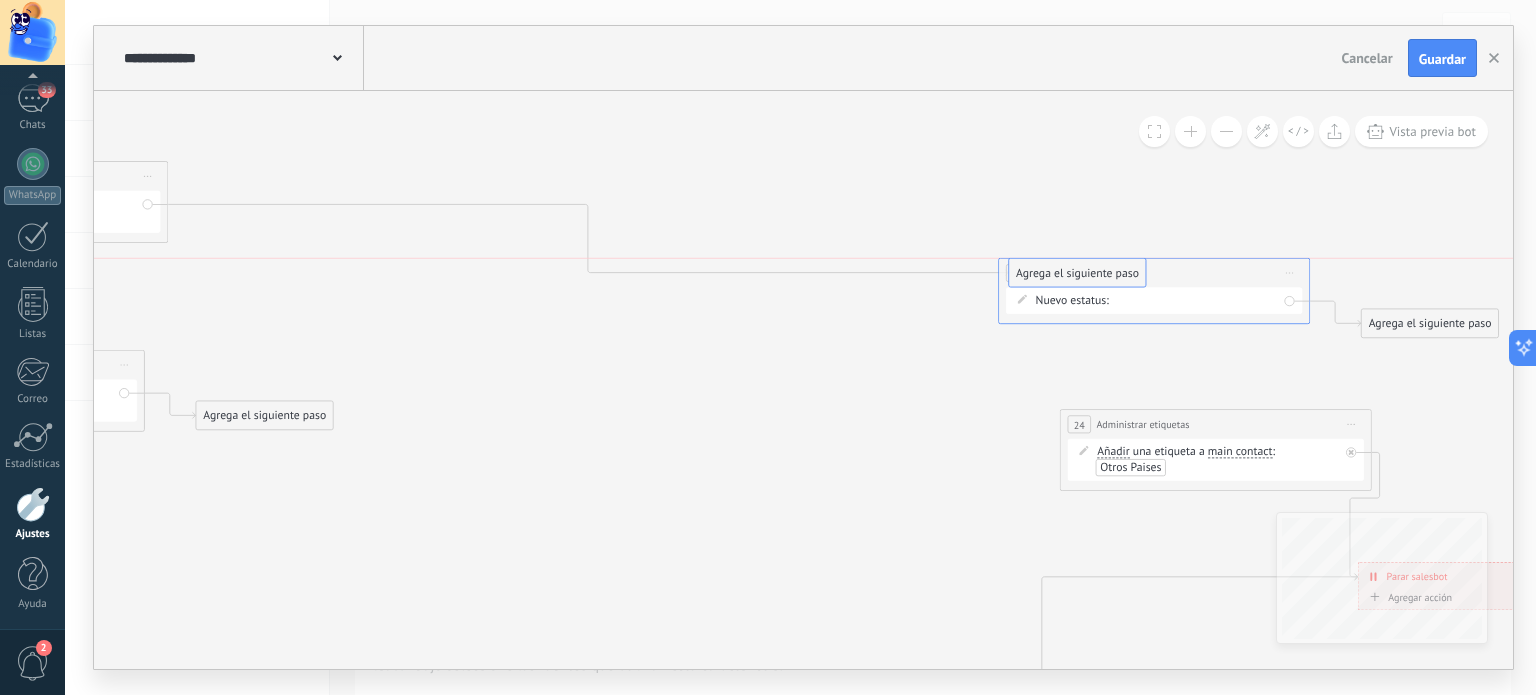 drag, startPoint x: 1000, startPoint y: 340, endPoint x: 1089, endPoint y: 273, distance: 111.40018 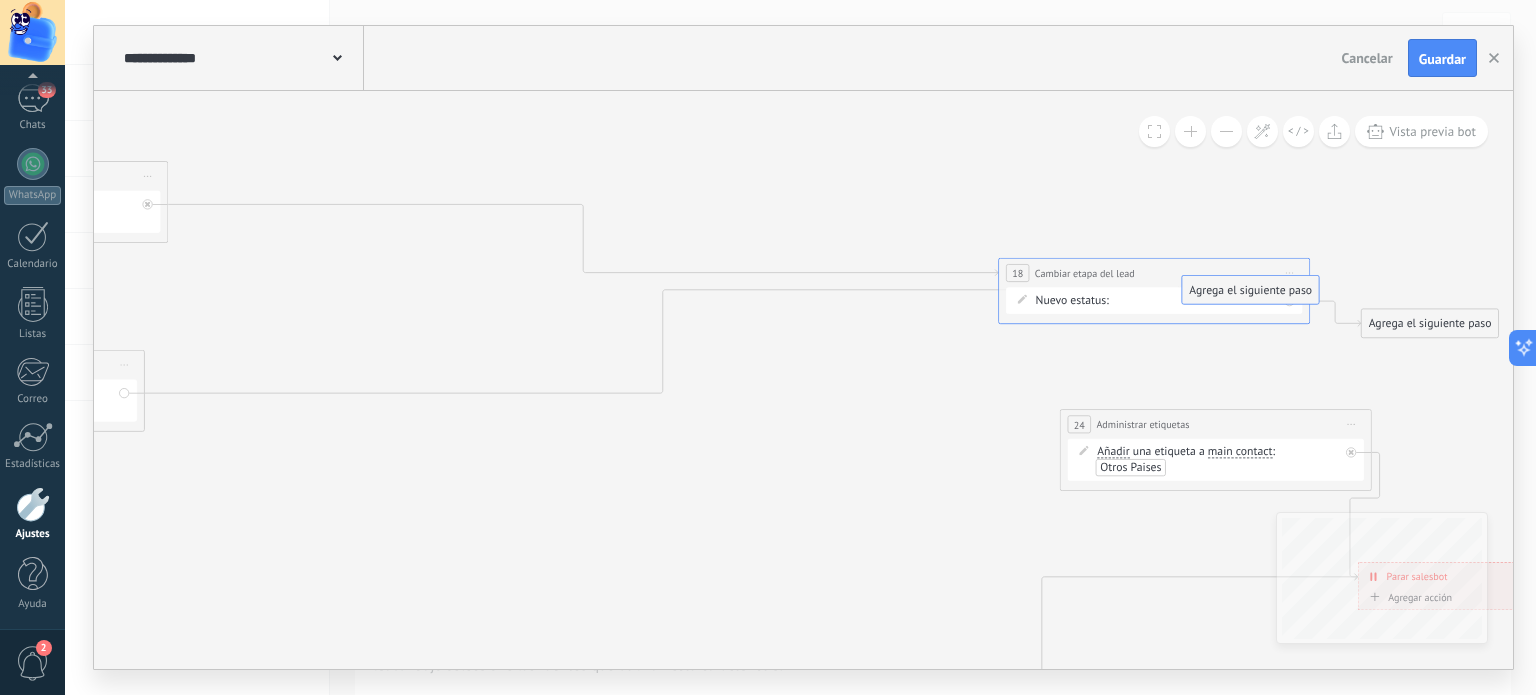 drag, startPoint x: 310, startPoint y: 416, endPoint x: 1201, endPoint y: 305, distance: 897.8875 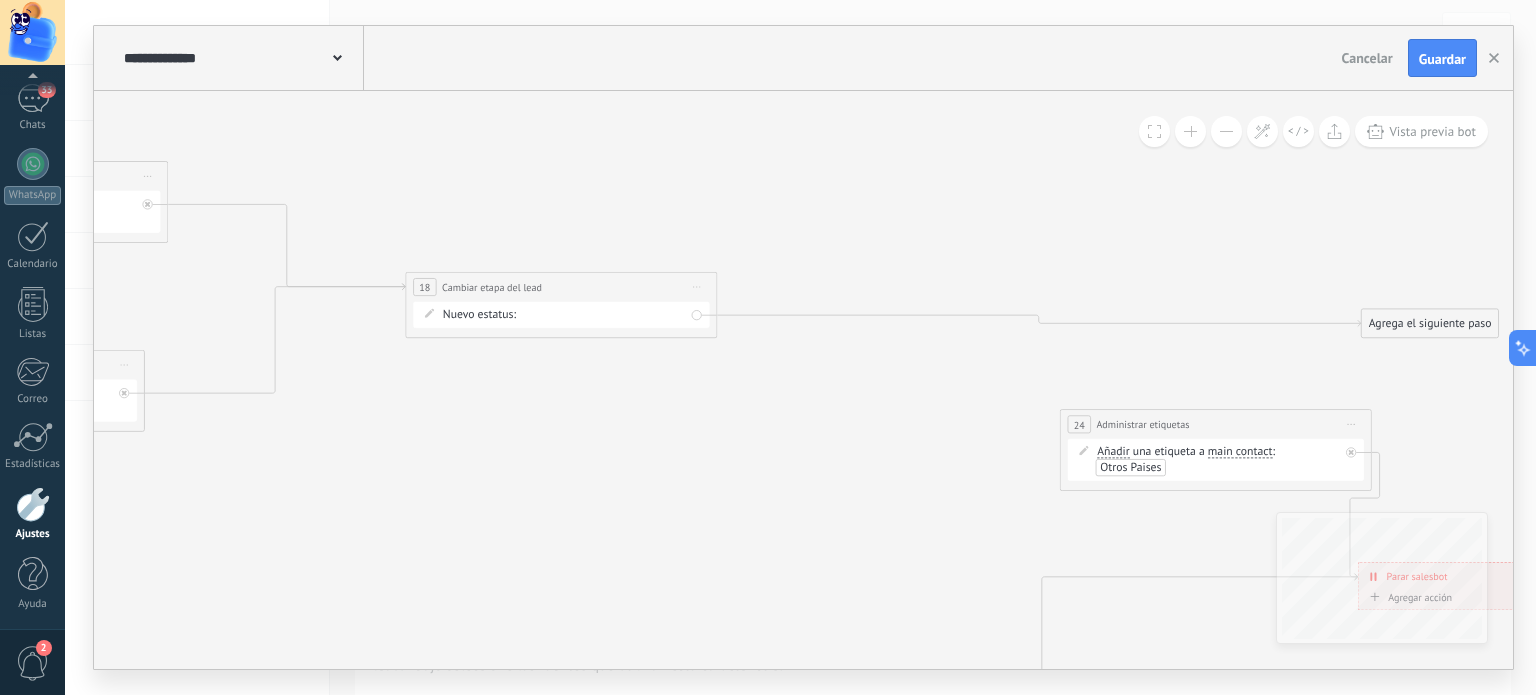 drag, startPoint x: 1200, startPoint y: 274, endPoint x: 688, endPoint y: 284, distance: 512.09766 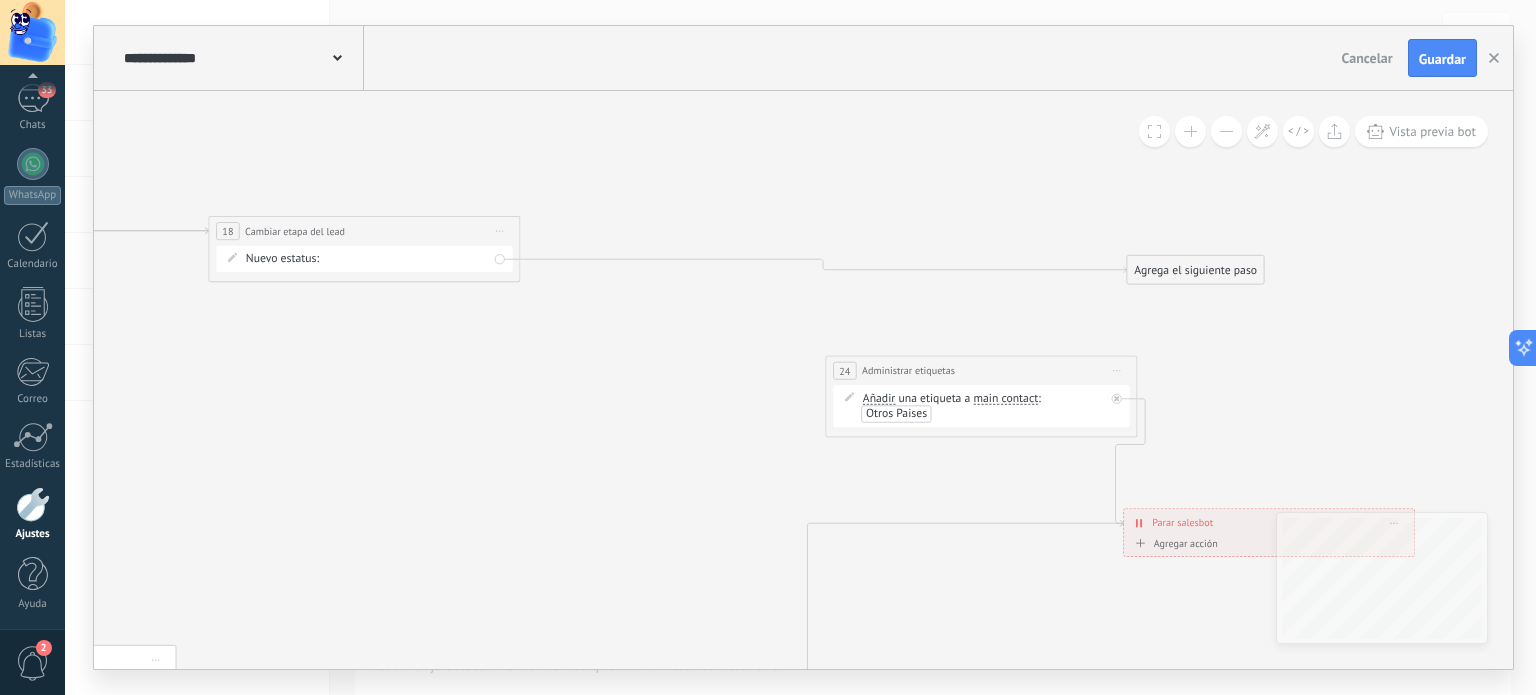 drag, startPoint x: 868, startPoint y: 475, endPoint x: 636, endPoint y: 423, distance: 237.75618 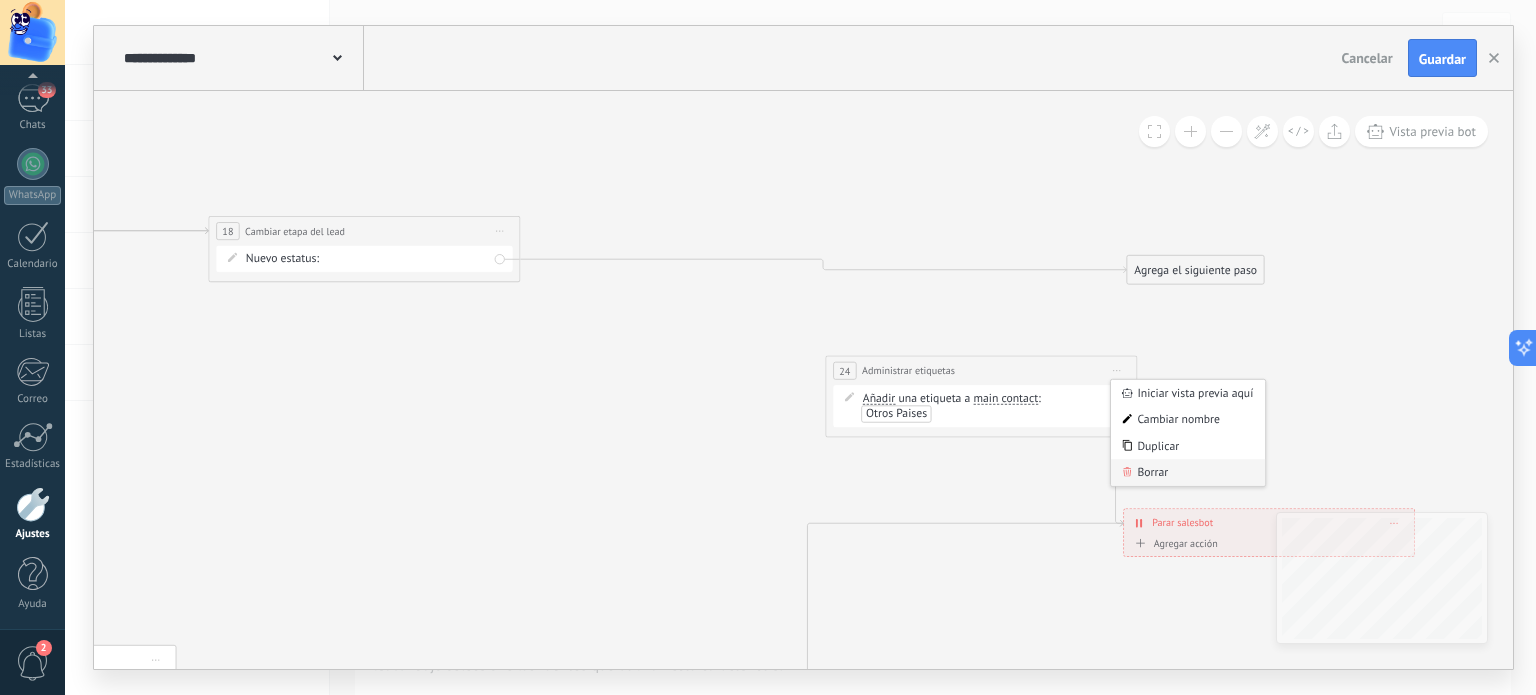 click on "Borrar" at bounding box center [1188, 472] 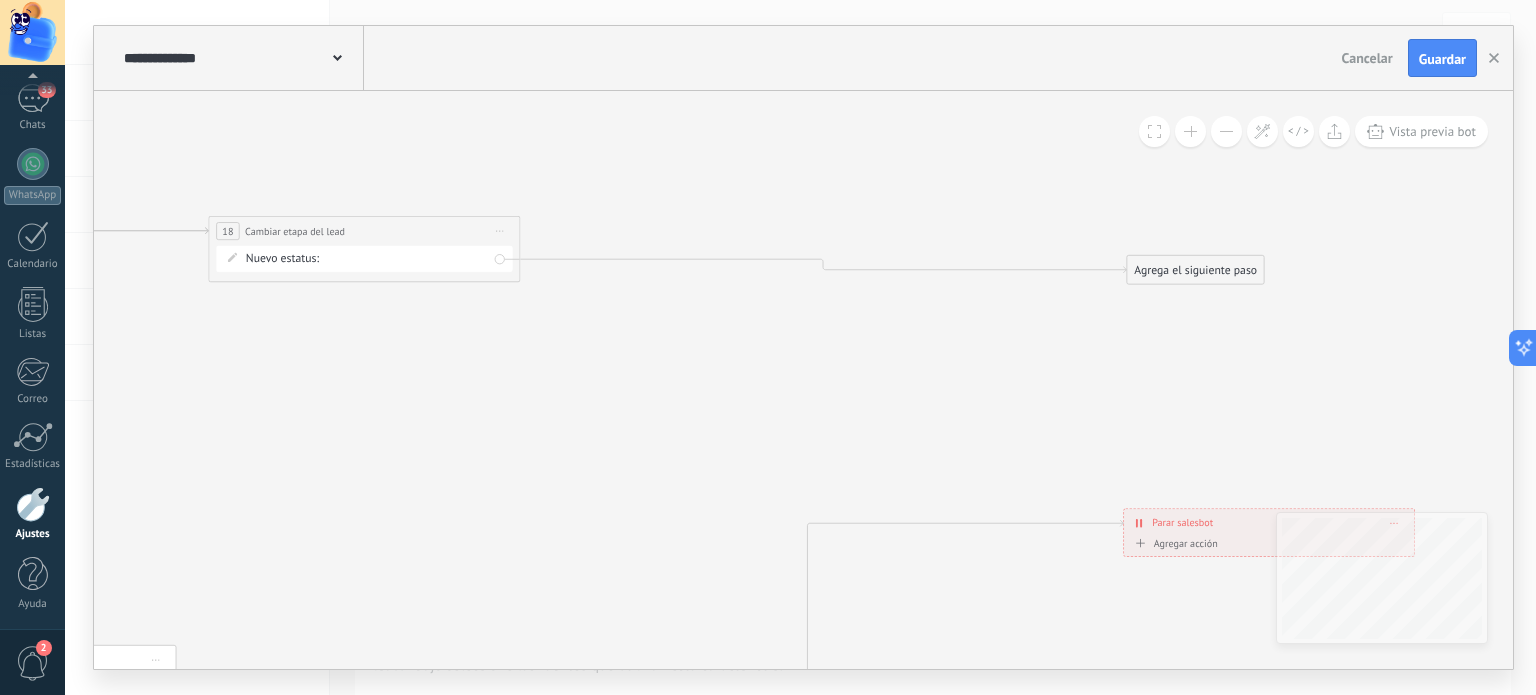 click 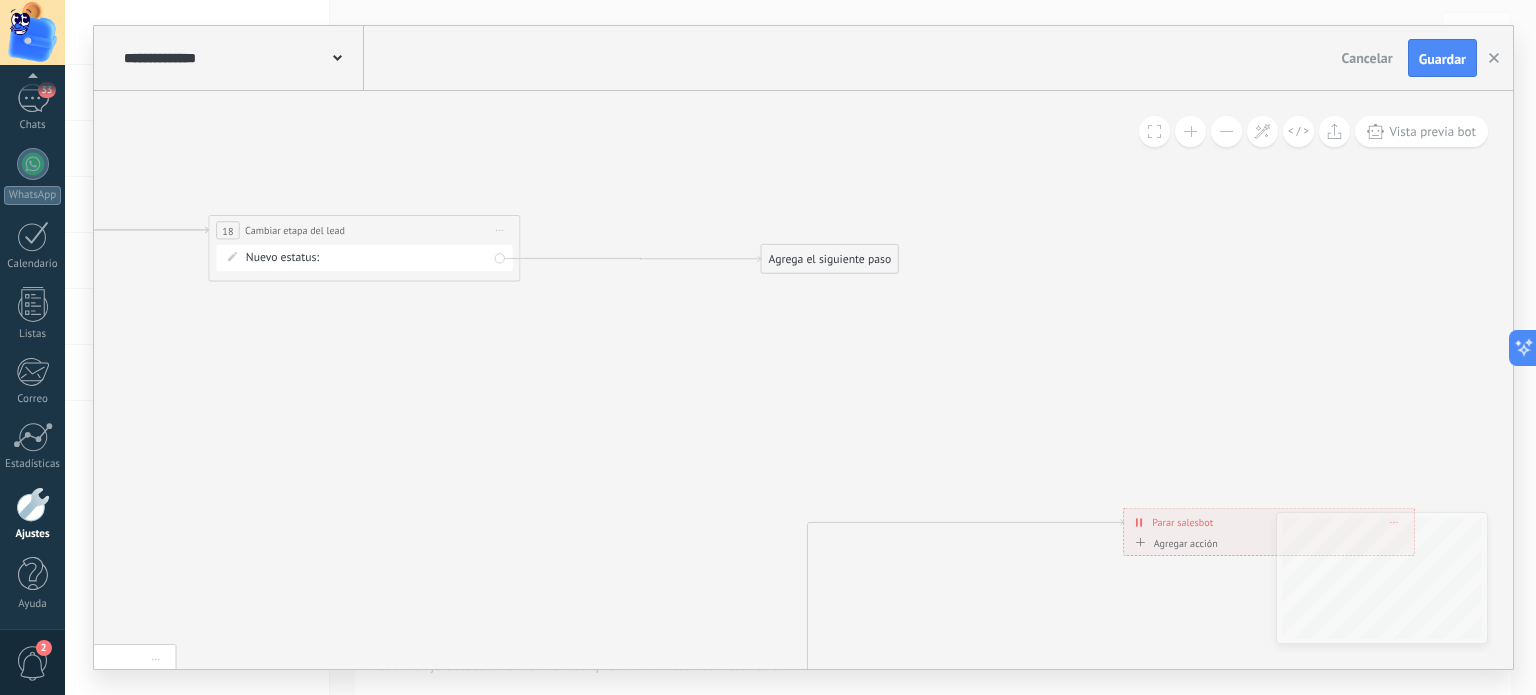 drag, startPoint x: 950, startPoint y: 266, endPoint x: 804, endPoint y: 260, distance: 146.12323 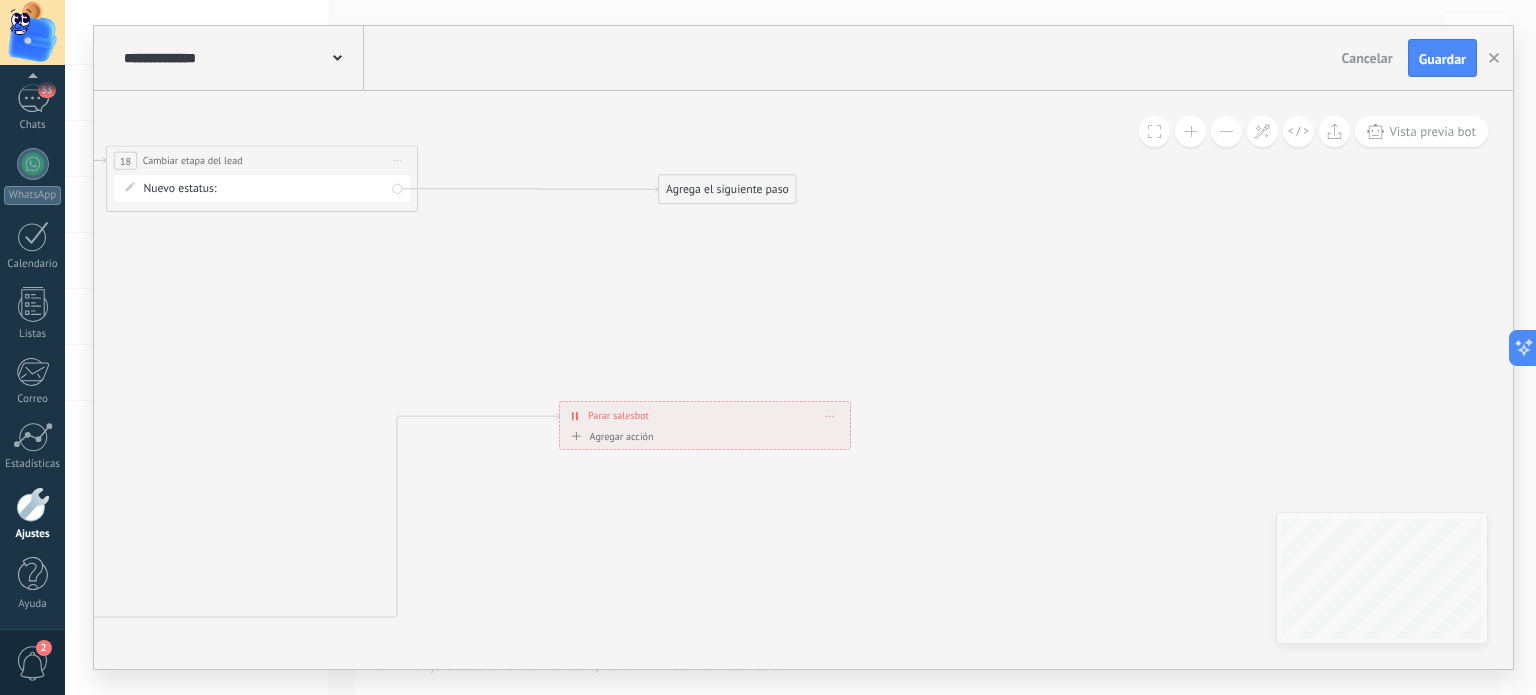 drag, startPoint x: 1126, startPoint y: 459, endPoint x: 656, endPoint y: 416, distance: 471.96292 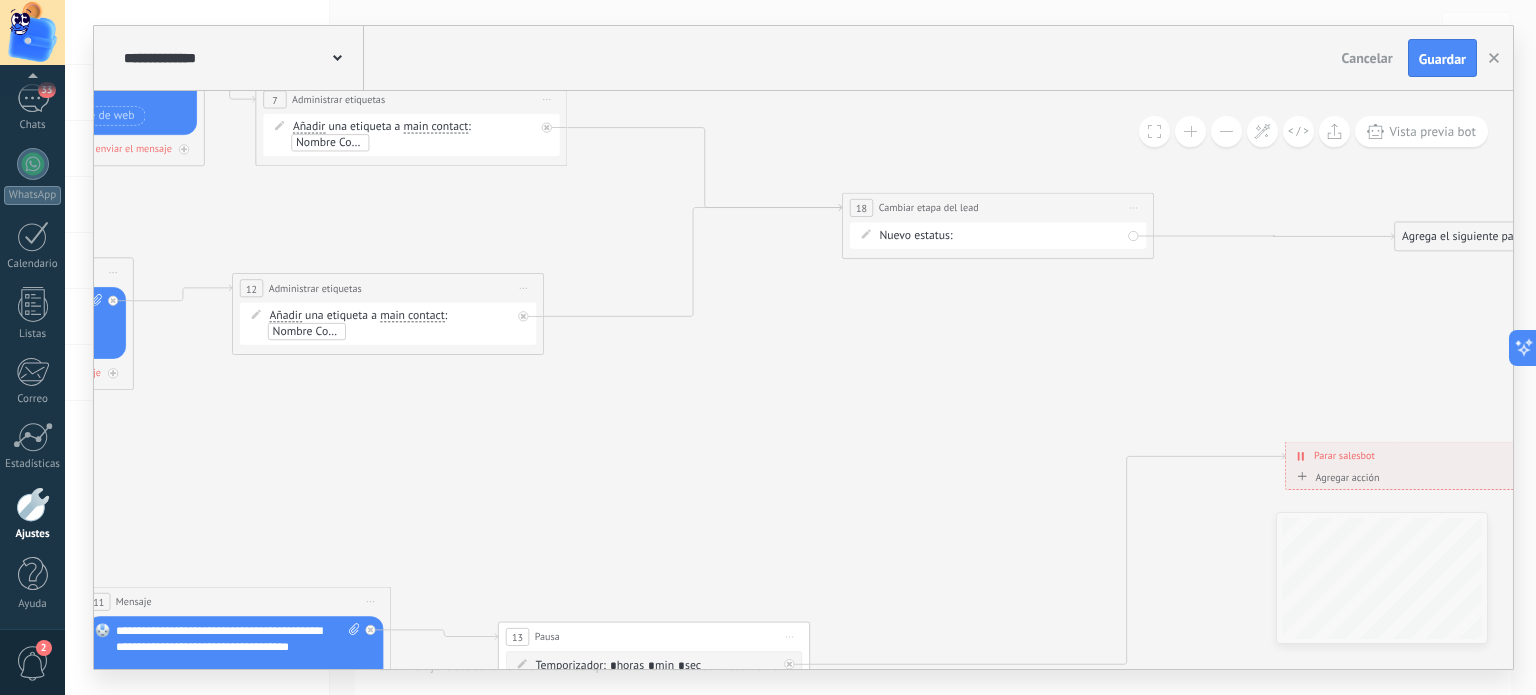 drag, startPoint x: 389, startPoint y: 330, endPoint x: 1141, endPoint y: 375, distance: 753.3452 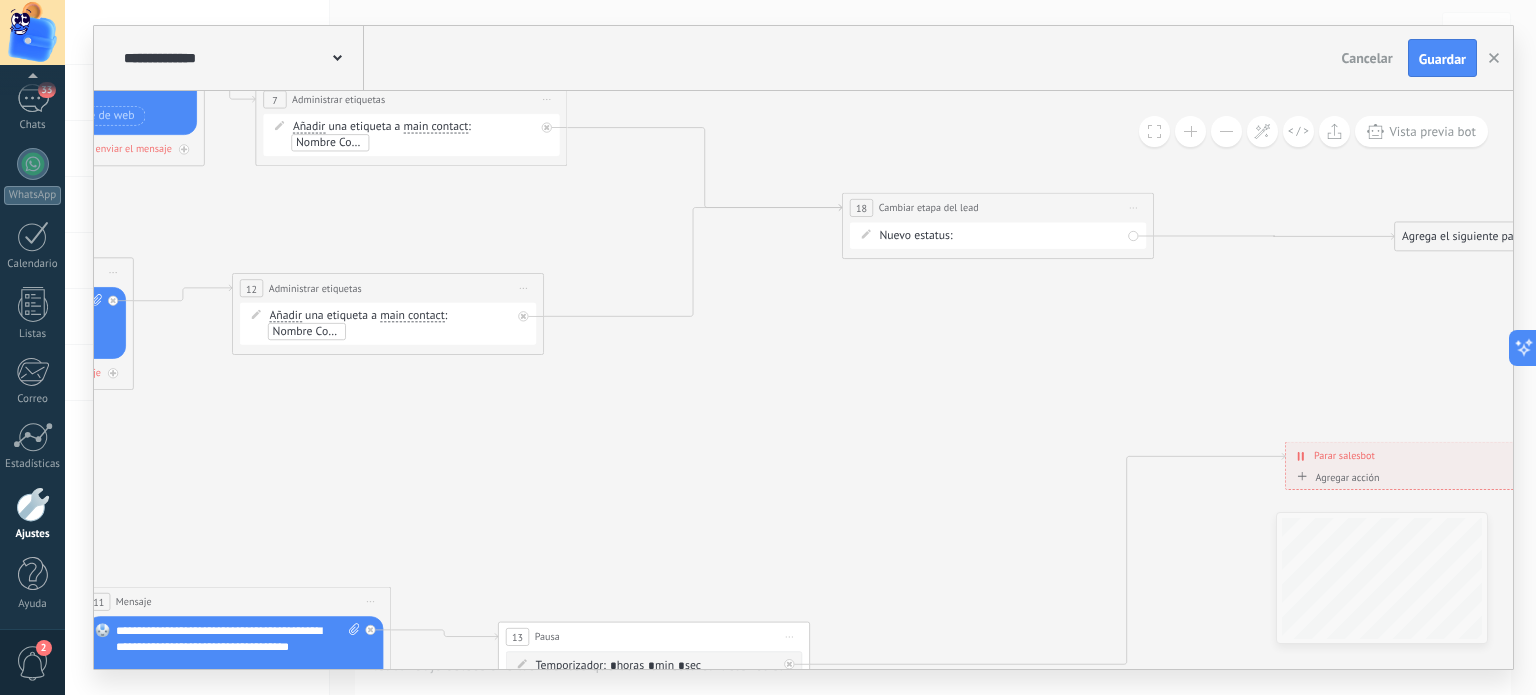 click 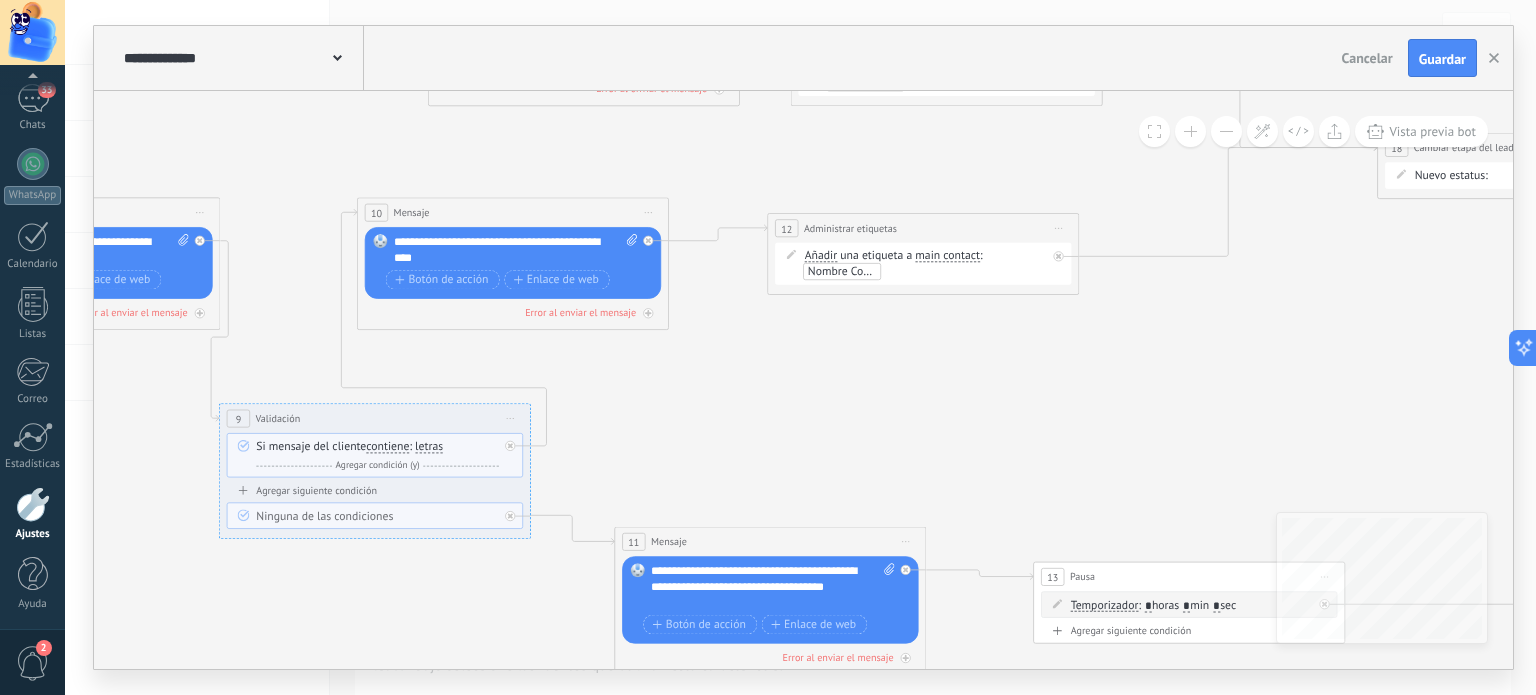 drag, startPoint x: 361, startPoint y: 431, endPoint x: 880, endPoint y: 373, distance: 522.2308 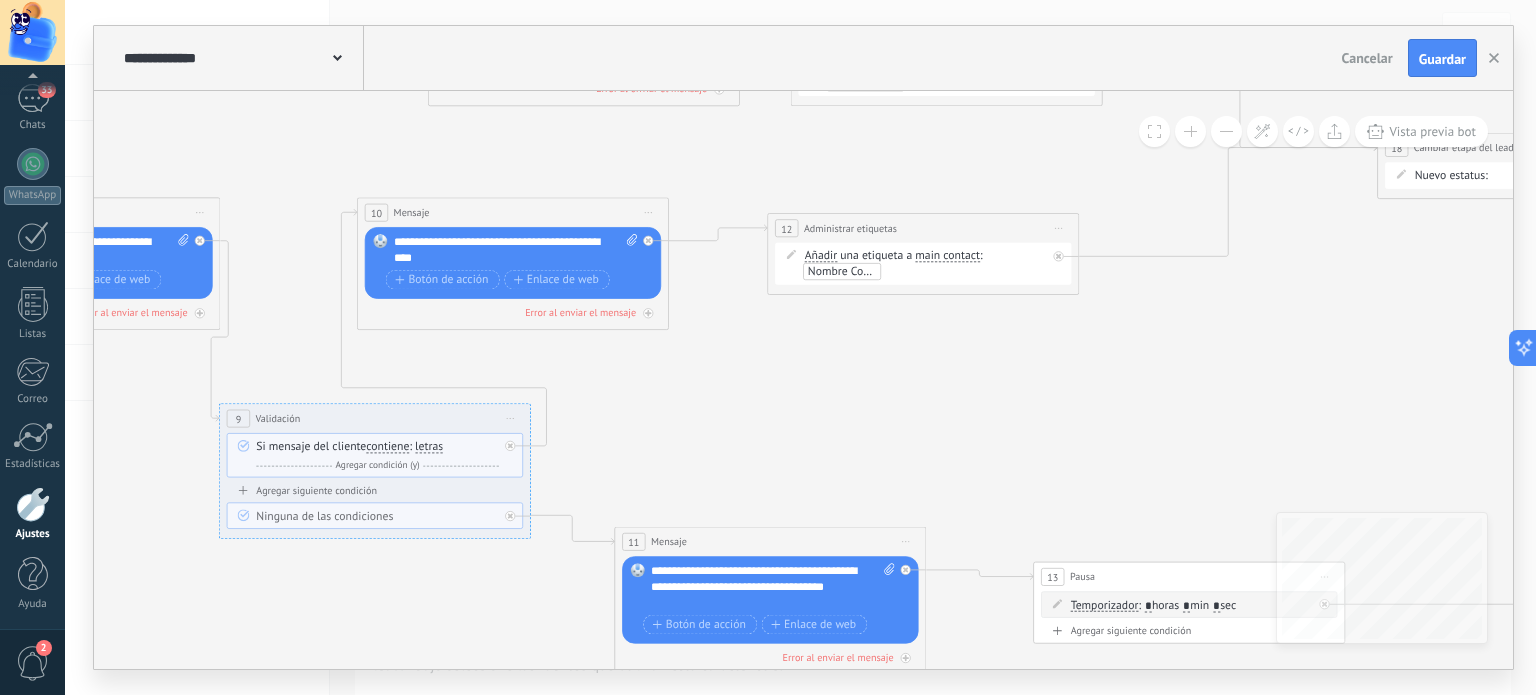 click 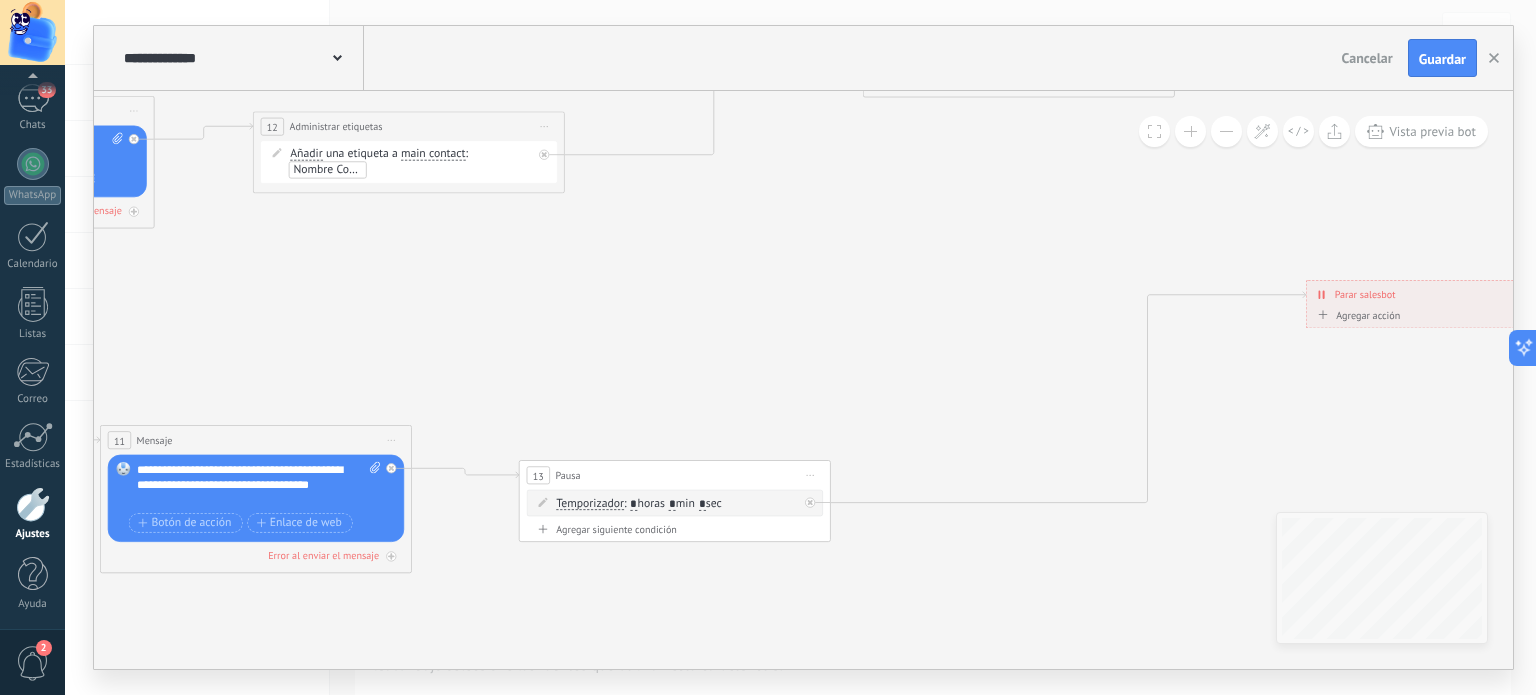 drag, startPoint x: 1170, startPoint y: 379, endPoint x: 727, endPoint y: 287, distance: 452.4522 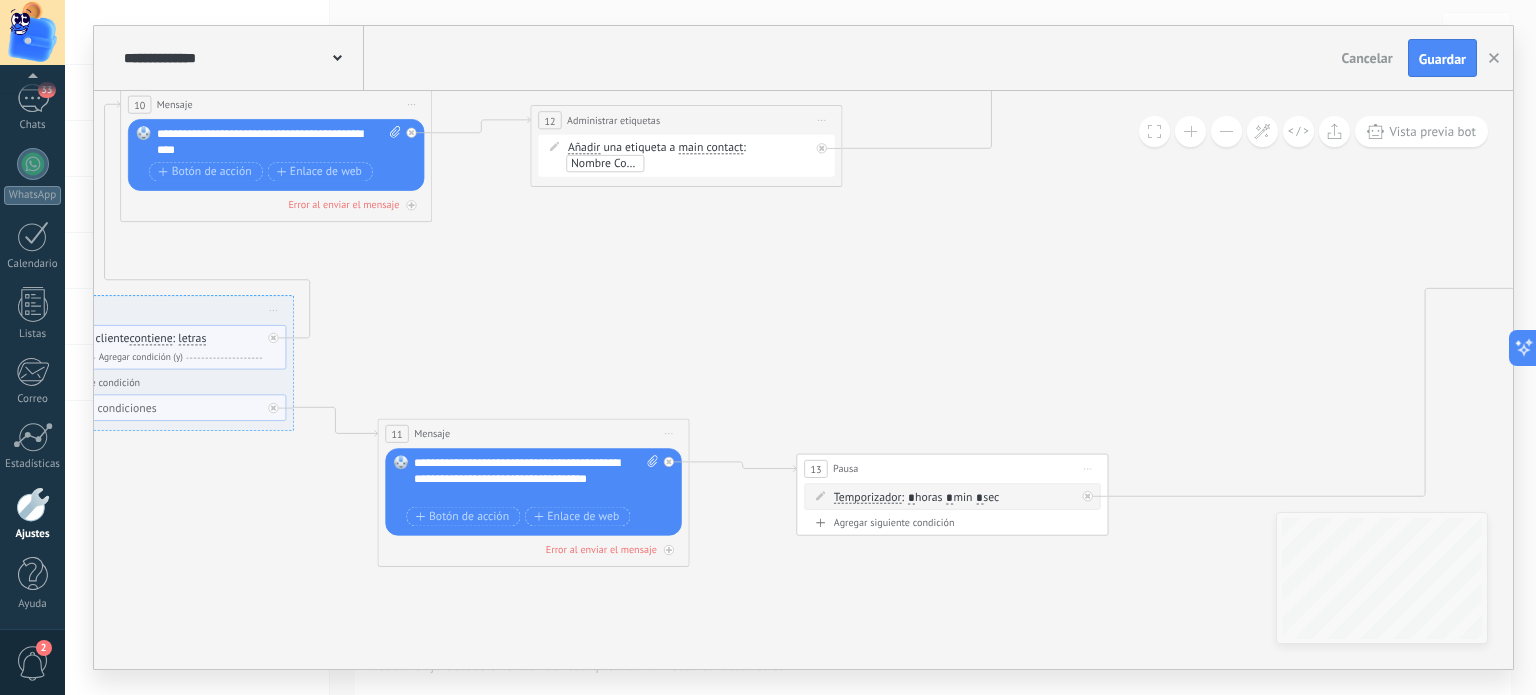 drag, startPoint x: 481, startPoint y: 342, endPoint x: 758, endPoint y: 343, distance: 277.0018 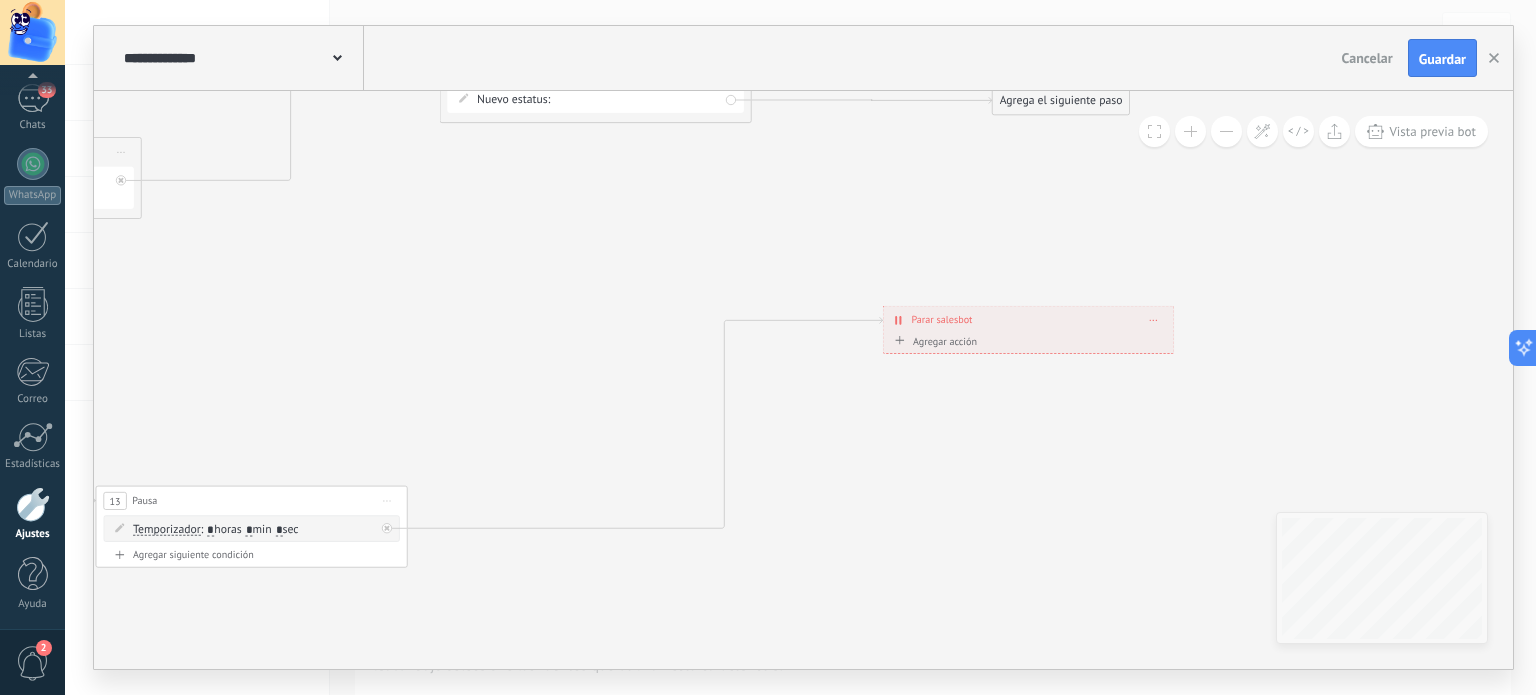 drag, startPoint x: 1138, startPoint y: 290, endPoint x: 441, endPoint y: 323, distance: 697.78076 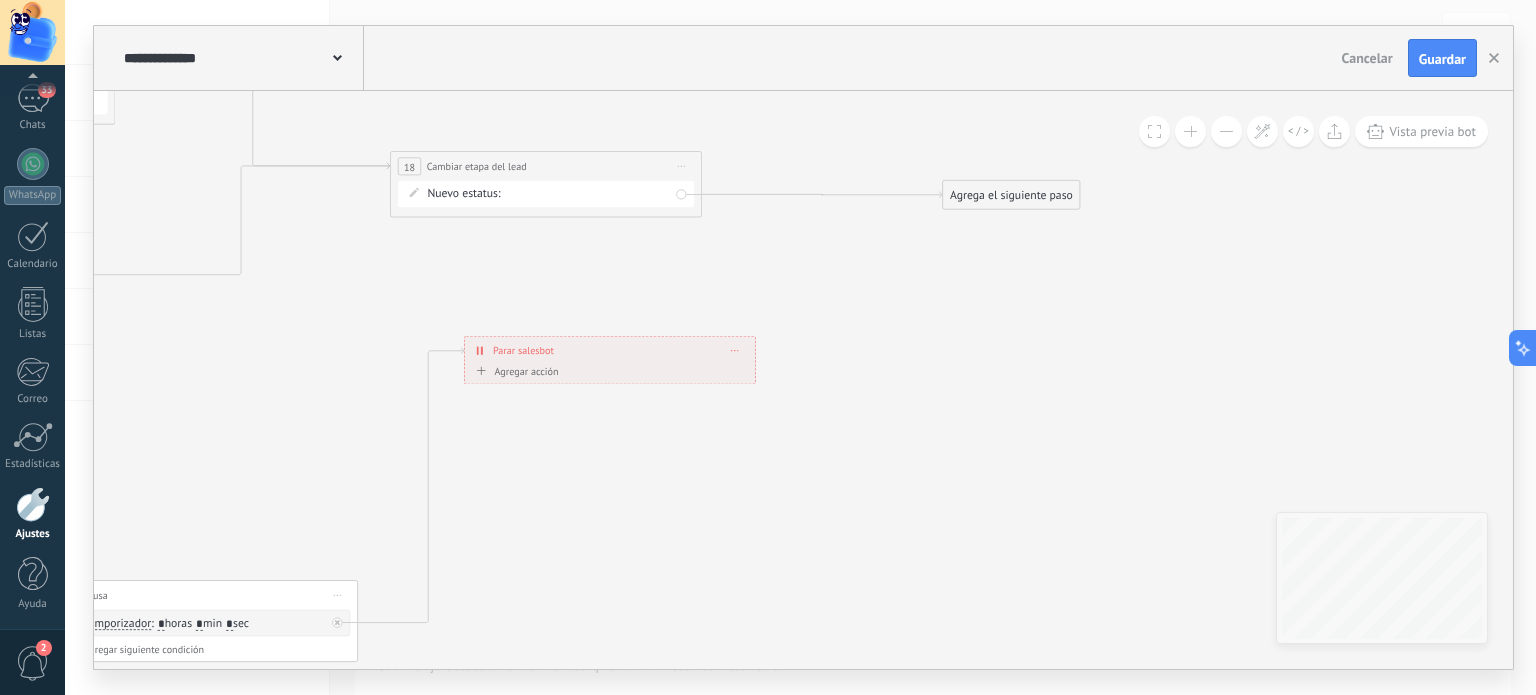 drag, startPoint x: 990, startPoint y: 416, endPoint x: 605, endPoint y: 360, distance: 389.05142 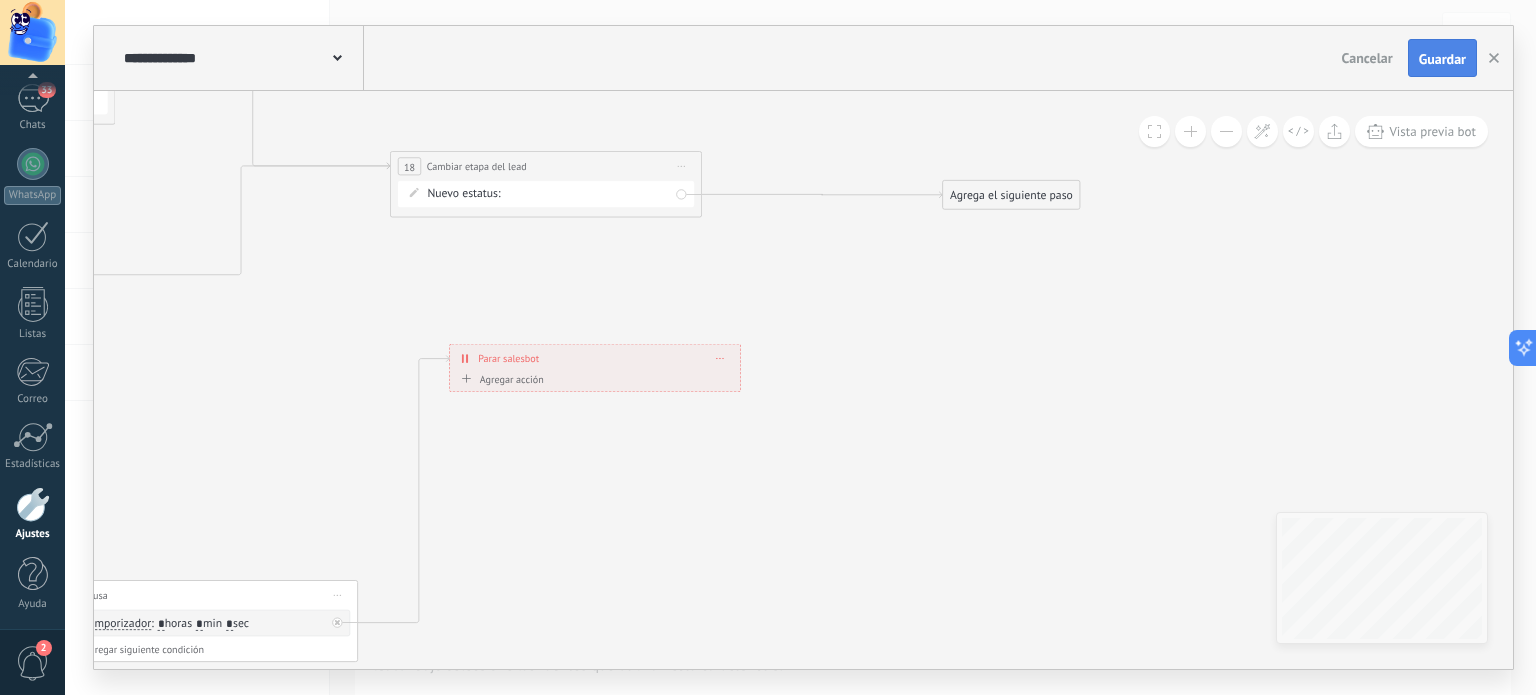 click on "Guardar" at bounding box center (1442, 59) 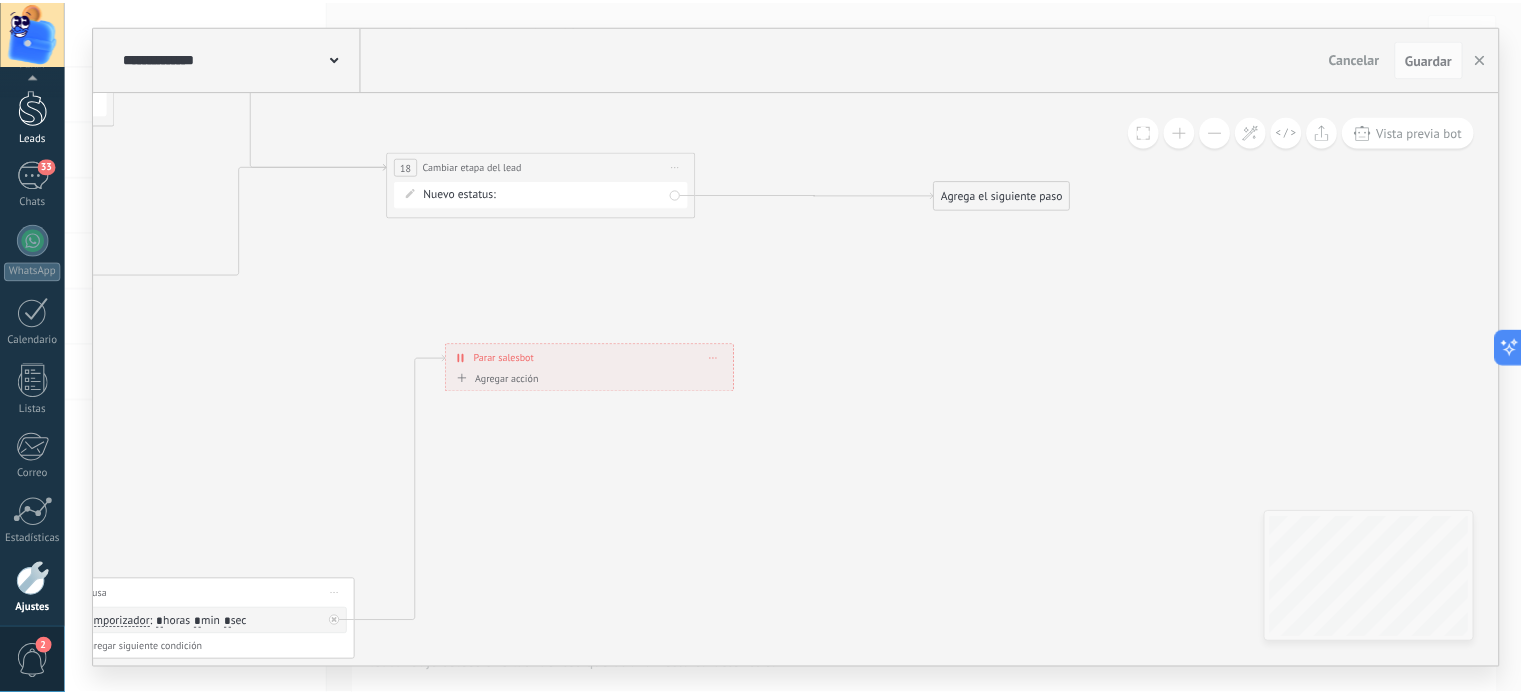scroll, scrollTop: 0, scrollLeft: 0, axis: both 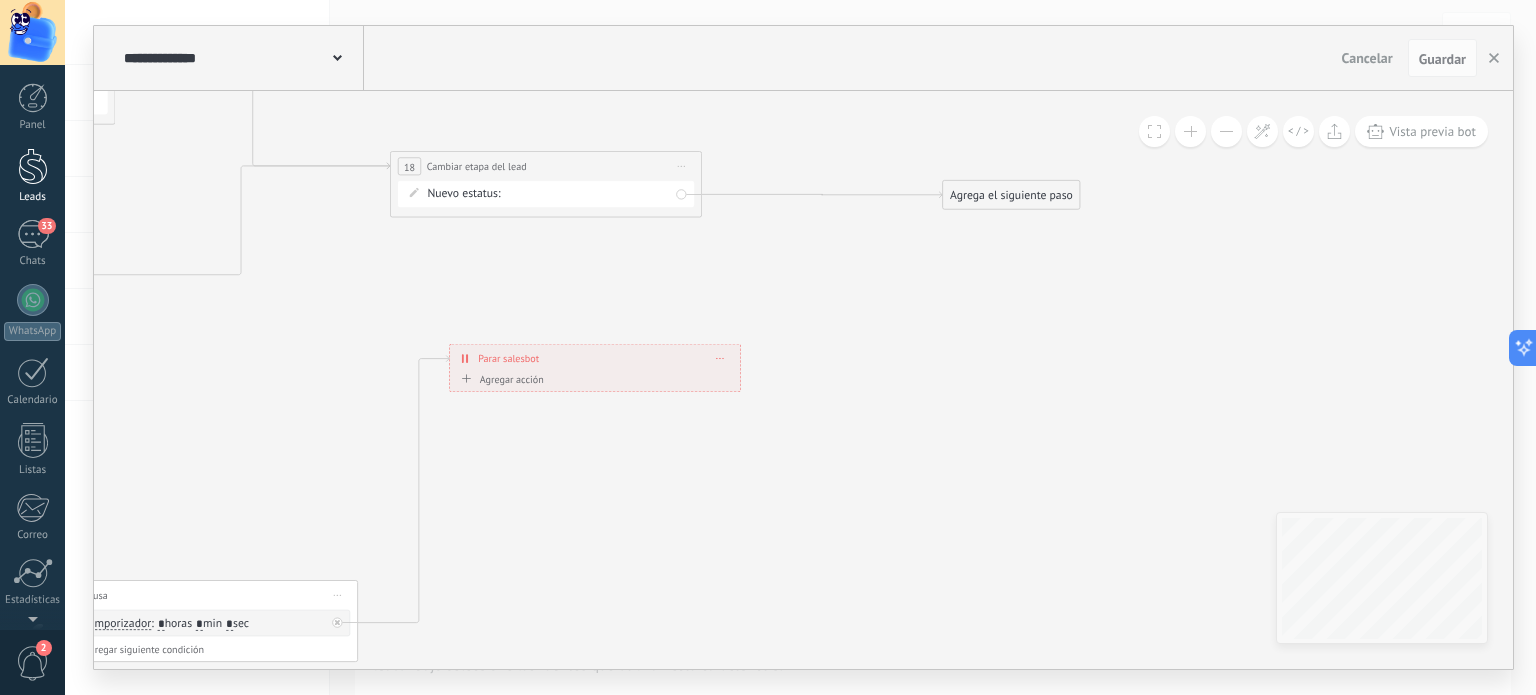 drag, startPoint x: 32, startPoint y: 170, endPoint x: 32, endPoint y: 200, distance: 30 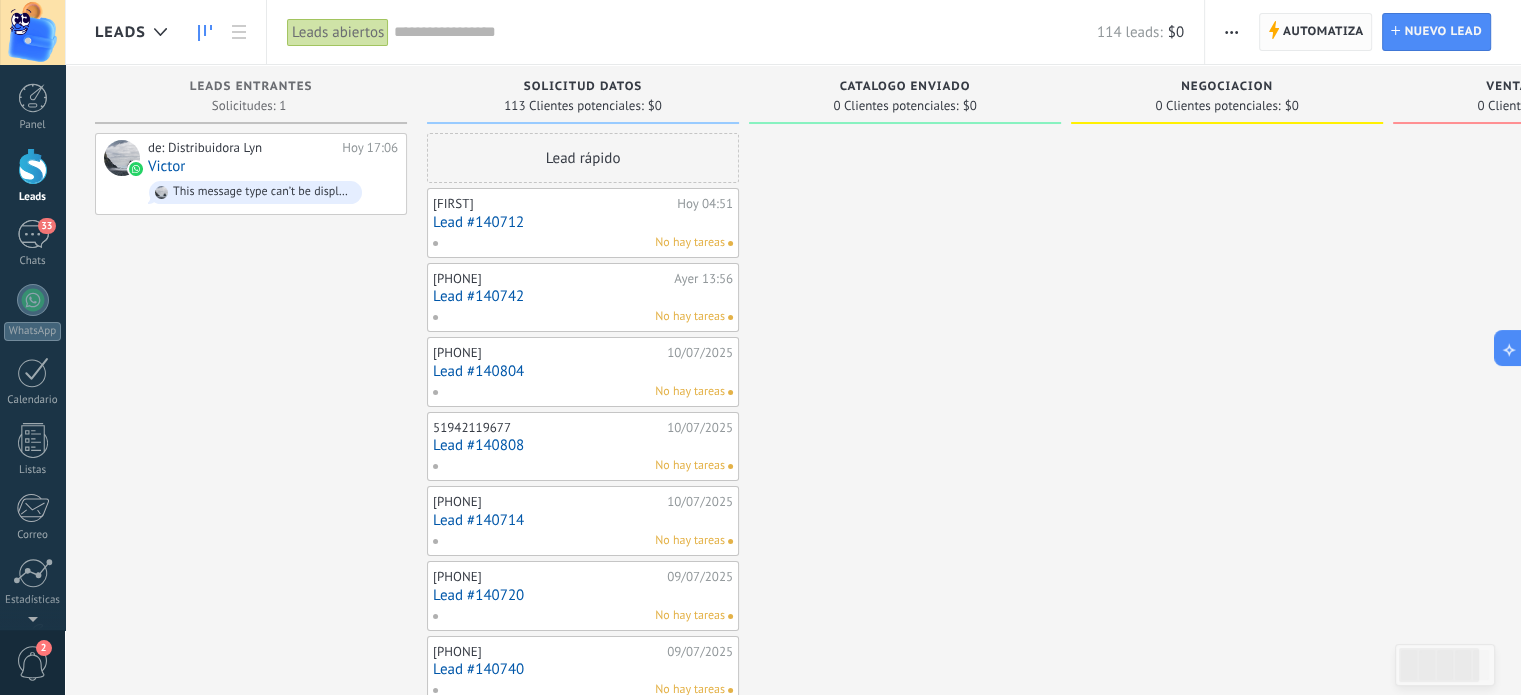 click on "Automatiza" at bounding box center (1323, 32) 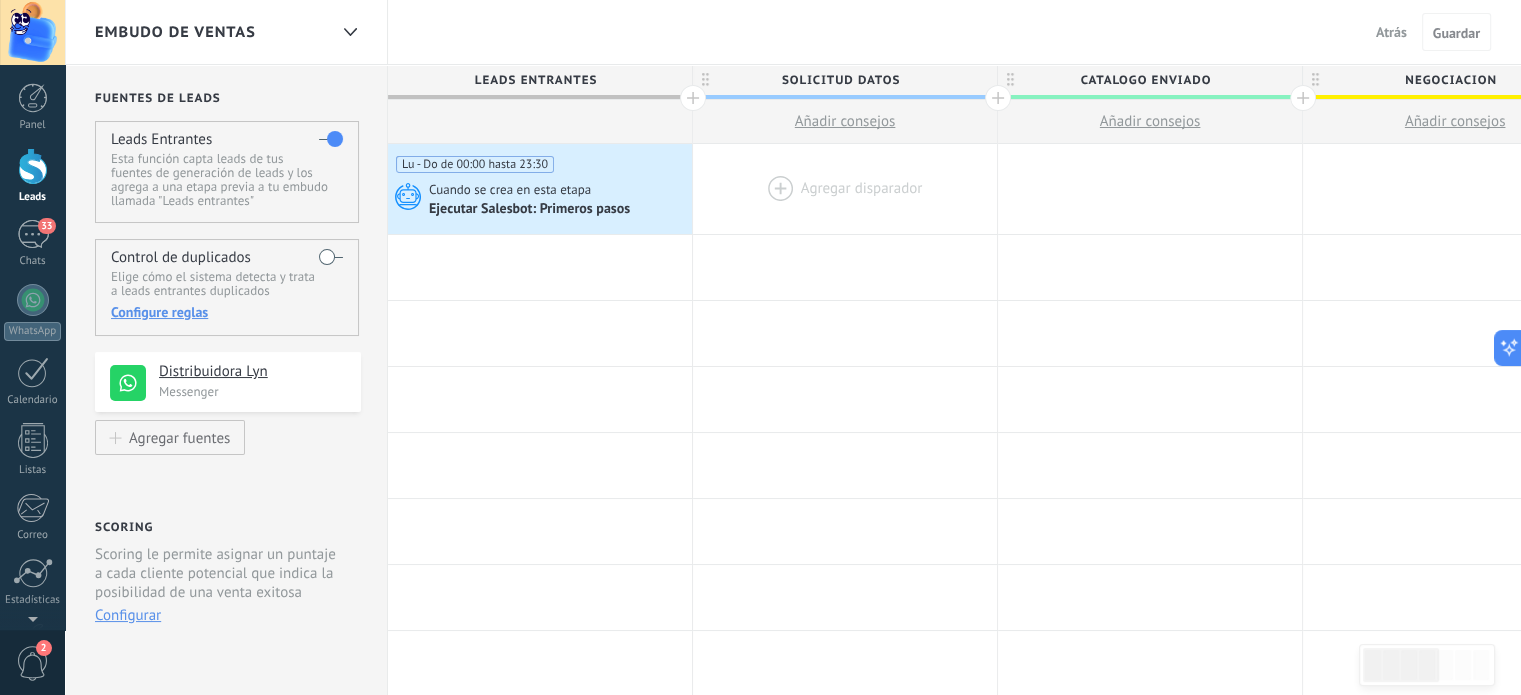 click at bounding box center [845, 189] 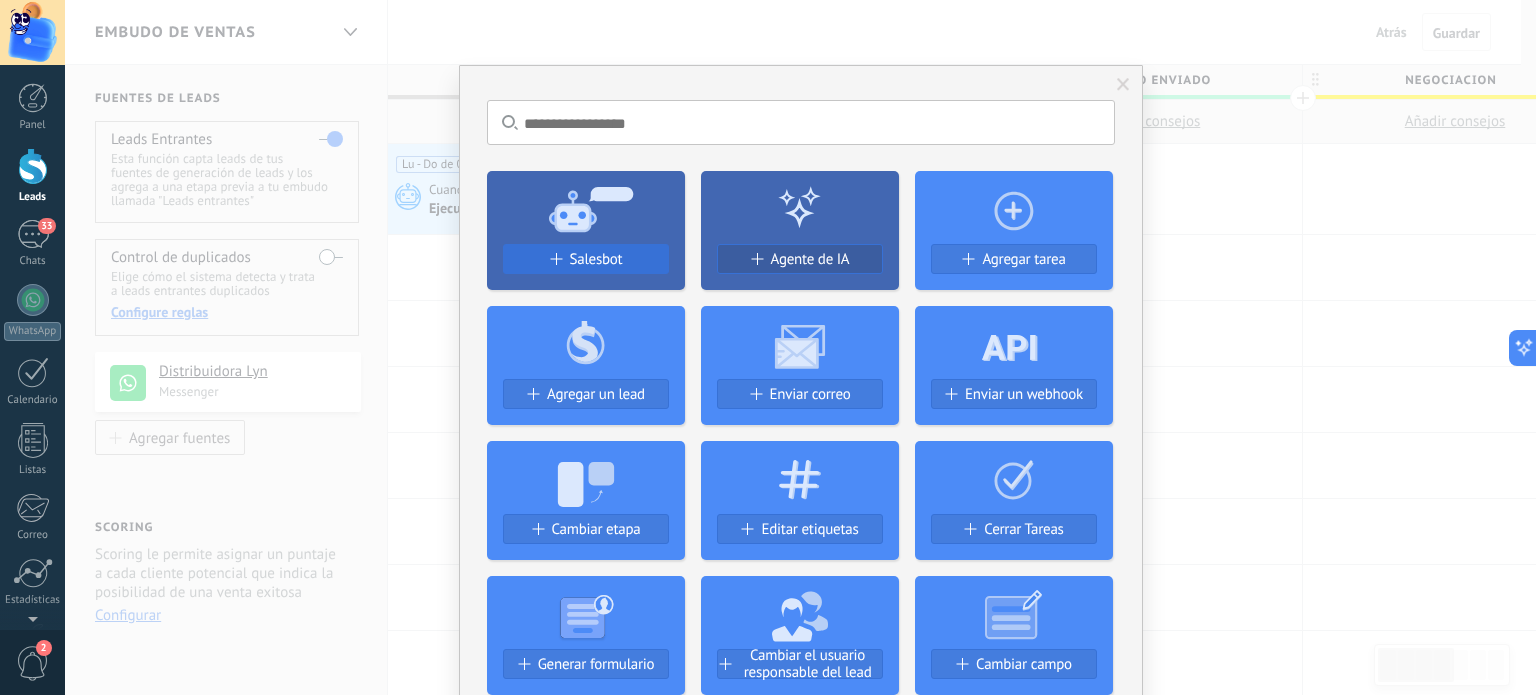click on "Salesbot" at bounding box center (596, 259) 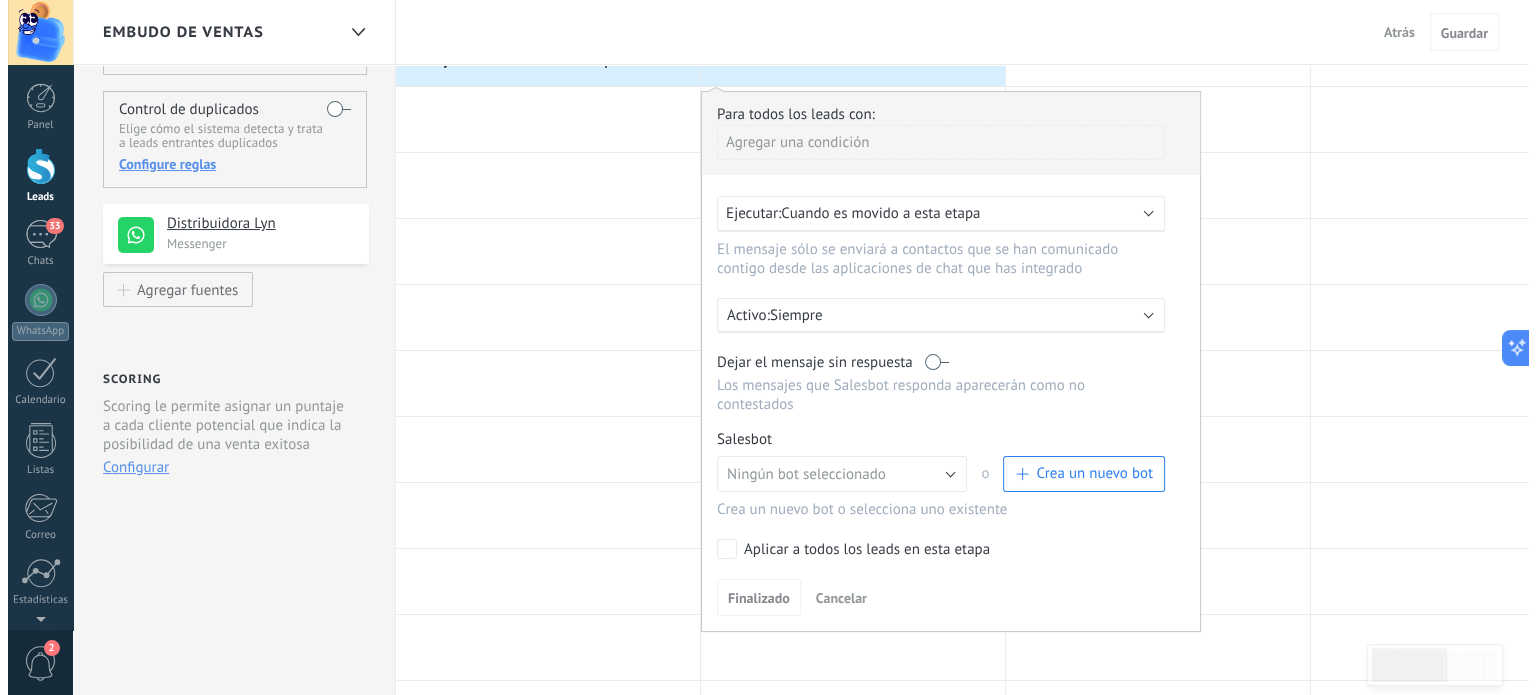 scroll, scrollTop: 200, scrollLeft: 0, axis: vertical 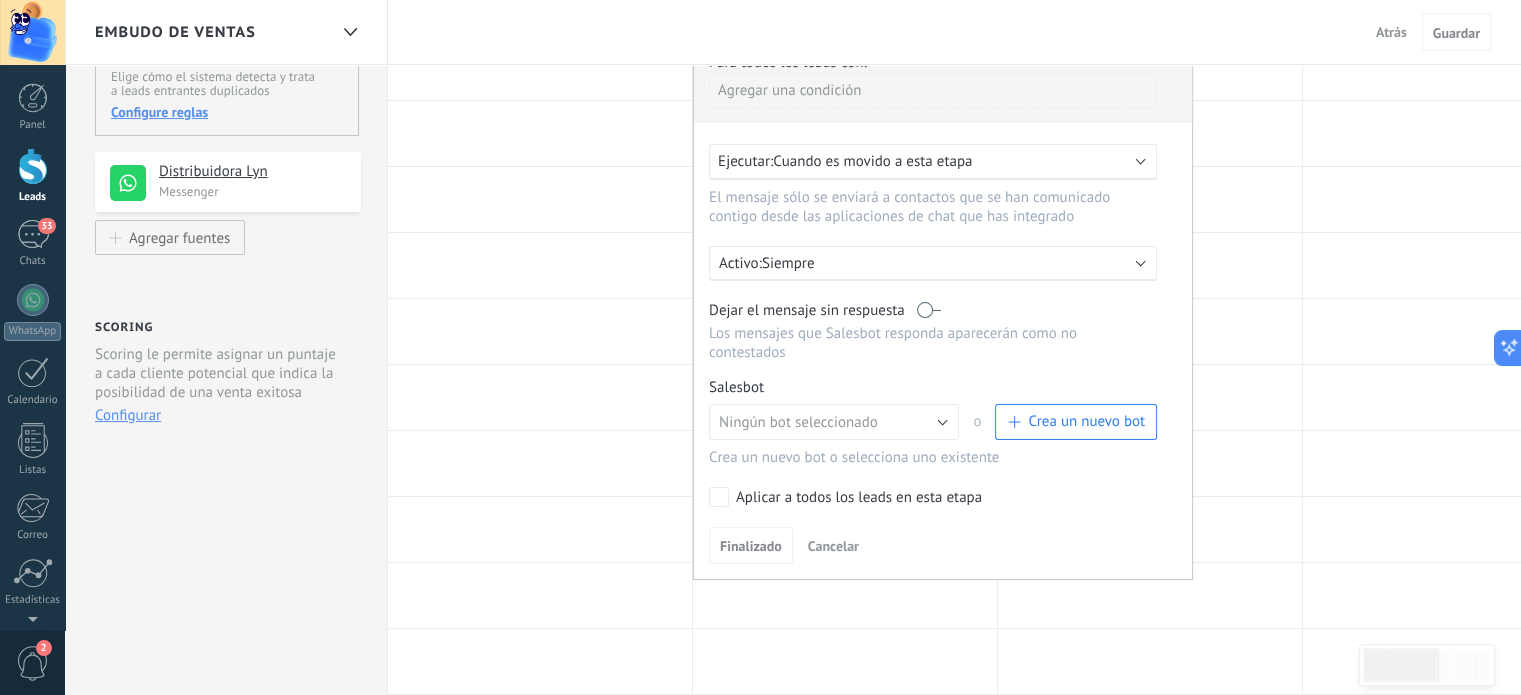 click on "Crea un nuevo bot" at bounding box center (1086, 421) 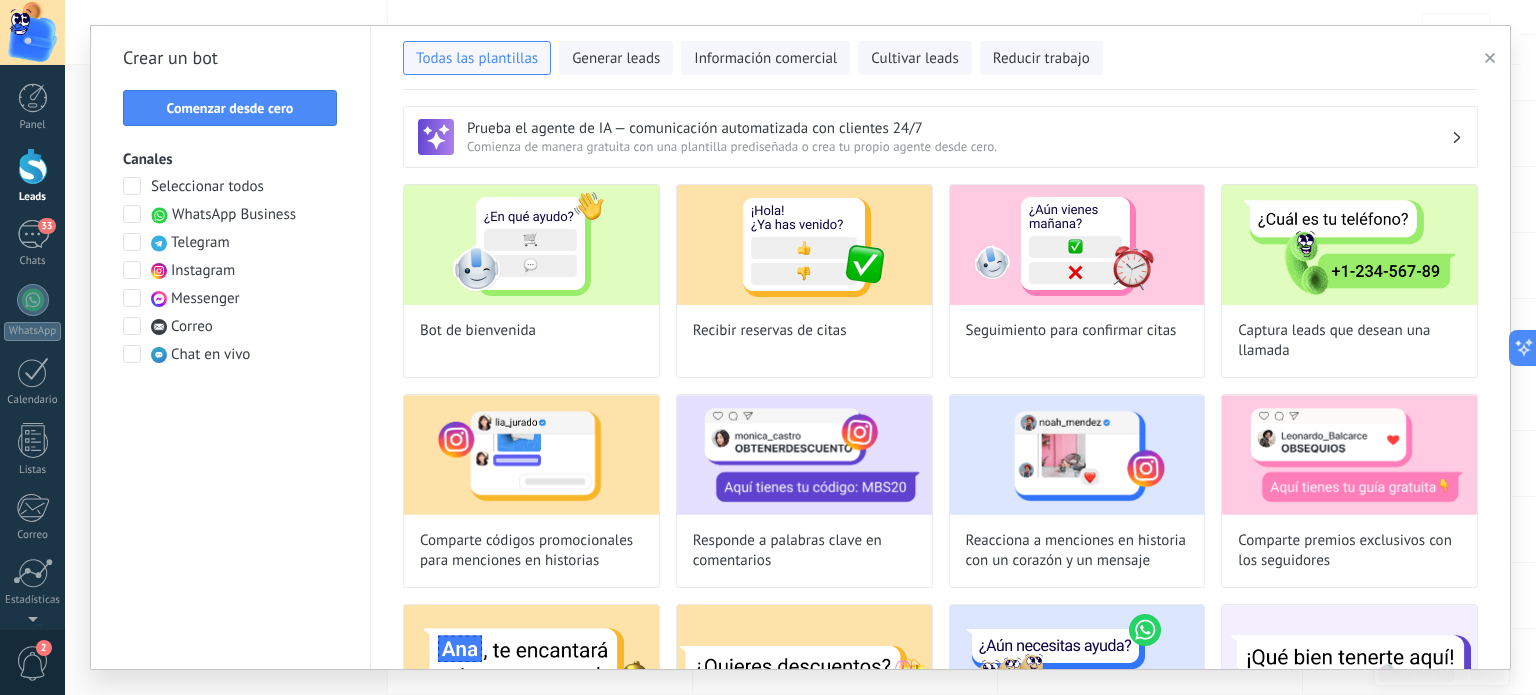 click at bounding box center (132, 214) 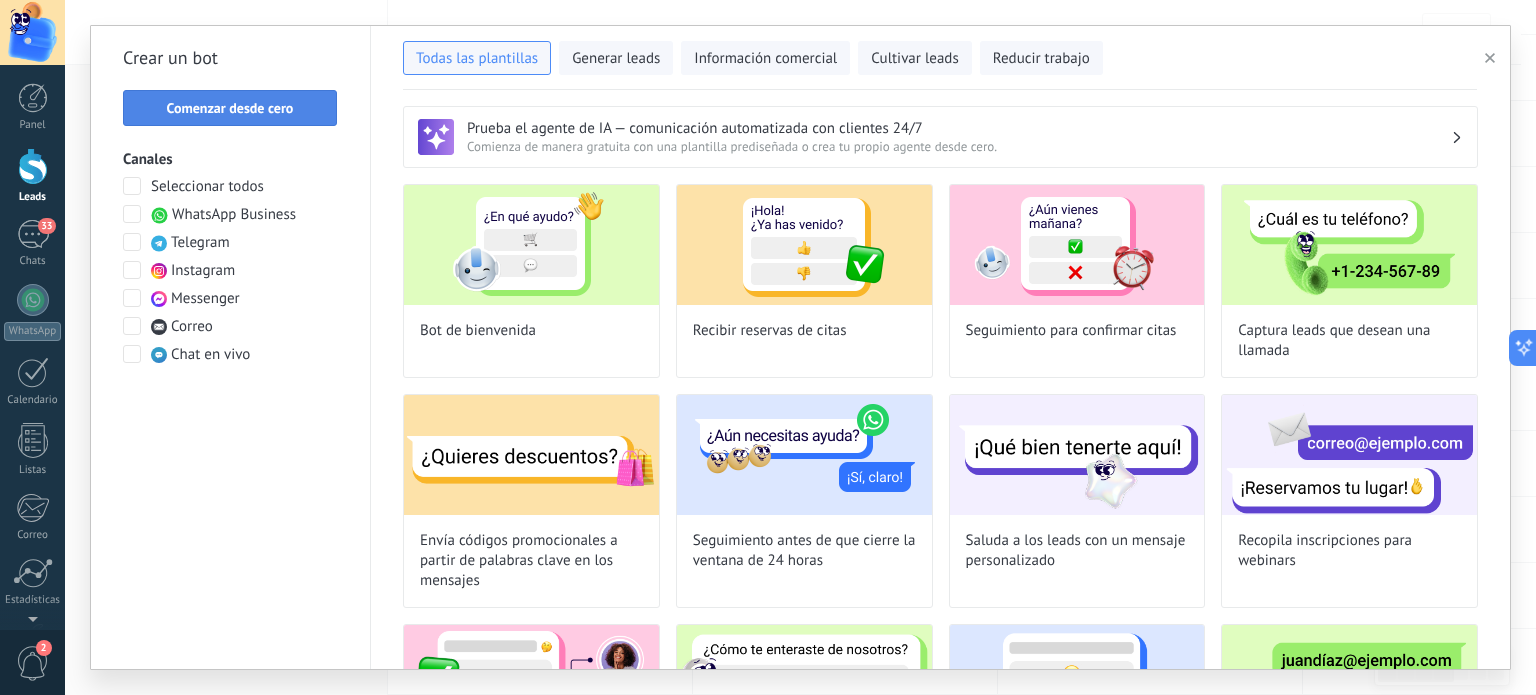 click on "Comenzar desde cero" at bounding box center (230, 108) 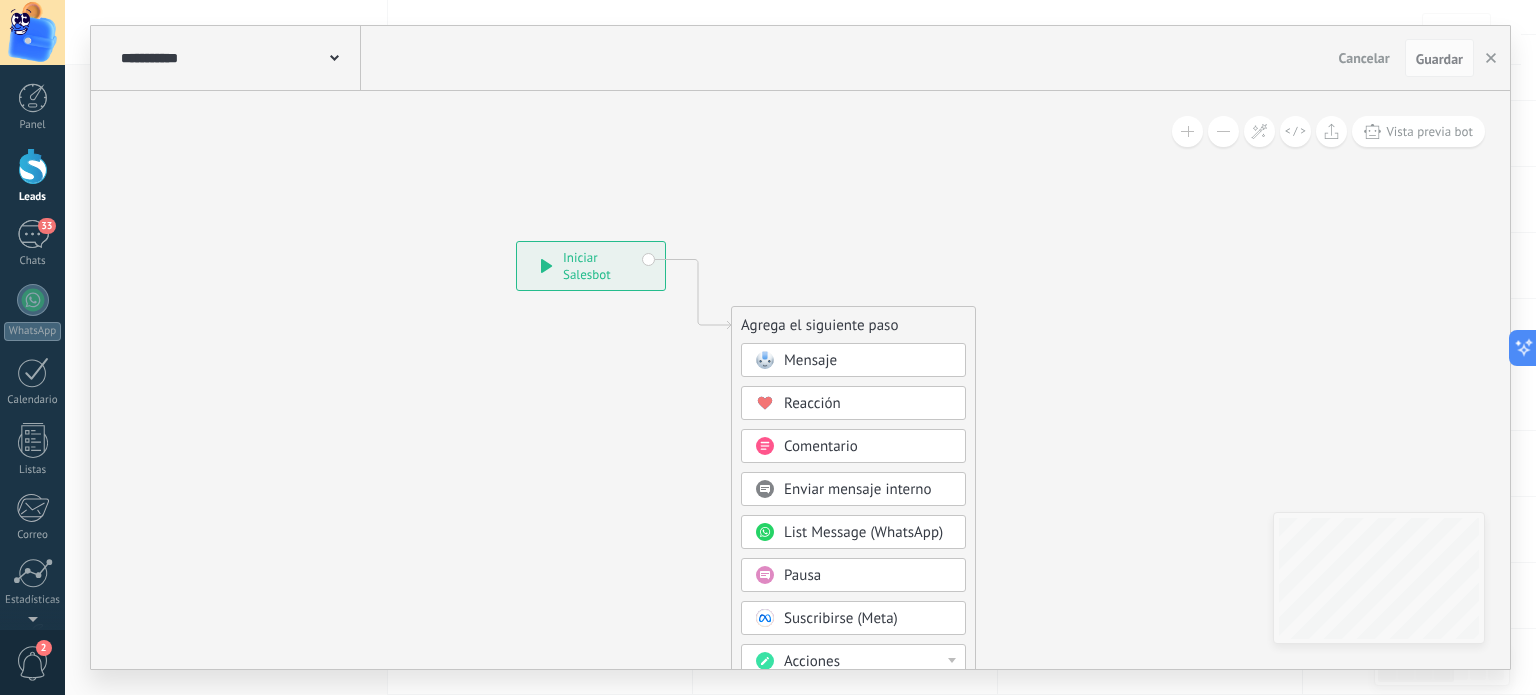 click on "Pausa" at bounding box center [868, 576] 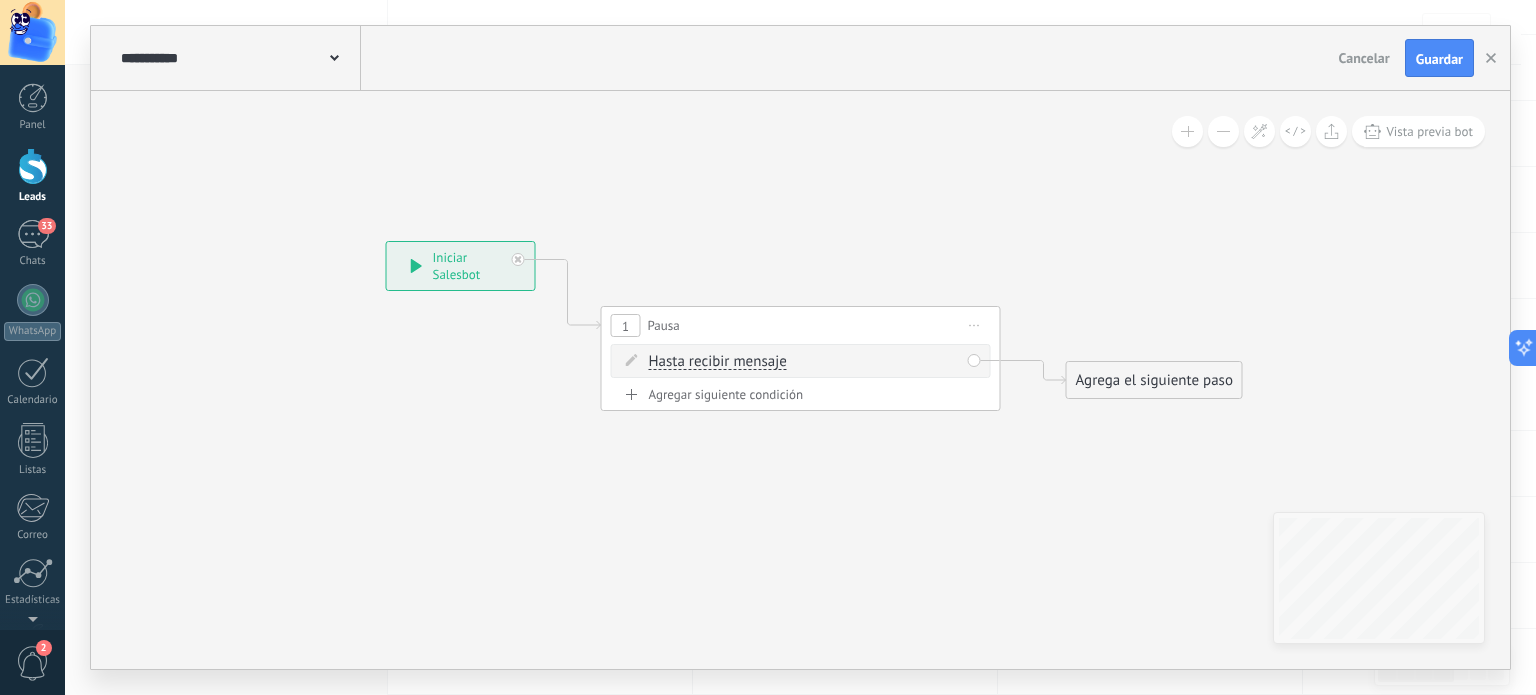 click on "Hasta recibir mensaje" at bounding box center [718, 362] 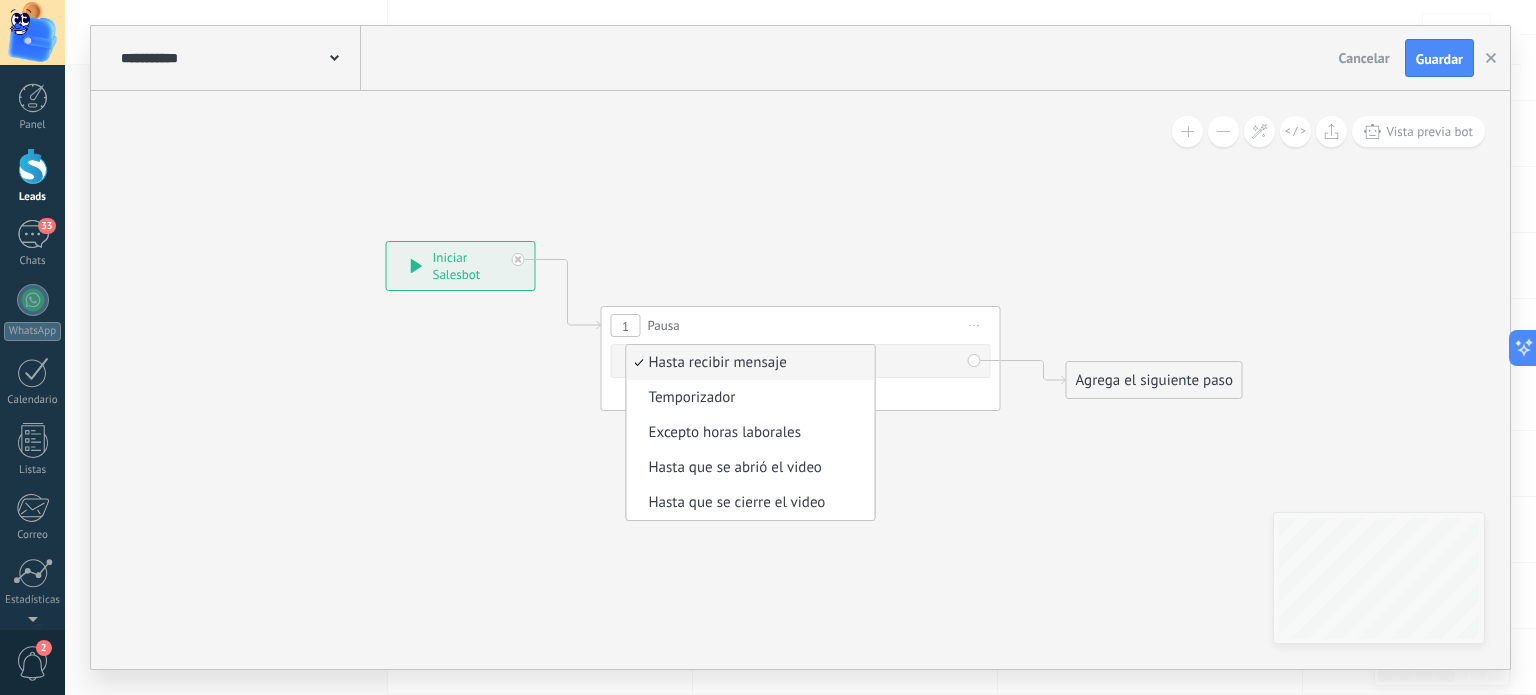 click on "Temporizador" at bounding box center [748, 398] 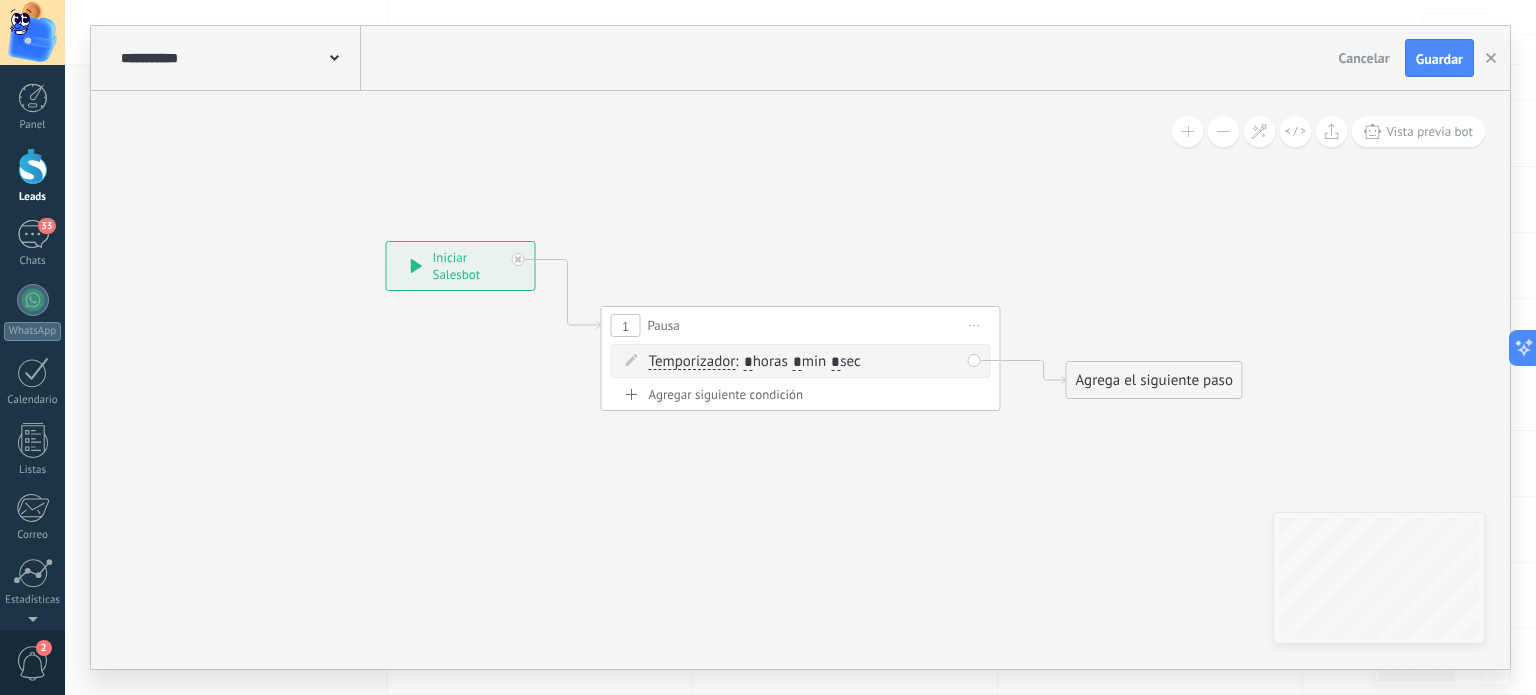click on ":
*  horas
*  min  *  sec" at bounding box center [797, 361] 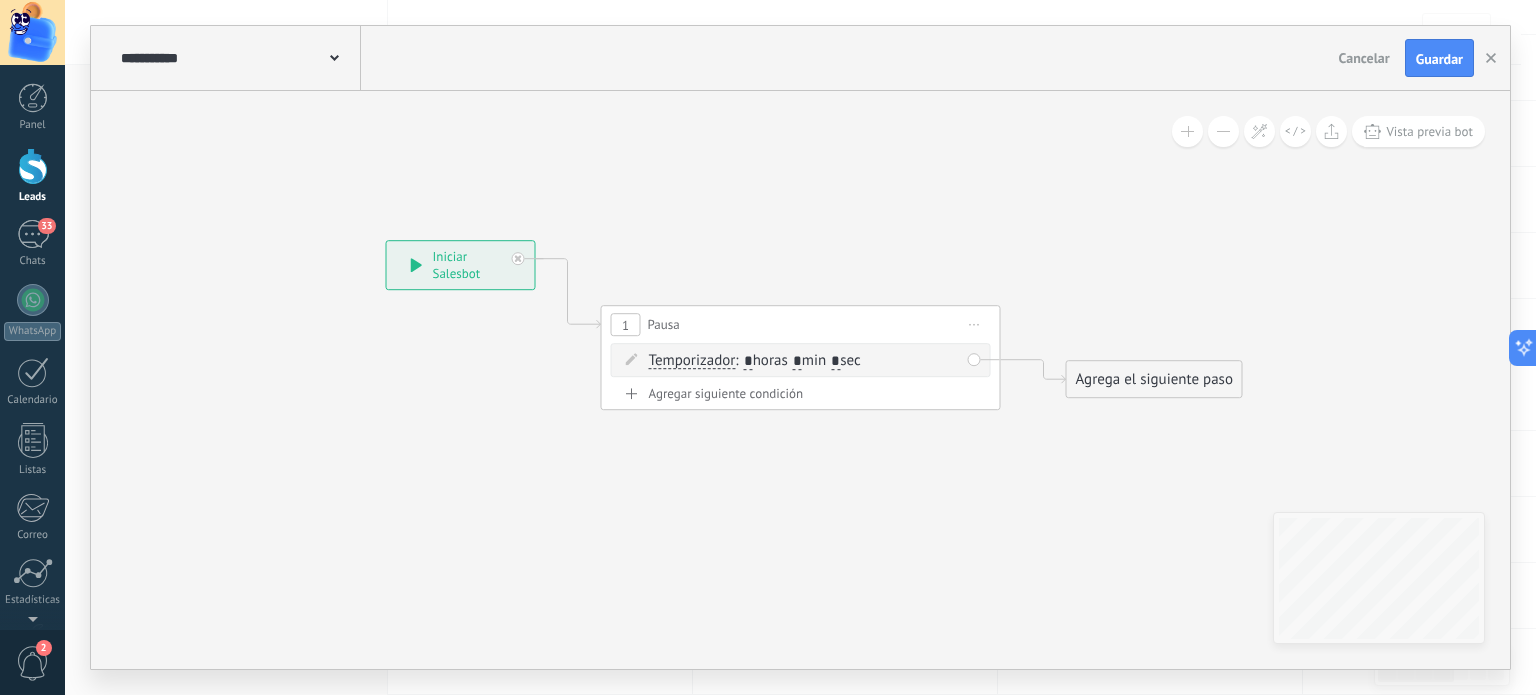 drag, startPoint x: 1109, startPoint y: 242, endPoint x: 689, endPoint y: 244, distance: 420.00476 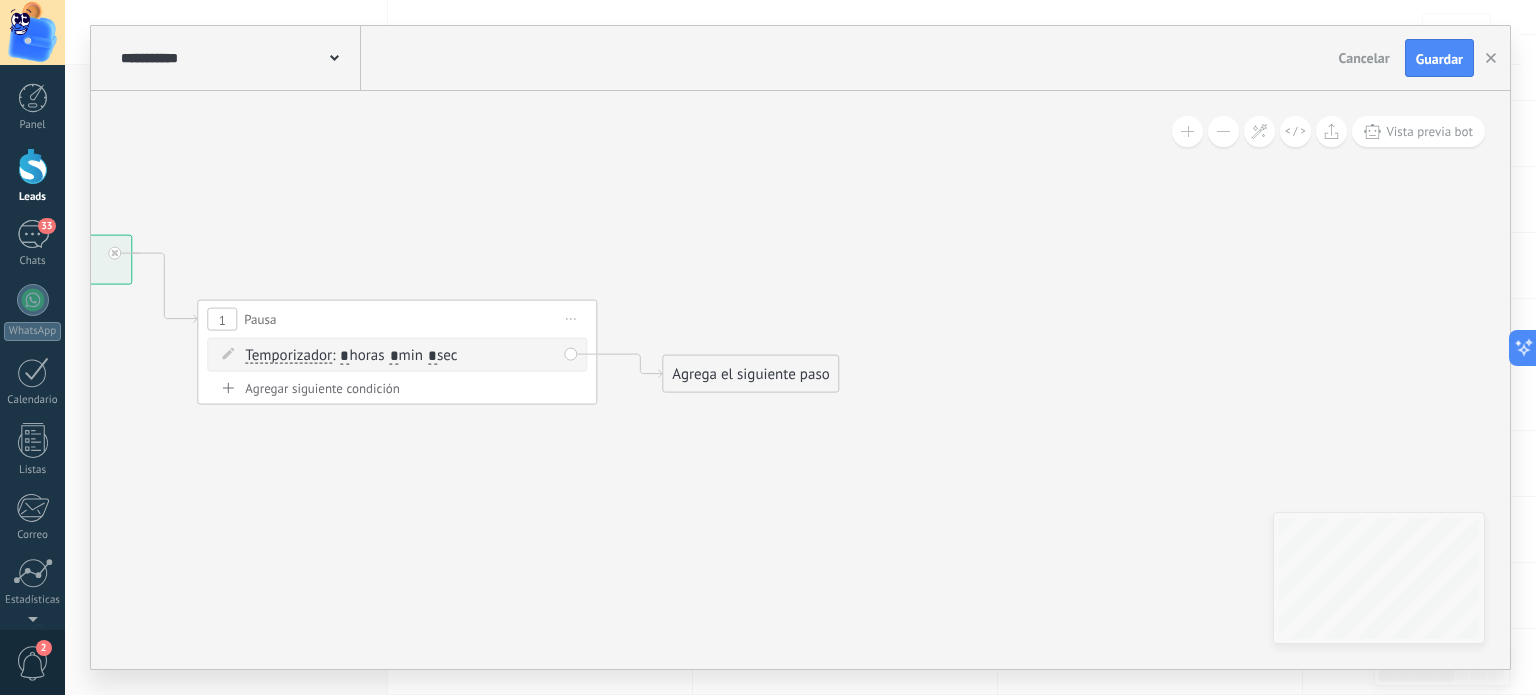drag, startPoint x: 451, startPoint y: 210, endPoint x: 409, endPoint y: 195, distance: 44.598206 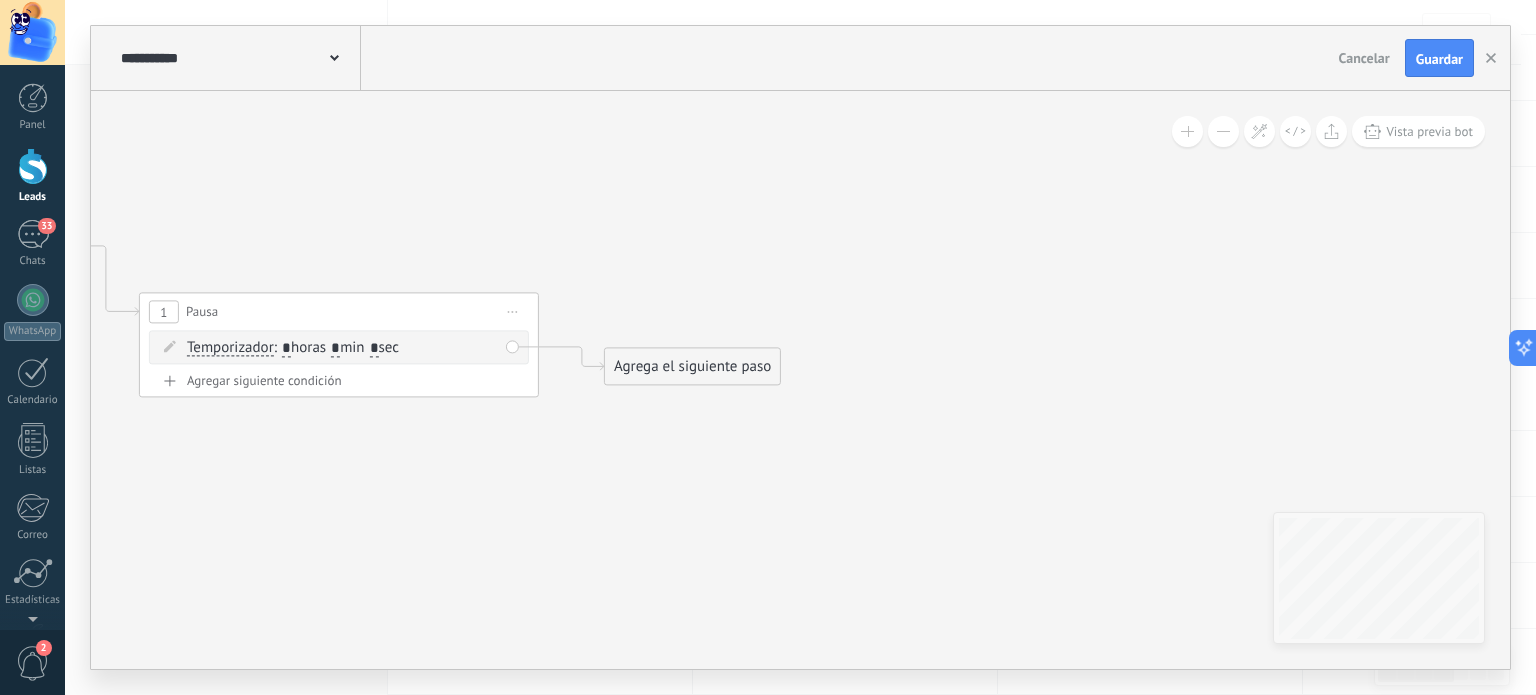 click on "Agrega el siguiente paso" at bounding box center (692, 367) 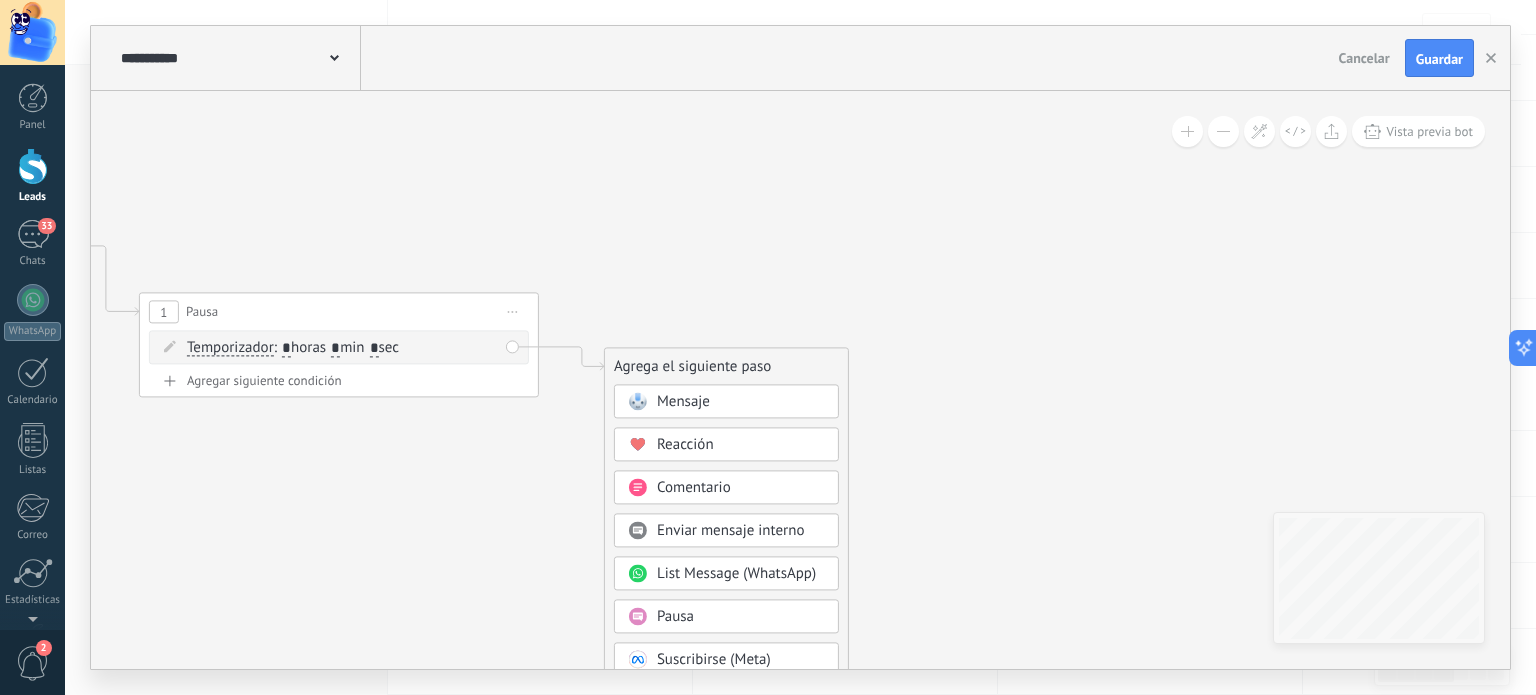 click on "Mensaje" at bounding box center (683, 402) 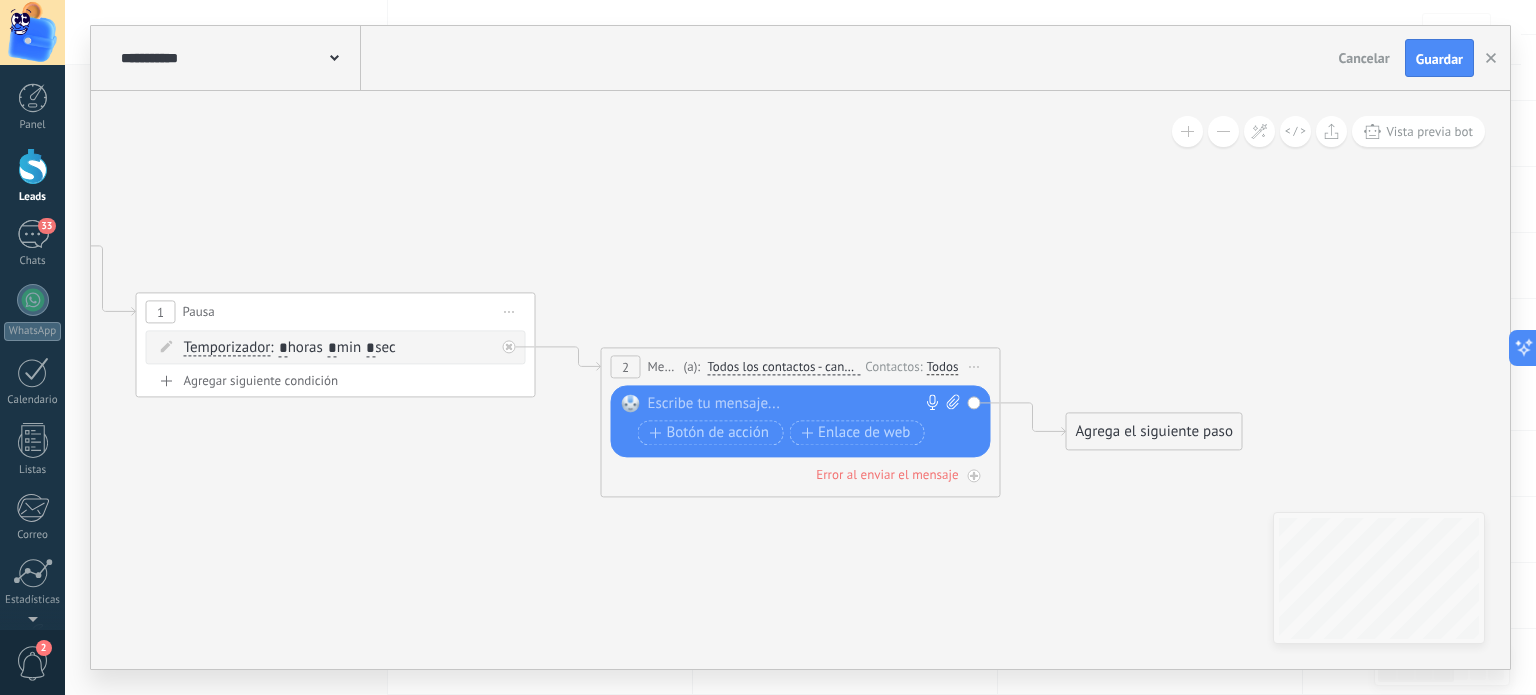 click at bounding box center (796, 405) 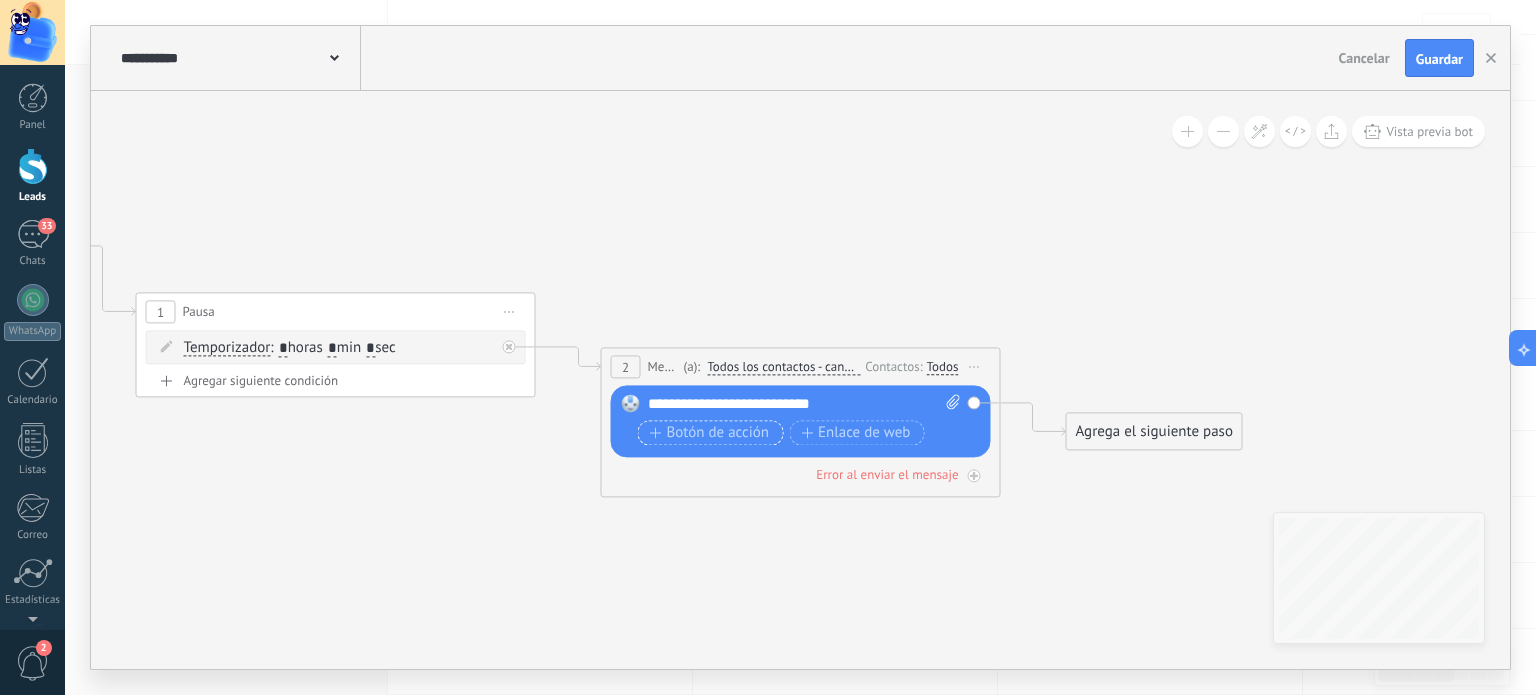click on "Botón de acción" at bounding box center (710, 433) 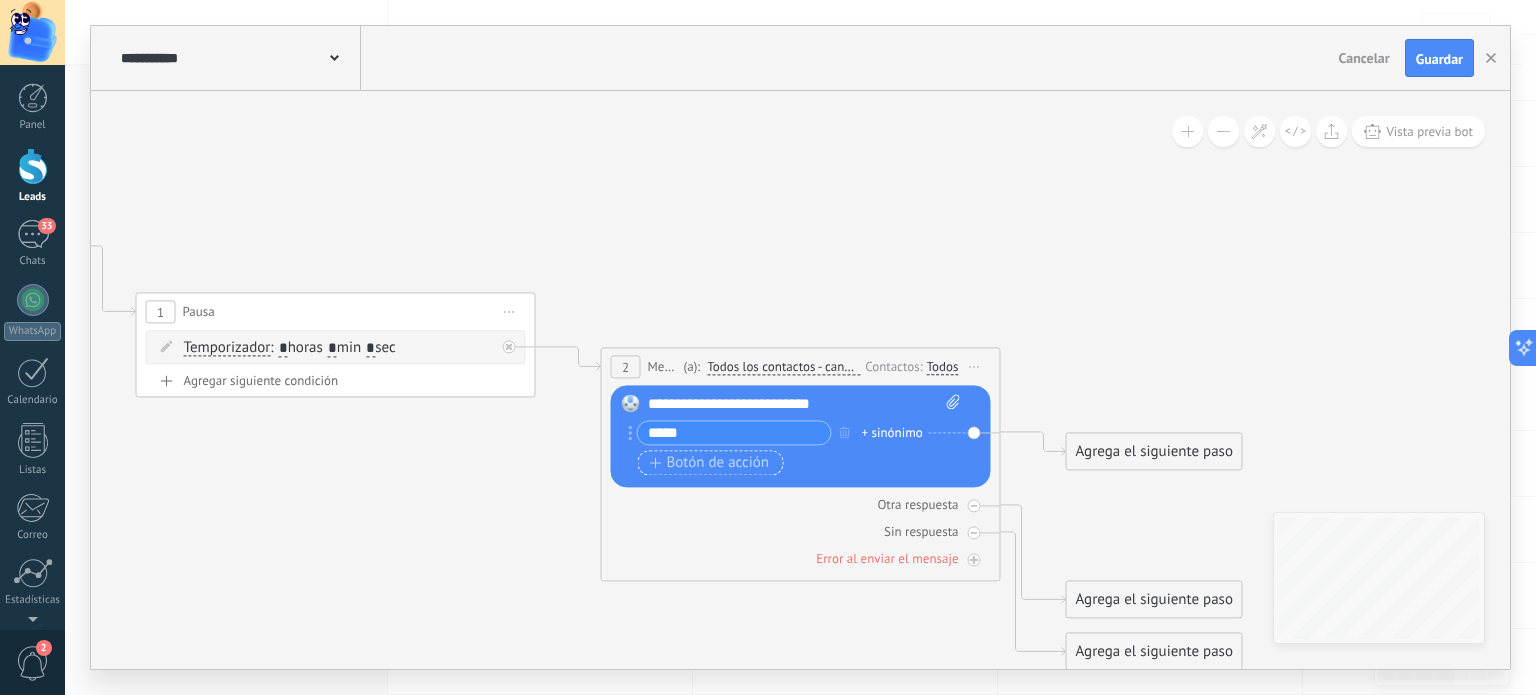 type on "*****" 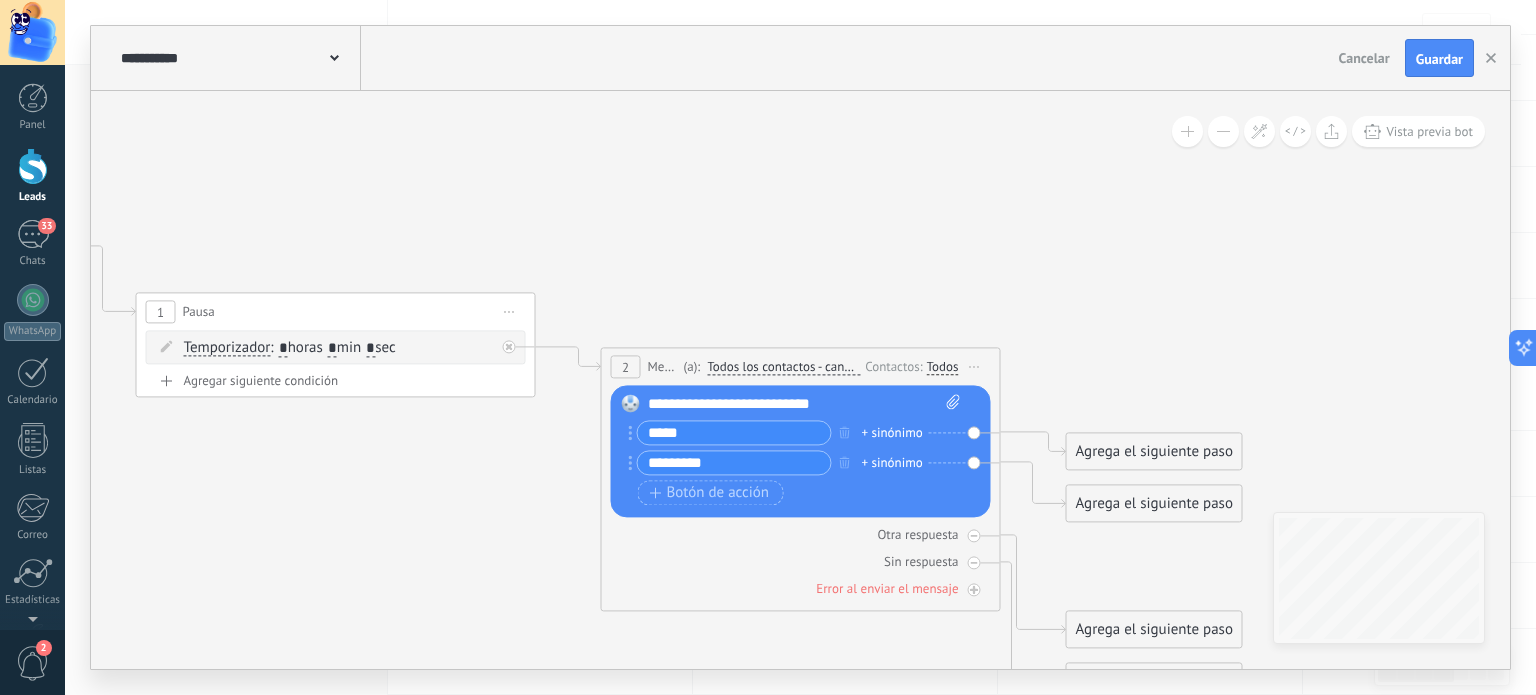type on "*********" 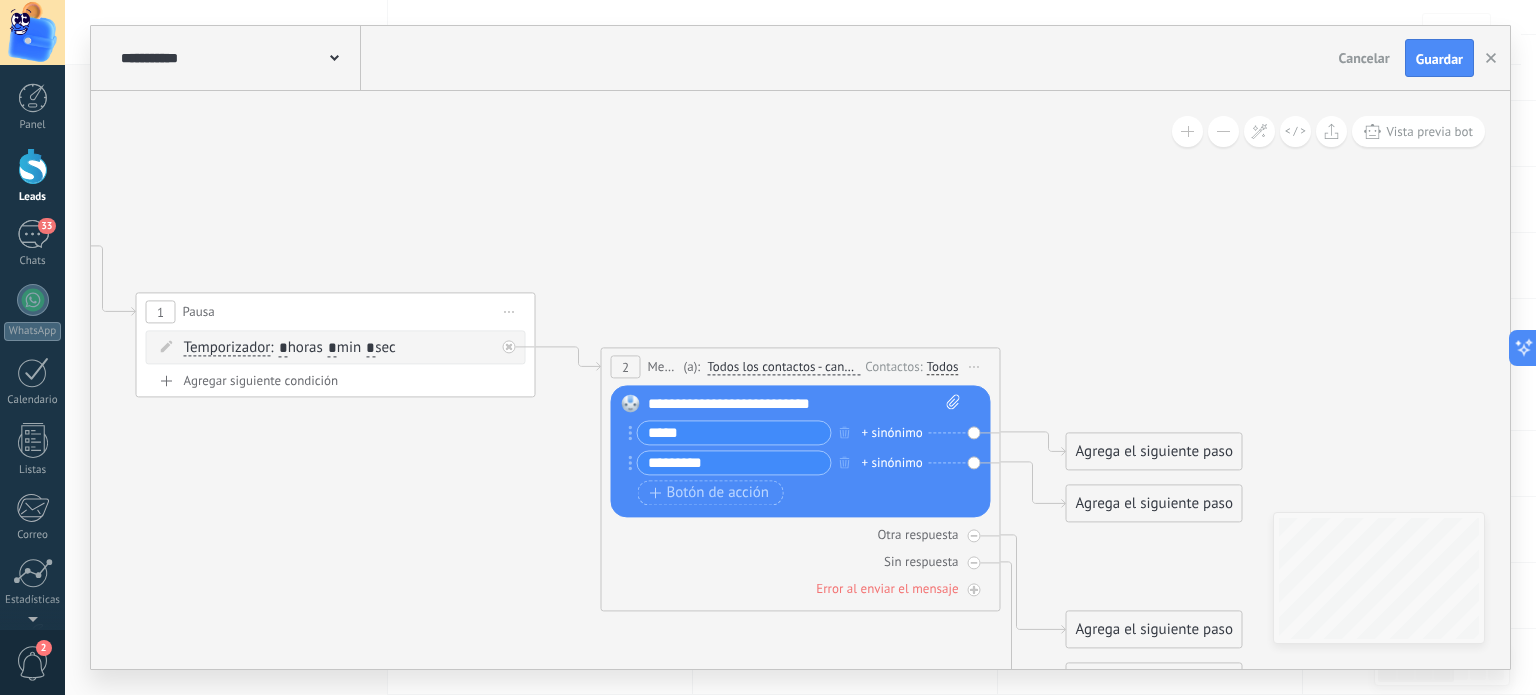 click on "Otra respuesta
Sin respuesta
Error al enviar el mensaje" at bounding box center [801, 558] 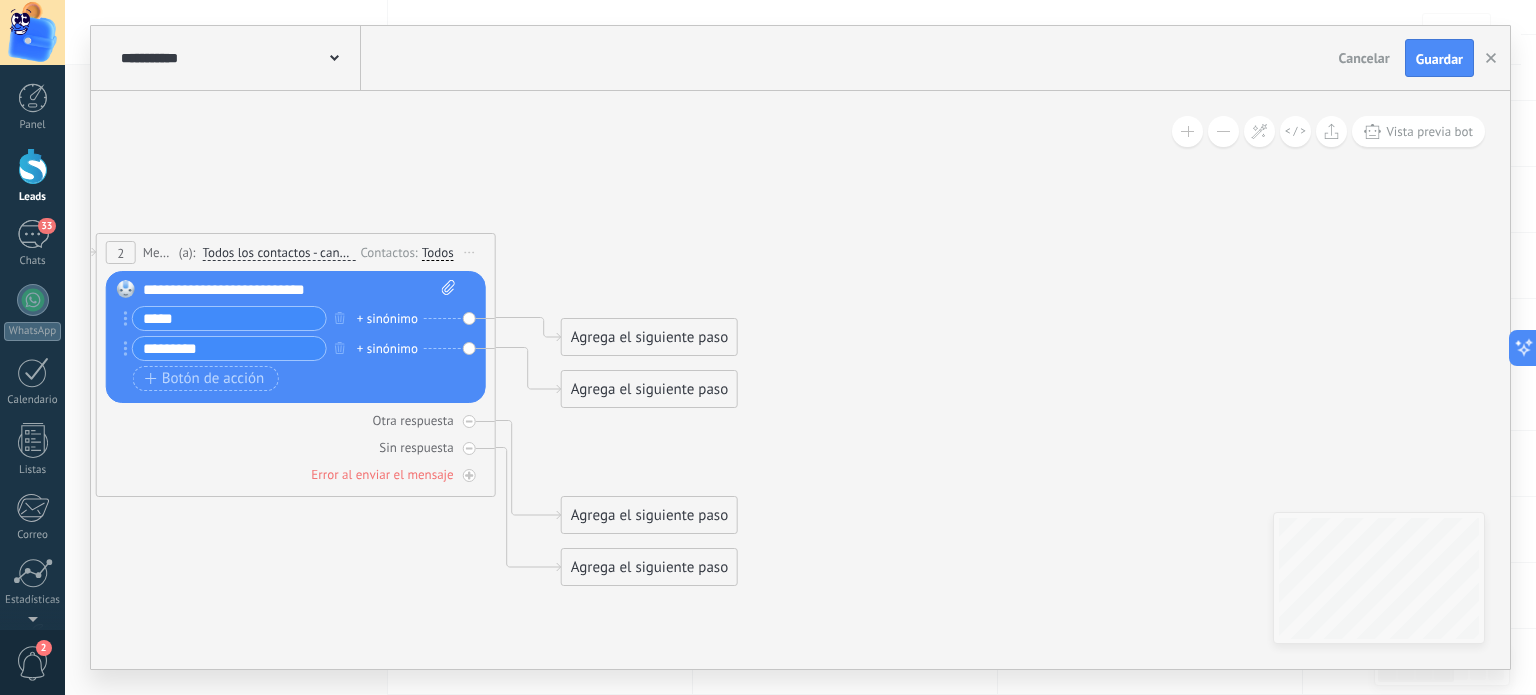 drag, startPoint x: 1150, startPoint y: 277, endPoint x: 690, endPoint y: 189, distance: 468.34177 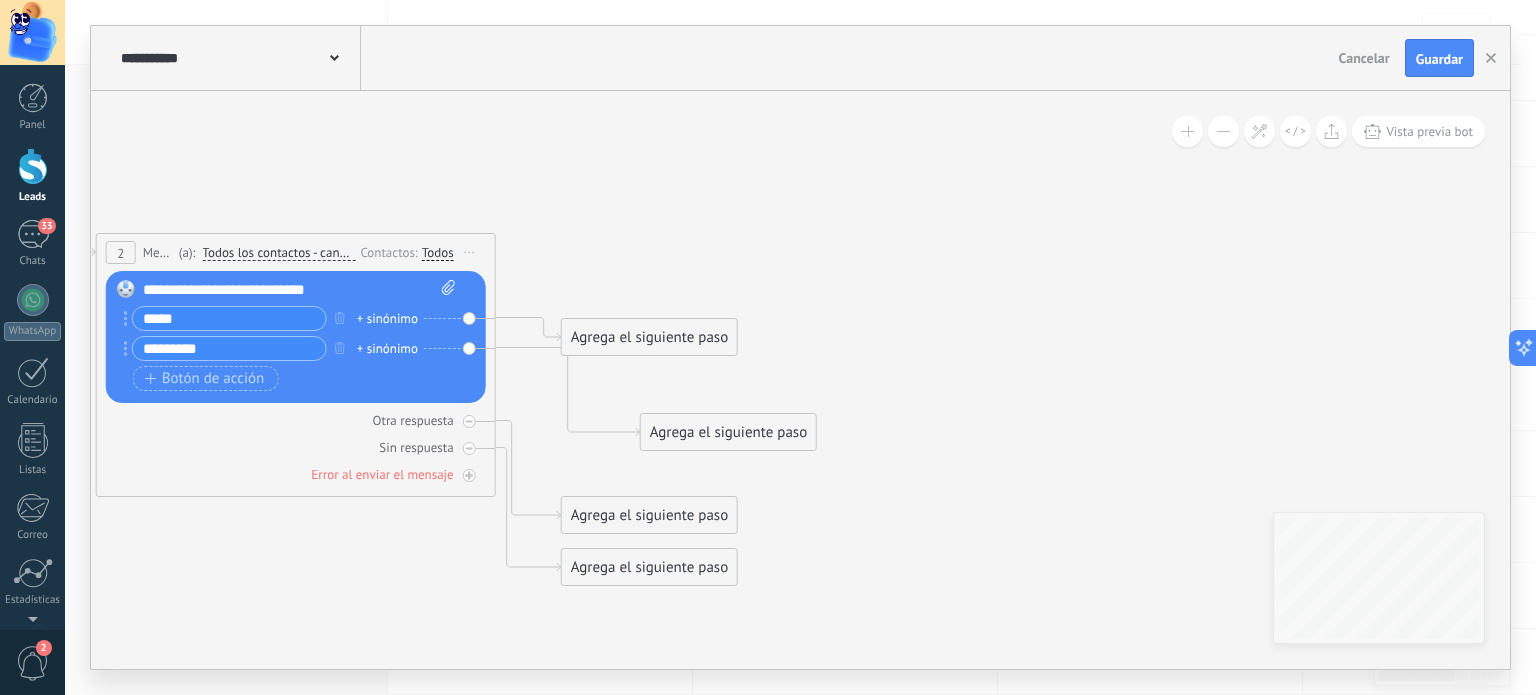 drag, startPoint x: 646, startPoint y: 393, endPoint x: 780, endPoint y: 435, distance: 140.42792 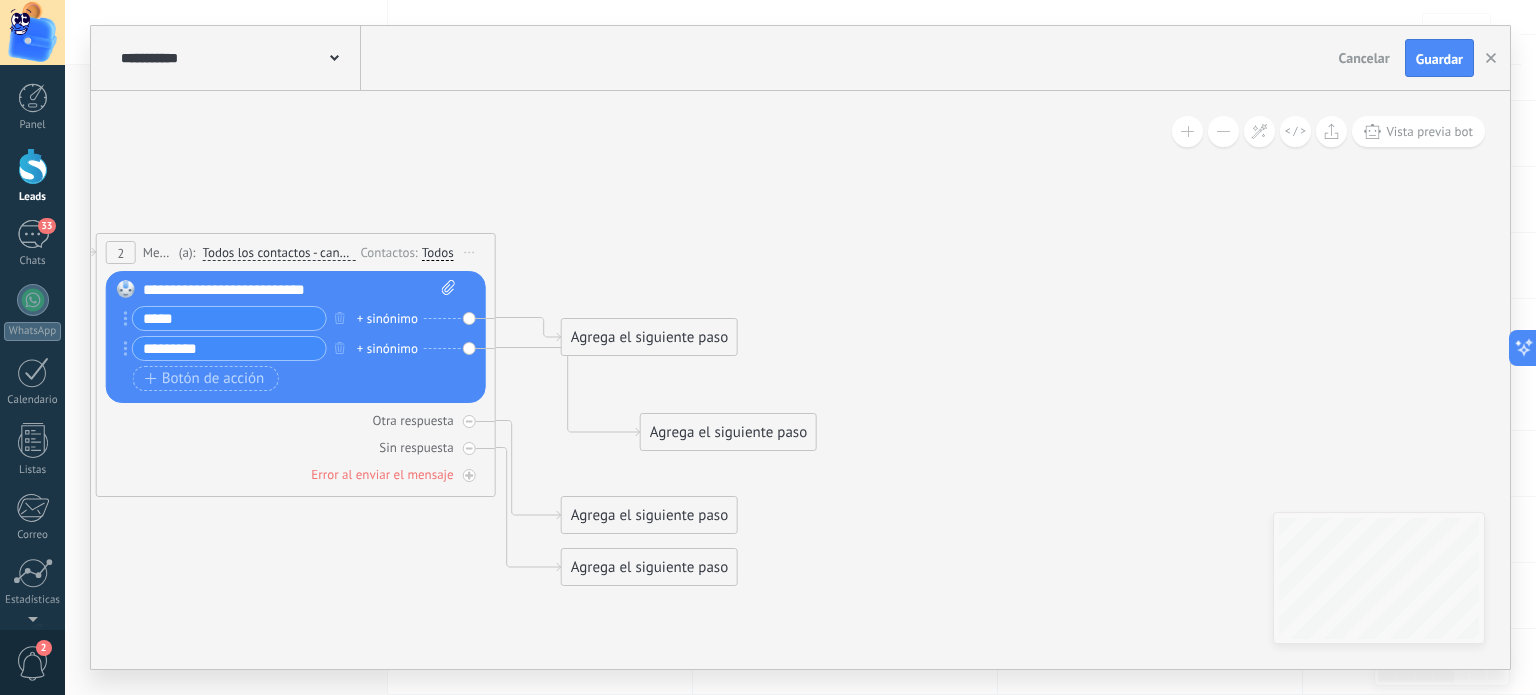 click on "Agrega el siguiente paso" at bounding box center [728, 432] 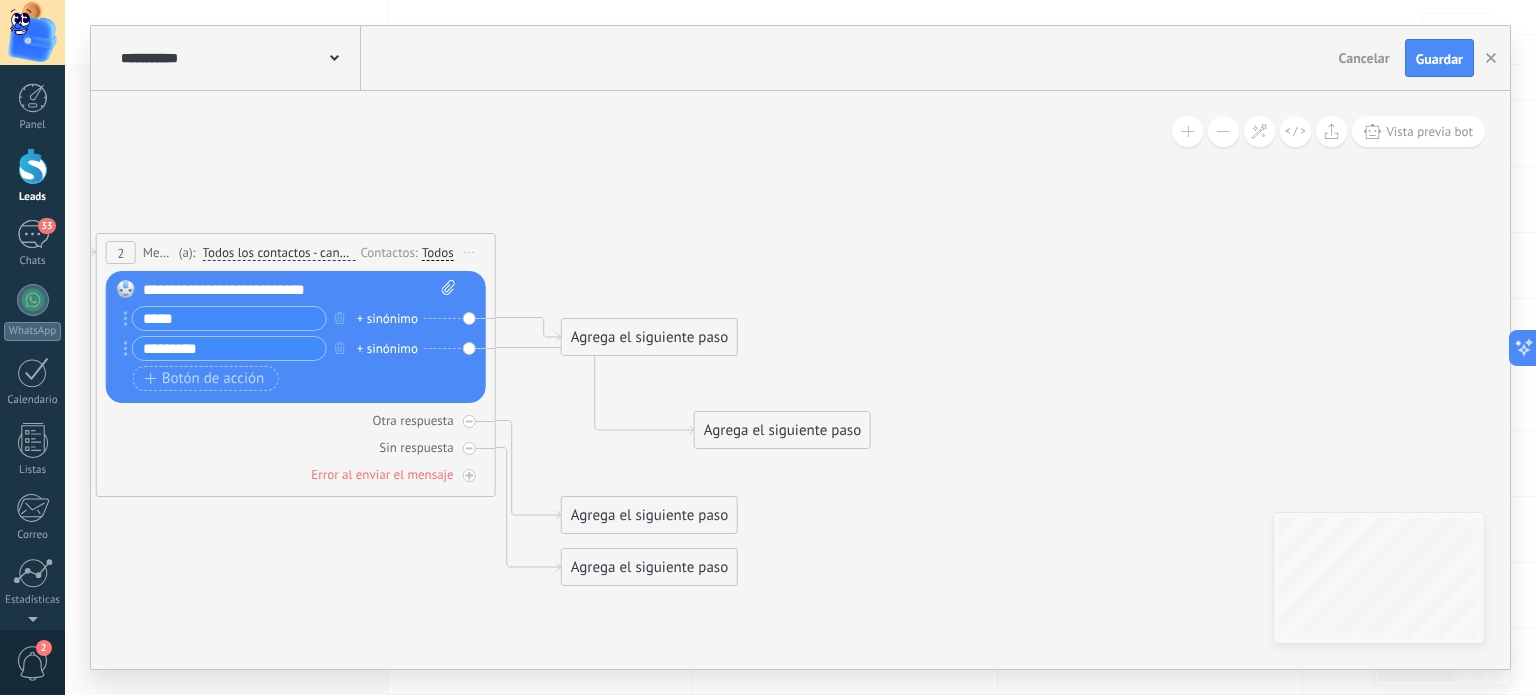click on "Agrega el siguiente paso" at bounding box center (782, 430) 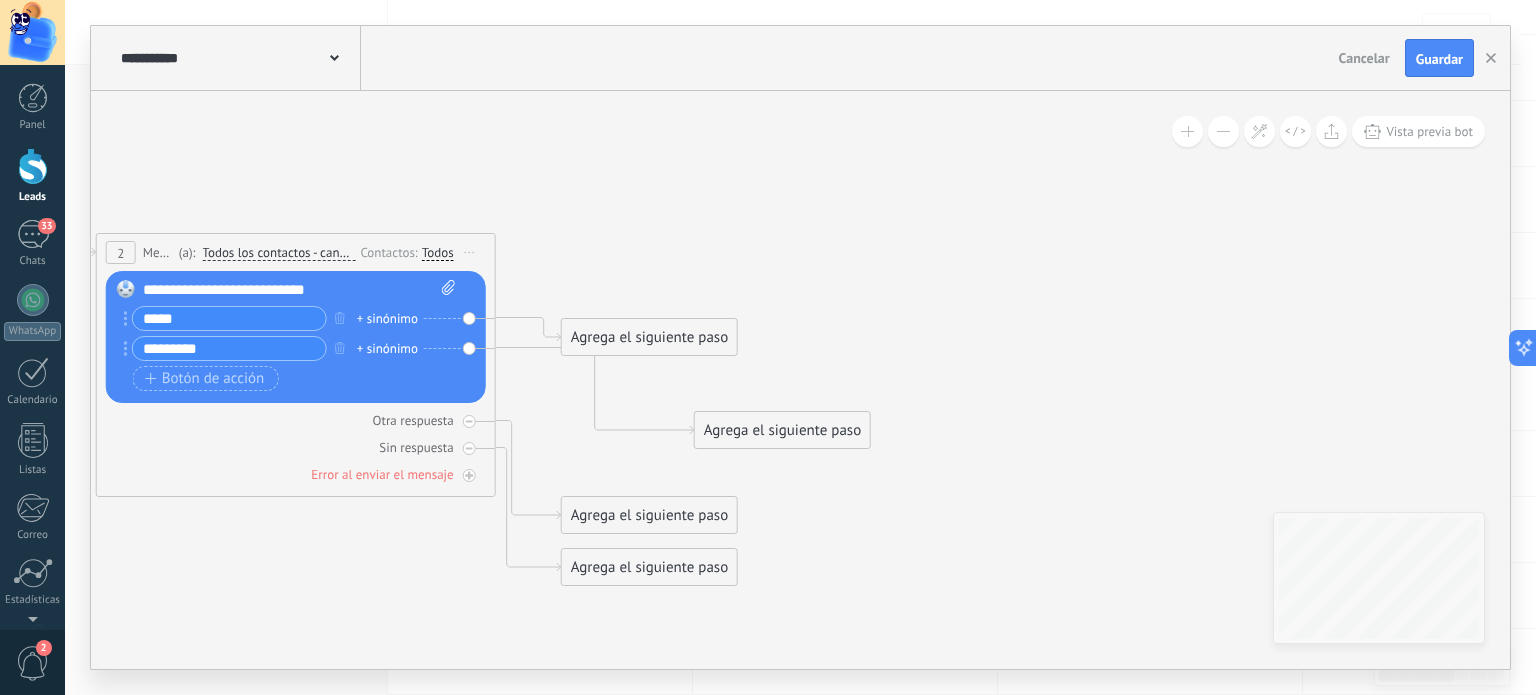click on "Agrega el siguiente paso" at bounding box center (782, 430) 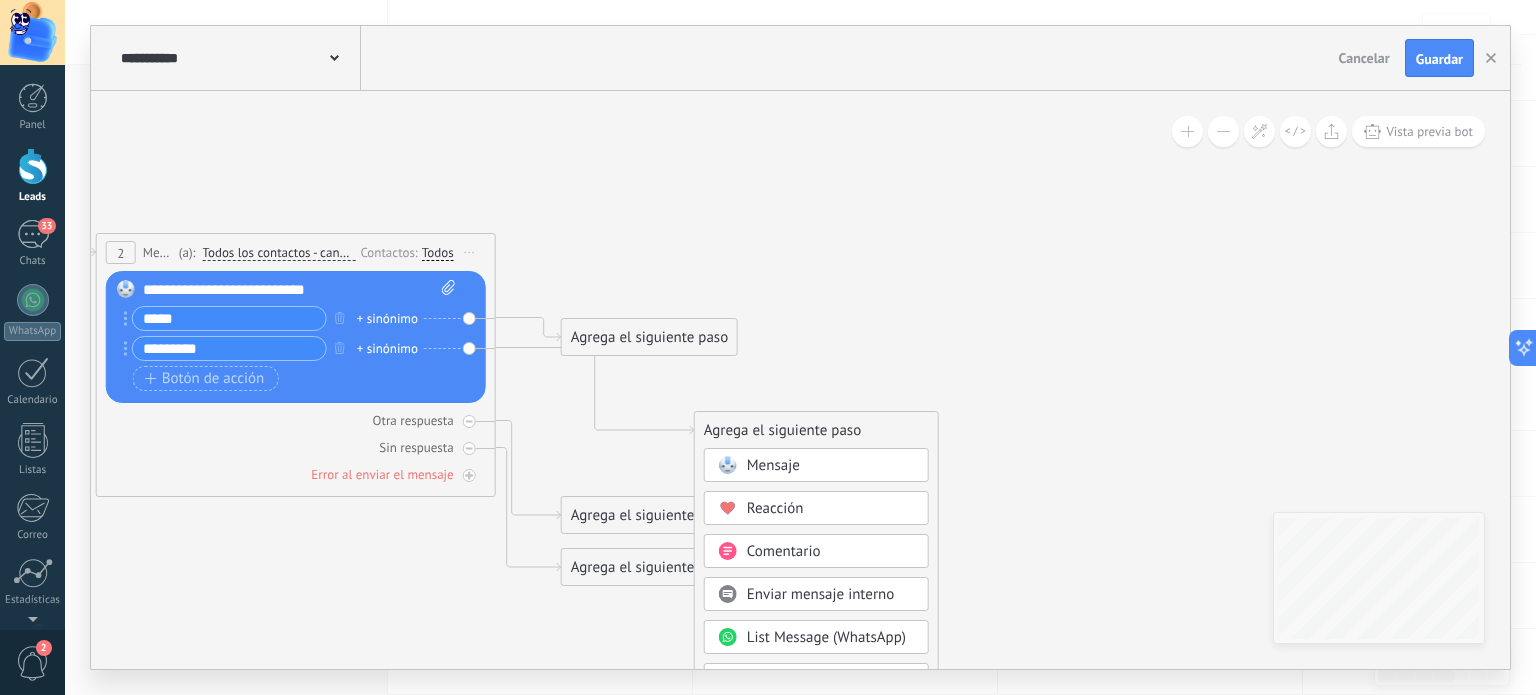 click on "Mensaje" at bounding box center (831, 466) 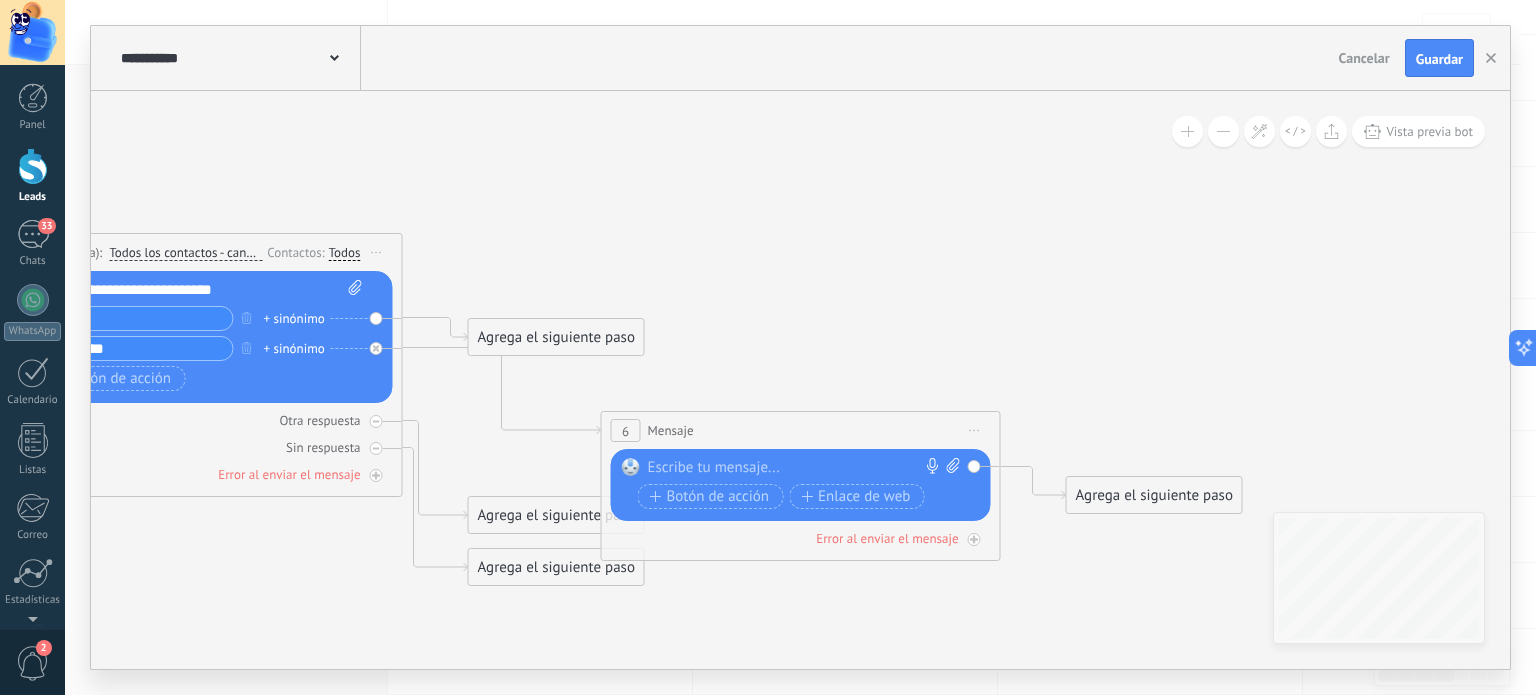 click on "Iniciar vista previa aquí
Cambiar nombre
Duplicar
Borrar" at bounding box center [975, 430] 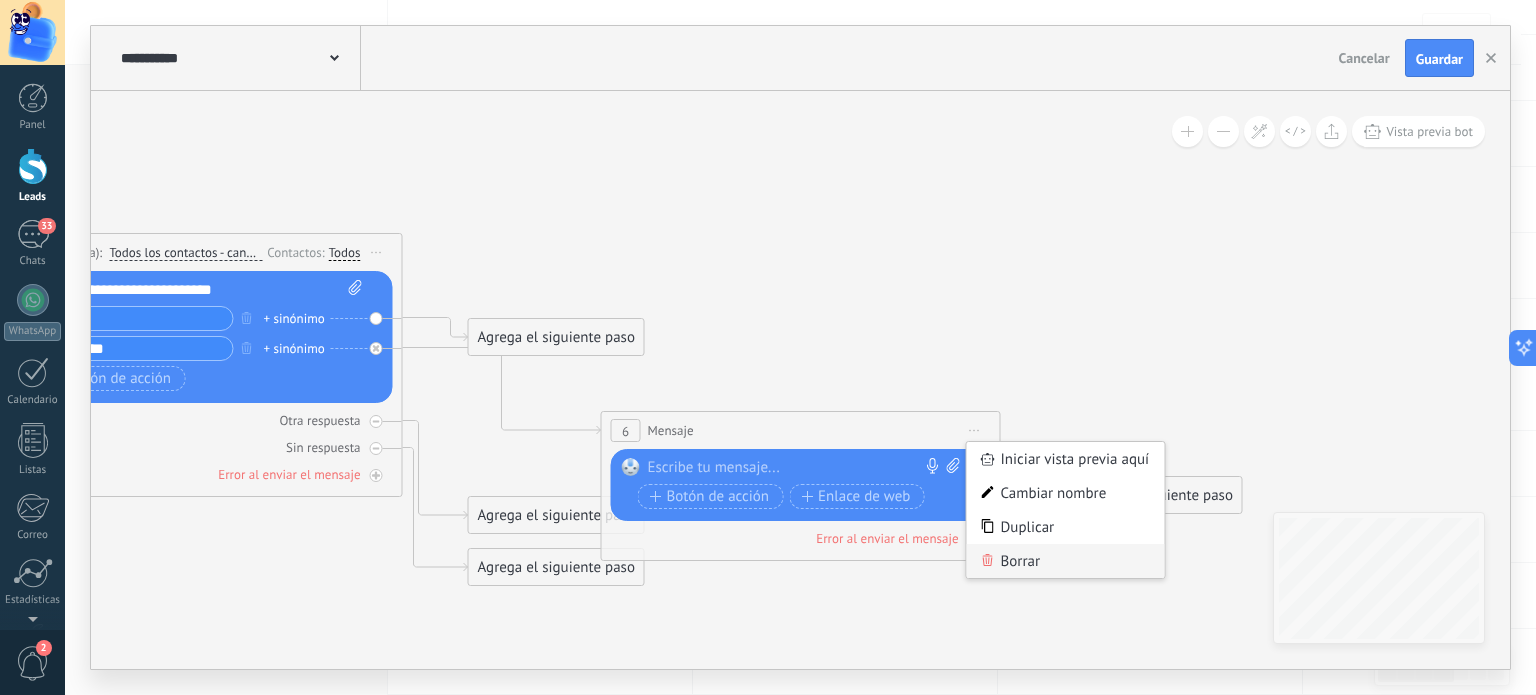 click on "Borrar" at bounding box center (1066, 561) 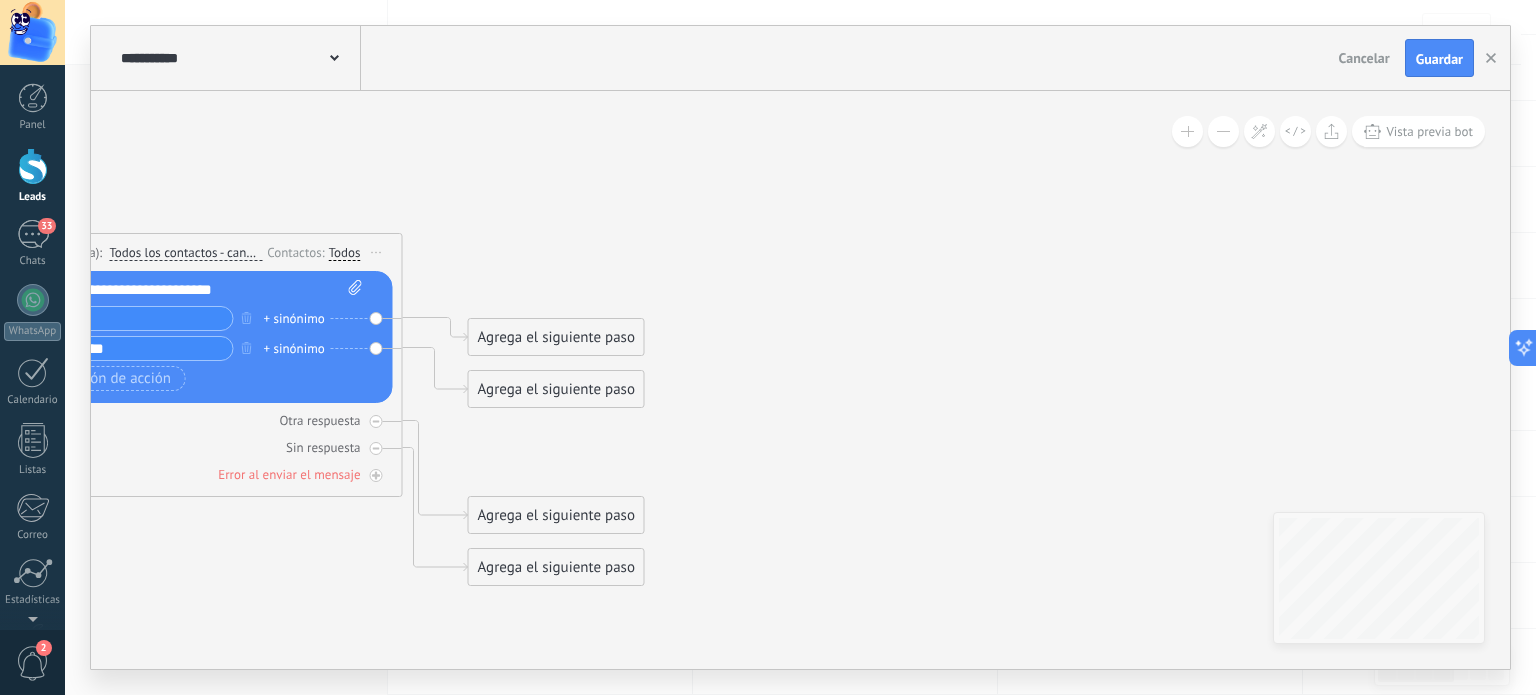 click on "Agrega el siguiente paso" at bounding box center [556, 389] 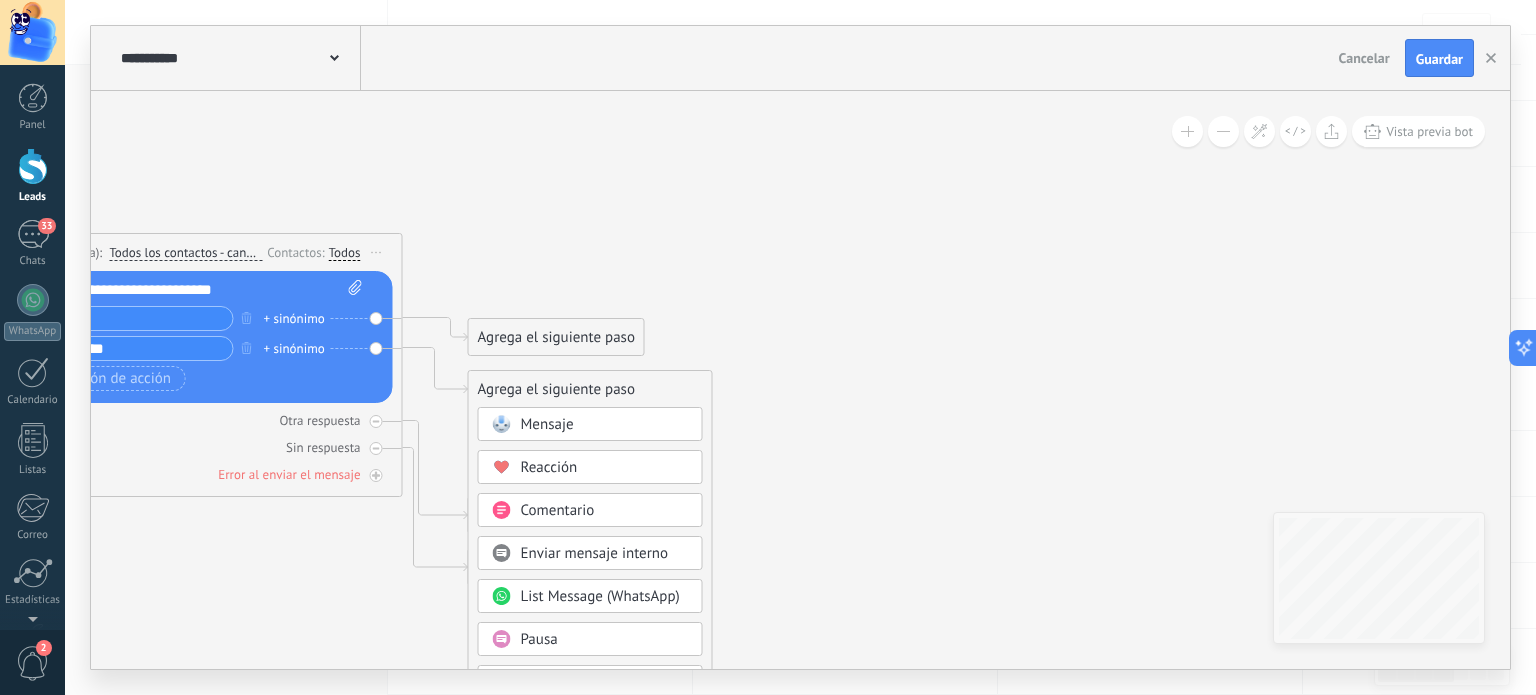 click on "Pausa" at bounding box center [605, 640] 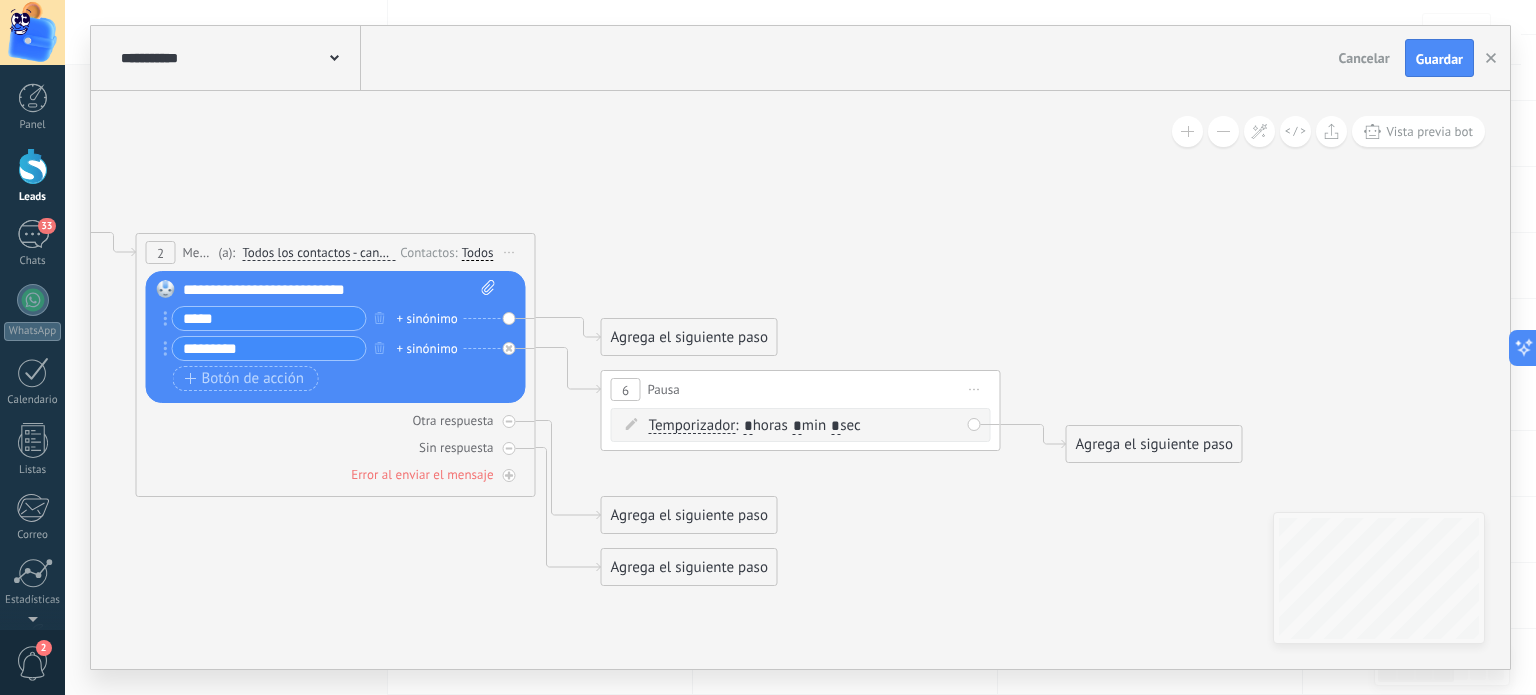 click on ":
*  horas
*  min  *  sec" at bounding box center [797, 425] 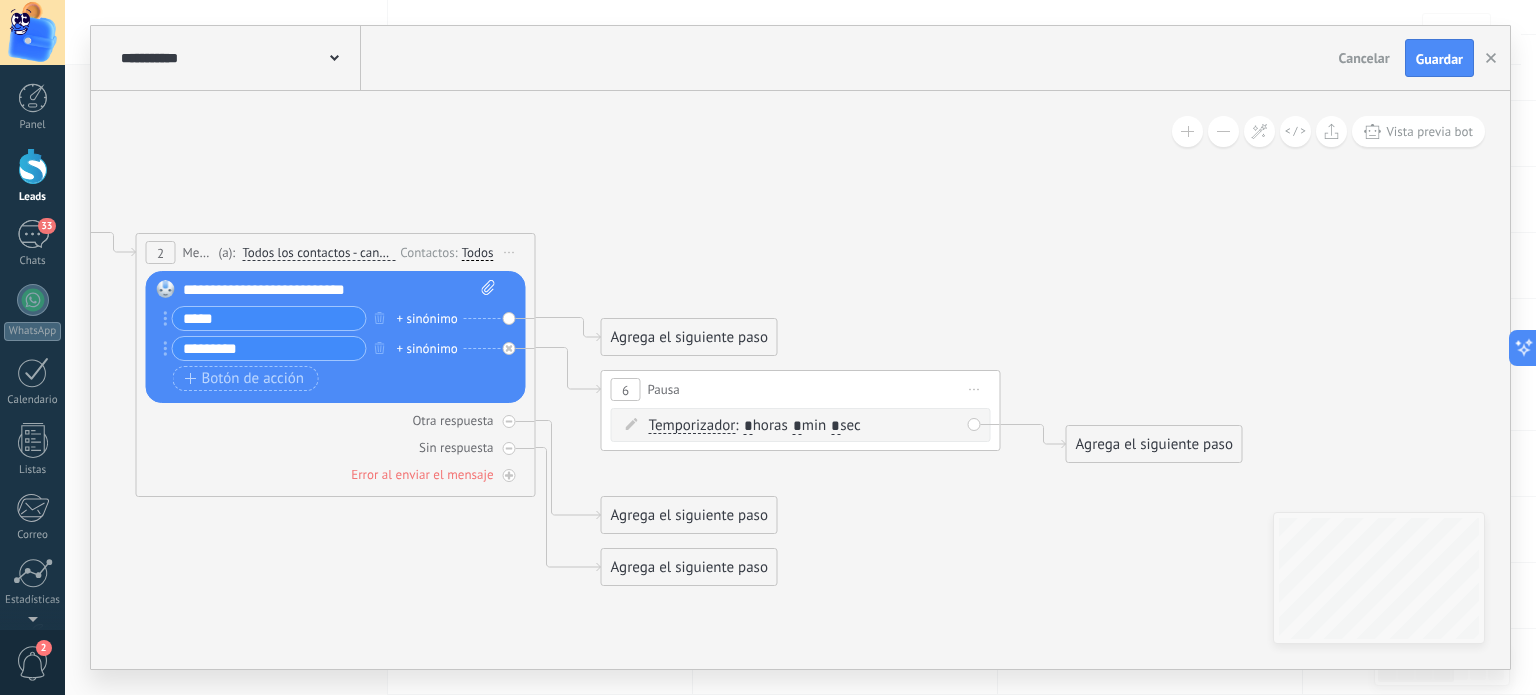 click on "*" at bounding box center (797, 427) 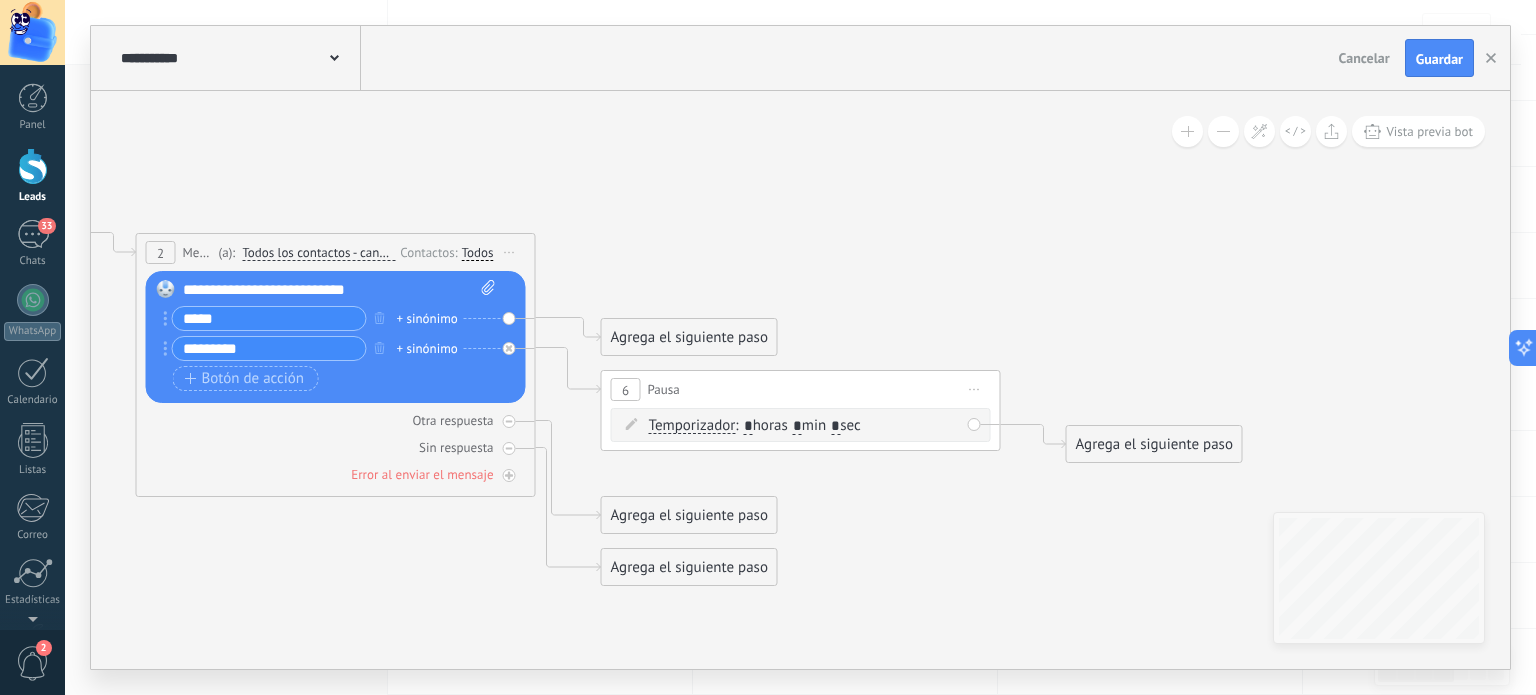 click on "*" at bounding box center (797, 427) 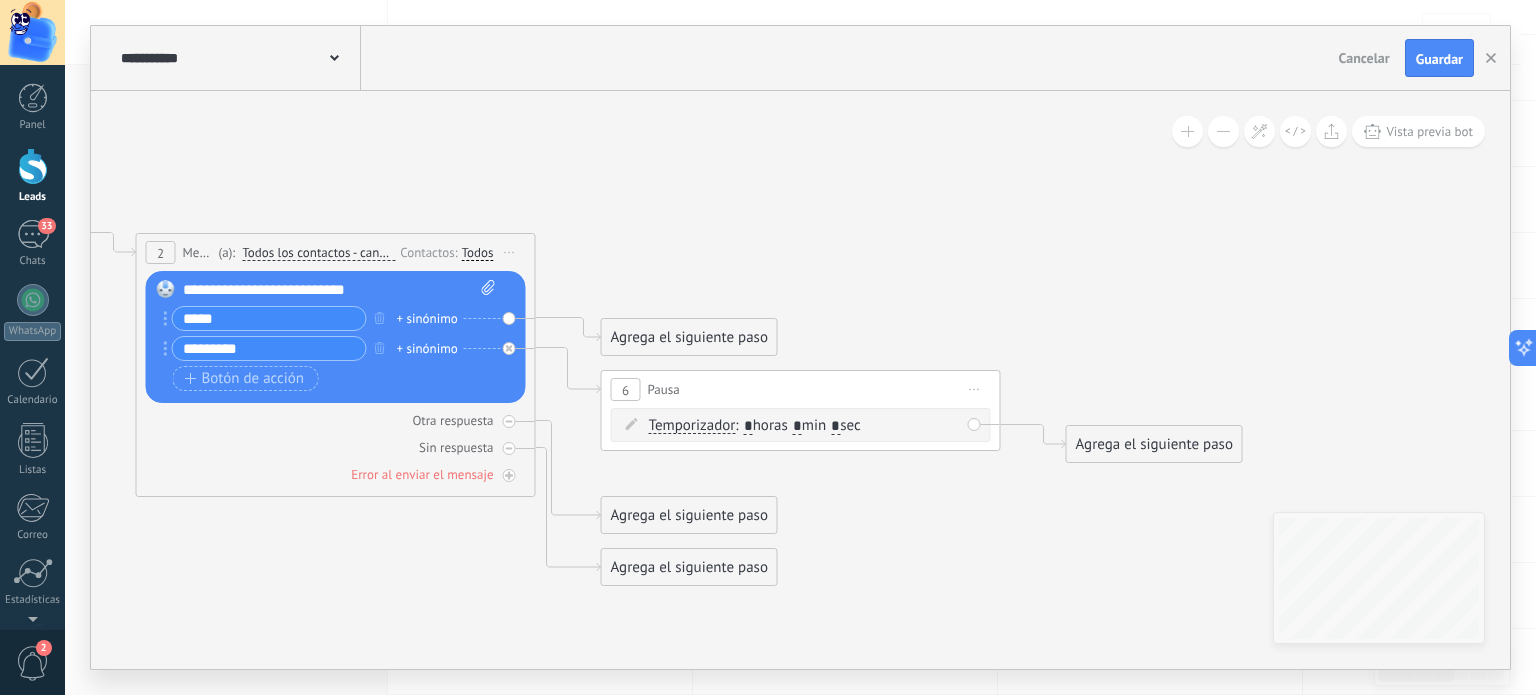 type on "*" 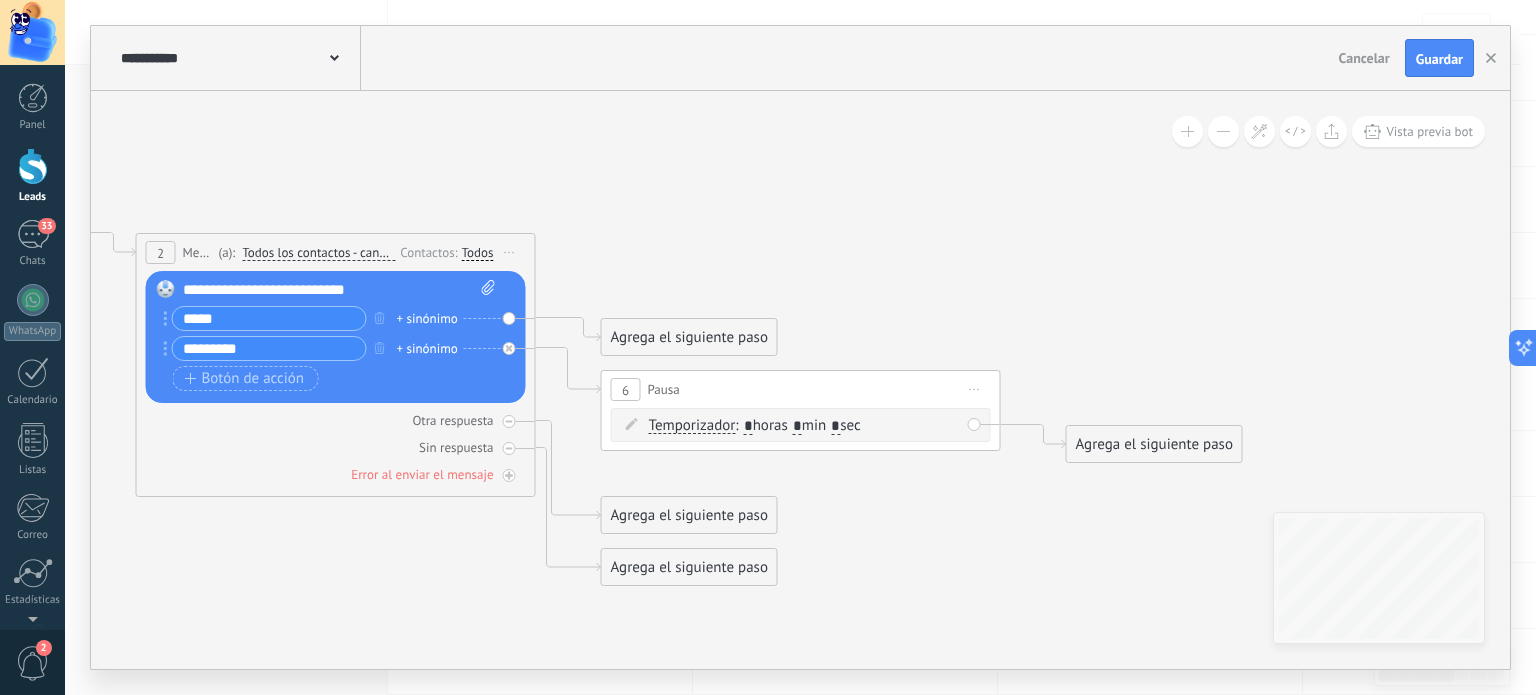 click on "*" at bounding box center [835, 427] 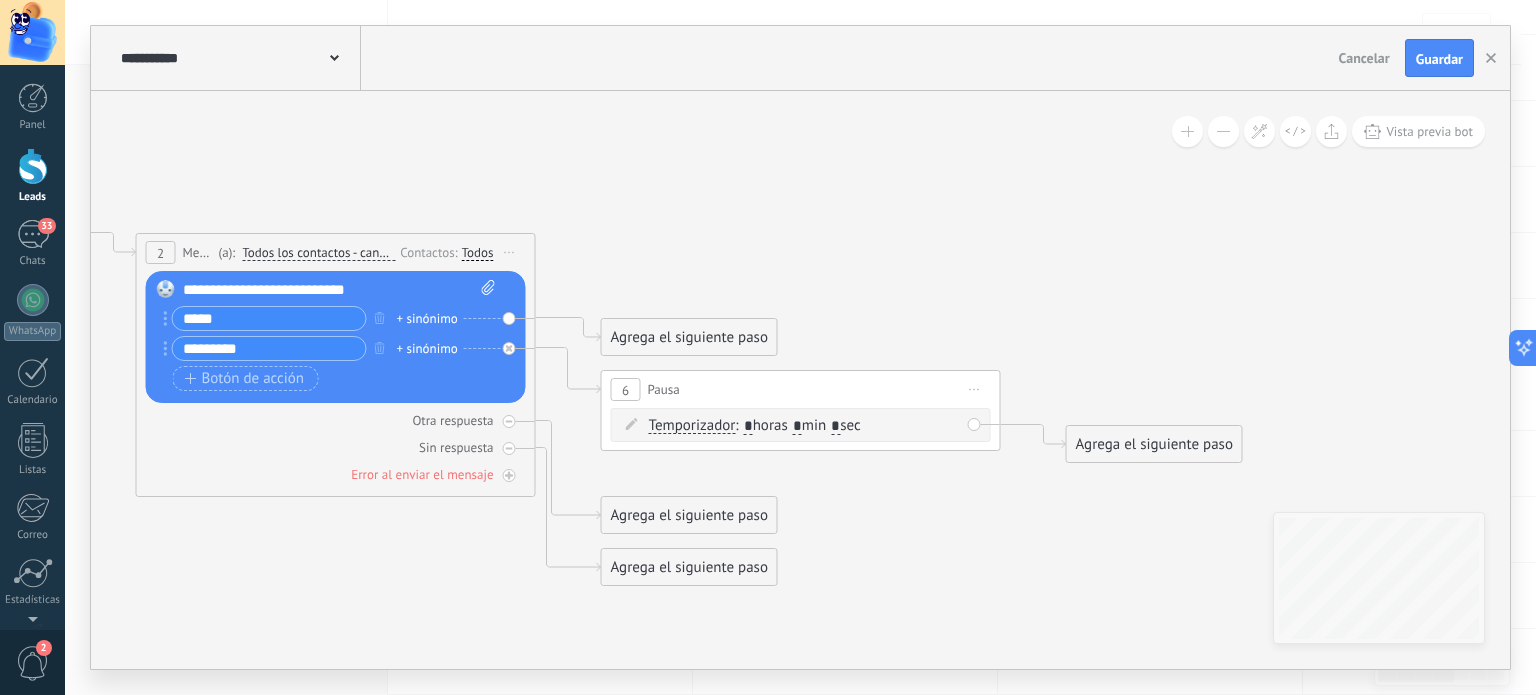 click on ":
*  horas
*  min  *  sec" at bounding box center (797, 425) 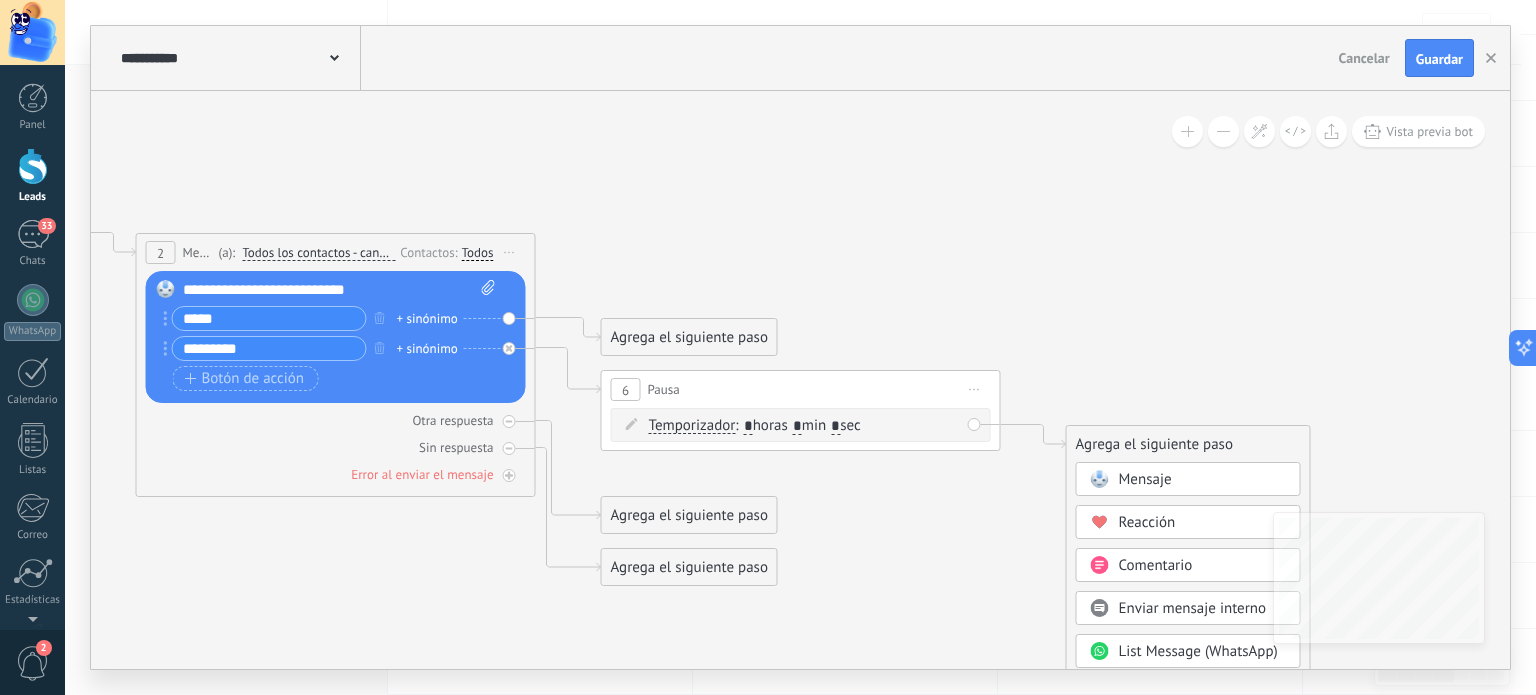 click on "Mensaje" at bounding box center [1145, 479] 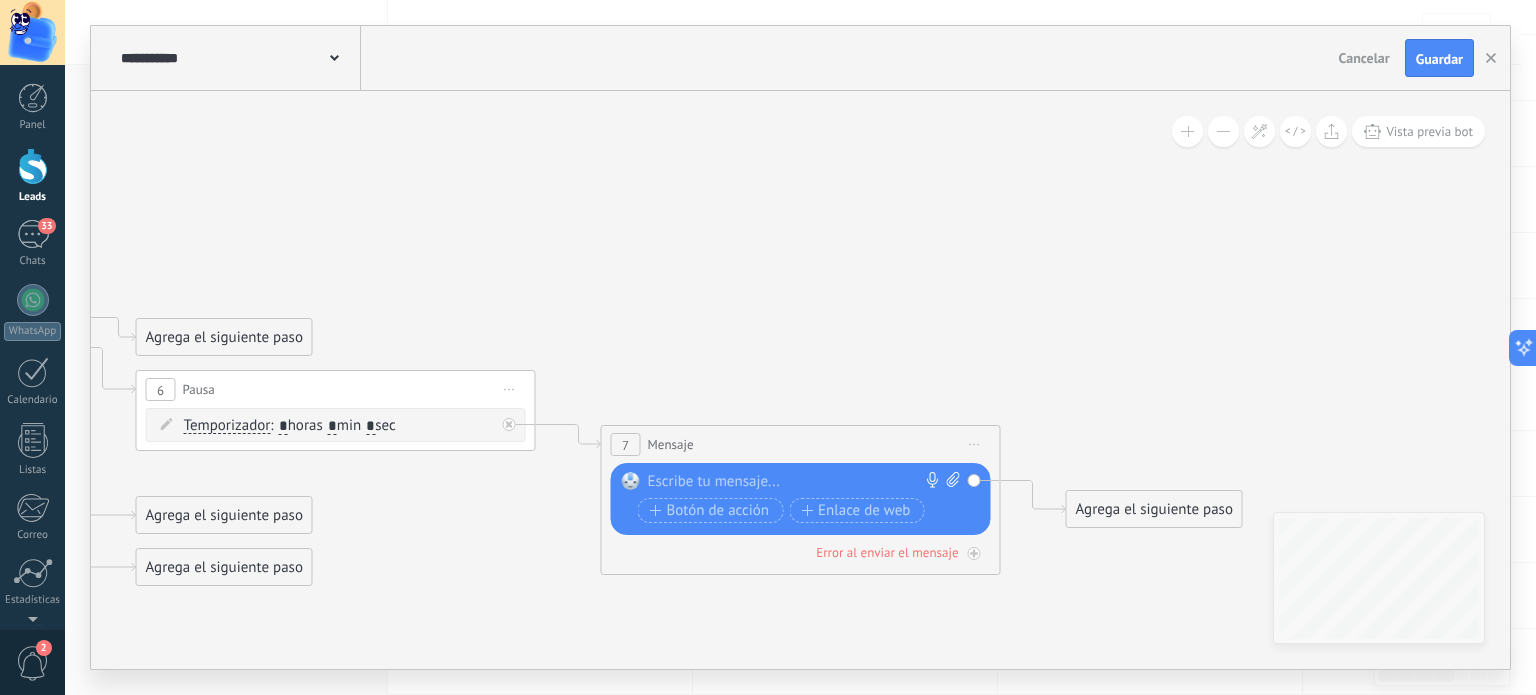 click at bounding box center (796, 482) 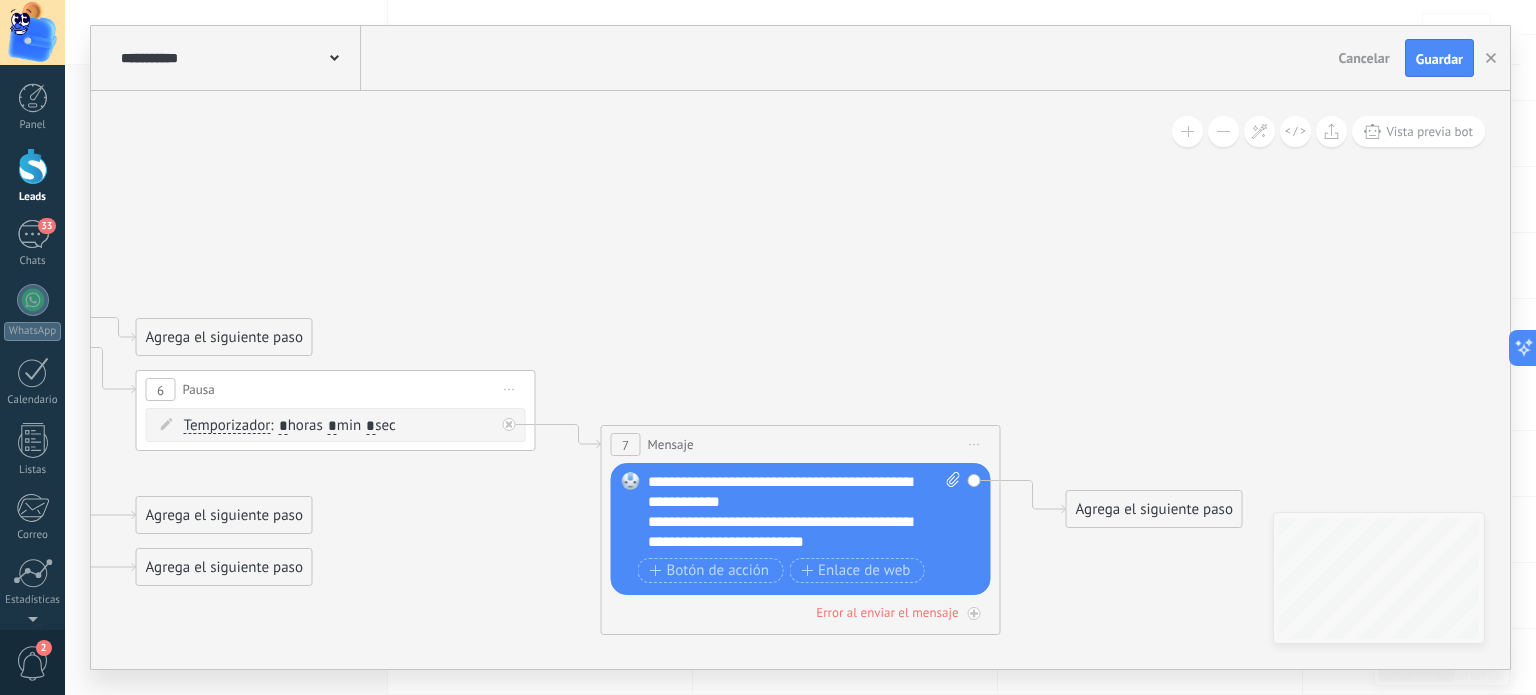 click on "**********" at bounding box center [805, 512] 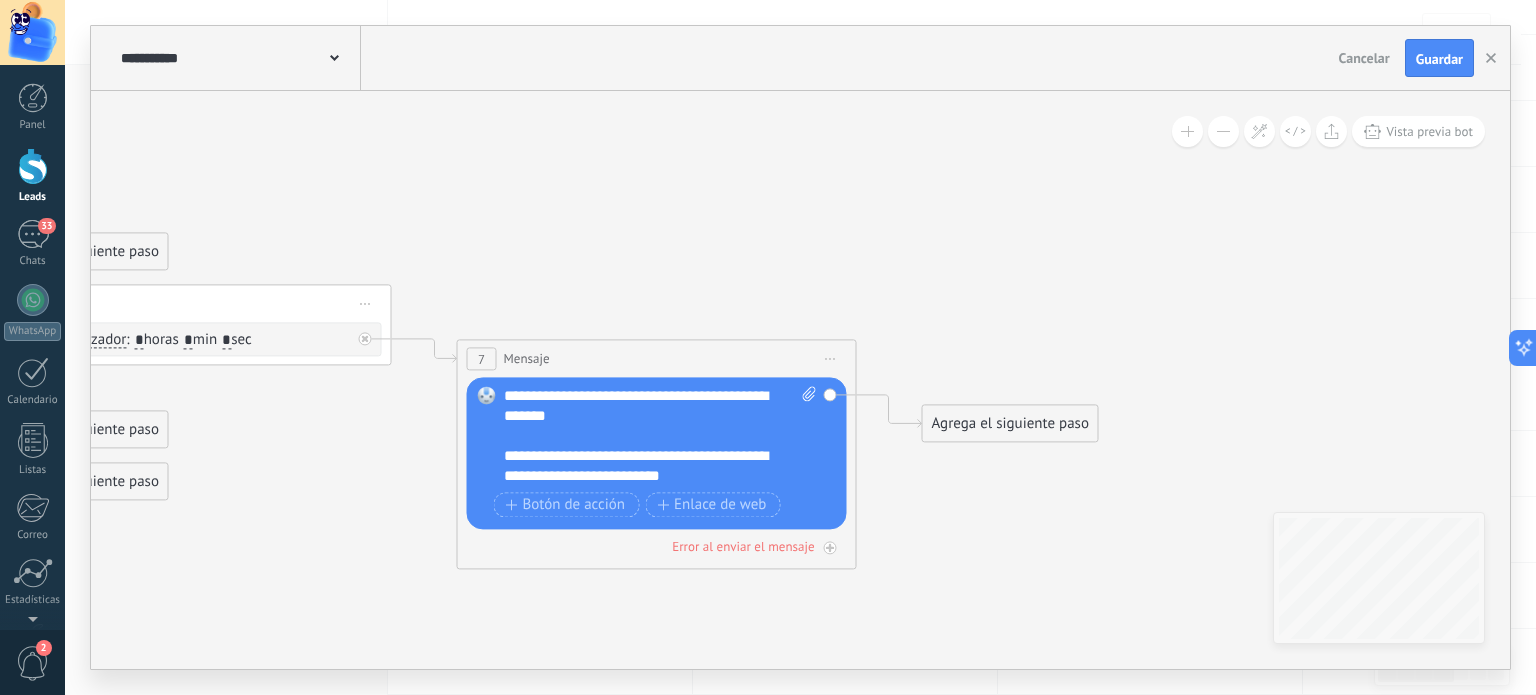 drag, startPoint x: 1103, startPoint y: 575, endPoint x: 776, endPoint y: 528, distance: 330.3604 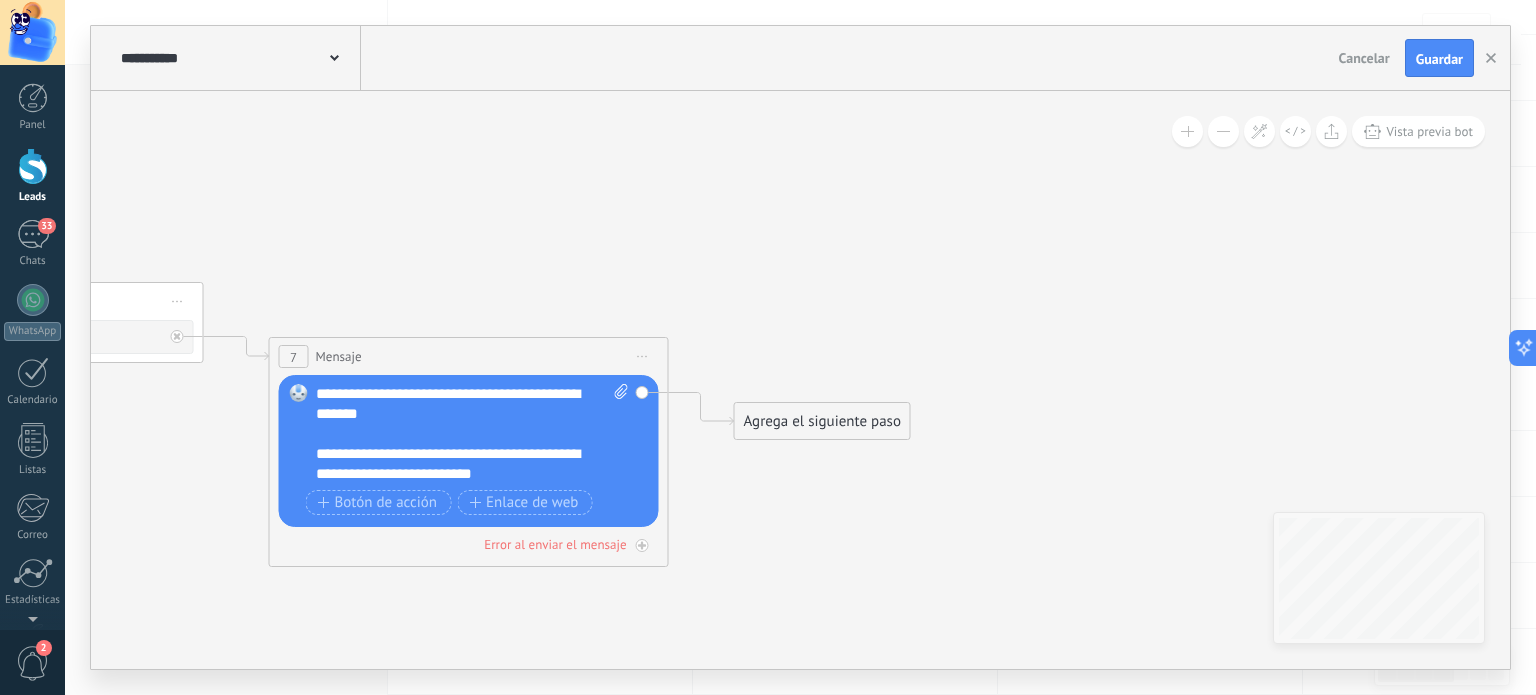 click on "Agrega el siguiente paso" at bounding box center [822, 421] 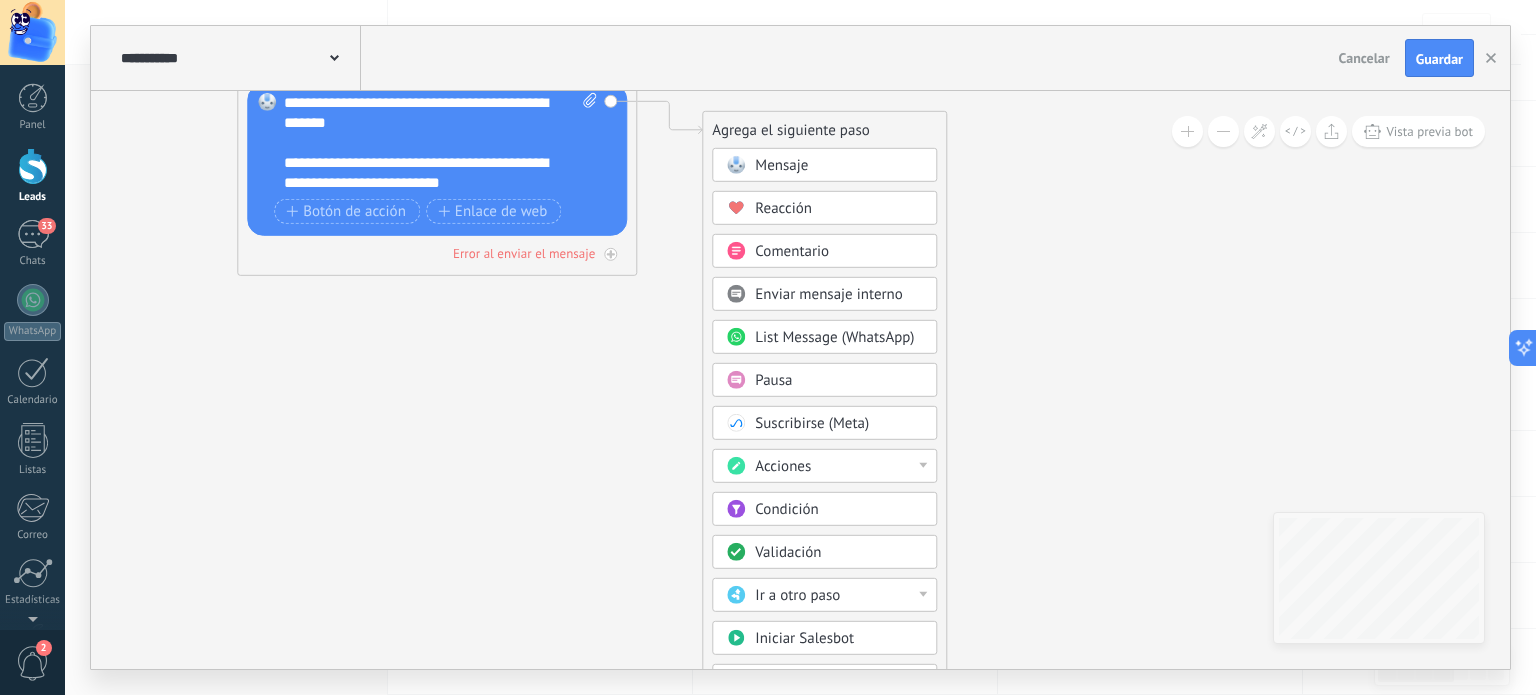 drag, startPoint x: 1020, startPoint y: 603, endPoint x: 988, endPoint y: 345, distance: 259.97693 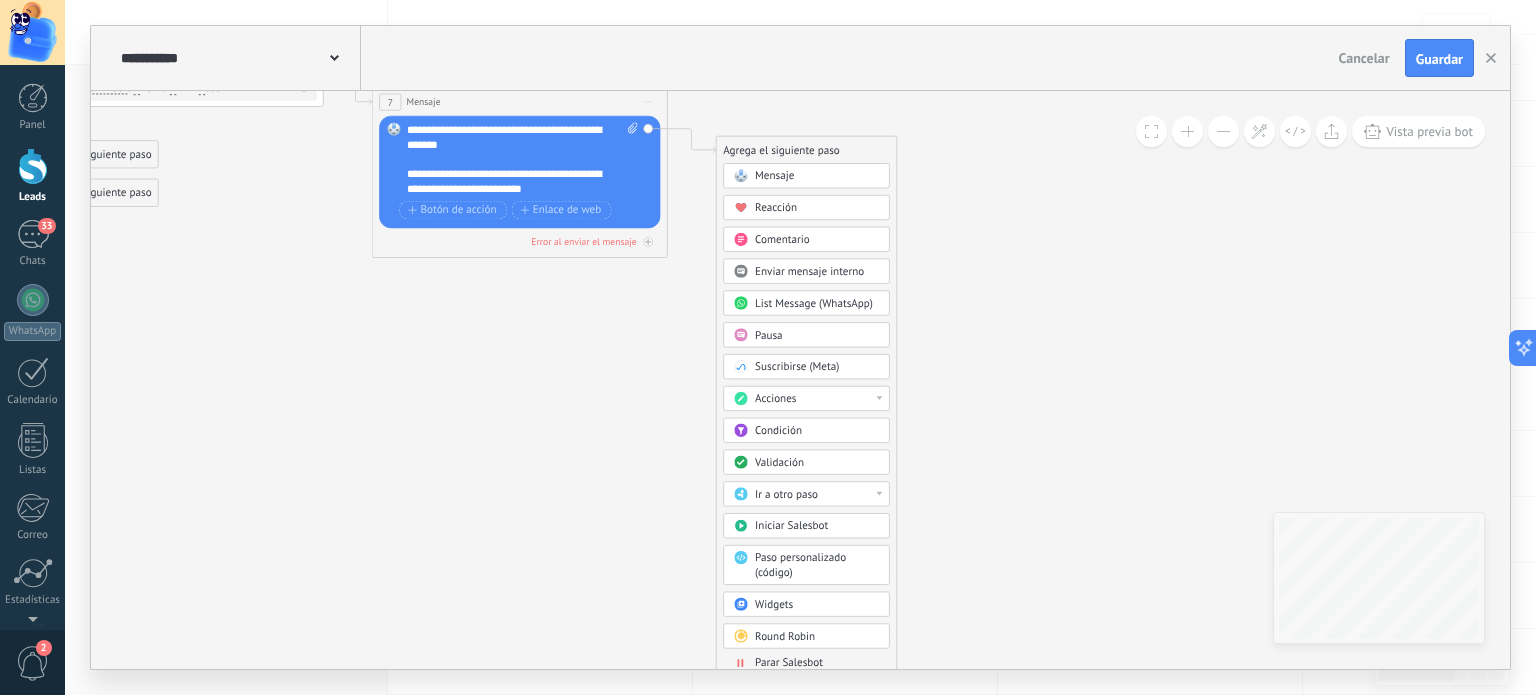 drag, startPoint x: 629, startPoint y: 540, endPoint x: 676, endPoint y: 224, distance: 319.47614 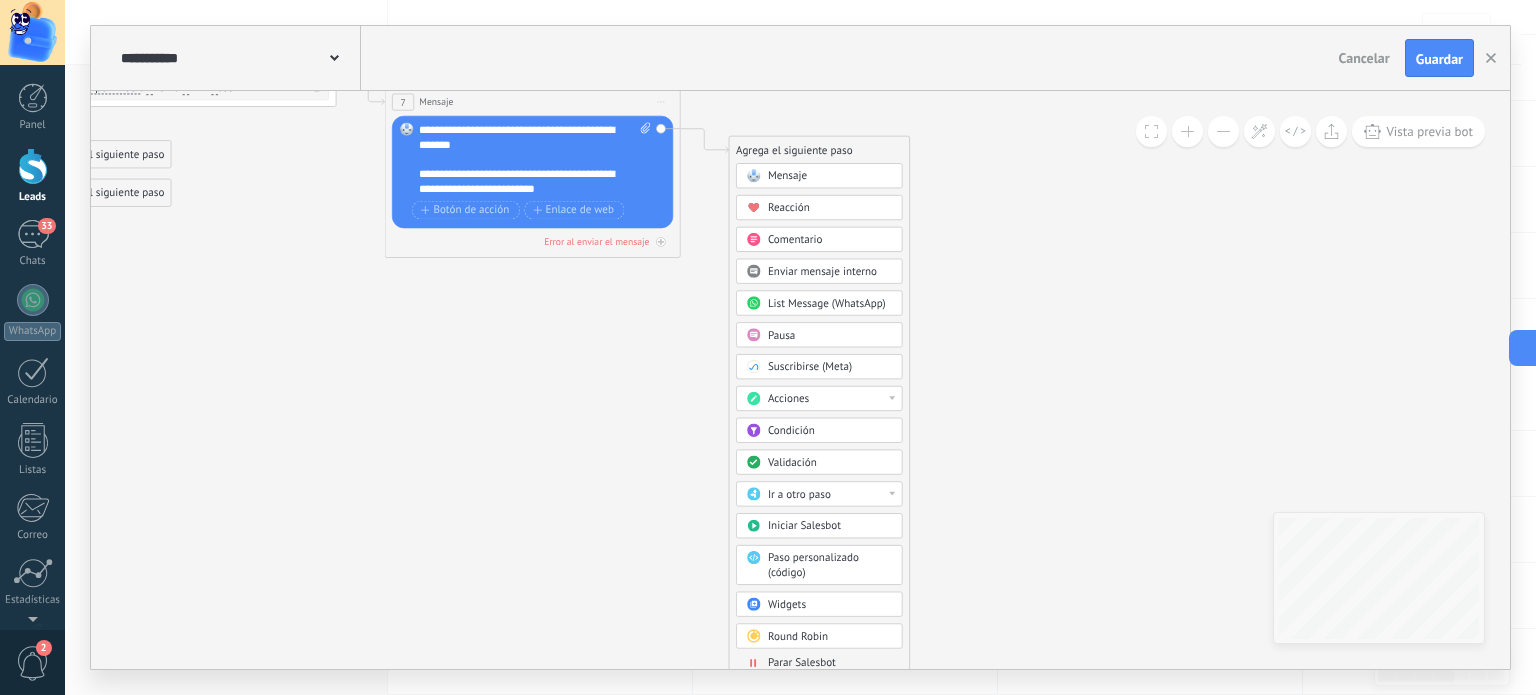 click on "Parar Salesbot" at bounding box center (802, 663) 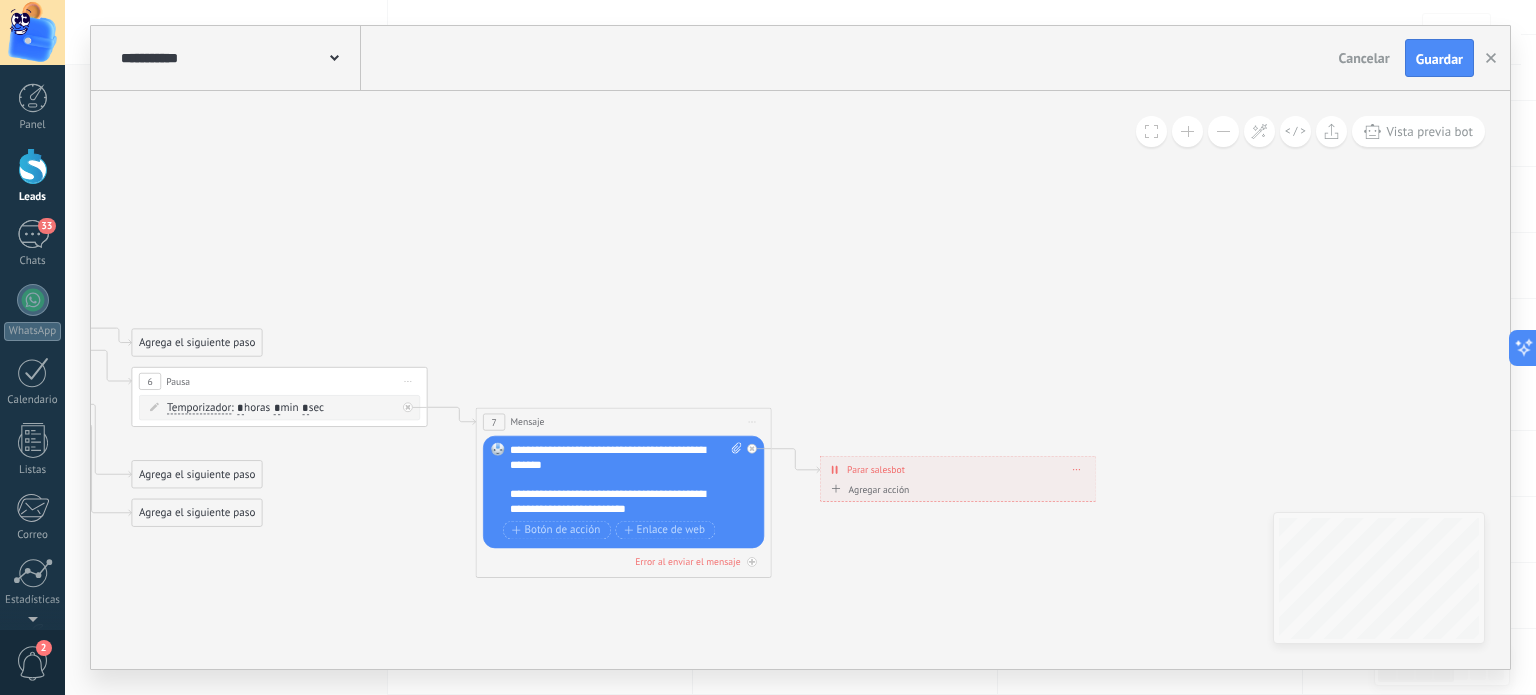 drag, startPoint x: 512, startPoint y: 319, endPoint x: 753, endPoint y: 345, distance: 242.39844 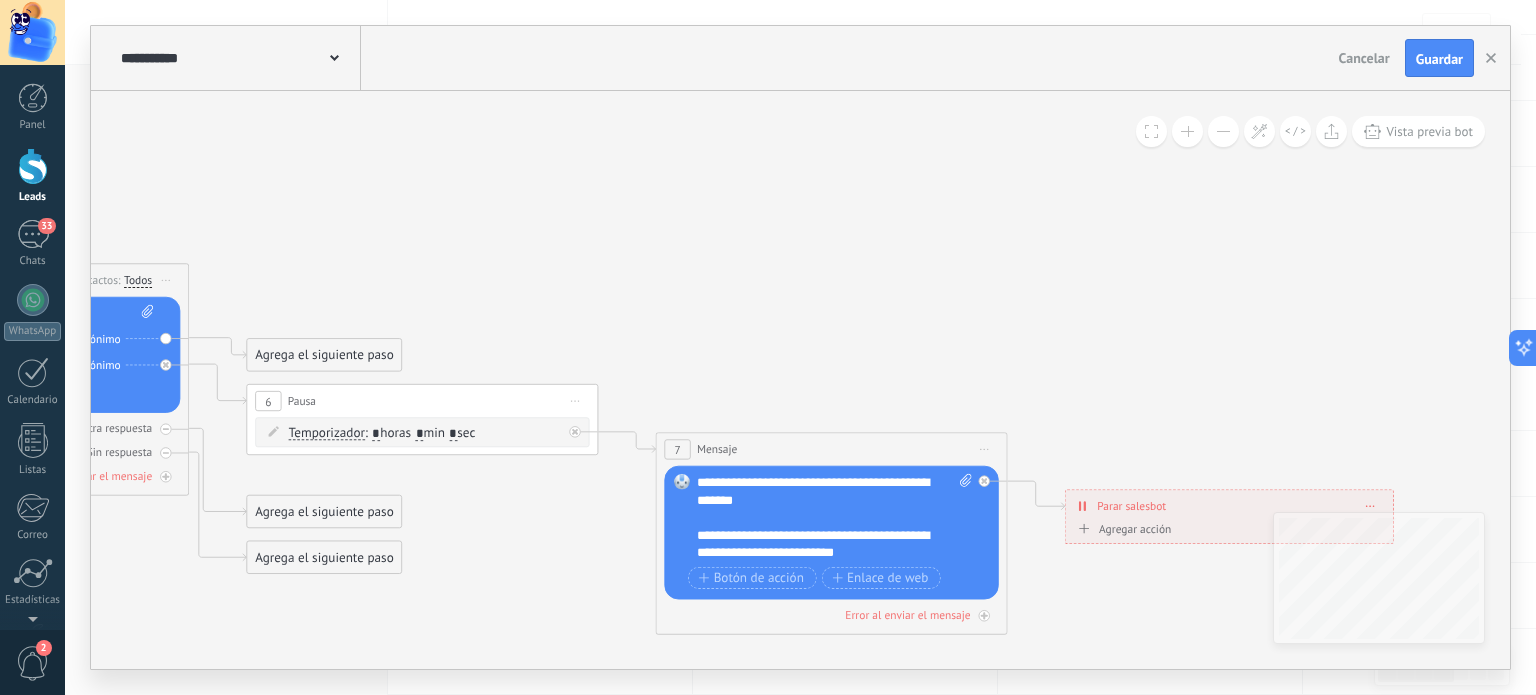 drag, startPoint x: 748, startPoint y: 250, endPoint x: 1155, endPoint y: 282, distance: 408.25604 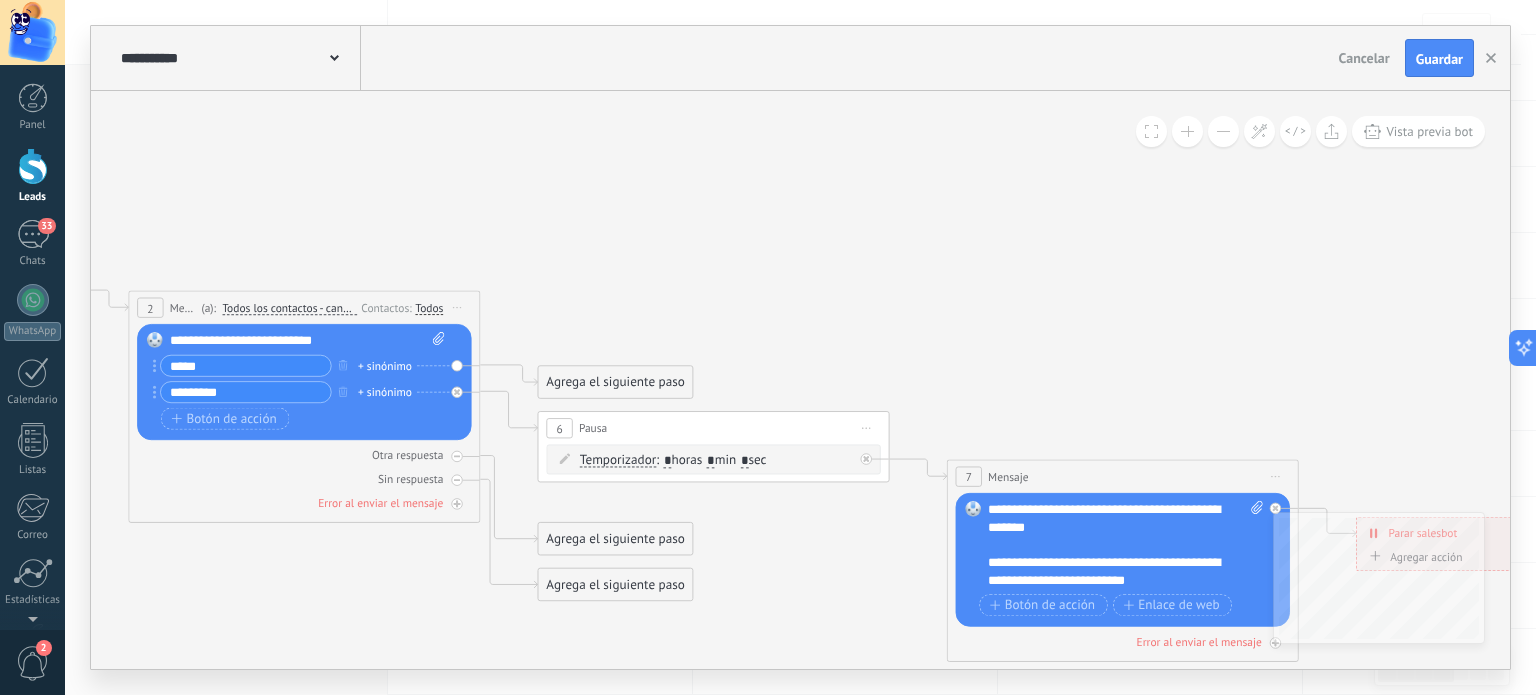 click on "Agrega el siguiente paso" at bounding box center (615, 382) 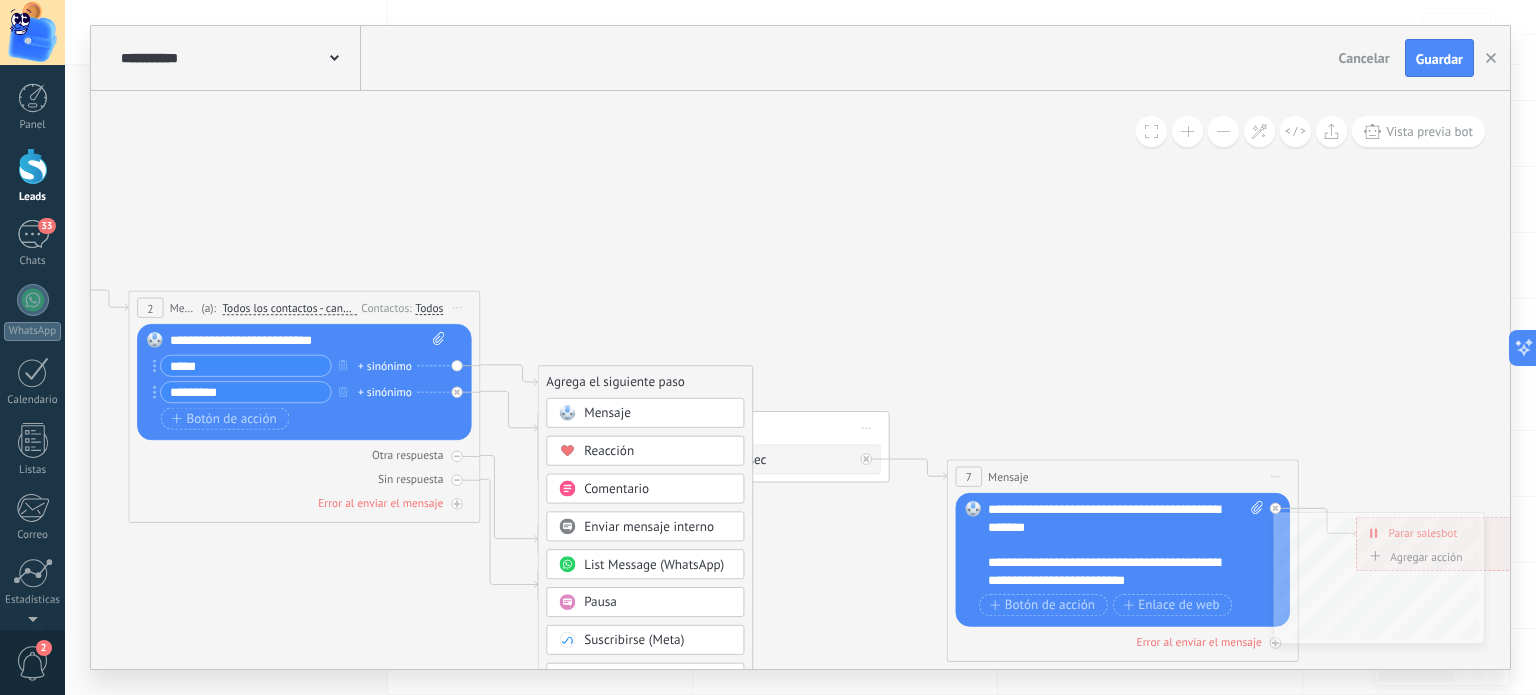 click on "Pausa" at bounding box center [658, 603] 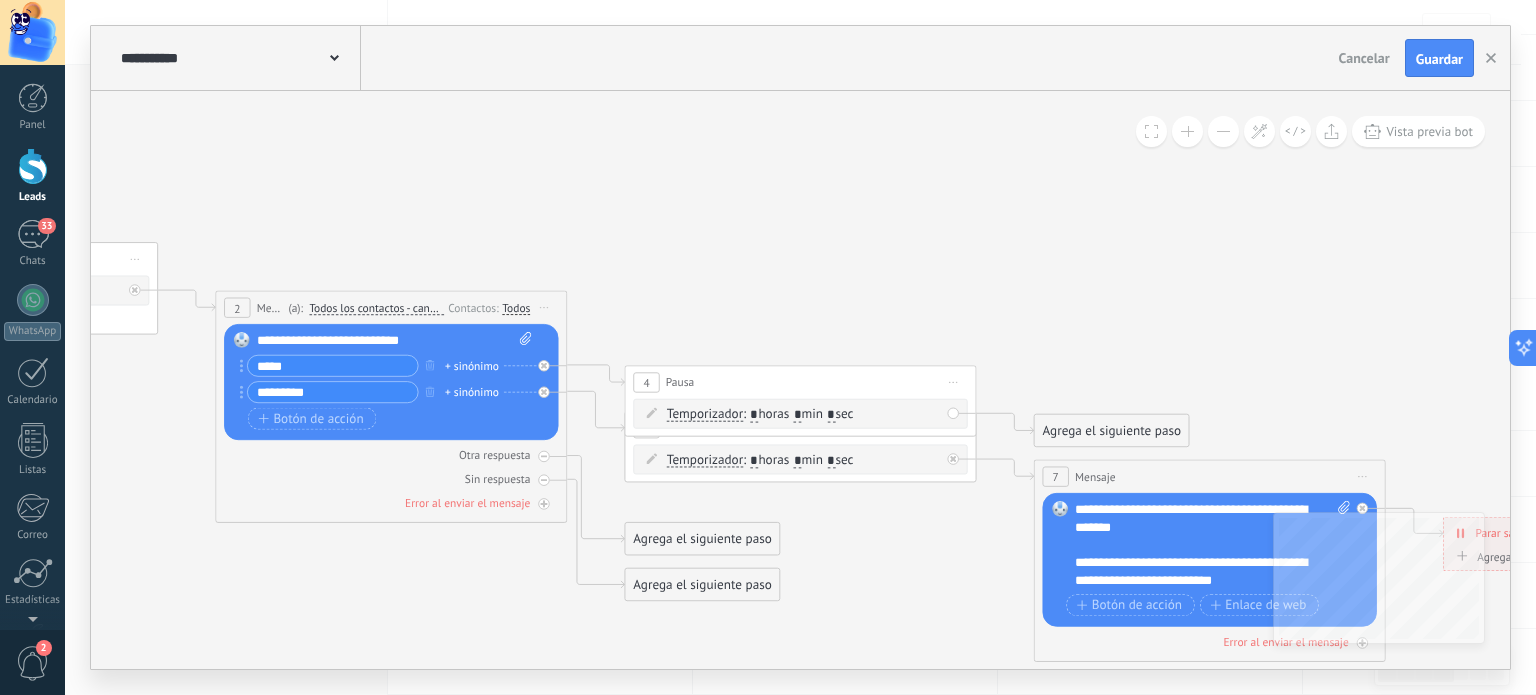 click on ":
*  horas
*  min  *  sec" at bounding box center (798, 414) 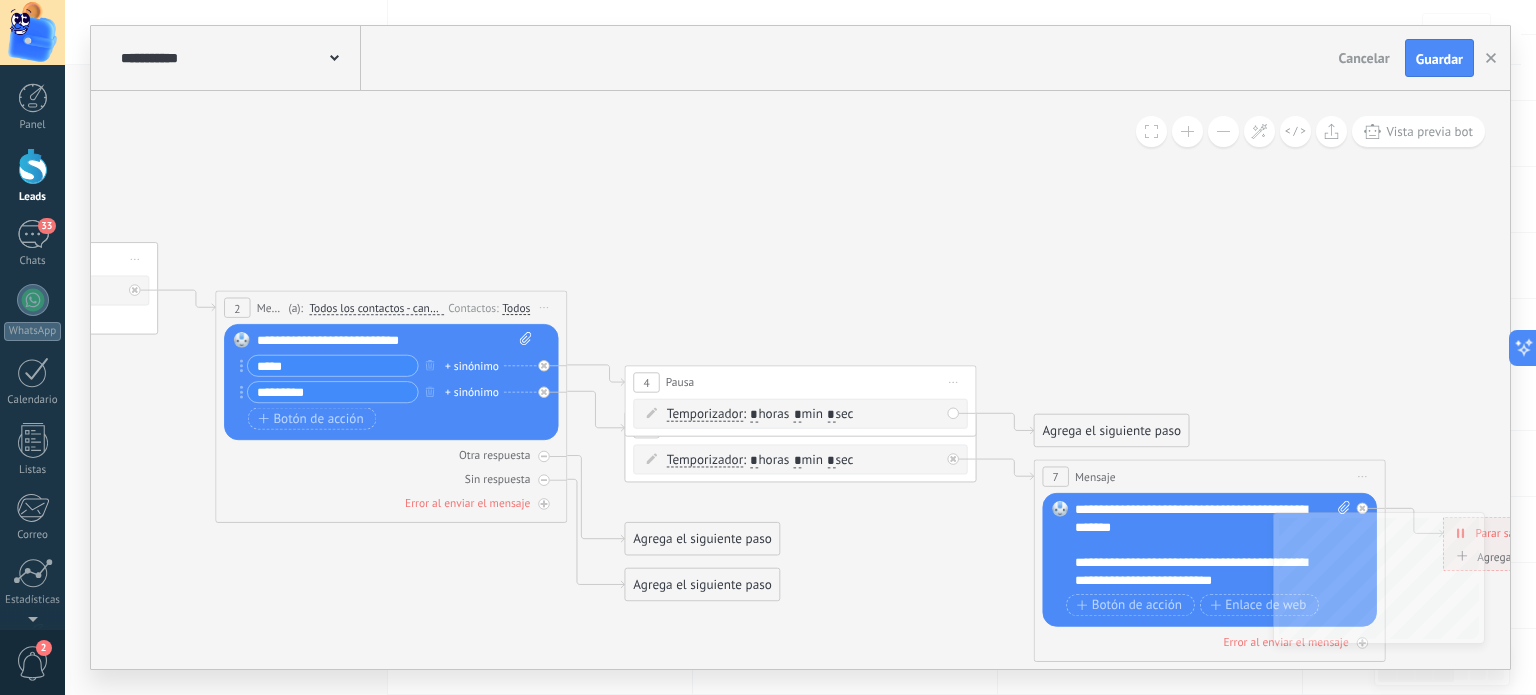 click on ":
*  horas
*  min  *  sec" at bounding box center [798, 414] 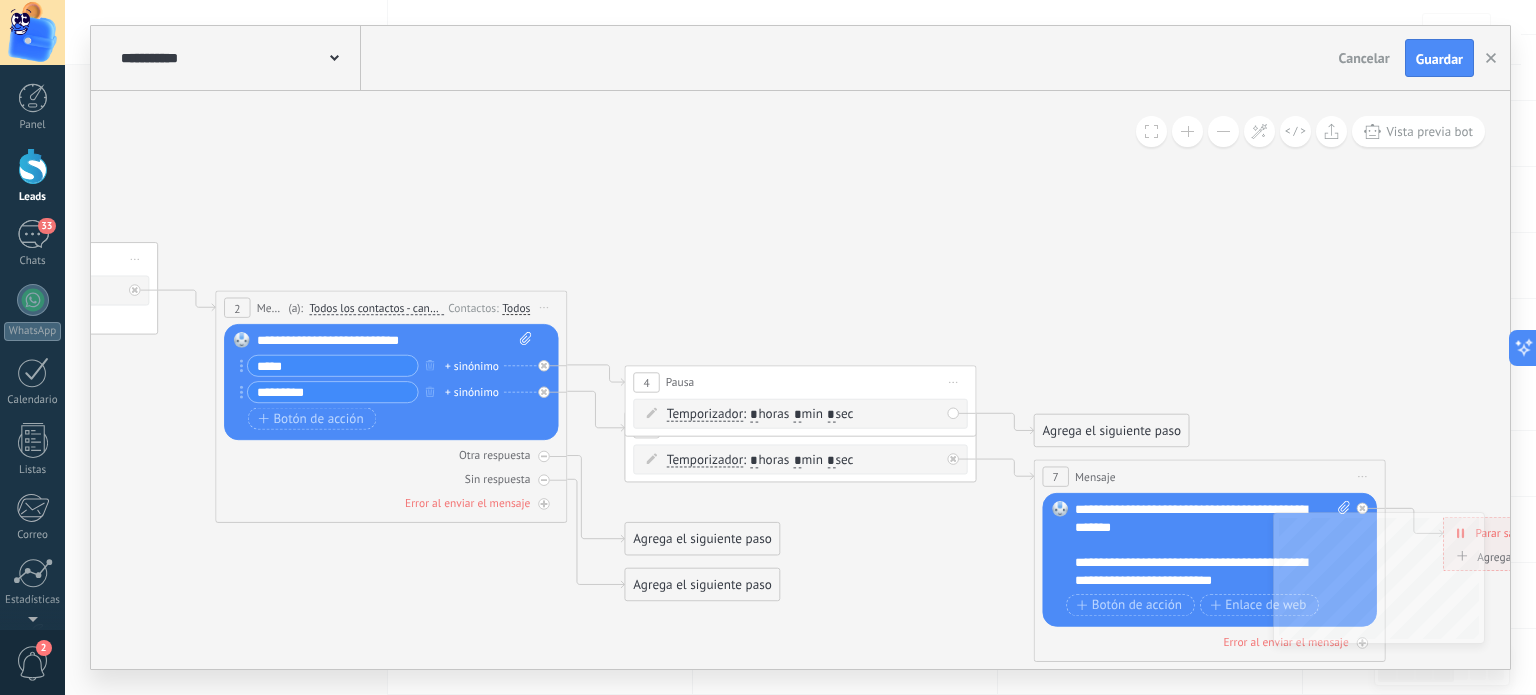 click on "*" at bounding box center (798, 415) 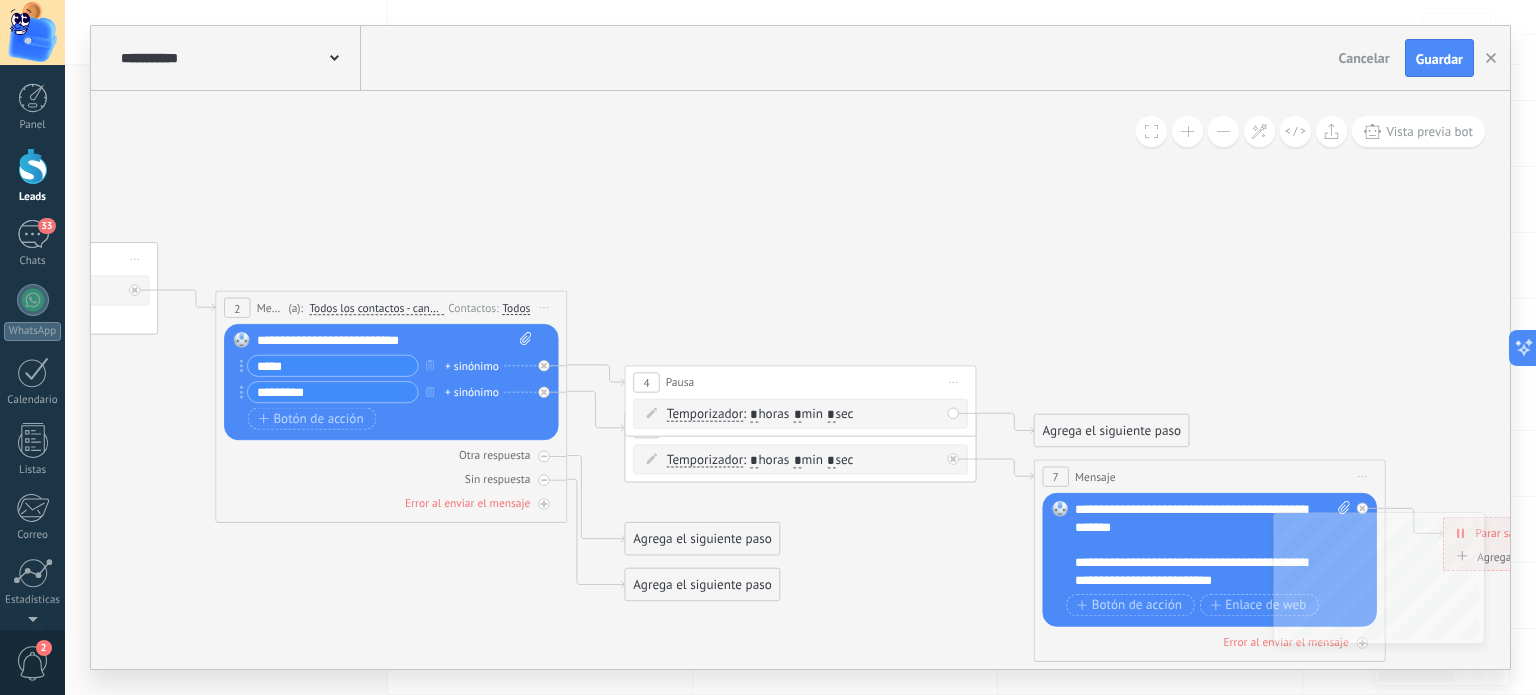 click on "*" at bounding box center [798, 415] 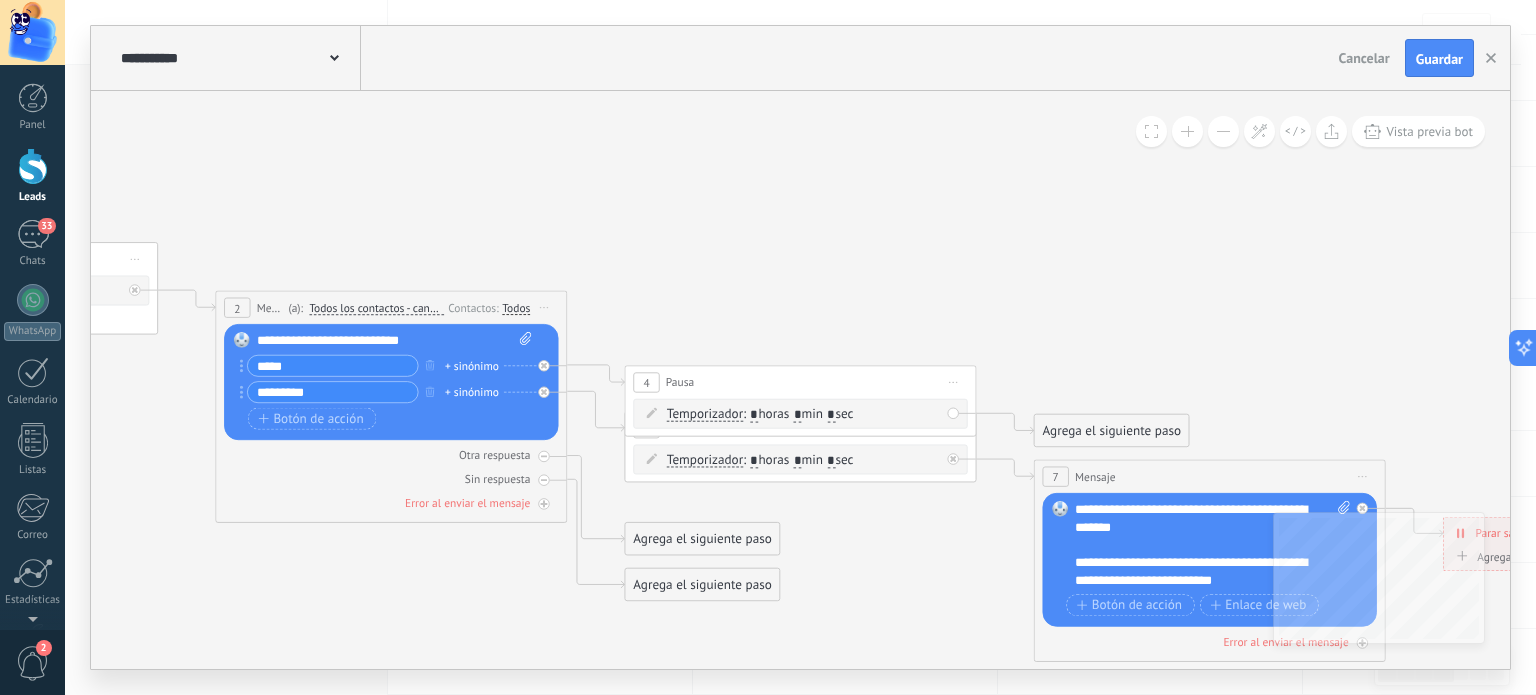 type on "*" 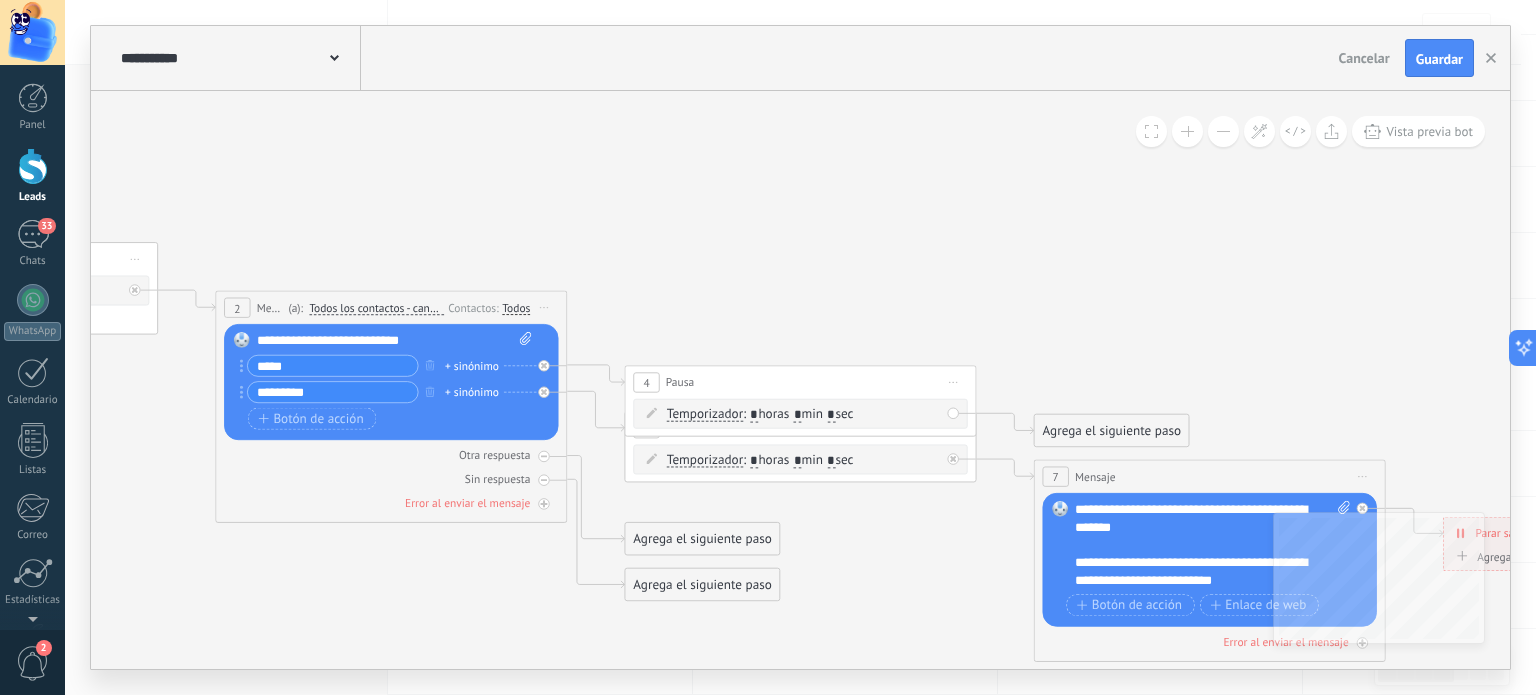 click on "*" at bounding box center [831, 415] 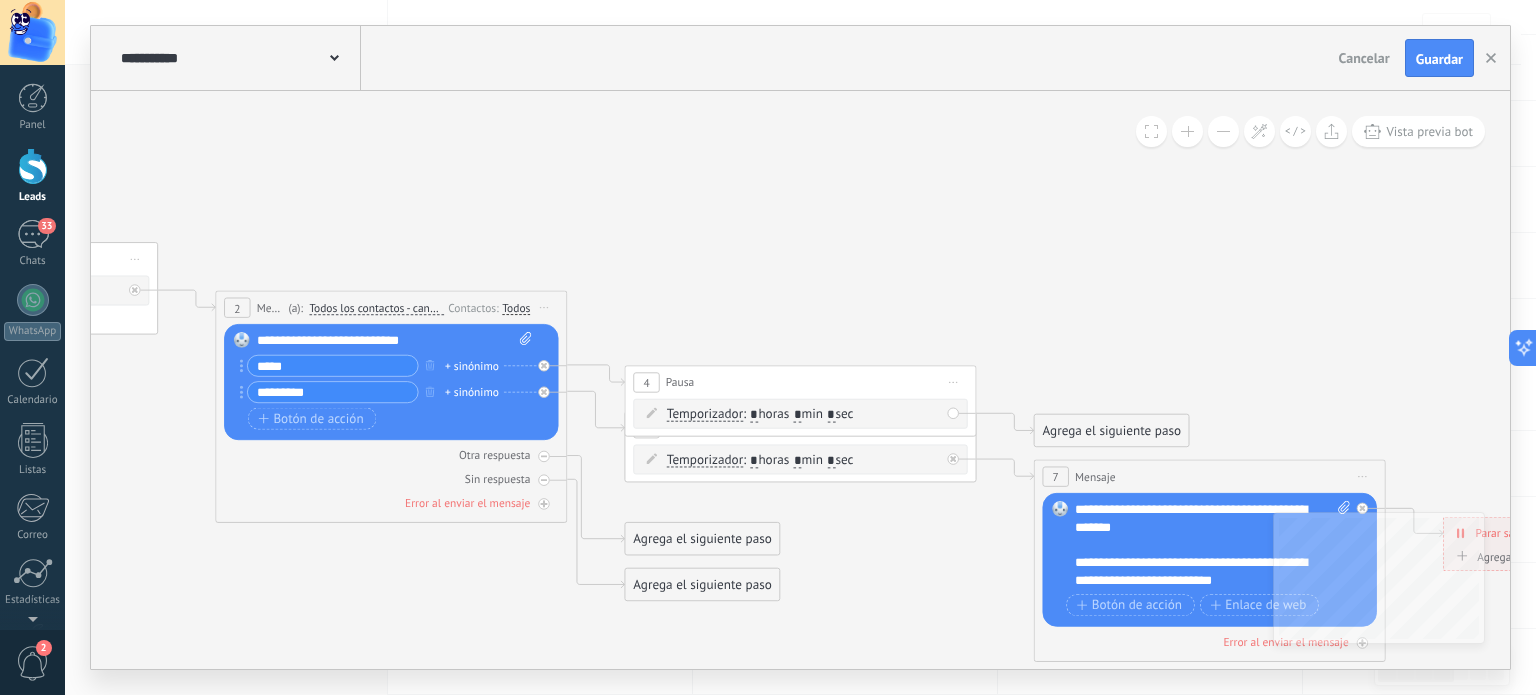 type on "*" 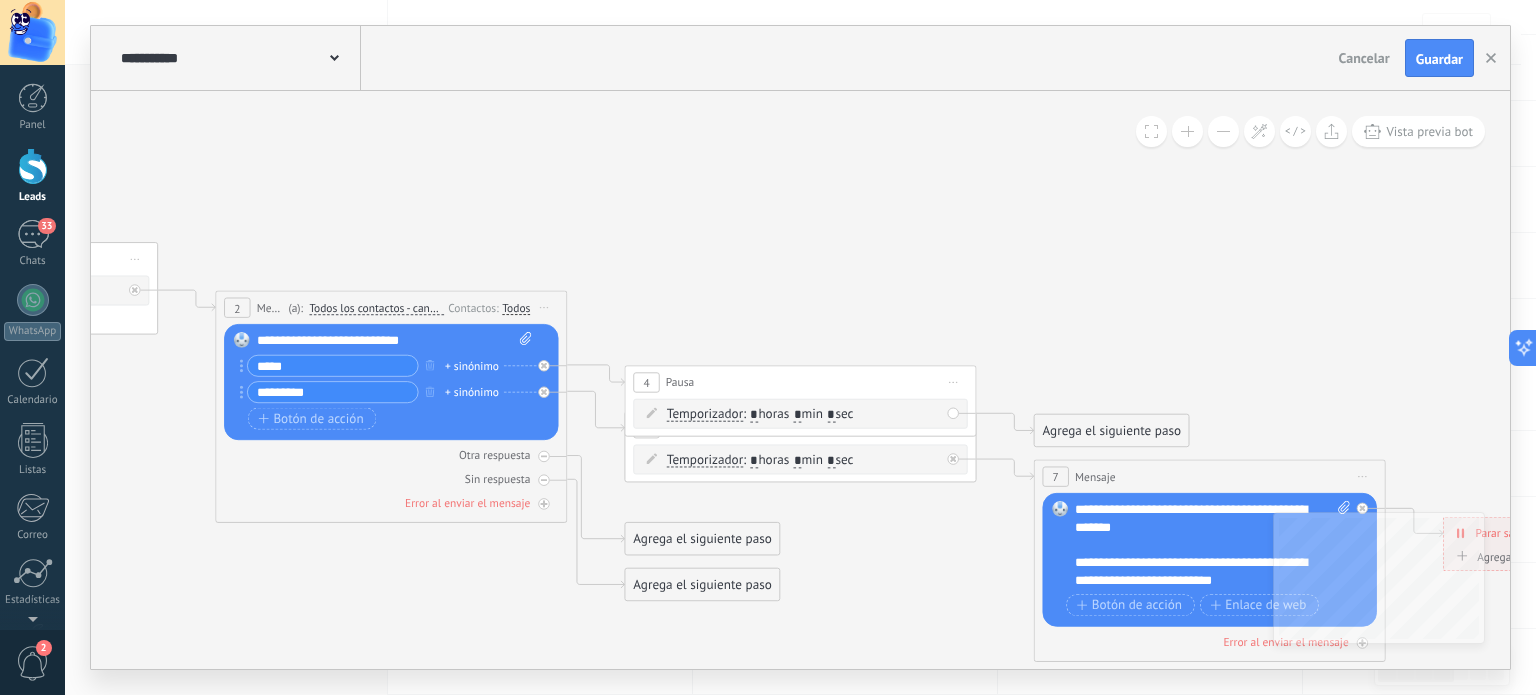 click 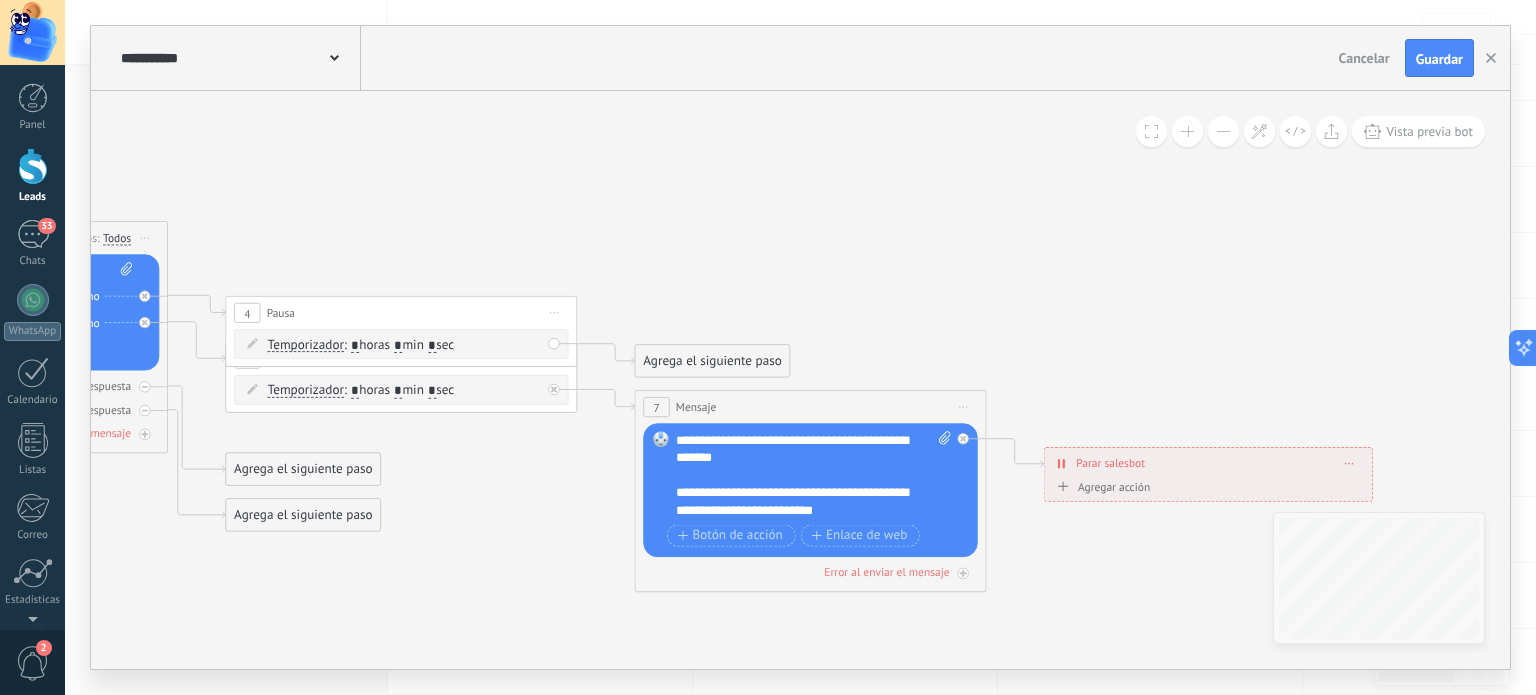 drag, startPoint x: 1027, startPoint y: 305, endPoint x: 661, endPoint y: 259, distance: 368.8794 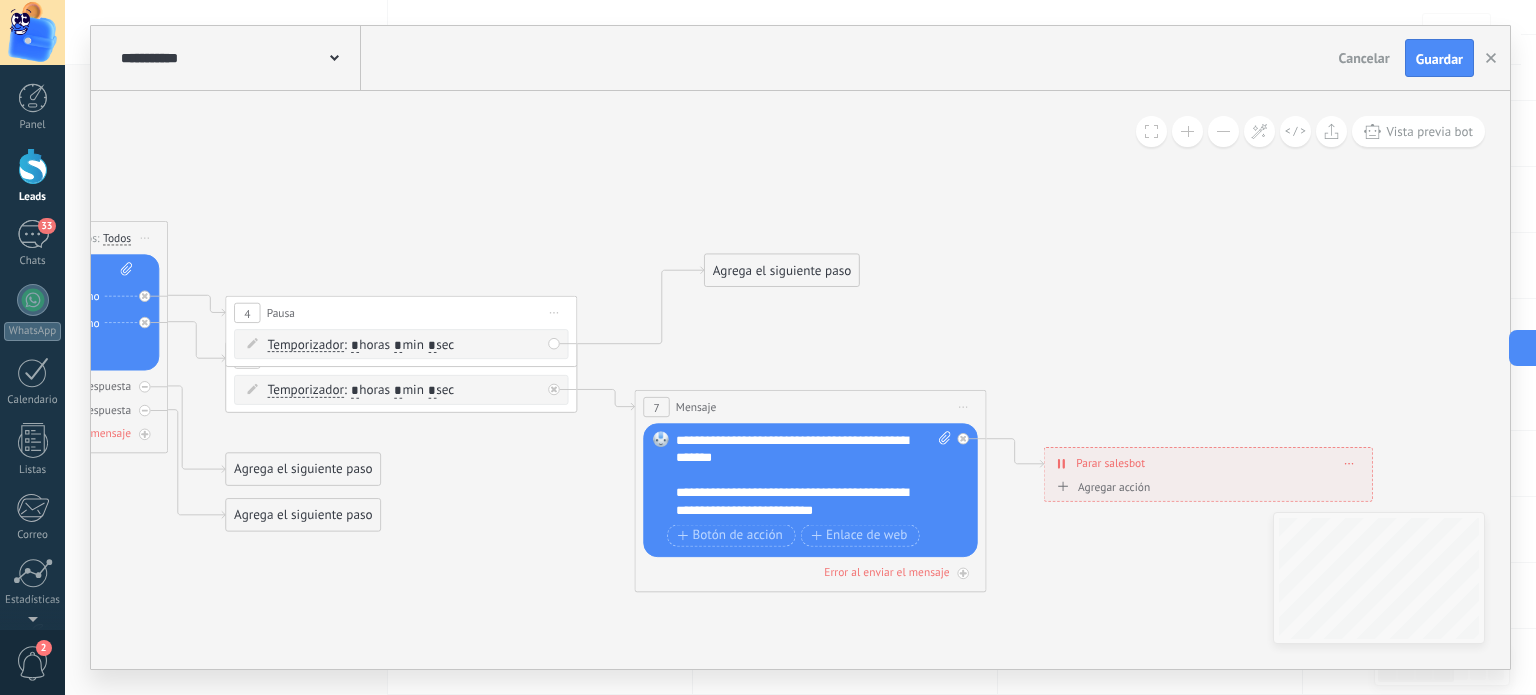 drag, startPoint x: 708, startPoint y: 355, endPoint x: 777, endPoint y: 266, distance: 112.61439 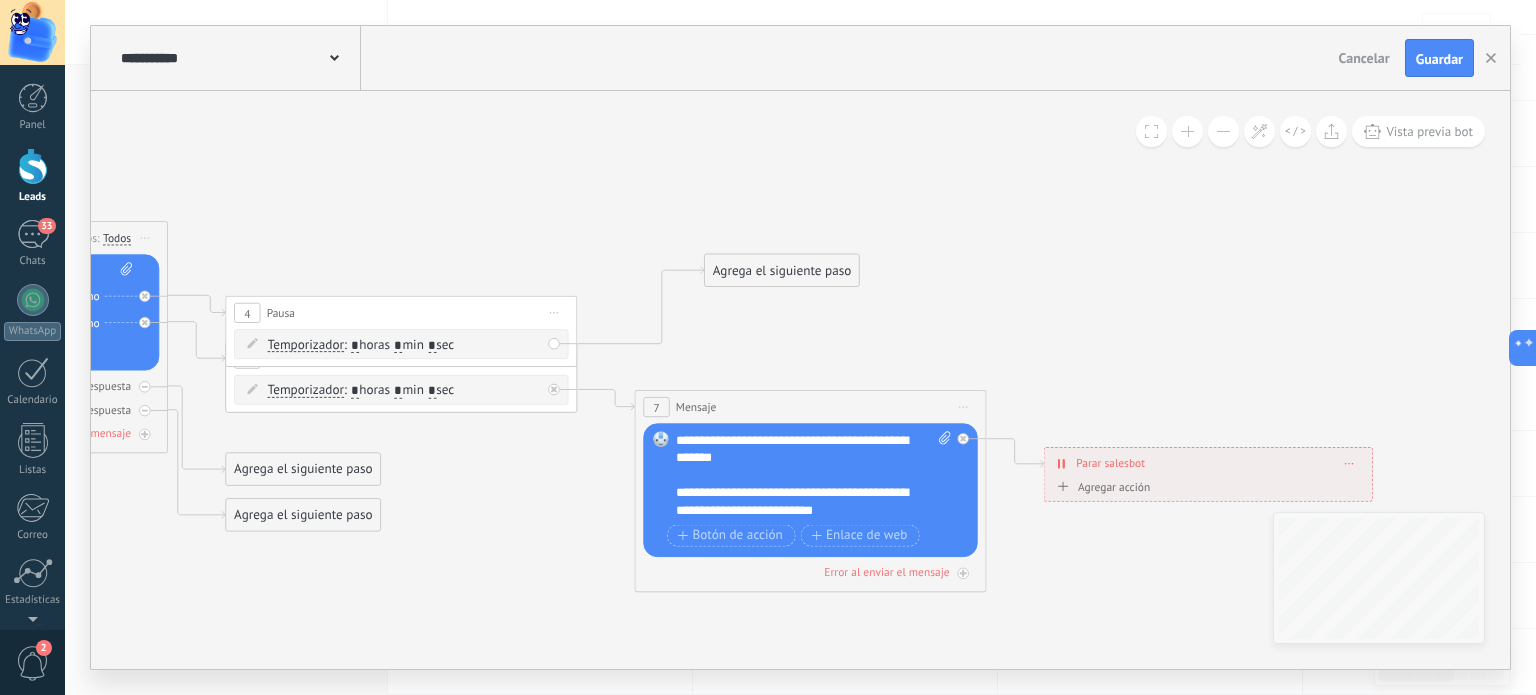 click on "Agrega el siguiente paso" at bounding box center [782, 270] 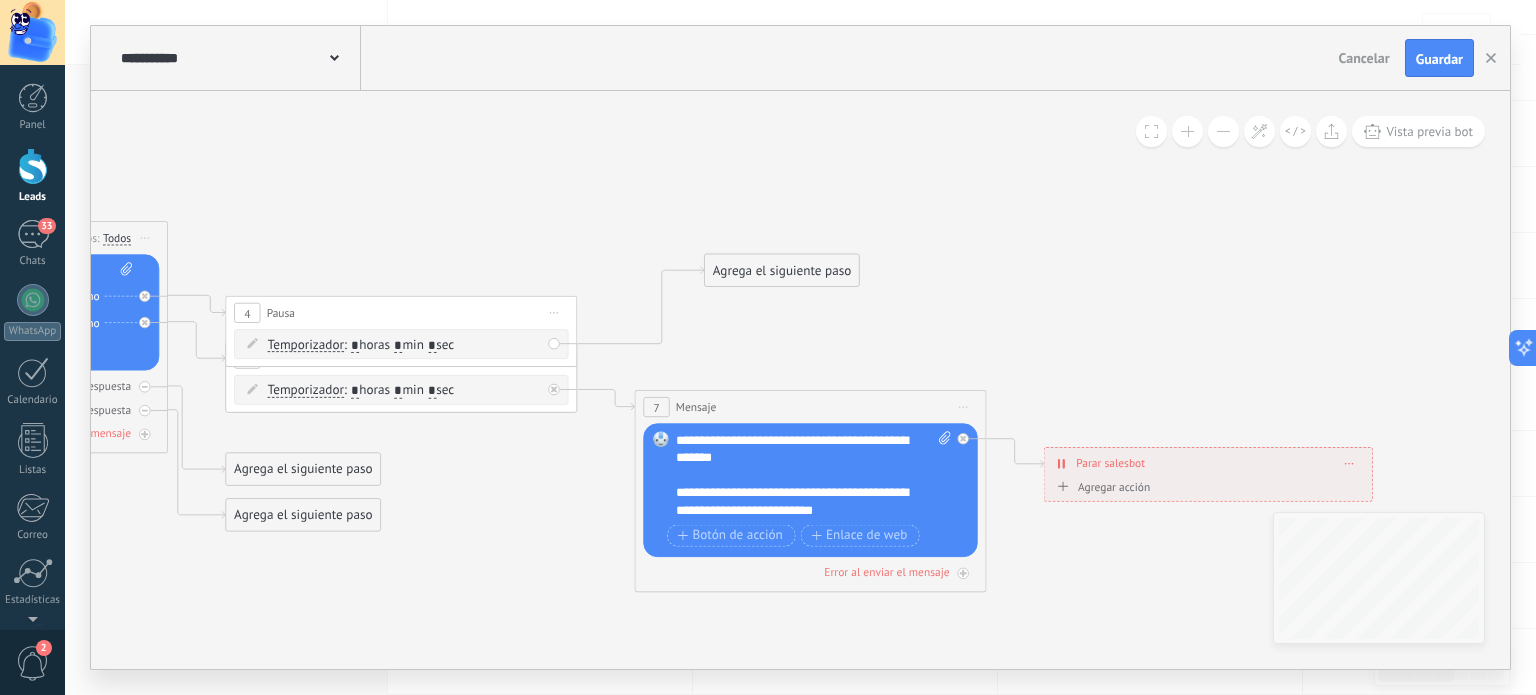 click on "Agrega el siguiente paso" at bounding box center [782, 270] 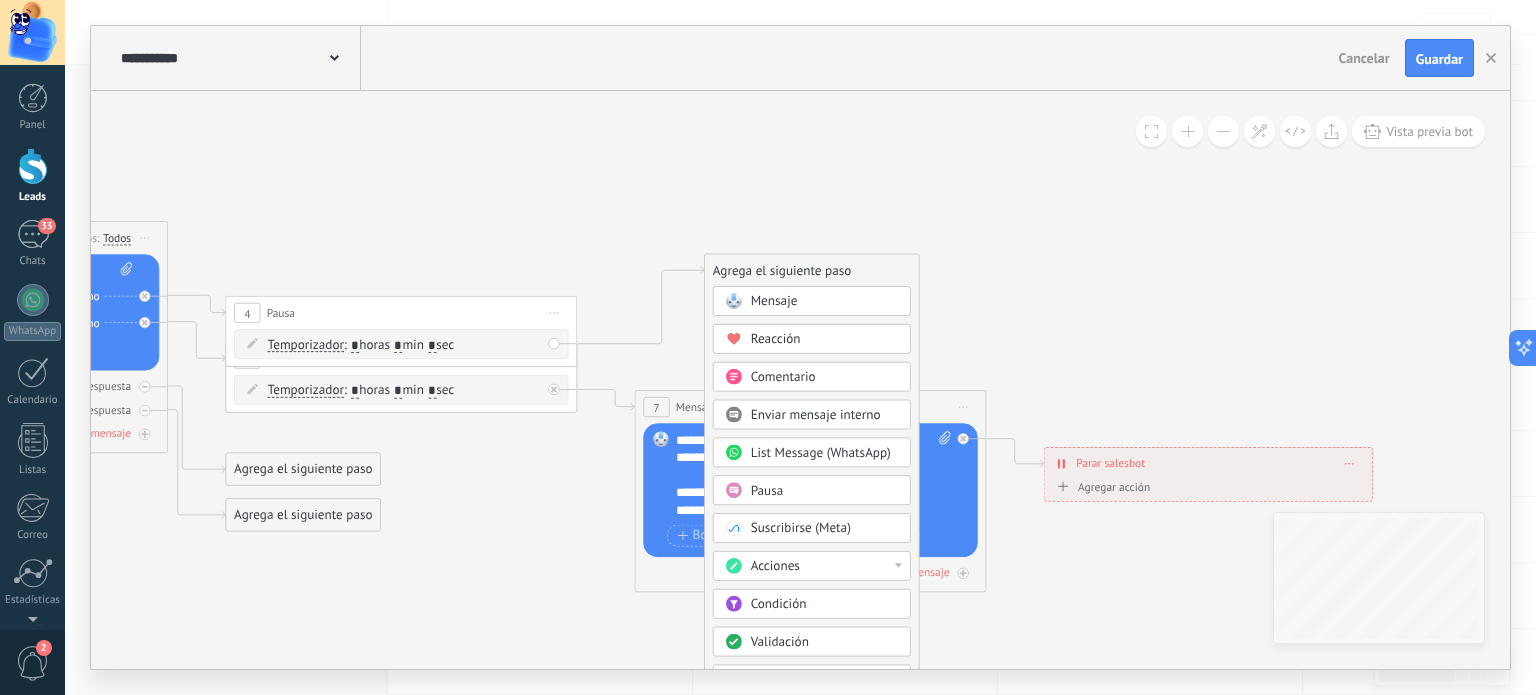 click on "Mensaje" at bounding box center (825, 302) 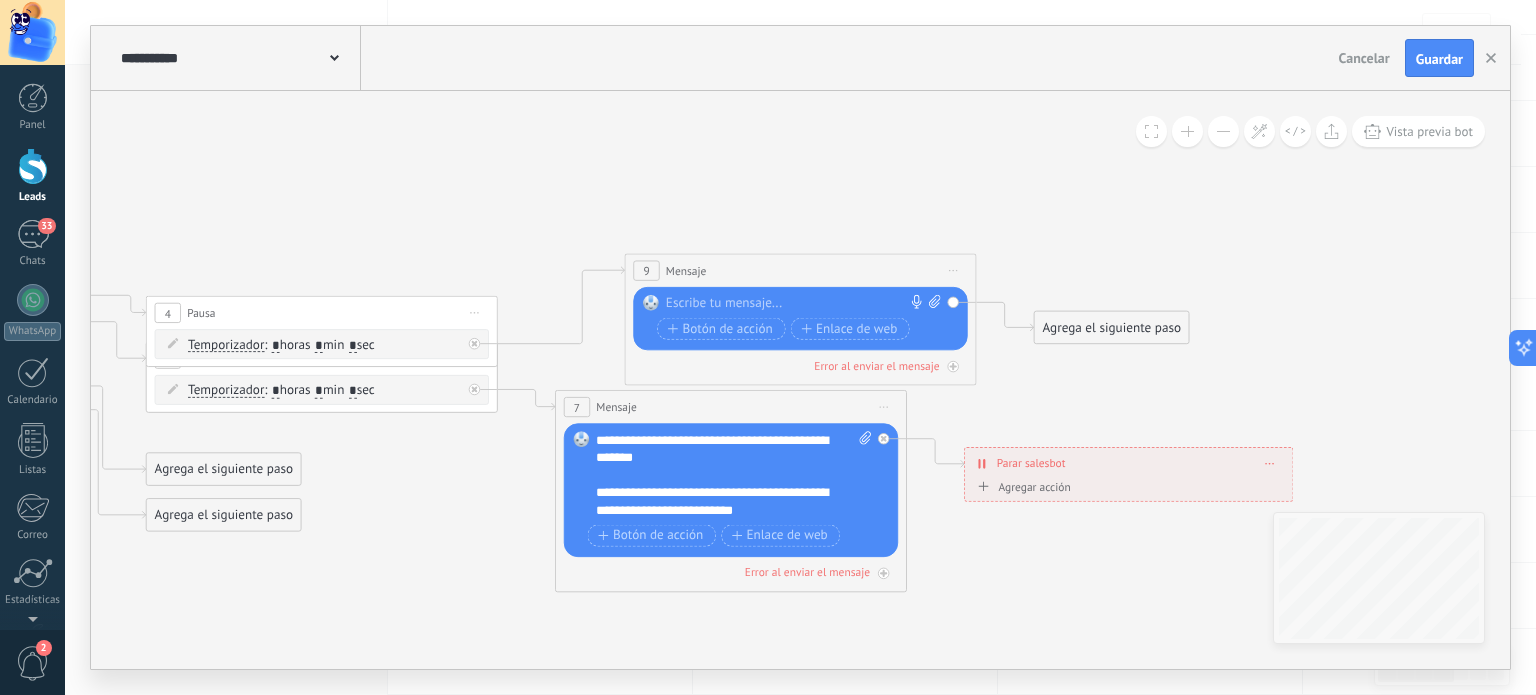 click at bounding box center (796, 304) 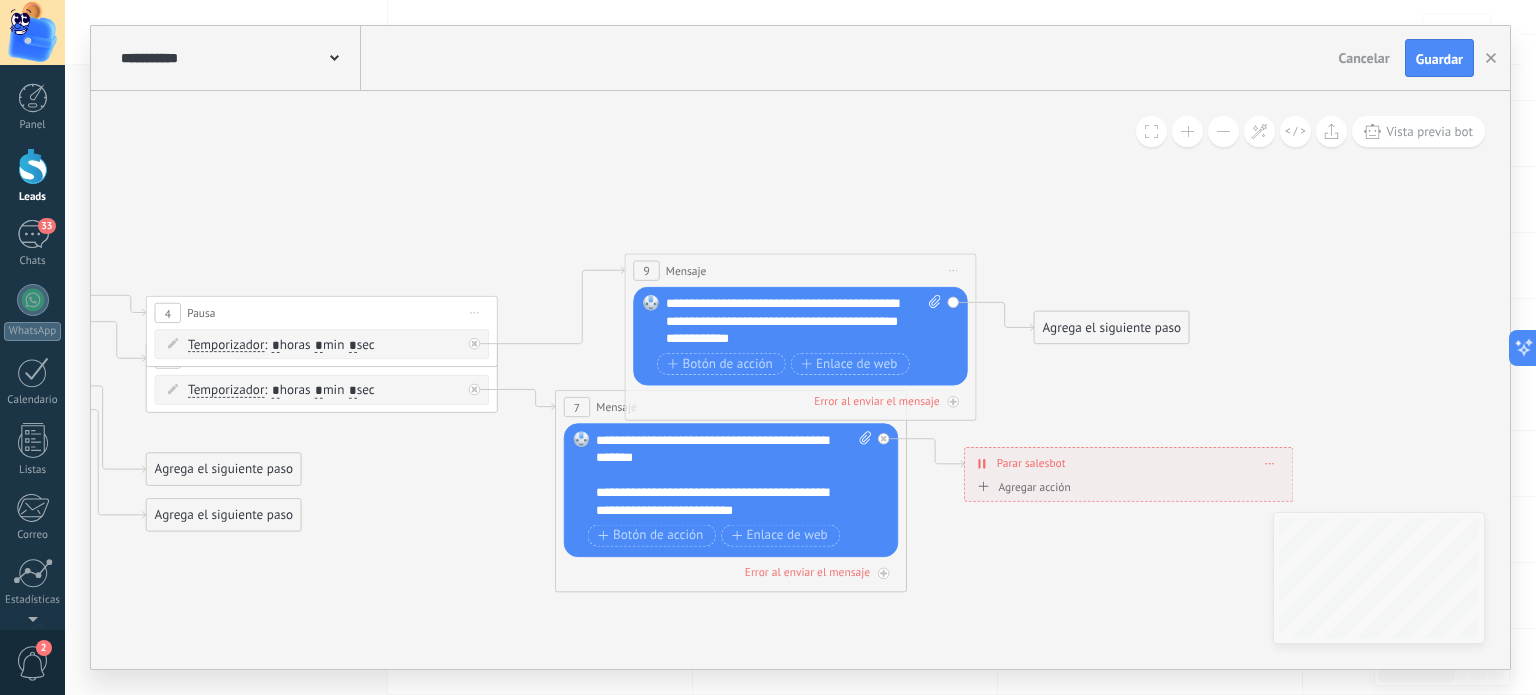 click on "**********" at bounding box center (804, 321) 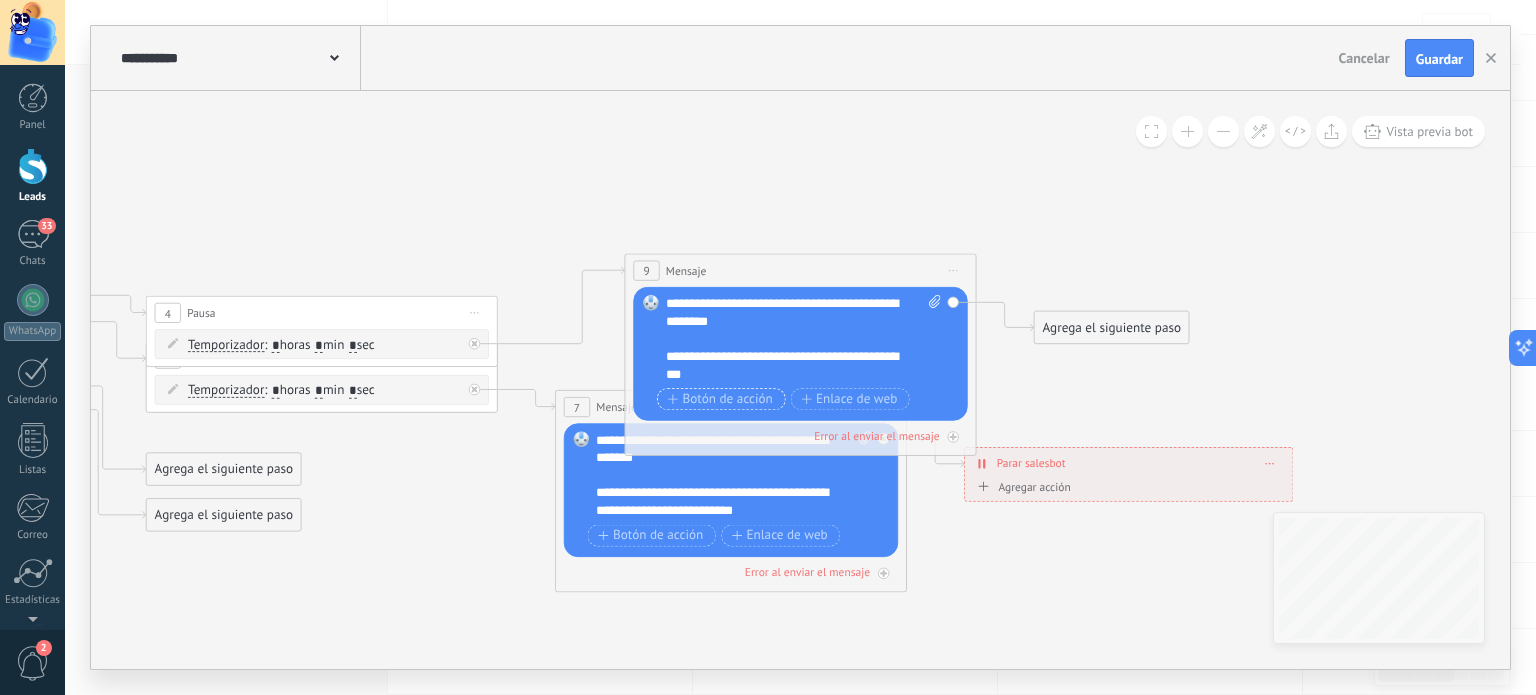 click 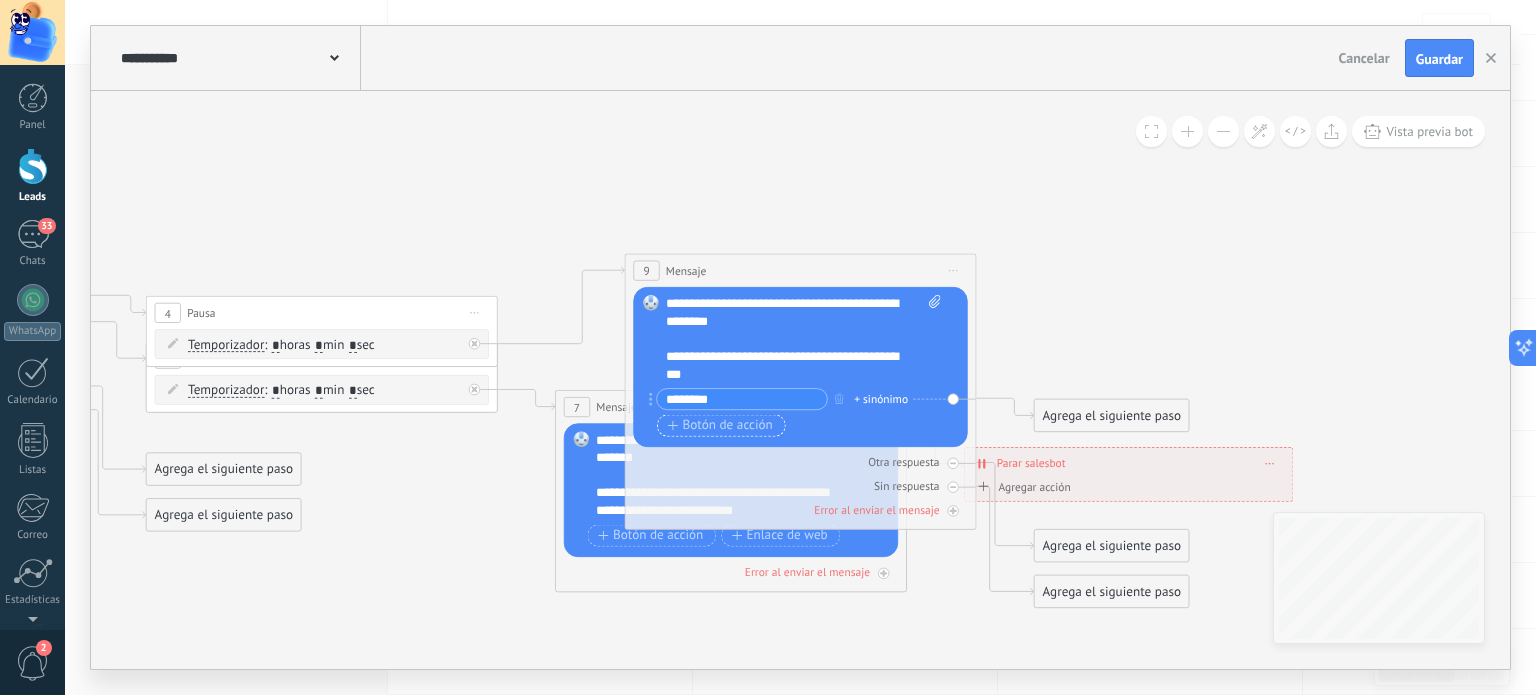 type on "********" 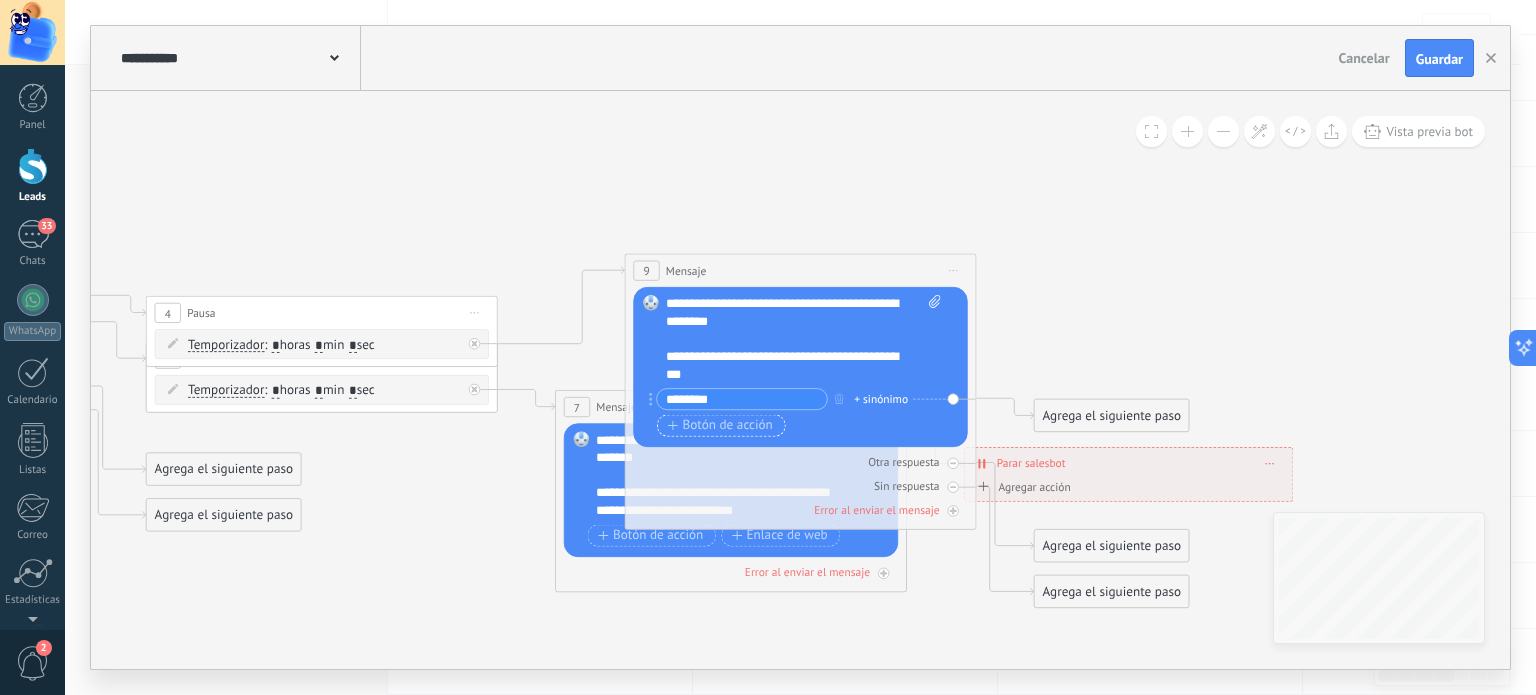 click on "Botón de acción" at bounding box center [720, 426] 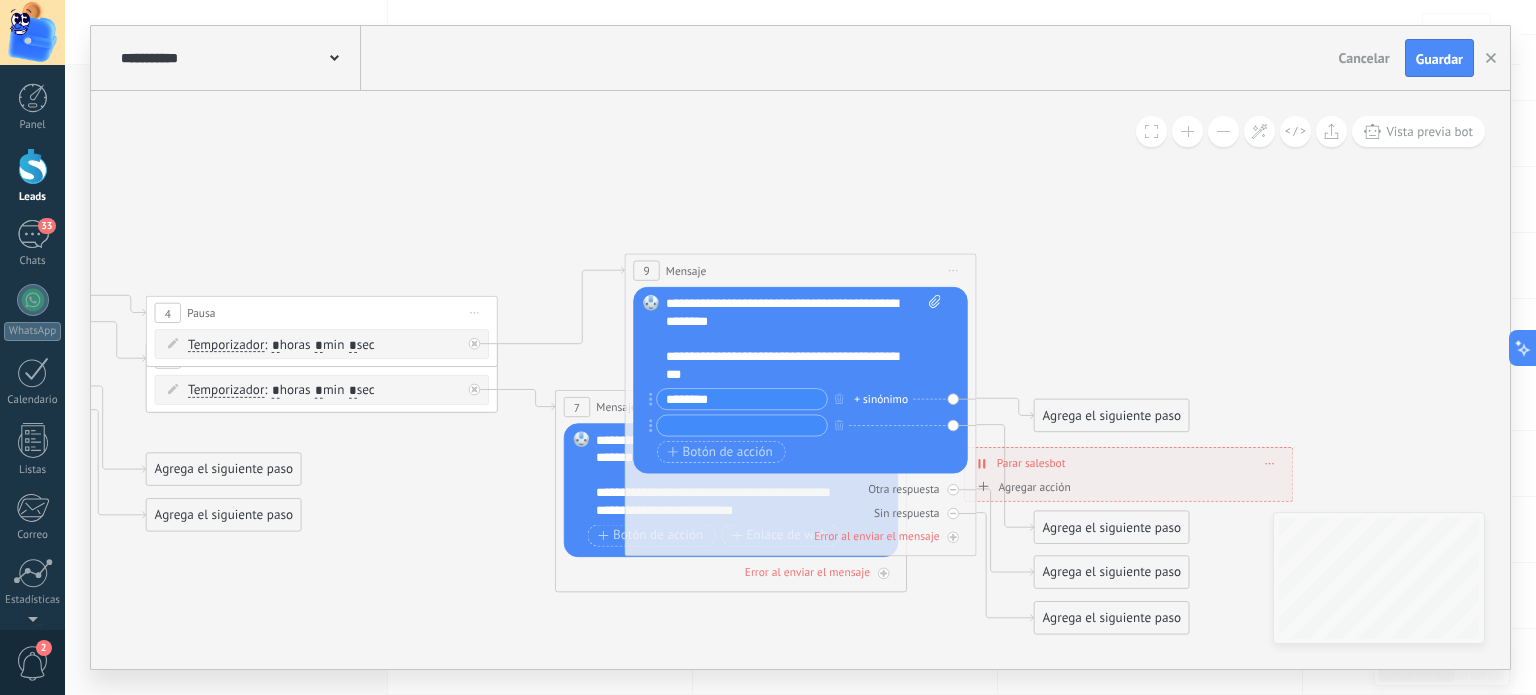 paste on "**********" 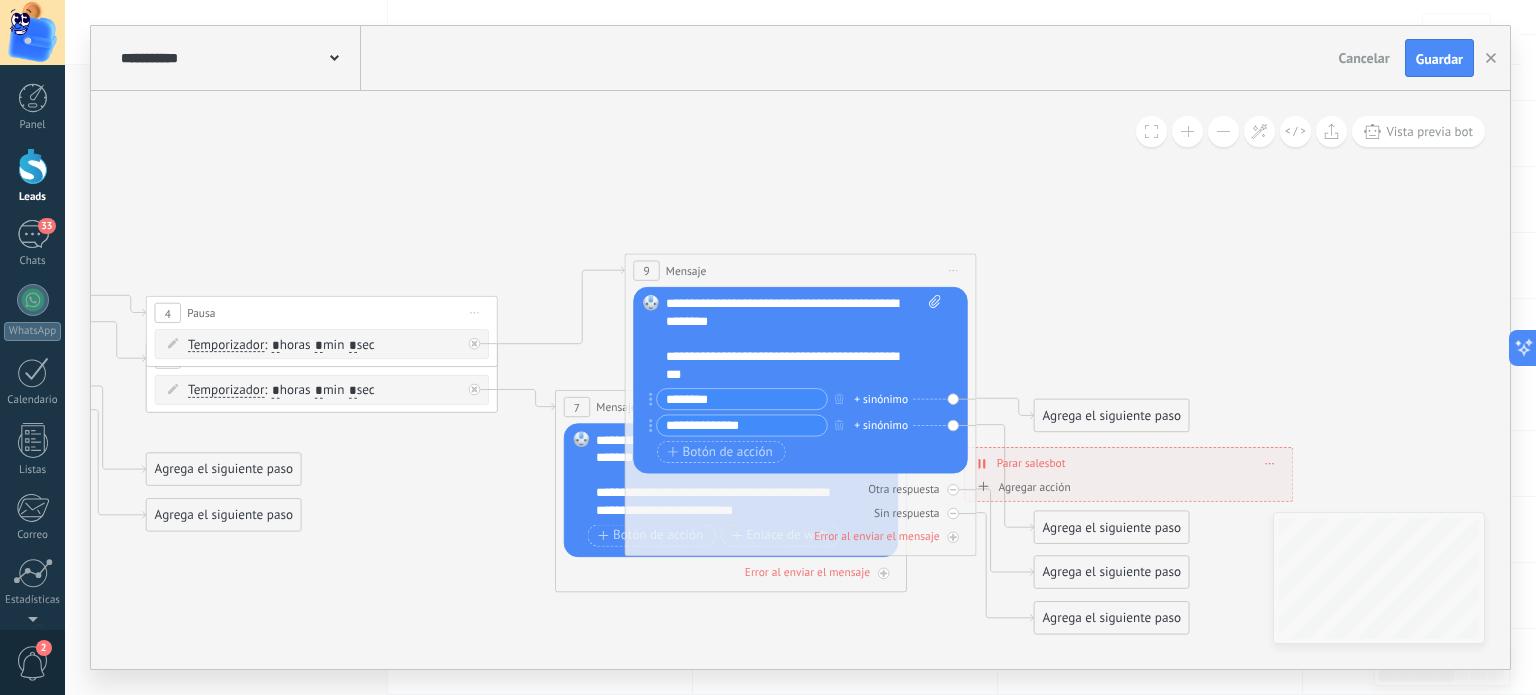 type on "**********" 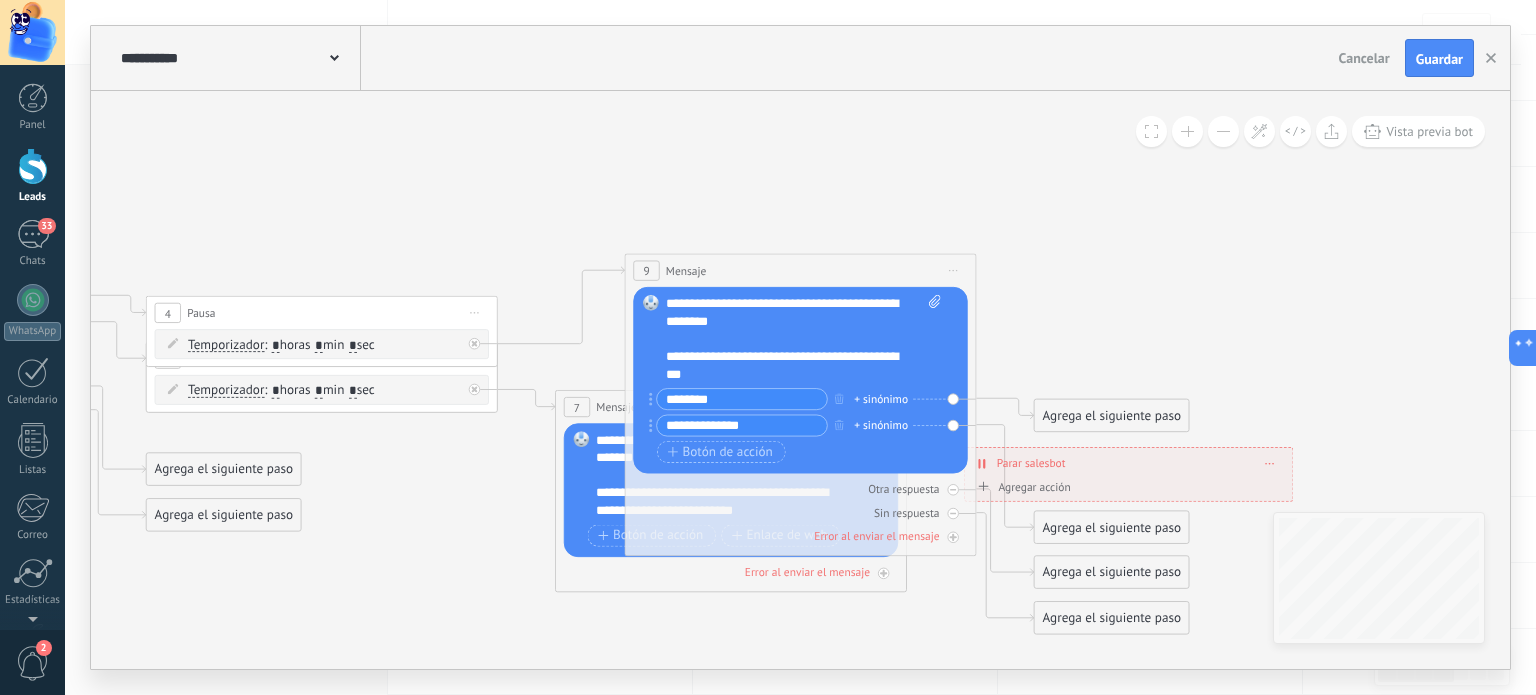 click on "********" at bounding box center [742, 399] 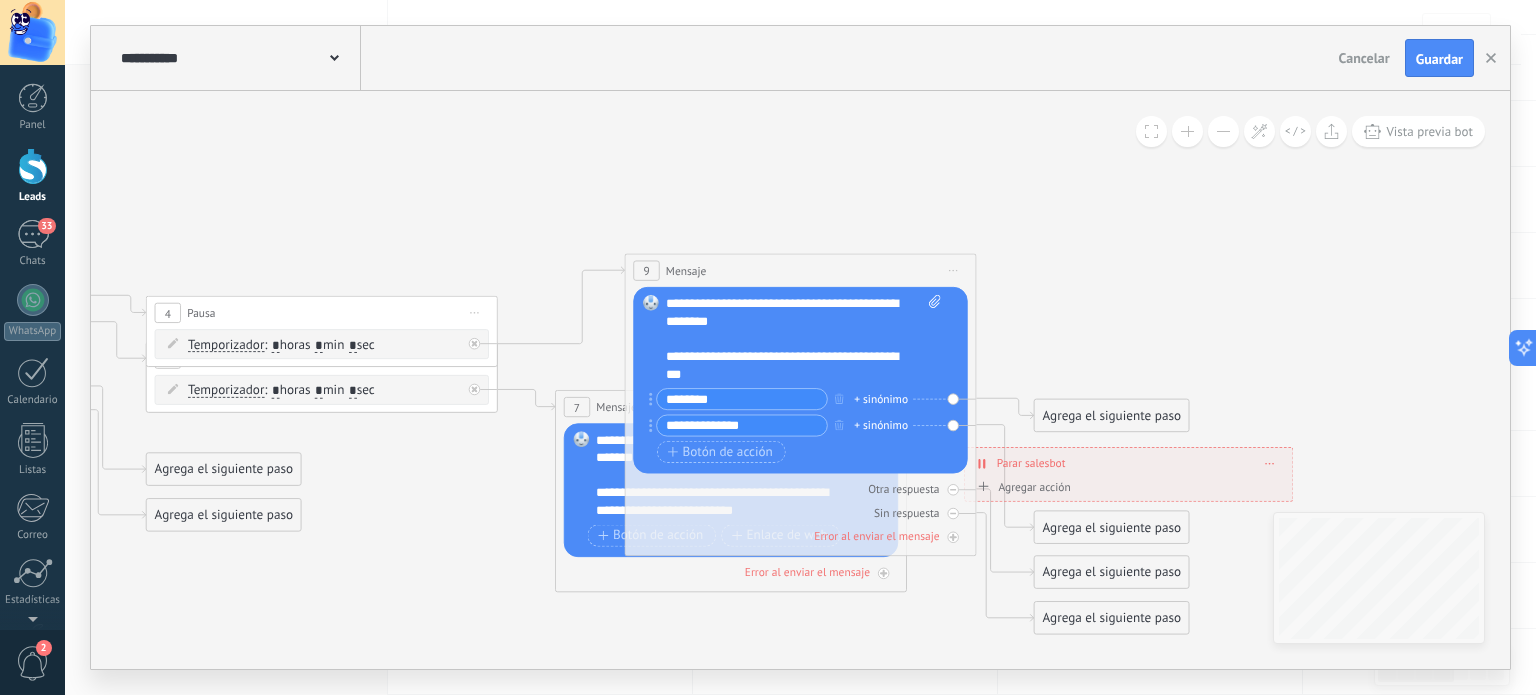 paste on "***" 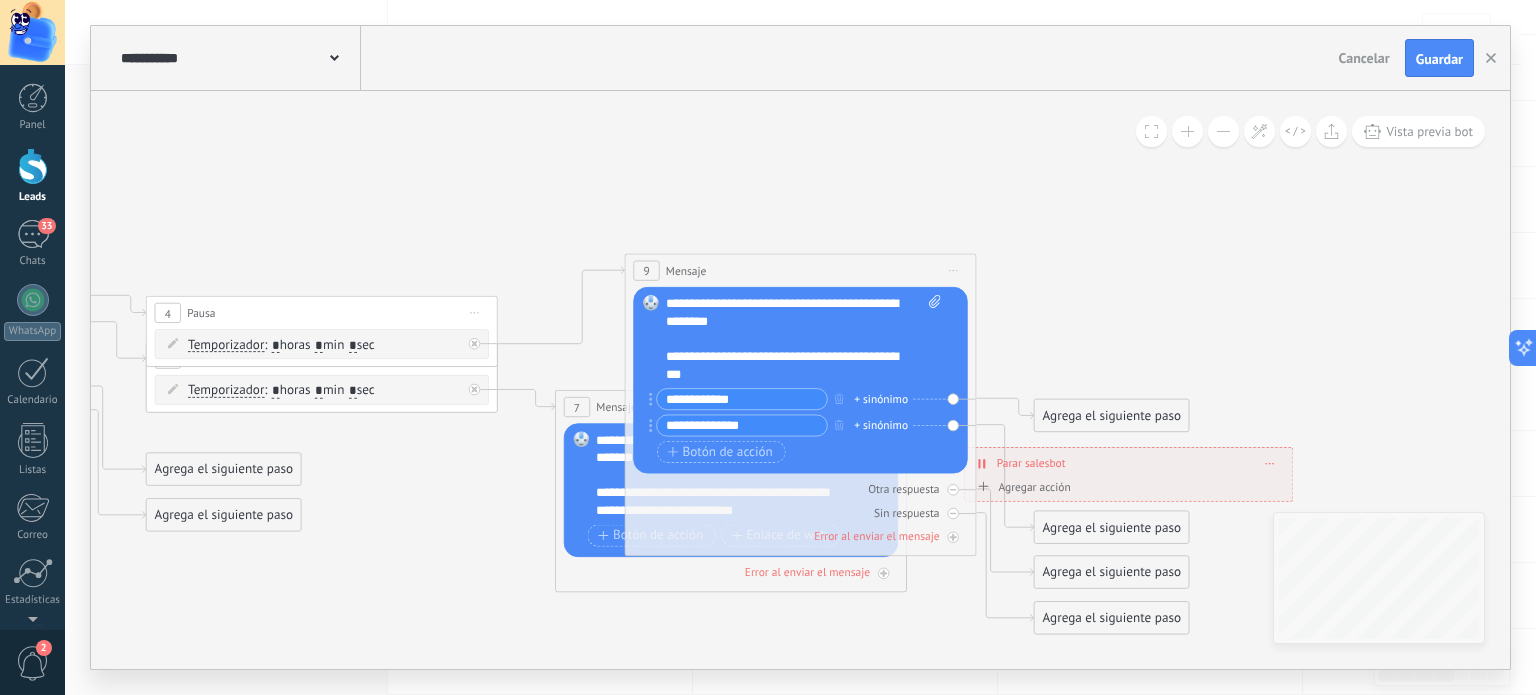 click 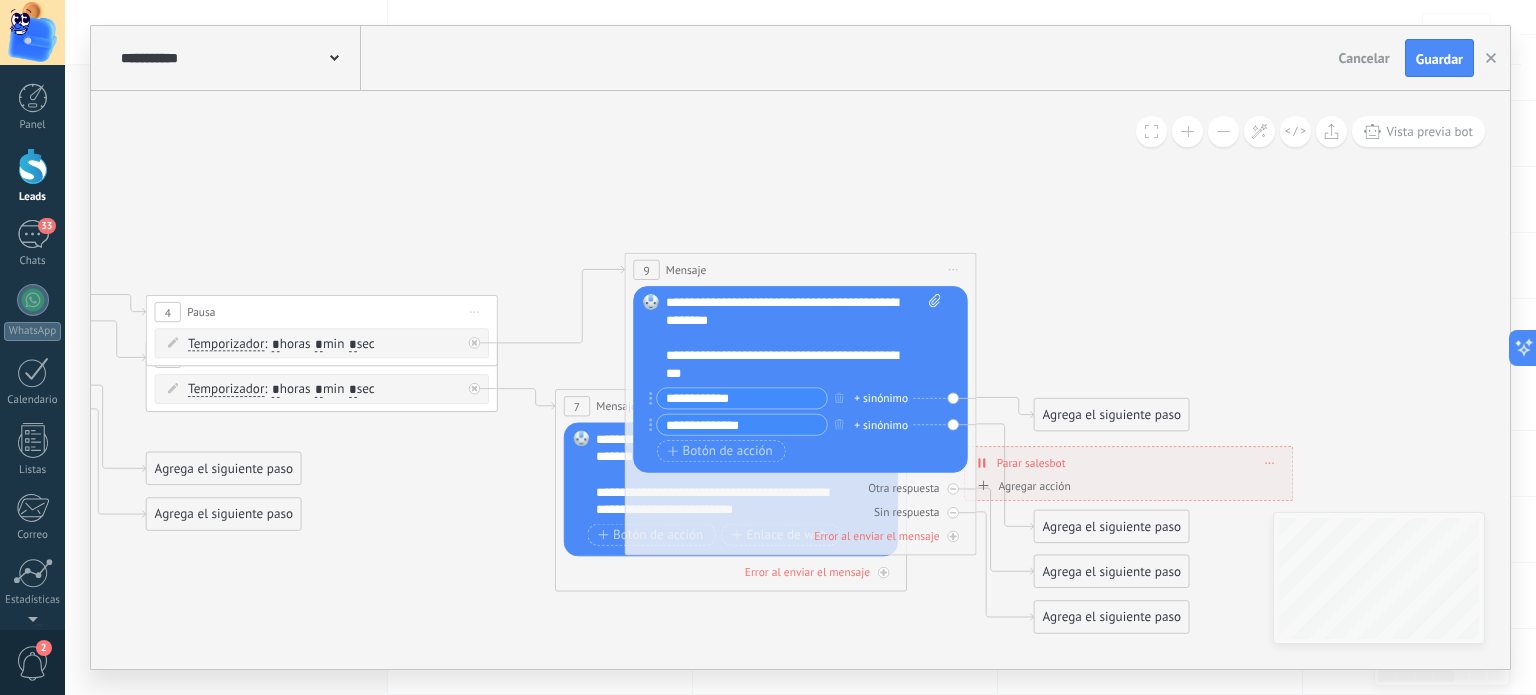 click 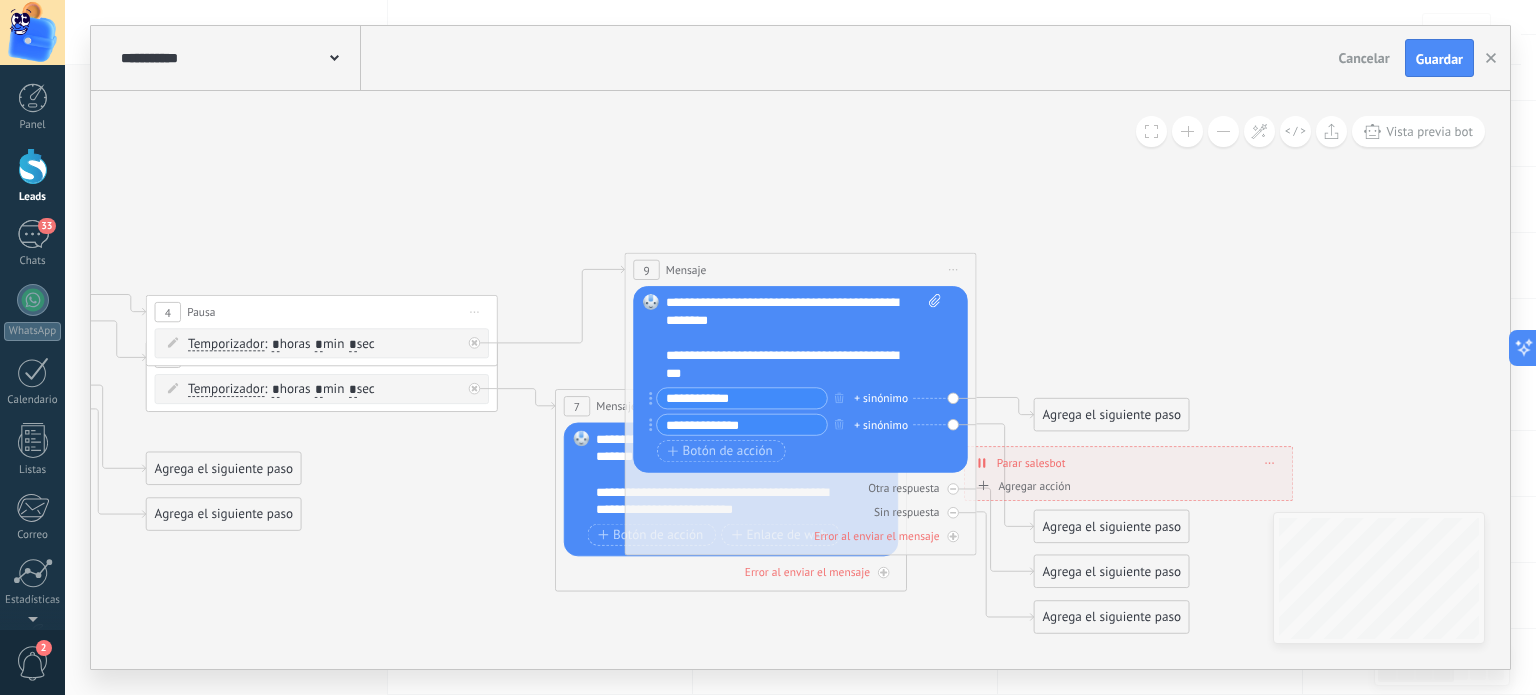 click on "**********" at bounding box center [742, 398] 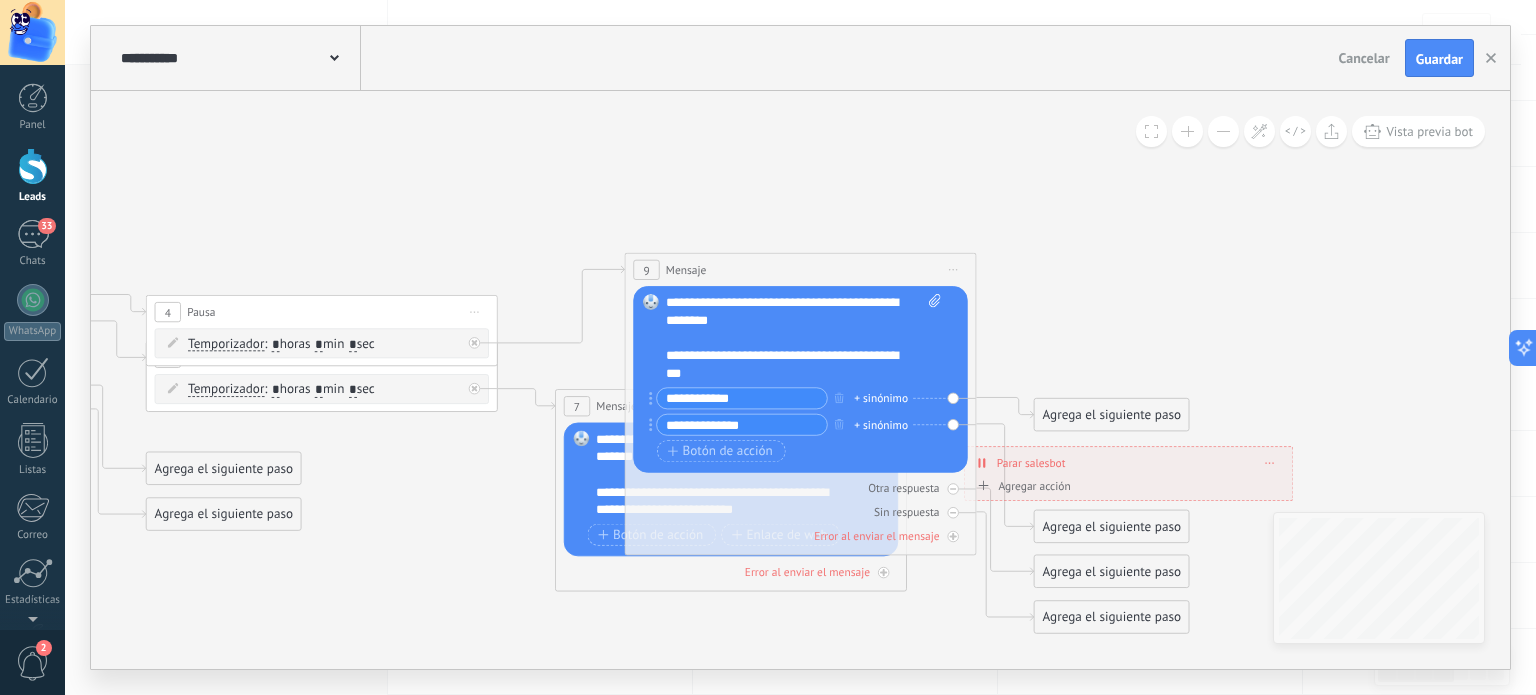 click on "**********" at bounding box center (742, 398) 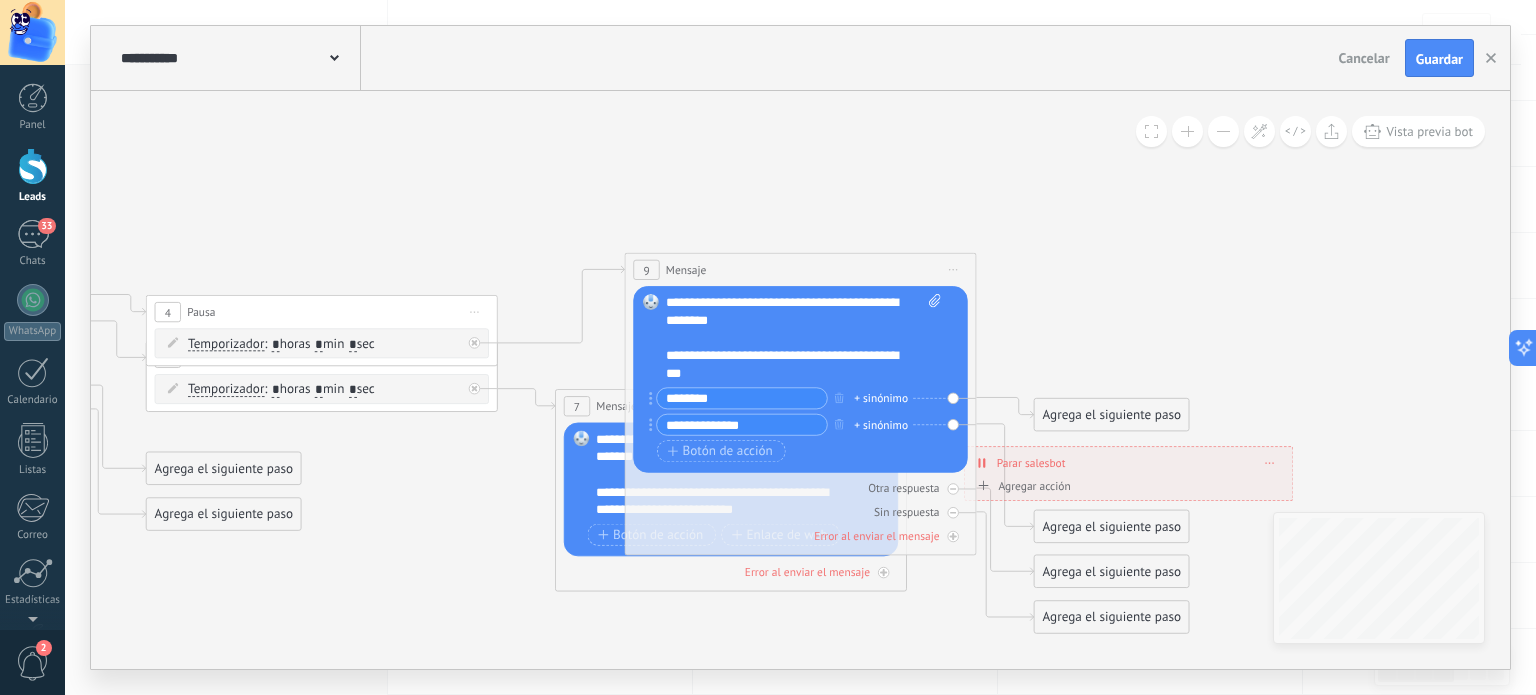 type on "********" 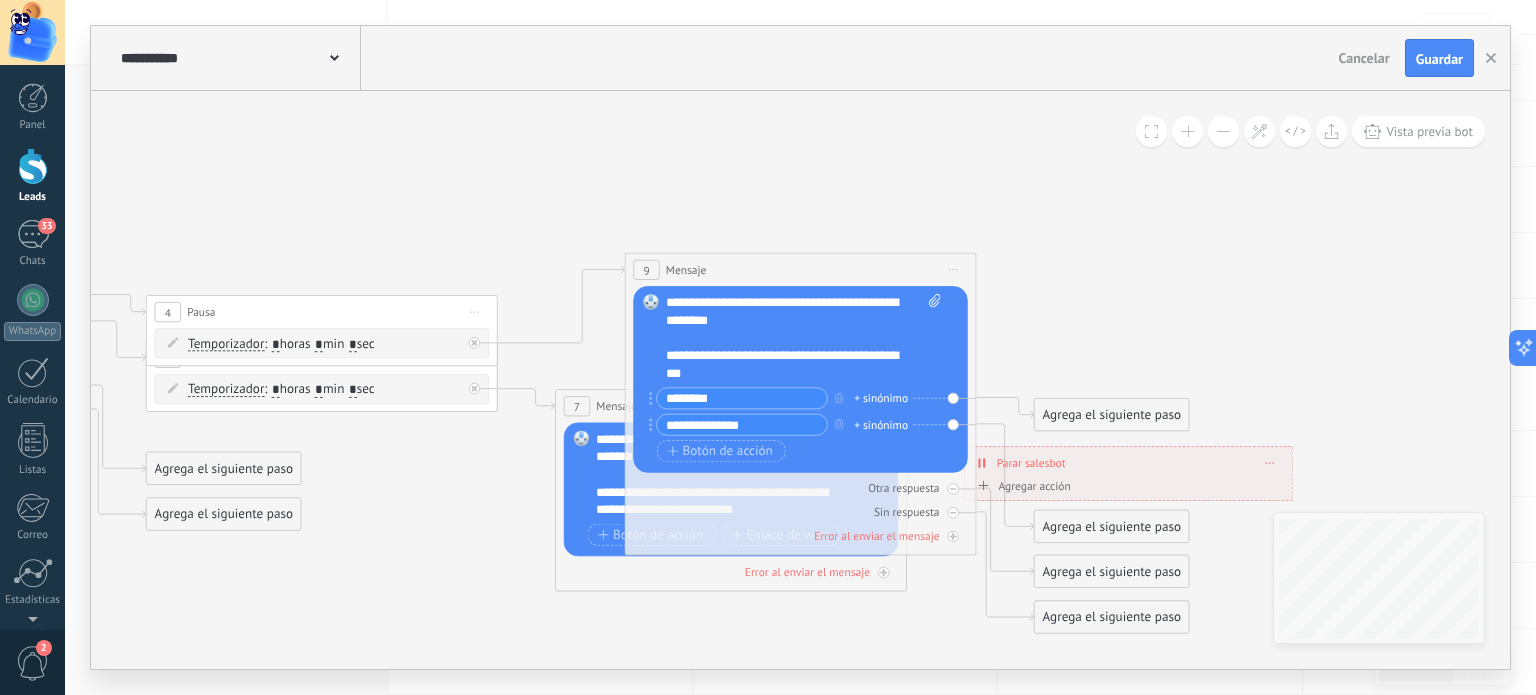 click on "**********" at bounding box center (742, 425) 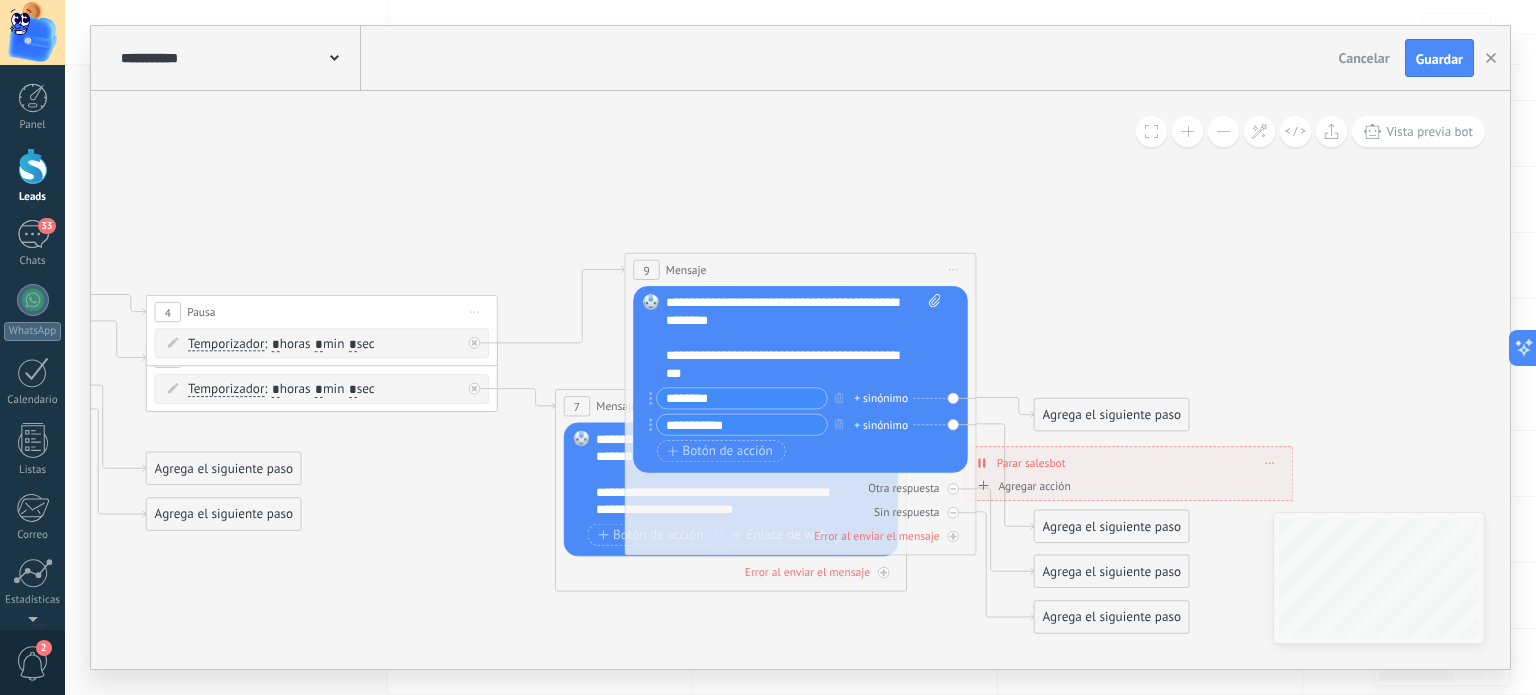 type on "**********" 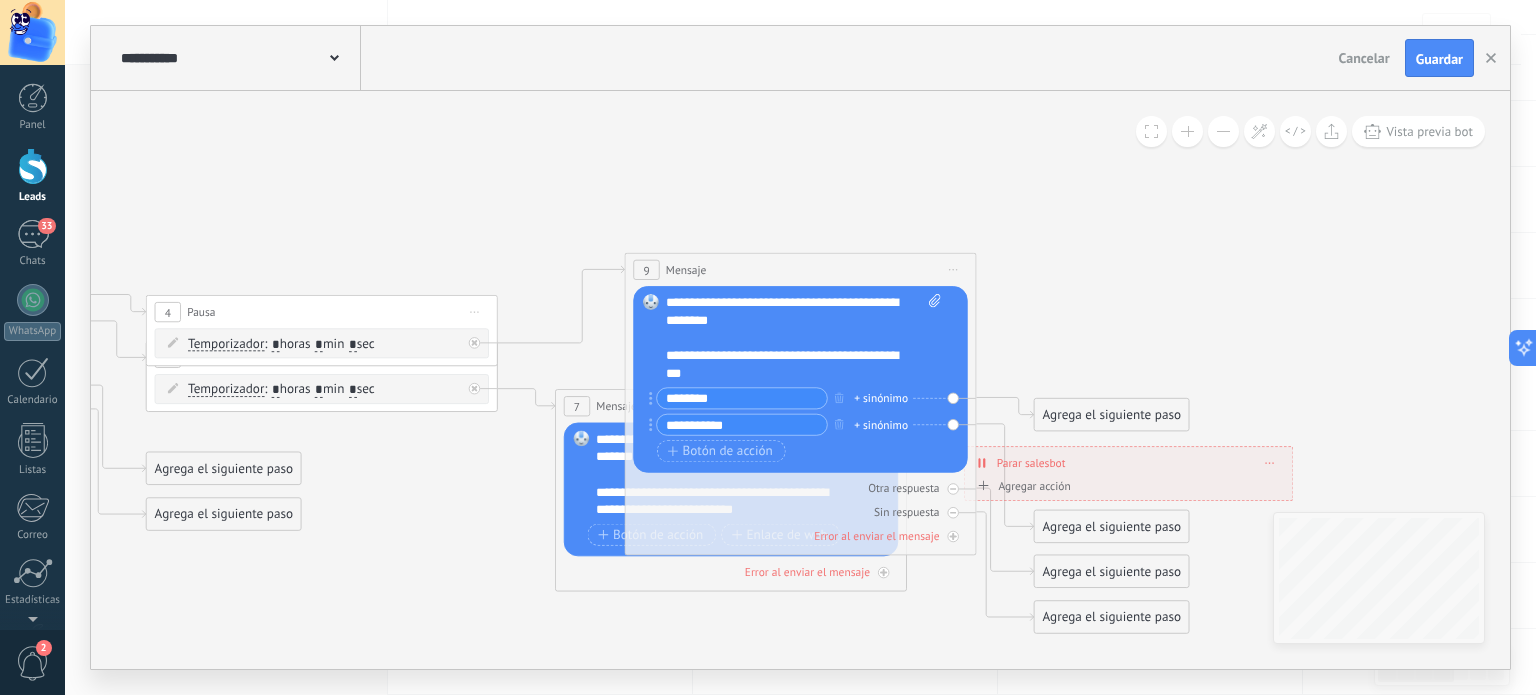 click 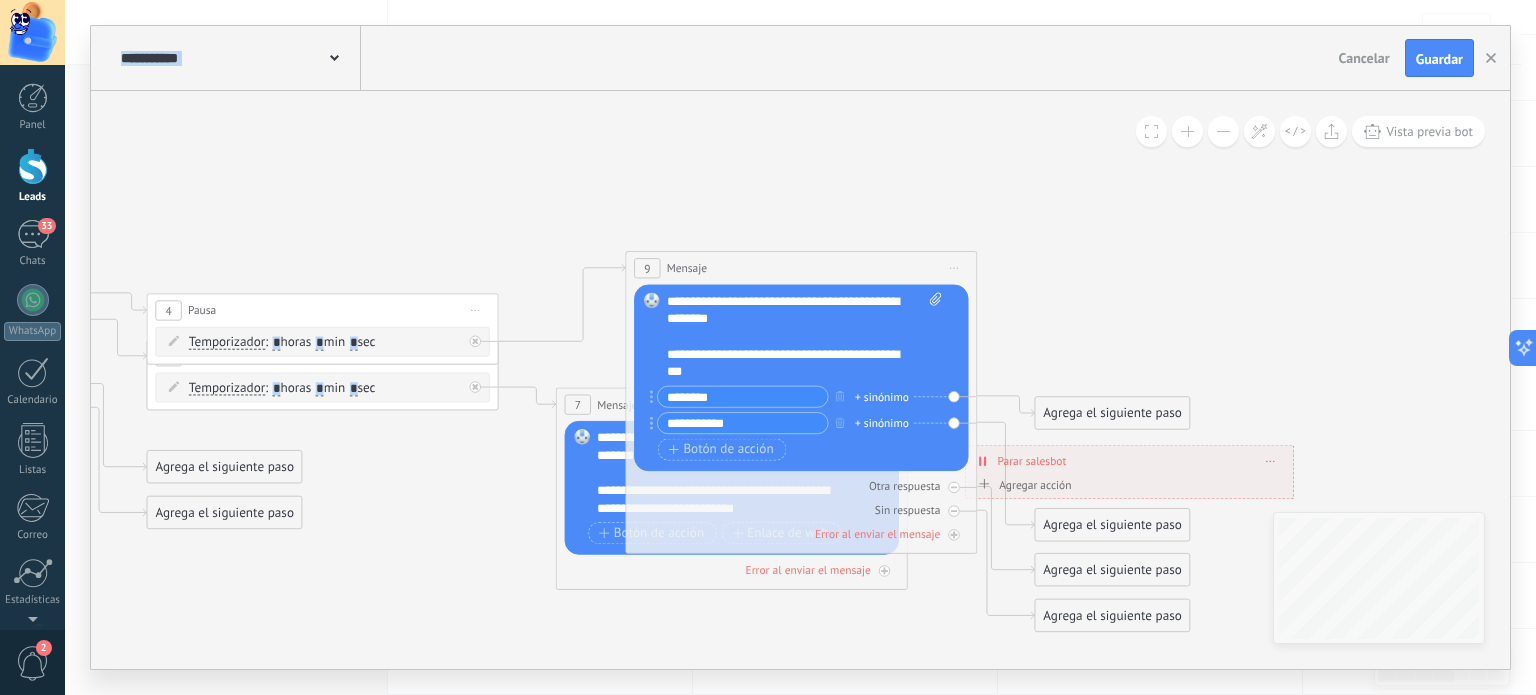 click 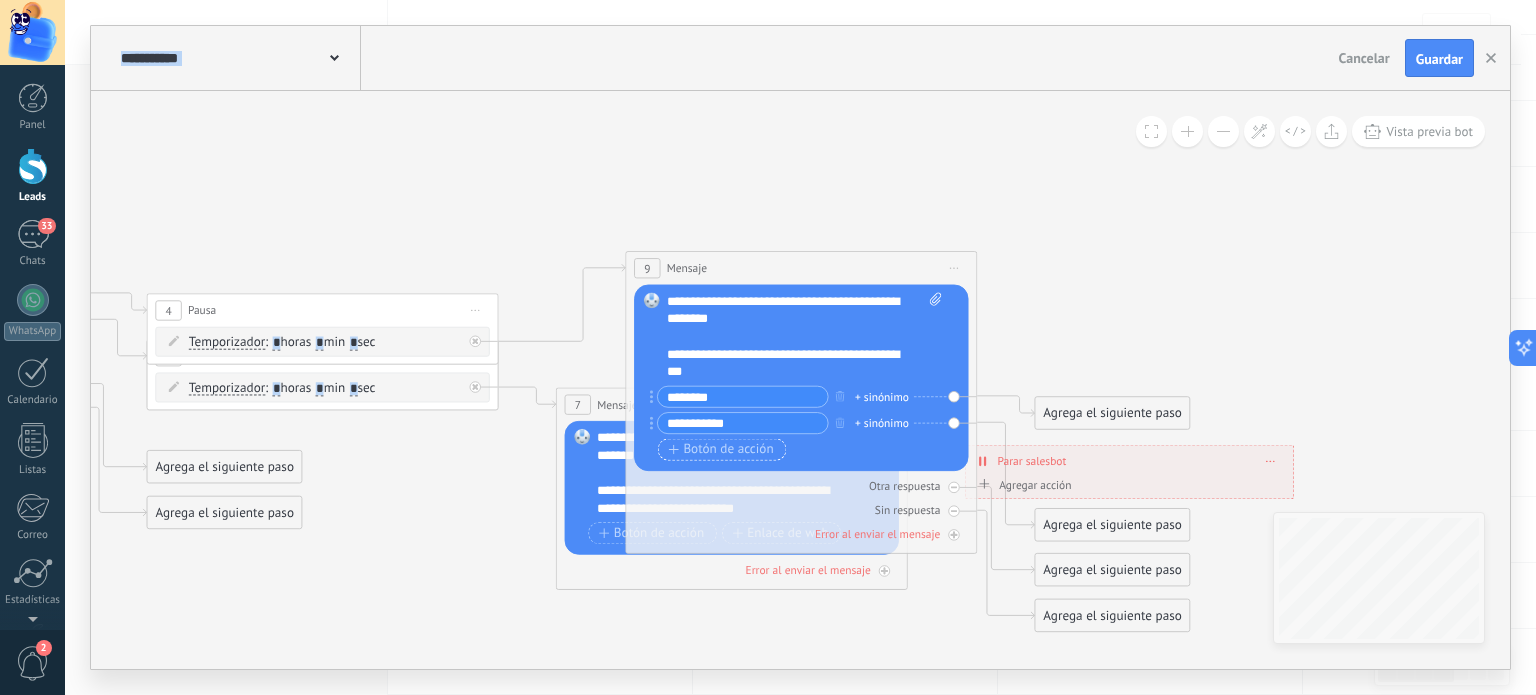 click 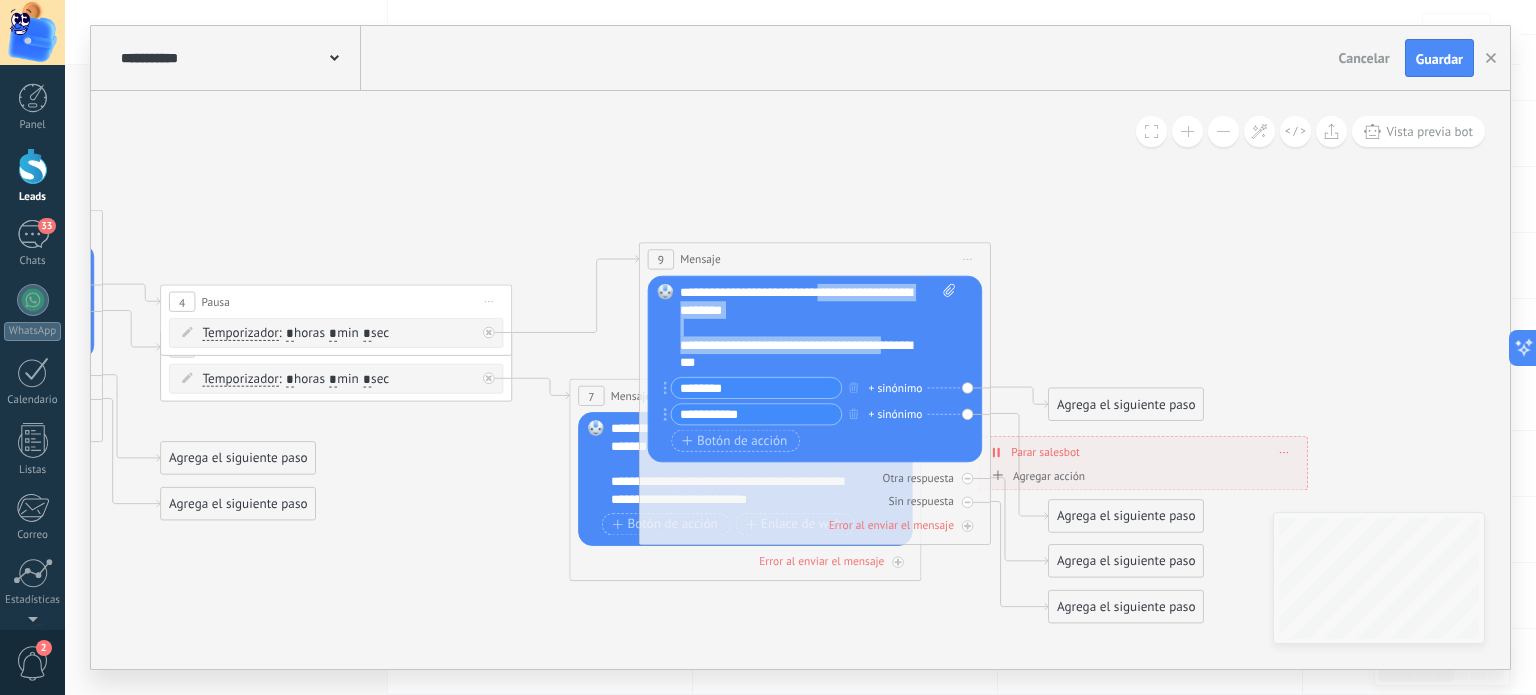drag, startPoint x: 892, startPoint y: 333, endPoint x: 832, endPoint y: 285, distance: 76.837494 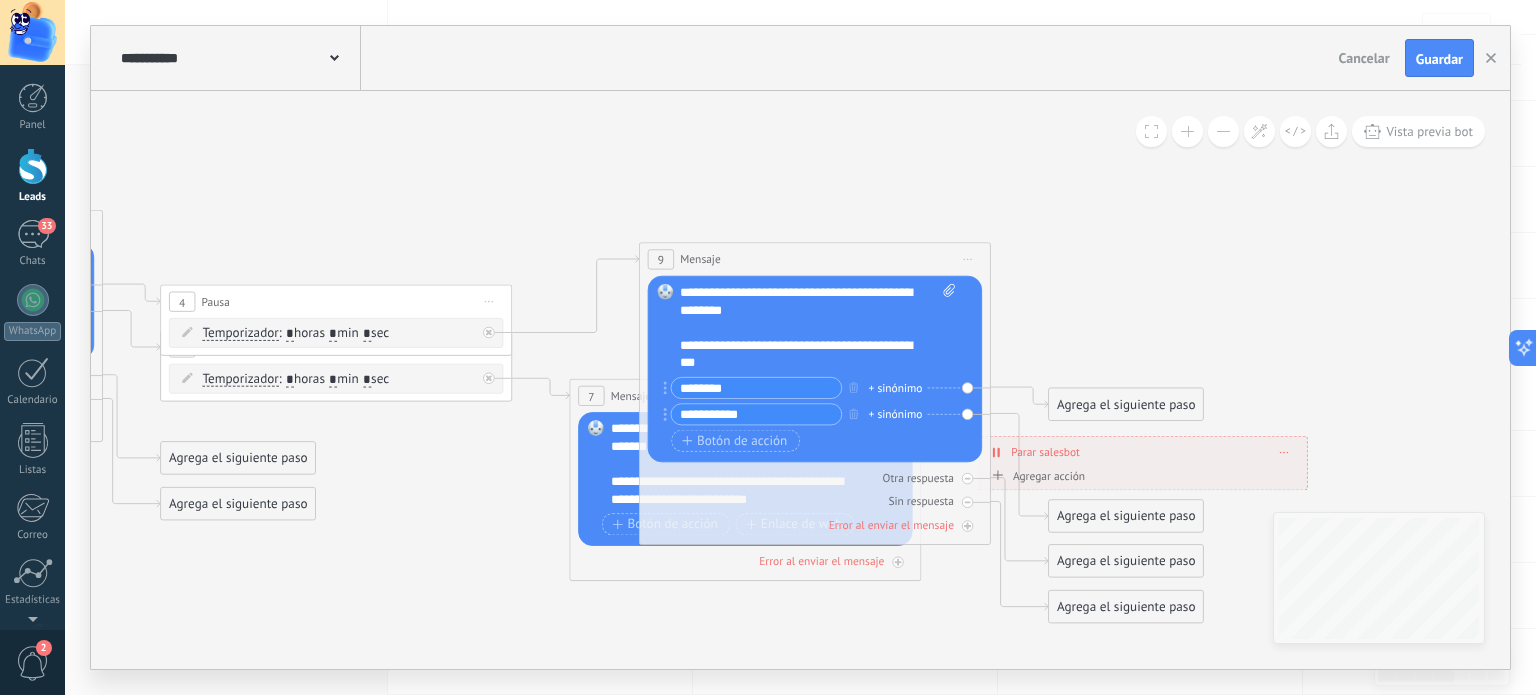 click 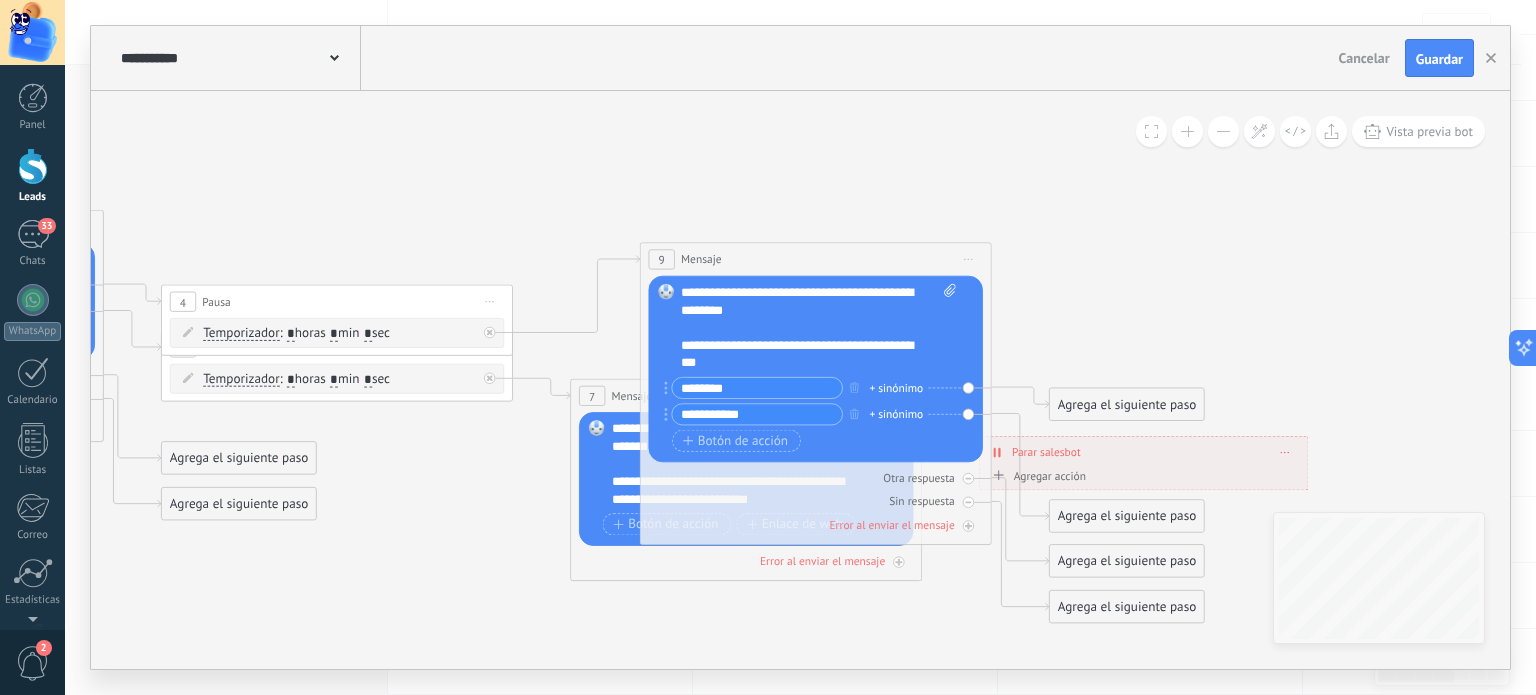 click 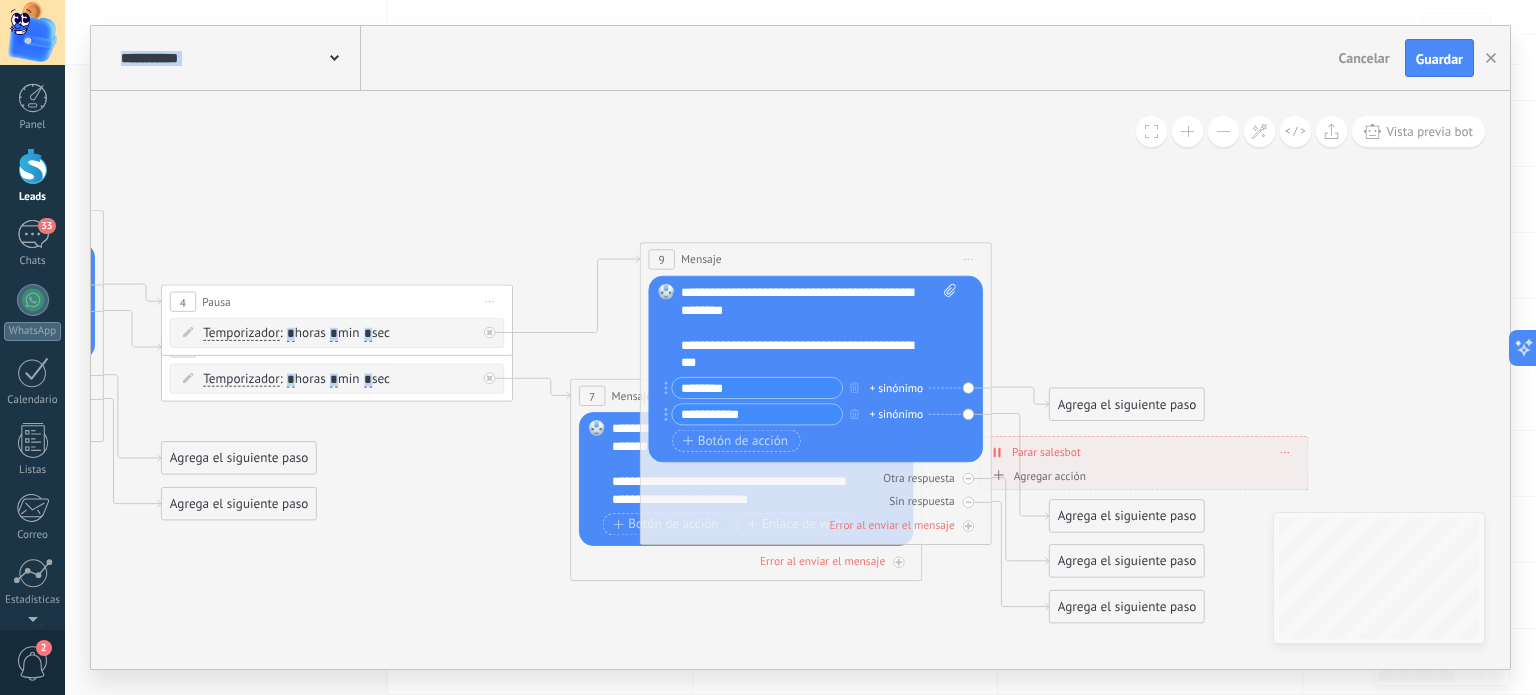 click 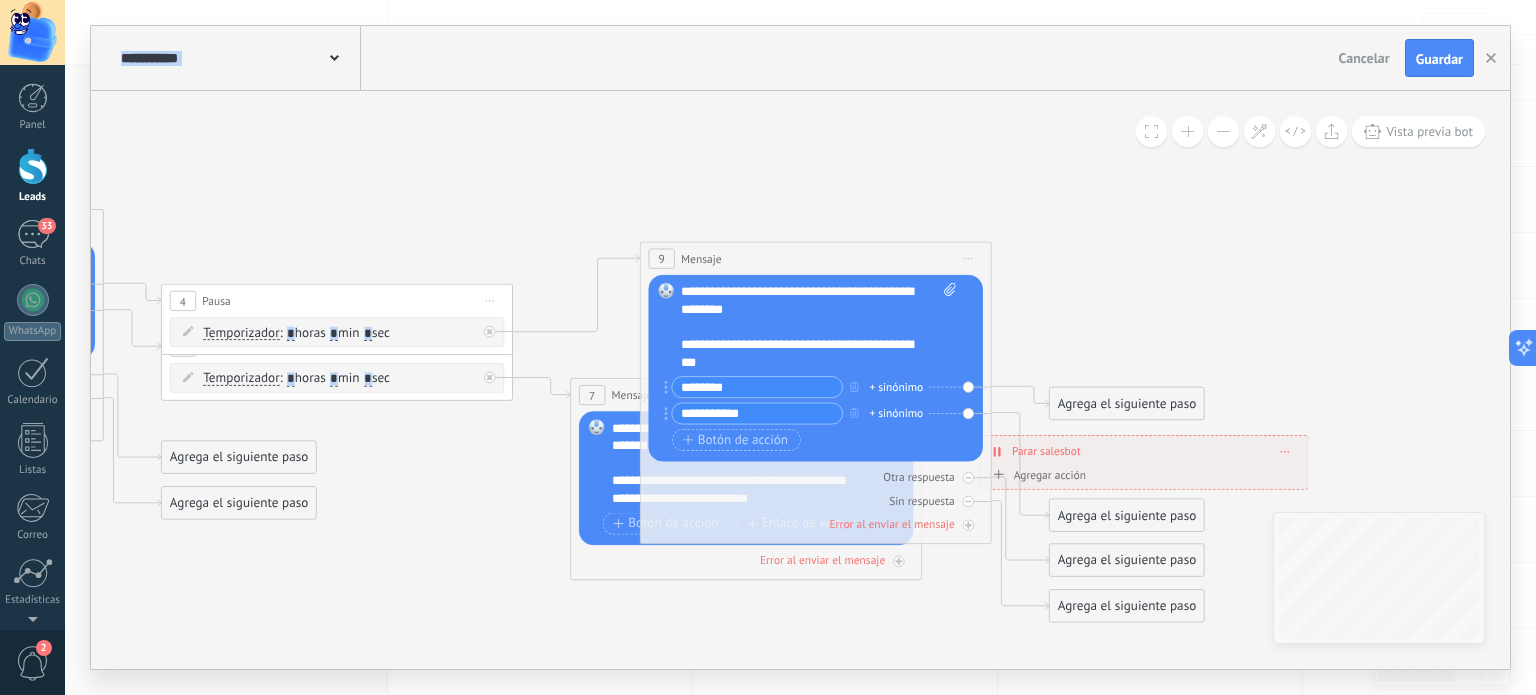 click 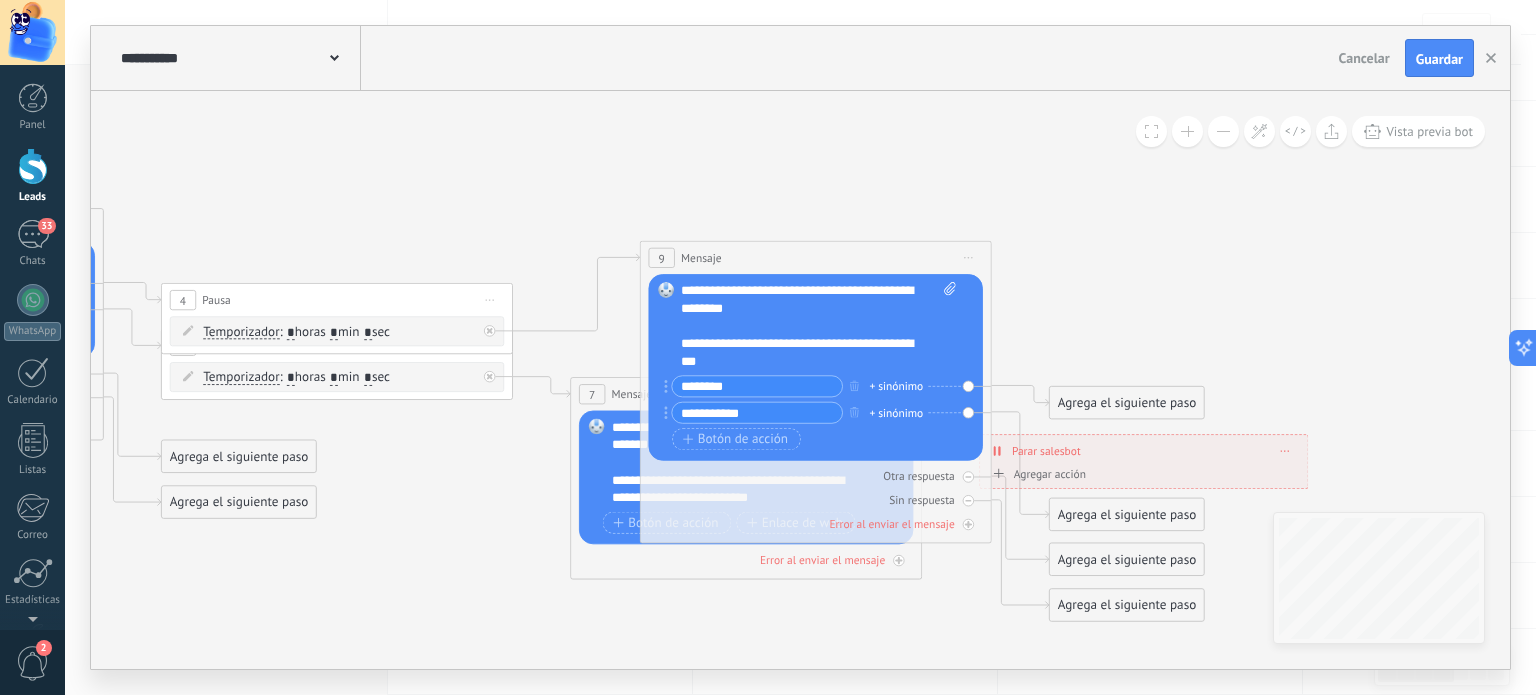 click 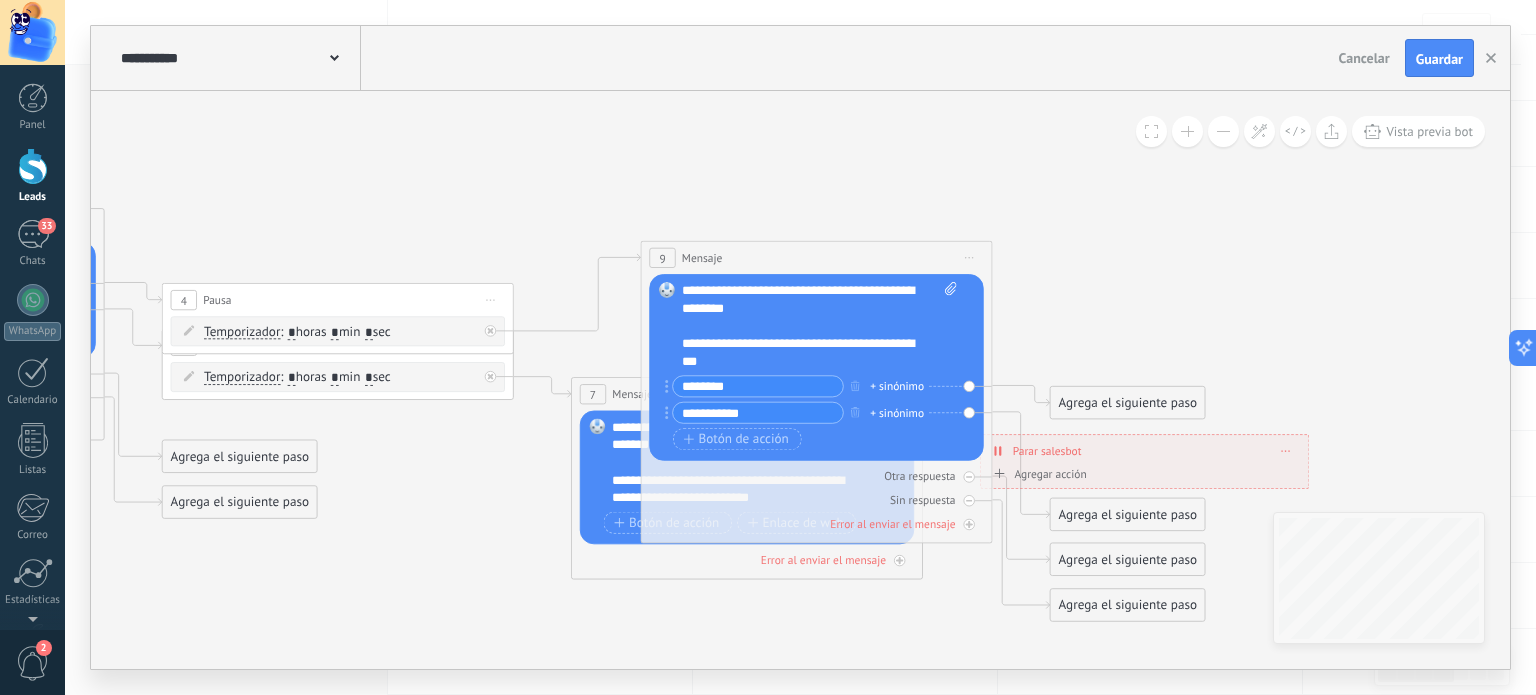 click 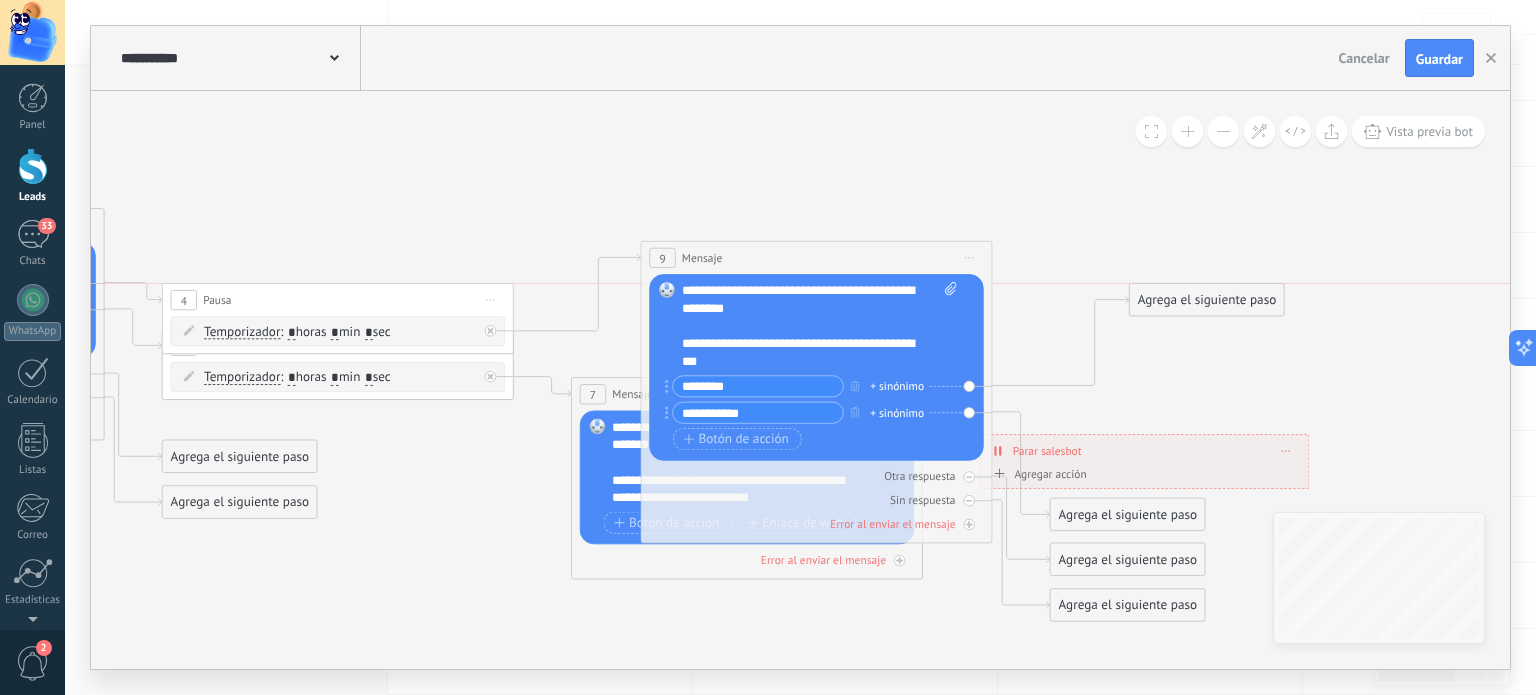 drag, startPoint x: 1092, startPoint y: 400, endPoint x: 1171, endPoint y: 294, distance: 132.2006 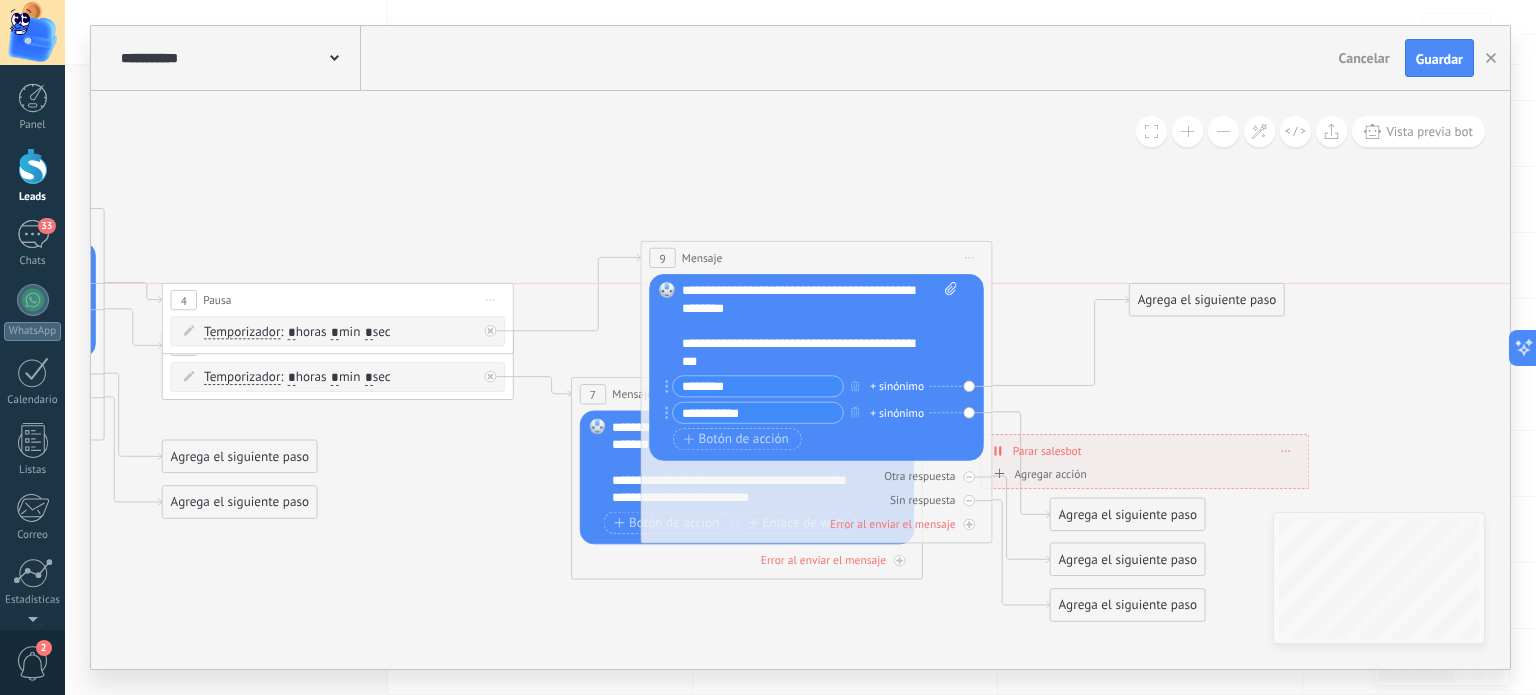 click on "Agrega el siguiente paso" at bounding box center (1207, 300) 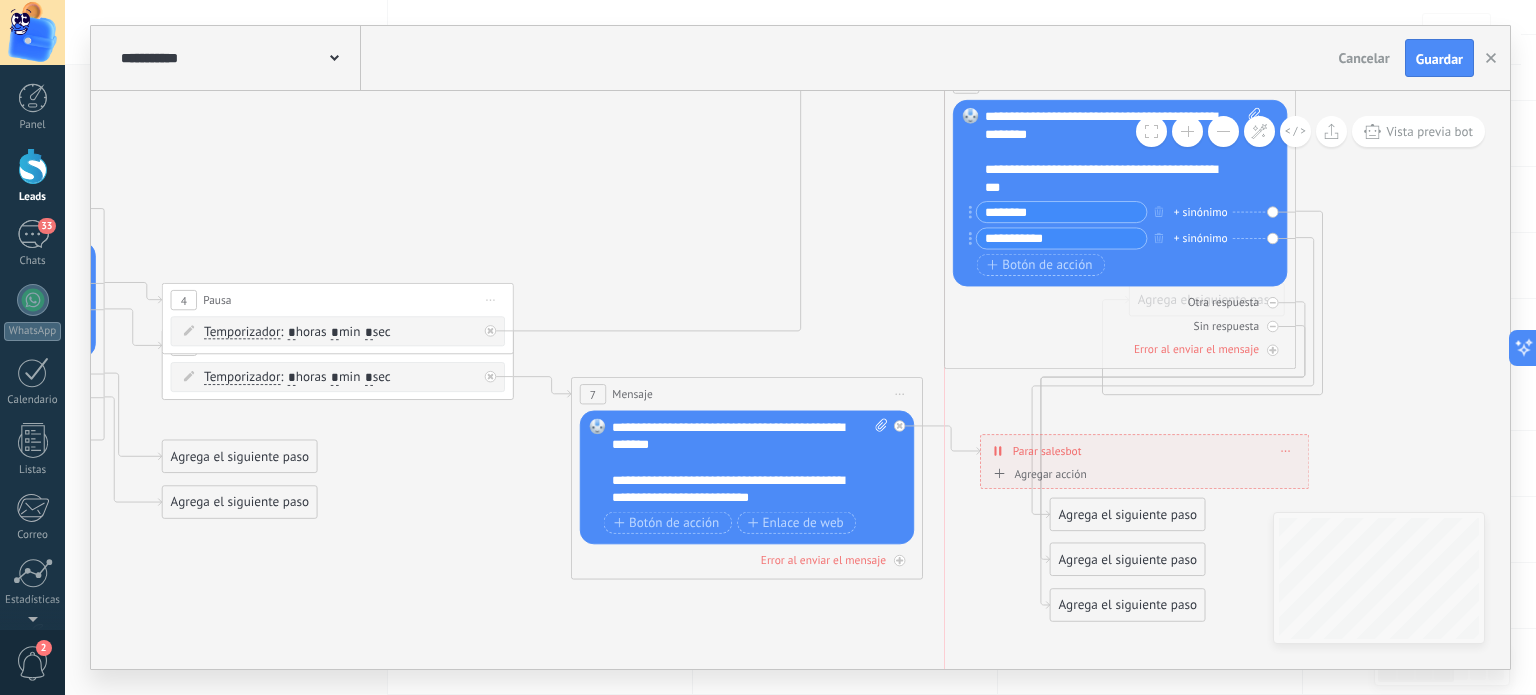 drag, startPoint x: 914, startPoint y: 263, endPoint x: 1216, endPoint y: 90, distance: 348.04166 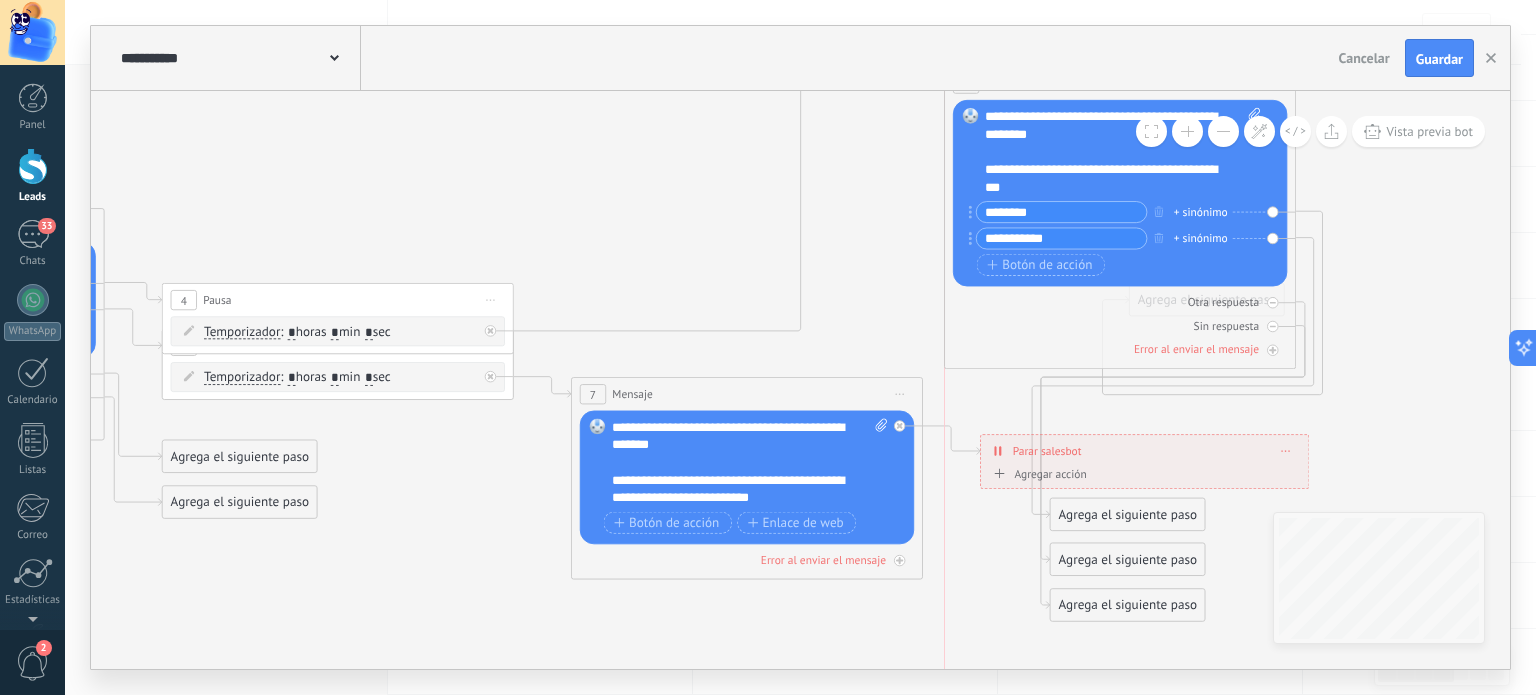 click on "**********" at bounding box center (800, 347) 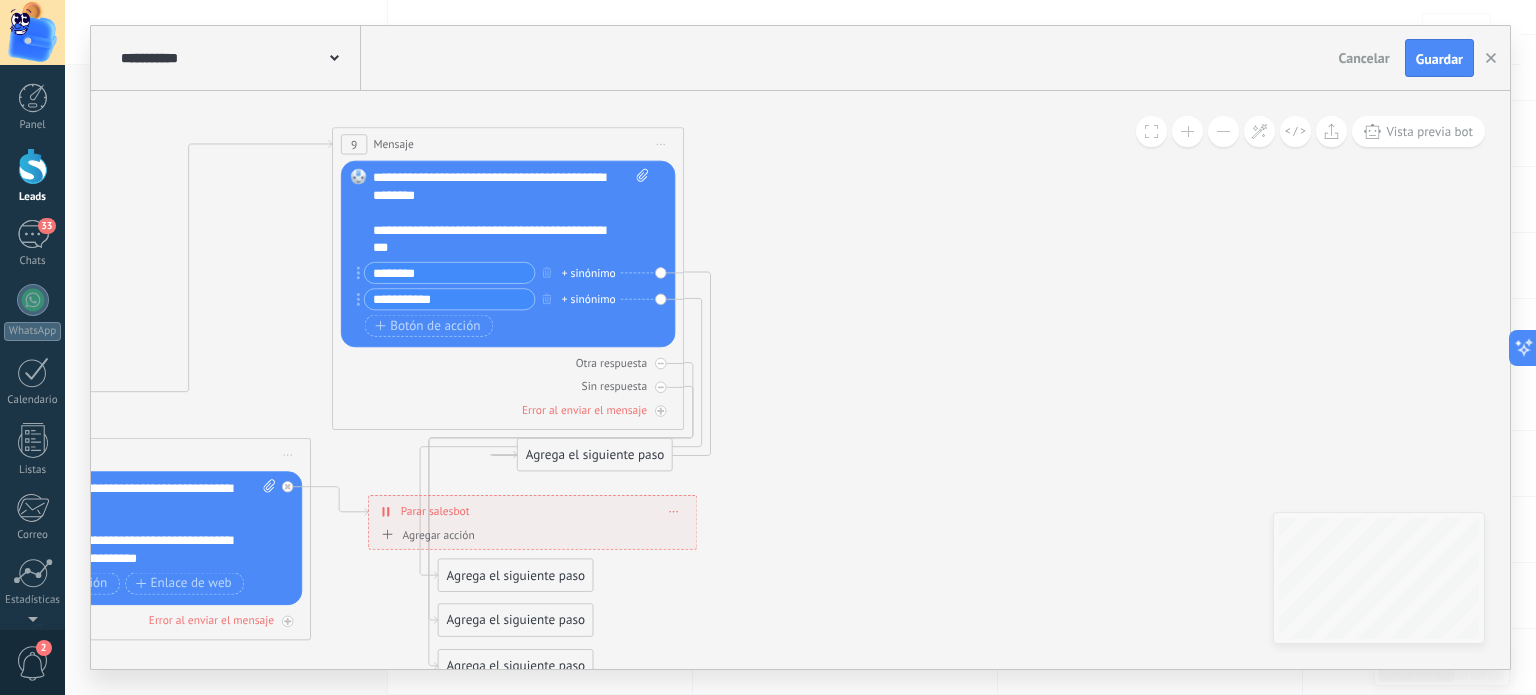 drag, startPoint x: 1436, startPoint y: 439, endPoint x: 712, endPoint y: 529, distance: 729.57245 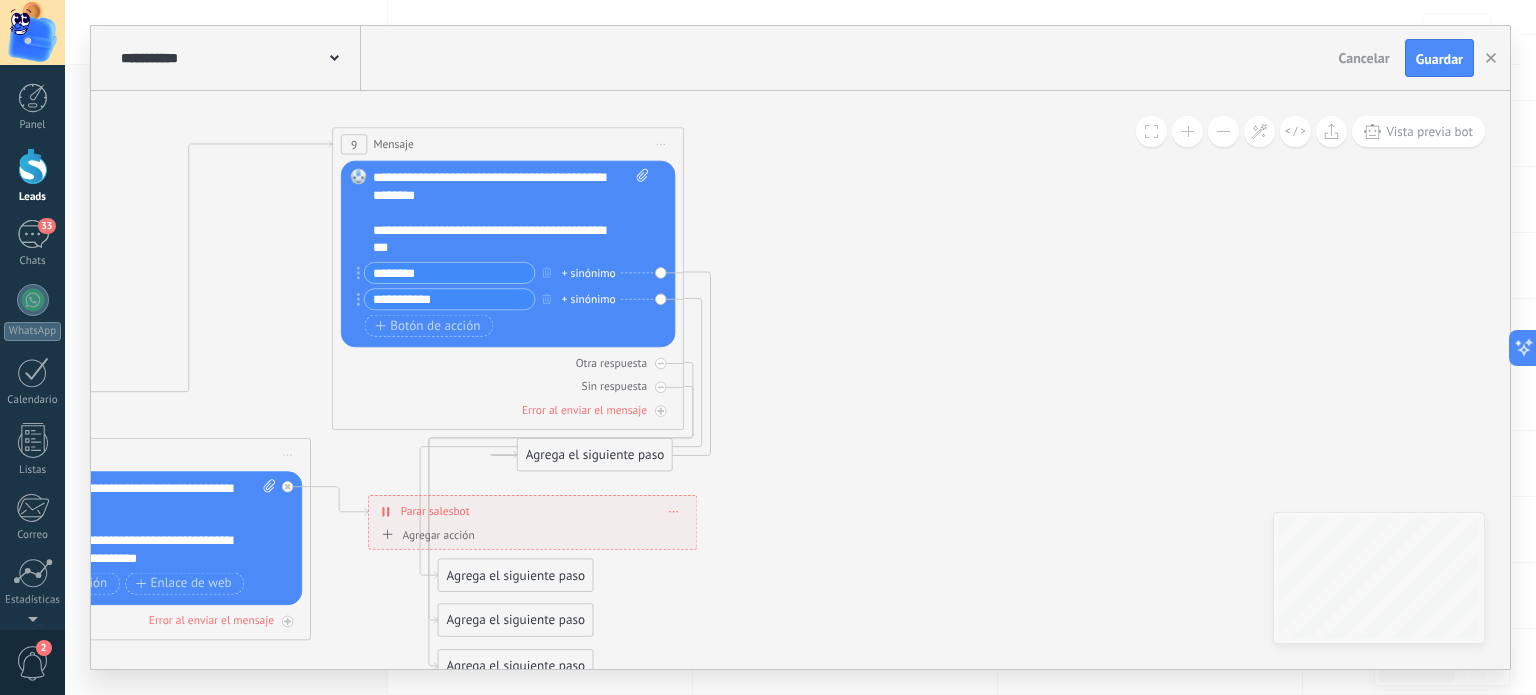 click 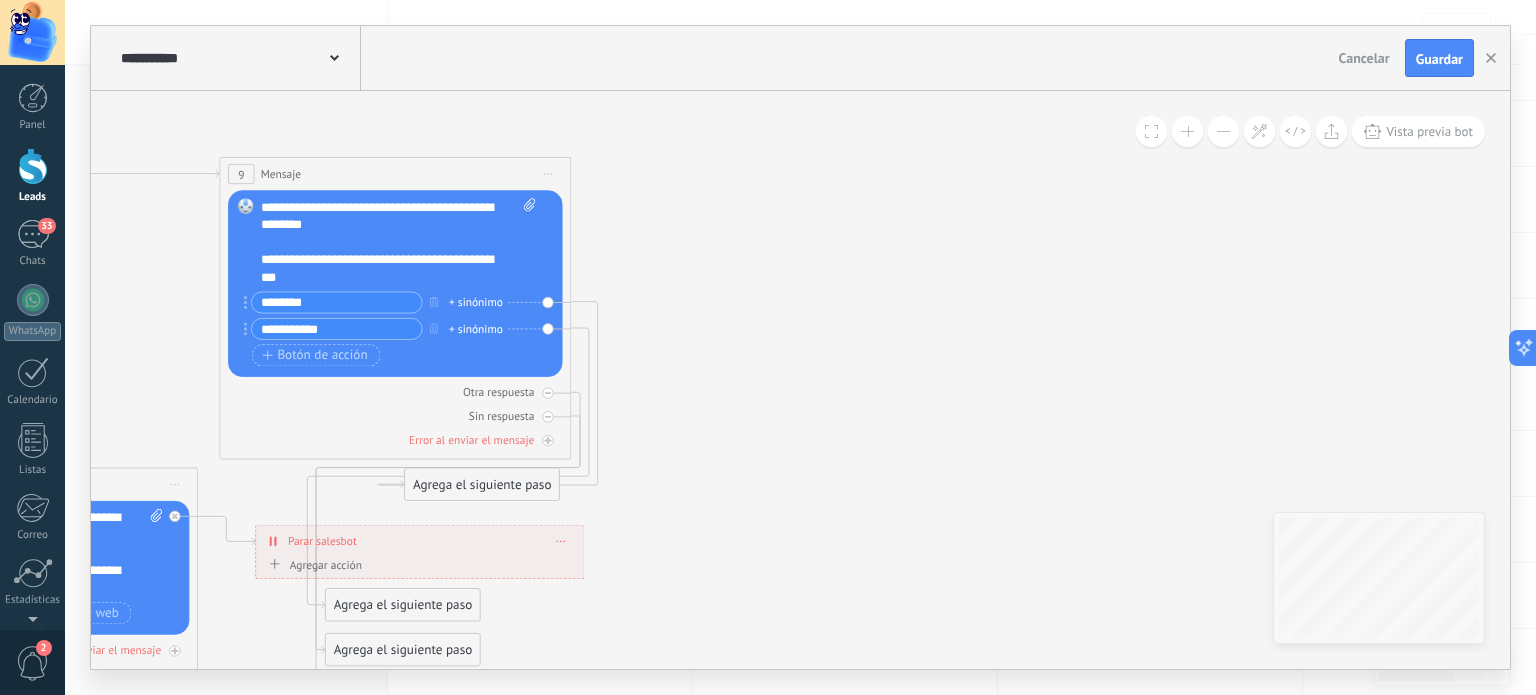 drag, startPoint x: 481, startPoint y: 239, endPoint x: 864, endPoint y: 239, distance: 383 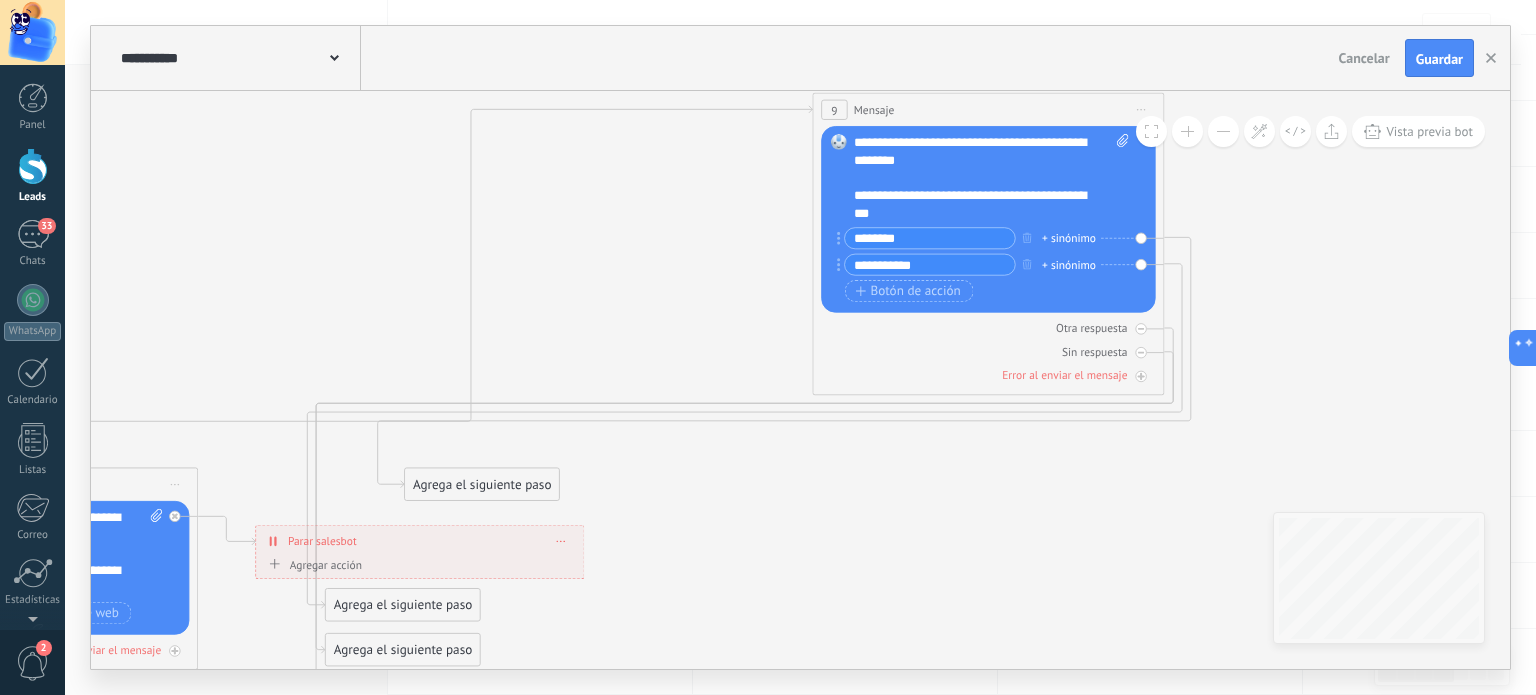 drag, startPoint x: 468, startPoint y: 170, endPoint x: 1062, endPoint y: 106, distance: 597.43787 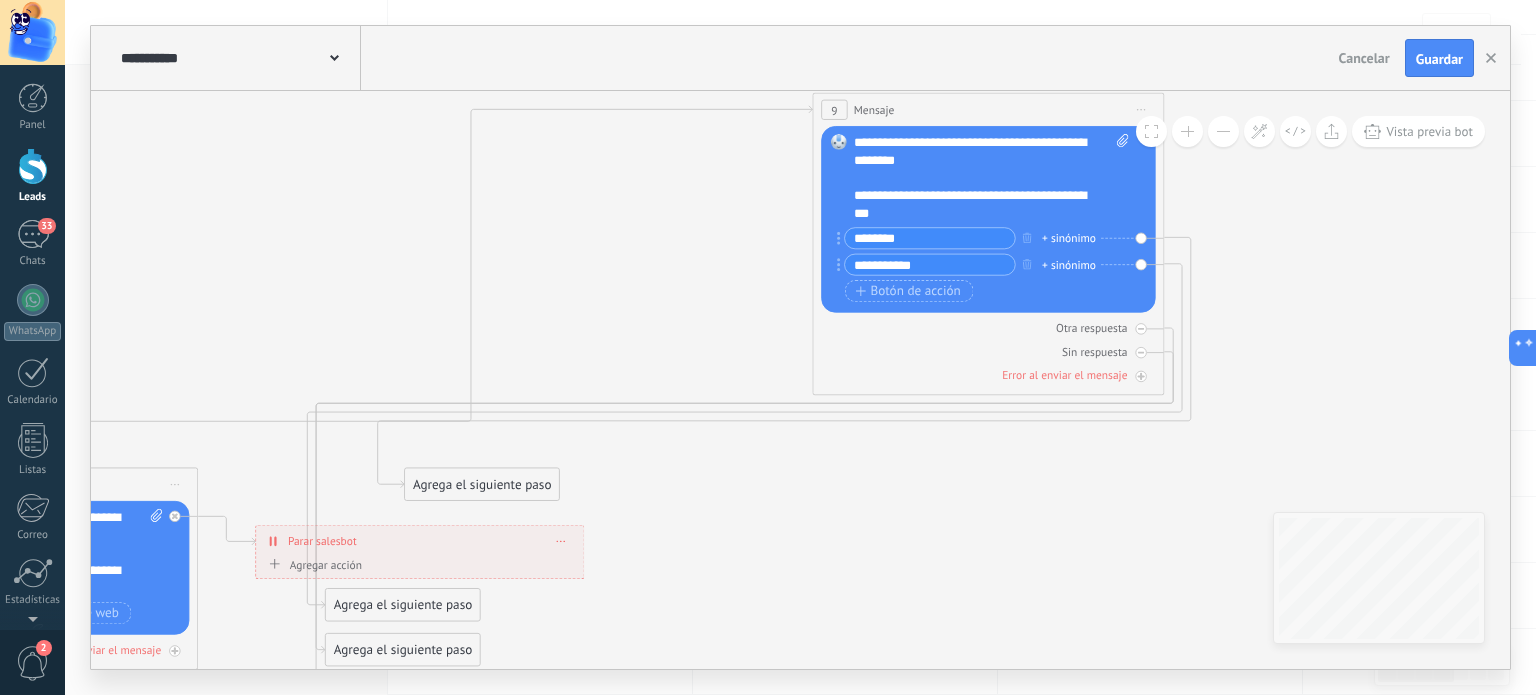 click on "9
Mensaje
*******
(a):
Todos los contactos - canales seleccionados
Todos los contactos - canales seleccionados
Todos los contactos - canal primario
Contacto principal - canales seleccionados
Contacto principal - canal primario
Todos los contactos - canales seleccionados
Todos los contactos - canales seleccionados
Todos los contactos - canal primario
Contacto principal - canales seleccionados" at bounding box center [988, 110] 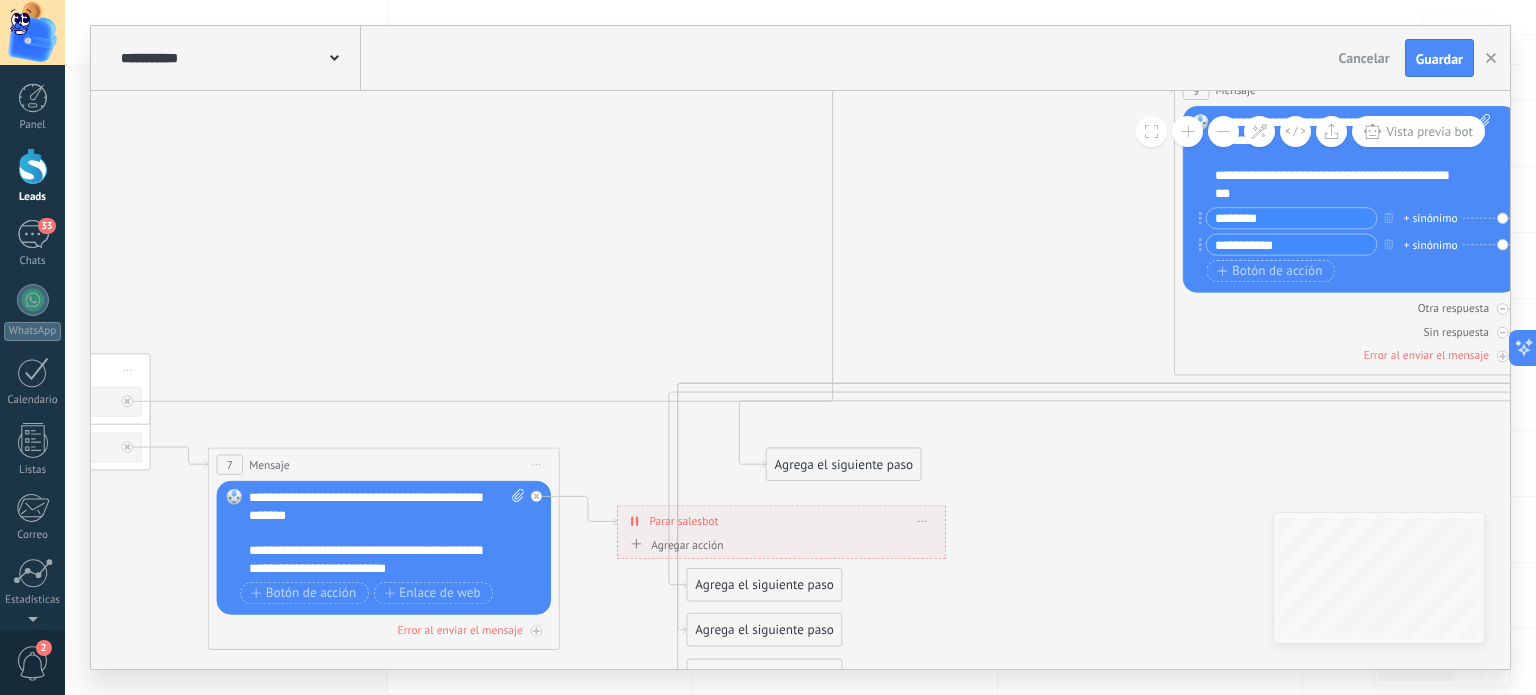 drag, startPoint x: 380, startPoint y: 218, endPoint x: 742, endPoint y: 198, distance: 362.55206 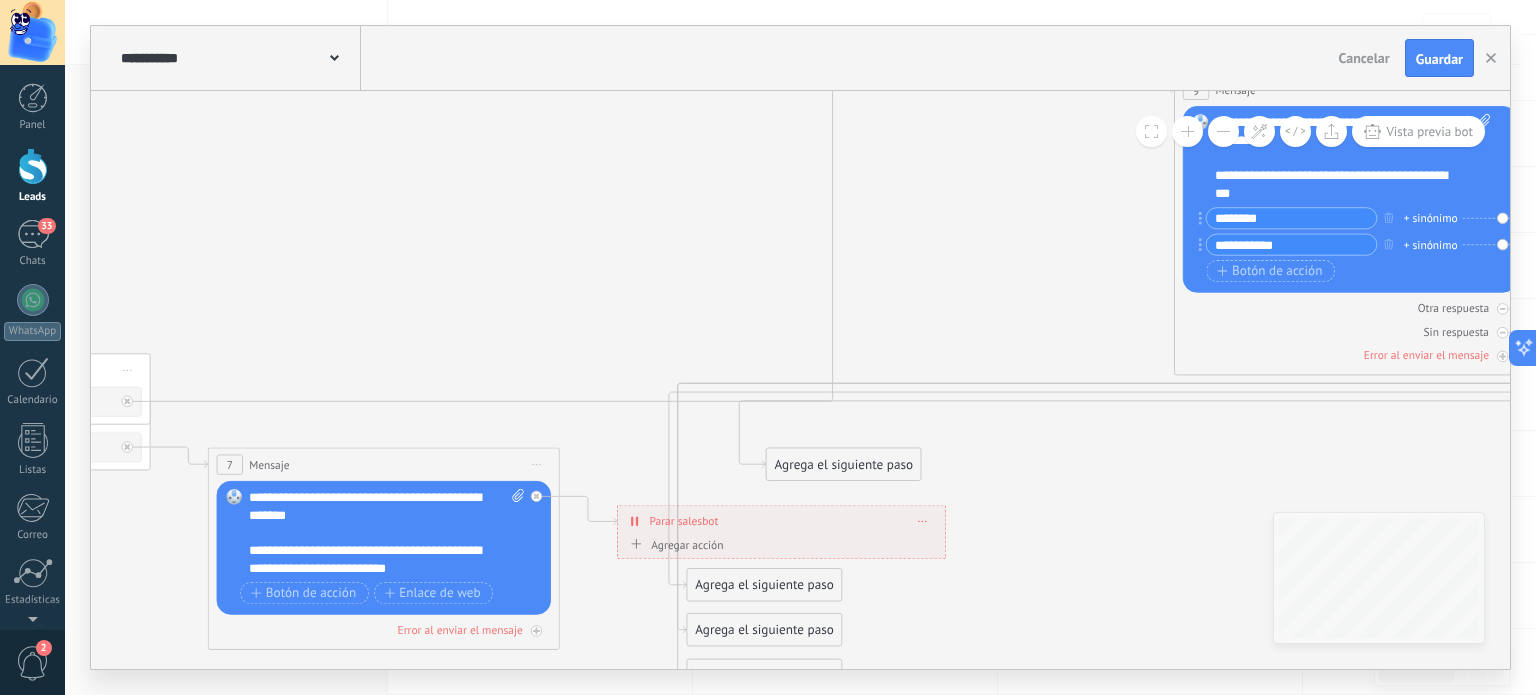 click 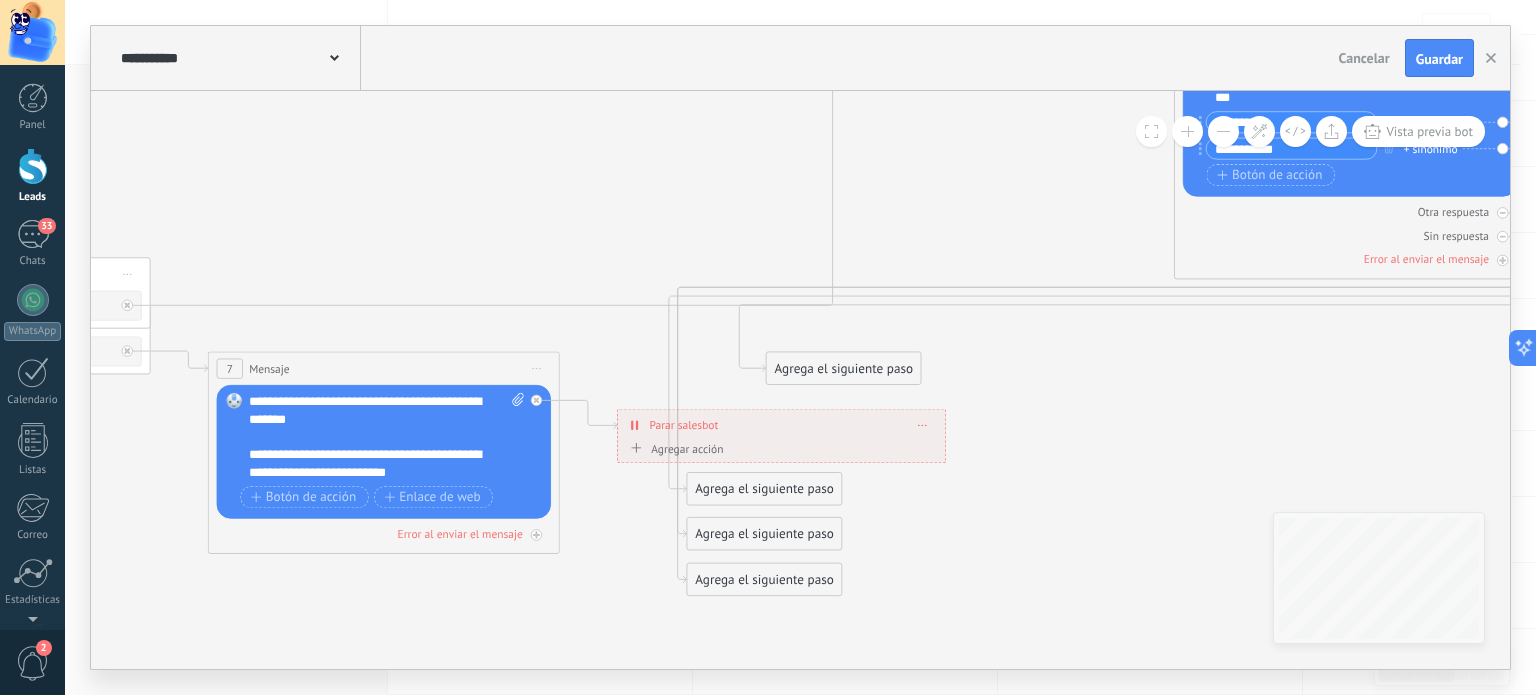 drag, startPoint x: 859, startPoint y: 459, endPoint x: 1160, endPoint y: 555, distance: 315.9383 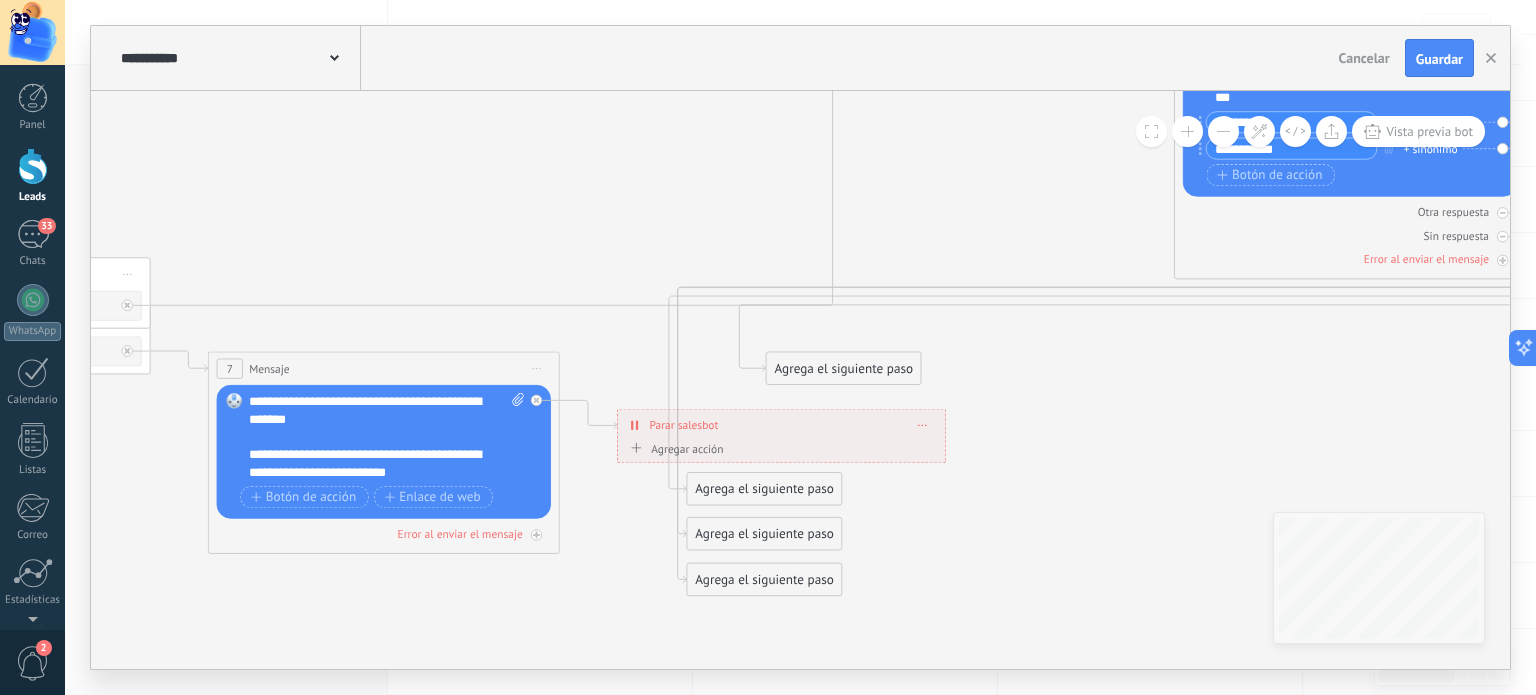 click on "**********" at bounding box center (-1209, 77) 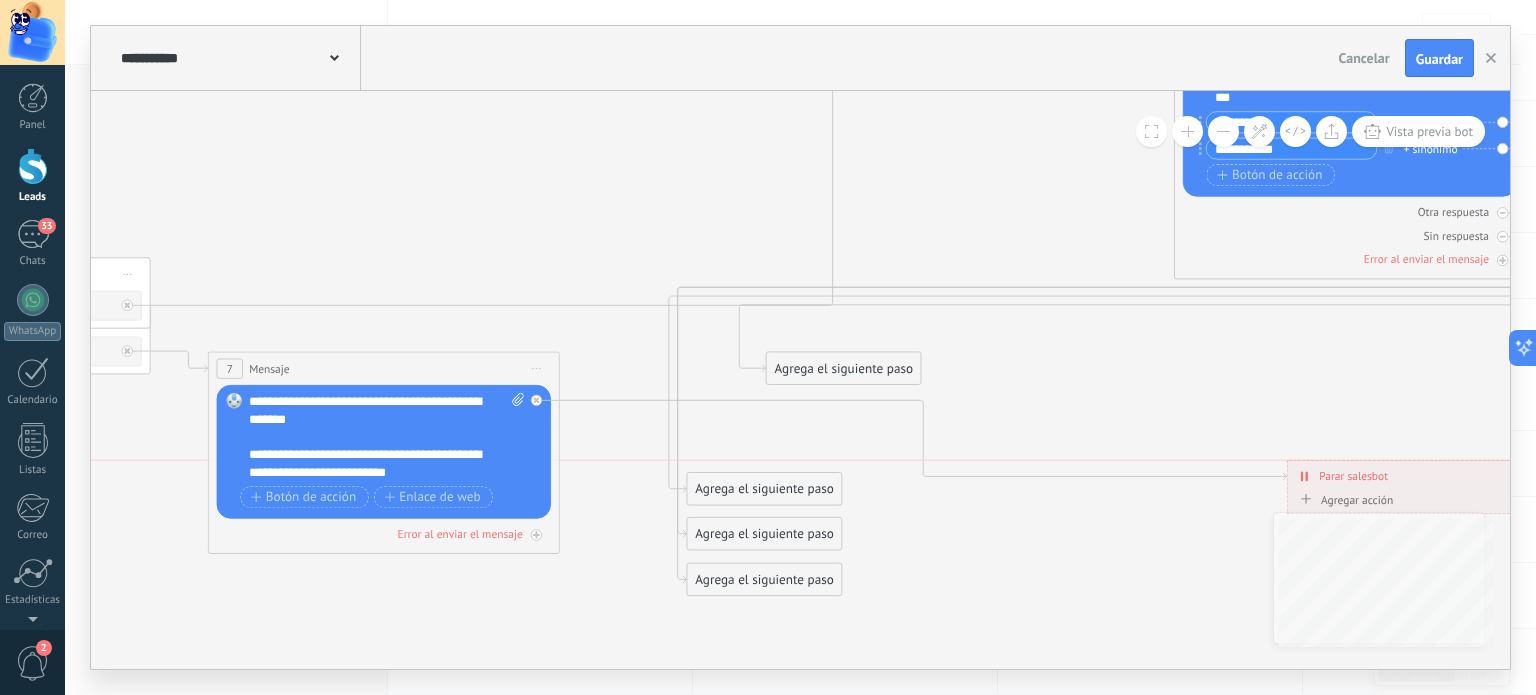 drag, startPoint x: 836, startPoint y: 426, endPoint x: 1491, endPoint y: 478, distance: 657.06085 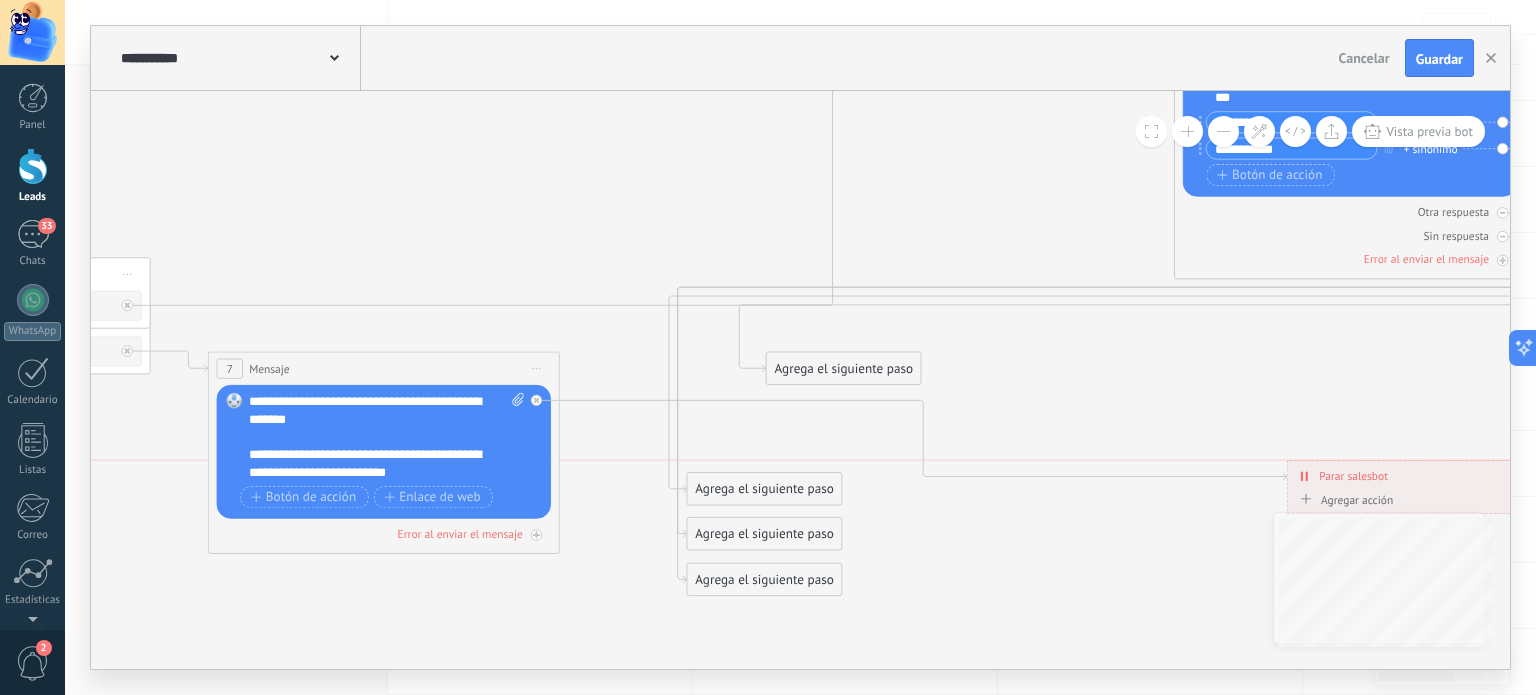 click on "**********" at bounding box center (1451, 476) 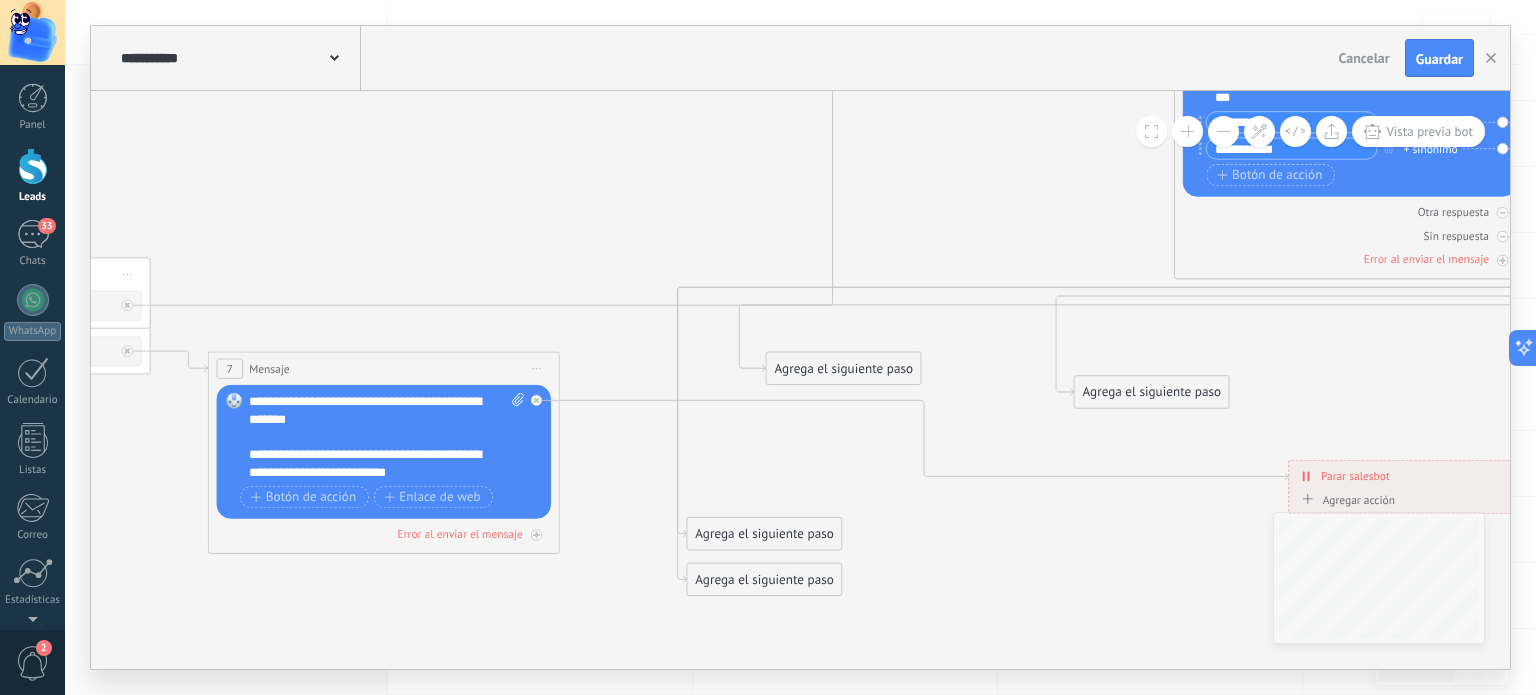 drag, startPoint x: 788, startPoint y: 501, endPoint x: 1227, endPoint y: 361, distance: 460.78302 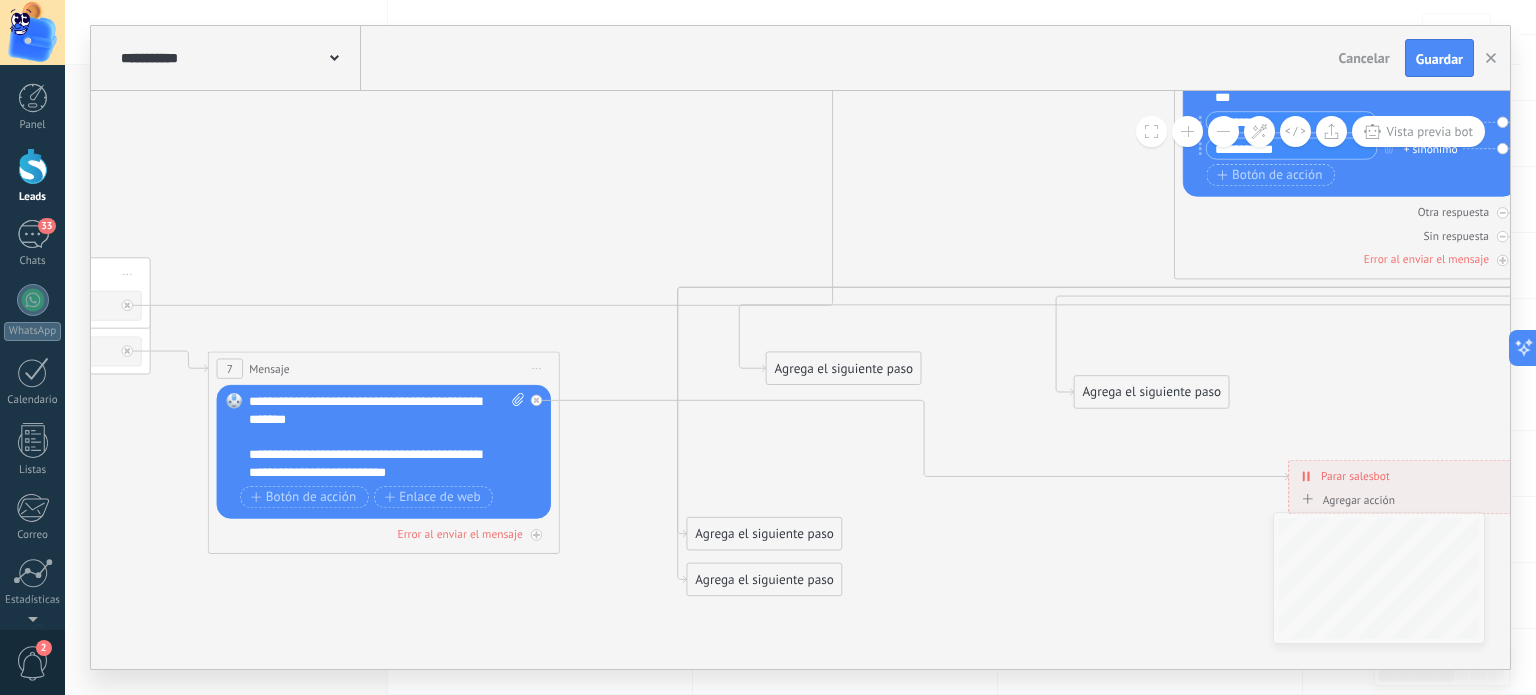 click on "Agrega el siguiente paso" at bounding box center [1152, 392] 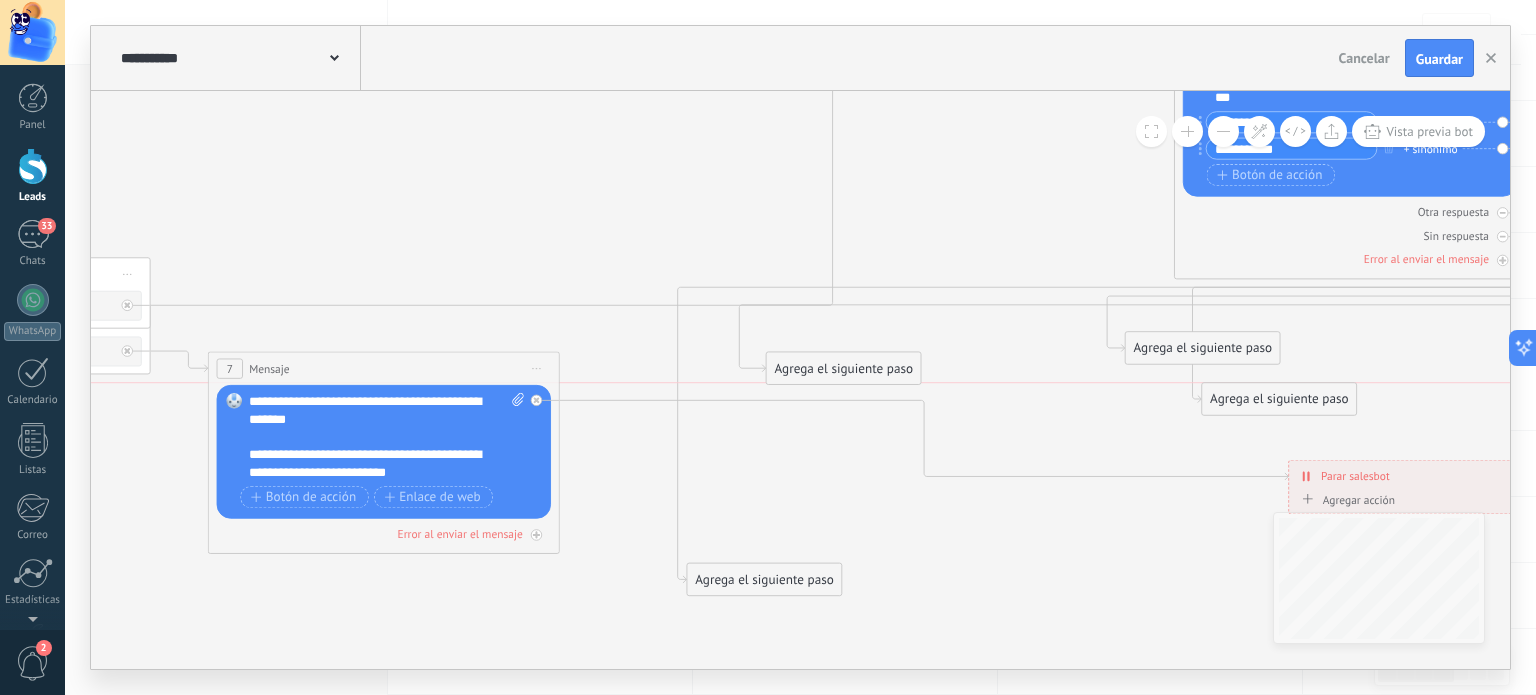 drag, startPoint x: 949, startPoint y: 494, endPoint x: 1315, endPoint y: 397, distance: 378.6357 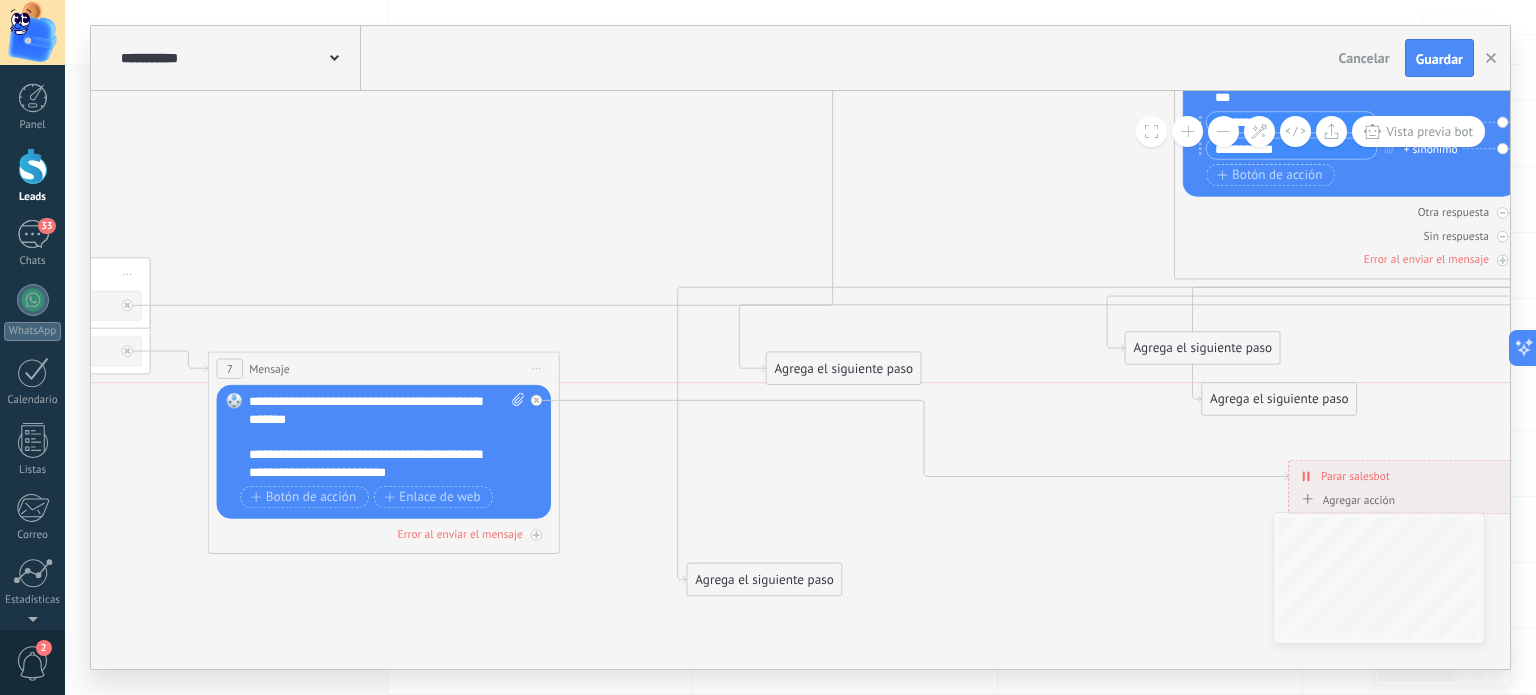 click on "Agrega el siguiente paso" at bounding box center [1279, 399] 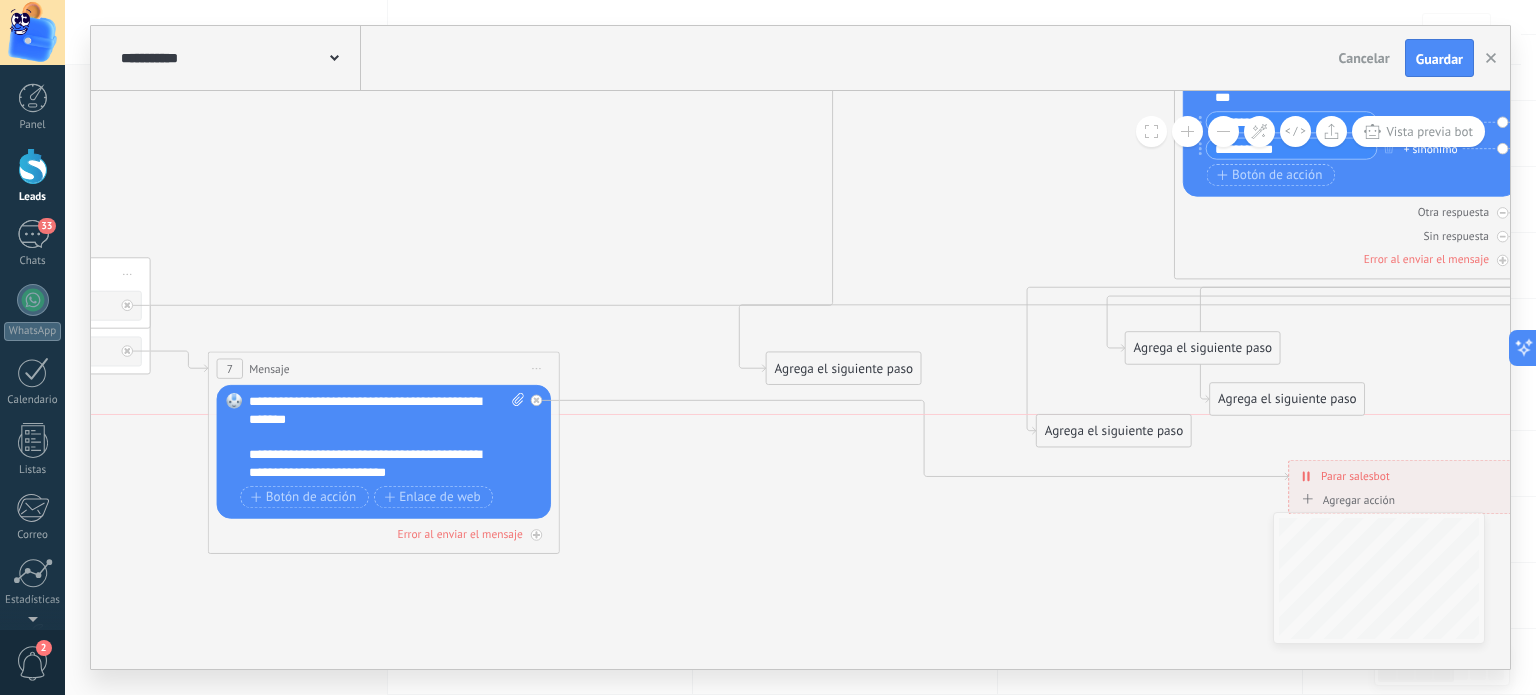 drag, startPoint x: 792, startPoint y: 587, endPoint x: 1225, endPoint y: 386, distance: 477.37827 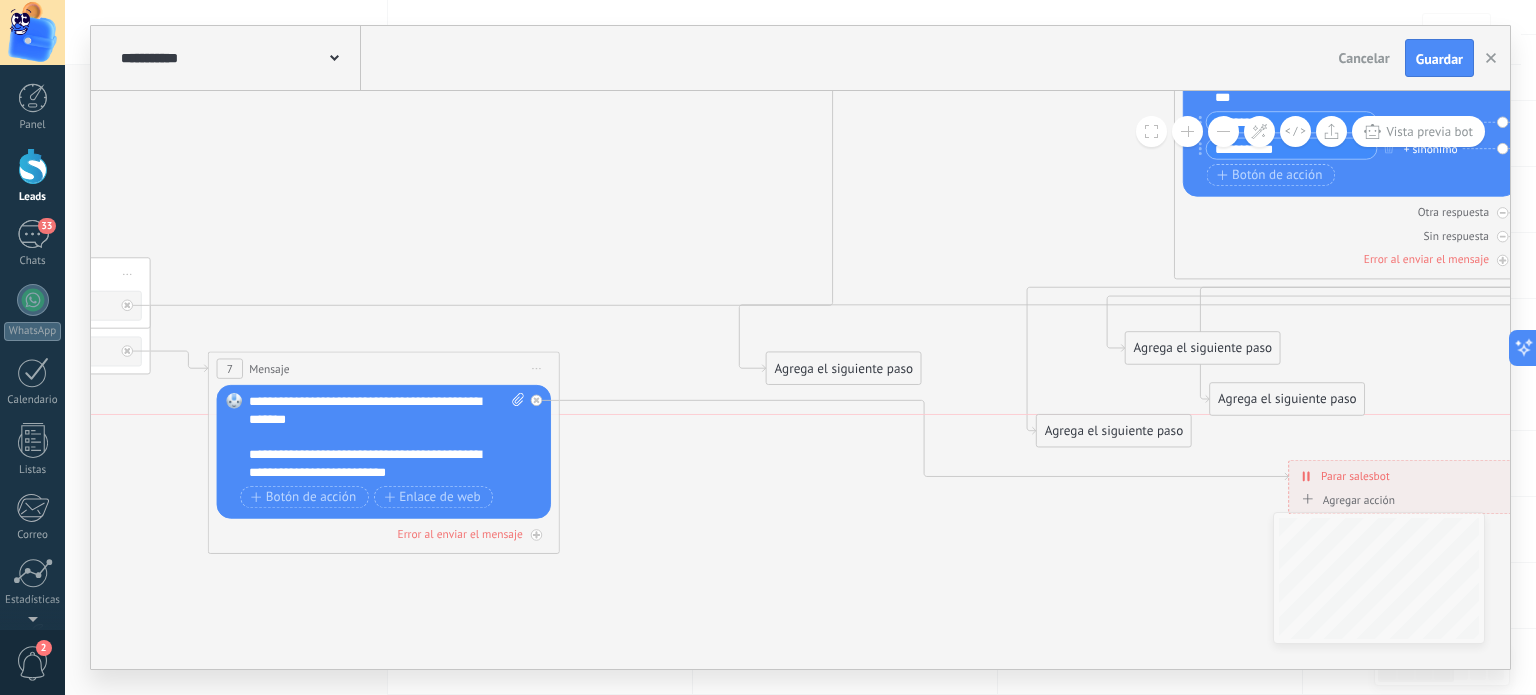 click on "Agrega el siguiente paso" at bounding box center (1114, 431) 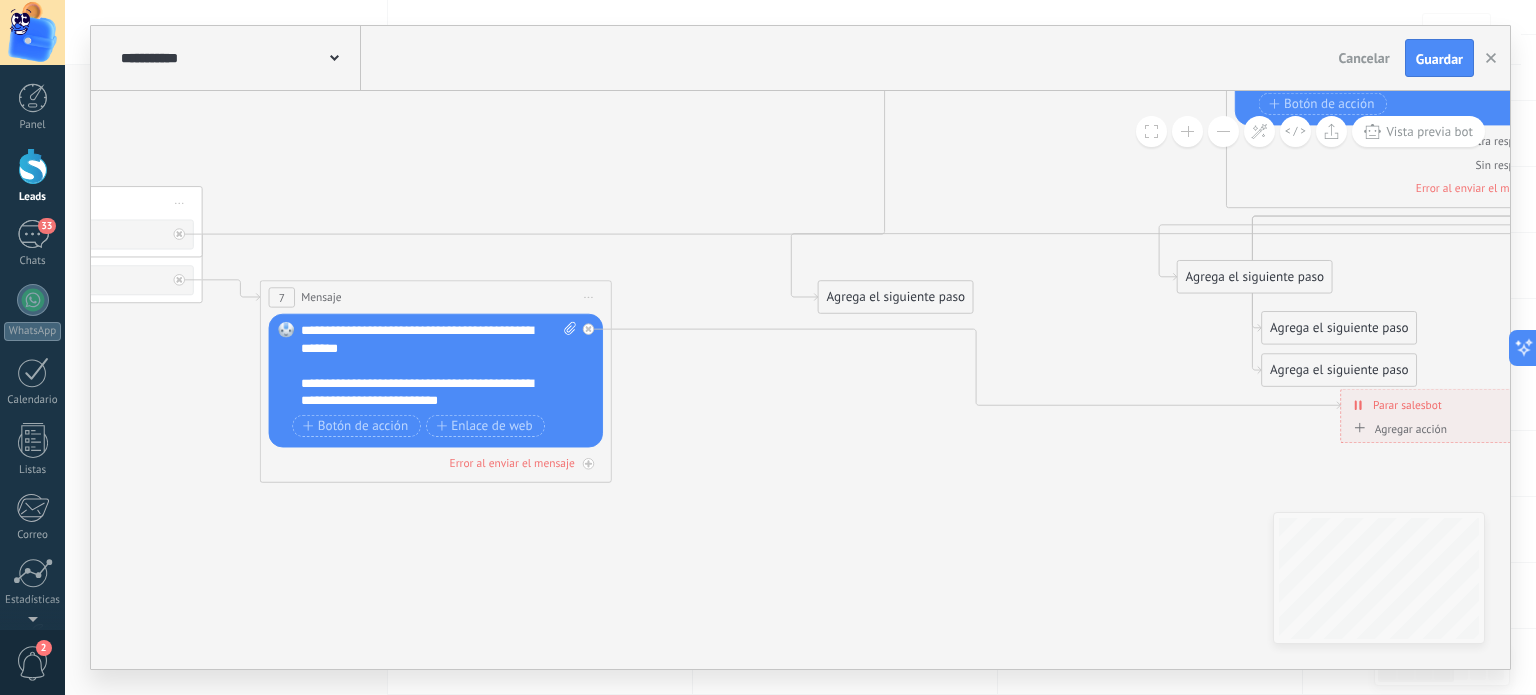 drag, startPoint x: 991, startPoint y: 573, endPoint x: 884, endPoint y: 495, distance: 132.41223 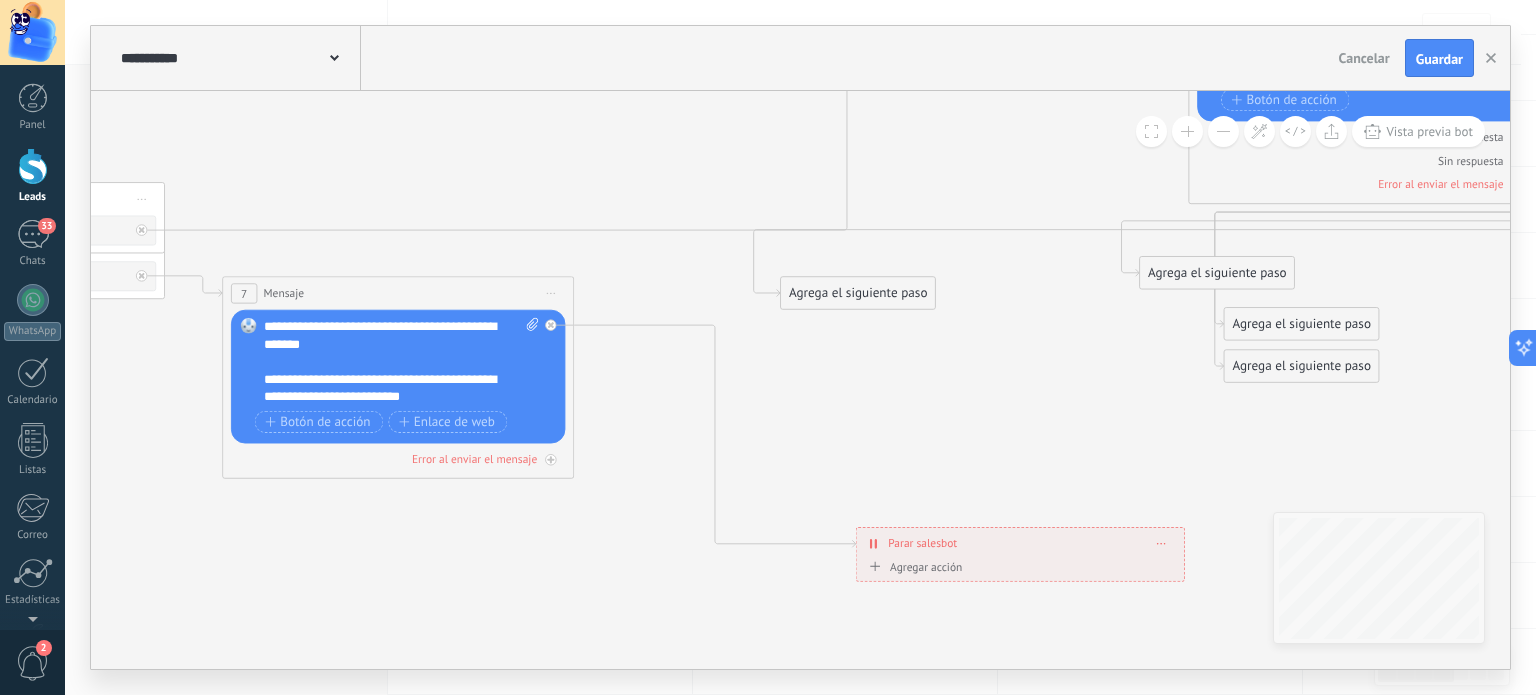 drag, startPoint x: 1374, startPoint y: 412, endPoint x: 908, endPoint y: 557, distance: 488.0379 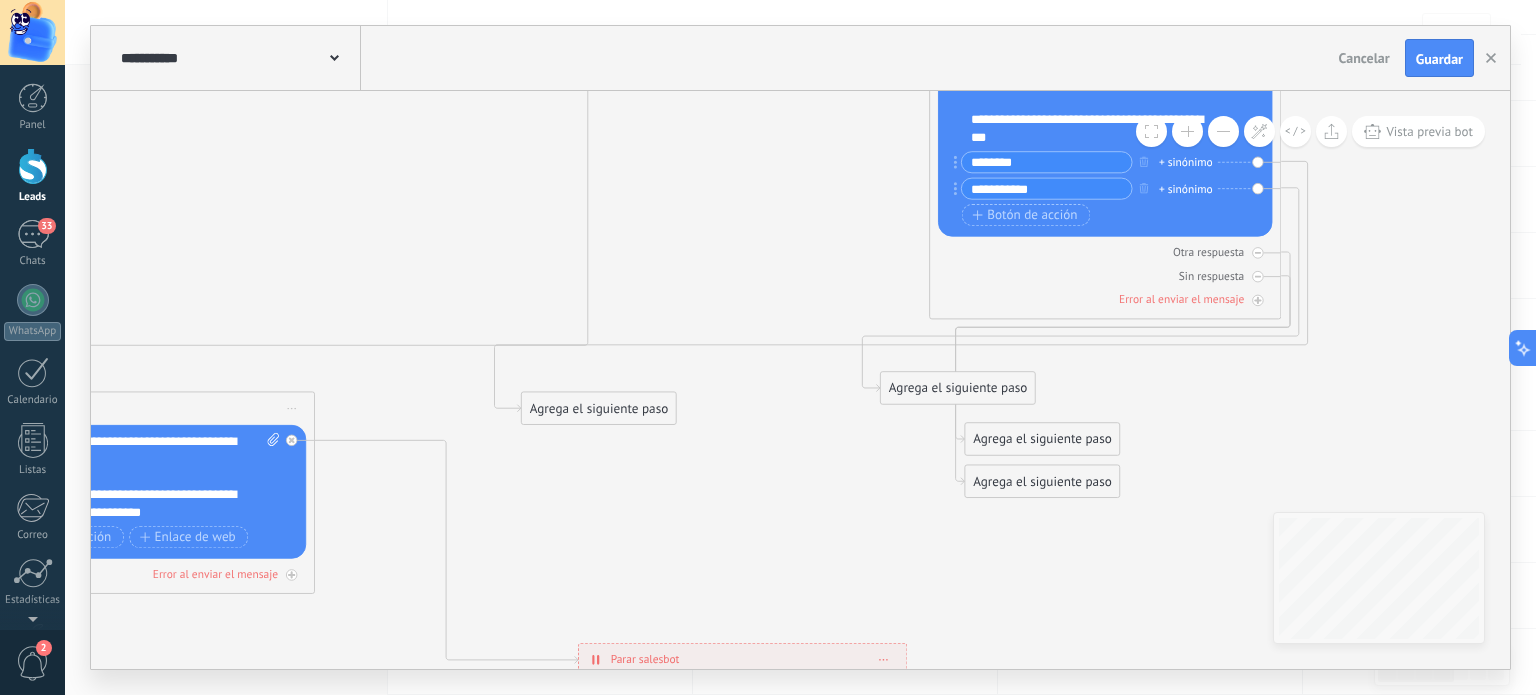 drag, startPoint x: 688, startPoint y: 175, endPoint x: 434, endPoint y: 347, distance: 306.75723 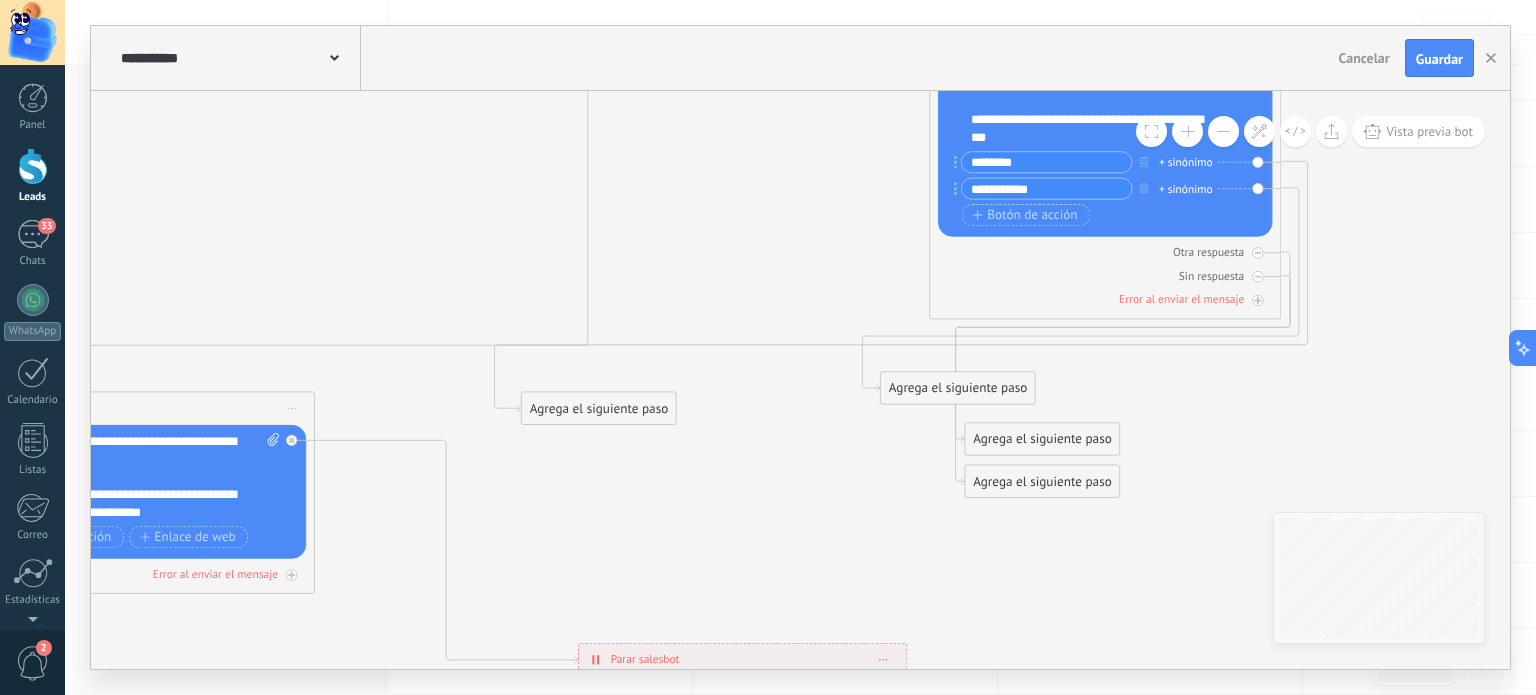 click 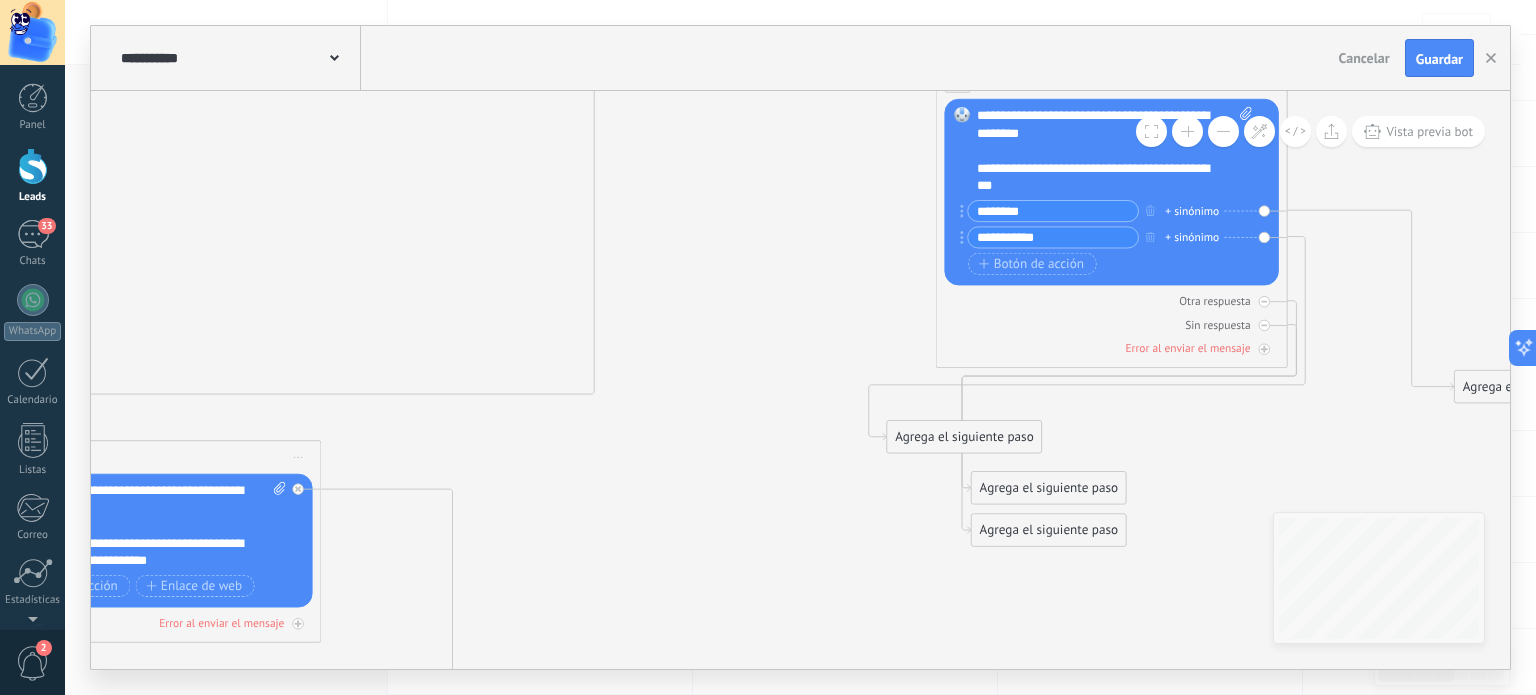 drag, startPoint x: 586, startPoint y: 455, endPoint x: 1504, endPoint y: 379, distance: 921.1406 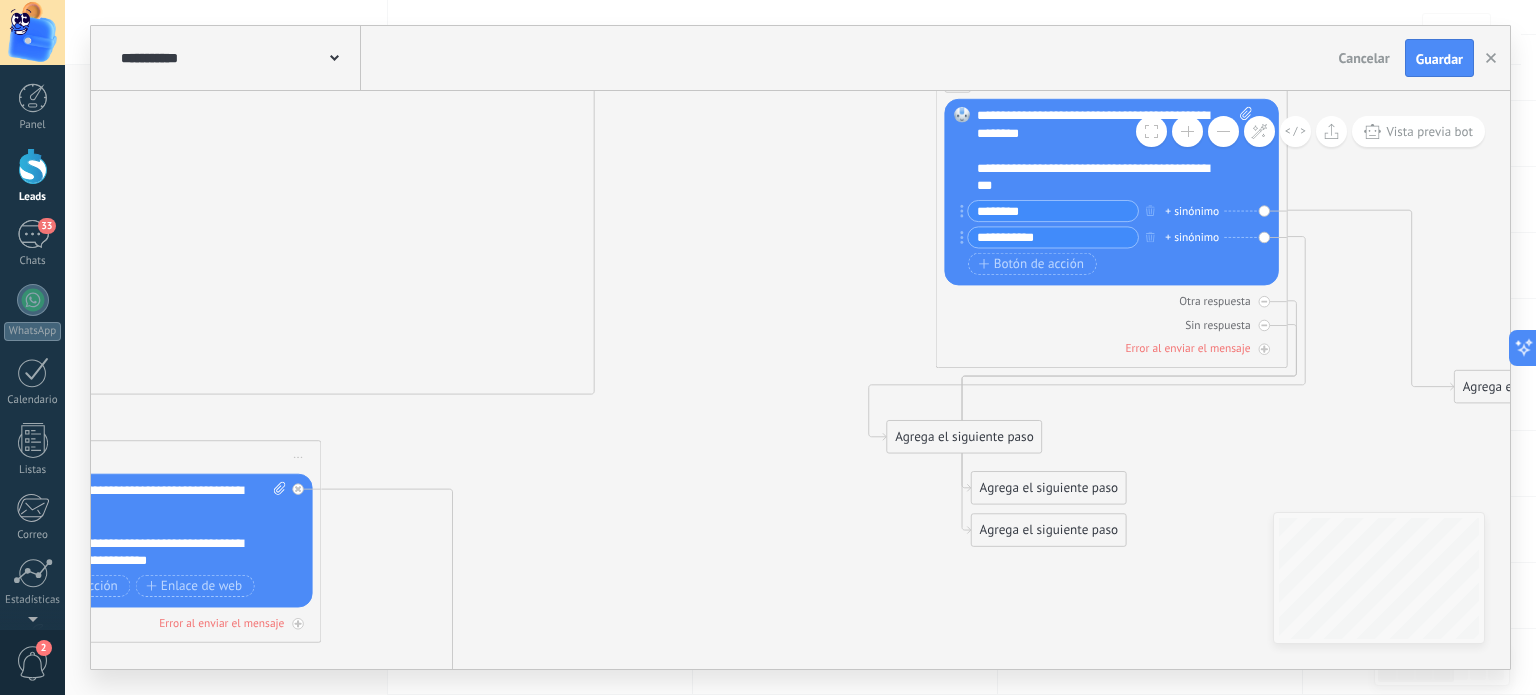 click on "**********" at bounding box center [800, 347] 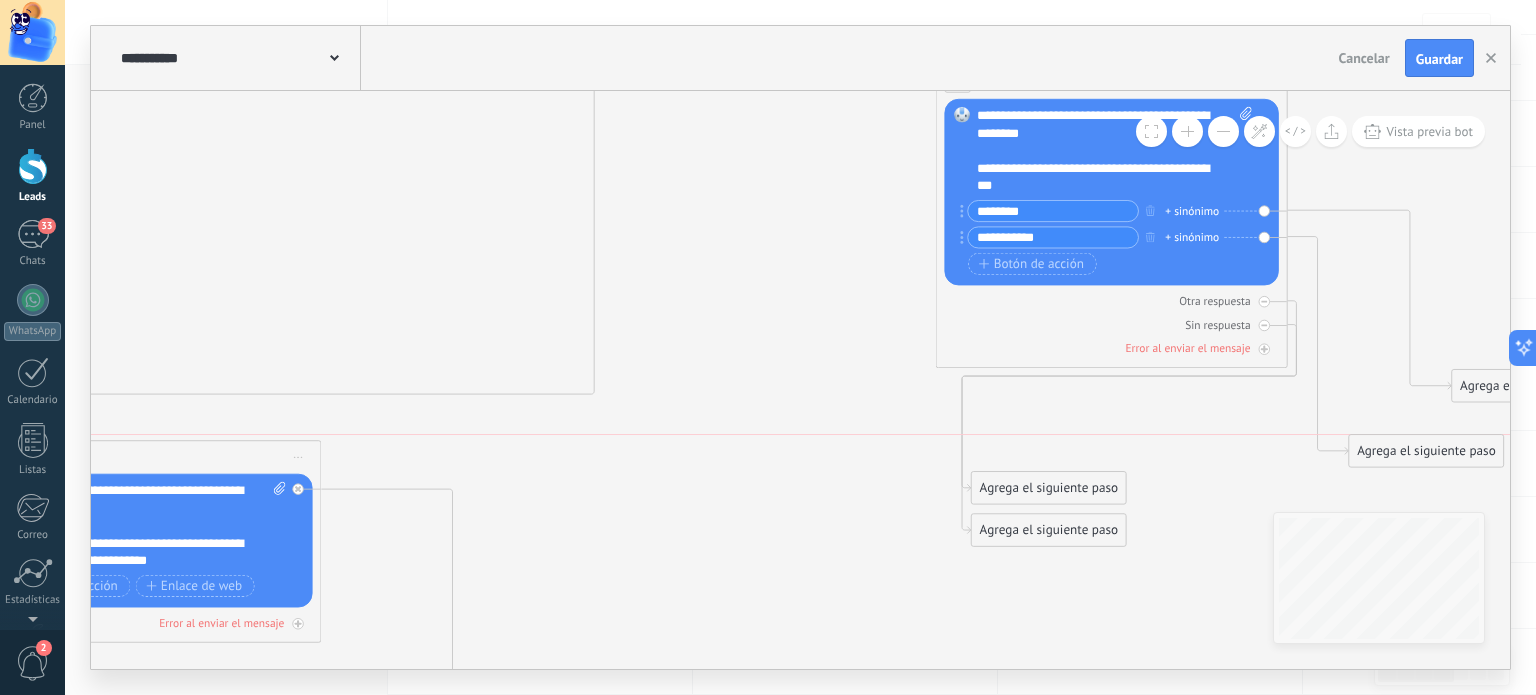 drag, startPoint x: 995, startPoint y: 439, endPoint x: 1457, endPoint y: 451, distance: 462.15582 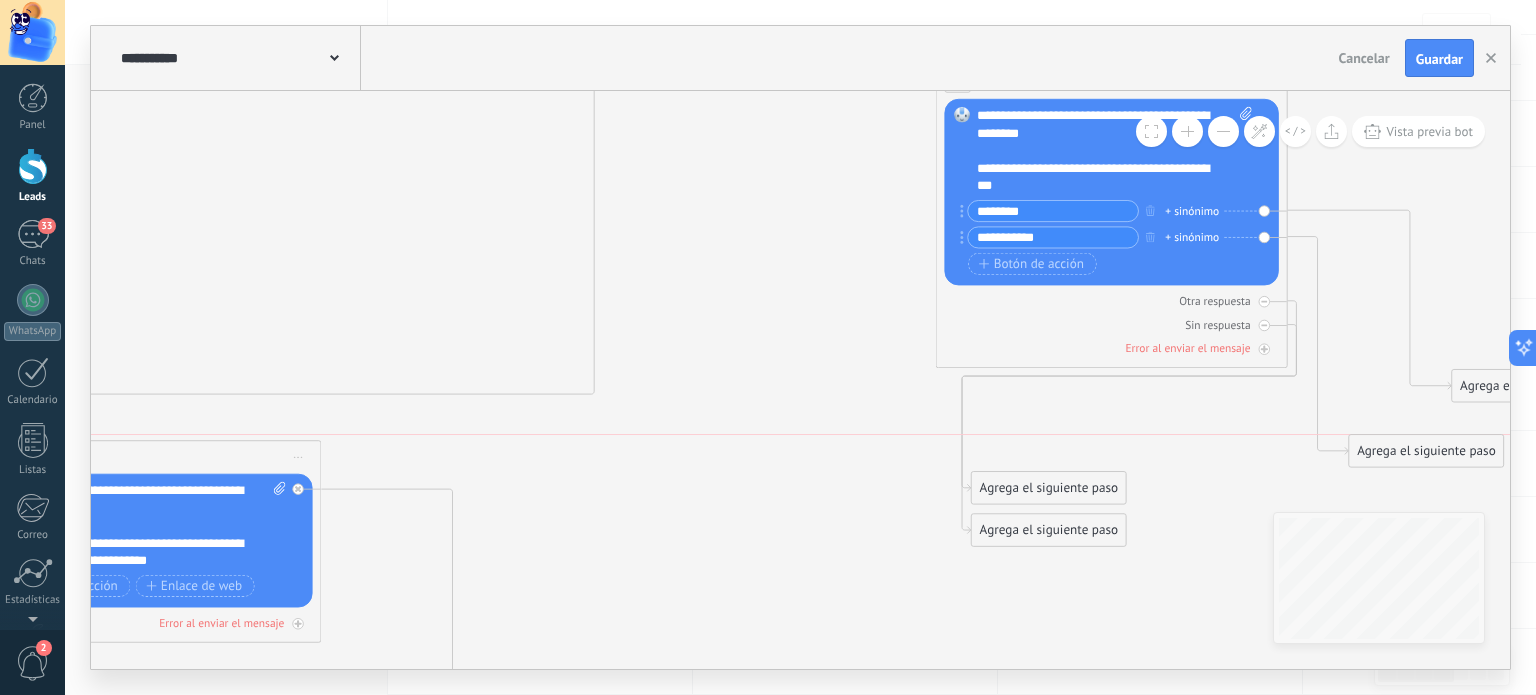 click on "Agrega el siguiente paso" at bounding box center (1426, 451) 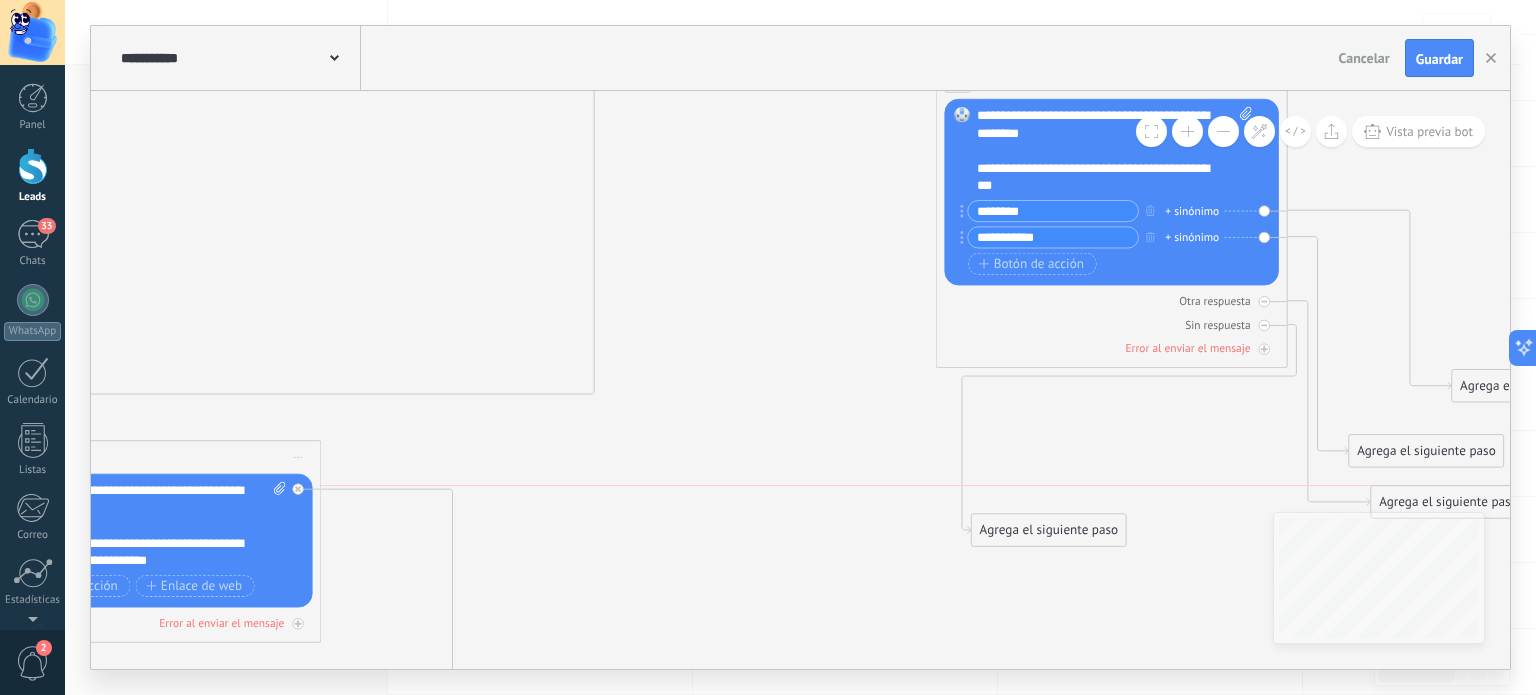 drag, startPoint x: 1068, startPoint y: 491, endPoint x: 1472, endPoint y: 508, distance: 404.3575 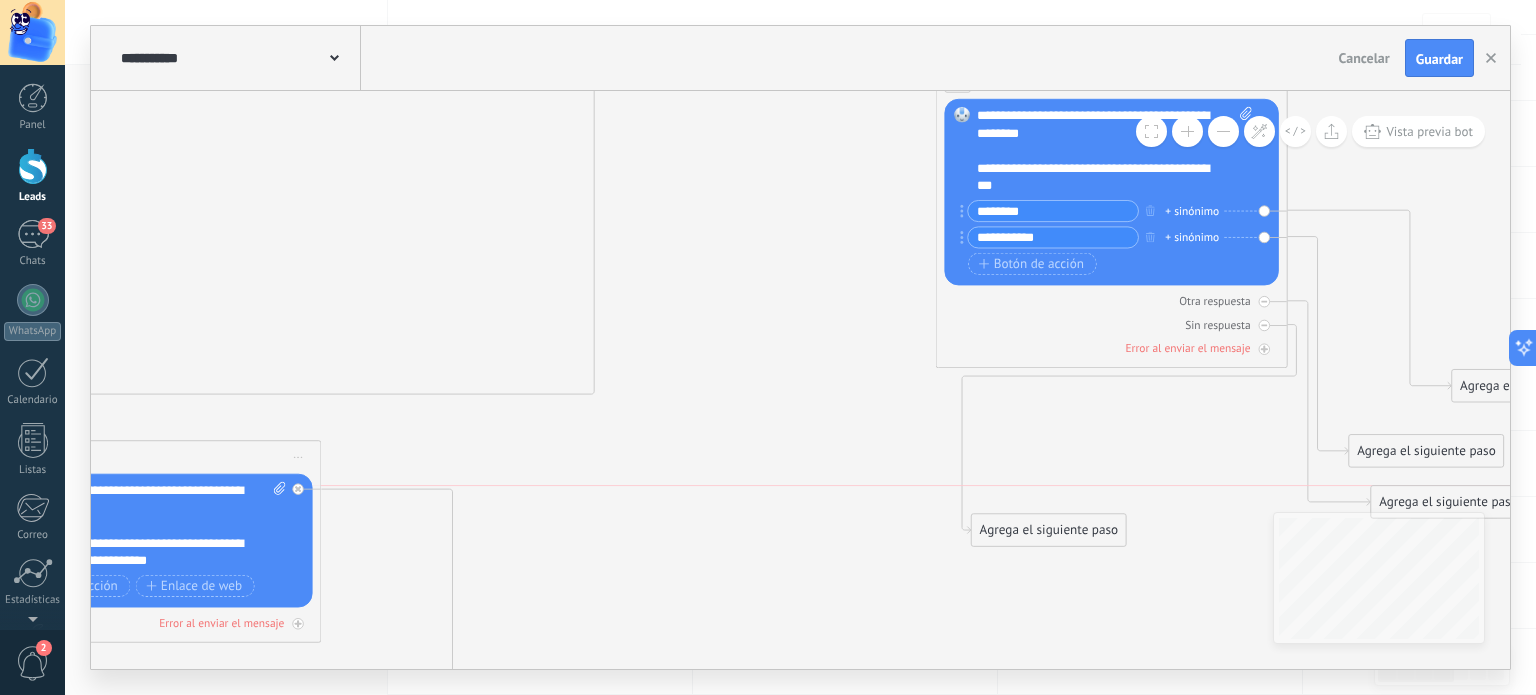 click on "Agrega el siguiente paso" at bounding box center (1448, 502) 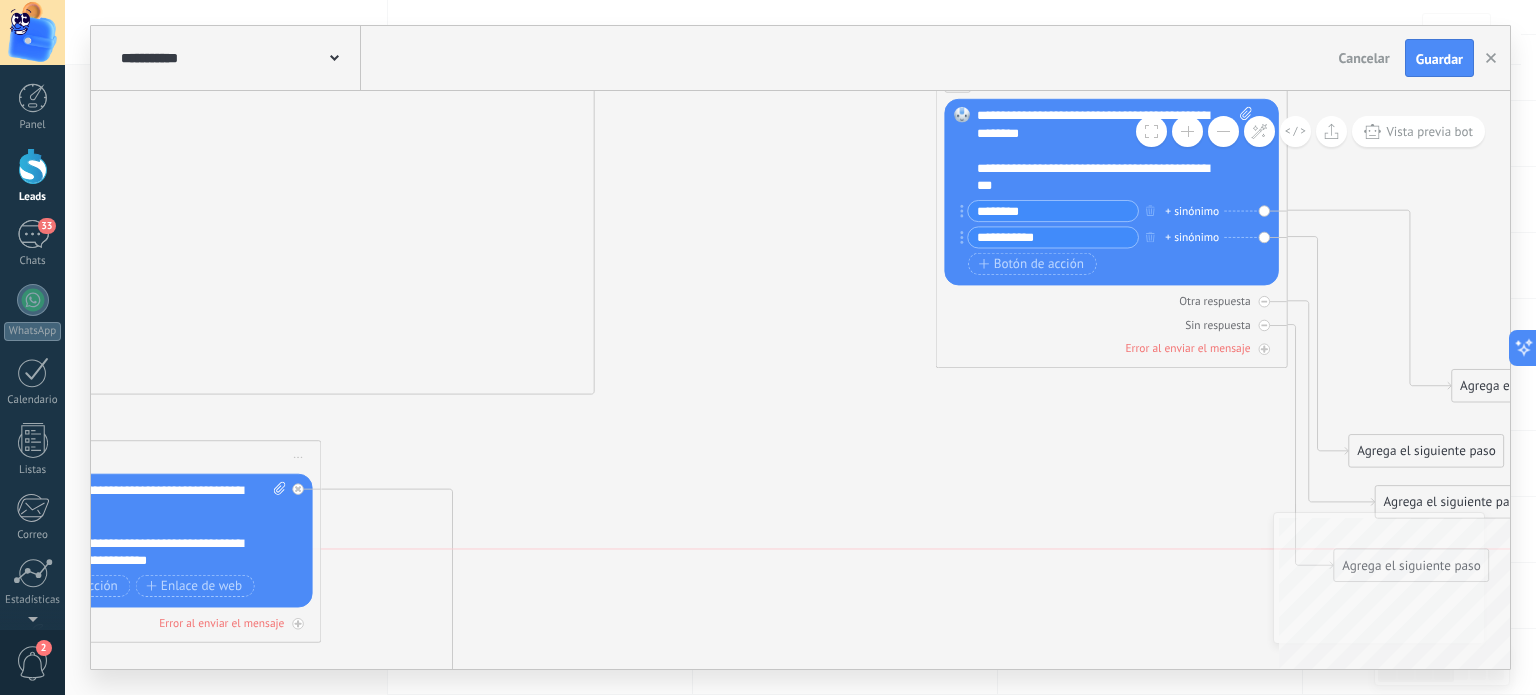 click on "**********" at bounding box center (800, 380) 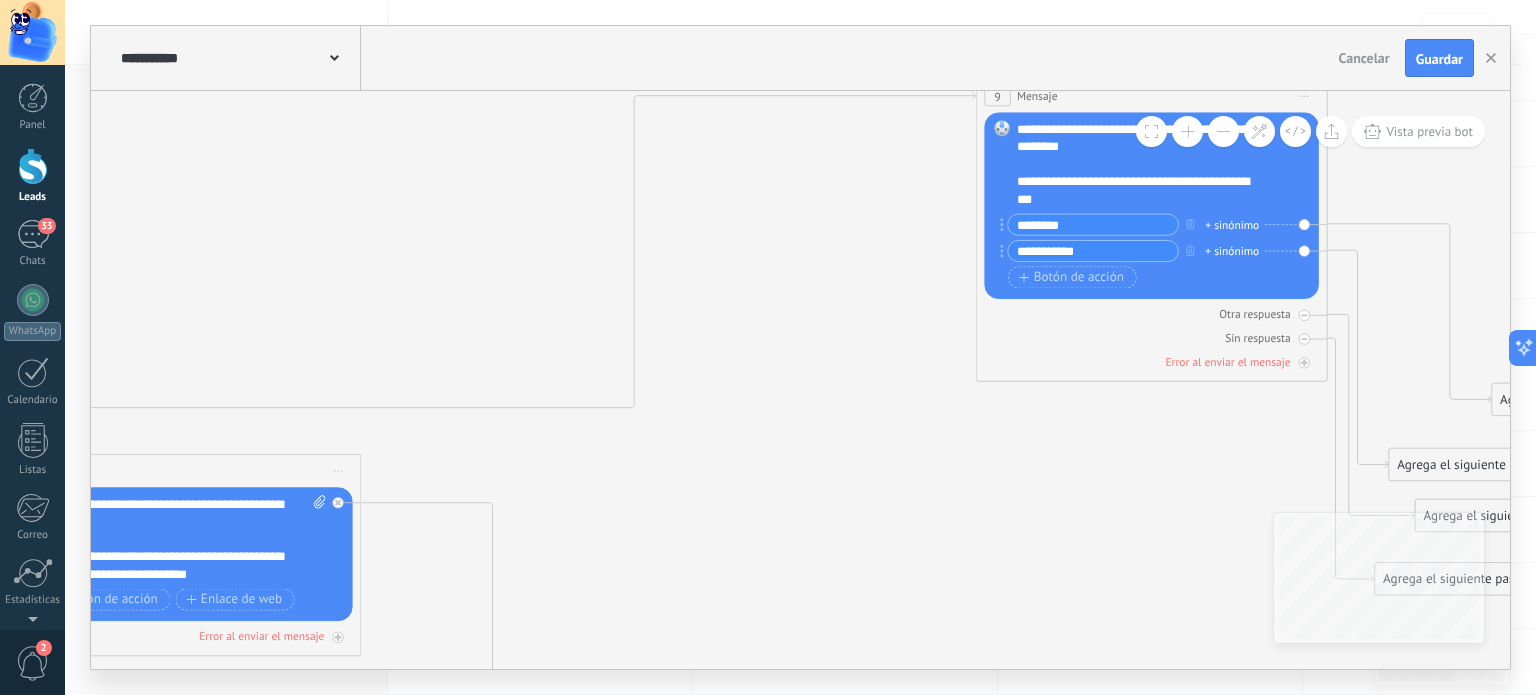 drag, startPoint x: 1382, startPoint y: 313, endPoint x: 1390, endPoint y: 306, distance: 10.630146 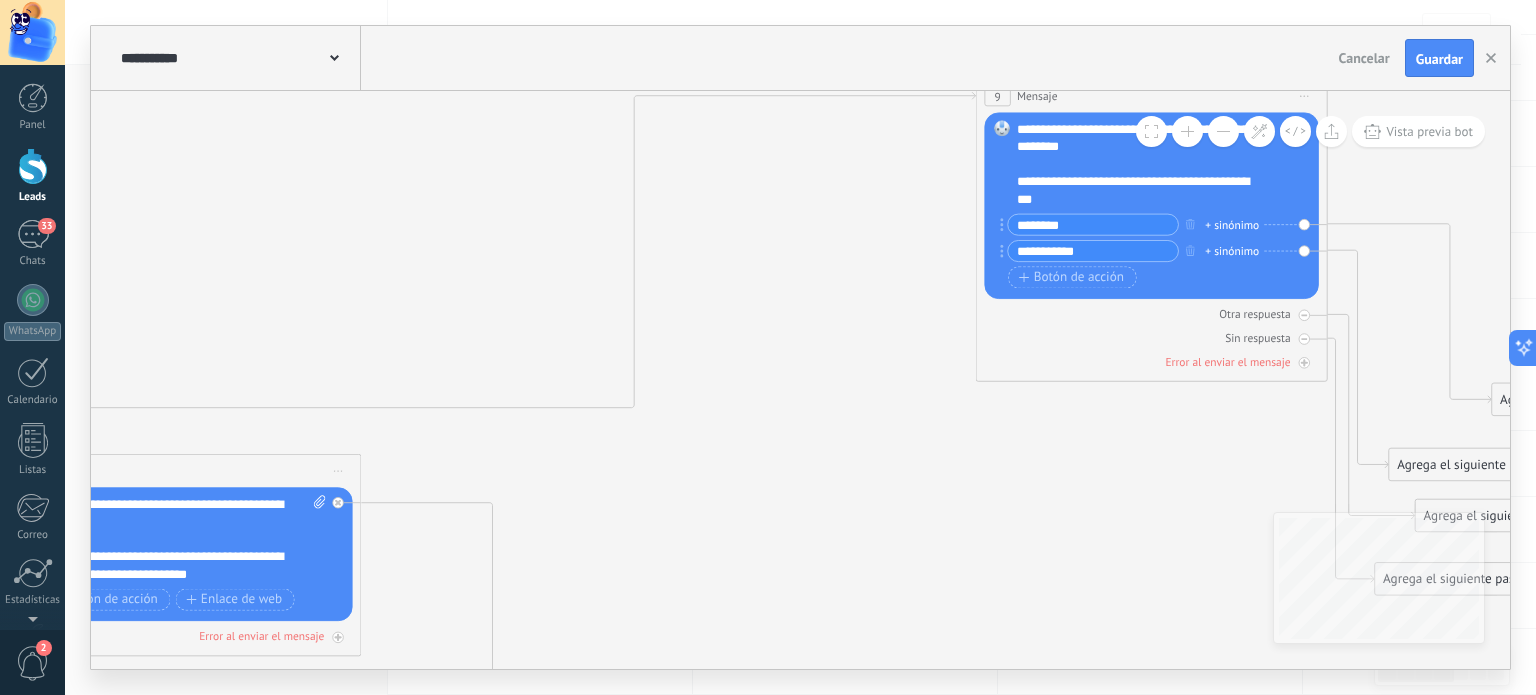 click 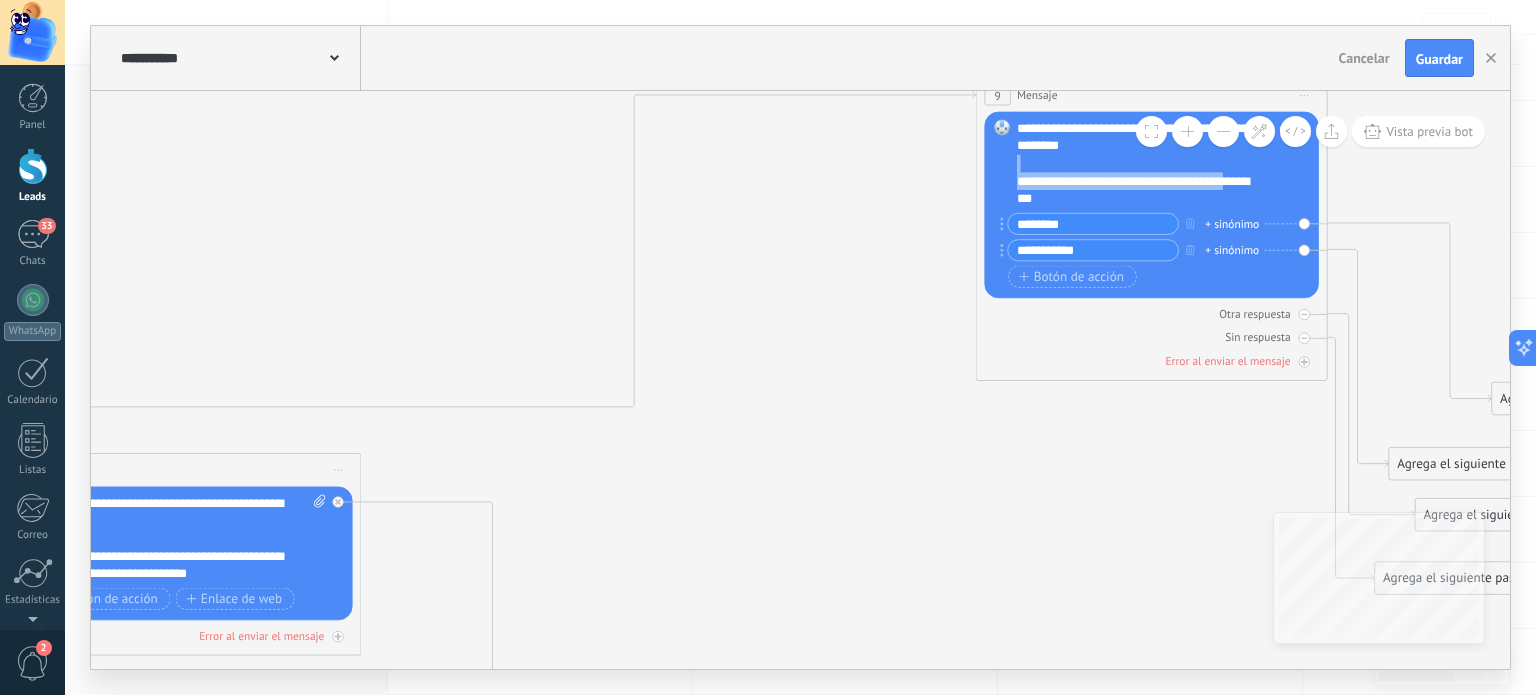 drag, startPoint x: 1183, startPoint y: 187, endPoint x: 916, endPoint y: 252, distance: 274.7981 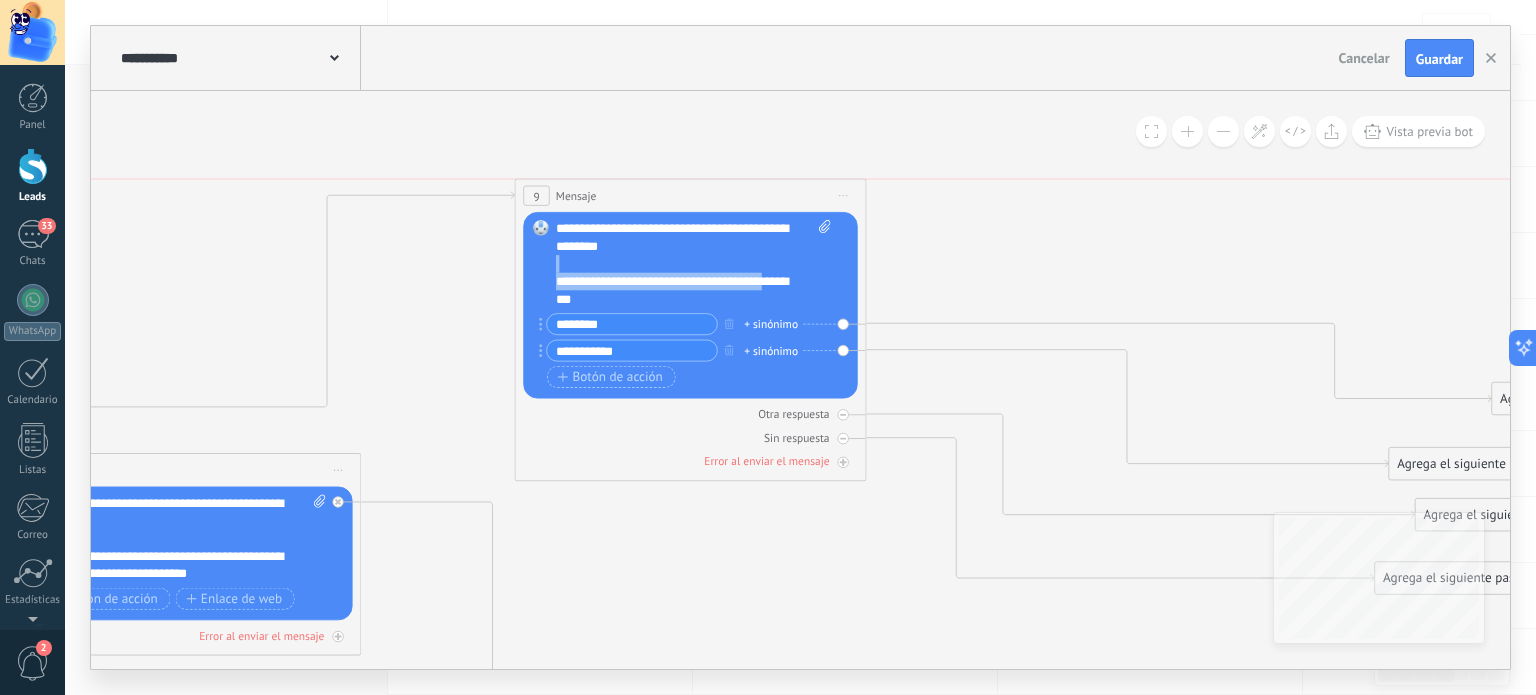 drag, startPoint x: 1098, startPoint y: 103, endPoint x: 620, endPoint y: 196, distance: 486.96304 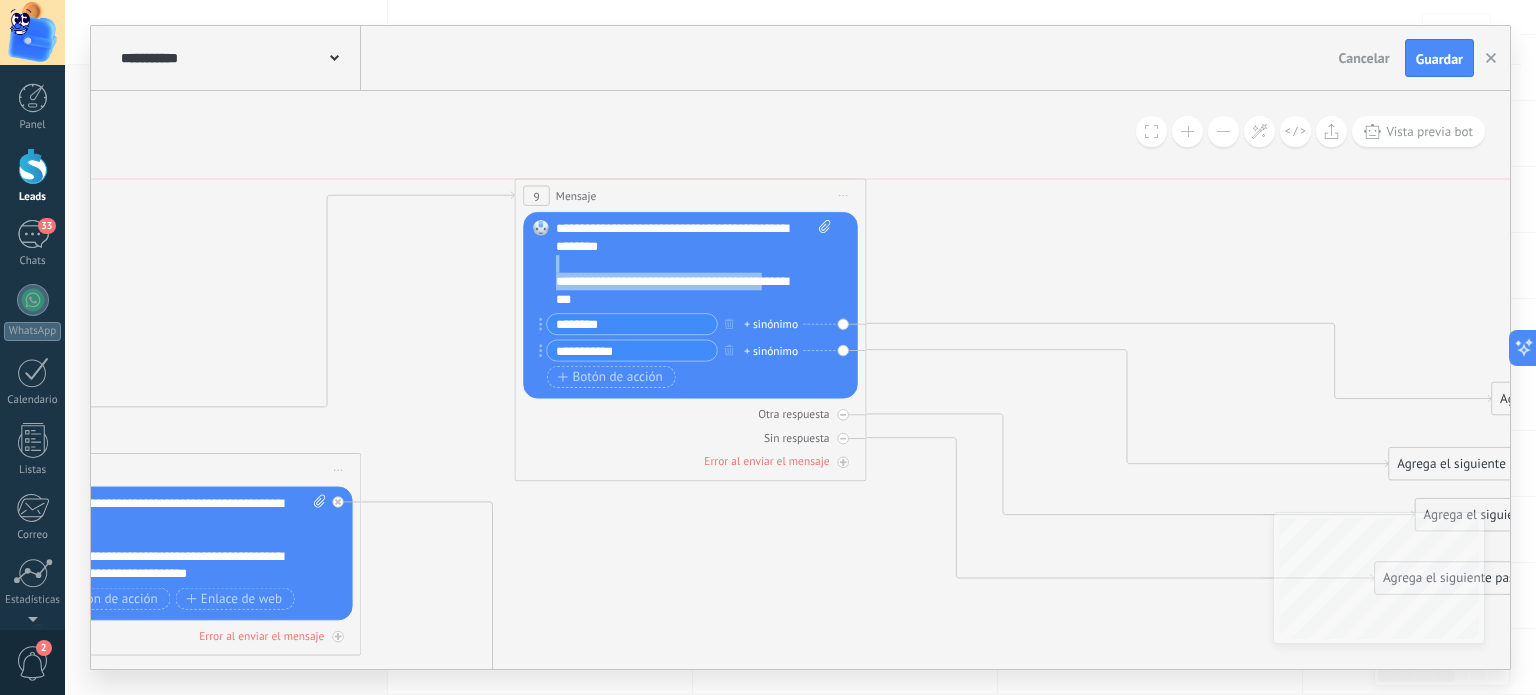 click on "9
Mensaje
*******
(a):
Todos los contactos - canales seleccionados
Todos los contactos - canales seleccionados
Todos los contactos - canal primario
Contacto principal - canales seleccionados
Contacto principal - canal primario
Todos los contactos - canales seleccionados
Todos los contactos - canales seleccionados
Todos los contactos - canal primario
Contacto principal - canales seleccionados" at bounding box center [690, 196] 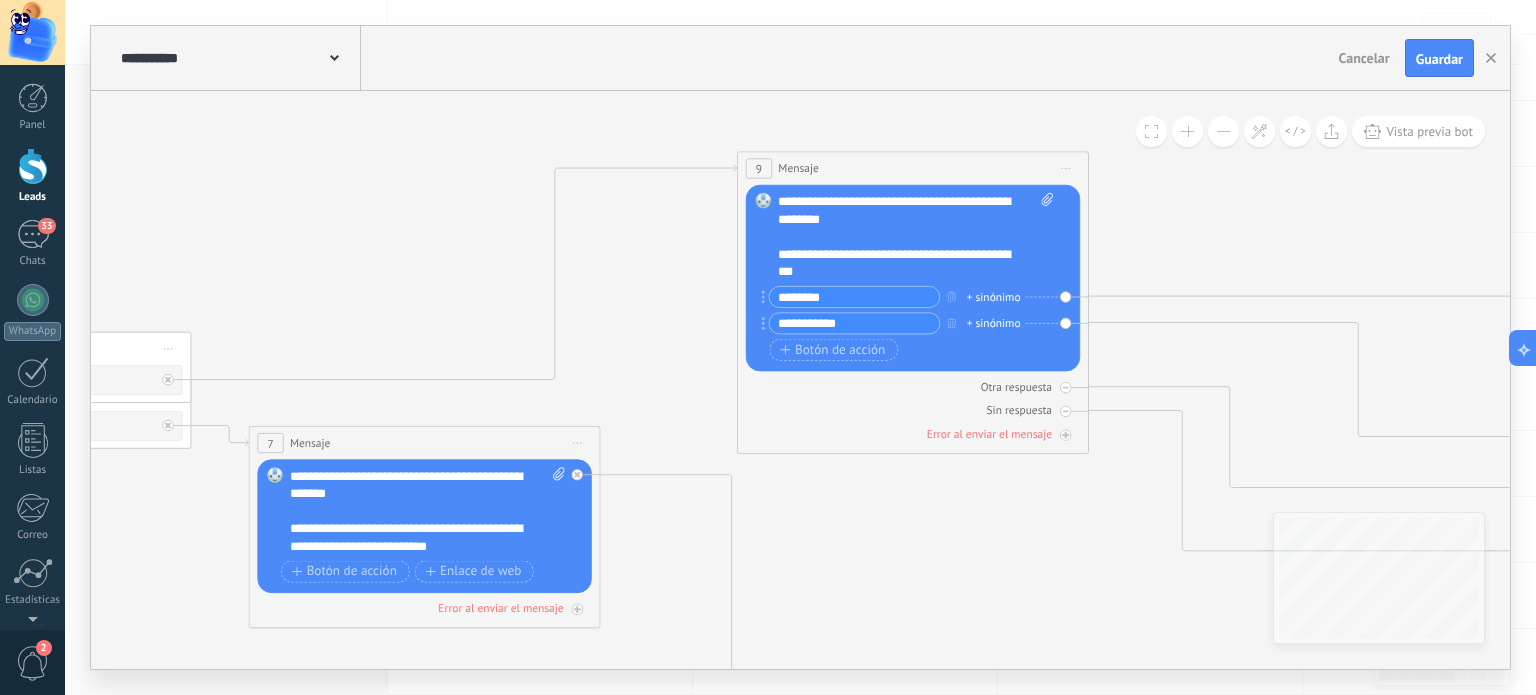 drag, startPoint x: 247, startPoint y: 295, endPoint x: 488, endPoint y: 274, distance: 241.91321 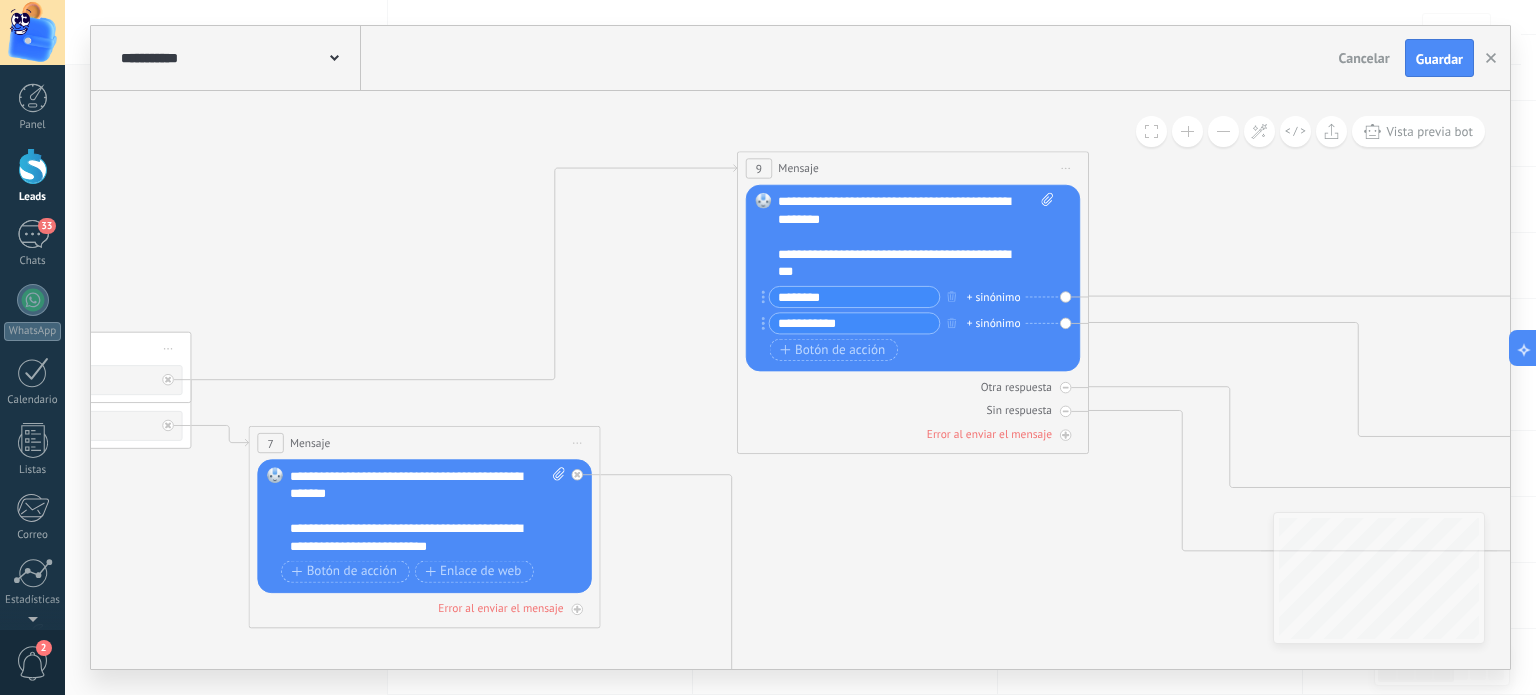 click 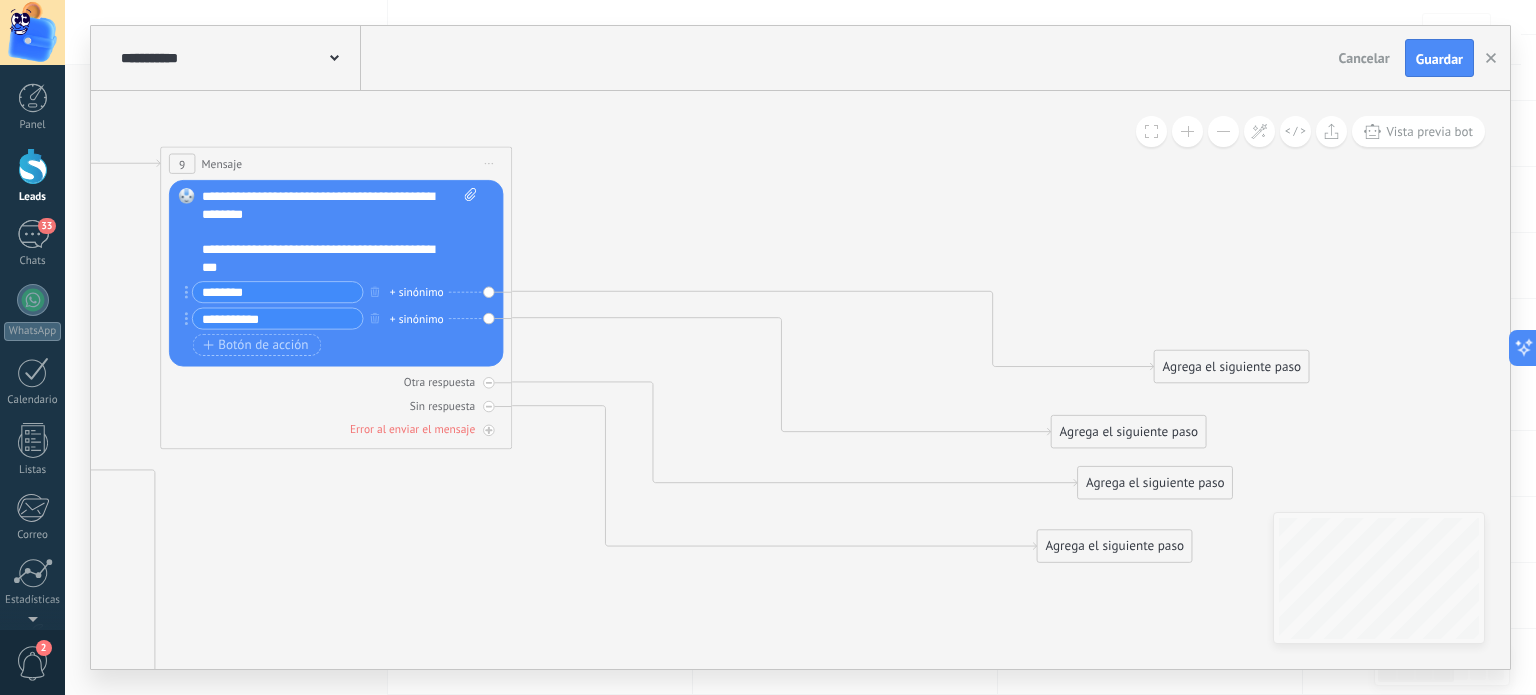 drag, startPoint x: 1252, startPoint y: 241, endPoint x: 642, endPoint y: 232, distance: 610.0664 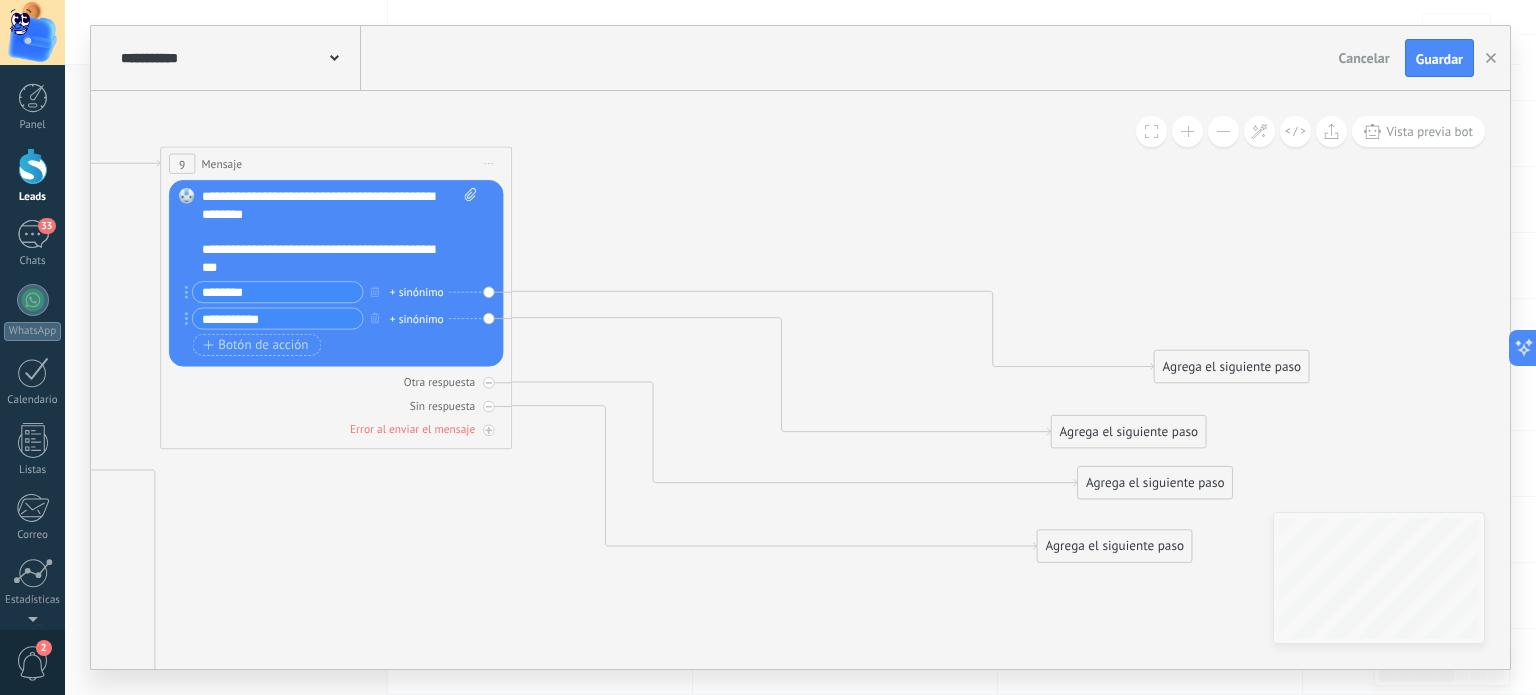 click 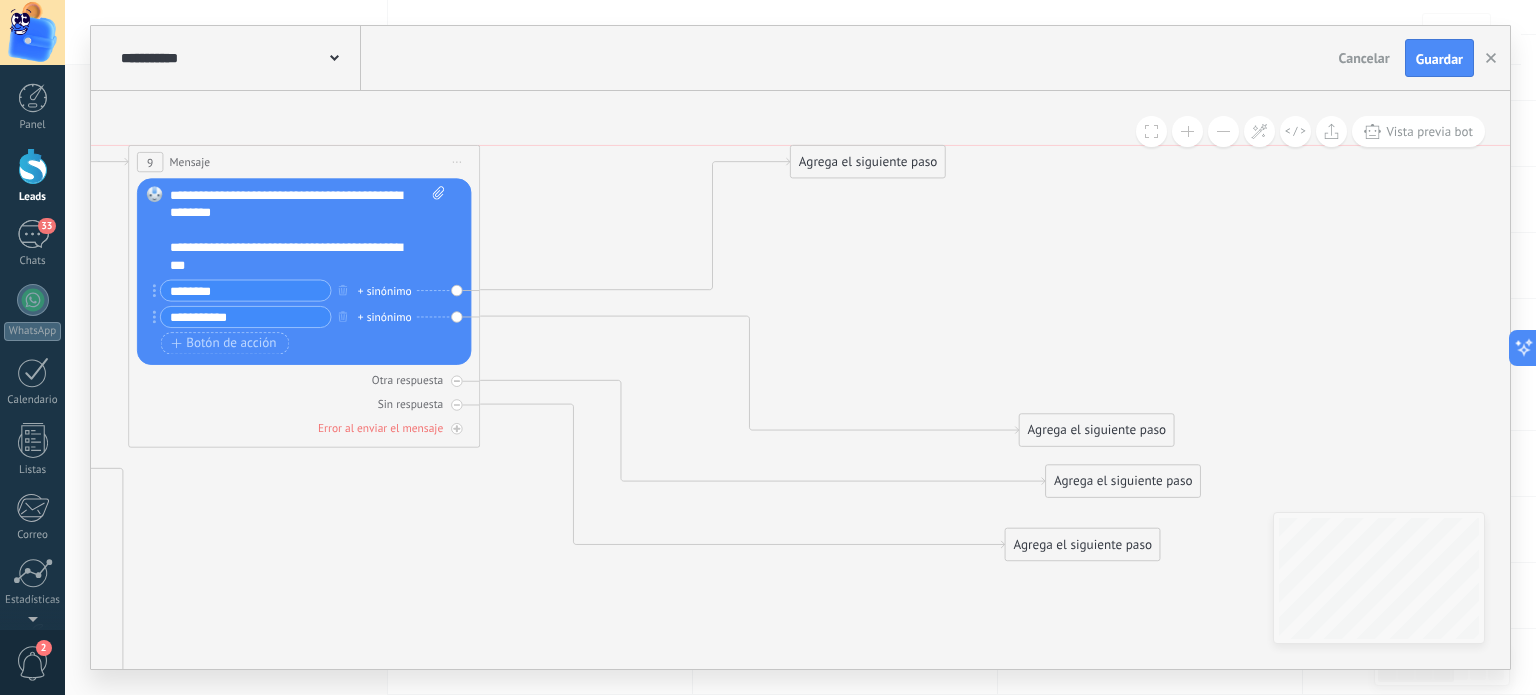 drag, startPoint x: 1120, startPoint y: 307, endPoint x: 771, endPoint y: 140, distance: 386.89792 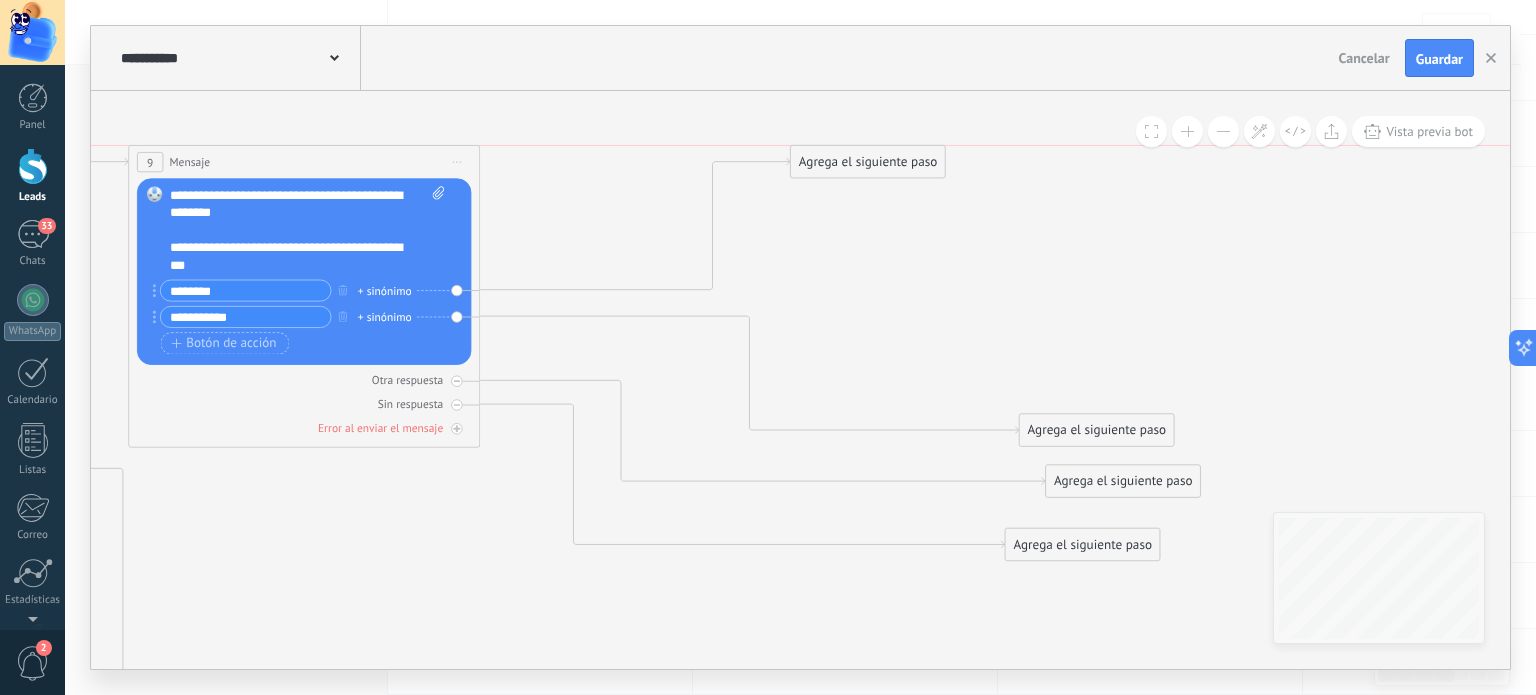 click on "Agrega el siguiente paso" at bounding box center (868, 162) 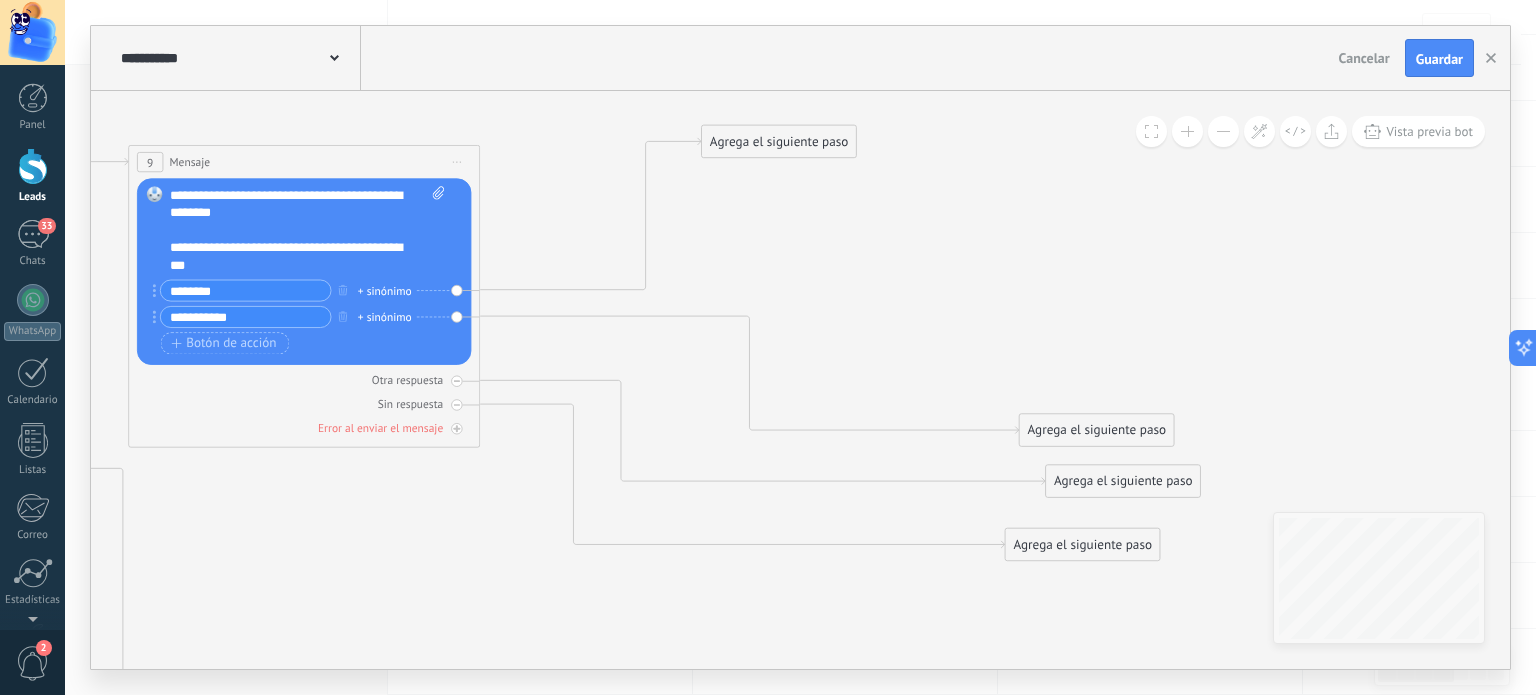 click on "Agrega el siguiente paso" at bounding box center [779, 142] 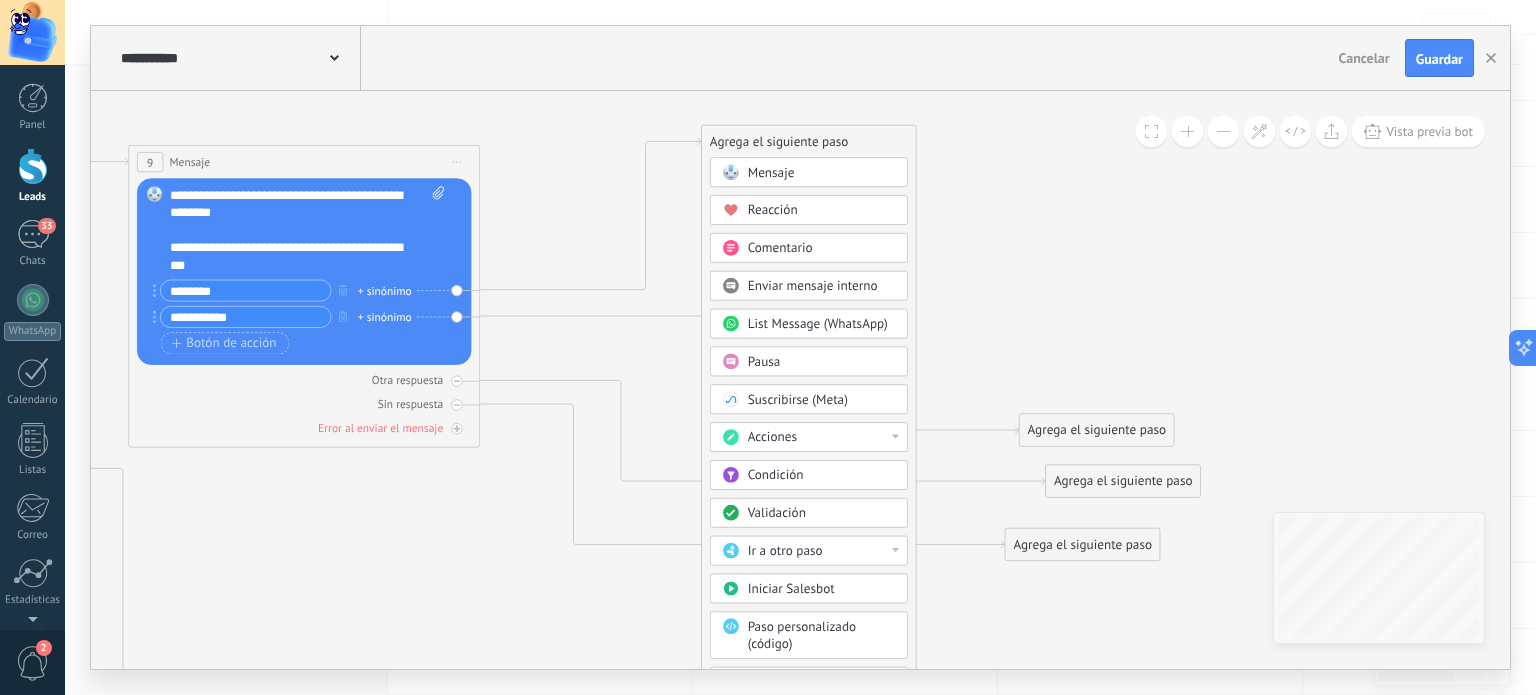click on "Mensaje" at bounding box center [822, 173] 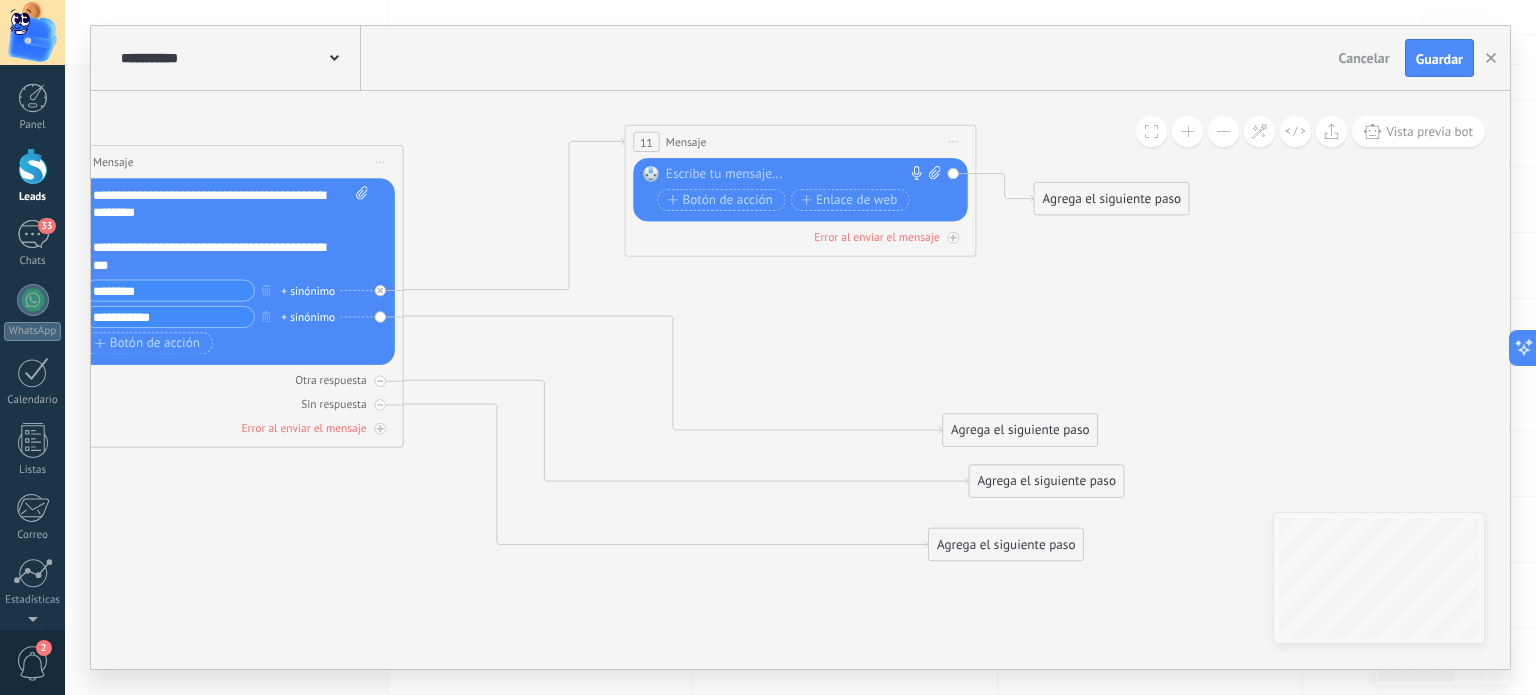 click at bounding box center [796, 175] 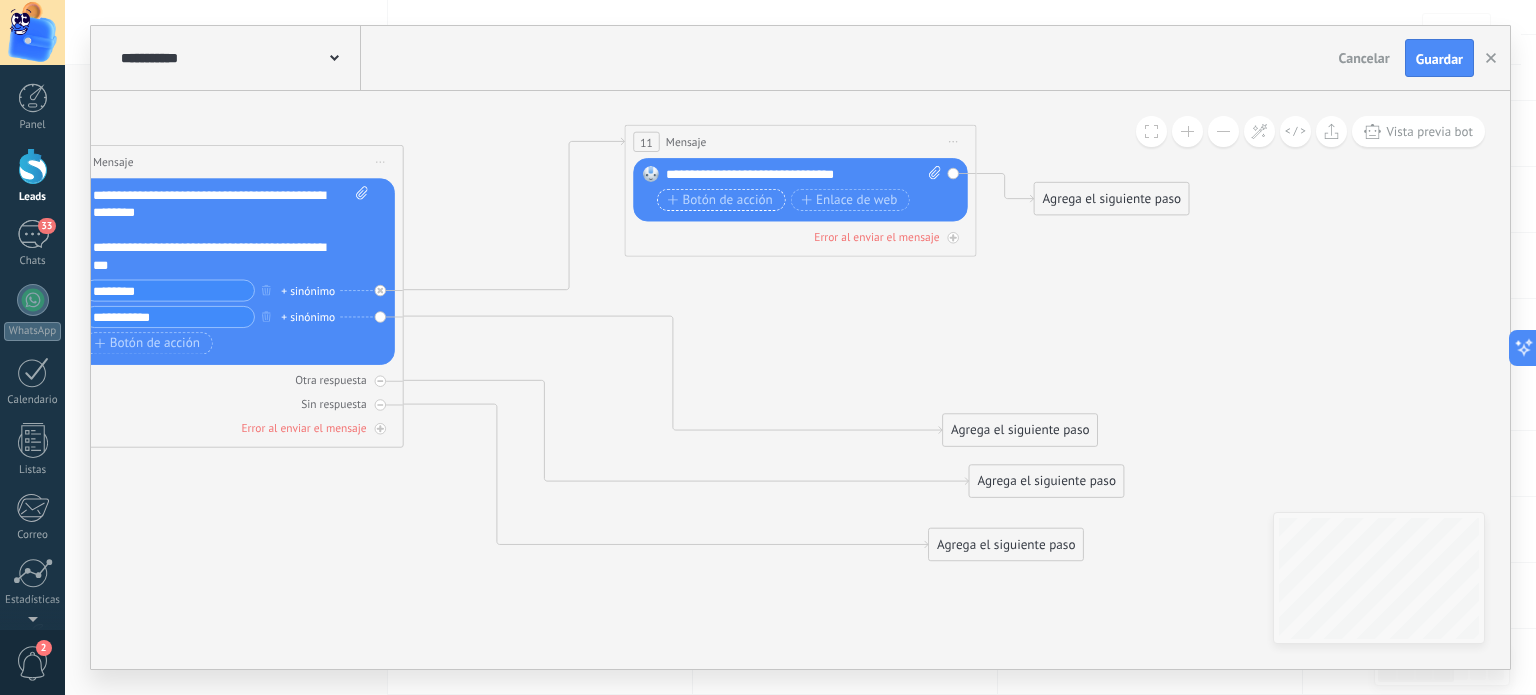 drag, startPoint x: 727, startPoint y: 198, endPoint x: 712, endPoint y: 225, distance: 30.88689 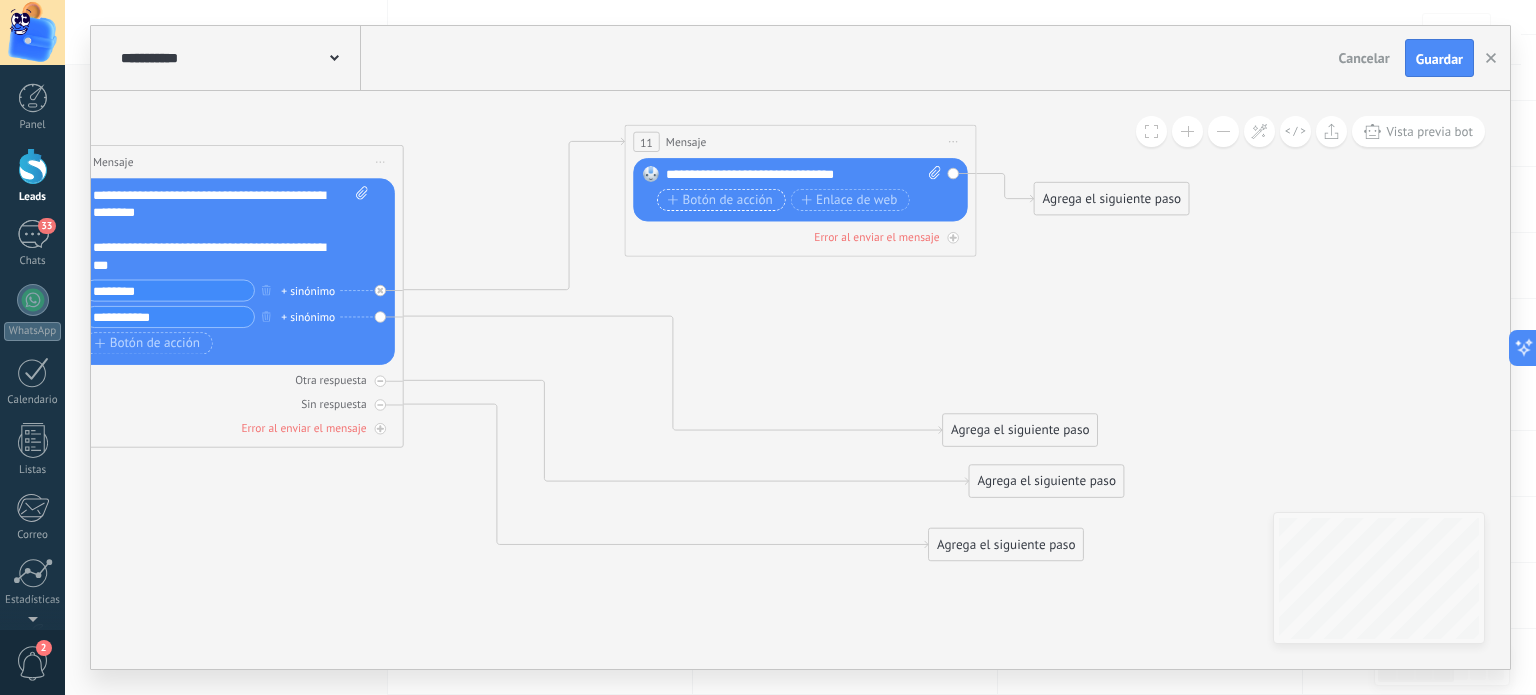 click on "Botón de acción" at bounding box center (720, 200) 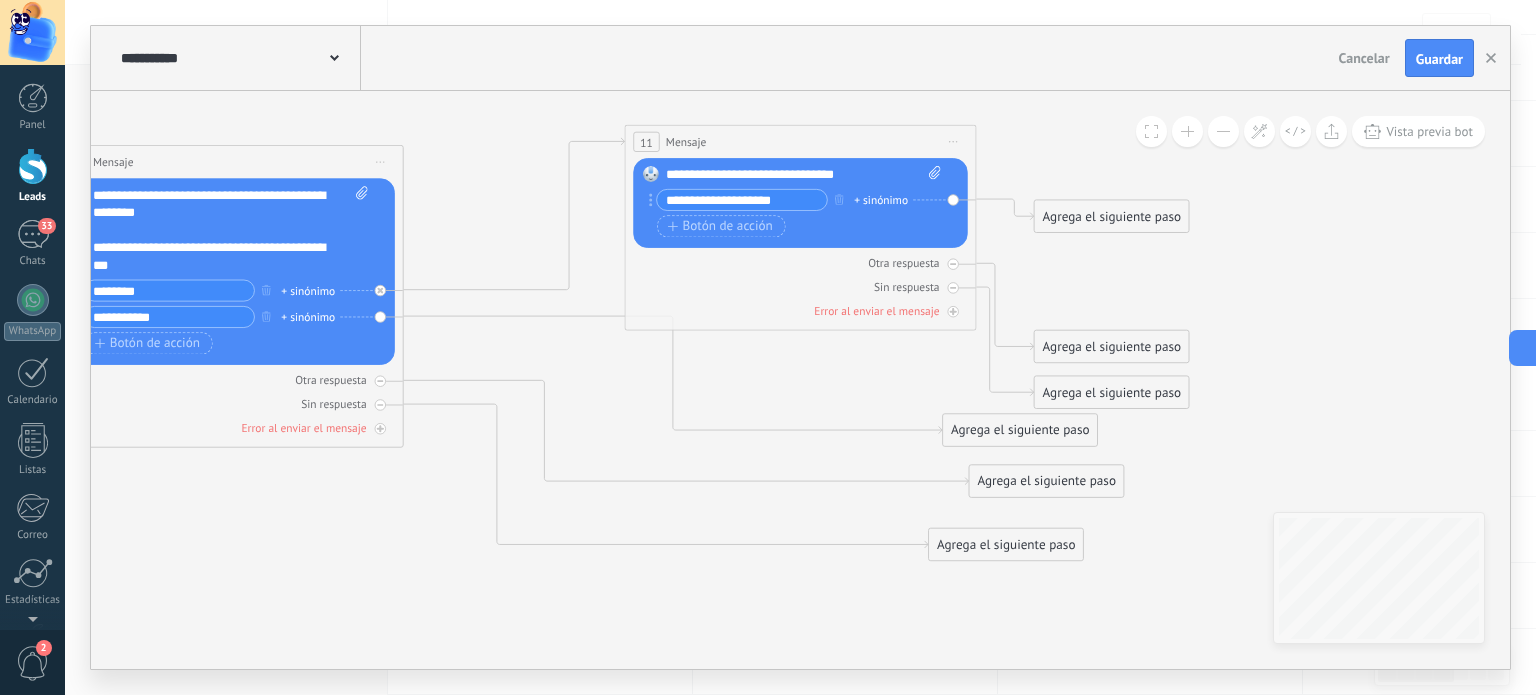 click on "**********" at bounding box center (742, 200) 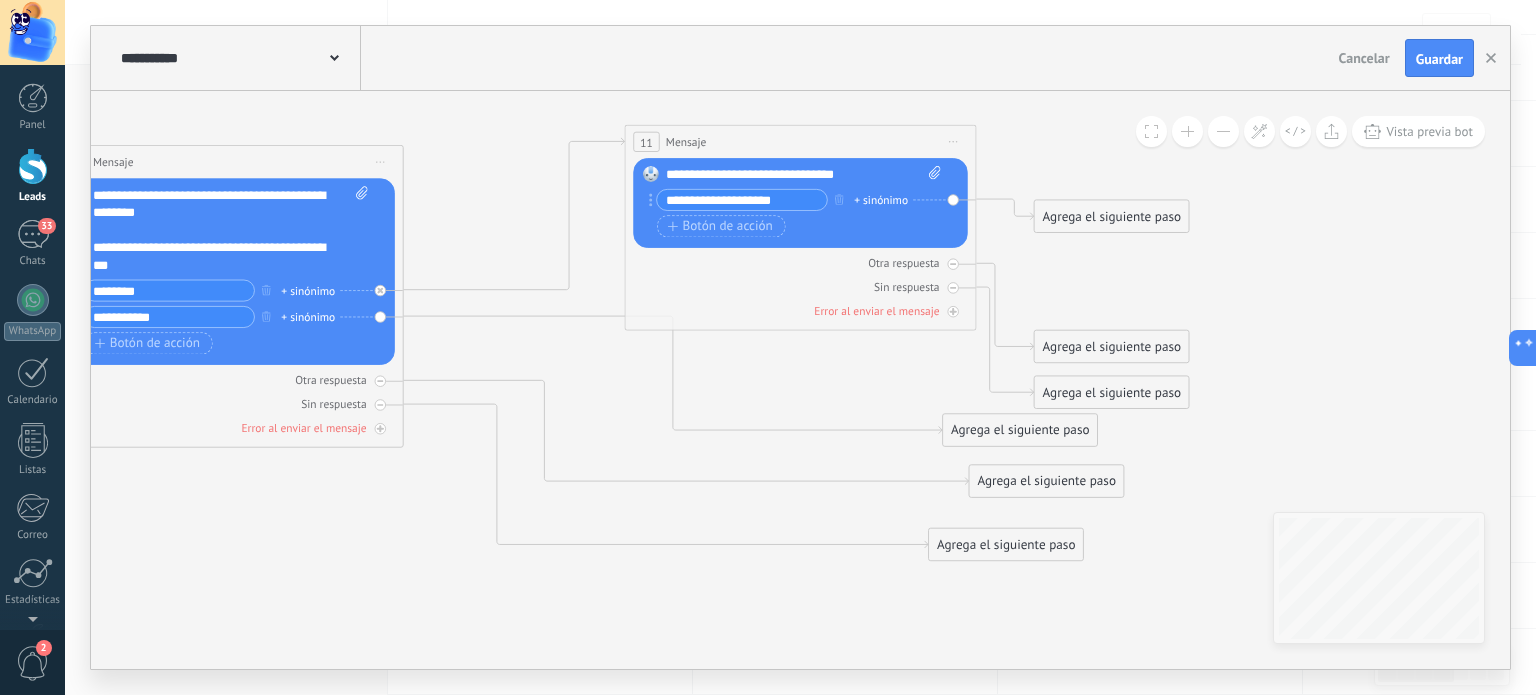 click on "**********" at bounding box center (742, 200) 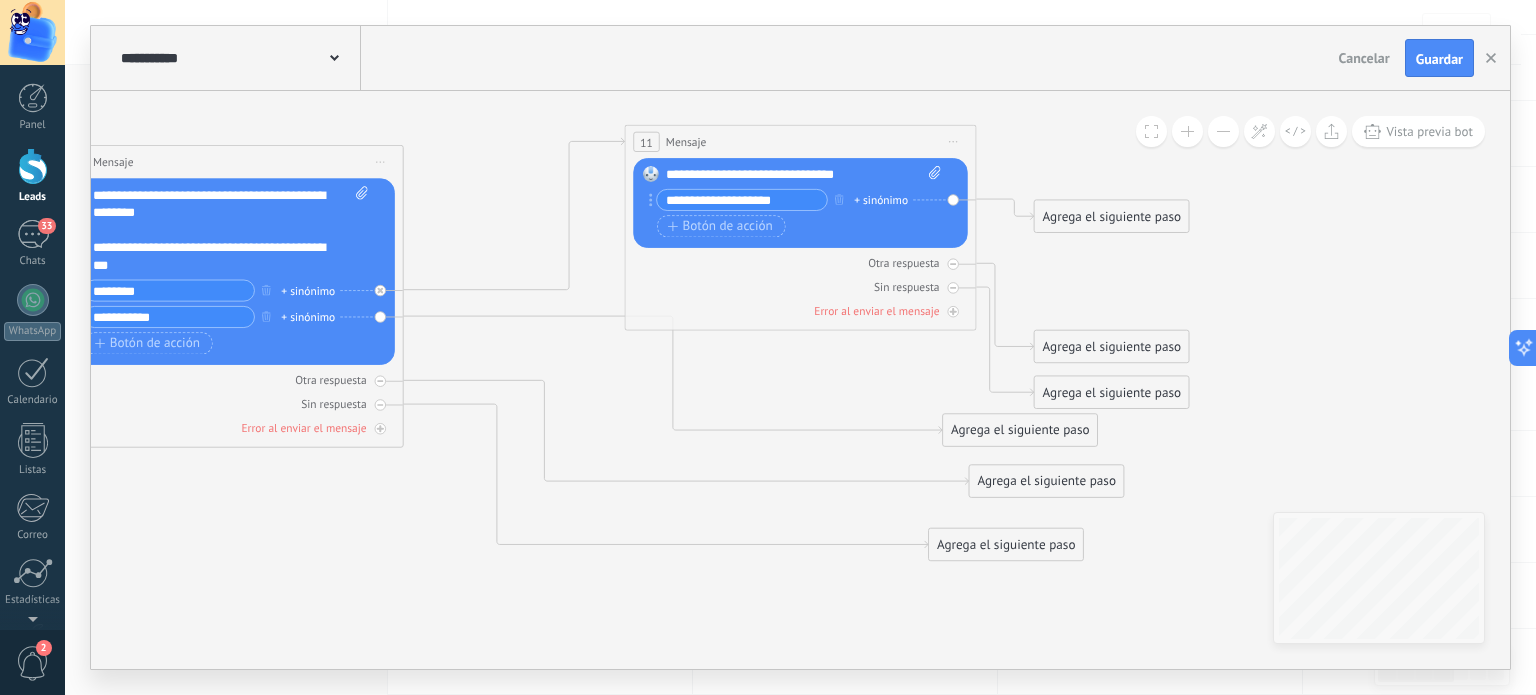 paste 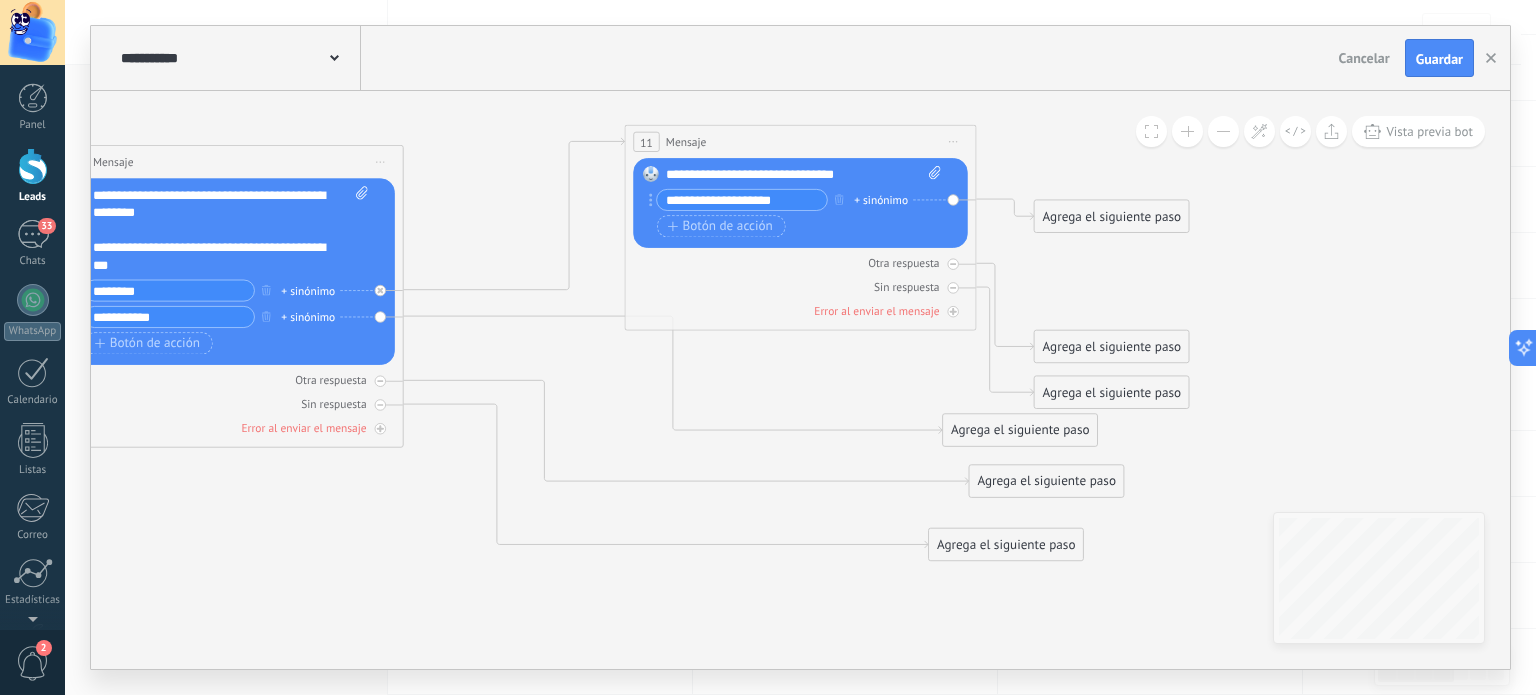 type on "**********" 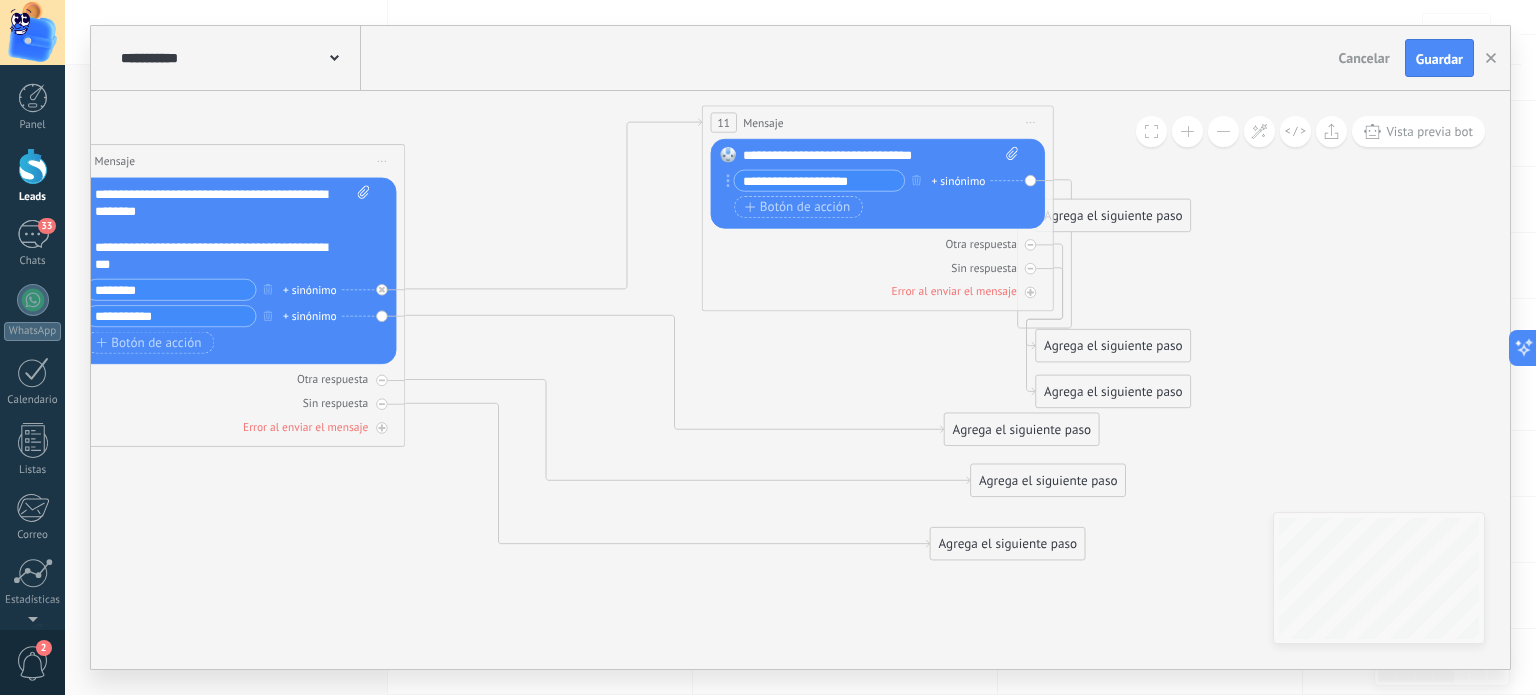 drag, startPoint x: 912, startPoint y: 135, endPoint x: 988, endPoint y: 118, distance: 77.87811 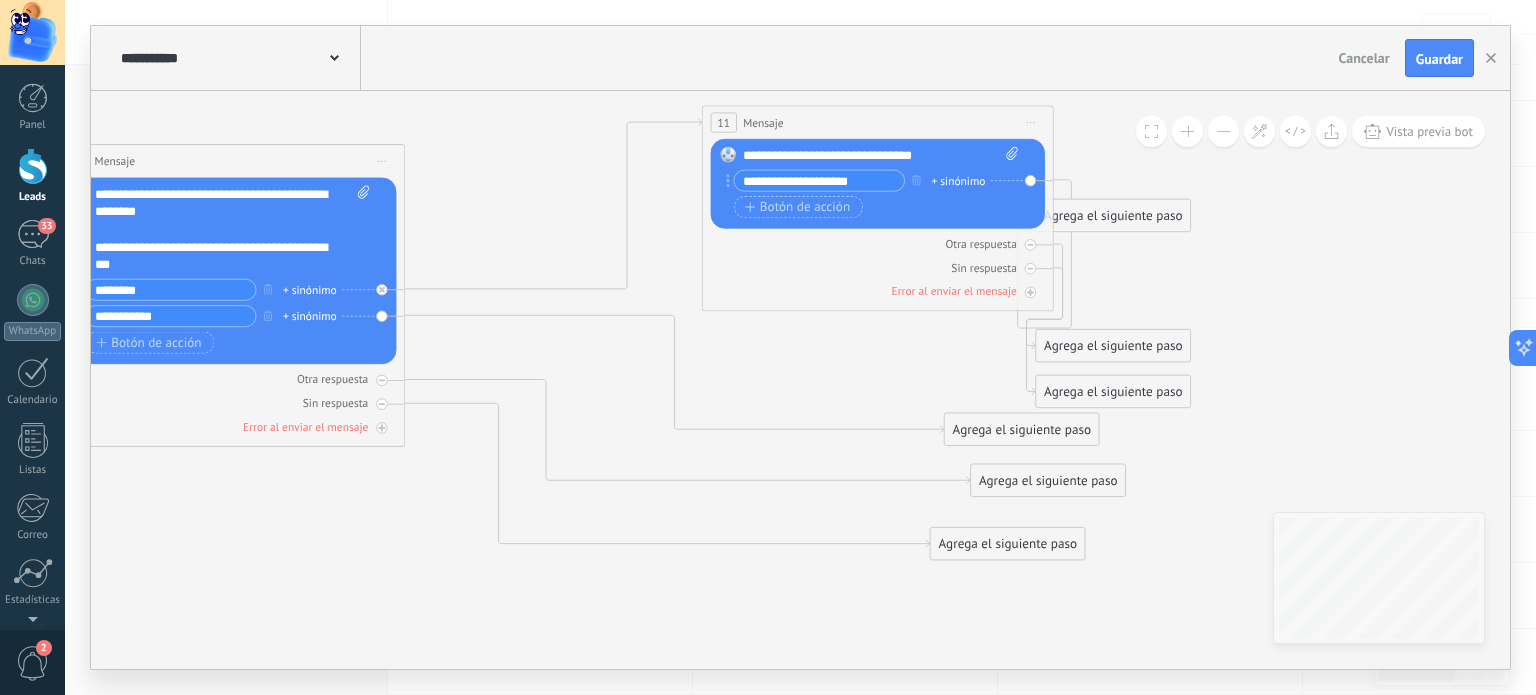 click on "11
Mensaje
*******
(a):
Todos los contactos - canales seleccionados
Todos los contactos - canales seleccionados
Todos los contactos - canal primario
Contacto principal - canales seleccionados
Contacto principal - canal primario
Todos los contactos - canales seleccionados
Todos los contactos - canales seleccionados
Todos los contactos - canal primario
Contacto principal - canales seleccionados" at bounding box center [878, 122] 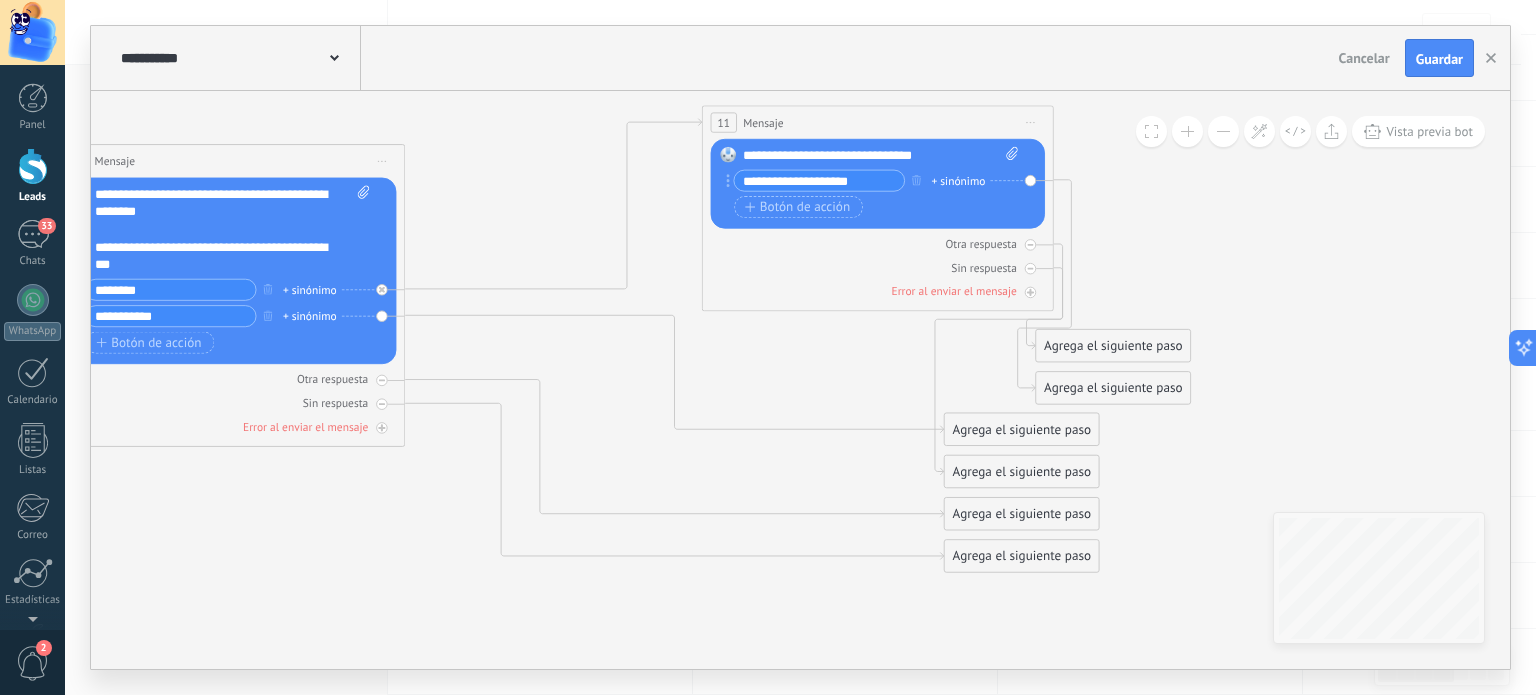 drag, startPoint x: 1182, startPoint y: 339, endPoint x: 1392, endPoint y: 323, distance: 210.60864 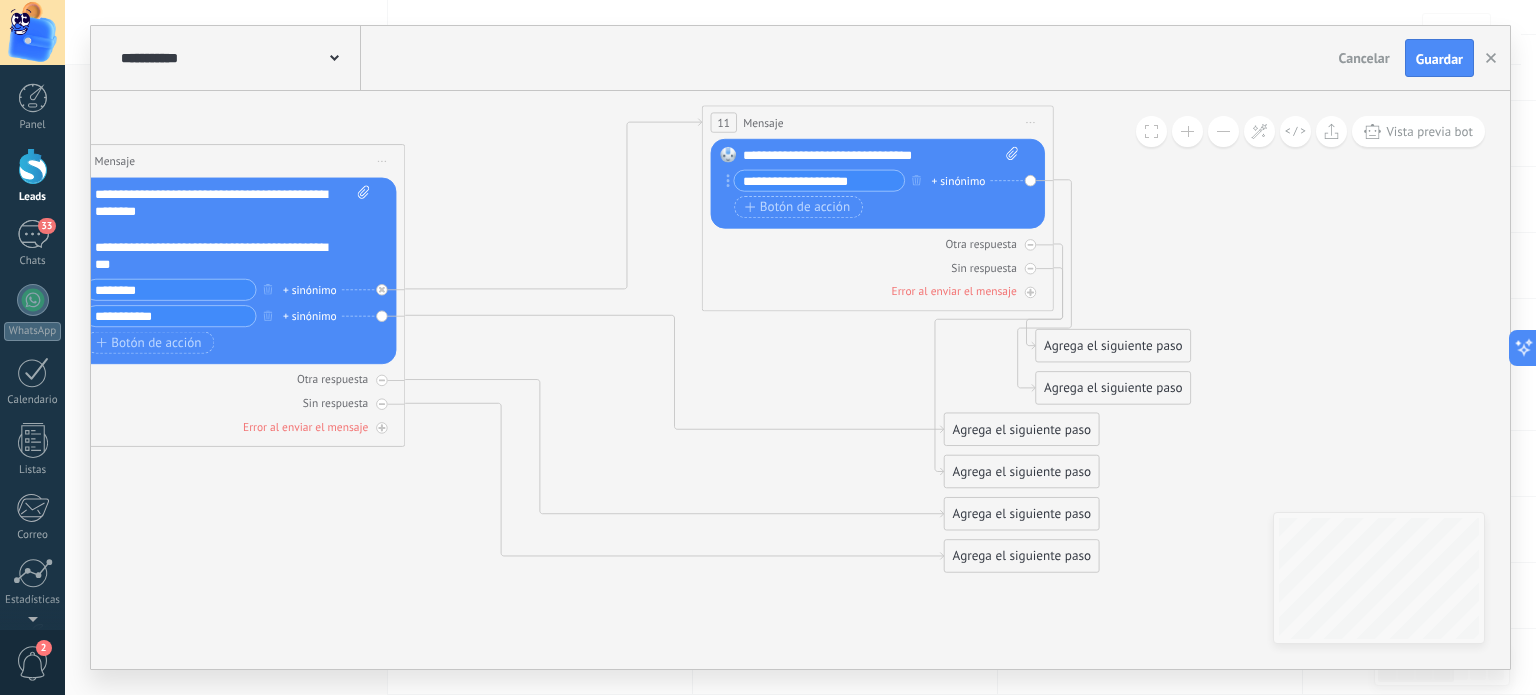 click on "Agrega el siguiente paso" at bounding box center [1113, 346] 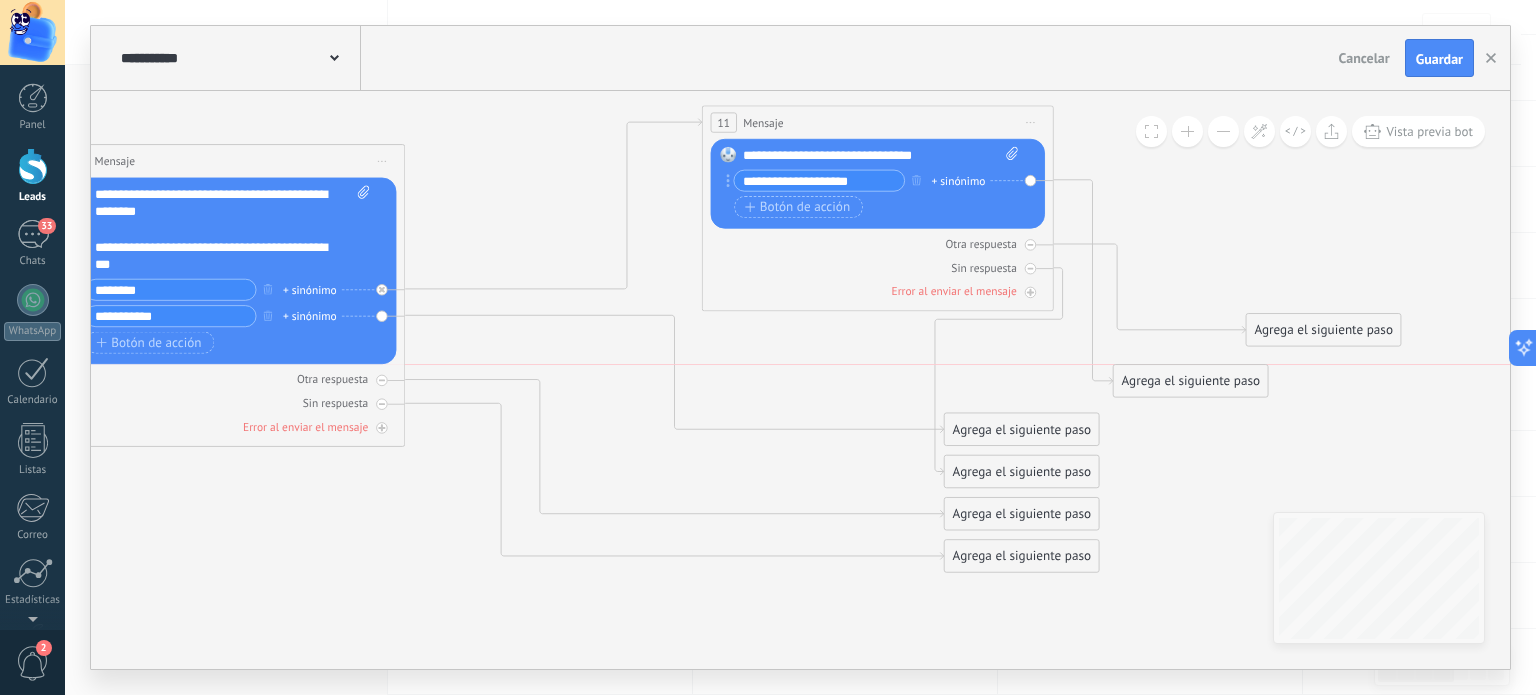 drag, startPoint x: 1150, startPoint y: 378, endPoint x: 1403, endPoint y: 383, distance: 253.04941 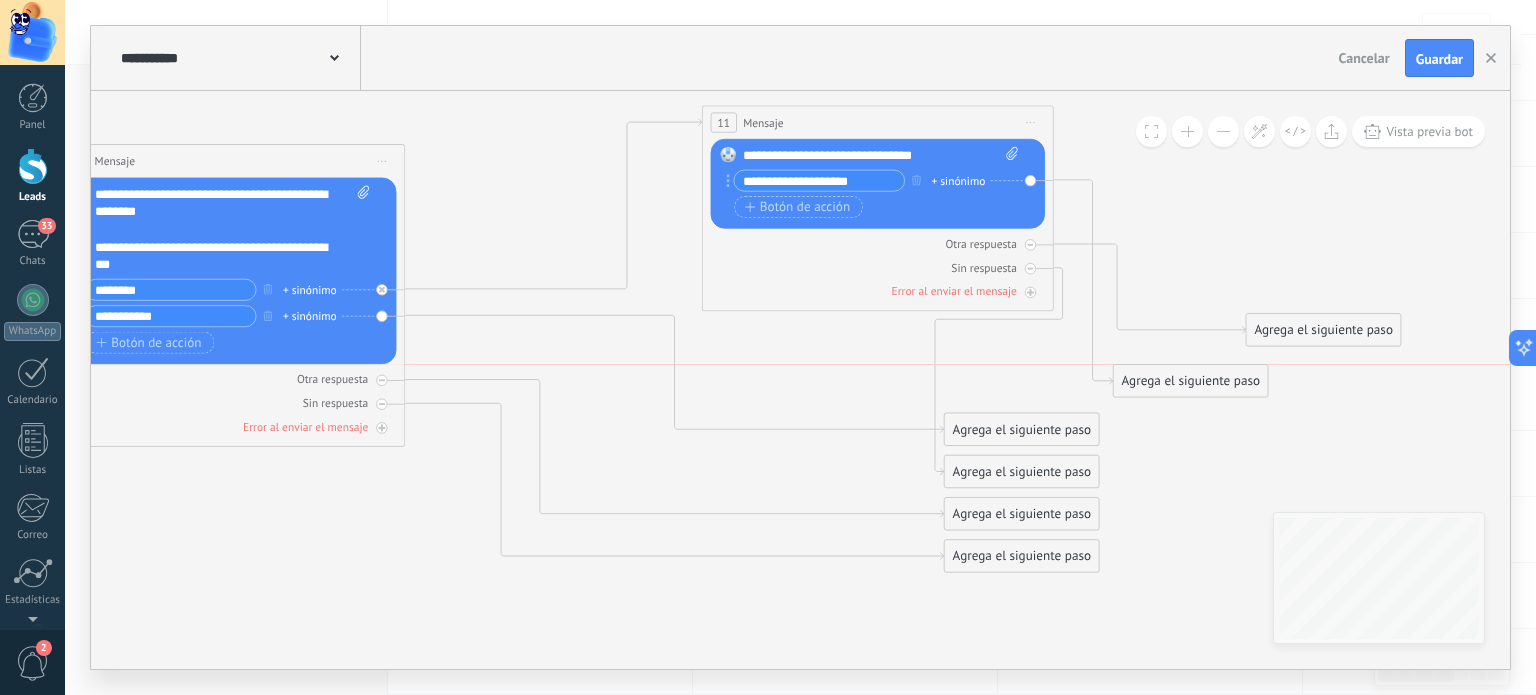click on "Agrega el siguiente paso" at bounding box center [1191, 381] 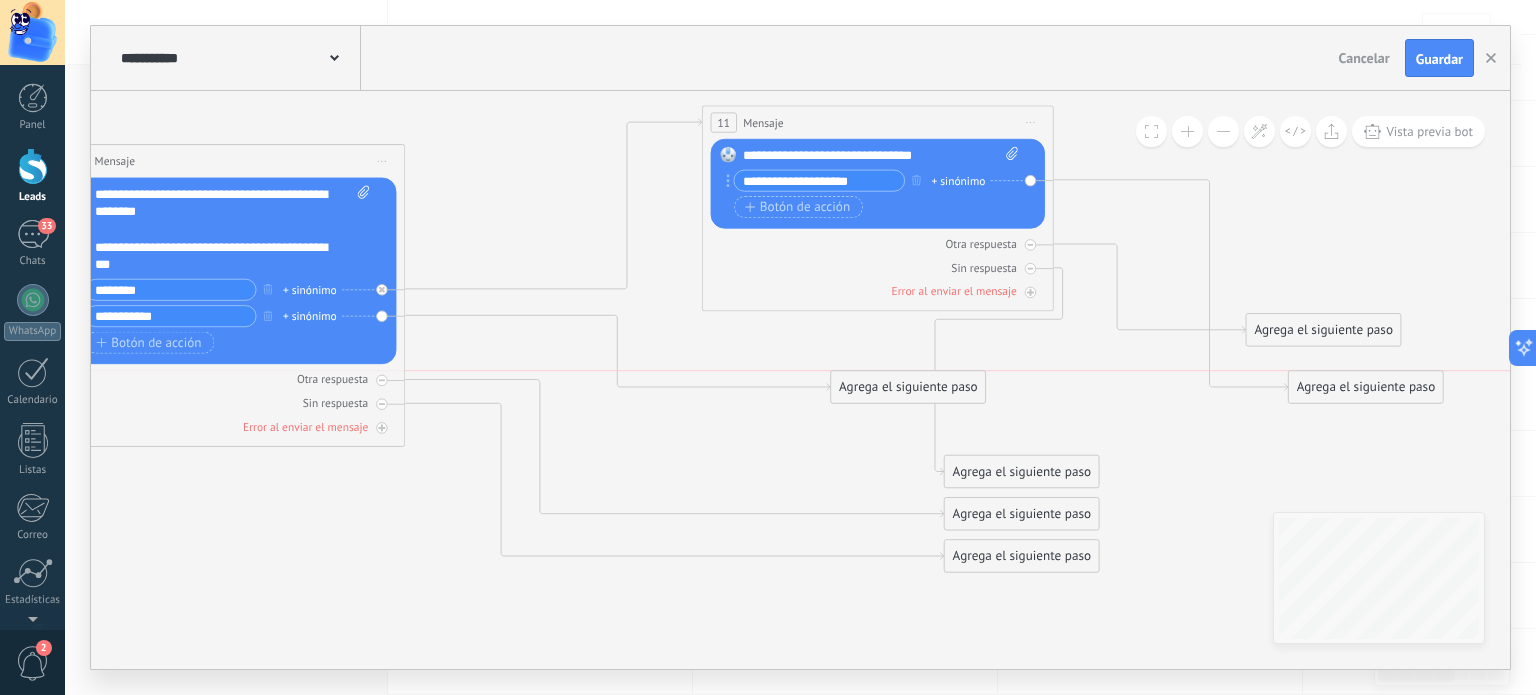 drag, startPoint x: 1072, startPoint y: 427, endPoint x: 976, endPoint y: 399, distance: 100 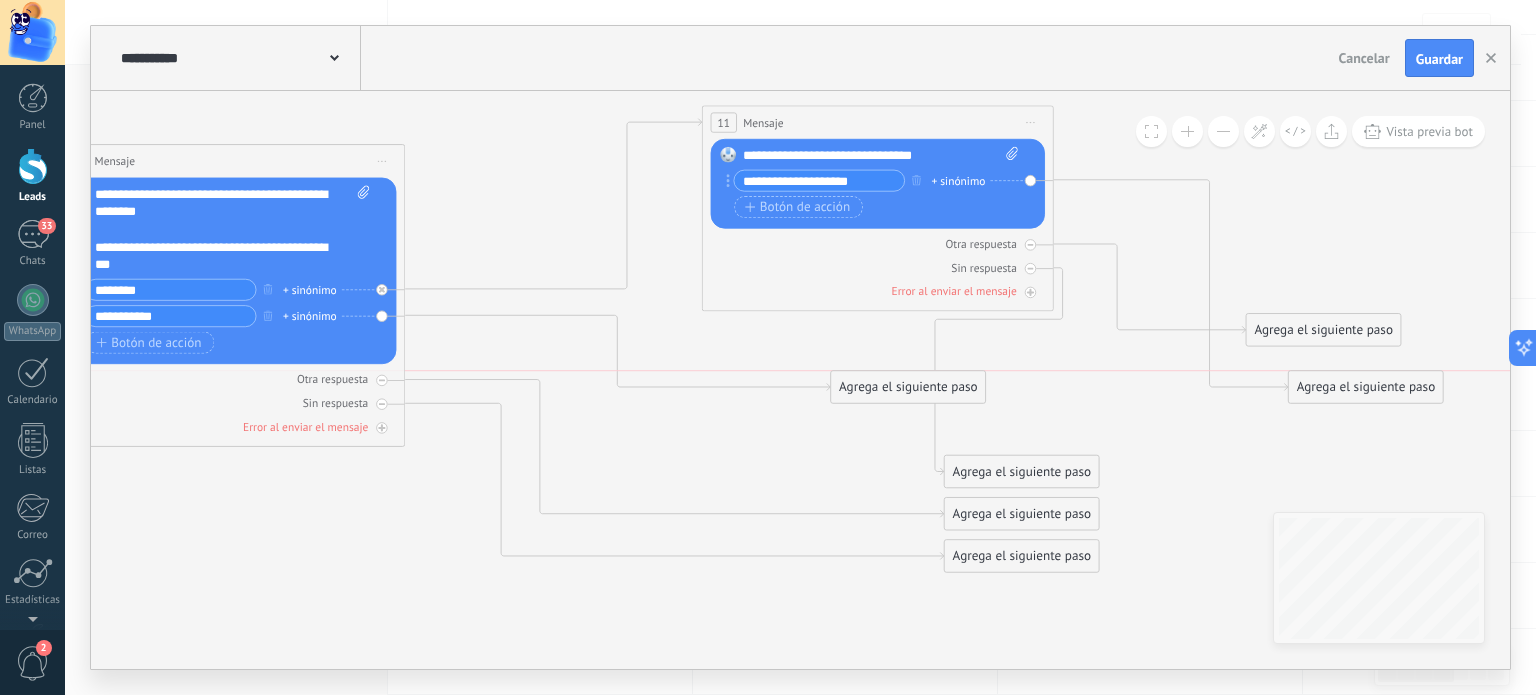 click on "Agrega el siguiente paso" at bounding box center (908, 387) 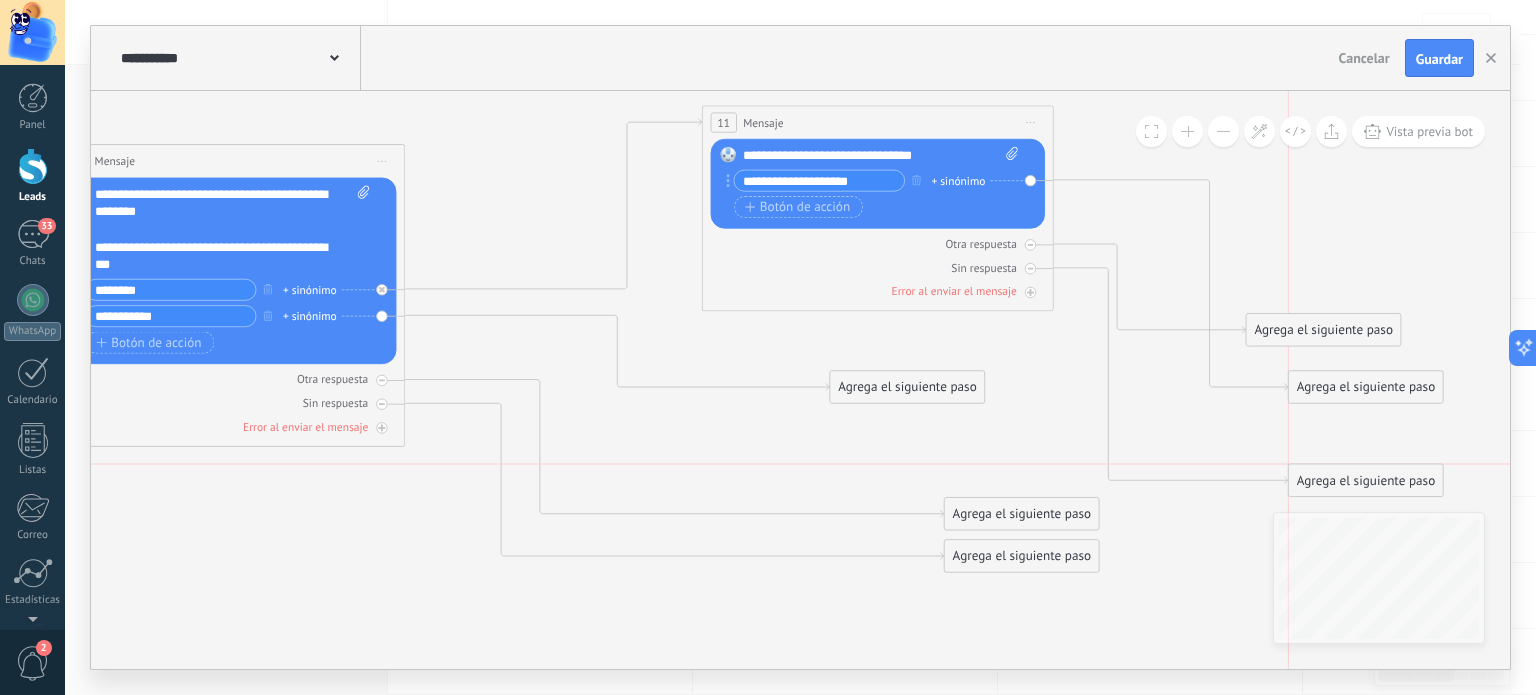 drag, startPoint x: 1073, startPoint y: 486, endPoint x: 1394, endPoint y: 488, distance: 321.00623 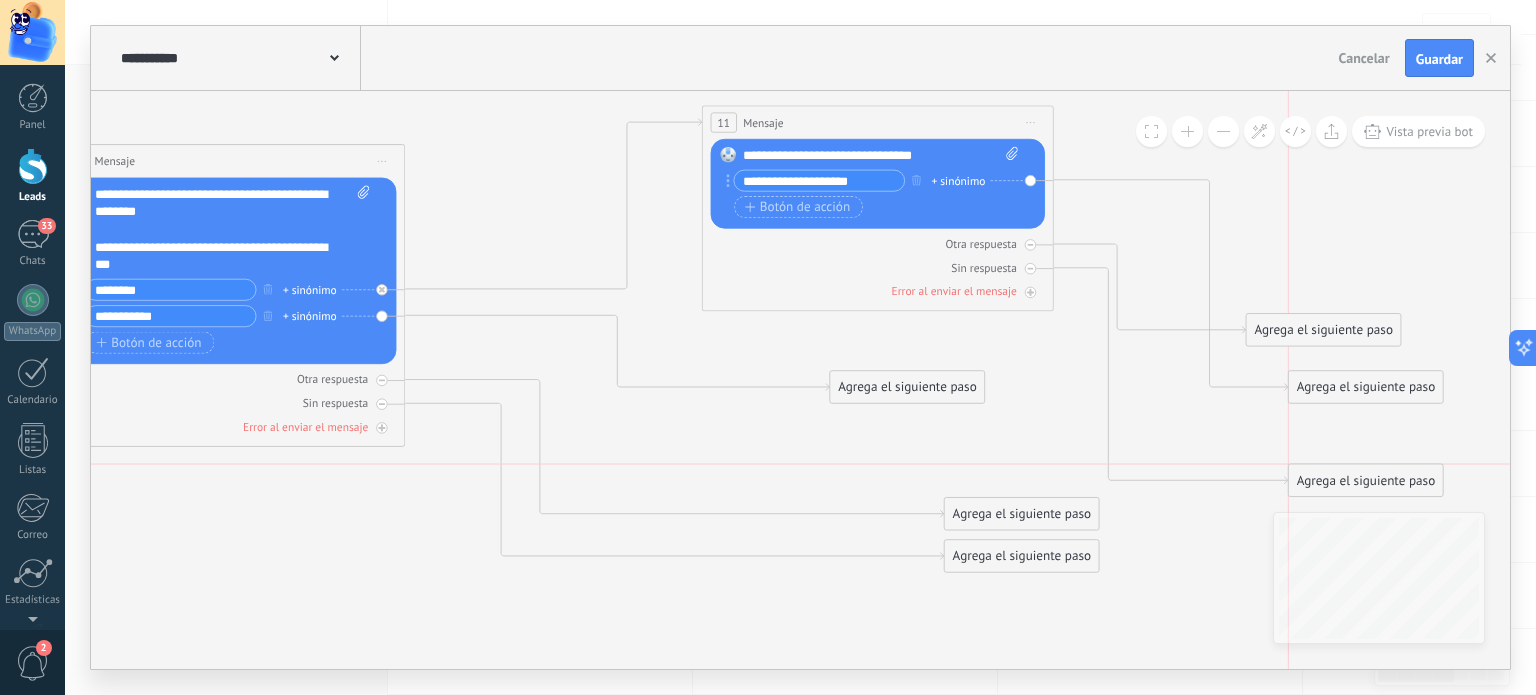 click on "Agrega el siguiente paso" at bounding box center [1366, 480] 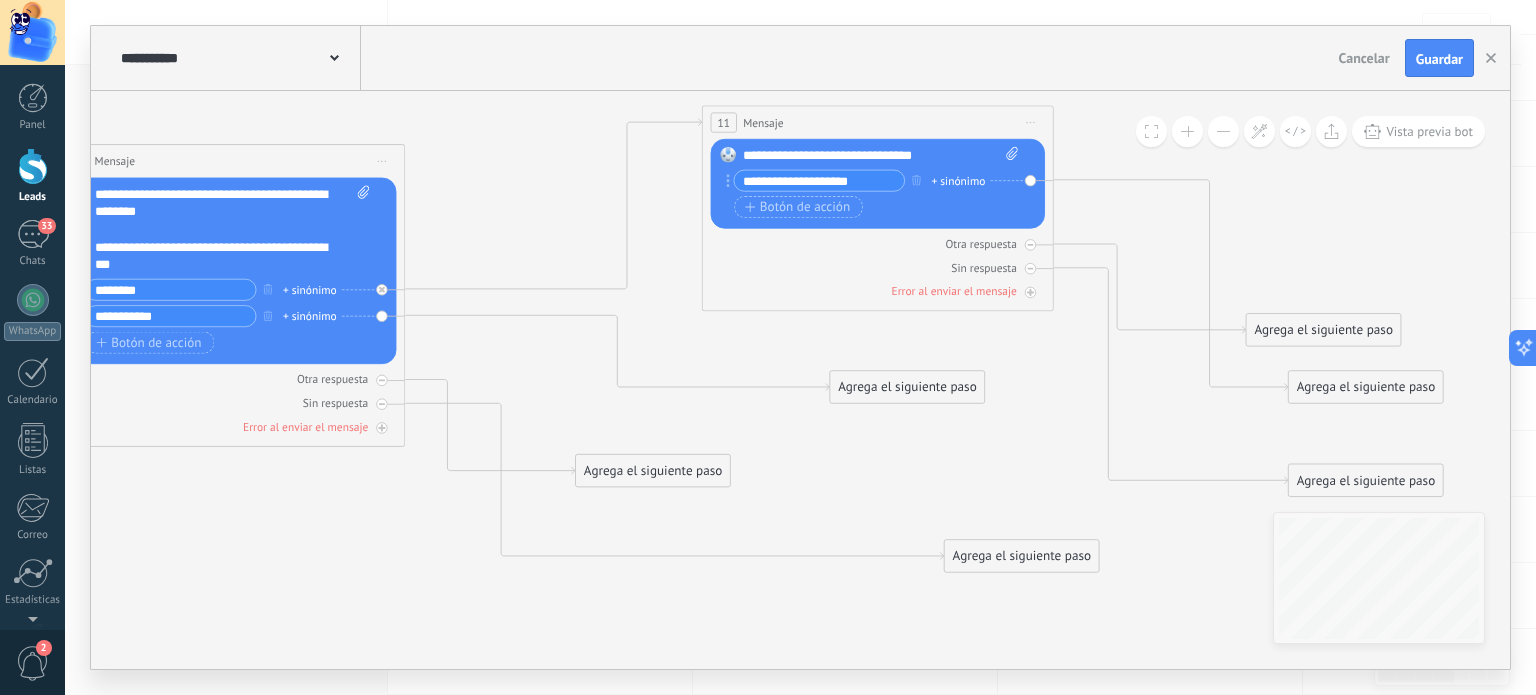 drag, startPoint x: 1067, startPoint y: 511, endPoint x: 699, endPoint y: 469, distance: 370.38898 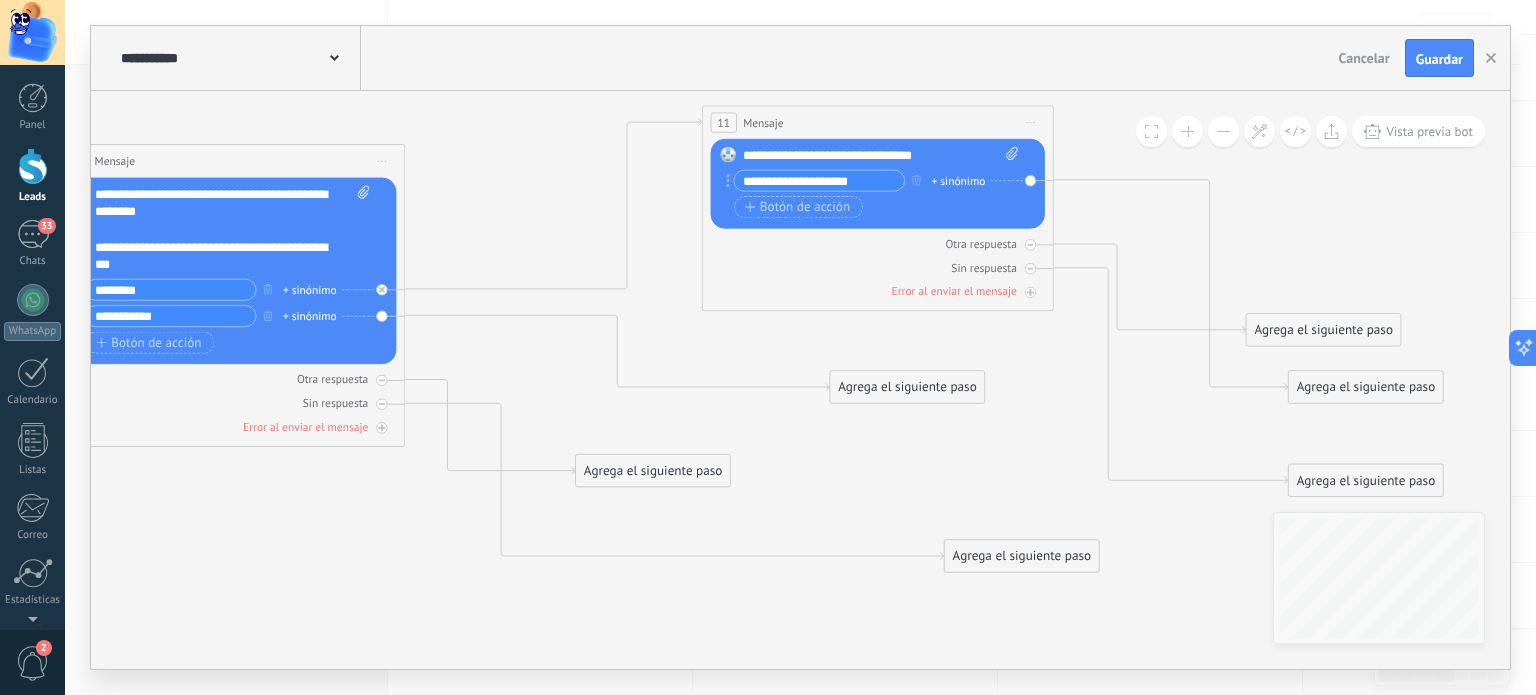 click on "Agrega el siguiente paso" at bounding box center [653, 471] 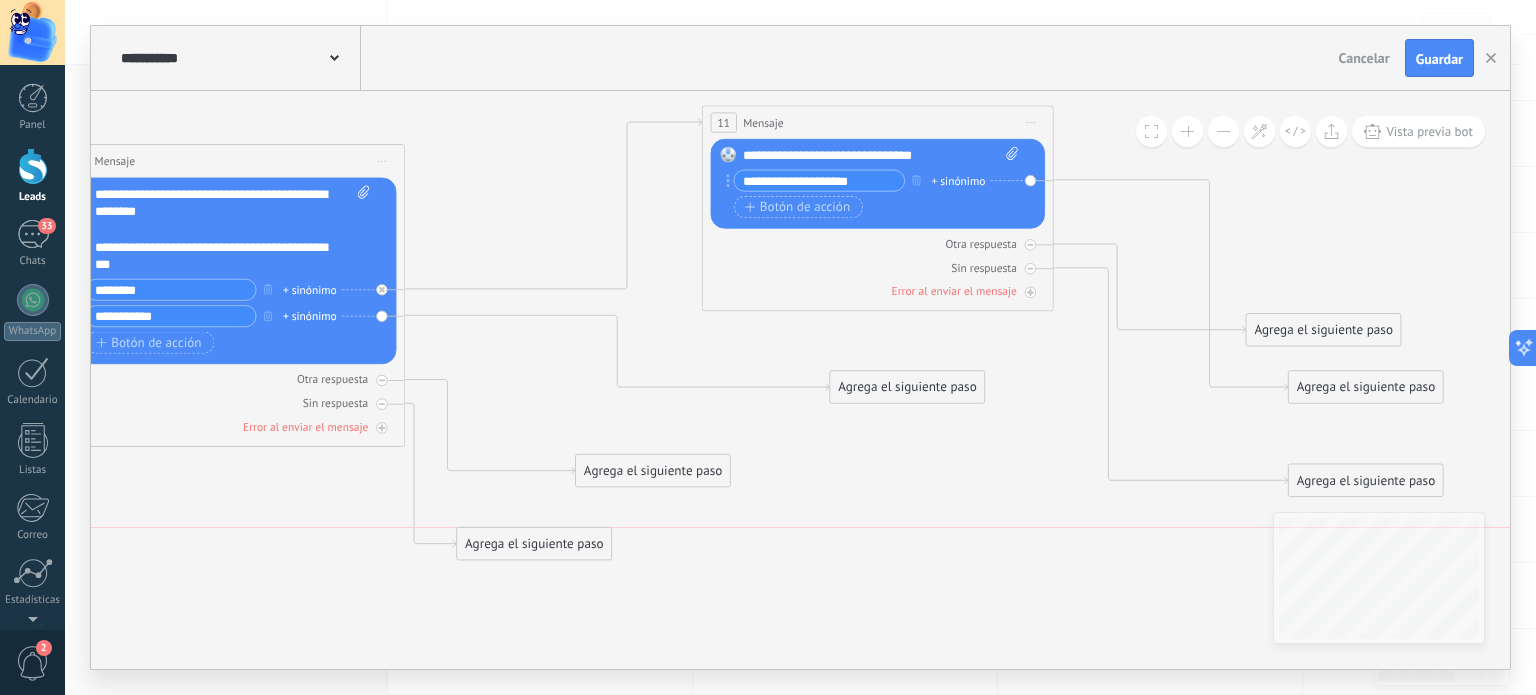 drag, startPoint x: 1036, startPoint y: 553, endPoint x: 548, endPoint y: 546, distance: 488.0502 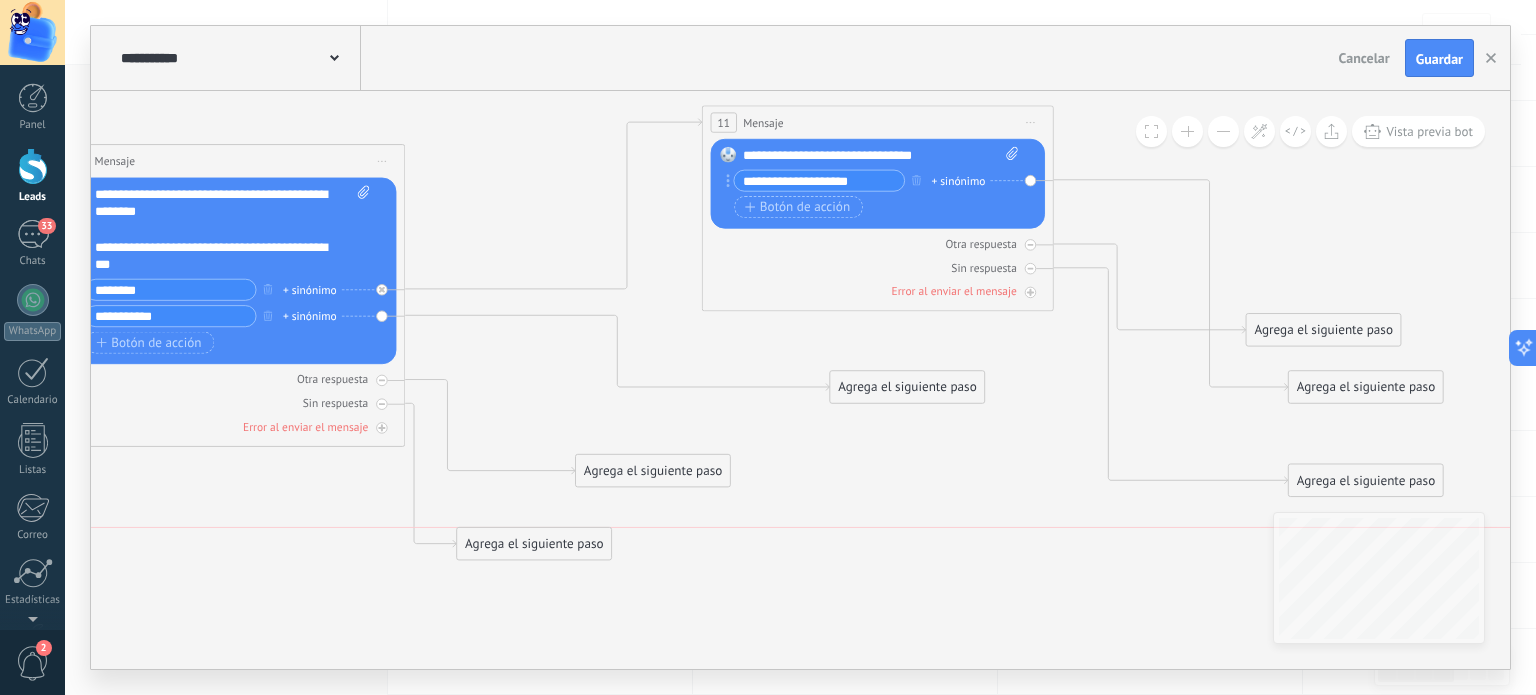 click on "Agrega el siguiente paso" at bounding box center (534, 544) 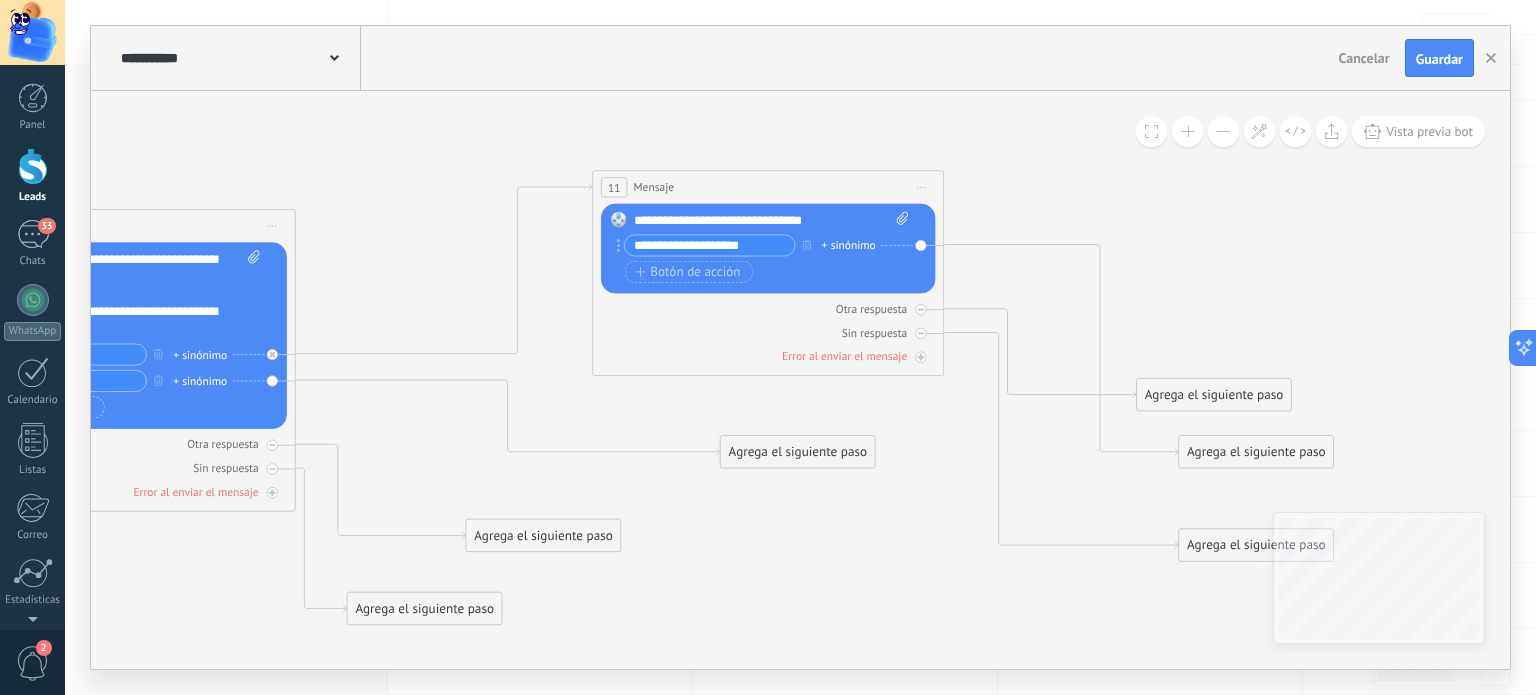 drag, startPoint x: 907, startPoint y: 503, endPoint x: 851, endPoint y: 539, distance: 66.573265 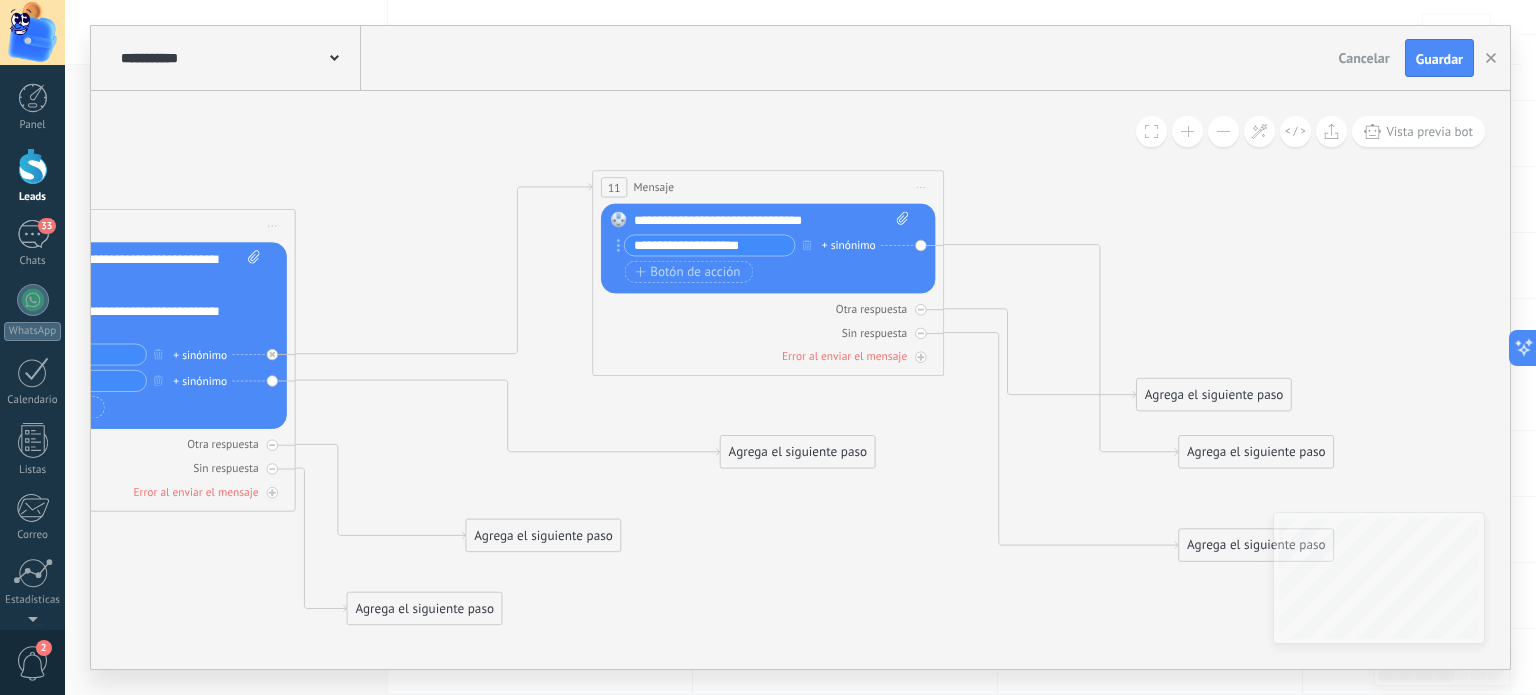 click 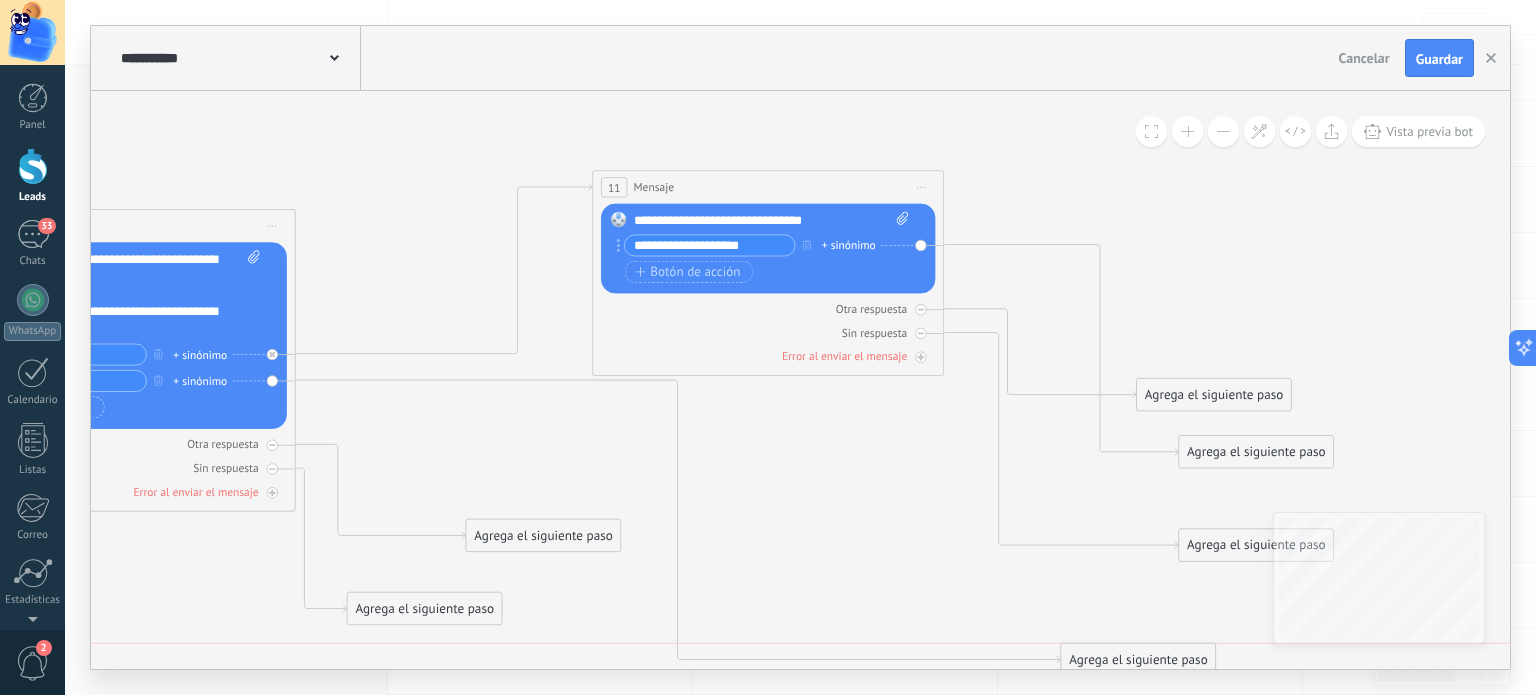 drag, startPoint x: 836, startPoint y: 462, endPoint x: 1176, endPoint y: 657, distance: 391.95026 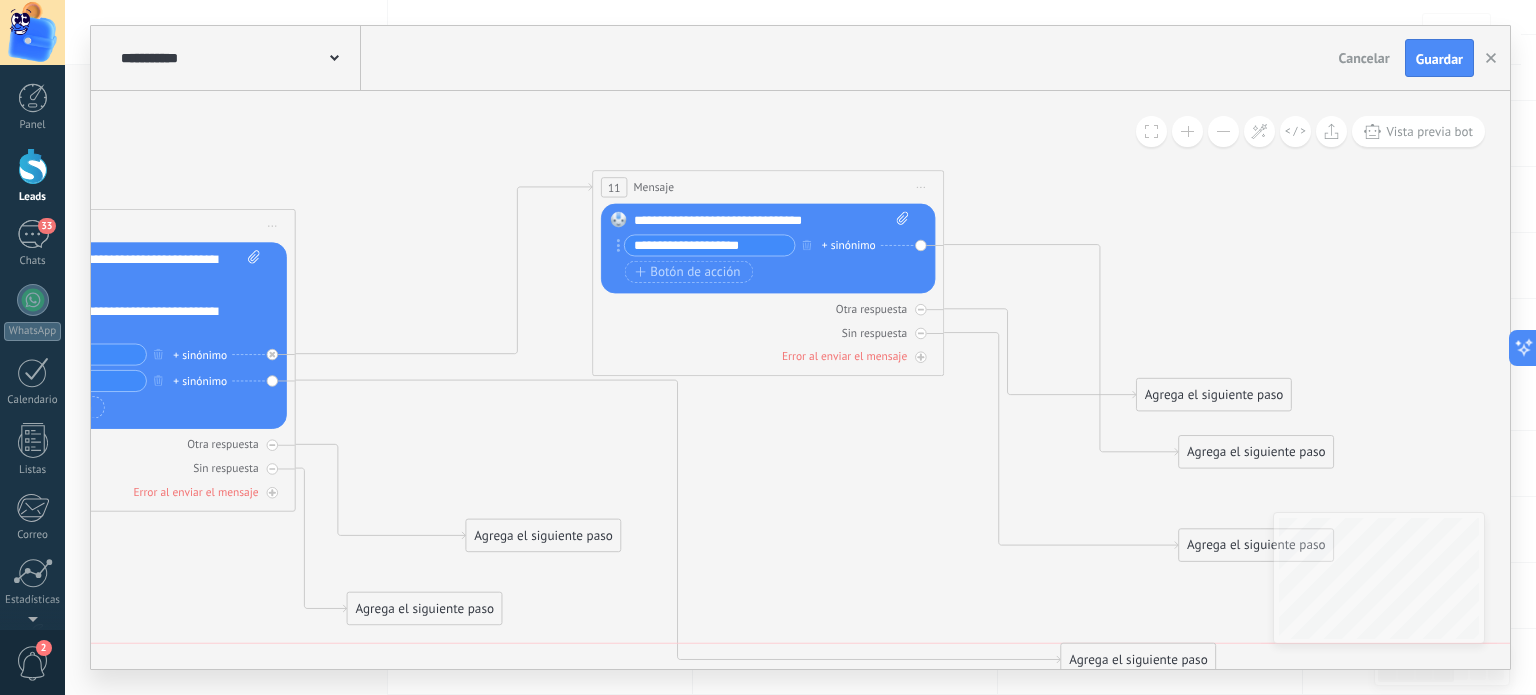 click on "Agrega el siguiente paso" at bounding box center [1138, 660] 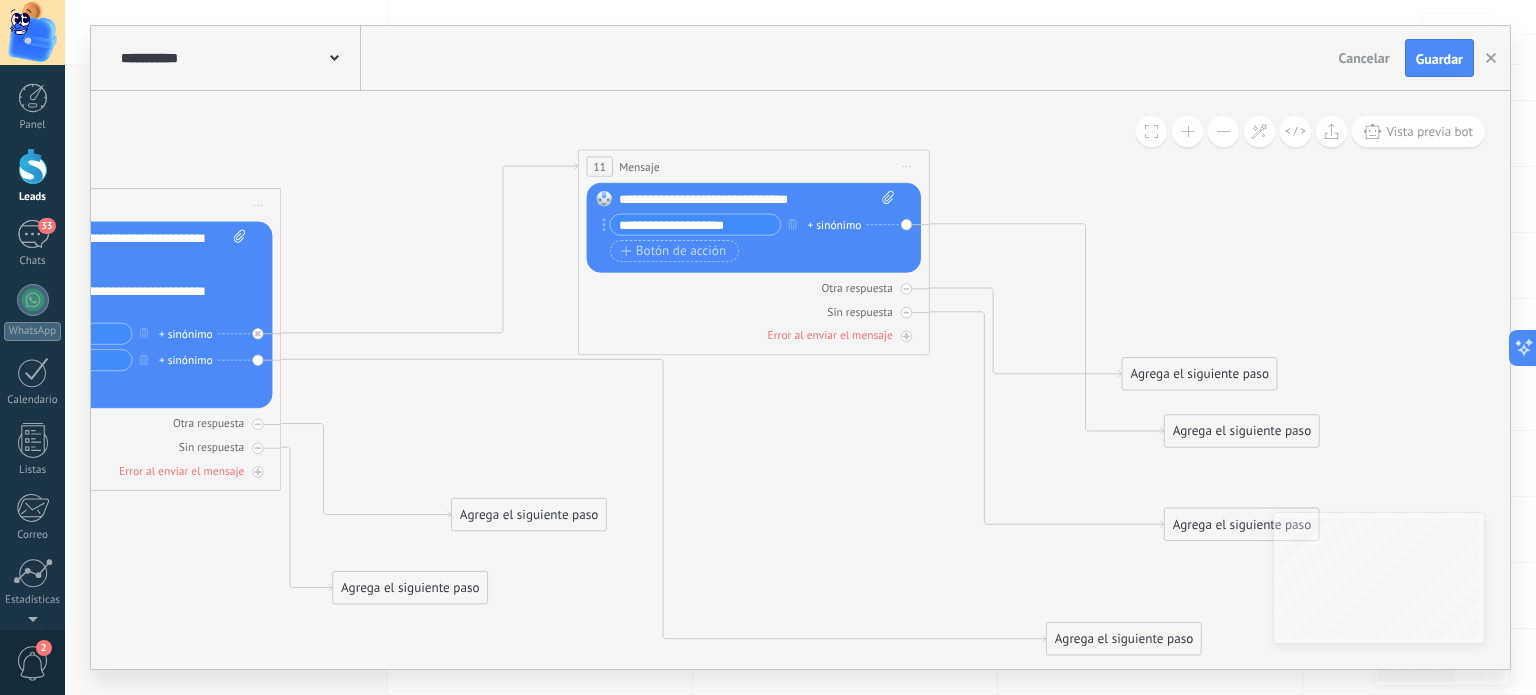 drag, startPoint x: 1276, startPoint y: 277, endPoint x: 1261, endPoint y: 257, distance: 25 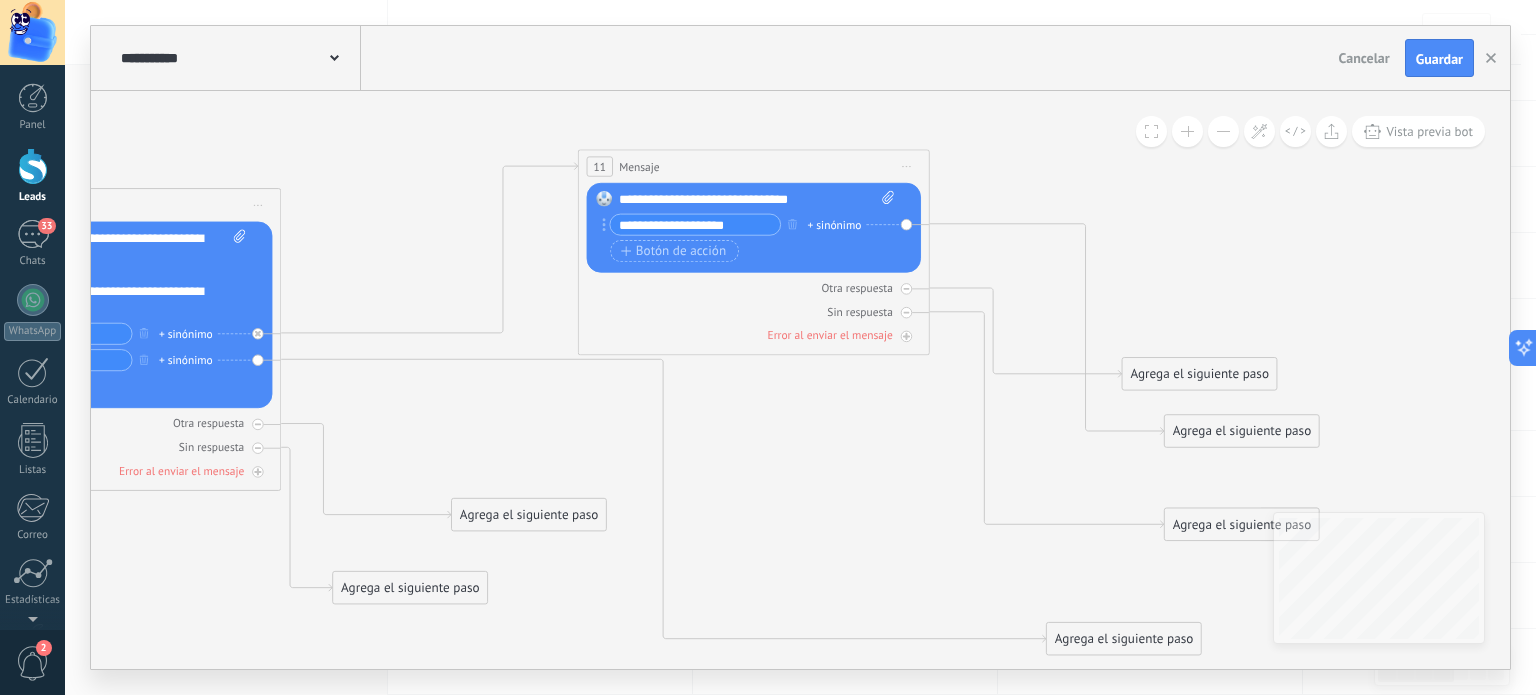 click 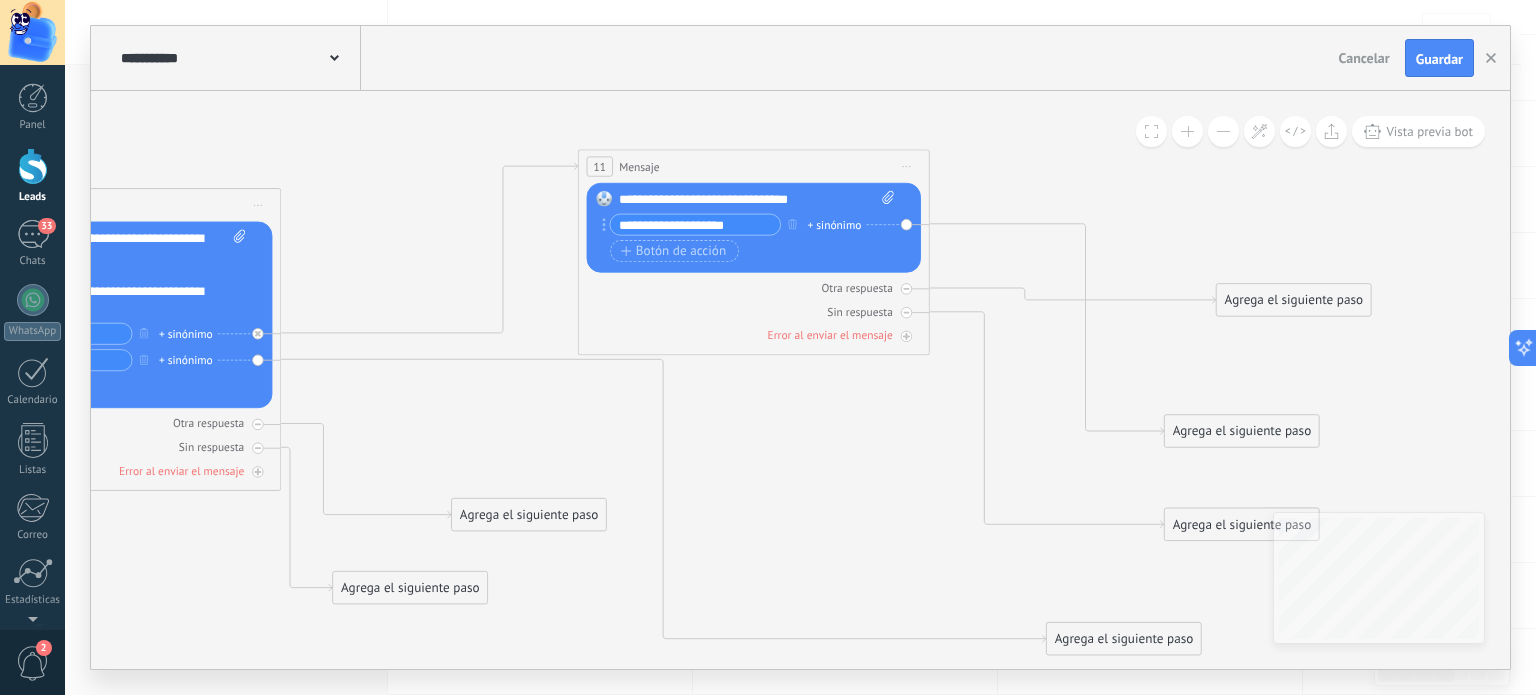 drag, startPoint x: 1235, startPoint y: 383, endPoint x: 1337, endPoint y: 326, distance: 116.846054 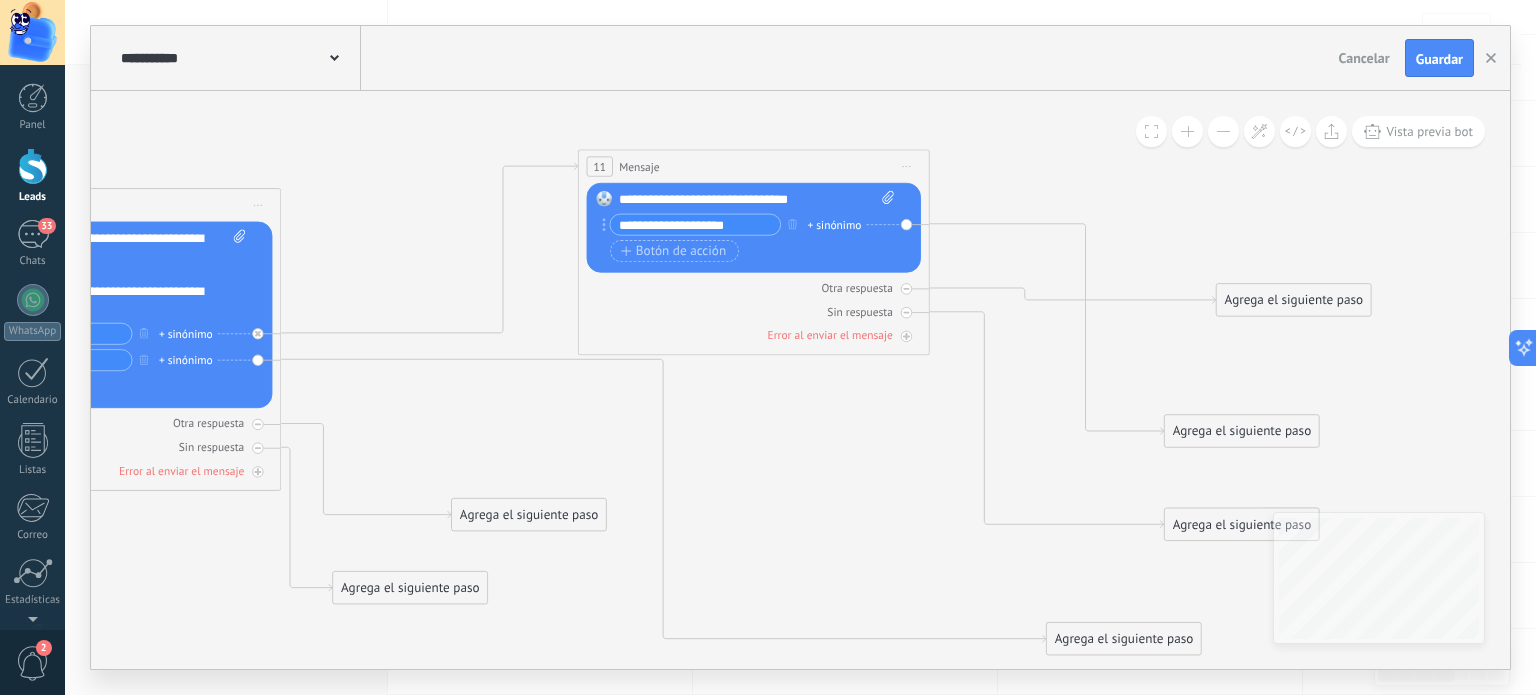 click on "Agrega el siguiente paso
Mensaje
Mensaje
Mensaje
Reacción
Comentario
Enviar mensaje interno" at bounding box center [1294, 299] 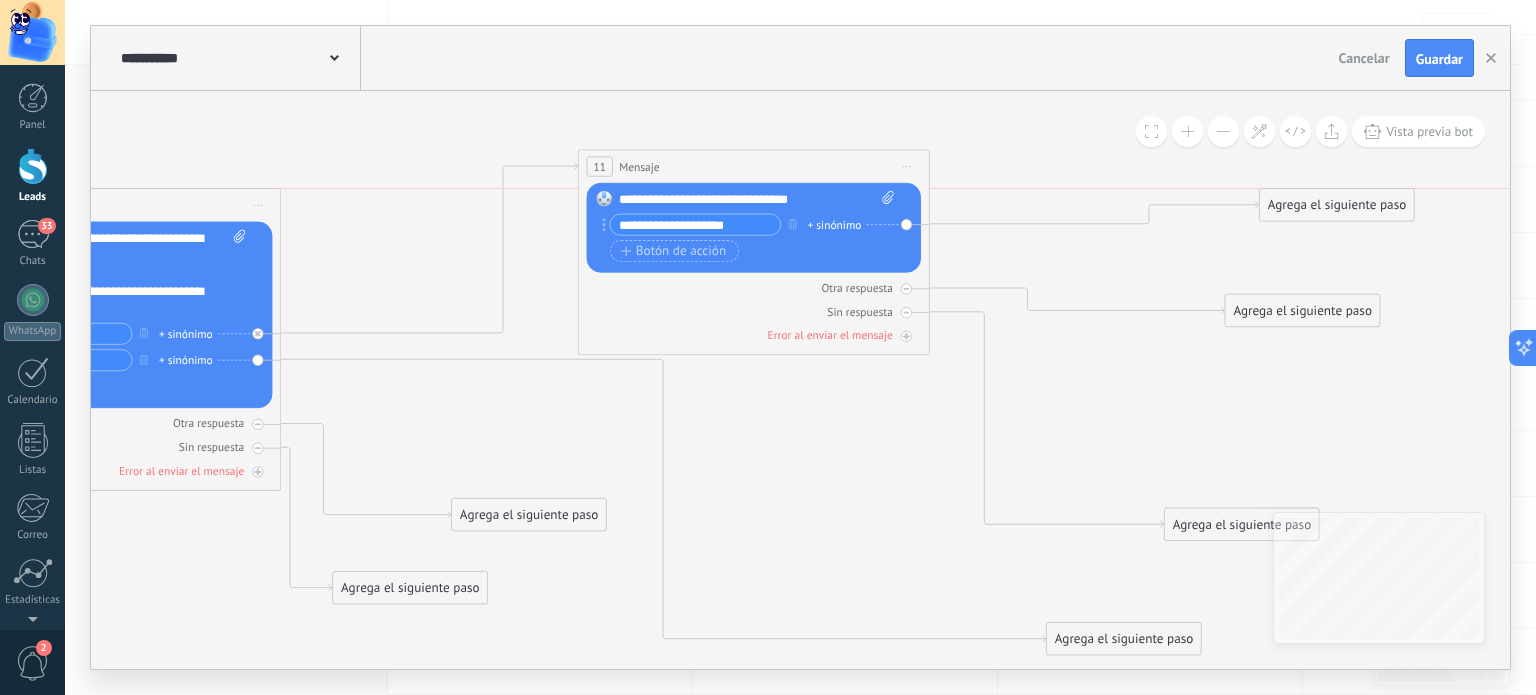 drag, startPoint x: 1292, startPoint y: 435, endPoint x: 1387, endPoint y: 206, distance: 247.92337 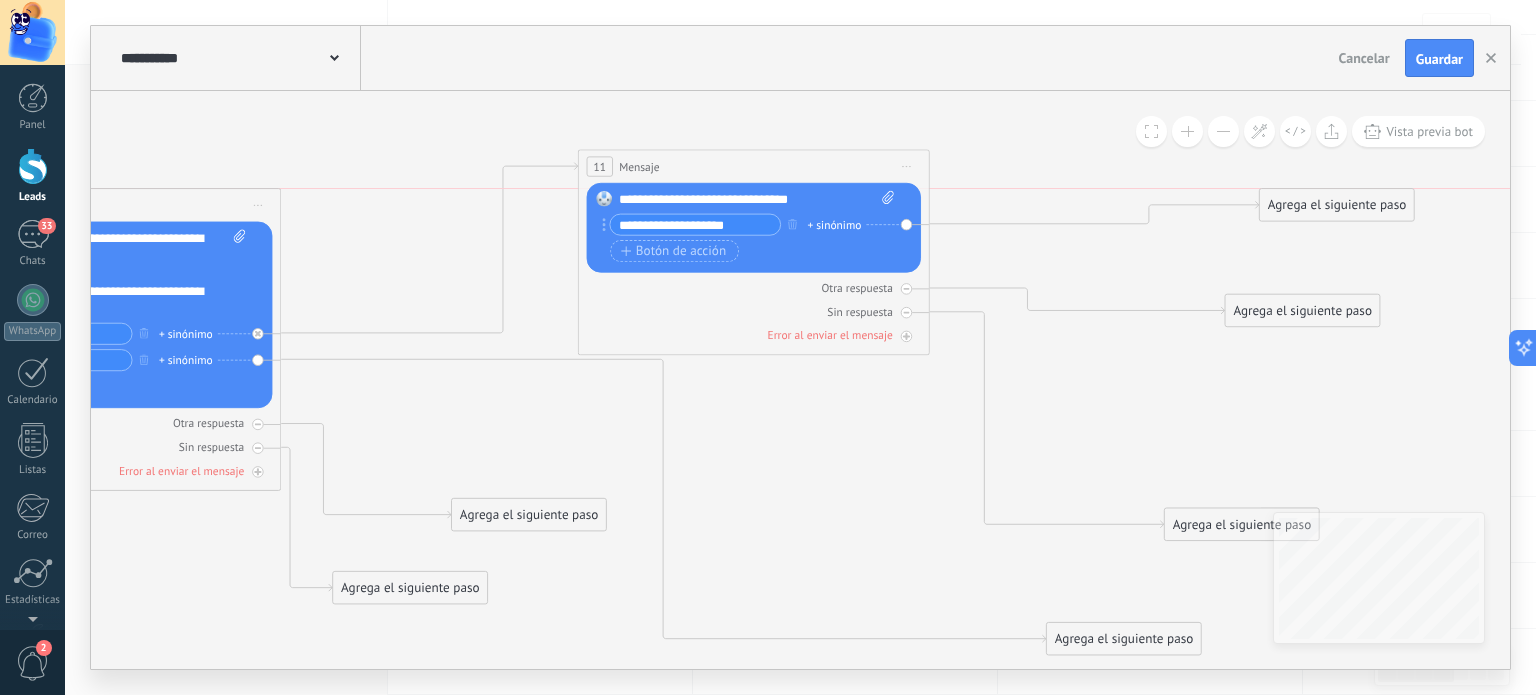 click on "Agrega el siguiente paso" at bounding box center (1337, 205) 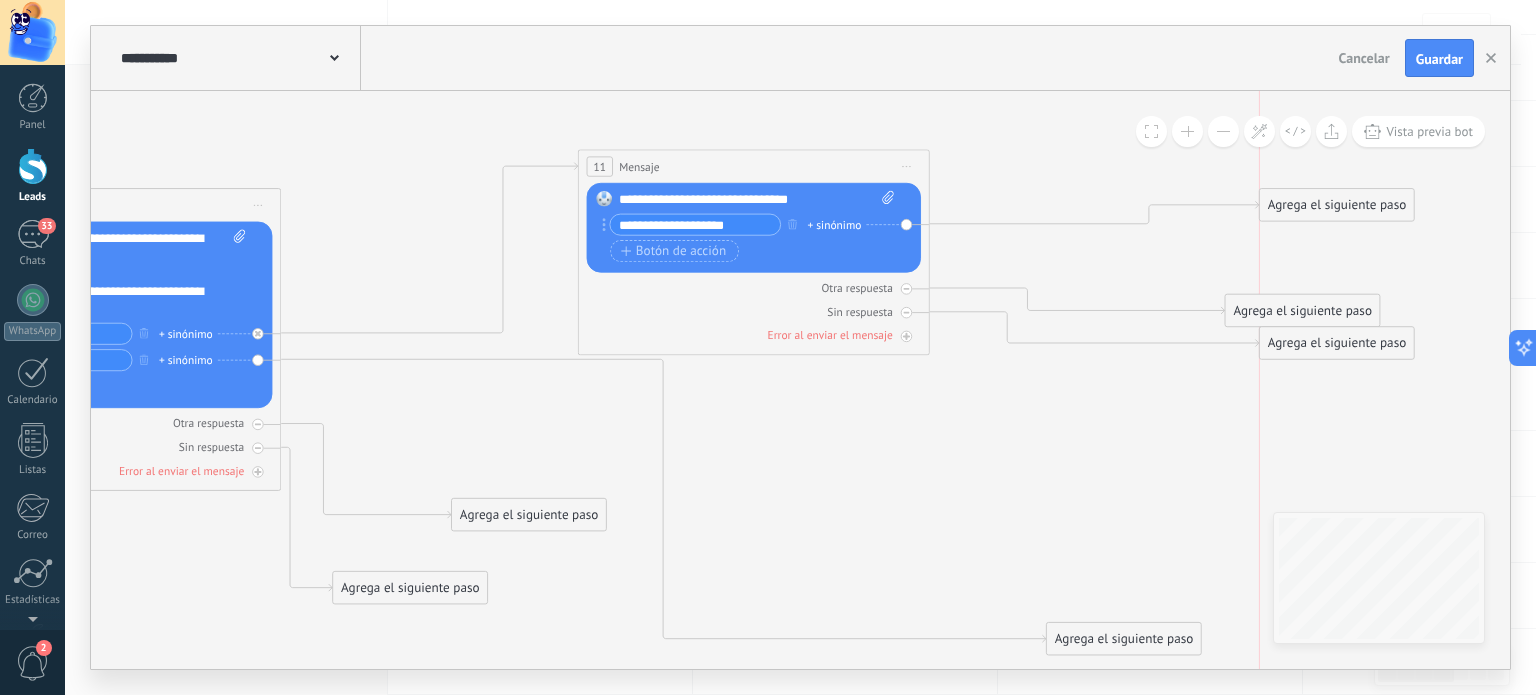 drag, startPoint x: 1226, startPoint y: 527, endPoint x: 1328, endPoint y: 347, distance: 206.89128 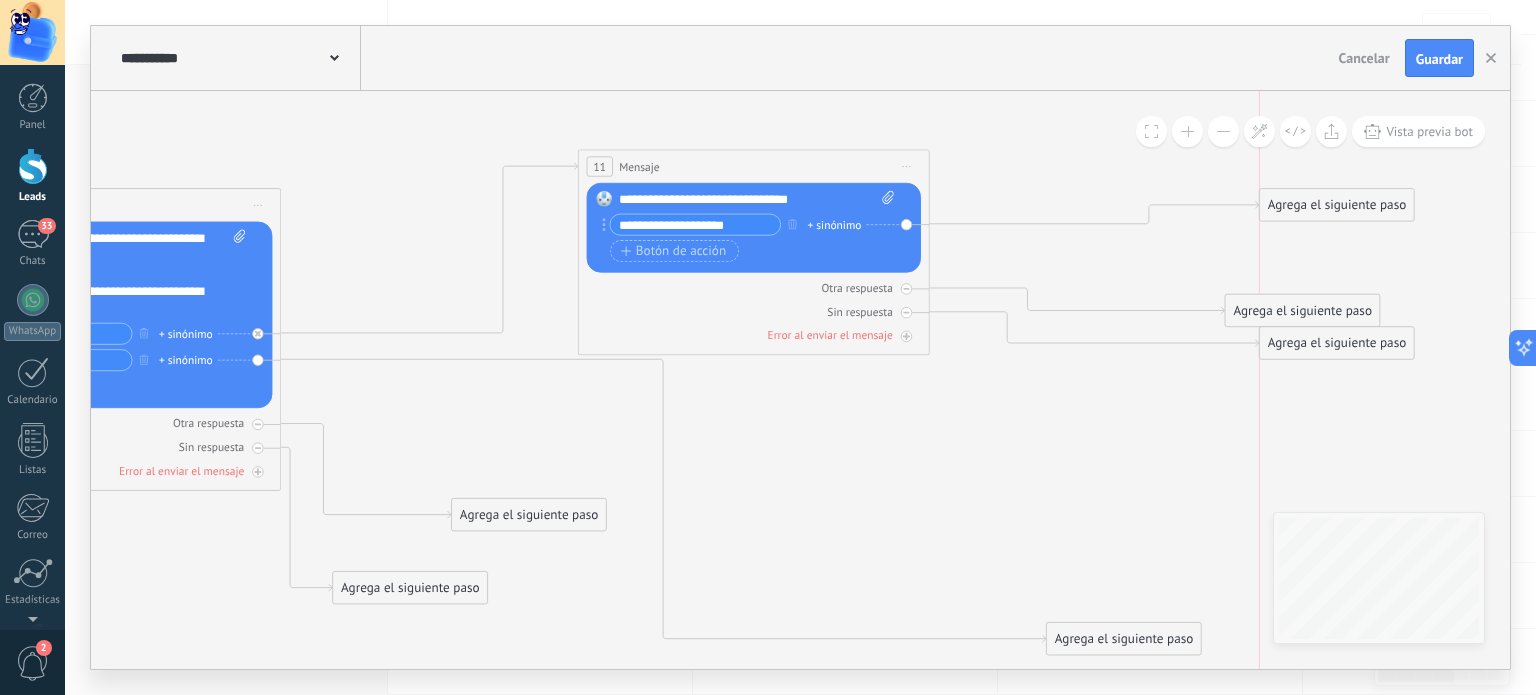 click on "Agrega el siguiente paso" at bounding box center (1337, 343) 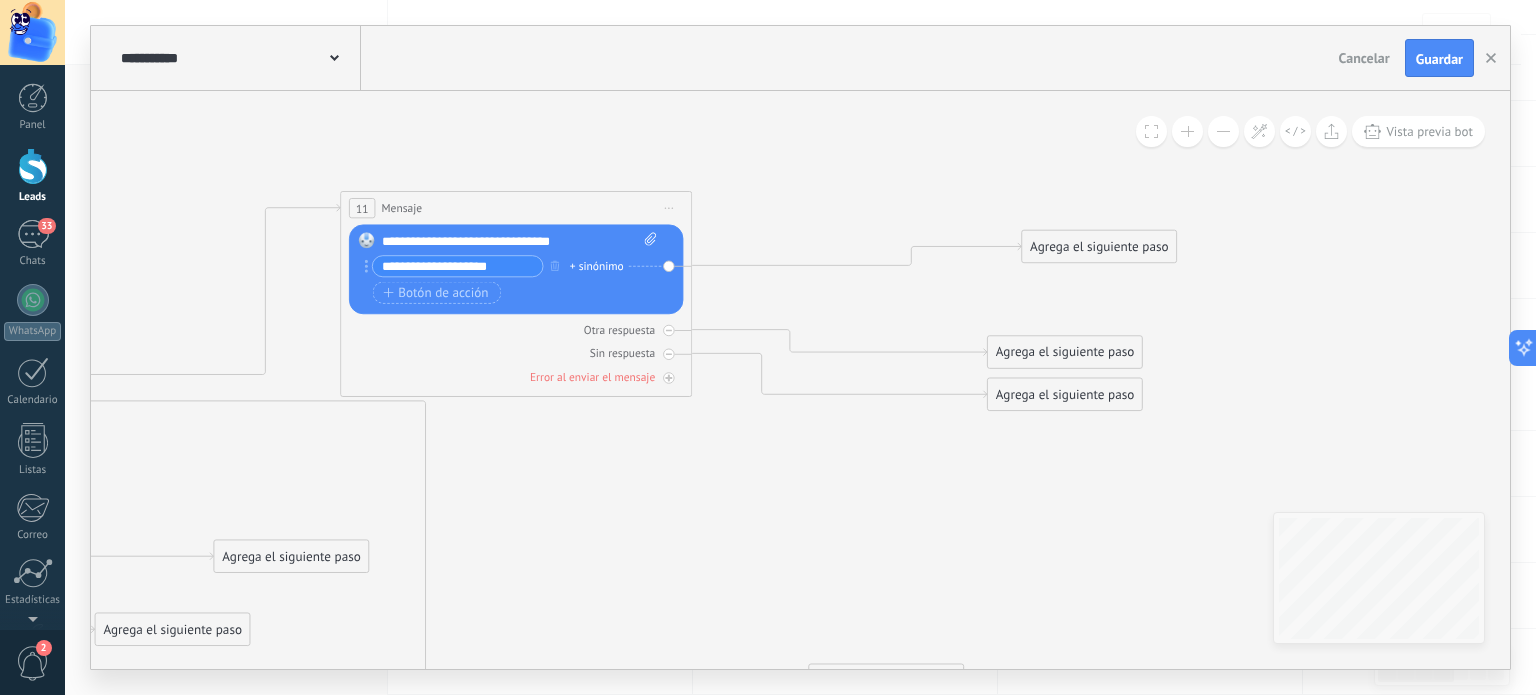 drag, startPoint x: 1223, startPoint y: 443, endPoint x: 985, endPoint y: 484, distance: 241.50569 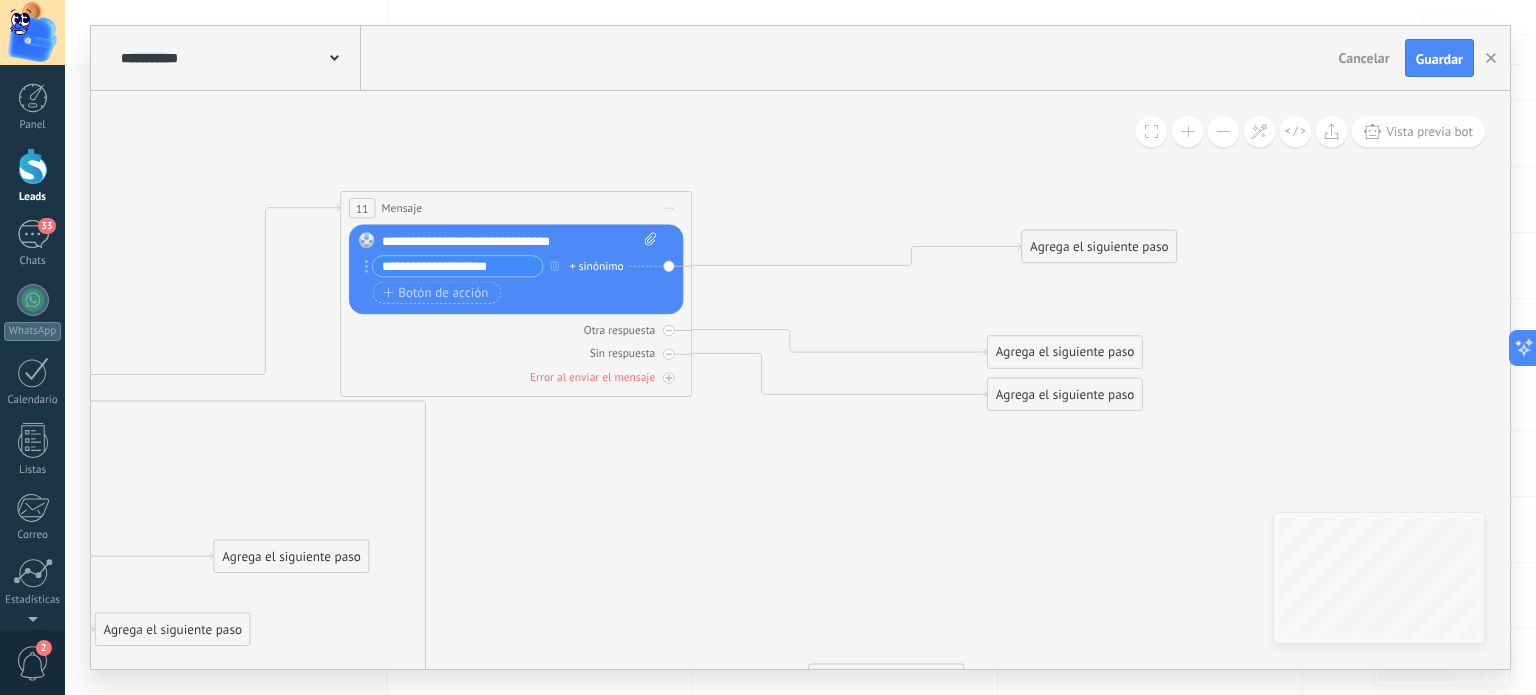 click 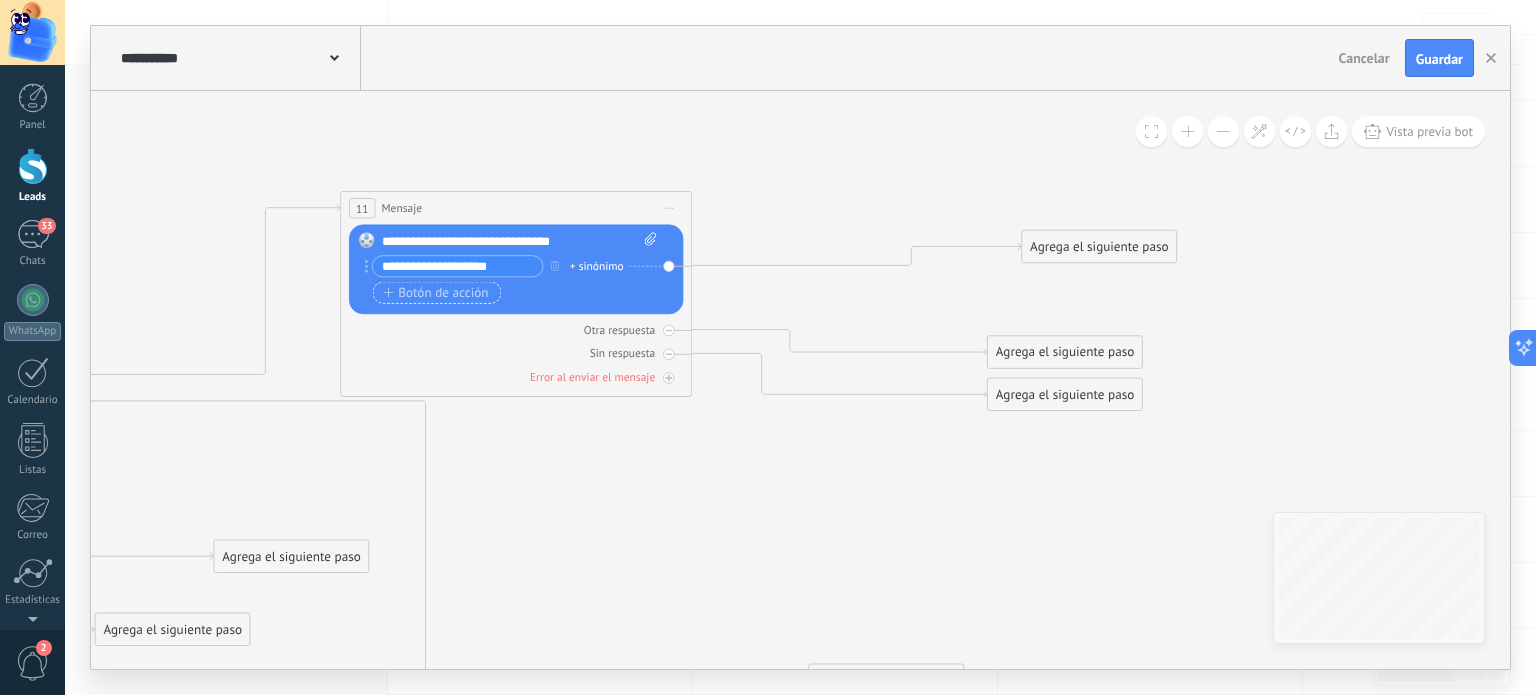 click on "Botón de acción" at bounding box center (435, 293) 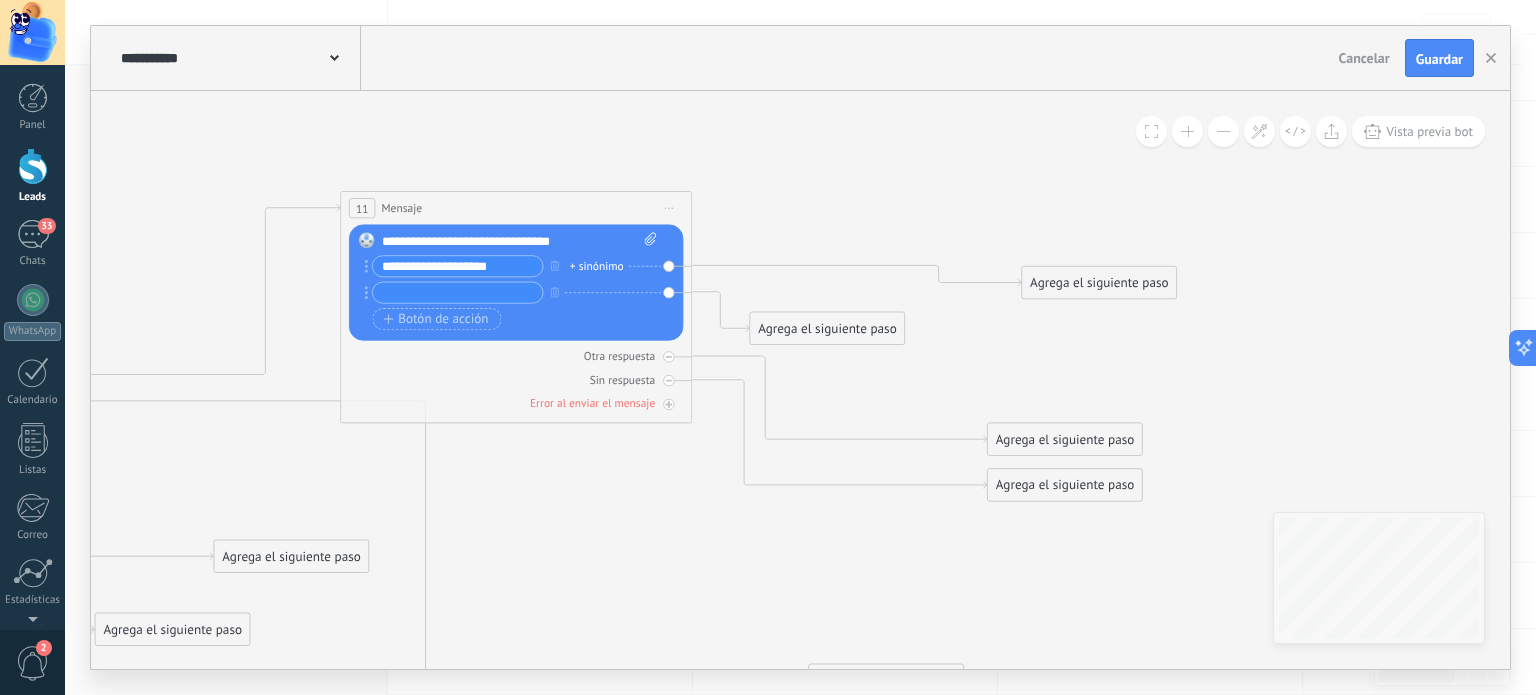 click at bounding box center [458, 293] 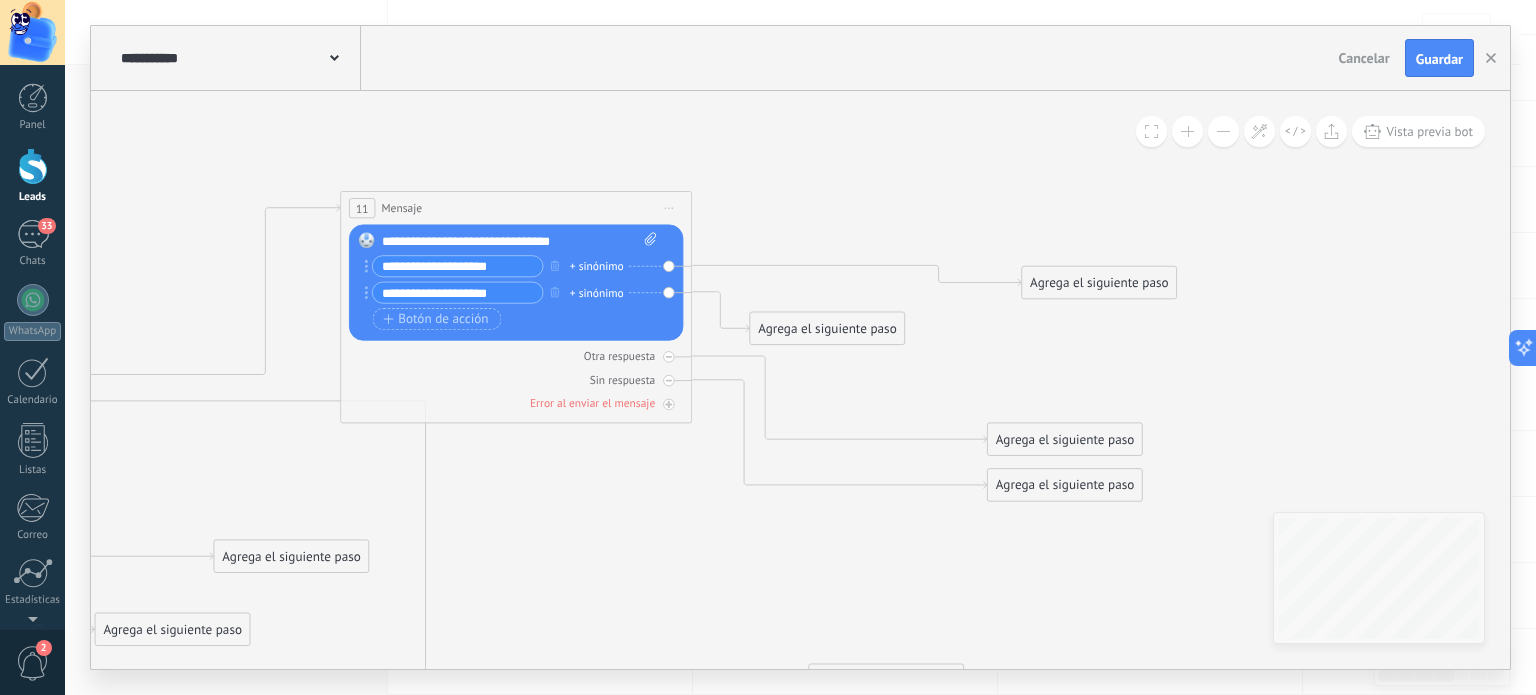 type on "**********" 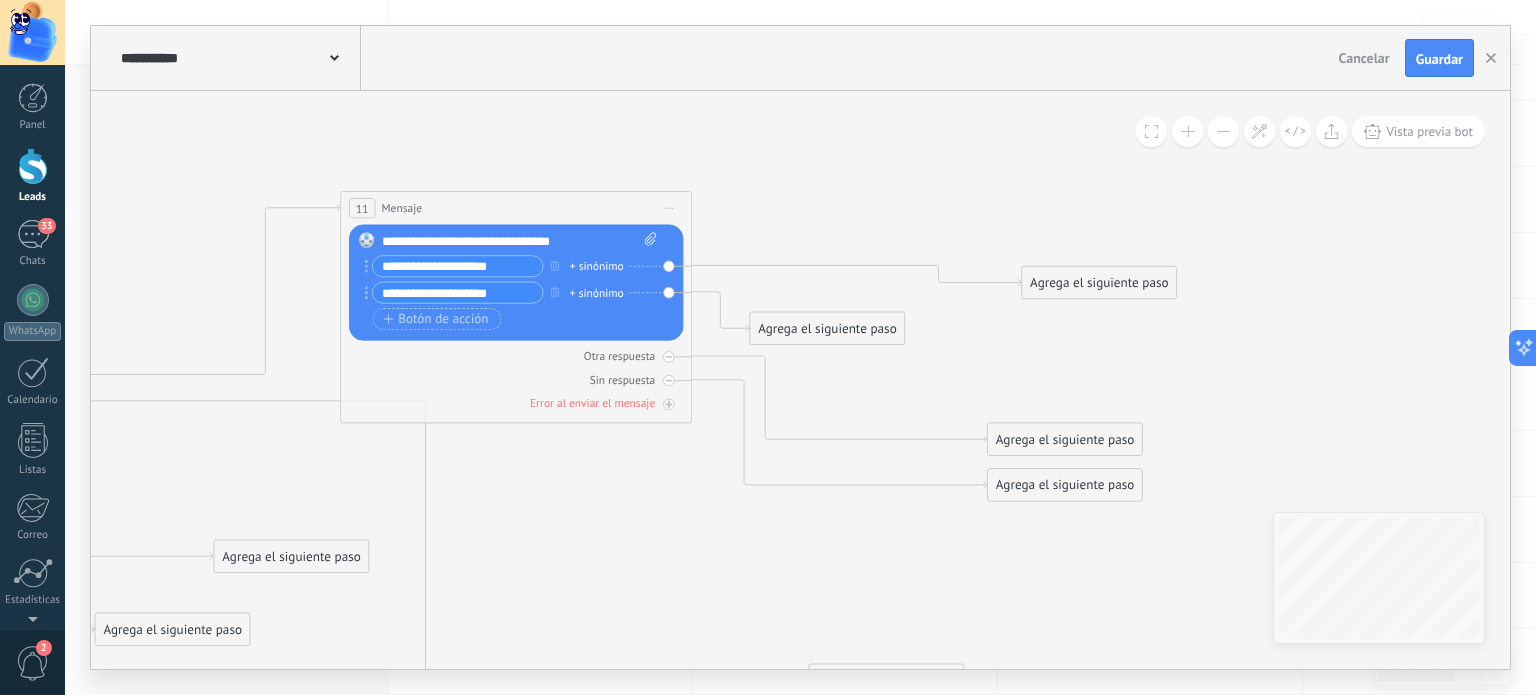 drag, startPoint x: 436, startPoint y: 265, endPoint x: 506, endPoint y: 256, distance: 70.5762 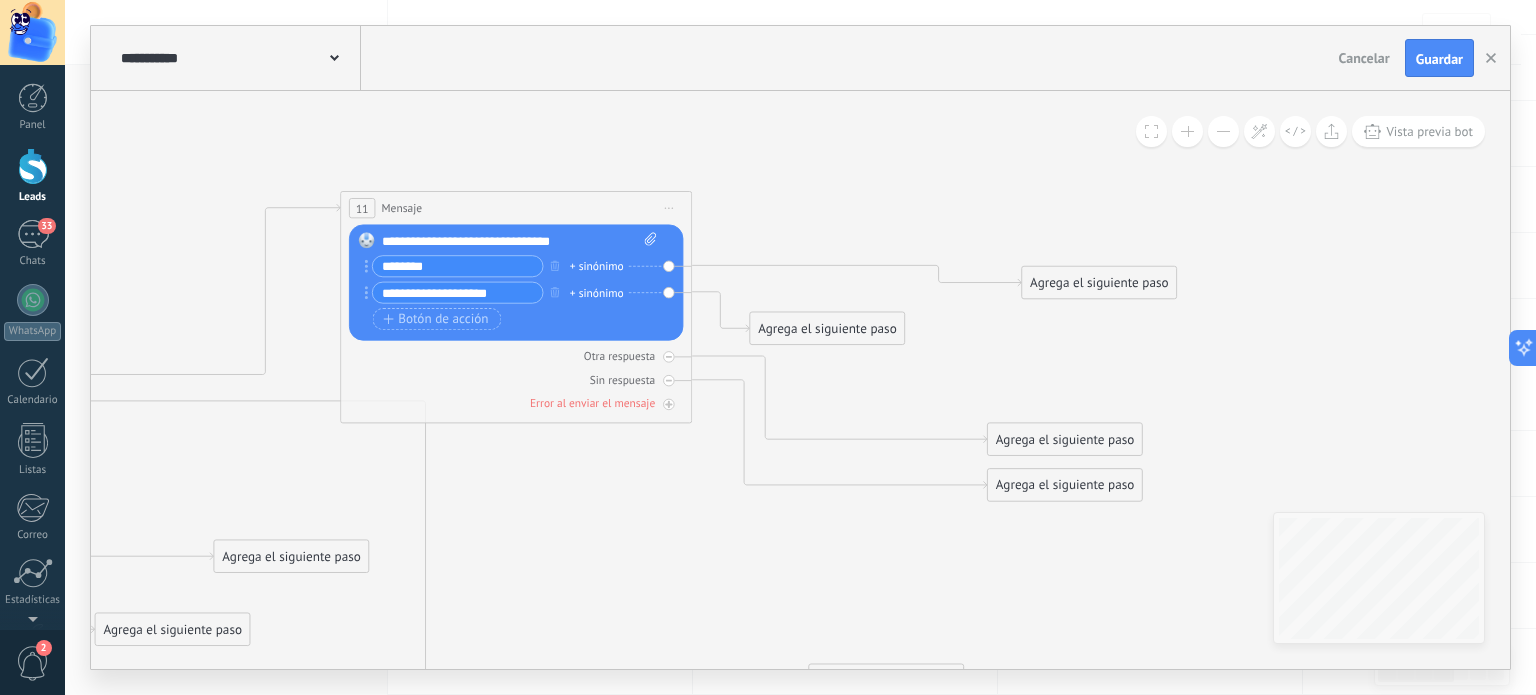 type on "*******" 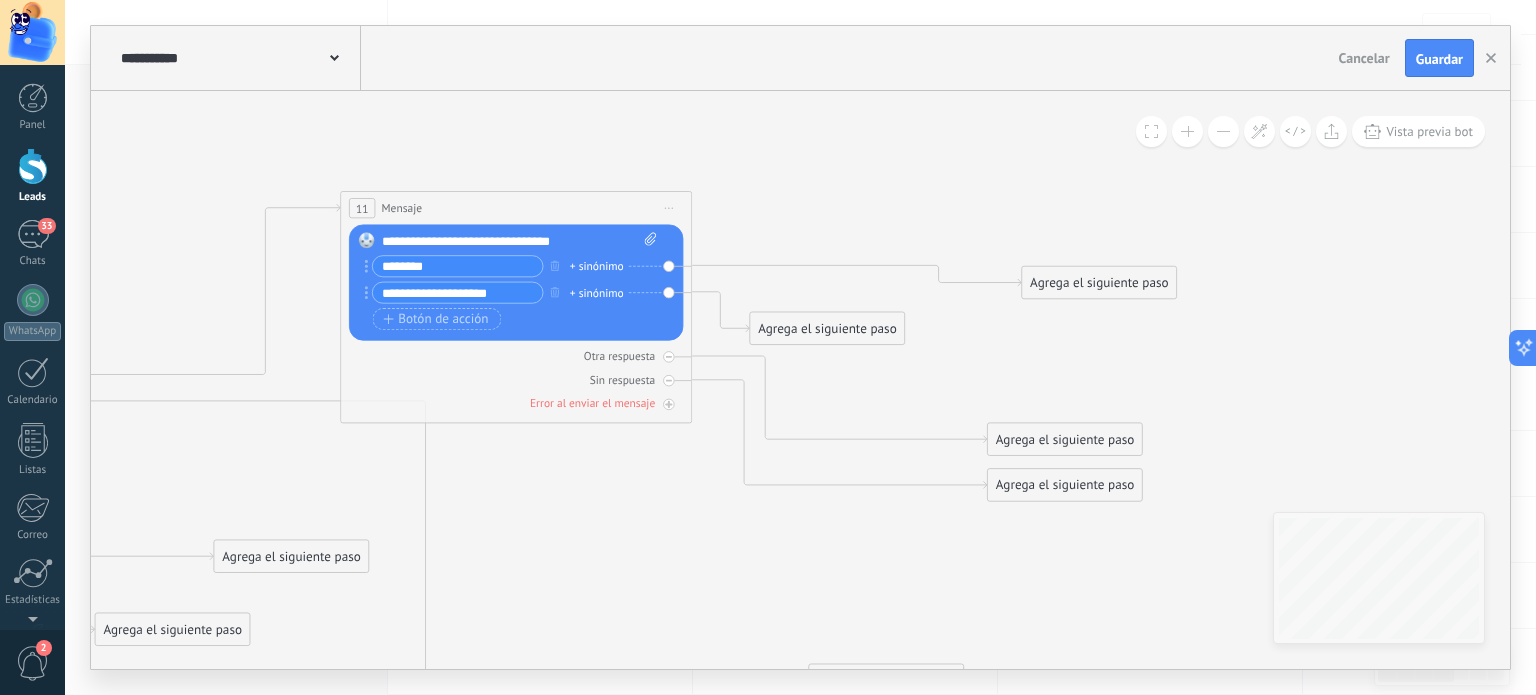 click on "**********" at bounding box center [458, 293] 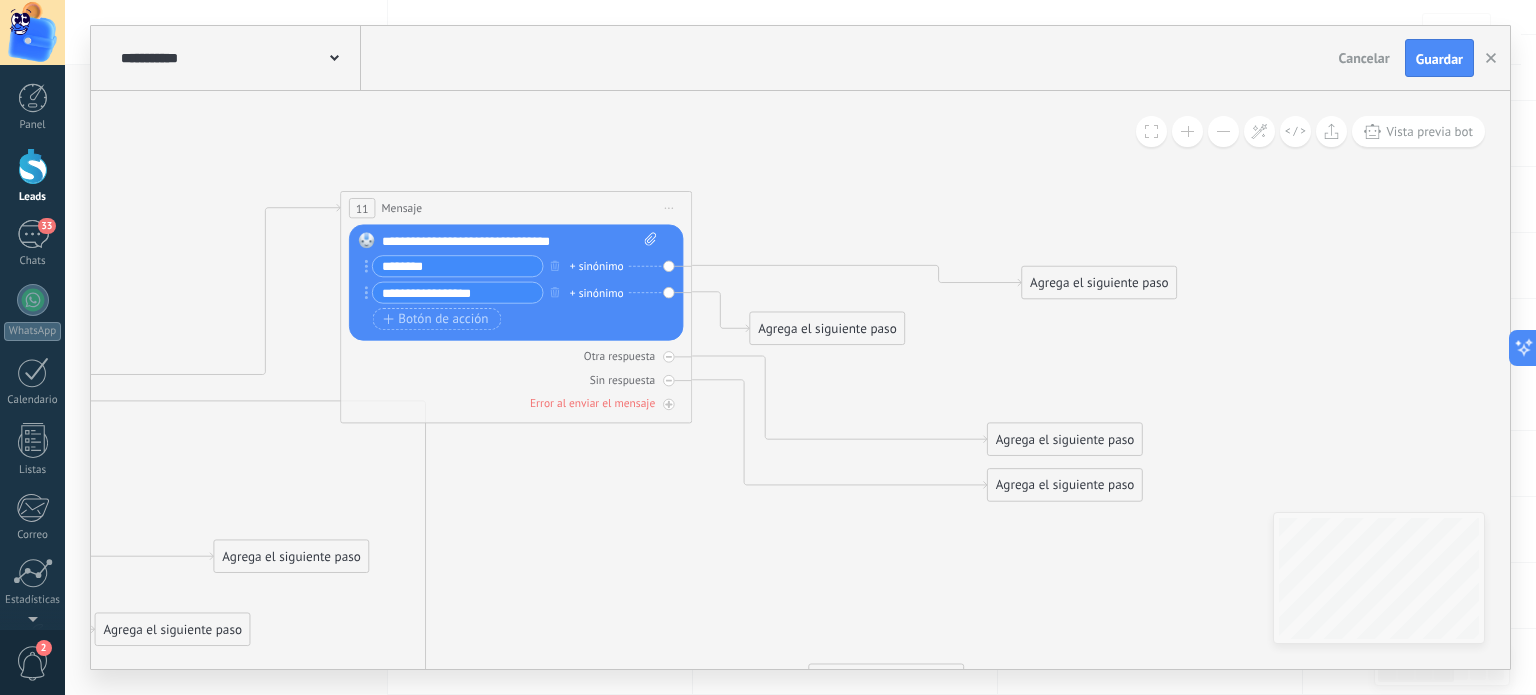 click 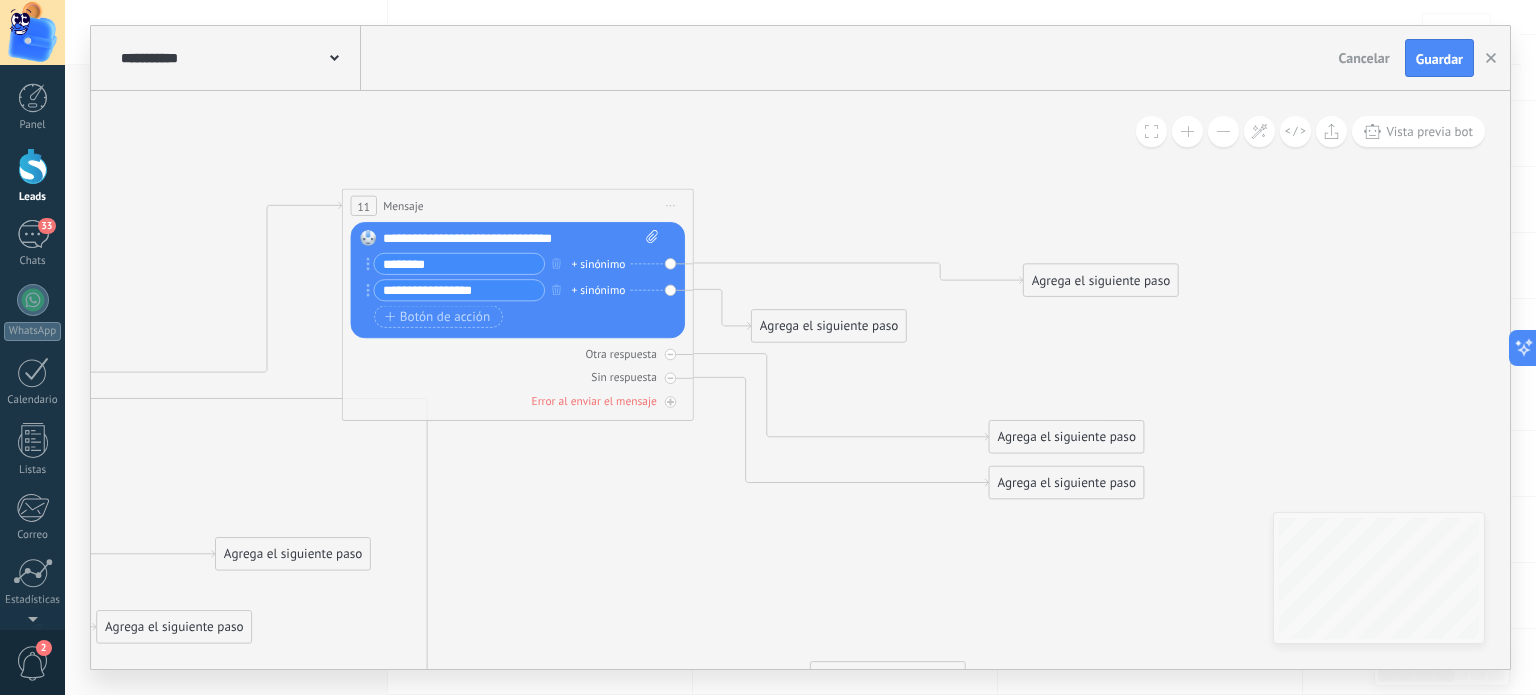 click on "**********" at bounding box center [459, 290] 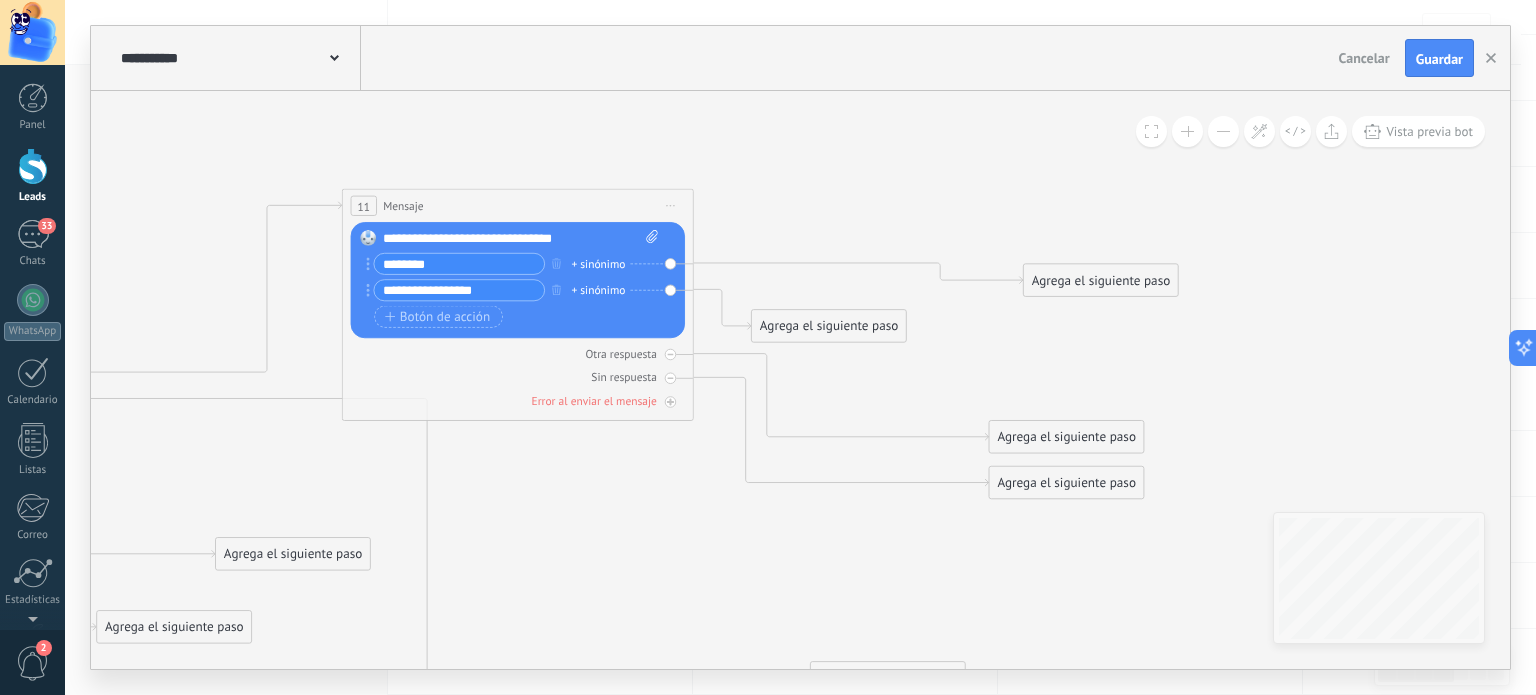 type on "**********" 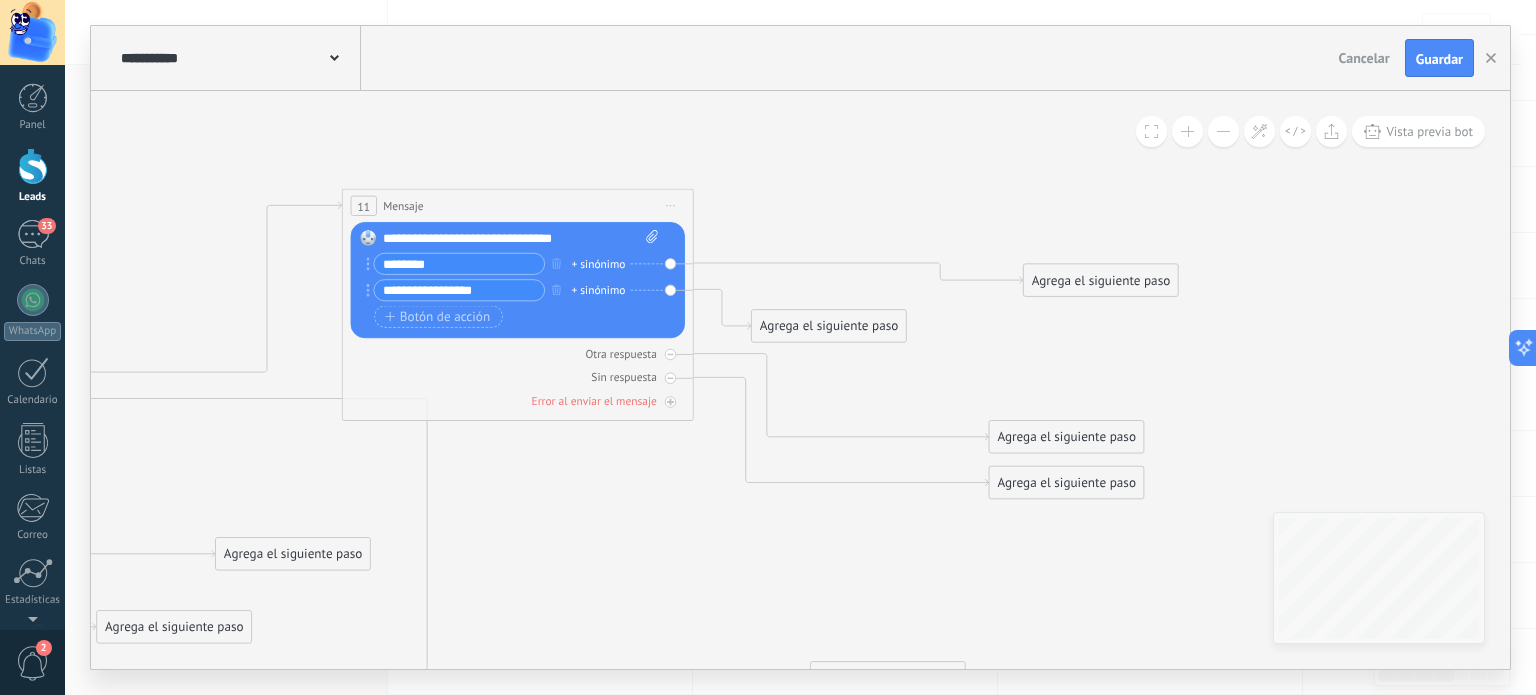 click 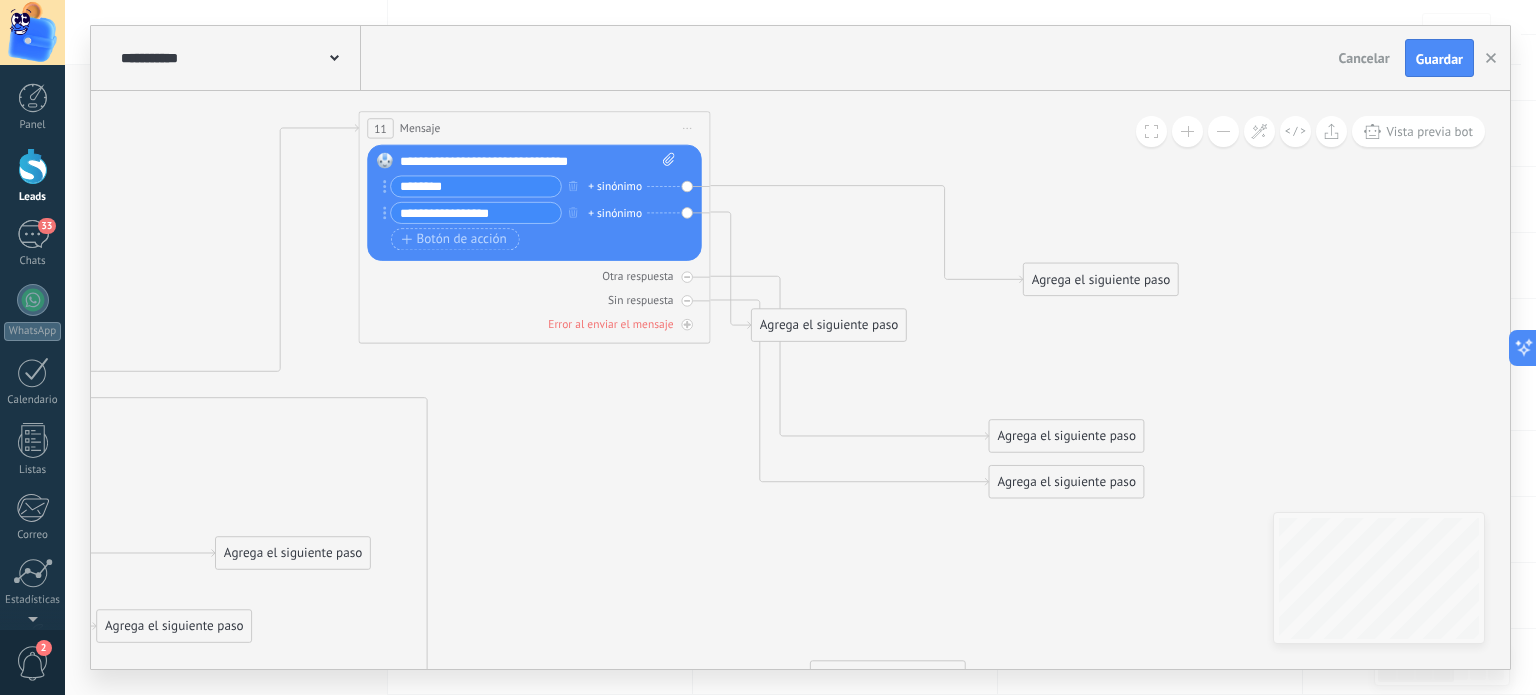 drag, startPoint x: 638, startPoint y: 211, endPoint x: 656, endPoint y: 132, distance: 81.02469 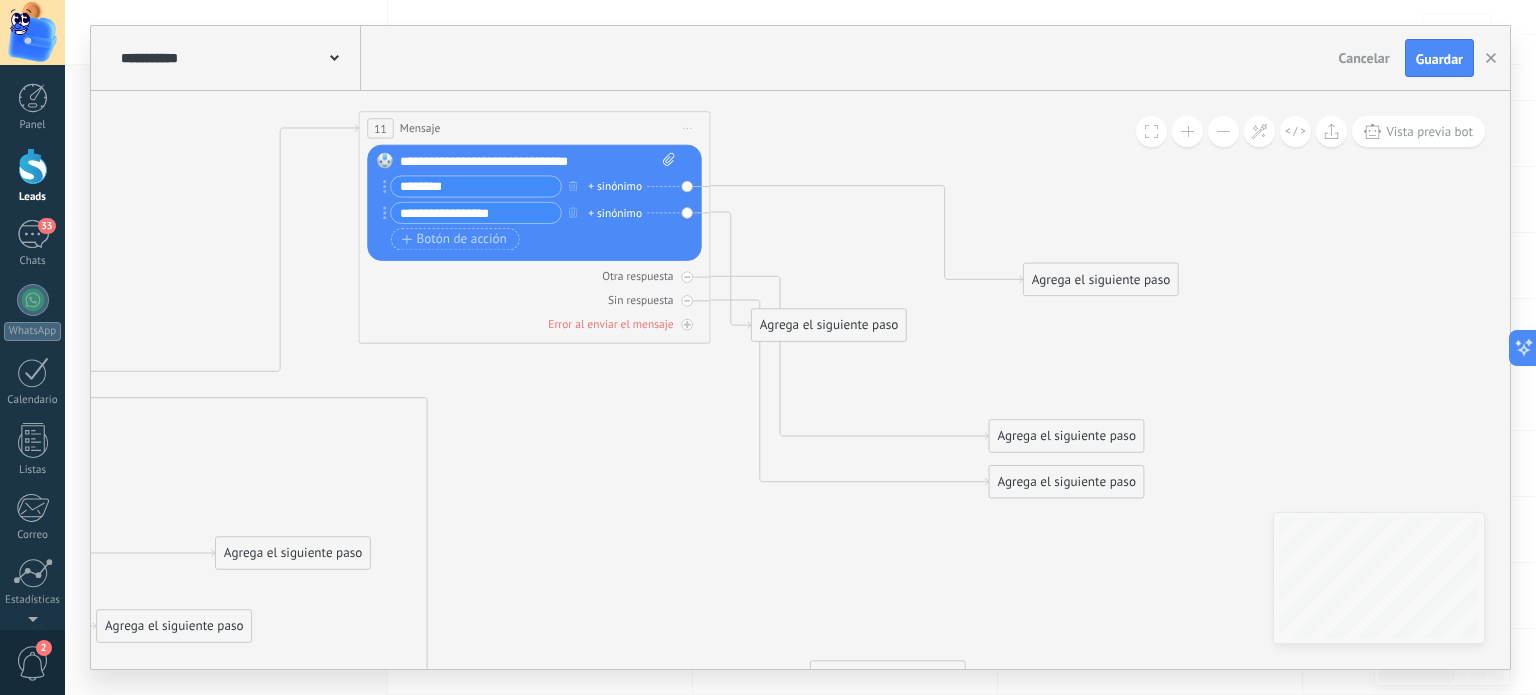 click on "11
Mensaje
*******
(a):
Todos los contactos - canales seleccionados
Todos los contactos - canales seleccionados
Todos los contactos - canal primario
Contacto principal - canales seleccionados
Contacto principal - canal primario
Todos los contactos - canales seleccionados
Todos los contactos - canales seleccionados
Todos los contactos - canal primario
Contacto principal - canales seleccionados" at bounding box center (534, 128) 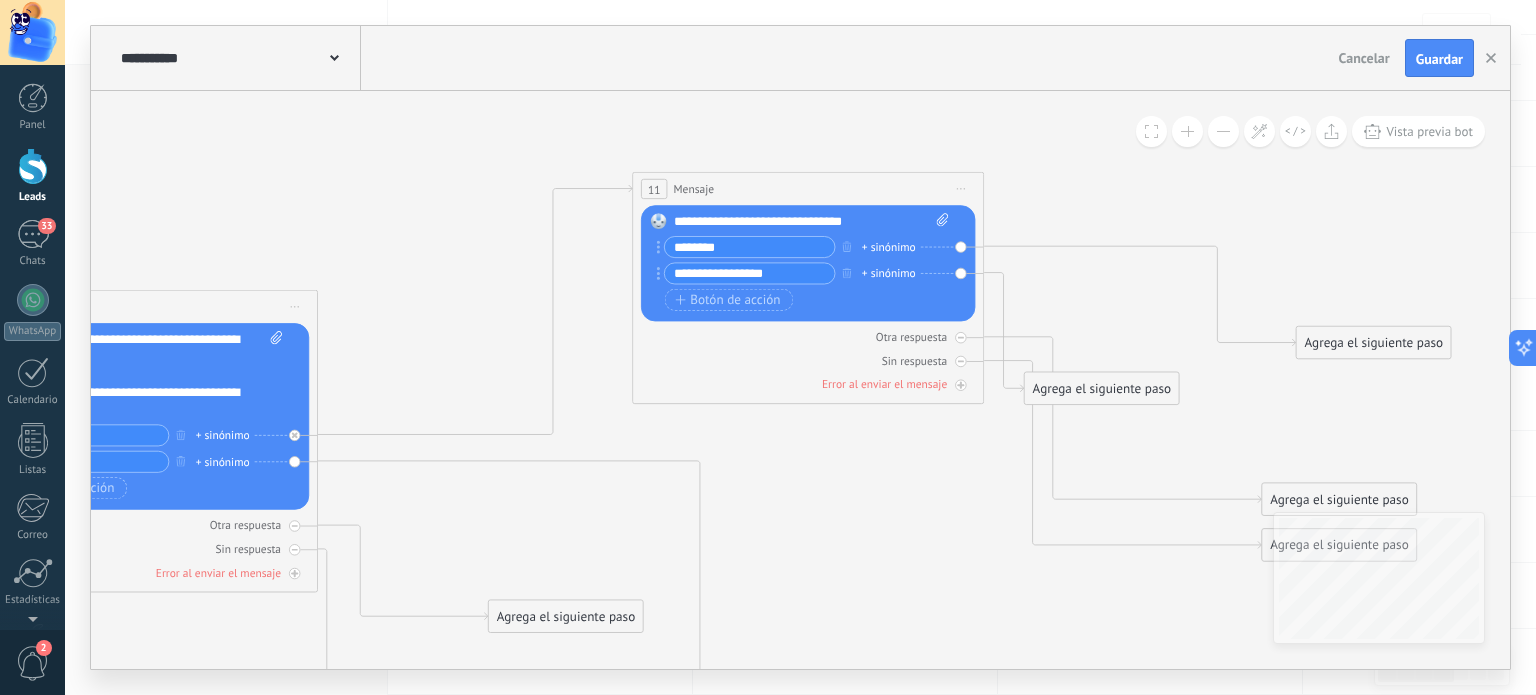 drag, startPoint x: 271, startPoint y: 262, endPoint x: 544, endPoint y: 325, distance: 280.17496 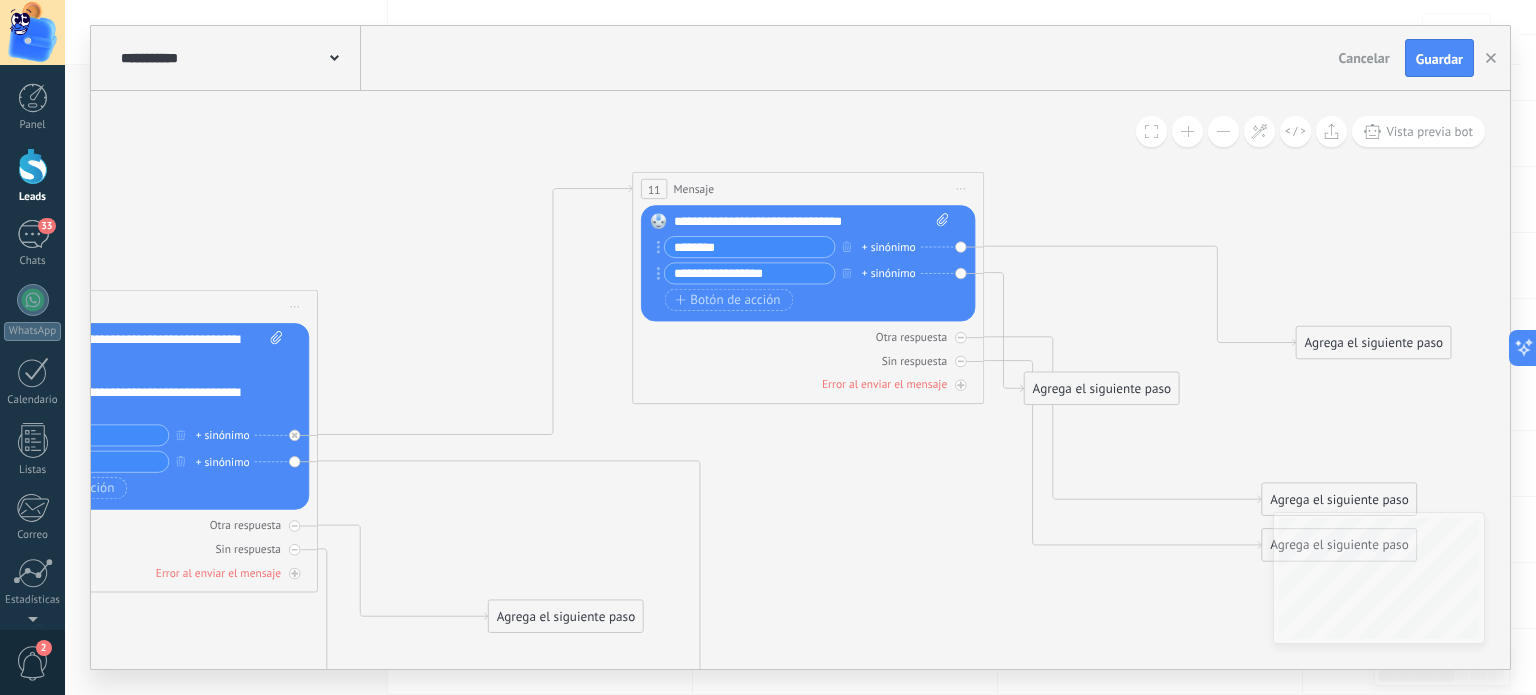 click 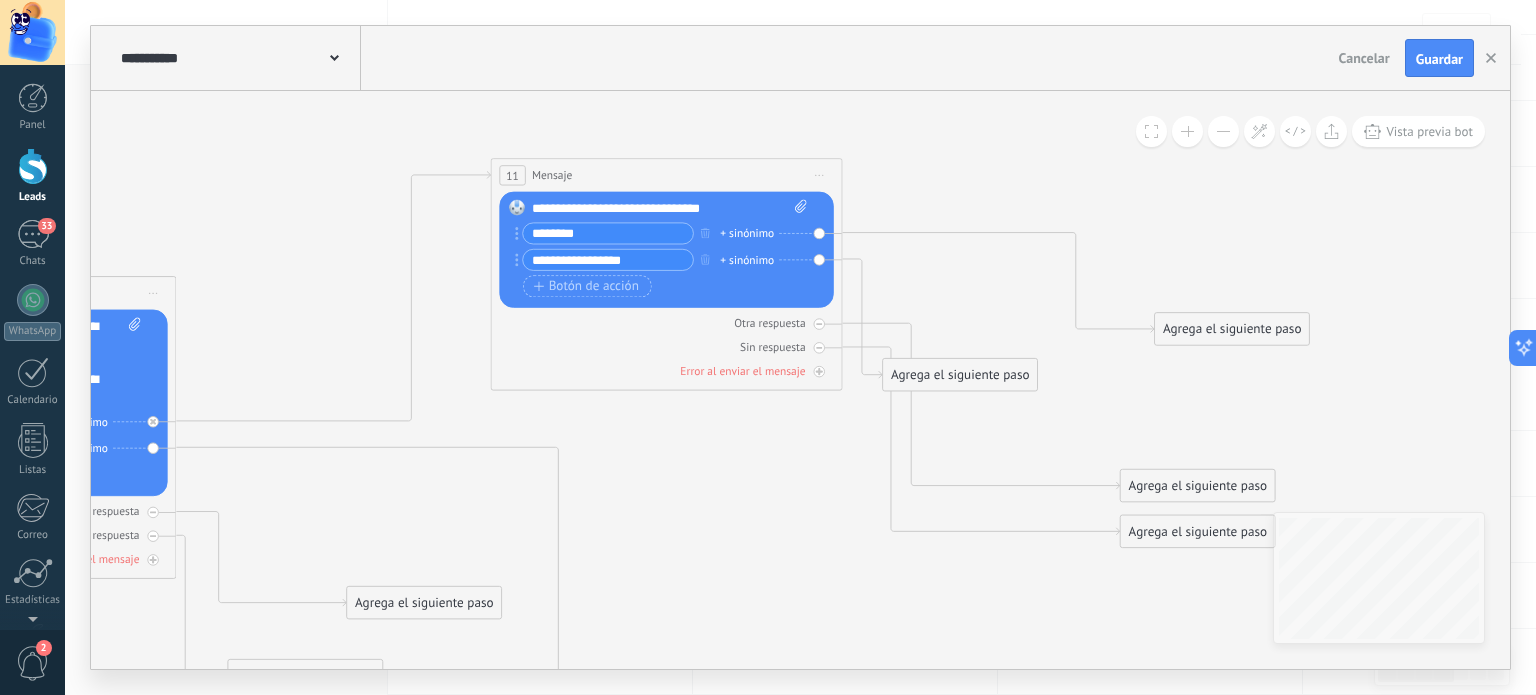 drag, startPoint x: 1344, startPoint y: 199, endPoint x: 1203, endPoint y: 185, distance: 141.69333 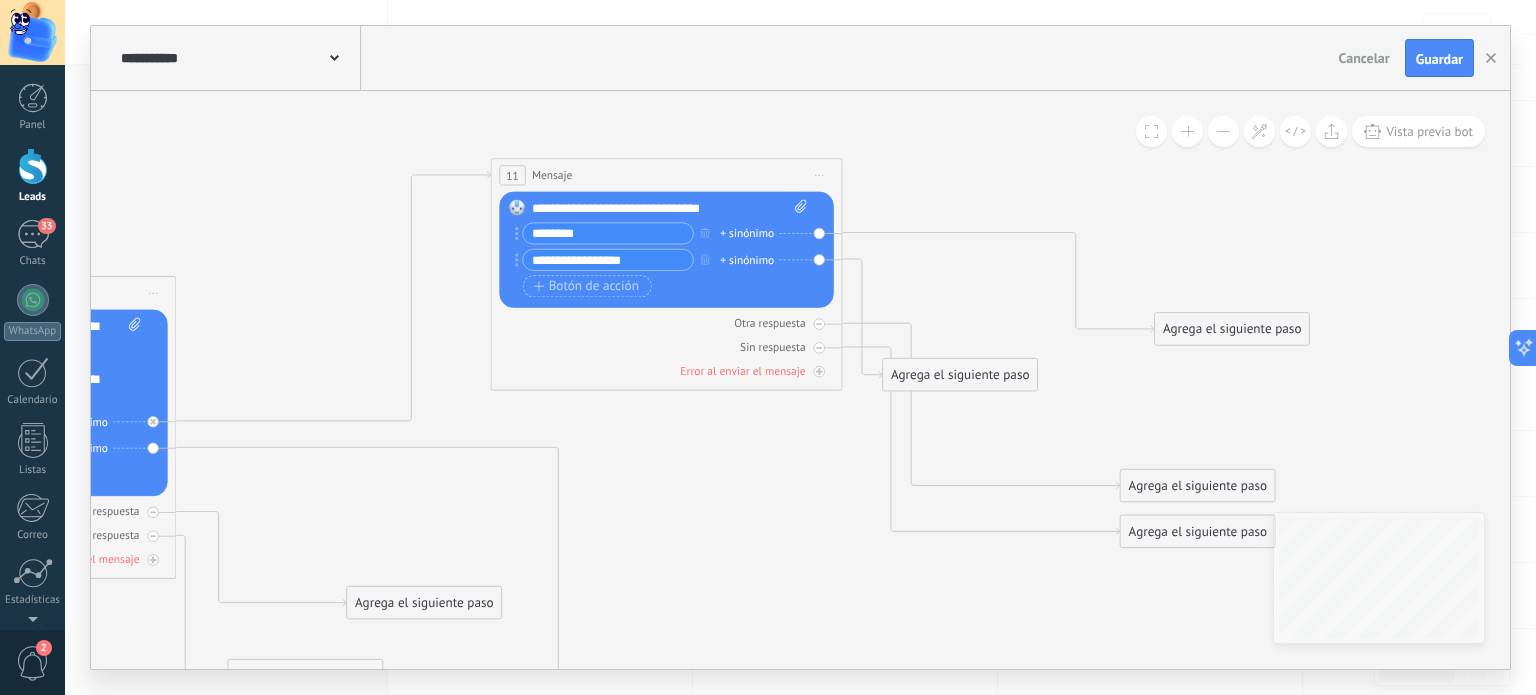 click 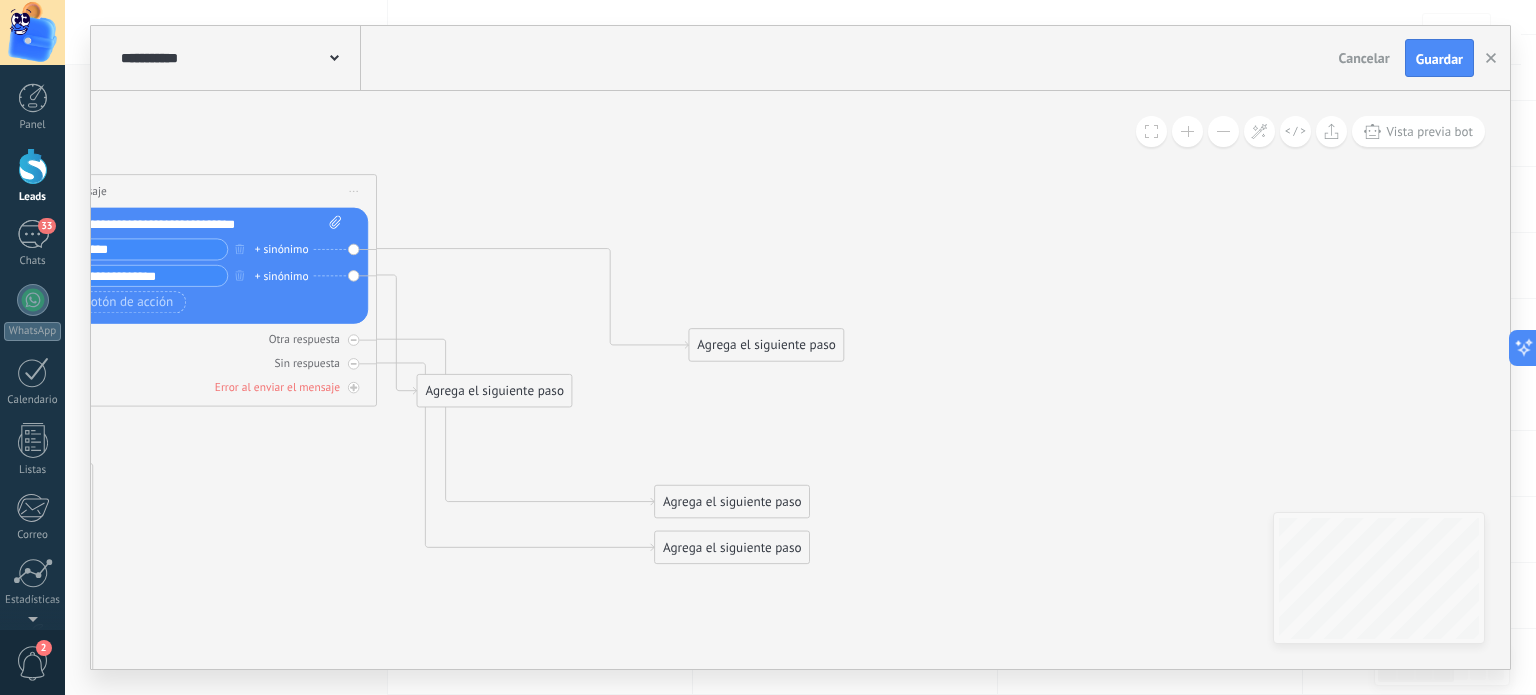 drag, startPoint x: 1264, startPoint y: 191, endPoint x: 780, endPoint y: 231, distance: 485.6501 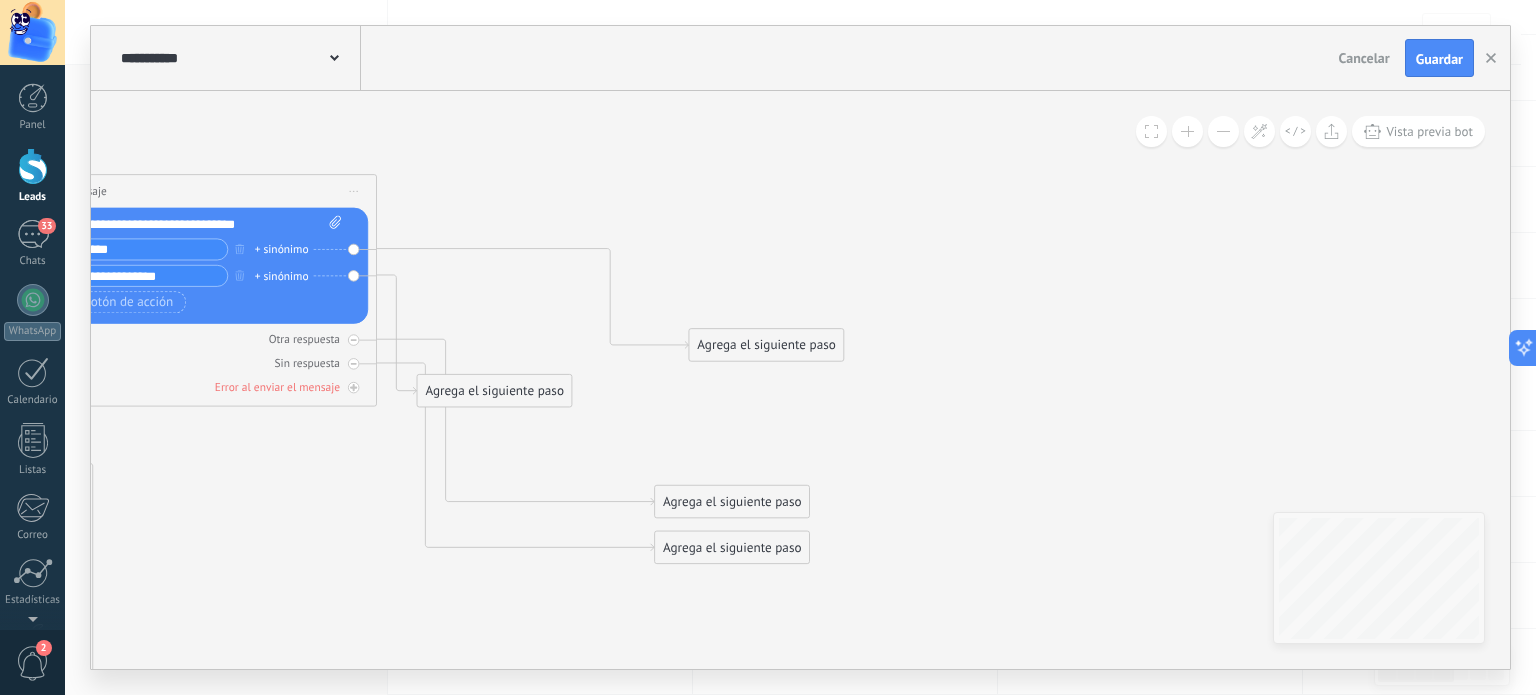 click 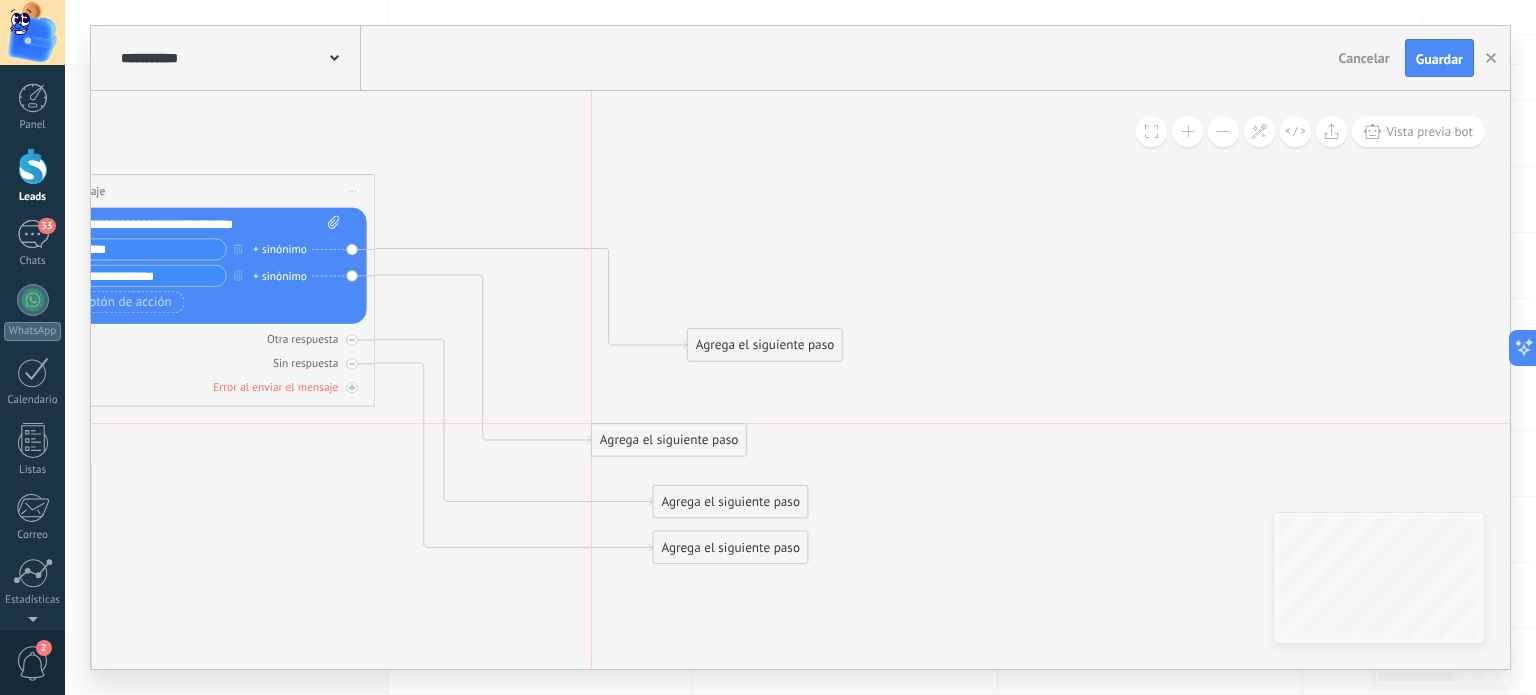 drag, startPoint x: 548, startPoint y: 395, endPoint x: 717, endPoint y: 444, distance: 175.96022 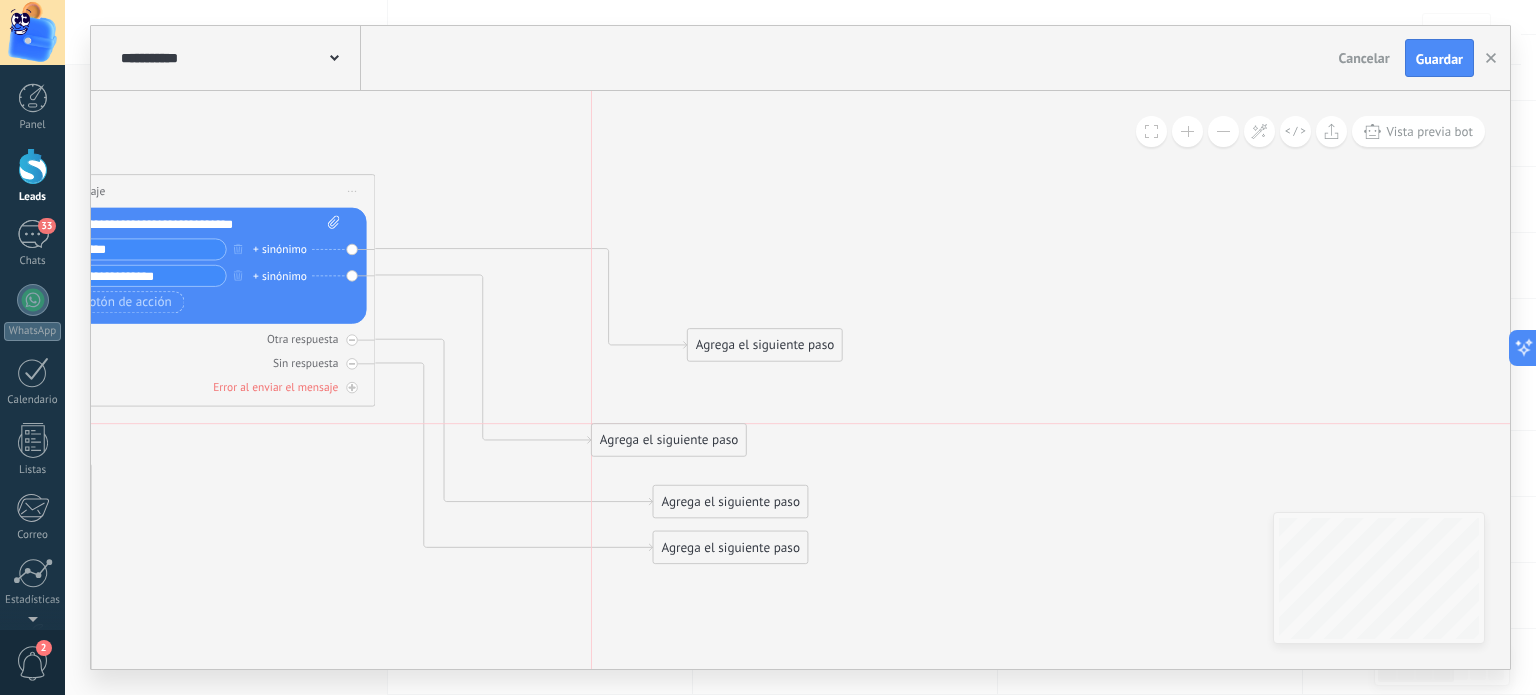 click on "Agrega el siguiente paso" at bounding box center (669, 440) 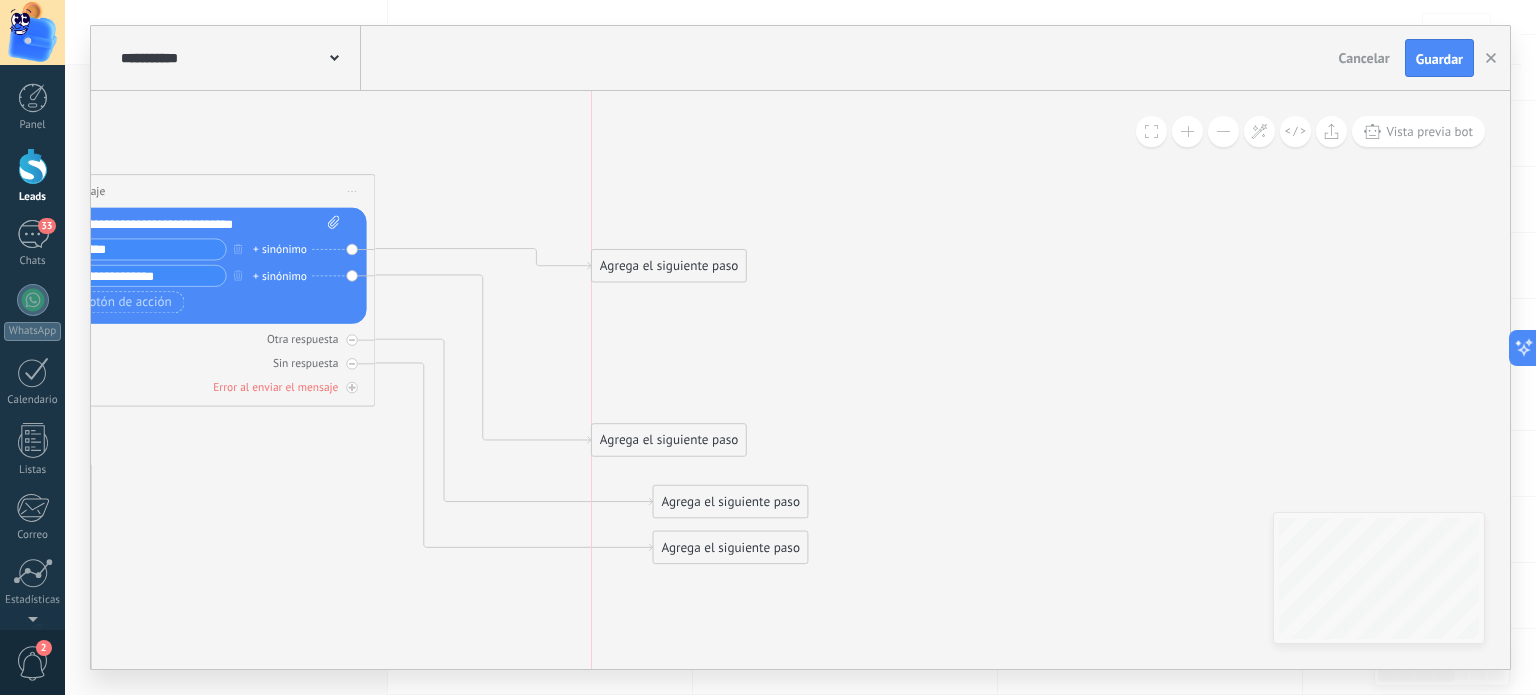 drag, startPoint x: 750, startPoint y: 343, endPoint x: 649, endPoint y: 264, distance: 128.22636 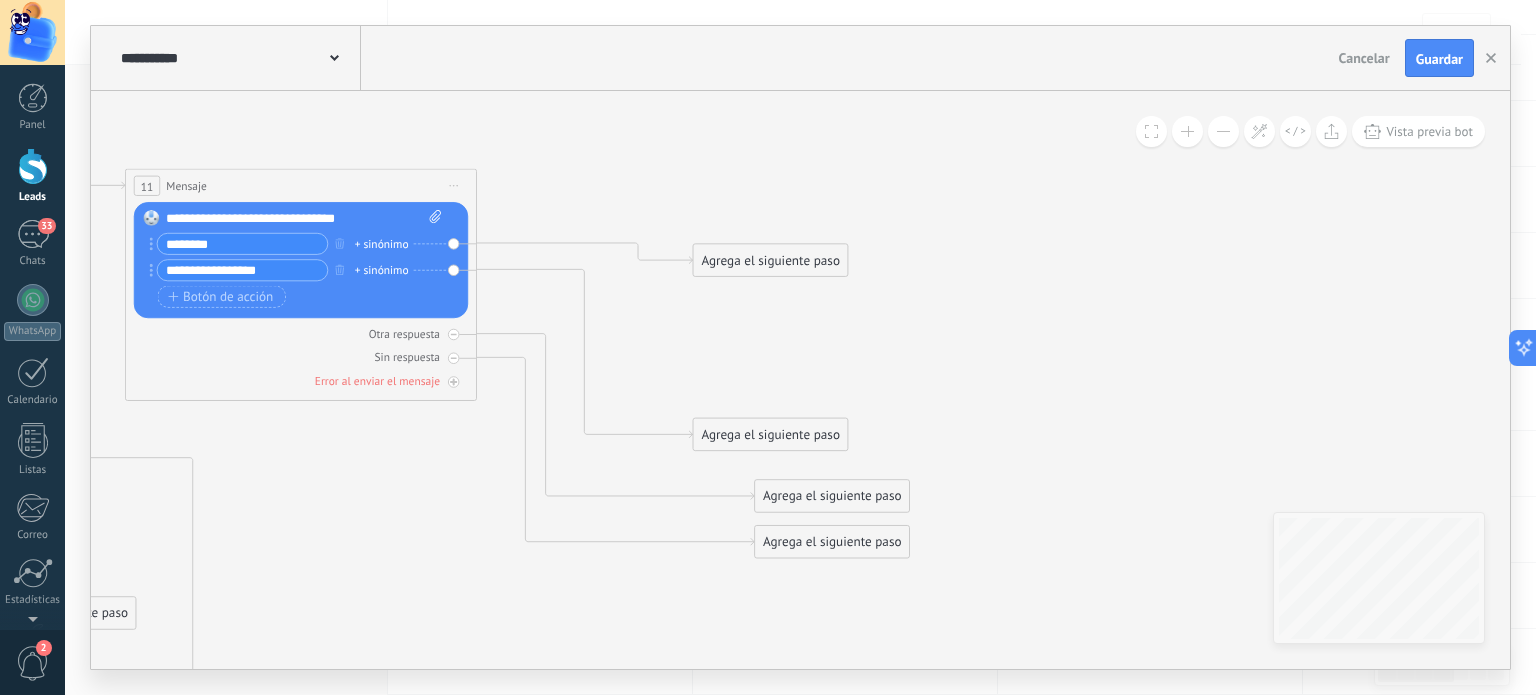drag, startPoint x: 630, startPoint y: 343, endPoint x: 719, endPoint y: 337, distance: 89.20202 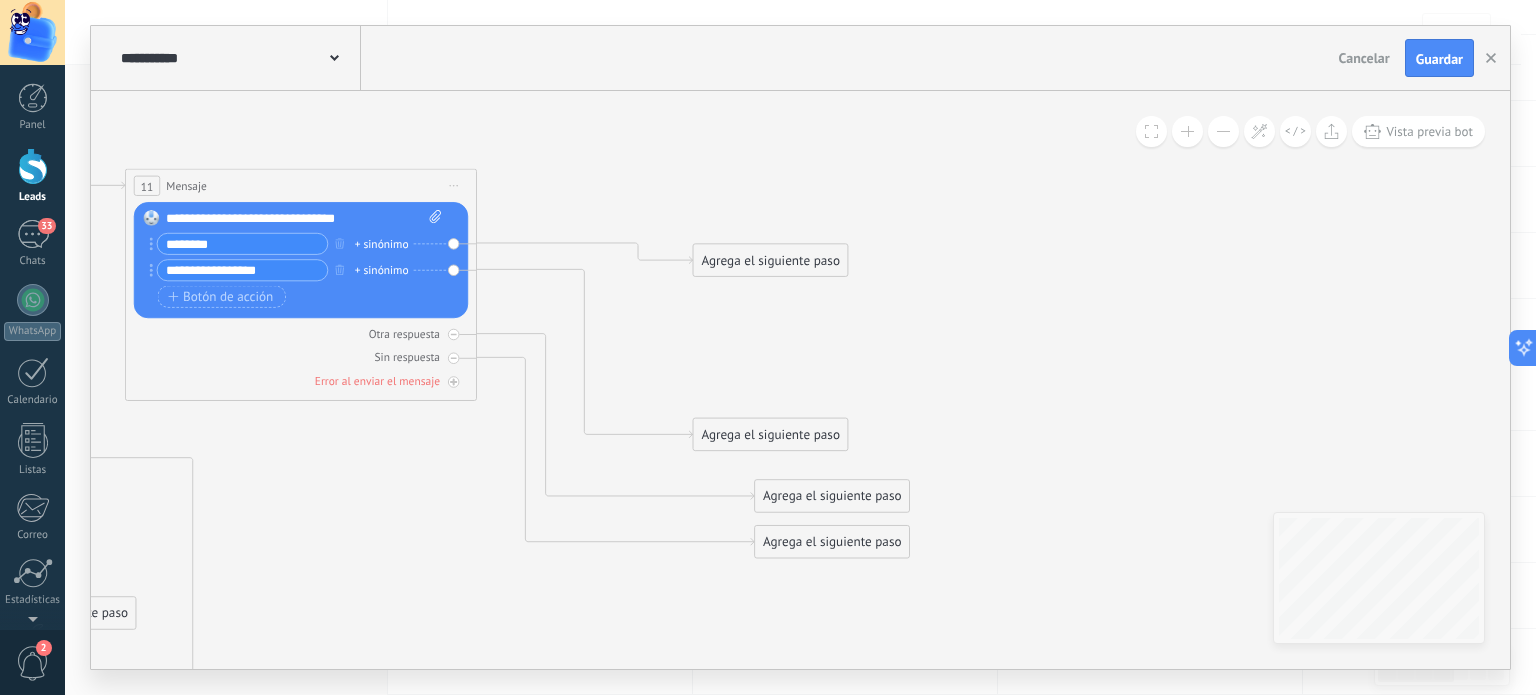 click 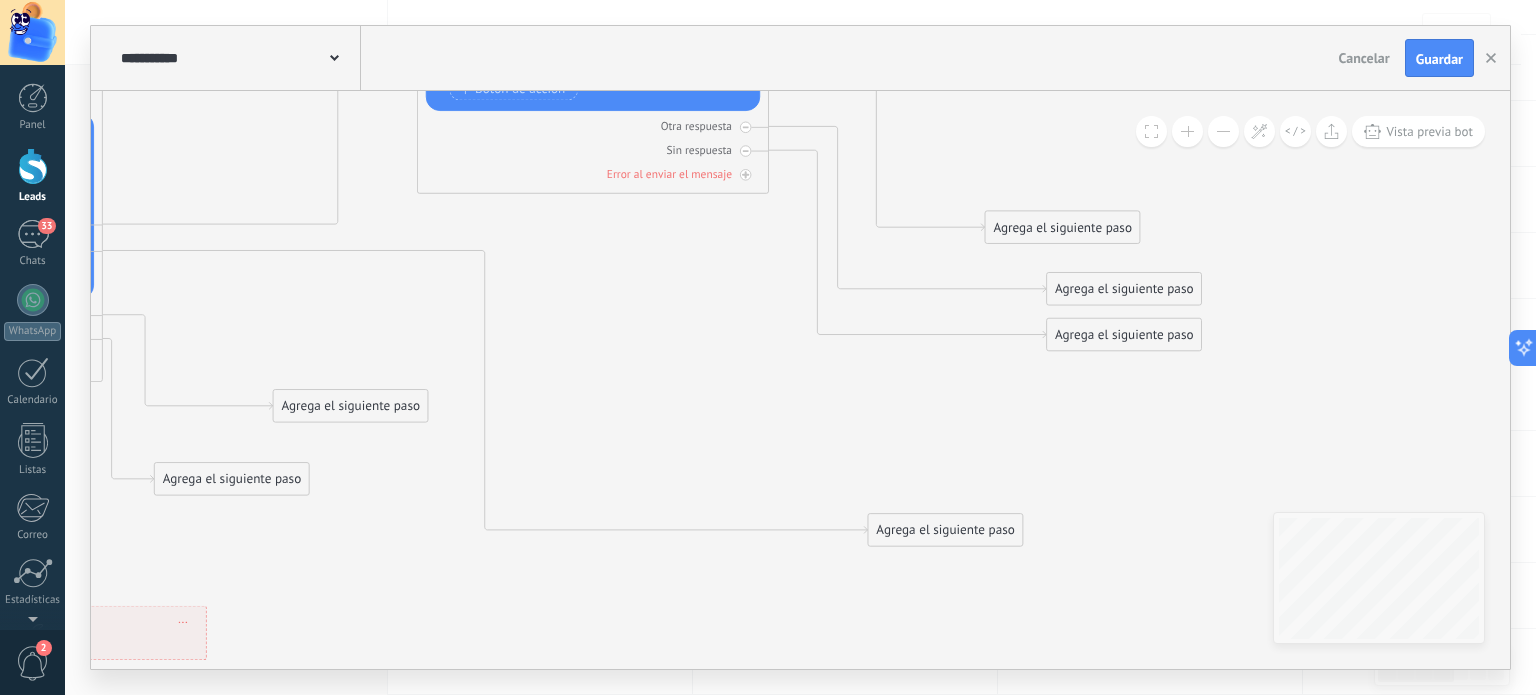 drag, startPoint x: 380, startPoint y: 517, endPoint x: 683, endPoint y: 363, distance: 339.88968 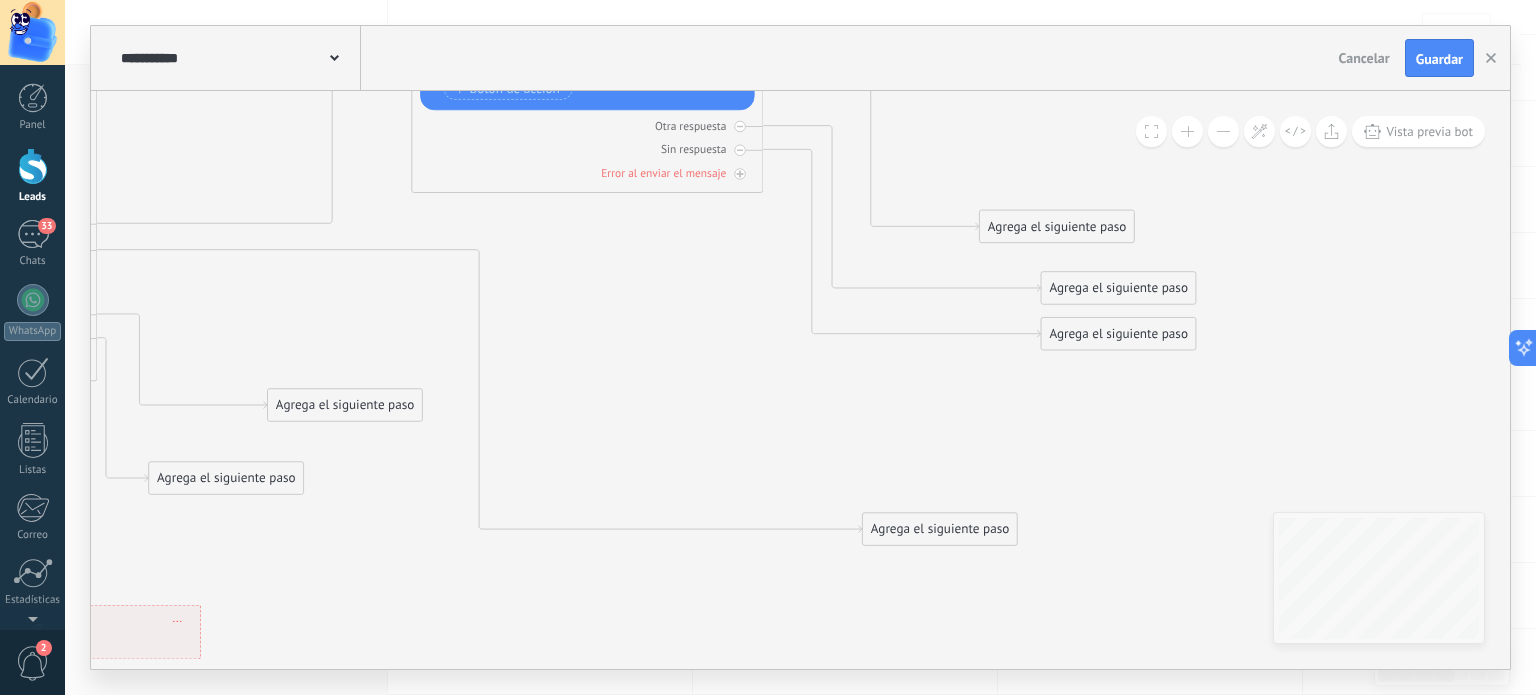 click on "Agrega el siguiente paso" at bounding box center (940, 529) 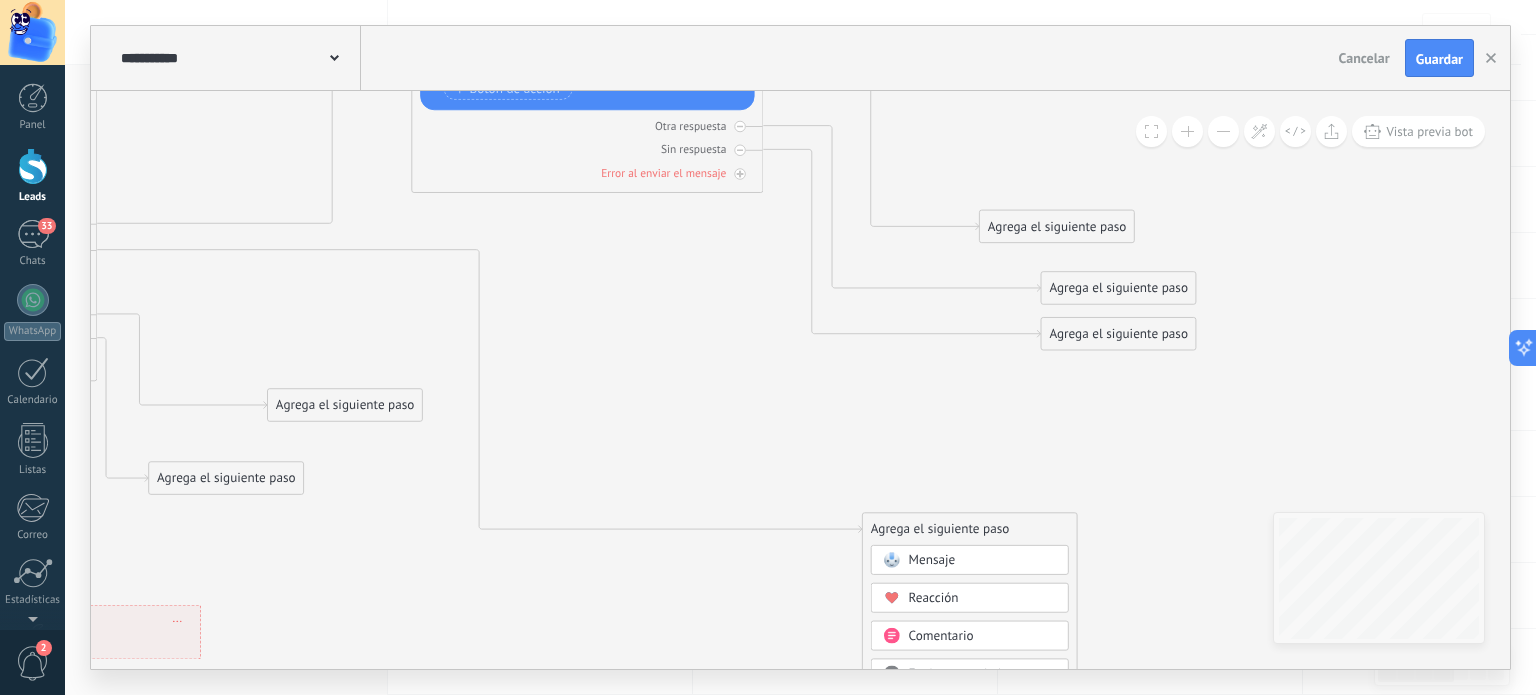 click on "Mensaje" at bounding box center [932, 560] 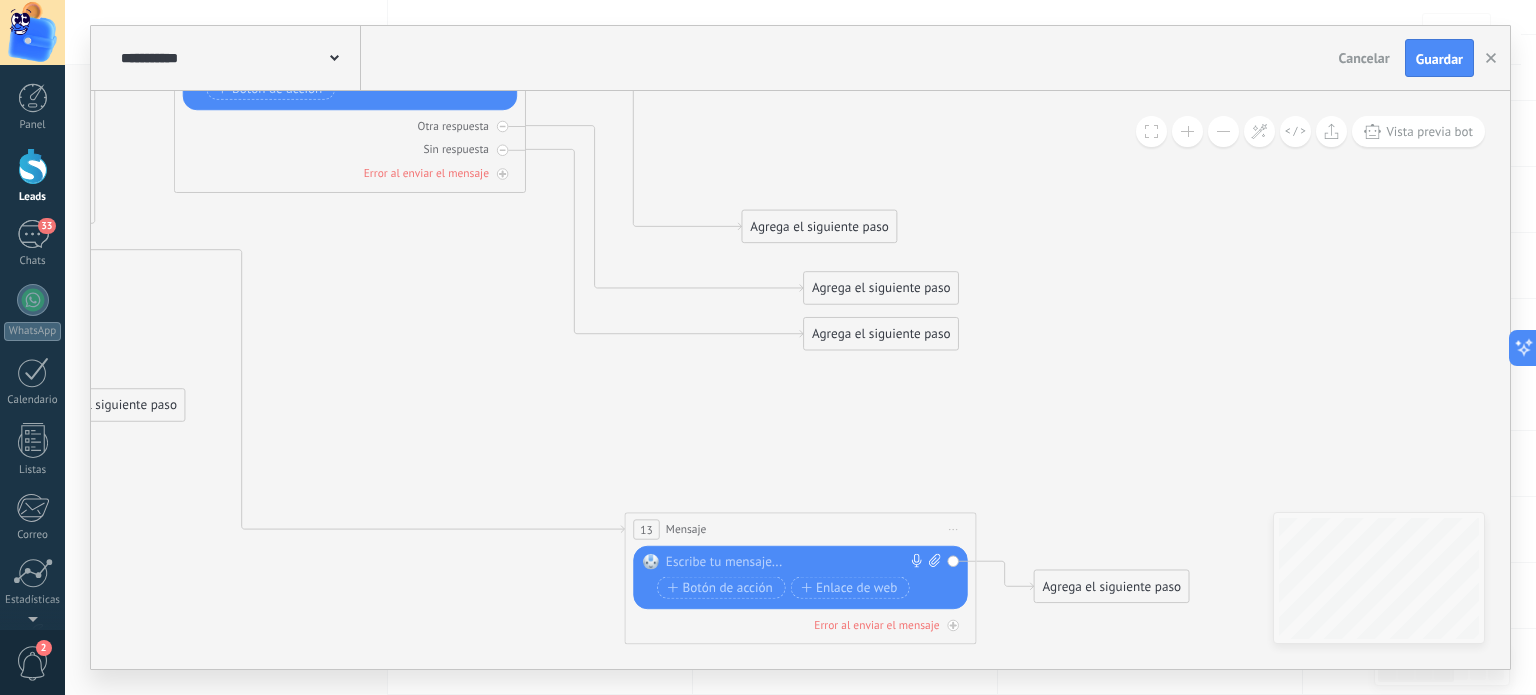 click at bounding box center (796, 563) 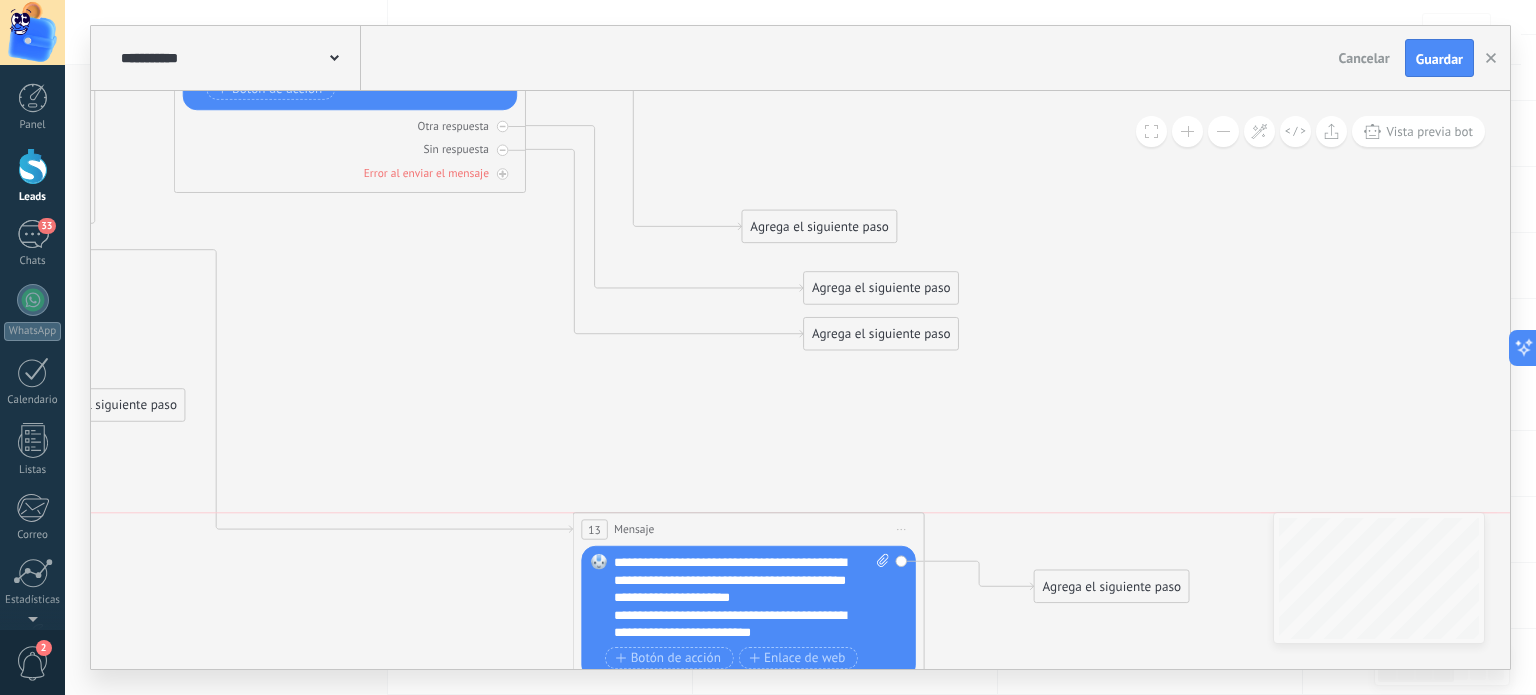 drag, startPoint x: 824, startPoint y: 532, endPoint x: 772, endPoint y: 537, distance: 52.23983 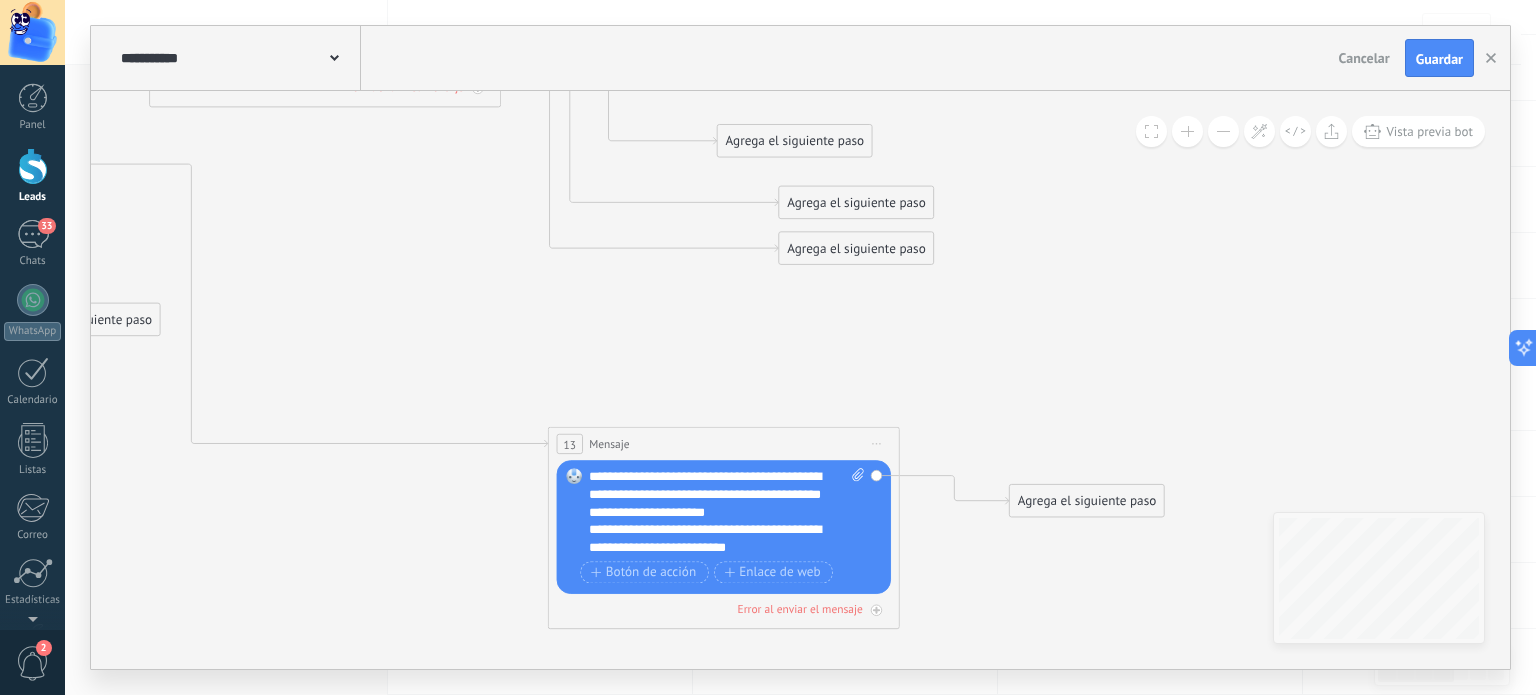 drag, startPoint x: 987, startPoint y: 427, endPoint x: 961, endPoint y: 343, distance: 87.93179 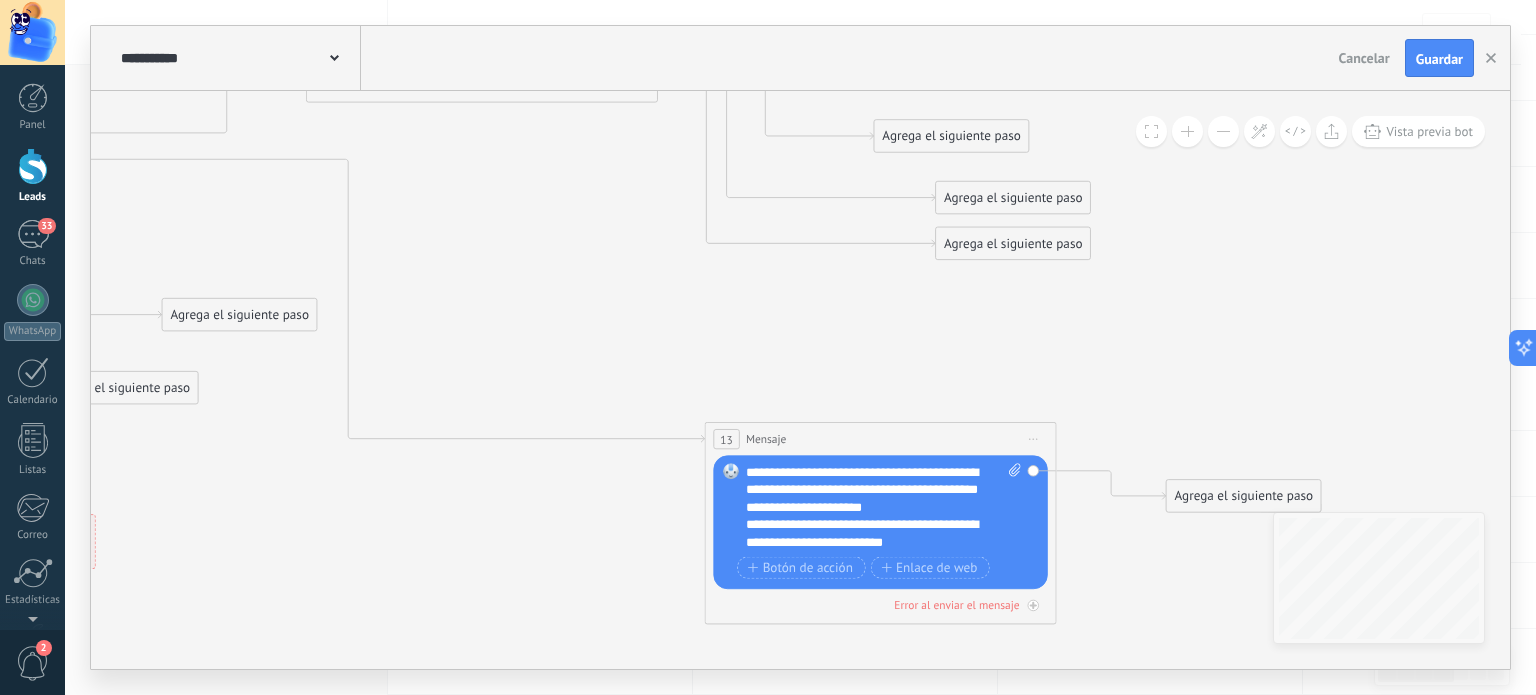 drag, startPoint x: 566, startPoint y: 316, endPoint x: 668, endPoint y: 297, distance: 103.75452 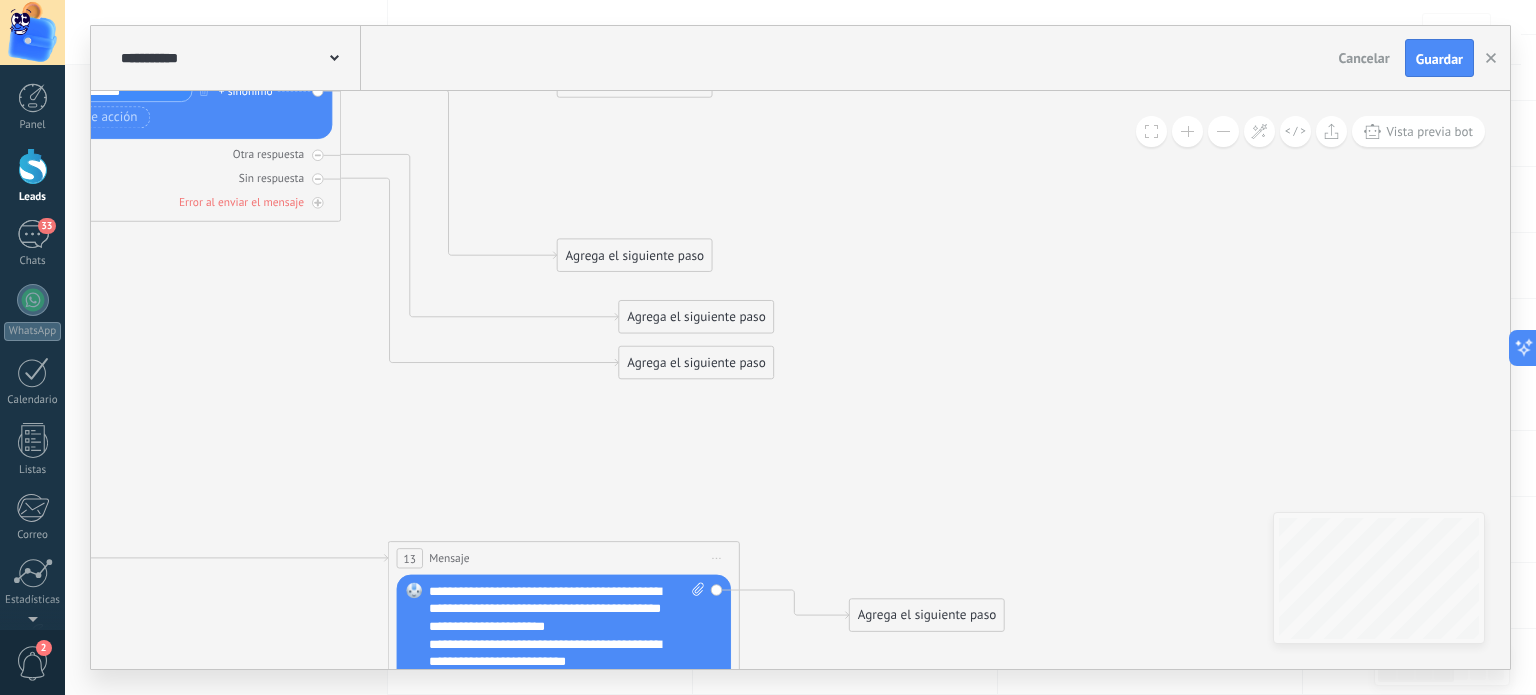 drag, startPoint x: 1099, startPoint y: 366, endPoint x: 836, endPoint y: 505, distance: 297.4727 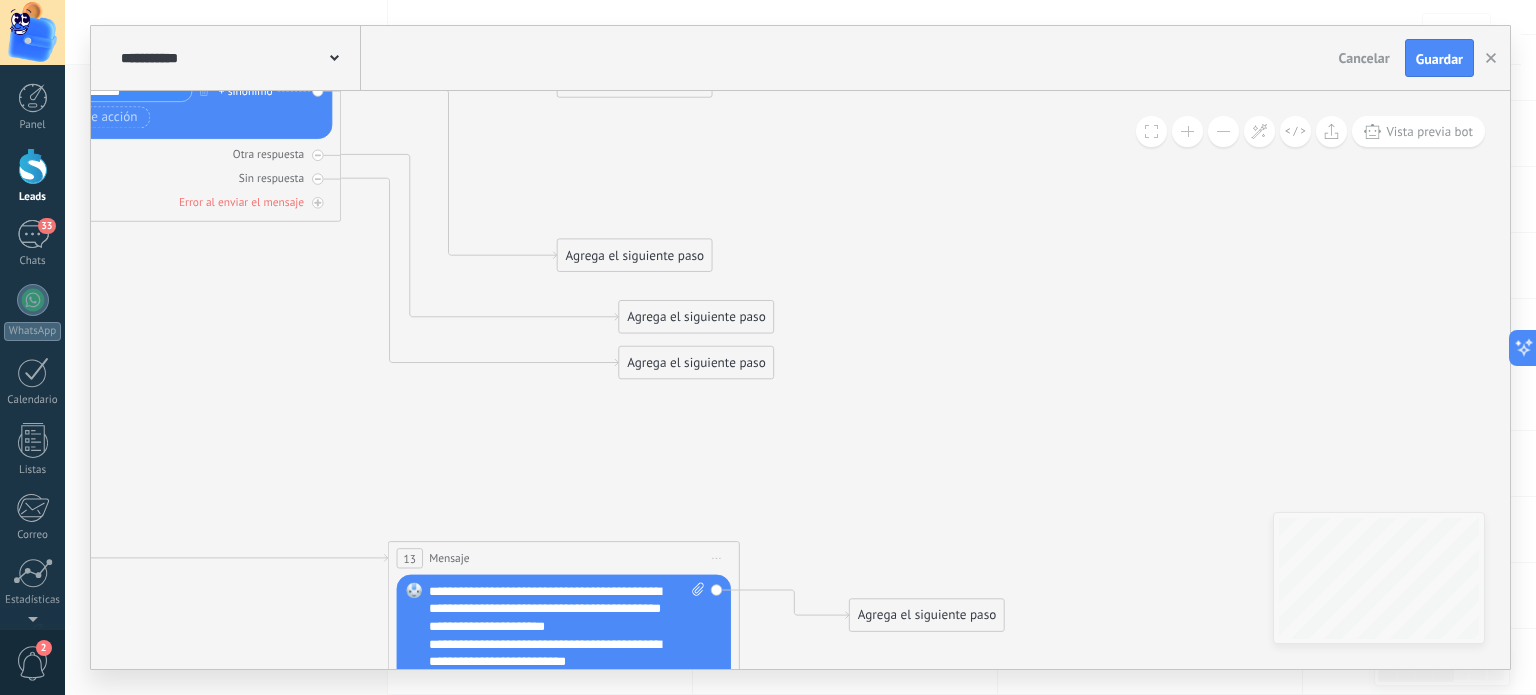 click 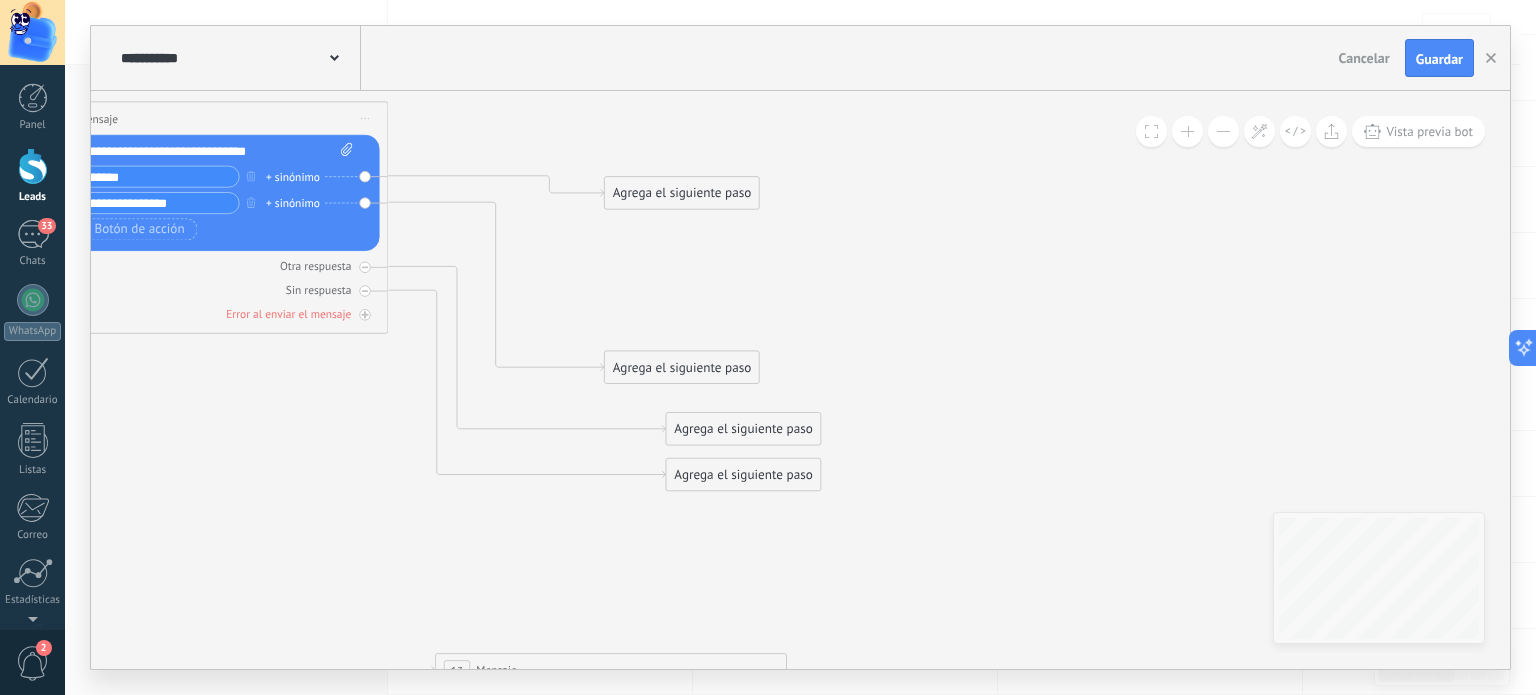 drag, startPoint x: 808, startPoint y: 227, endPoint x: 929, endPoint y: 457, distance: 259.8865 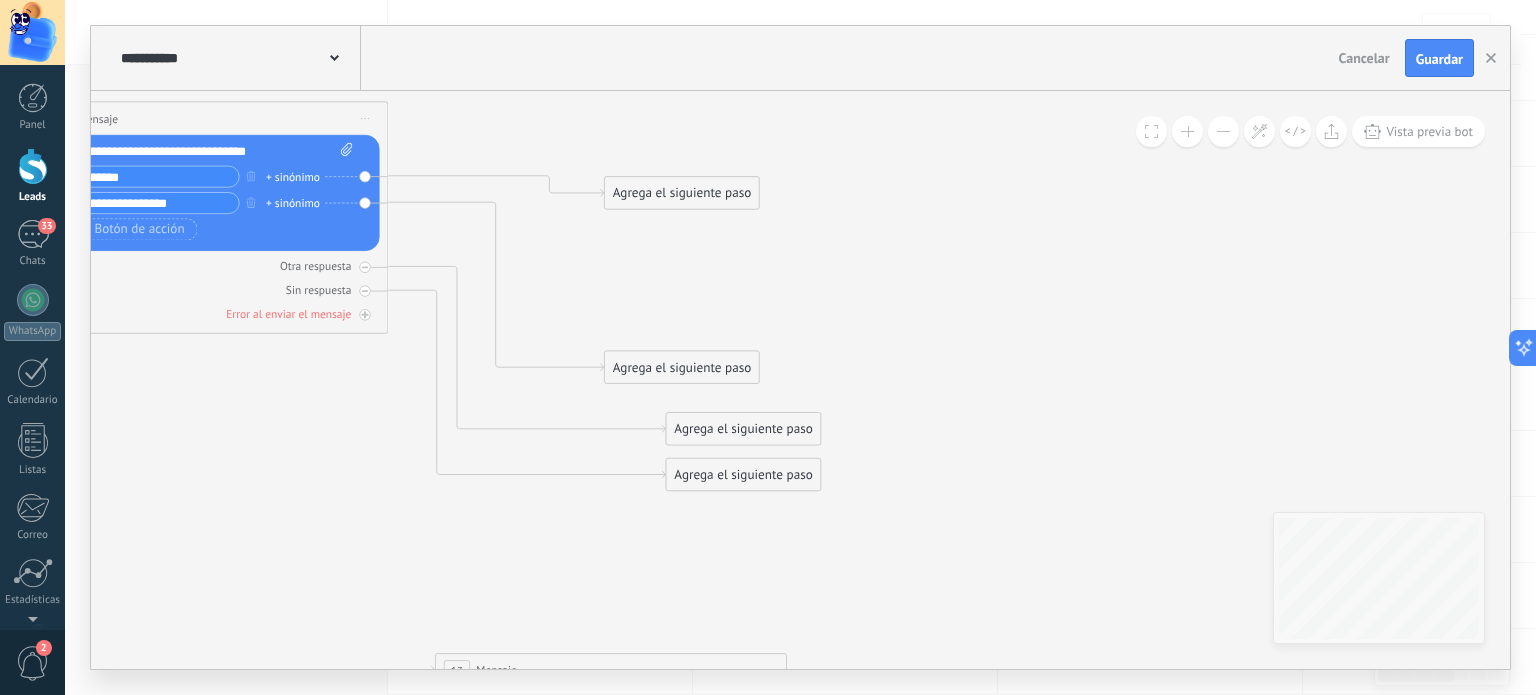 click 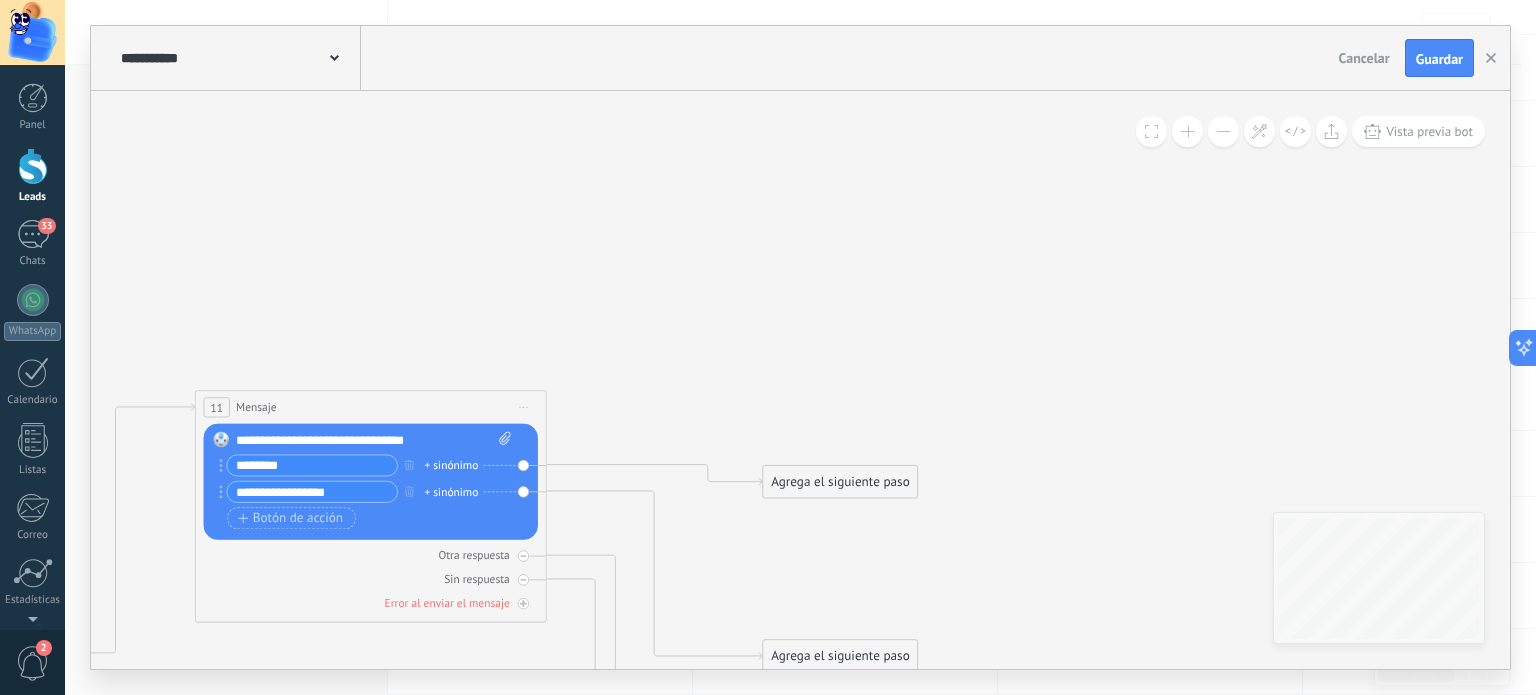 drag, startPoint x: 869, startPoint y: 245, endPoint x: 966, endPoint y: 410, distance: 191.4001 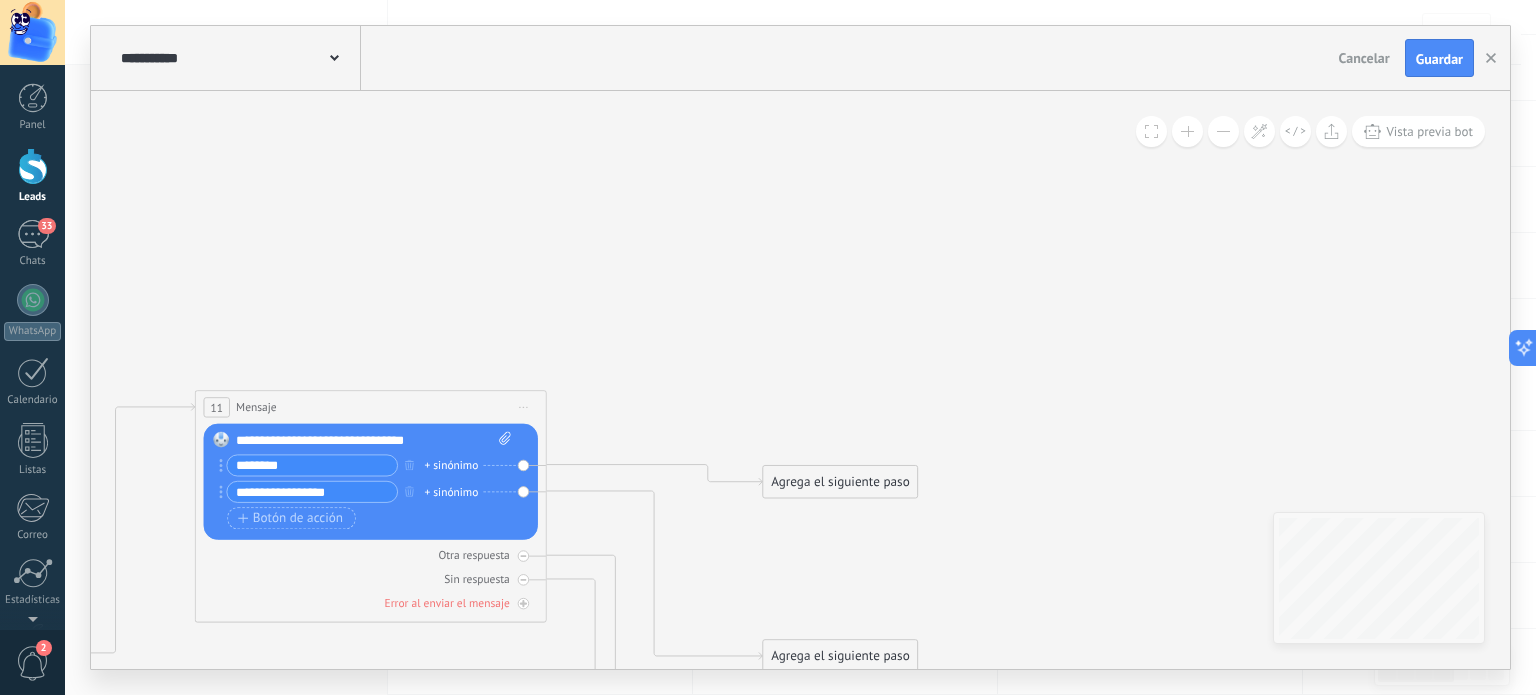 click 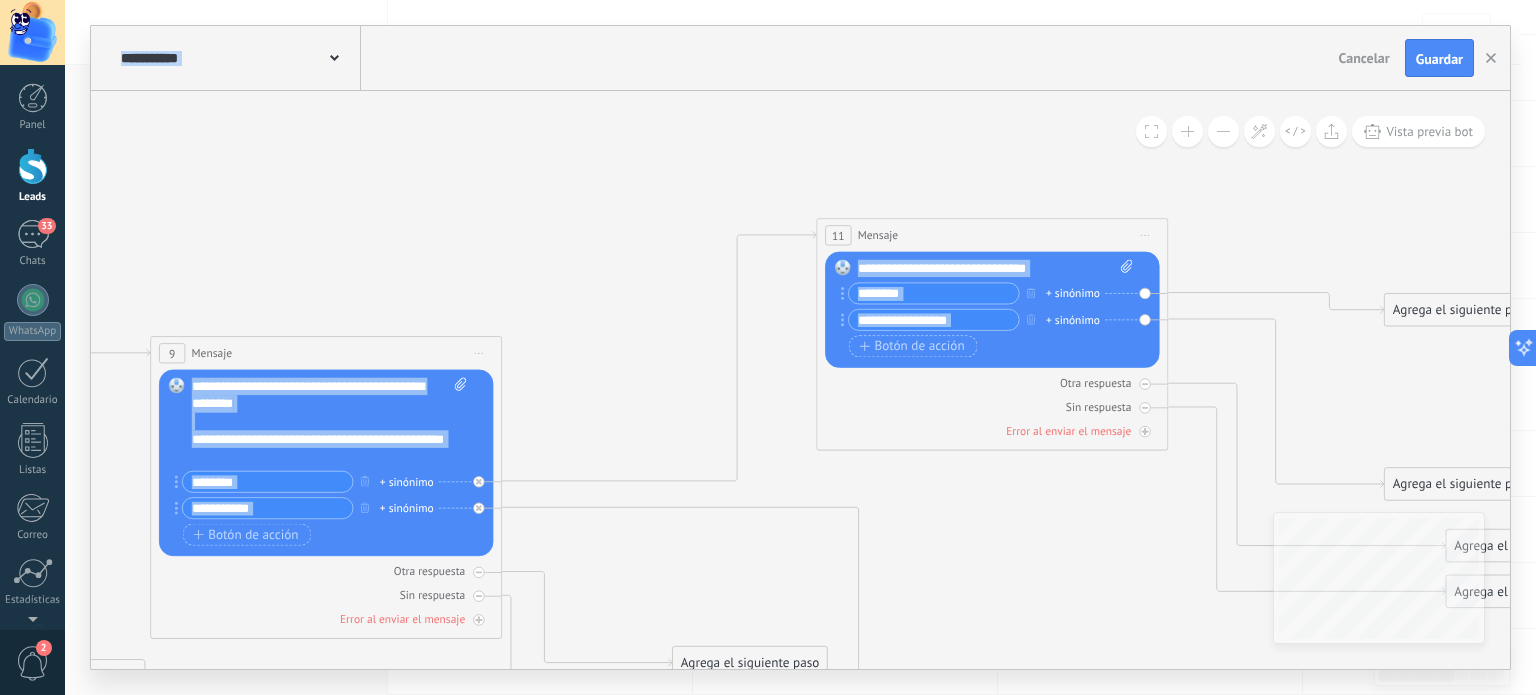 drag, startPoint x: 827, startPoint y: 316, endPoint x: 1229, endPoint y: 139, distance: 439.2414 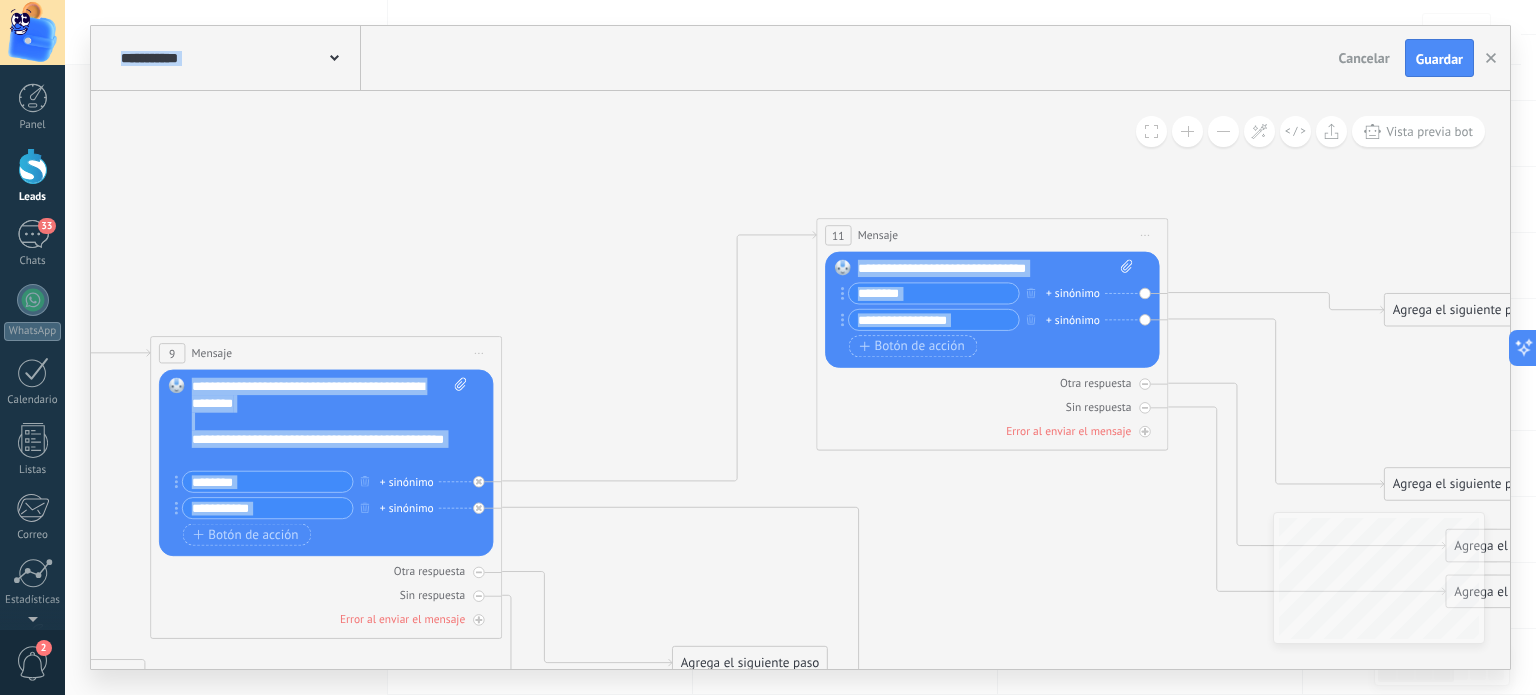 click on "**********" at bounding box center (800, 380) 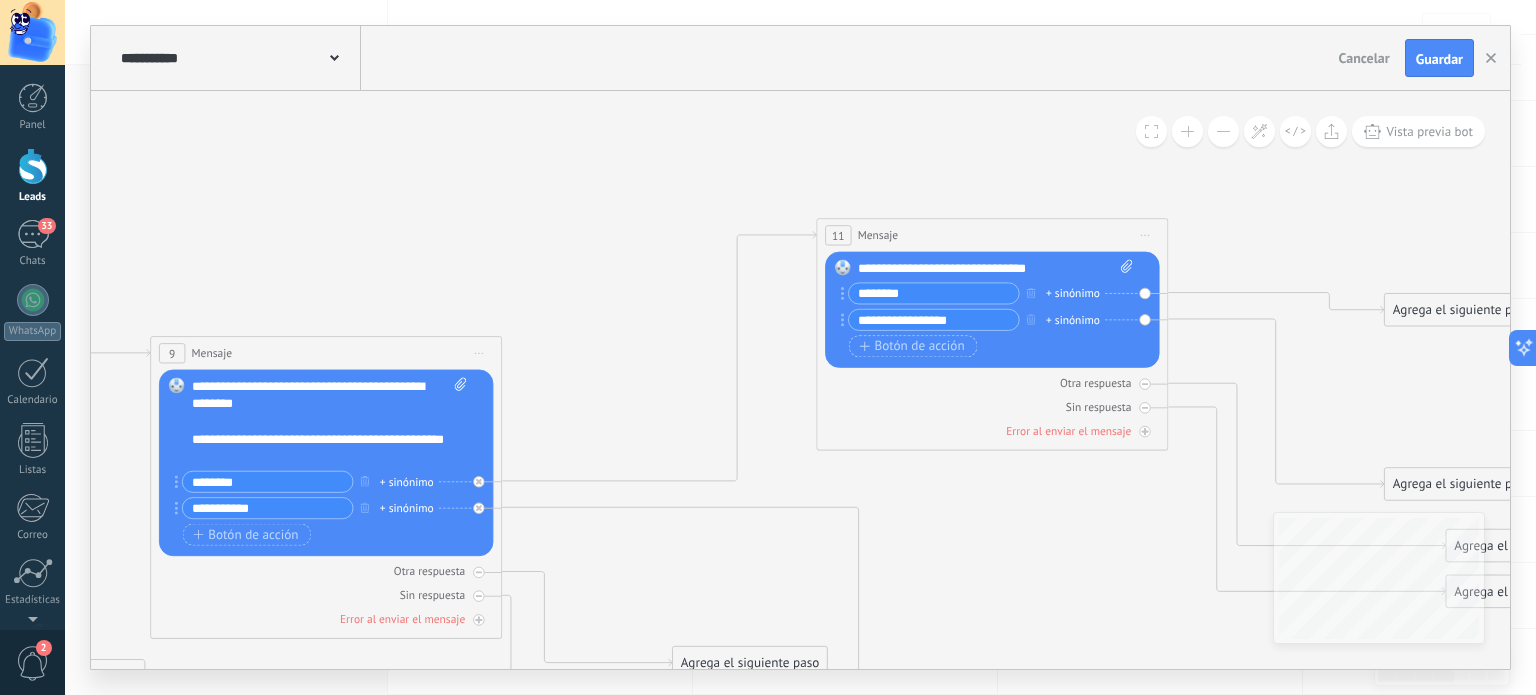 click 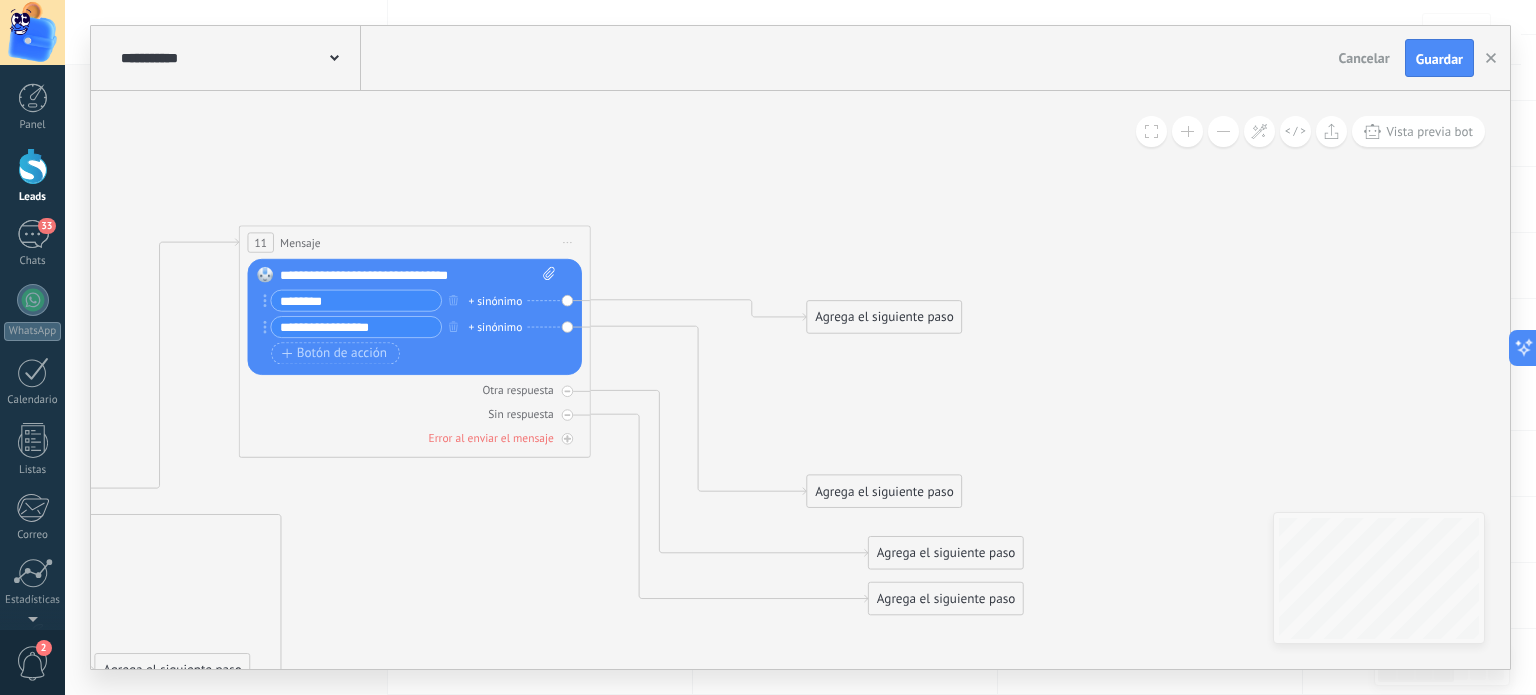 drag, startPoint x: 1362, startPoint y: 199, endPoint x: 784, endPoint y: 207, distance: 578.05536 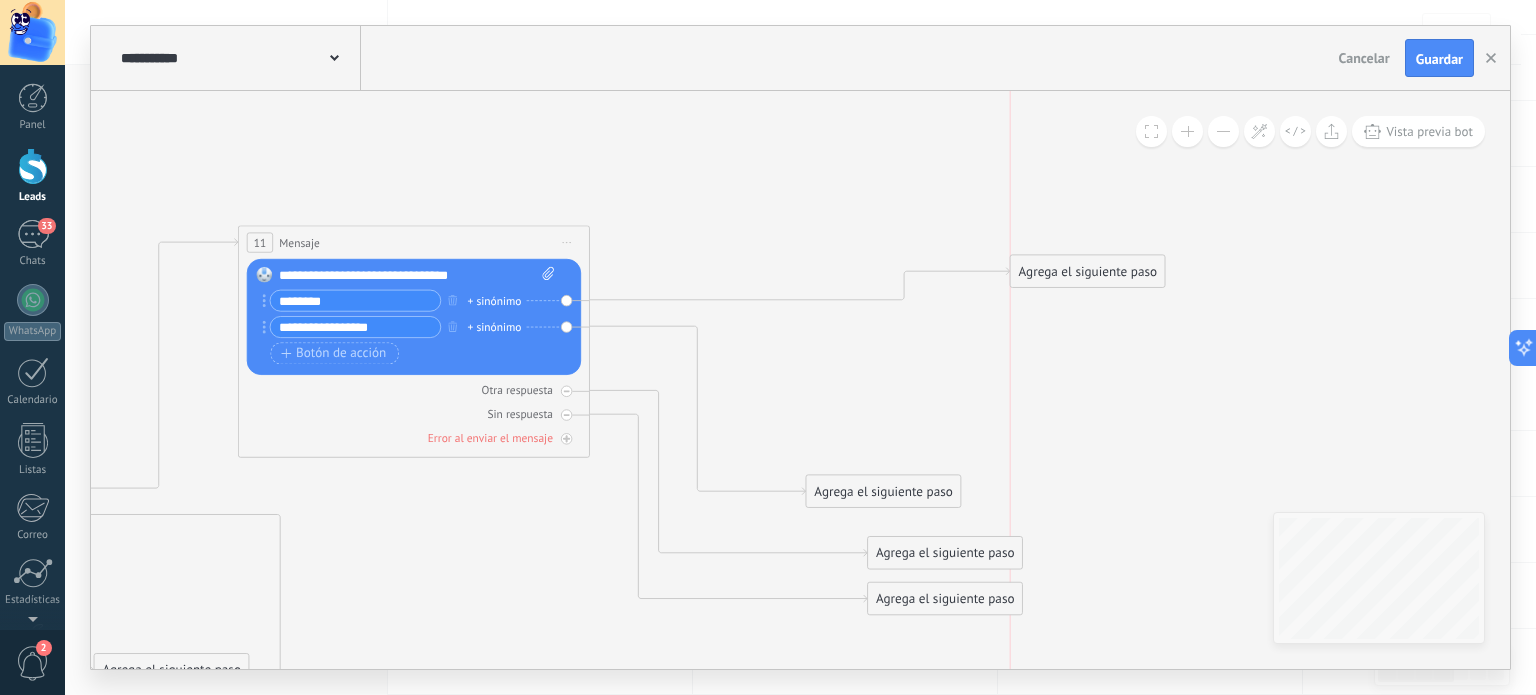 drag, startPoint x: 884, startPoint y: 315, endPoint x: 1118, endPoint y: 259, distance: 240.60756 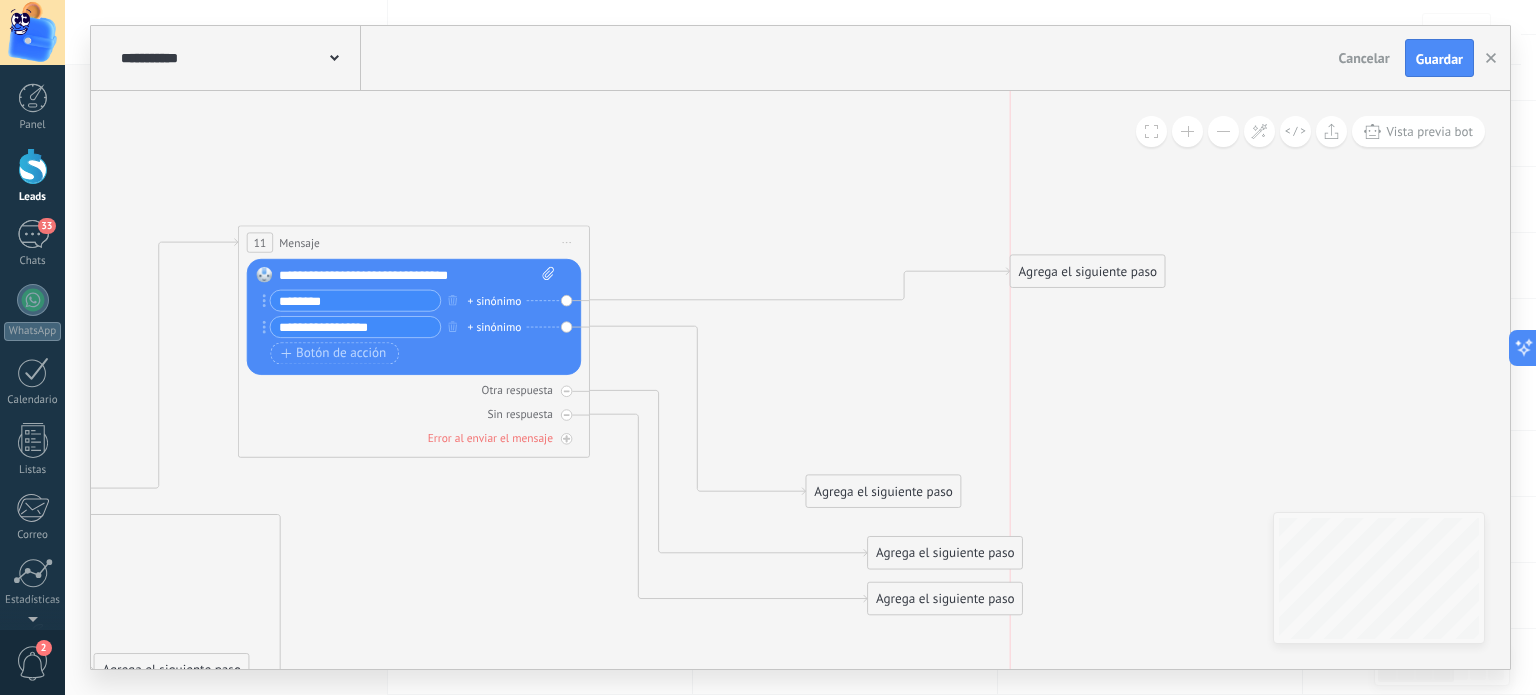 click on "Agrega el siguiente paso" at bounding box center [1088, 271] 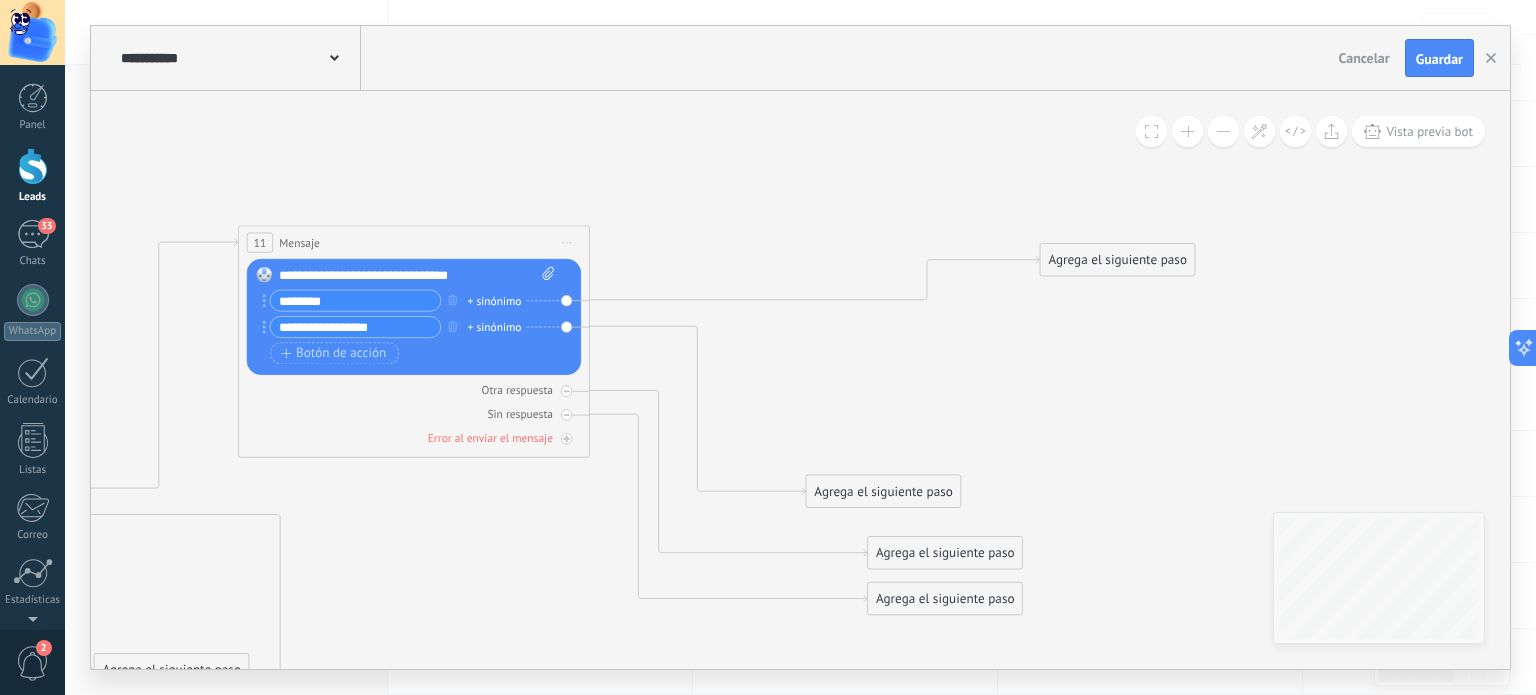 click on "Agrega el siguiente paso" at bounding box center (1118, 260) 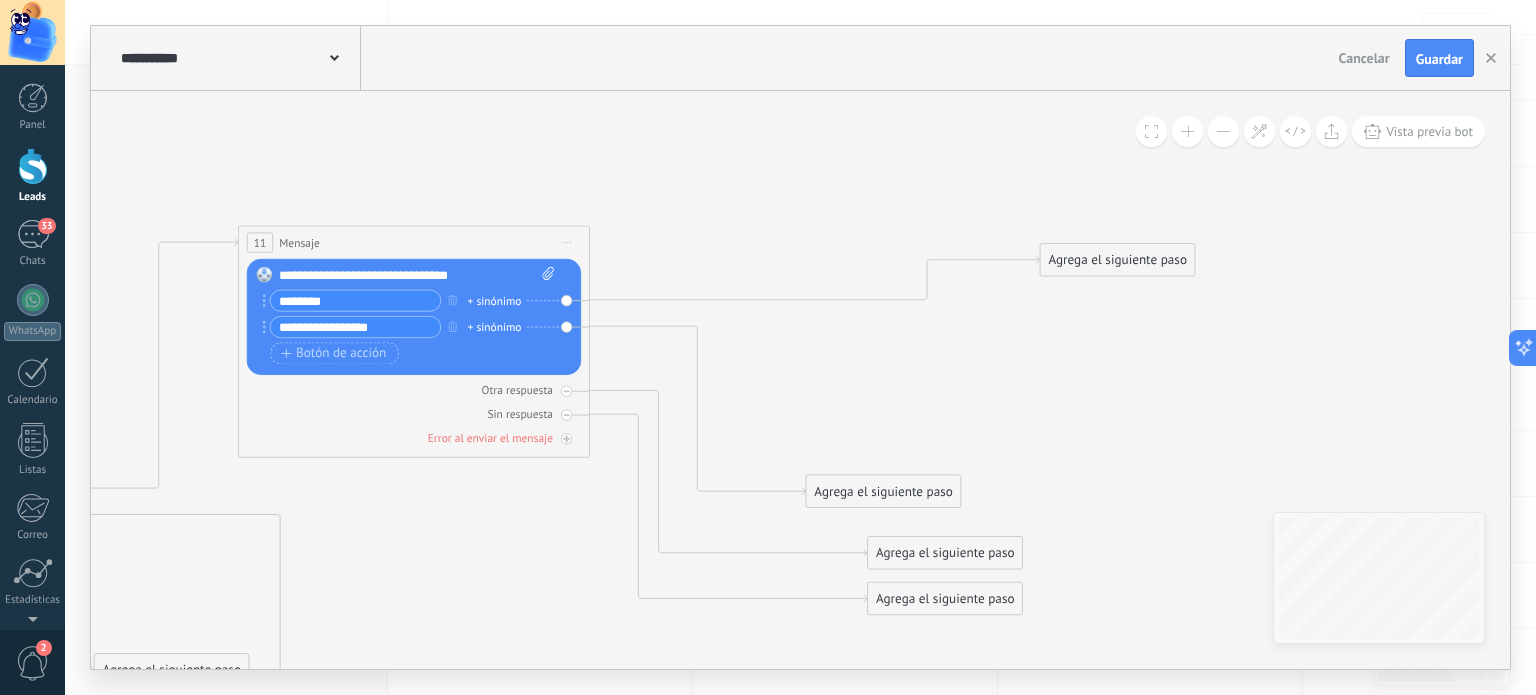 click on "Agrega el siguiente paso" at bounding box center [1118, 260] 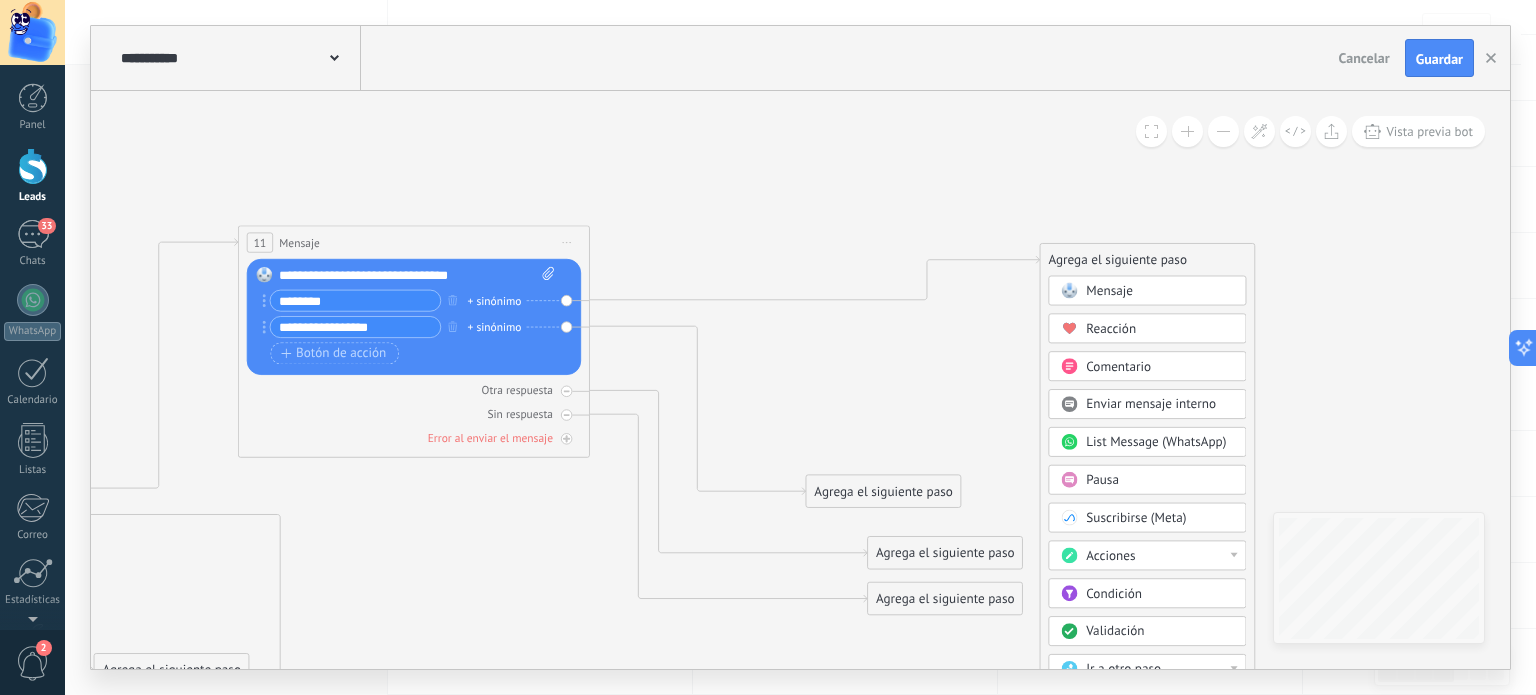 click on "Mensaje" at bounding box center (1109, 291) 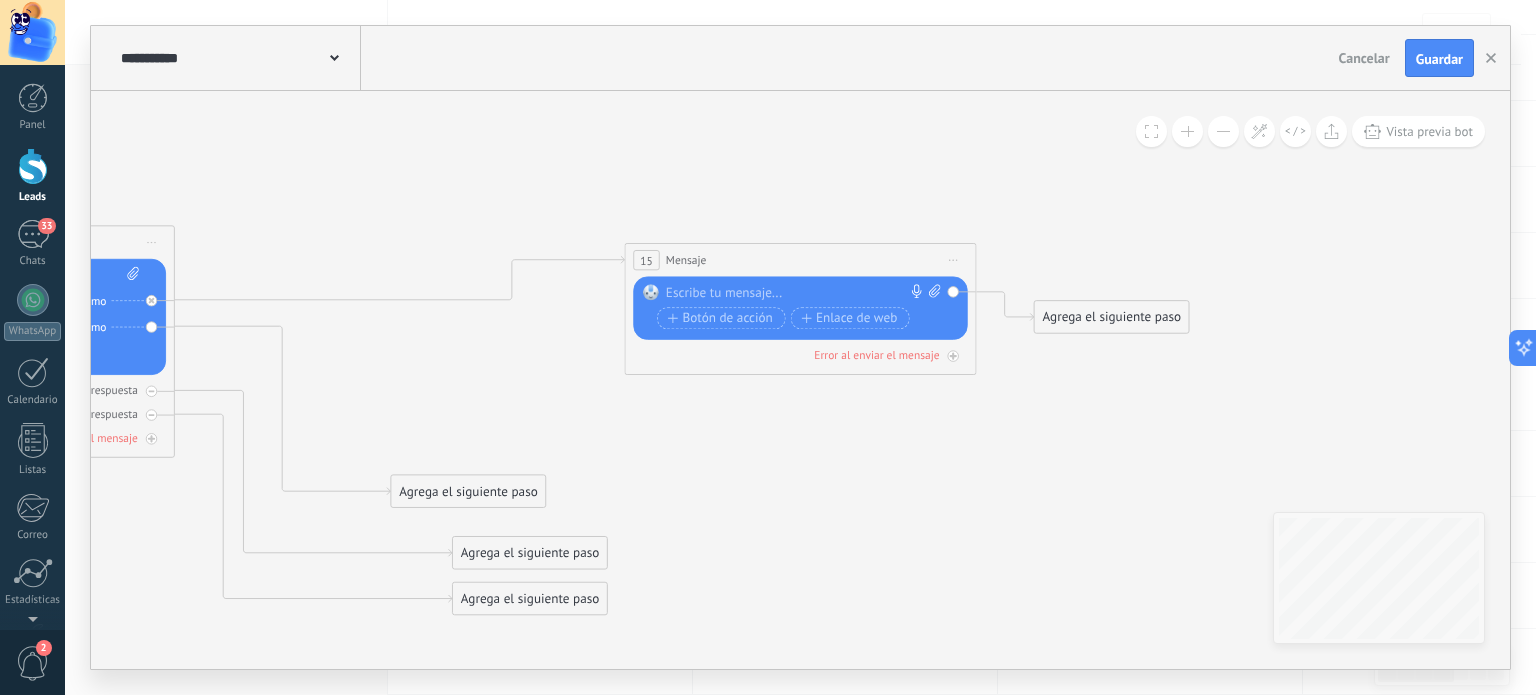 click at bounding box center (796, 294) 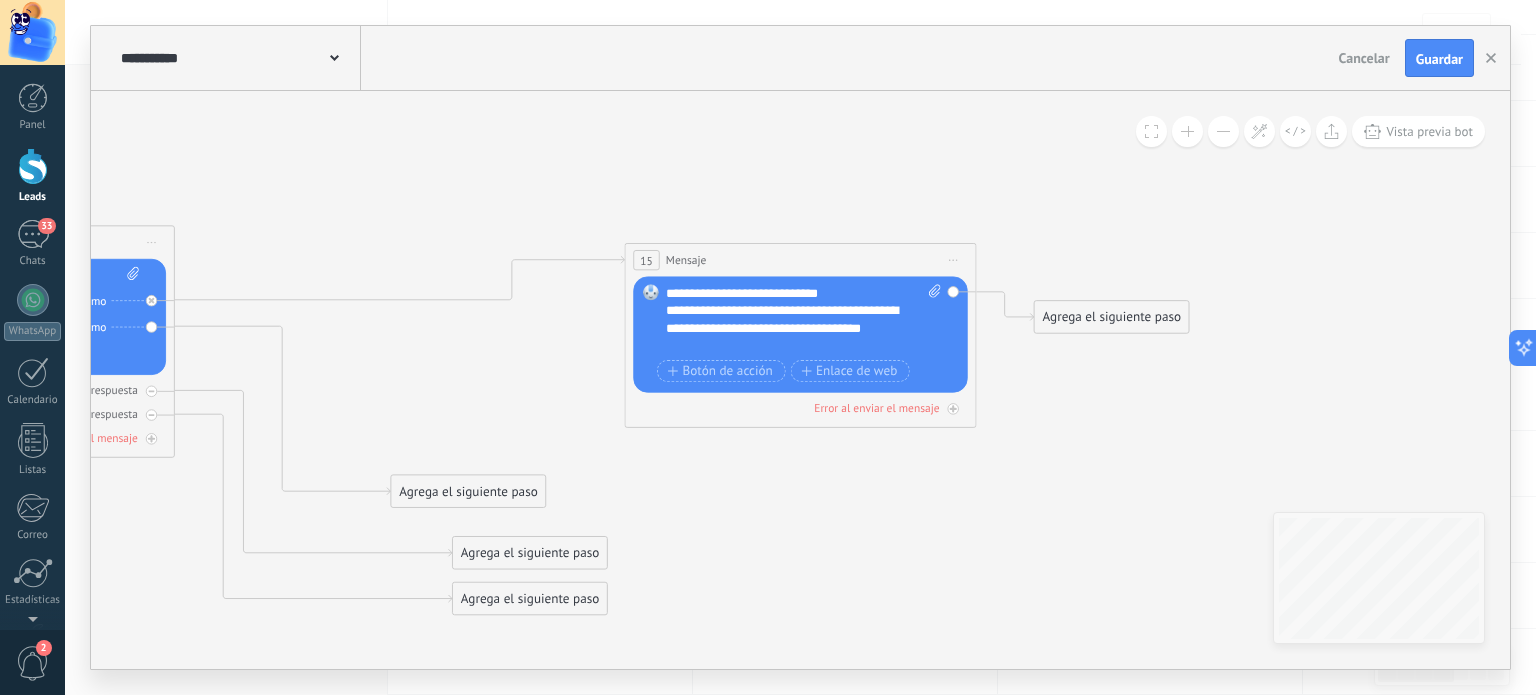 click on "**********" at bounding box center (804, 320) 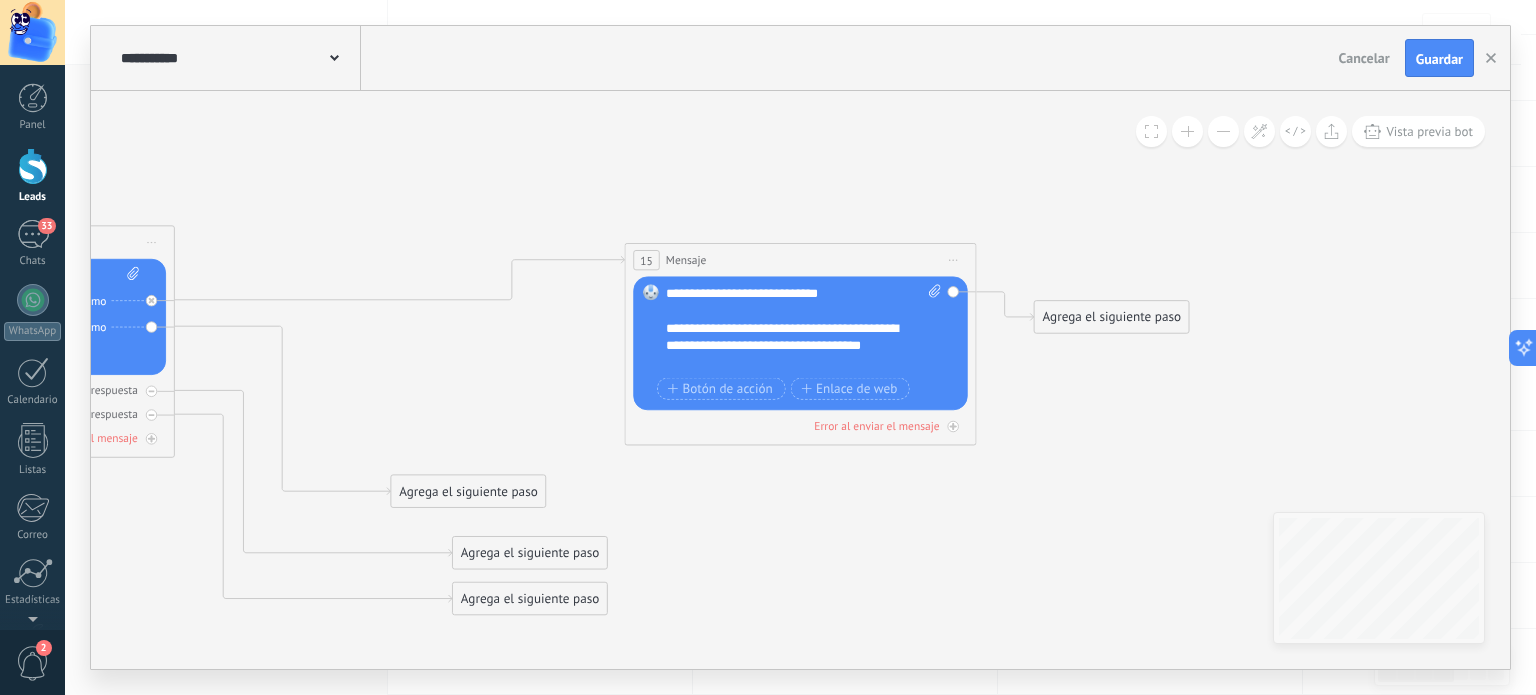 click 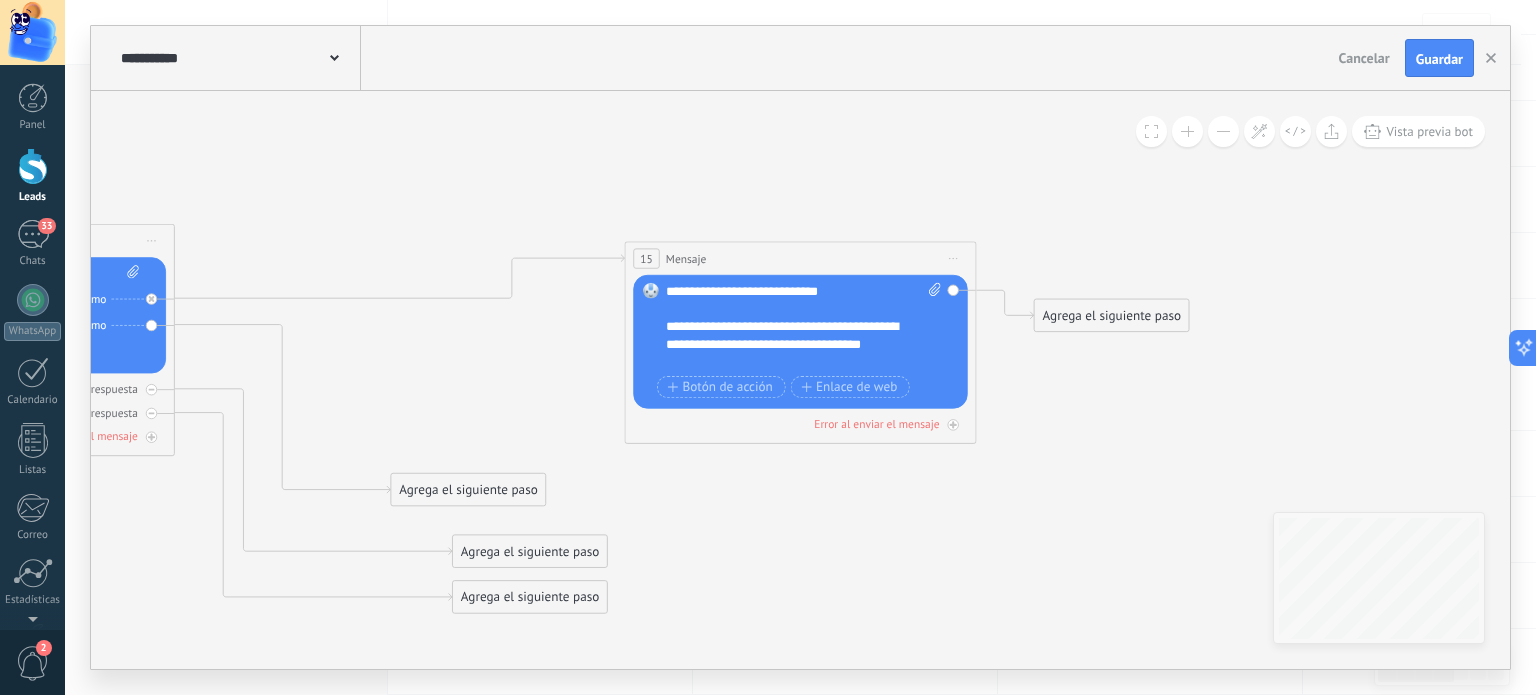 click on "**********" at bounding box center [788, 344] 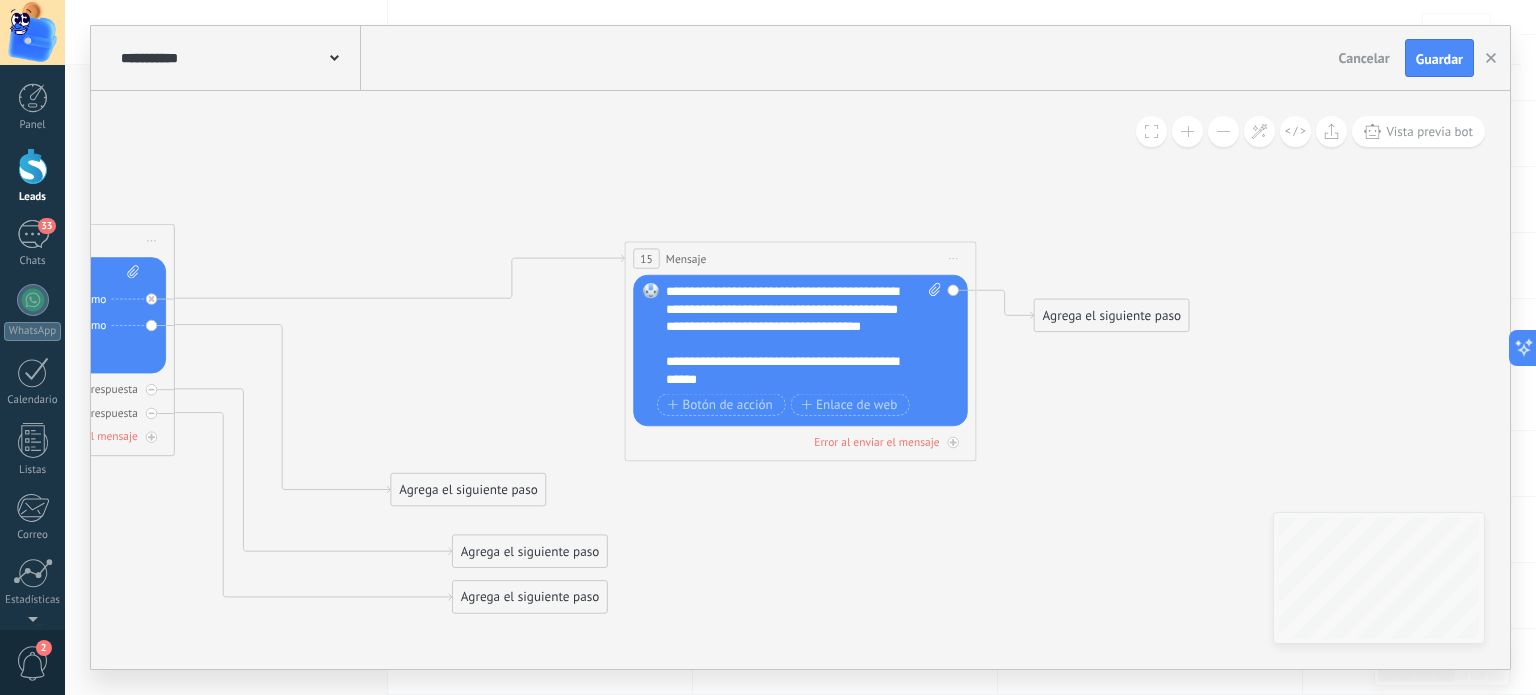 scroll, scrollTop: 40, scrollLeft: 0, axis: vertical 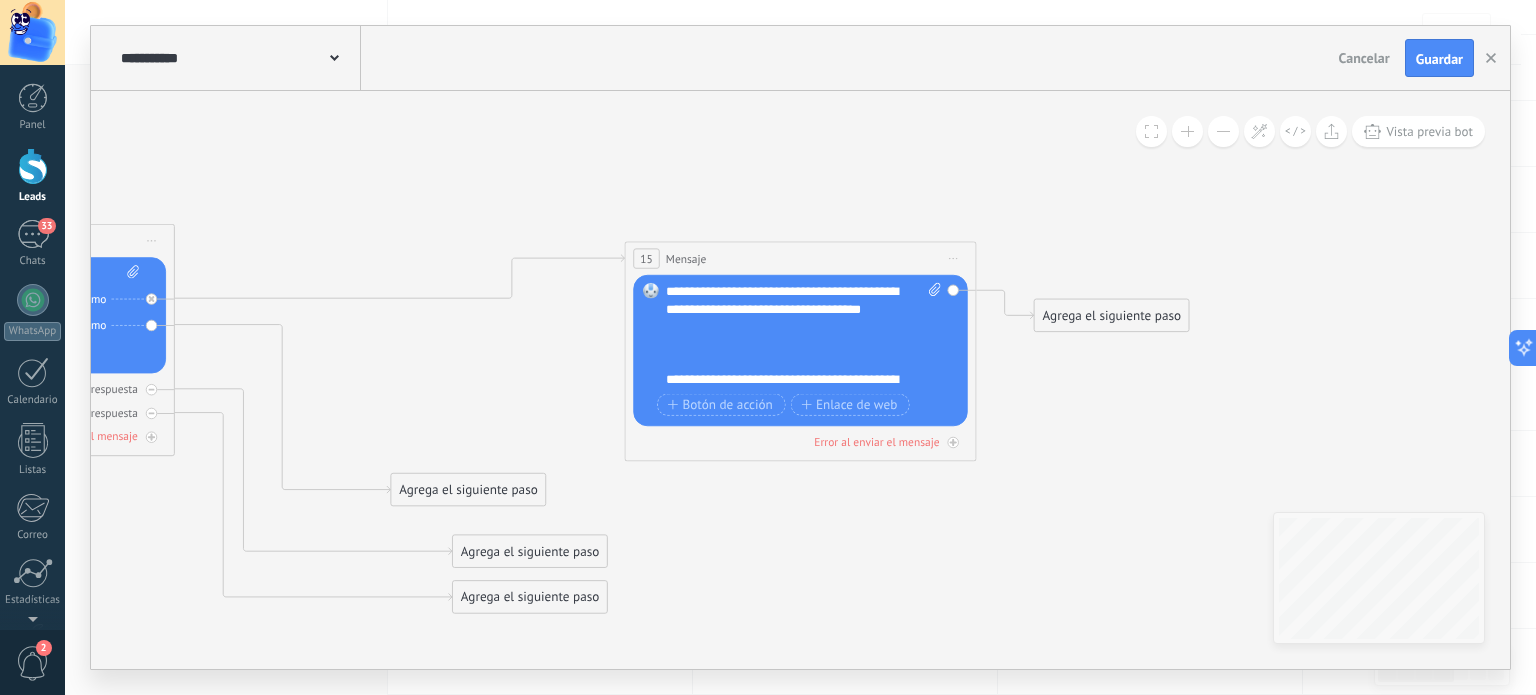 drag, startPoint x: 653, startPoint y: 355, endPoint x: 745, endPoint y: 427, distance: 116.82465 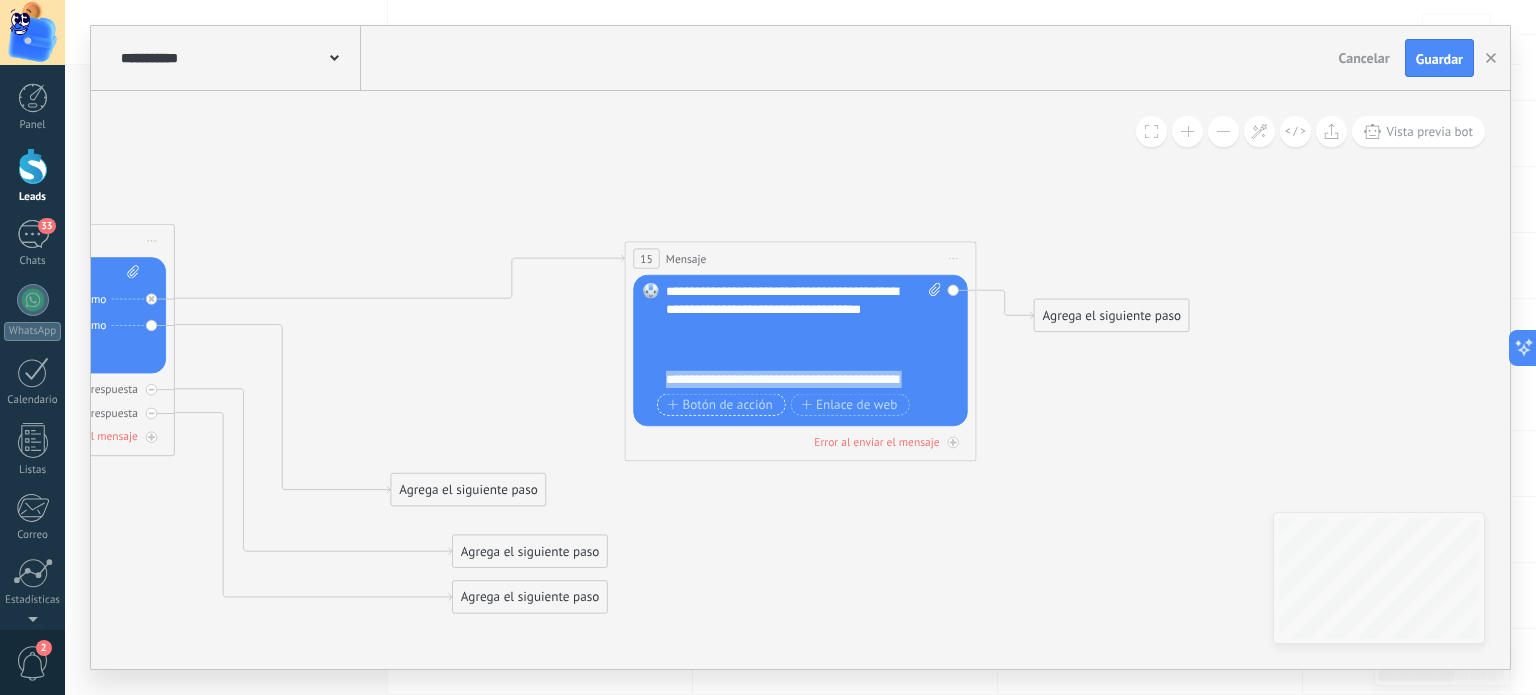scroll, scrollTop: 140, scrollLeft: 0, axis: vertical 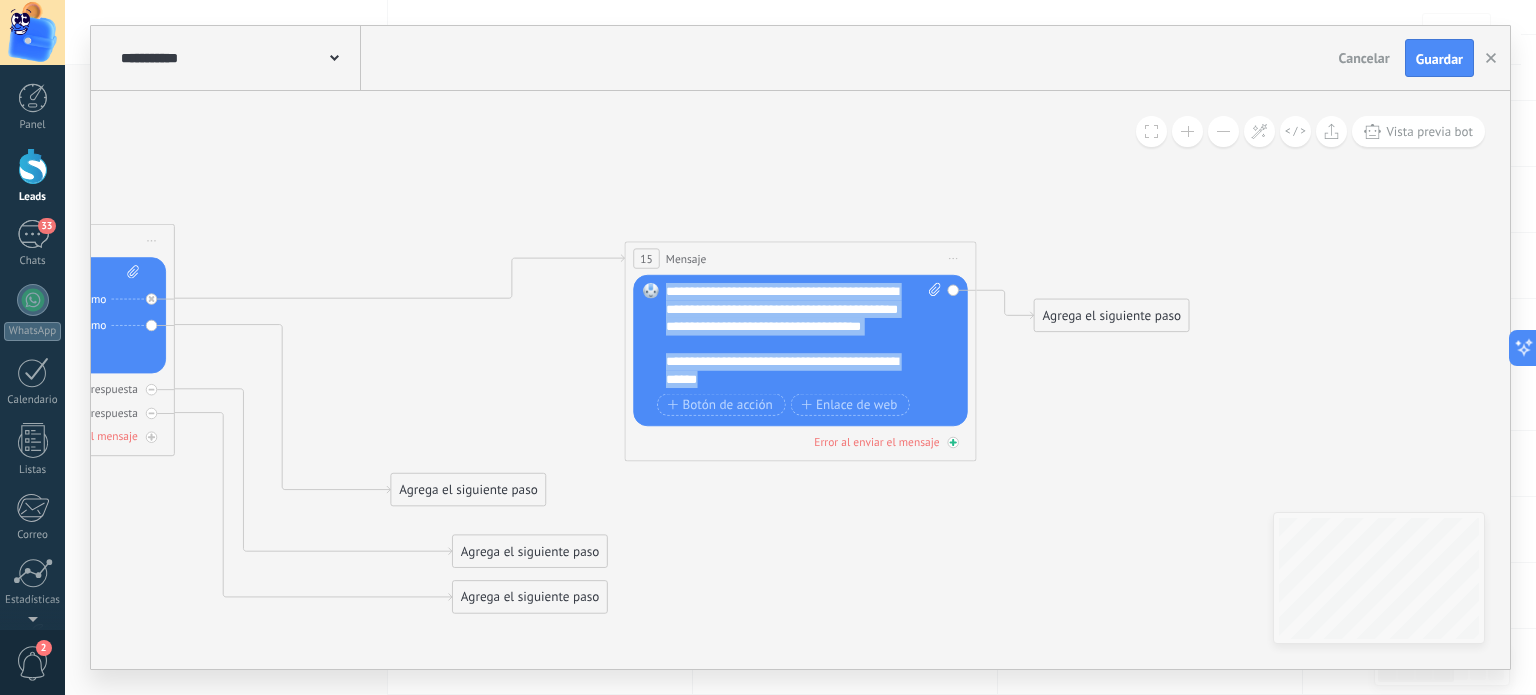 drag, startPoint x: 708, startPoint y: 388, endPoint x: 774, endPoint y: 439, distance: 83.40863 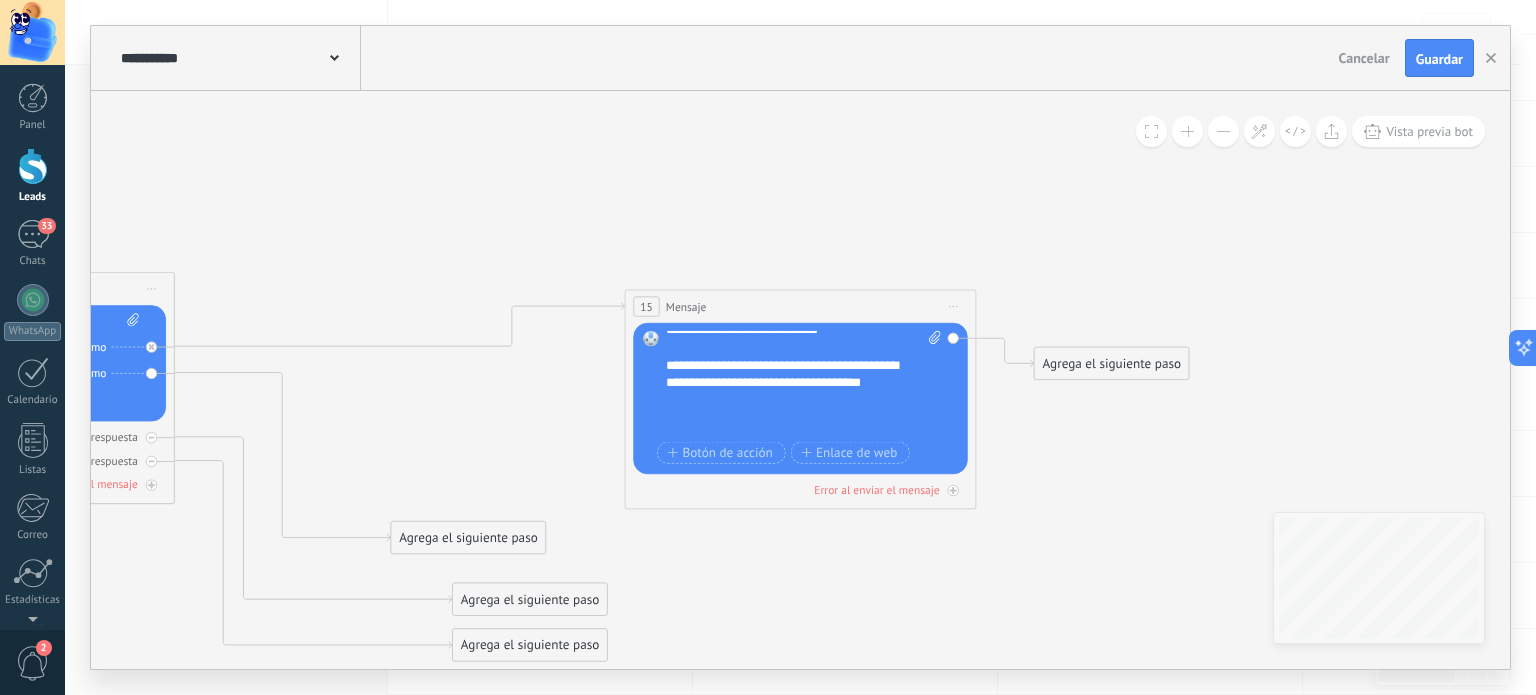 scroll, scrollTop: 0, scrollLeft: 0, axis: both 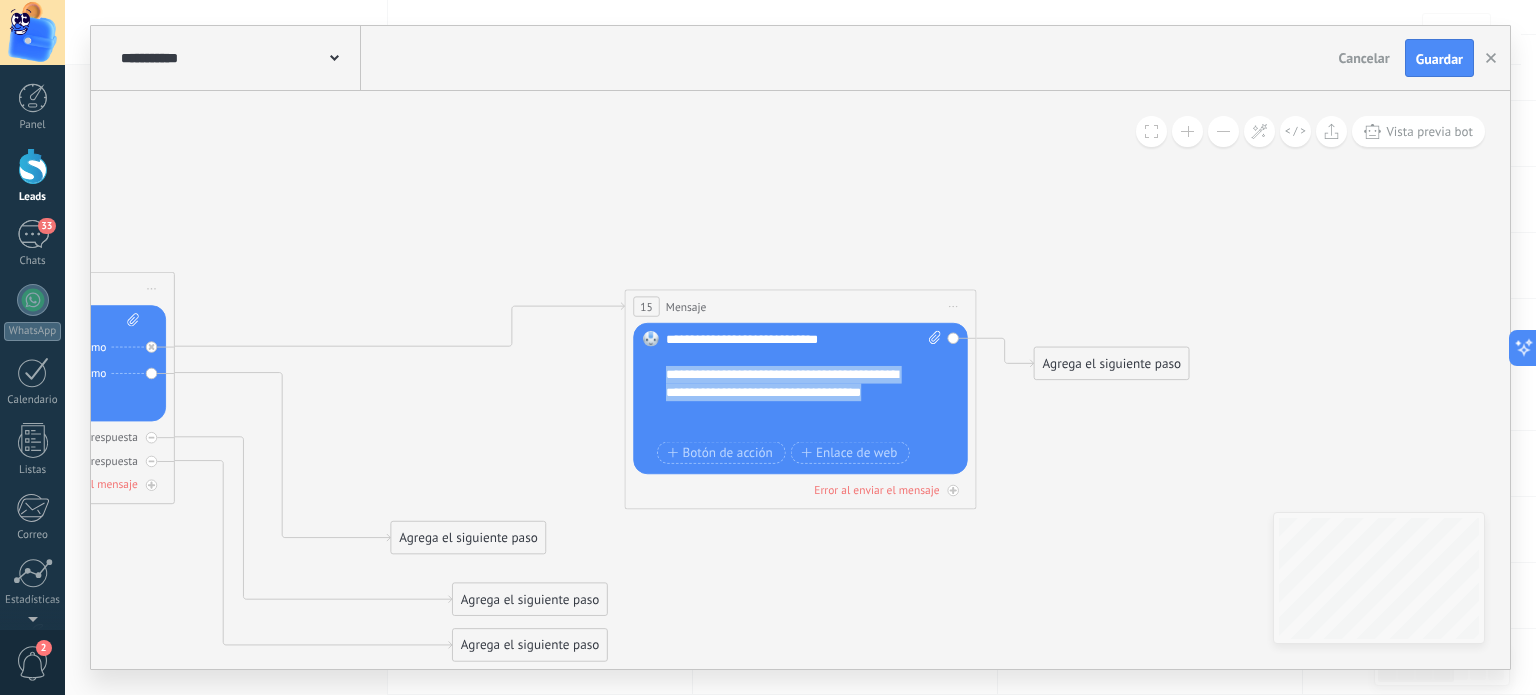 drag, startPoint x: 666, startPoint y: 371, endPoint x: 733, endPoint y: 402, distance: 73.82411 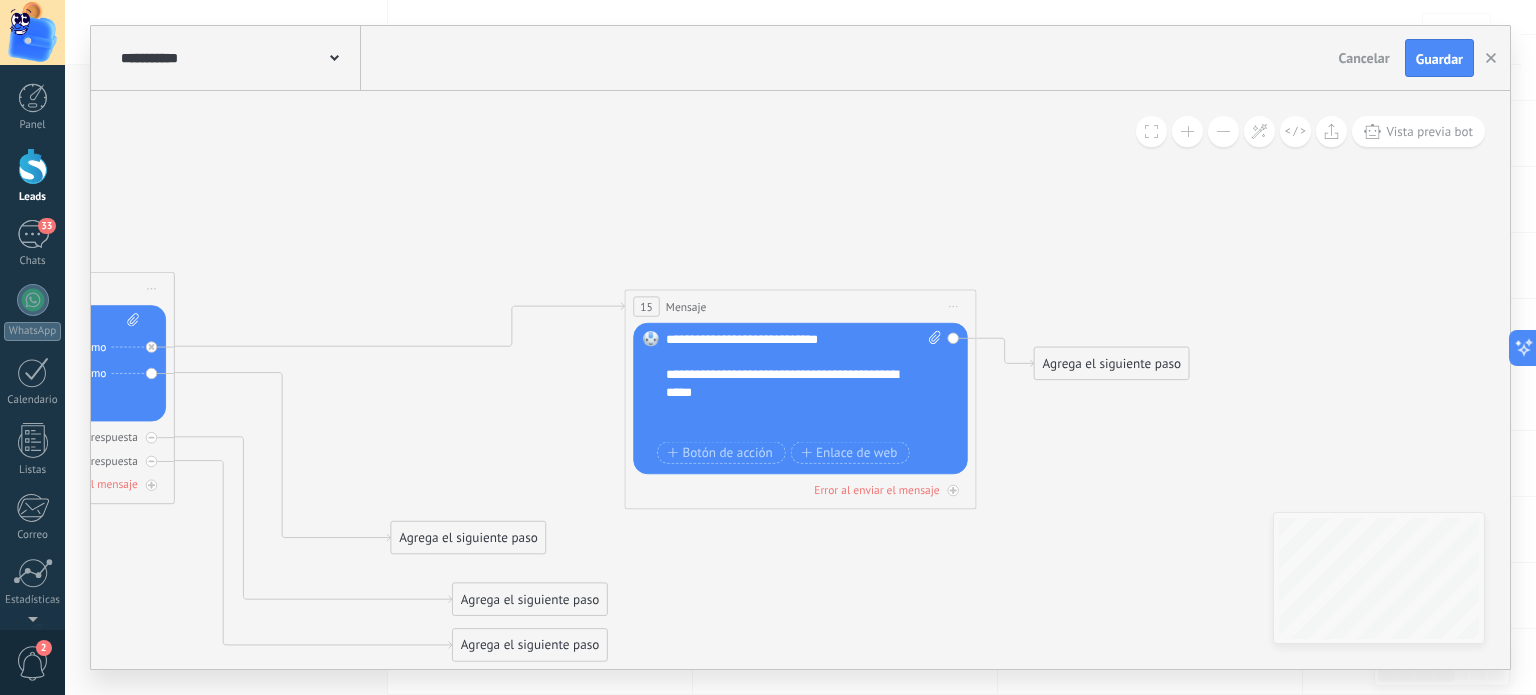 click on "**********" at bounding box center (788, 383) 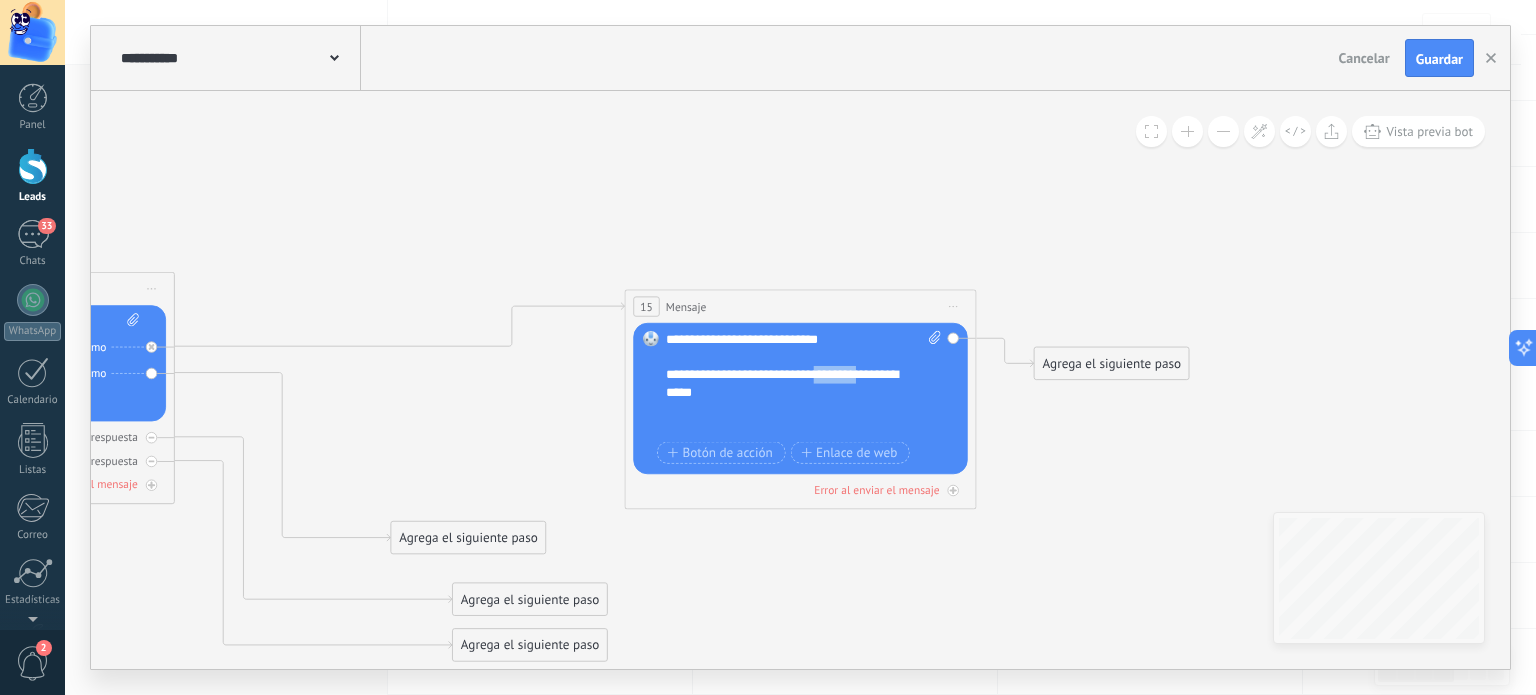 click on "**********" at bounding box center (788, 383) 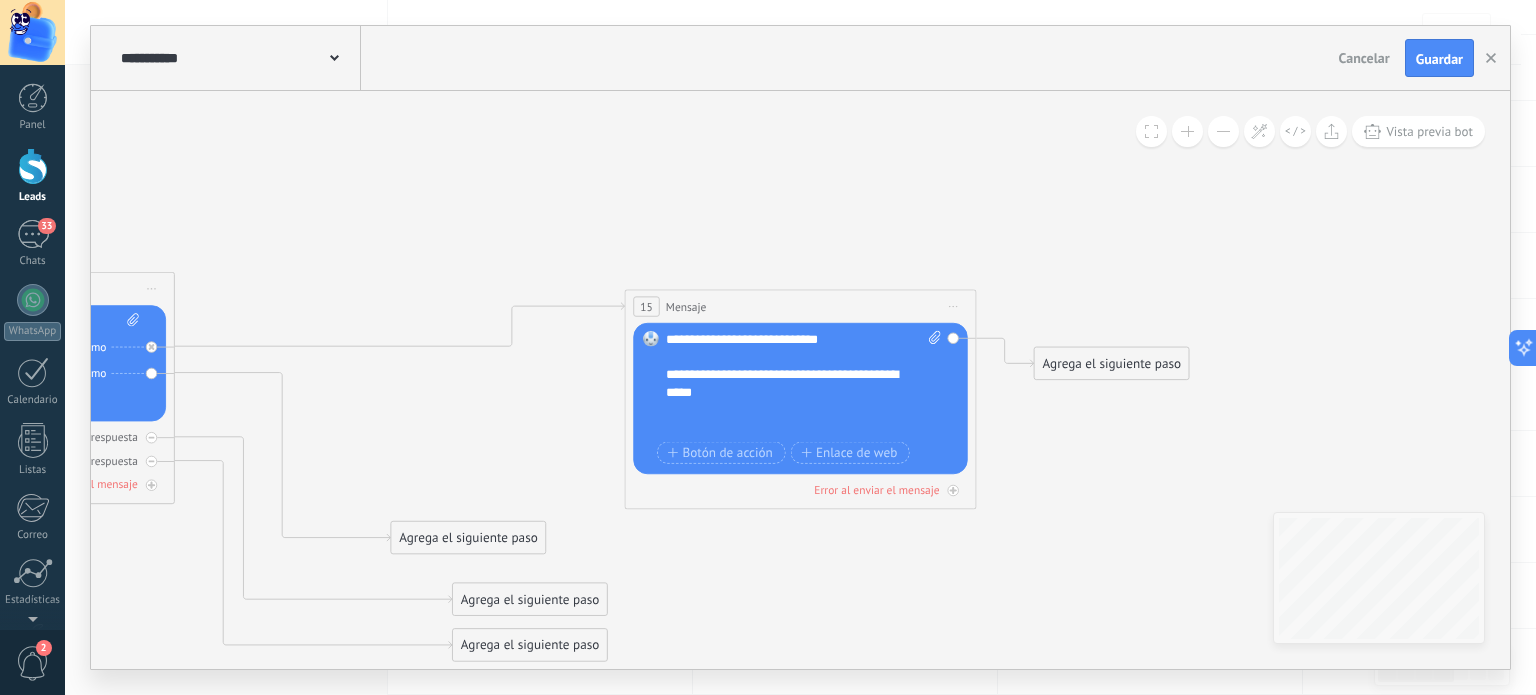click on "**********" at bounding box center (788, 383) 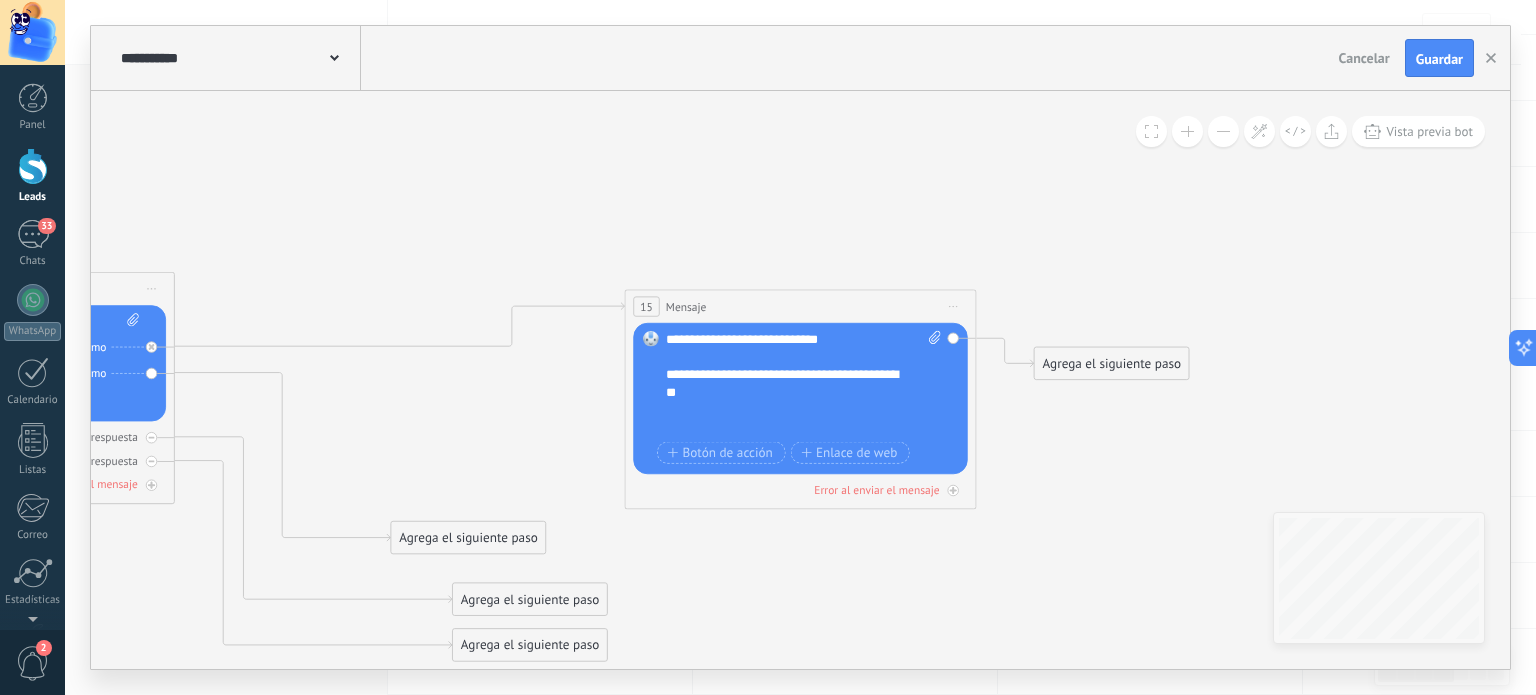 click 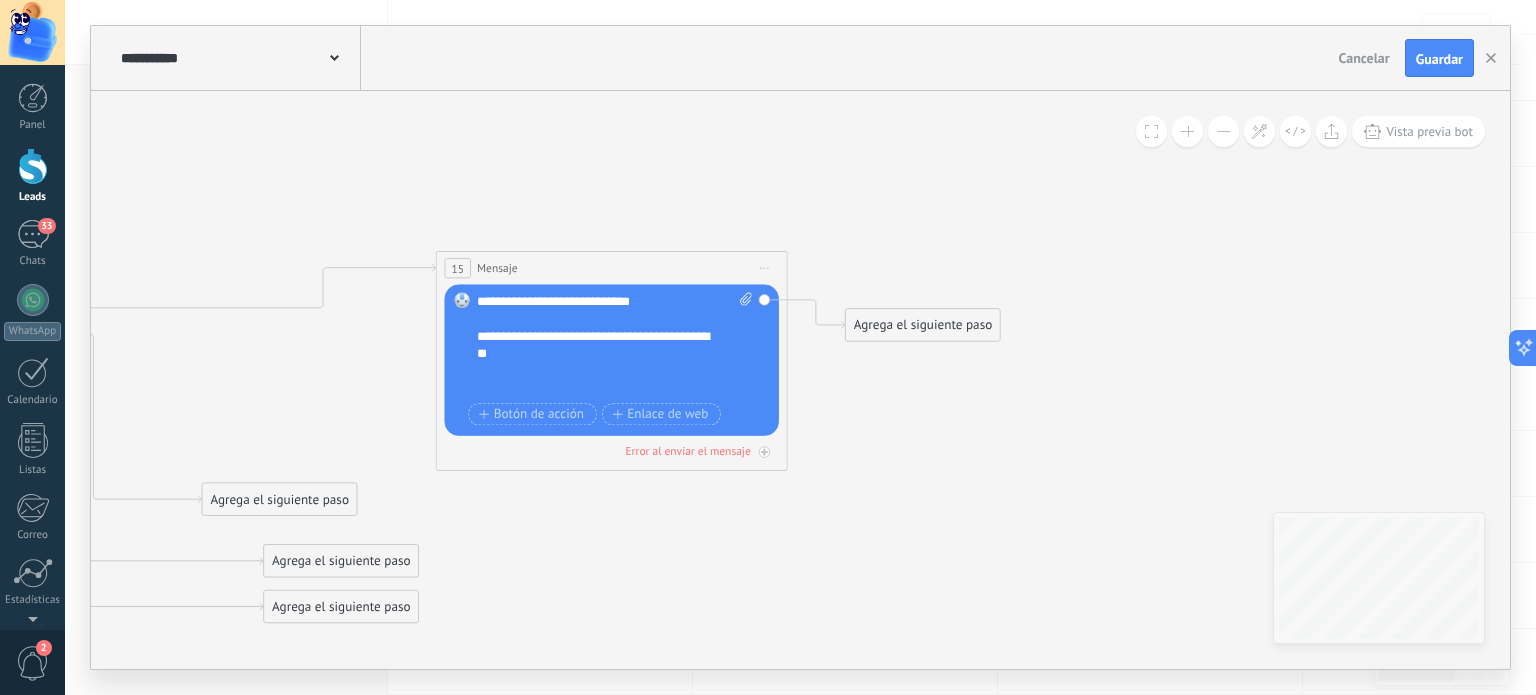 drag, startPoint x: 974, startPoint y: 260, endPoint x: 780, endPoint y: 221, distance: 197.88127 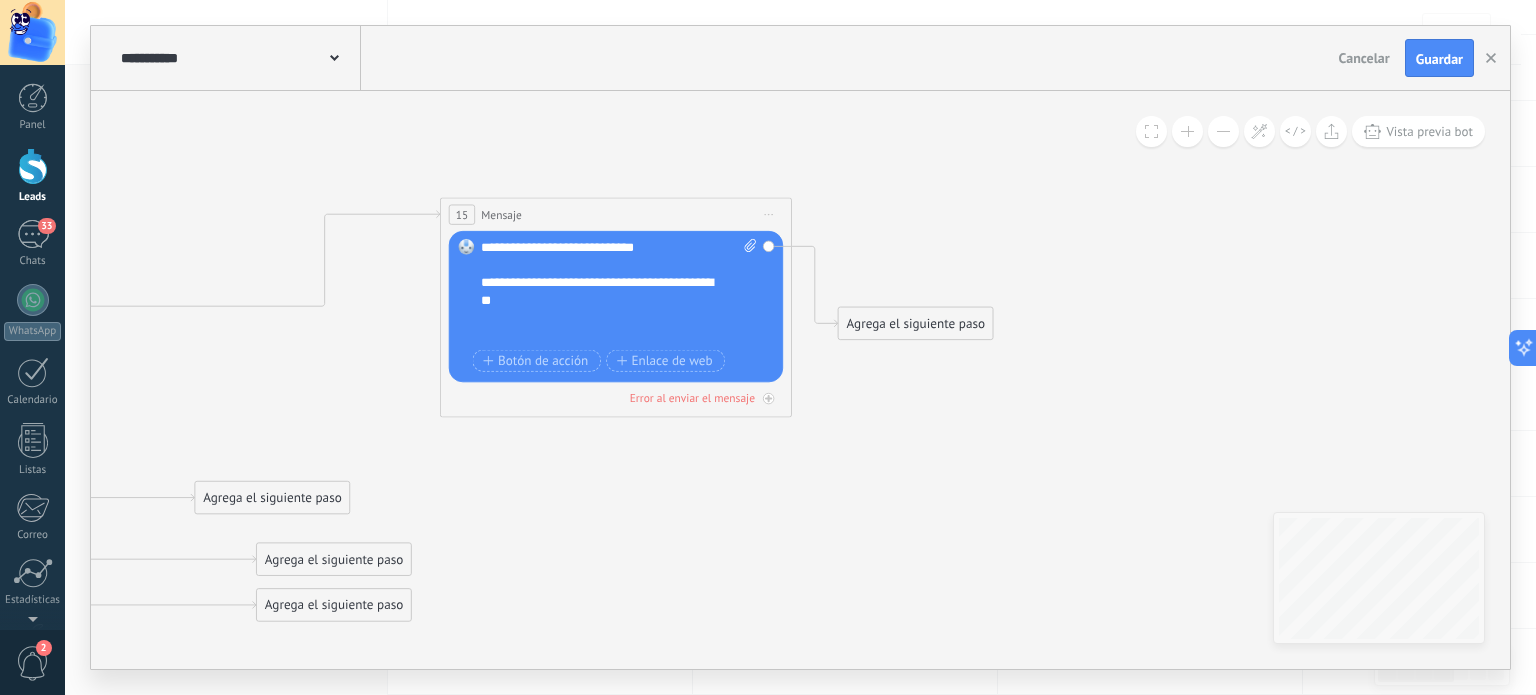 drag, startPoint x: 660, startPoint y: 267, endPoint x: 664, endPoint y: 211, distance: 56.142673 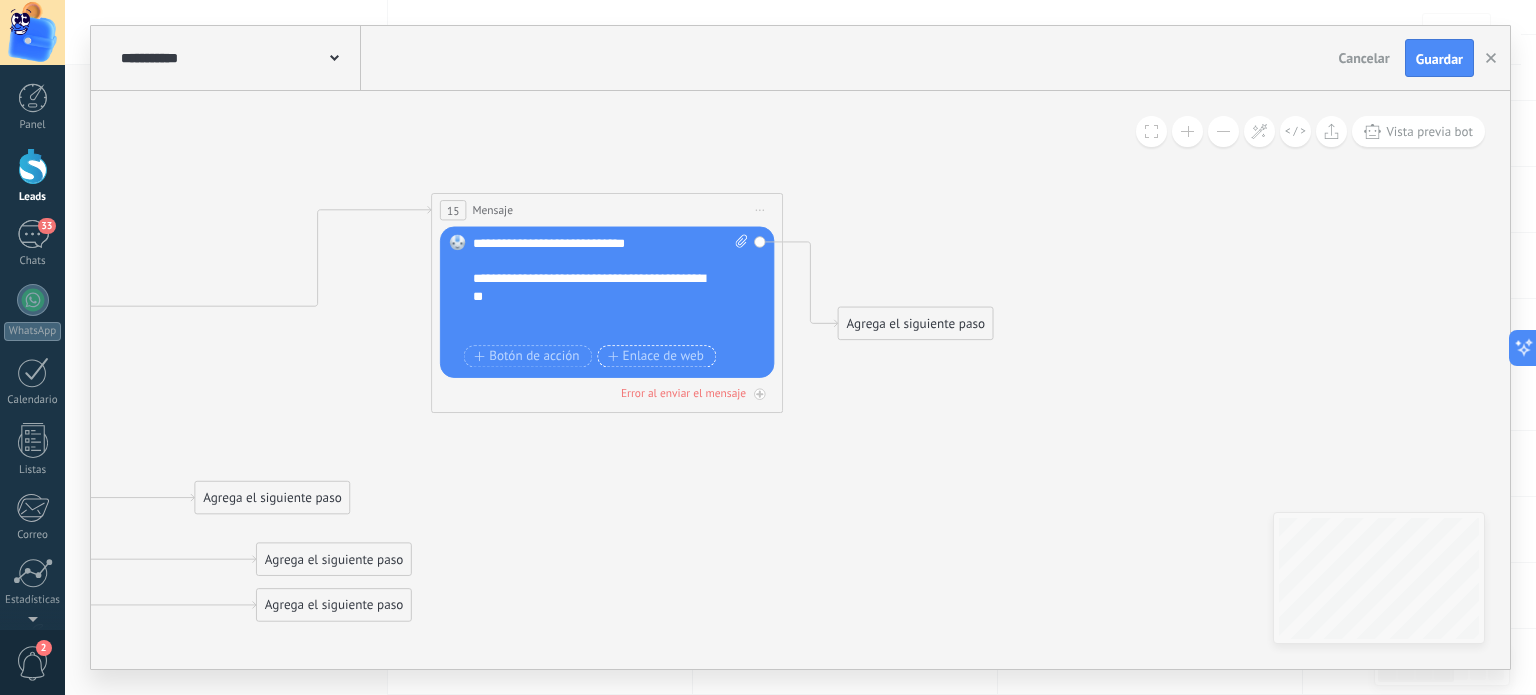 click on "Enlace de web" at bounding box center (656, 356) 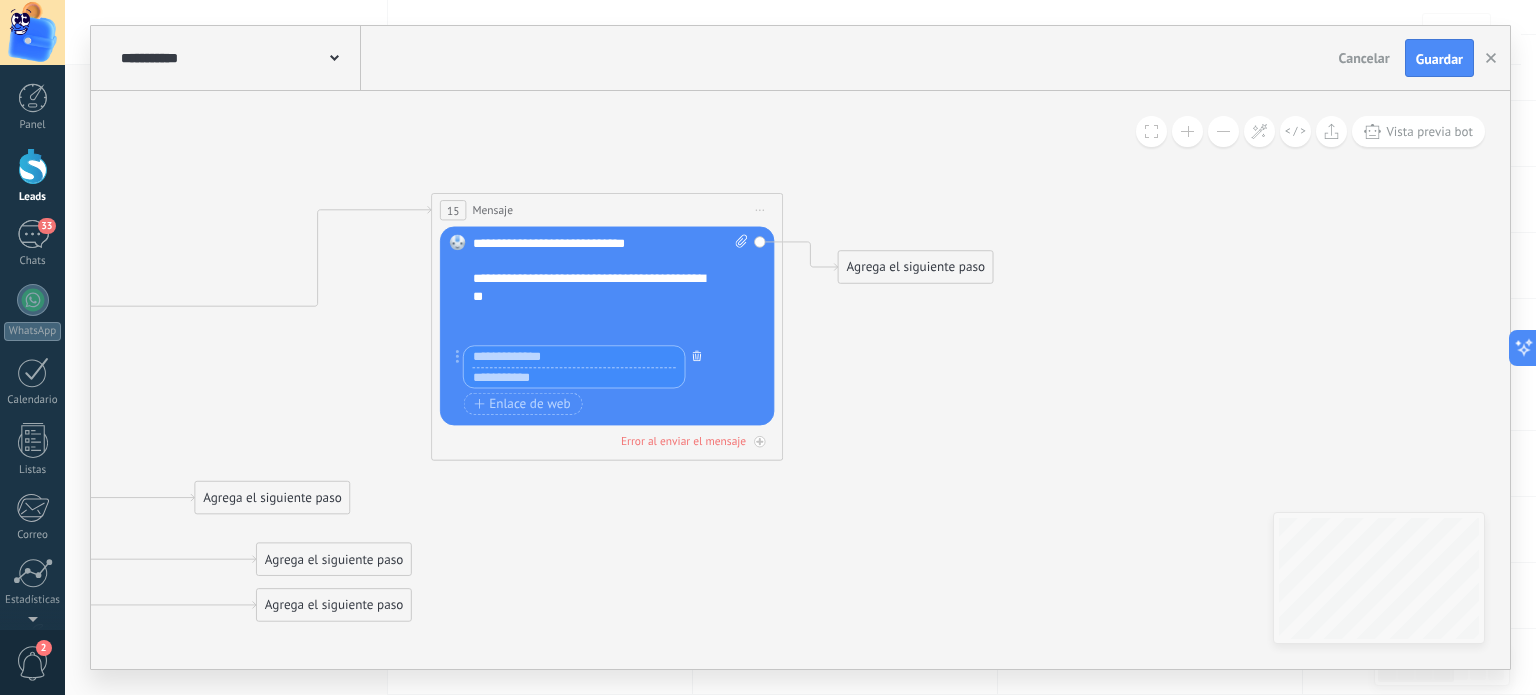 click 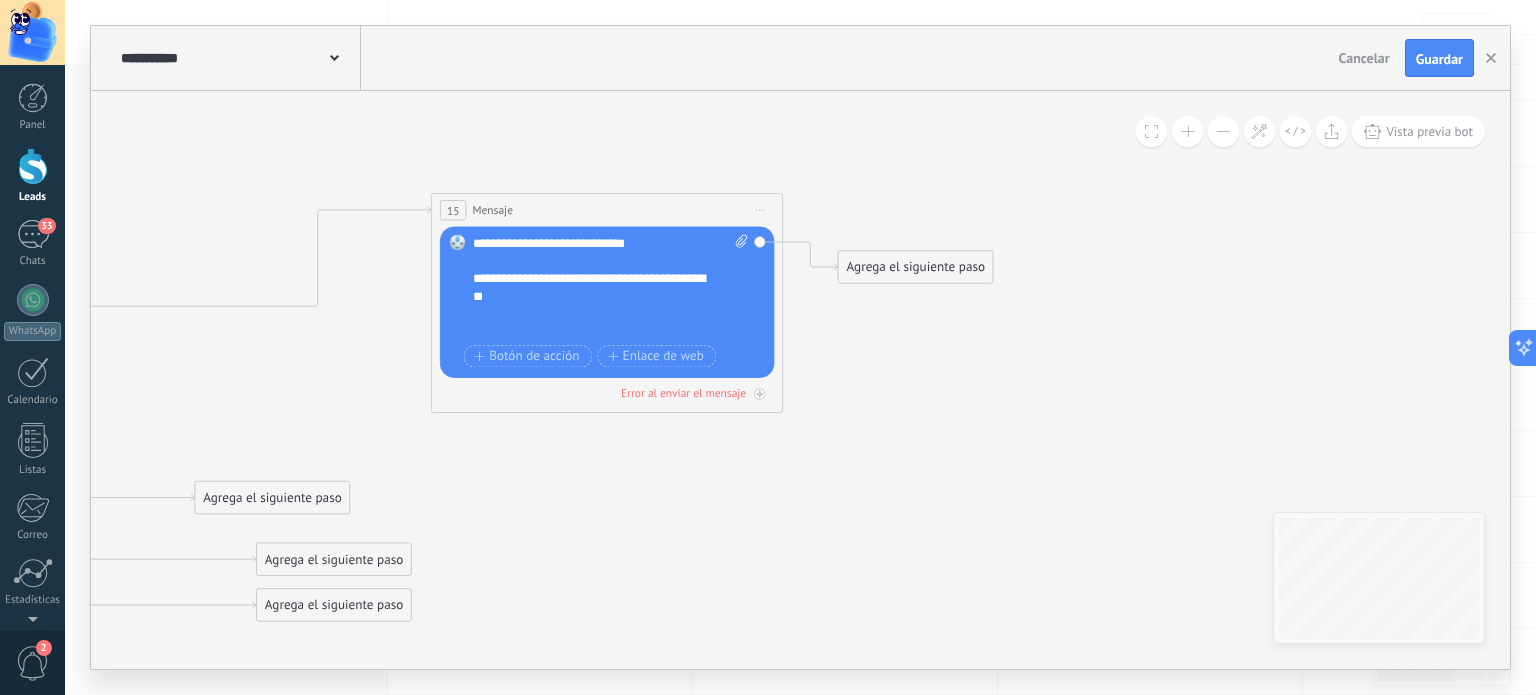 click on "Agrega el siguiente paso" at bounding box center (916, 267) 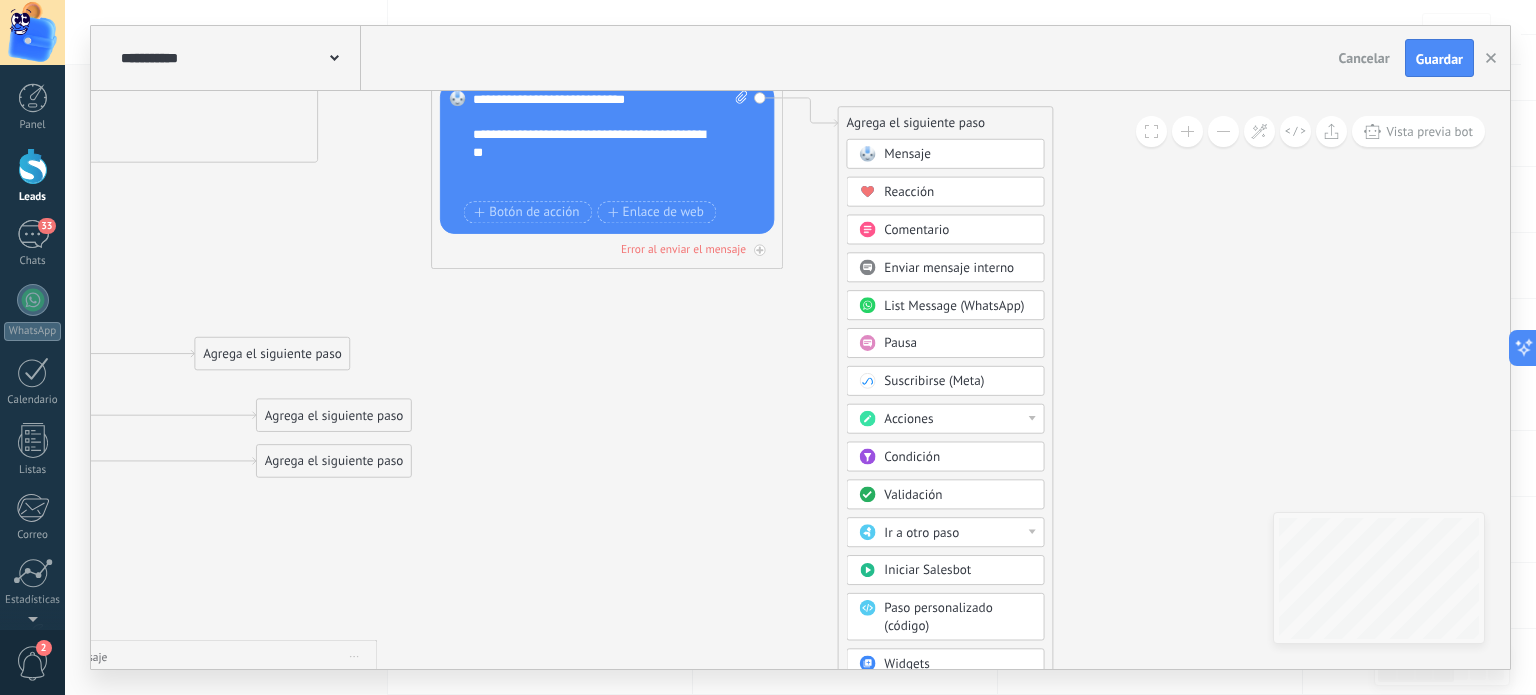 click on "Acciones" at bounding box center [958, 420] 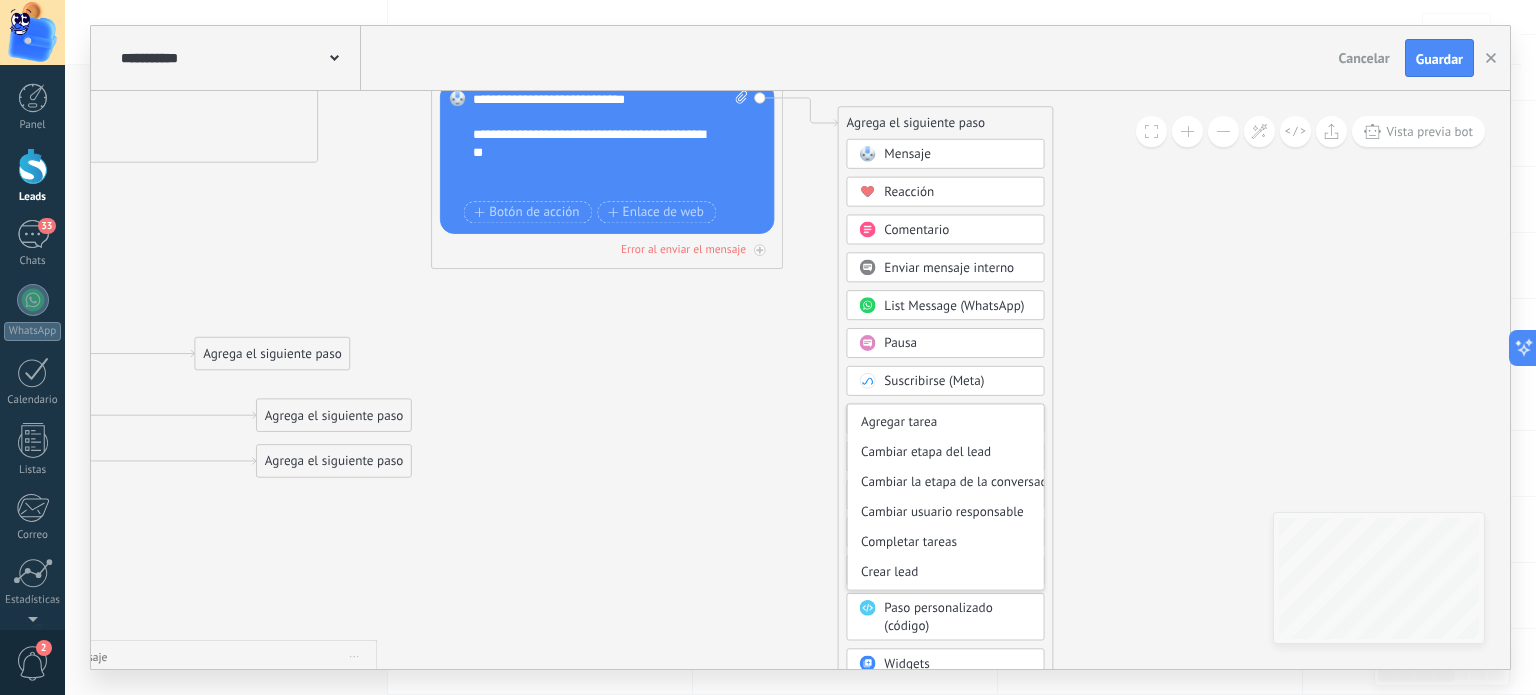 scroll, scrollTop: 0, scrollLeft: 0, axis: both 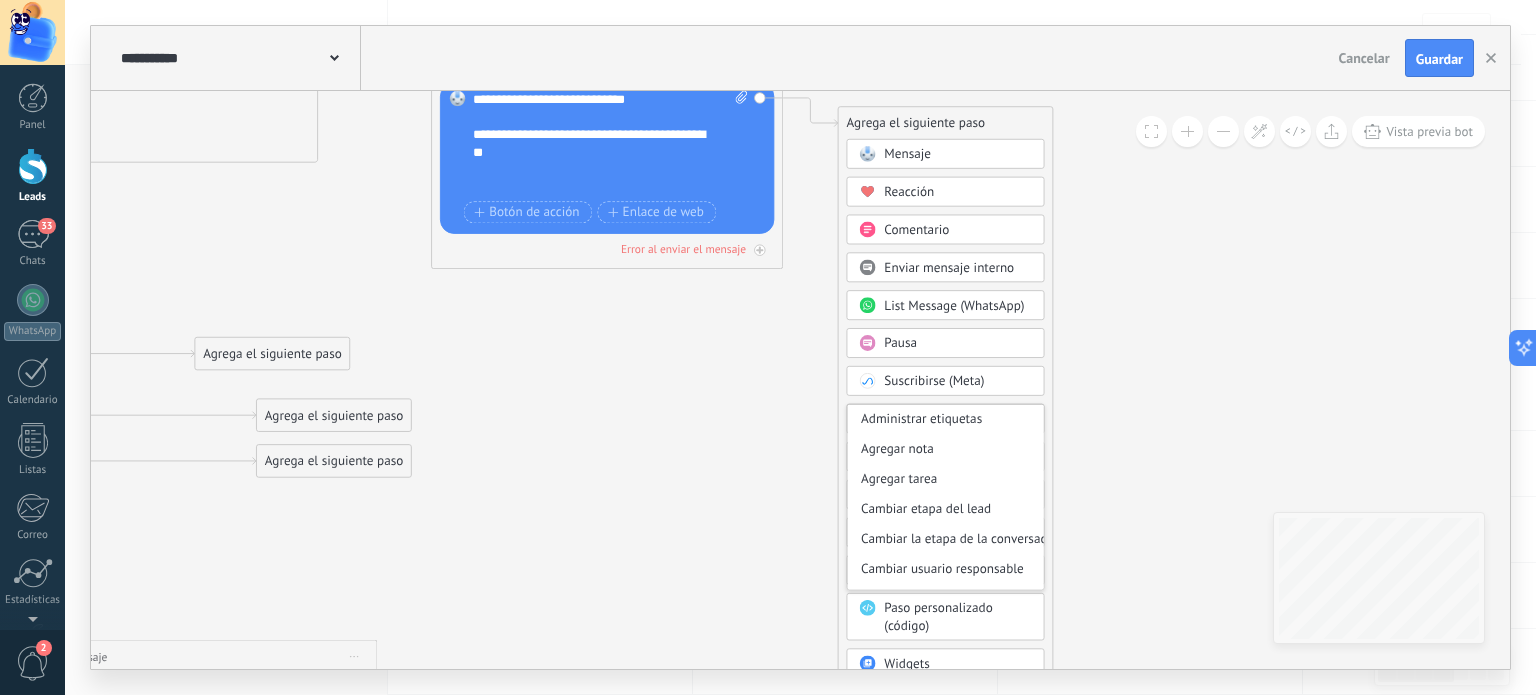click 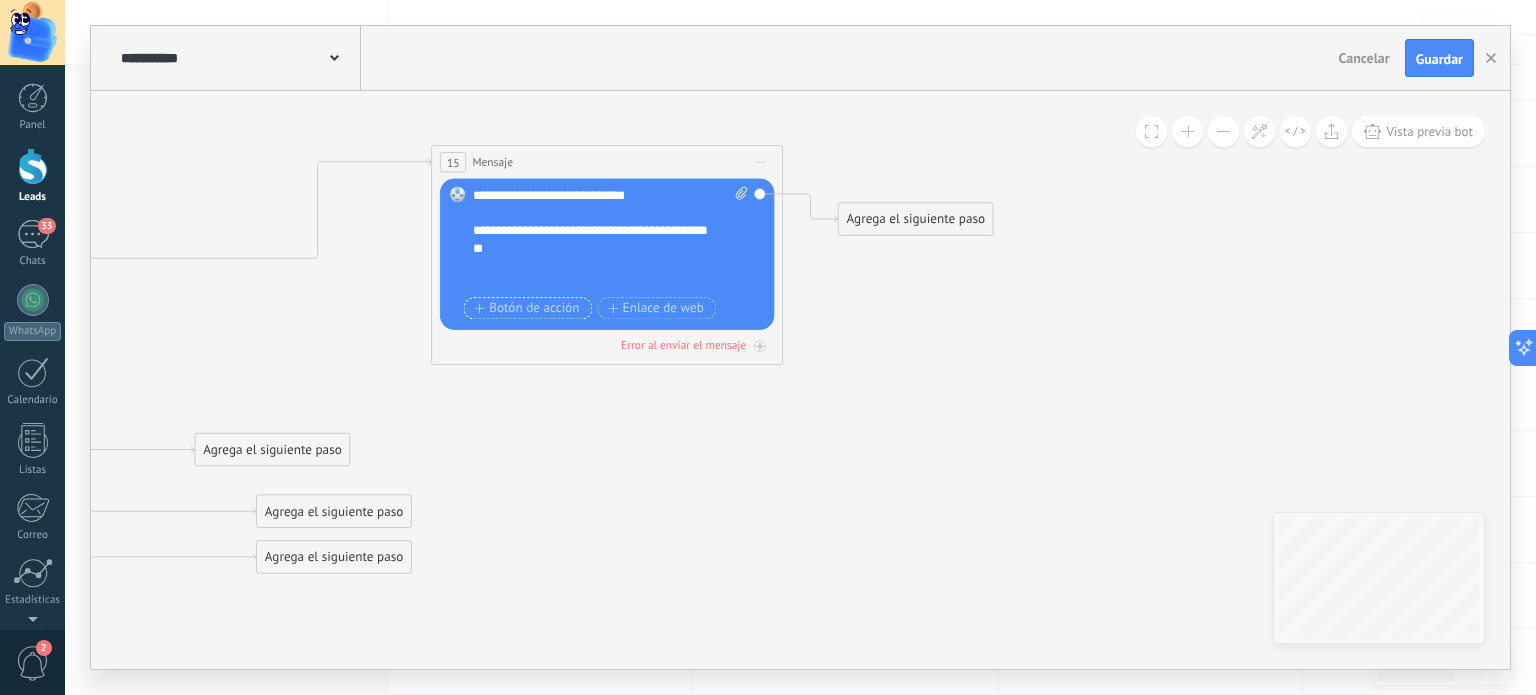 click on "Botón de acción" at bounding box center (528, 309) 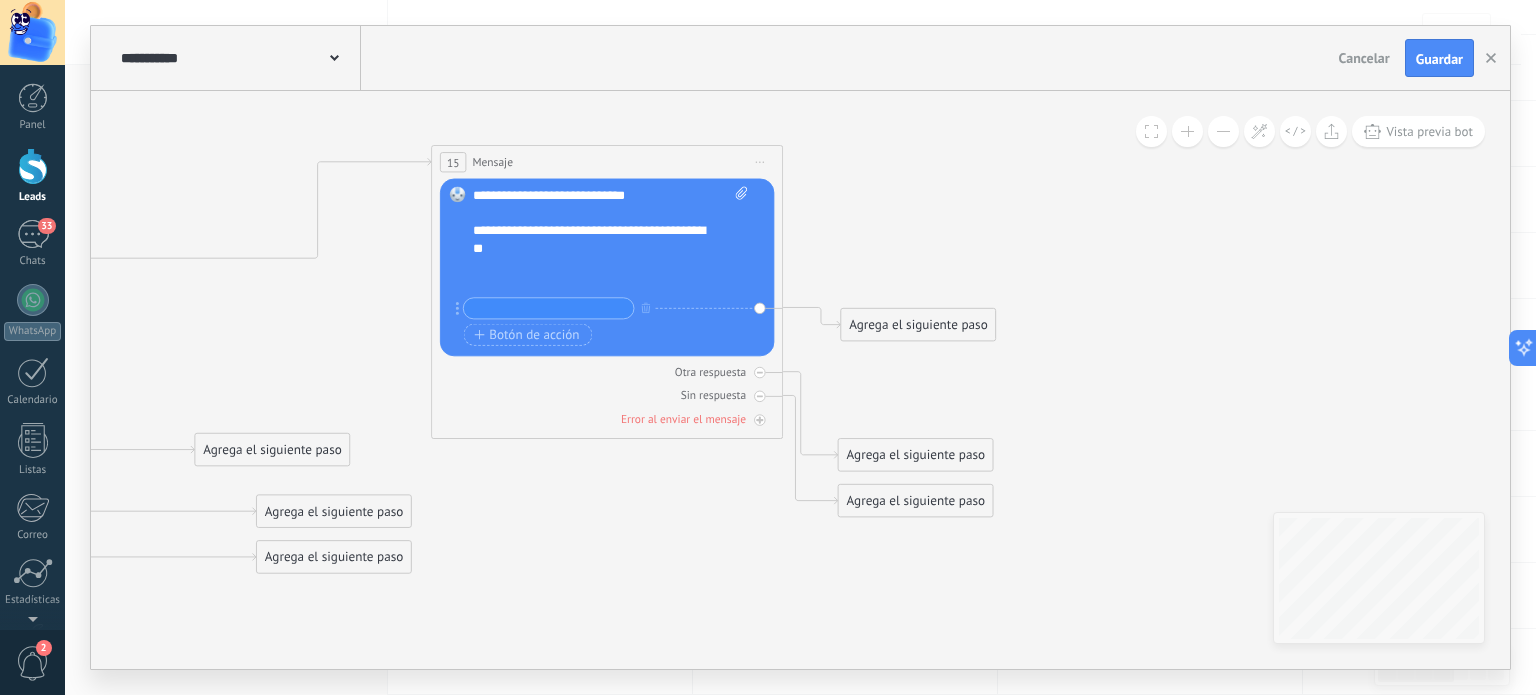 click on "Reemplazar
Quitar
Convertir a mensaje de voz
Arrastre la imagen aquí para adjuntarla.
Añadir imagen
Subir
Arrastrar y soltar
Archivo no encontrado
Escribe tu mensaje..." at bounding box center (607, 268) 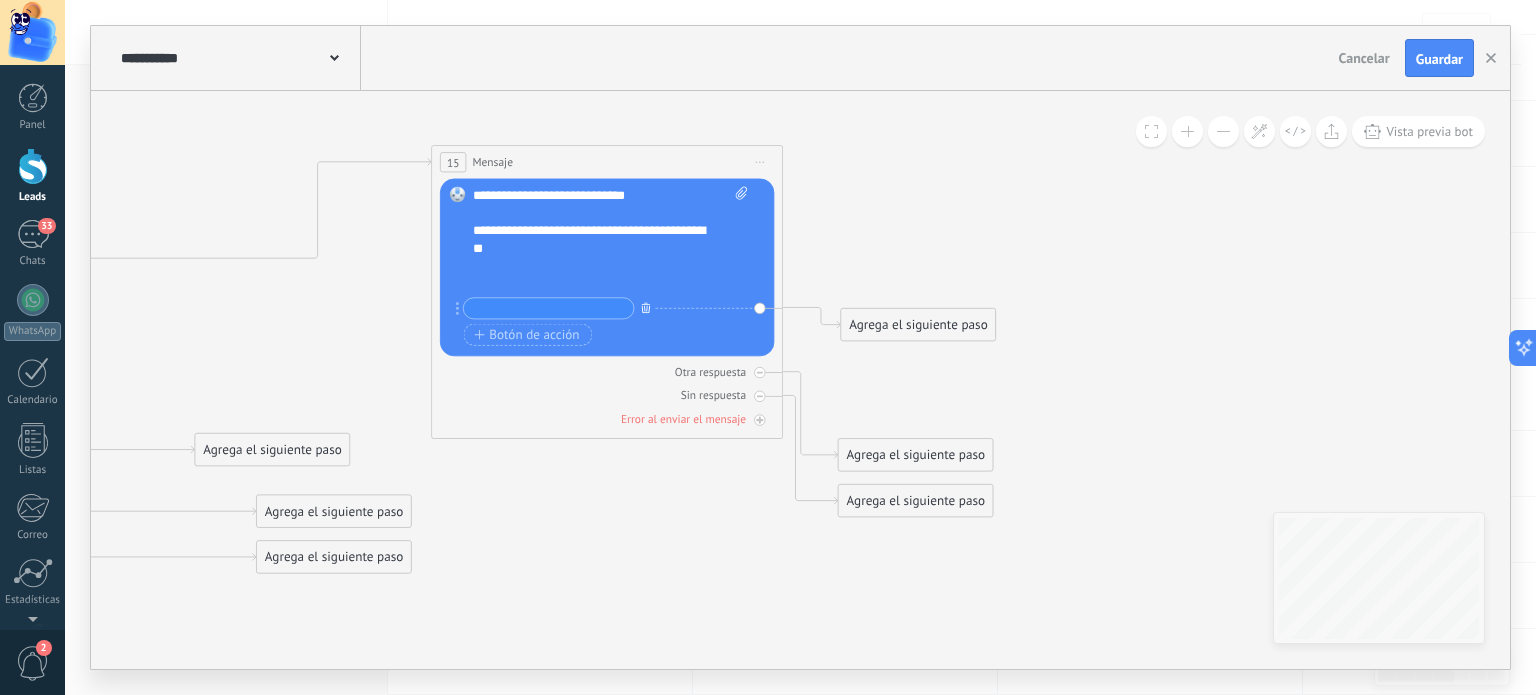 click 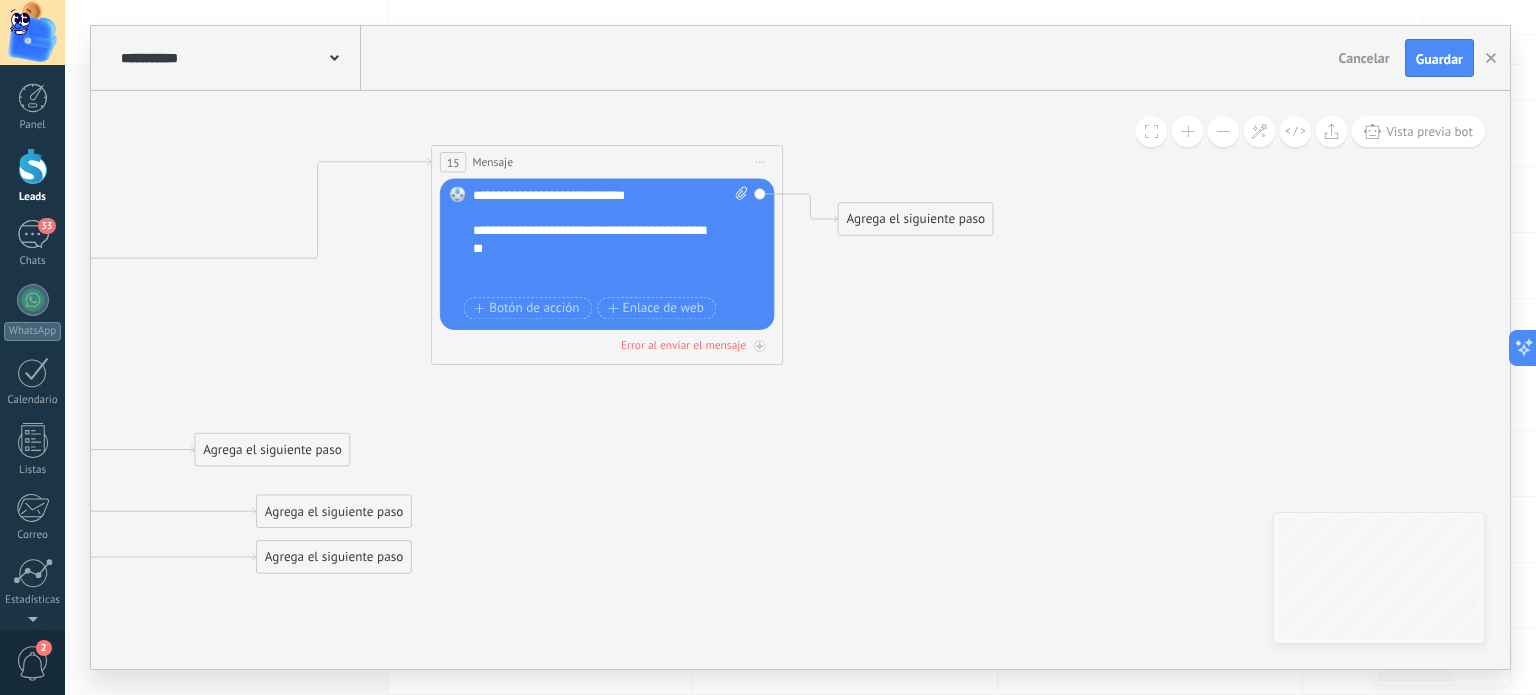 click 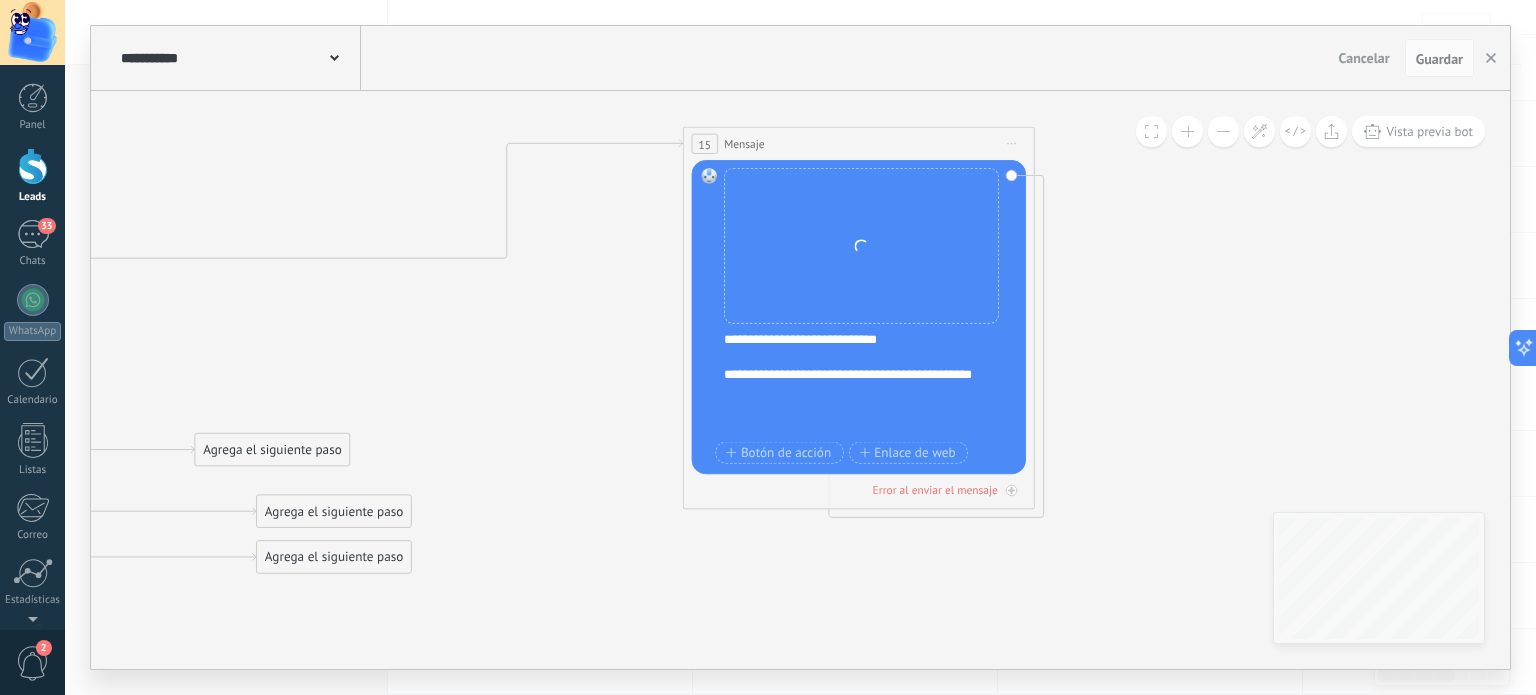 drag, startPoint x: 659, startPoint y: 160, endPoint x: 912, endPoint y: 143, distance: 253.5705 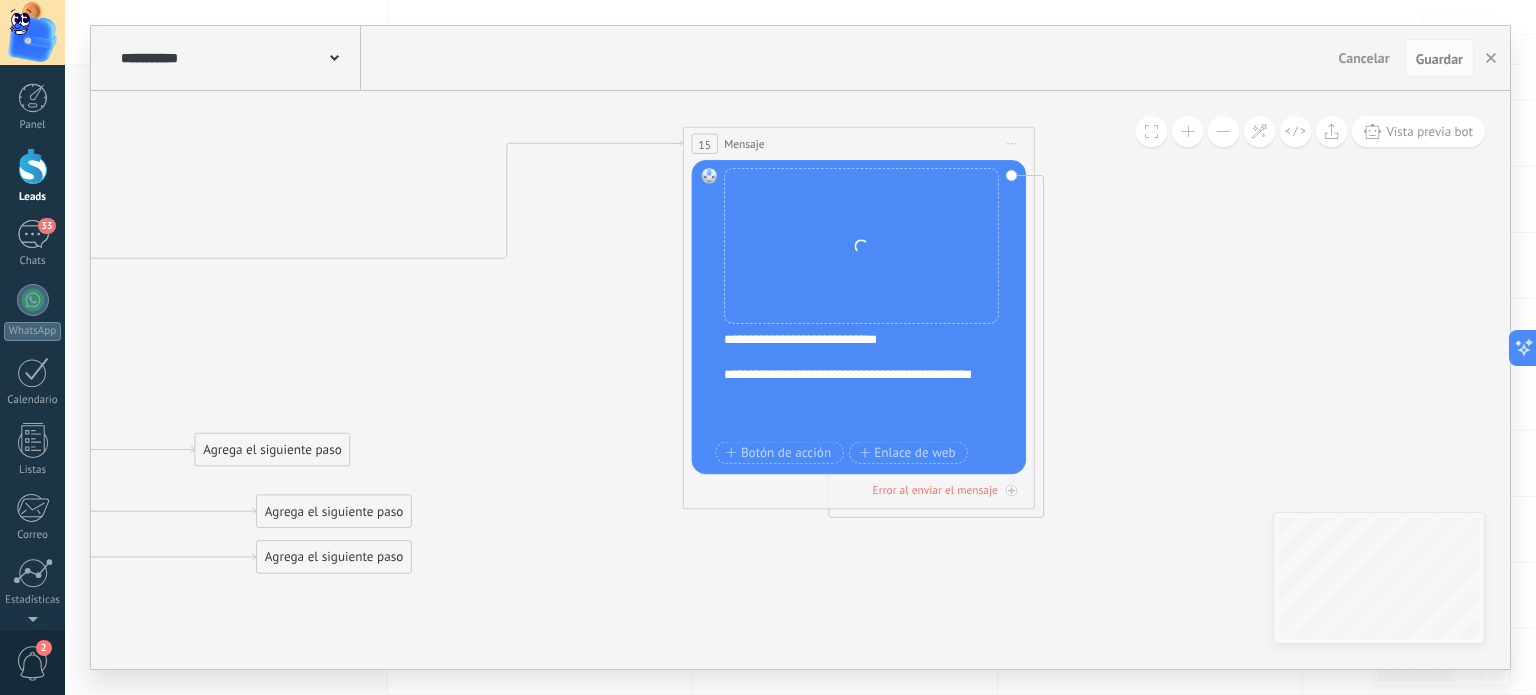 click on "15
Mensaje
*******
(a):
Todos los contactos - canales seleccionados
Todos los contactos - canales seleccionados
Todos los contactos - canal primario
Contacto principal - canales seleccionados
Contacto principal - canal primario
Todos los contactos - canales seleccionados
Todos los contactos - canales seleccionados
Todos los contactos - canal primario
Contacto principal - canales seleccionados" at bounding box center (859, 144) 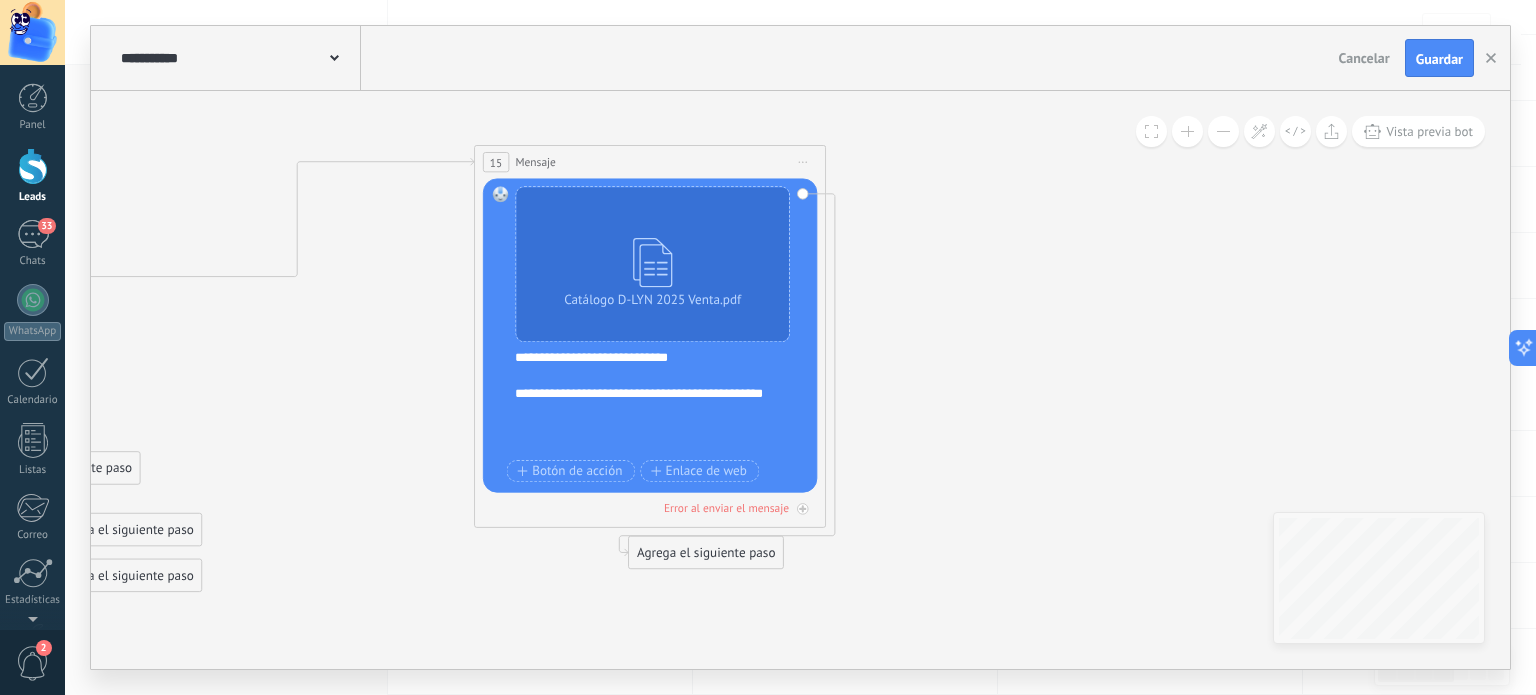 drag, startPoint x: 1095, startPoint y: 308, endPoint x: 966, endPoint y: 355, distance: 137.2953 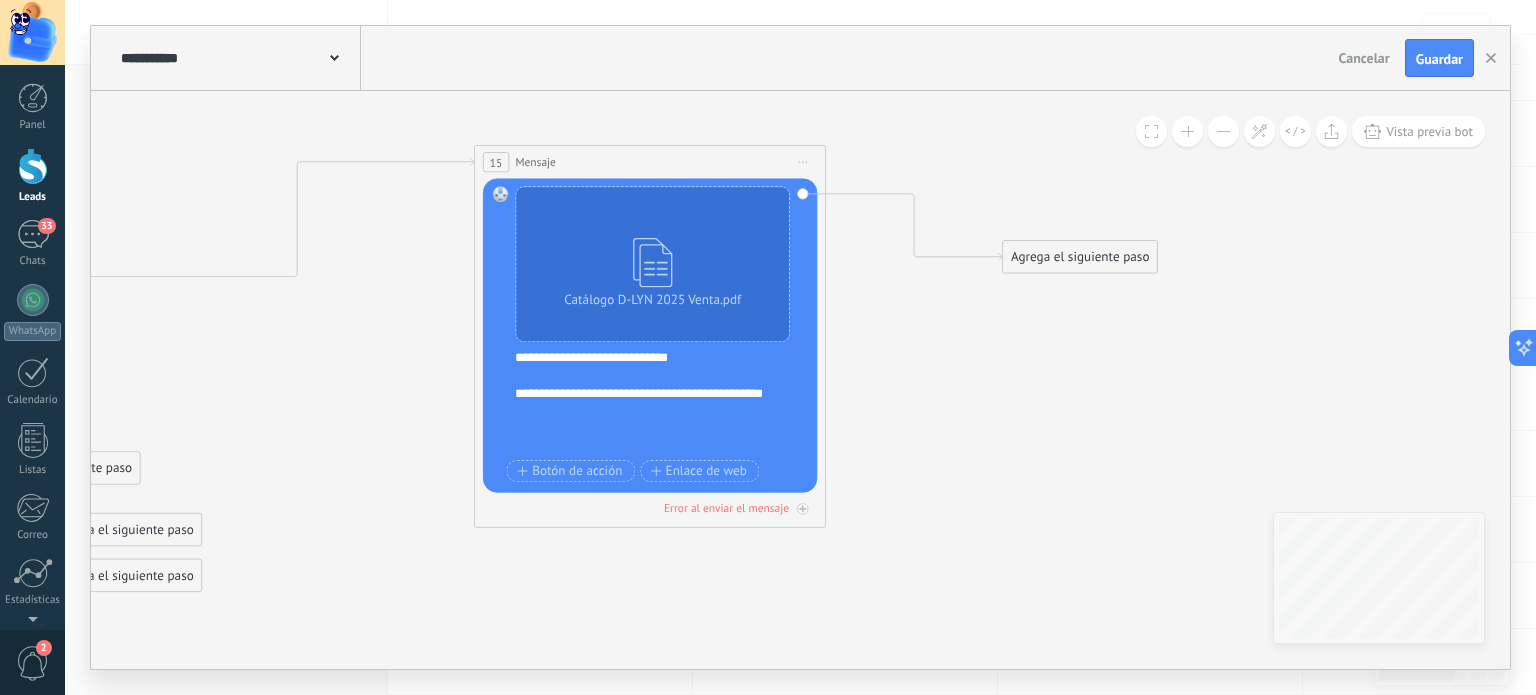 drag, startPoint x: 728, startPoint y: 547, endPoint x: 1103, endPoint y: 252, distance: 477.12683 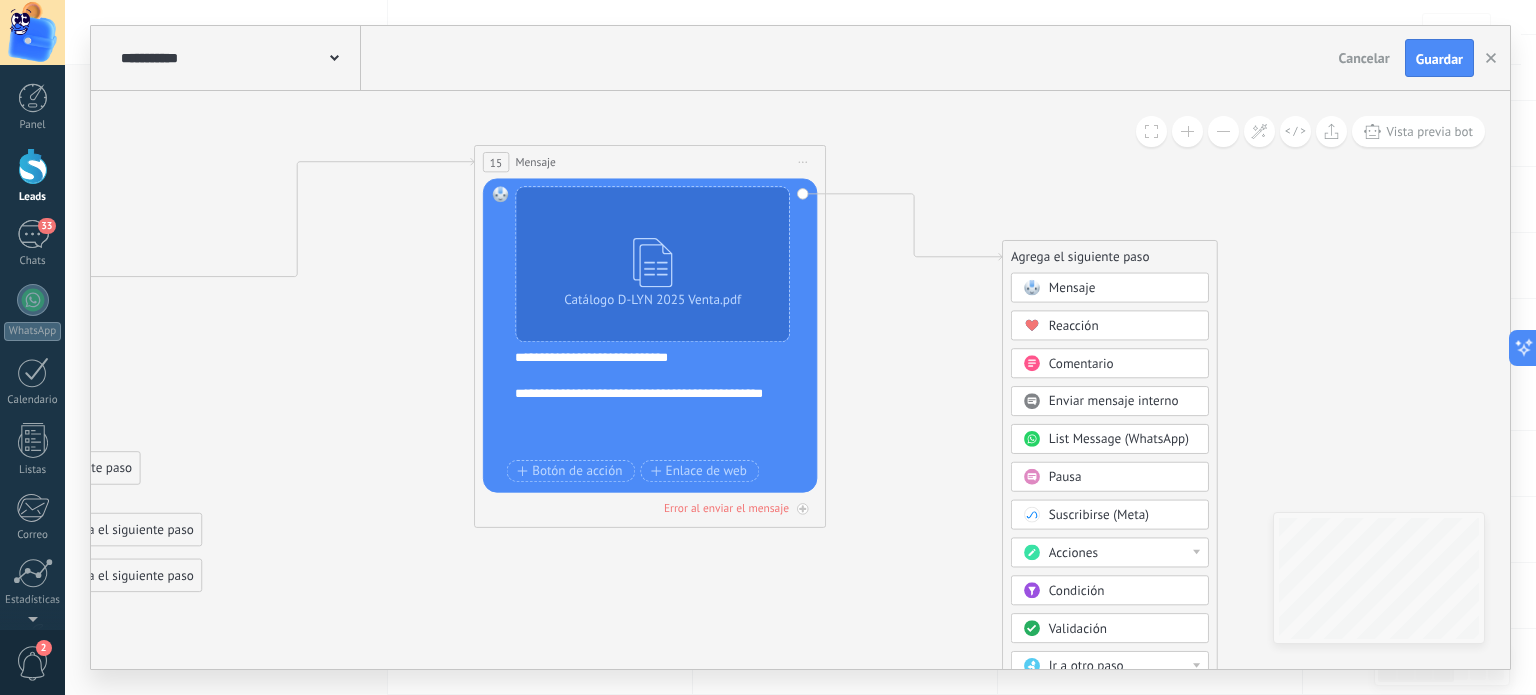 click on "Pausa" at bounding box center (1065, 477) 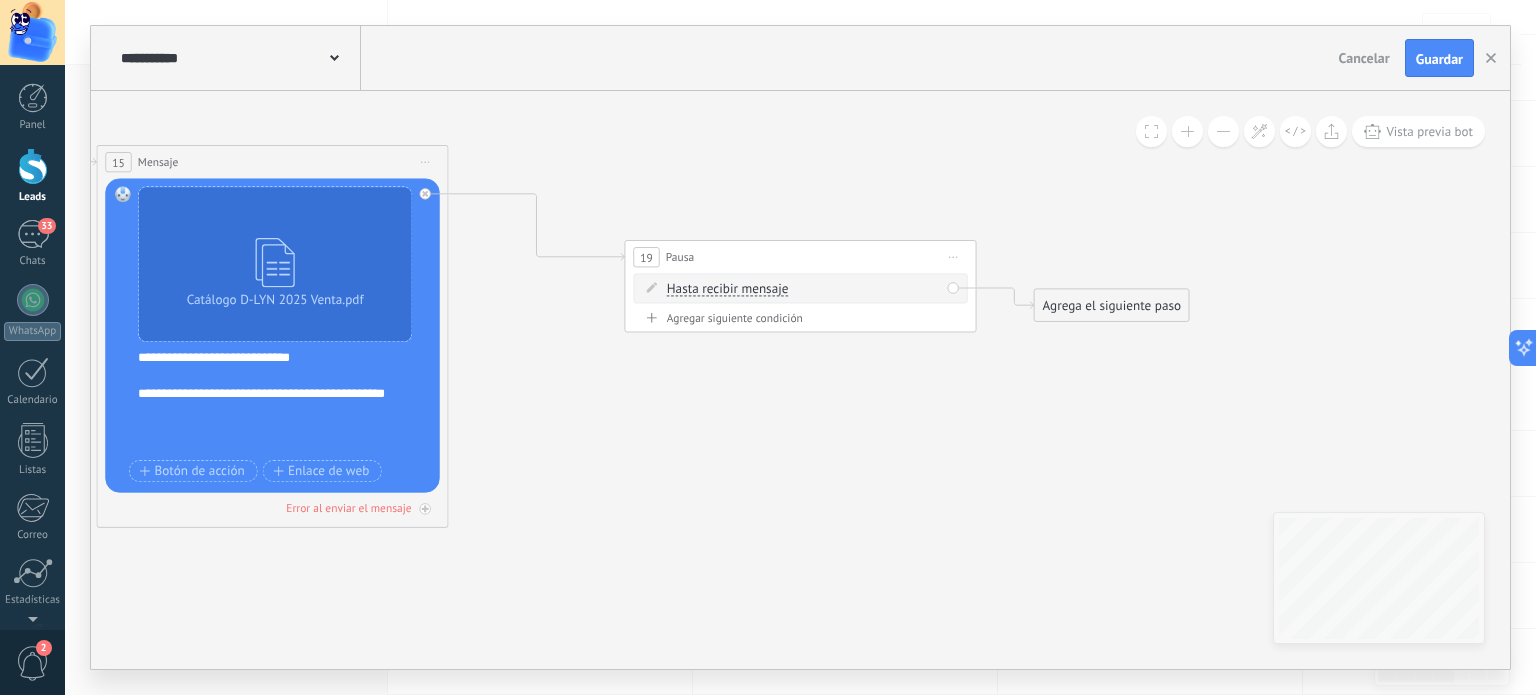 click on "Hasta recibir mensaje" at bounding box center [728, 289] 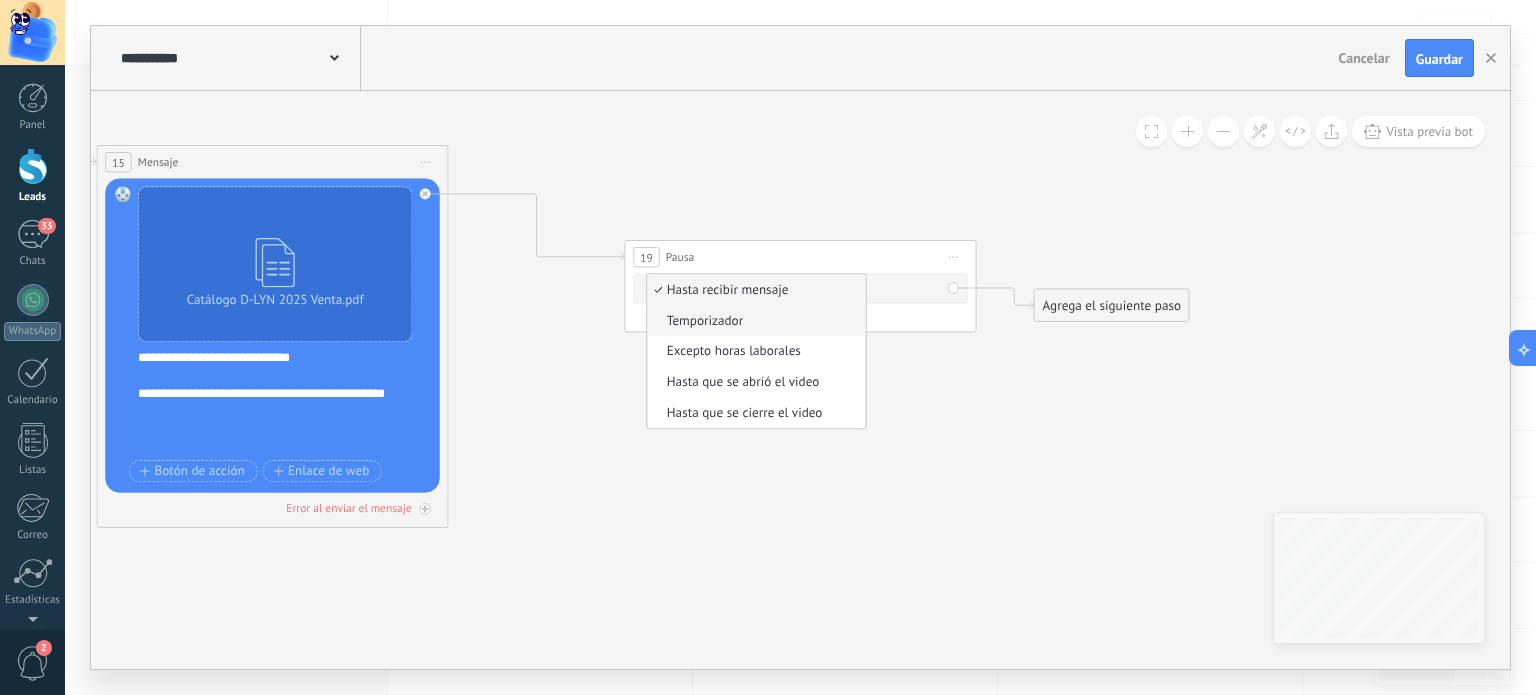 click on "Temporizador" at bounding box center [753, 321] 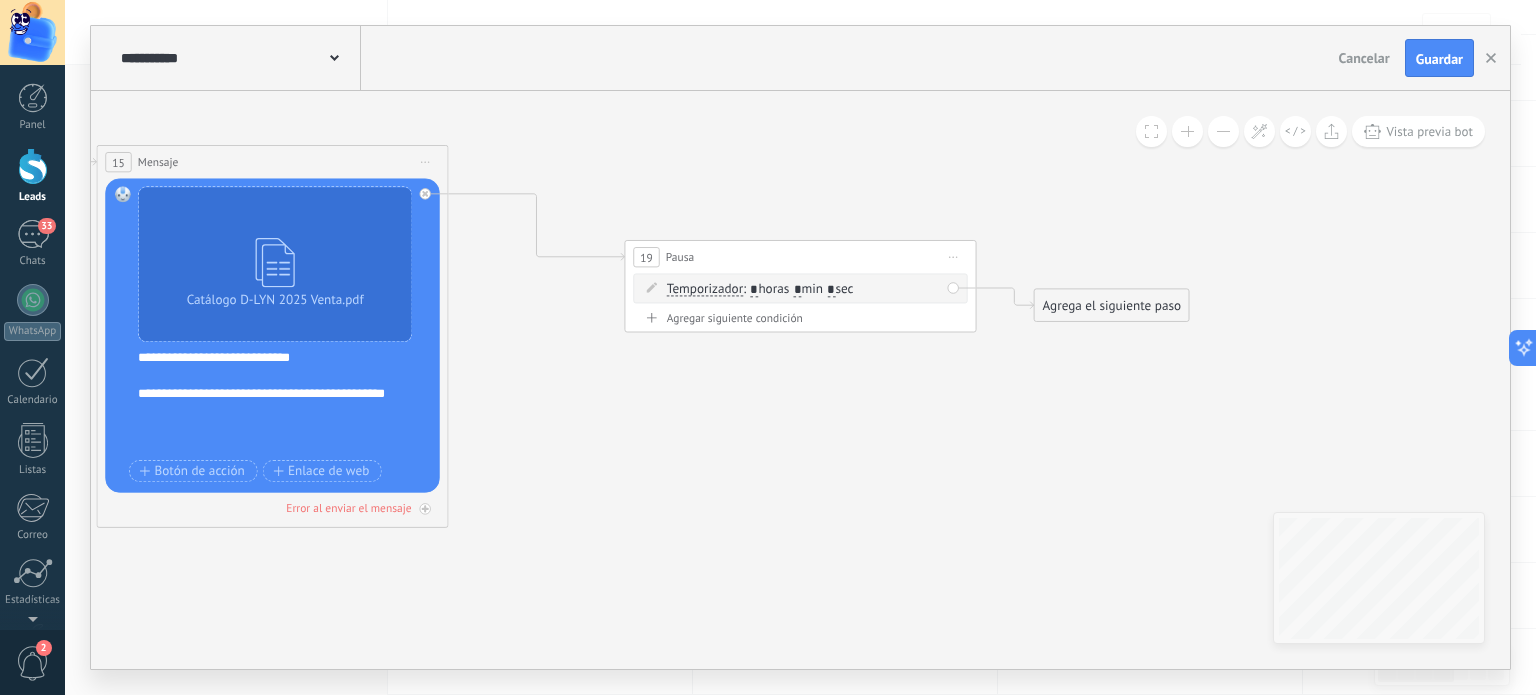 click on "Agrega el siguiente paso" at bounding box center [1112, 305] 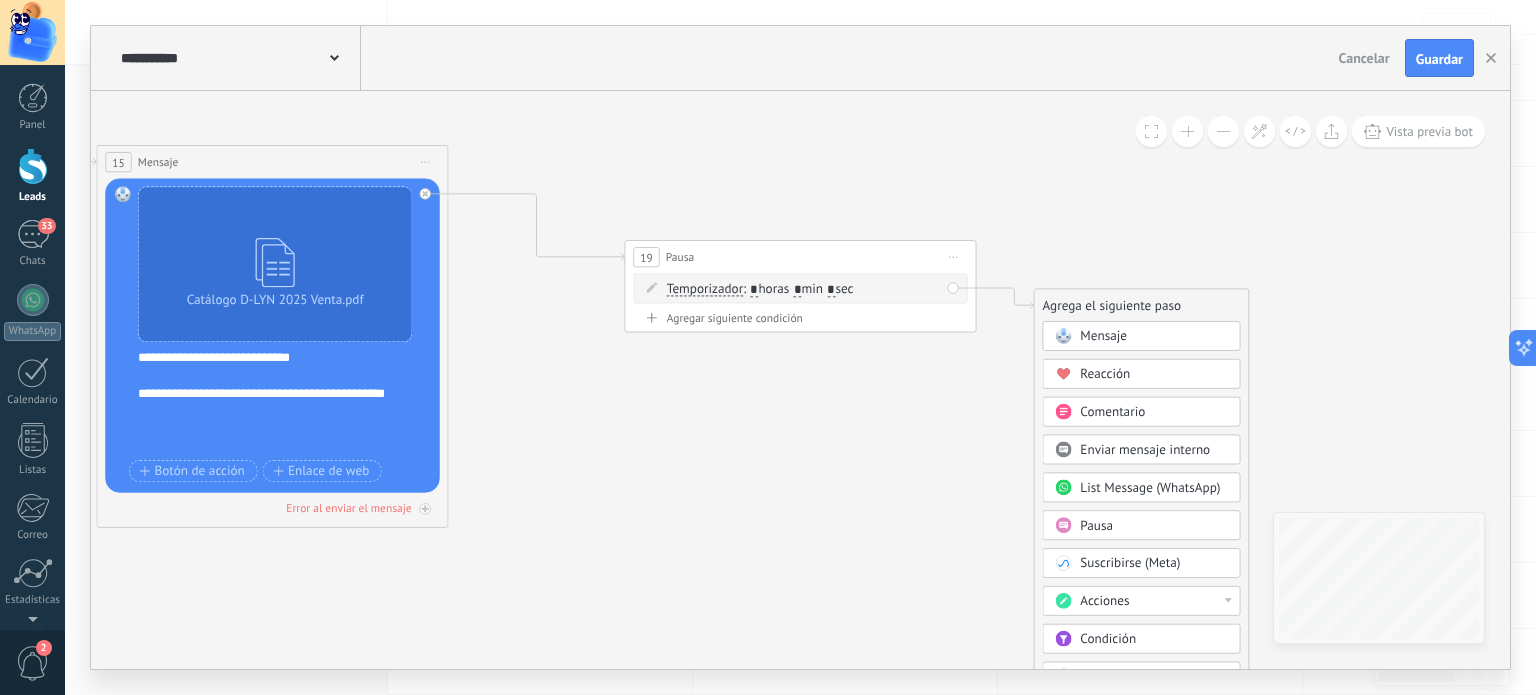 click on "Mensaje" at bounding box center (1103, 336) 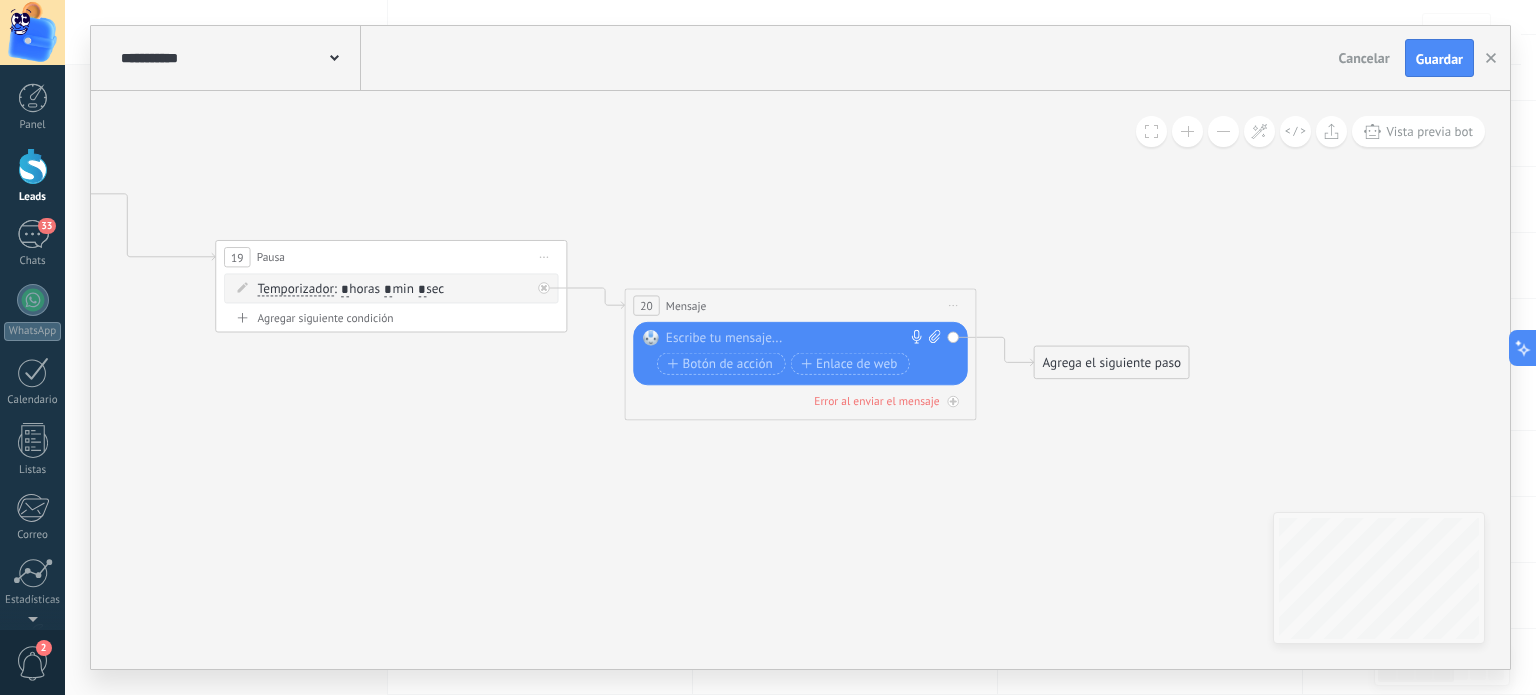 click at bounding box center [796, 339] 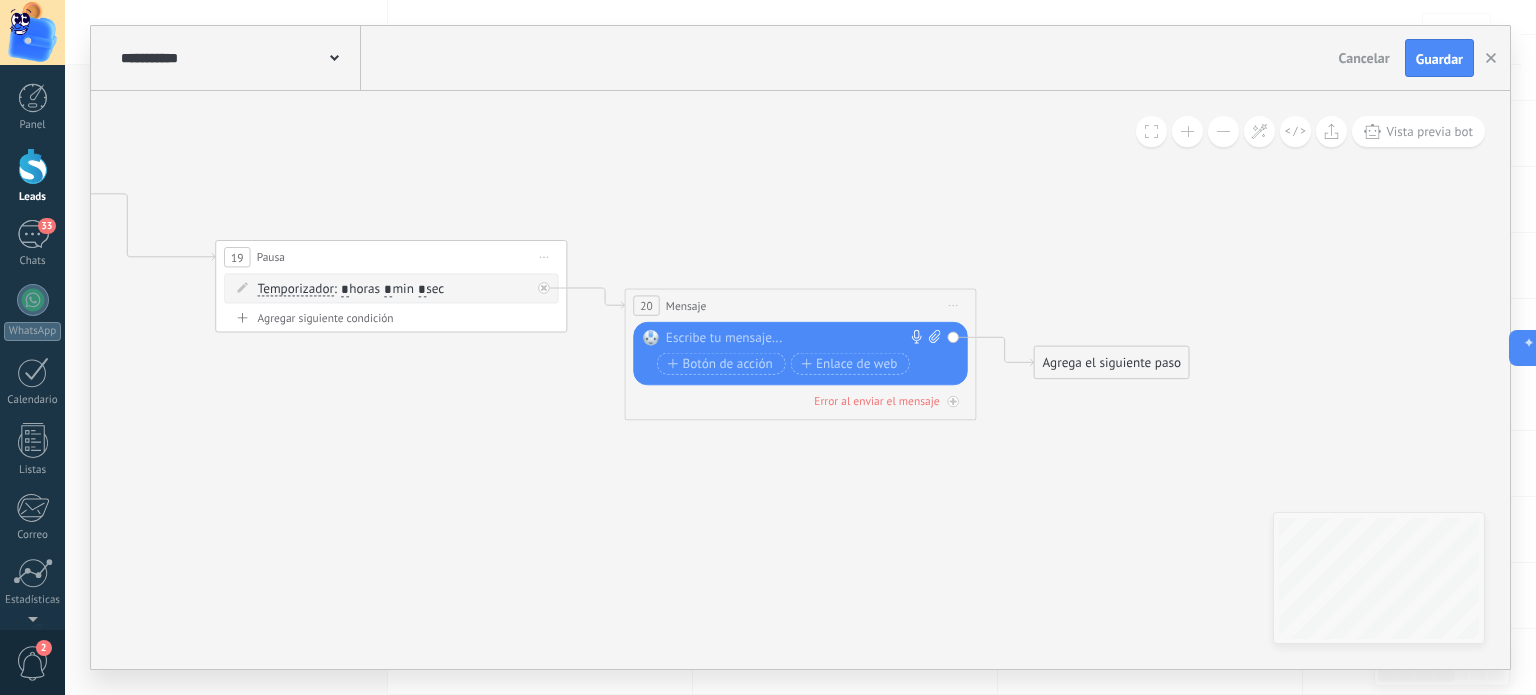 paste 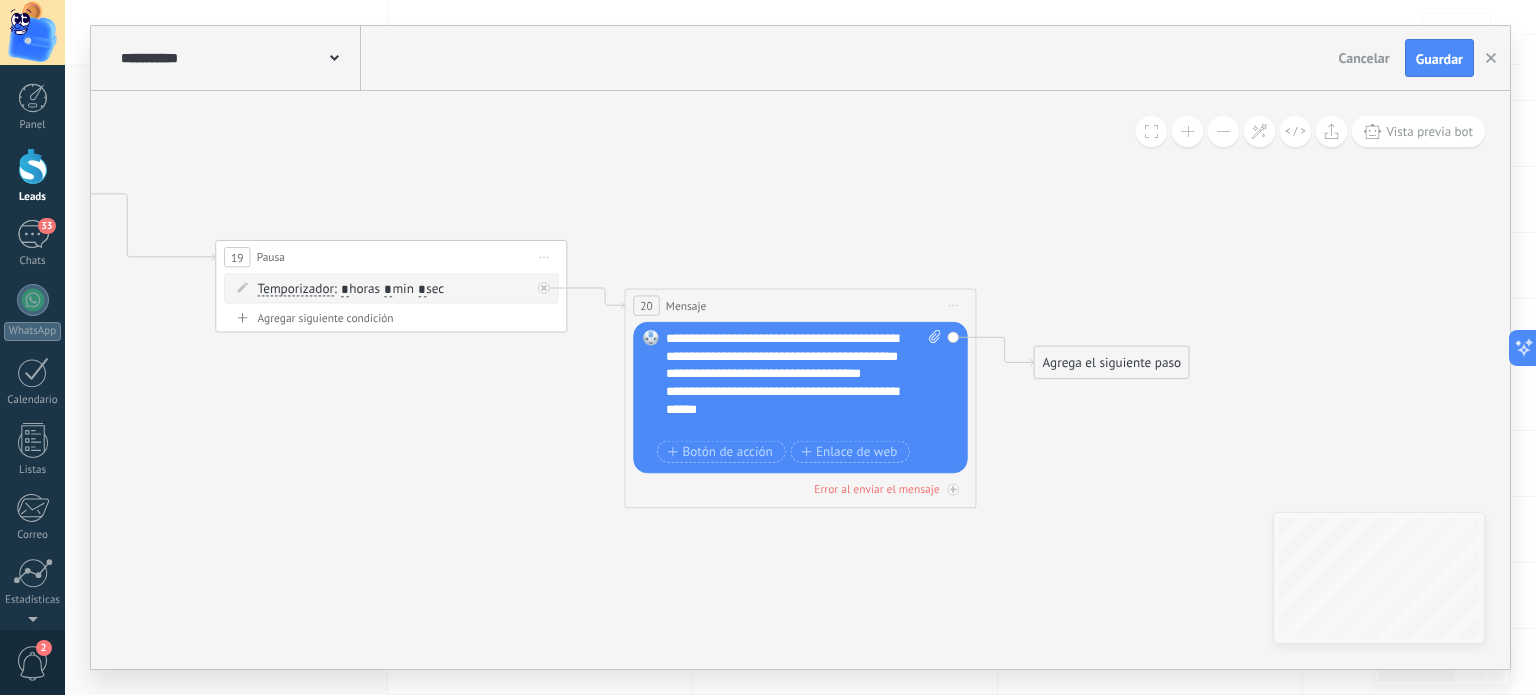 click on "**********" at bounding box center [804, 383] 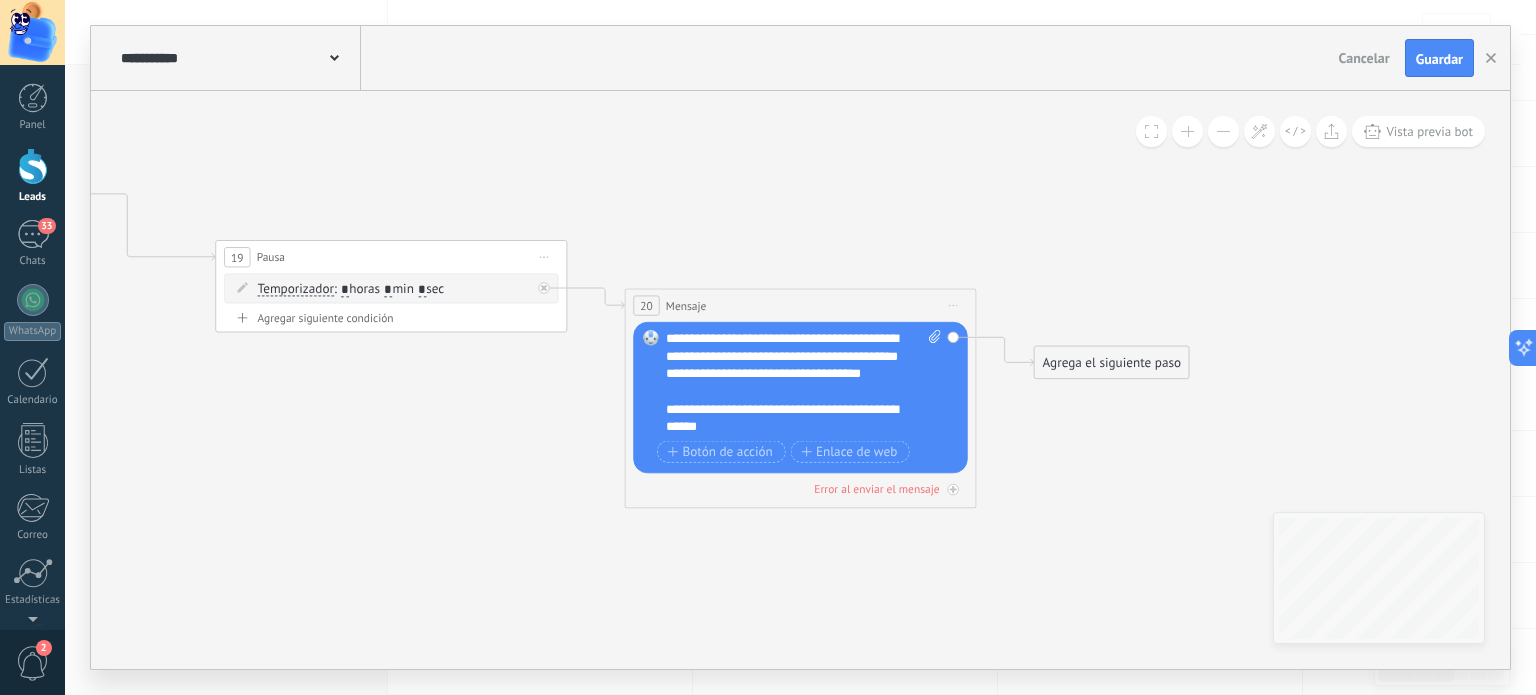 scroll, scrollTop: 20, scrollLeft: 0, axis: vertical 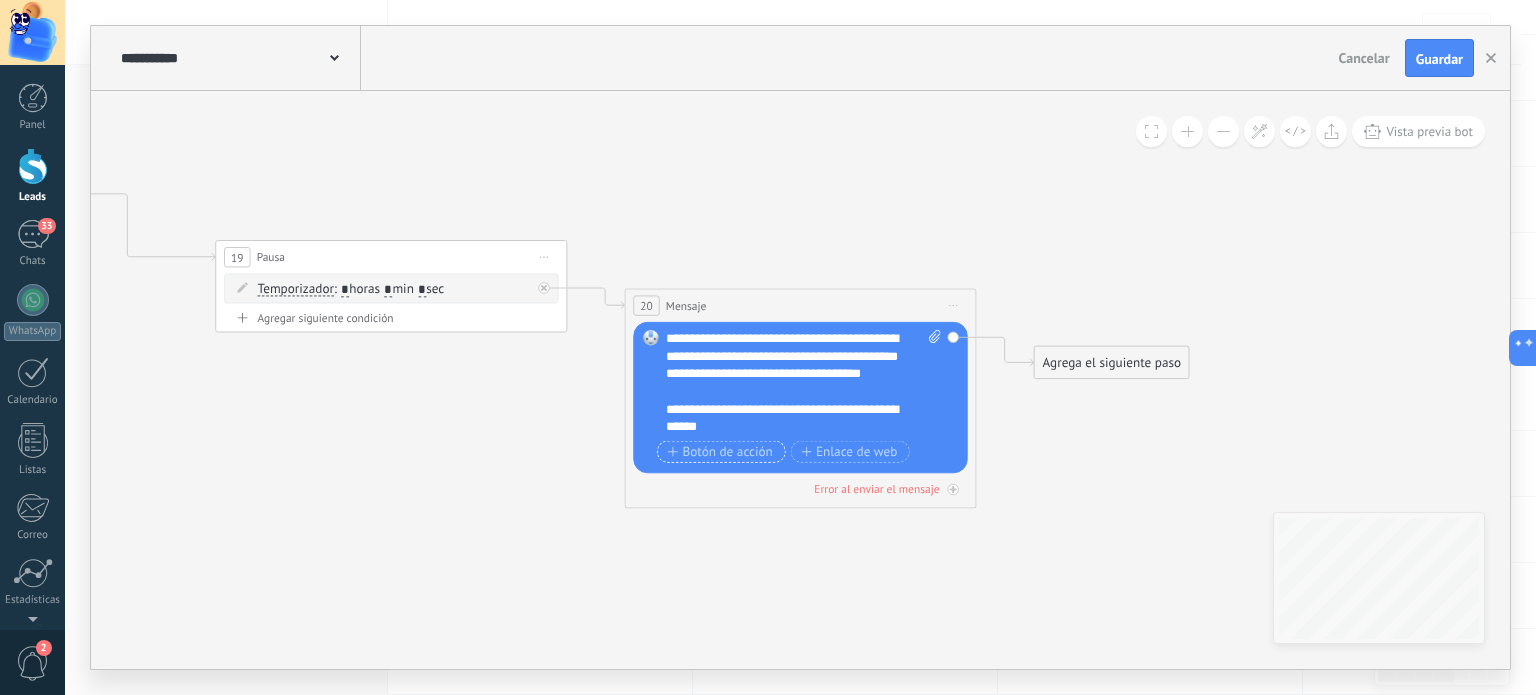 click on "Botón de acción" at bounding box center [720, 452] 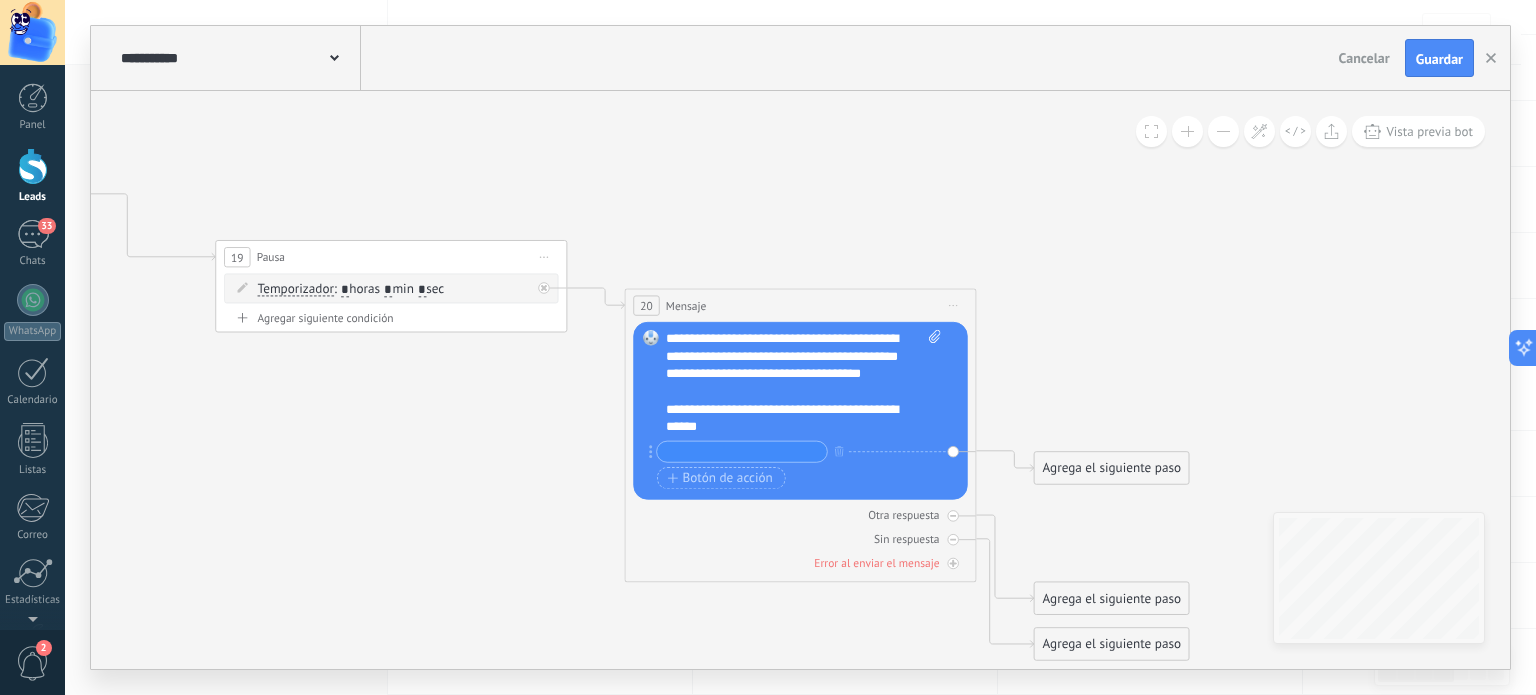 click at bounding box center [742, 452] 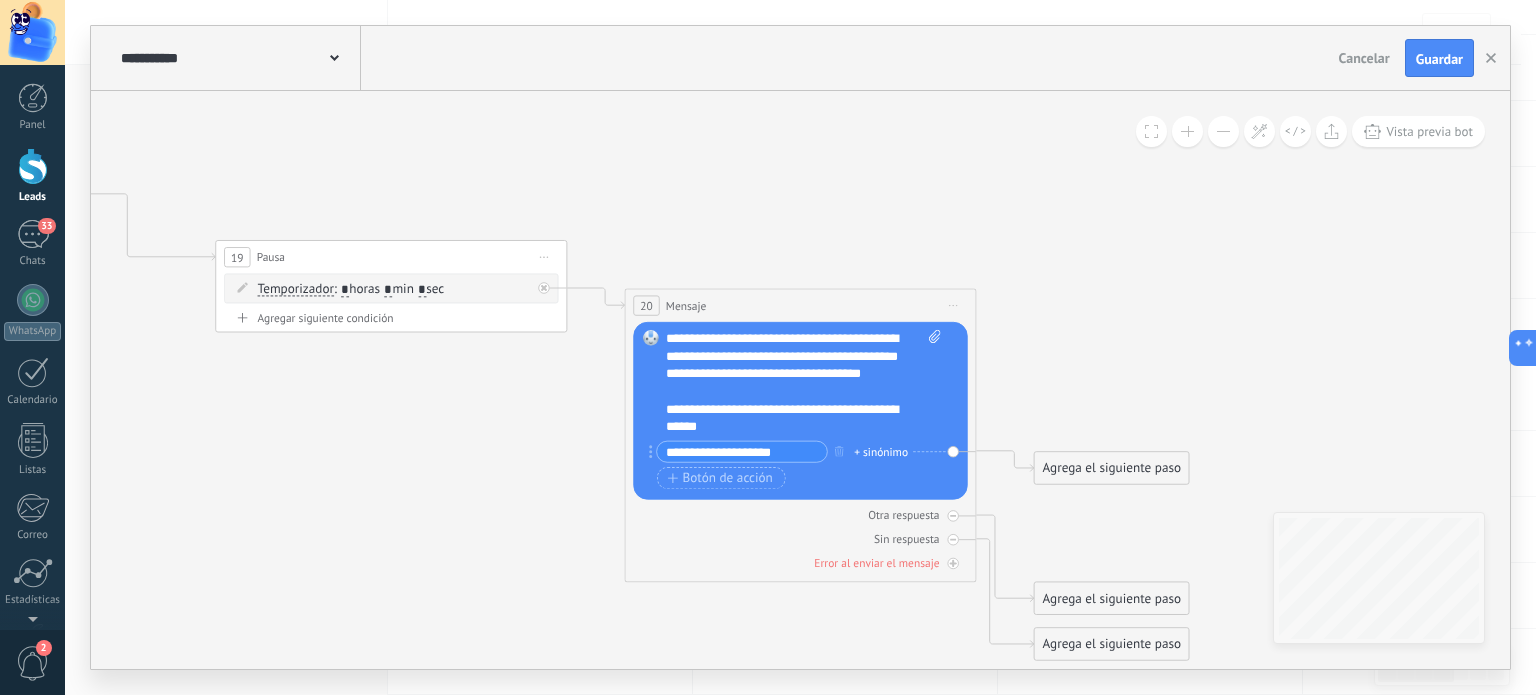 click on "**********" at bounding box center (742, 452) 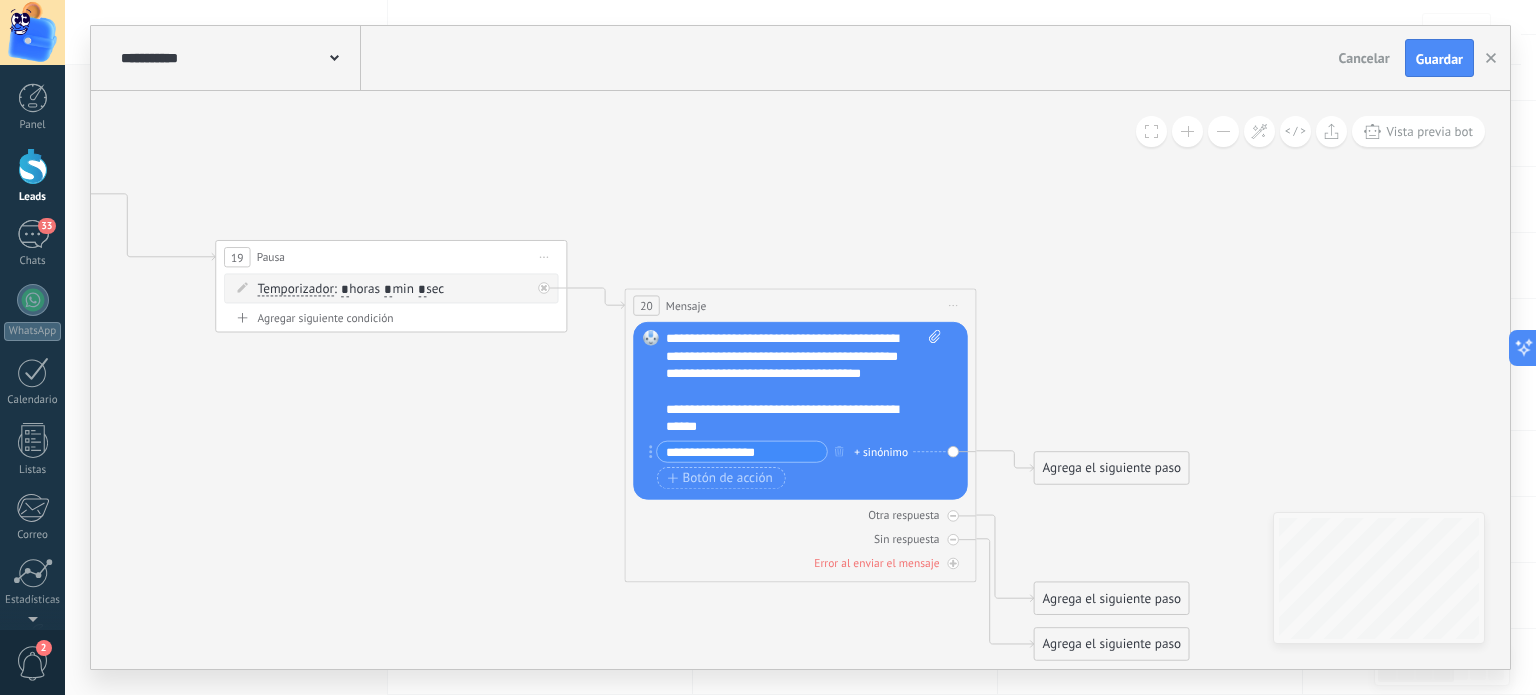 click on "**********" at bounding box center [742, 452] 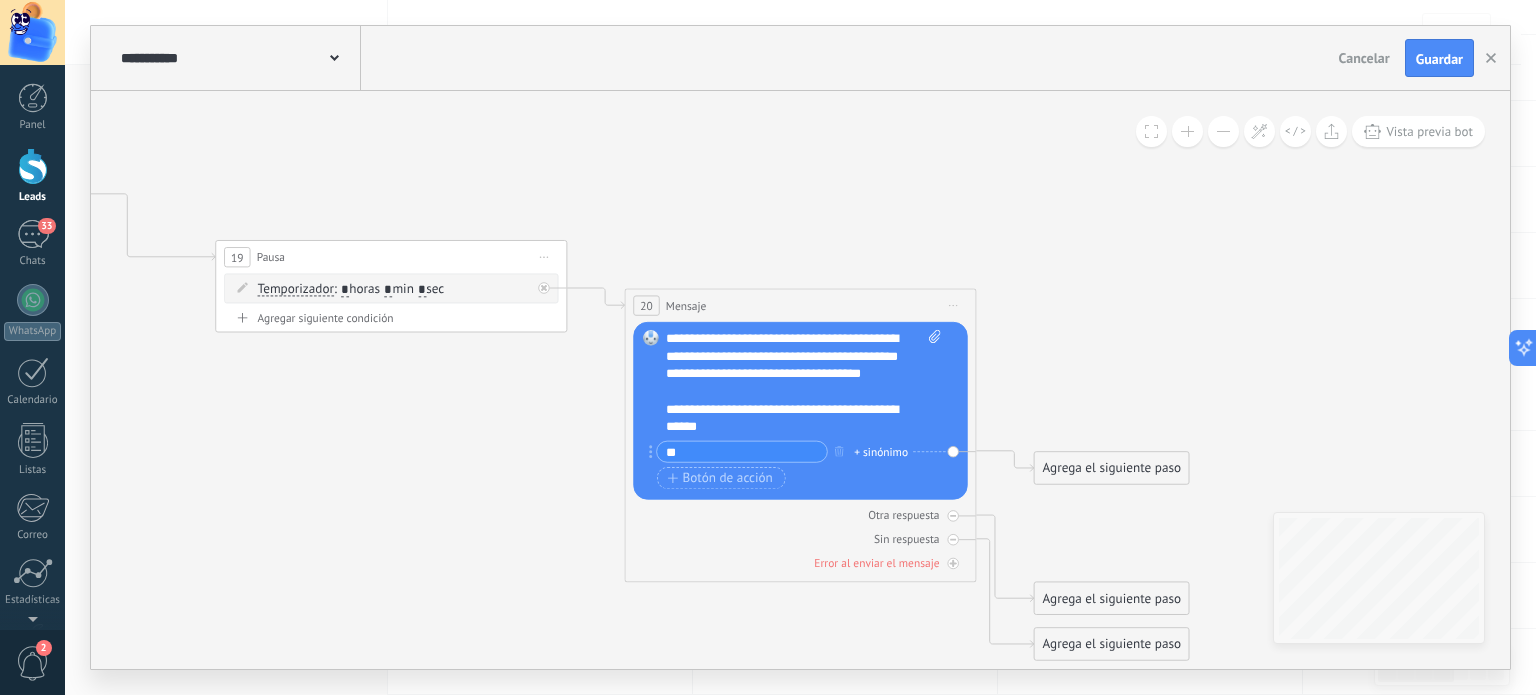 type on "*" 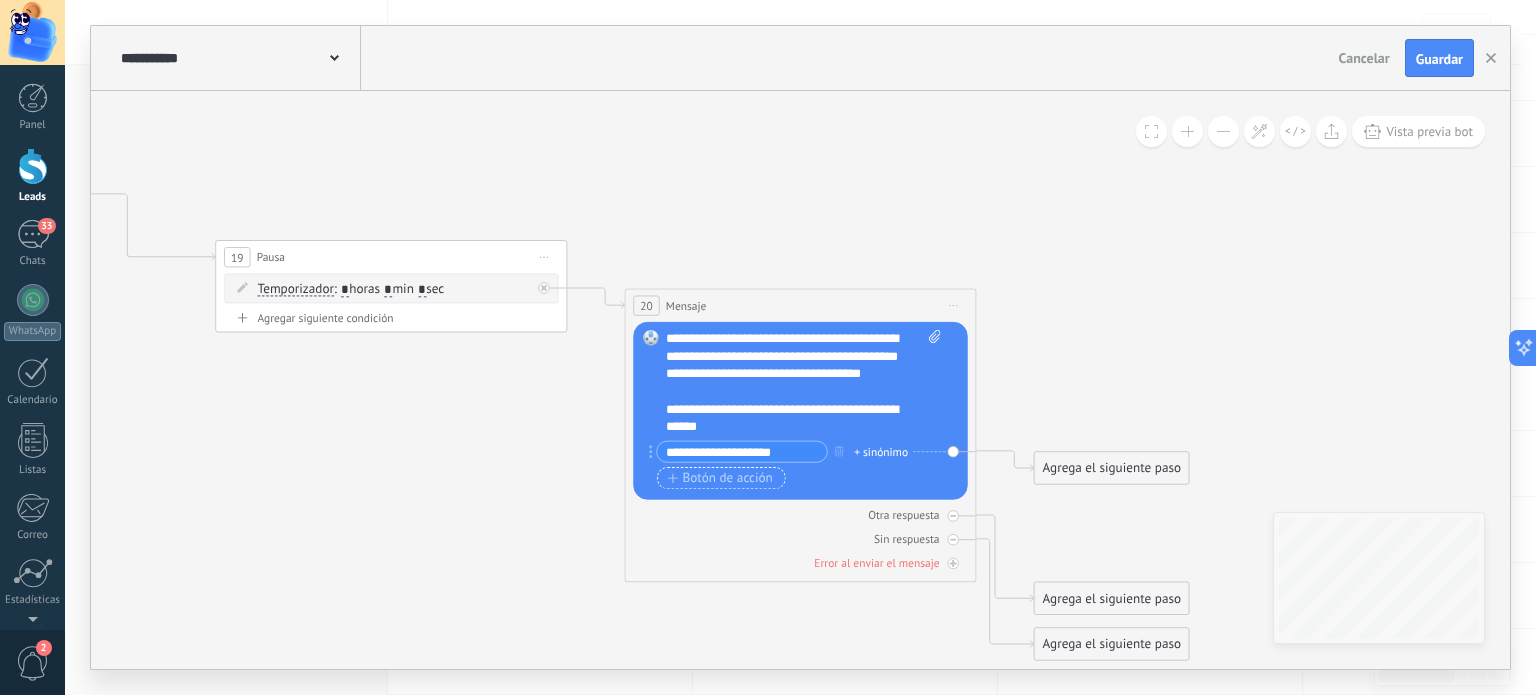 type on "**********" 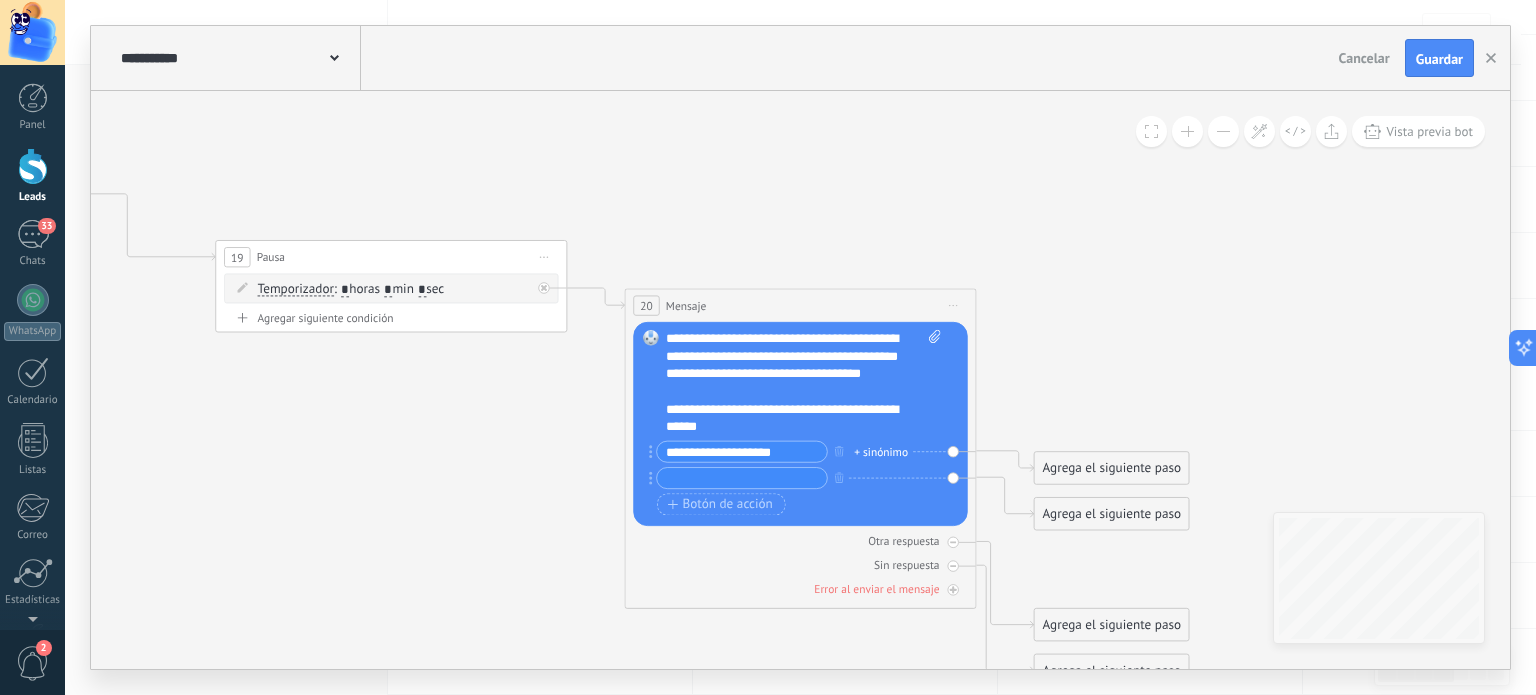 paste on "**********" 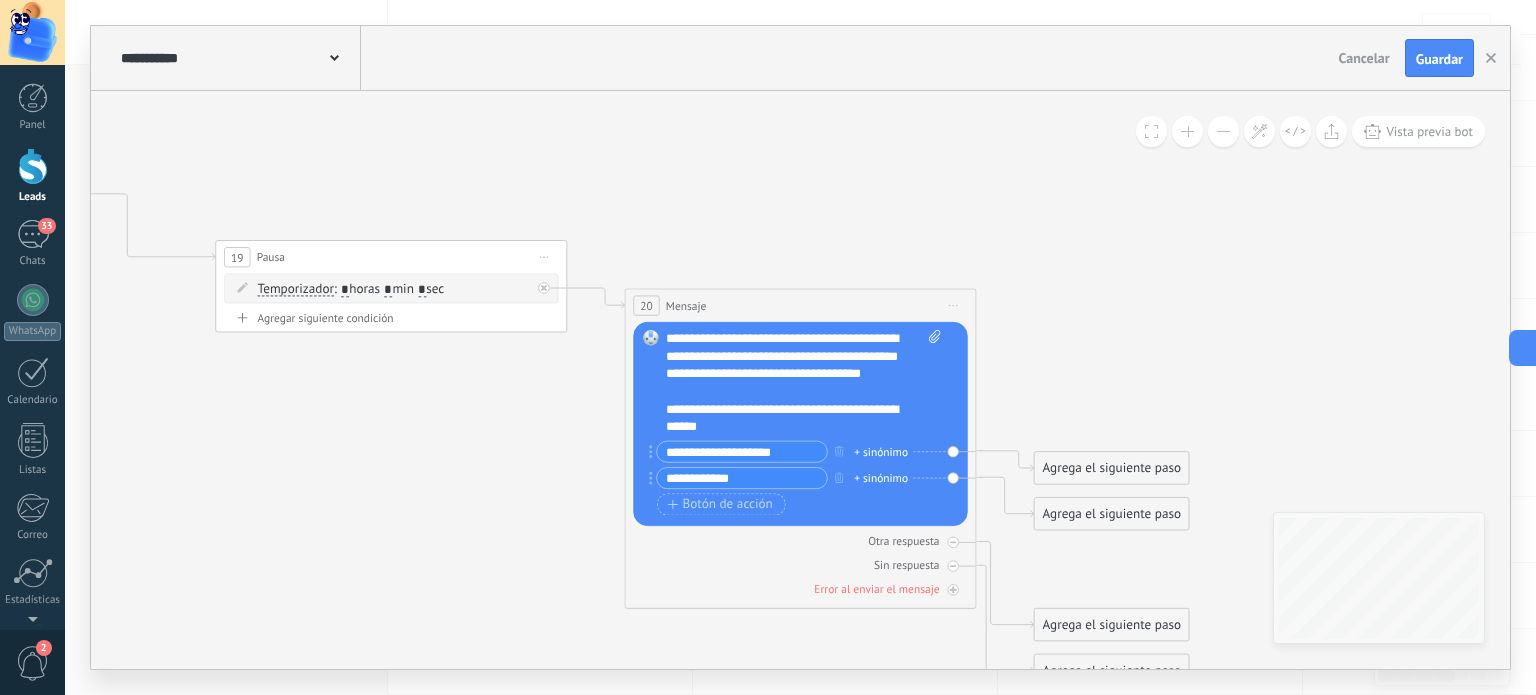 type on "**********" 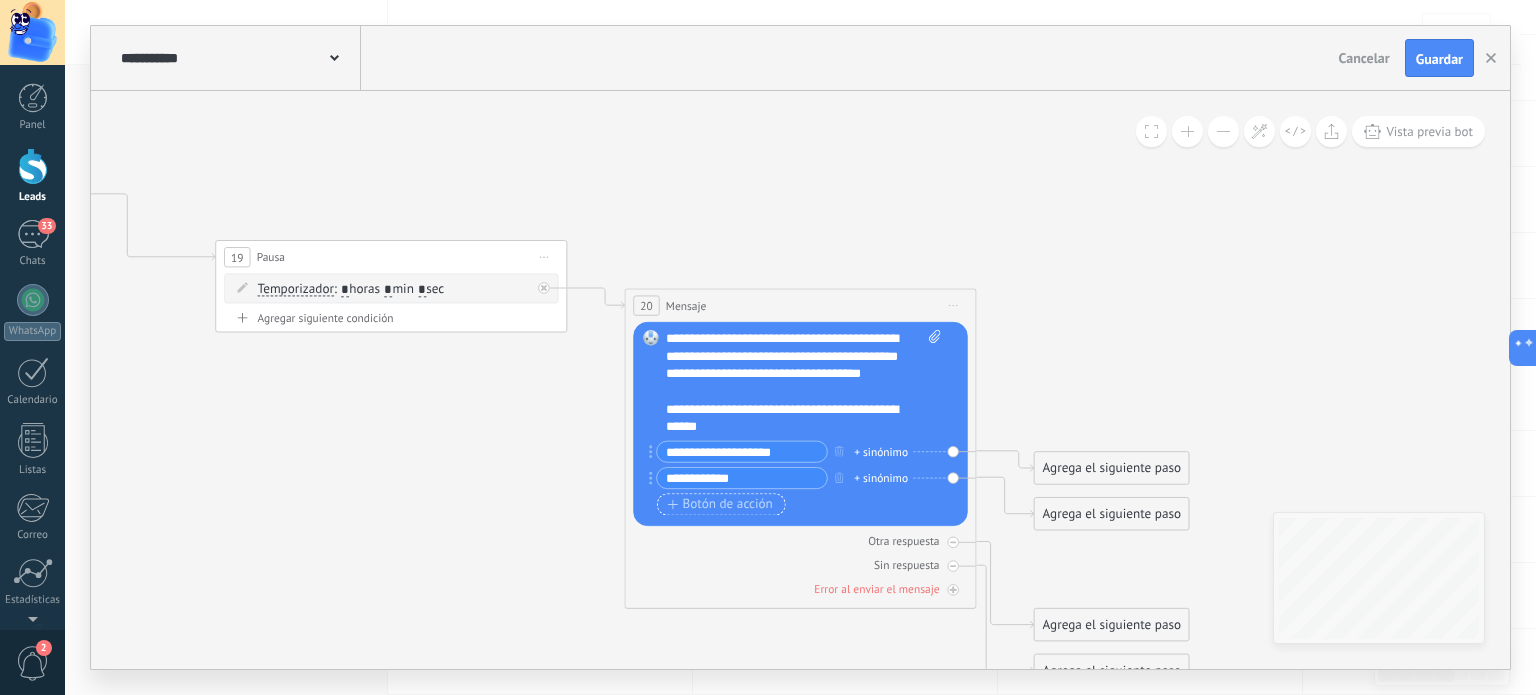 click on "Botón de acción" at bounding box center (720, 505) 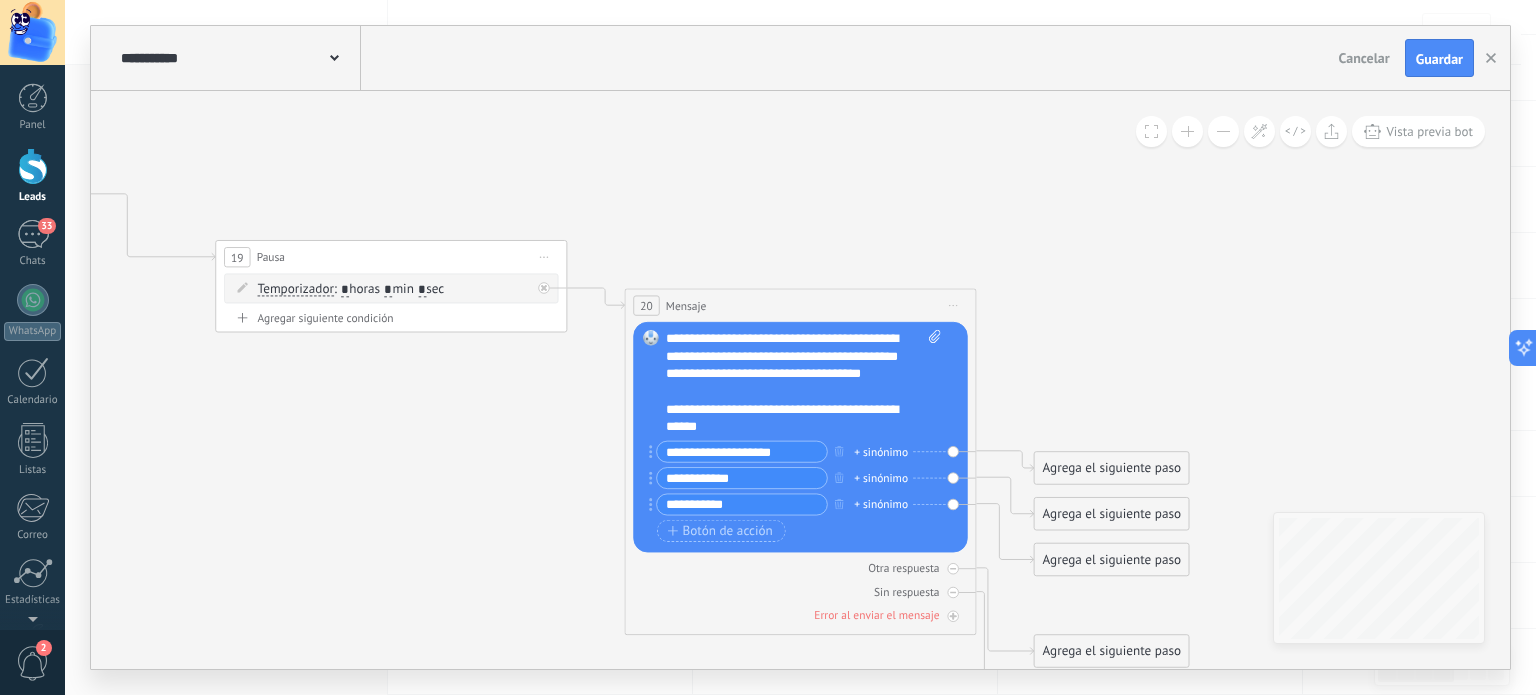 click on "**********" at bounding box center (742, 505) 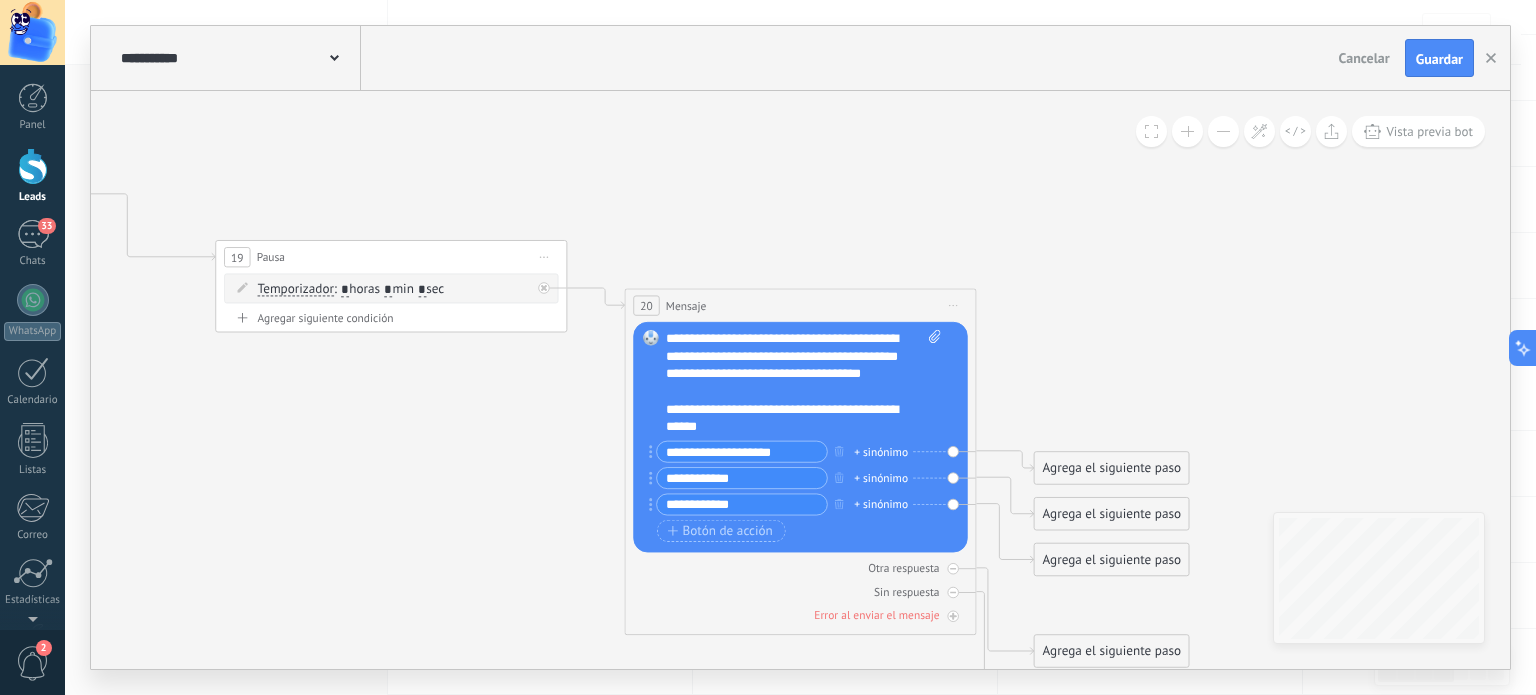 scroll, scrollTop: 20, scrollLeft: 0, axis: vertical 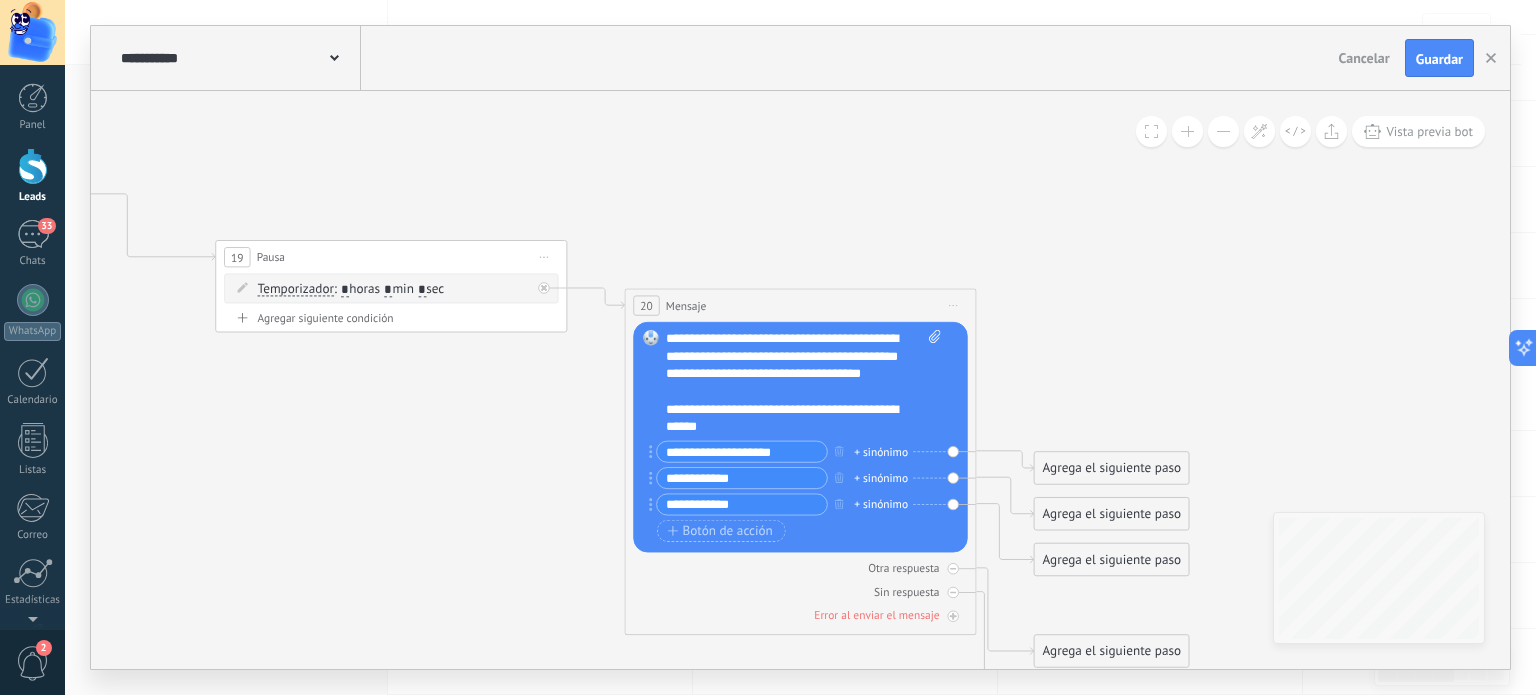 type on "**********" 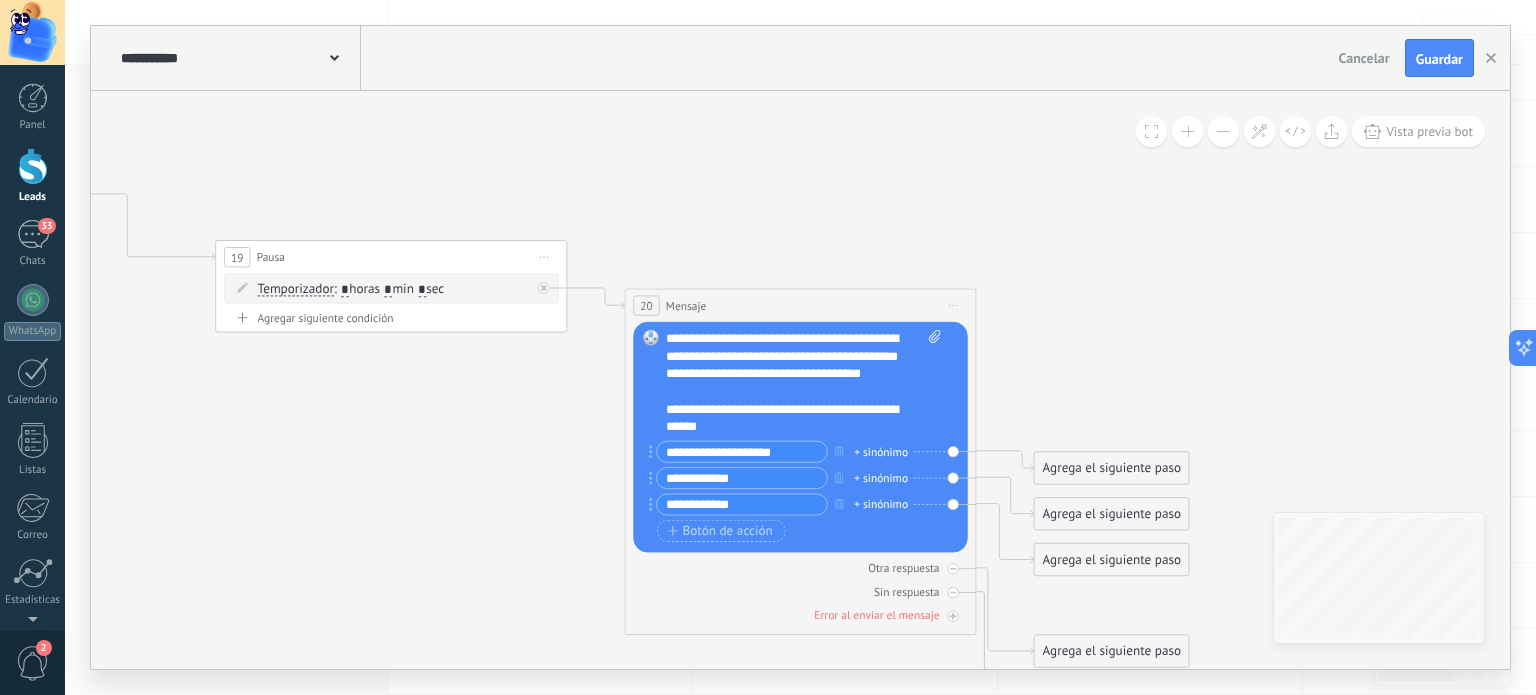 click on "**********" at bounding box center [788, 417] 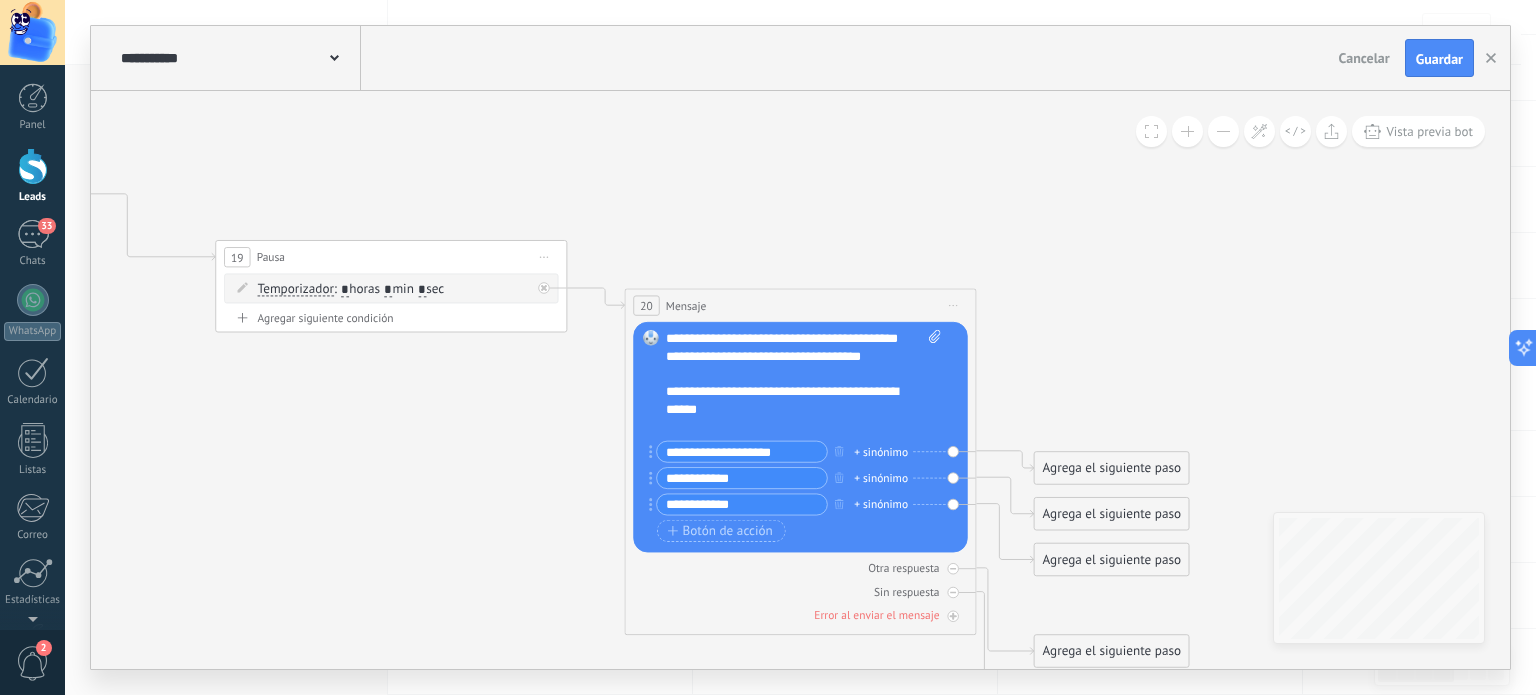 scroll, scrollTop: 60, scrollLeft: 0, axis: vertical 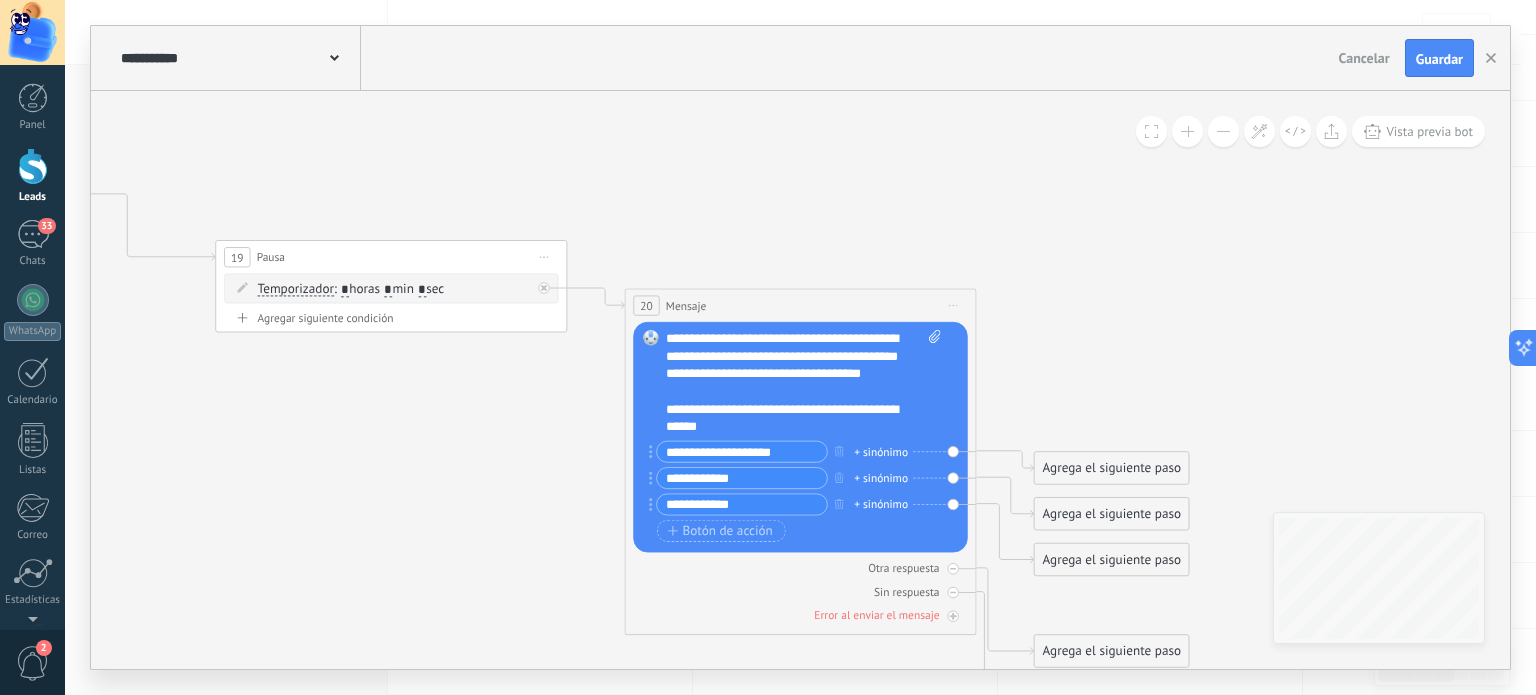 click on "**********" at bounding box center (742, 452) 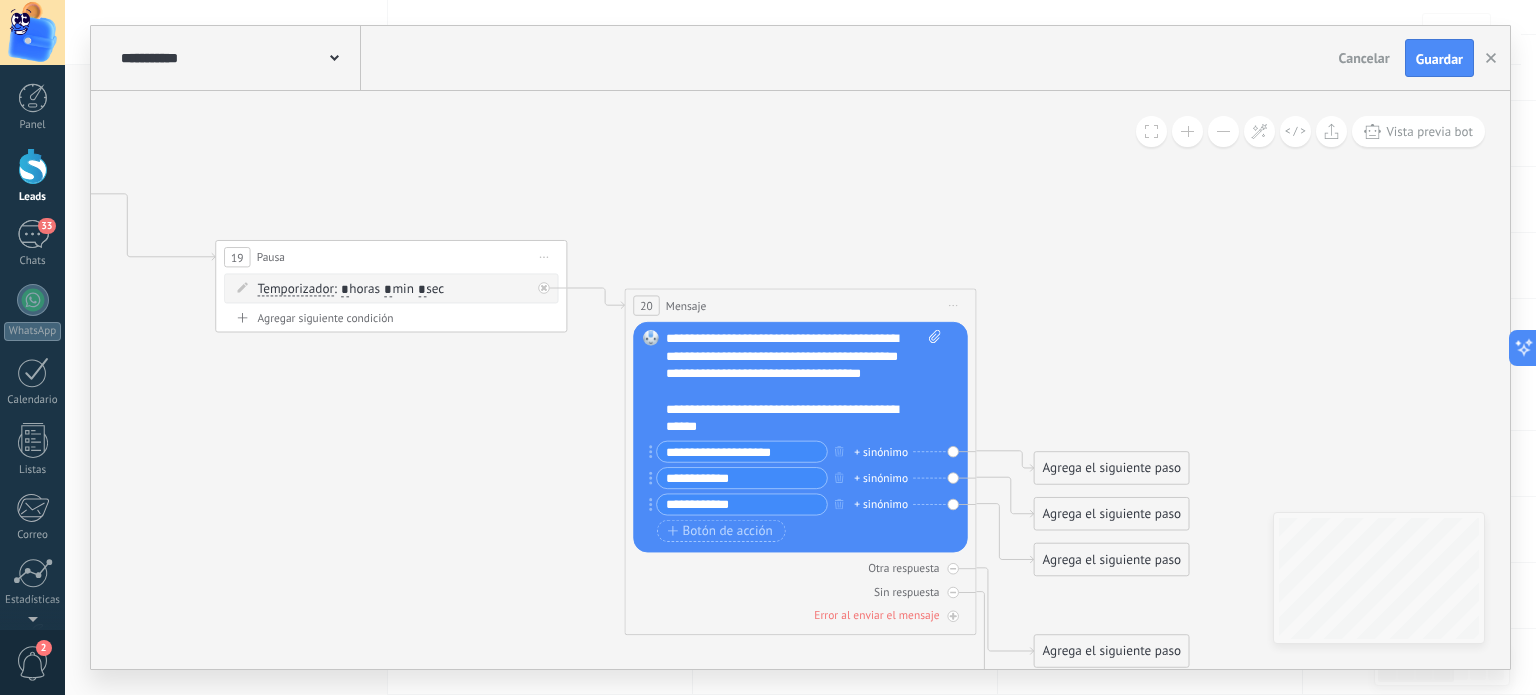 click on "**********" at bounding box center [742, 452] 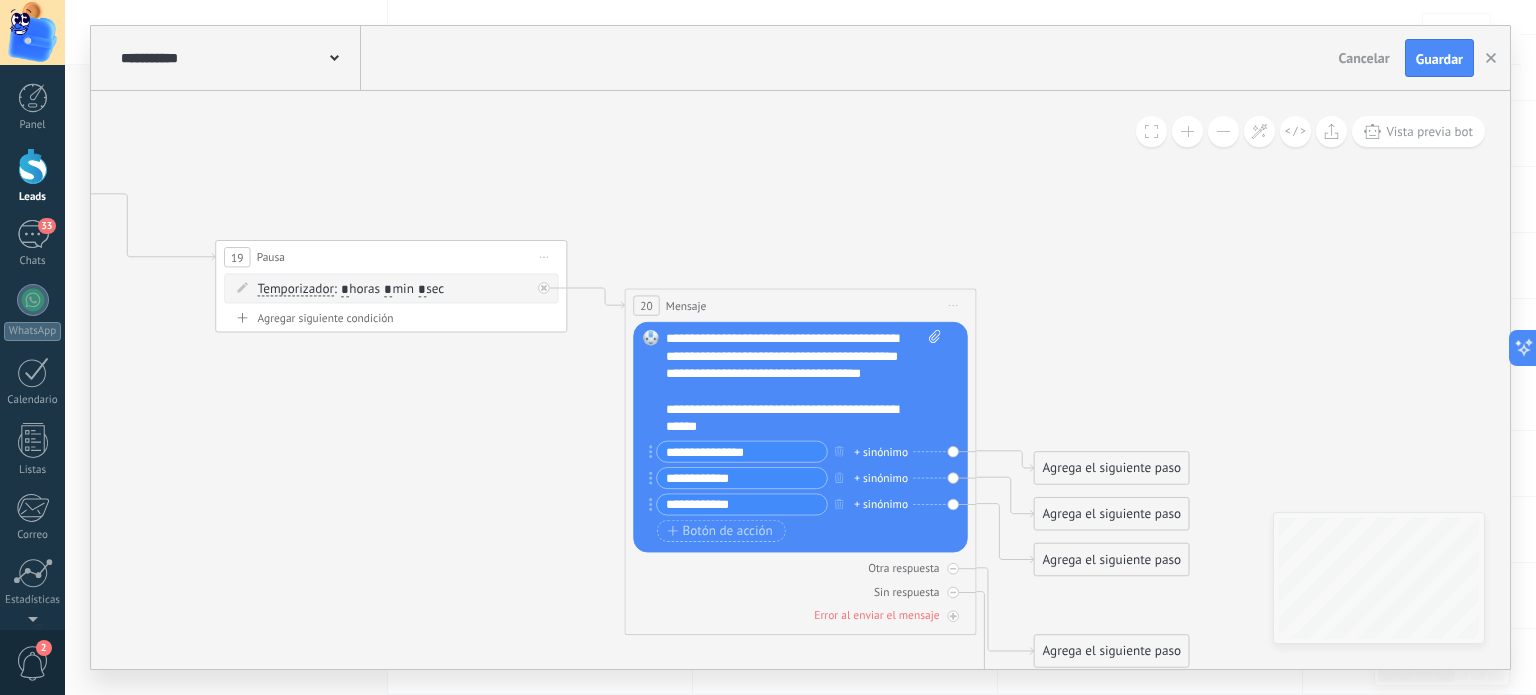 click on "**********" at bounding box center [742, 452] 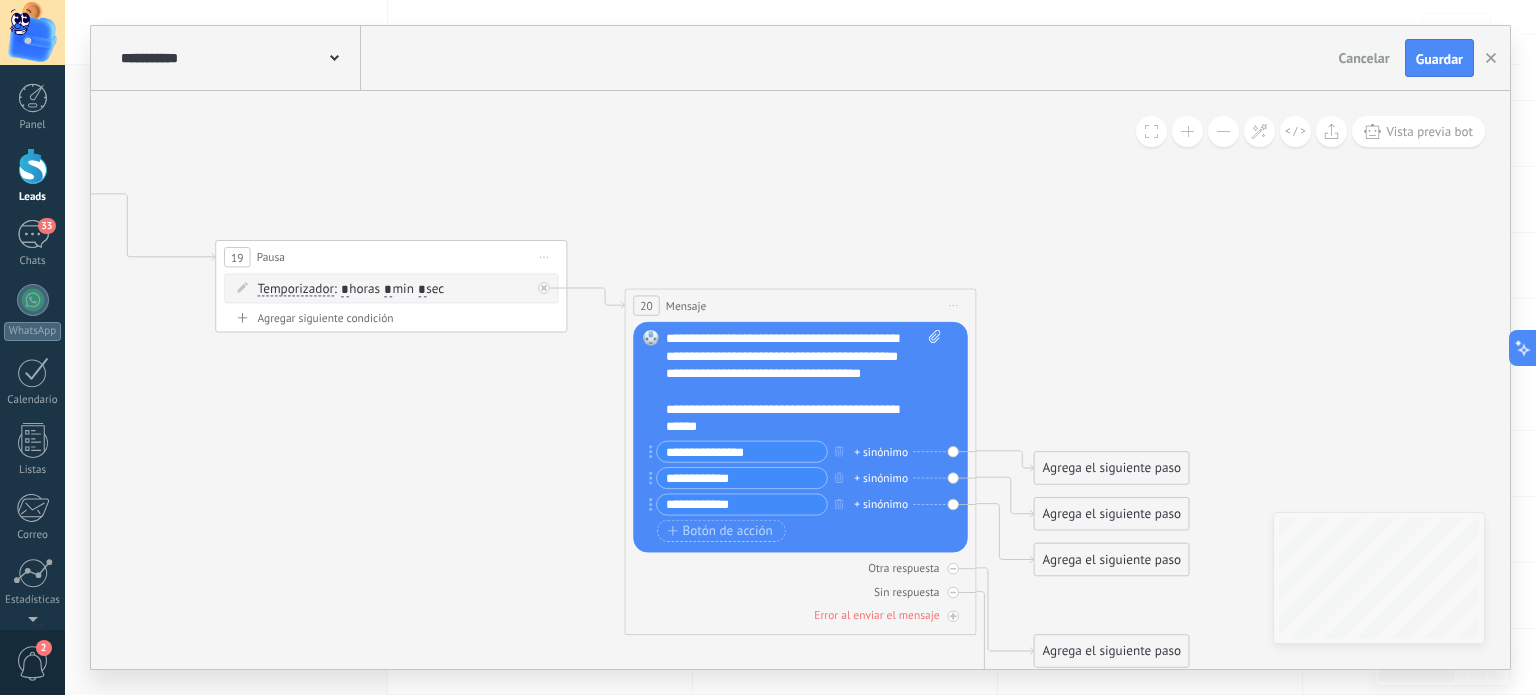 click on "**********" at bounding box center (742, 452) 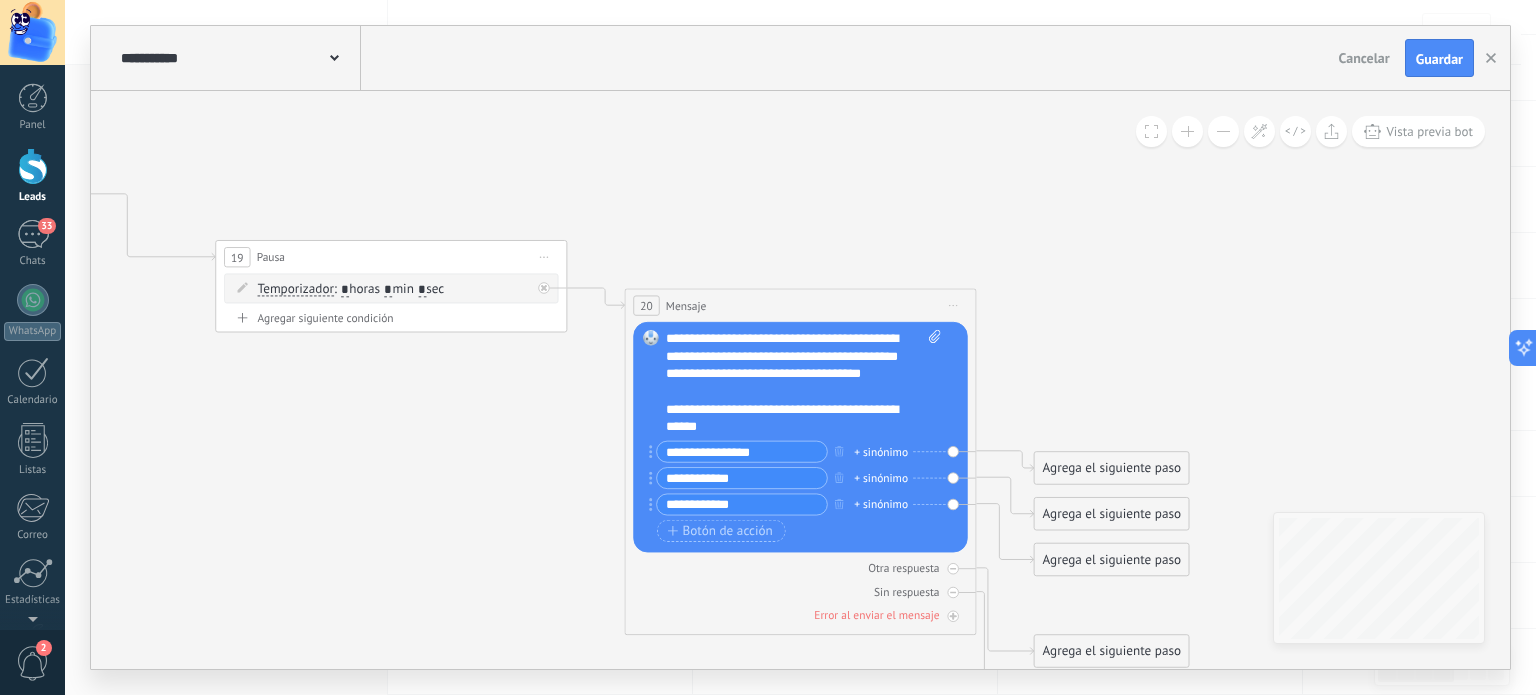 click on "**********" at bounding box center (742, 452) 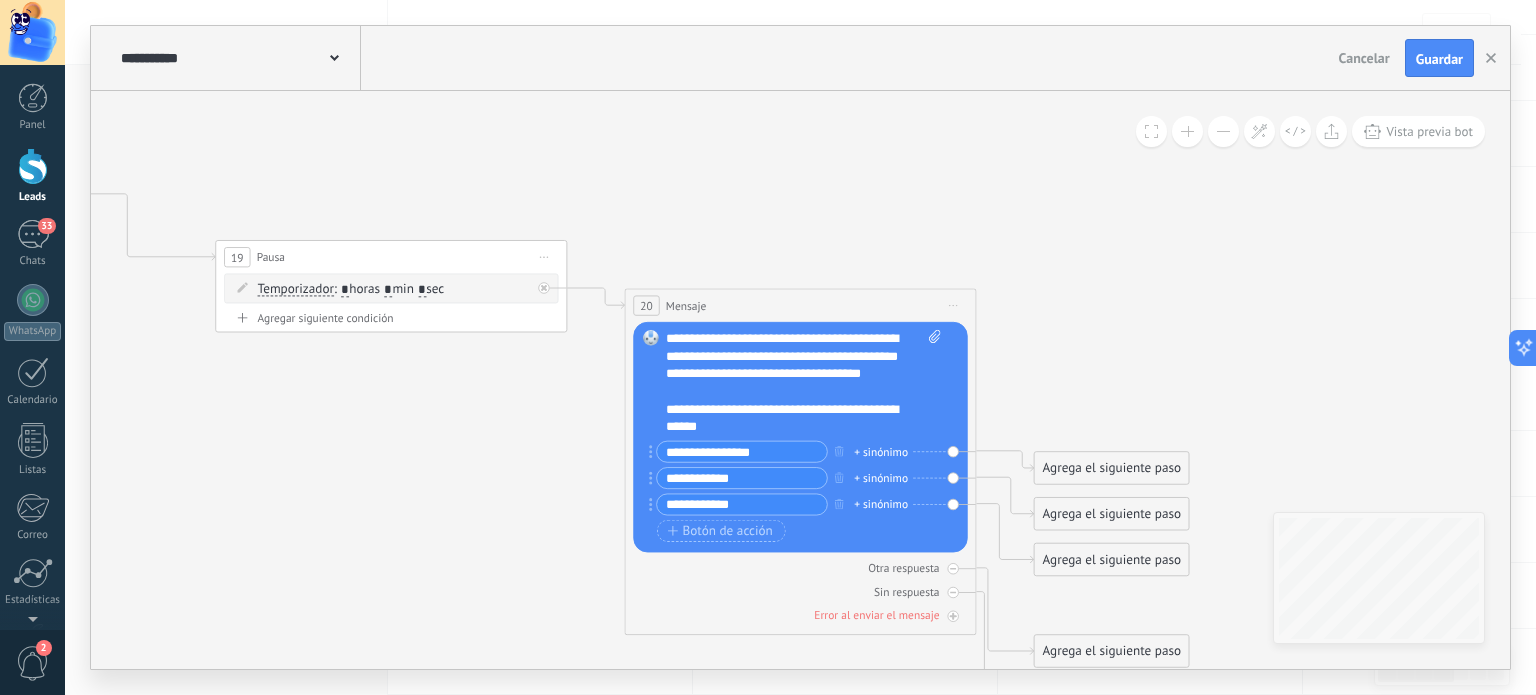 click on "**********" at bounding box center (742, 452) 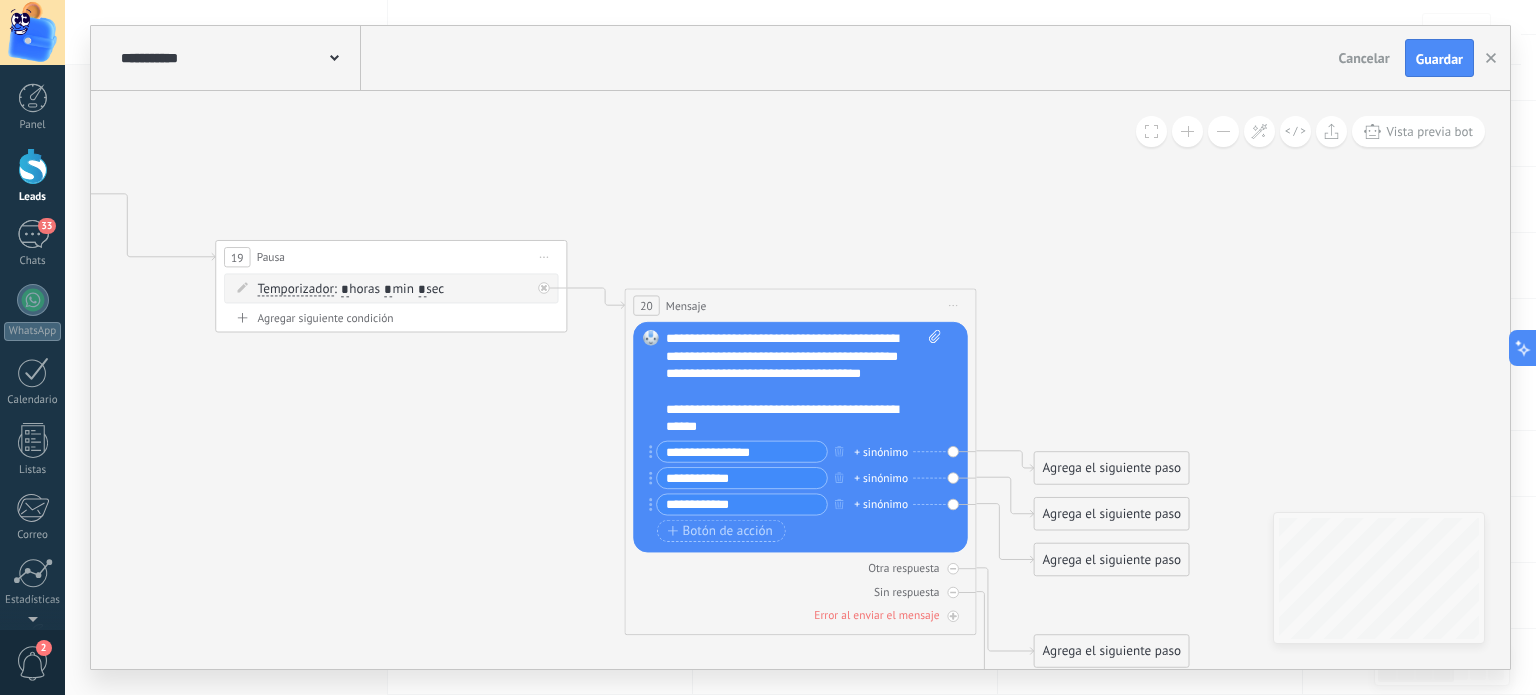 click on "**********" at bounding box center [742, 452] 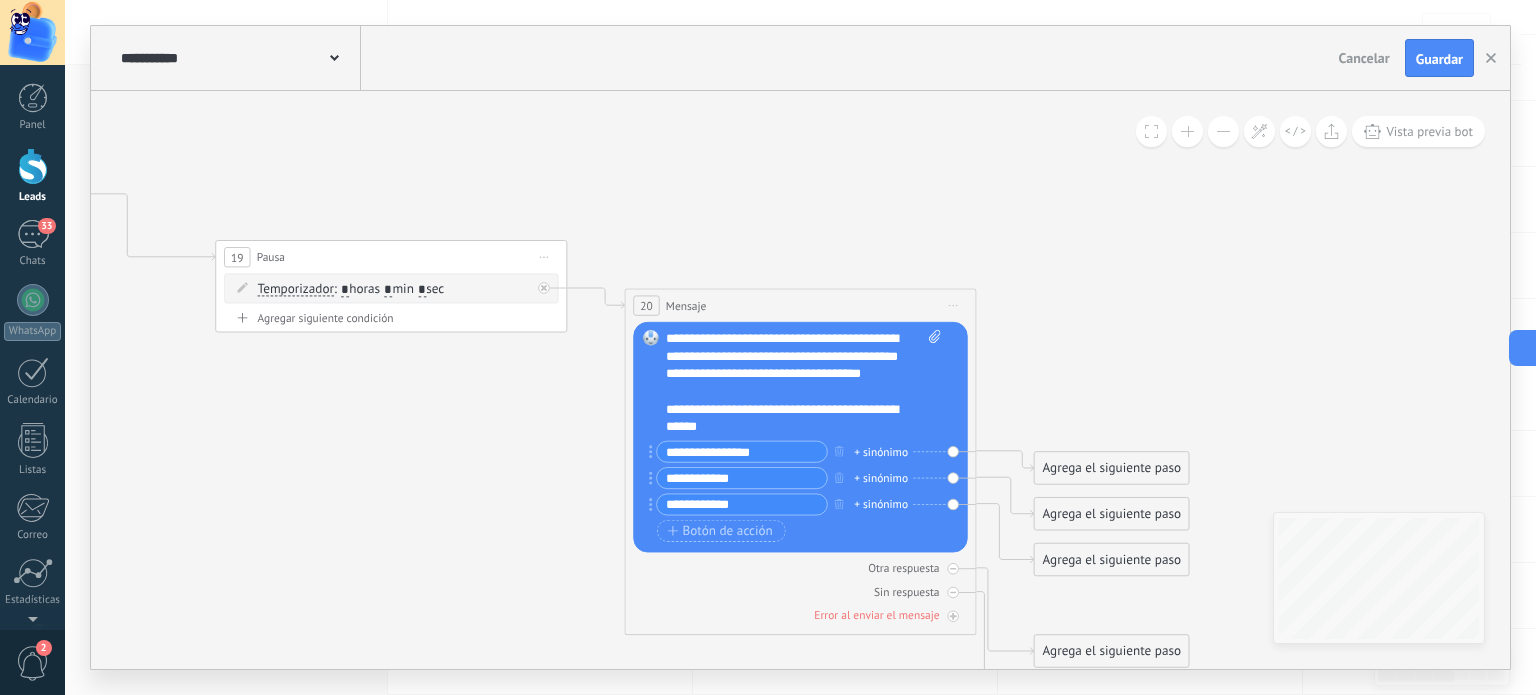 click on "**********" at bounding box center (742, 452) 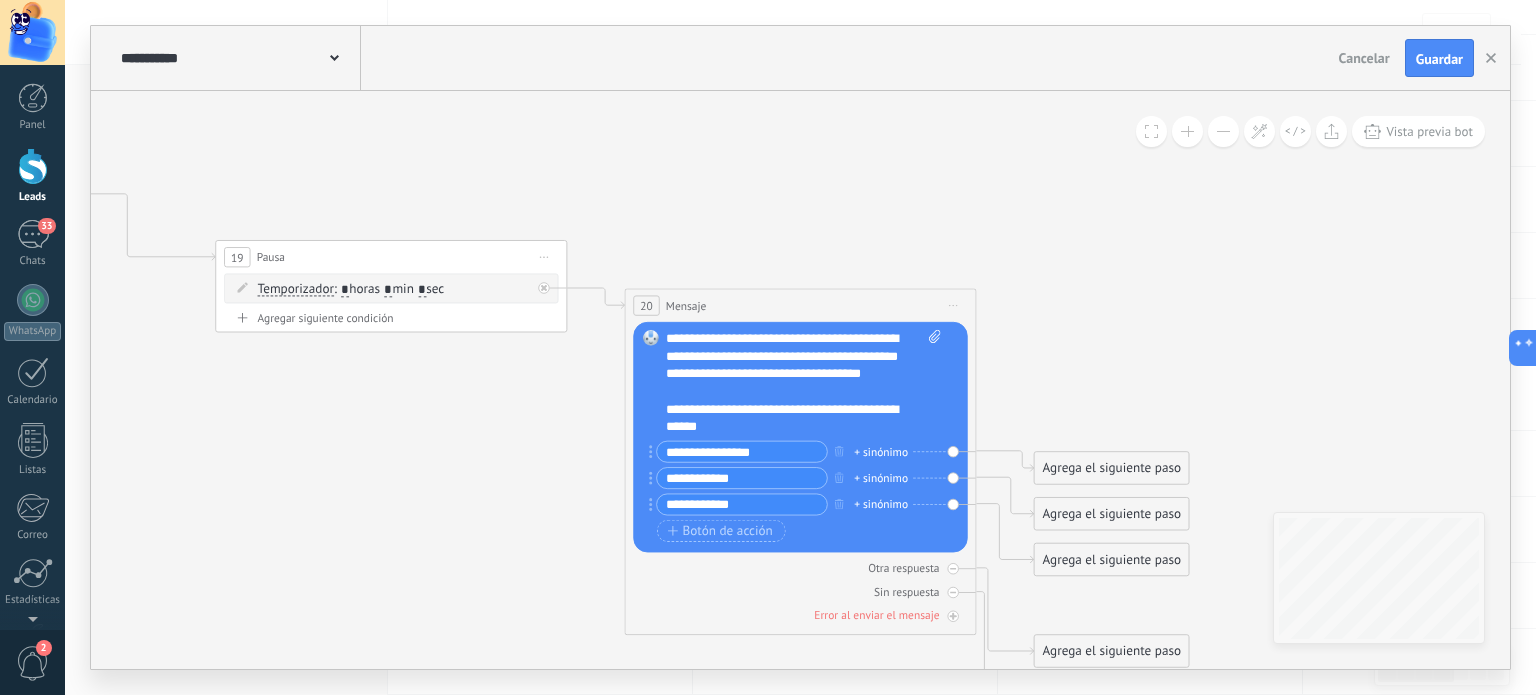 click on "**********" at bounding box center [742, 452] 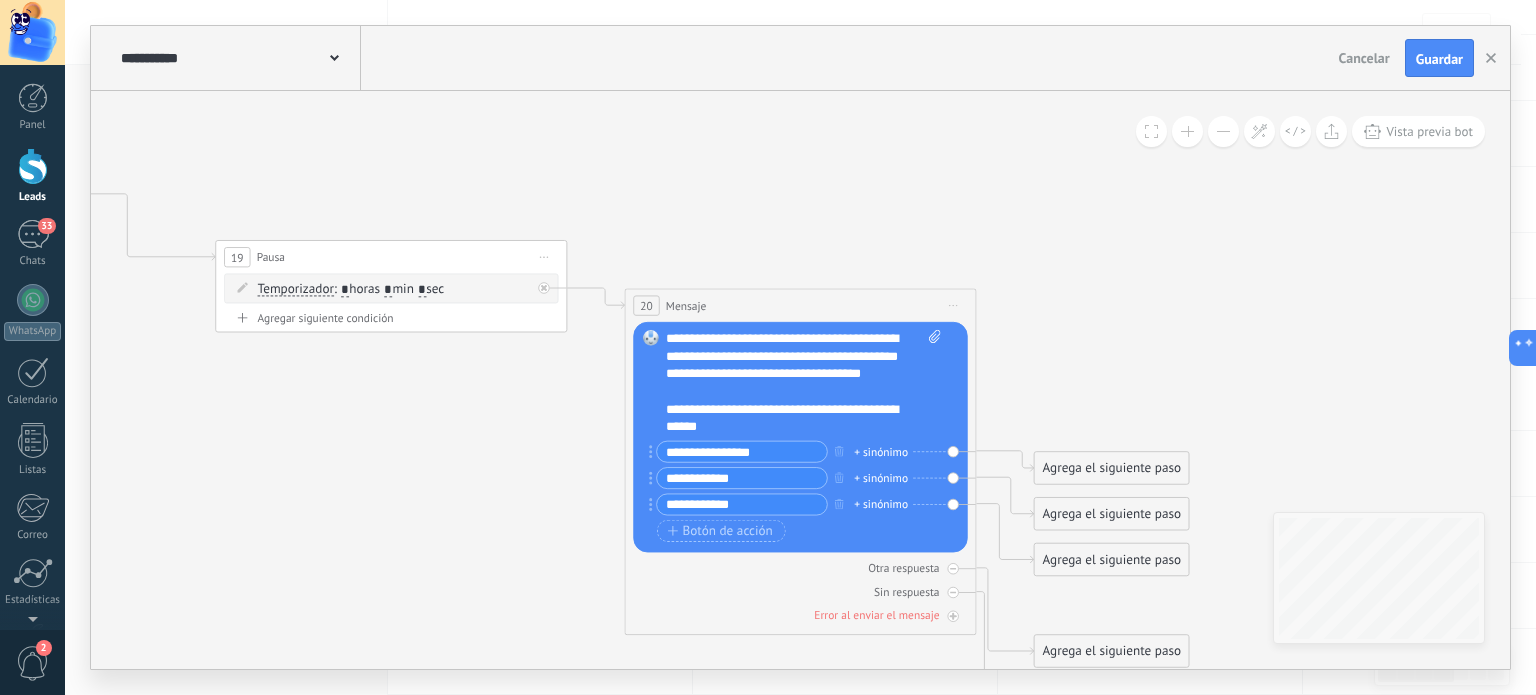 click on "**********" at bounding box center [742, 452] 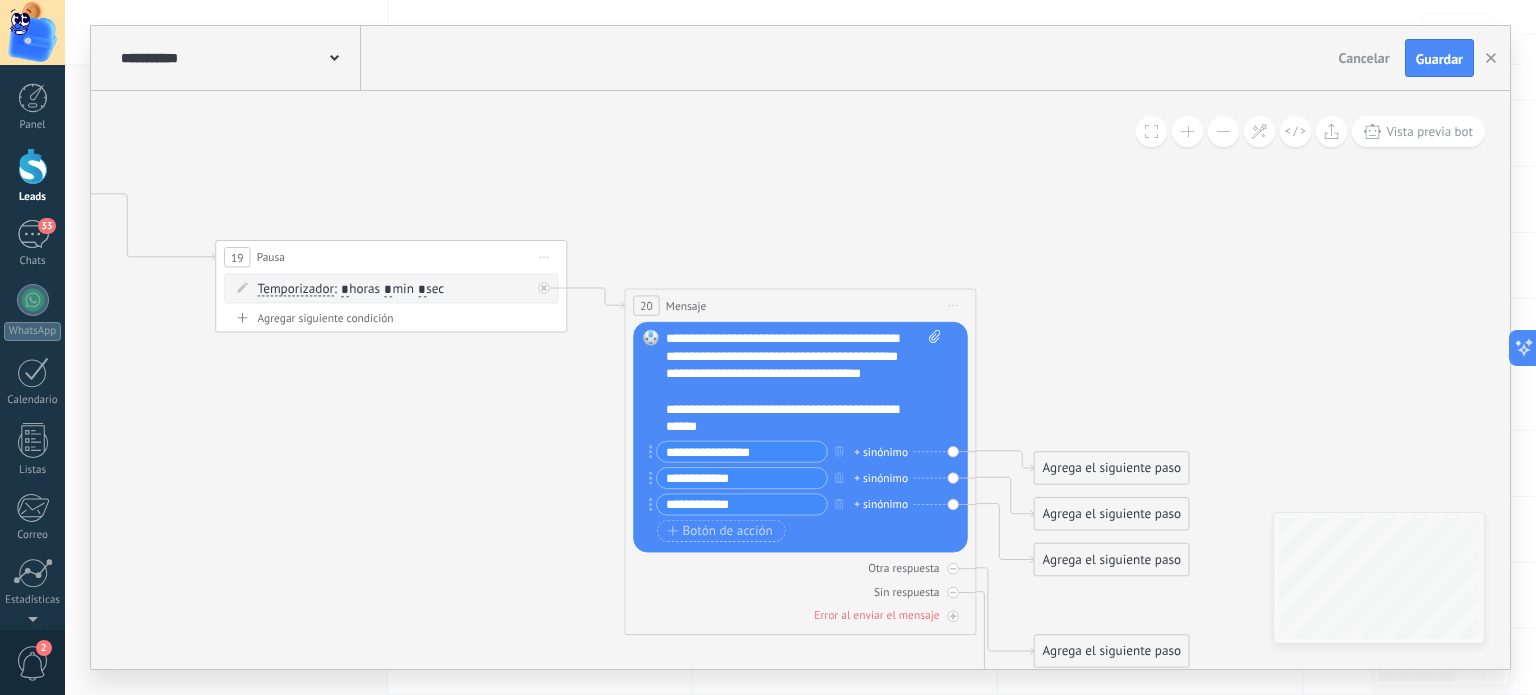 paste on "****" 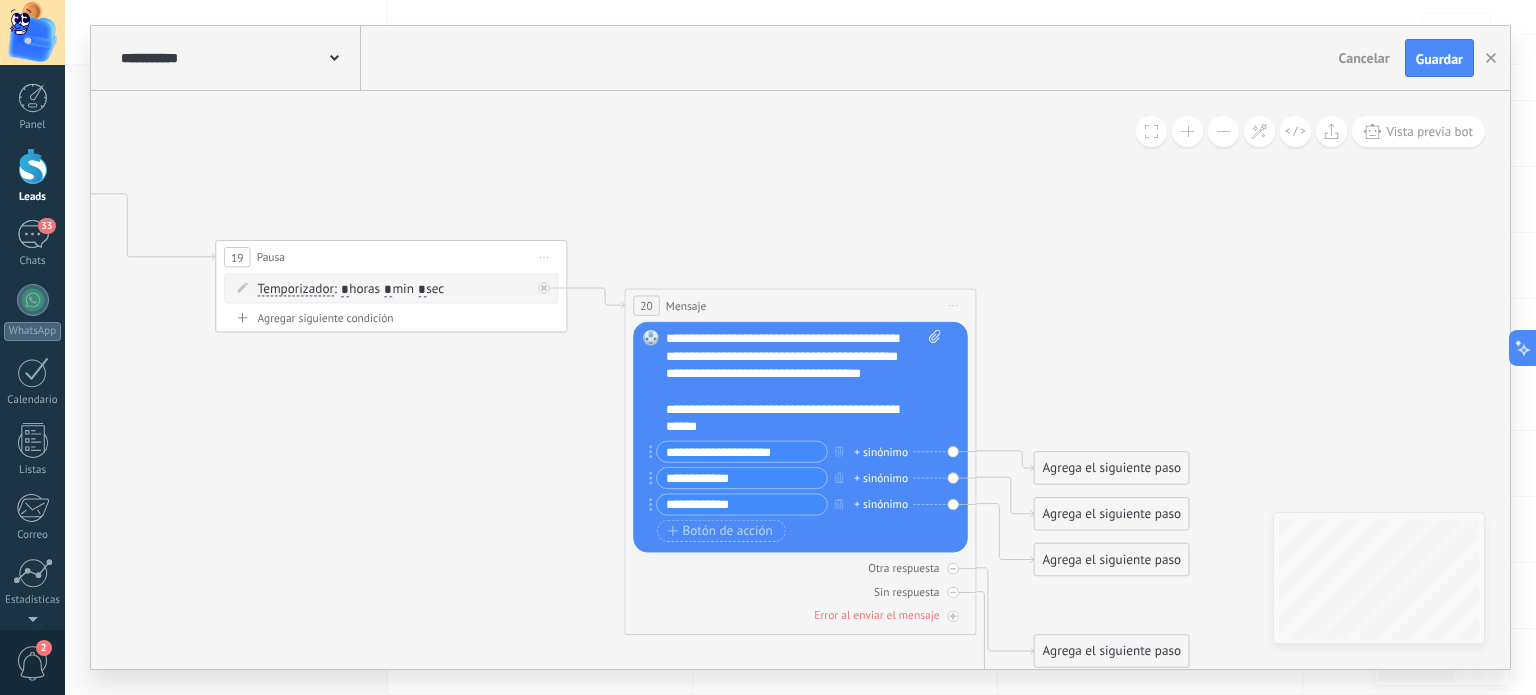 click on "**********" at bounding box center [742, 452] 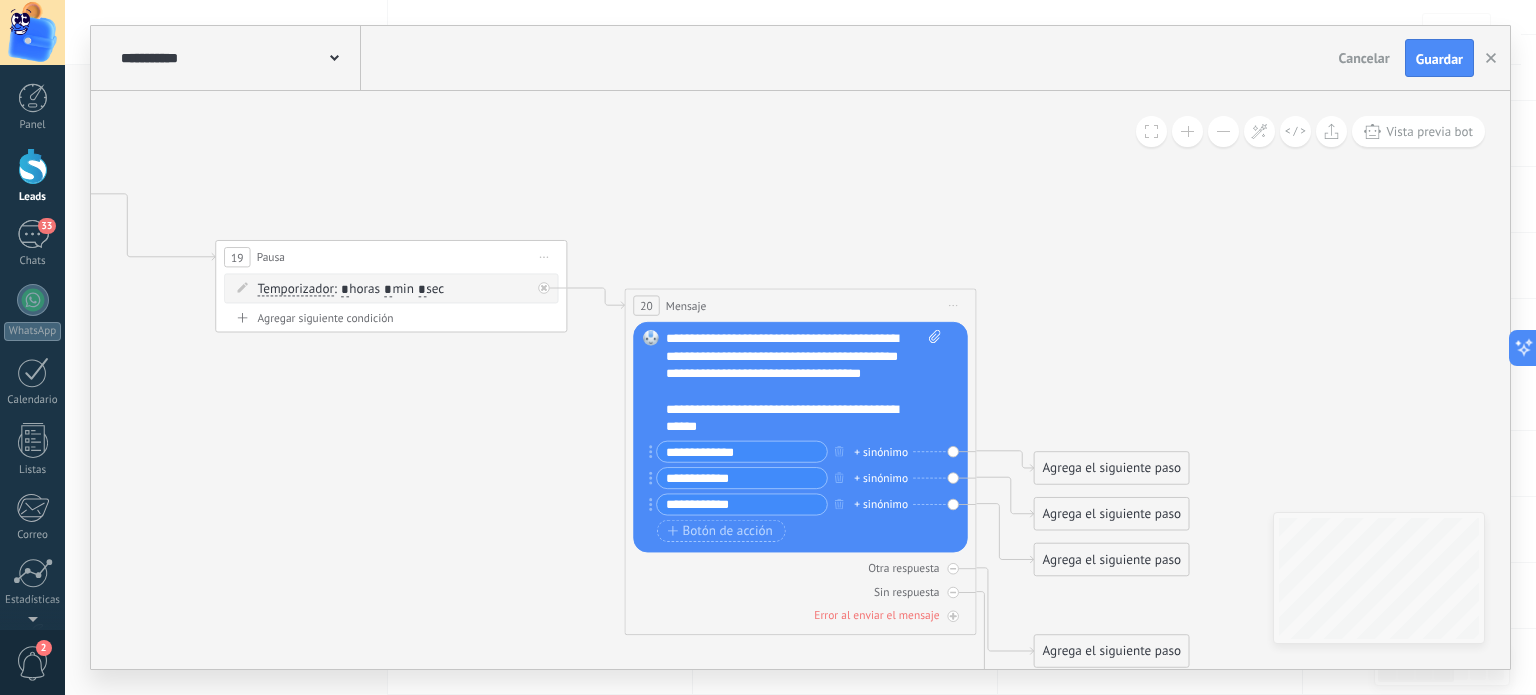click on "**********" at bounding box center [742, 452] 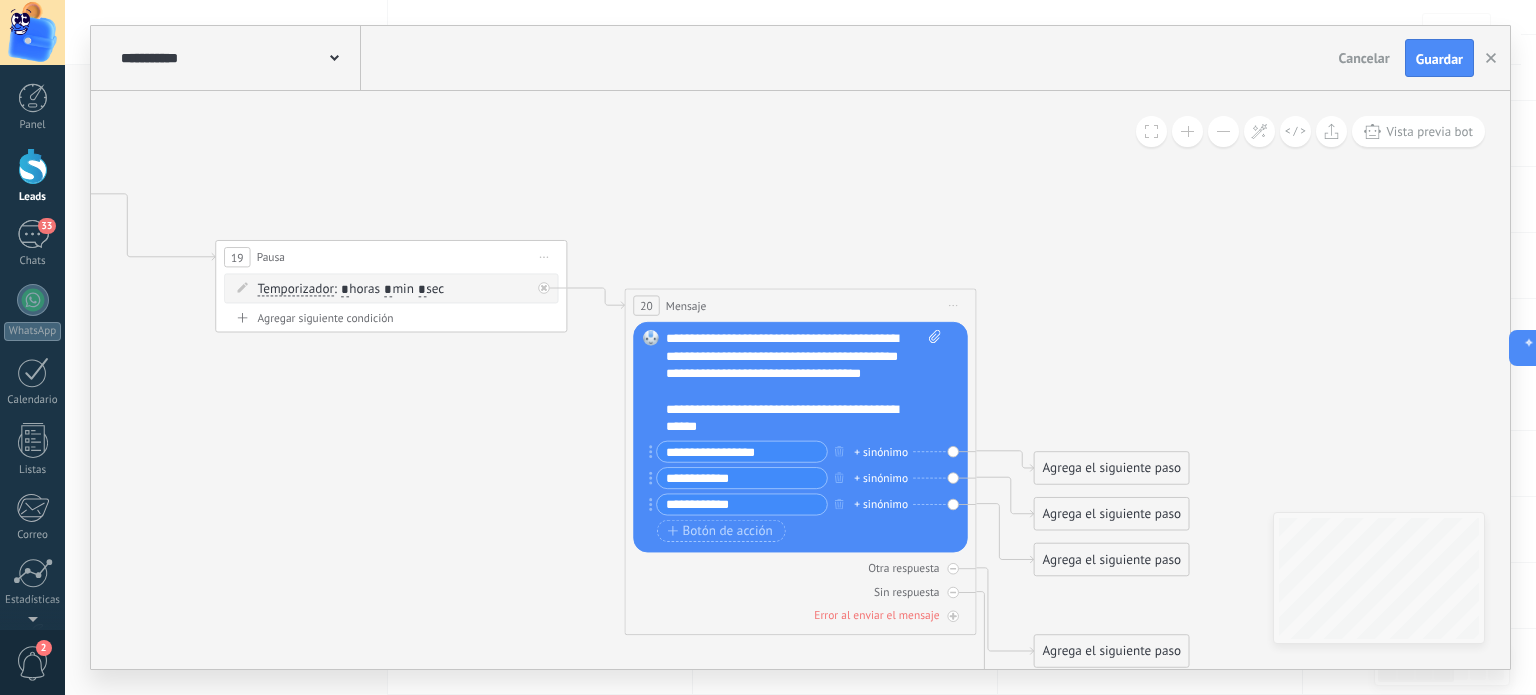 click on "**********" at bounding box center [742, 452] 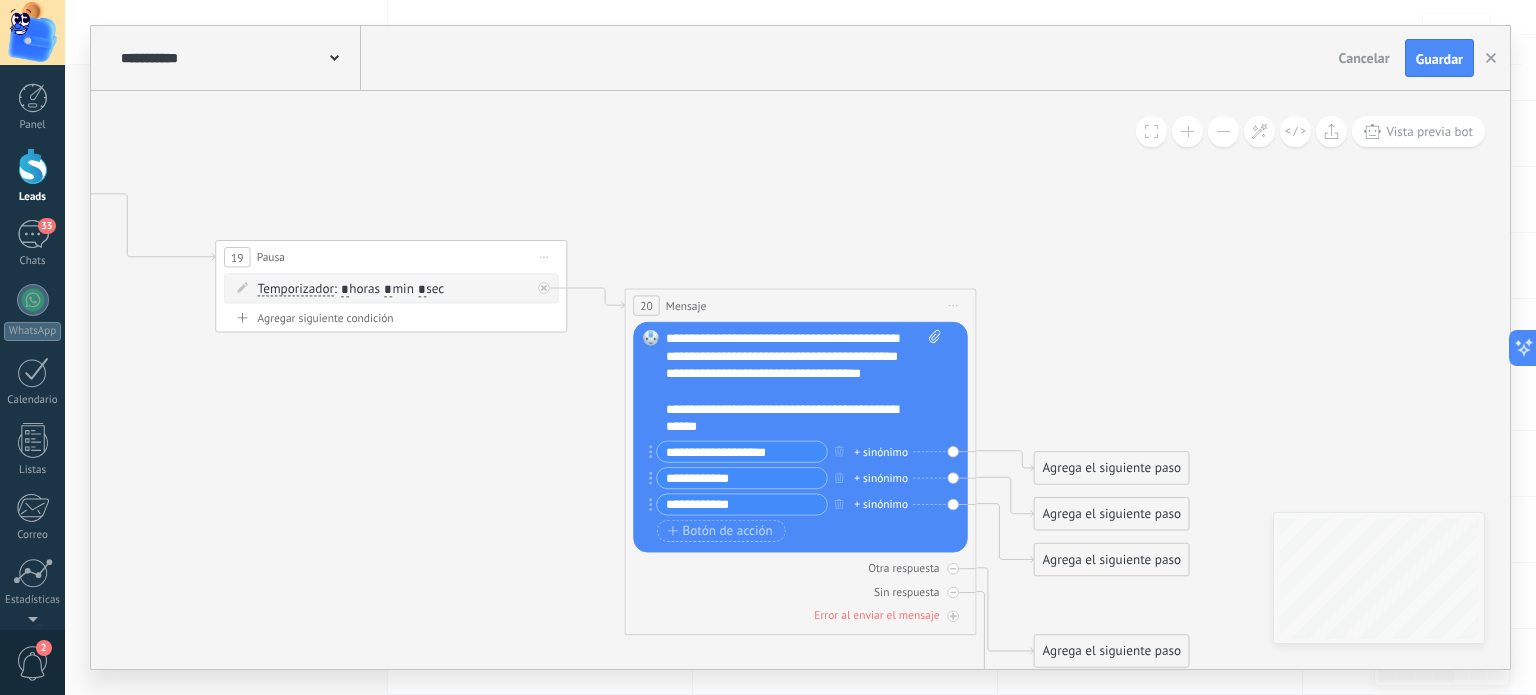 click on "**********" at bounding box center [742, 452] 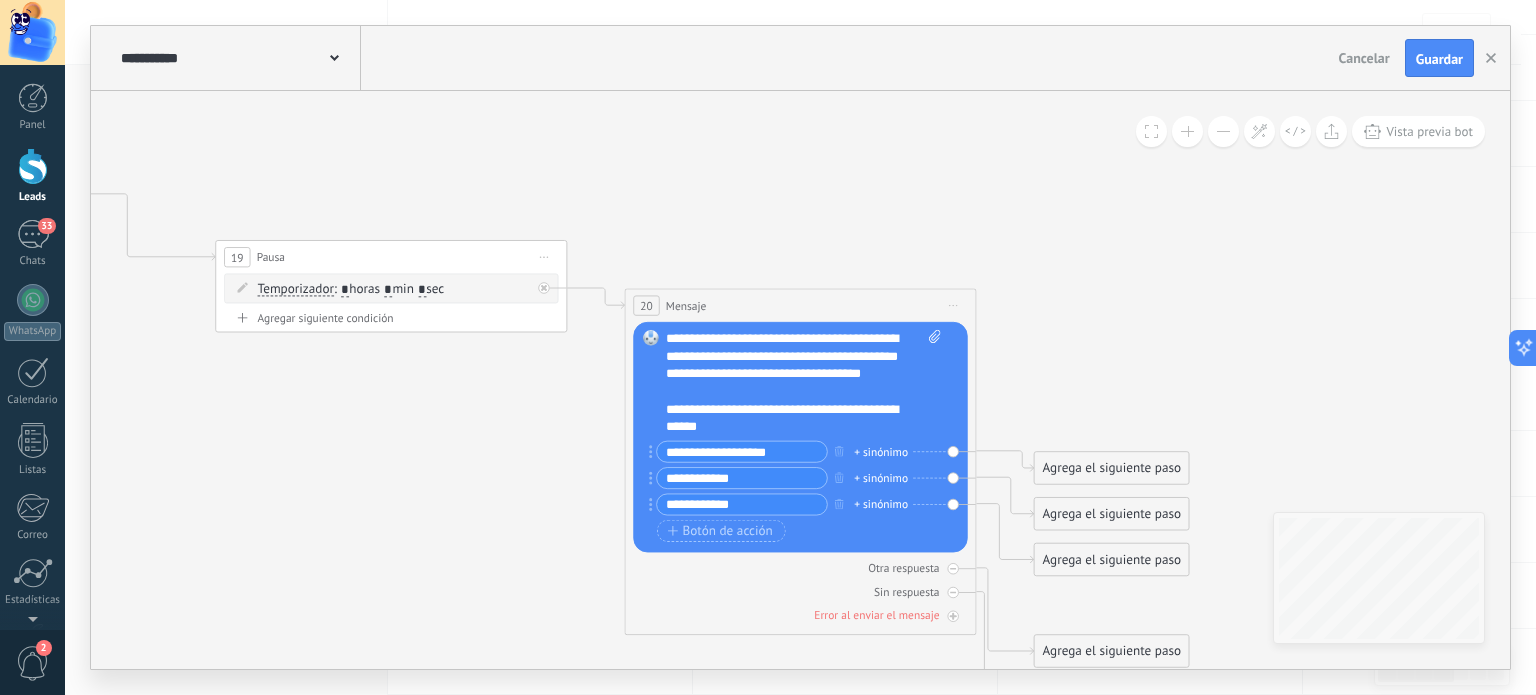type on "**********" 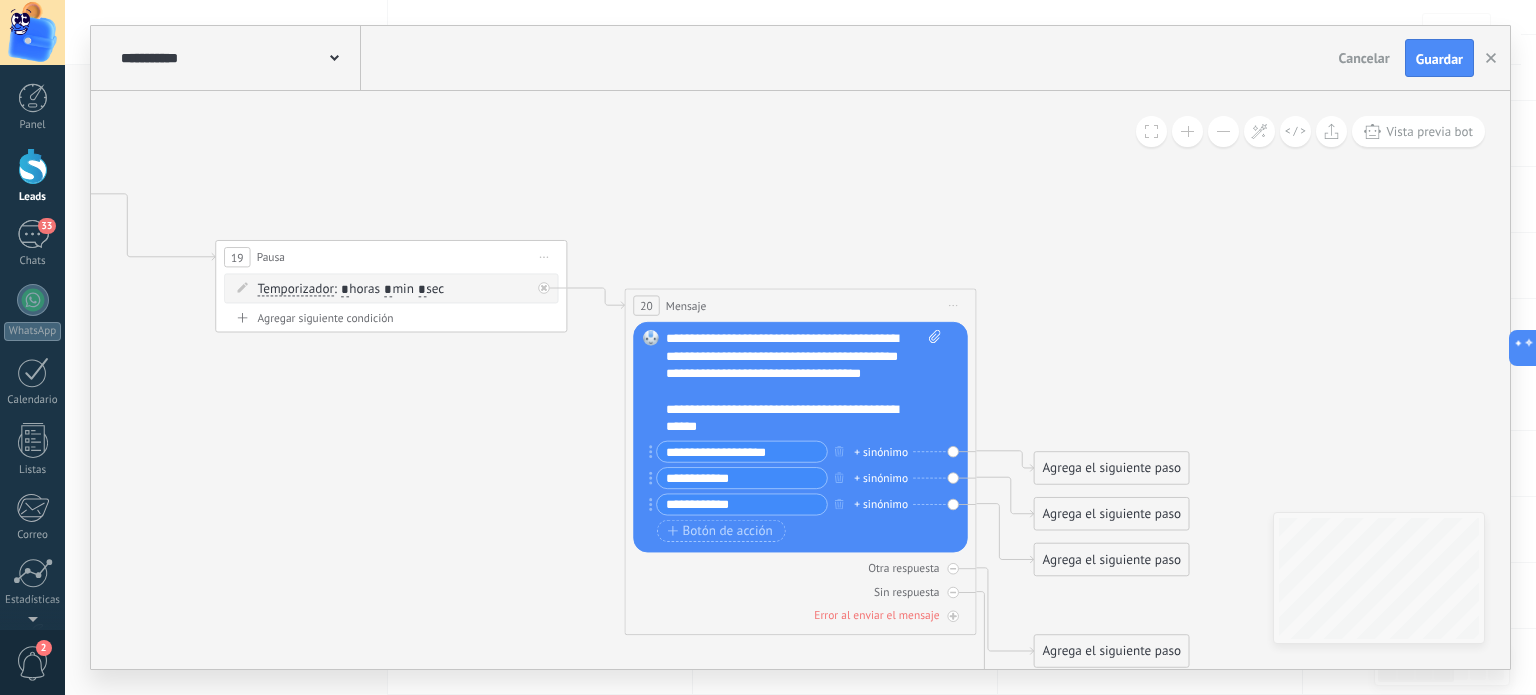 click on "**********" at bounding box center [742, 478] 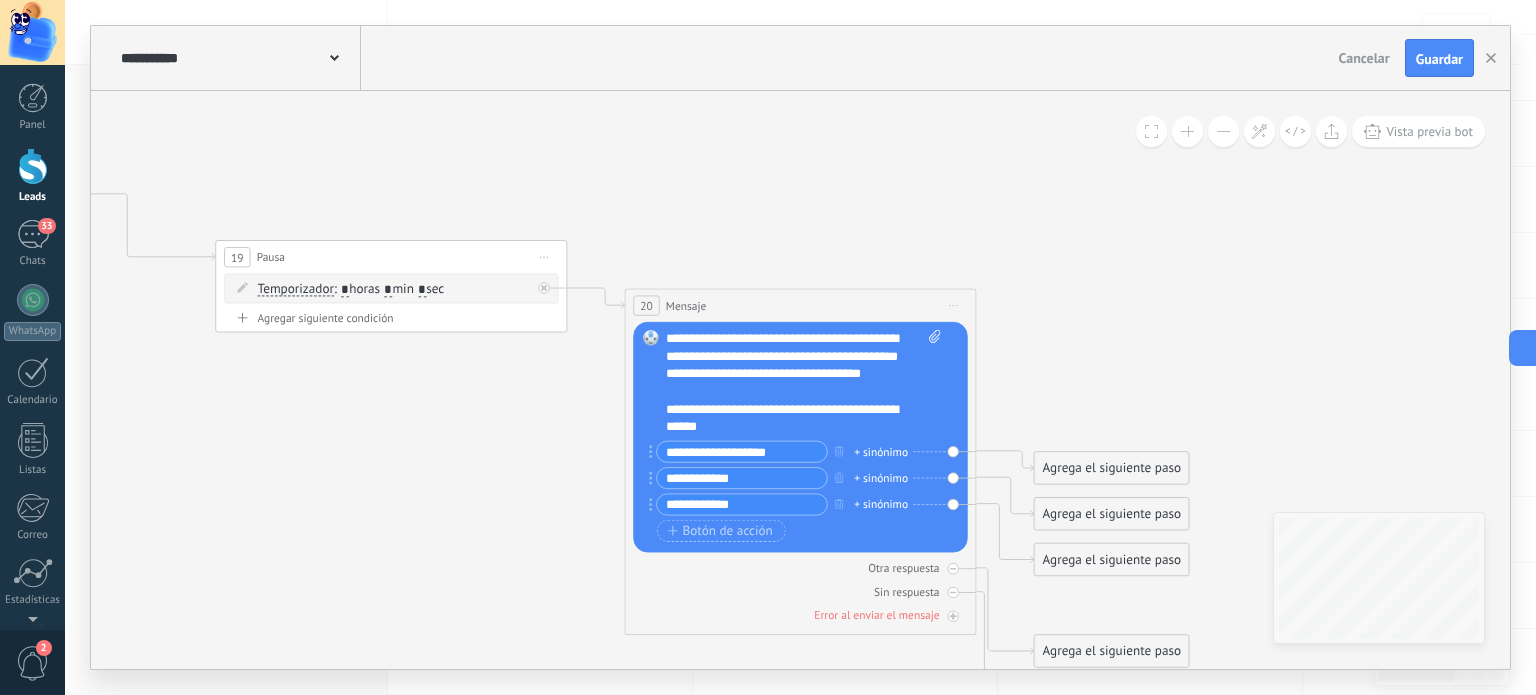 click on "**********" at bounding box center (742, 478) 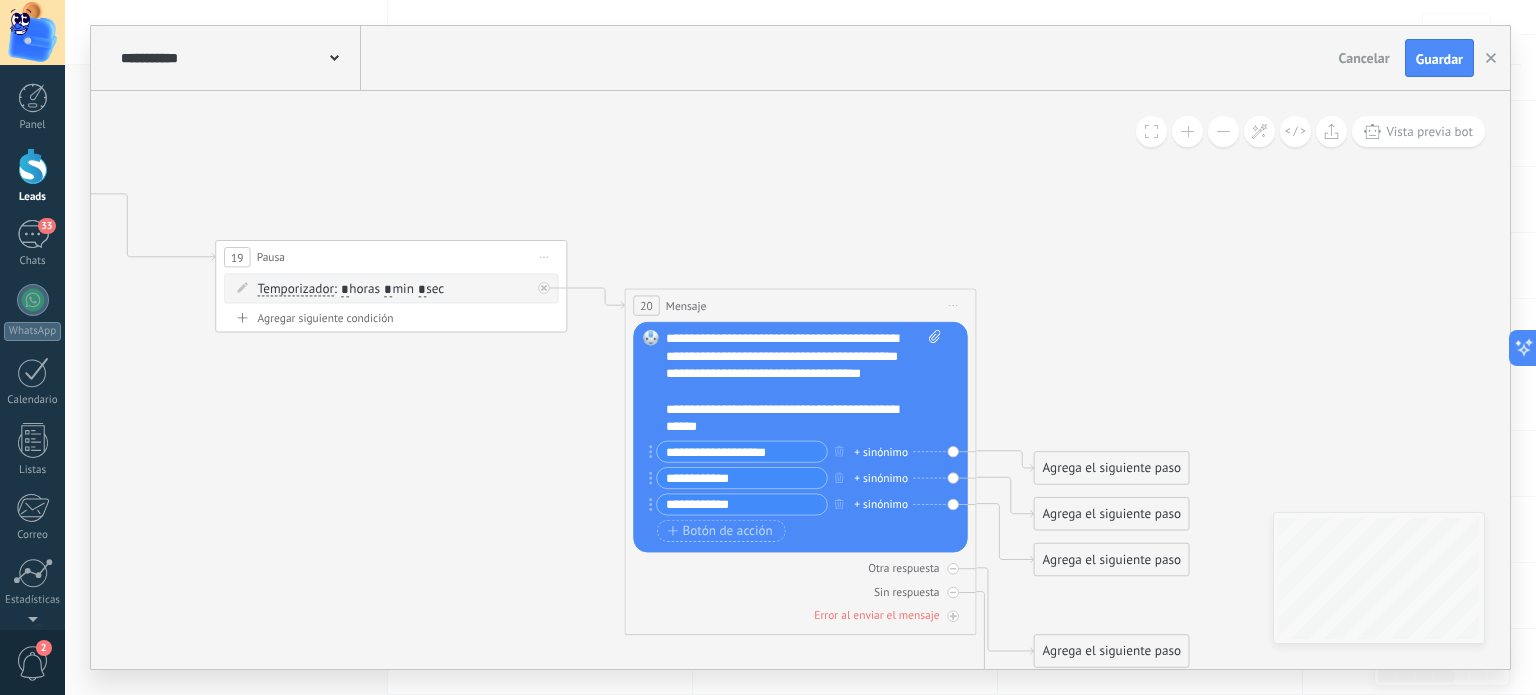 paste on "****" 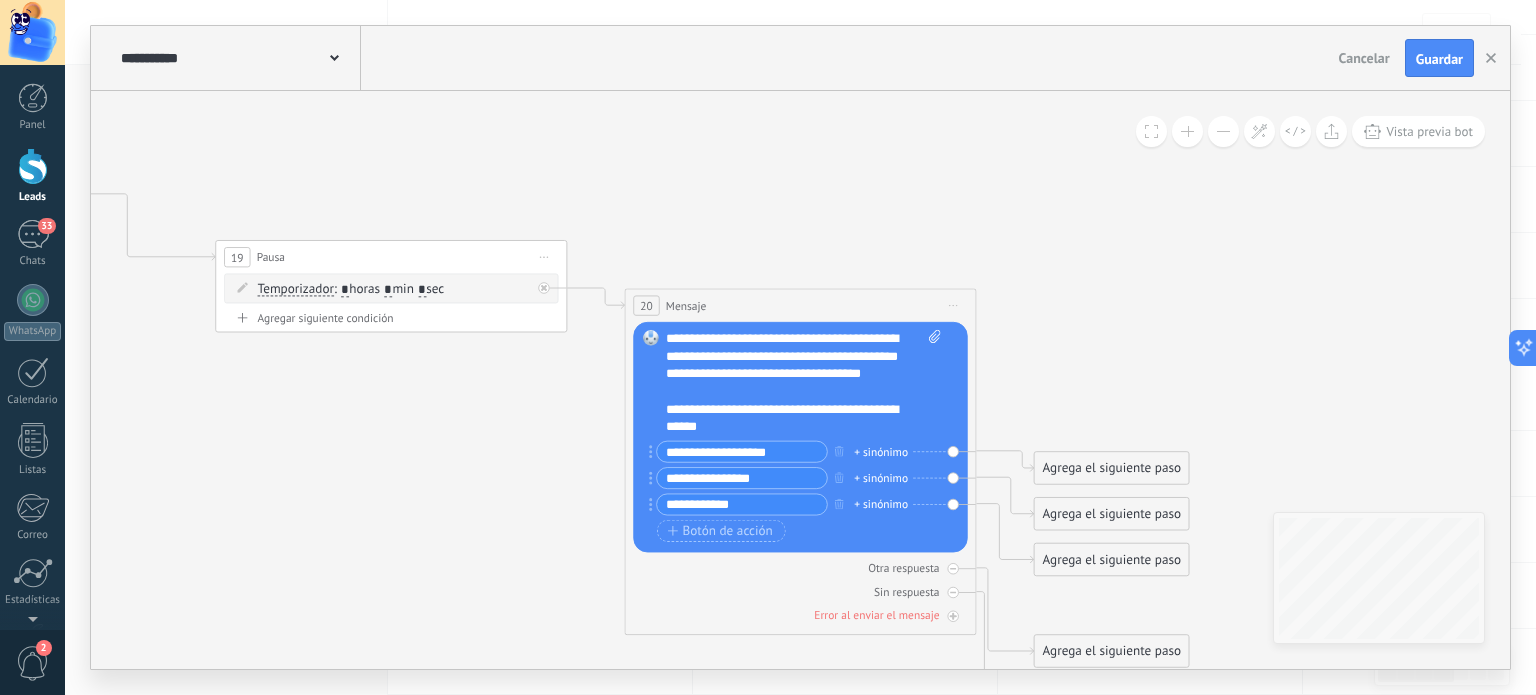 type on "**********" 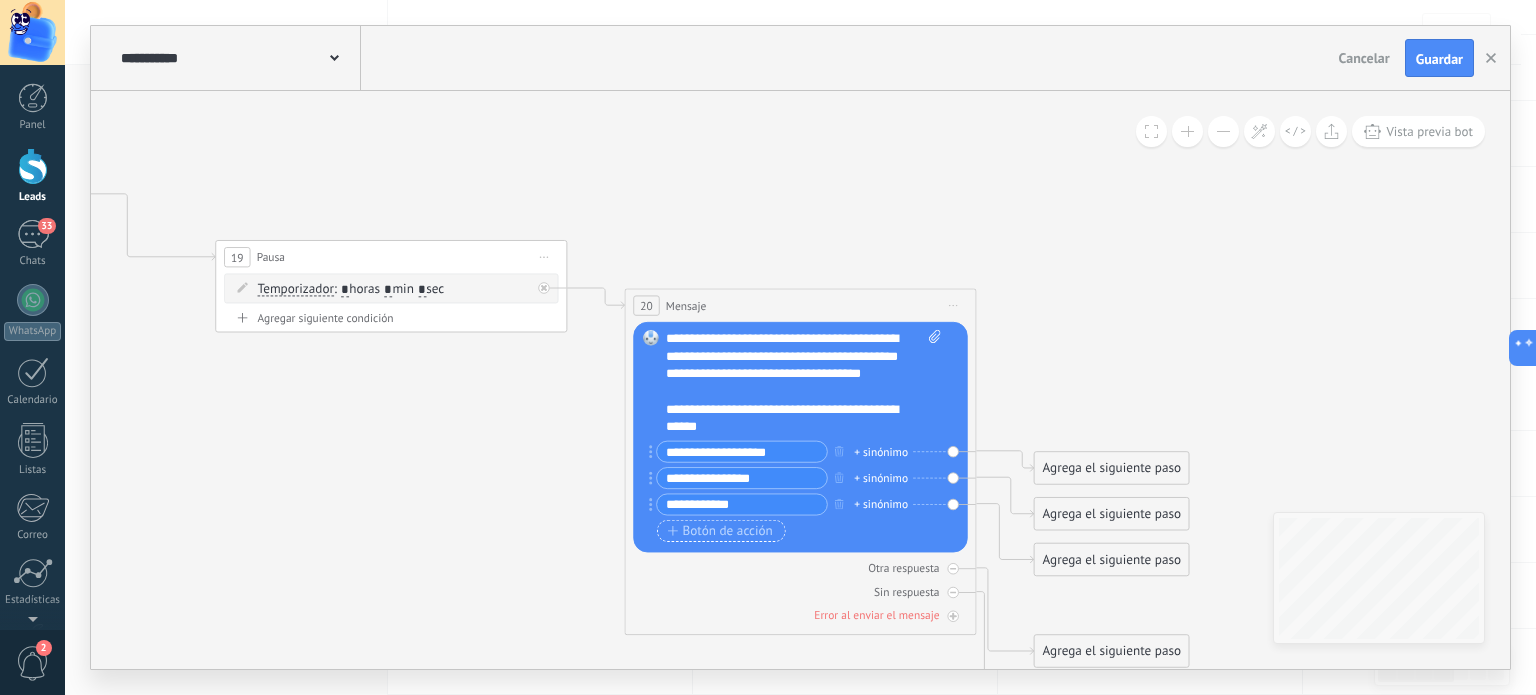 click on "Botón de acción" at bounding box center (720, 531) 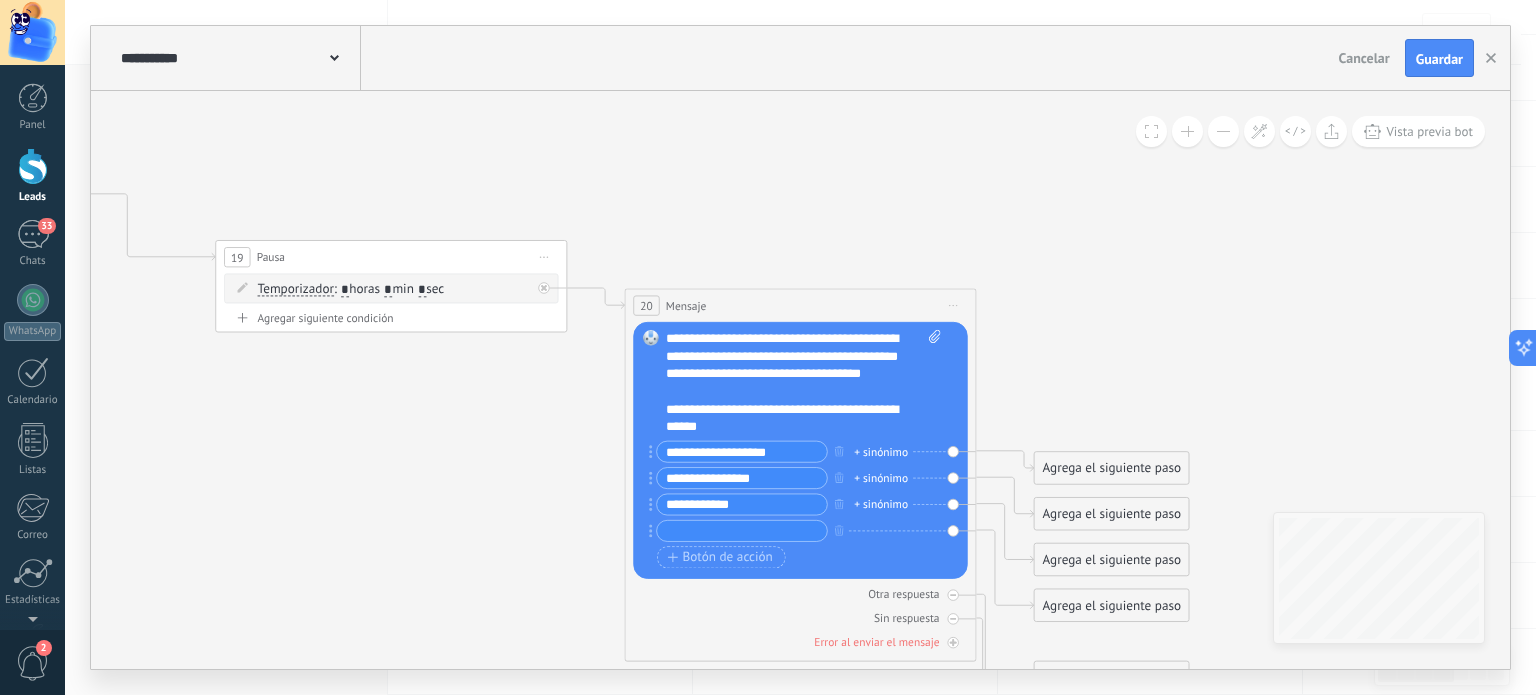 click at bounding box center [742, 531] 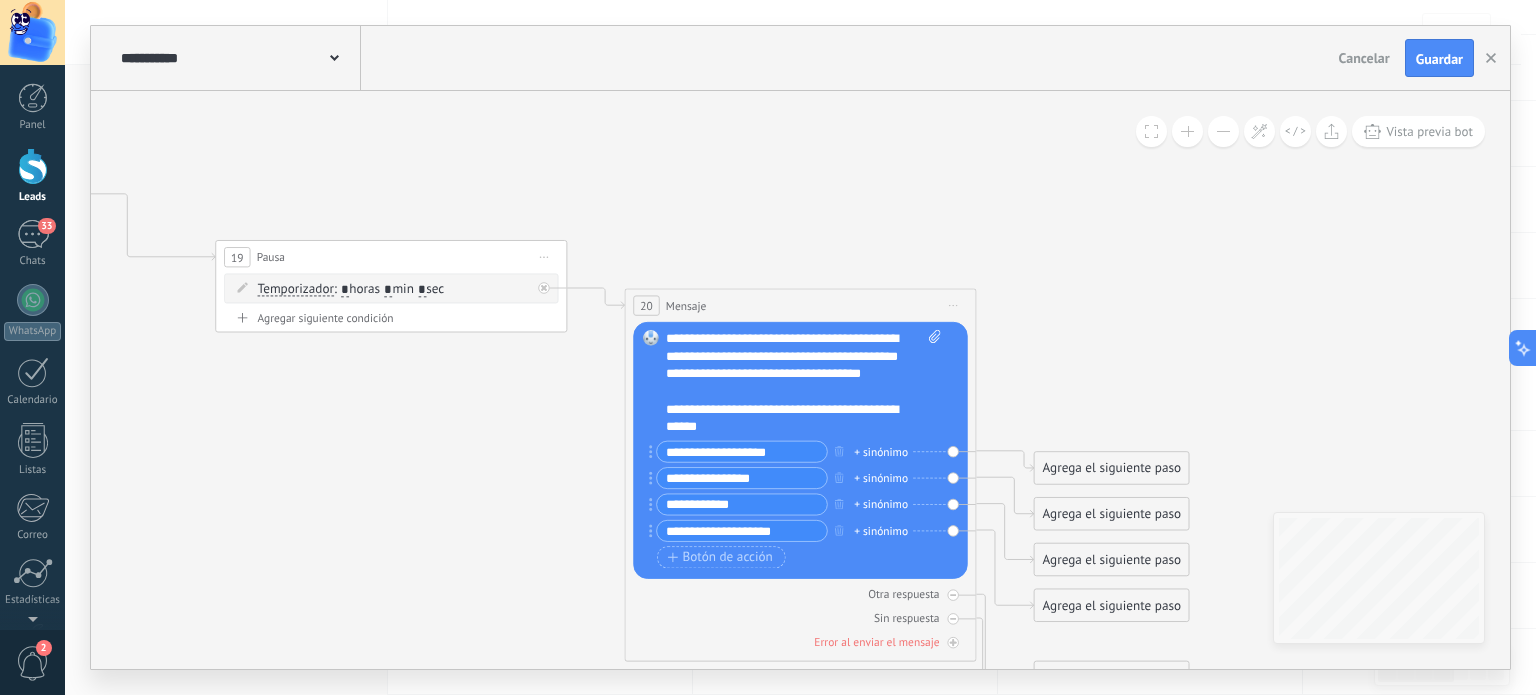 click on "**********" at bounding box center (742, 531) 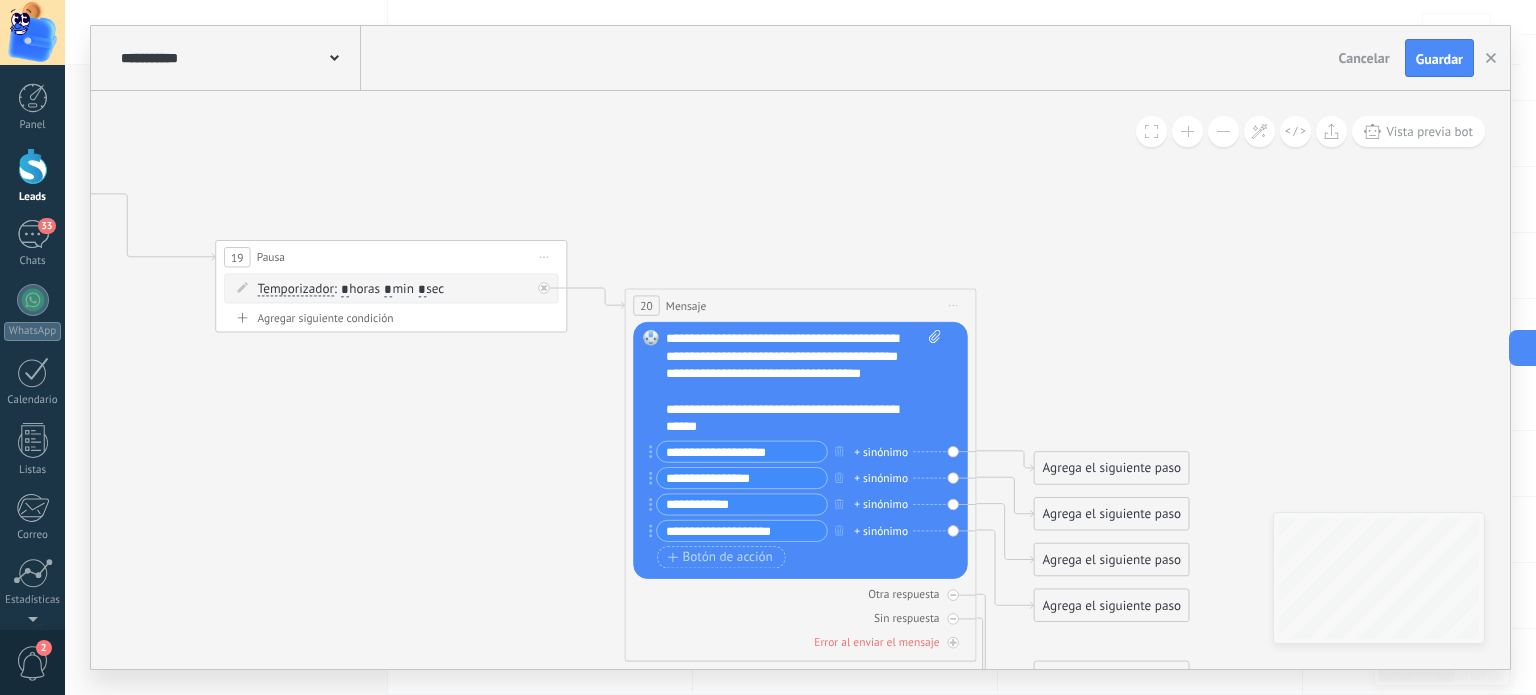 click on "**********" at bounding box center (742, 531) 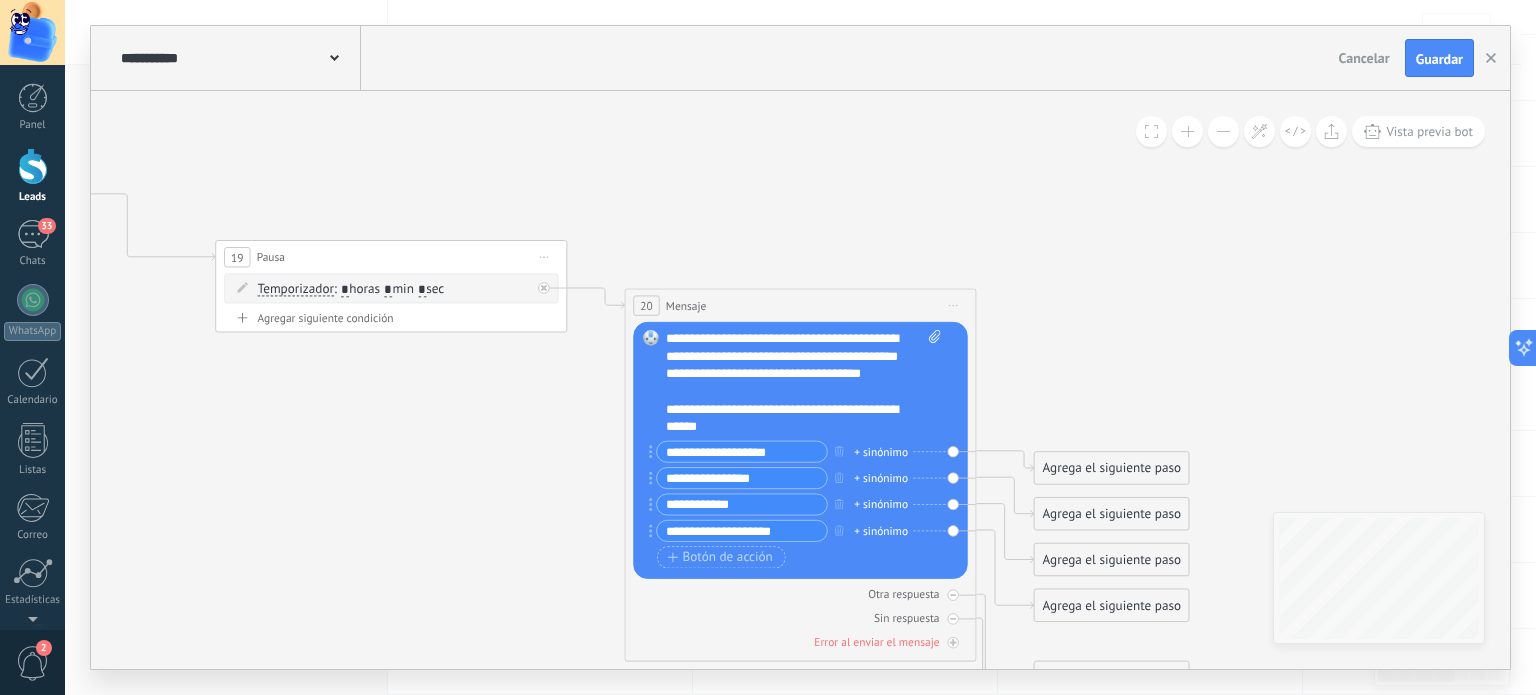 paste 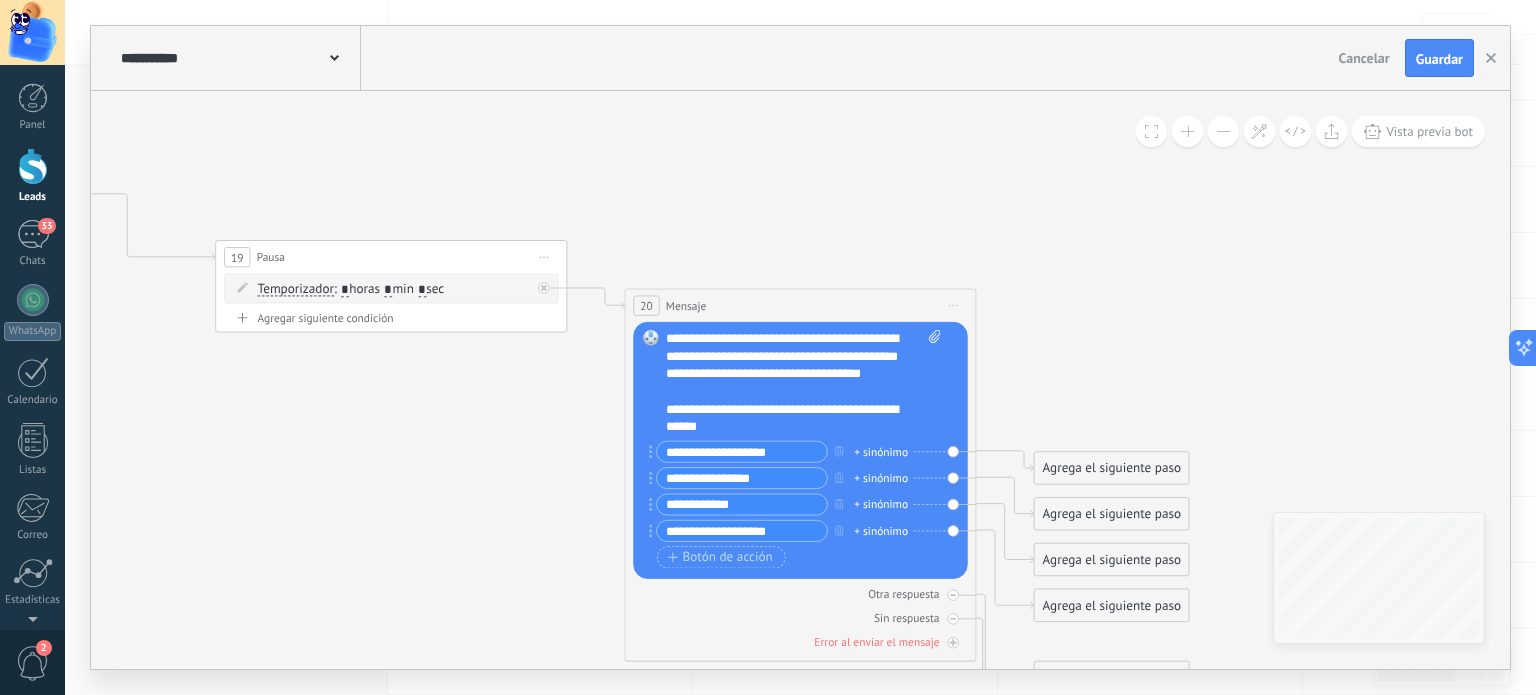 type on "**********" 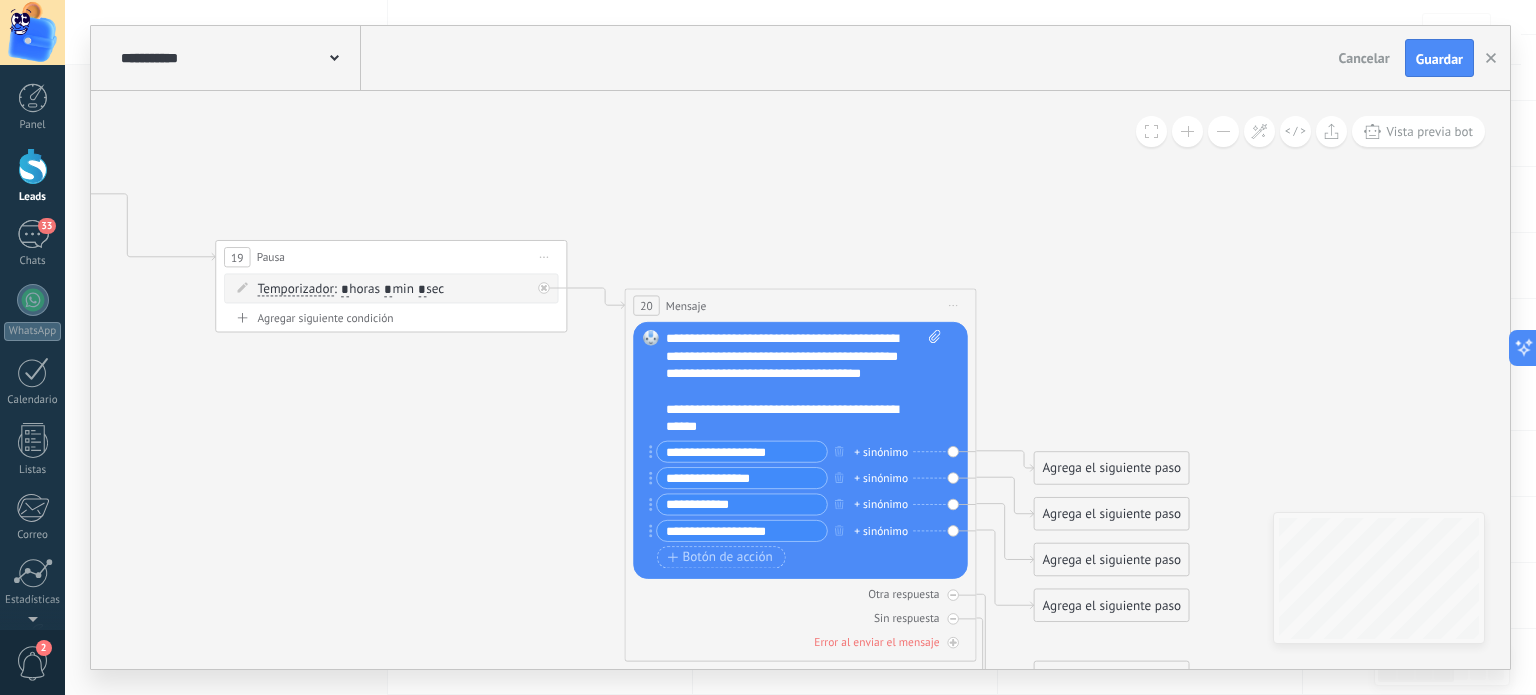 click on "**********" at bounding box center (742, 478) 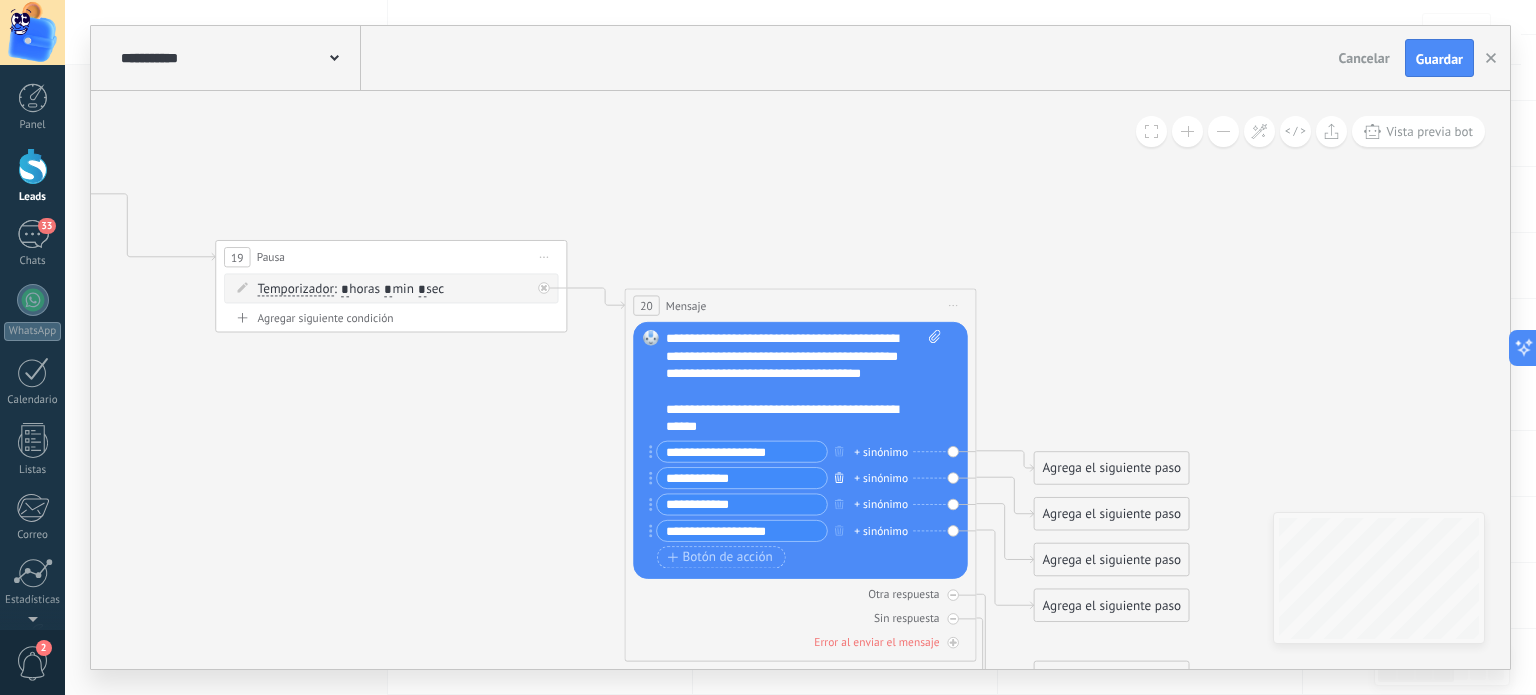 type on "**********" 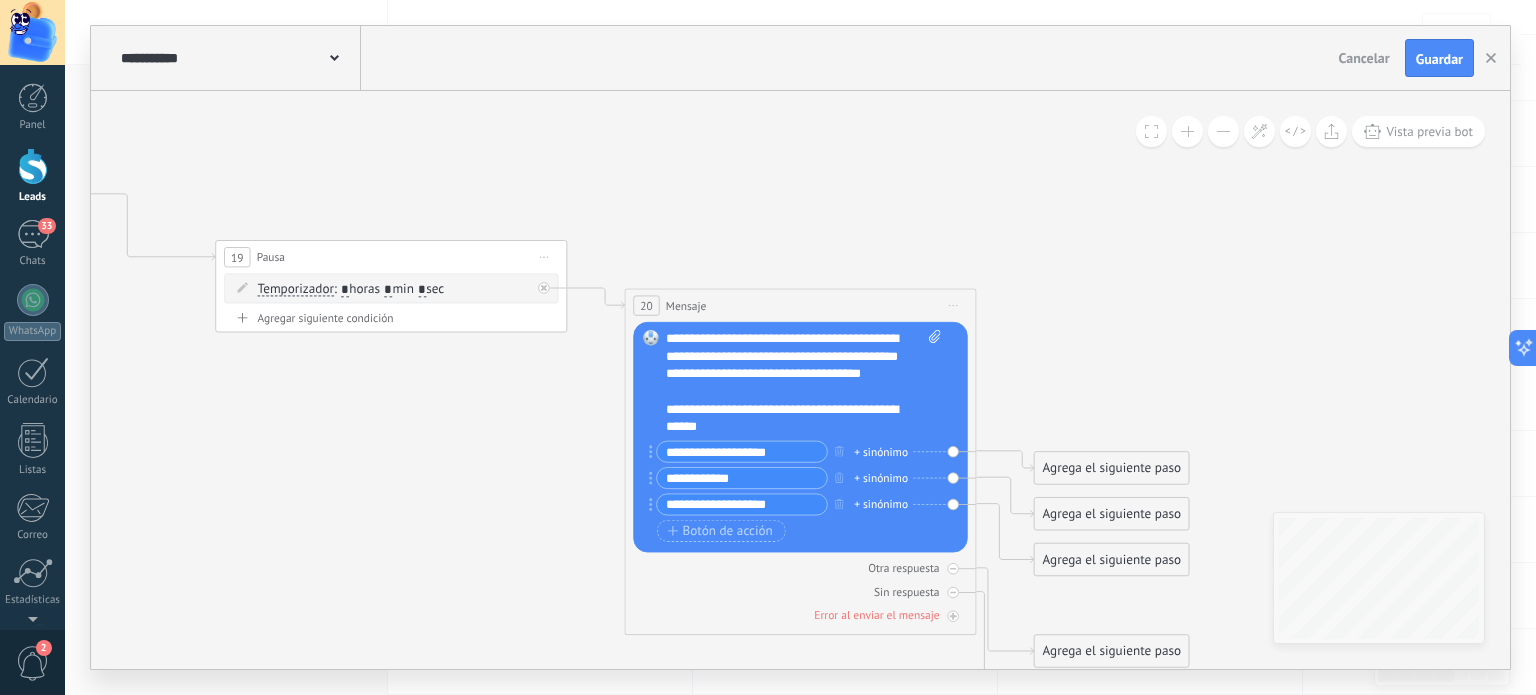 click 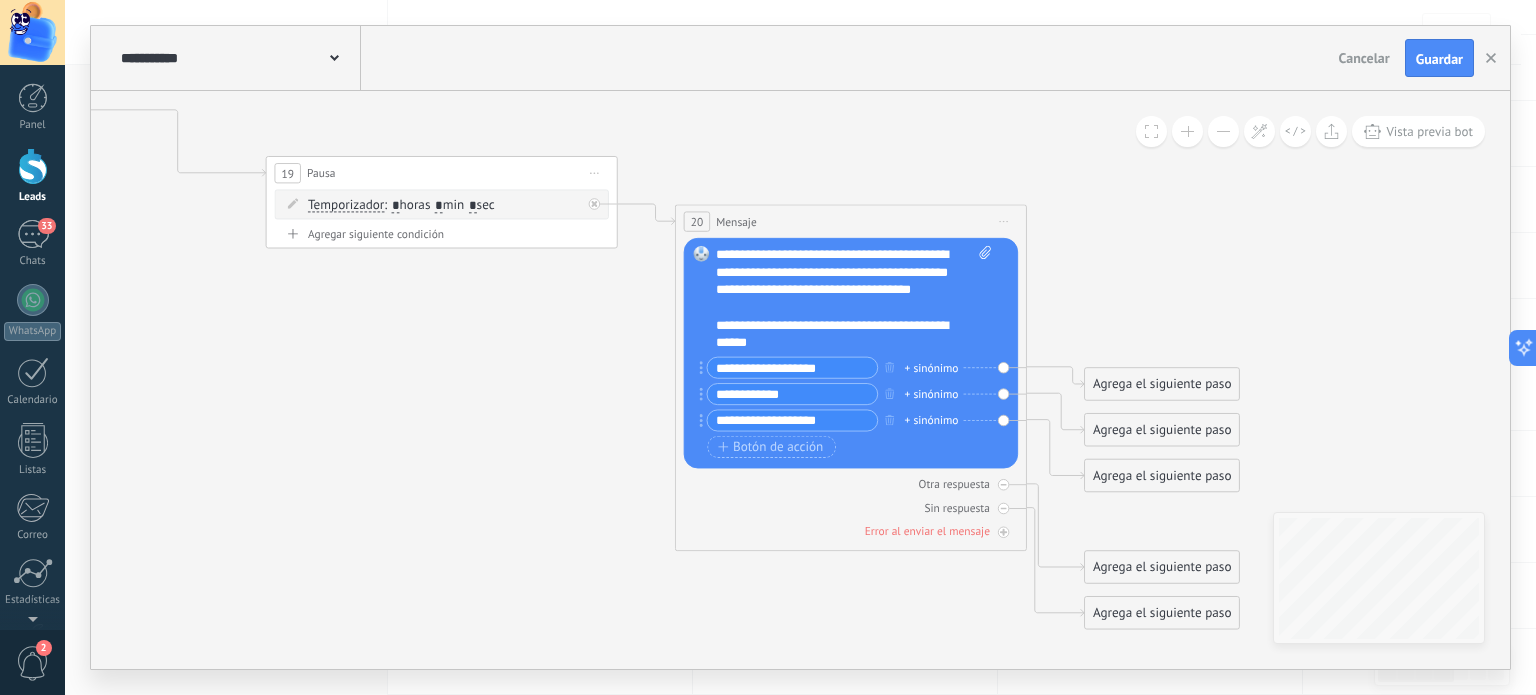 drag, startPoint x: 1064, startPoint y: 311, endPoint x: 1115, endPoint y: 227, distance: 98.270035 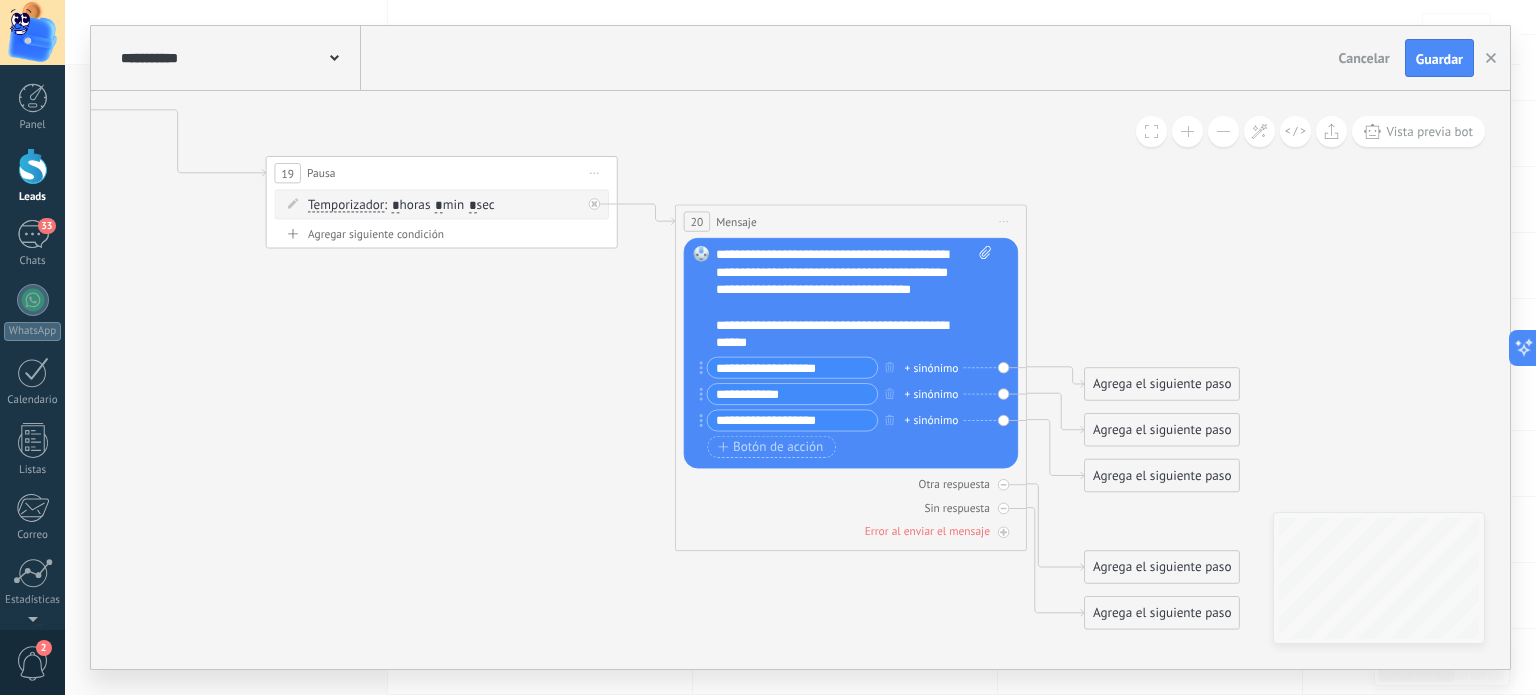 click 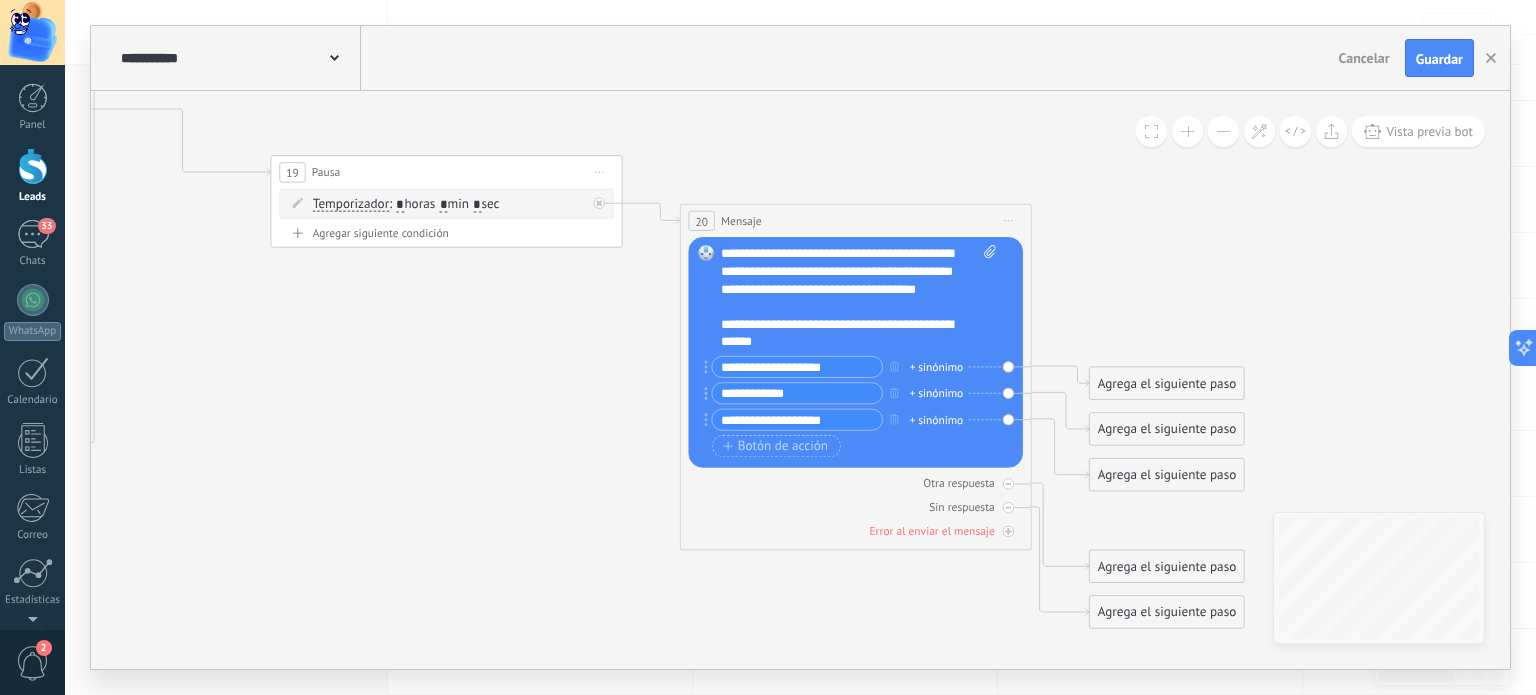 click 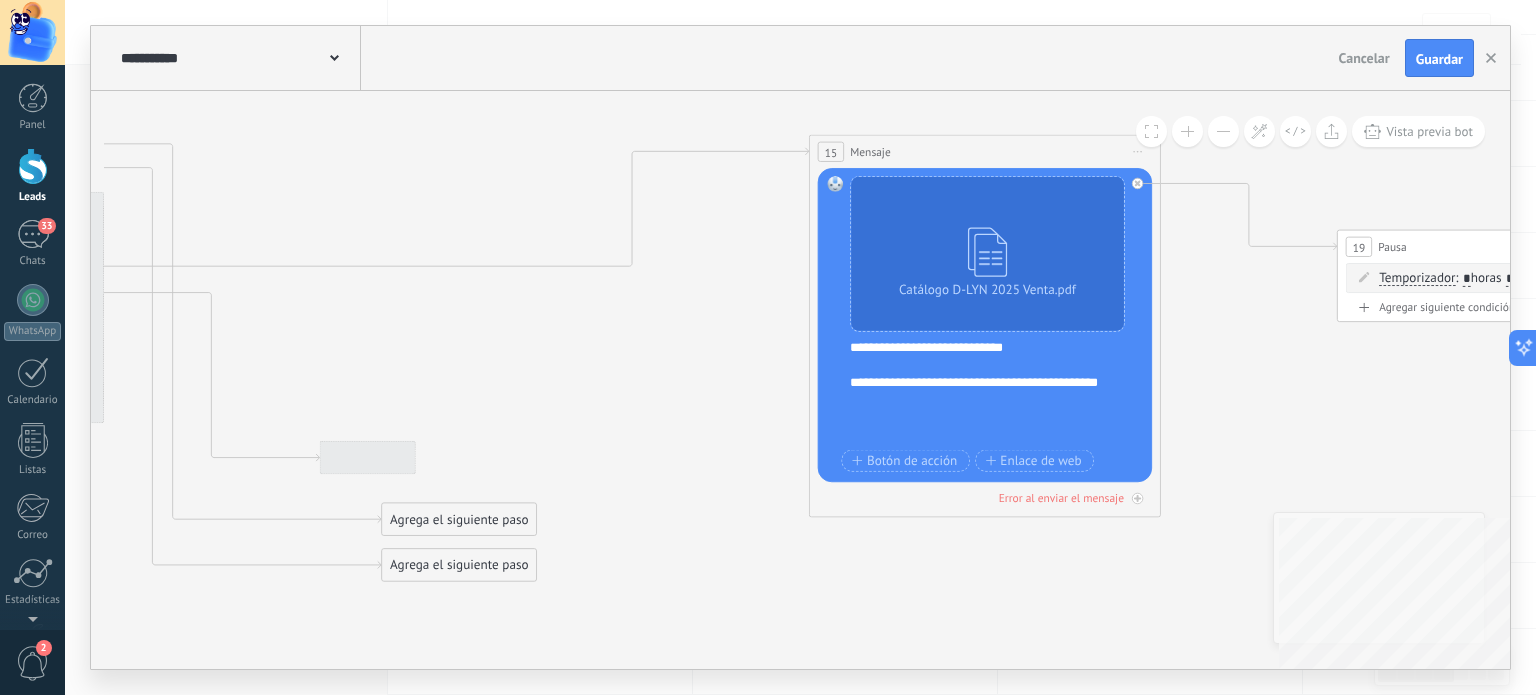 drag, startPoint x: 468, startPoint y: 388, endPoint x: 1534, endPoint y: 659, distance: 1099.9077 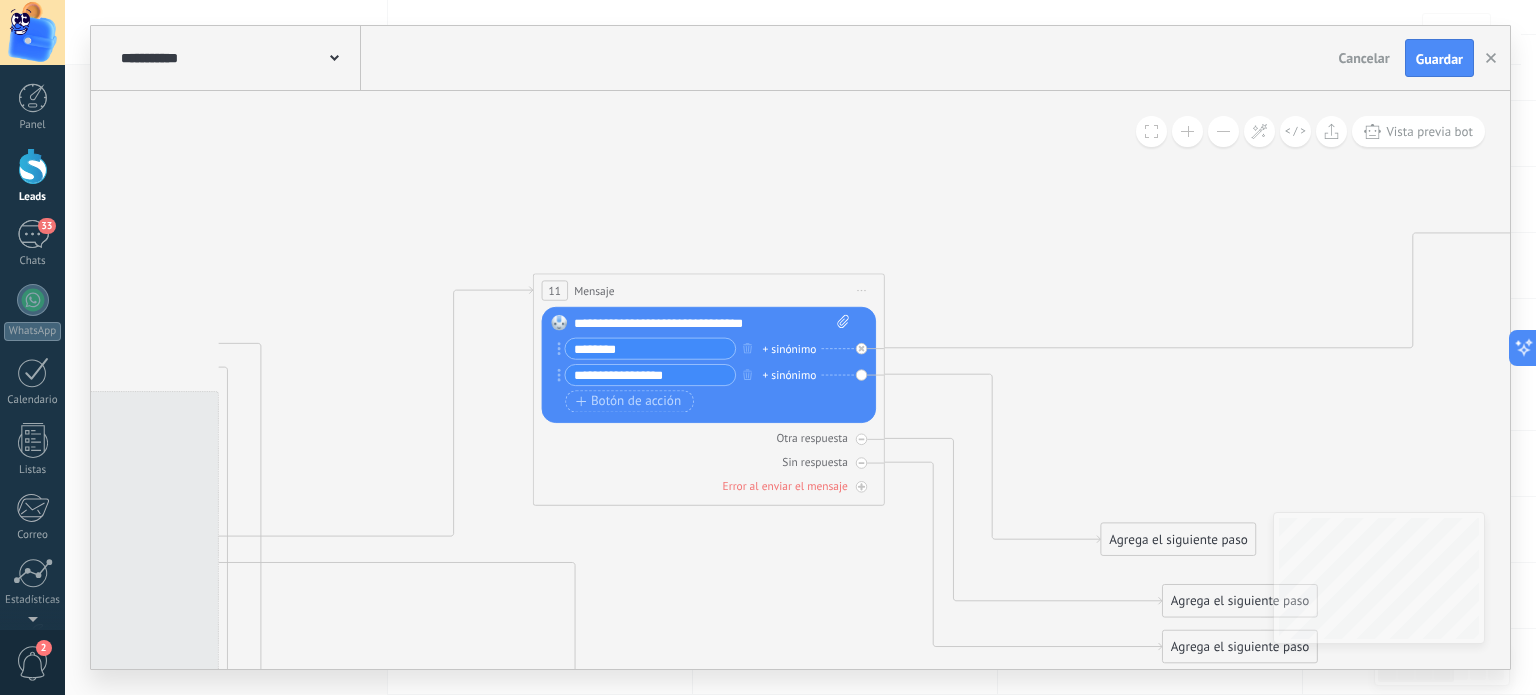 drag, startPoint x: 301, startPoint y: 190, endPoint x: 1052, endPoint y: 279, distance: 756.25525 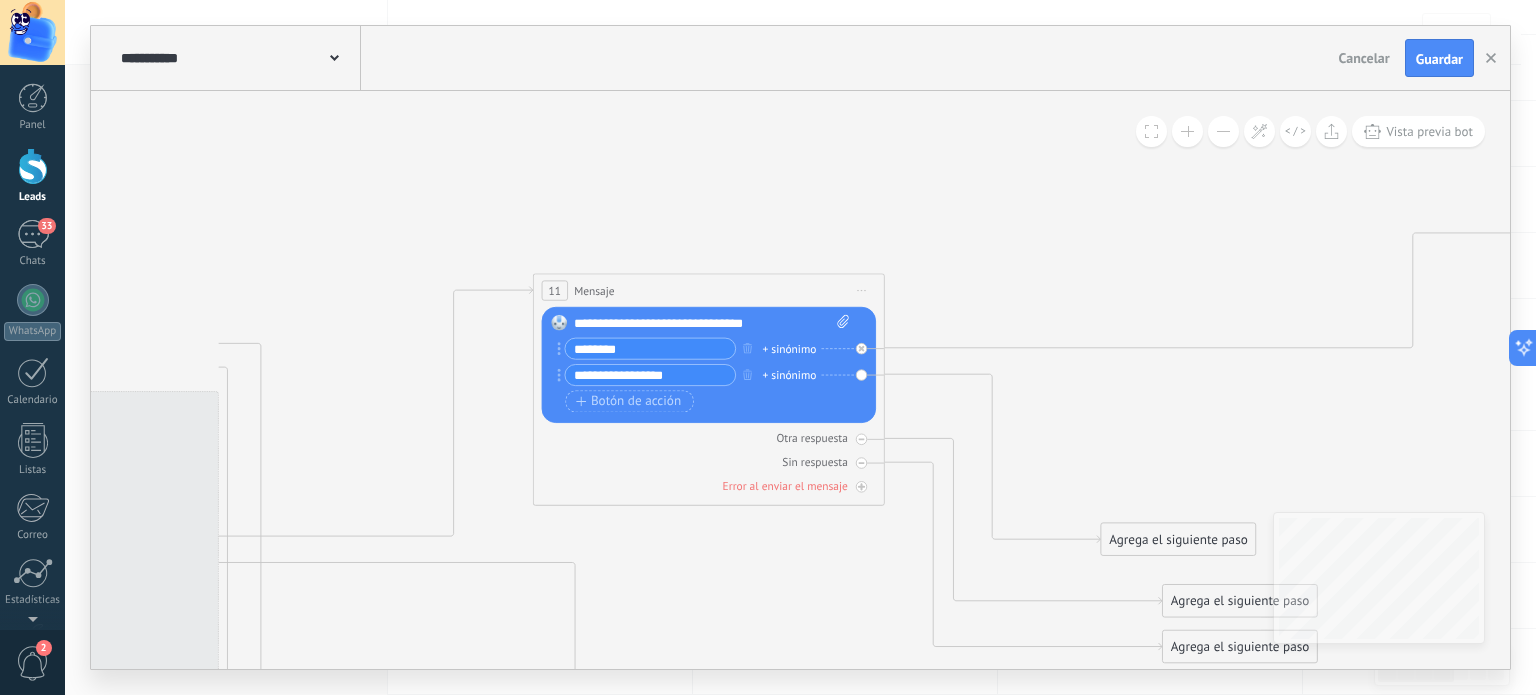 click 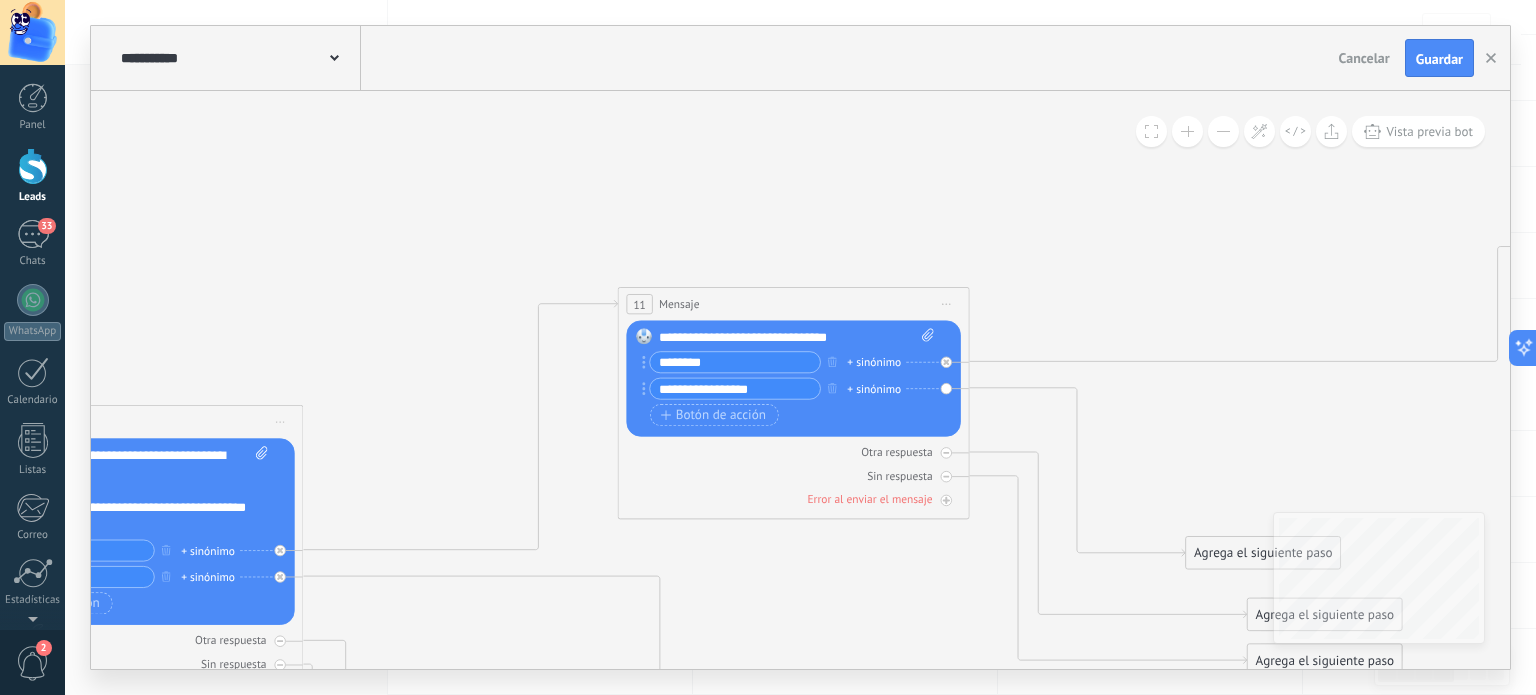 click 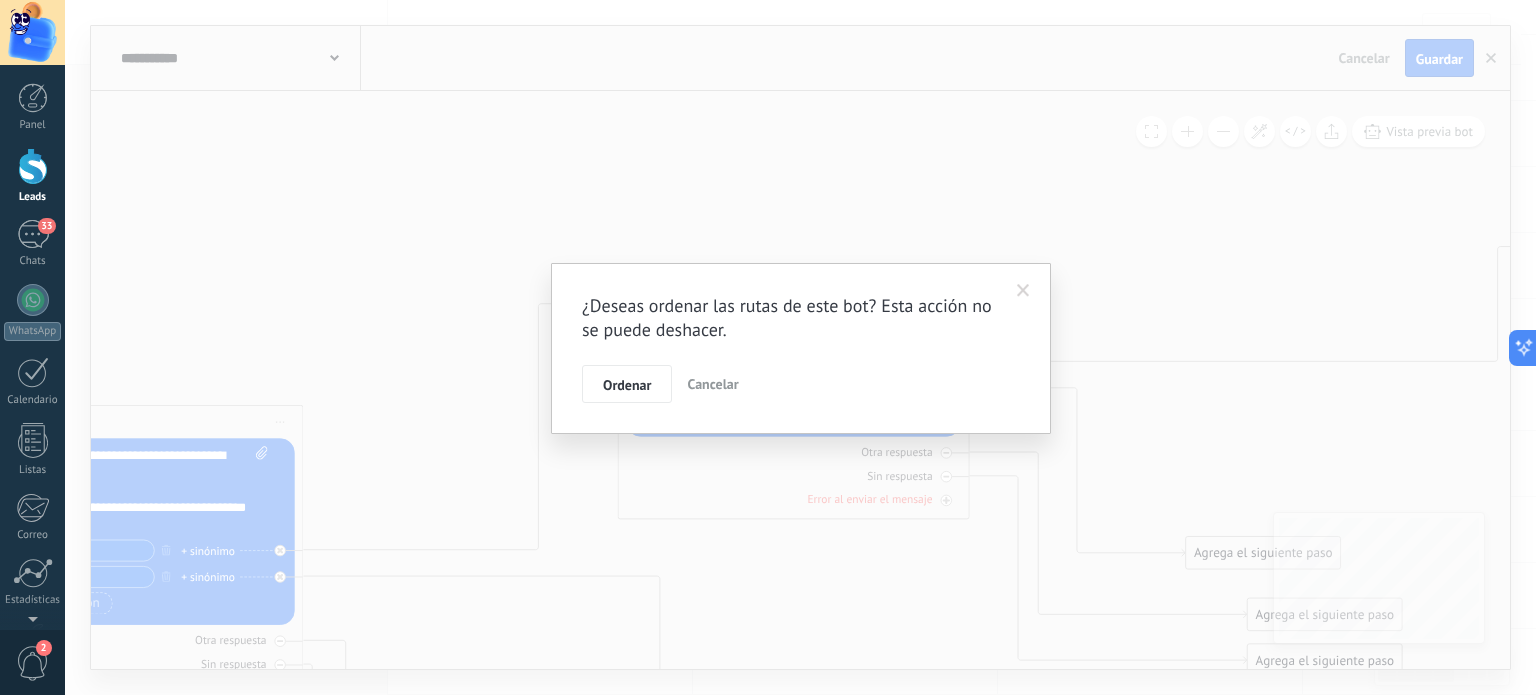 click on "Ordenar" at bounding box center (627, 385) 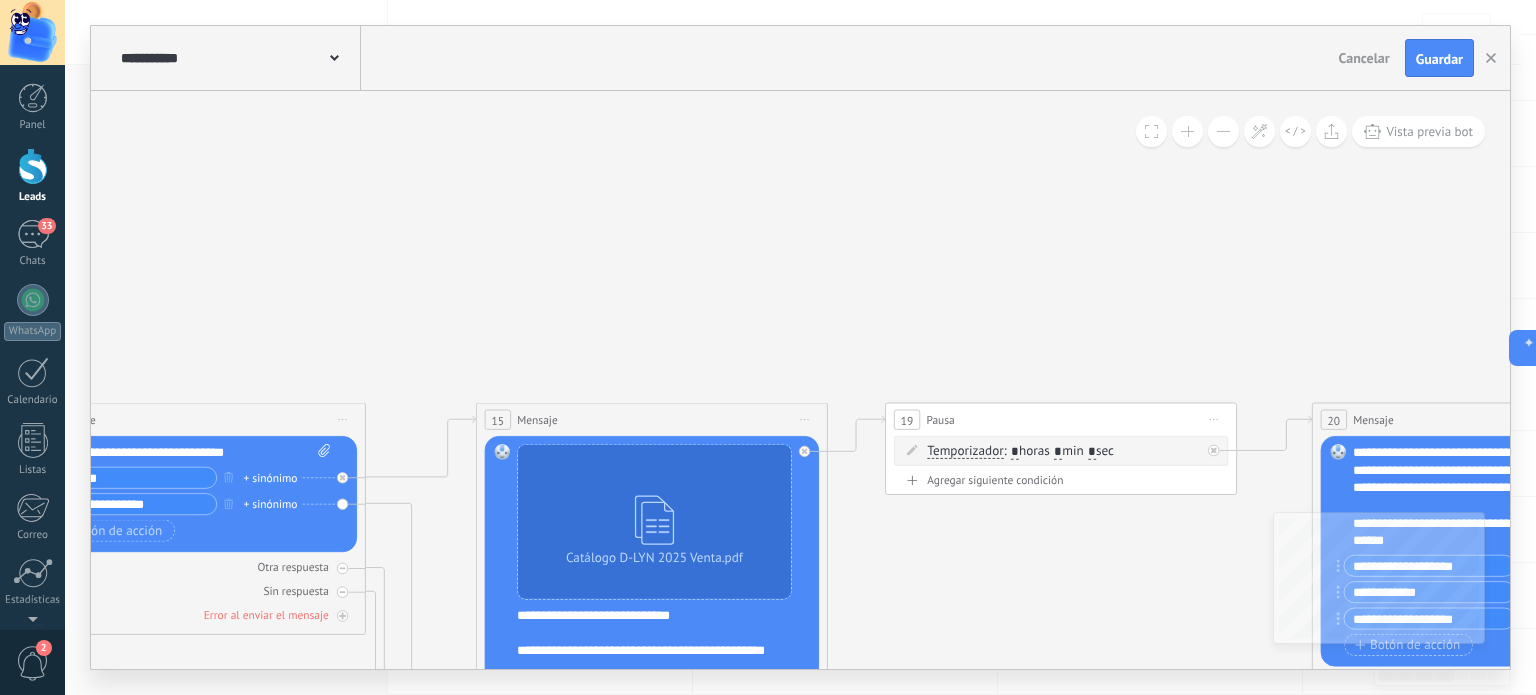 drag, startPoint x: 479, startPoint y: 285, endPoint x: 1238, endPoint y: 191, distance: 764.79865 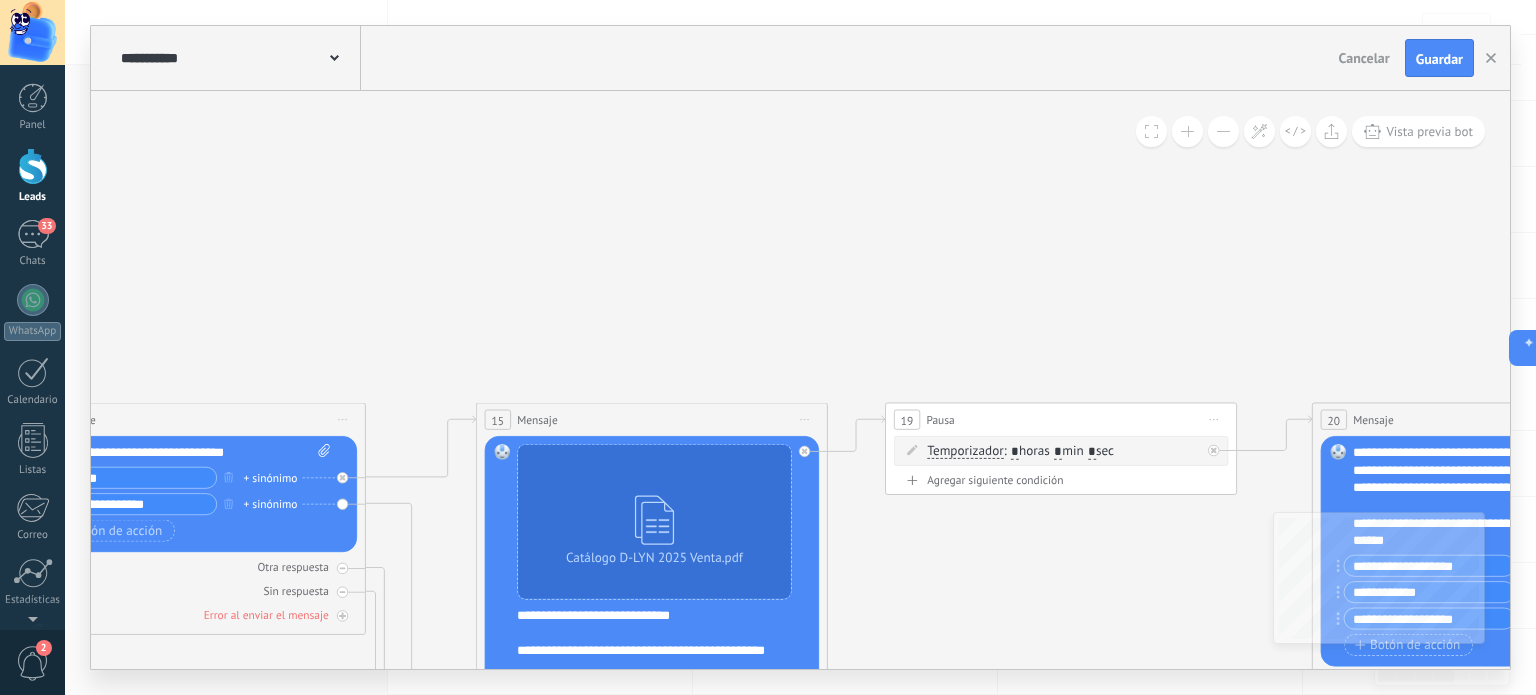 click 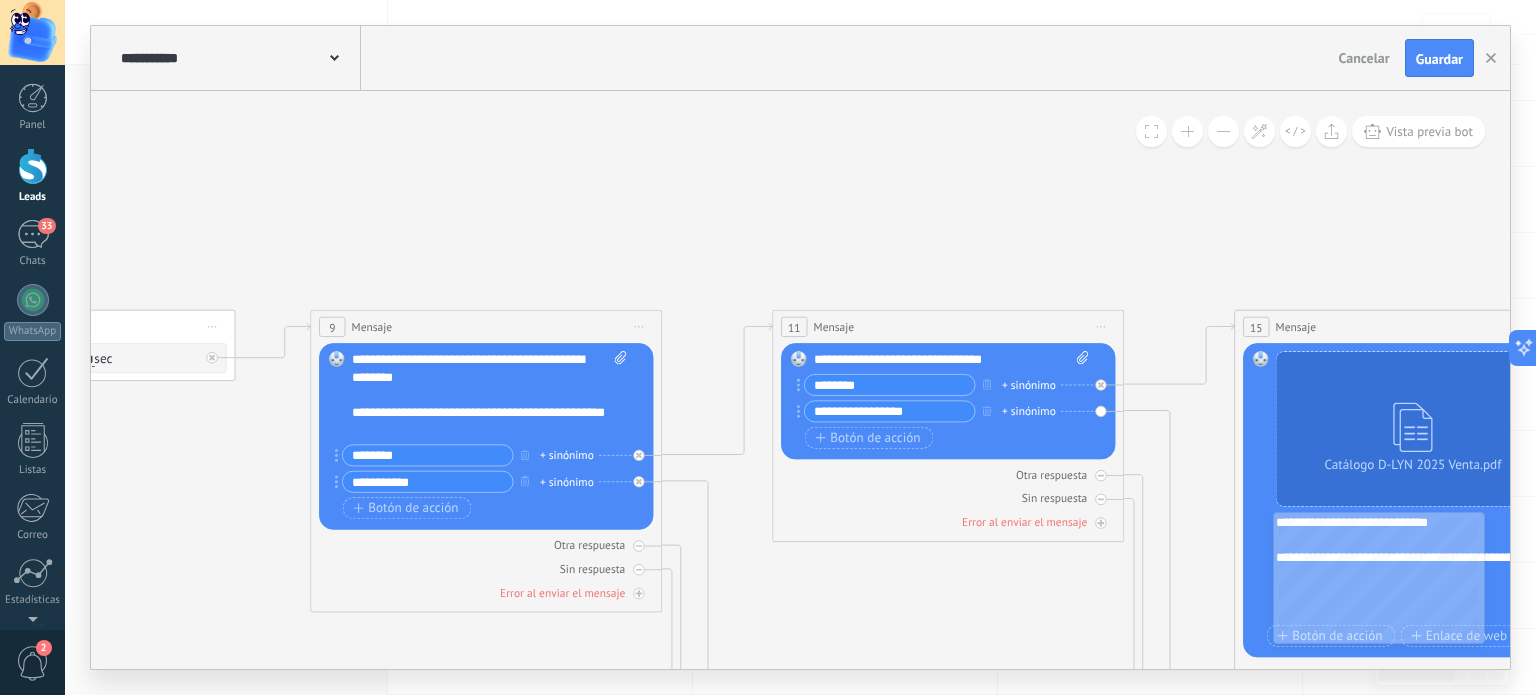 drag, startPoint x: 713, startPoint y: 137, endPoint x: 1498, endPoint y: 205, distance: 787.9397 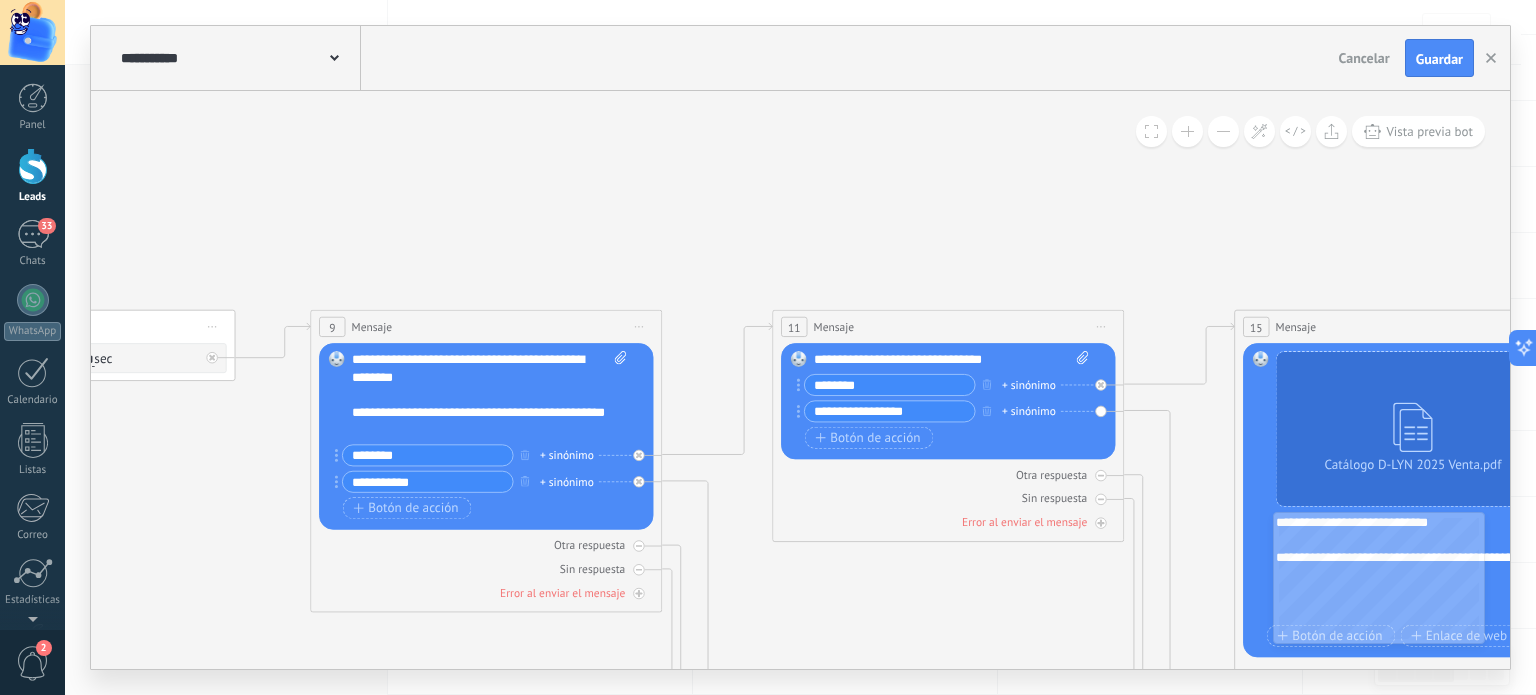 click 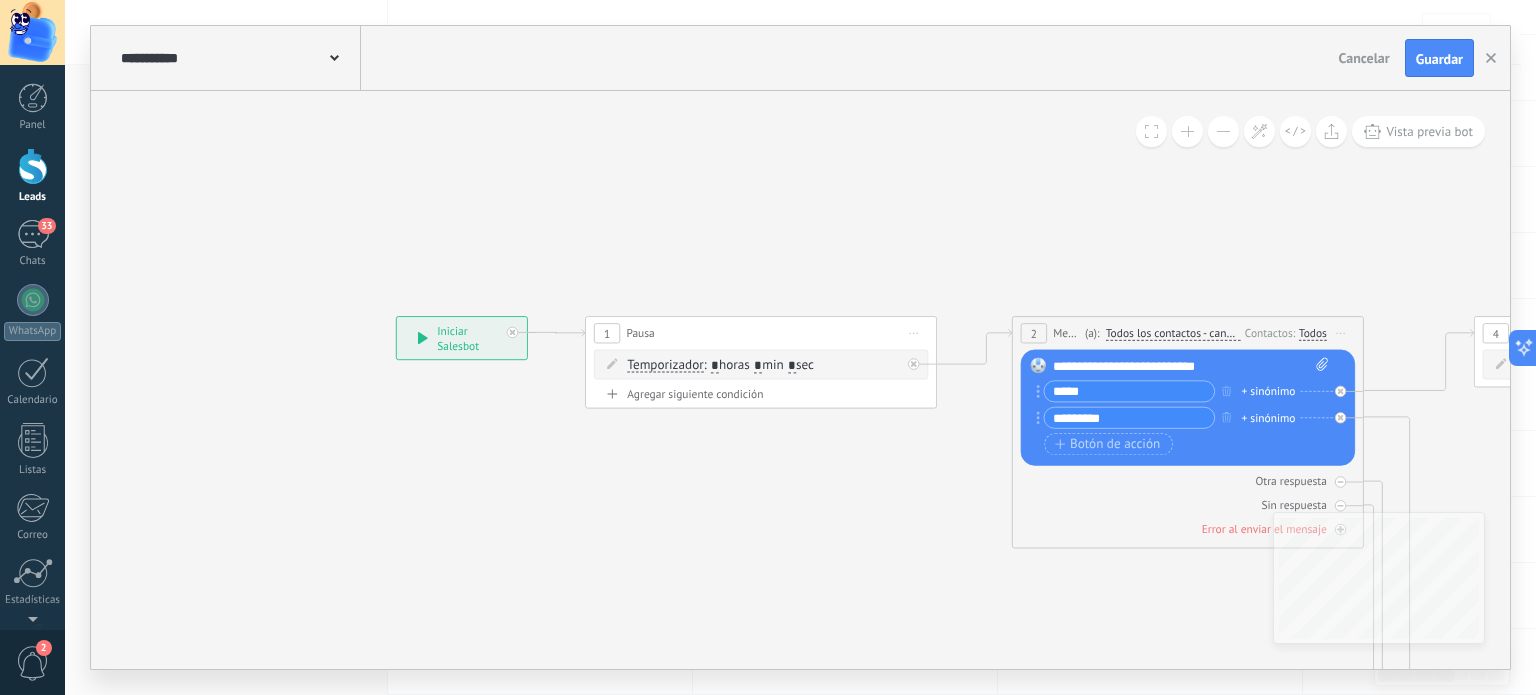 drag, startPoint x: 988, startPoint y: 211, endPoint x: 1120, endPoint y: 307, distance: 163.21765 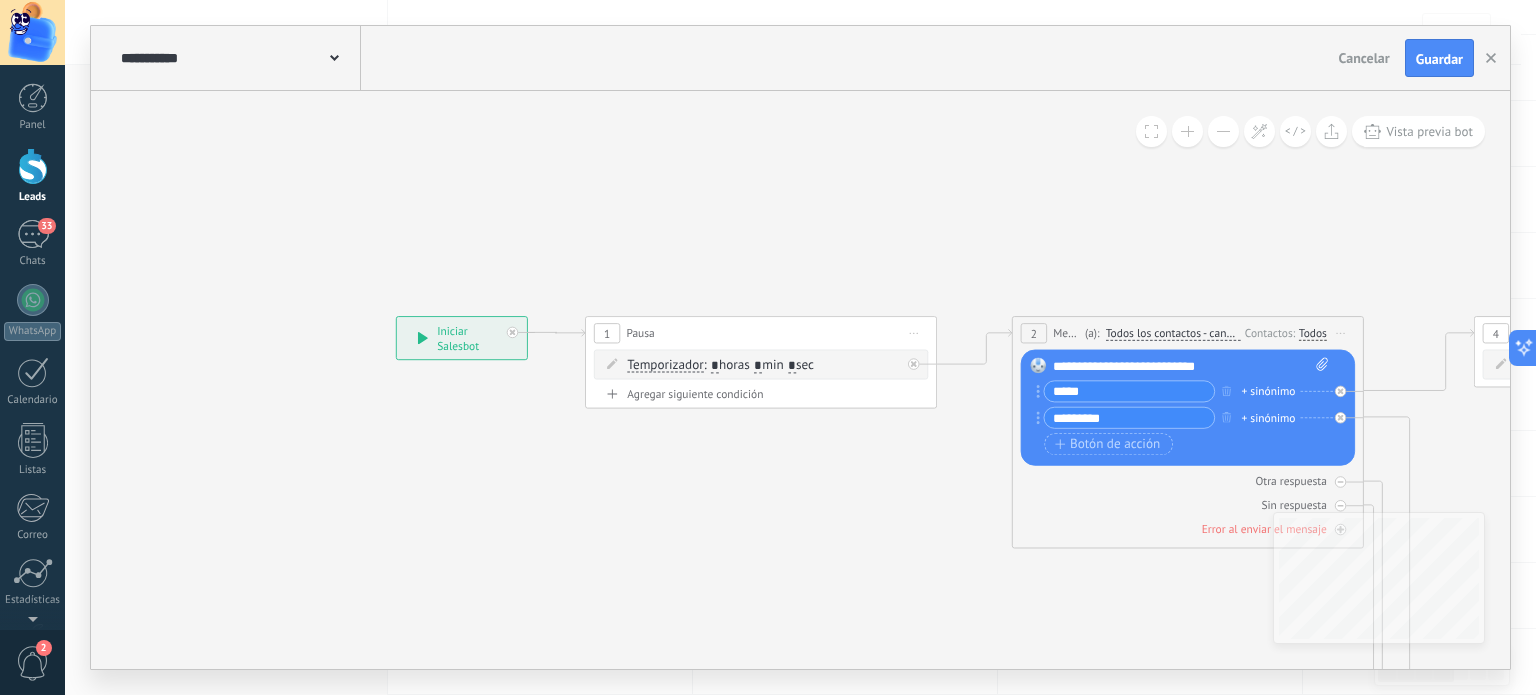 click 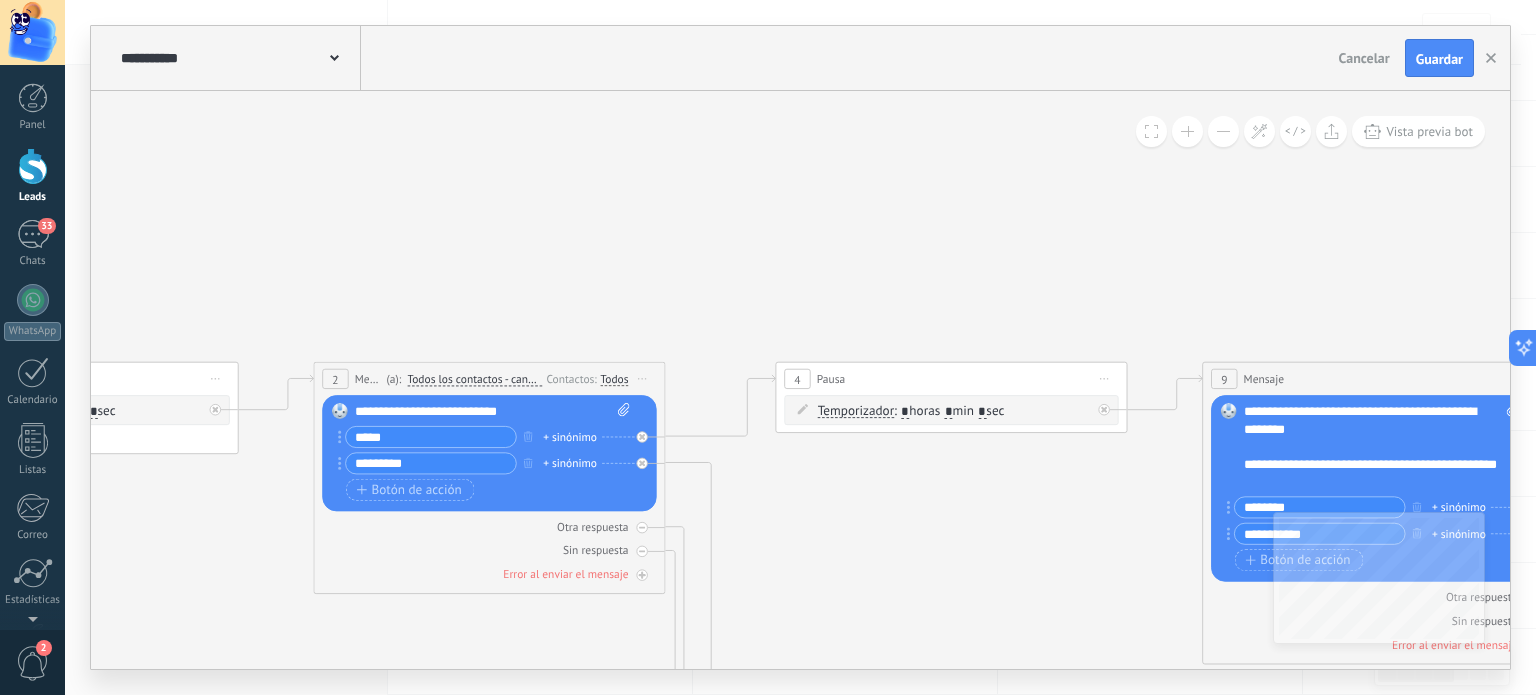 drag, startPoint x: 1226, startPoint y: 244, endPoint x: 840, endPoint y: 244, distance: 386 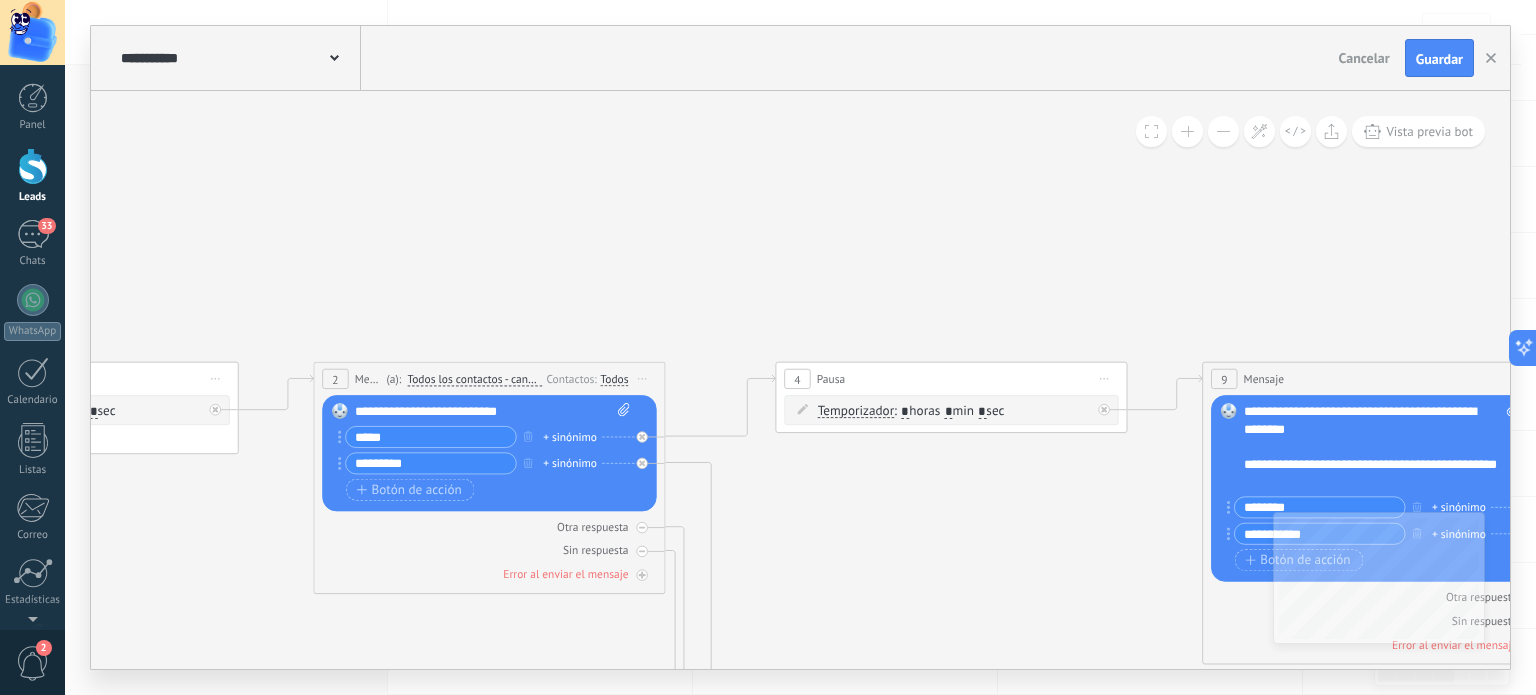 click 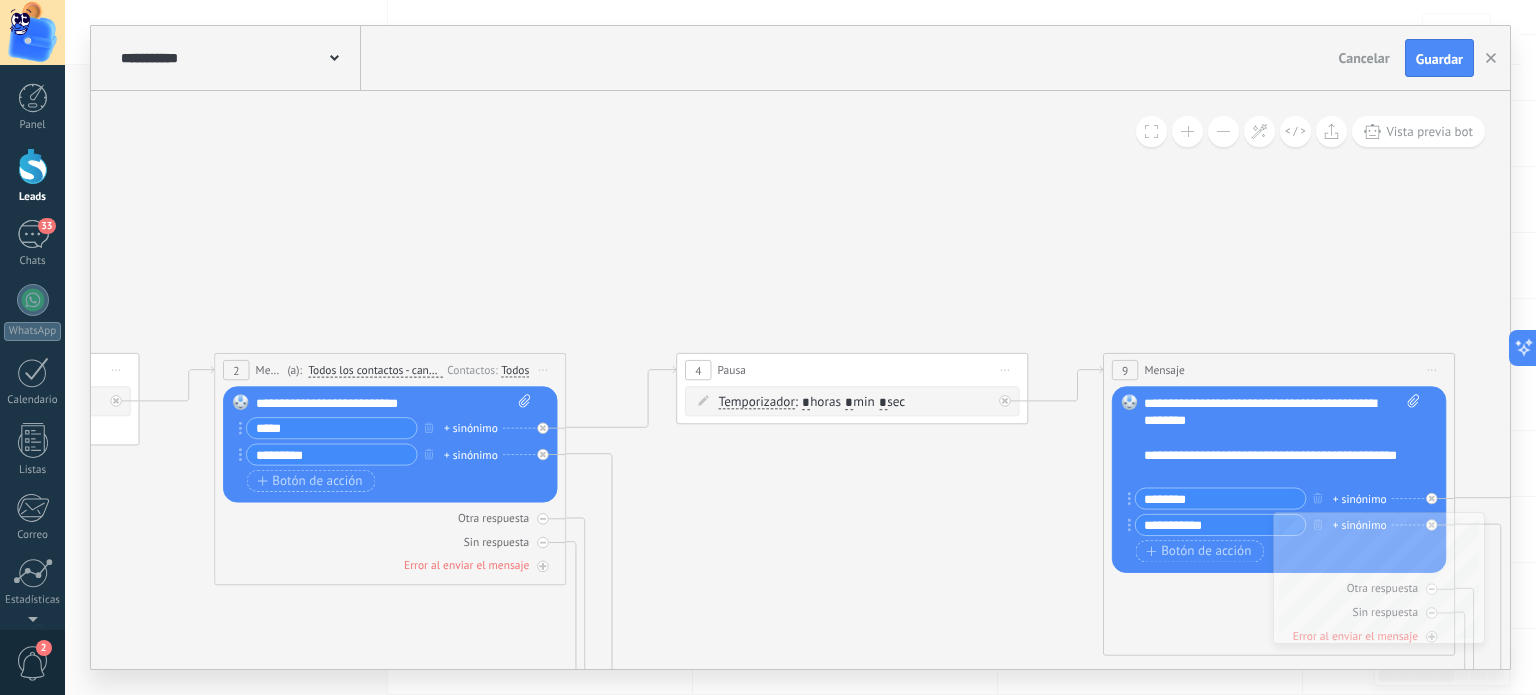 scroll, scrollTop: 200, scrollLeft: 0, axis: vertical 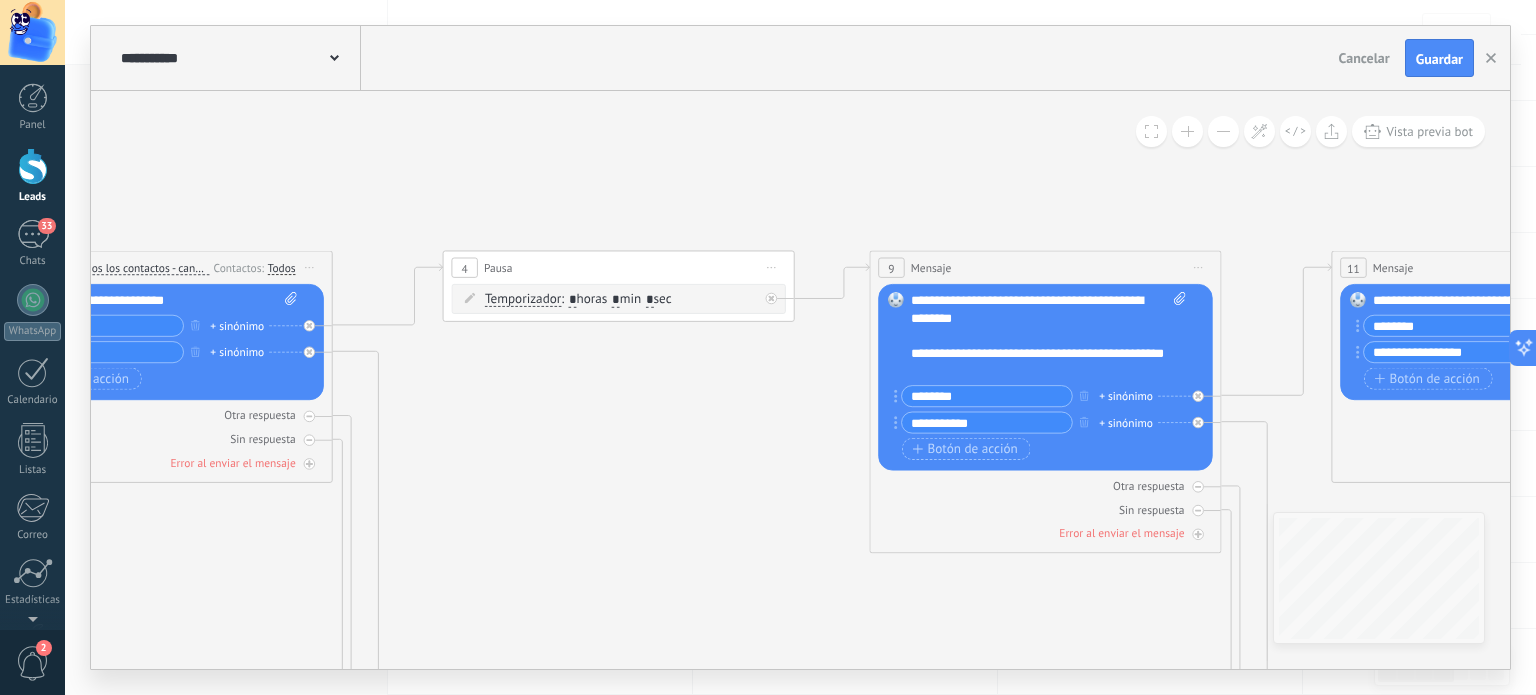 click 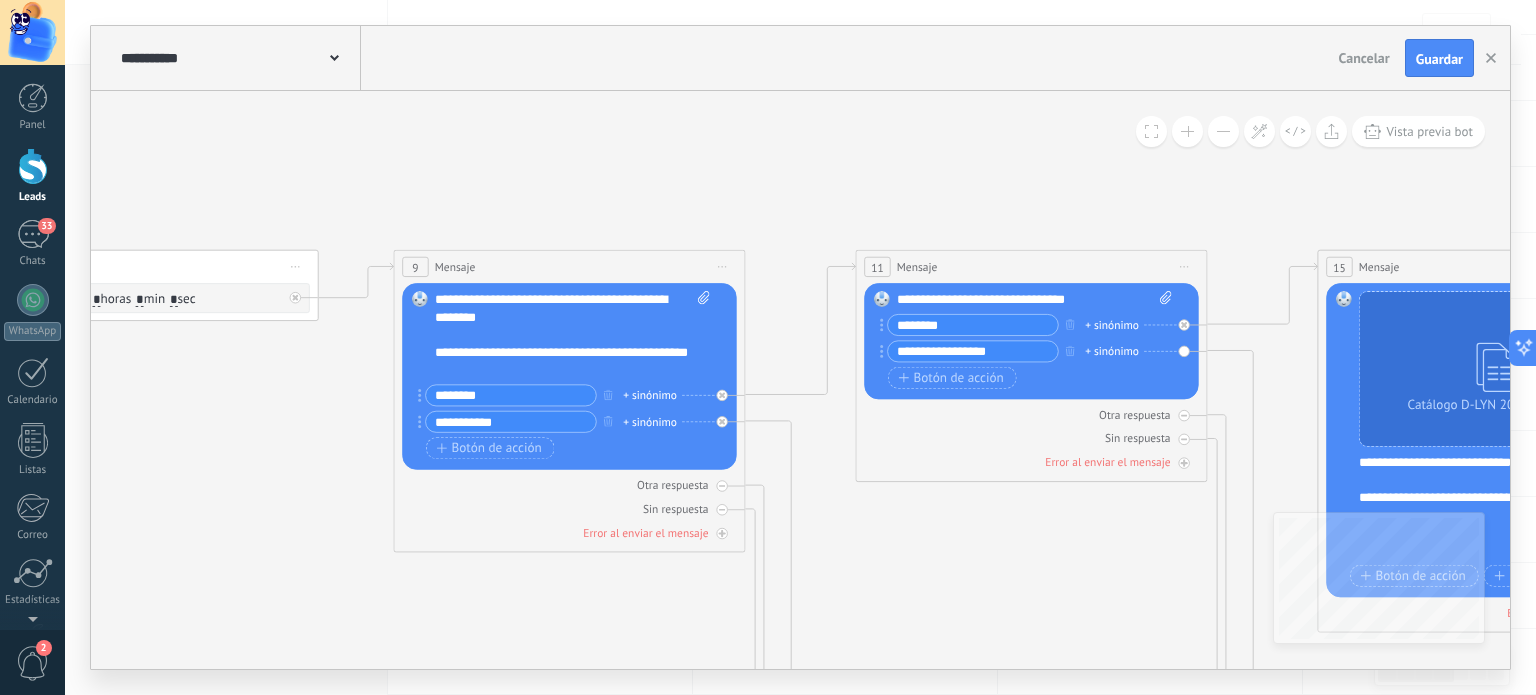 drag, startPoint x: 1200, startPoint y: 195, endPoint x: 748, endPoint y: 195, distance: 452 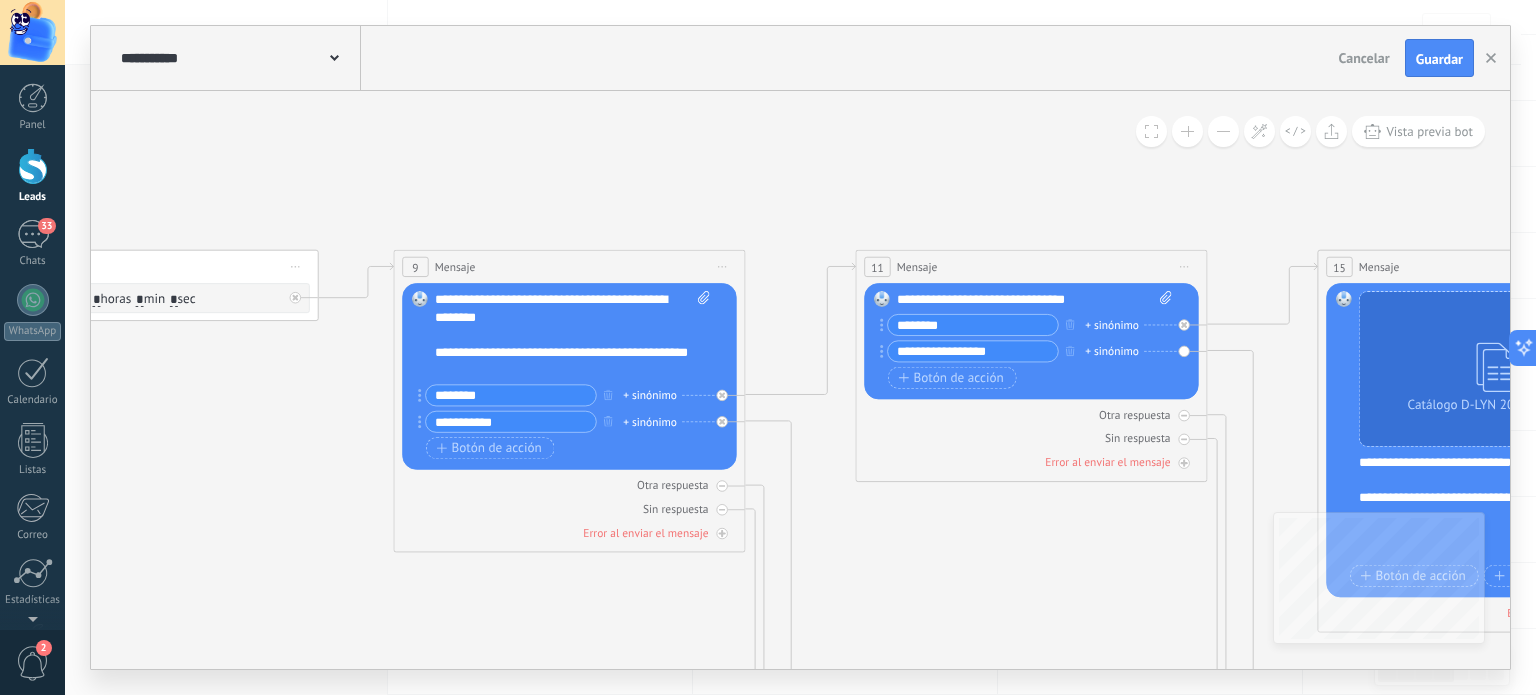 click 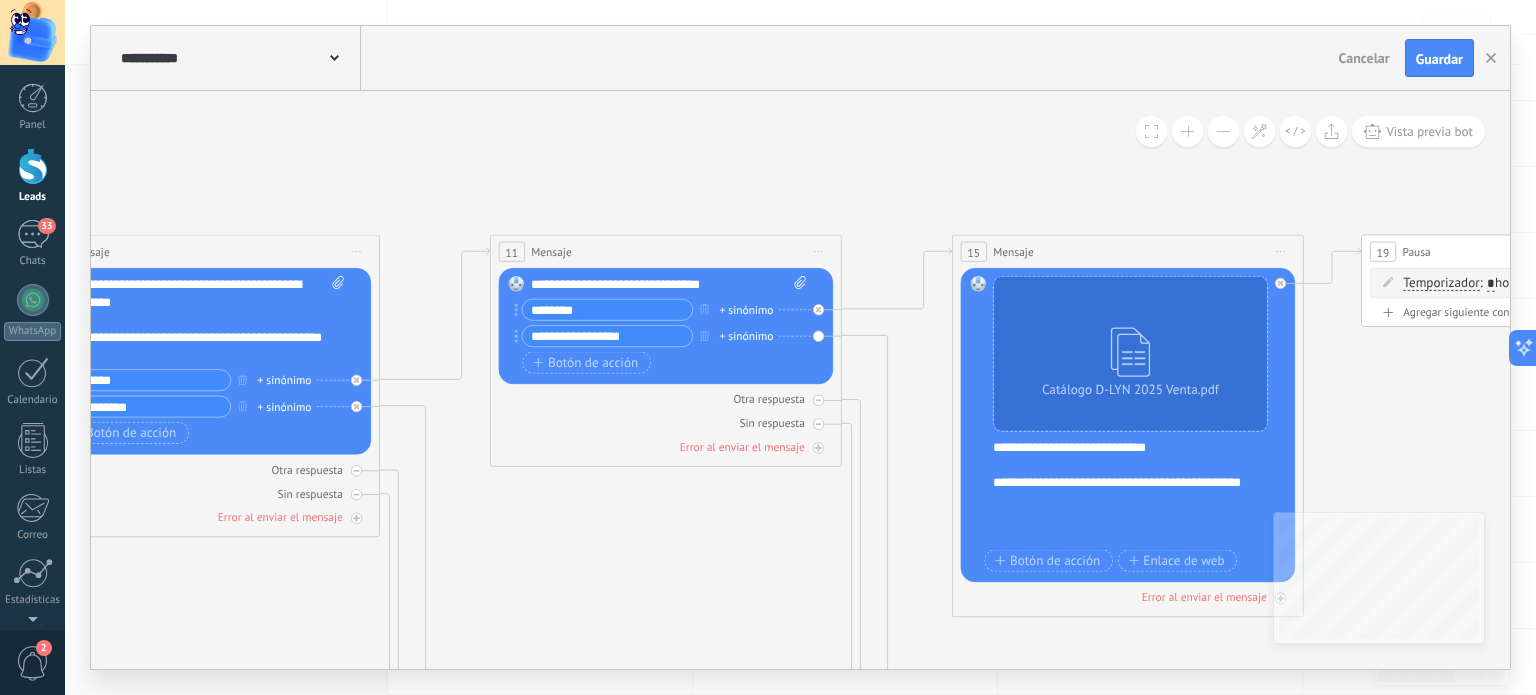 drag, startPoint x: 1158, startPoint y: 186, endPoint x: 791, endPoint y: 171, distance: 367.3064 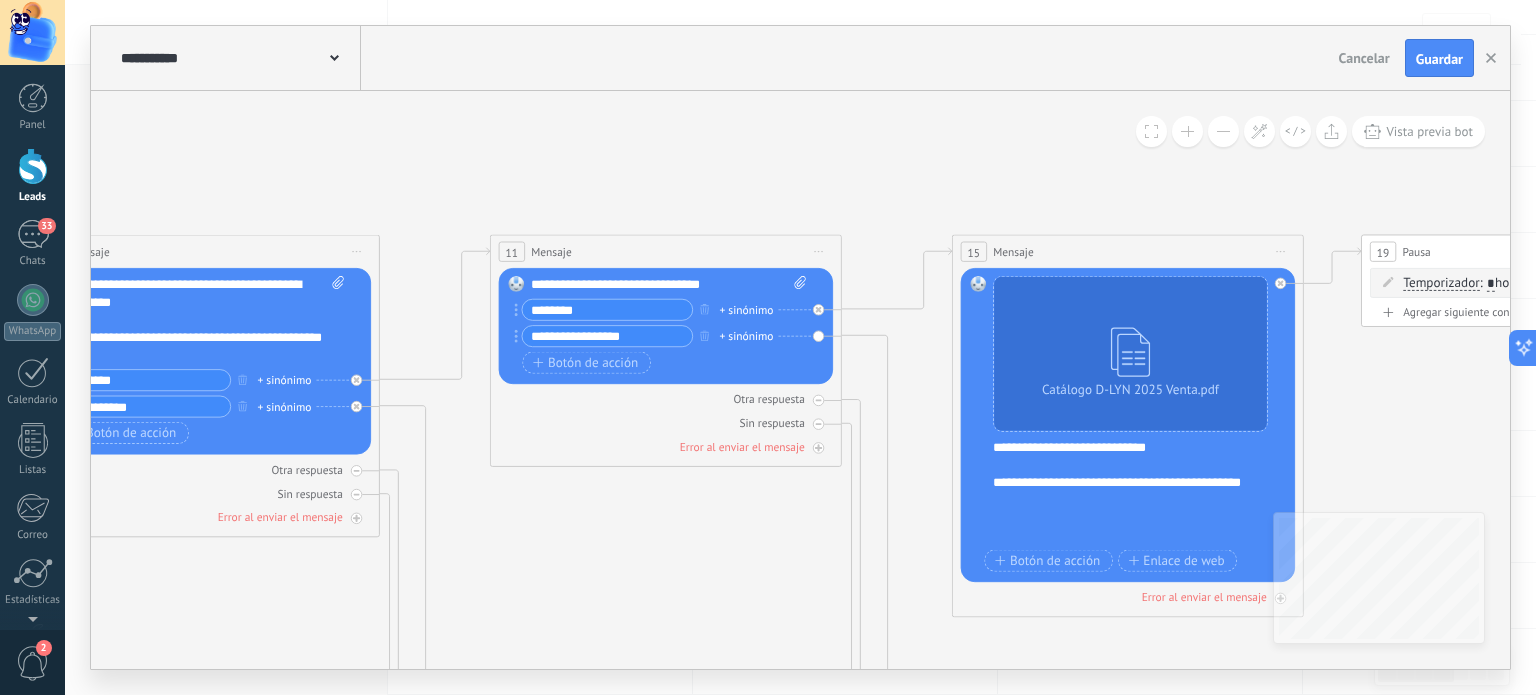 click 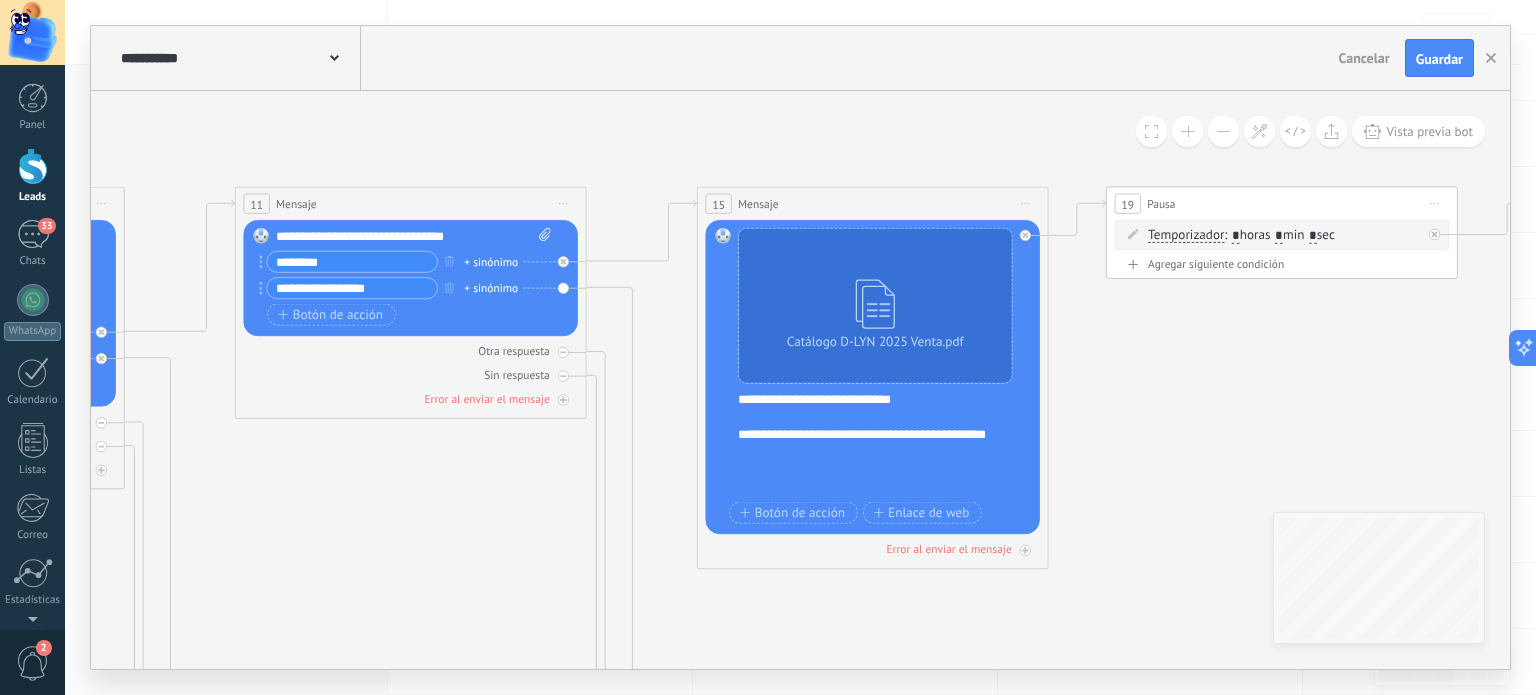 drag, startPoint x: 1212, startPoint y: 181, endPoint x: 954, endPoint y: 133, distance: 262.42712 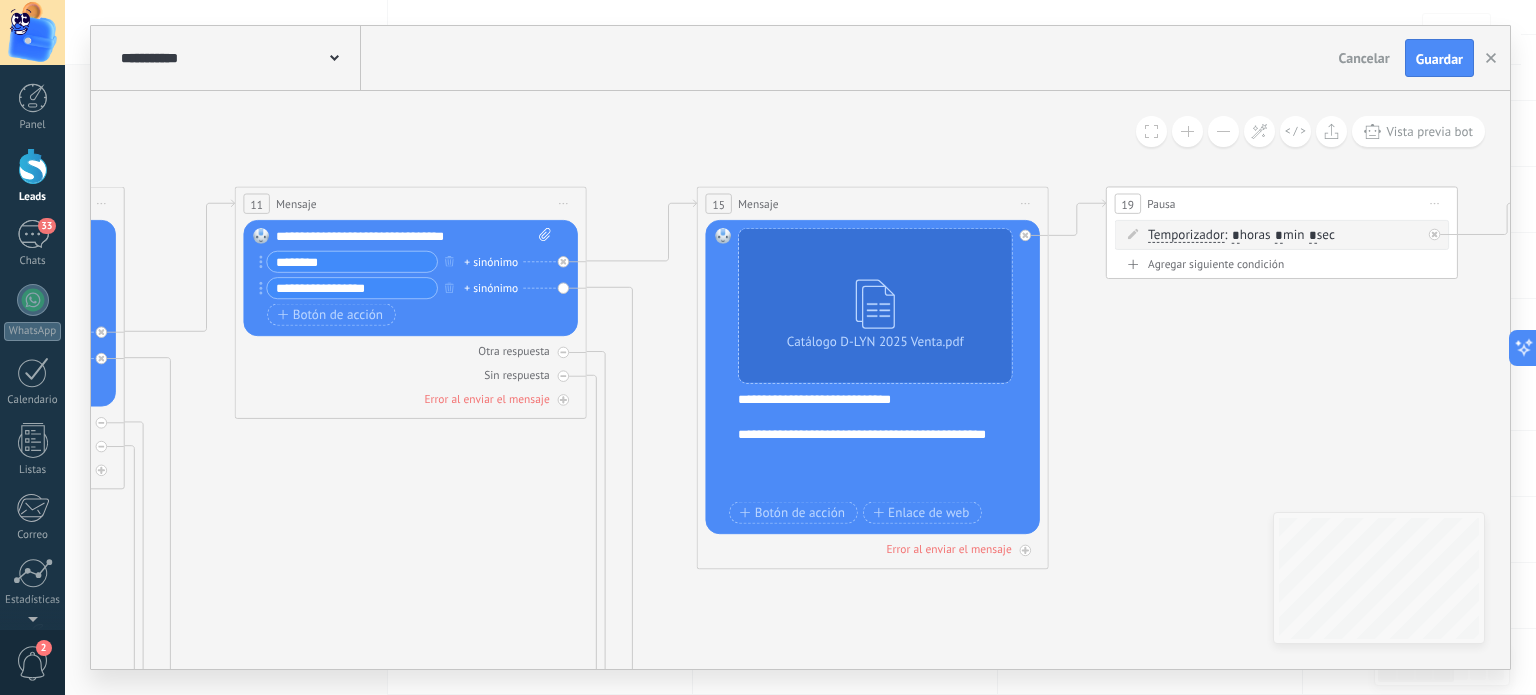 click 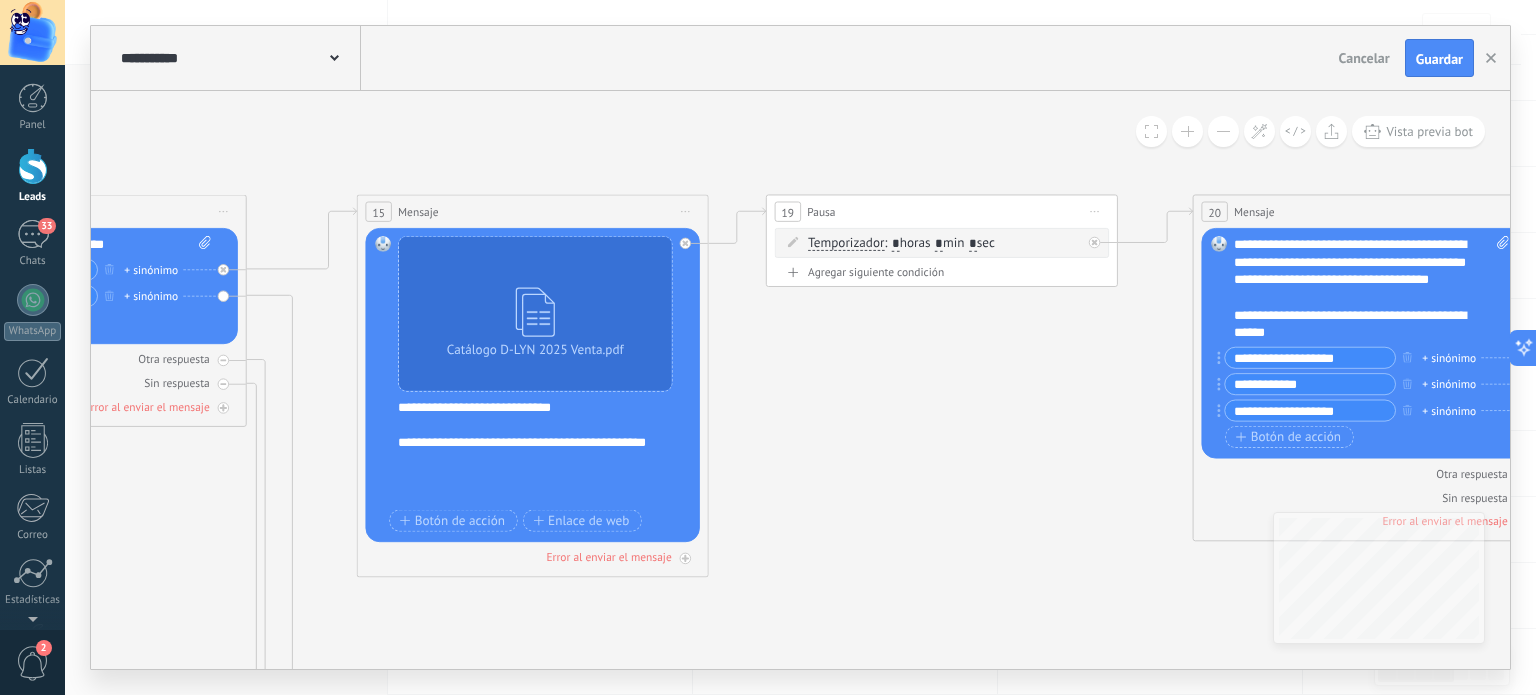 drag, startPoint x: 1347, startPoint y: 380, endPoint x: 987, endPoint y: 395, distance: 360.31238 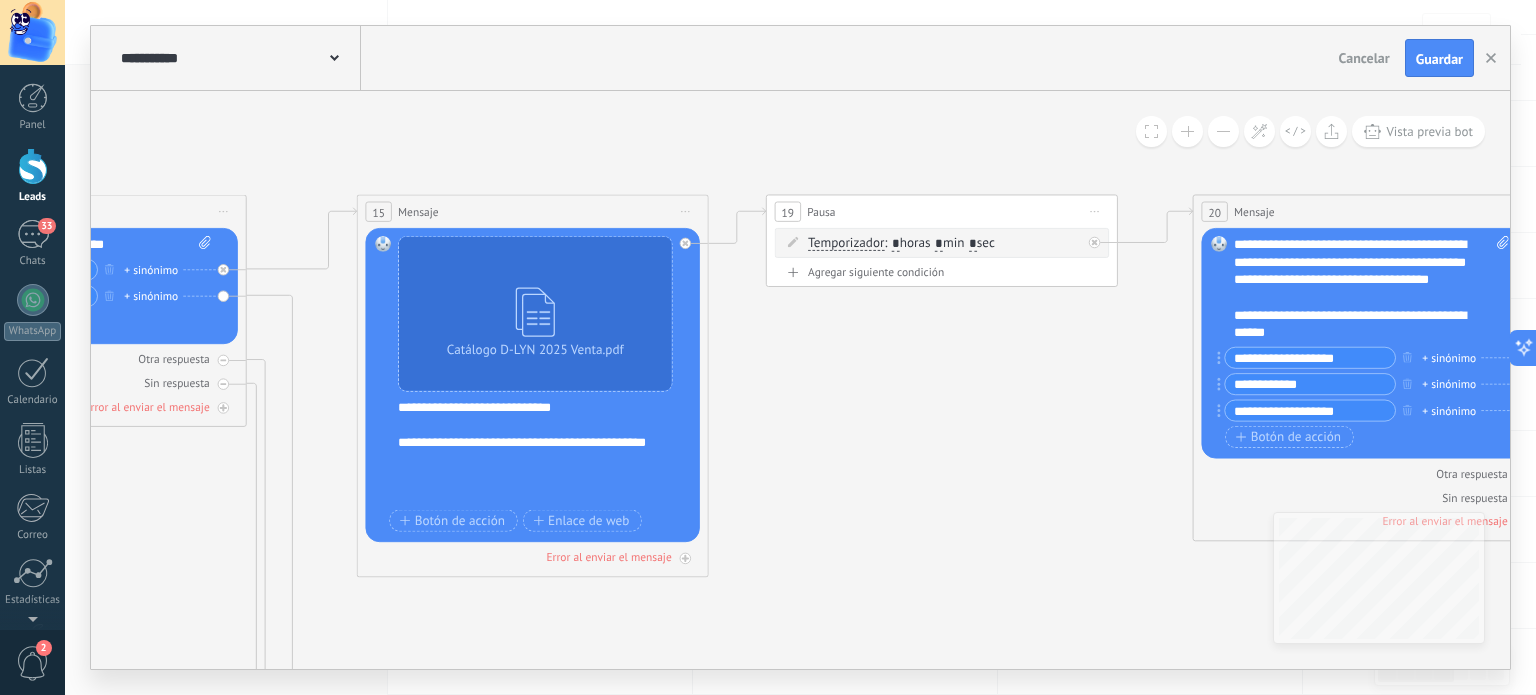 click 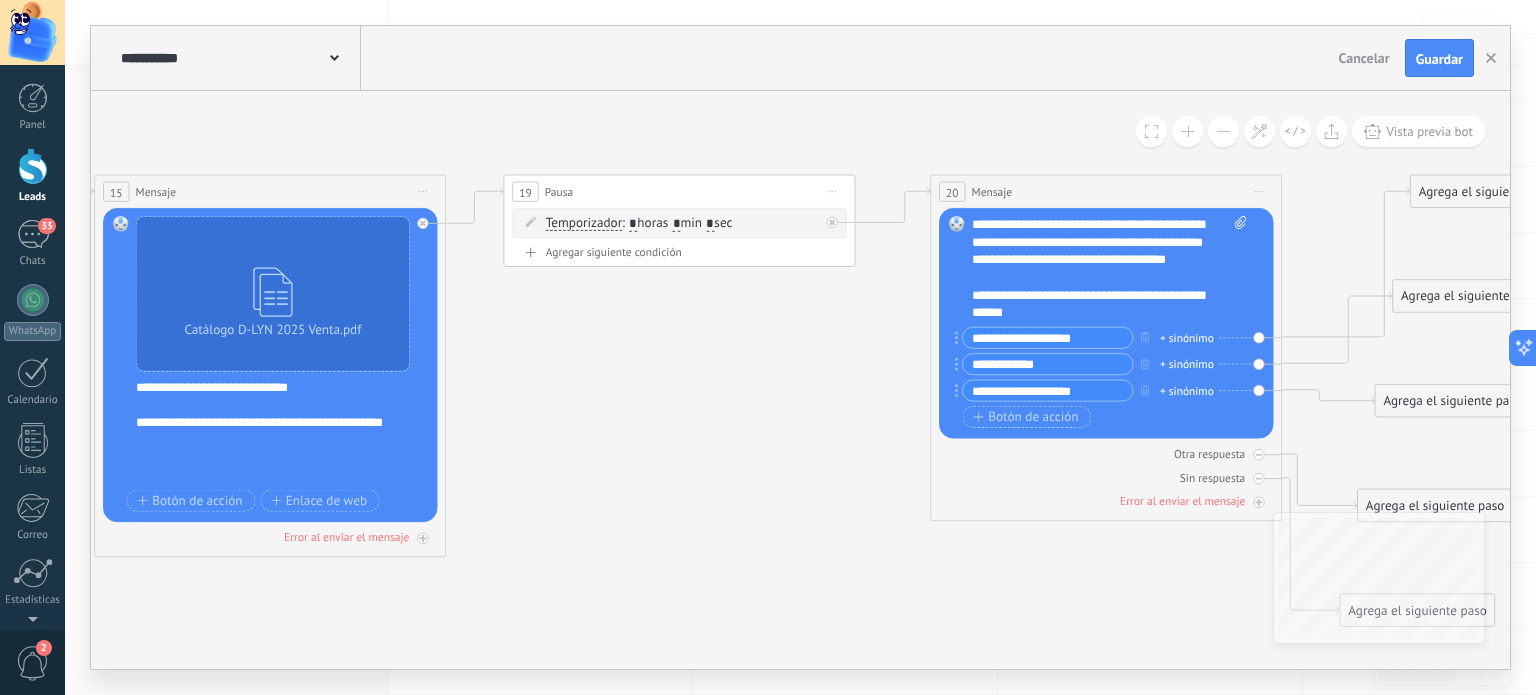 drag, startPoint x: 1094, startPoint y: 511, endPoint x: 852, endPoint y: 487, distance: 243.18716 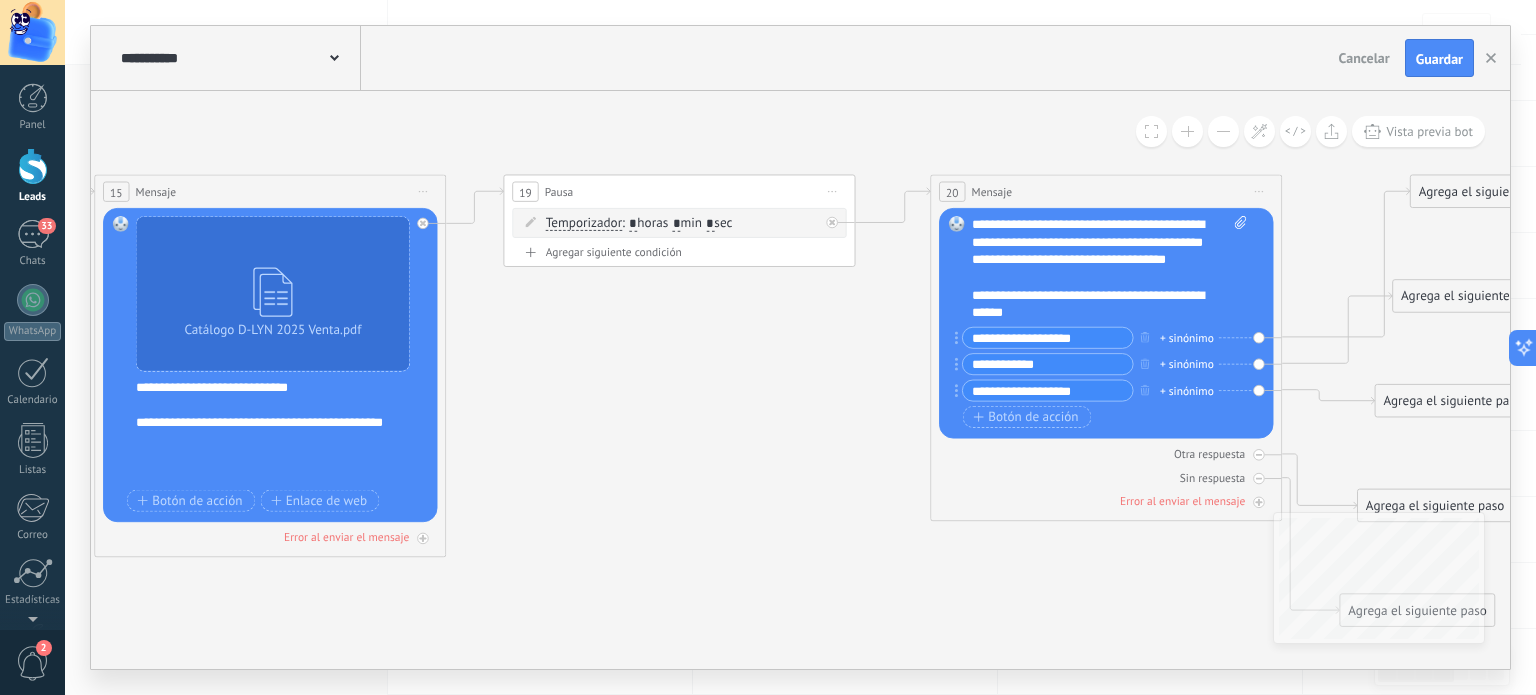 click 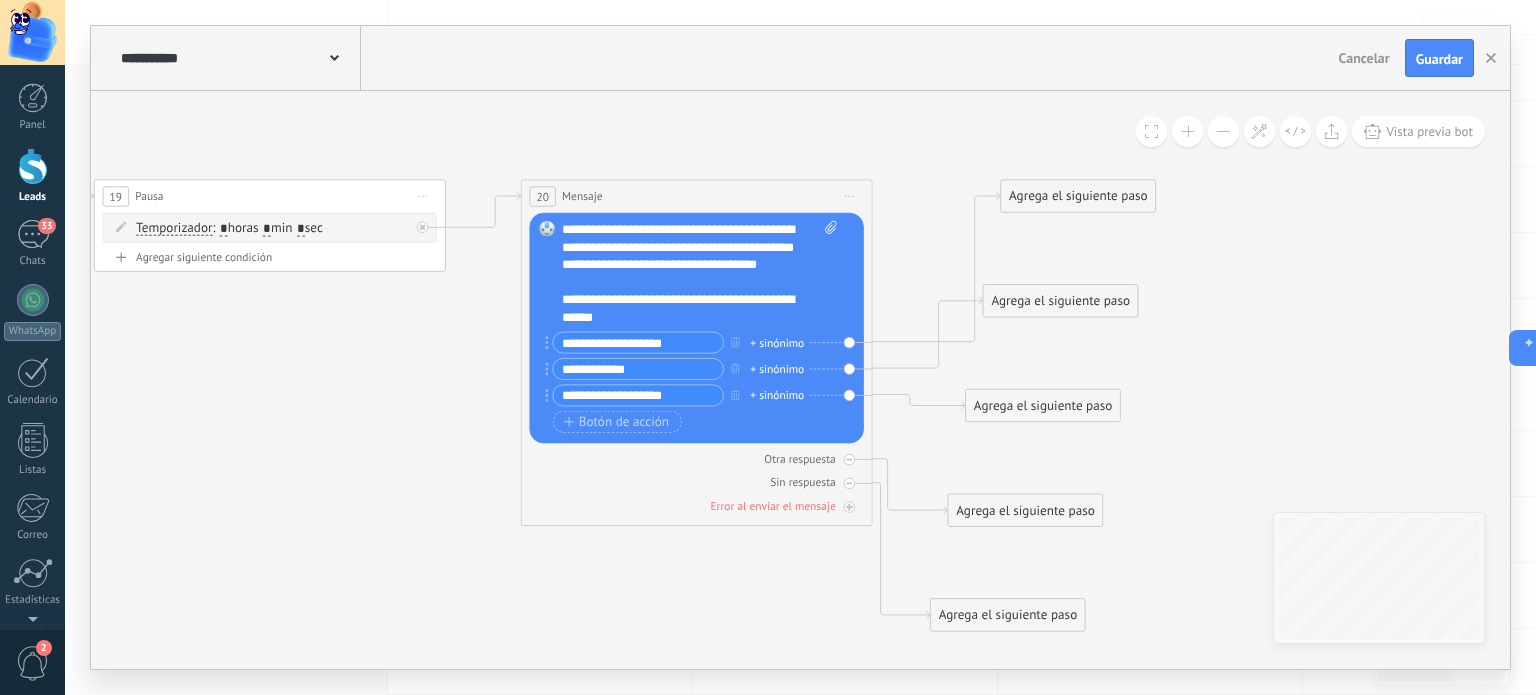 drag, startPoint x: 1318, startPoint y: 244, endPoint x: 910, endPoint y: 250, distance: 408.04413 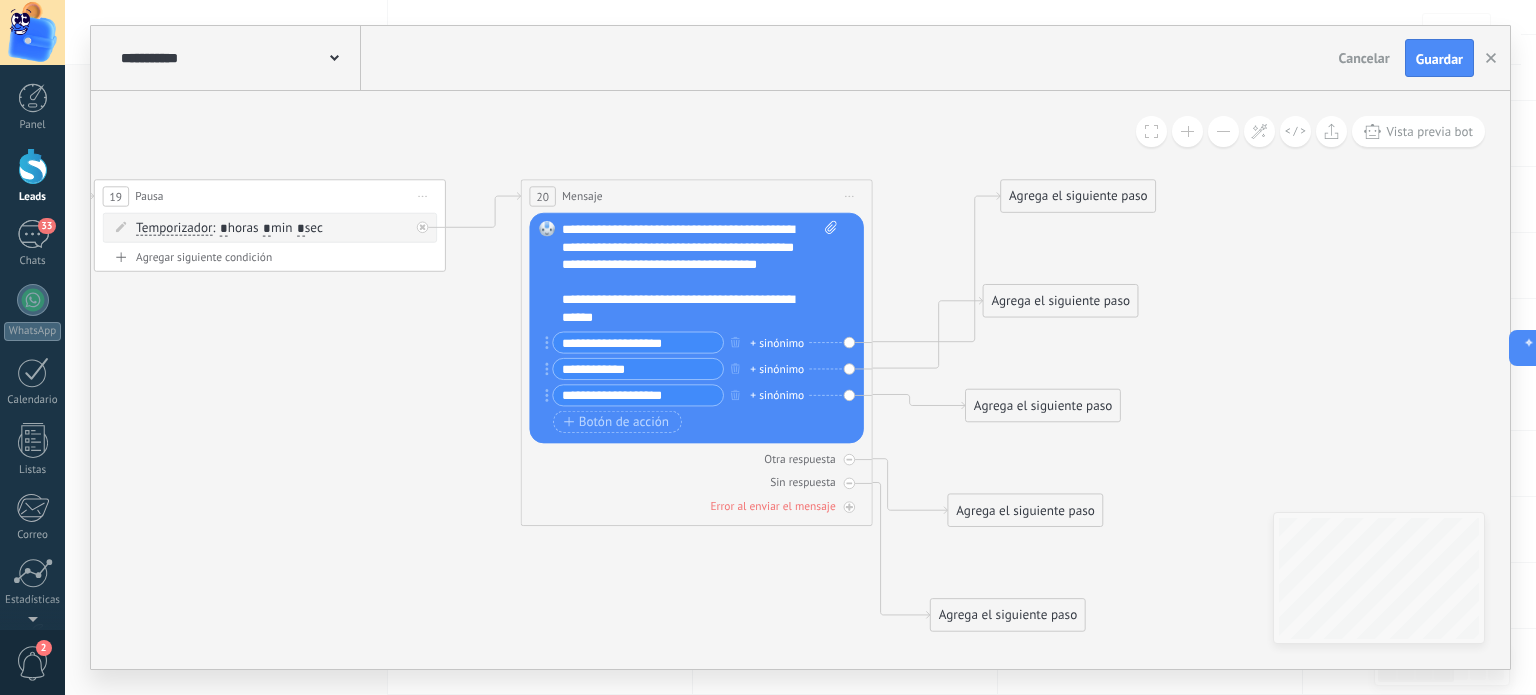 click 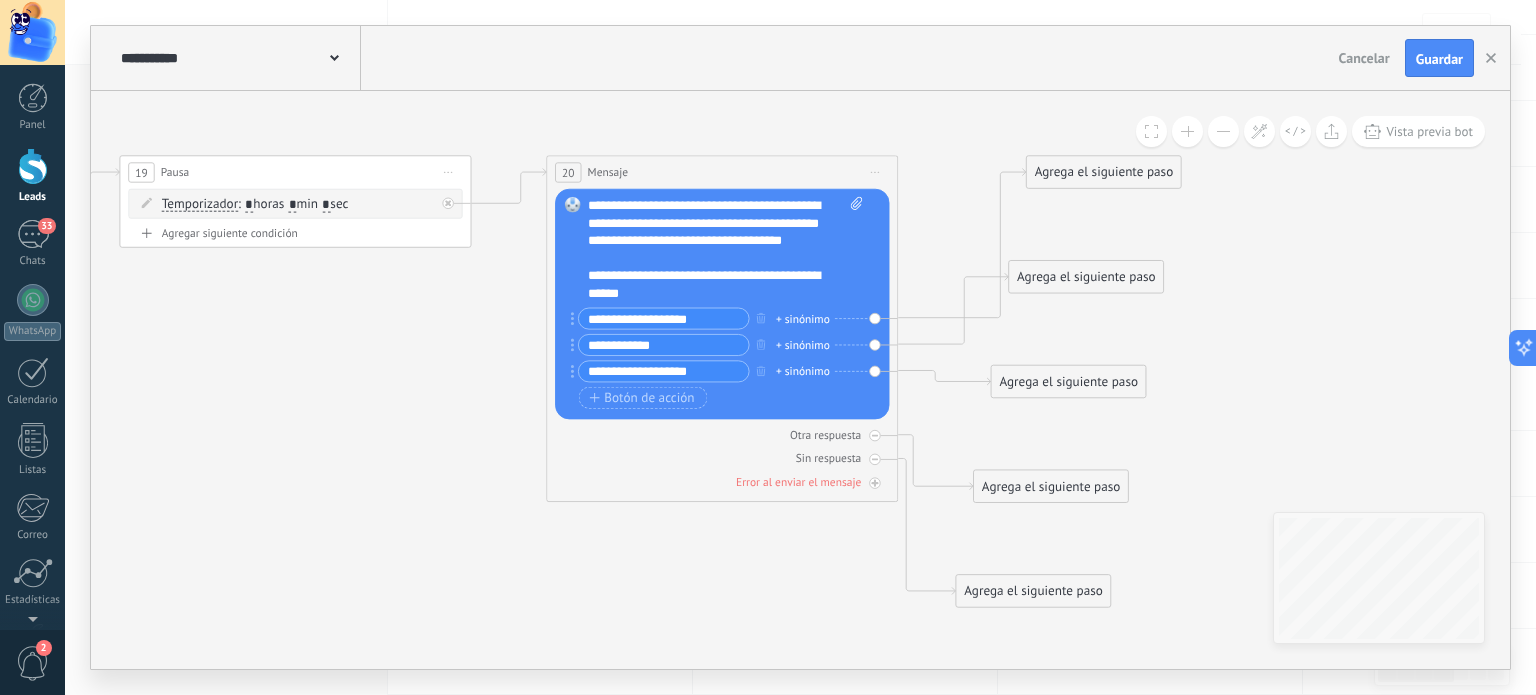 drag, startPoint x: 337, startPoint y: 344, endPoint x: 363, endPoint y: 320, distance: 35.383614 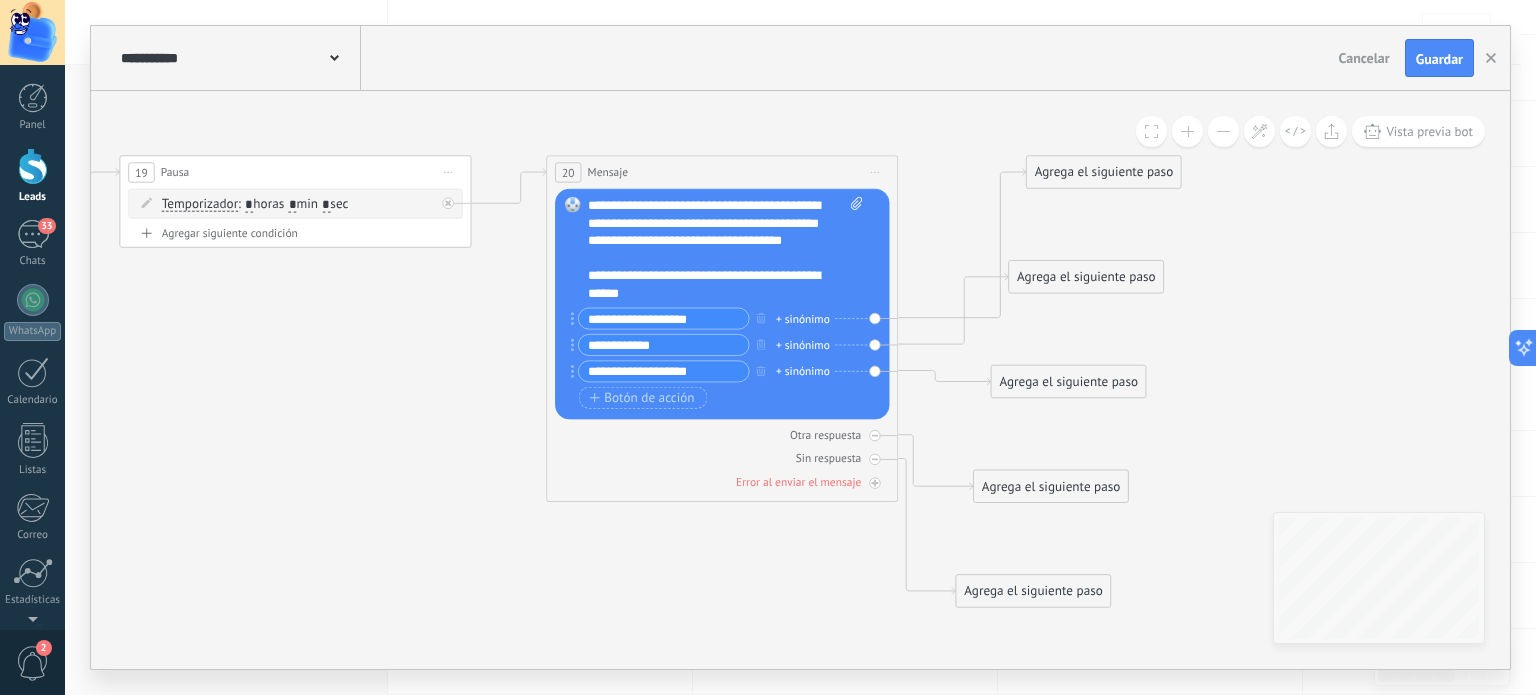 click 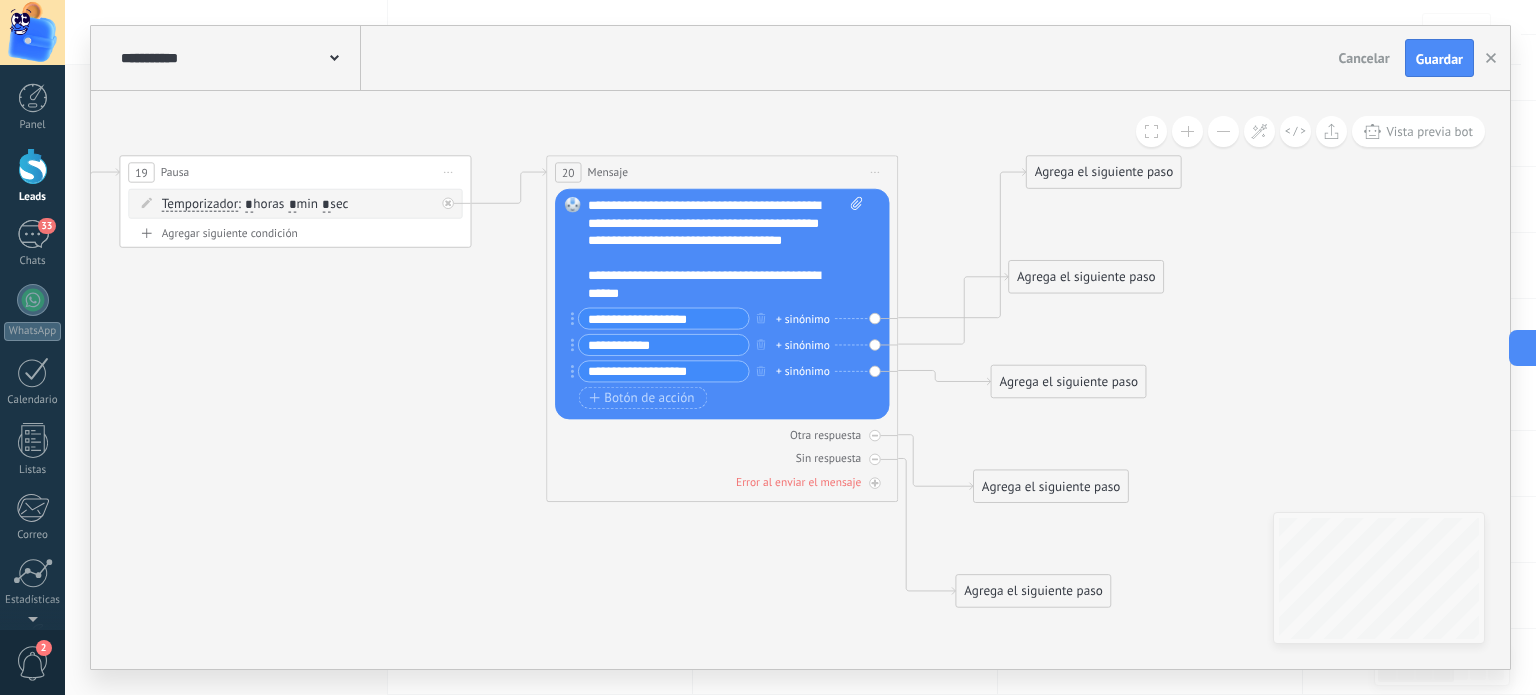 click on "**********" at bounding box center [726, 250] 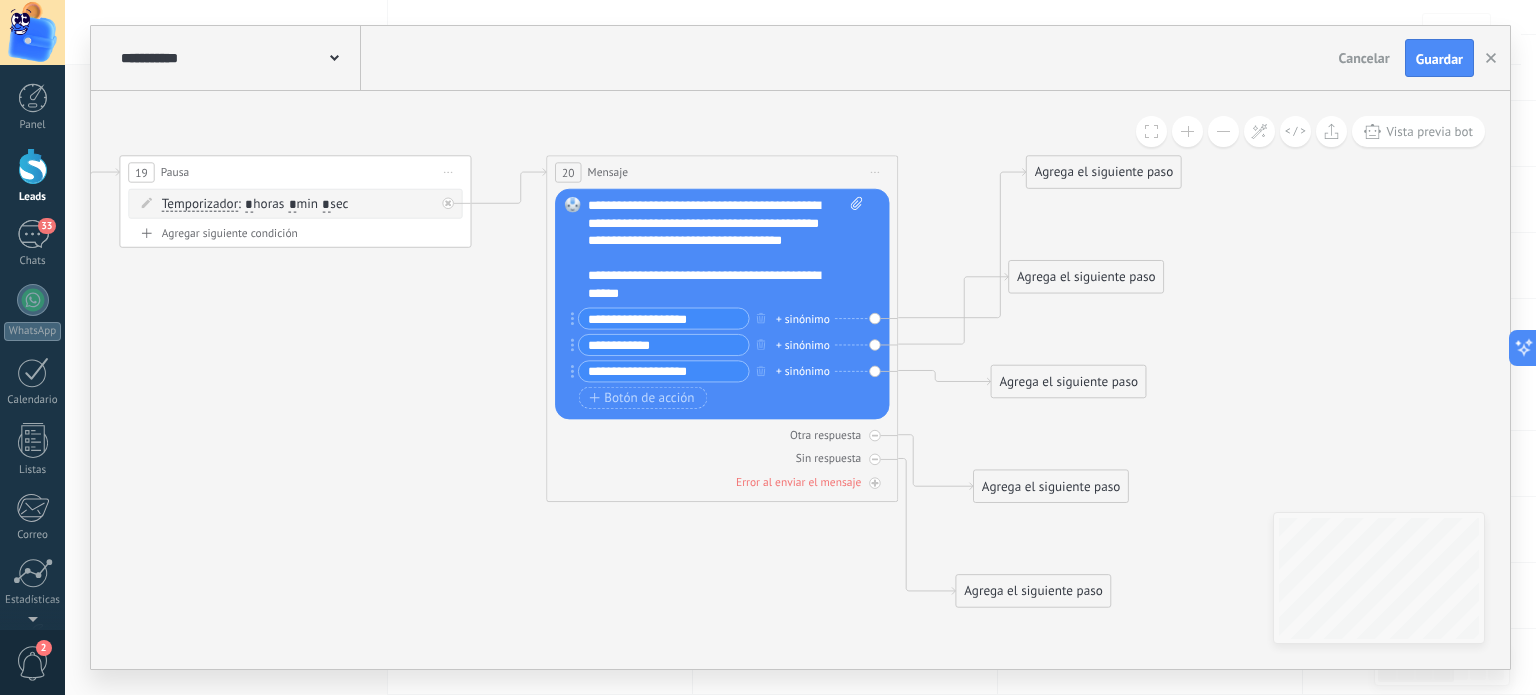 click on "**********" at bounding box center (726, 250) 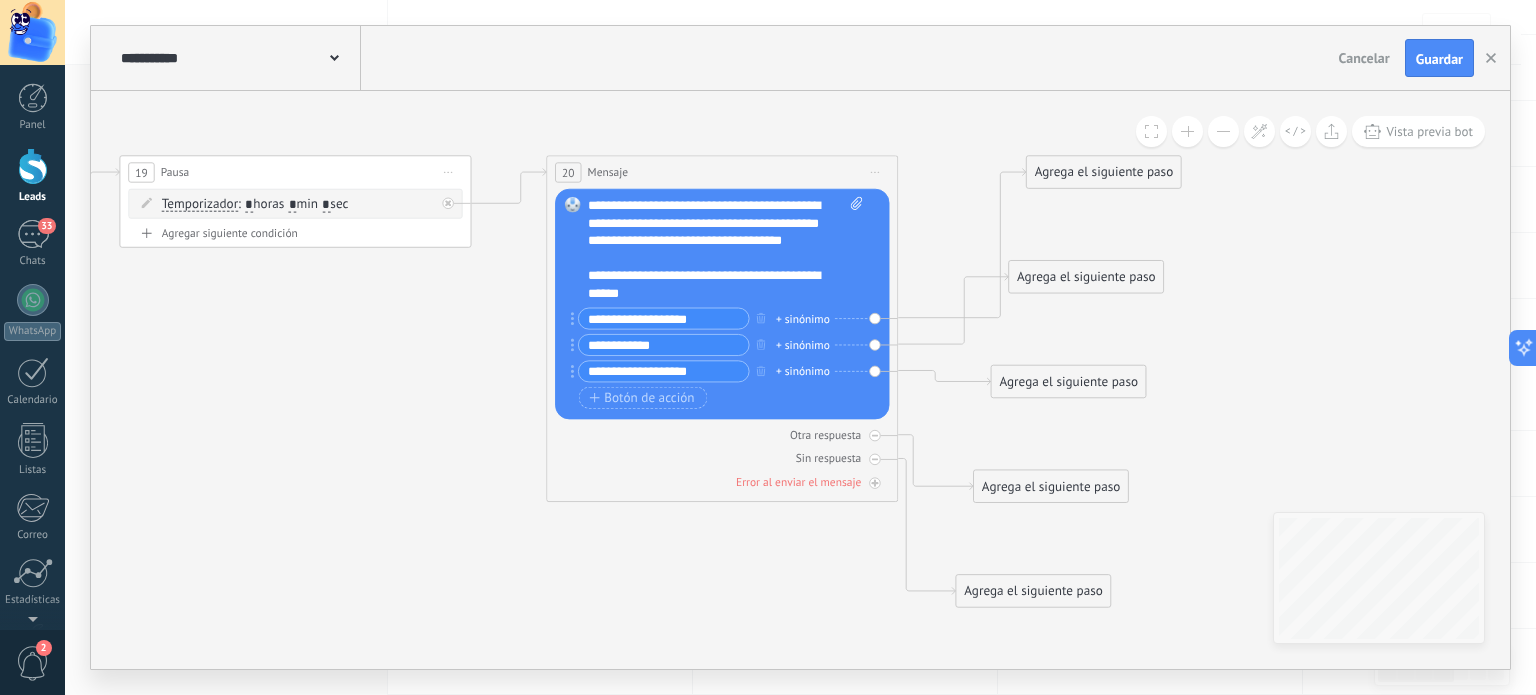 type 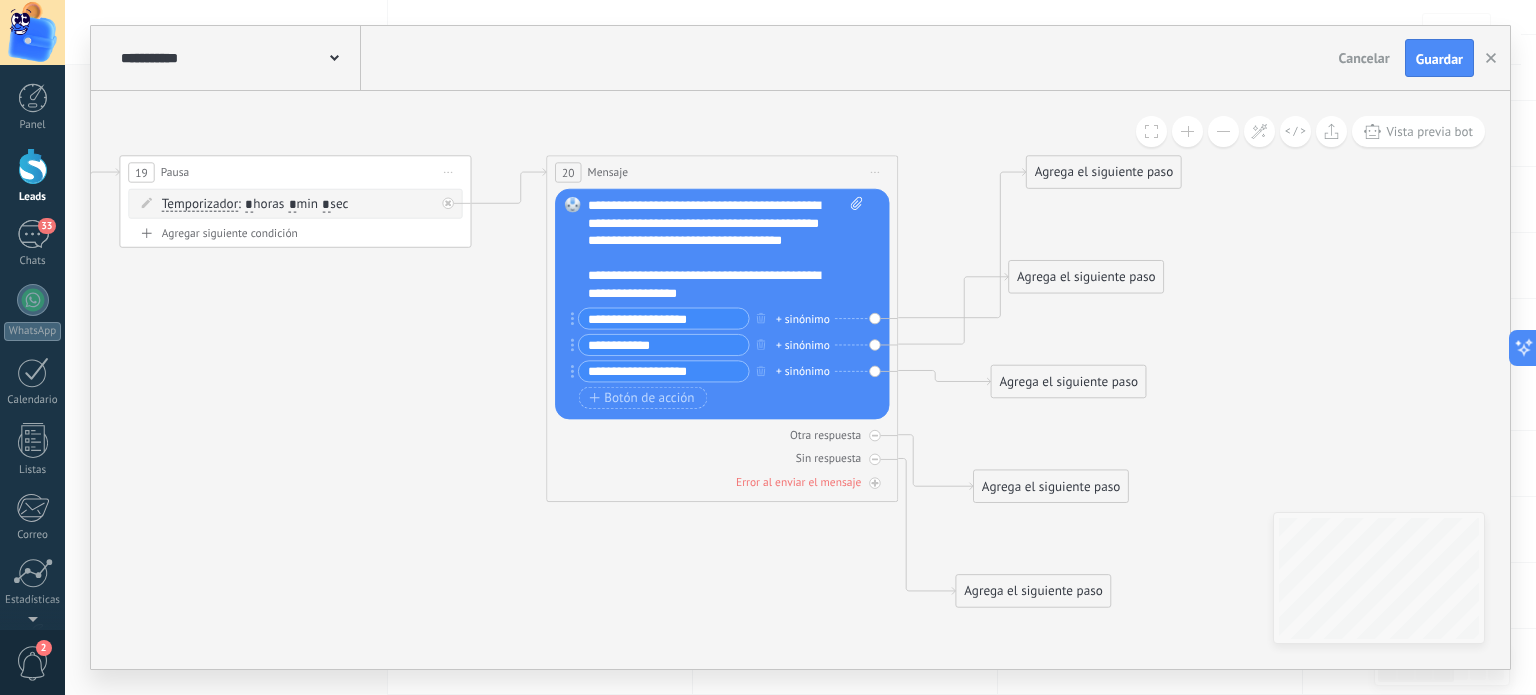 scroll, scrollTop: 20, scrollLeft: 0, axis: vertical 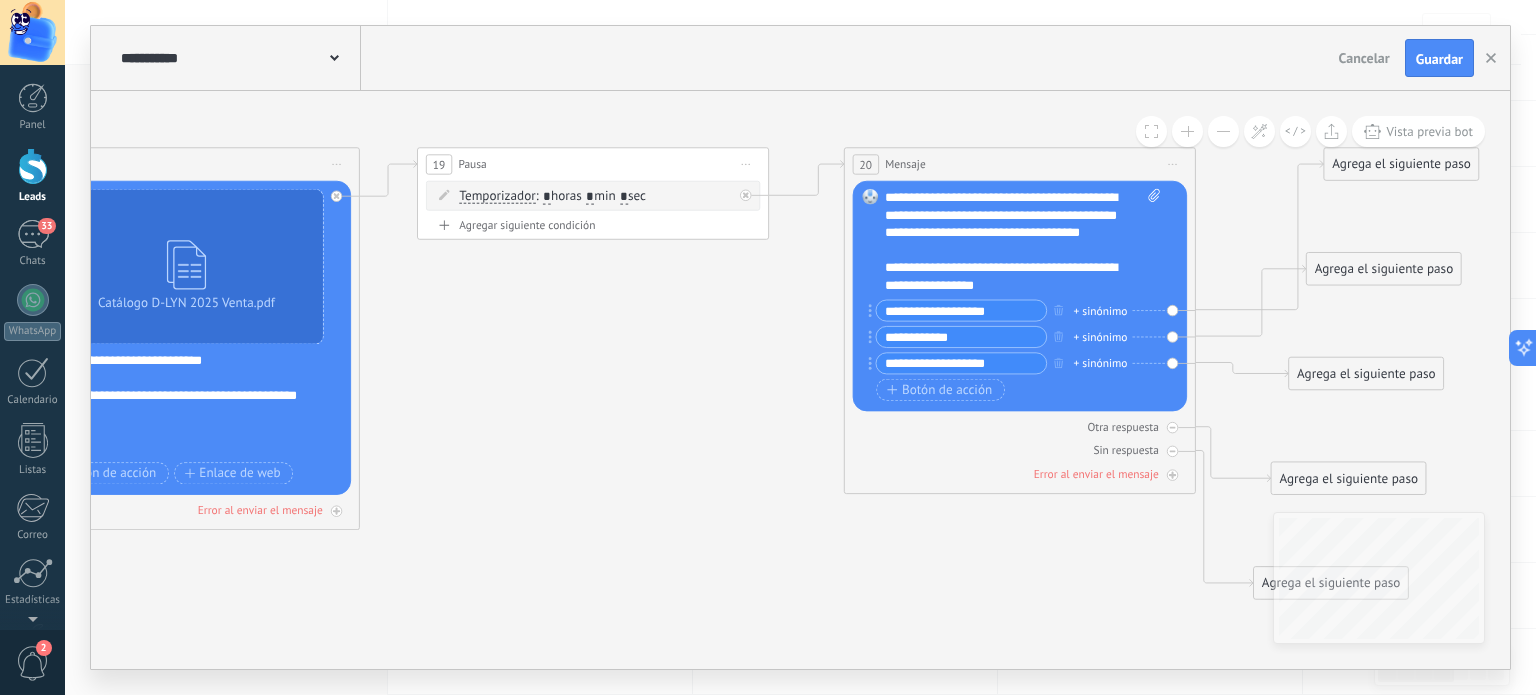 drag, startPoint x: 335, startPoint y: 387, endPoint x: 959, endPoint y: 371, distance: 624.2051 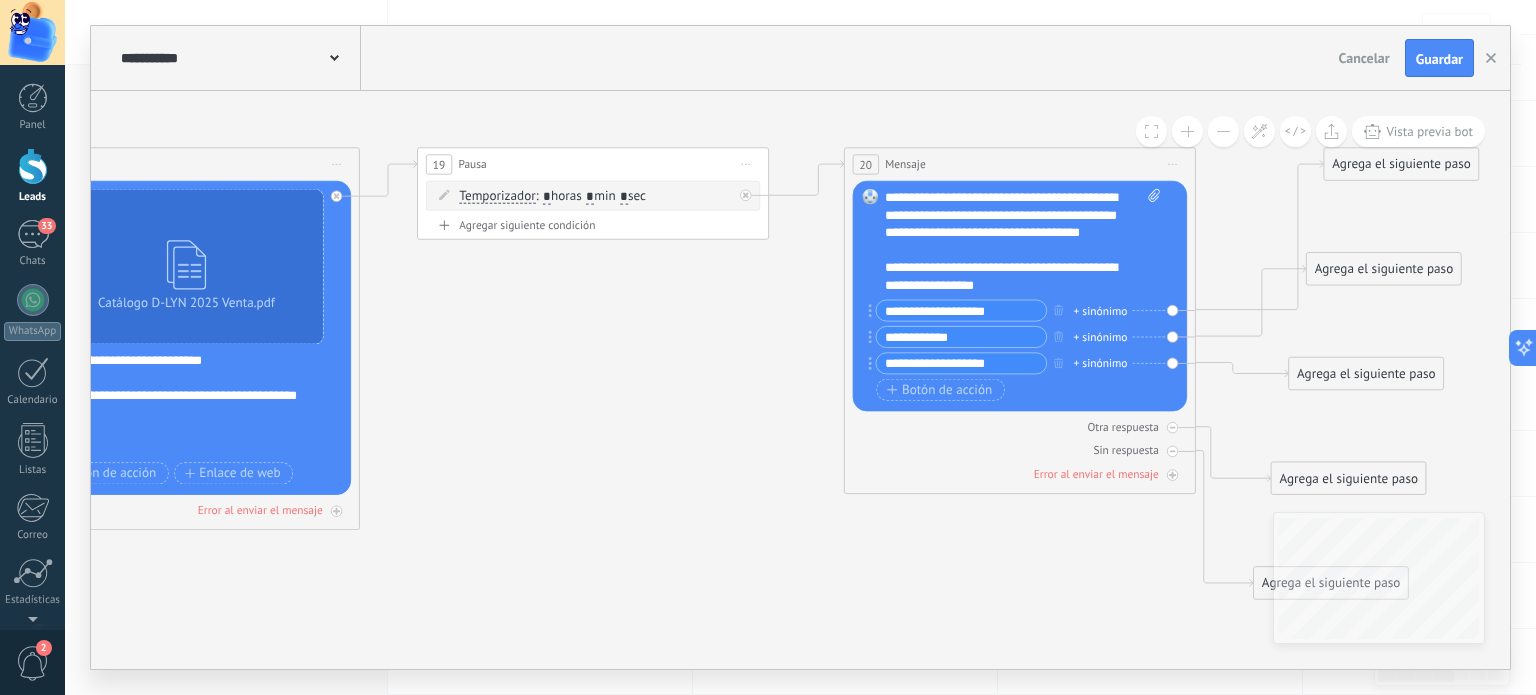 click 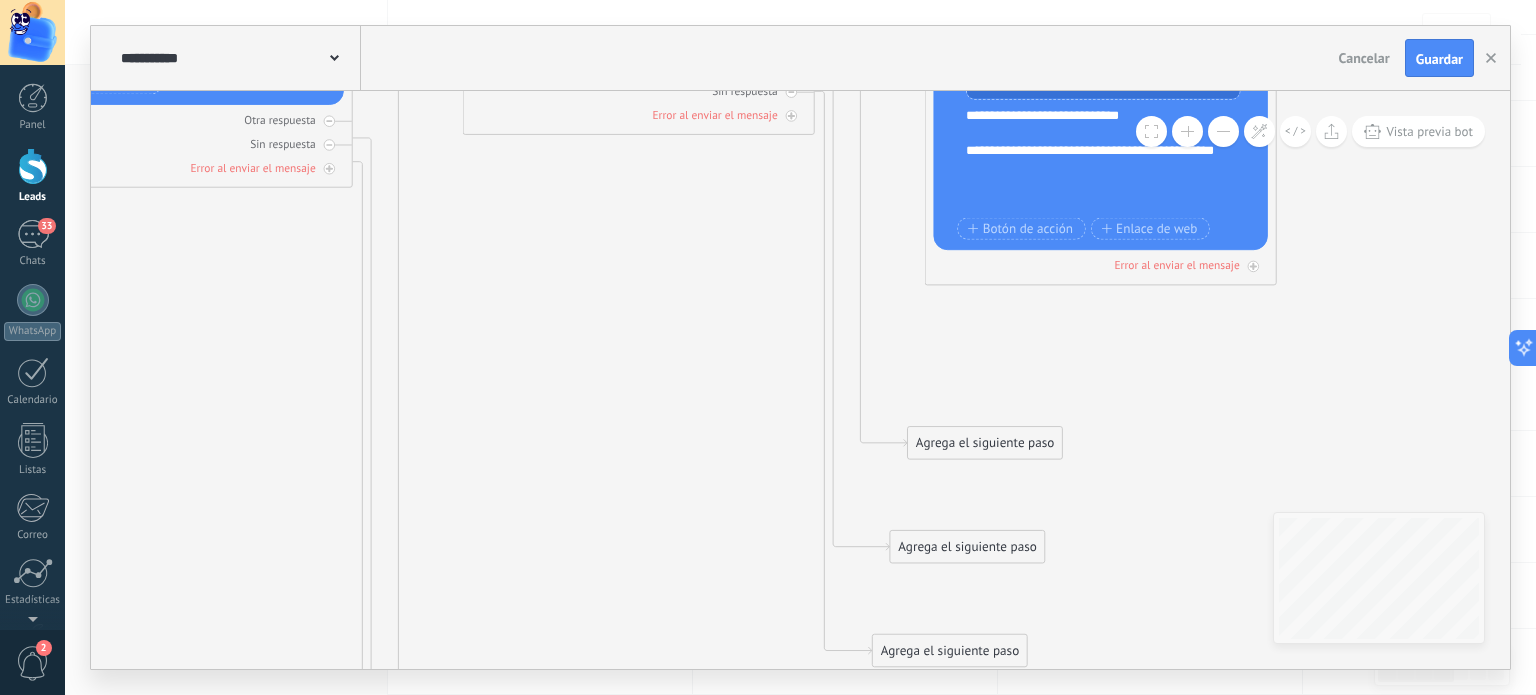 drag, startPoint x: 928, startPoint y: 499, endPoint x: 1322, endPoint y: 323, distance: 431.5229 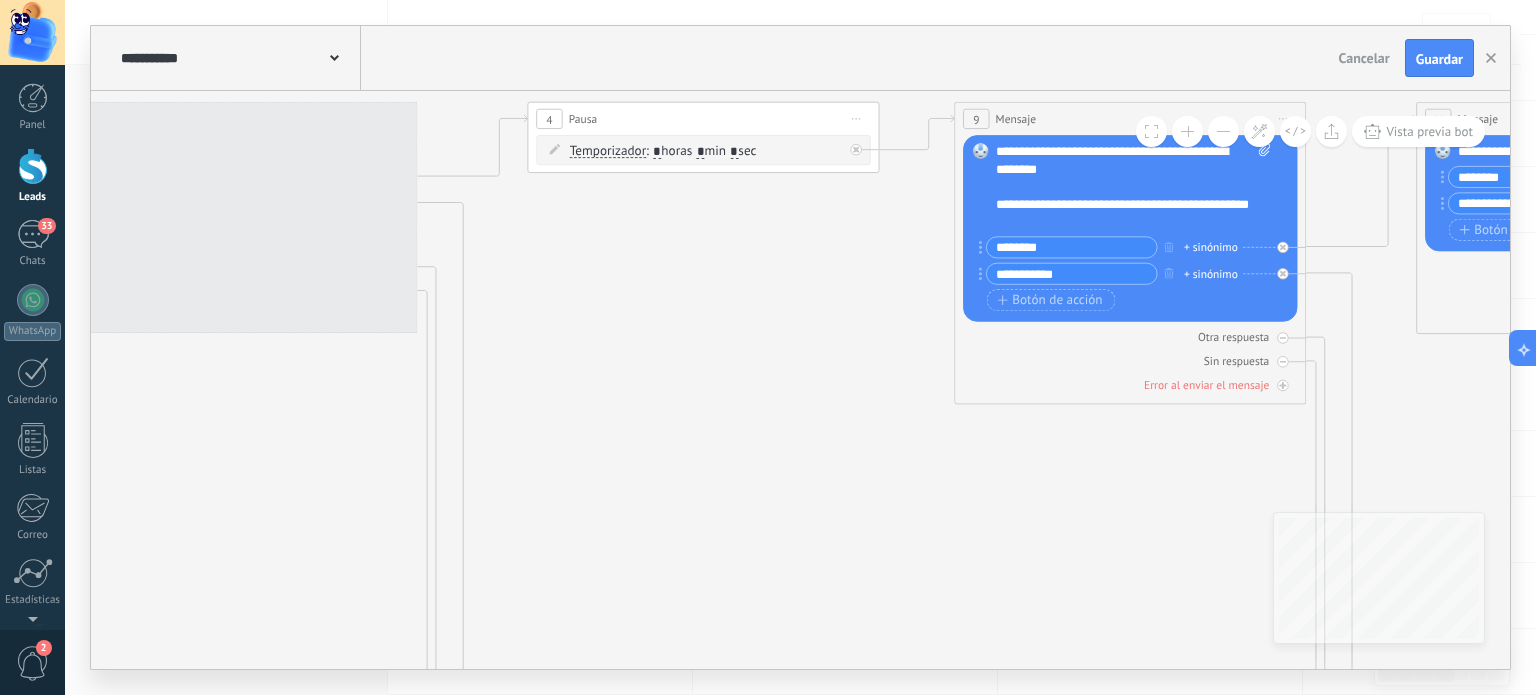 drag, startPoint x: 441, startPoint y: 354, endPoint x: 1532, endPoint y: 595, distance: 1117.3013 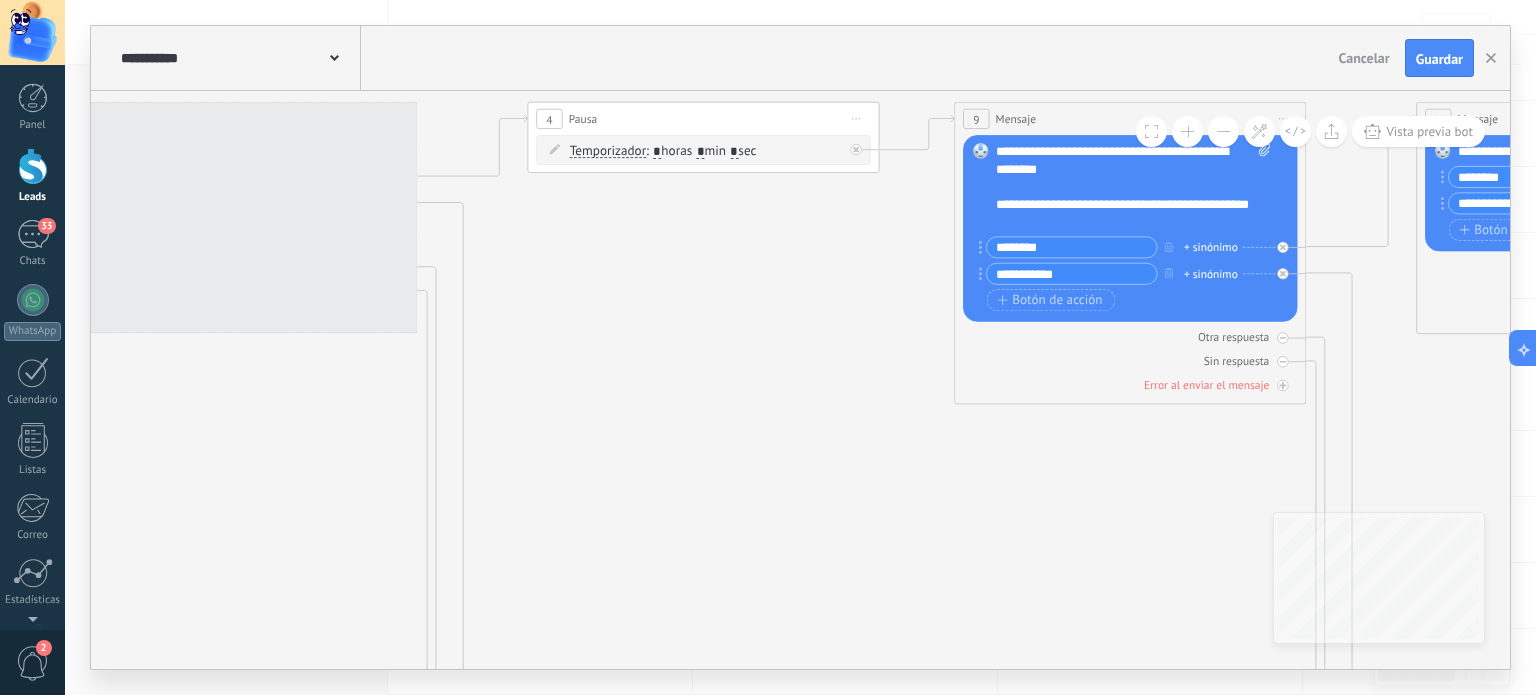 click on "**********" at bounding box center [800, 347] 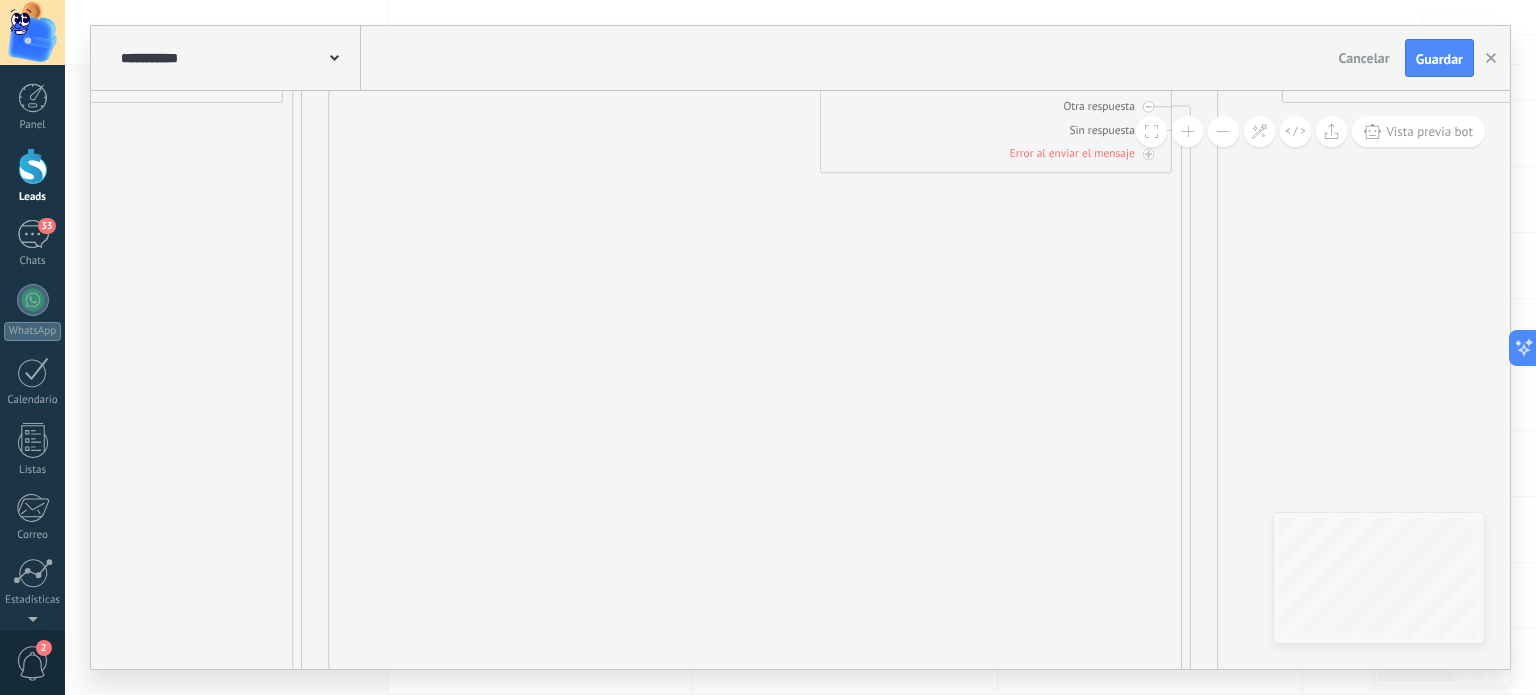 drag, startPoint x: 1270, startPoint y: 556, endPoint x: 966, endPoint y: 270, distance: 417.38712 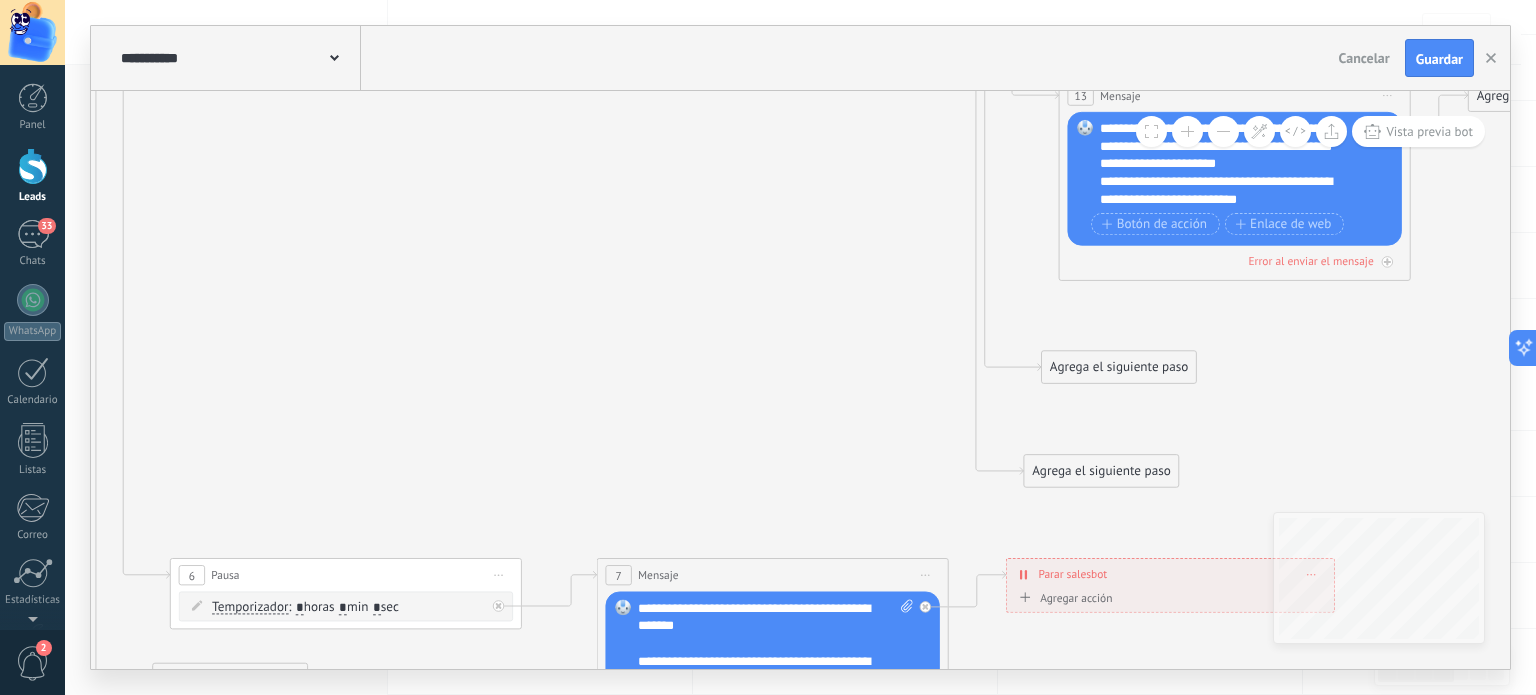 drag, startPoint x: 957, startPoint y: 159, endPoint x: 806, endPoint y: 381, distance: 268.4865 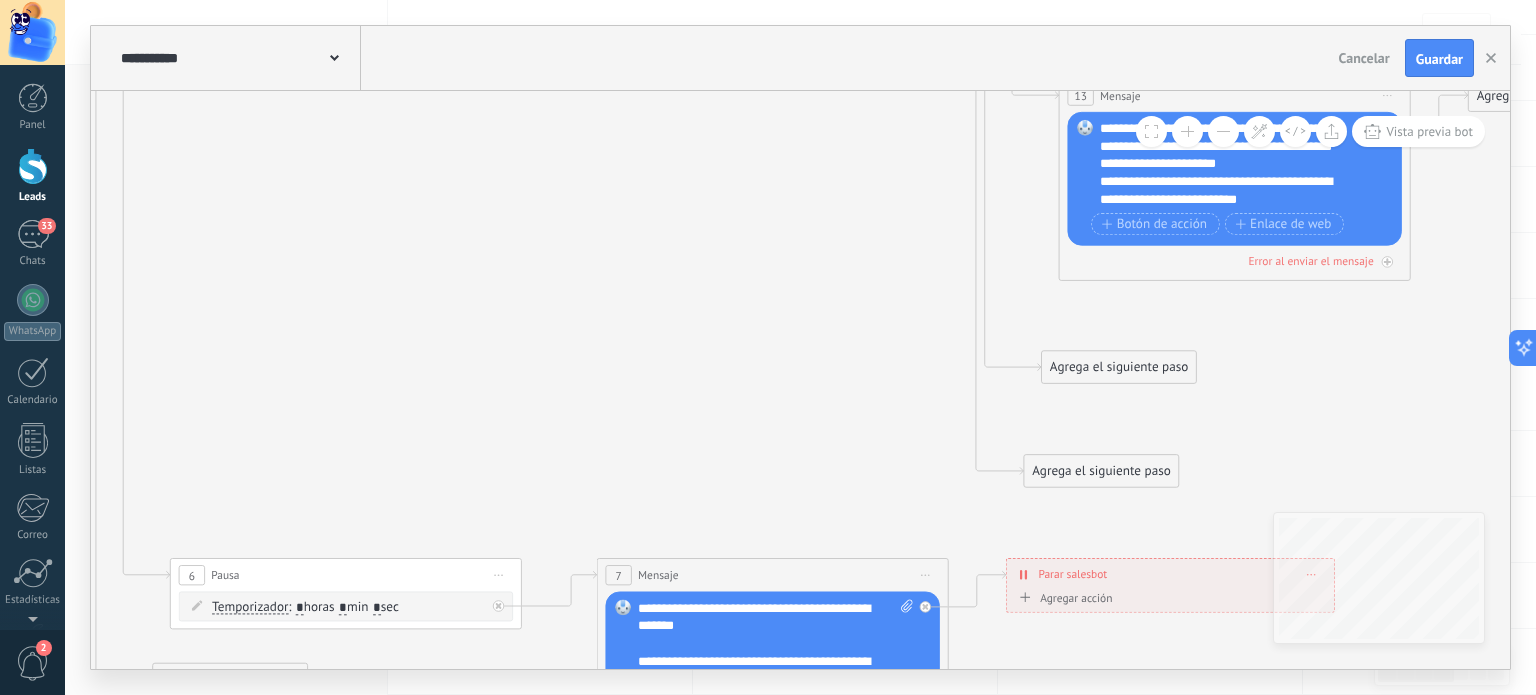 click 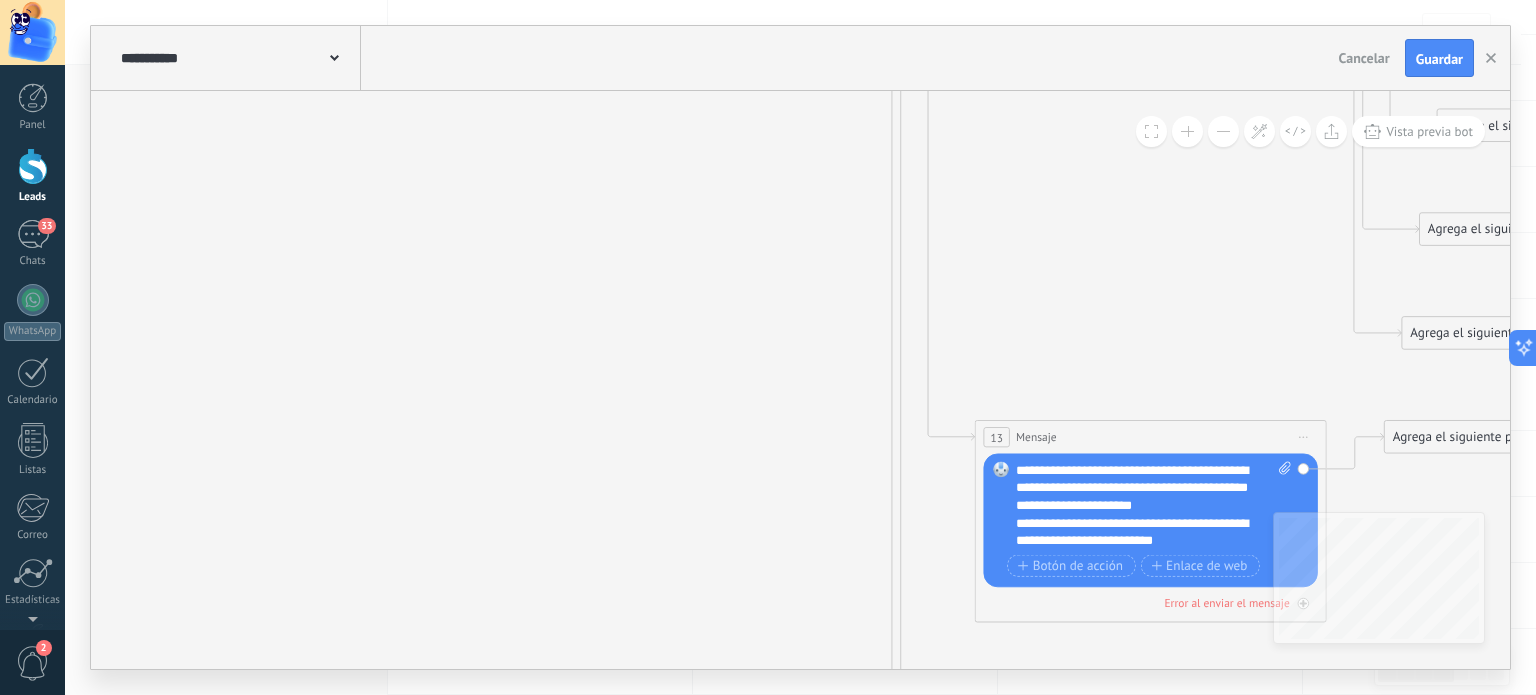 drag, startPoint x: 772, startPoint y: 246, endPoint x: 688, endPoint y: 575, distance: 339.5541 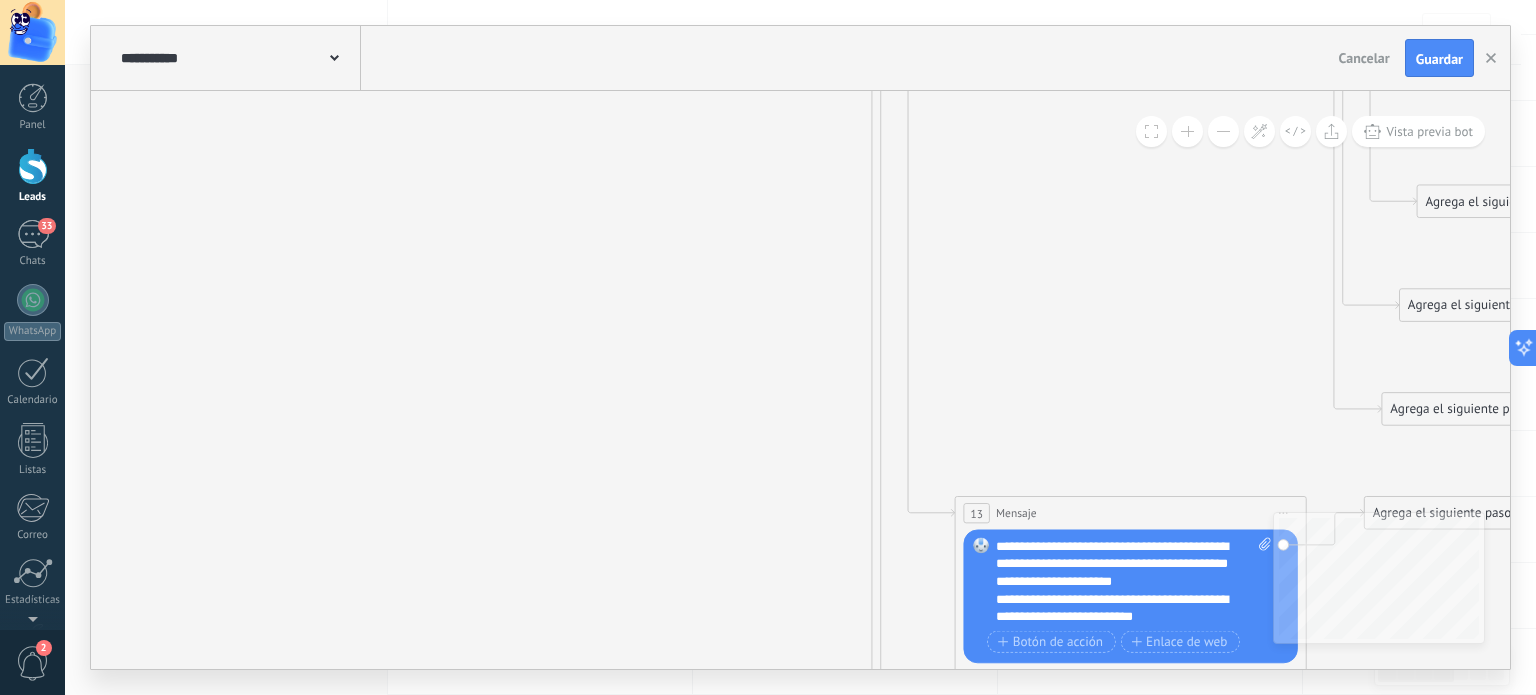 drag, startPoint x: 831, startPoint y: 592, endPoint x: 835, endPoint y: 608, distance: 16.492422 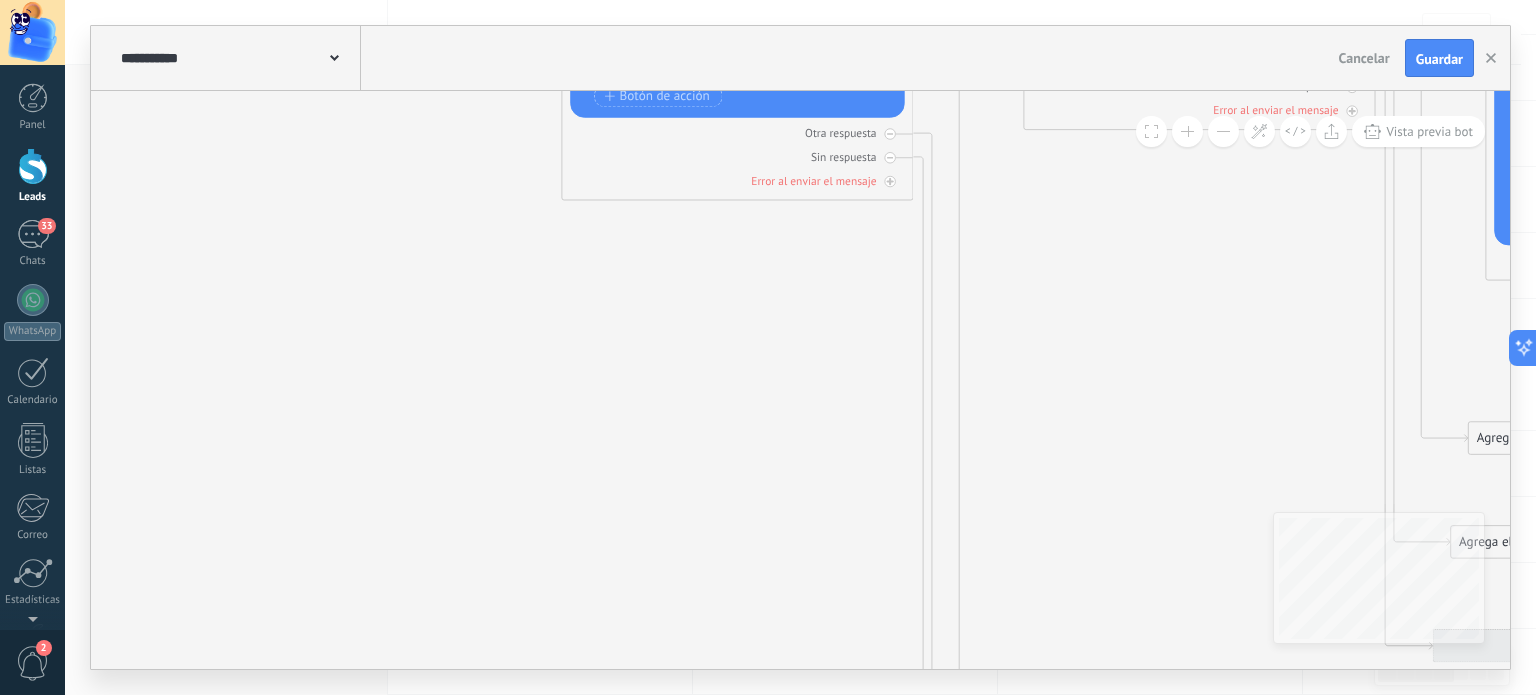 drag, startPoint x: 740, startPoint y: 650, endPoint x: 605, endPoint y: 298, distance: 377 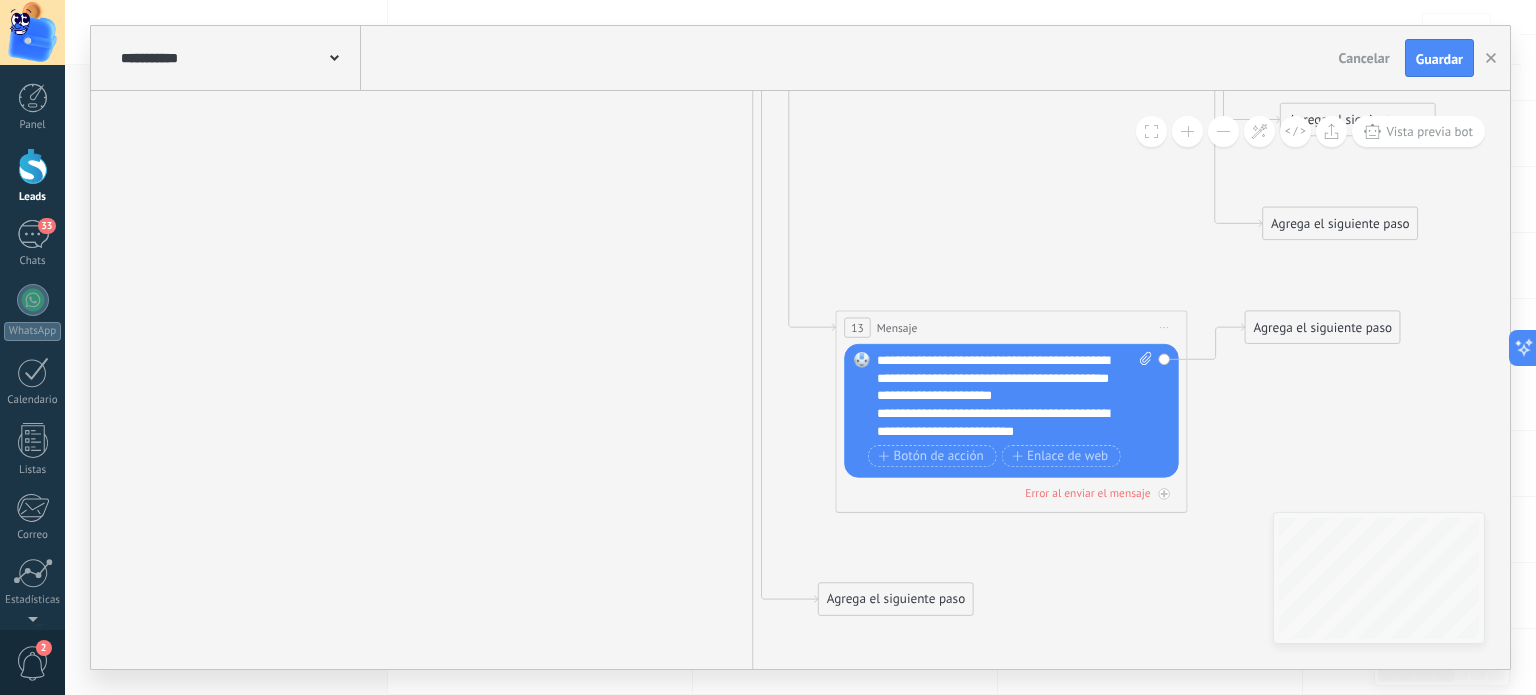 drag, startPoint x: 776, startPoint y: 579, endPoint x: 605, endPoint y: 157, distance: 455.32956 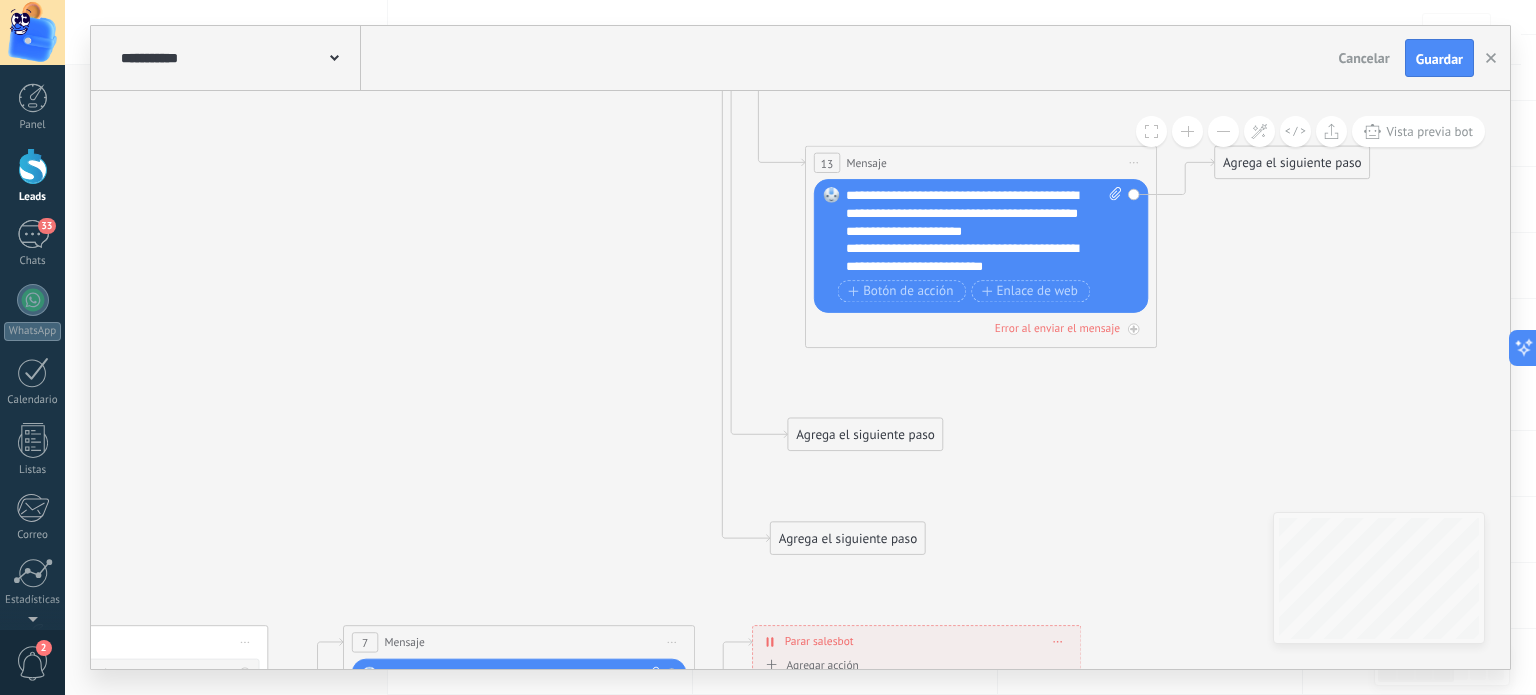 drag, startPoint x: 600, startPoint y: 454, endPoint x: 572, endPoint y: 290, distance: 166.37308 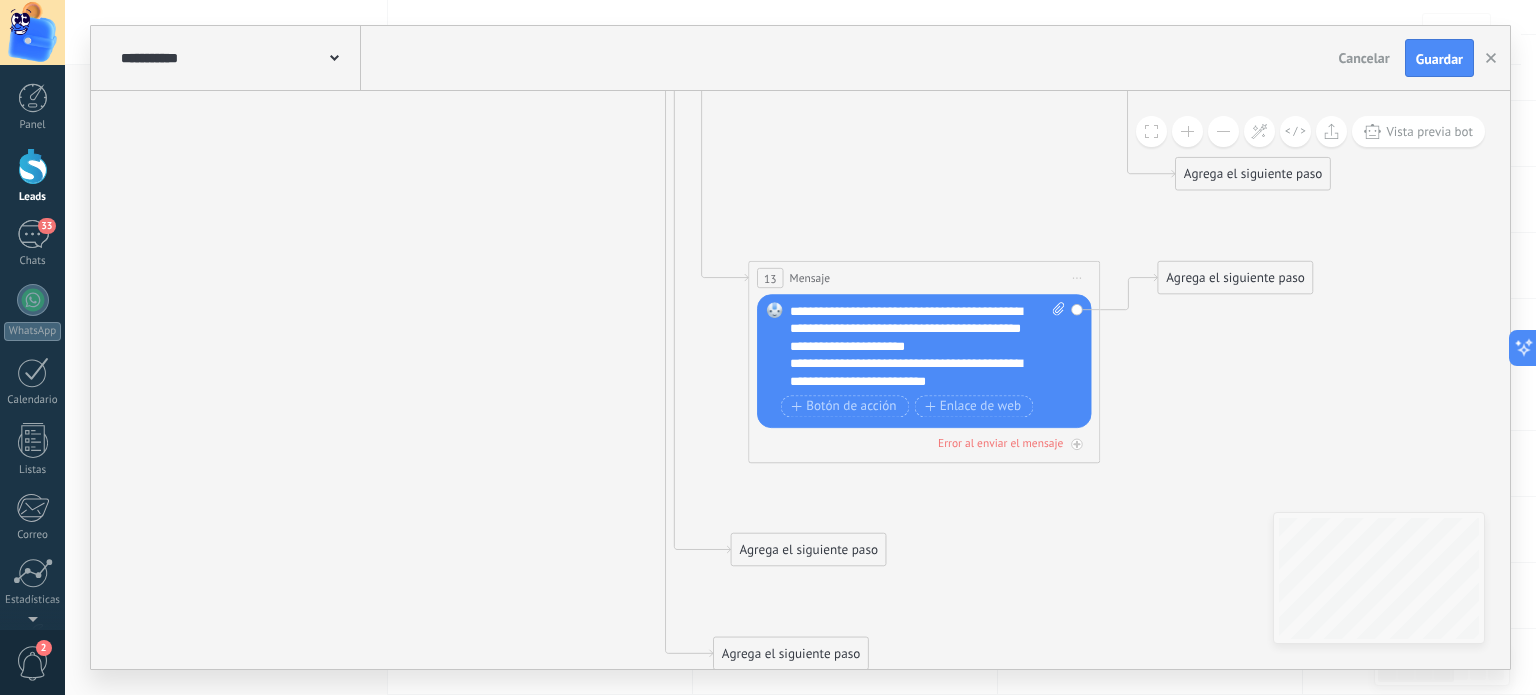 click on "**********" at bounding box center [800, 380] 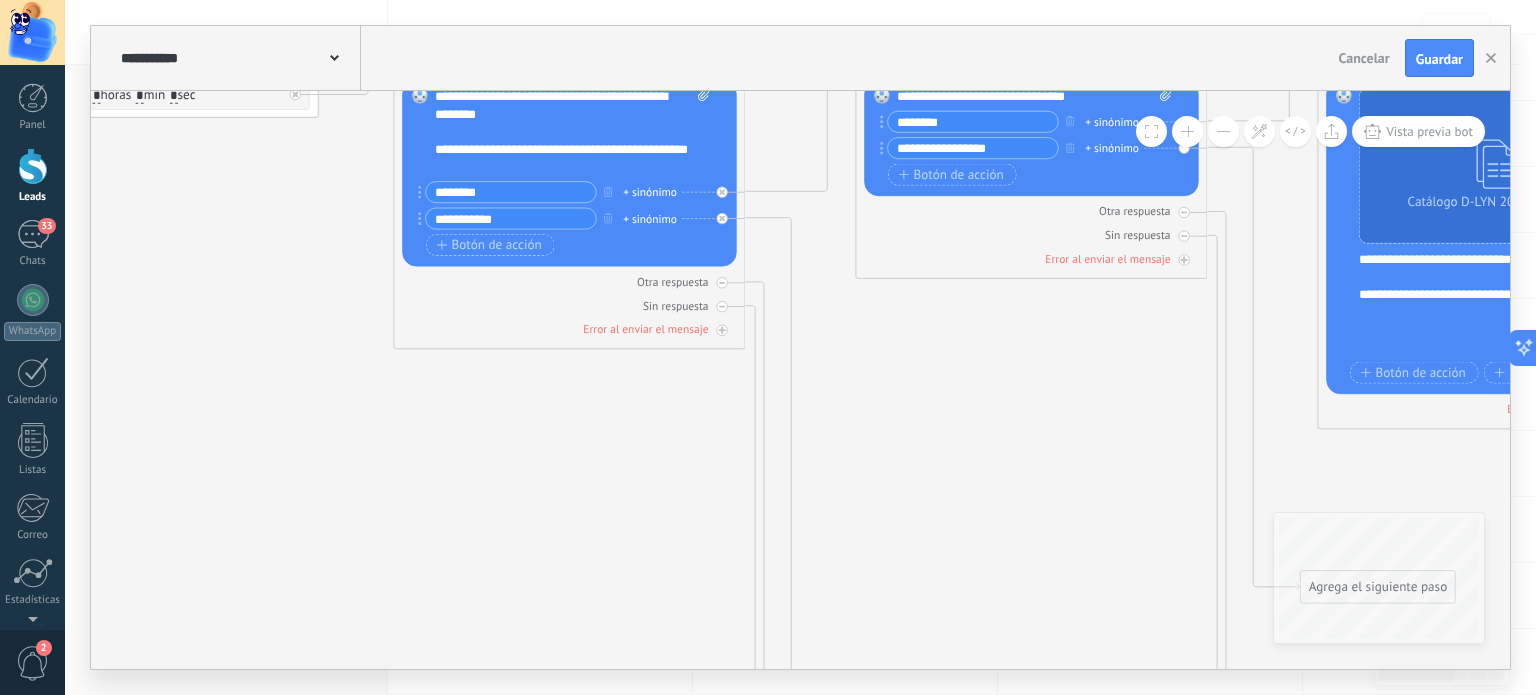 drag, startPoint x: 757, startPoint y: 135, endPoint x: 931, endPoint y: 631, distance: 525.6348 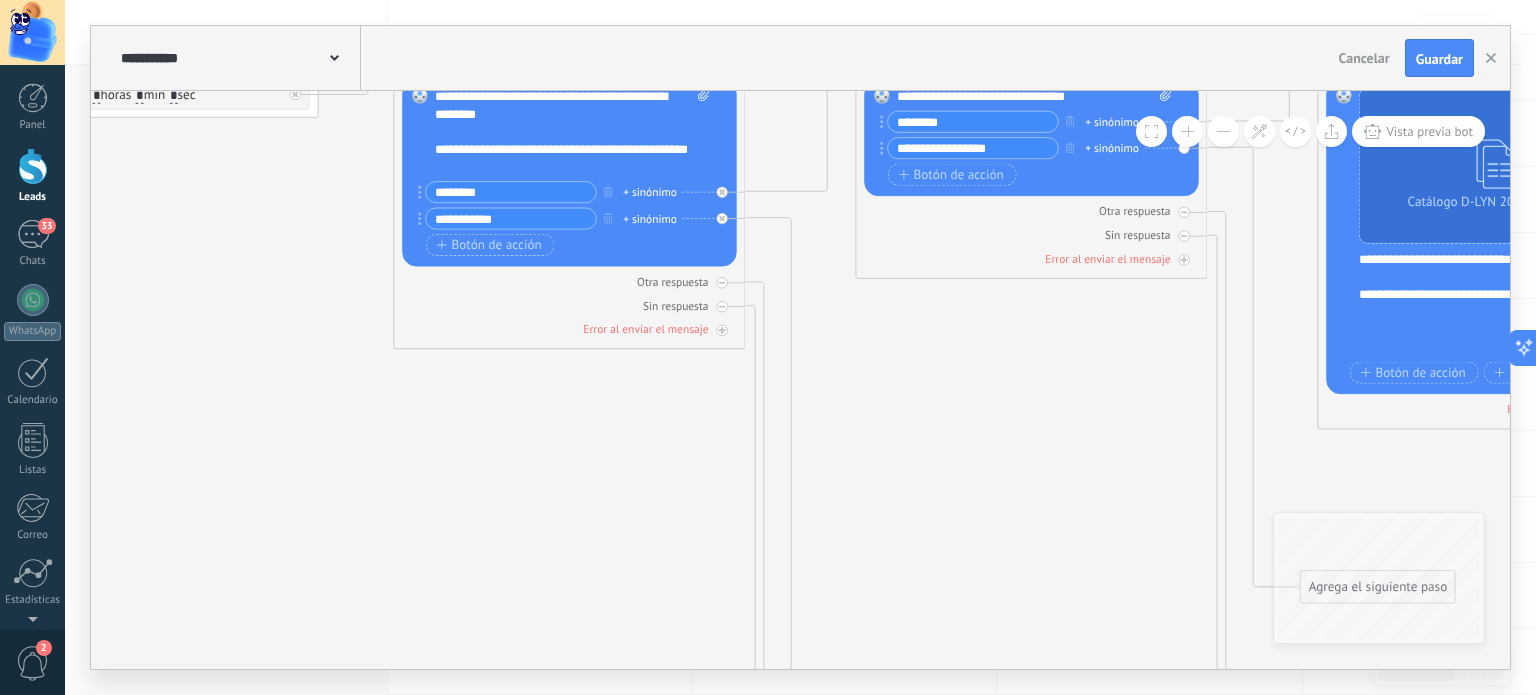 click 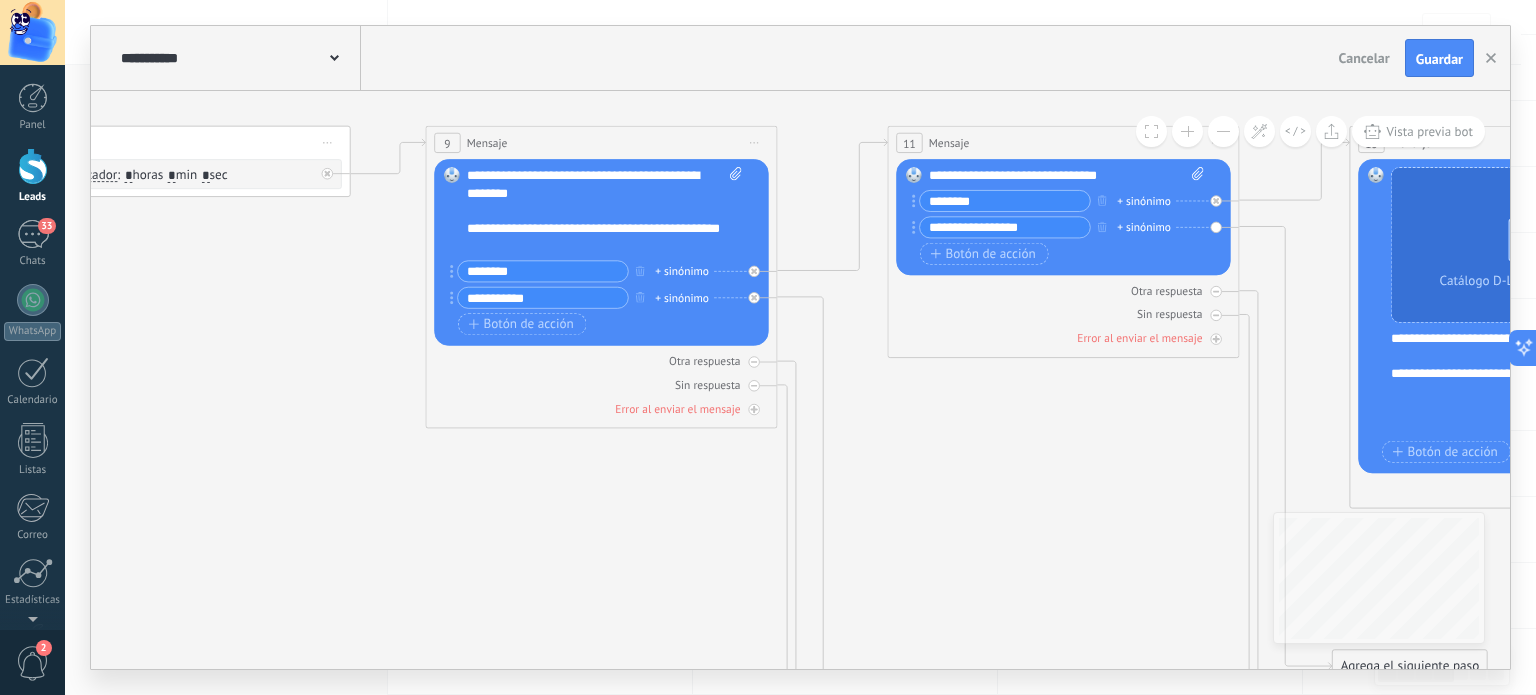 drag, startPoint x: 296, startPoint y: 287, endPoint x: 328, endPoint y: 367, distance: 86.162636 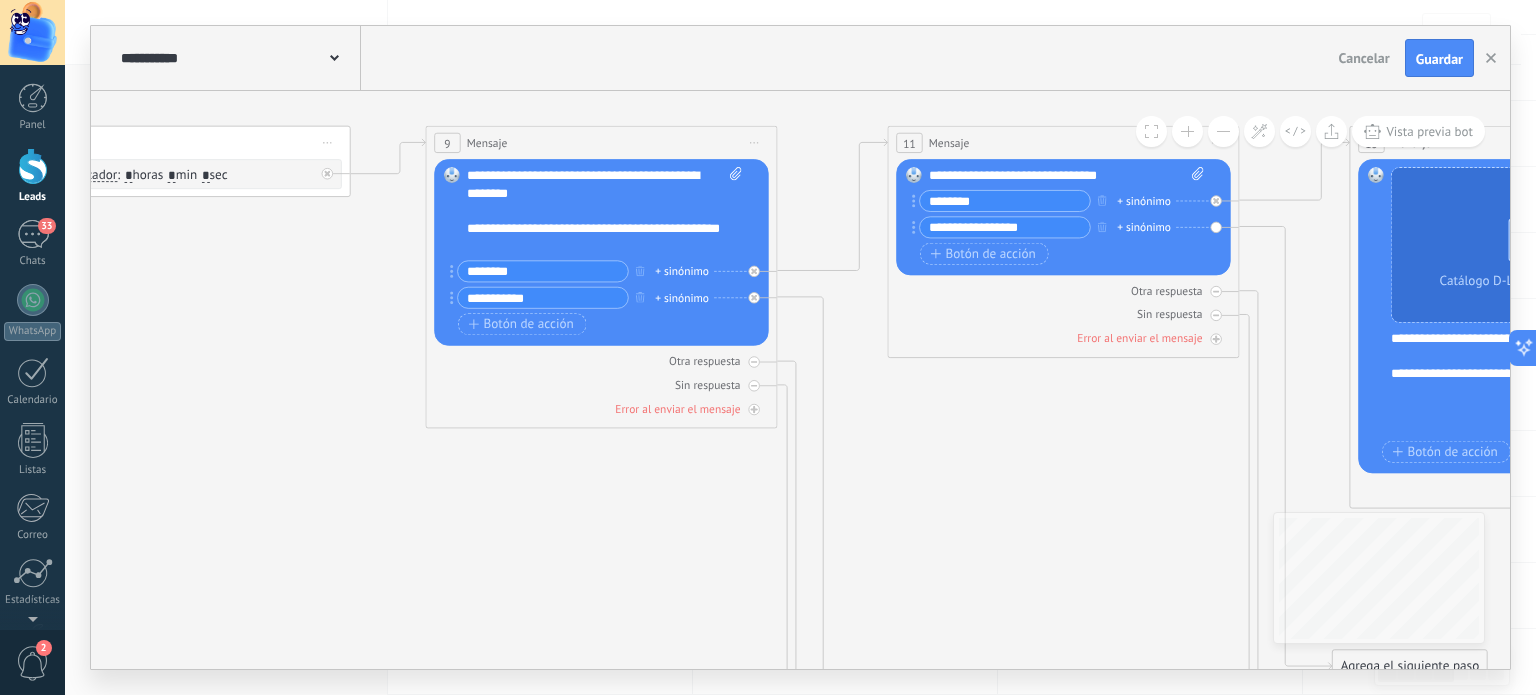 click 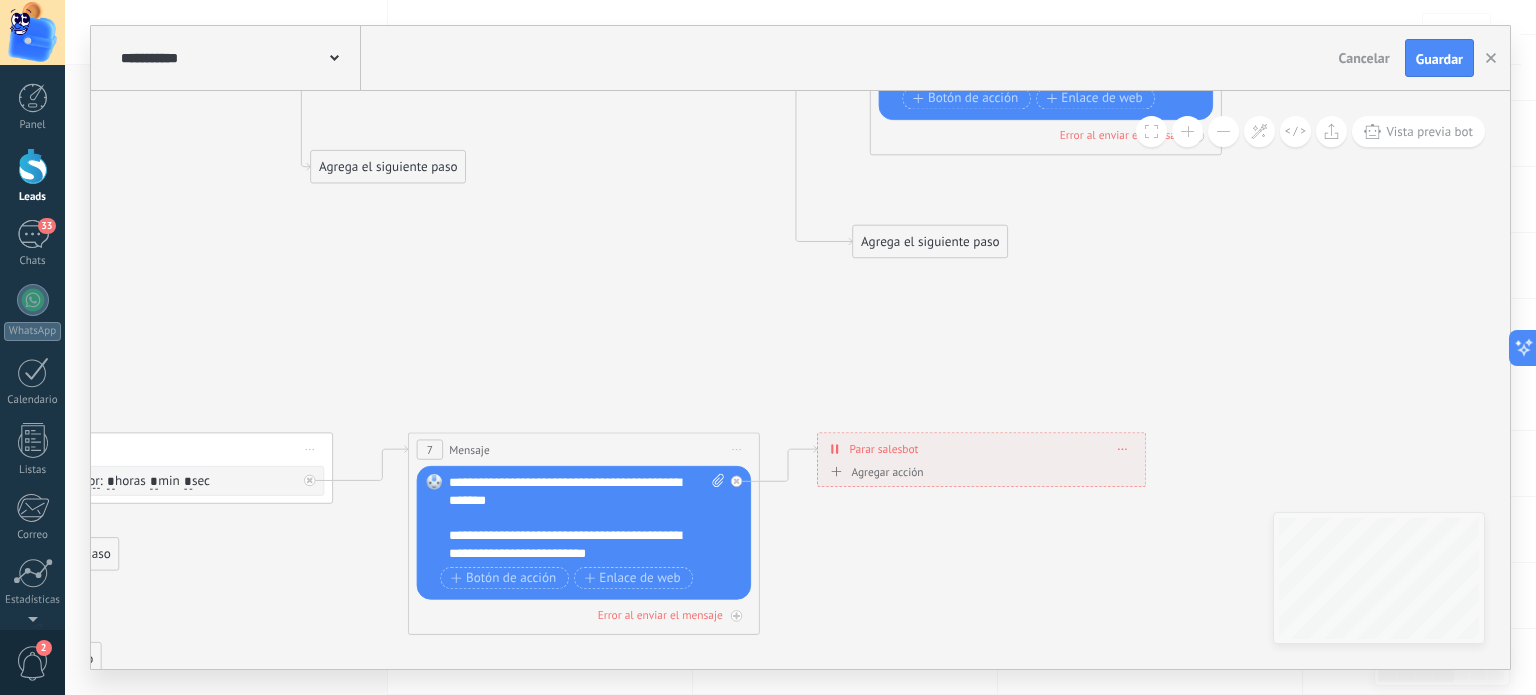 drag, startPoint x: 968, startPoint y: 343, endPoint x: 423, endPoint y: 151, distance: 577.8313 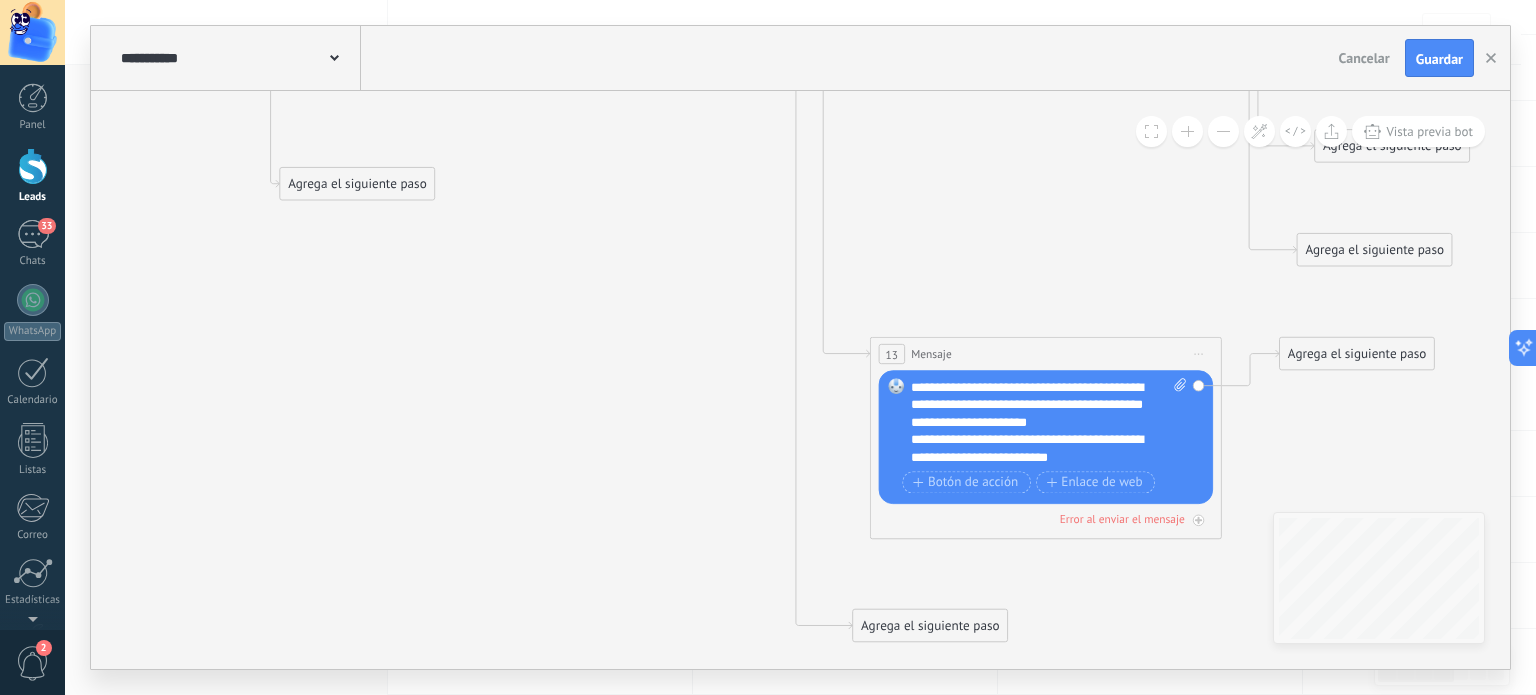 drag, startPoint x: 385, startPoint y: 539, endPoint x: 376, endPoint y: 184, distance: 355.11407 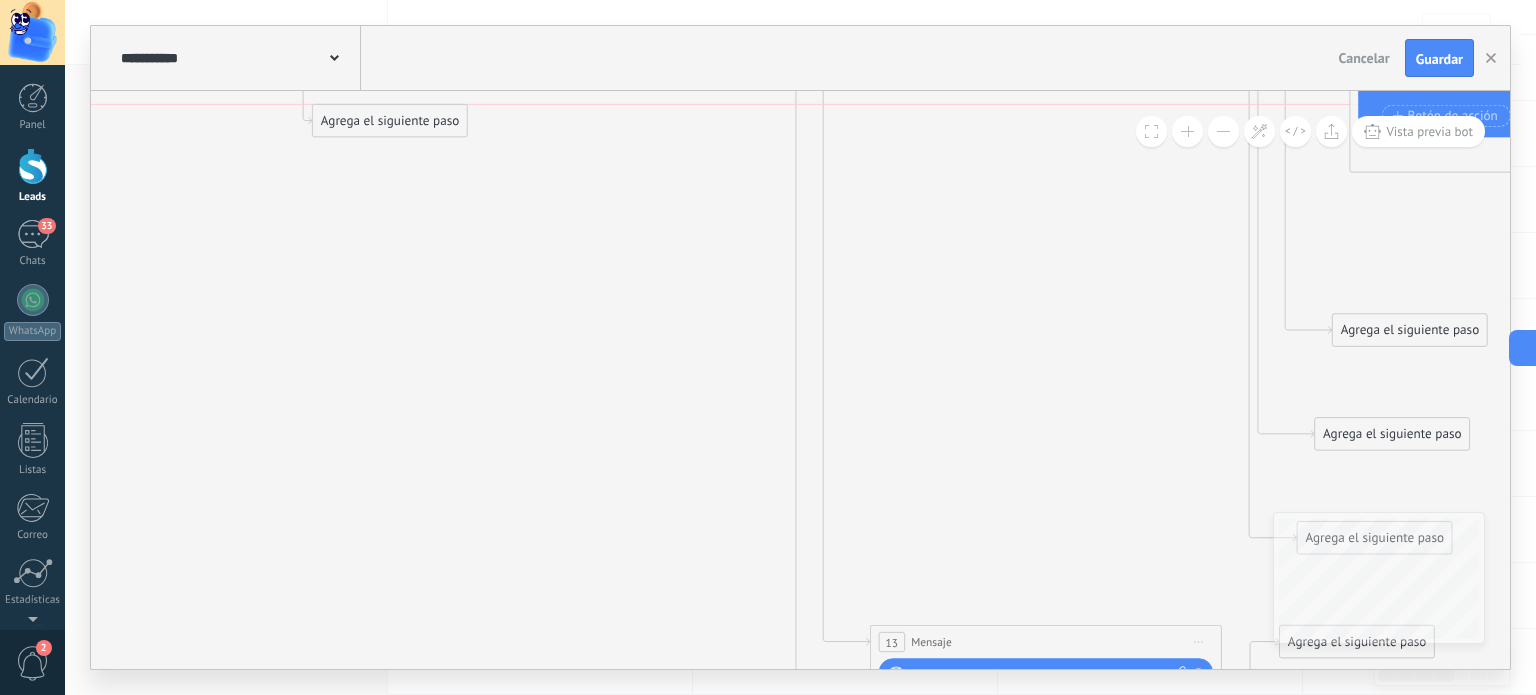 drag, startPoint x: 408, startPoint y: 348, endPoint x: 446, endPoint y: 119, distance: 232.13142 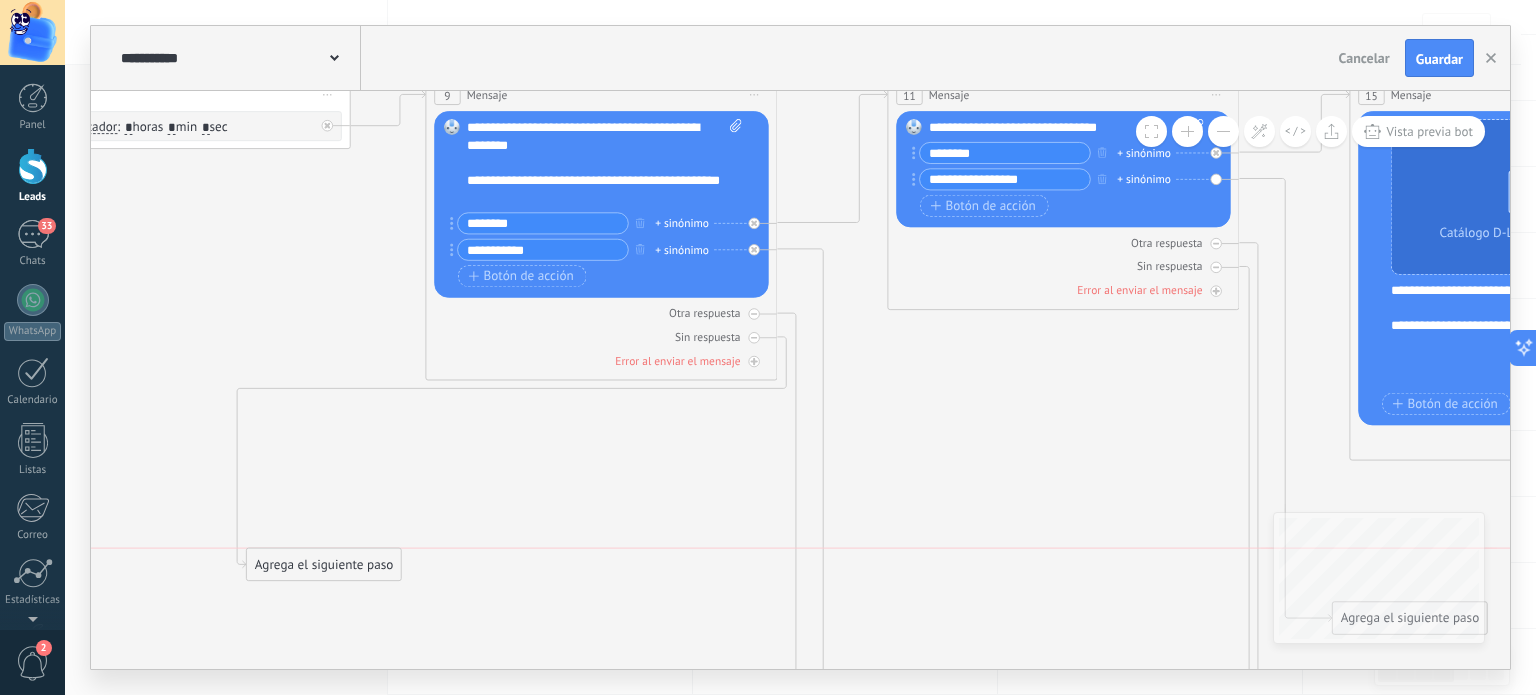 drag, startPoint x: 390, startPoint y: 424, endPoint x: 323, endPoint y: 579, distance: 168.86089 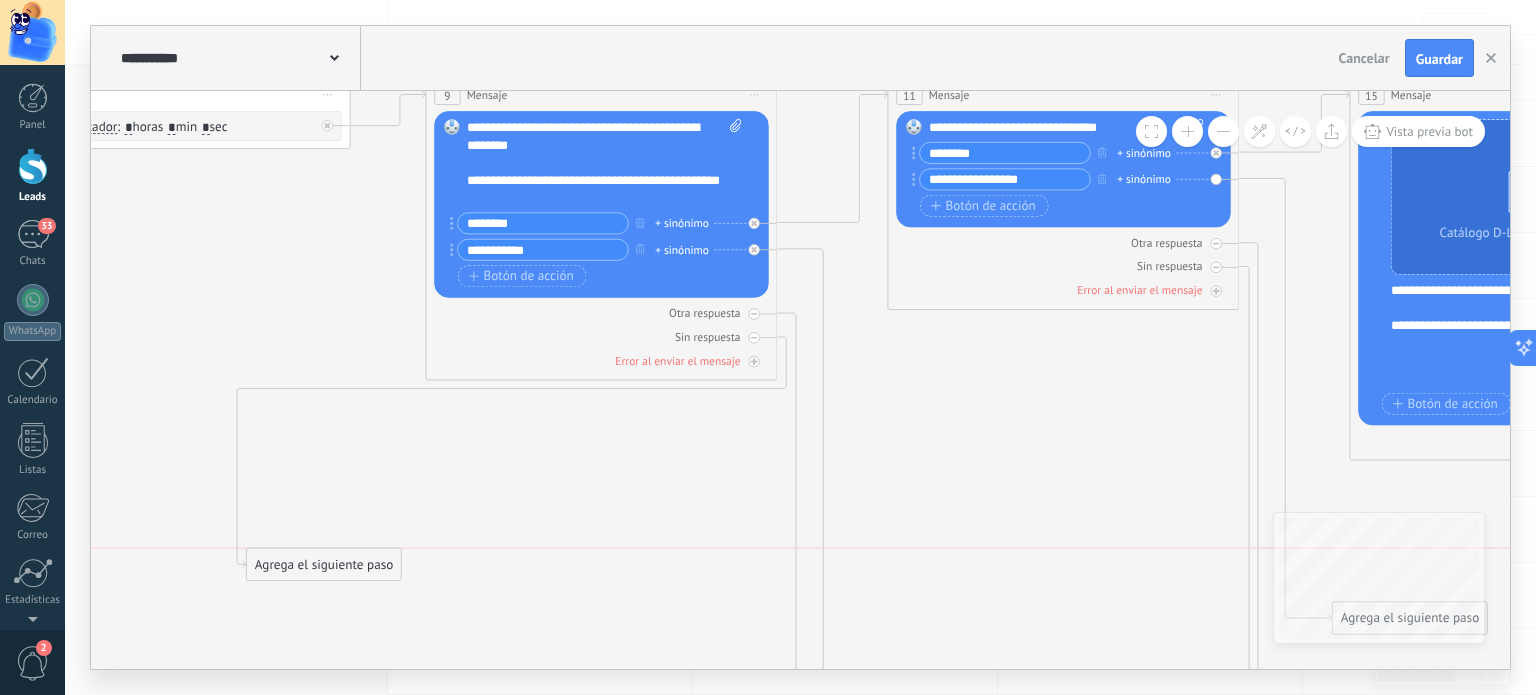 click on "Agrega el siguiente paso" at bounding box center (324, 564) 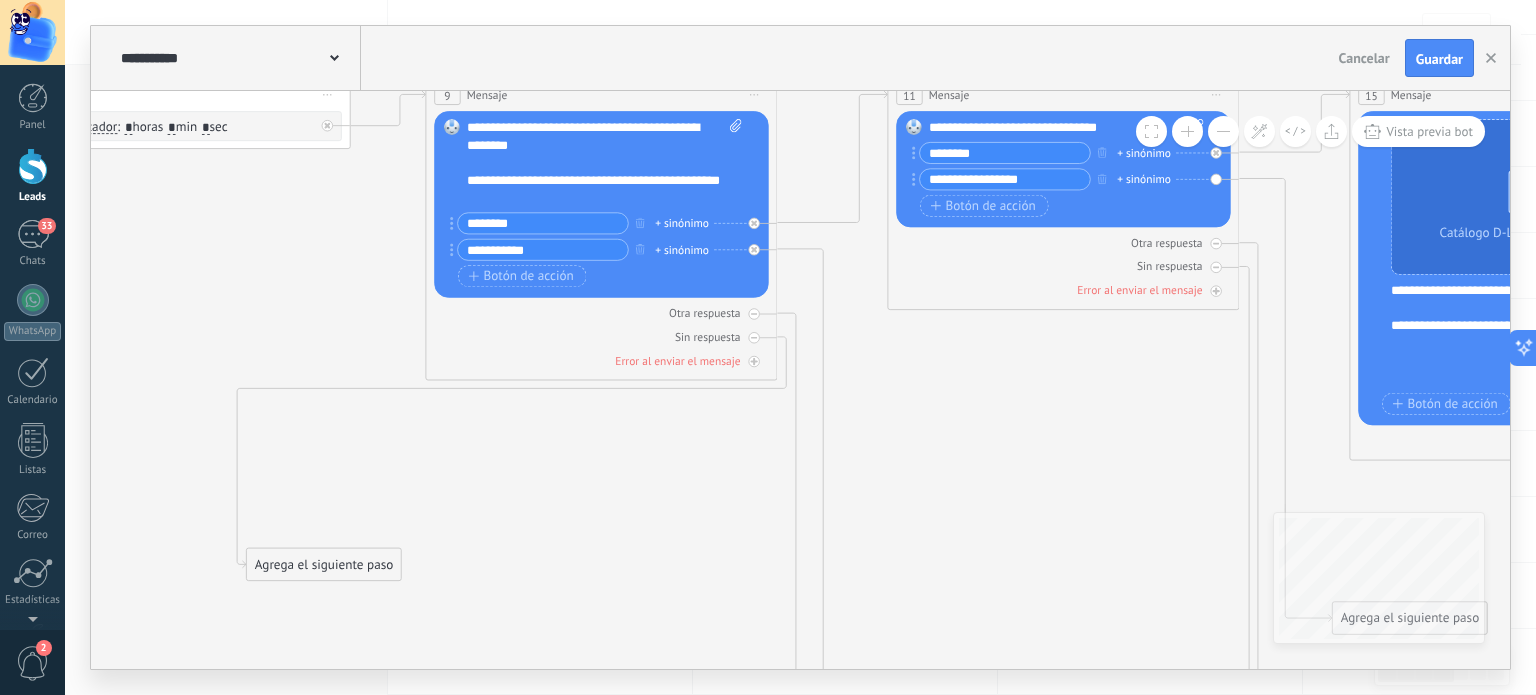 click on "Agrega el siguiente paso" at bounding box center [324, 564] 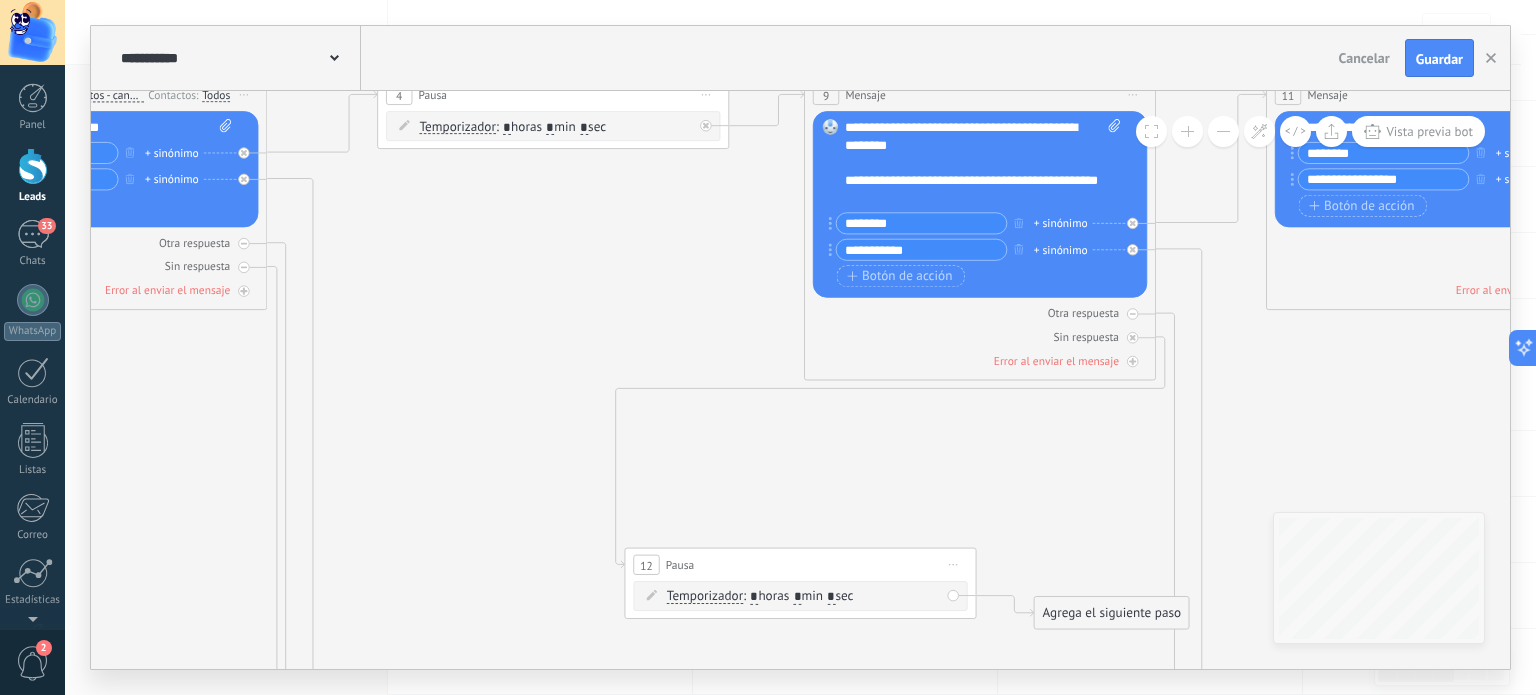 click on "*" at bounding box center (798, 598) 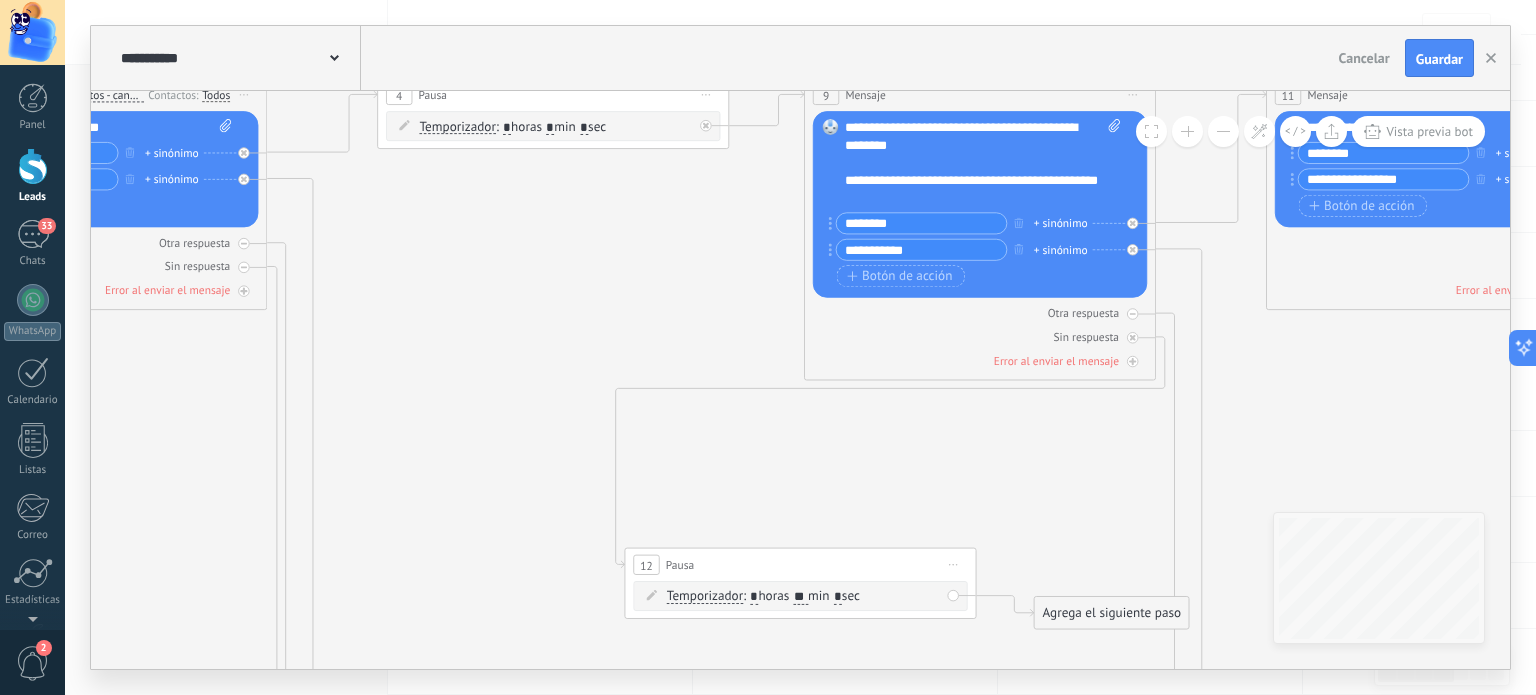 type on "**" 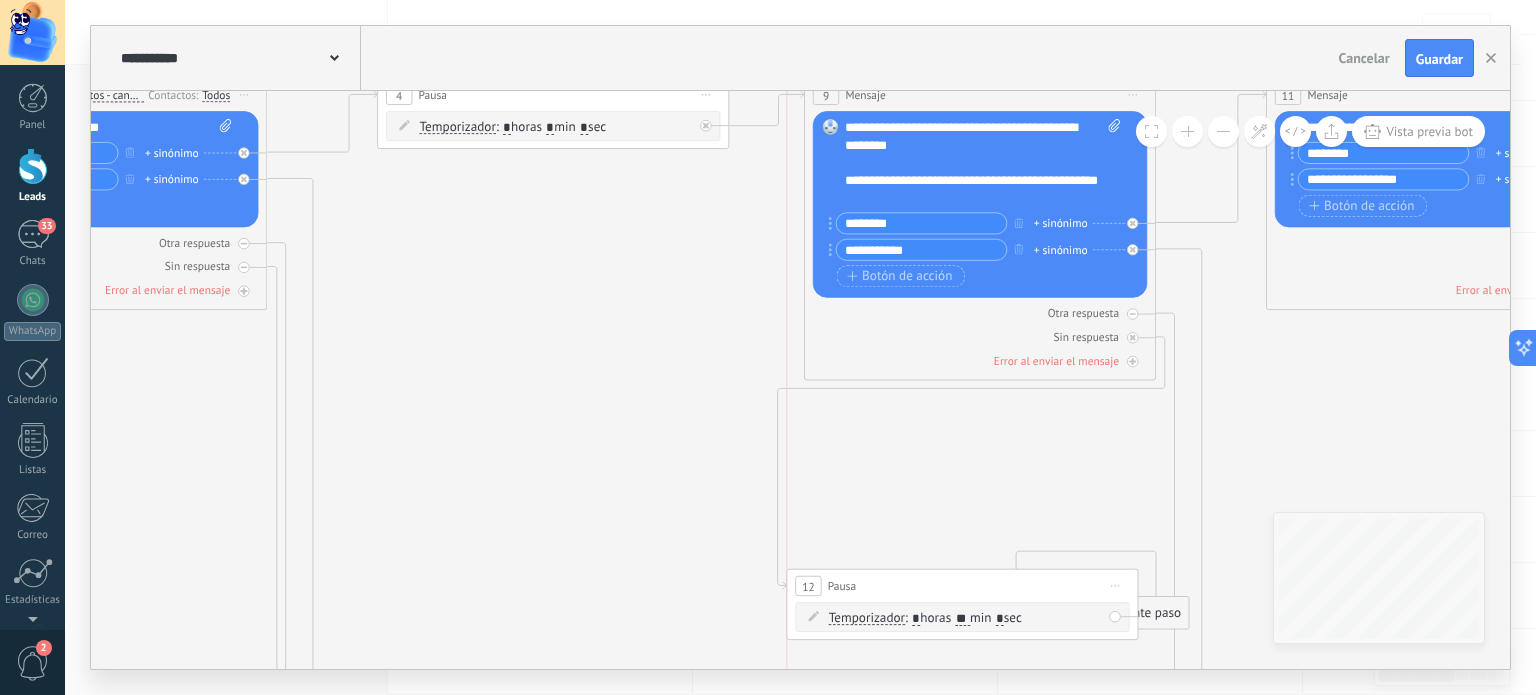 drag, startPoint x: 909, startPoint y: 571, endPoint x: 1072, endPoint y: 597, distance: 165.0606 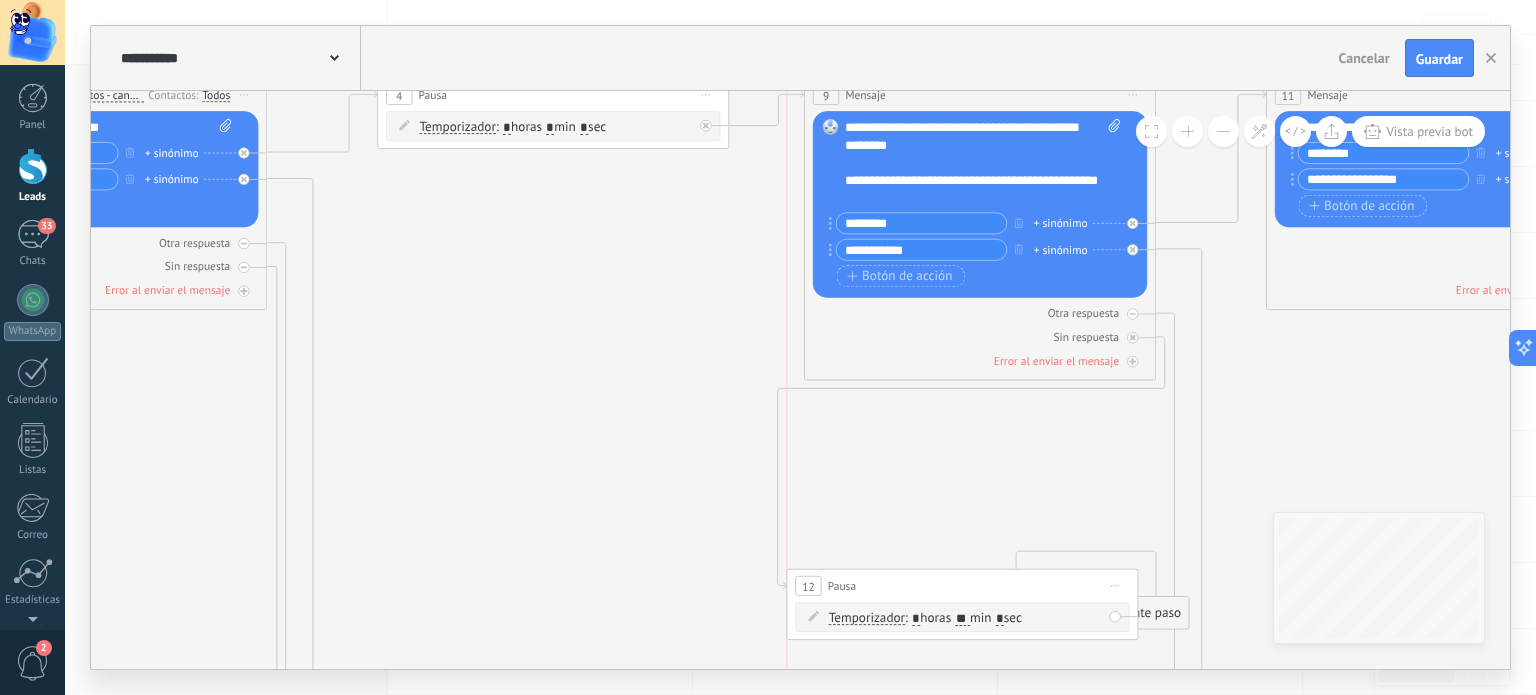 click on "12
Pausa
*****
Iniciar vista previa aquí
Cambiar nombre
Duplicar
Borrar" at bounding box center [962, 586] 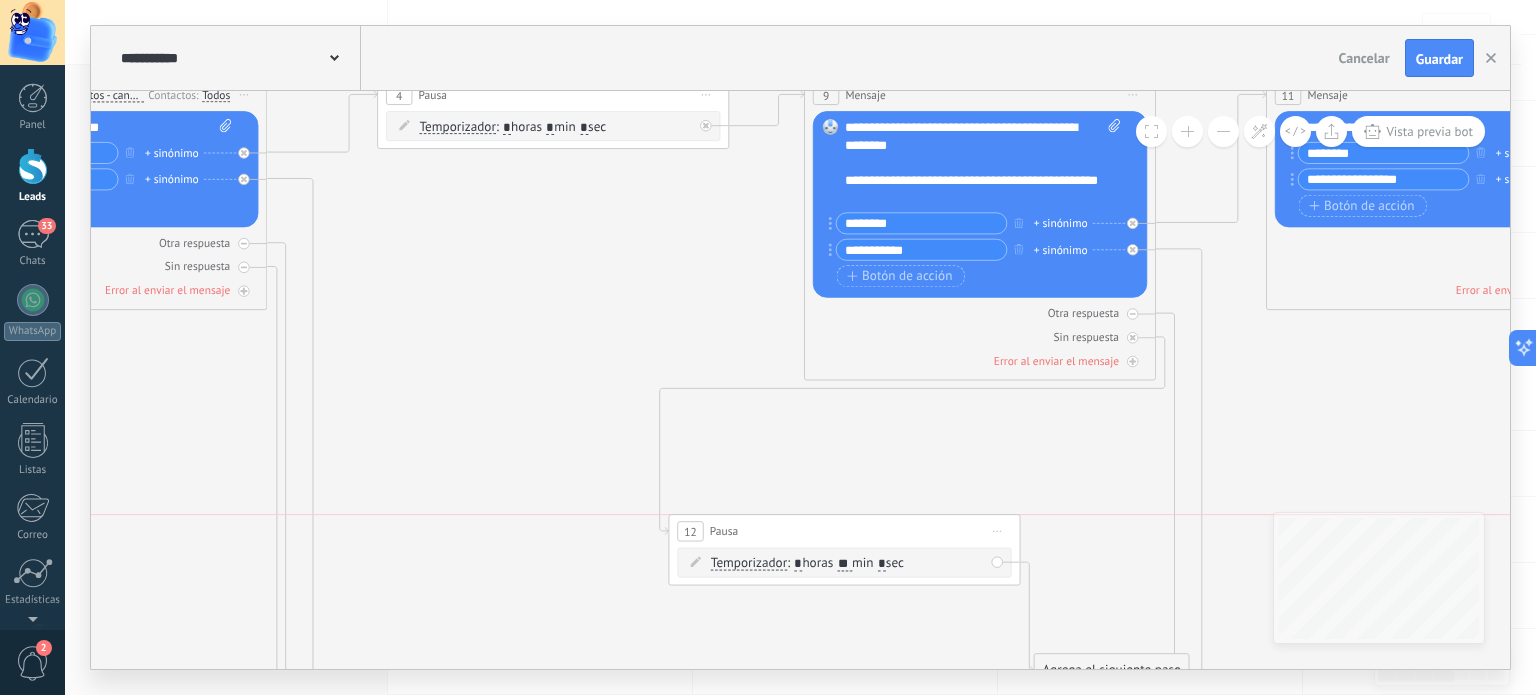 drag, startPoint x: 1011, startPoint y: 585, endPoint x: 891, endPoint y: 523, distance: 135.07036 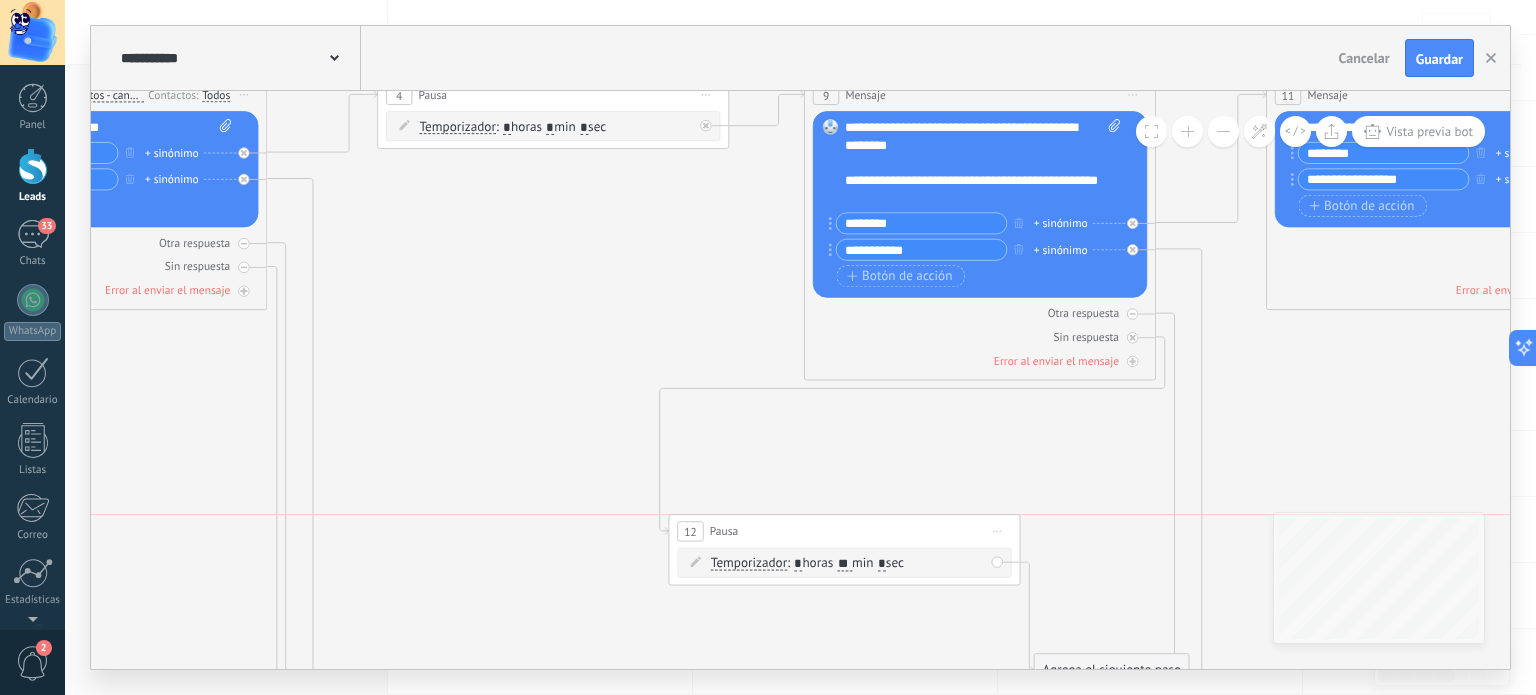 click on "12
Pausa
*****
Iniciar vista previa aquí
Cambiar nombre
Duplicar
Borrar" at bounding box center [844, 531] 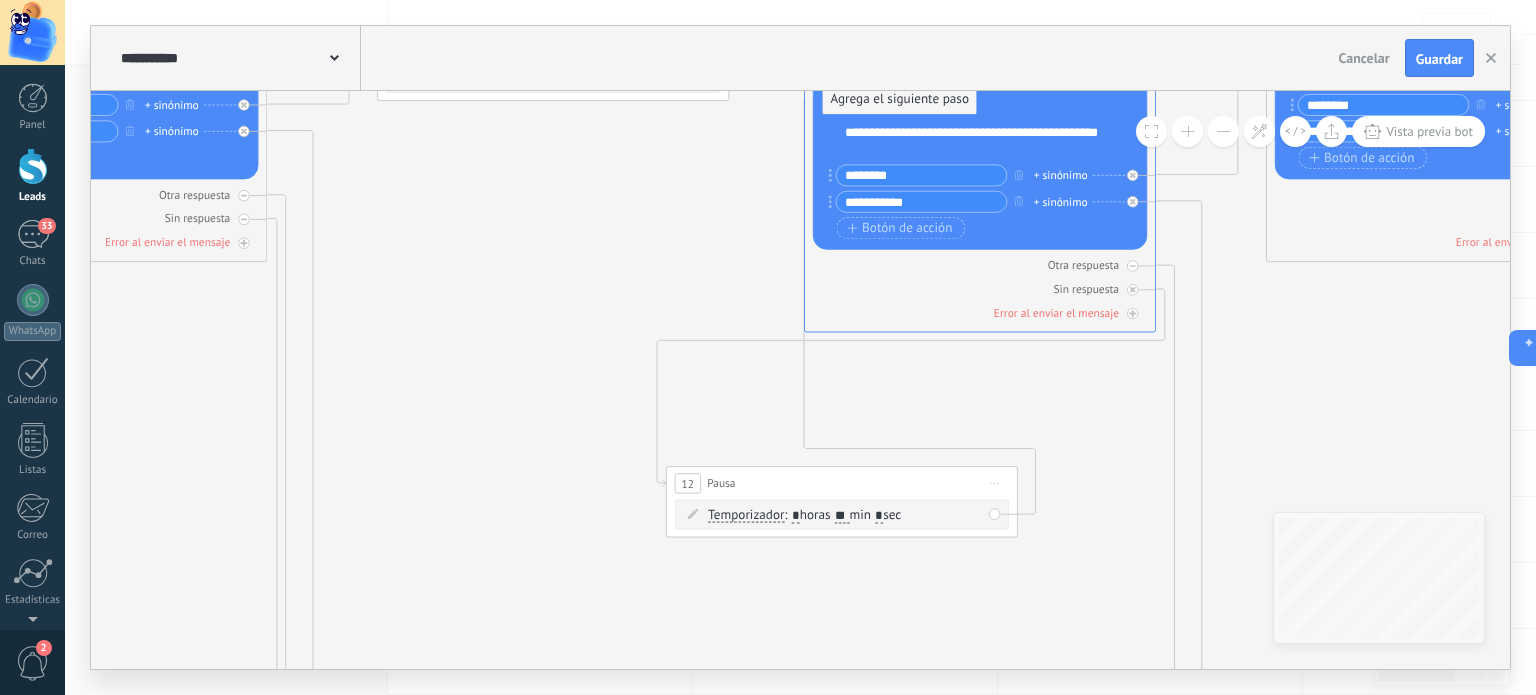 drag, startPoint x: 1108, startPoint y: 627, endPoint x: 897, endPoint y: 103, distance: 564.8867 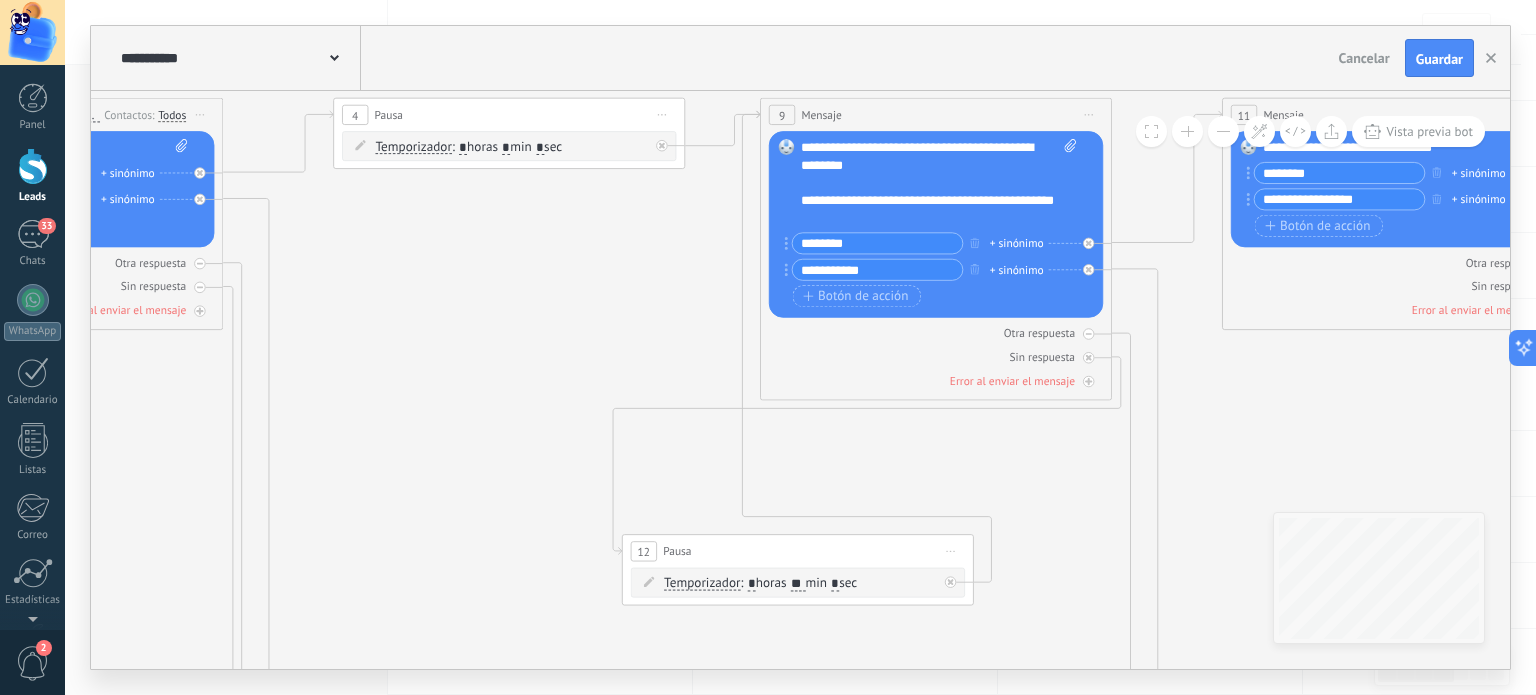 drag, startPoint x: 1037, startPoint y: 391, endPoint x: 993, endPoint y: 459, distance: 80.99383 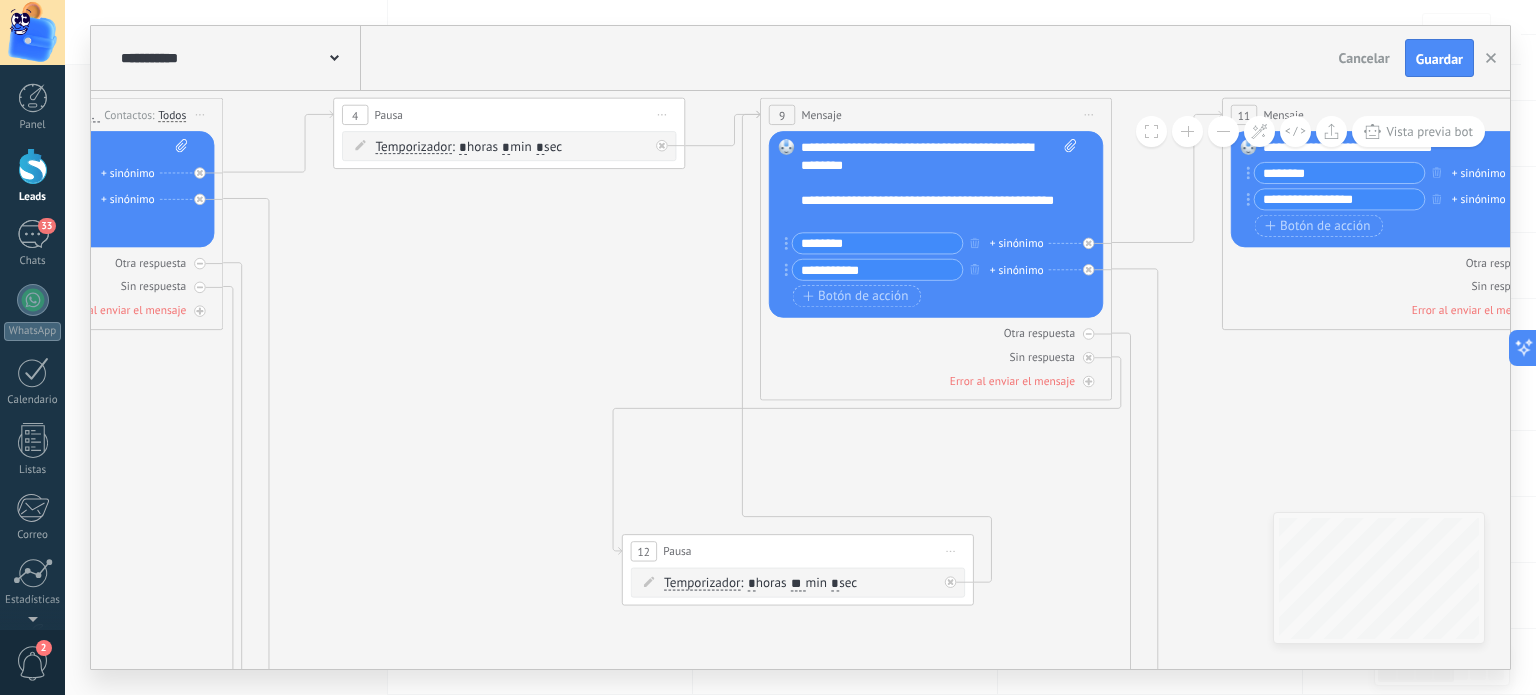click 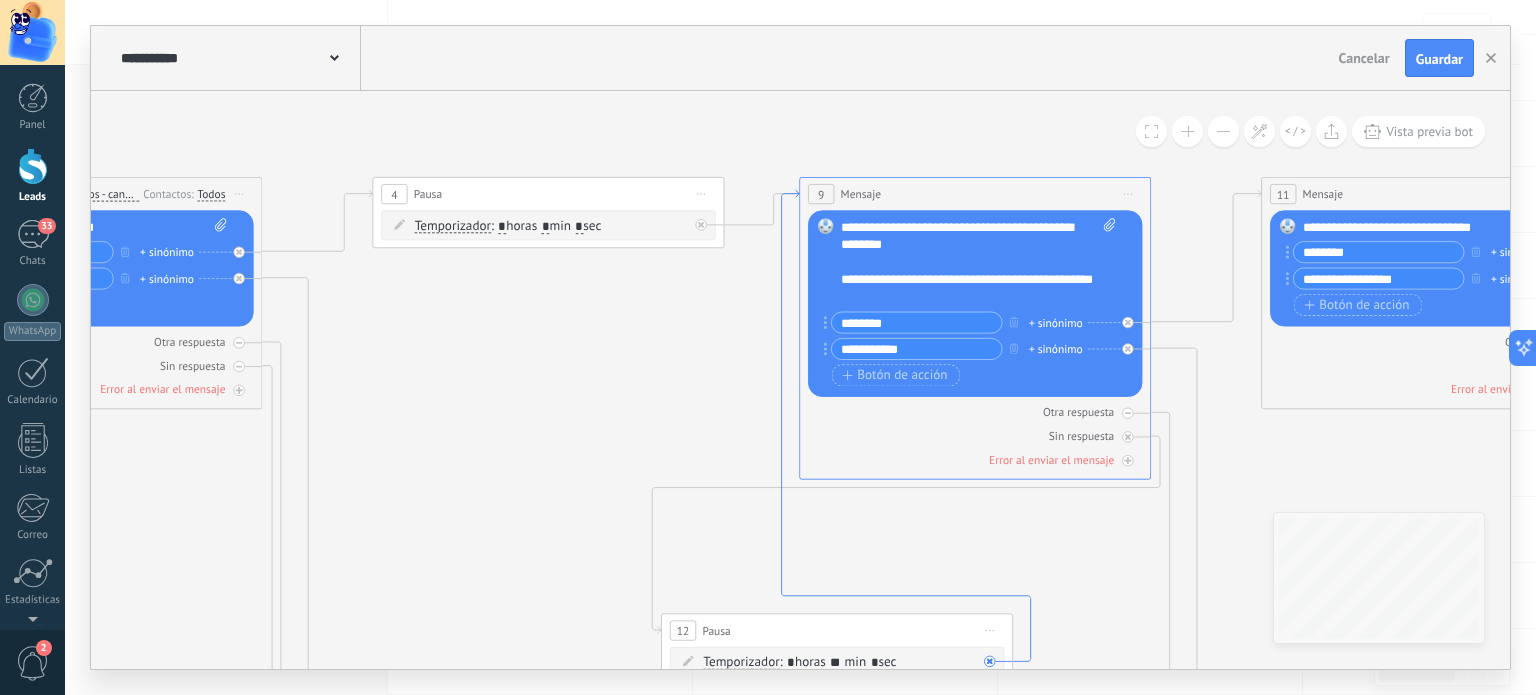 drag, startPoint x: 740, startPoint y: 202, endPoint x: 779, endPoint y: 281, distance: 88.10221 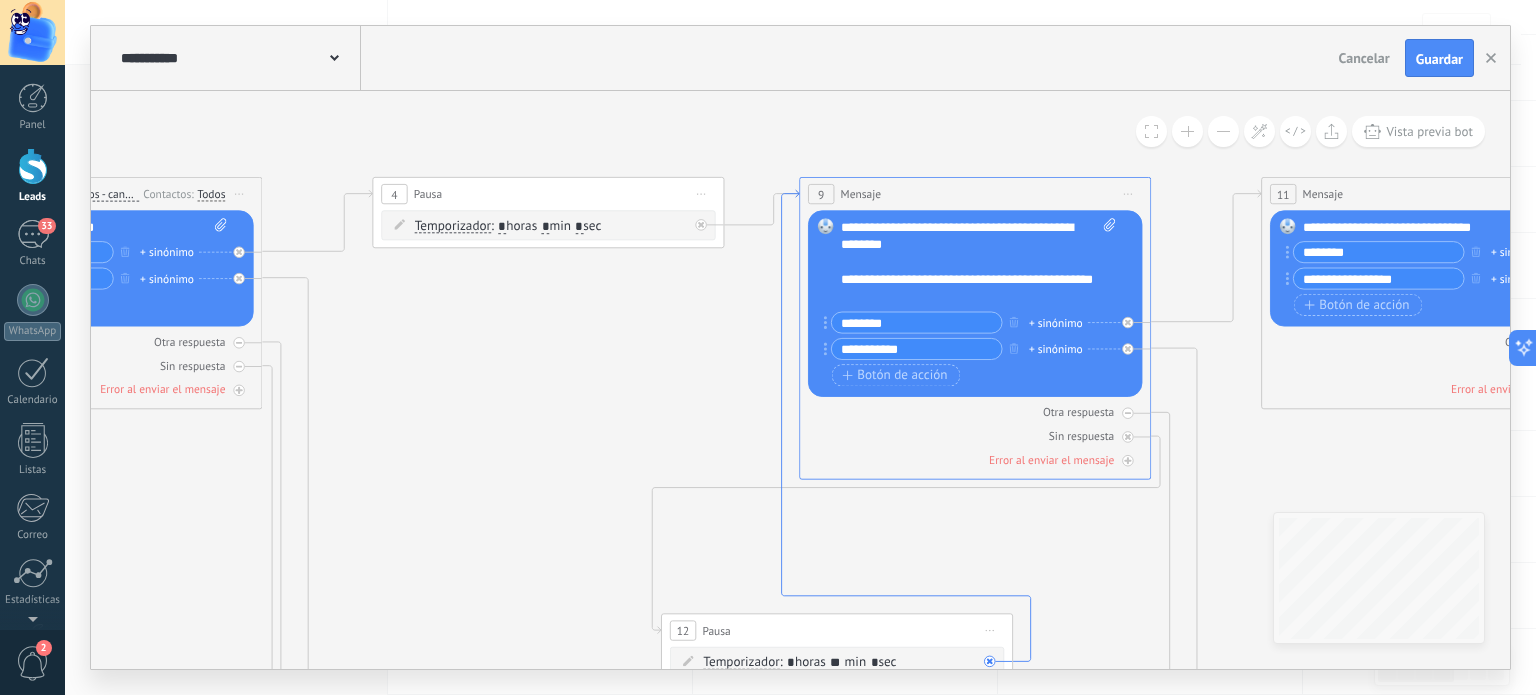 click 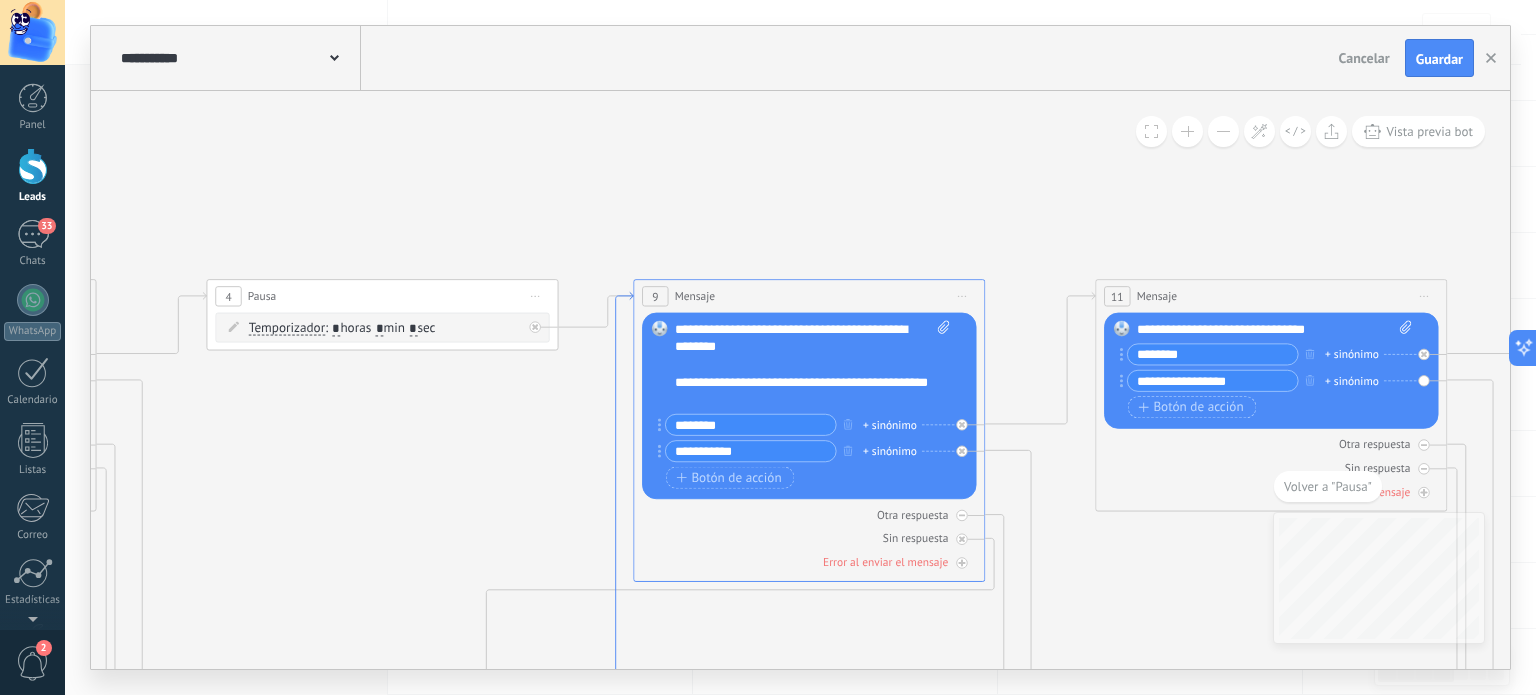 drag, startPoint x: 619, startPoint y: 246, endPoint x: 628, endPoint y: 295, distance: 49.819675 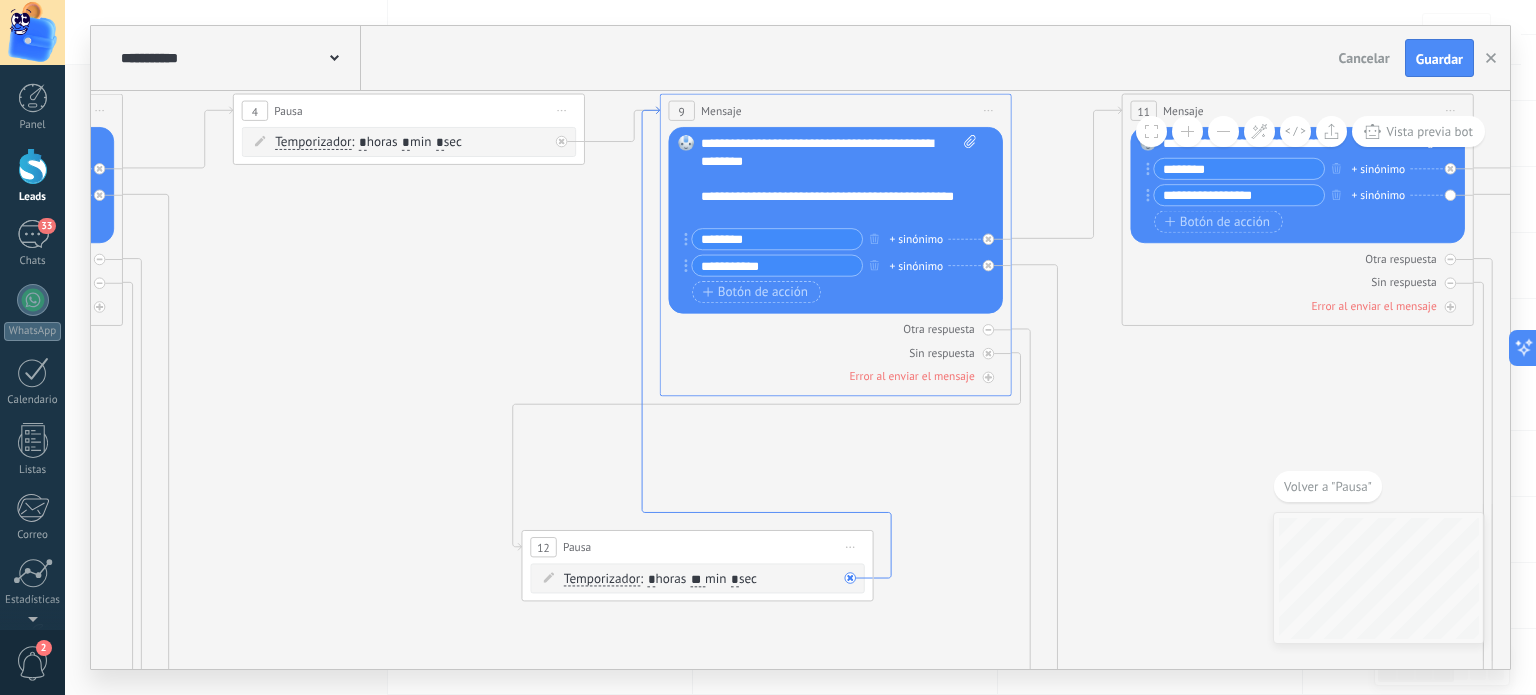 drag, startPoint x: 629, startPoint y: 294, endPoint x: 656, endPoint y: 108, distance: 187.94946 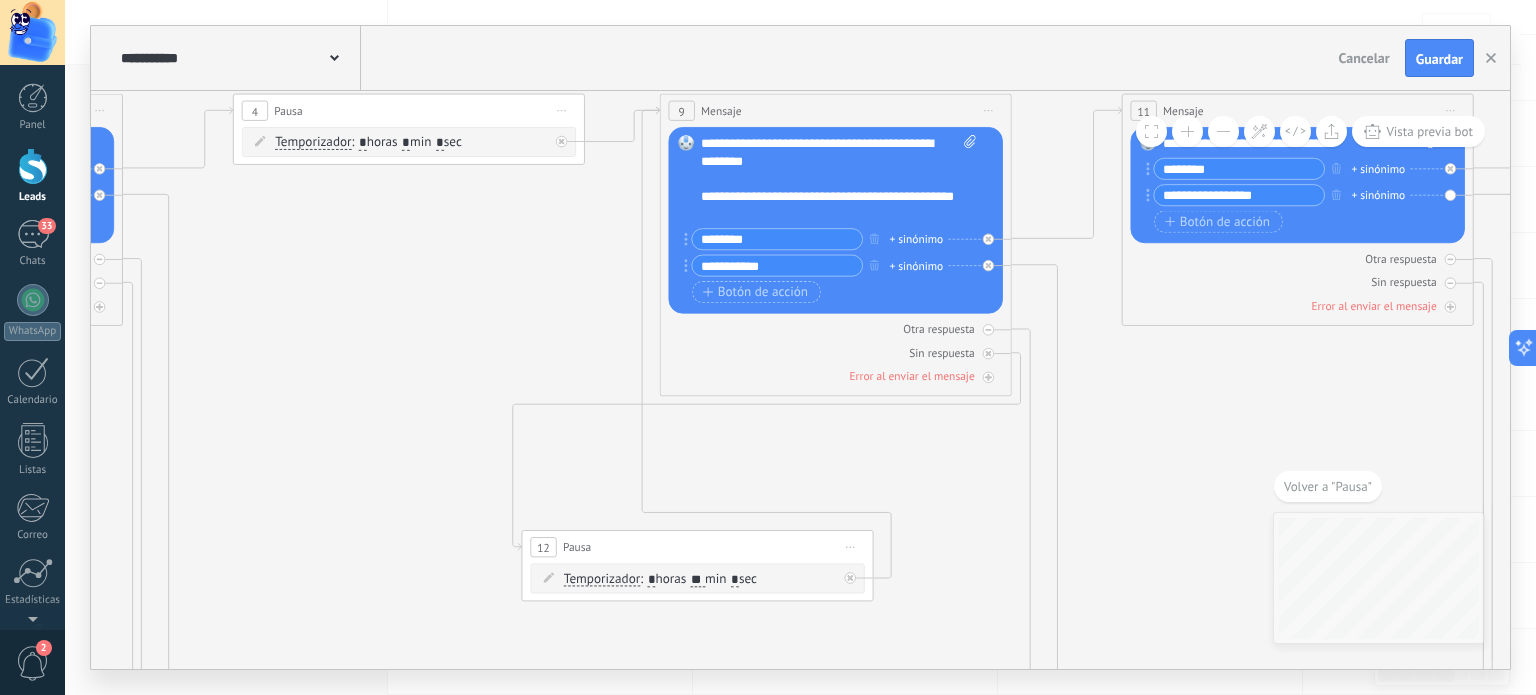 click 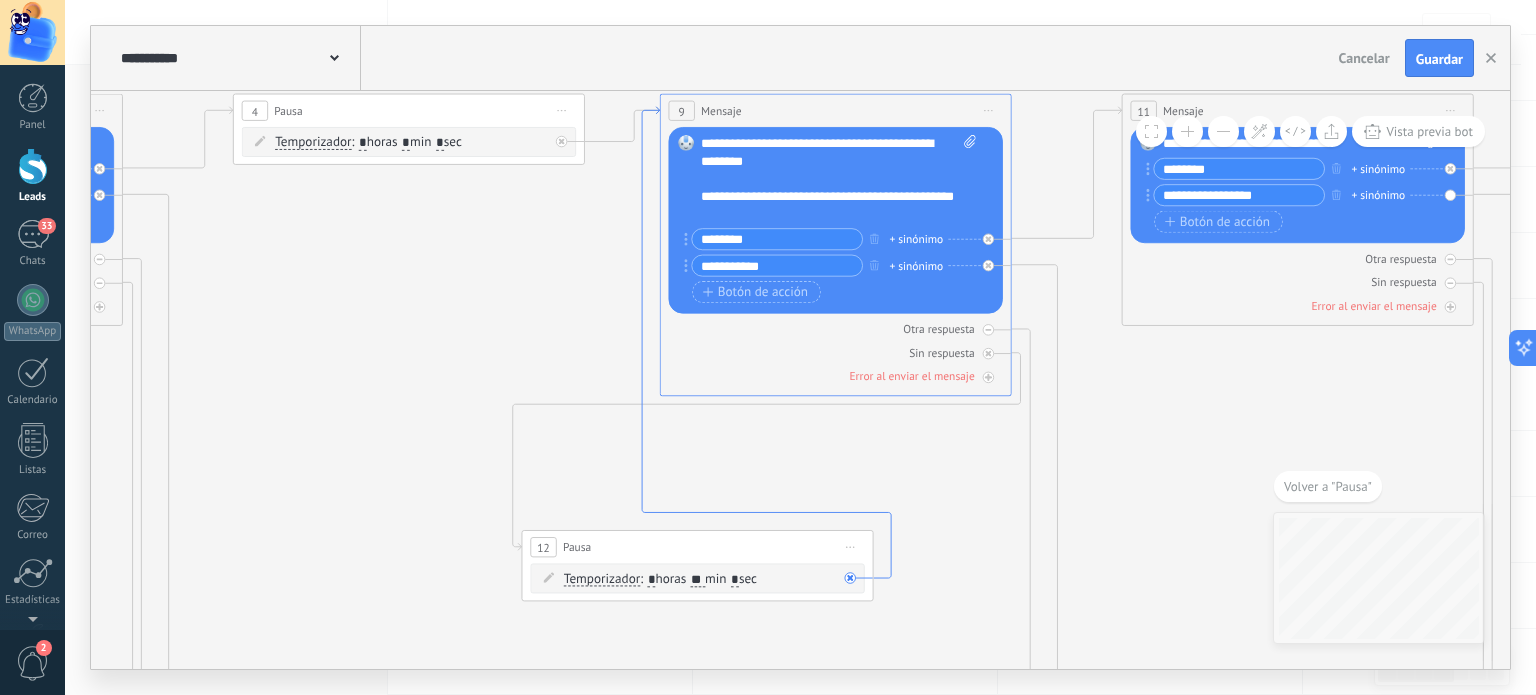 click 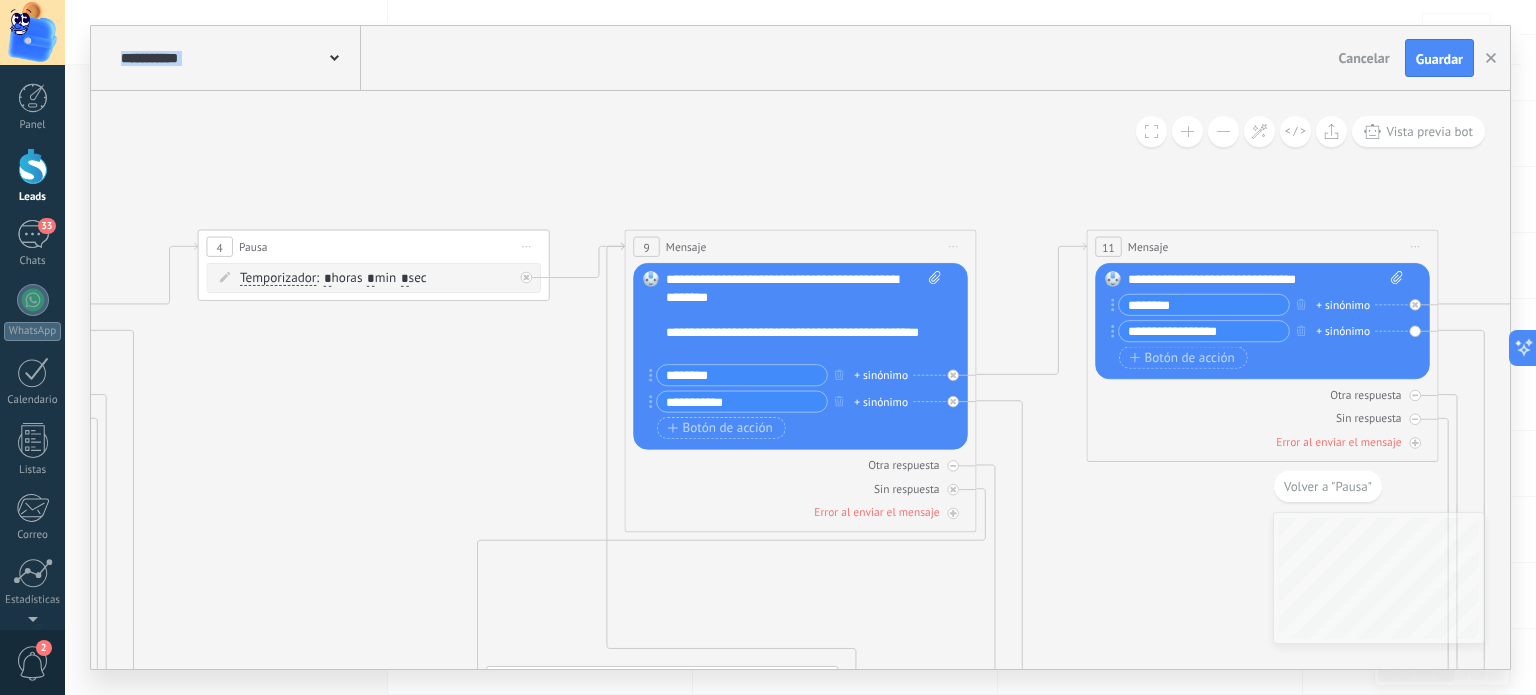 click on "**********" at bounding box center [-880, 230] 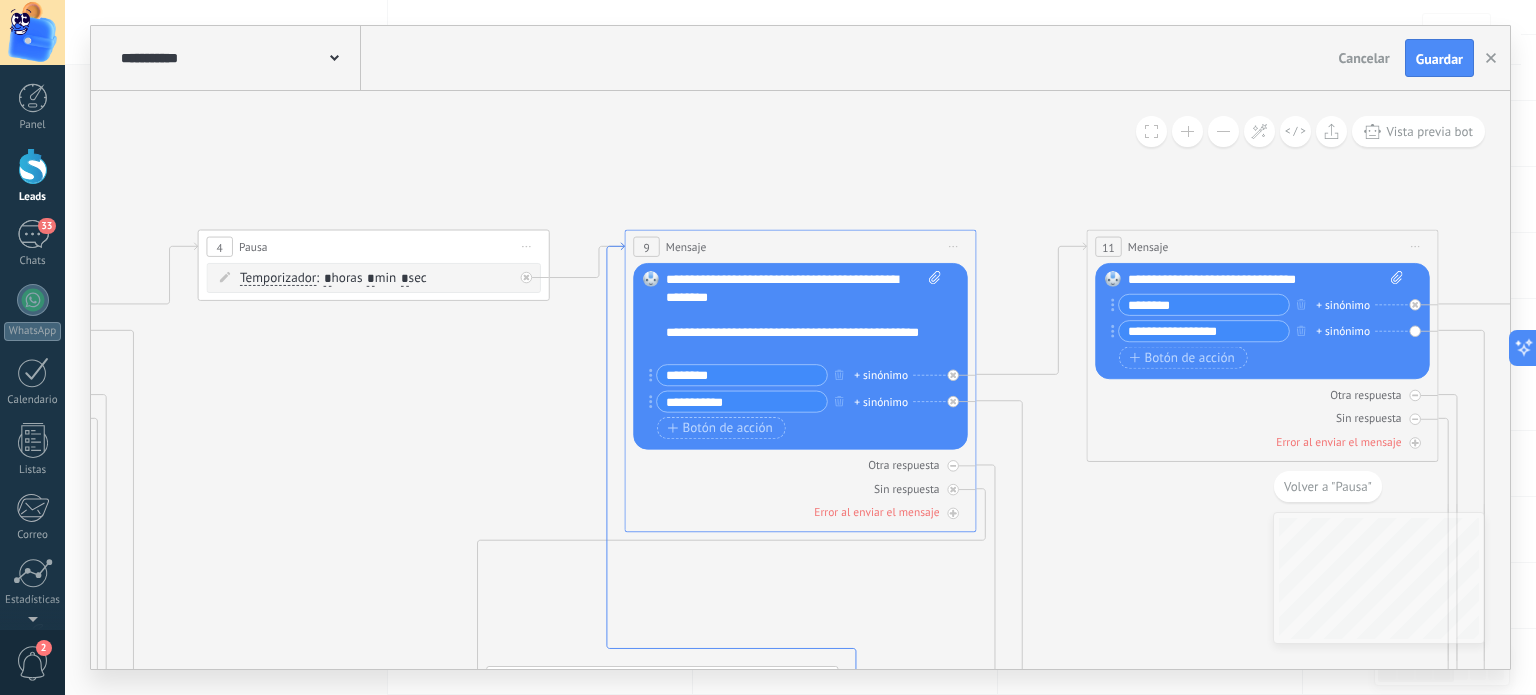click 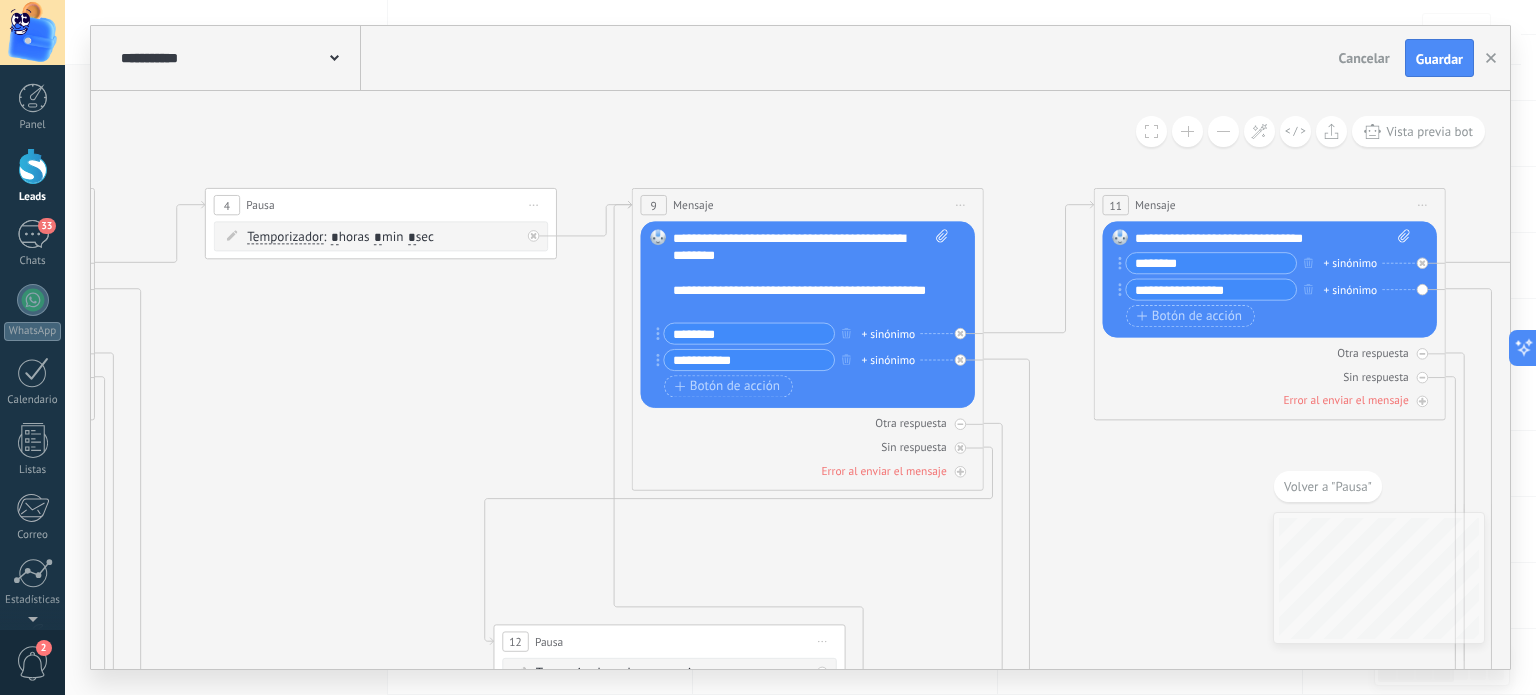 drag, startPoint x: 457, startPoint y: 455, endPoint x: 464, endPoint y: 412, distance: 43.56604 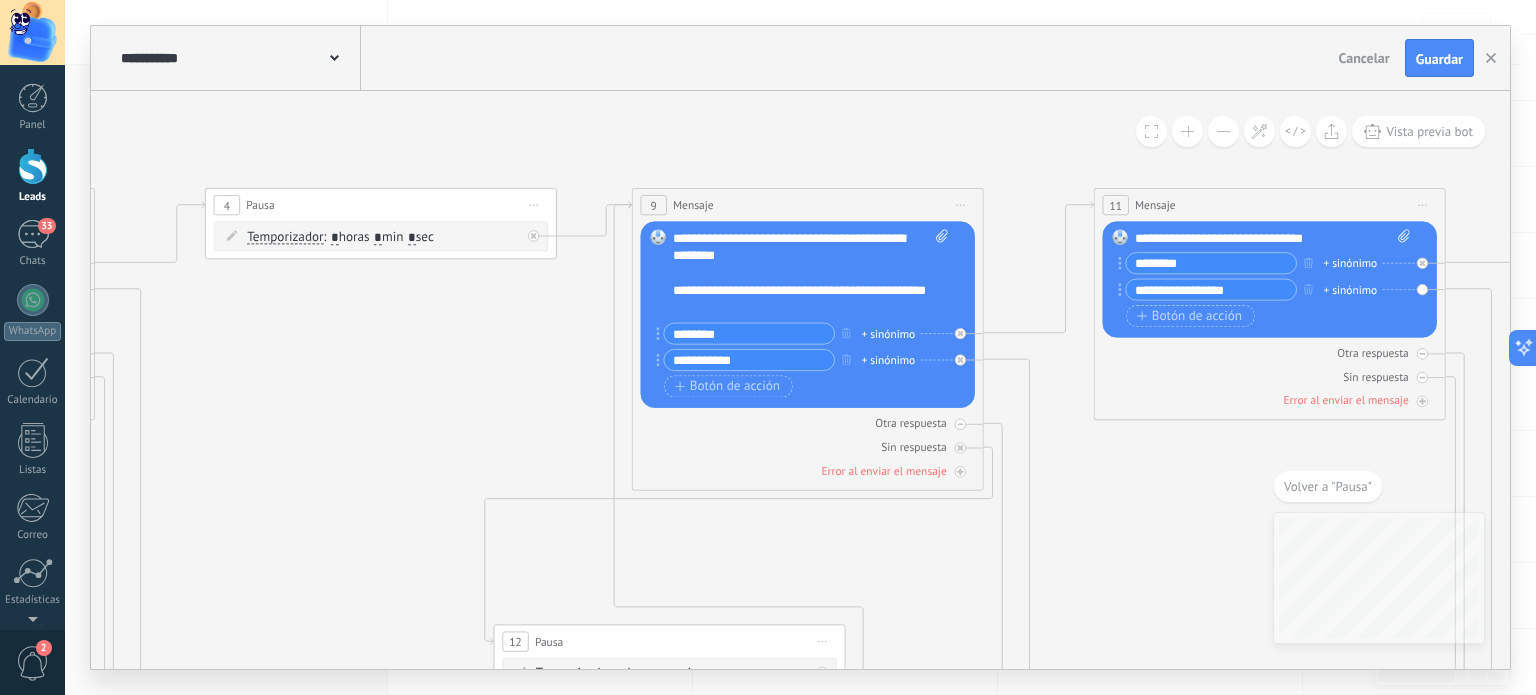 click 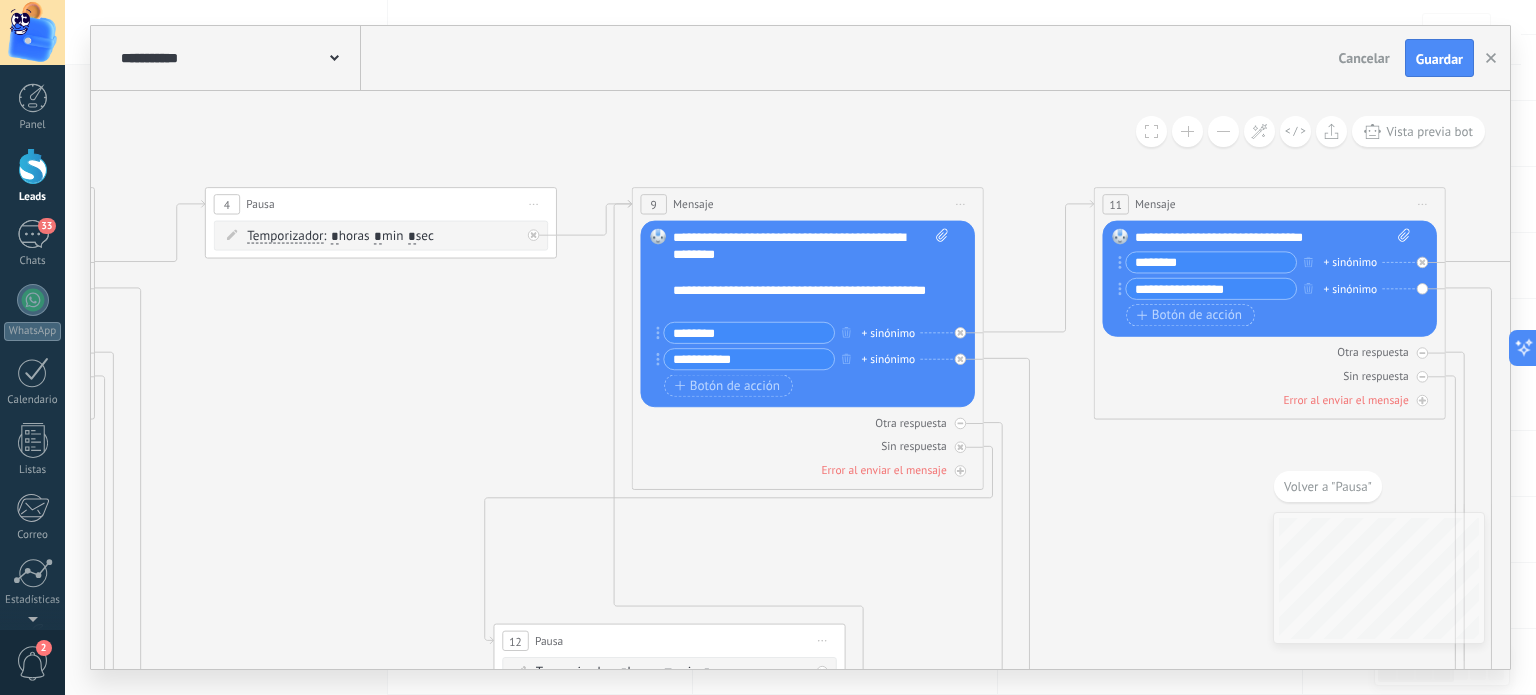 click on "Volver a "Pausa"" at bounding box center [1328, 486] 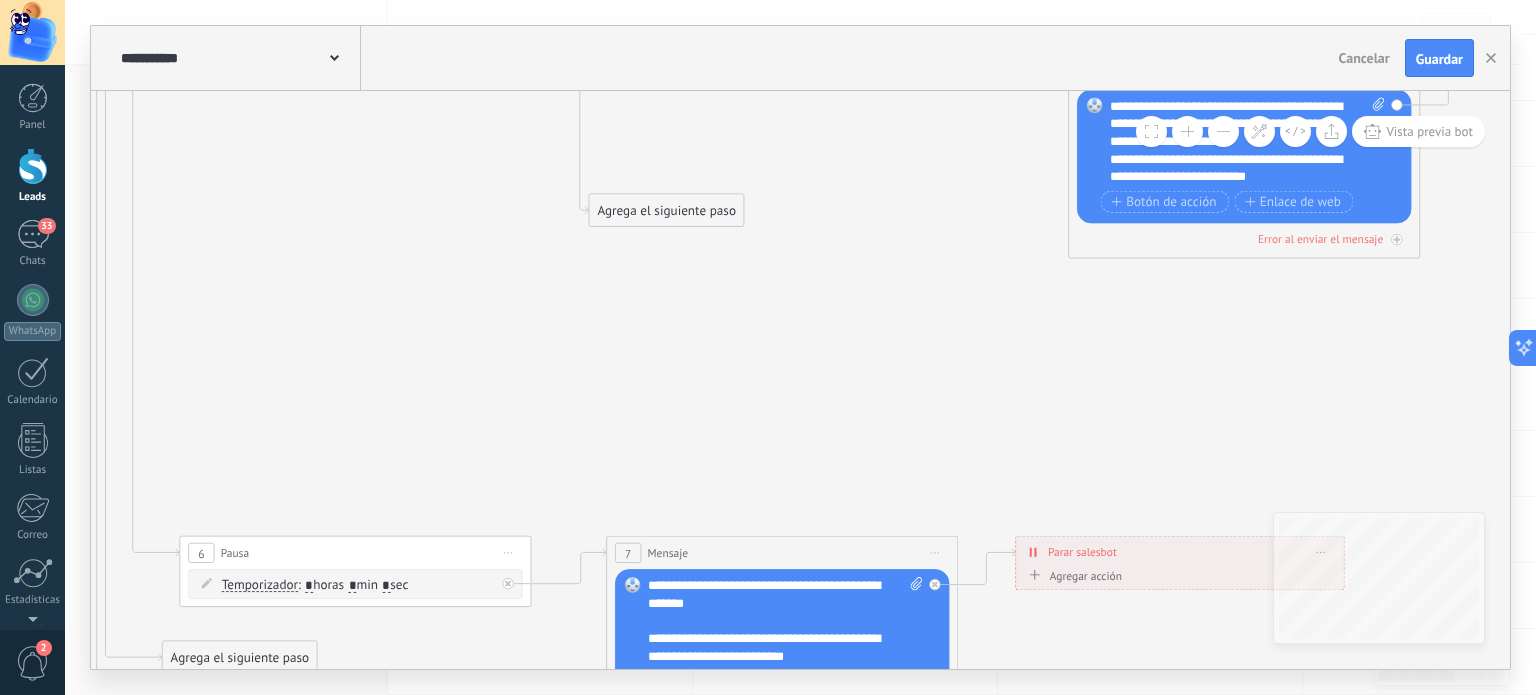 drag, startPoint x: 1101, startPoint y: 345, endPoint x: 640, endPoint y: 211, distance: 480.0802 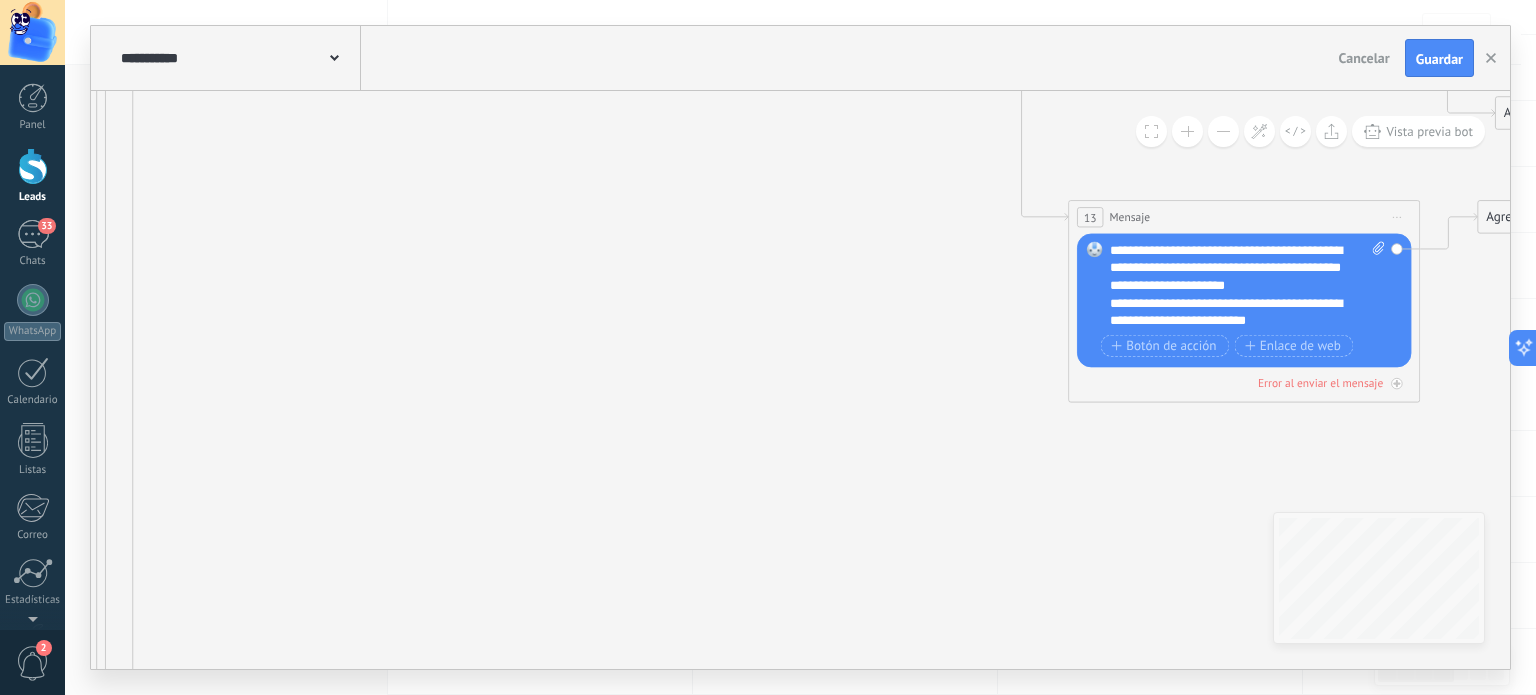 drag, startPoint x: 656, startPoint y: 266, endPoint x: 631, endPoint y: 27, distance: 240.30397 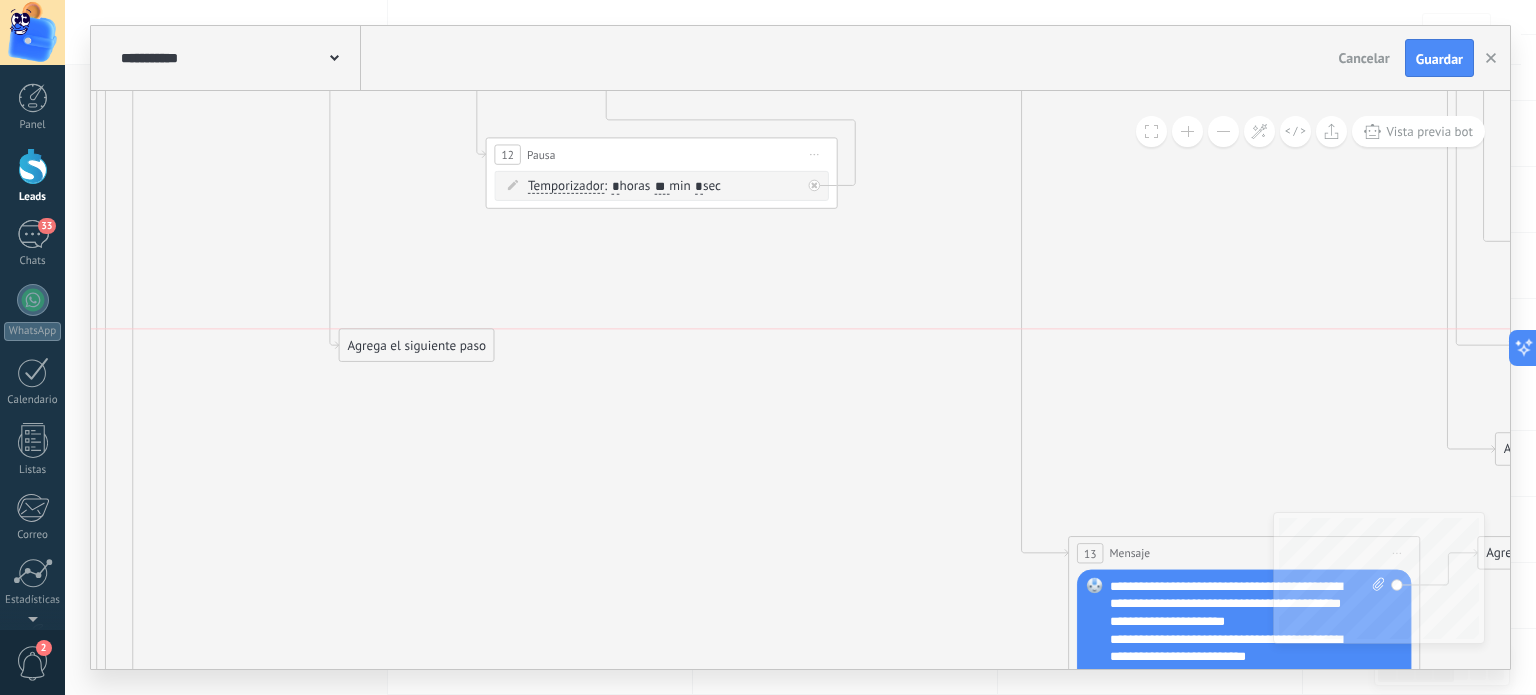 drag, startPoint x: 563, startPoint y: 312, endPoint x: 468, endPoint y: 348, distance: 101.59232 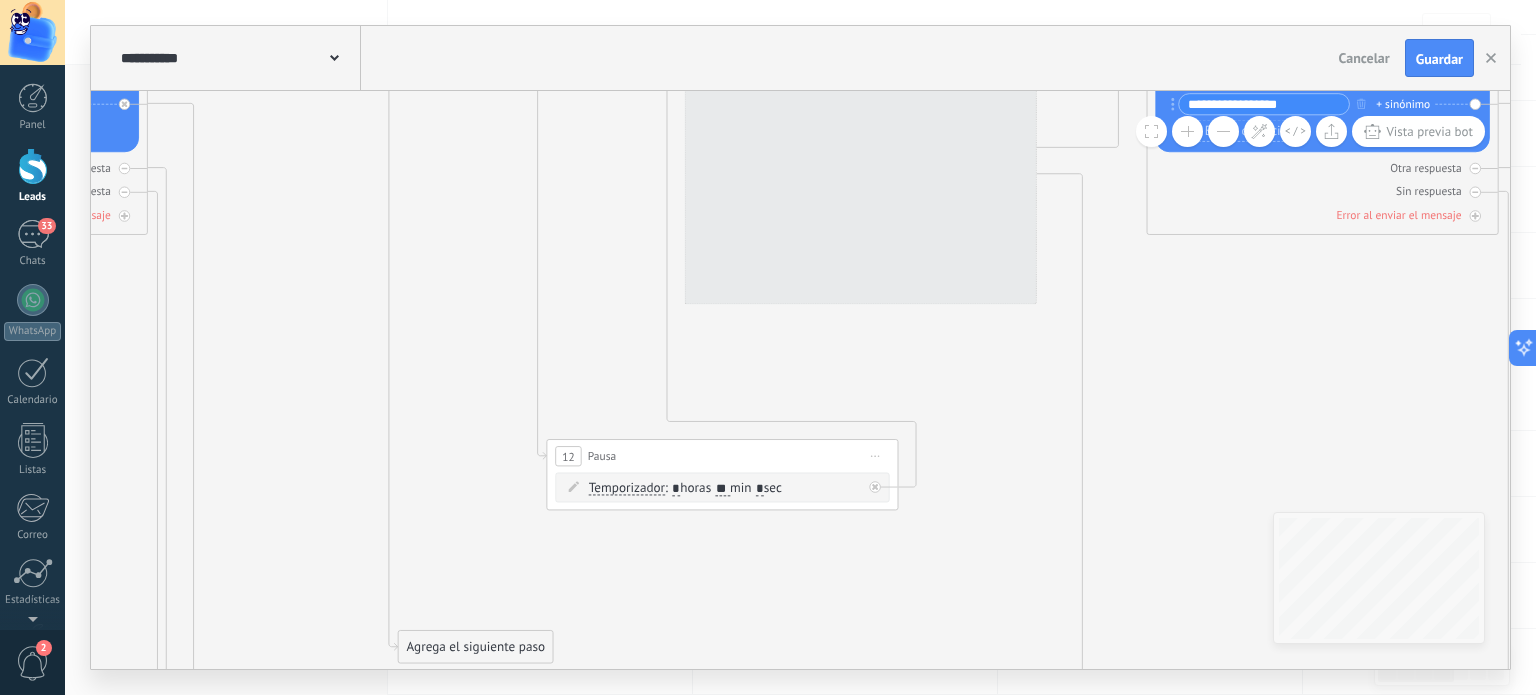 drag, startPoint x: 688, startPoint y: 273, endPoint x: 749, endPoint y: 580, distance: 313.0016 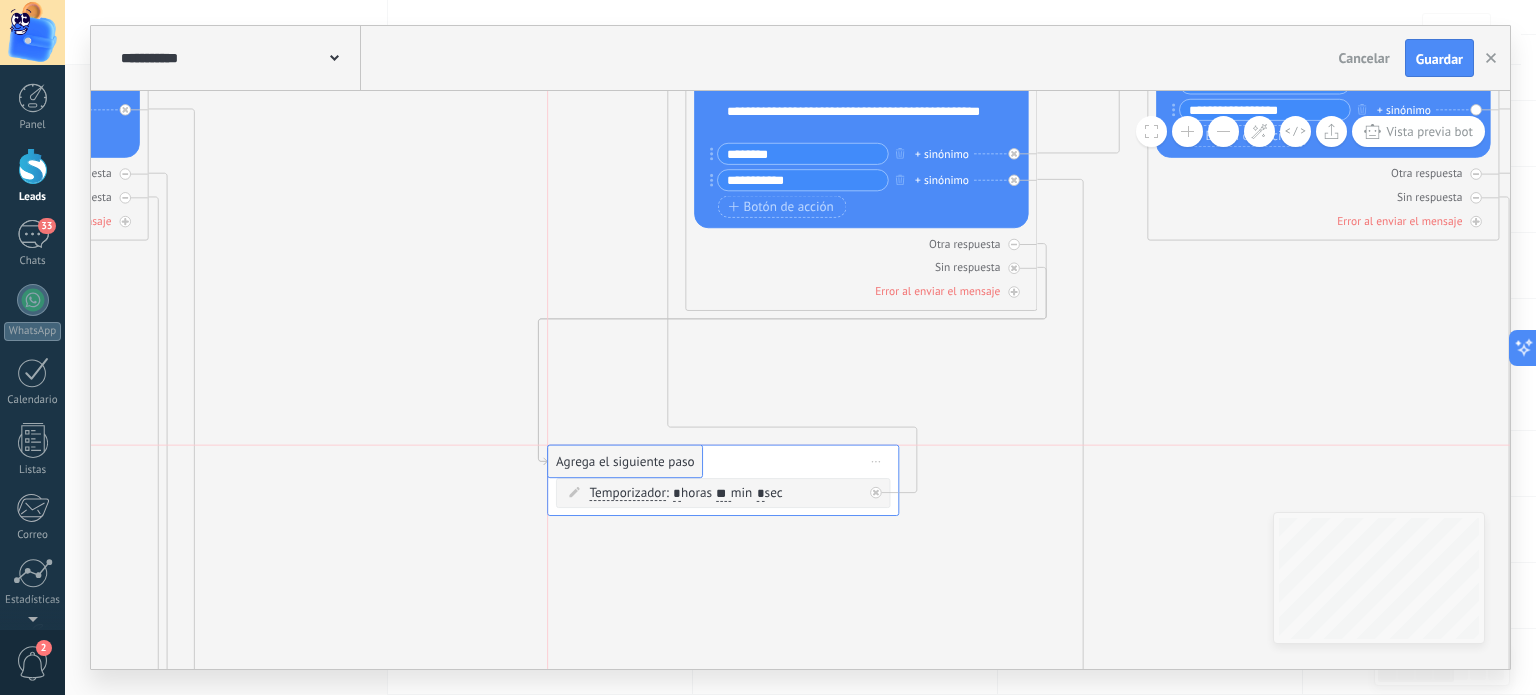 drag, startPoint x: 502, startPoint y: 650, endPoint x: 651, endPoint y: 464, distance: 238.32121 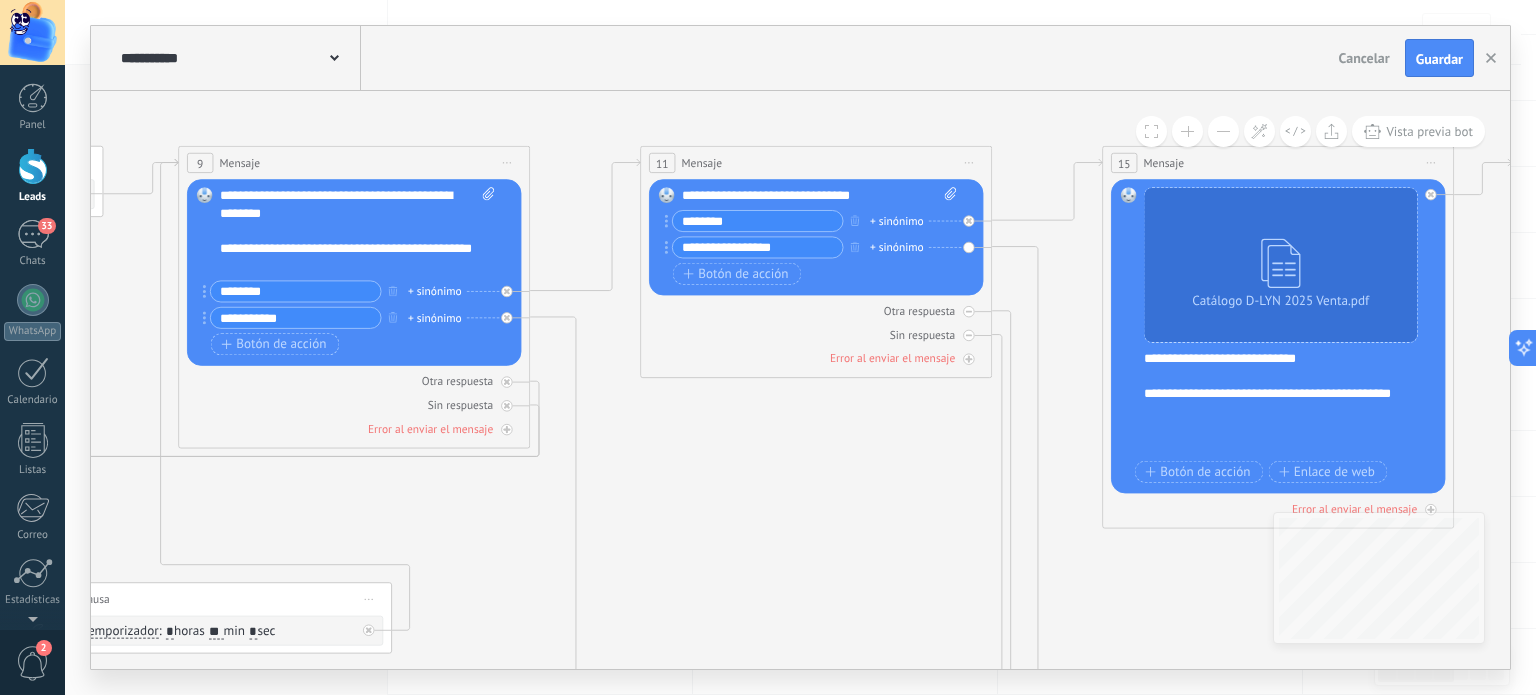 drag, startPoint x: 1322, startPoint y: 341, endPoint x: 983, endPoint y: 103, distance: 414.20407 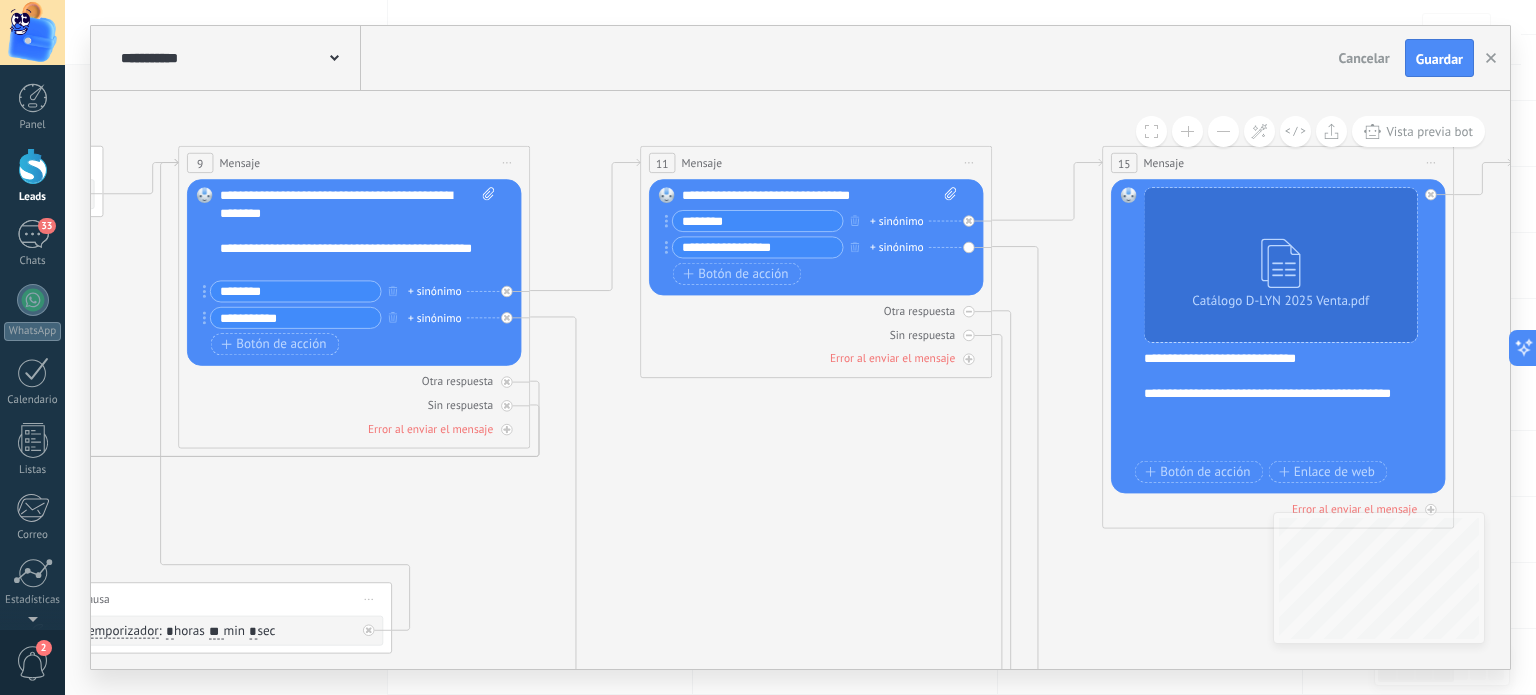 click 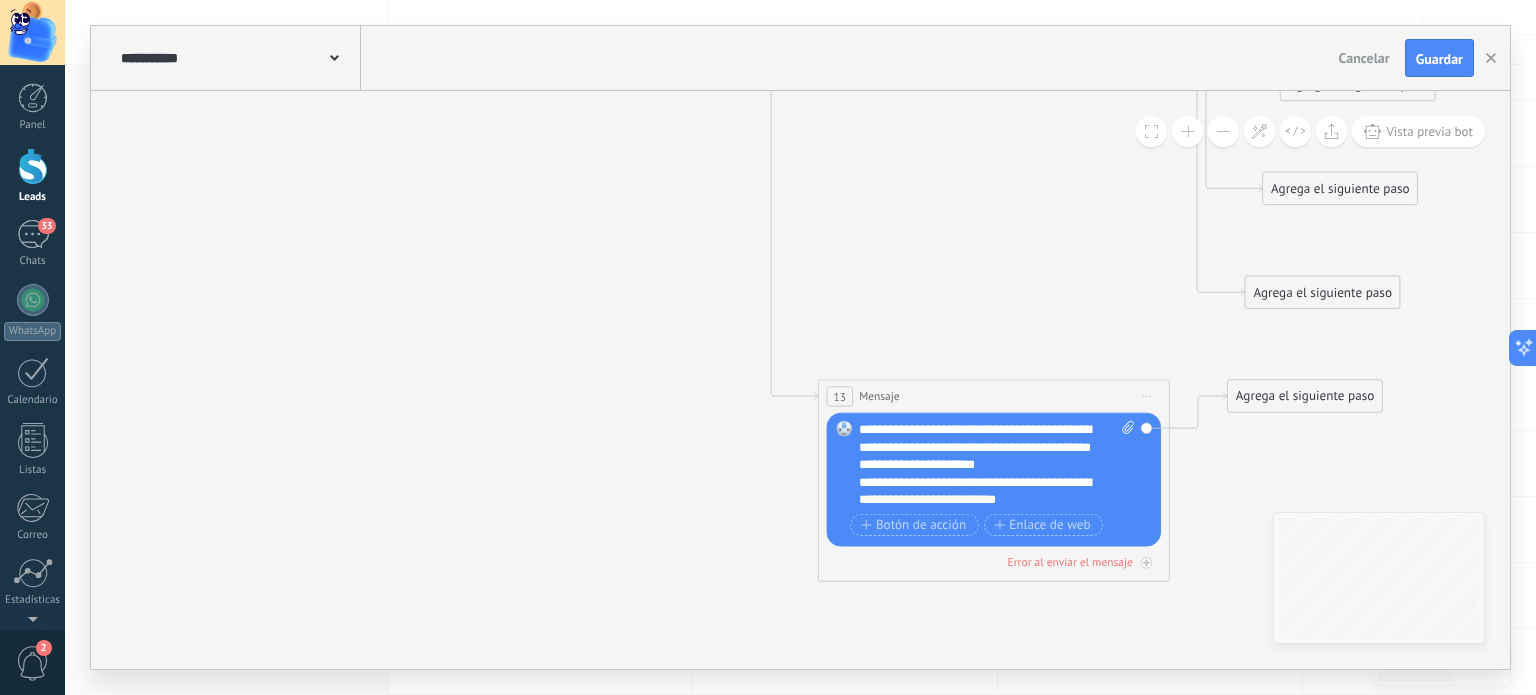 drag, startPoint x: 852, startPoint y: 236, endPoint x: 870, endPoint y: 191, distance: 48.466484 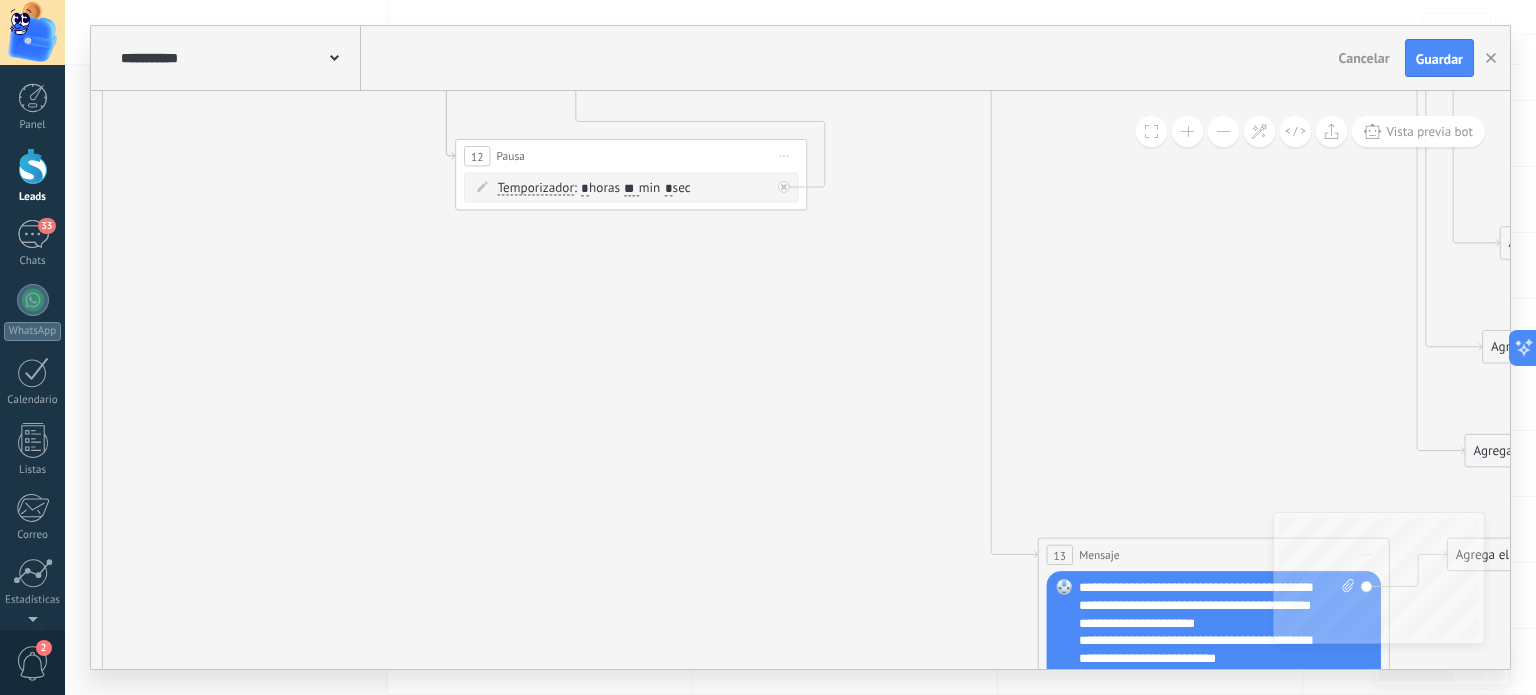 drag, startPoint x: 580, startPoint y: 444, endPoint x: 700, endPoint y: 250, distance: 228.11401 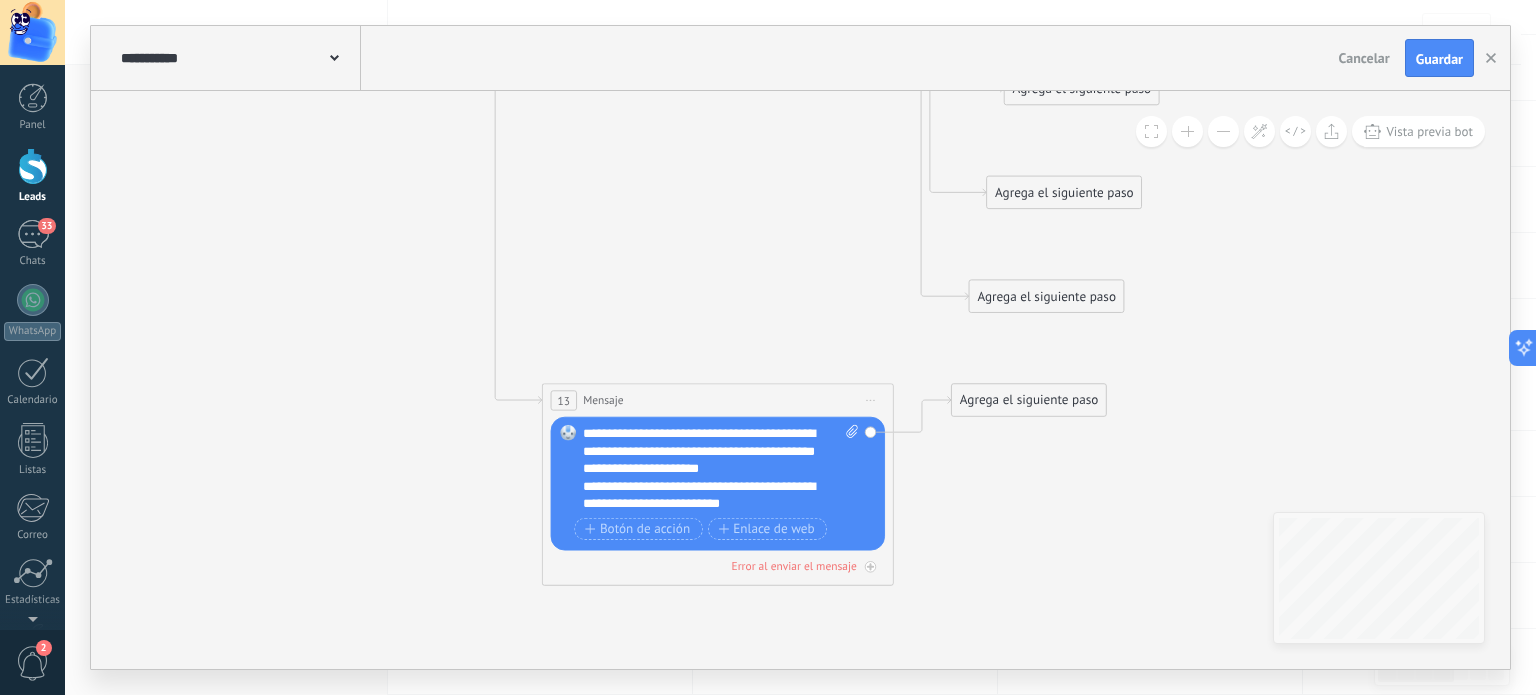 drag, startPoint x: 799, startPoint y: 314, endPoint x: 307, endPoint y: 390, distance: 497.83533 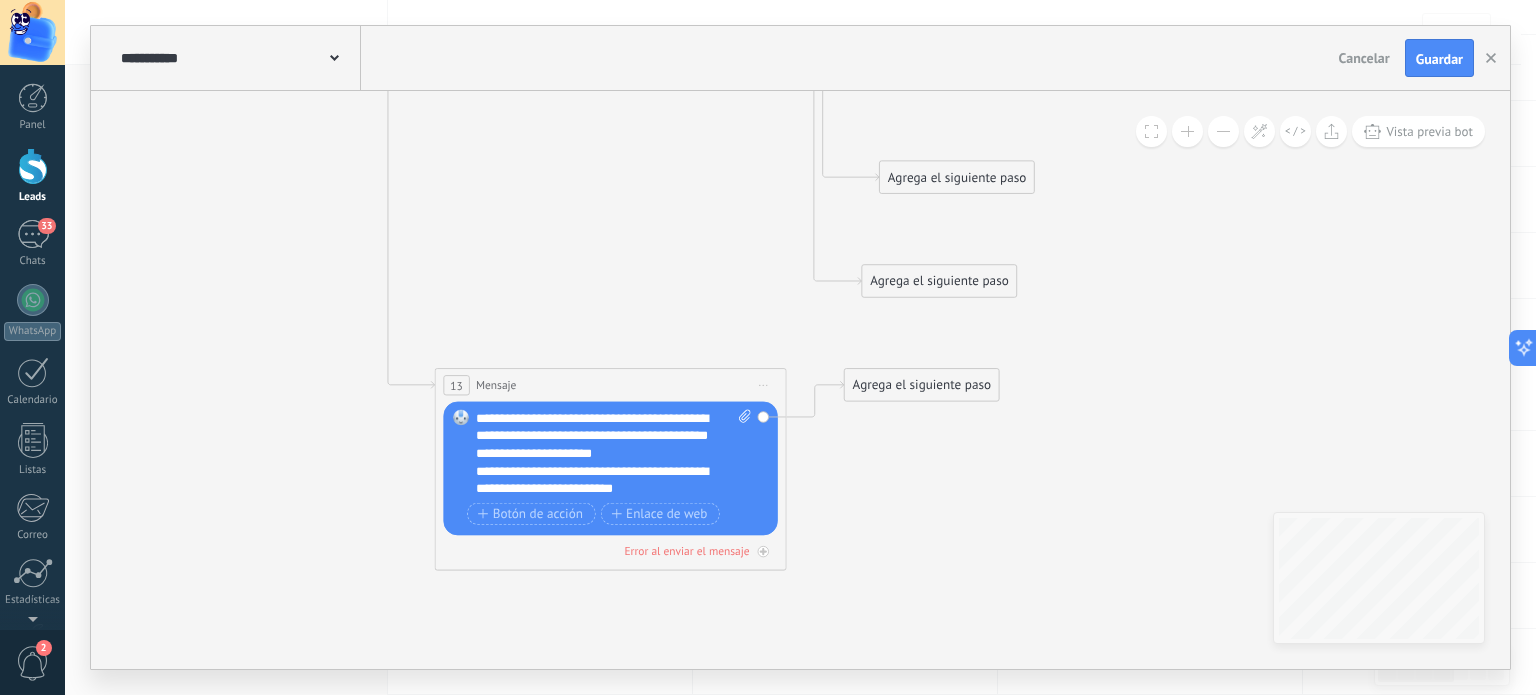 drag, startPoint x: 1088, startPoint y: 468, endPoint x: 980, endPoint y: 454, distance: 108.903625 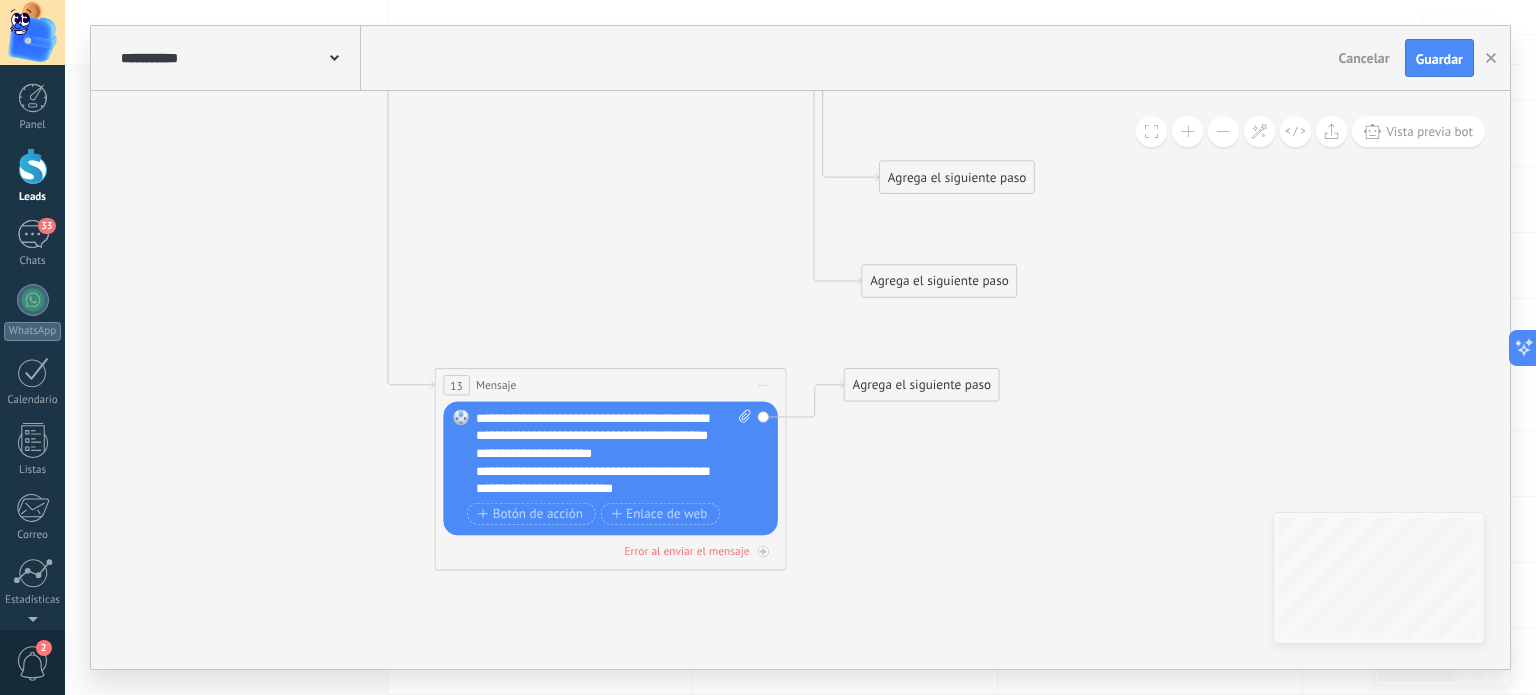 click on "Agrega el siguiente paso" at bounding box center [922, 385] 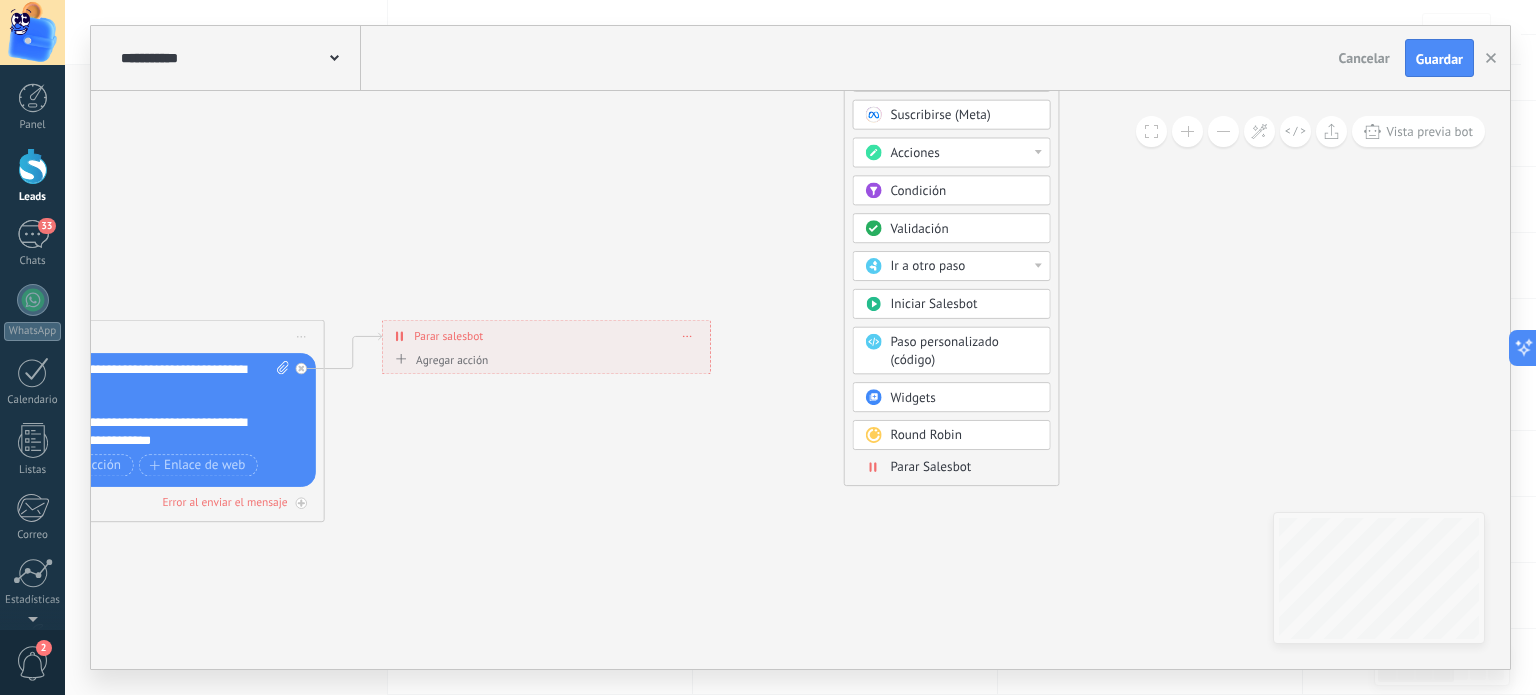 click on "Parar Salesbot" at bounding box center (930, 467) 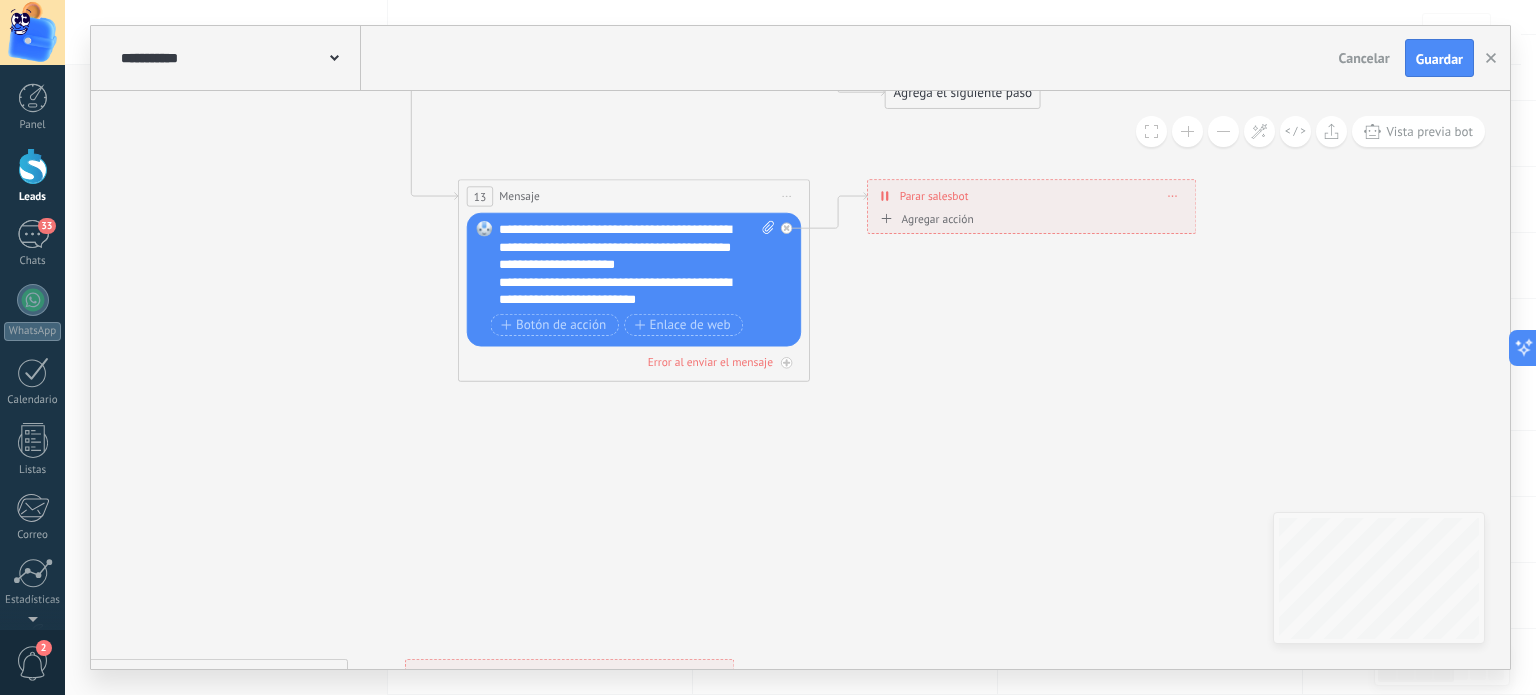 drag, startPoint x: 703, startPoint y: 351, endPoint x: 872, endPoint y: 583, distance: 287.02786 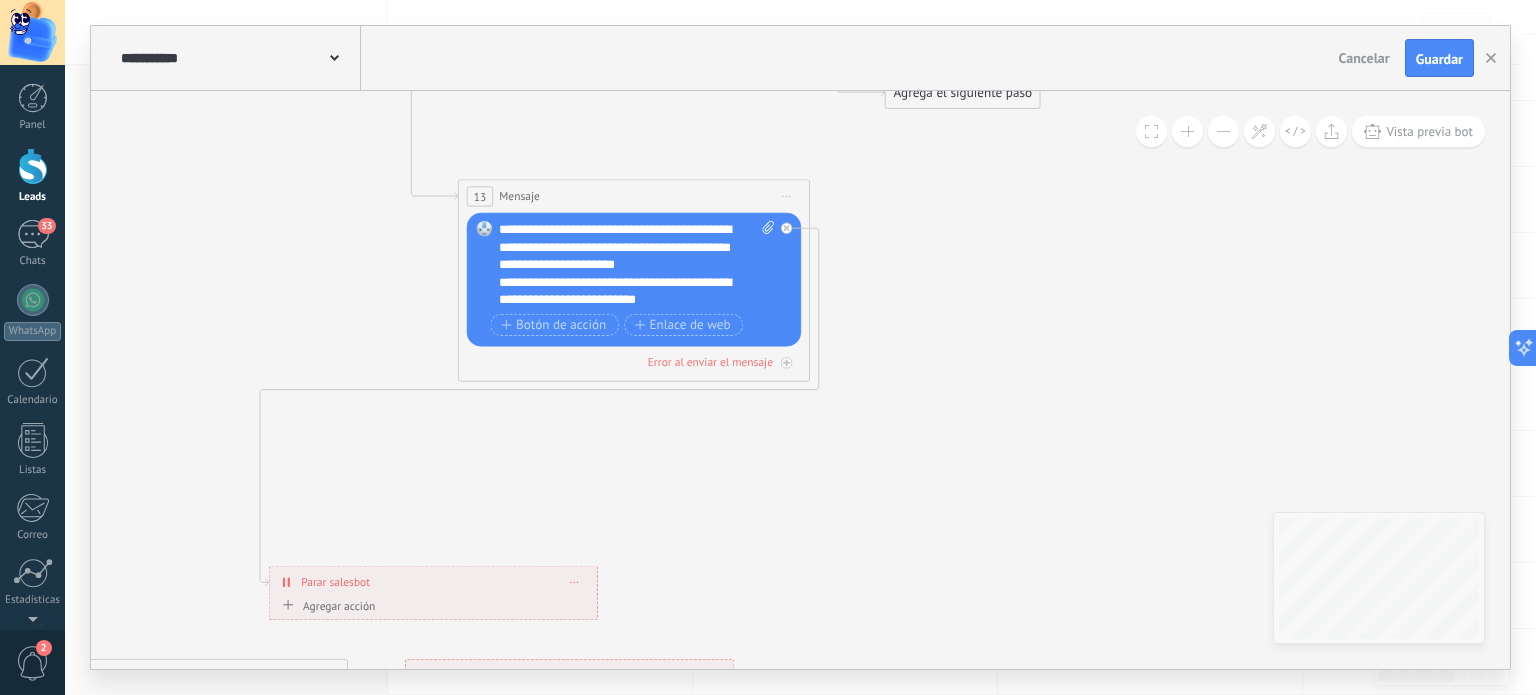 drag, startPoint x: 1003, startPoint y: 204, endPoint x: 511, endPoint y: 563, distance: 609.05255 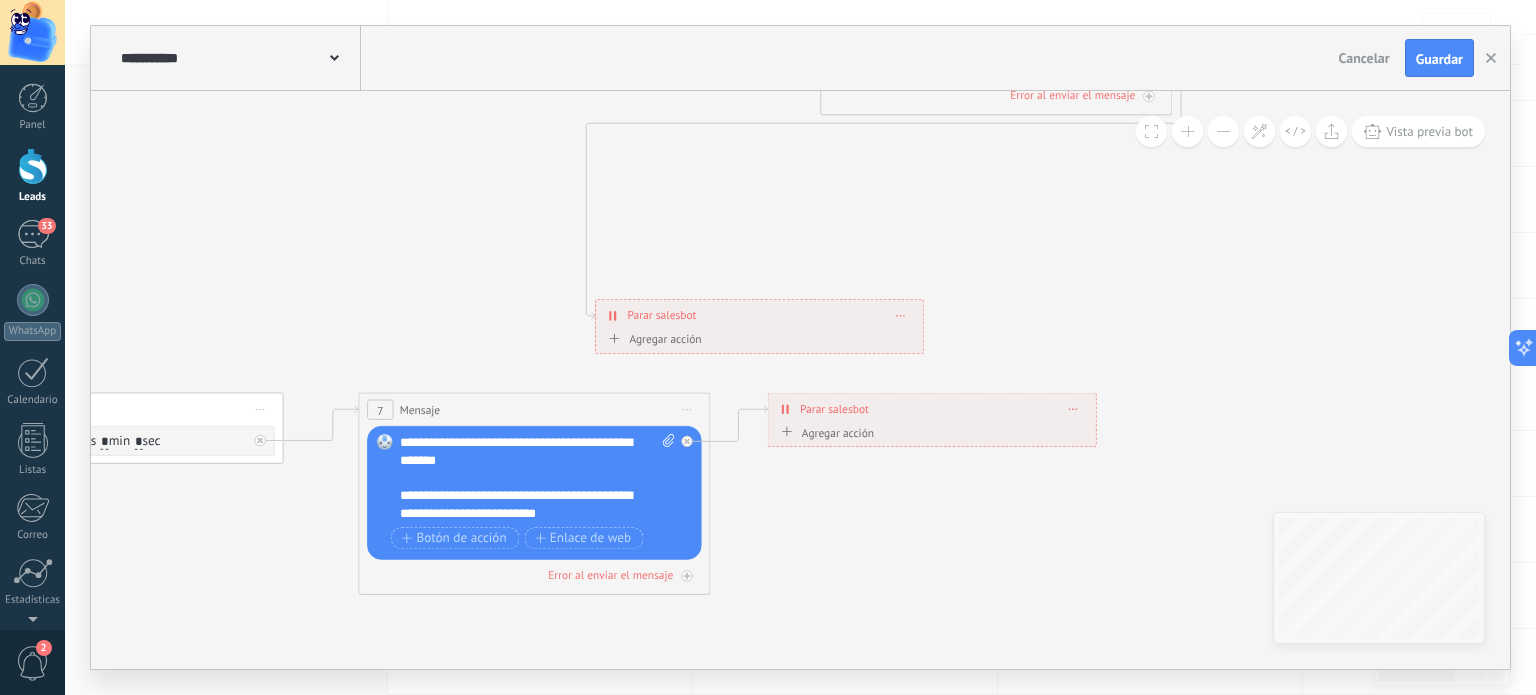 drag, startPoint x: 695, startPoint y: 566, endPoint x: 1093, endPoint y: 247, distance: 510.06372 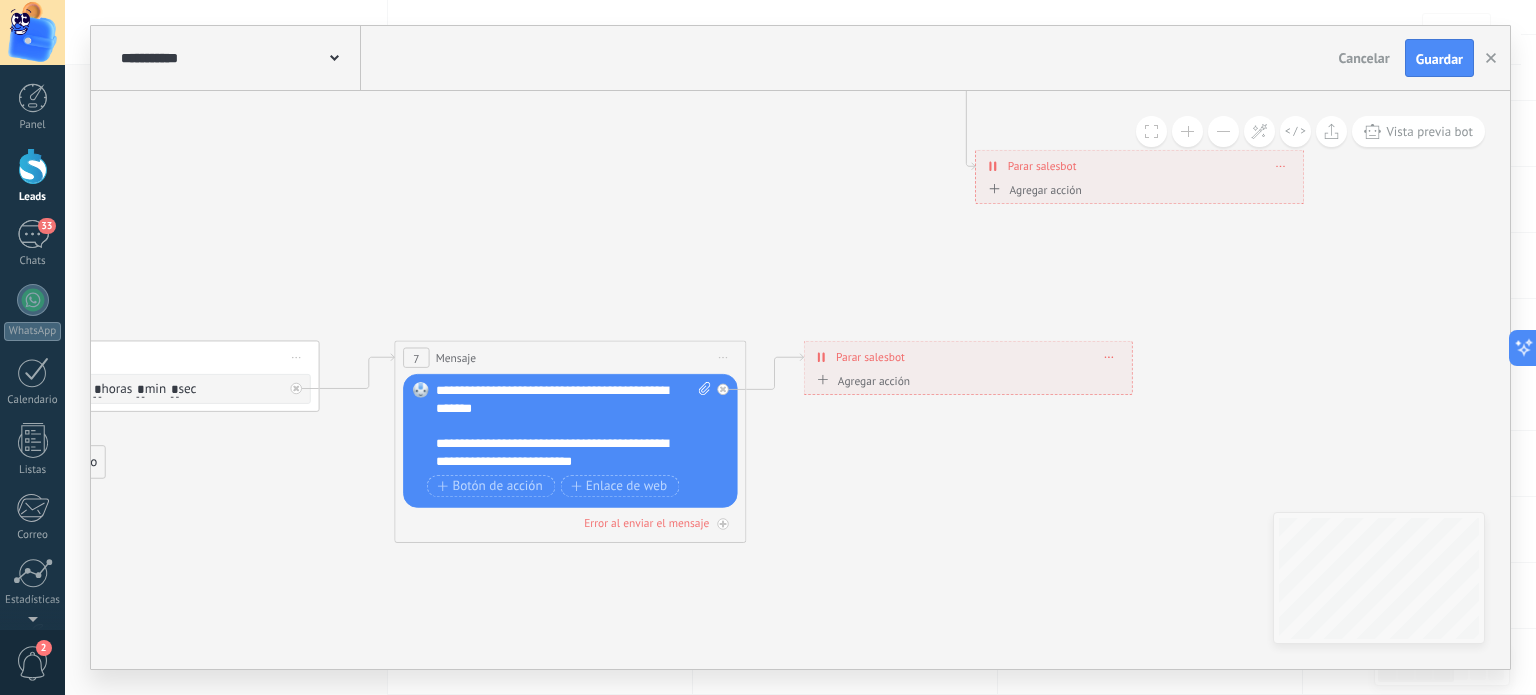 drag, startPoint x: 816, startPoint y: 277, endPoint x: 1161, endPoint y: 179, distance: 358.64886 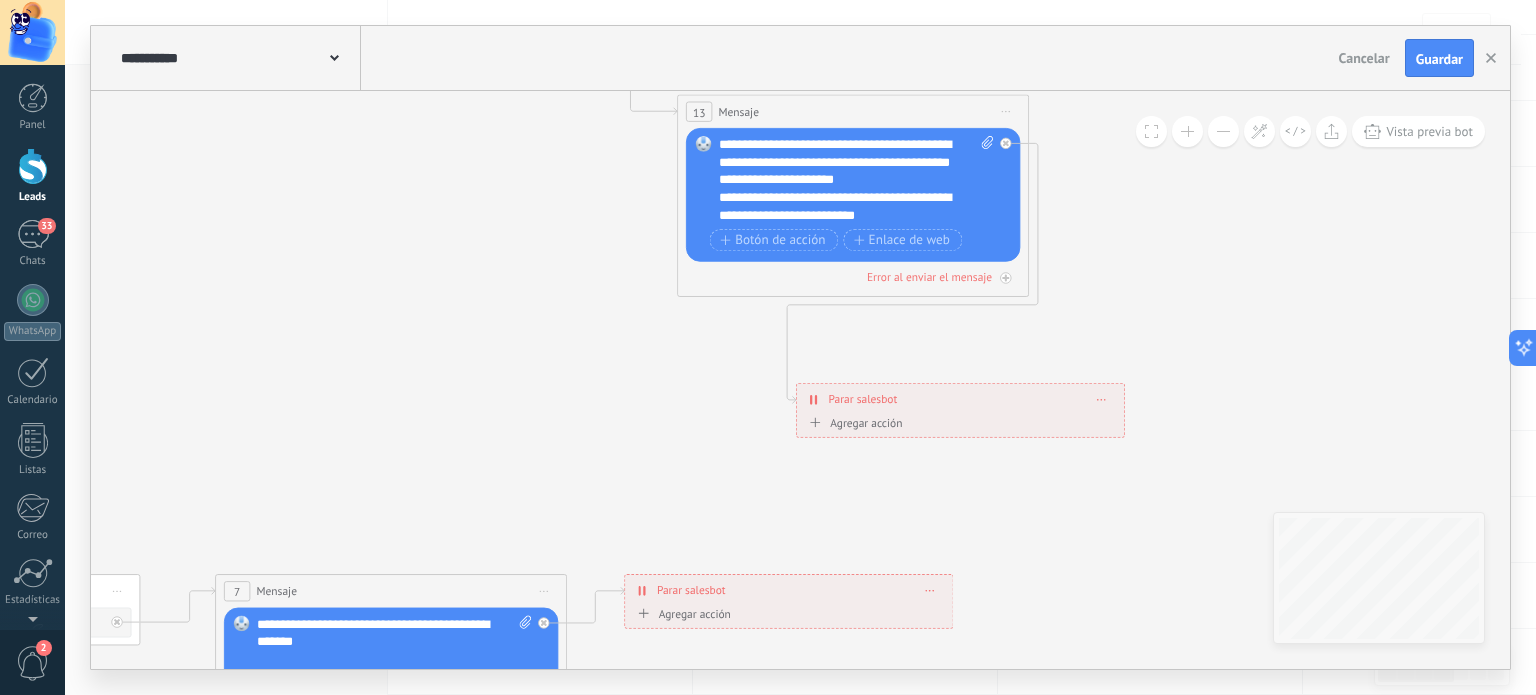 drag, startPoint x: 1160, startPoint y: 259, endPoint x: 928, endPoint y: 515, distance: 345.48517 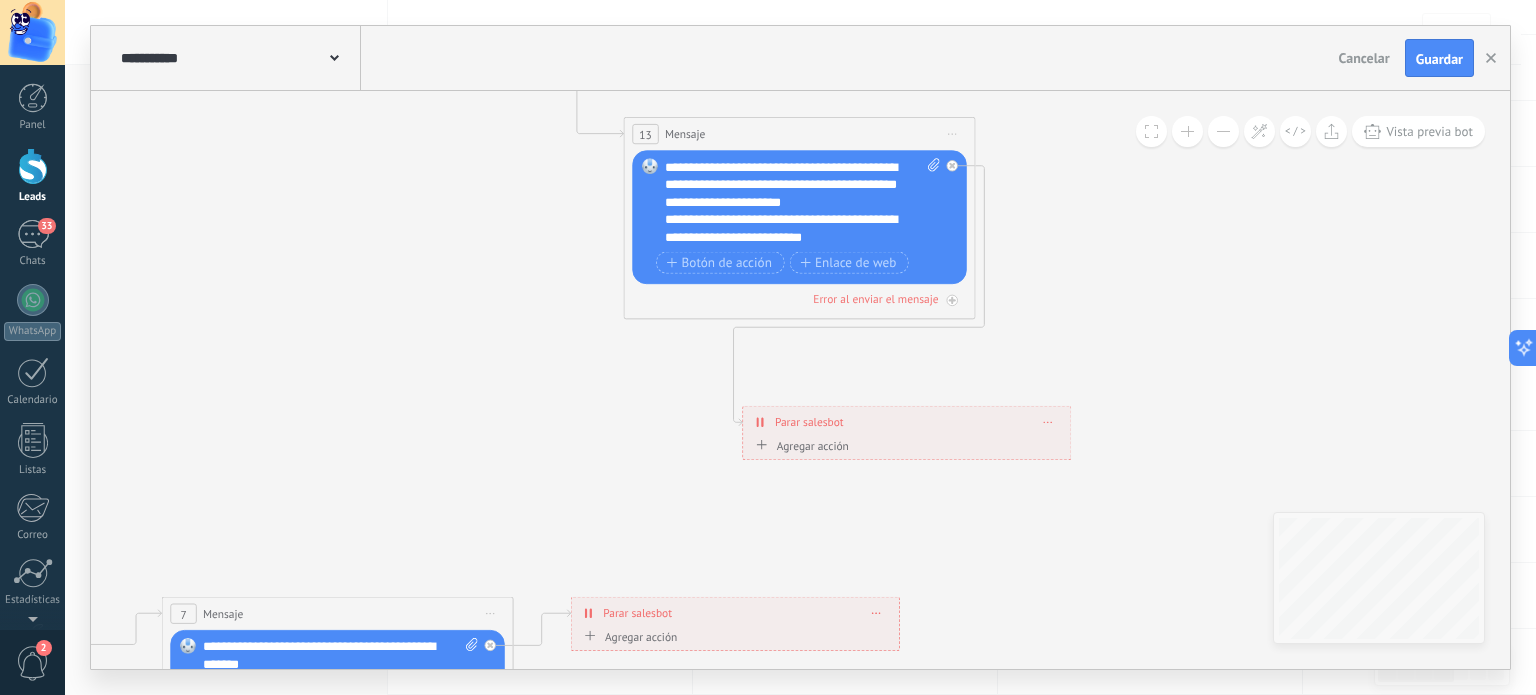 click on "**********" at bounding box center (906, 422) 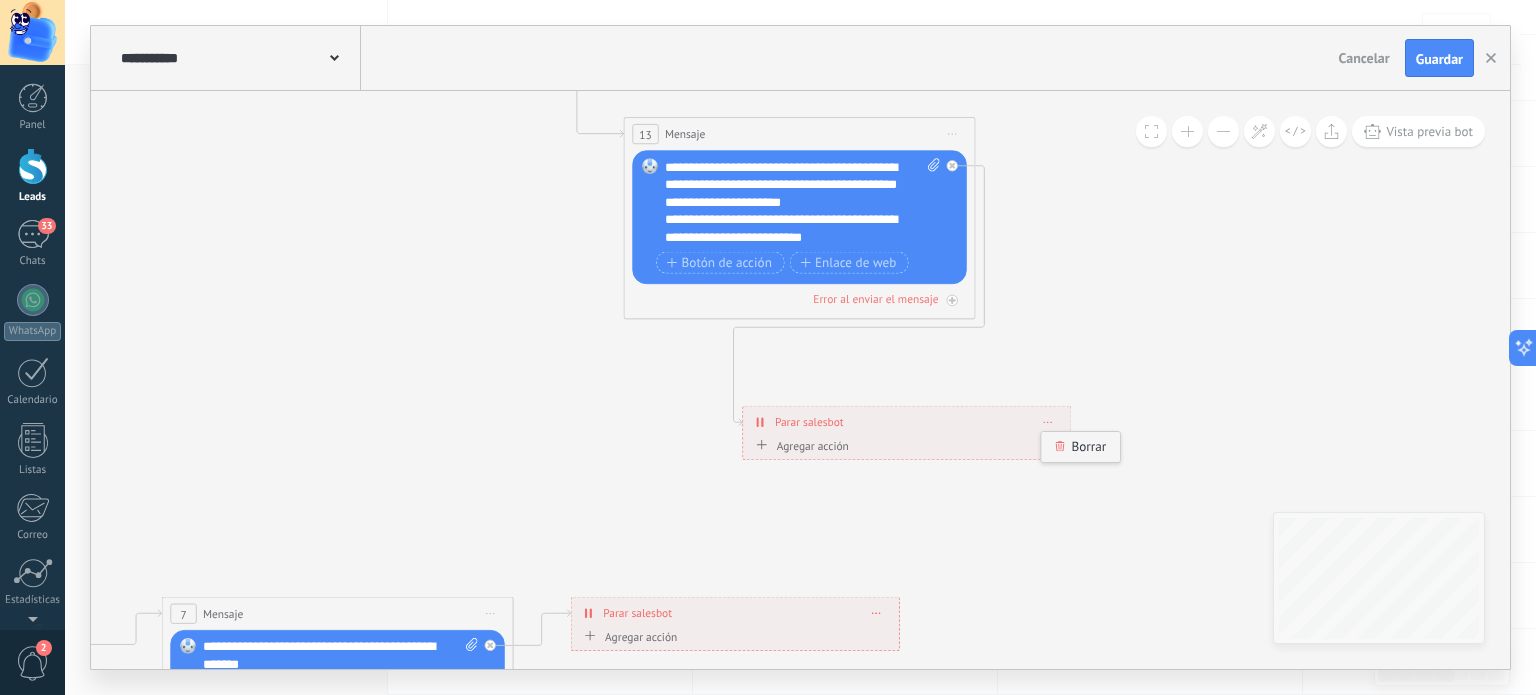 click on "Borrar" at bounding box center [1081, 447] 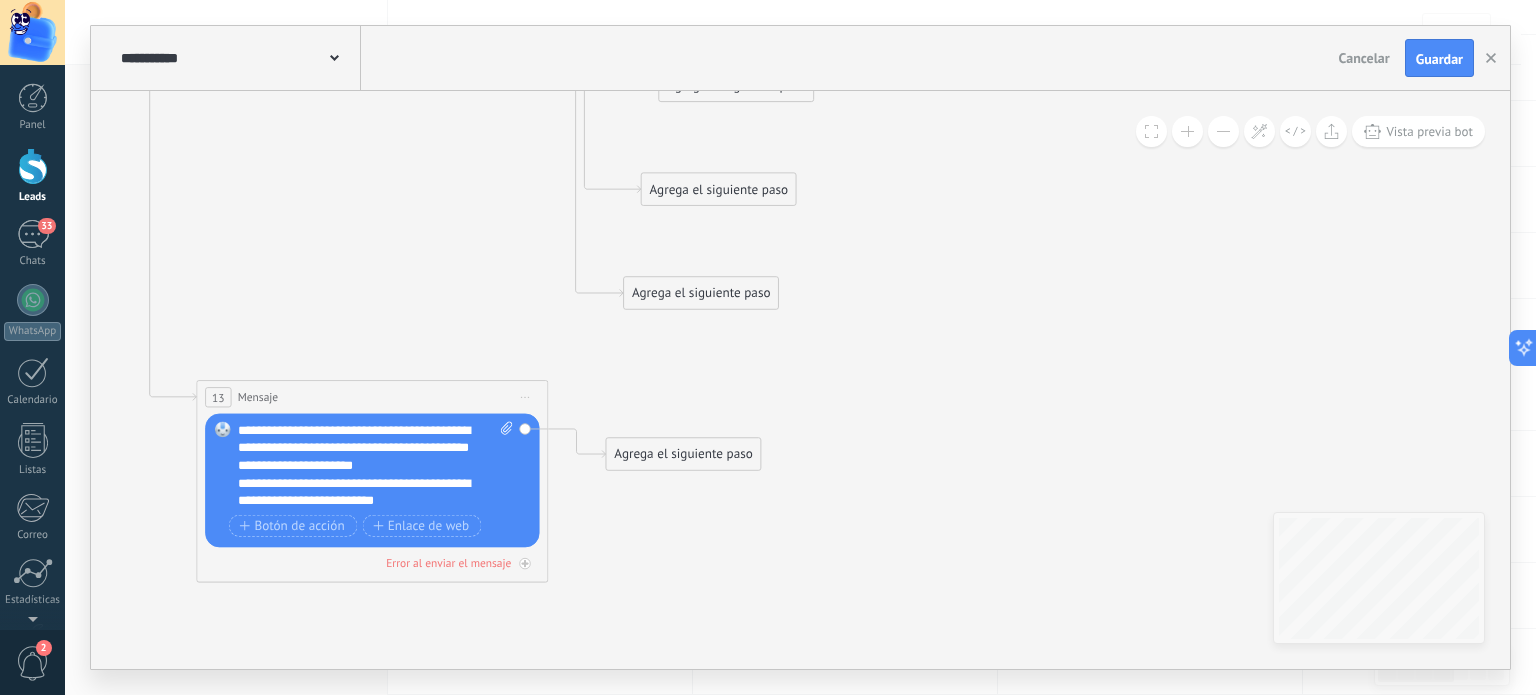 drag, startPoint x: 1167, startPoint y: 252, endPoint x: 740, endPoint y: 515, distance: 501.49576 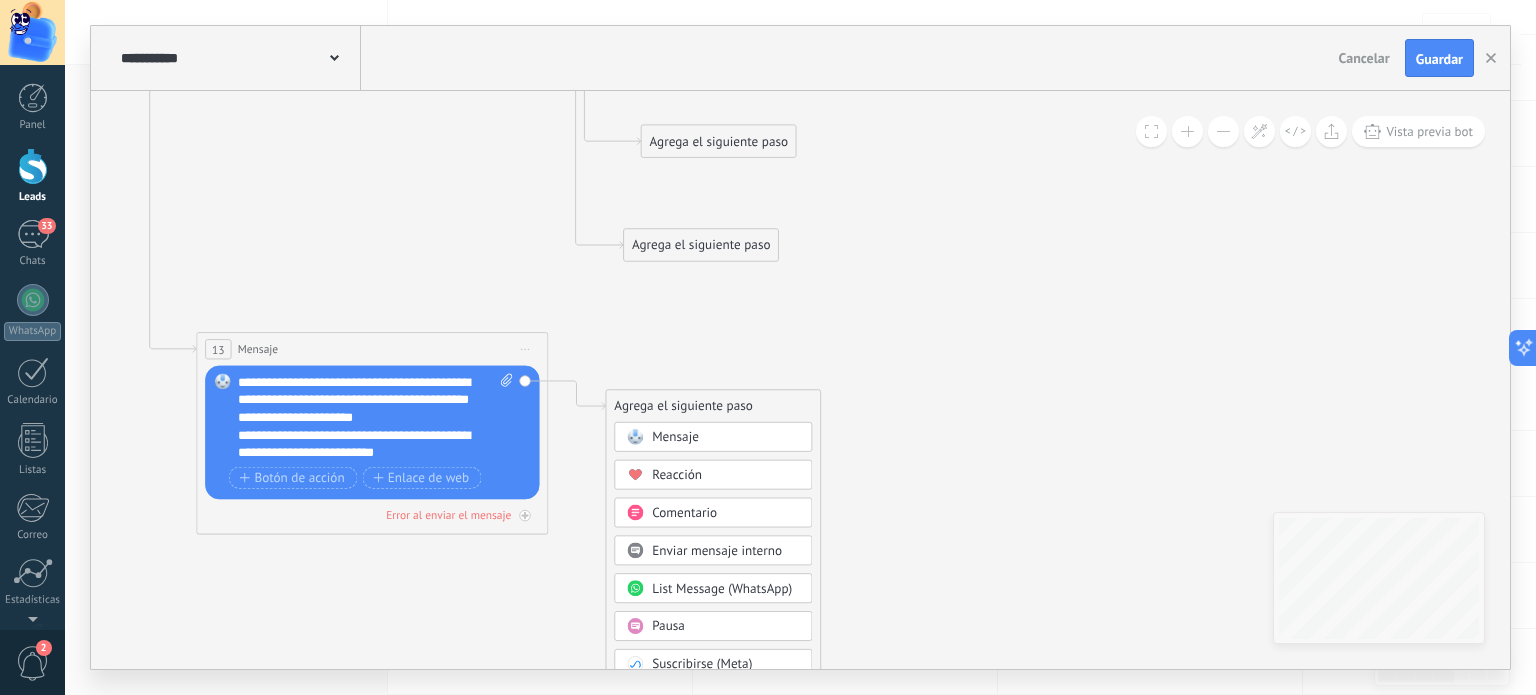 click on "Pausa" at bounding box center [668, 626] 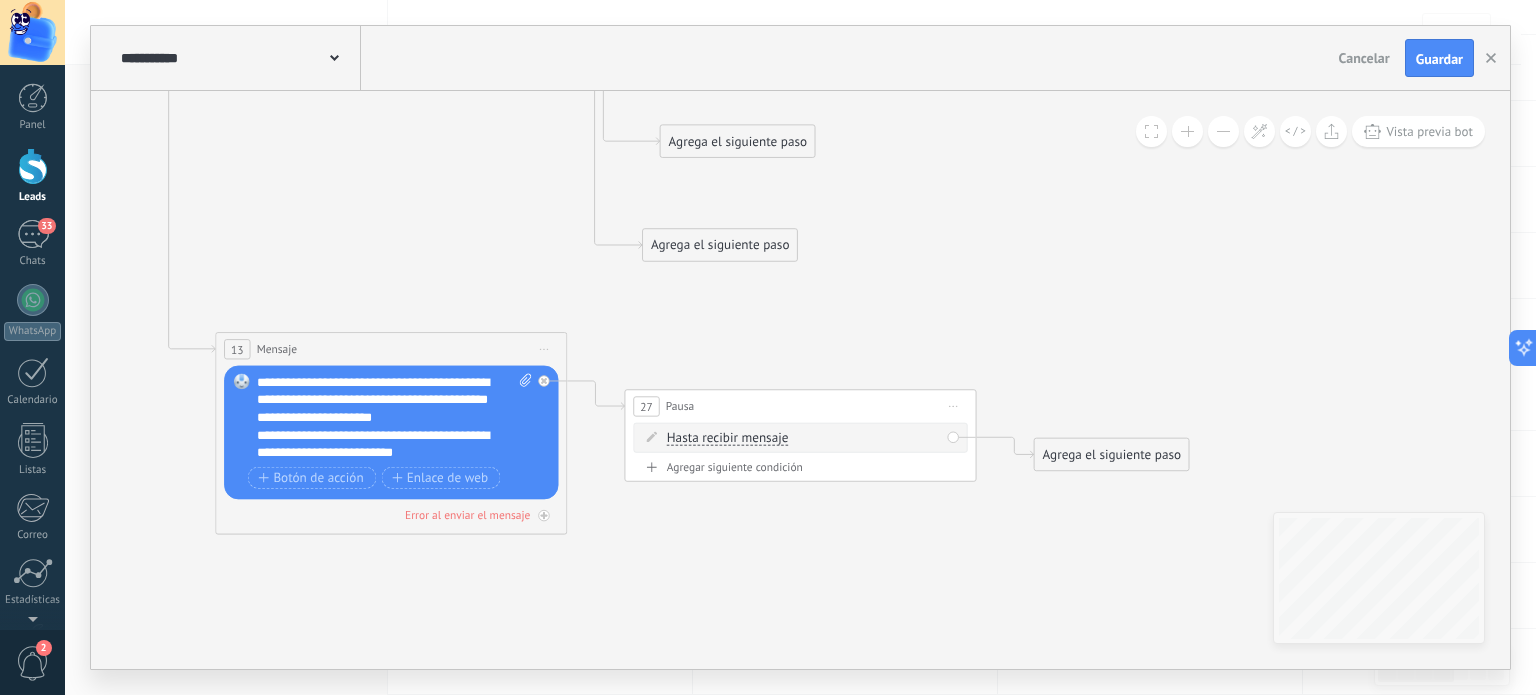 click on "Hasta recibir mensaje" at bounding box center (728, 439) 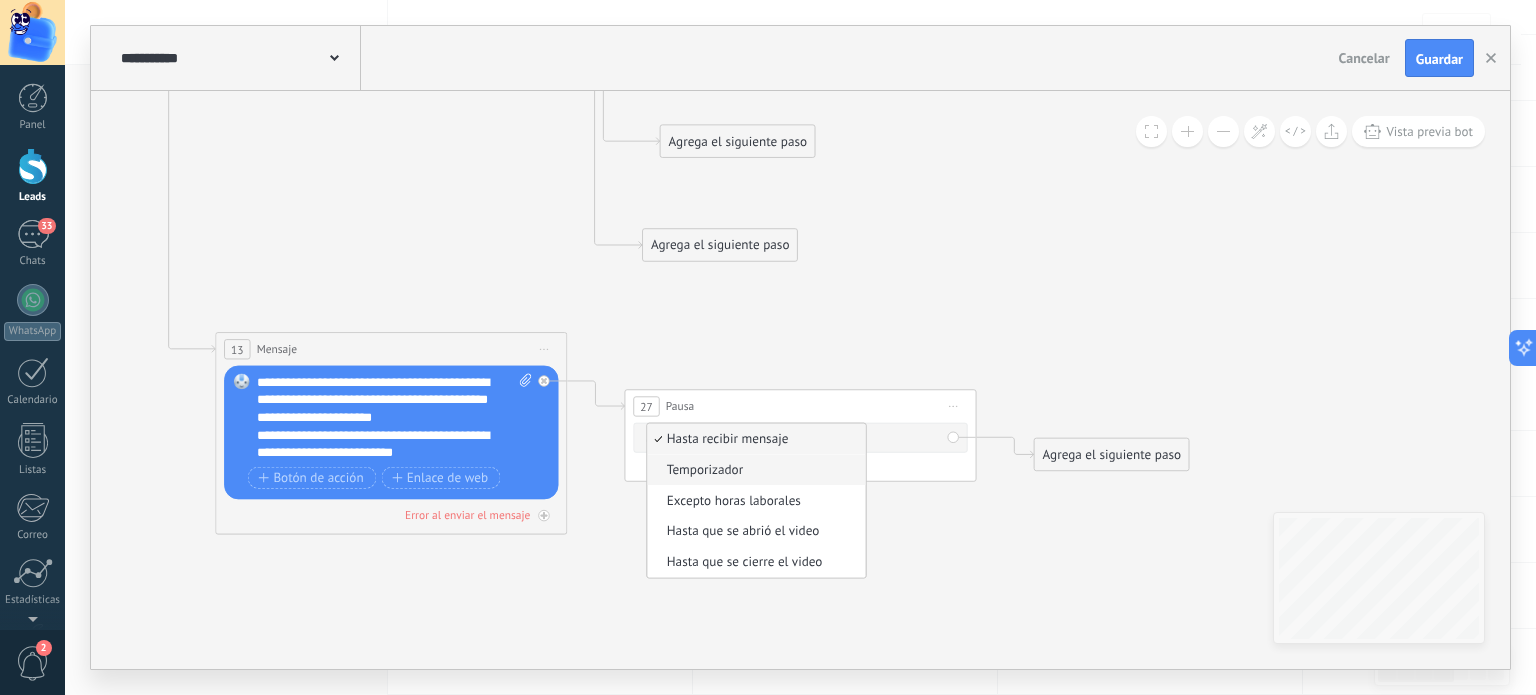 click on "Temporizador" at bounding box center (753, 471) 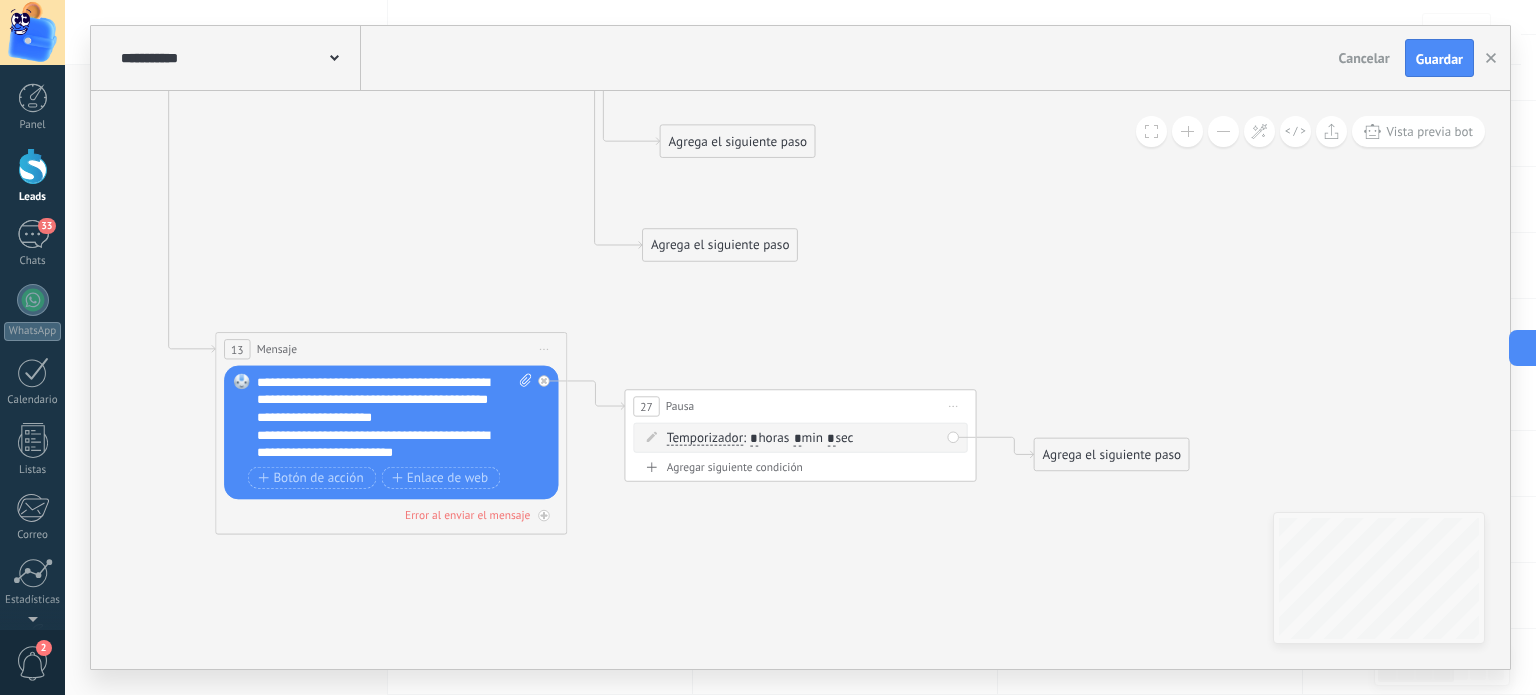 click on "*" at bounding box center [798, 439] 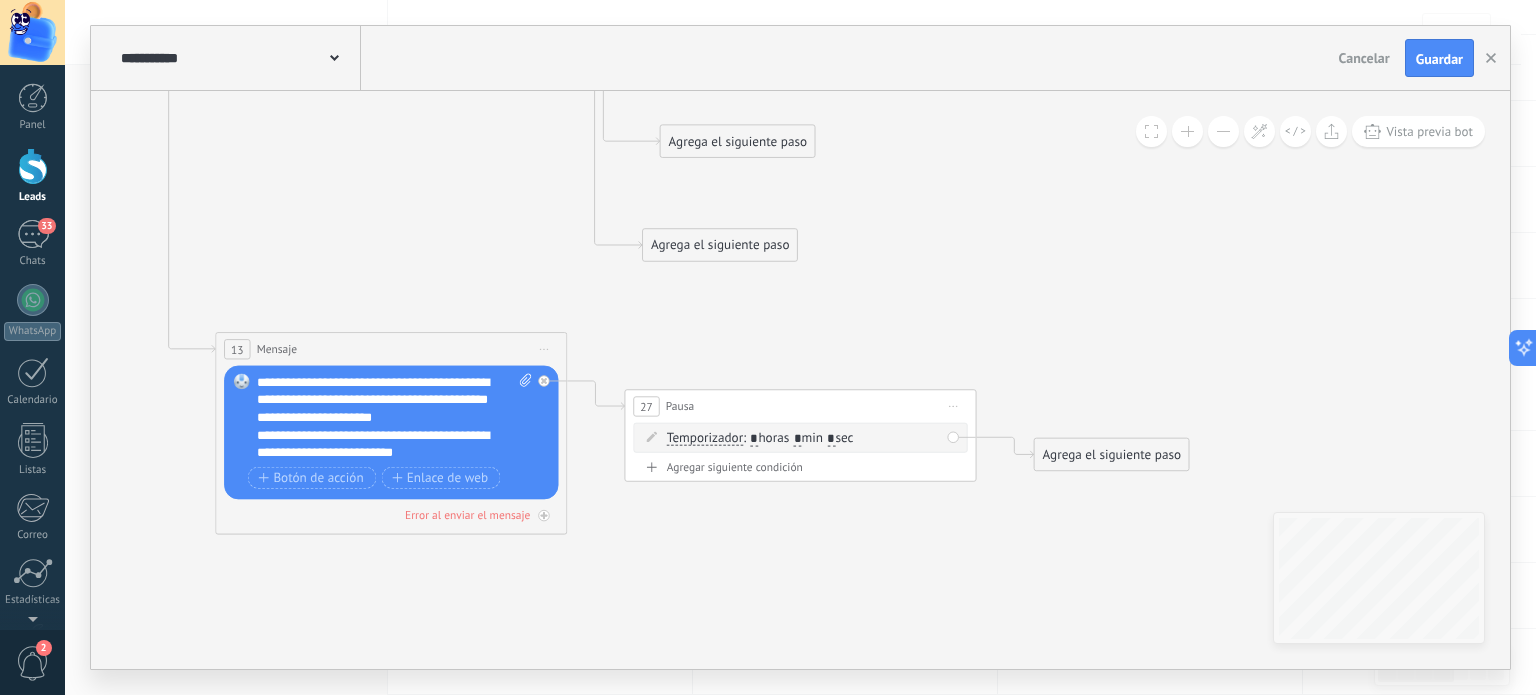 click on "*" at bounding box center (798, 439) 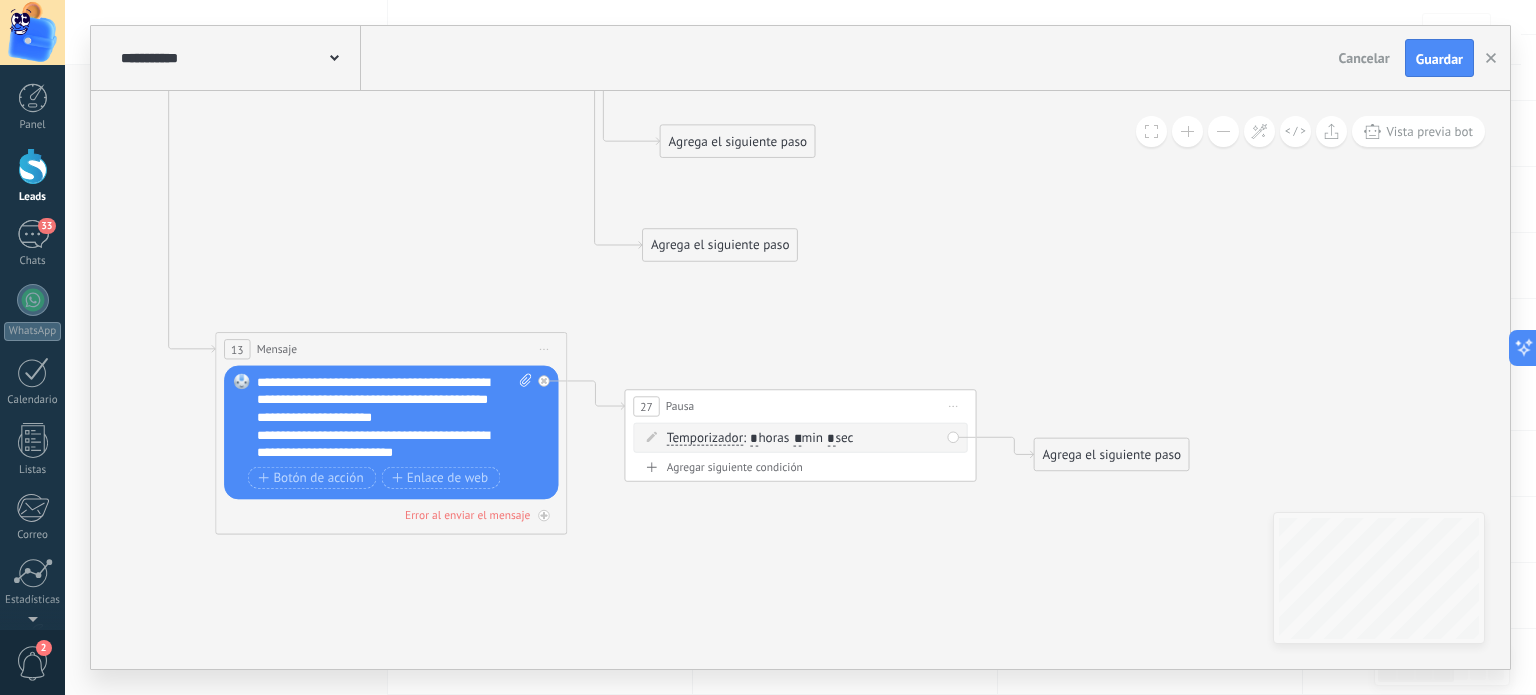 type on "*" 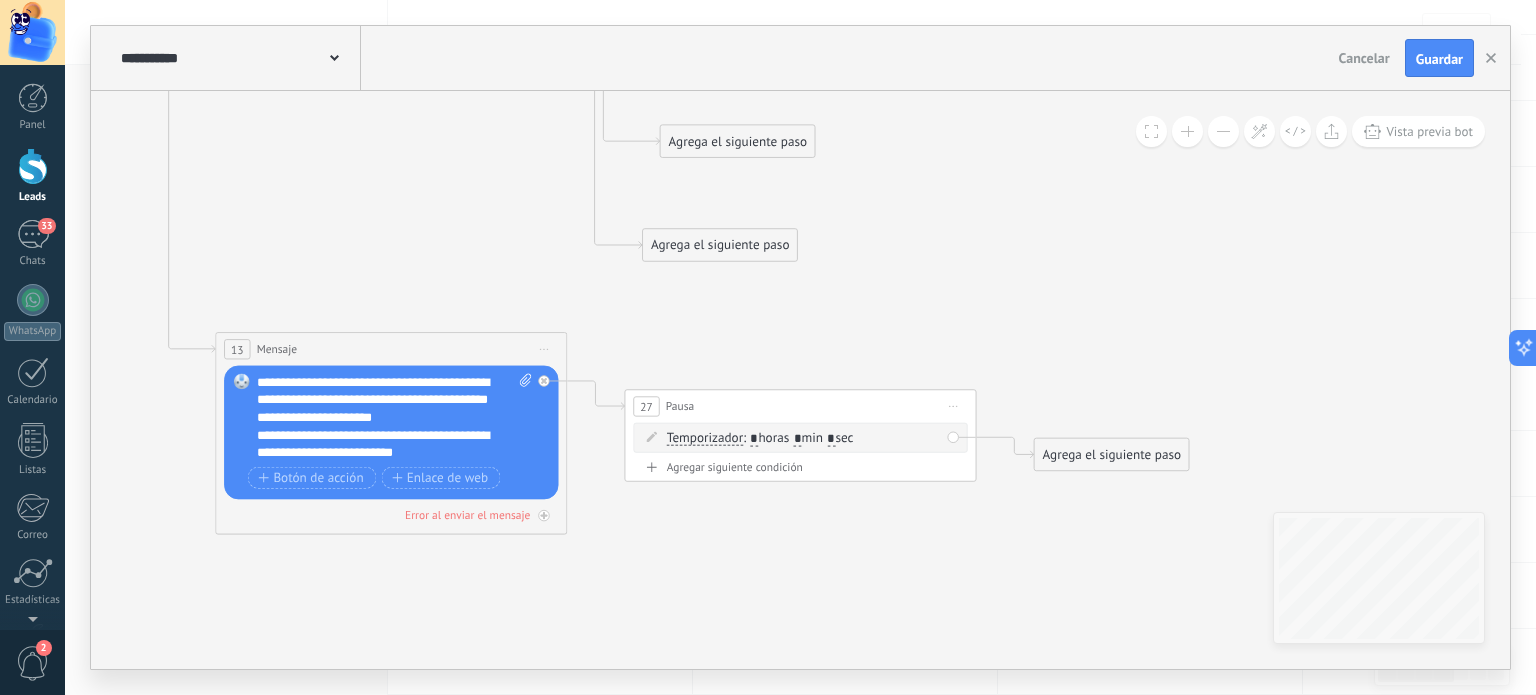 type on "*" 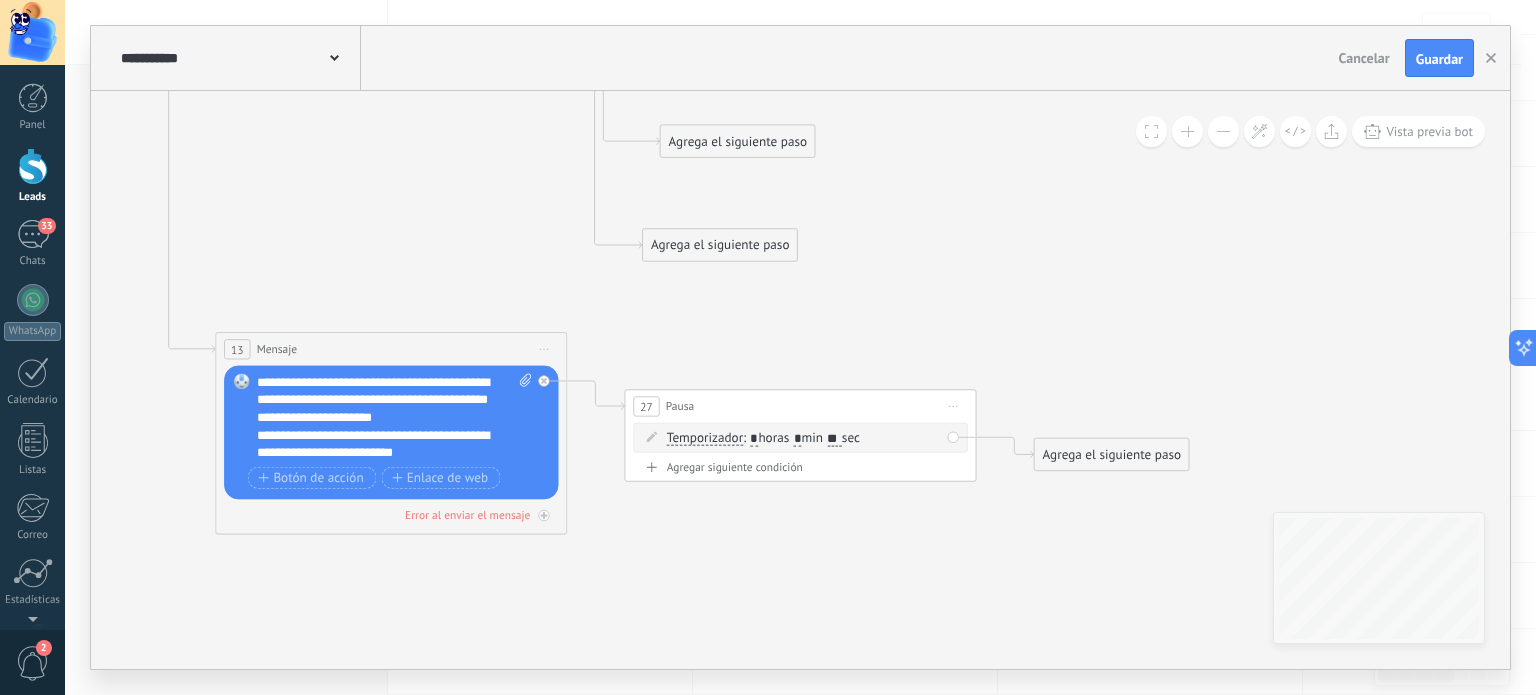 type on "**" 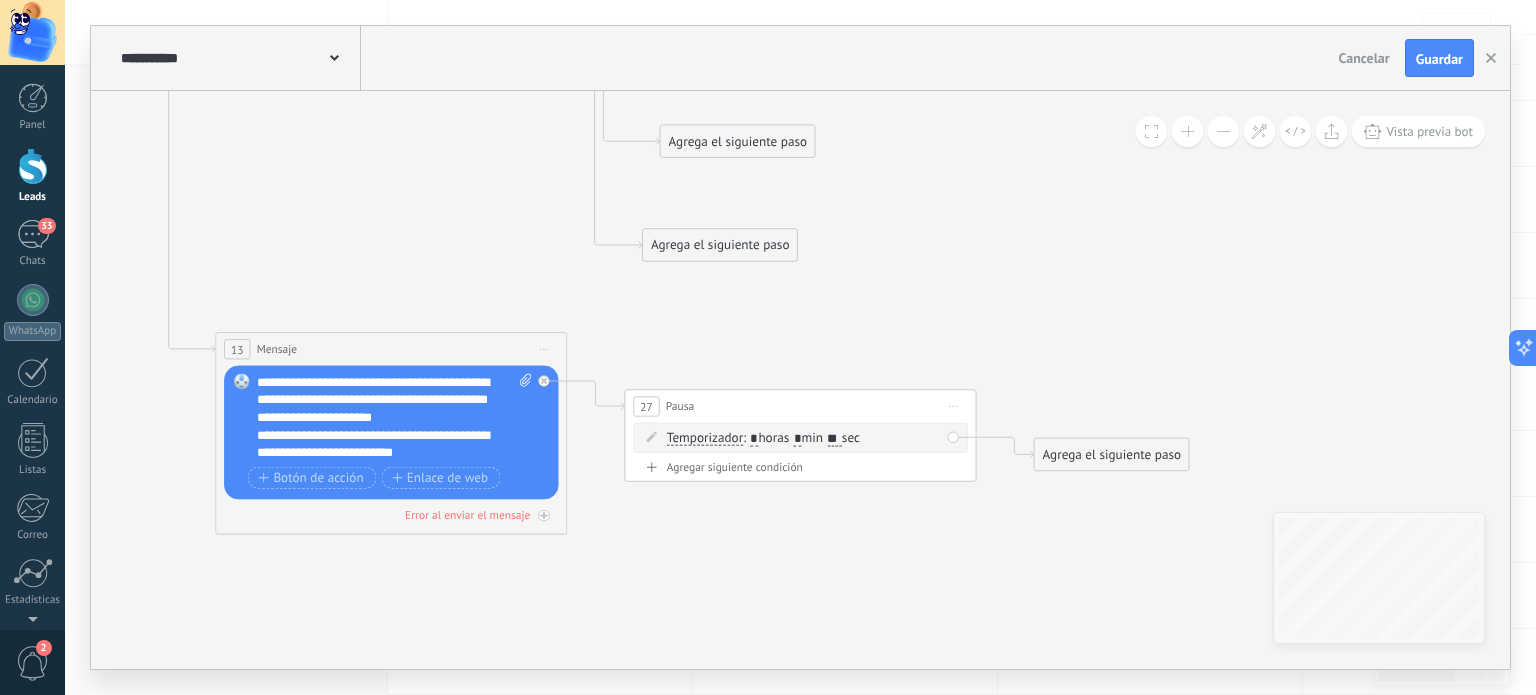 click on "Agrega el siguiente paso" at bounding box center (1112, 455) 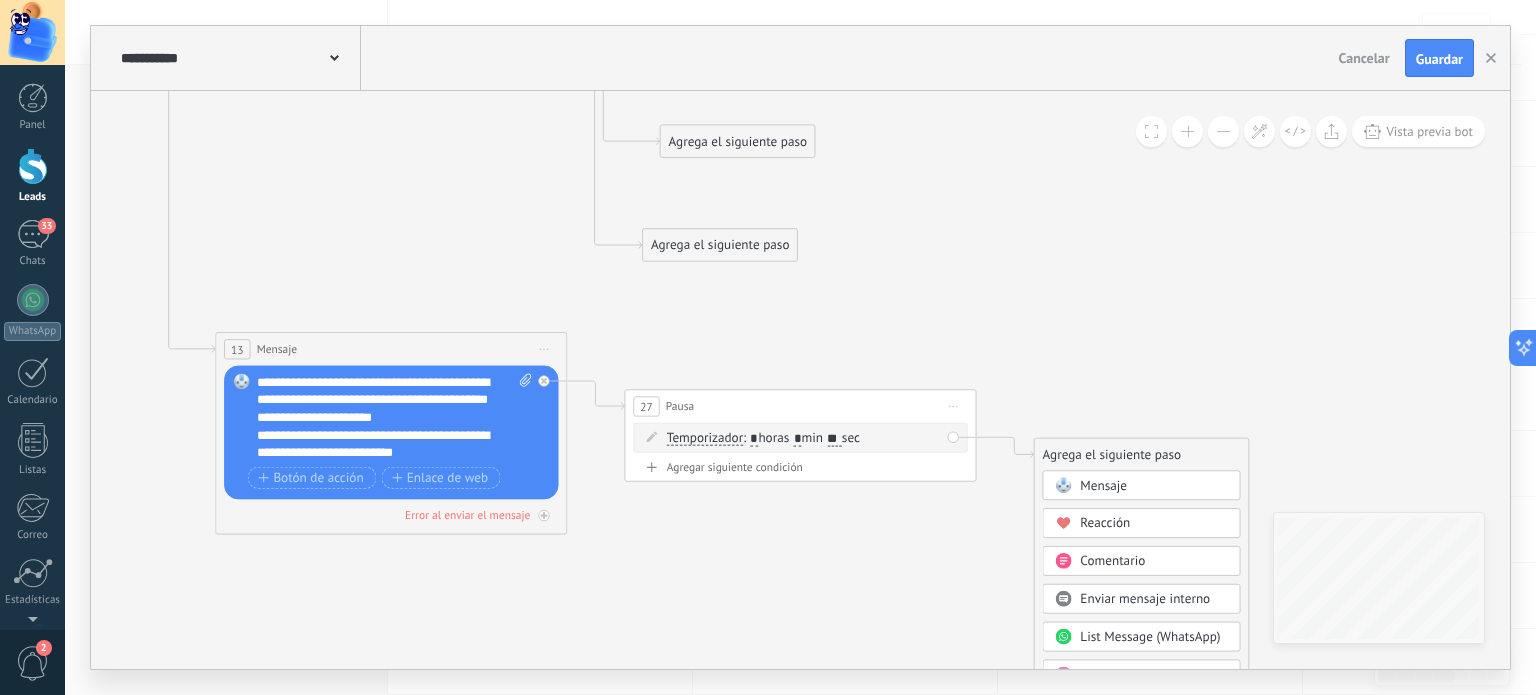 click on "Mensaje" at bounding box center (1103, 486) 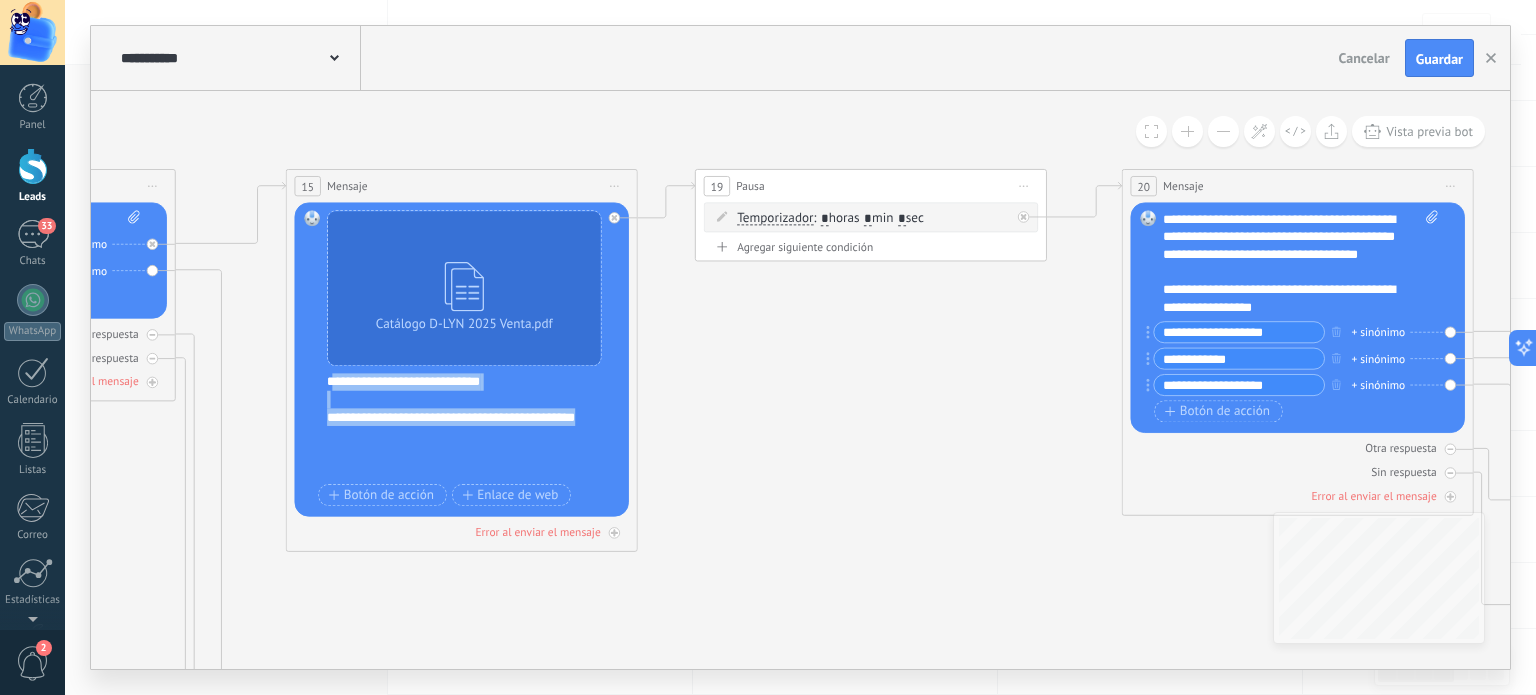 drag, startPoint x: 330, startPoint y: 383, endPoint x: 427, endPoint y: 443, distance: 114.05701 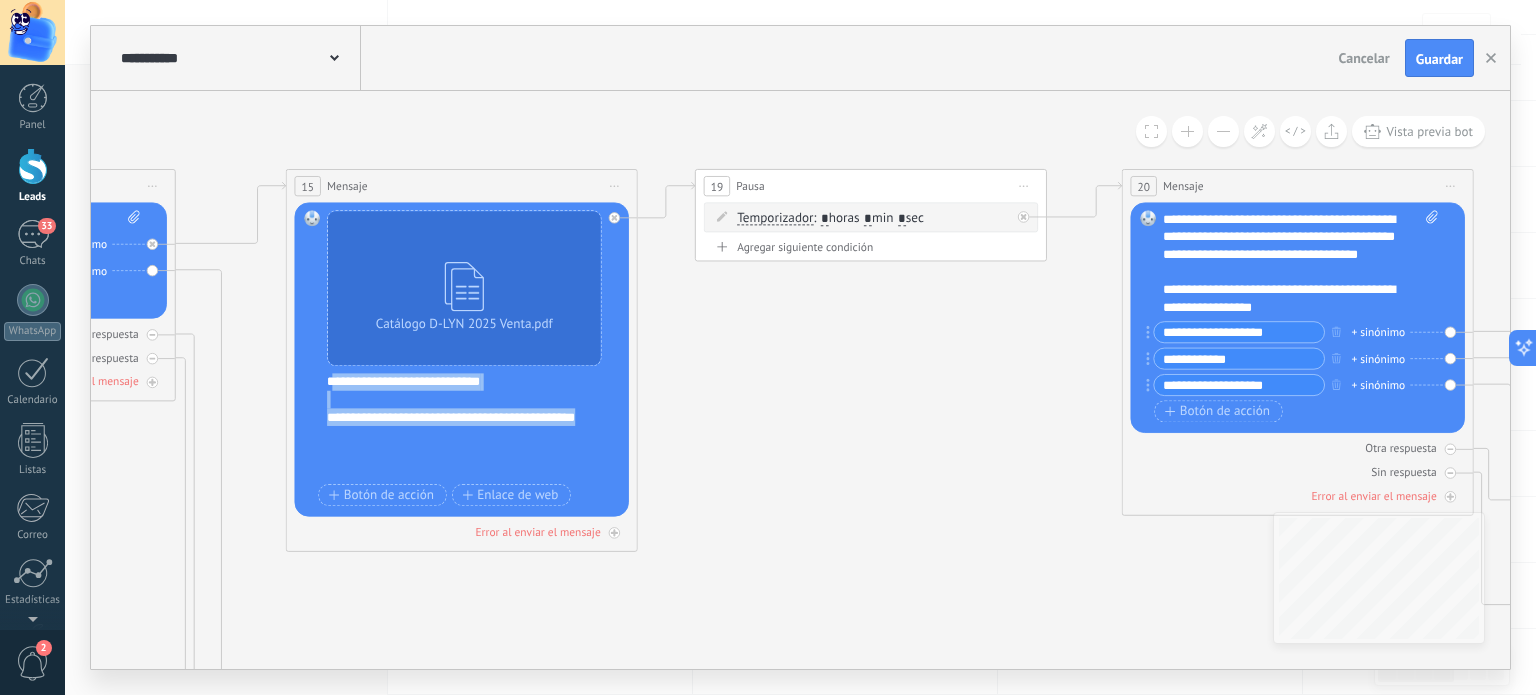 click on "**********" at bounding box center [473, 426] 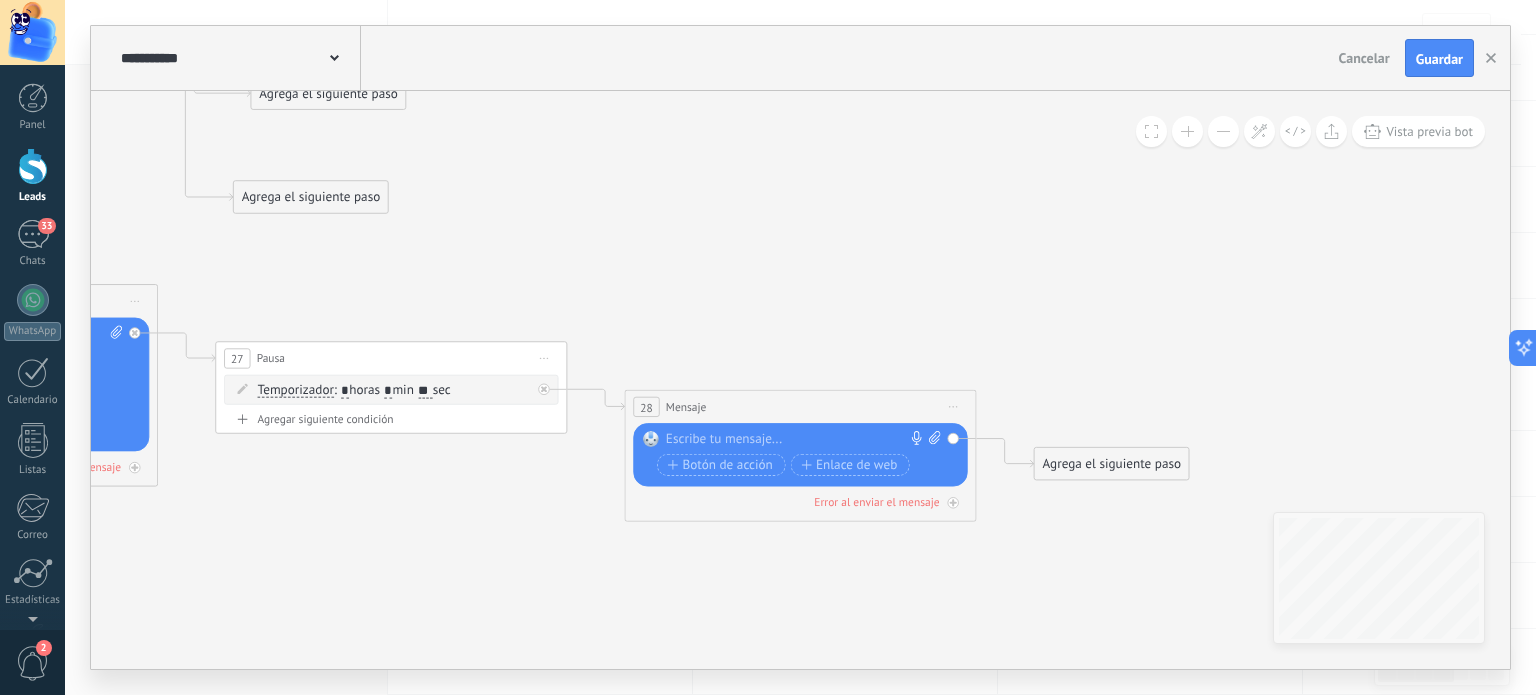 click on "Reemplazar
Quitar
Convertir a mensaje de voz
Arrastre la imagen aquí para adjuntarla.
Añadir imagen
Subir
Arrastrar y soltar
Archivo no encontrado
Escribe tu mensaje..." at bounding box center [800, 454] 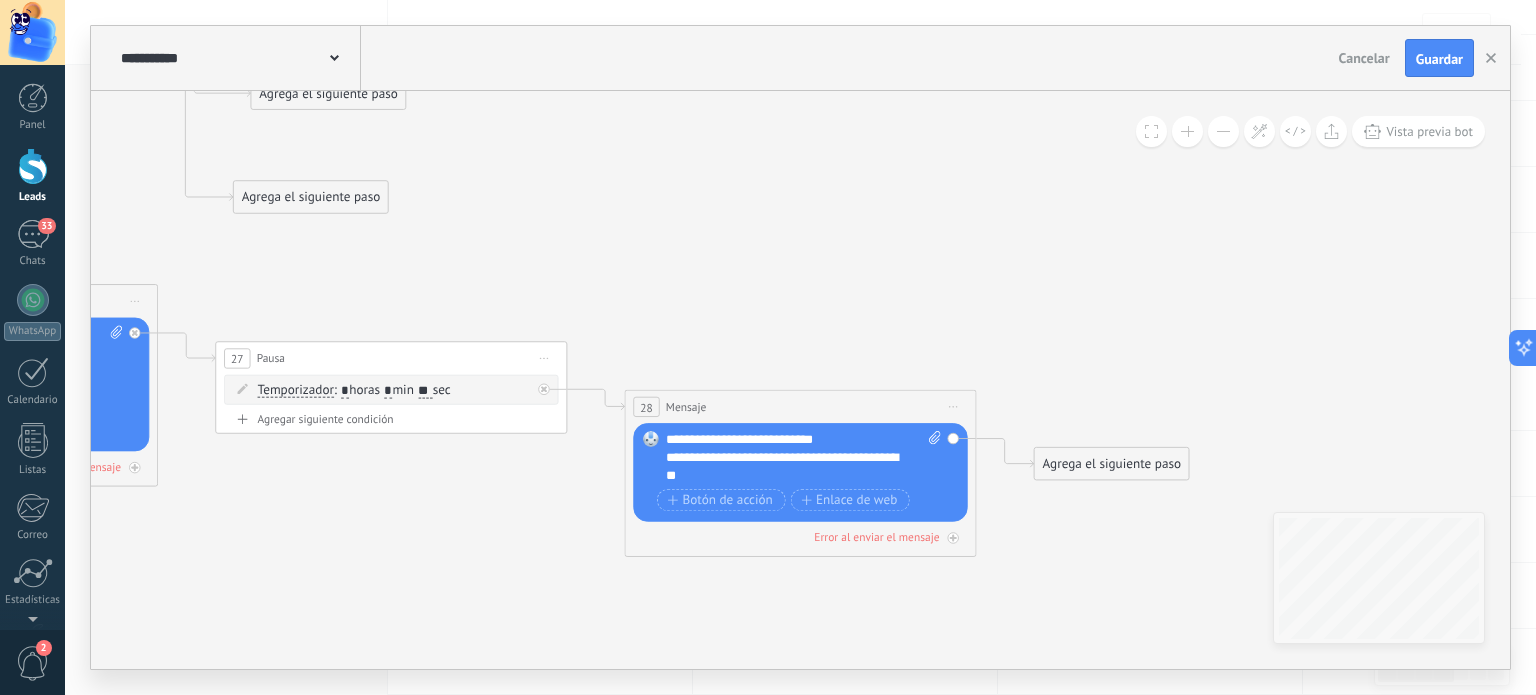 click at bounding box center [932, 457] 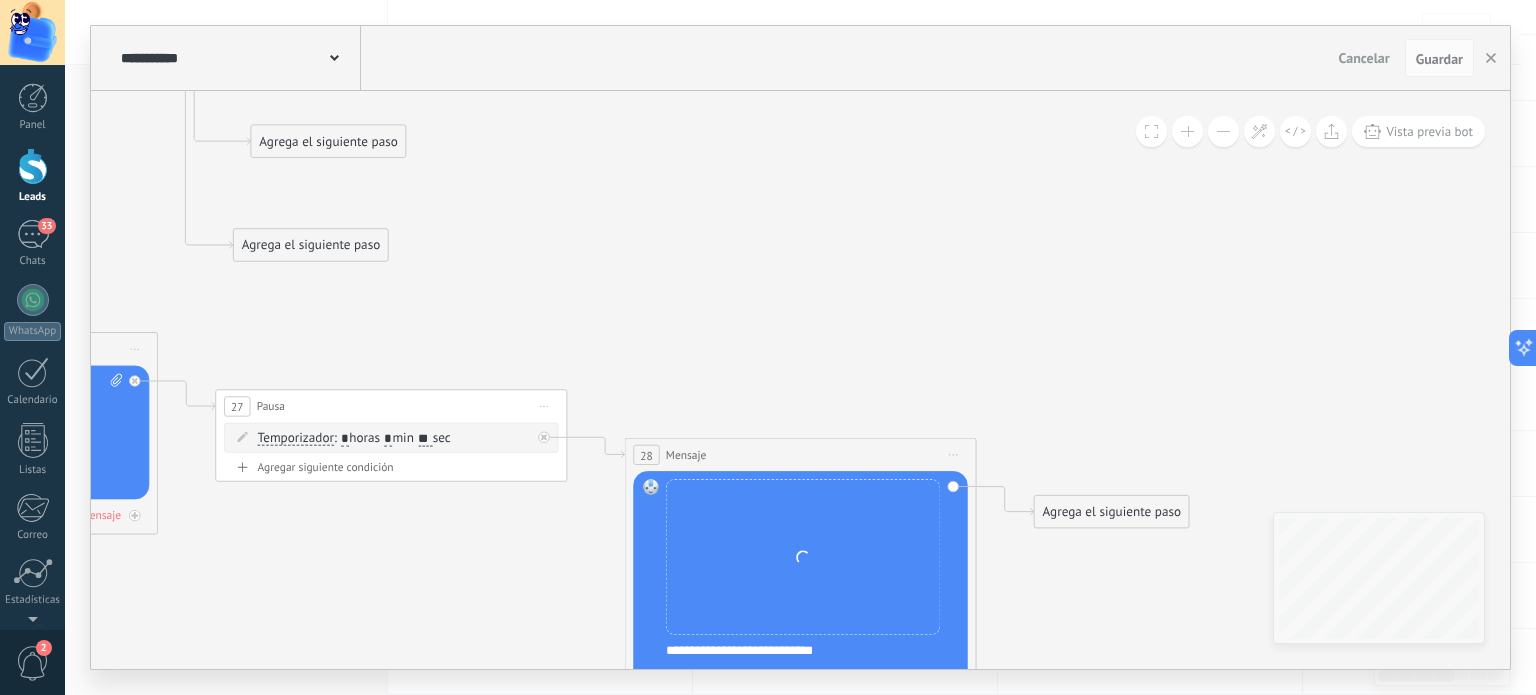 drag, startPoint x: 844, startPoint y: 481, endPoint x: 898, endPoint y: 308, distance: 181.2319 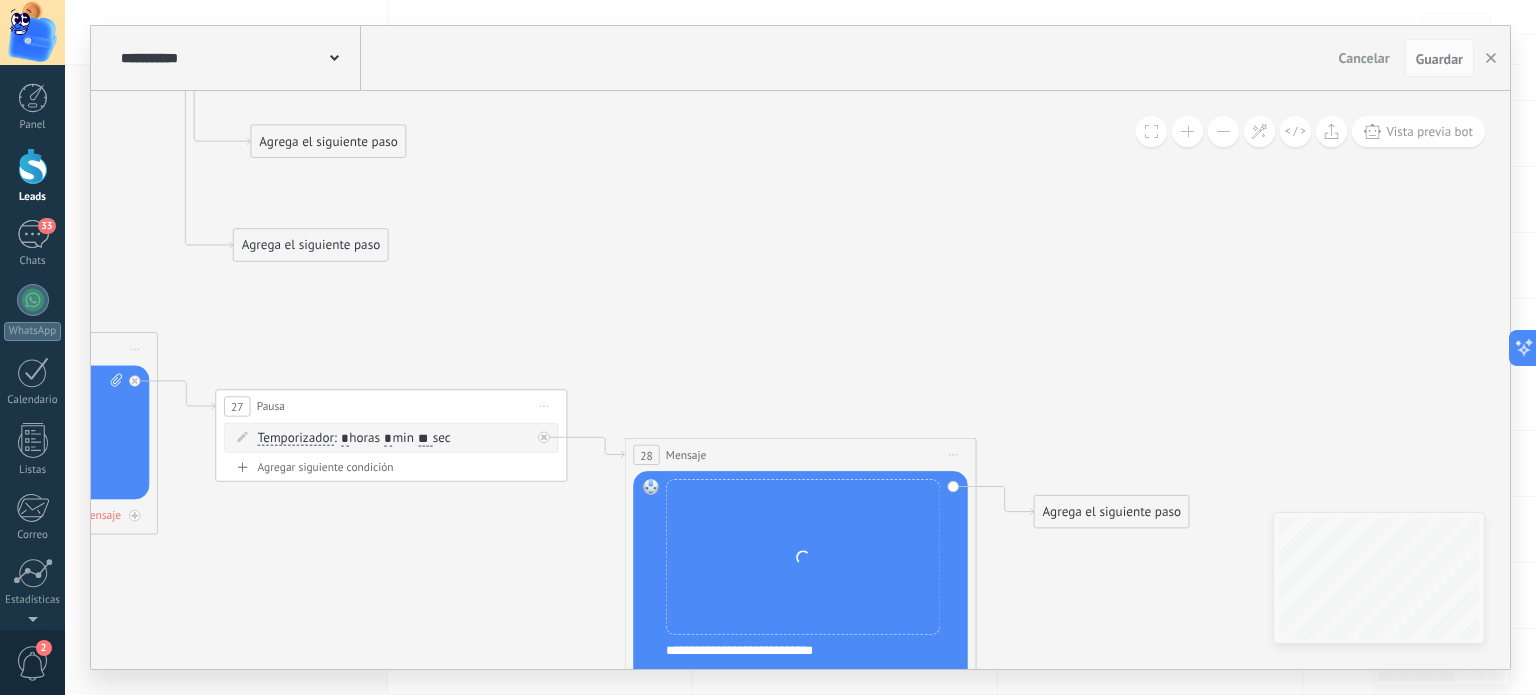 click on "**********" at bounding box center [-2143, -503] 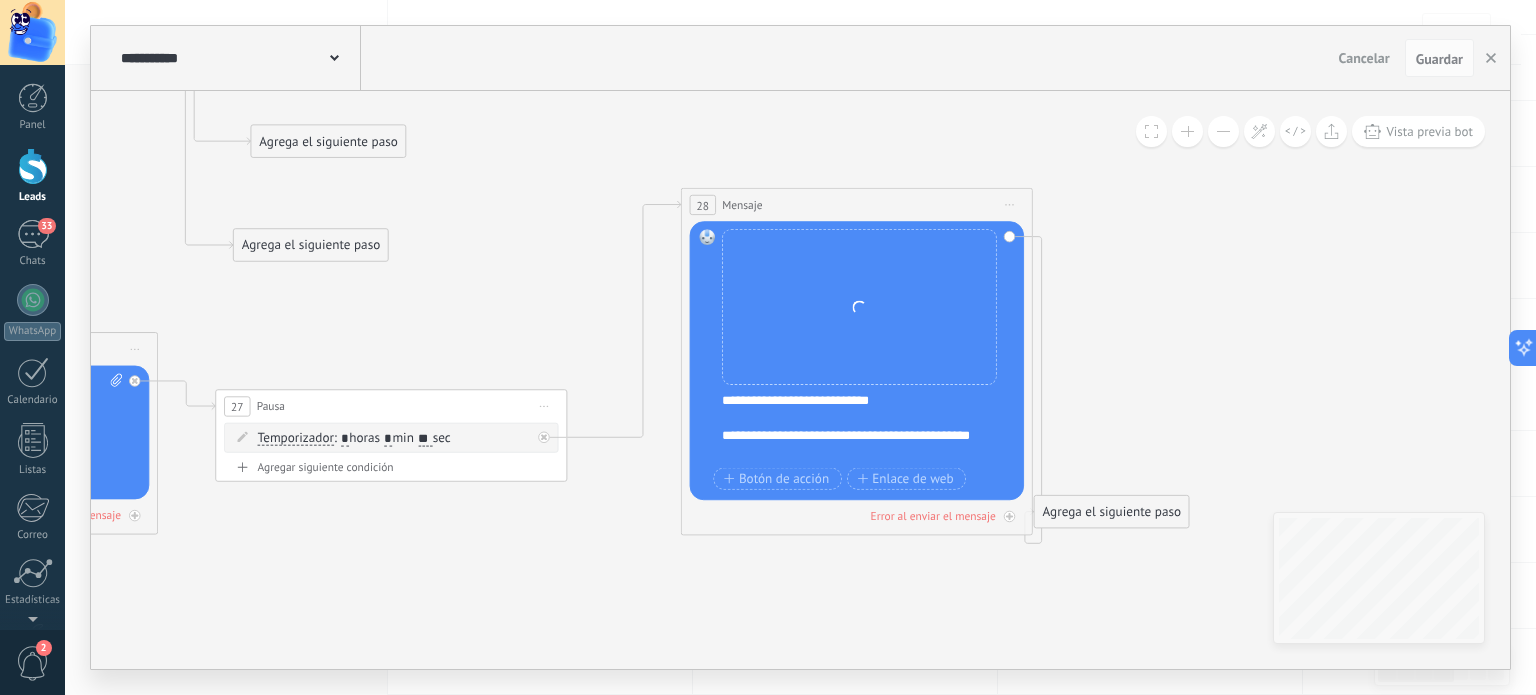 drag, startPoint x: 876, startPoint y: 450, endPoint x: 936, endPoint y: 145, distance: 310.8456 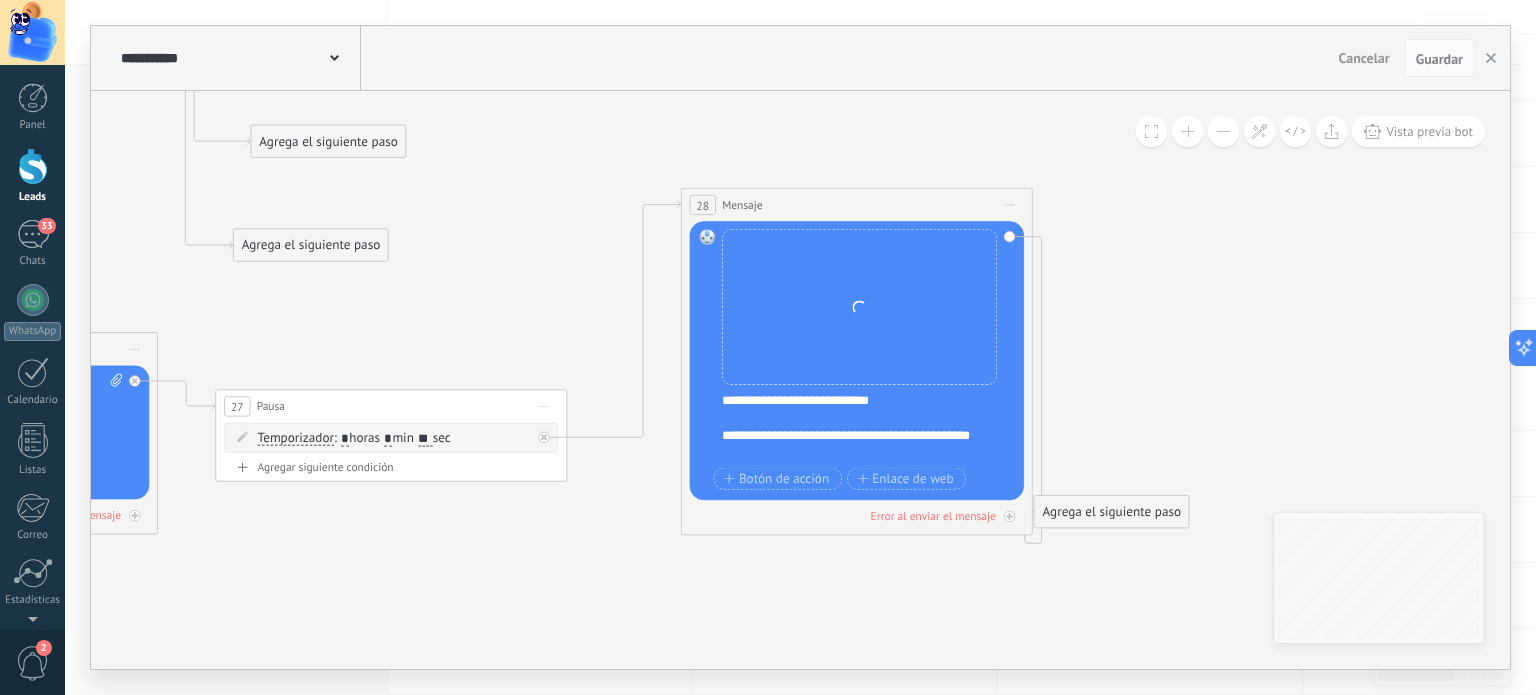 click on "28
Mensaje
*******
(a):
Todos los contactos - canales seleccionados
Todos los contactos - canales seleccionados
Todos los contactos - canal primario
Contacto principal - canales seleccionados
Contacto principal - canal primario
Todos los contactos - canales seleccionados
Todos los contactos - canales seleccionados
Todos los contactos - canal primario
Contacto principal - canales seleccionados" at bounding box center [857, 205] 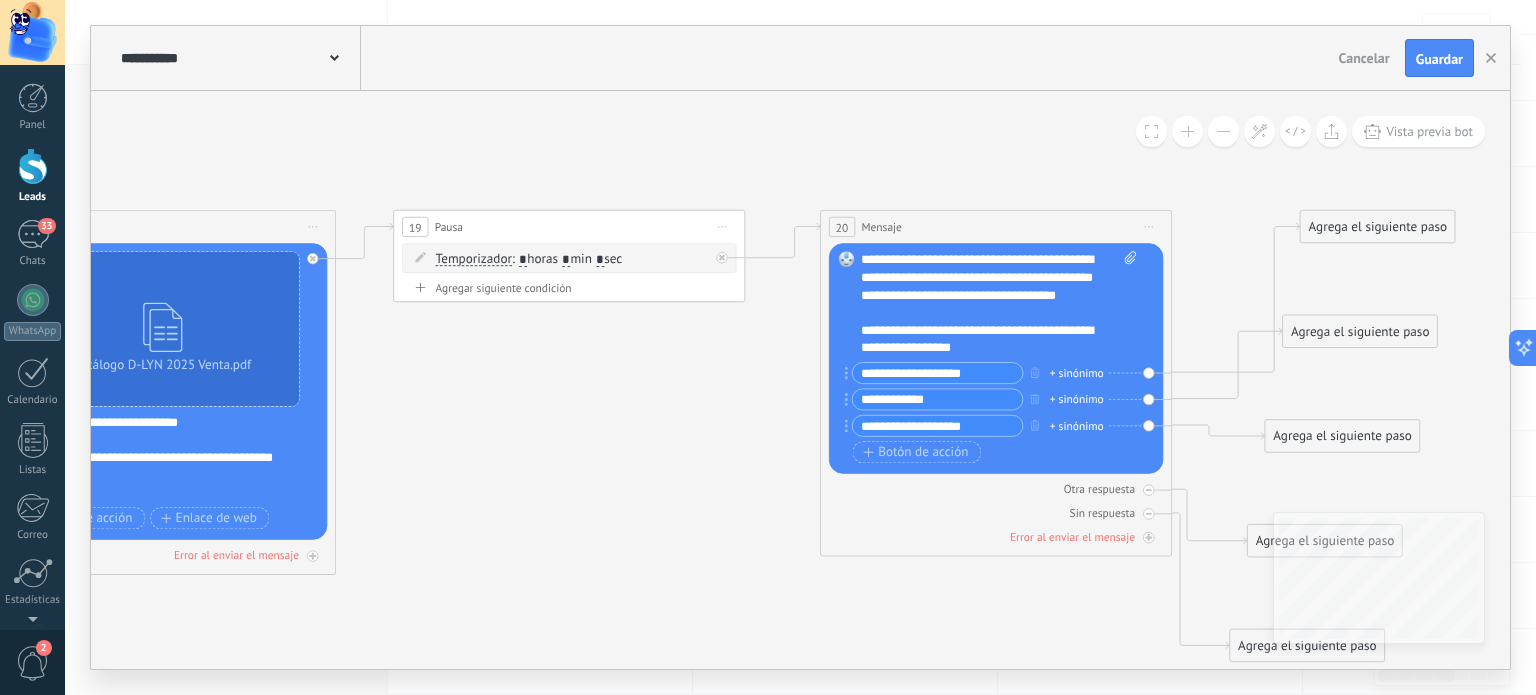 drag, startPoint x: 1084, startPoint y: 319, endPoint x: 711, endPoint y: 423, distance: 387.22733 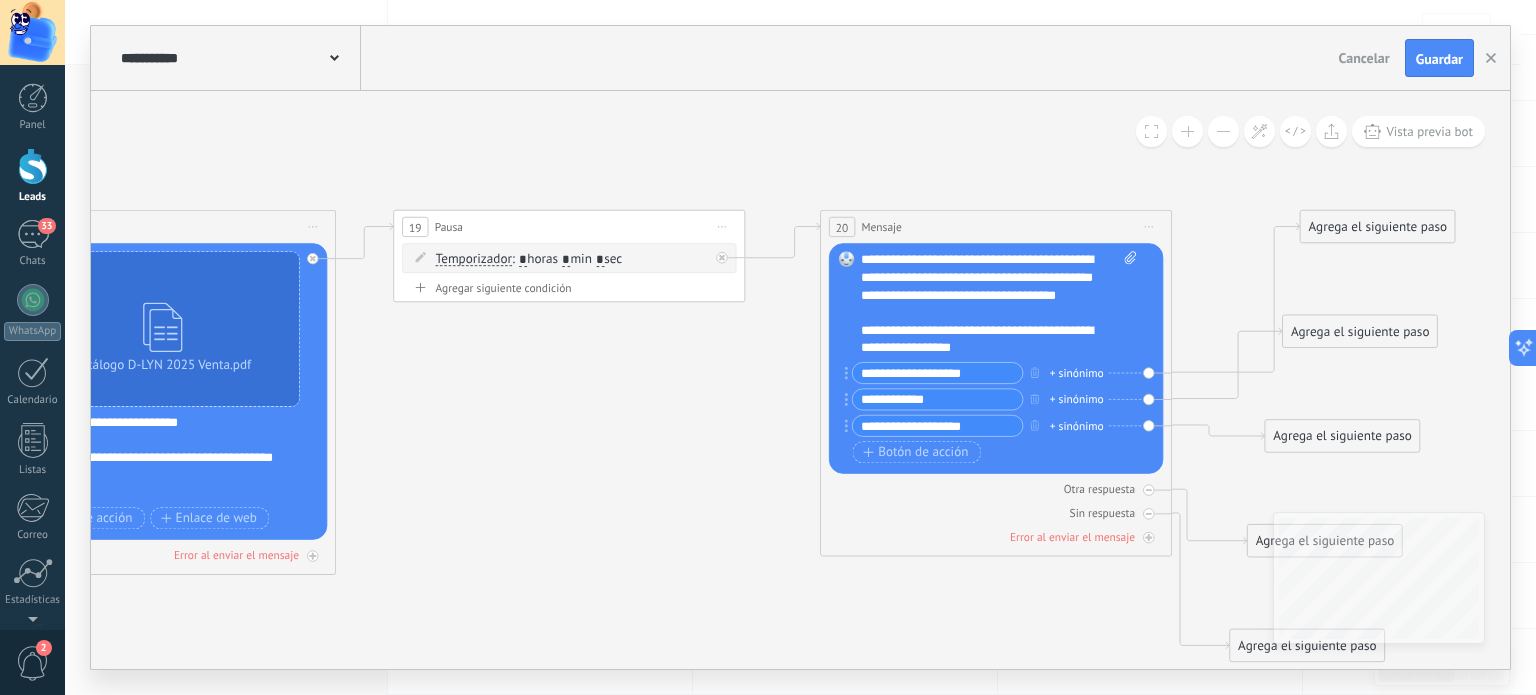 click 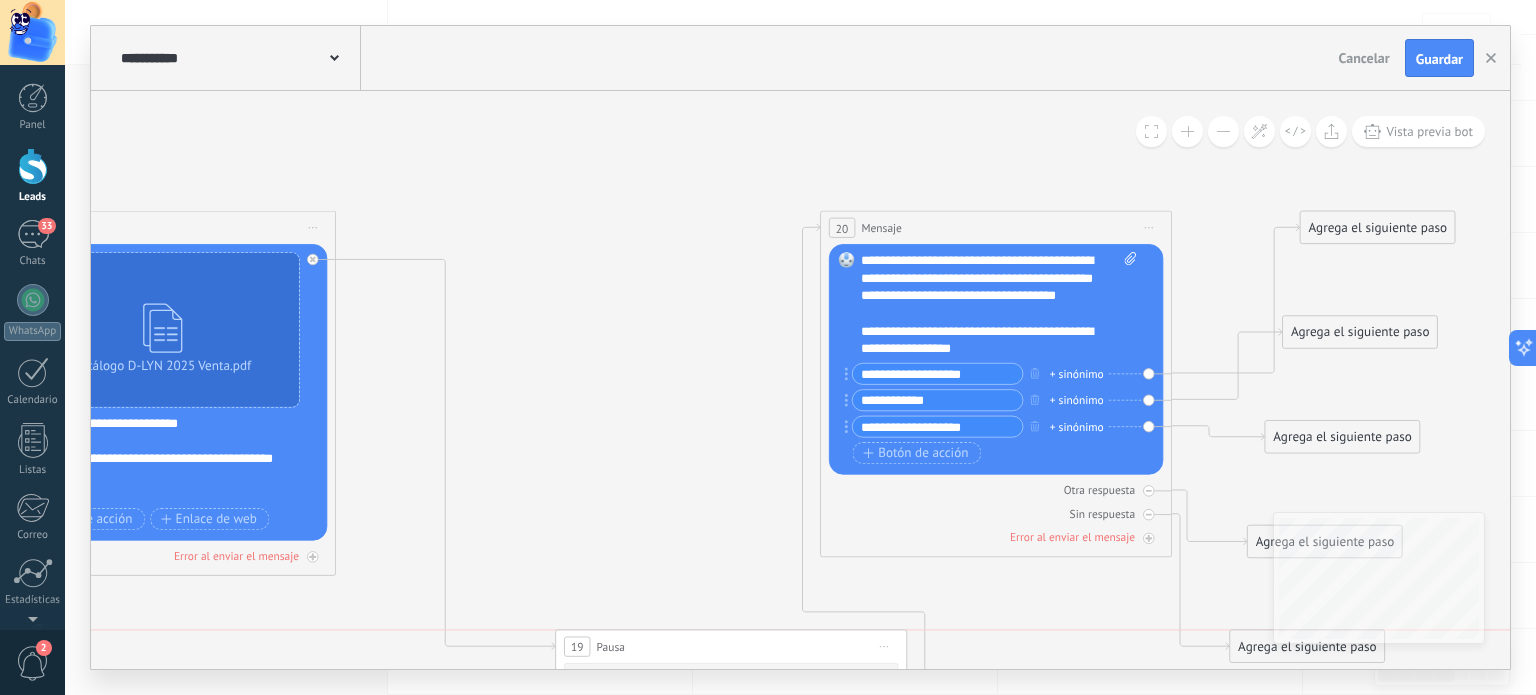 drag, startPoint x: 694, startPoint y: 407, endPoint x: 822, endPoint y: 648, distance: 272.88275 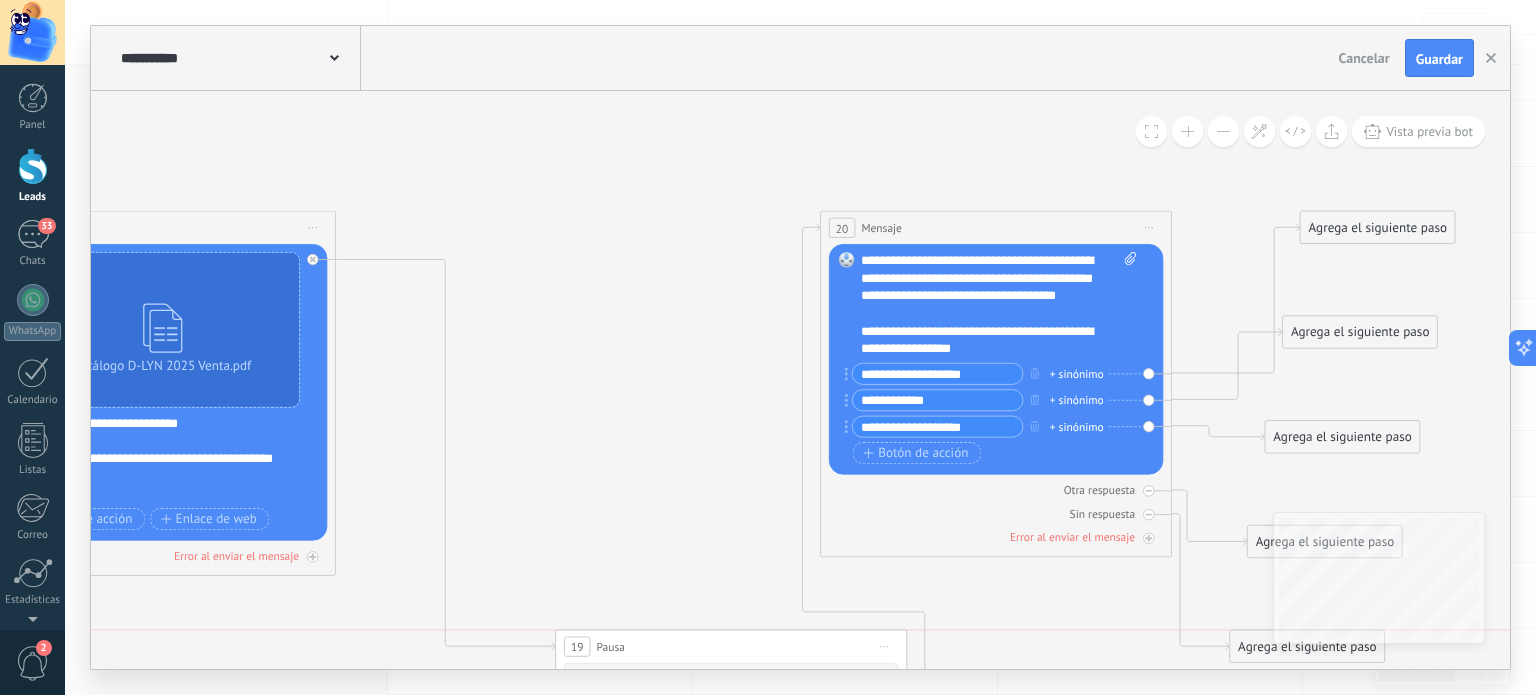click on "19
Pausa
*****
Iniciar vista previa aquí
Cambiar nombre
Duplicar
Borrar" at bounding box center (731, 647) 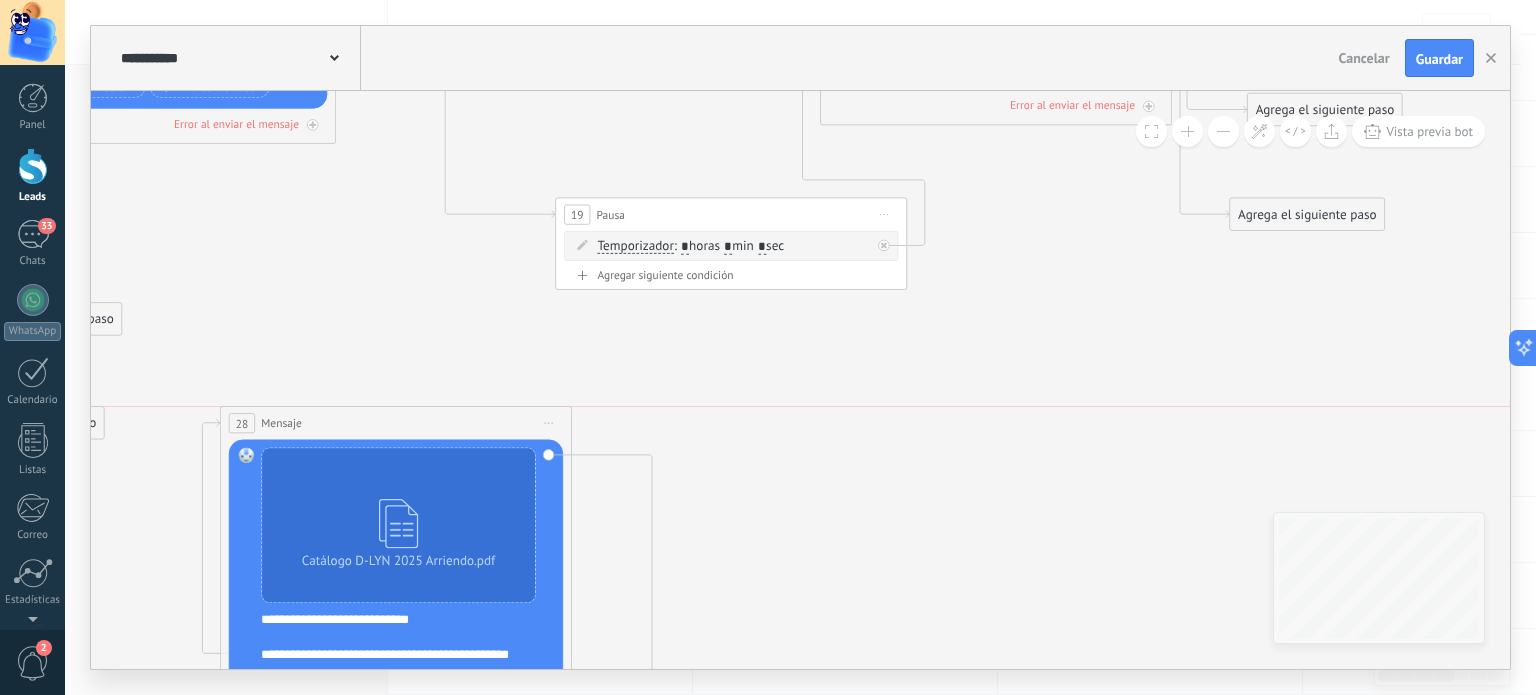 drag, startPoint x: 587, startPoint y: 454, endPoint x: 694, endPoint y: 447, distance: 107.22873 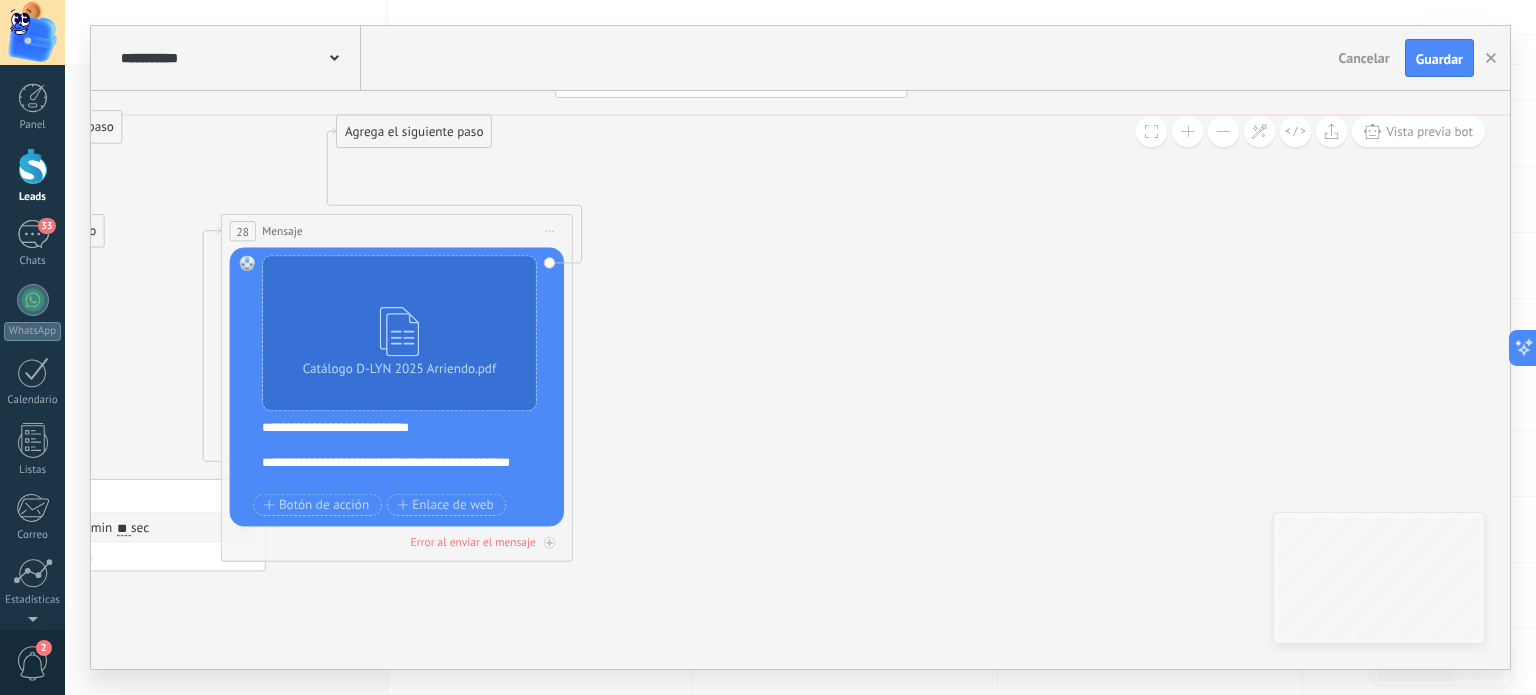 drag, startPoint x: 828, startPoint y: 639, endPoint x: 432, endPoint y: 137, distance: 639.3903 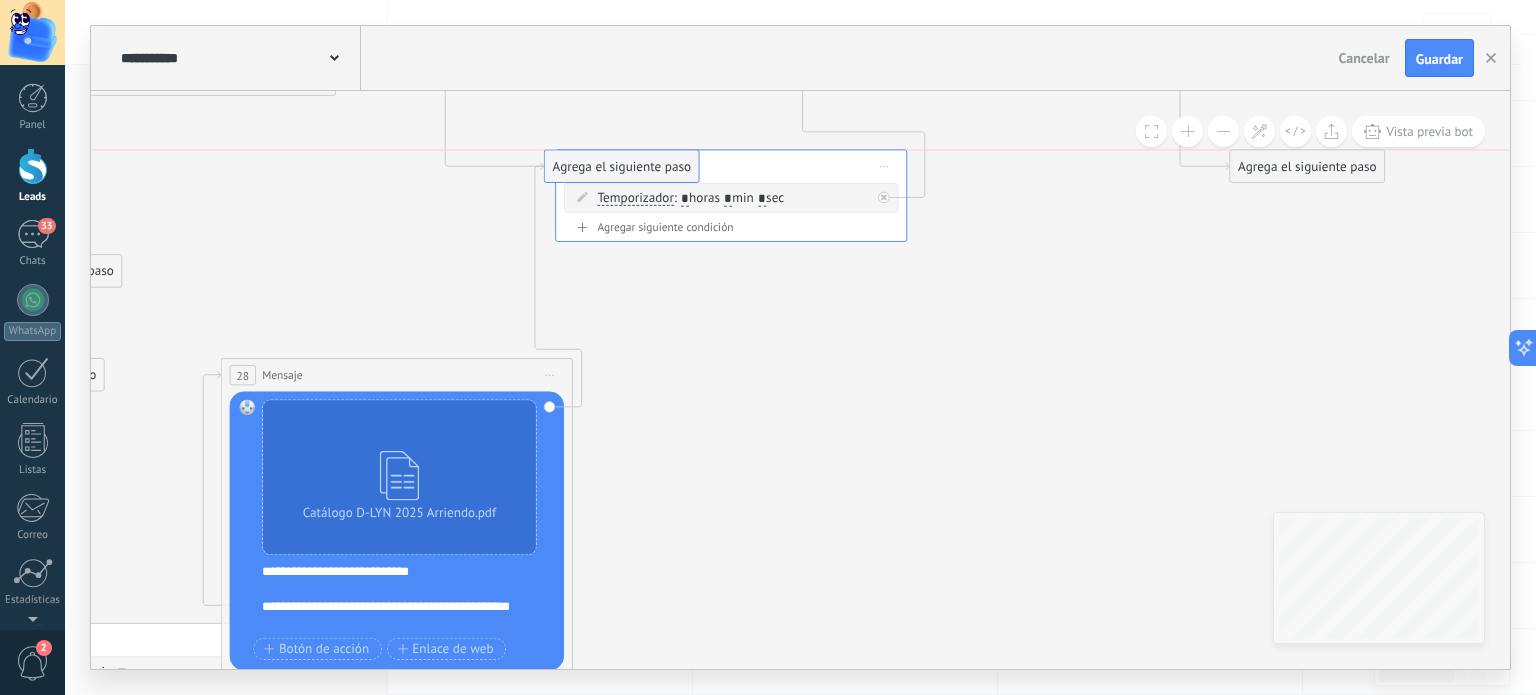 drag, startPoint x: 441, startPoint y: 253, endPoint x: 622, endPoint y: 170, distance: 199.12308 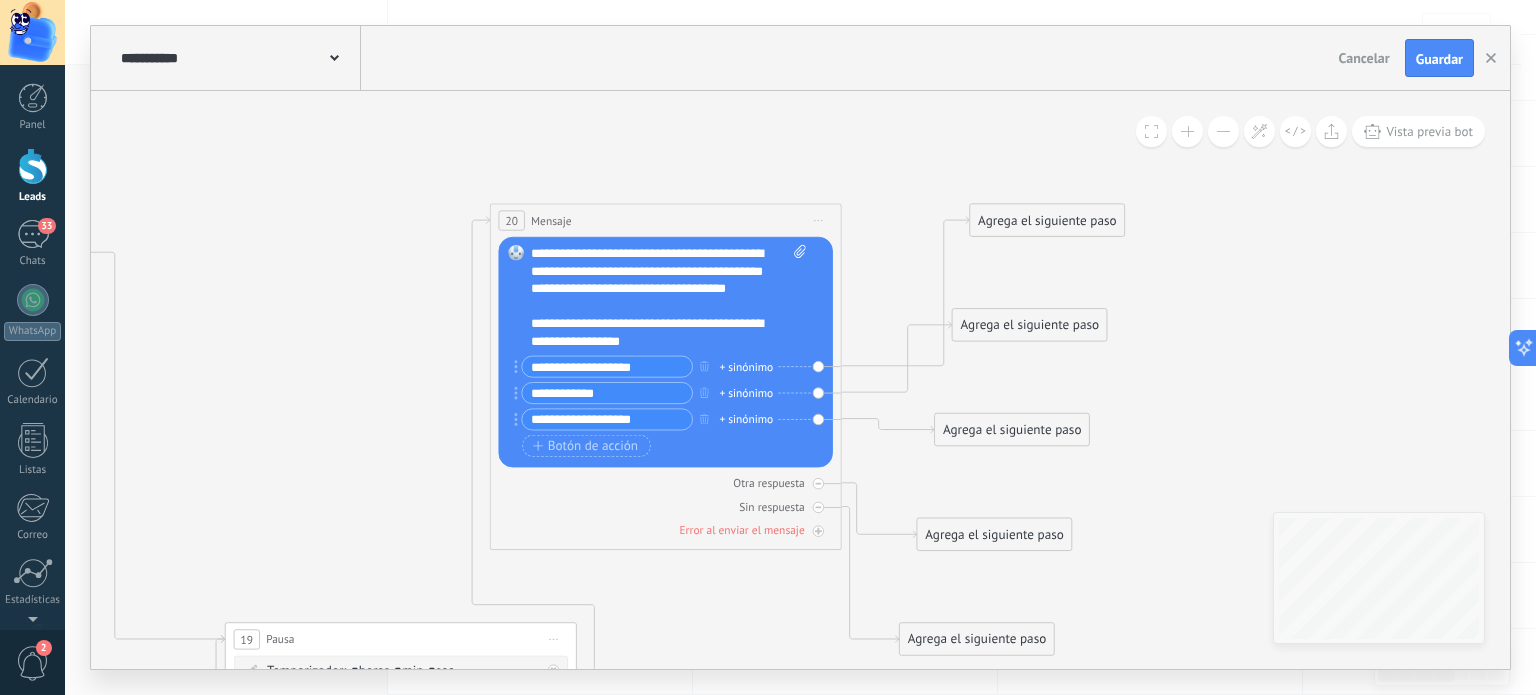 drag, startPoint x: 602, startPoint y: 373, endPoint x: 108, endPoint y: 353, distance: 494.4047 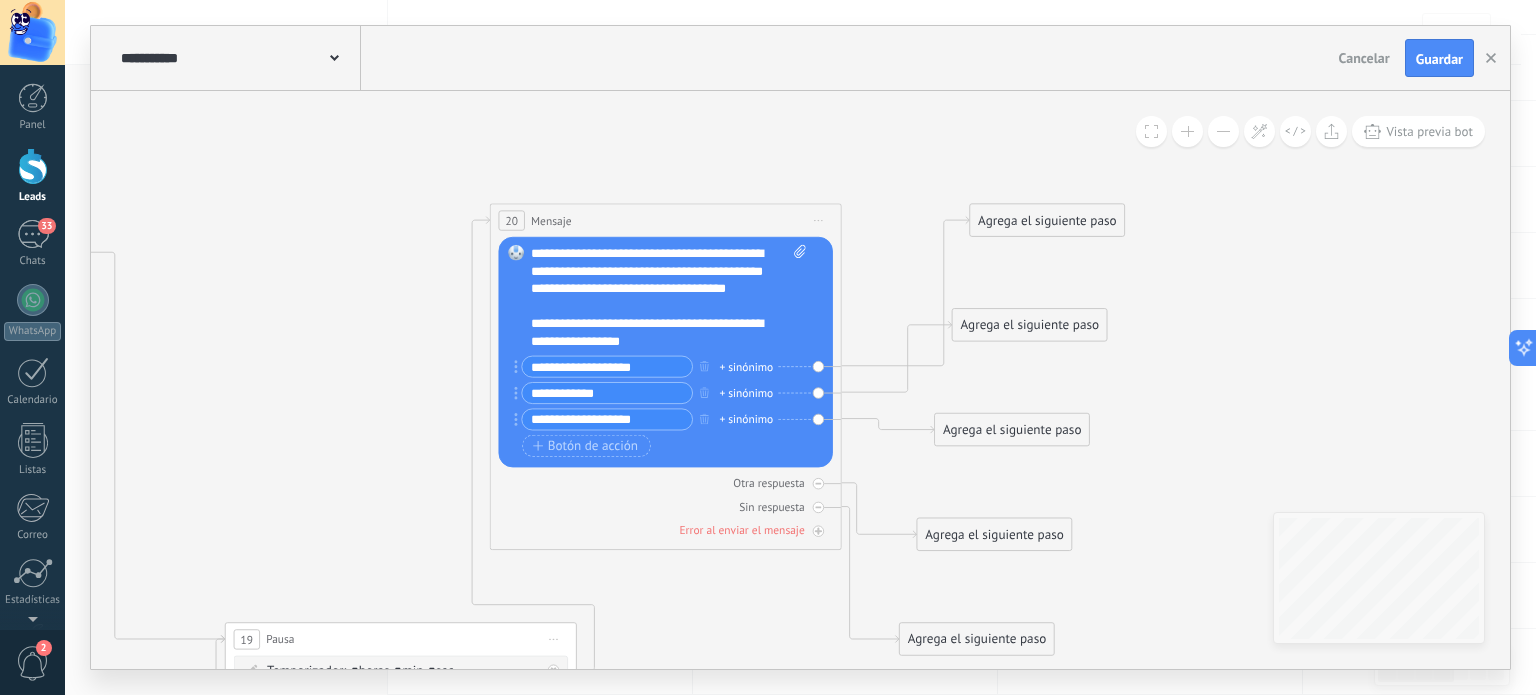 click 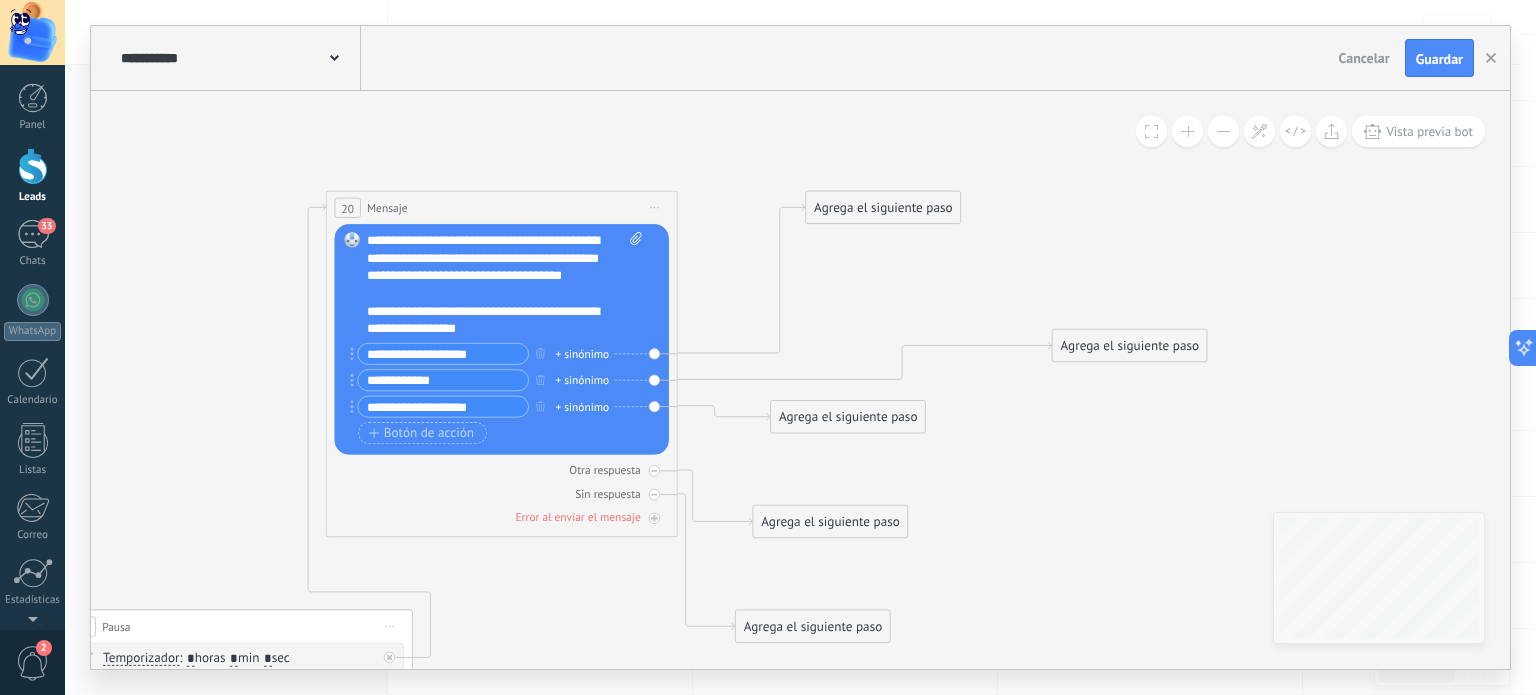 drag, startPoint x: 859, startPoint y: 311, endPoint x: 1124, endPoint y: 344, distance: 267.0468 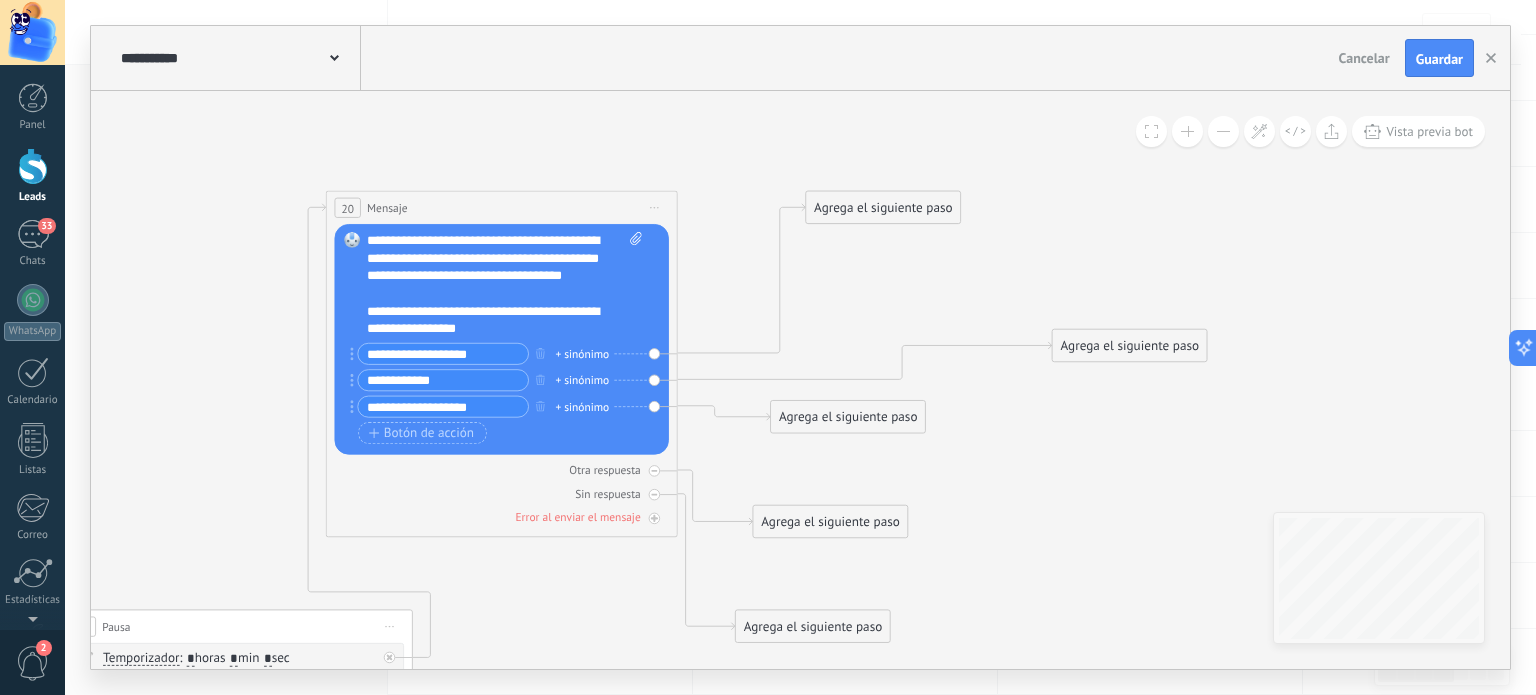 click on "Agrega el siguiente paso" at bounding box center [1130, 346] 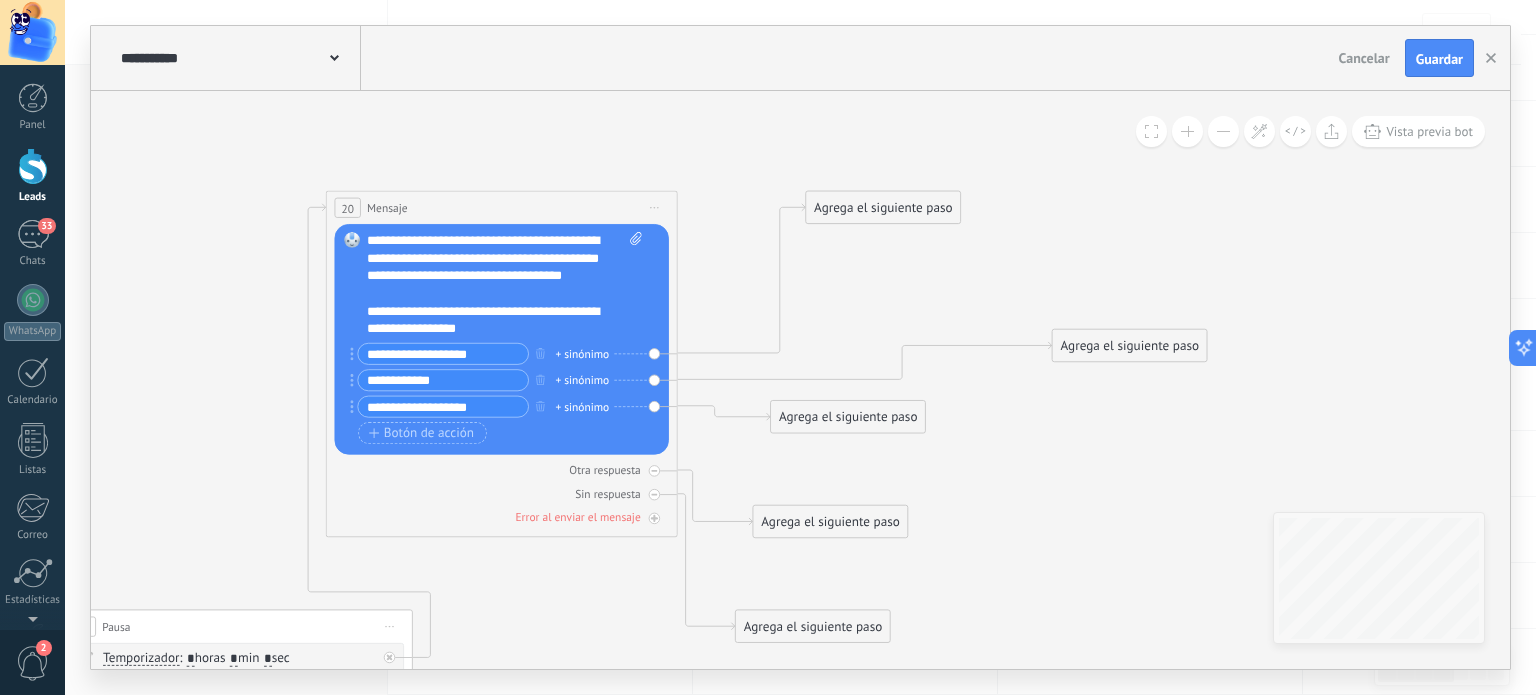 click on "Agrega el siguiente paso" at bounding box center (883, 207) 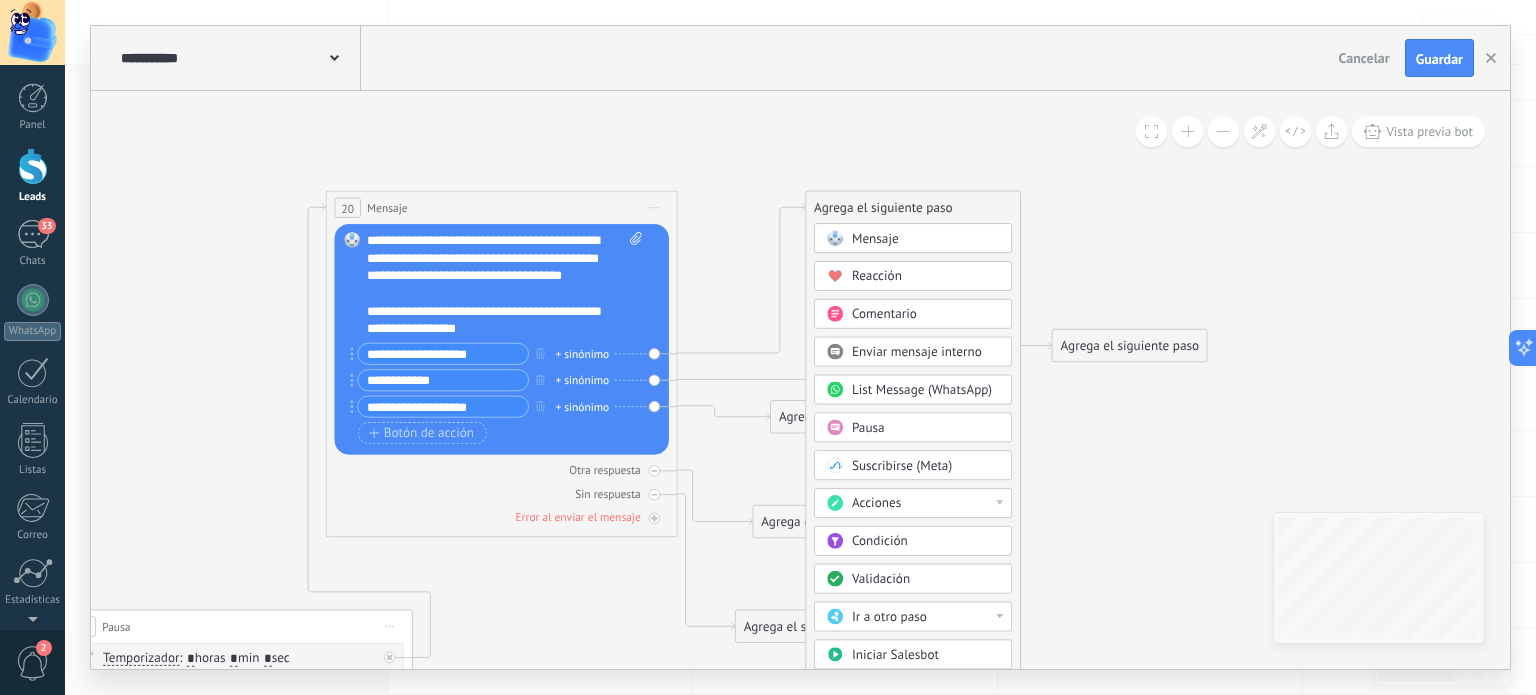 click on "Mensaje" at bounding box center (926, 239) 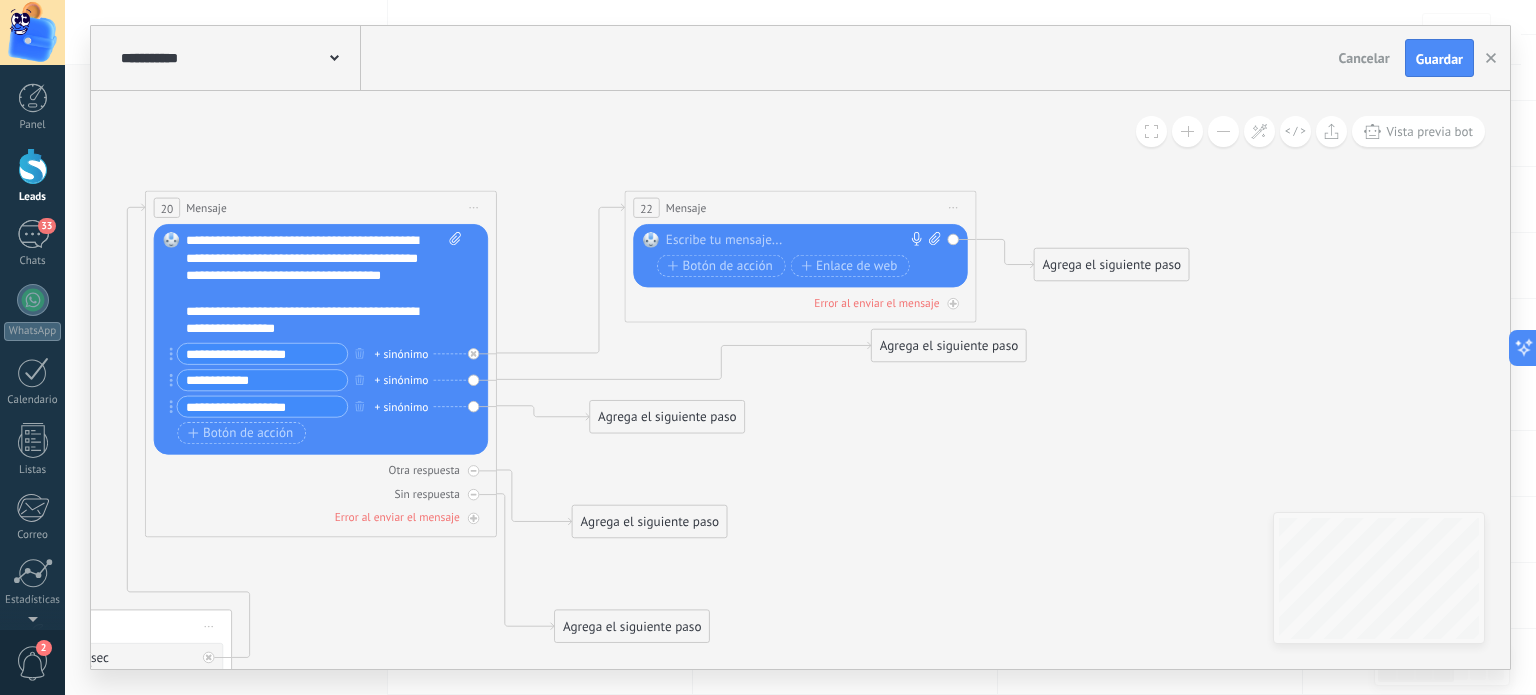 click at bounding box center (796, 241) 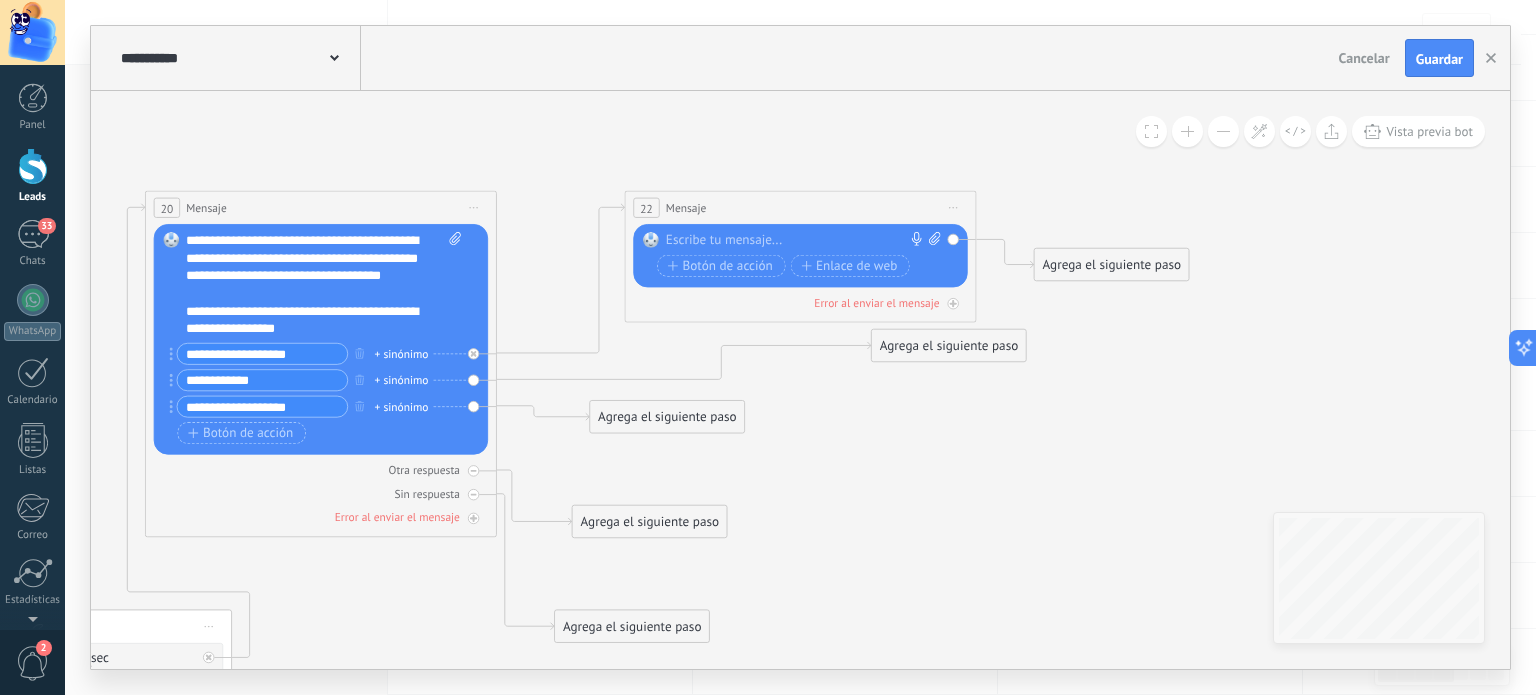 drag, startPoint x: 265, startPoint y: 380, endPoint x: 180, endPoint y: 392, distance: 85.84288 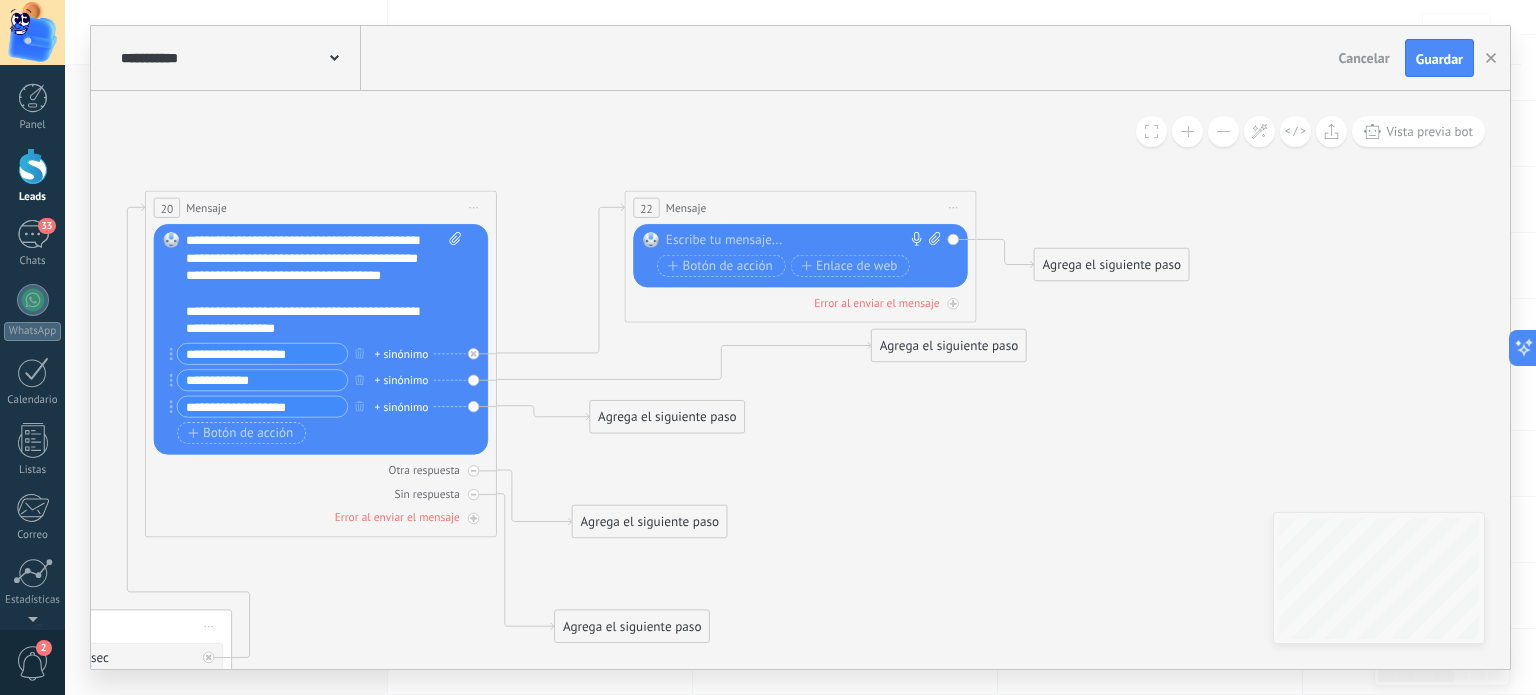 click on "**********" at bounding box center [318, 382] 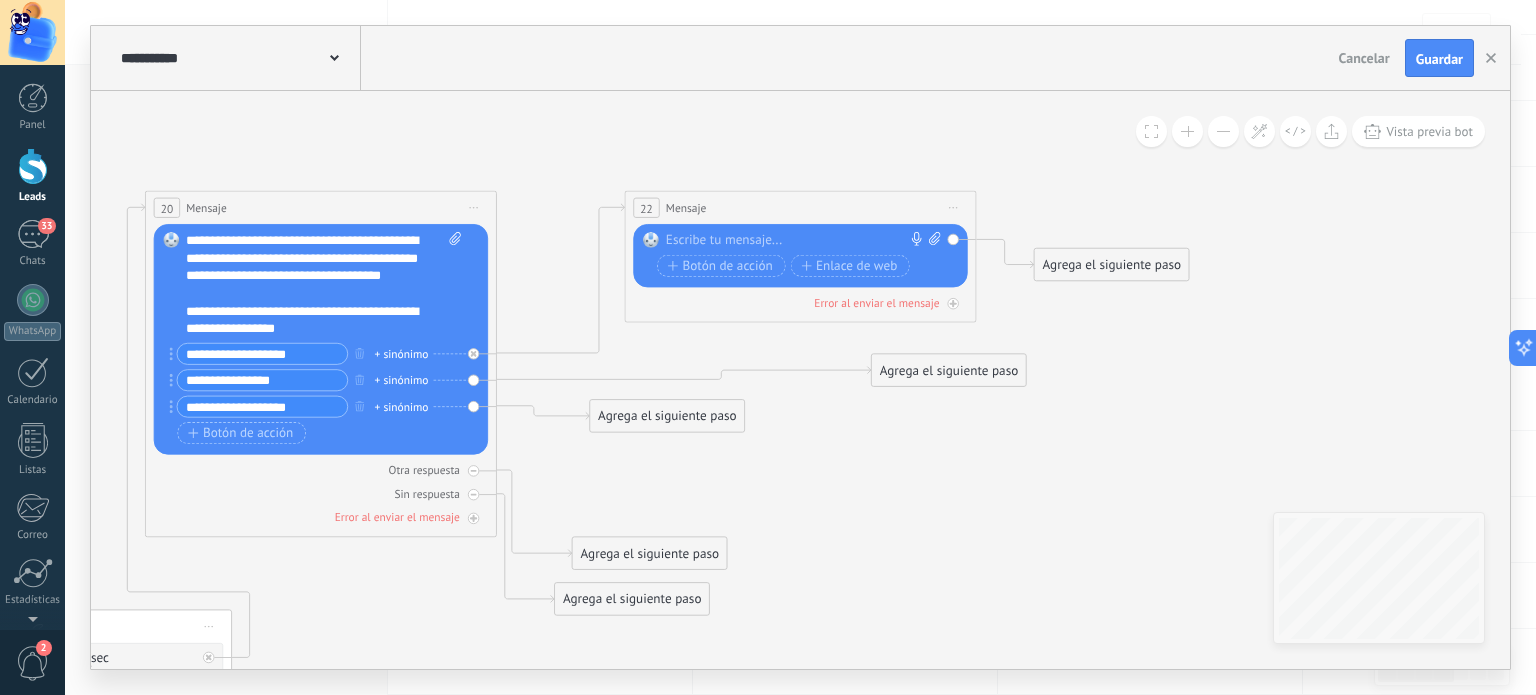 click on "**********" at bounding box center [262, 380] 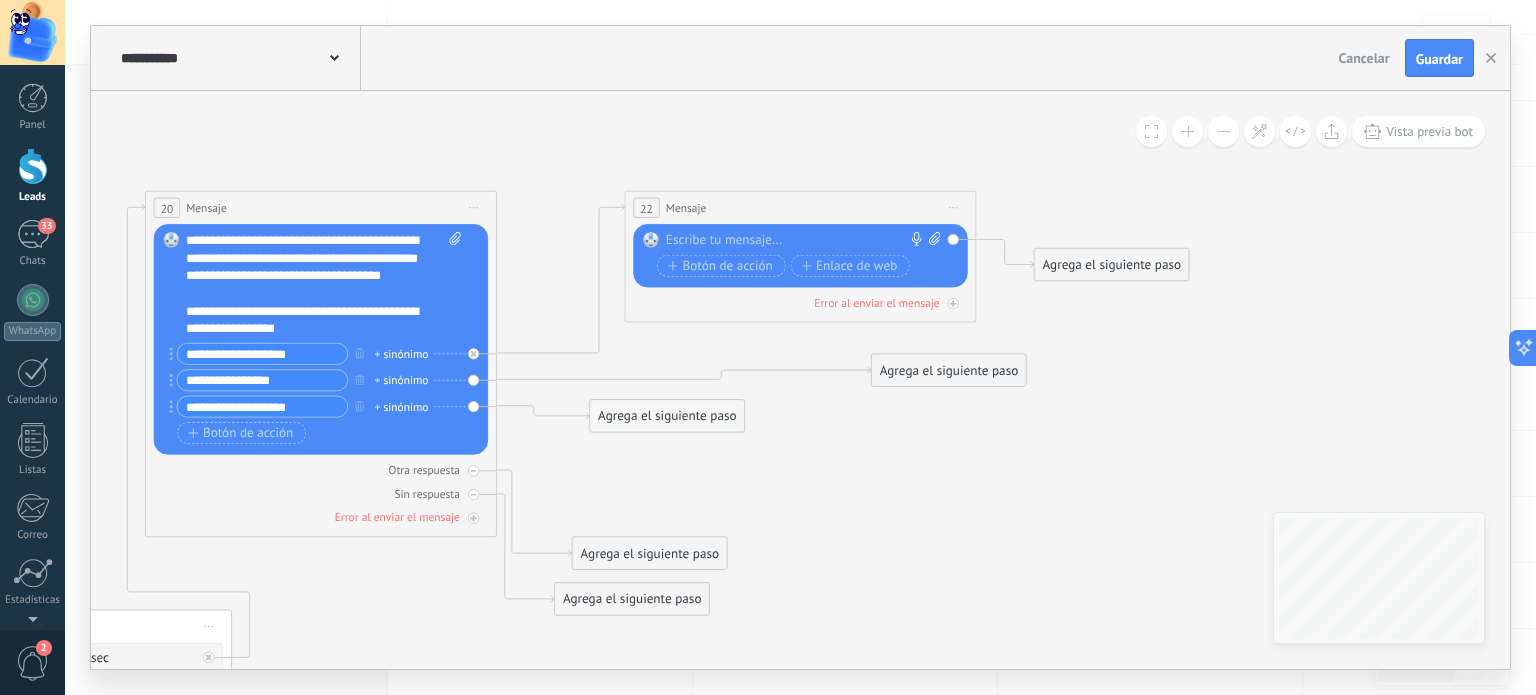 click at bounding box center [796, 241] 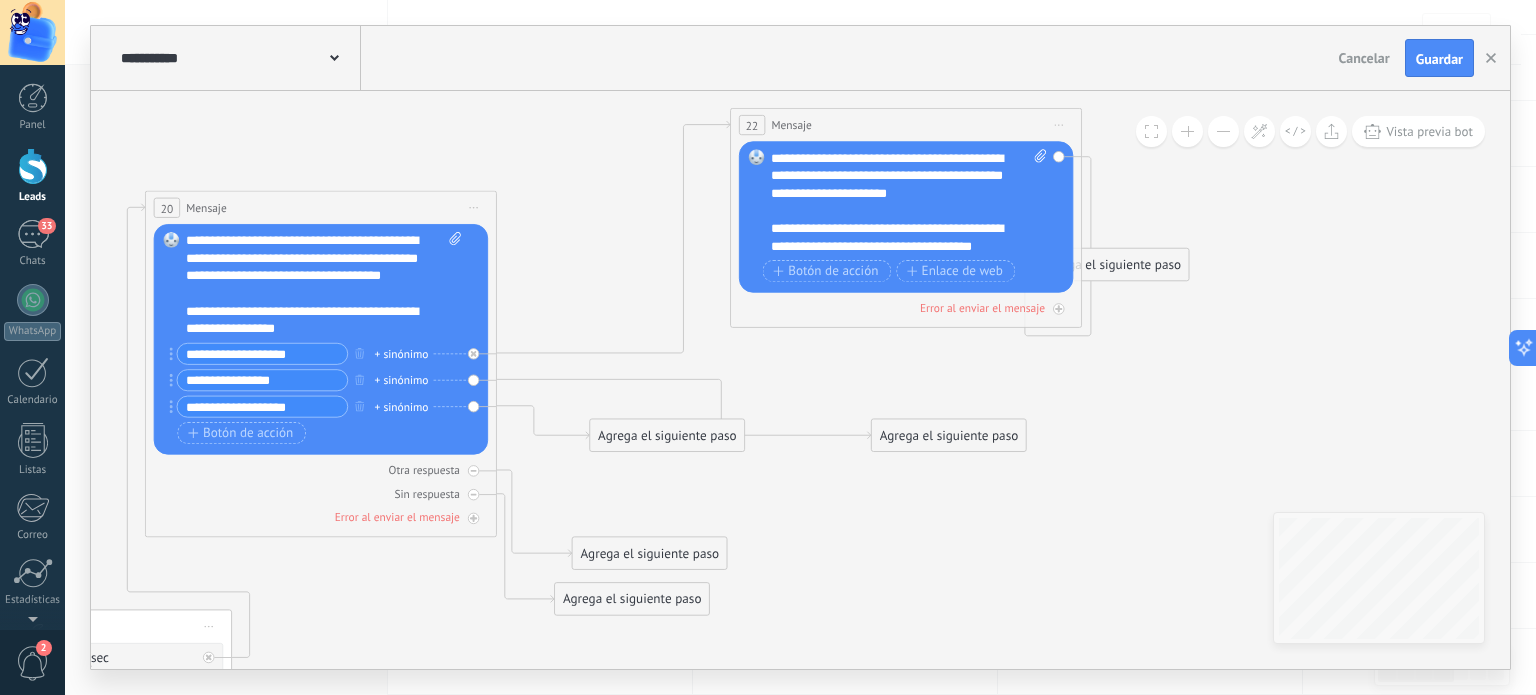 drag, startPoint x: 883, startPoint y: 197, endPoint x: 989, endPoint y: 115, distance: 134.01492 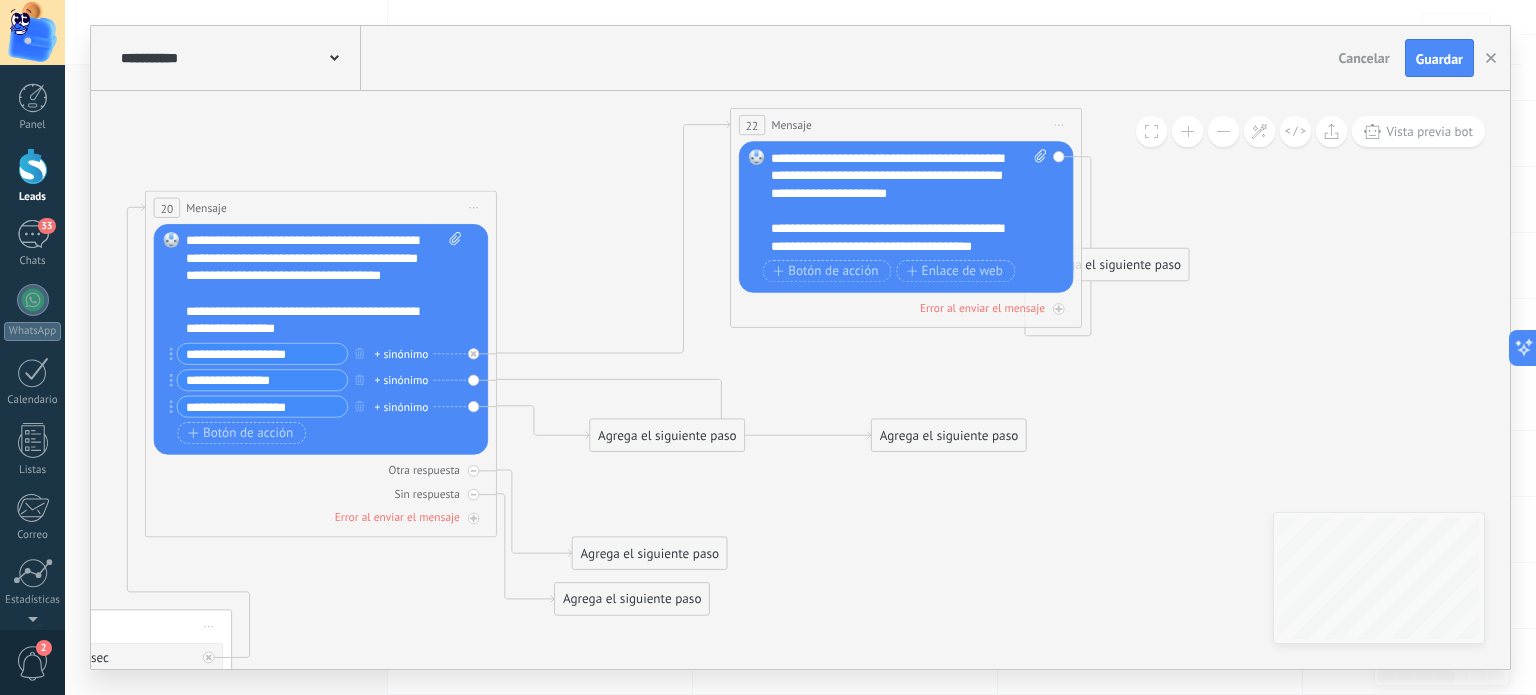 click on "22
Mensaje
*******
(a):
Todos los contactos - canales seleccionados
Todos los contactos - canales seleccionados
Todos los contactos - canal primario
Contacto principal - canales seleccionados
Contacto principal - canal primario
Todos los contactos - canales seleccionados
Todos los contactos - canales seleccionados
Todos los contactos - canal primario
Contacto principal - canales seleccionados" at bounding box center (906, 125) 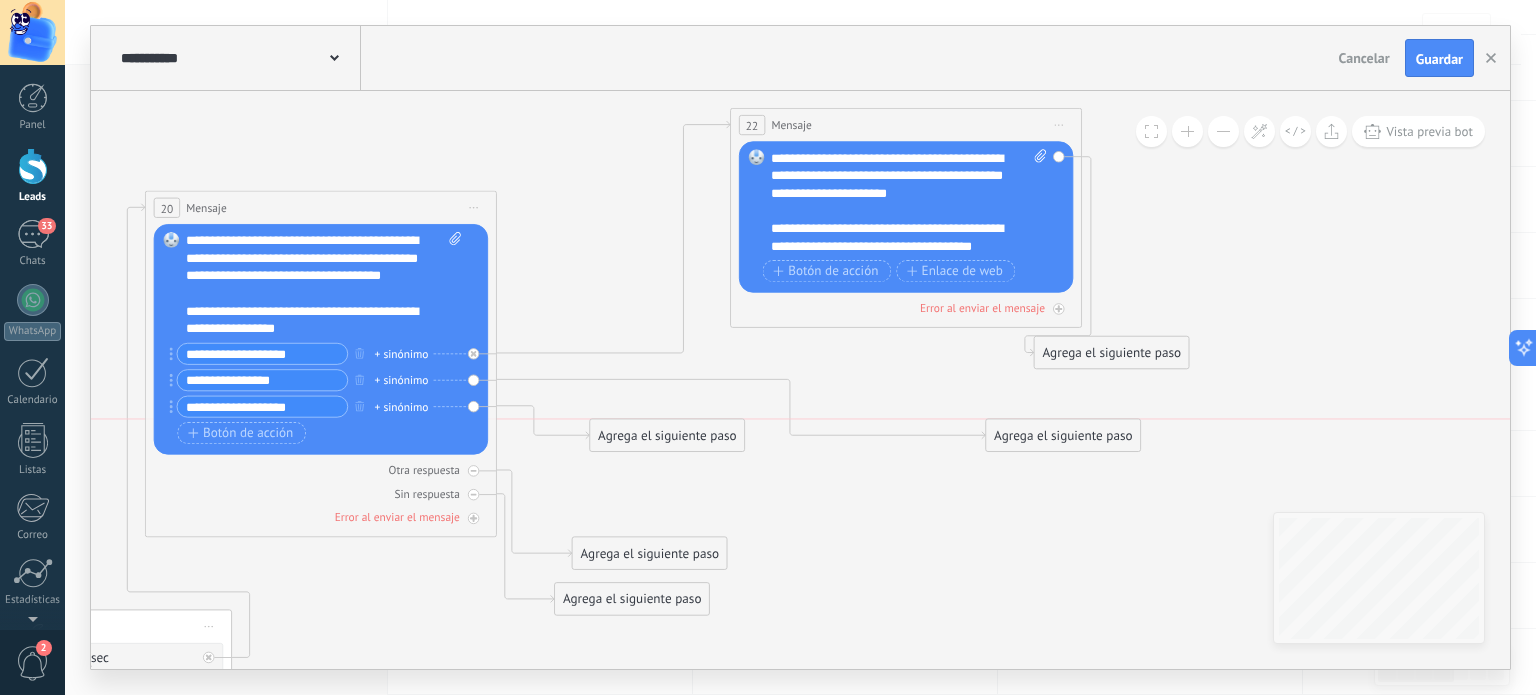drag, startPoint x: 924, startPoint y: 436, endPoint x: 1038, endPoint y: 443, distance: 114.21471 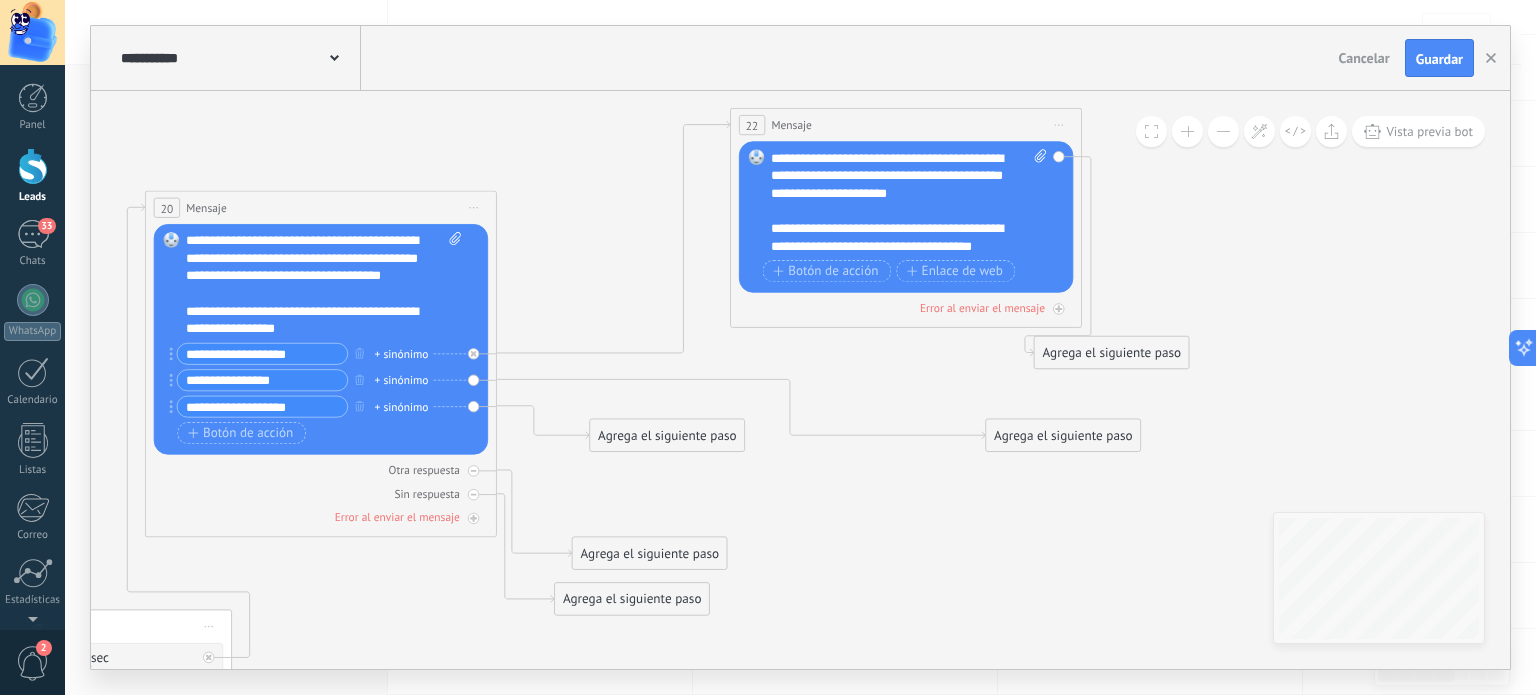 click on "Agrega el siguiente paso" at bounding box center (1063, 435) 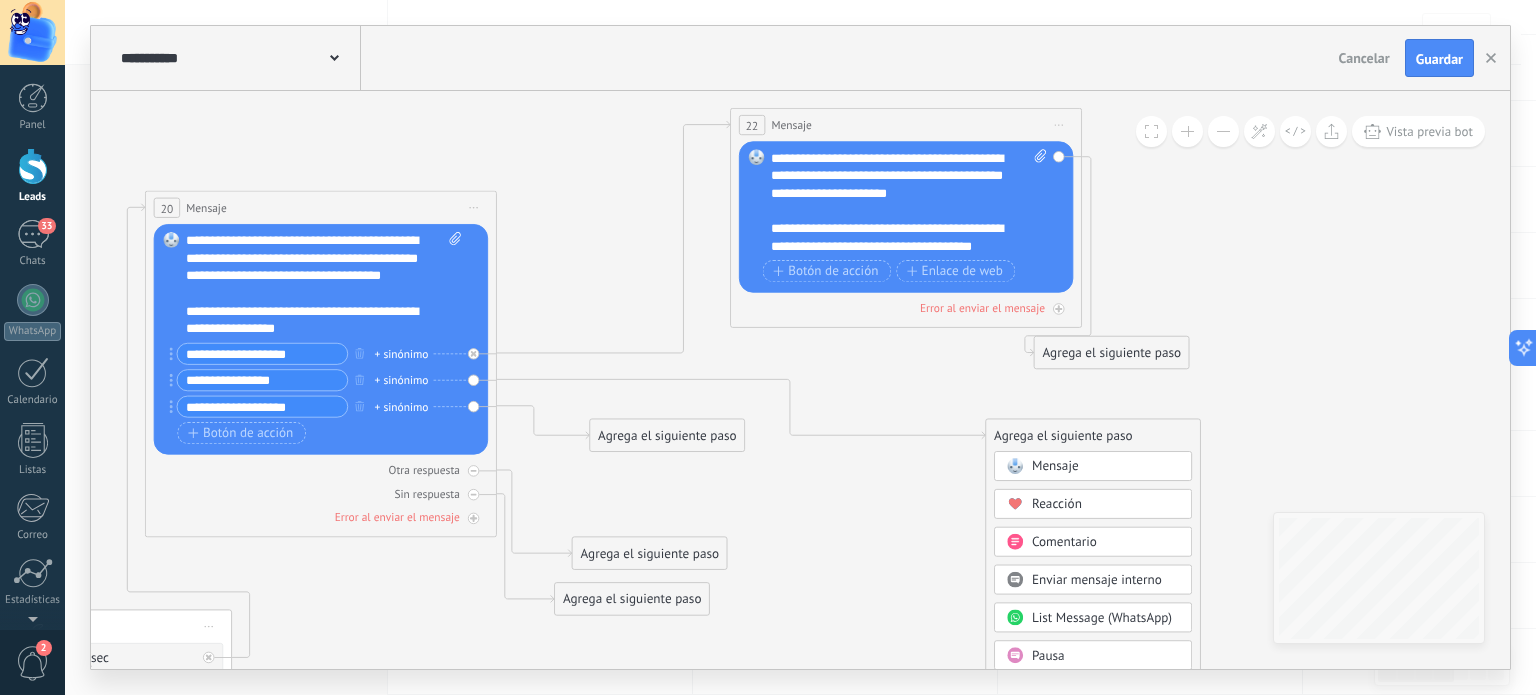 click on "Mensaje" at bounding box center [1055, 466] 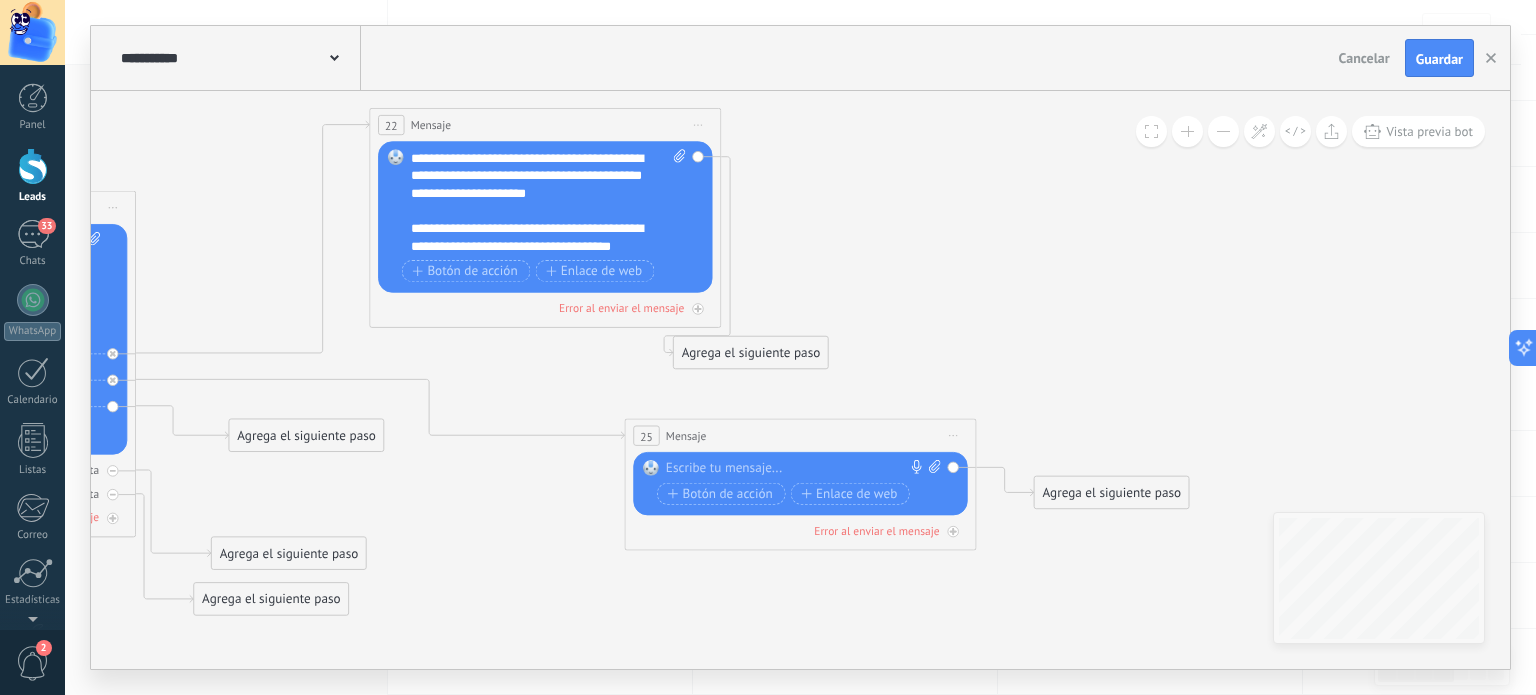 click at bounding box center [796, 469] 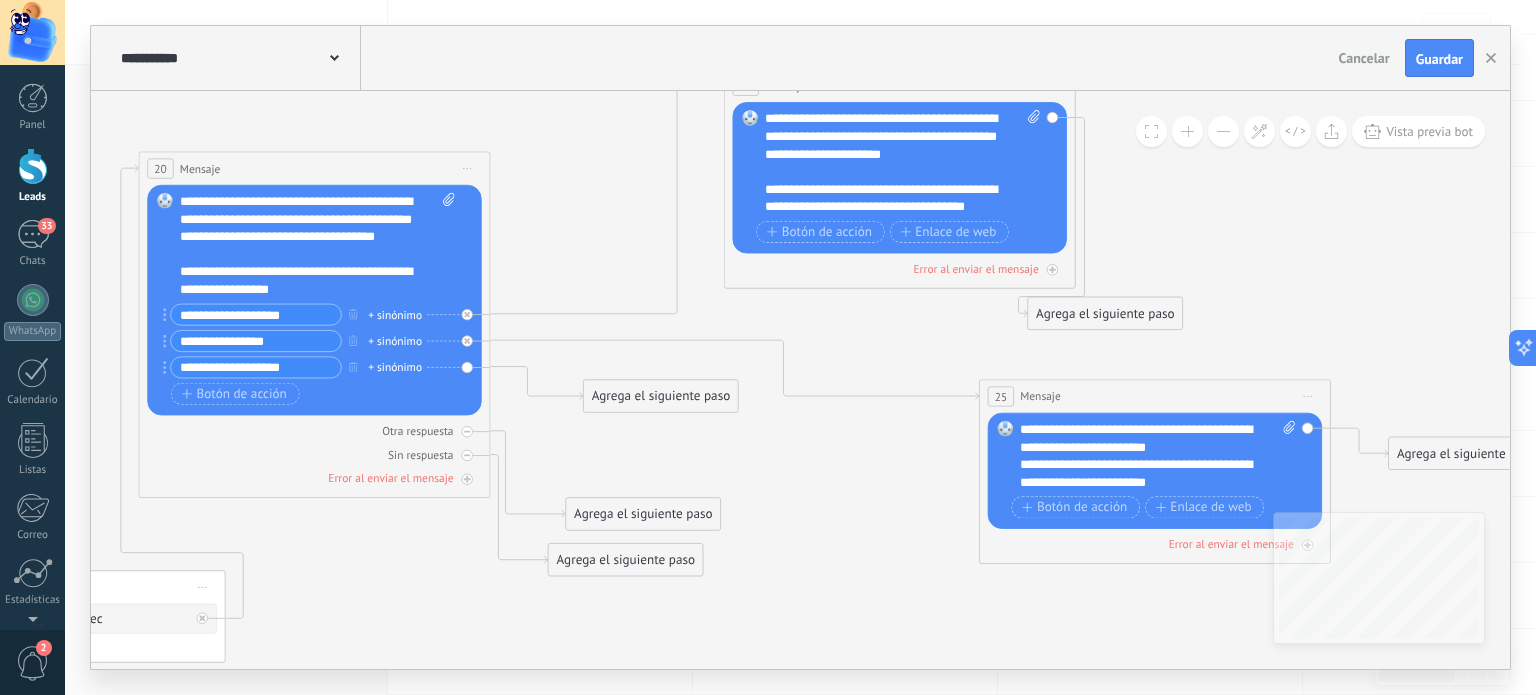 drag, startPoint x: 984, startPoint y: 324, endPoint x: 1339, endPoint y: 285, distance: 357.13583 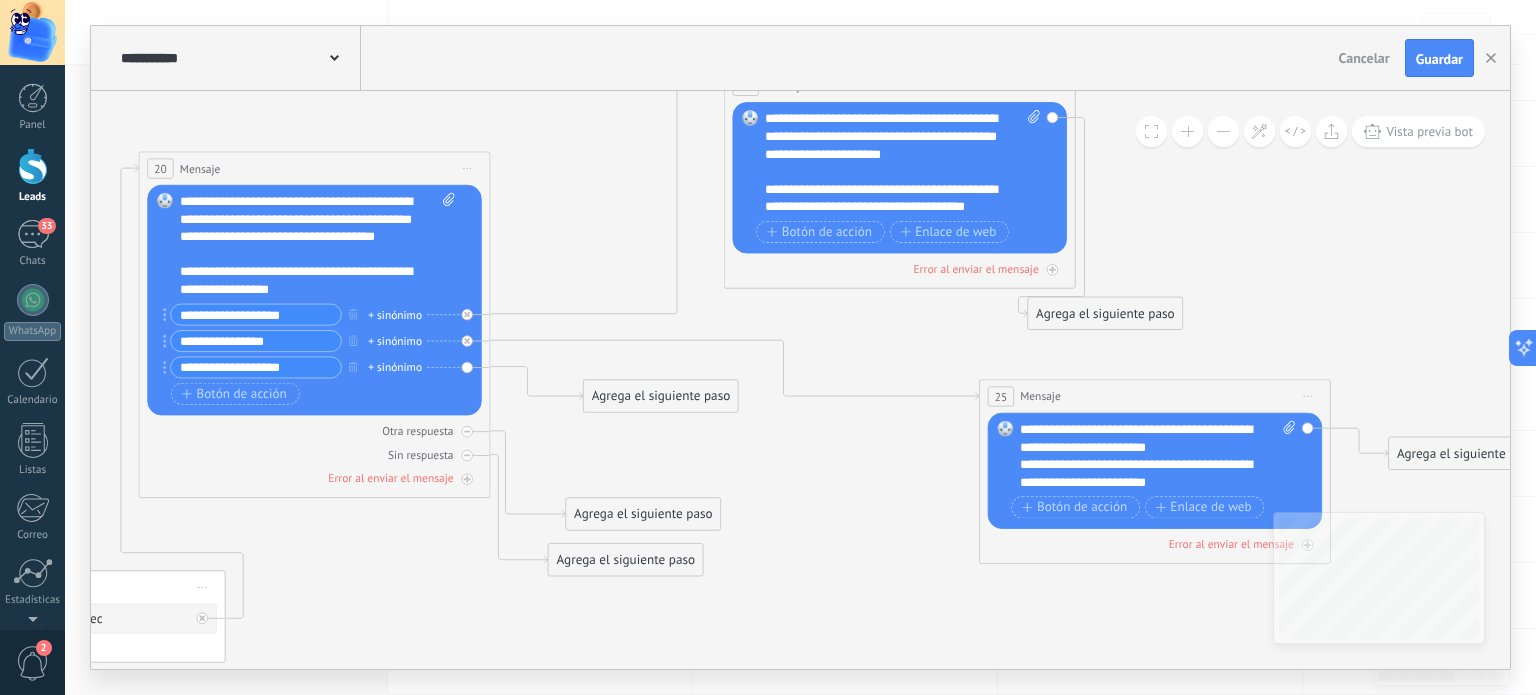 click 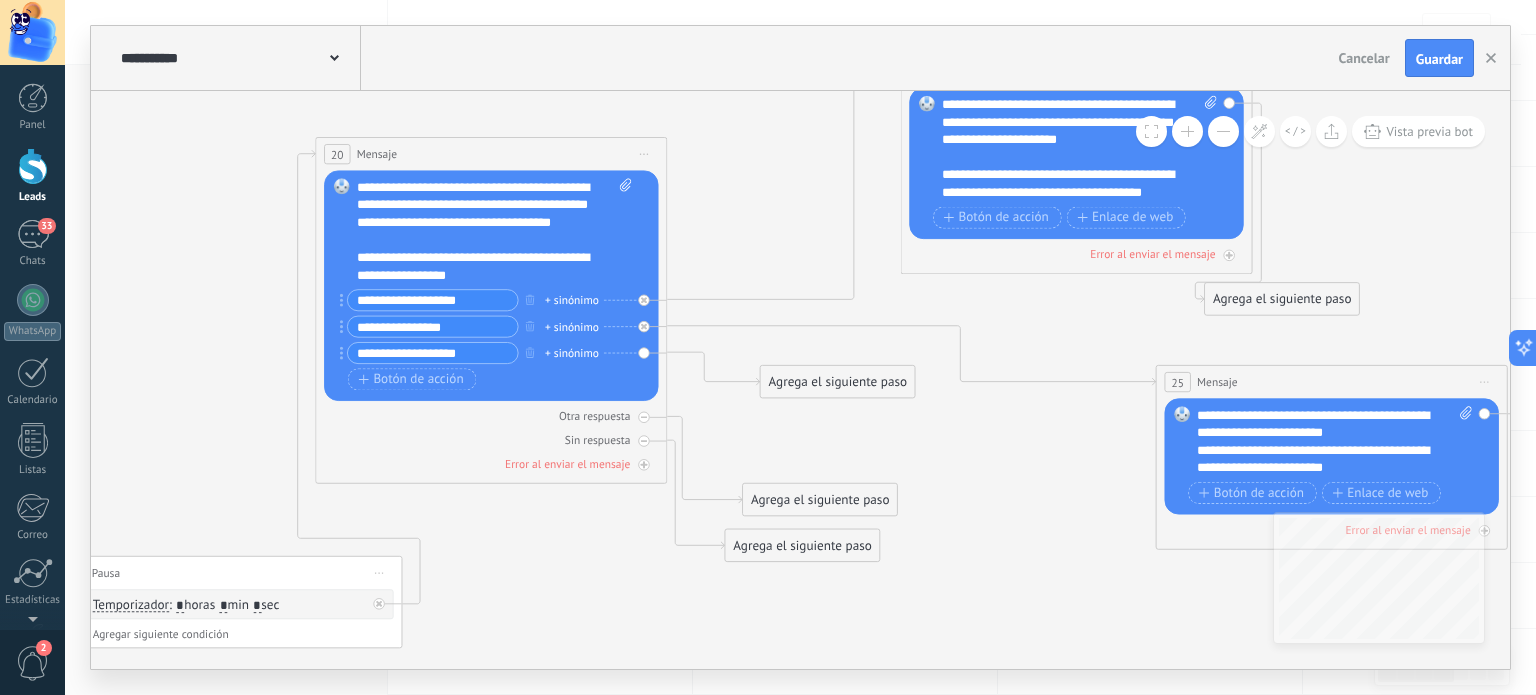 drag, startPoint x: 597, startPoint y: 159, endPoint x: 760, endPoint y: 139, distance: 164.22241 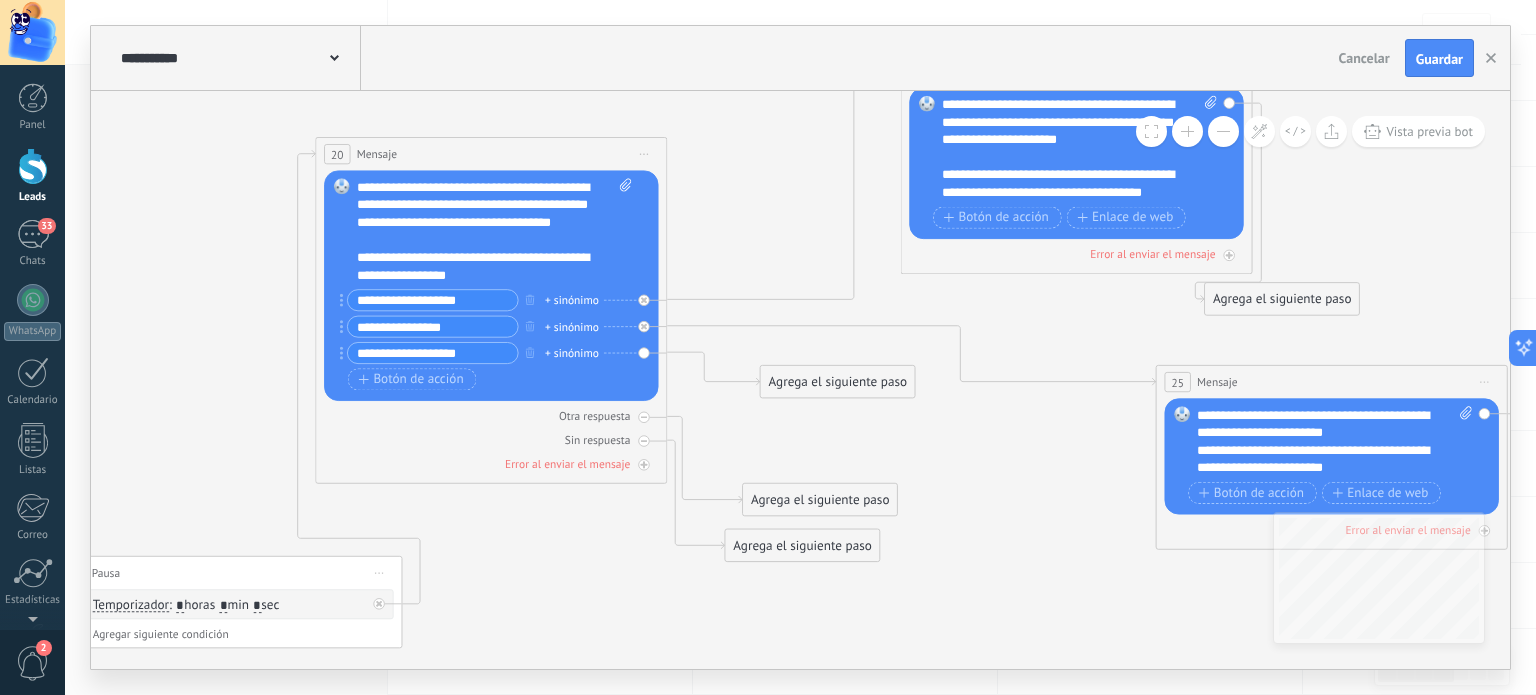 click 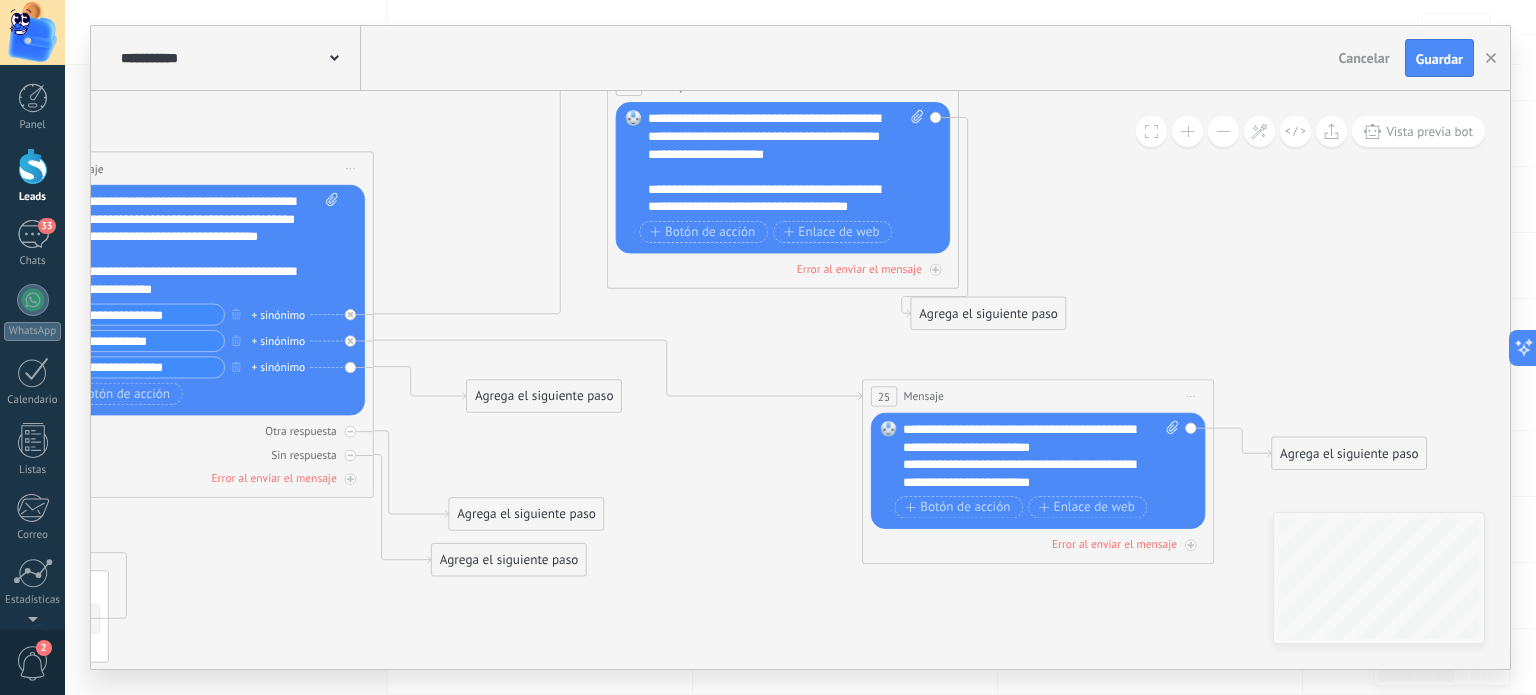 drag, startPoint x: 1444, startPoint y: 221, endPoint x: 1150, endPoint y: 235, distance: 294.33313 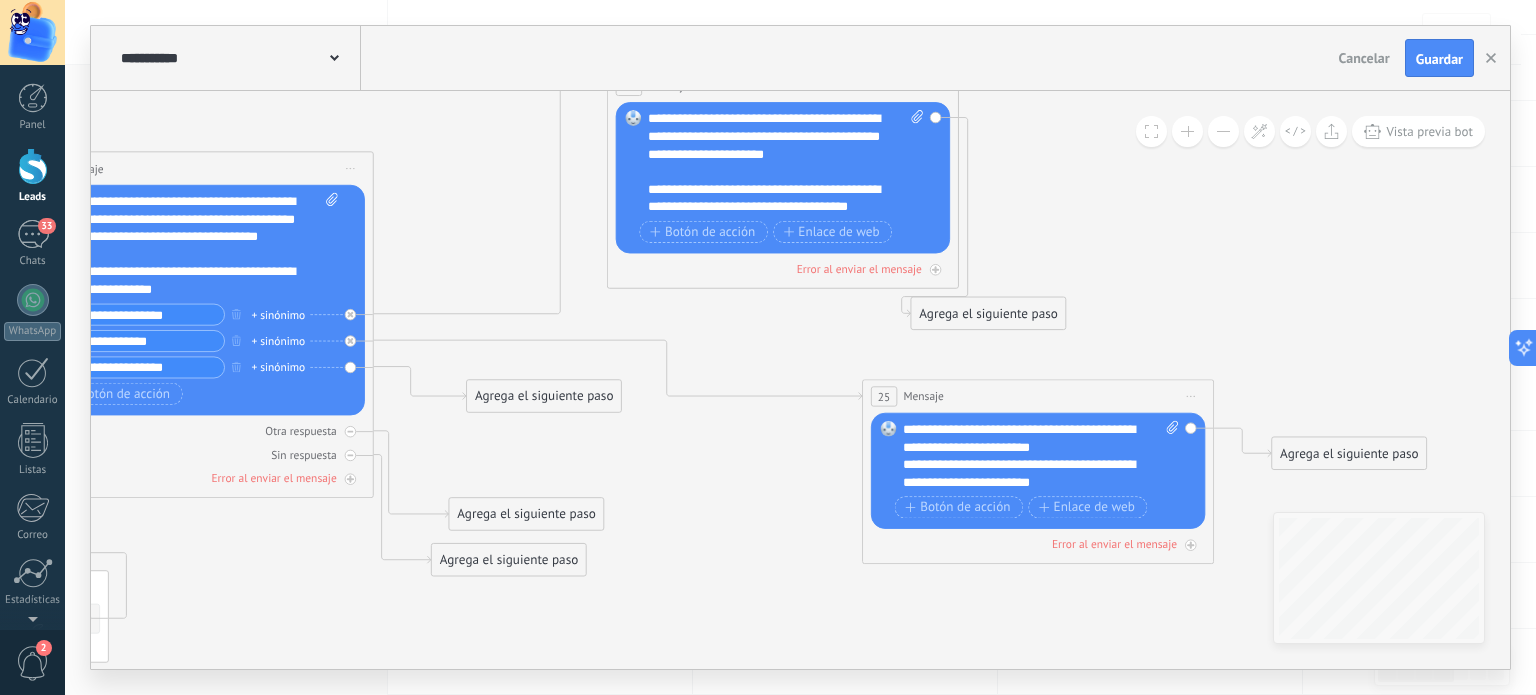 click 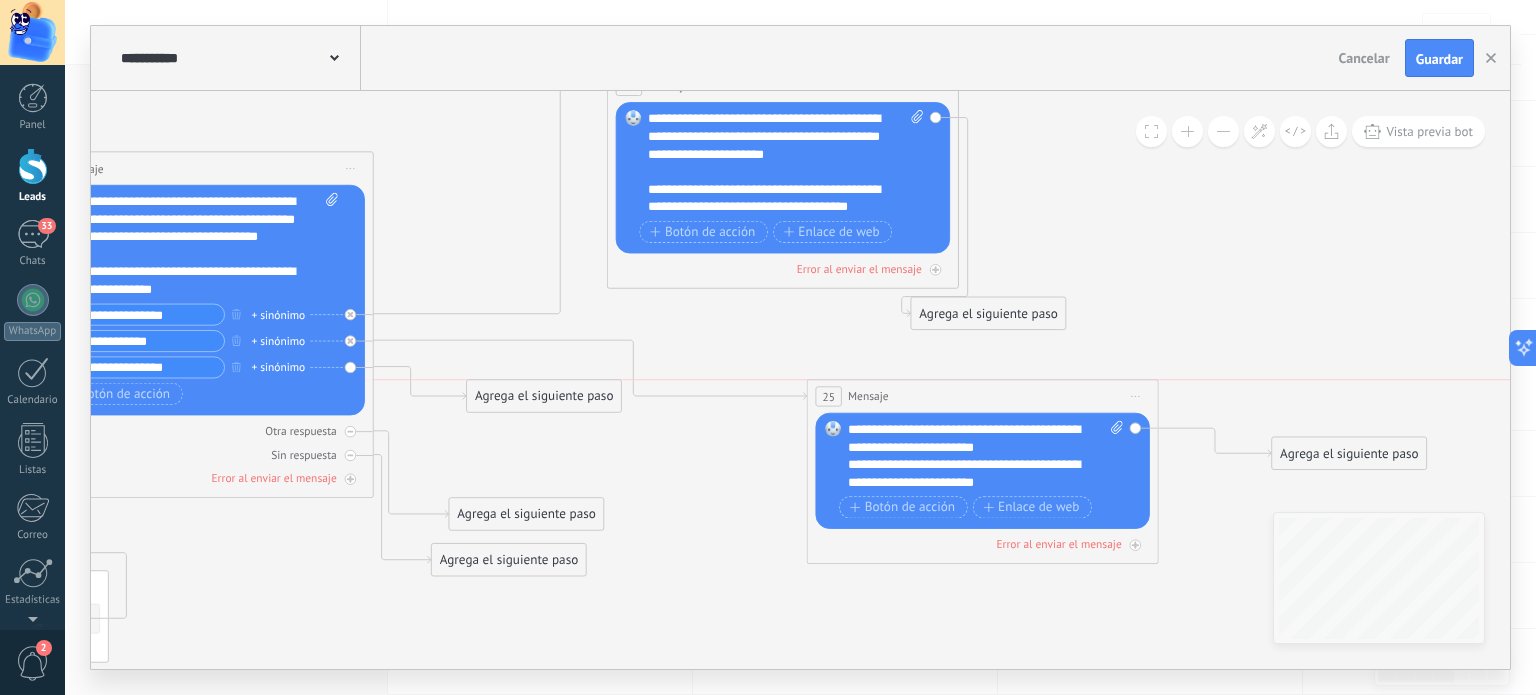 drag, startPoint x: 1136, startPoint y: 387, endPoint x: 1080, endPoint y: 395, distance: 56.568542 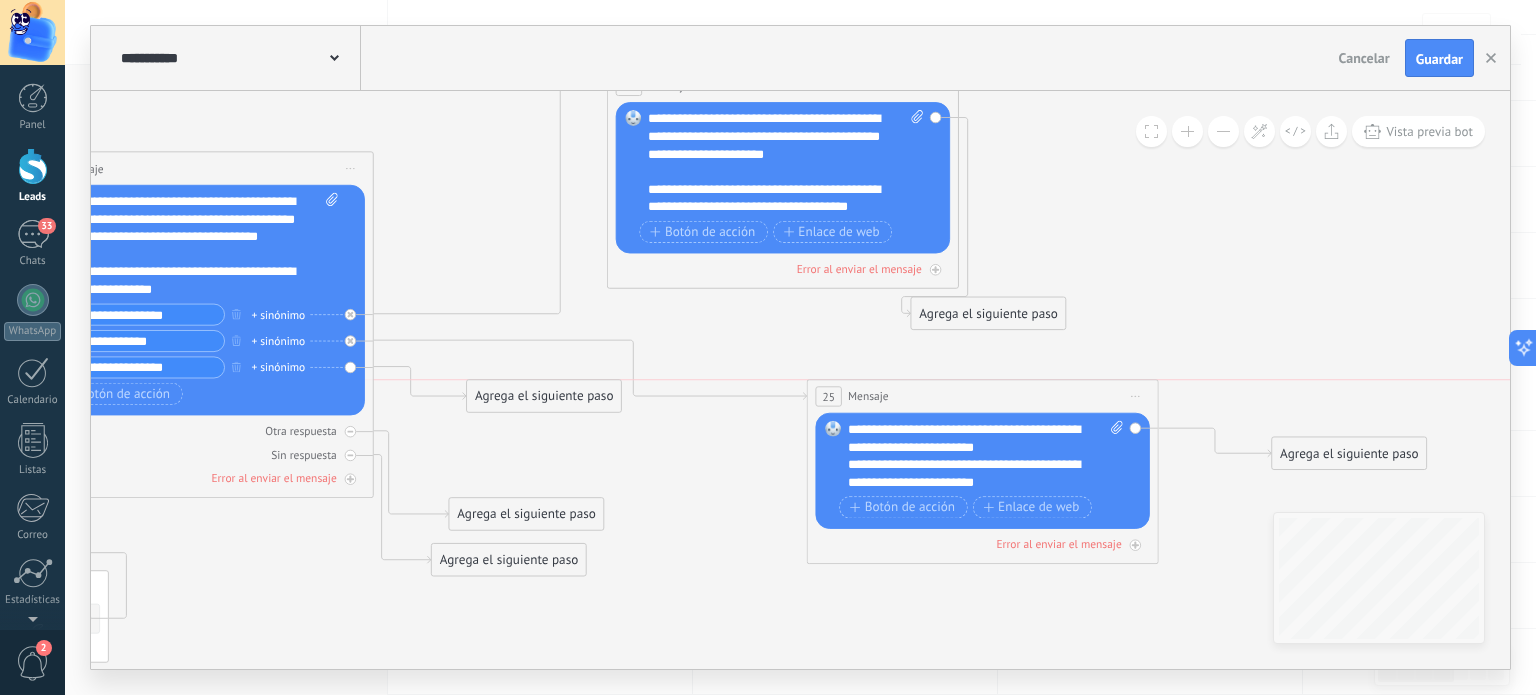 click on "25
Mensaje
*******
(a):
Todos los contactos - canales seleccionados
Todos los contactos - canales seleccionados
Todos los contactos - canal primario
Contacto principal - canales seleccionados
Contacto principal - canal primario
Todos los contactos - canales seleccionados
Todos los contactos - canales seleccionados
Todos los contactos - canal primario
Contacto principal - canales seleccionados" at bounding box center [983, 396] 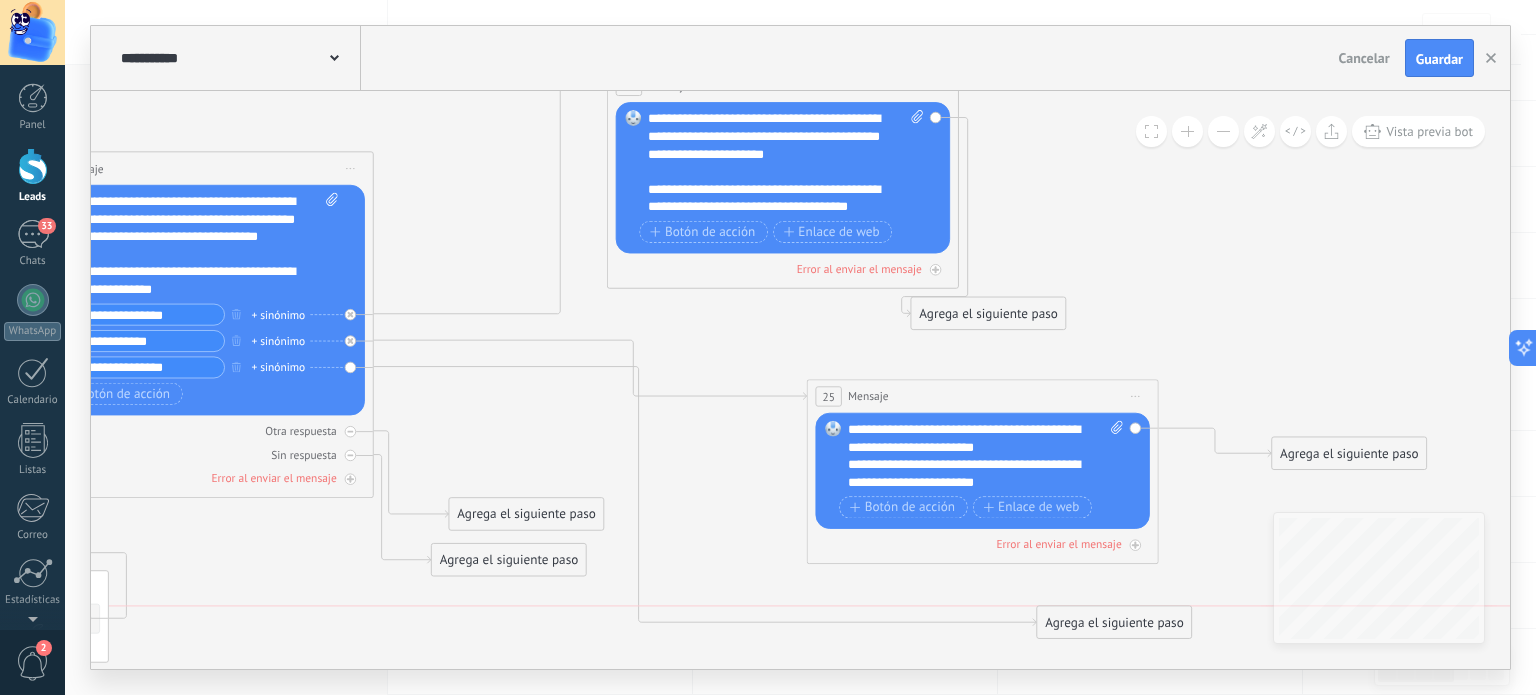 drag, startPoint x: 576, startPoint y: 403, endPoint x: 1147, endPoint y: 628, distance: 613.7312 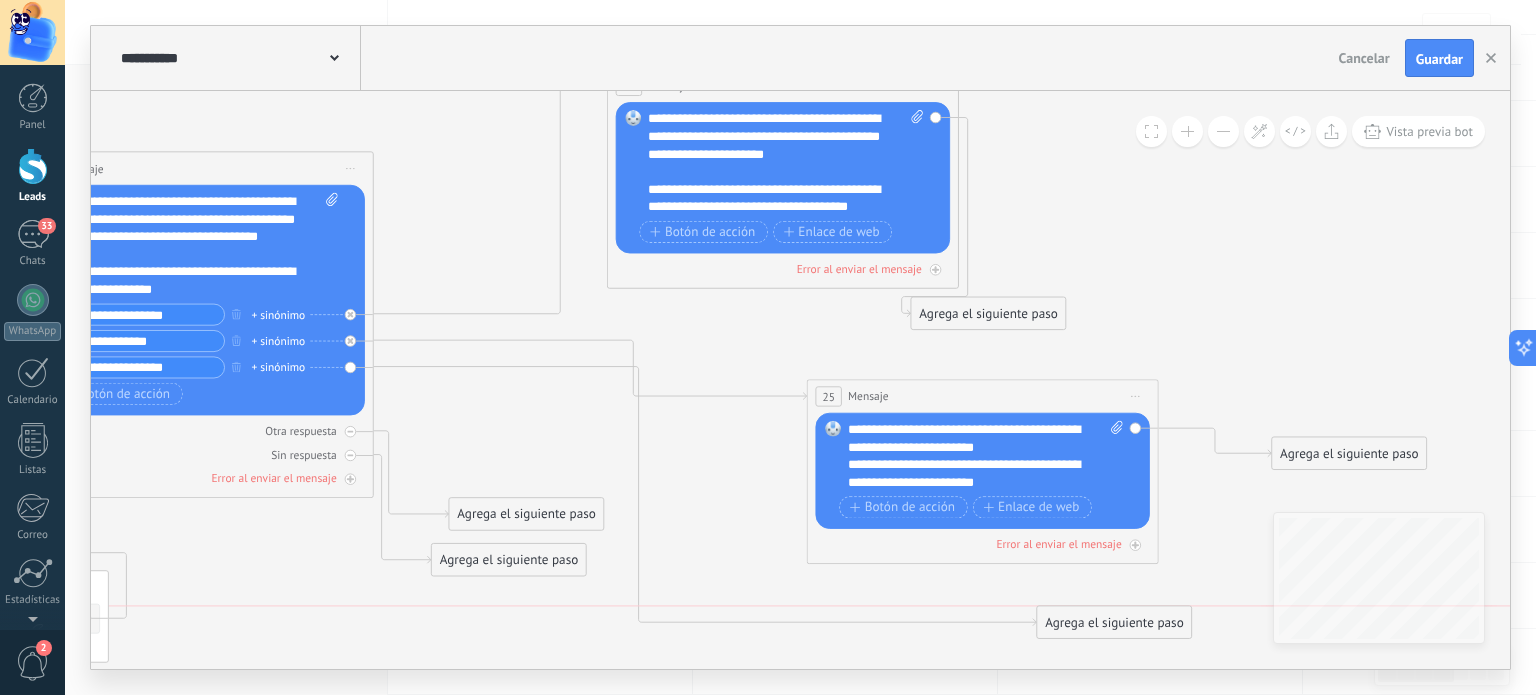 click on "Agrega el siguiente paso" at bounding box center [1114, 622] 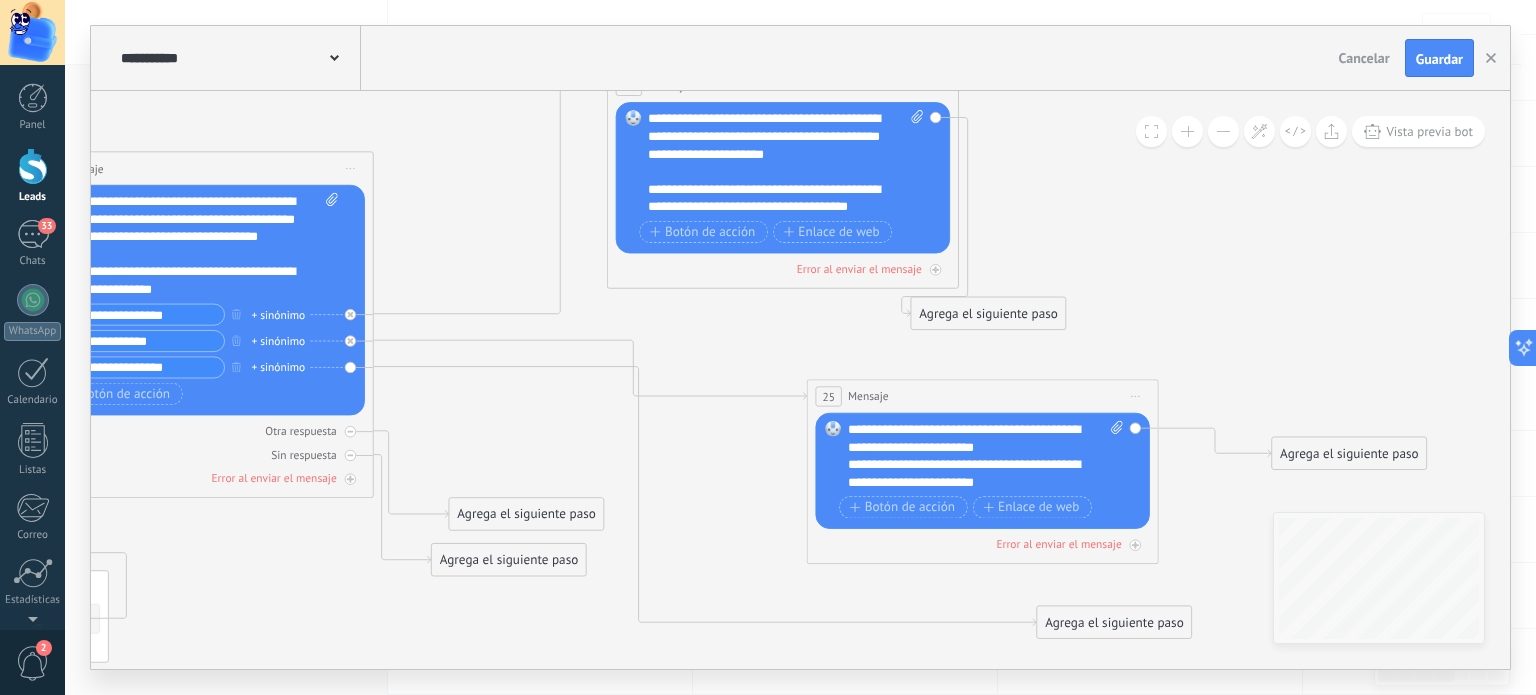 click on "Agrega el siguiente paso" at bounding box center (1114, 622) 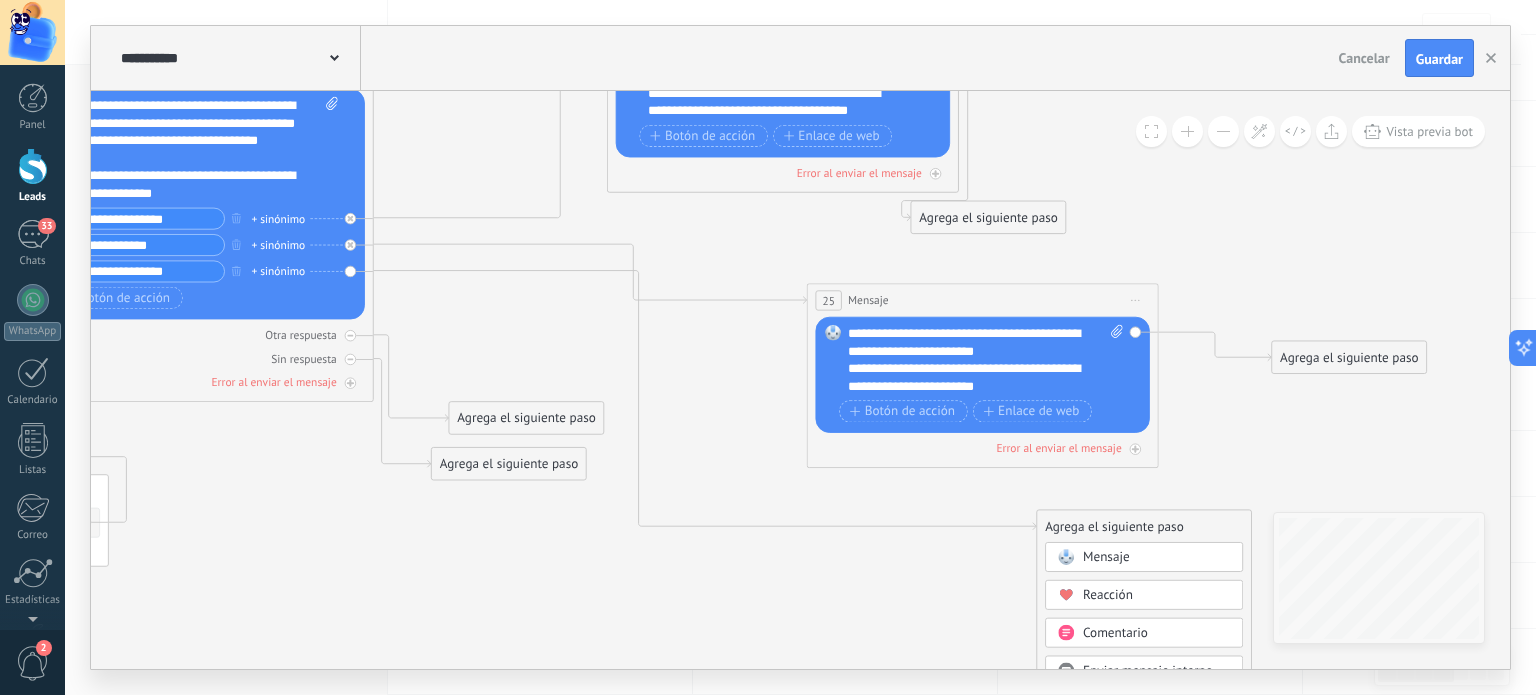 click on "Mensaje" at bounding box center [1144, 557] 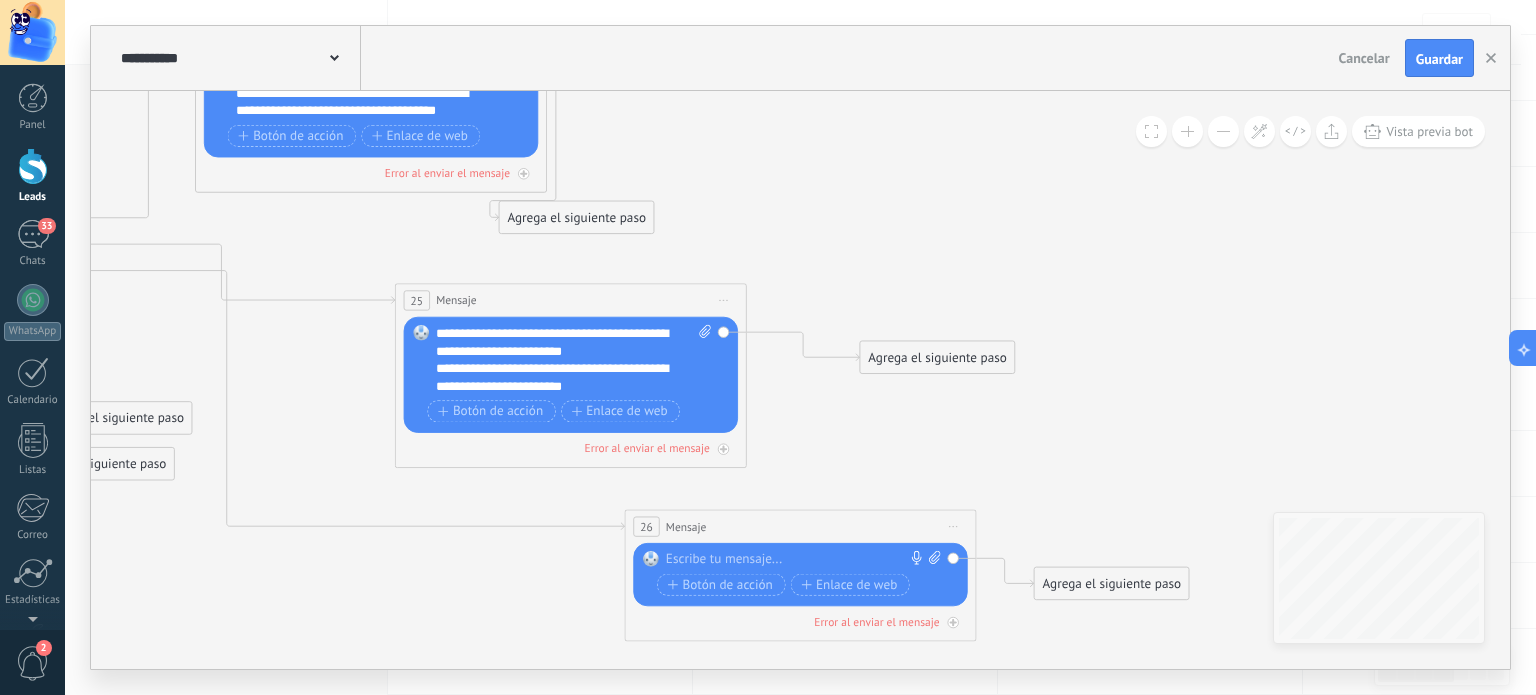 click at bounding box center (796, 560) 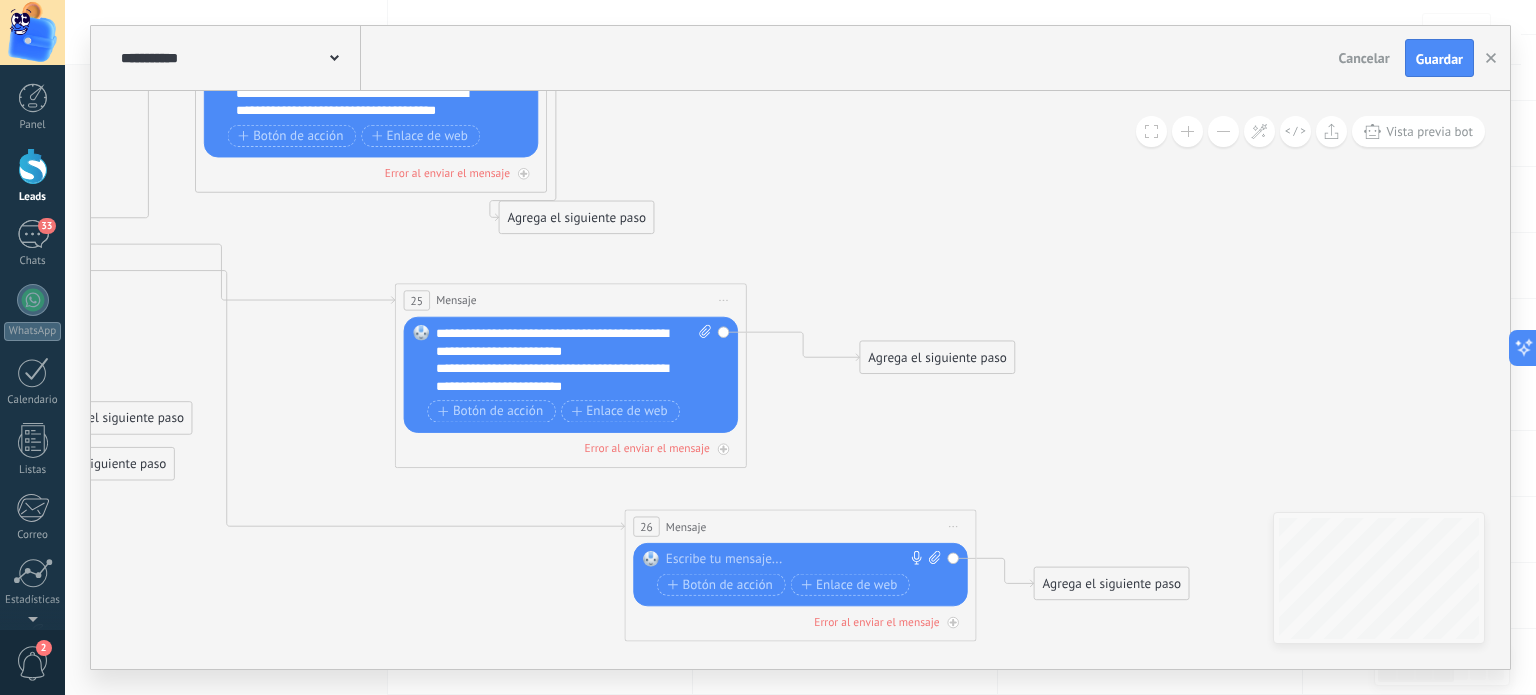 paste 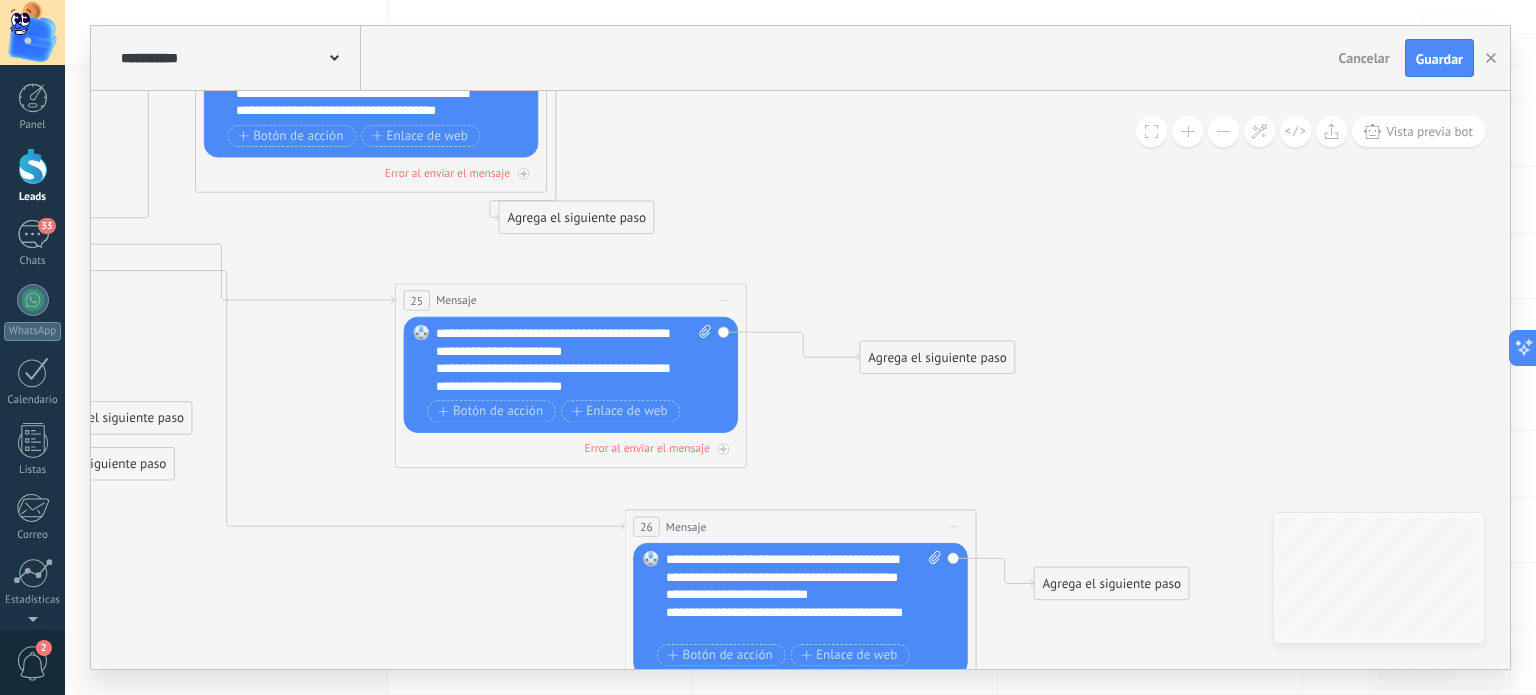 click on "**********" at bounding box center [804, 595] 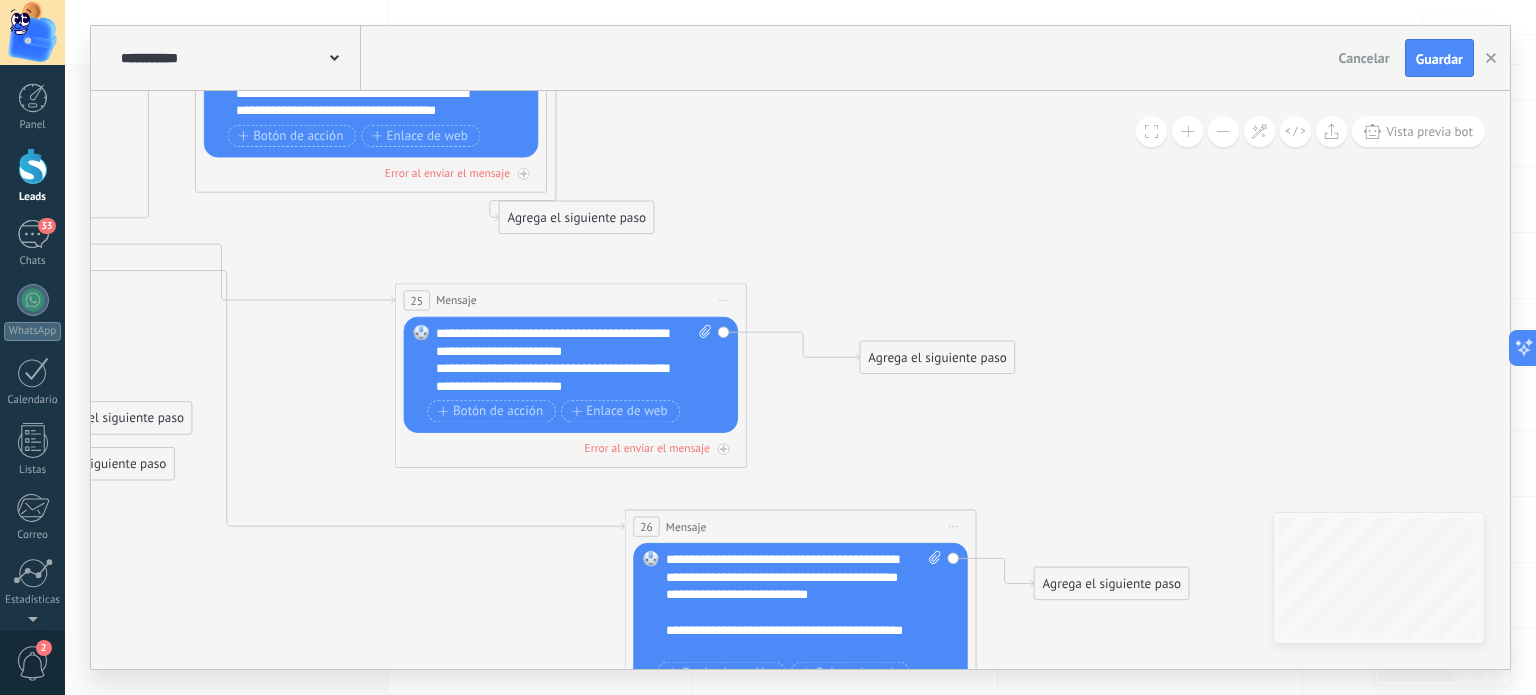 click 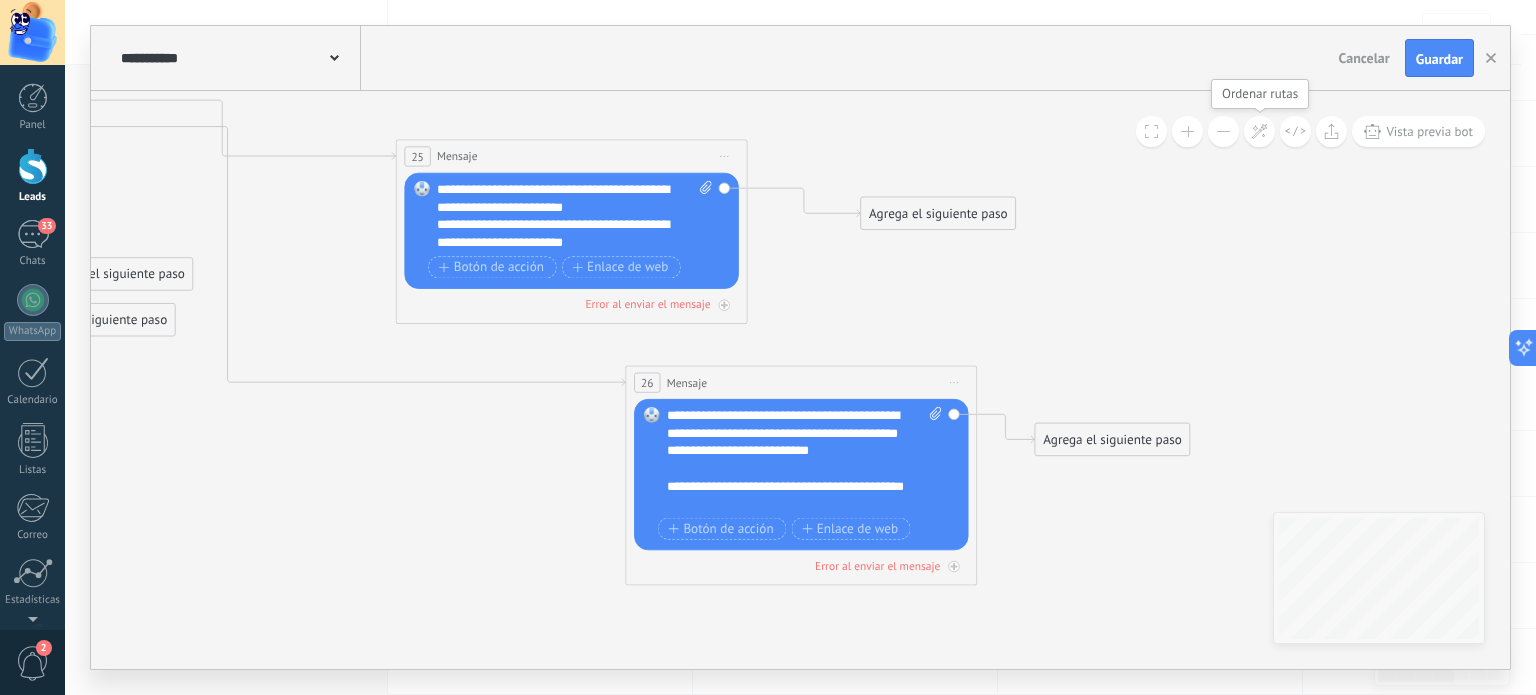 click 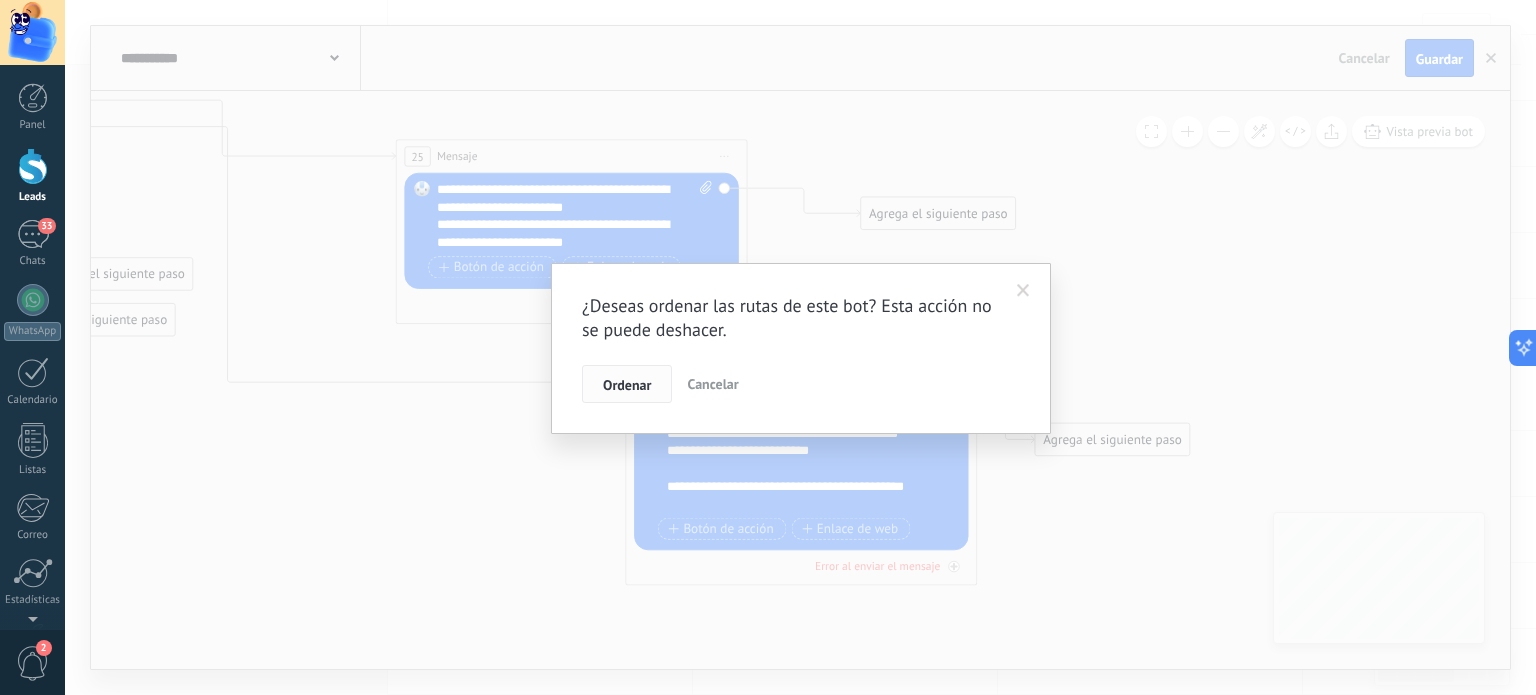 click on "Ordenar" at bounding box center [627, 385] 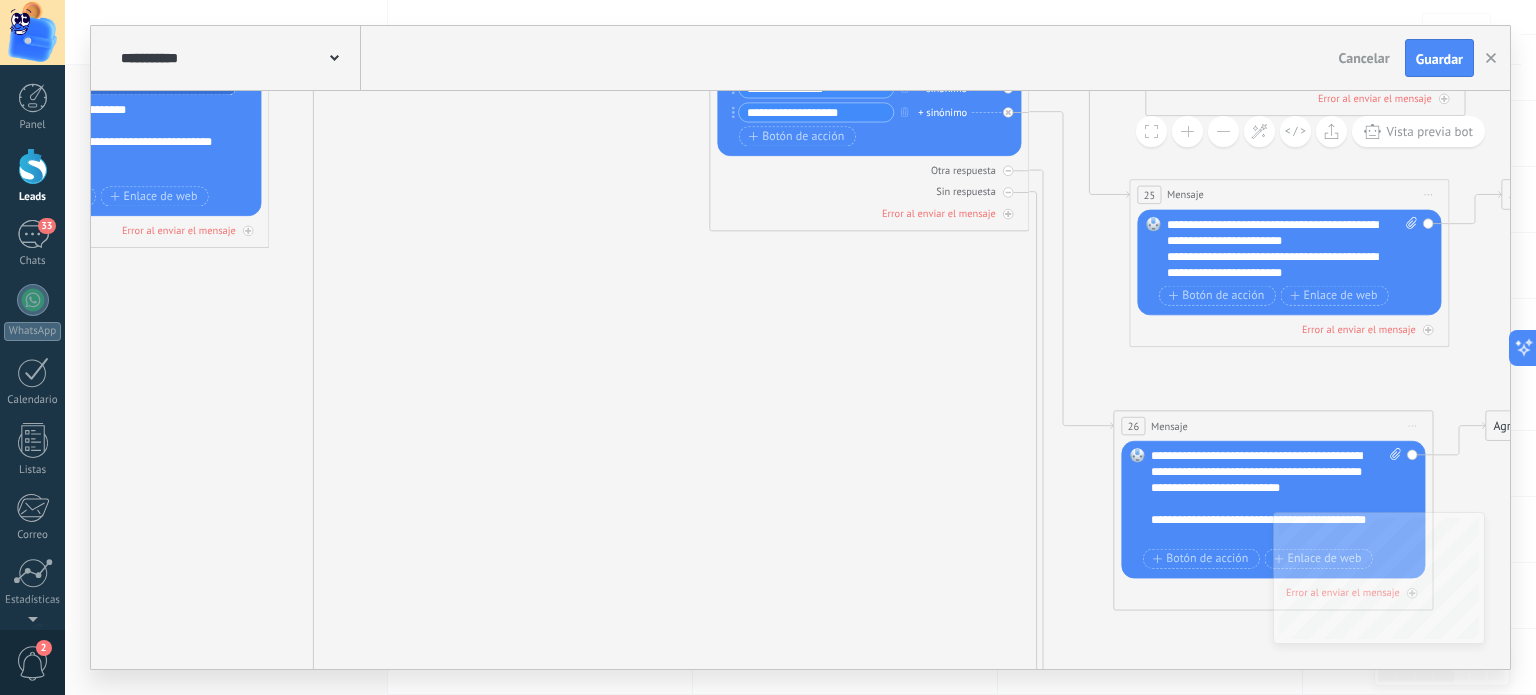 scroll, scrollTop: 200, scrollLeft: 0, axis: vertical 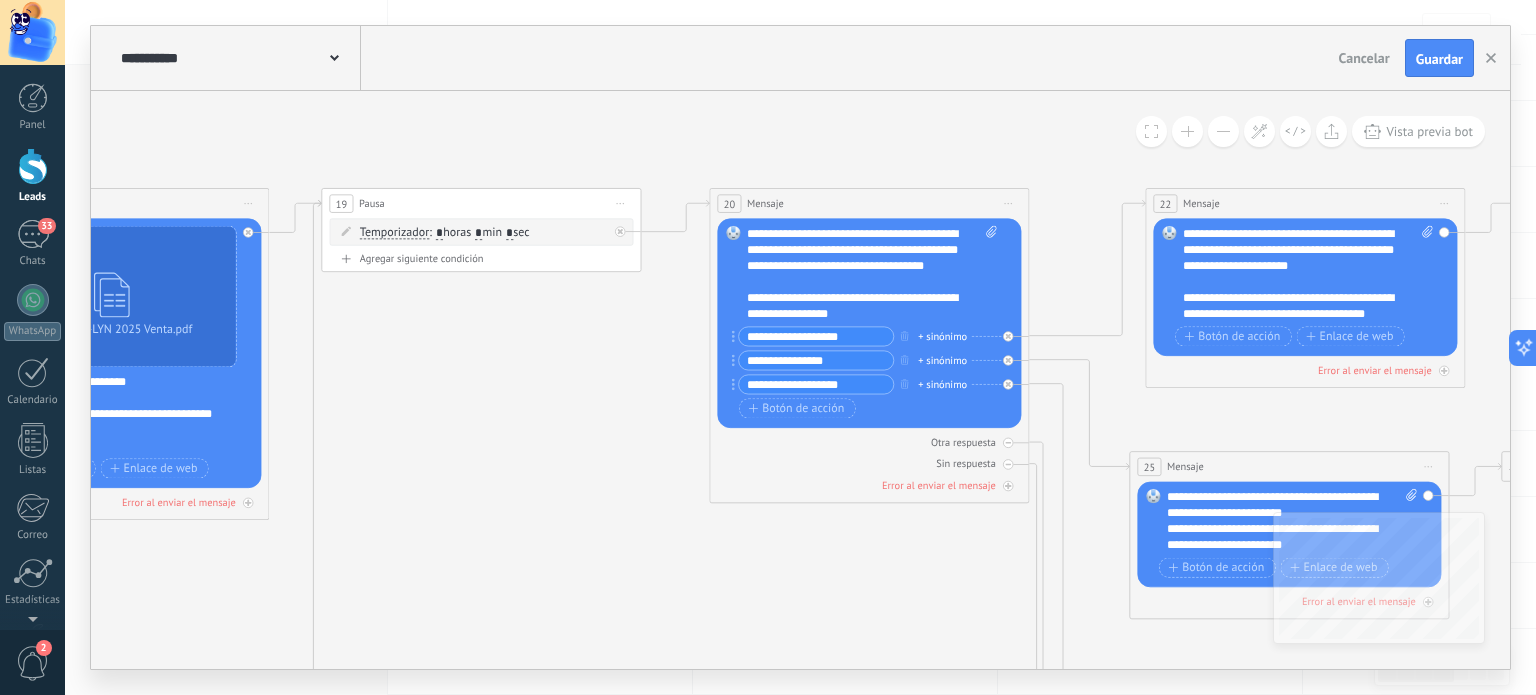 click on "*" at bounding box center [478, 233] 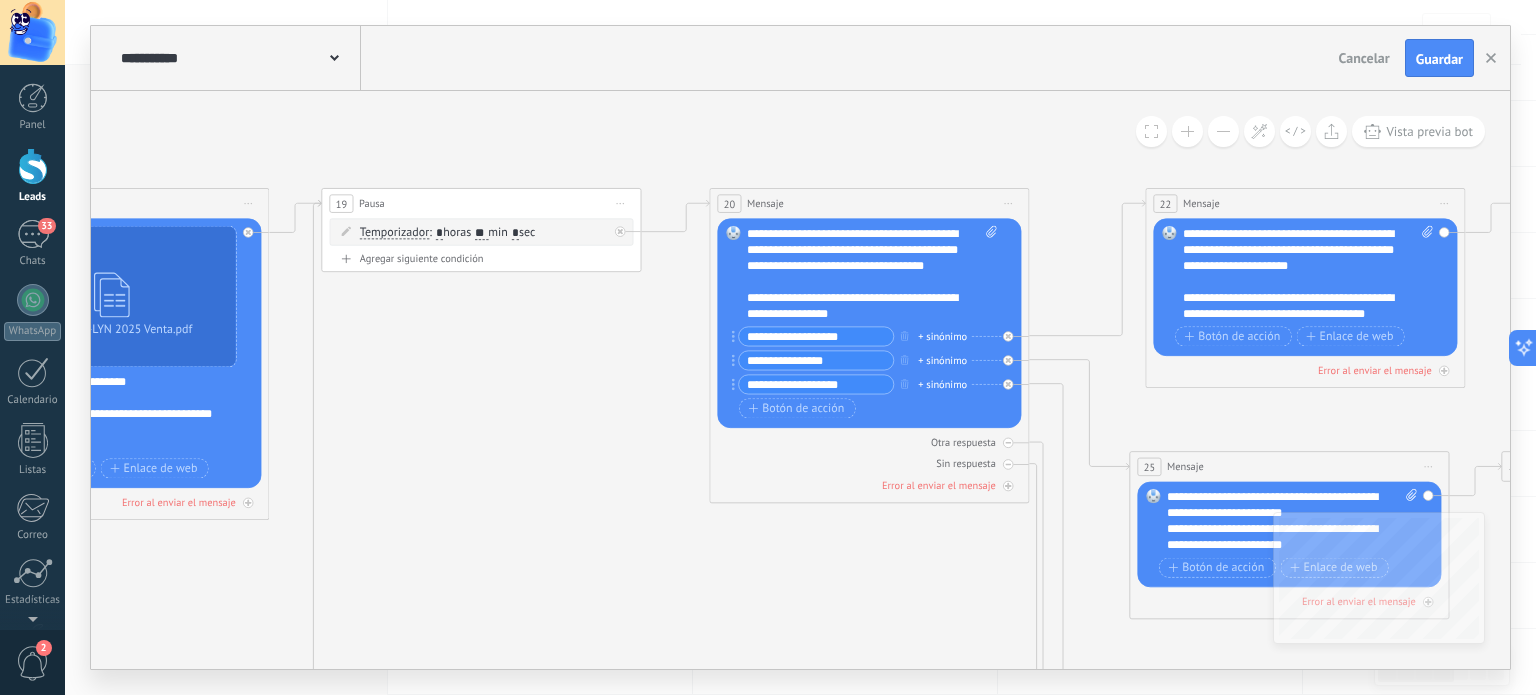 type on "*" 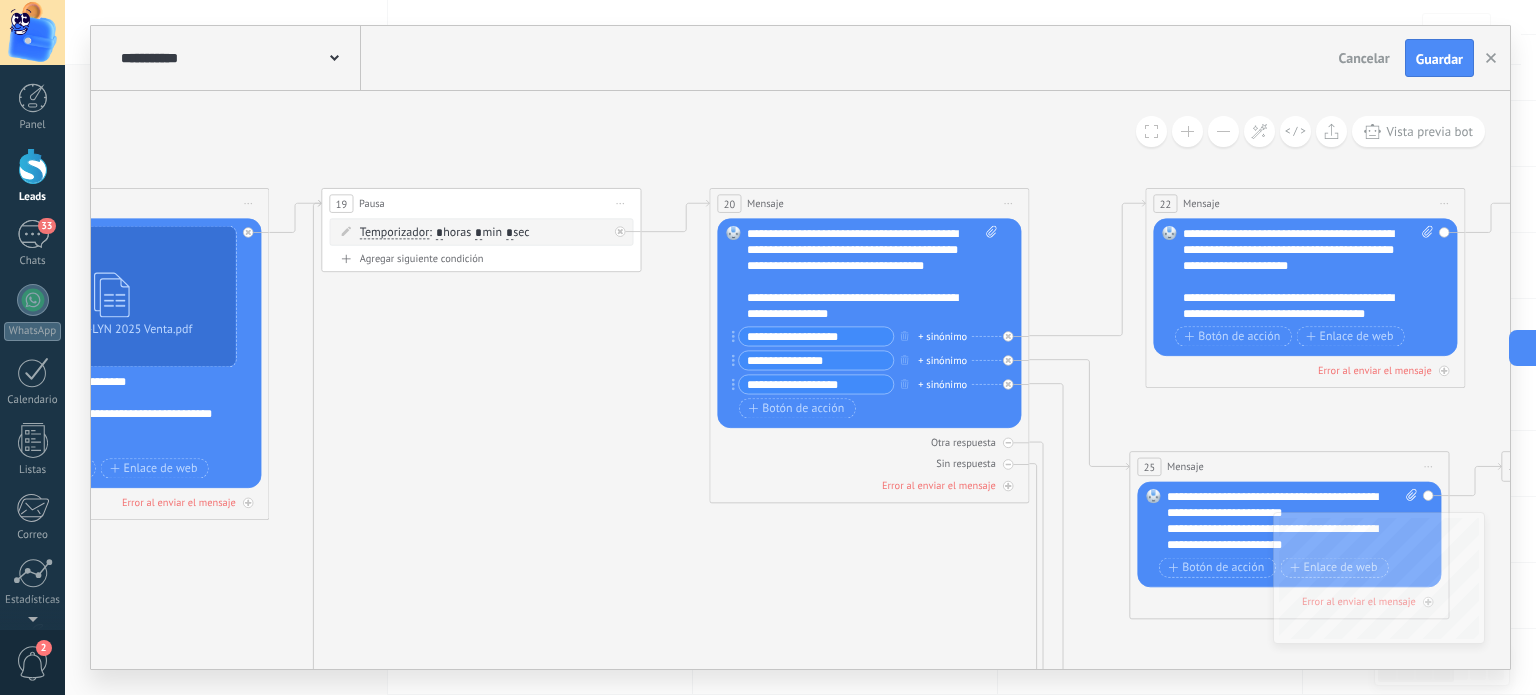 type on "*" 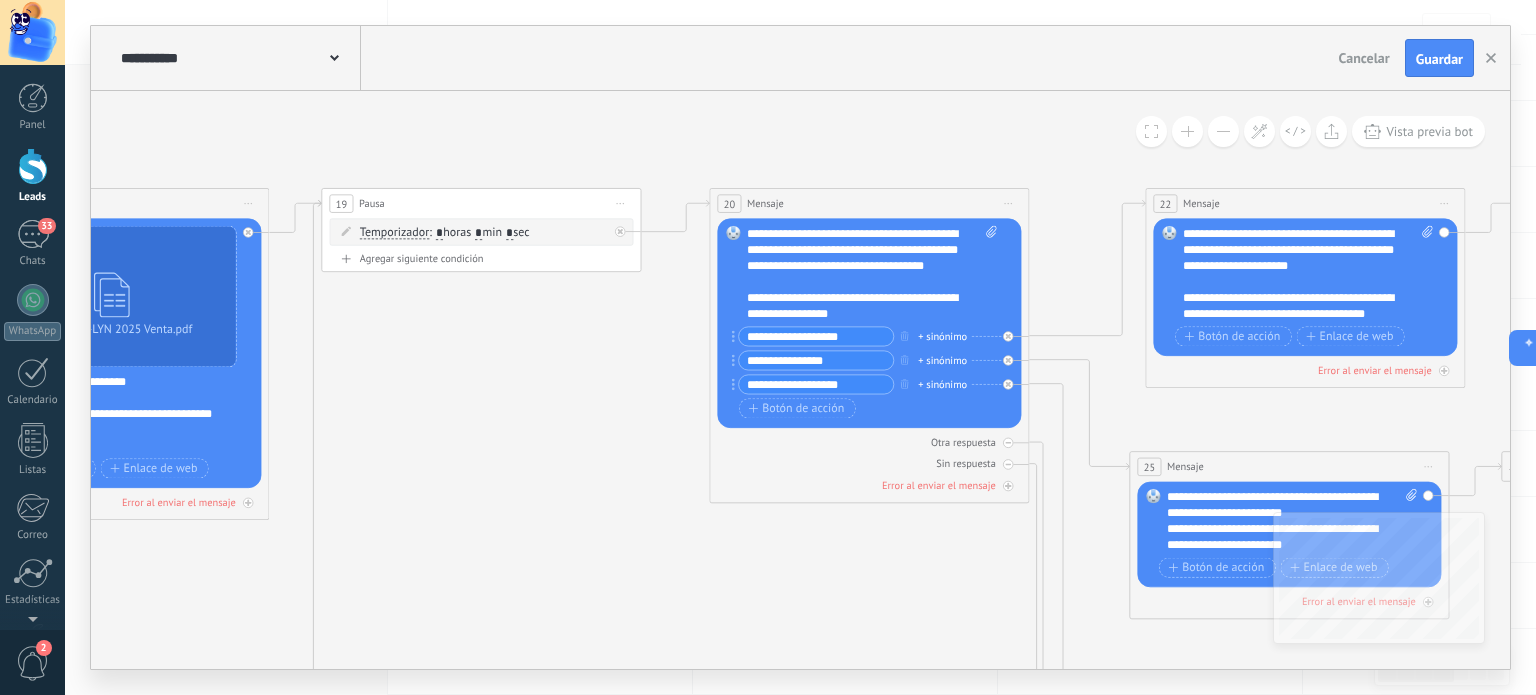 click on ":
*  horas
*  min  *  sec" at bounding box center [479, 232] 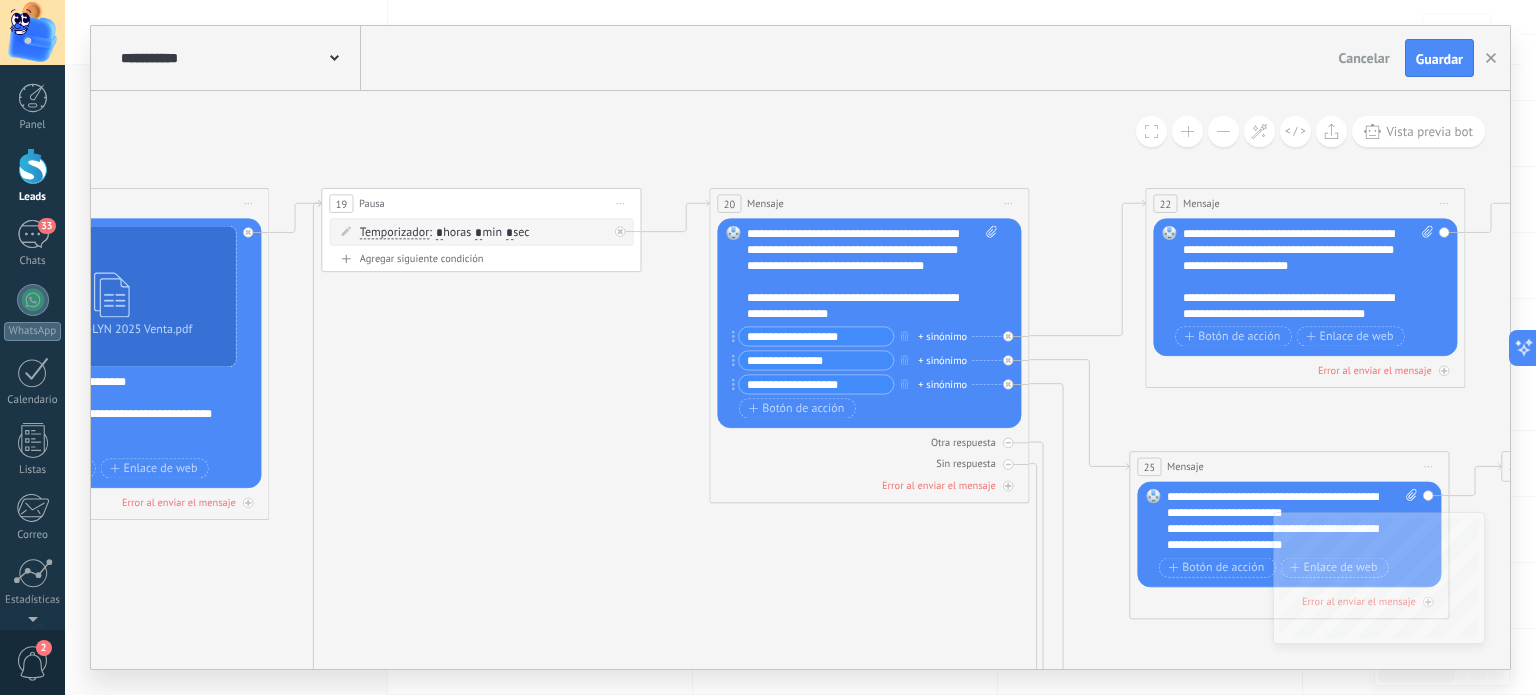 click on "*" at bounding box center (509, 233) 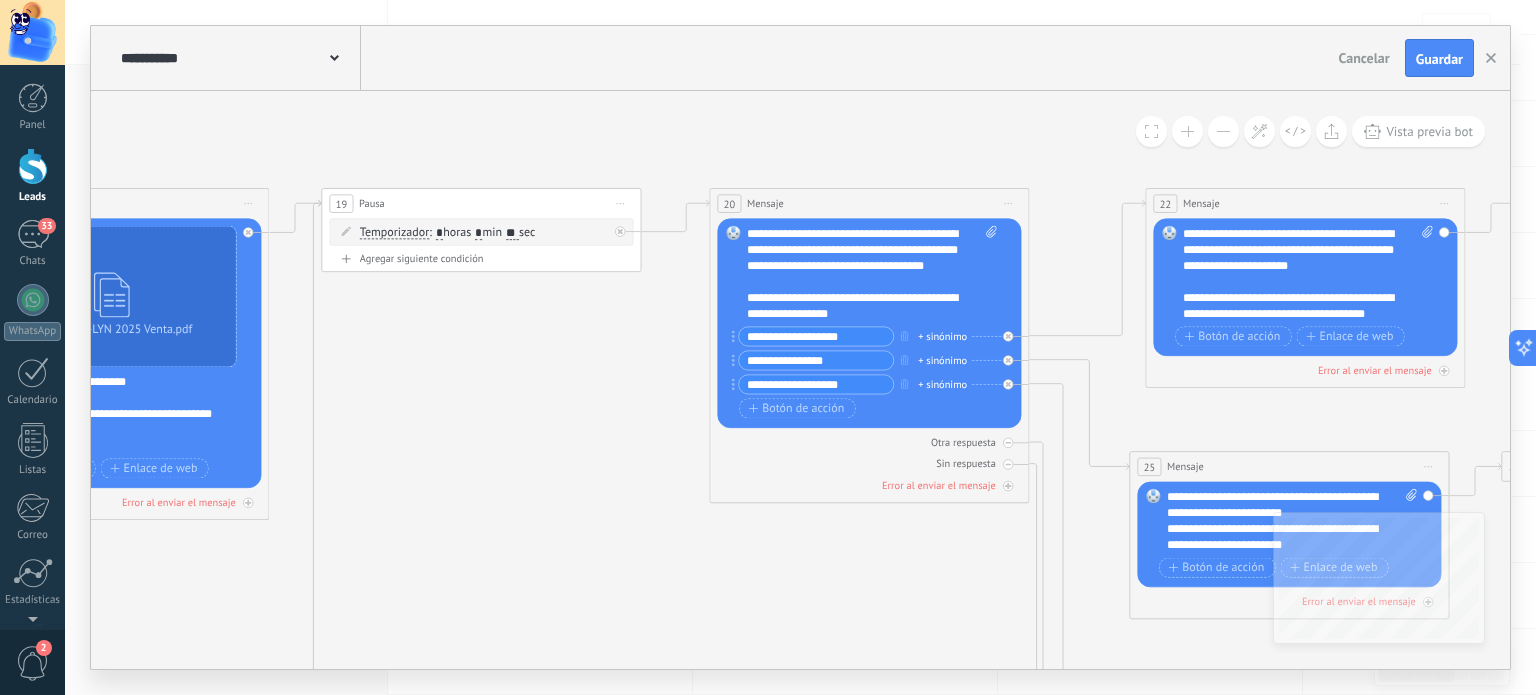 type on "**" 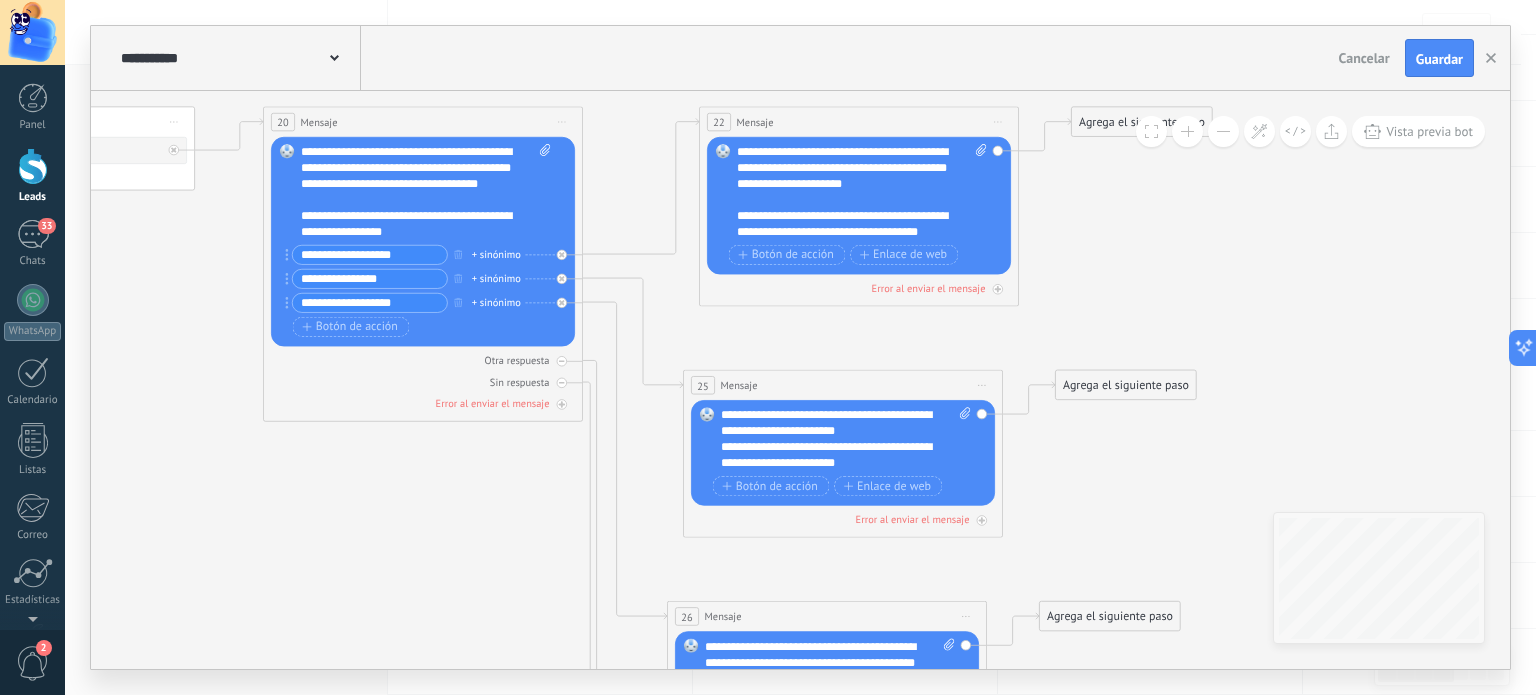 drag, startPoint x: 891, startPoint y: 590, endPoint x: 440, endPoint y: 508, distance: 458.39392 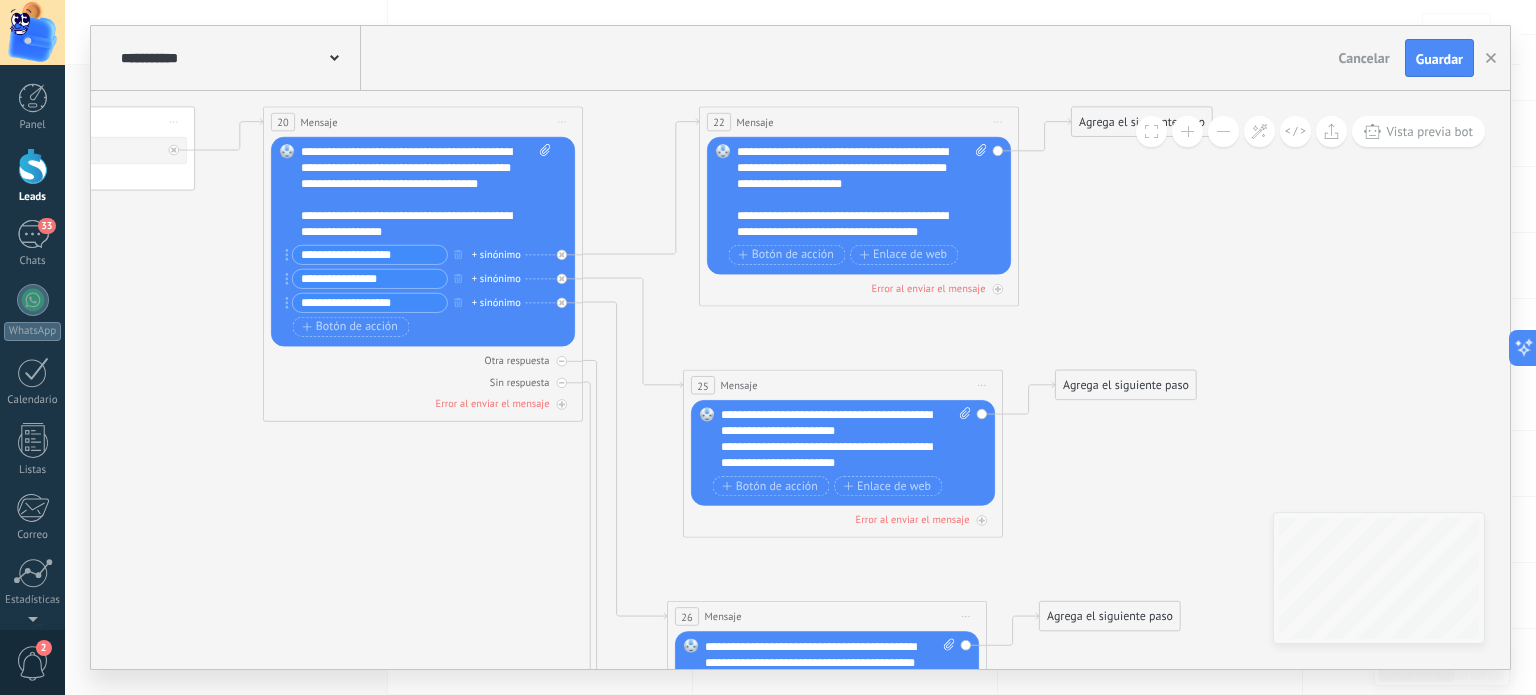 click 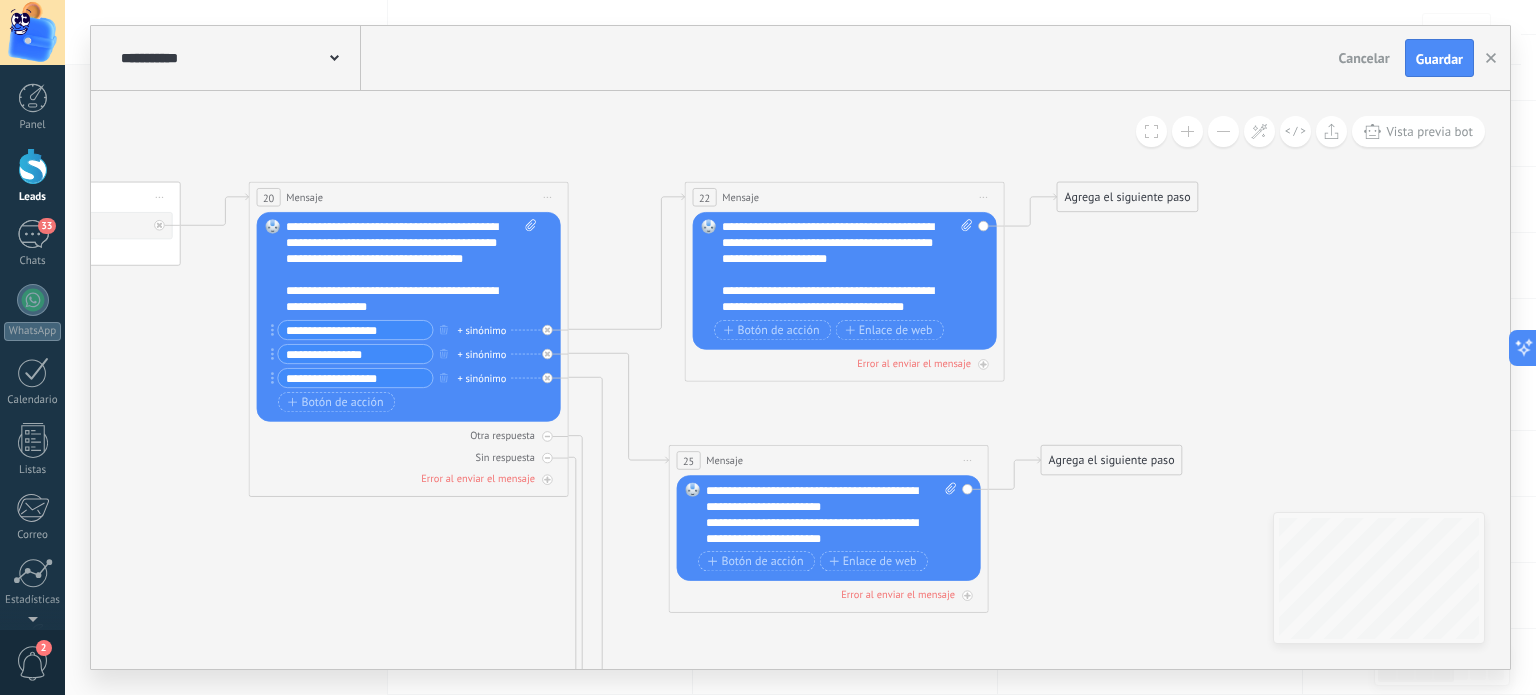drag, startPoint x: 1313, startPoint y: 279, endPoint x: 1304, endPoint y: 355, distance: 76.53104 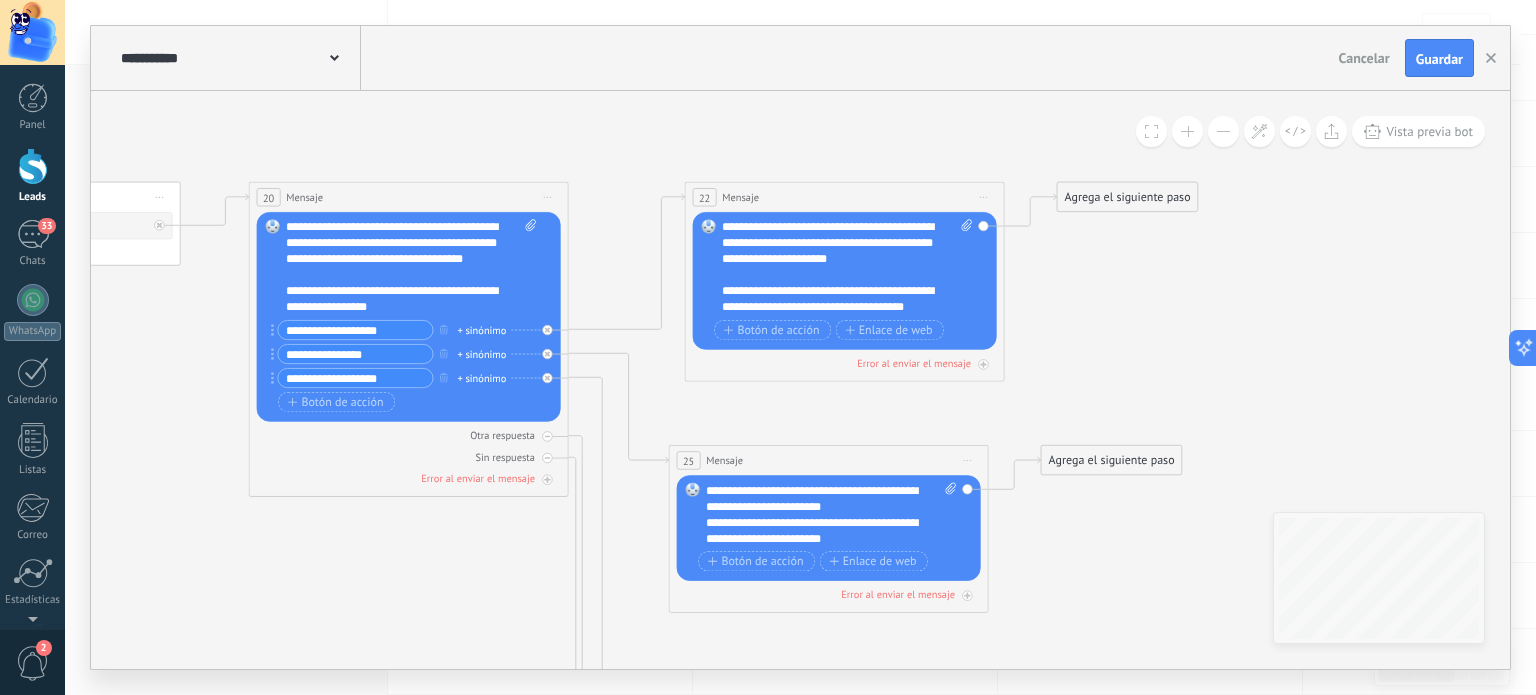 click 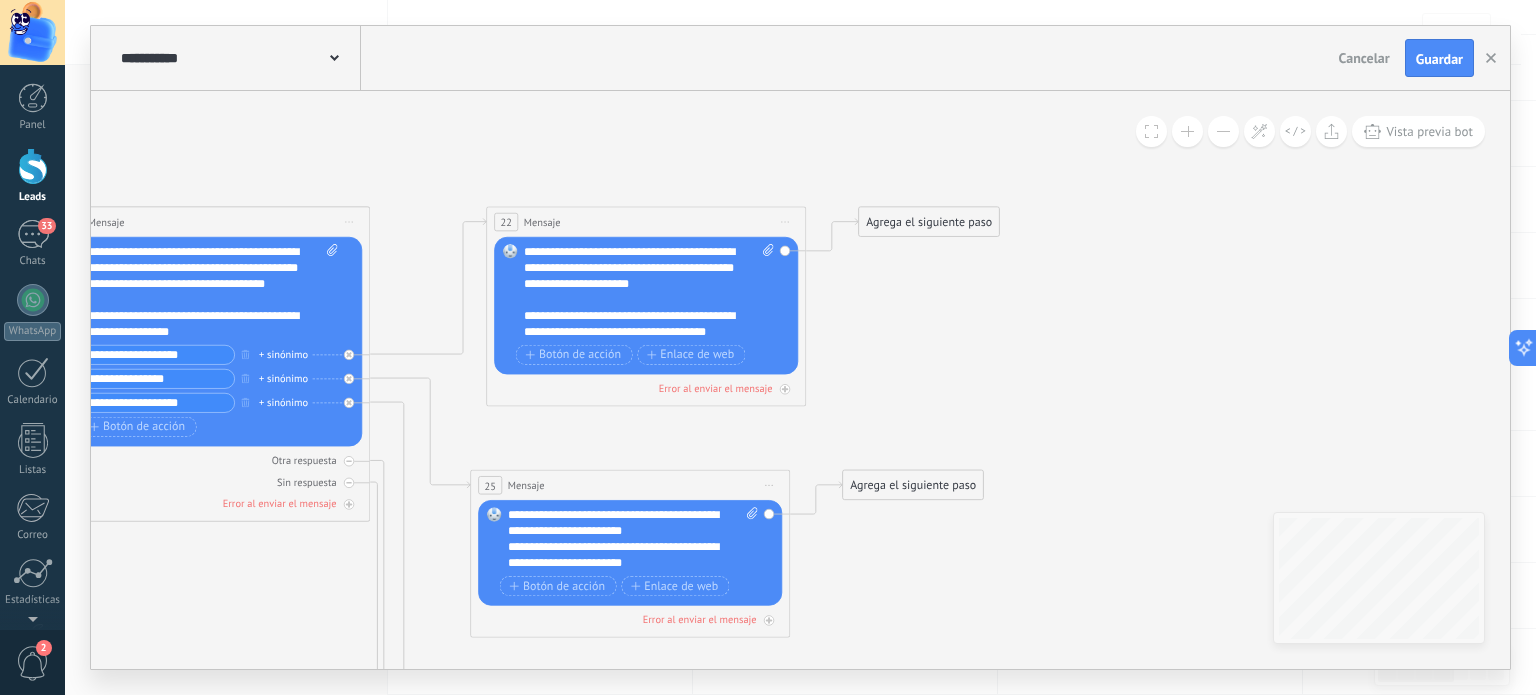 drag, startPoint x: 1194, startPoint y: 293, endPoint x: 996, endPoint y: 318, distance: 199.57204 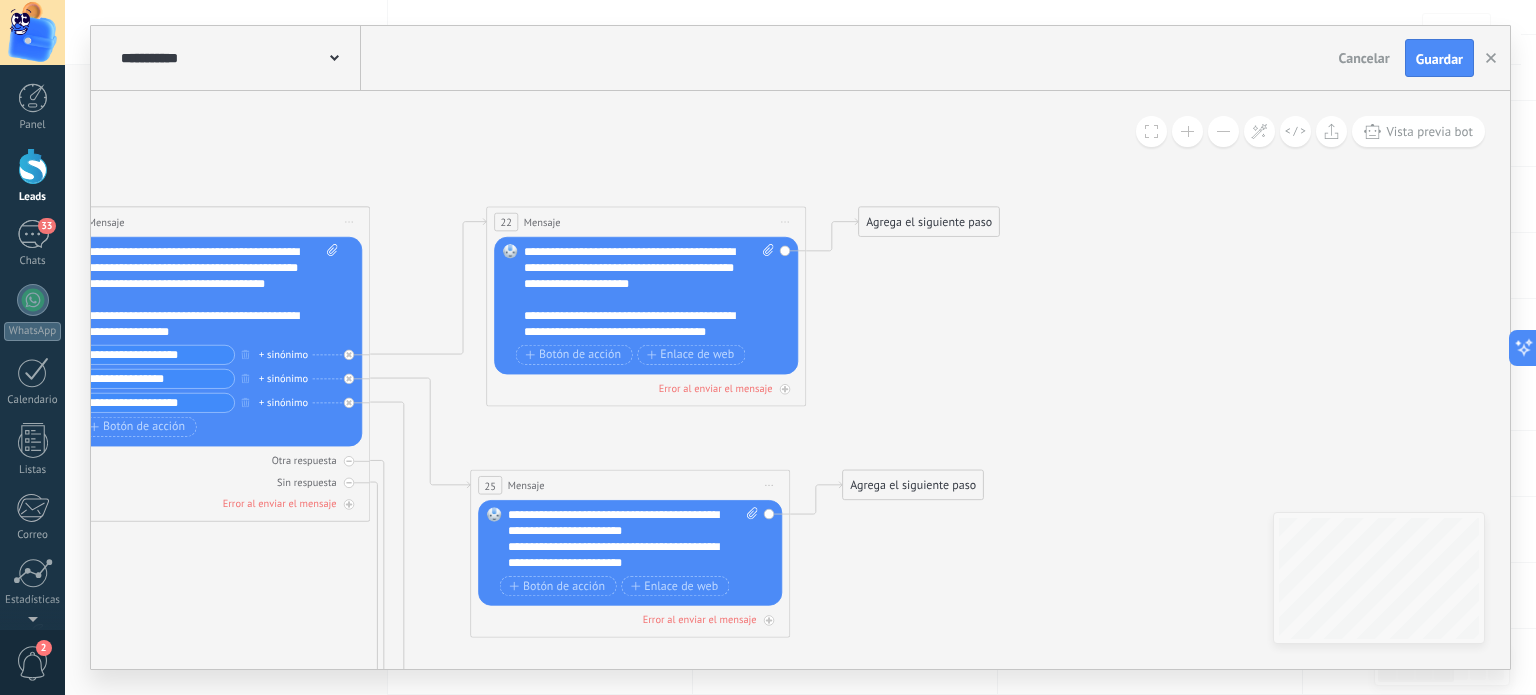 click 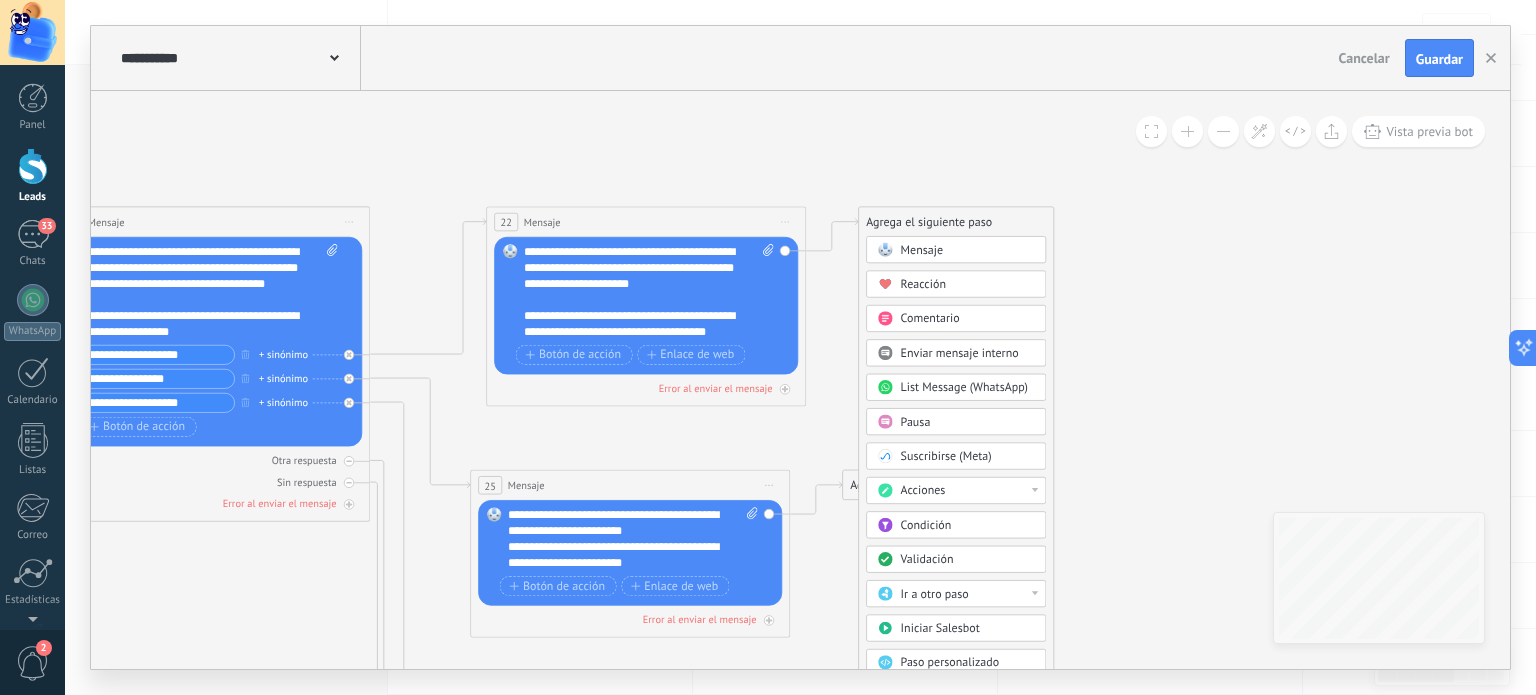 click on "Acciones" at bounding box center [968, 491] 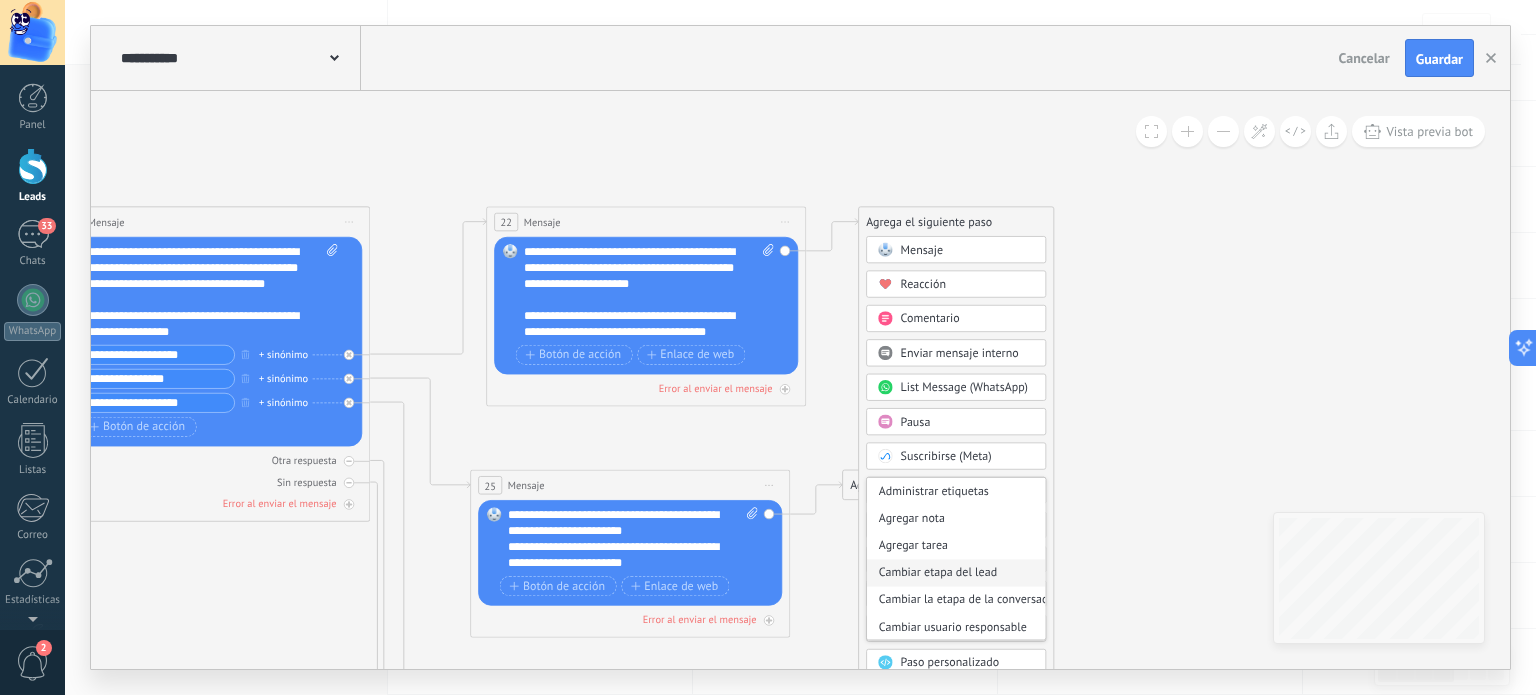 click on "Cambiar etapa del lead" at bounding box center (956, 572) 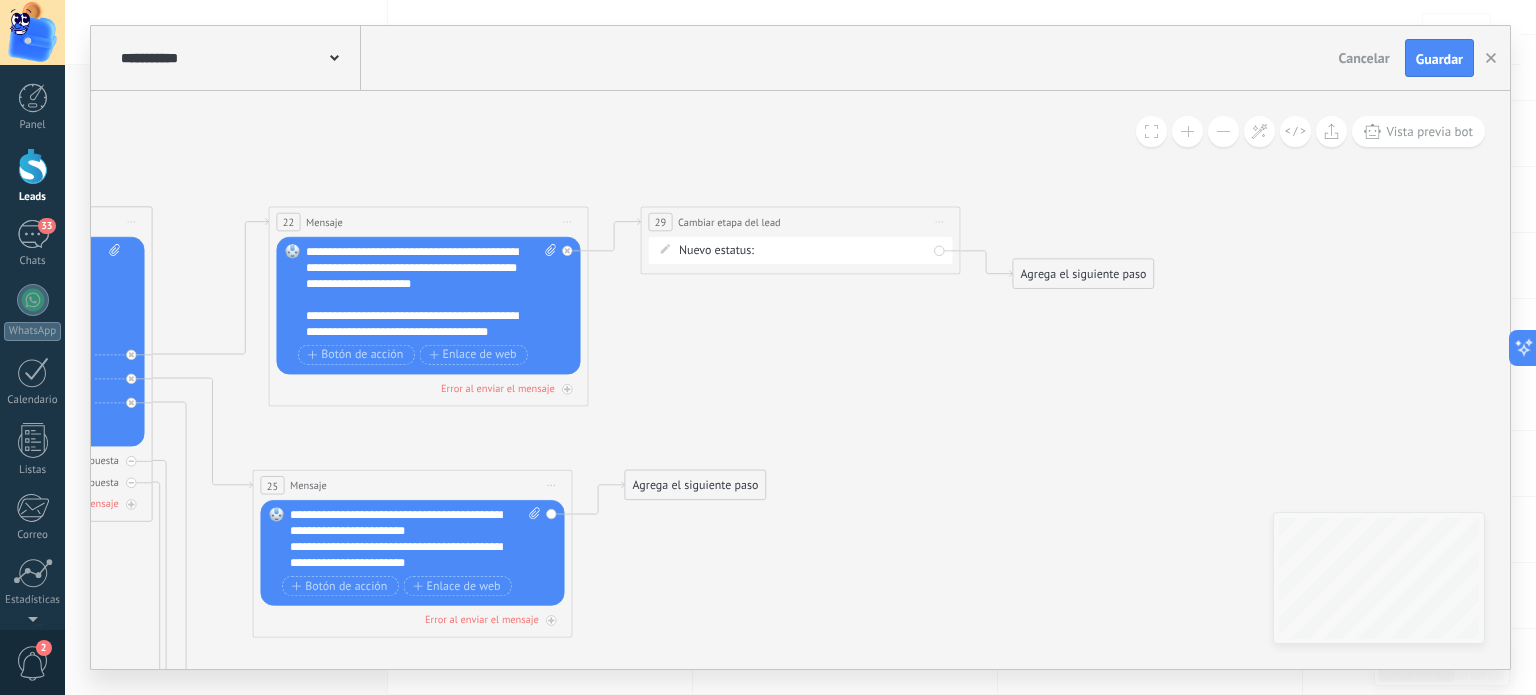 click on "Solicitud Datos Catalogo Enviado Negociacion Venta Finalizada Pedido enviado – ganado Pedido cancelado – perdido" at bounding box center (0, 0) 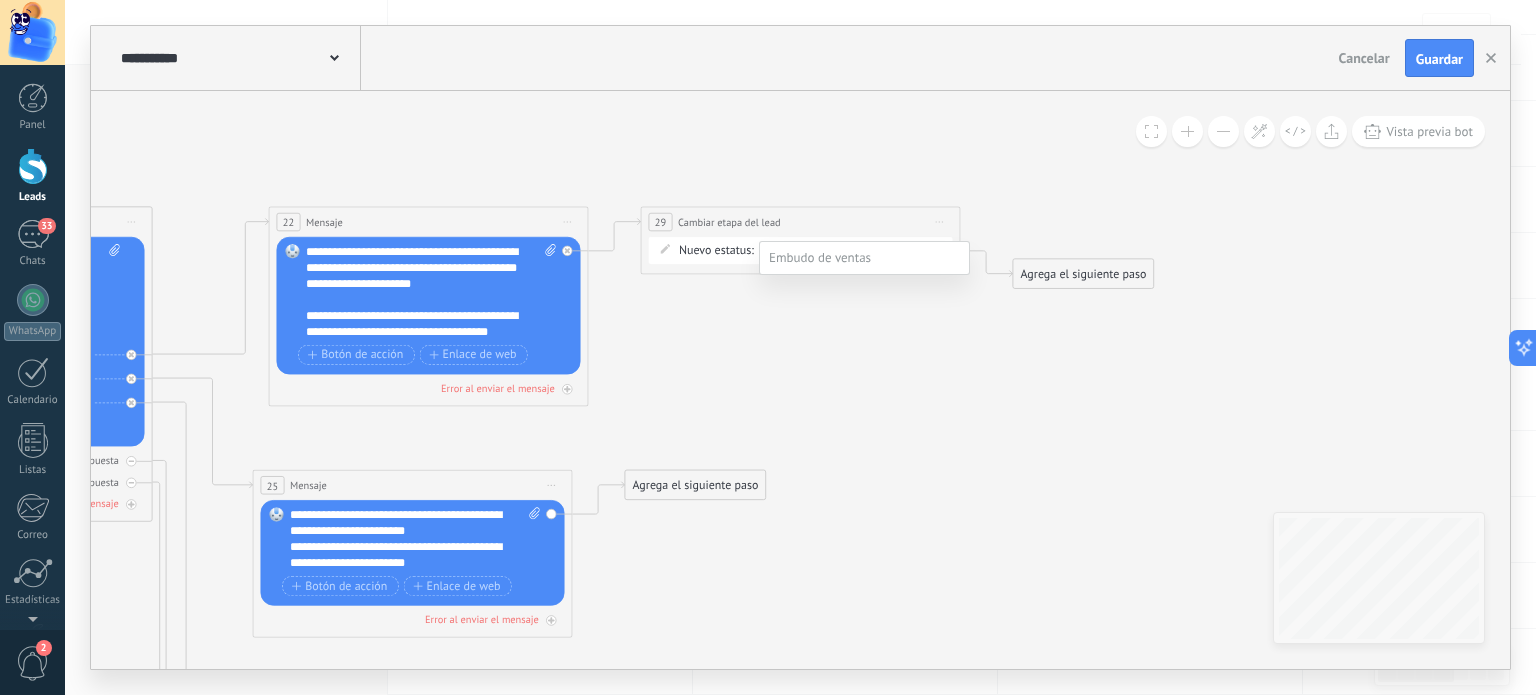 click on "Negociacion" at bounding box center (0, 0) 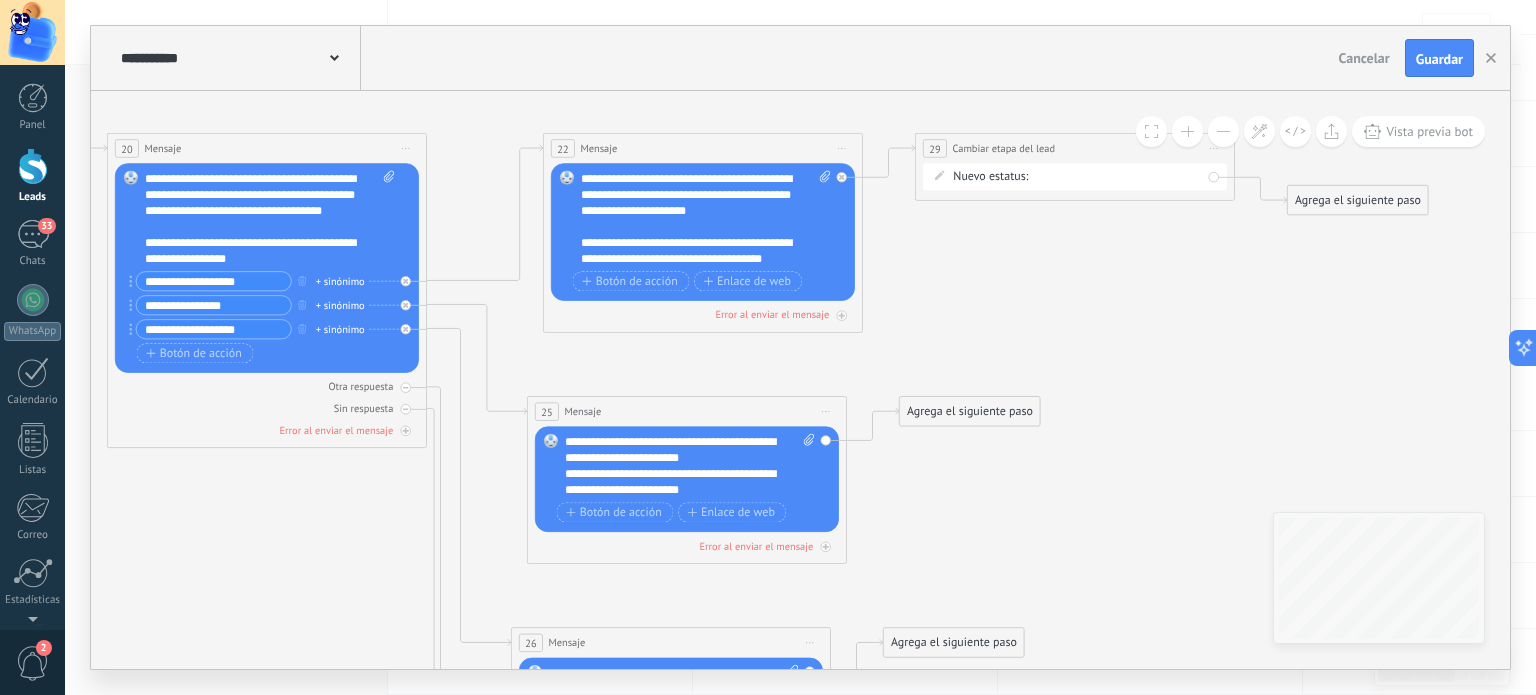 drag, startPoint x: 751, startPoint y: 339, endPoint x: 1025, endPoint y: 266, distance: 283.55774 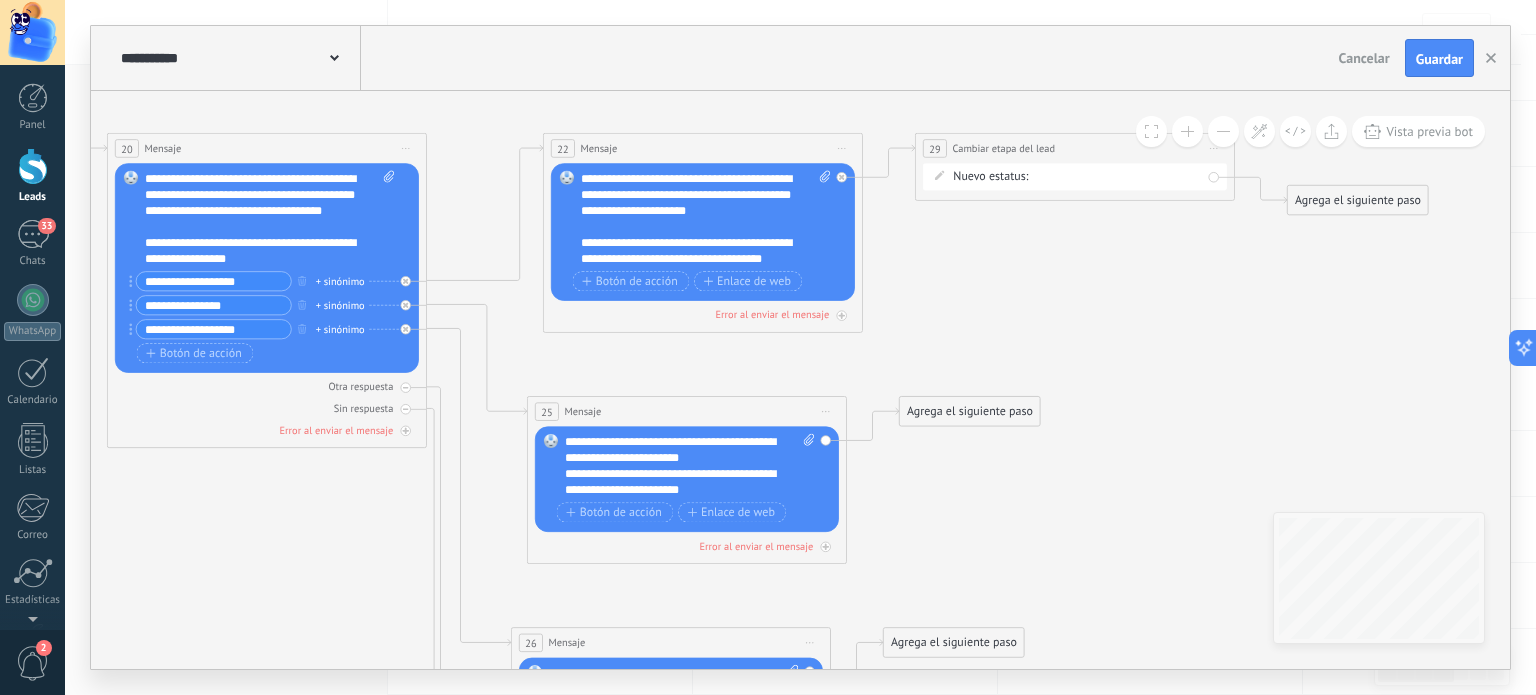 click 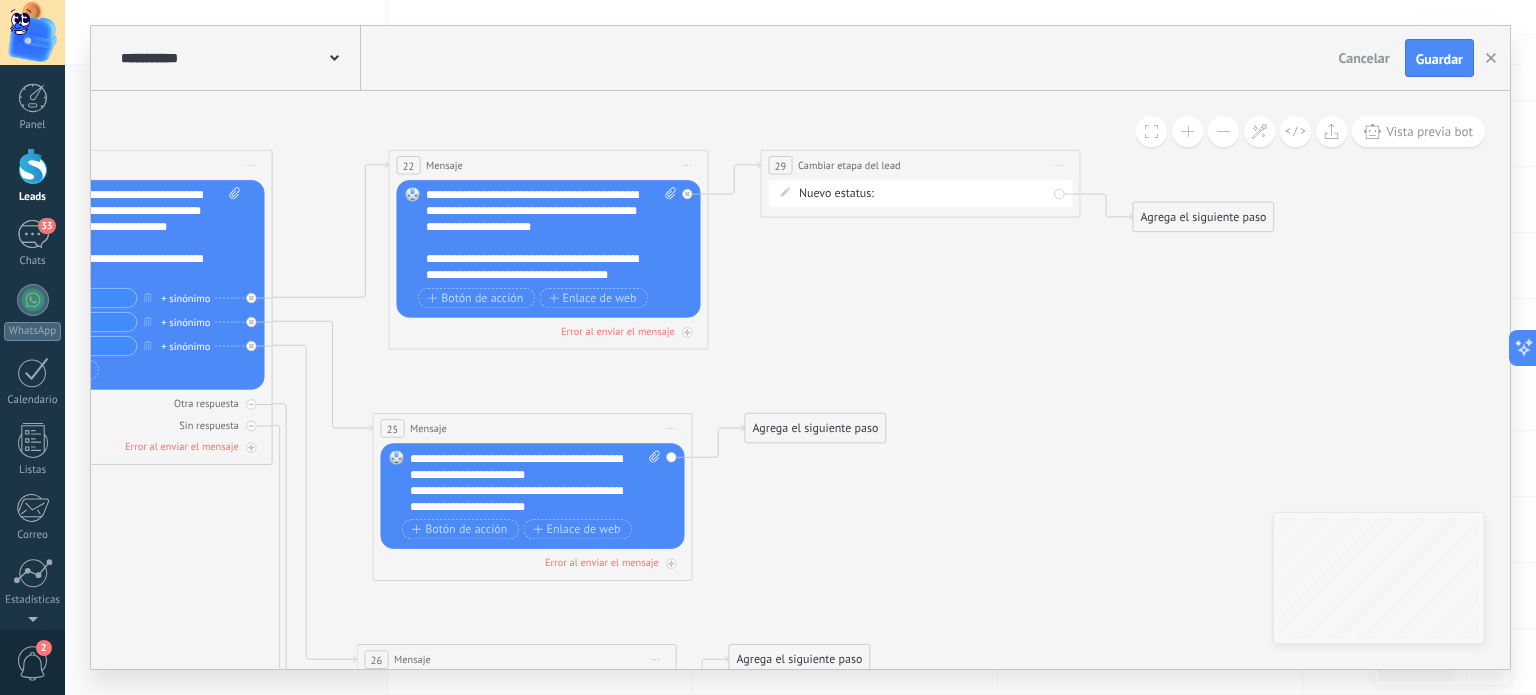 drag, startPoint x: 1102, startPoint y: 274, endPoint x: 923, endPoint y: 319, distance: 184.56976 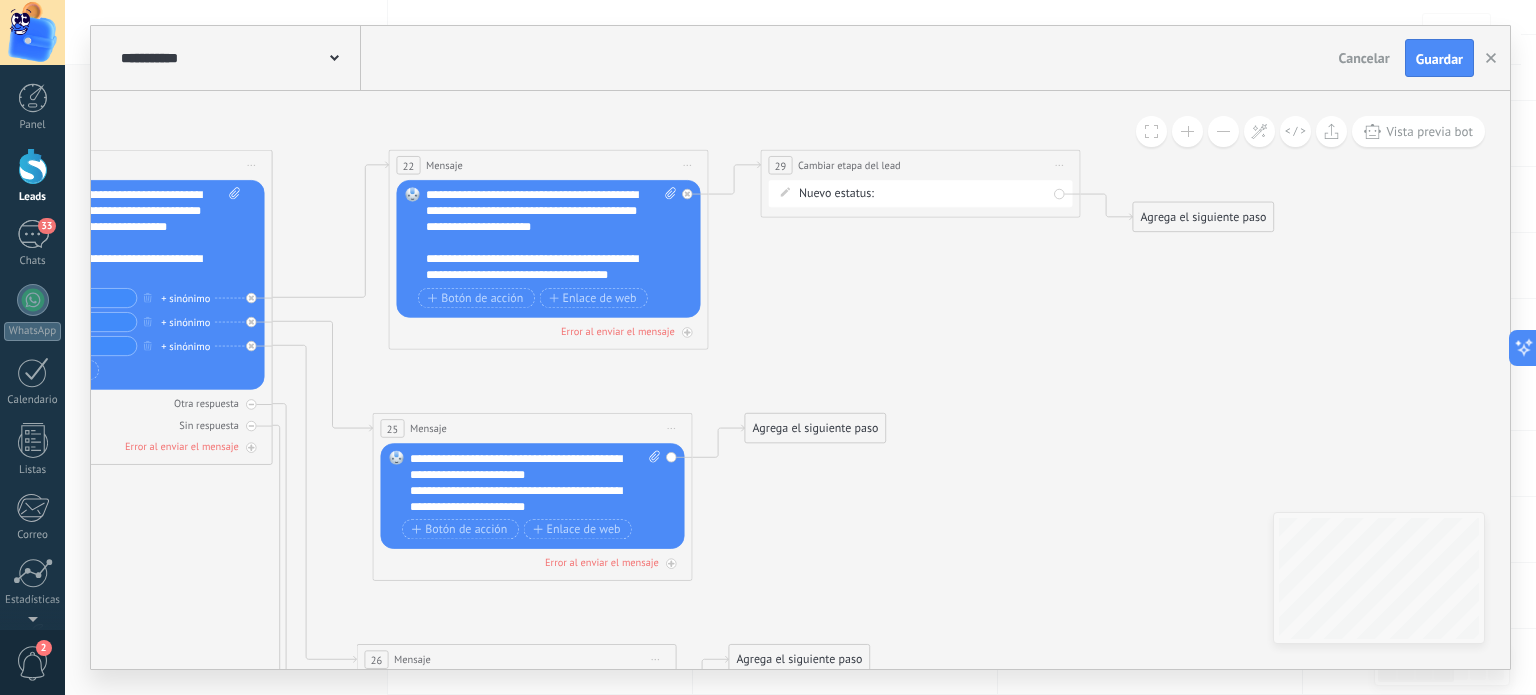 click 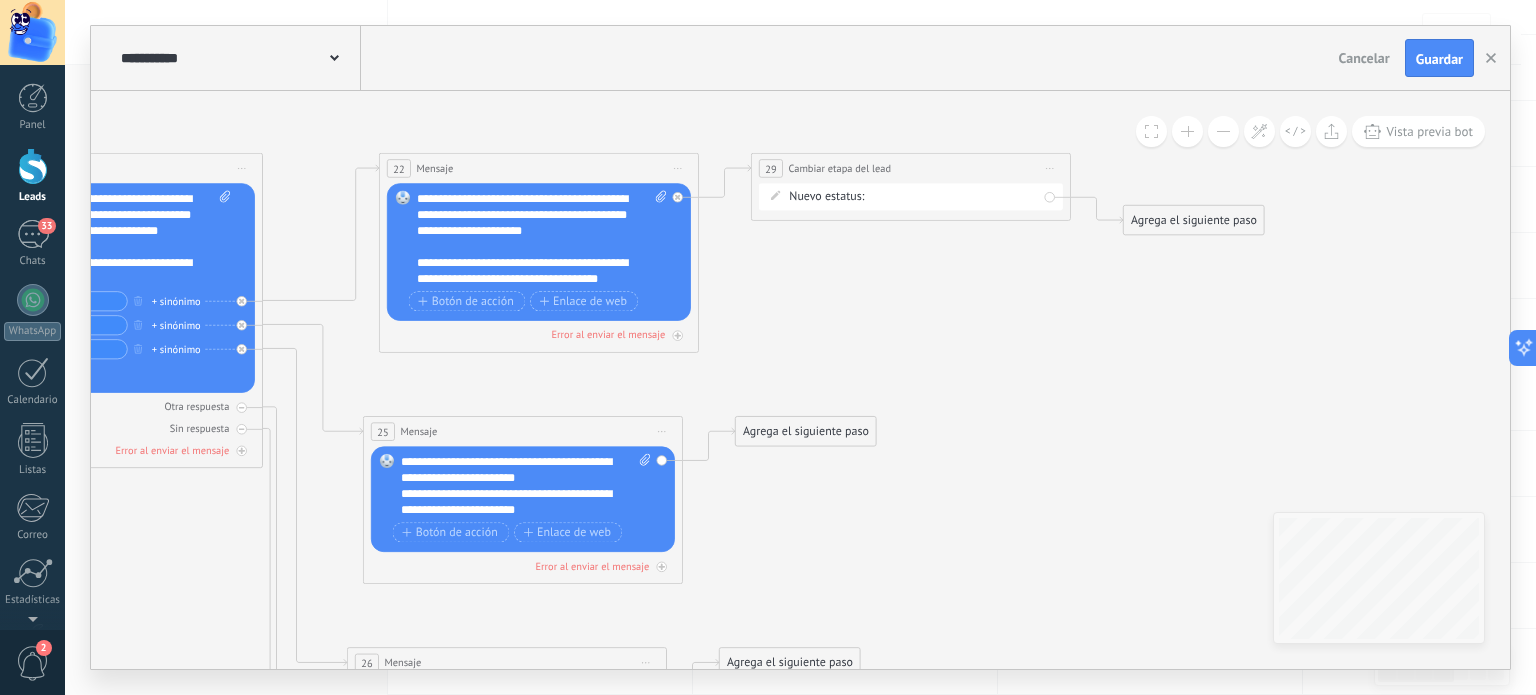 click on "Agrega el siguiente paso" at bounding box center [806, 432] 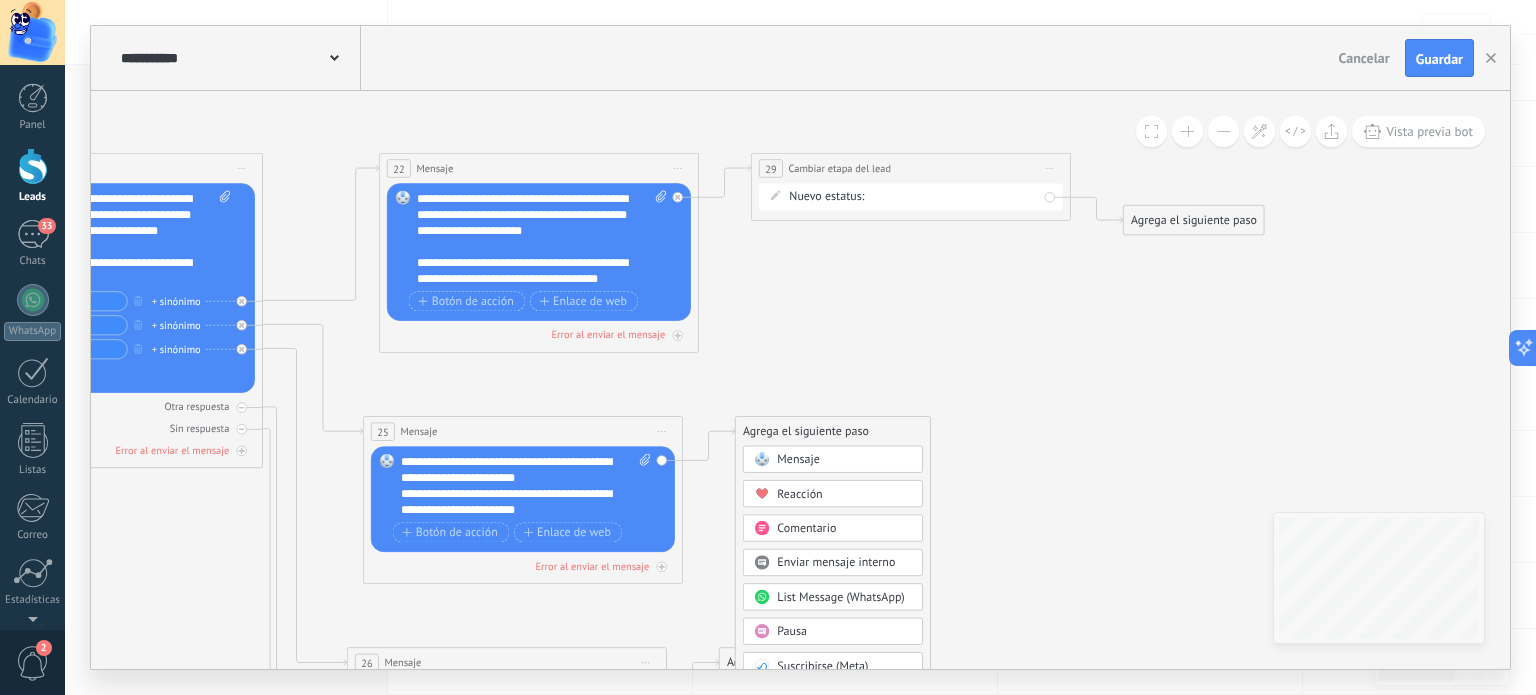 click 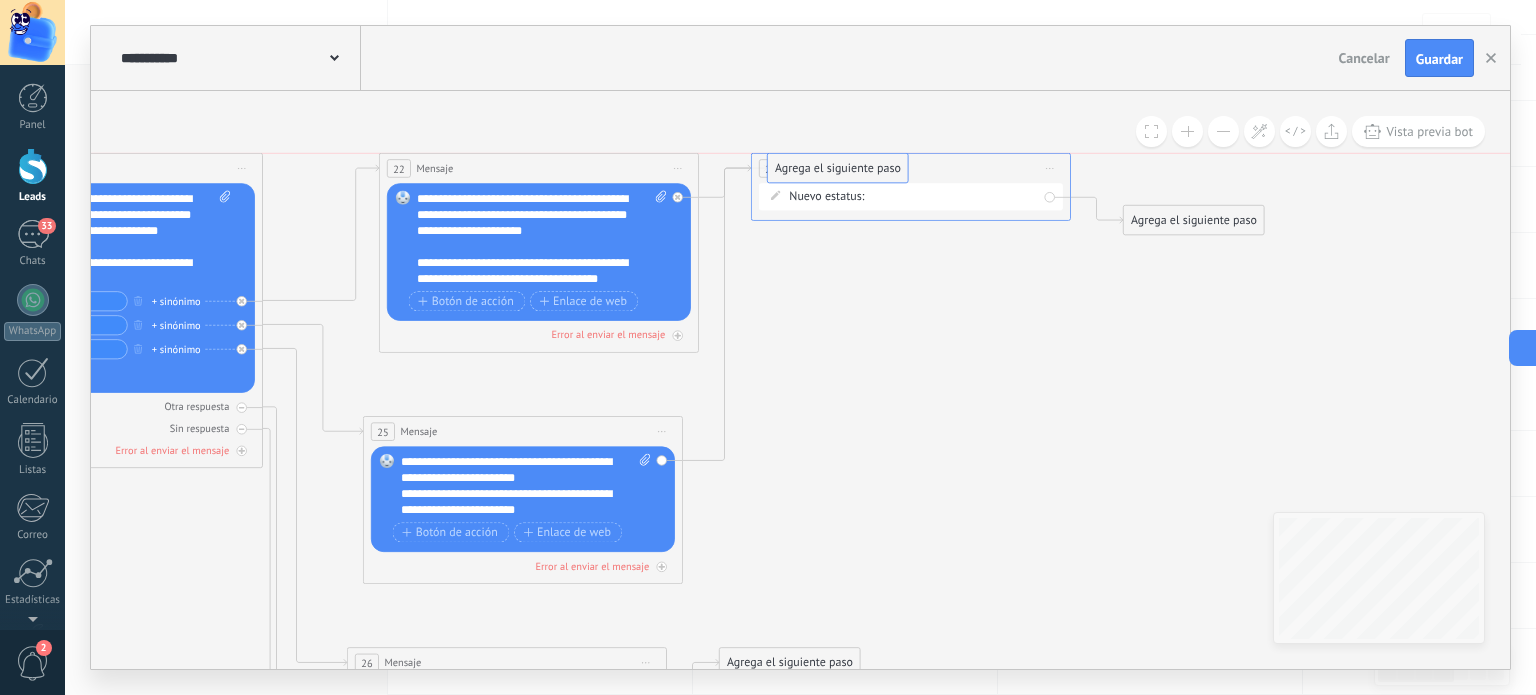 drag, startPoint x: 777, startPoint y: 431, endPoint x: 810, endPoint y: 170, distance: 263.07794 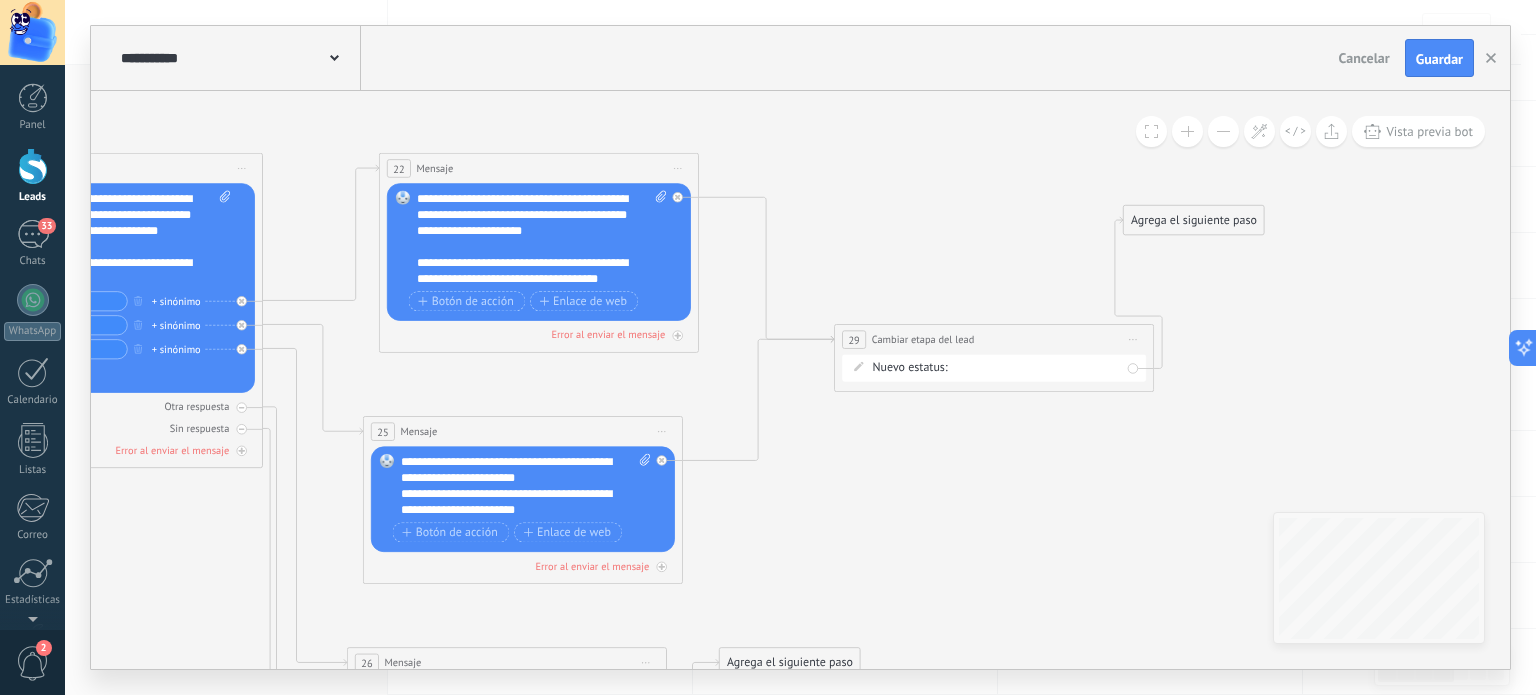 drag, startPoint x: 952, startPoint y: 165, endPoint x: 1035, endPoint y: 337, distance: 190.97905 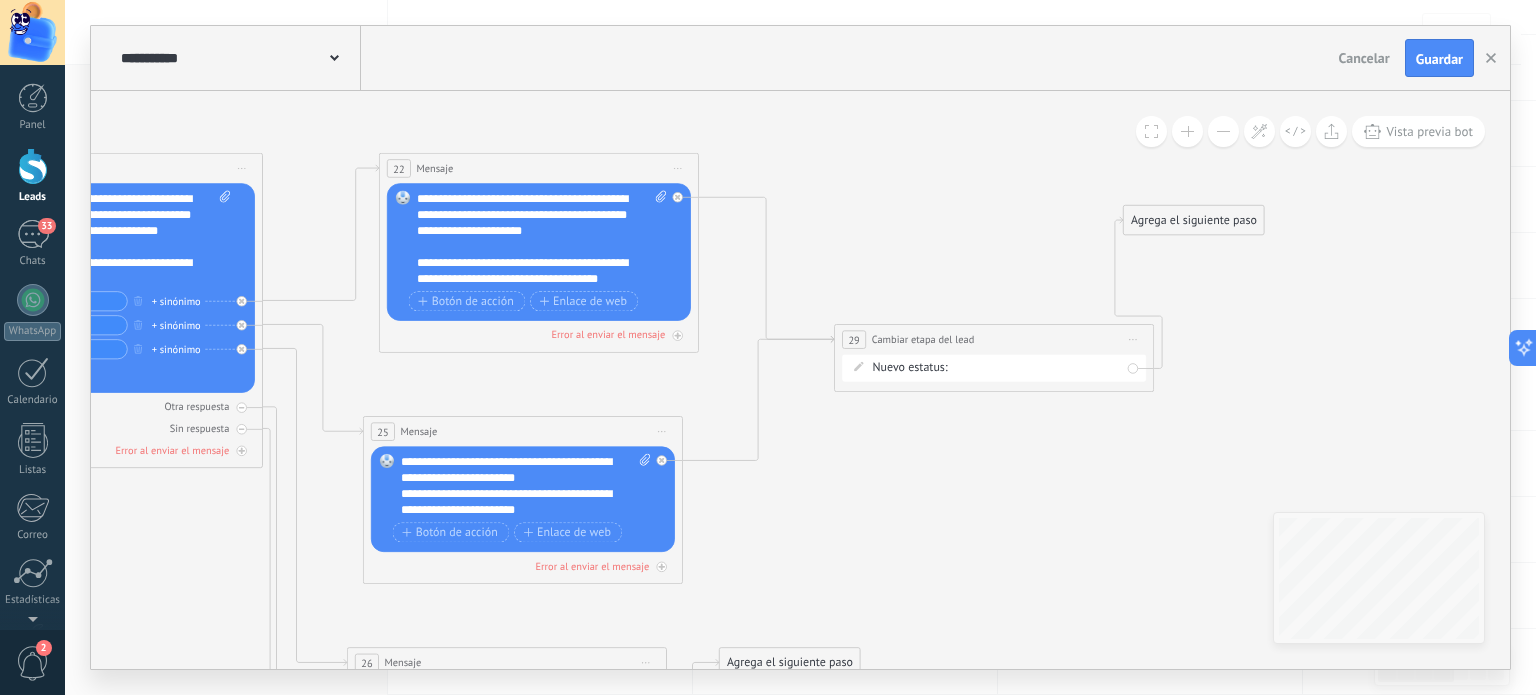 click on "**********" at bounding box center [994, 340] 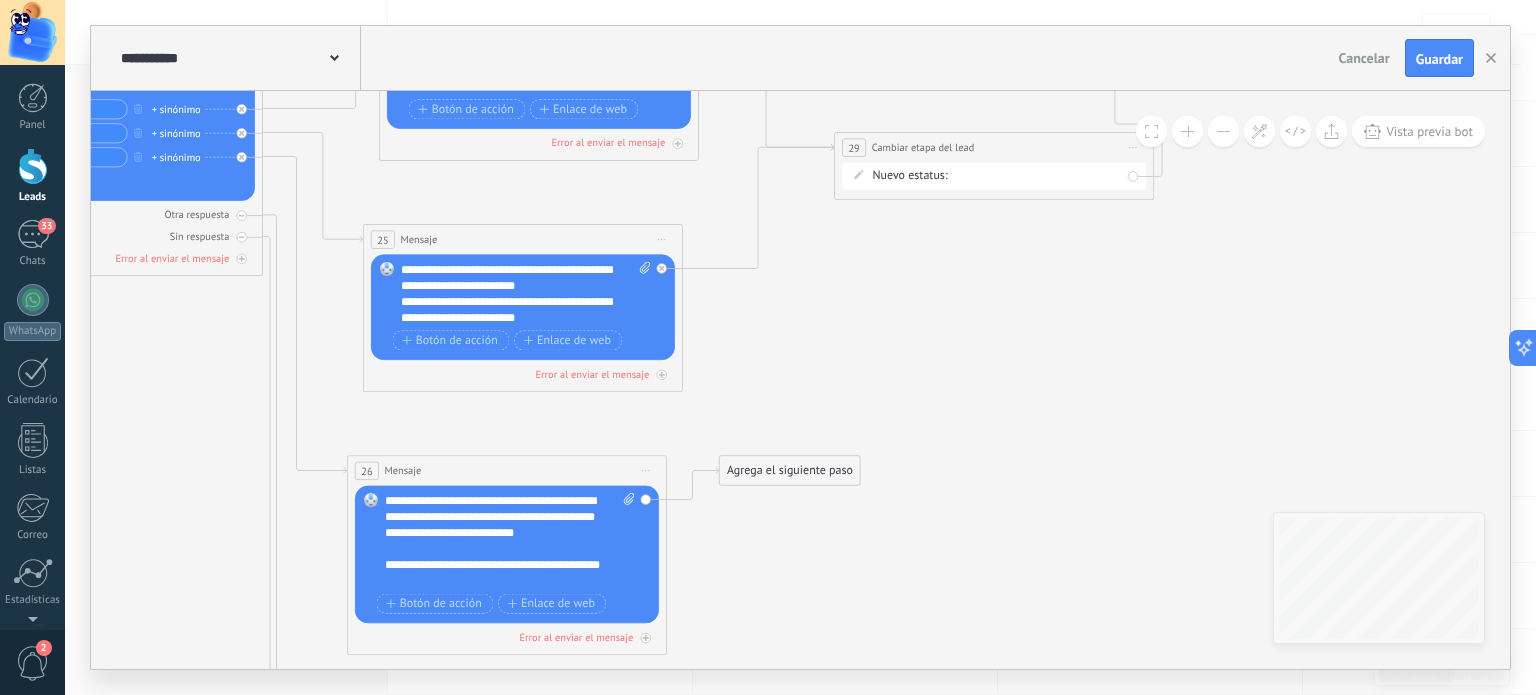 drag, startPoint x: 428, startPoint y: 498, endPoint x: 418, endPoint y: 501, distance: 10.440307 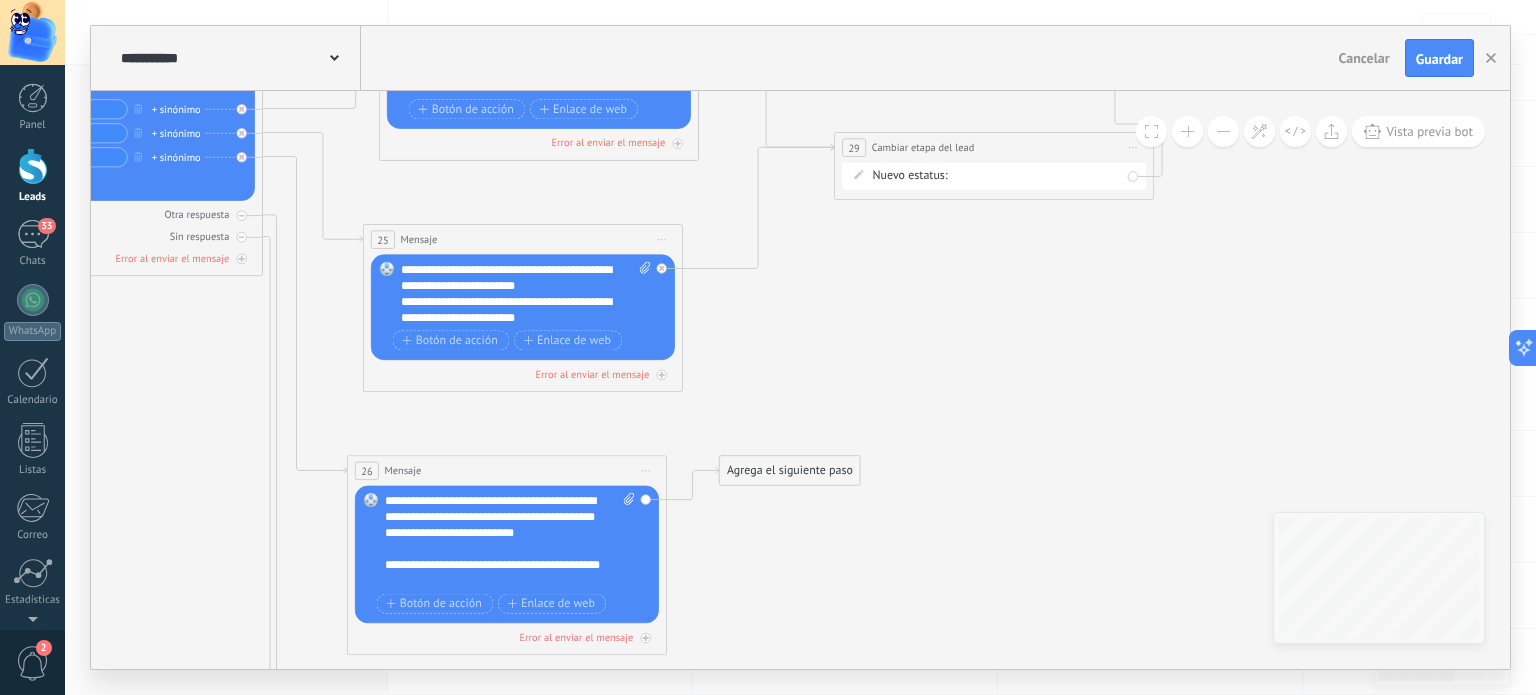 type 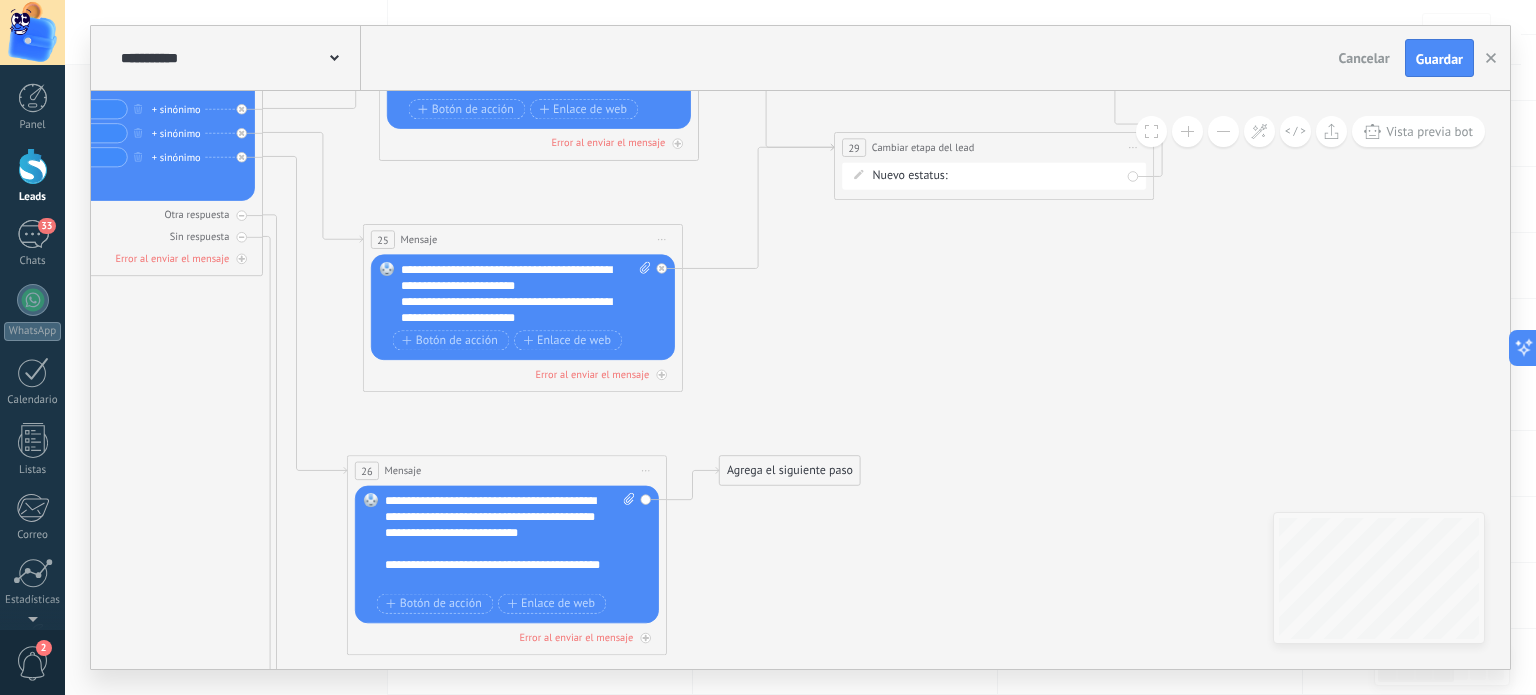 click 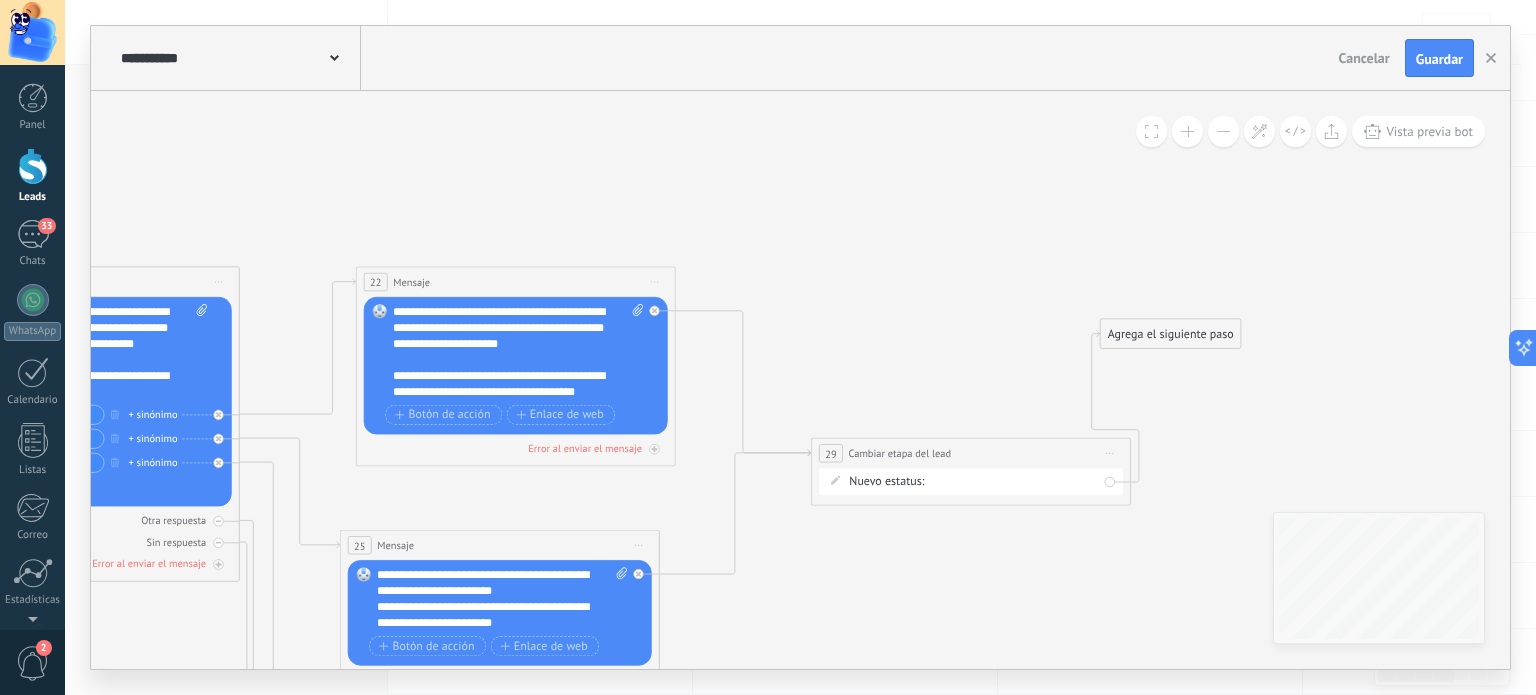 drag, startPoint x: 917, startPoint y: 168, endPoint x: 910, endPoint y: 621, distance: 453.05408 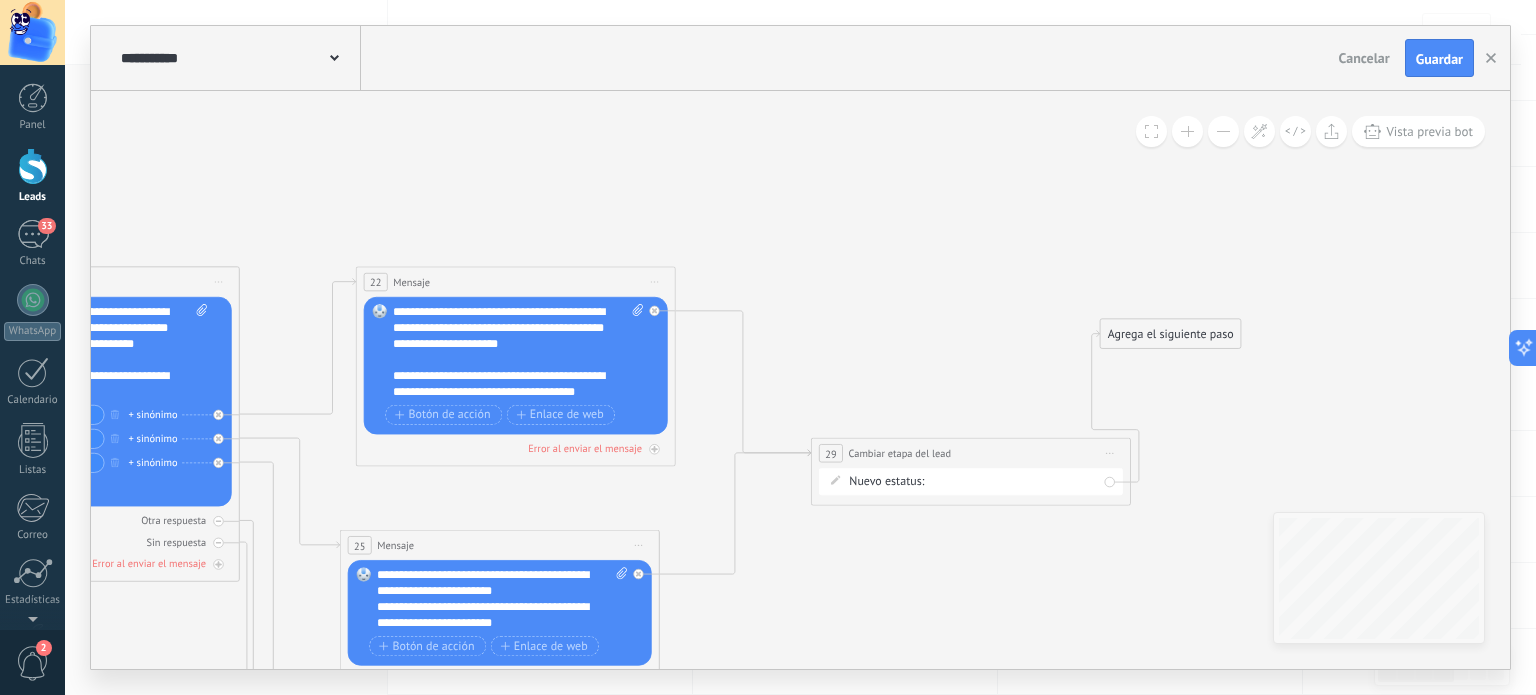 click 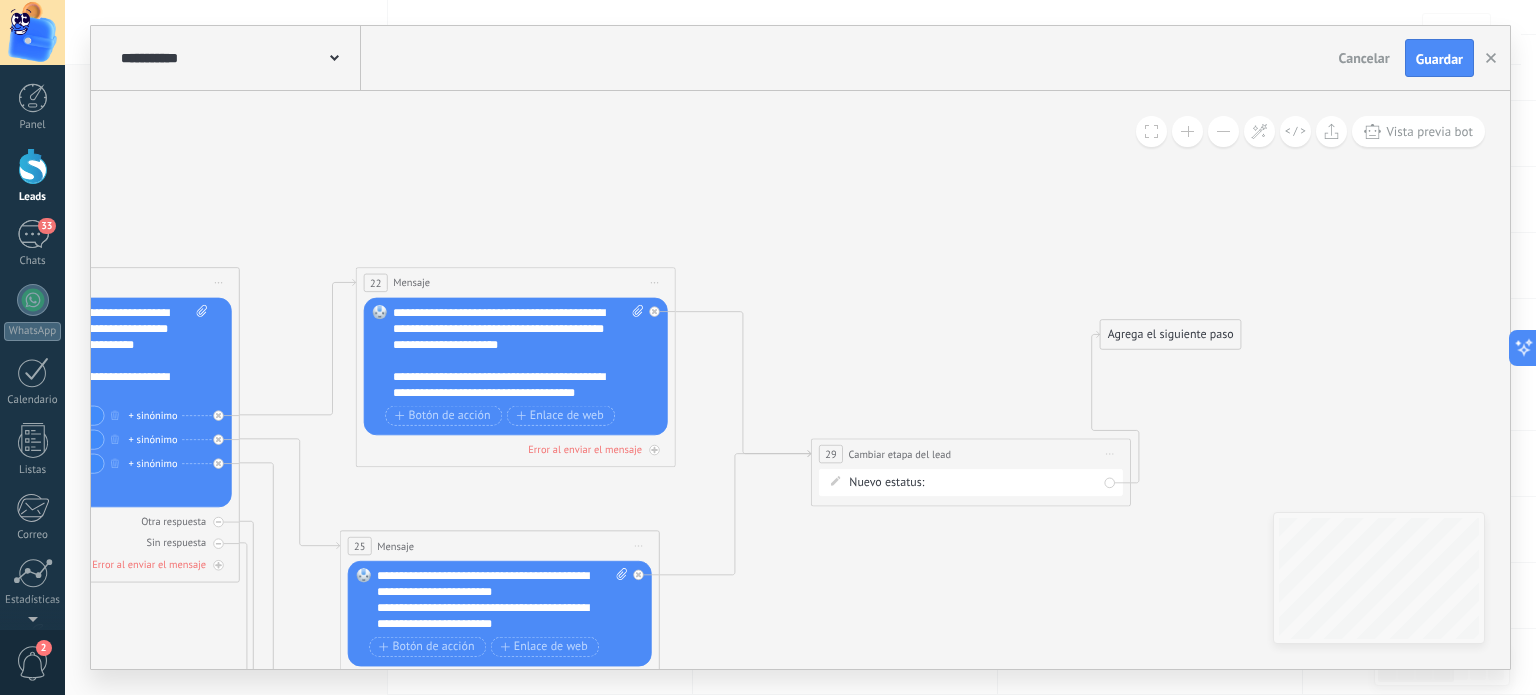 click on "Solicitud Datos Catalogo Enviado Negociacion Venta Finalizada Pedido enviado – ganado Pedido cancelado – perdido" at bounding box center (0, 0) 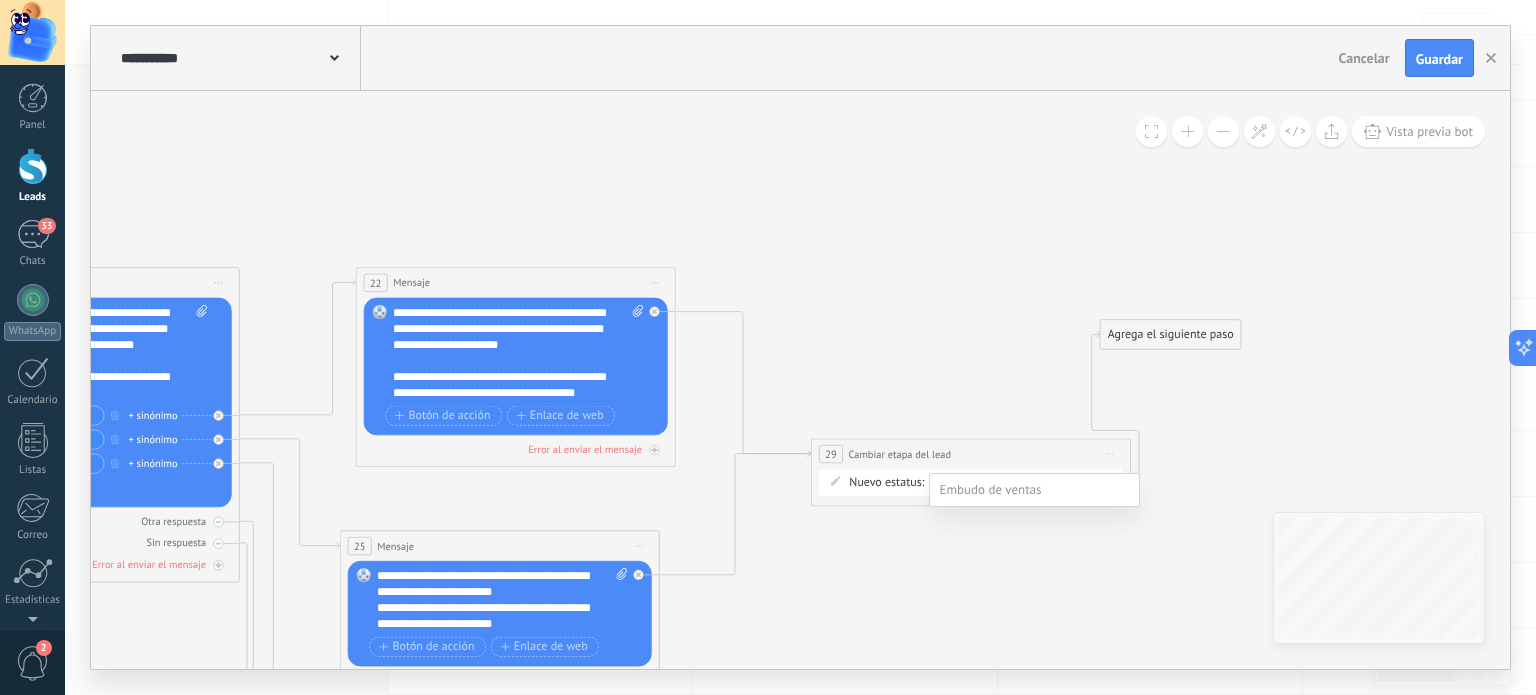 click at bounding box center (800, 347) 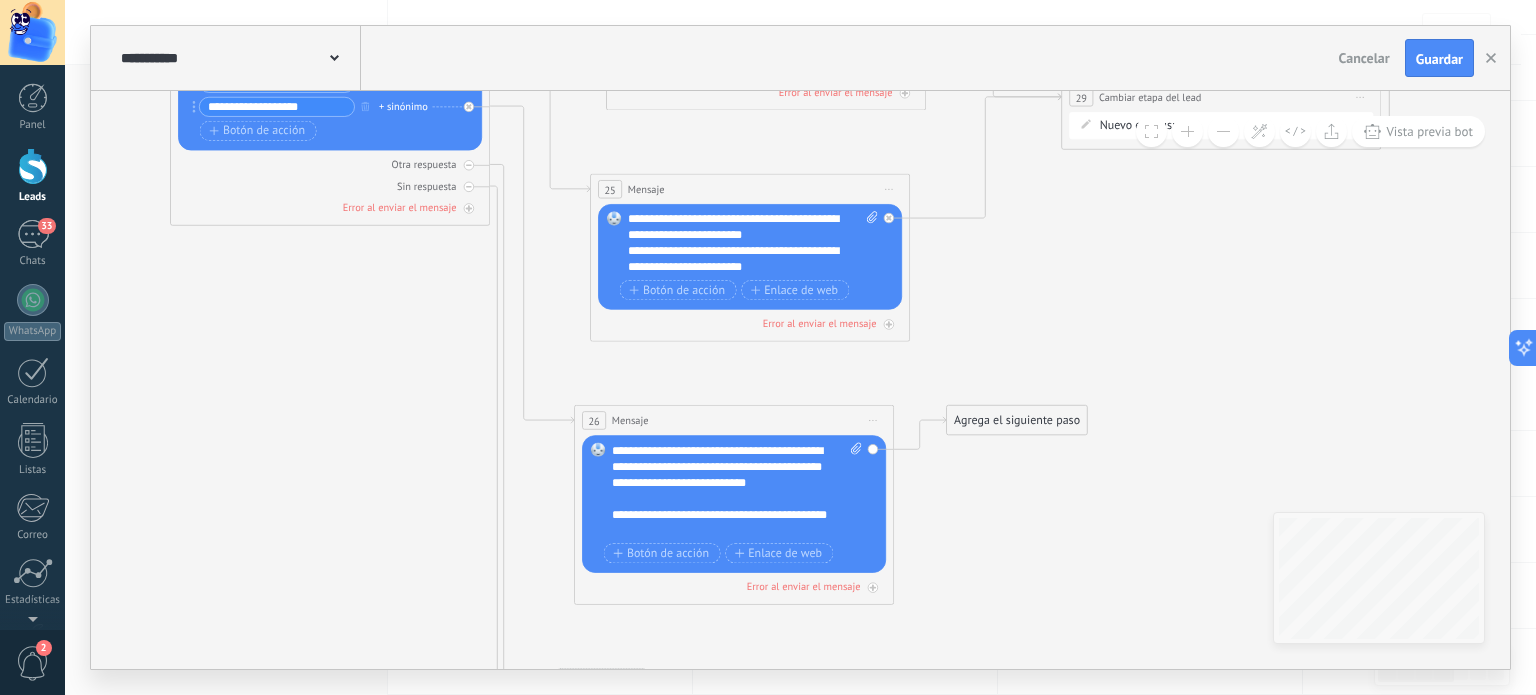 drag, startPoint x: 788, startPoint y: 602, endPoint x: 1036, endPoint y: 247, distance: 433.04617 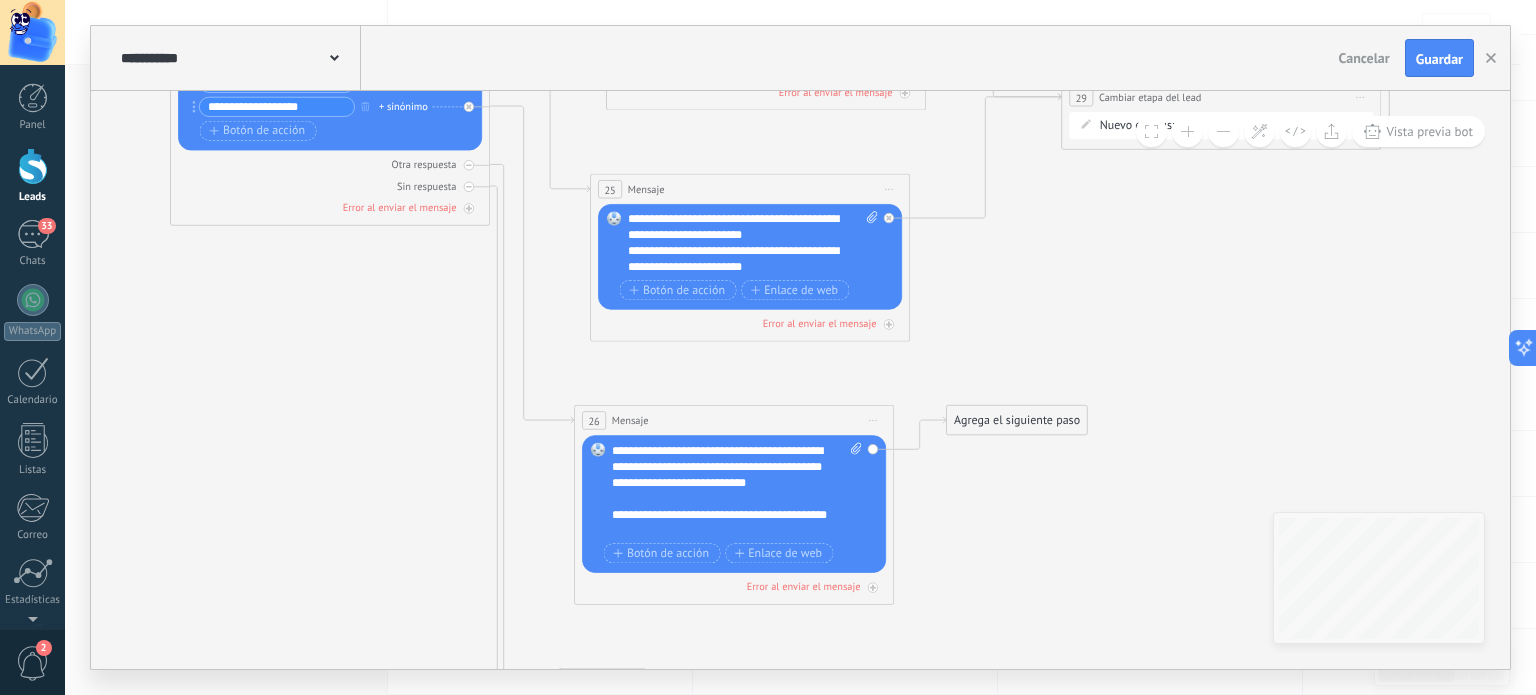 click 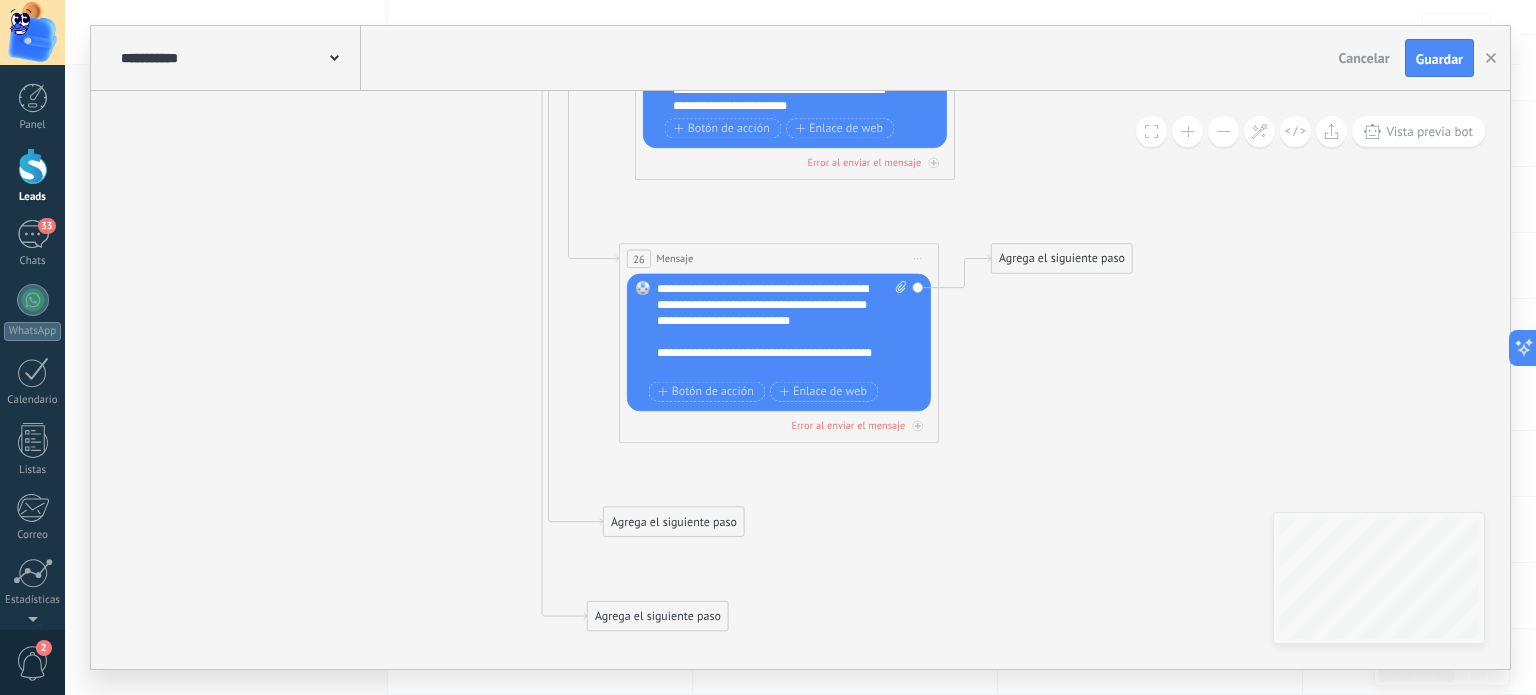 drag, startPoint x: 1001, startPoint y: 584, endPoint x: 1048, endPoint y: 373, distance: 216.17123 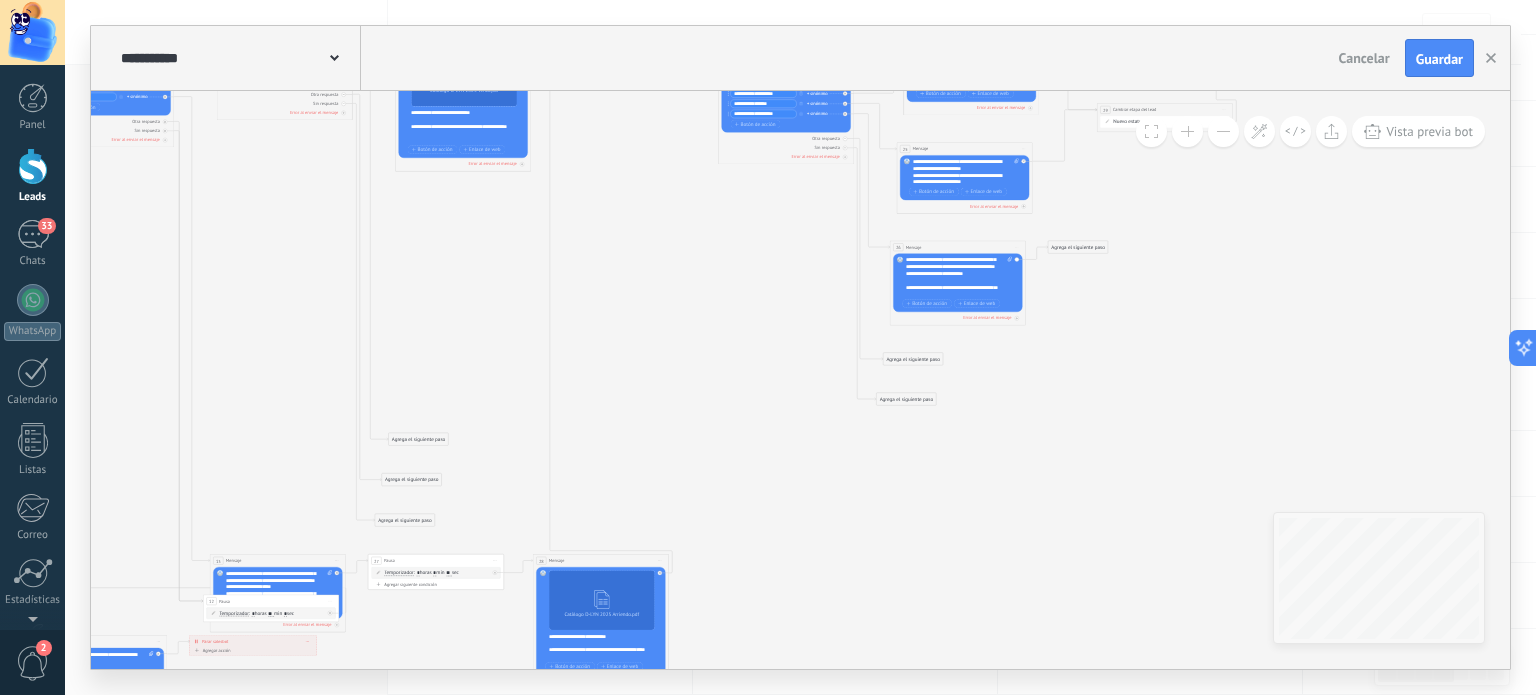 drag, startPoint x: 1088, startPoint y: 253, endPoint x: 1062, endPoint y: 293, distance: 47.707443 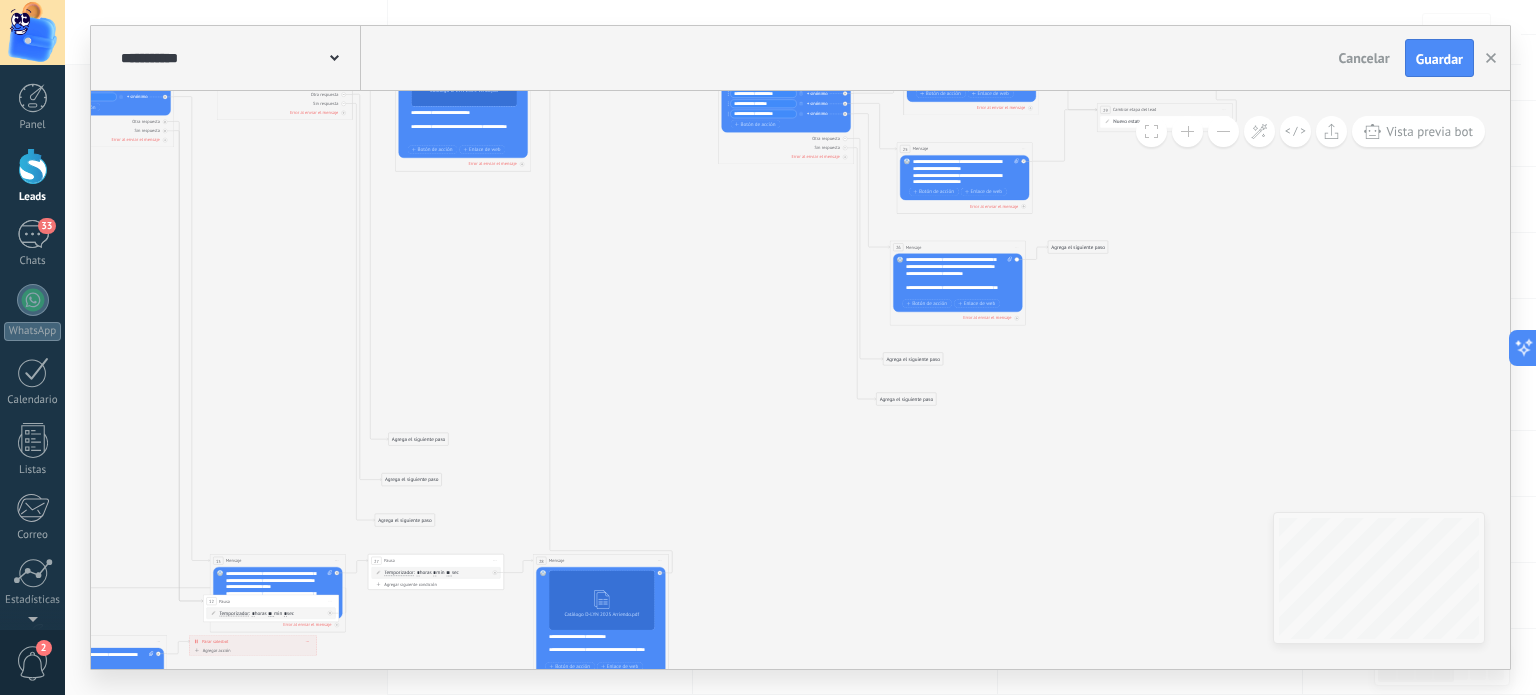 click on "**********" at bounding box center [-543, 31] 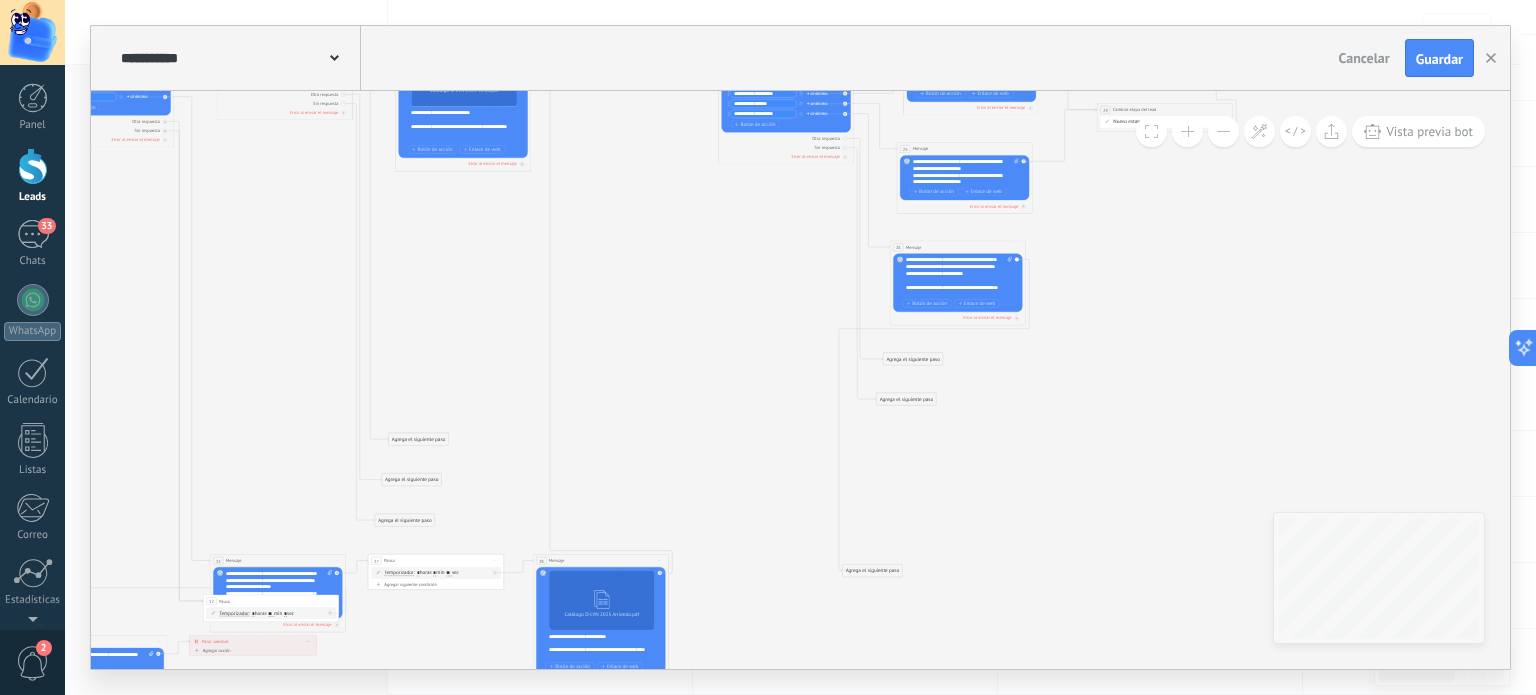 drag, startPoint x: 1090, startPoint y: 245, endPoint x: 876, endPoint y: 563, distance: 383.30145 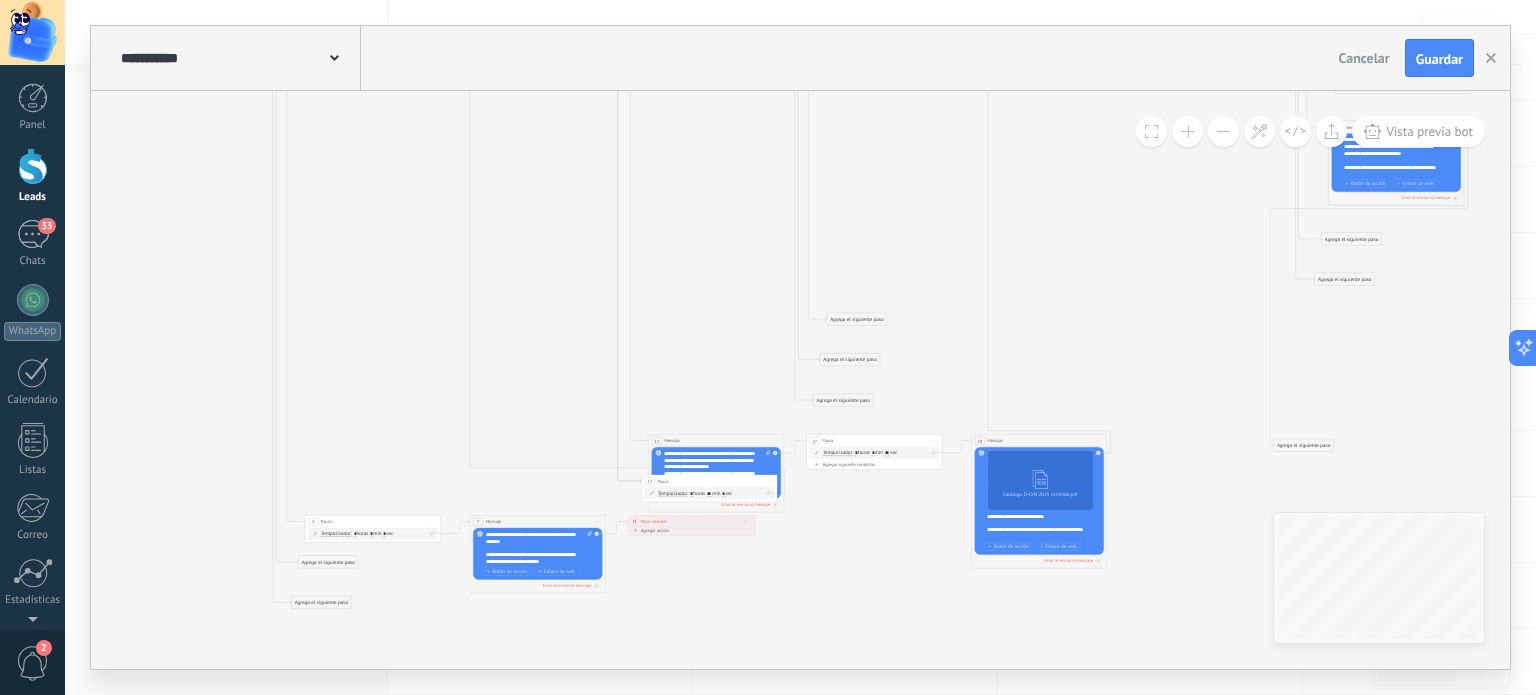 drag, startPoint x: 636, startPoint y: 447, endPoint x: 1074, endPoint y: 327, distance: 454.14096 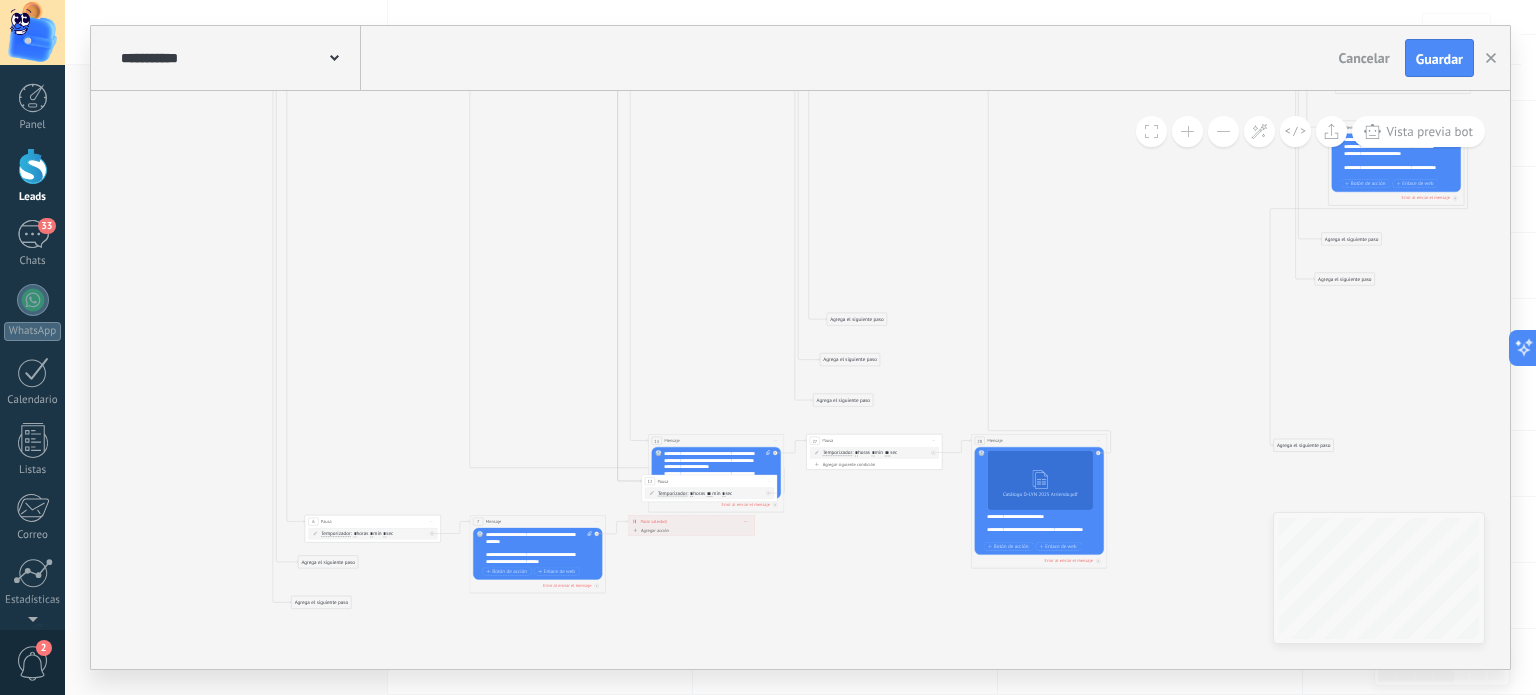 click 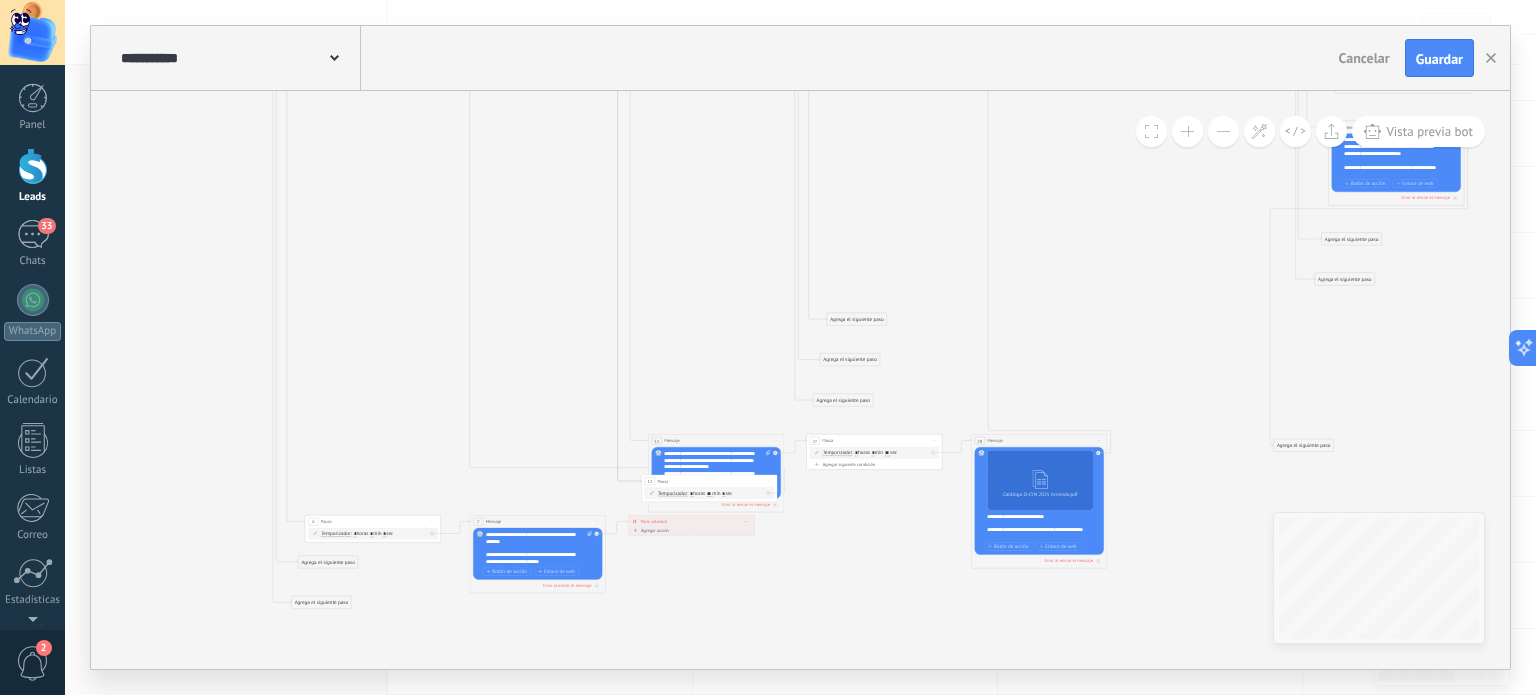 drag, startPoint x: 710, startPoint y: 529, endPoint x: 980, endPoint y: 667, distance: 303.2227 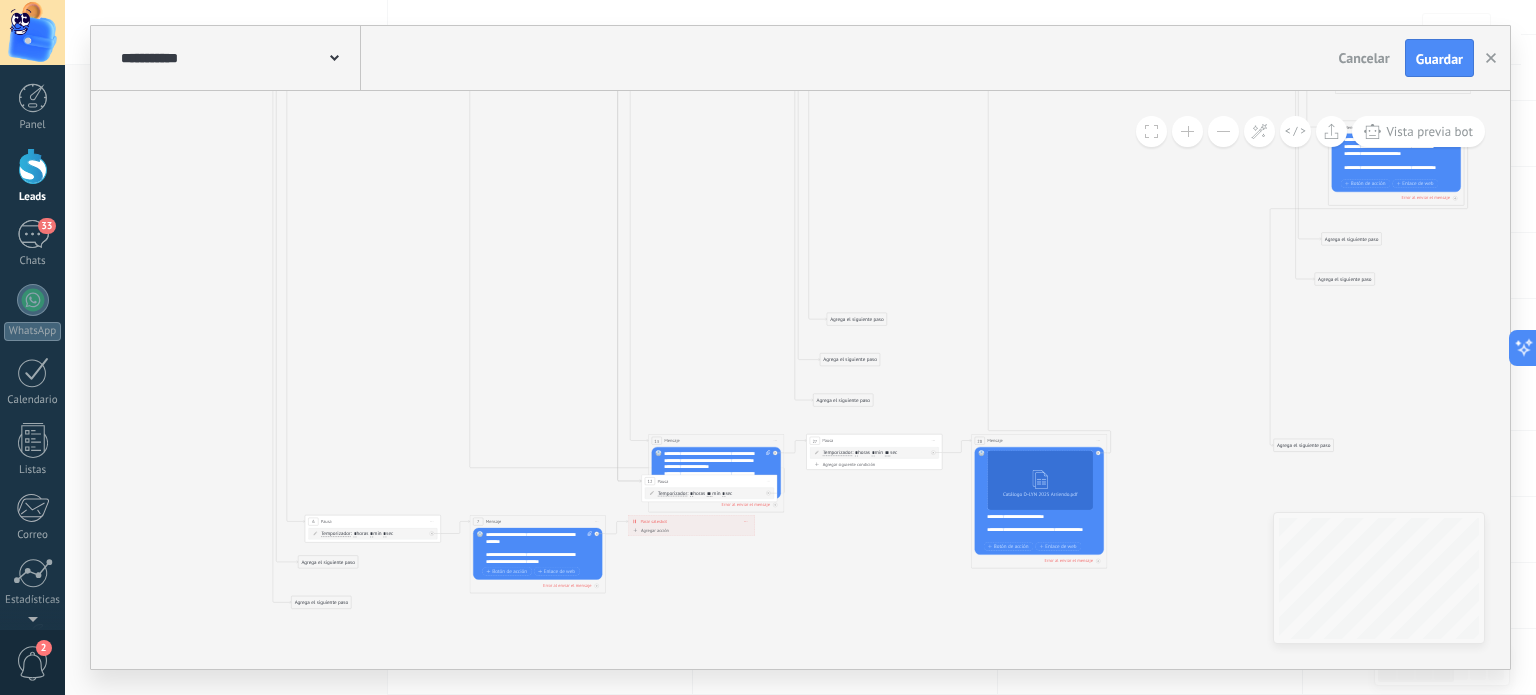 click on "**********" at bounding box center (691, 522) 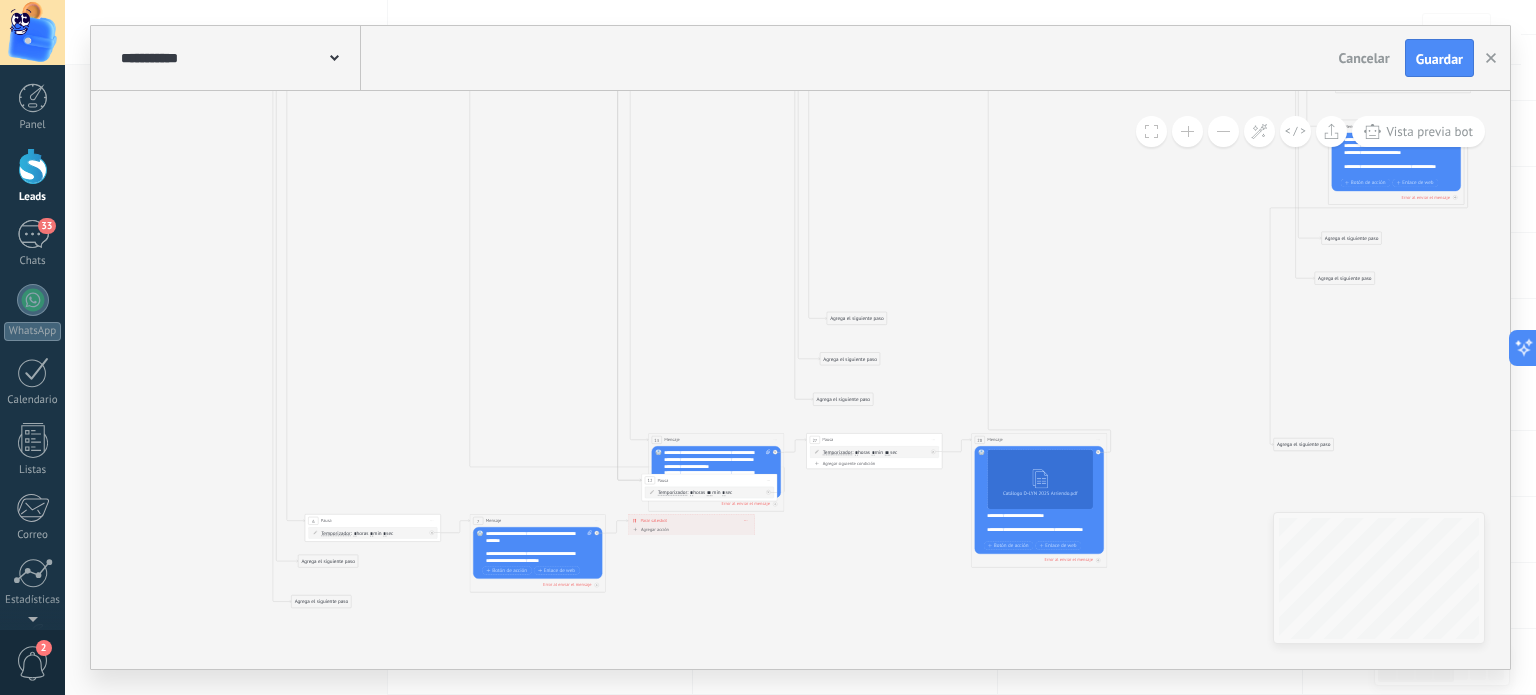 click 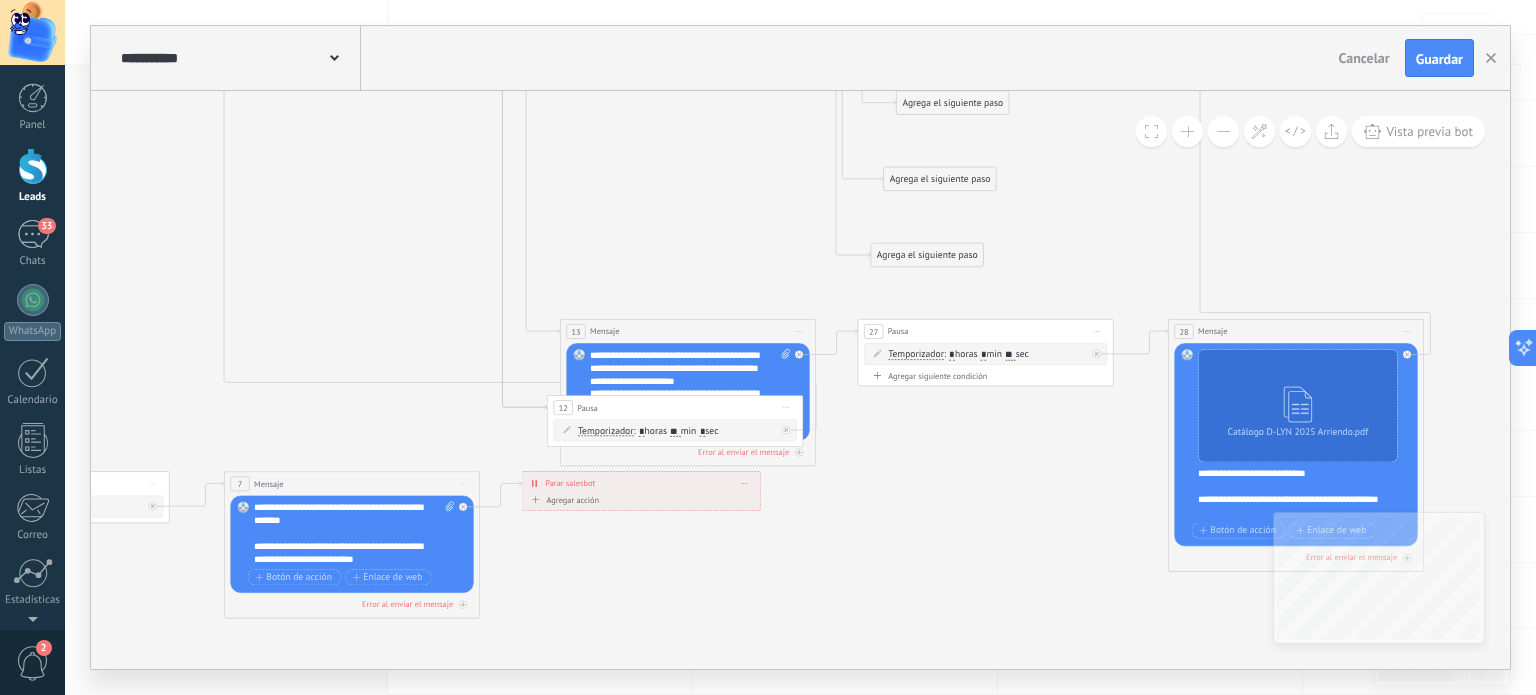 click on "**********" at bounding box center (641, 483) 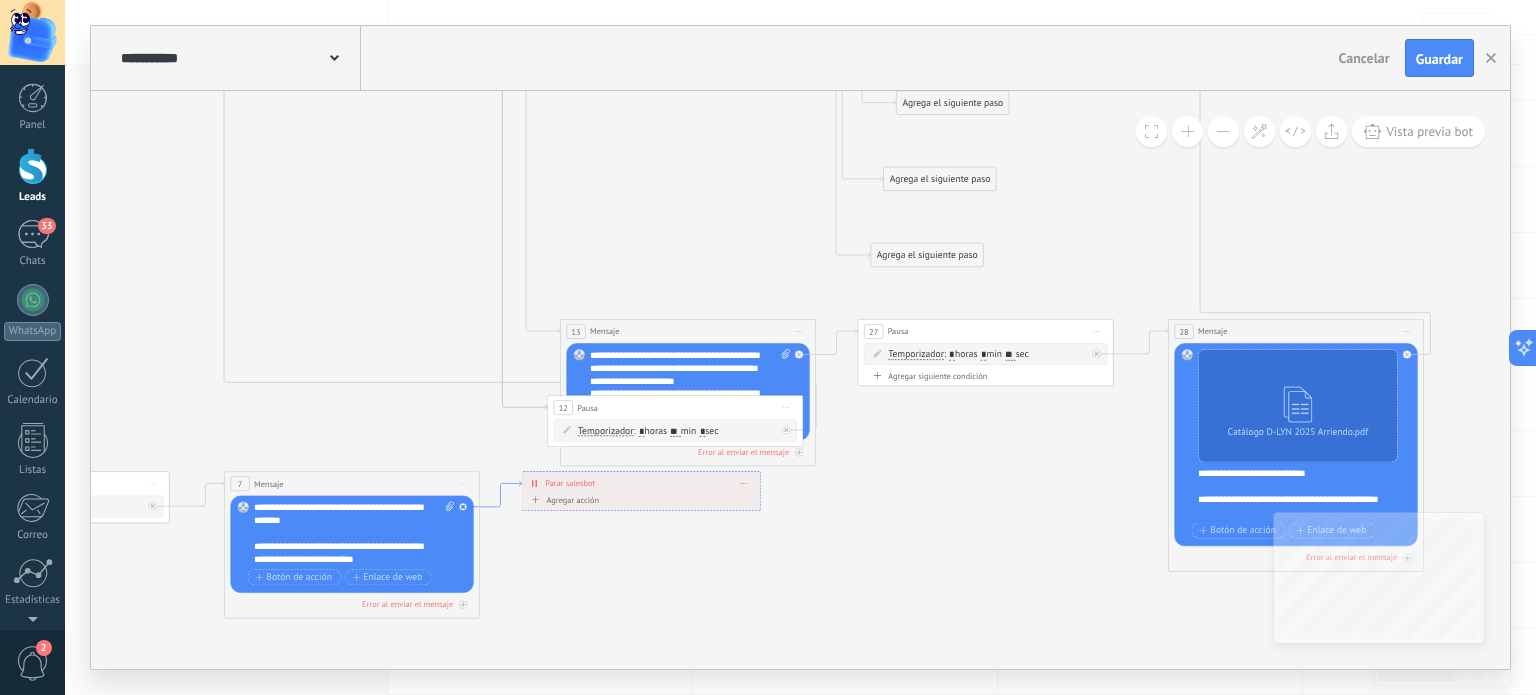 click 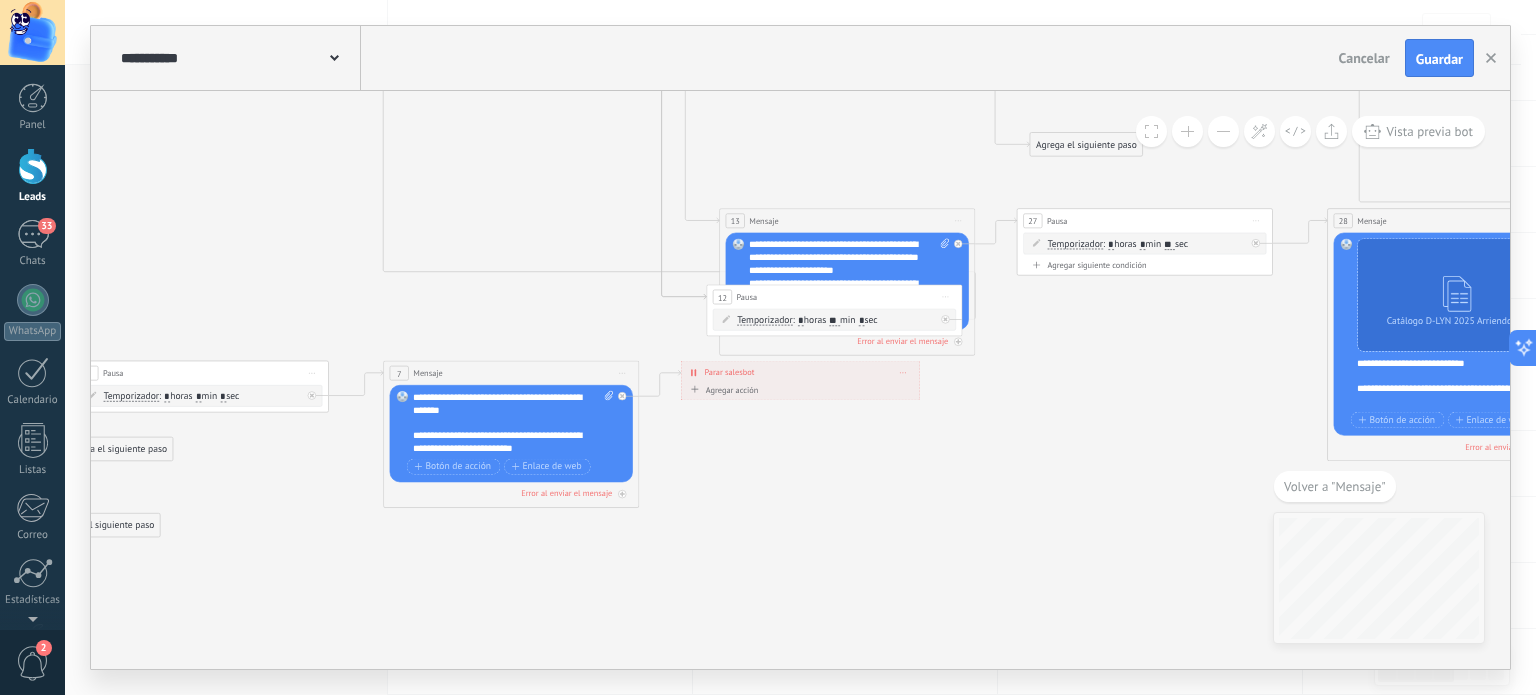 click on "Parar salesbot" at bounding box center (730, 373) 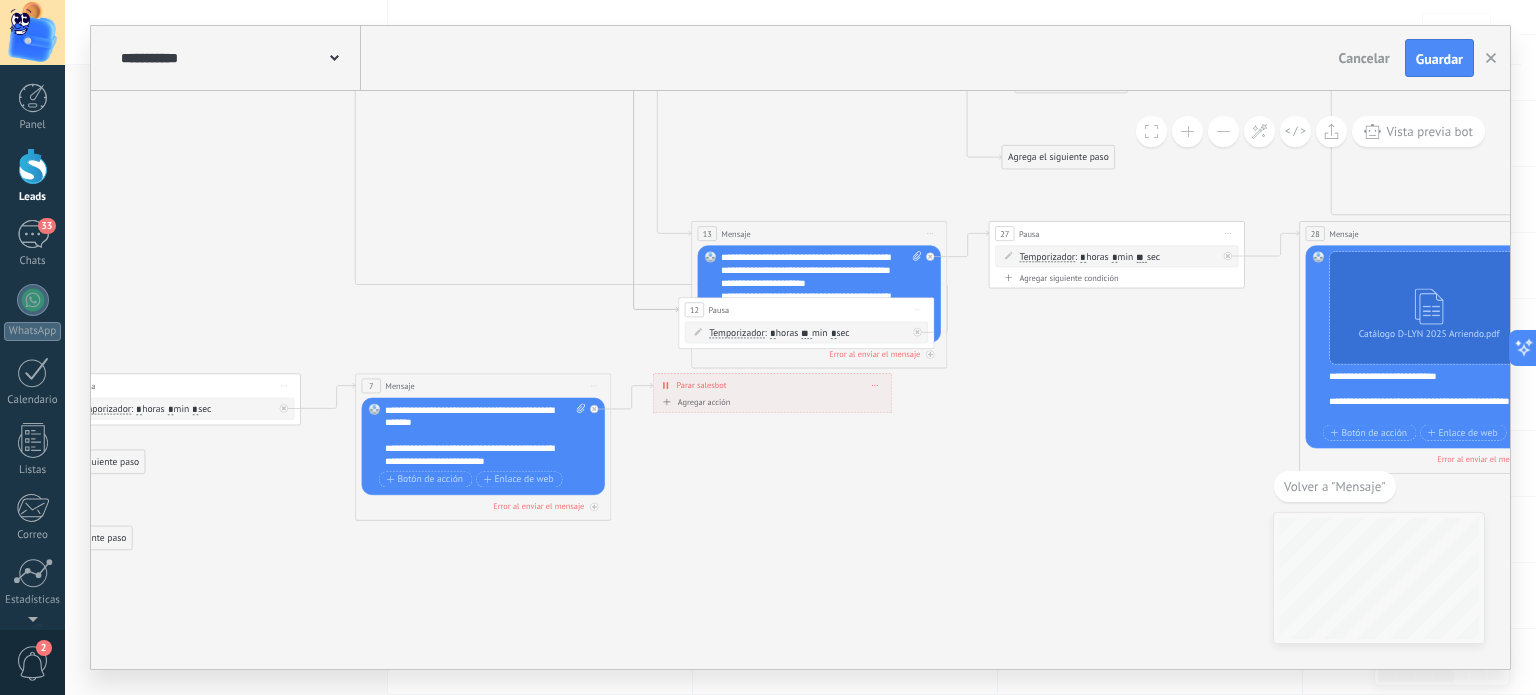 drag, startPoint x: 1135, startPoint y: 475, endPoint x: 710, endPoint y: 519, distance: 427.27158 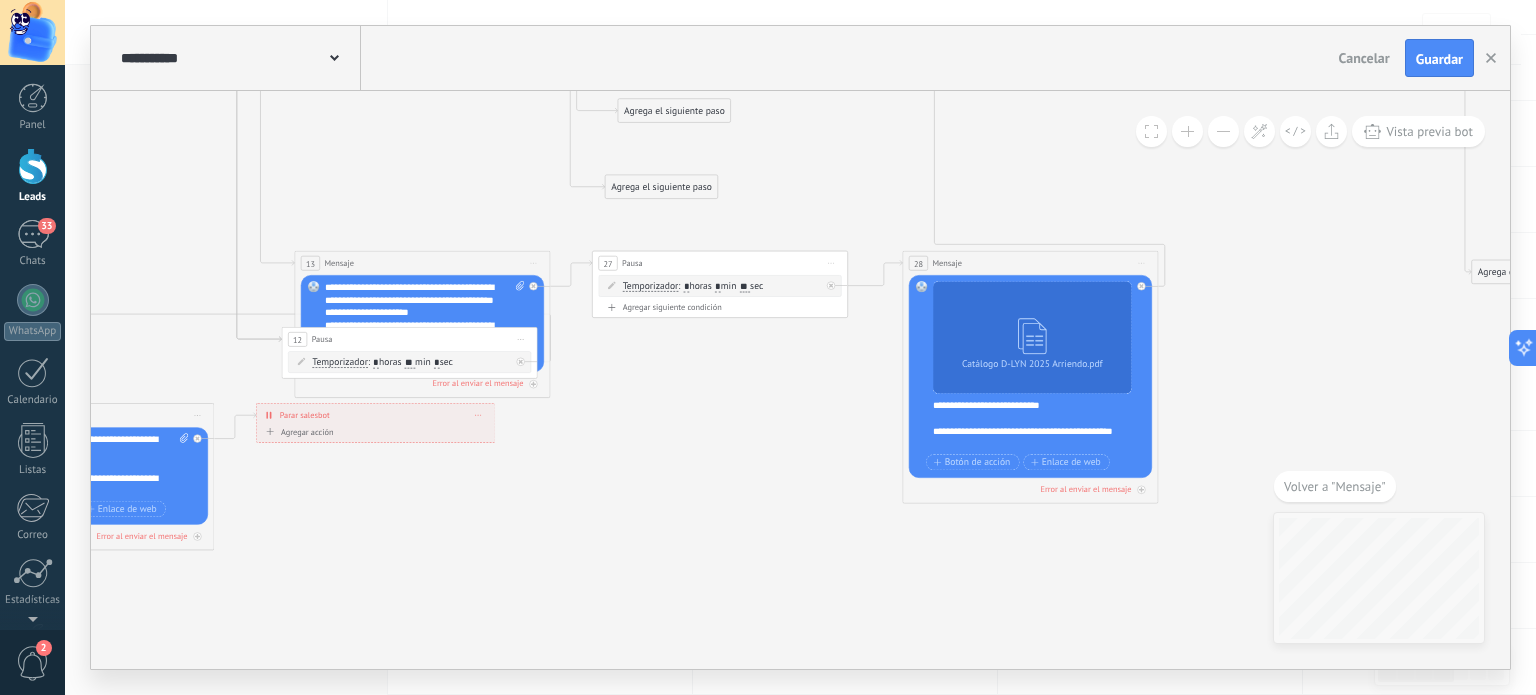 click on "Volver a "Mensaje"" at bounding box center (1335, 486) 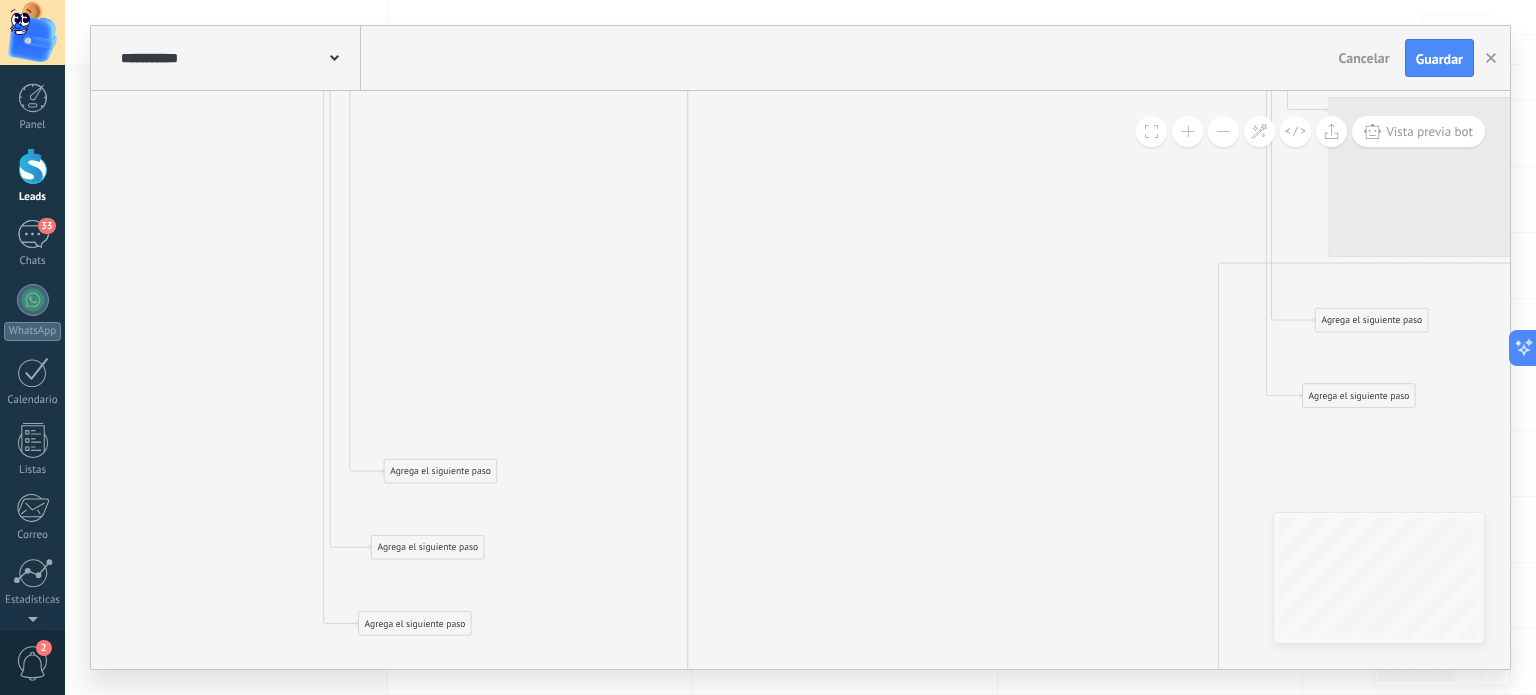 drag, startPoint x: 1290, startPoint y: 325, endPoint x: 788, endPoint y: 671, distance: 609.6884 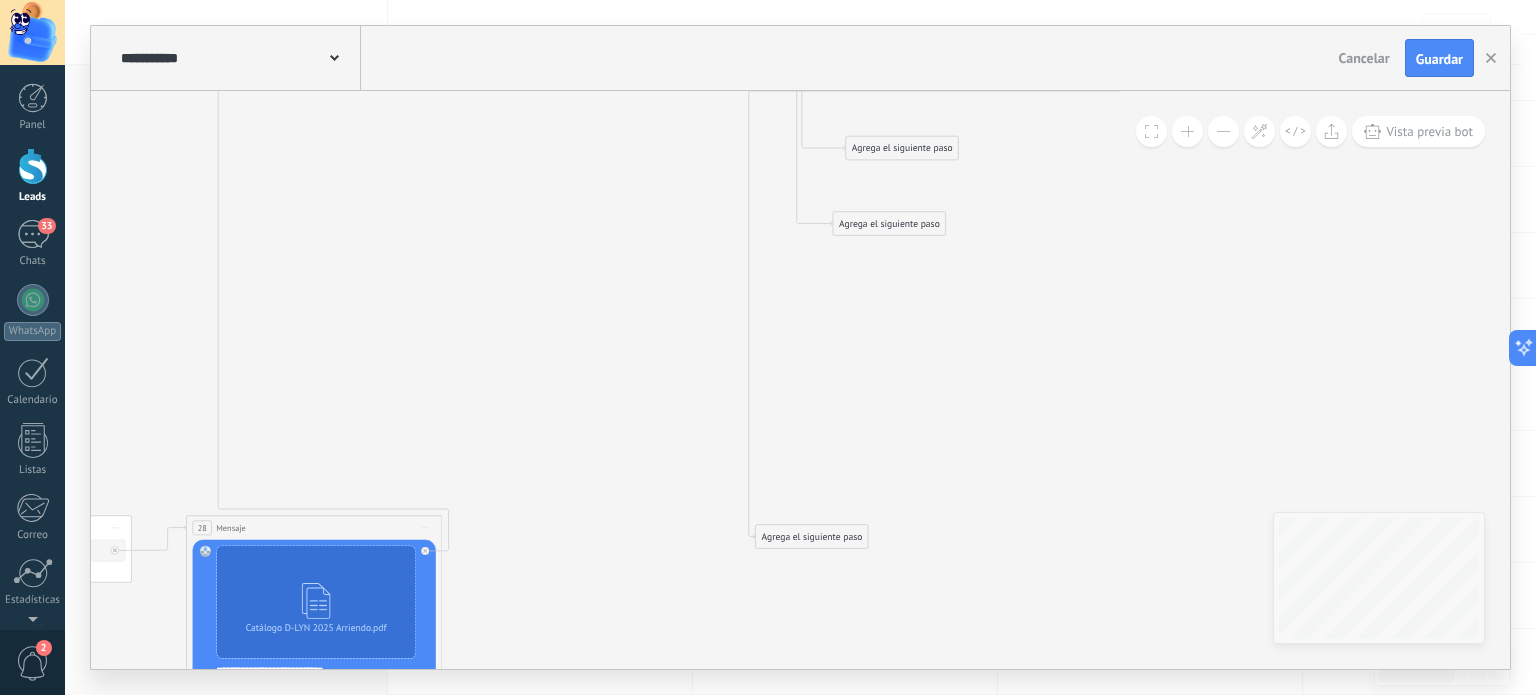 drag, startPoint x: 1389, startPoint y: 294, endPoint x: 876, endPoint y: 447, distance: 535.32983 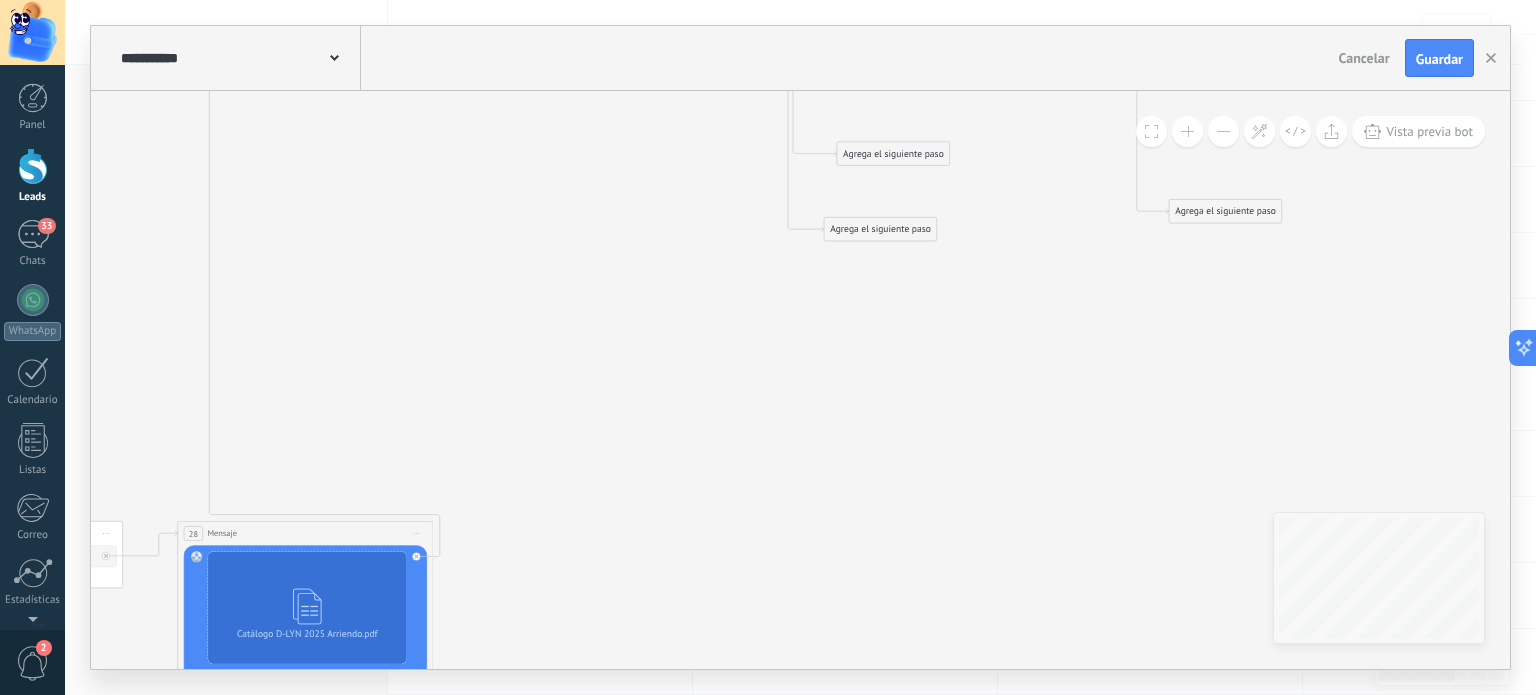 drag, startPoint x: 822, startPoint y: 537, endPoint x: 1258, endPoint y: 193, distance: 555.3665 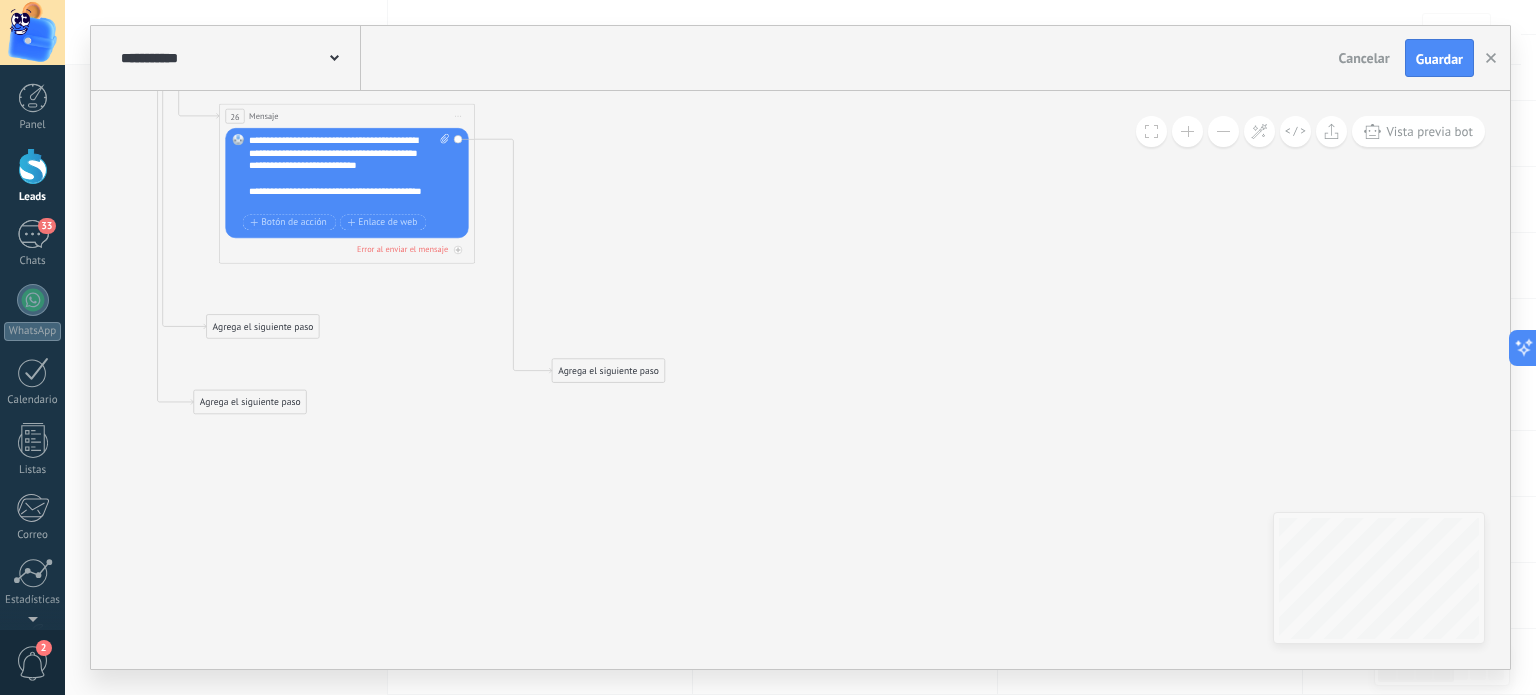 drag, startPoint x: 1044, startPoint y: 571, endPoint x: 417, endPoint y: 463, distance: 636.23346 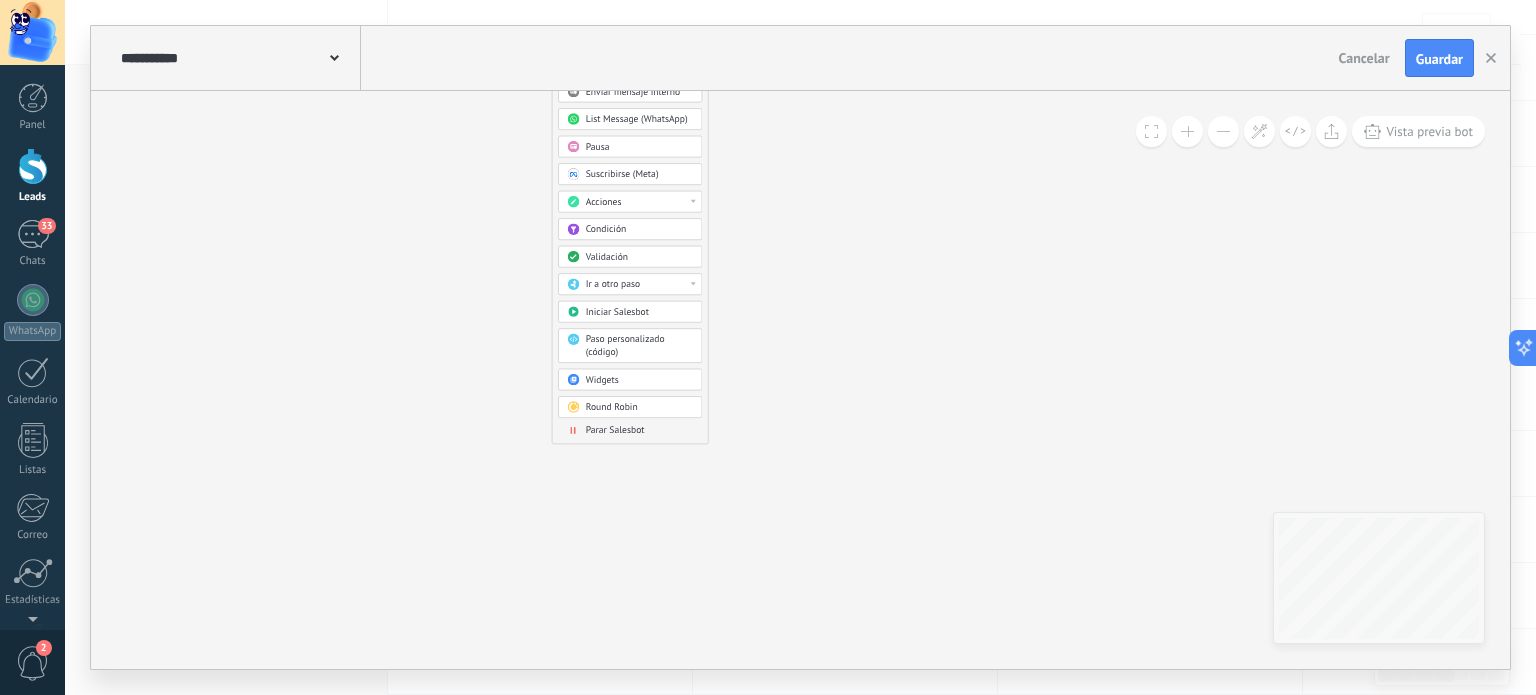 click on "Parar Salesbot" at bounding box center (640, 431) 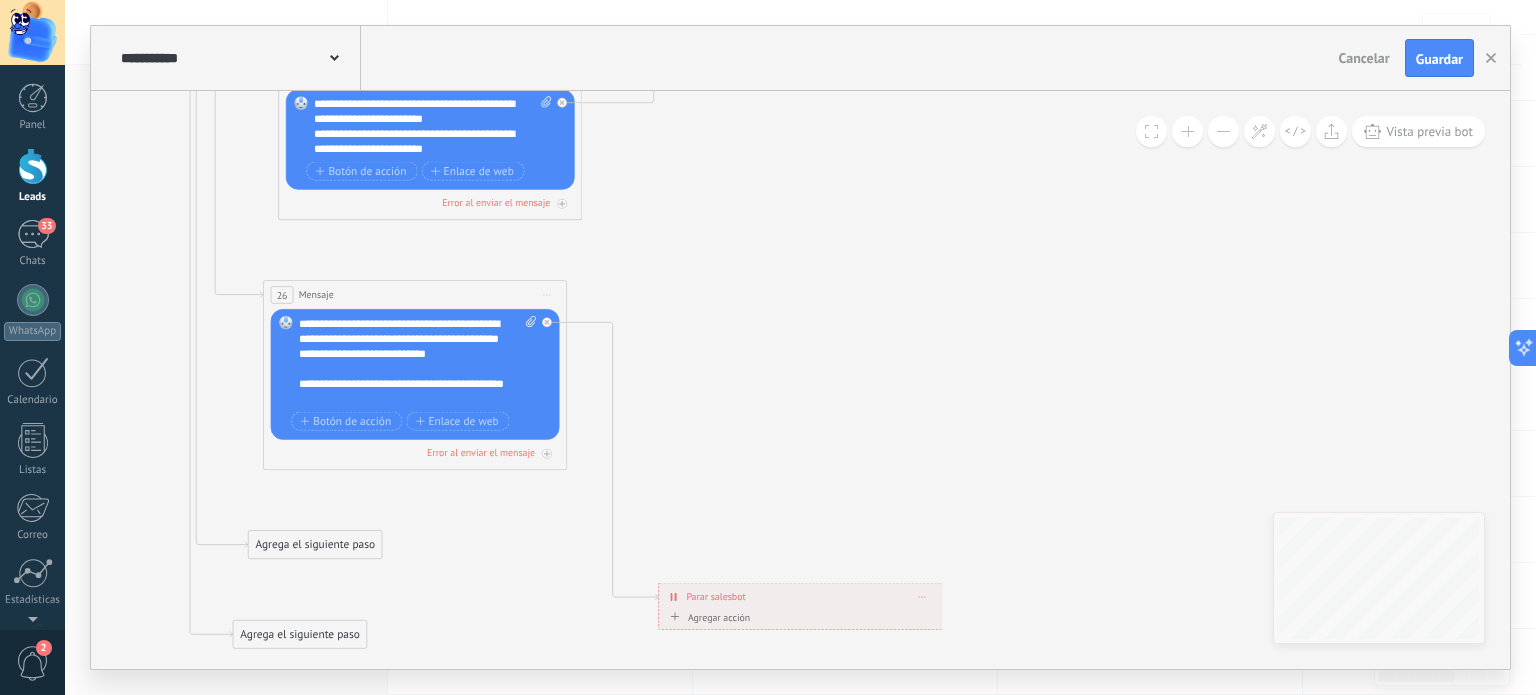 drag, startPoint x: 798, startPoint y: 258, endPoint x: 1511, endPoint y: 250, distance: 713.04486 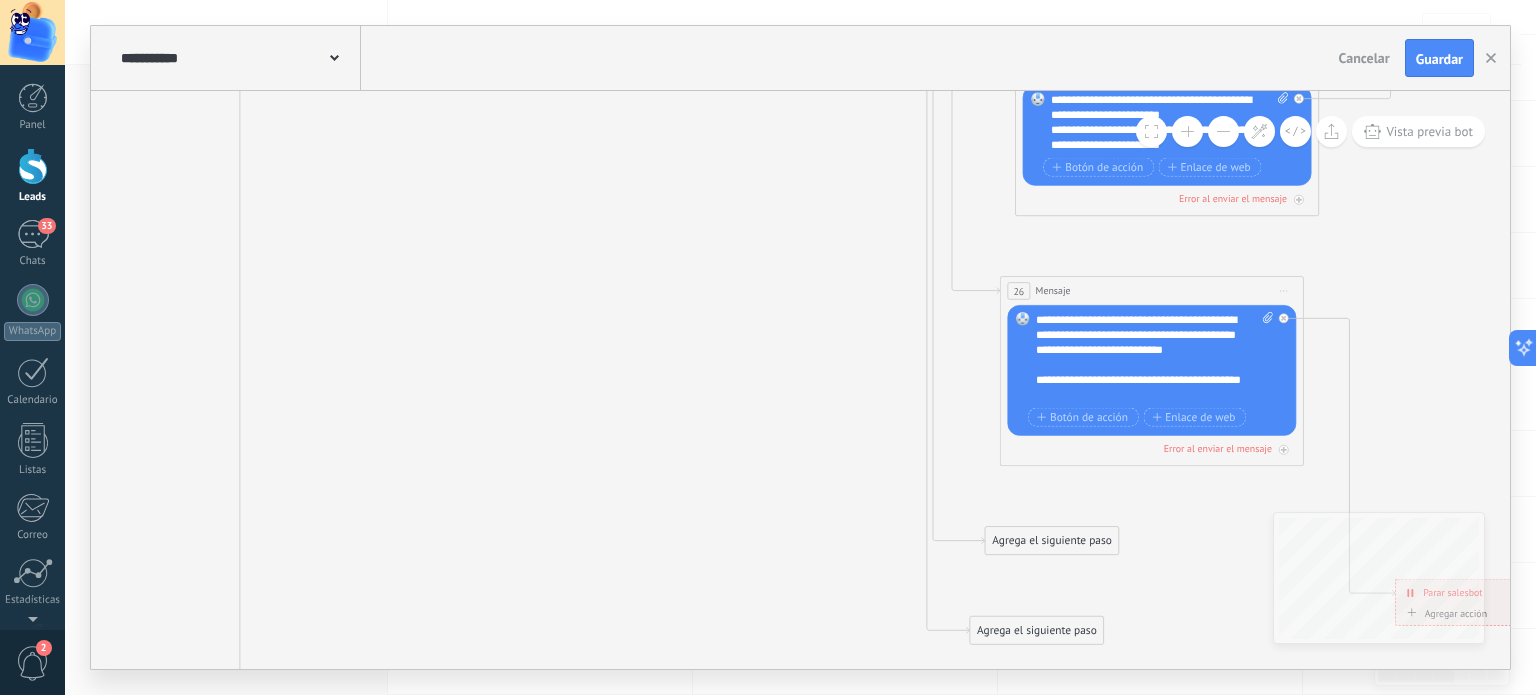 drag, startPoint x: 444, startPoint y: 223, endPoint x: 1209, endPoint y: 228, distance: 765.01636 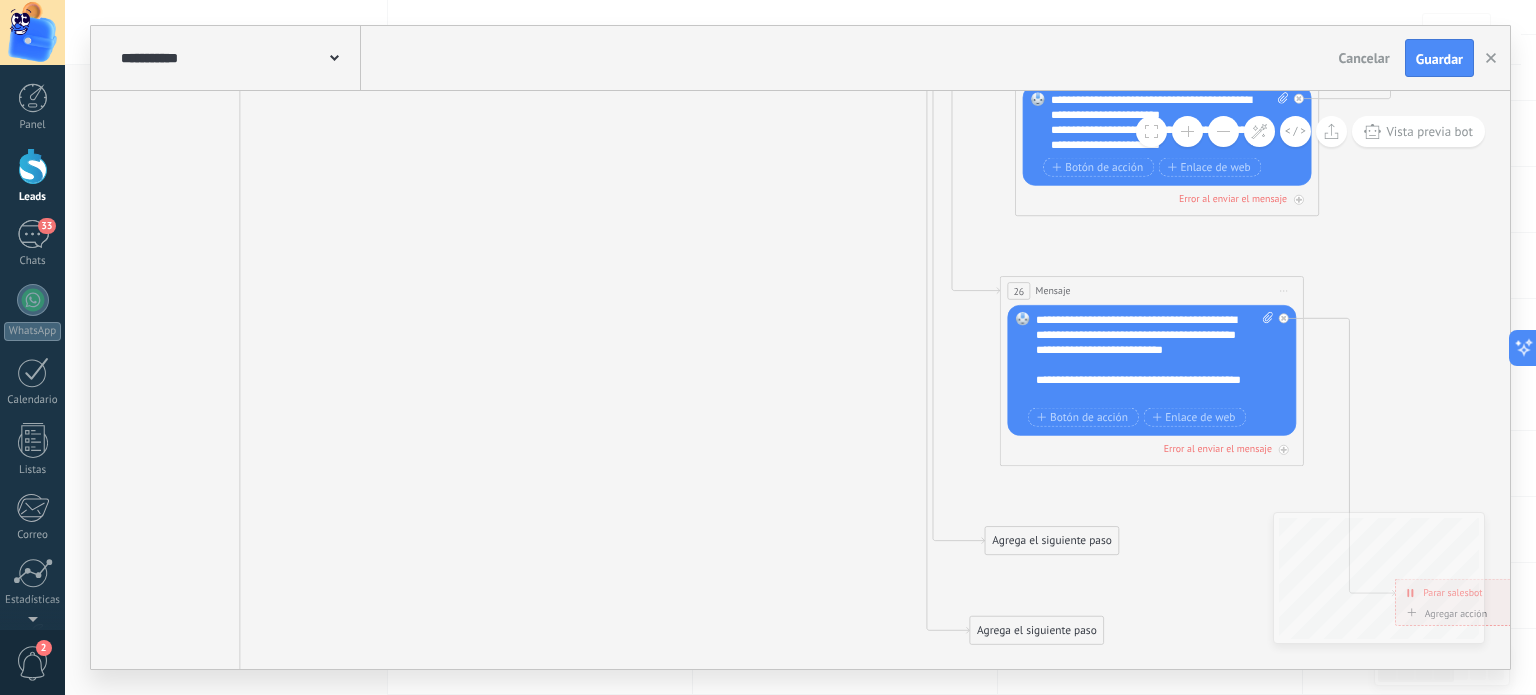 click 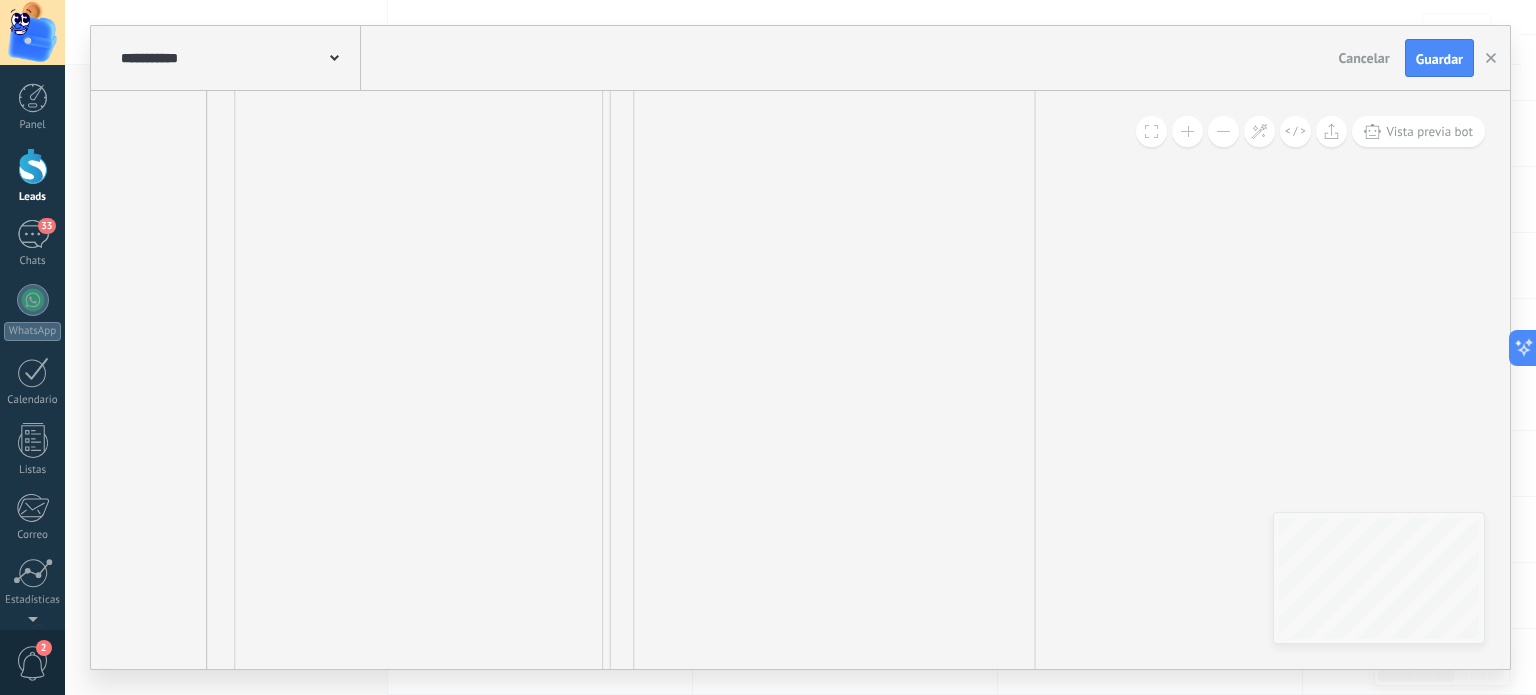 drag, startPoint x: 384, startPoint y: 238, endPoint x: 909, endPoint y: 243, distance: 525.0238 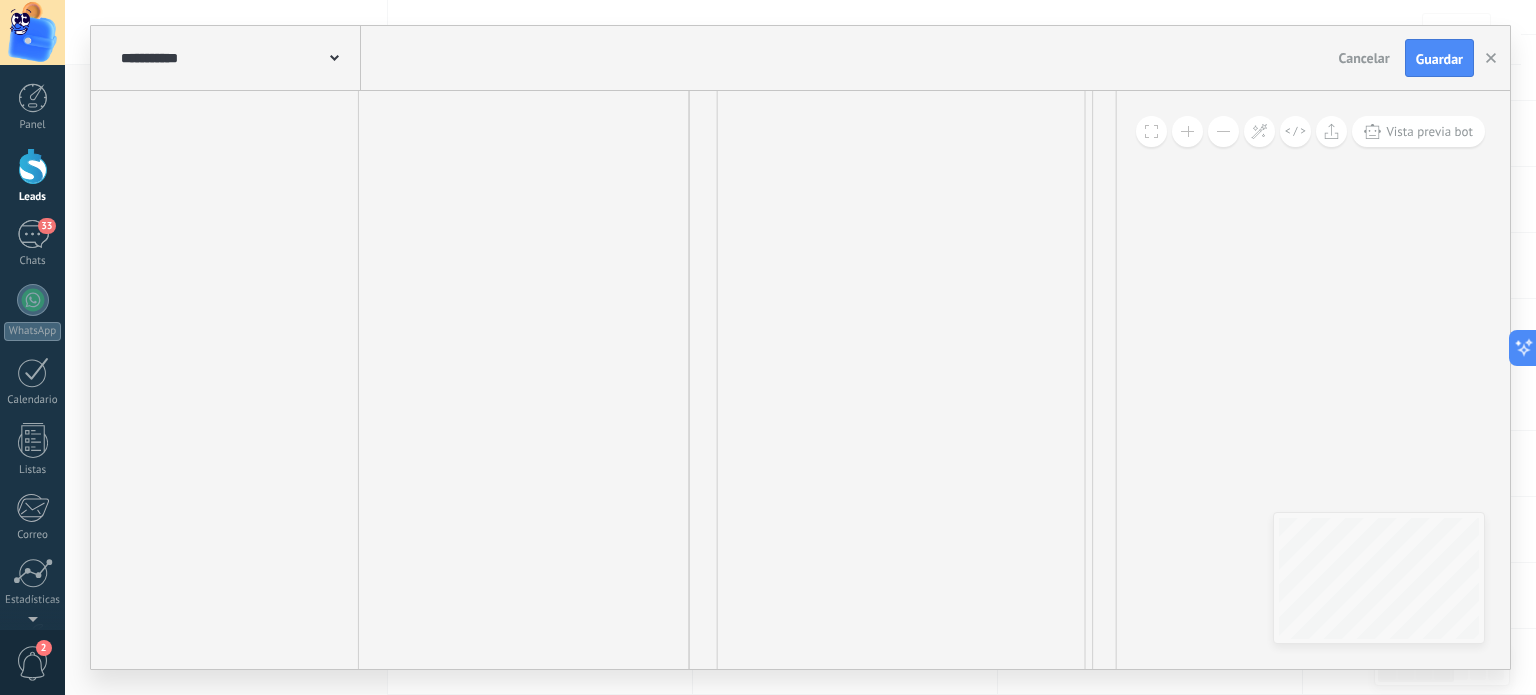 click at bounding box center (1223, 131) 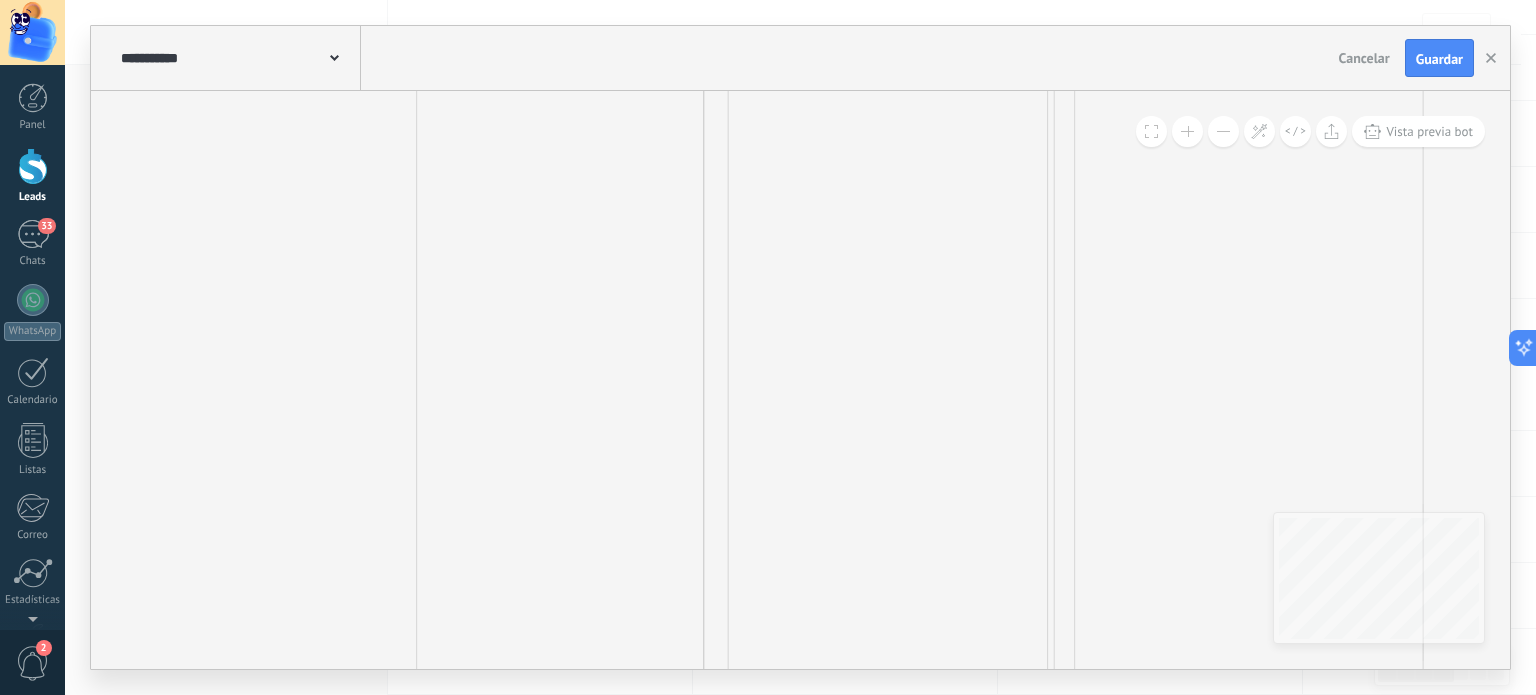 click at bounding box center [1223, 131] 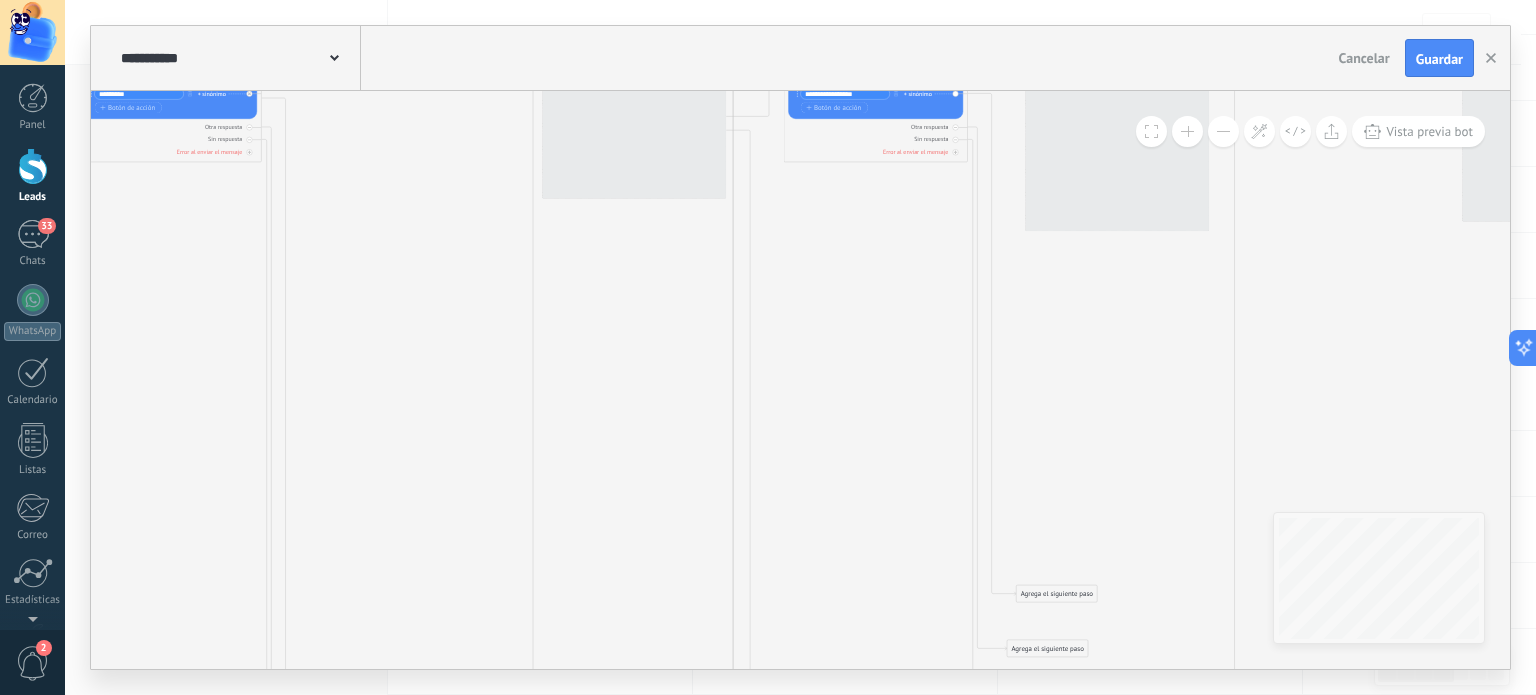 click at bounding box center [1223, 131] 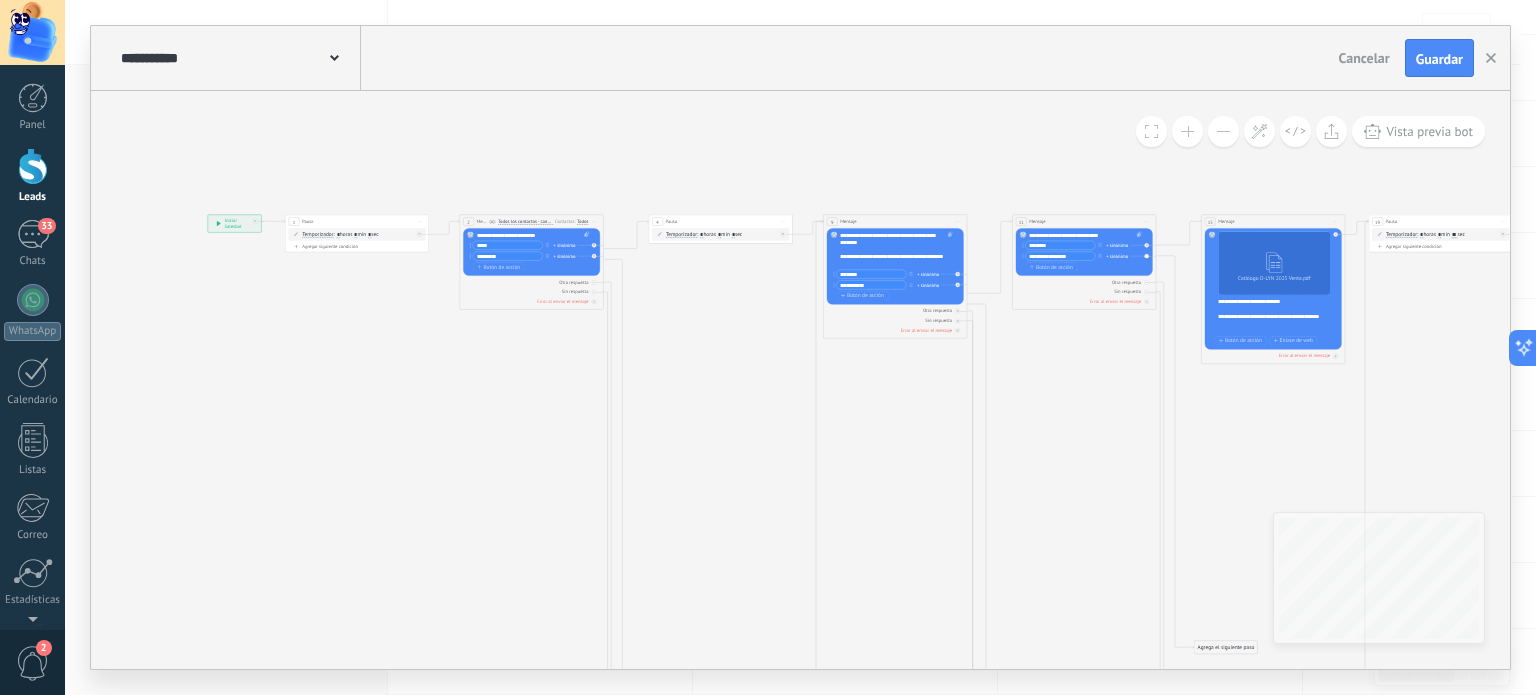 drag, startPoint x: 253, startPoint y: 368, endPoint x: 456, endPoint y: 438, distance: 214.73006 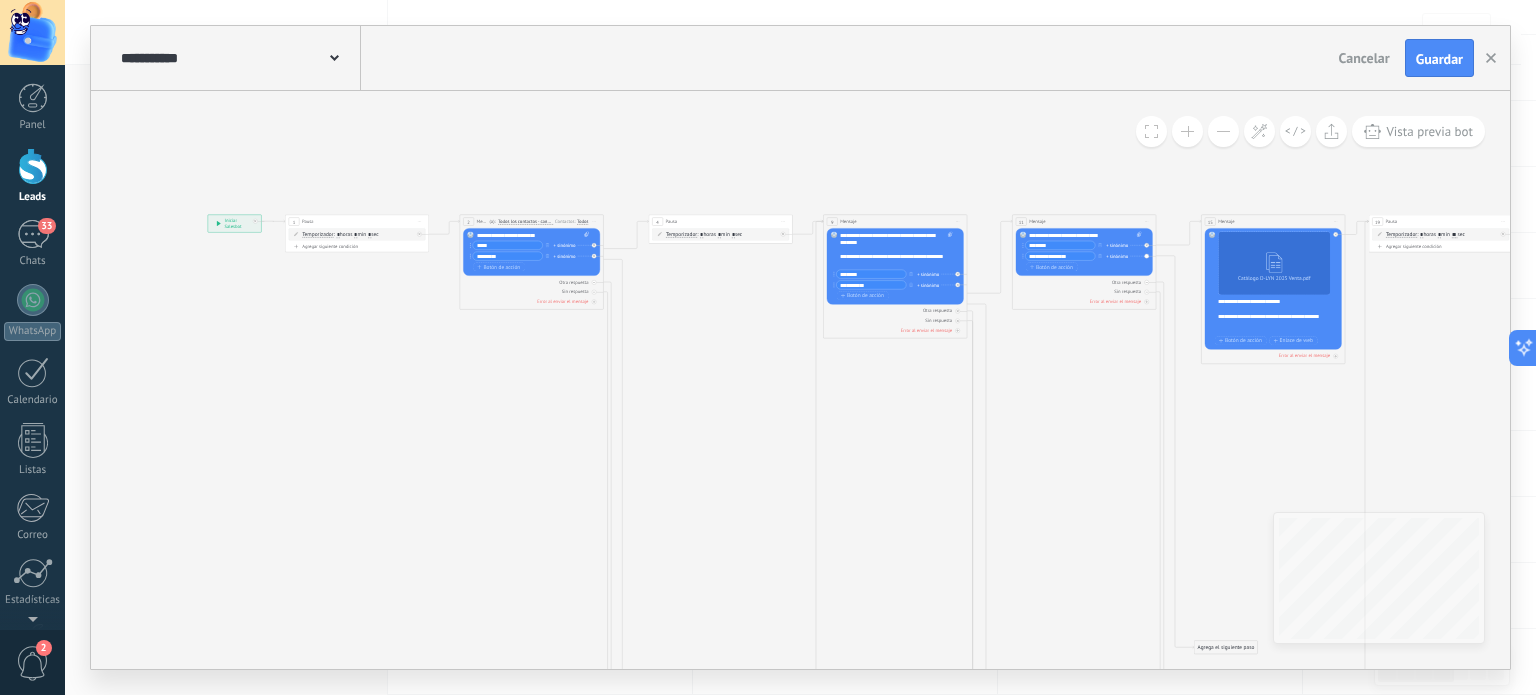 click 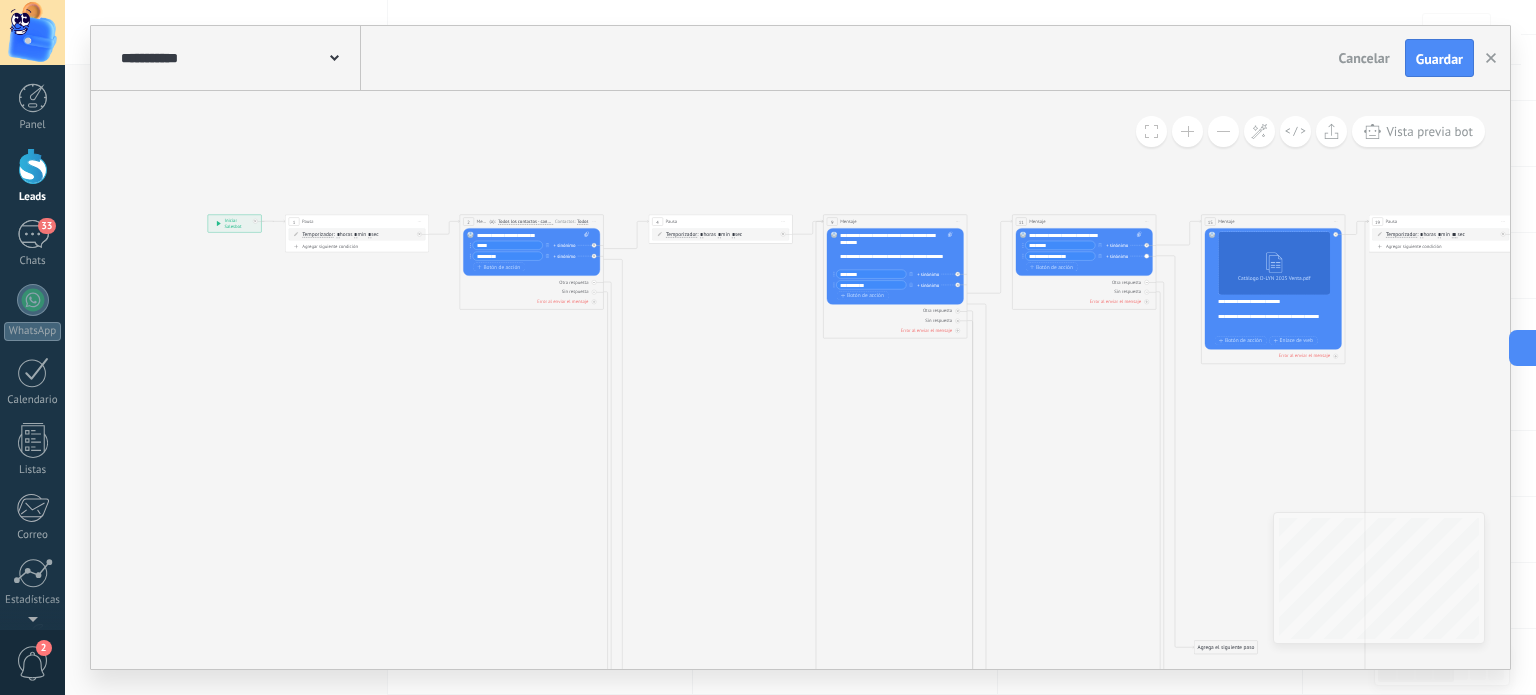click at bounding box center (1187, 131) 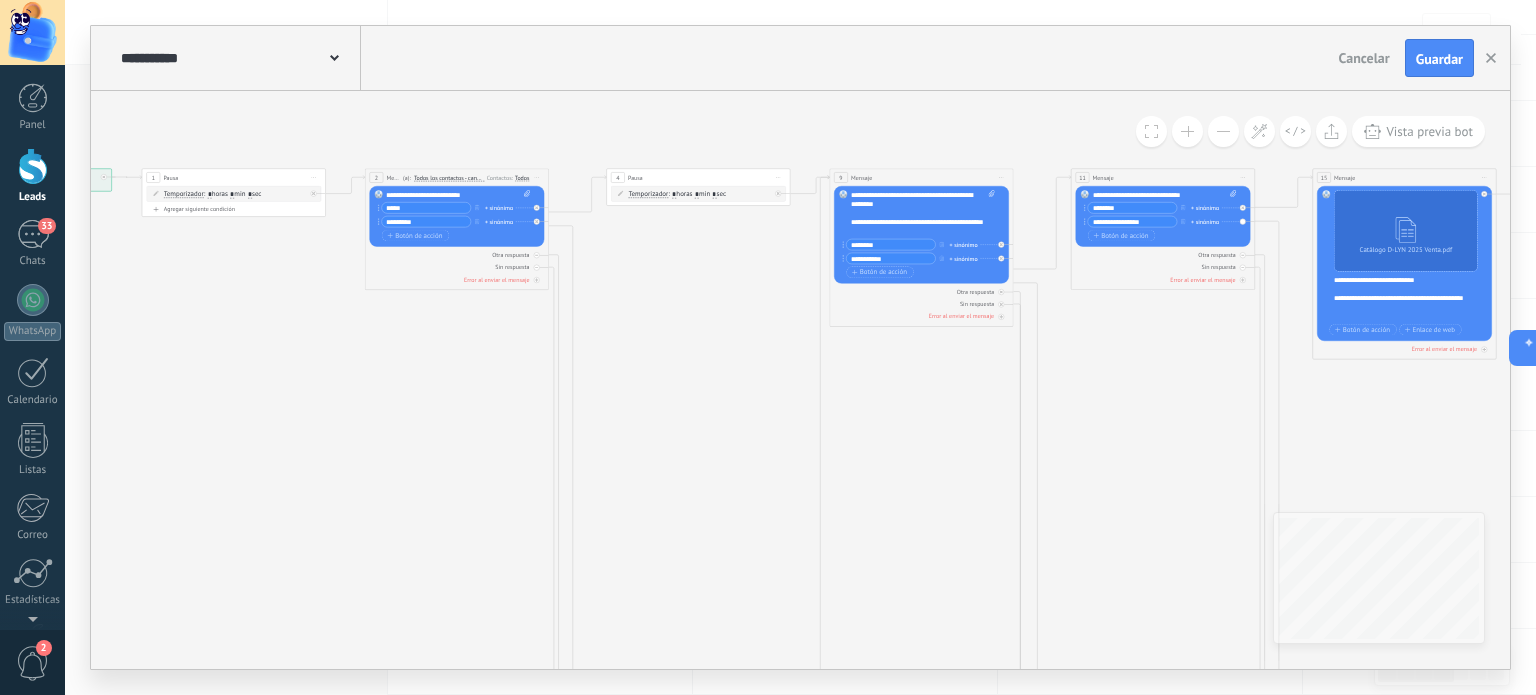 click at bounding box center (1187, 131) 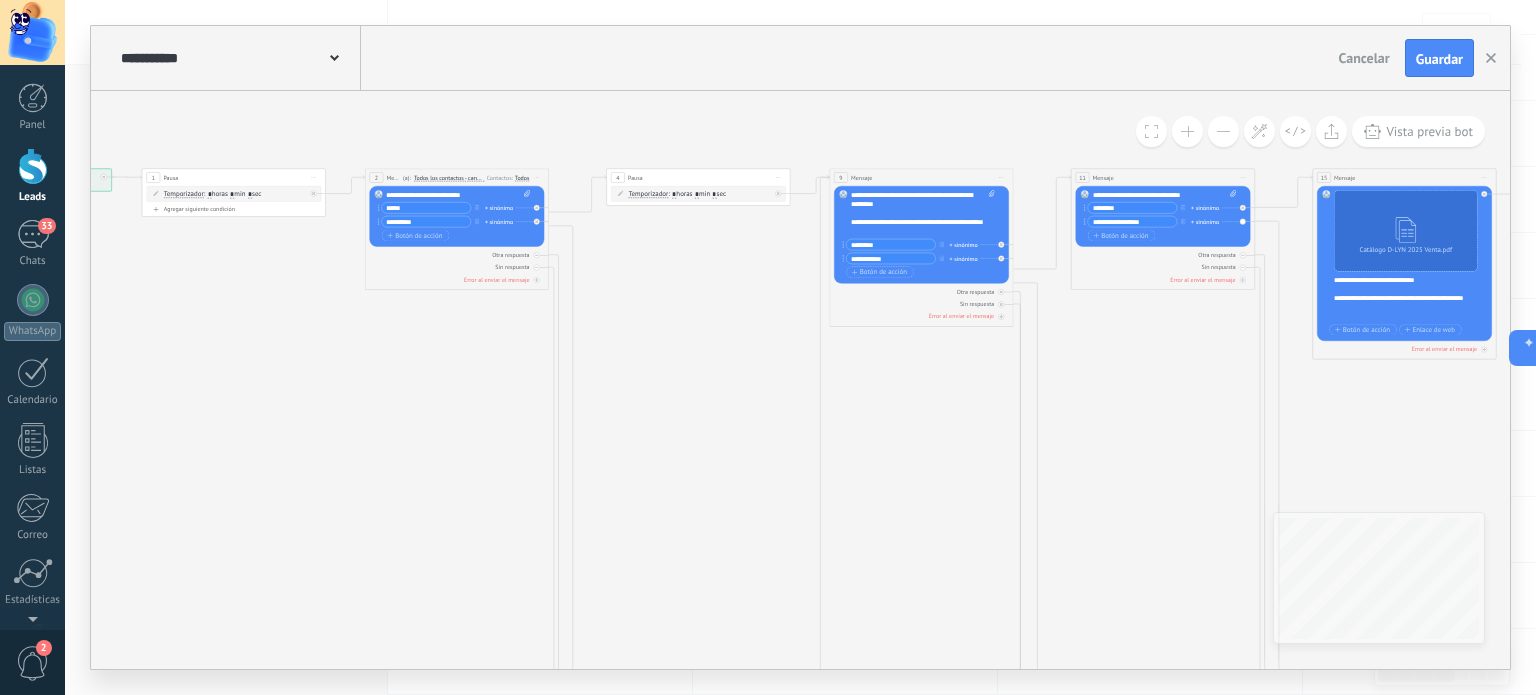 click at bounding box center [1187, 131] 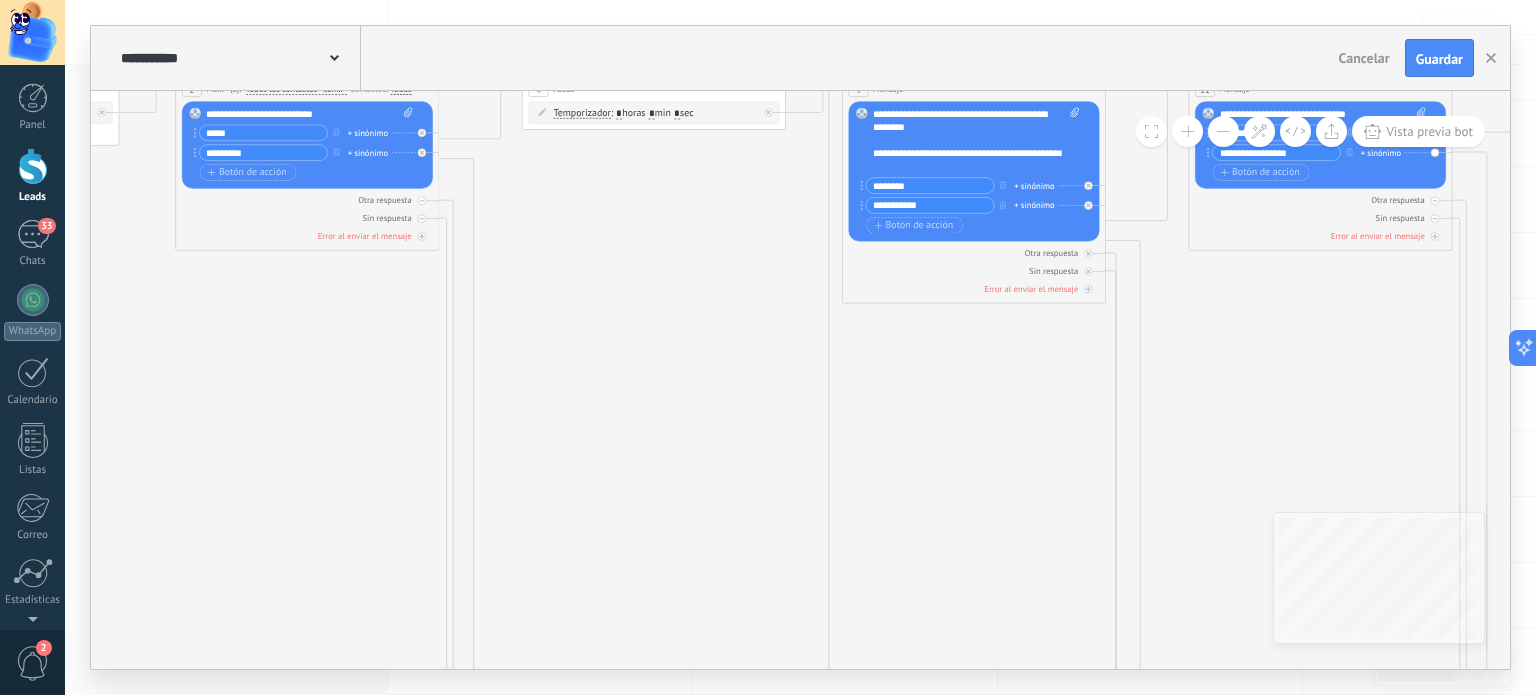 click at bounding box center (1187, 131) 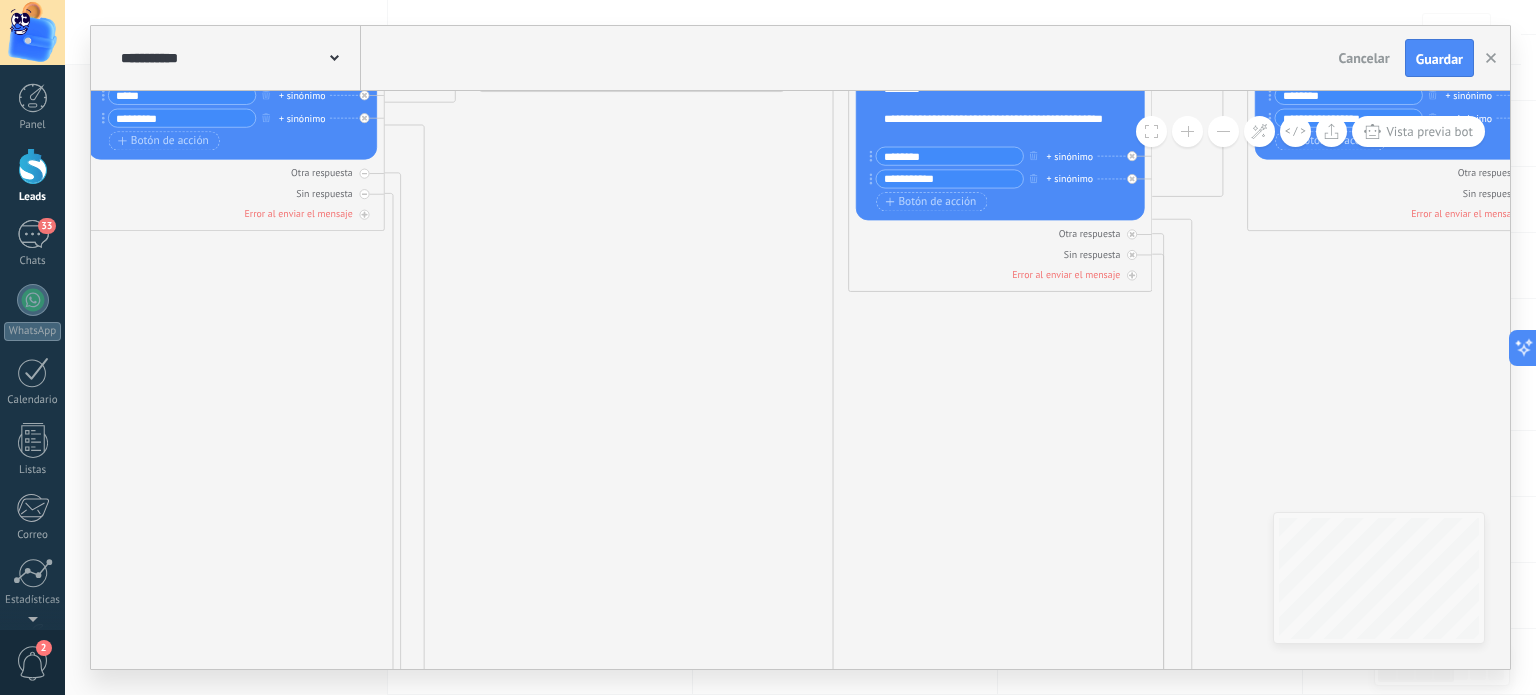 click at bounding box center (1223, 131) 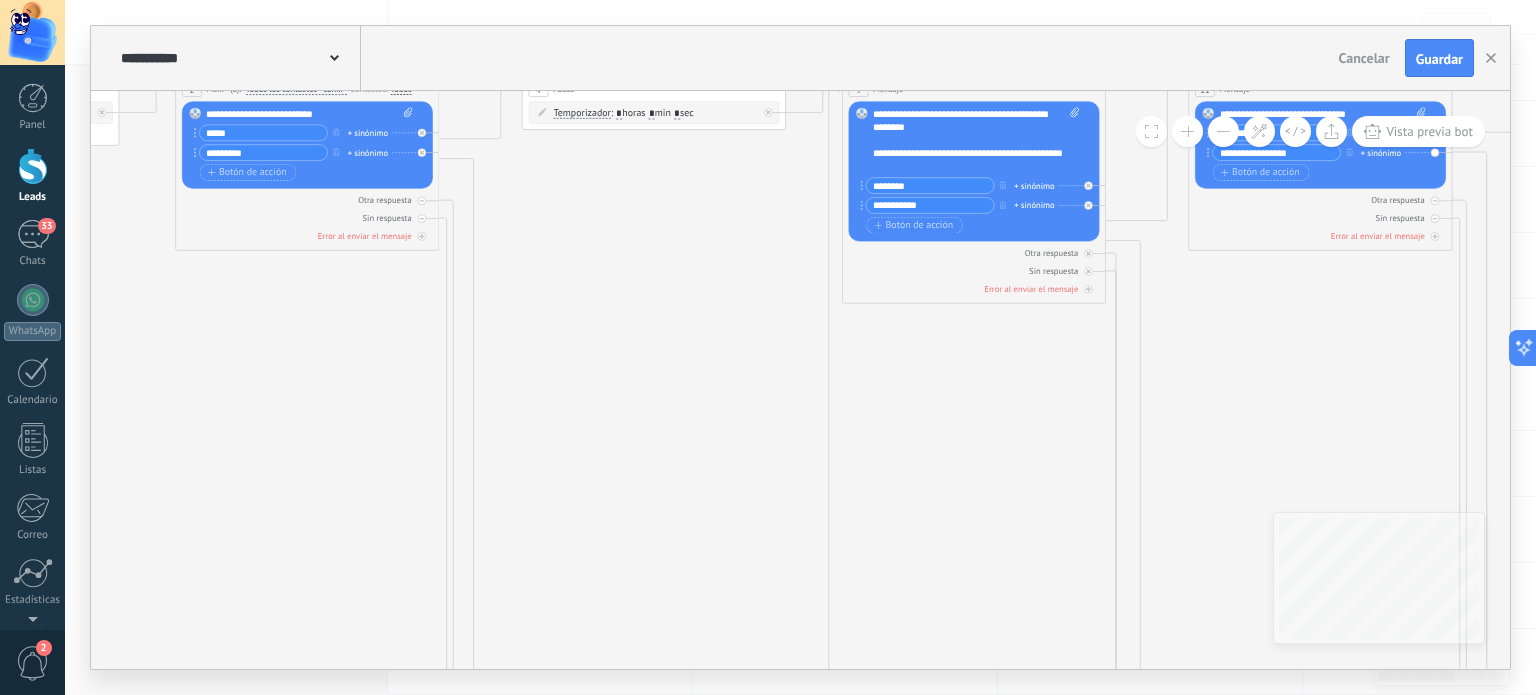 click at bounding box center [1223, 131] 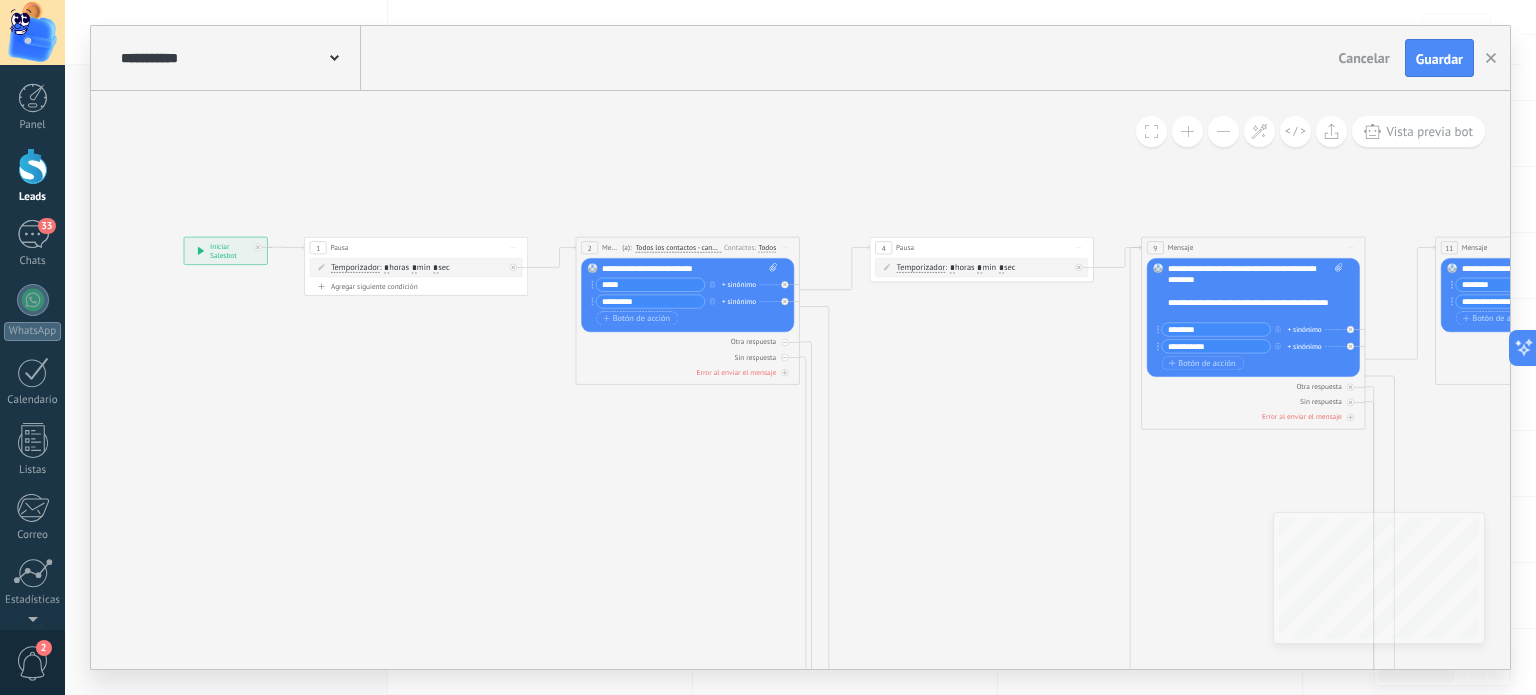 drag, startPoint x: 704, startPoint y: 418, endPoint x: 890, endPoint y: 437, distance: 186.96791 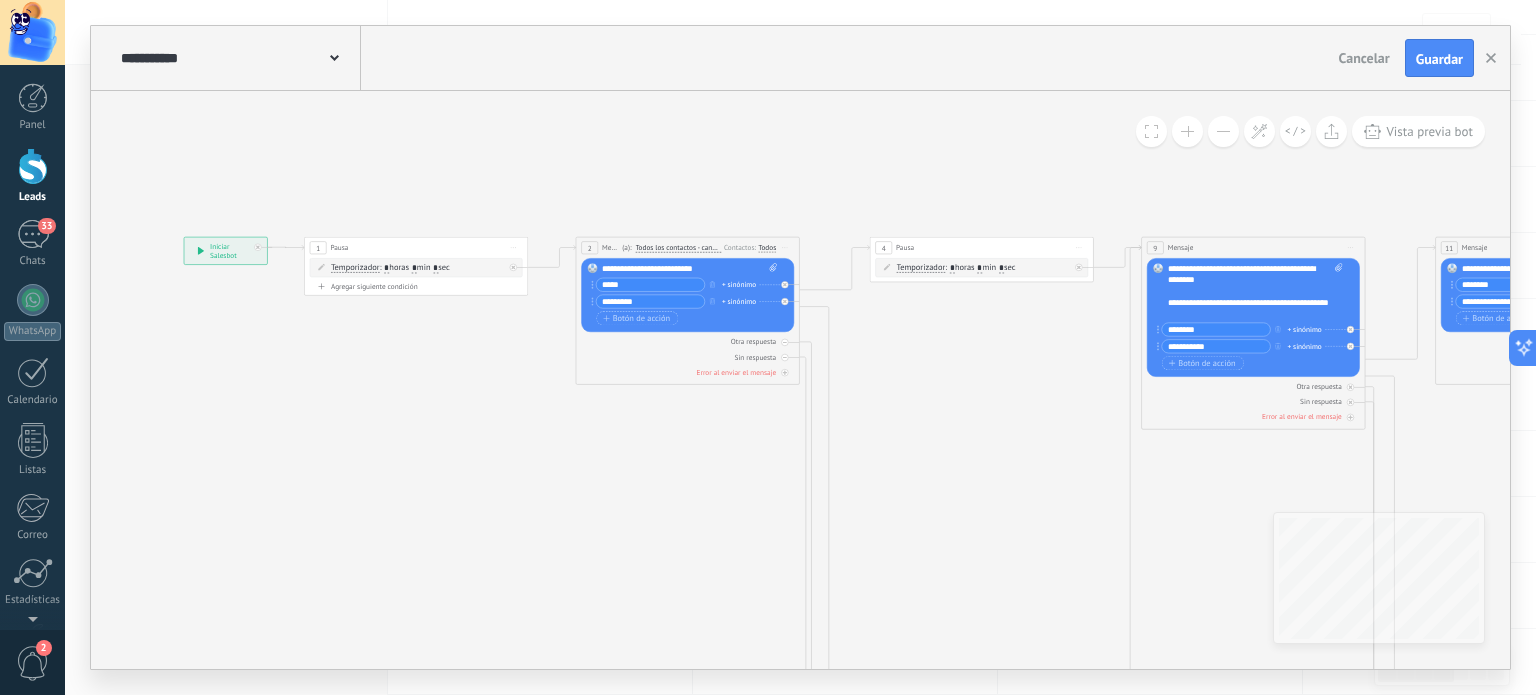 click 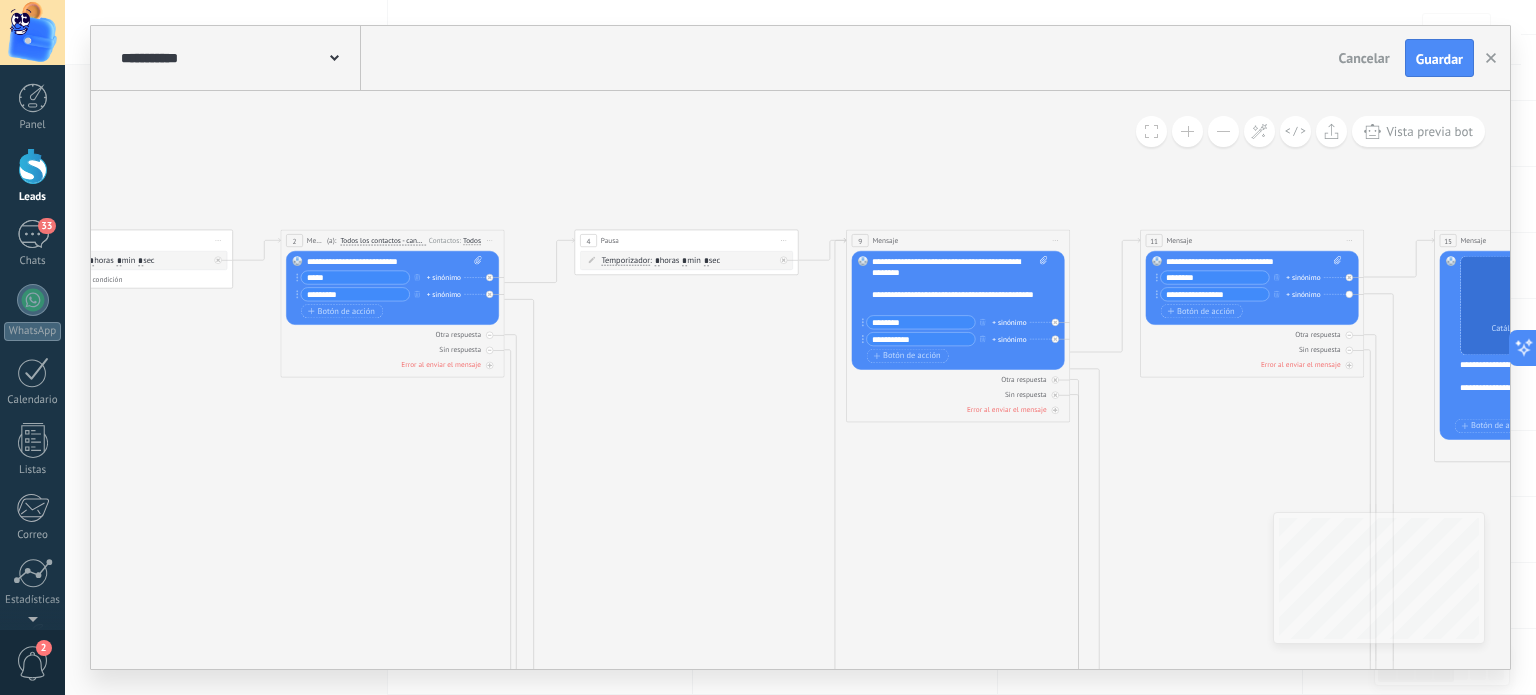 click at bounding box center (1223, 131) 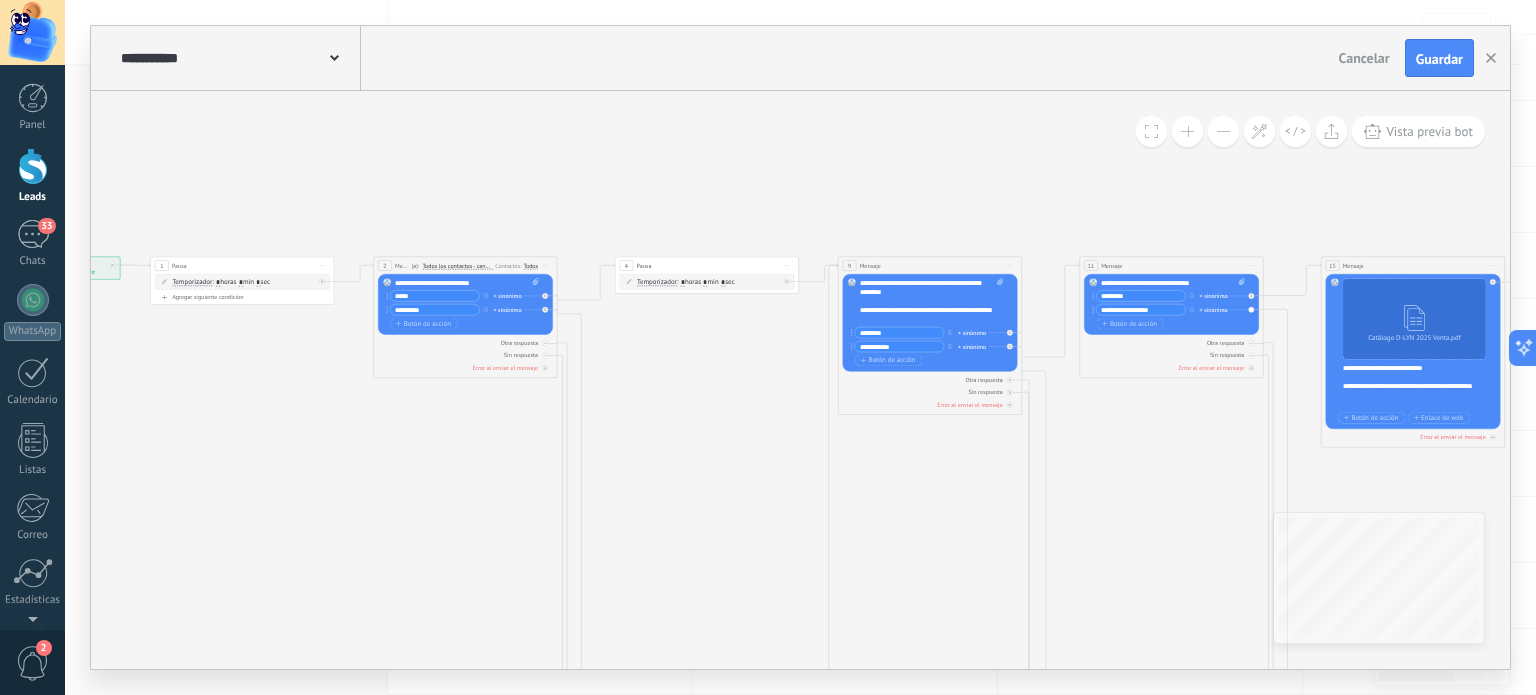 click at bounding box center [1187, 131] 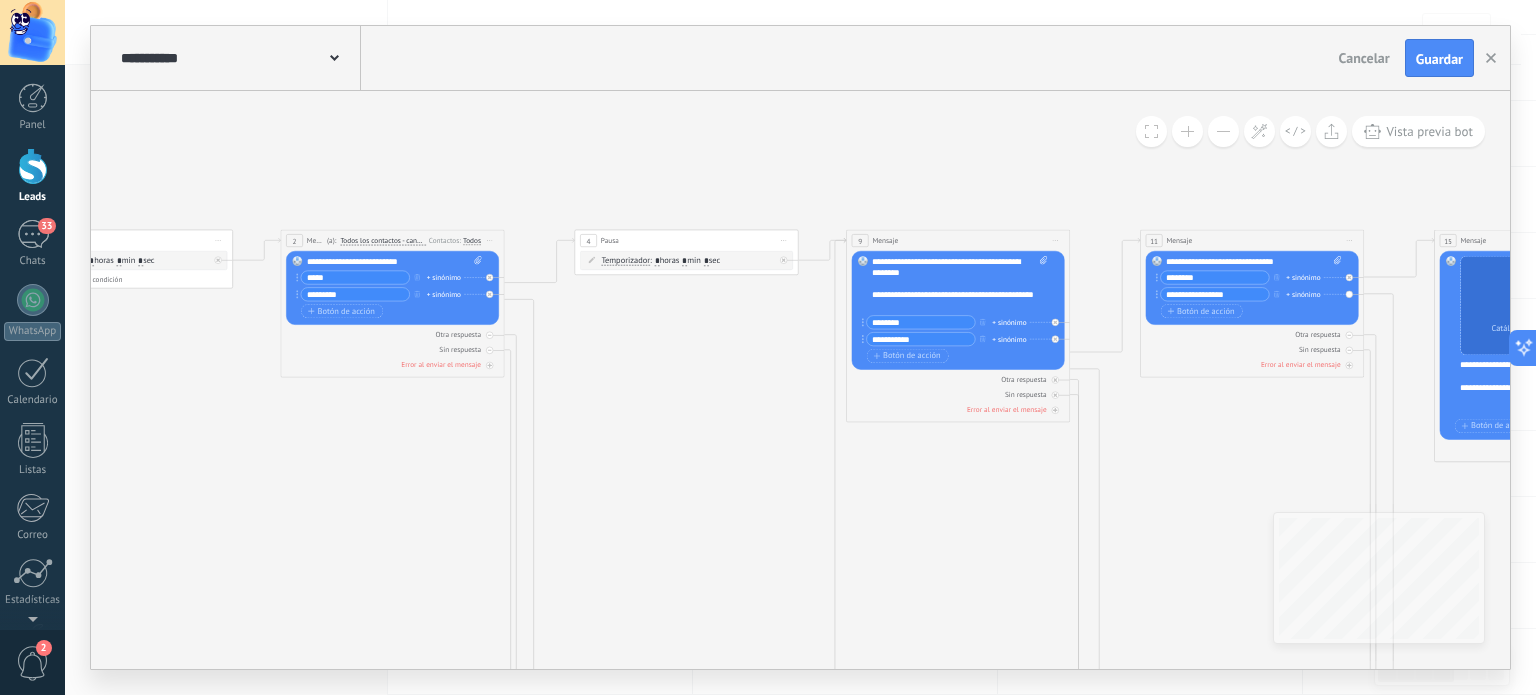 click at bounding box center (1187, 131) 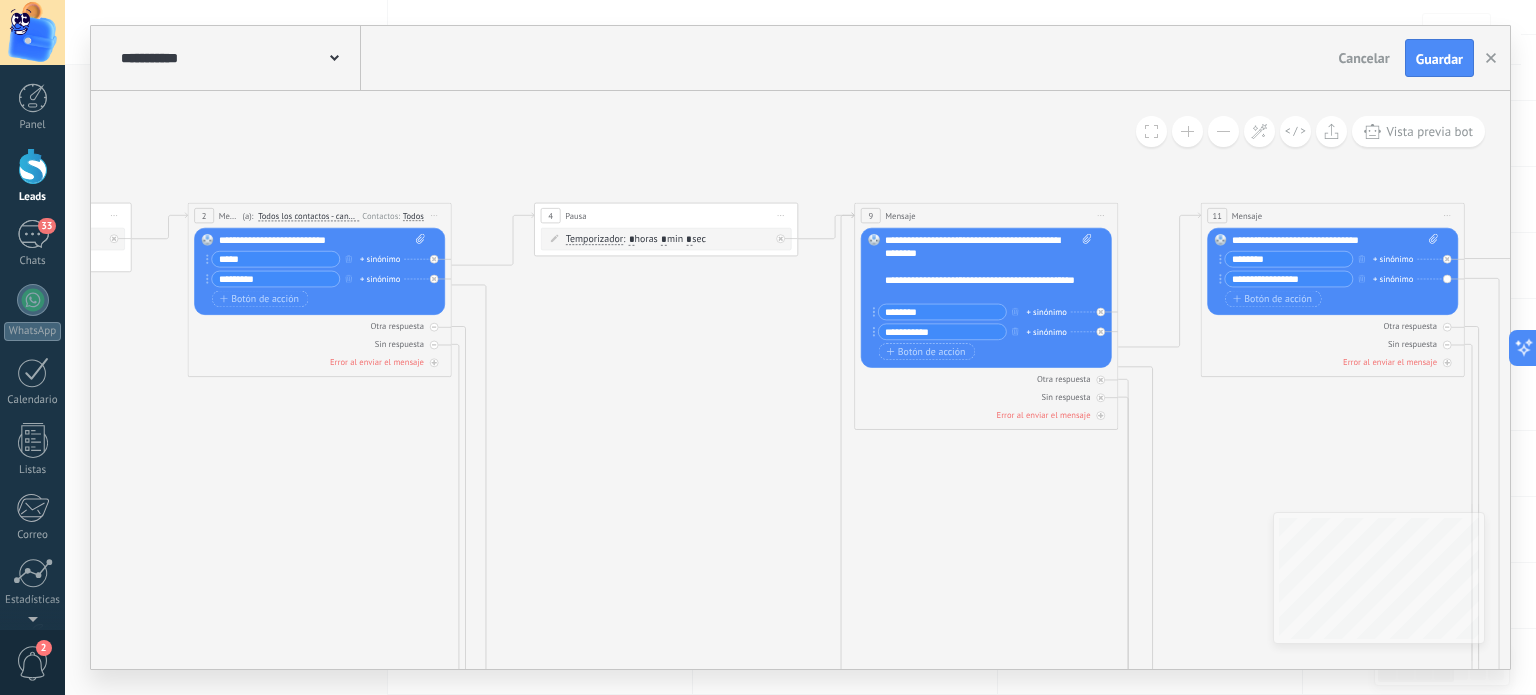 click at bounding box center (1187, 131) 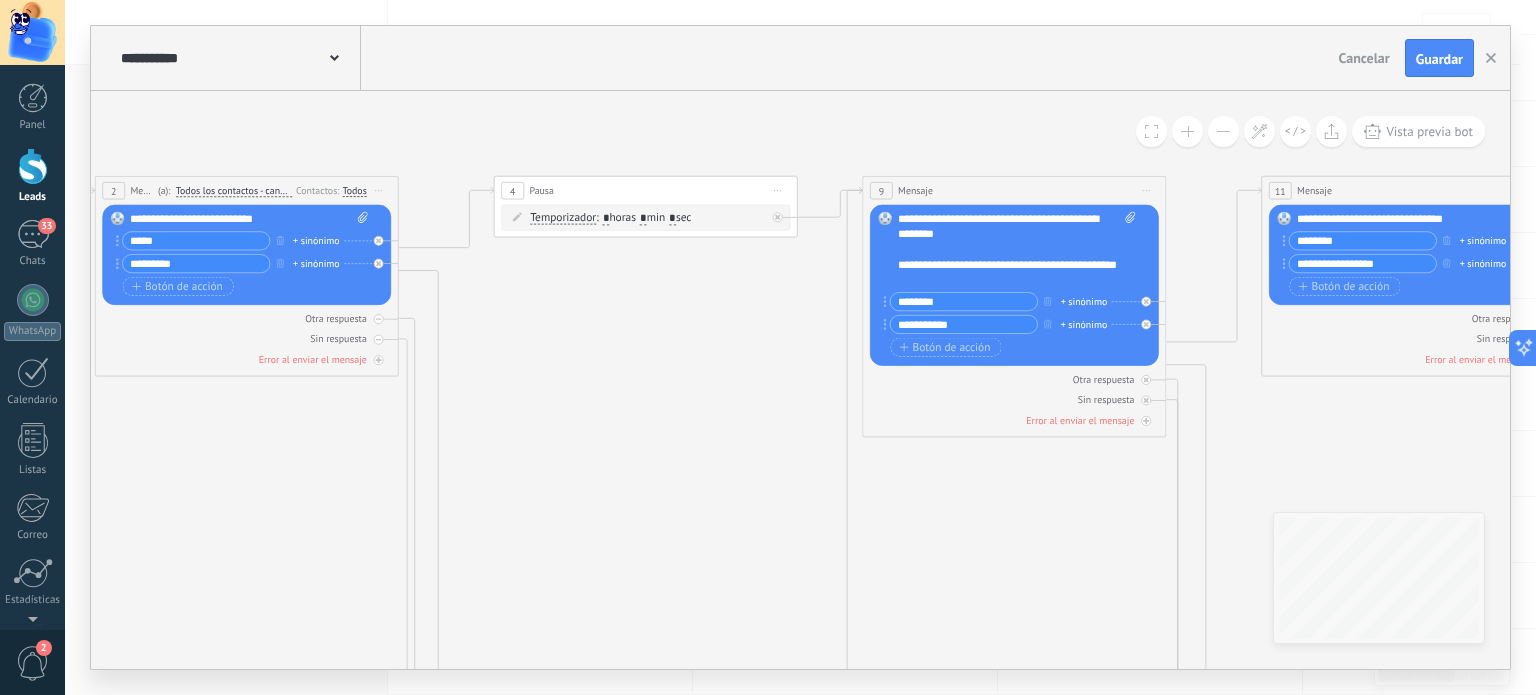 click at bounding box center [1187, 131] 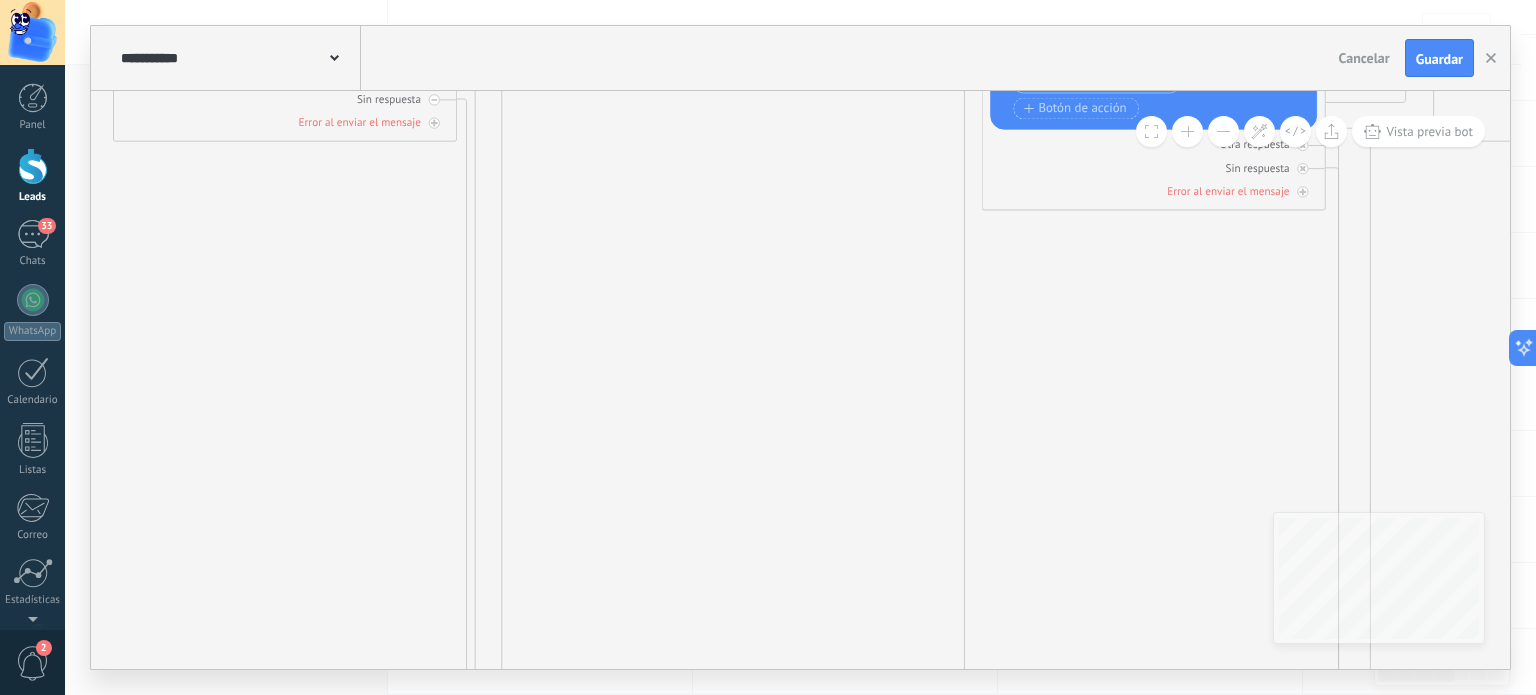 drag, startPoint x: 708, startPoint y: 458, endPoint x: 623, endPoint y: 127, distance: 341.73965 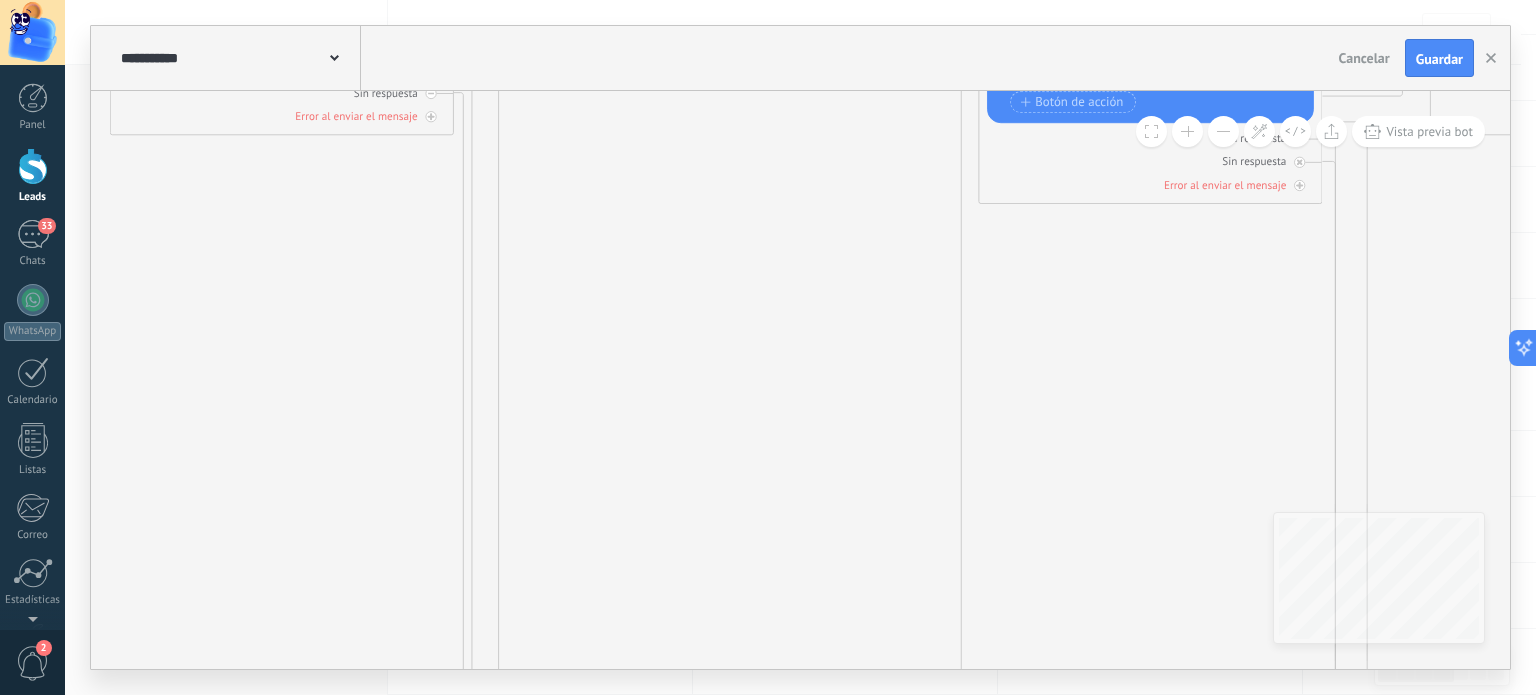 drag, startPoint x: 700, startPoint y: 281, endPoint x: 614, endPoint y: 124, distance: 179.01117 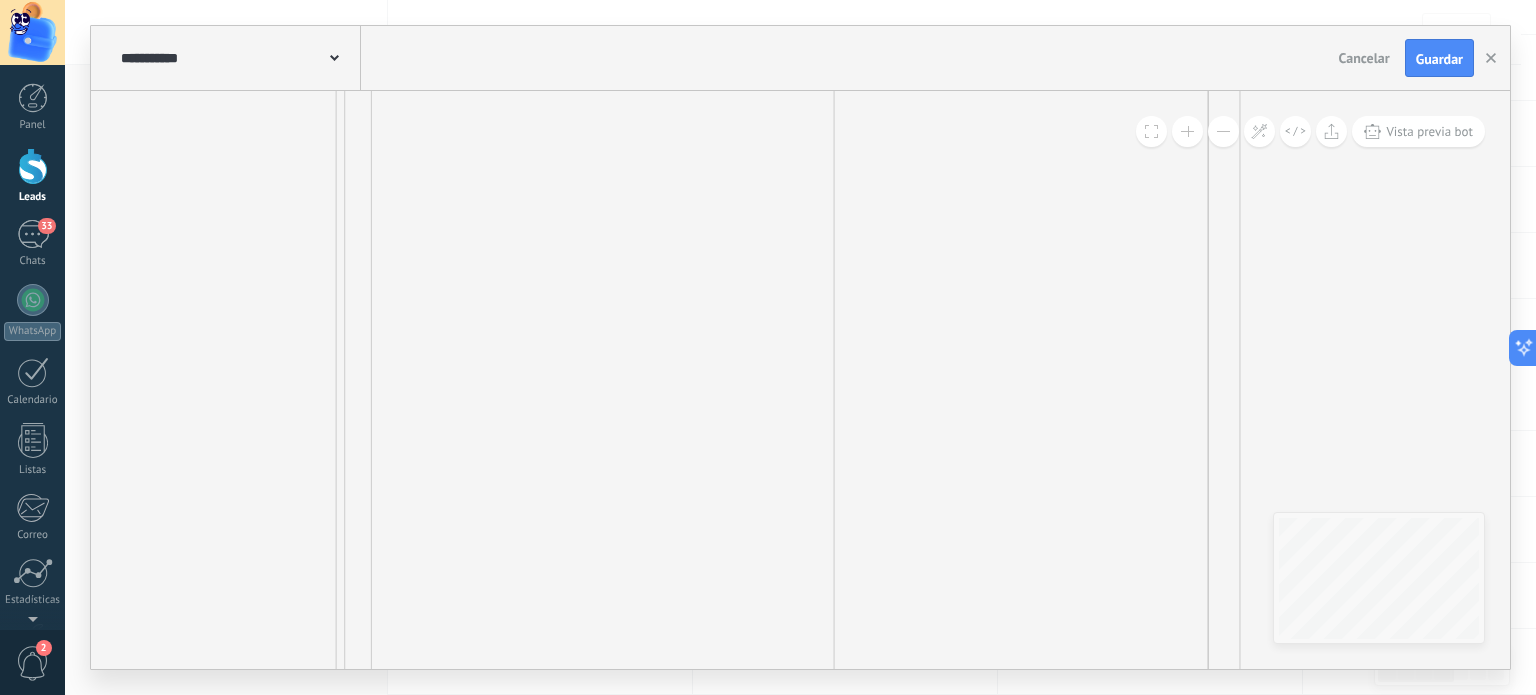 drag, startPoint x: 692, startPoint y: 425, endPoint x: 604, endPoint y: 211, distance: 231.38712 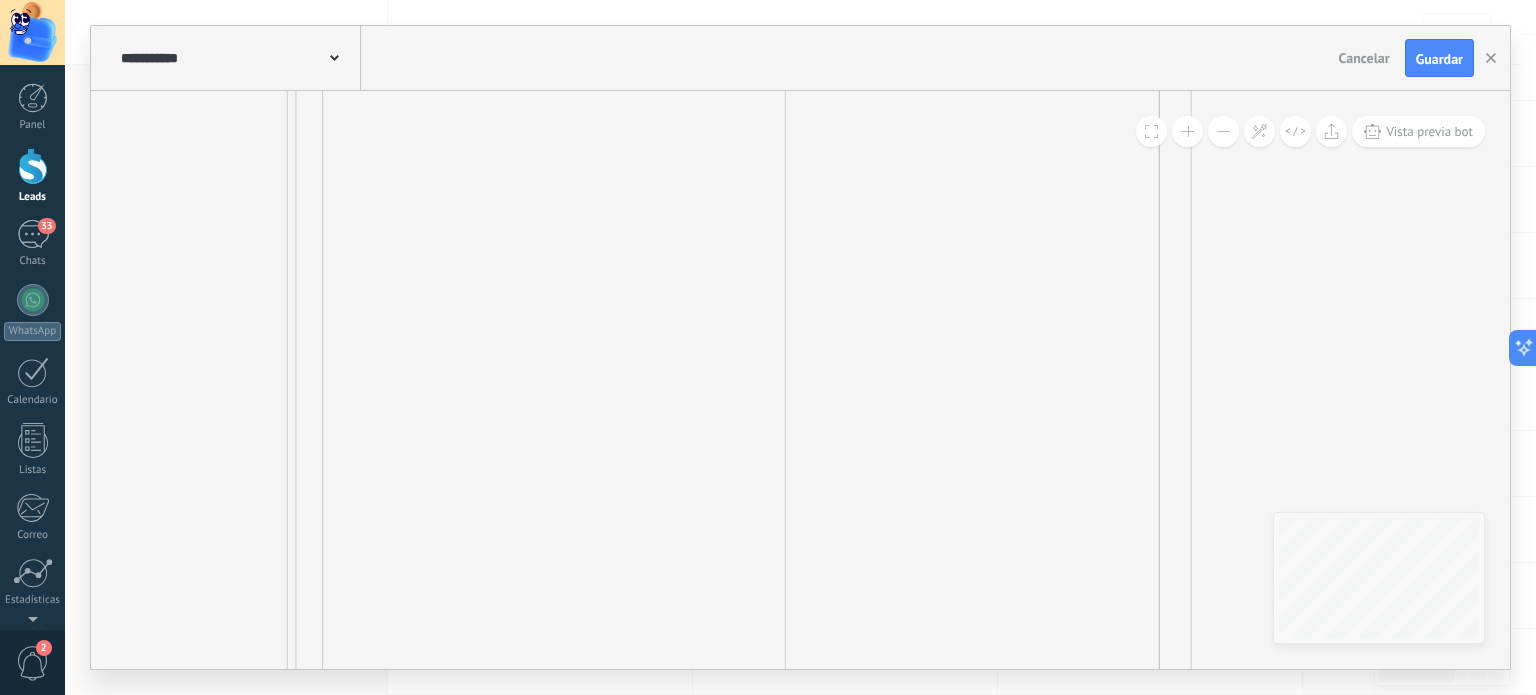 drag, startPoint x: 640, startPoint y: 453, endPoint x: 604, endPoint y: 268, distance: 188.47015 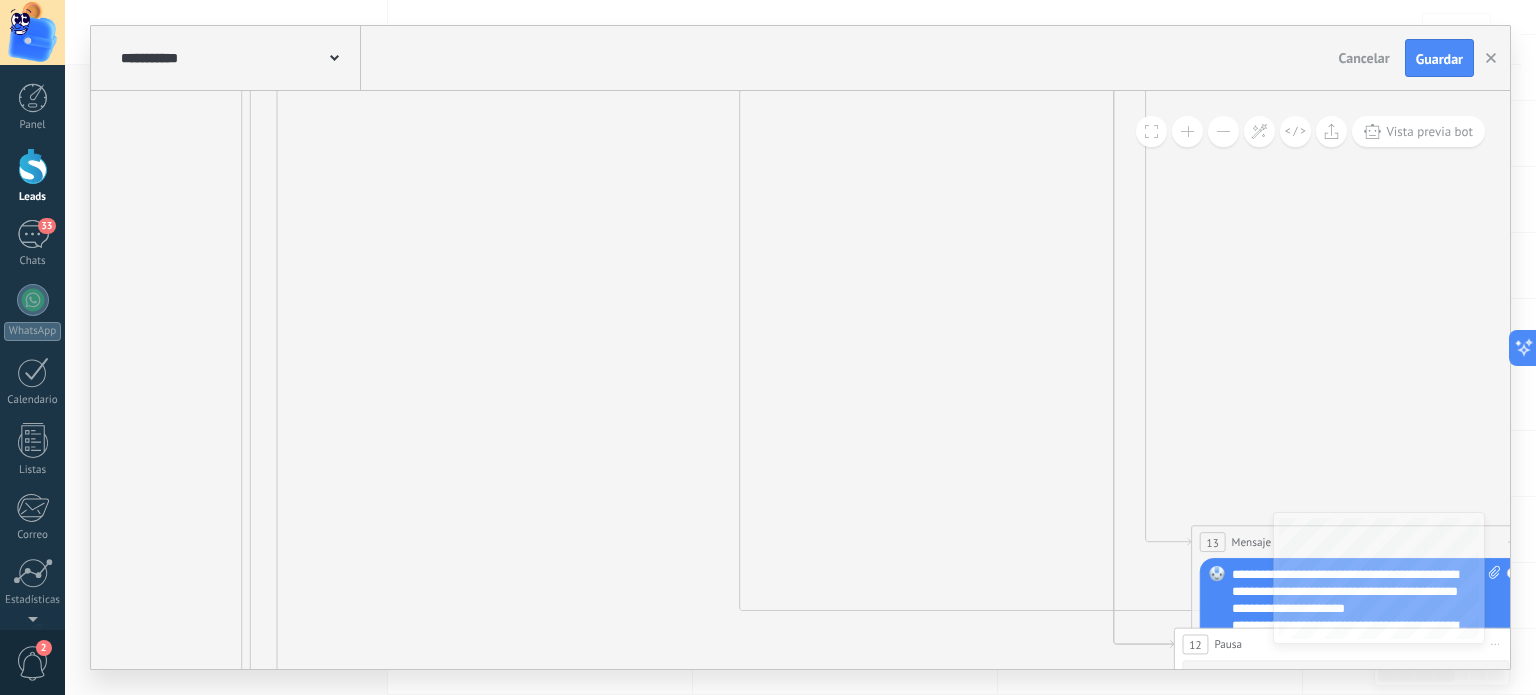 drag, startPoint x: 600, startPoint y: 380, endPoint x: 799, endPoint y: 150, distance: 304.13977 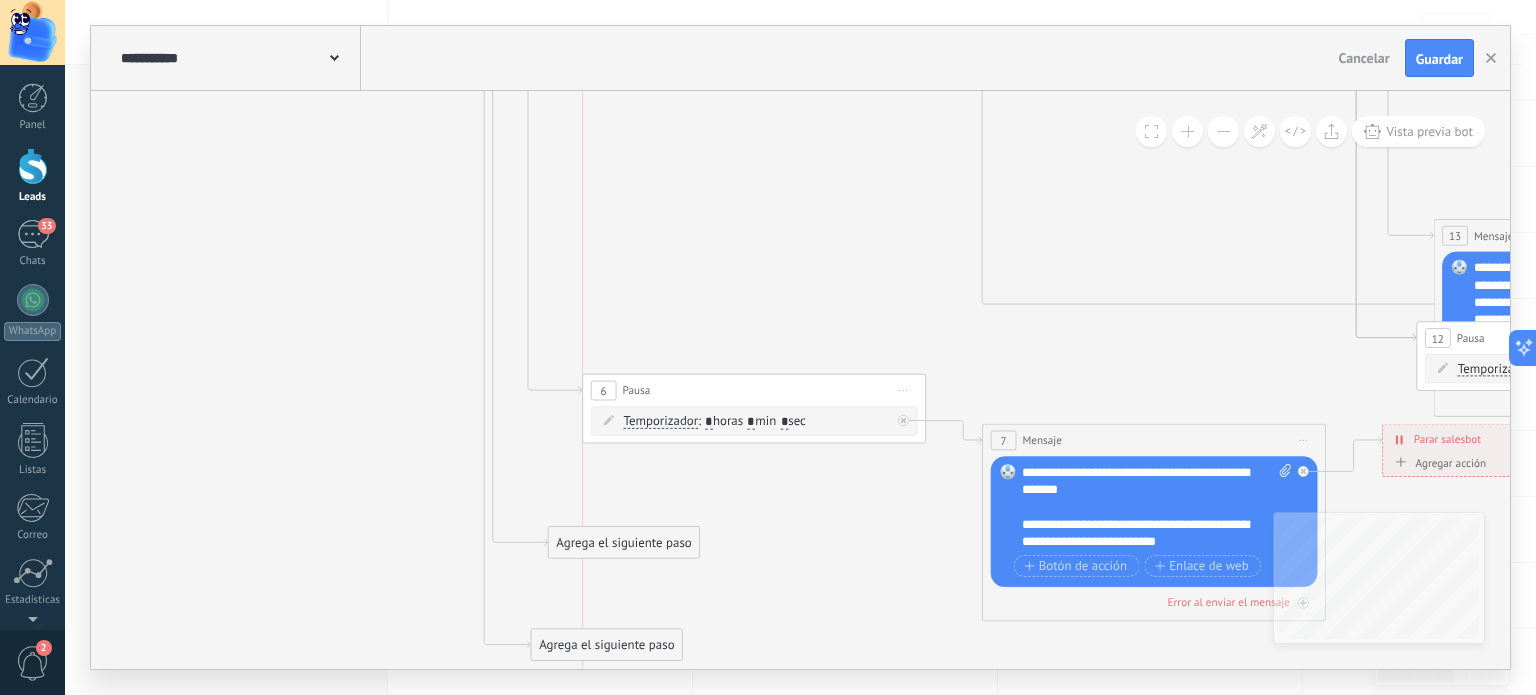 drag, startPoint x: 671, startPoint y: 435, endPoint x: 688, endPoint y: 385, distance: 52.810986 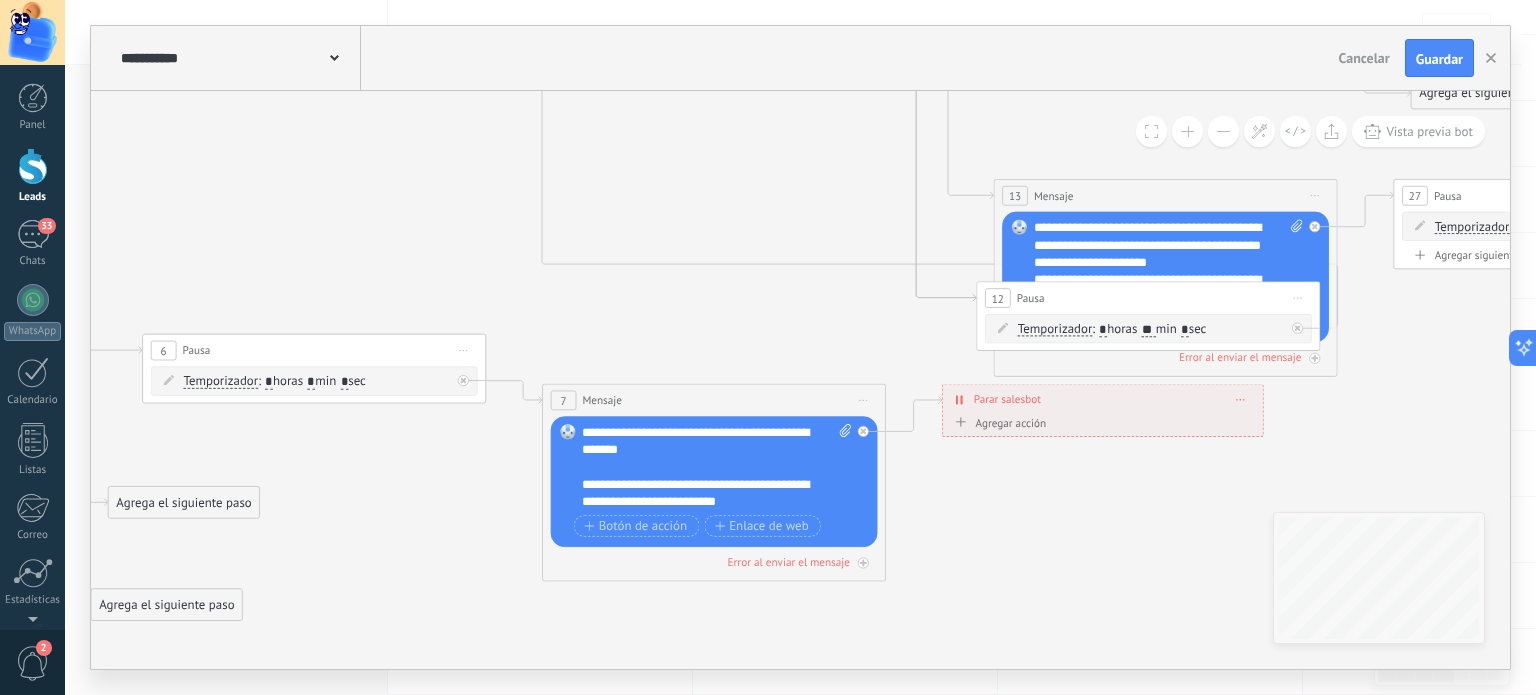 drag, startPoint x: 880, startPoint y: 577, endPoint x: 373, endPoint y: 539, distance: 508.42206 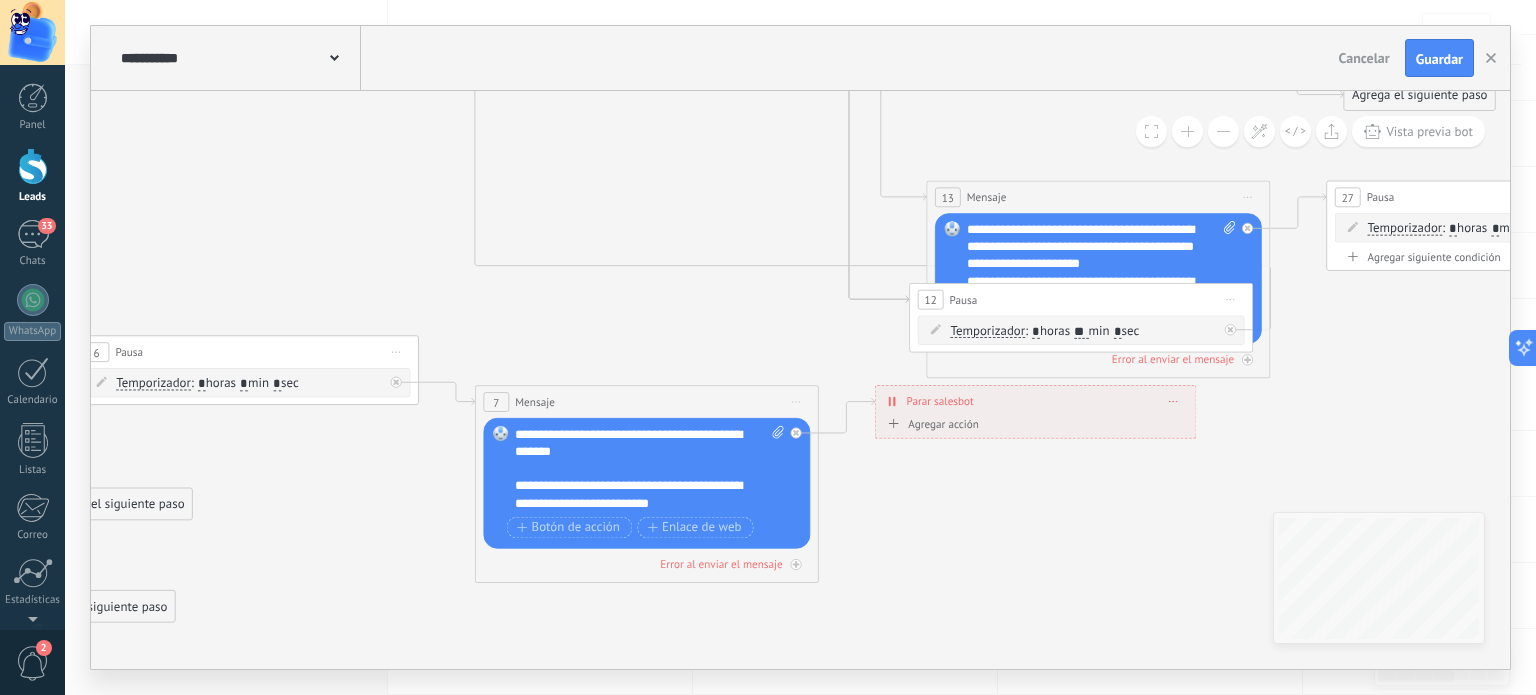 drag, startPoint x: 1092, startPoint y: 437, endPoint x: 1102, endPoint y: 563, distance: 126.3962 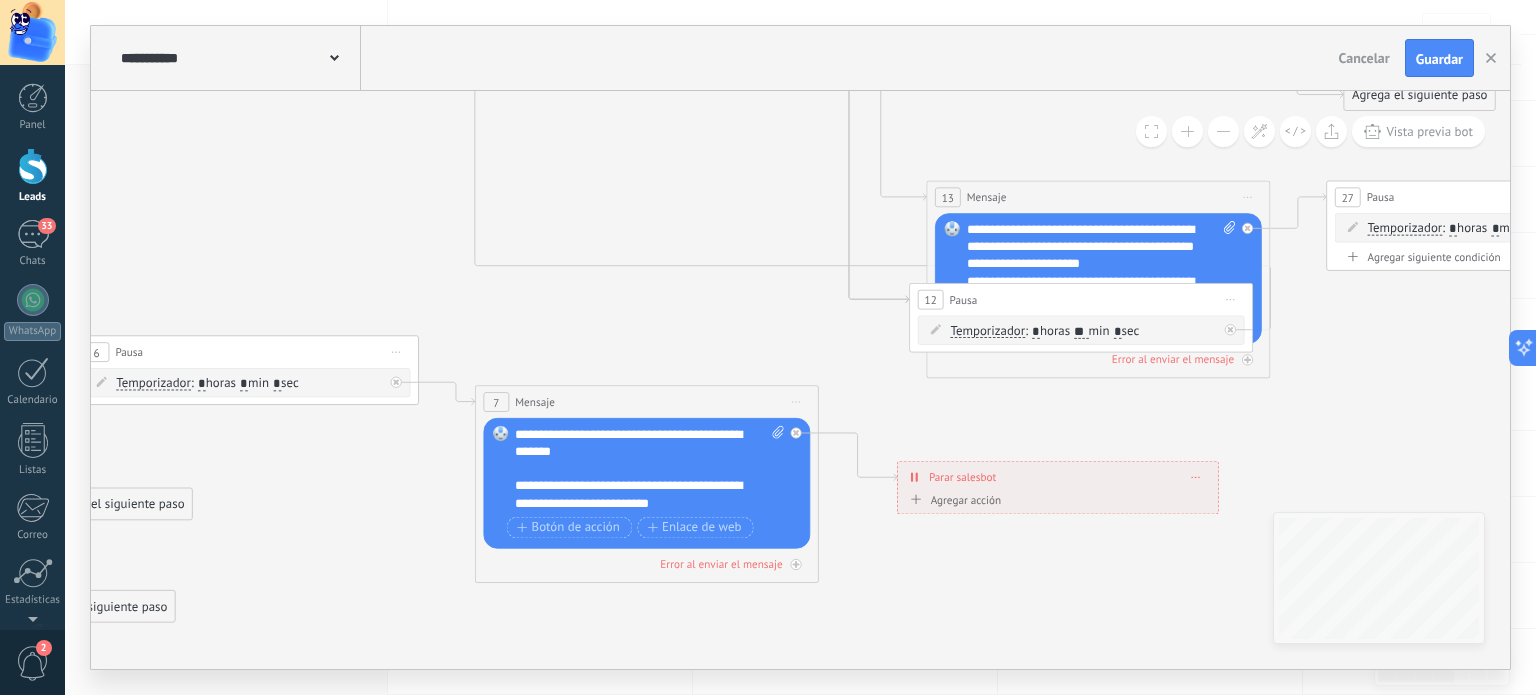 drag, startPoint x: 1007, startPoint y: 410, endPoint x: 1032, endPoint y: 496, distance: 89.560036 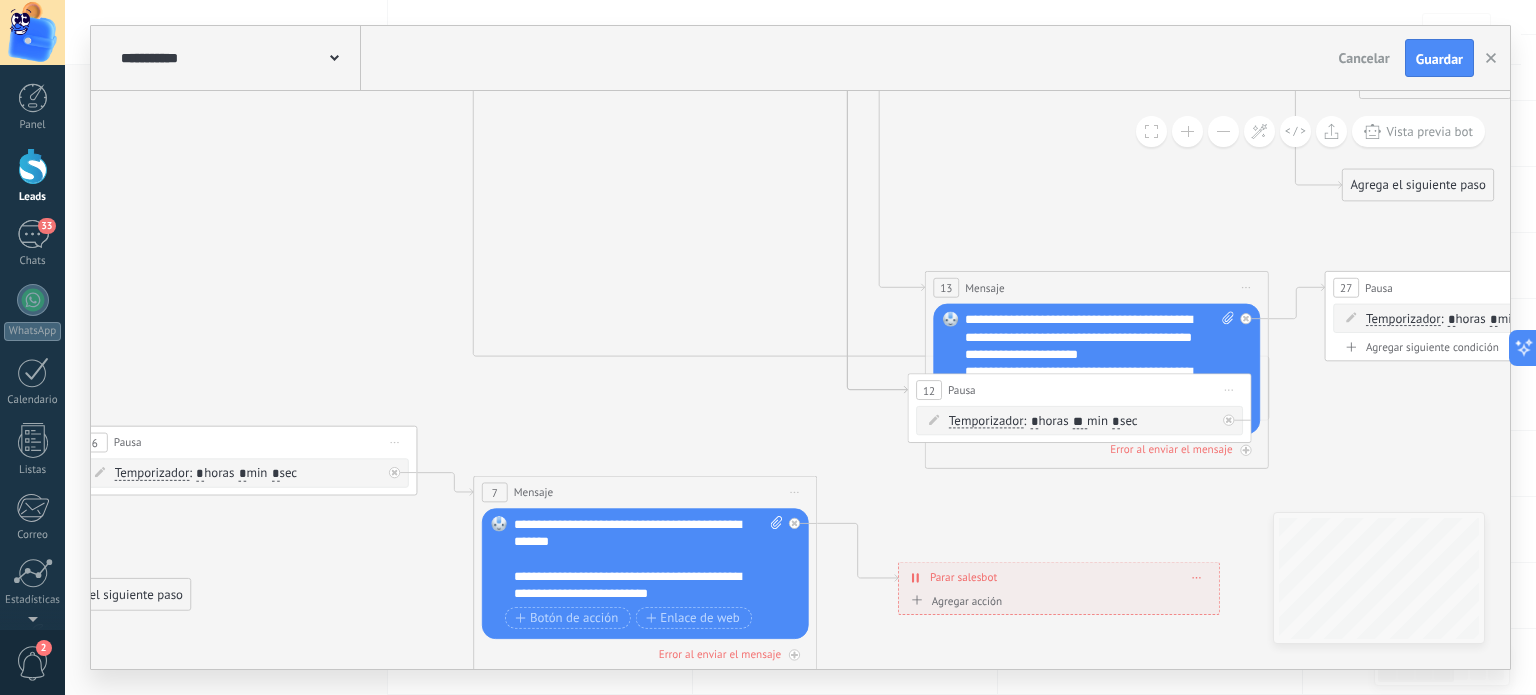 drag, startPoint x: 1297, startPoint y: 475, endPoint x: 1293, endPoint y: 511, distance: 36.221542 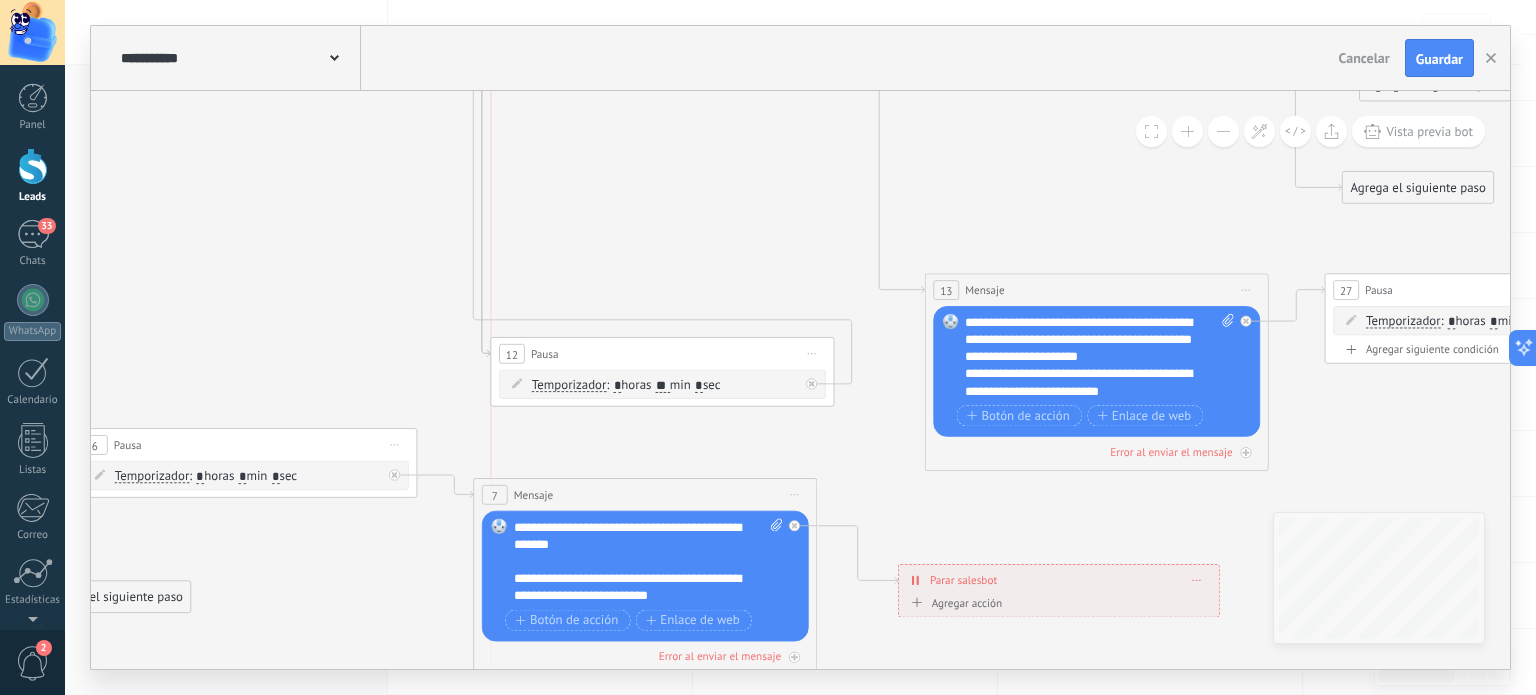 drag, startPoint x: 1180, startPoint y: 386, endPoint x: 761, endPoint y: 347, distance: 420.81113 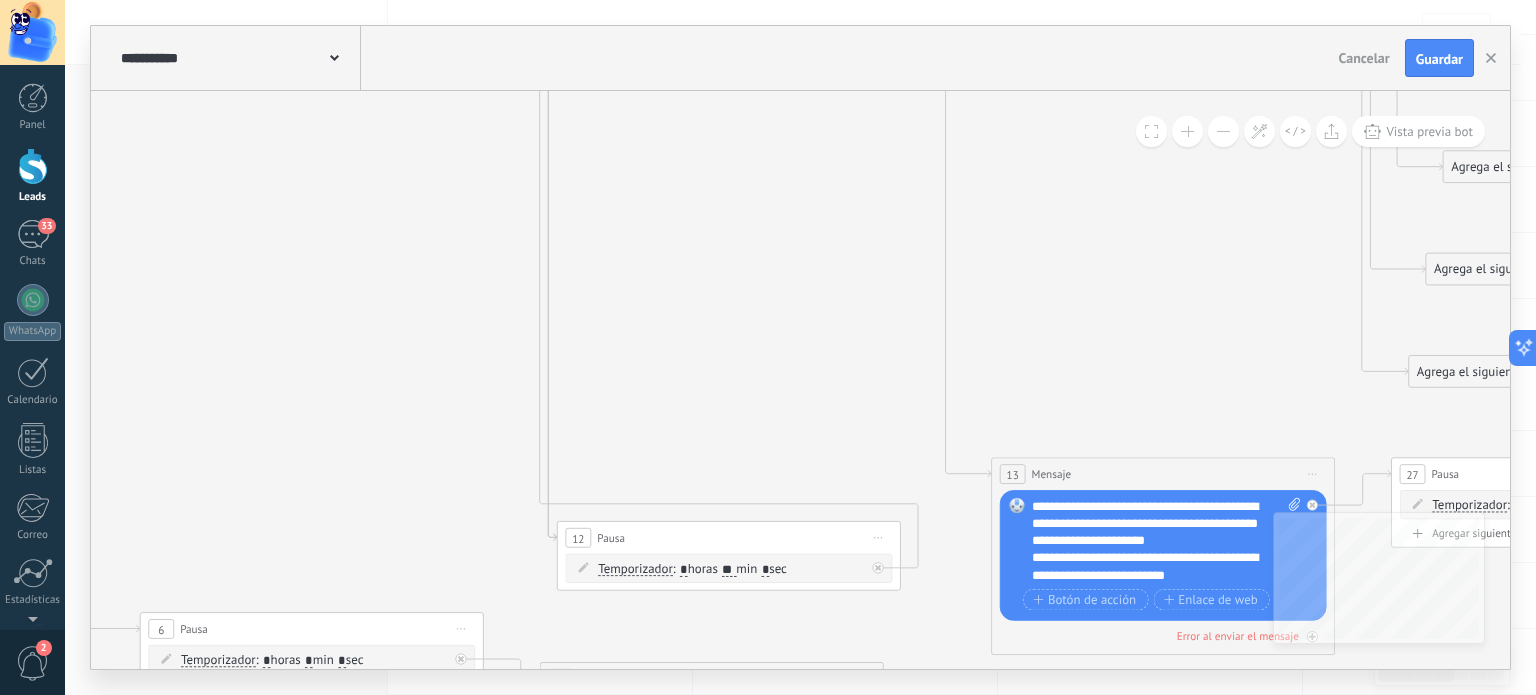 drag, startPoint x: 748, startPoint y: 175, endPoint x: 872, endPoint y: 494, distance: 342.25284 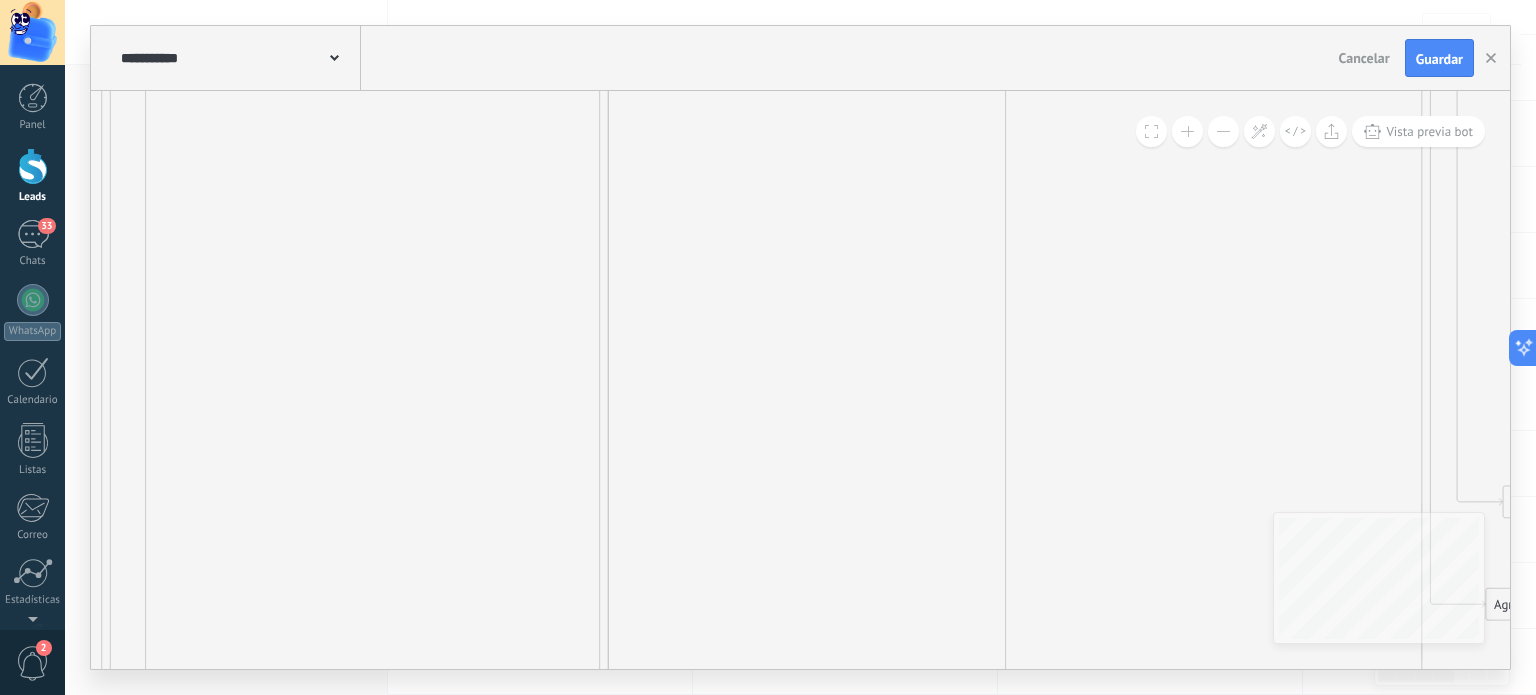 drag, startPoint x: 829, startPoint y: 276, endPoint x: 845, endPoint y: 481, distance: 205.62344 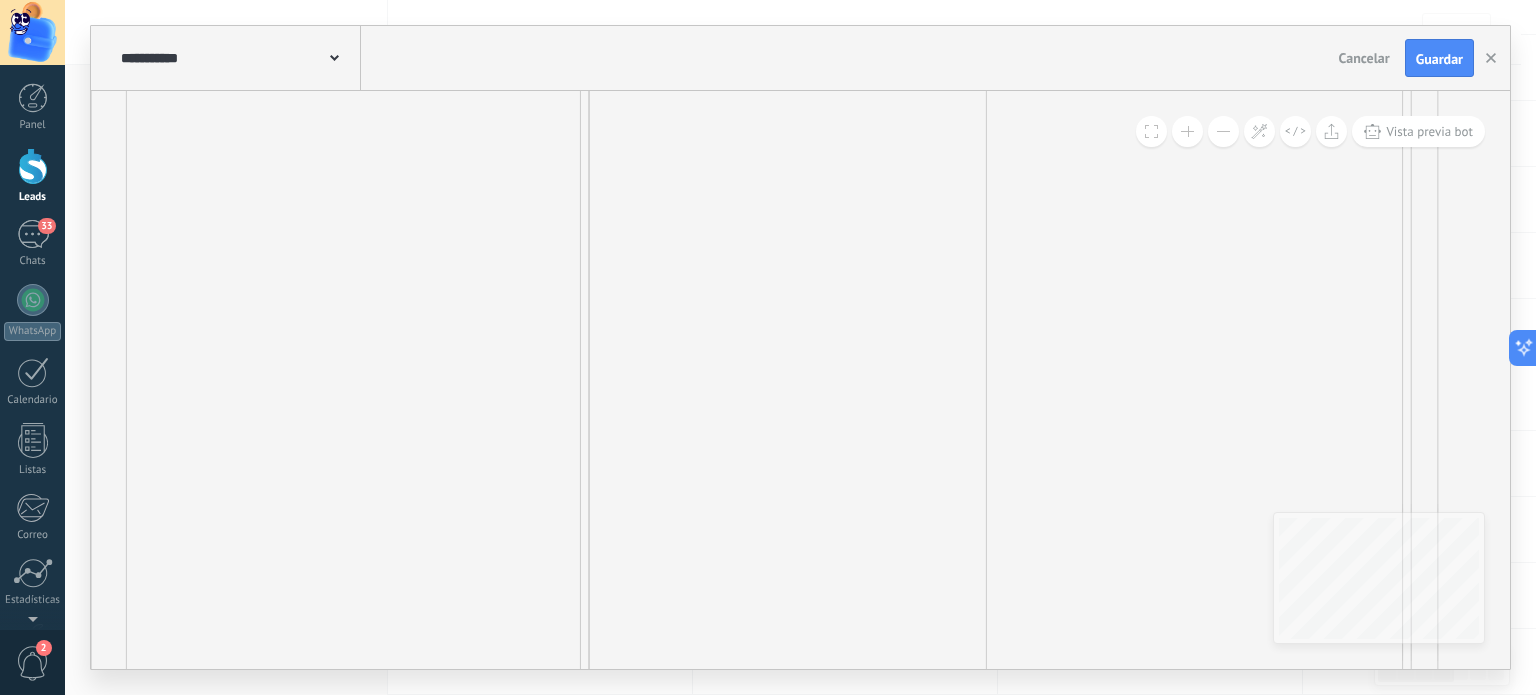 drag, startPoint x: 889, startPoint y: 391, endPoint x: 987, endPoint y: 380, distance: 98.61542 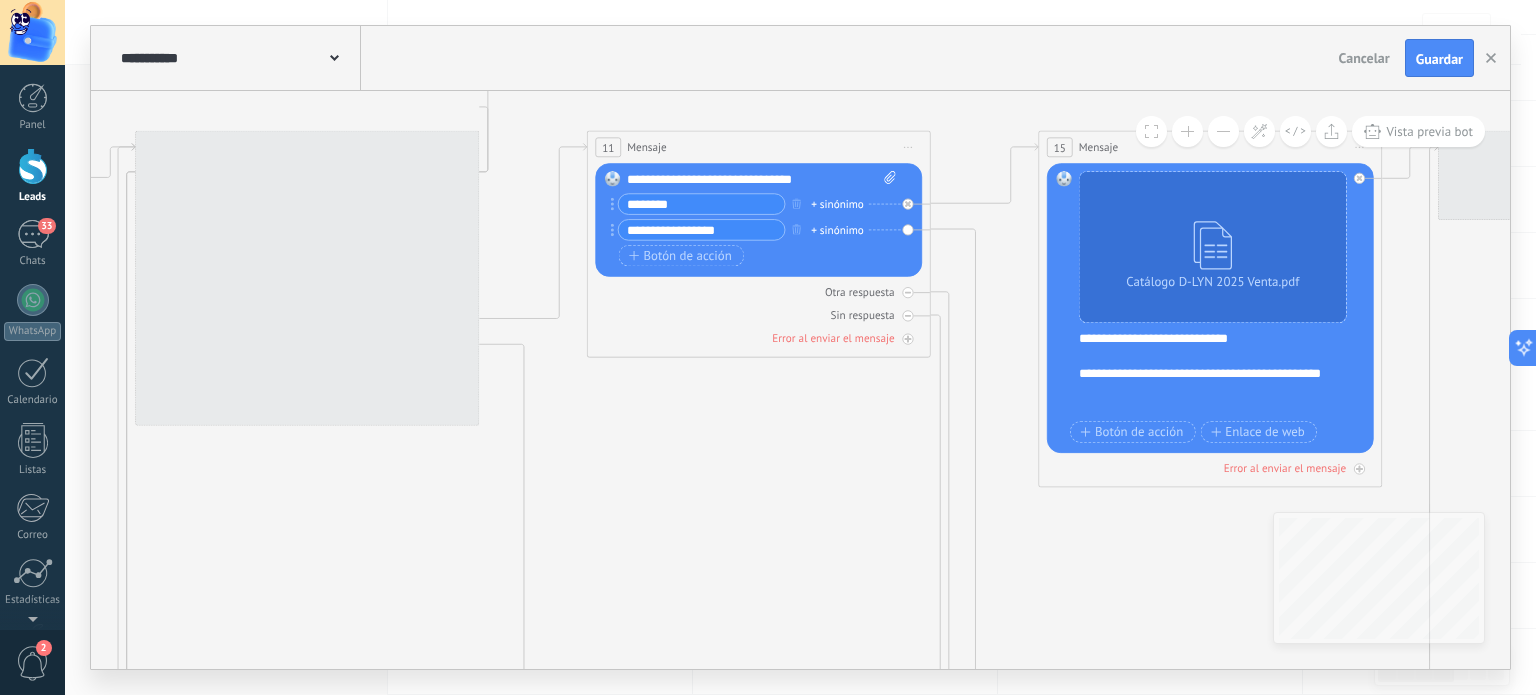 drag, startPoint x: 1246, startPoint y: 236, endPoint x: 788, endPoint y: 443, distance: 502.6062 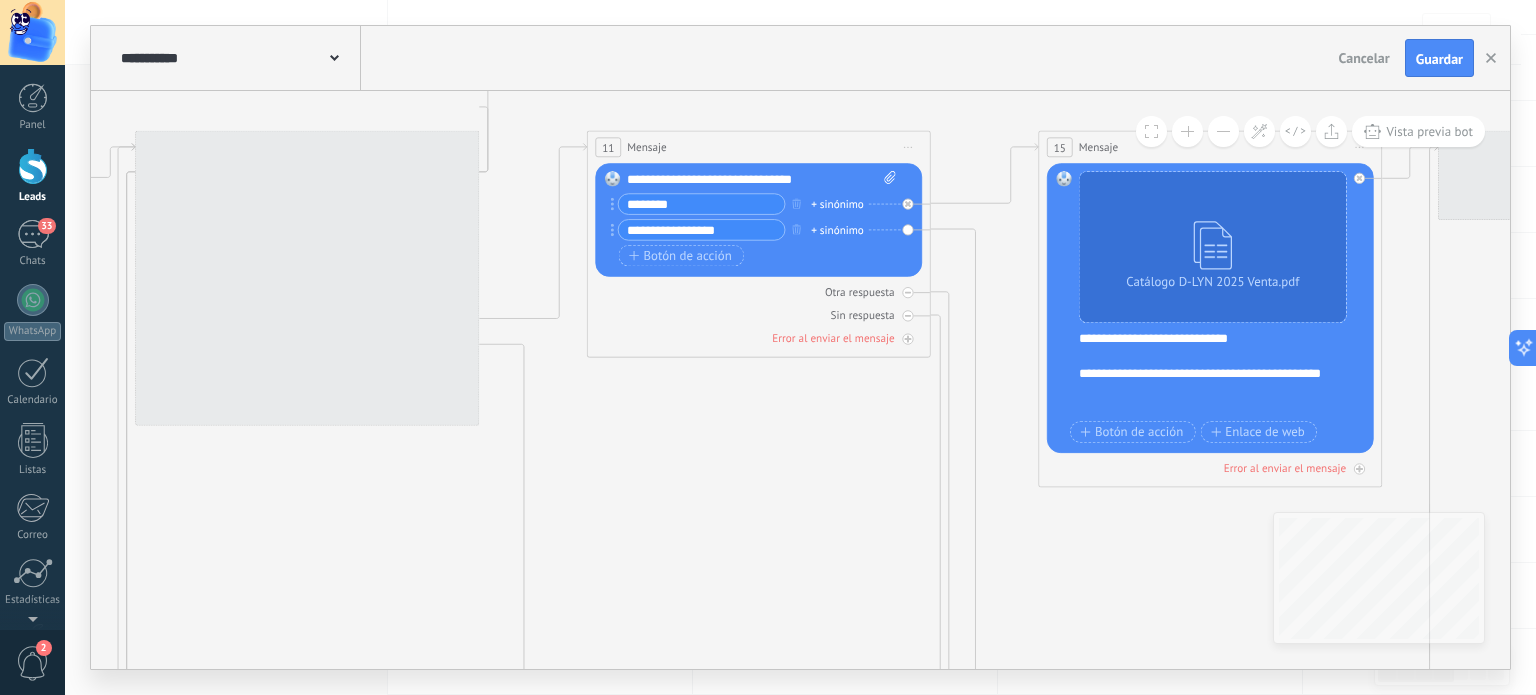 click 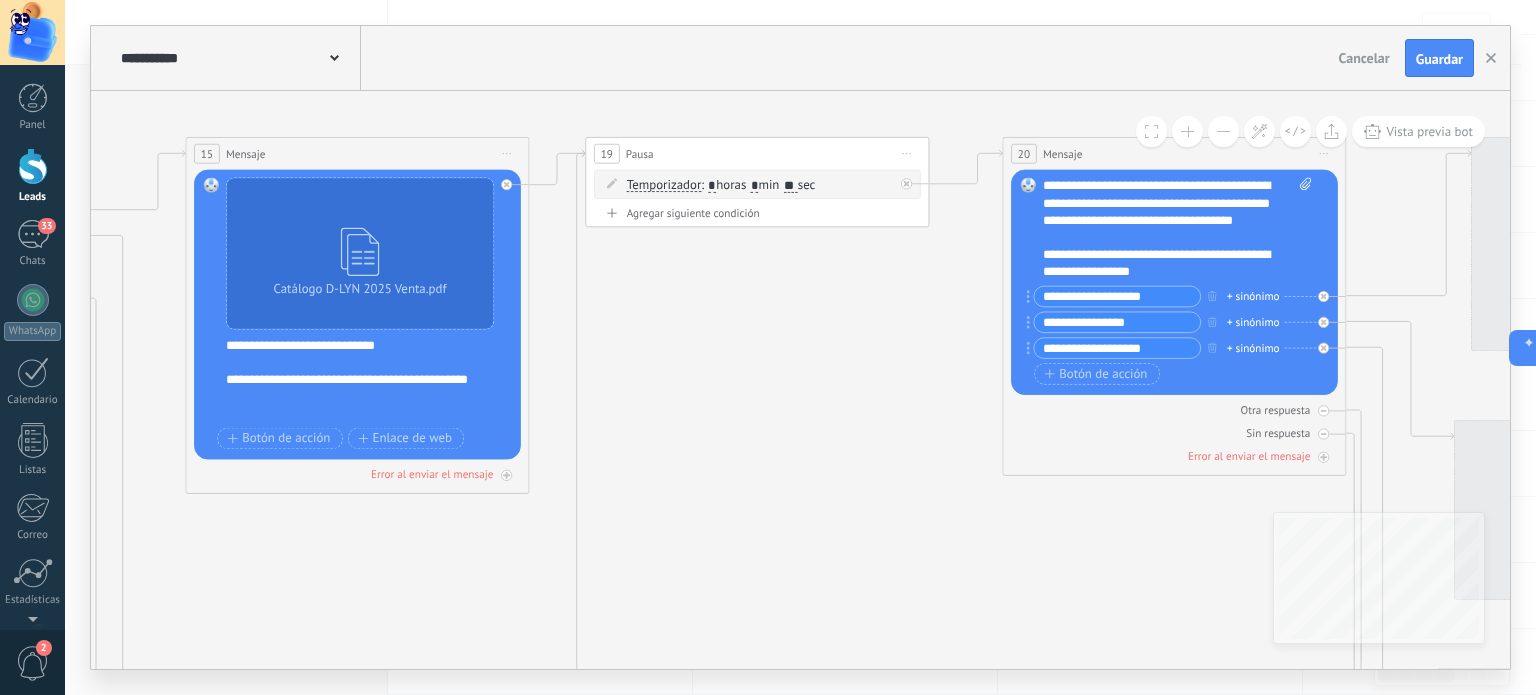 drag, startPoint x: 1386, startPoint y: 367, endPoint x: 644, endPoint y: 330, distance: 742.92194 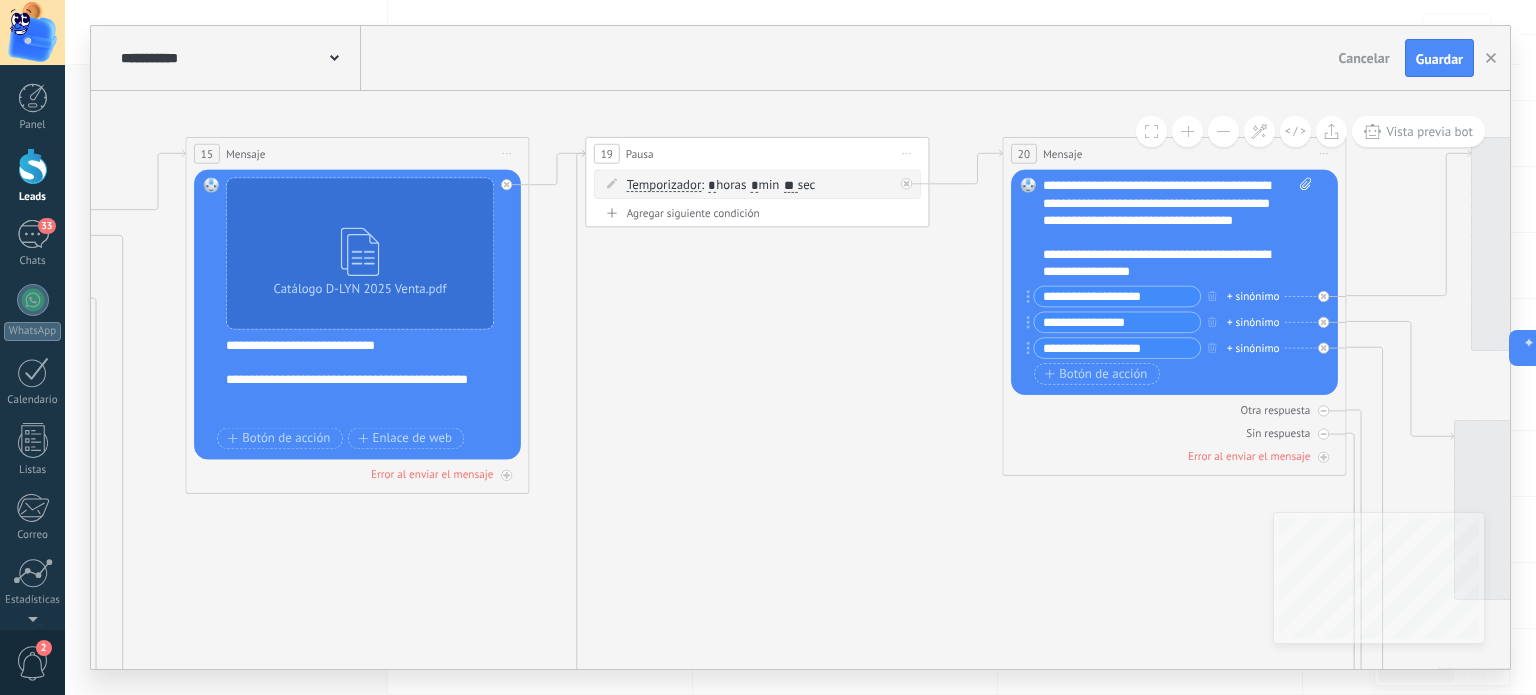 click 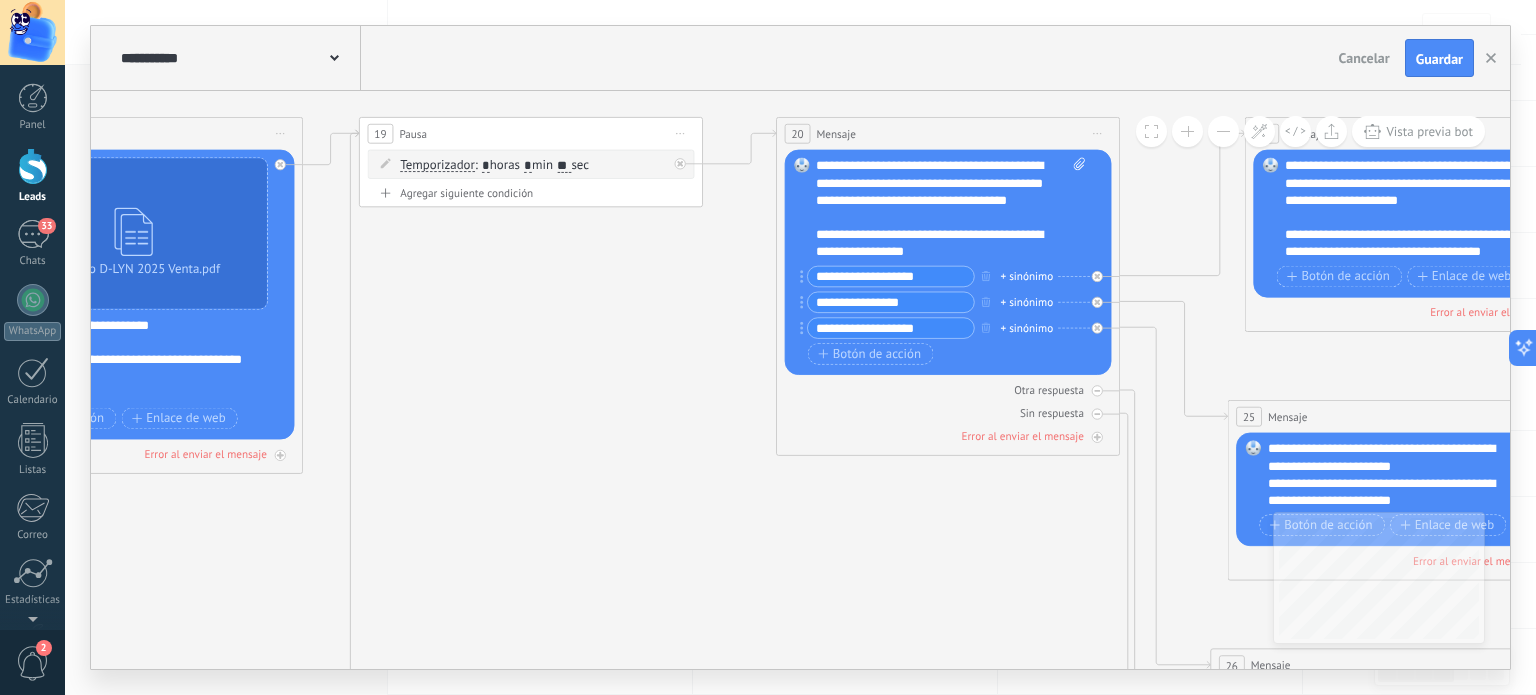 drag, startPoint x: 1058, startPoint y: 555, endPoint x: 460, endPoint y: 473, distance: 603.5959 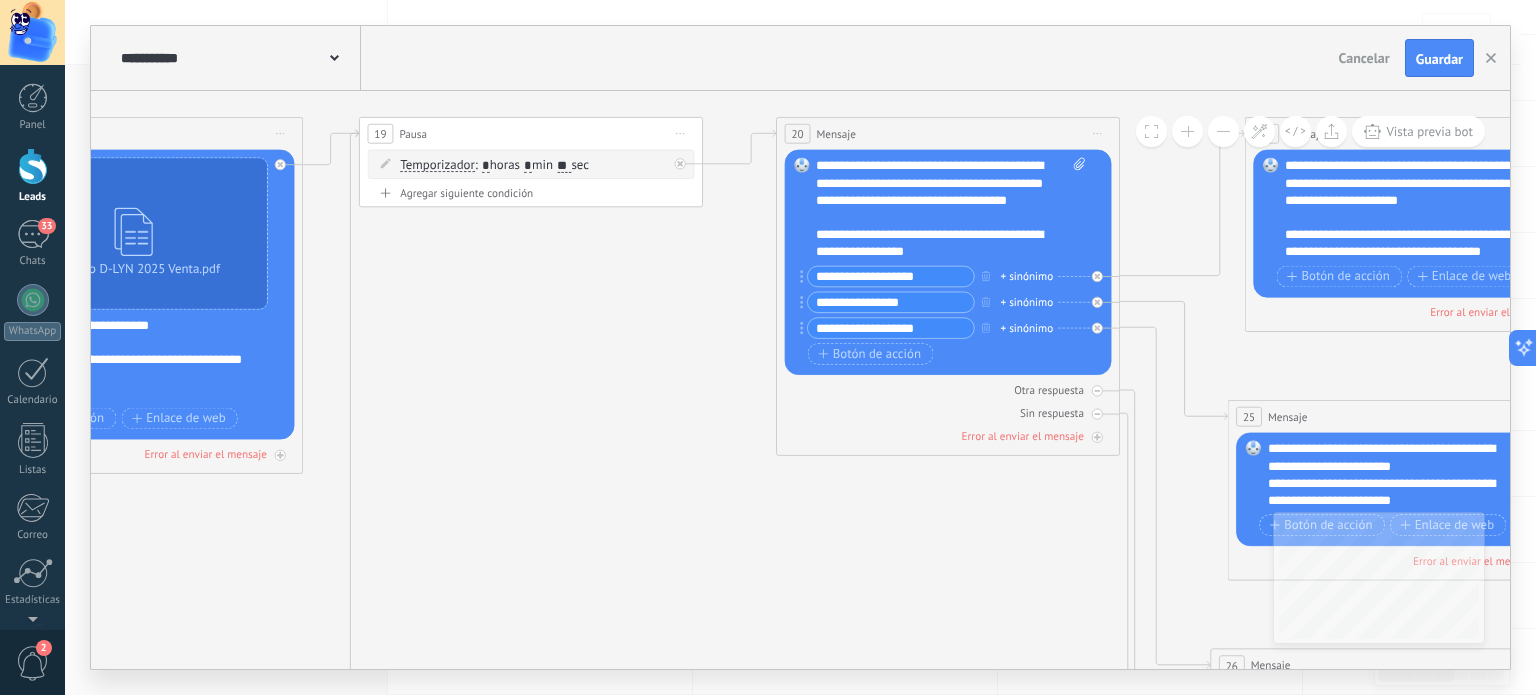 click 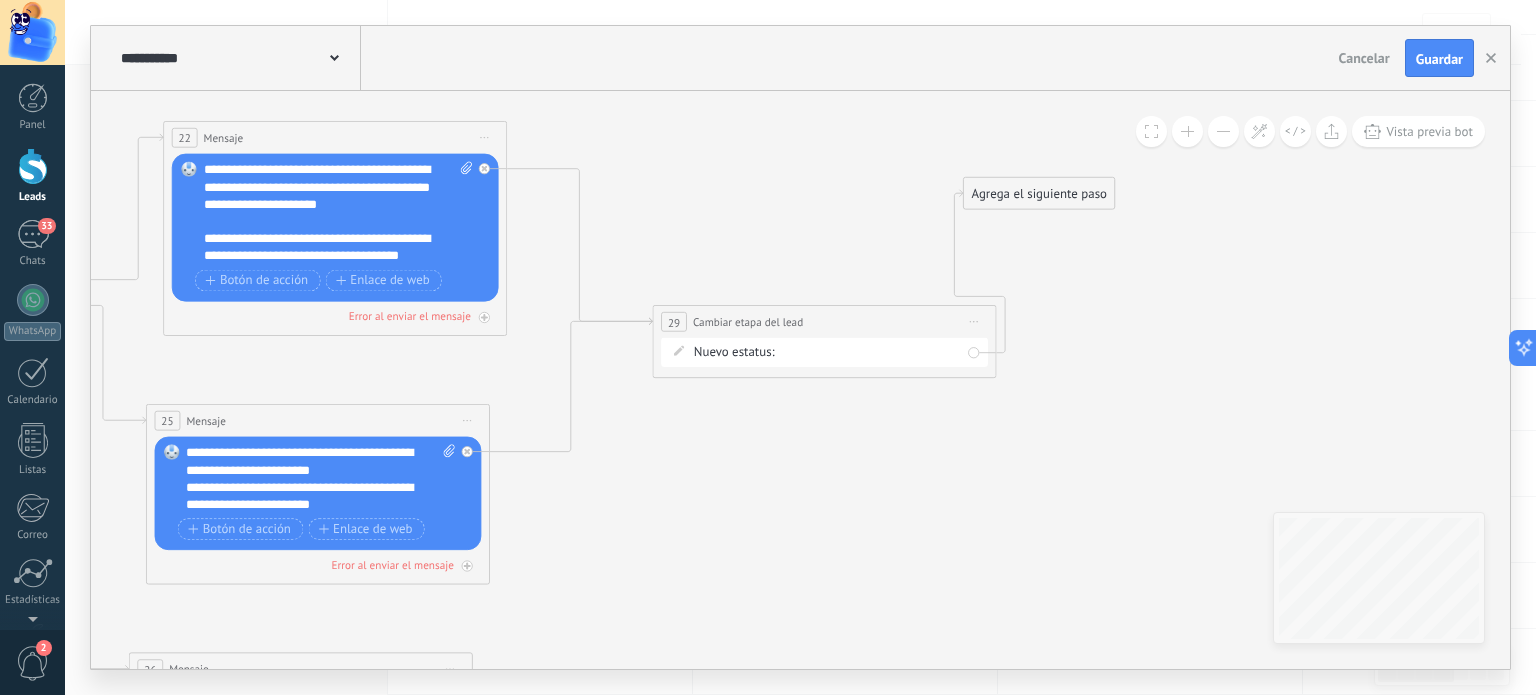 drag, startPoint x: 1423, startPoint y: 403, endPoint x: 731, endPoint y: 465, distance: 694.7719 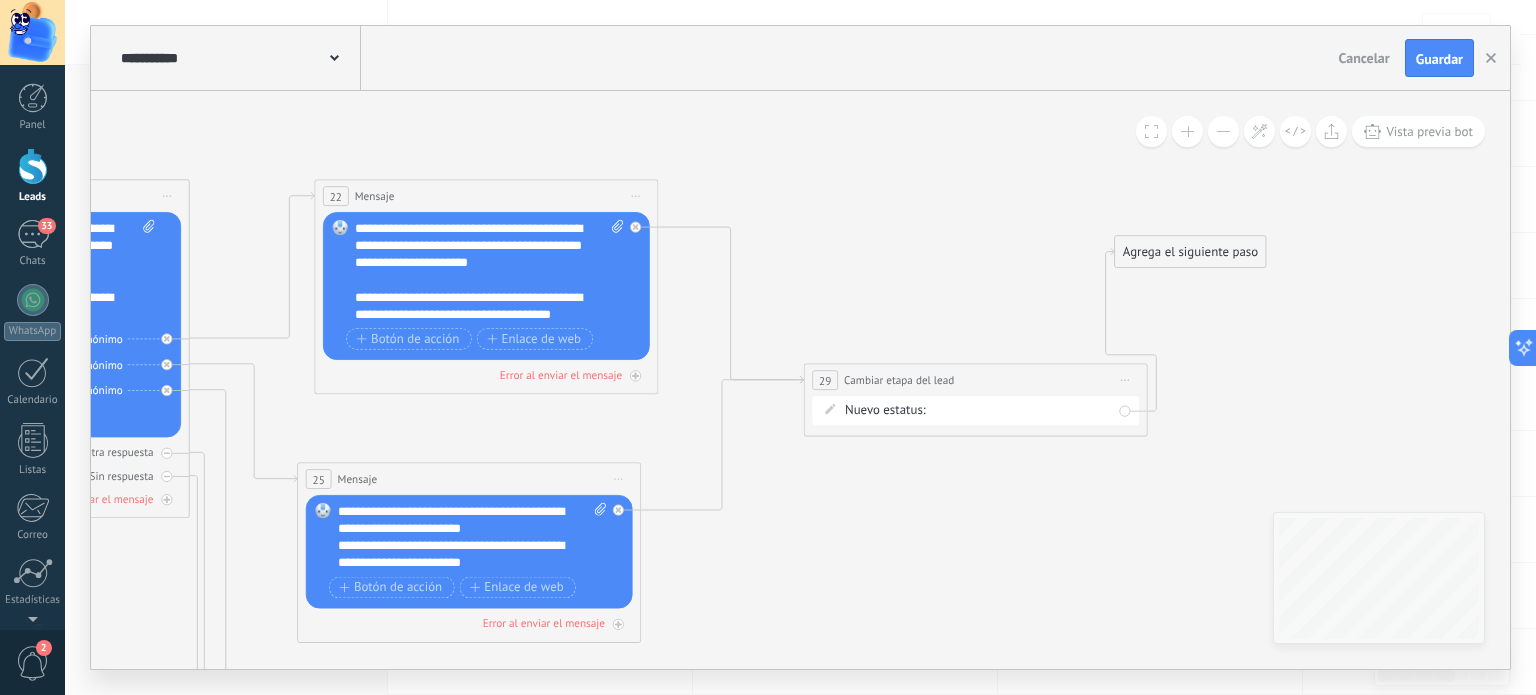 drag, startPoint x: 818, startPoint y: 148, endPoint x: 1236, endPoint y: 166, distance: 418.3874 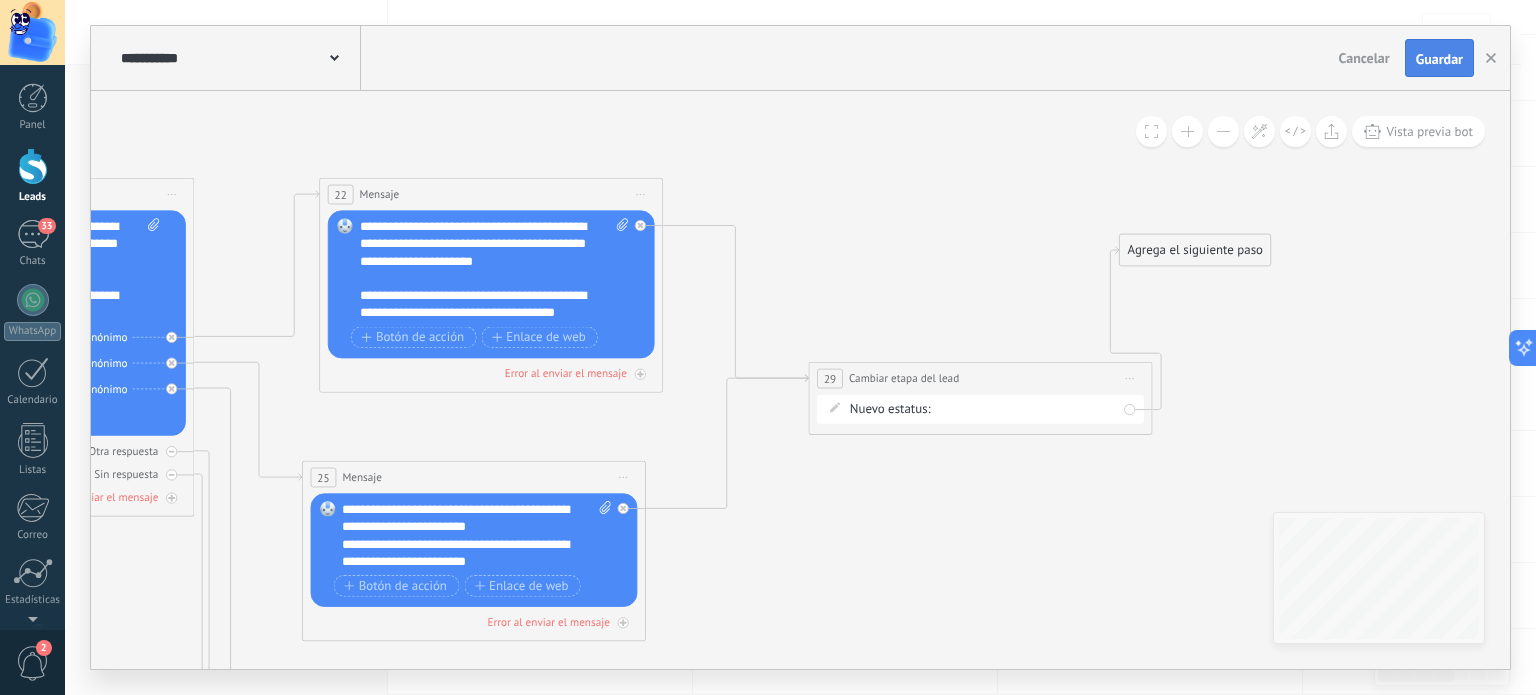 click on "Guardar" at bounding box center [1439, 59] 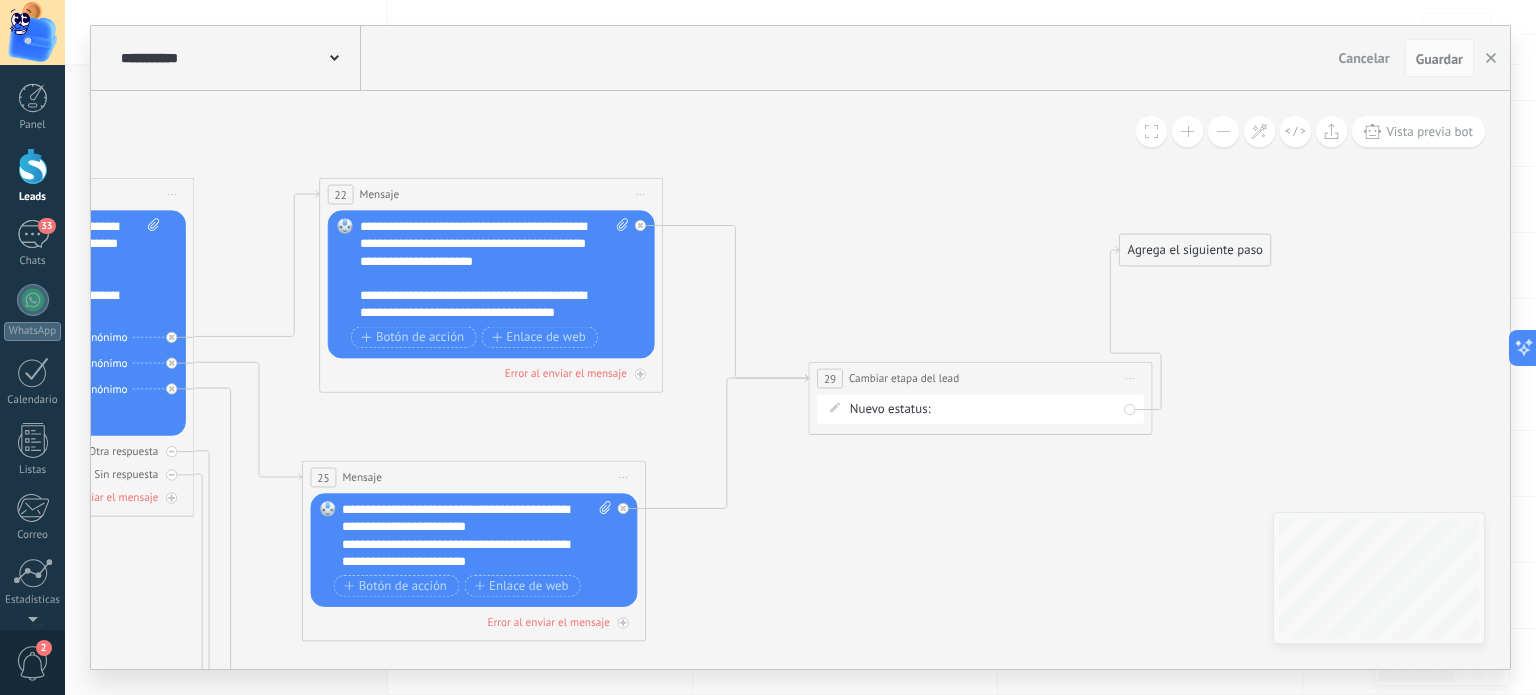 click 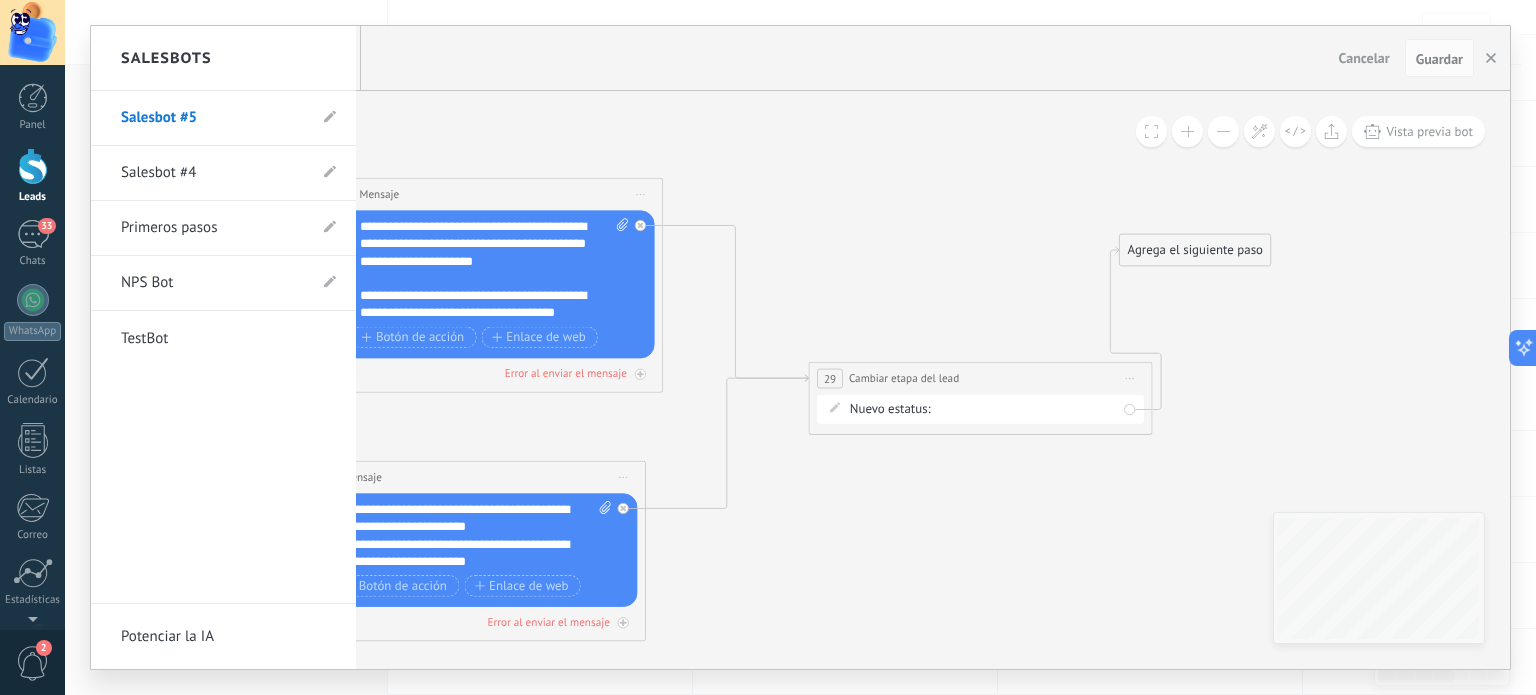 click on "Salesbot #4" at bounding box center (213, 173) 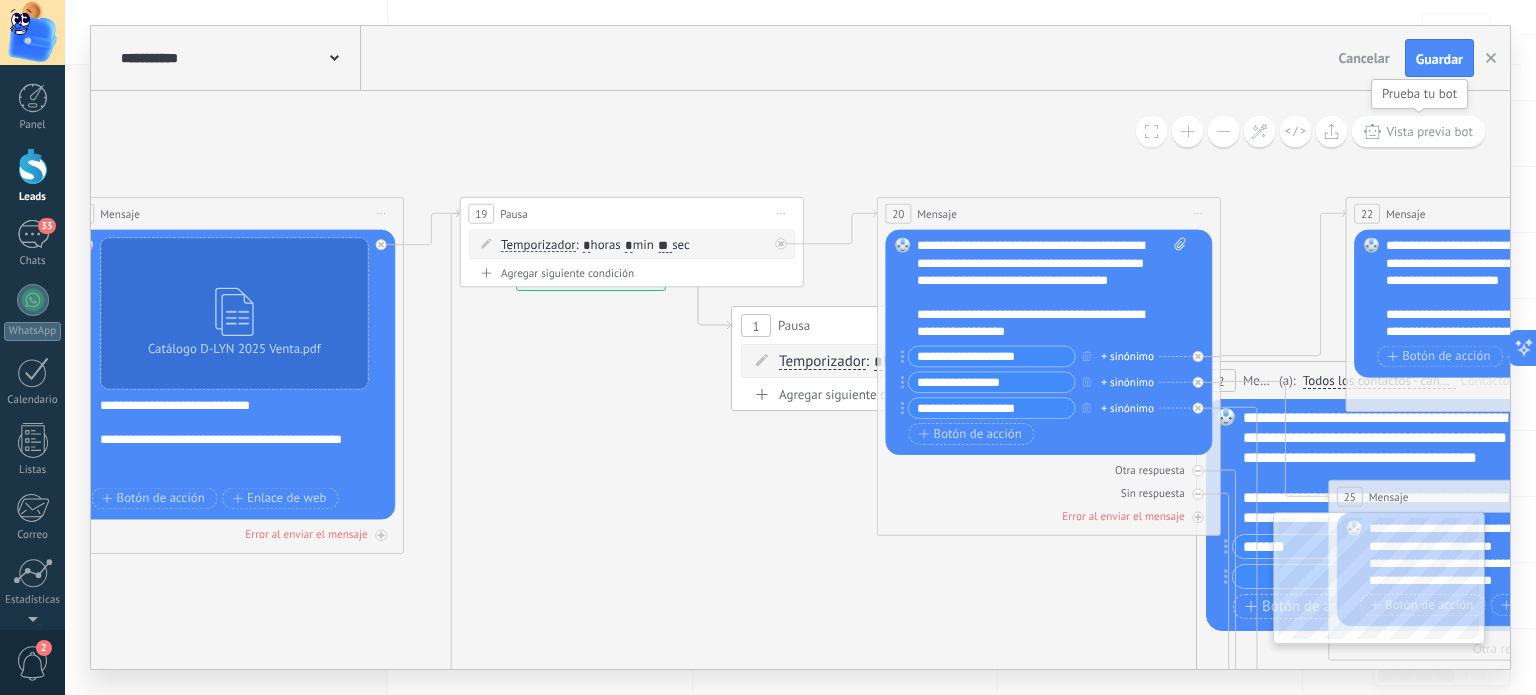 drag, startPoint x: 364, startPoint y: 119, endPoint x: 1391, endPoint y: 139, distance: 1027.1947 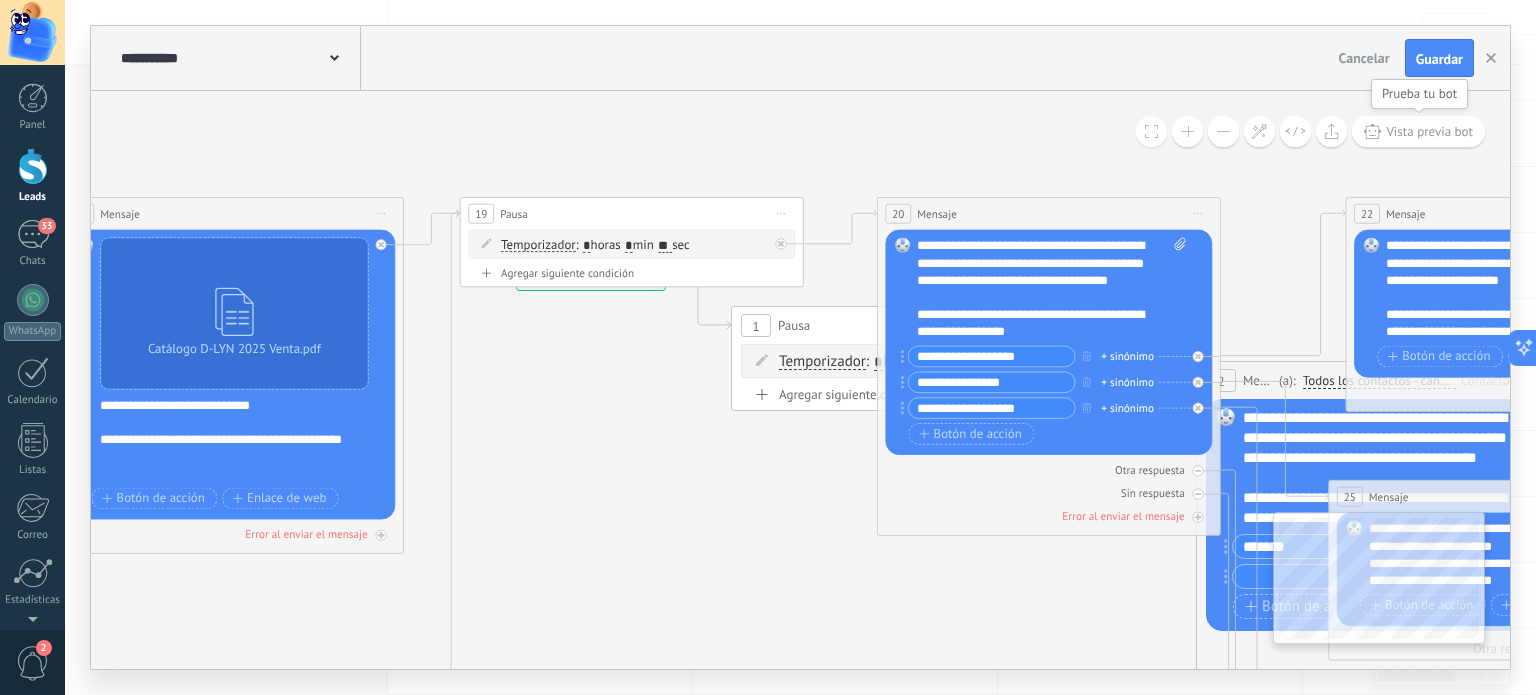 click on "**********" at bounding box center [800, 380] 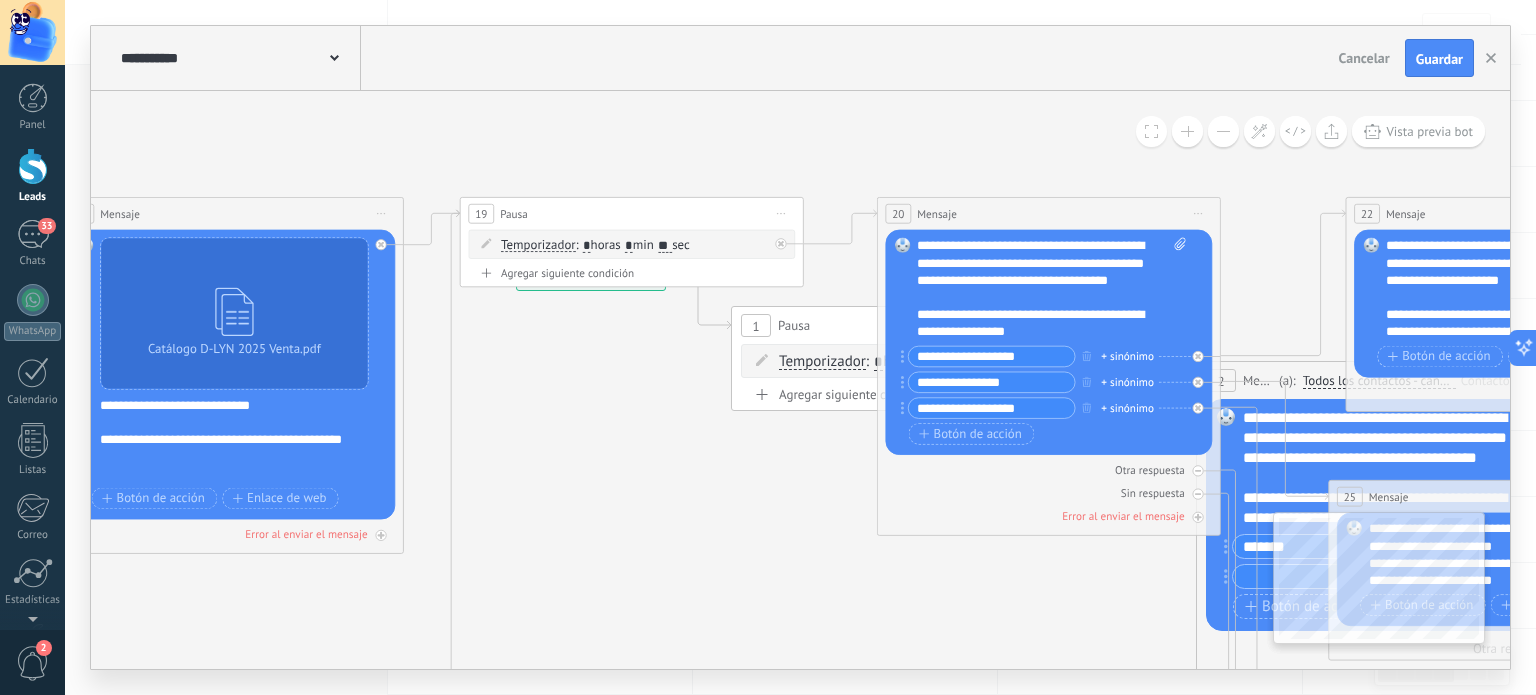 click at bounding box center (334, 56) 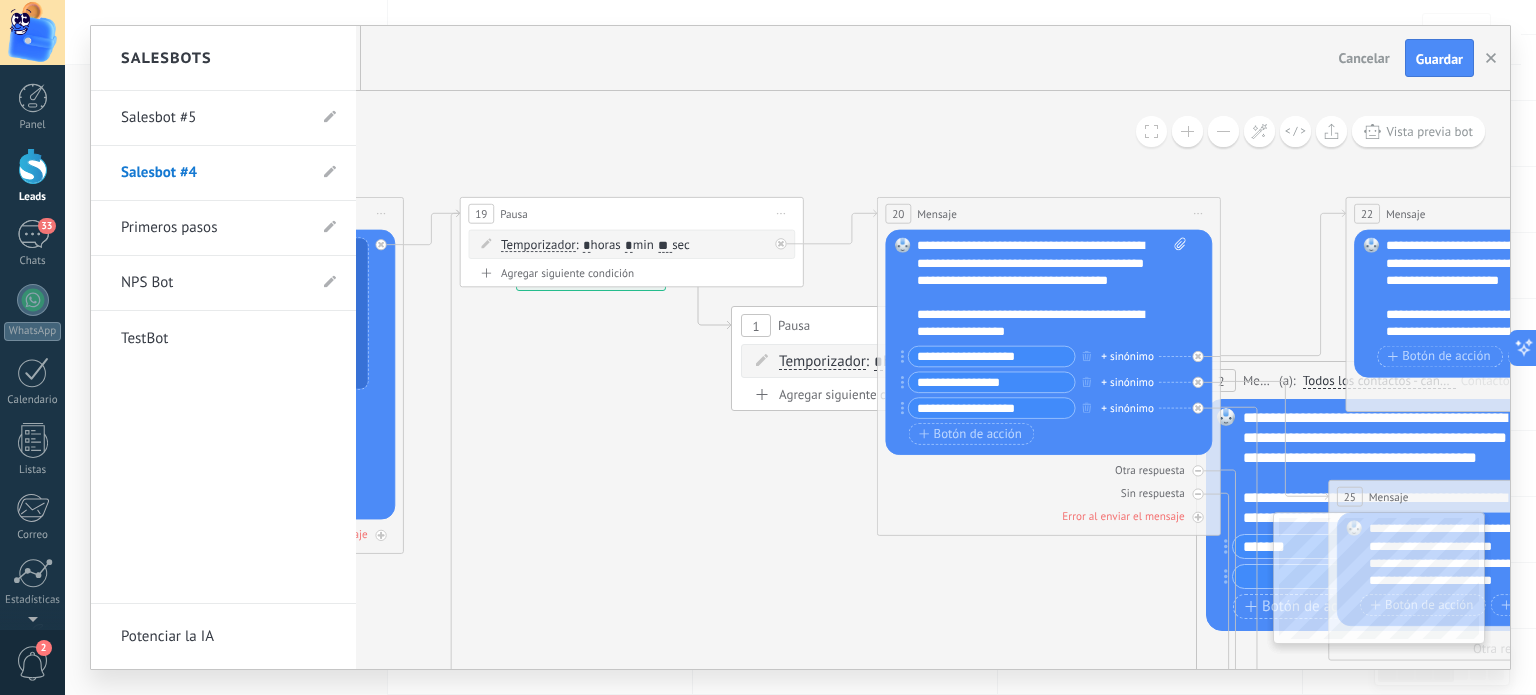 click on "Salesbot #5" at bounding box center [213, 118] 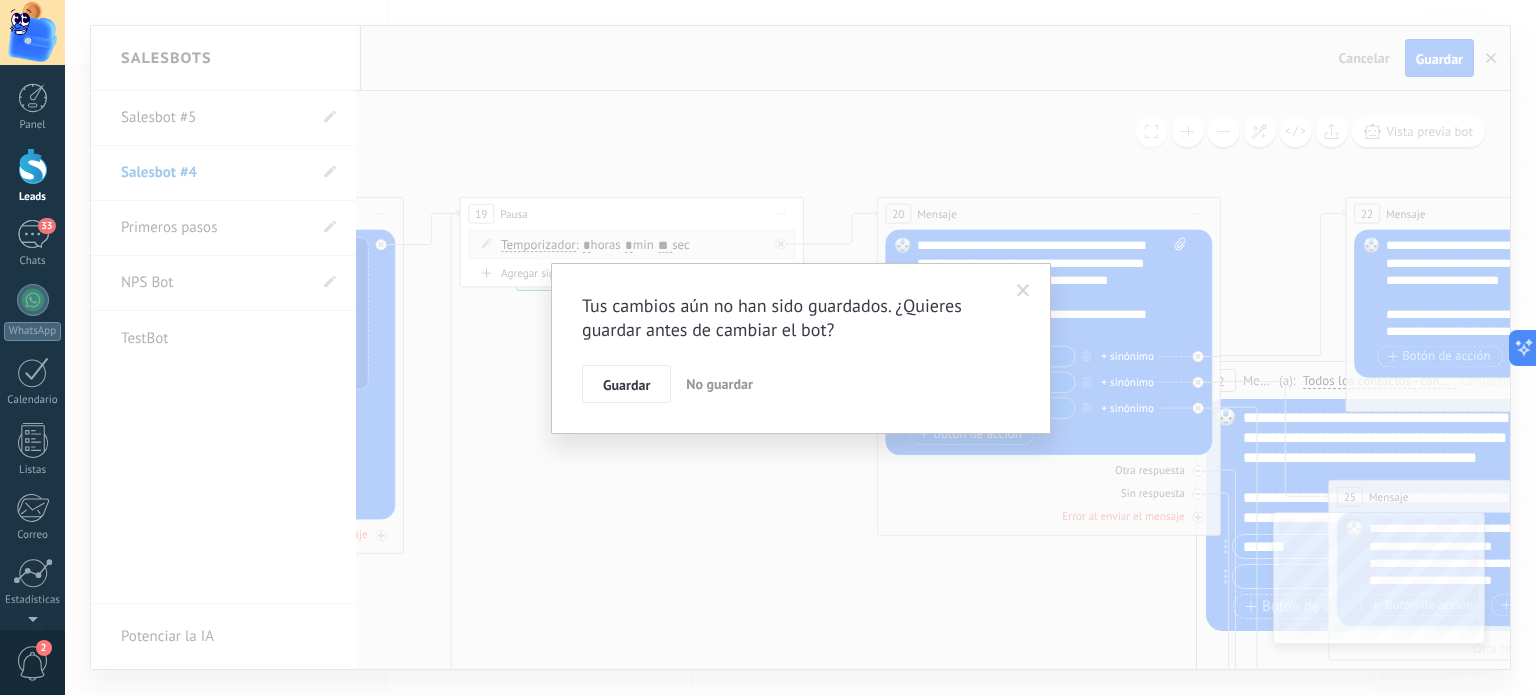 click at bounding box center (1023, 291) 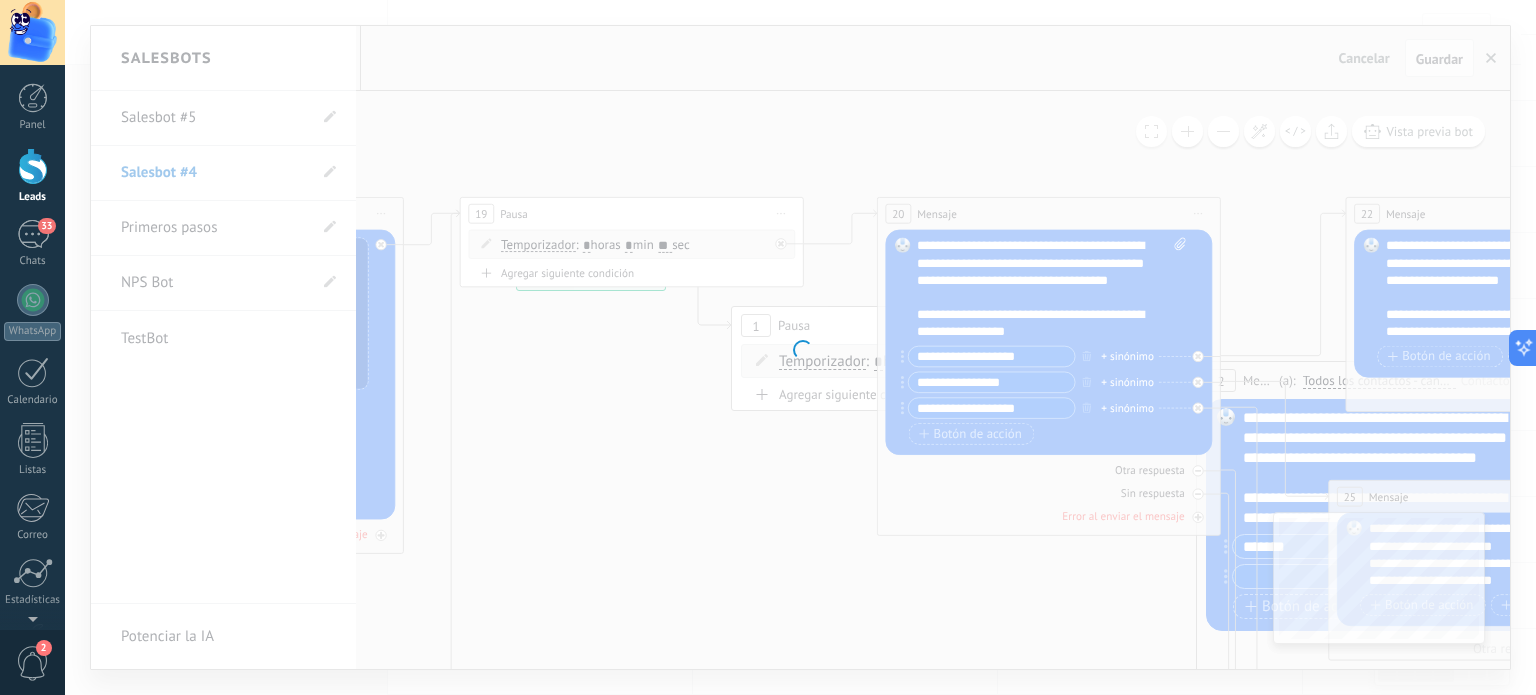 type on "**********" 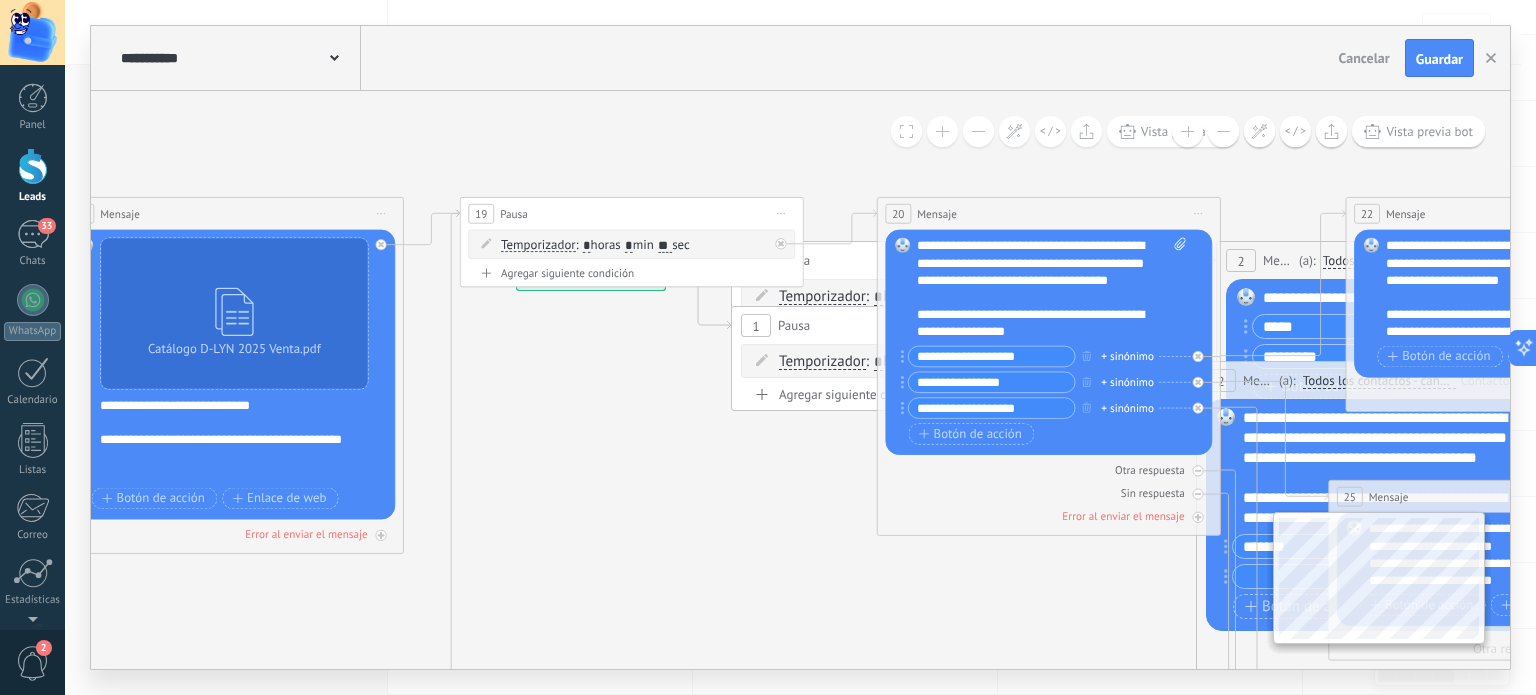 drag, startPoint x: 1448, startPoint y: 52, endPoint x: 1428, endPoint y: 64, distance: 23.323807 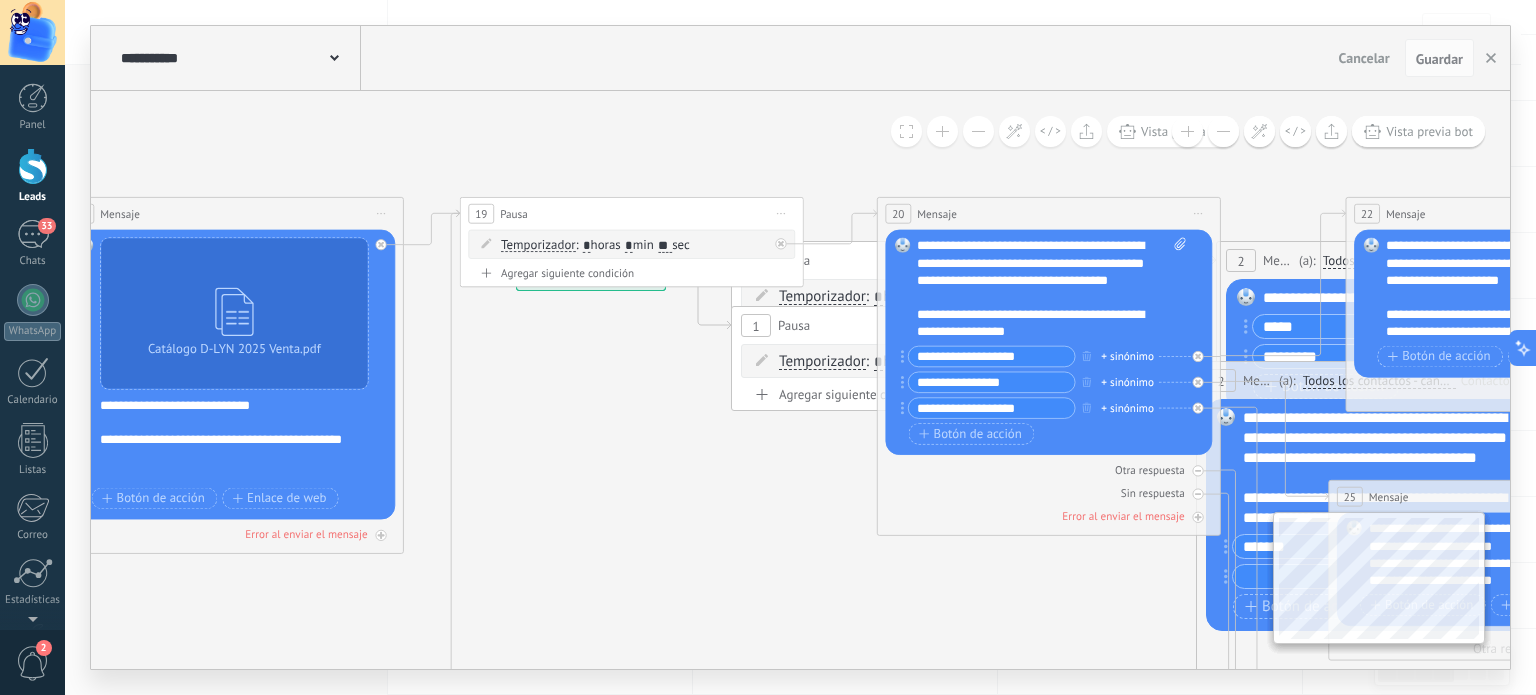 click at bounding box center [1014, 131] 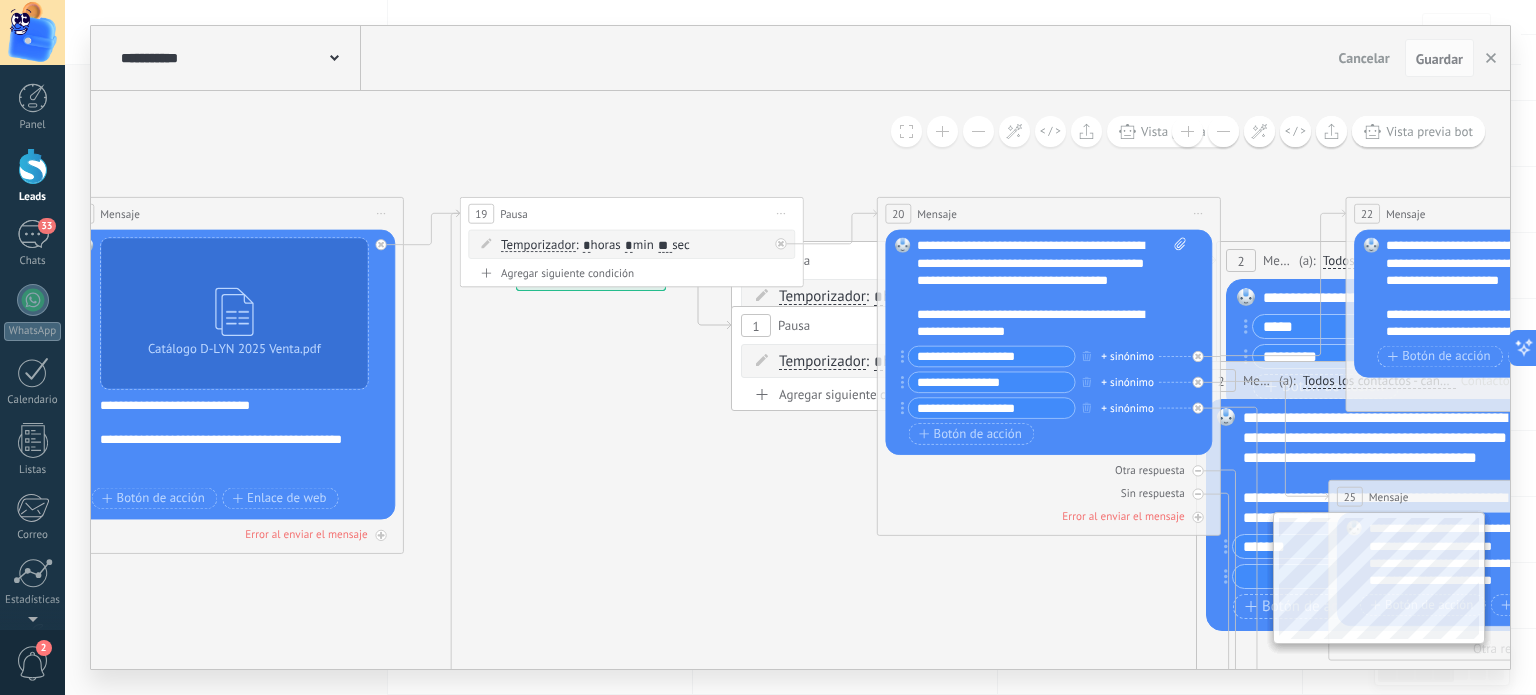 click 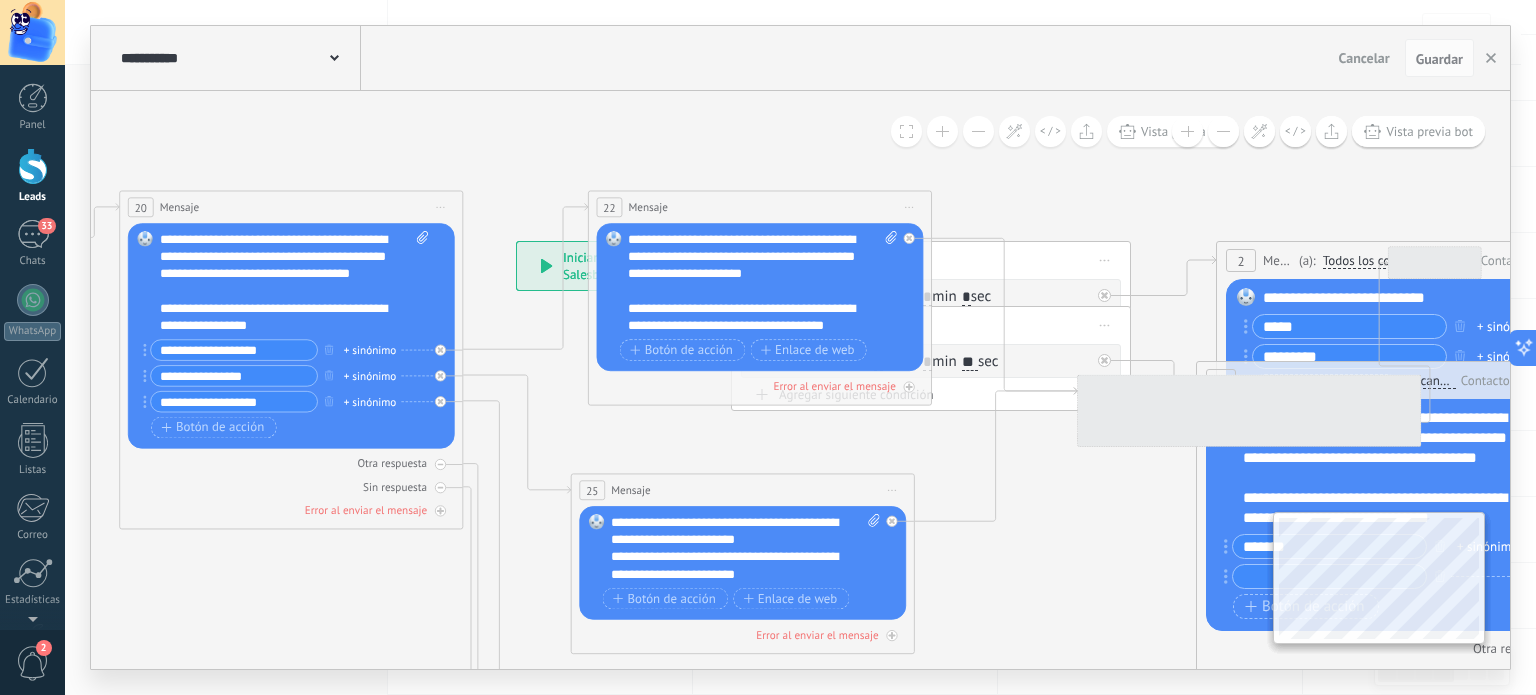 drag, startPoint x: 715, startPoint y: 146, endPoint x: 7, endPoint y: 143, distance: 708.00635 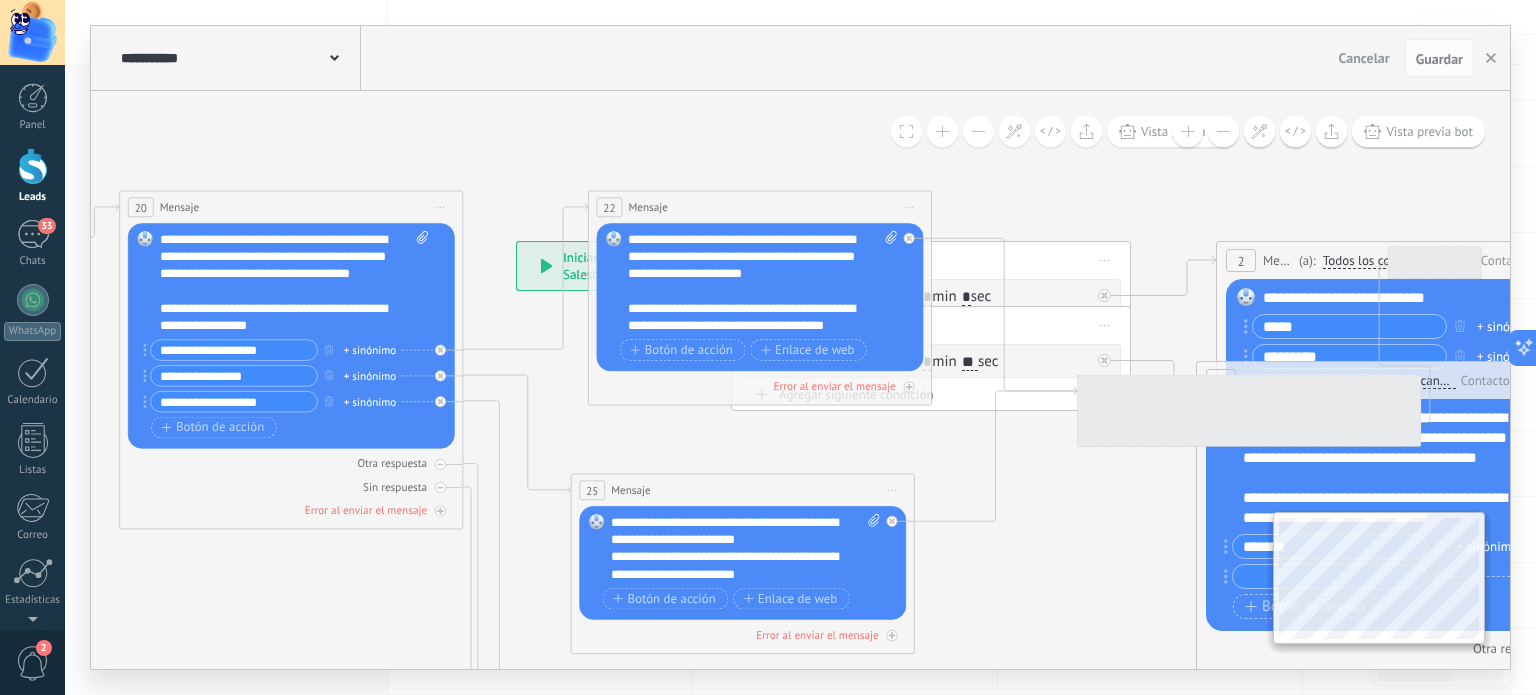 click on ".abccls-1,.abccls-2{fill-rule:evenodd}.abccls-2{fill:#fff} .abfcls-1{fill:none}.abfcls-2{fill:#fff} .abncls-1{isolation:isolate}.abncls-2{opacity:.06}.abncls-2,.abncls-3,.abncls-6{mix-blend-mode:multiply}.abncls-3{opacity:.15}.abncls-4,.abncls-8{fill:#fff}.abncls-5{fill:url(#abnlinear-gradient)}.abncls-6{opacity:.04}.abncls-7{fill:url(#abnlinear-gradient-2)}.abncls-8{fill-rule:evenodd} .abqst0{fill:#ffa200} .abwcls-1{fill:#252525} .cls-1{isolation:isolate} .acicls-1{fill:none} .aclcls-1{fill:#232323} .acnst0{display:none} .addcls-1,.addcls-2{fill:none;stroke-miterlimit:10}.addcls-1{stroke:#dfe0e5}.addcls-2{stroke:#a1a7ab} .adecls-1,.adecls-2{fill:none;stroke-miterlimit:10}.adecls-1{stroke:#dfe0e5}.adecls-2{stroke:#a1a7ab} .adqcls-1{fill:#8591a5;fill-rule:evenodd} .aeccls-1{fill:#5c9f37} .aeecls-1{fill:#f86161} .aejcls-1{fill:#8591a5;fill-rule:evenodd} .aekcls-1{fill-rule:evenodd} .aelcls-1{fill-rule:evenodd;fill:currentColor} .aemcls-1{fill-rule:evenodd;fill:currentColor} .aencls-2{fill:#f86161;opacity:.3}" at bounding box center [768, 147] 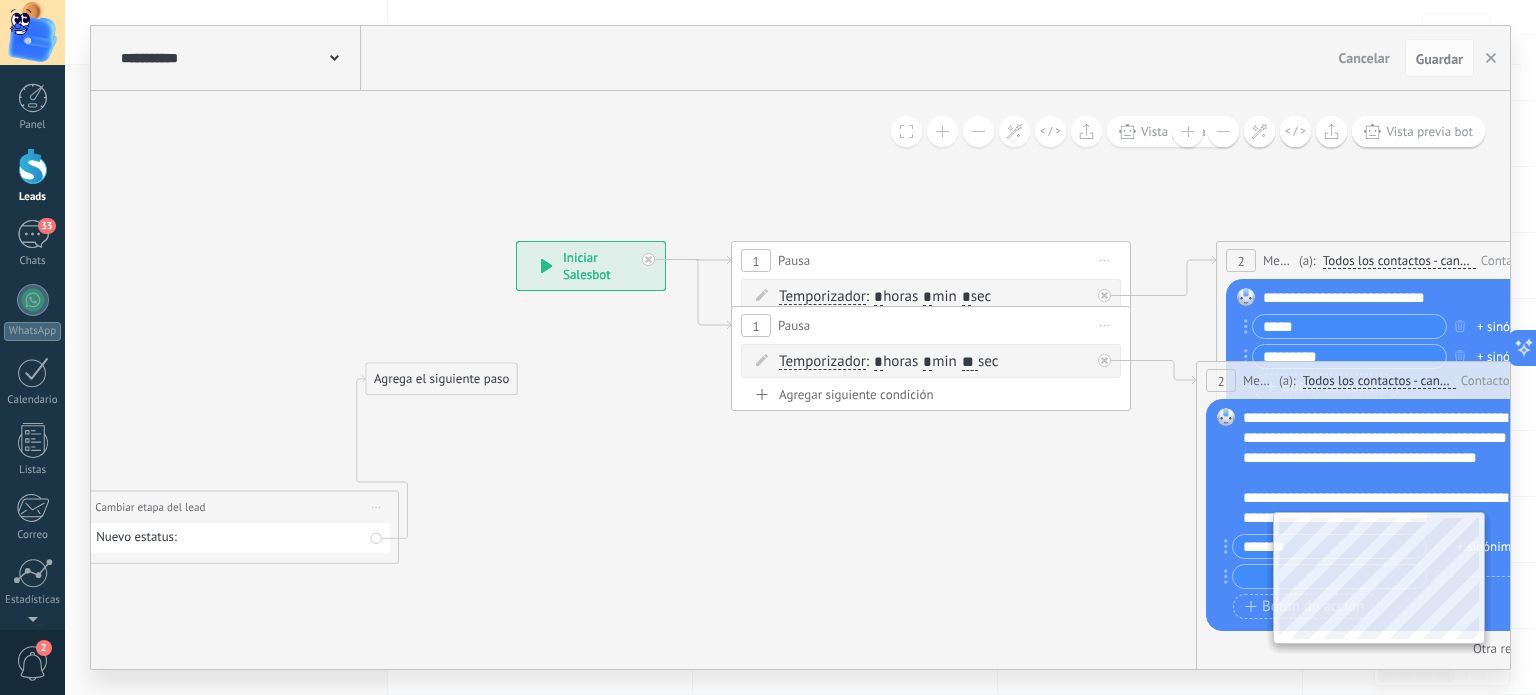 drag, startPoint x: 1113, startPoint y: 542, endPoint x: 126, endPoint y: 658, distance: 993.7932 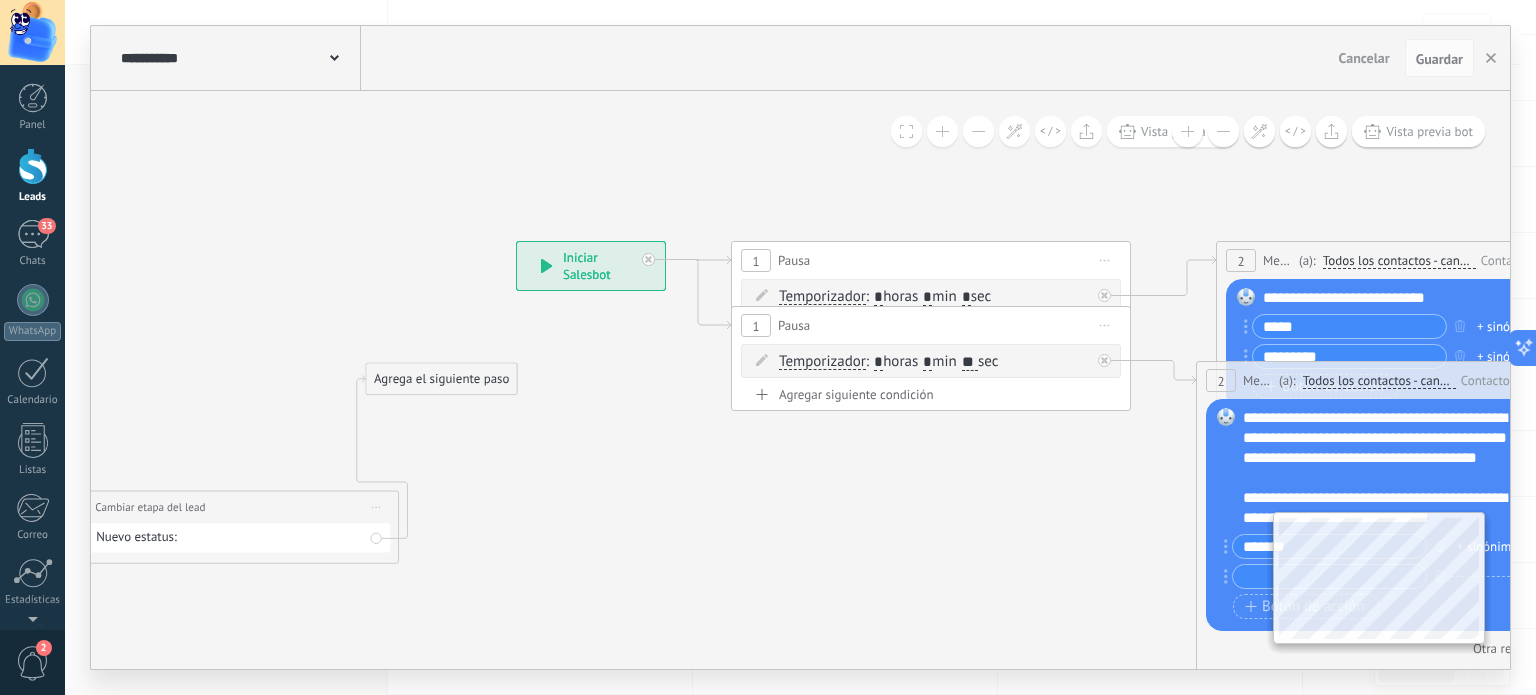 click 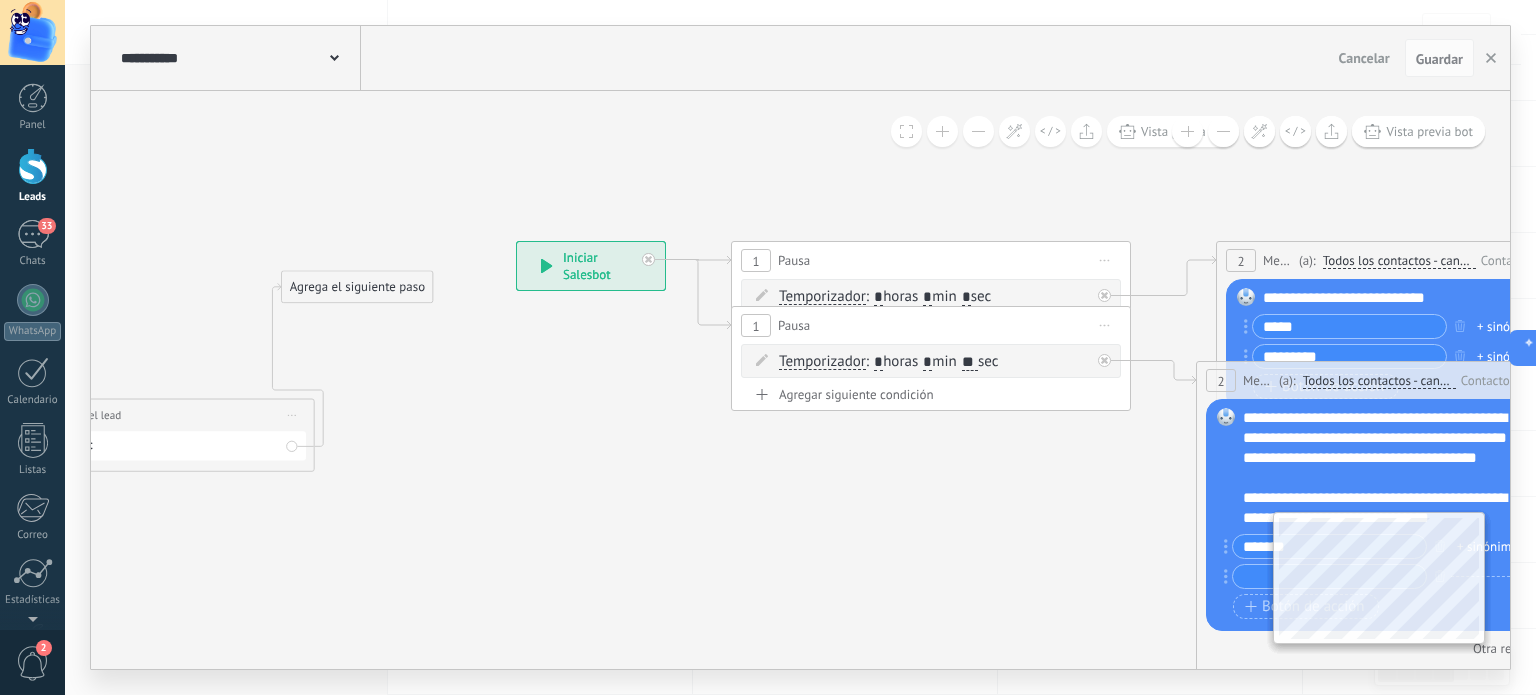 drag, startPoint x: 756, startPoint y: 582, endPoint x: 366, endPoint y: 498, distance: 398.9436 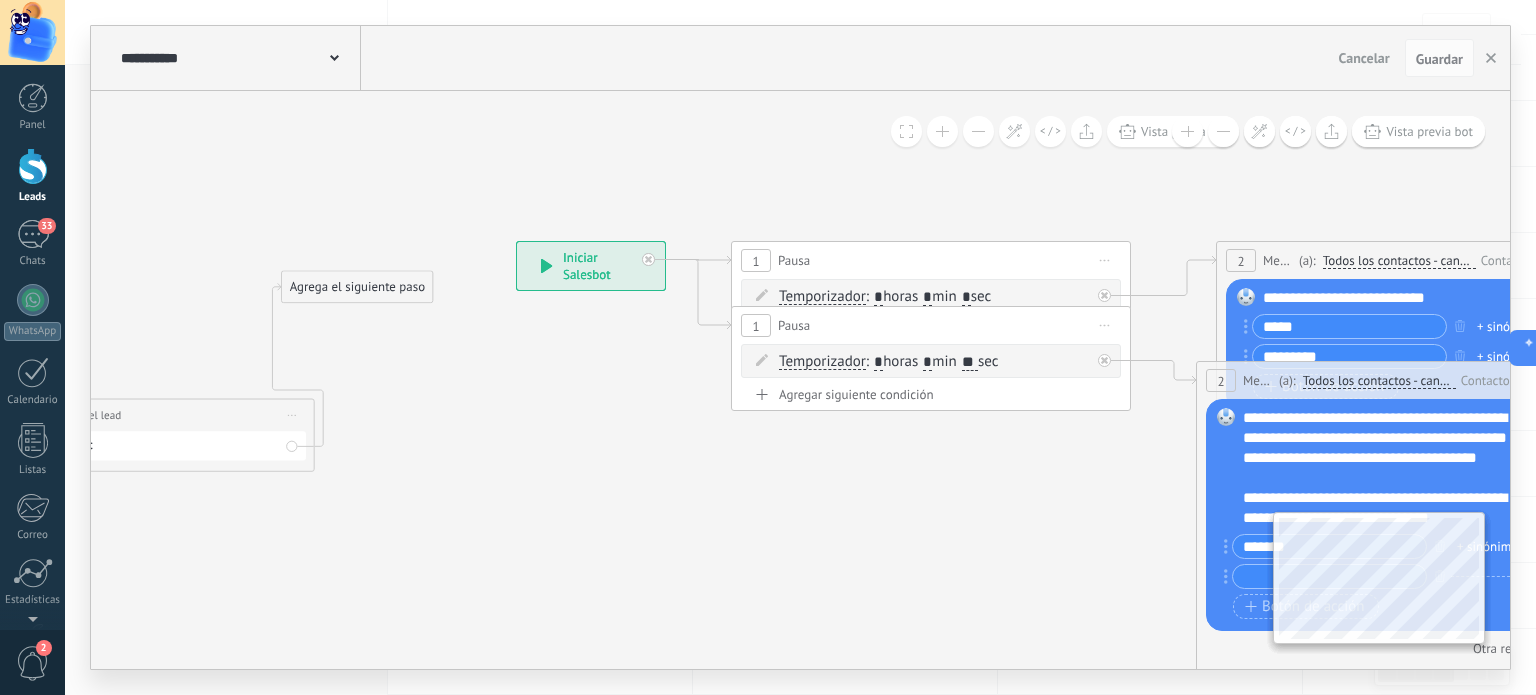 click 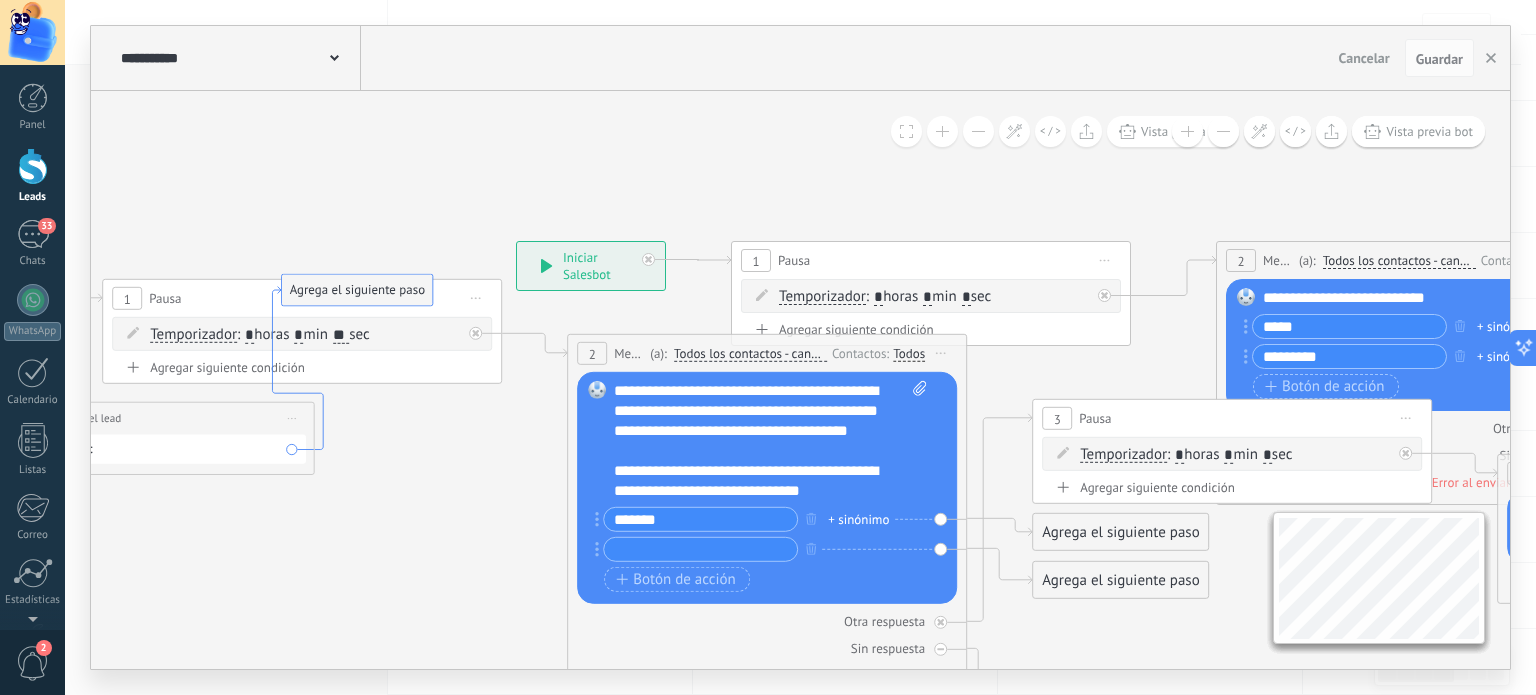 drag, startPoint x: 928, startPoint y: 446, endPoint x: 324, endPoint y: 448, distance: 604.0033 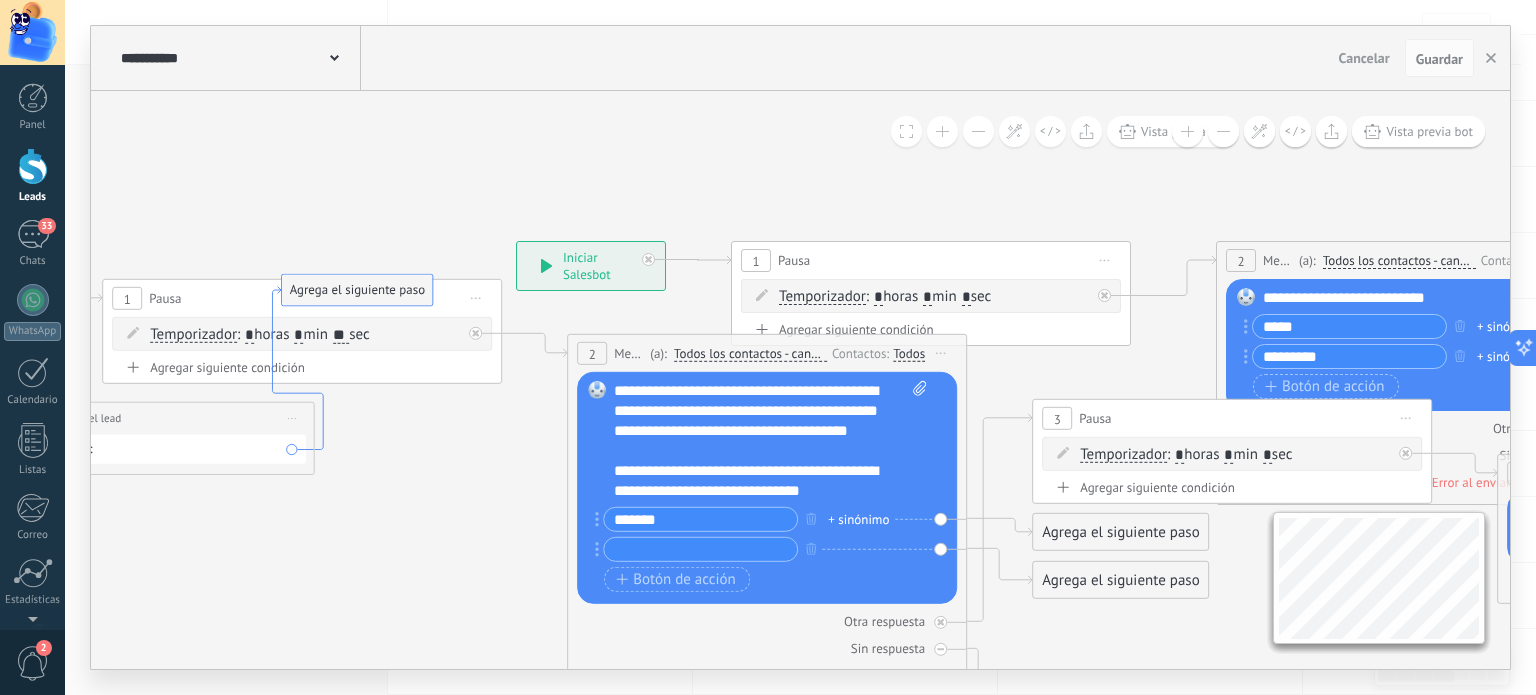 click on "**********" at bounding box center [800, 380] 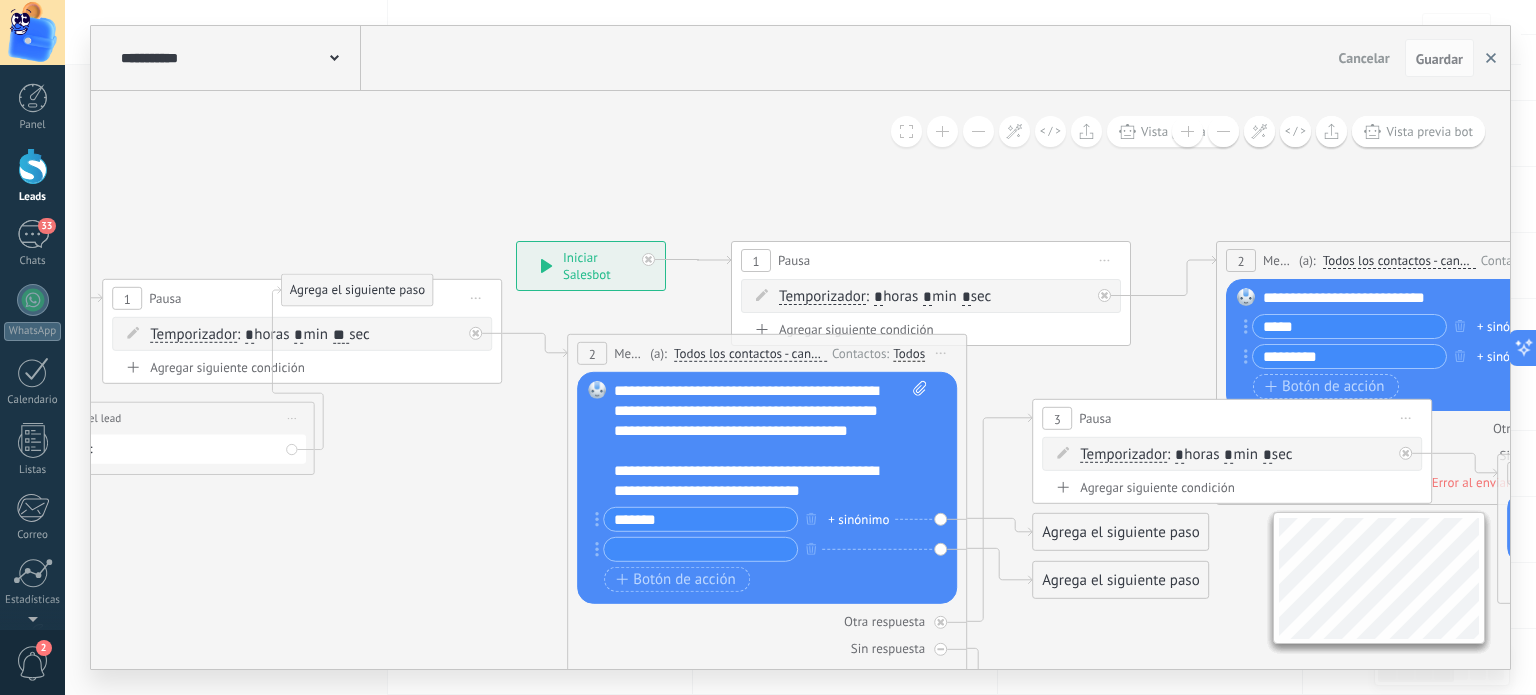 click 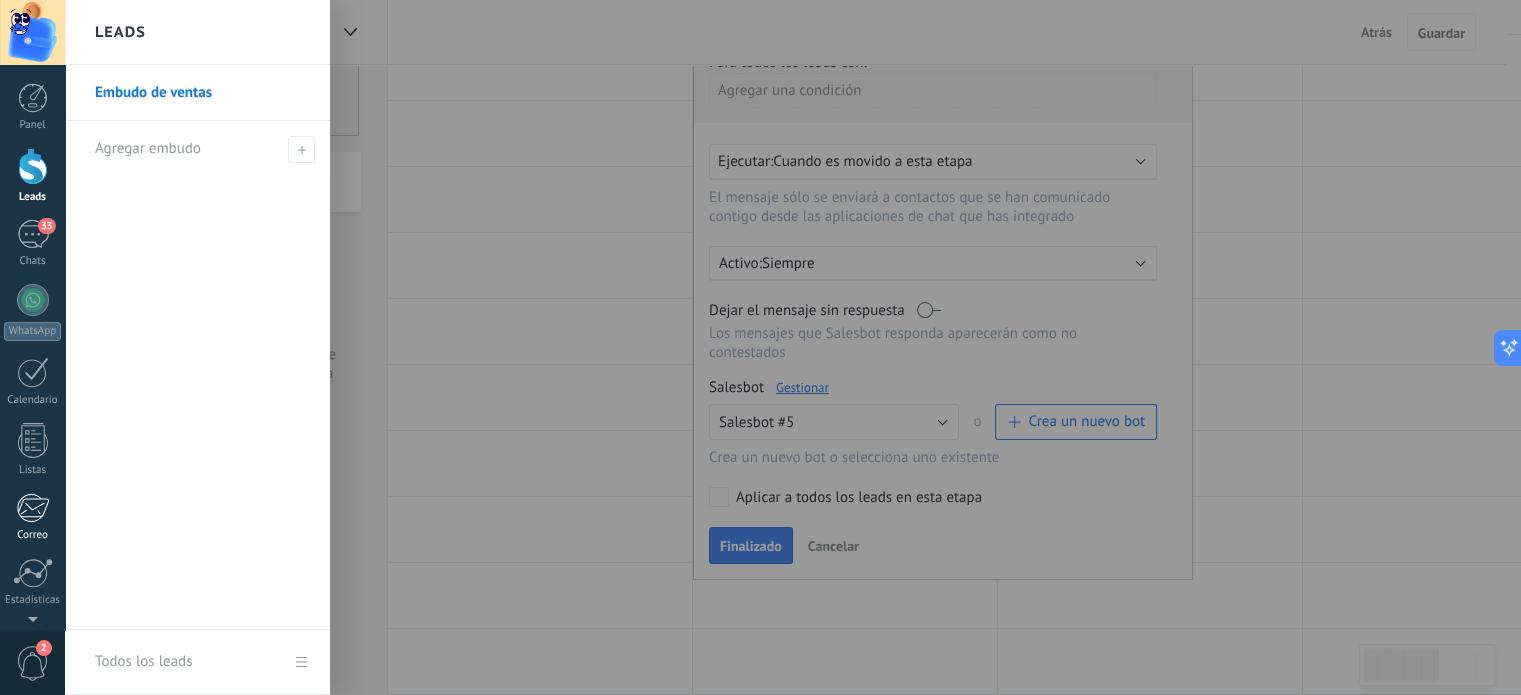 click at bounding box center [32, 508] 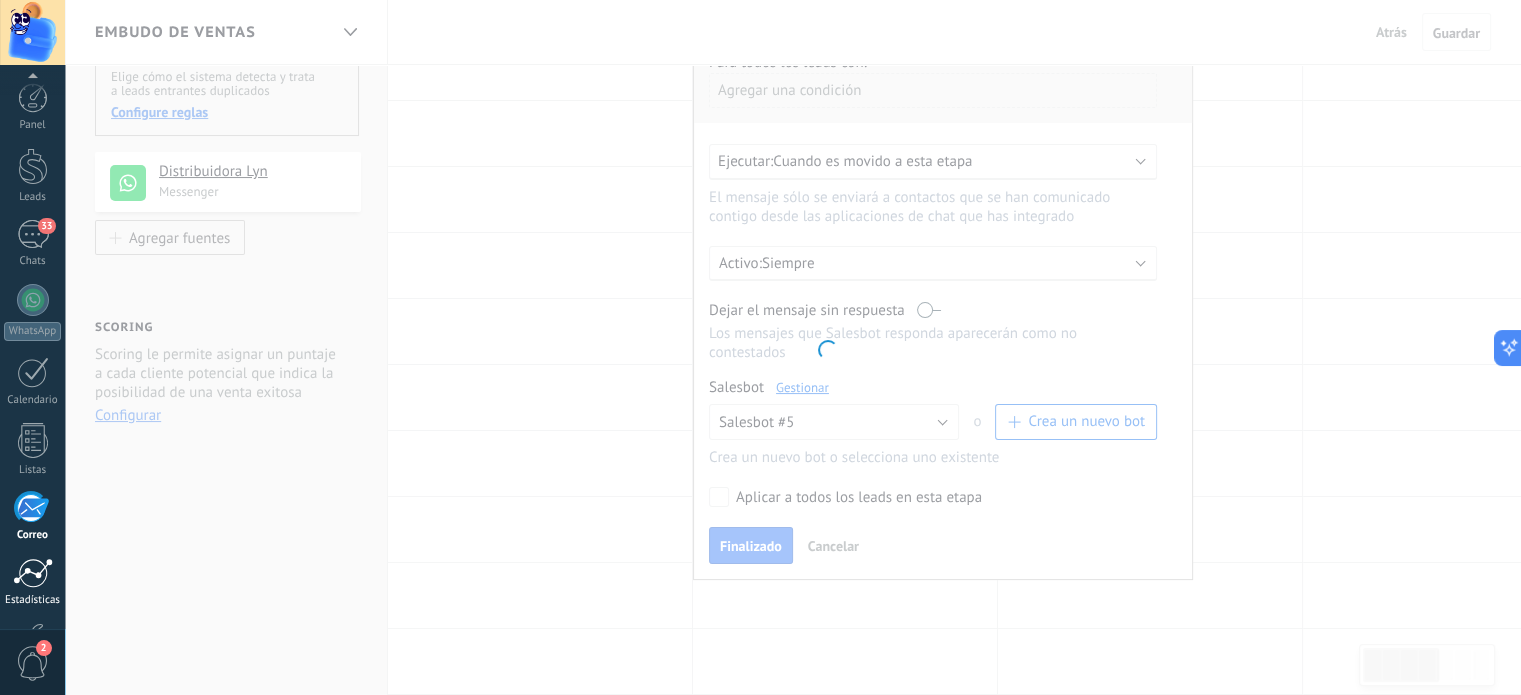 scroll, scrollTop: 136, scrollLeft: 0, axis: vertical 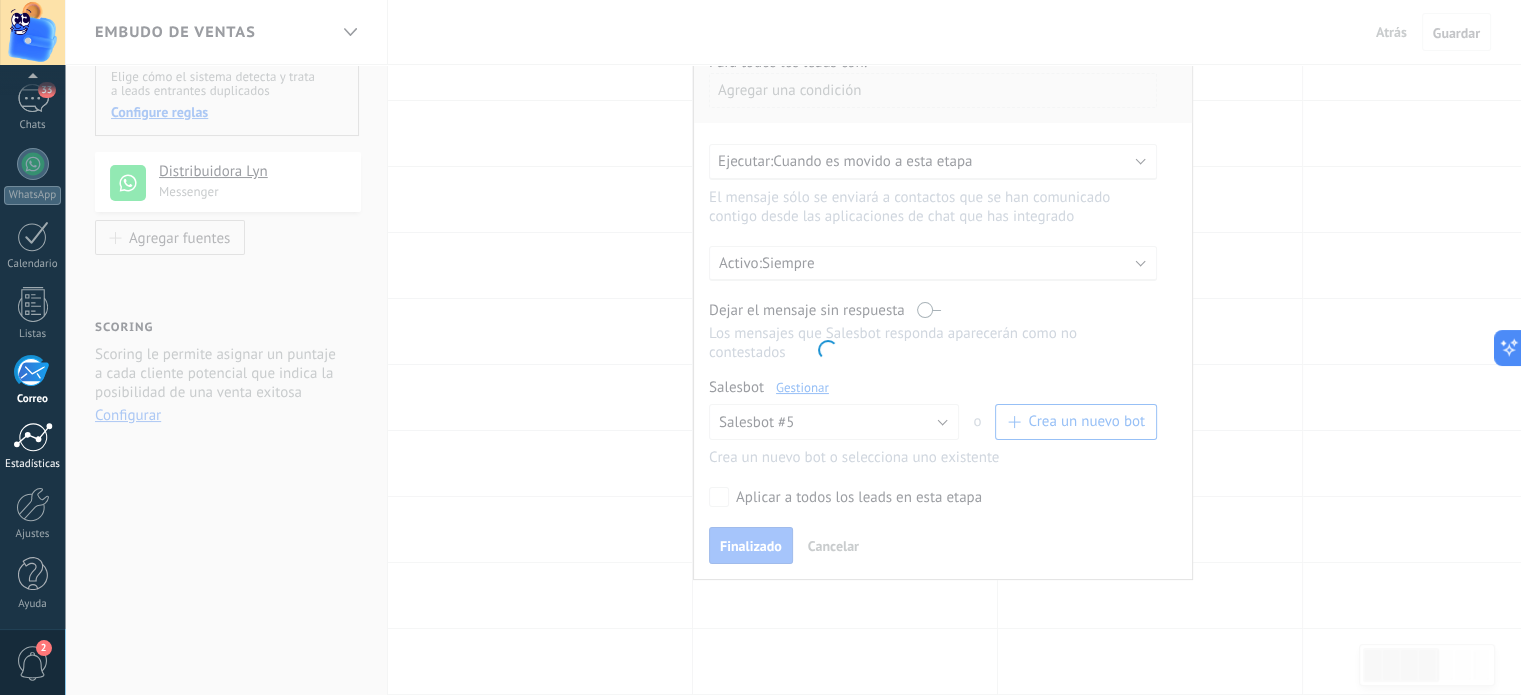 click at bounding box center [33, 437] 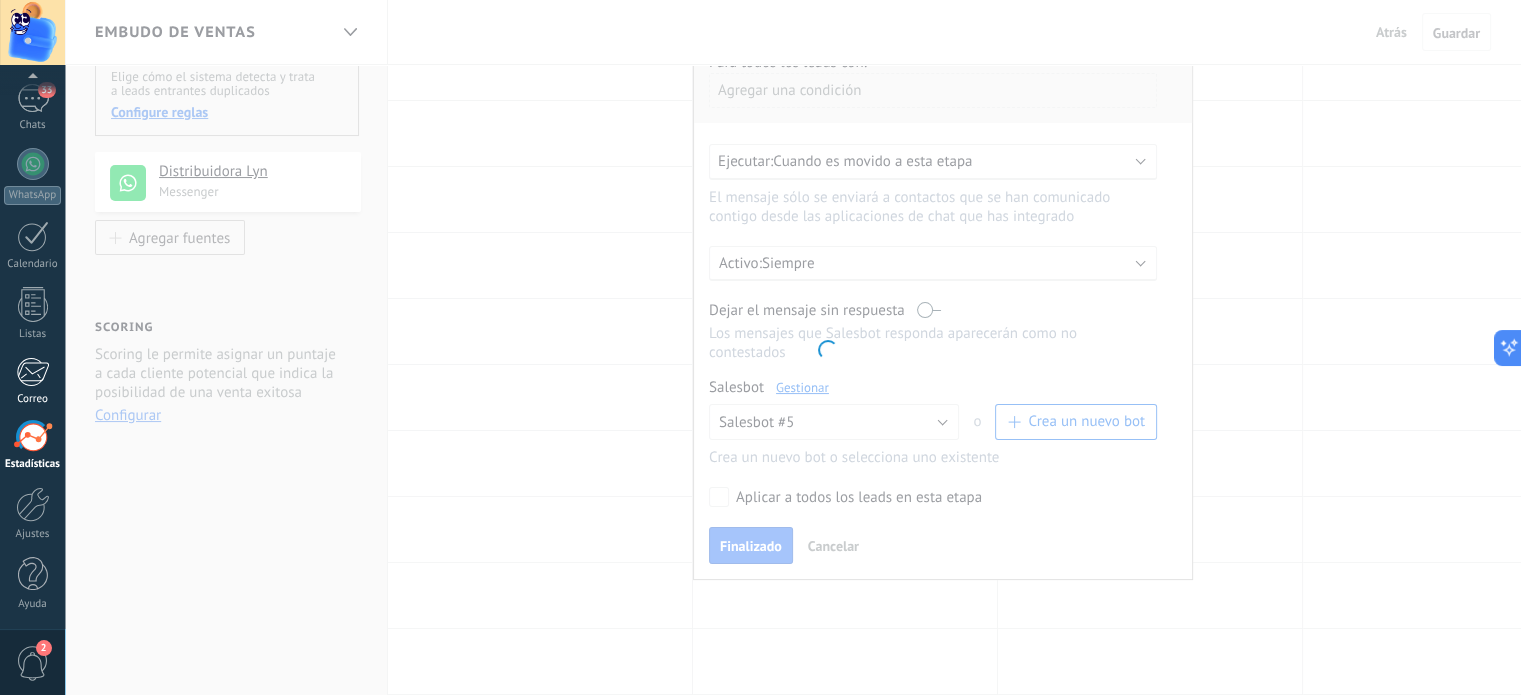 click at bounding box center [32, 372] 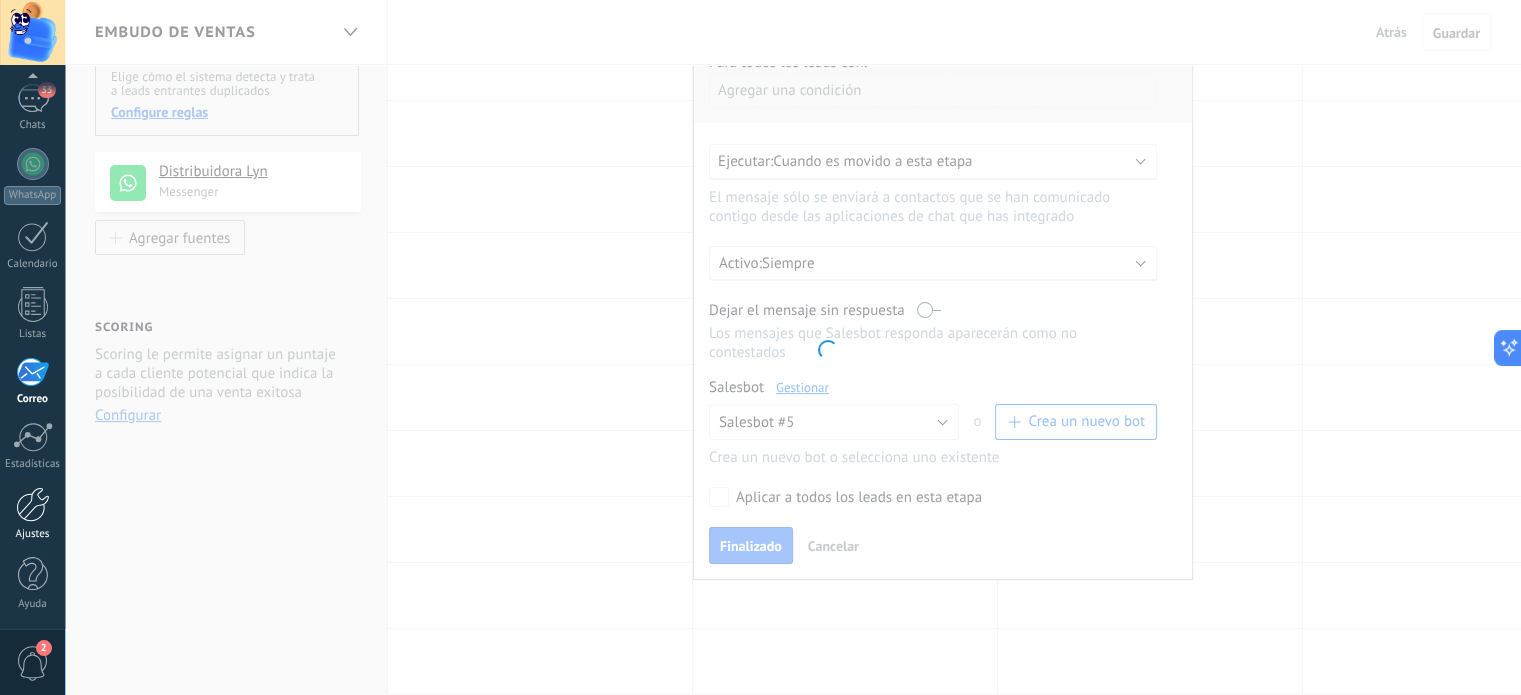 click at bounding box center [33, 504] 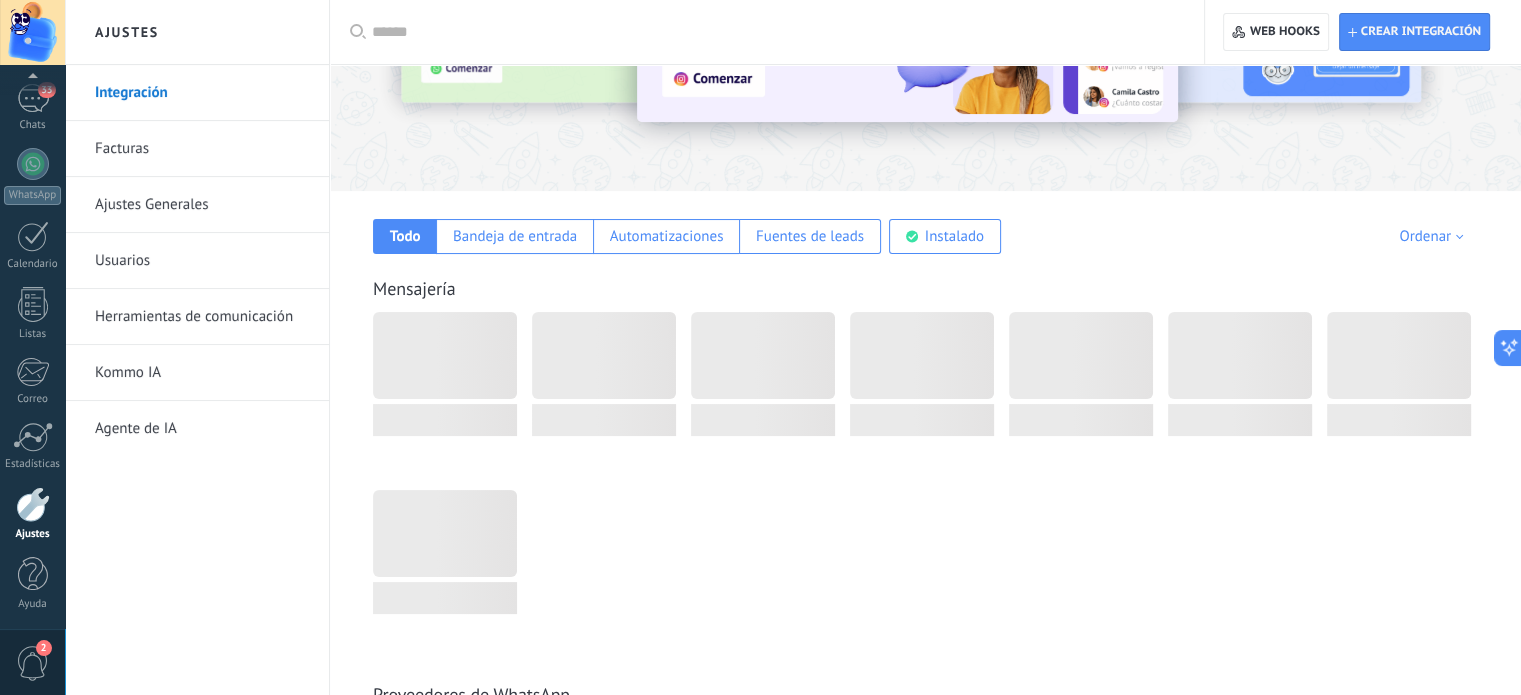 scroll, scrollTop: 0, scrollLeft: 0, axis: both 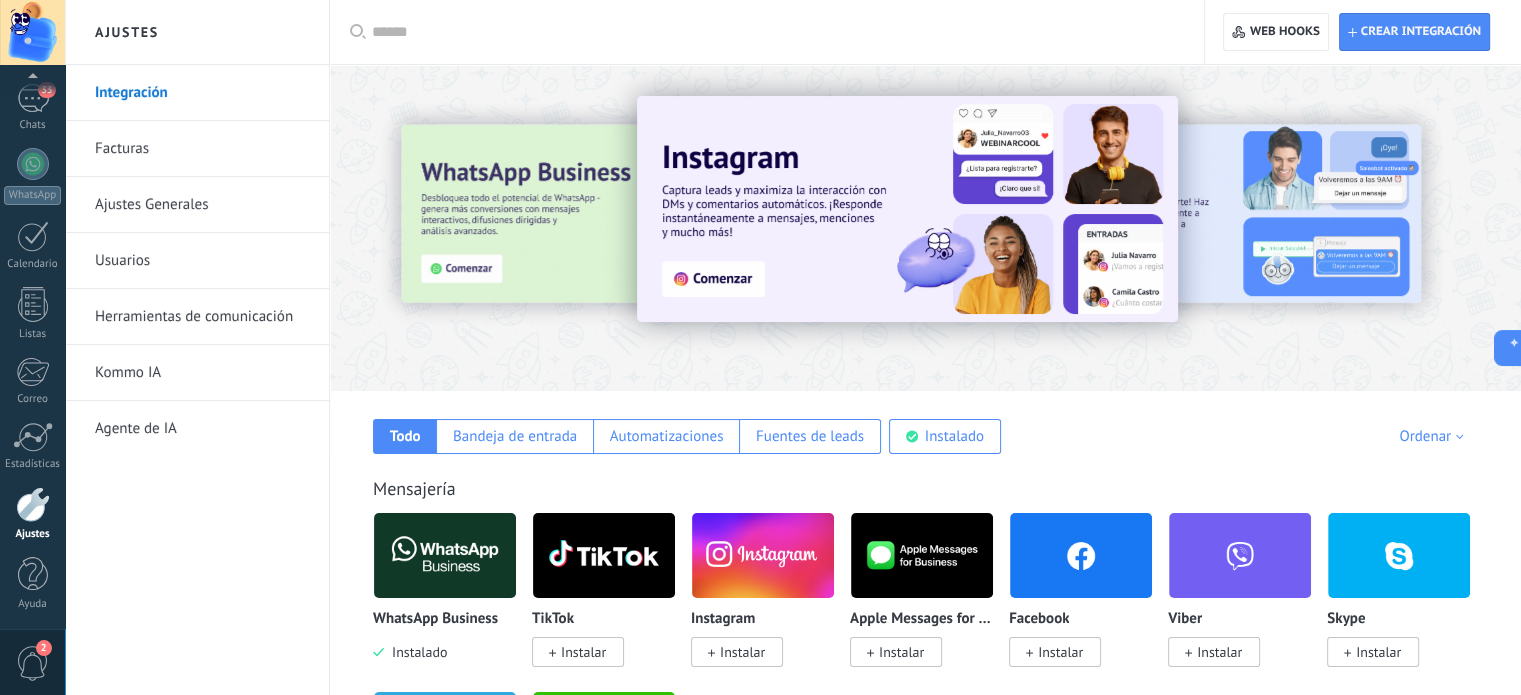 click on "Herramientas de comunicación" at bounding box center (202, 317) 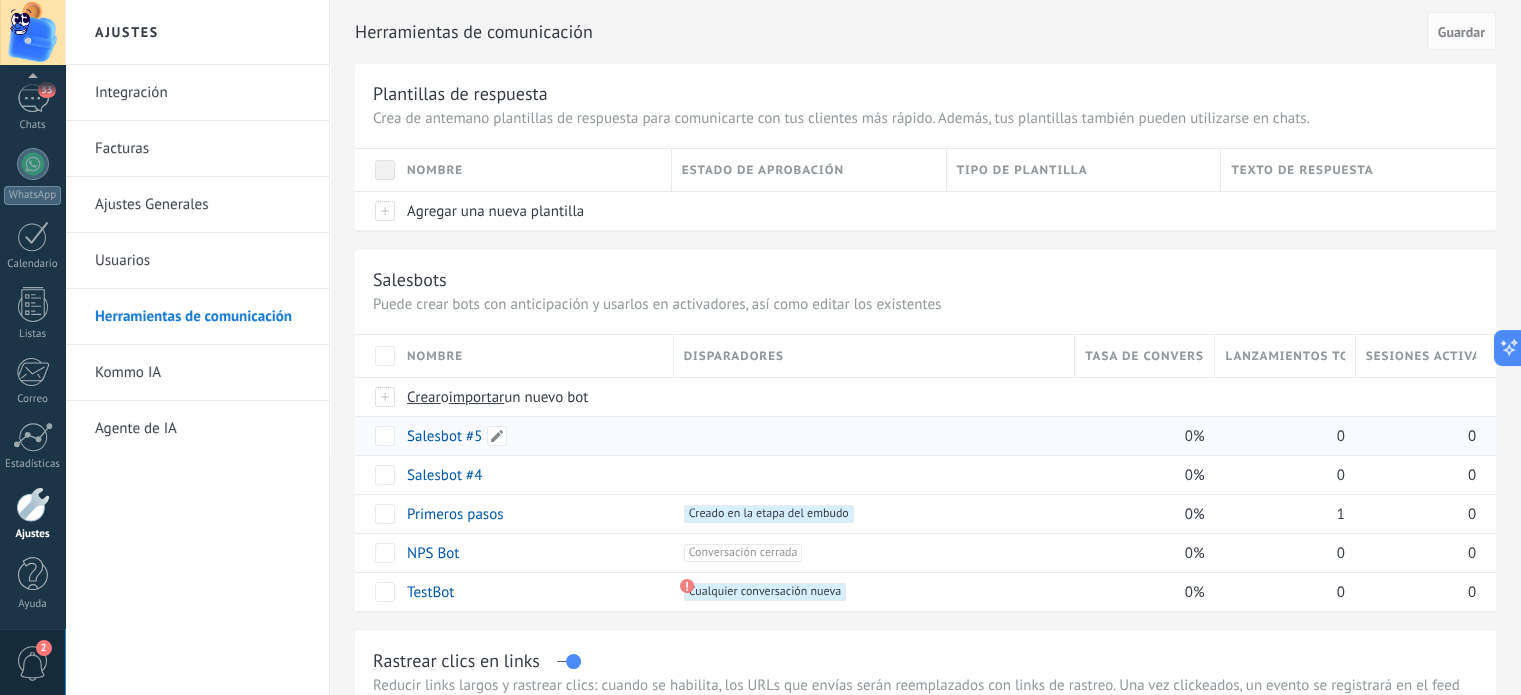 click on "Salesbot #5" at bounding box center [444, 436] 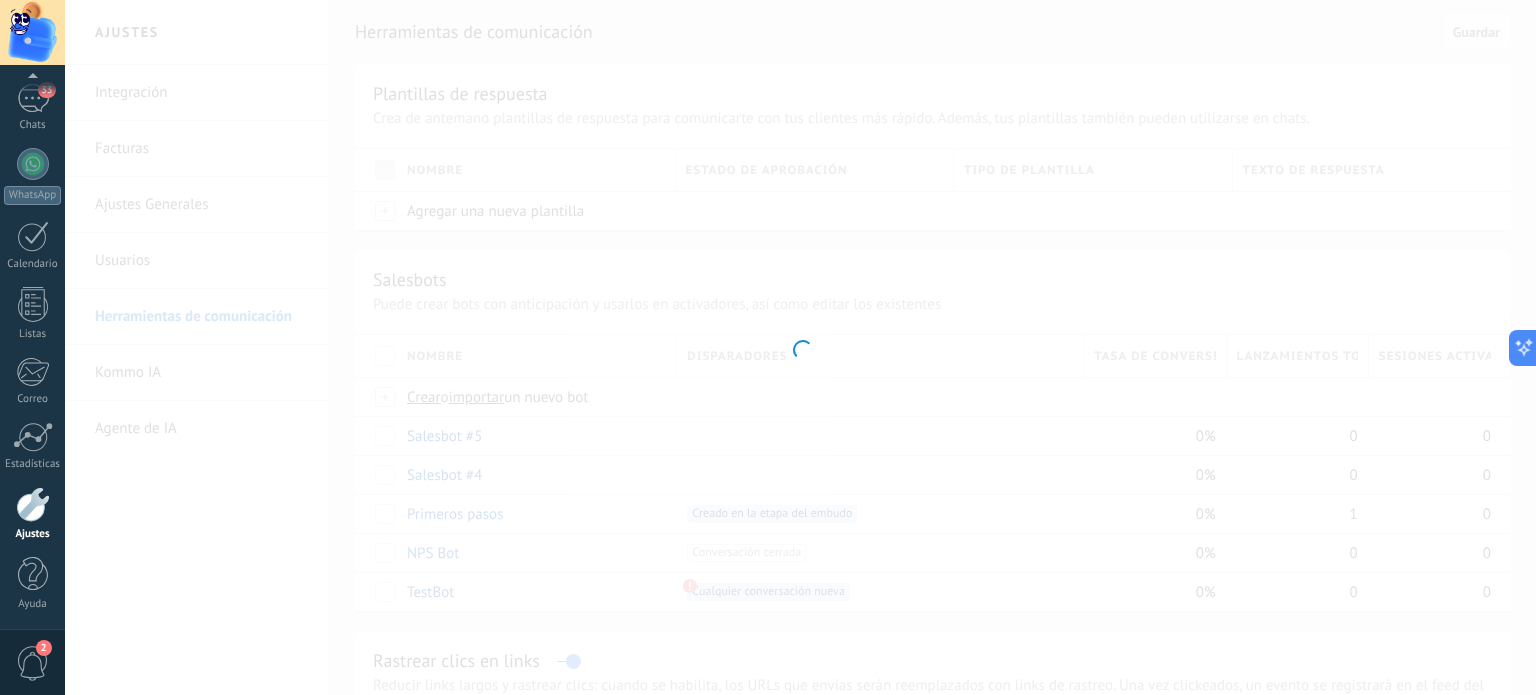 type on "**********" 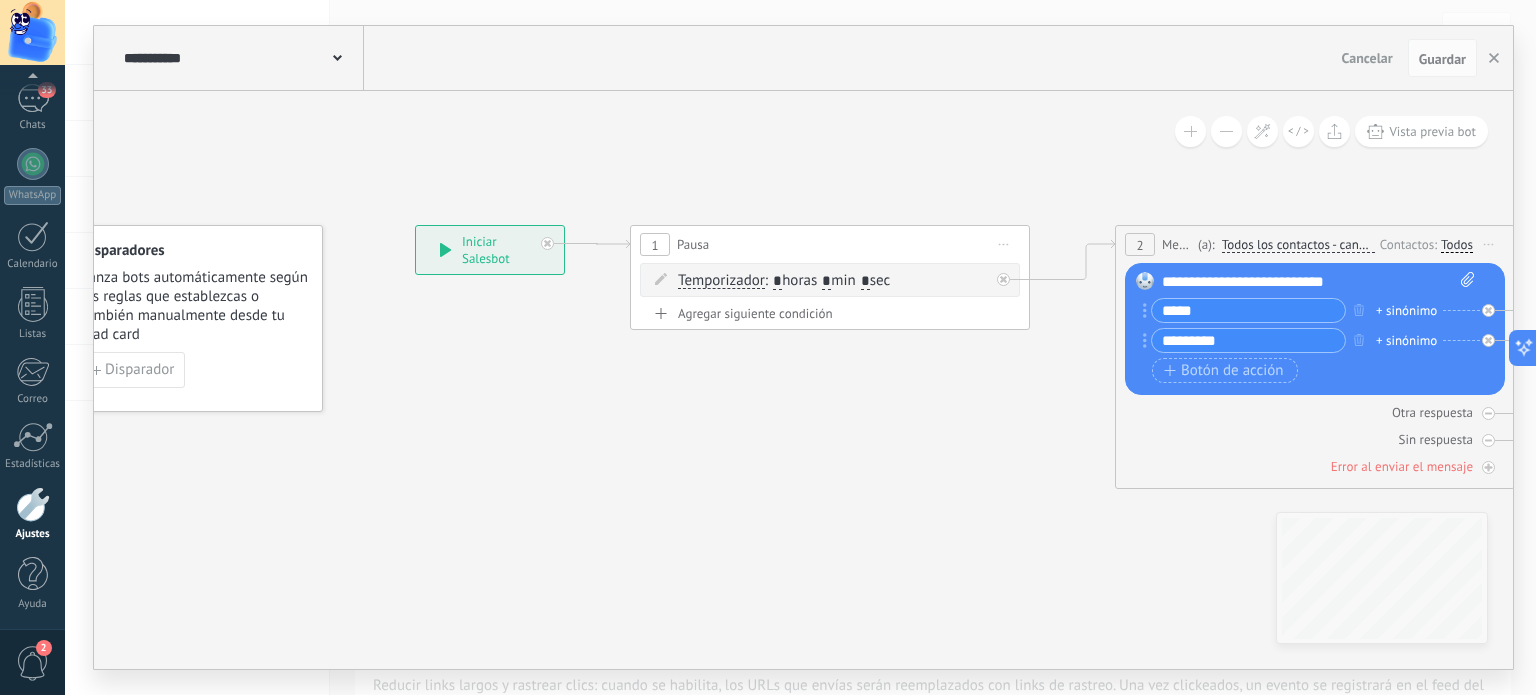 drag, startPoint x: 1000, startPoint y: 459, endPoint x: 529, endPoint y: 427, distance: 472.0858 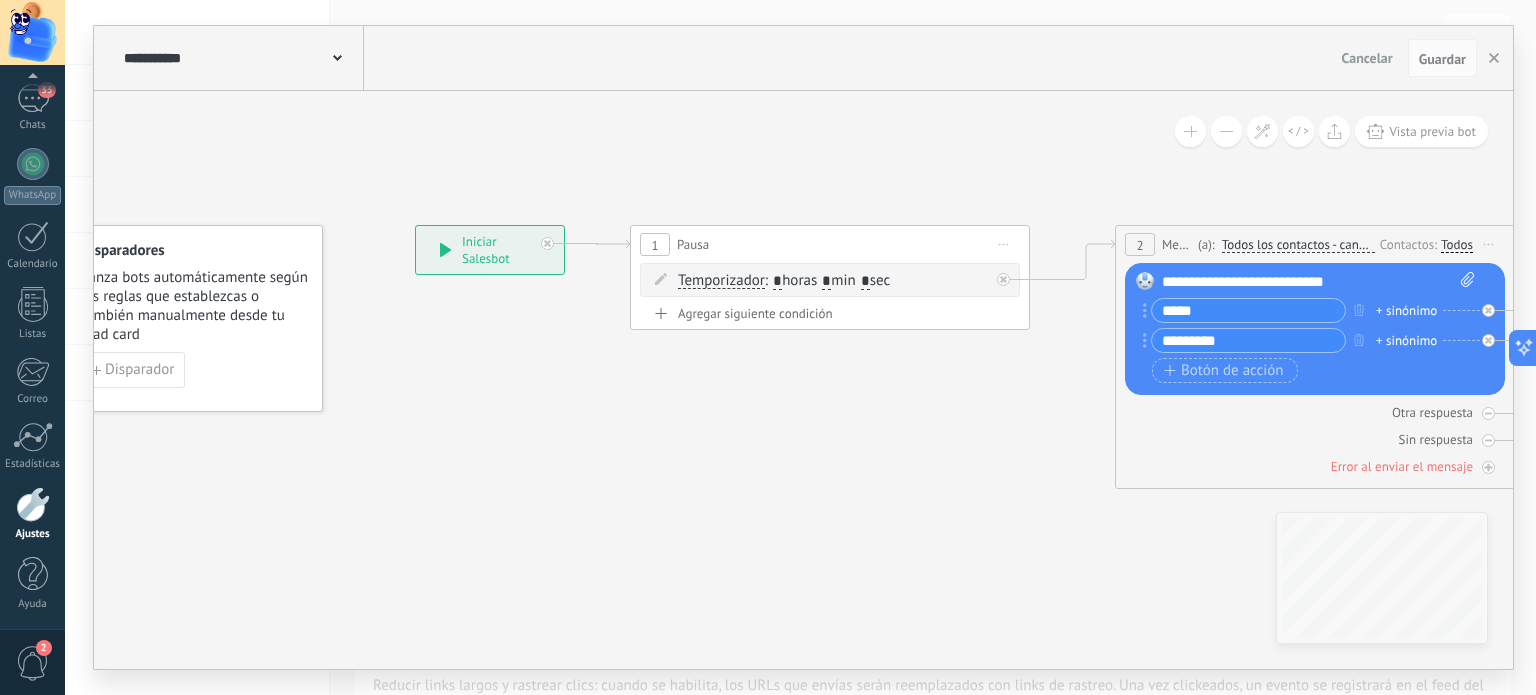 click 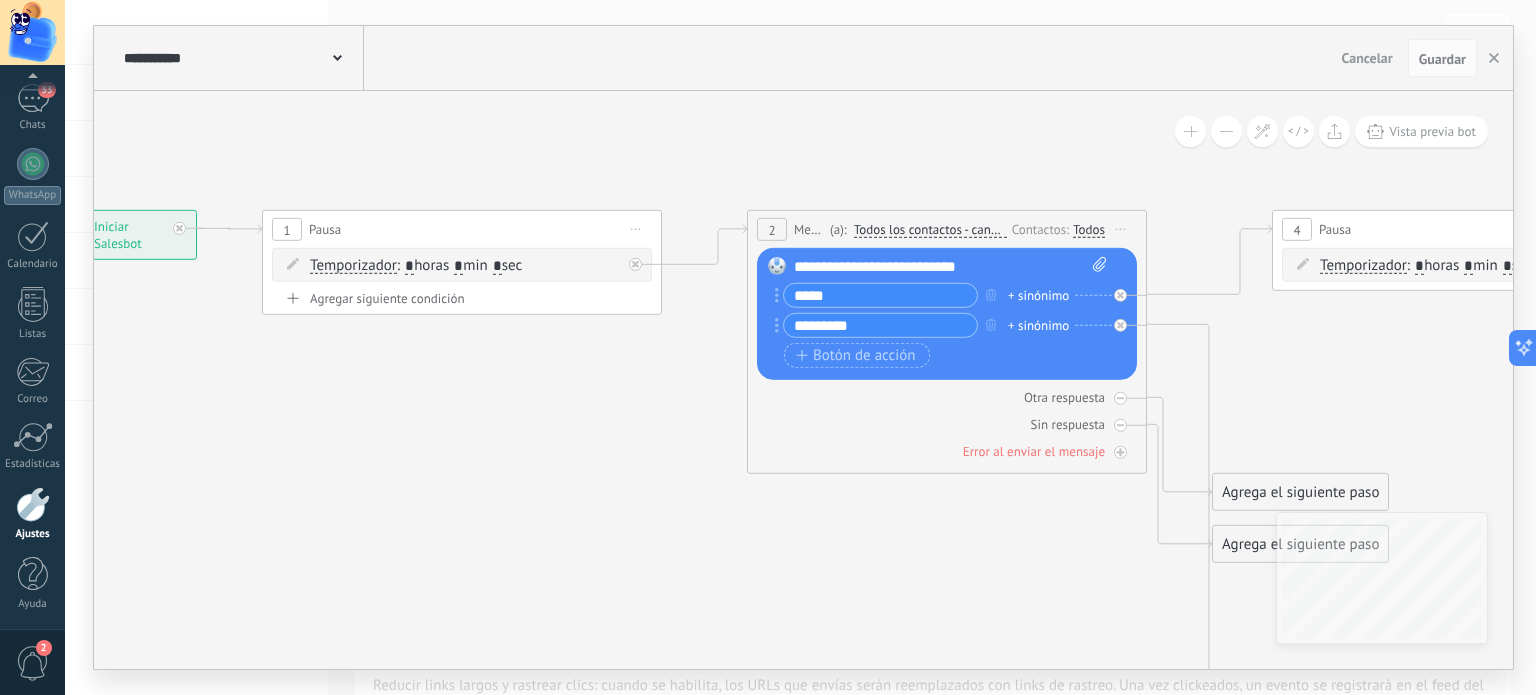 click at bounding box center (1226, 131) 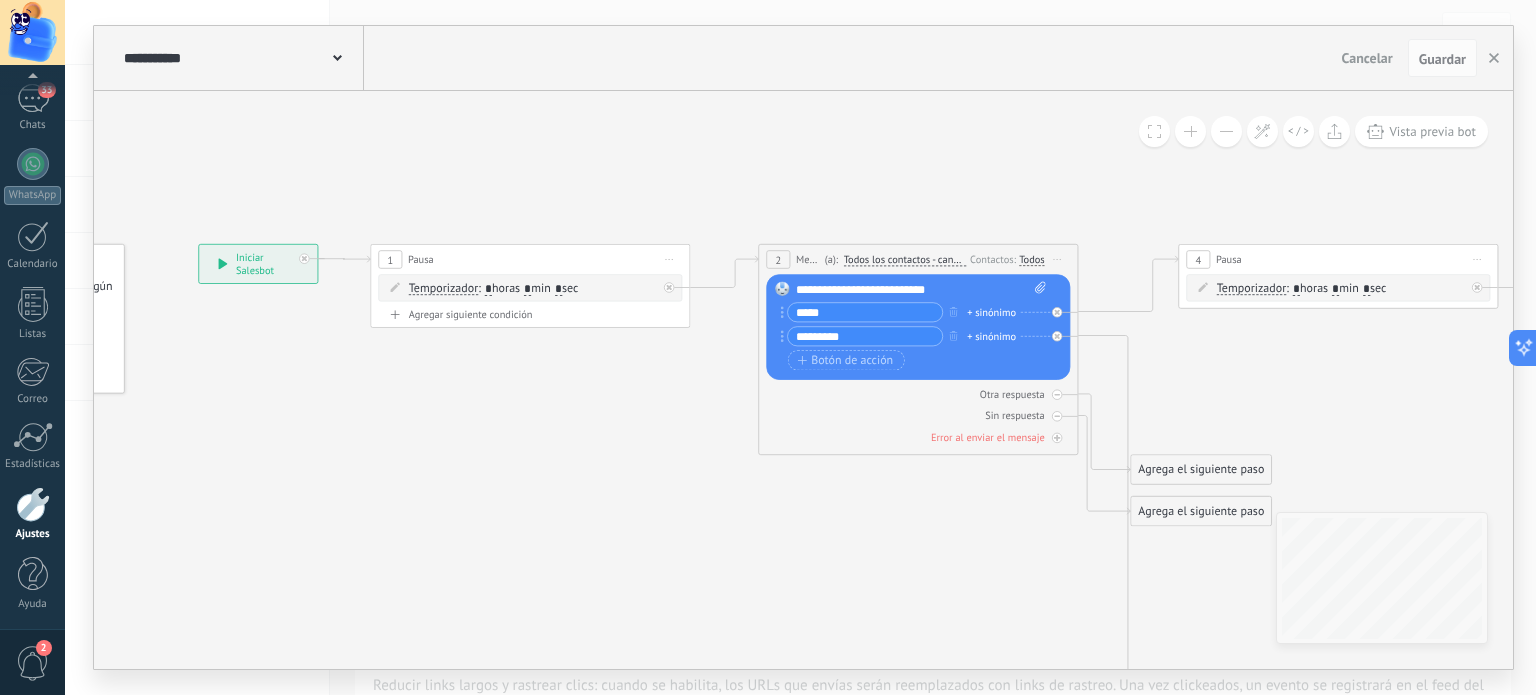 click at bounding box center (1226, 131) 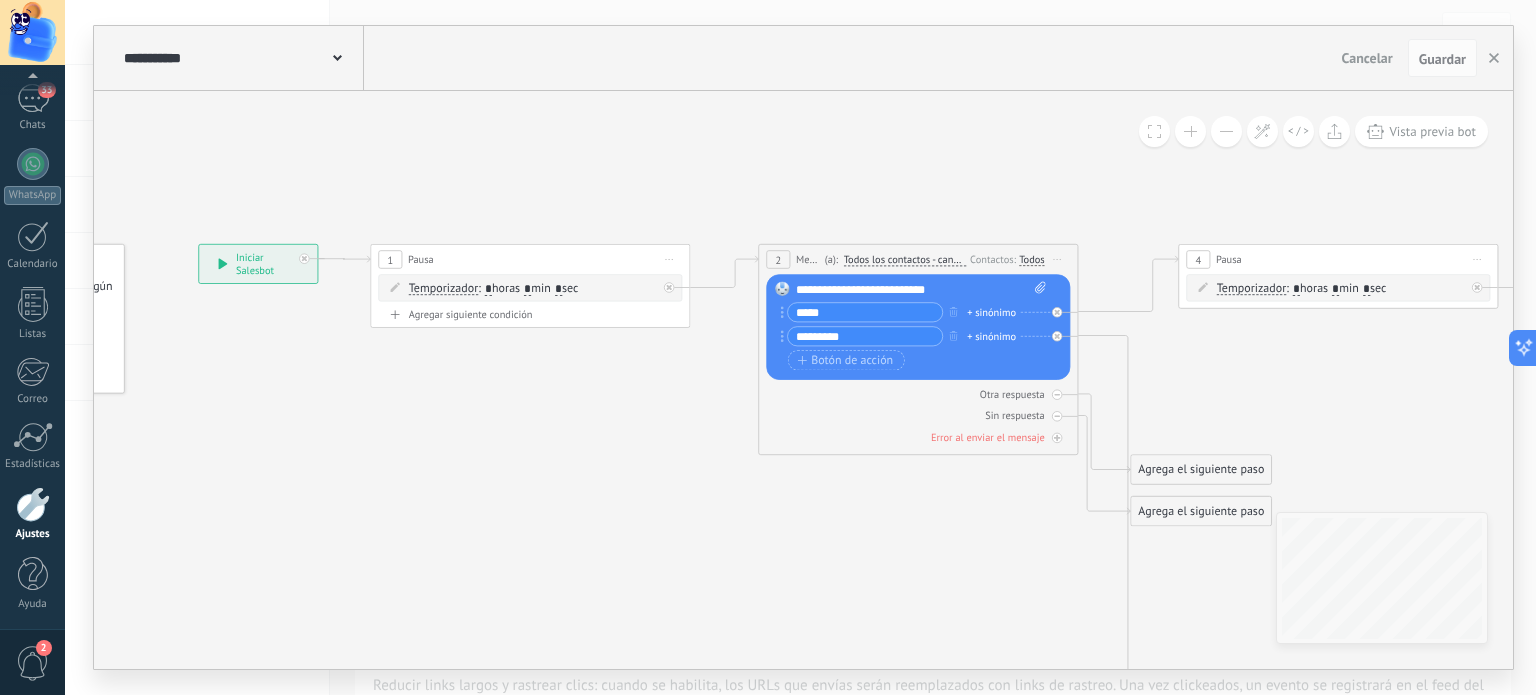 click at bounding box center [1226, 131] 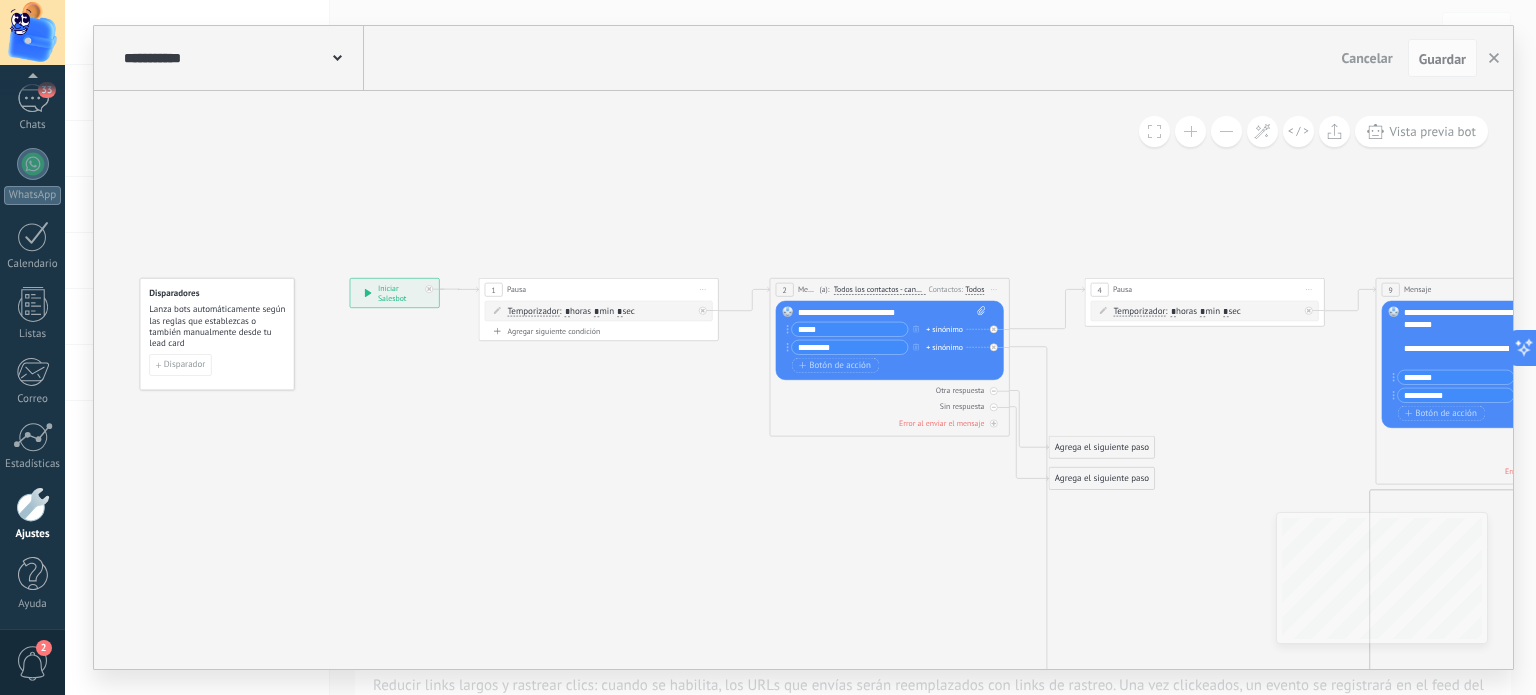 drag, startPoint x: 1327, startPoint y: 443, endPoint x: 549, endPoint y: 431, distance: 778.0925 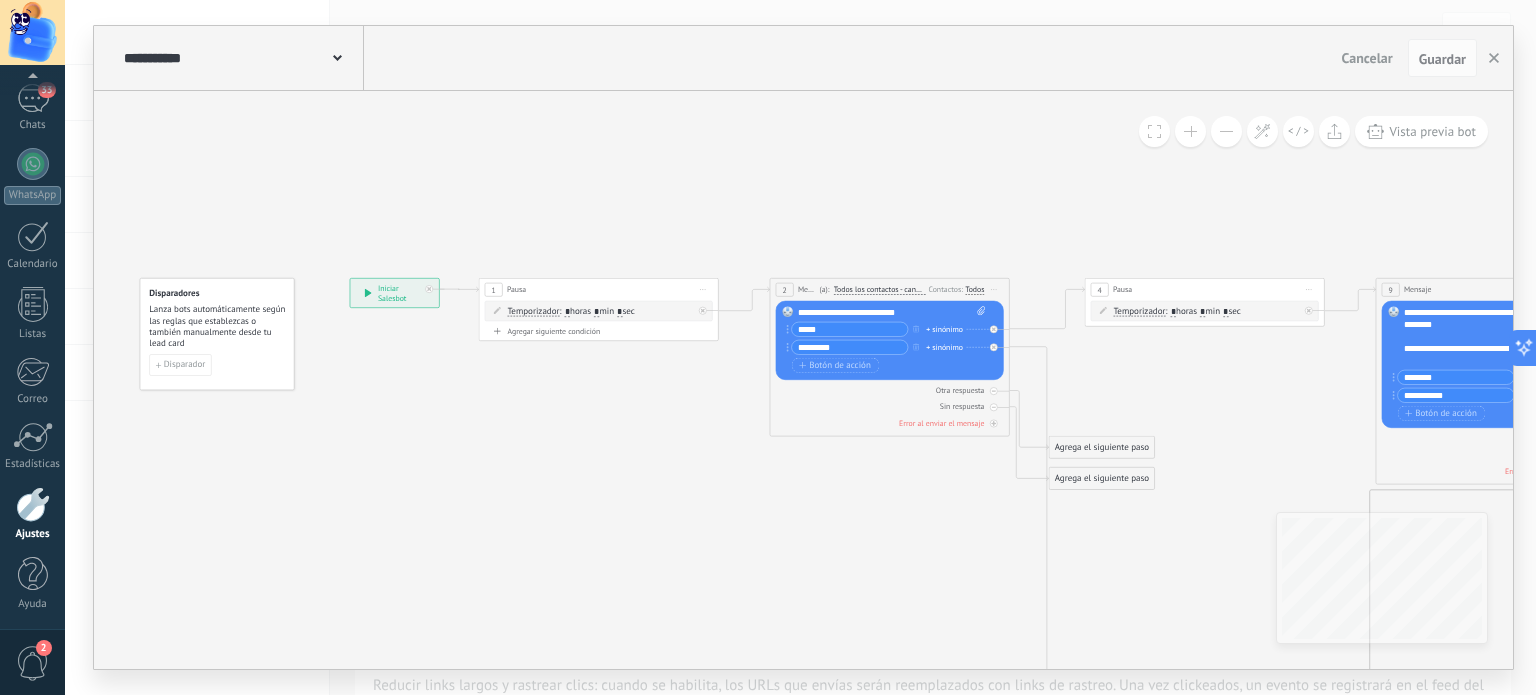 click 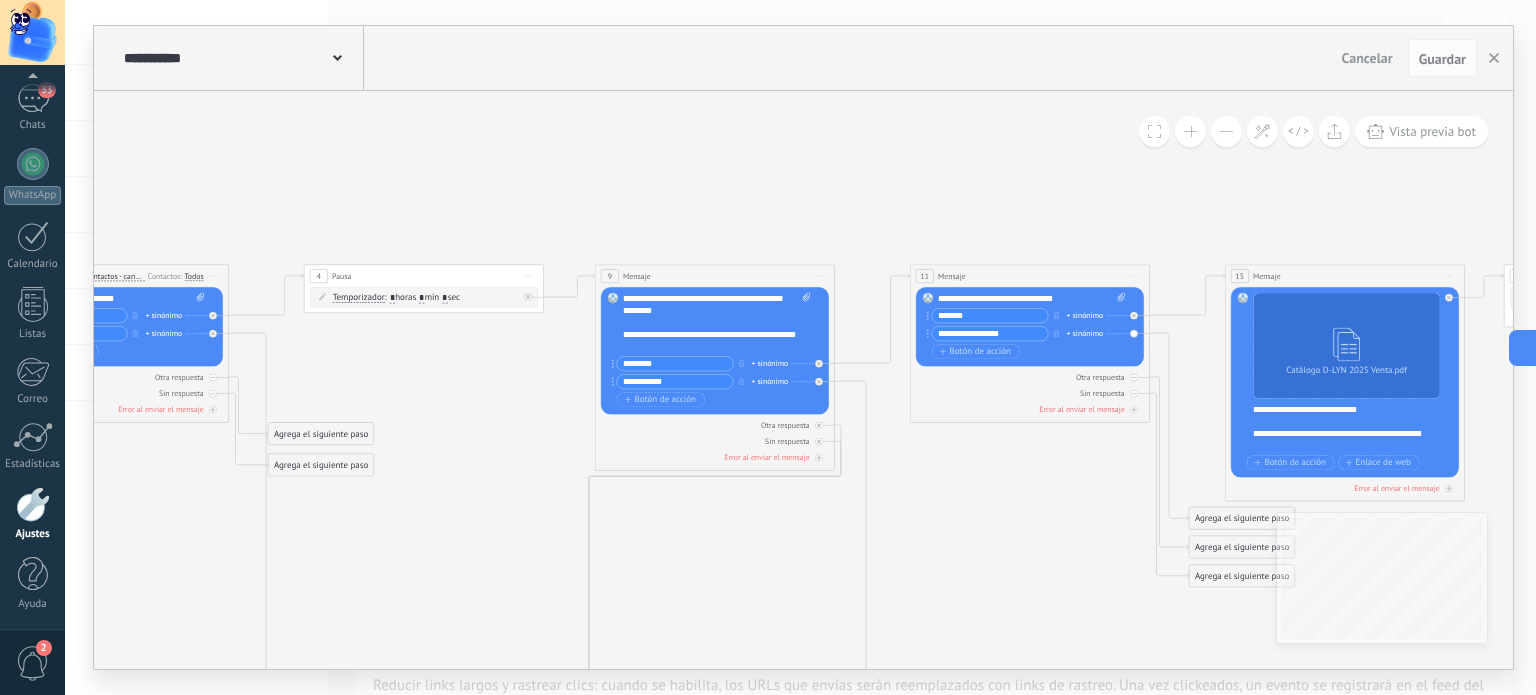 drag, startPoint x: 1069, startPoint y: 569, endPoint x: 497, endPoint y: 518, distance: 574.2691 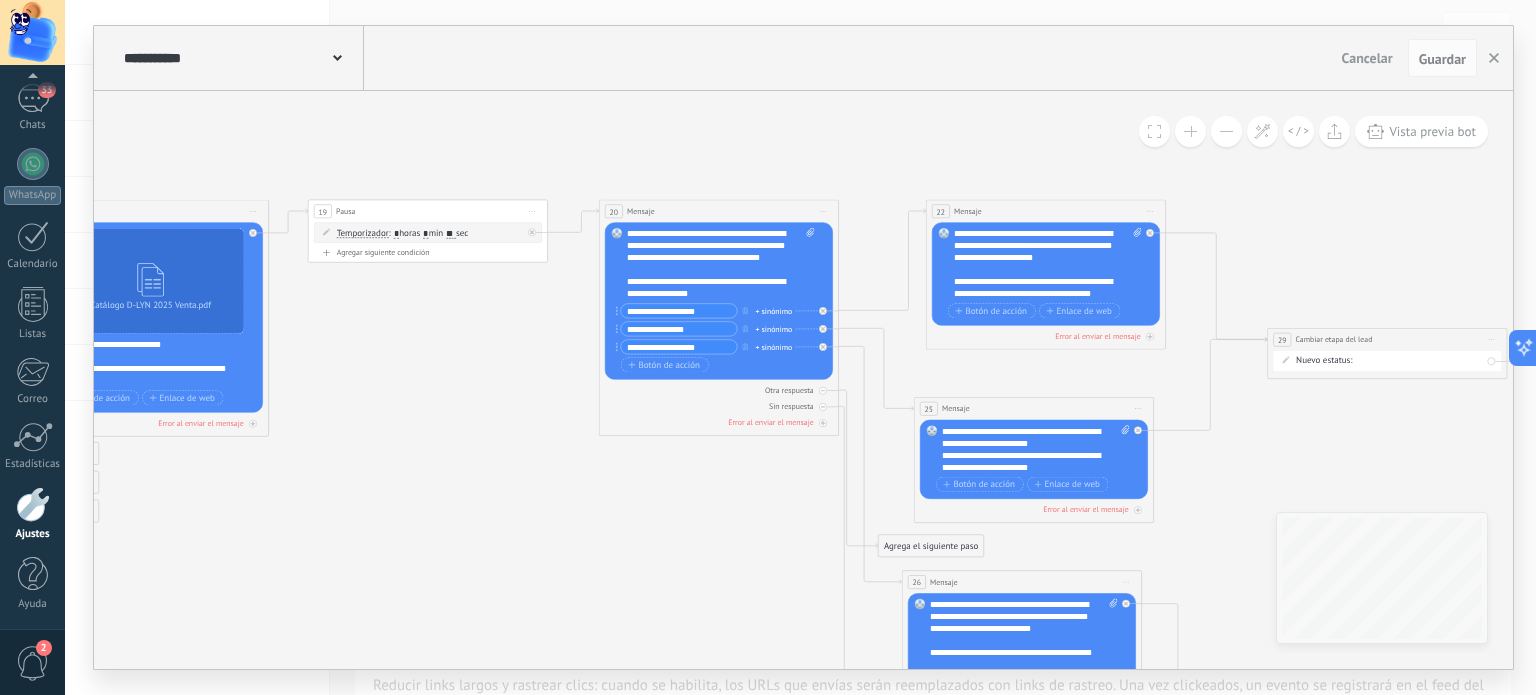 drag, startPoint x: 1131, startPoint y: 529, endPoint x: 505, endPoint y: 515, distance: 626.15656 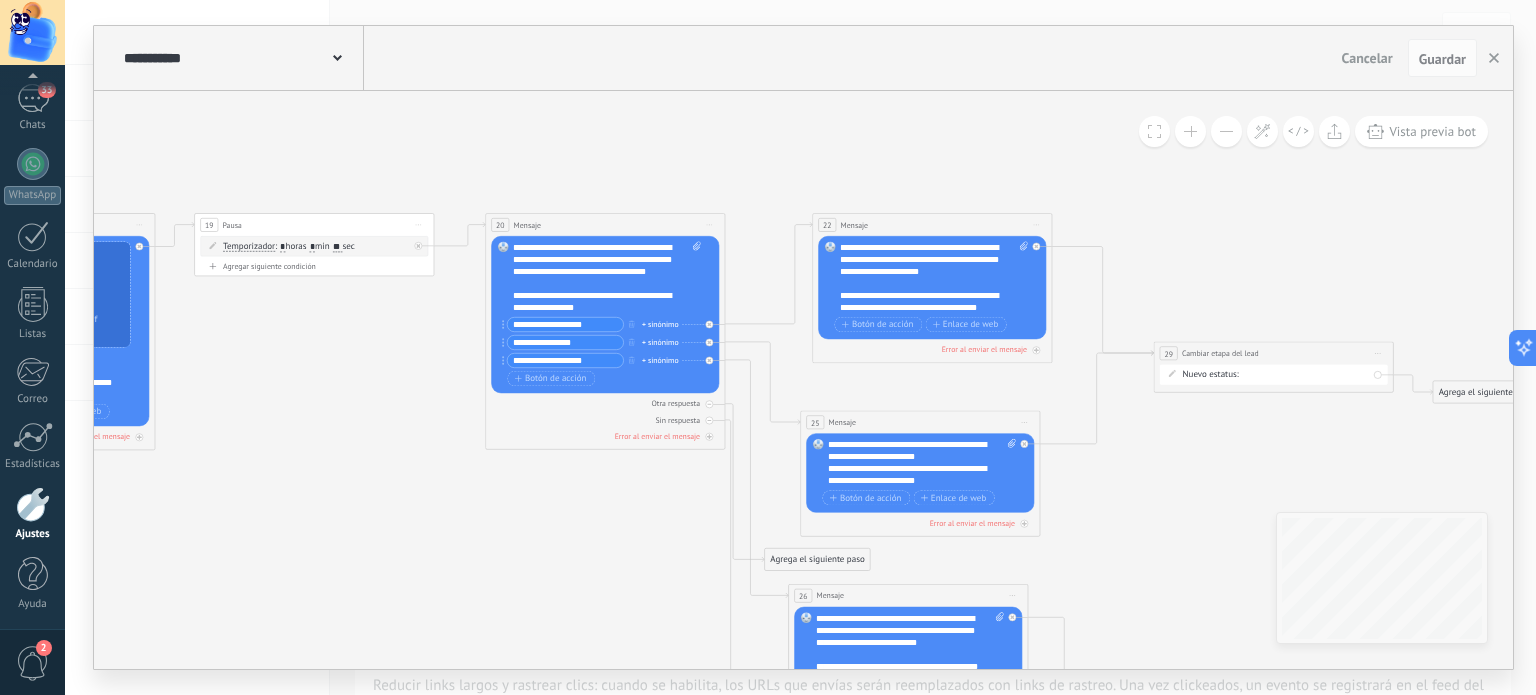 drag, startPoint x: 1370, startPoint y: 240, endPoint x: 1258, endPoint y: 252, distance: 112.64102 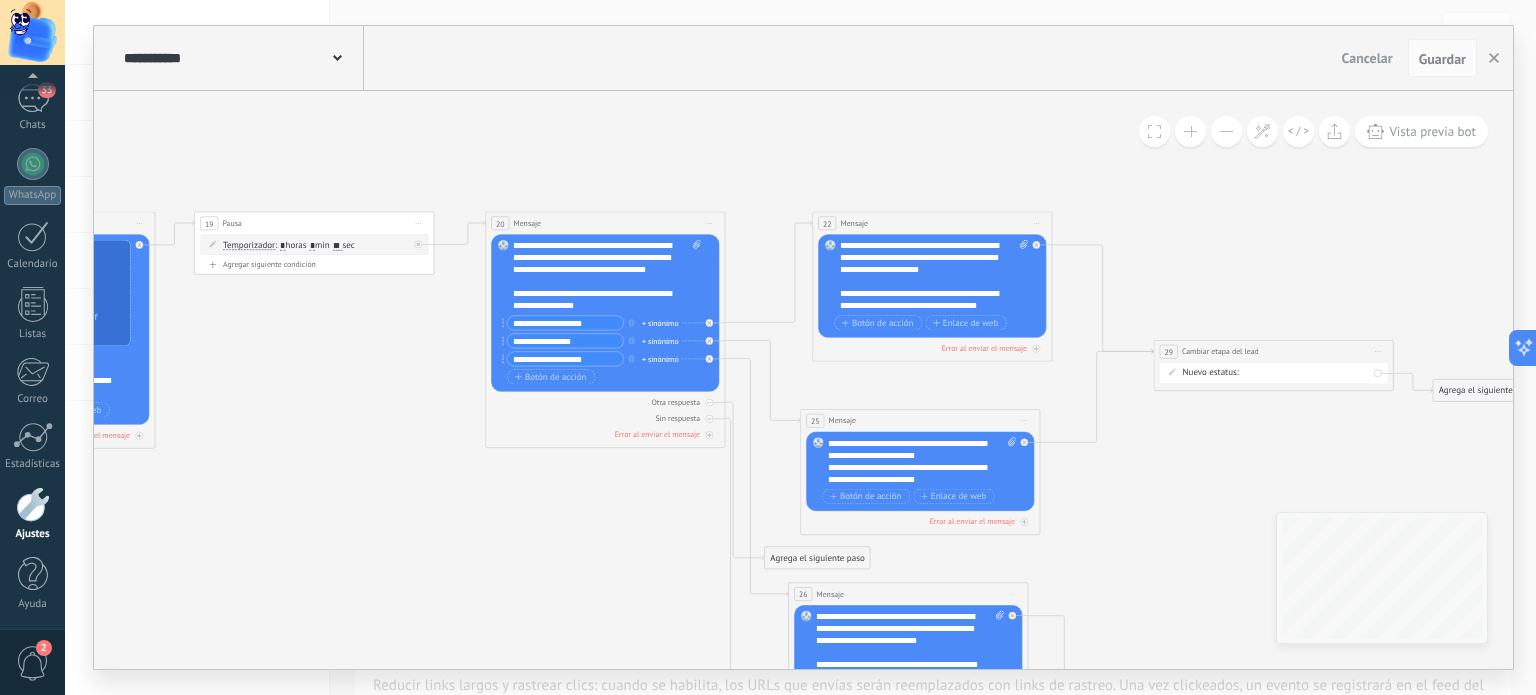click at bounding box center (33, 504) 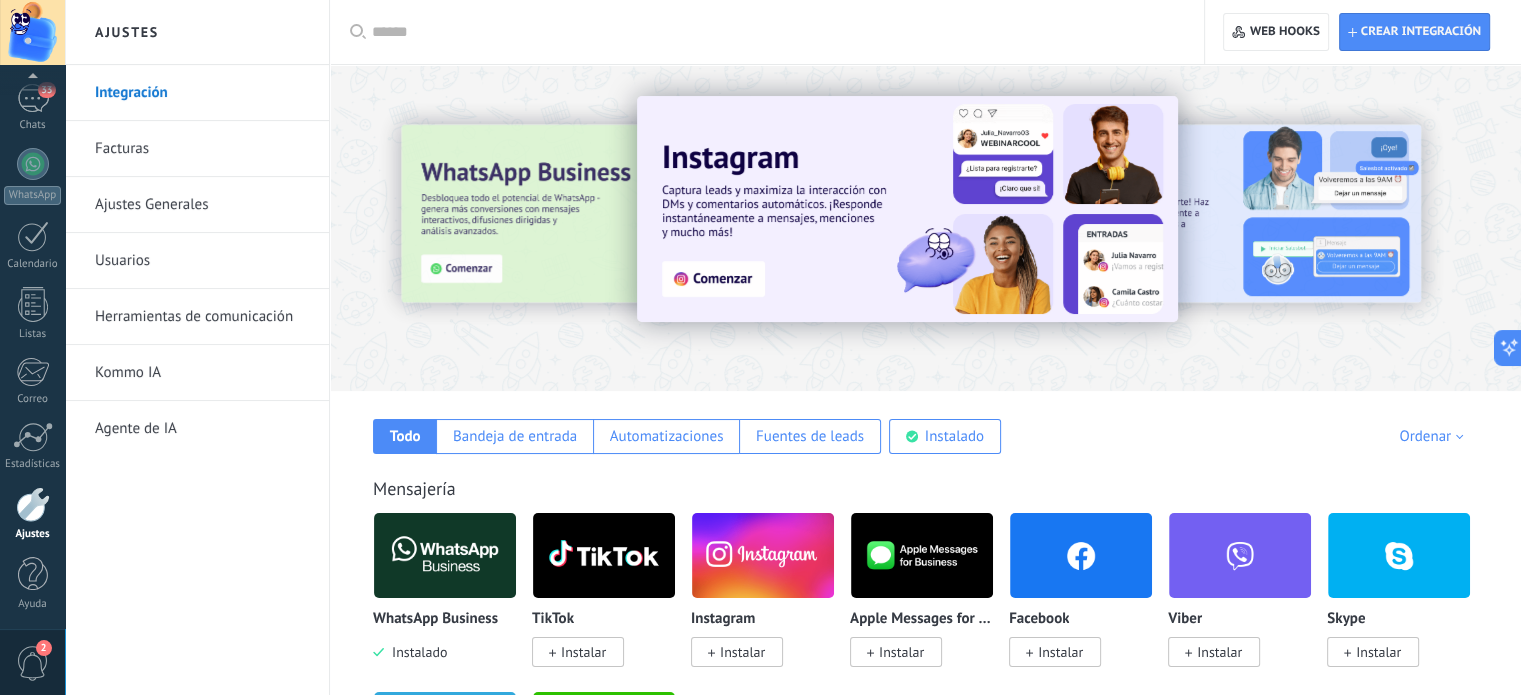 click on "Ajustes Generales" at bounding box center [202, 205] 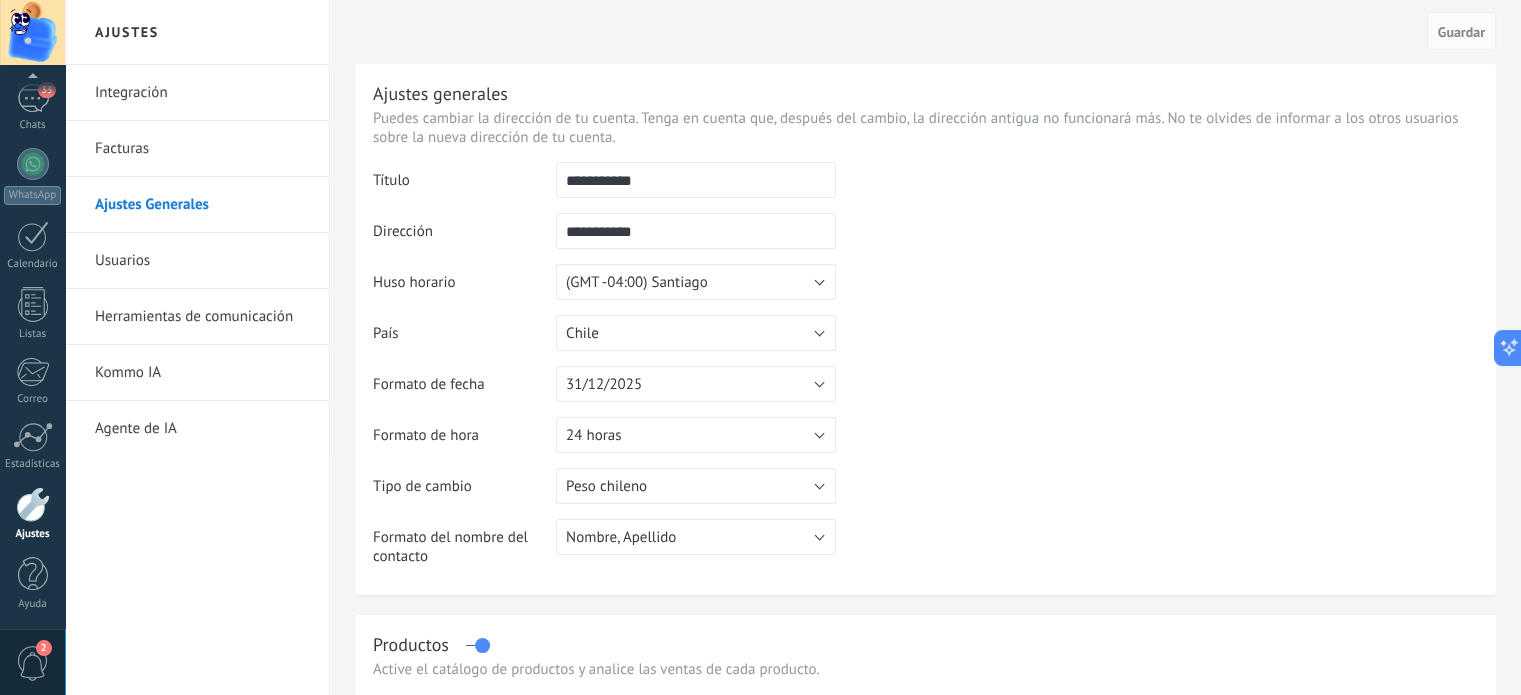click on "Herramientas de comunicación" at bounding box center [202, 317] 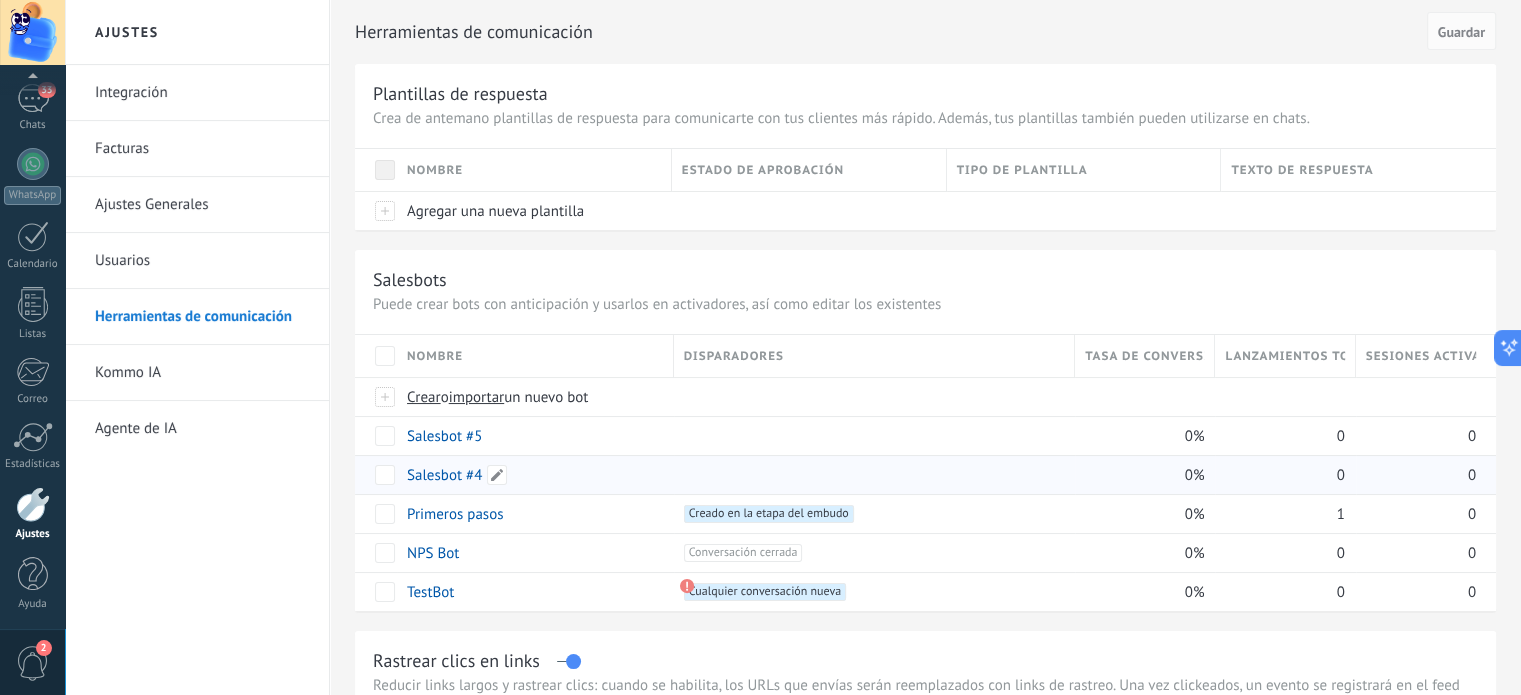 click on "Salesbot #4" at bounding box center [444, 475] 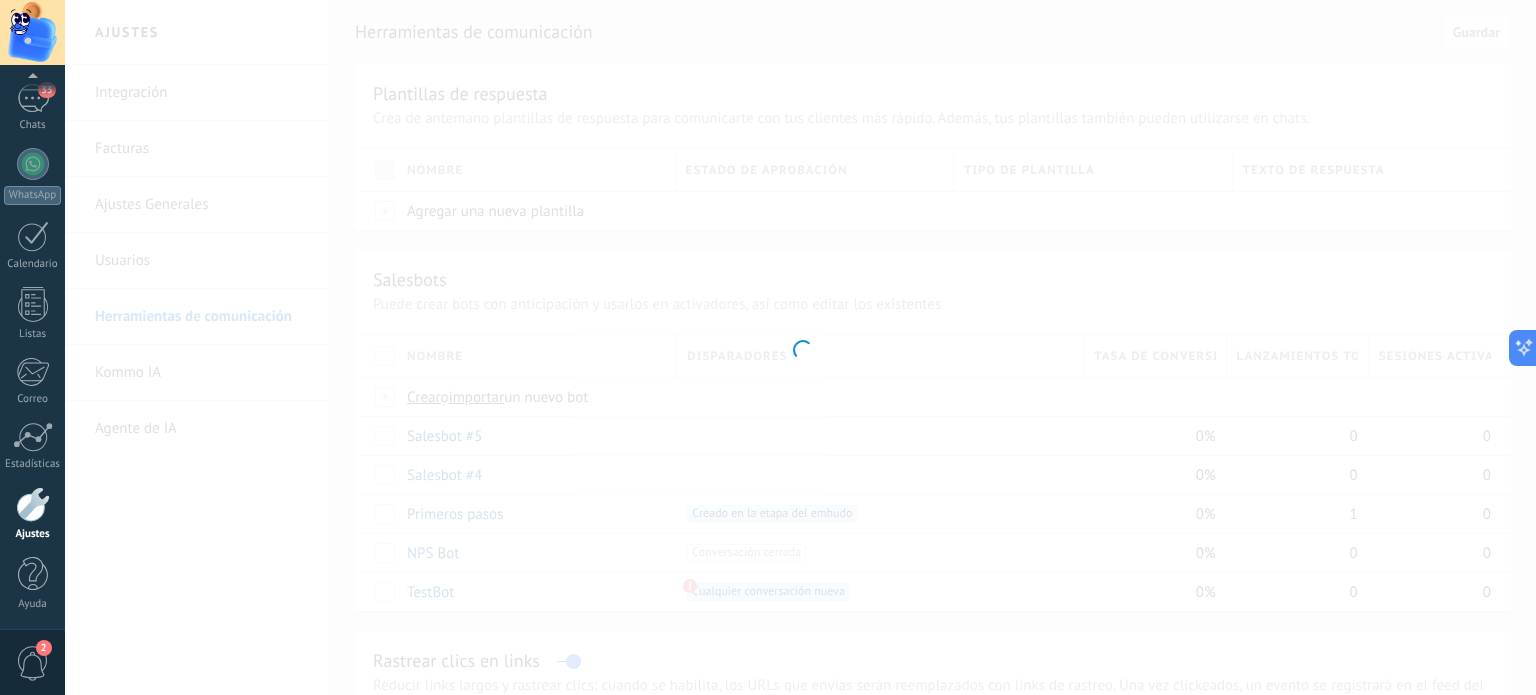 type on "**********" 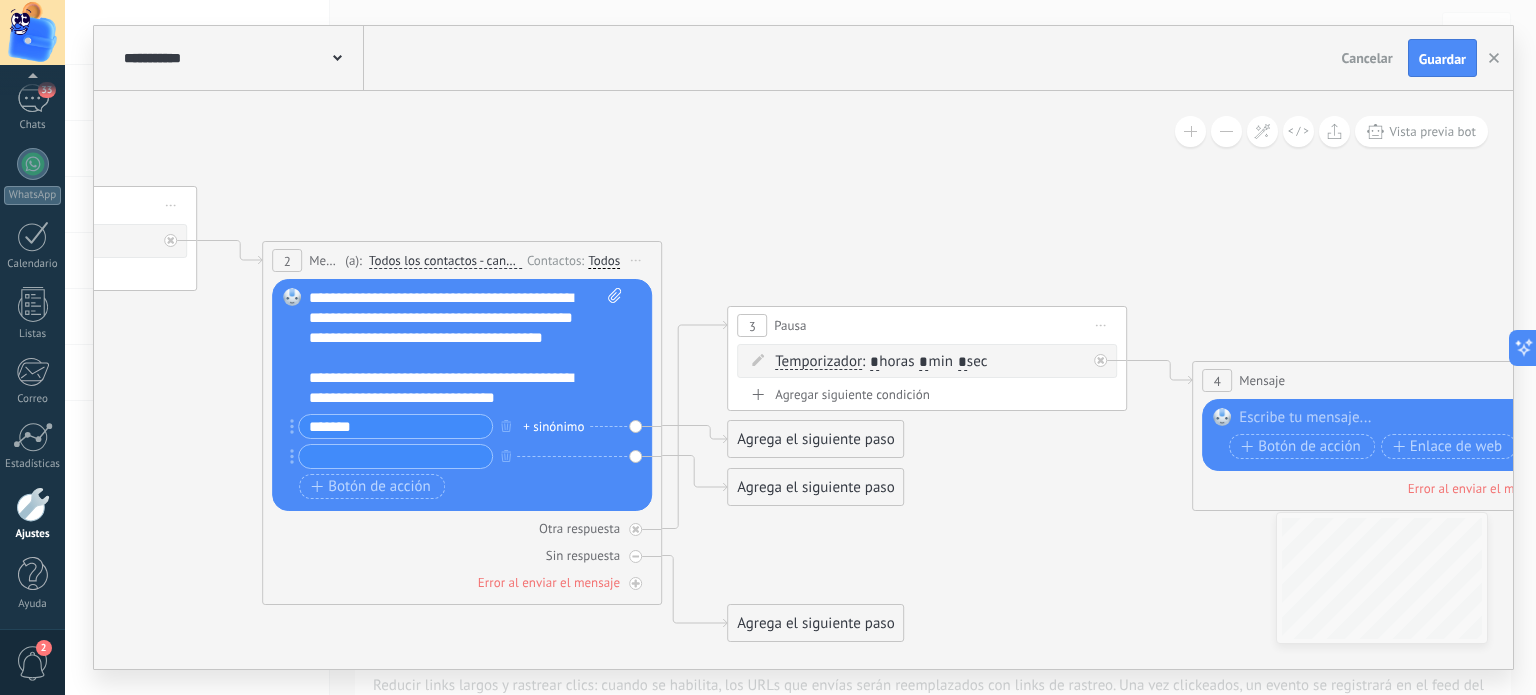 drag, startPoint x: 1371, startPoint y: 167, endPoint x: 419, endPoint y: 150, distance: 952.1518 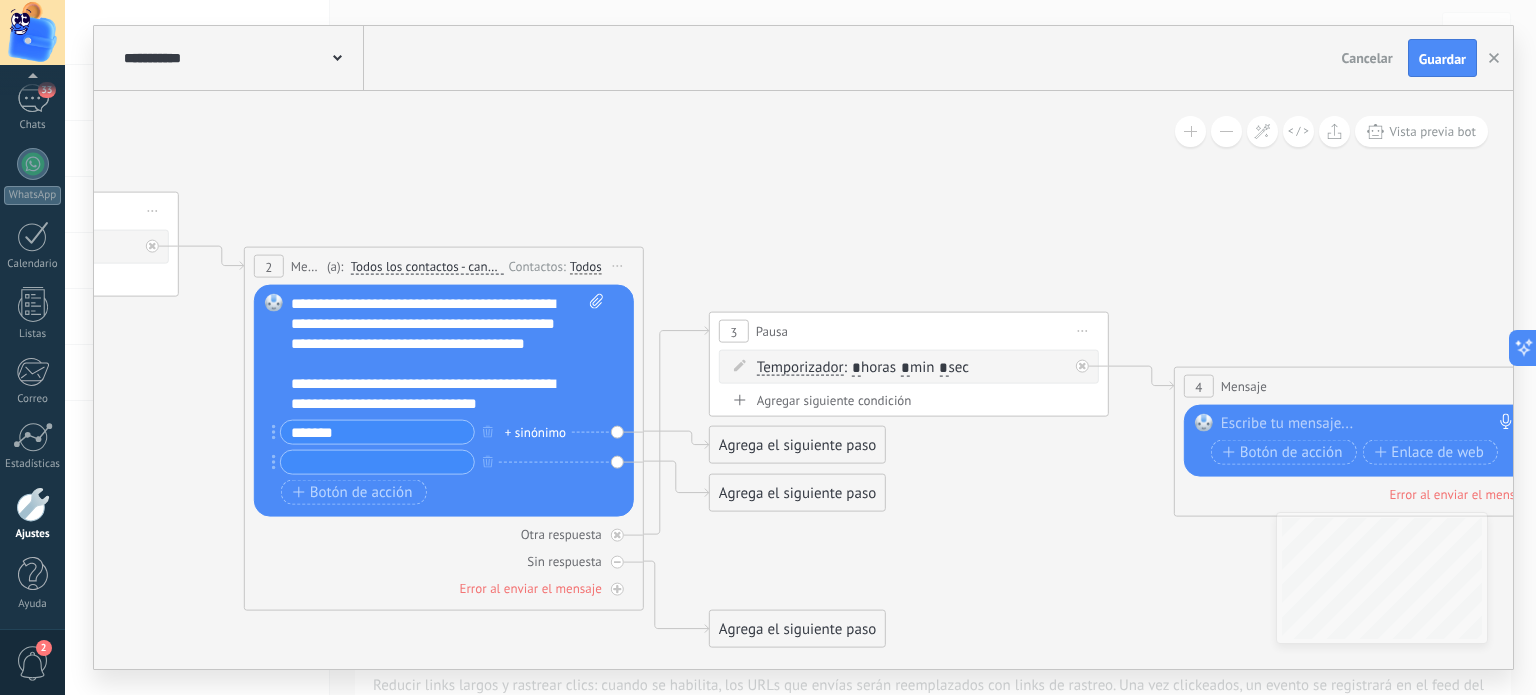 drag, startPoint x: 1100, startPoint y: 155, endPoint x: 850, endPoint y: 192, distance: 252.72318 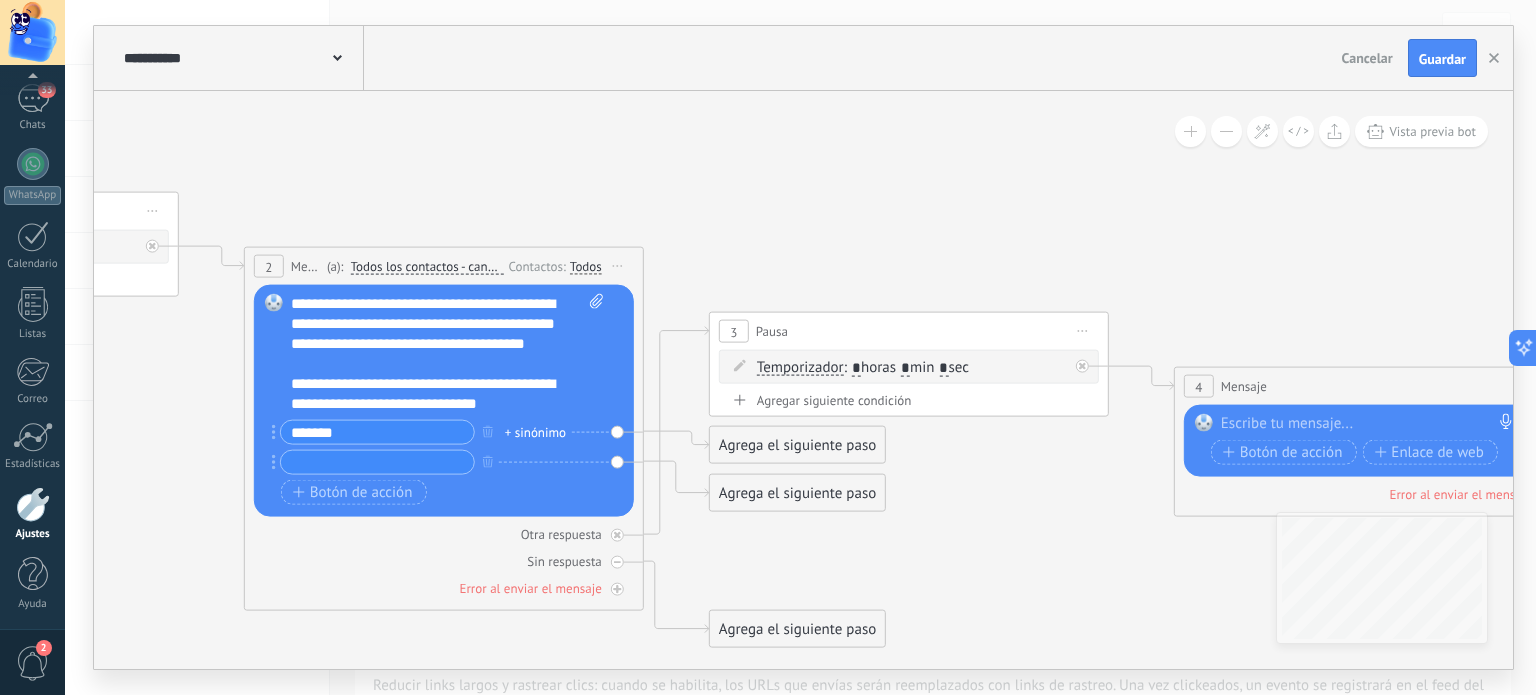 click 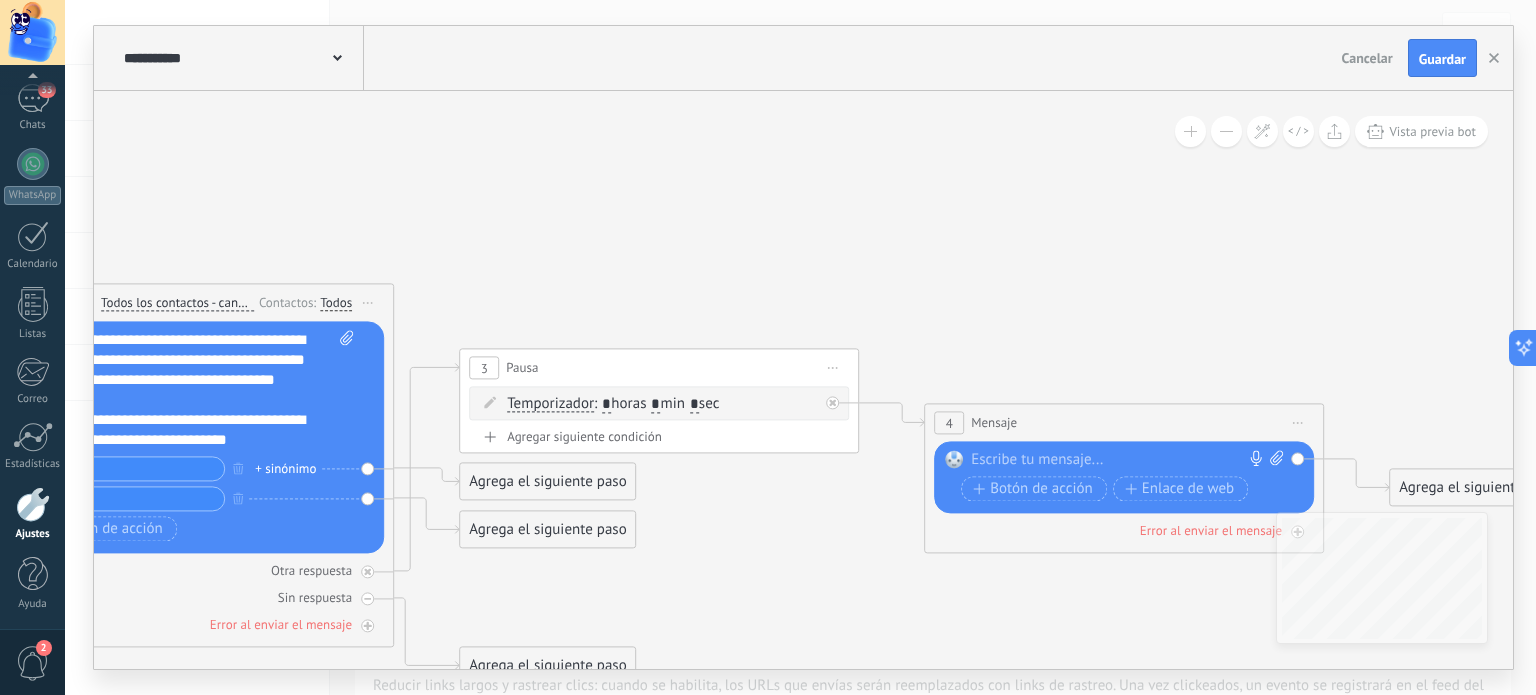 drag, startPoint x: 1216, startPoint y: 227, endPoint x: 613, endPoint y: 29, distance: 634.67554 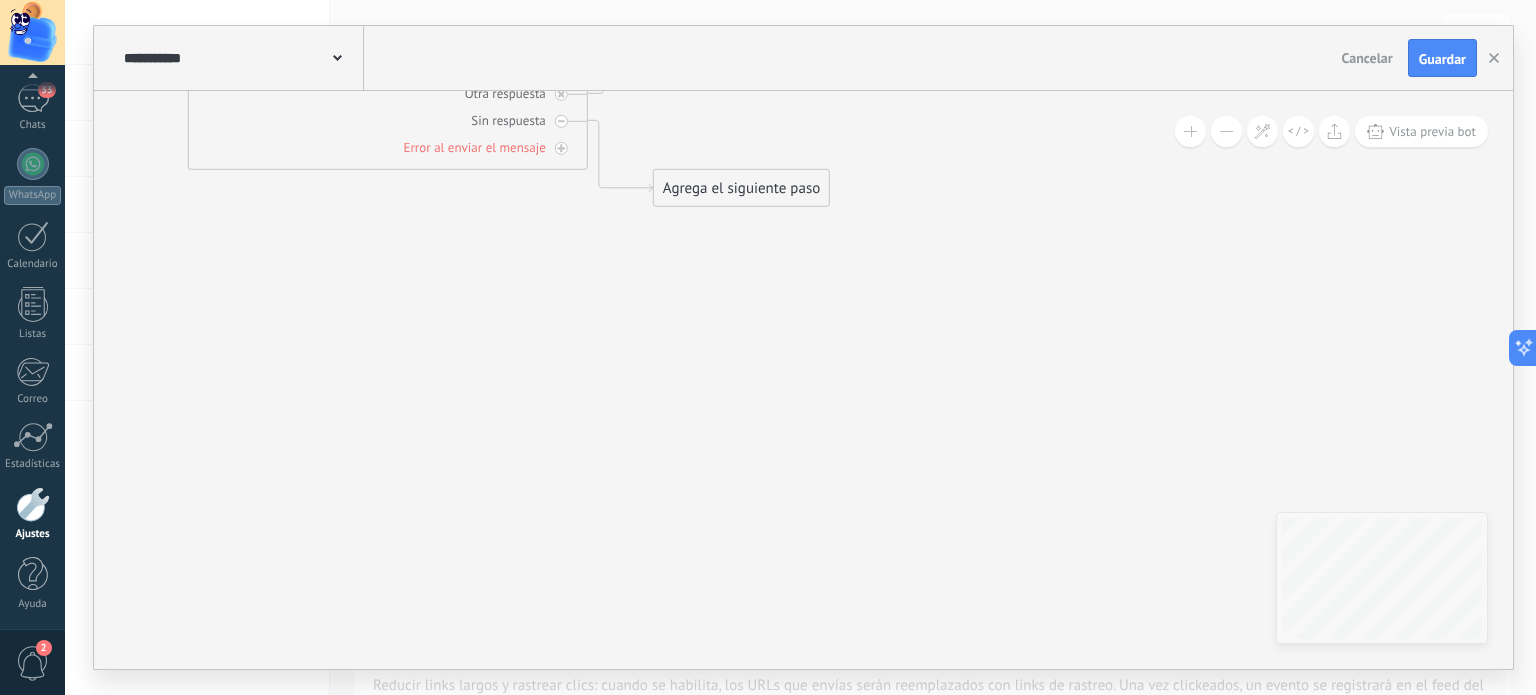 drag, startPoint x: 612, startPoint y: 459, endPoint x: 1096, endPoint y: 266, distance: 521.0614 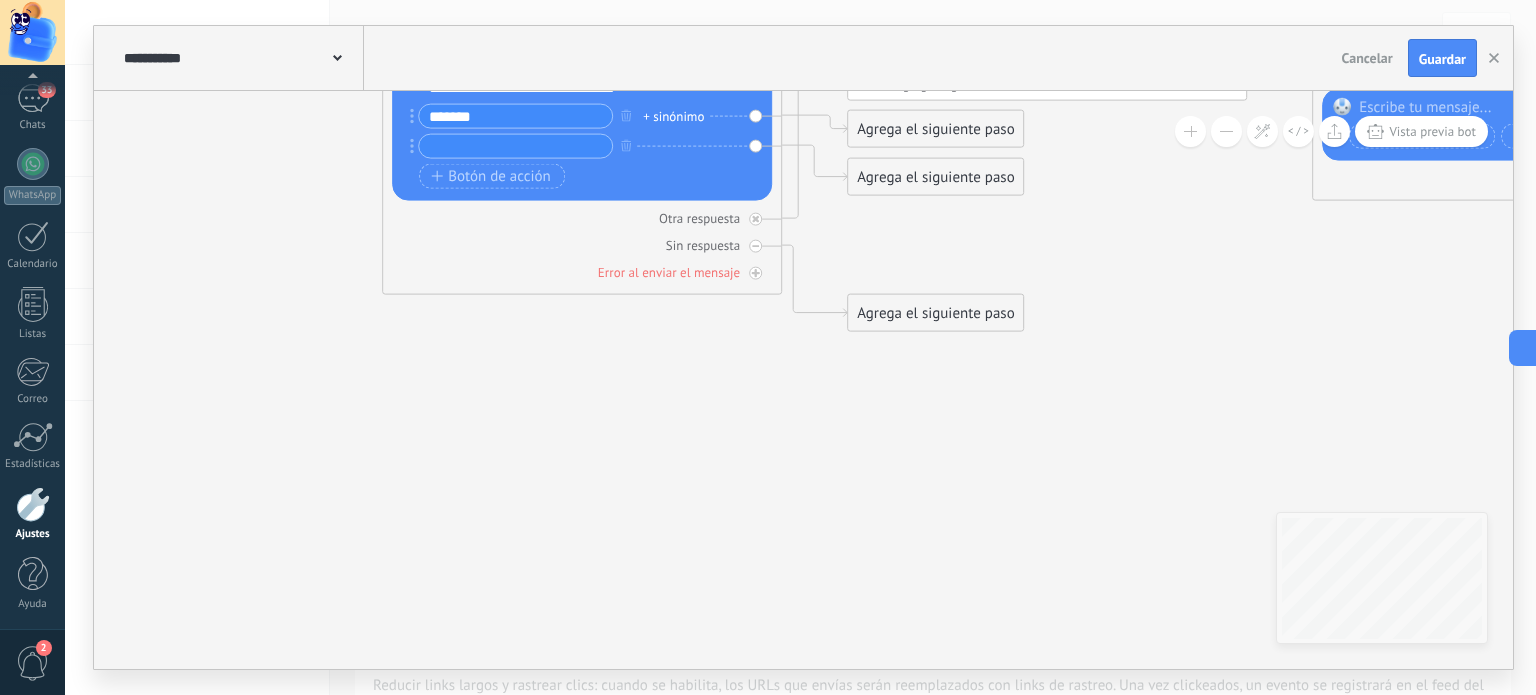 drag, startPoint x: 670, startPoint y: 398, endPoint x: 1500, endPoint y: 626, distance: 860.7462 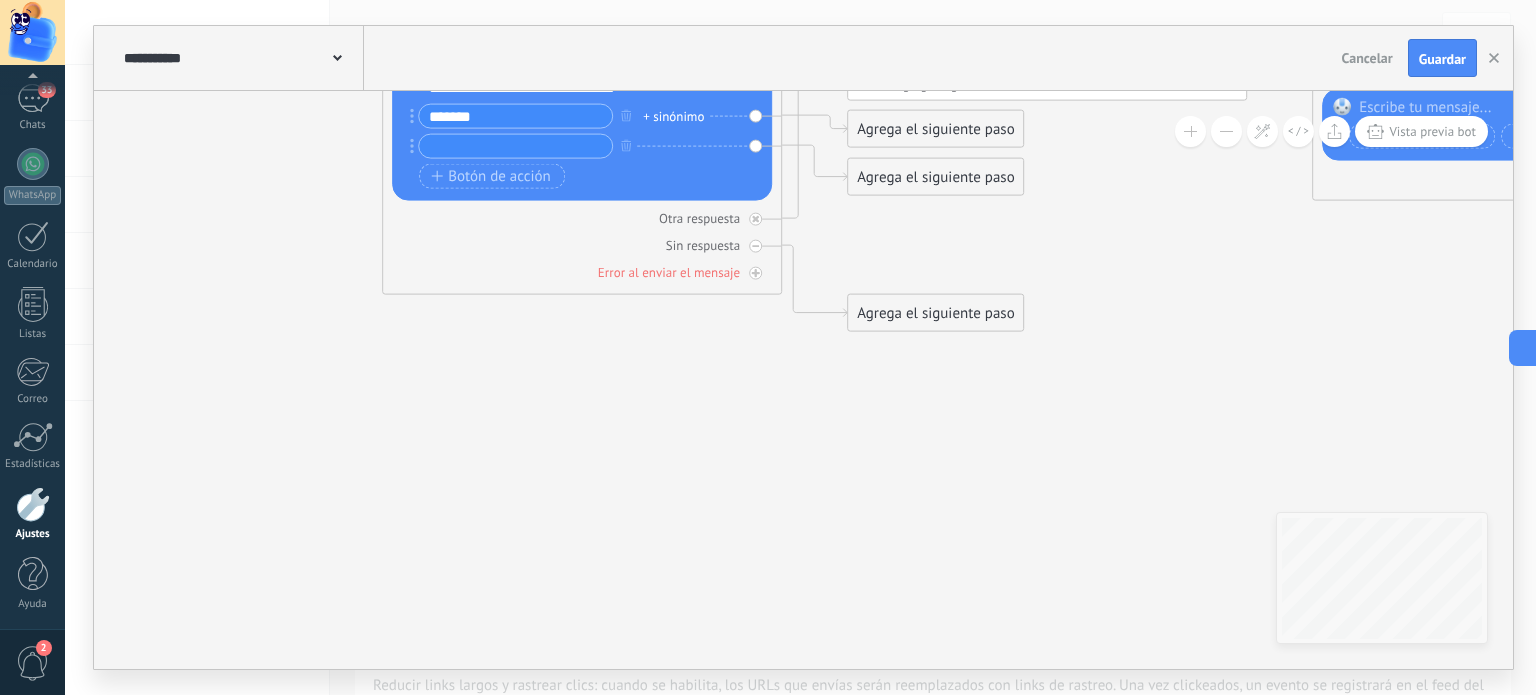 click on "**********" at bounding box center (800, 347) 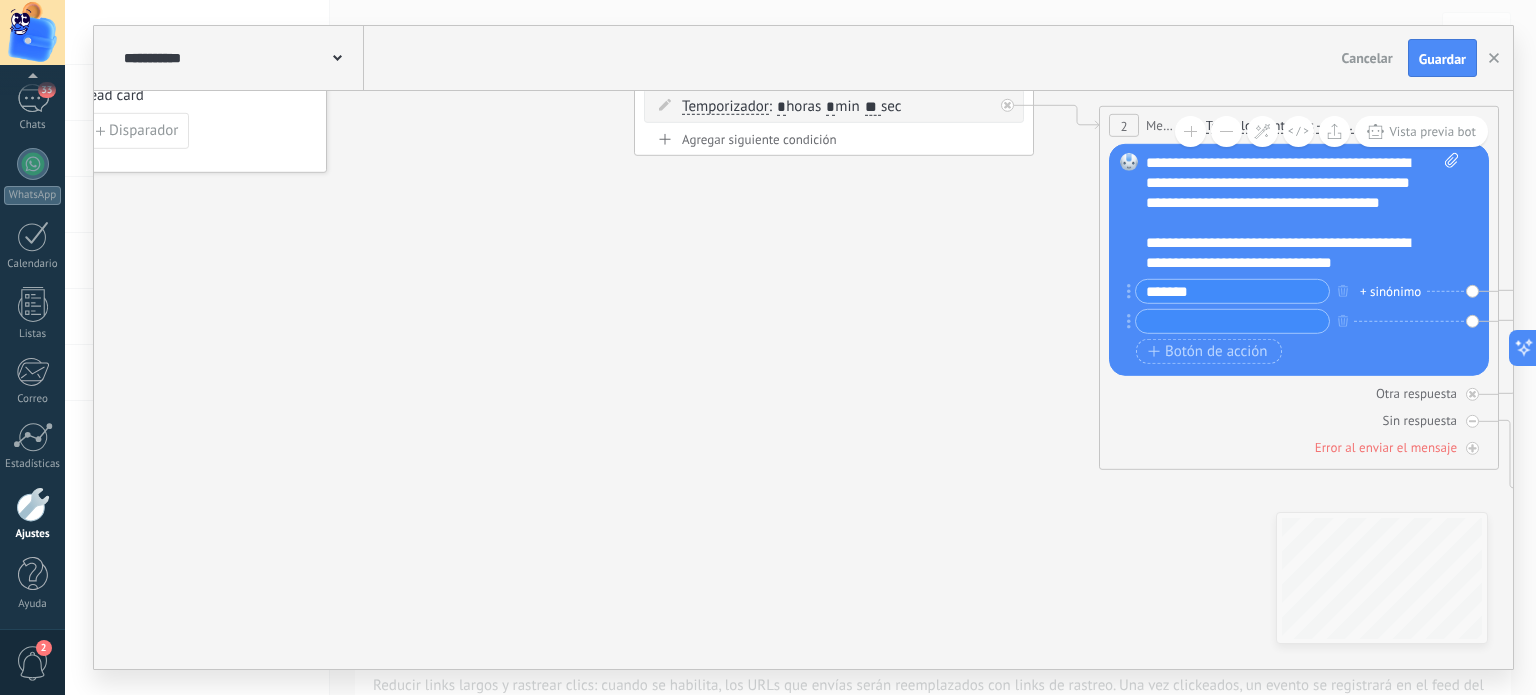 click at bounding box center [33, 504] 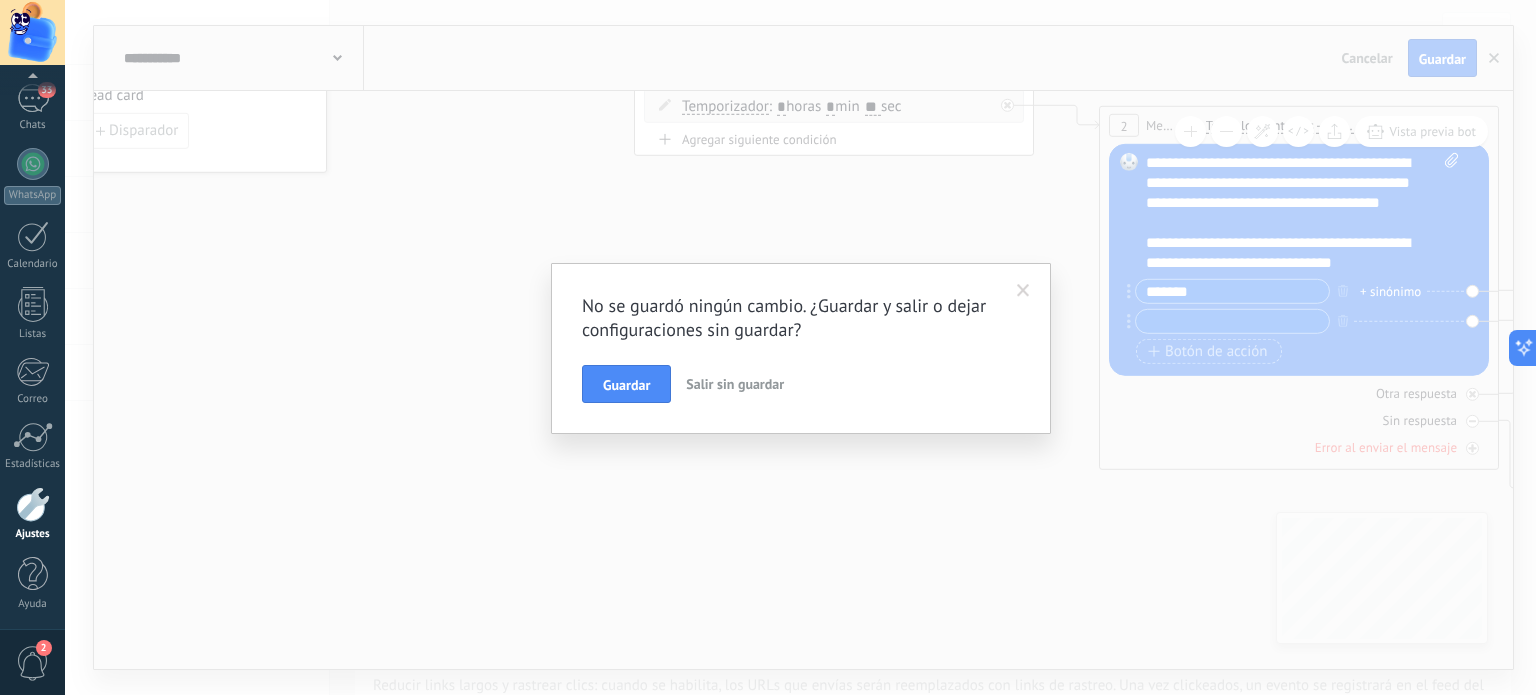 click on "Salir sin guardar" at bounding box center [735, 384] 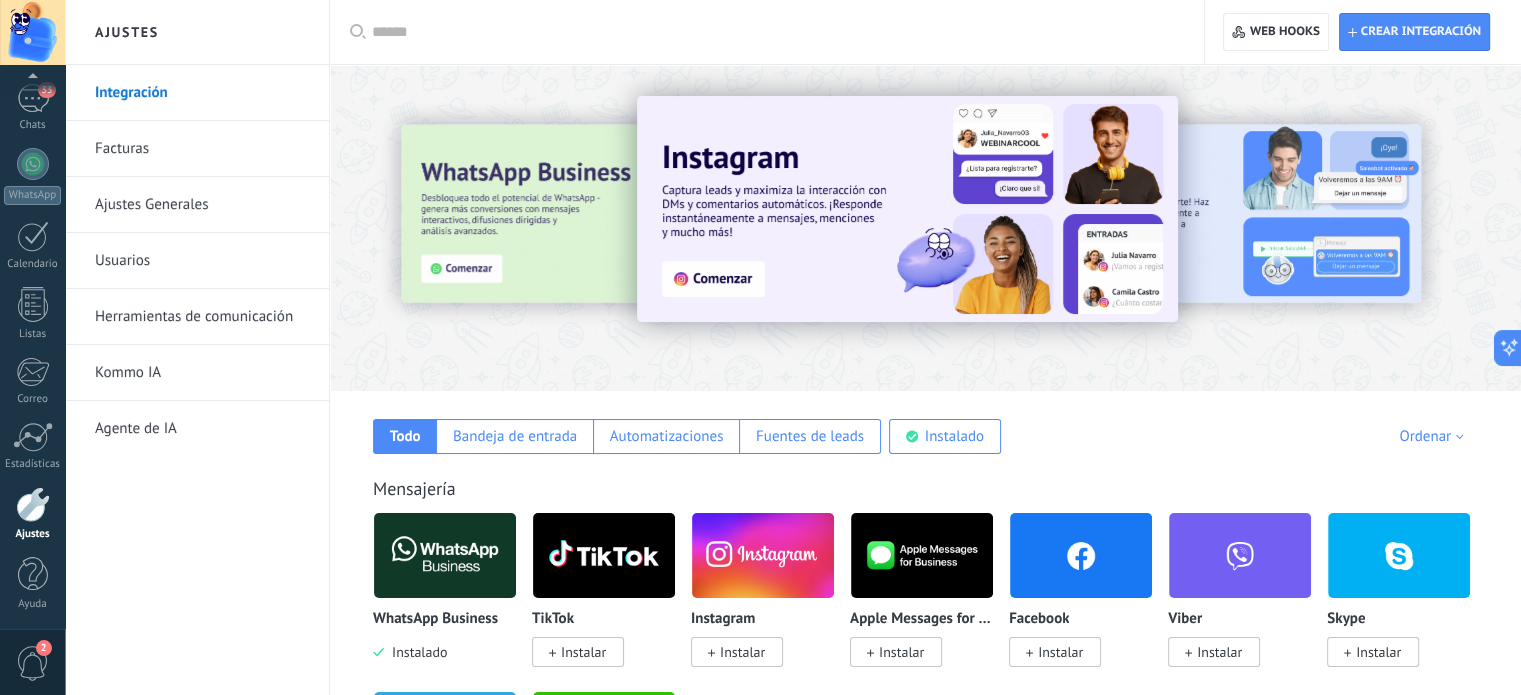 click on "Herramientas de comunicación" at bounding box center [202, 317] 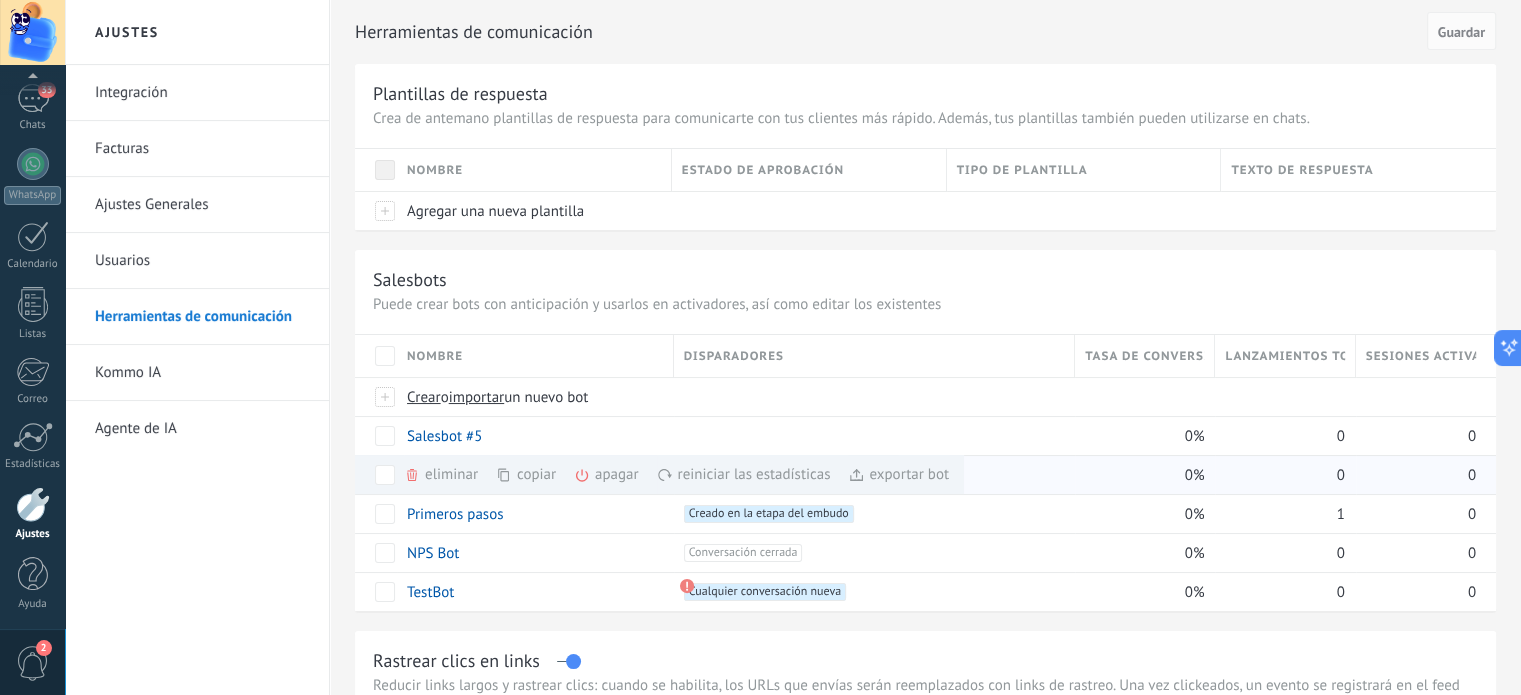 click on "eliminar màs" at bounding box center [475, 474] 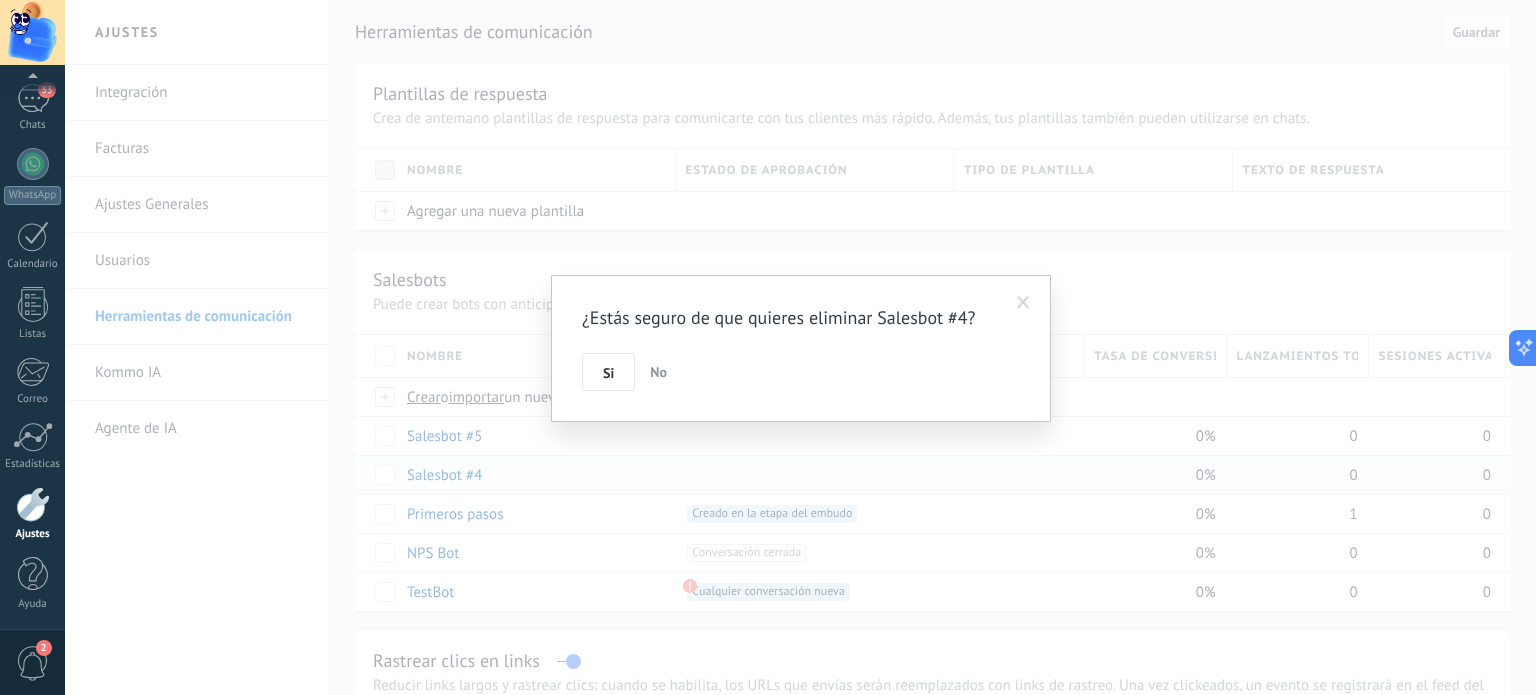 drag, startPoint x: 607, startPoint y: 371, endPoint x: 616, endPoint y: 378, distance: 11.401754 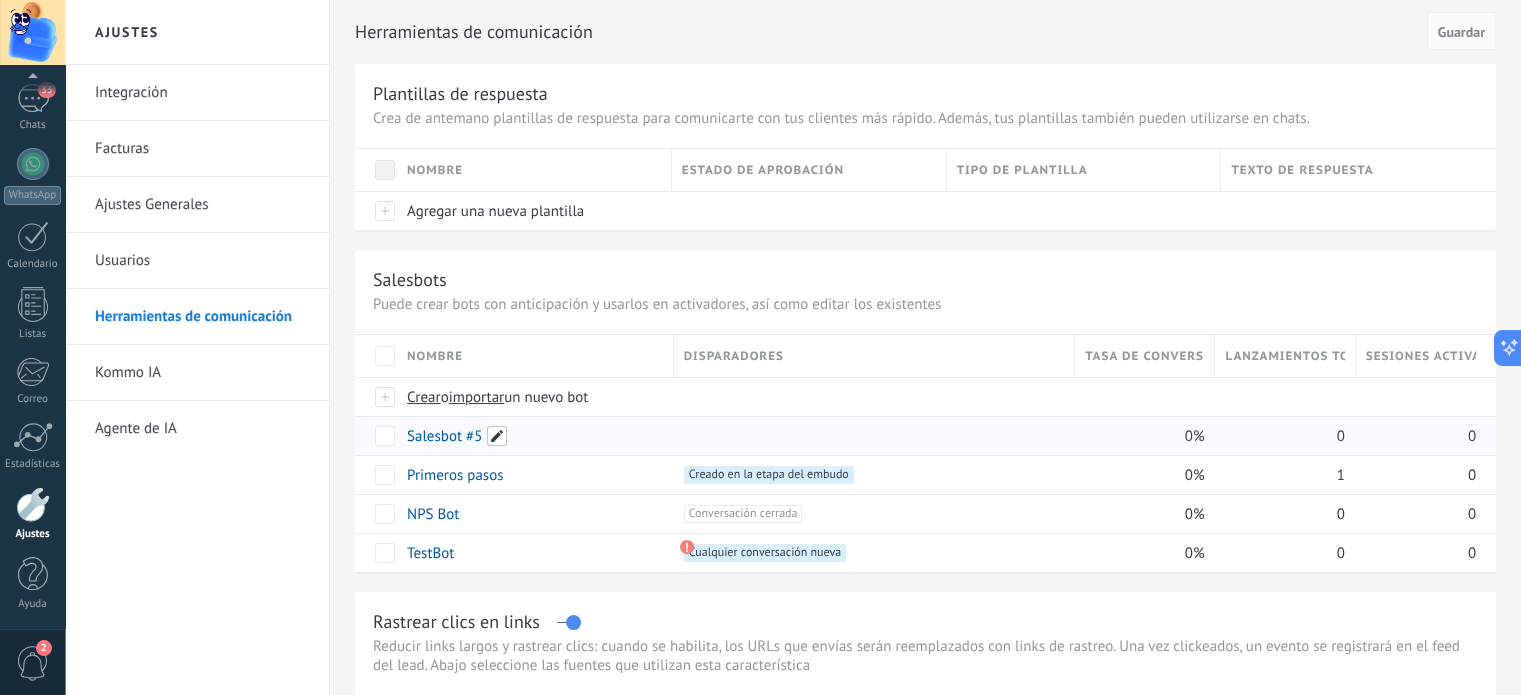 click at bounding box center (497, 436) 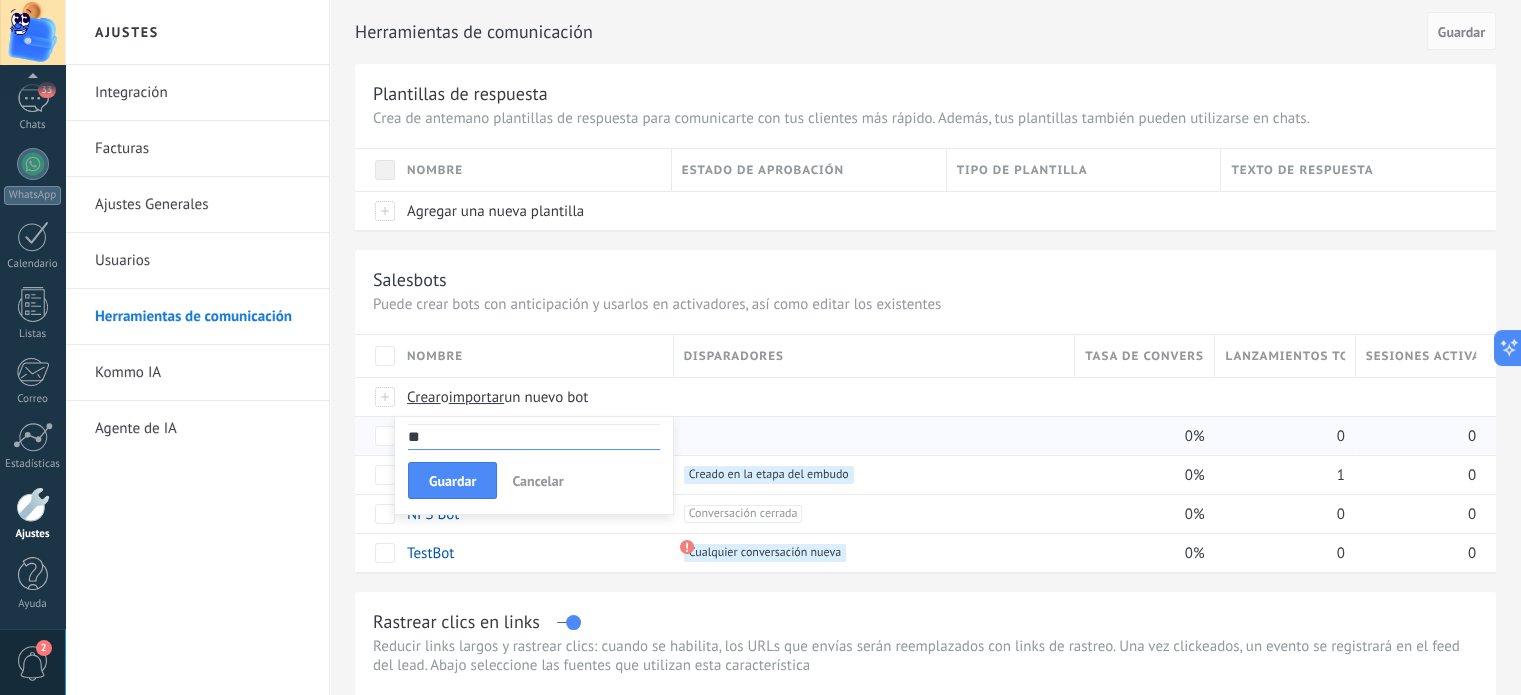 type on "*" 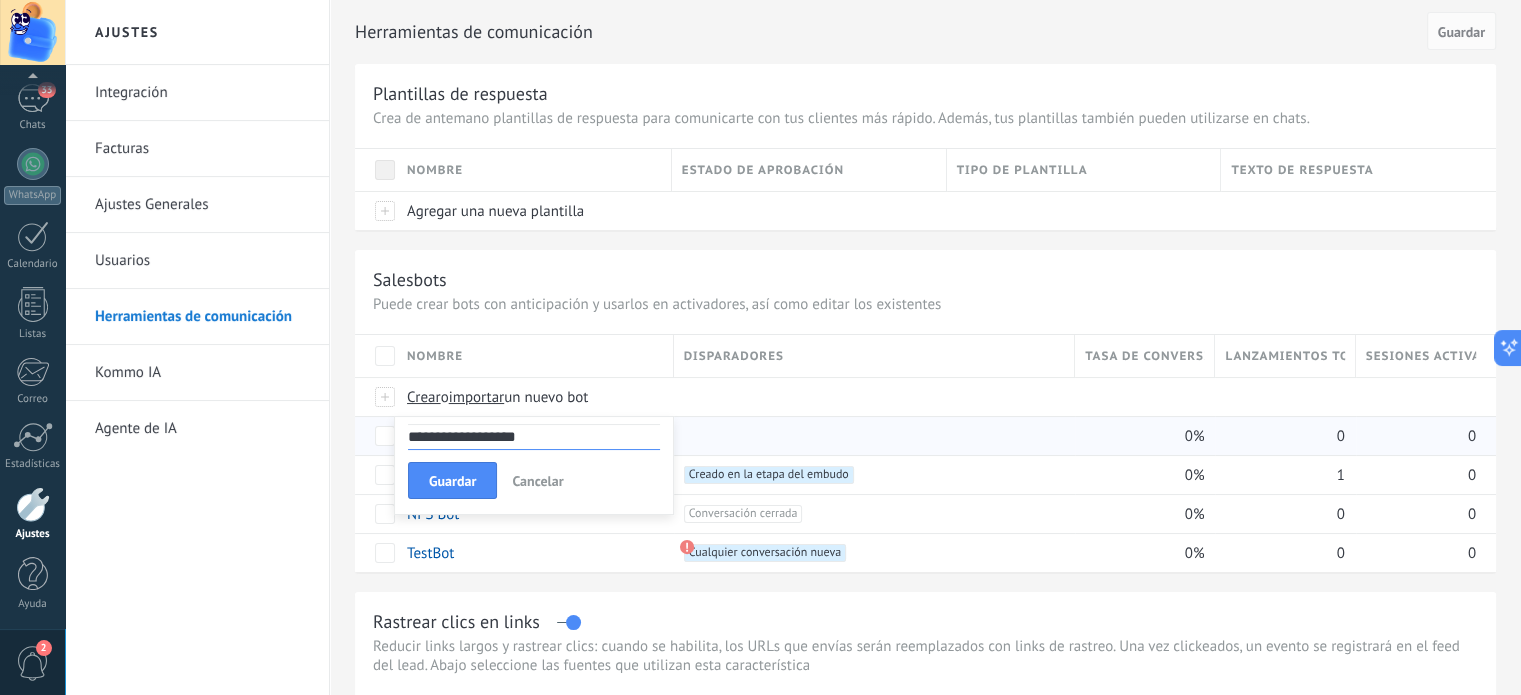 type on "**********" 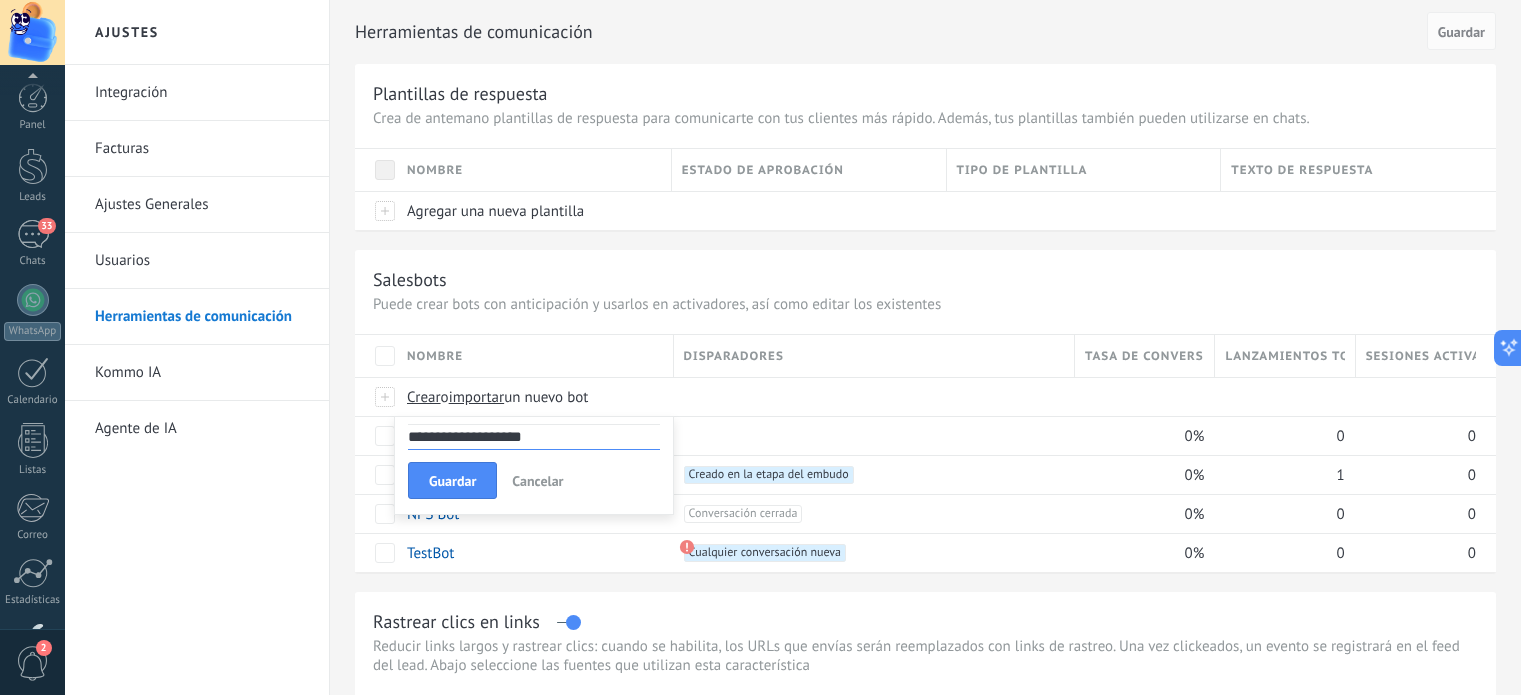 scroll, scrollTop: 0, scrollLeft: 0, axis: both 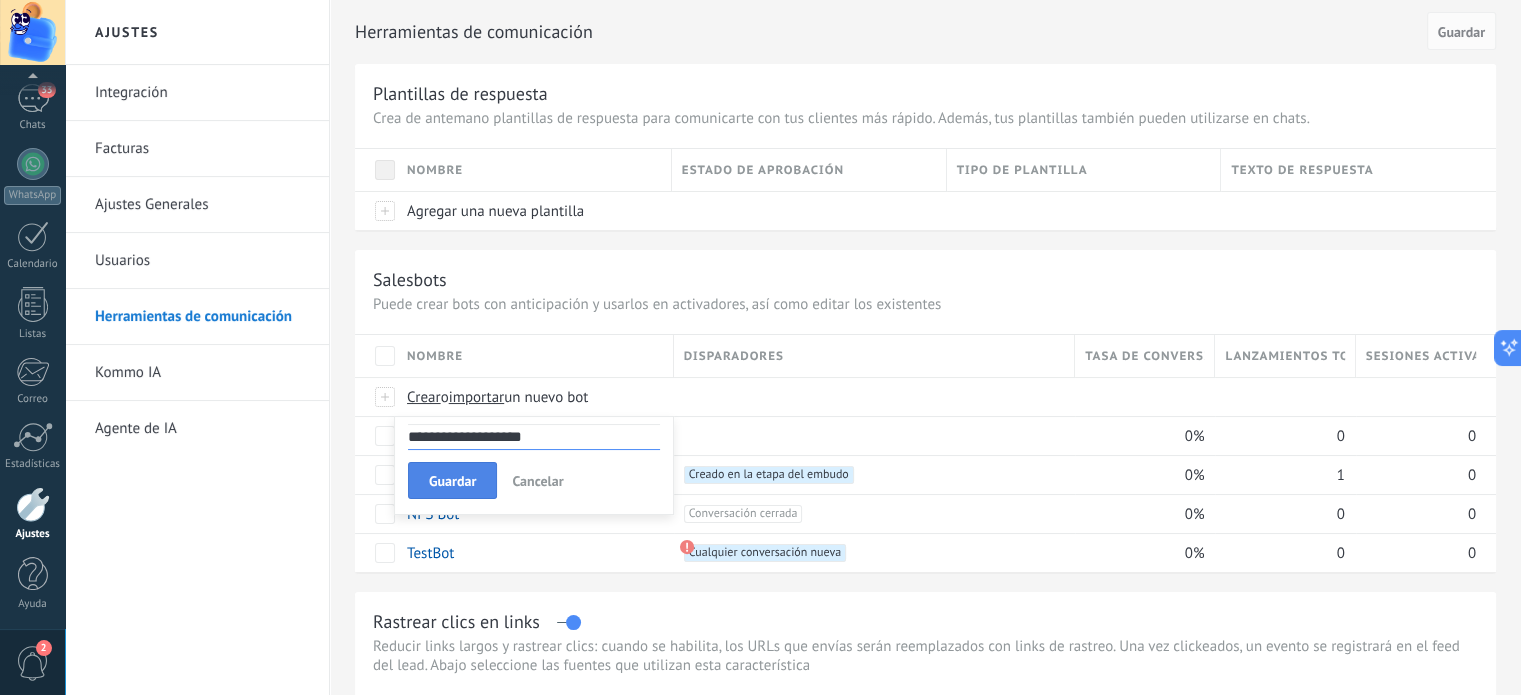 type on "**********" 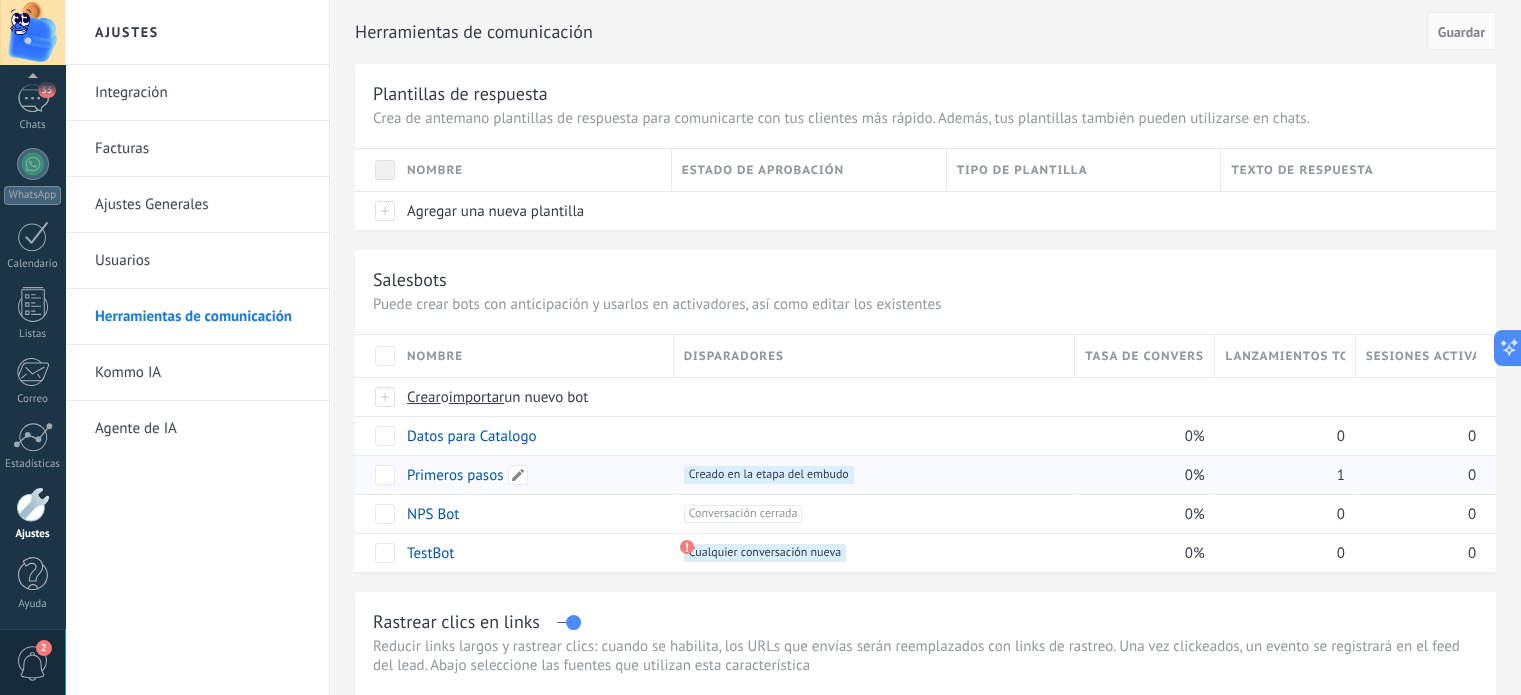 click on "Primeros pasos" at bounding box center [455, 475] 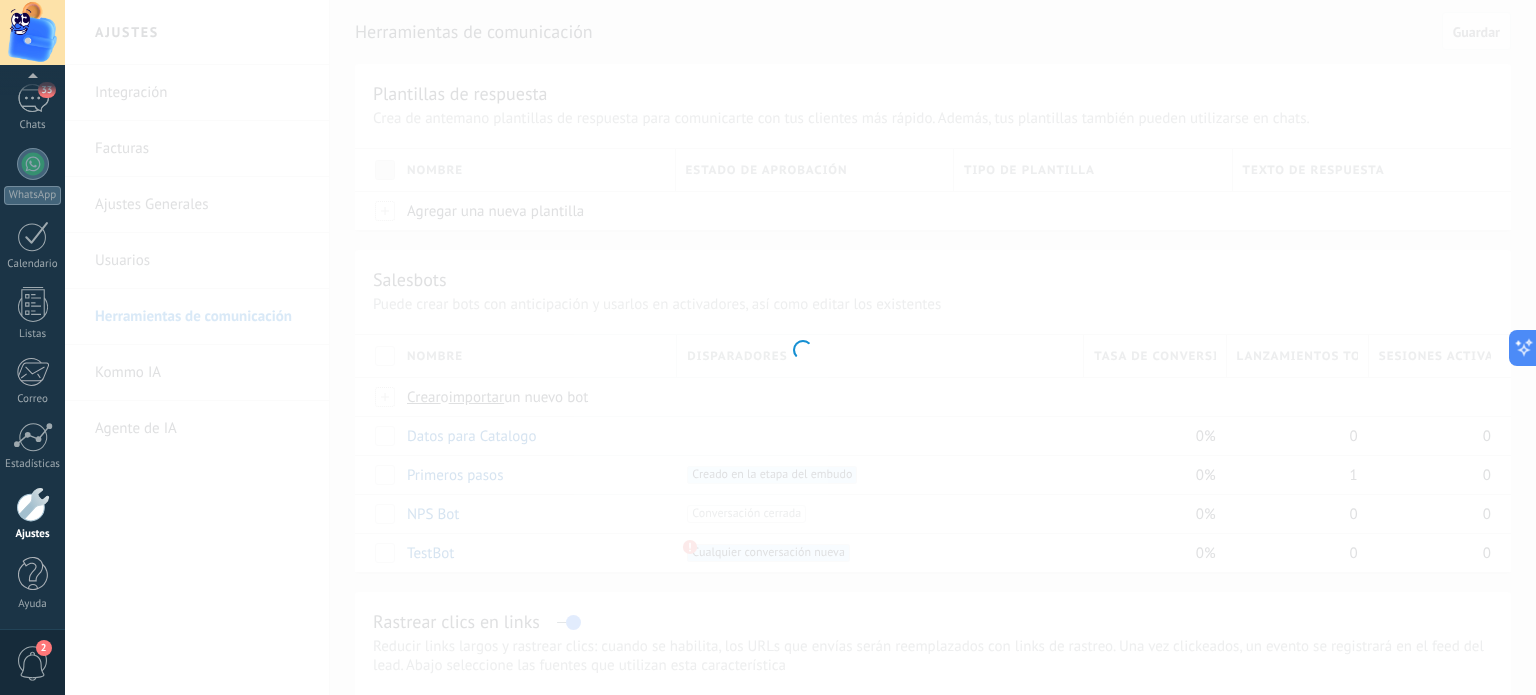 type on "**********" 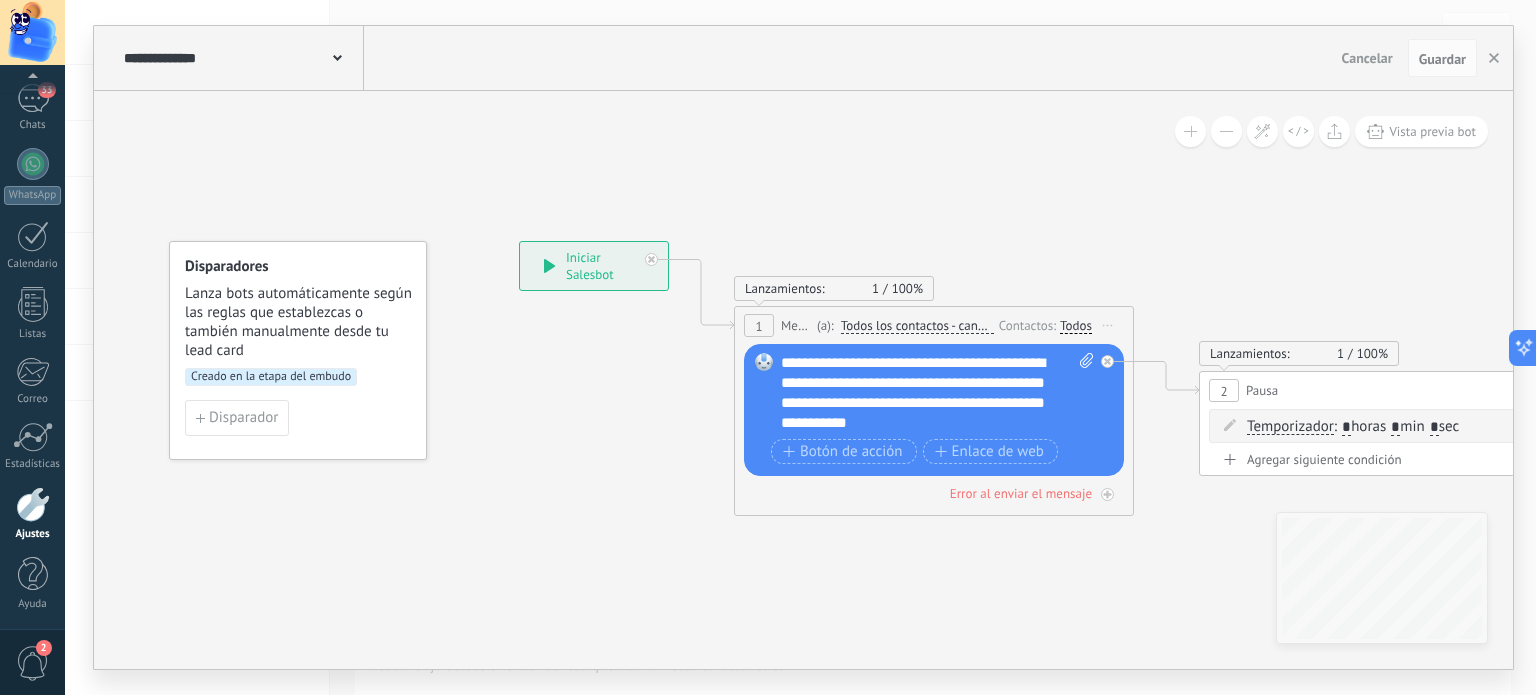 click on "**********" at bounding box center (938, 393) 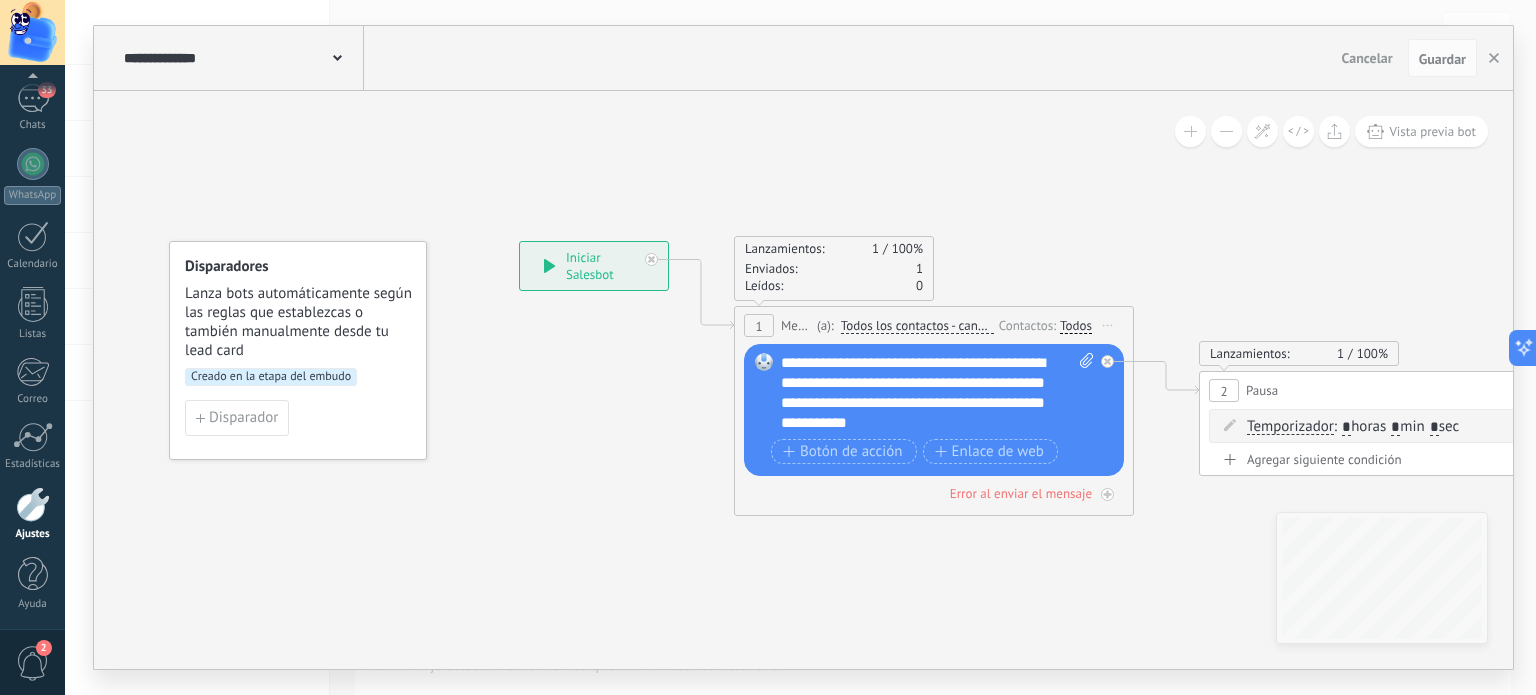 type 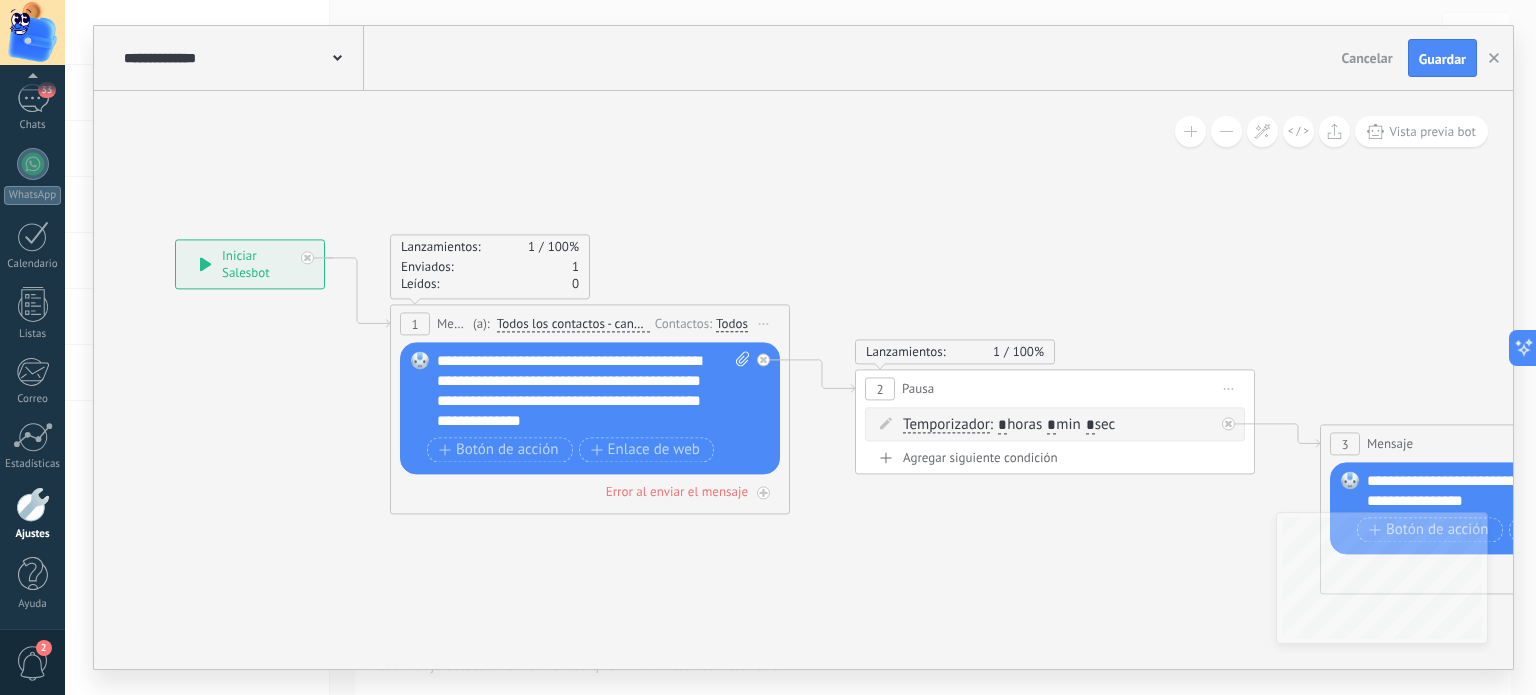 drag, startPoint x: 1242, startPoint y: 187, endPoint x: 720, endPoint y: 166, distance: 522.42224 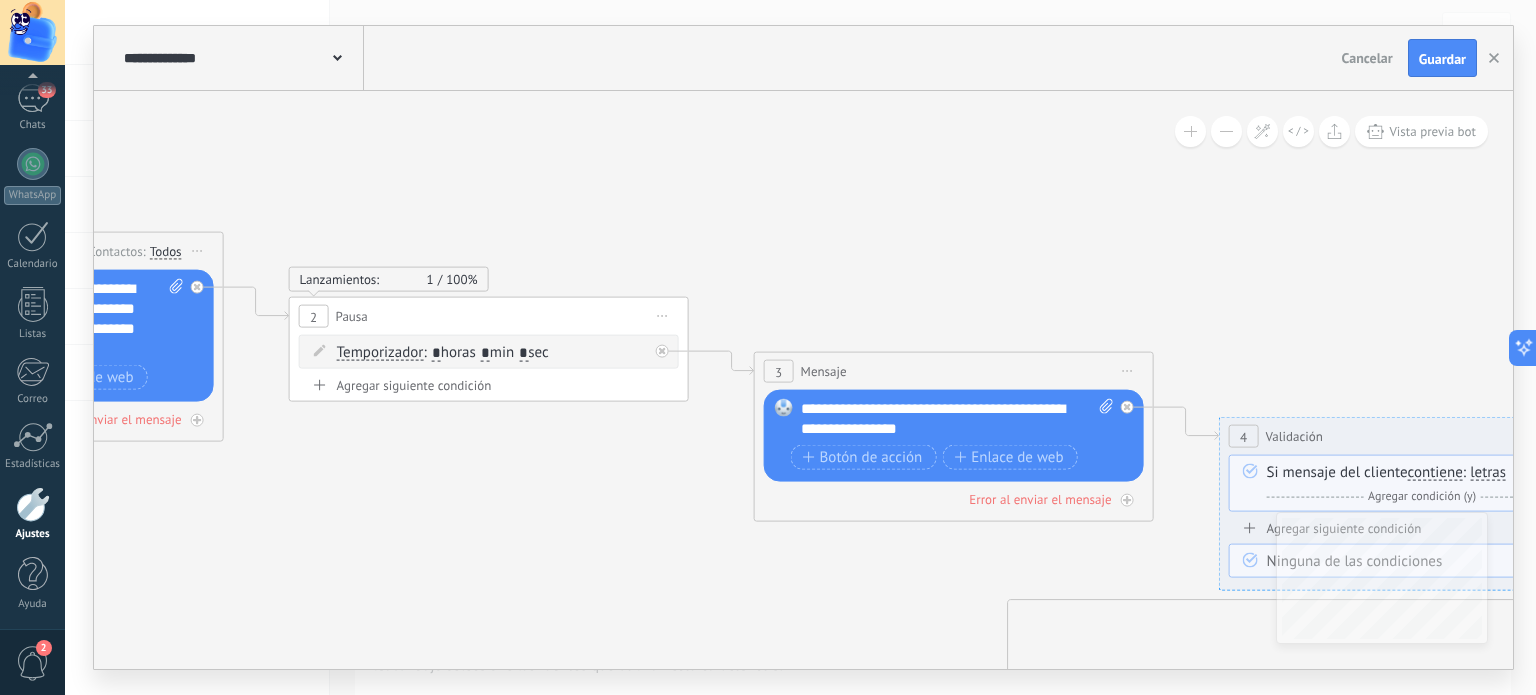 drag, startPoint x: 1150, startPoint y: 231, endPoint x: 760, endPoint y: 178, distance: 393.5848 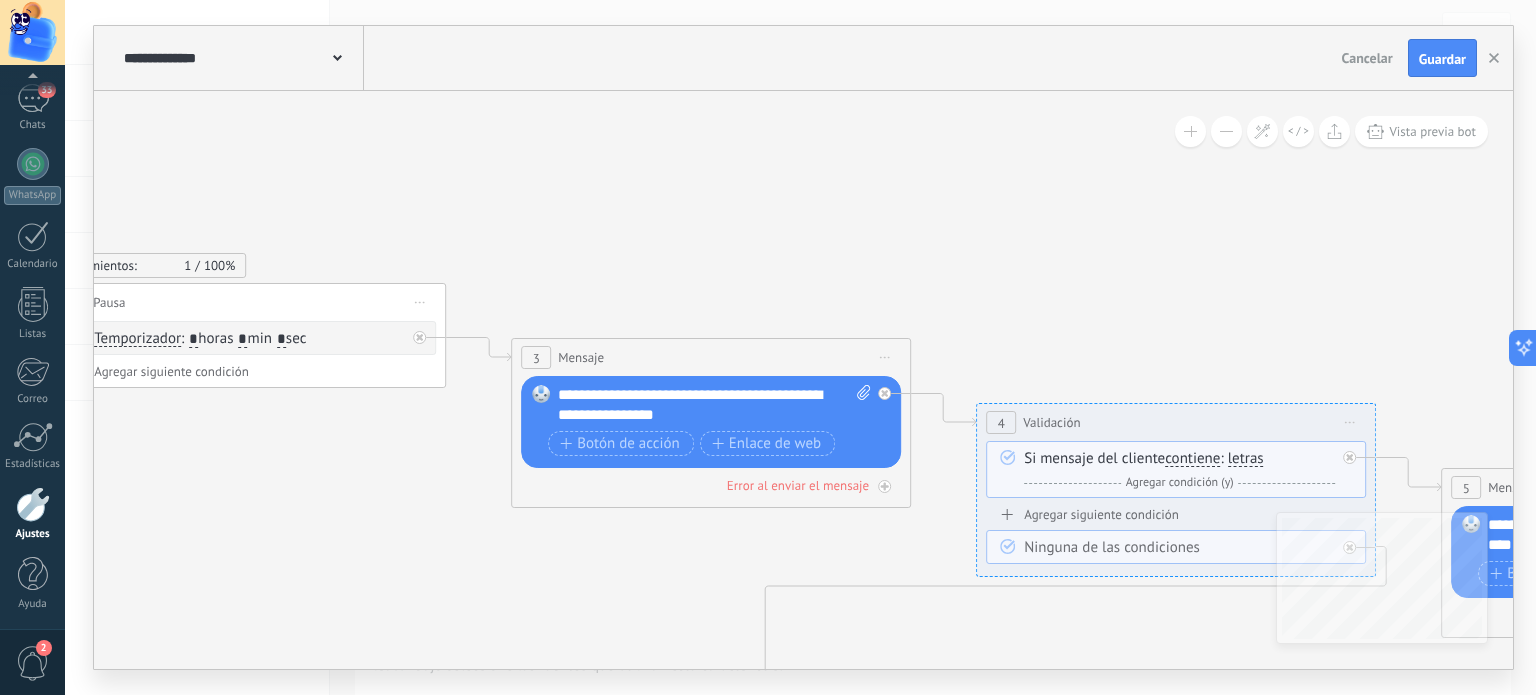 drag, startPoint x: 1156, startPoint y: 199, endPoint x: 835, endPoint y: 178, distance: 321.6862 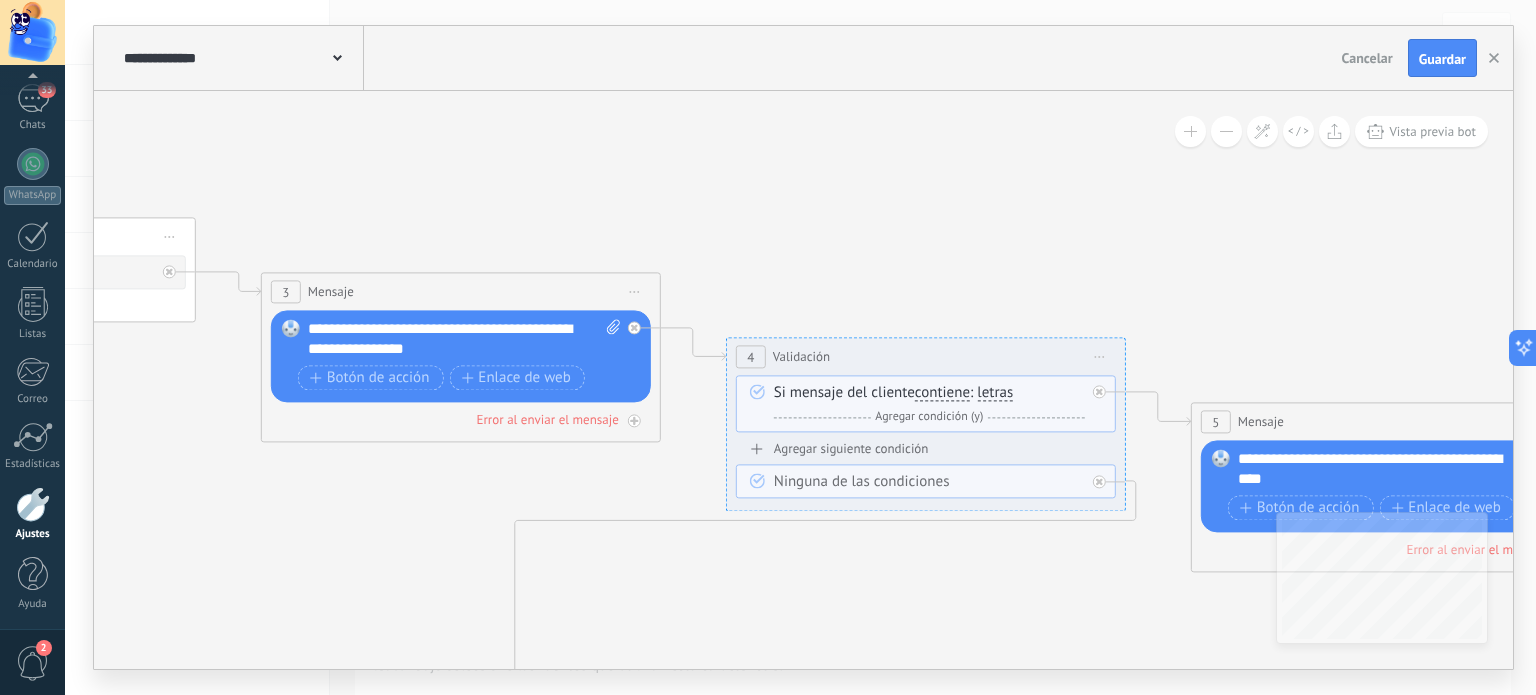drag, startPoint x: 1030, startPoint y: 243, endPoint x: 1013, endPoint y: 238, distance: 17.720045 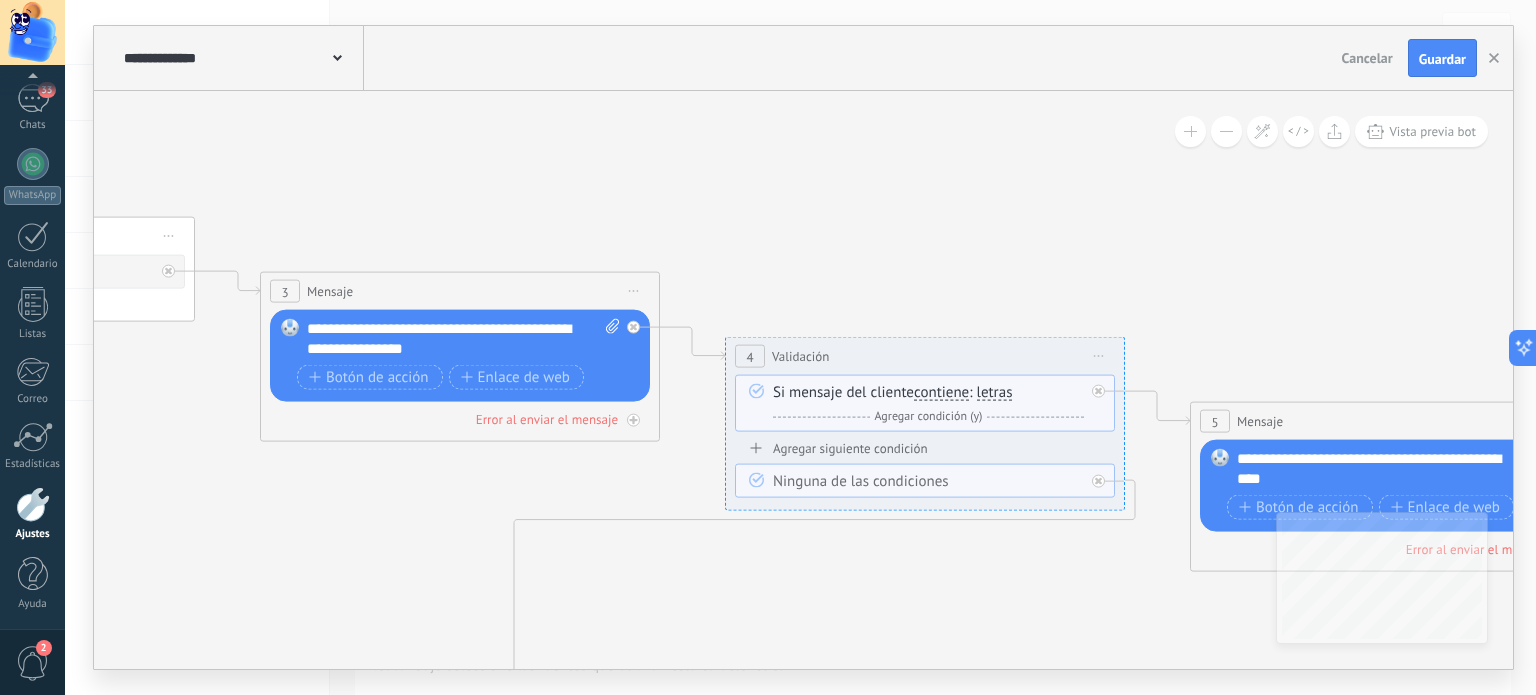 click on "**********" at bounding box center [464, 339] 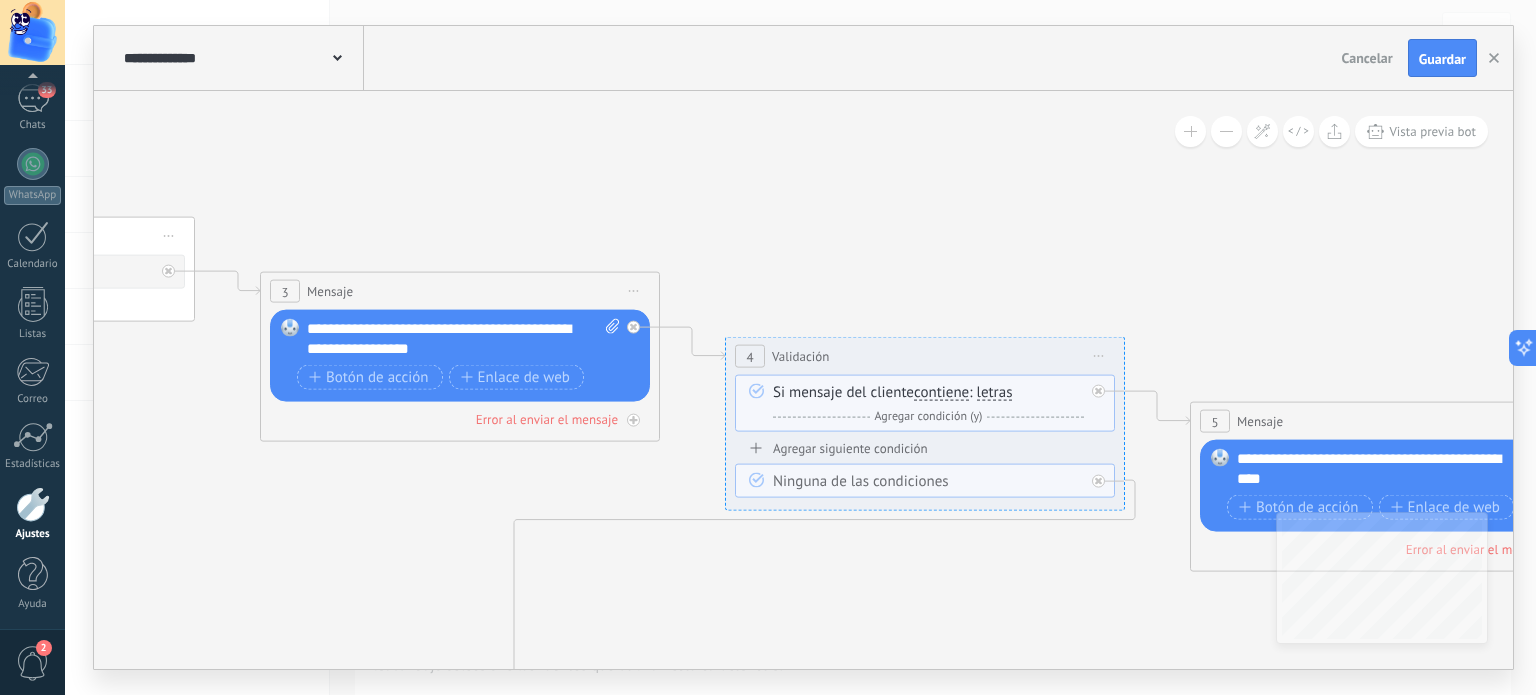 click on "**********" at bounding box center (464, 339) 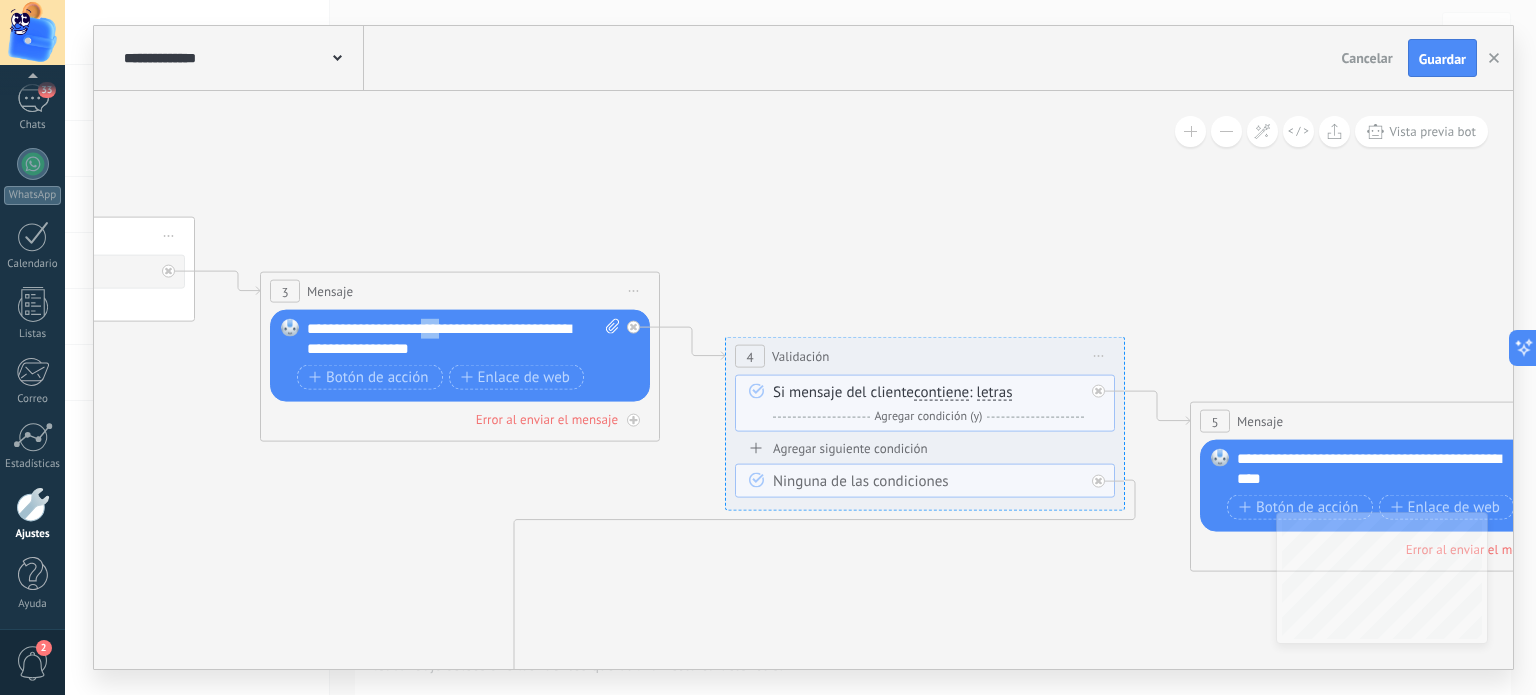 click on "**********" at bounding box center [464, 339] 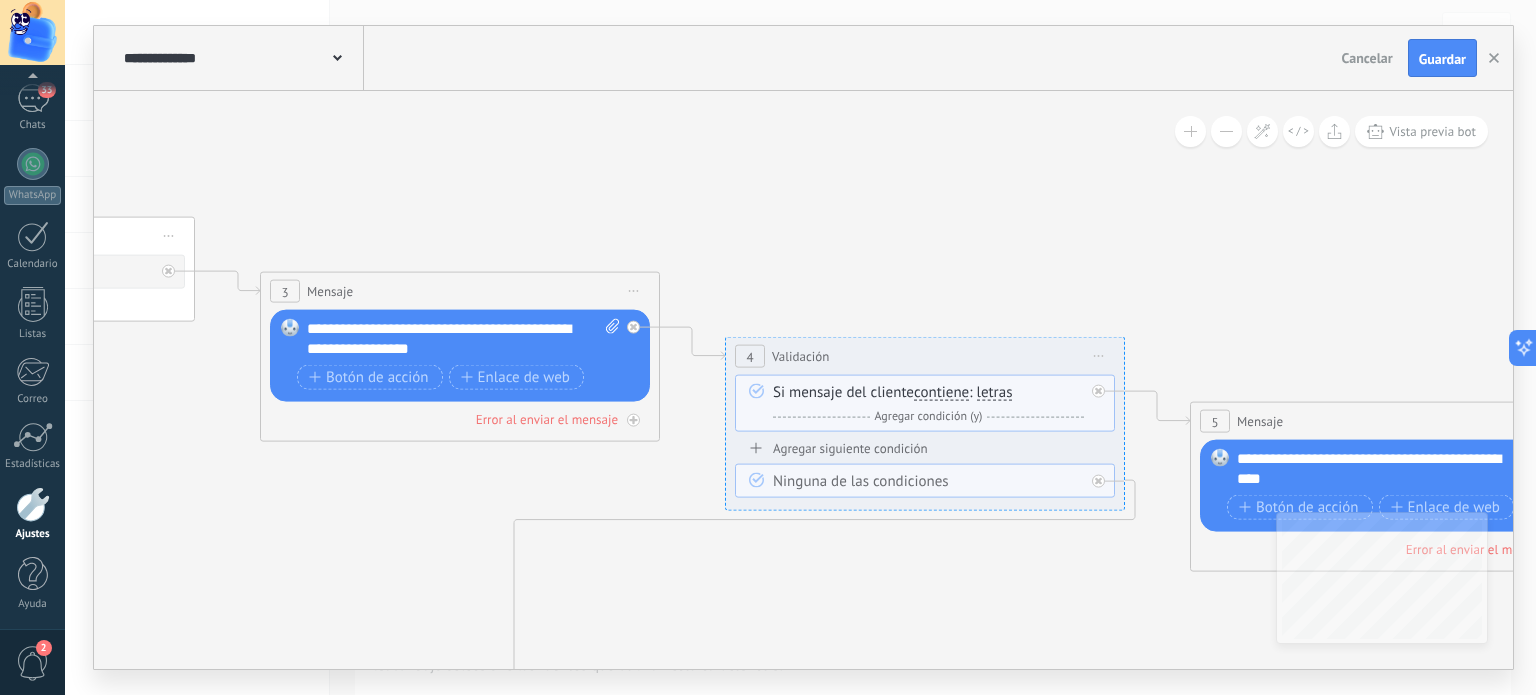 click on "**********" at bounding box center [464, 339] 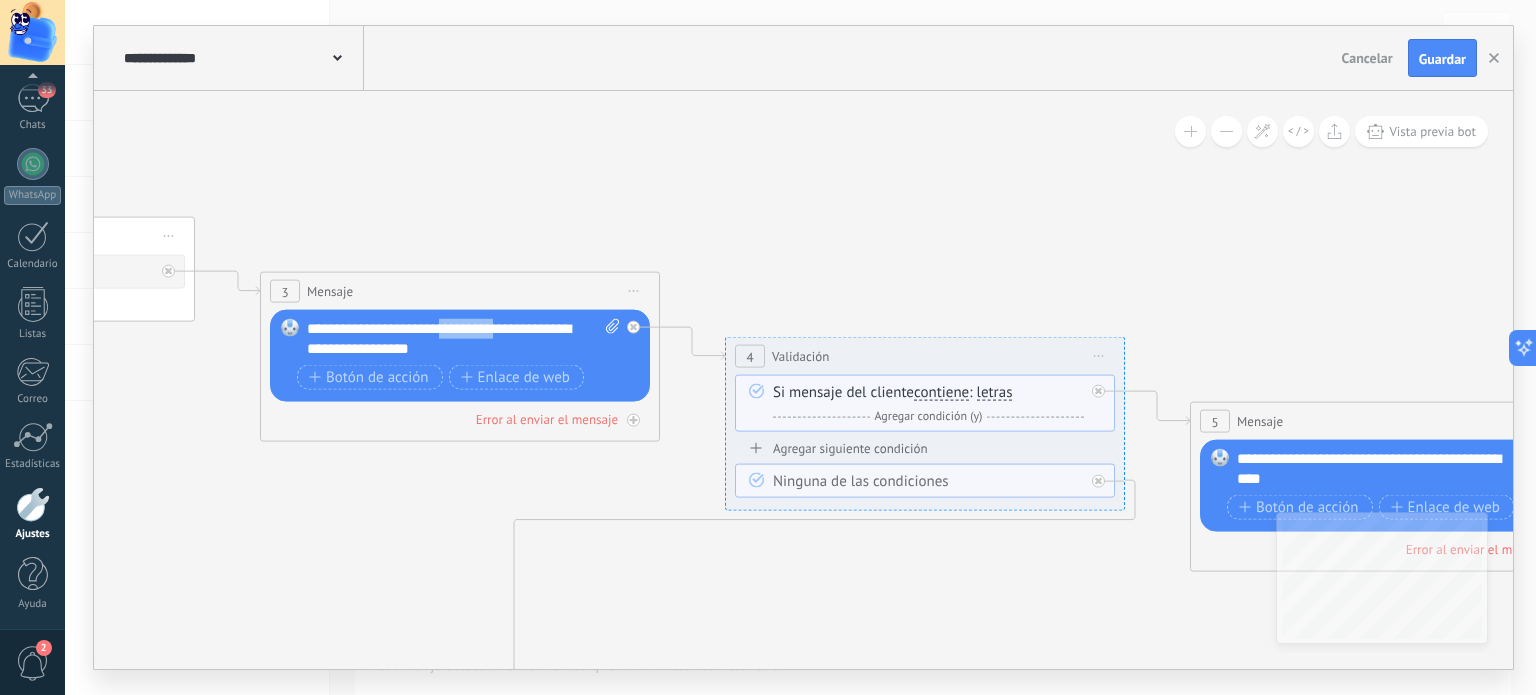 click on "**********" at bounding box center [464, 339] 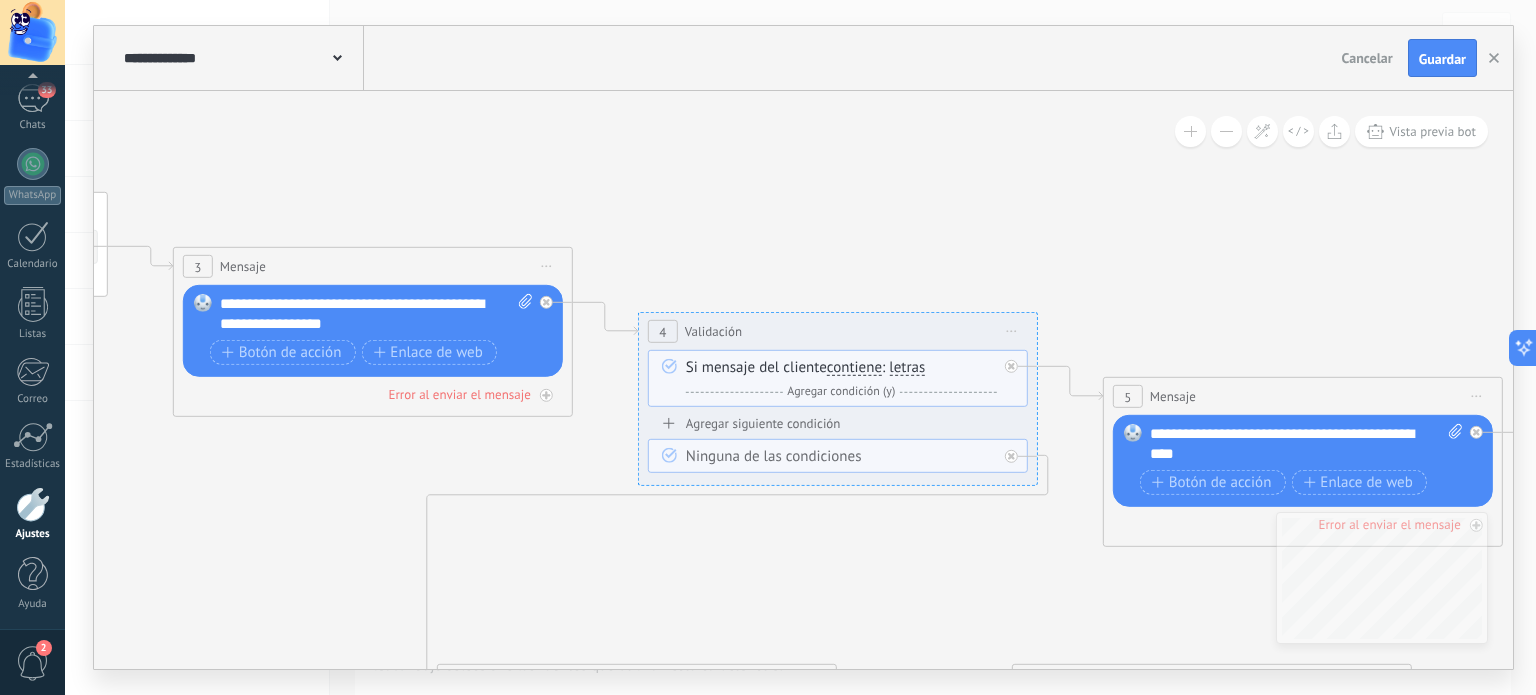drag, startPoint x: 1064, startPoint y: 237, endPoint x: 977, endPoint y: 212, distance: 90.52071 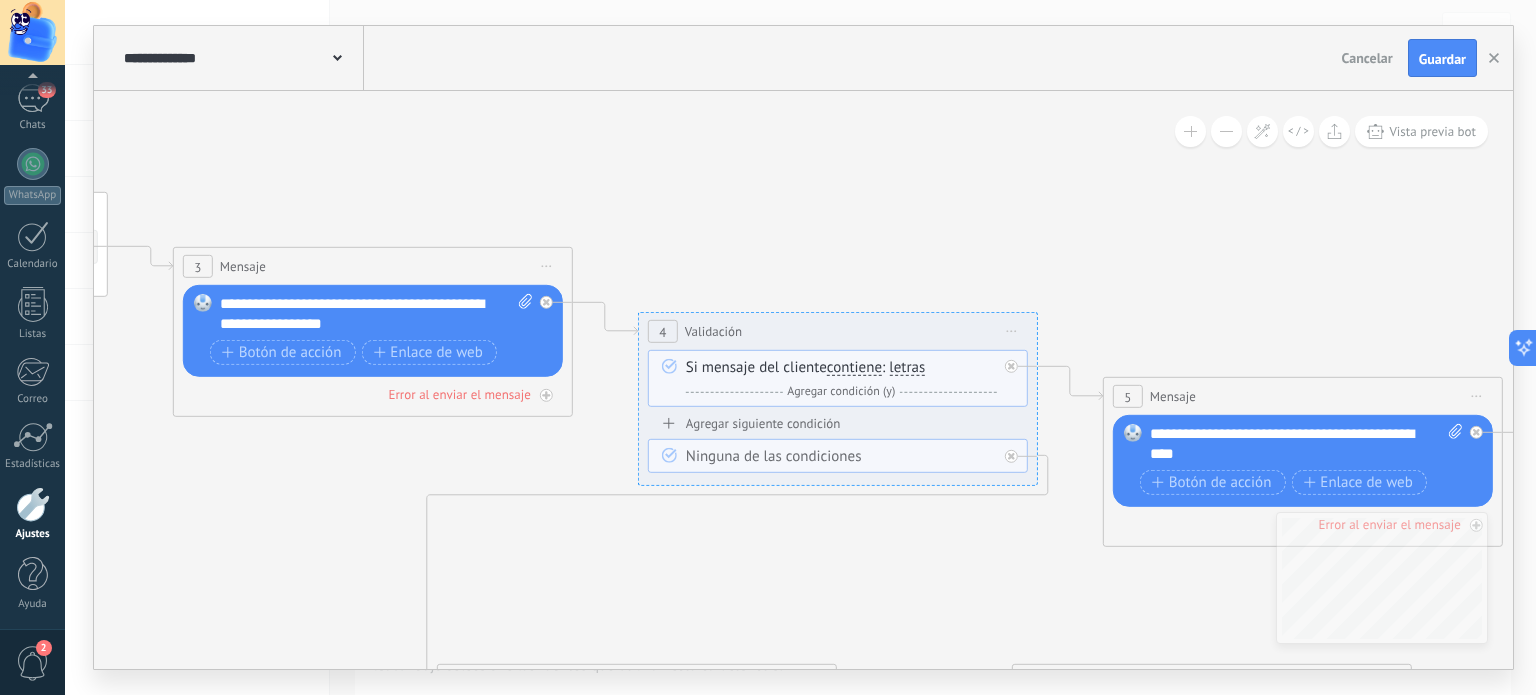 click on "**********" at bounding box center (377, 314) 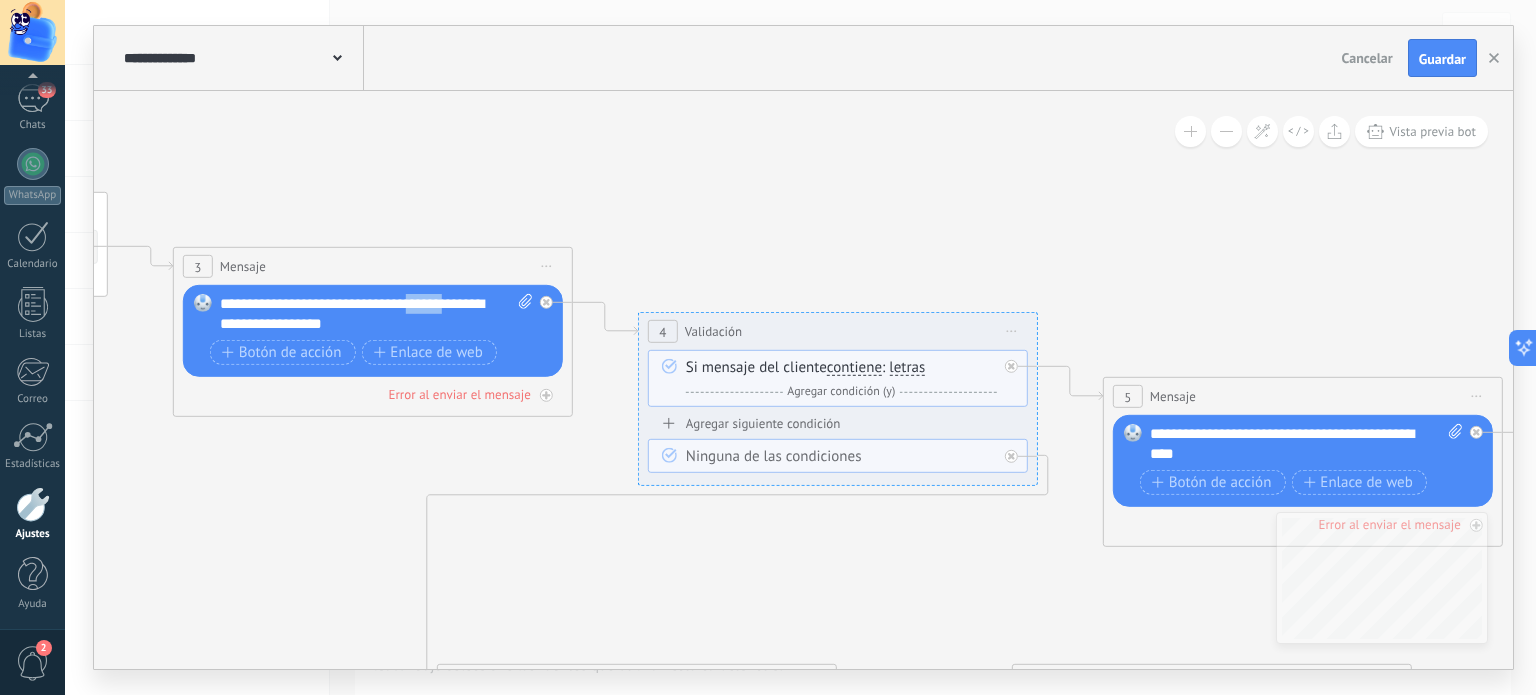 click on "**********" at bounding box center [377, 314] 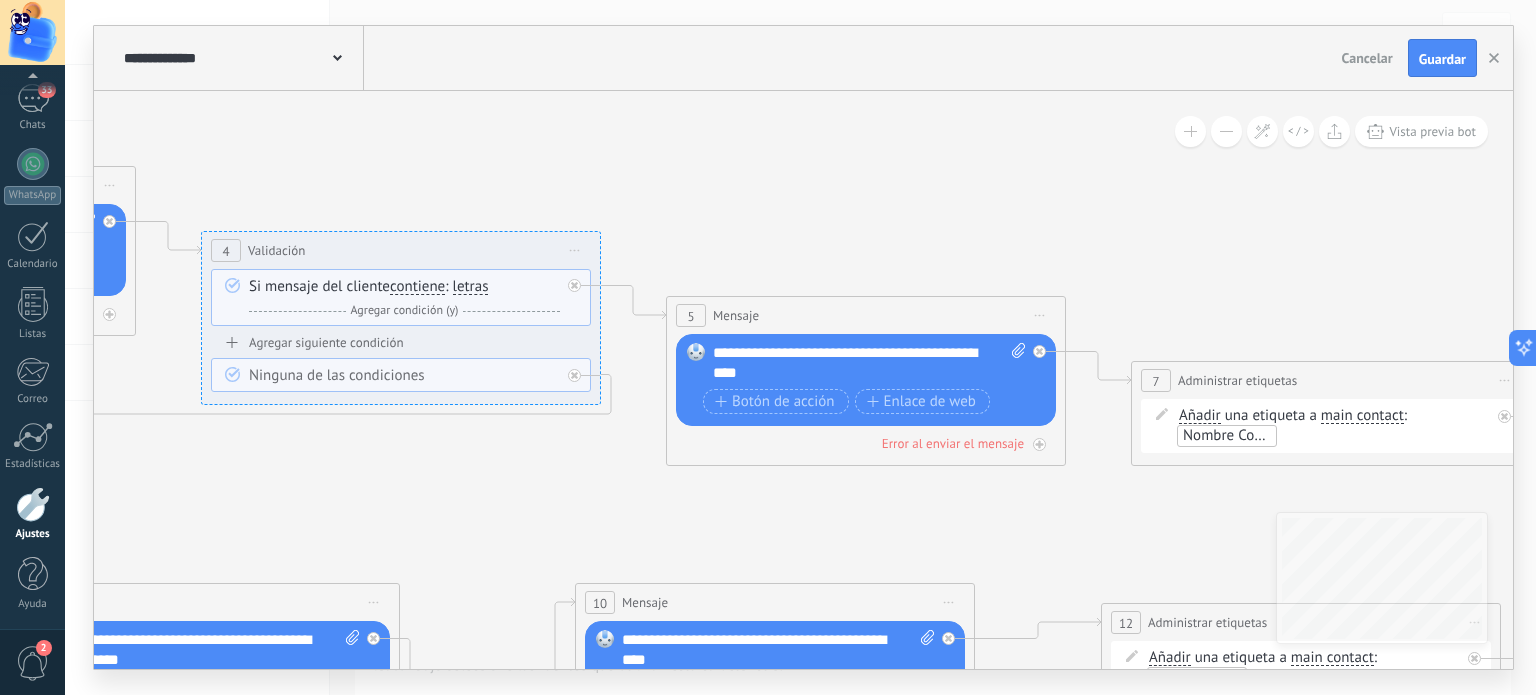 drag, startPoint x: 1019, startPoint y: 221, endPoint x: 555, endPoint y: 139, distance: 471.18997 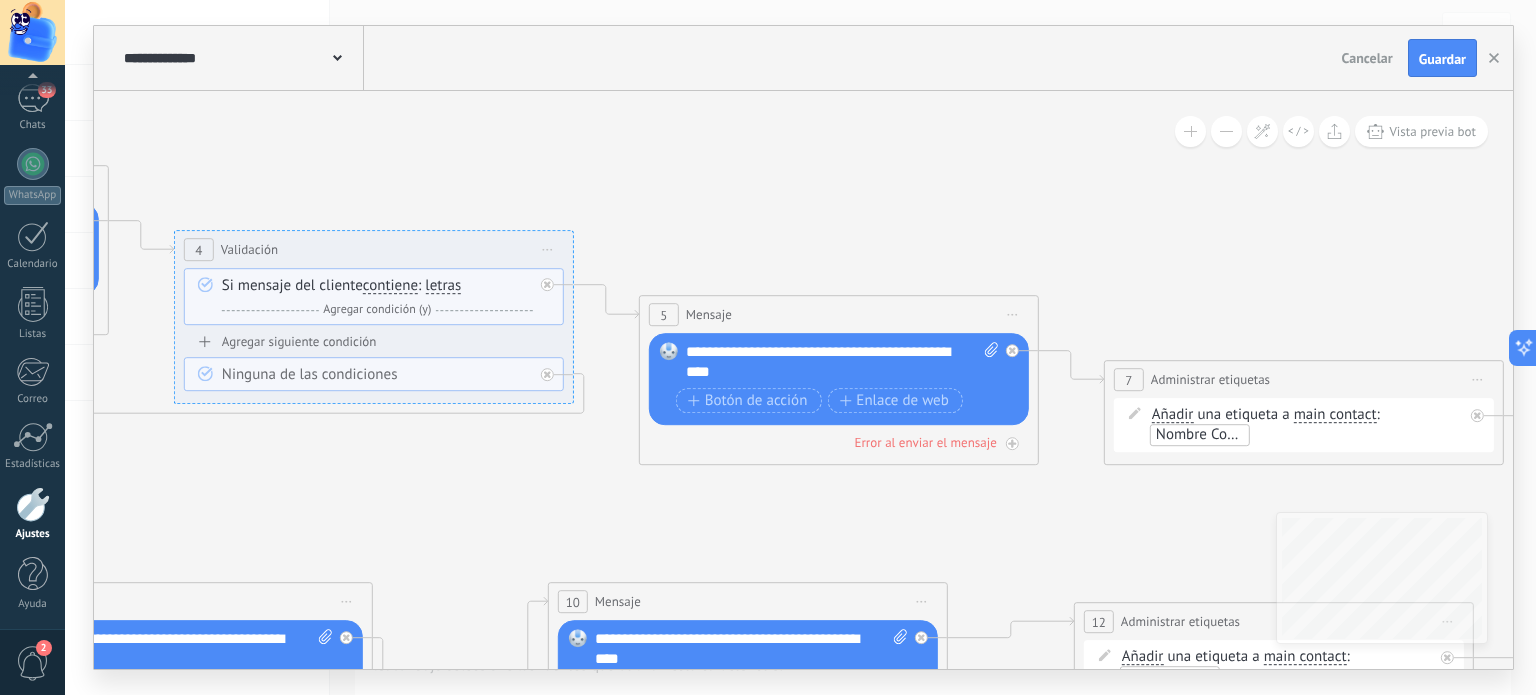 click on "**********" at bounding box center [843, 362] 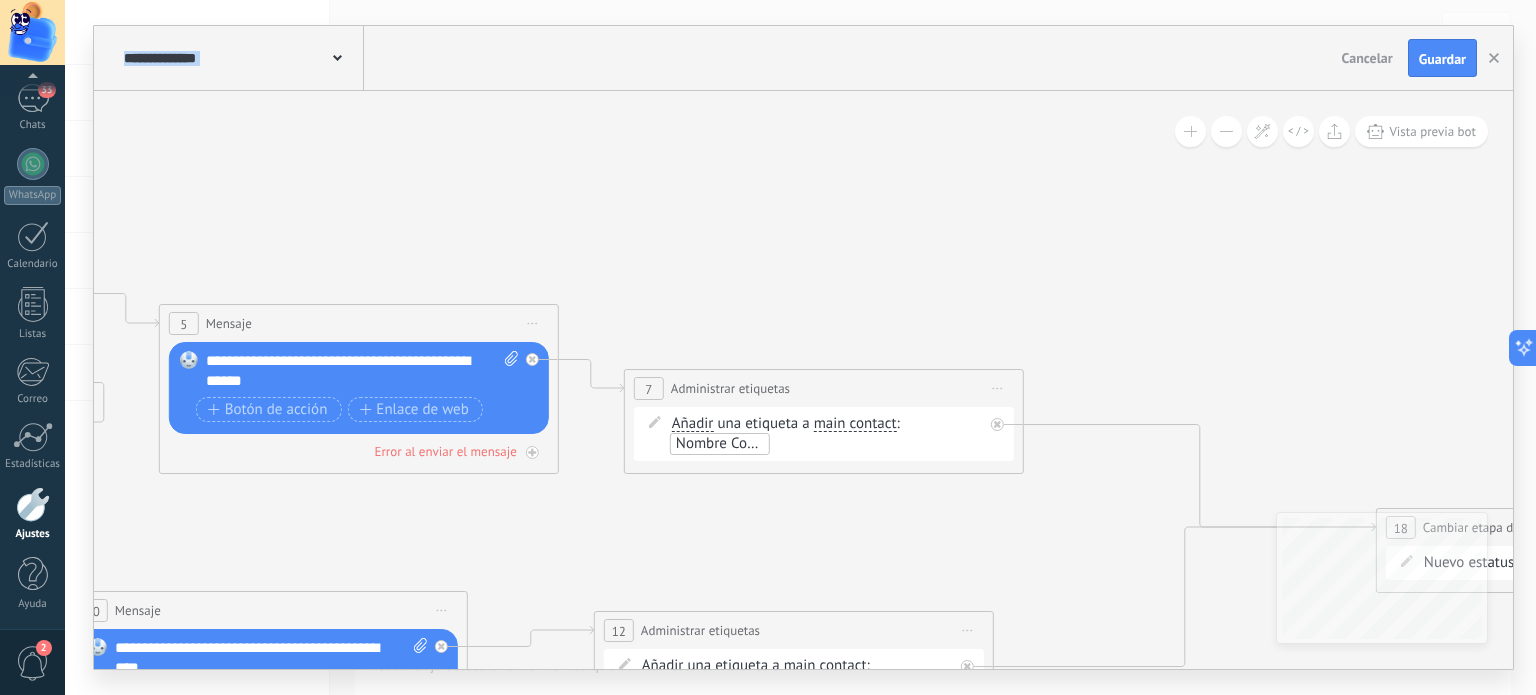 drag, startPoint x: 1228, startPoint y: 238, endPoint x: 696, endPoint y: 247, distance: 532.0761 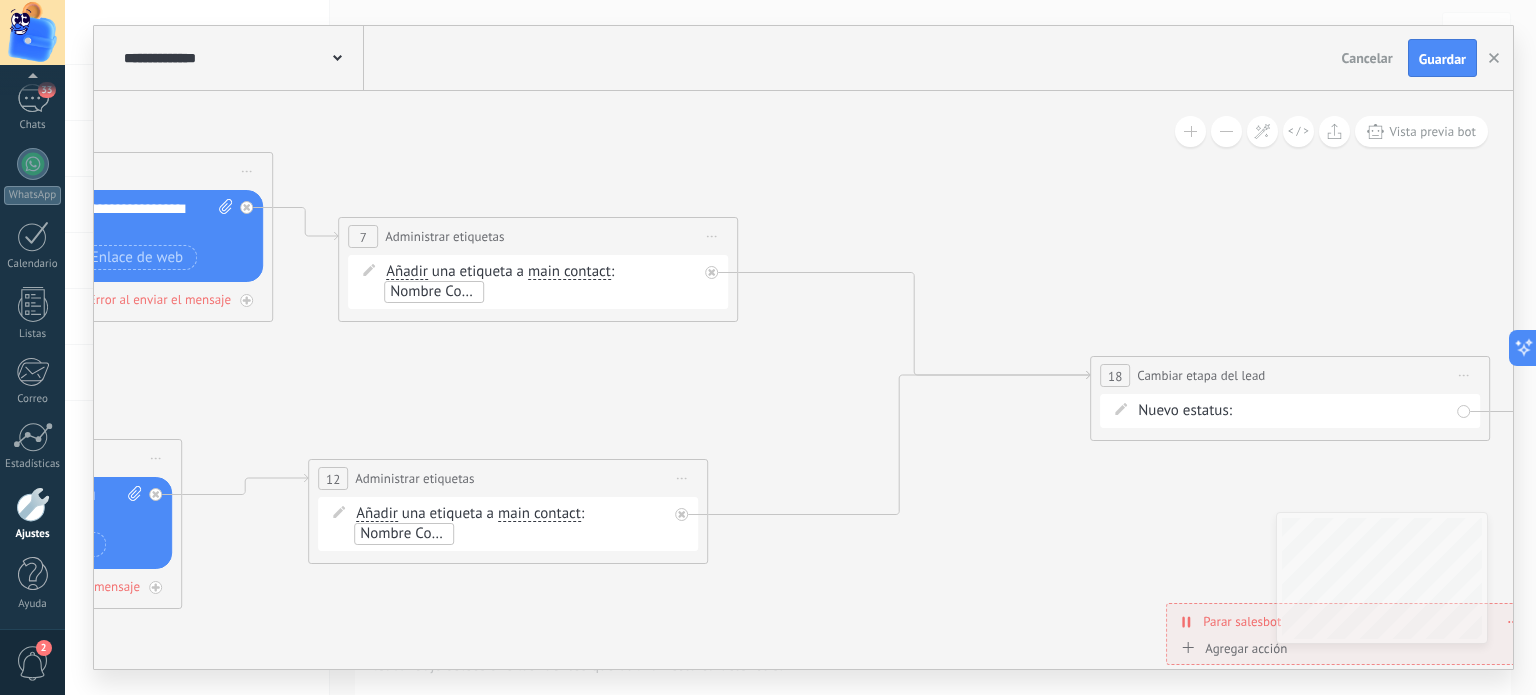 drag, startPoint x: 1007, startPoint y: 248, endPoint x: 784, endPoint y: 115, distance: 259.64975 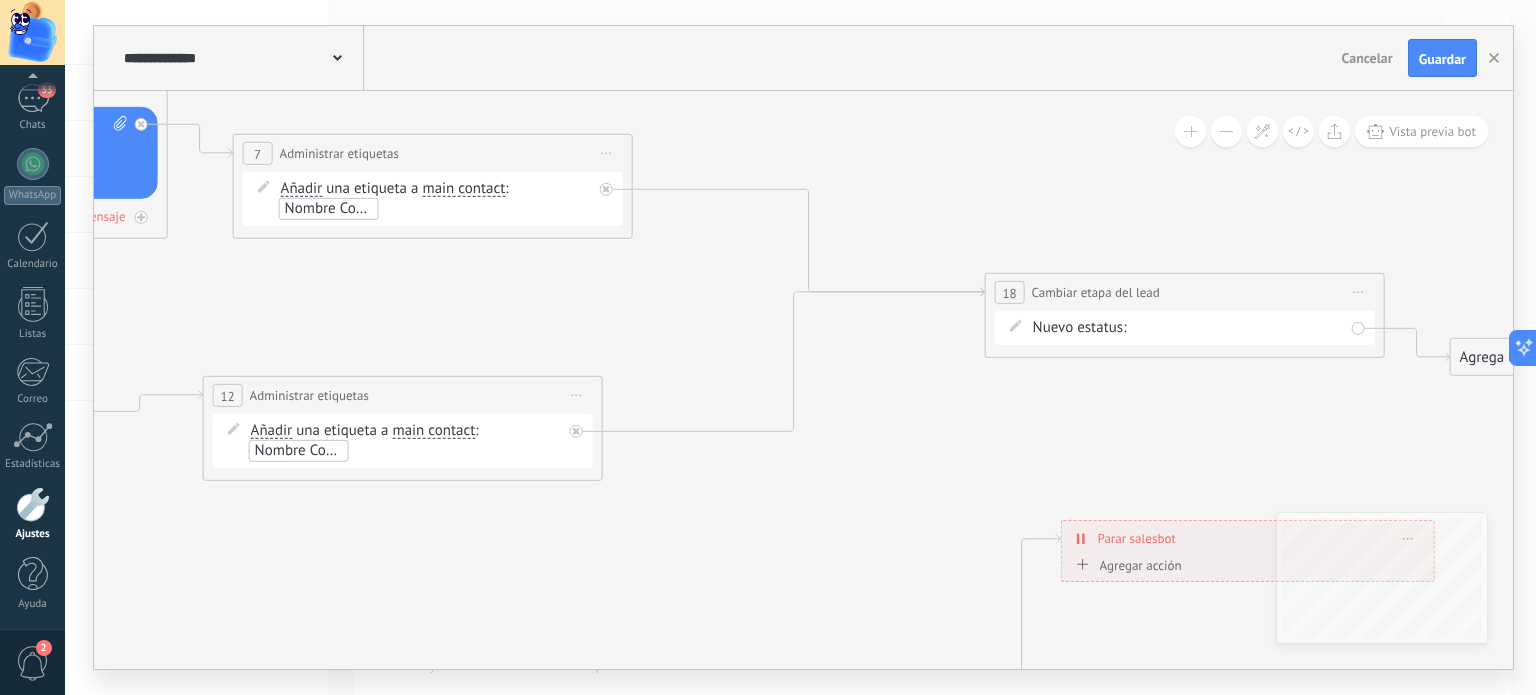 click 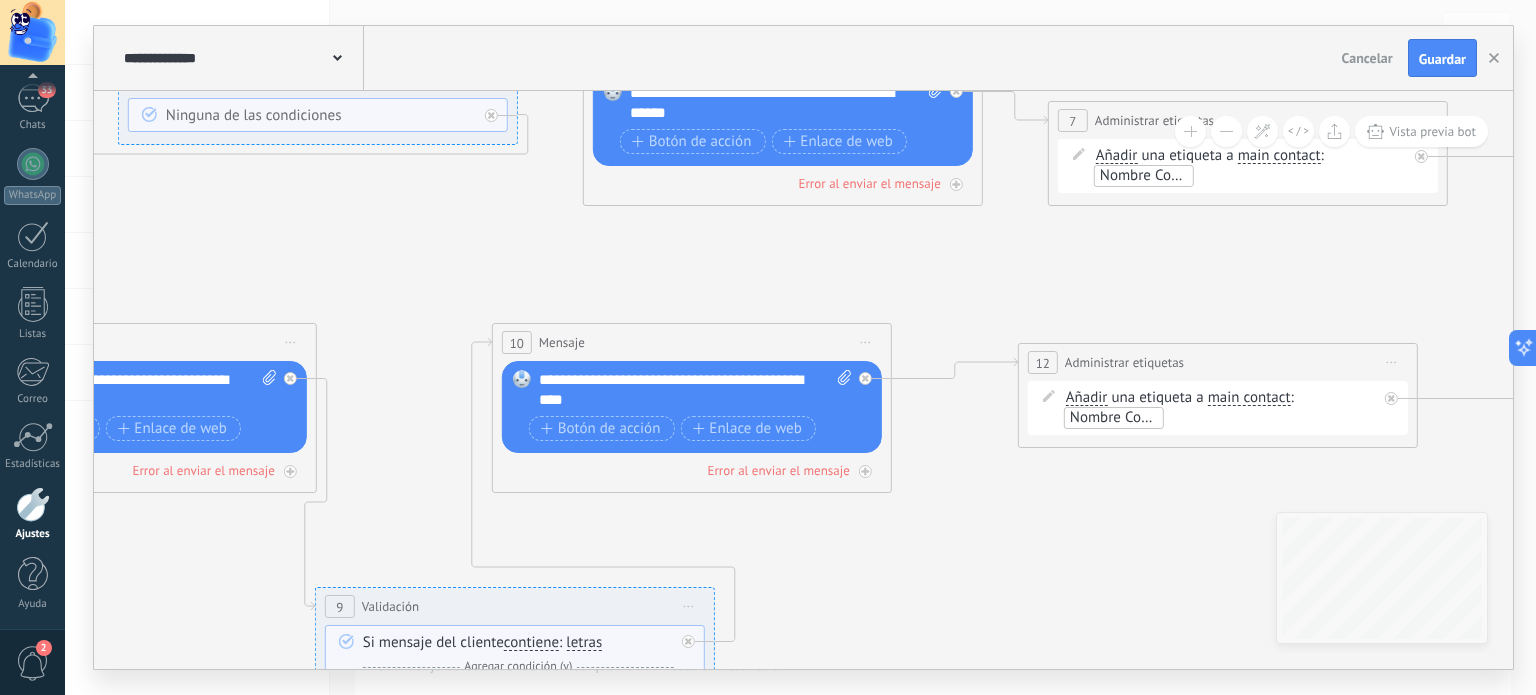 drag, startPoint x: 612, startPoint y: 278, endPoint x: 1118, endPoint y: 261, distance: 506.2855 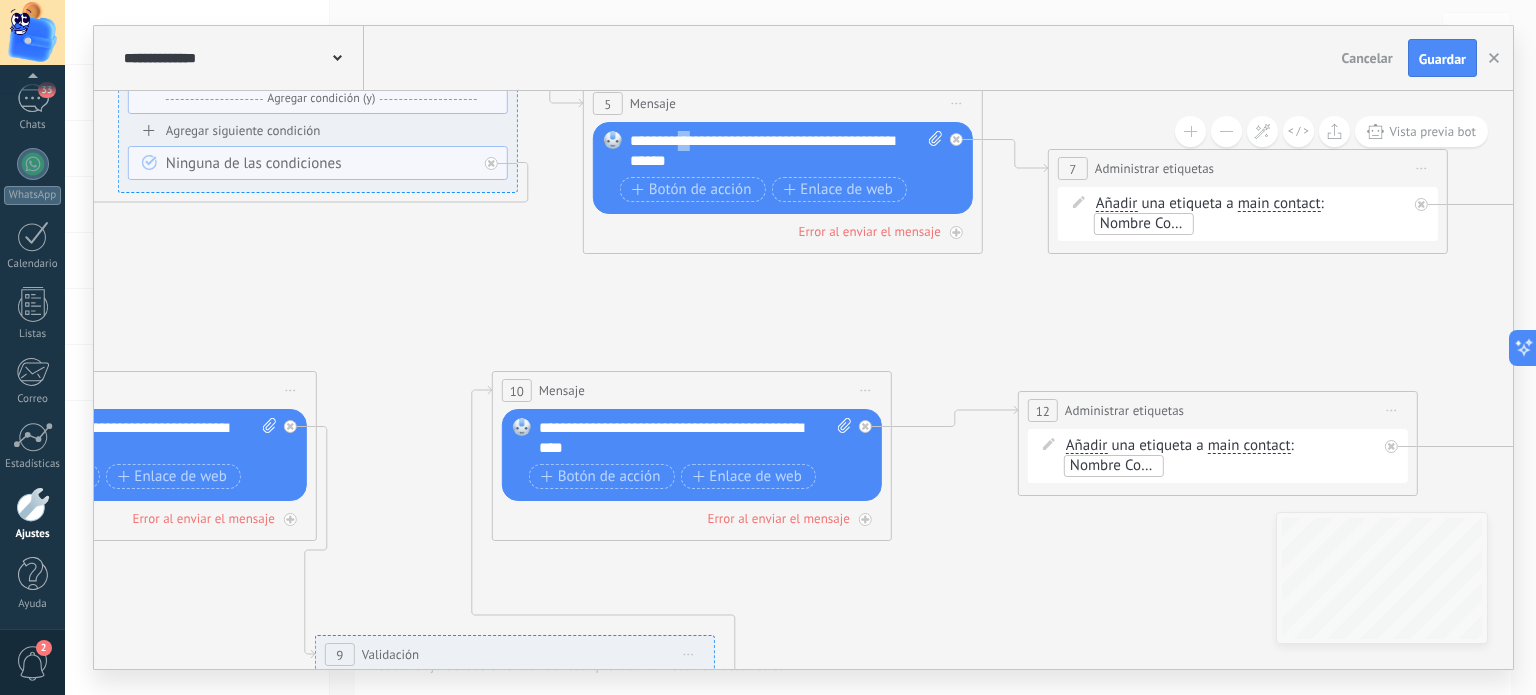 click on "**********" at bounding box center (787, 151) 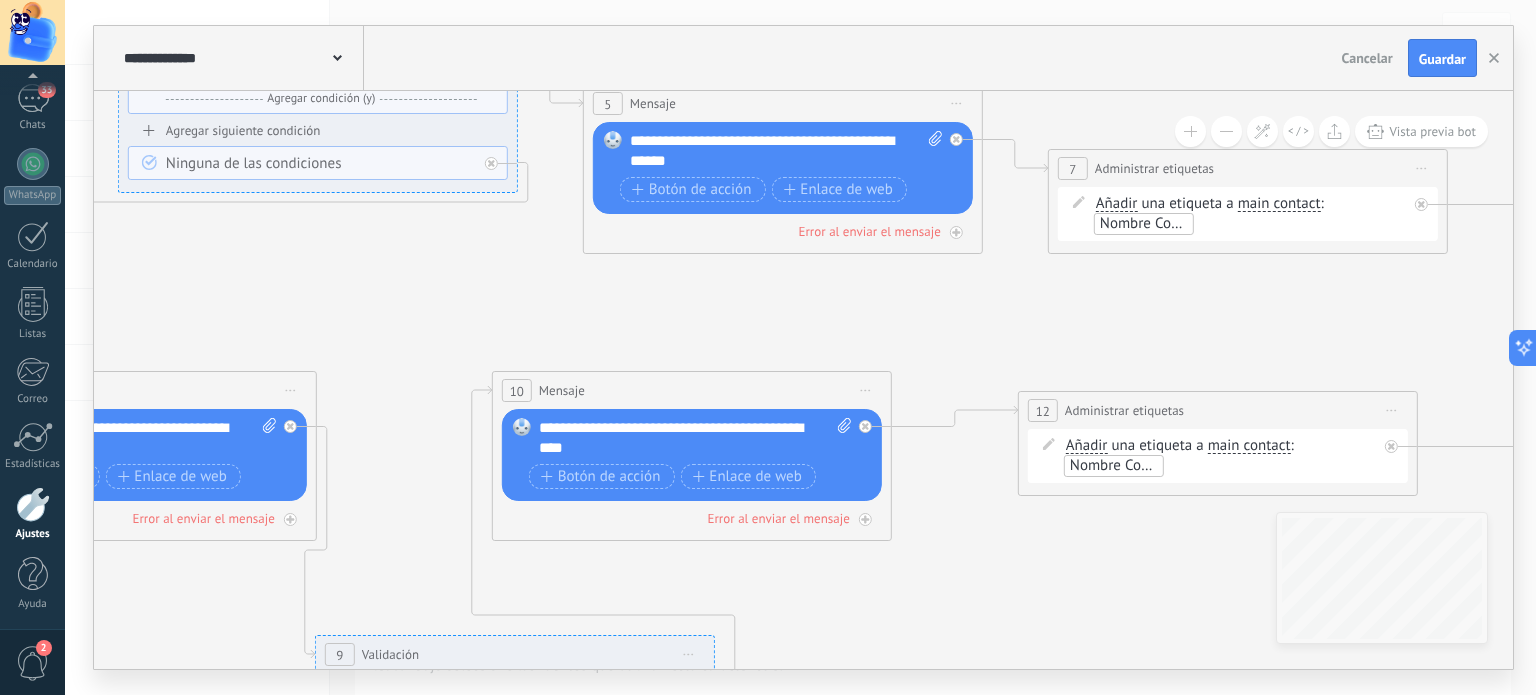 click on "**********" at bounding box center (696, 438) 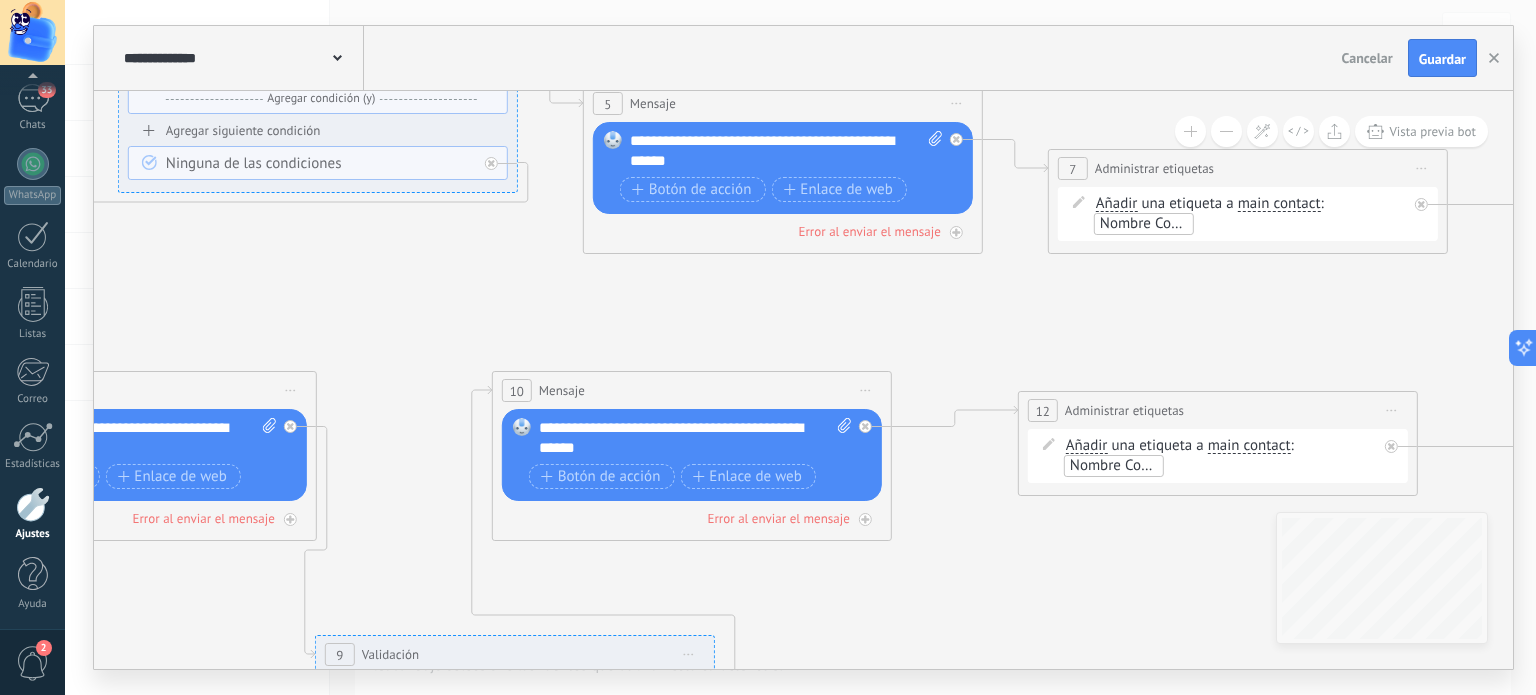 click 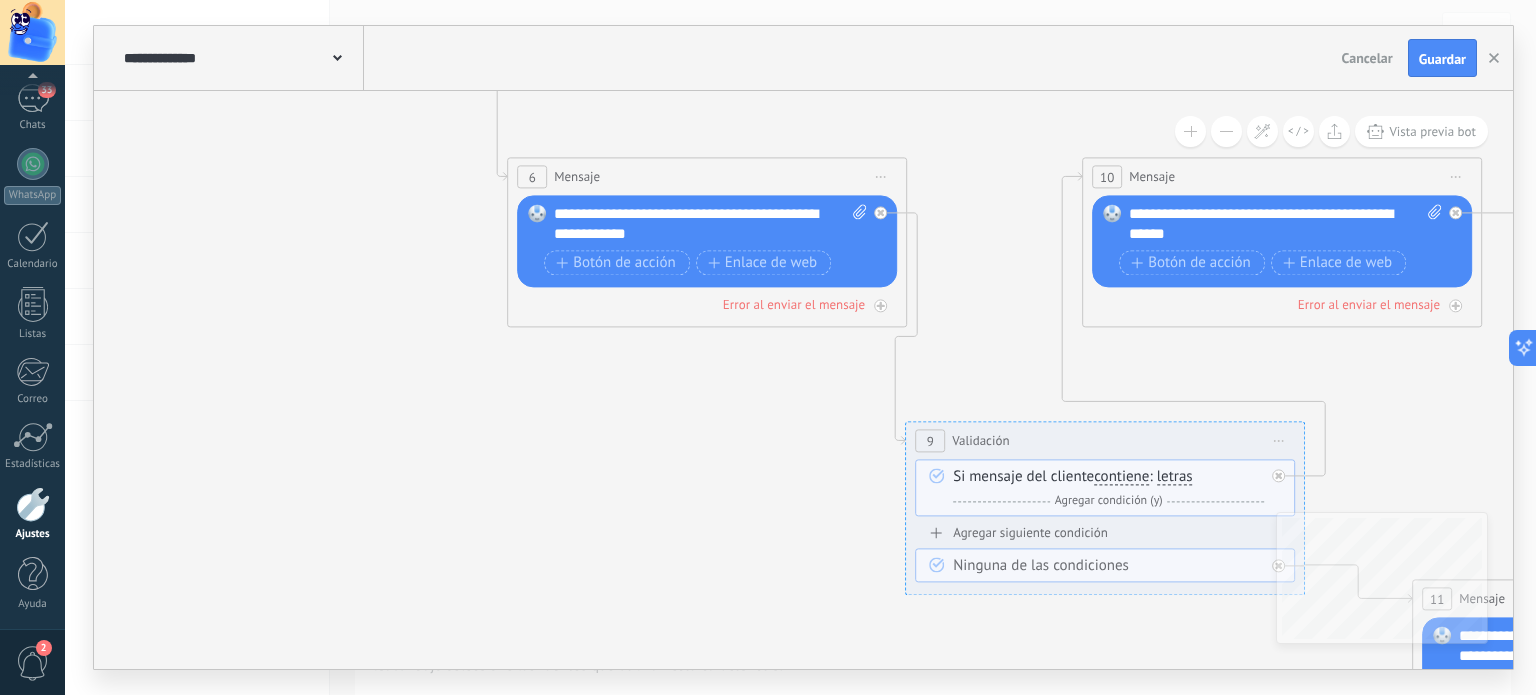drag, startPoint x: 457, startPoint y: 237, endPoint x: 996, endPoint y: 96, distance: 557.1373 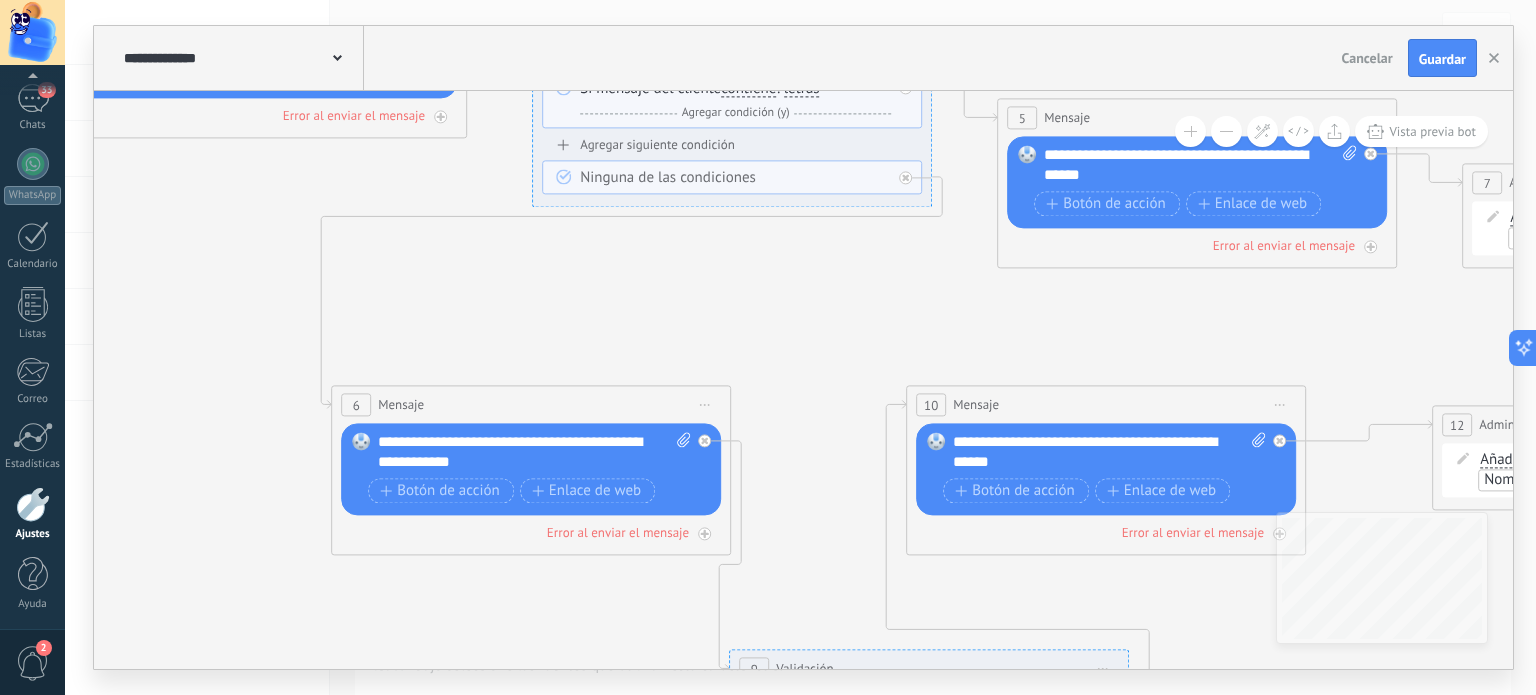 drag, startPoint x: 756, startPoint y: 459, endPoint x: 582, endPoint y: 683, distance: 283.64062 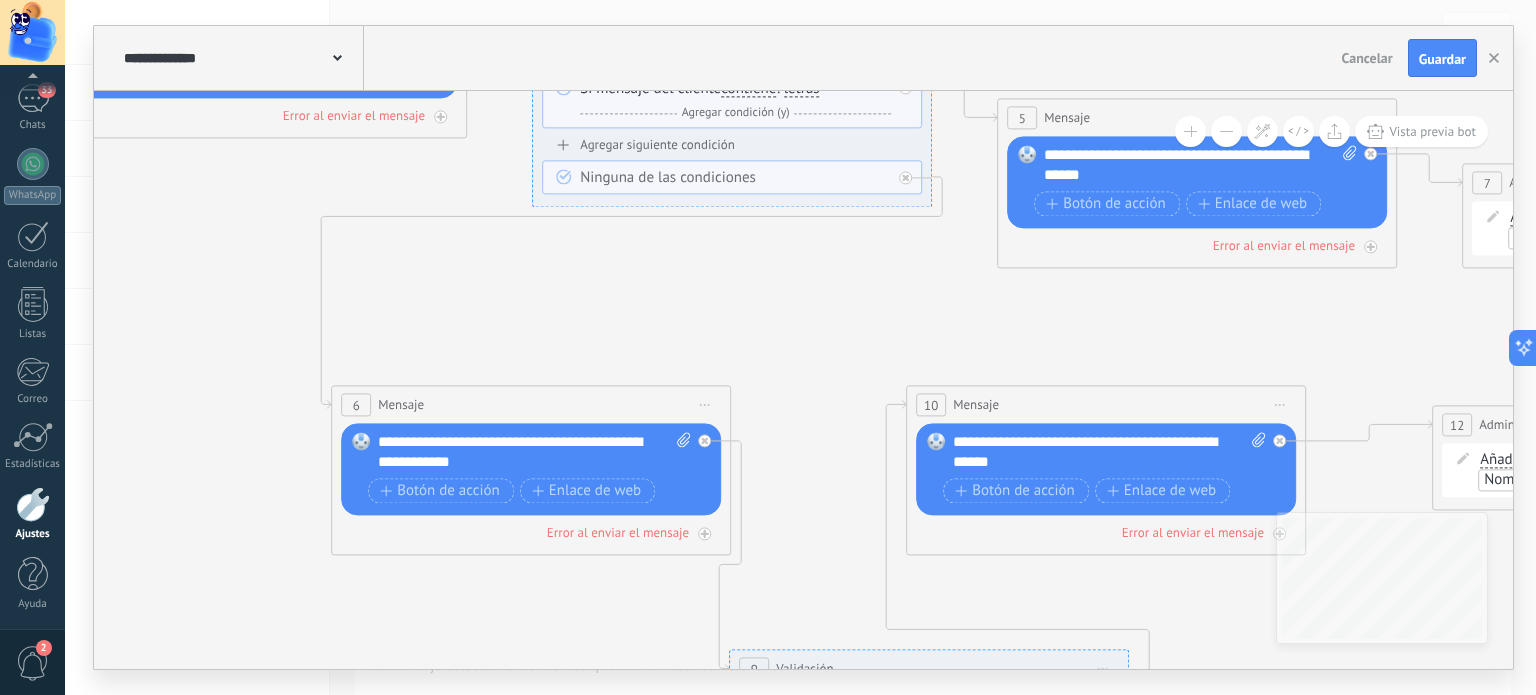 click on "**********" at bounding box center [800, 347] 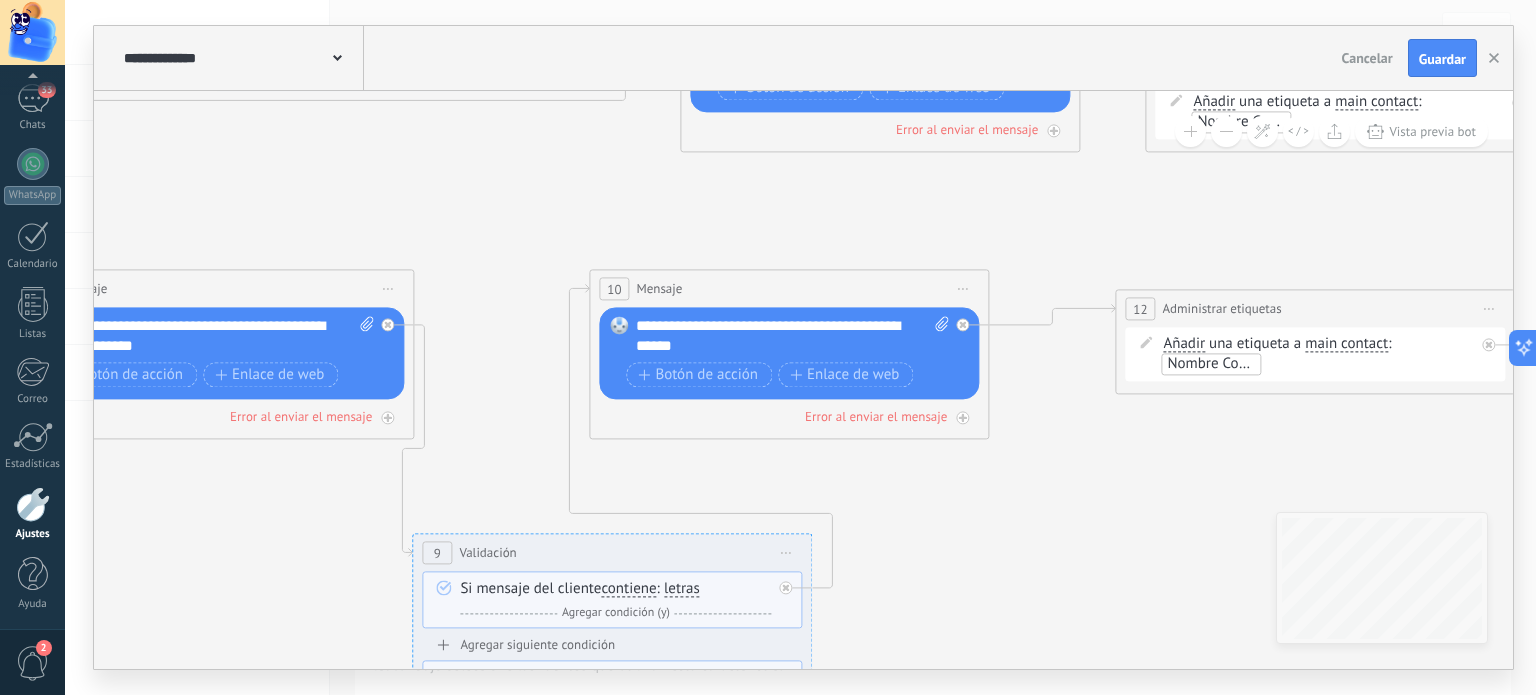 drag, startPoint x: 541, startPoint y: 276, endPoint x: 124, endPoint y: 182, distance: 427.46344 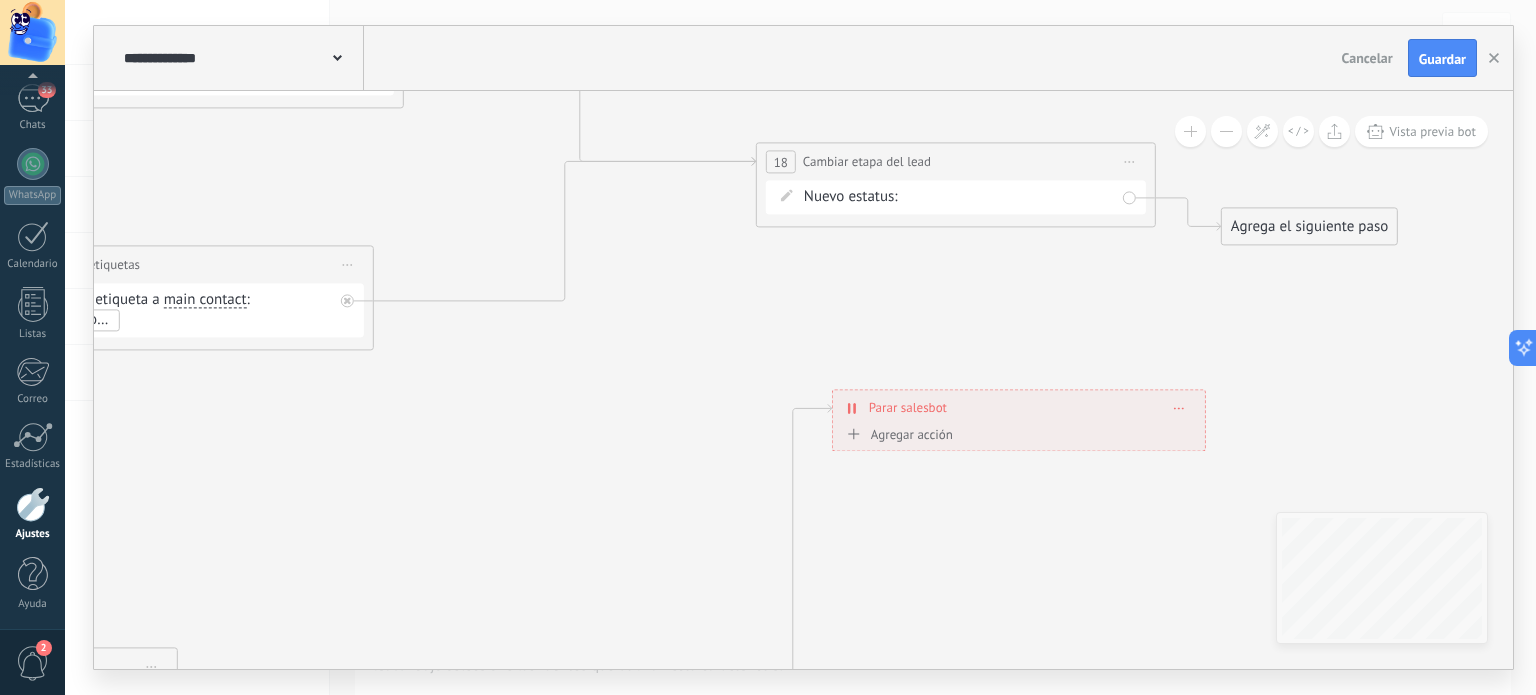drag, startPoint x: 1100, startPoint y: 496, endPoint x: 238, endPoint y: 519, distance: 862.30676 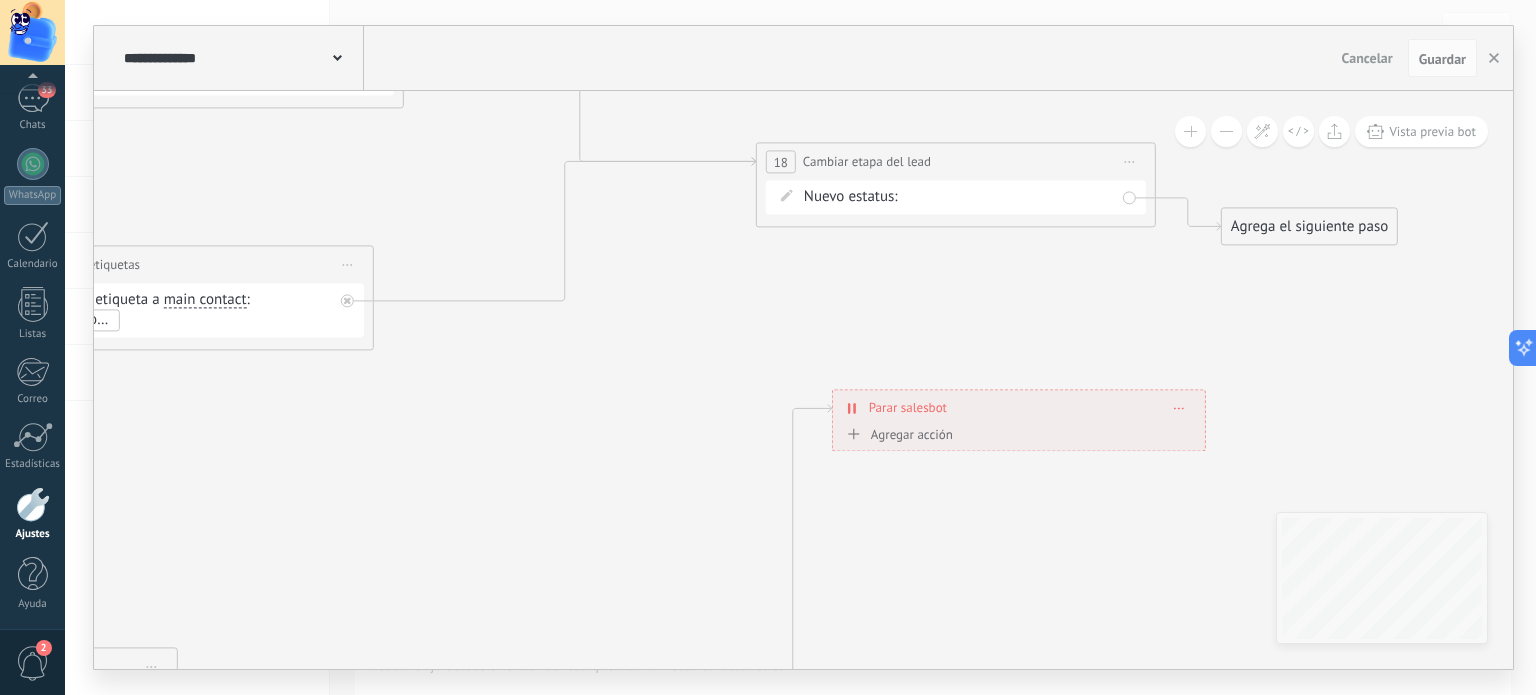 click 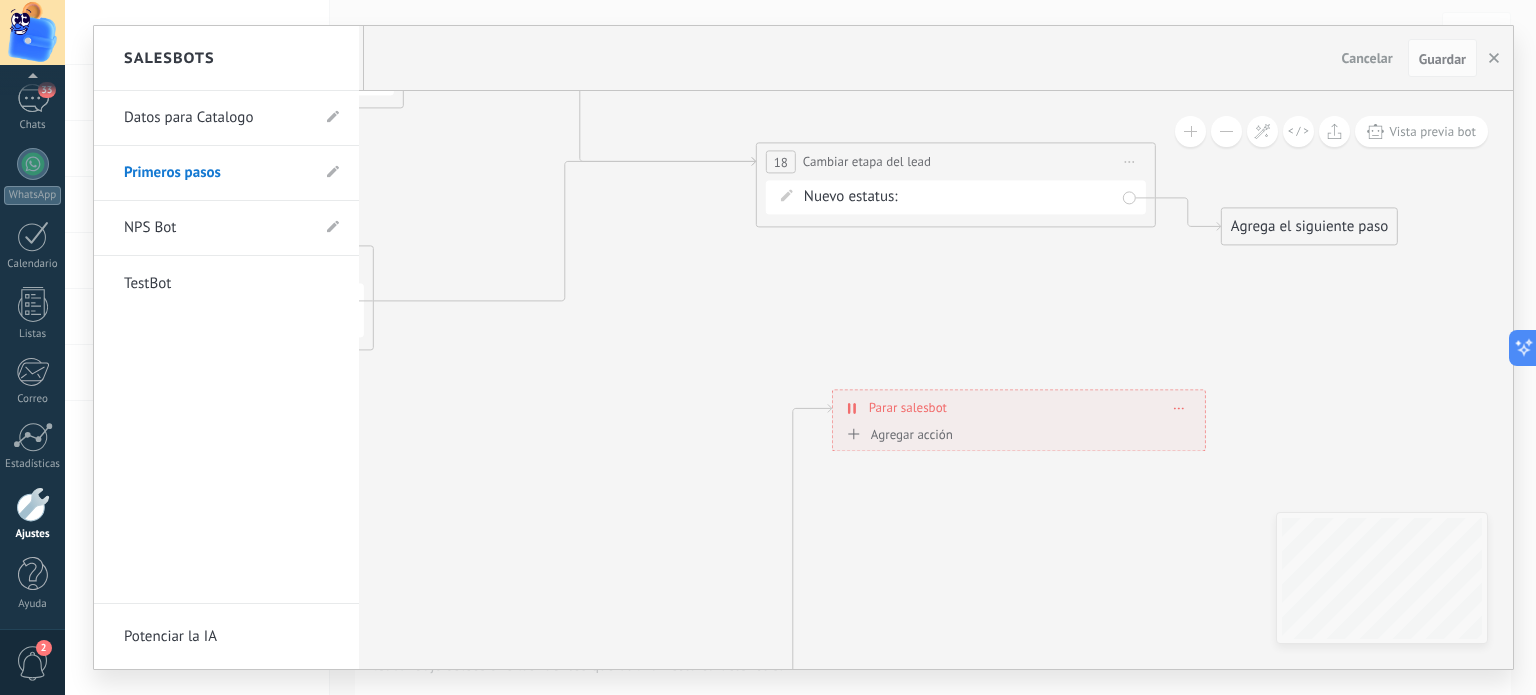 click on "Datos para Catalogo" at bounding box center (216, 118) 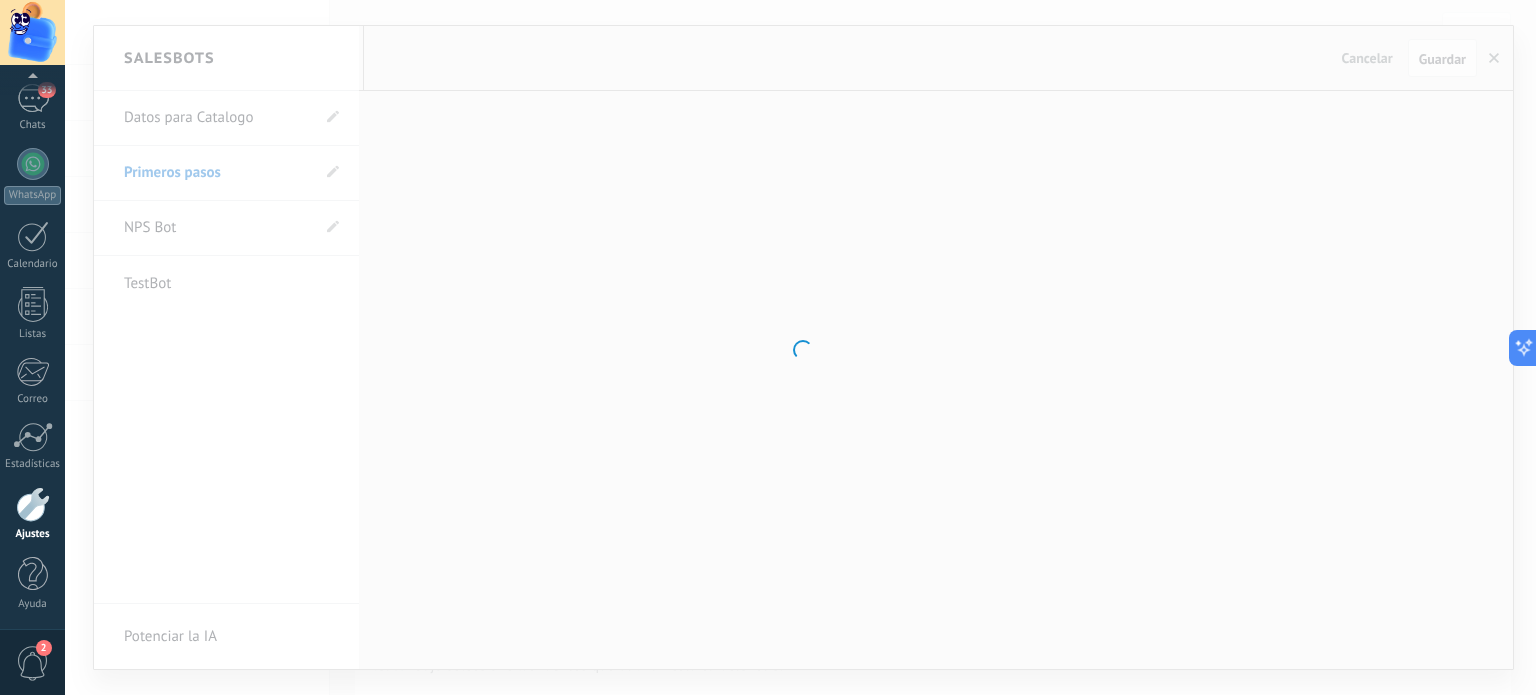 type on "**********" 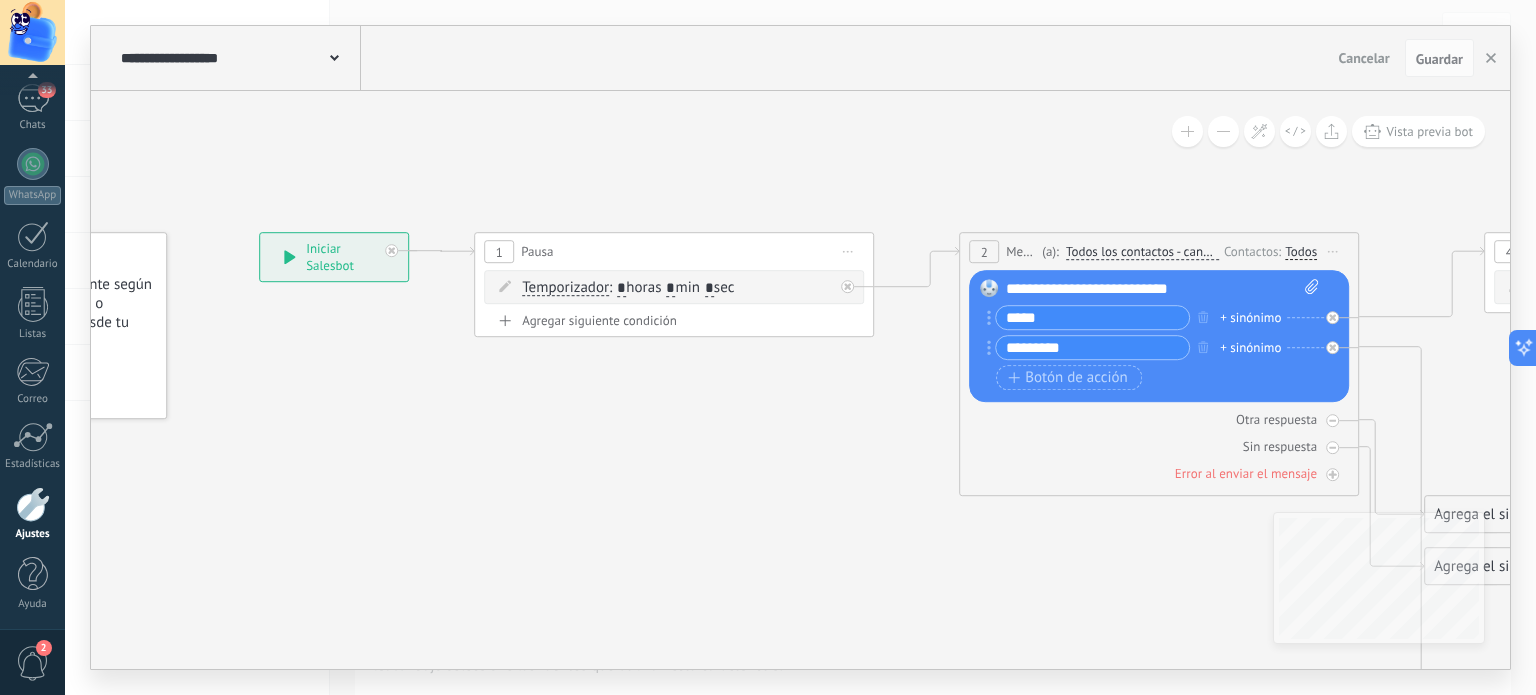 drag, startPoint x: 703, startPoint y: 459, endPoint x: 34, endPoint y: 417, distance: 670.3171 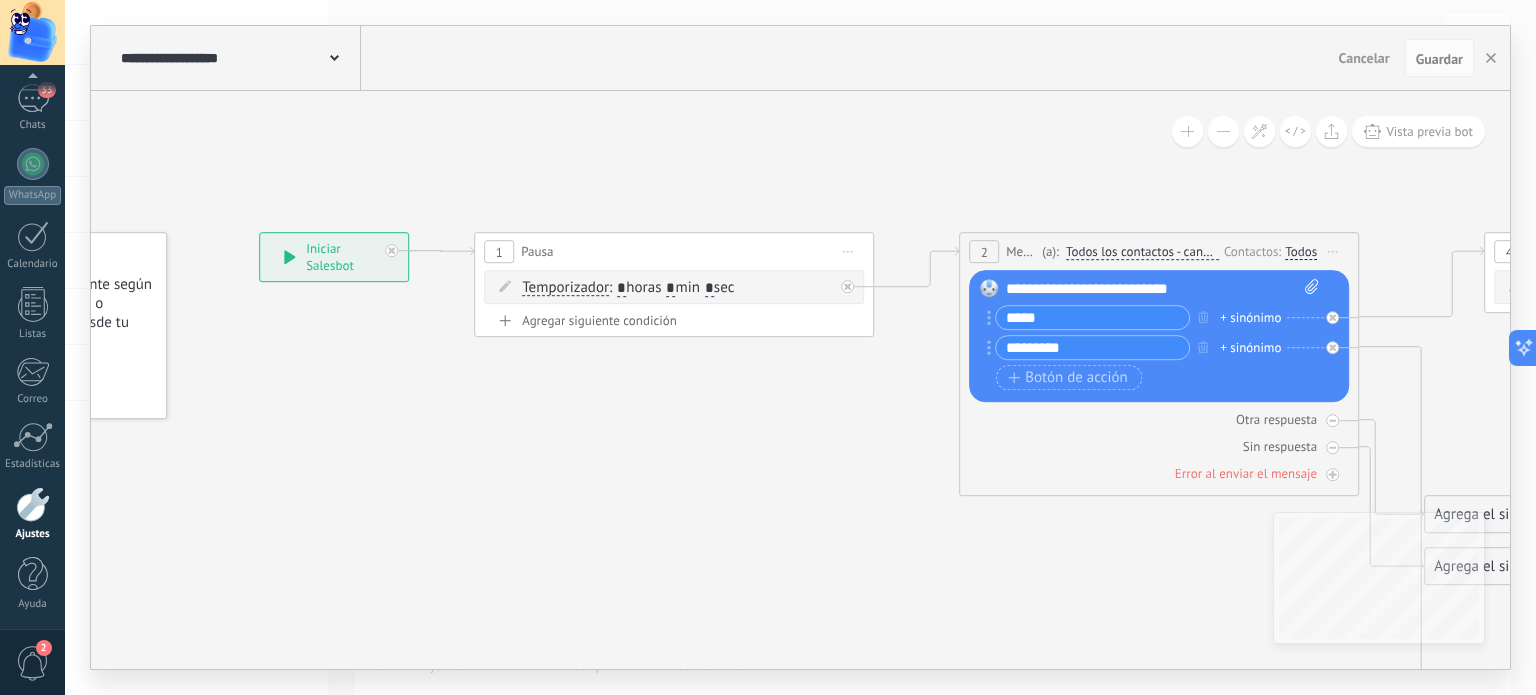 click on ".abccls-1,.abccls-2{fill-rule:evenodd}.abccls-2{fill:#fff} .abfcls-1{fill:none}.abfcls-2{fill:#fff} .abncls-1{isolation:isolate}.abncls-2{opacity:.06}.abncls-2,.abncls-3,.abncls-6{mix-blend-mode:multiply}.abncls-3{opacity:.15}.abncls-4,.abncls-8{fill:#fff}.abncls-5{fill:url(#abnlinear-gradient)}.abncls-6{opacity:.04}.abncls-7{fill:url(#abnlinear-gradient-2)}.abncls-8{fill-rule:evenodd} .abqst0{fill:#ffa200} .abwcls-1{fill:#252525} .cls-1{isolation:isolate} .acicls-1{fill:none} .aclcls-1{fill:#232323} .acnst0{display:none} .addcls-1,.addcls-2{fill:none;stroke-miterlimit:10}.addcls-1{stroke:#dfe0e5}.addcls-2{stroke:#a1a7ab} .adecls-1,.adecls-2{fill:none;stroke-miterlimit:10}.adecls-1{stroke:#dfe0e5}.adecls-2{stroke:#a1a7ab} .adqcls-1{fill:#8591a5;fill-rule:evenodd} .aeccls-1{fill:#5c9f37} .aeecls-1{fill:#f86161} .aejcls-1{fill:#8591a5;fill-rule:evenodd} .aekcls-1{fill-rule:evenodd} .aelcls-1{fill-rule:evenodd;fill:currentColor} .aemcls-1{fill-rule:evenodd;fill:currentColor} .aencls-2{fill:#f86161;opacity:.3}" at bounding box center [768, 347] 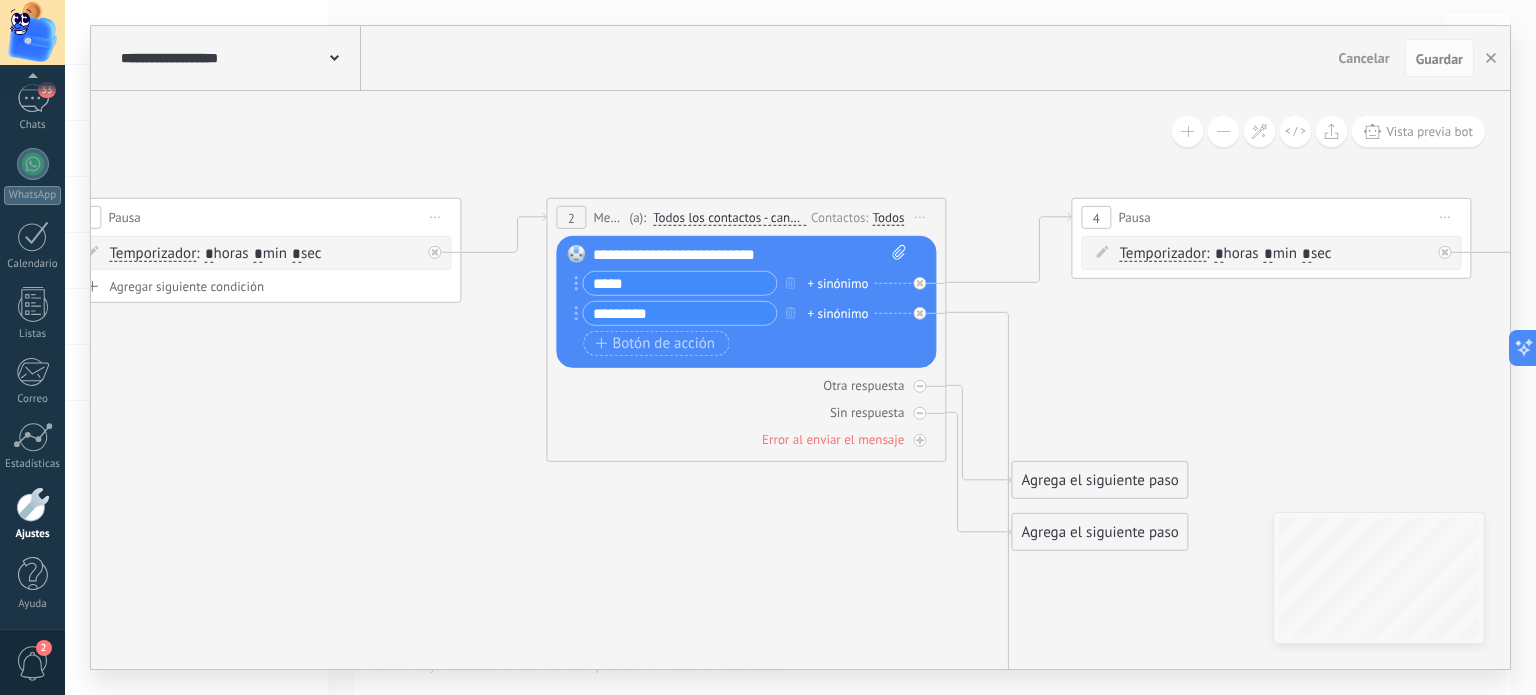 drag, startPoint x: 749, startPoint y: 610, endPoint x: 613, endPoint y: 583, distance: 138.65425 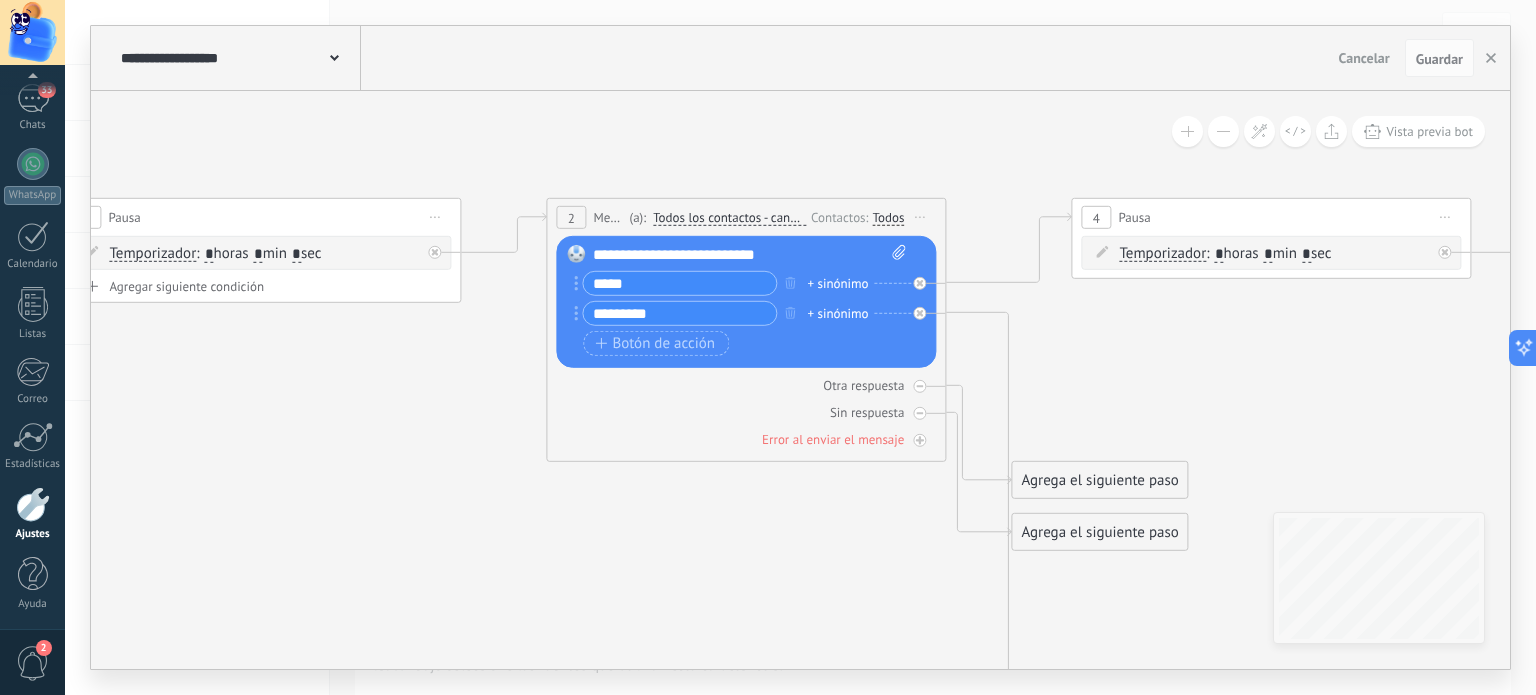 click 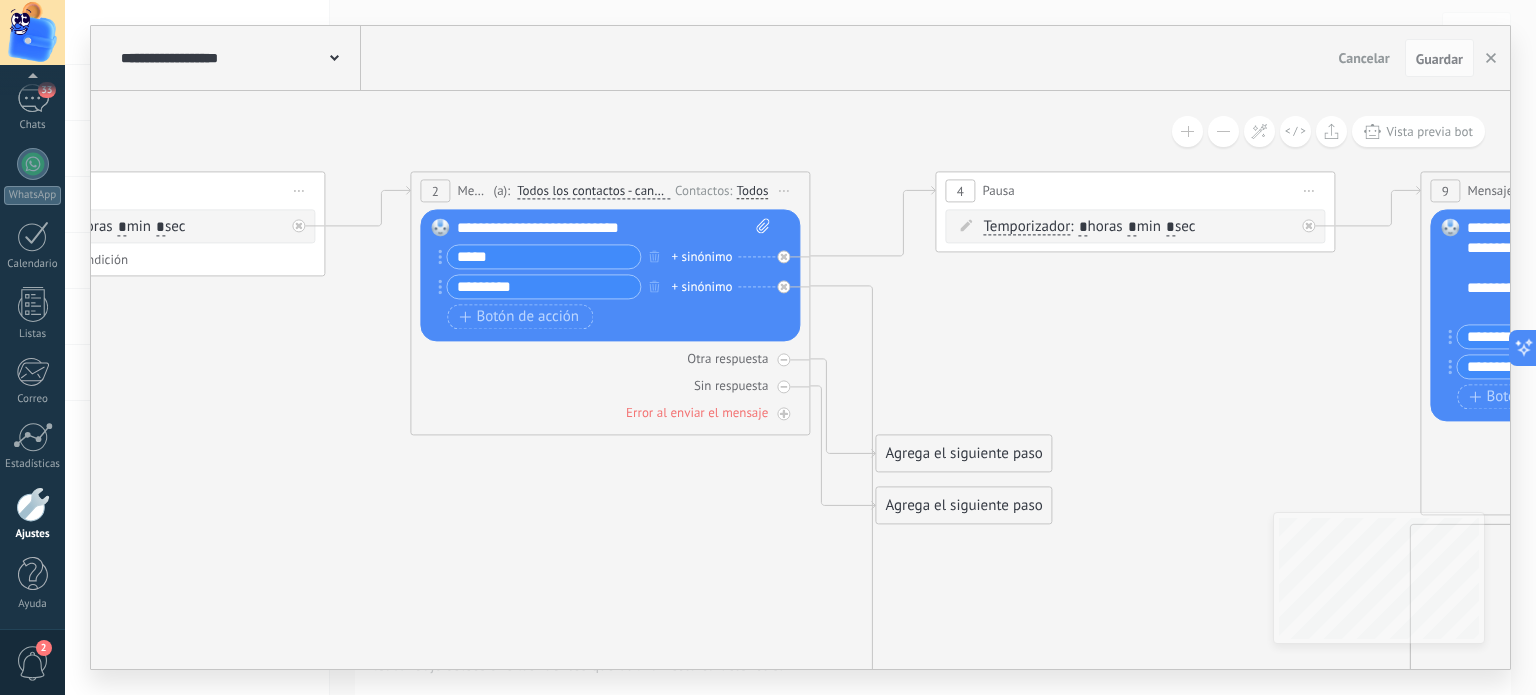 click on "*****" at bounding box center [543, 257] 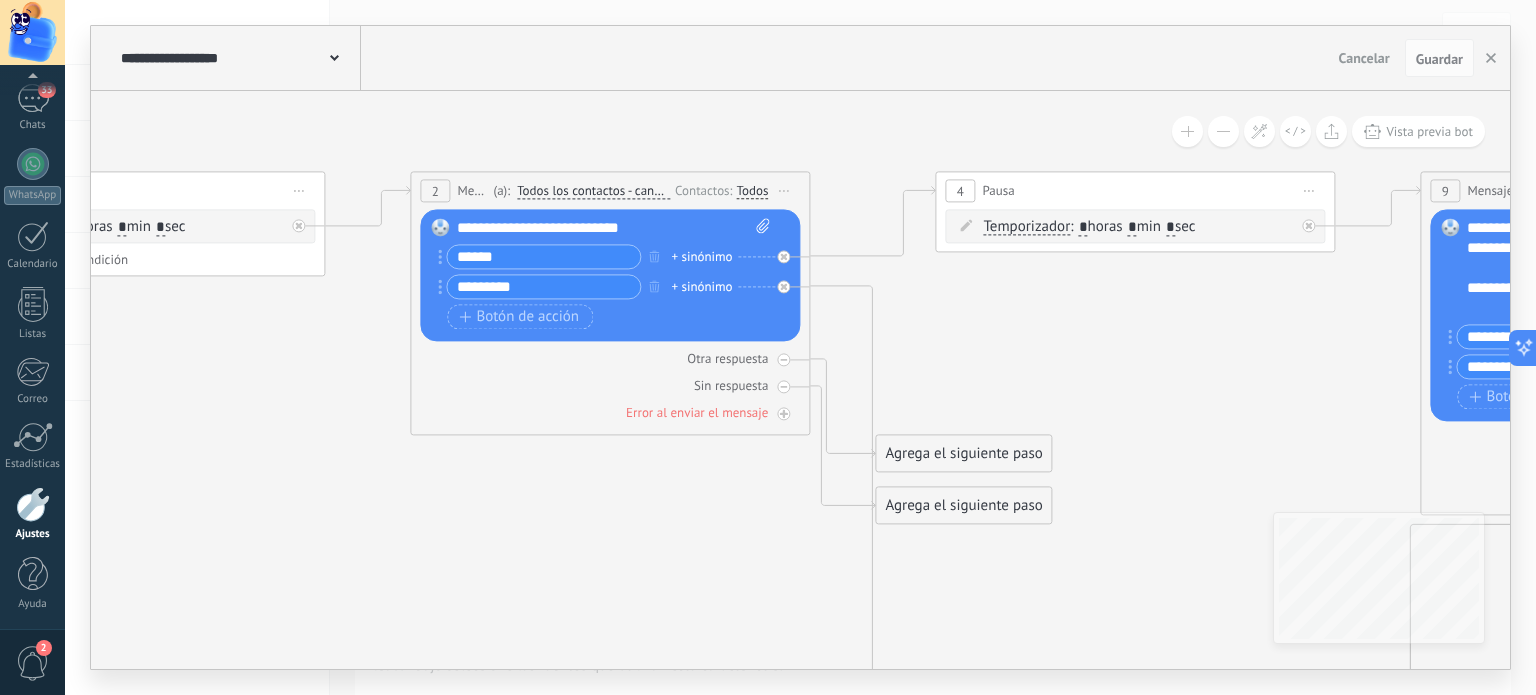 type on "*****" 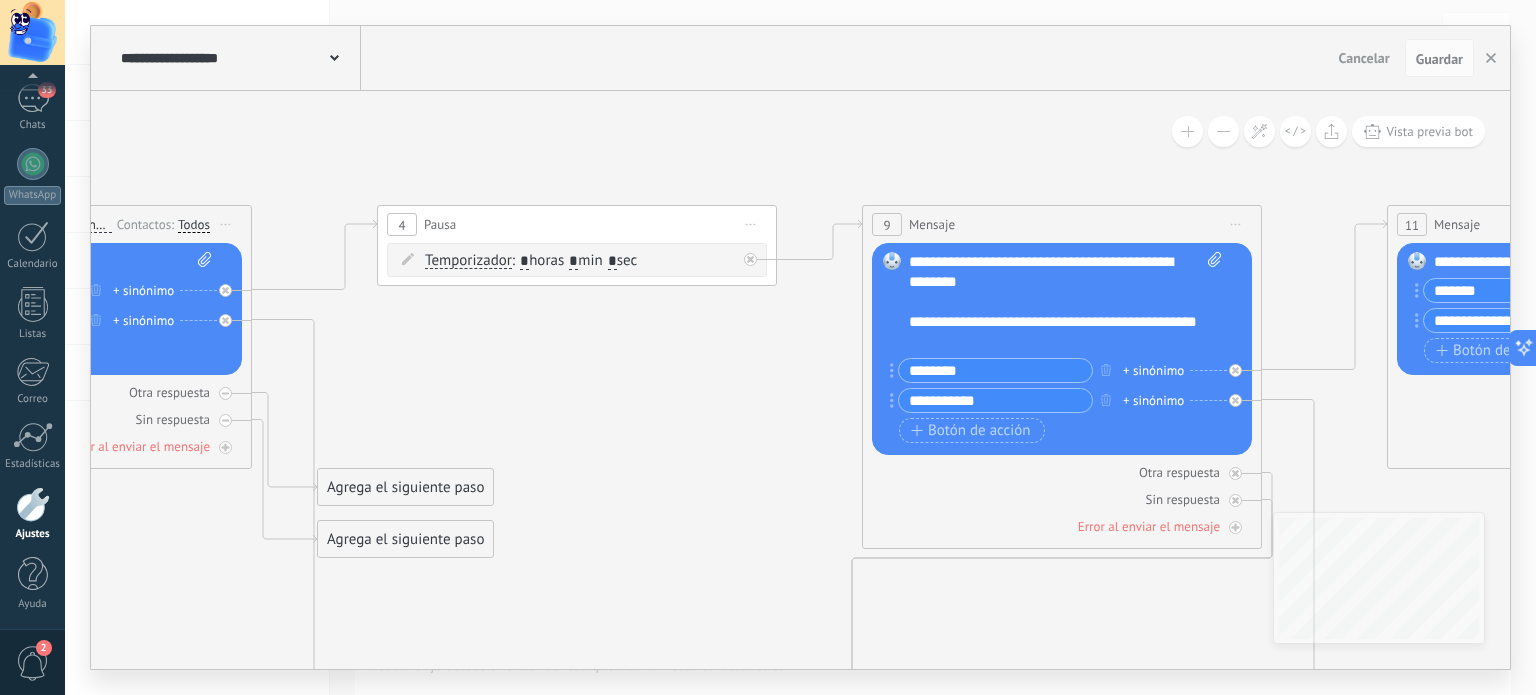 drag, startPoint x: 1202, startPoint y: 364, endPoint x: 609, endPoint y: 399, distance: 594.032 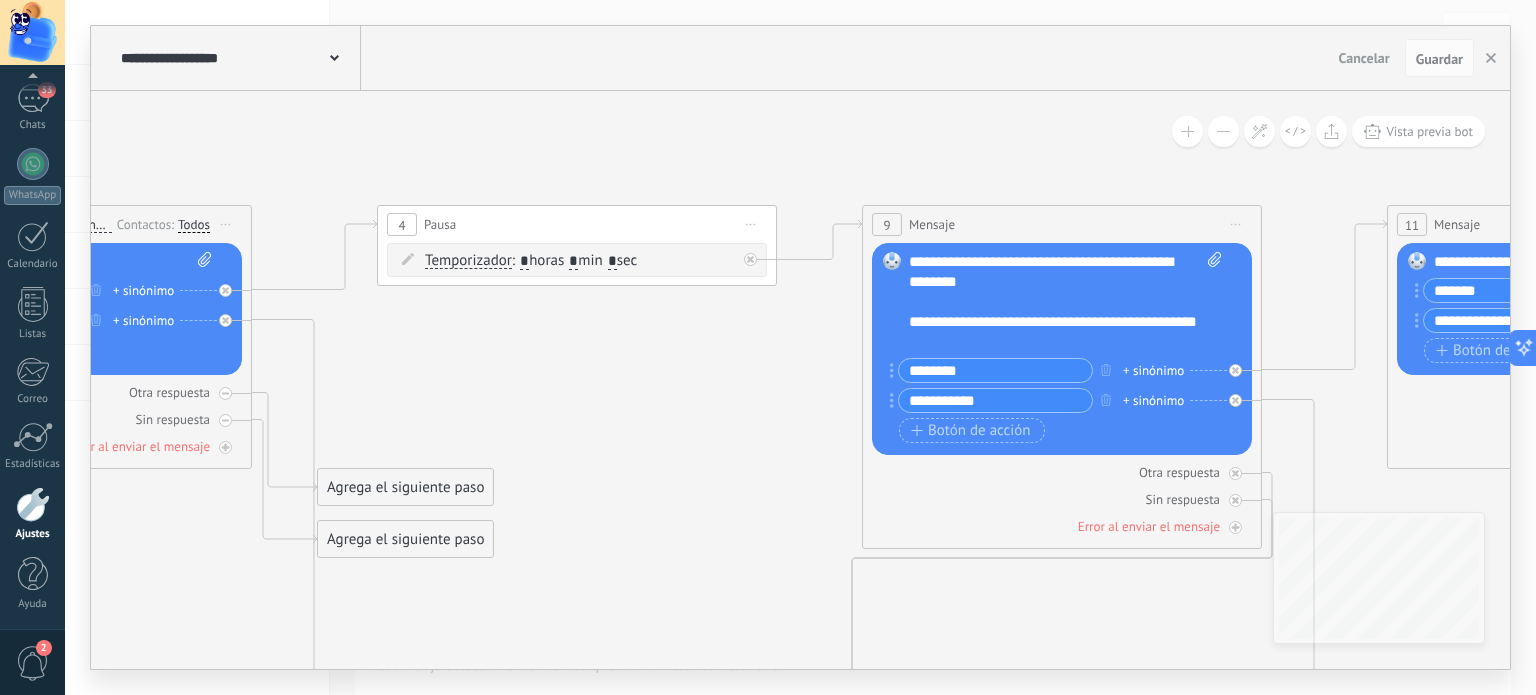 click 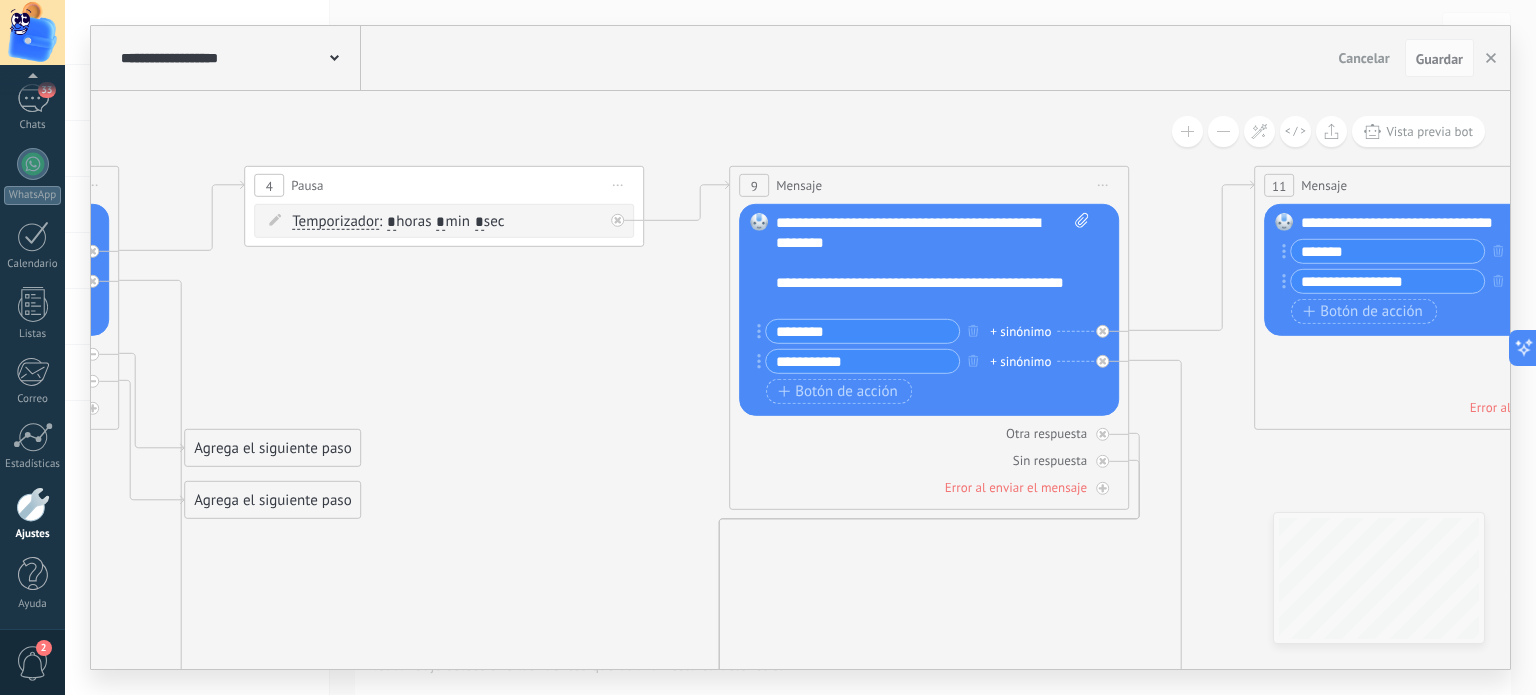 drag, startPoint x: 732, startPoint y: 535, endPoint x: 629, endPoint y: 495, distance: 110.49435 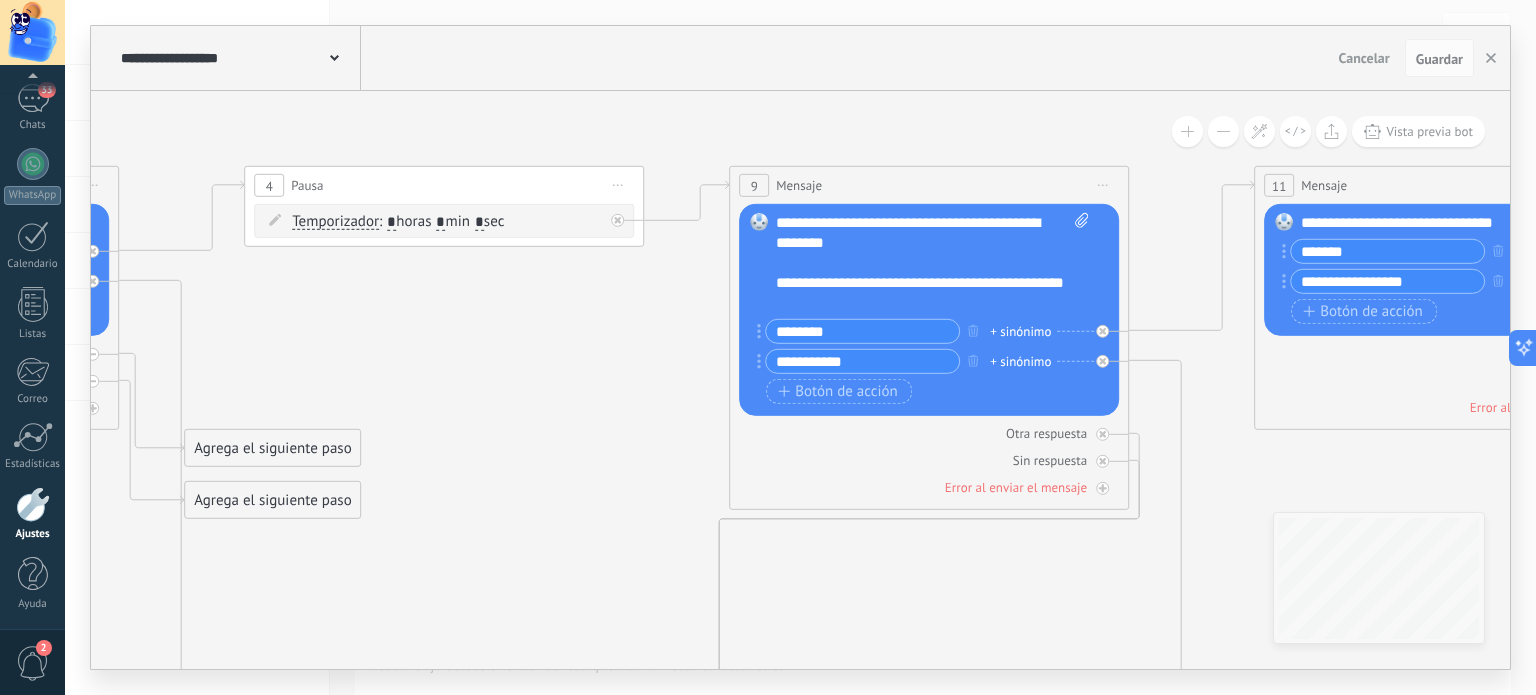 click 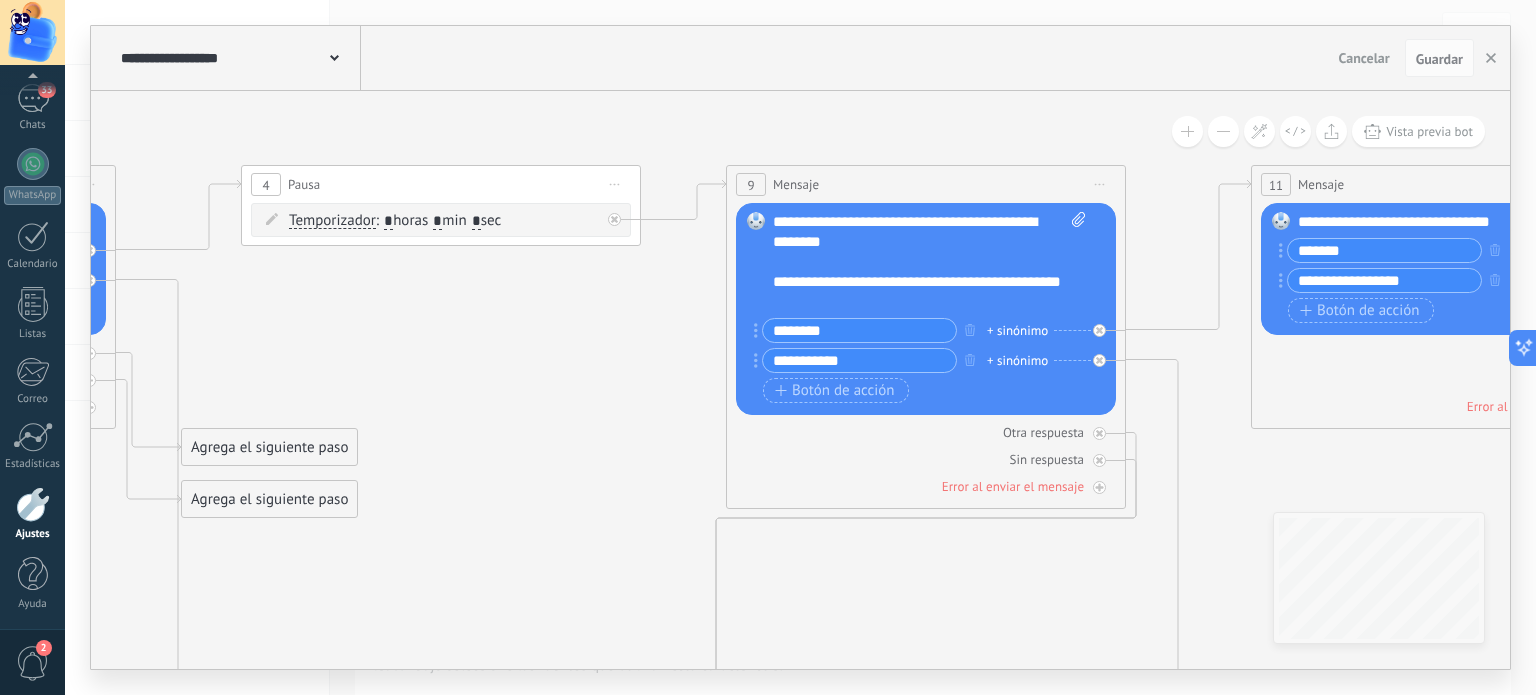 click on "**********" at bounding box center [859, 360] 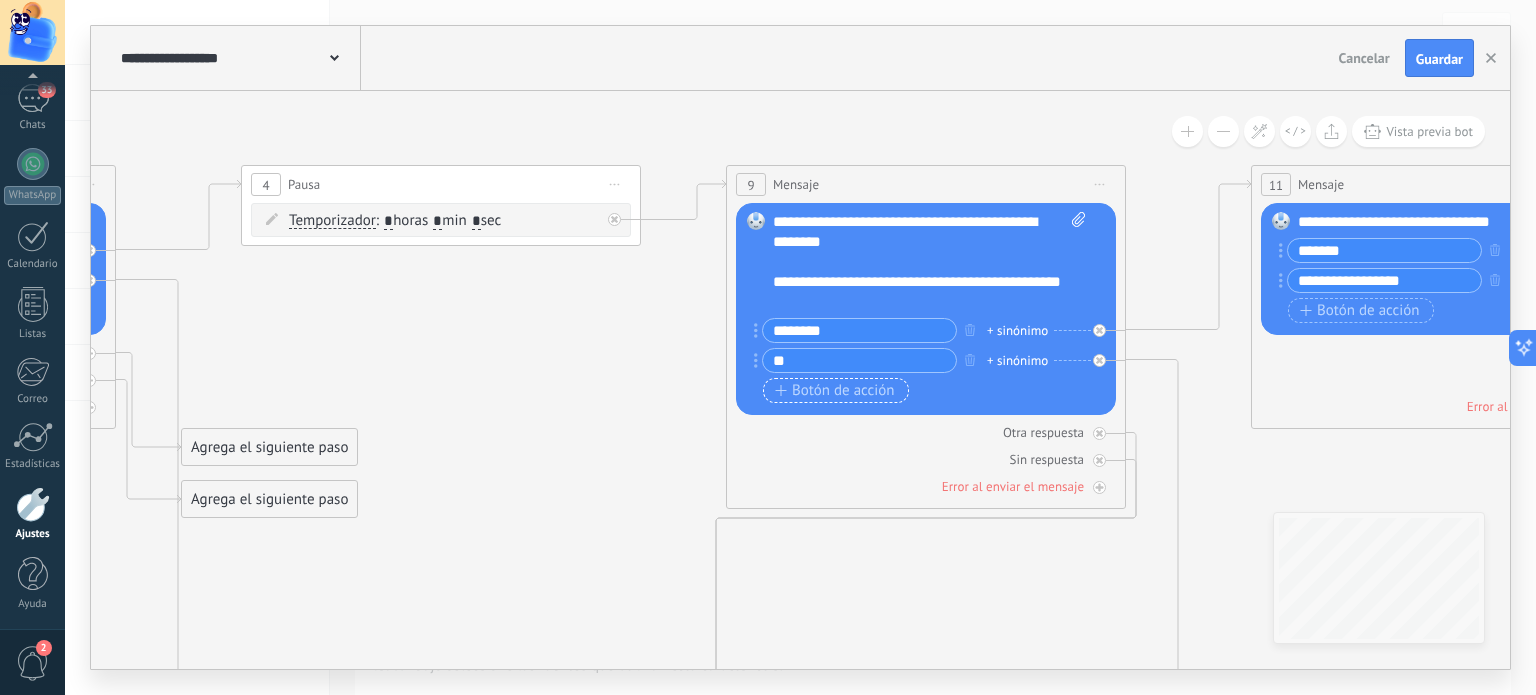 type on "*" 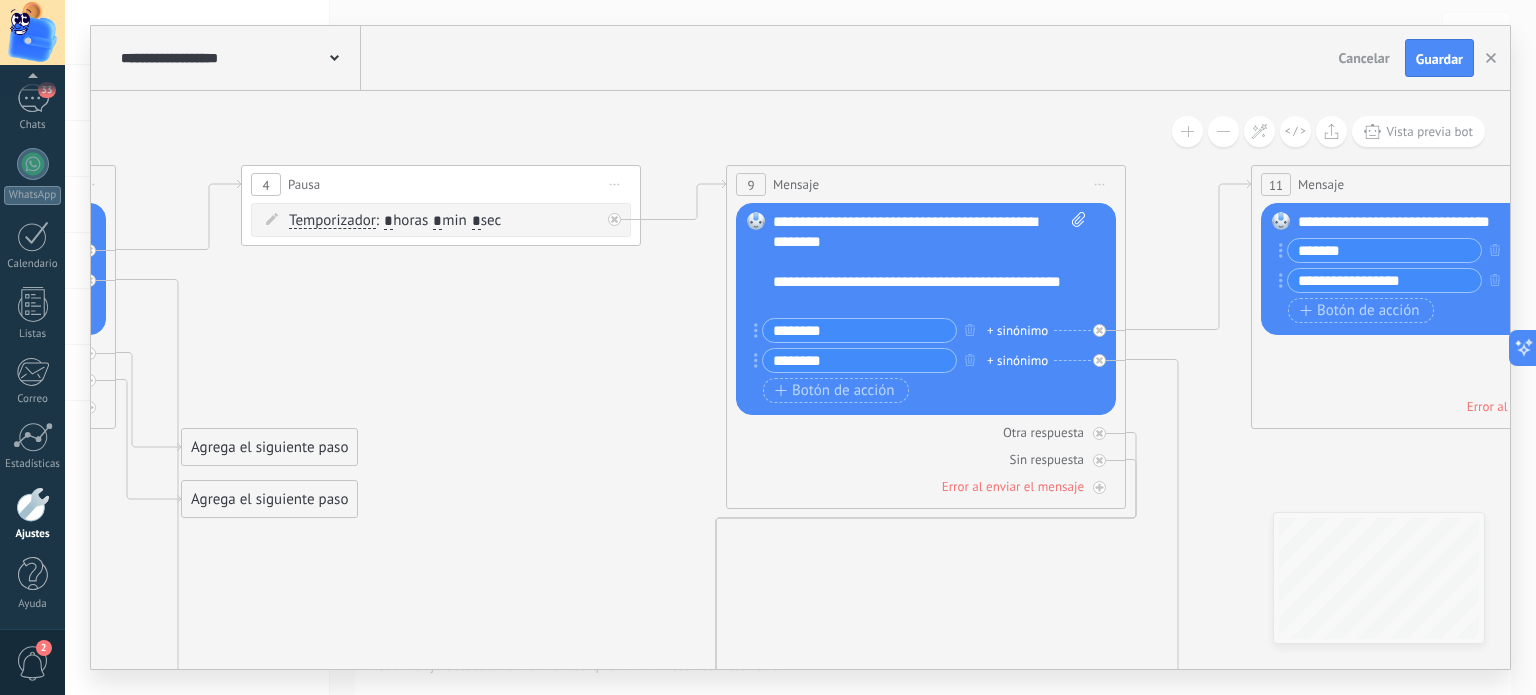 type on "********" 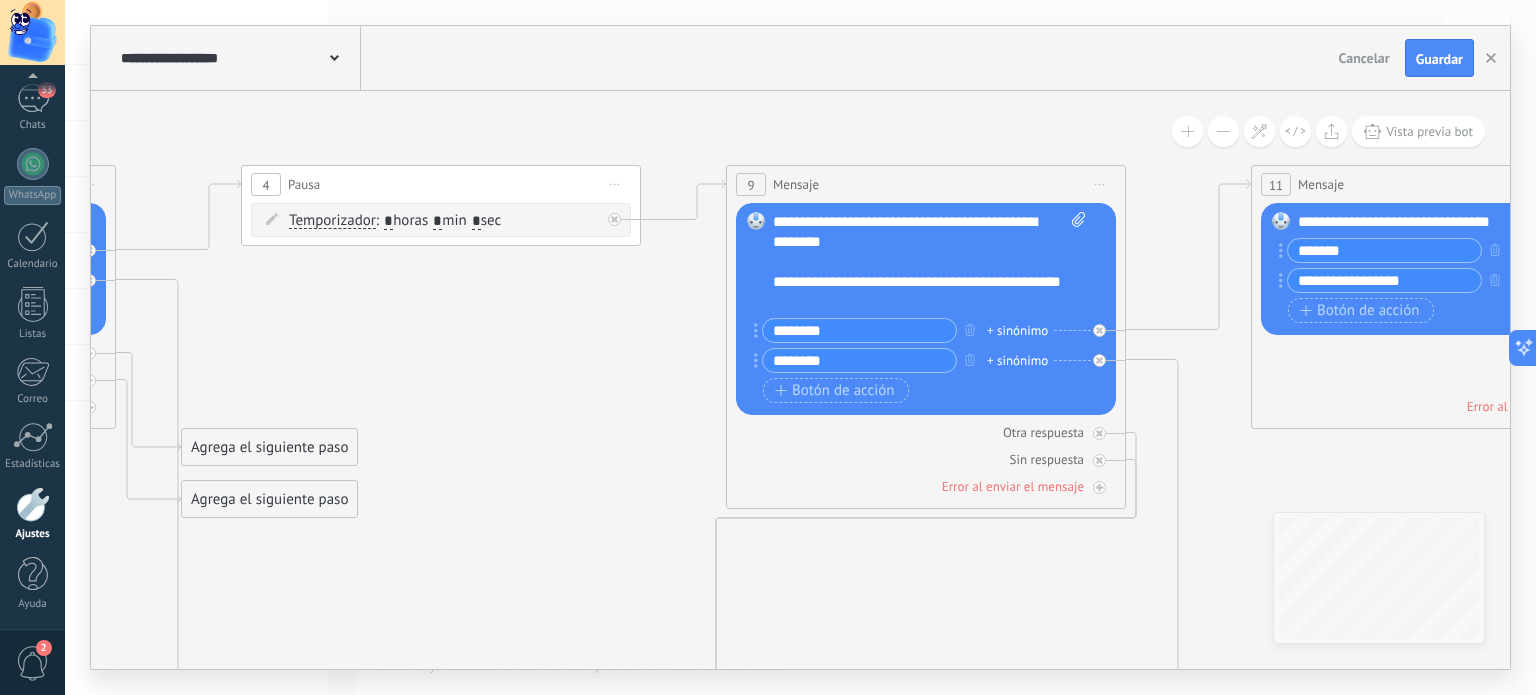 click on "**********" at bounding box center (930, 262) 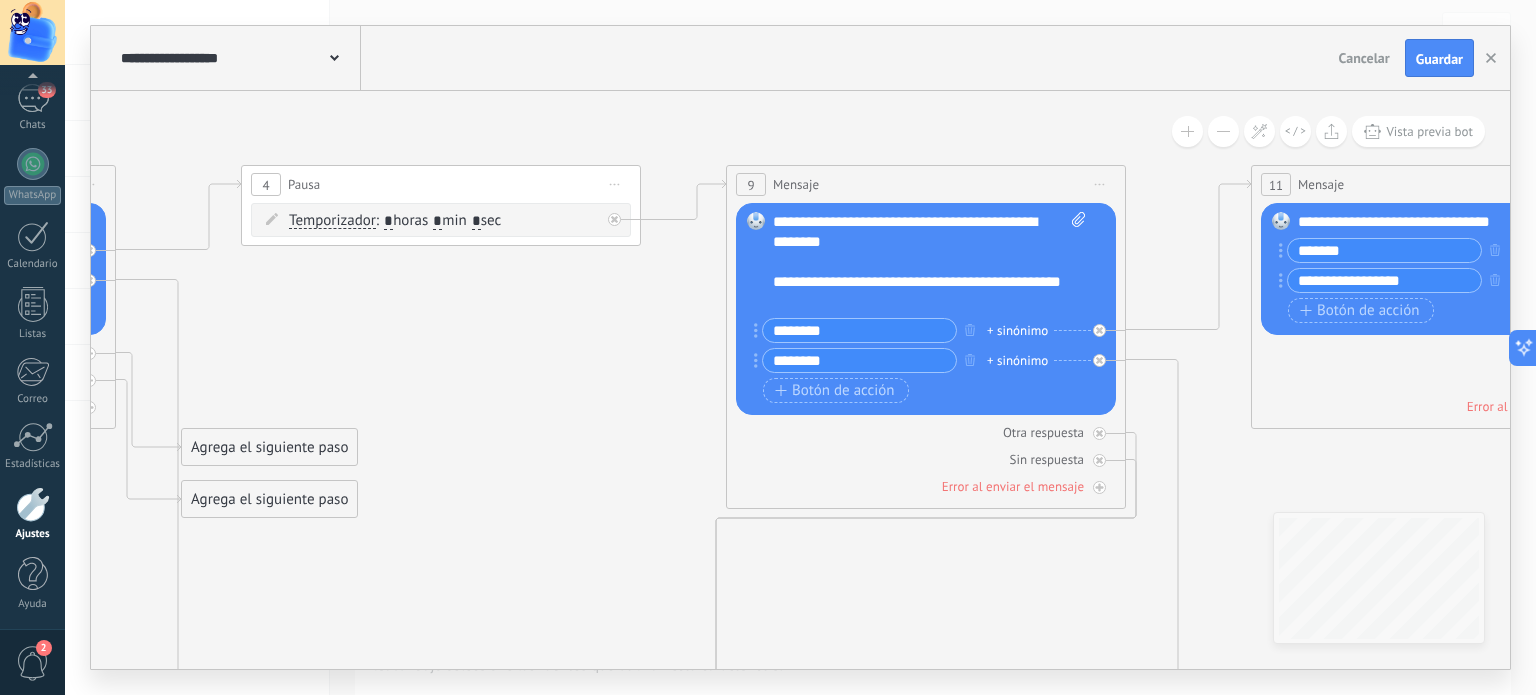 type 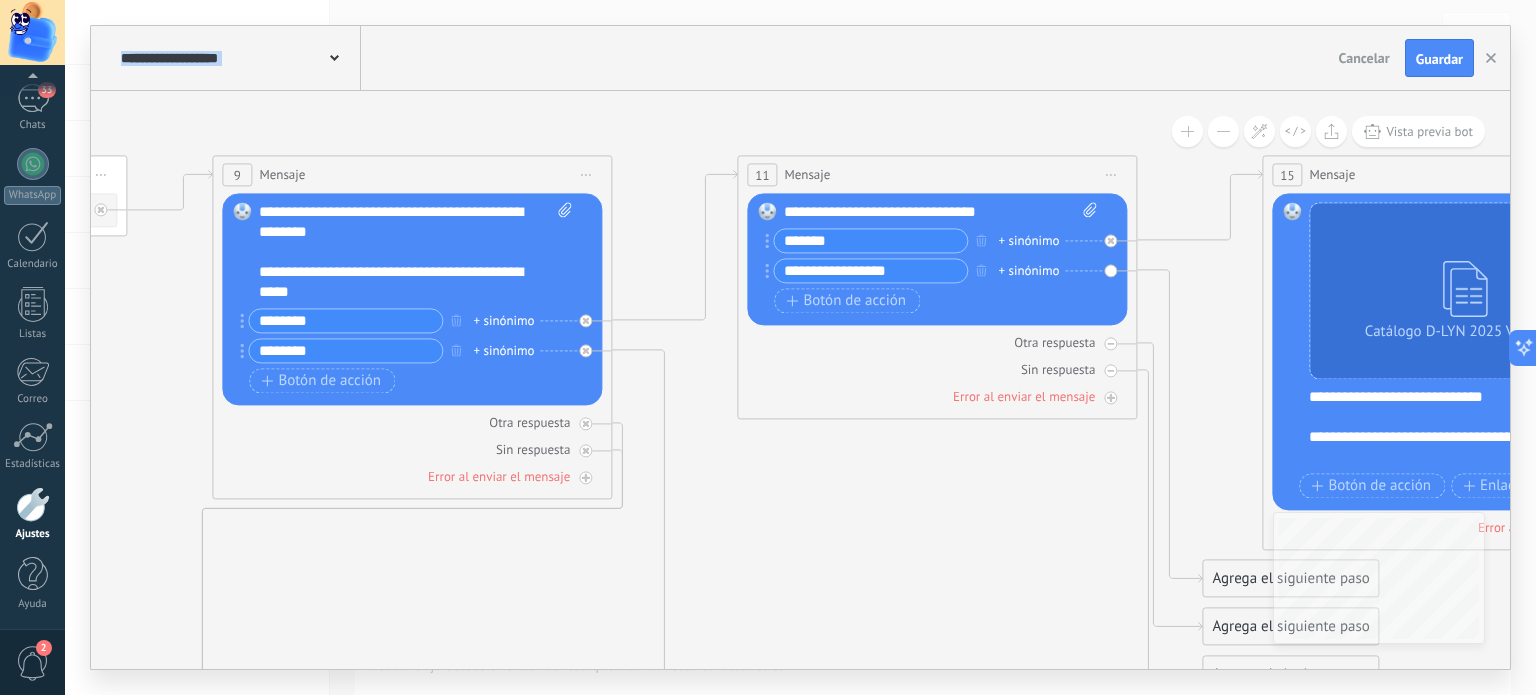 drag, startPoint x: 1351, startPoint y: 465, endPoint x: 837, endPoint y: 455, distance: 514.0973 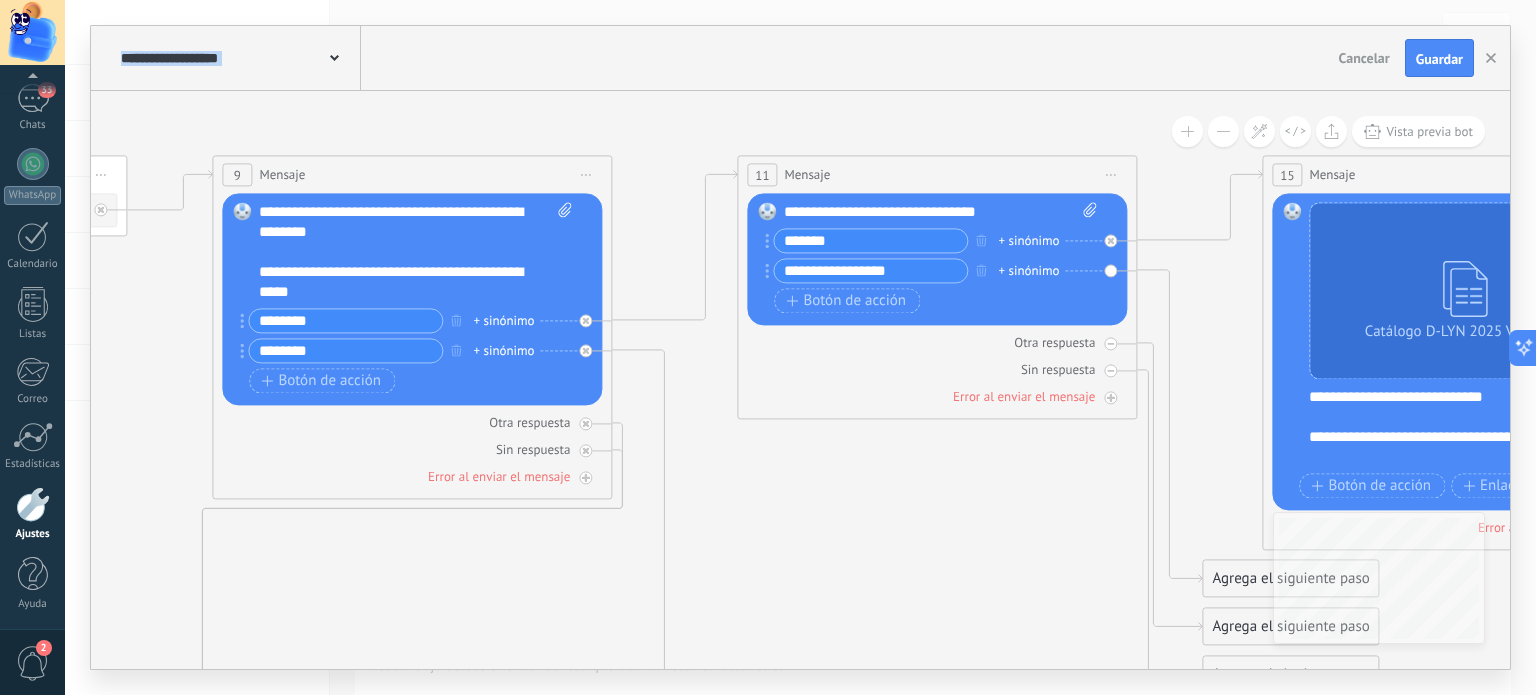 click 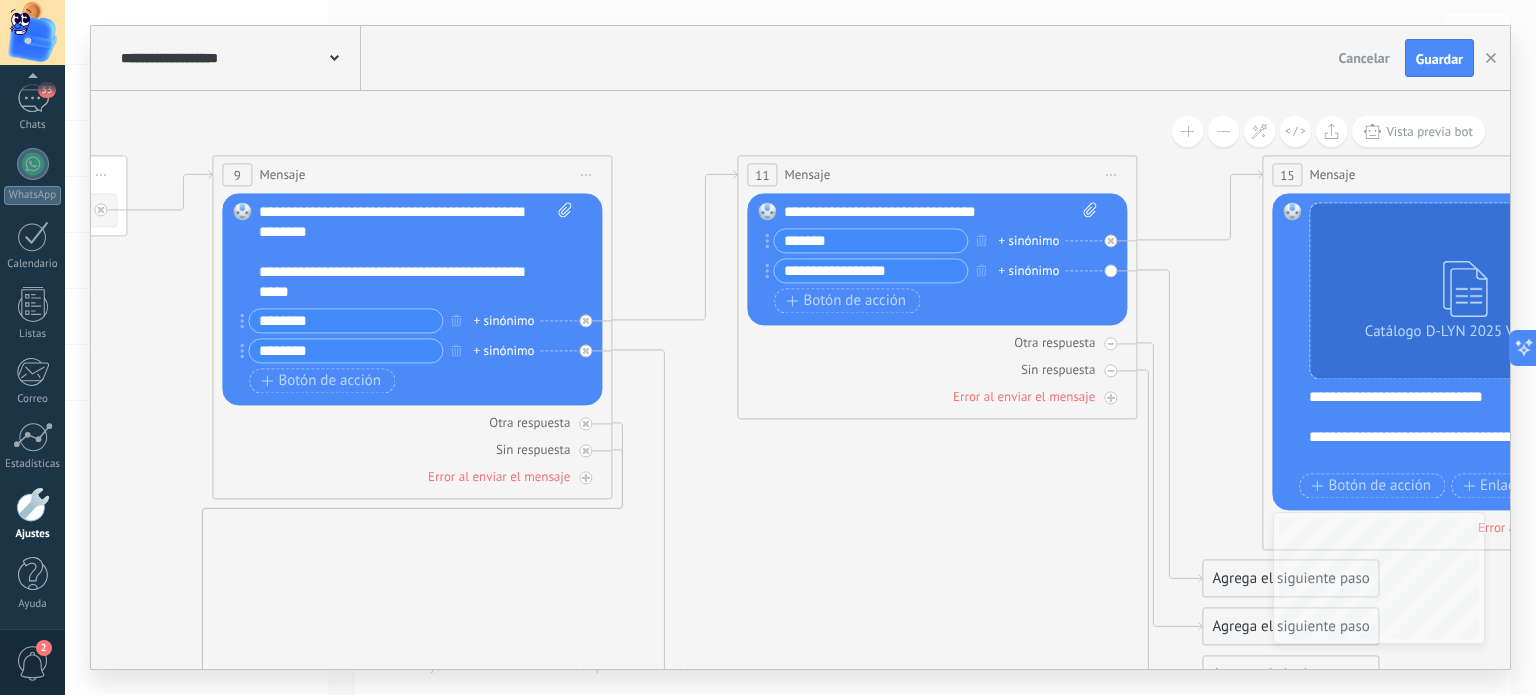 click on "*******" at bounding box center [870, 241] 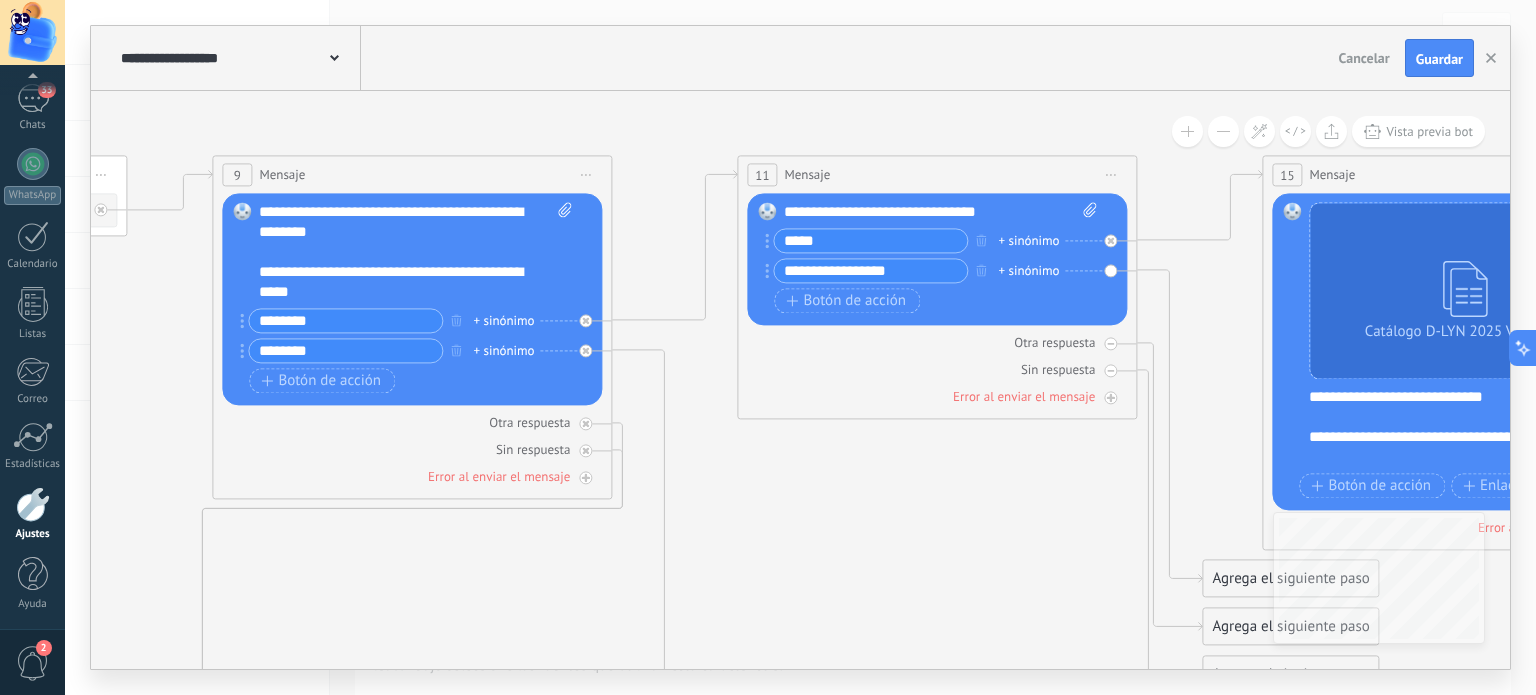type on "*****" 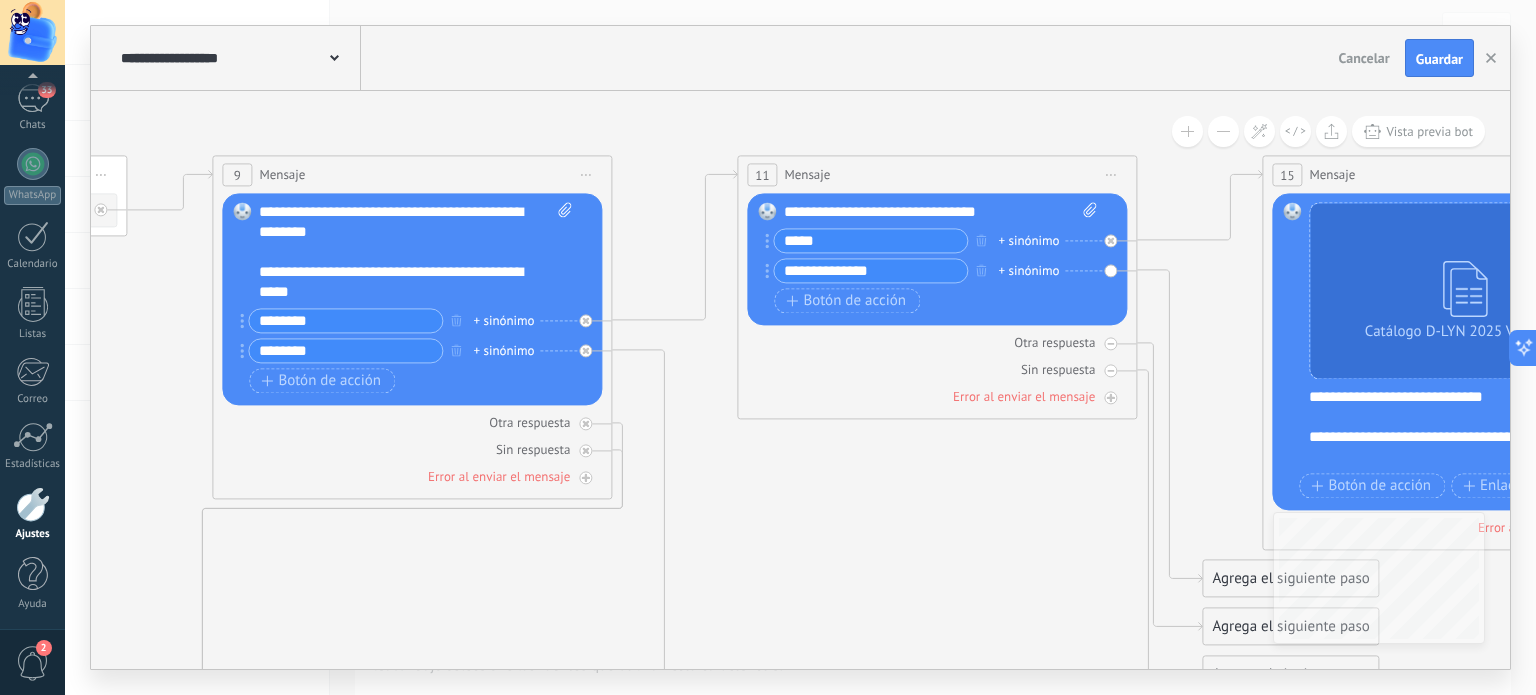 type on "**********" 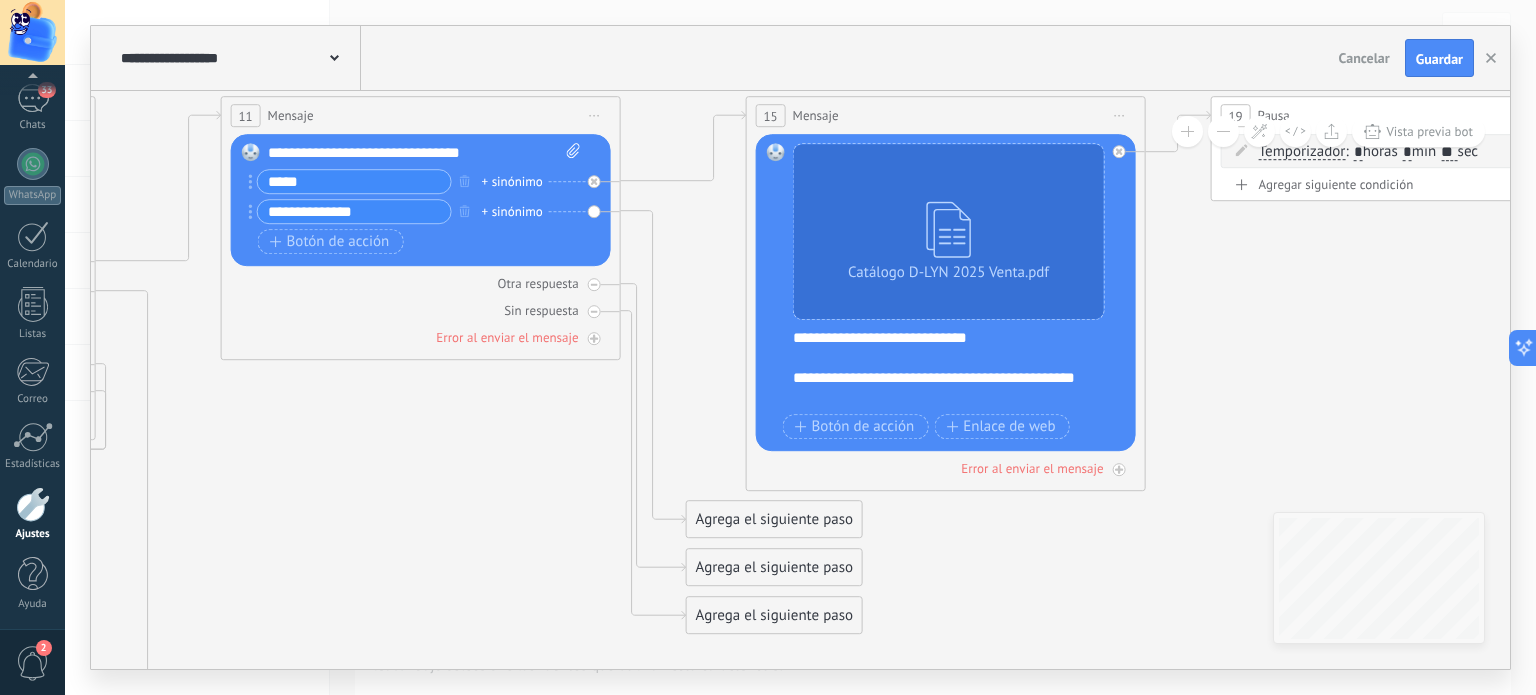 drag, startPoint x: 1018, startPoint y: 534, endPoint x: 501, endPoint y: 475, distance: 520.35565 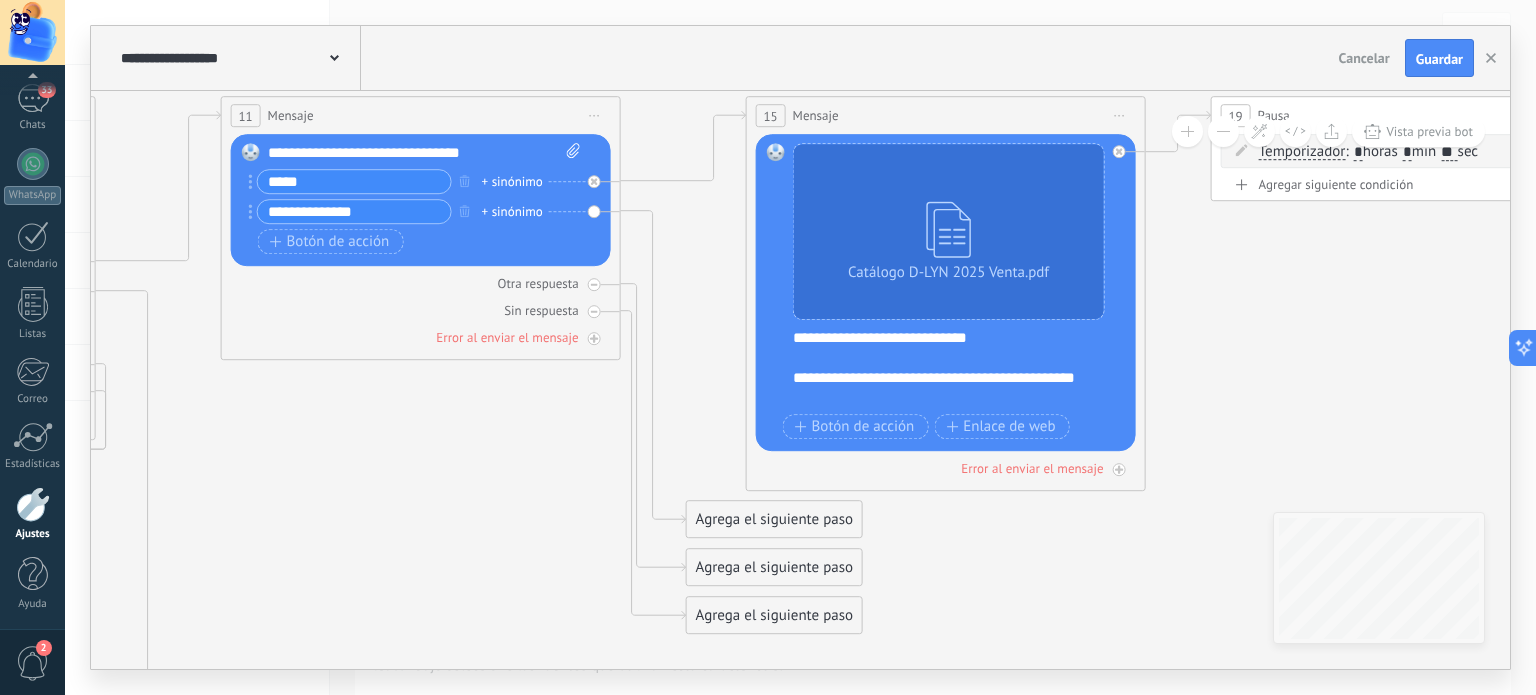 click 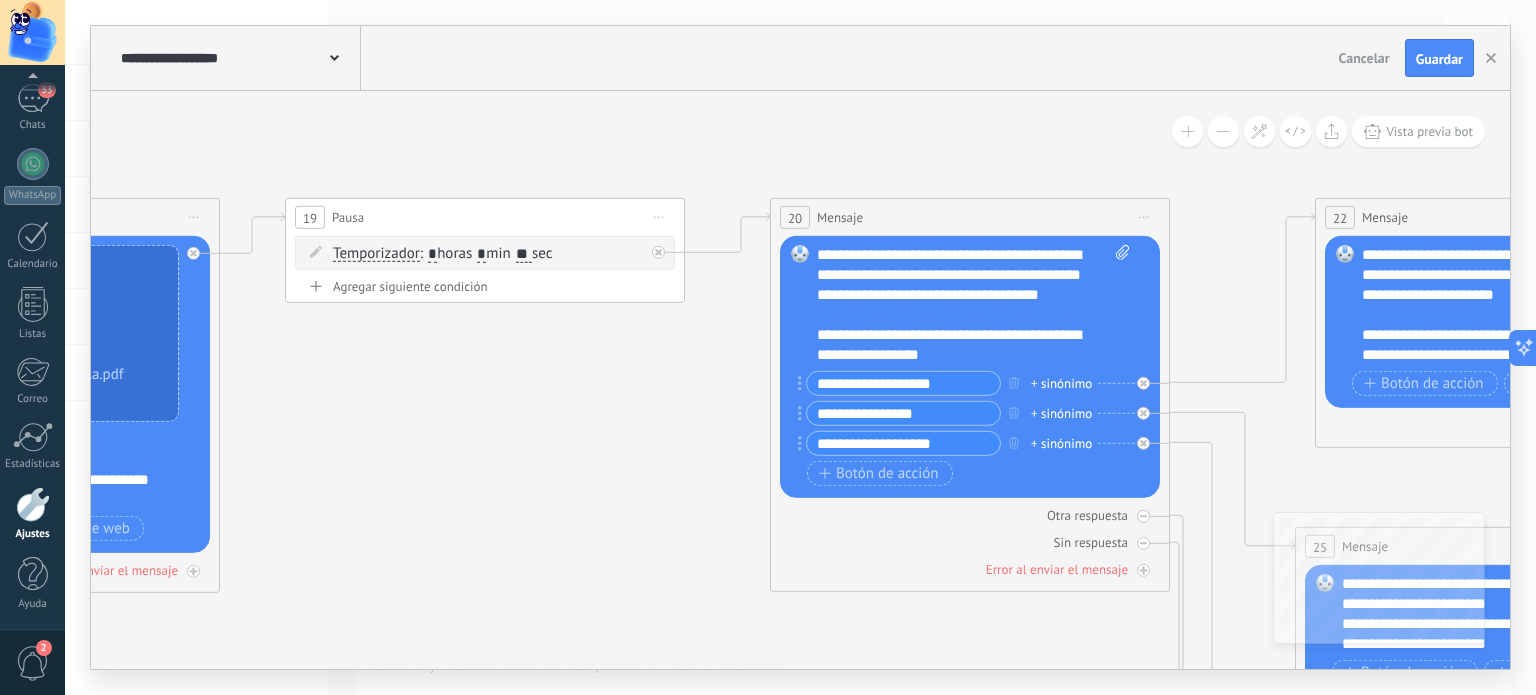 drag, startPoint x: 1365, startPoint y: 313, endPoint x: 440, endPoint y: 415, distance: 930.6068 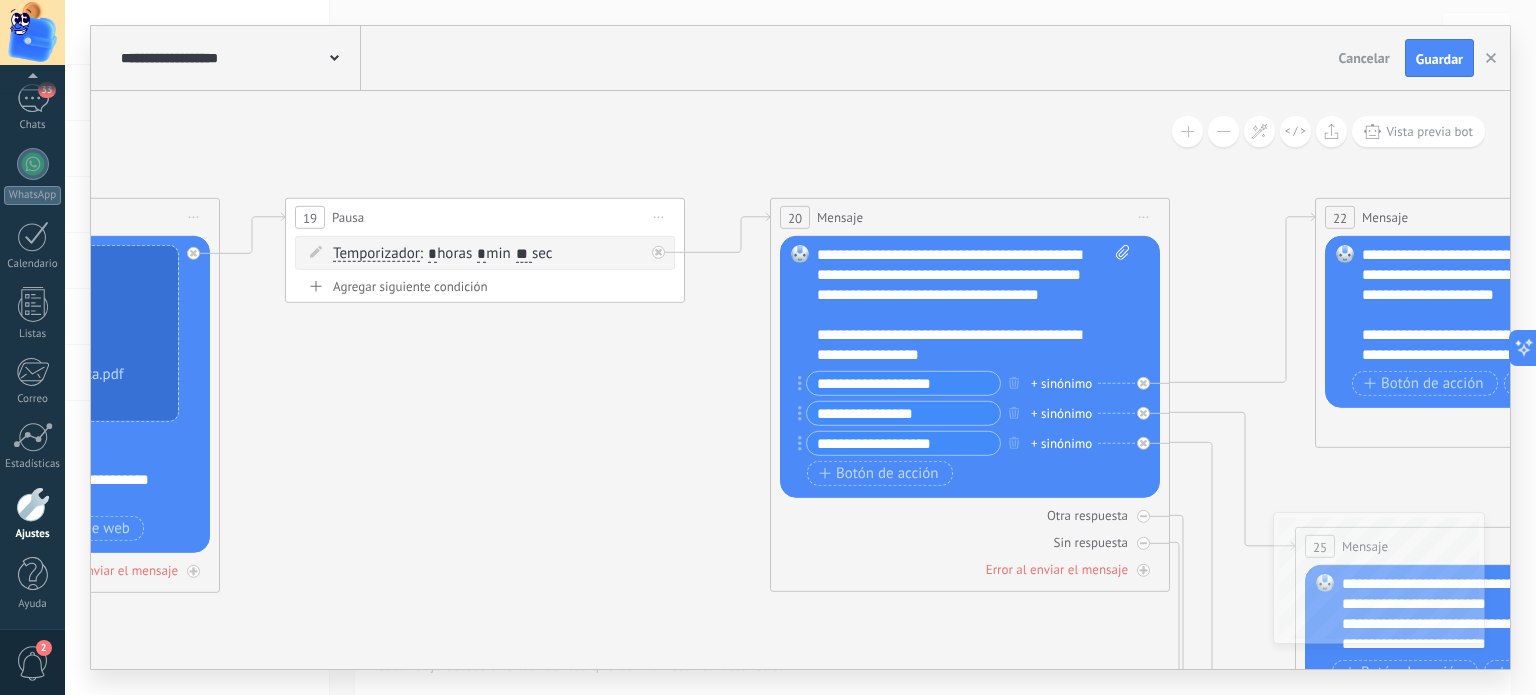 click 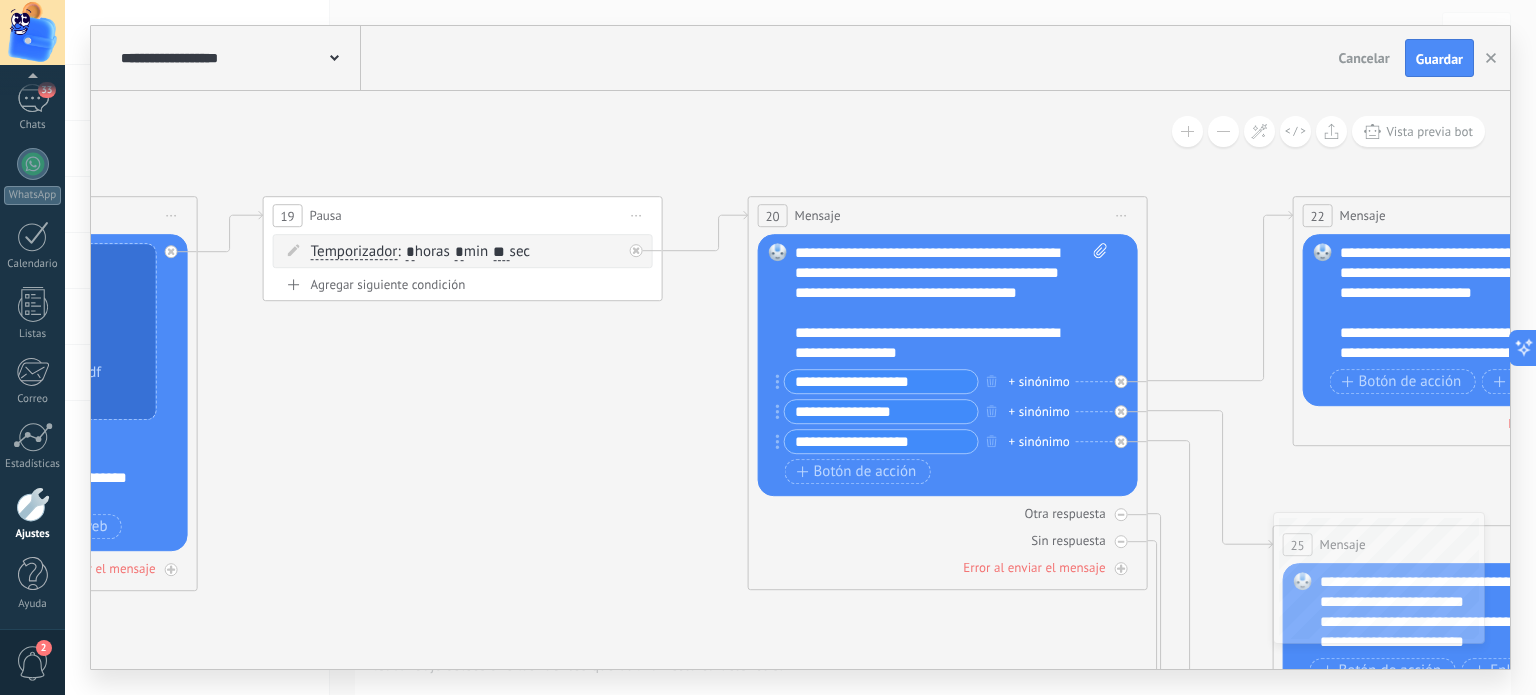 drag, startPoint x: 663, startPoint y: 429, endPoint x: 540, endPoint y: 406, distance: 125.13193 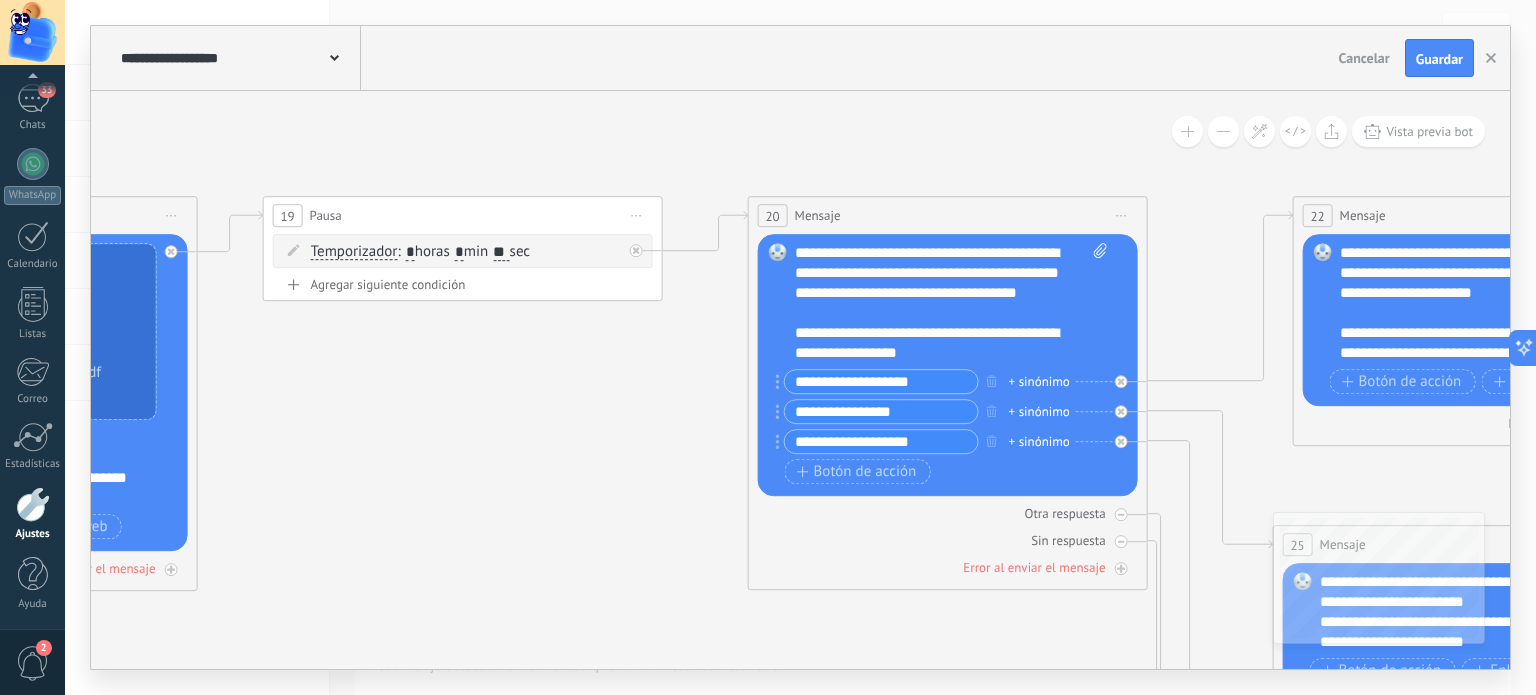 click 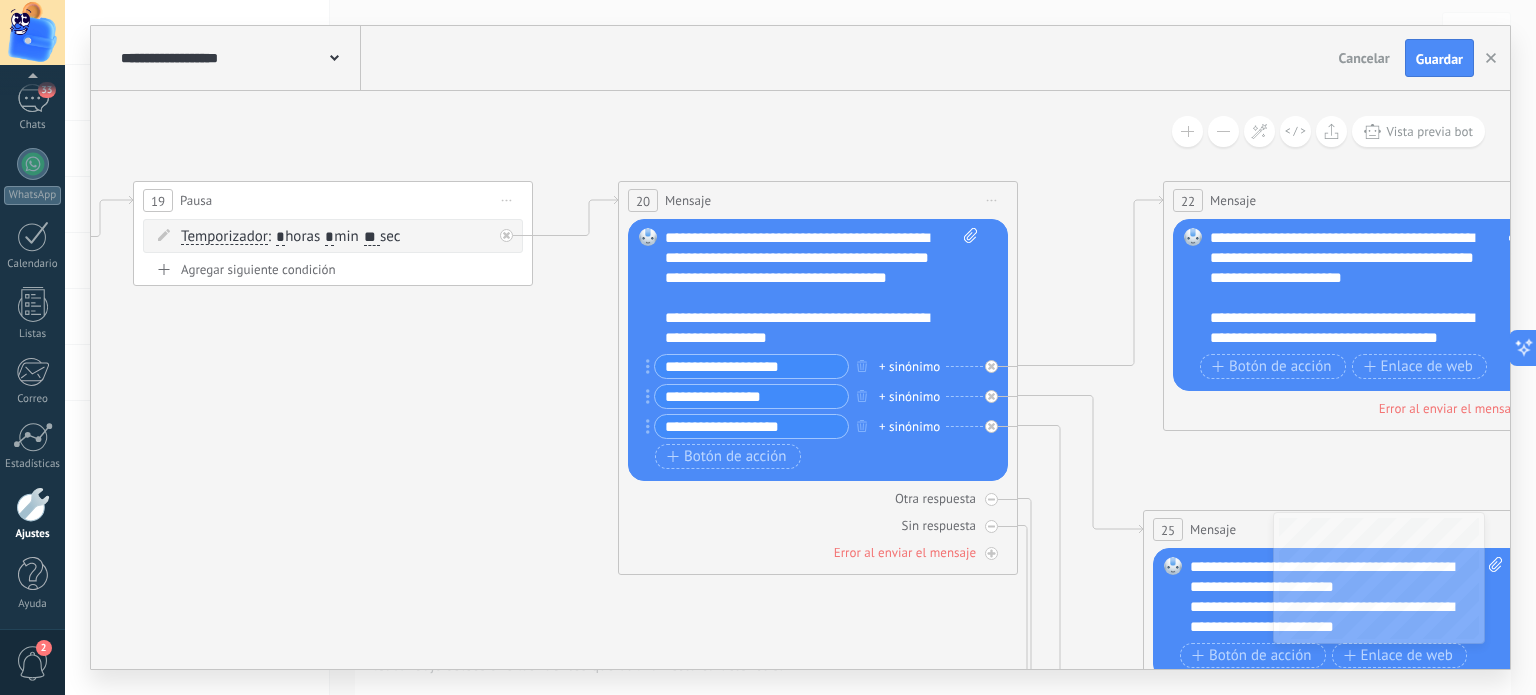 scroll, scrollTop: 20, scrollLeft: 0, axis: vertical 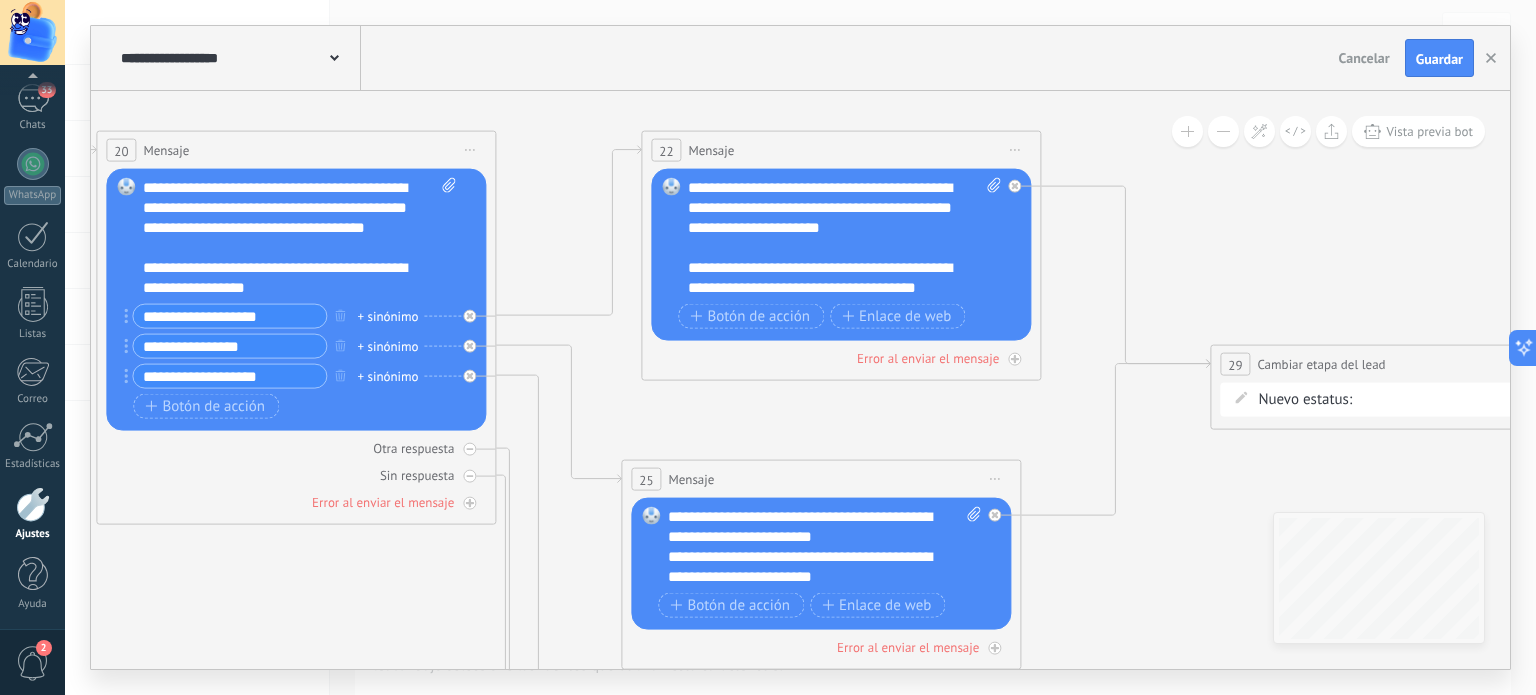 drag, startPoint x: 1085, startPoint y: 254, endPoint x: 808, endPoint y: 235, distance: 277.65085 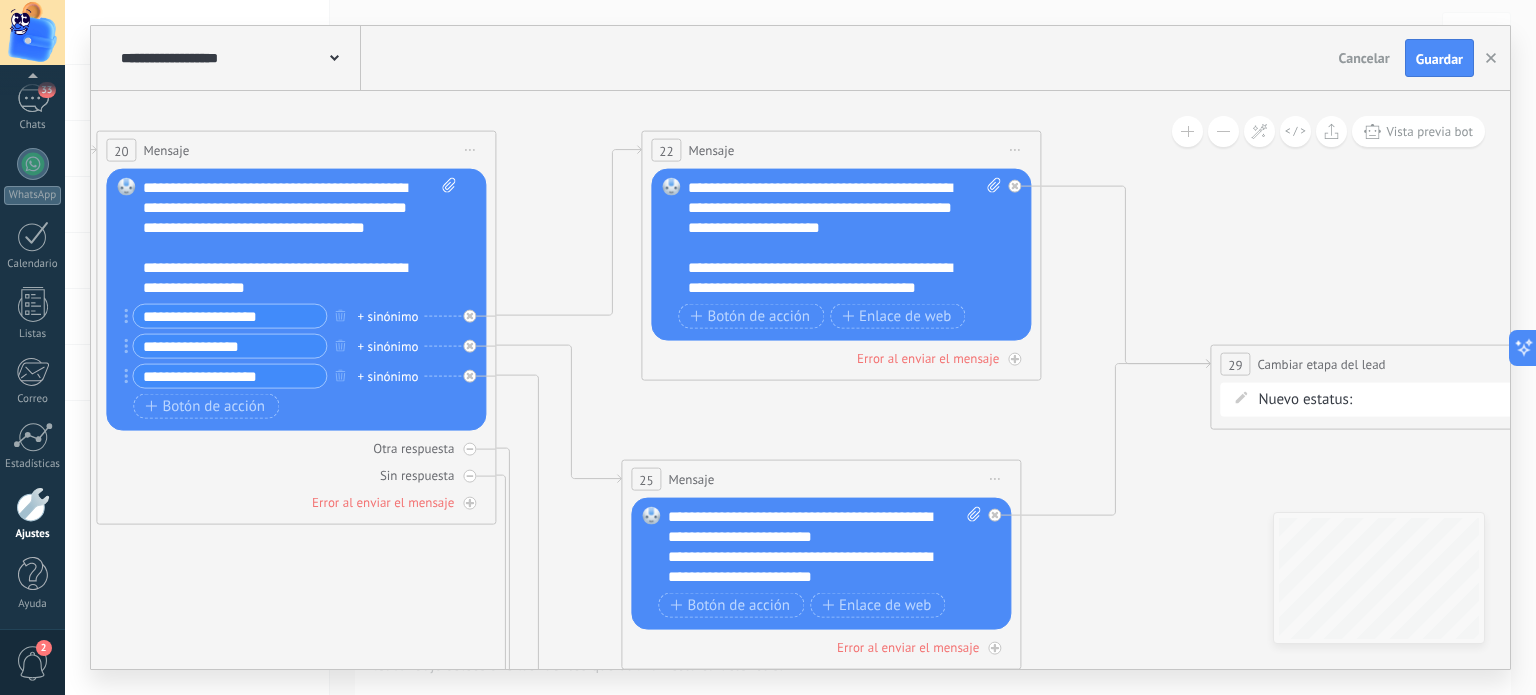 click 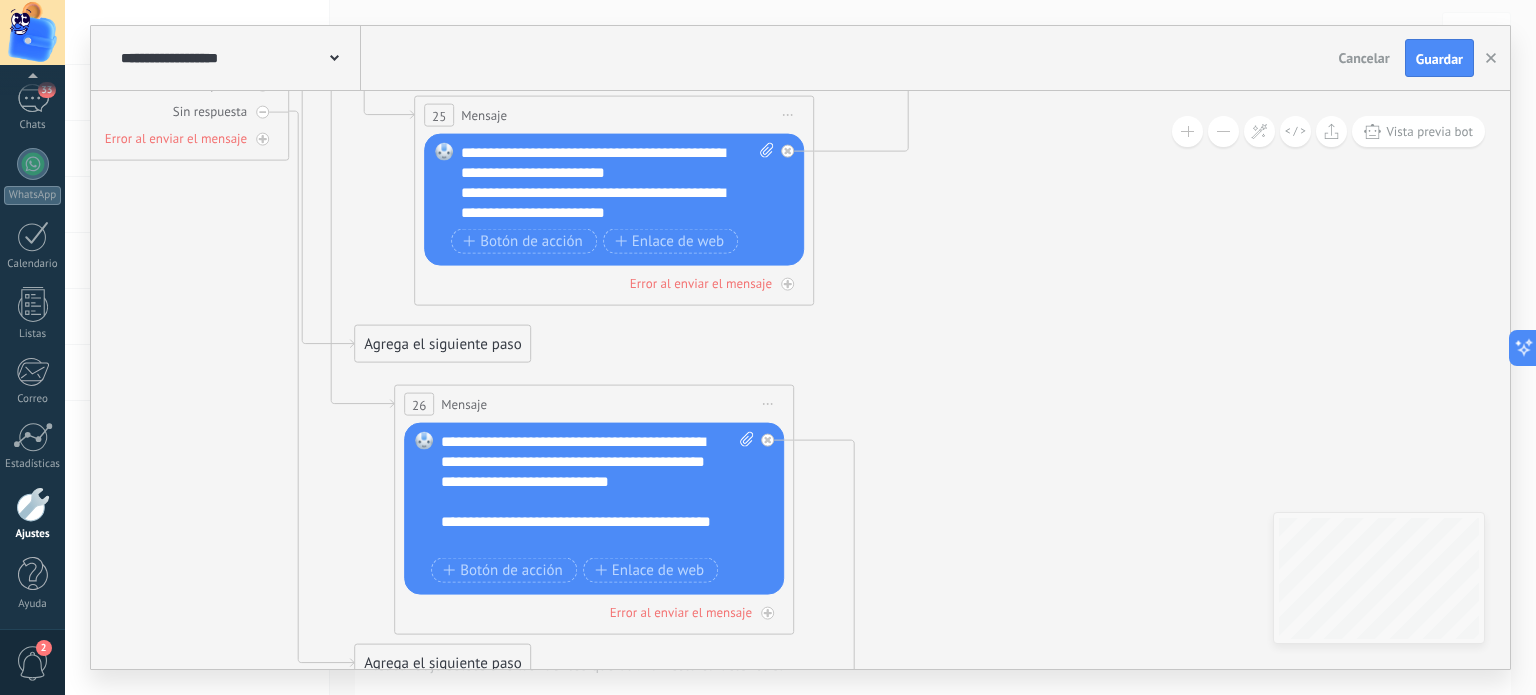 drag, startPoint x: 1290, startPoint y: 291, endPoint x: 1105, endPoint y: 255, distance: 188.47015 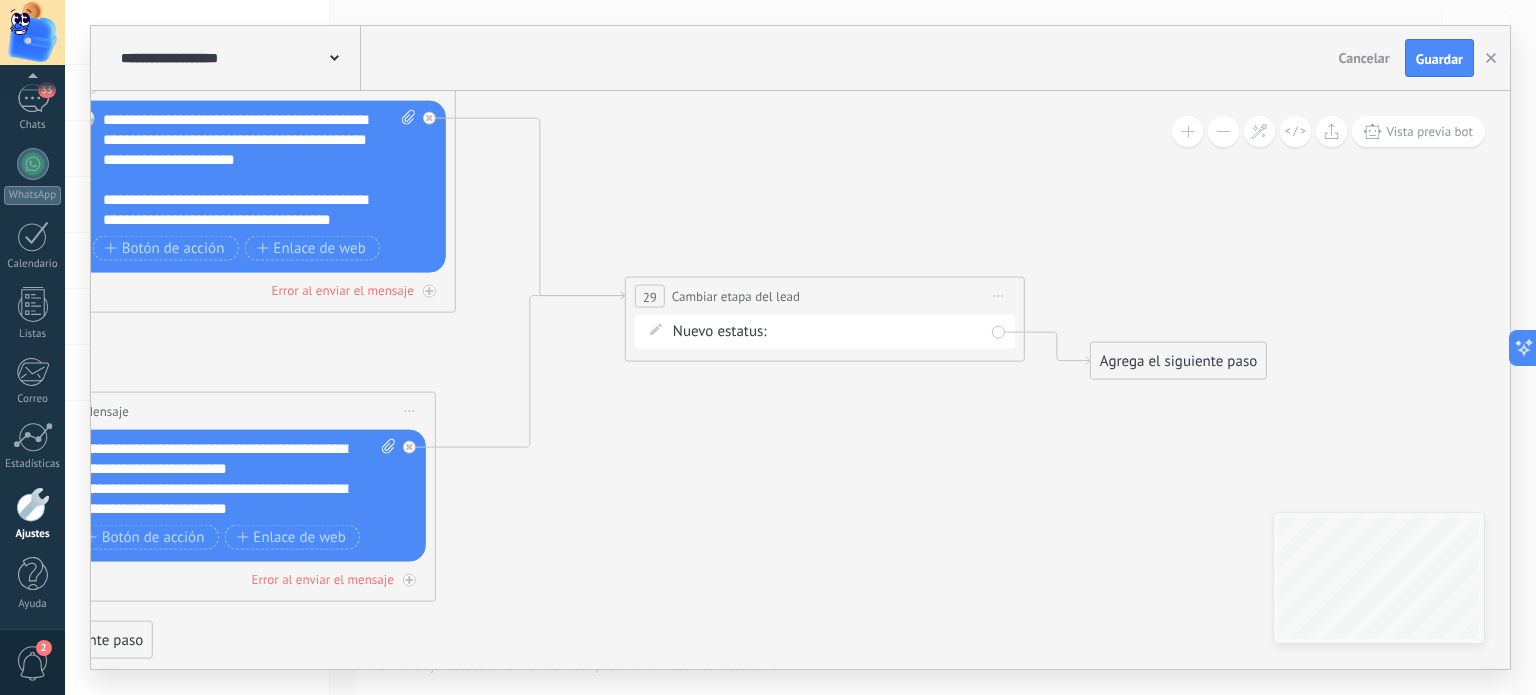 drag, startPoint x: 1113, startPoint y: 266, endPoint x: 696, endPoint y: 571, distance: 516.6372 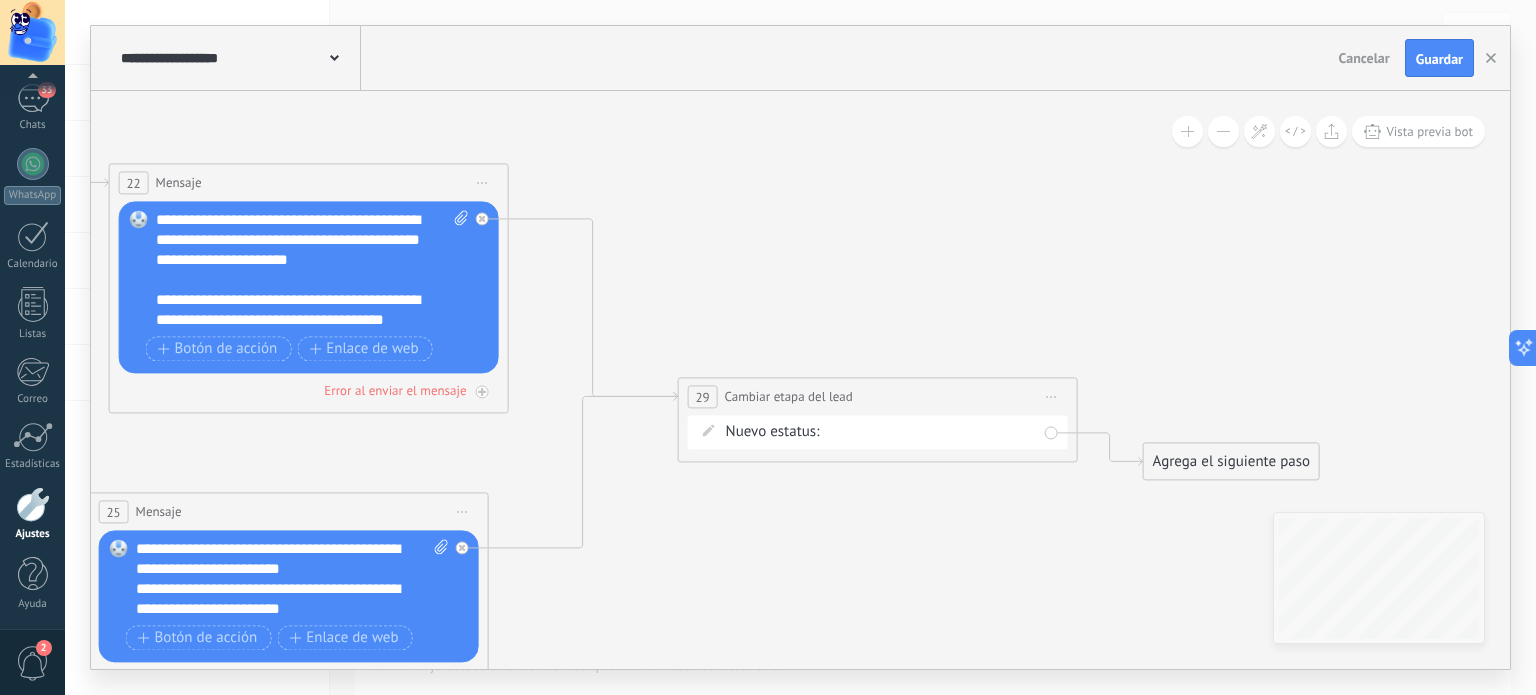 drag, startPoint x: 810, startPoint y: 198, endPoint x: 881, endPoint y: 296, distance: 121.016525 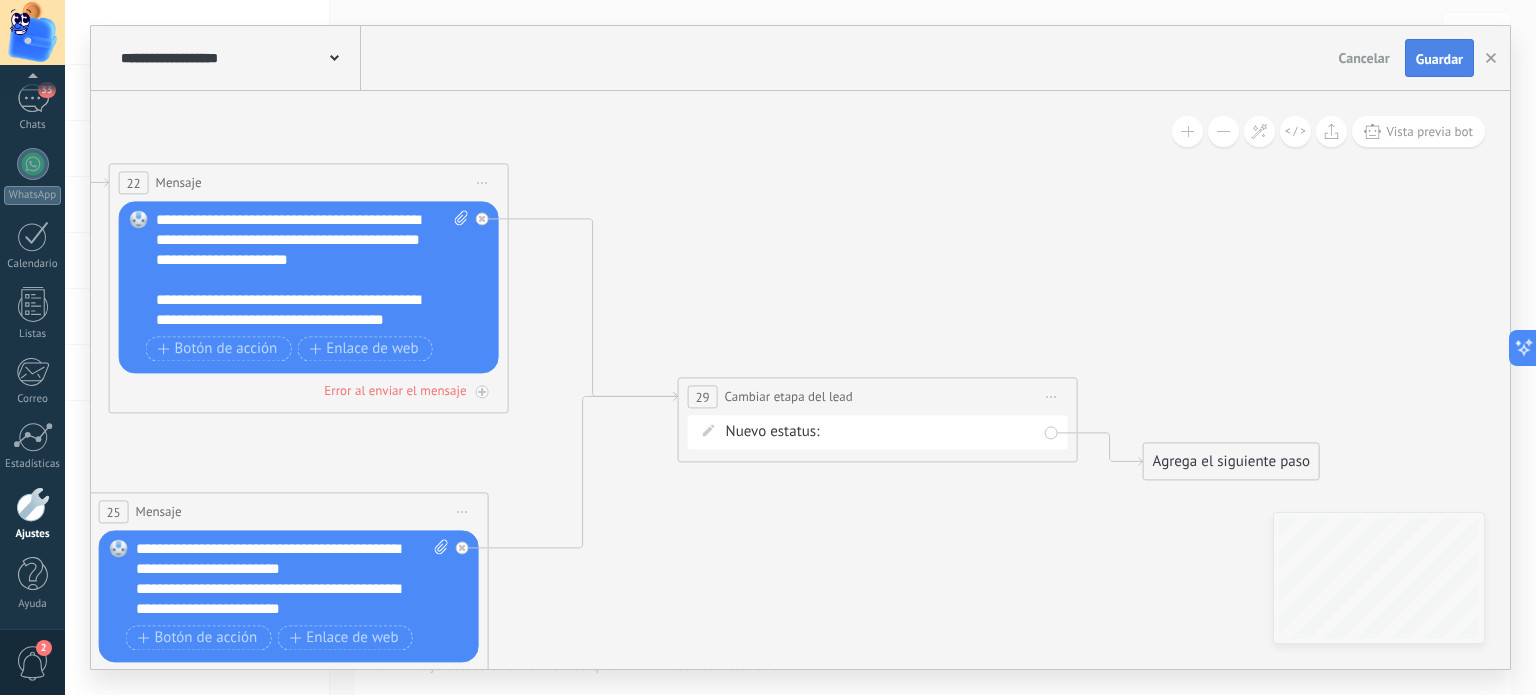 click on "Guardar" at bounding box center [1439, 58] 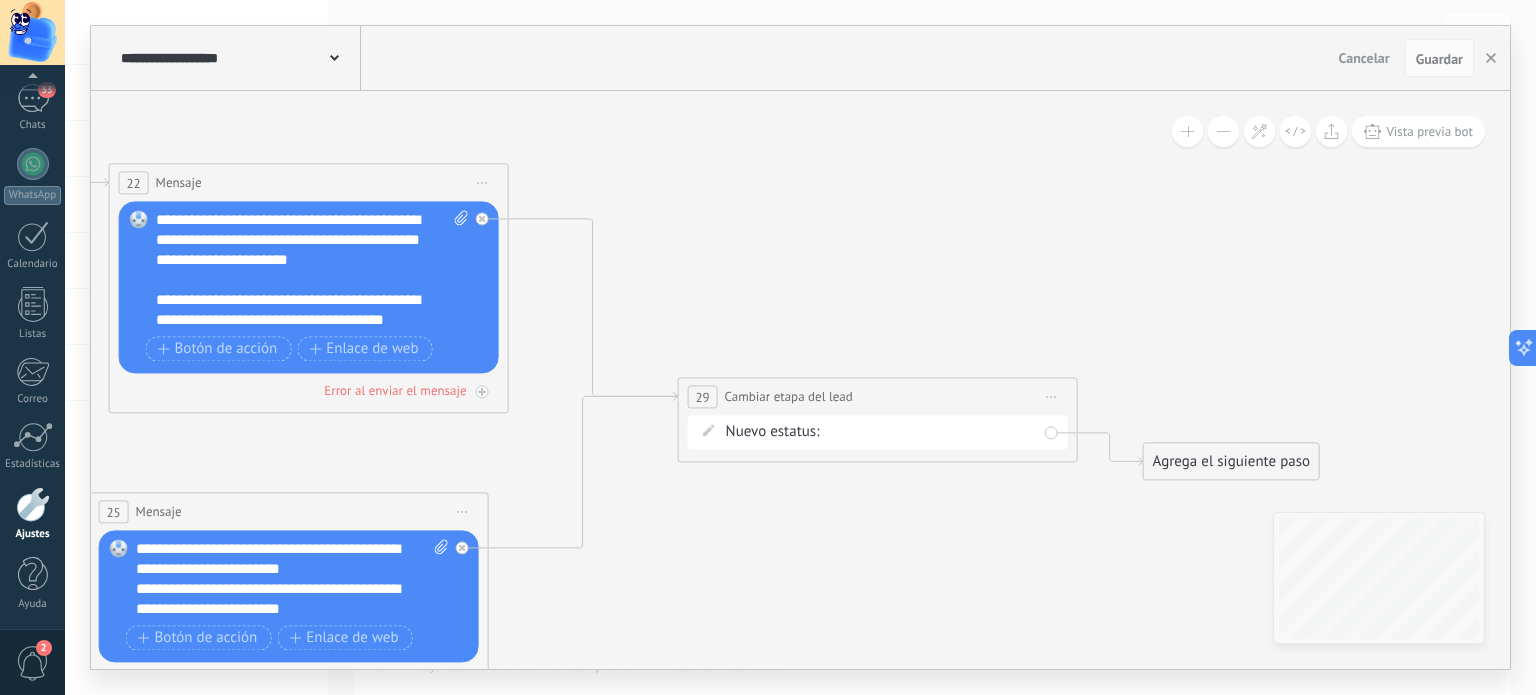 type 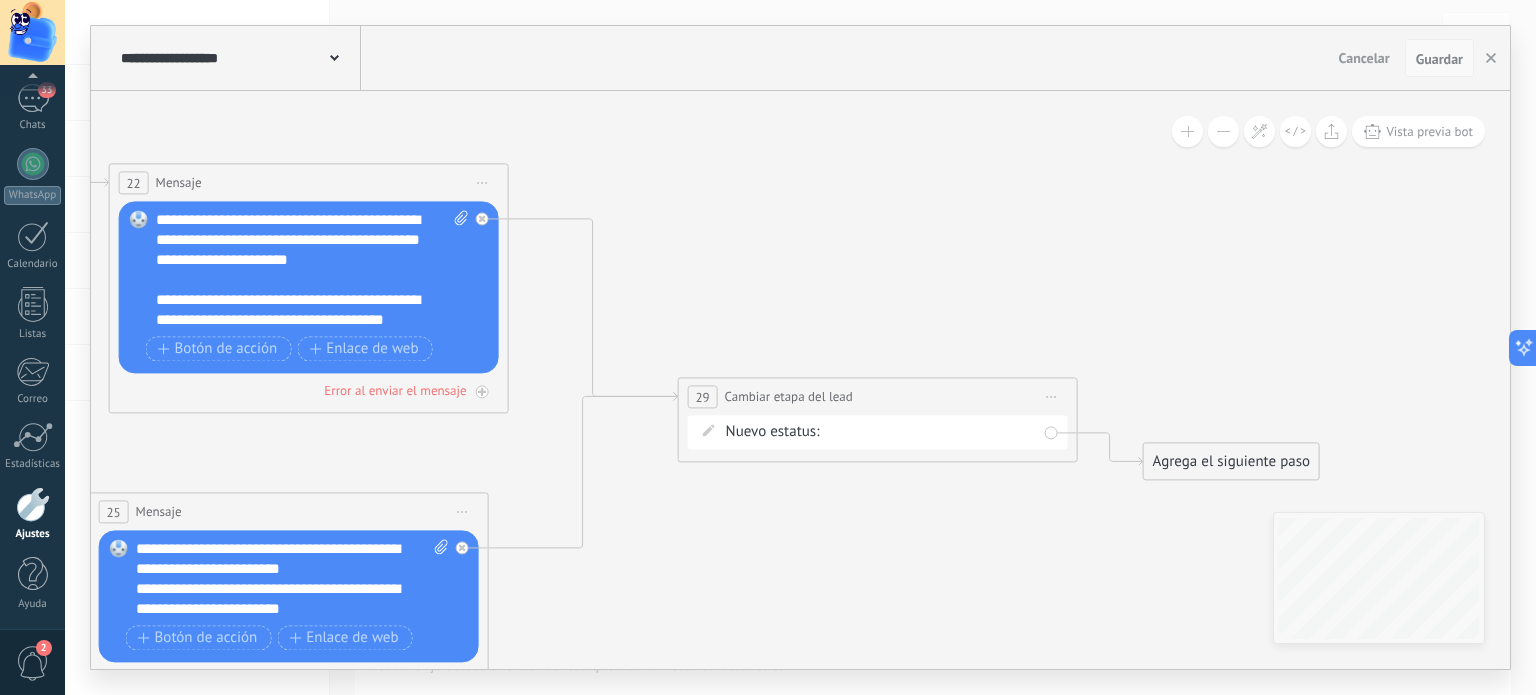 click on "Guardar" at bounding box center [1439, 59] 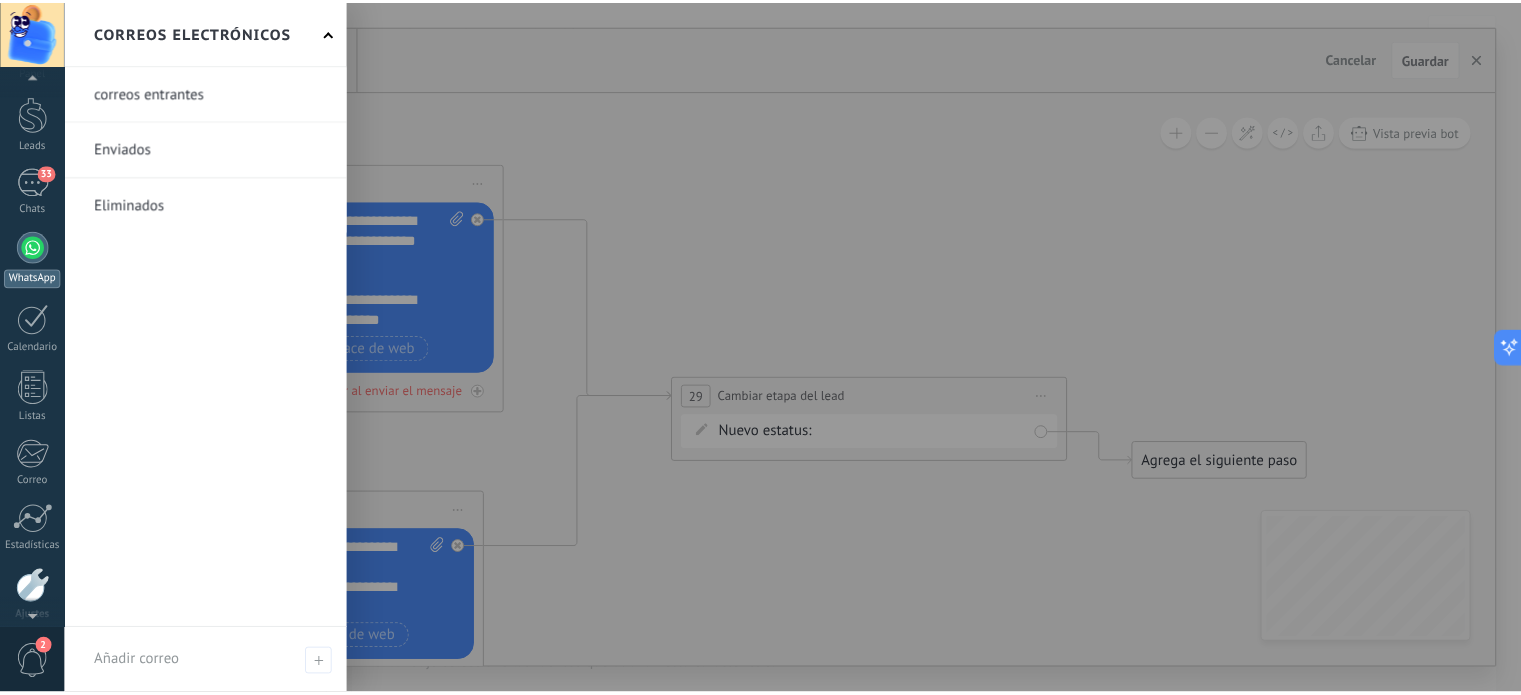 scroll, scrollTop: 0, scrollLeft: 0, axis: both 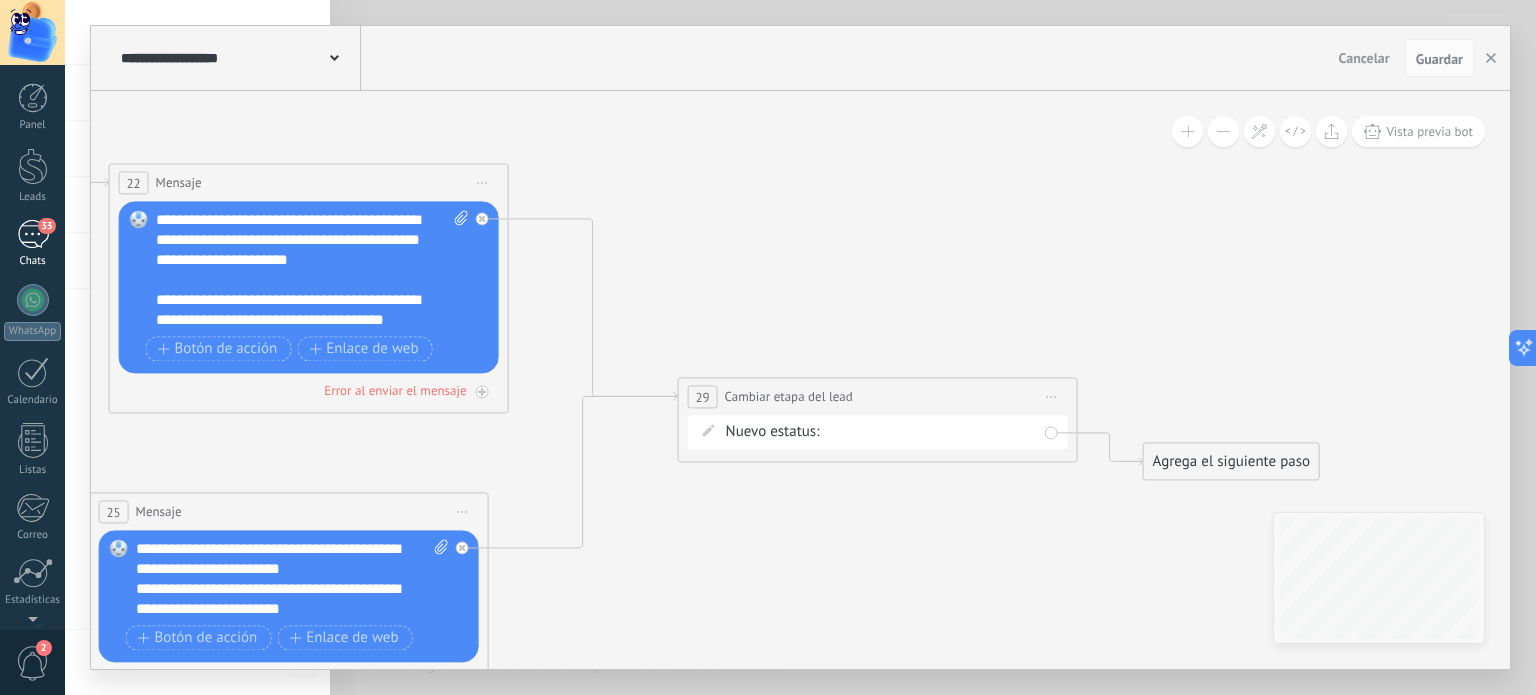 drag, startPoint x: 28, startPoint y: 171, endPoint x: 10, endPoint y: 250, distance: 81.02469 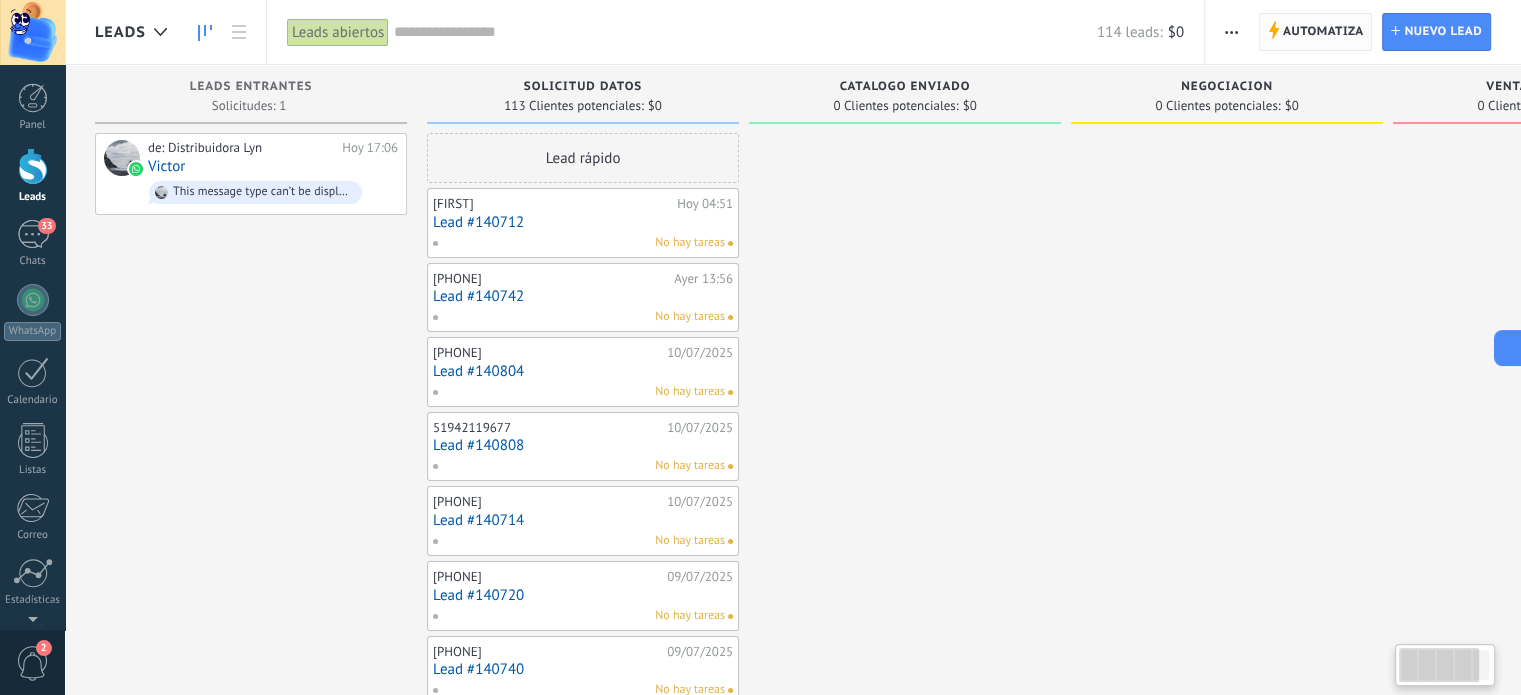 click on "Automatiza" at bounding box center [1323, 32] 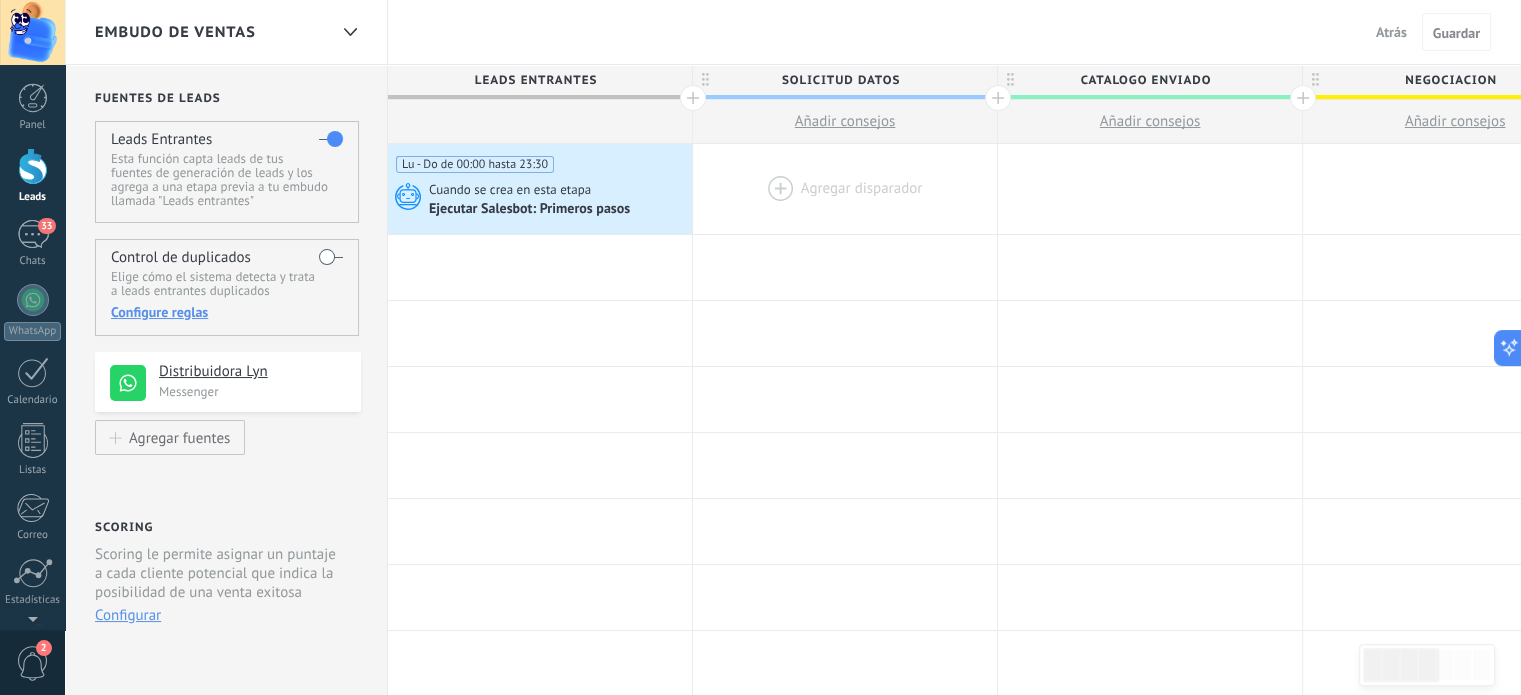 click at bounding box center (845, 189) 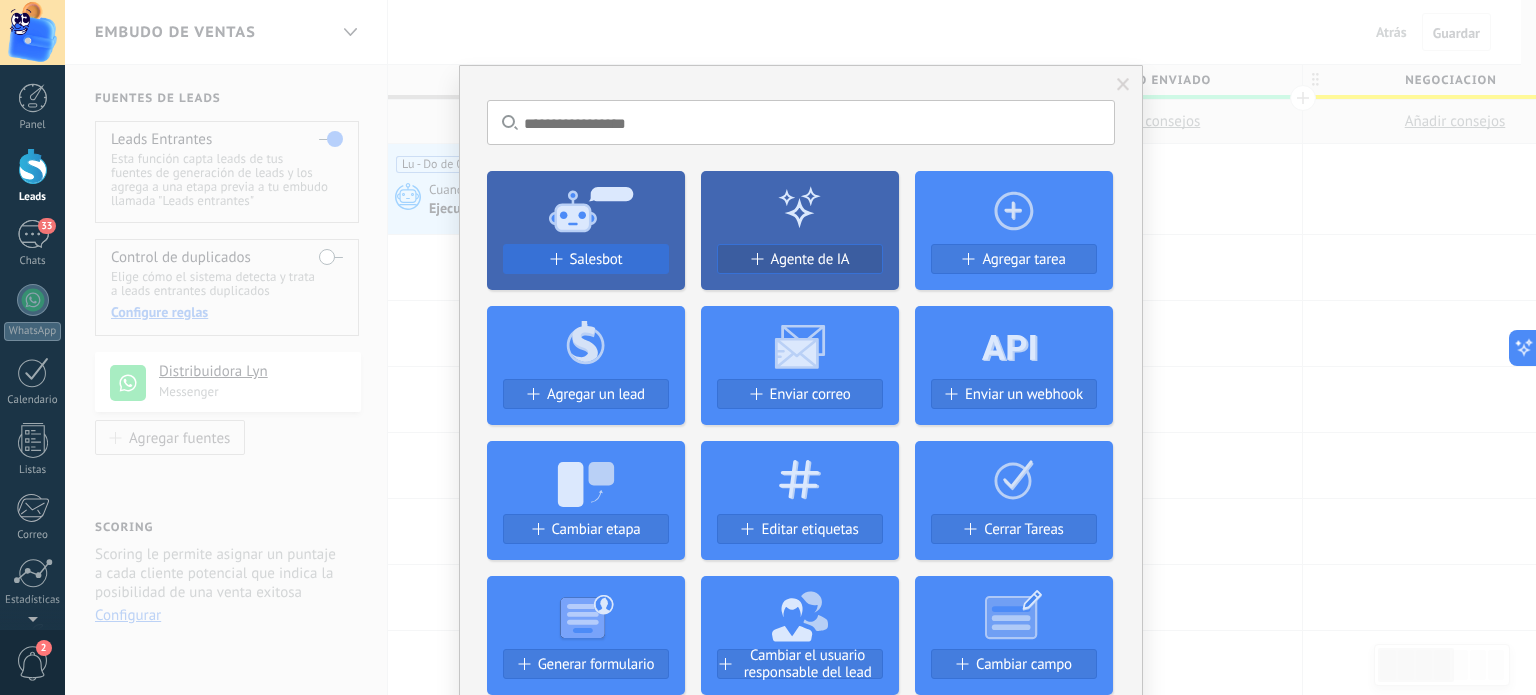 click on "Salesbot" at bounding box center [586, 267] 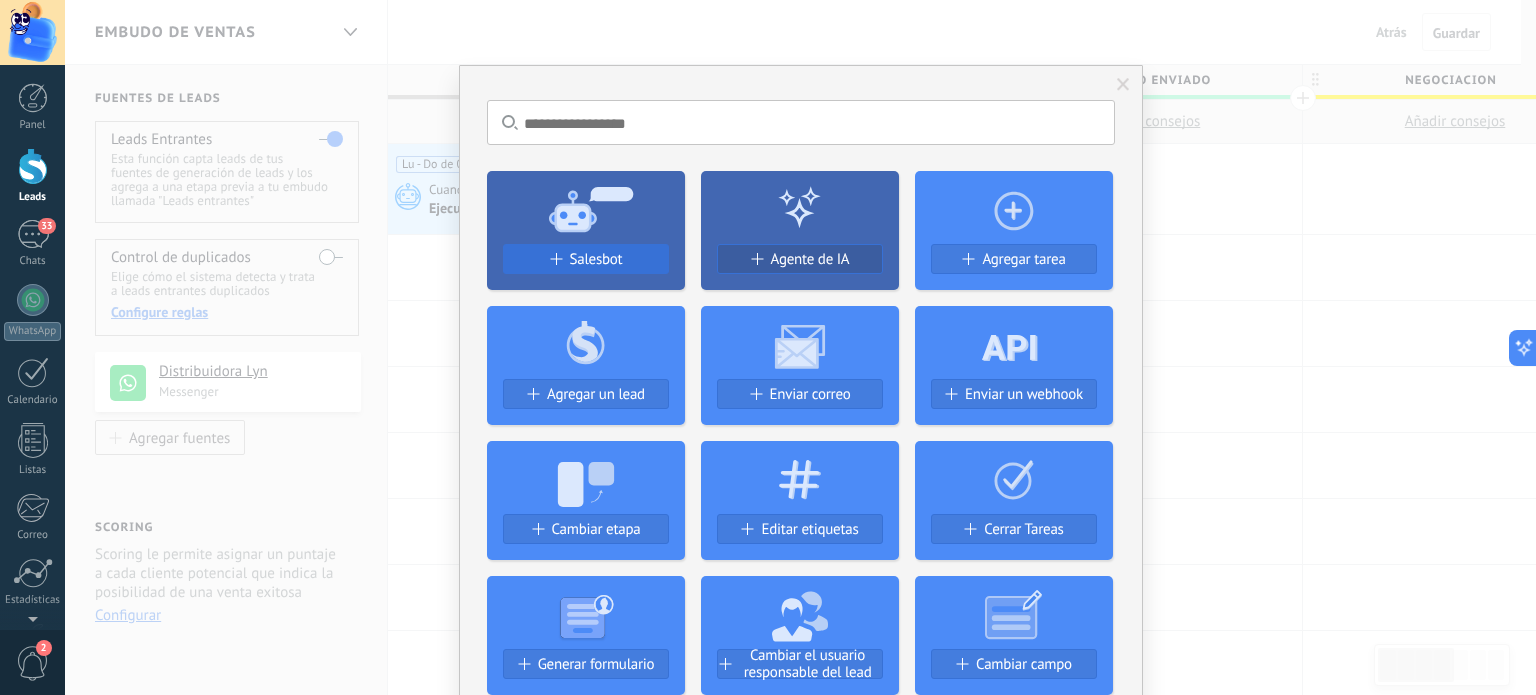 click on "Salesbot" at bounding box center (586, 259) 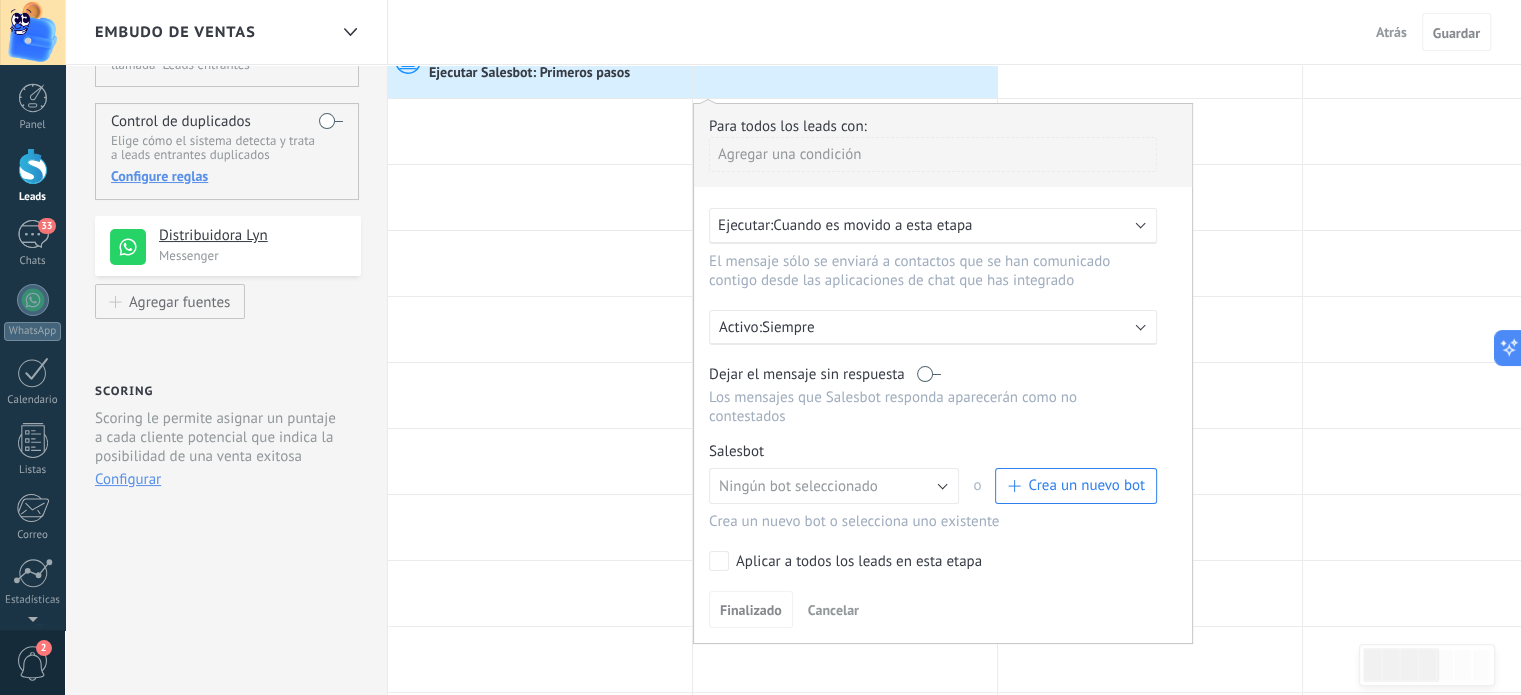 scroll, scrollTop: 200, scrollLeft: 0, axis: vertical 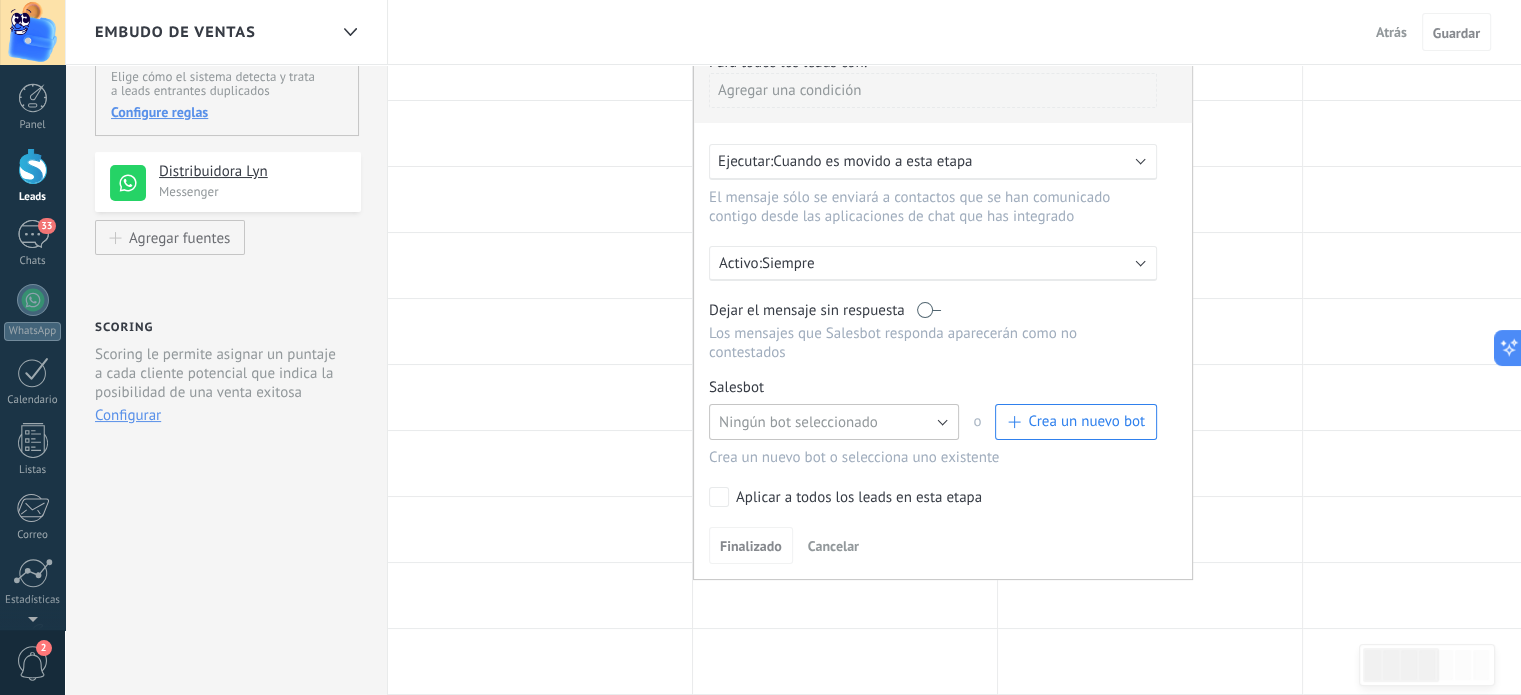 click on "Ningún bot seleccionado" at bounding box center (834, 422) 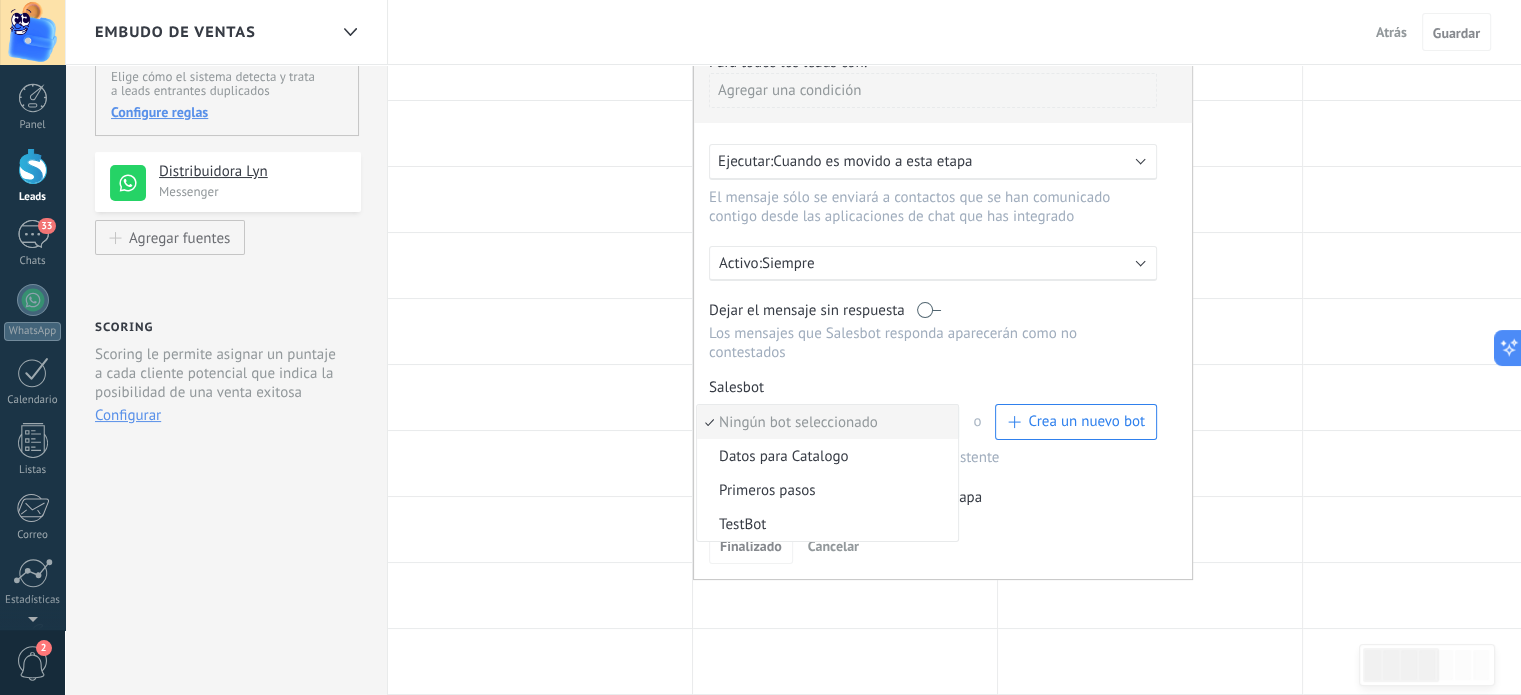 click on "Datos para Catalogo" at bounding box center [824, 456] 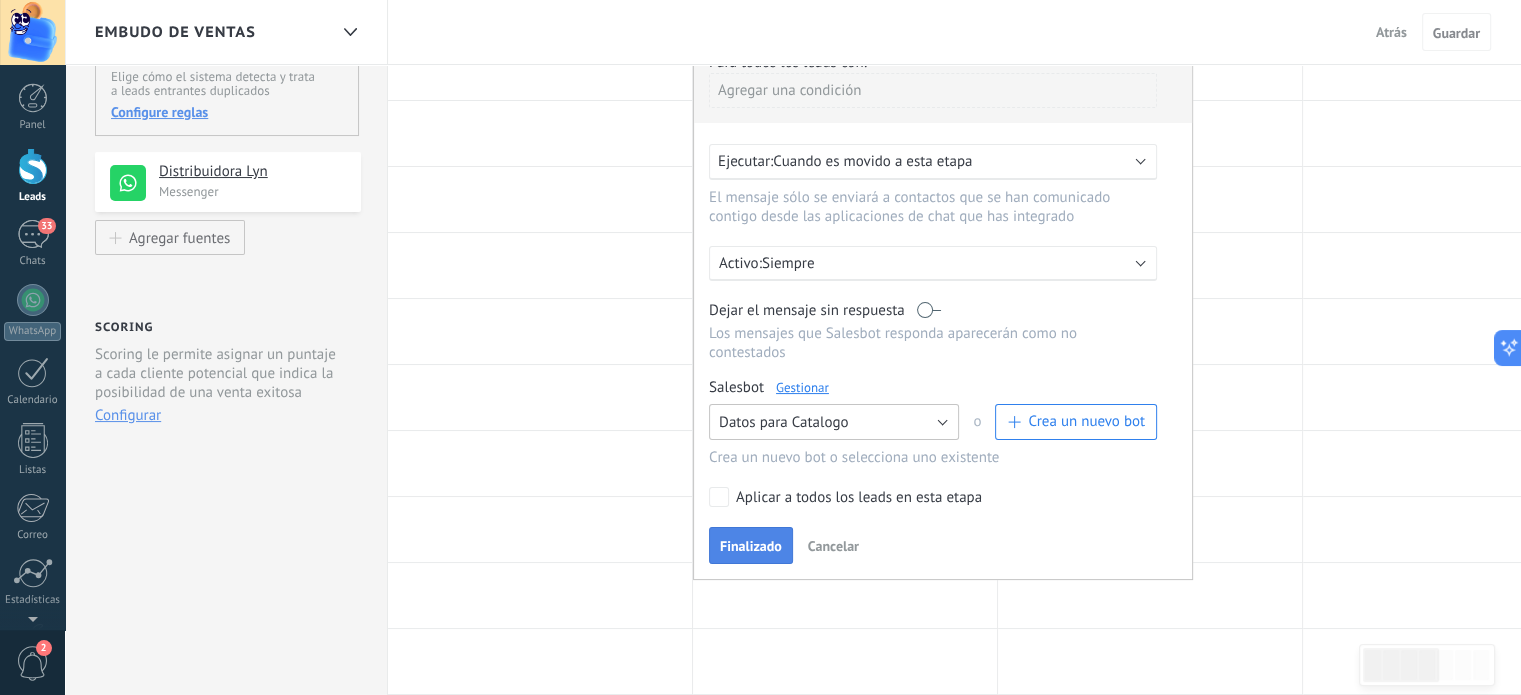type 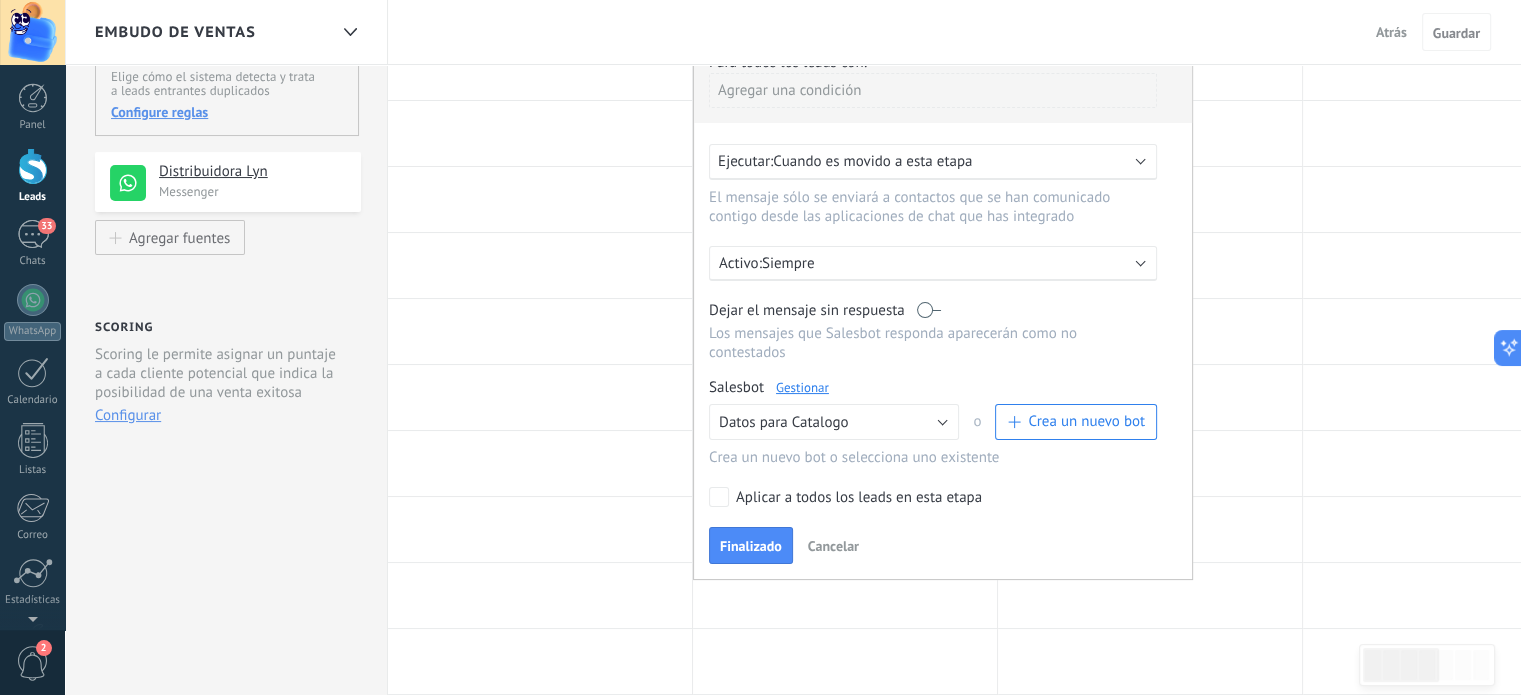 click on "Aplicar a todos los leads en esta etapa" at bounding box center (859, 498) 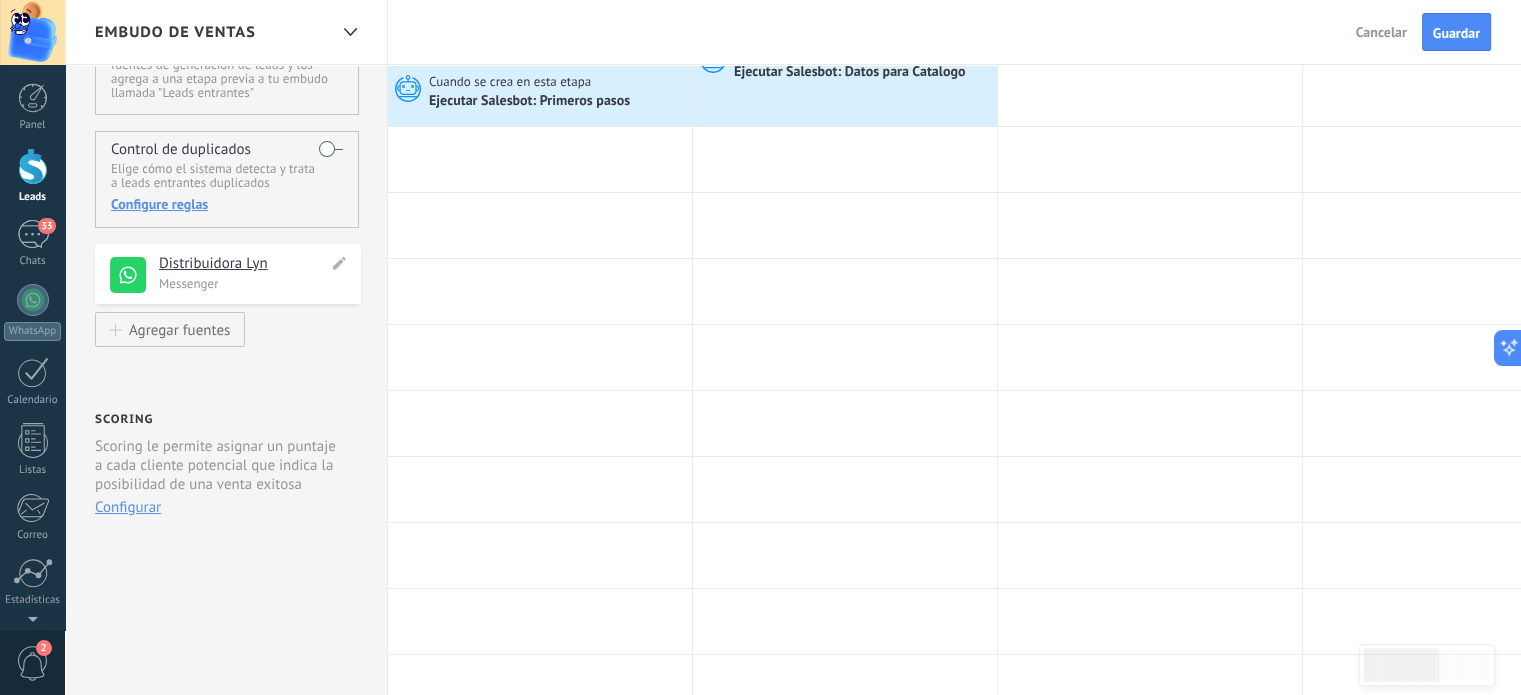 scroll, scrollTop: 0, scrollLeft: 0, axis: both 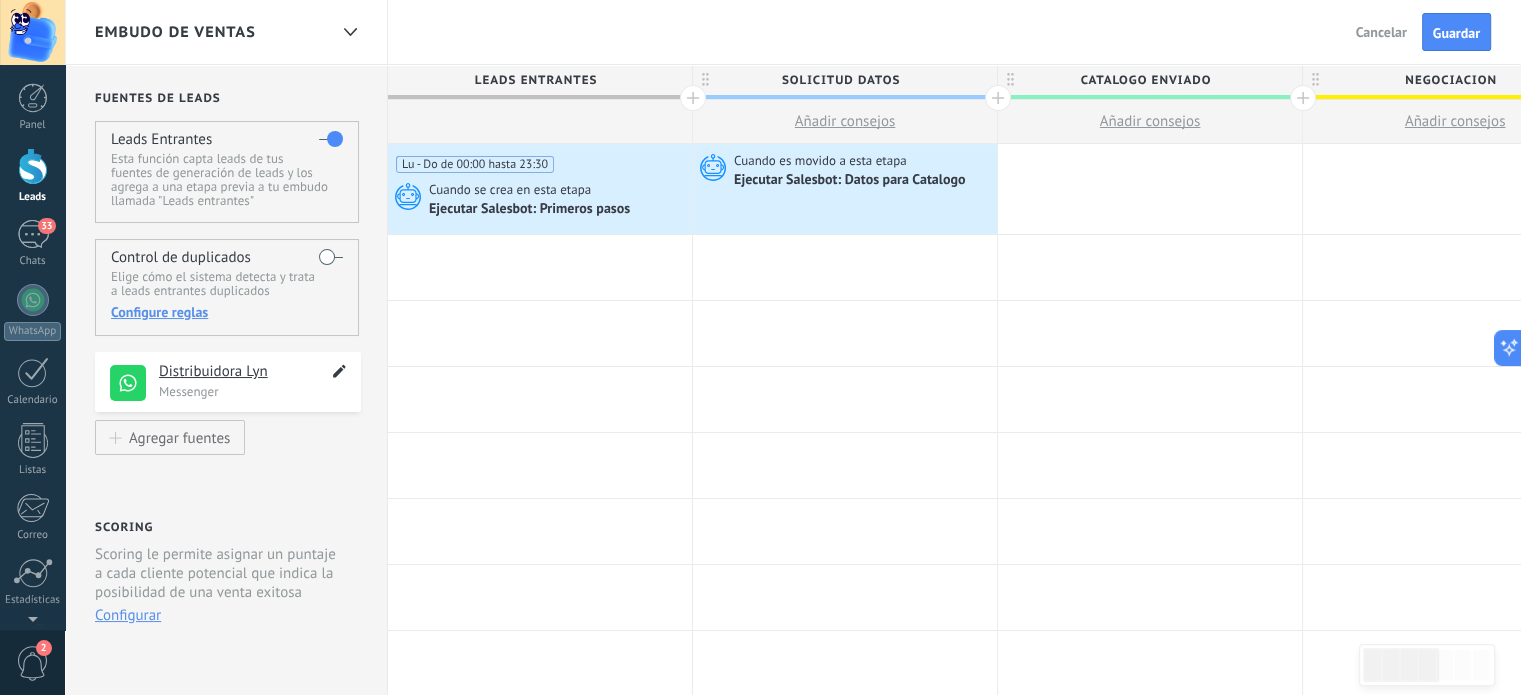 click 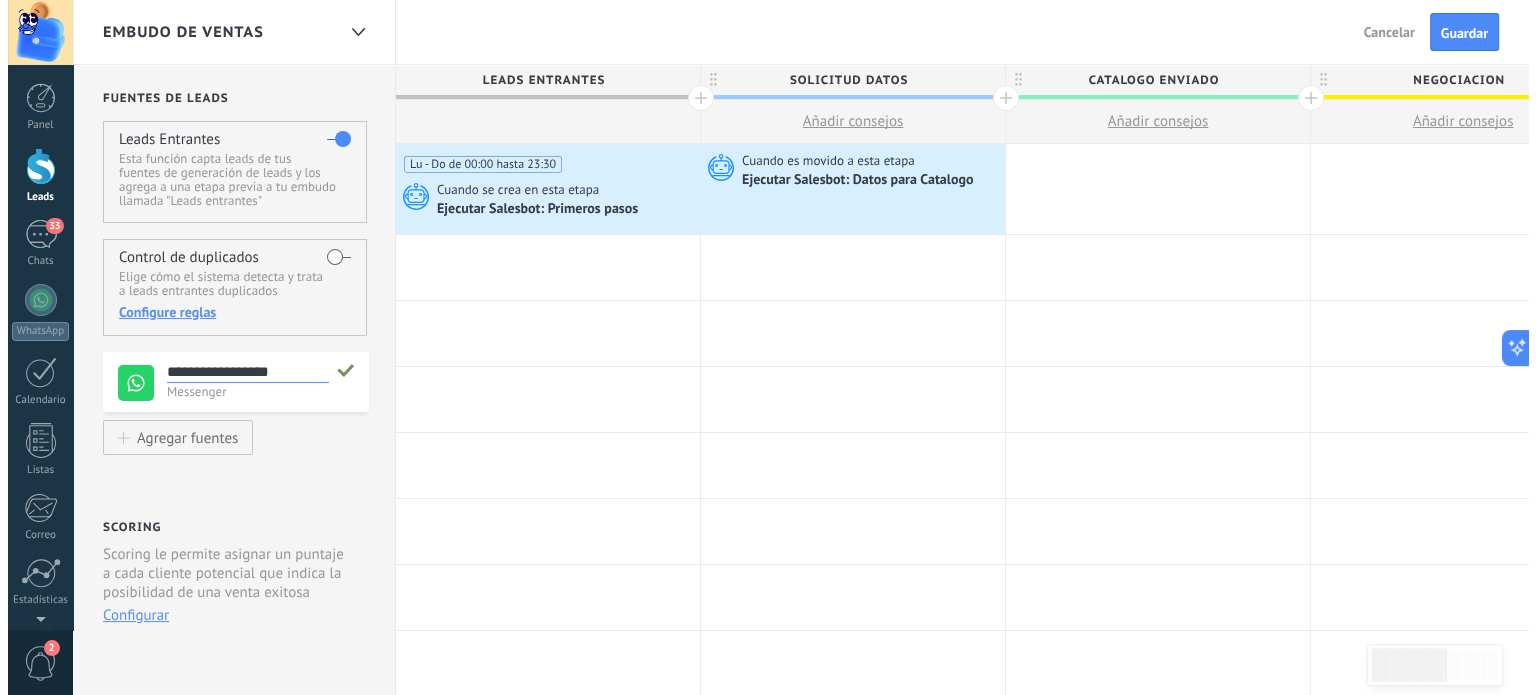 scroll, scrollTop: 19, scrollLeft: 0, axis: vertical 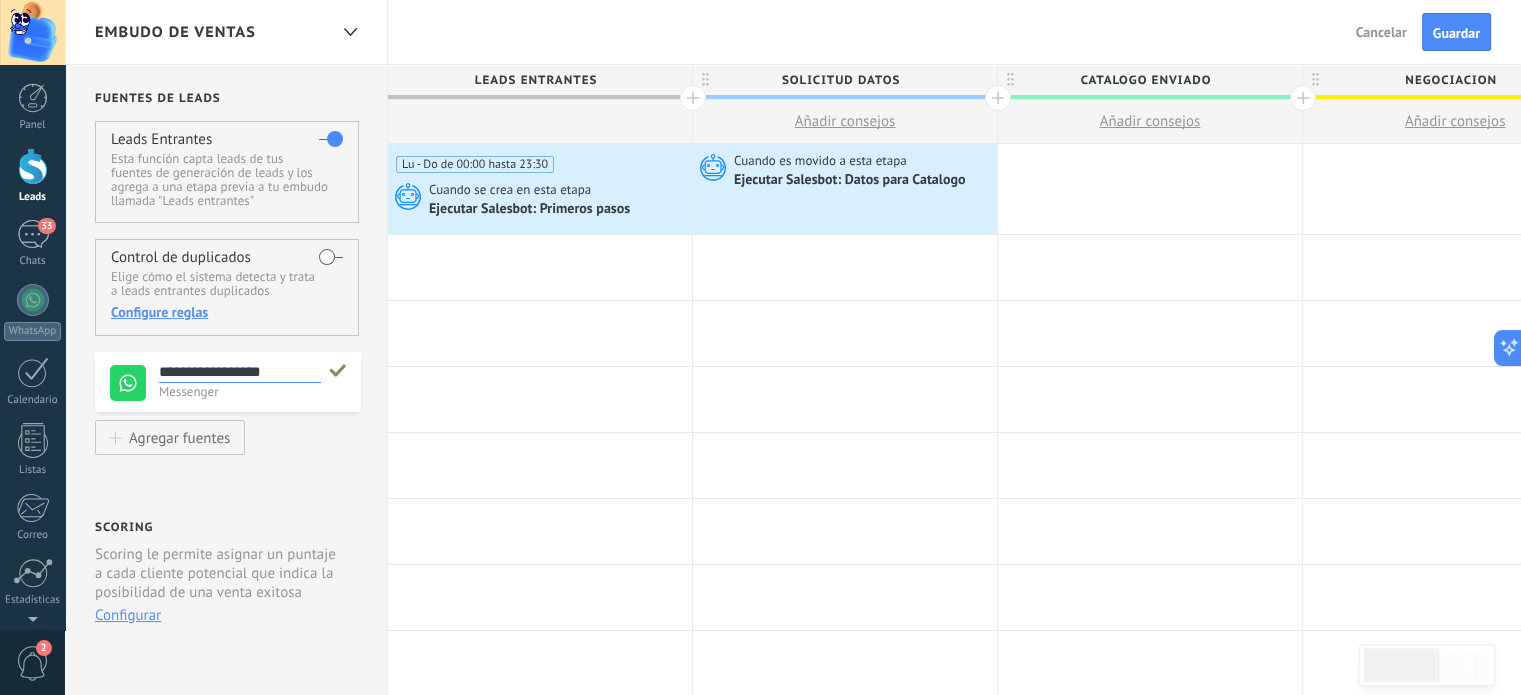 click on "**********" at bounding box center (226, 812) 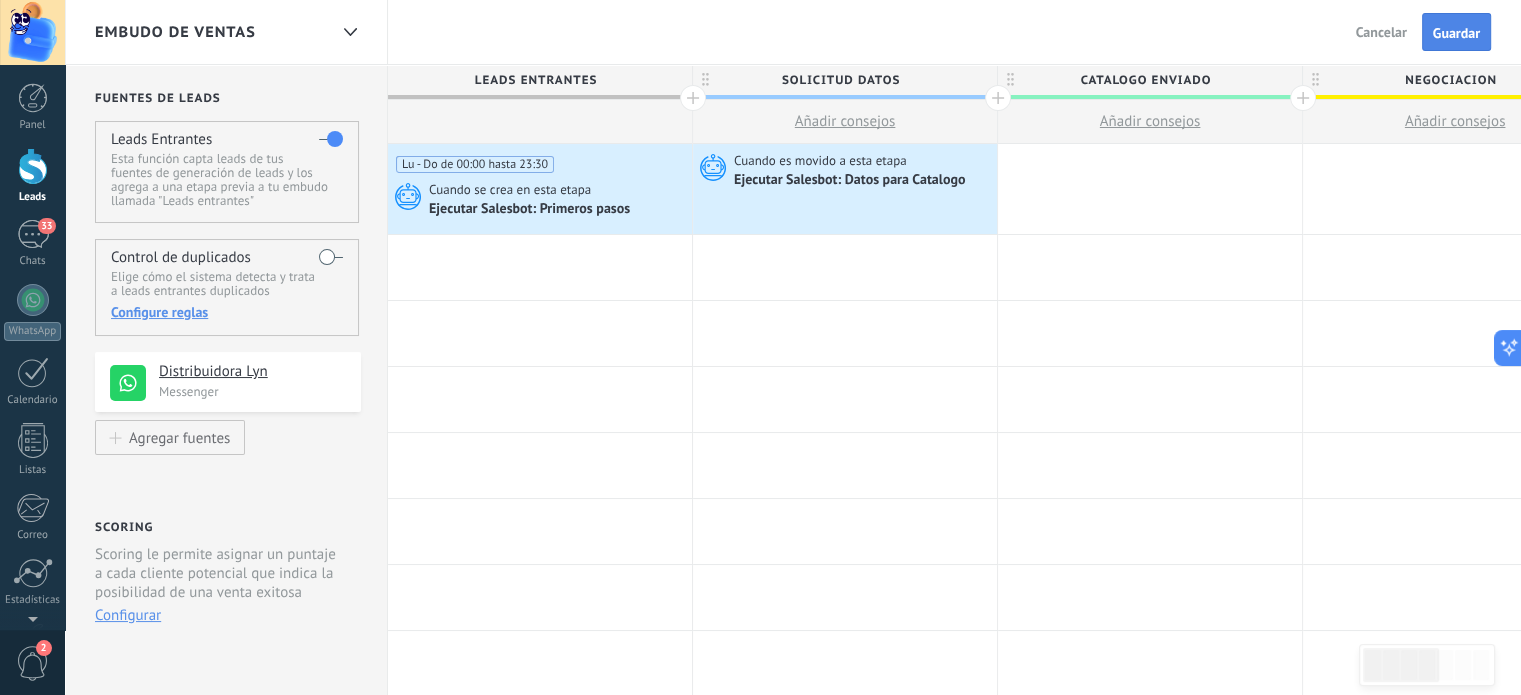 click on "Guardar" at bounding box center [1456, 33] 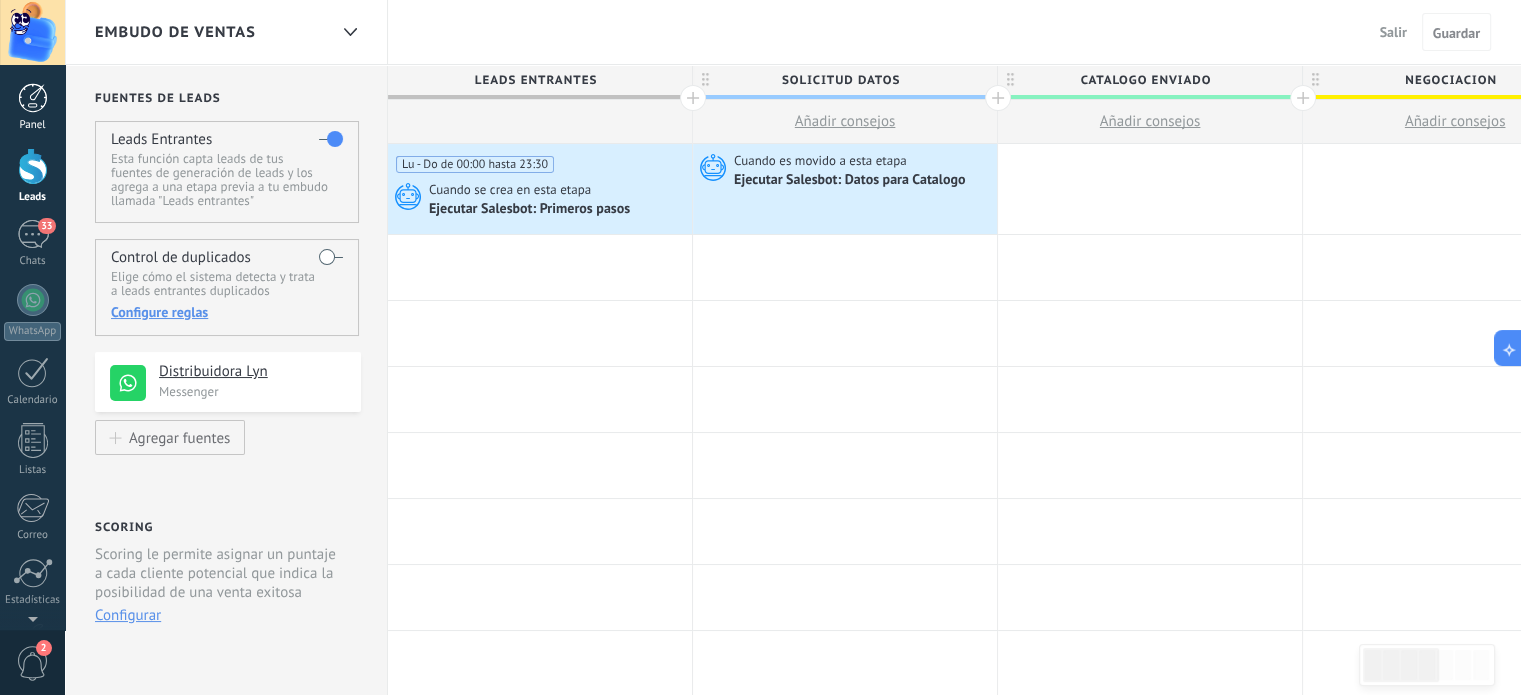 click on "Panel" at bounding box center [33, 125] 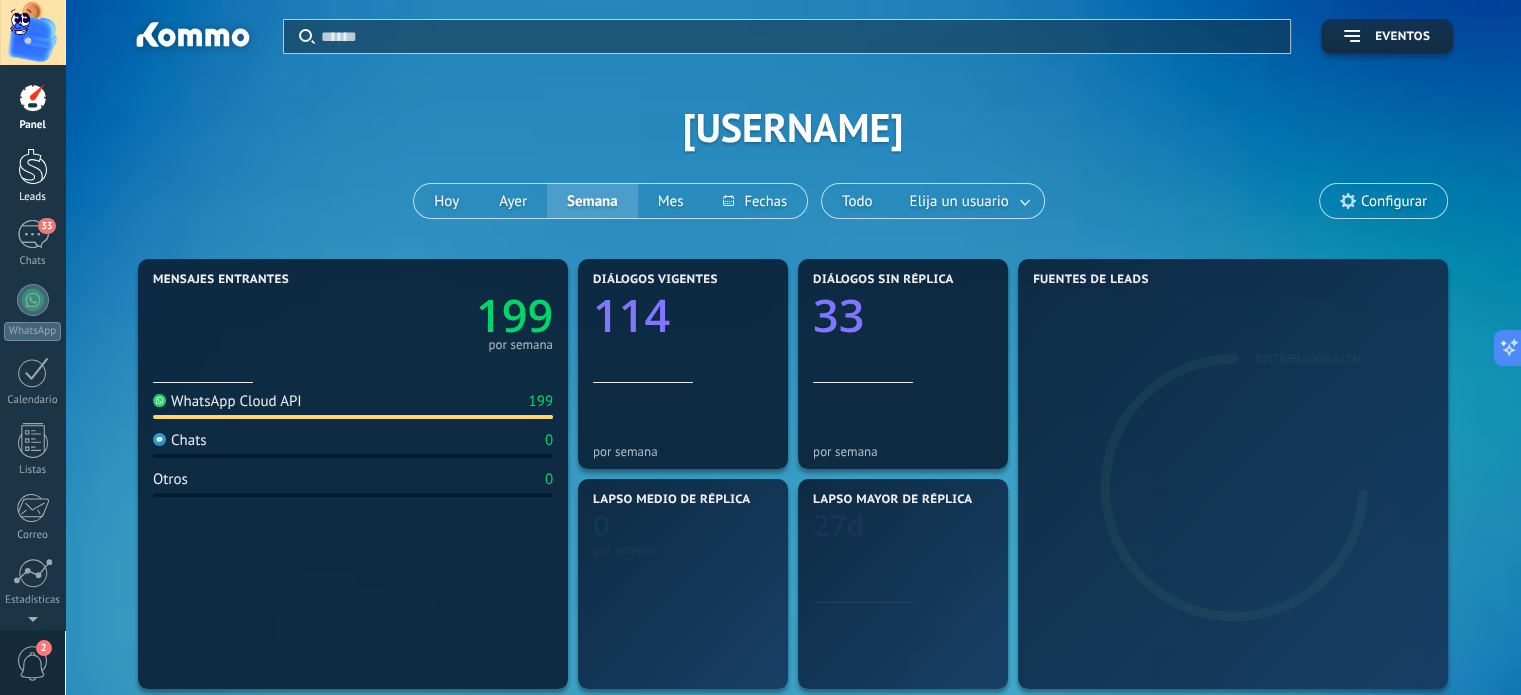 click at bounding box center [33, 166] 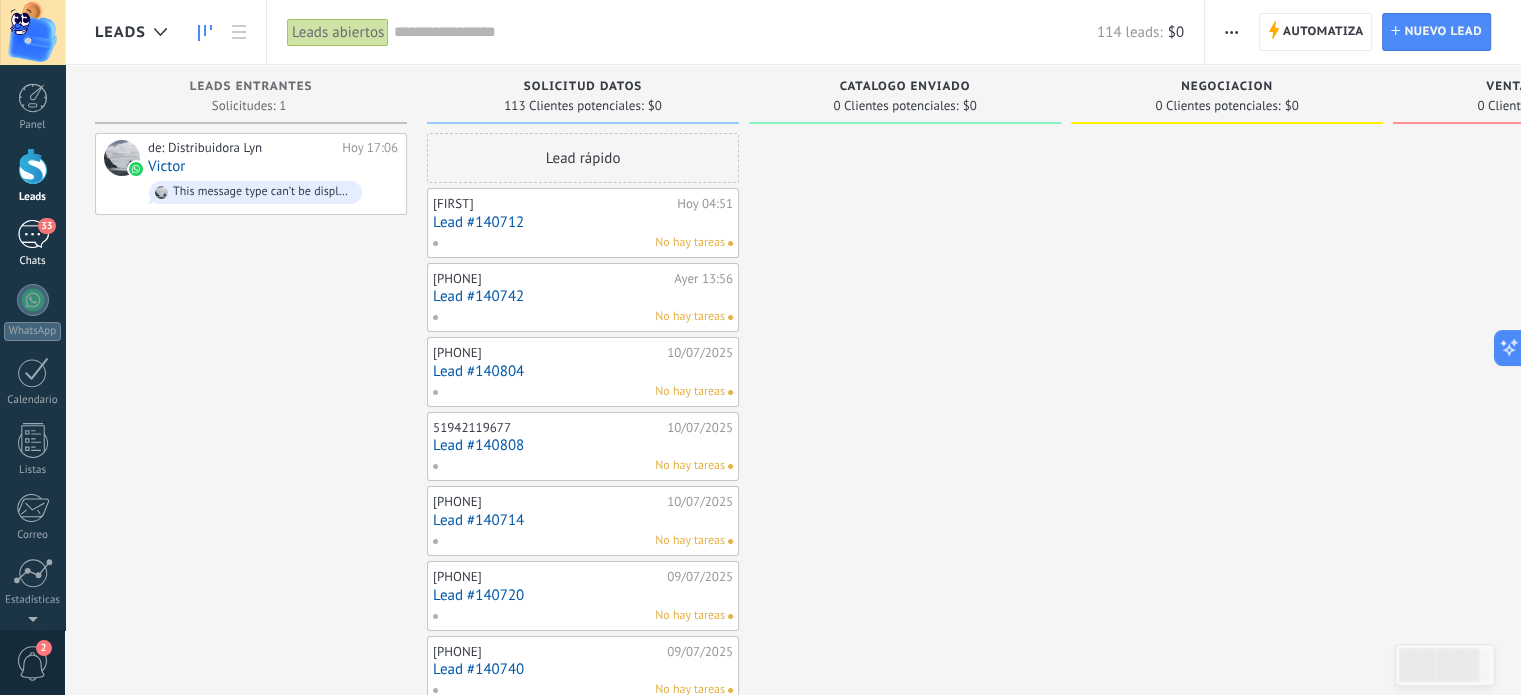 click on "33" at bounding box center [33, 234] 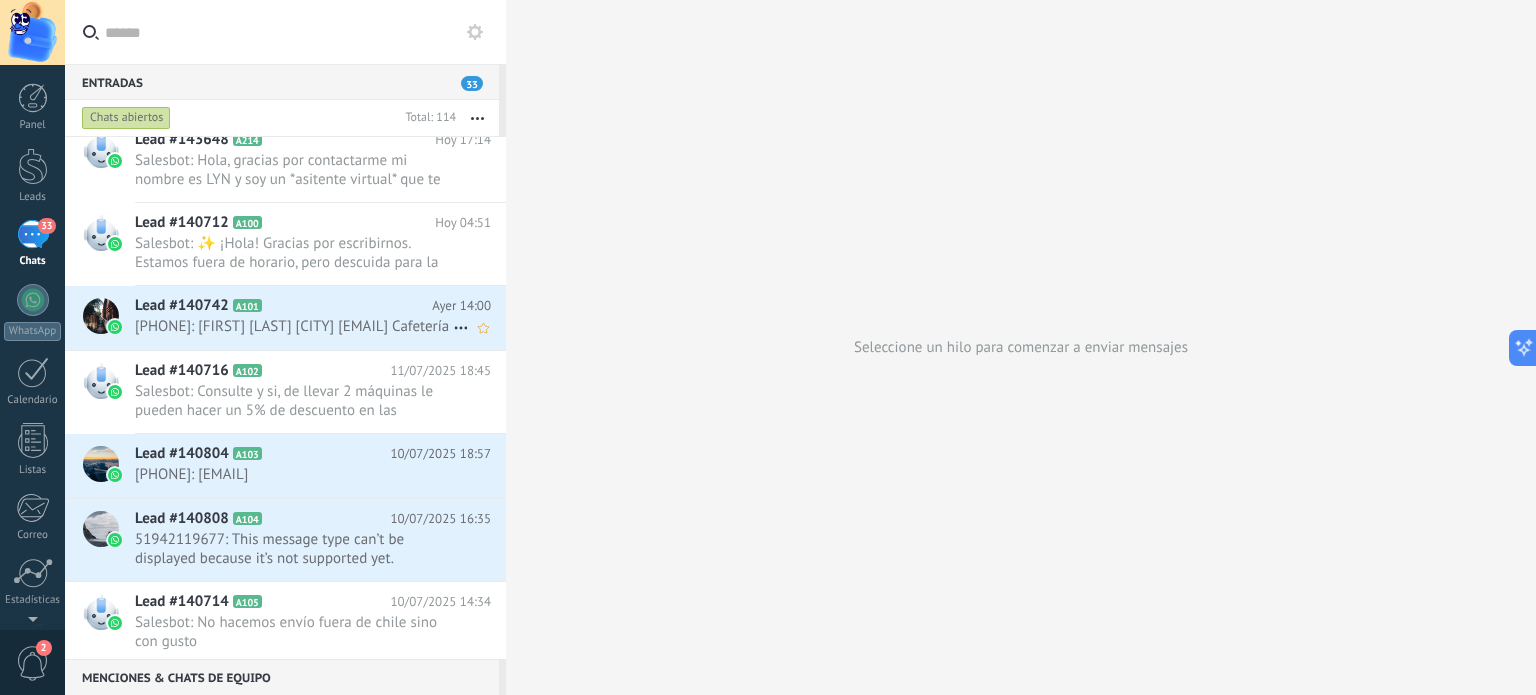 scroll, scrollTop: 0, scrollLeft: 0, axis: both 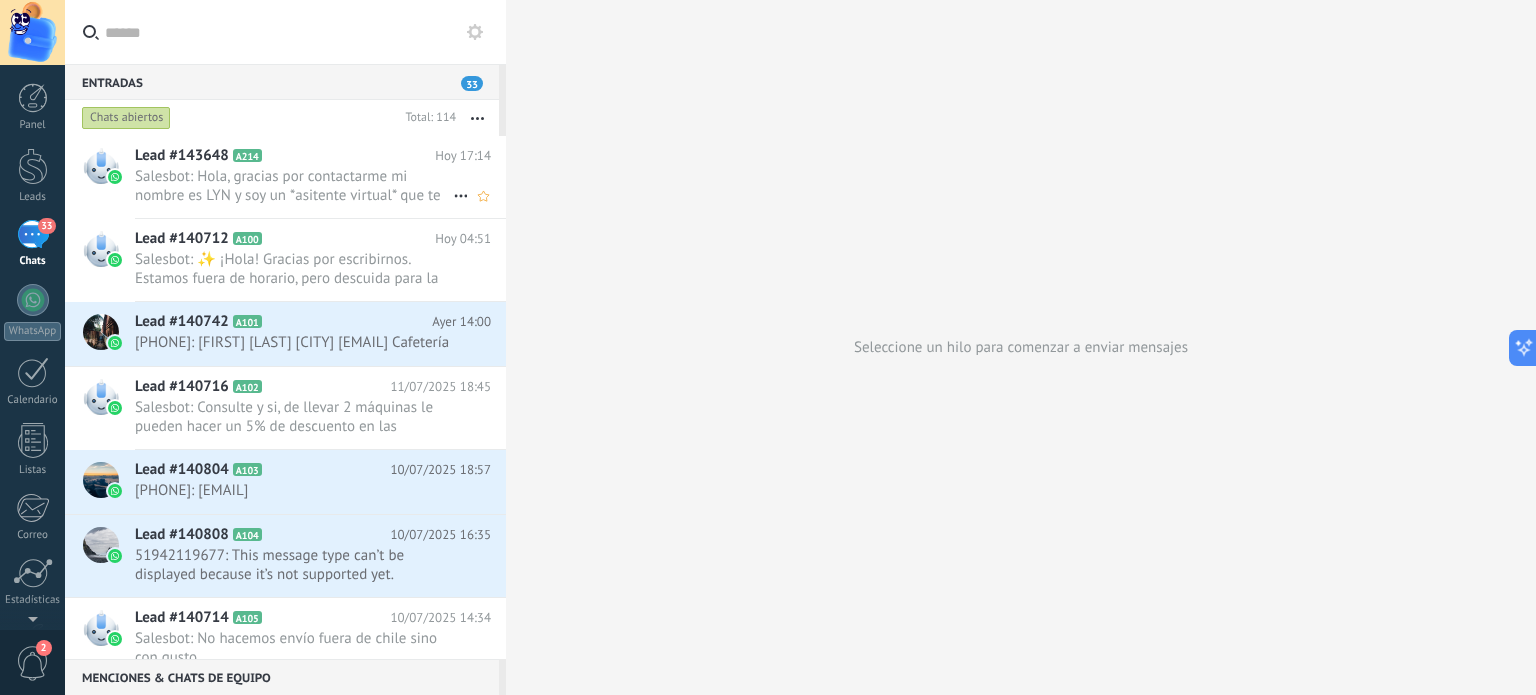click on "Salesbot: Hola, gracias por contactarme mi nombre es LYN y soy un *asitente virtual* que te entregara toda la informacio..." at bounding box center (294, 186) 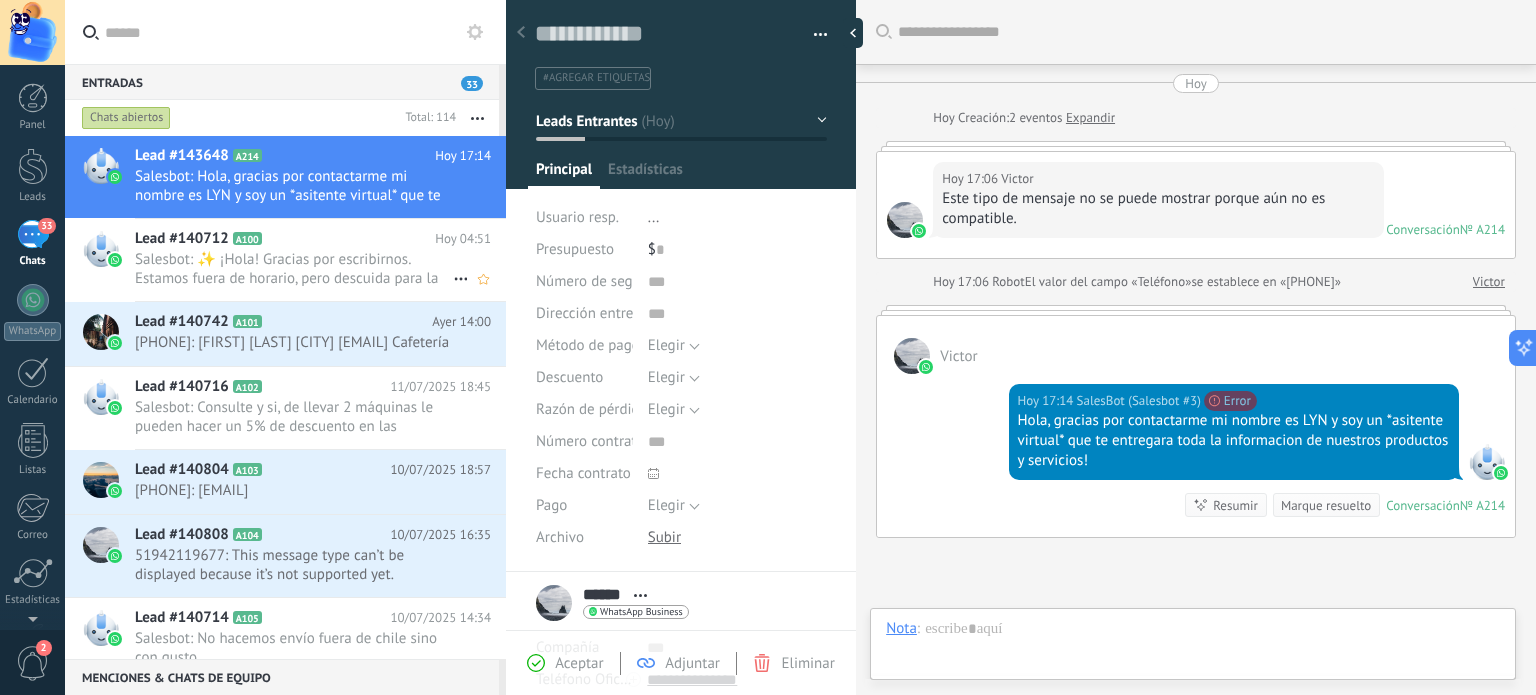 scroll, scrollTop: 29, scrollLeft: 0, axis: vertical 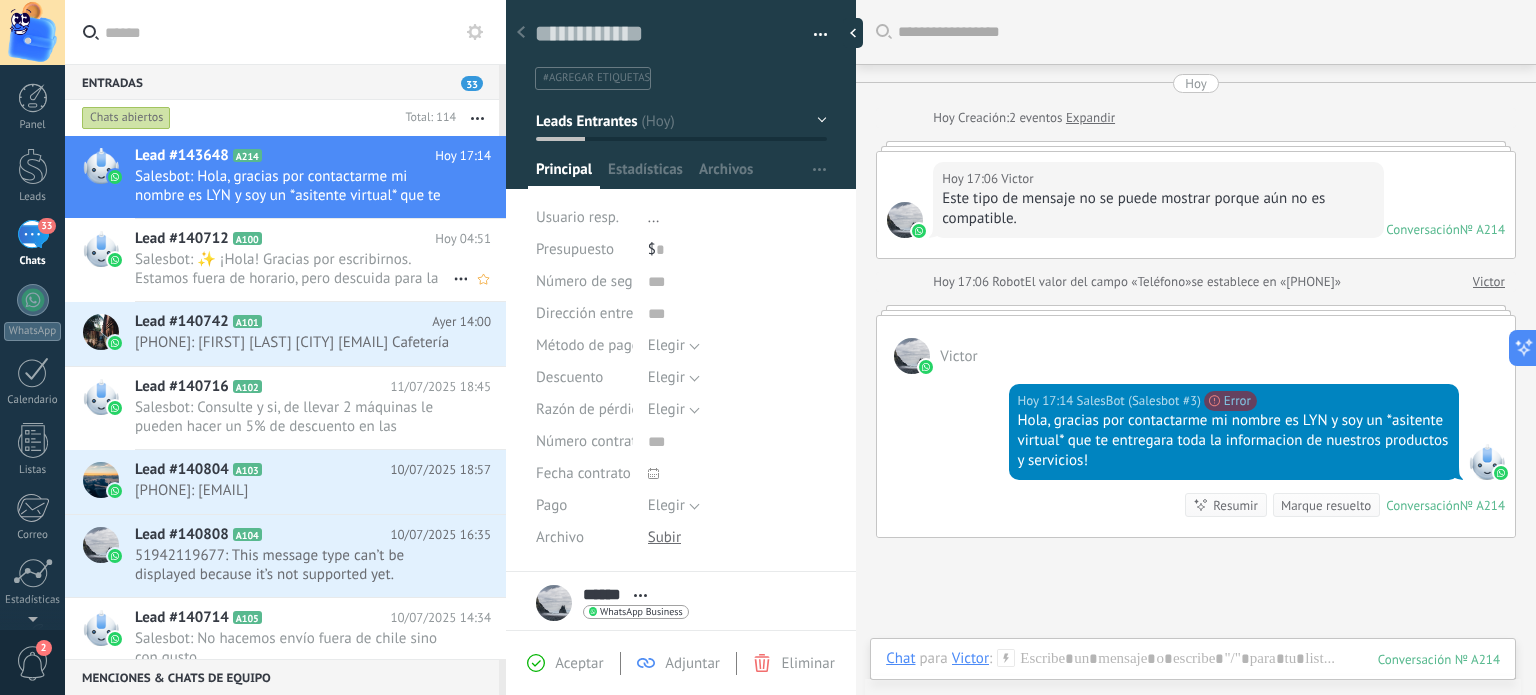 click on "Salesbot: ✨ ¡Hola! Gracias por escribirnos. Estamos fuera de horario, pero descuida para la *obtención de nuestro catálo..." at bounding box center (294, 269) 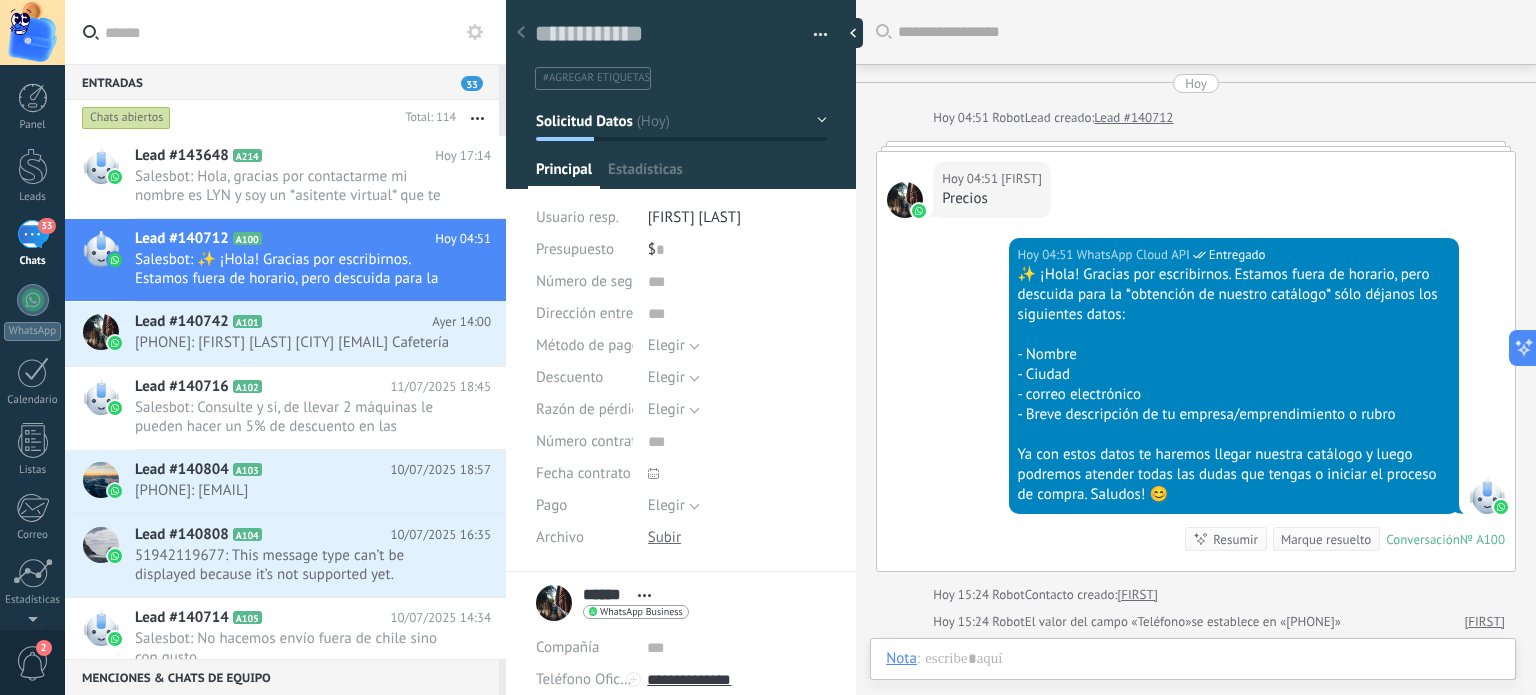 scroll, scrollTop: 56, scrollLeft: 0, axis: vertical 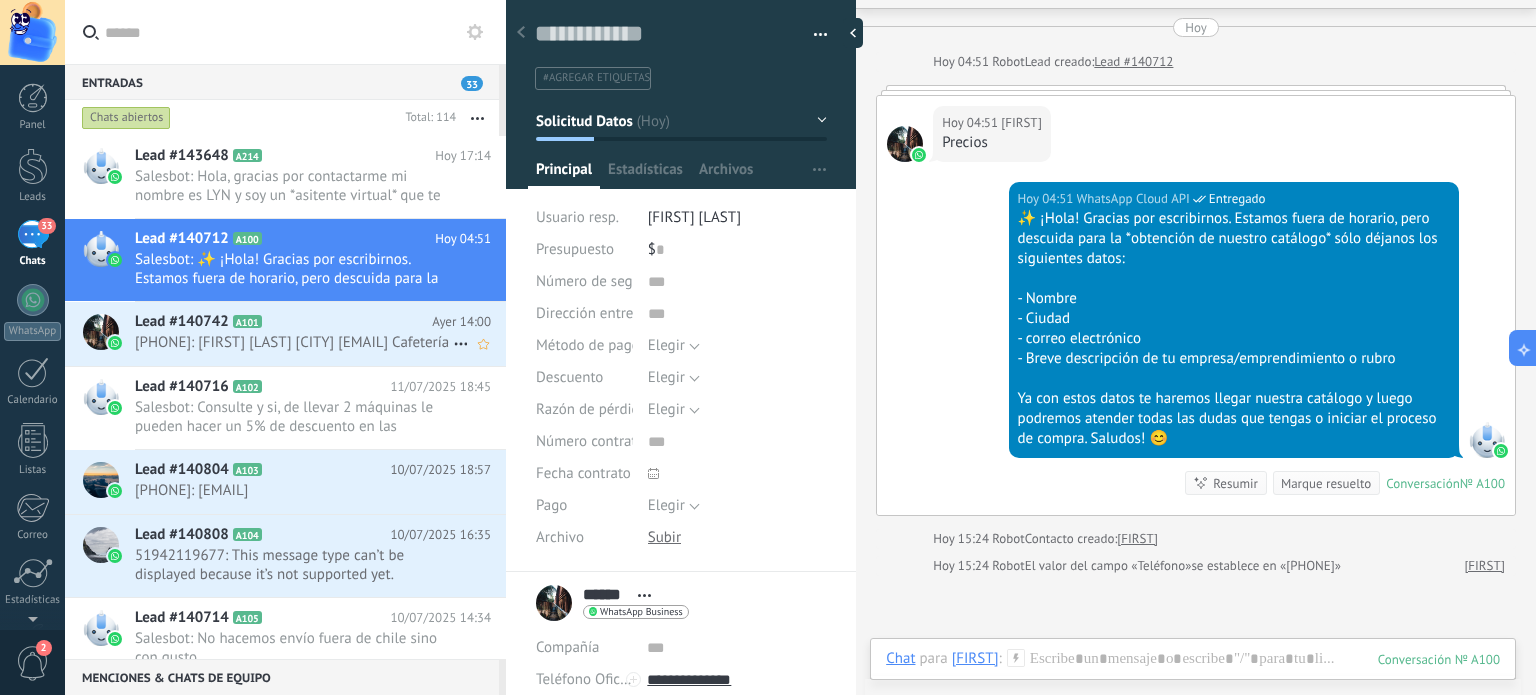 click on "+59893838938: [FIRST] [LAST]
[CITY]
[EMAIL]
[BUSINESS]" at bounding box center [294, 342] 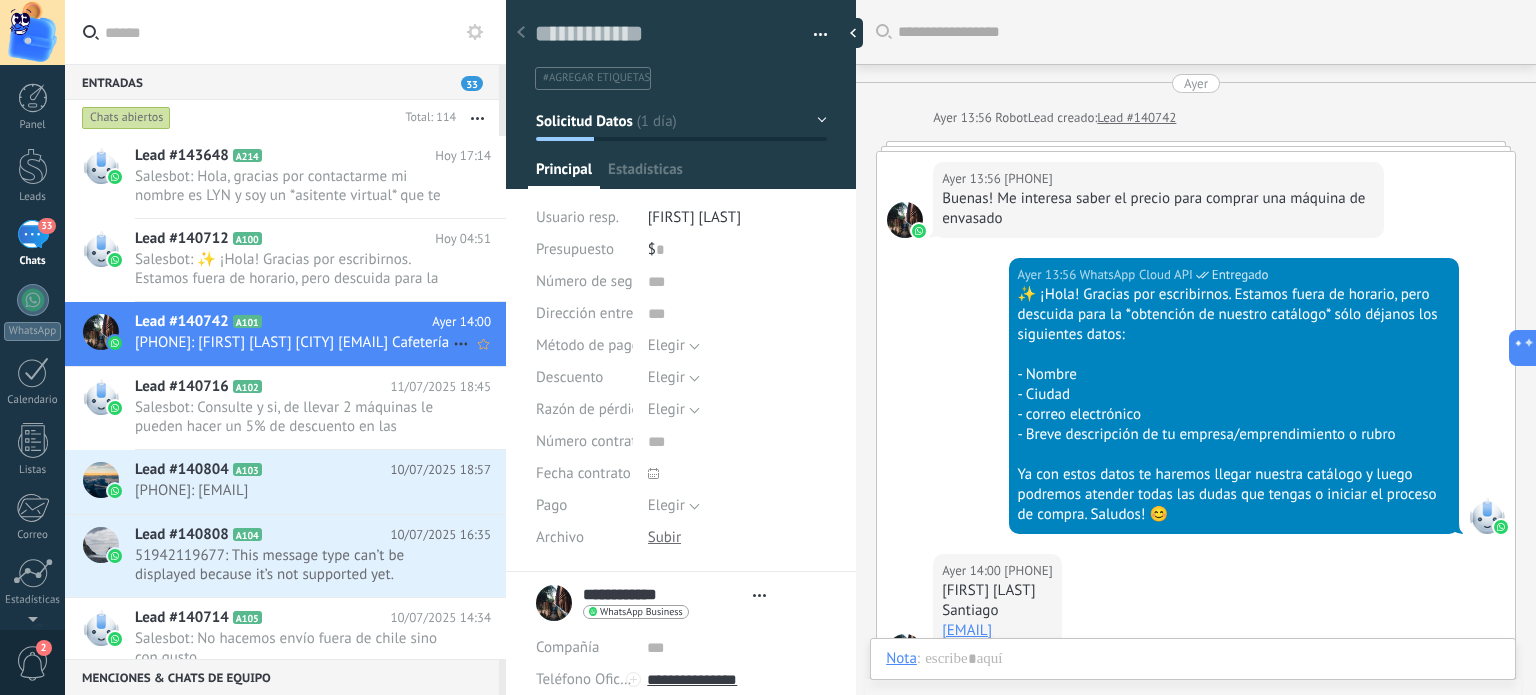 type on "**********" 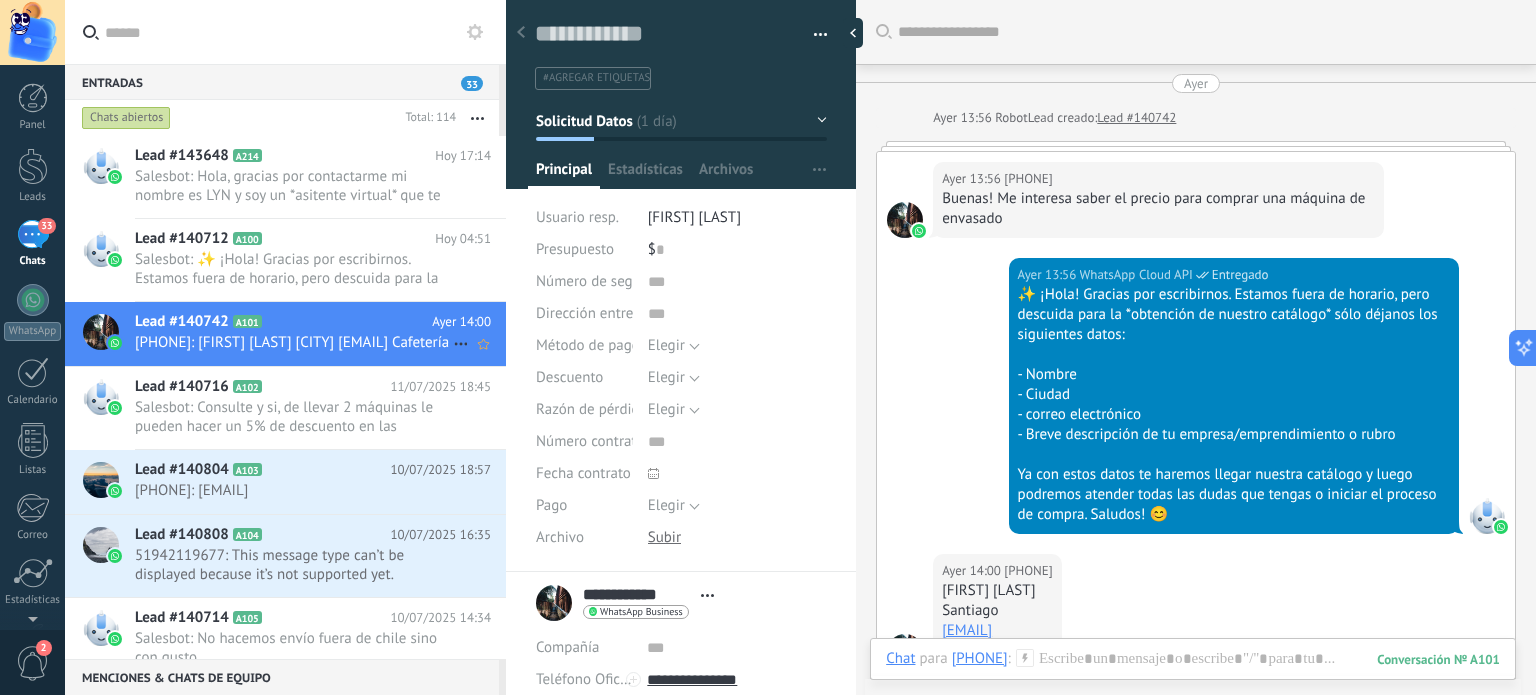 scroll, scrollTop: 29, scrollLeft: 0, axis: vertical 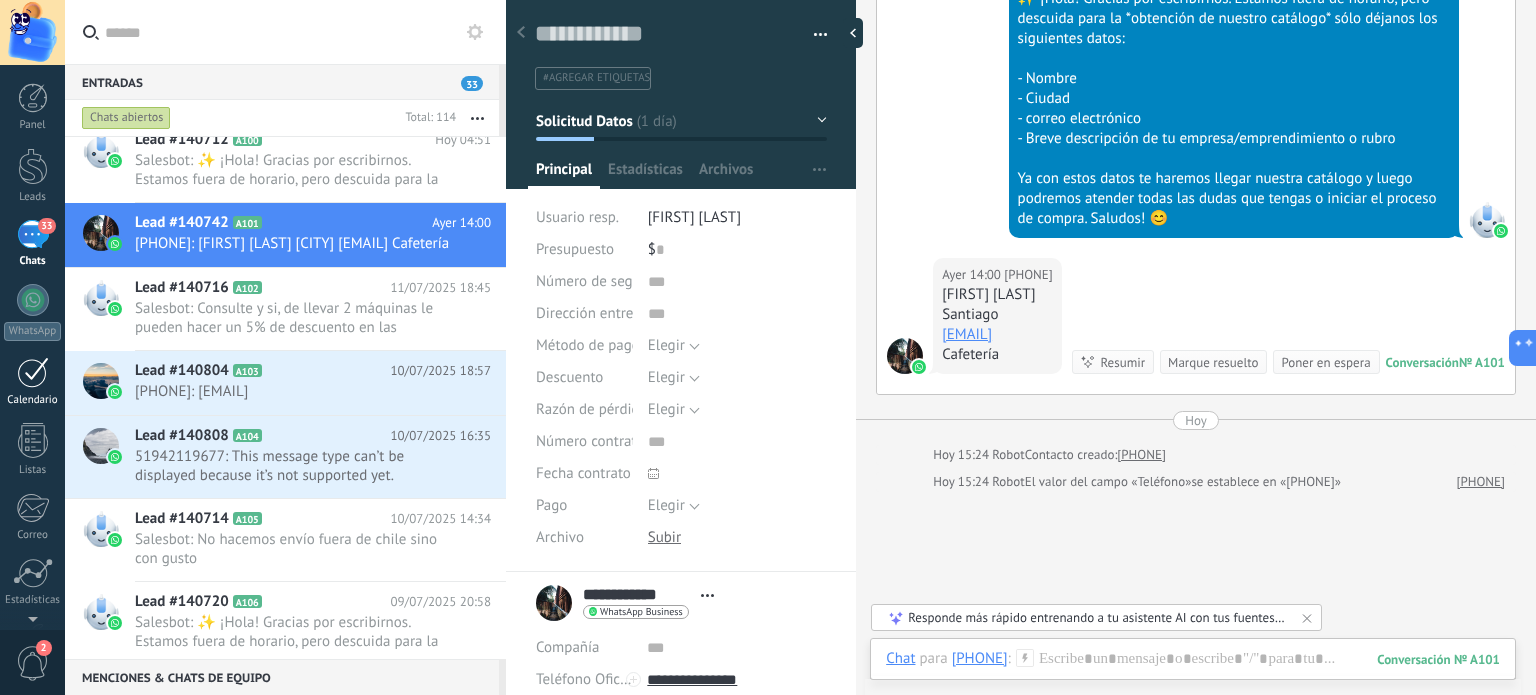 click at bounding box center [33, 372] 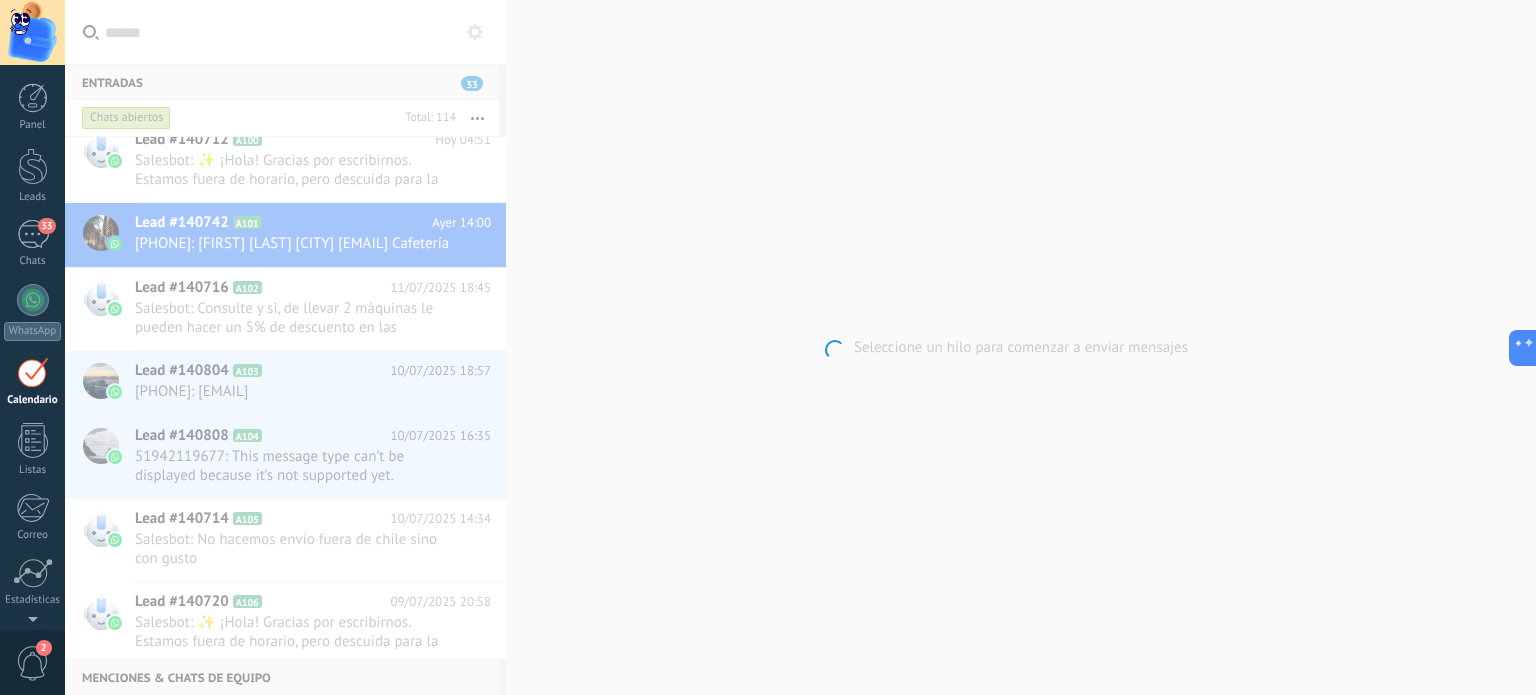 scroll, scrollTop: 56, scrollLeft: 0, axis: vertical 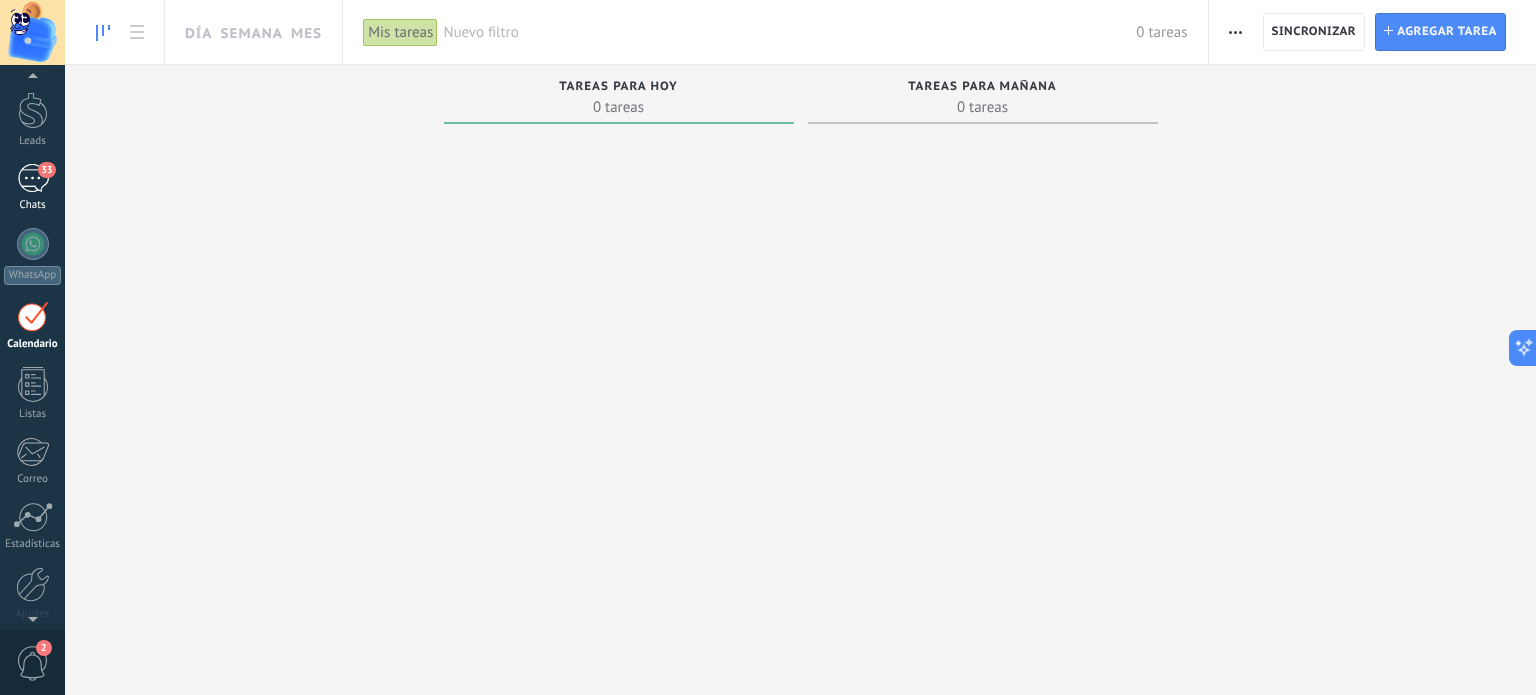 click on "33" at bounding box center (33, 178) 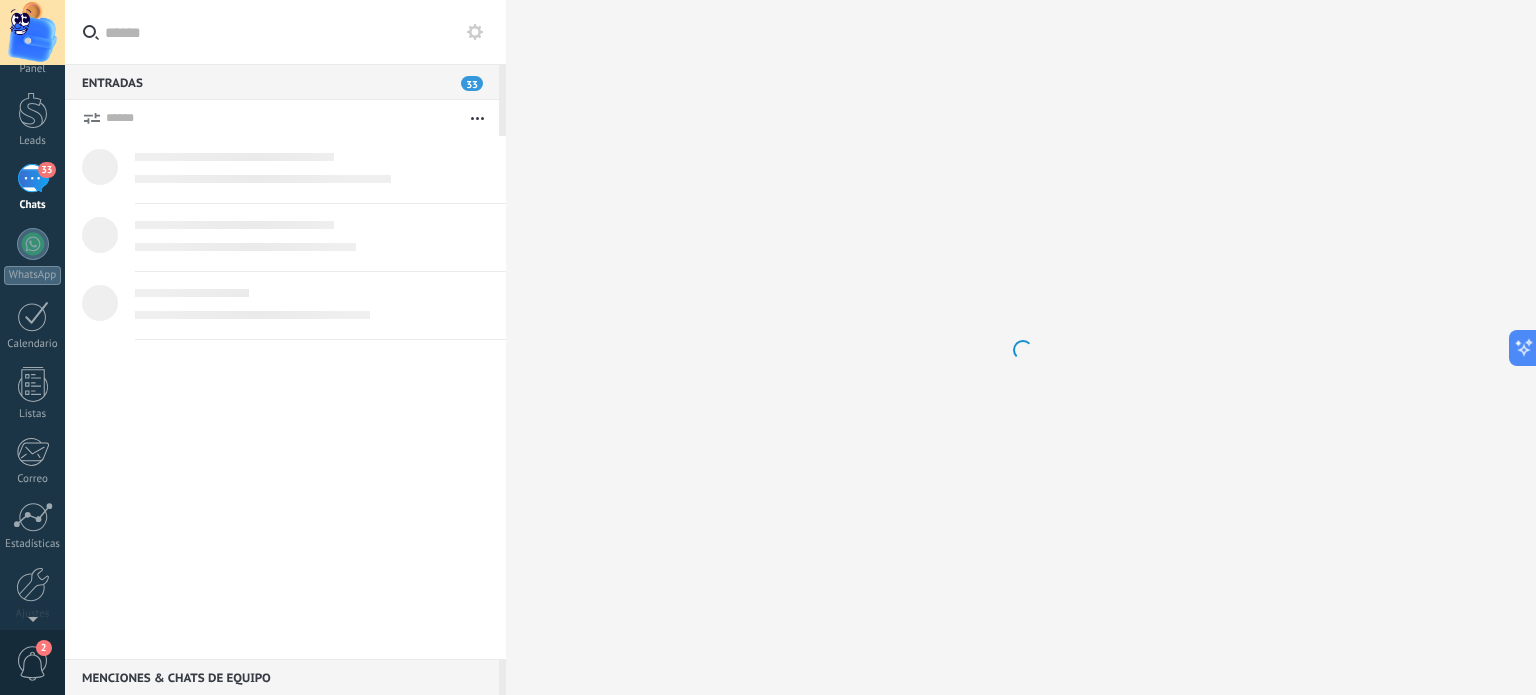 scroll, scrollTop: 0, scrollLeft: 0, axis: both 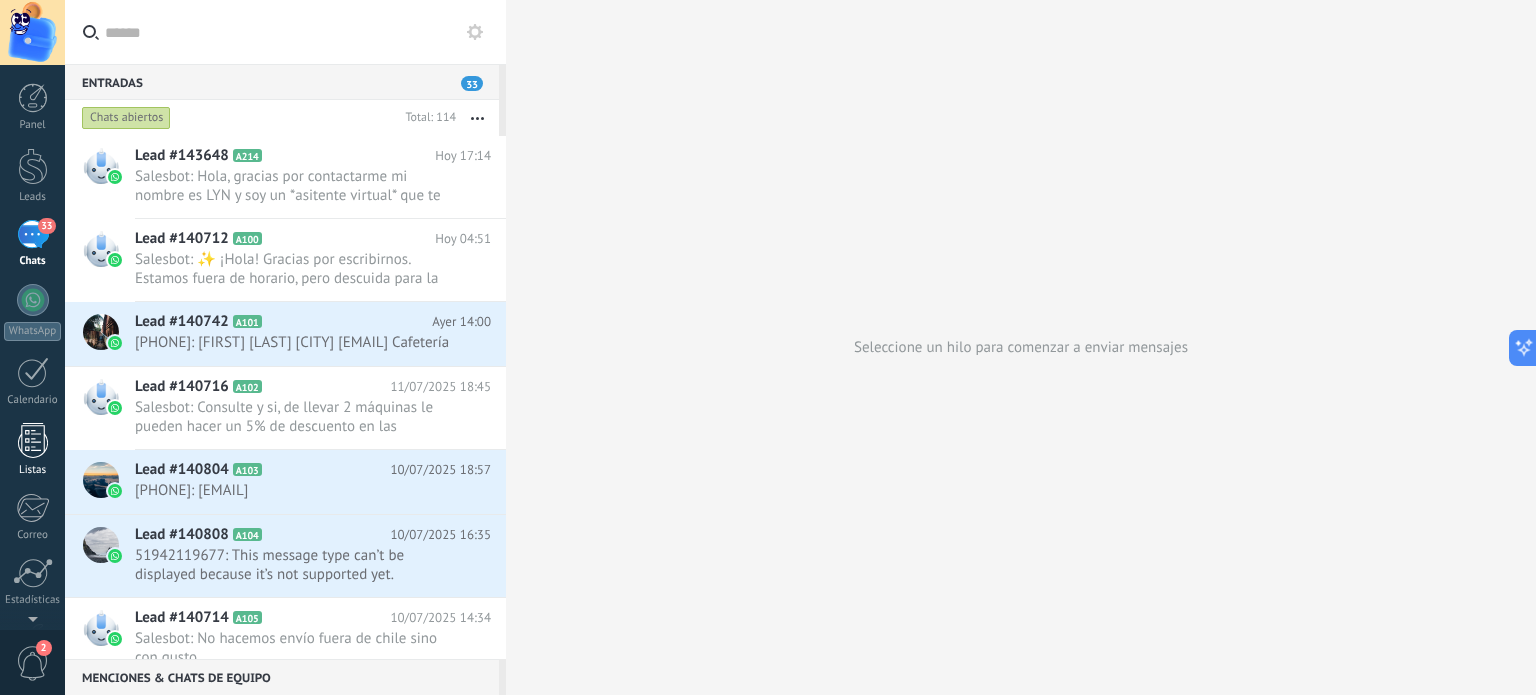 click at bounding box center [33, 440] 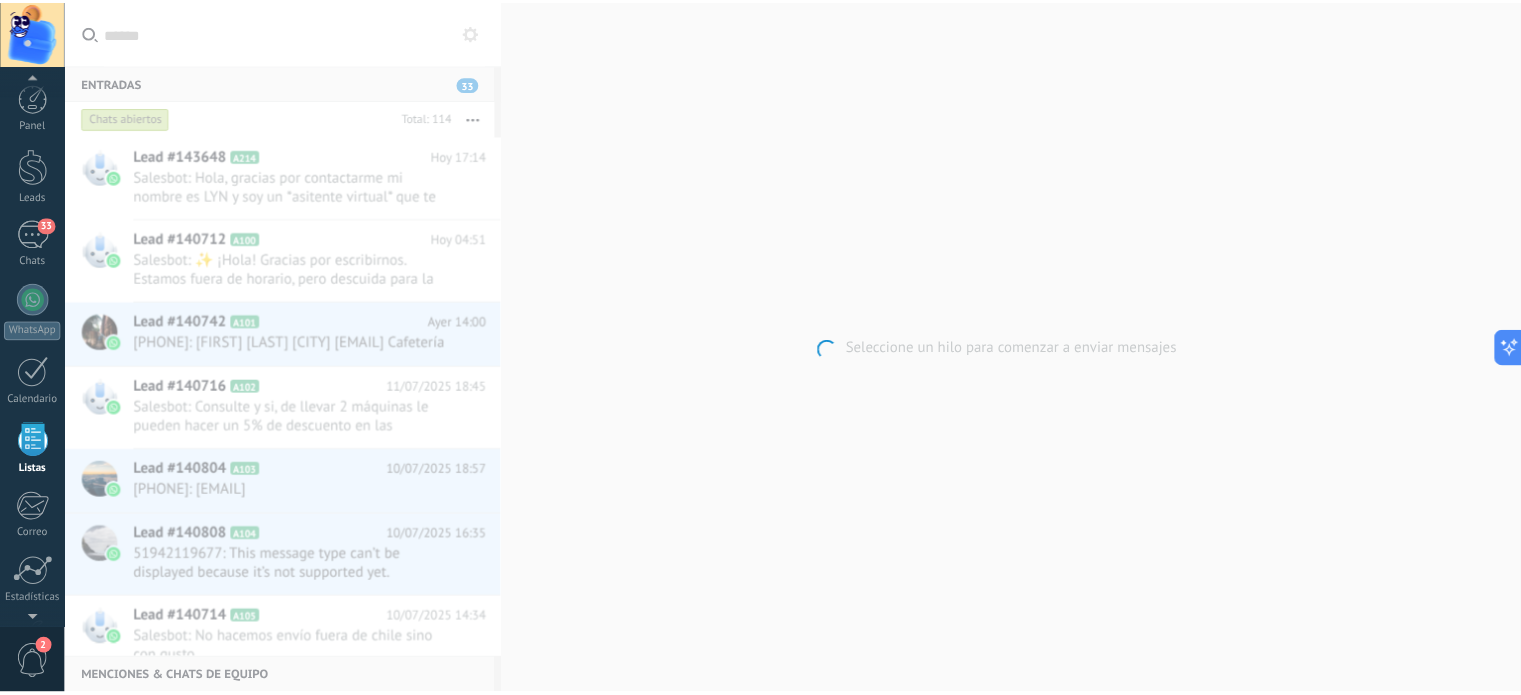 scroll, scrollTop: 123, scrollLeft: 0, axis: vertical 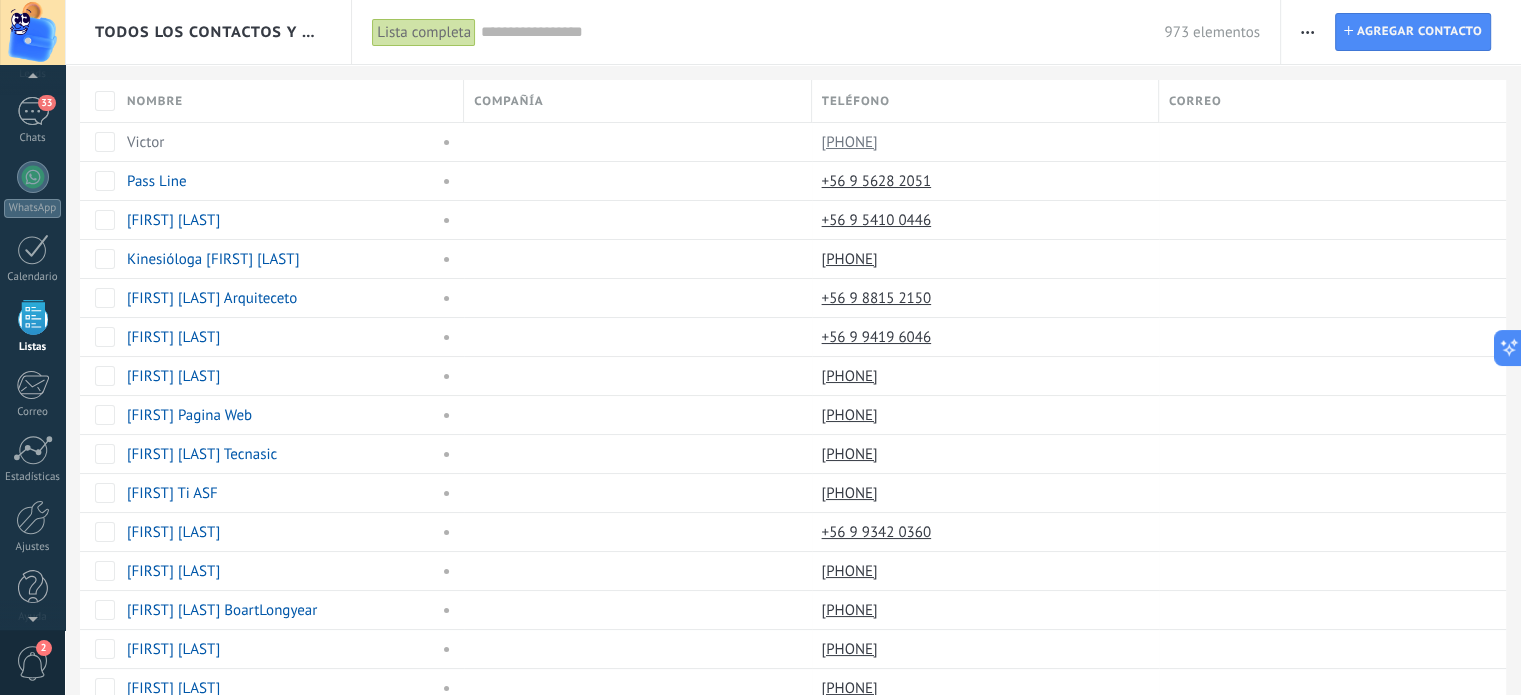 click at bounding box center [822, 32] 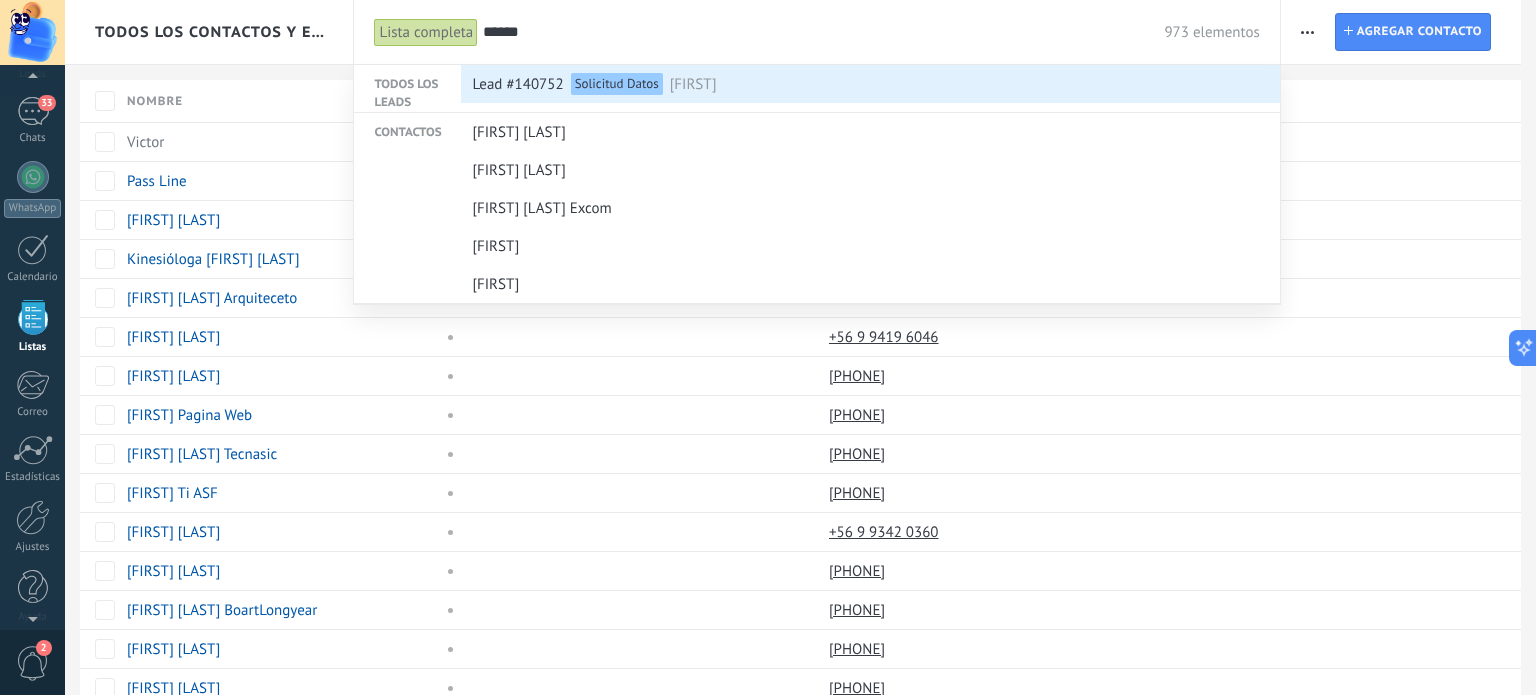 type on "******" 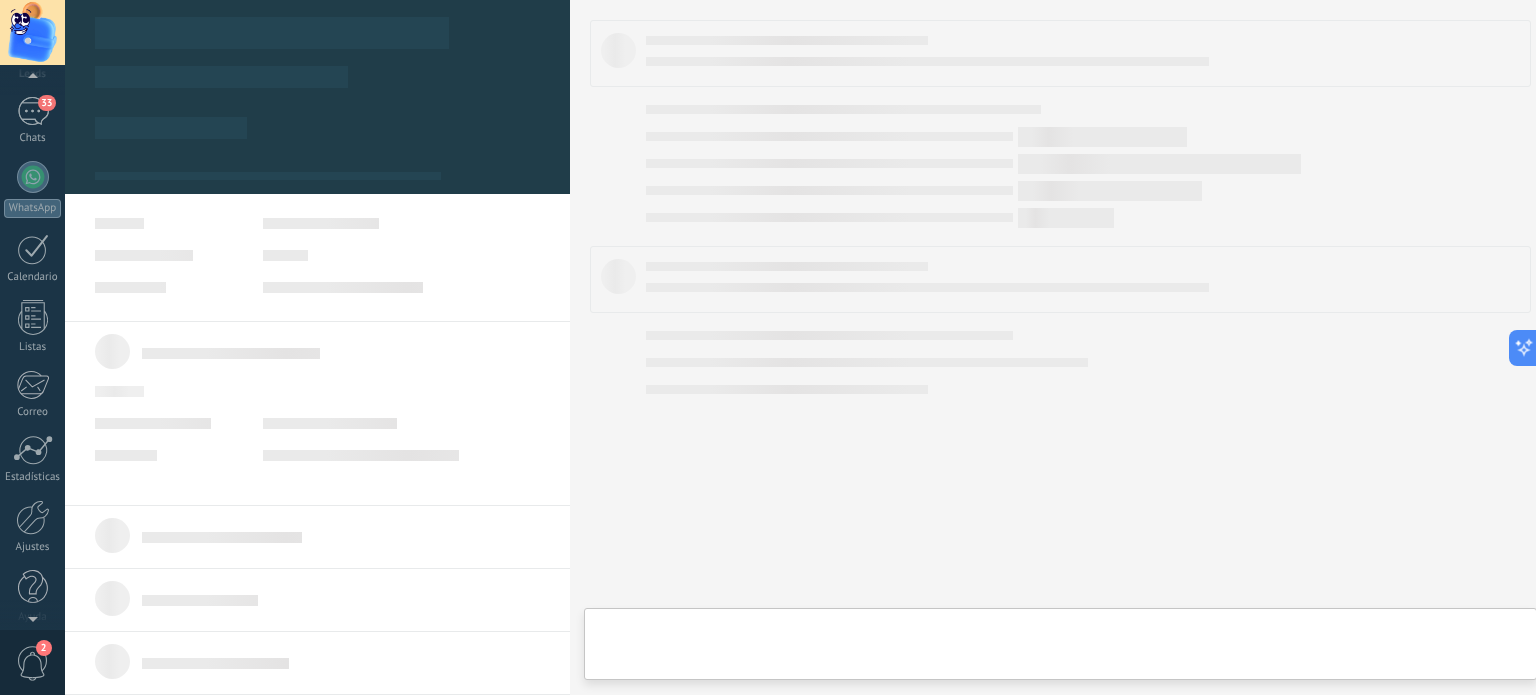 scroll, scrollTop: 0, scrollLeft: 0, axis: both 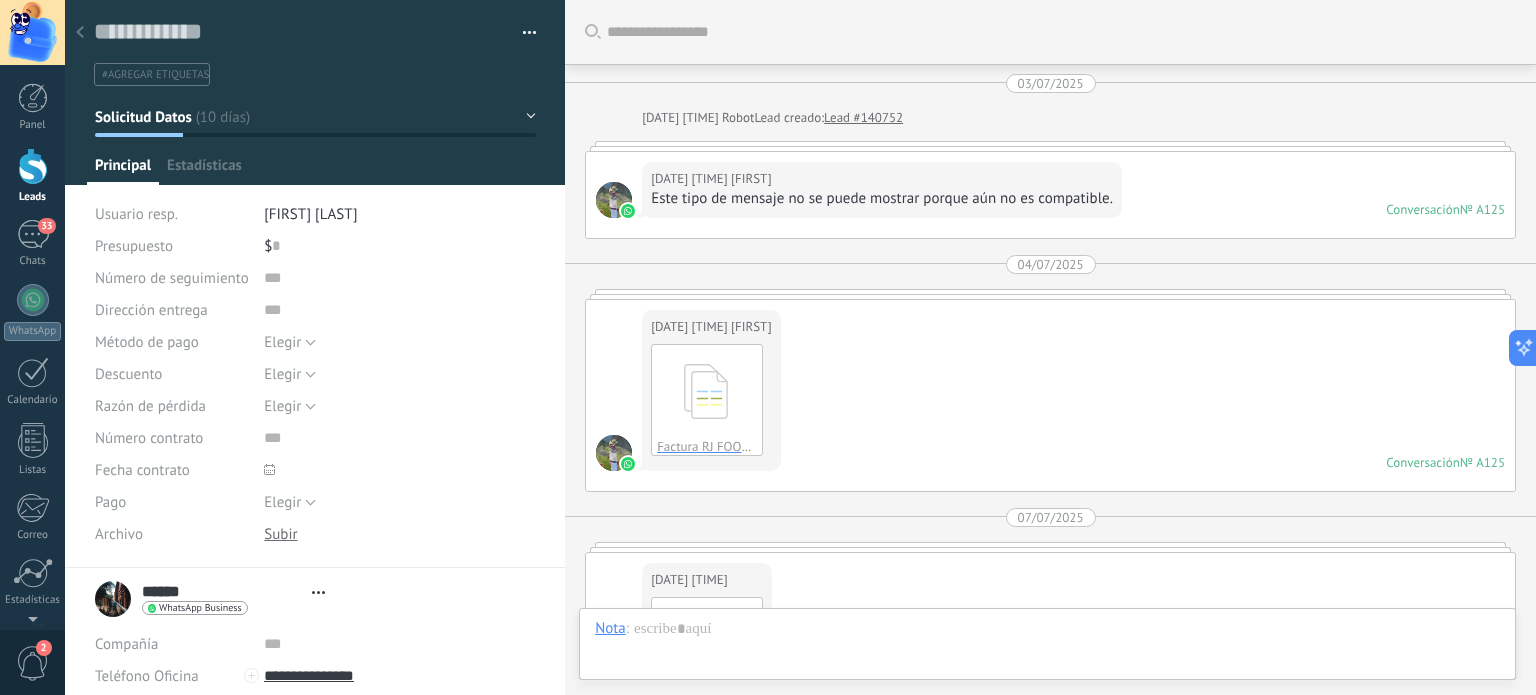 type on "**********" 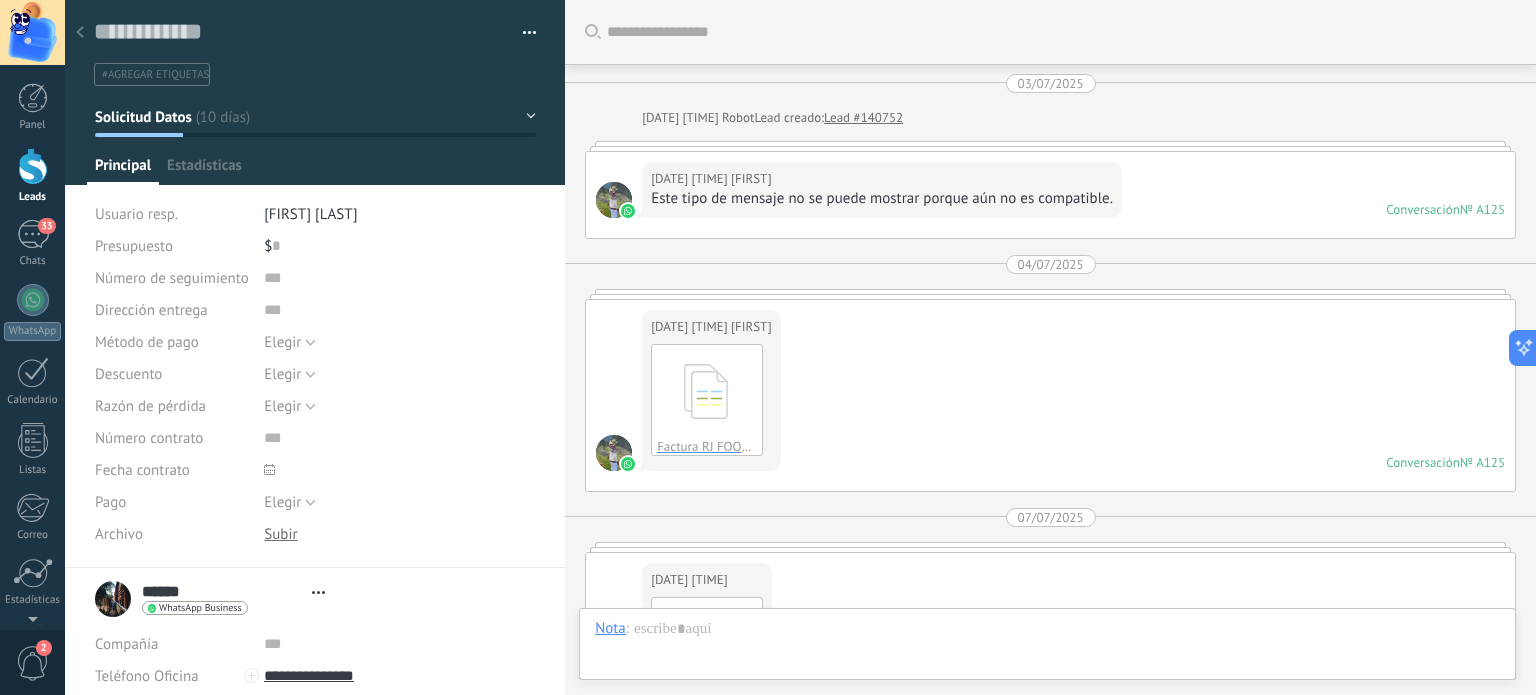 scroll, scrollTop: 823, scrollLeft: 0, axis: vertical 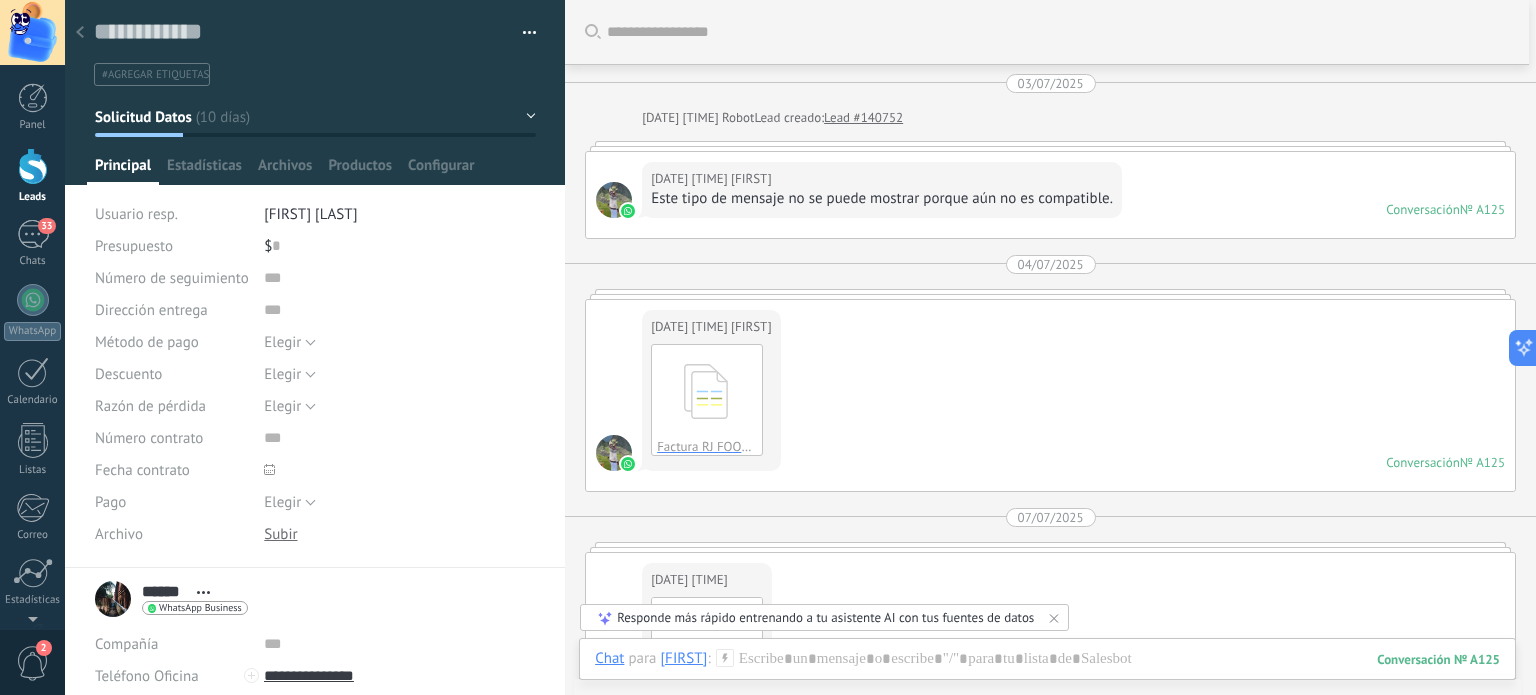 click 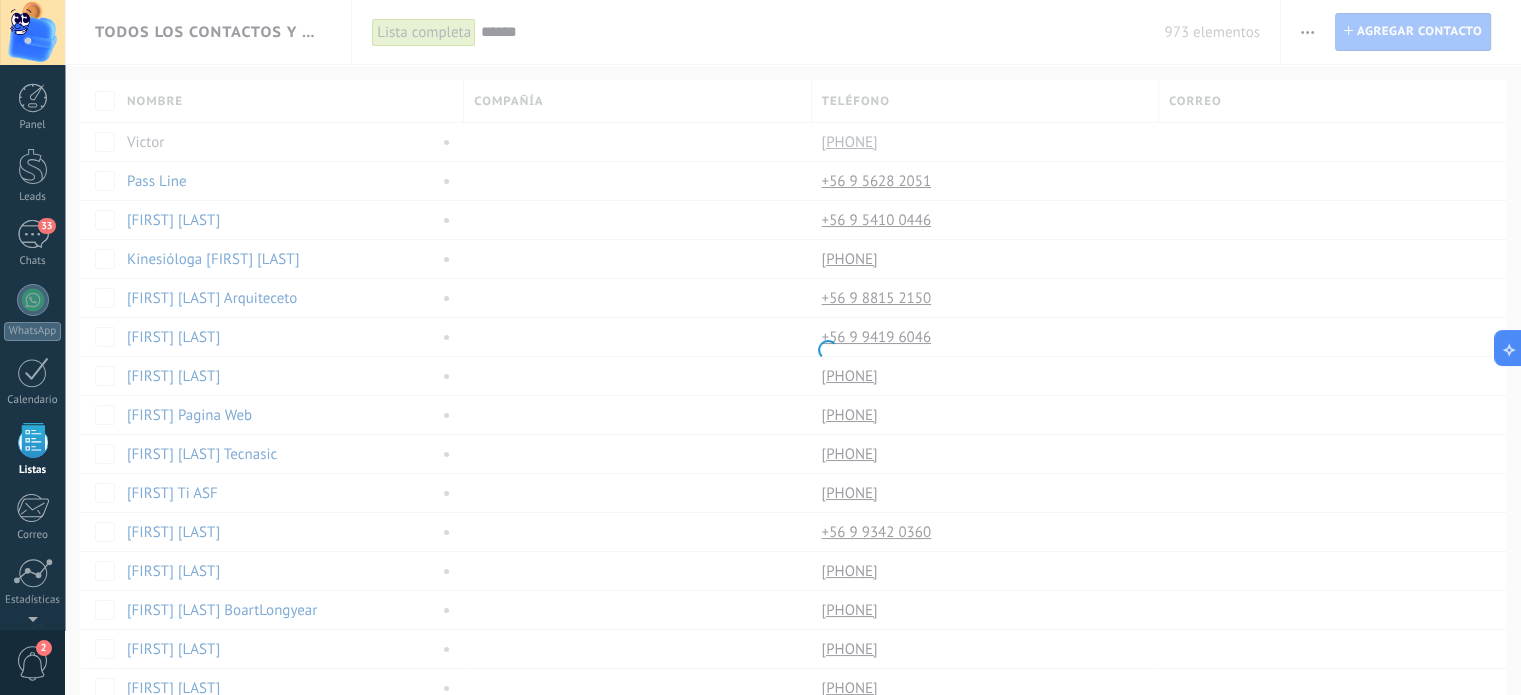 scroll, scrollTop: 123, scrollLeft: 0, axis: vertical 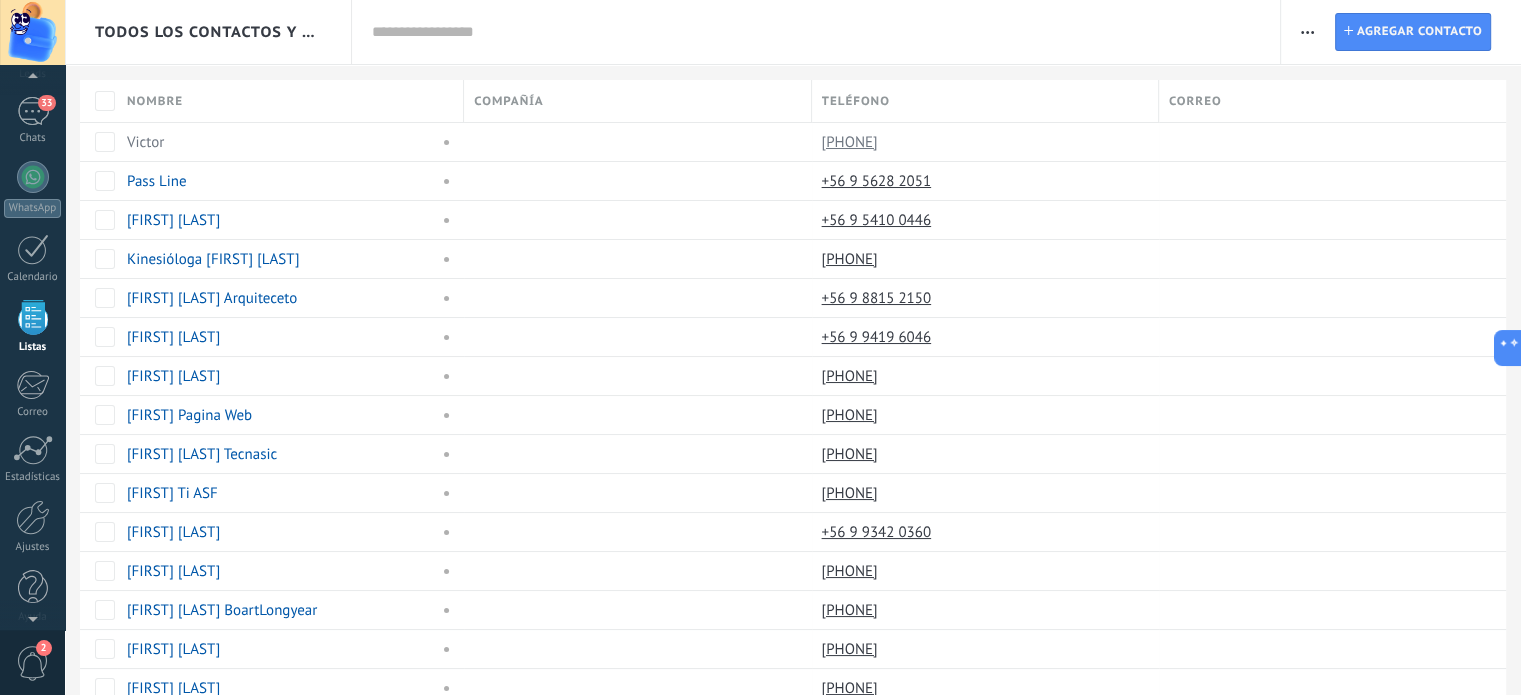 click at bounding box center [816, 32] 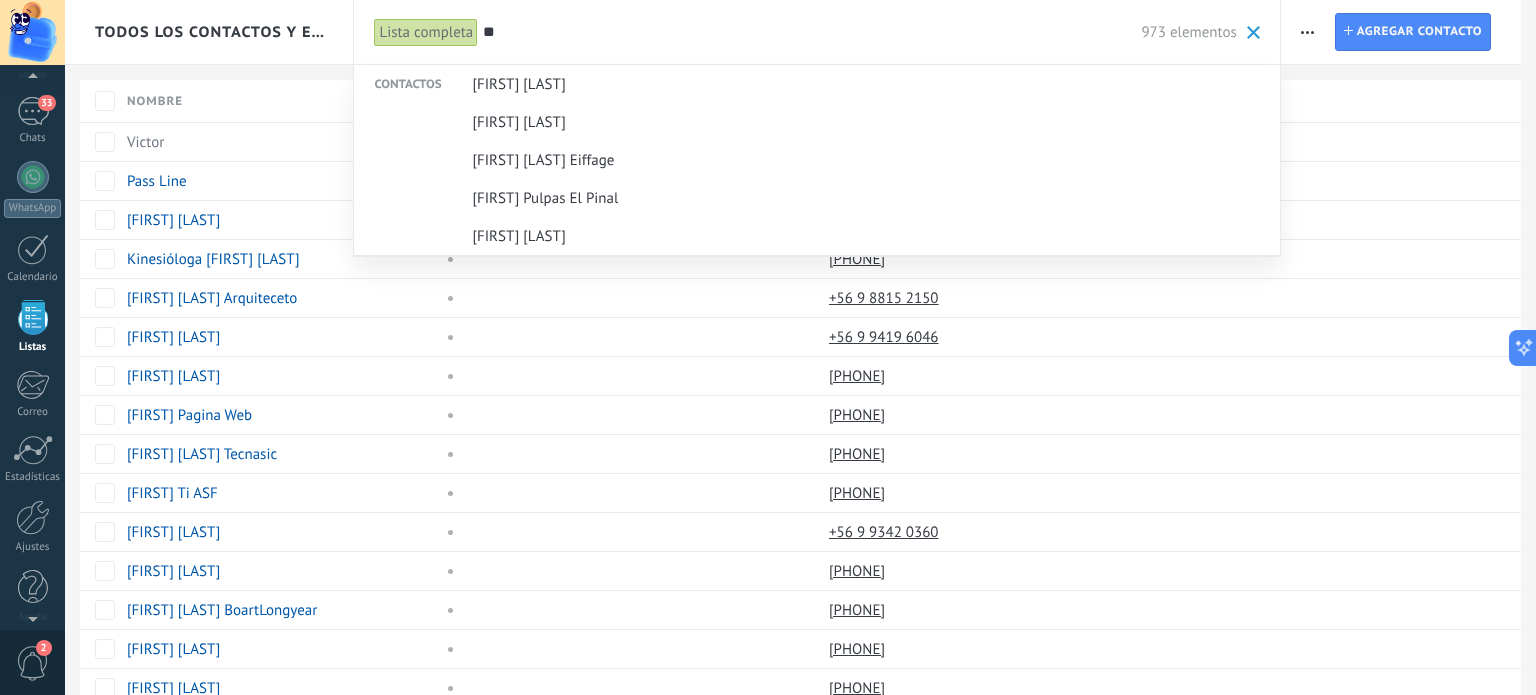 type on "*" 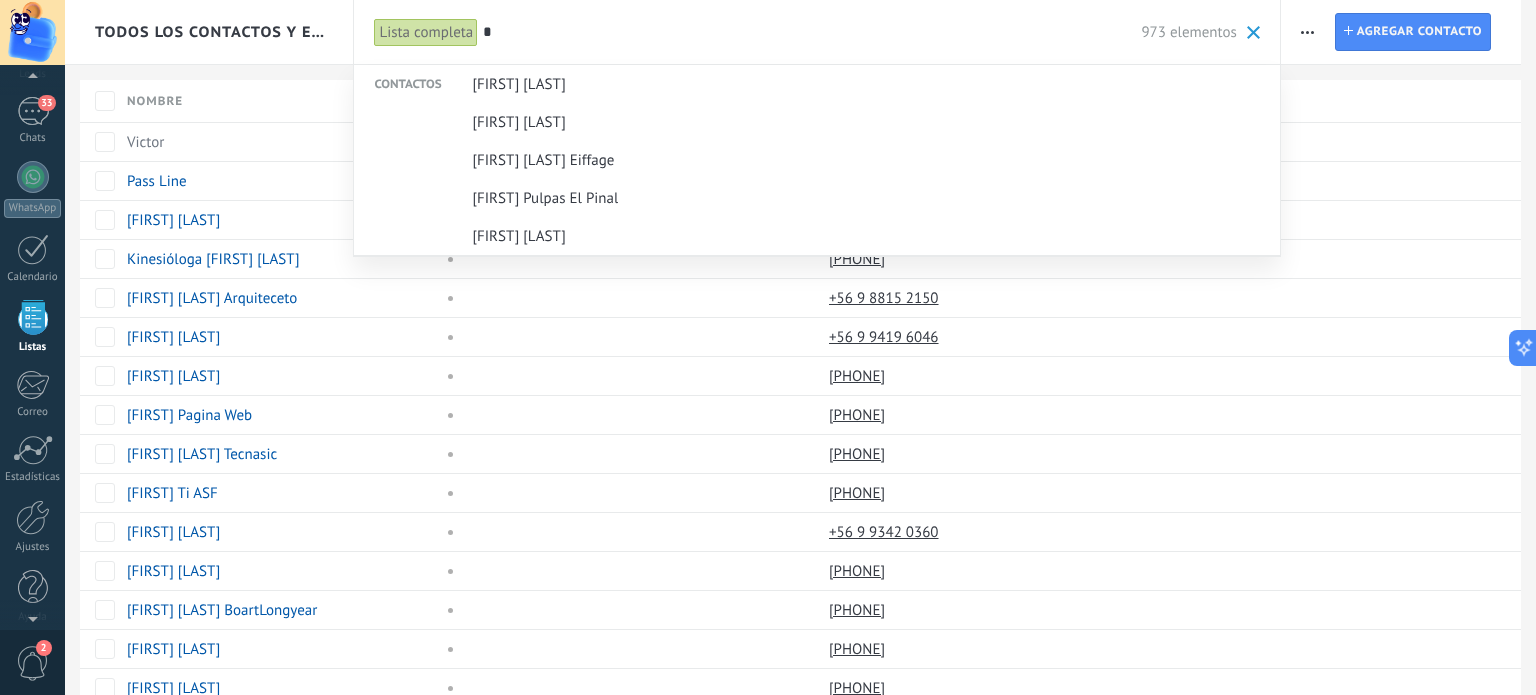 type 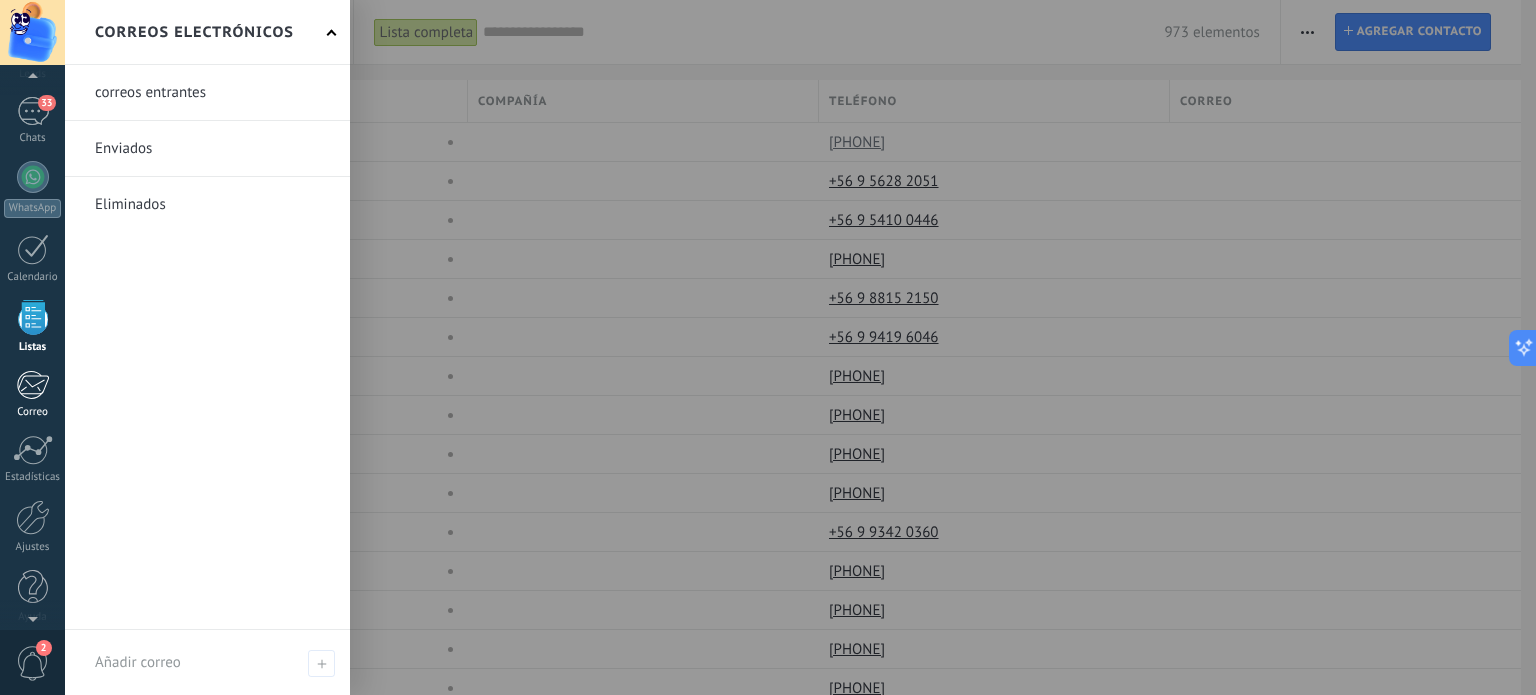 click at bounding box center [32, 385] 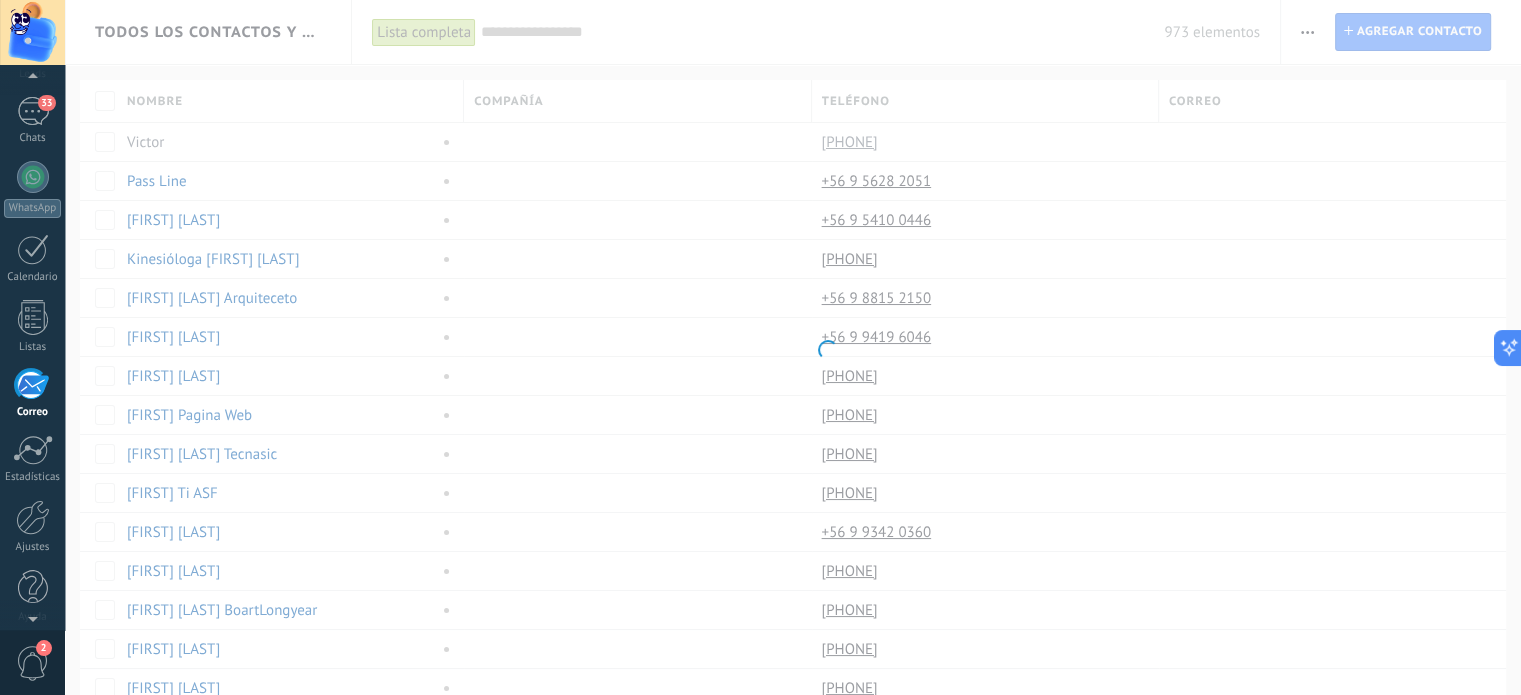 scroll, scrollTop: 136, scrollLeft: 0, axis: vertical 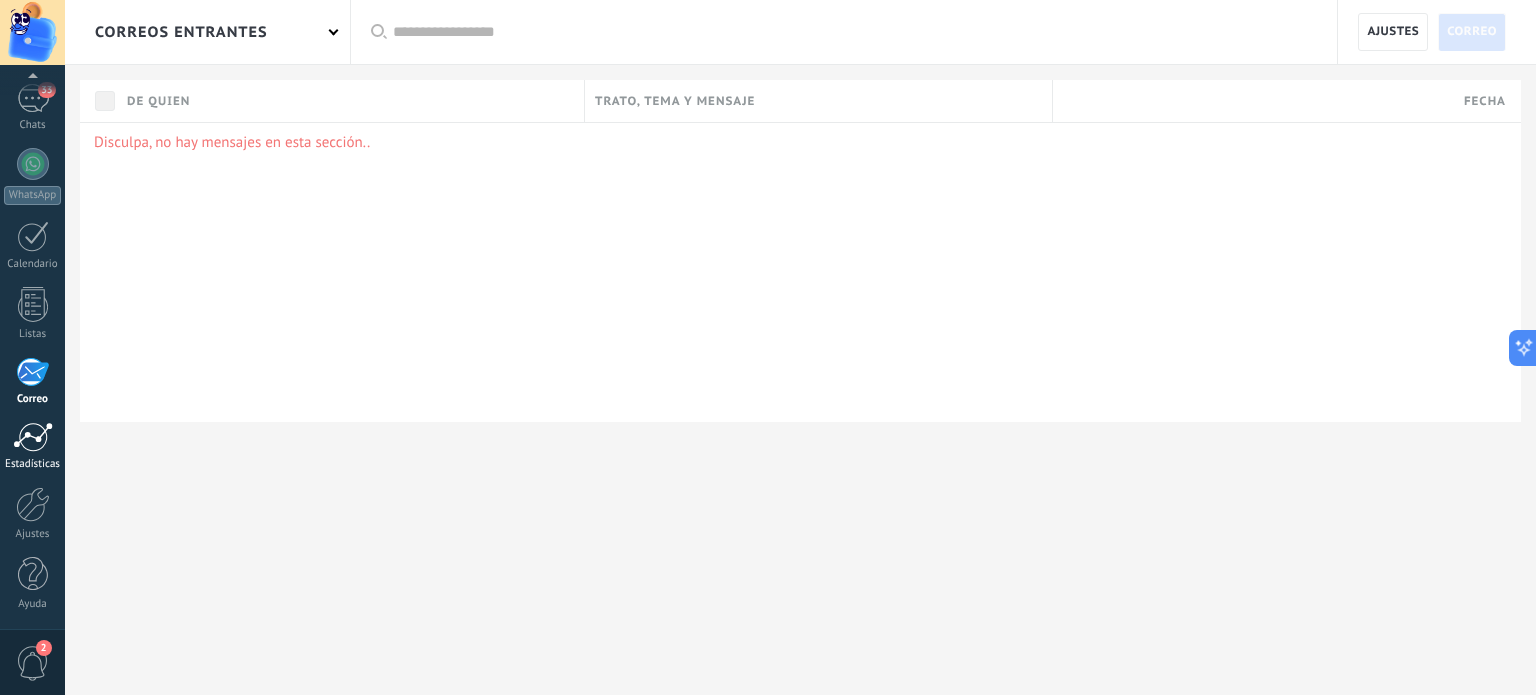 click at bounding box center (33, 437) 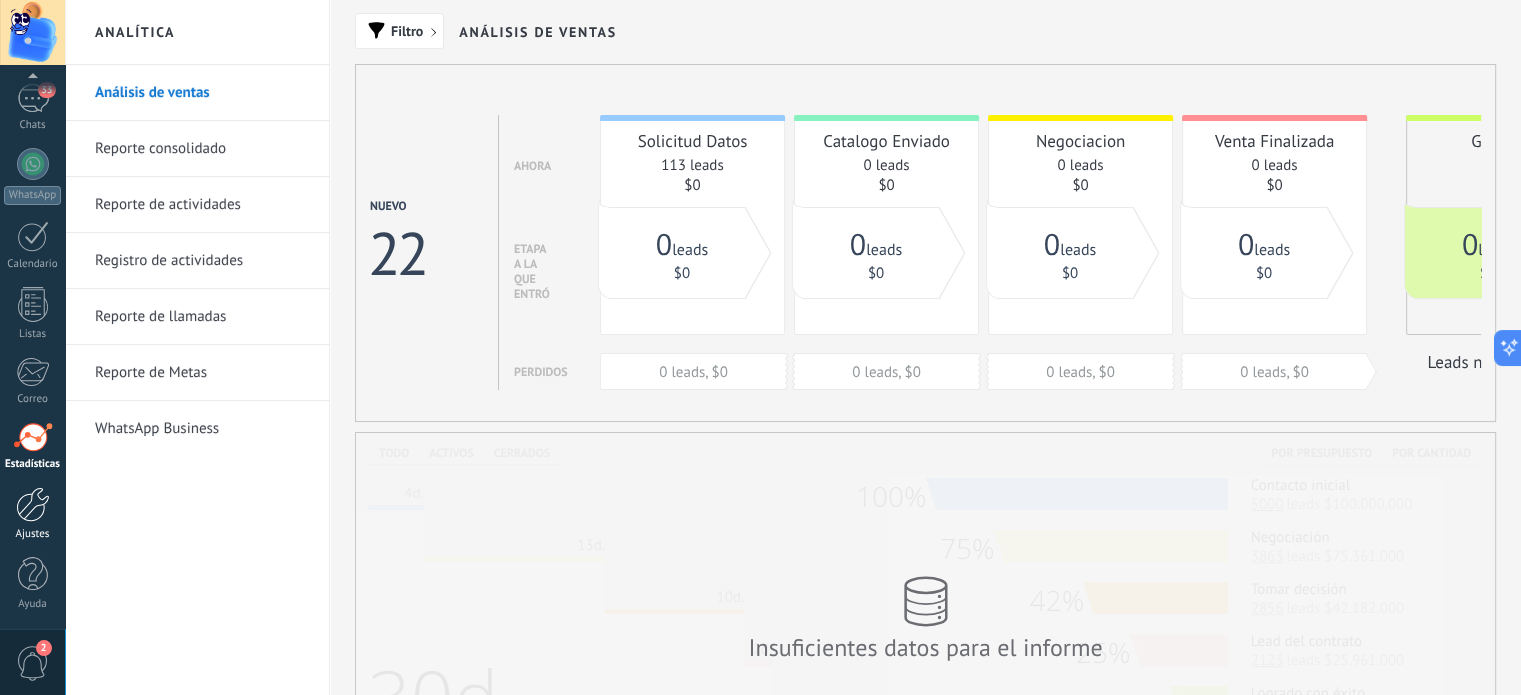 click at bounding box center [33, 504] 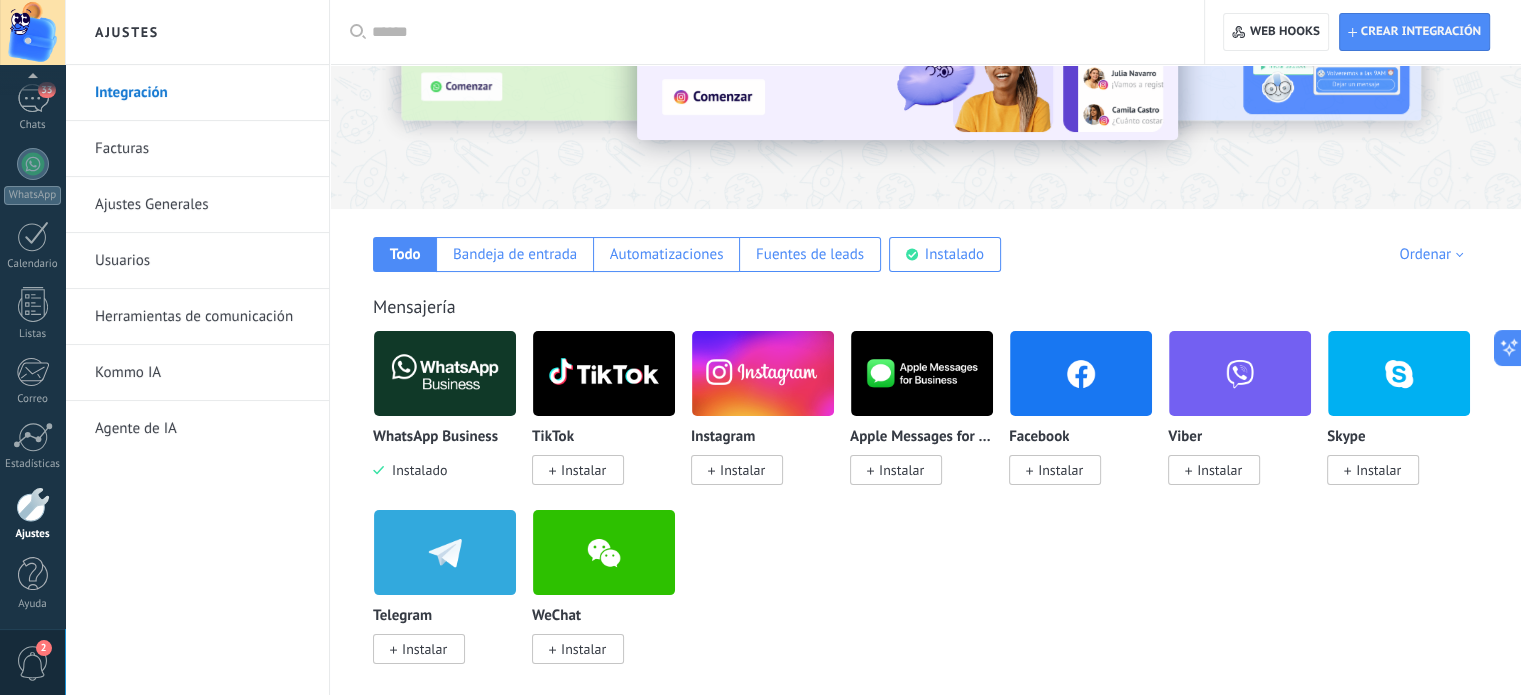 scroll, scrollTop: 200, scrollLeft: 0, axis: vertical 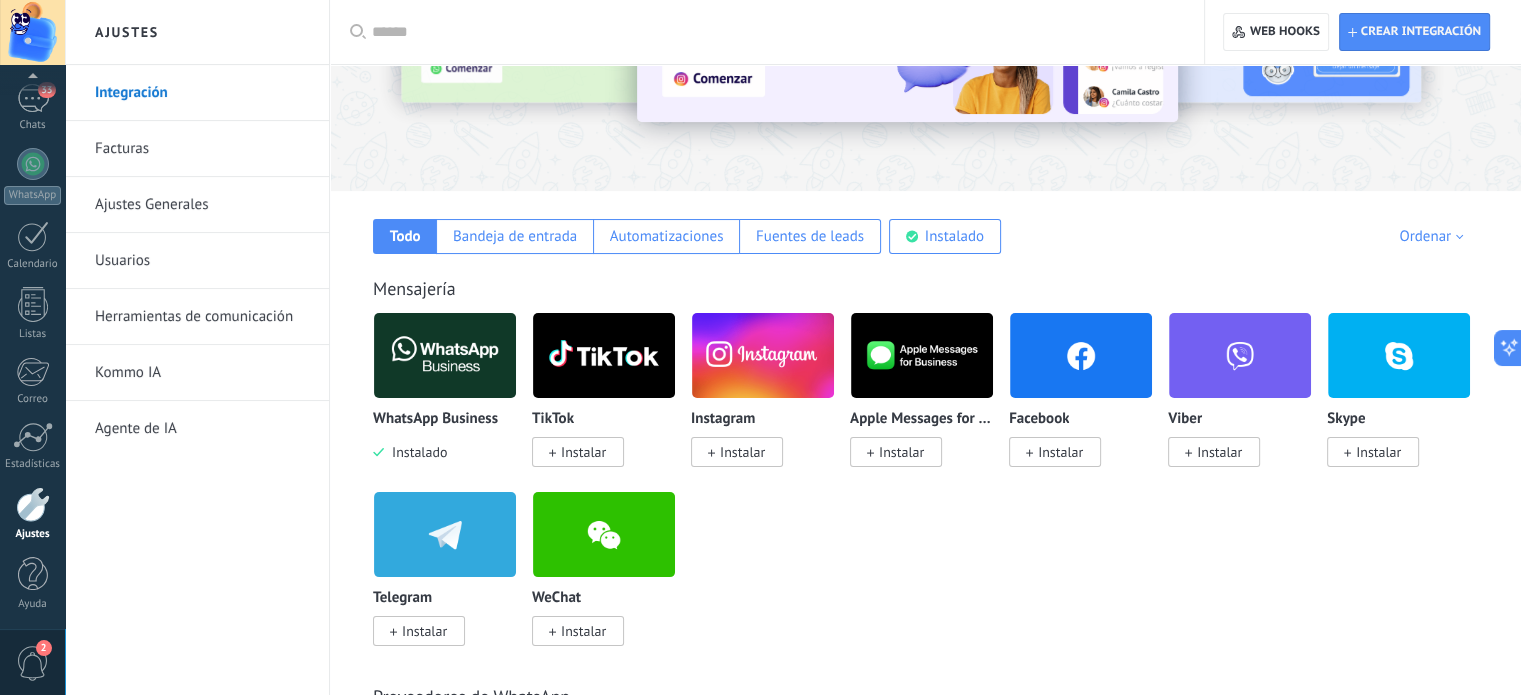 click on "Facturas" at bounding box center [202, 149] 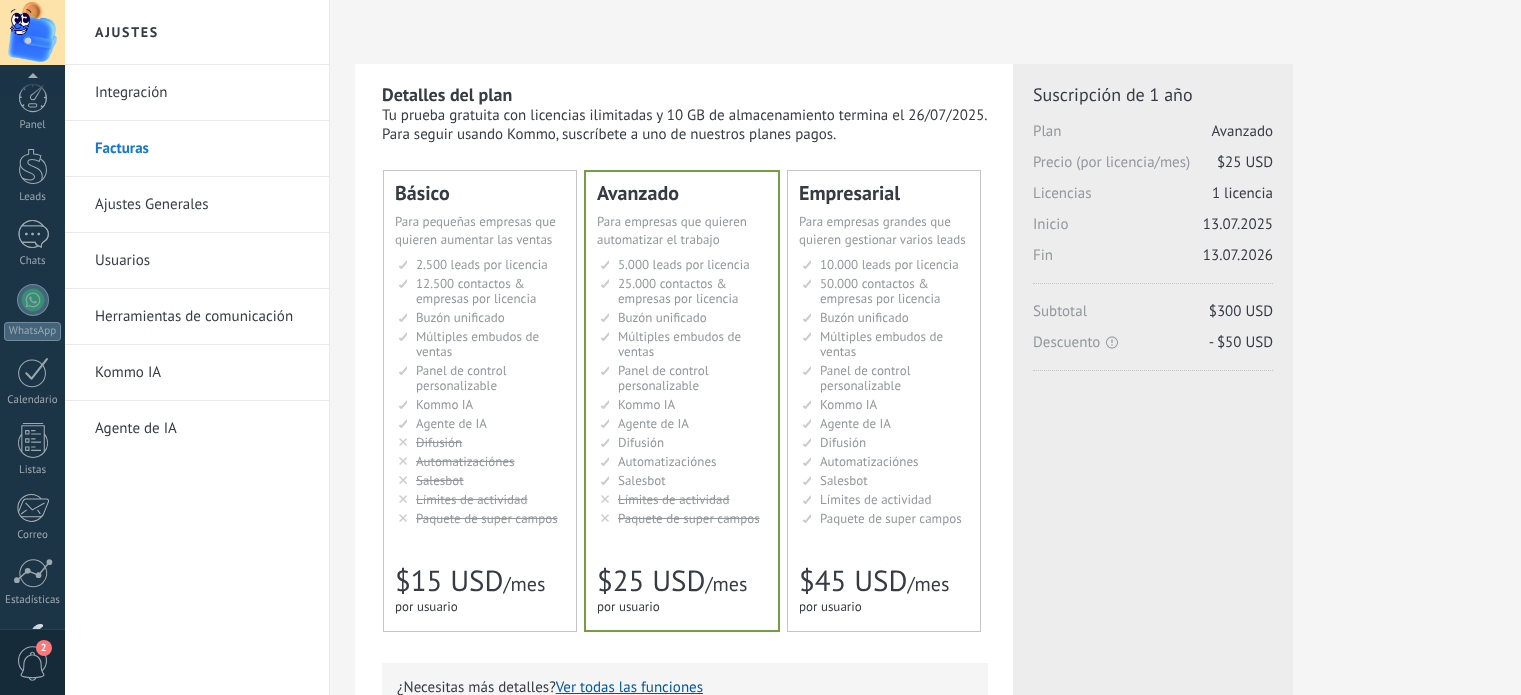 scroll, scrollTop: 0, scrollLeft: 0, axis: both 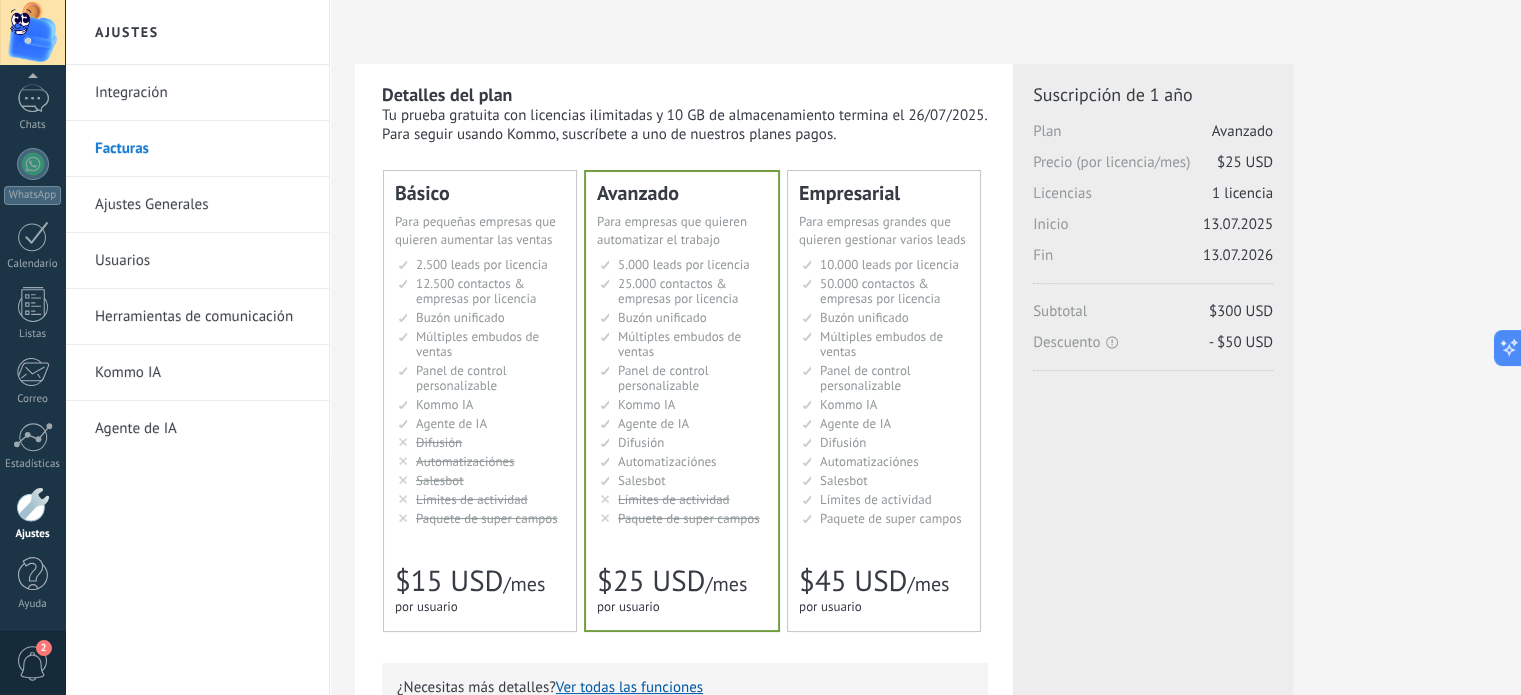 click on "Básico" at bounding box center [480, 193] 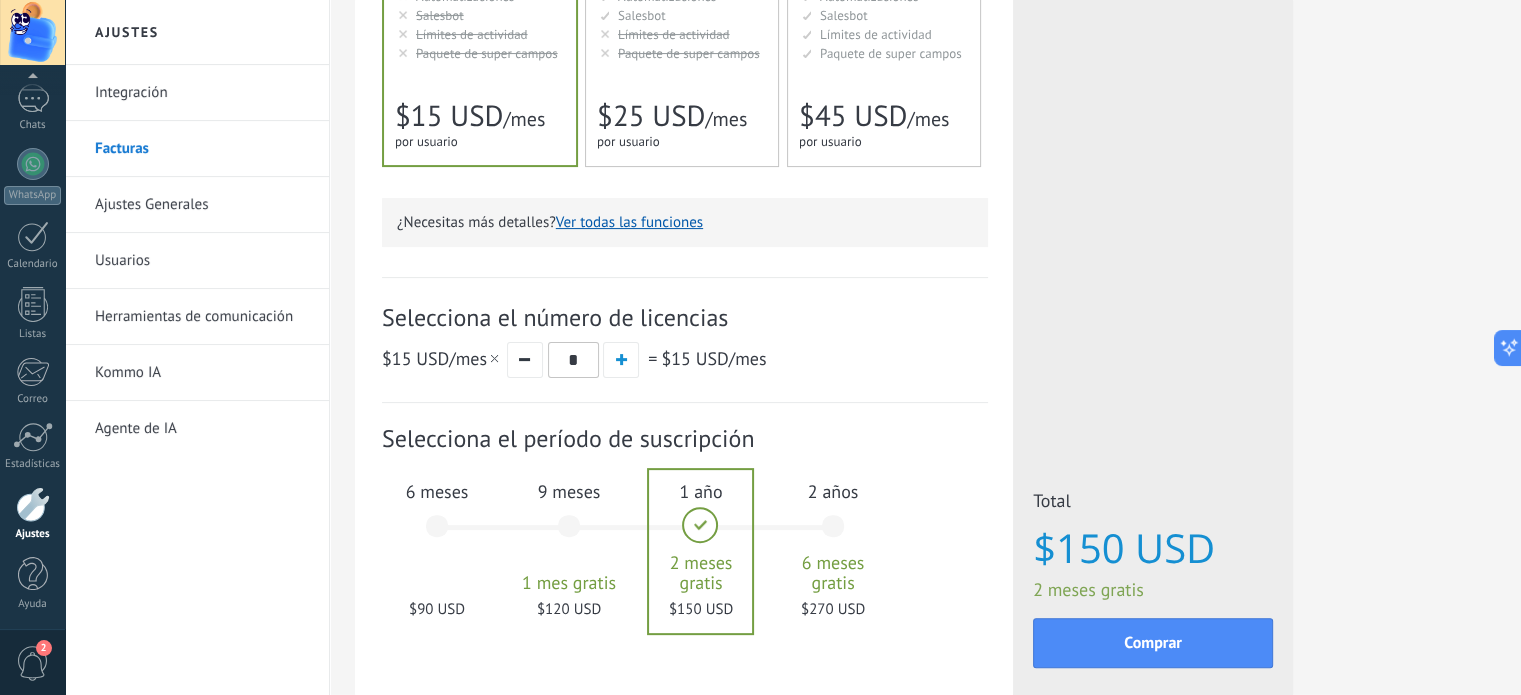 scroll, scrollTop: 500, scrollLeft: 0, axis: vertical 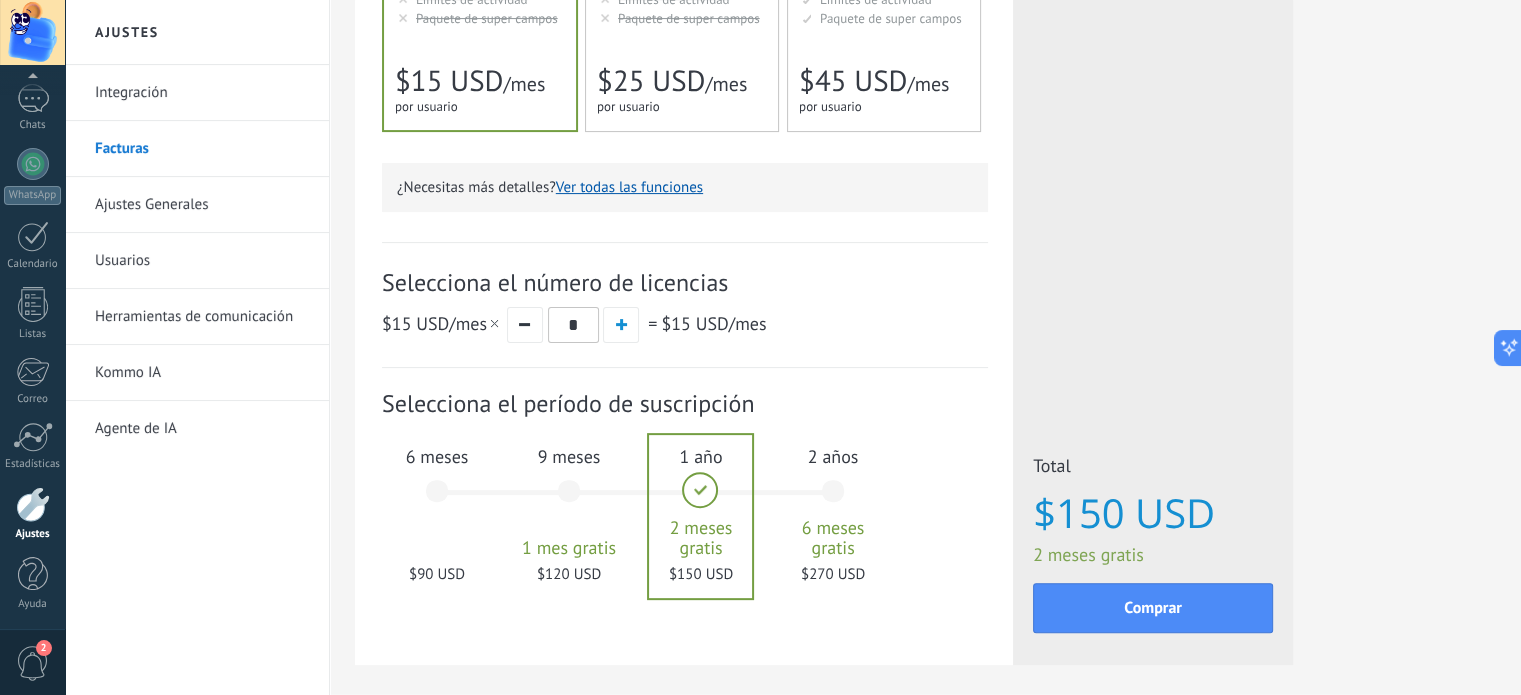 click on "6 meses
$90 USD" at bounding box center (437, 500) 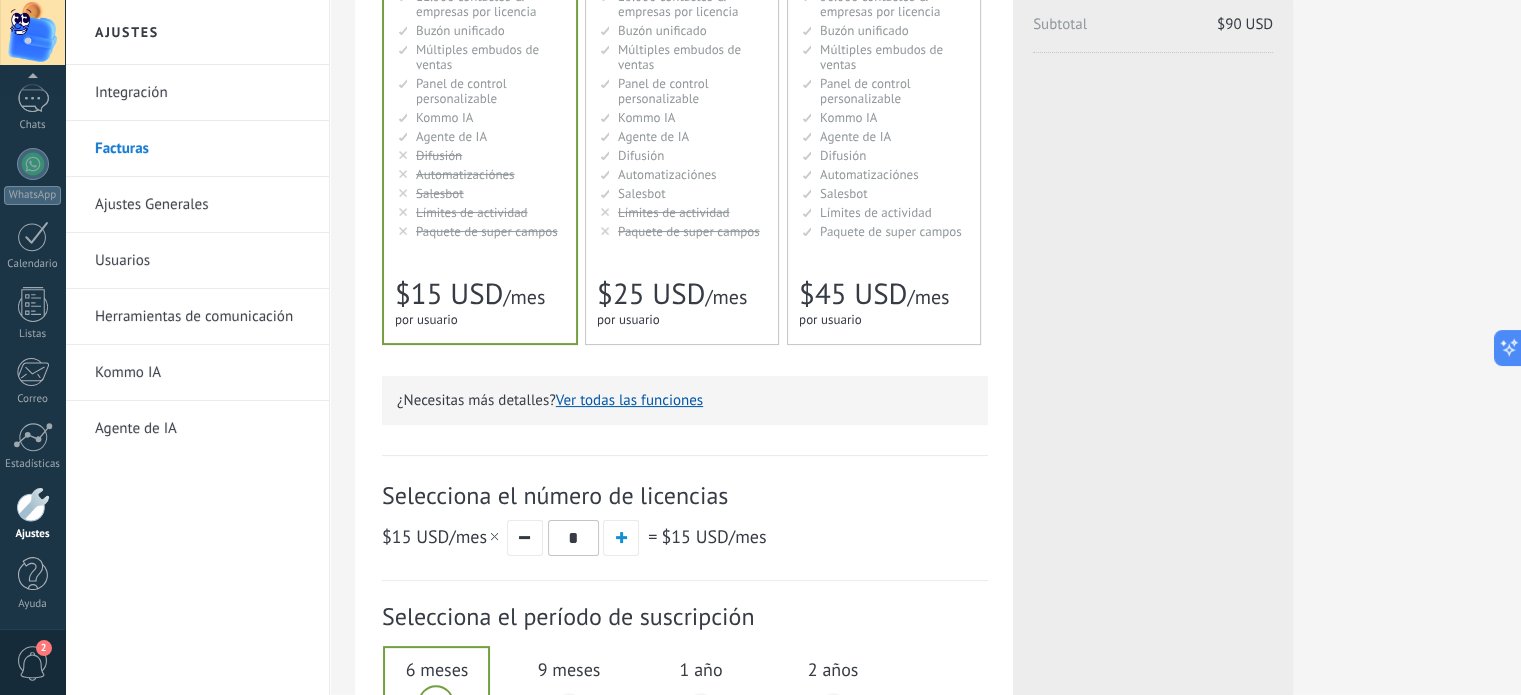 scroll, scrollTop: 100, scrollLeft: 0, axis: vertical 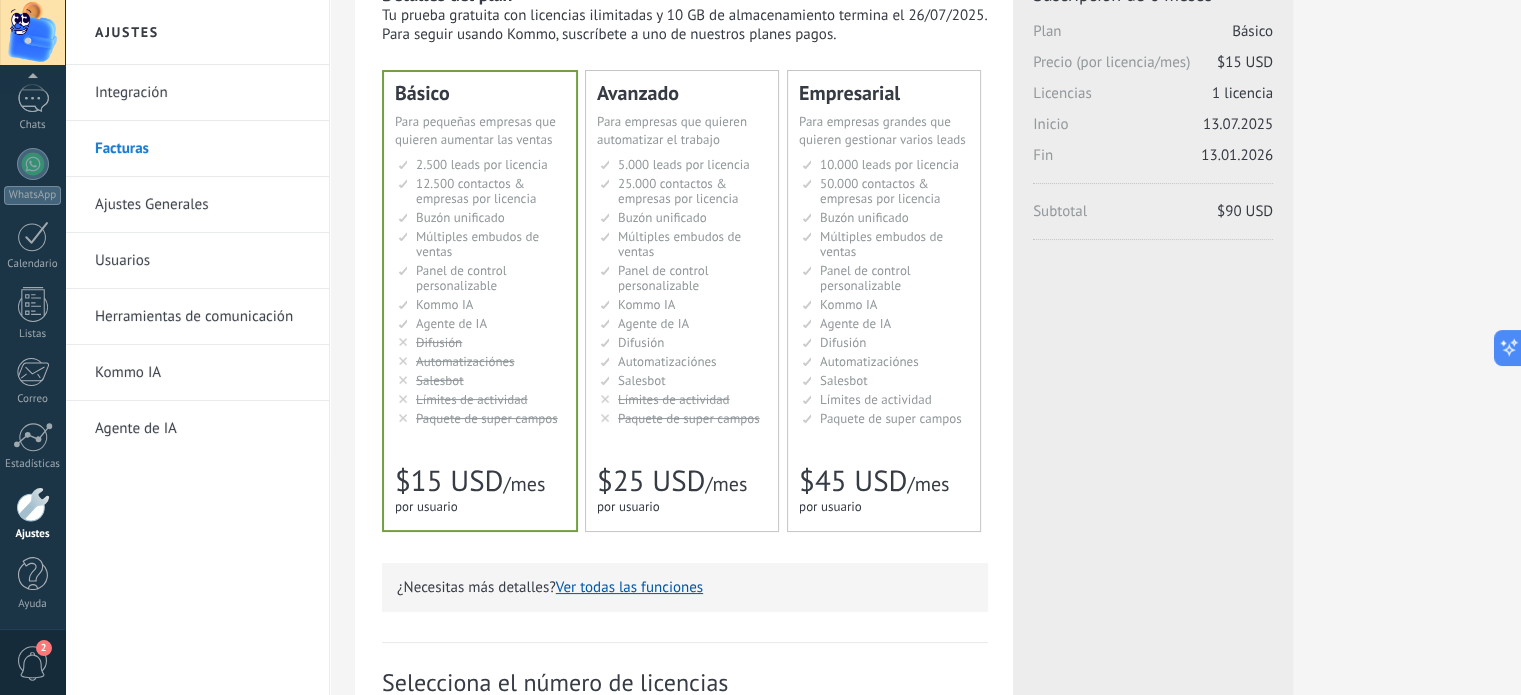 click on "Ajustes Generales" at bounding box center [202, 205] 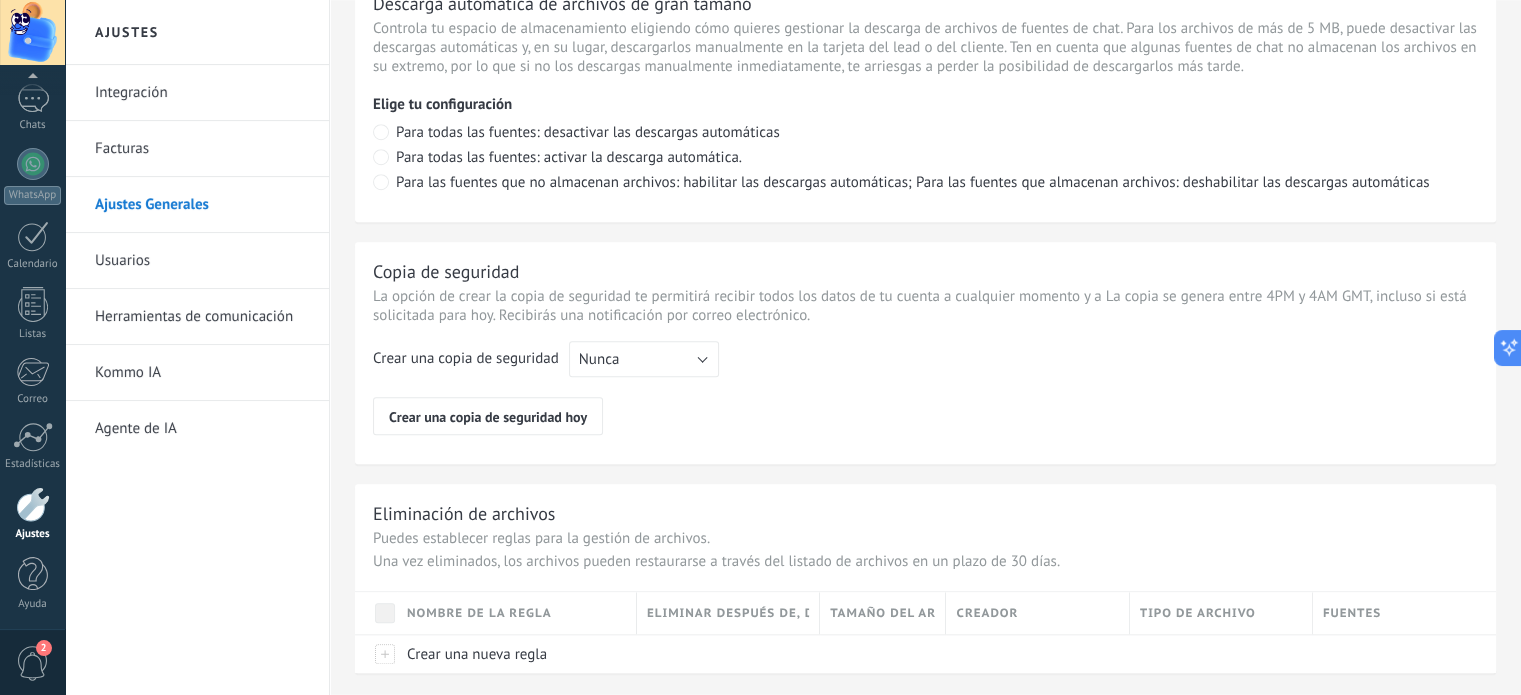 scroll, scrollTop: 1500, scrollLeft: 0, axis: vertical 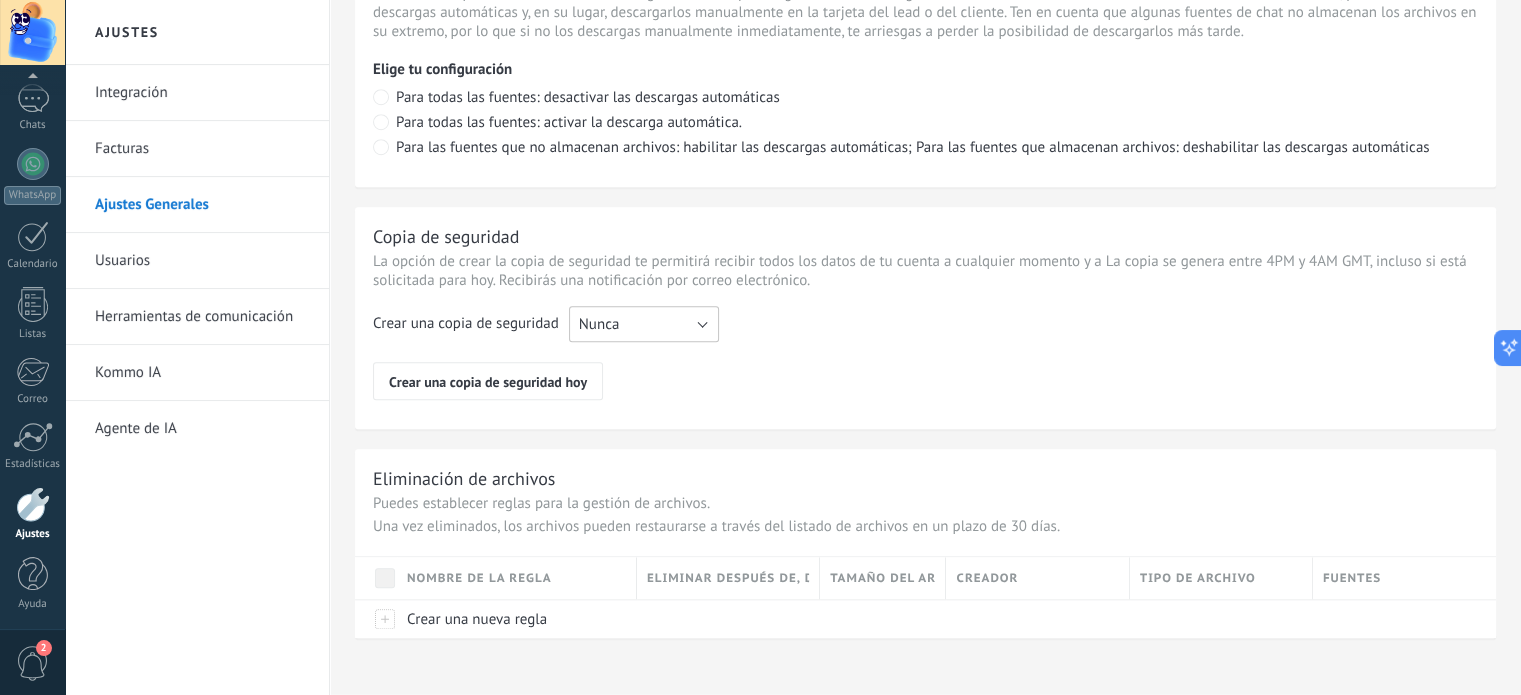 click on "Nunca" at bounding box center (644, 324) 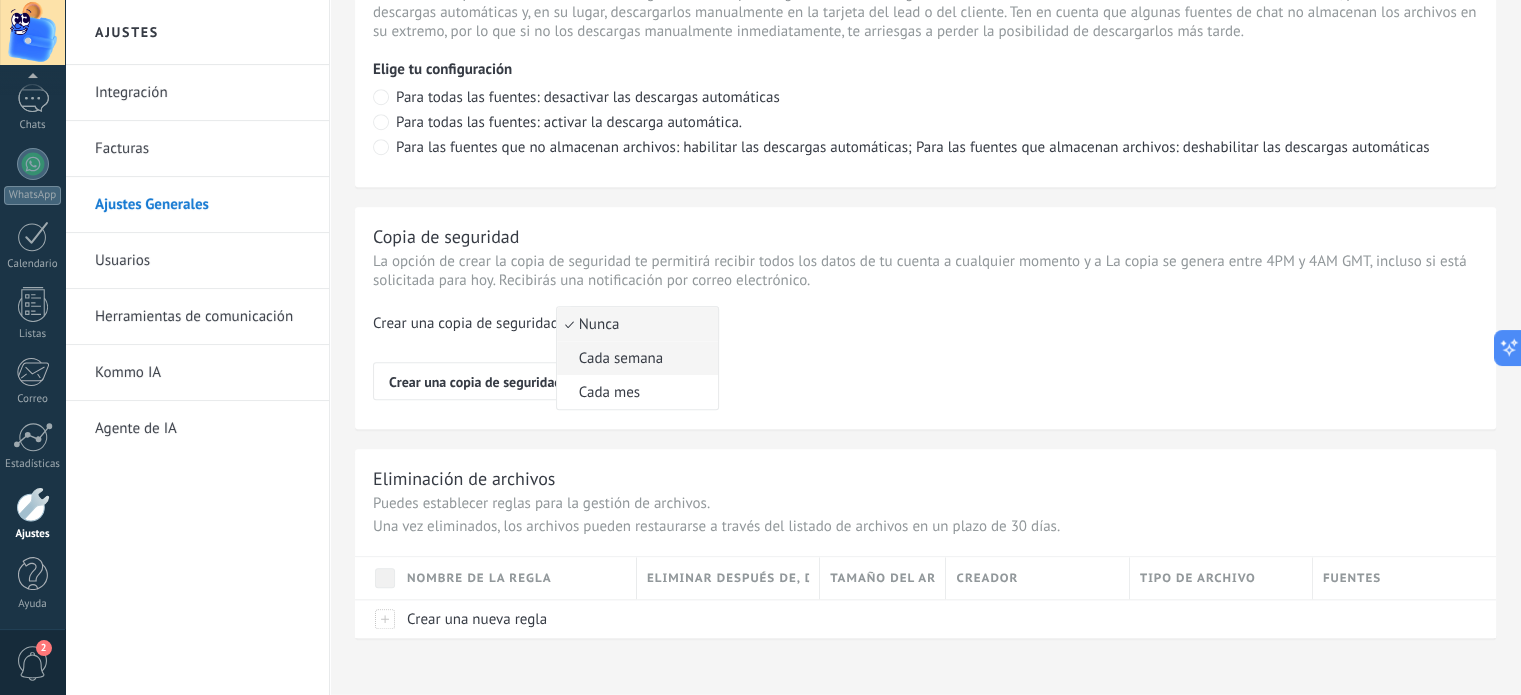 click on "Cada semana" at bounding box center (634, 358) 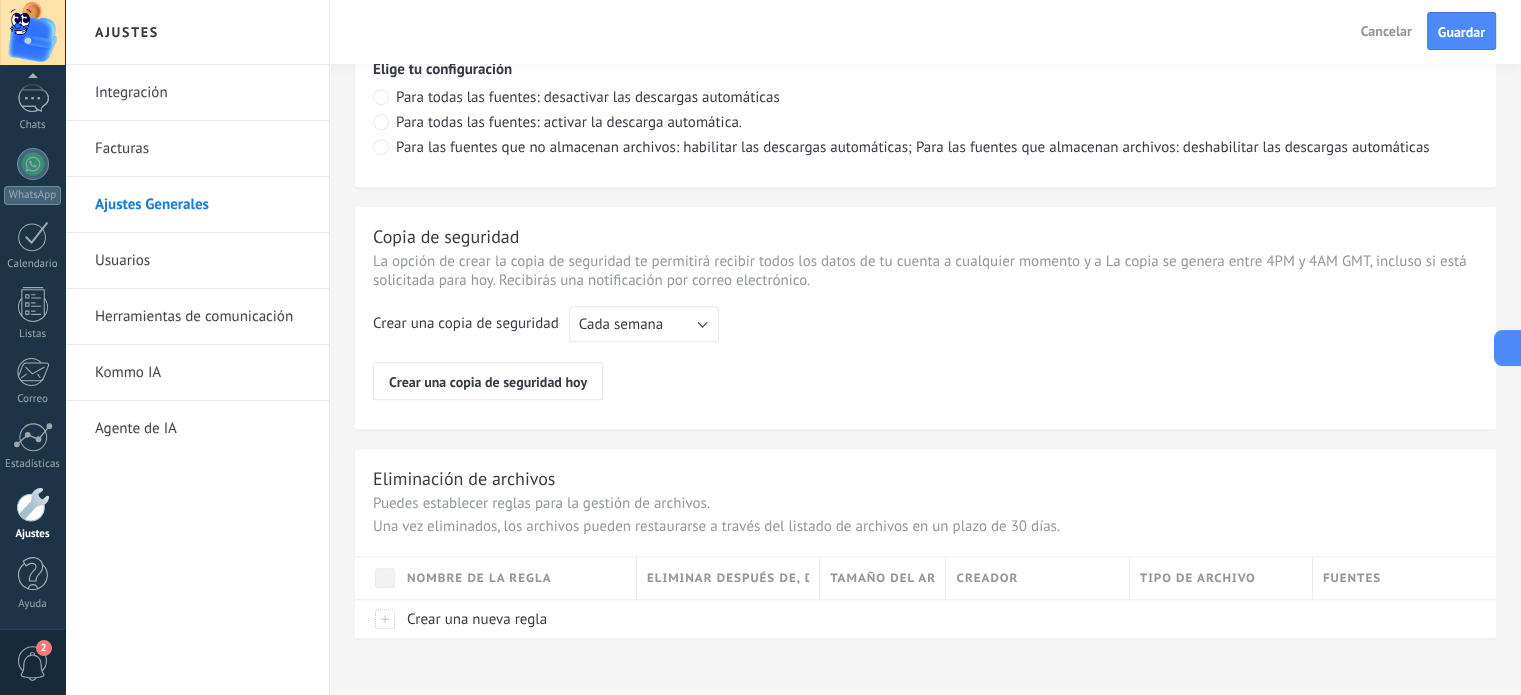 click on "Crear una copia de seguridad Nunca Cada semana Cada mes Cada semana Crear una copia de seguridad hoy" at bounding box center (925, 353) 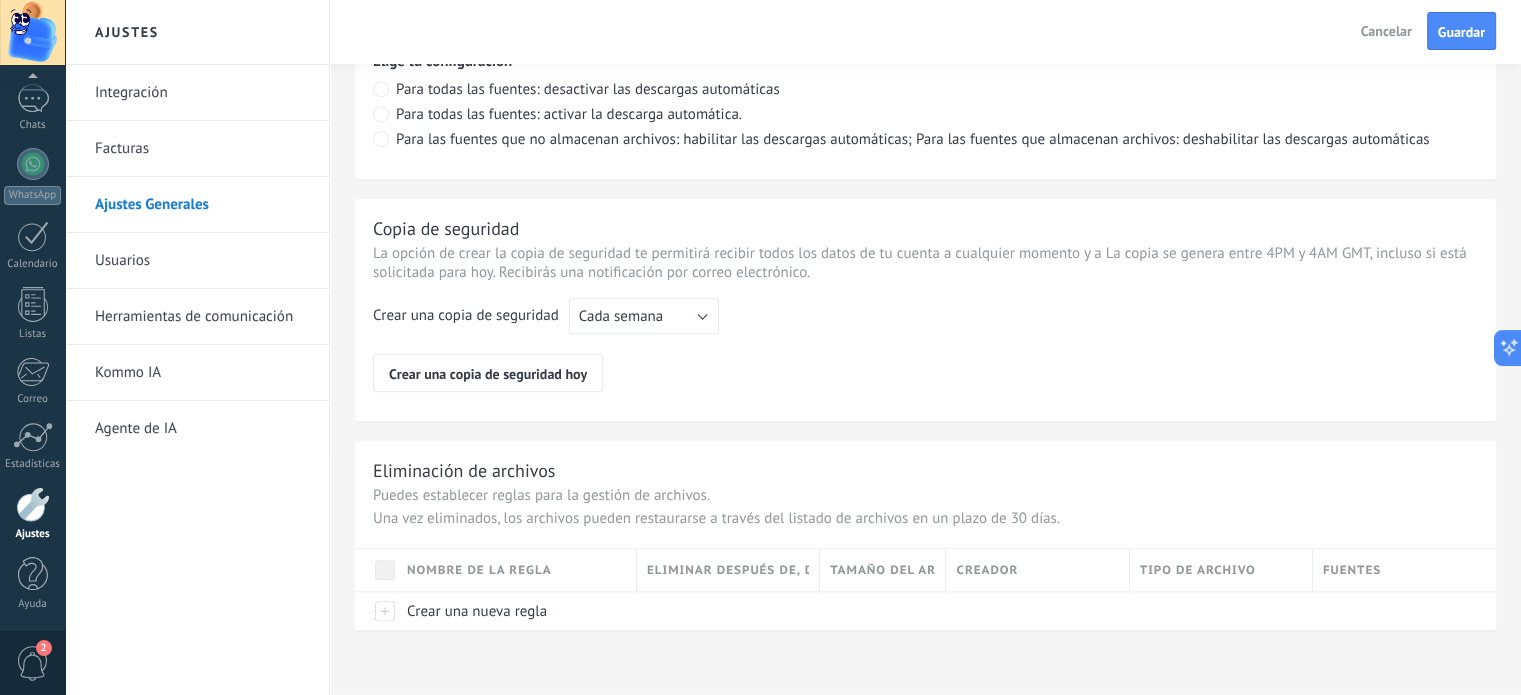 scroll, scrollTop: 1511, scrollLeft: 0, axis: vertical 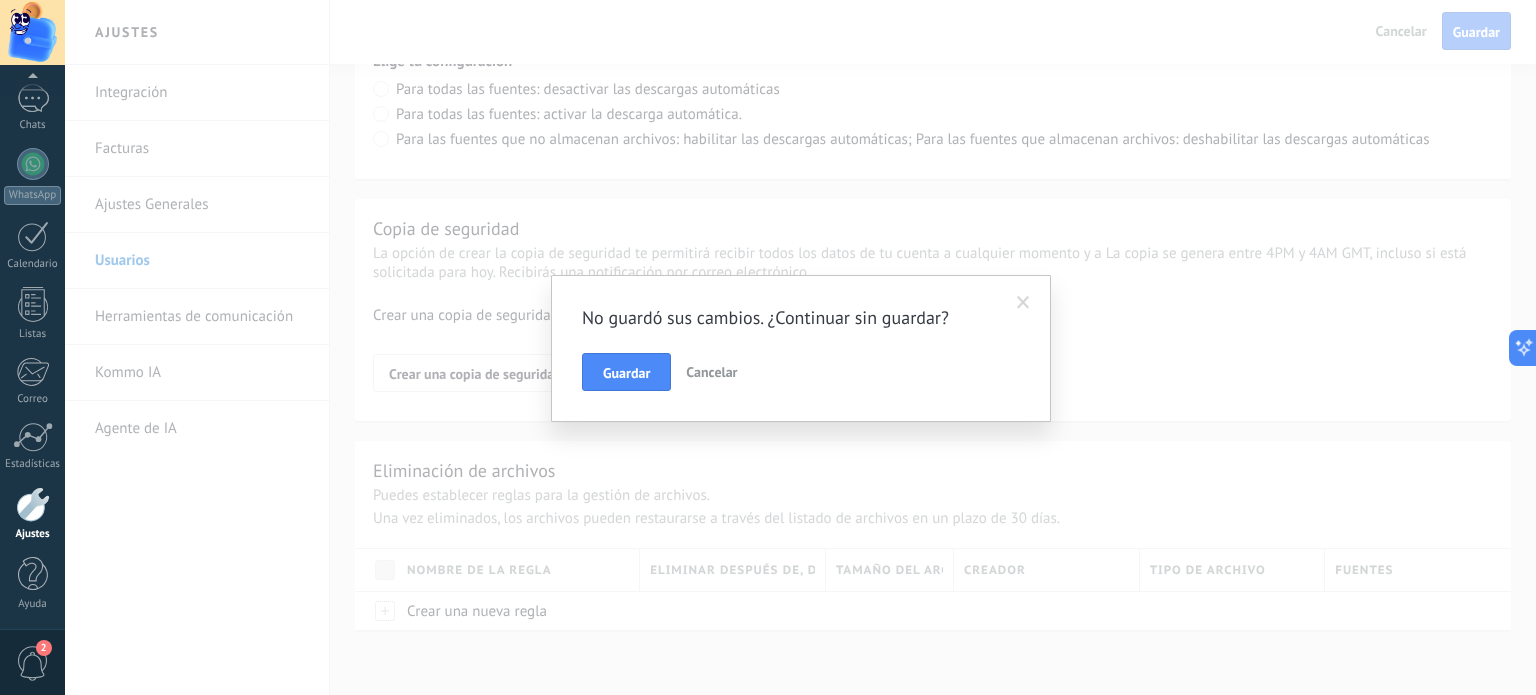 click on "Cancelar" at bounding box center [711, 372] 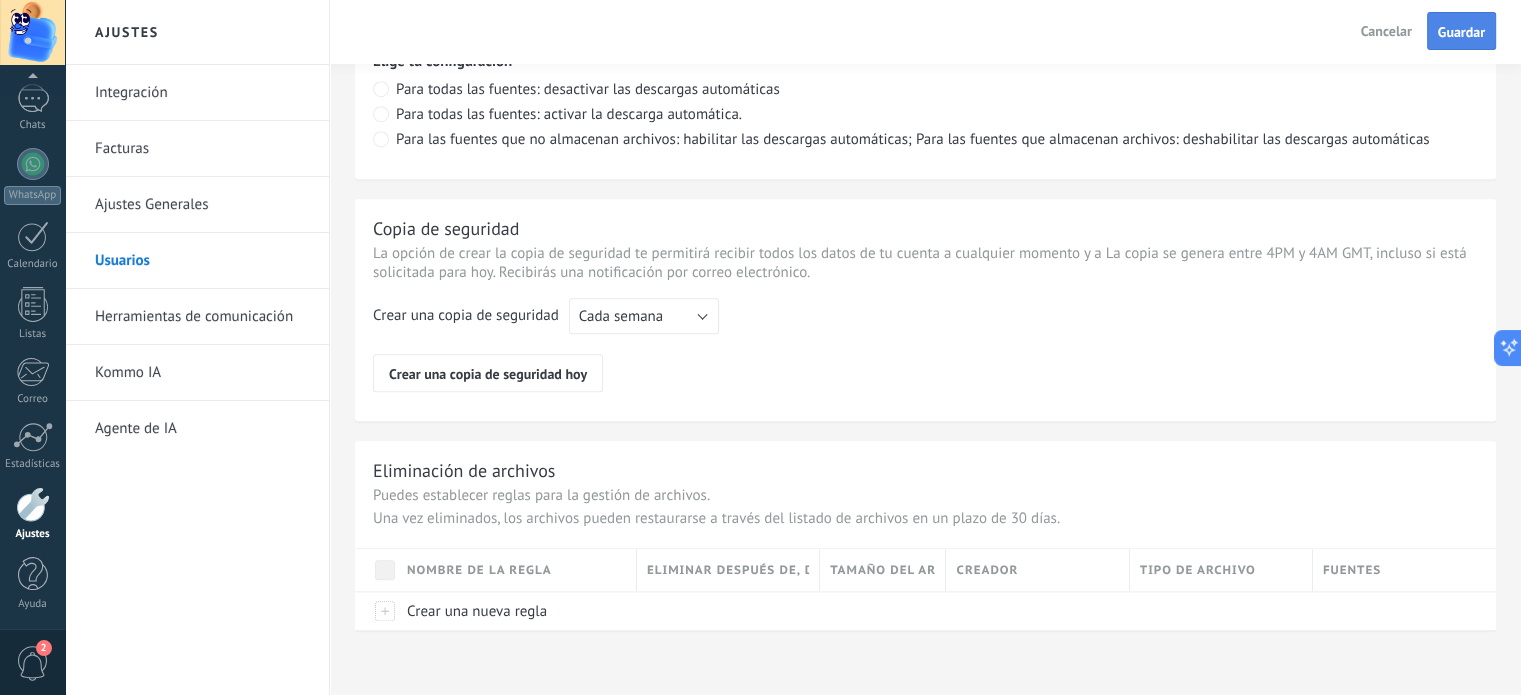click on "Guardar" at bounding box center (1461, 31) 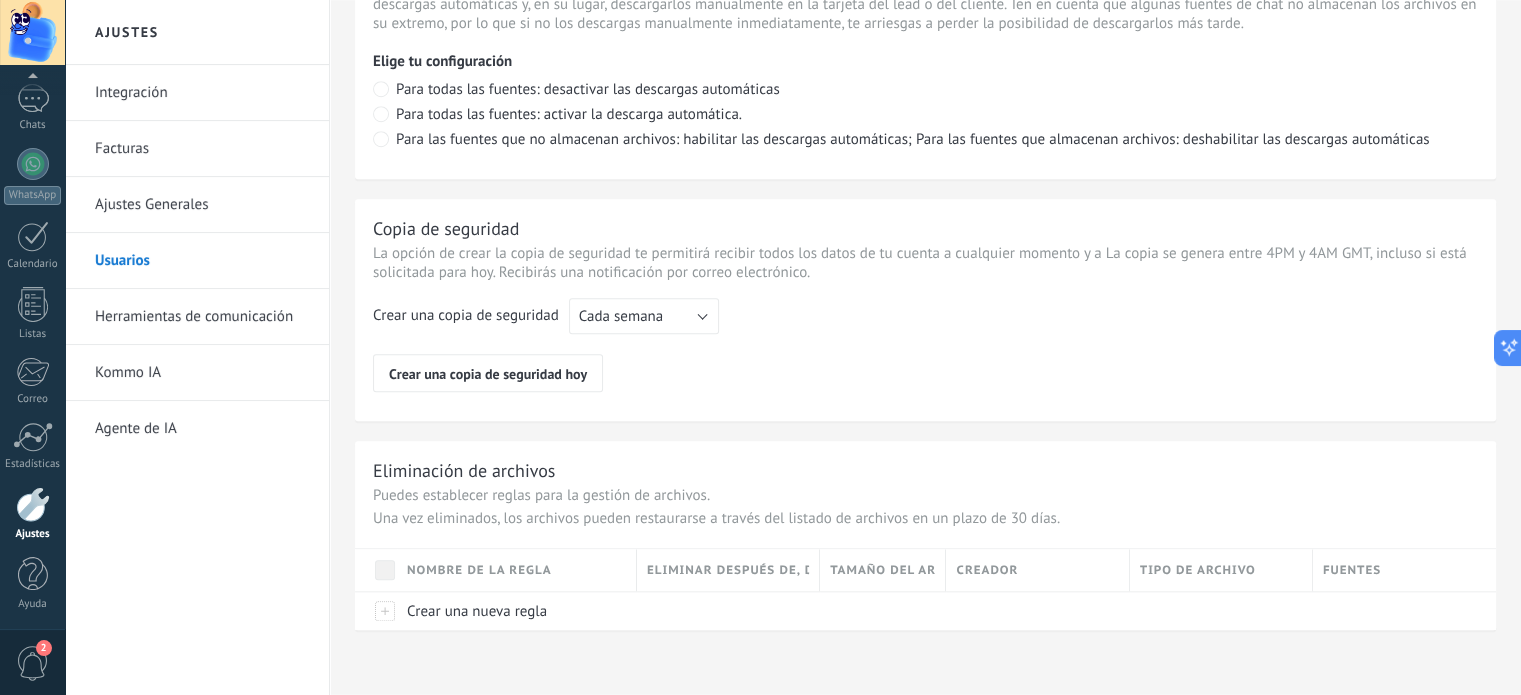 click on "Herramientas de comunicación" at bounding box center (202, 317) 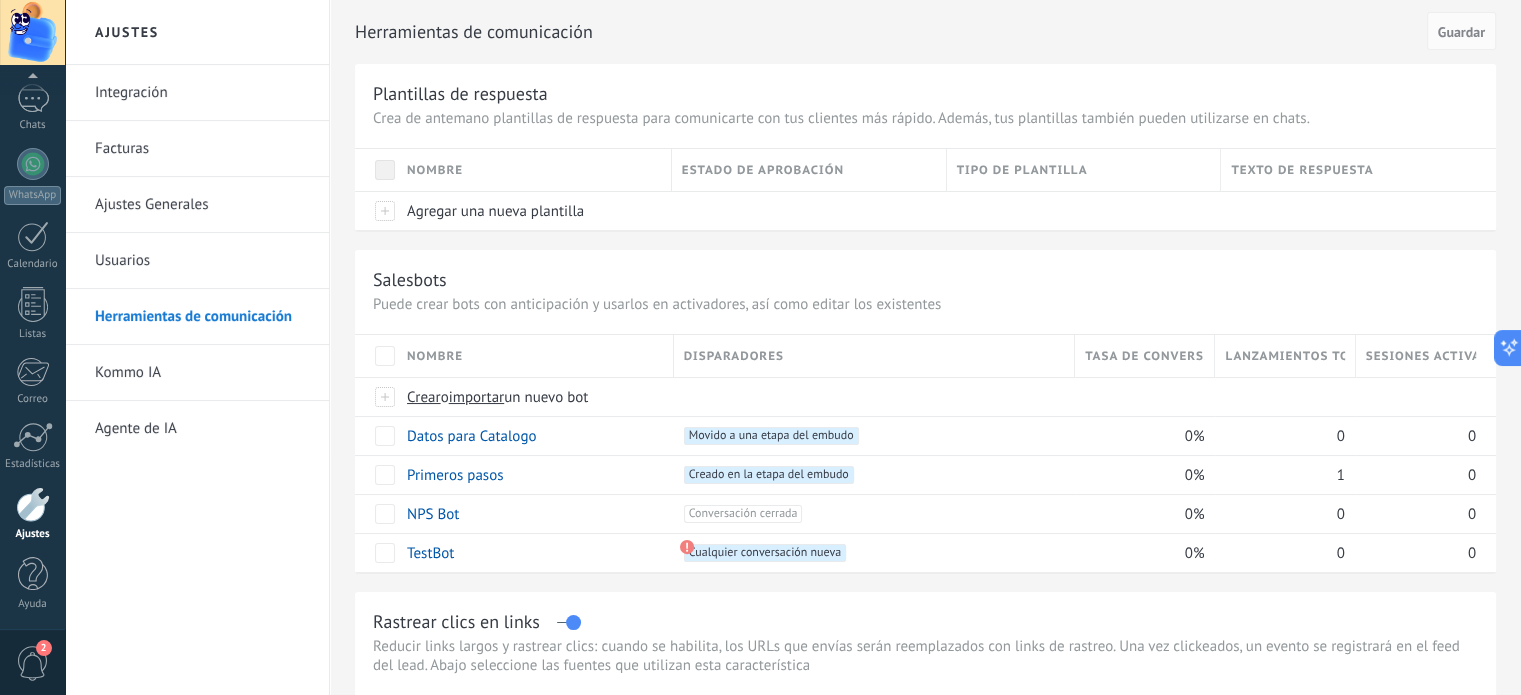 scroll, scrollTop: 100, scrollLeft: 0, axis: vertical 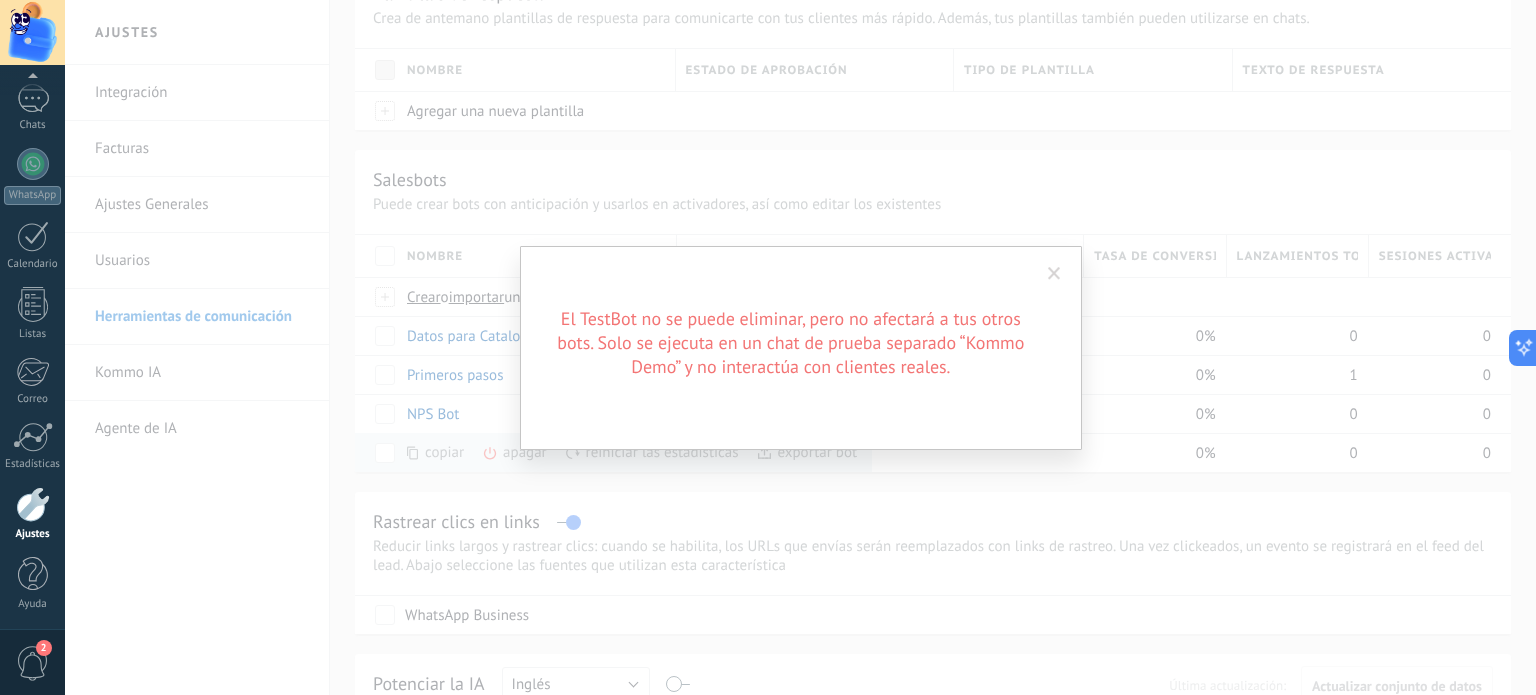 click at bounding box center (1054, 274) 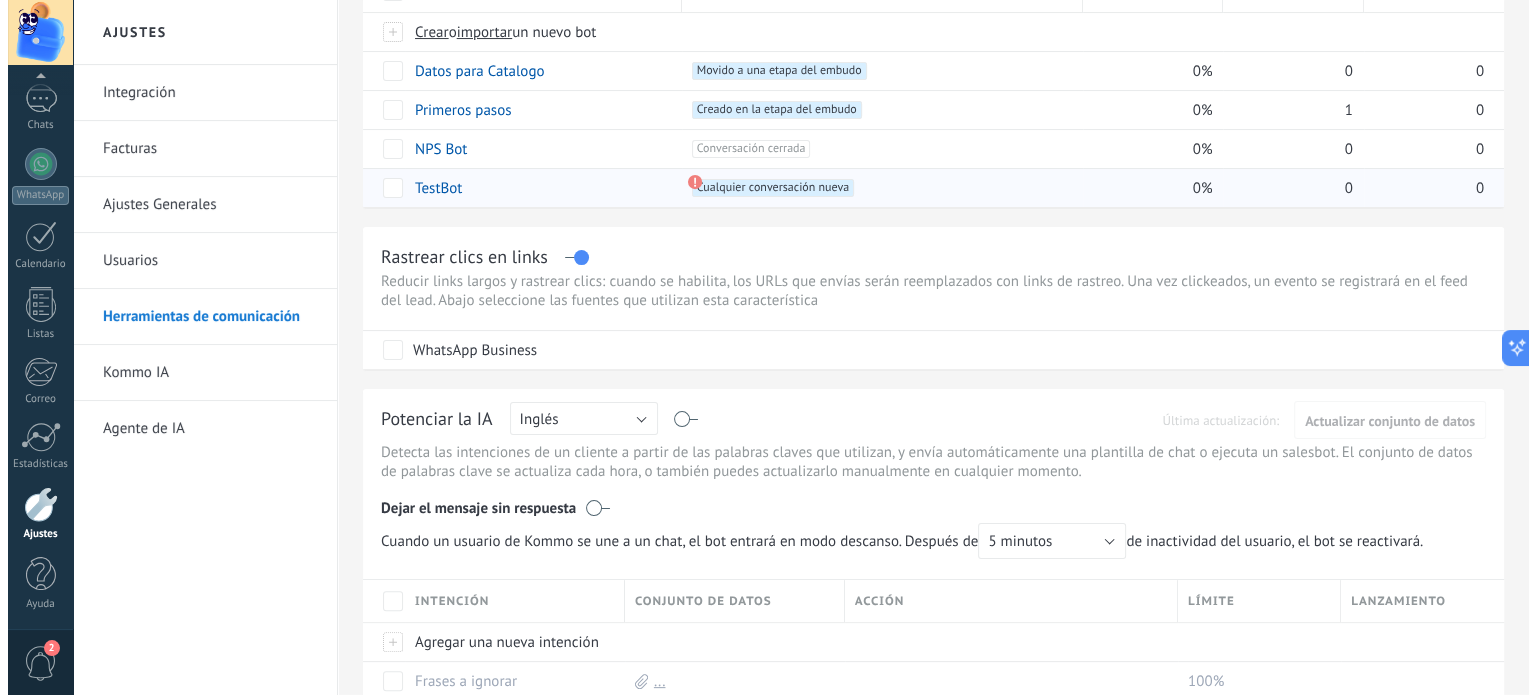 scroll, scrollTop: 400, scrollLeft: 0, axis: vertical 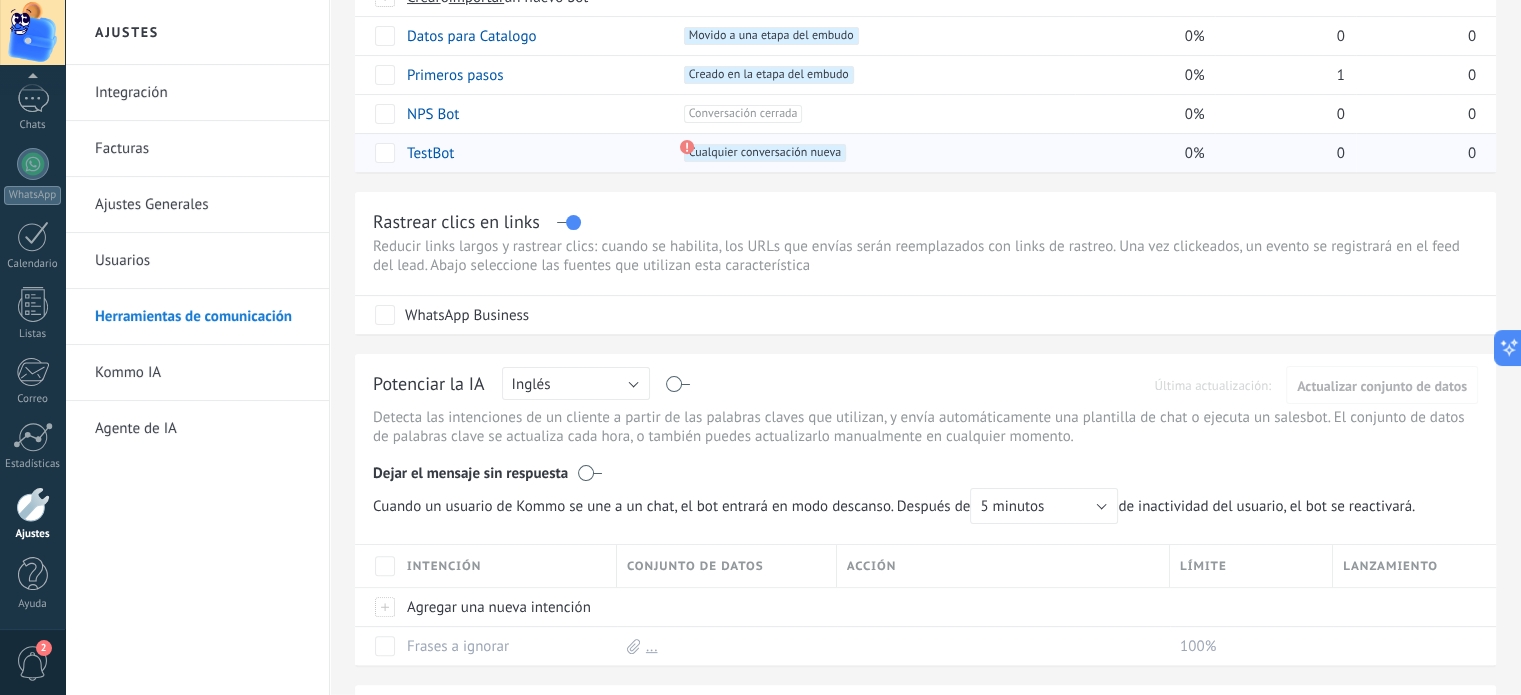 click on "Potenciar la IA Rusa Inglés Español Portugués Indonesio Turco Inglés Última actualización: Actualizar conjunto de datos Detecta las intenciones de un cliente a partir de las palabras claves que utilizan, y envía automáticamente una plantilla de chat o ejecuta un salesbot. El conjunto de datos de palabras clave se actualiza cada hora, o también puedes actualizarlo manualmente en cualquier momento. Dejar el mensaje sin respuesta Cuando un usuario de Kommo se une a un chat, el bot entrará en modo descanso. Después de  5 minutos 10 minutos 15 minutos 30 minutos 1 hora 6 horas 24 horas 5 minutos  de inactividad del usuario, el bot se reactivará. Intención Conjunto de datos Acción Límite Lanzamiento        Agregar una nueva intención                Frases a ignorar ... 100%   Mostrar más" at bounding box center [925, 509] 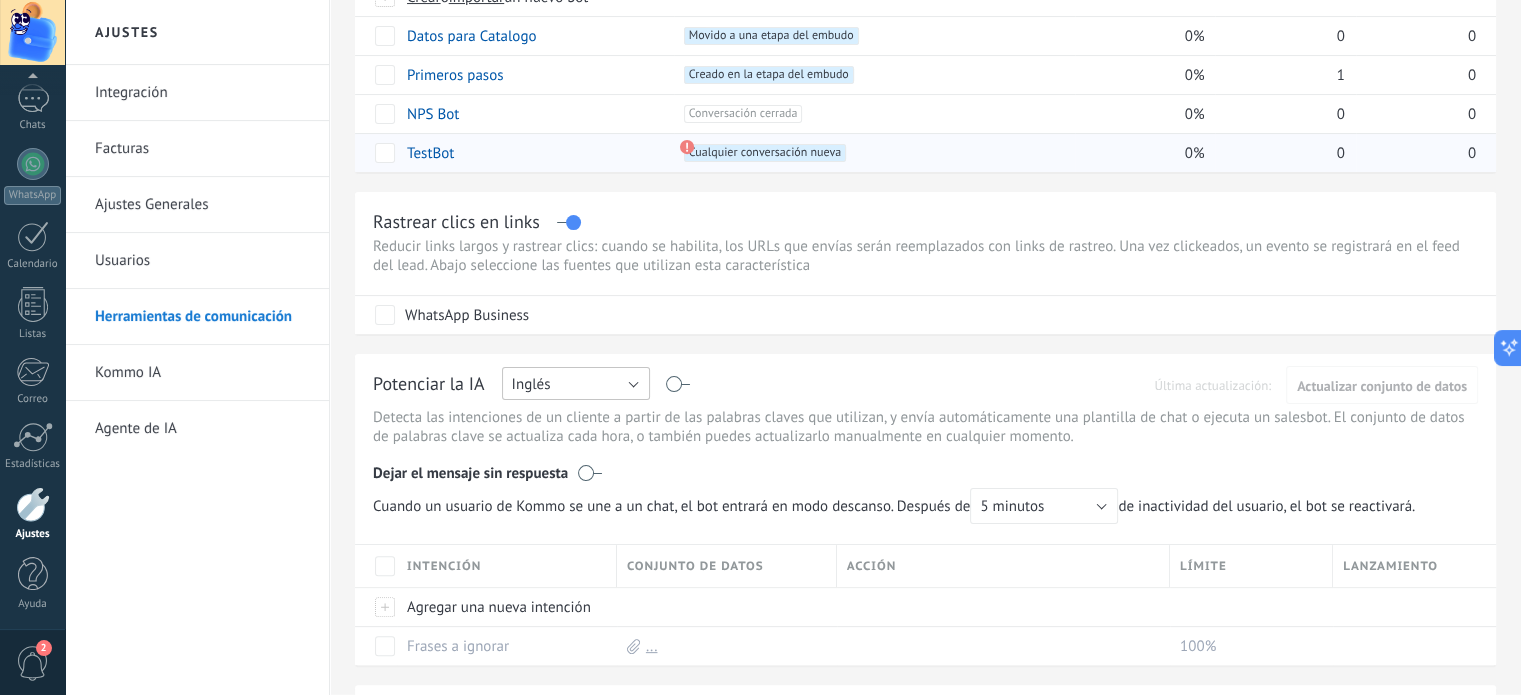 drag, startPoint x: 618, startPoint y: 376, endPoint x: 620, endPoint y: 392, distance: 16.124516 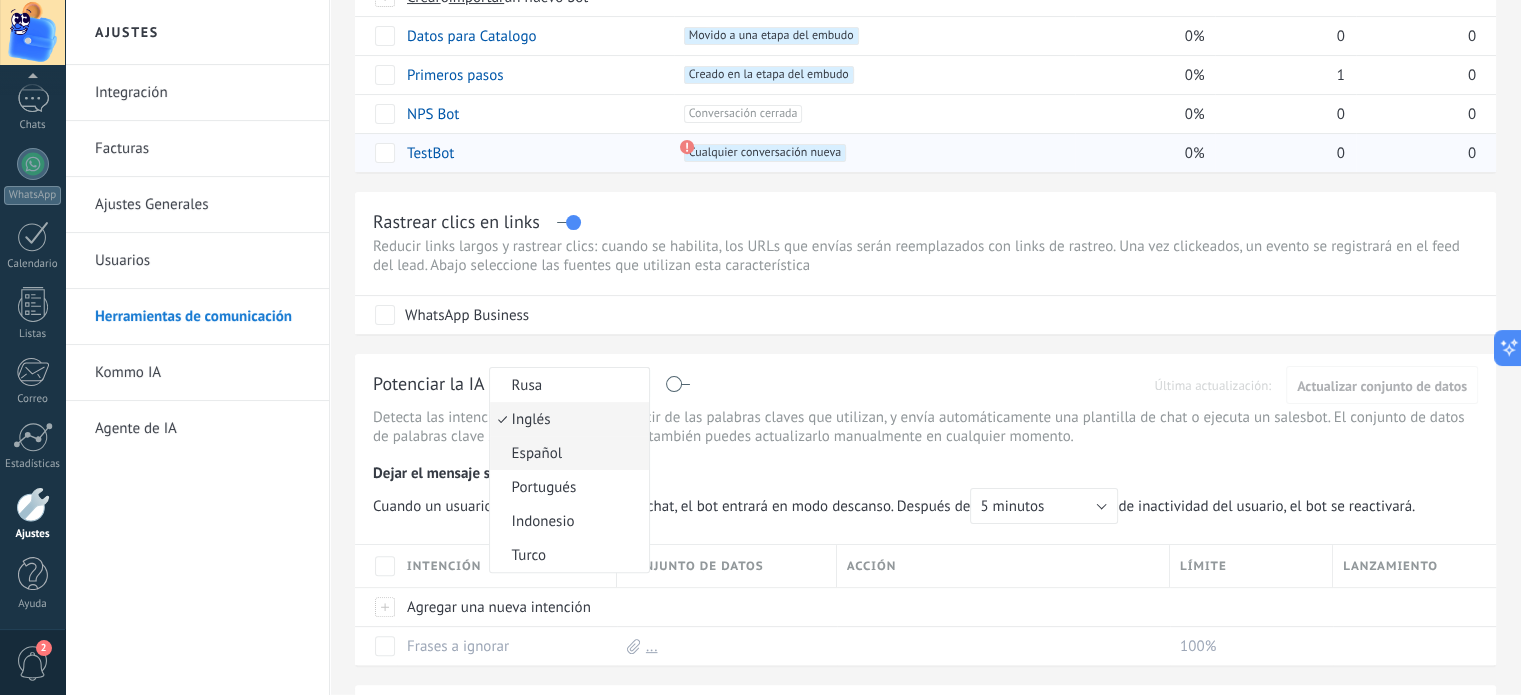 click on "Español" at bounding box center [566, 453] 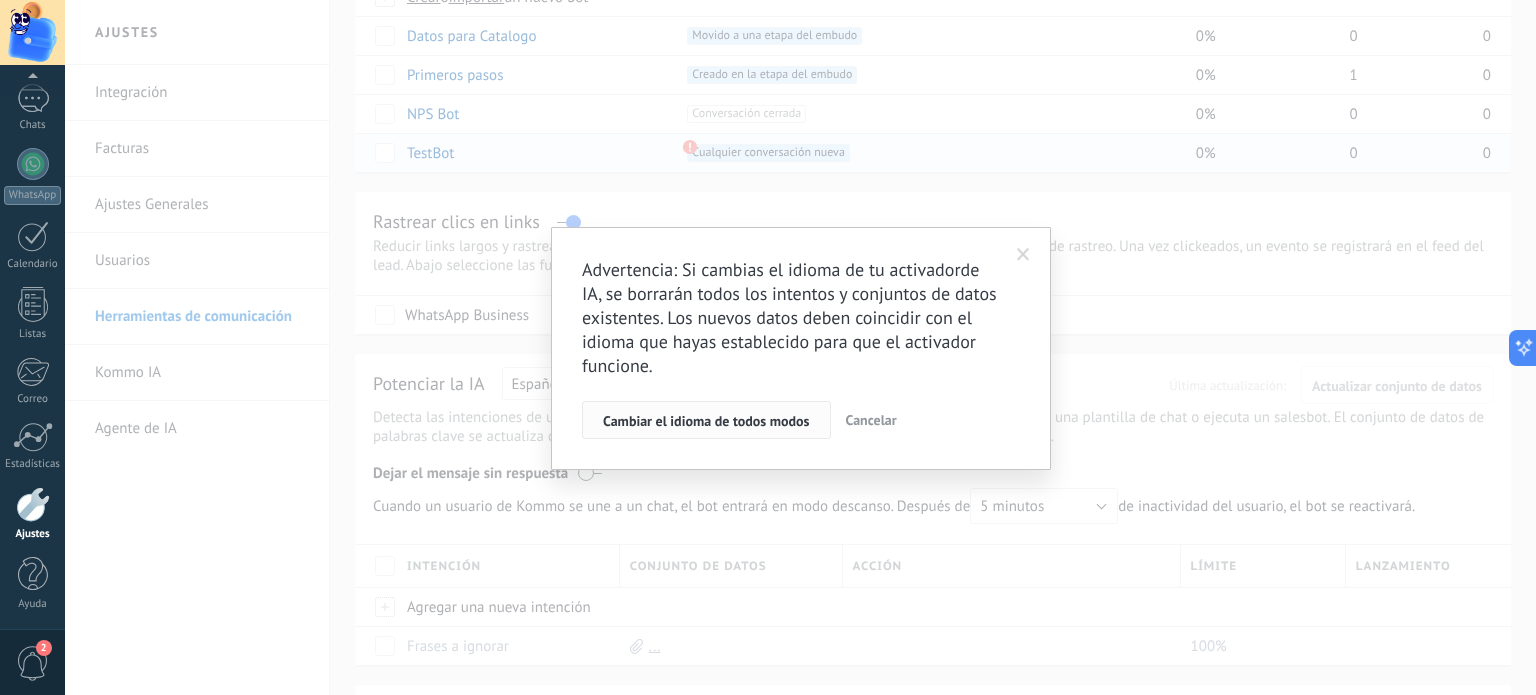 click on "Cambiar el idioma de todos modos" at bounding box center [706, 420] 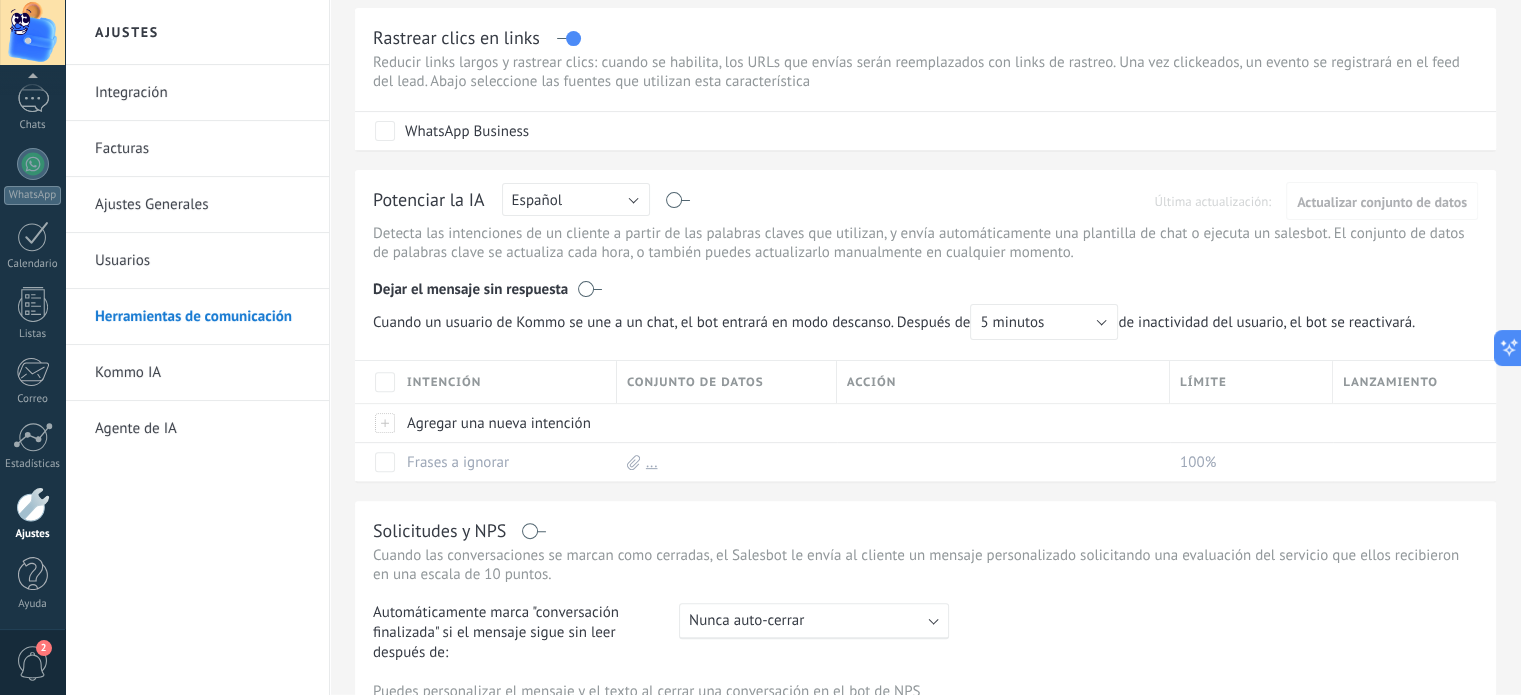 scroll, scrollTop: 700, scrollLeft: 0, axis: vertical 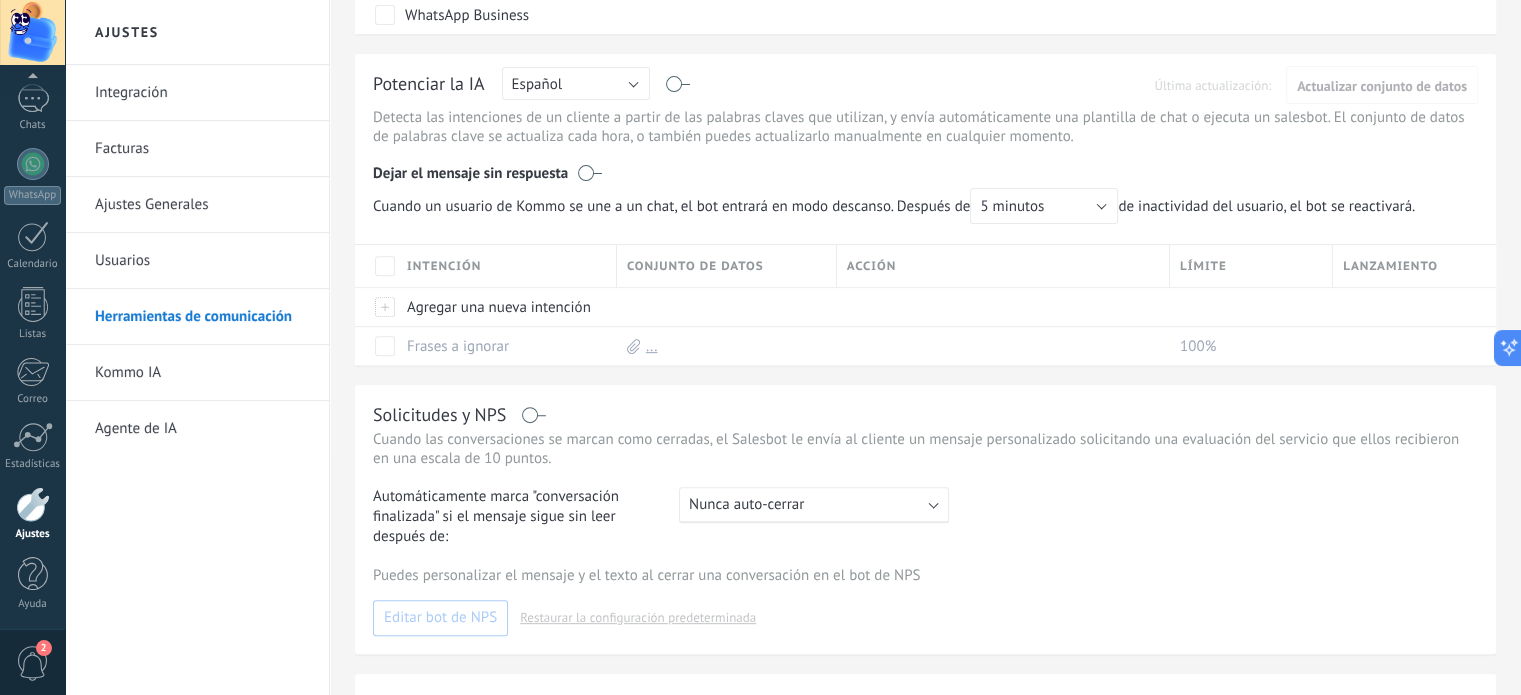 click on ":  Nunca auto-cerrar" at bounding box center (814, 505) 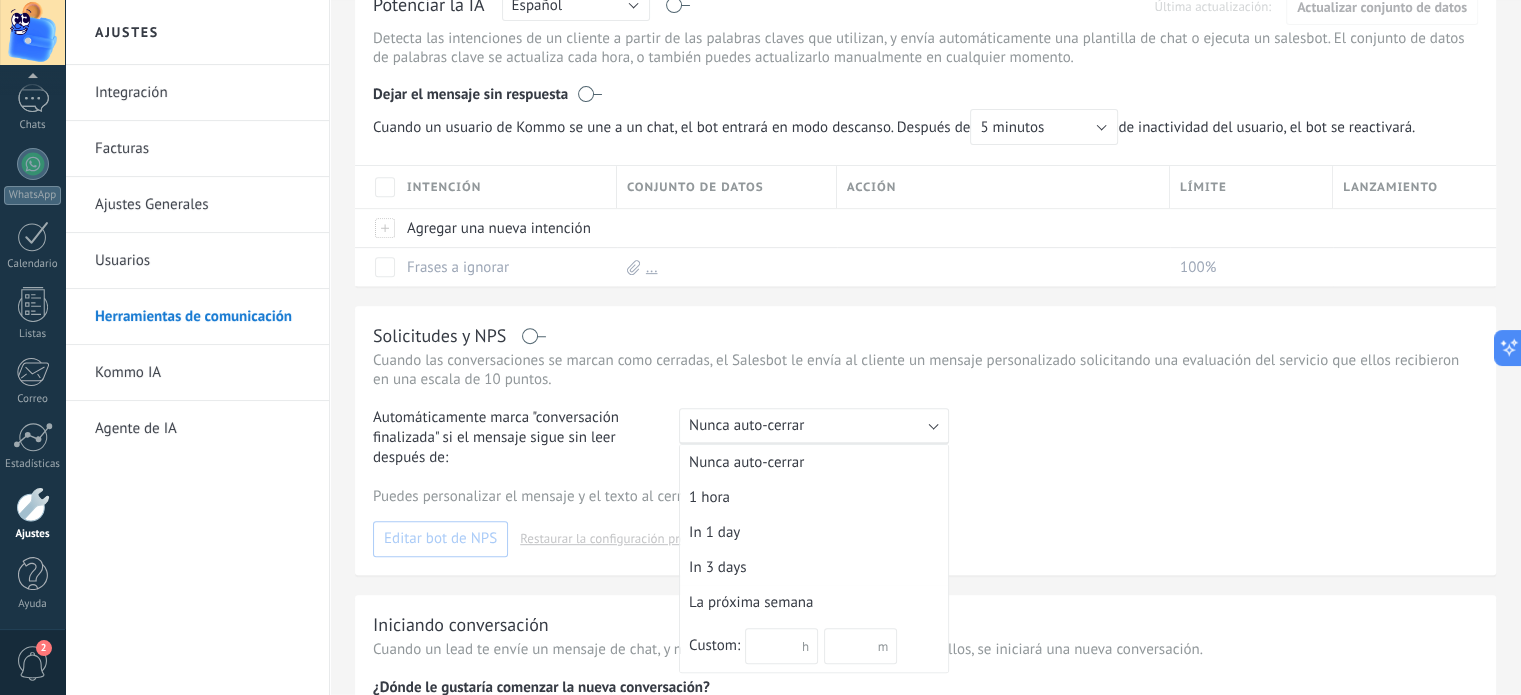 scroll, scrollTop: 900, scrollLeft: 0, axis: vertical 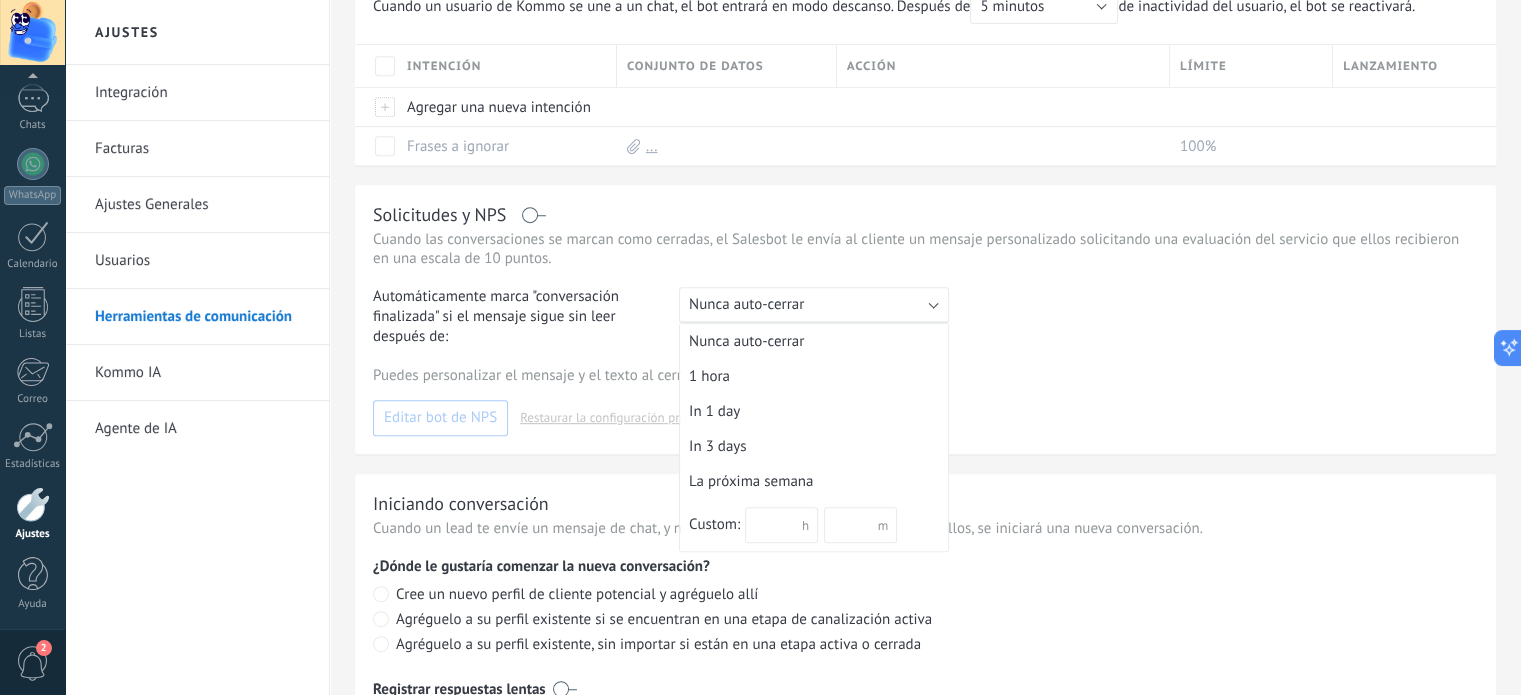 click on "In 3 days" at bounding box center [814, 446] 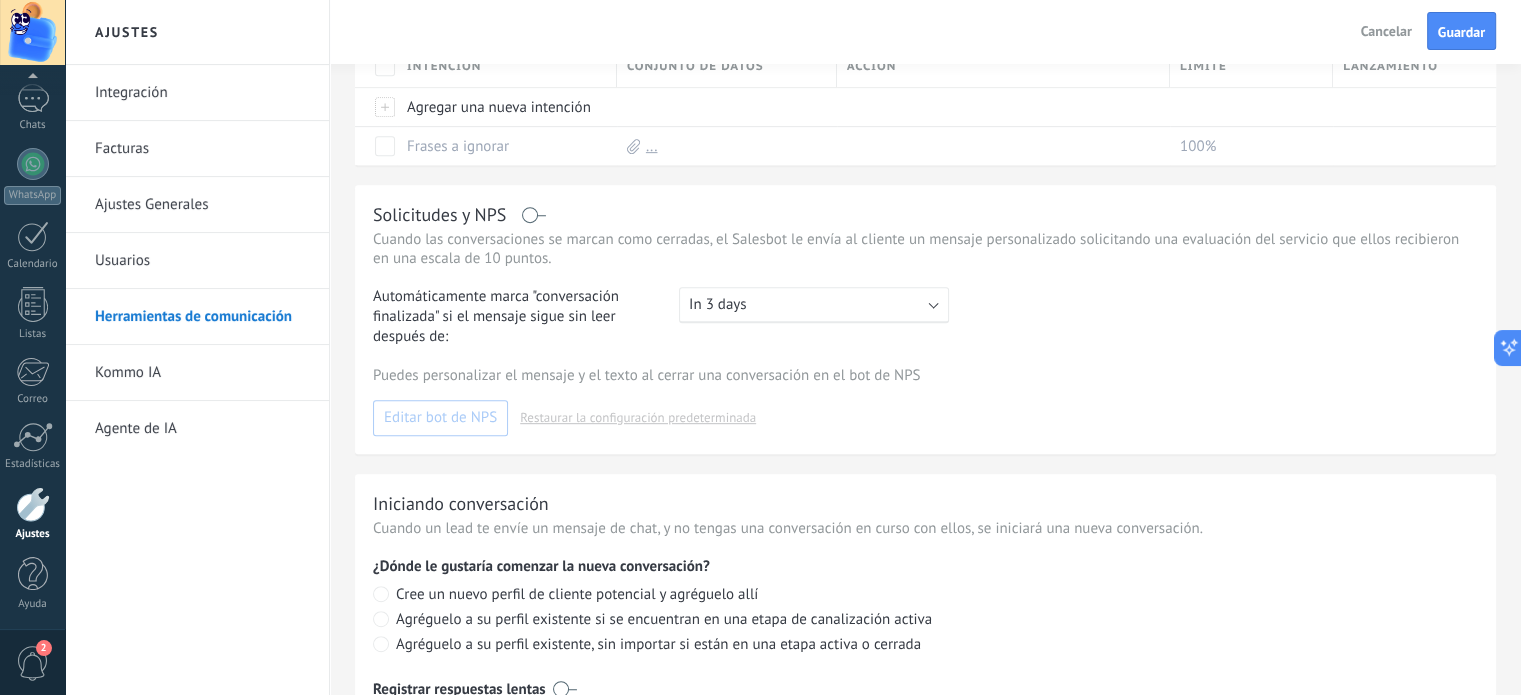 click on "Automáticamente marca "conversación finalizada" si el mensaje sigue sin leer después de:   :  In 3 days Nunca auto-cerrar 1 hora In 1 day In 3 days La próxima semana Custom: días h m" at bounding box center [925, 317] 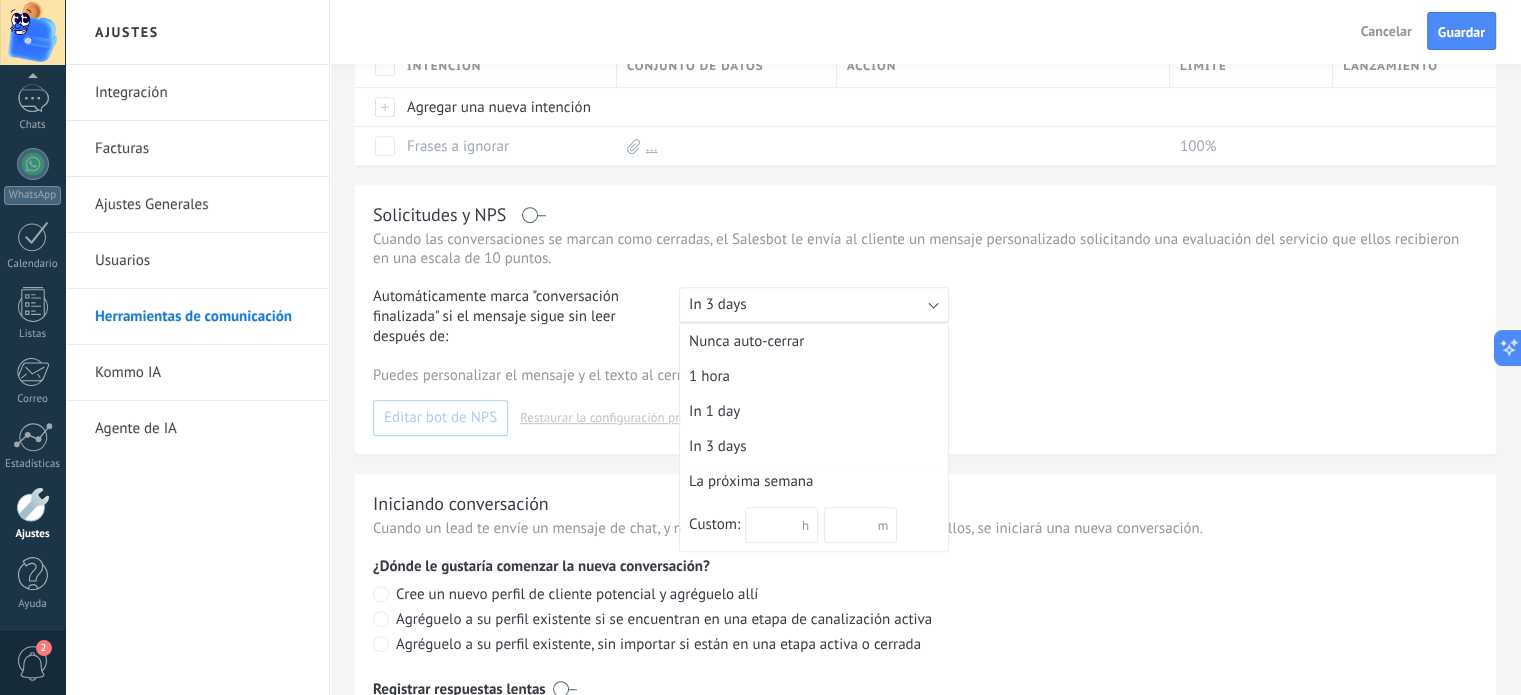 click on "Automáticamente marca "conversación finalizada" si el mensaje sigue sin leer después de:   :  In 3 days Nunca auto-cerrar 1 hora In 1 day In 3 days La próxima semana Custom: días h m" at bounding box center (925, 317) 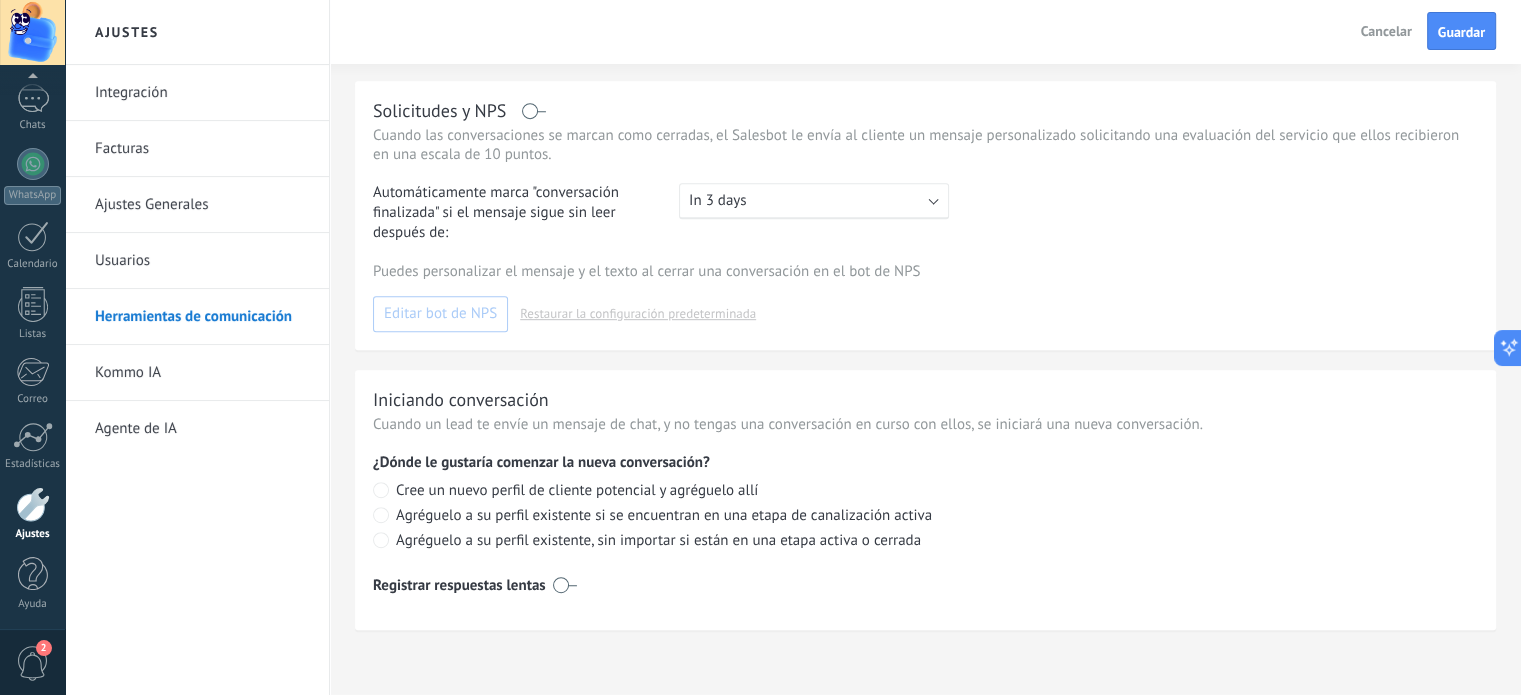 scroll, scrollTop: 1006, scrollLeft: 0, axis: vertical 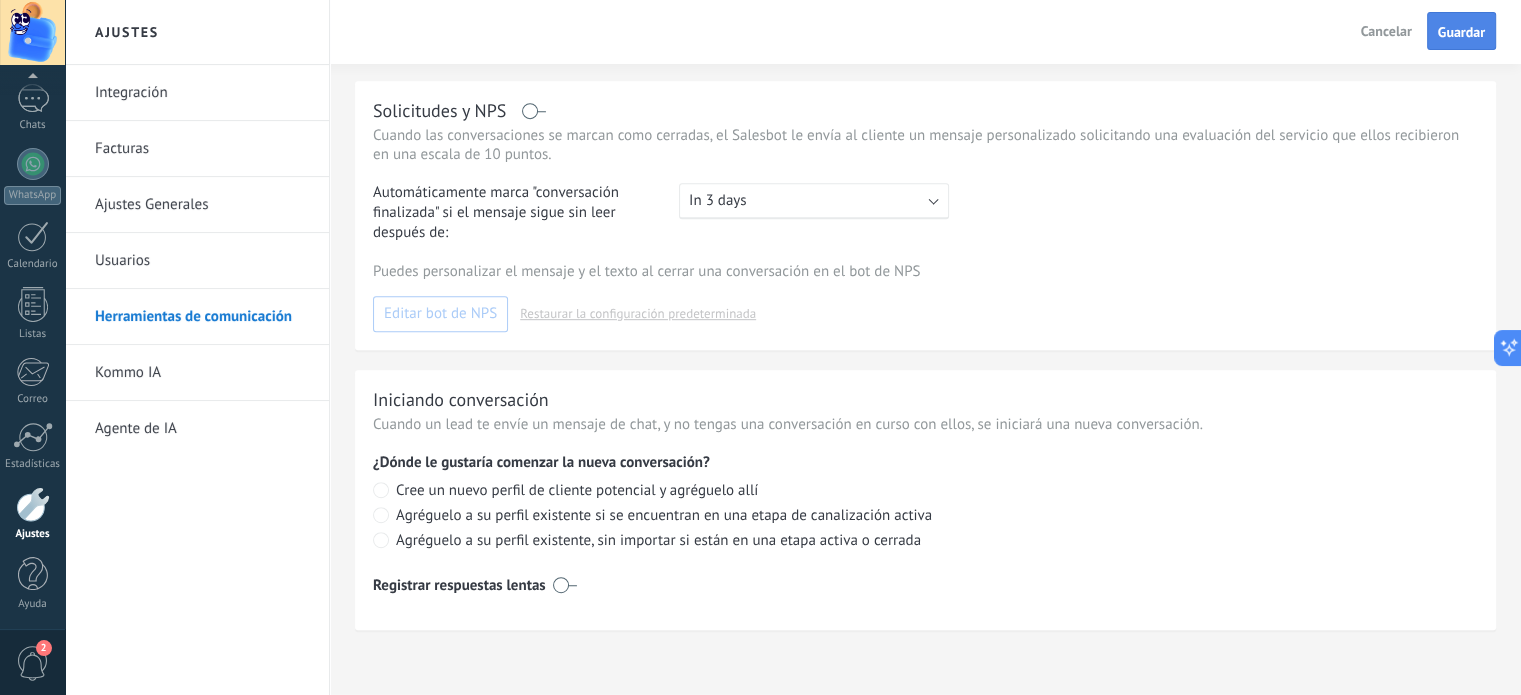 click on "Guardar" at bounding box center (1461, 32) 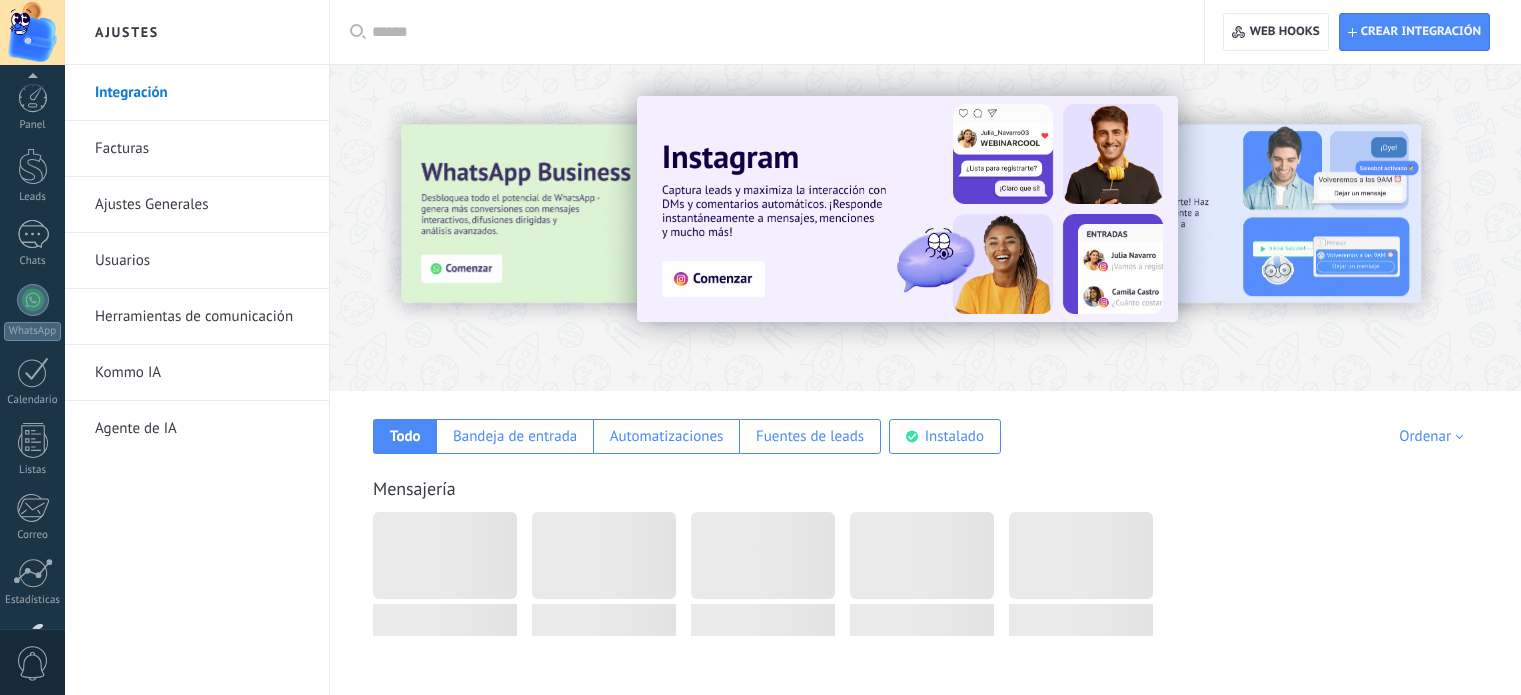 scroll, scrollTop: 0, scrollLeft: 0, axis: both 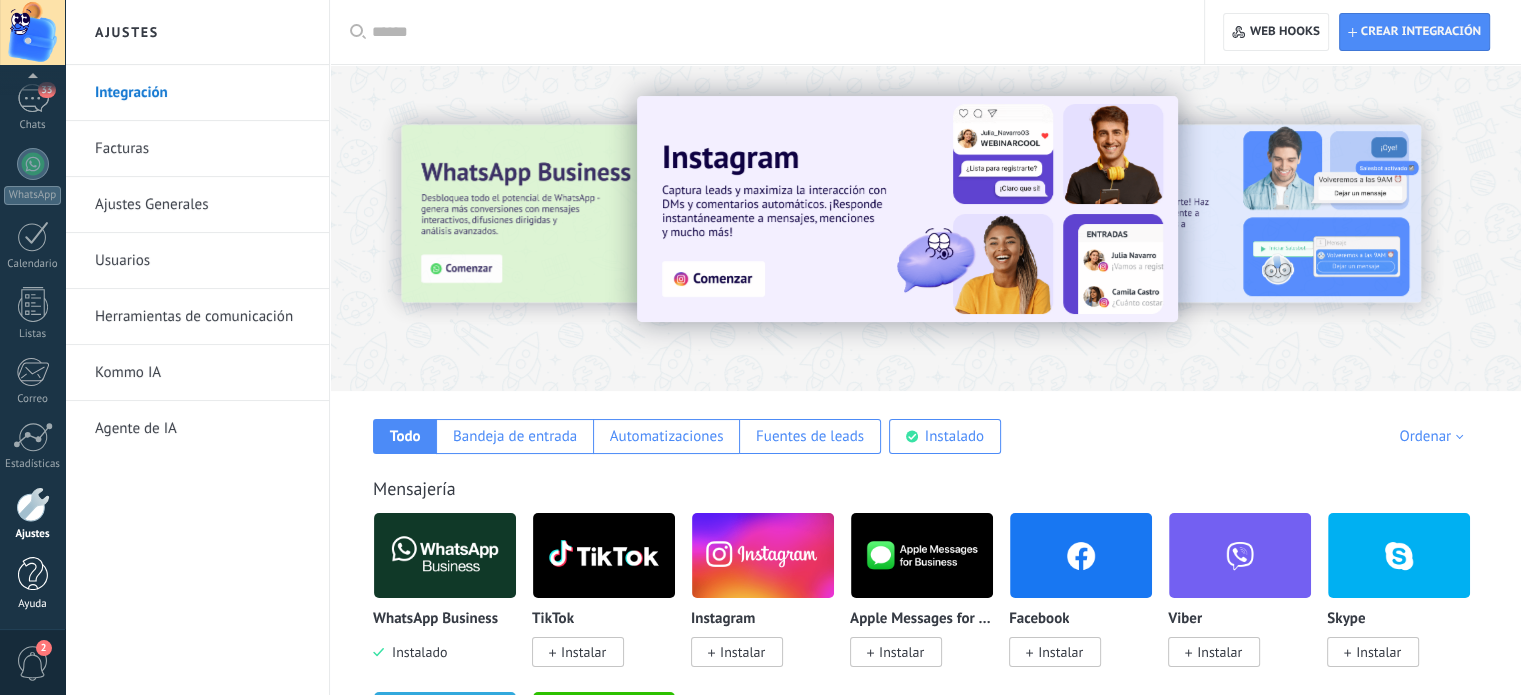 click at bounding box center (33, 574) 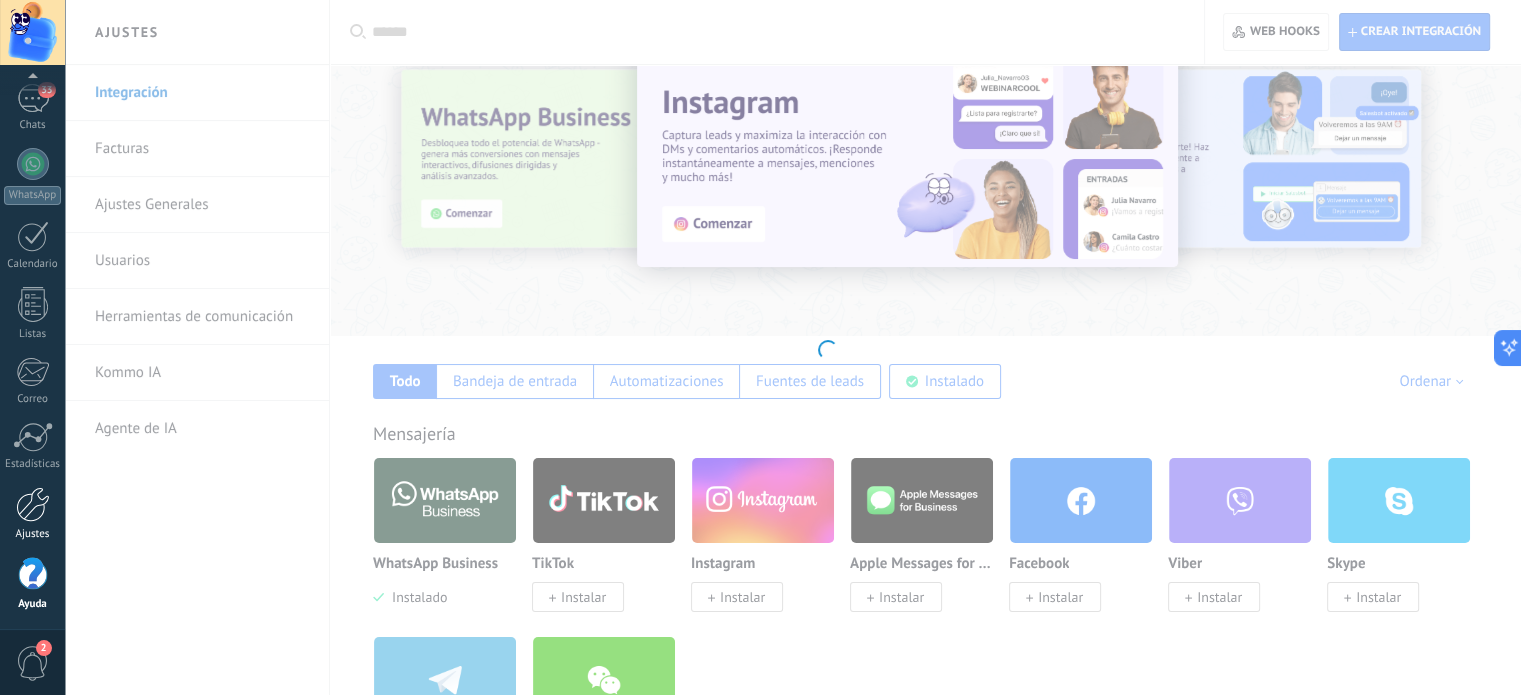 scroll, scrollTop: 300, scrollLeft: 0, axis: vertical 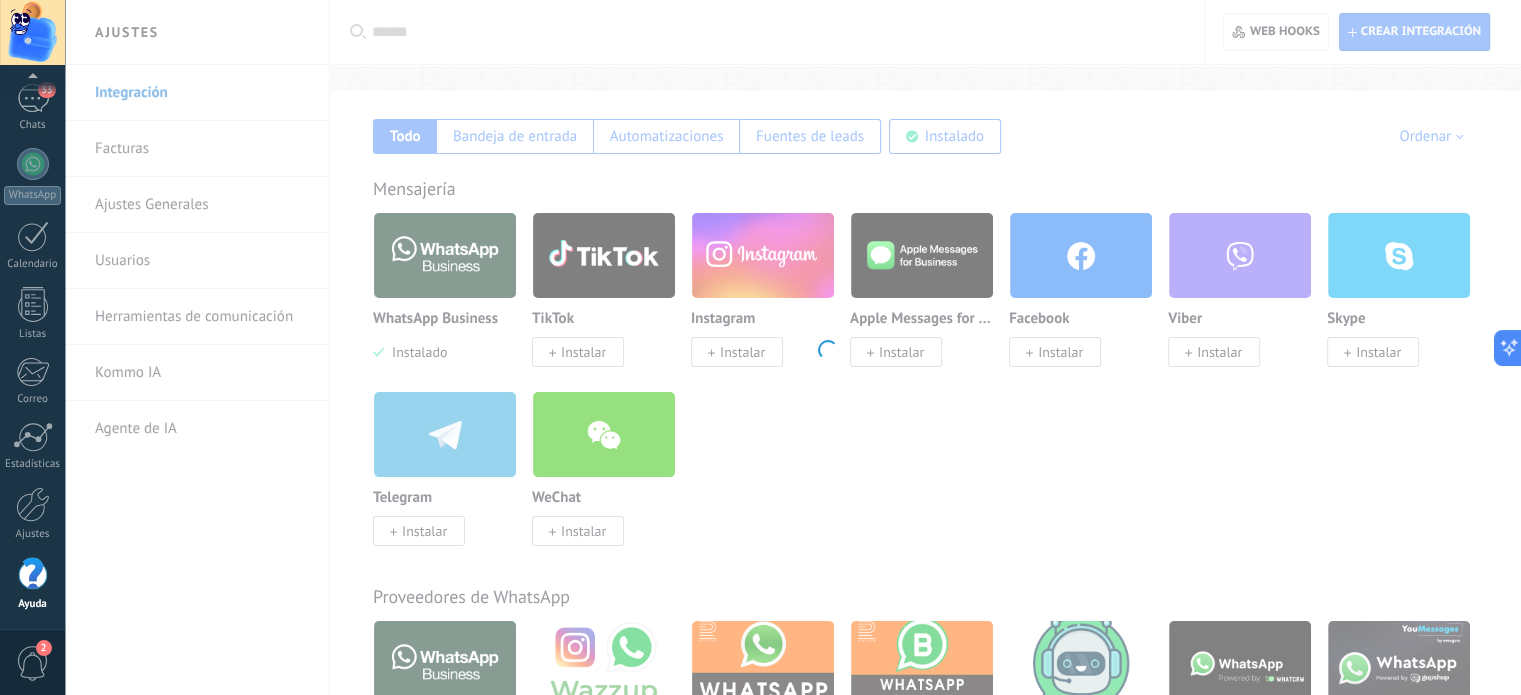 click on "2" at bounding box center (33, 663) 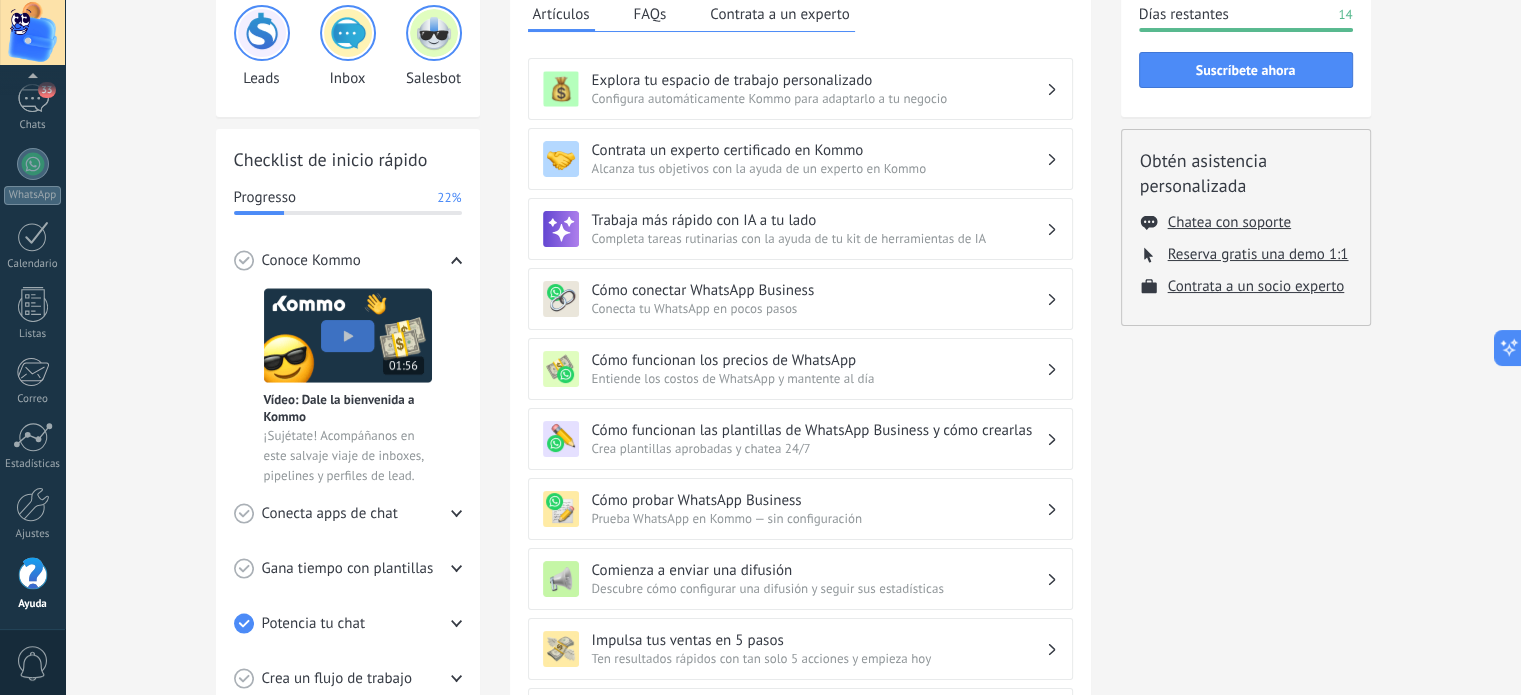 scroll, scrollTop: 300, scrollLeft: 0, axis: vertical 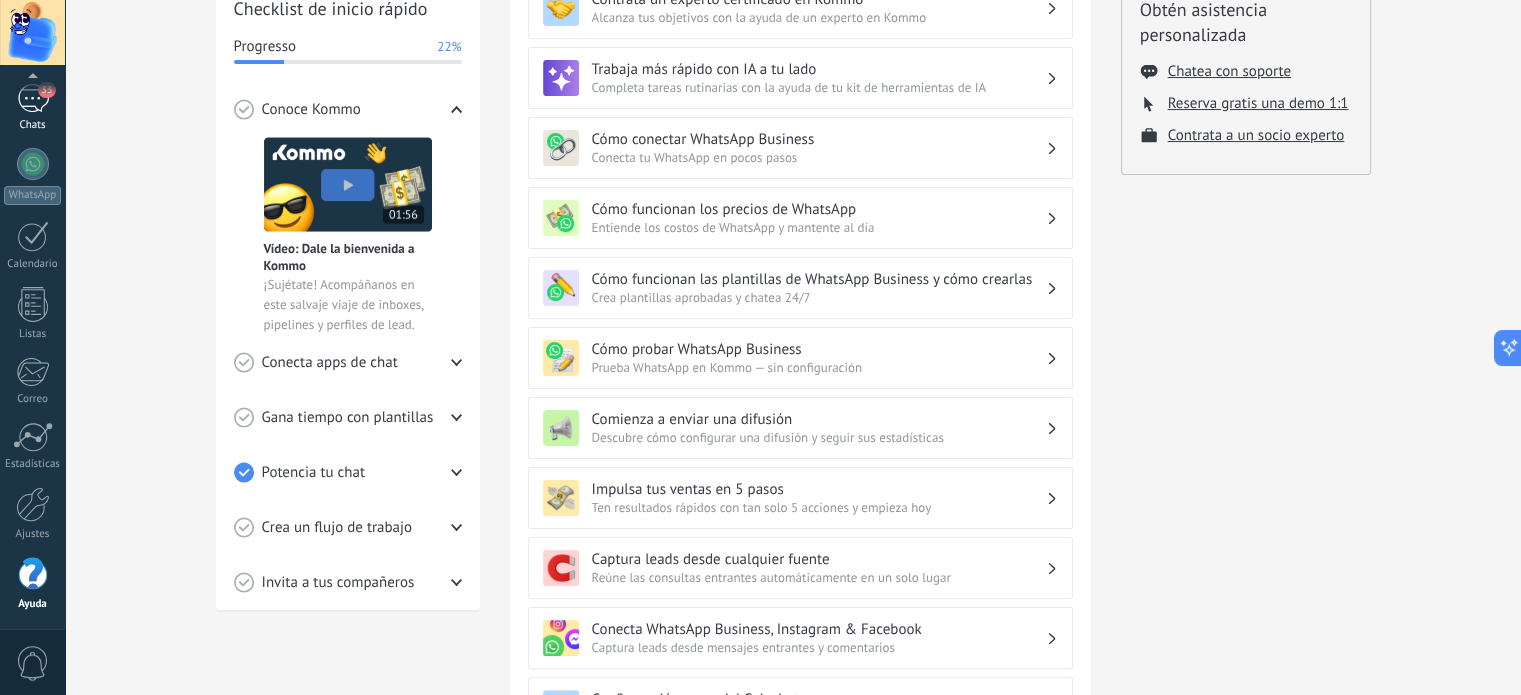 click on "33" at bounding box center (33, 98) 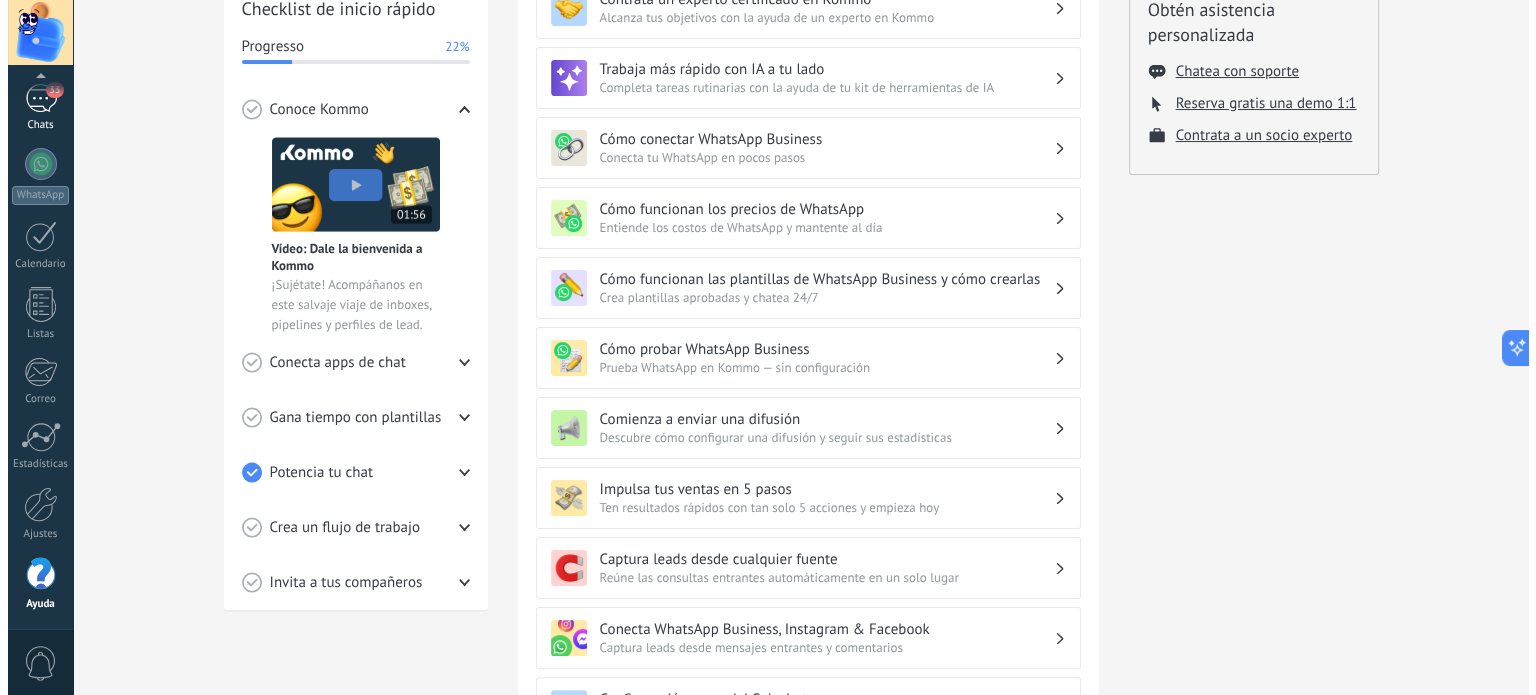 scroll, scrollTop: 0, scrollLeft: 0, axis: both 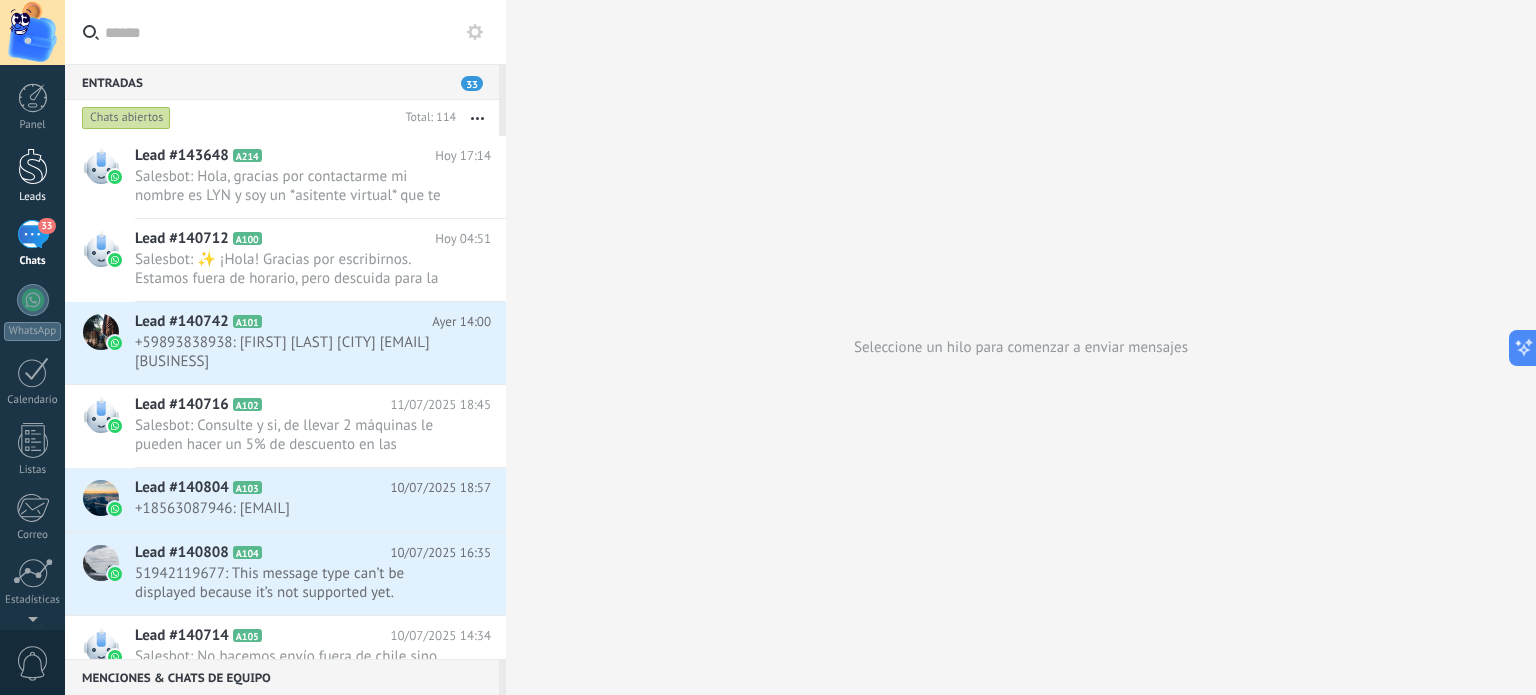 click at bounding box center [33, 166] 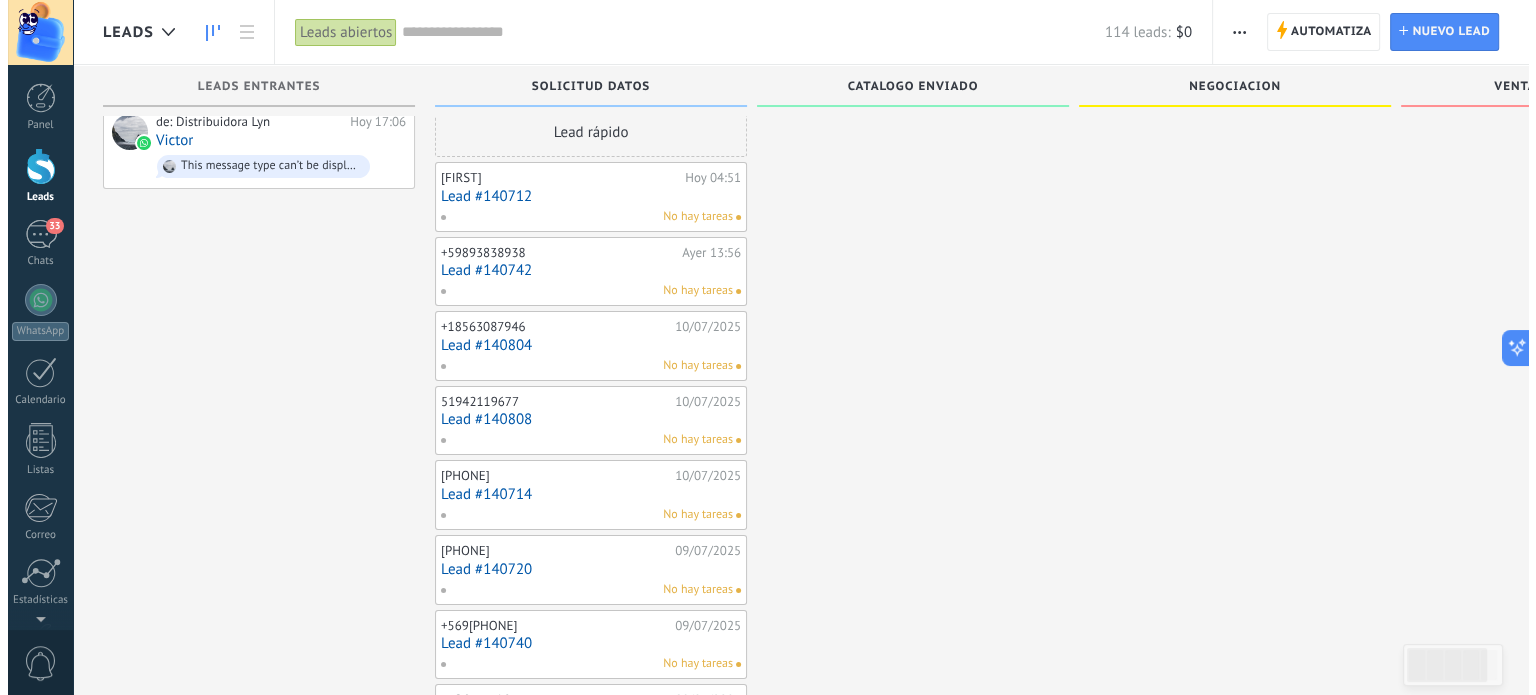 scroll, scrollTop: 0, scrollLeft: 0, axis: both 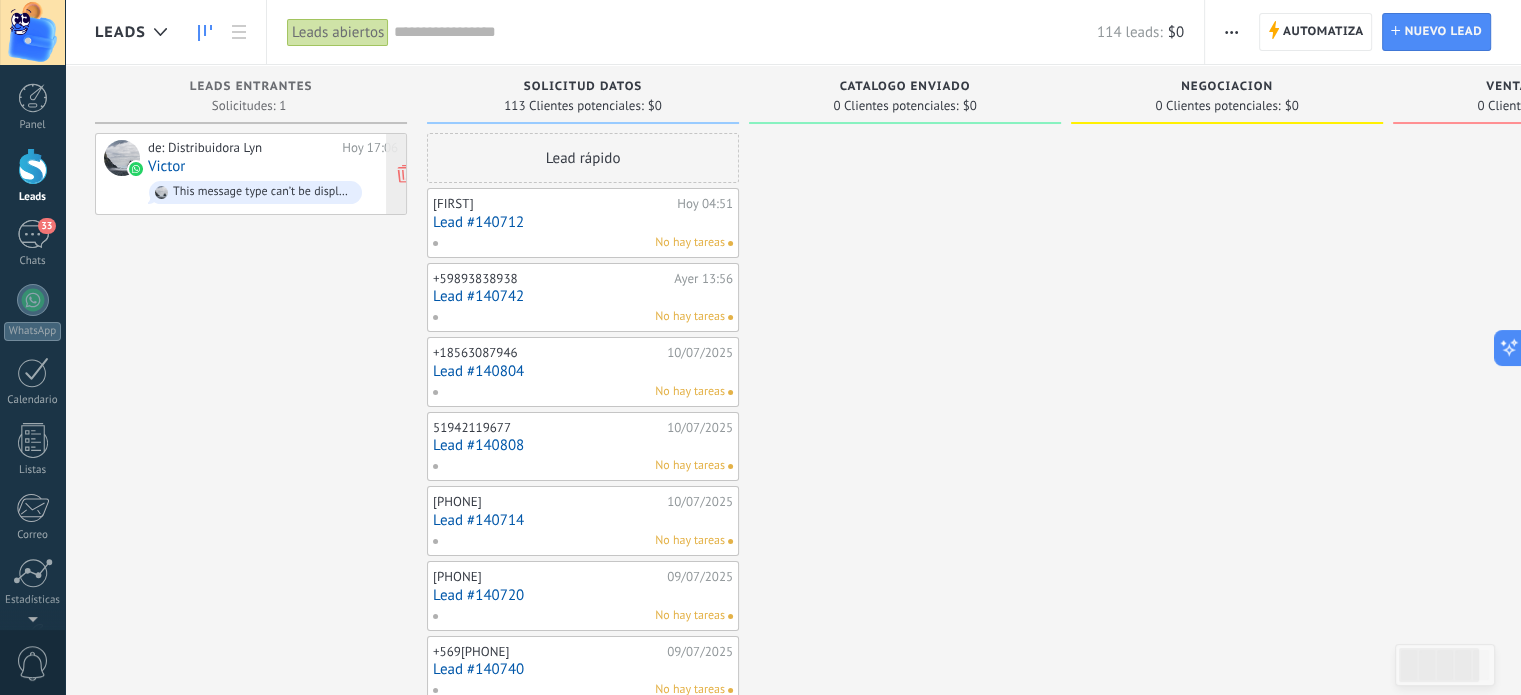 click on "de: [BRAND] [FIRST] Hoy 17:06 [FIRST] This message type can’t be displayed because it’s not supported yet." at bounding box center [273, 174] 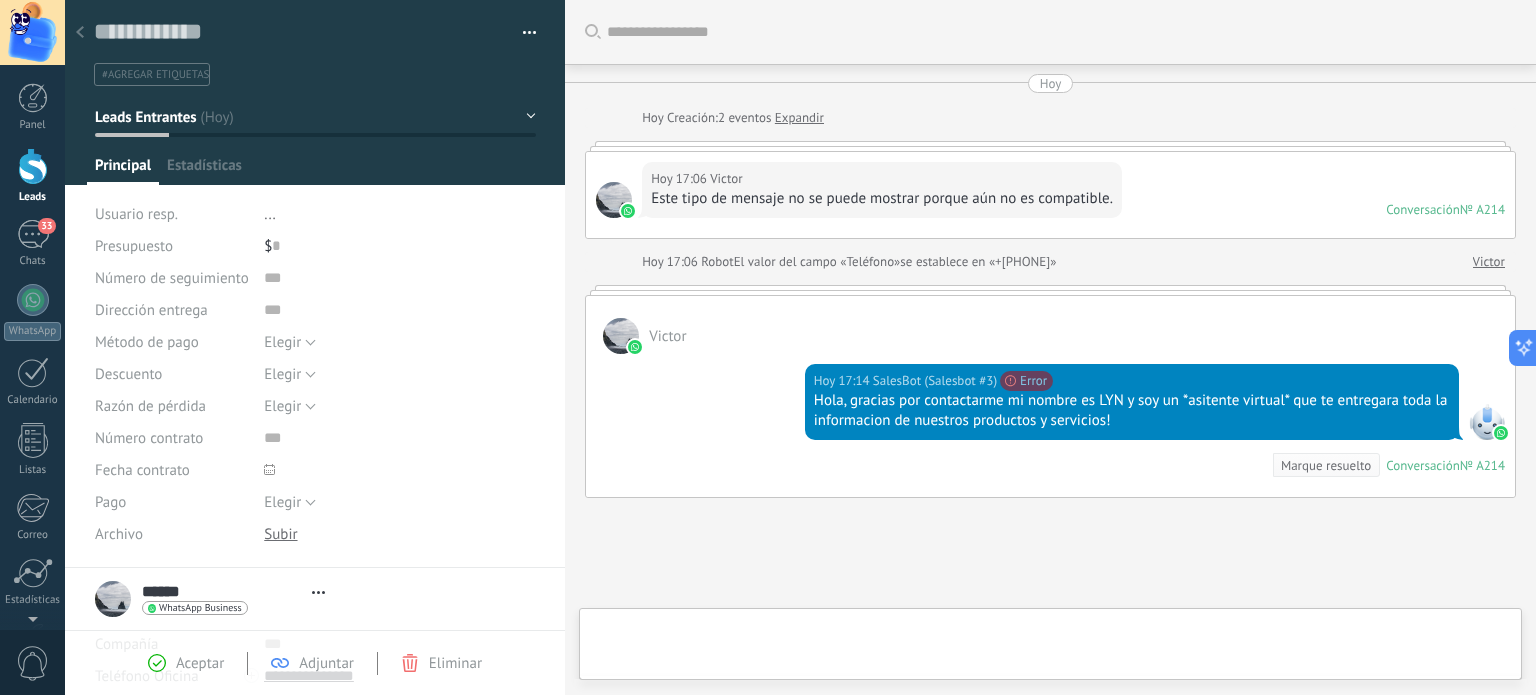 scroll, scrollTop: 29, scrollLeft: 0, axis: vertical 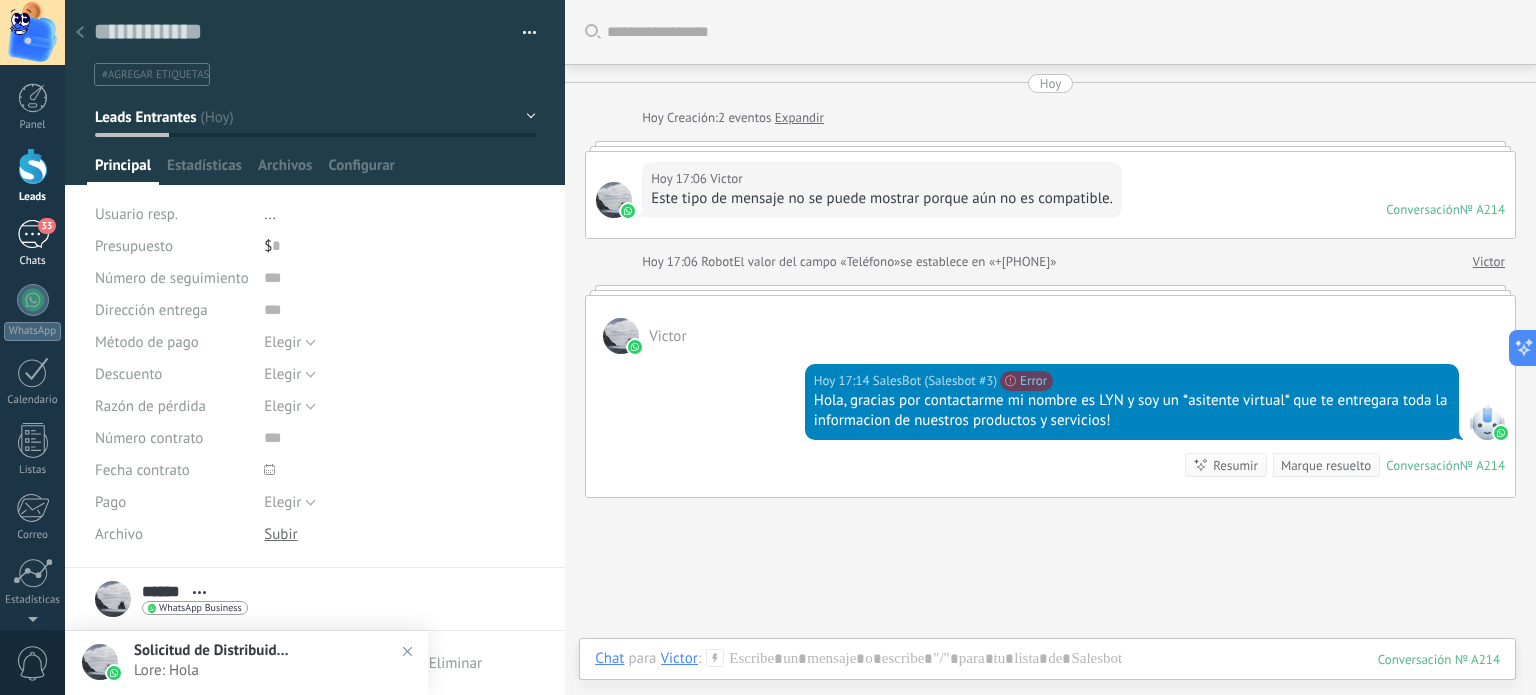 click on "33" at bounding box center (33, 234) 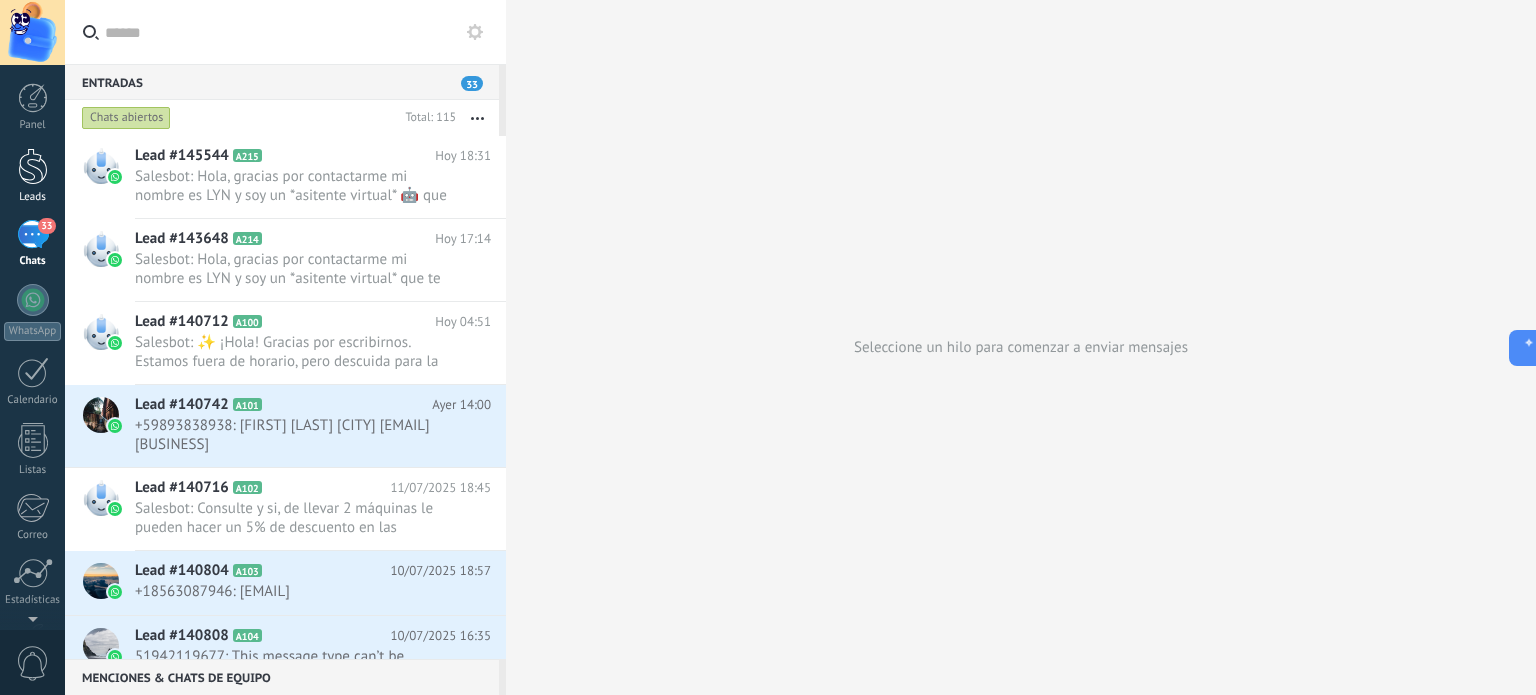 click at bounding box center (33, 166) 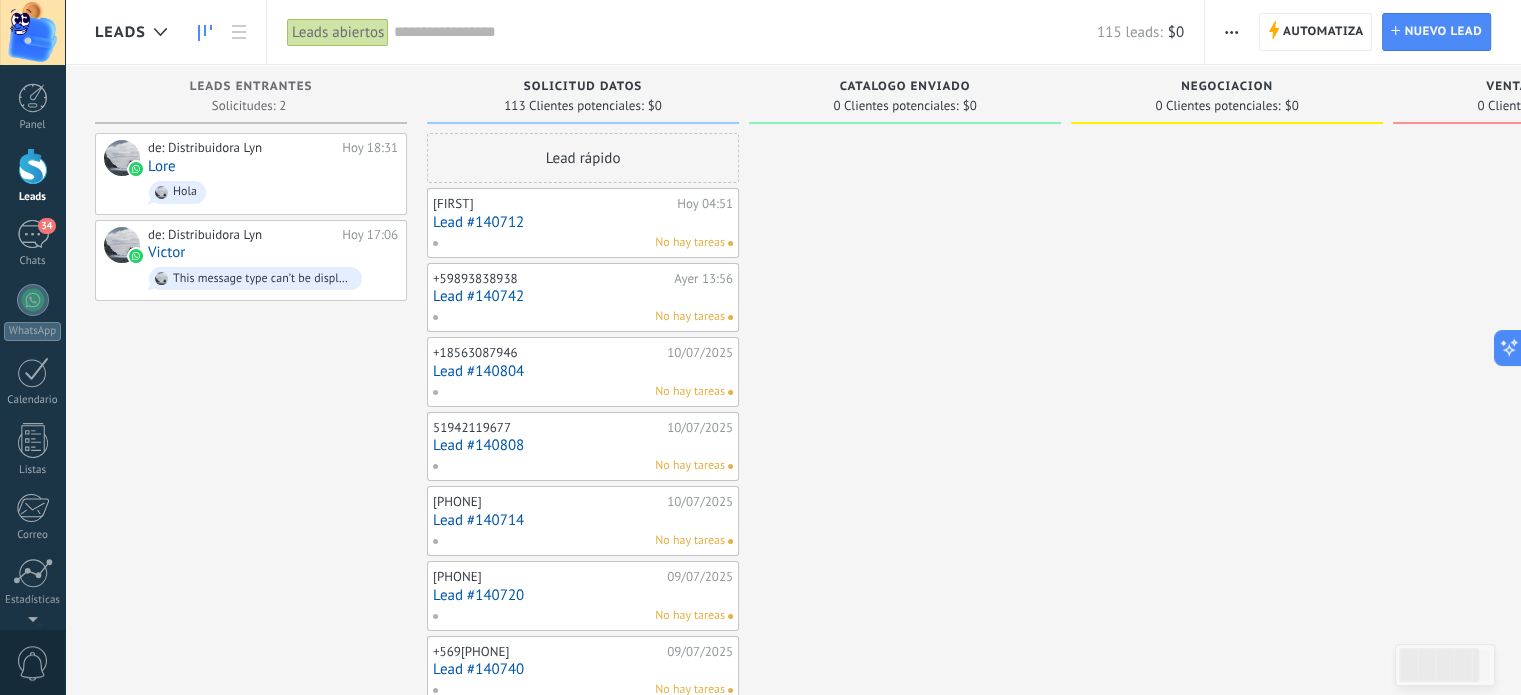 click on "Solicitud Datos" at bounding box center [583, 87] 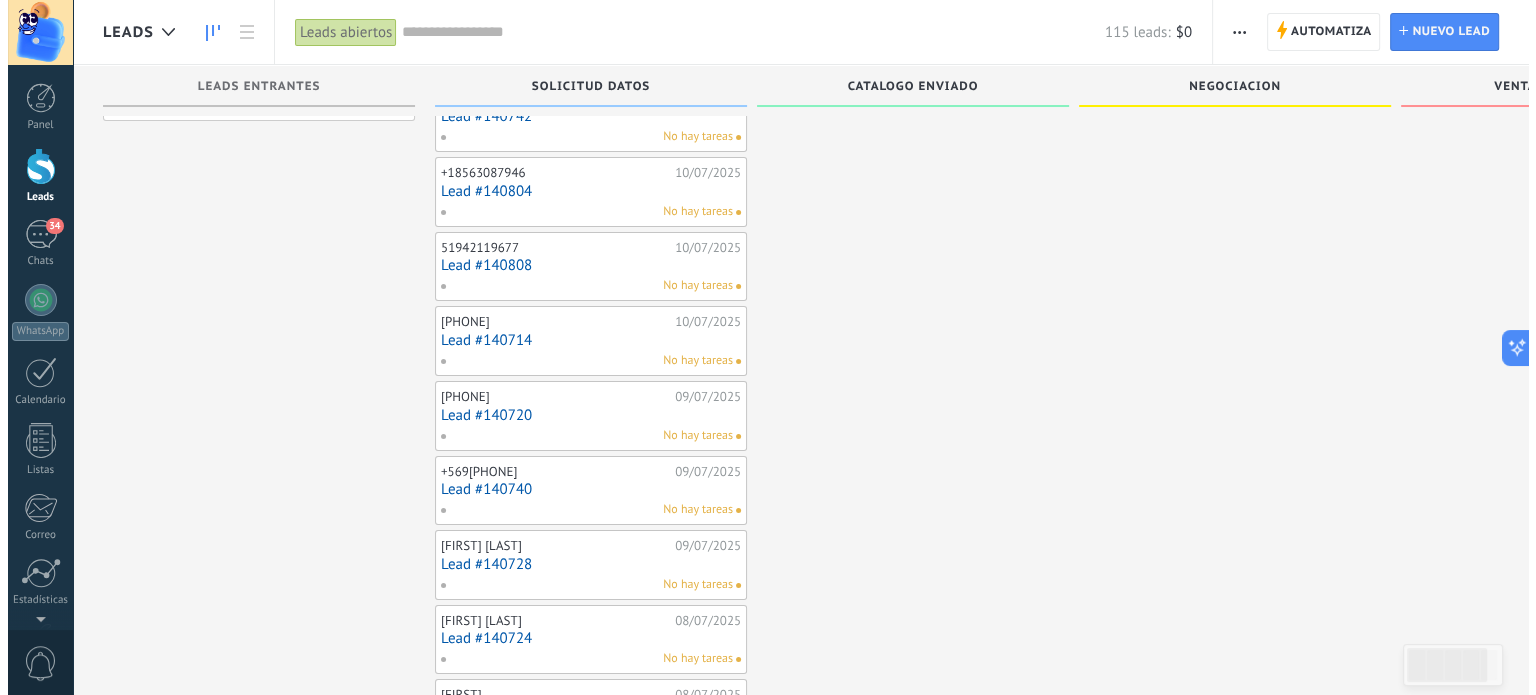 scroll, scrollTop: 0, scrollLeft: 0, axis: both 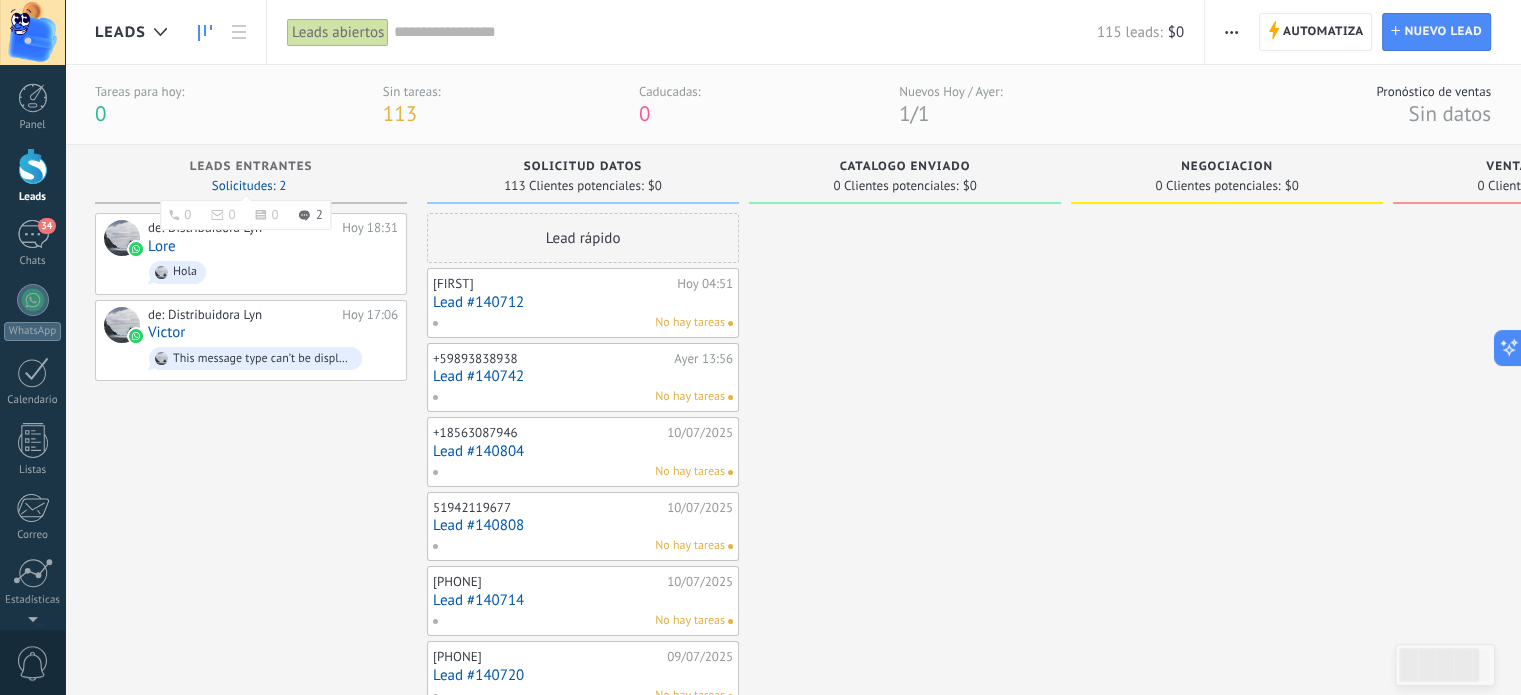click on "Solicitudes: 2 0 0 0 2 0 0 0 2" at bounding box center (249, 186) 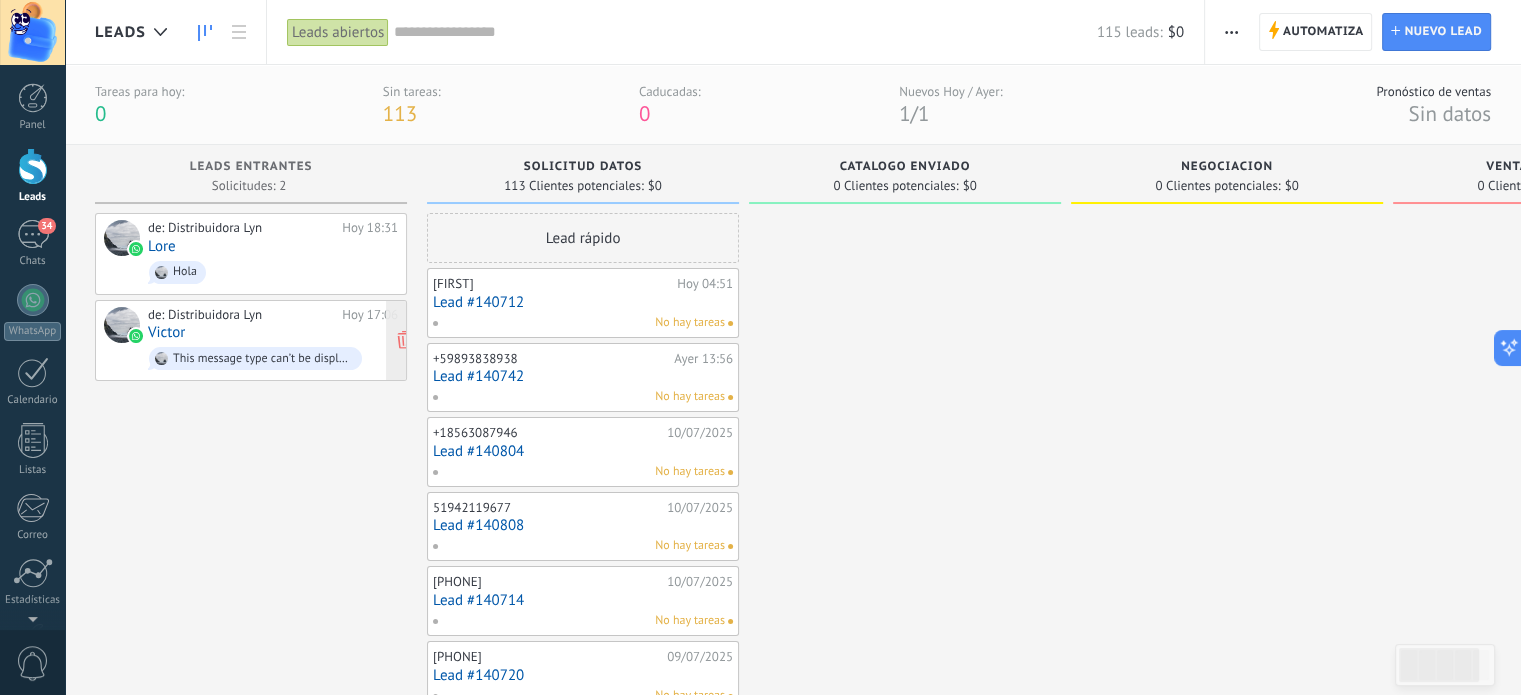 click on "Hola" at bounding box center (273, 272) 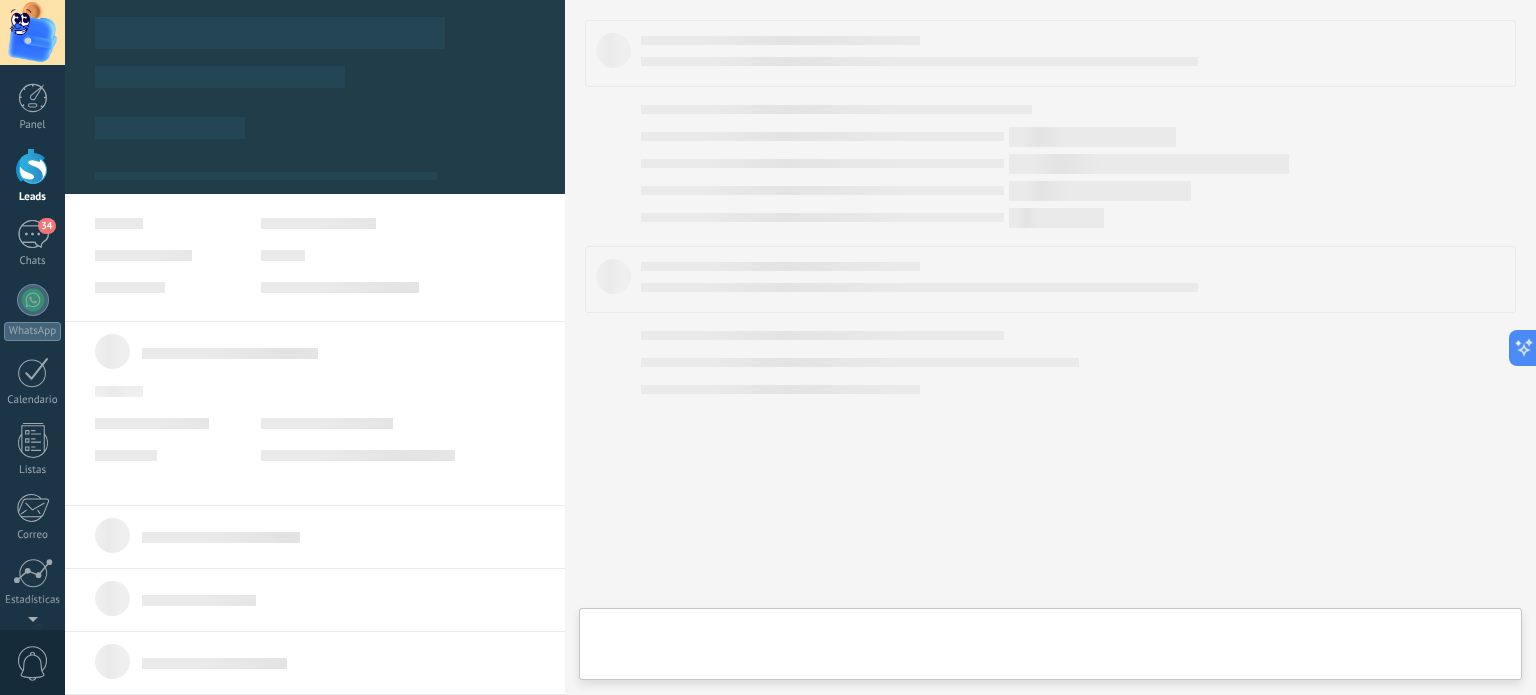type on "**********" 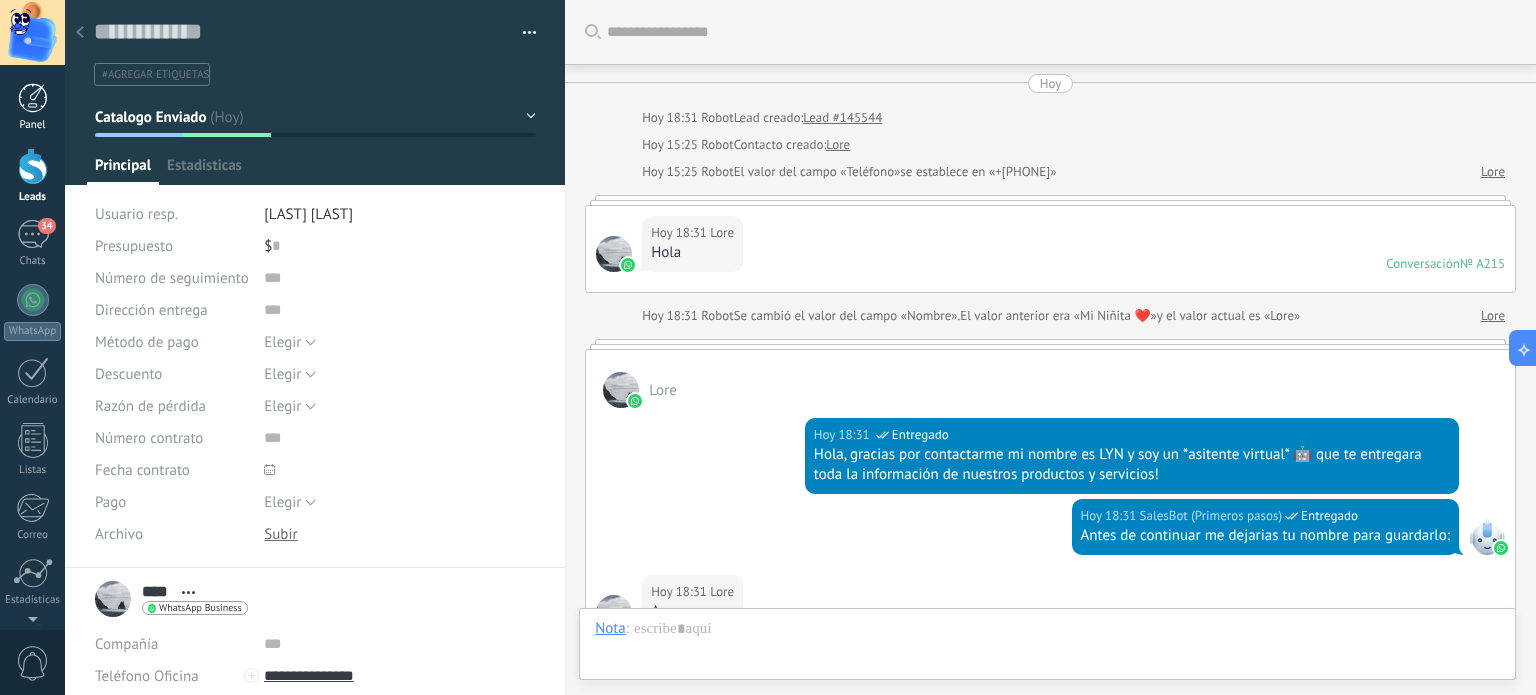 scroll, scrollTop: 29, scrollLeft: 0, axis: vertical 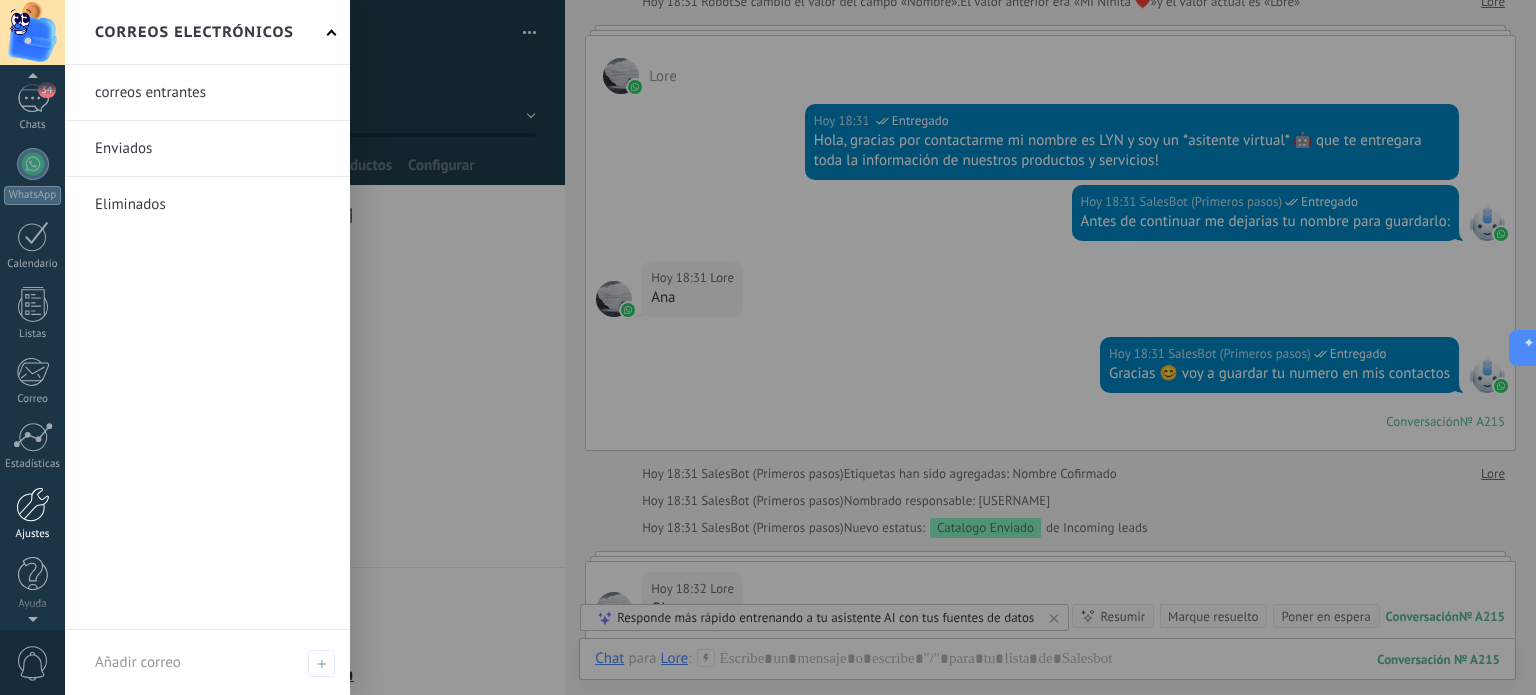 click on "Ajustes" at bounding box center (33, 534) 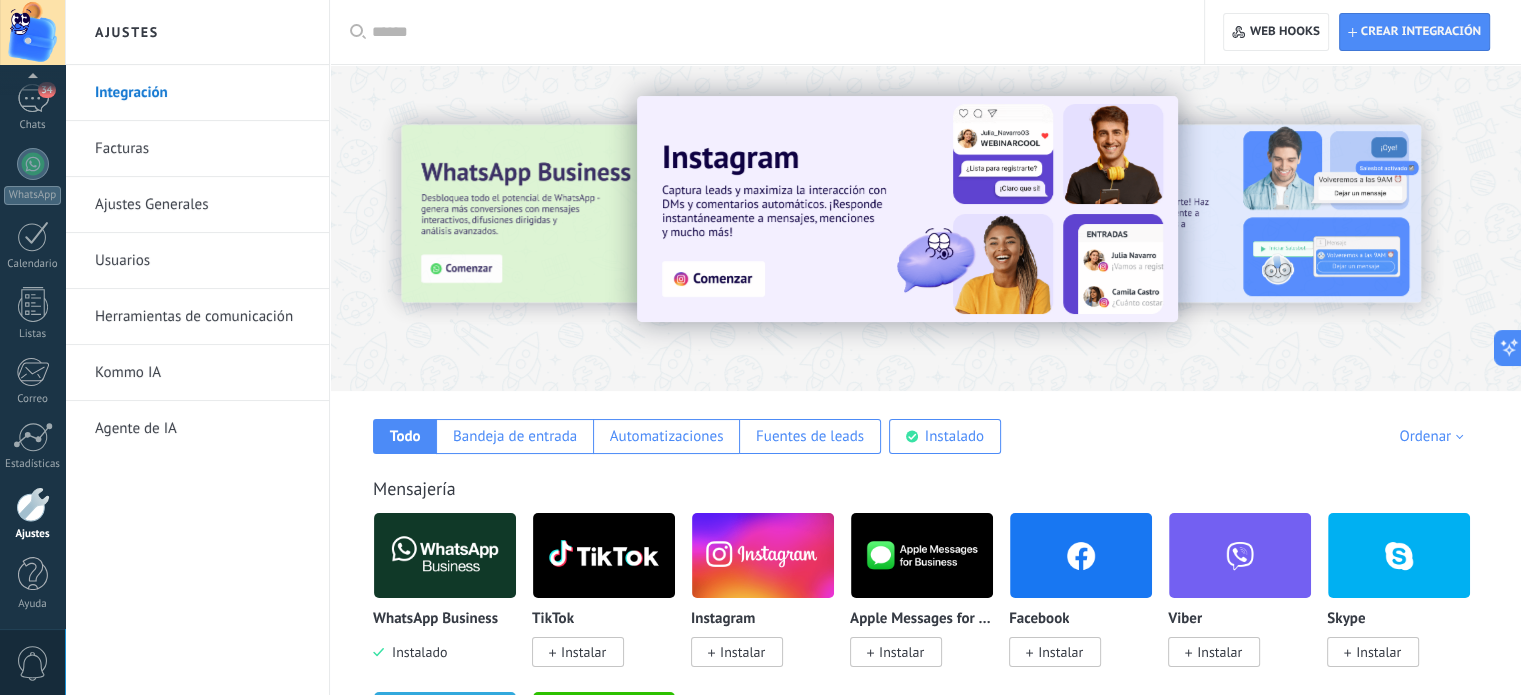click on "Ajustes Generales" at bounding box center [202, 205] 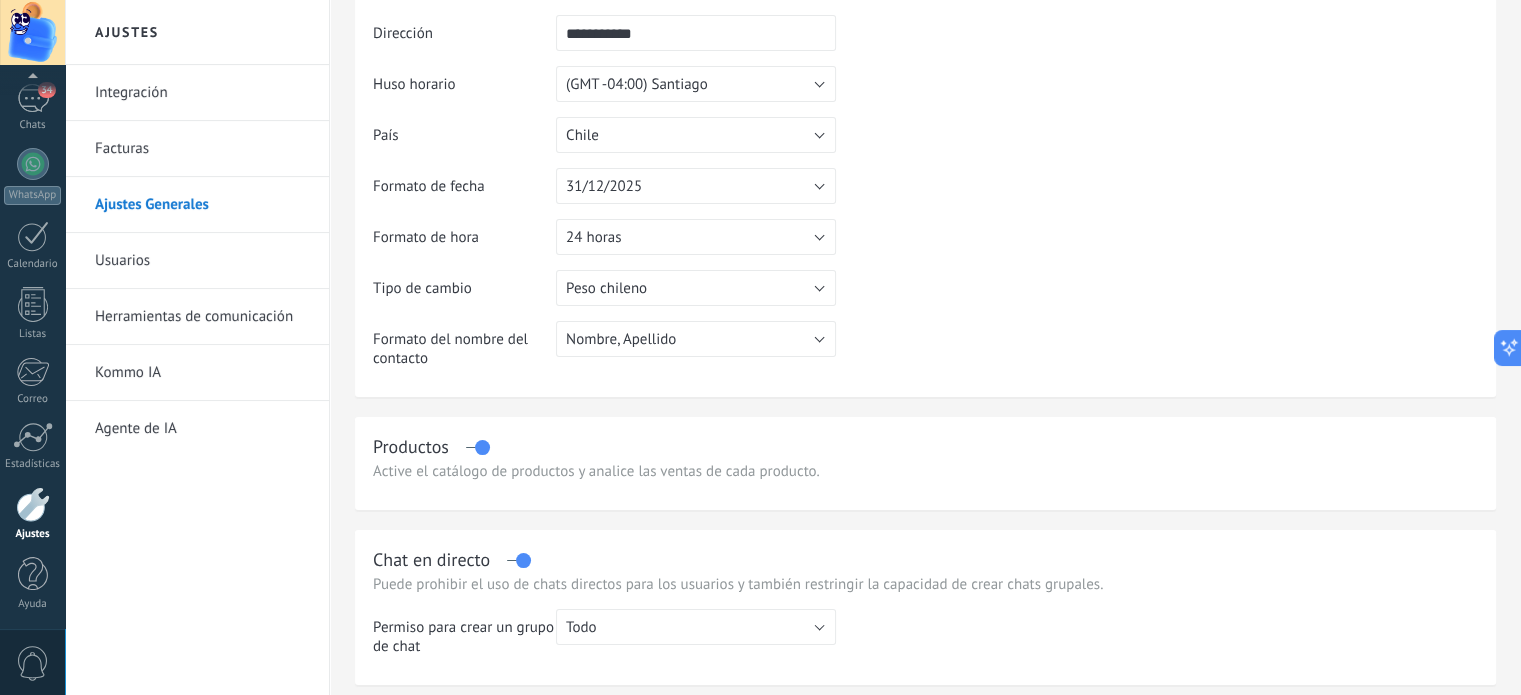 scroll, scrollTop: 400, scrollLeft: 0, axis: vertical 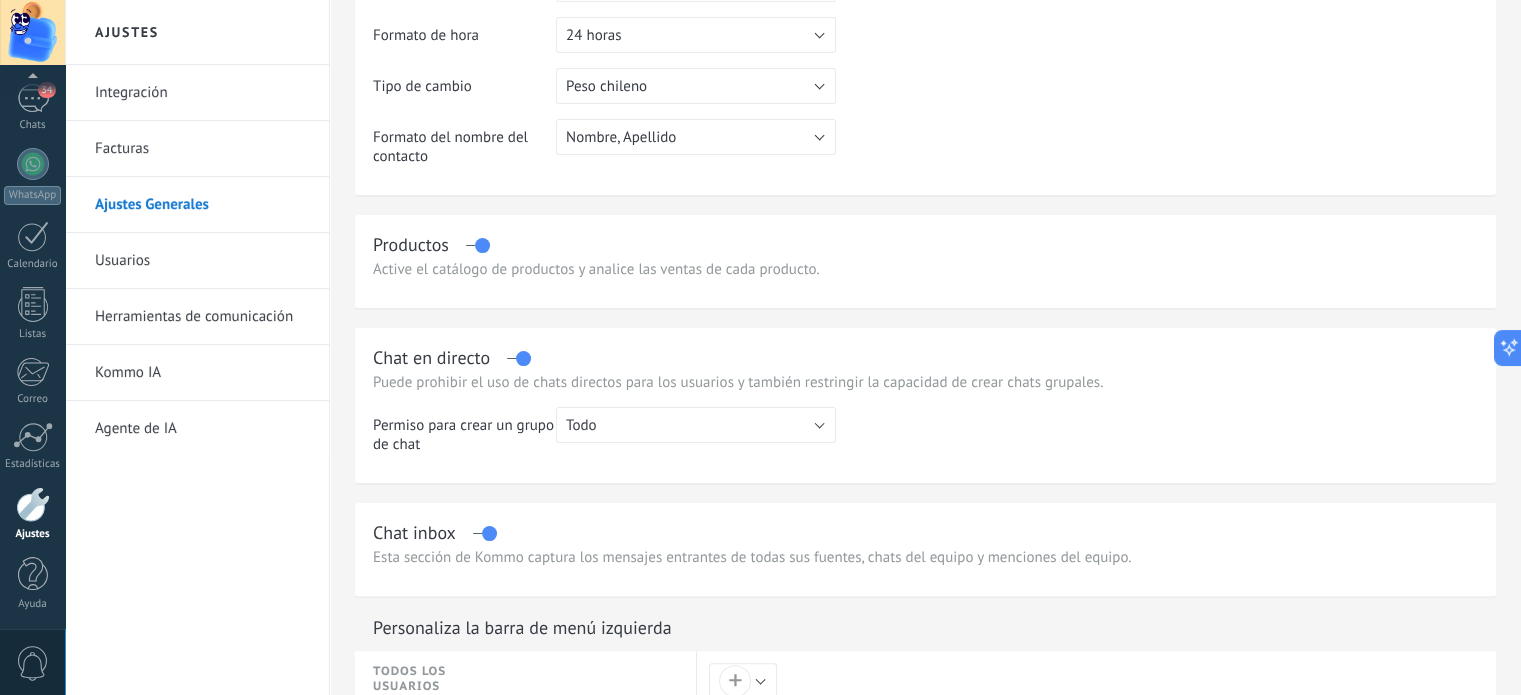 click on "Herramientas de comunicación" at bounding box center (202, 317) 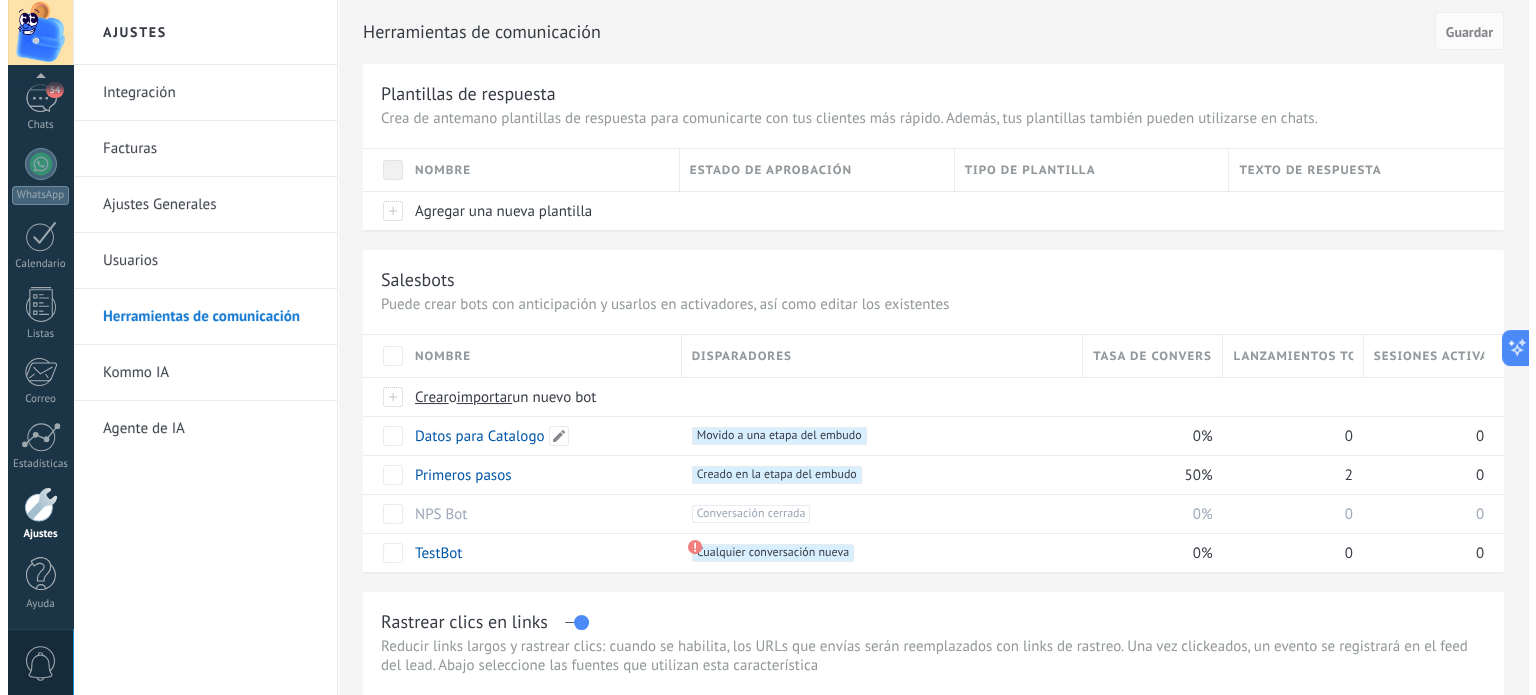 scroll, scrollTop: 200, scrollLeft: 0, axis: vertical 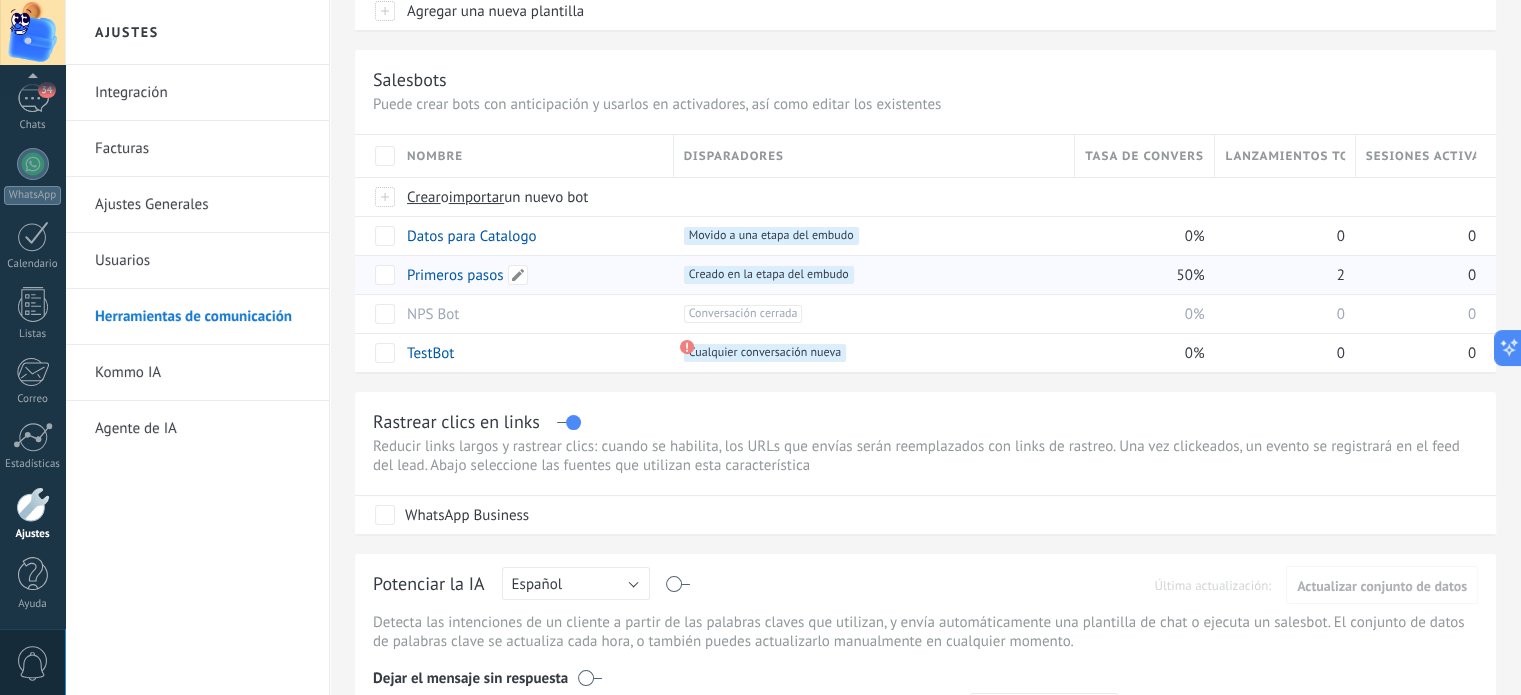 click on "Primeros pasos" at bounding box center [455, 275] 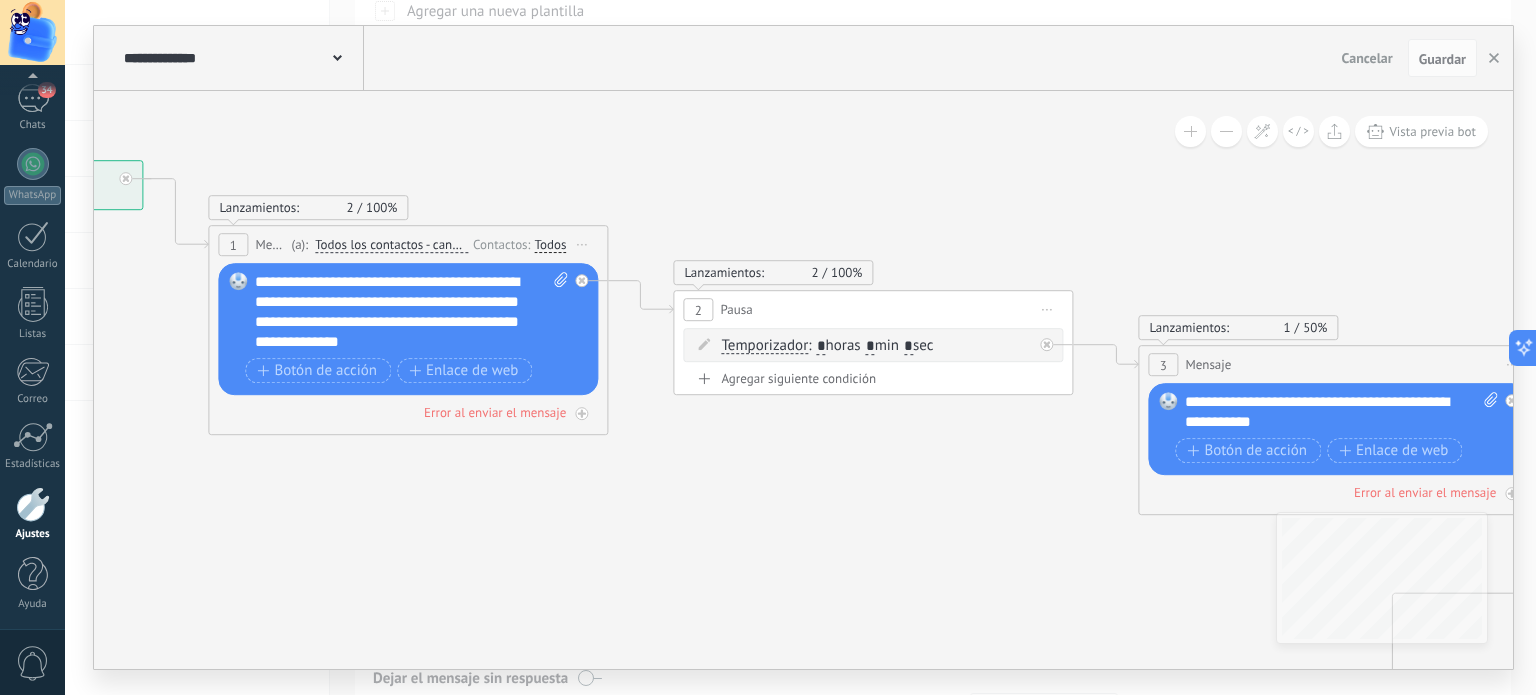 drag, startPoint x: 1141, startPoint y: 577, endPoint x: 616, endPoint y: 496, distance: 531.2118 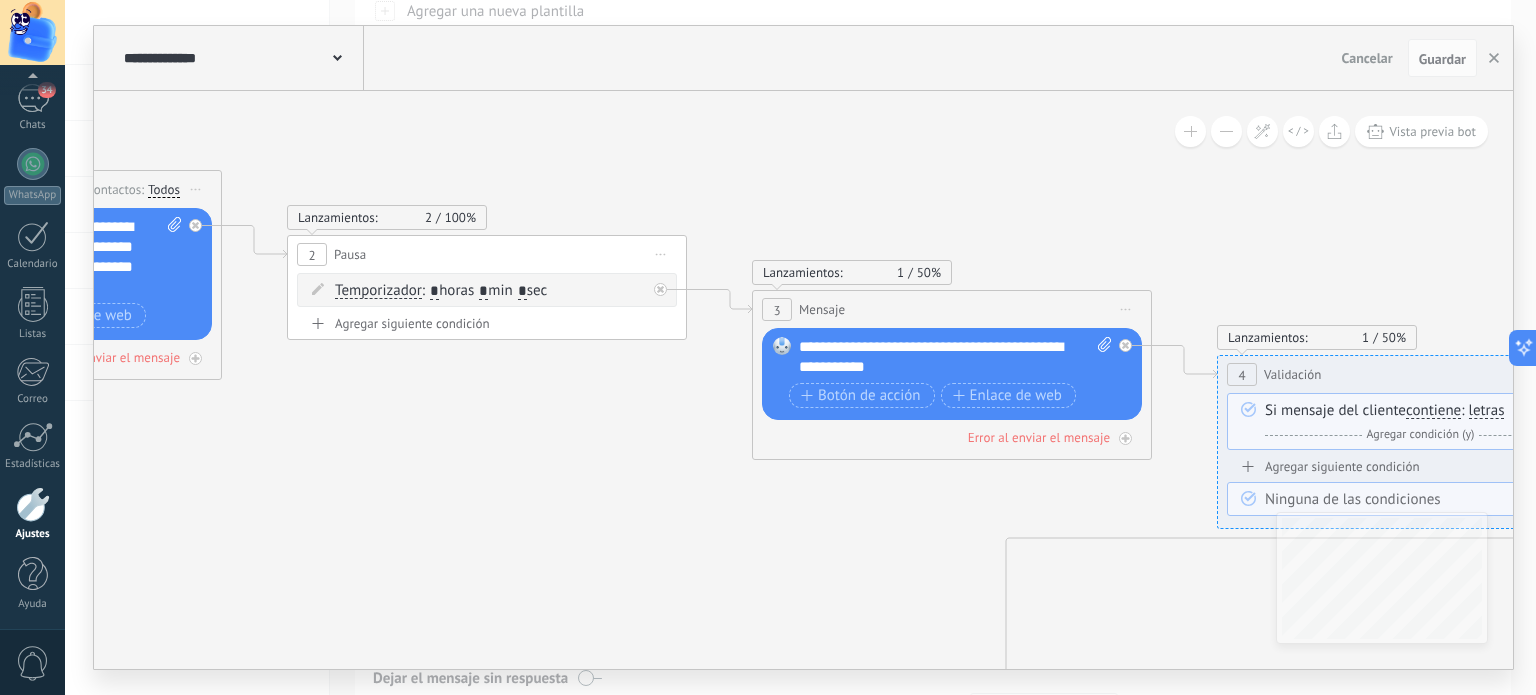 drag, startPoint x: 920, startPoint y: 517, endPoint x: 524, endPoint y: 462, distance: 399.8012 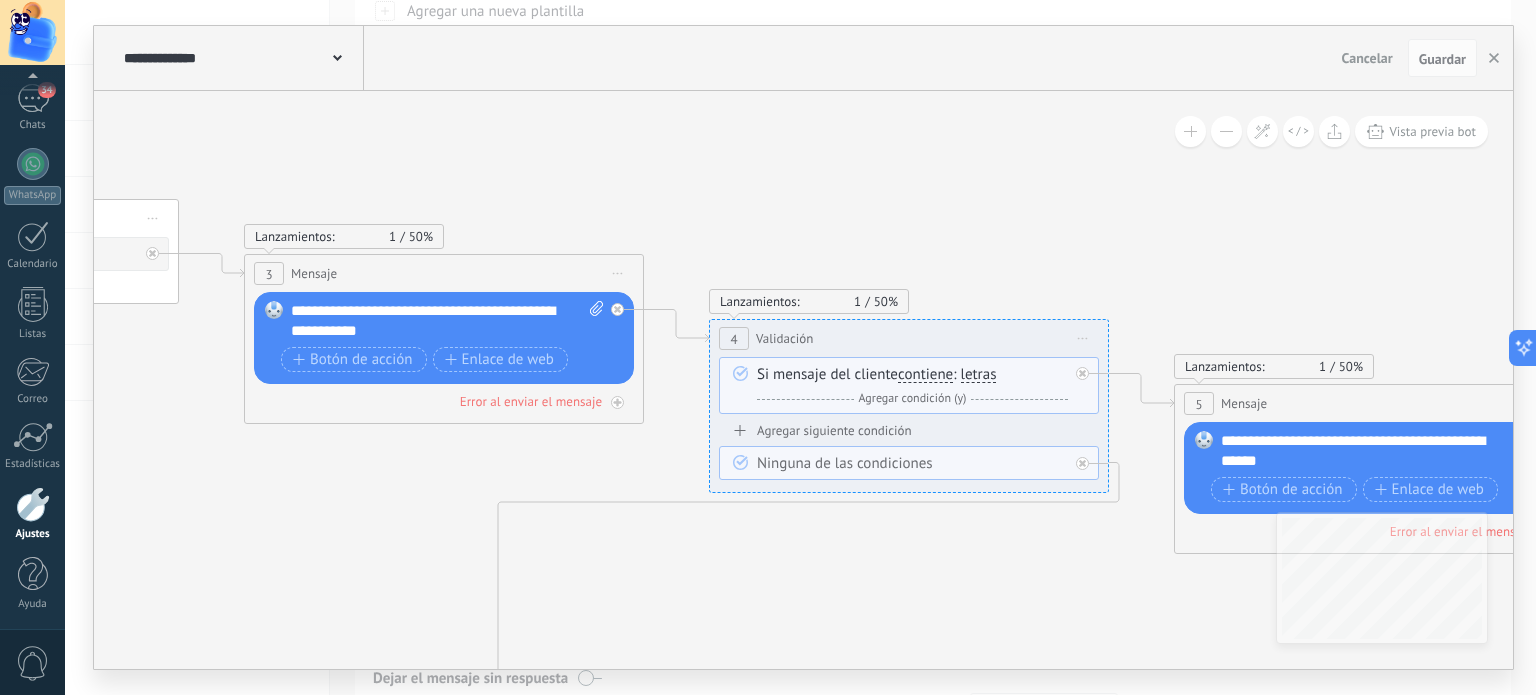drag, startPoint x: 833, startPoint y: 529, endPoint x: 336, endPoint y: 493, distance: 498.30212 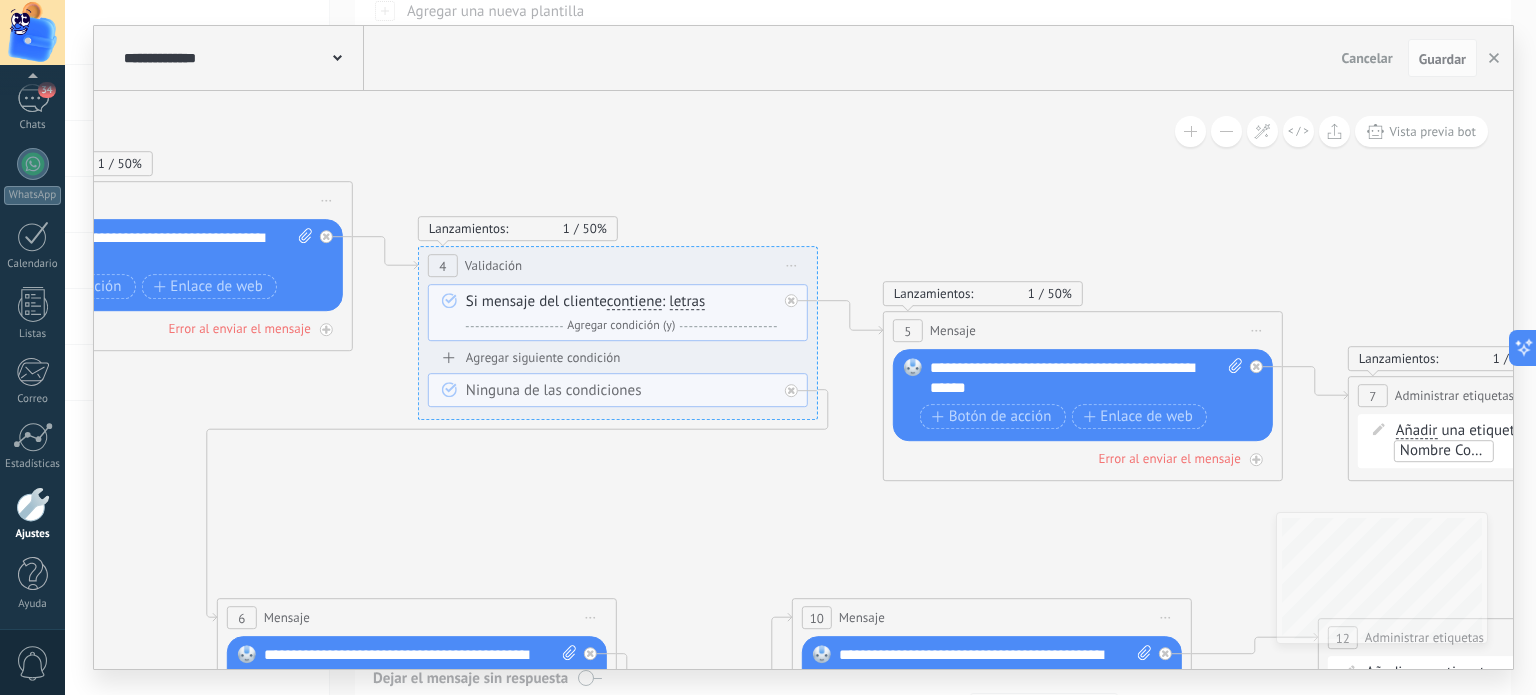 drag, startPoint x: 1324, startPoint y: 207, endPoint x: 1031, endPoint y: 135, distance: 301.71677 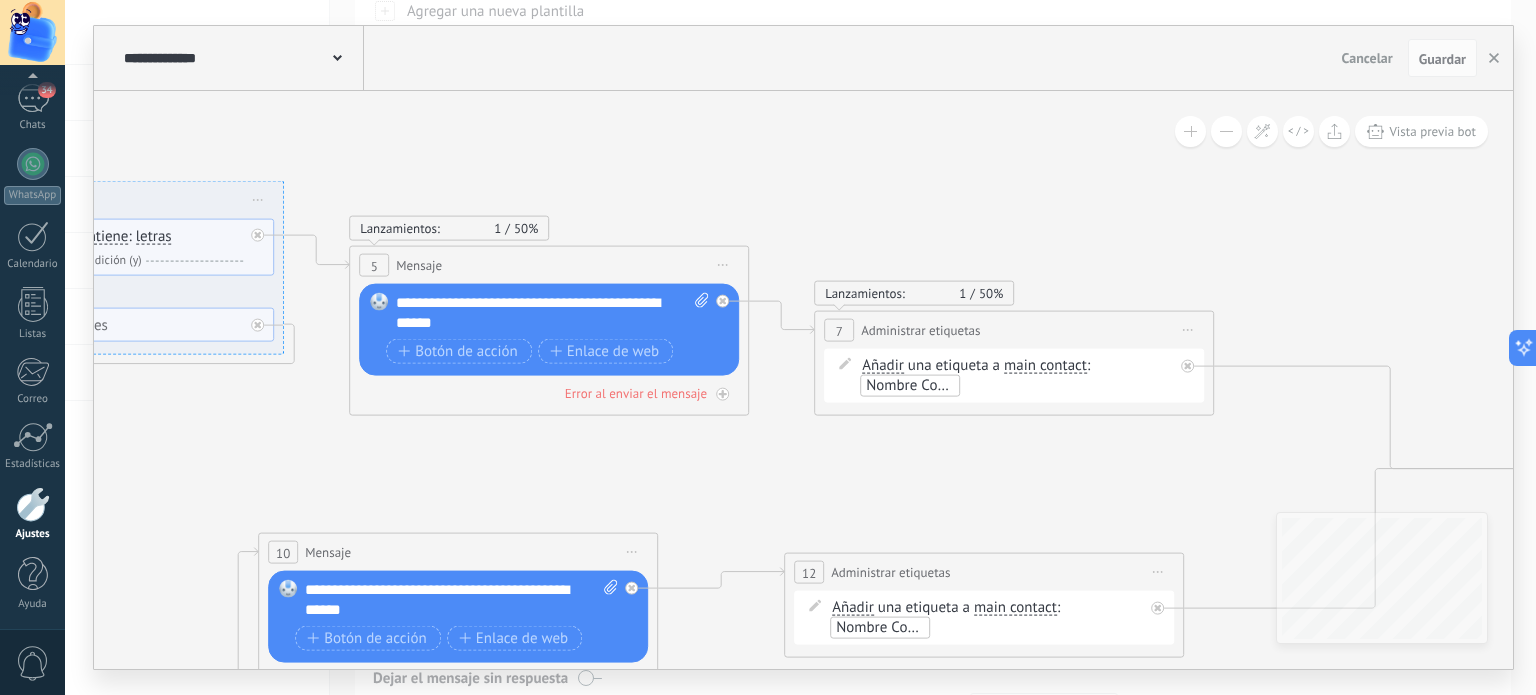 drag, startPoint x: 1278, startPoint y: 192, endPoint x: 759, endPoint y: 130, distance: 522.6902 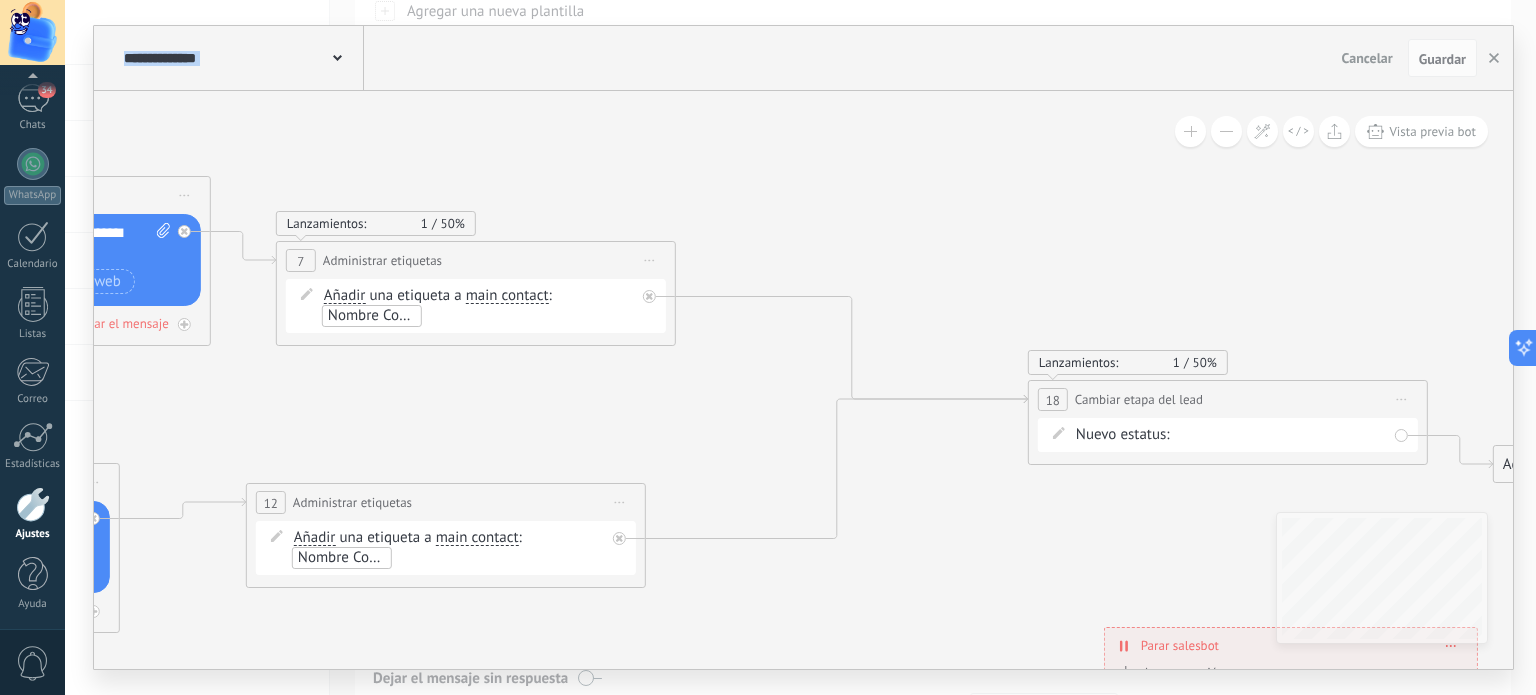 drag, startPoint x: 1264, startPoint y: 207, endPoint x: 777, endPoint y: 153, distance: 489.98468 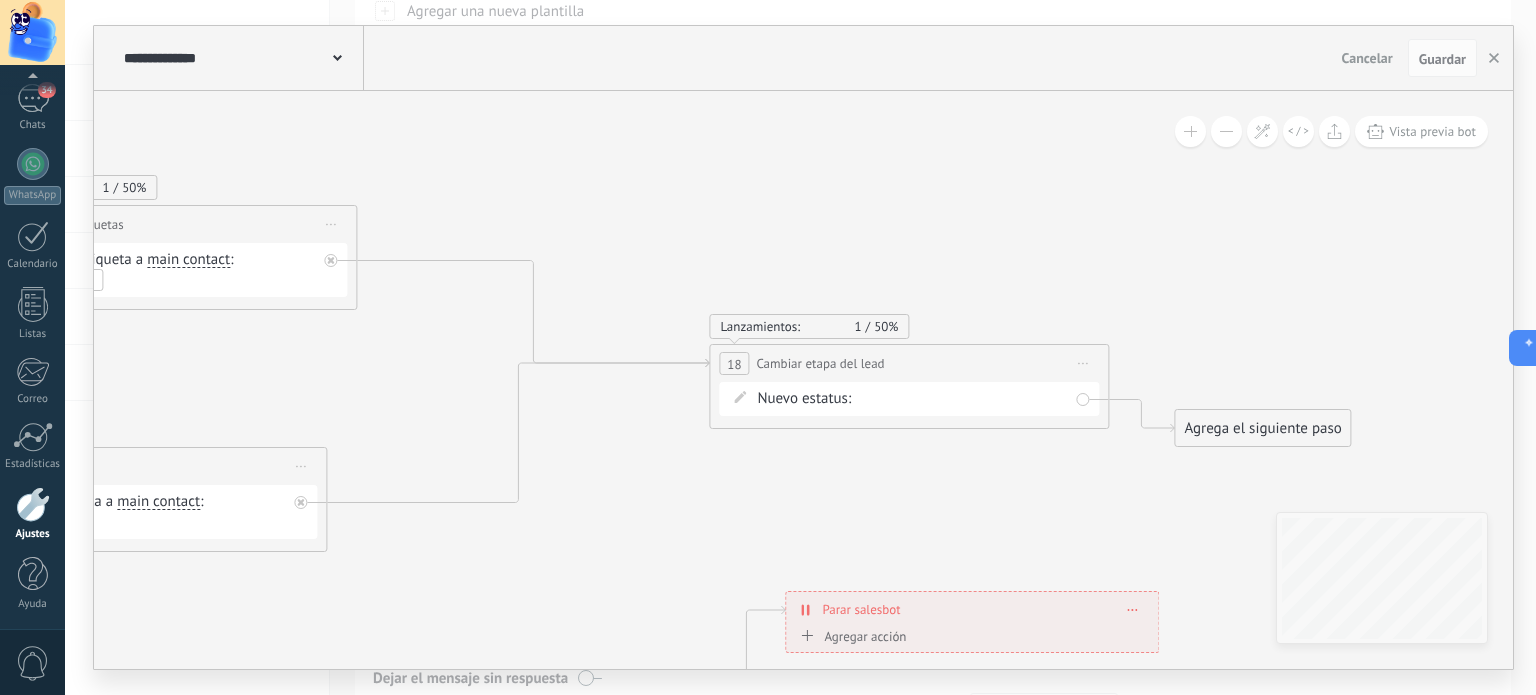 drag, startPoint x: 1221, startPoint y: 210, endPoint x: 939, endPoint y: 184, distance: 283.19604 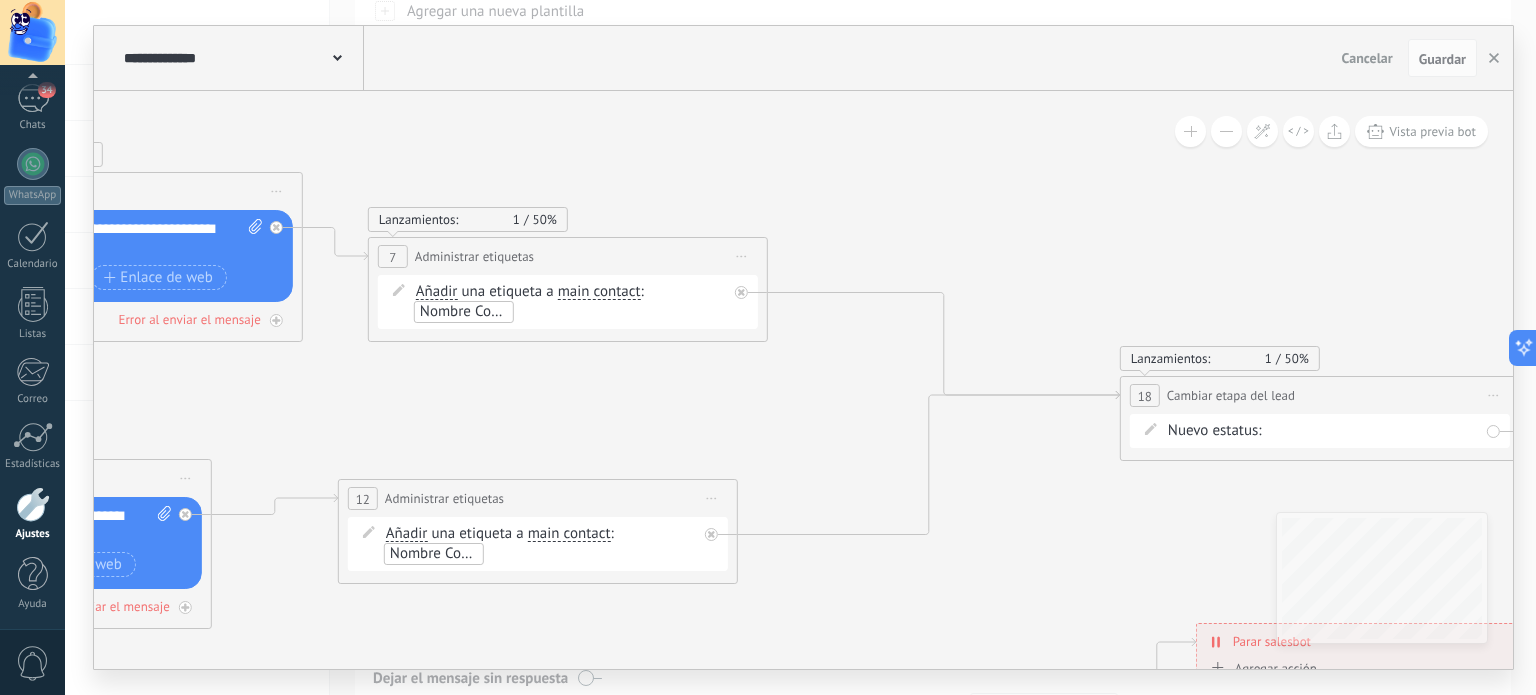 drag, startPoint x: 659, startPoint y: 168, endPoint x: 1069, endPoint y: 200, distance: 411.2469 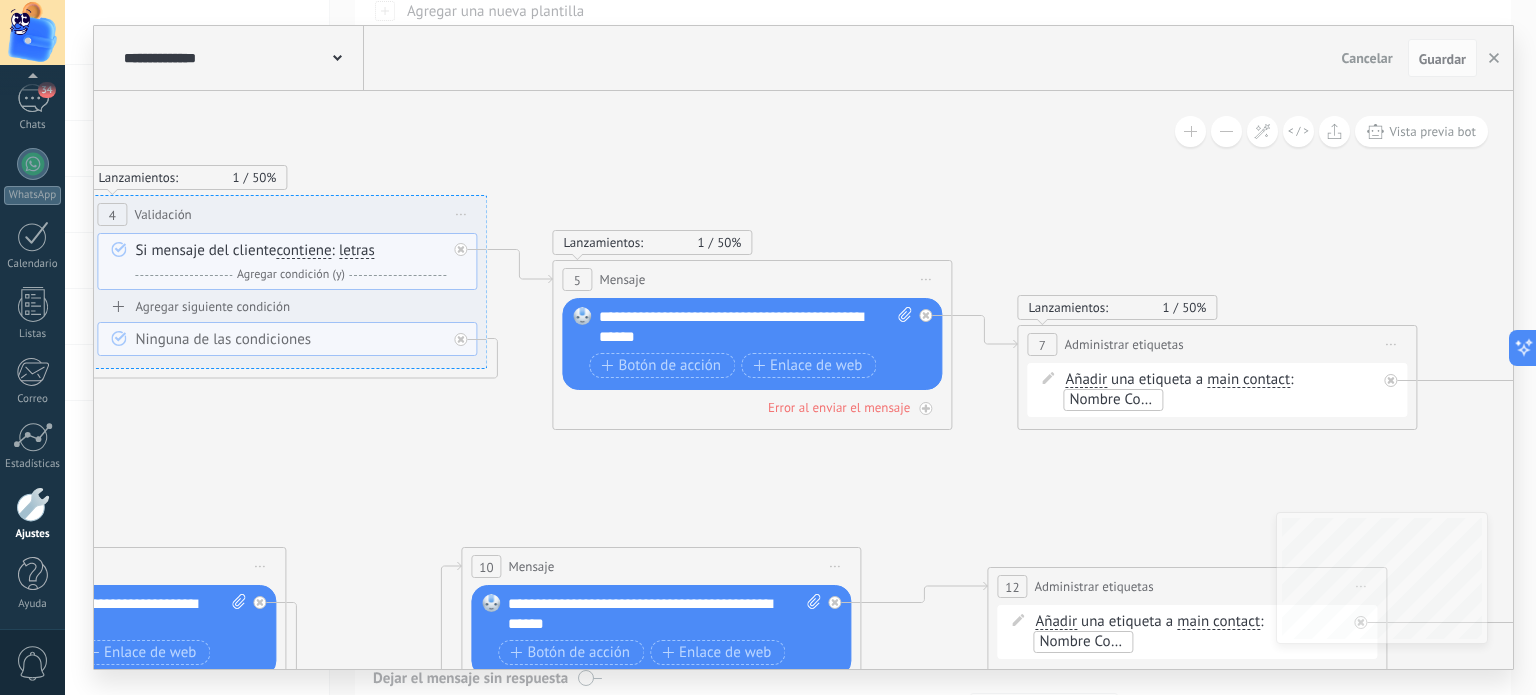 drag, startPoint x: 573, startPoint y: 101, endPoint x: 1344, endPoint y: 179, distance: 774.9355 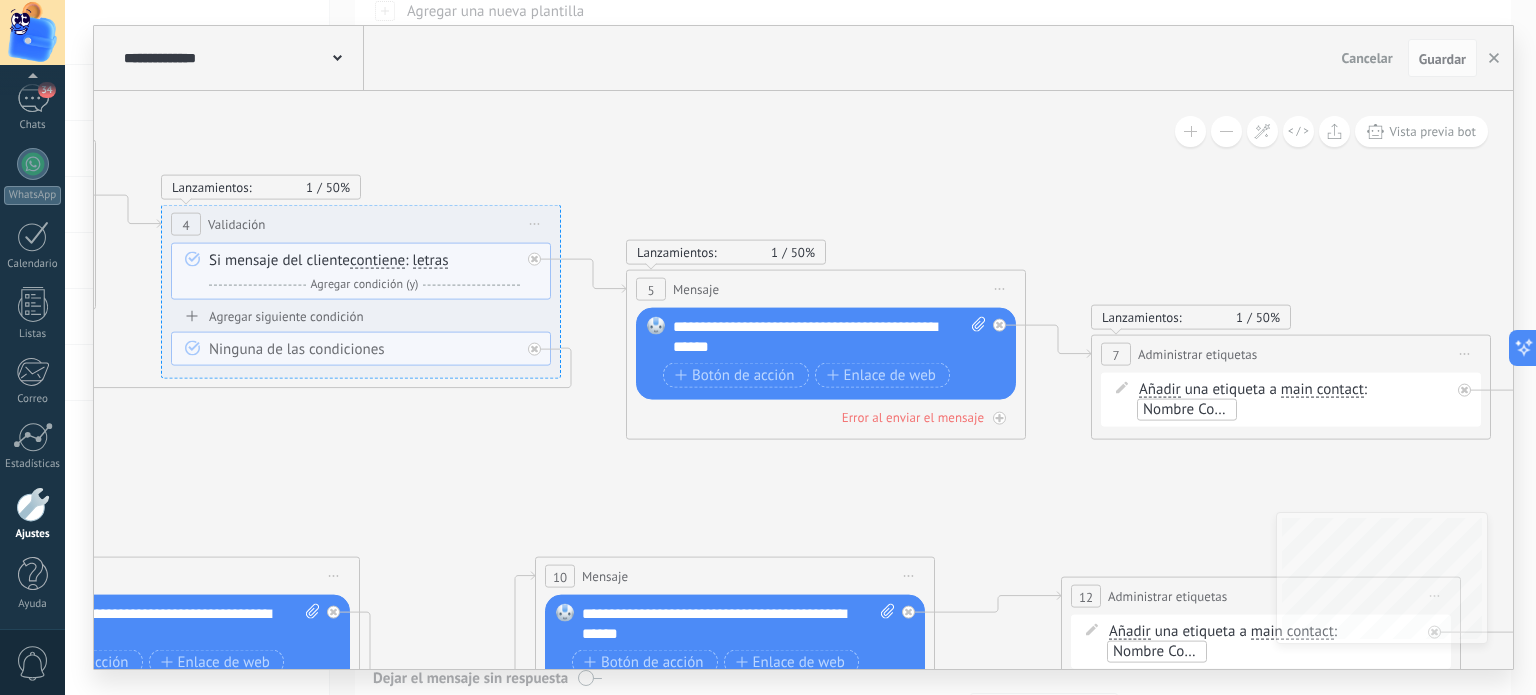 drag, startPoint x: 706, startPoint y: 123, endPoint x: 540, endPoint y: 124, distance: 166.003 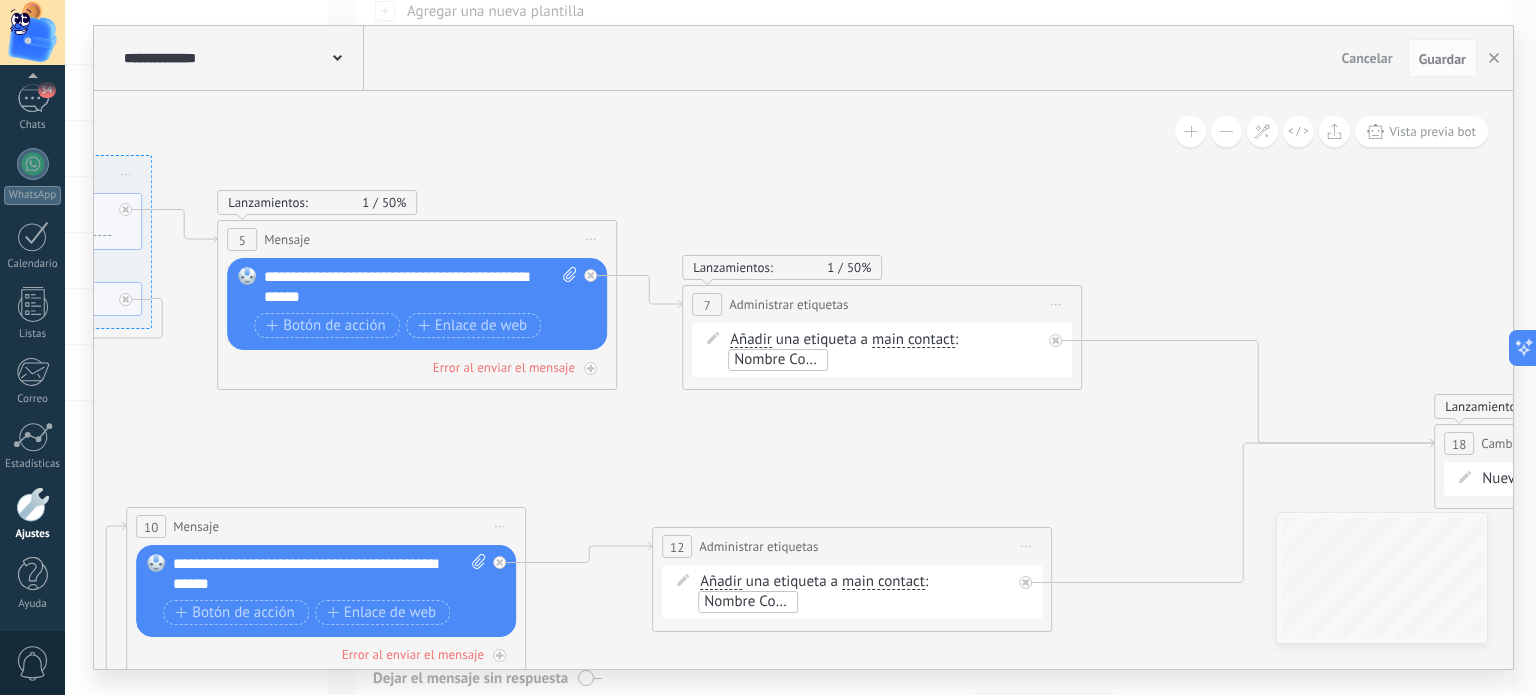 drag, startPoint x: 1120, startPoint y: 182, endPoint x: 732, endPoint y: 135, distance: 390.83627 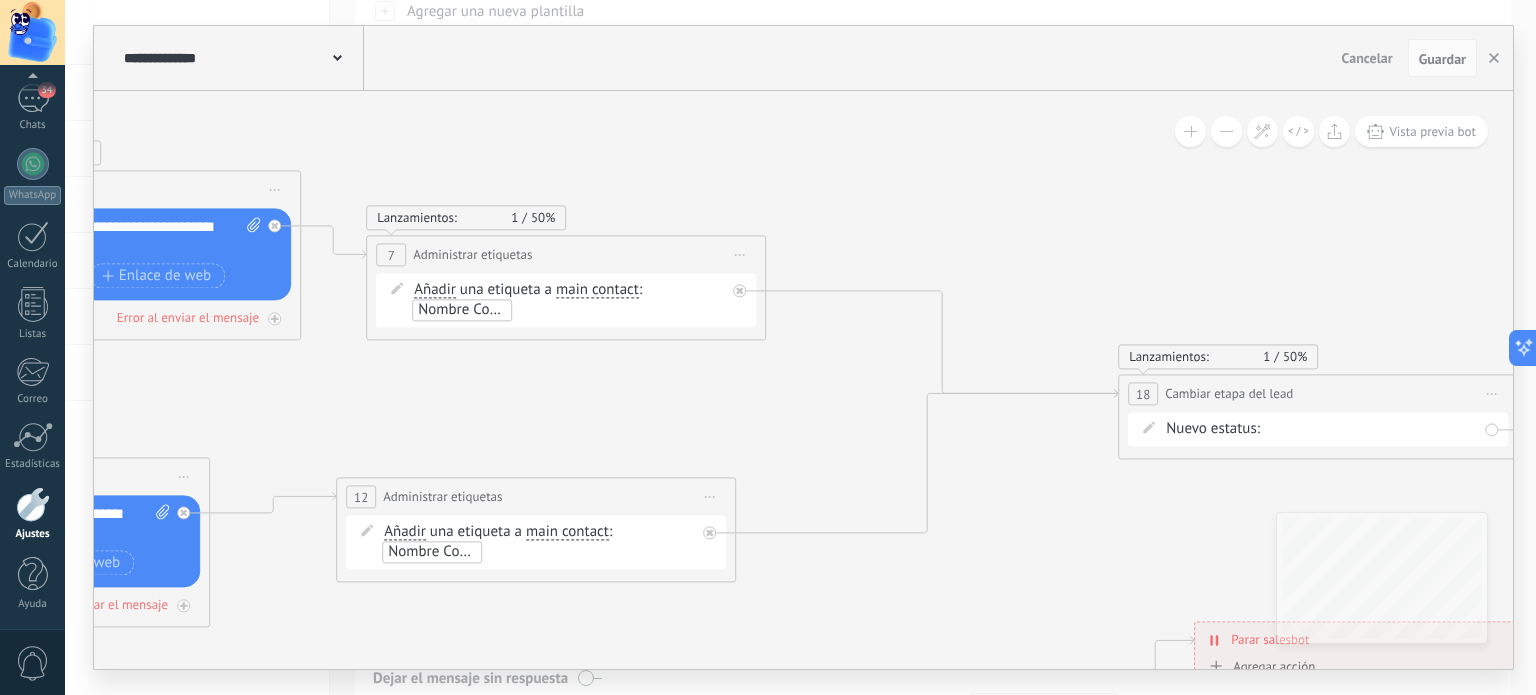 drag, startPoint x: 1096, startPoint y: 163, endPoint x: 853, endPoint y: 133, distance: 244.84485 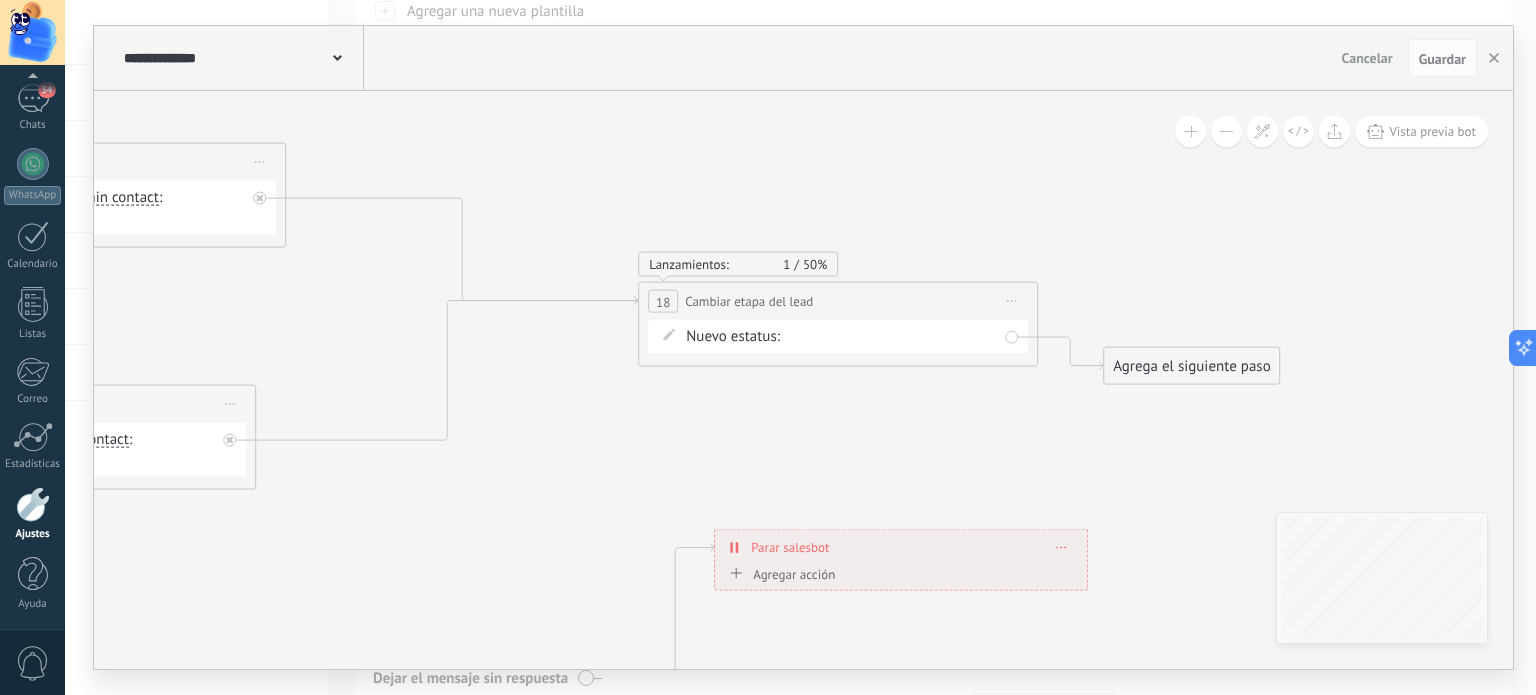 drag, startPoint x: 1095, startPoint y: 275, endPoint x: 615, endPoint y: 182, distance: 488.92636 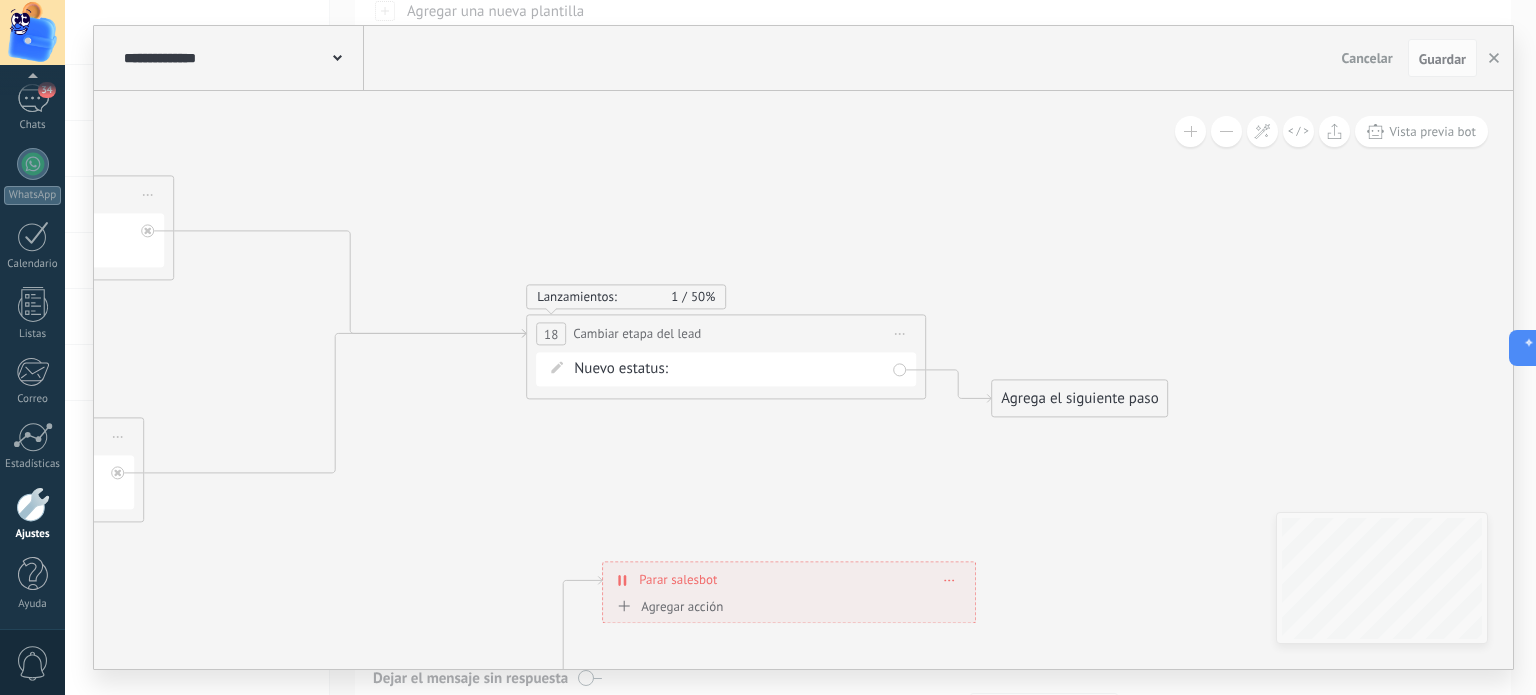 drag, startPoint x: 1185, startPoint y: 260, endPoint x: 1032, endPoint y: 304, distance: 159.20113 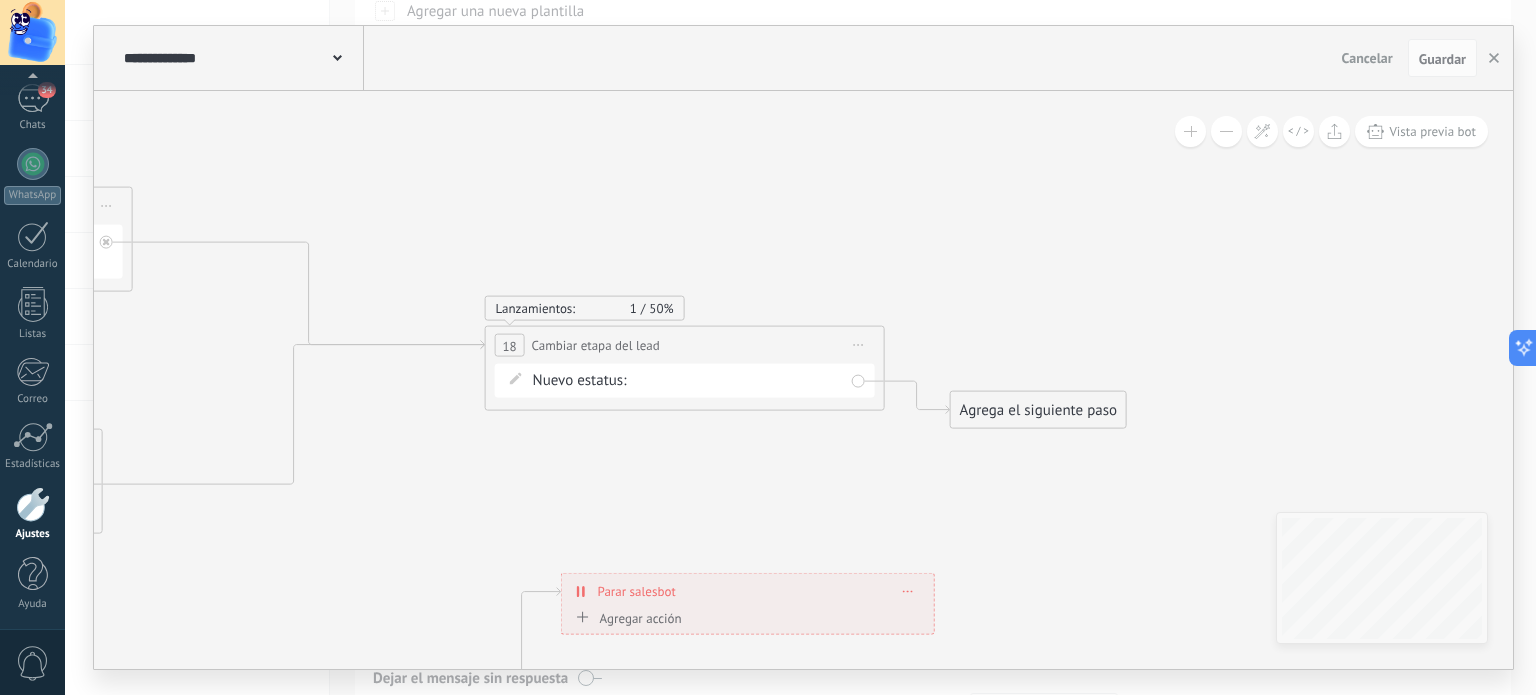click on "Solicitud Datos Catalogo Enviado Negociacion Venta Finalizada Pedido enviado – ganado Pedido cancelado – perdido" at bounding box center (0, 0) 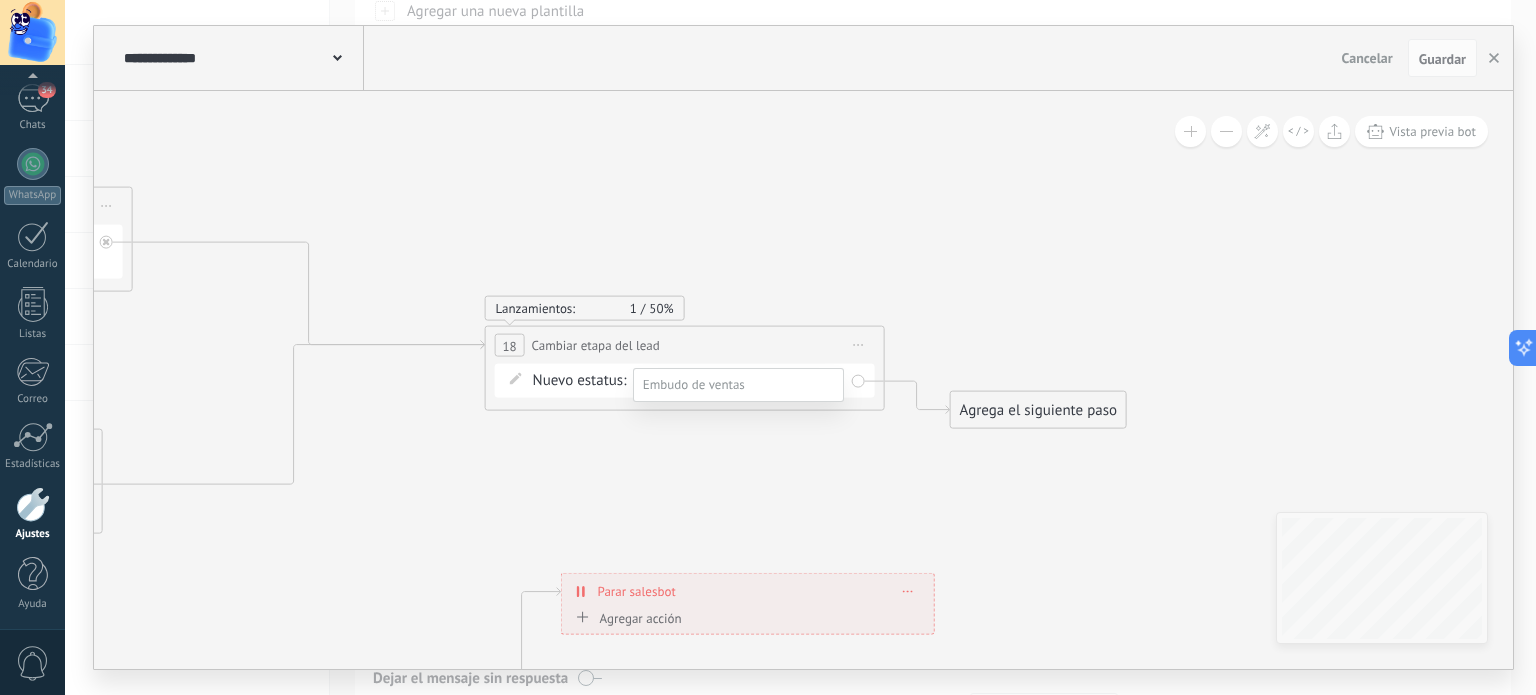 click on "Catalogo Enviado" at bounding box center [0, 0] 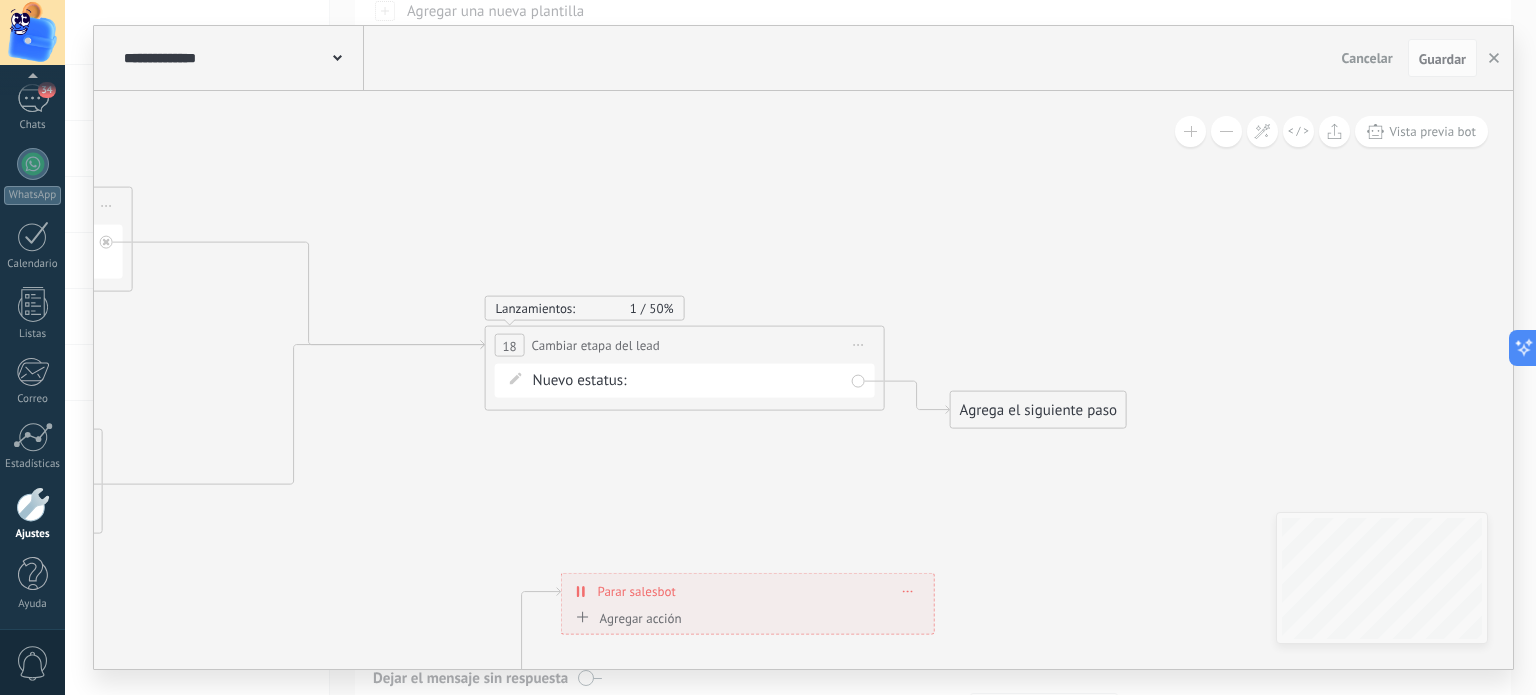 click 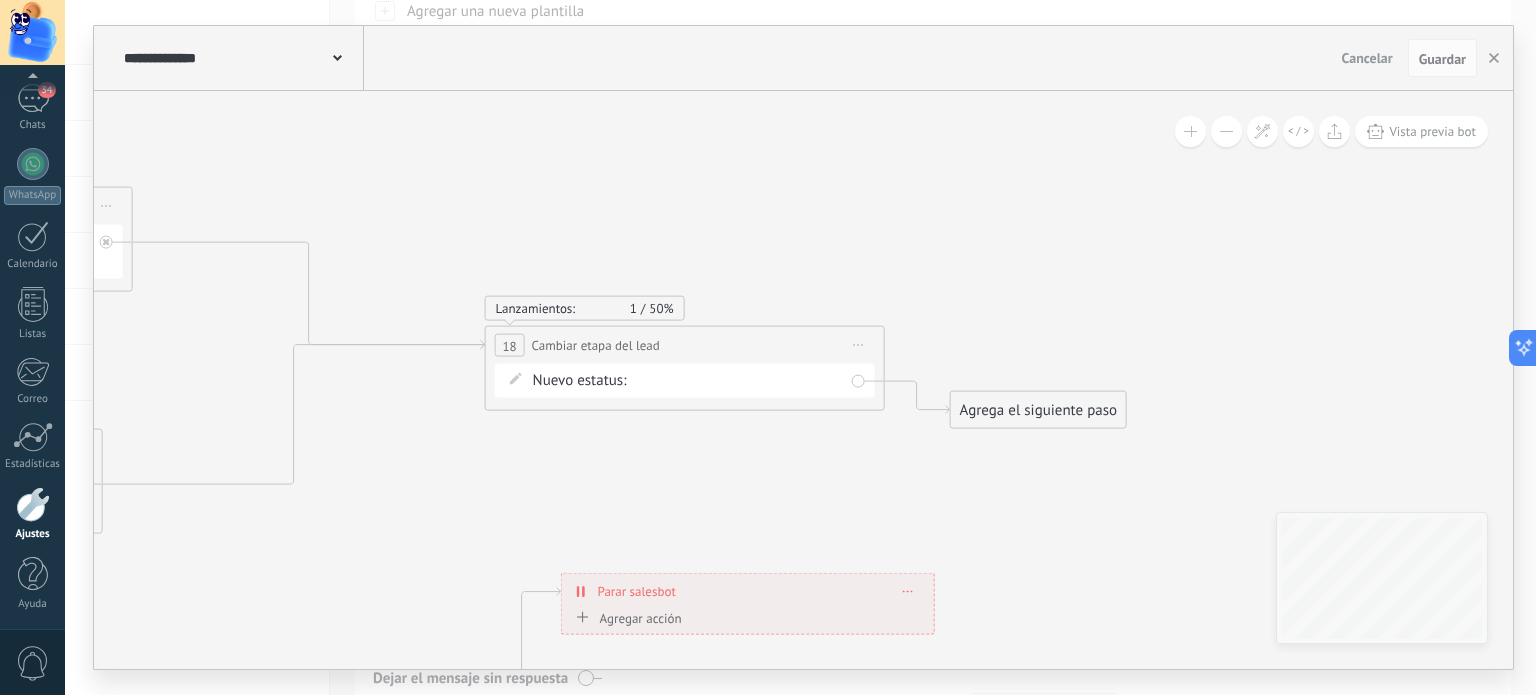 click 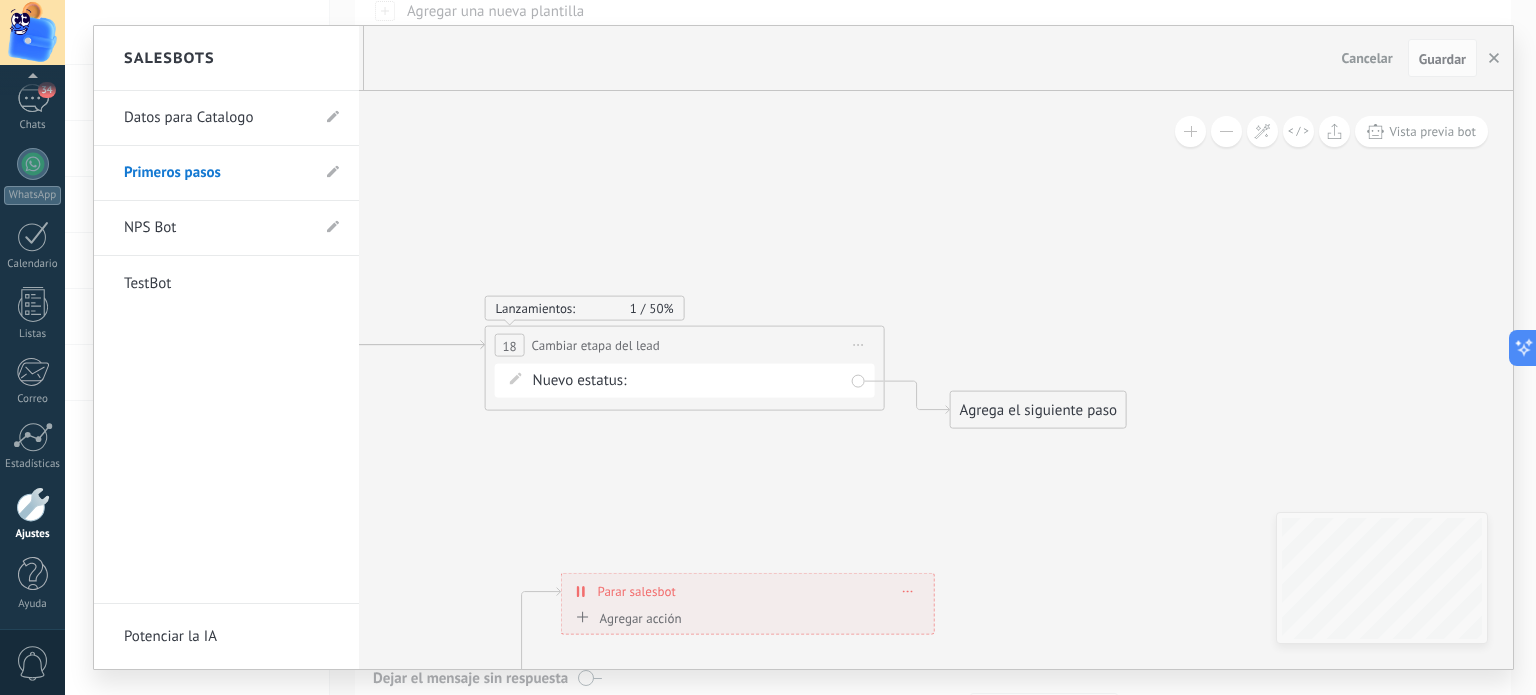 click on "Datos para Catalogo" at bounding box center [216, 118] 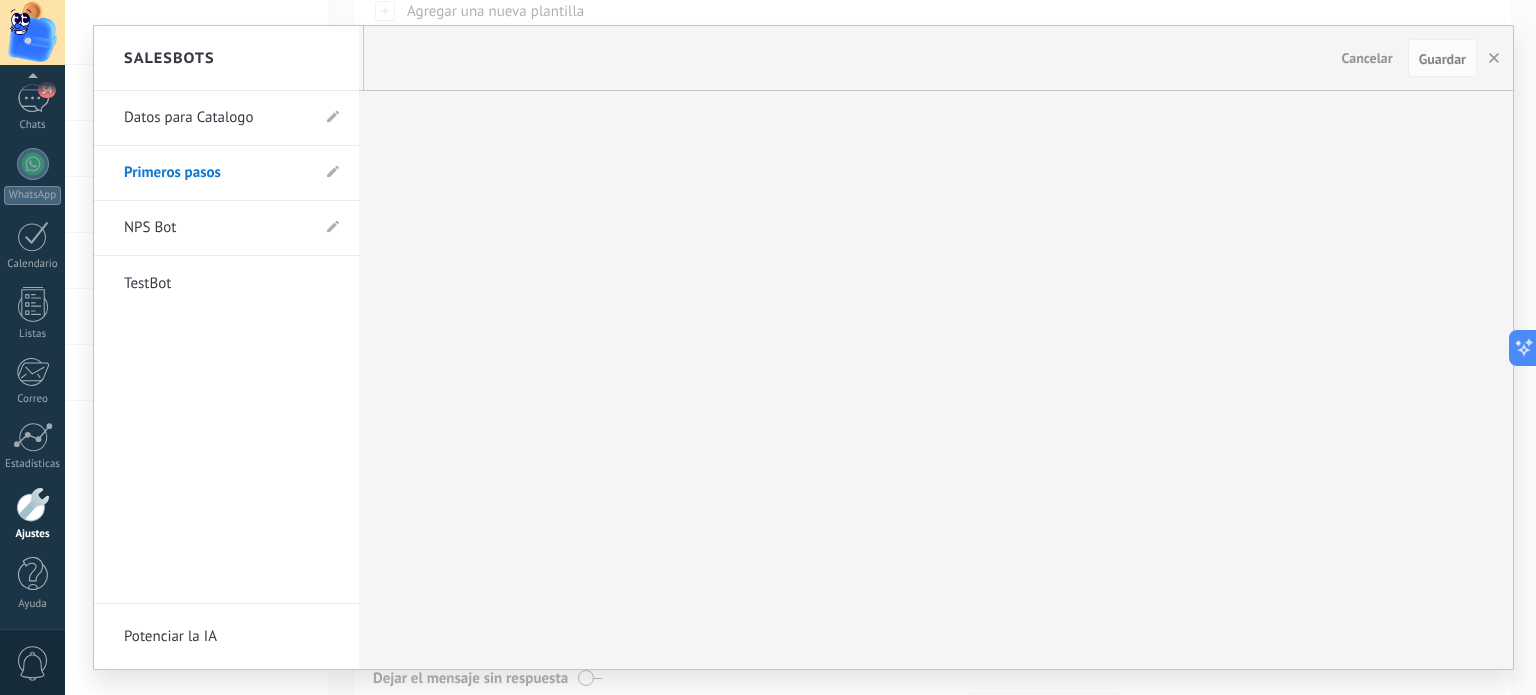 type on "**********" 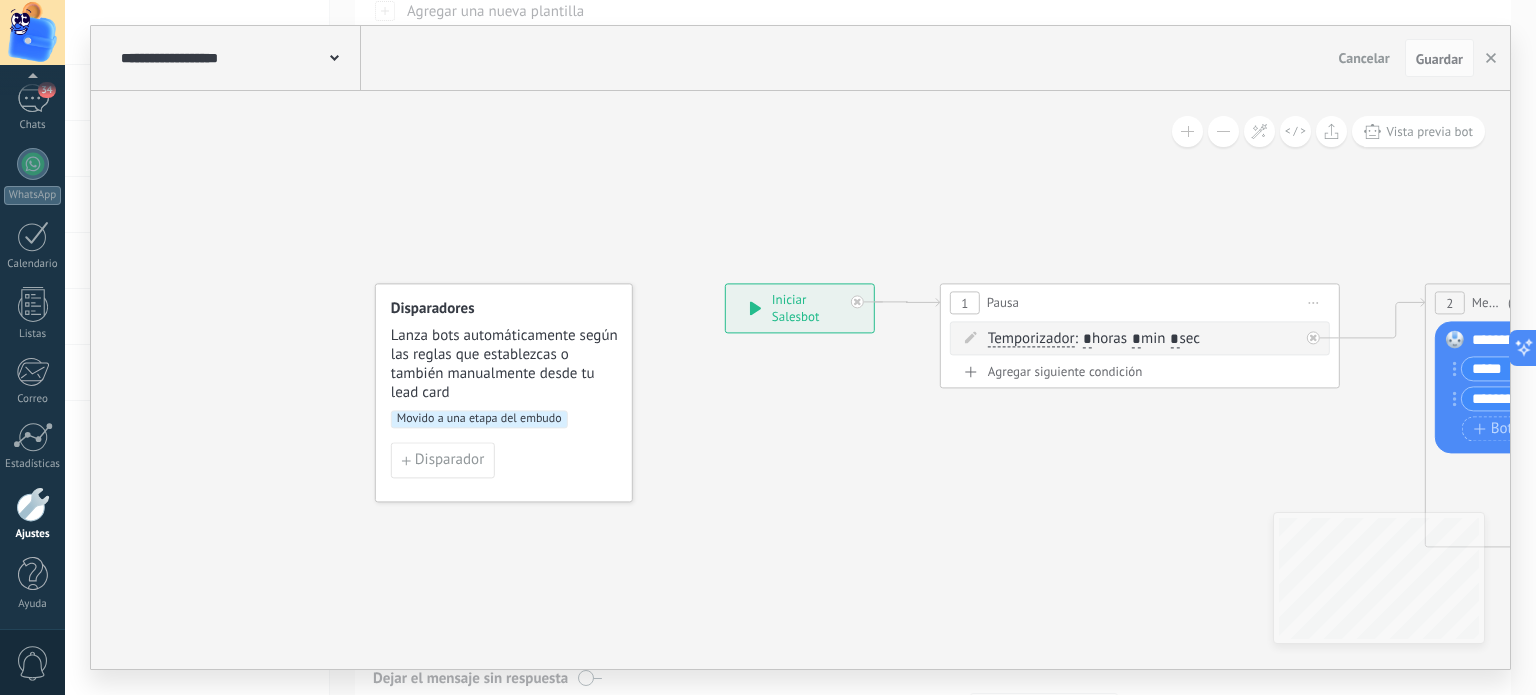 drag, startPoint x: 654, startPoint y: 142, endPoint x: 863, endPoint y: 184, distance: 213.17833 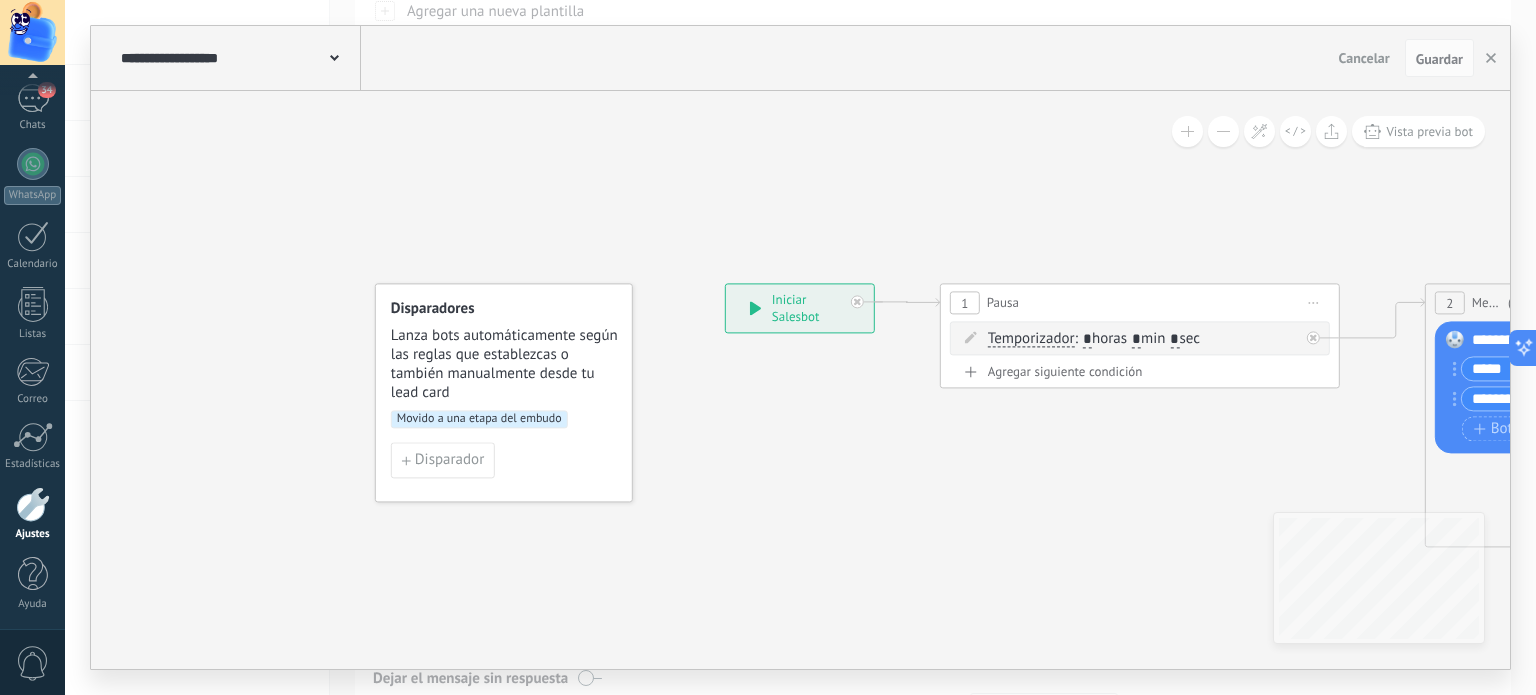 click 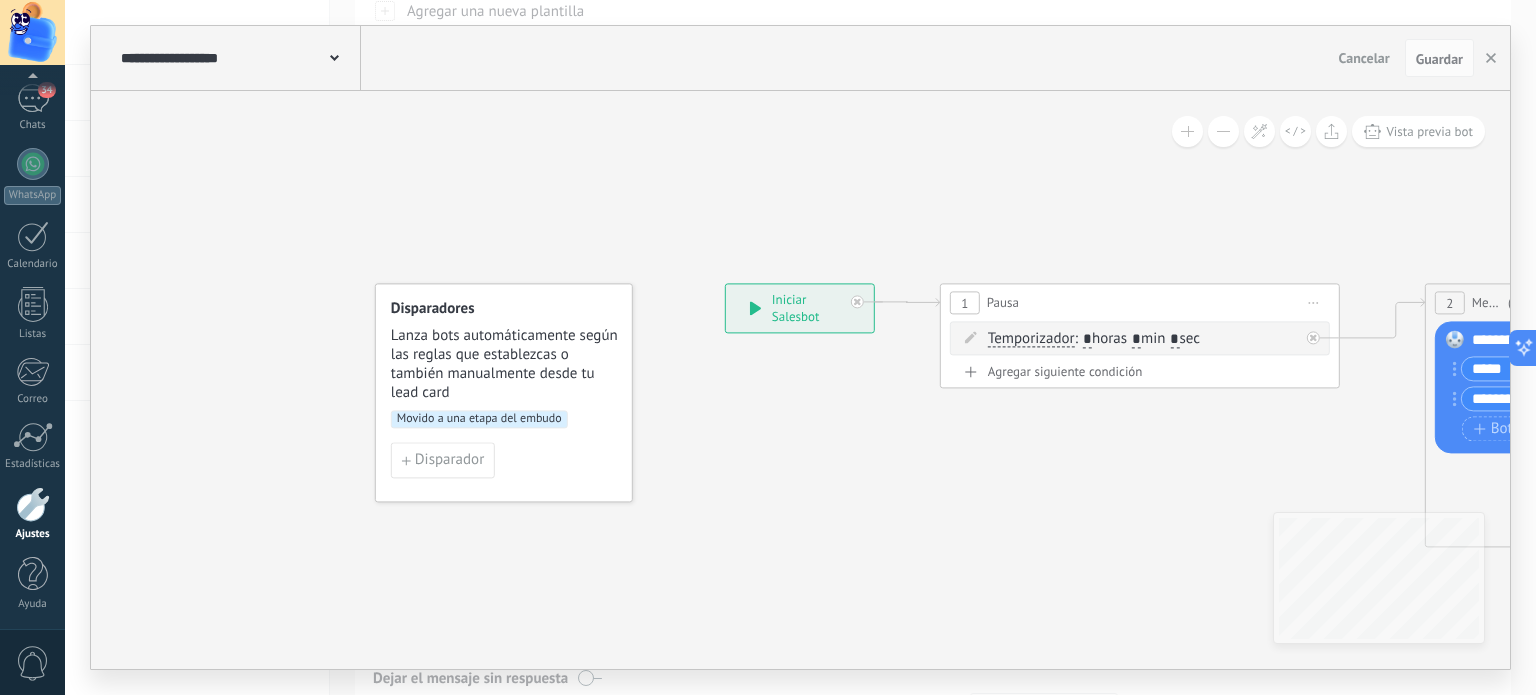 click on "**********" at bounding box center [800, 309] 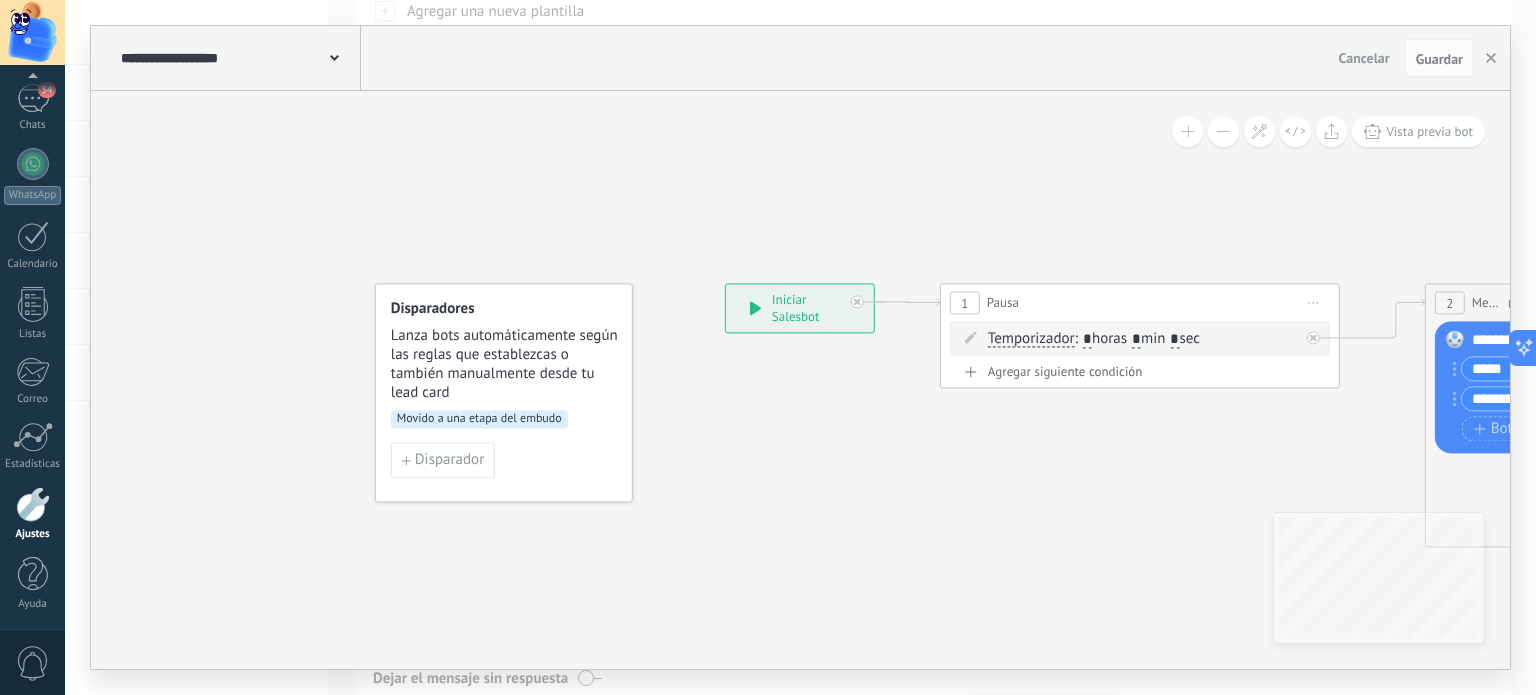 click on "Movido a una etapa del embudo" at bounding box center [479, 420] 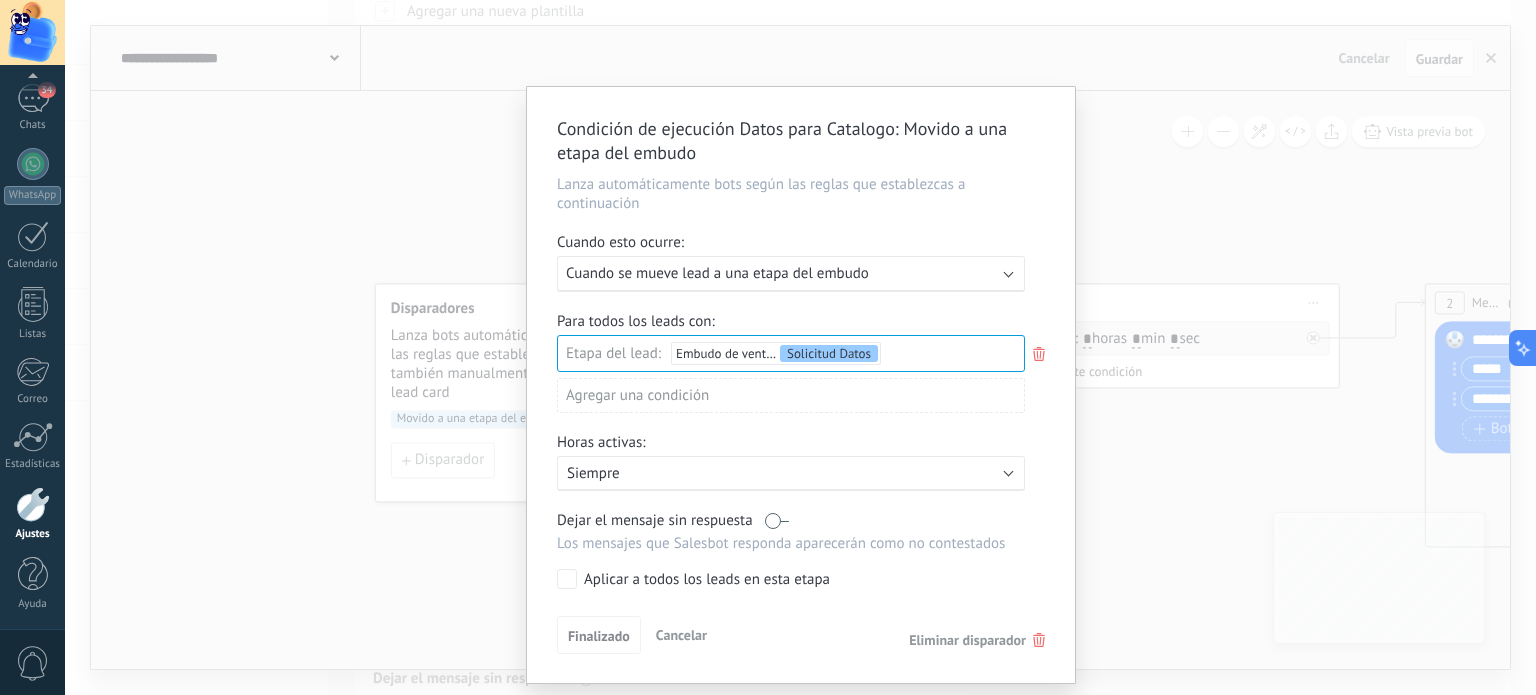 click on "Ejecutar:  Cuando se mueve lead a una etapa del embudo" at bounding box center [783, 273] 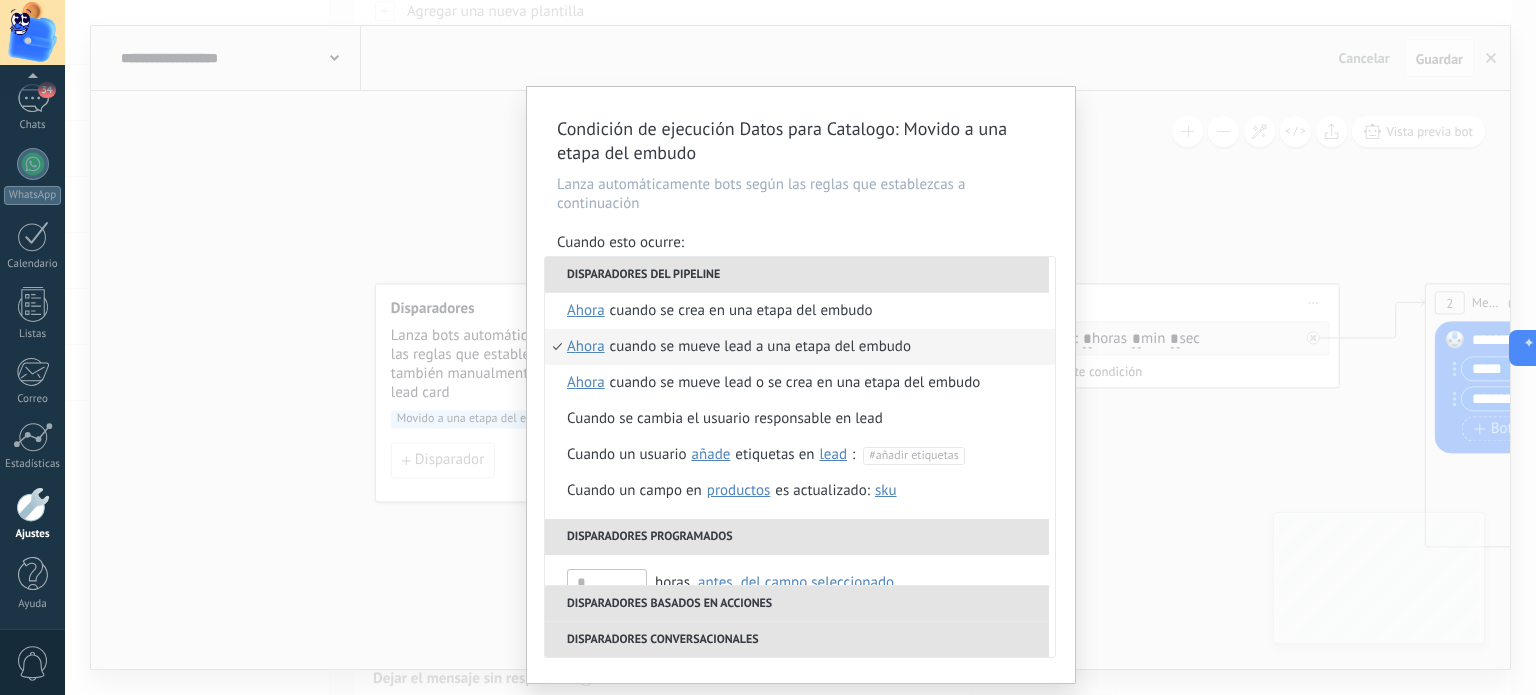 scroll, scrollTop: 8, scrollLeft: 0, axis: vertical 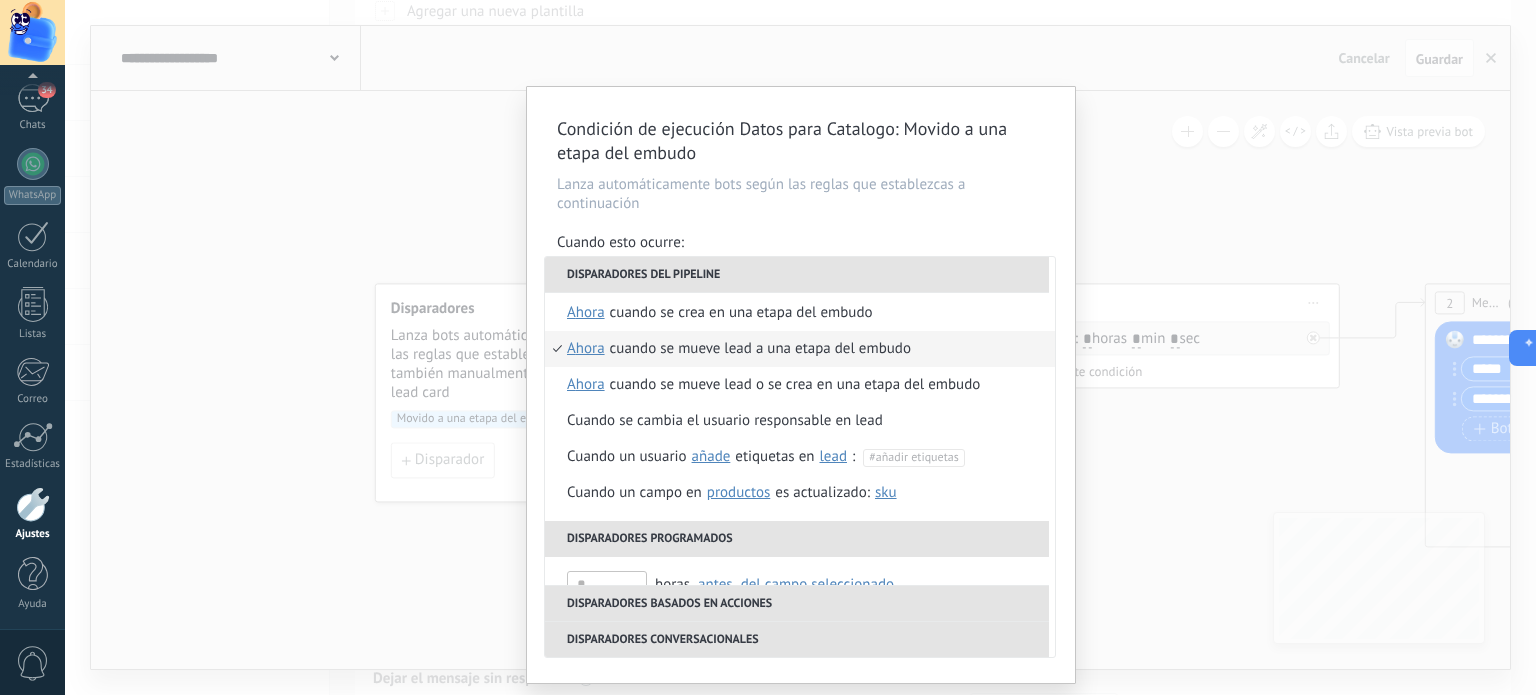 click on "Condición de ejecución Datos para Catalogo : Movido a una etapa del embudo Lanza automáticamente bots según las reglas que establezcas a continuación Cuando esto ocurre: Ejecutar:  Cuando se mueve lead a una etapa del embudo Disparadores del pipeline Cuando se crea en una etapa del embudo ahora después de 5 minutos después de 10 minutos un día Seleccionar un intervalo ahora Cuando se mueve lead a una etapa del embudo ahora después de 5 minutos después de 10 minutos un día Seleccionar un intervalo ahora Cuando se mueve lead o se crea en una etapa del embudo ahora después de 5 minutos después de 10 minutos un día Seleccionar un intervalo ahora Cuando se cambia el usuario responsable en lead Cuando un usuario  añade elimina añade  etiquetas en  lead contacto compañía lead : #añadir etiquetas Cuando un campo en  Productos contacto compañía lead Productos  es actualizado:  SKU Grupo Precio Descripción External ID Unit Oferta especial 1 Precio al por mayor Puntos por compra" at bounding box center (800, 347) 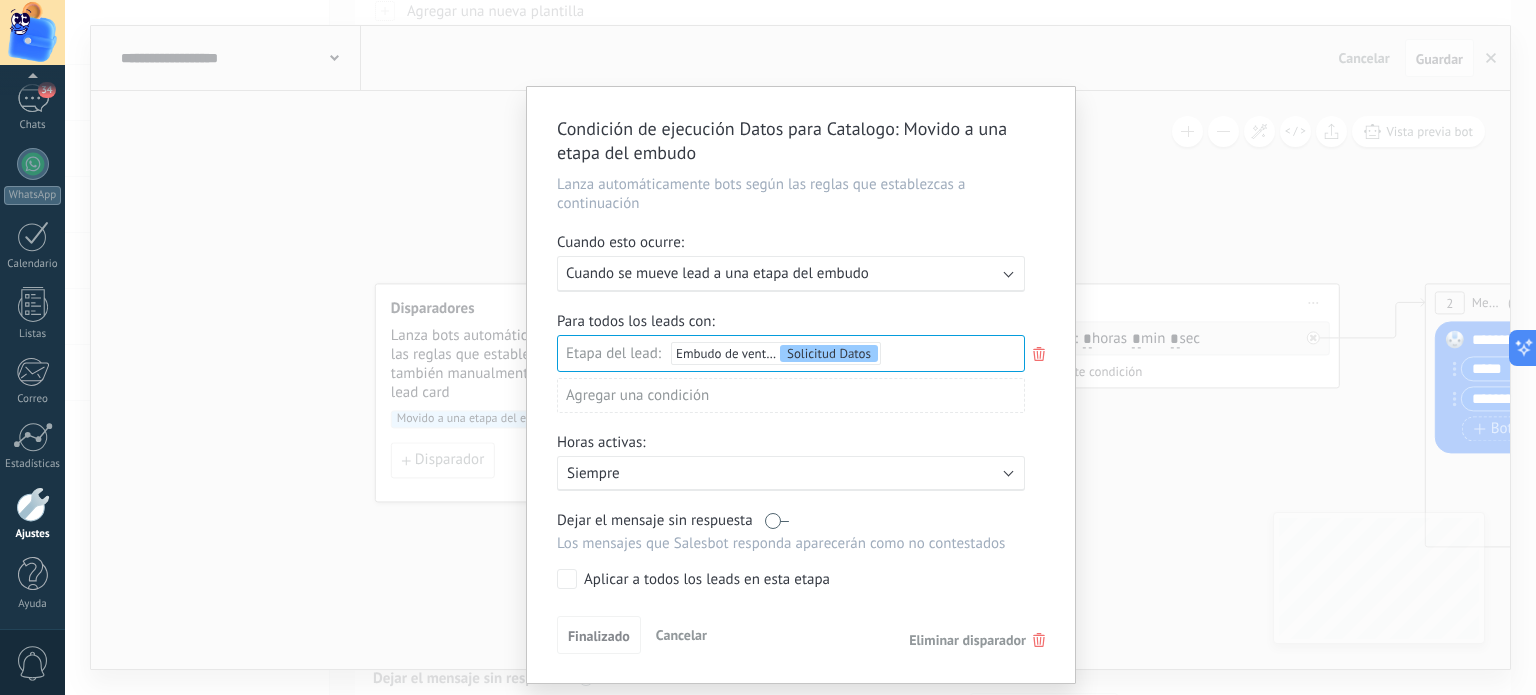 click on "Condición de ejecución Datos para Catalogo : Movido a una etapa del embudo Lanza automáticamente bots según las reglas que establezcas a continuación Cuando esto ocurre: Ejecutar:  Cuando se mueve lead a una etapa del embudo  Para todos los leads con: Etapa del lead: Embudo de ventas Solicitud Datos Leads Entrantes Solicitud Datos Catalogo Enviado Negociacion Venta Finalizada Pedido enviado – ganado Pedido cancelado – perdido Agregar una condición Horas activas: Activo:  Siempre Dejar el mensaje sin respuesta Los mensajes que Salesbot responda aparecerán como no contestados Aplicar a todos los leads en esta etapa Finalizado Cancelar Eliminar disparador" at bounding box center [801, 385] 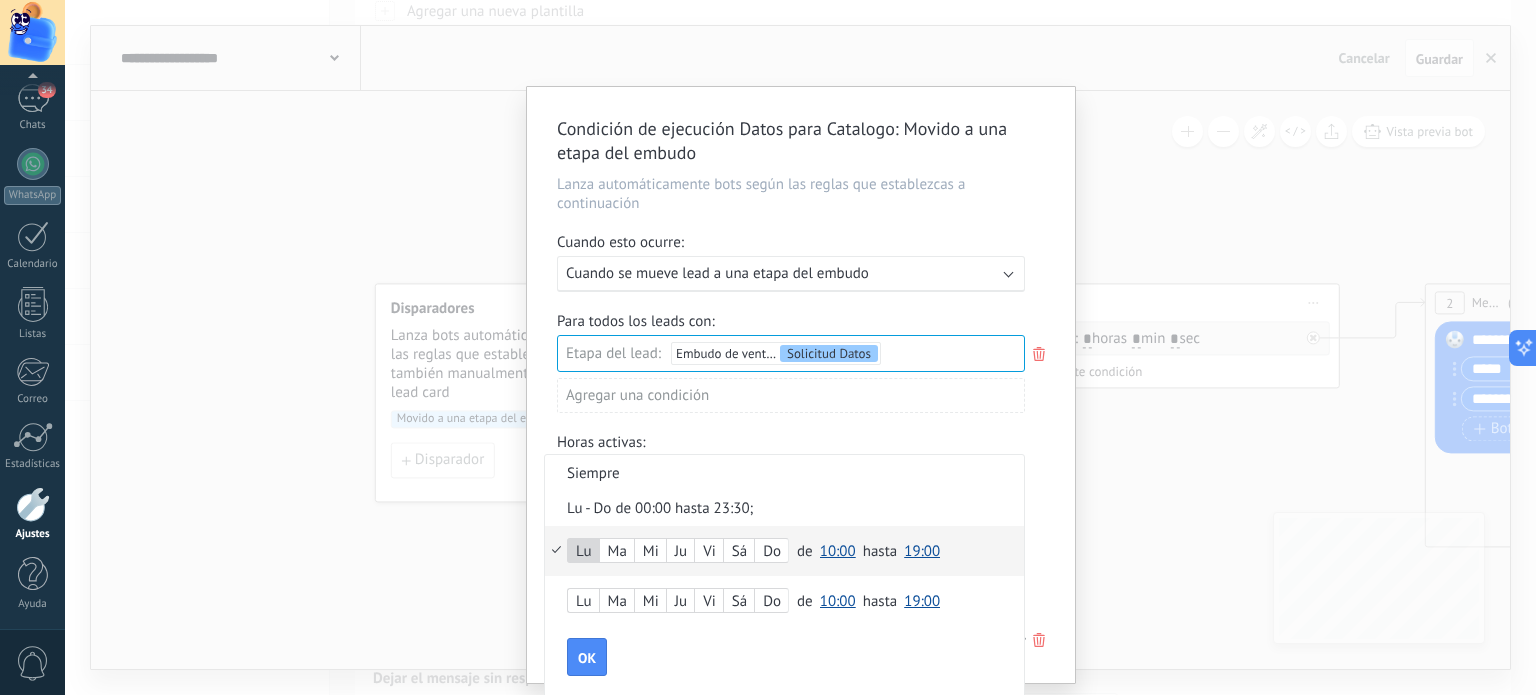 scroll, scrollTop: 0, scrollLeft: 0, axis: both 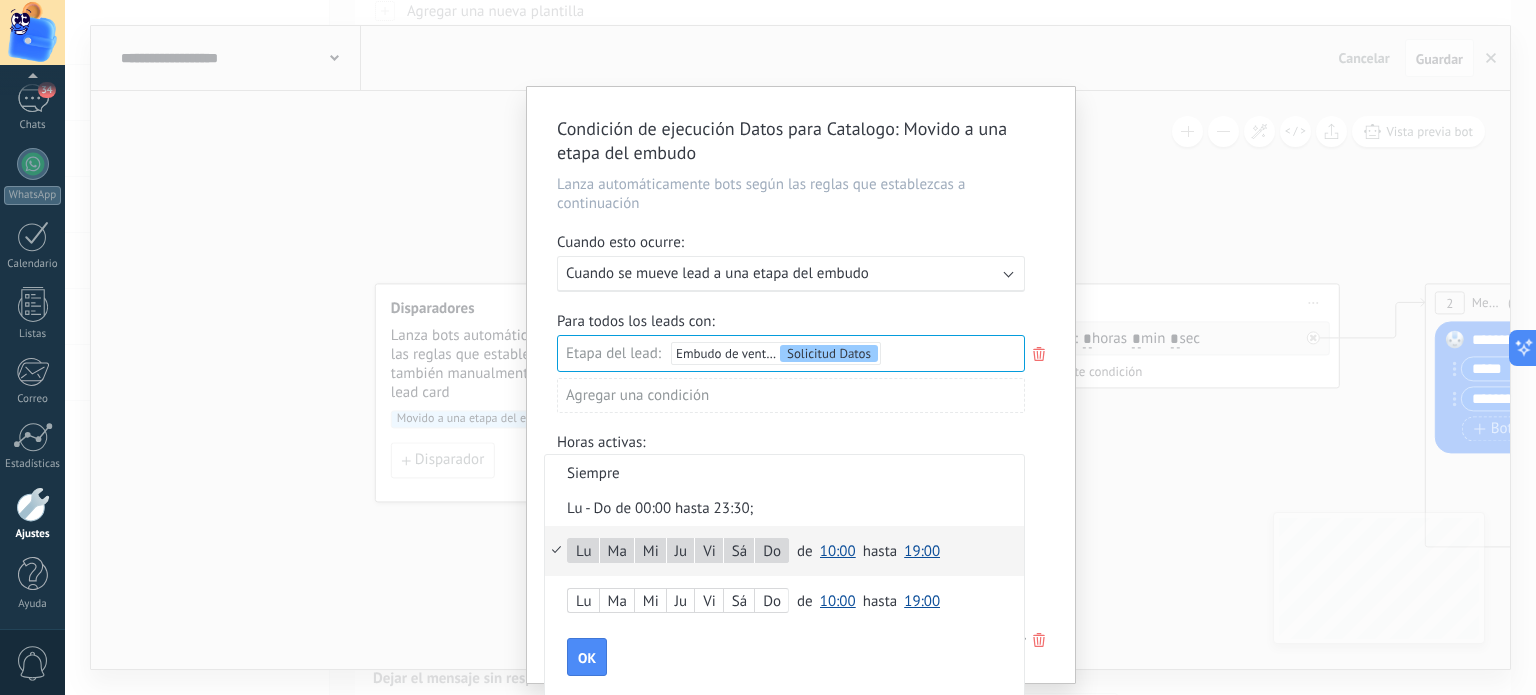 click on "10:00" at bounding box center (838, 551) 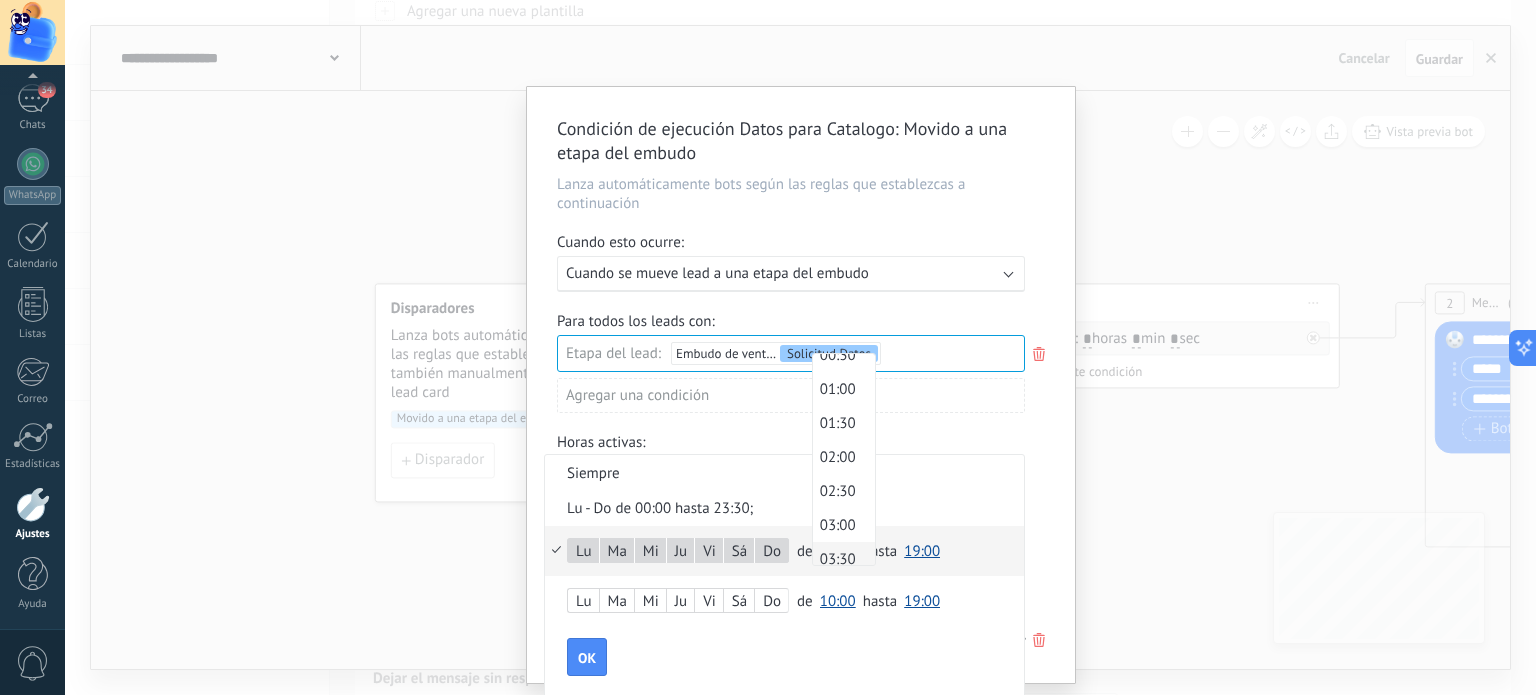 scroll, scrollTop: 0, scrollLeft: 0, axis: both 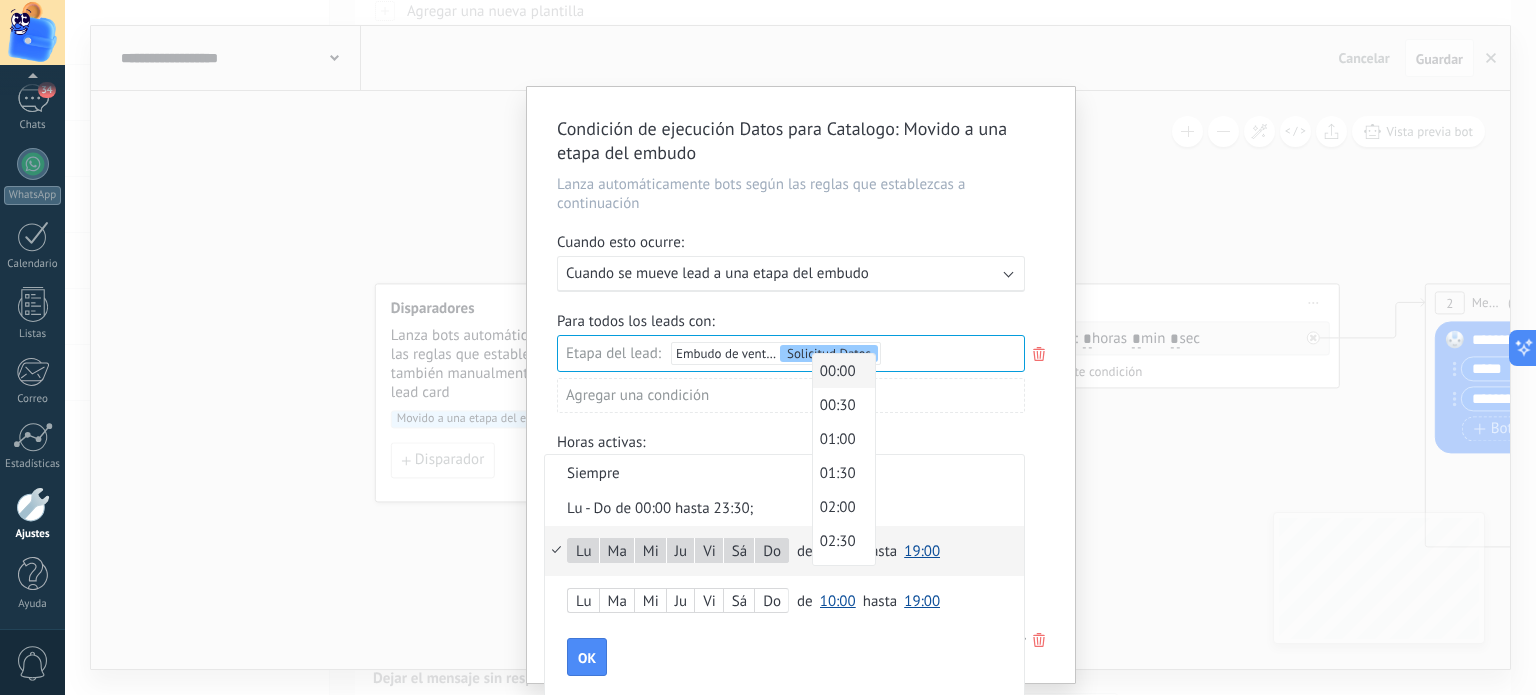 click on "00:00" at bounding box center (841, 371) 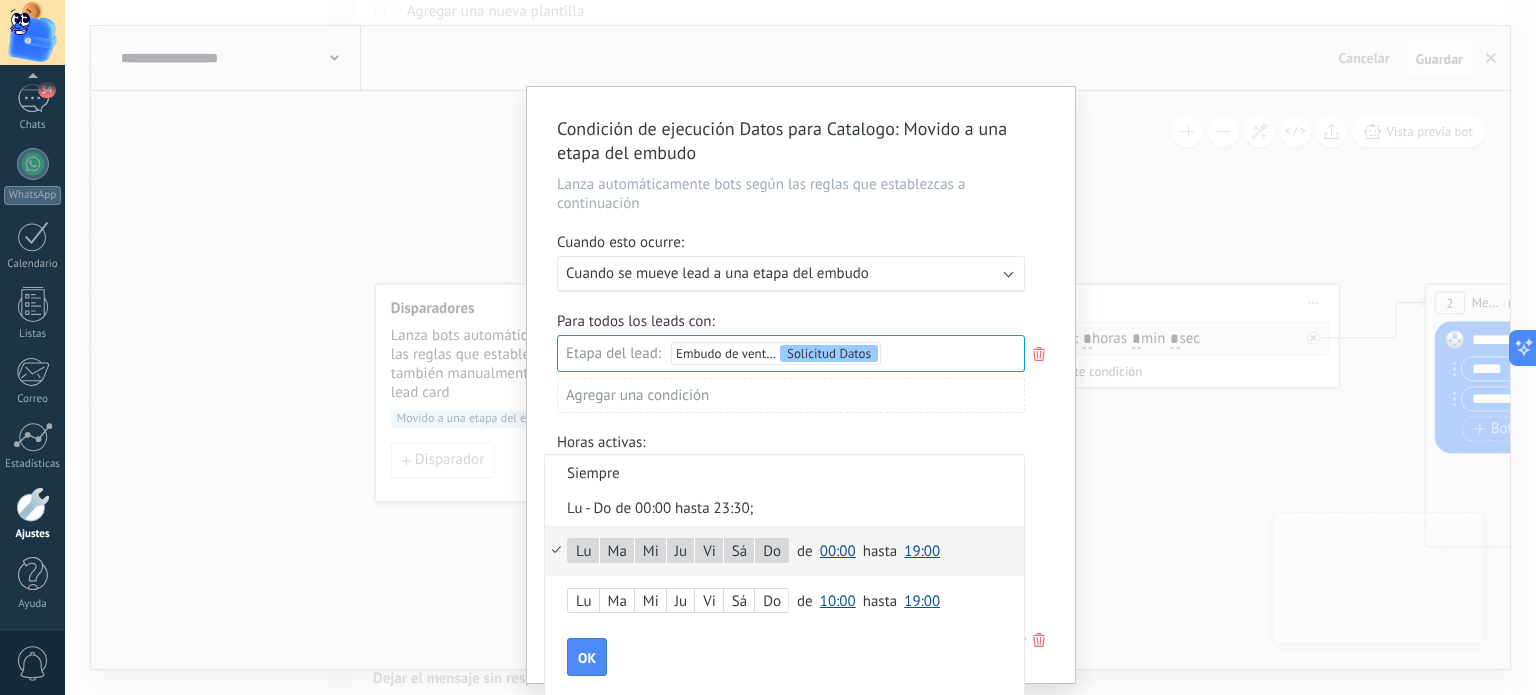 click on "19:00" at bounding box center (922, 551) 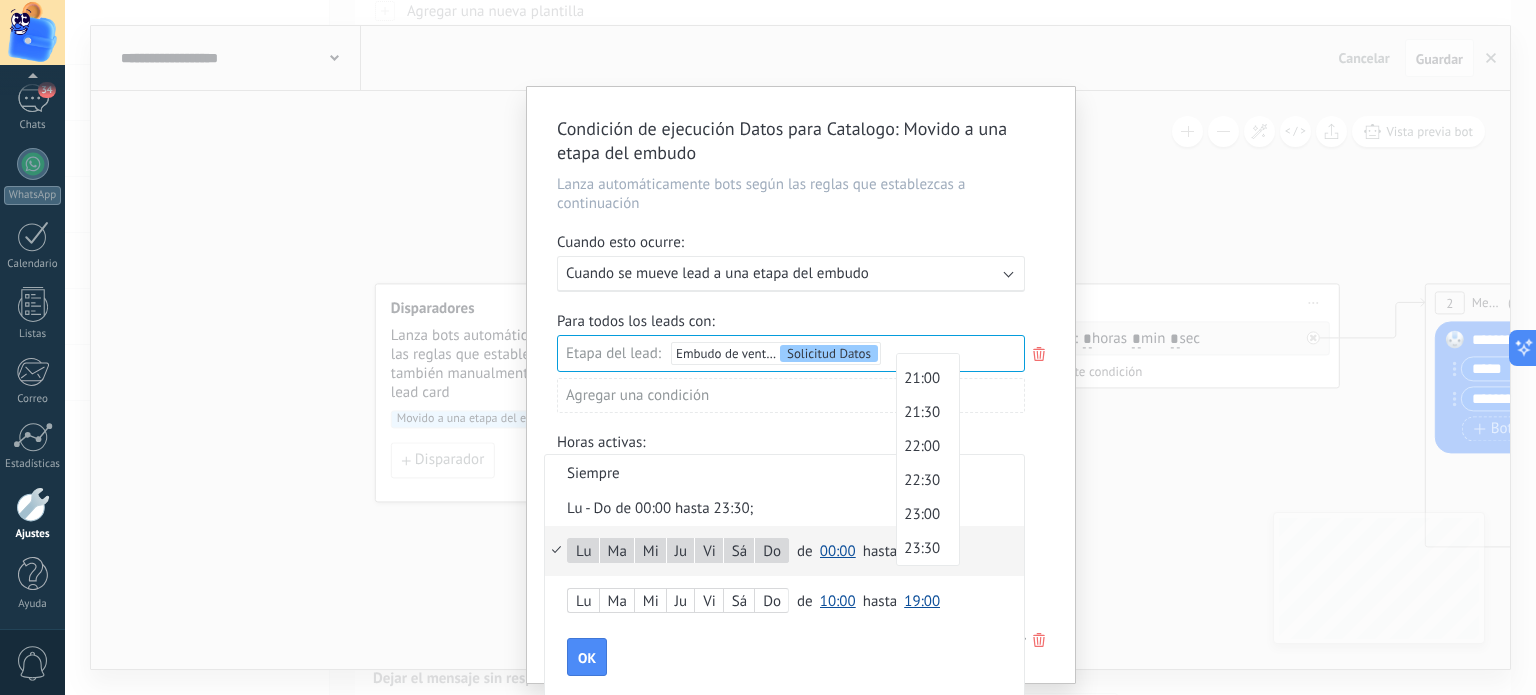 scroll, scrollTop: 1430, scrollLeft: 0, axis: vertical 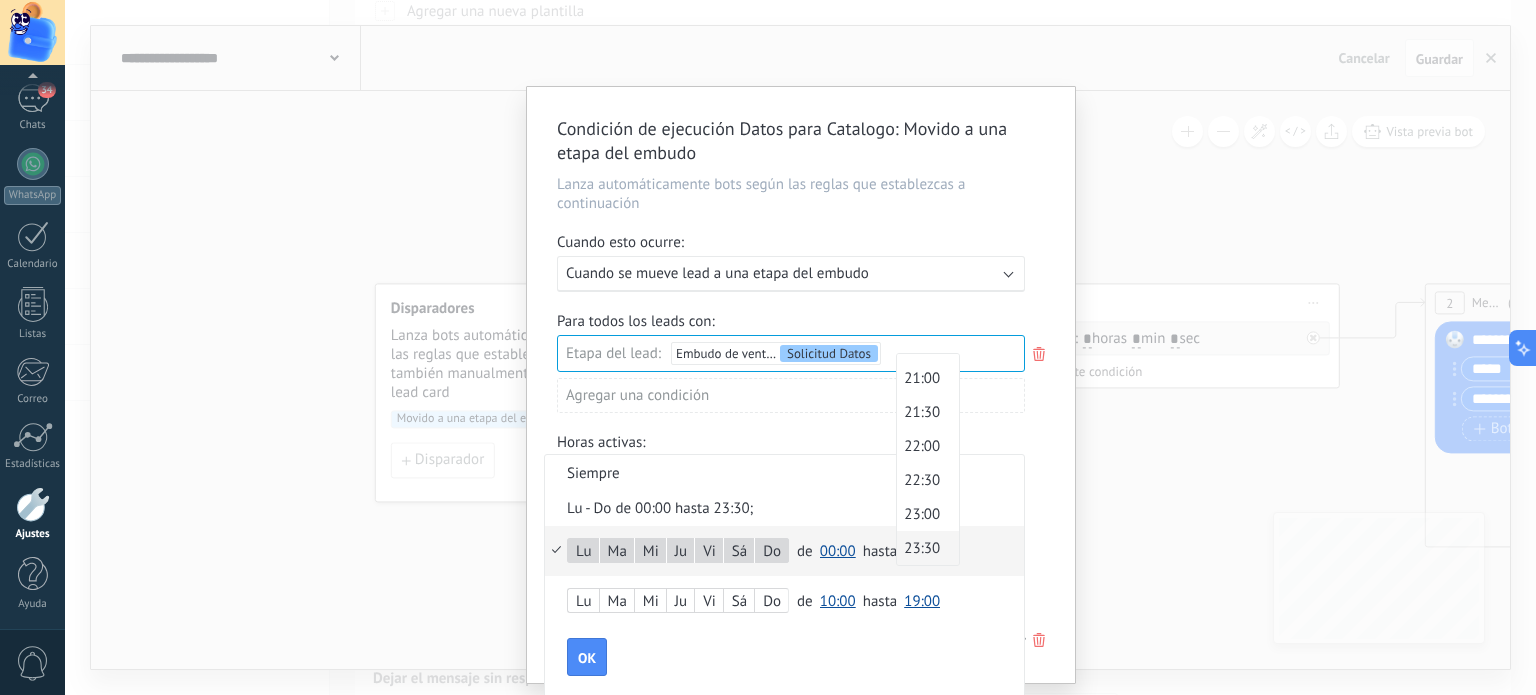 click on "23:30" at bounding box center [925, 548] 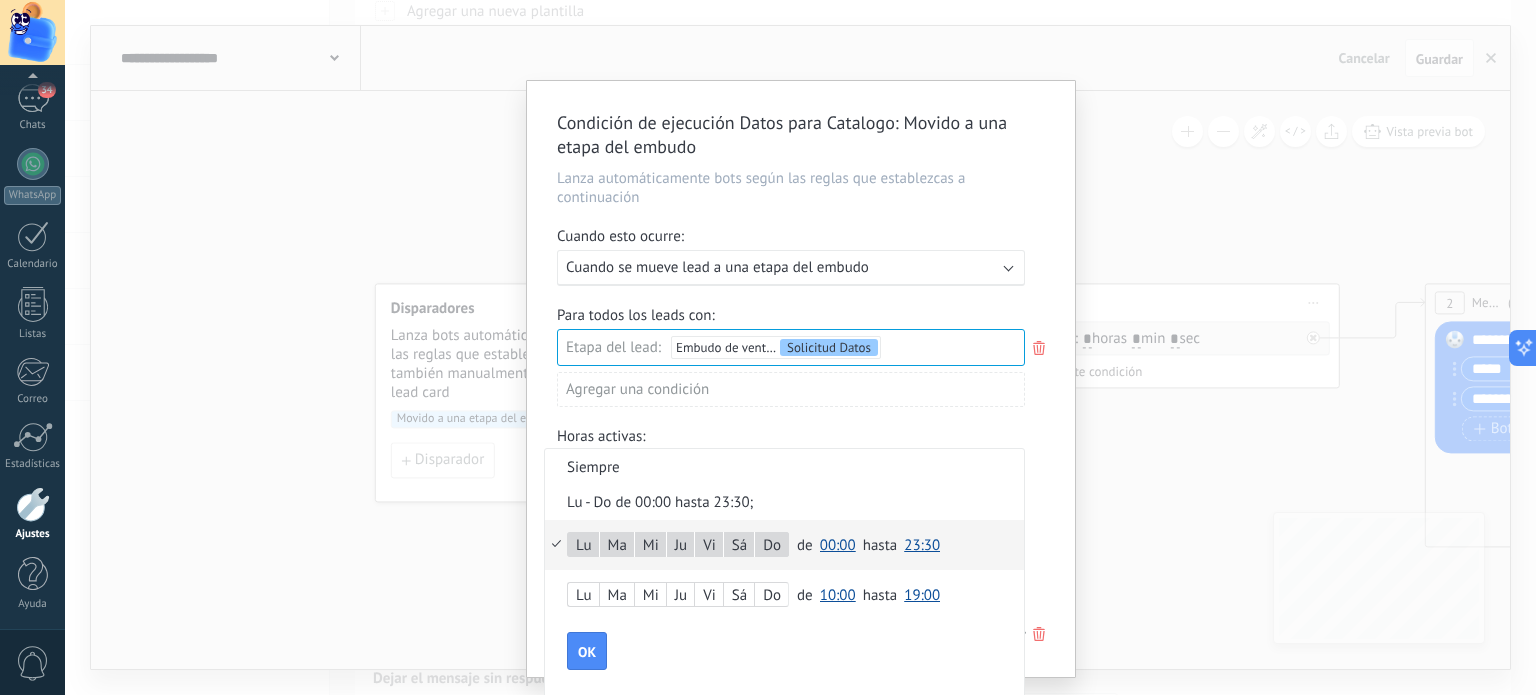 scroll, scrollTop: 8, scrollLeft: 0, axis: vertical 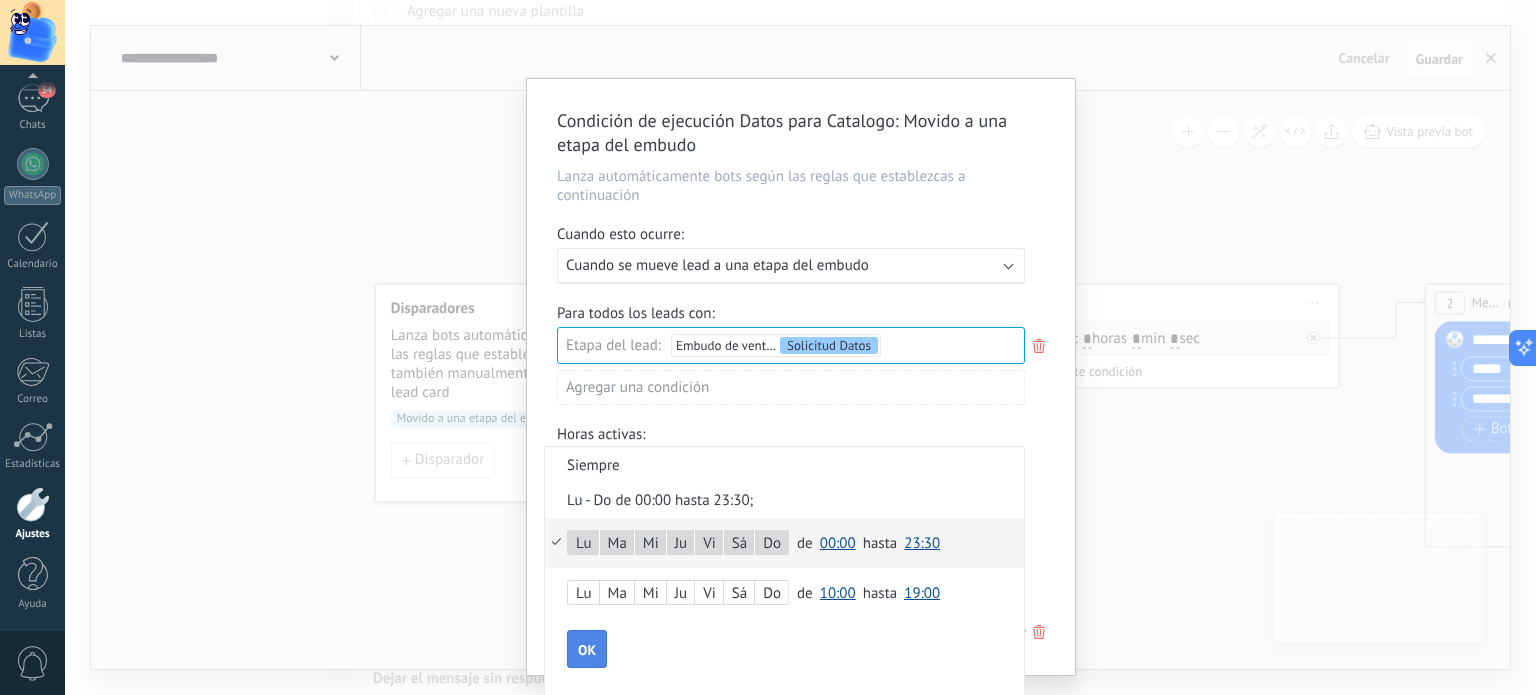 click on "OK" at bounding box center (587, 650) 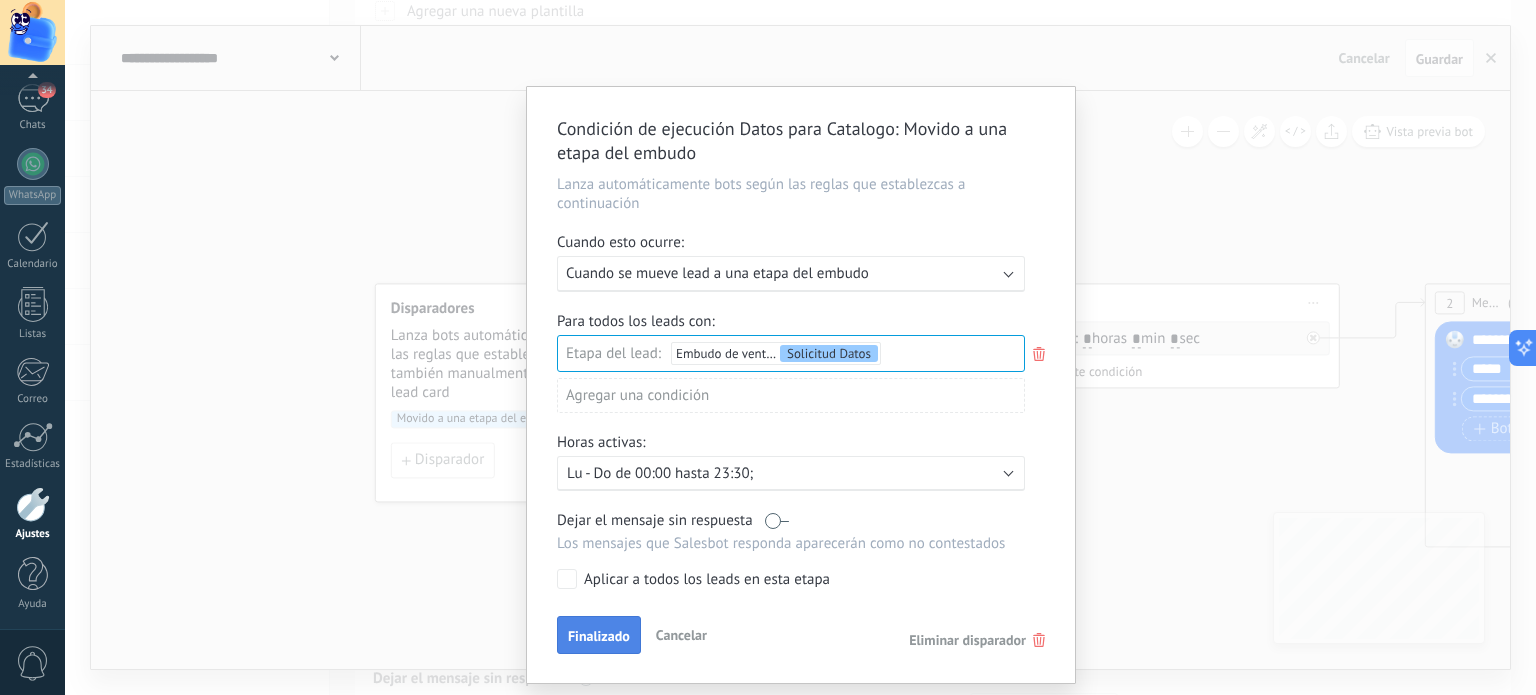 scroll, scrollTop: 0, scrollLeft: 0, axis: both 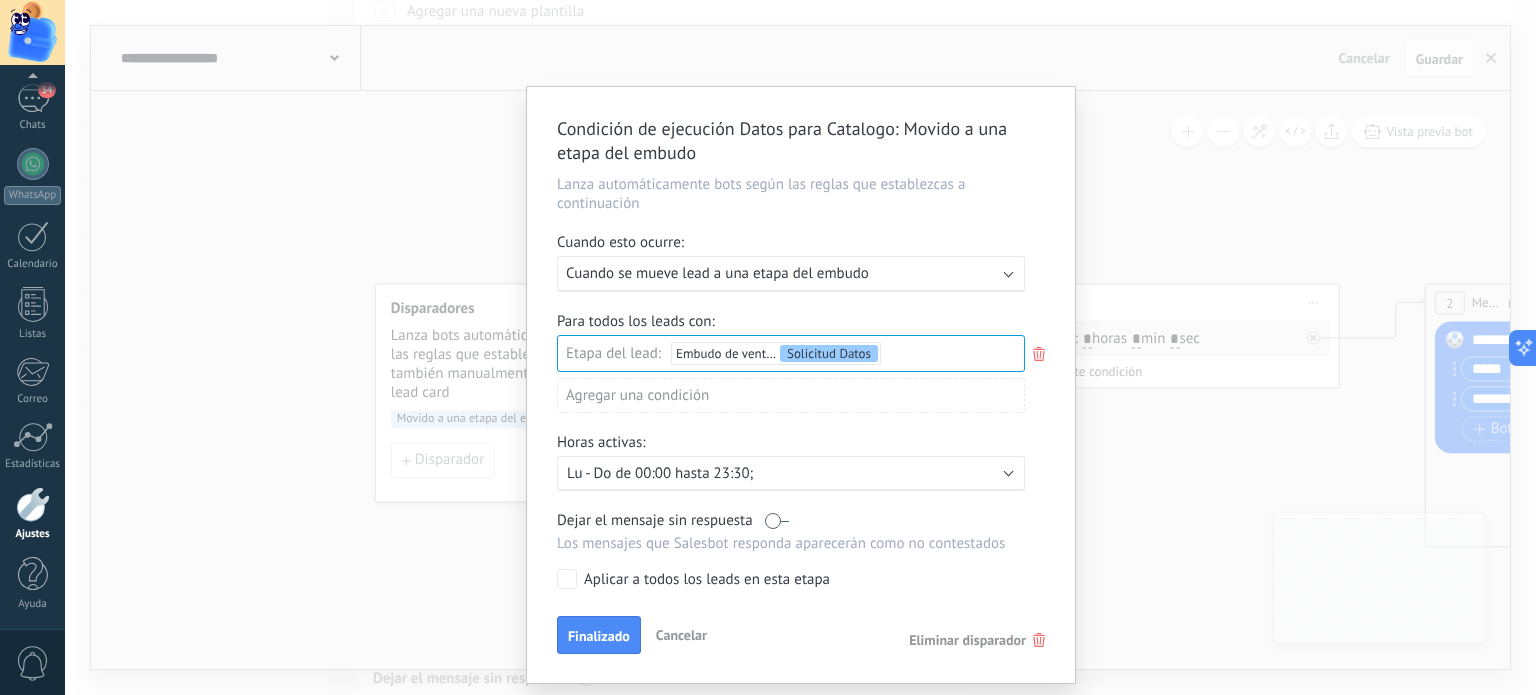 click on "Aplicar a todos los leads en esta etapa" at bounding box center (707, 580) 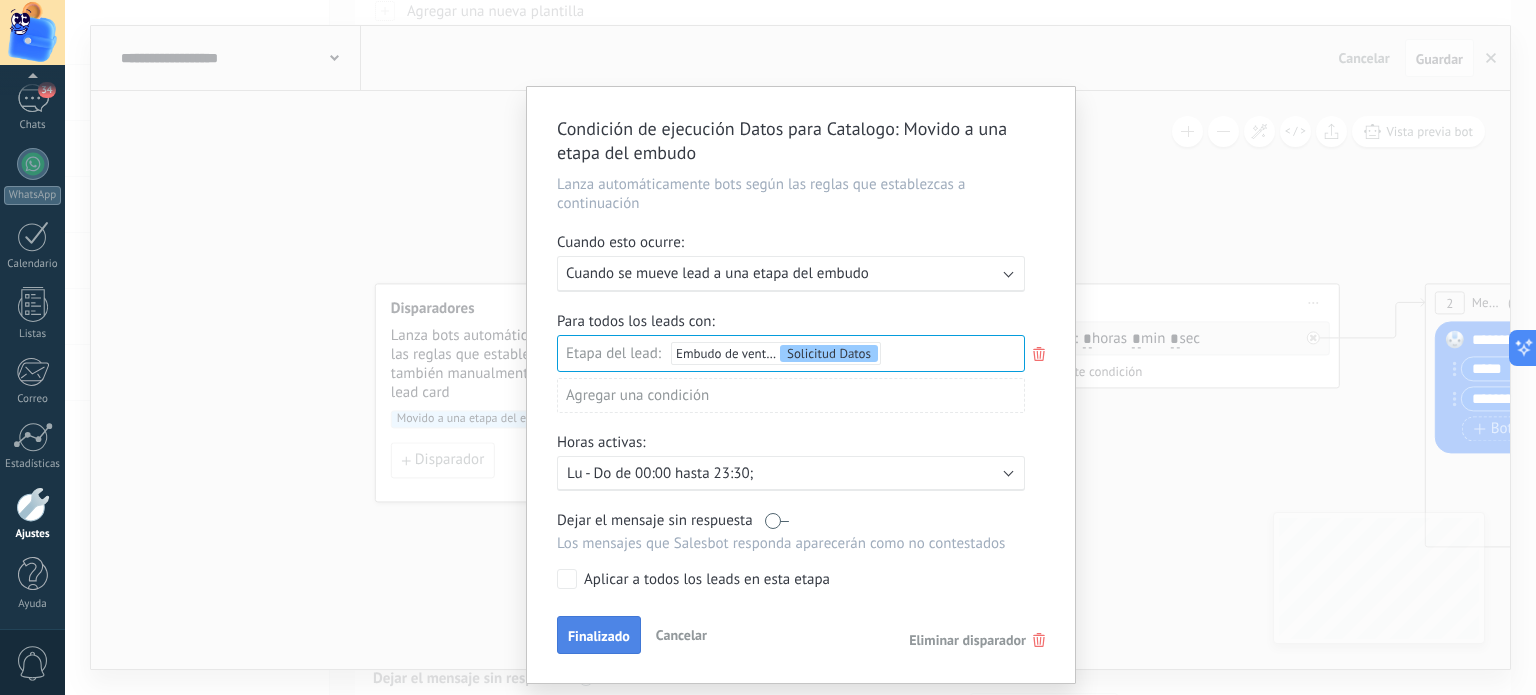 click on "Finalizado" at bounding box center (599, 636) 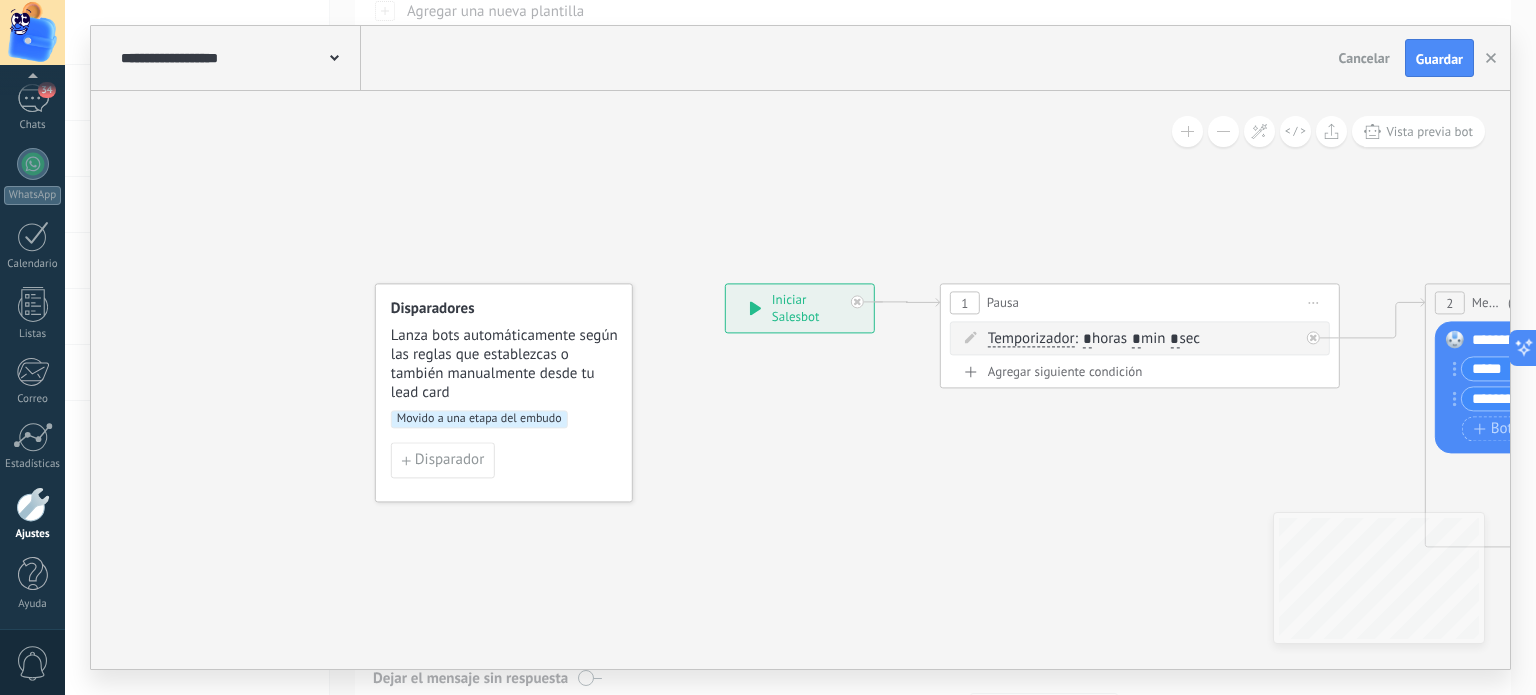 click on "*" at bounding box center (1174, 340) 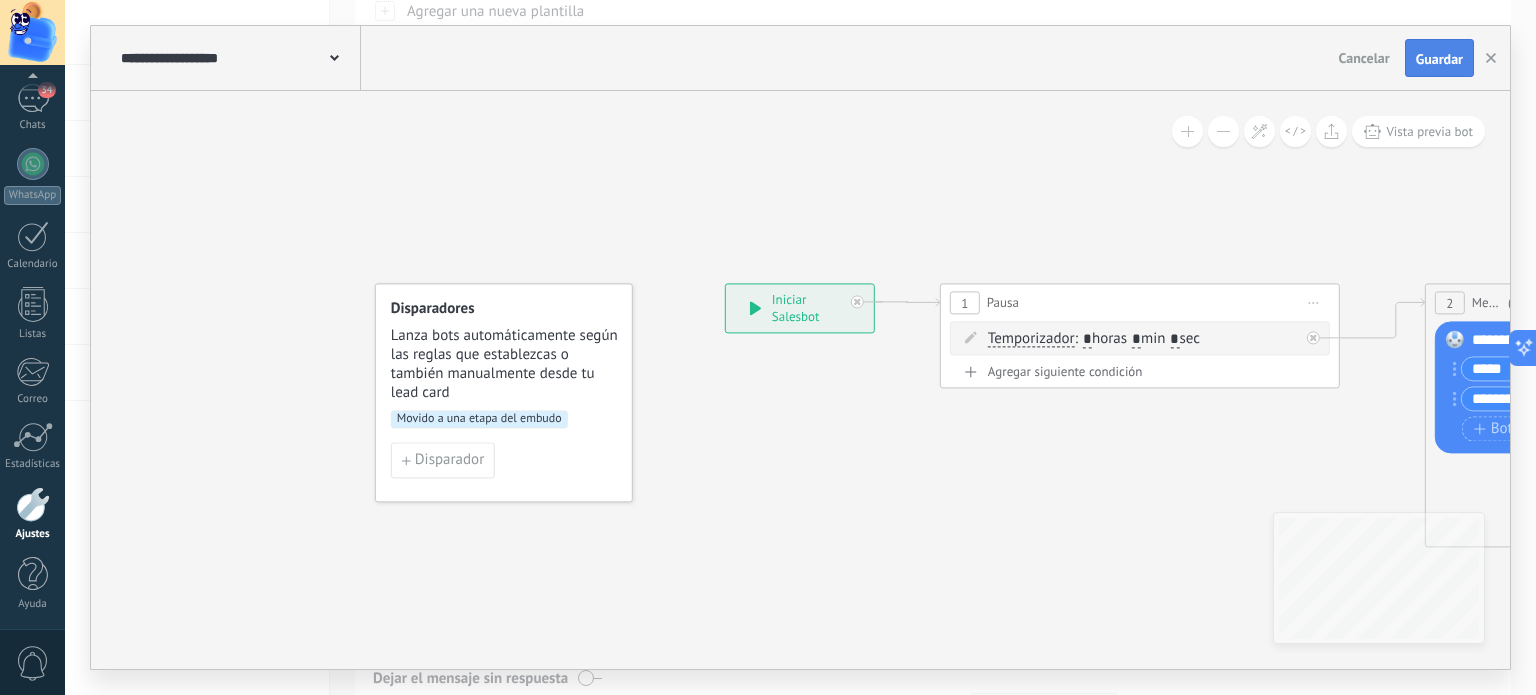 type on "*" 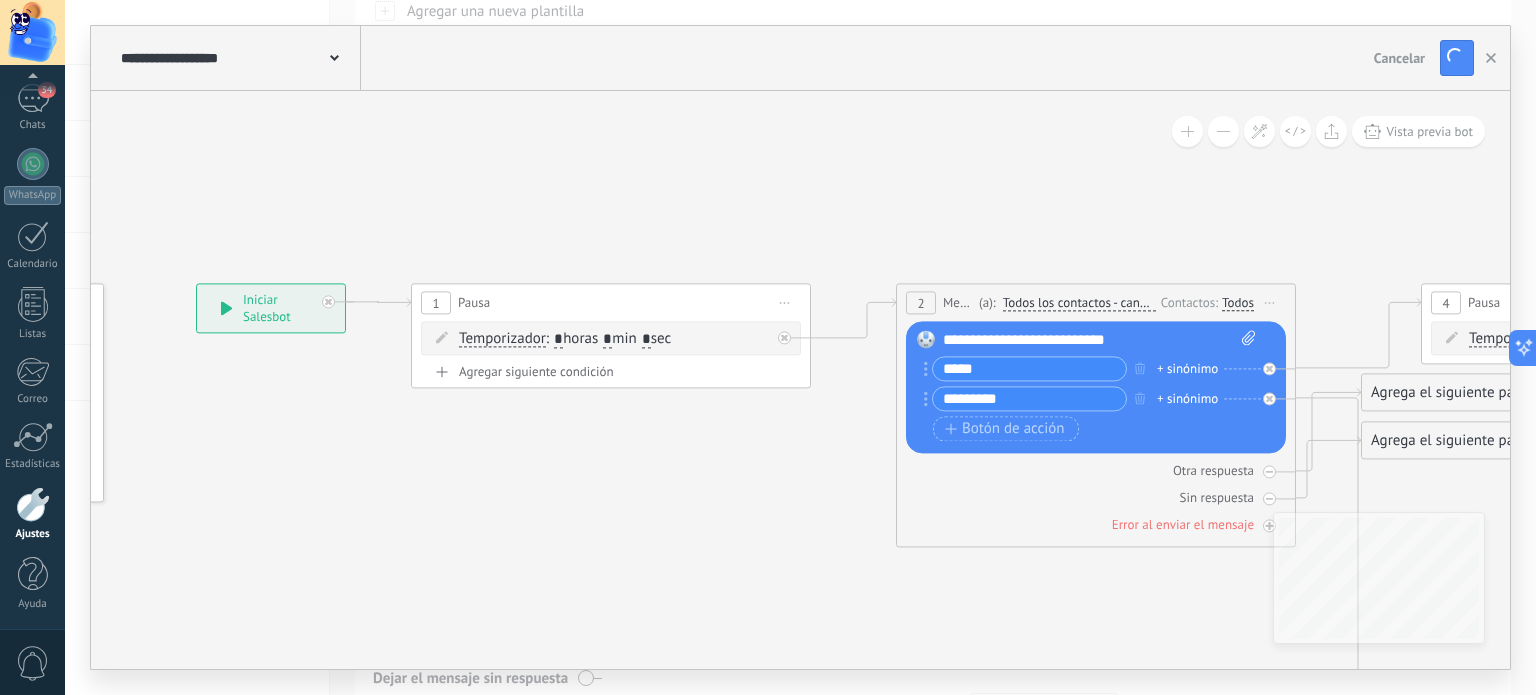 drag, startPoint x: 1270, startPoint y: 167, endPoint x: 772, endPoint y: 167, distance: 498 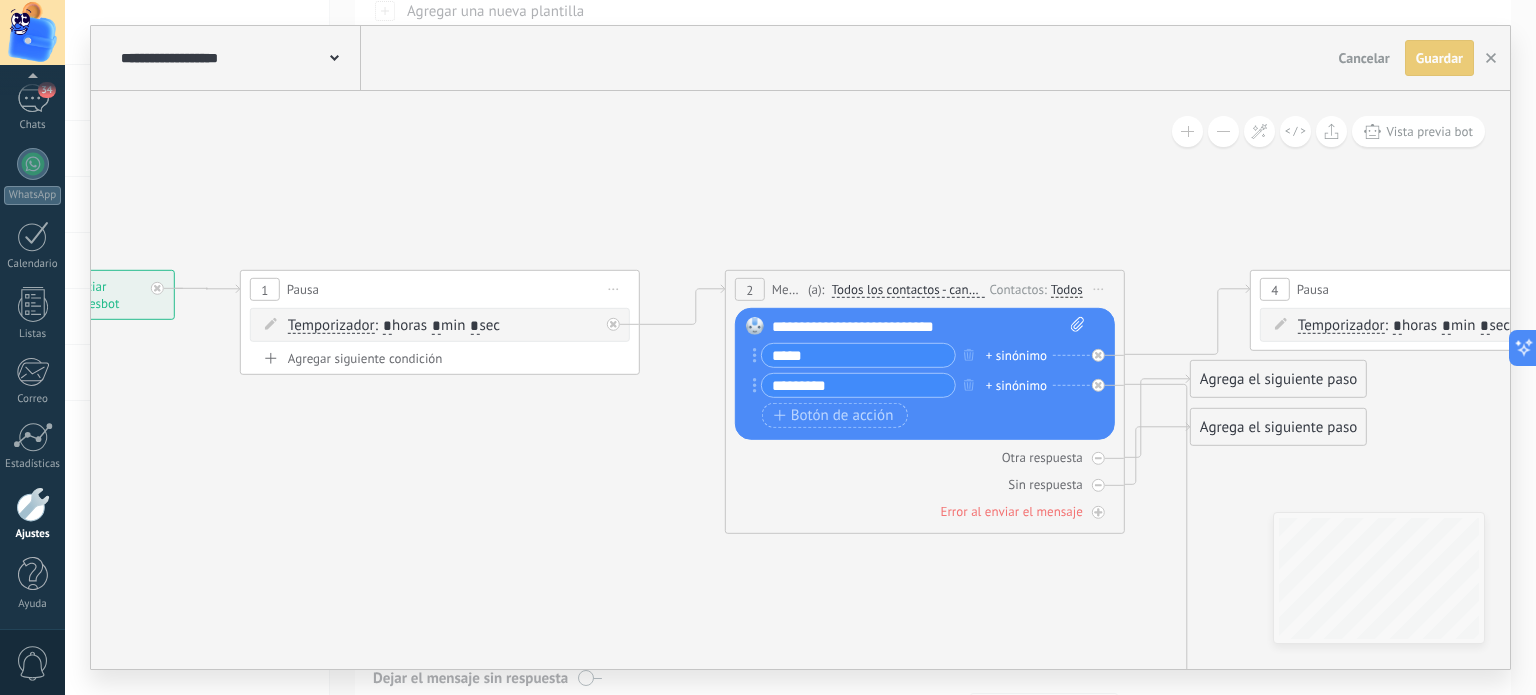 drag, startPoint x: 1133, startPoint y: 203, endPoint x: 962, endPoint y: 190, distance: 171.49344 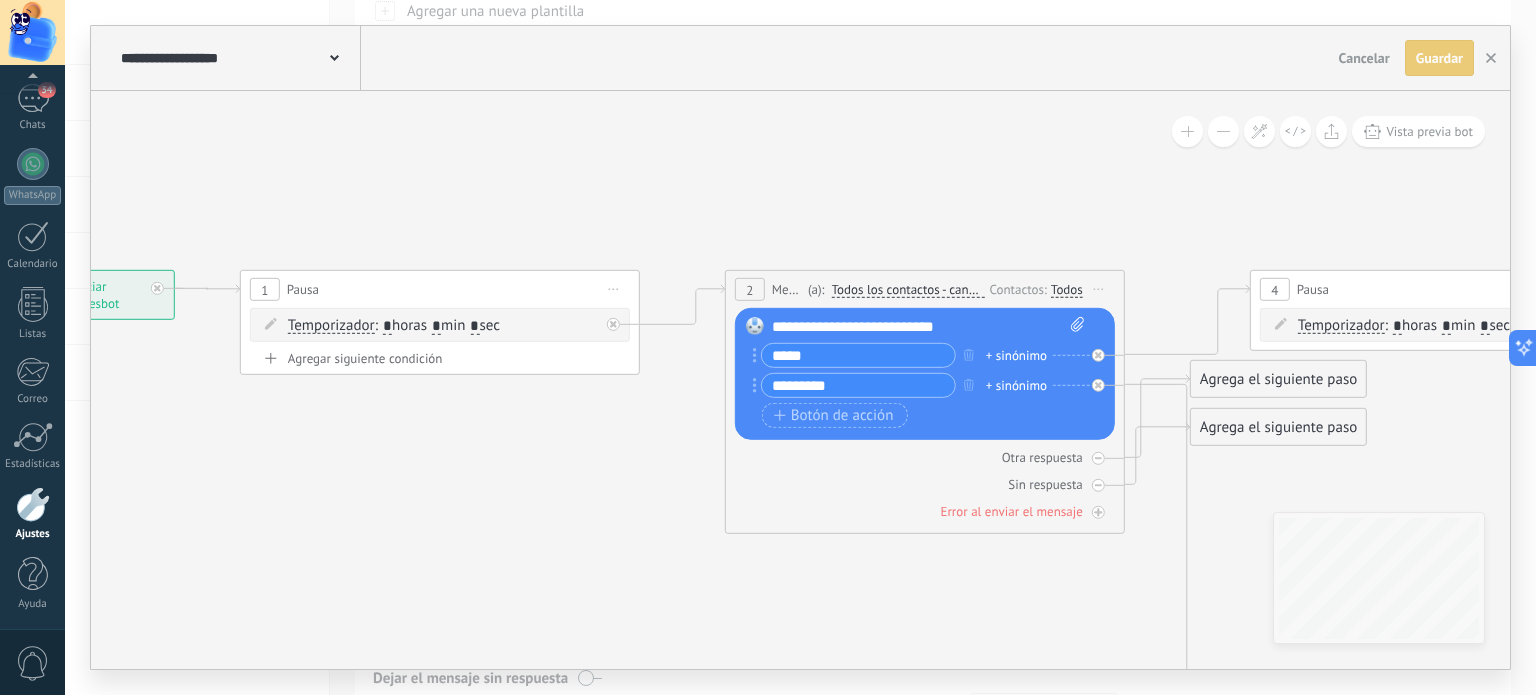 click 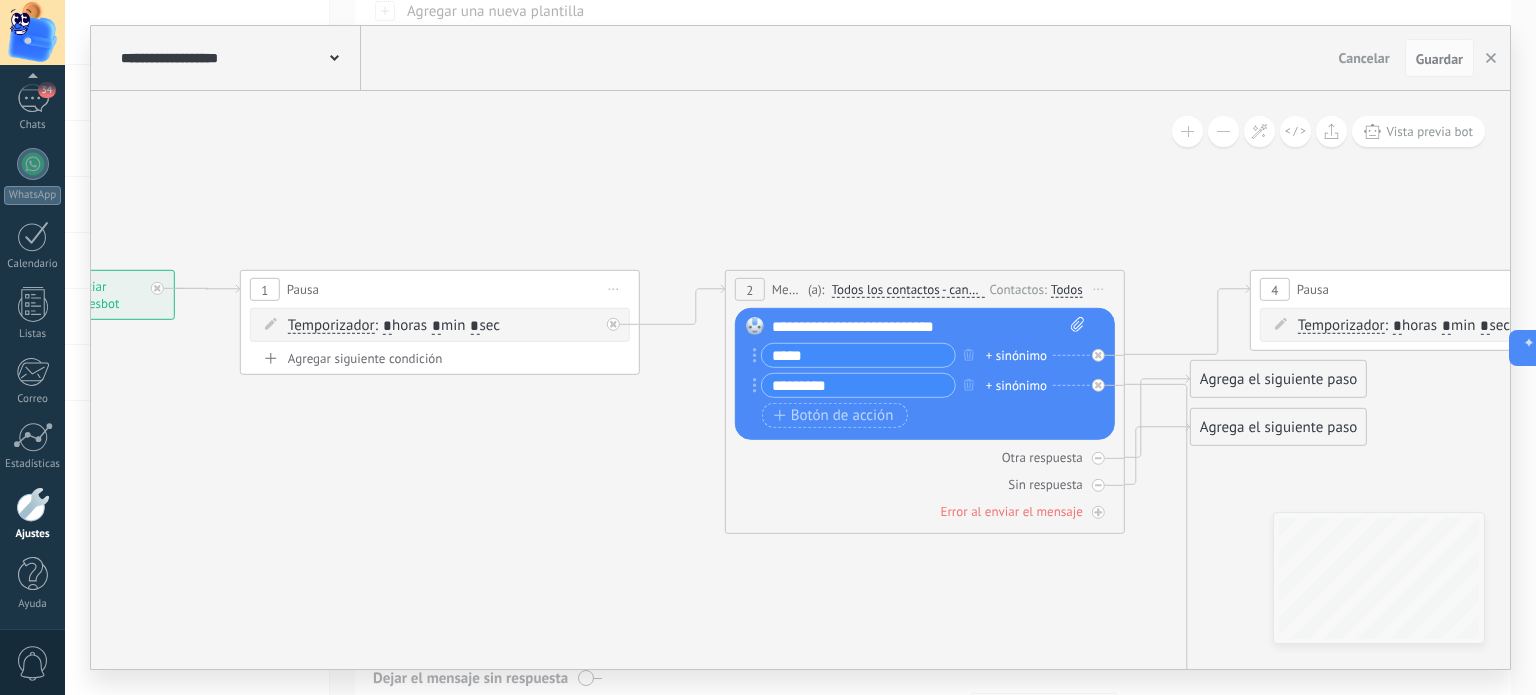 click on "**********" at bounding box center [238, 58] 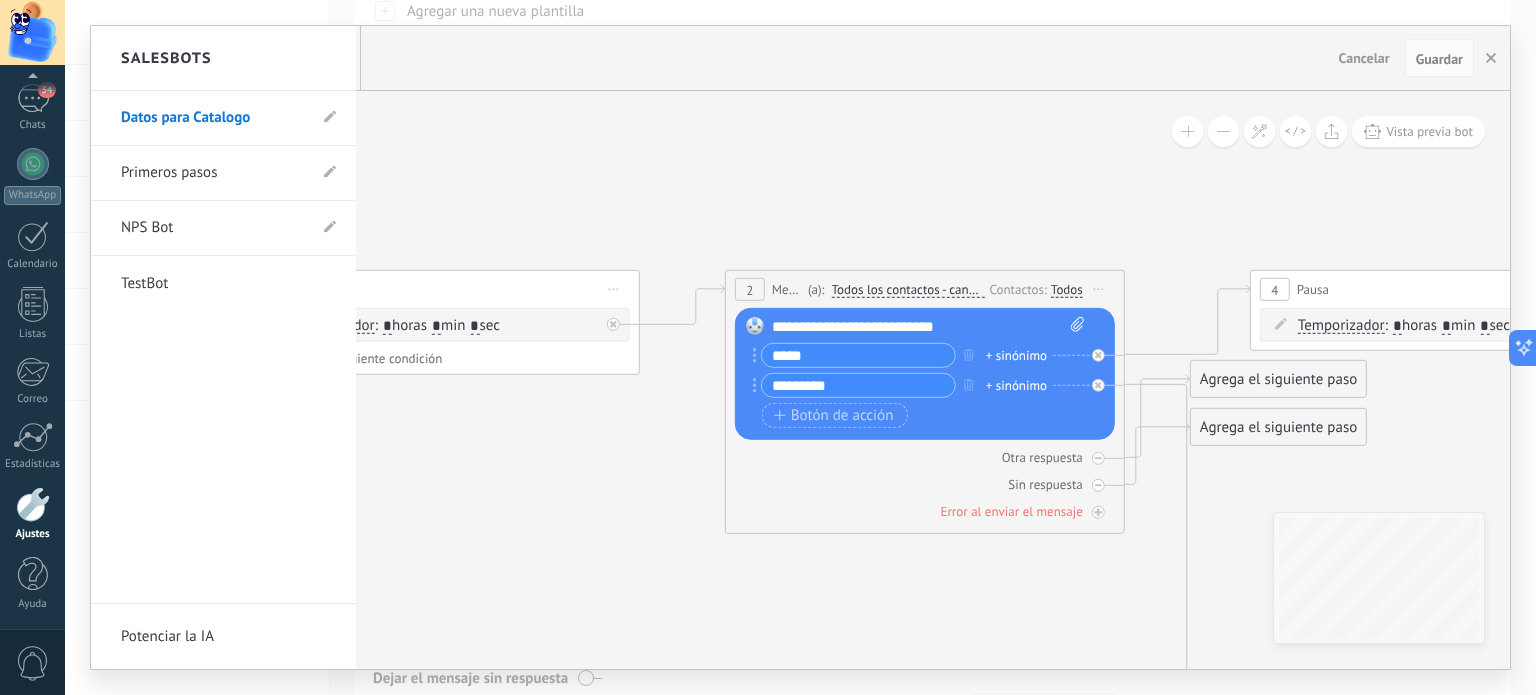 click on "Primeros pasos" at bounding box center [213, 173] 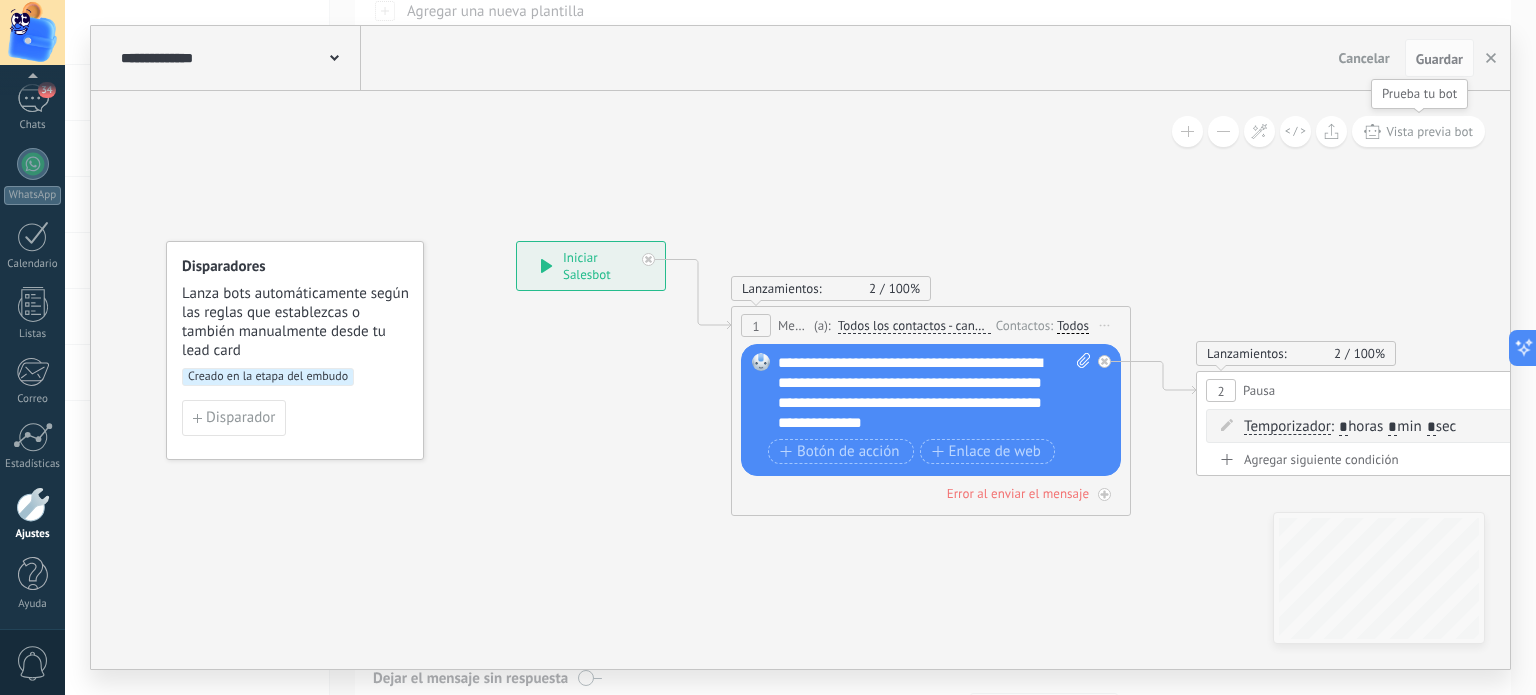 click on "Vista previa bot" at bounding box center [1429, 131] 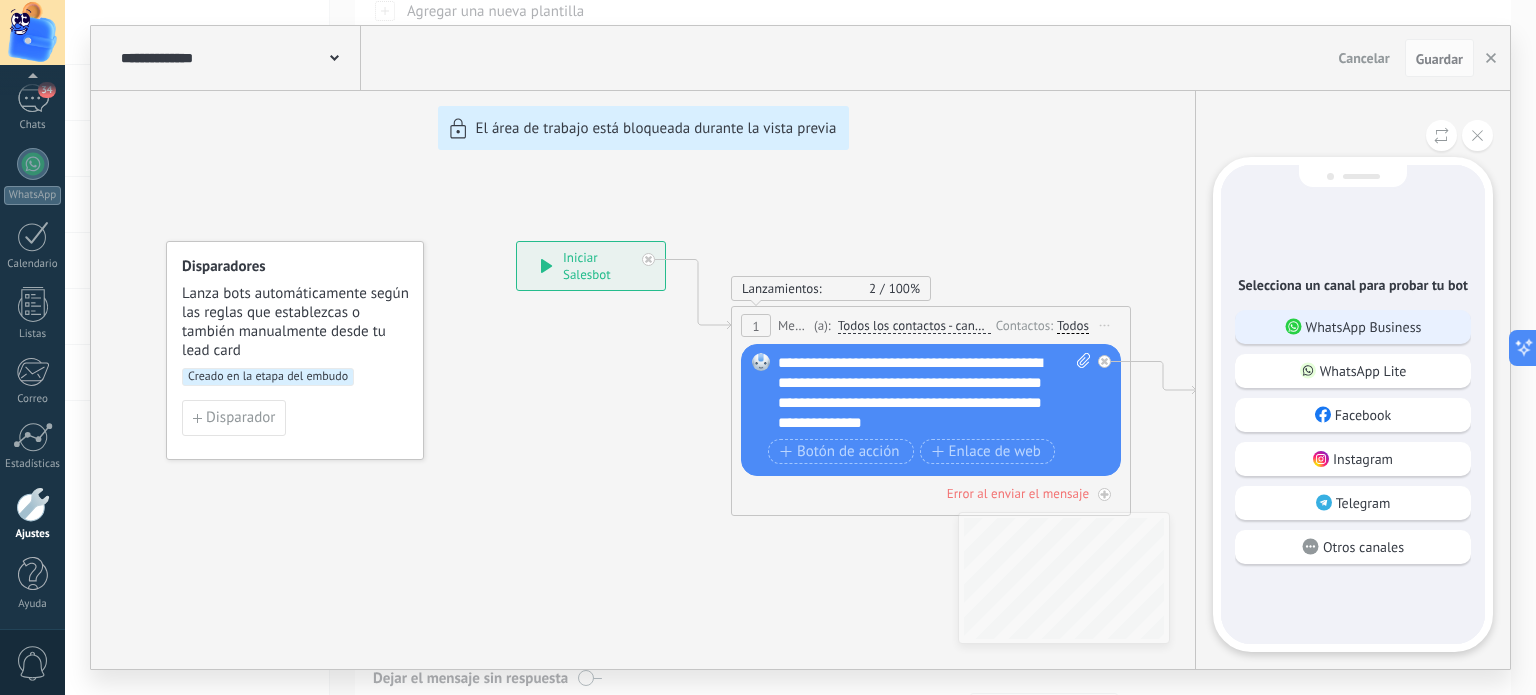 click on "WhatsApp Business" at bounding box center [1364, 327] 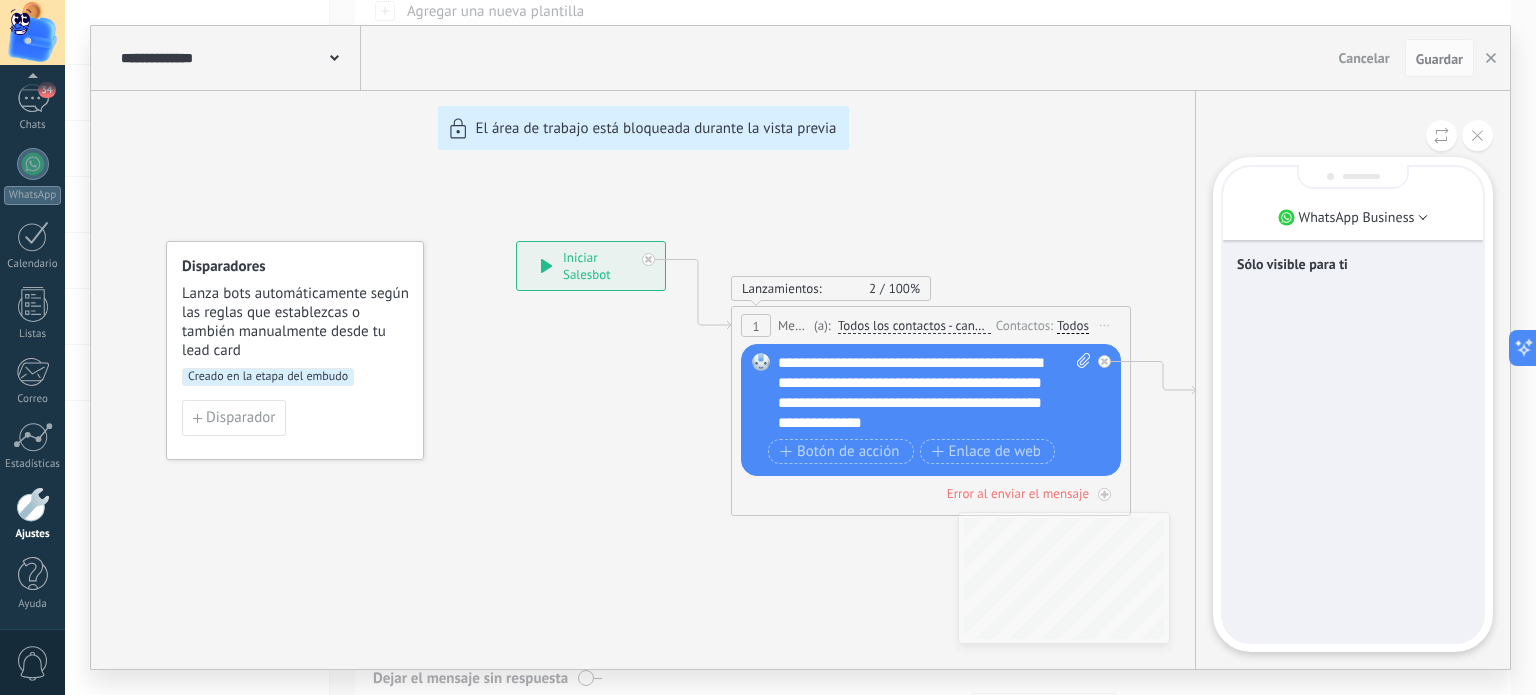click on "Sólo visible para ti" at bounding box center [1353, 404] 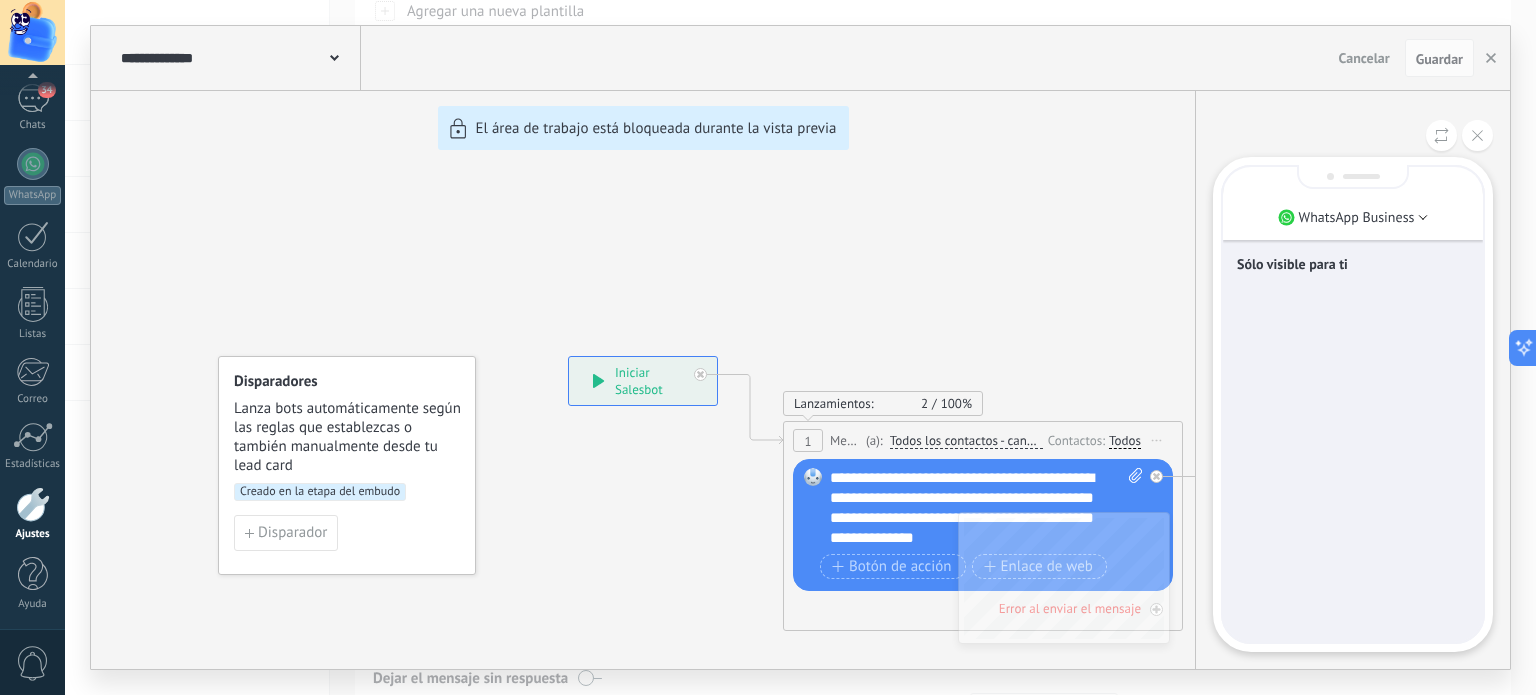 click on "Sólo visible para ti" at bounding box center [1353, 404] 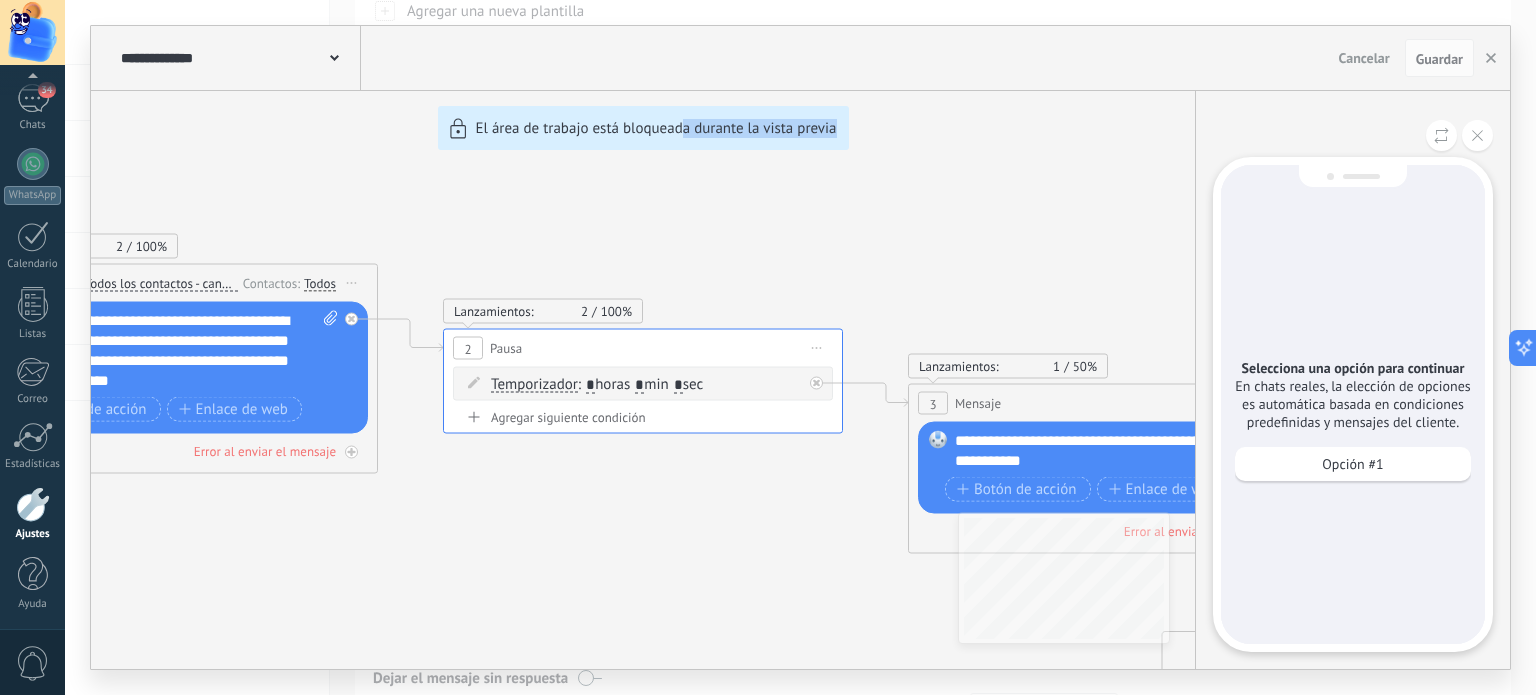 drag, startPoint x: 1116, startPoint y: 209, endPoint x: 684, endPoint y: 171, distance: 433.6681 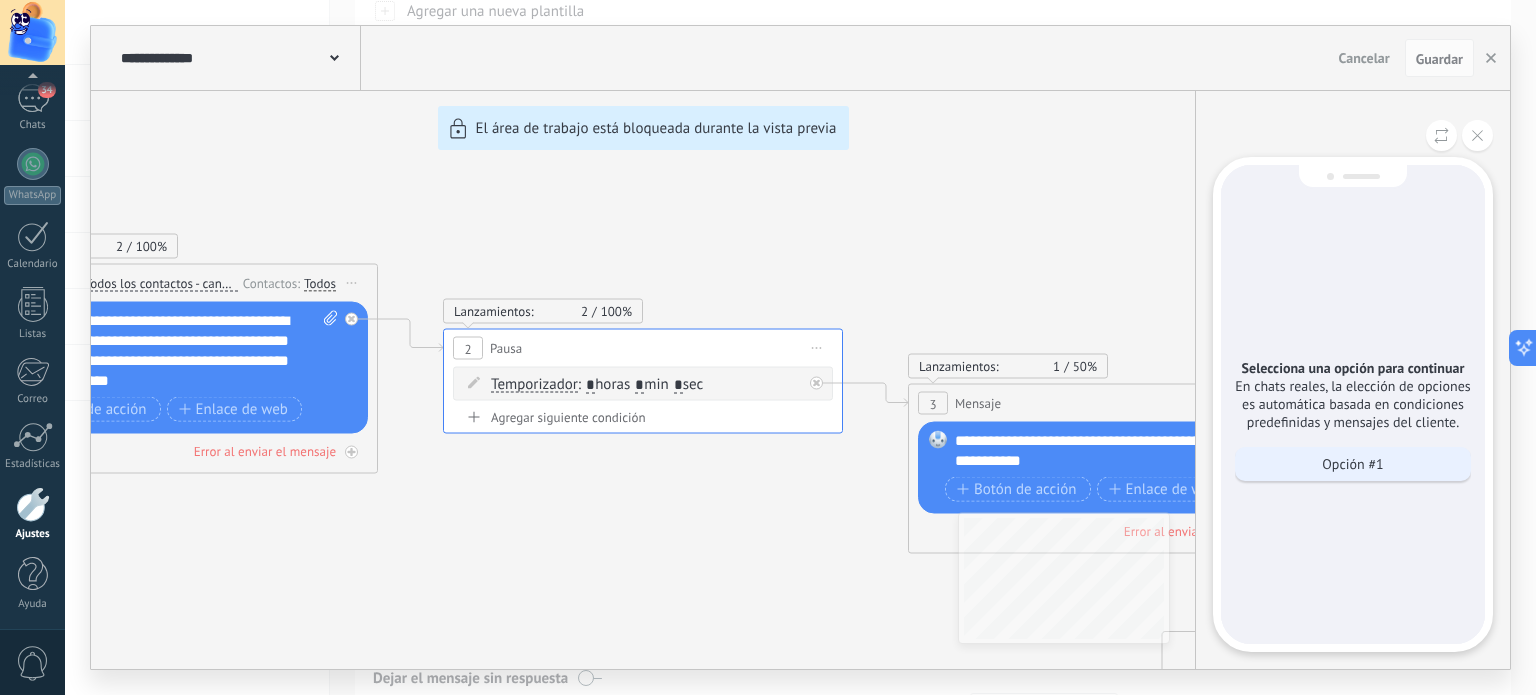 click on "Opción #1" at bounding box center [1353, 464] 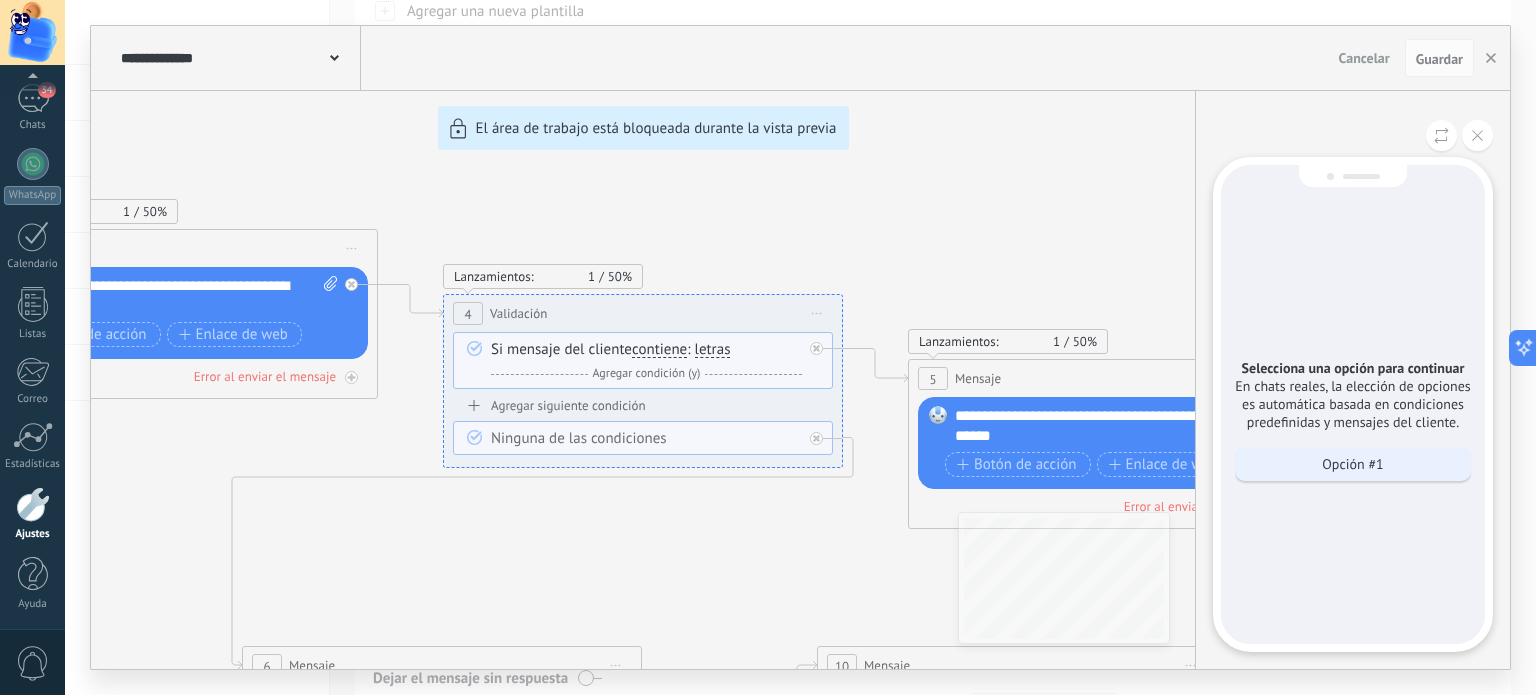 click on "Opción #1" at bounding box center [1353, 464] 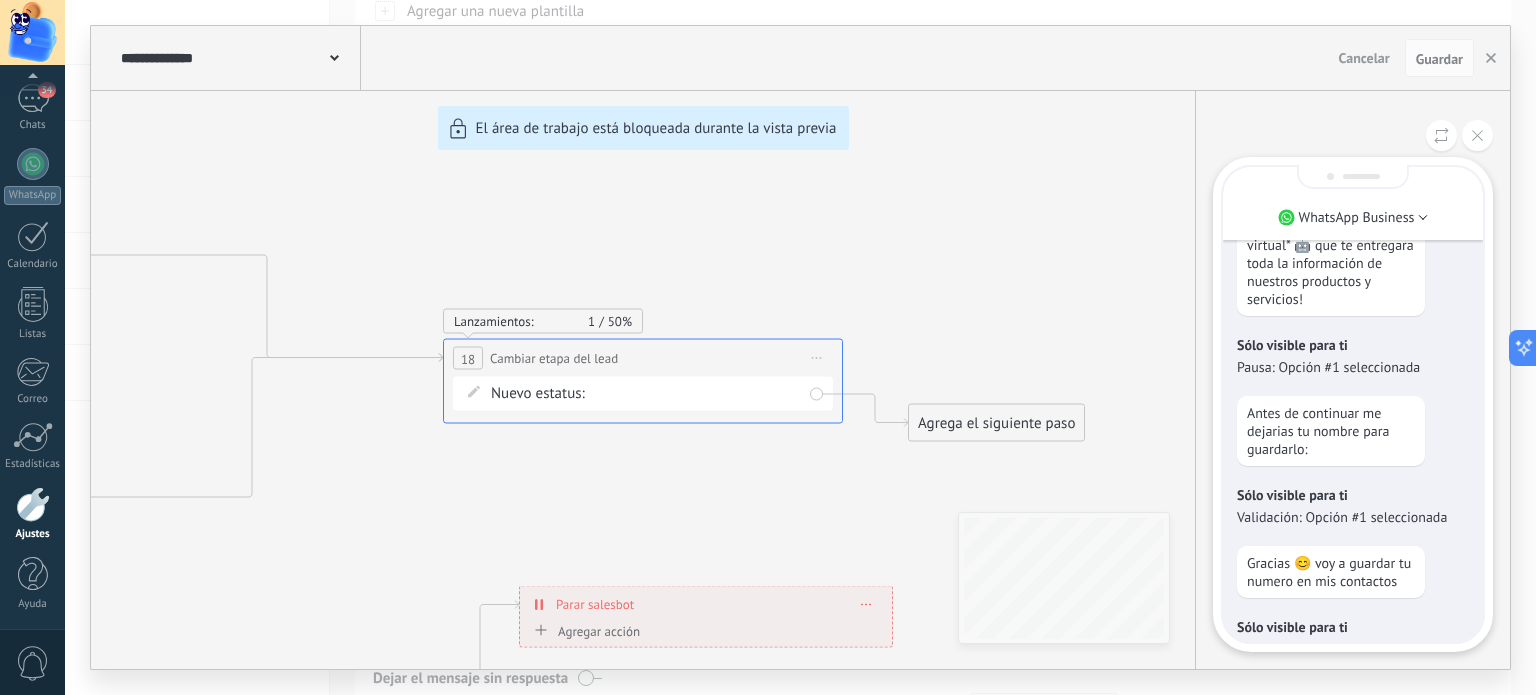 scroll, scrollTop: 0, scrollLeft: 0, axis: both 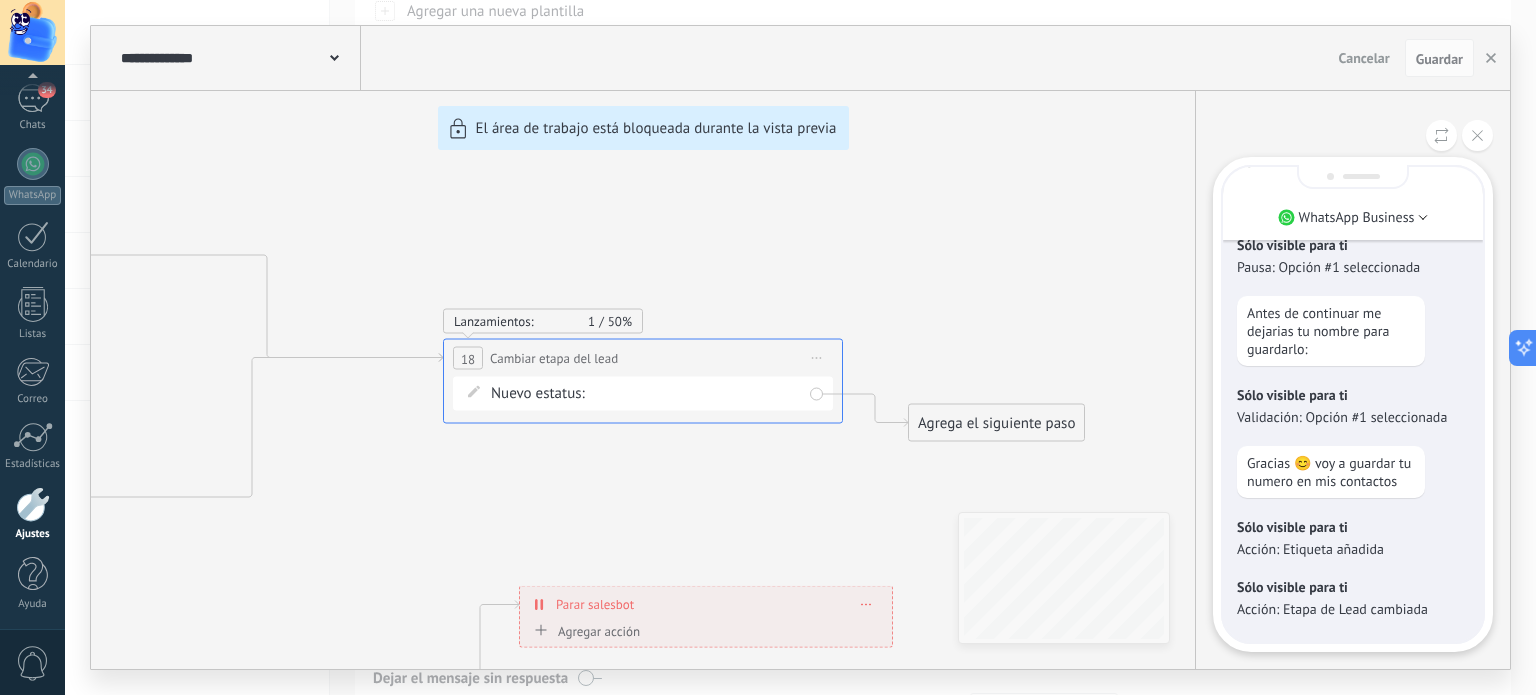 click on "**********" at bounding box center [800, 347] 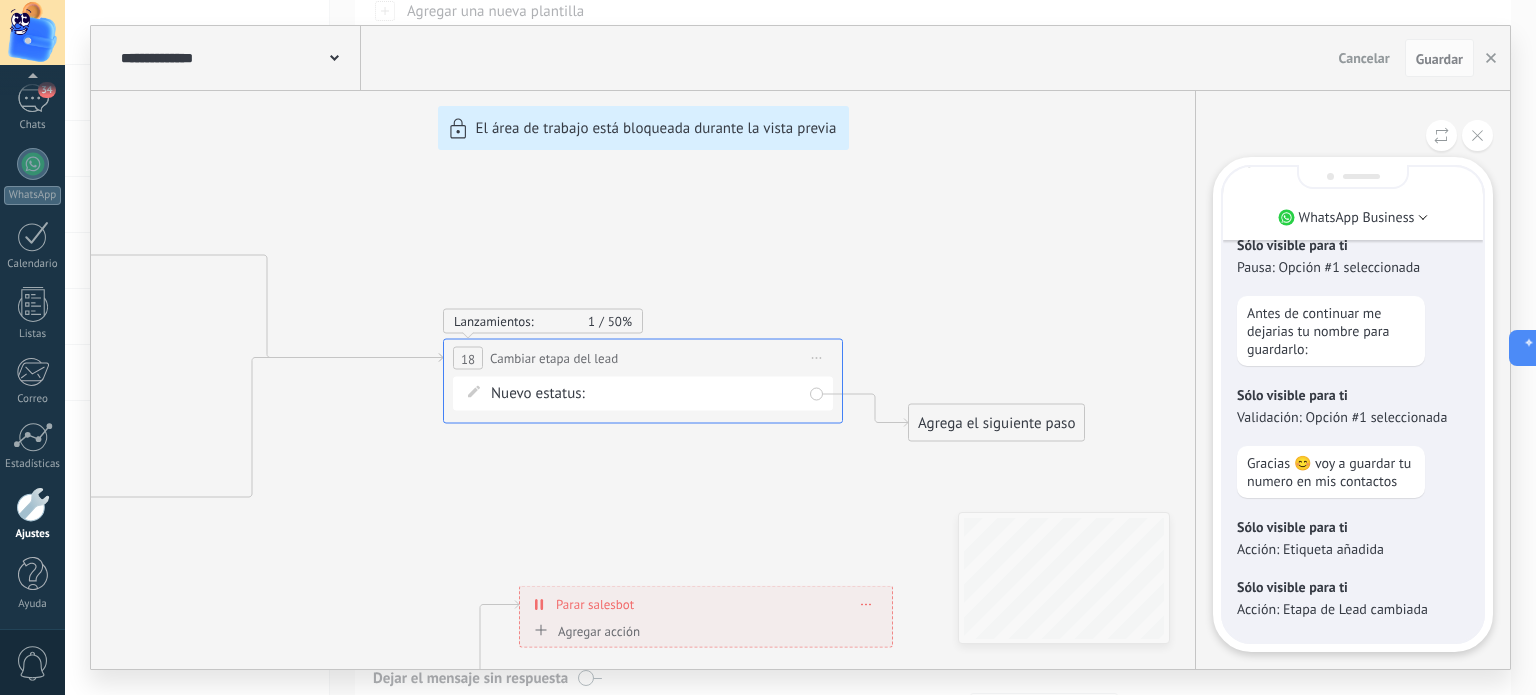 click on "**********" at bounding box center [800, 347] 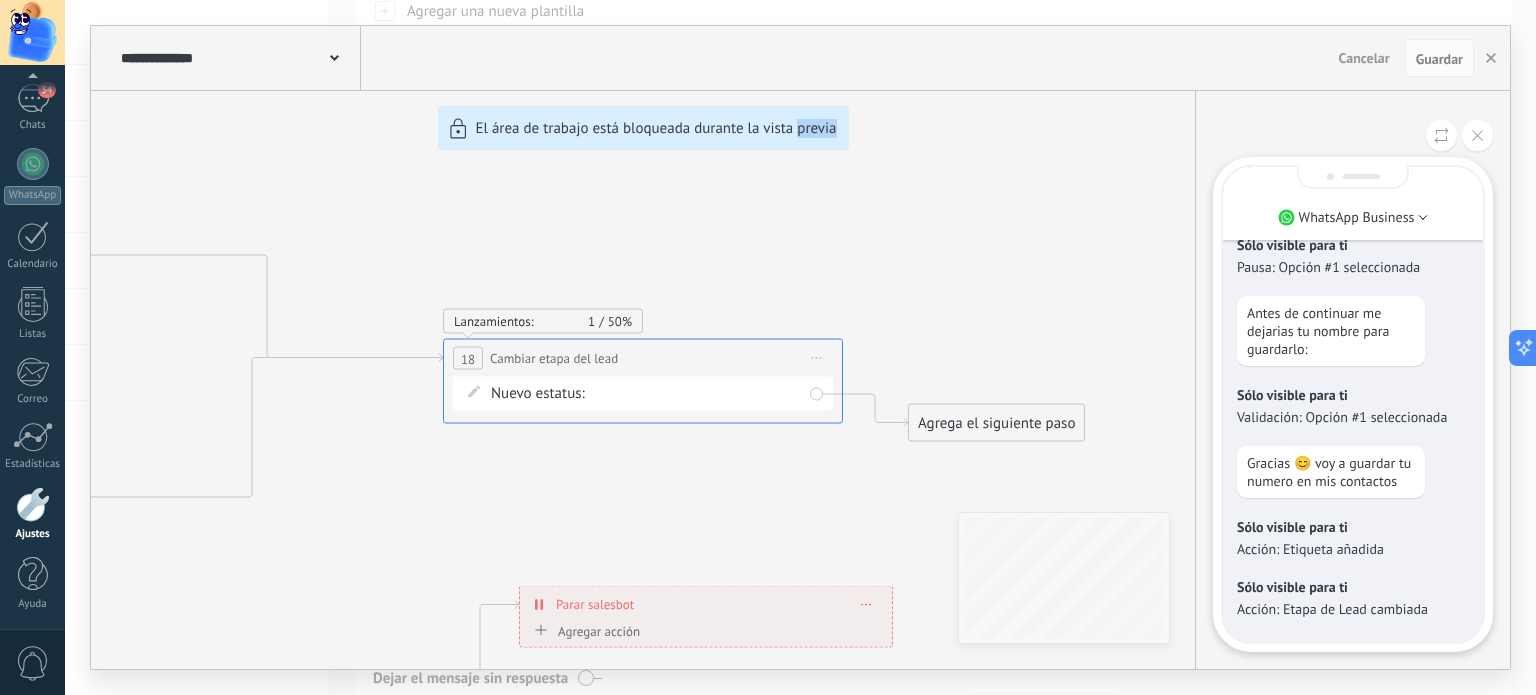 click on "**********" at bounding box center (800, 347) 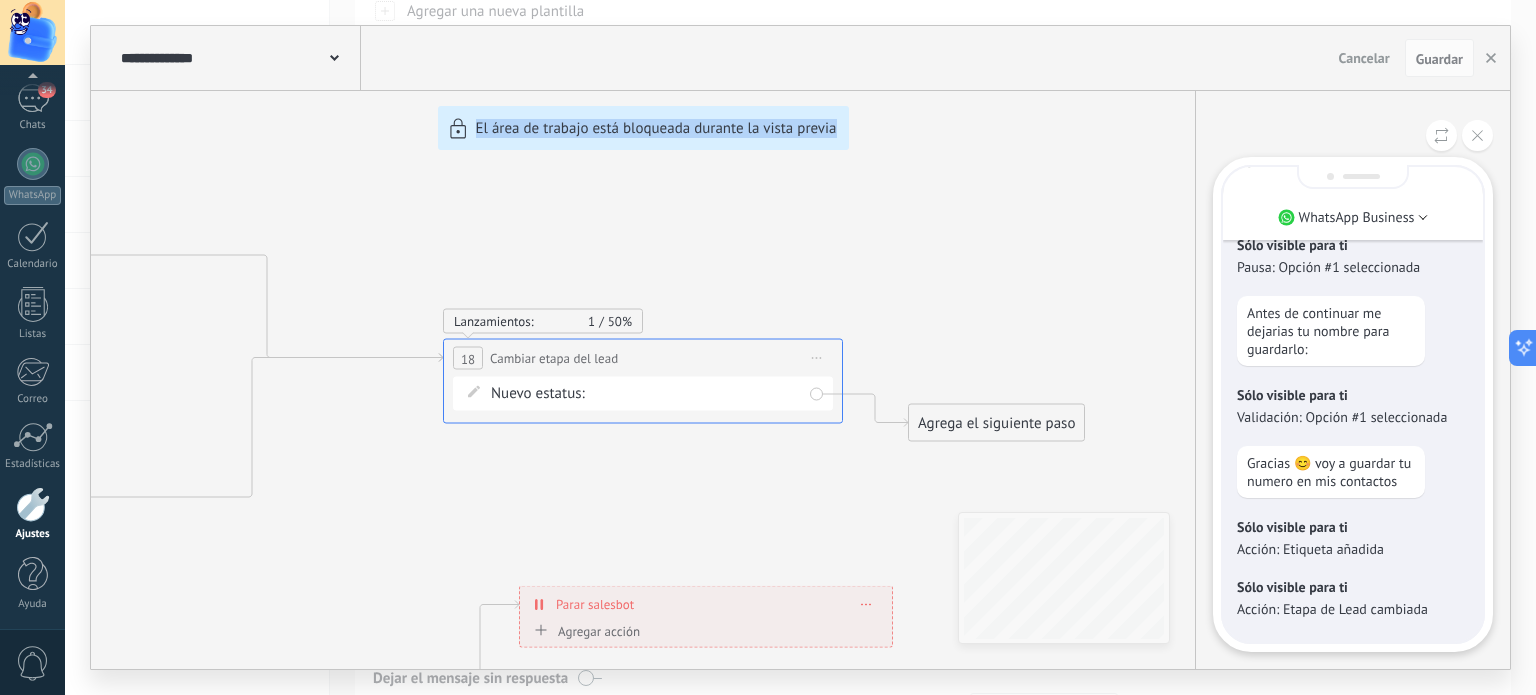 click on "**********" at bounding box center [800, 347] 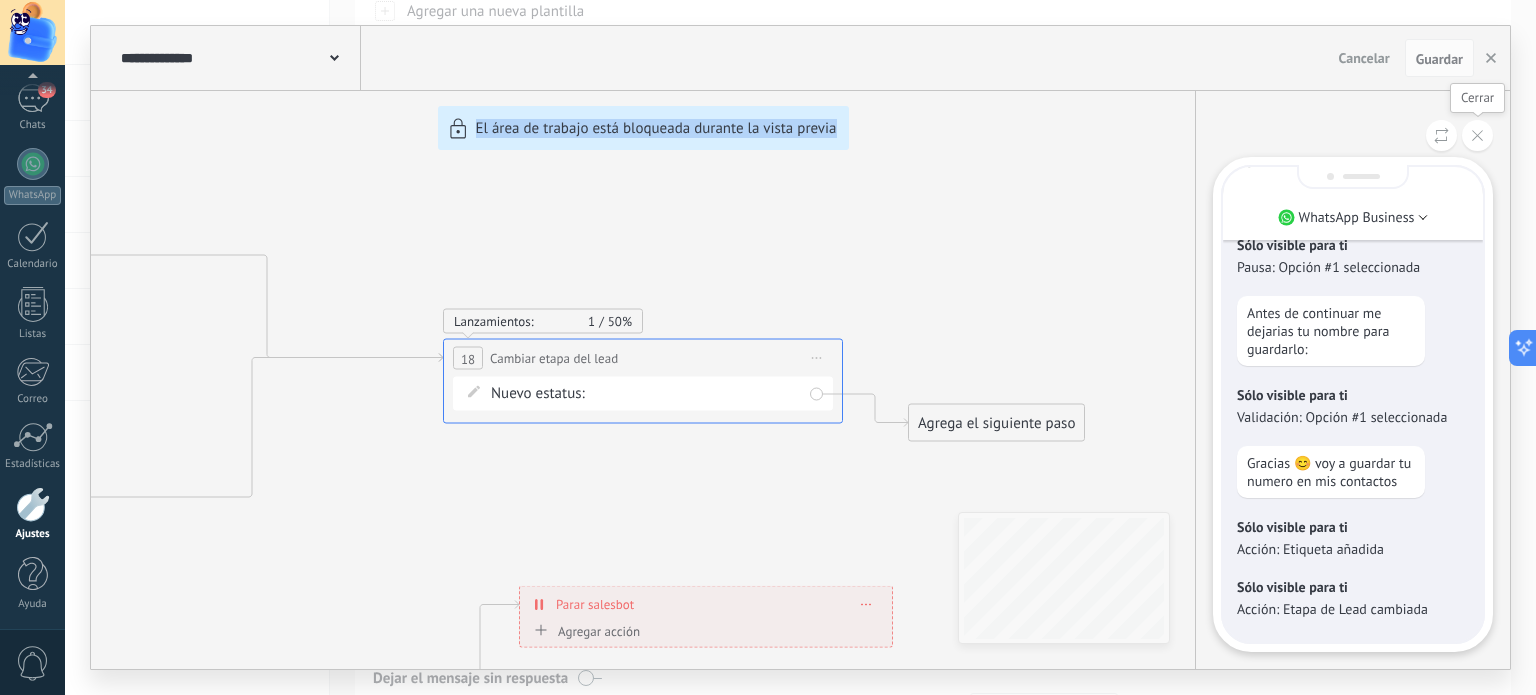 click 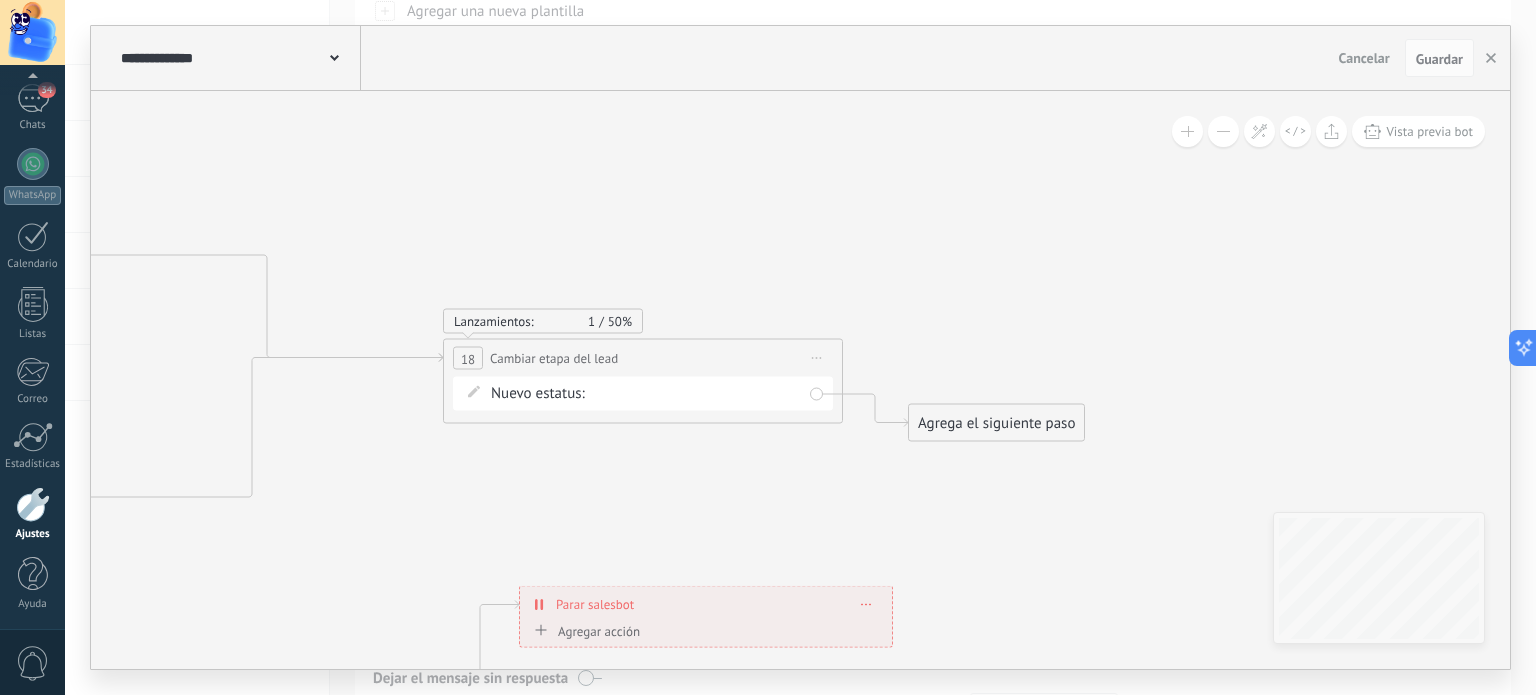 click 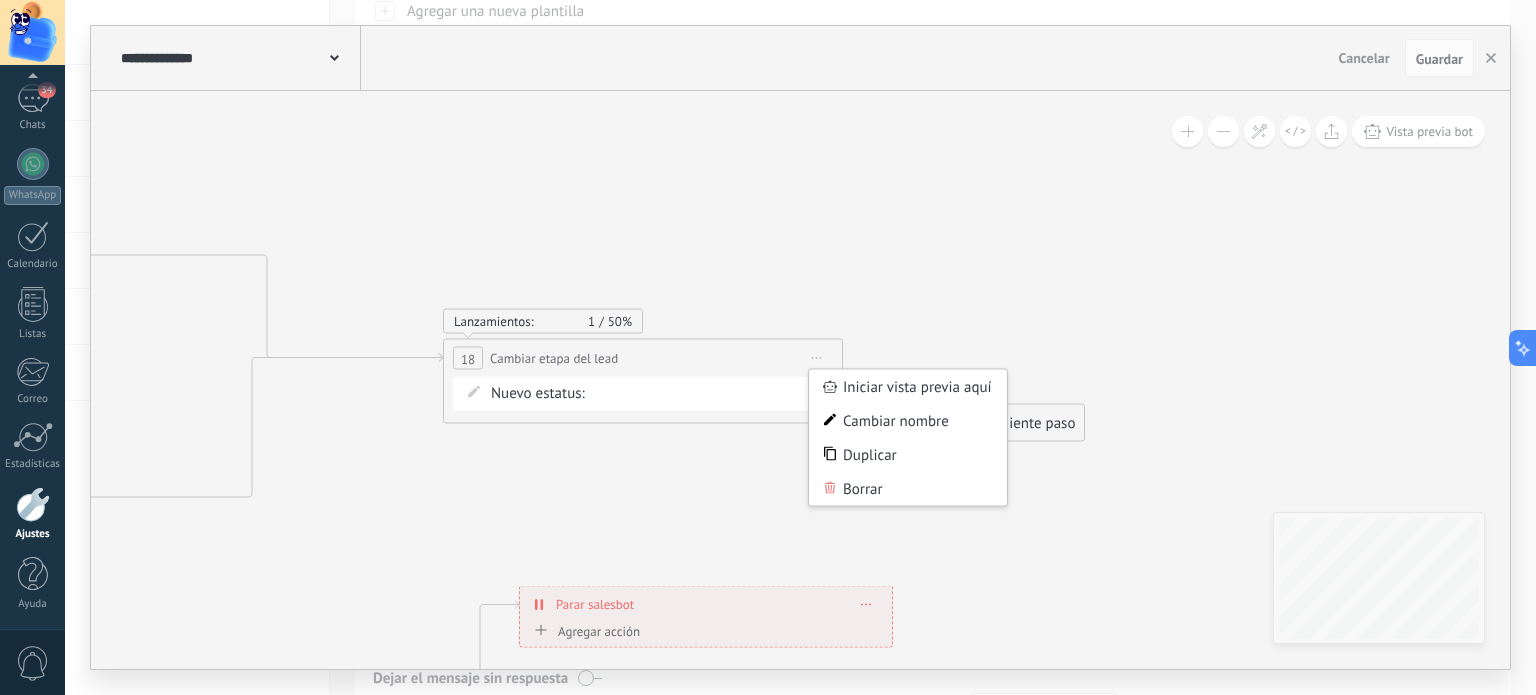 click 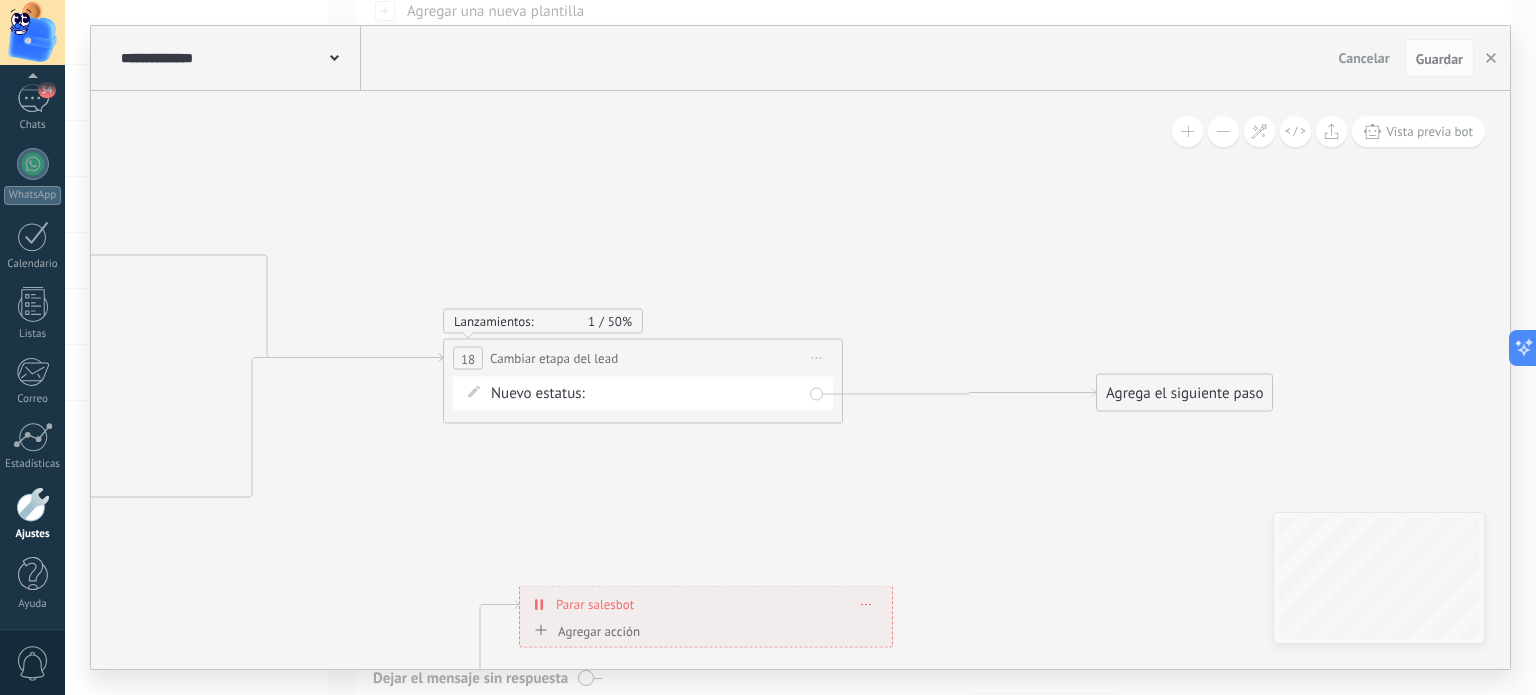 drag, startPoint x: 1029, startPoint y: 423, endPoint x: 1188, endPoint y: 399, distance: 160.80112 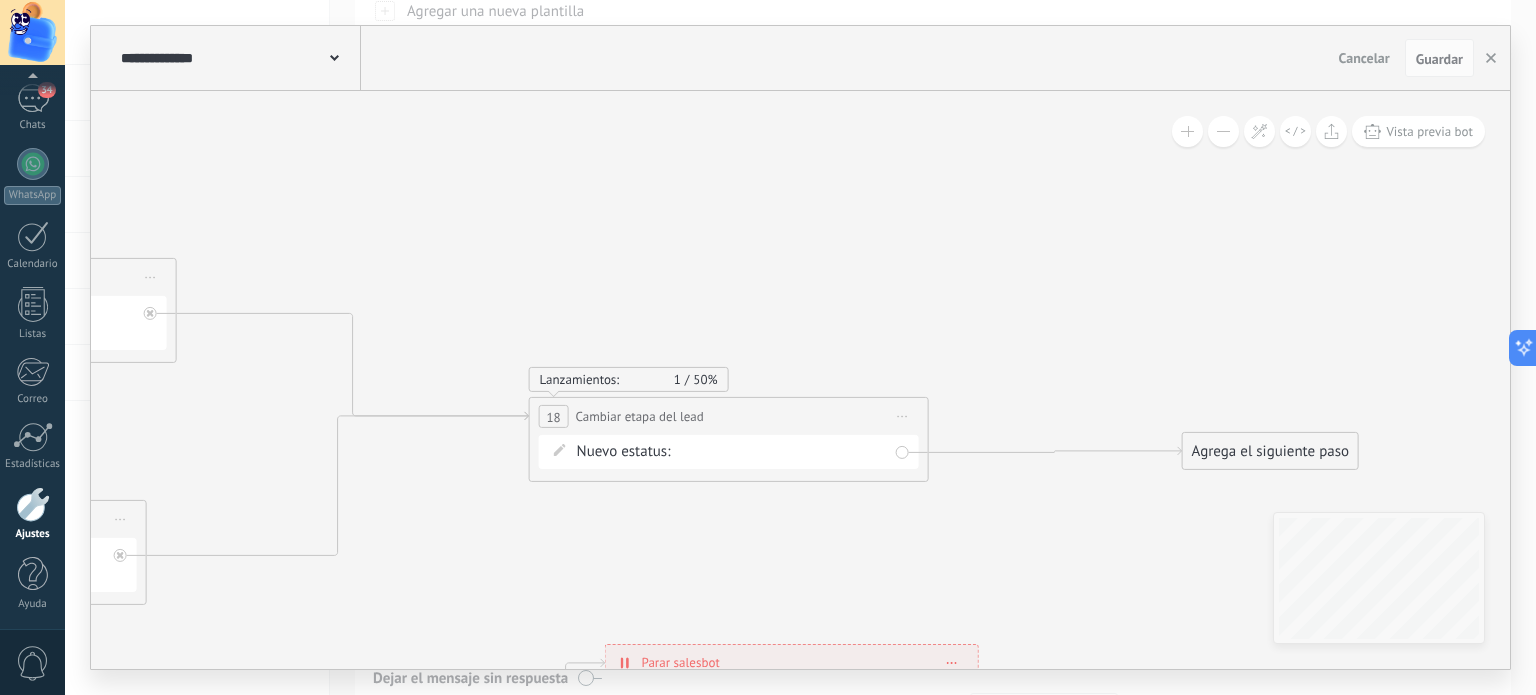 drag, startPoint x: 1214, startPoint y: 288, endPoint x: 1300, endPoint y: 347, distance: 104.292854 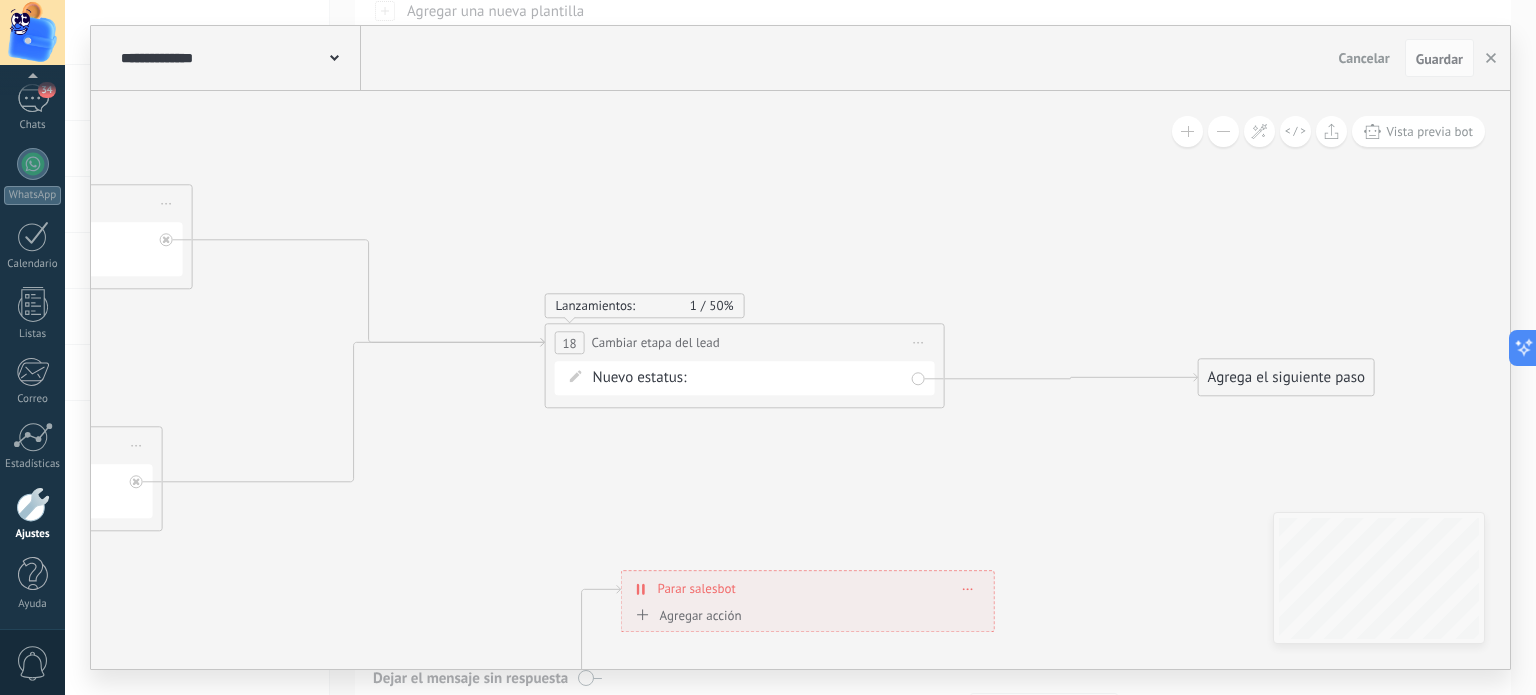 drag, startPoint x: 804, startPoint y: 196, endPoint x: 820, endPoint y: 123, distance: 74.73286 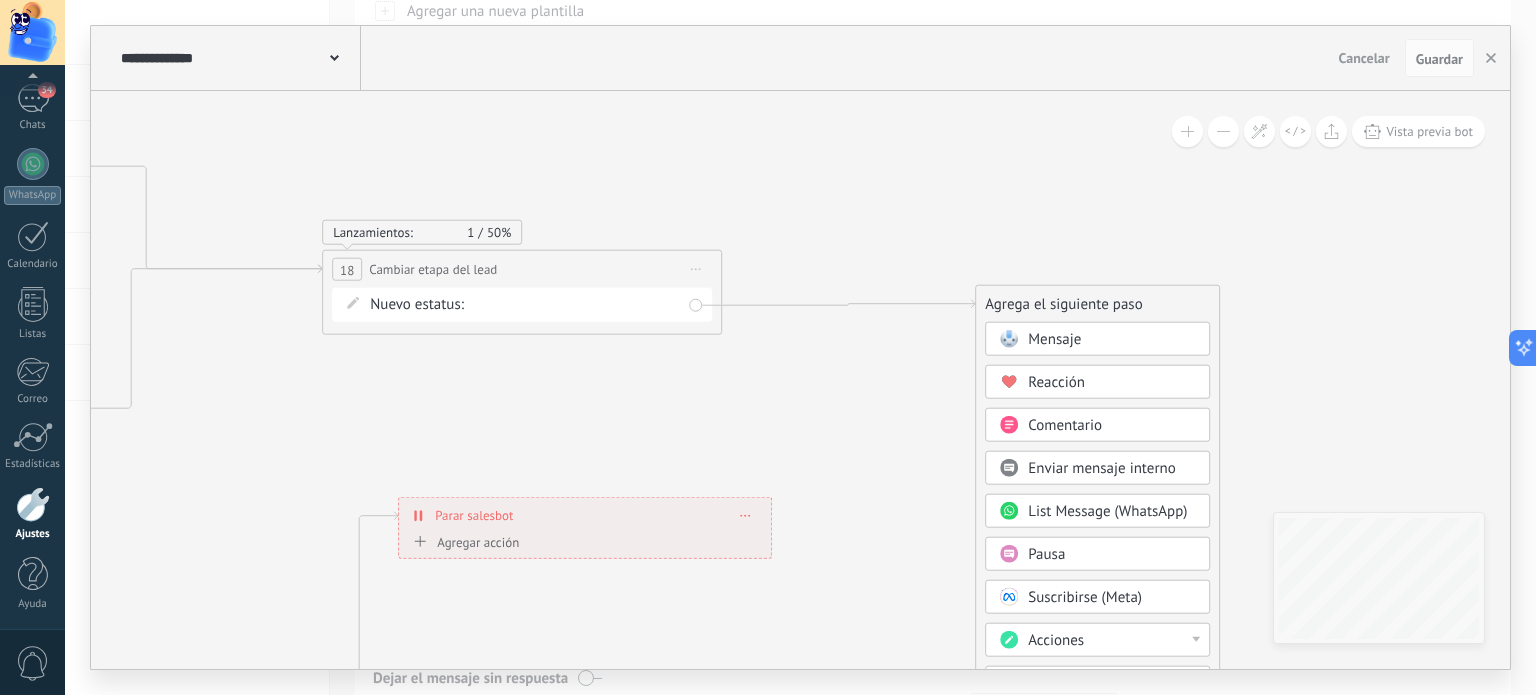 drag, startPoint x: 1155, startPoint y: 272, endPoint x: 932, endPoint y: 199, distance: 234.64441 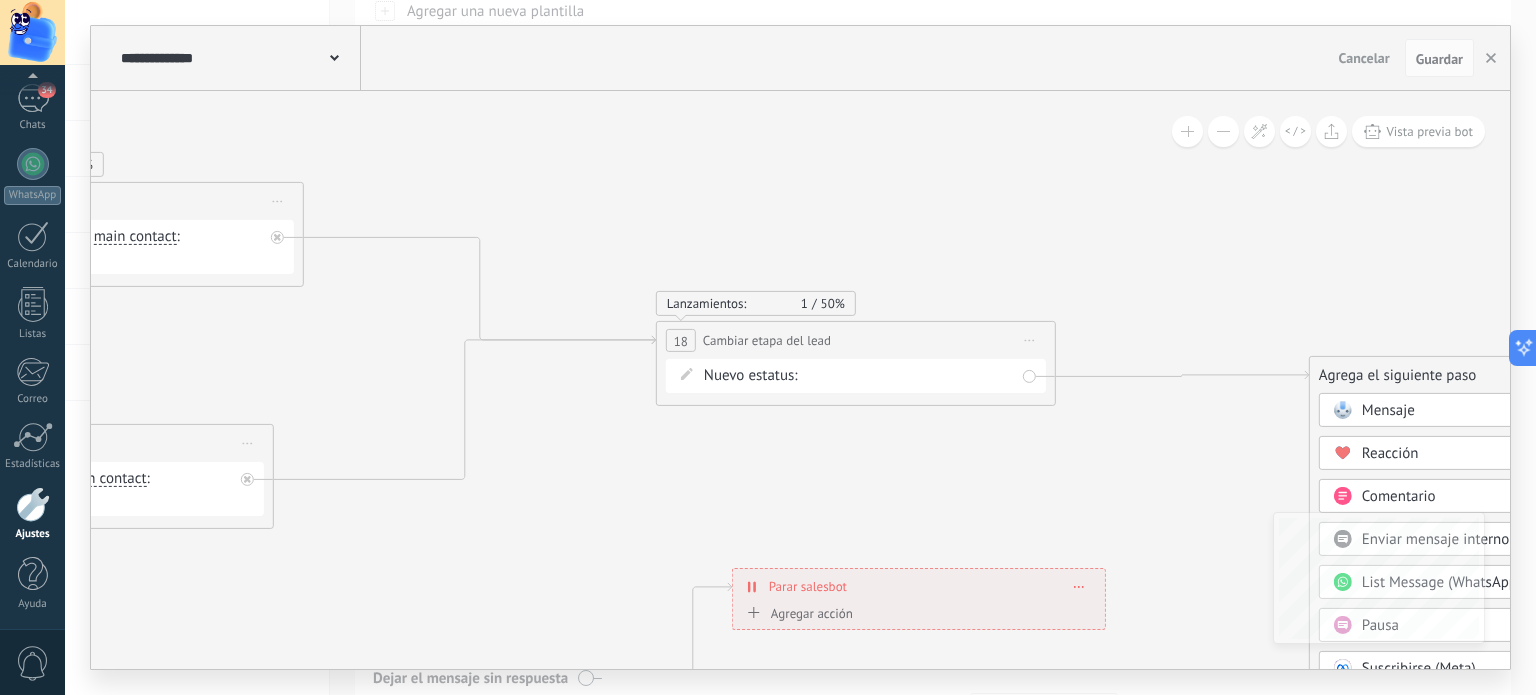 drag, startPoint x: 776, startPoint y: 183, endPoint x: 1109, endPoint y: 255, distance: 340.6949 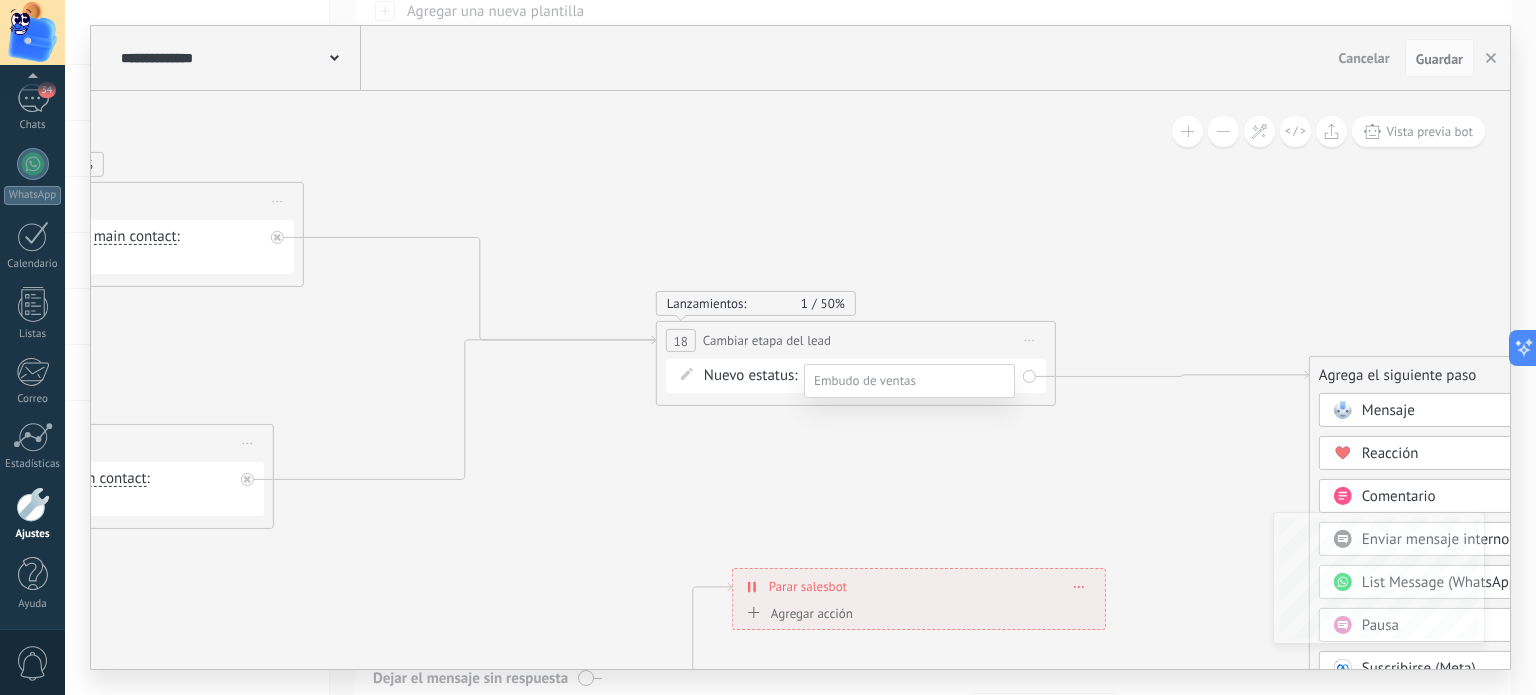 click on "Catalogo Enviado" at bounding box center (0, 0) 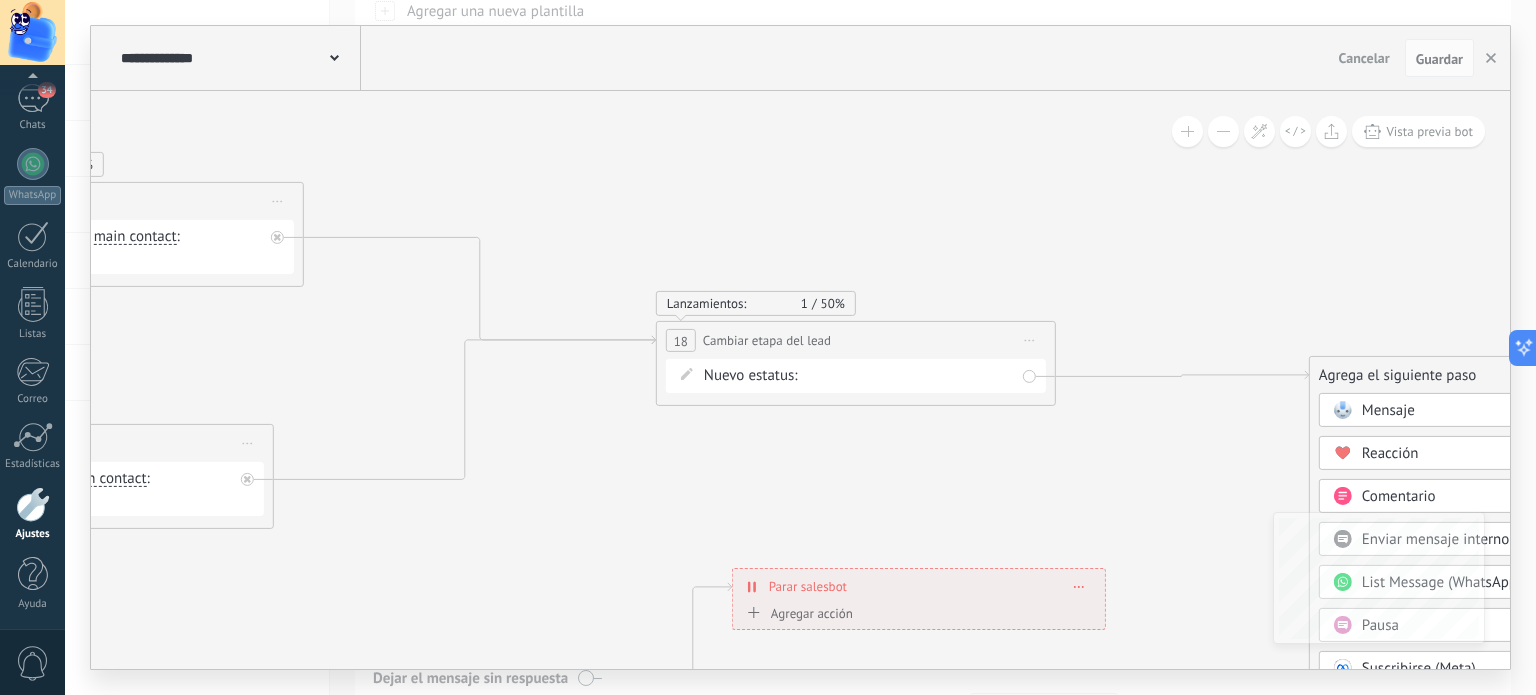 click 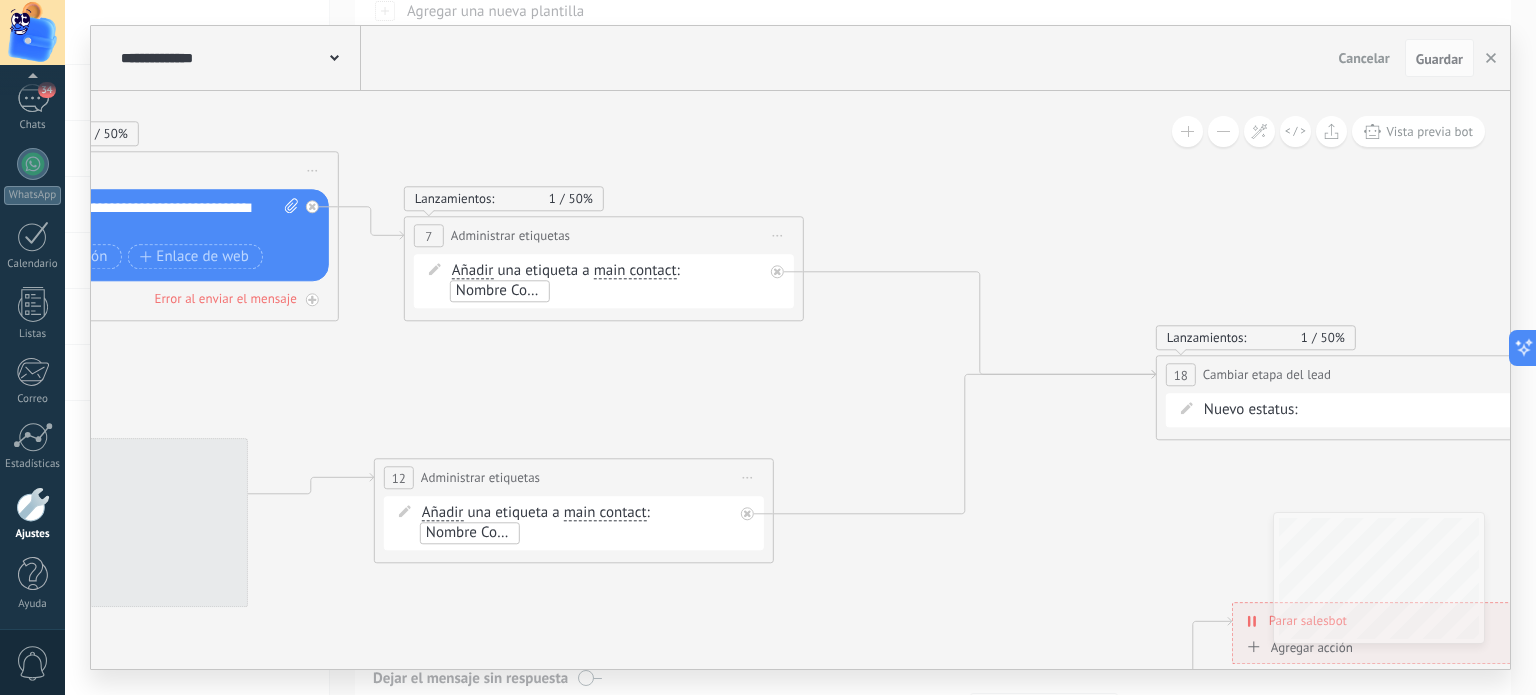 drag, startPoint x: 457, startPoint y: 161, endPoint x: 872, endPoint y: 228, distance: 420.37366 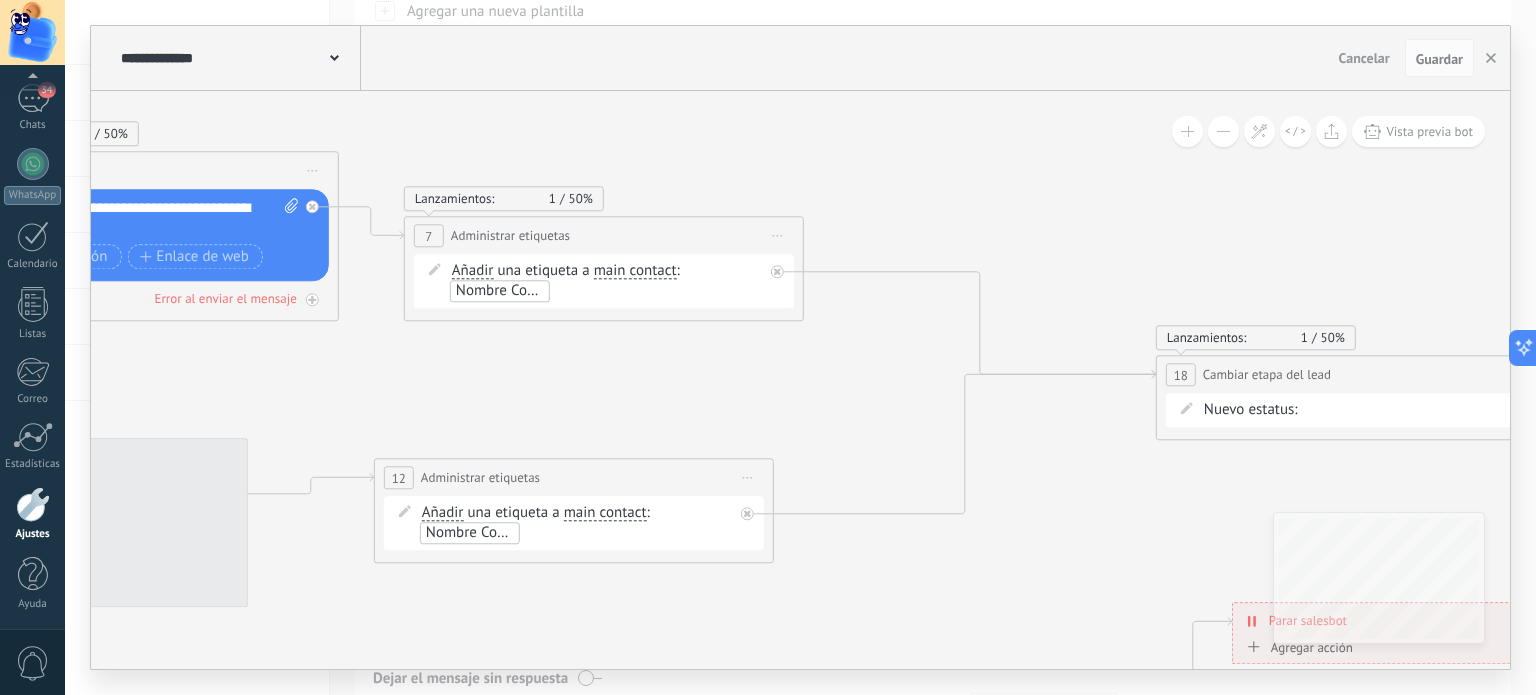click 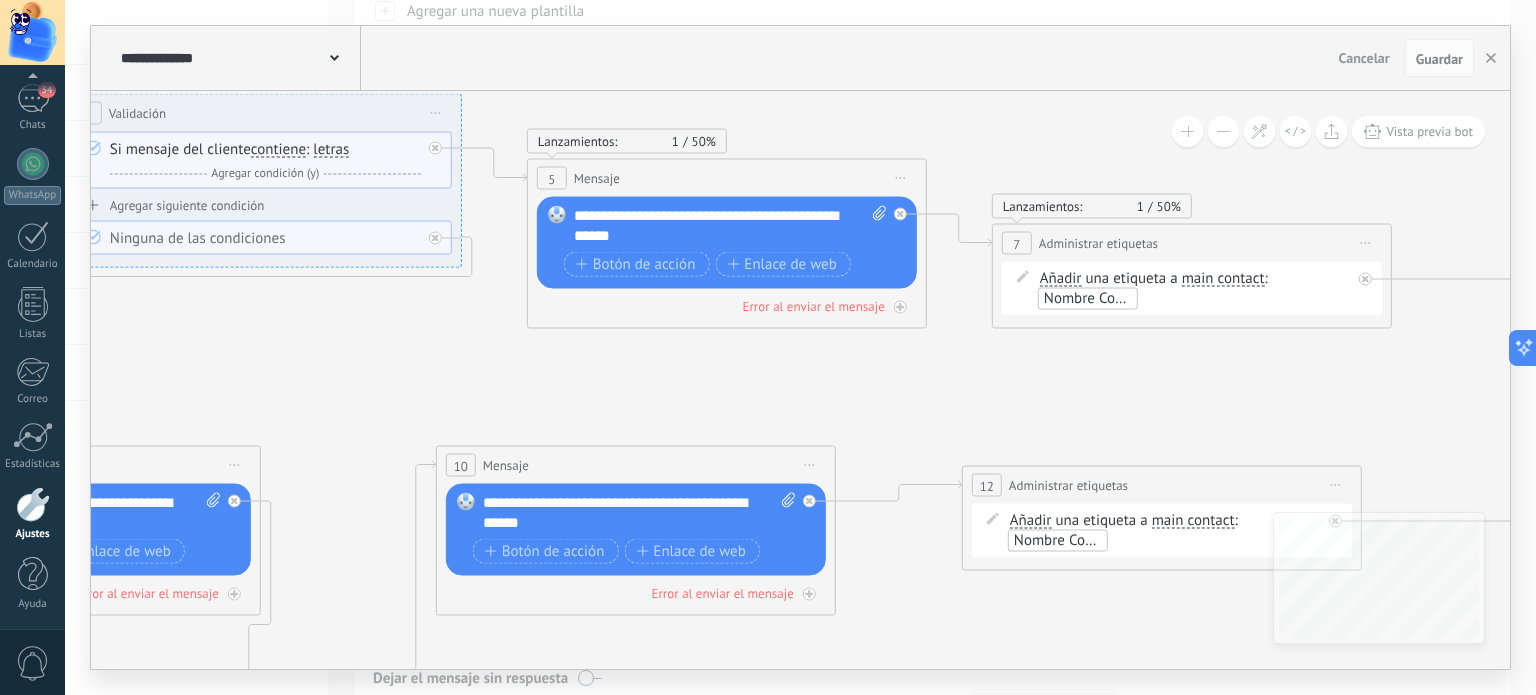drag, startPoint x: 193, startPoint y: 389, endPoint x: 752, endPoint y: 397, distance: 559.05725 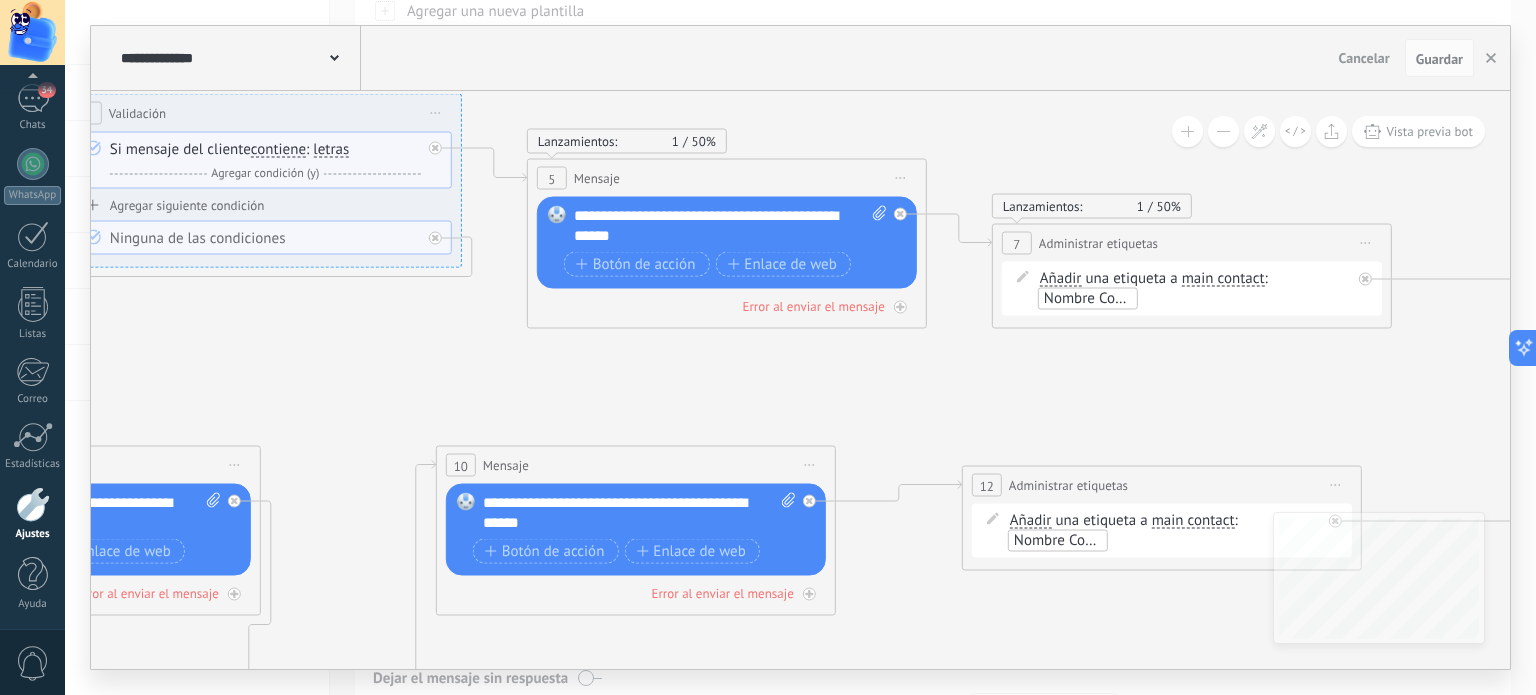 click 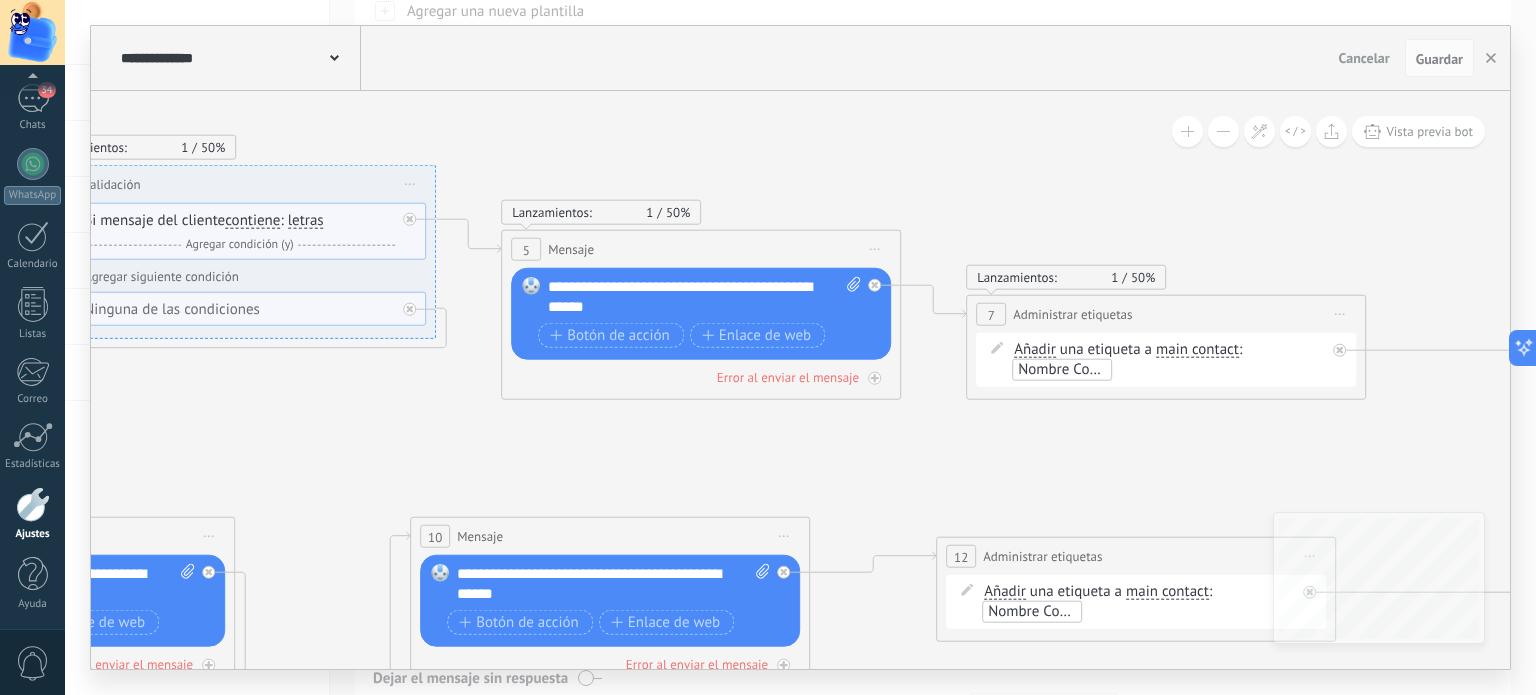 drag, startPoint x: 501, startPoint y: 361, endPoint x: 218, endPoint y: 432, distance: 291.77045 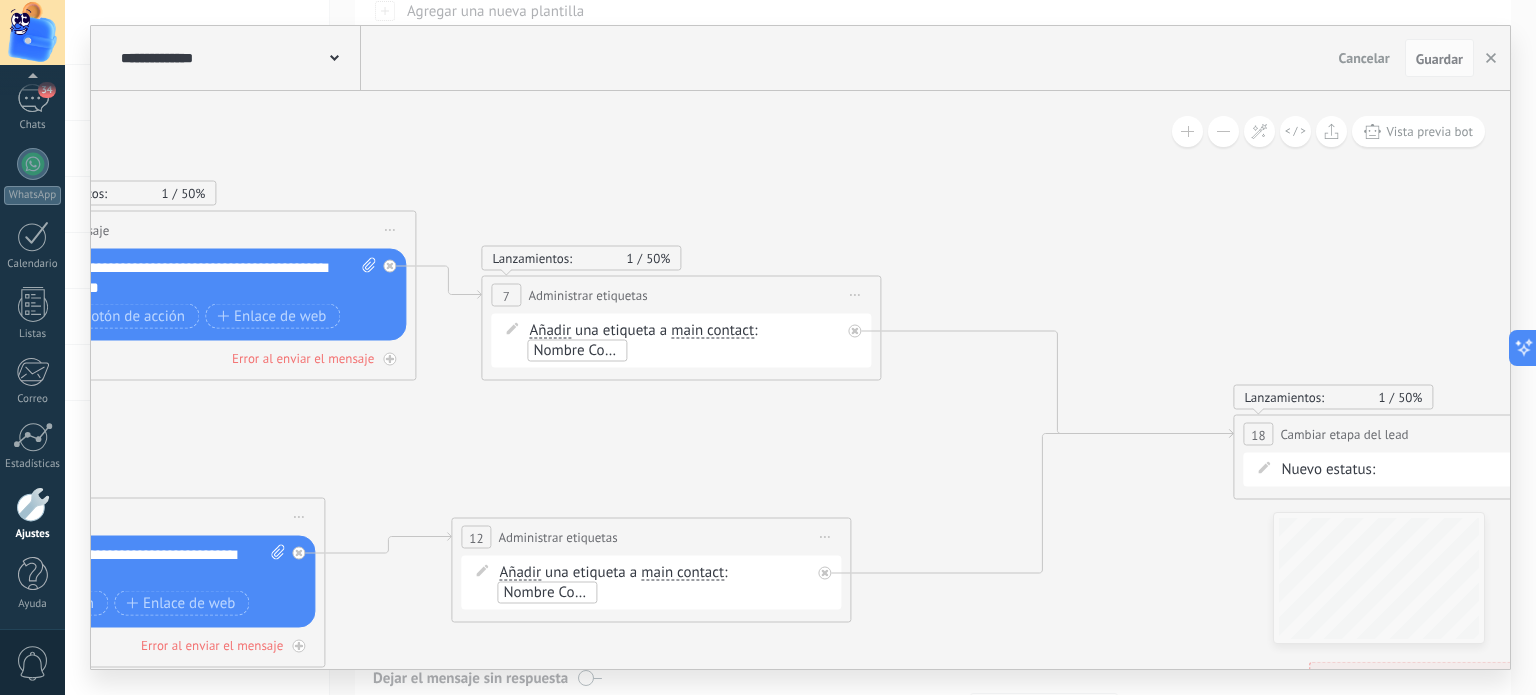 drag, startPoint x: 1131, startPoint y: 215, endPoint x: 904, endPoint y: 198, distance: 227.63568 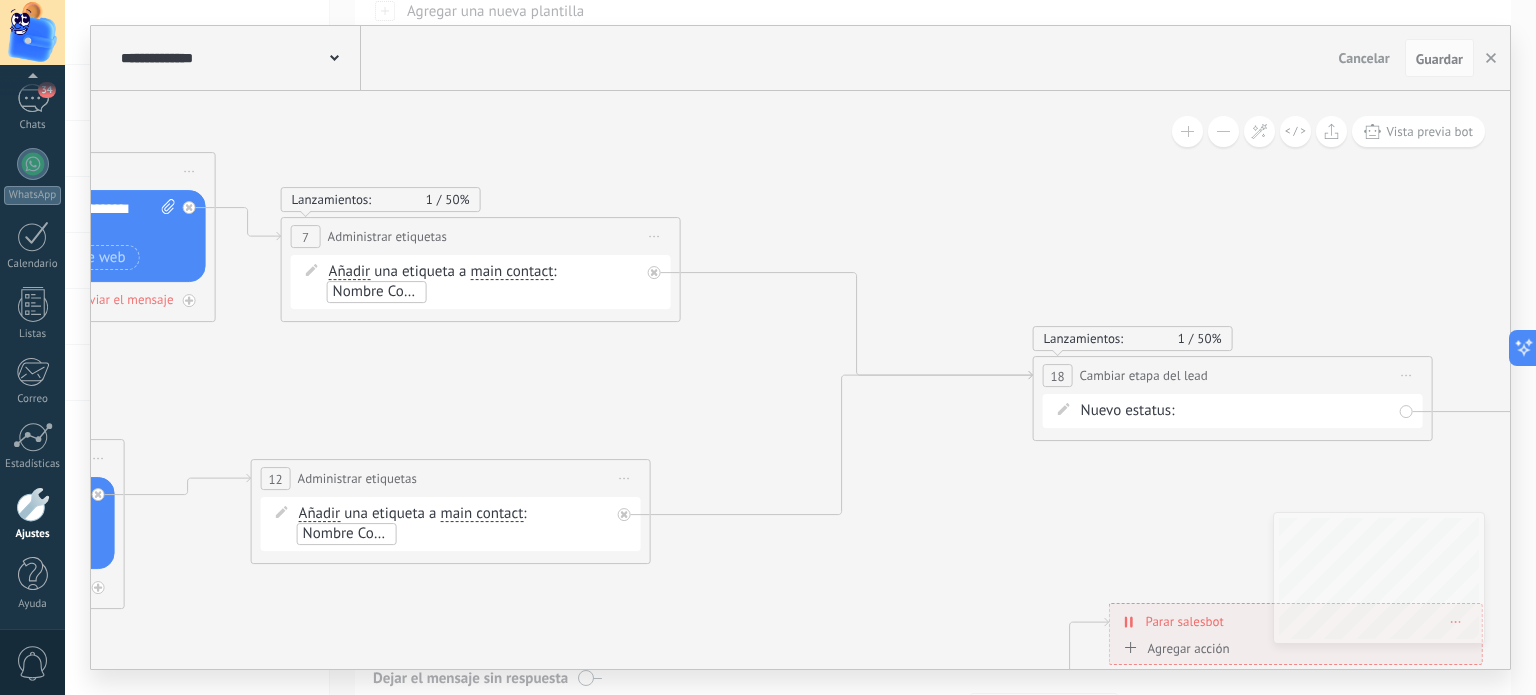 drag, startPoint x: 1079, startPoint y: 215, endPoint x: 801, endPoint y: 201, distance: 278.3523 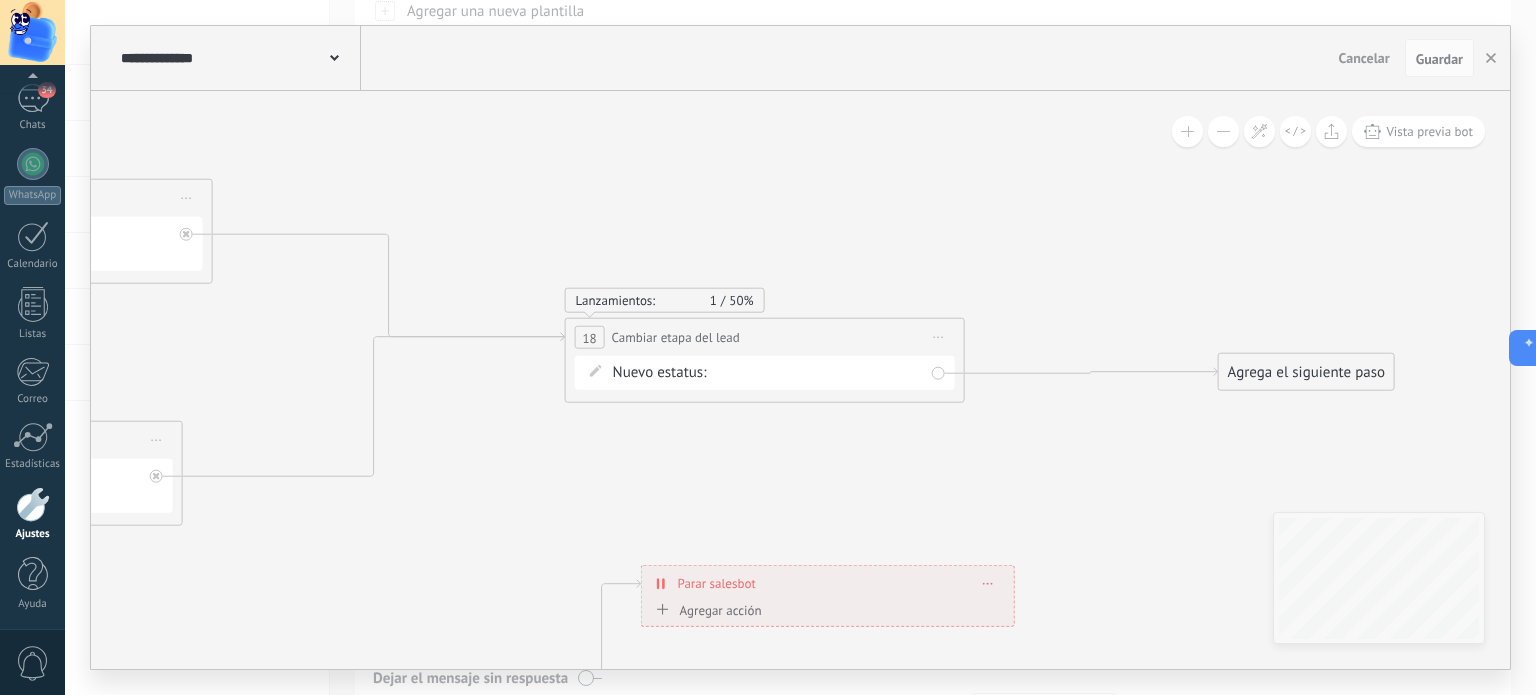 drag, startPoint x: 1003, startPoint y: 246, endPoint x: 612, endPoint y: 197, distance: 394.05838 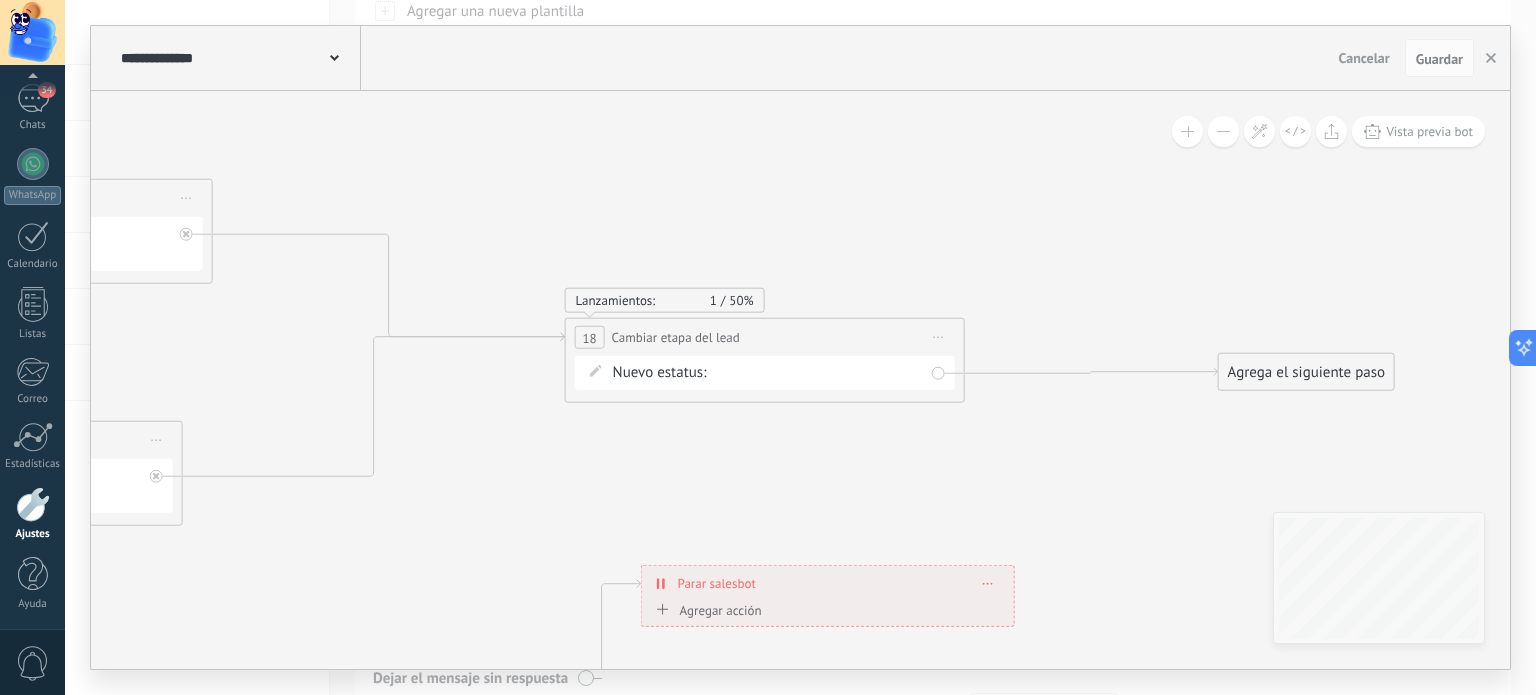 click on "**********" at bounding box center [238, 58] 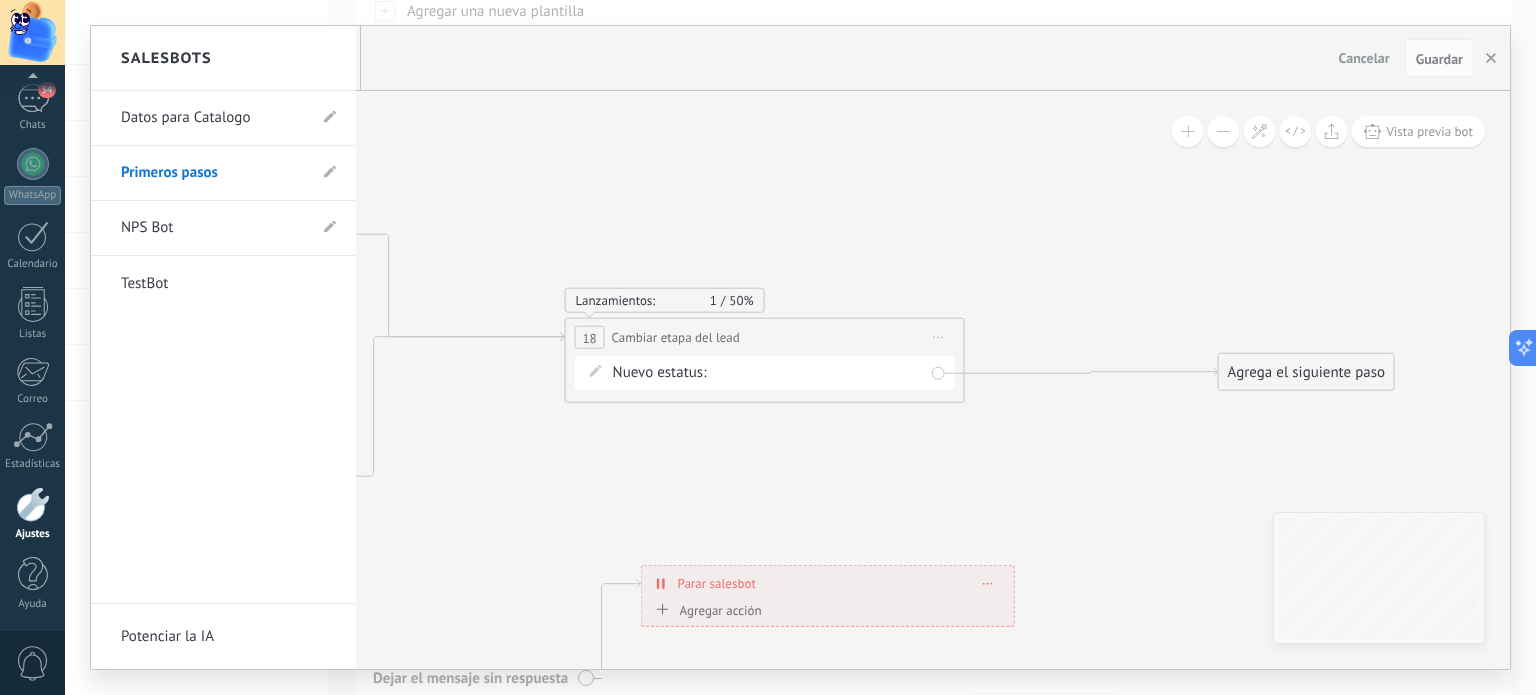 click on "Datos para Catalogo" at bounding box center [213, 118] 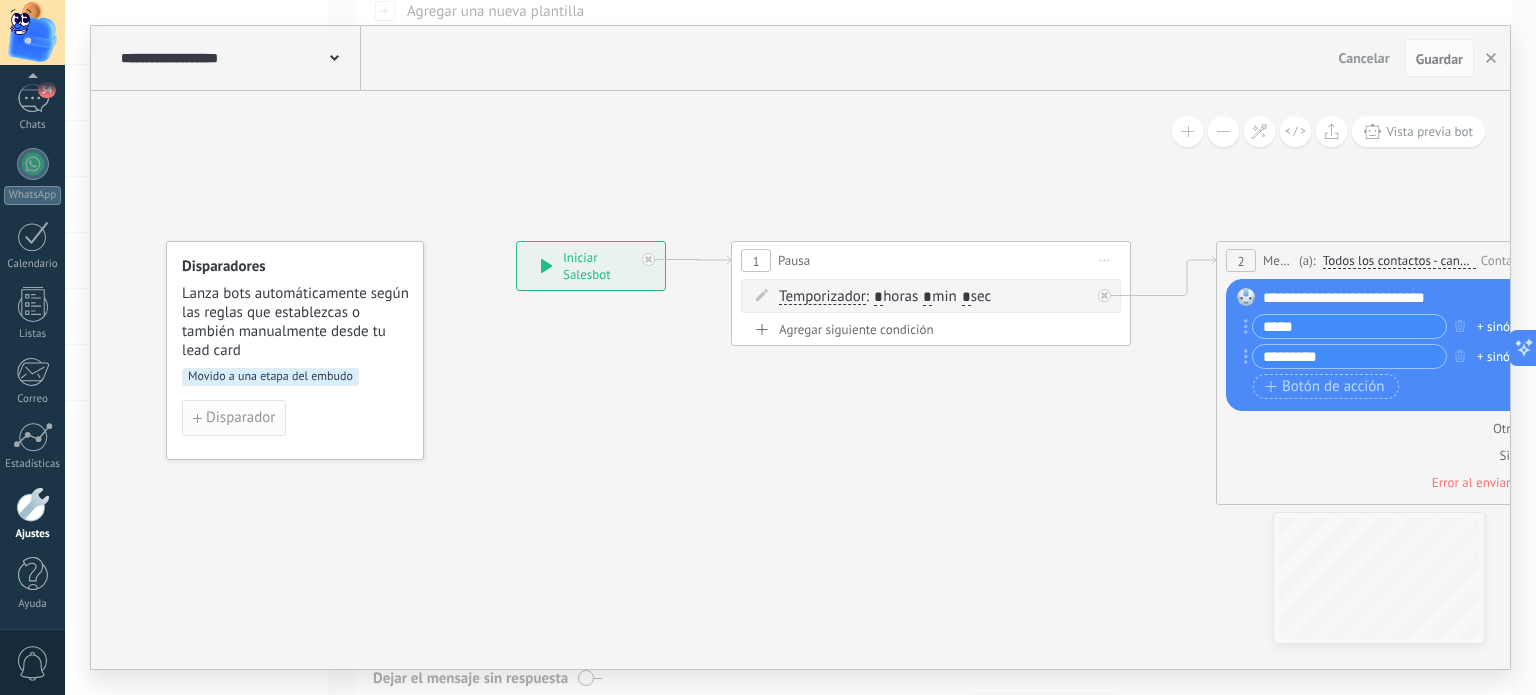 click on "Disparador" at bounding box center [240, 418] 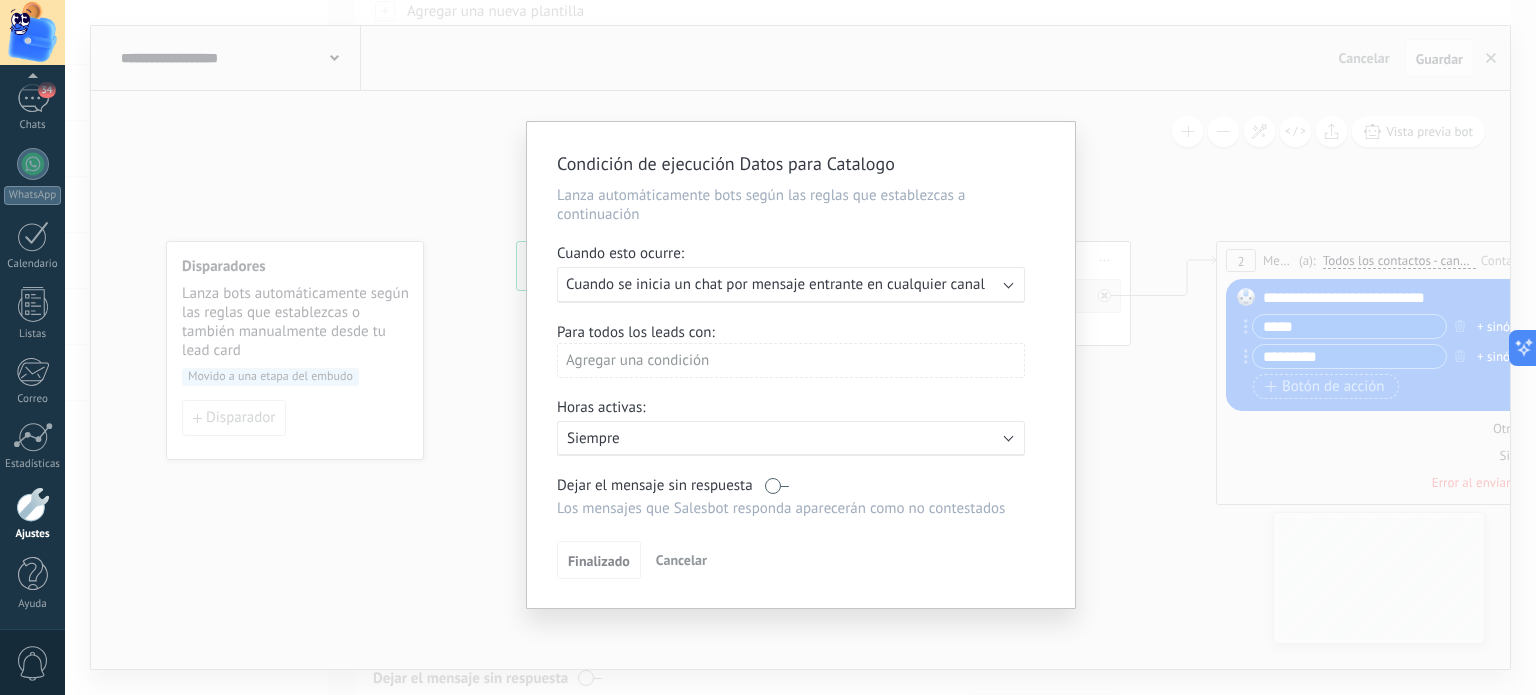 click on "Cuando se inicia un chat por mensaje entrante en cualquier canal" at bounding box center (775, 284) 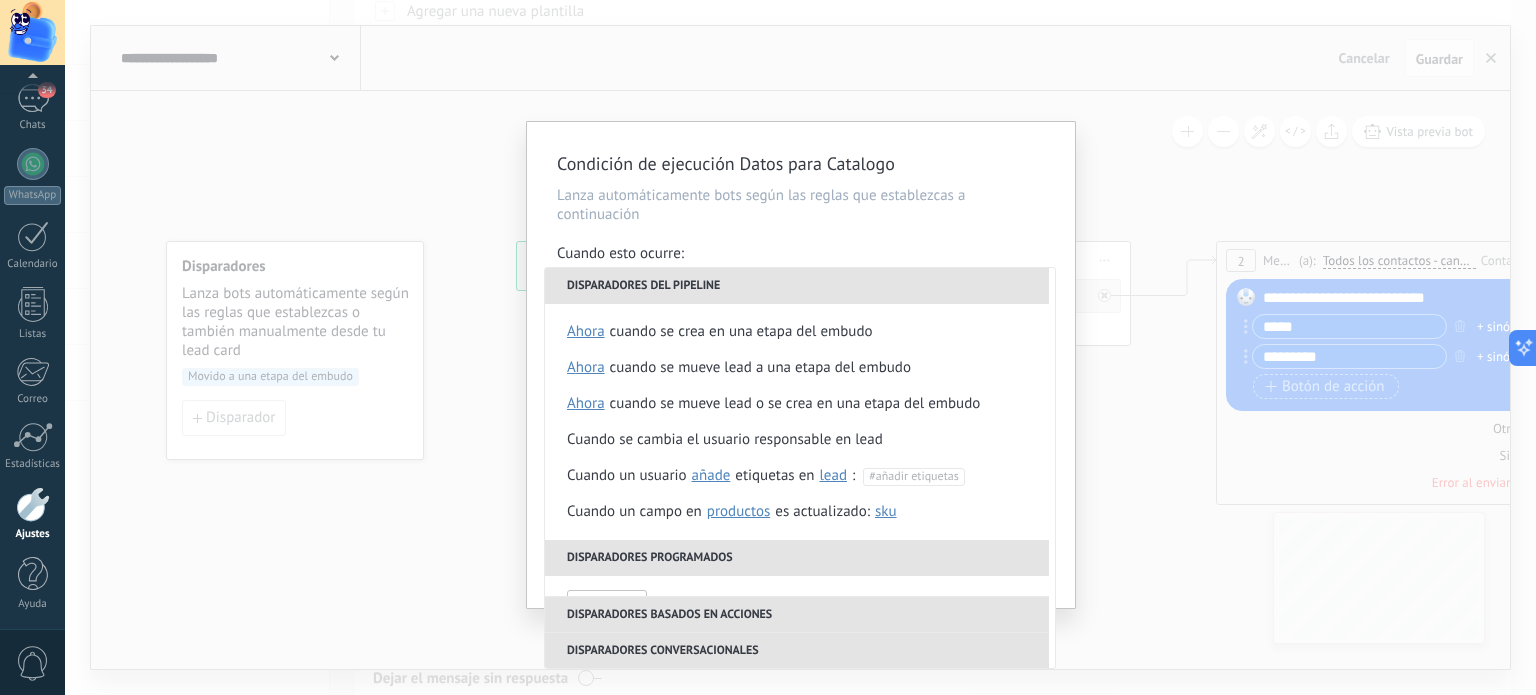click on "Condición de ejecución Datos para Catalogo Lanza automáticamente bots según las reglas que establezcas a continuación Cuando esto ocurre: Ejecutar:  Cuando se inicia un chat por mensaje entrante en cualquier canal Disparadores del pipeline Cuando se crea en una etapa del embudo ahora después de 5 minutos después de 10 minutos un día Seleccionar un intervalo ahora Cuando se mueve lead a una etapa del embudo ahora después de 5 minutos después de 10 minutos un día Seleccionar un intervalo ahora Cuando se mueve lead o se crea en una etapa del embudo ahora después de 5 minutos después de 10 minutos un día Seleccionar un intervalo ahora Cuando se cambia el usuario responsable en lead Cuando un usuario  añade elimina añade  etiquetas en  lead contacto compañía lead : #añadir etiquetas Cuando un campo en  Productos contacto compañía lead Productos  es actualizado:  SKU Grupo Precio Descripción External ID Unit Oferta especial 1 Precio al por mayor Puntos por compra Imagen SKU" at bounding box center [800, 347] 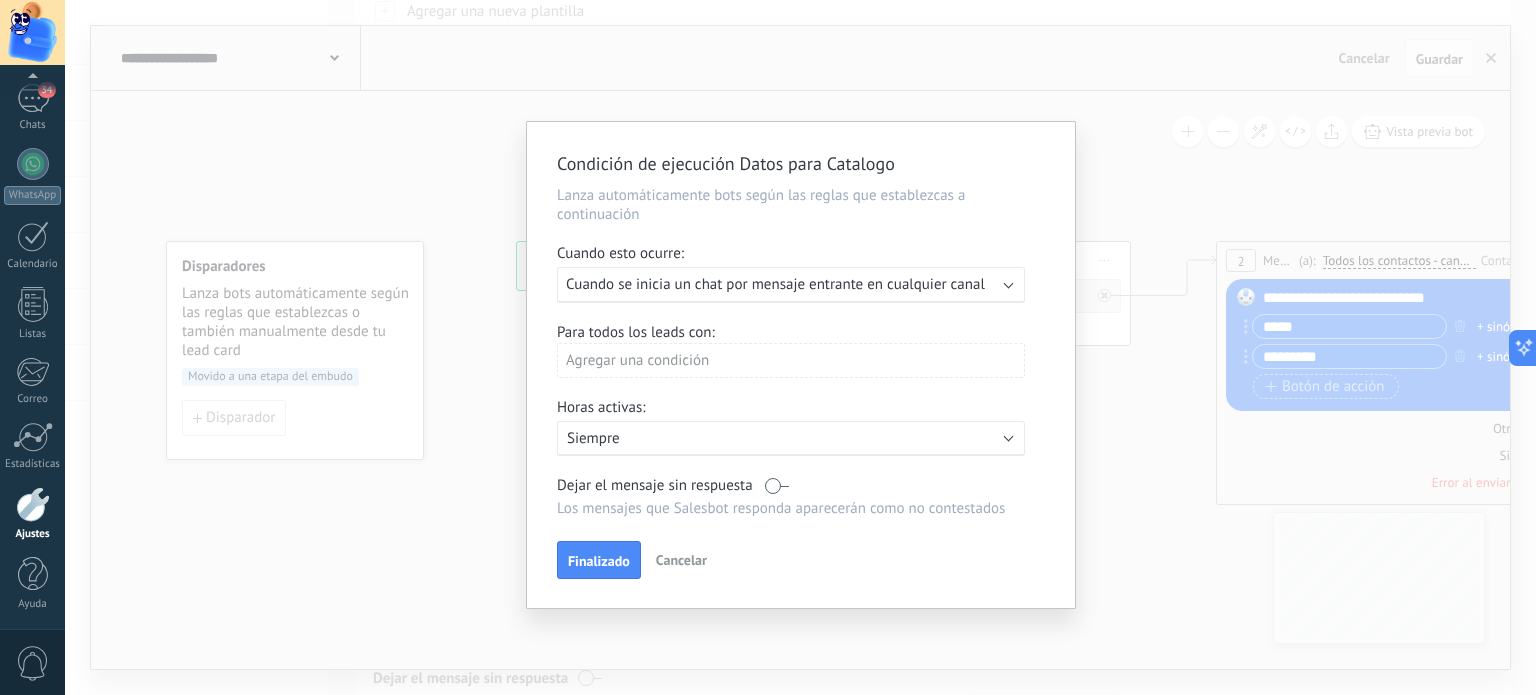 click on "Cancelar" at bounding box center (681, 560) 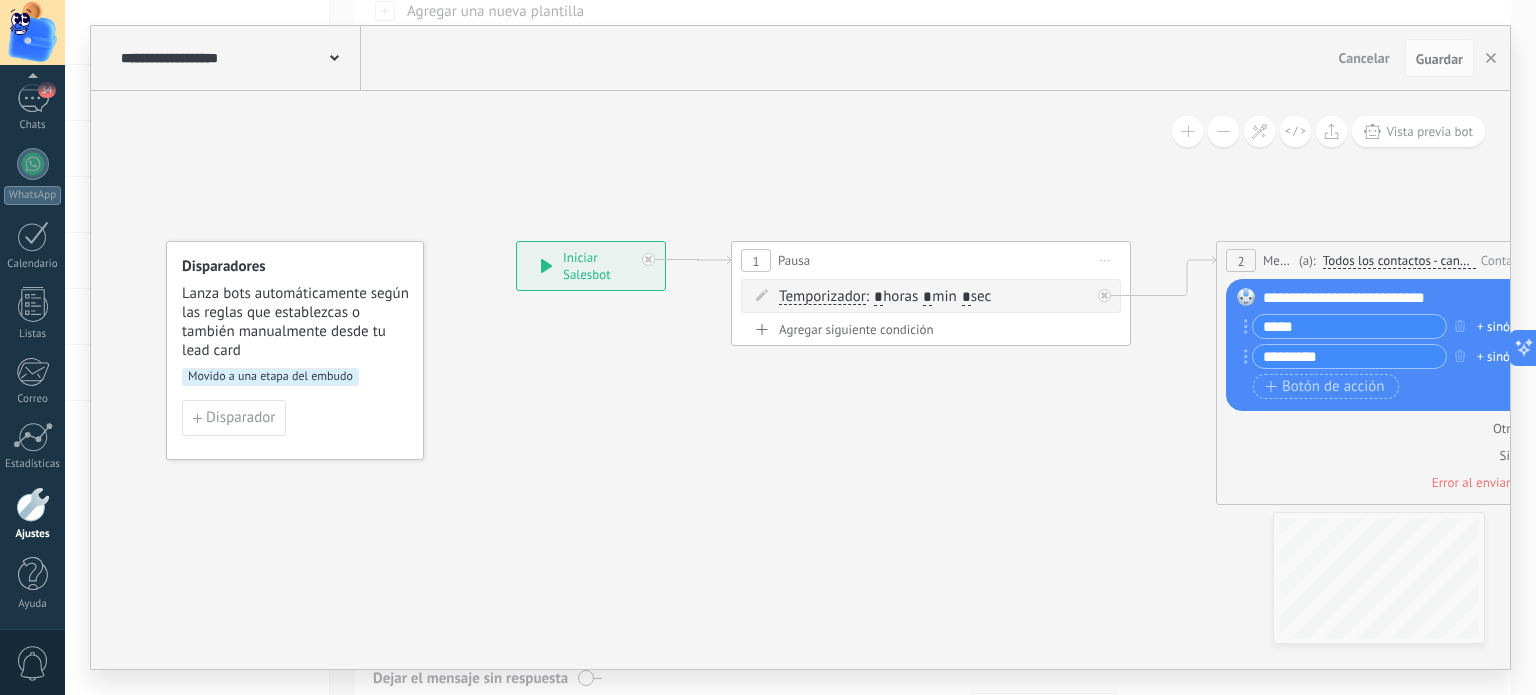click on "Movido a una etapa del embudo" at bounding box center (270, 377) 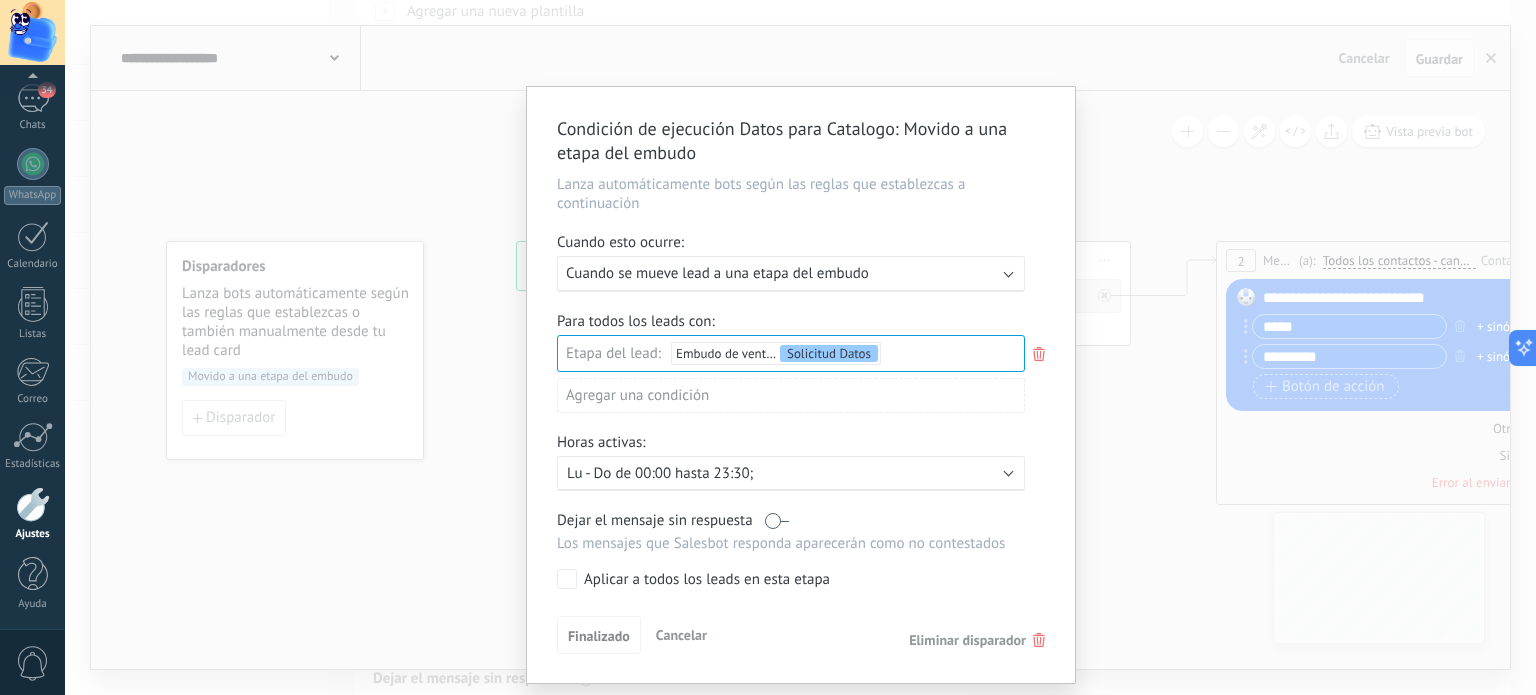 click on "Cuando se mueve lead a una etapa del embudo" at bounding box center [717, 273] 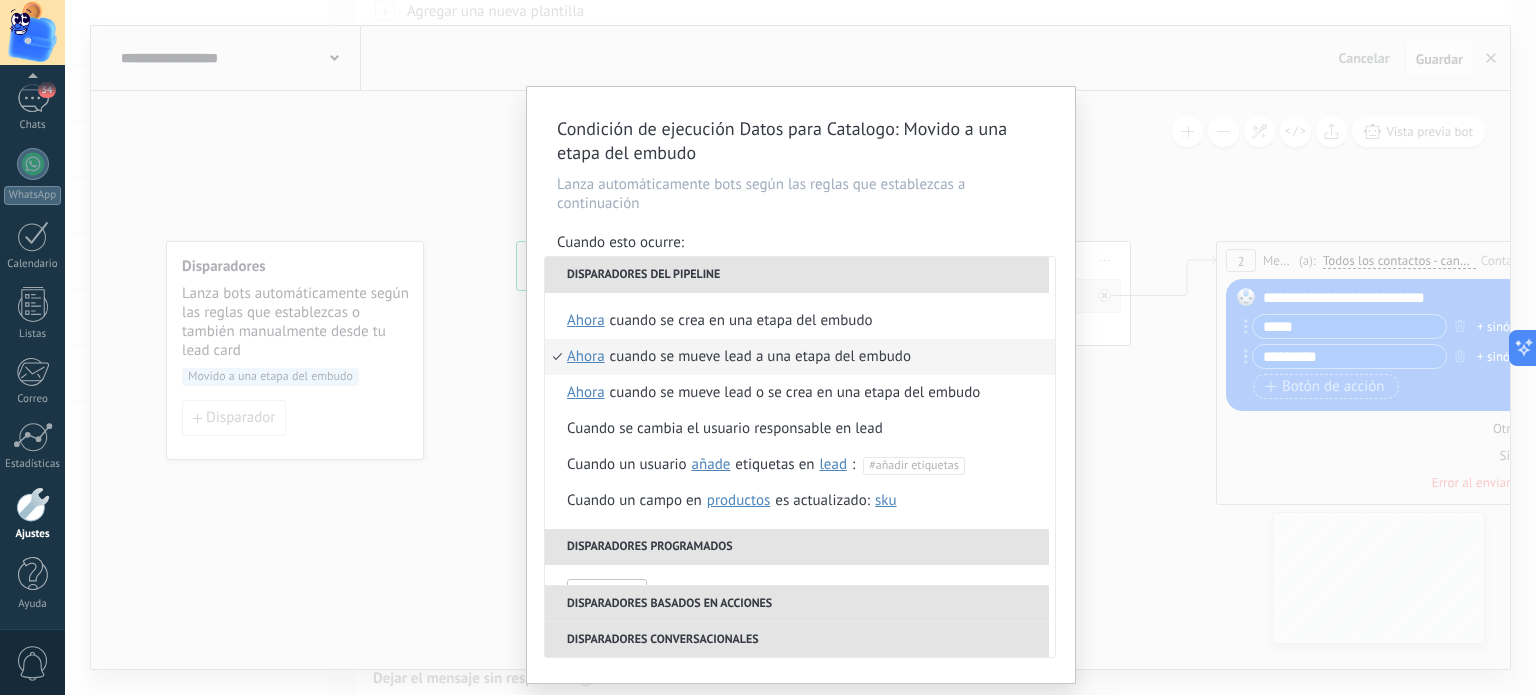 click on "Condición de ejecución Datos para Catalogo : Movido a una etapa del embudo Lanza automáticamente bots según las reglas que establezcas a continuación Cuando esto ocurre: Ejecutar:  Cuando se mueve lead a una etapa del embudo Disparadores del pipeline Cuando se crea en una etapa del embudo ahora después de 5 minutos después de 10 minutos un día Seleccionar un intervalo ahora Cuando se mueve lead a una etapa del embudo ahora después de 5 minutos después de 10 minutos un día Seleccionar un intervalo ahora Cuando se mueve lead o se crea en una etapa del embudo ahora después de 5 minutos después de 10 minutos un día Seleccionar un intervalo ahora Cuando se cambia el usuario responsable en lead Cuando un usuario  añade elimina añade  etiquetas en  lead contacto compañía lead : #añadir etiquetas Cuando un campo en  Productos contacto compañía lead Productos  es actualizado:  SKU Grupo Precio Descripción External ID Unit Oferta especial 1 Precio al por mayor Puntos por compra" at bounding box center (800, 347) 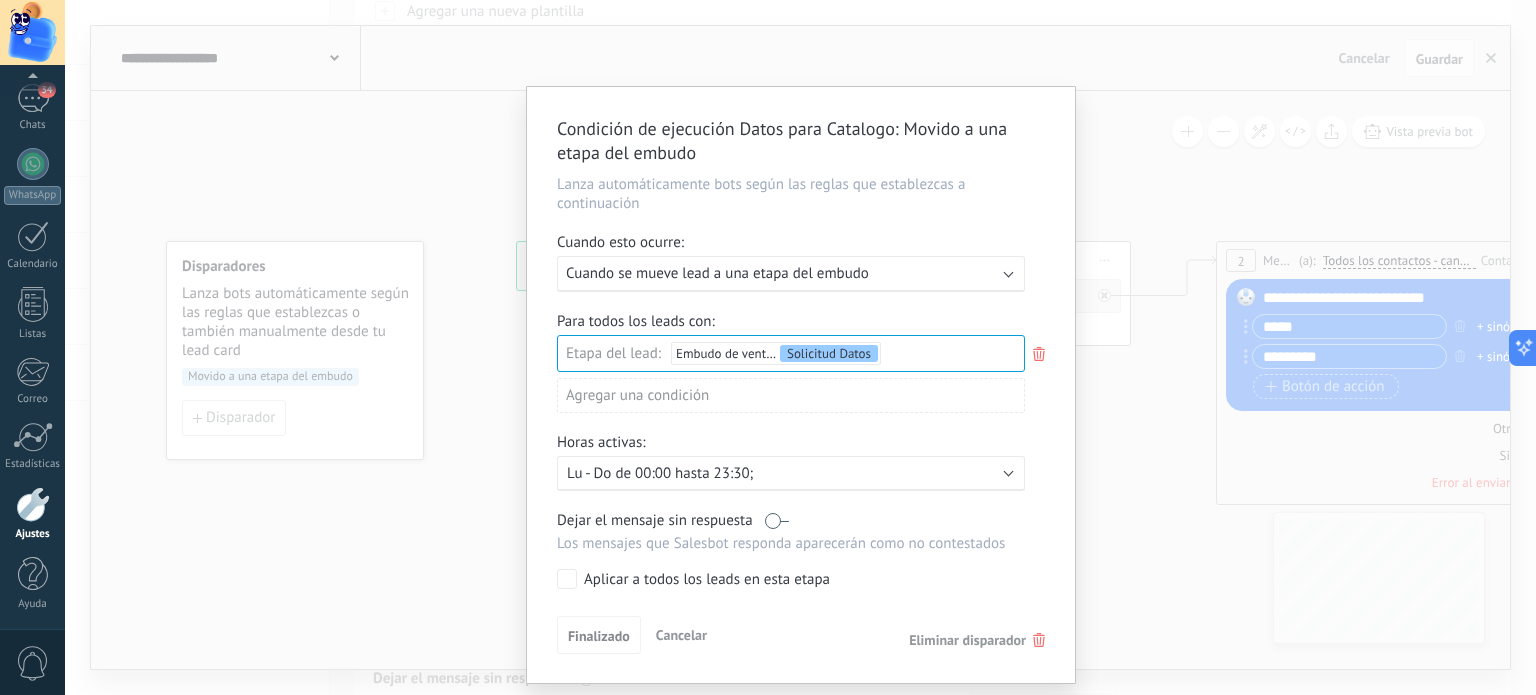 click on "Condición de ejecución Datos para Catalogo : Movido a una etapa del embudo Lanza automáticamente bots según las reglas que establezcas a continuación Cuando esto ocurre: Ejecutar:  Cuando se mueve lead a una etapa del embudo  Para todos los leads con: Etapa del lead: Embudo de ventas Solicitud Datos Leads Entrantes Solicitud Datos Catalogo Enviado Negociacion Venta Finalizada Pedido enviado – ganado Pedido cancelado – perdido Agregar una condición Horas activas: Activo:  Lu - Do de 00:00 hasta 23:30;
Dejar el mensaje sin respuesta Los mensajes que Salesbot responda aparecerán como no contestados Aplicar a todos los leads en esta etapa Finalizado Cancelar Eliminar disparador" at bounding box center (800, 347) 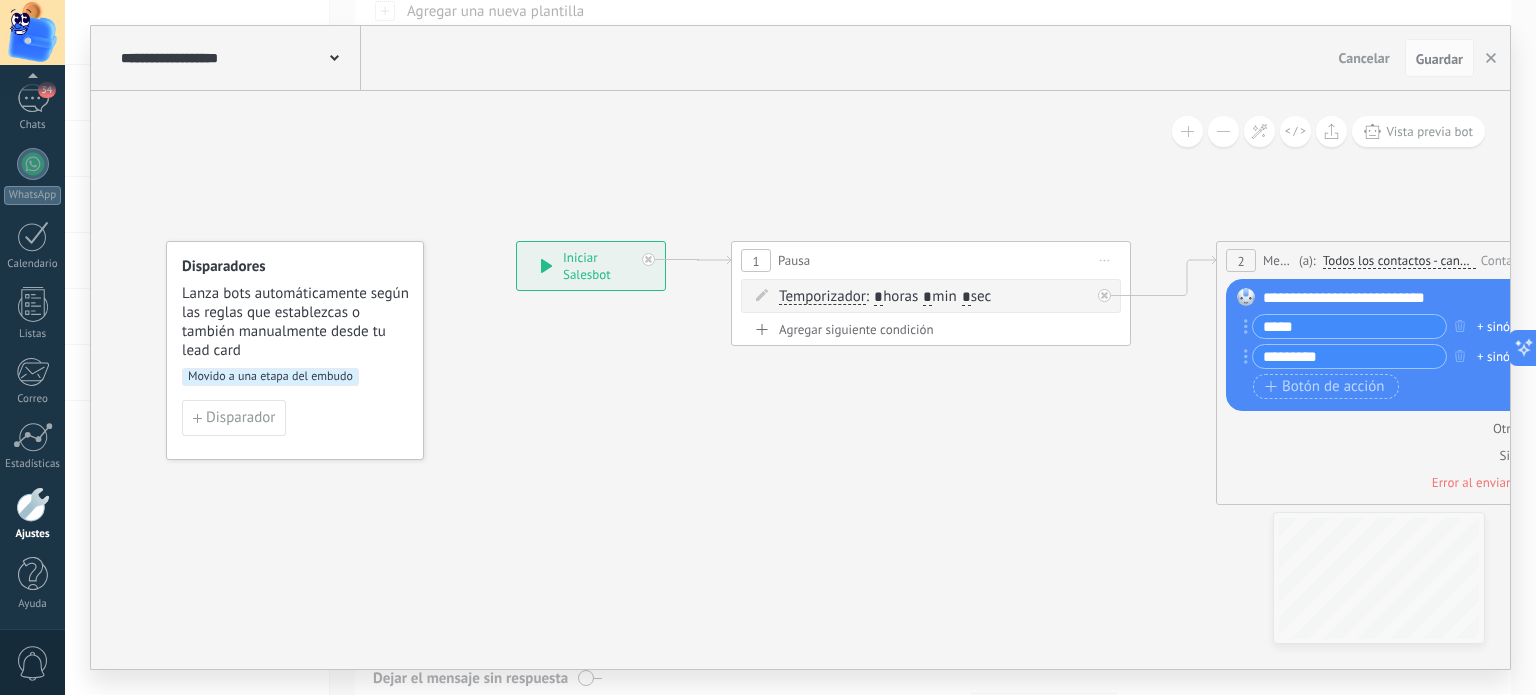 click on "Movido a una etapa del embudo" at bounding box center [270, 377] 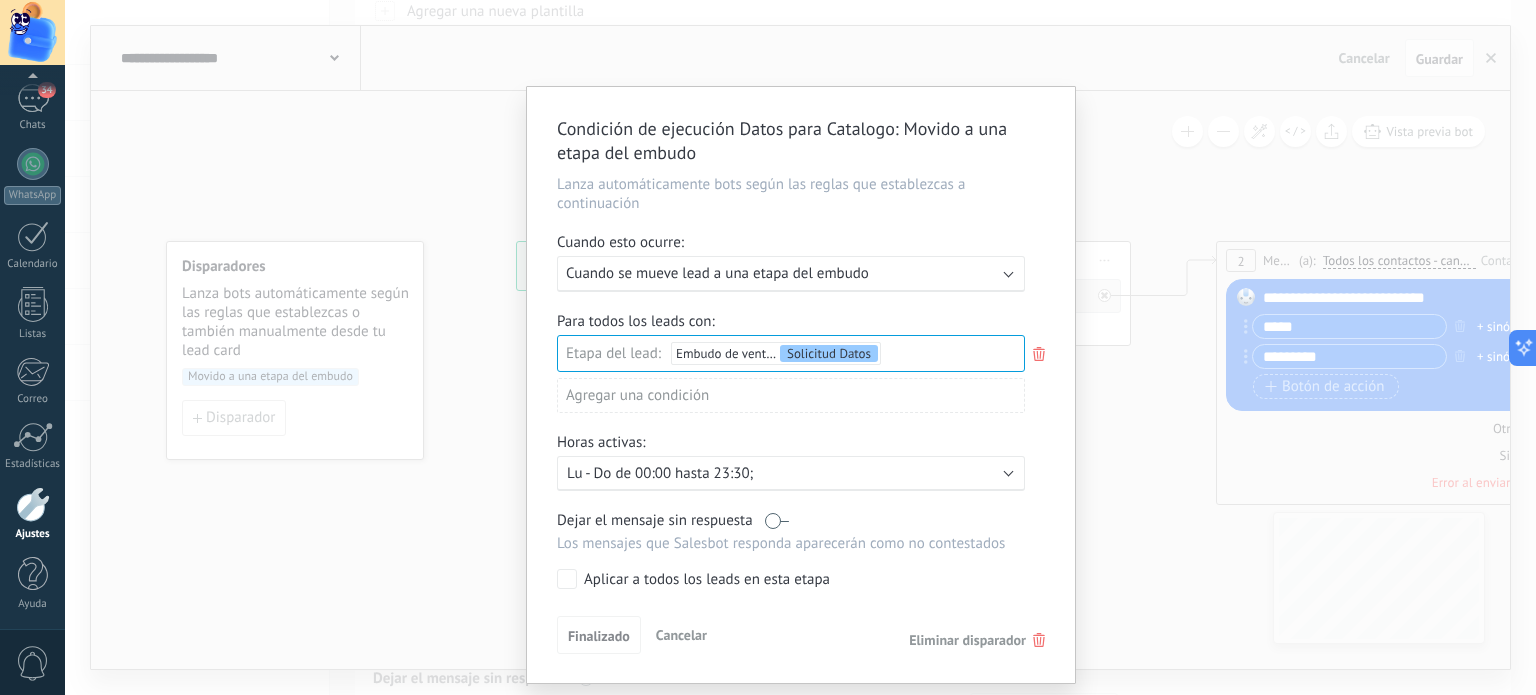 click on "Cuando se mueve lead a una etapa del embudo" at bounding box center (717, 273) 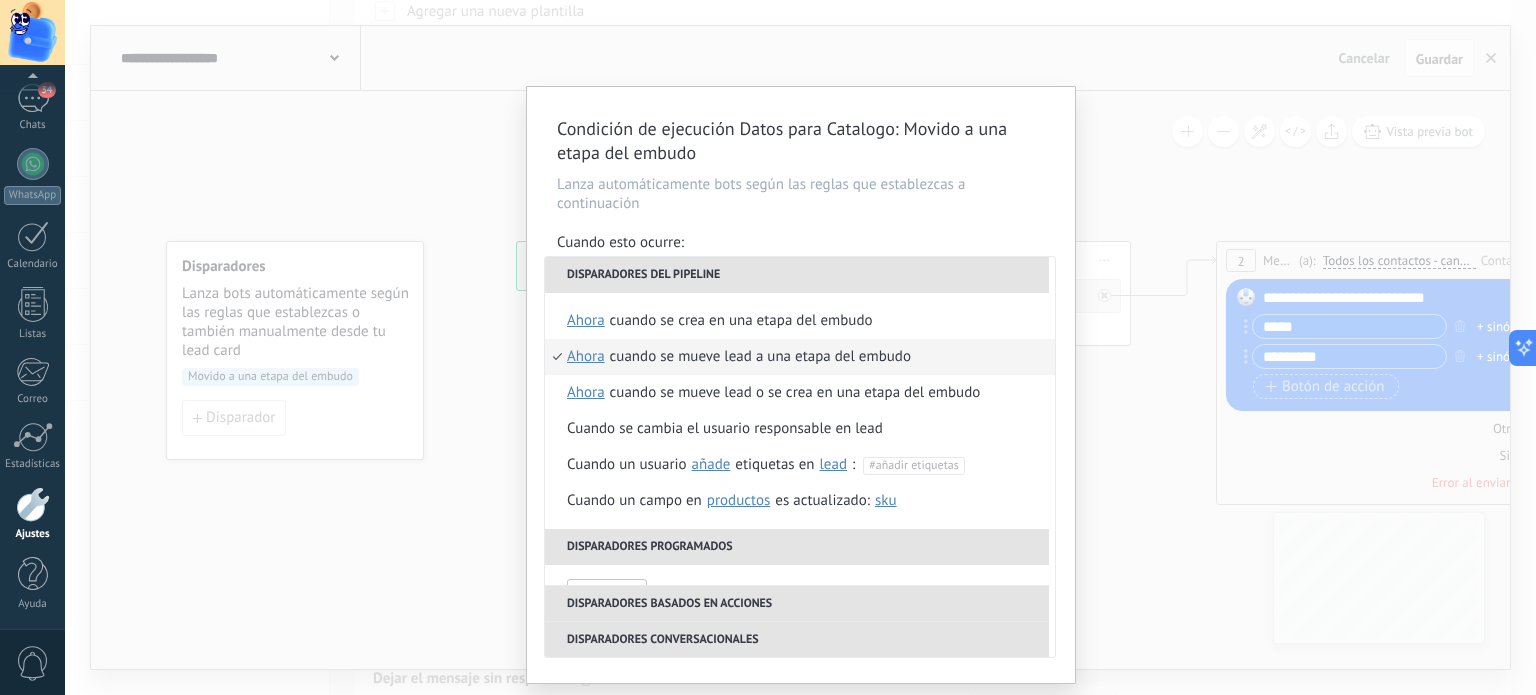 click on "Condición de ejecución Datos para Catalogo : Movido a una etapa del embudo Lanza automáticamente bots según las reglas que establezcas a continuación Cuando esto ocurre: Ejecutar:  Cuando se mueve lead a una etapa del embudo Disparadores del pipeline Cuando se crea en una etapa del embudo ahora después de 5 minutos después de 10 minutos un día Seleccionar un intervalo ahora Cuando se mueve lead a una etapa del embudo ahora después de 5 minutos después de 10 minutos un día Seleccionar un intervalo ahora Cuando se mueve lead o se crea en una etapa del embudo ahora después de 5 minutos después de 10 minutos un día Seleccionar un intervalo ahora Cuando se cambia el usuario responsable en lead Cuando un usuario  añade elimina añade  etiquetas en  lead contacto compañía lead : #añadir etiquetas Cuando un campo en  Productos contacto compañía lead Productos  es actualizado:  SKU Grupo Precio Descripción External ID Unit Oferta especial 1 Precio al por mayor Puntos por compra" at bounding box center [800, 347] 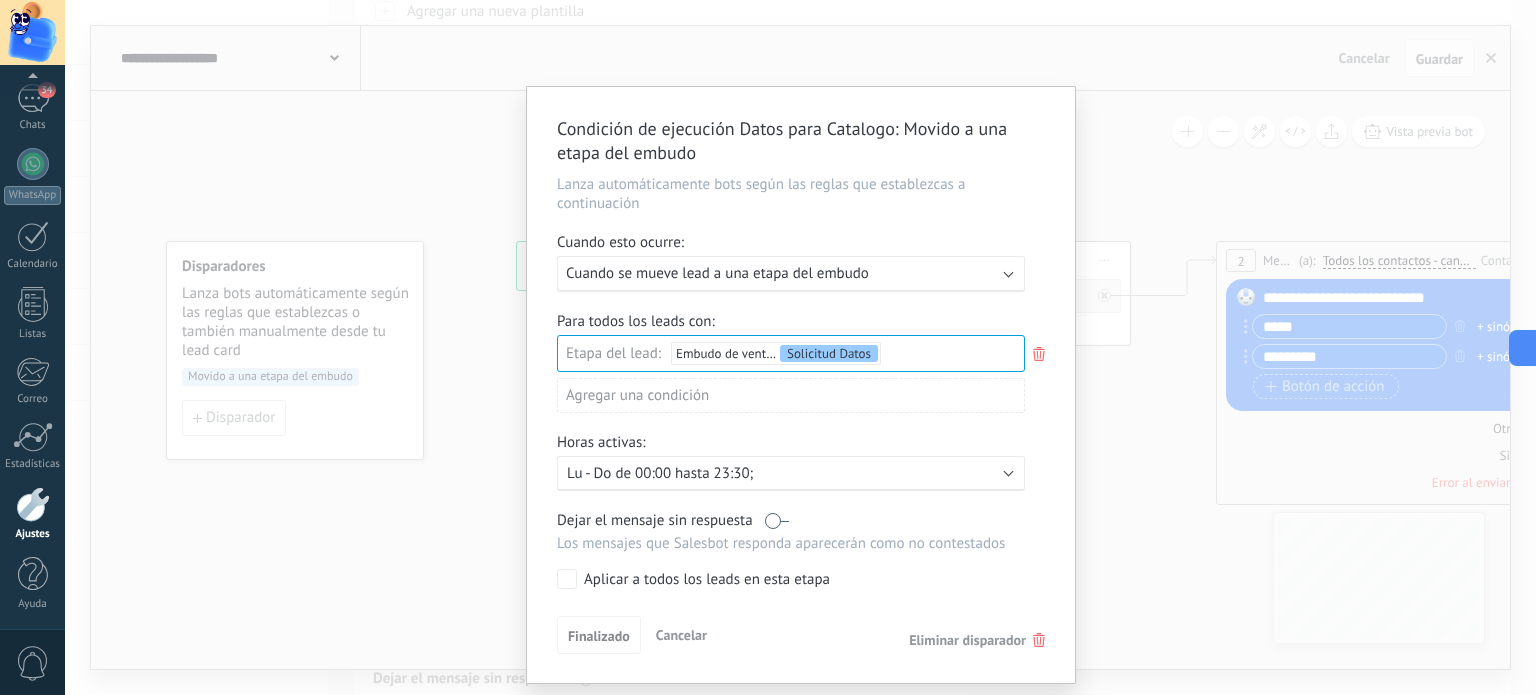 click on "Condición de ejecución Datos para Catalogo : Movido a una etapa del embudo Lanza automáticamente bots según las reglas que establezcas a continuación Cuando esto ocurre: Ejecutar:  Cuando se mueve lead a una etapa del embudo  Para todos los leads con: Etapa del lead: Embudo de ventas Solicitud Datos Leads Entrantes Solicitud Datos Catalogo Enviado Negociacion Venta Finalizada Pedido enviado – ganado Pedido cancelado – perdido Agregar una condición Horas activas: Activo:  Lu - Do de 00:00 hasta 23:30;
Dejar el mensaje sin respuesta Los mensajes que Salesbot responda aparecerán como no contestados Aplicar a todos los leads en esta etapa Finalizado Cancelar Eliminar disparador" at bounding box center [800, 347] 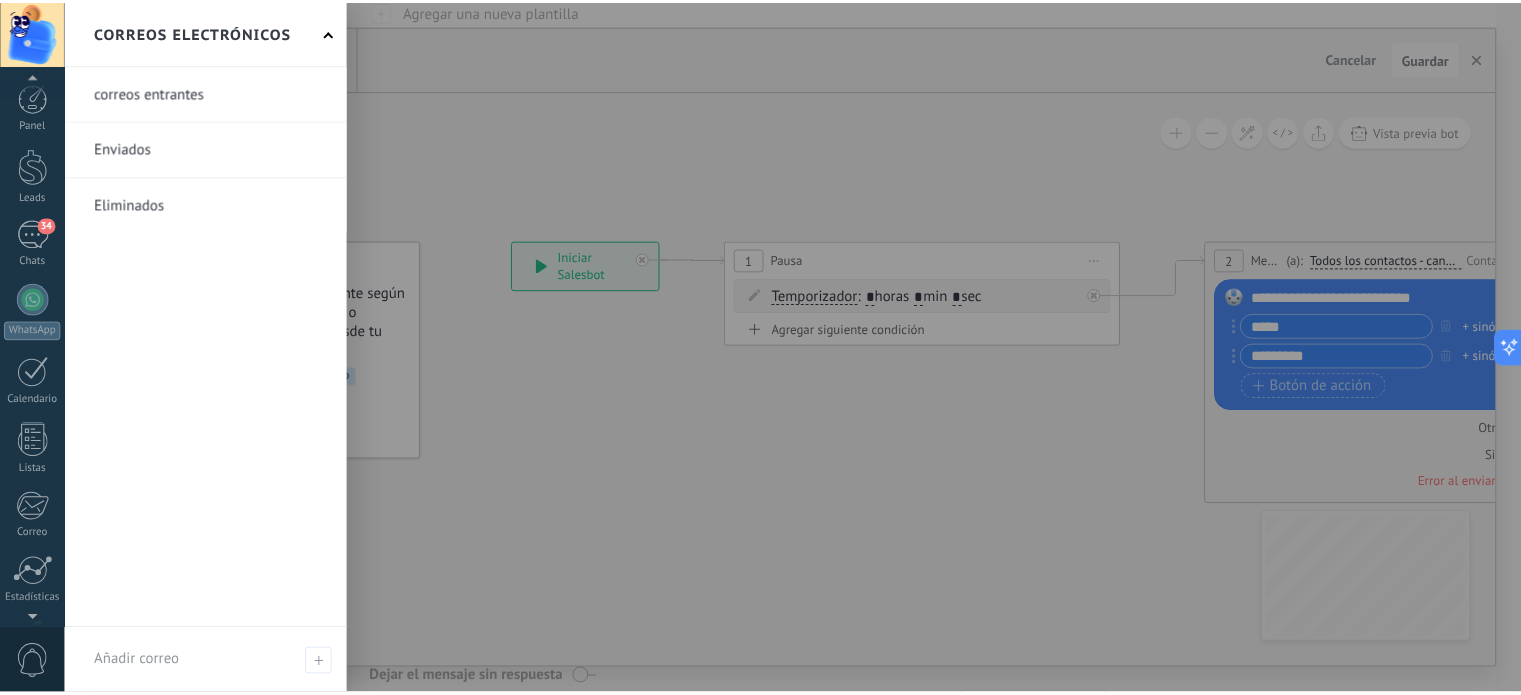 scroll, scrollTop: 0, scrollLeft: 0, axis: both 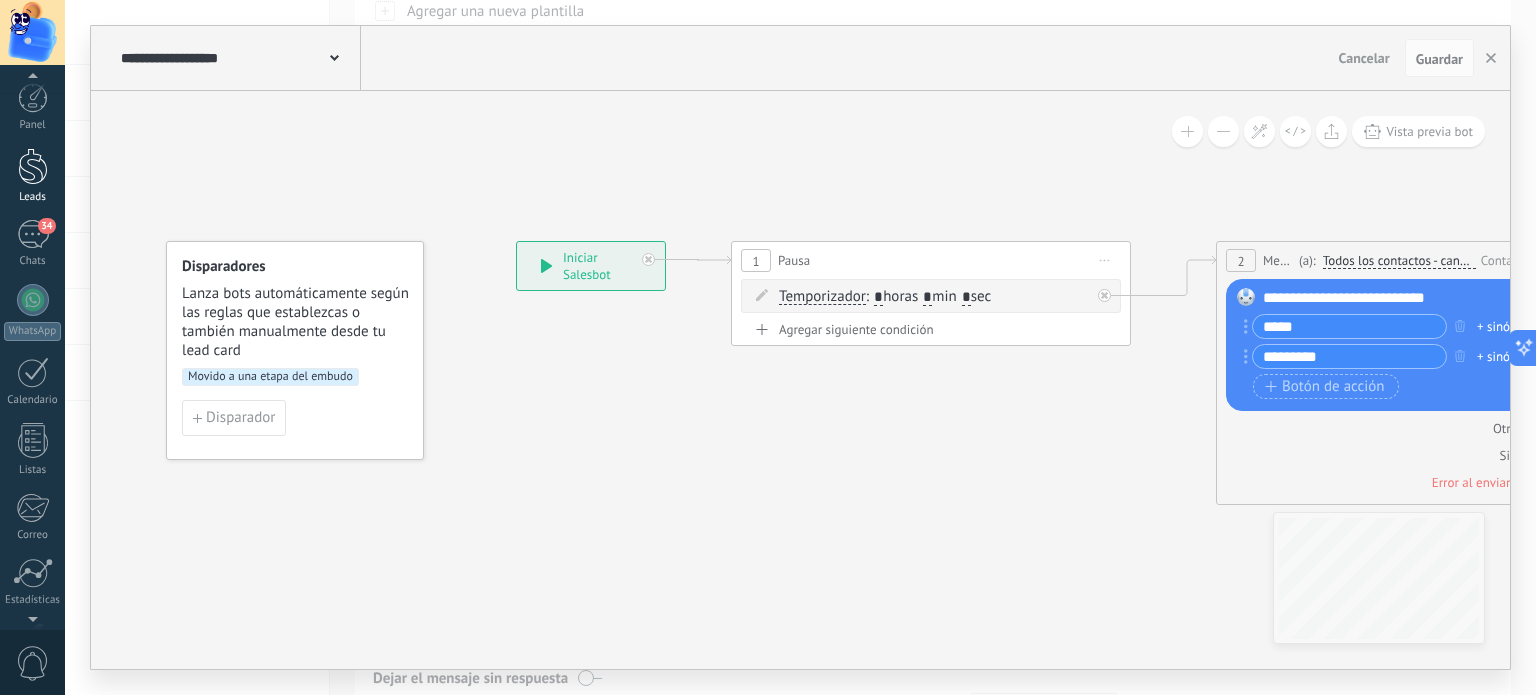 click at bounding box center (33, 166) 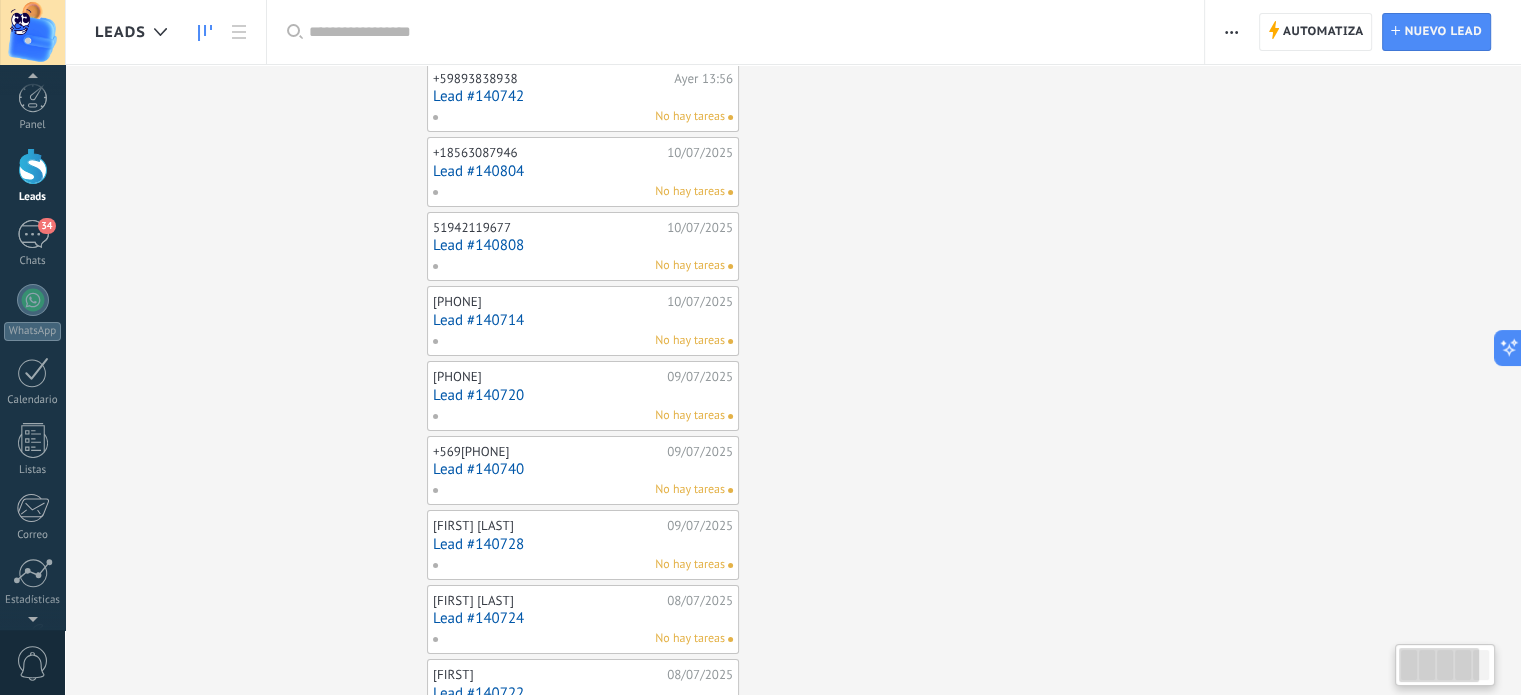 scroll, scrollTop: 0, scrollLeft: 0, axis: both 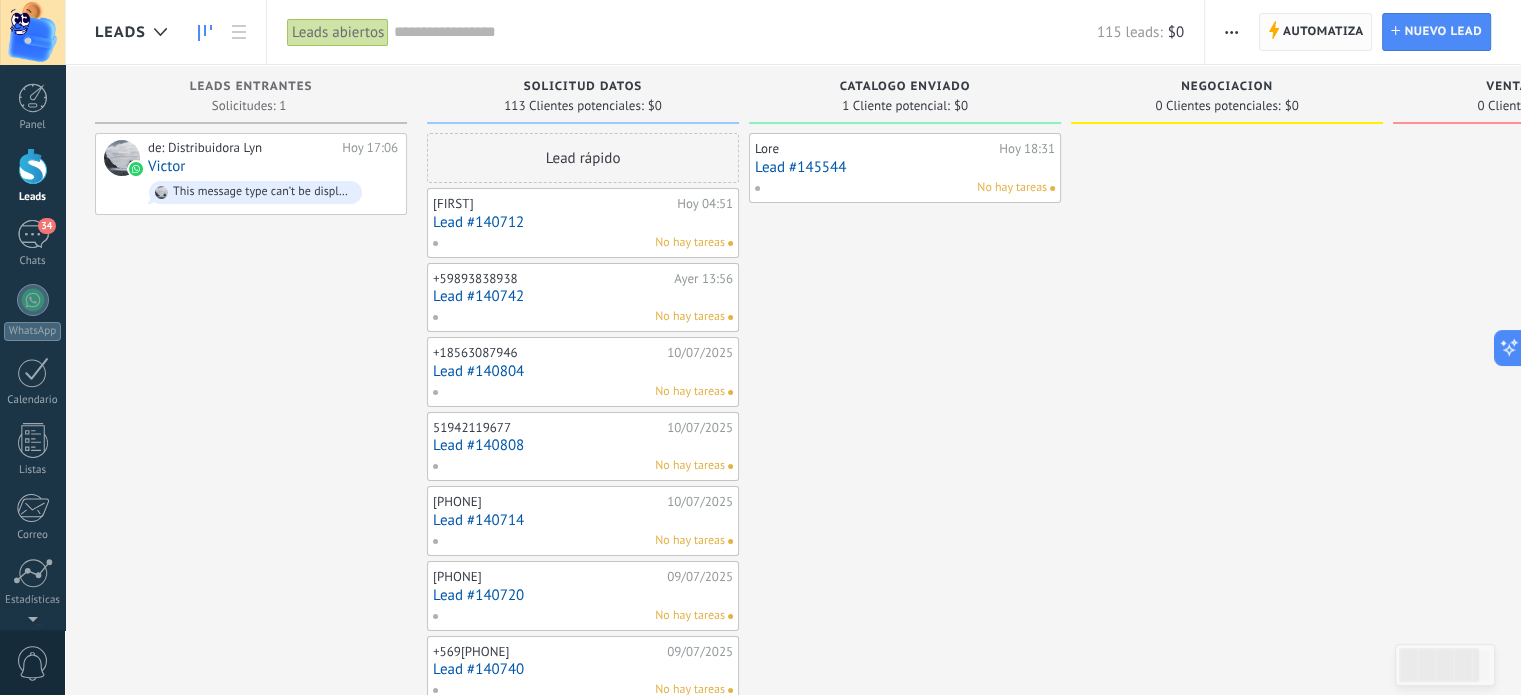 click on "Automatiza" at bounding box center [1323, 32] 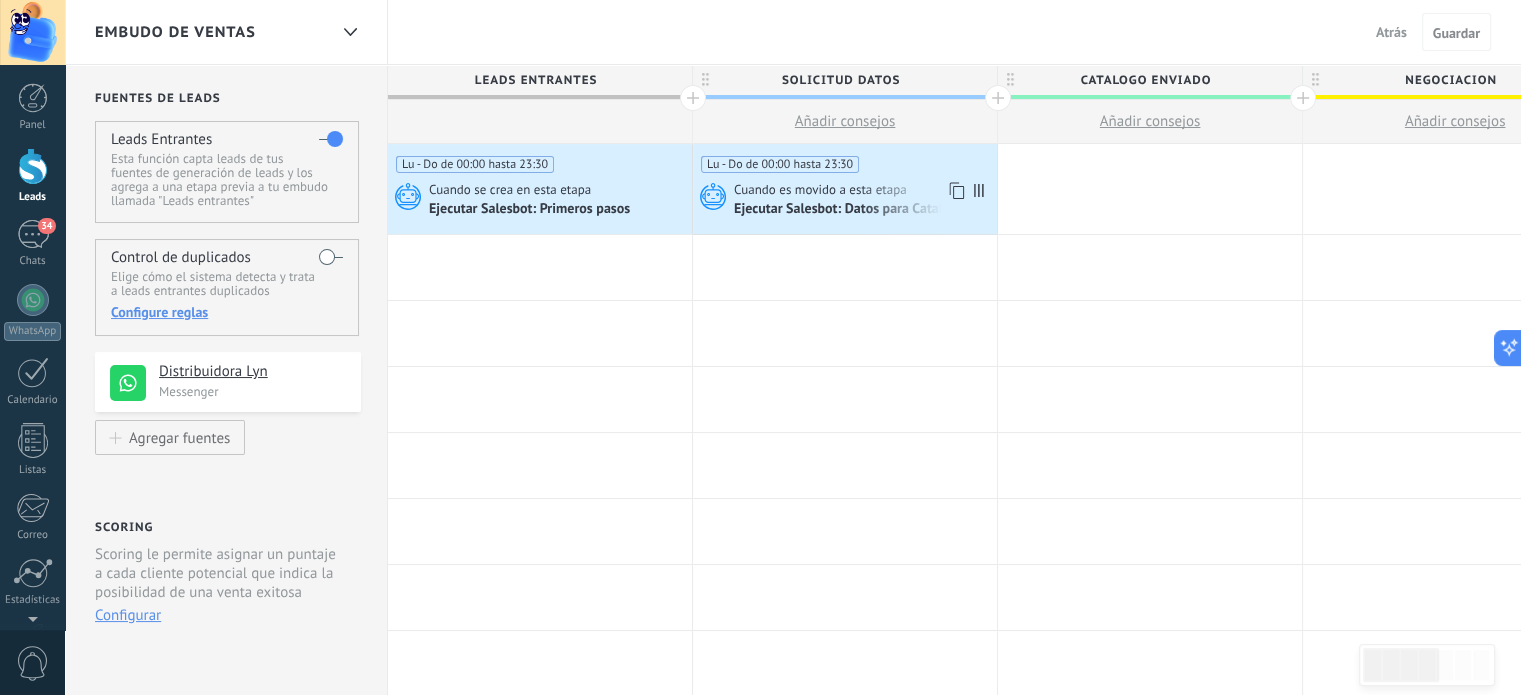 click on "Lu - Do de 00:00 hasta 23:30" at bounding box center [845, 158] 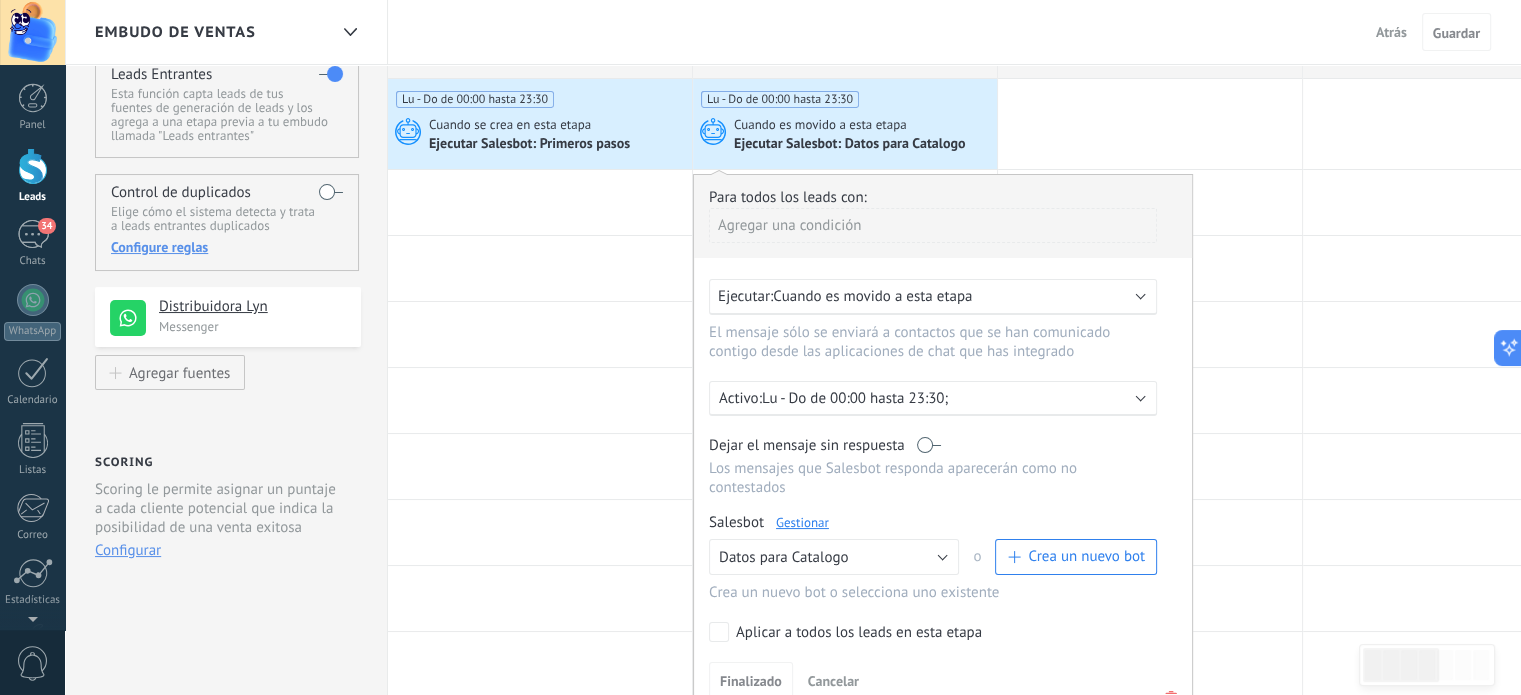 scroll, scrollTop: 100, scrollLeft: 0, axis: vertical 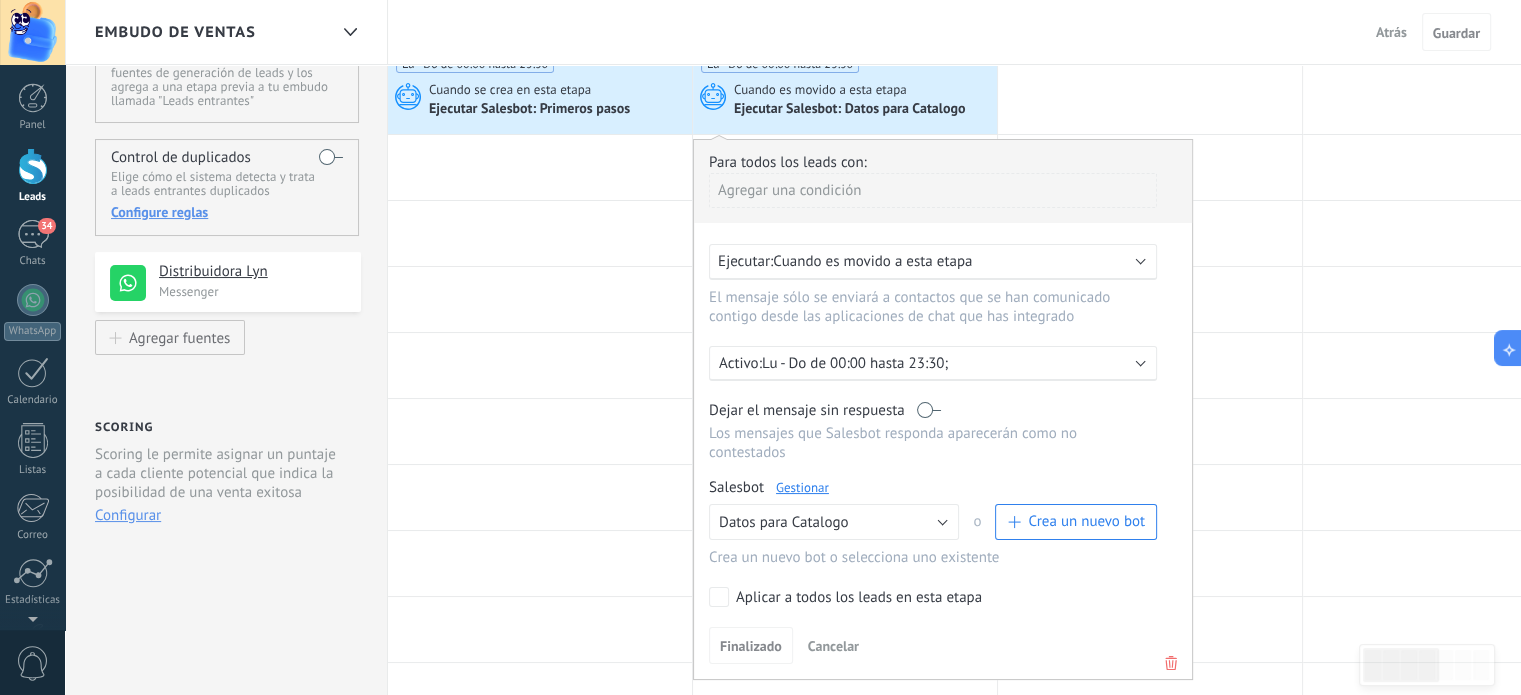 click on "Lu - Do de 00:00 hasta 23:30;" at bounding box center (937, 363) 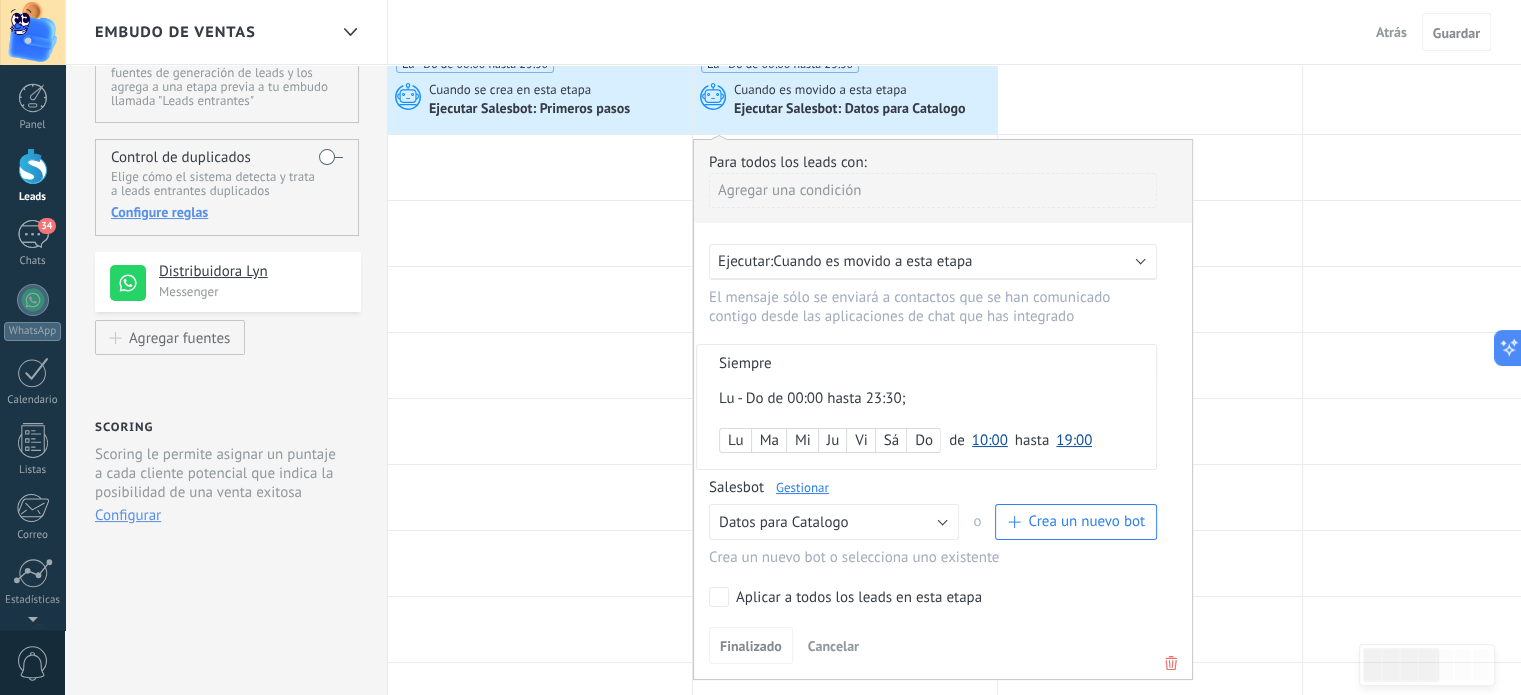 click on "Lu - Do de 00:00 hasta 23:30;" at bounding box center [926, 398] 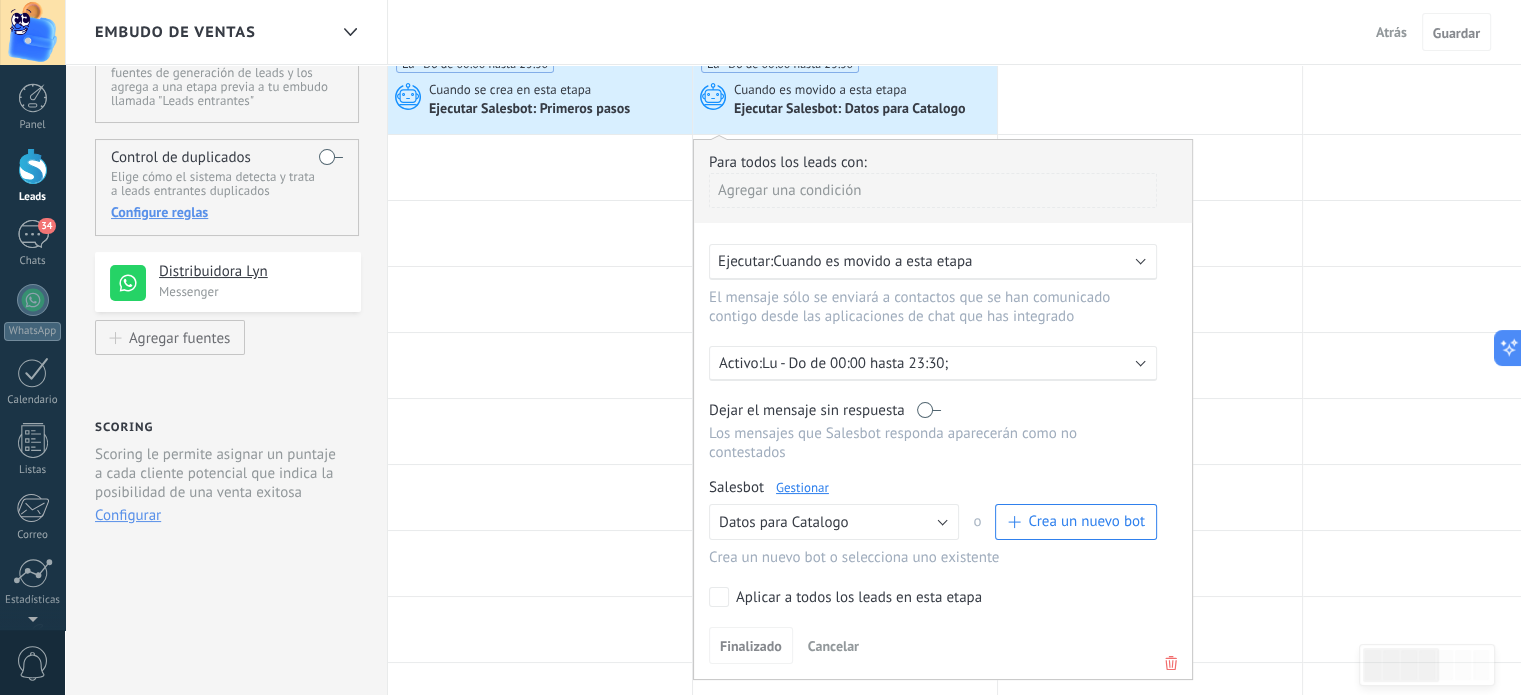 click on "Lu - Do de 00:00 hasta 23:30;" at bounding box center (937, 363) 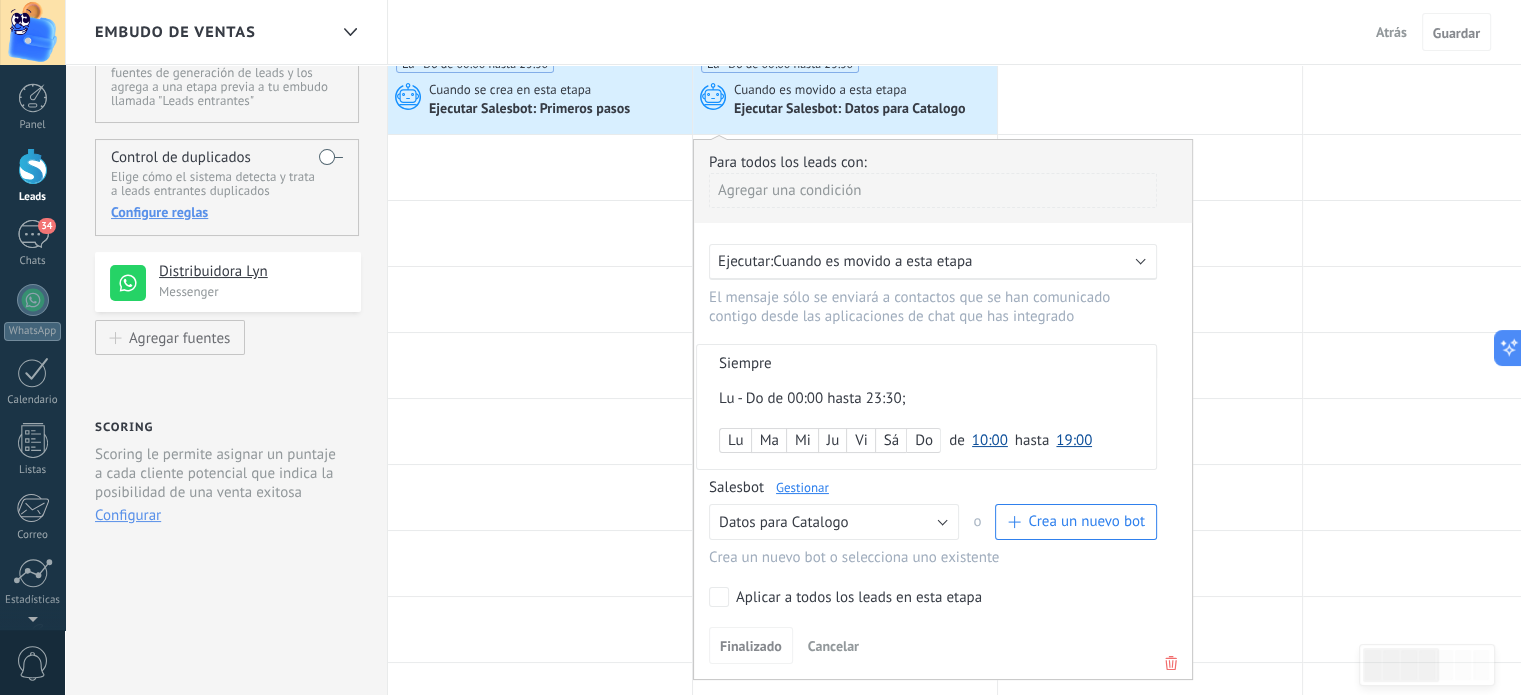 click at bounding box center (943, 409) 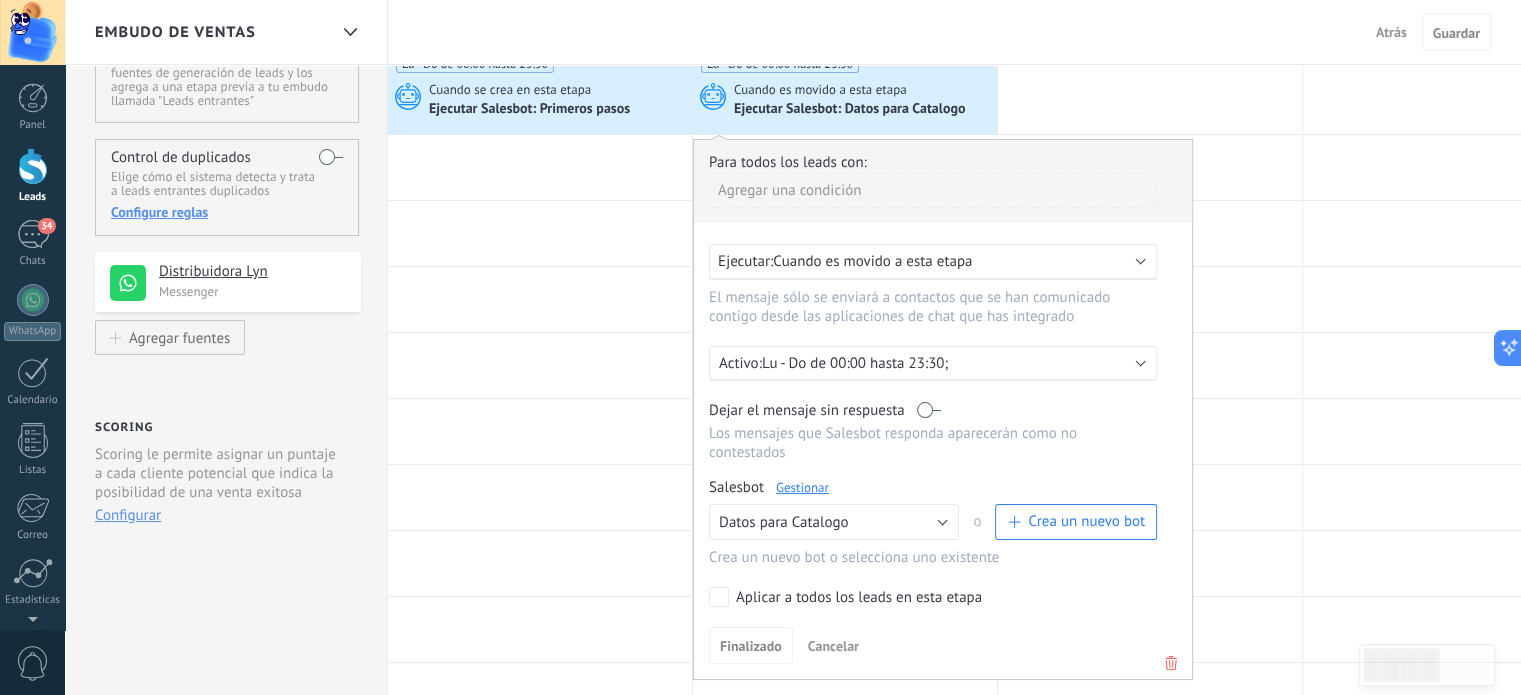 scroll, scrollTop: 200, scrollLeft: 0, axis: vertical 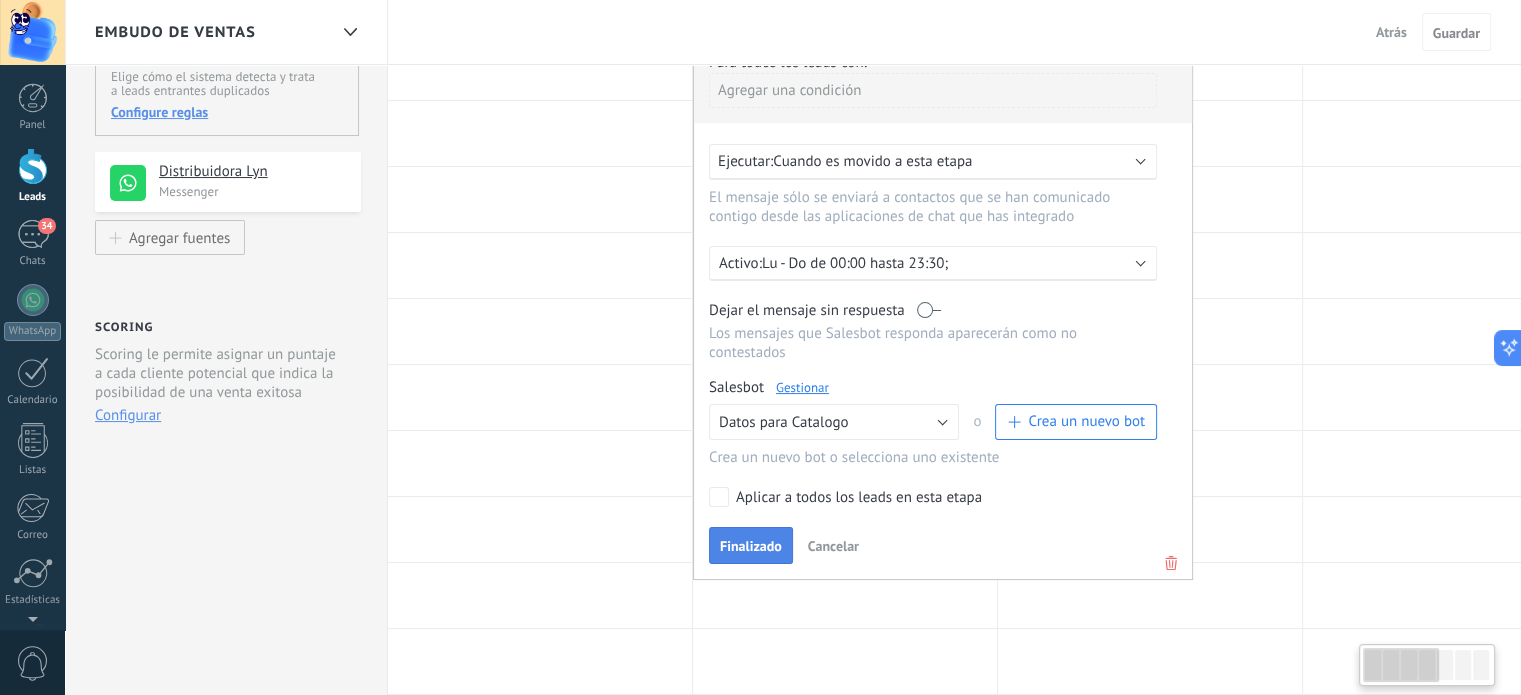 click on "Finalizado" at bounding box center [751, 546] 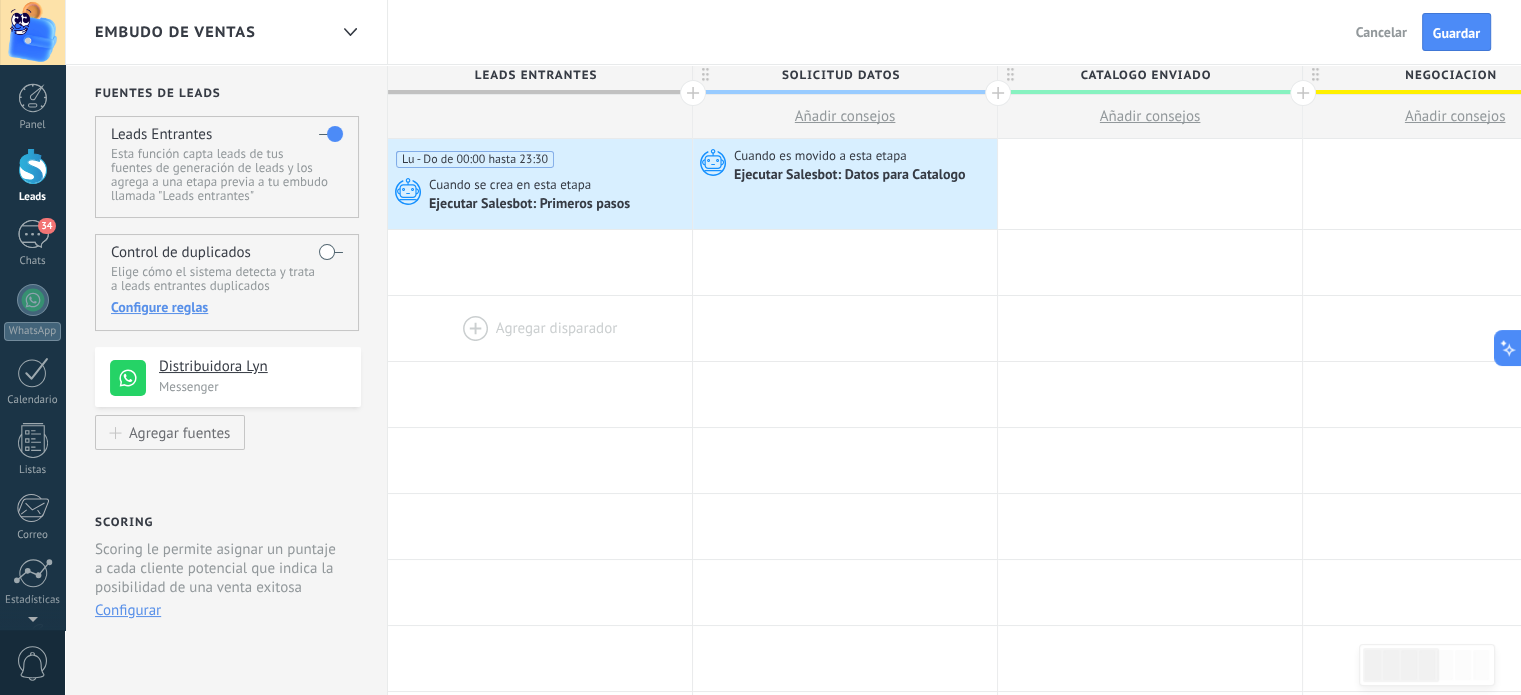 scroll, scrollTop: 0, scrollLeft: 0, axis: both 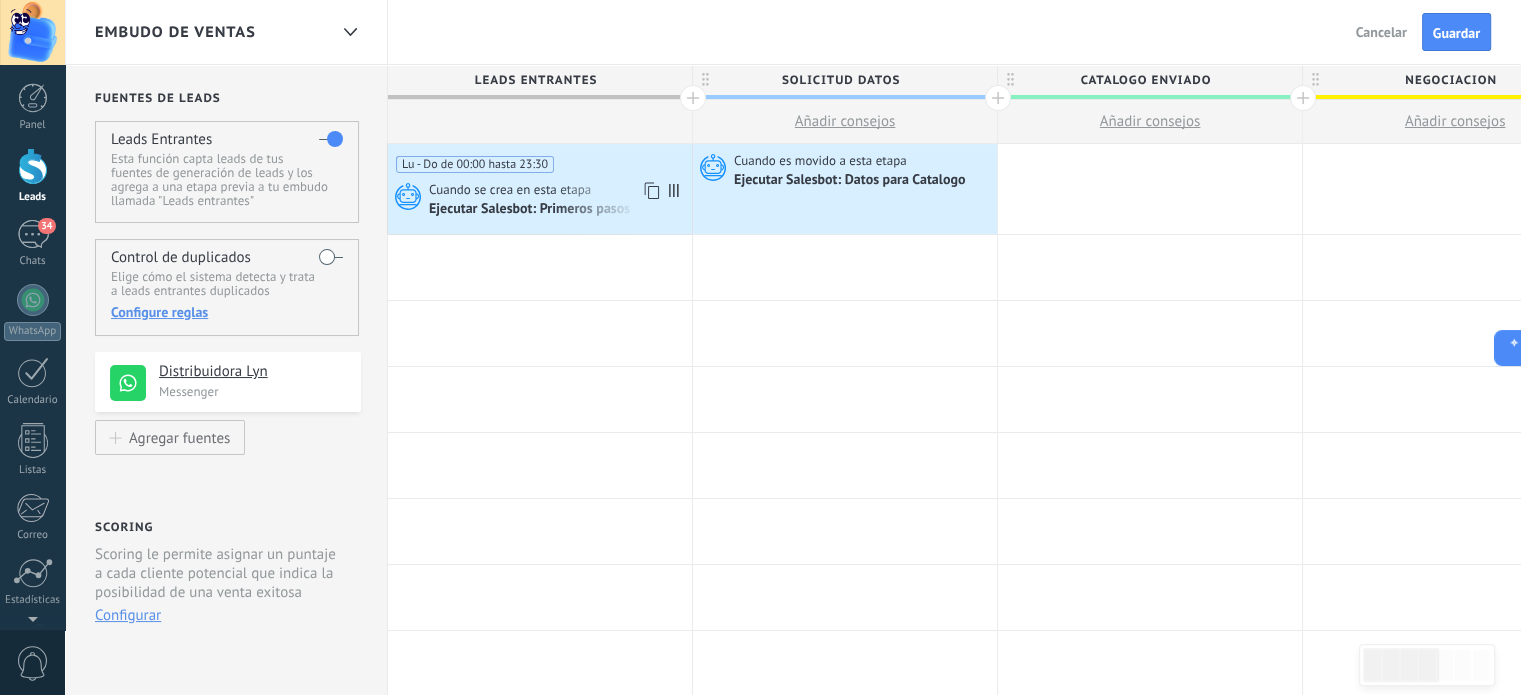 click on "Lu - Do de 00:00 hasta 23:30 Cuando se crea en esta etapa Ejecutar Salesbot: Primeros pasos" at bounding box center [540, 189] 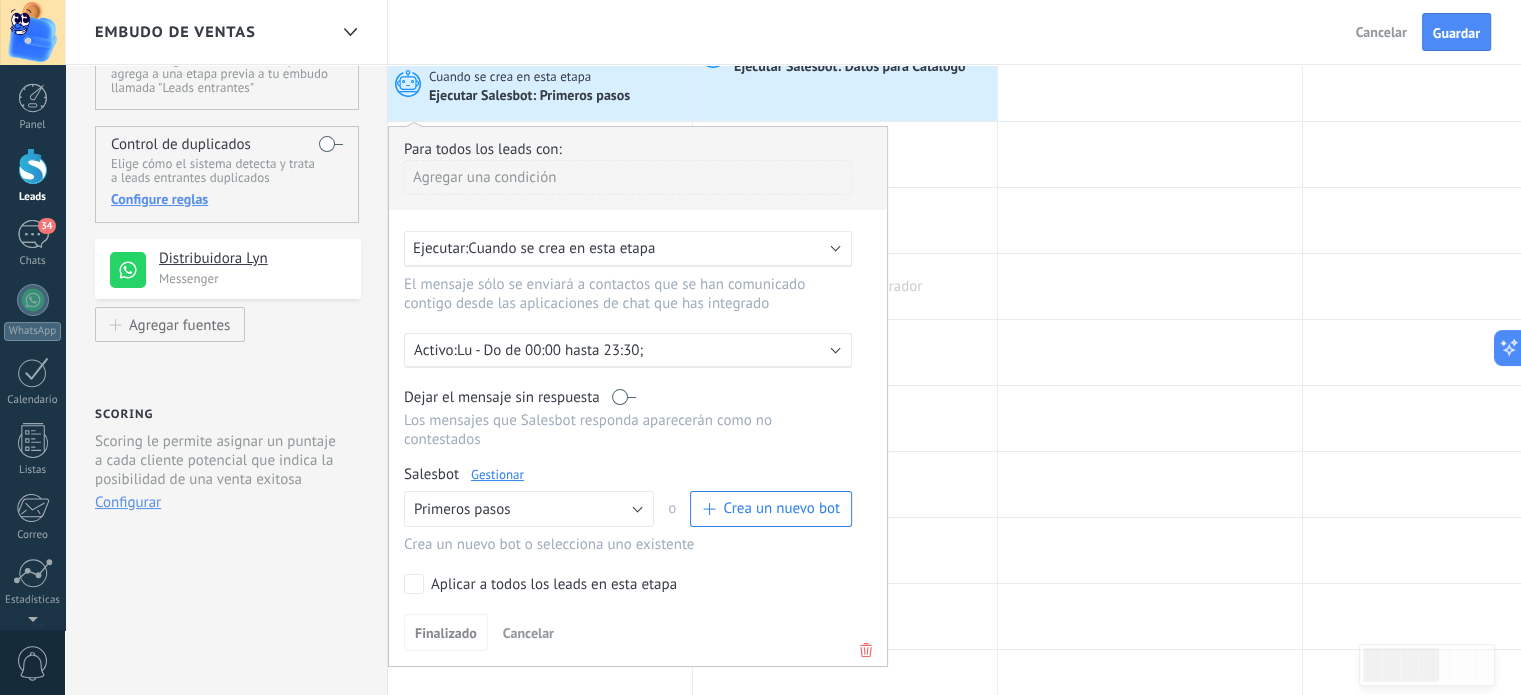 scroll, scrollTop: 100, scrollLeft: 0, axis: vertical 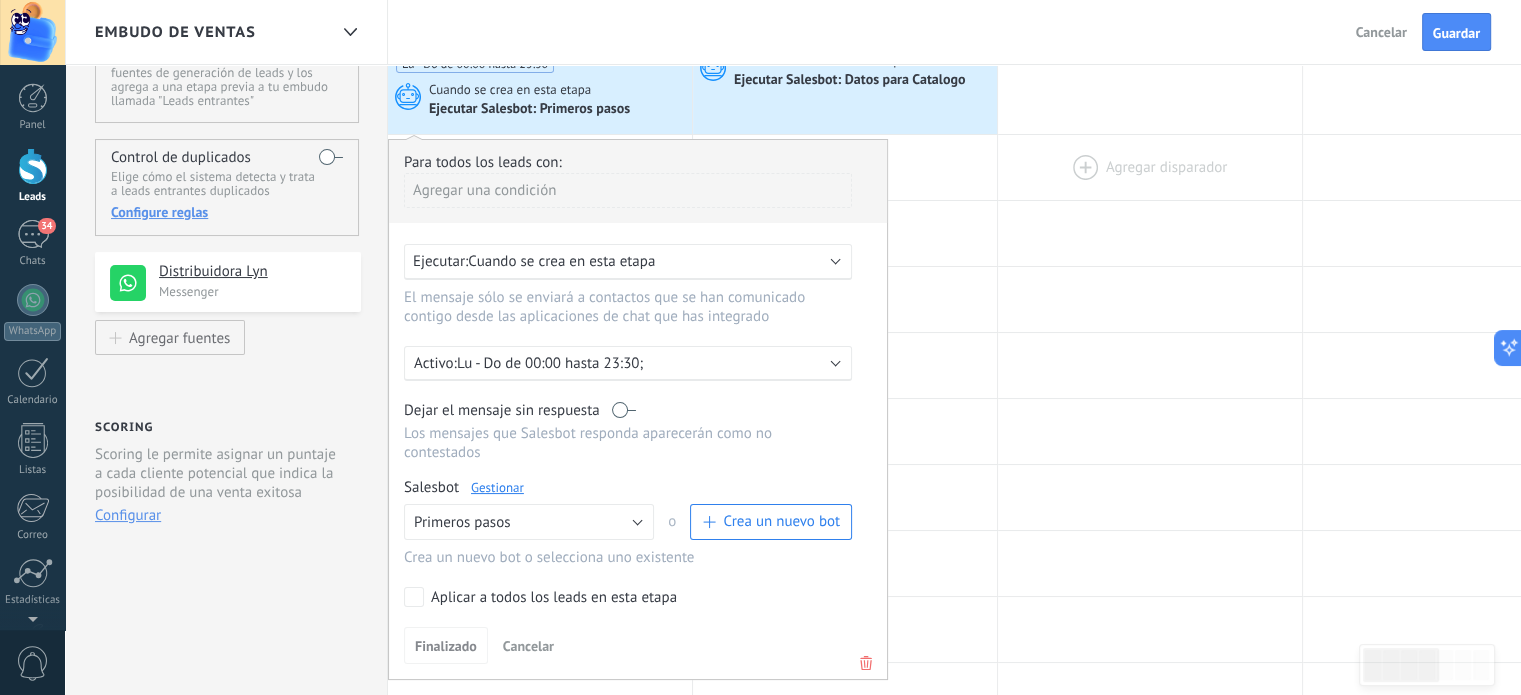 click at bounding box center (1150, 167) 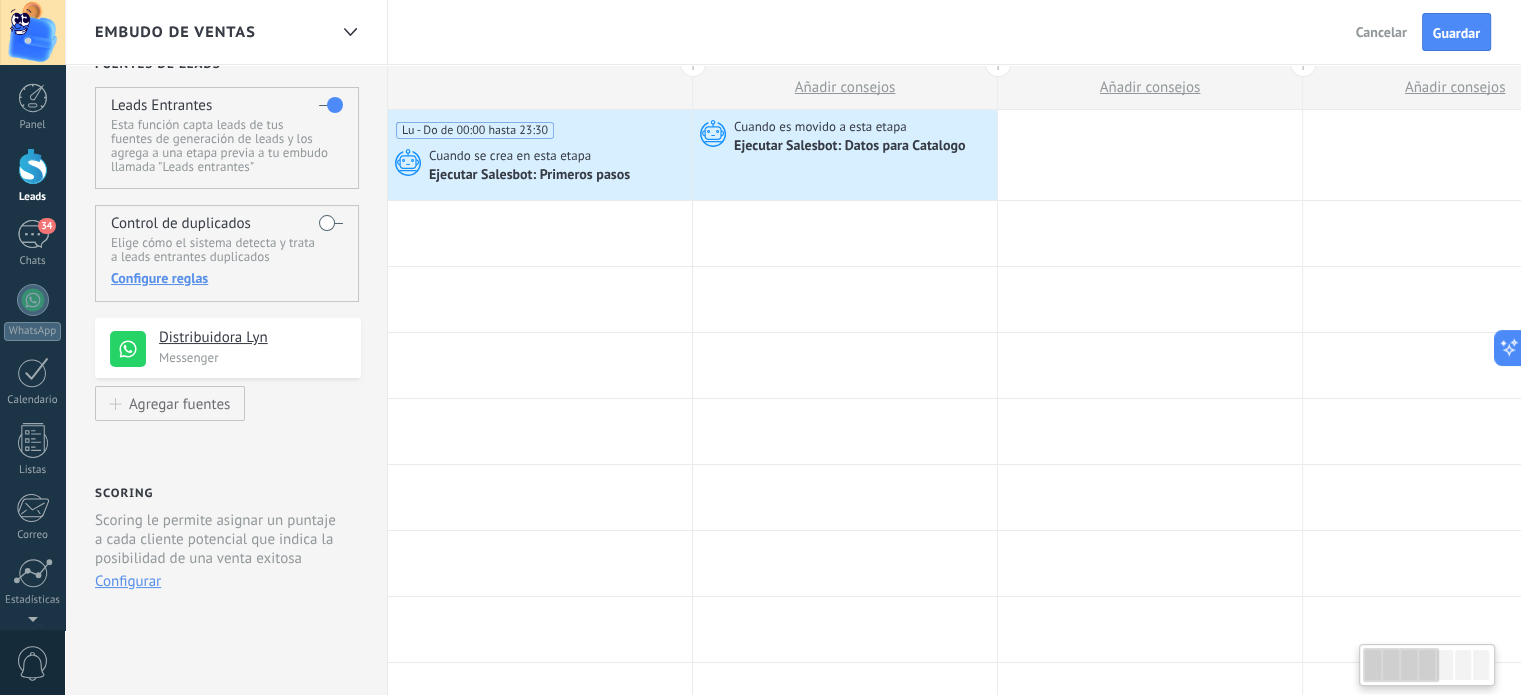 scroll, scrollTop: 0, scrollLeft: 0, axis: both 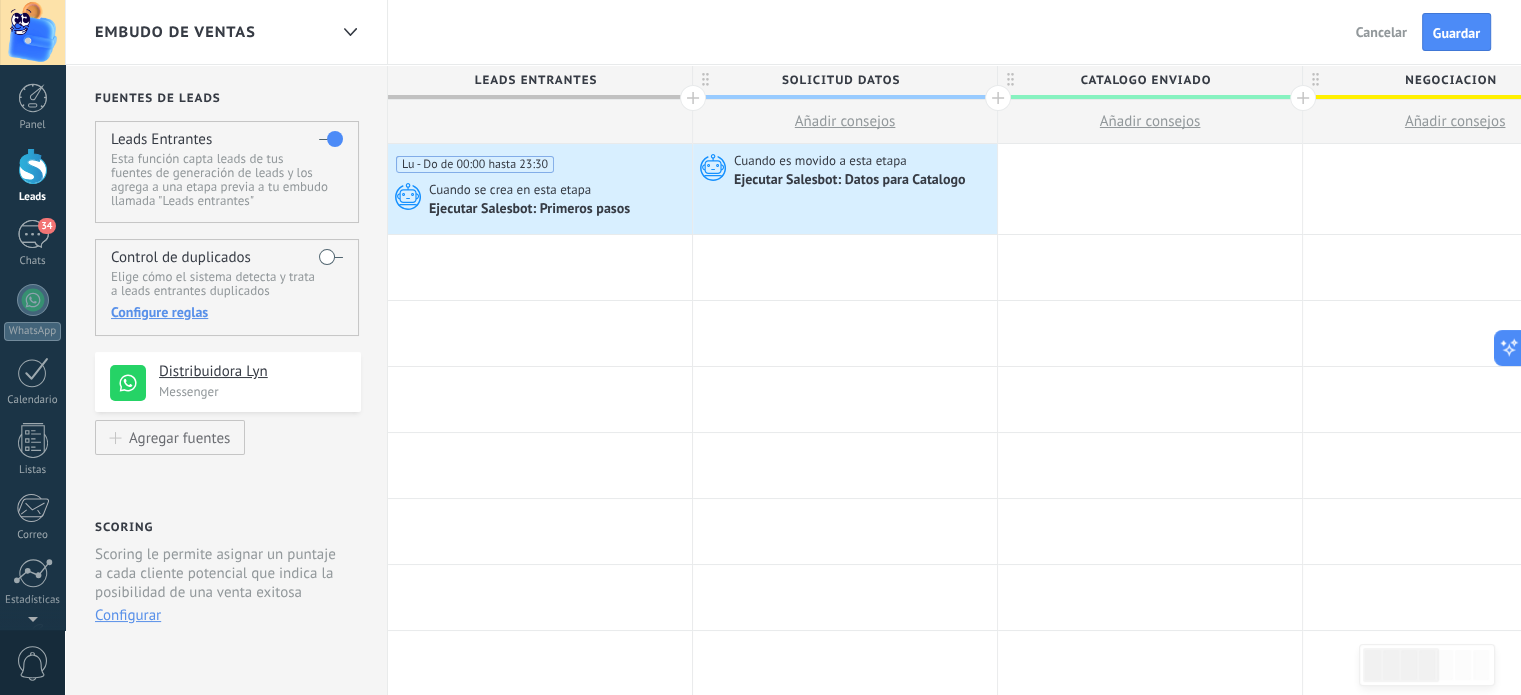 click on "Guardar" at bounding box center (1456, 32) 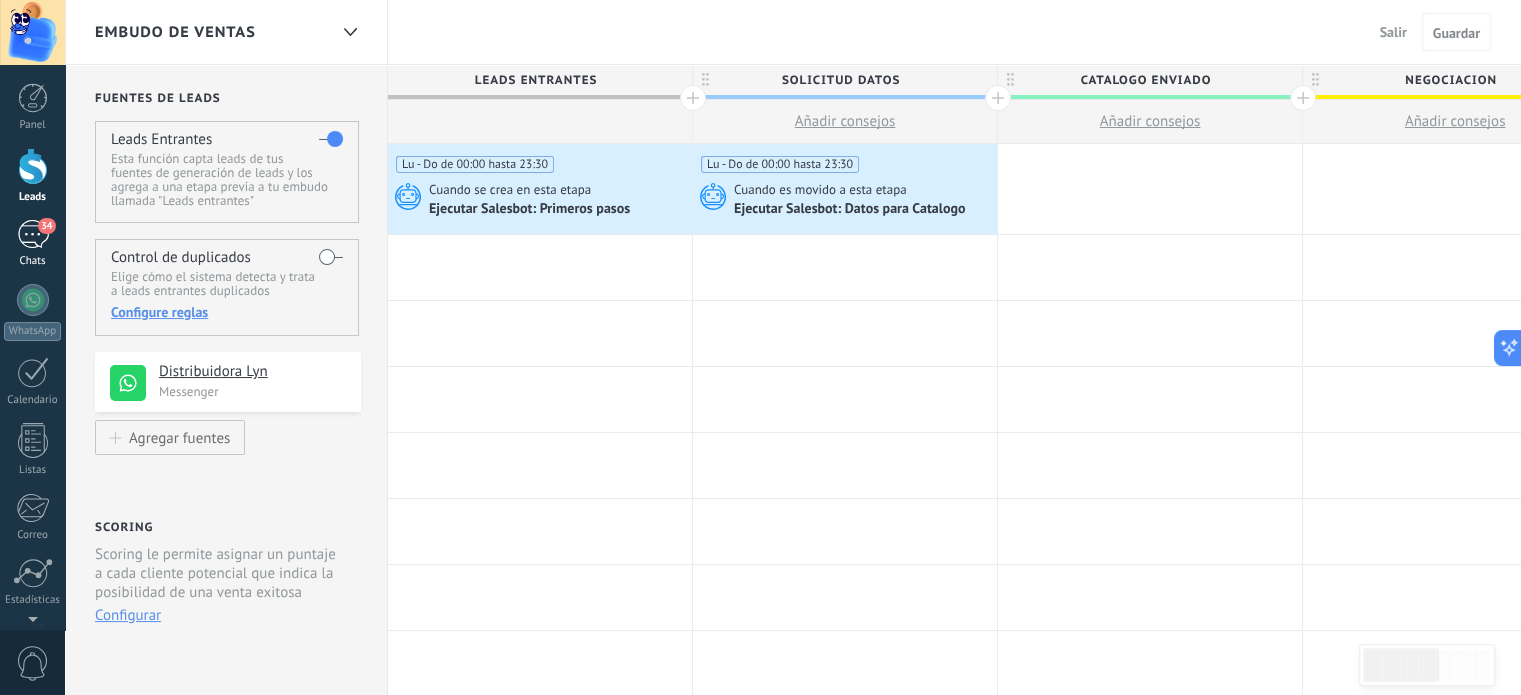 click on "34" at bounding box center (33, 234) 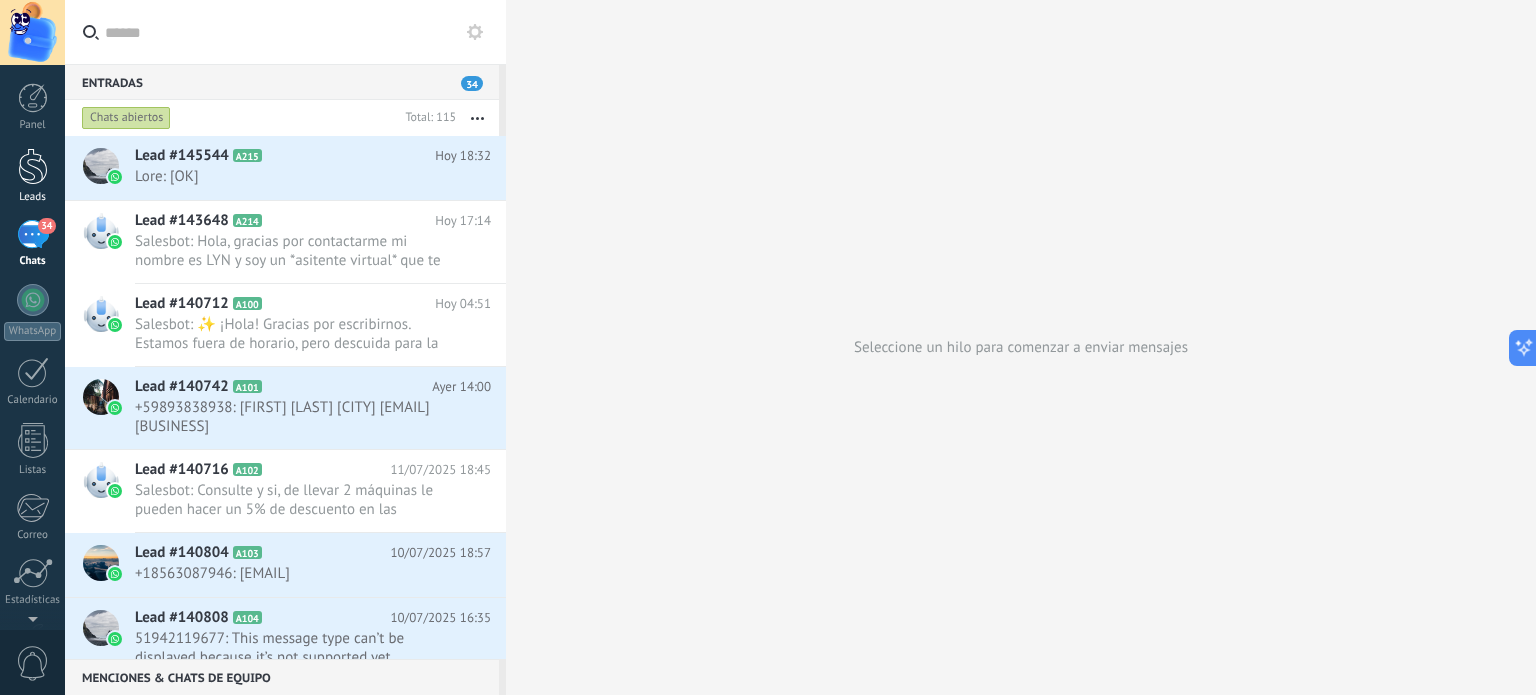 click at bounding box center [33, 166] 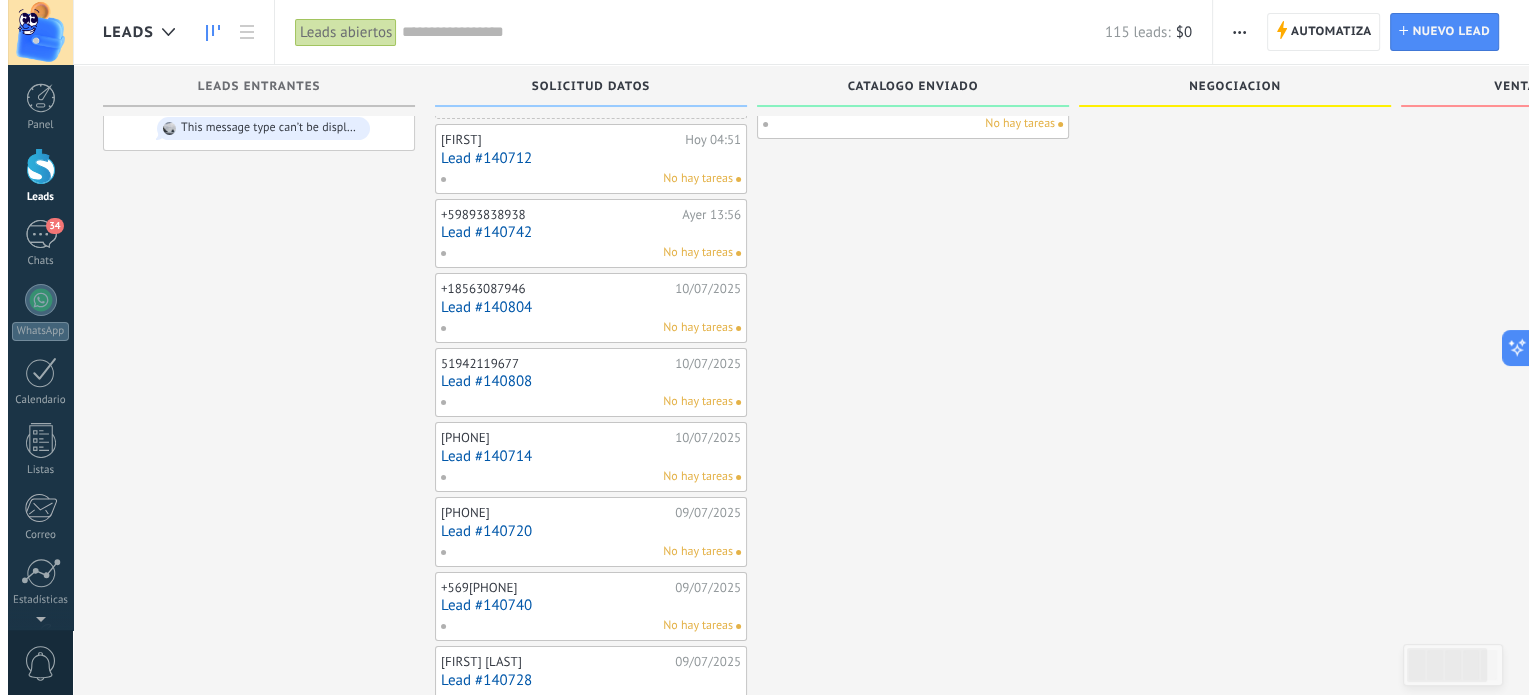 scroll, scrollTop: 0, scrollLeft: 0, axis: both 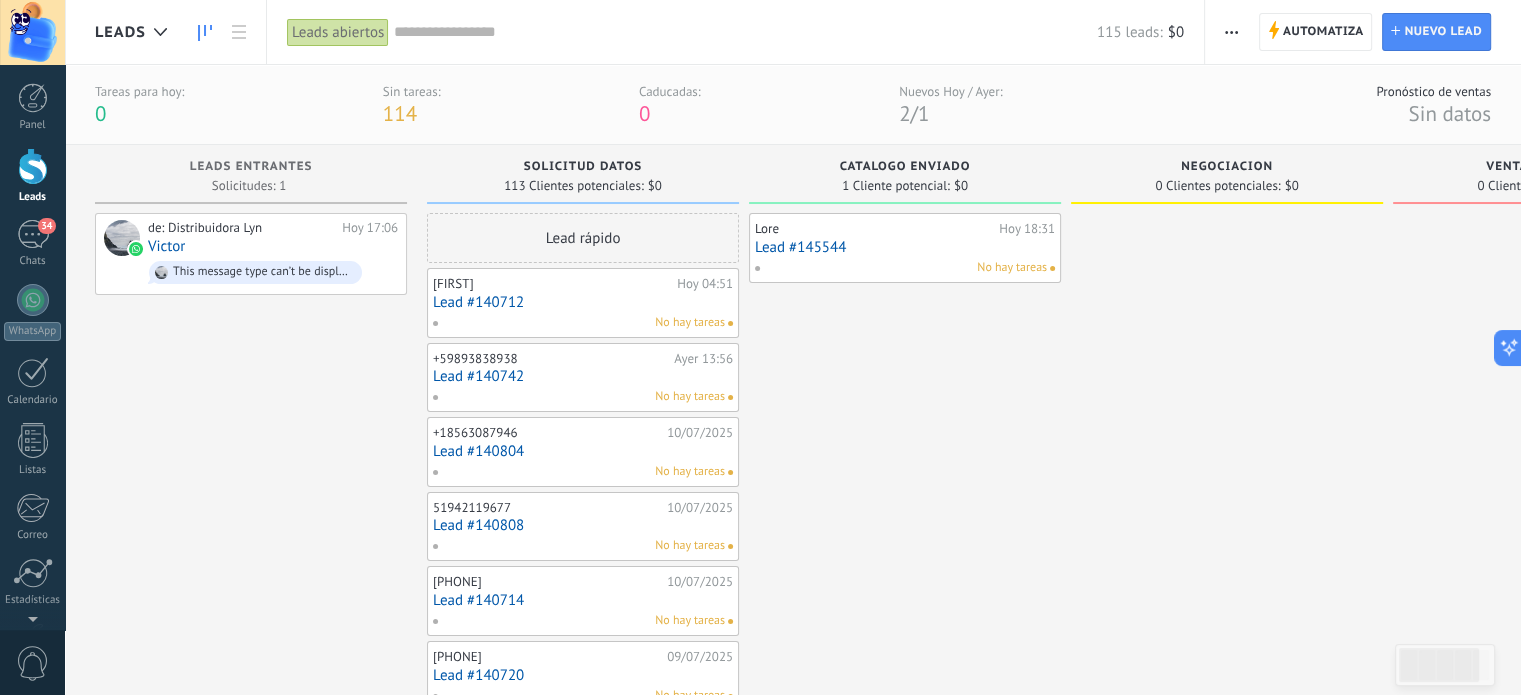 click on "Lead #145544" at bounding box center [905, 247] 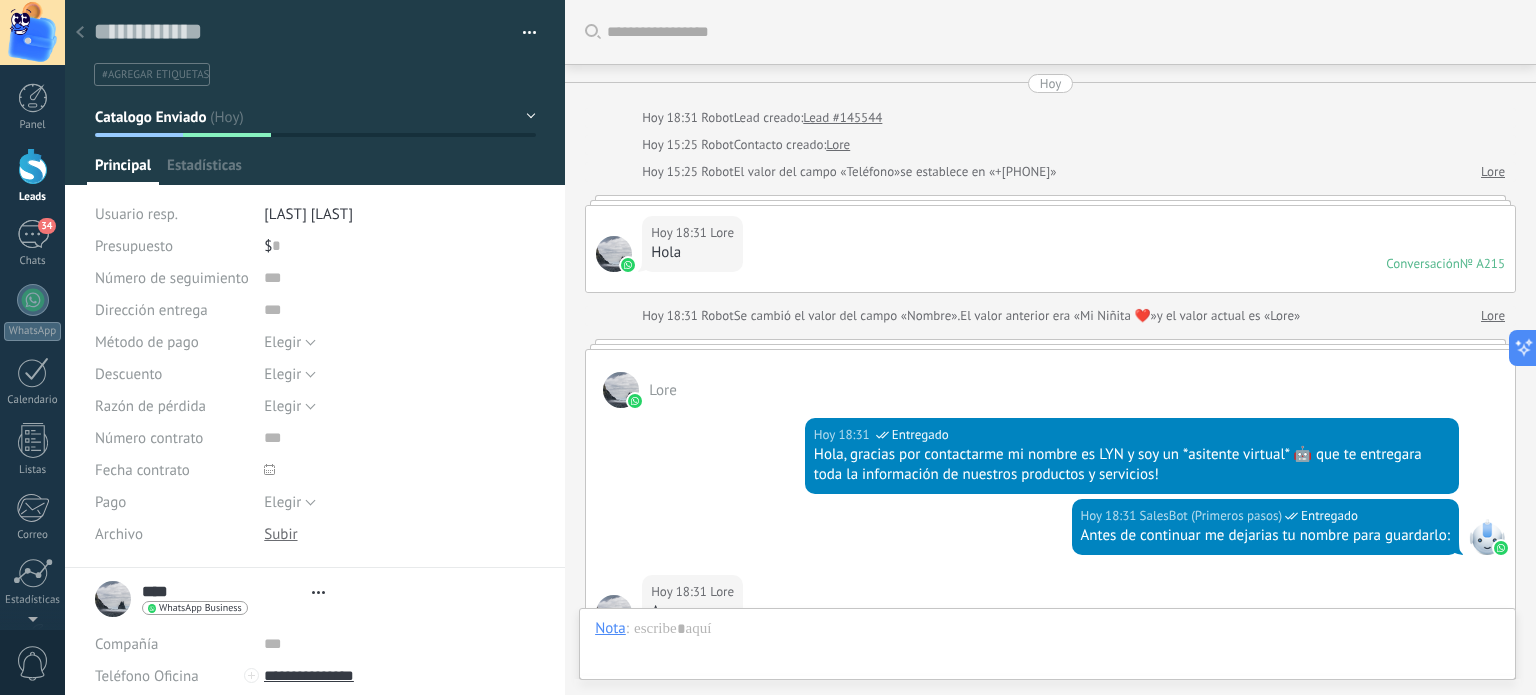 type on "**********" 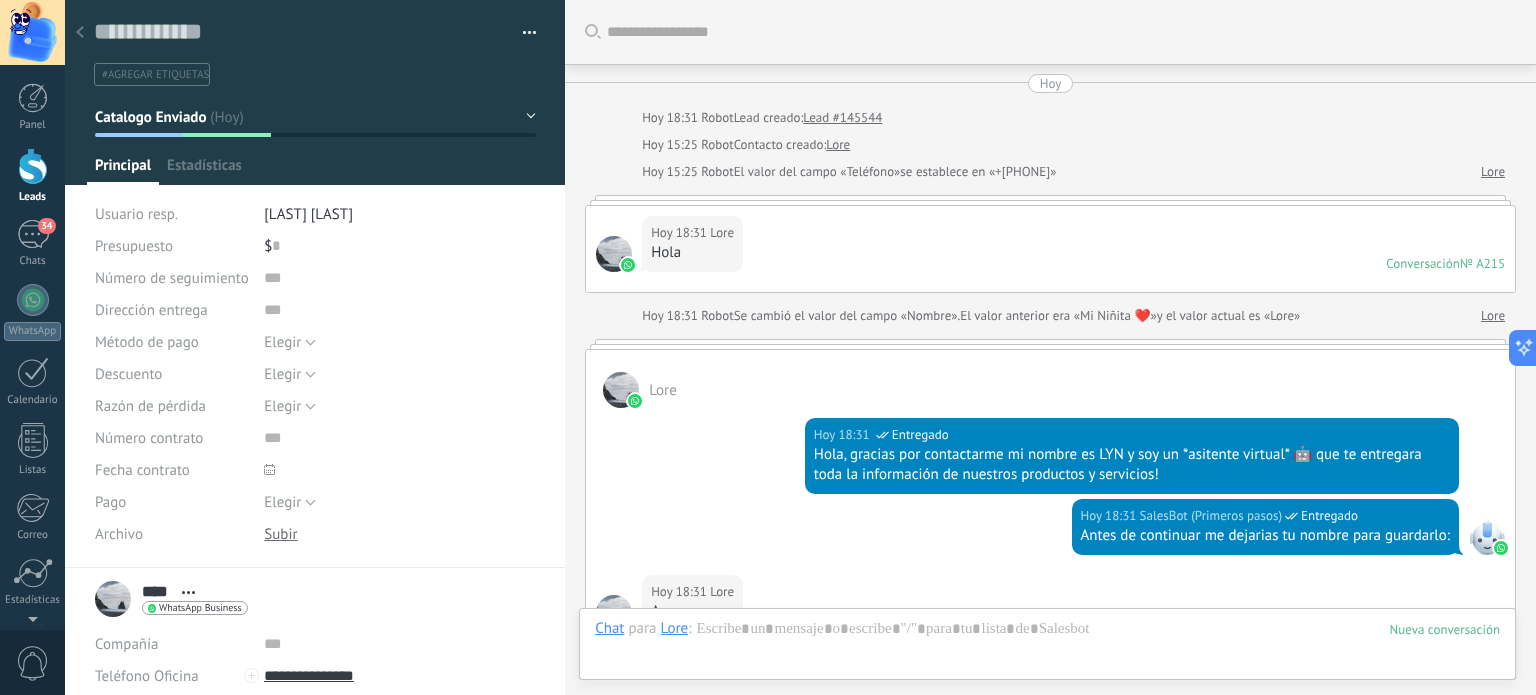 scroll, scrollTop: 29, scrollLeft: 0, axis: vertical 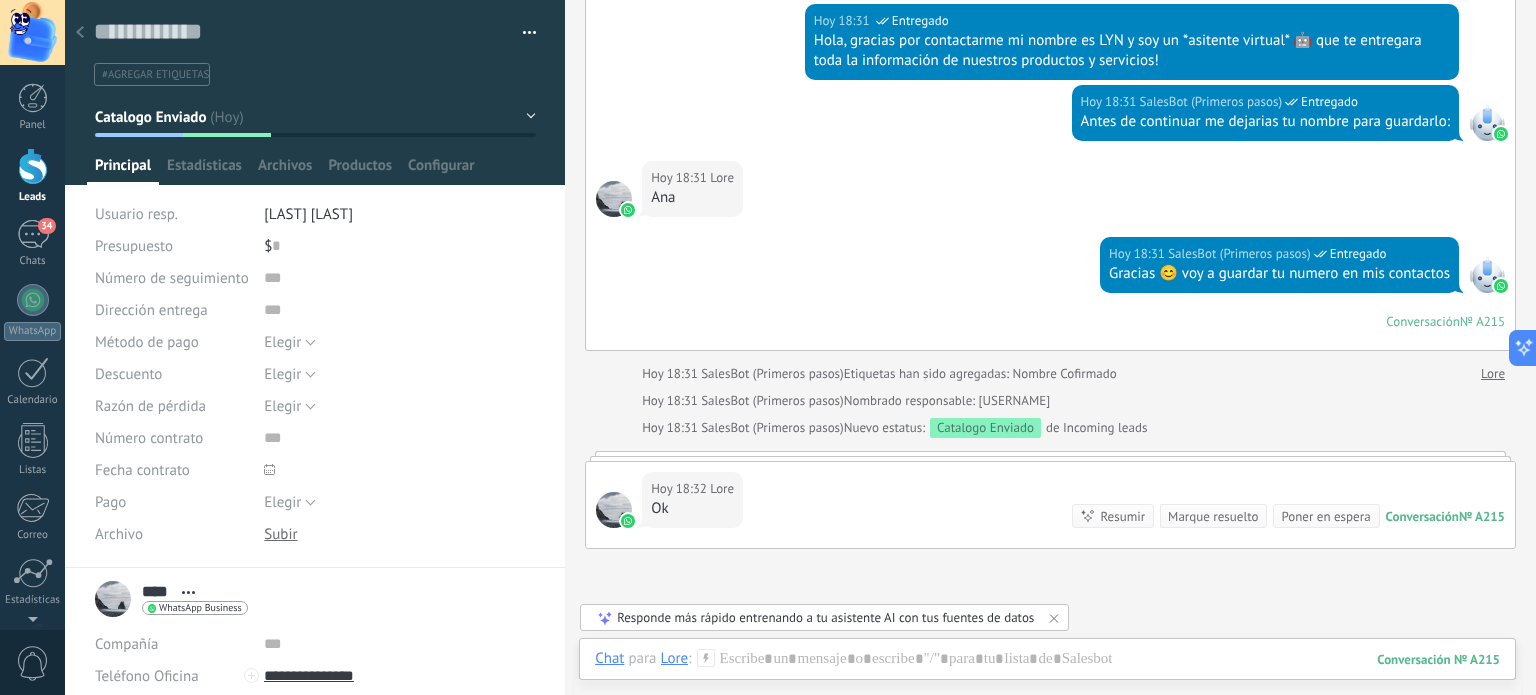 click on "Hoy 18:32 Lore  Ok Conversación  № A215 Conversación № A215 Resumir Resumir Auto-resolver     Marque resuelto Poner en espera" at bounding box center [1050, 505] 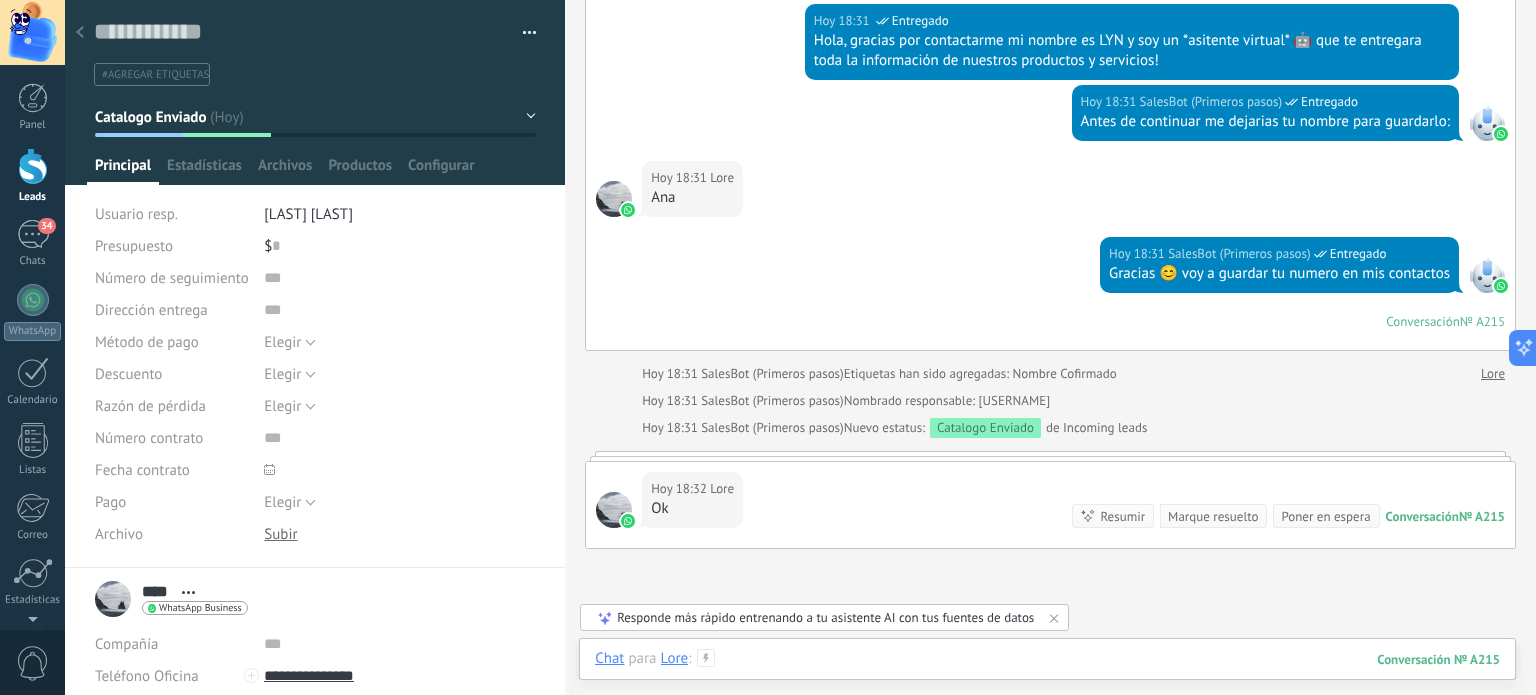 click at bounding box center (1047, 679) 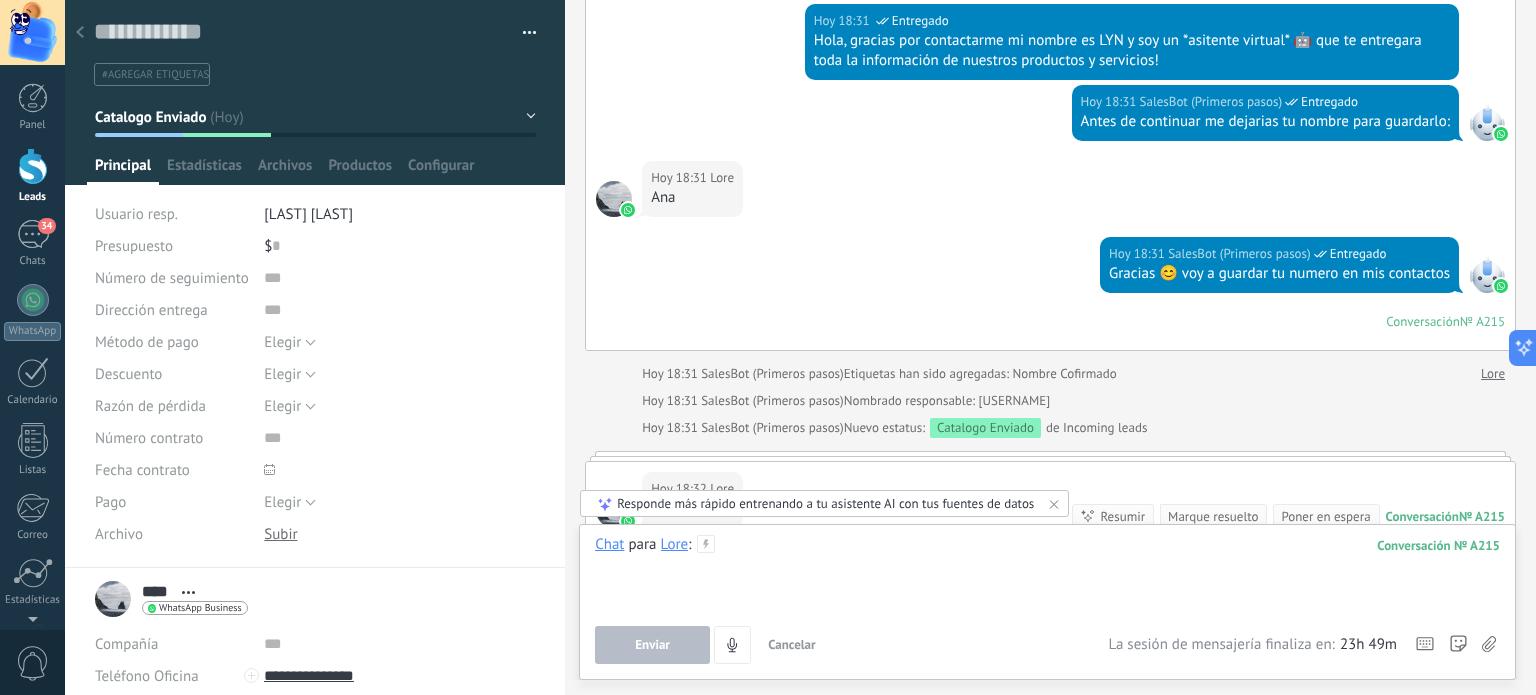 type 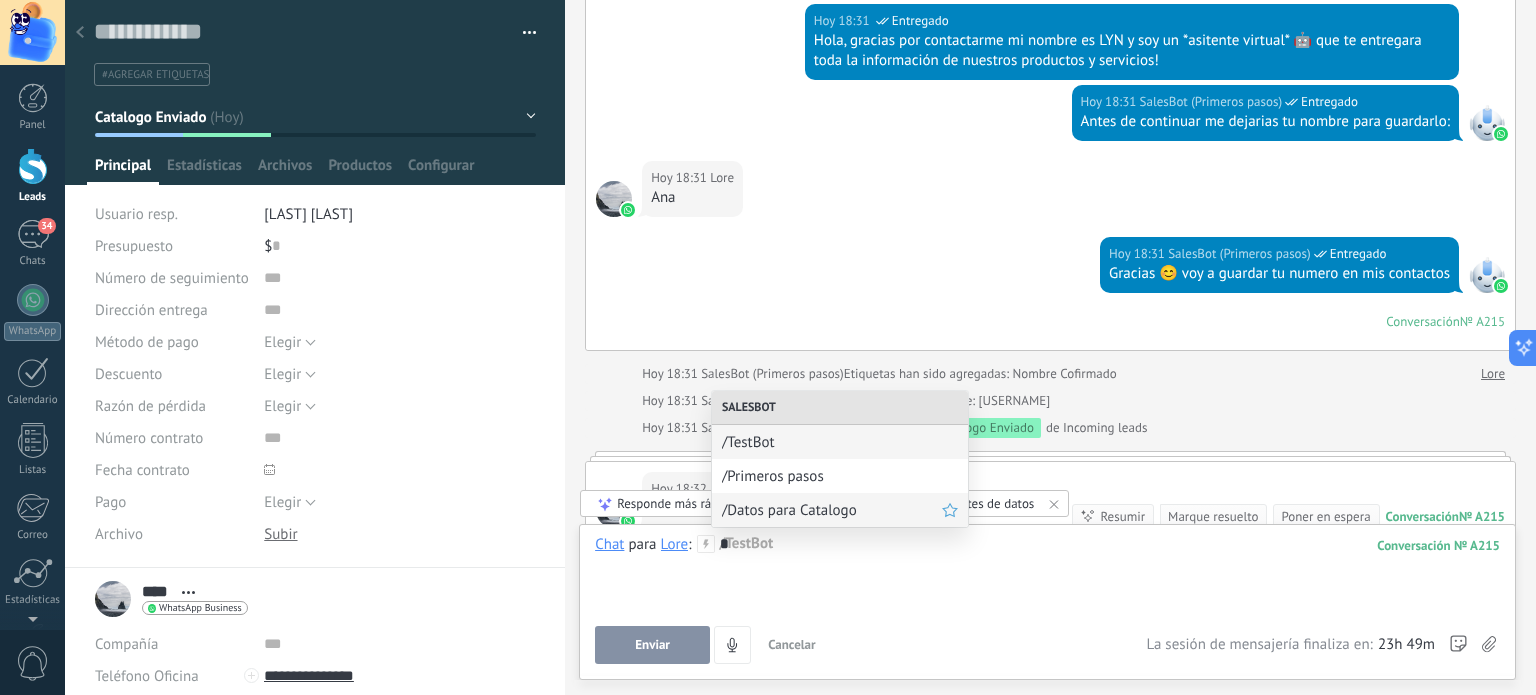 click on "/Datos para Catalogo" at bounding box center [832, 510] 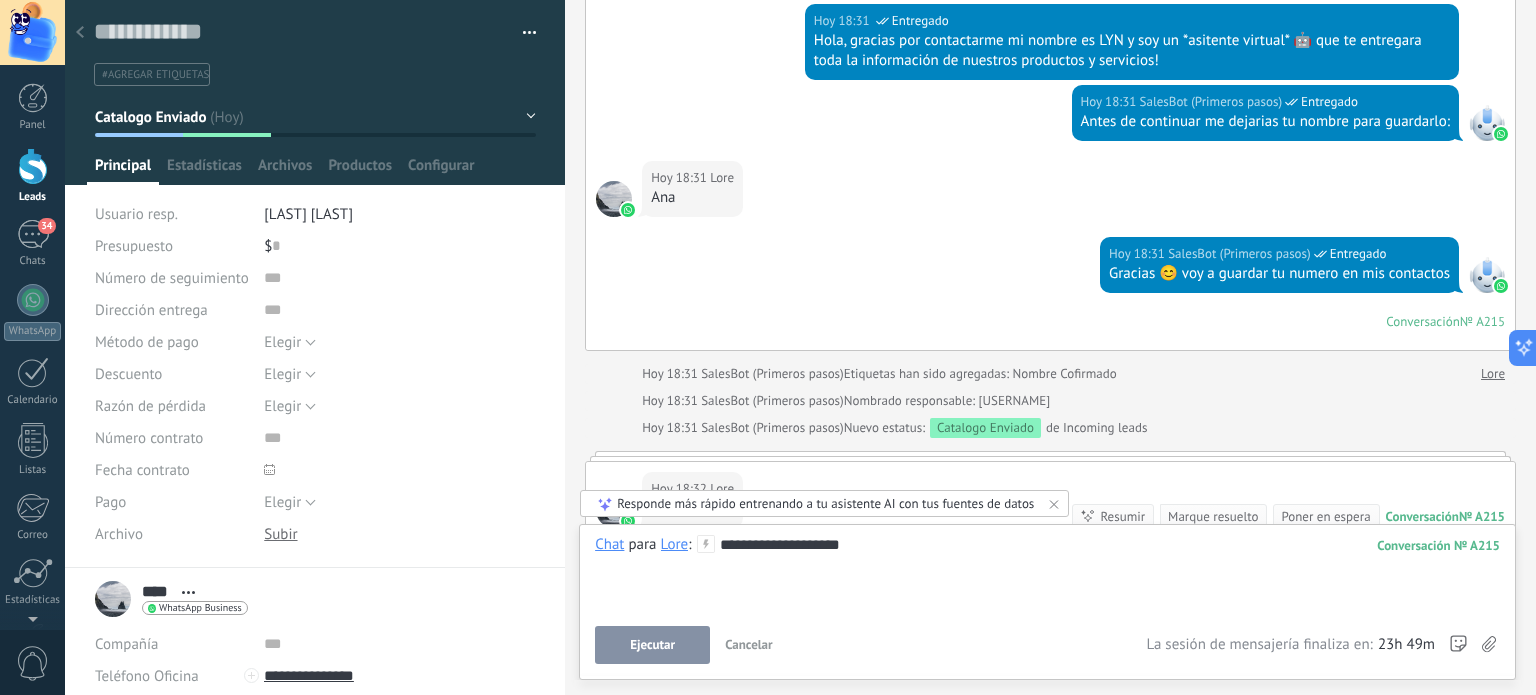 click on "Ejecutar" at bounding box center [652, 645] 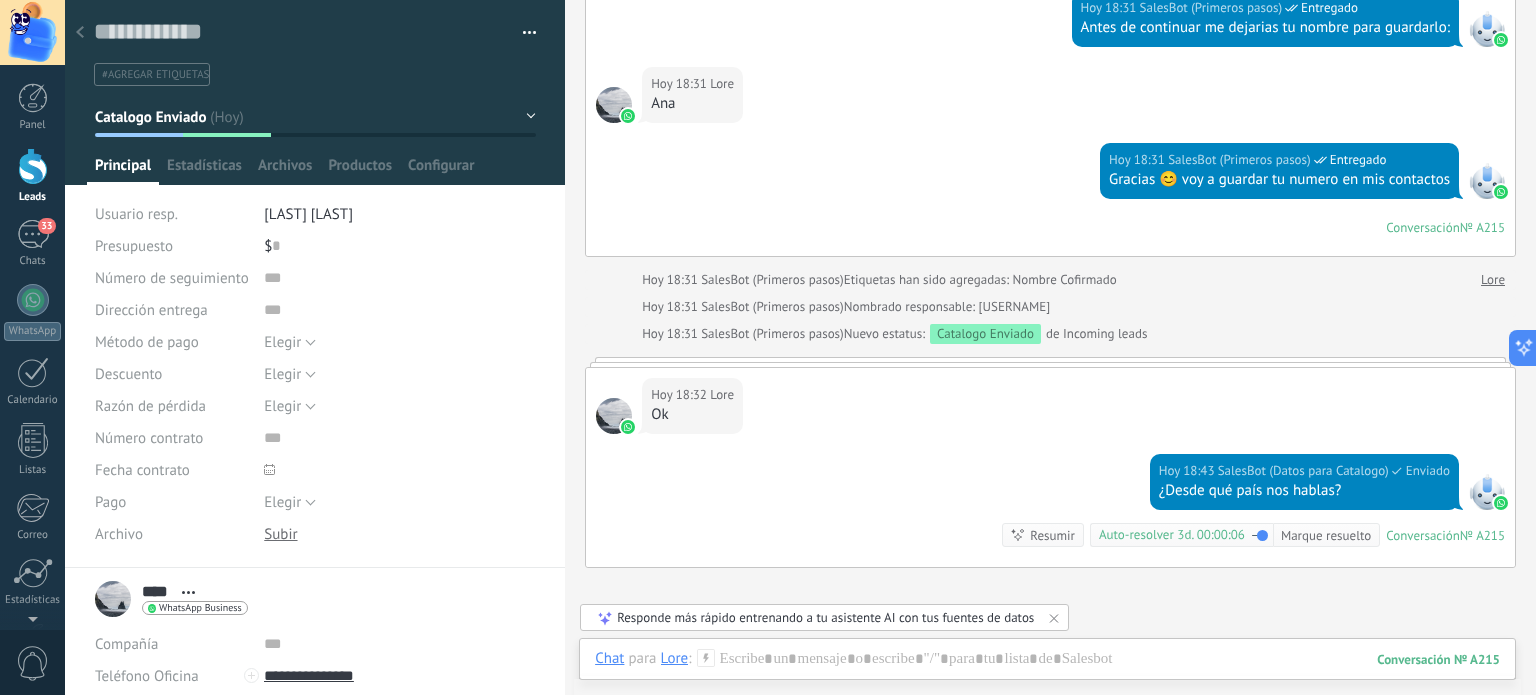 scroll, scrollTop: 427, scrollLeft: 0, axis: vertical 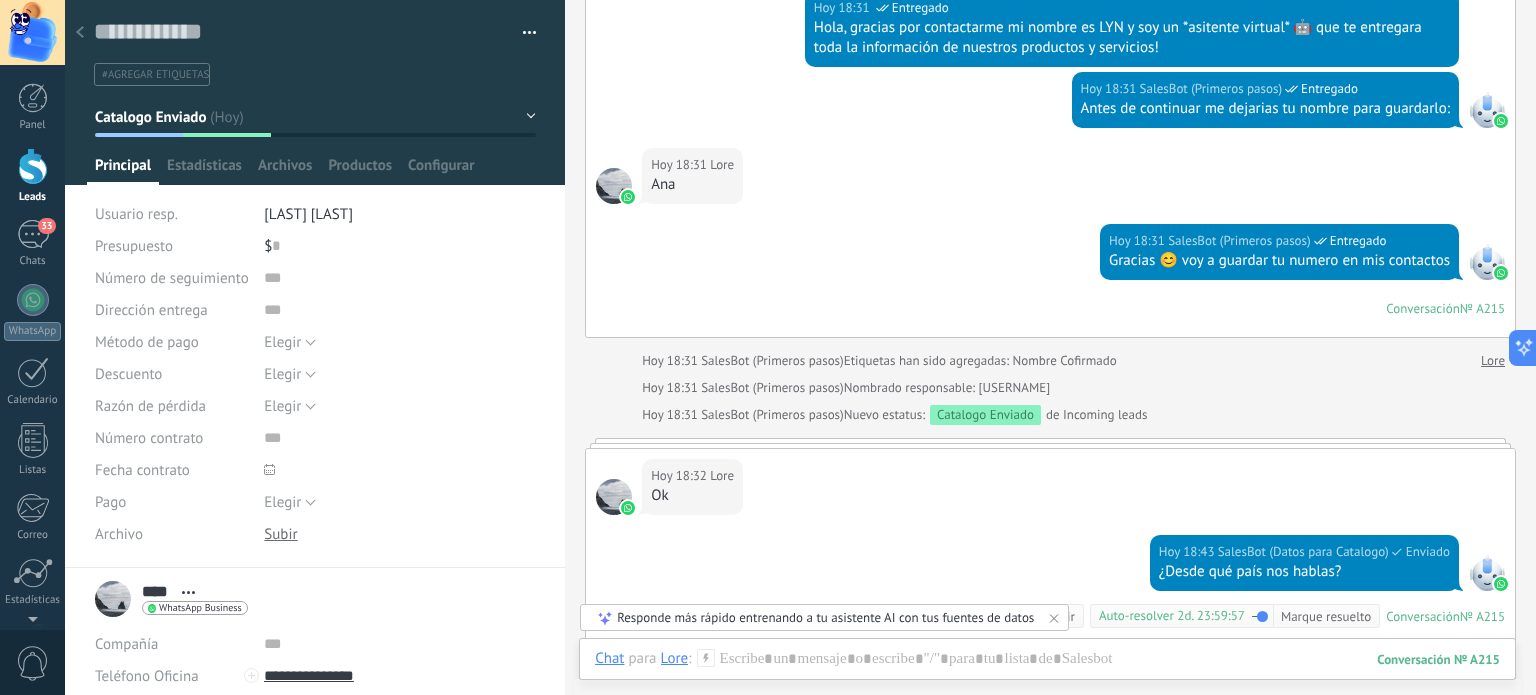 click at bounding box center (1050, 443) 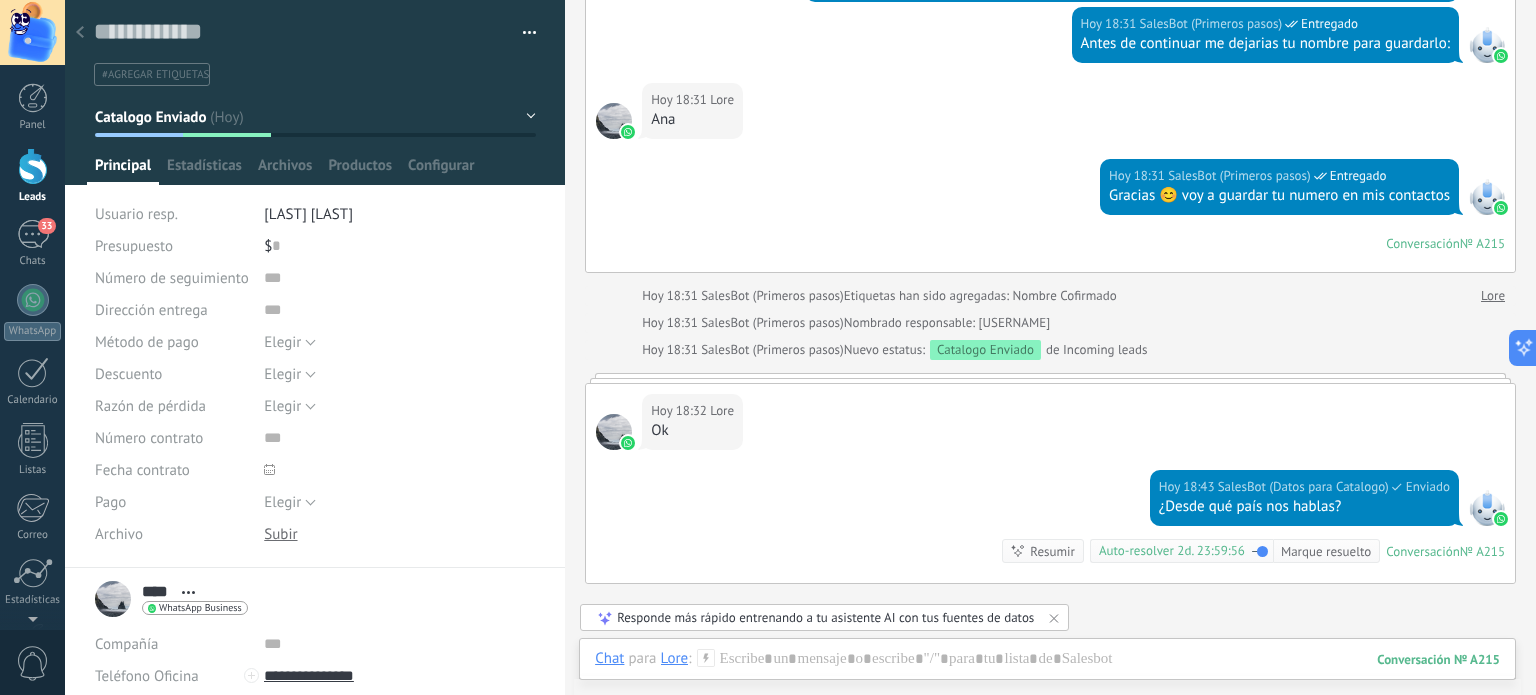scroll, scrollTop: 527, scrollLeft: 0, axis: vertical 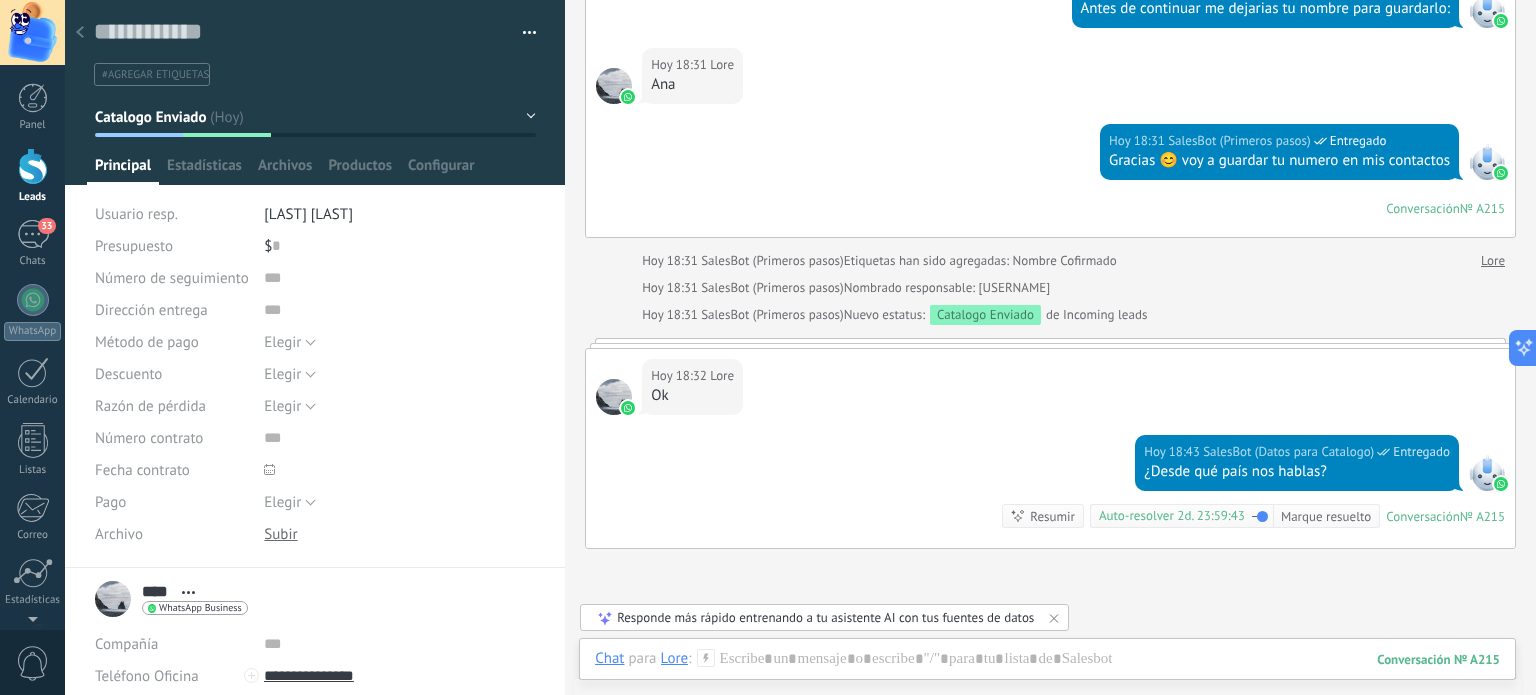 click on "Buscar Carga más Hoy Hoy 18:31 Robot  Lead creado:  Lead #145544 Hoy 15:25 Robot  Contacto creado:  Lore Hoy 15:25 Robot  El valor del campo «Teléfono»  se establece en «+56964257839» Lore Hoy 18:31 Lore  Hola Conversación  № A215 Conversación № A215 Hoy 18:31 Robot  Se cambió el valor del campo «Nombre».  El valor anterior era «Mi Niñita ❤️»  y el valor actual es «Lore» Lore Lore  Hoy 18:31 SalesBot (Primeros pasos)  Entregado Hola, gracias por contactarme mi nombre es LYN y soy un *asitente virtual* 🤖 que te entregara toda la información de nuestros productos y servicios! Hoy 18:31 SalesBot (Primeros pasos)  Entregado Antes de continuar me dejarias tu nombre para guardarlo: Hoy 18:31 Lore  Ana Hoy 18:31 SalesBot (Primeros pasos)  Entregado Gracias 😊 voy a guardar tu numero en mis contactos Conversación  № A215 Conversación № A215 Hoy 18:31 SalesBot (Primeros pasos)  Etiquetas han sido agregadas: Nombre Cofirmado Lore Hoy 18:31 Hoy 18:31 Nuevo estatus:" at bounding box center (1050, 185) 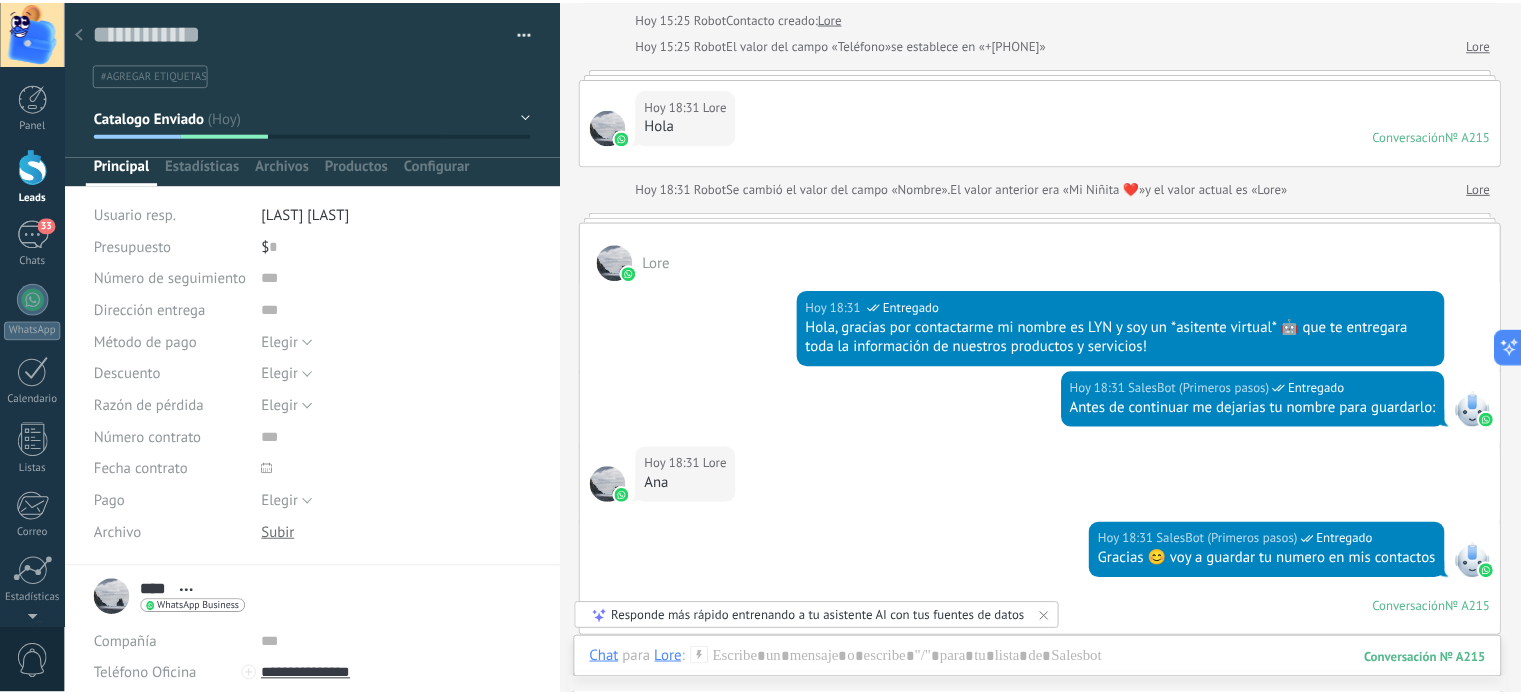 scroll, scrollTop: 0, scrollLeft: 0, axis: both 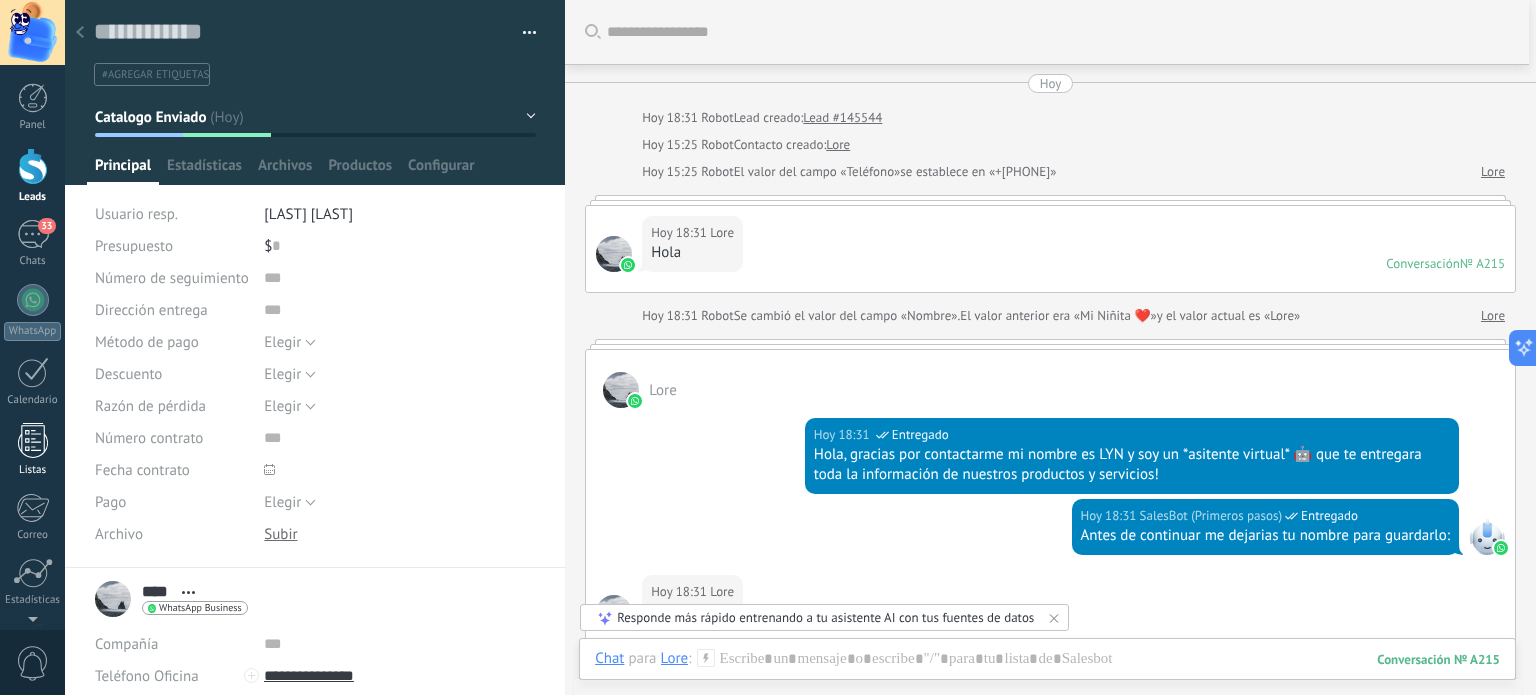 click at bounding box center (33, 440) 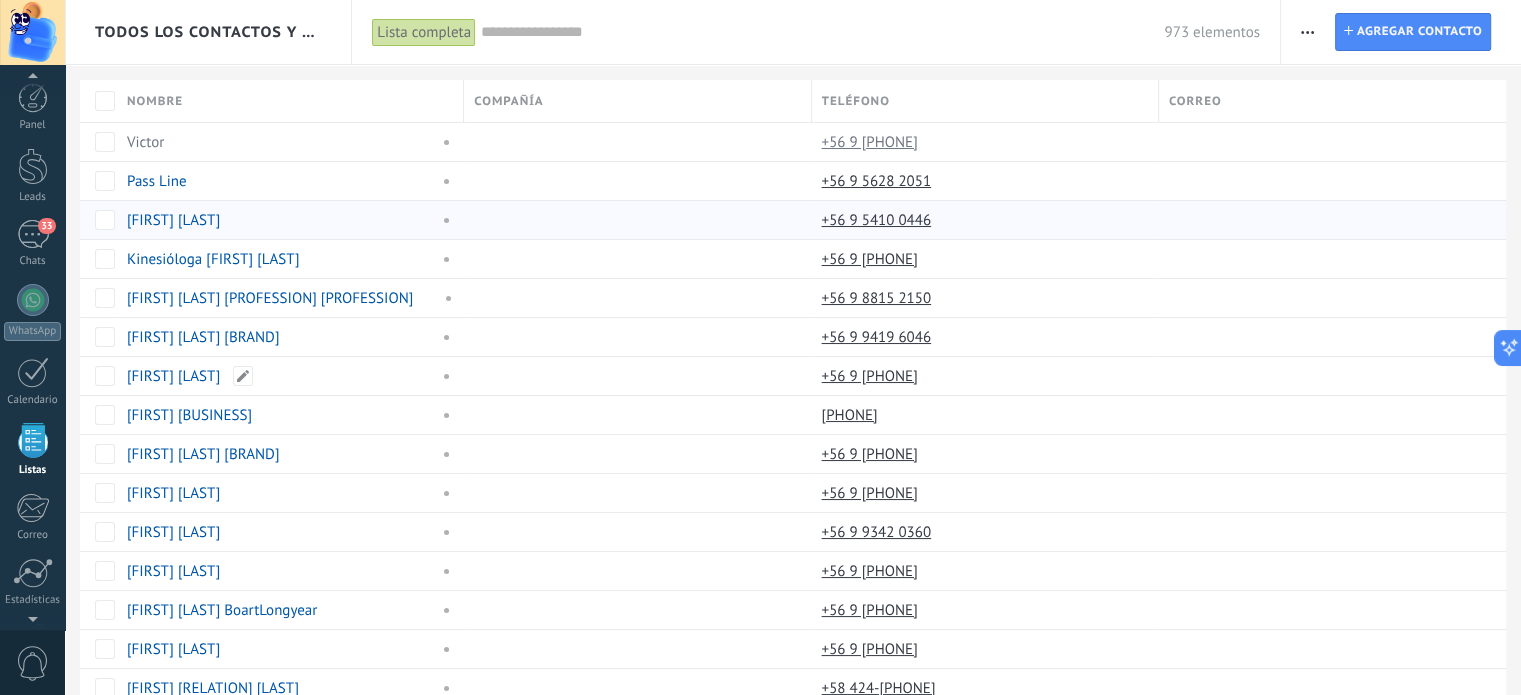 scroll, scrollTop: 123, scrollLeft: 0, axis: vertical 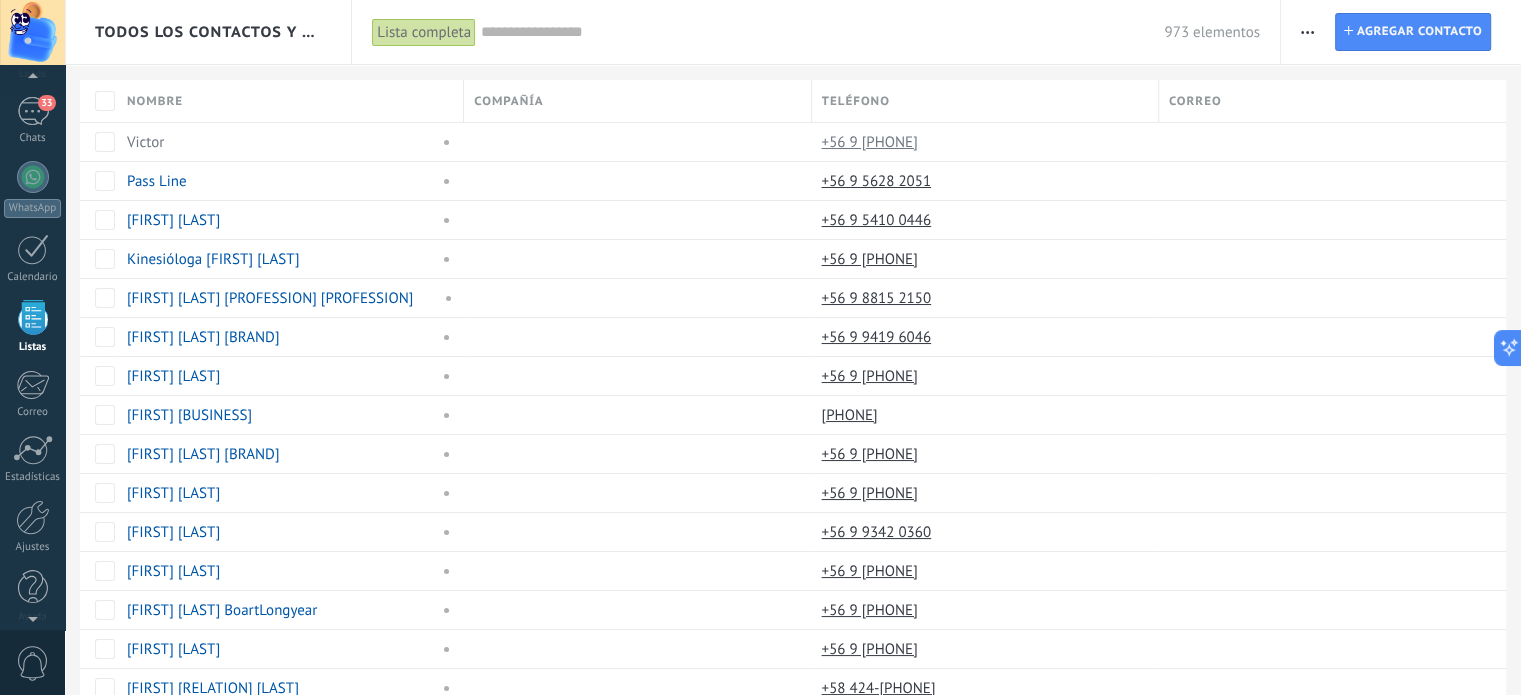 click on "973 elementos" at bounding box center [870, 32] 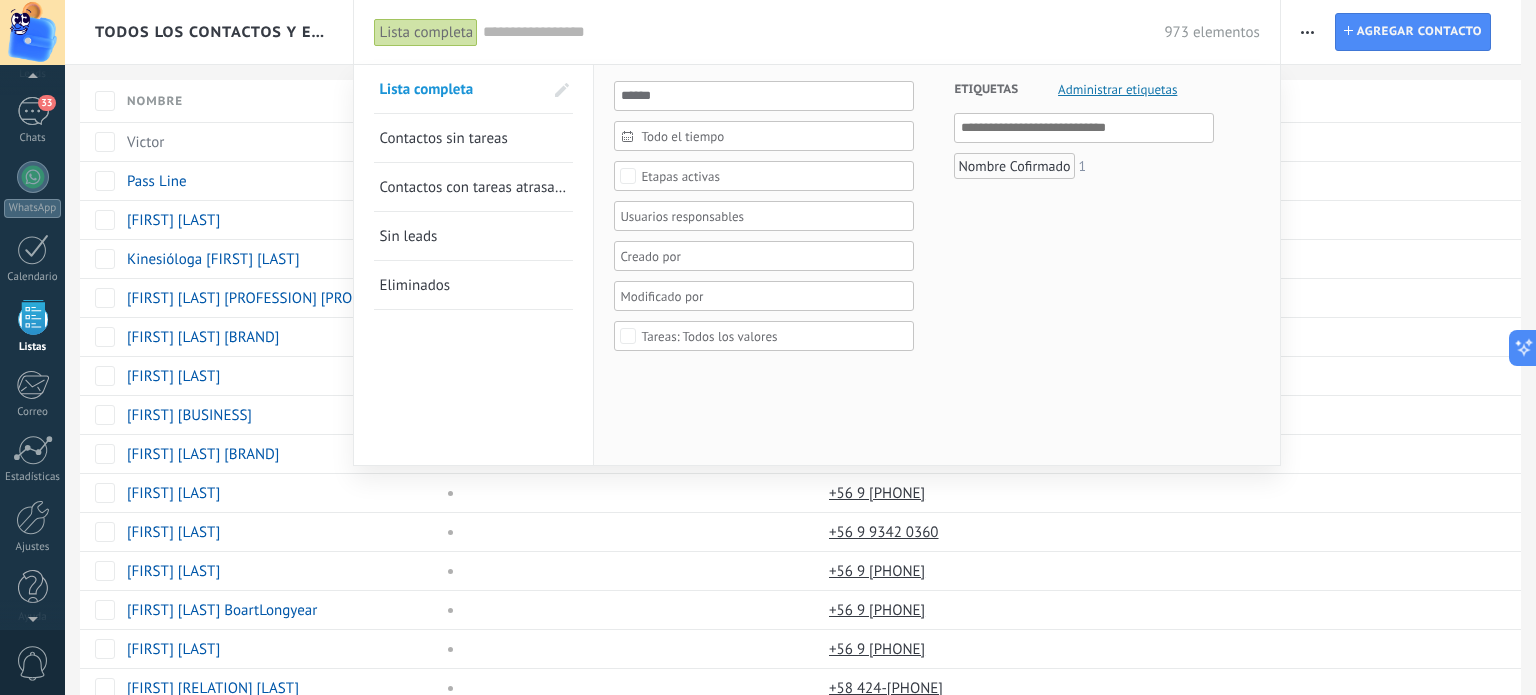 click on "973 elementos" at bounding box center (871, 32) 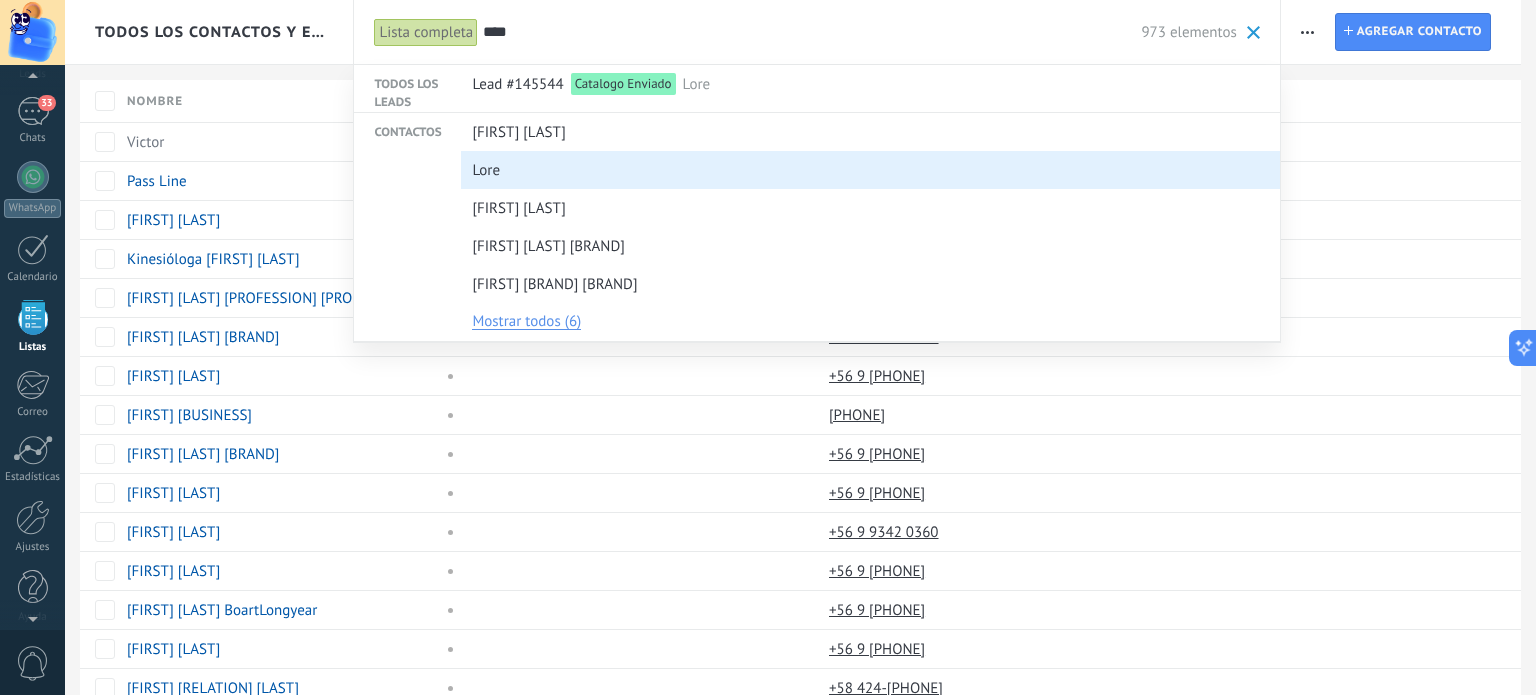 type on "****" 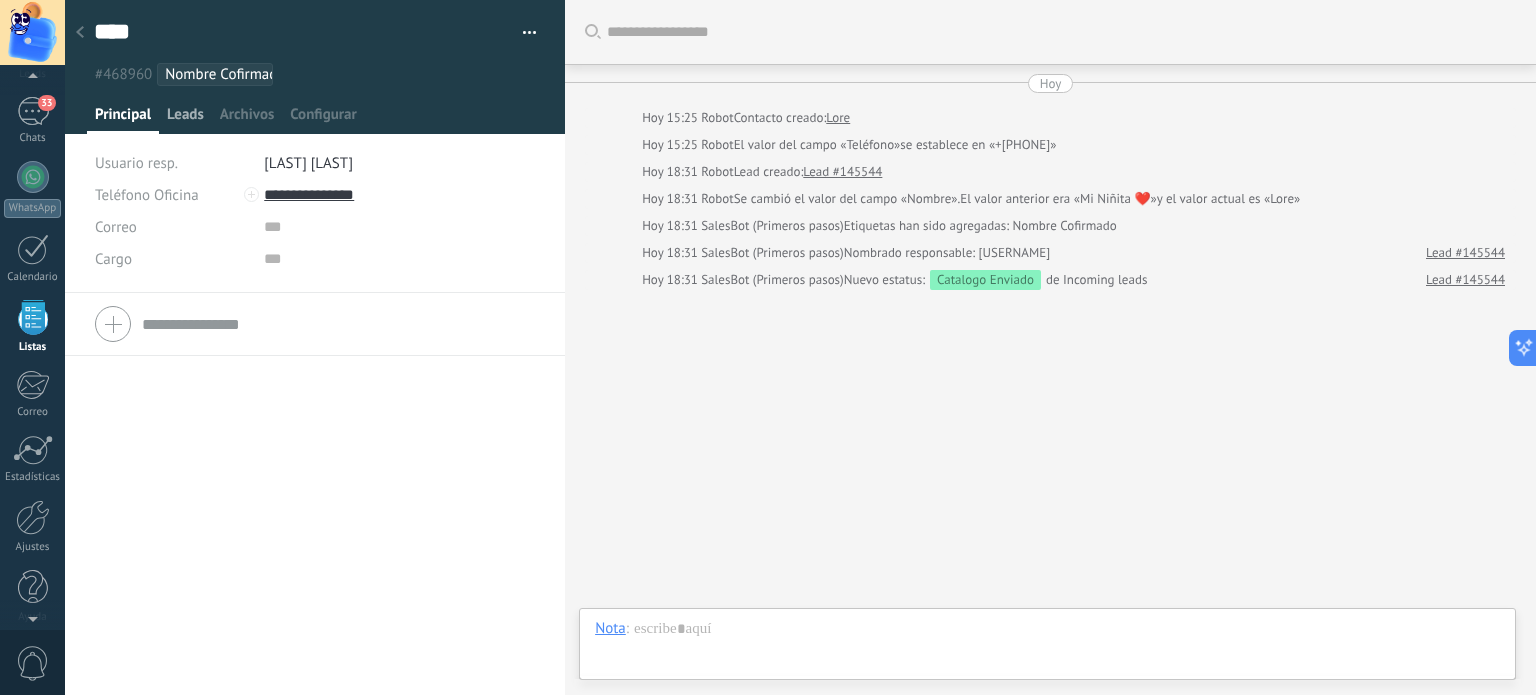 click on "Leads" at bounding box center (185, 119) 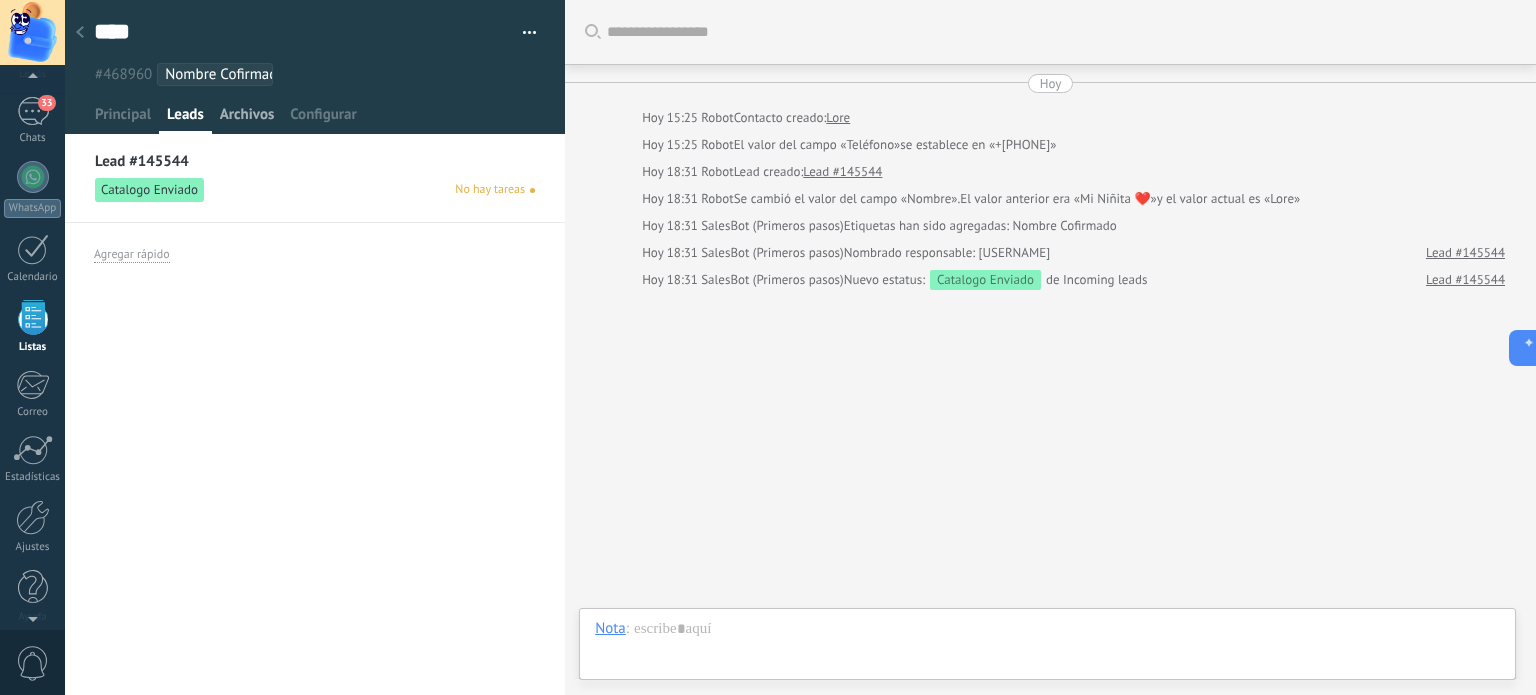 click on "Archivos" at bounding box center (247, 119) 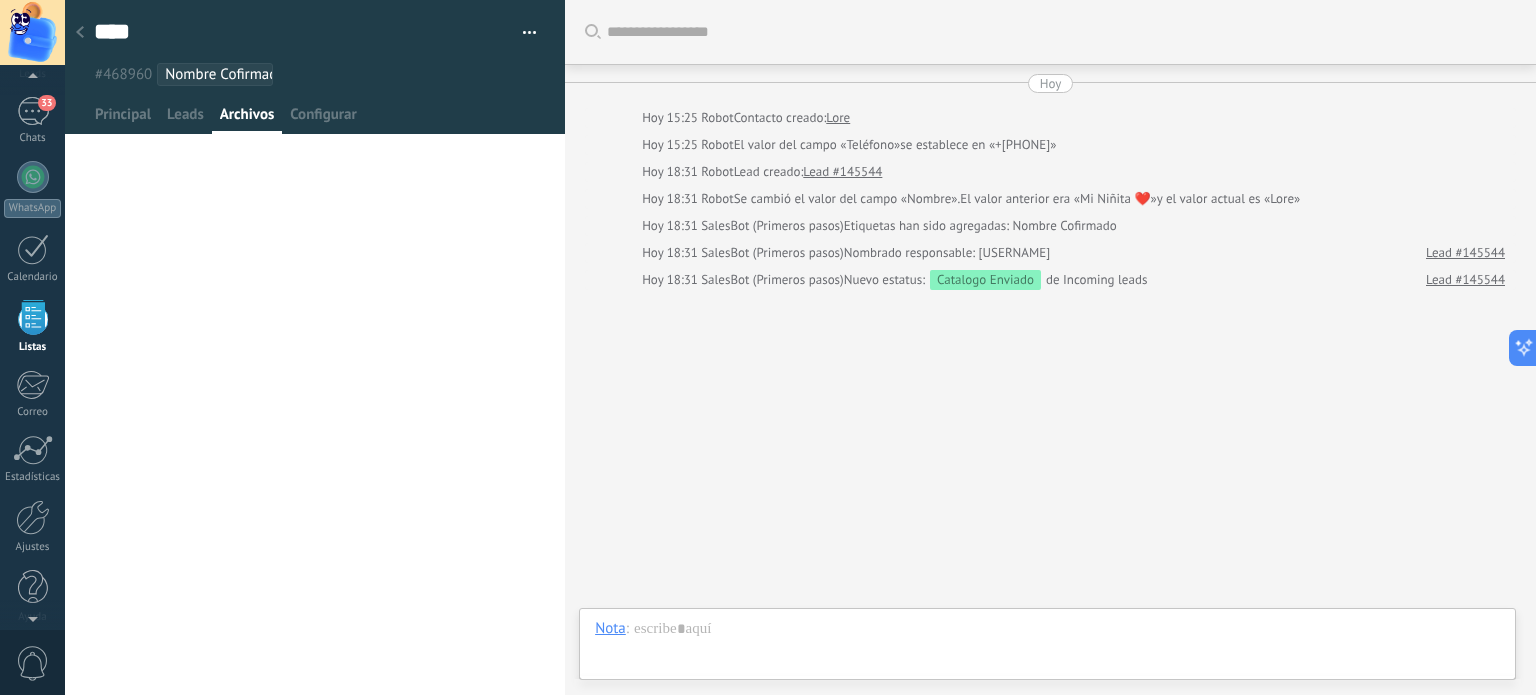 click on "Configurar" at bounding box center [323, 119] 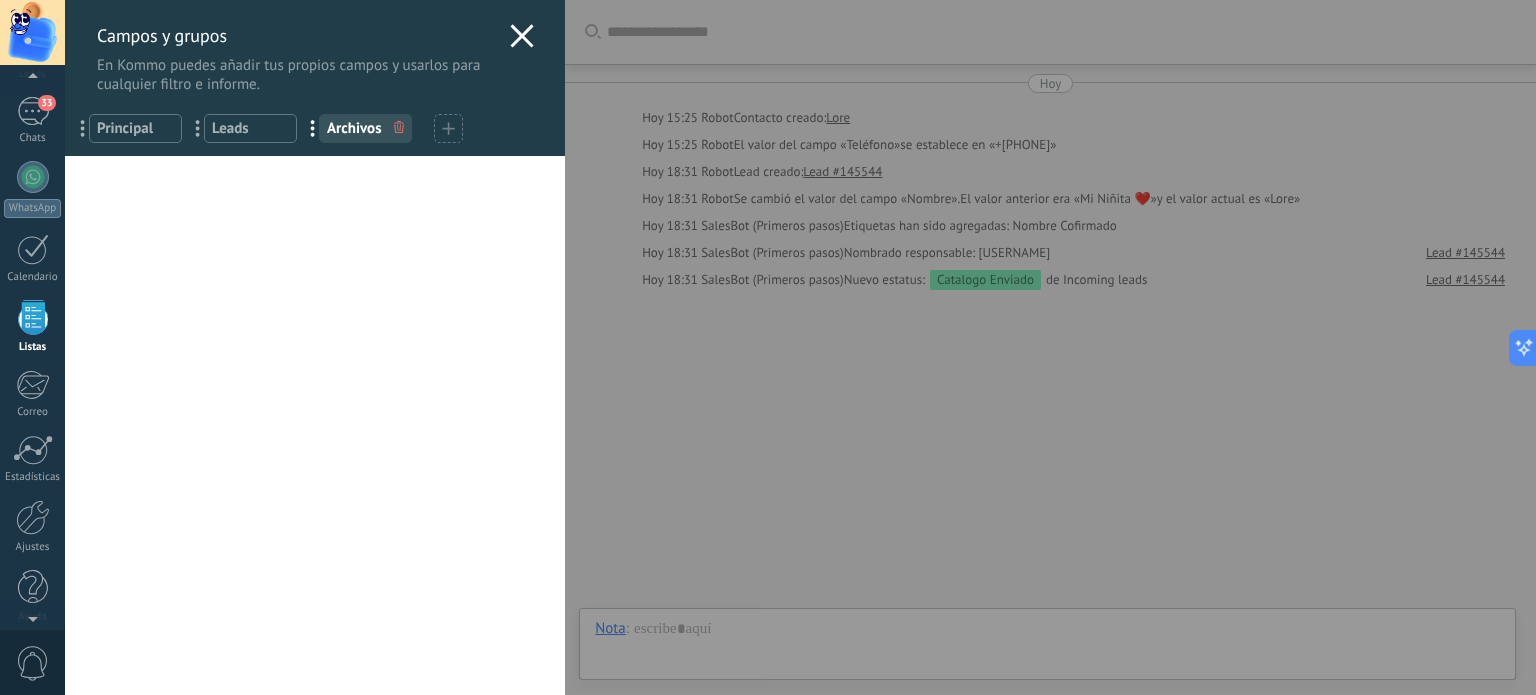 click 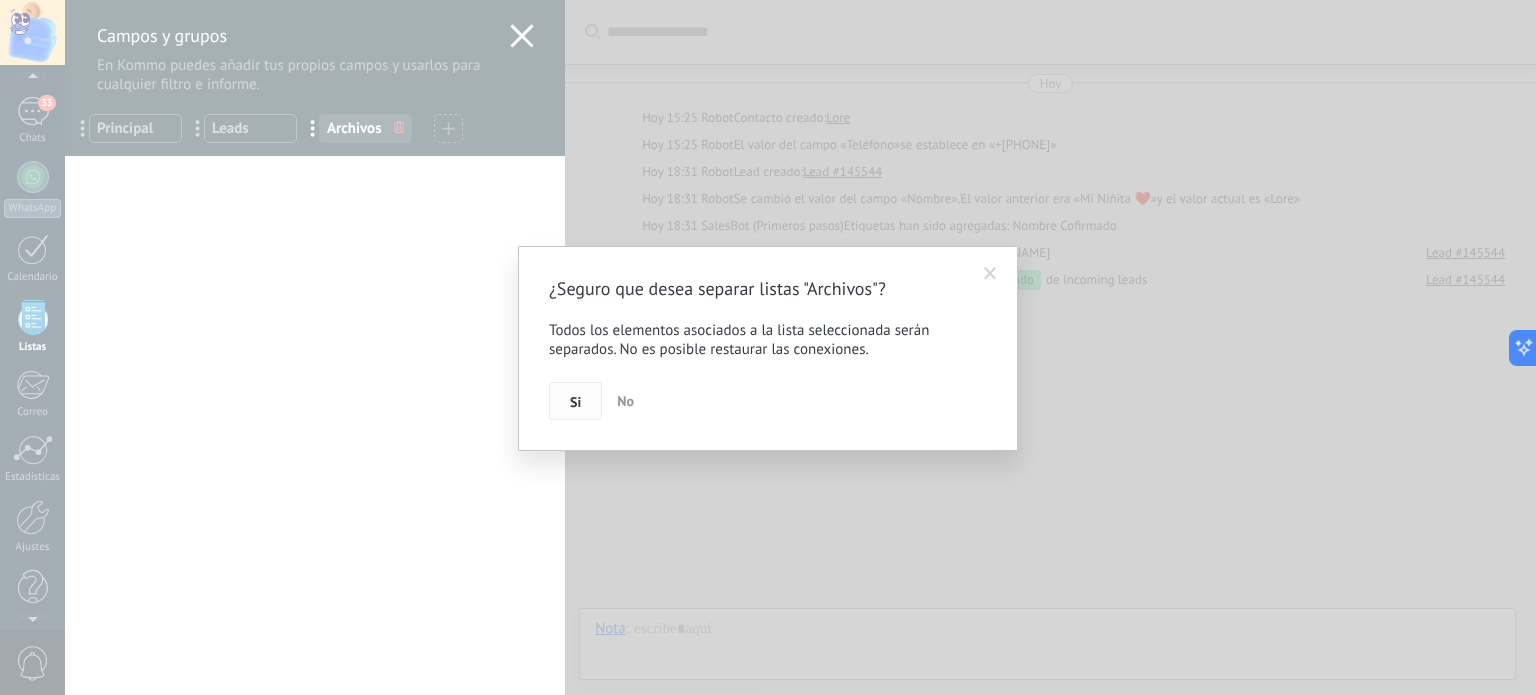 click on "Si" at bounding box center [575, 401] 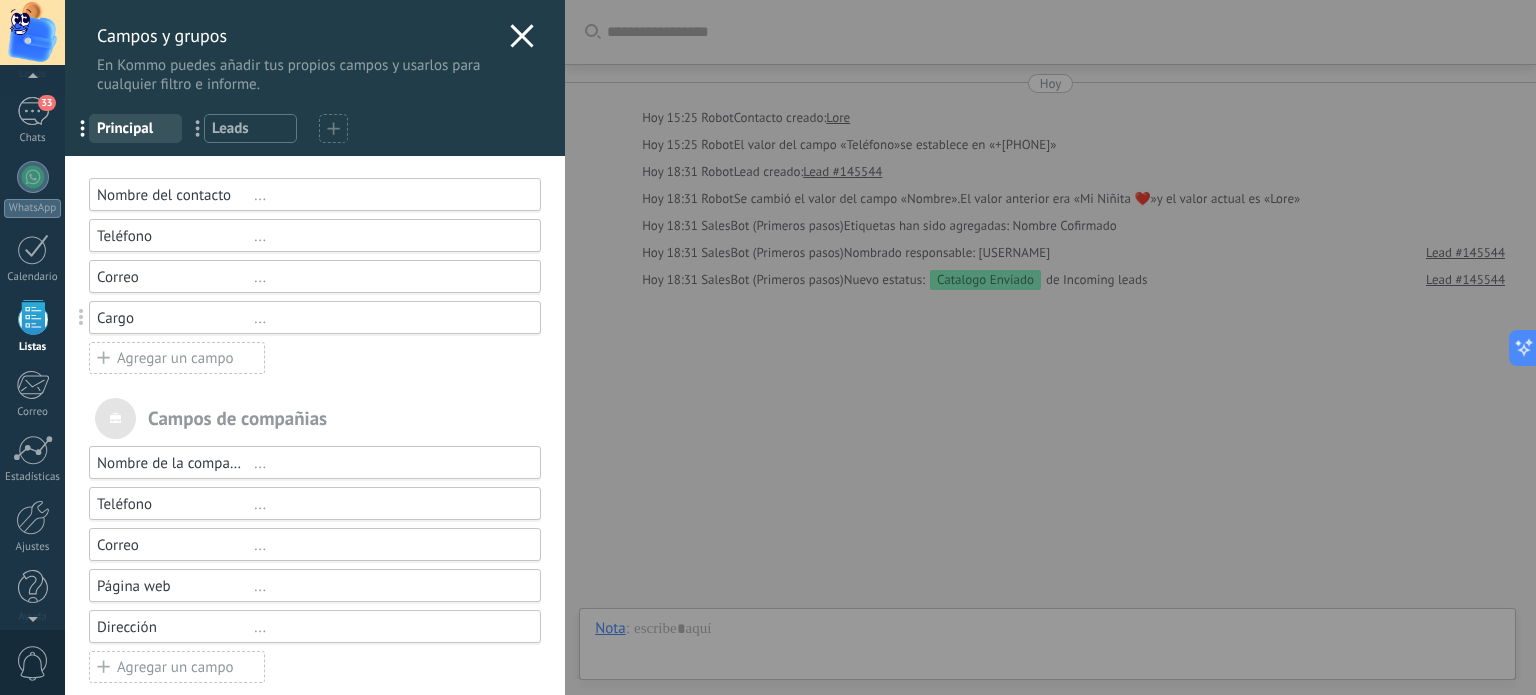 click 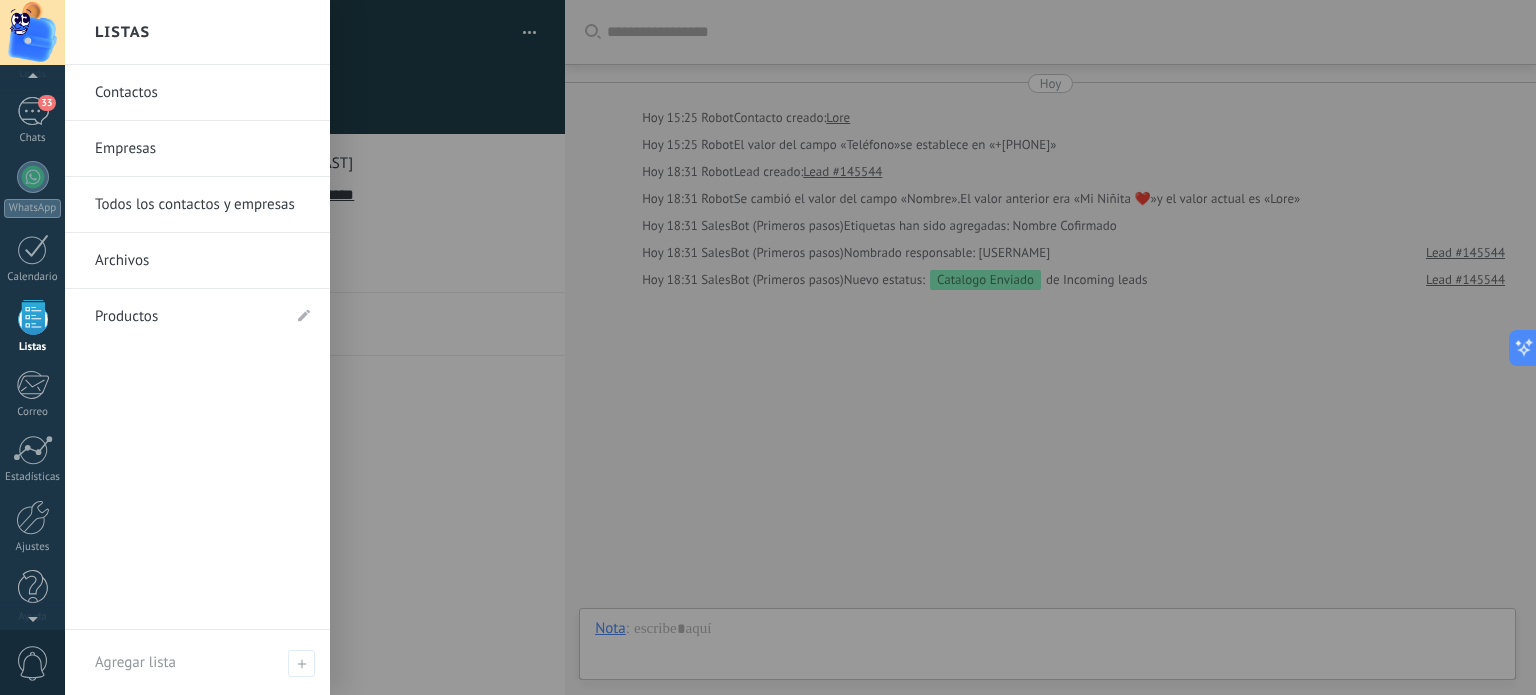click at bounding box center [33, 317] 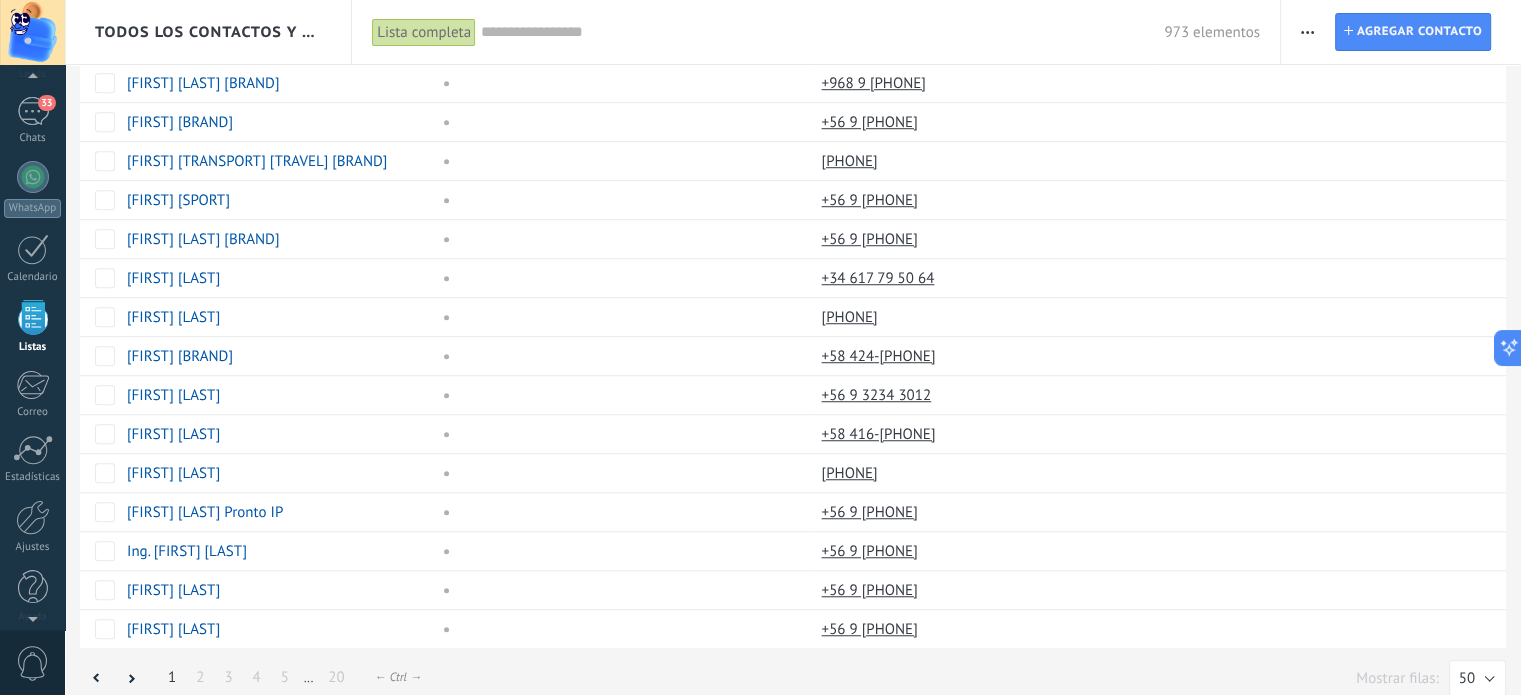 scroll, scrollTop: 1432, scrollLeft: 0, axis: vertical 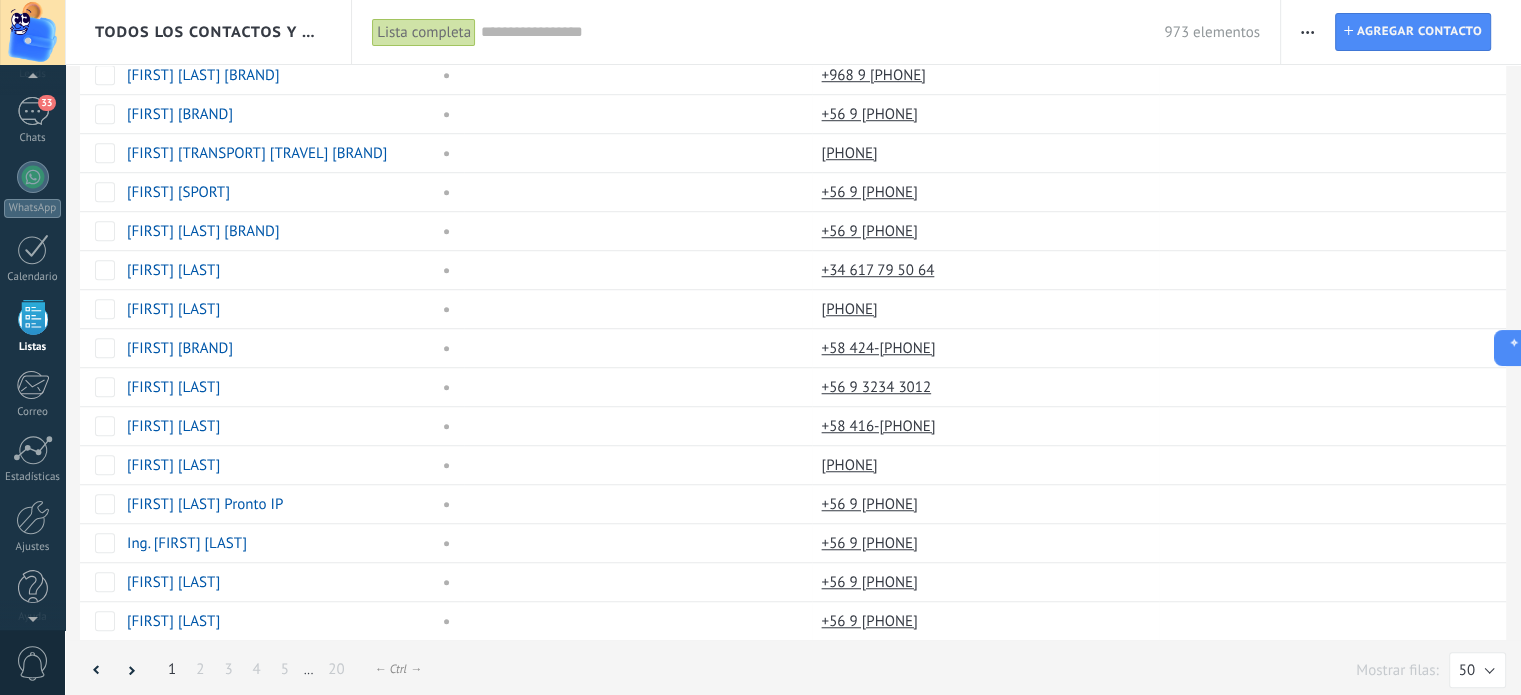 click on "2" at bounding box center (200, 669) 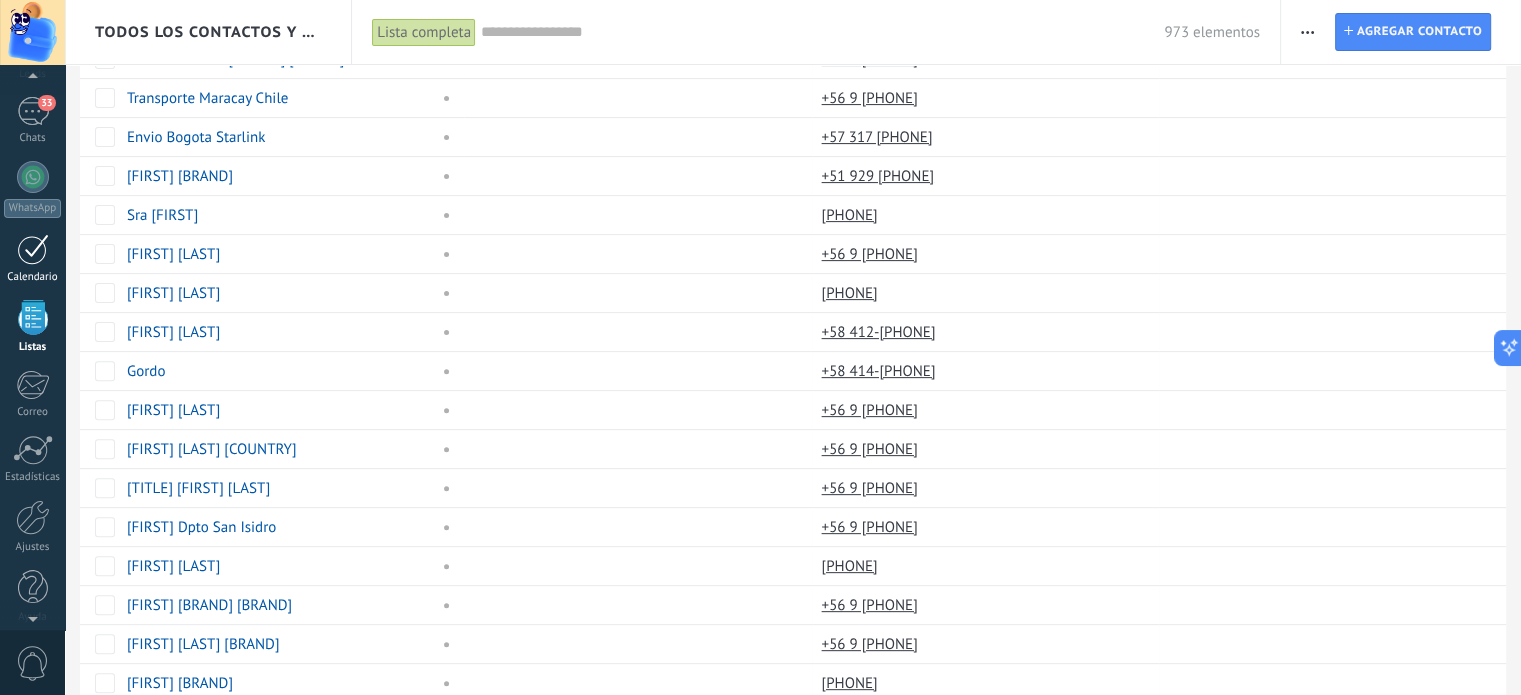 scroll, scrollTop: 532, scrollLeft: 0, axis: vertical 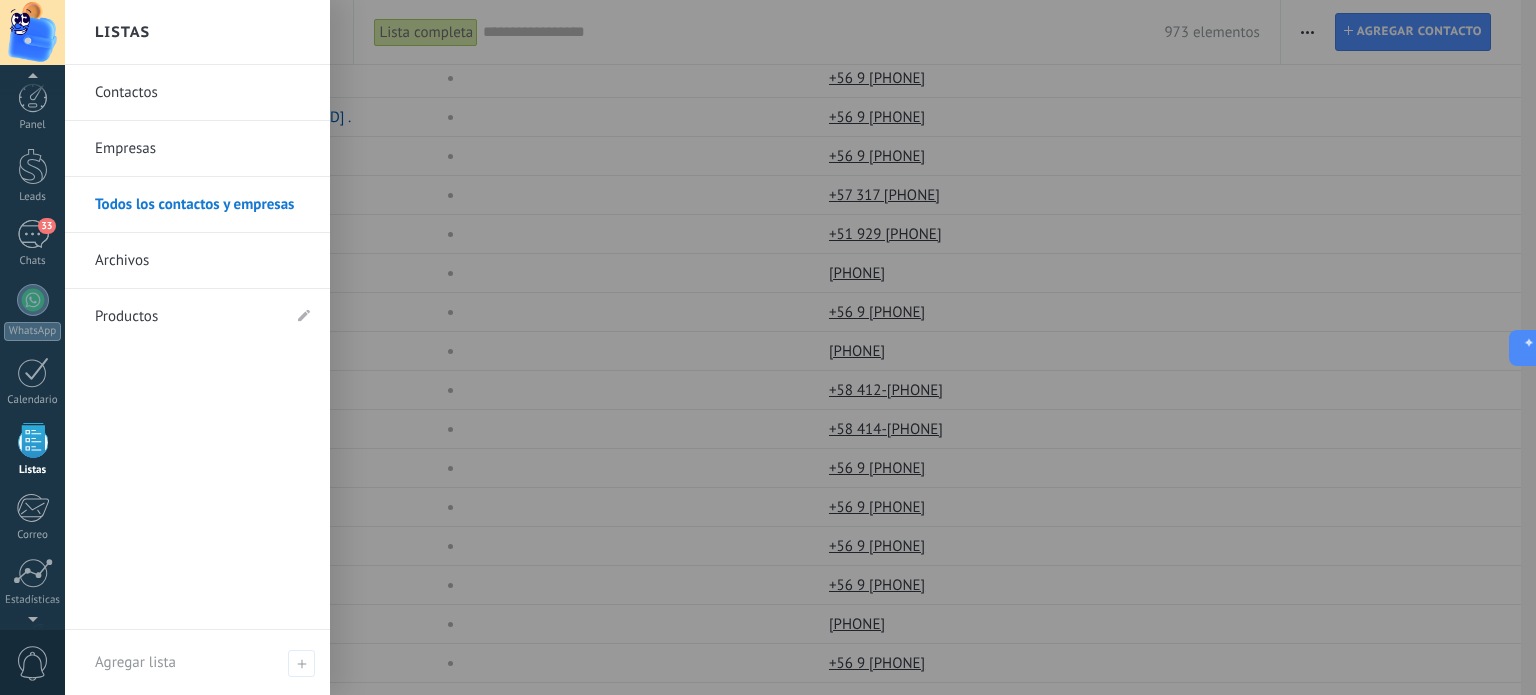 click at bounding box center (33, 440) 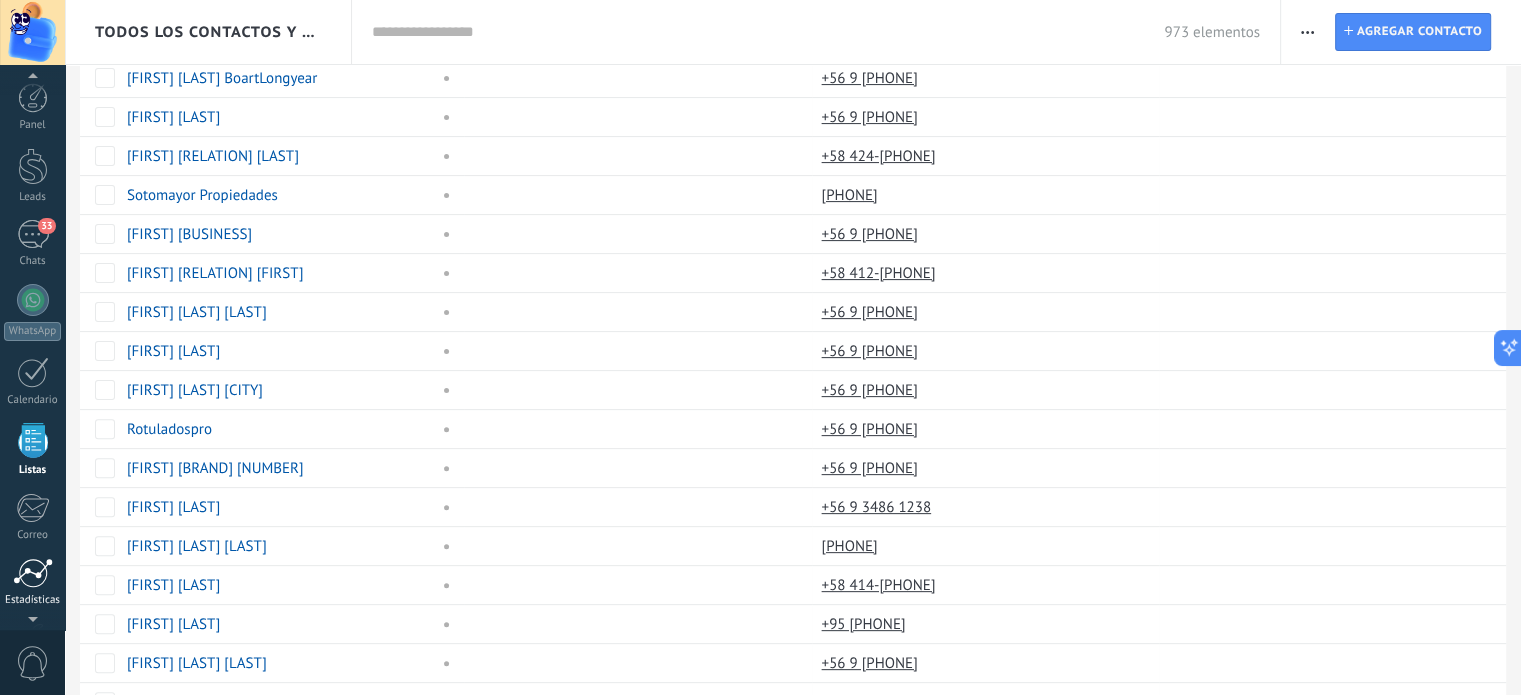 scroll, scrollTop: 0, scrollLeft: 0, axis: both 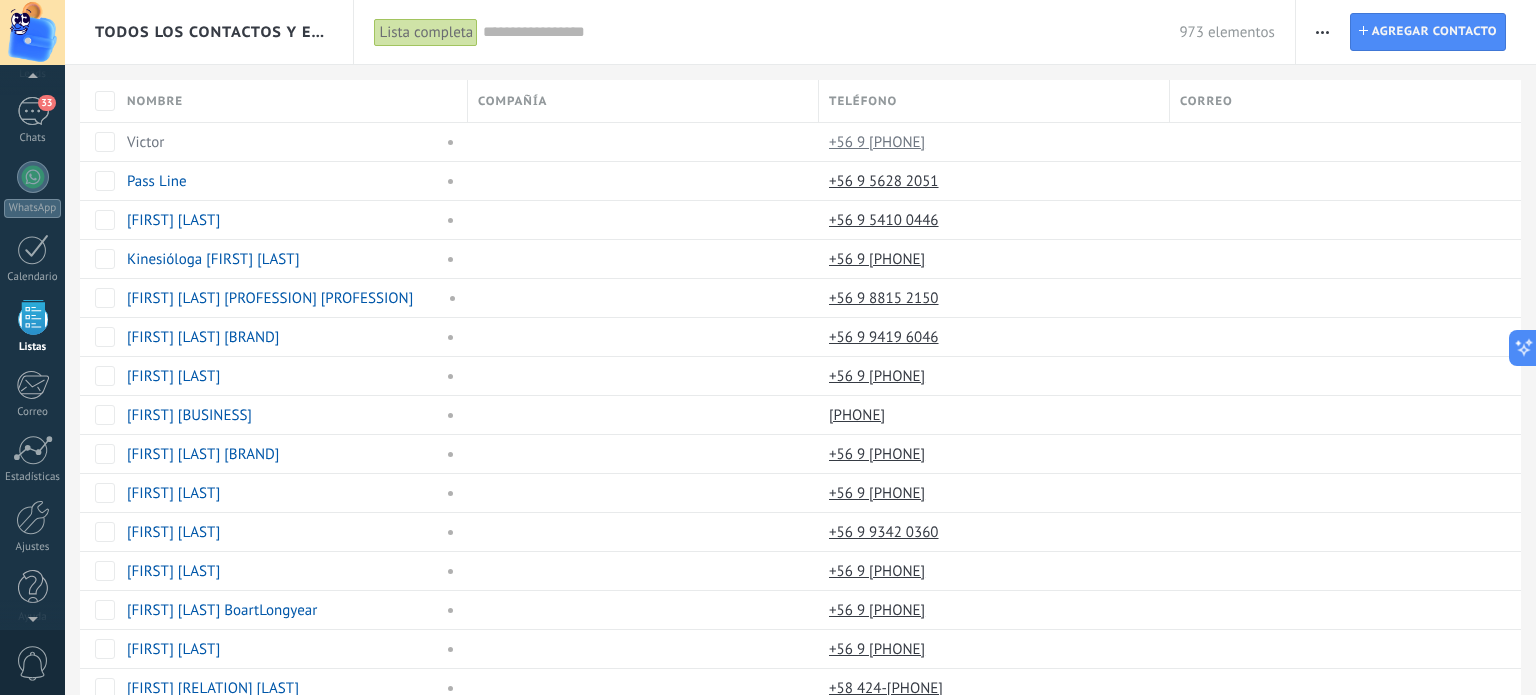 click at bounding box center (33, 317) 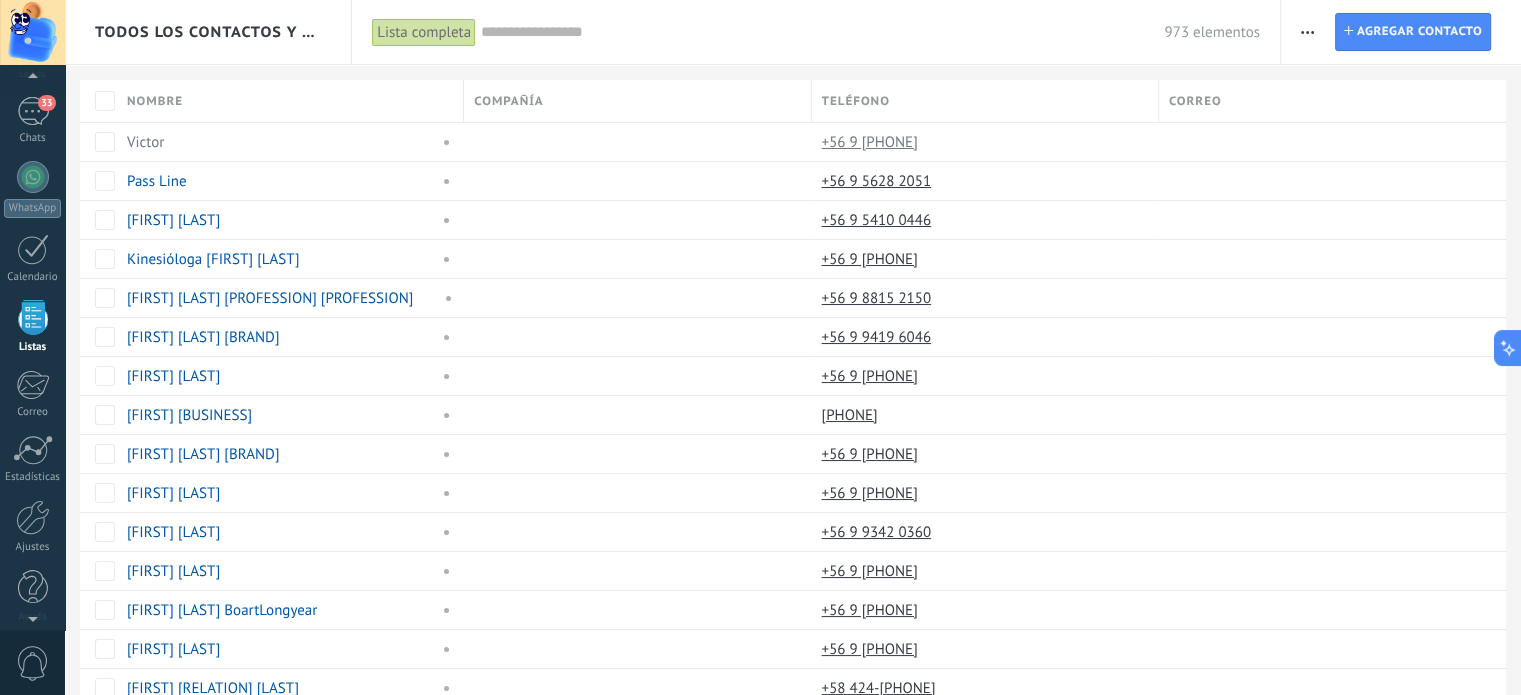 click on "Todos los contactos y empresas" at bounding box center (209, 32) 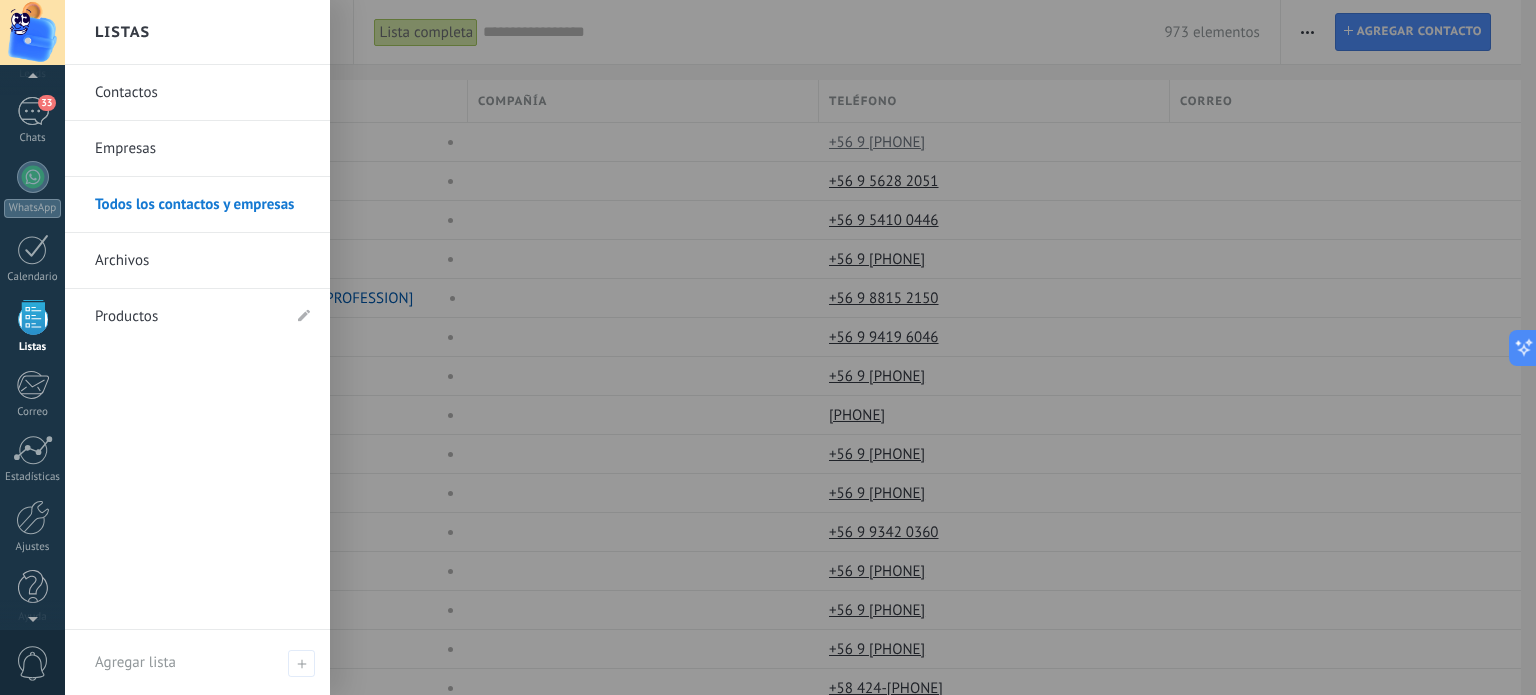 click on "Contactos" at bounding box center (202, 93) 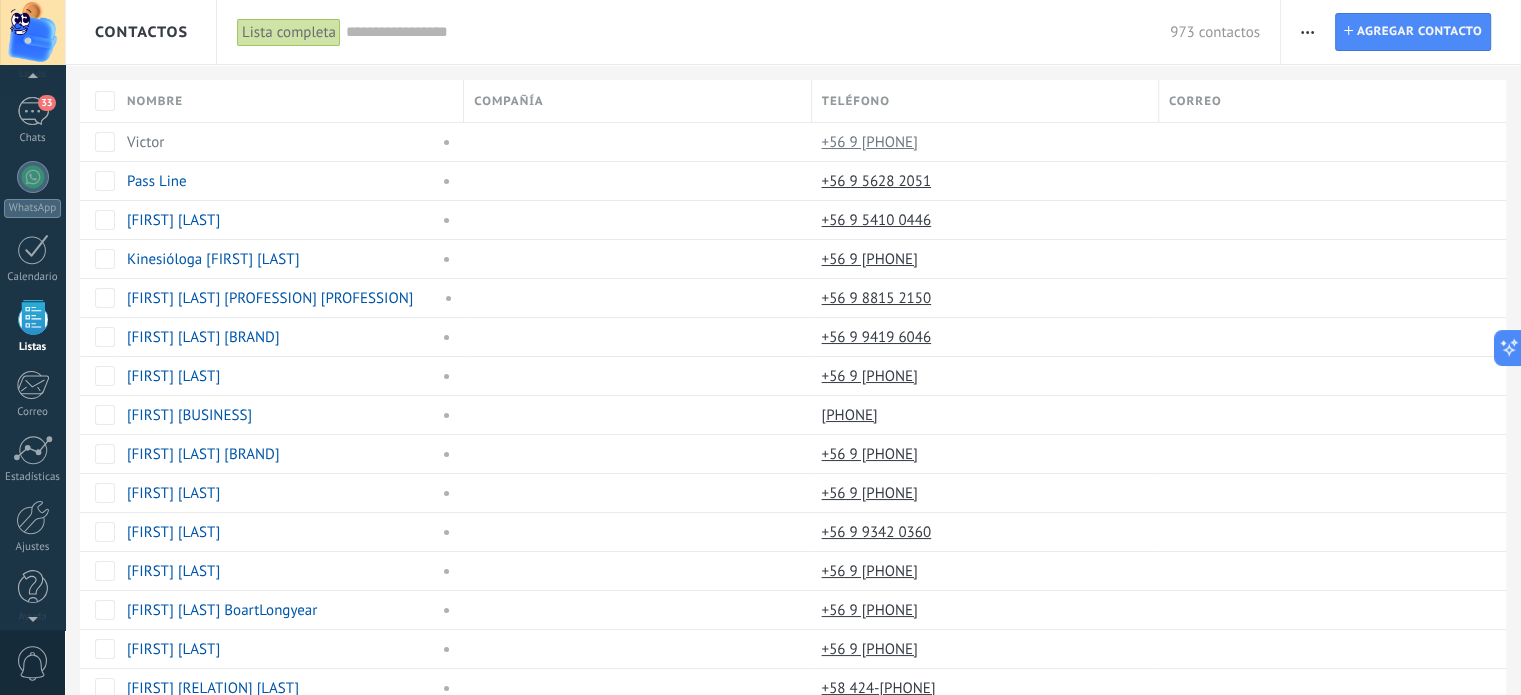 click on "Contactos" at bounding box center [140, 32] 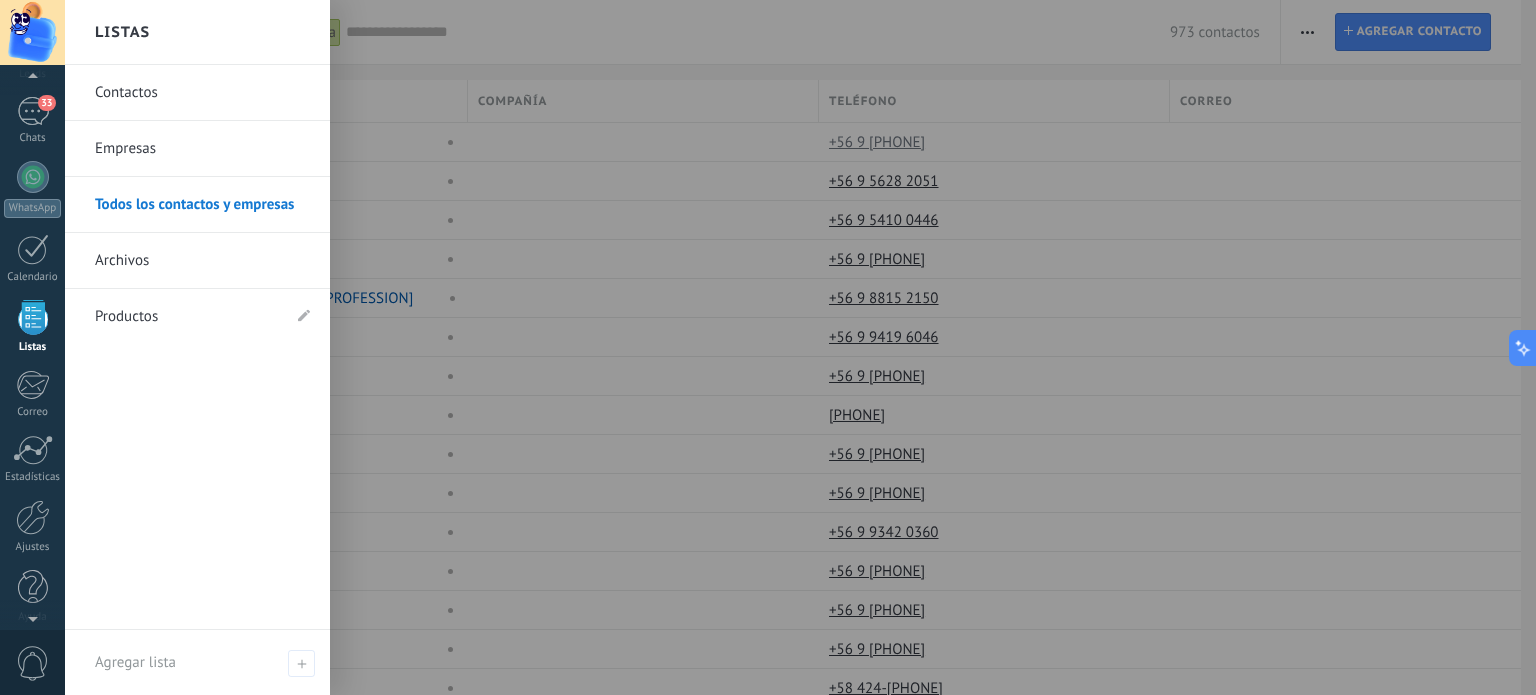 click on "Empresas" at bounding box center (202, 149) 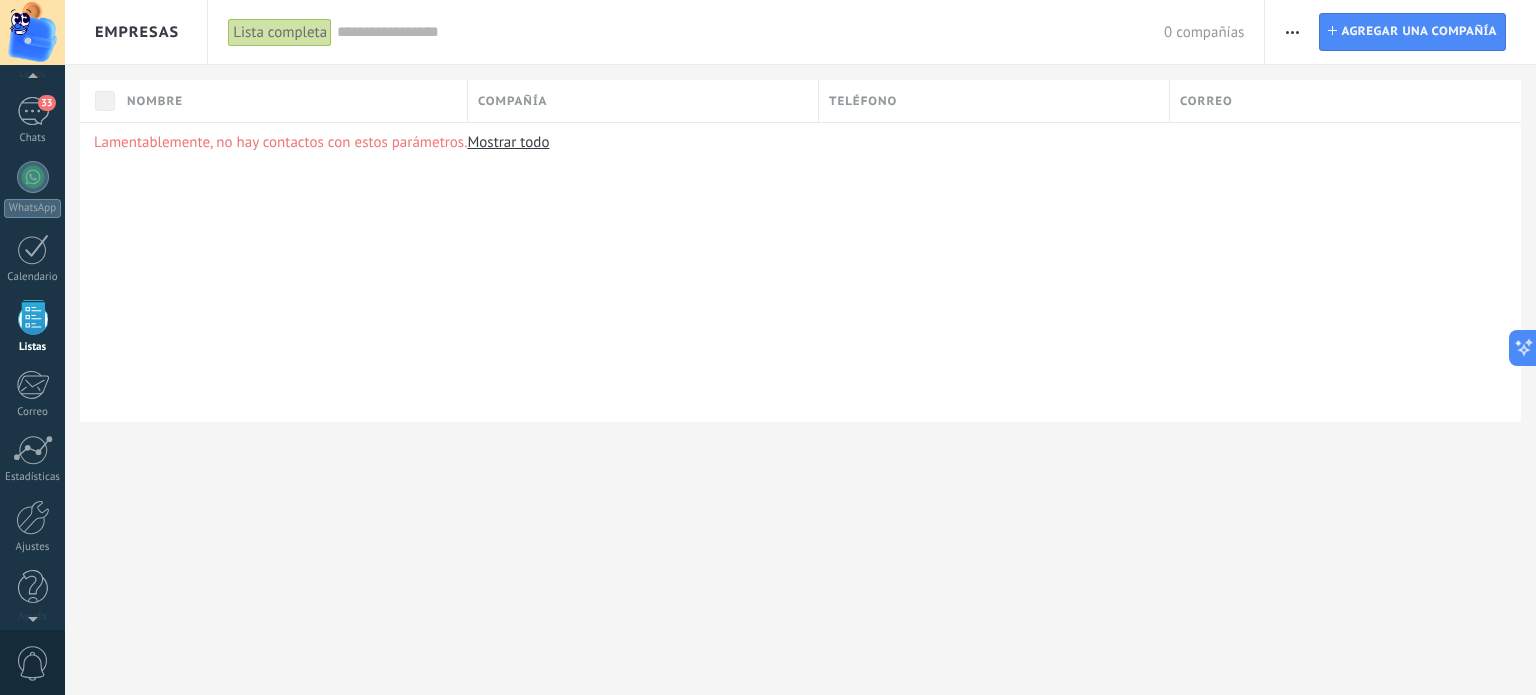 click on "Lista completa" at bounding box center (280, 32) 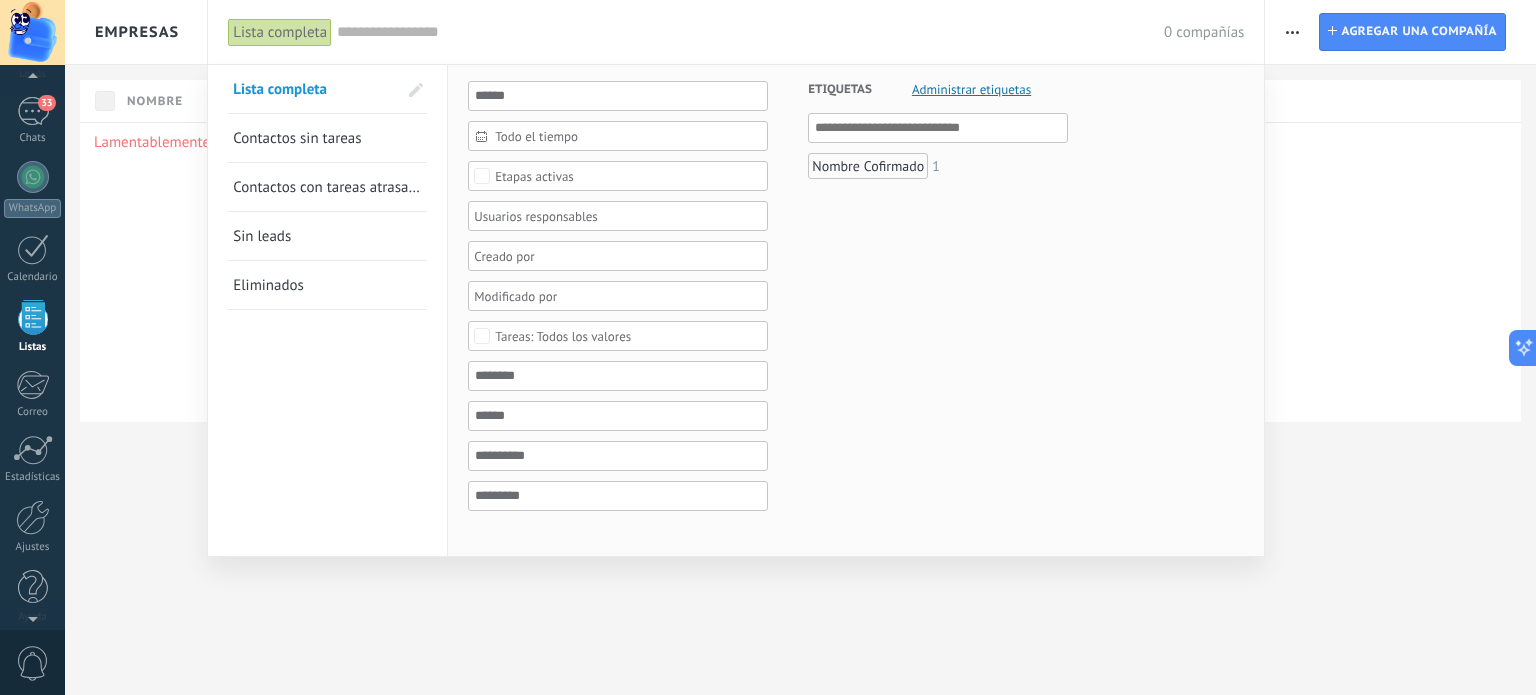 click at bounding box center [768, 347] 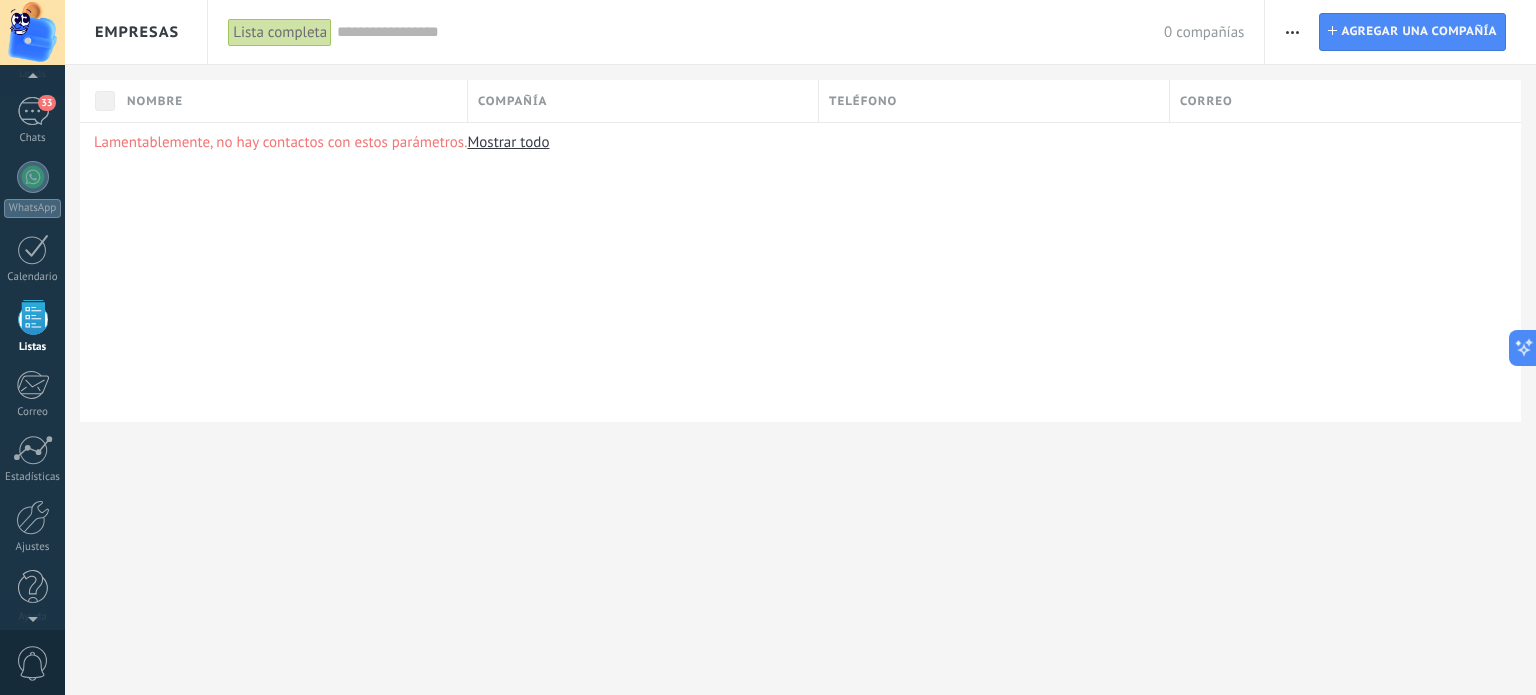 click on "Empresas" at bounding box center [137, 32] 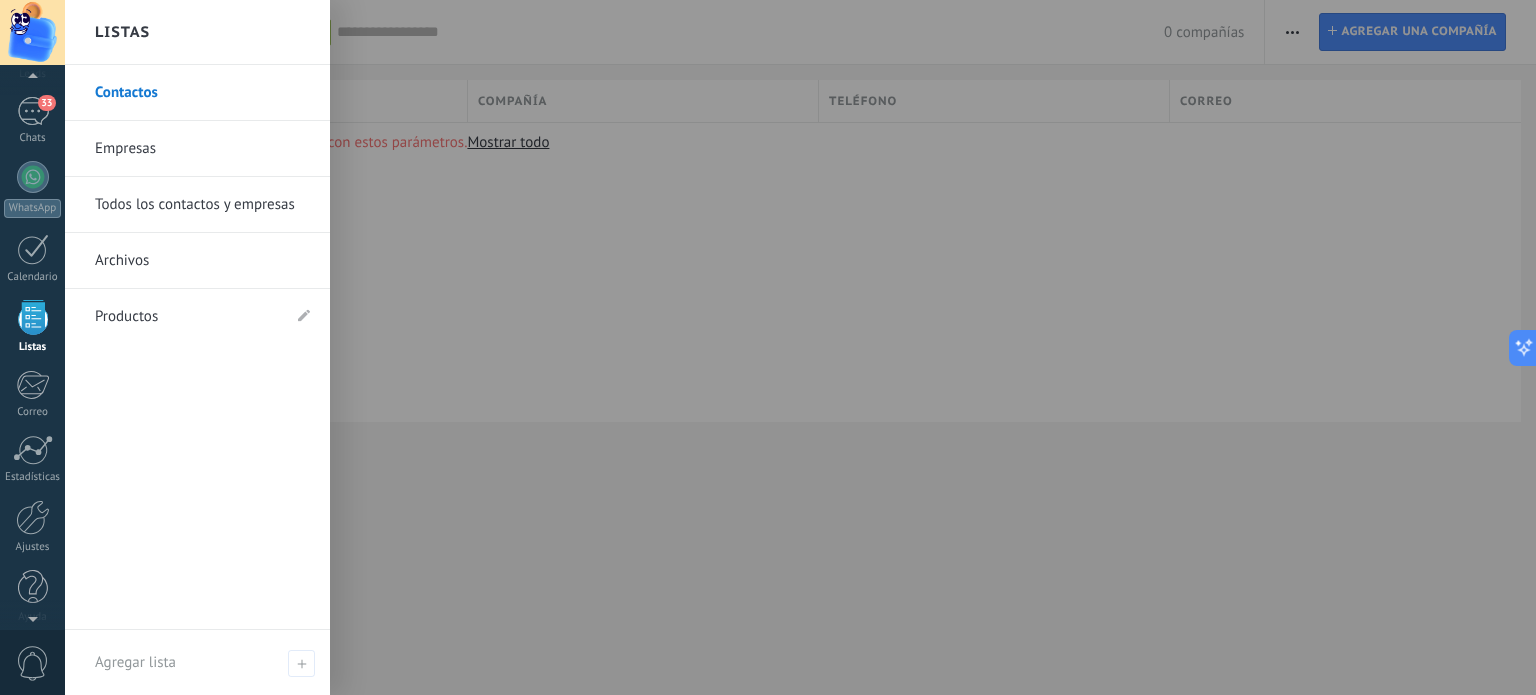click on "Productos" at bounding box center [187, 317] 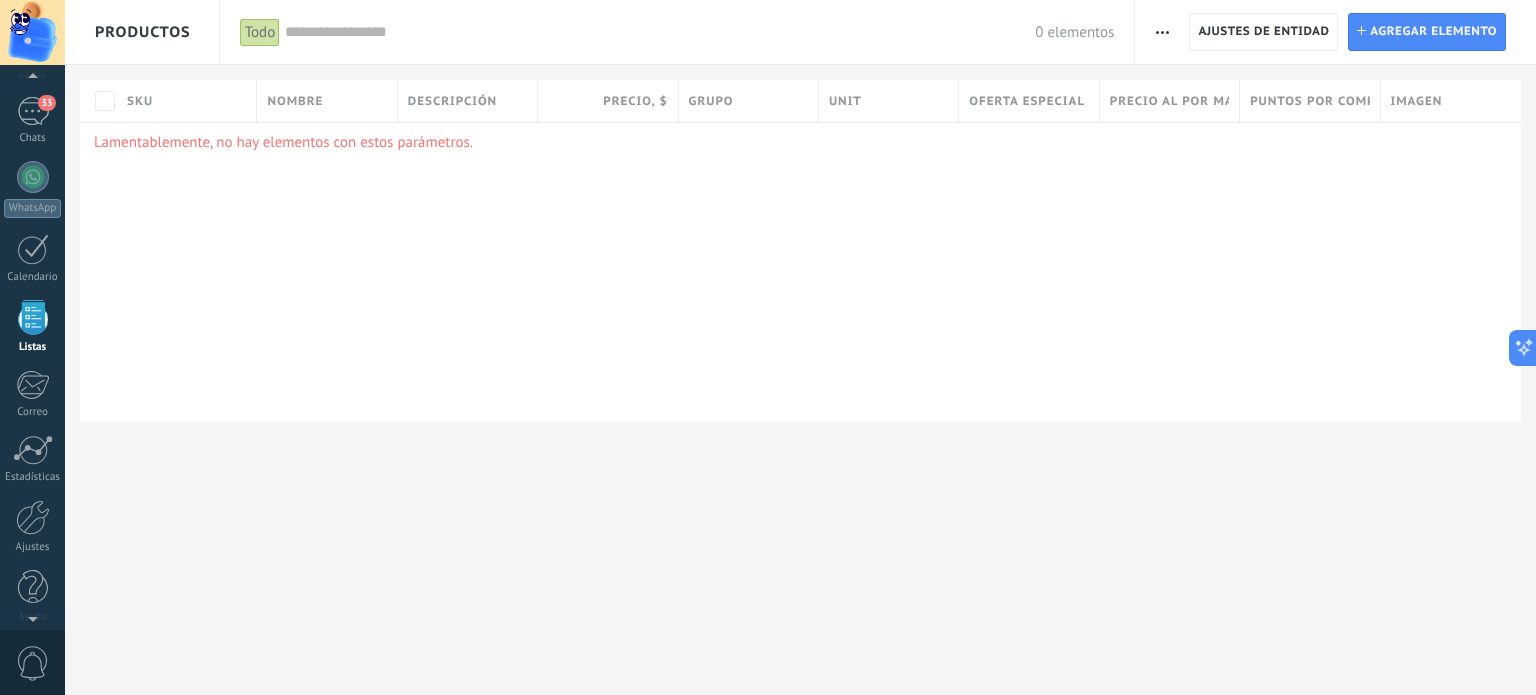 click on "Productos" at bounding box center (143, 32) 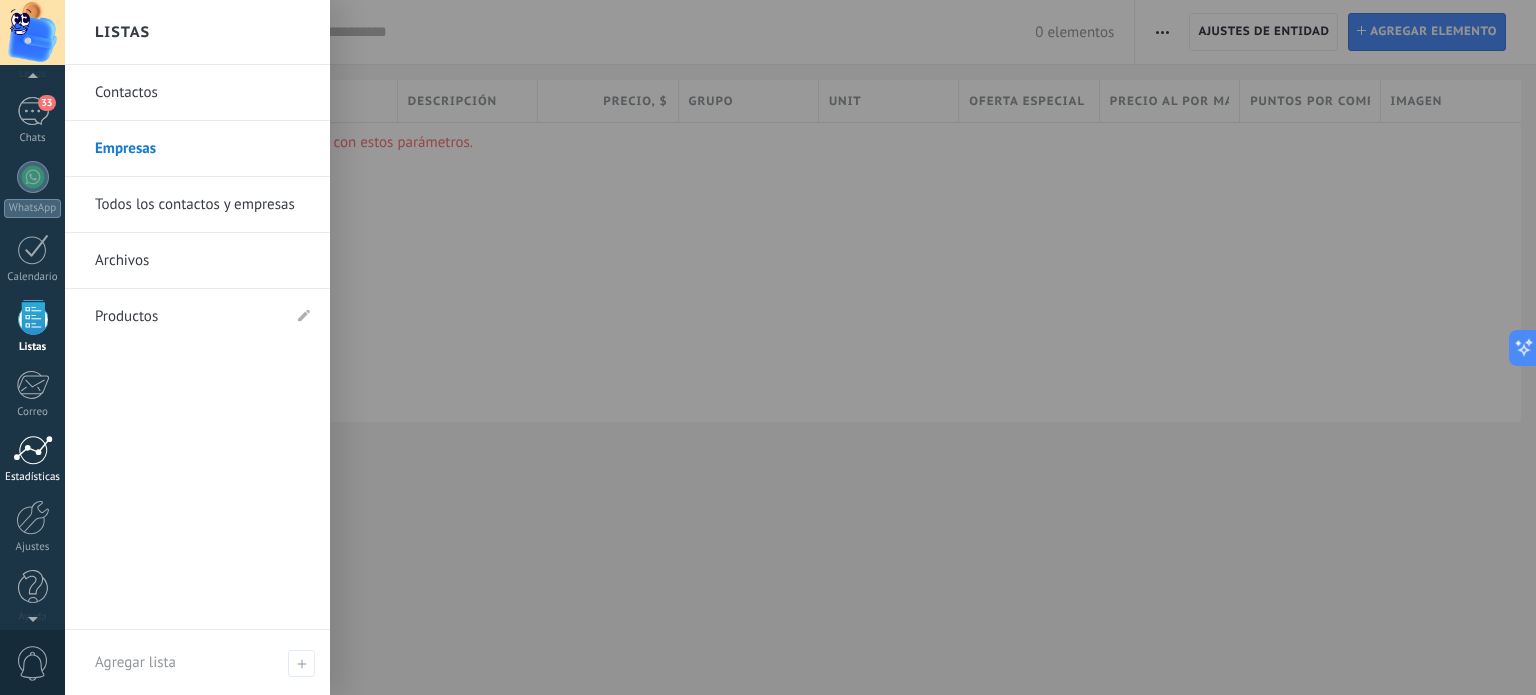 click at bounding box center [33, 450] 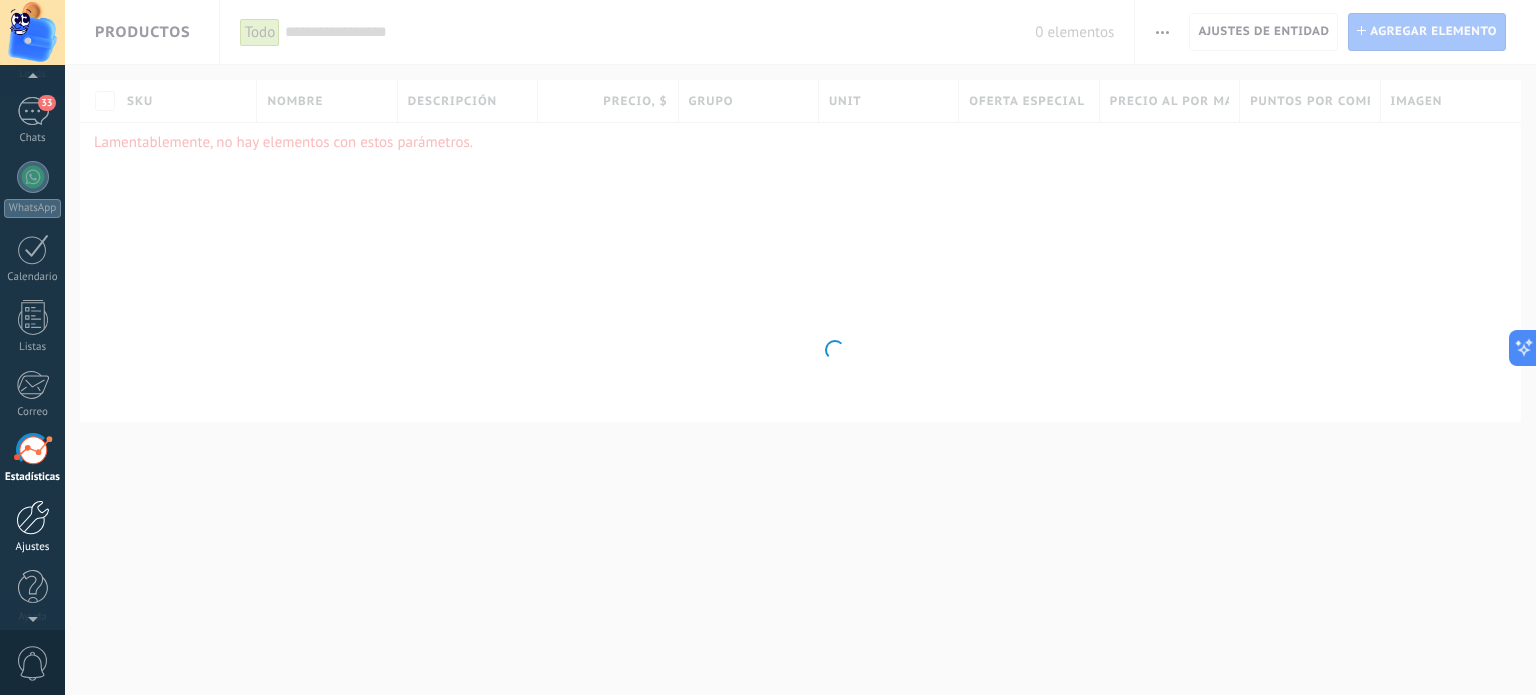click at bounding box center (33, 517) 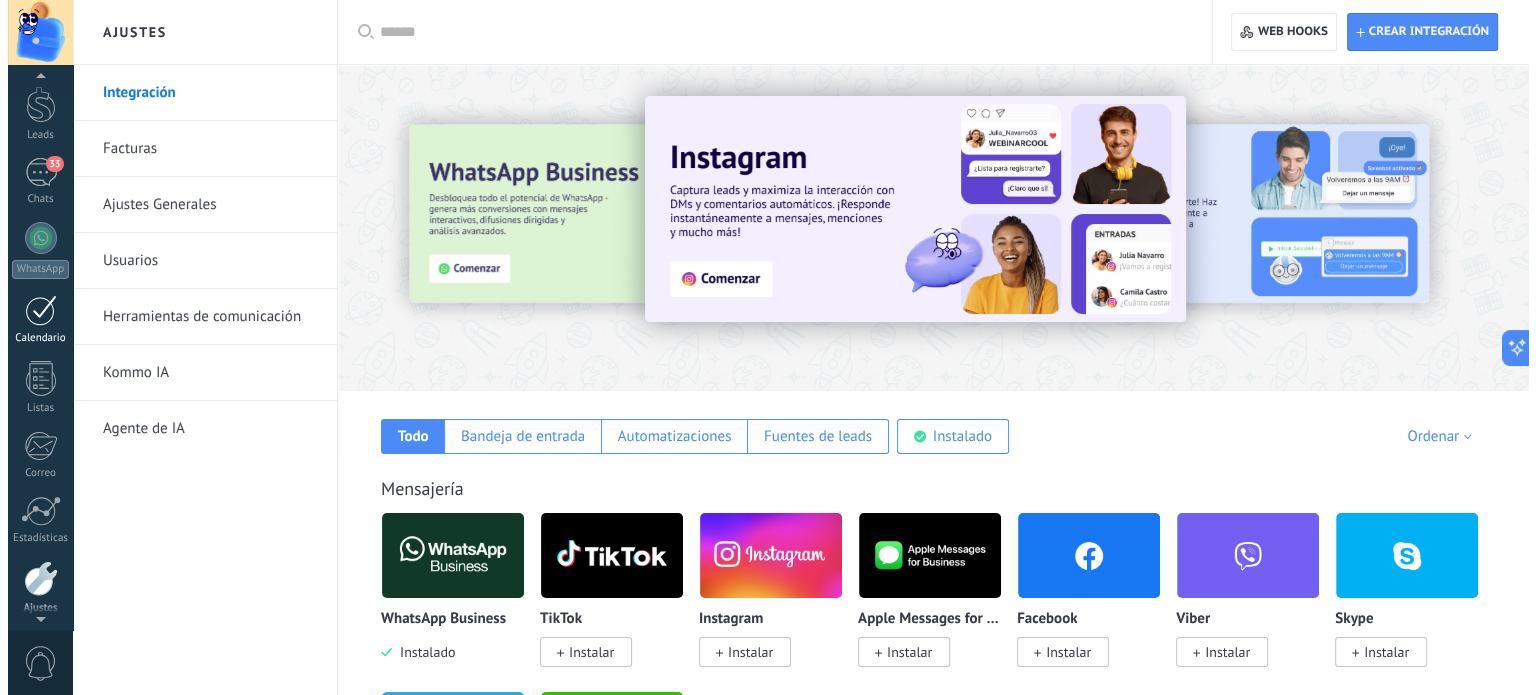 scroll, scrollTop: 0, scrollLeft: 0, axis: both 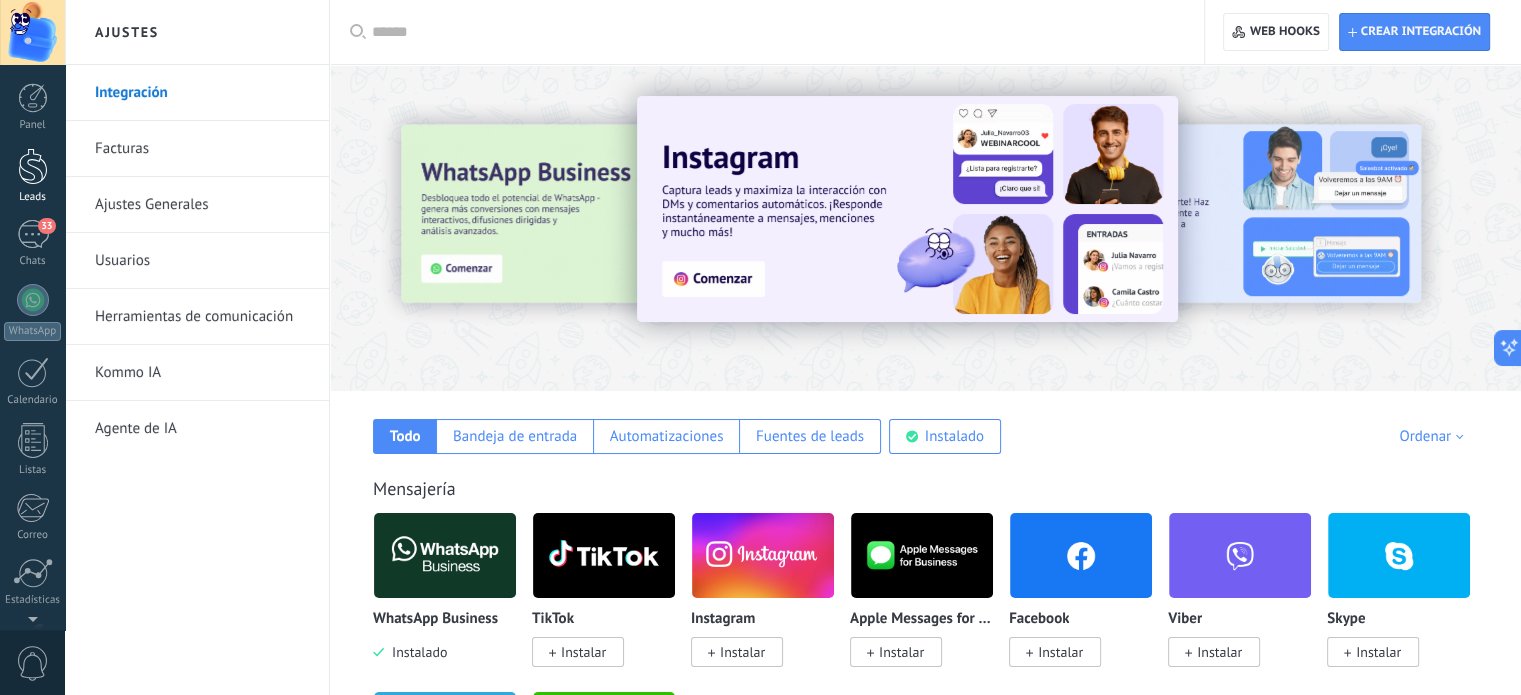 click at bounding box center (33, 166) 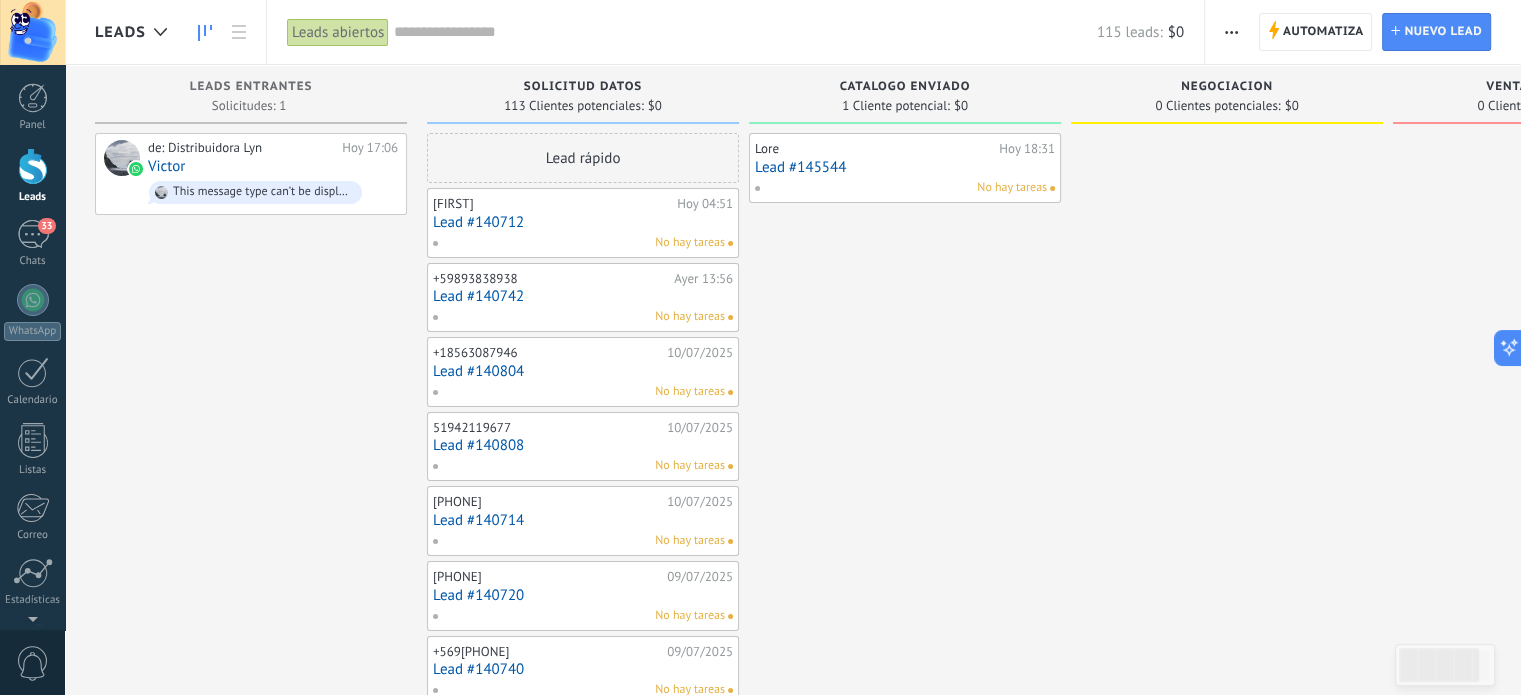 drag, startPoint x: 916, startPoint y: 165, endPoint x: 848, endPoint y: 291, distance: 143.1782 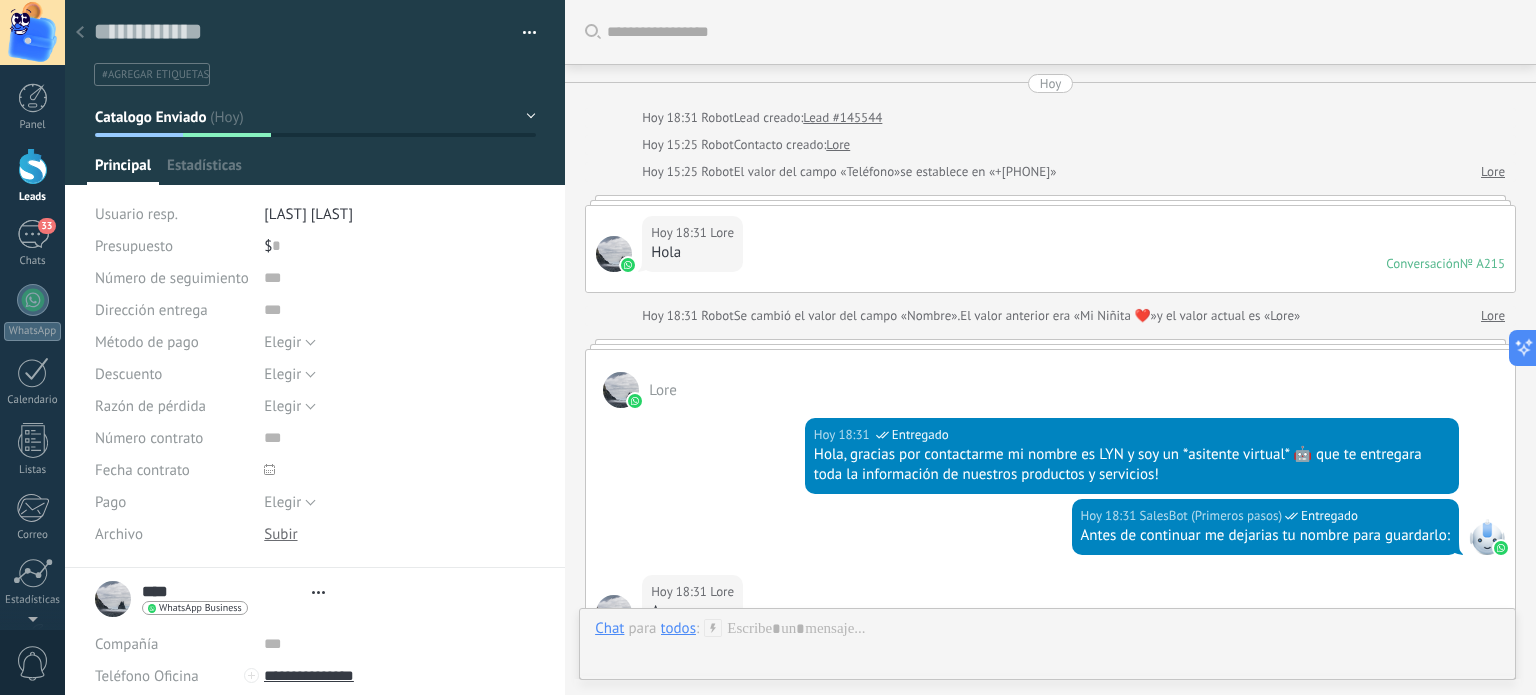 type on "**********" 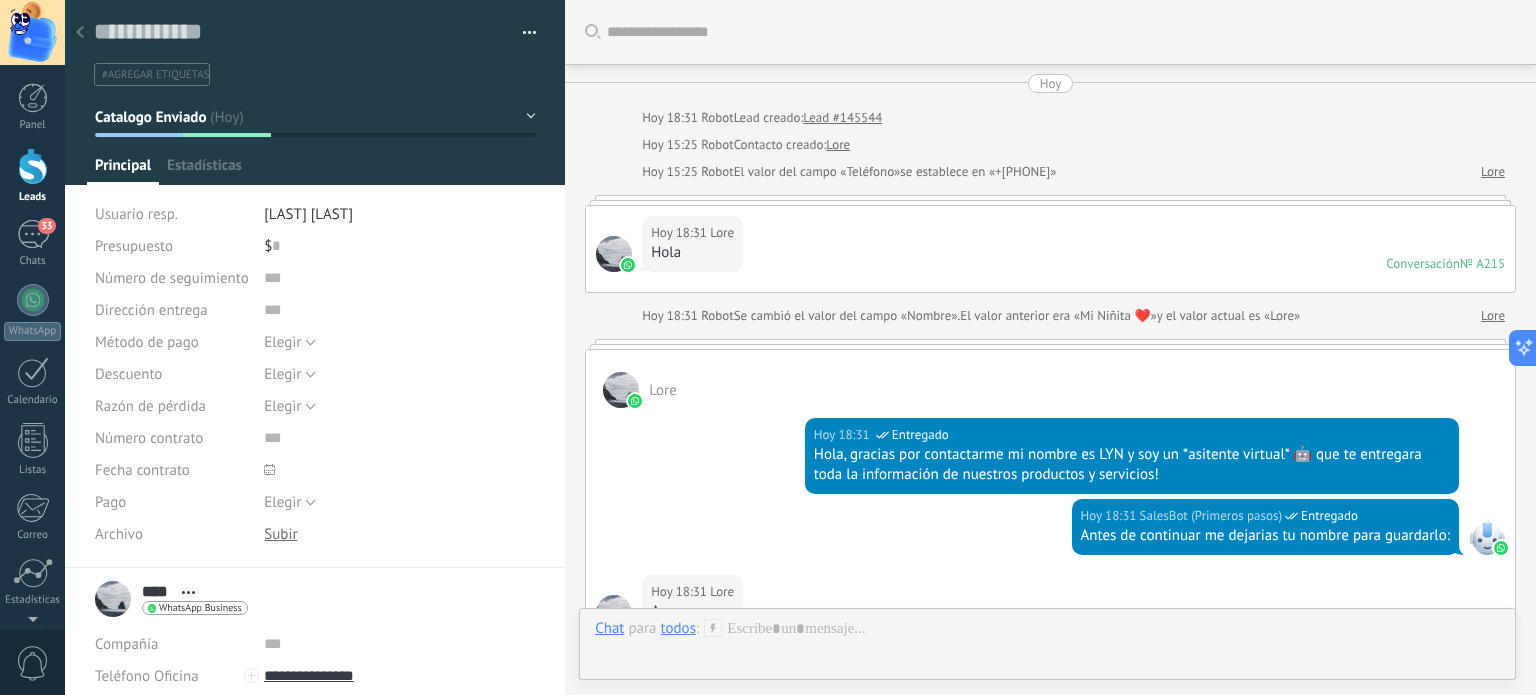 scroll, scrollTop: 29, scrollLeft: 0, axis: vertical 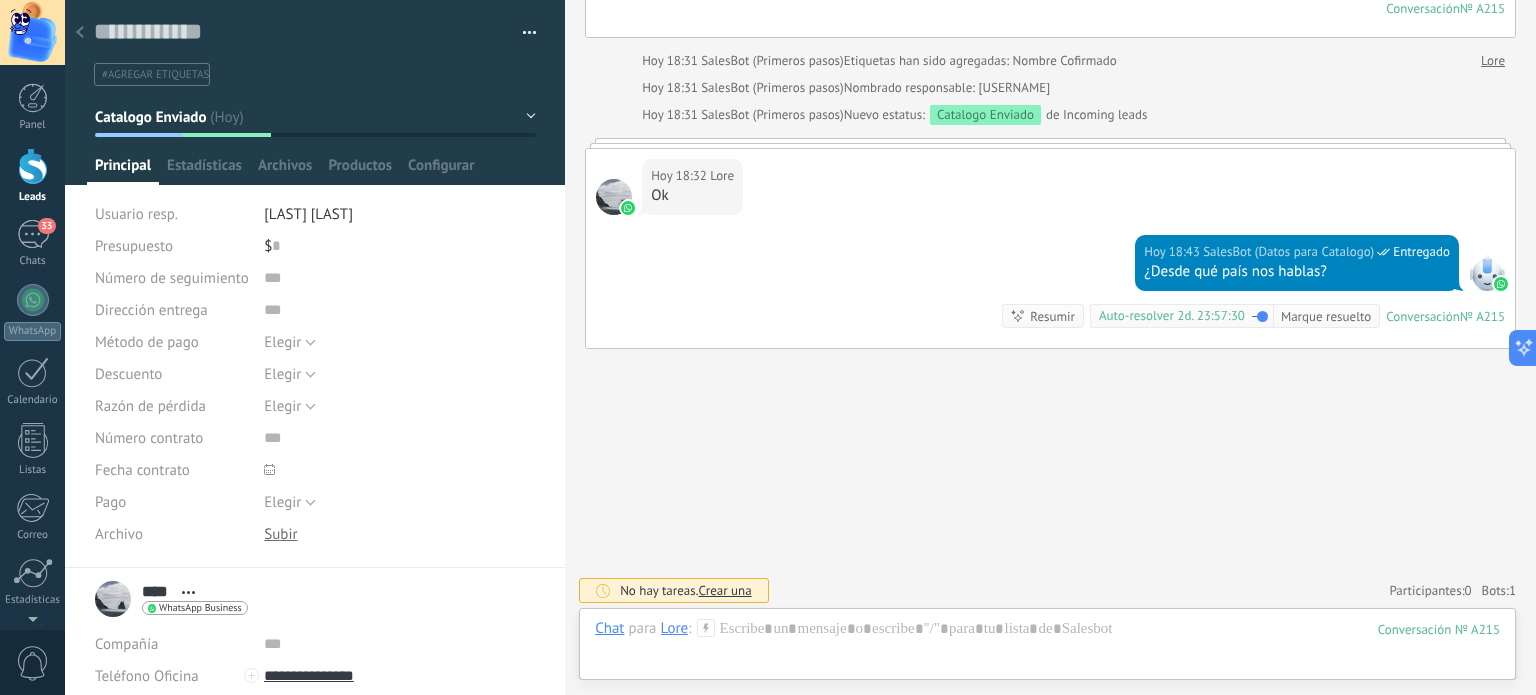 click 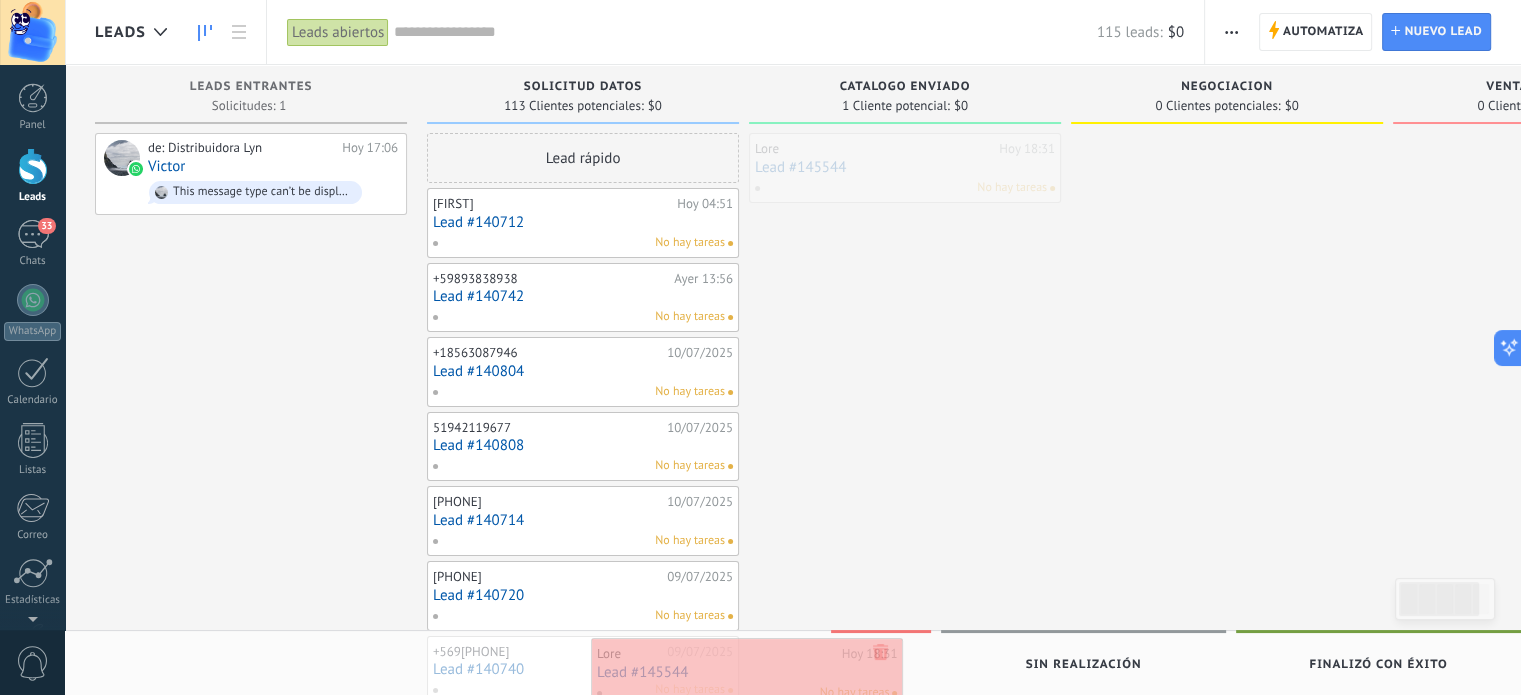 drag, startPoint x: 1037, startPoint y: 147, endPoint x: 879, endPoint y: 652, distance: 529.1399 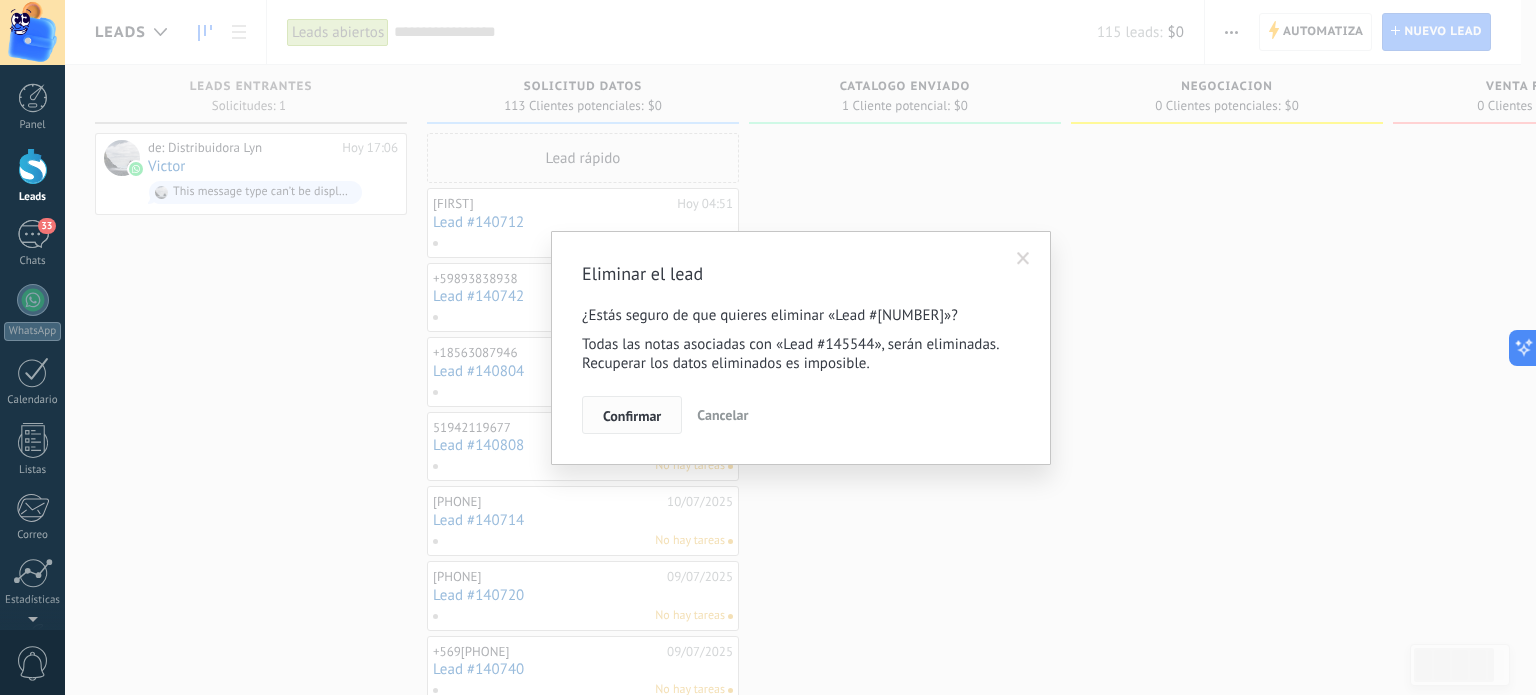 click on "Confirmar" at bounding box center [632, 416] 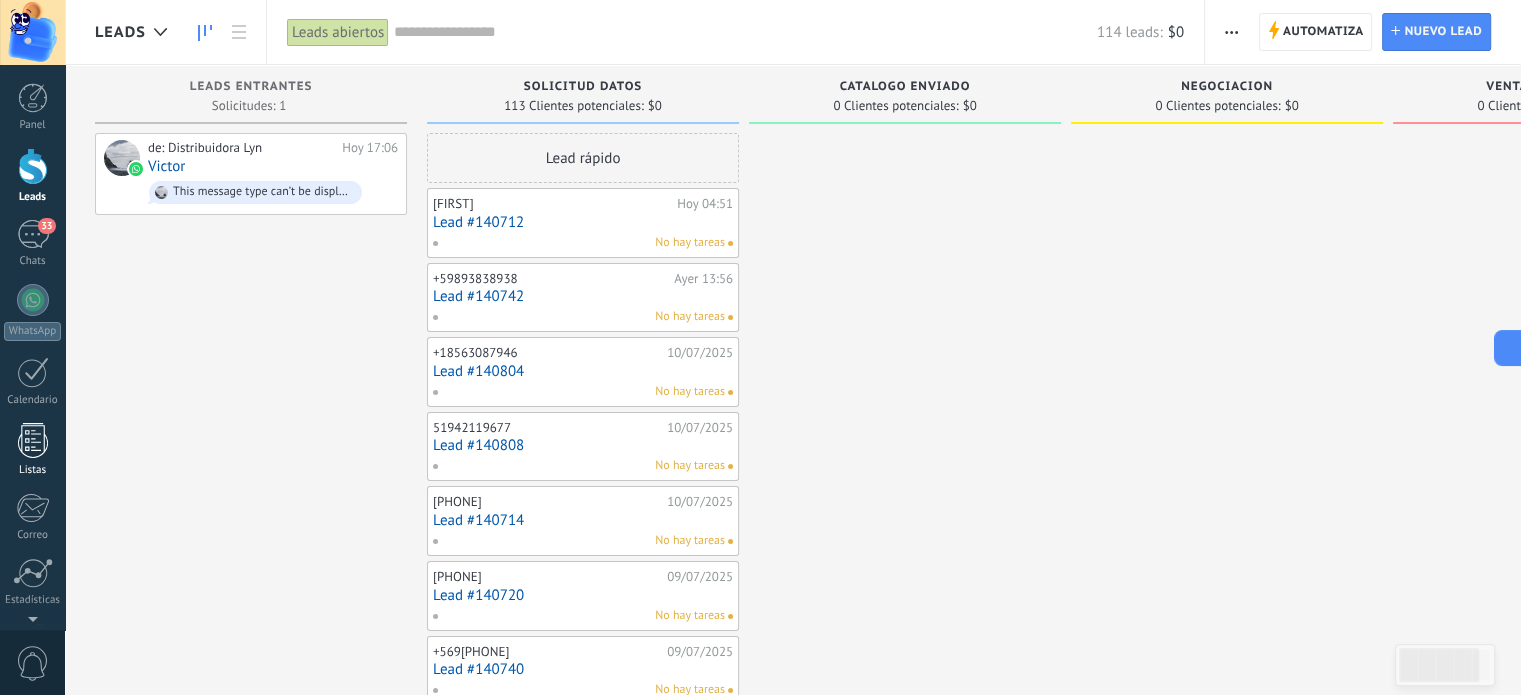 click at bounding box center [33, 440] 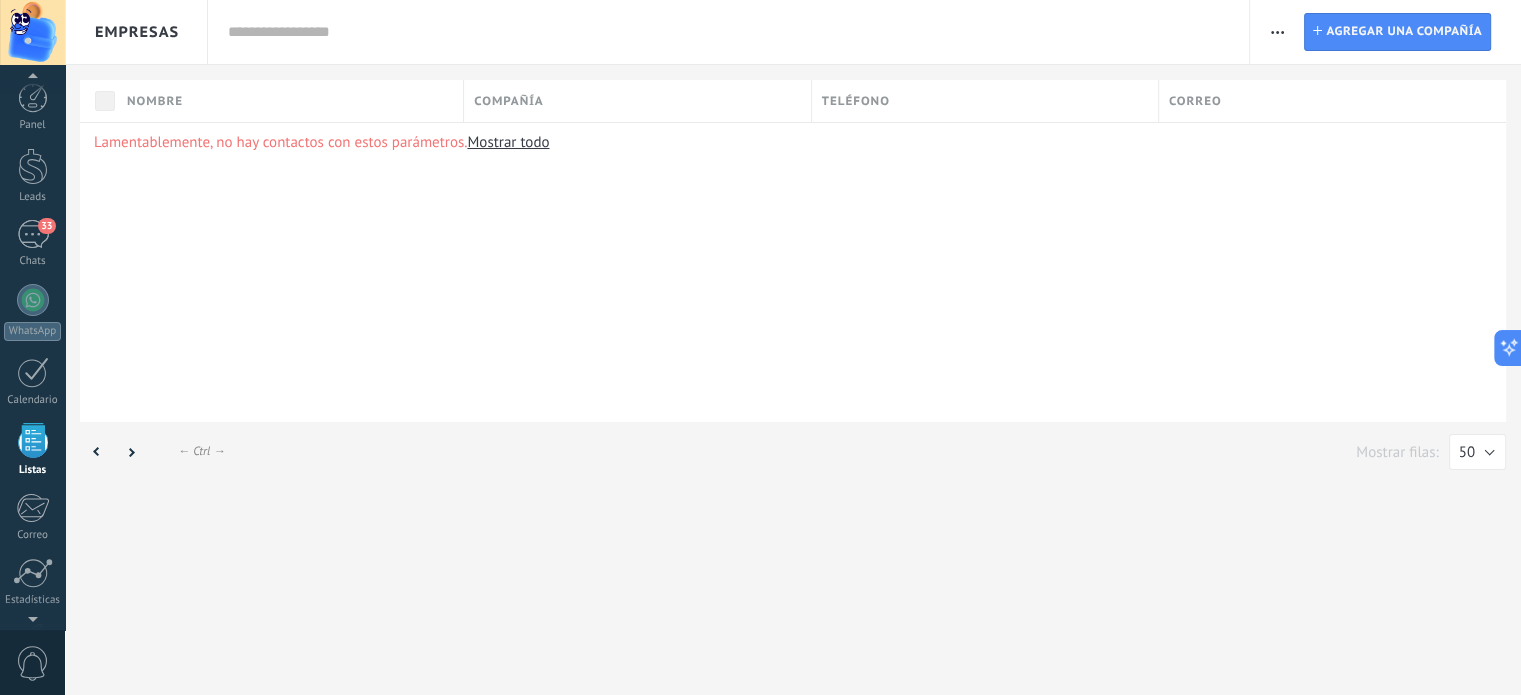 scroll, scrollTop: 123, scrollLeft: 0, axis: vertical 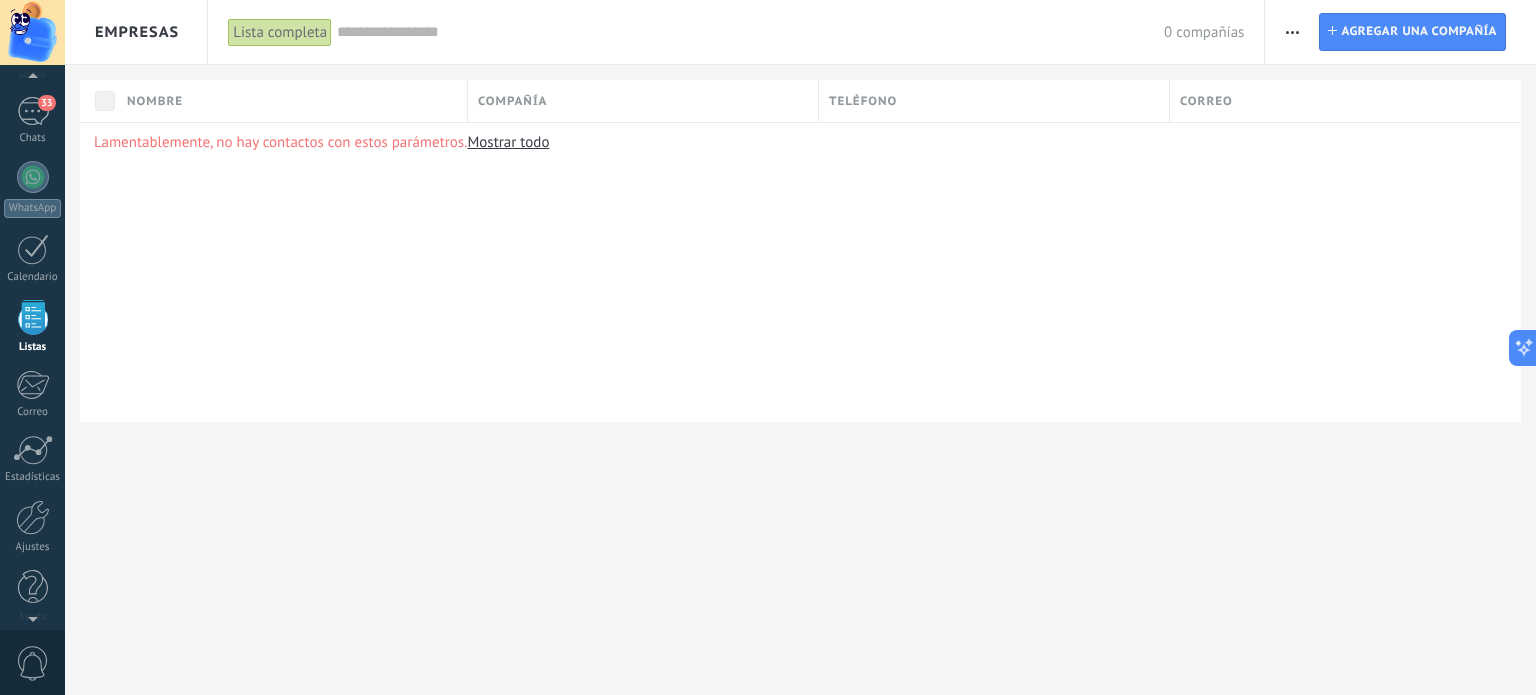 click on "Empresas" at bounding box center [137, 32] 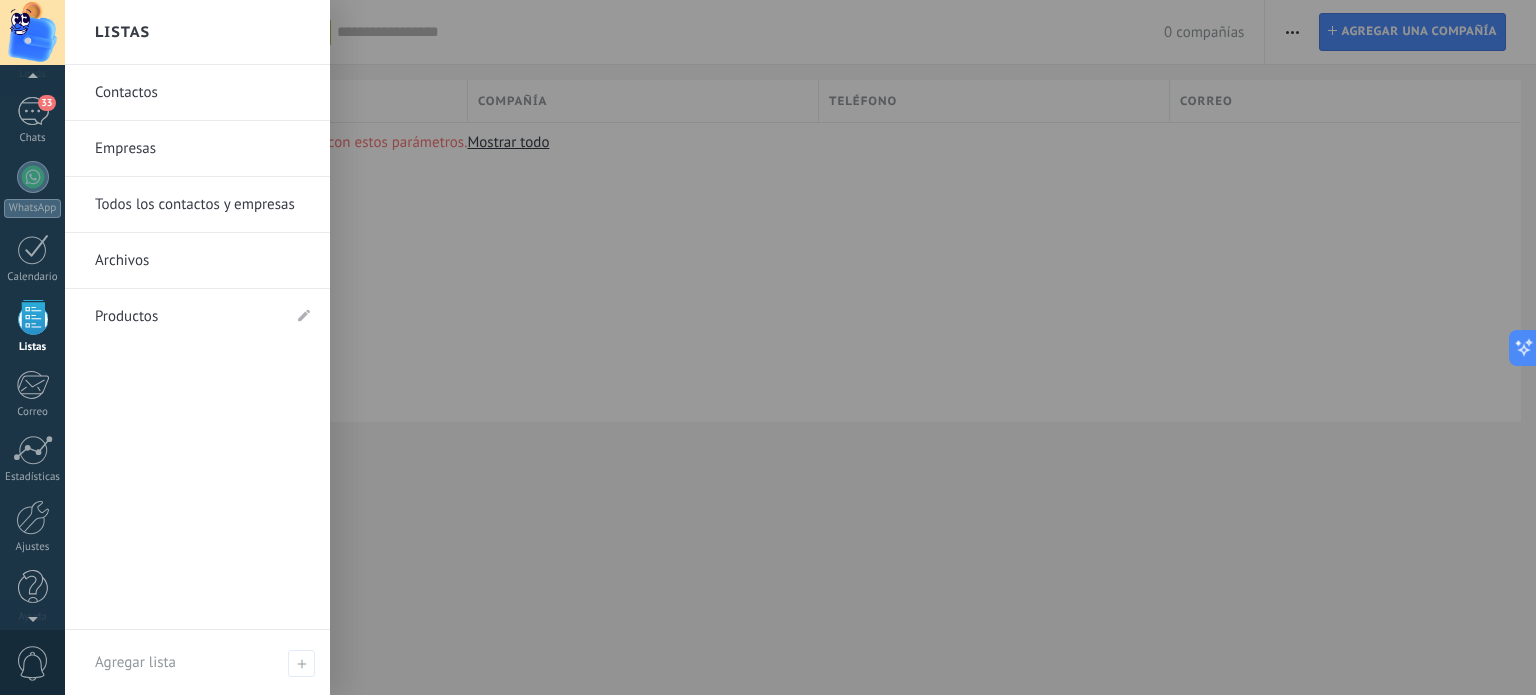 click on "Todos los contactos y empresas" at bounding box center (202, 205) 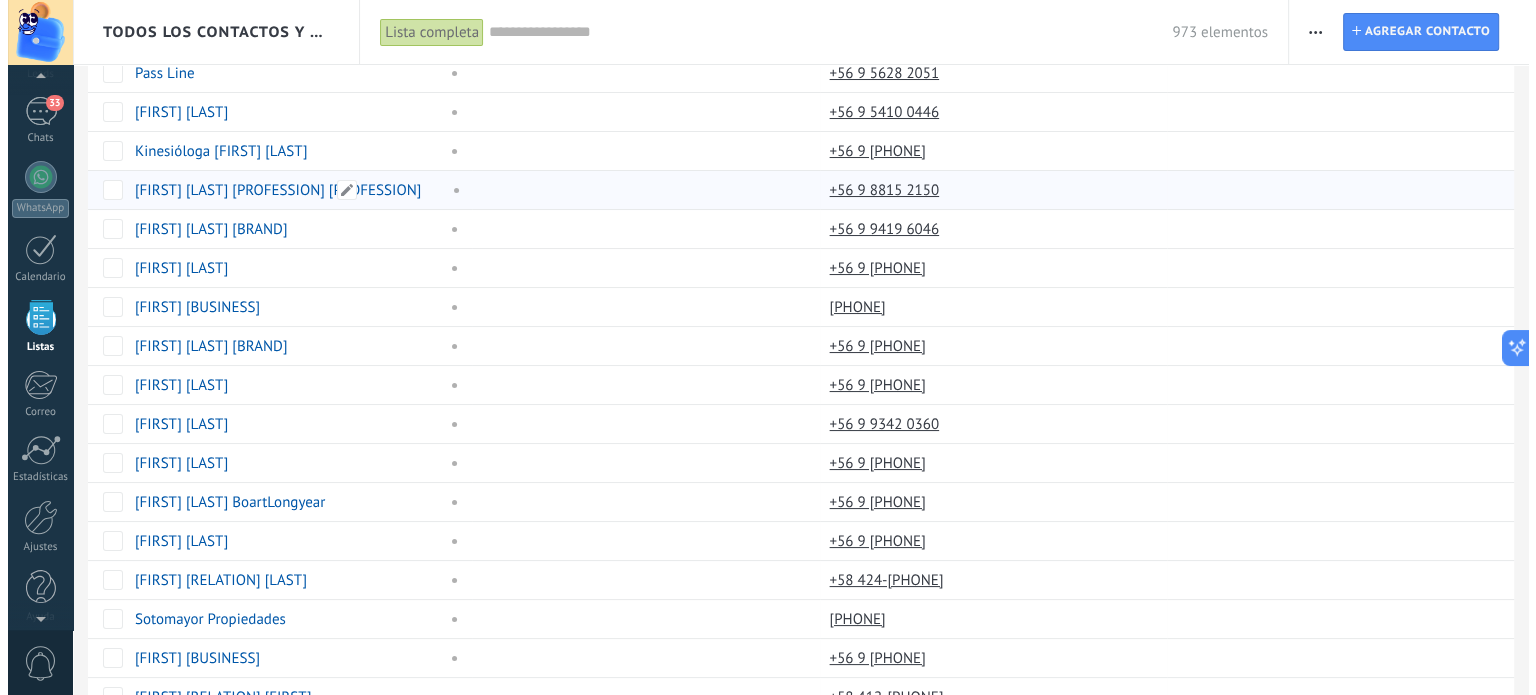 scroll, scrollTop: 0, scrollLeft: 0, axis: both 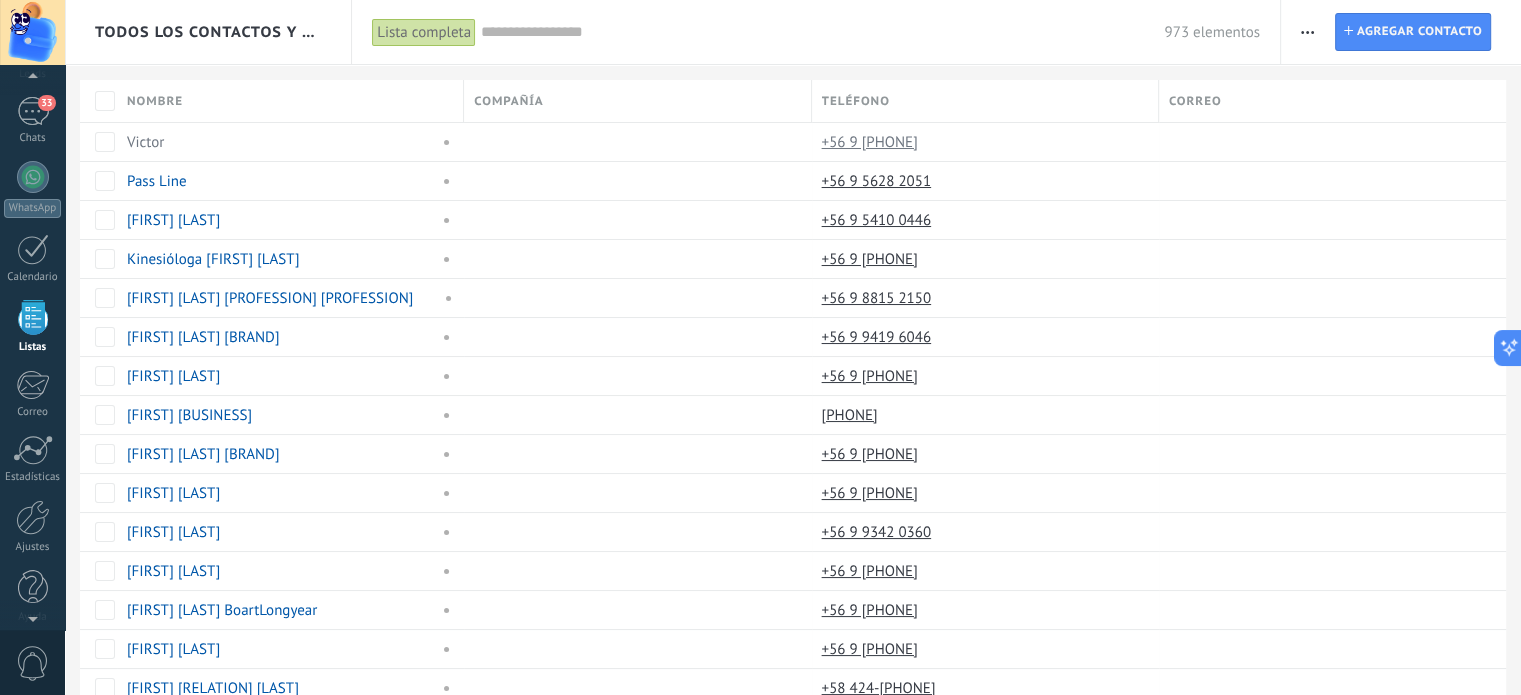 click at bounding box center (822, 32) 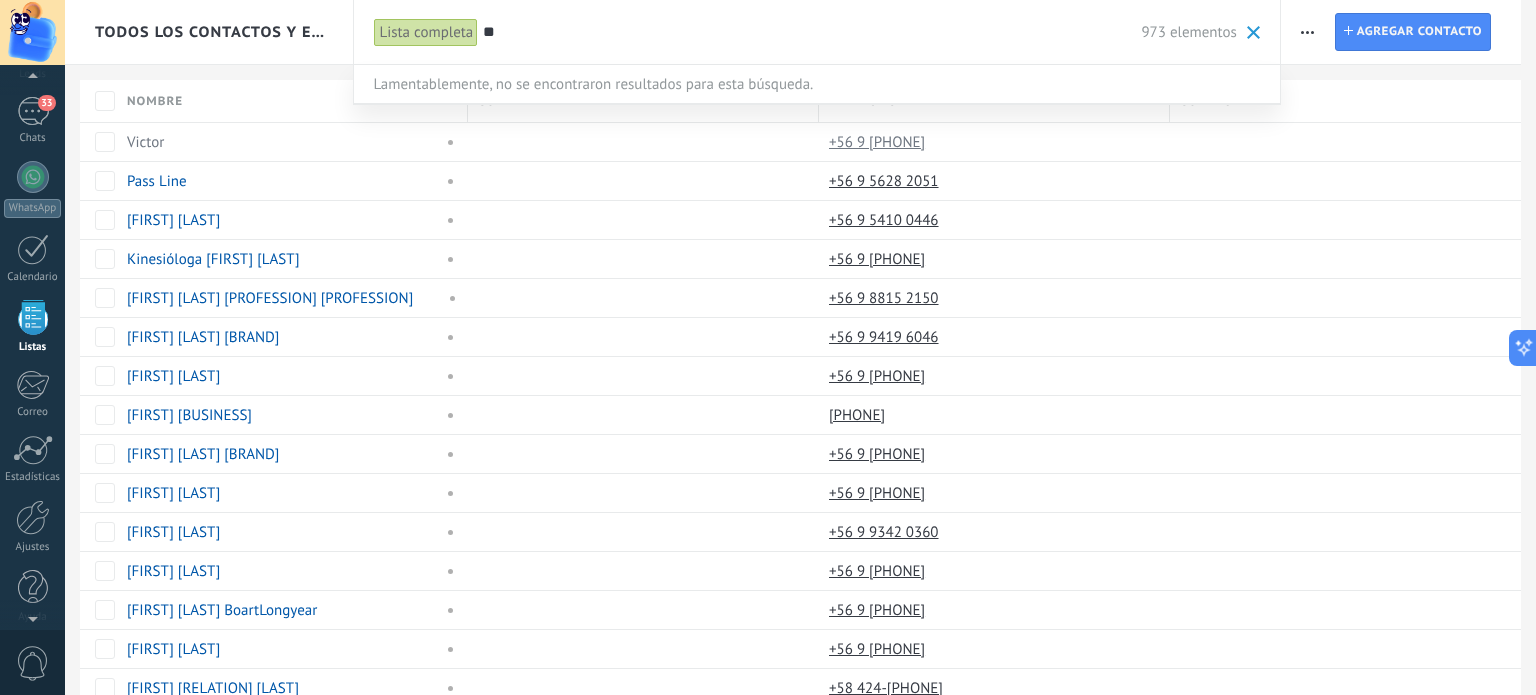 type on "*" 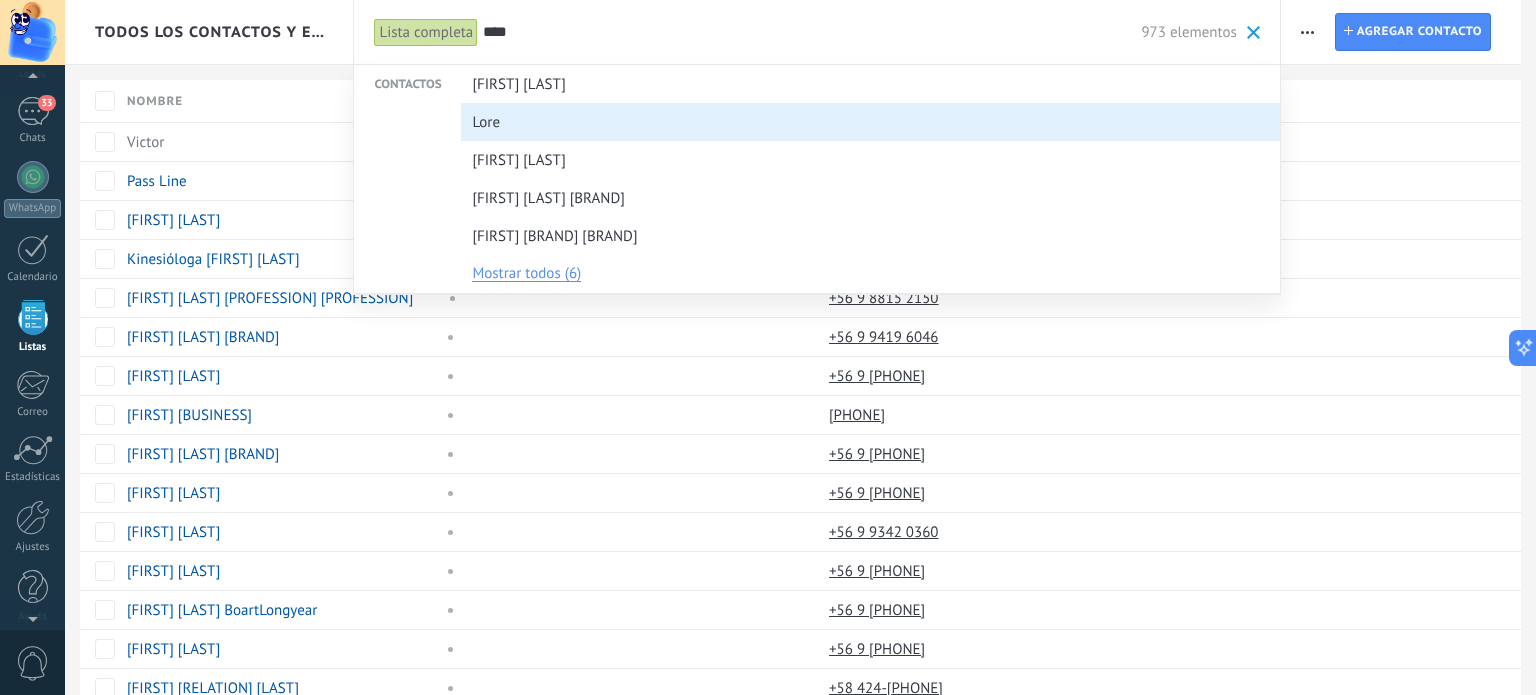 type on "****" 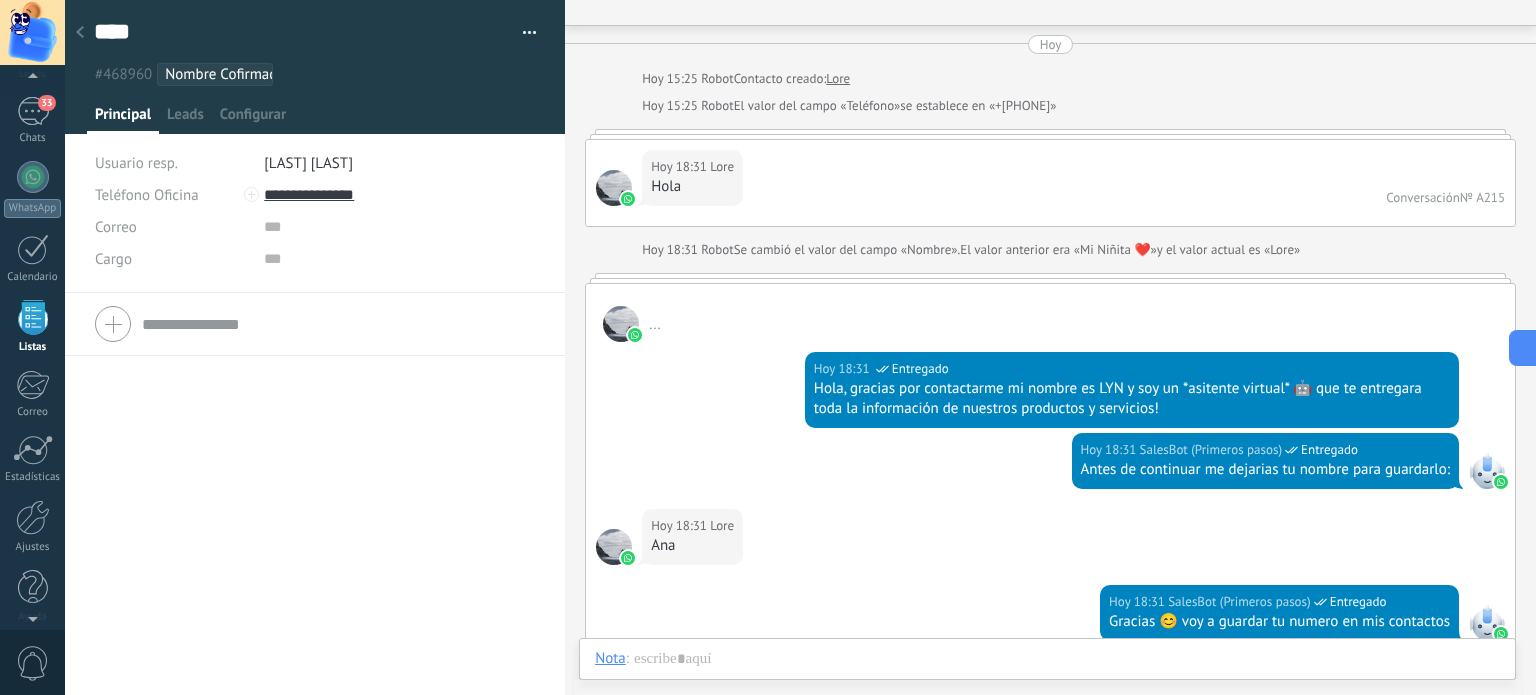 scroll, scrollTop: 0, scrollLeft: 0, axis: both 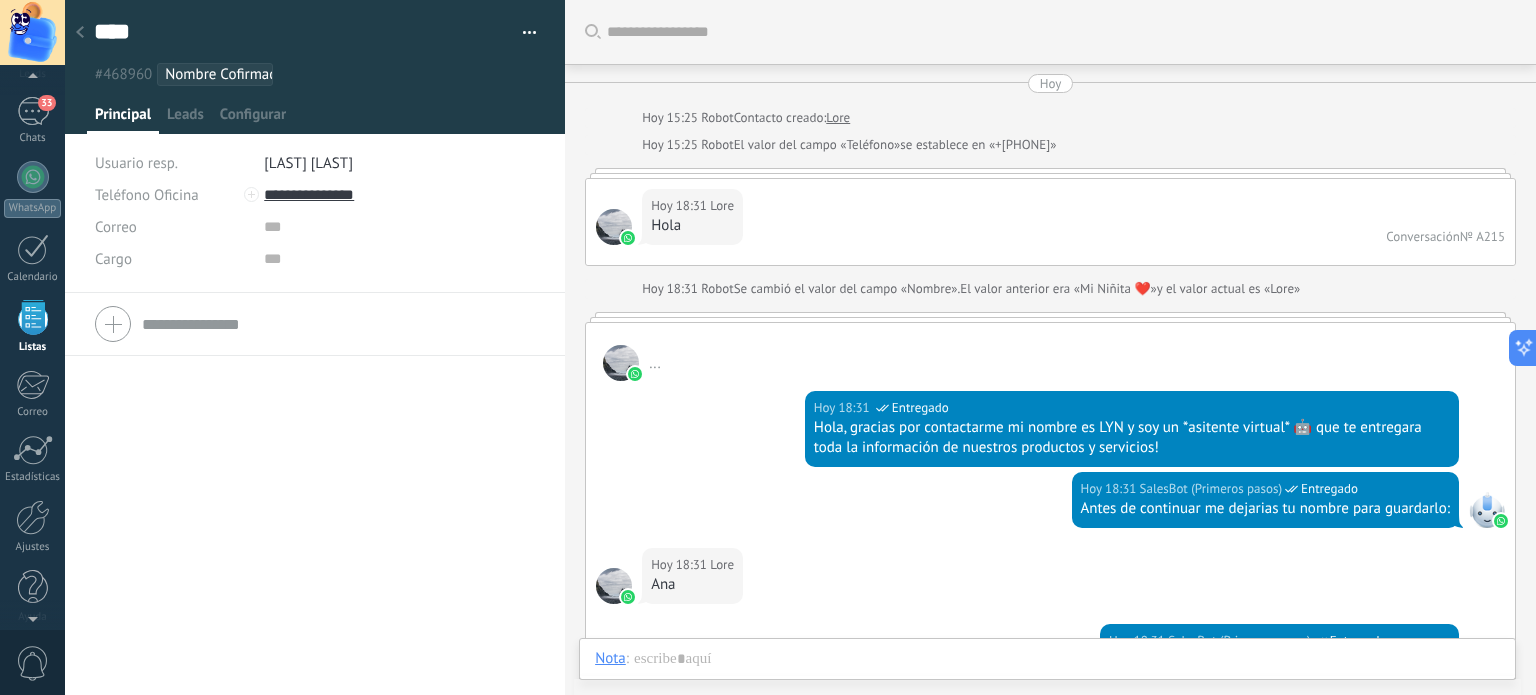 click on "Copie el nombre
Guardar y crear
Imprimir
Administrar etiquetas
Exportar a excel" at bounding box center (522, 33) 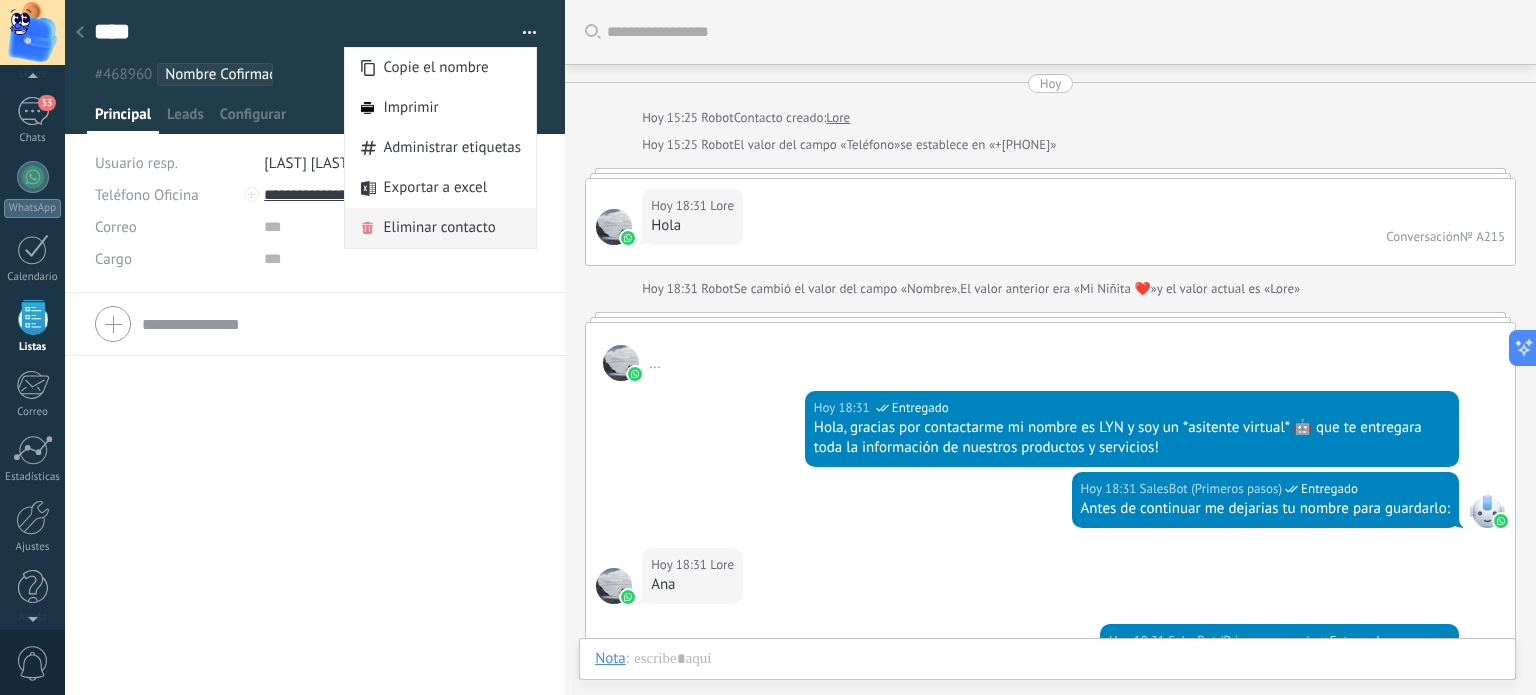 click on "Eliminar contacto" at bounding box center (439, 228) 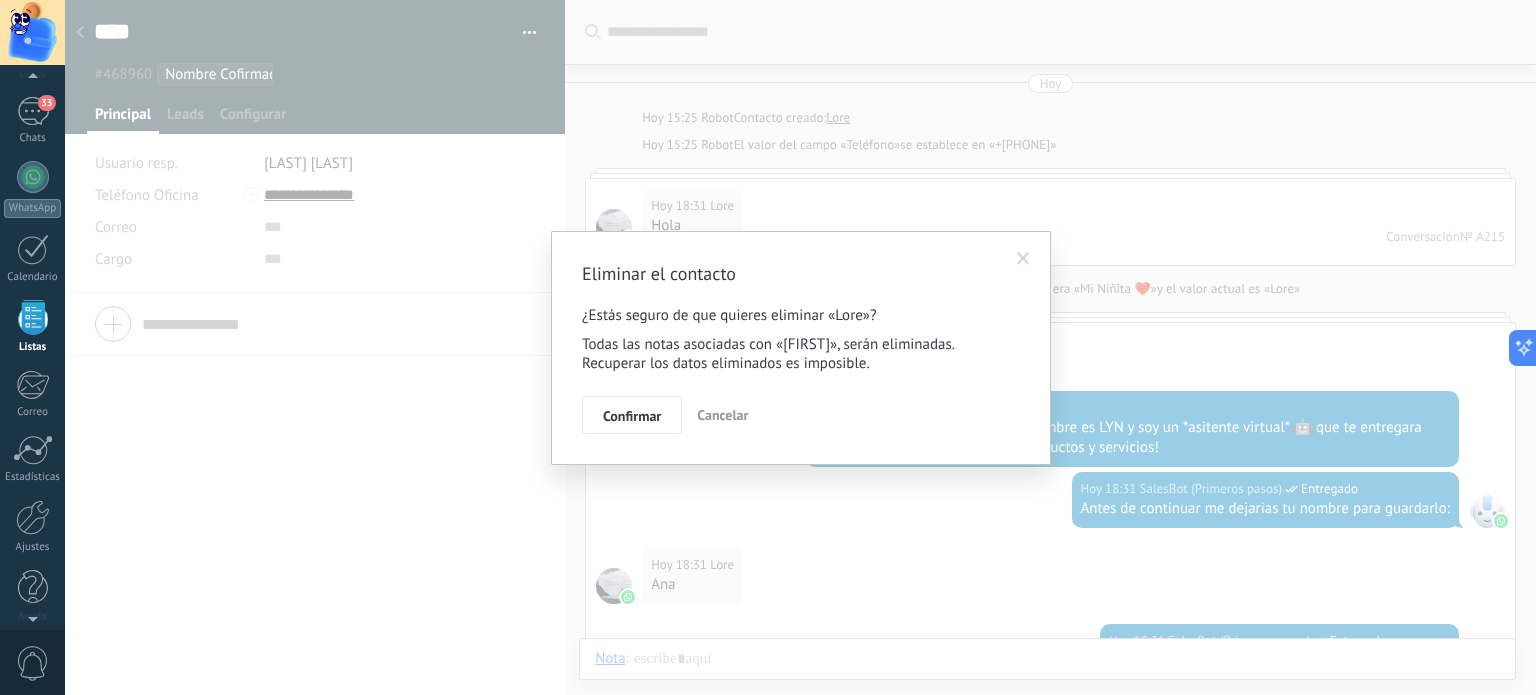 click on "Confirmar" at bounding box center (632, 416) 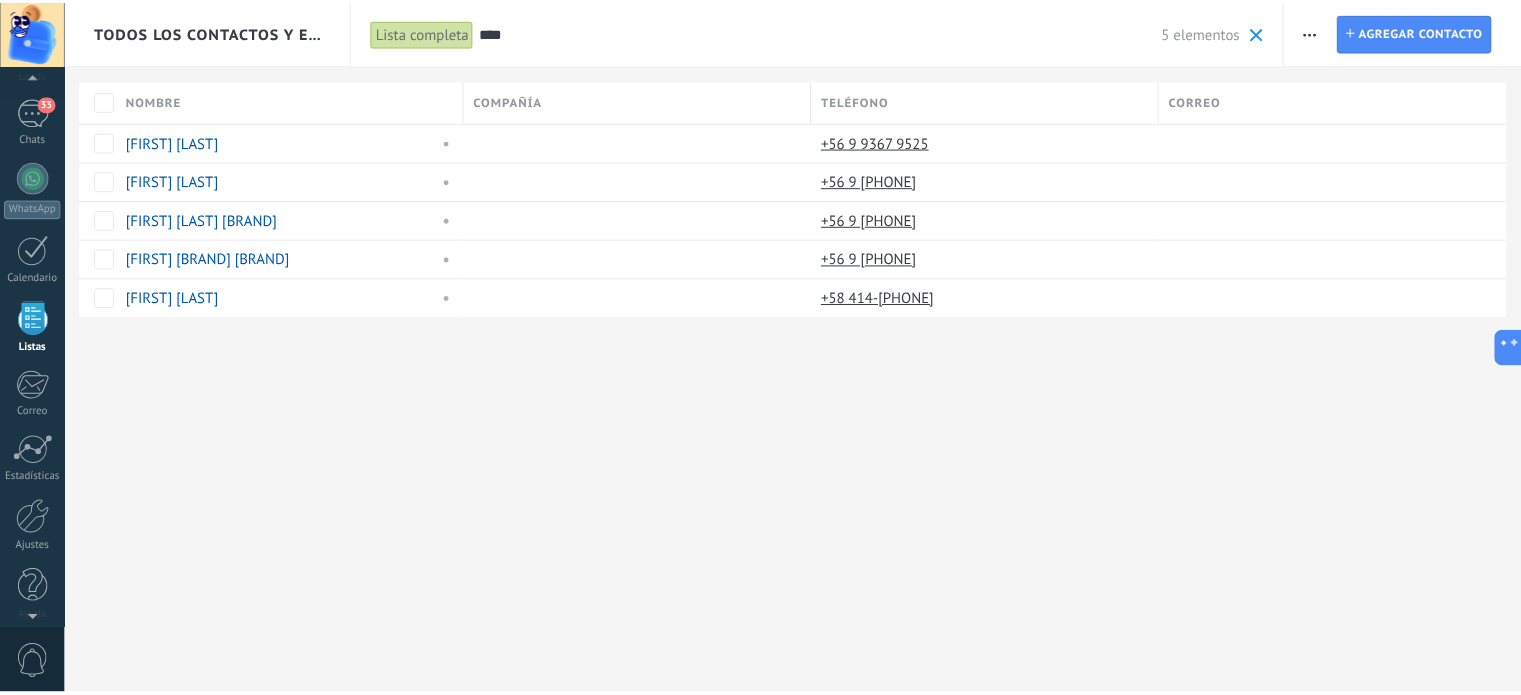 scroll, scrollTop: 0, scrollLeft: 0, axis: both 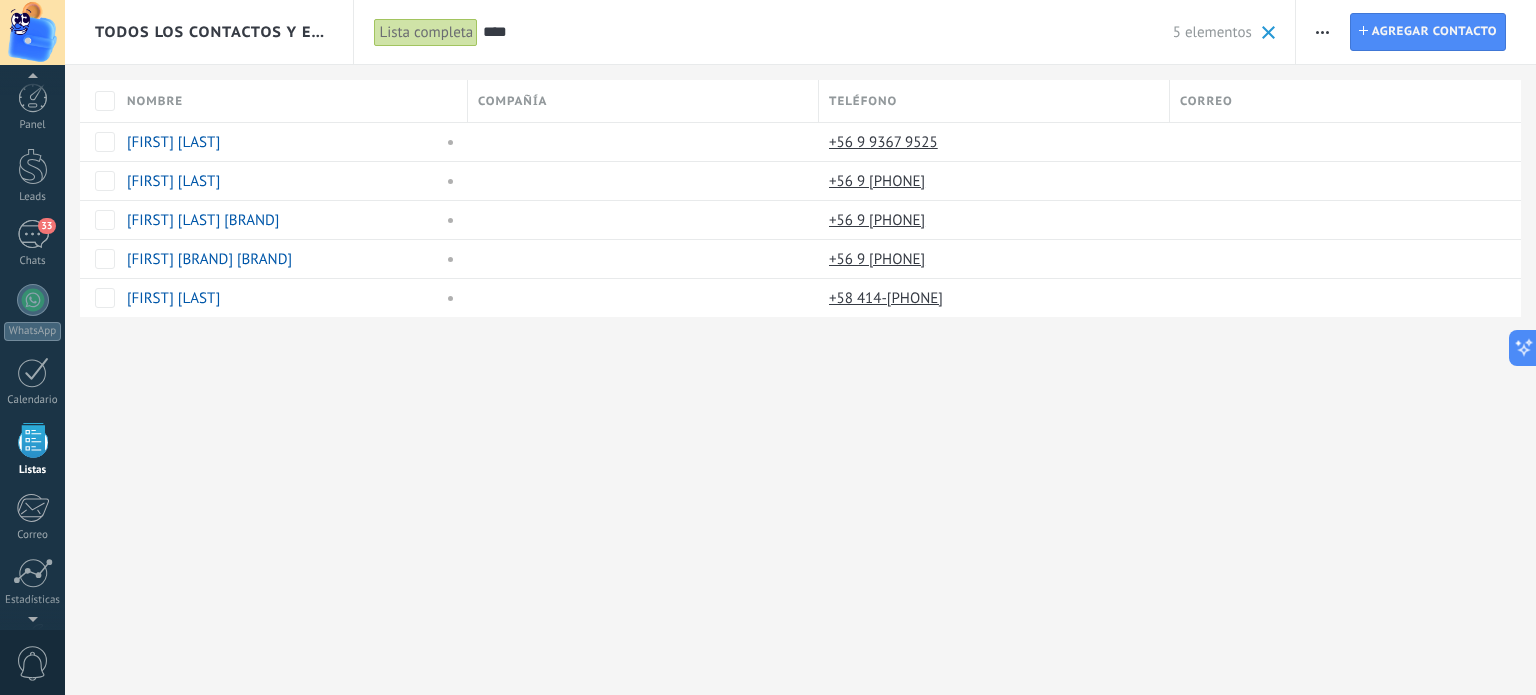 click at bounding box center [33, 300] 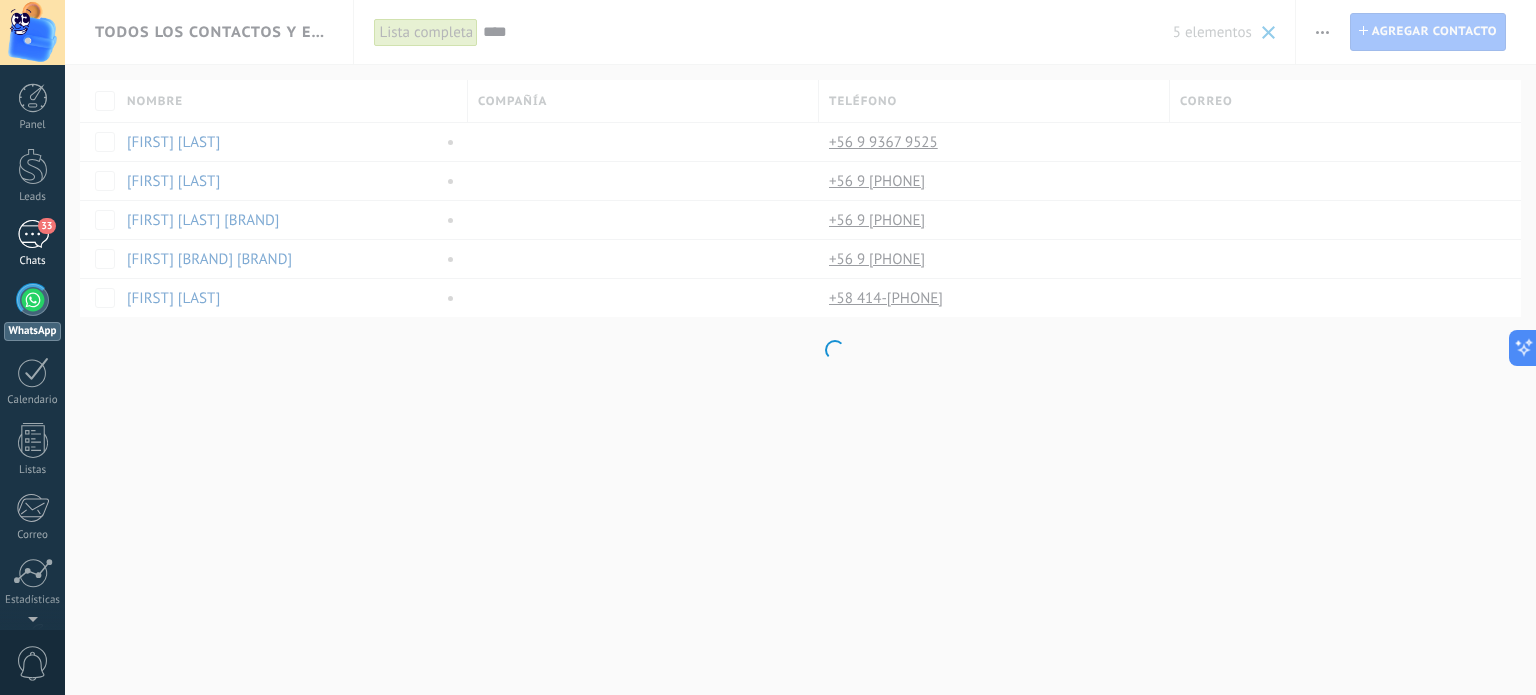 click on "33" at bounding box center [33, 234] 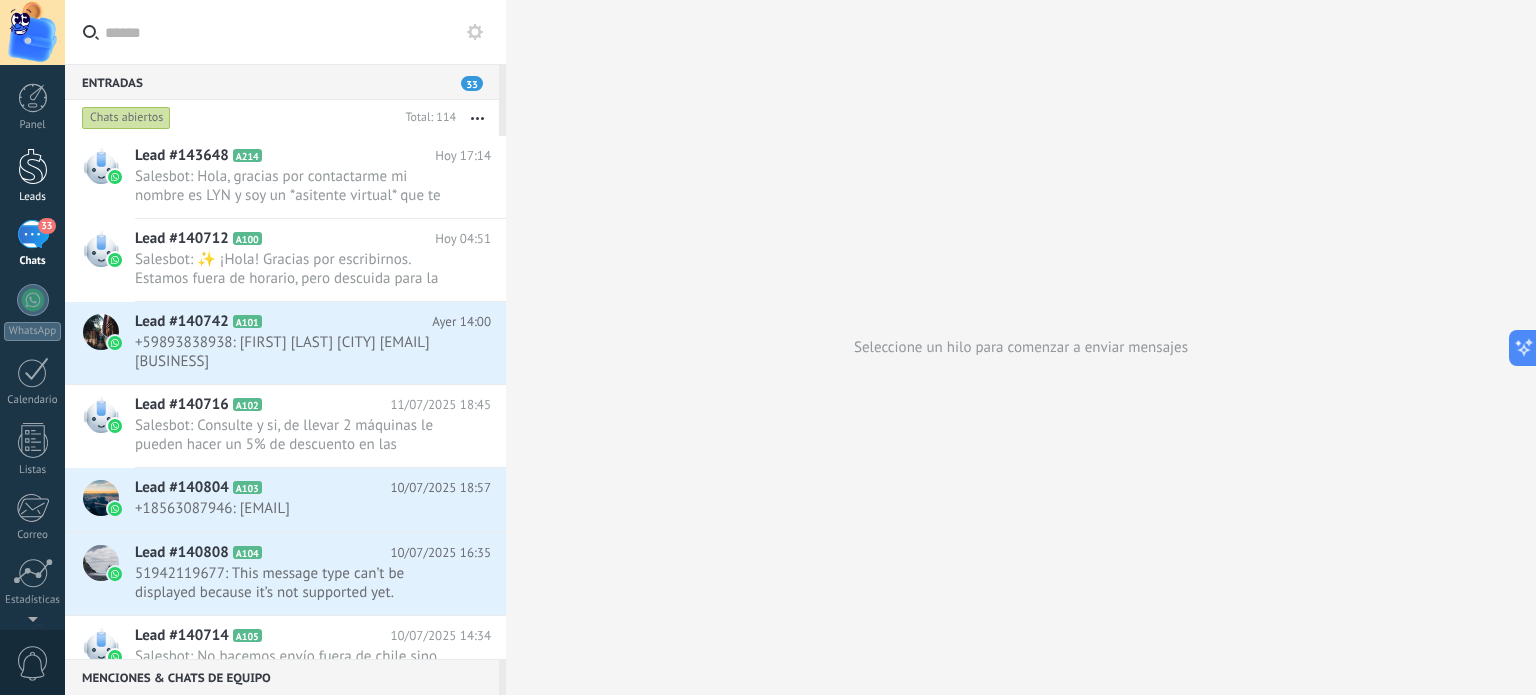click on "Leads" at bounding box center [32, 176] 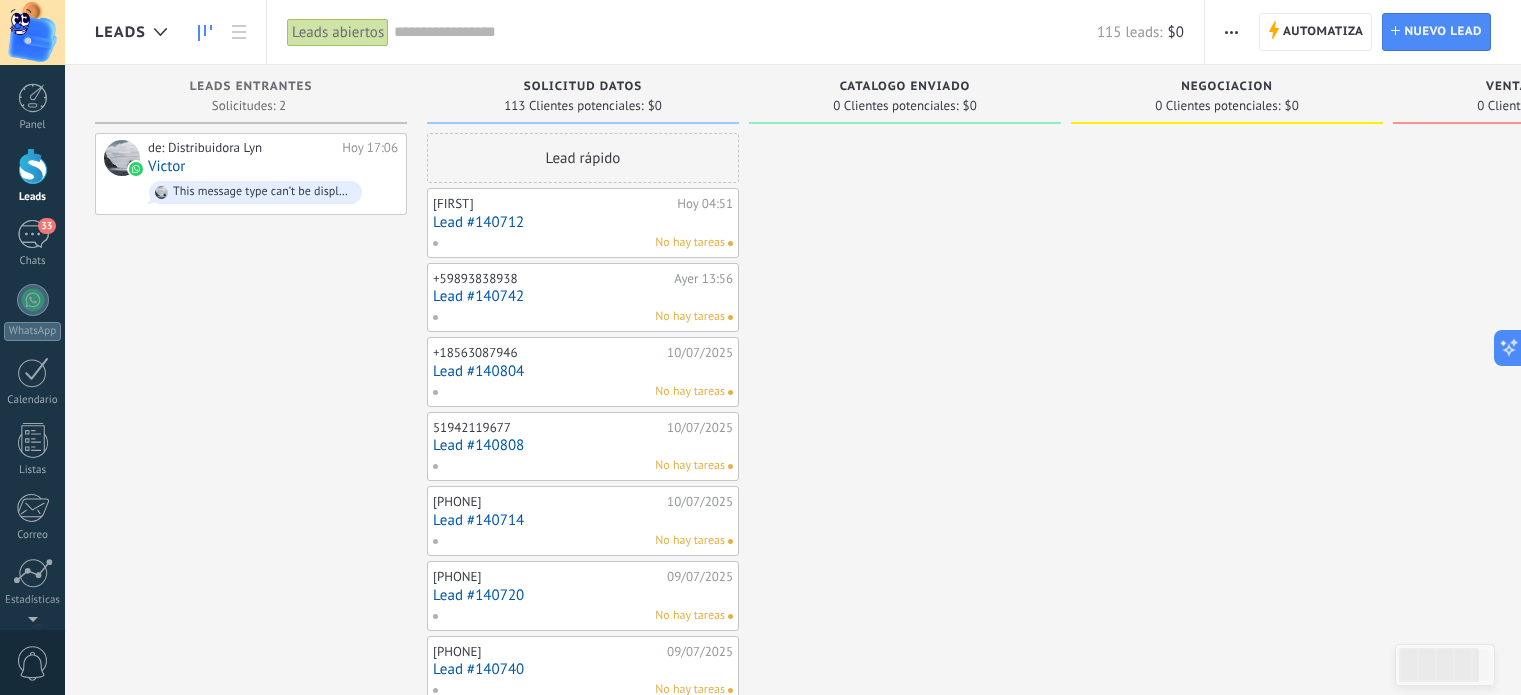 scroll, scrollTop: 0, scrollLeft: 0, axis: both 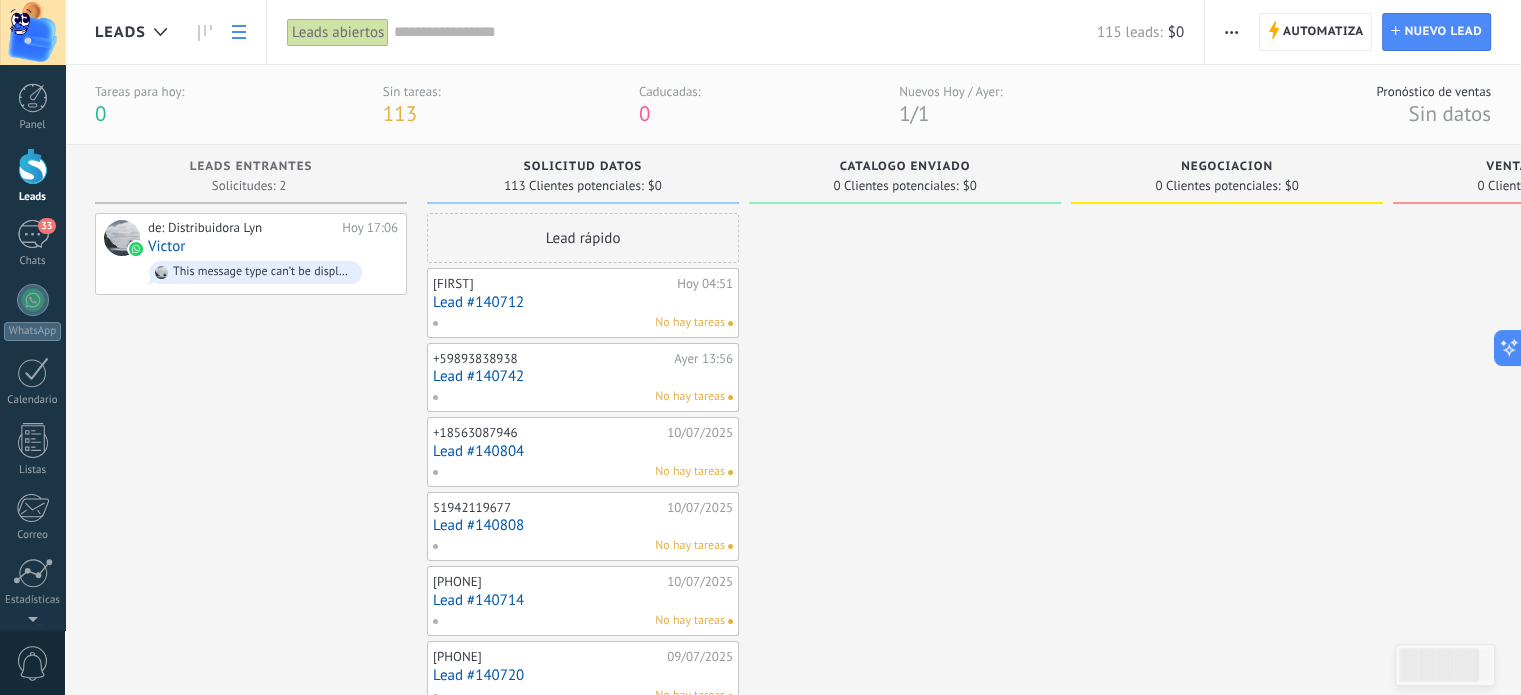 click 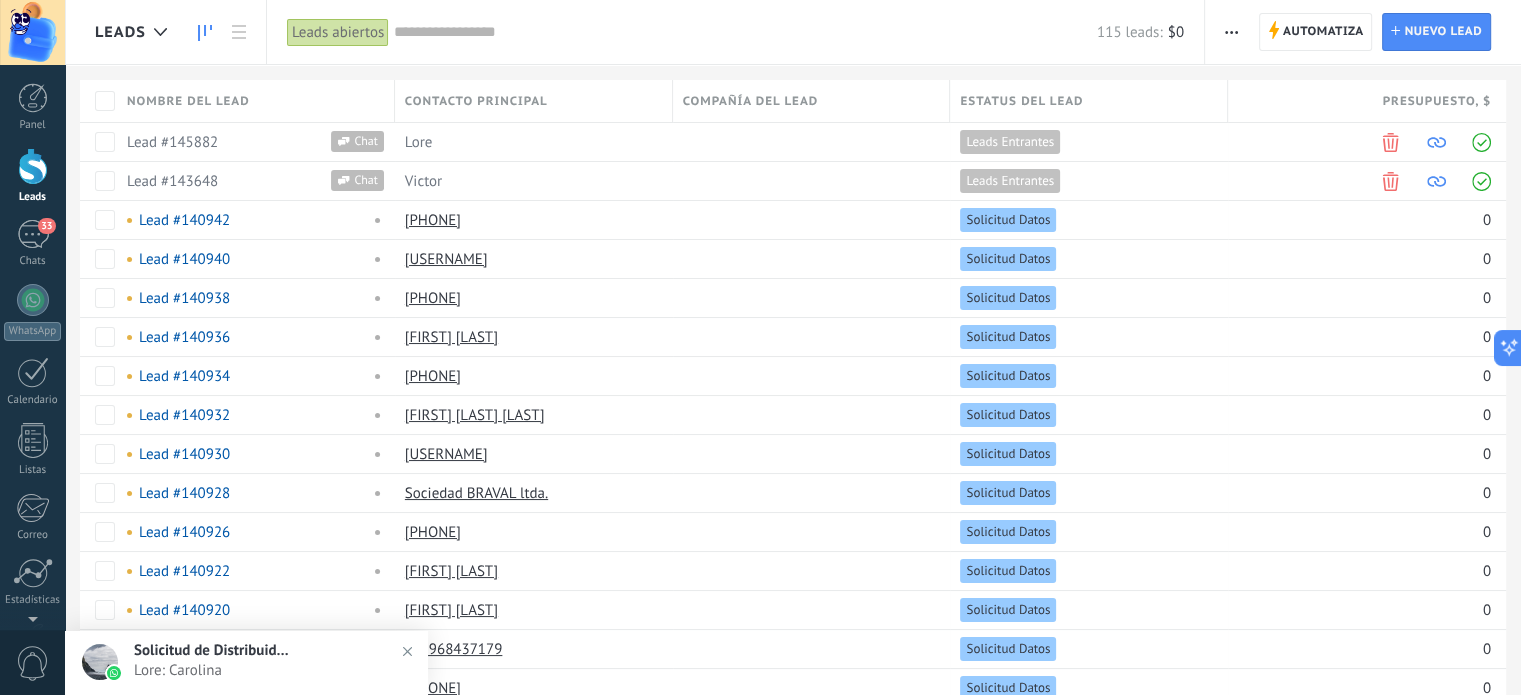 click 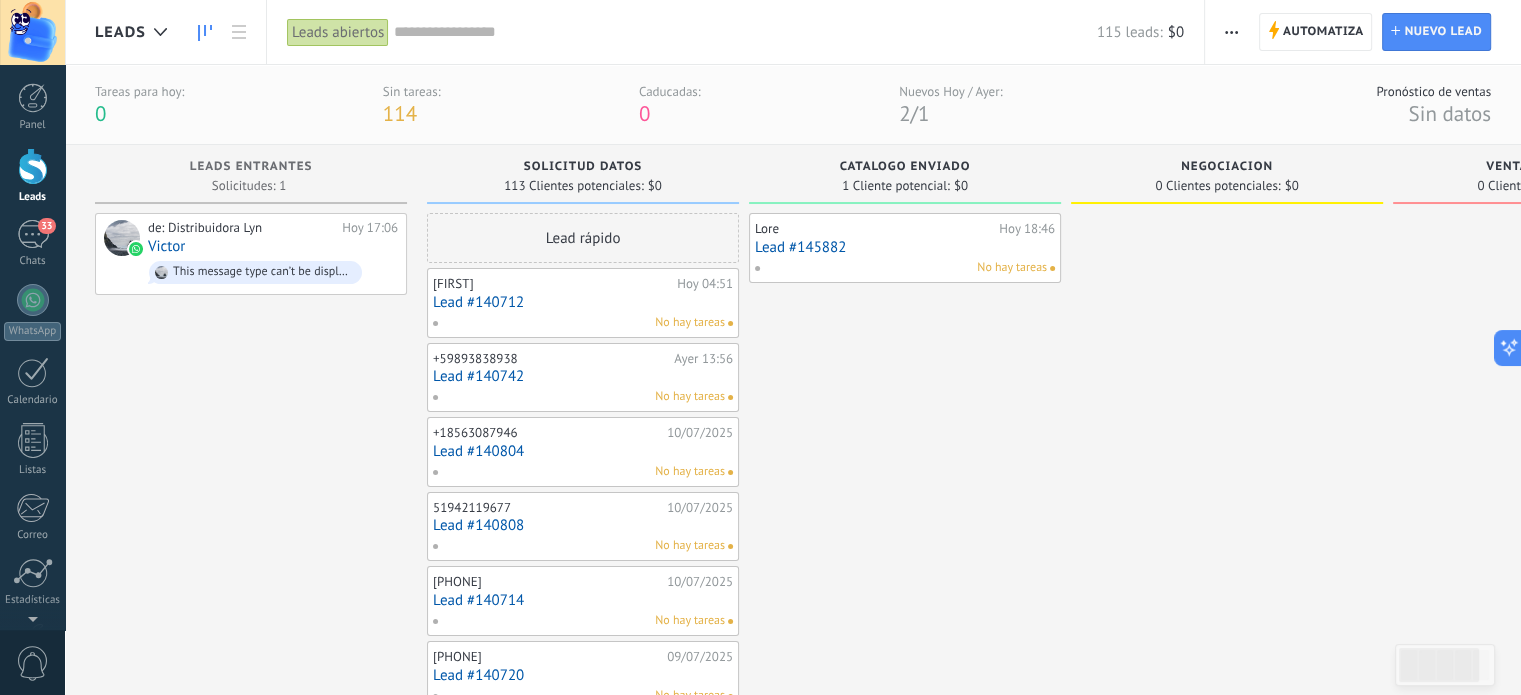 drag, startPoint x: 26, startPoint y: 176, endPoint x: 31, endPoint y: 208, distance: 32.38827 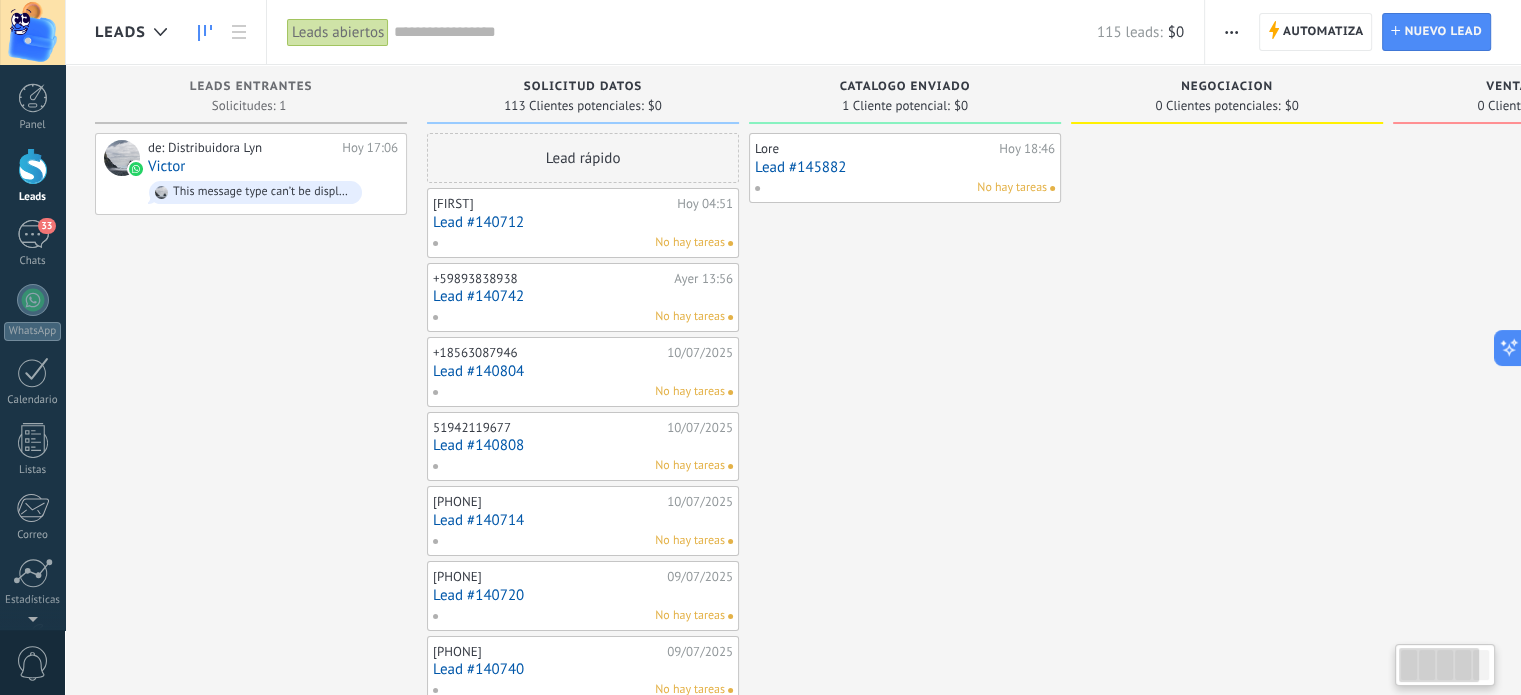 click on "Automatiza Automatiza" at bounding box center (1316, 32) 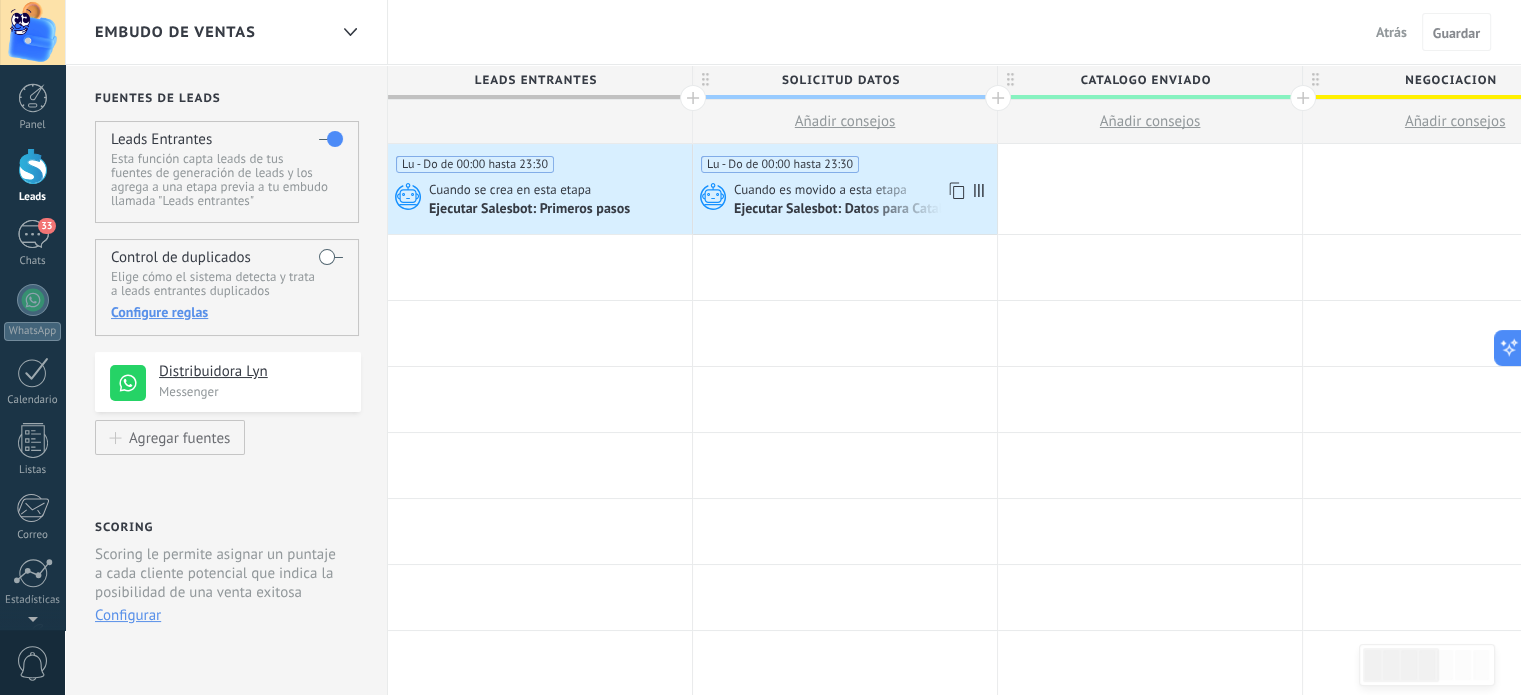 click on "Lu - Do de 00:00 hasta 23:30" at bounding box center (845, 158) 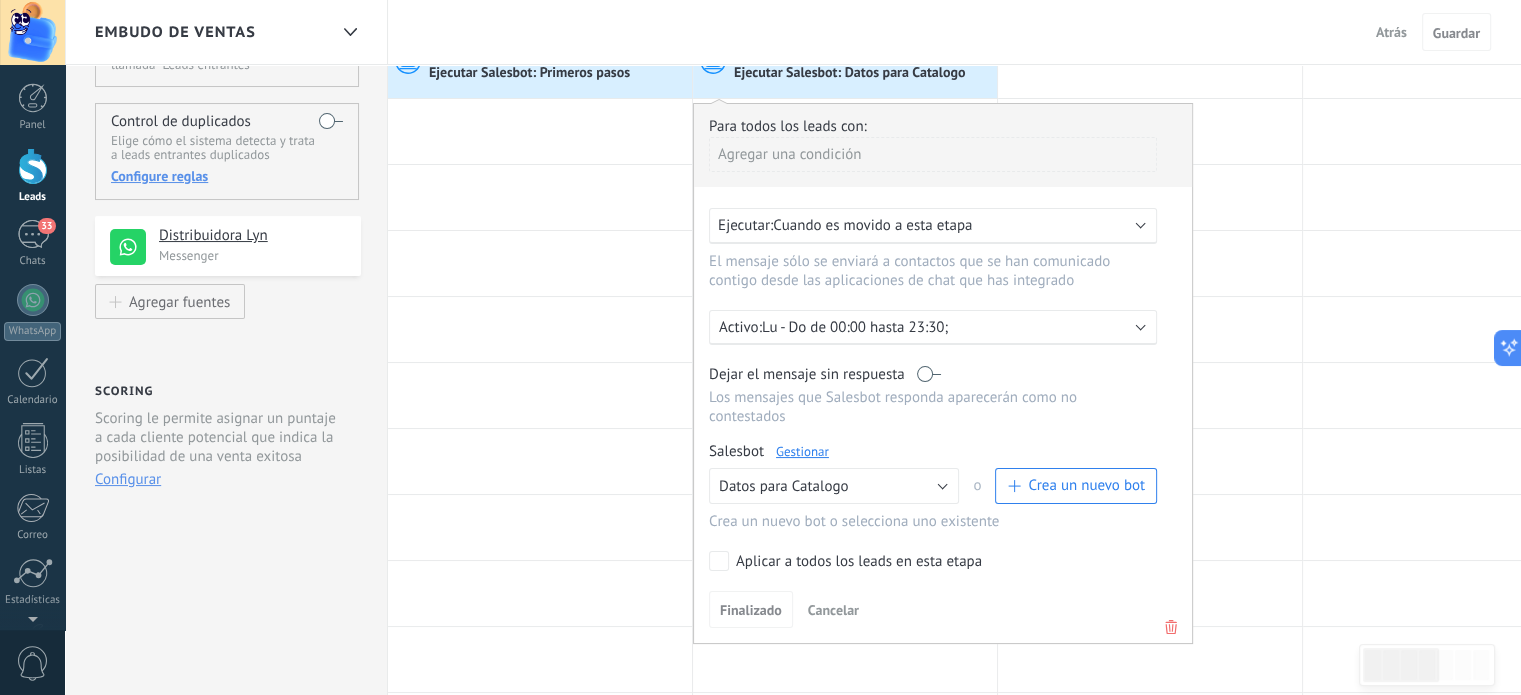scroll, scrollTop: 300, scrollLeft: 0, axis: vertical 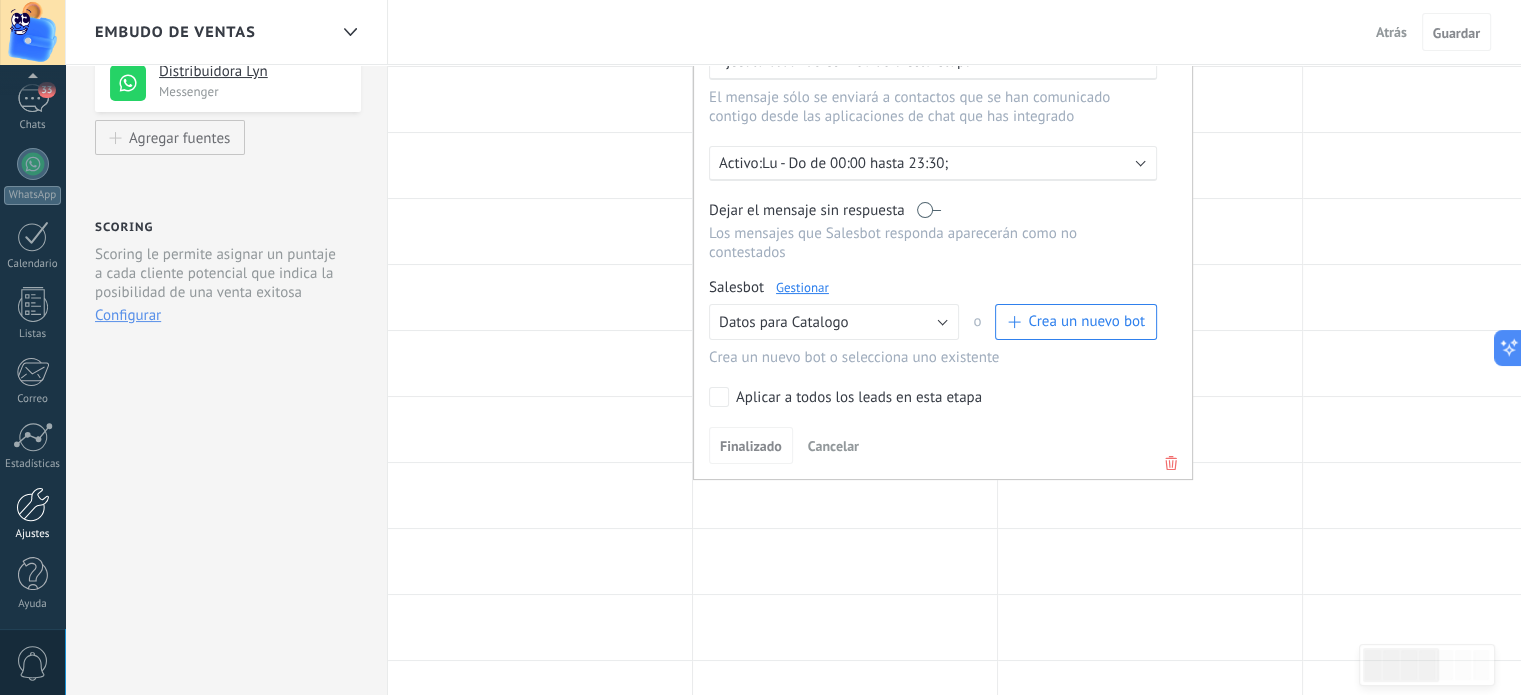 click at bounding box center (33, 504) 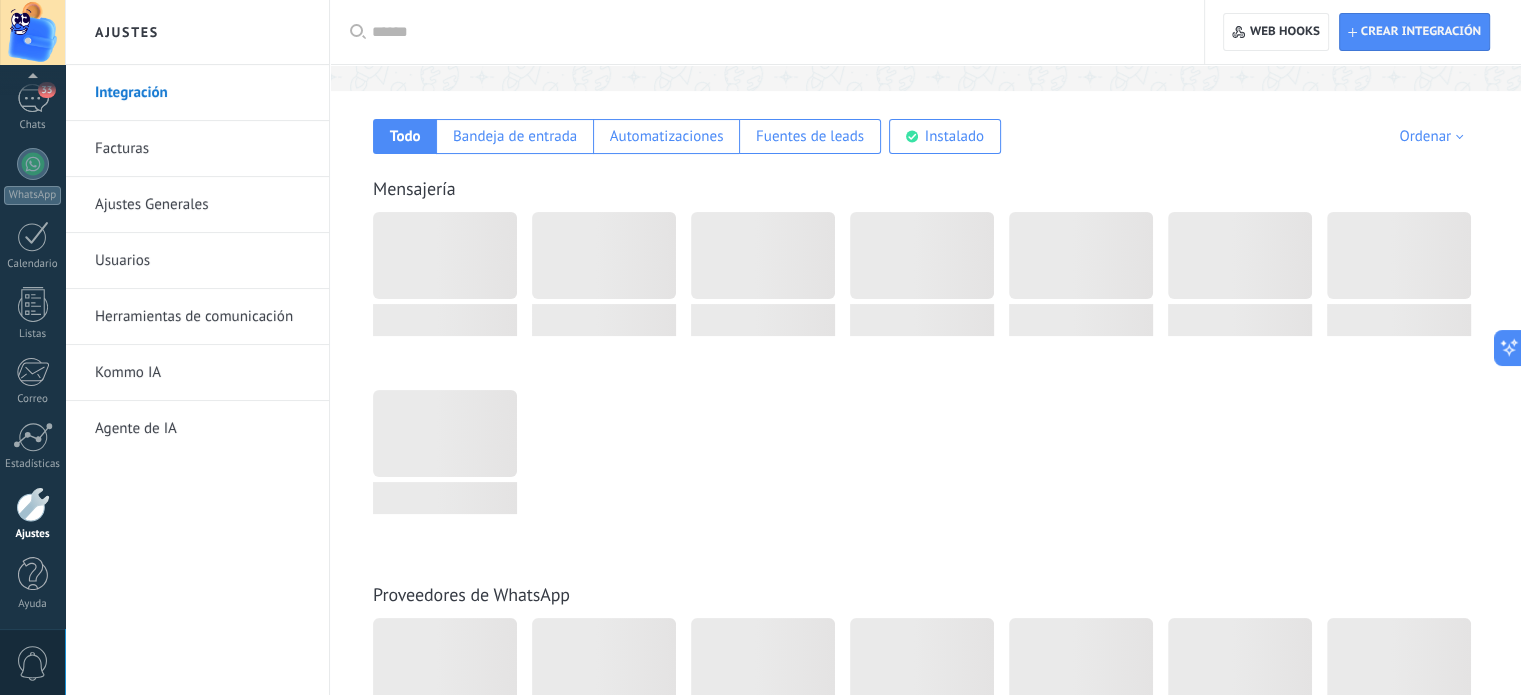 scroll, scrollTop: 0, scrollLeft: 0, axis: both 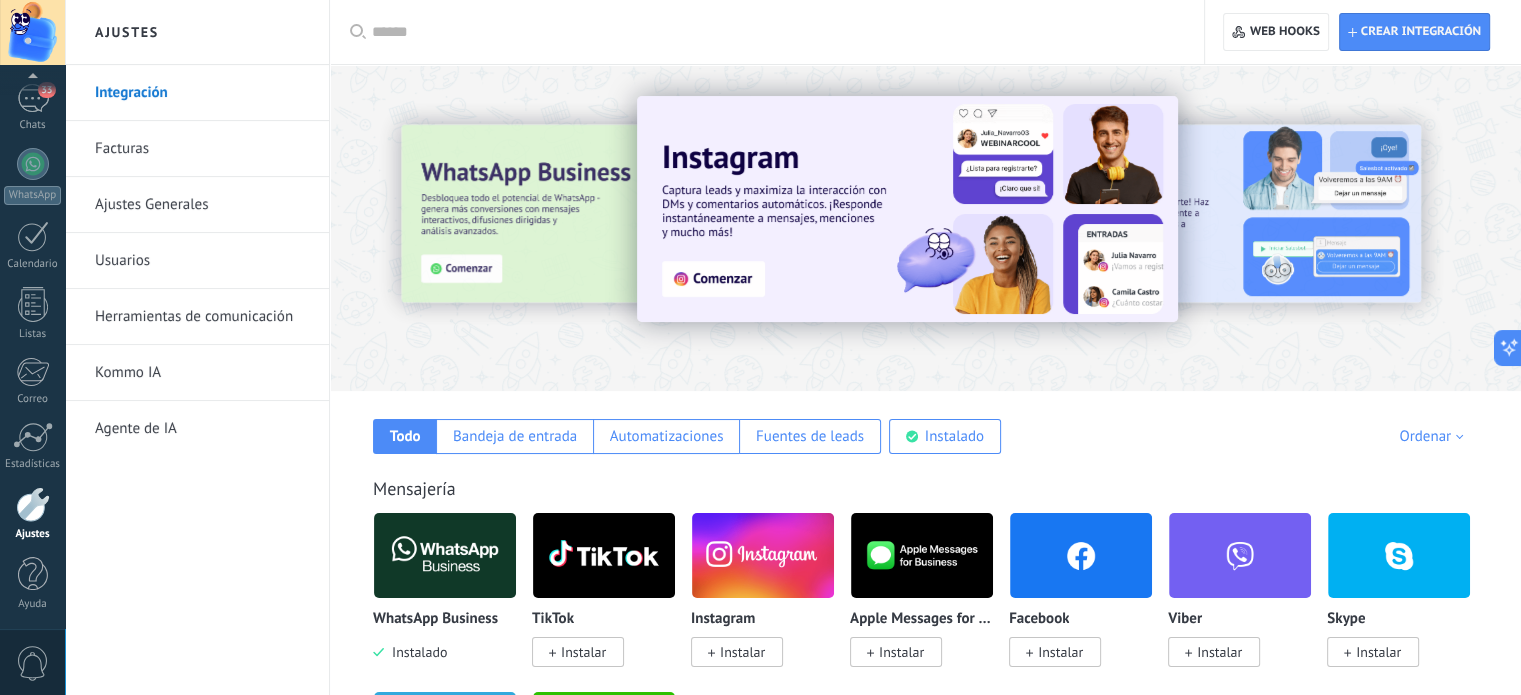 click on "Ajustes Generales" at bounding box center (202, 205) 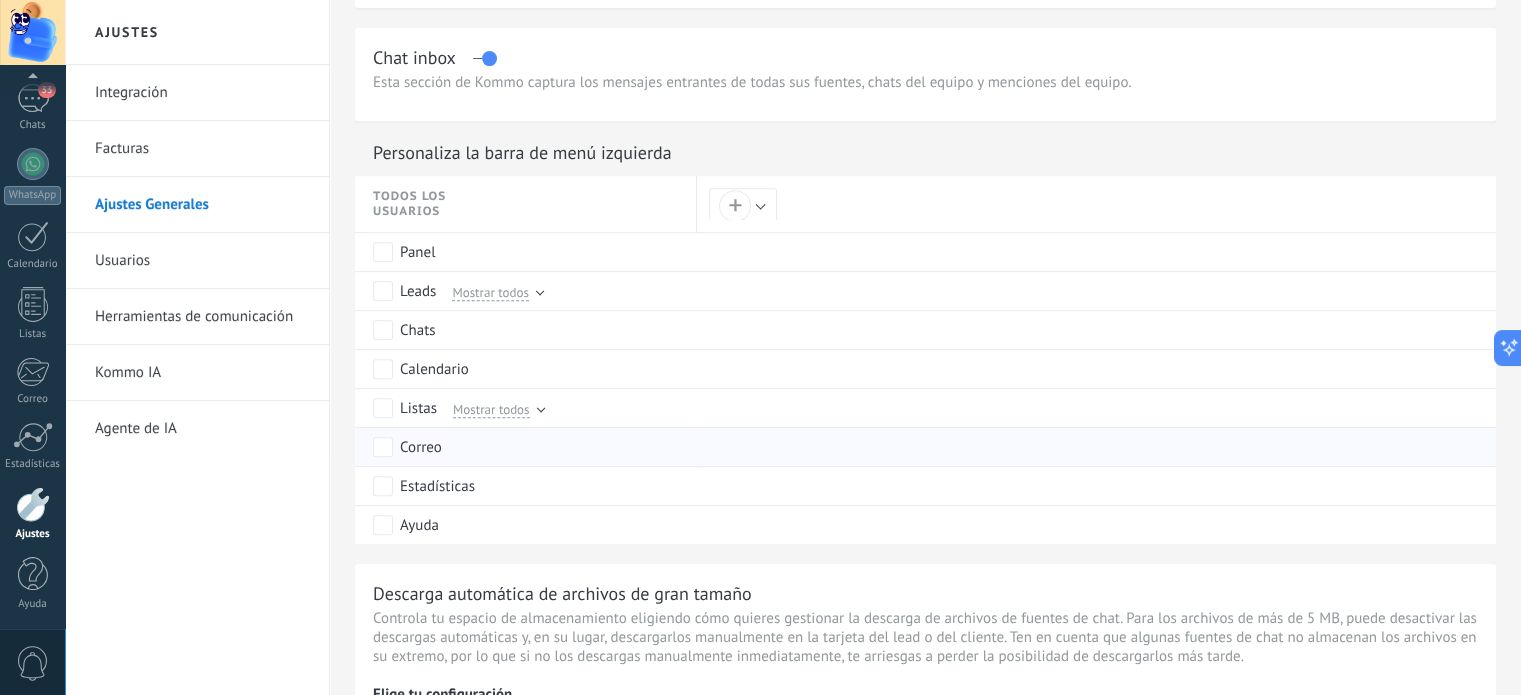 scroll, scrollTop: 900, scrollLeft: 0, axis: vertical 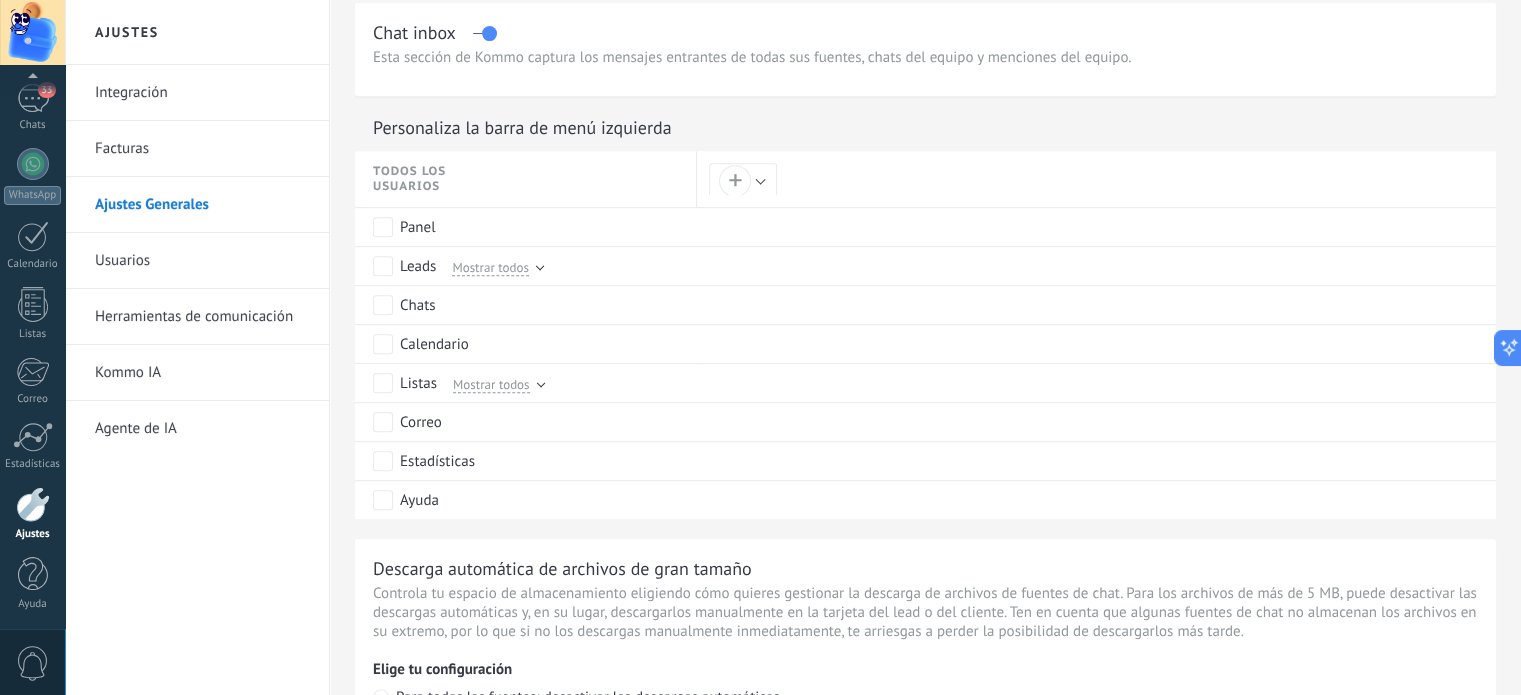 click on "Herramientas de comunicación" at bounding box center [202, 317] 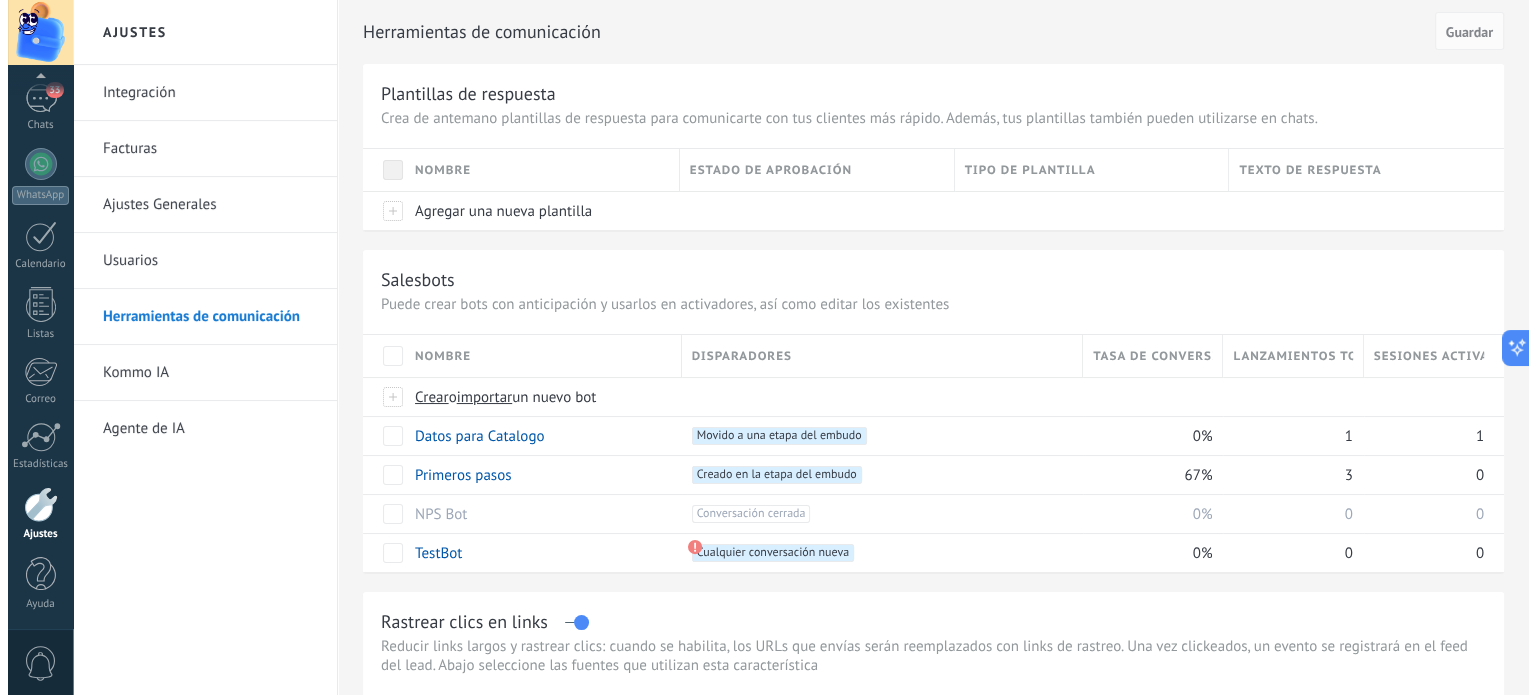 scroll, scrollTop: 100, scrollLeft: 0, axis: vertical 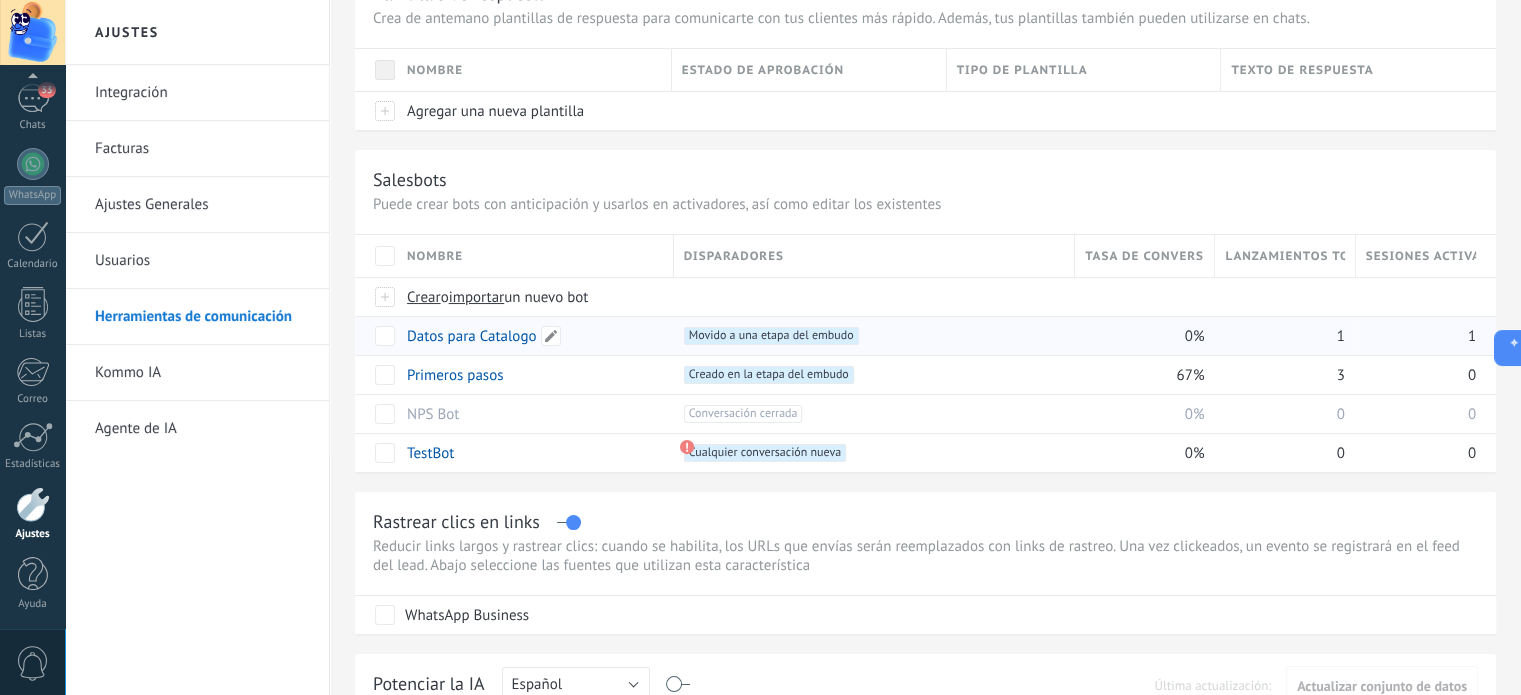 click on "Datos para Catalogo" at bounding box center (471, 336) 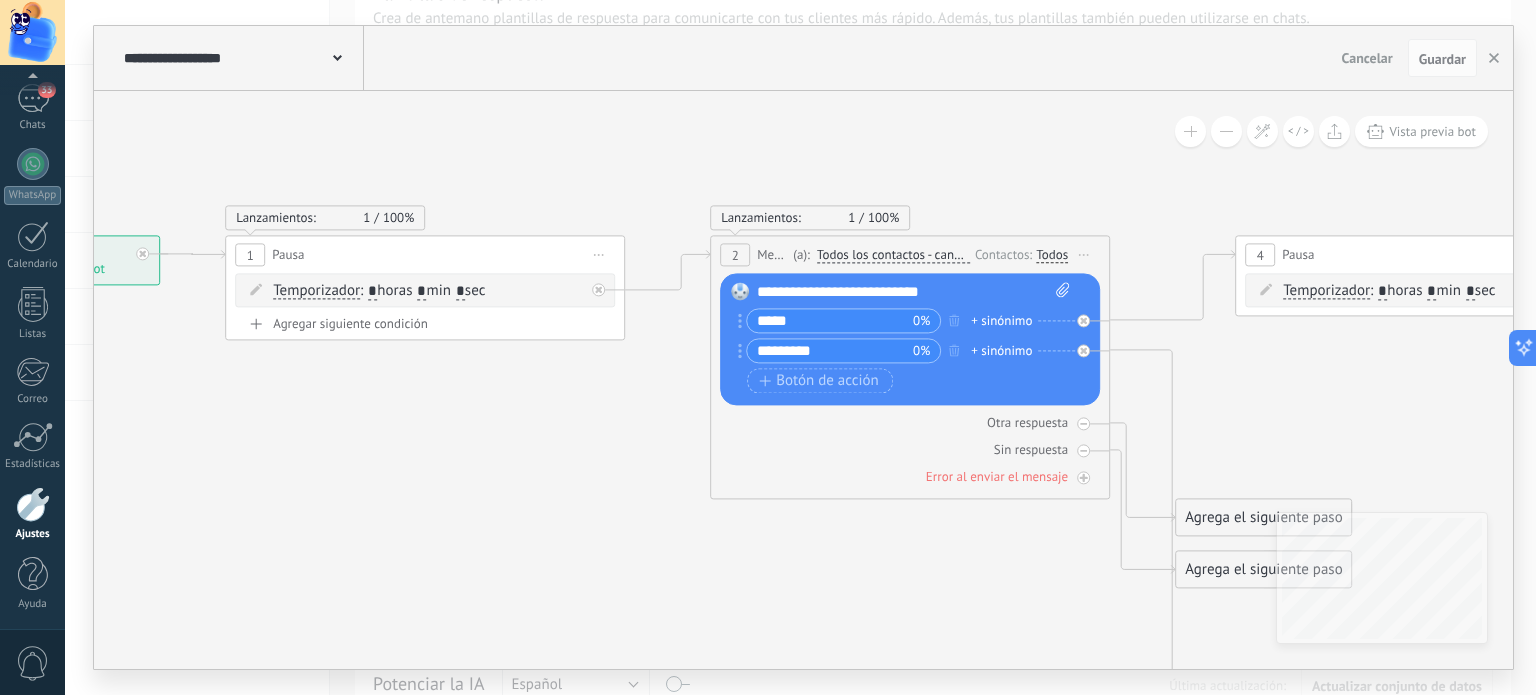 drag, startPoint x: 1150, startPoint y: 566, endPoint x: 451, endPoint y: 563, distance: 699.0064 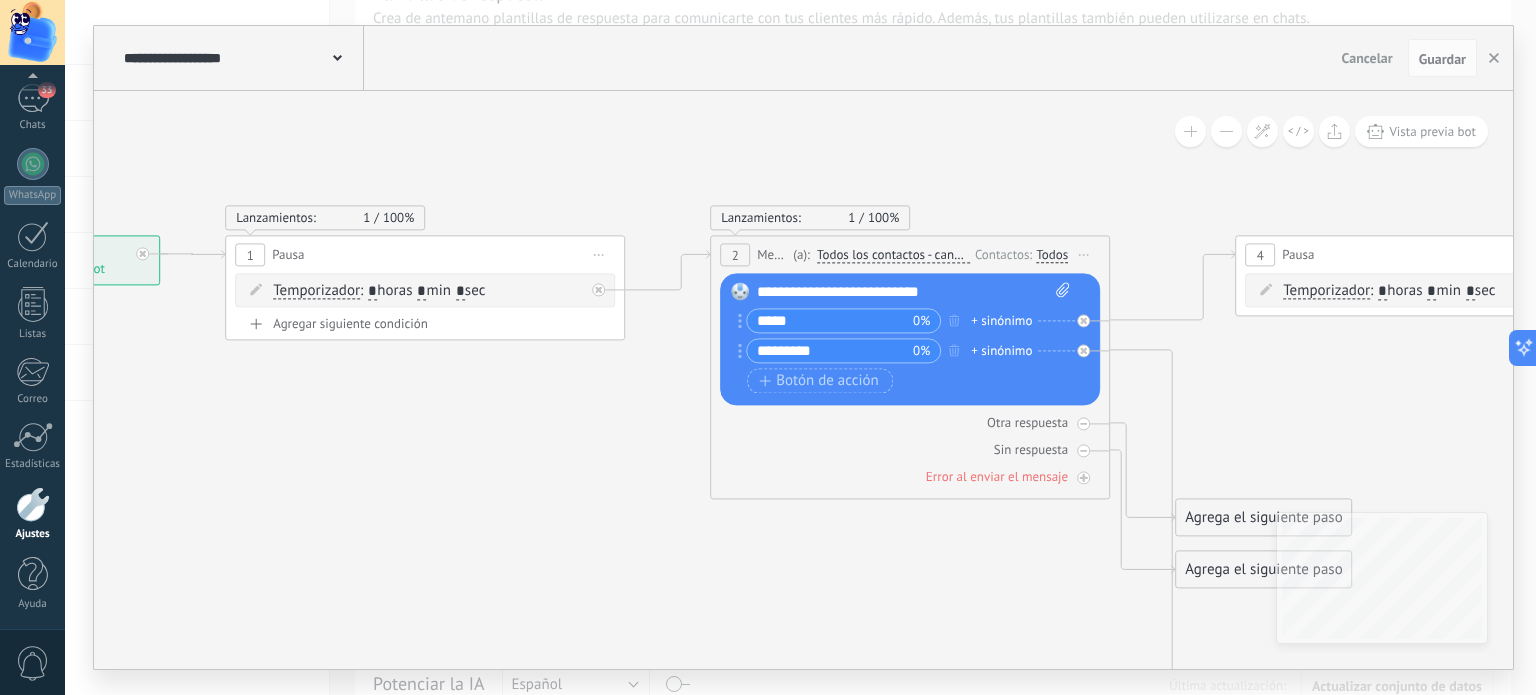 click 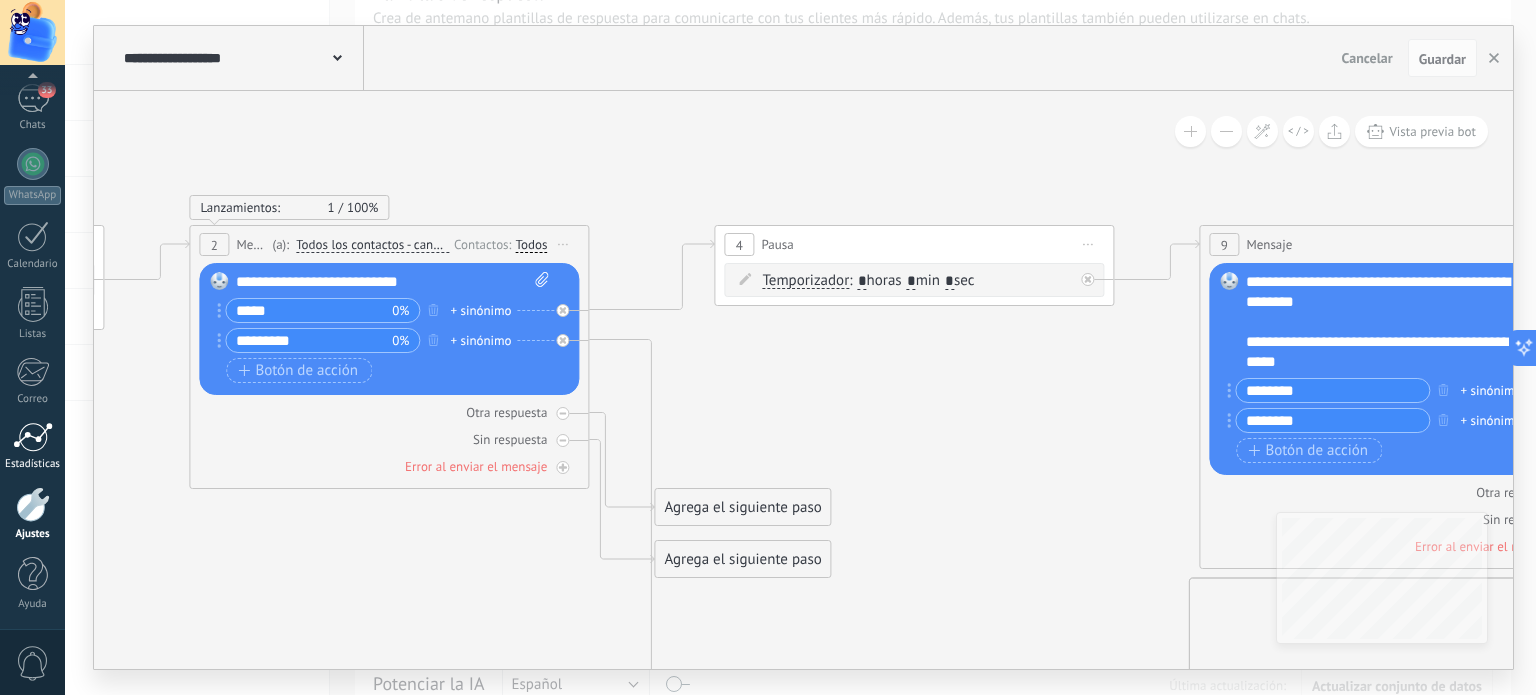 drag, startPoint x: 1385, startPoint y: 411, endPoint x: 0, endPoint y: 421, distance: 1385.0361 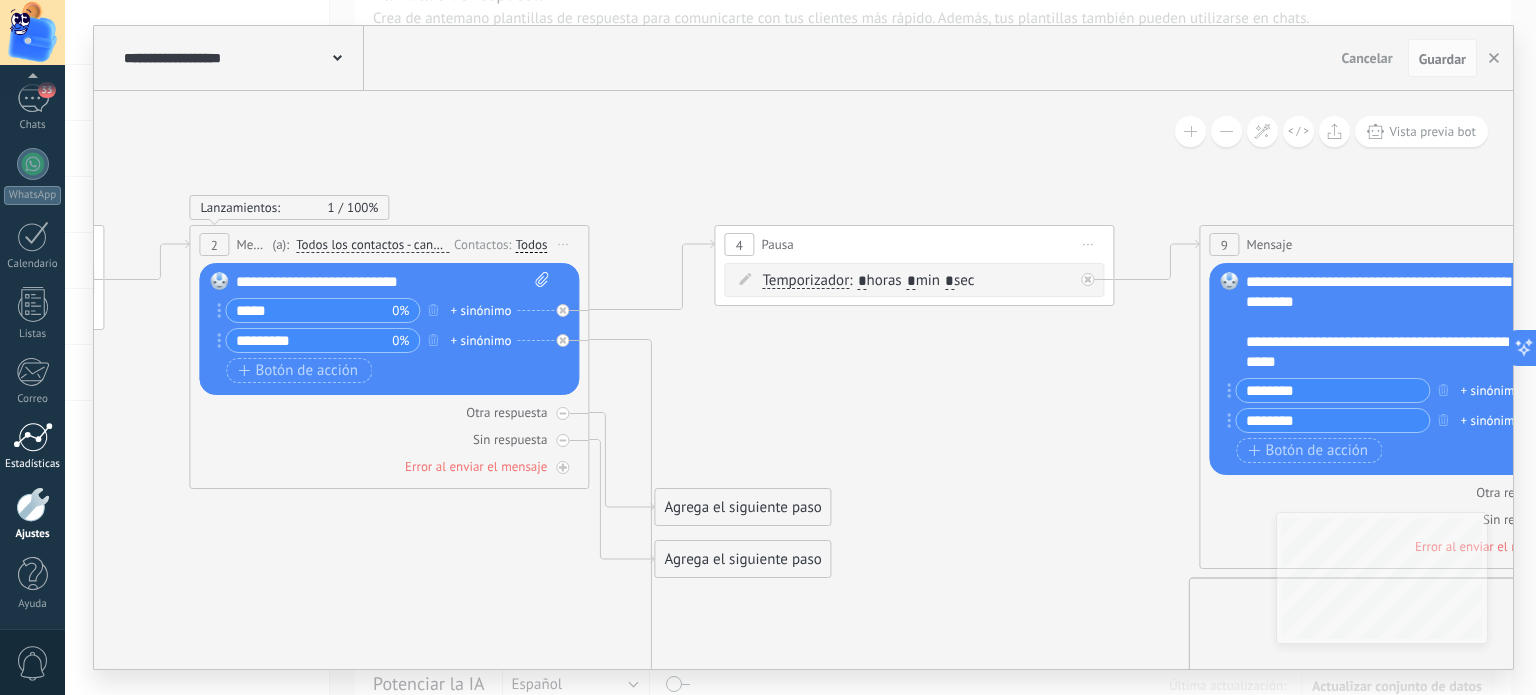 click on ".abccls-1,.abccls-2{fill-rule:evenodd}.abccls-2{fill:#fff} .abfcls-1{fill:none}.abfcls-2{fill:#fff} .abncls-1{isolation:isolate}.abncls-2{opacity:.06}.abncls-2,.abncls-3,.abncls-6{mix-blend-mode:multiply}.abncls-3{opacity:.15}.abncls-4,.abncls-8{fill:#fff}.abncls-5{fill:url(#abnlinear-gradient)}.abncls-6{opacity:.04}.abncls-7{fill:url(#abnlinear-gradient-2)}.abncls-8{fill-rule:evenodd} .abqst0{fill:#ffa200} .abwcls-1{fill:#252525} .cls-1{isolation:isolate} .acicls-1{fill:none} .aclcls-1{fill:#232323} .acnst0{display:none} .addcls-1,.addcls-2{fill:none;stroke-miterlimit:10}.addcls-1{stroke:#dfe0e5}.addcls-2{stroke:#a1a7ab} .adecls-1,.adecls-2{fill:none;stroke-miterlimit:10}.adecls-1{stroke:#dfe0e5}.adecls-2{stroke:#a1a7ab} .adqcls-1{fill:#8591a5;fill-rule:evenodd} .aeccls-1{fill:#5c9f37} .aeecls-1{fill:#f86161} .aejcls-1{fill:#8591a5;fill-rule:evenodd} .aekcls-1{fill-rule:evenodd} .aelcls-1{fill-rule:evenodd;fill:currentColor} .aemcls-1{fill-rule:evenodd;fill:currentColor} .aencls-2{fill:#f86161;opacity:.3}" at bounding box center [768, 247] 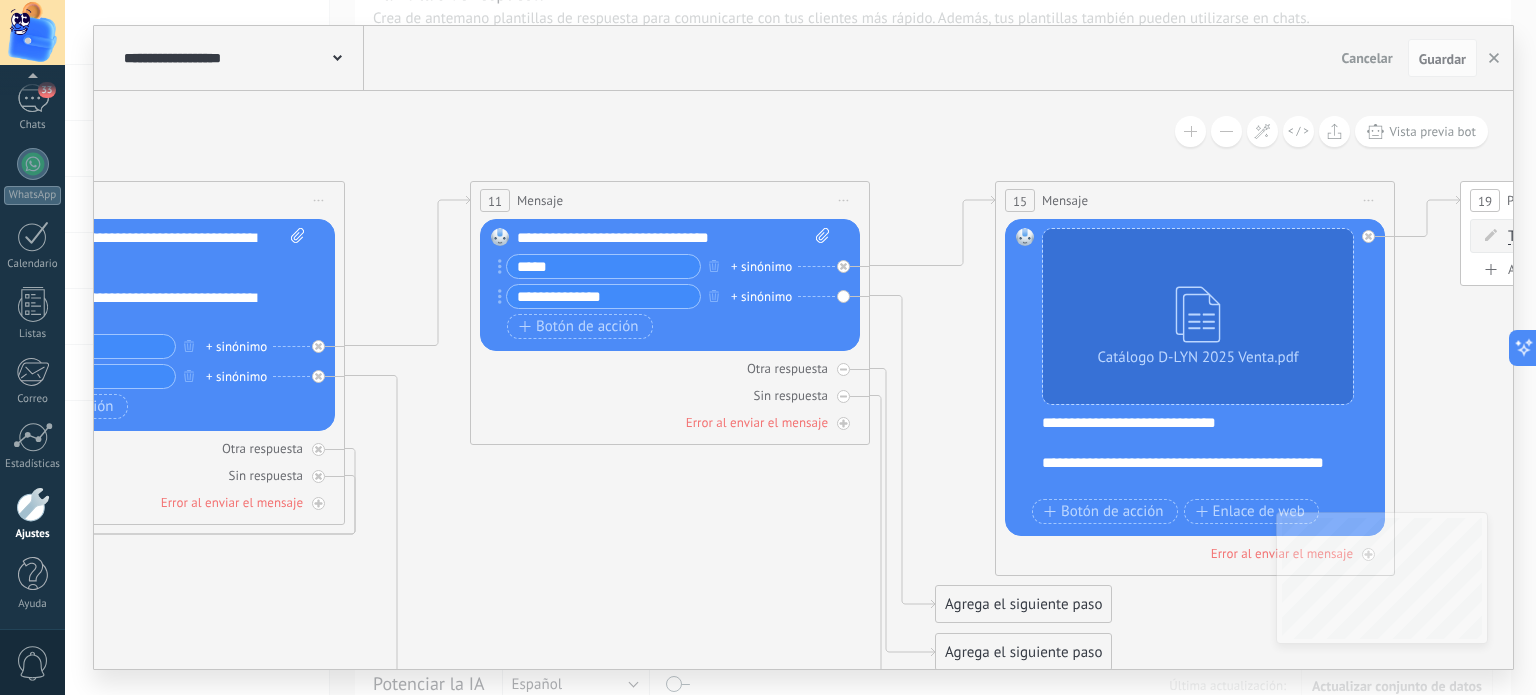 drag, startPoint x: 967, startPoint y: 584, endPoint x: 73, endPoint y: 379, distance: 917.2028 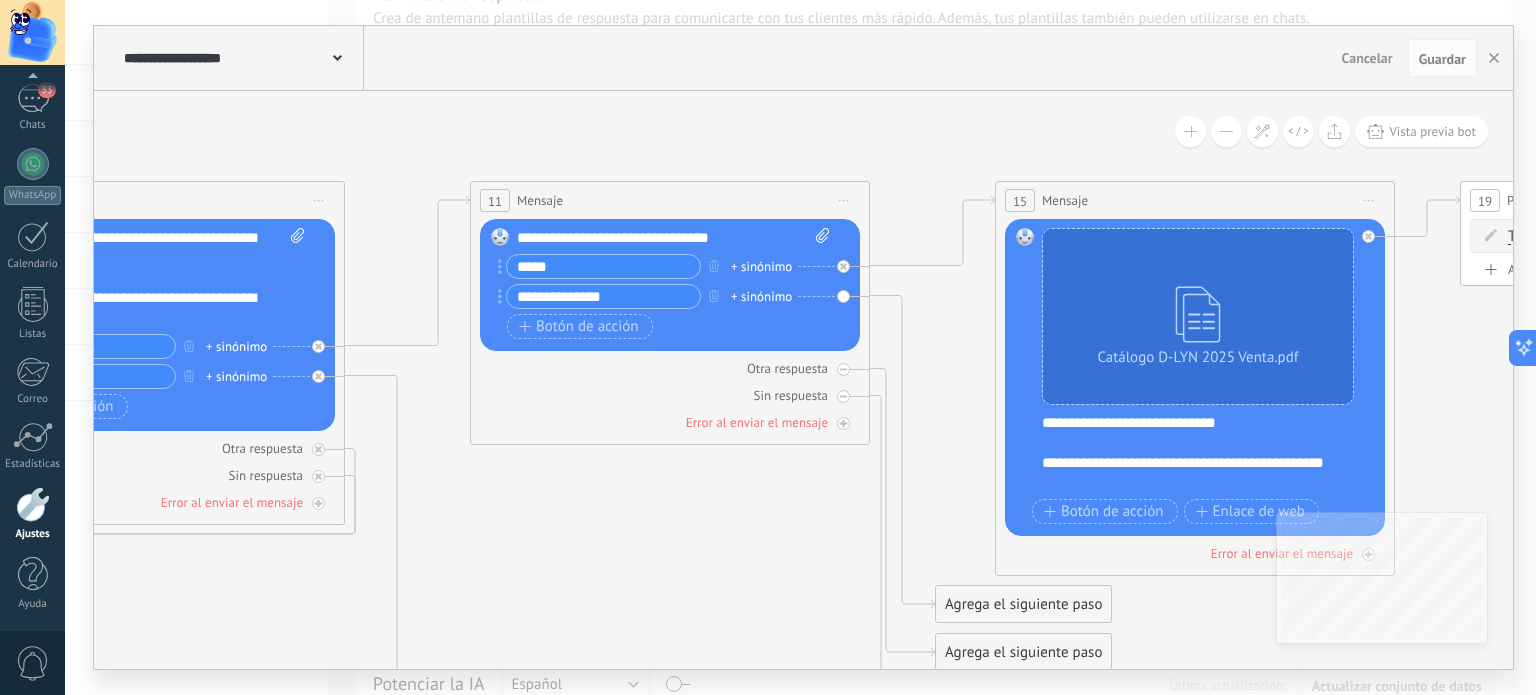 click on ".abccls-1,.abccls-2{fill-rule:evenodd}.abccls-2{fill:#fff} .abfcls-1{fill:none}.abfcls-2{fill:#fff} .abncls-1{isolation:isolate}.abncls-2{opacity:.06}.abncls-2,.abncls-3,.abncls-6{mix-blend-mode:multiply}.abncls-3{opacity:.15}.abncls-4,.abncls-8{fill:#fff}.abncls-5{fill:url(#abnlinear-gradient)}.abncls-6{opacity:.04}.abncls-7{fill:url(#abnlinear-gradient-2)}.abncls-8{fill-rule:evenodd} .abqst0{fill:#ffa200} .abwcls-1{fill:#252525} .cls-1{isolation:isolate} .acicls-1{fill:none} .aclcls-1{fill:#232323} .acnst0{display:none} .addcls-1,.addcls-2{fill:none;stroke-miterlimit:10}.addcls-1{stroke:#dfe0e5}.addcls-2{stroke:#a1a7ab} .adecls-1,.adecls-2{fill:none;stroke-miterlimit:10}.adecls-1{stroke:#dfe0e5}.adecls-2{stroke:#a1a7ab} .adqcls-1{fill:#8591a5;fill-rule:evenodd} .aeccls-1{fill:#5c9f37} .aeecls-1{fill:#f86161} .aejcls-1{fill:#8591a5;fill-rule:evenodd} .aekcls-1{fill-rule:evenodd} .aelcls-1{fill-rule:evenodd;fill:currentColor} .aemcls-1{fill-rule:evenodd;fill:currentColor} .aencls-2{fill:#f86161;opacity:.3}" at bounding box center (768, 247) 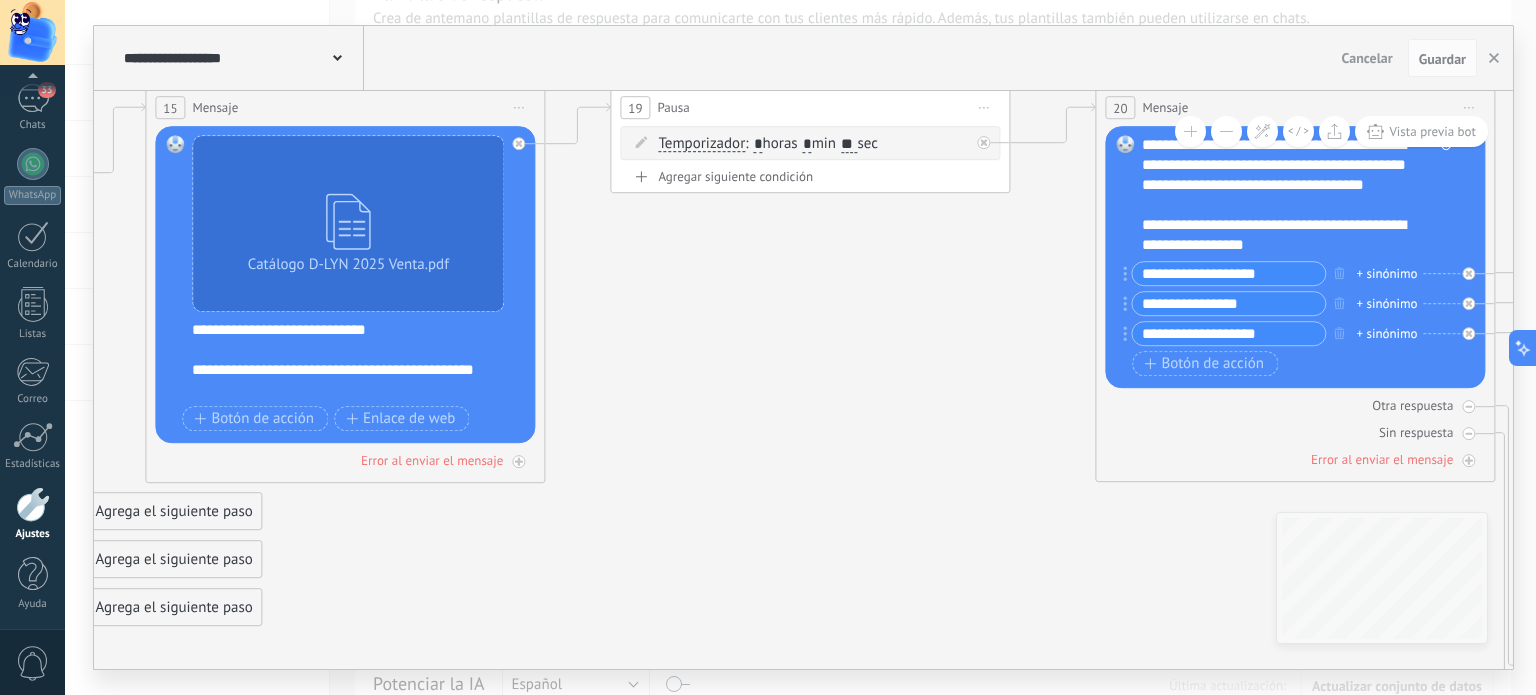 drag, startPoint x: 985, startPoint y: 320, endPoint x: 143, endPoint y: 562, distance: 876.08673 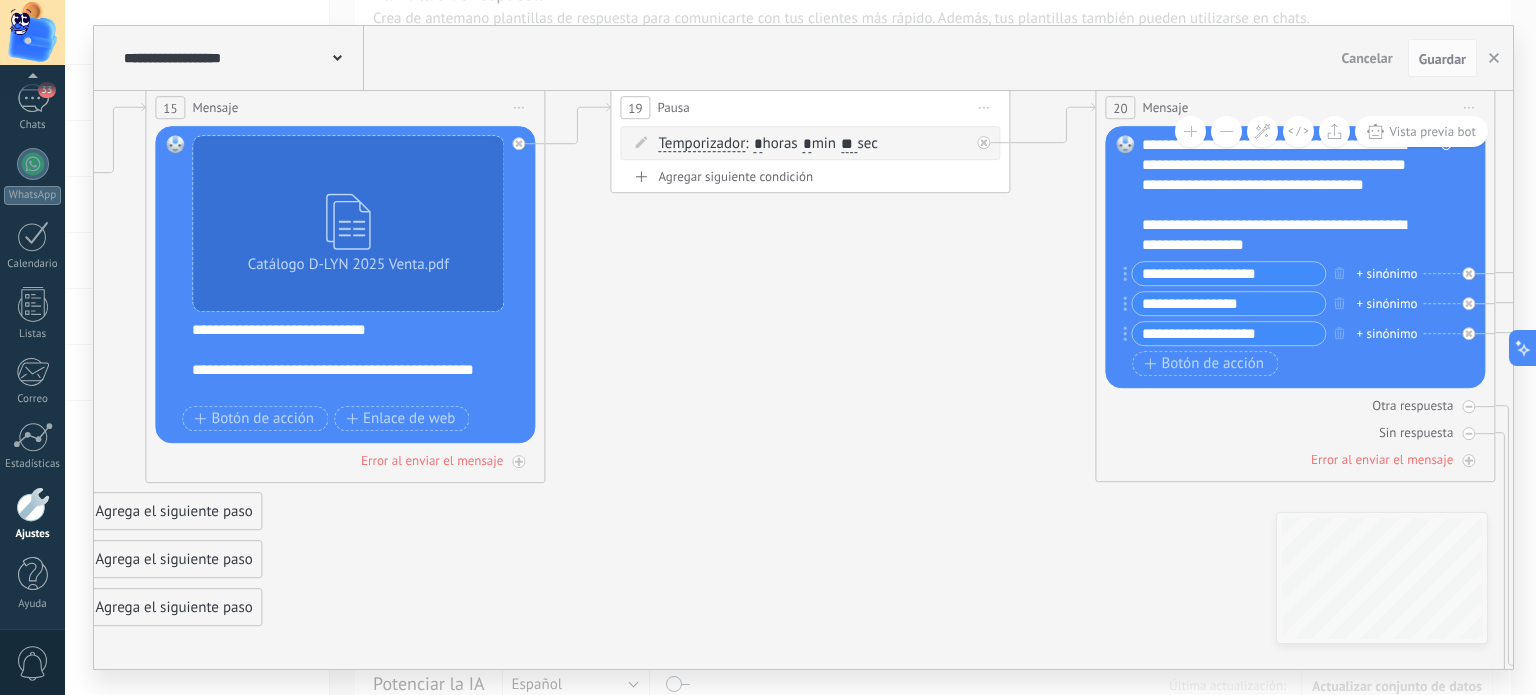 click 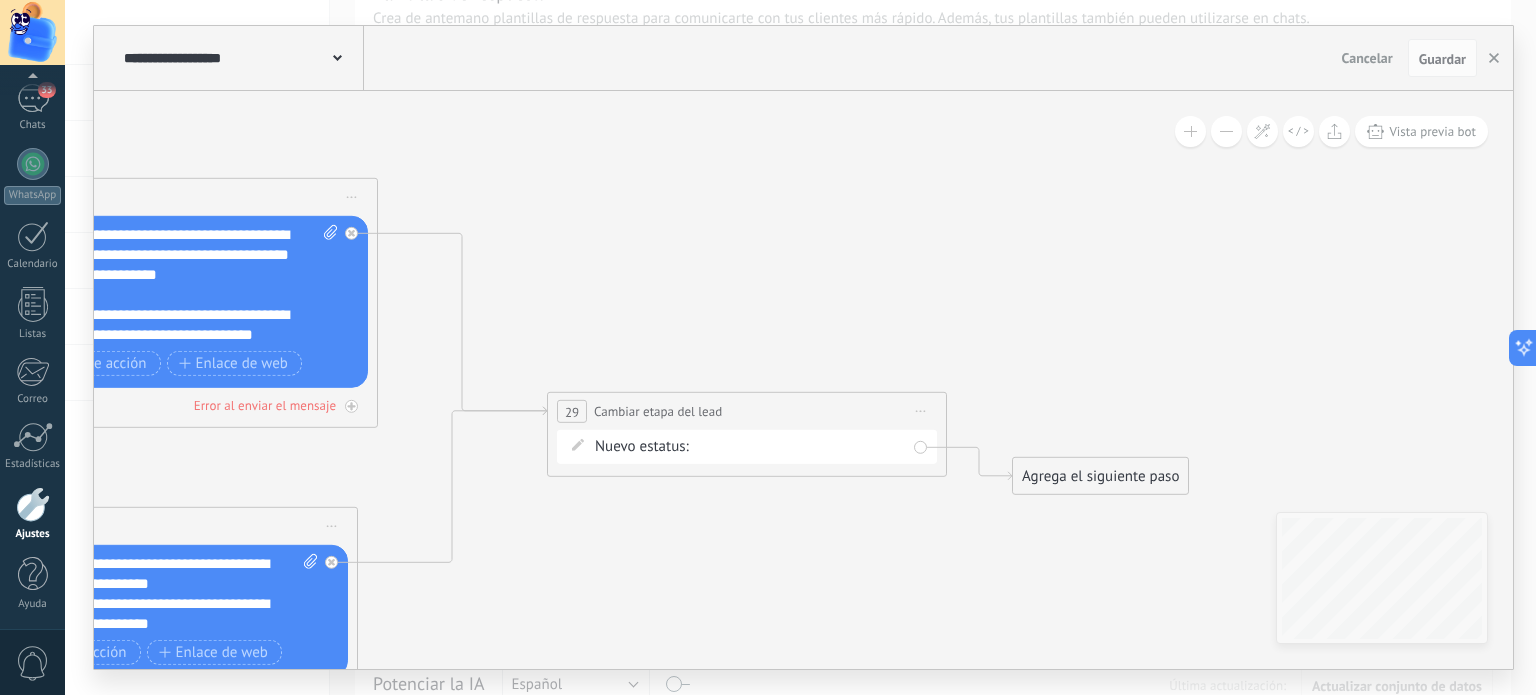 drag, startPoint x: 1469, startPoint y: 255, endPoint x: 649, endPoint y: 103, distance: 833.9688 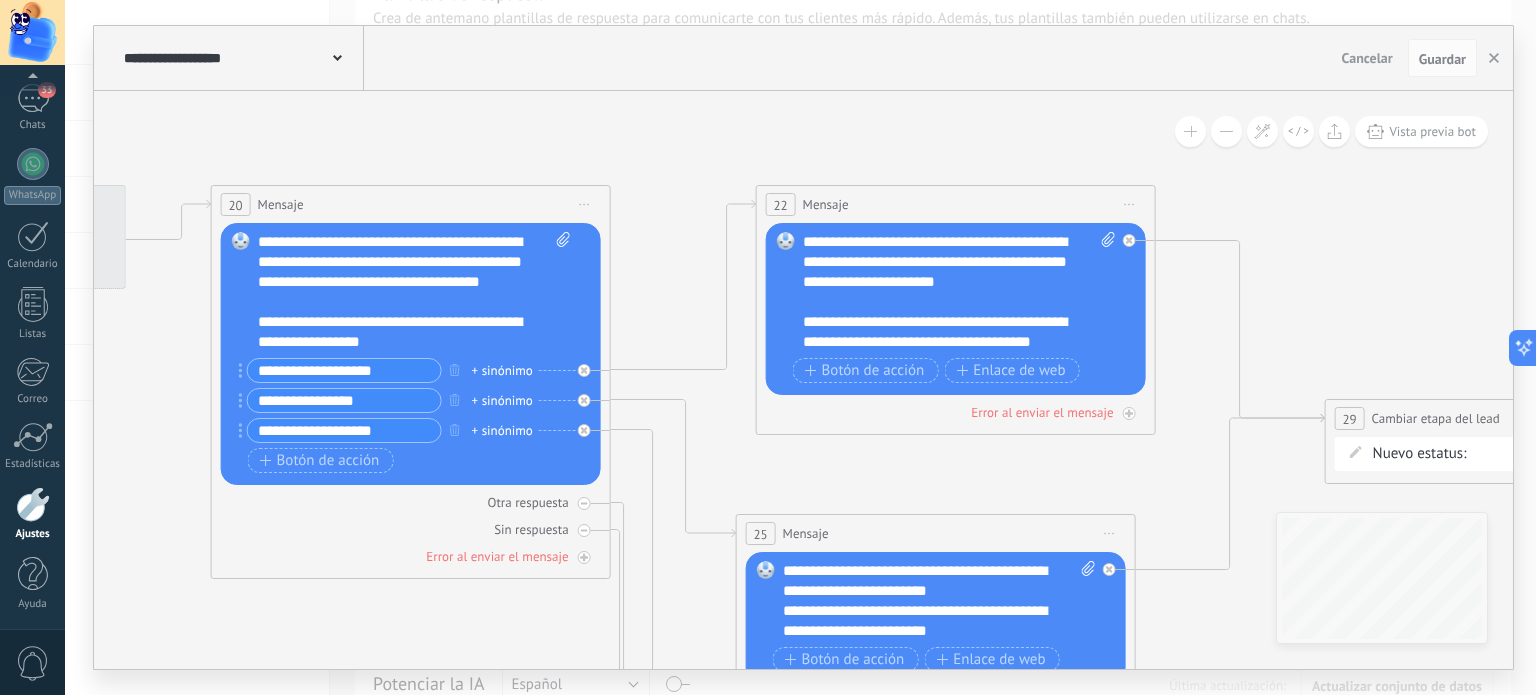 drag, startPoint x: 1324, startPoint y: 215, endPoint x: 1119, endPoint y: 165, distance: 211.00948 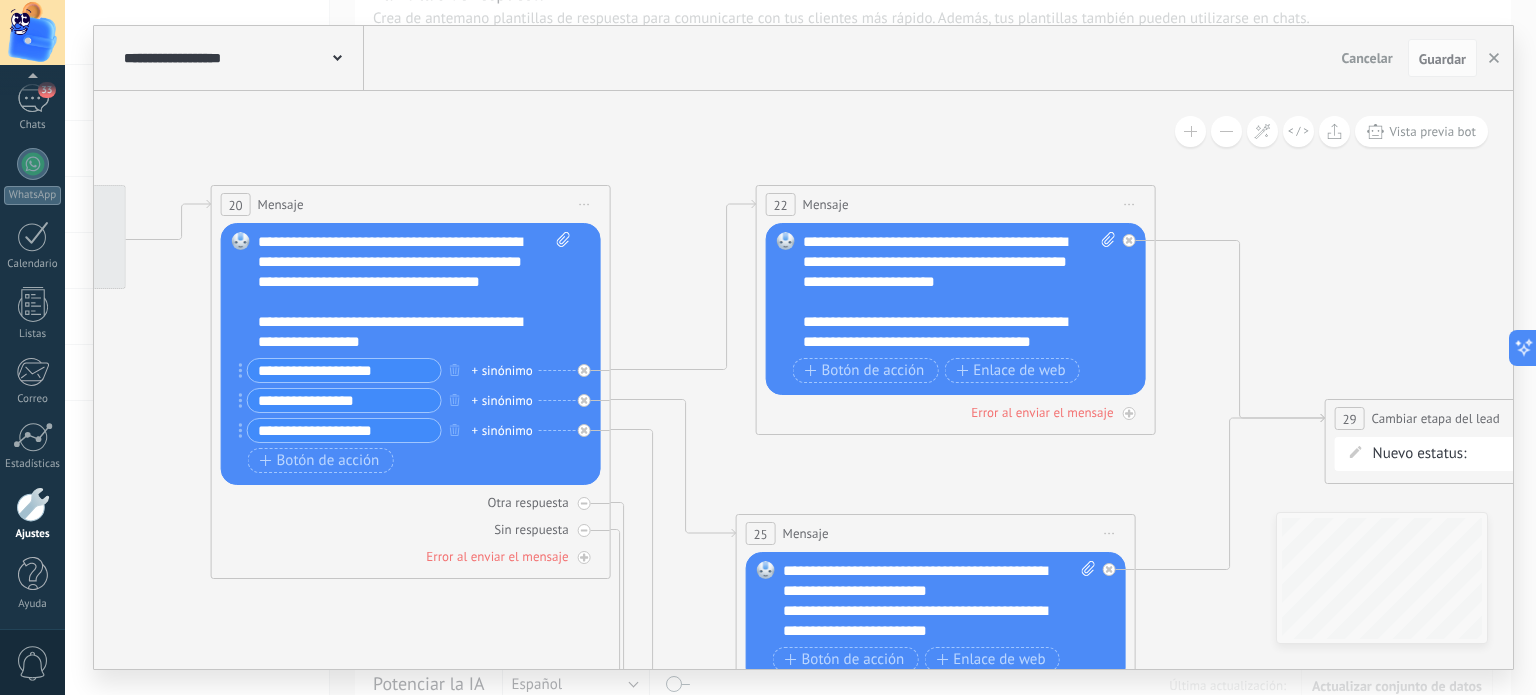 click 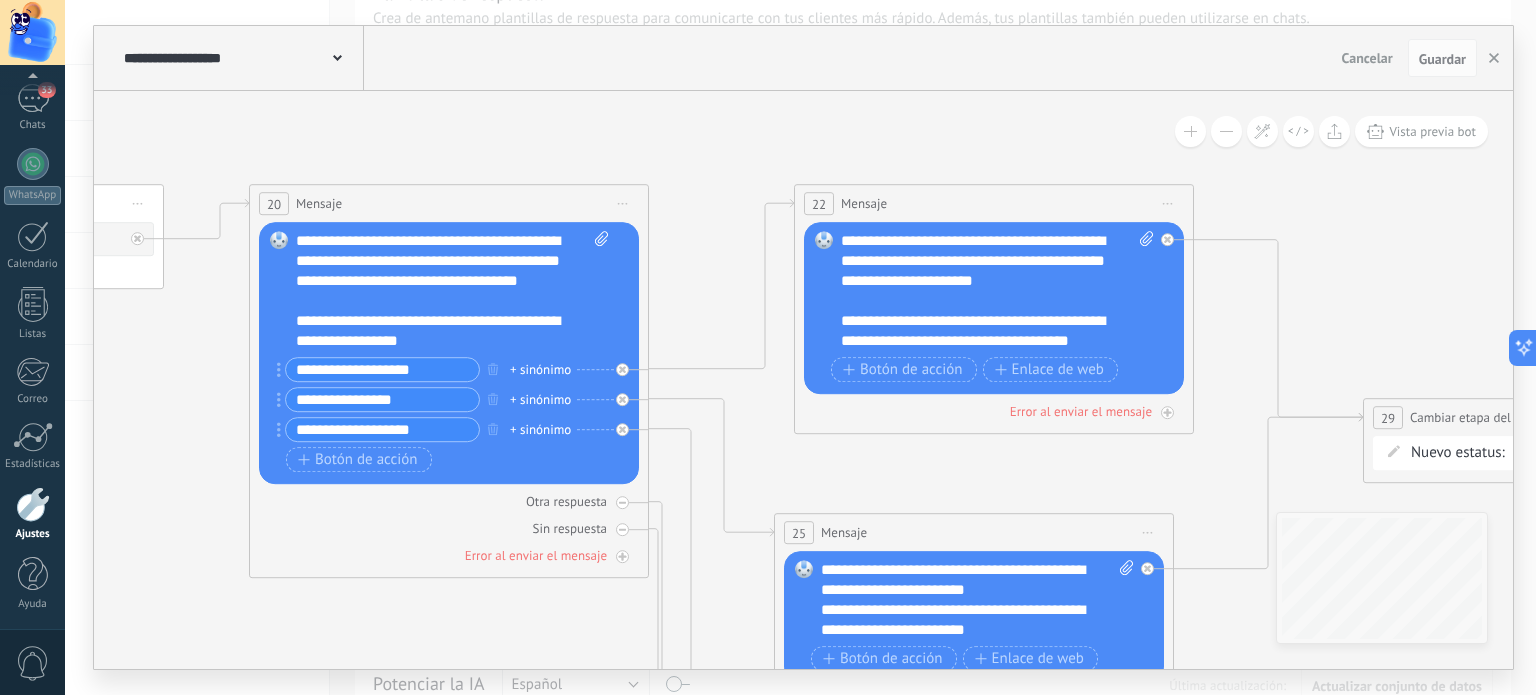 click at bounding box center (337, 56) 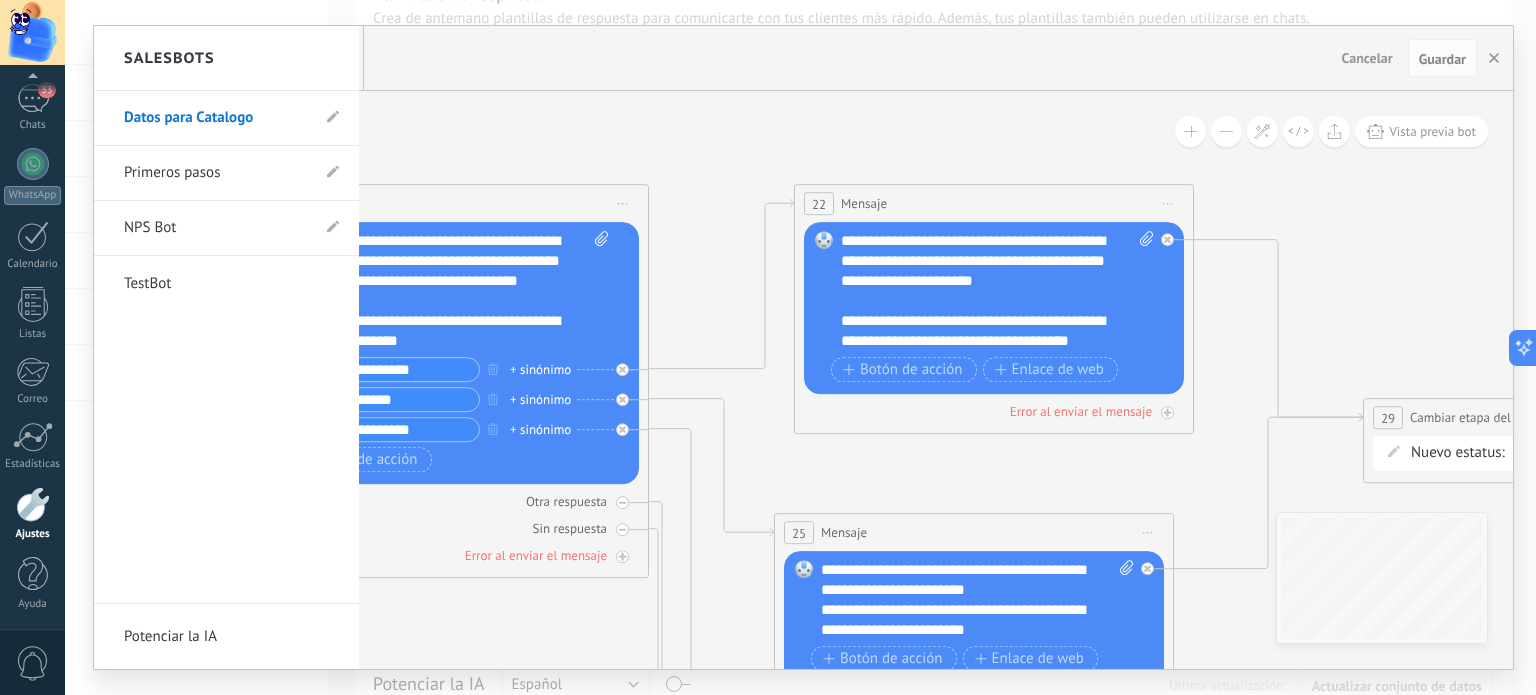 click on "Primeros pasos" at bounding box center (216, 173) 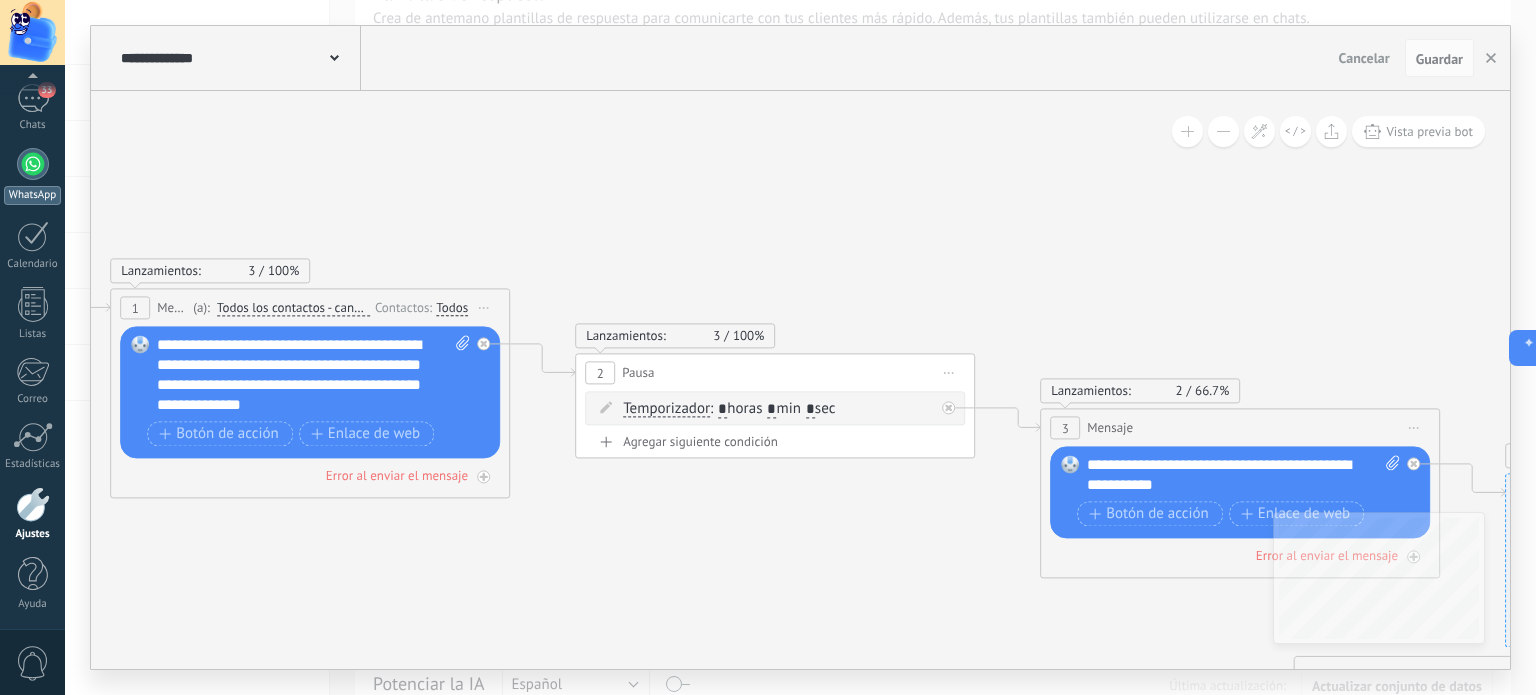 drag, startPoint x: 1242, startPoint y: 198, endPoint x: 0, endPoint y: 199, distance: 1242.0004 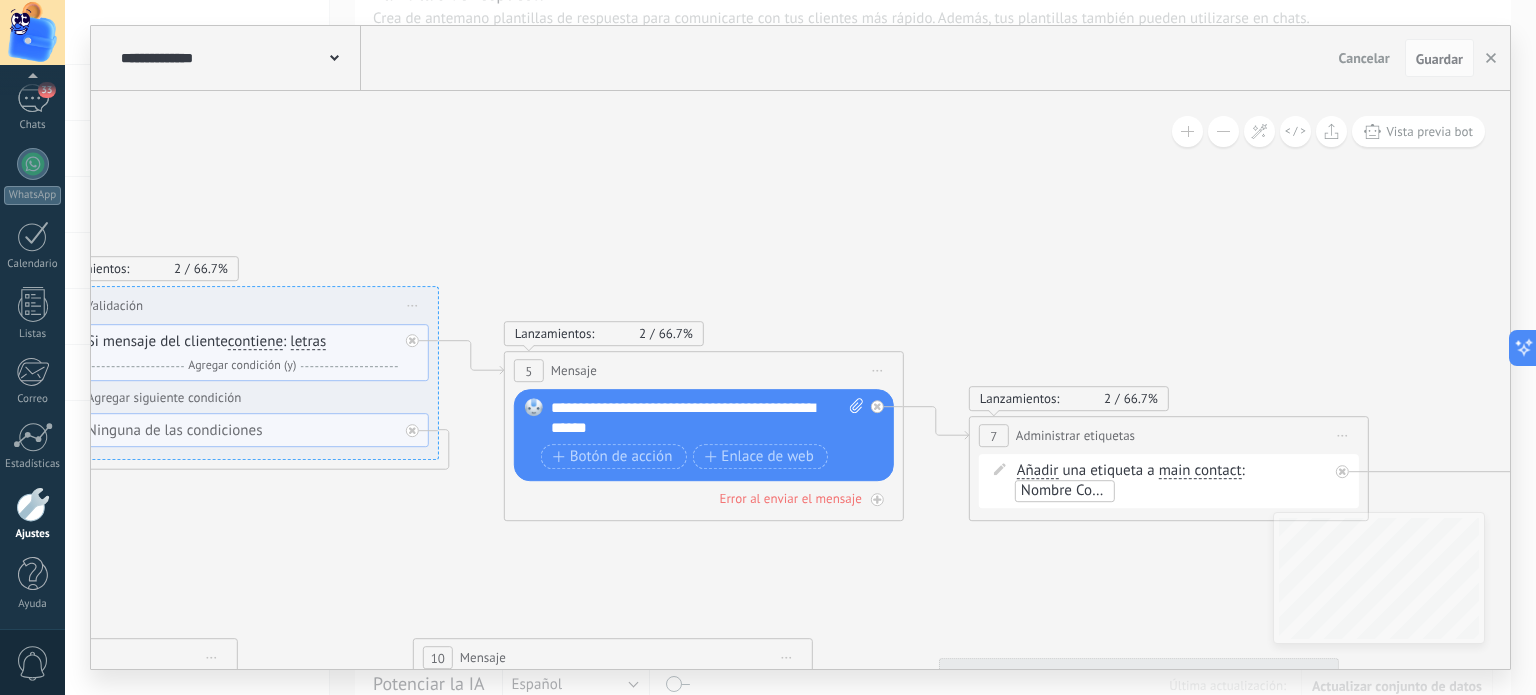 drag, startPoint x: 839, startPoint y: 263, endPoint x: 634, endPoint y: 288, distance: 206.51877 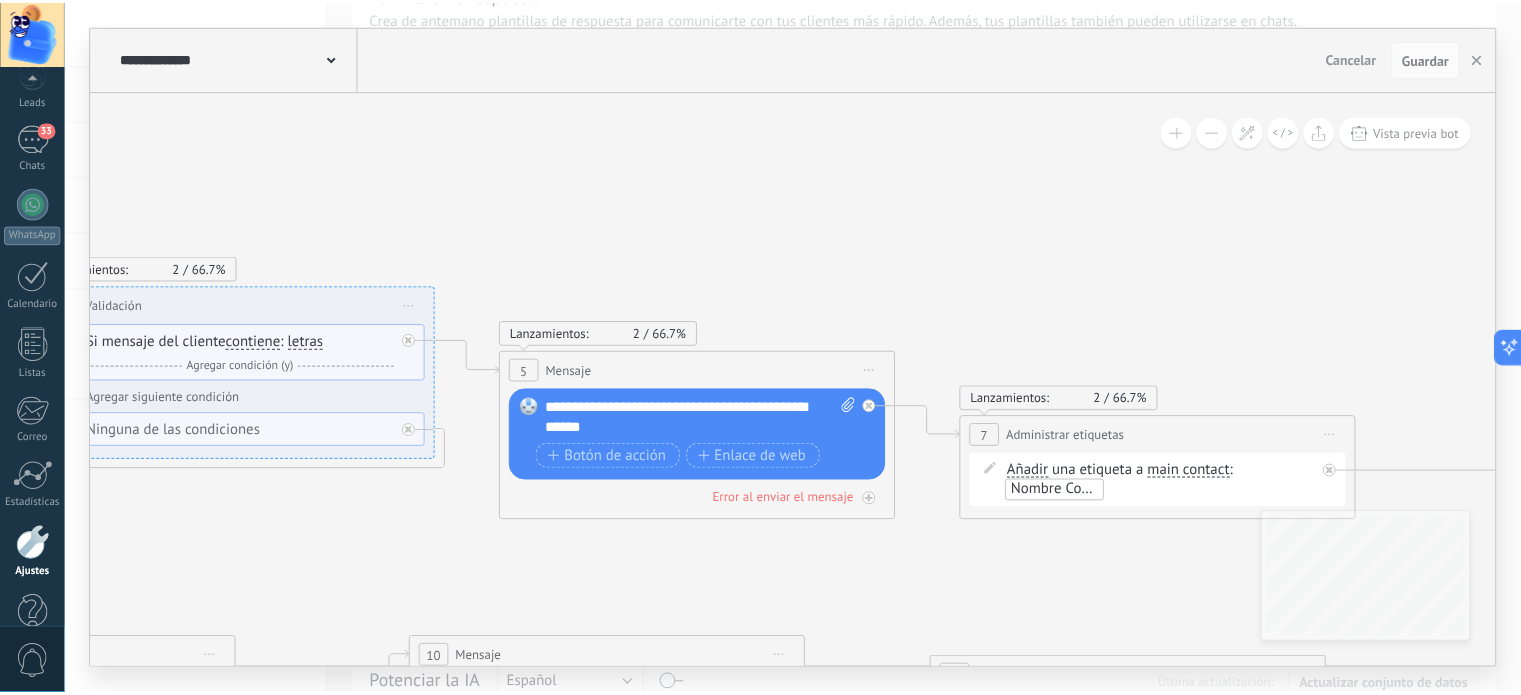 scroll, scrollTop: 136, scrollLeft: 0, axis: vertical 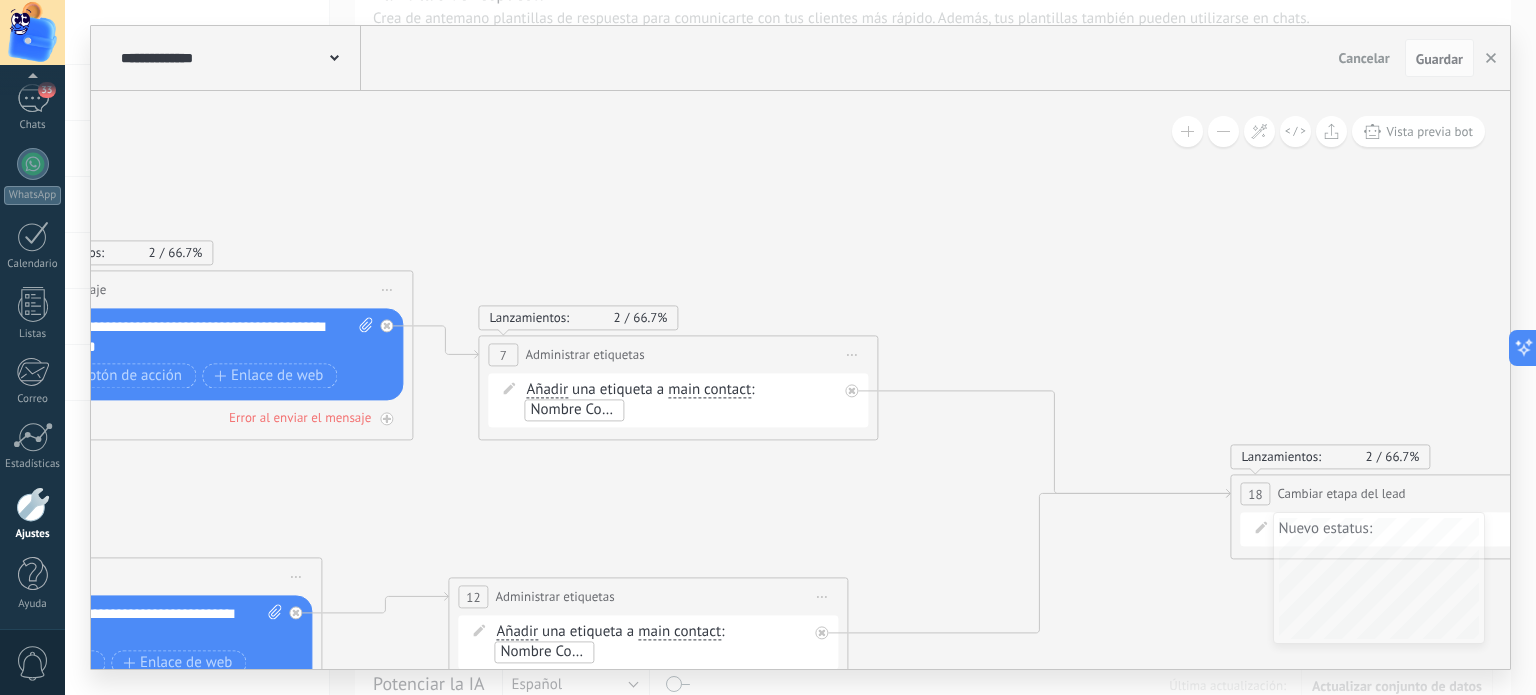 drag, startPoint x: 1148, startPoint y: 232, endPoint x: 568, endPoint y: 146, distance: 586.3412 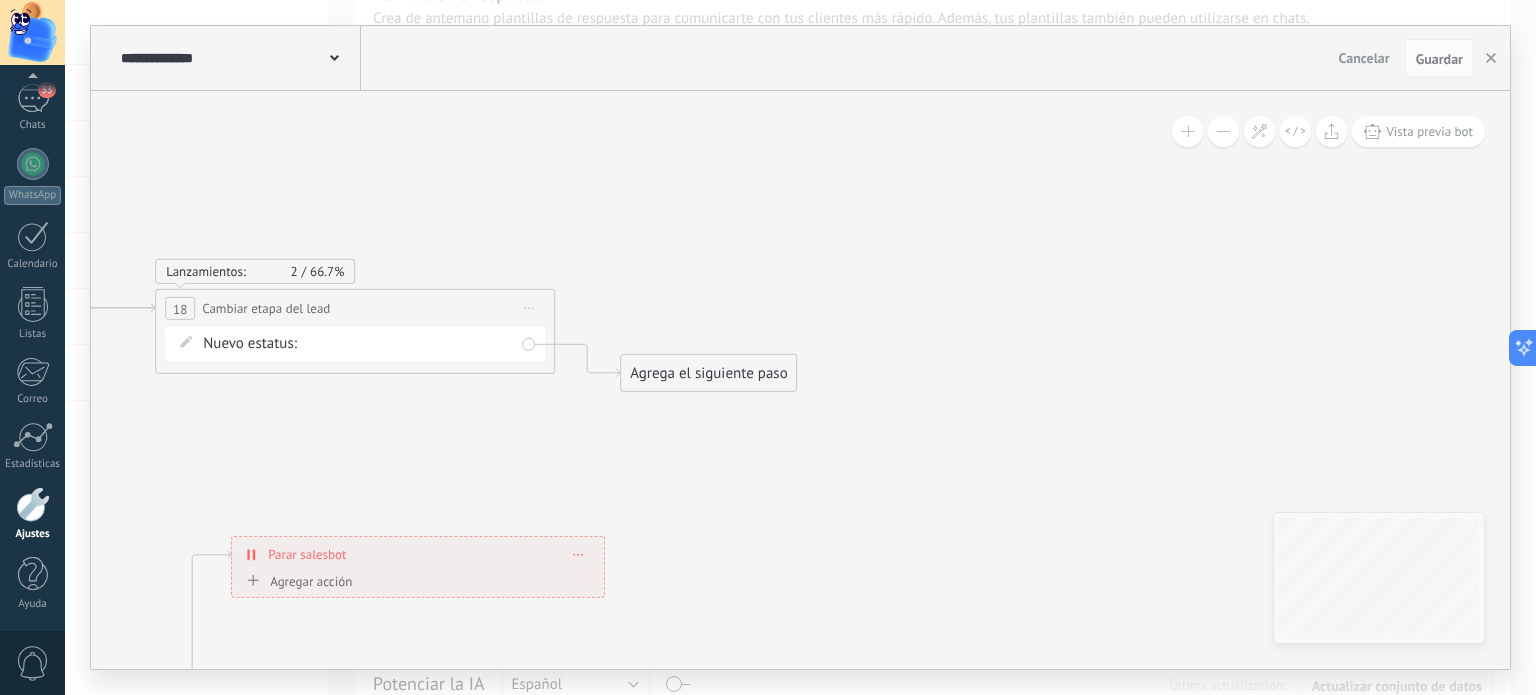 drag, startPoint x: 1164, startPoint y: 271, endPoint x: 178, endPoint y: 93, distance: 1001.9381 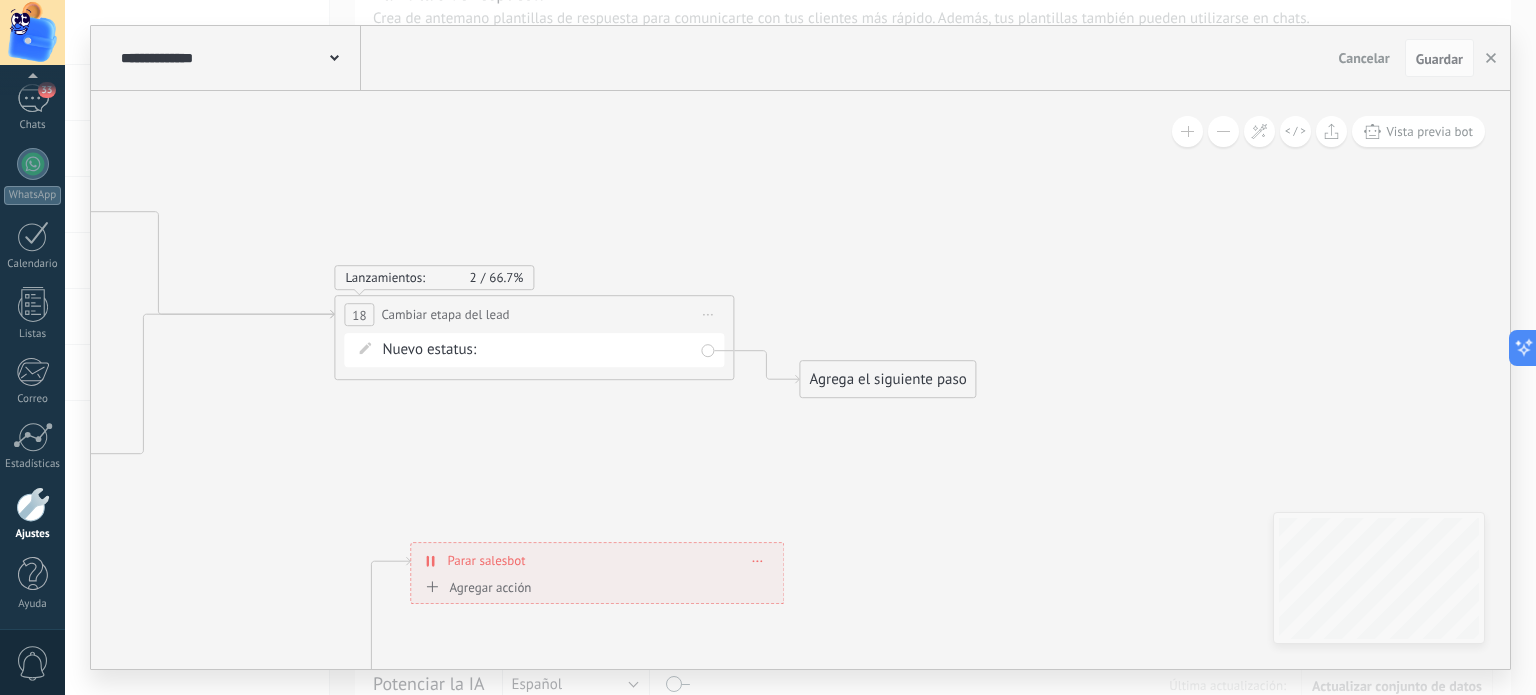 drag, startPoint x: 505, startPoint y: 426, endPoint x: 640, endPoint y: 426, distance: 135 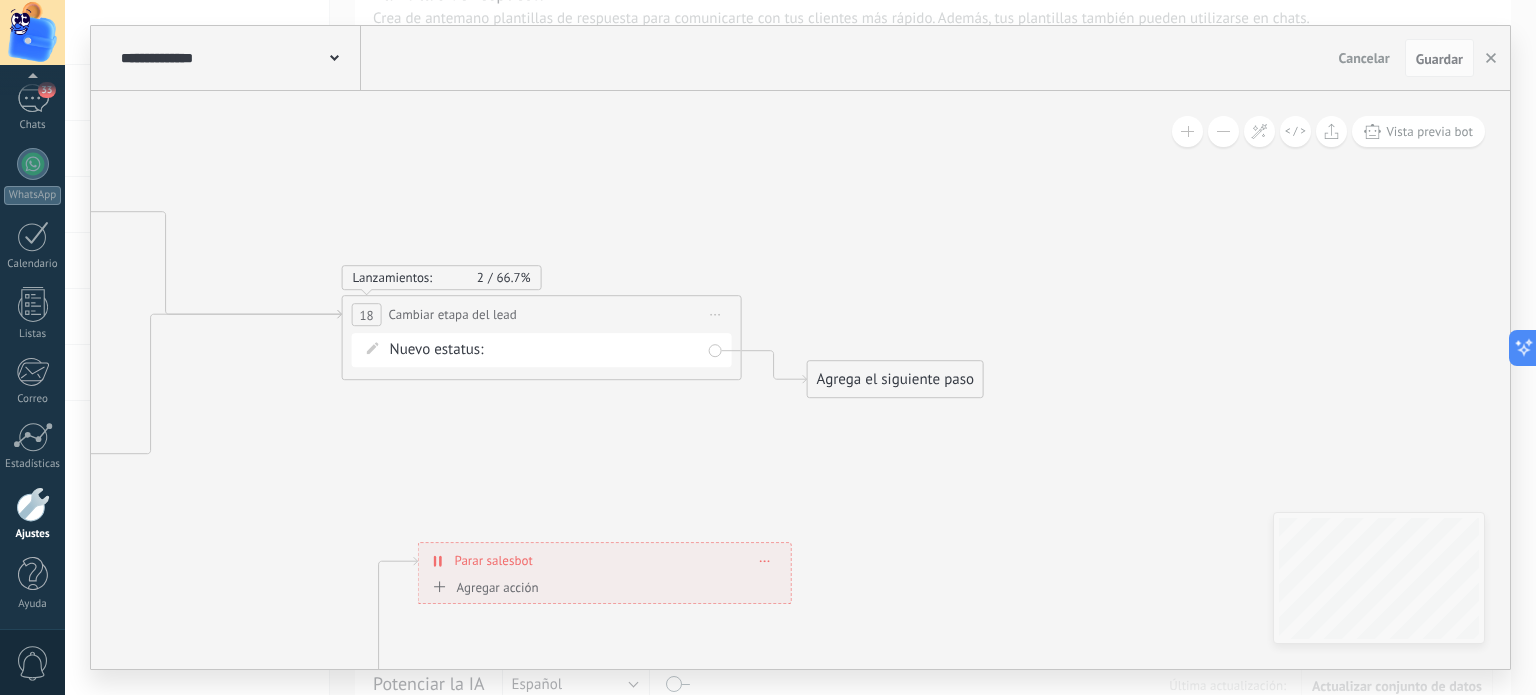 click on "Solicitud Datos Catalogo Enviado Negociacion Venta Finalizada Pedido enviado – ganado Pedido cancelado – perdido" at bounding box center [0, 0] 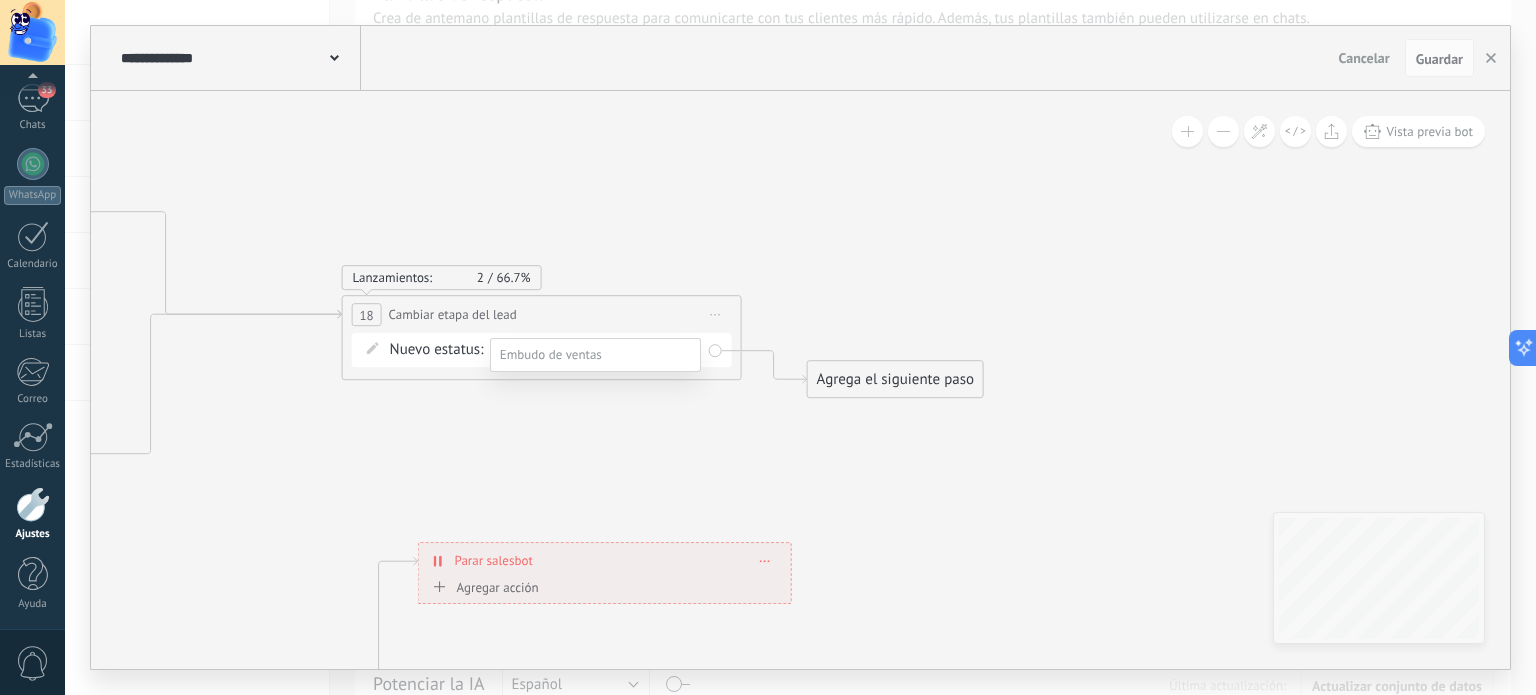 click on "Solicitud Datos" at bounding box center (0, 0) 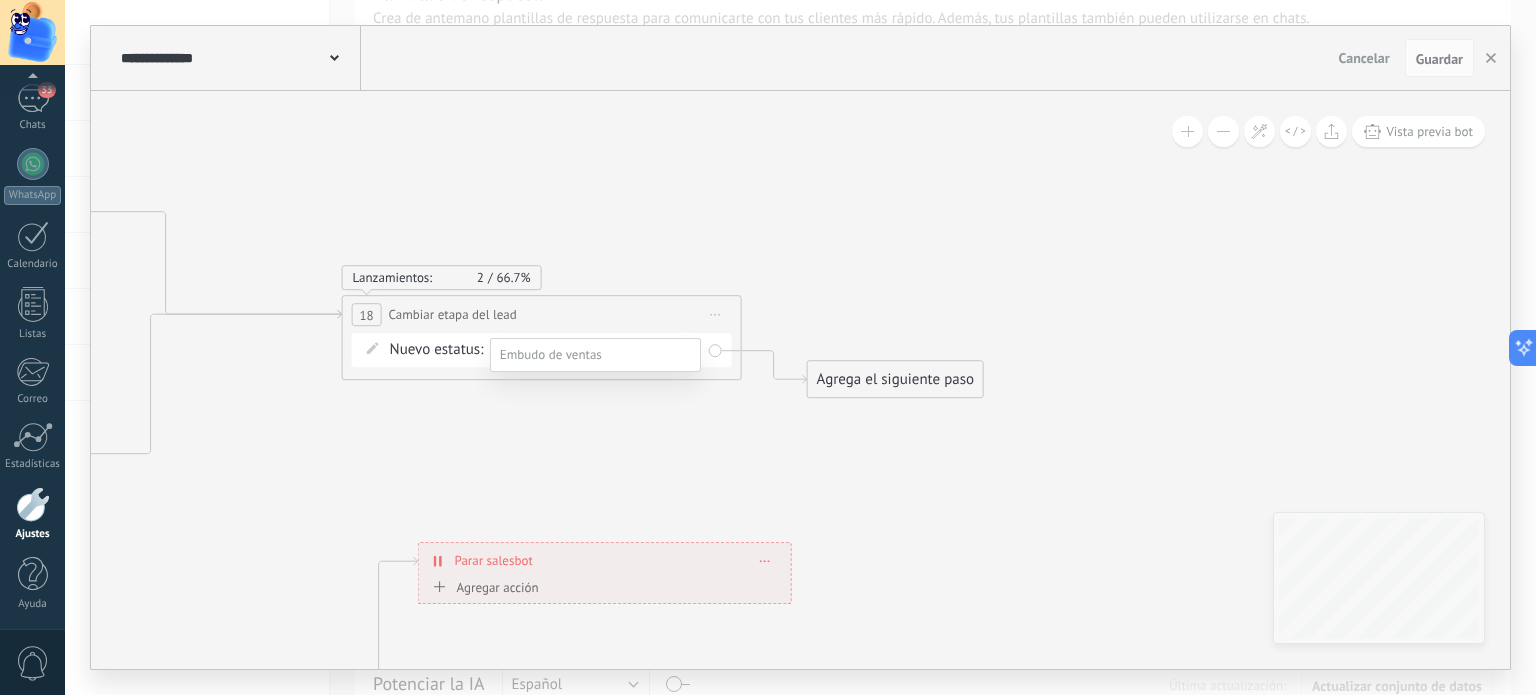 click on "Solicitud Datos" at bounding box center (0, 0) 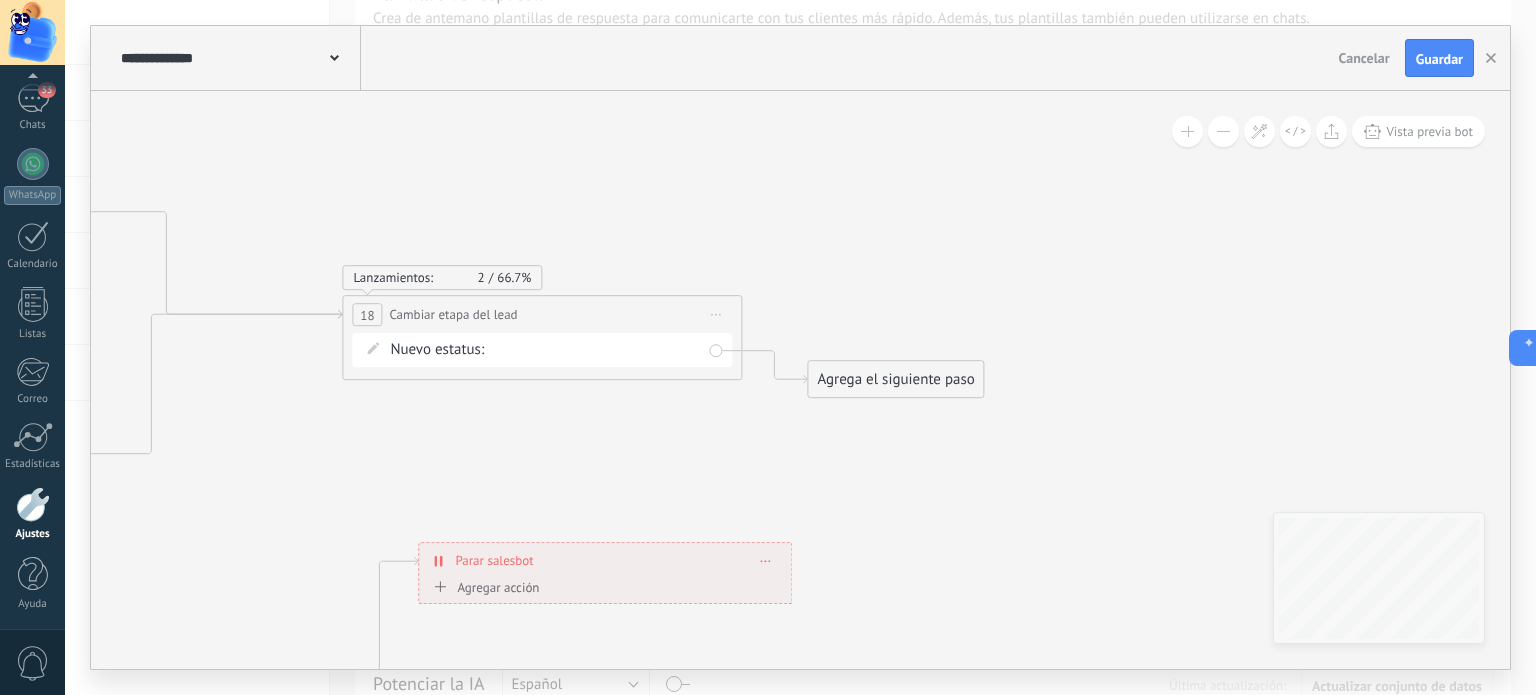 click 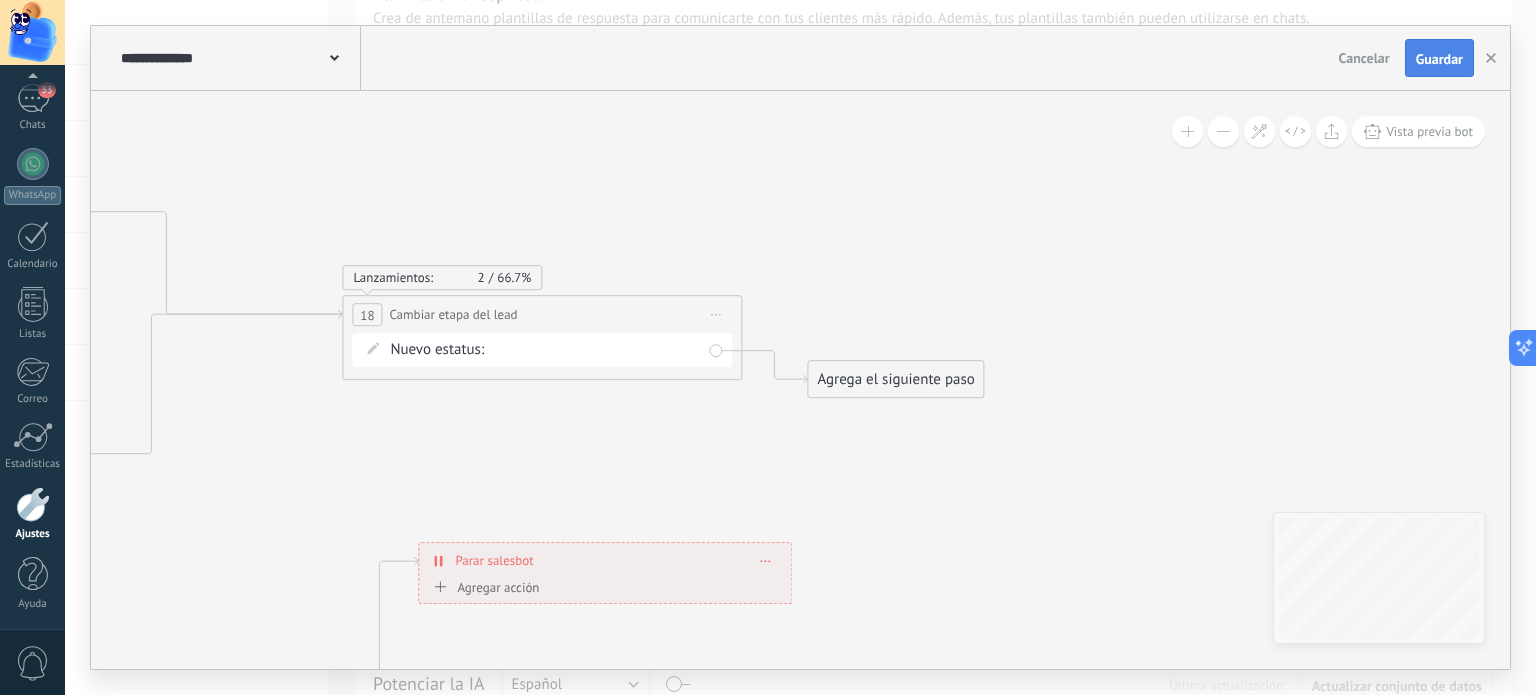 click on "Guardar" at bounding box center (1439, 59) 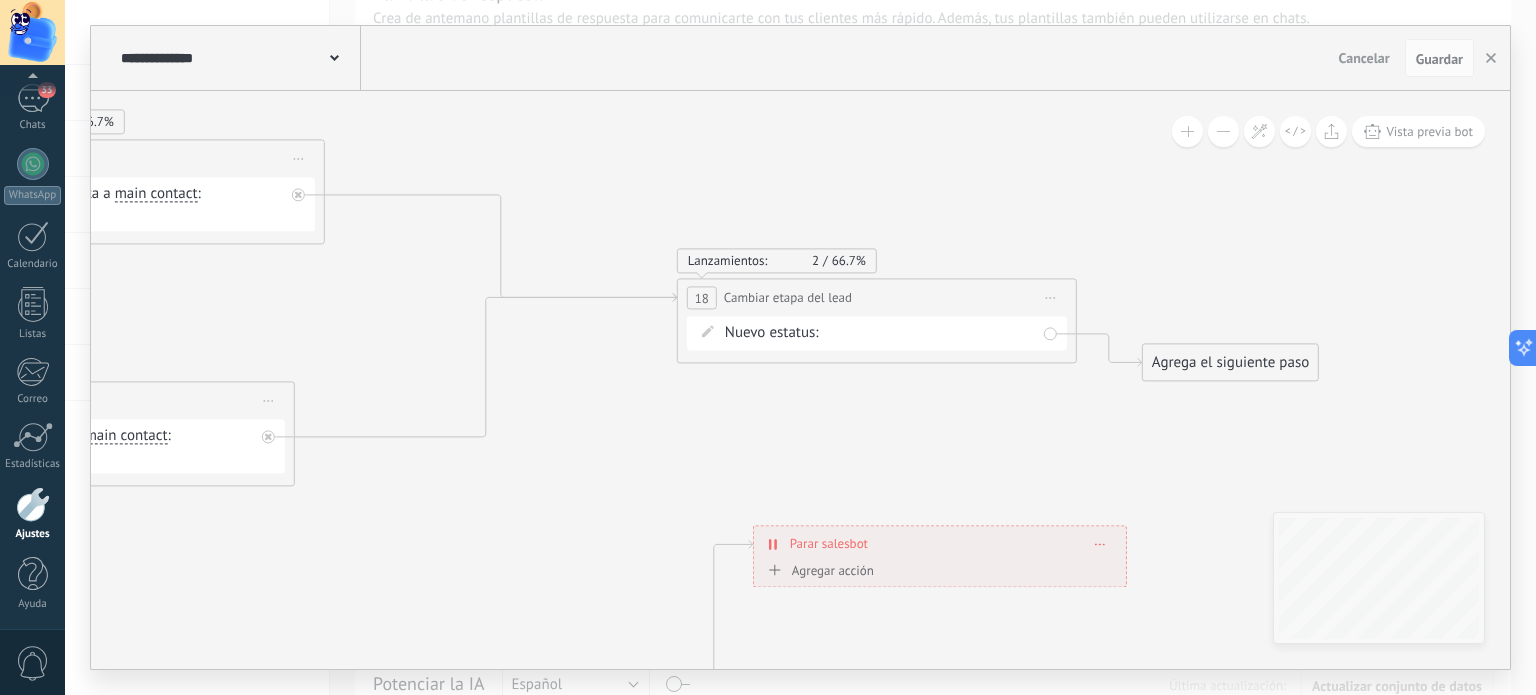 drag, startPoint x: 325, startPoint y: 209, endPoint x: 624, endPoint y: 179, distance: 300.50125 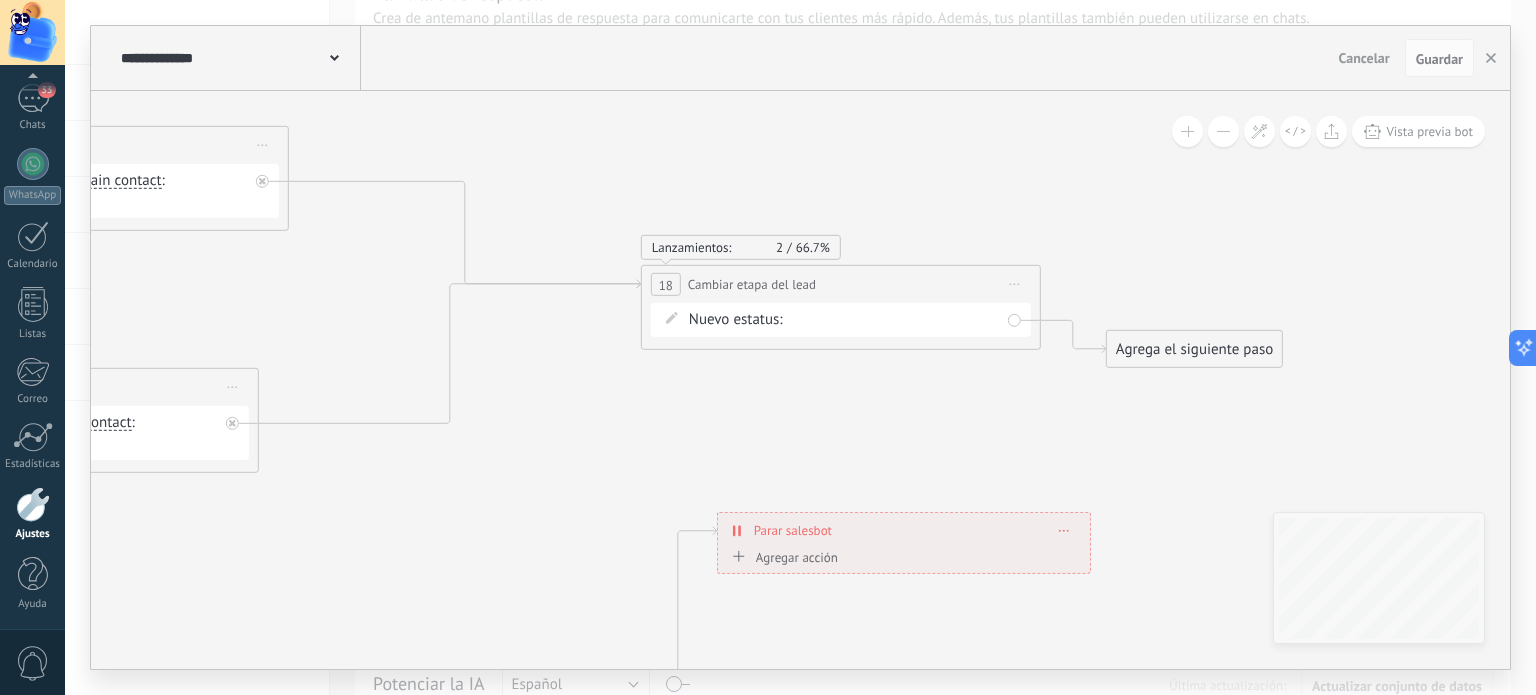 click 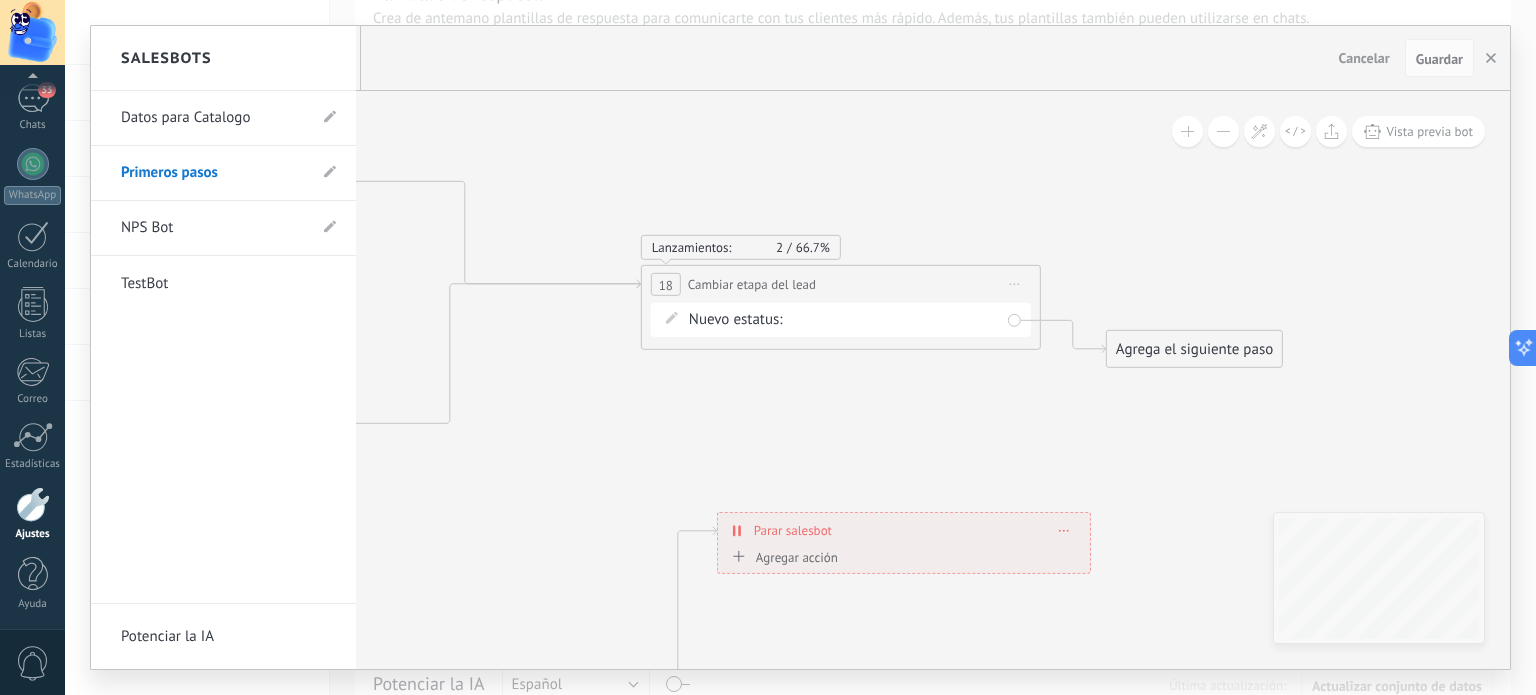 click on "Datos para Catalogo" at bounding box center [213, 118] 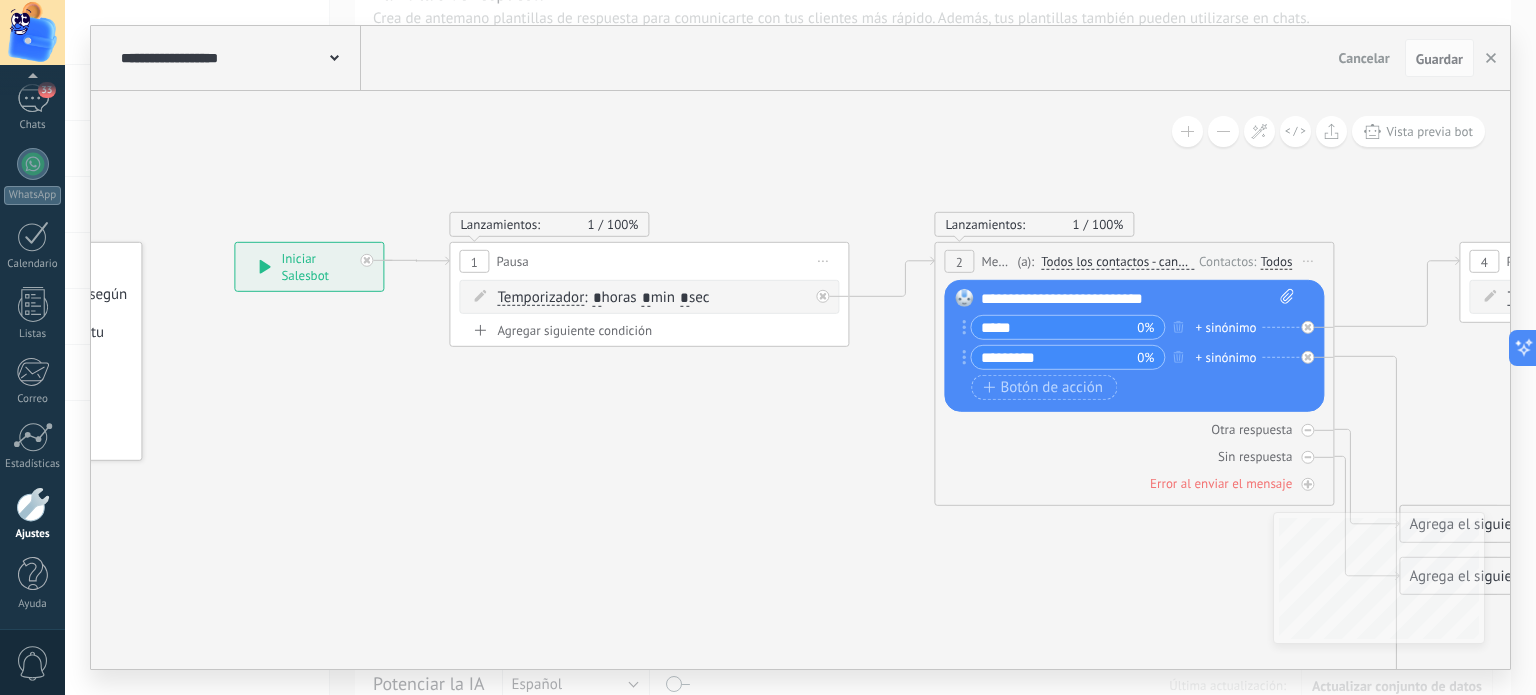 drag, startPoint x: 1008, startPoint y: 147, endPoint x: 140, endPoint y: 155, distance: 868.03687 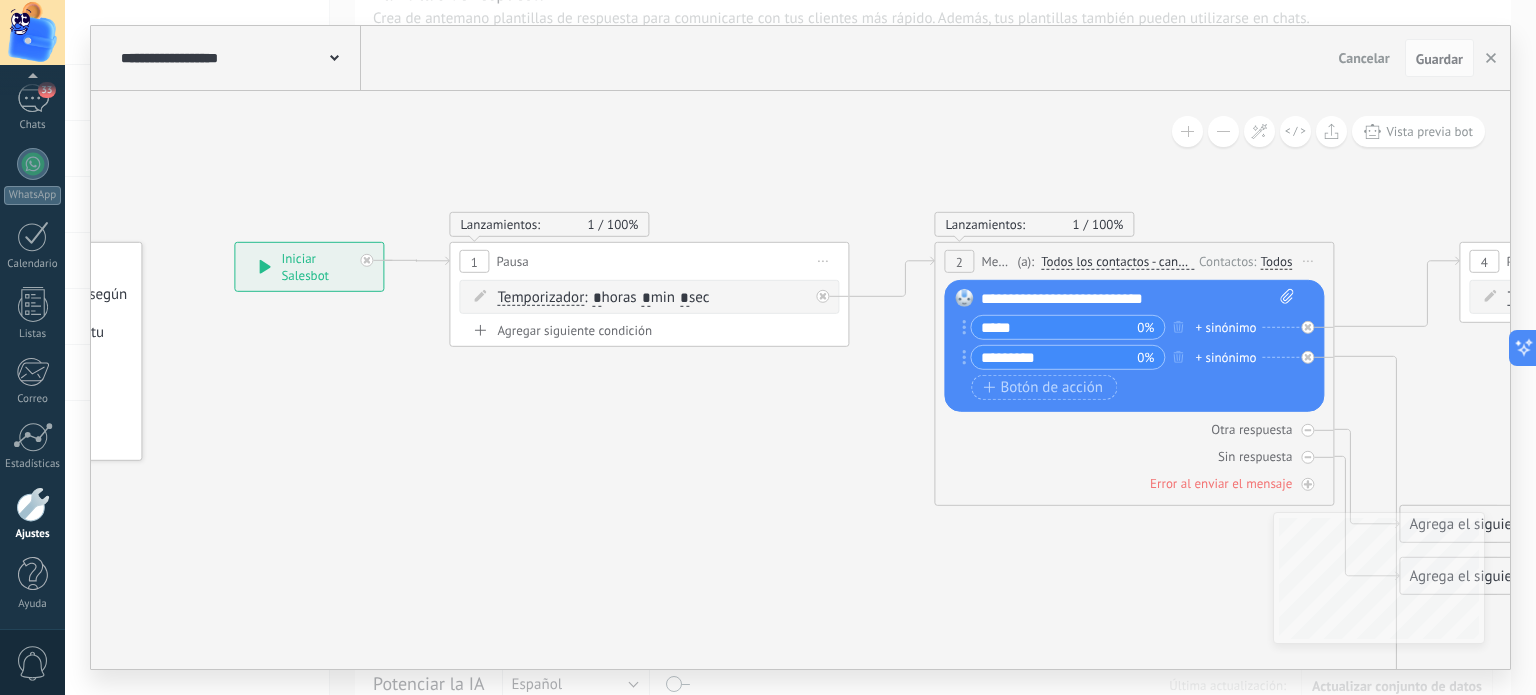 click on ".abccls-1,.abccls-2{fill-rule:evenodd}.abccls-2{fill:#fff} .abfcls-1{fill:none}.abfcls-2{fill:#fff} .abncls-1{isolation:isolate}.abncls-2{opacity:.06}.abncls-2,.abncls-3,.abncls-6{mix-blend-mode:multiply}.abncls-3{opacity:.15}.abncls-4,.abncls-8{fill:#fff}.abncls-5{fill:url(#abnlinear-gradient)}.abncls-6{opacity:.04}.abncls-7{fill:url(#abnlinear-gradient-2)}.abncls-8{fill-rule:evenodd} .abqst0{fill:#ffa200} .abwcls-1{fill:#252525} .cls-1{isolation:isolate} .acicls-1{fill:none} .aclcls-1{fill:#232323} .acnst0{display:none} .addcls-1,.addcls-2{fill:none;stroke-miterlimit:10}.addcls-1{stroke:#dfe0e5}.addcls-2{stroke:#a1a7ab} .adecls-1,.adecls-2{fill:none;stroke-miterlimit:10}.adecls-1{stroke:#dfe0e5}.adecls-2{stroke:#a1a7ab} .adqcls-1{fill:#8591a5;fill-rule:evenodd} .aeccls-1{fill:#5c9f37} .aeecls-1{fill:#f86161} .aejcls-1{fill:#8591a5;fill-rule:evenodd} .aekcls-1{fill-rule:evenodd} .aelcls-1{fill-rule:evenodd;fill:currentColor} .aemcls-1{fill-rule:evenodd;fill:currentColor} .aencls-2{fill:#f86161;opacity:.3}" at bounding box center [768, 247] 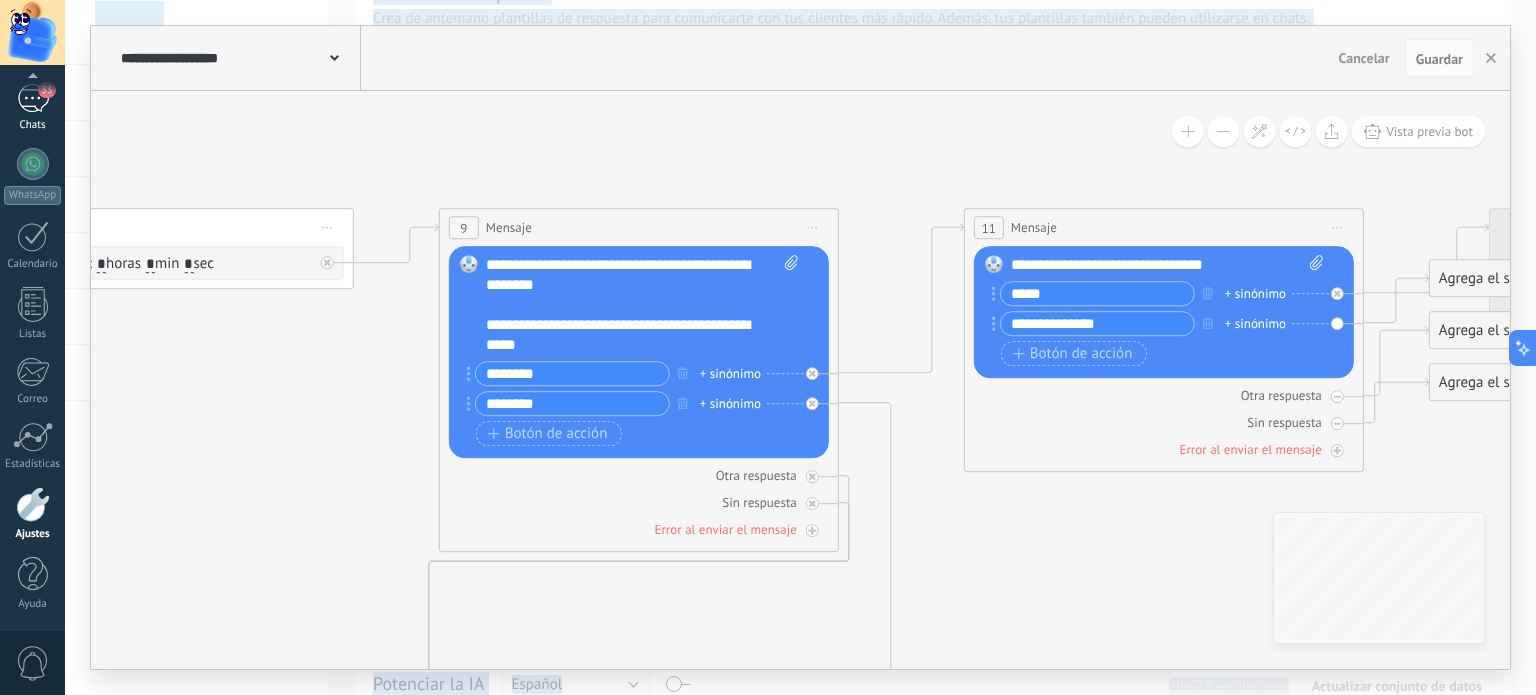 drag, startPoint x: 928, startPoint y: 135, endPoint x: 17, endPoint y: 112, distance: 911.2903 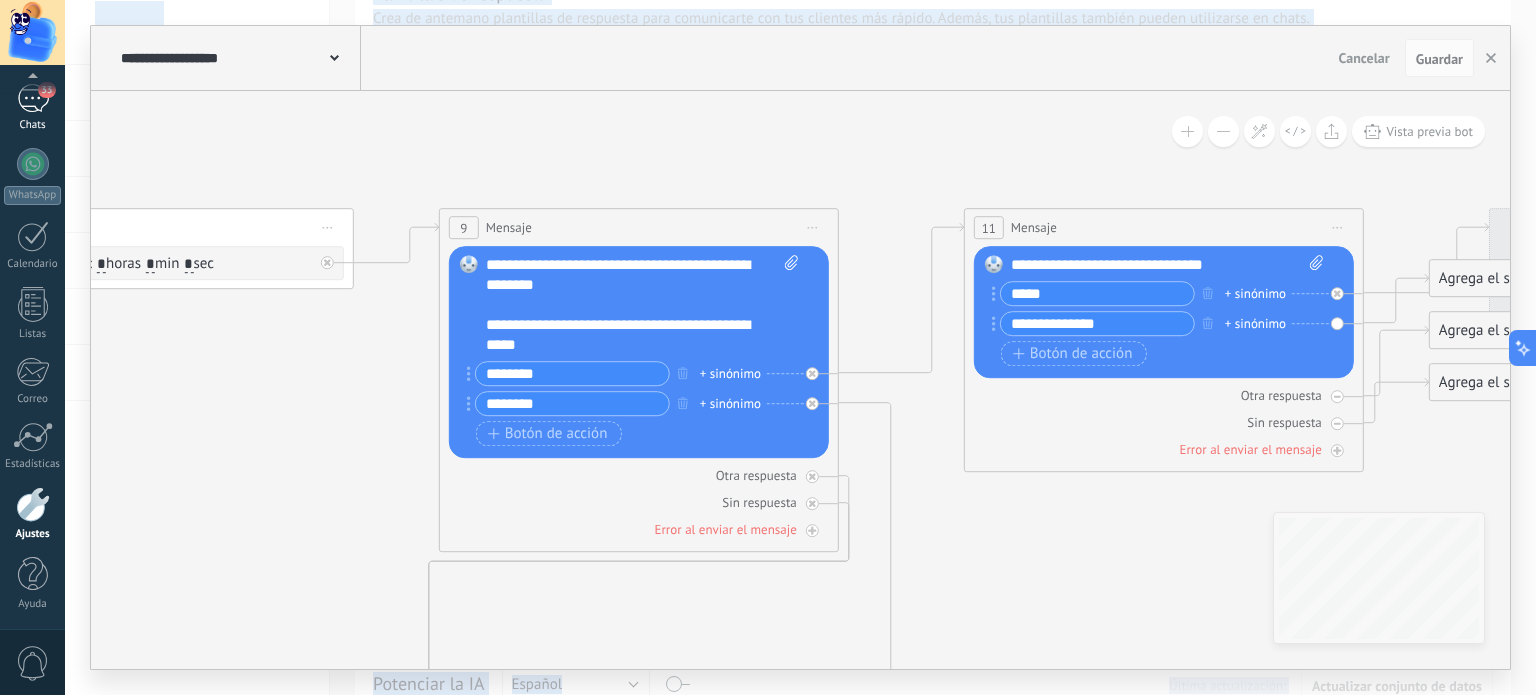 click on ".abccls-1,.abccls-2{fill-rule:evenodd}.abccls-2{fill:#fff} .abfcls-1{fill:none}.abfcls-2{fill:#fff} .abncls-1{isolation:isolate}.abncls-2{opacity:.06}.abncls-2,.abncls-3,.abncls-6{mix-blend-mode:multiply}.abncls-3{opacity:.15}.abncls-4,.abncls-8{fill:#fff}.abncls-5{fill:url(#abnlinear-gradient)}.abncls-6{opacity:.04}.abncls-7{fill:url(#abnlinear-gradient-2)}.abncls-8{fill-rule:evenodd} .abqst0{fill:#ffa200} .abwcls-1{fill:#252525} .cls-1{isolation:isolate} .acicls-1{fill:none} .aclcls-1{fill:#232323} .acnst0{display:none} .addcls-1,.addcls-2{fill:none;stroke-miterlimit:10}.addcls-1{stroke:#dfe0e5}.addcls-2{stroke:#a1a7ab} .adecls-1,.adecls-2{fill:none;stroke-miterlimit:10}.adecls-1{stroke:#dfe0e5}.adecls-2{stroke:#a1a7ab} .adqcls-1{fill:#8591a5;fill-rule:evenodd} .aeccls-1{fill:#5c9f37} .aeecls-1{fill:#f86161} .aejcls-1{fill:#8591a5;fill-rule:evenodd} .aekcls-1{fill-rule:evenodd} .aelcls-1{fill-rule:evenodd;fill:currentColor} .aemcls-1{fill-rule:evenodd;fill:currentColor} .aencls-2{fill:#f86161;opacity:.3}" at bounding box center [768, 247] 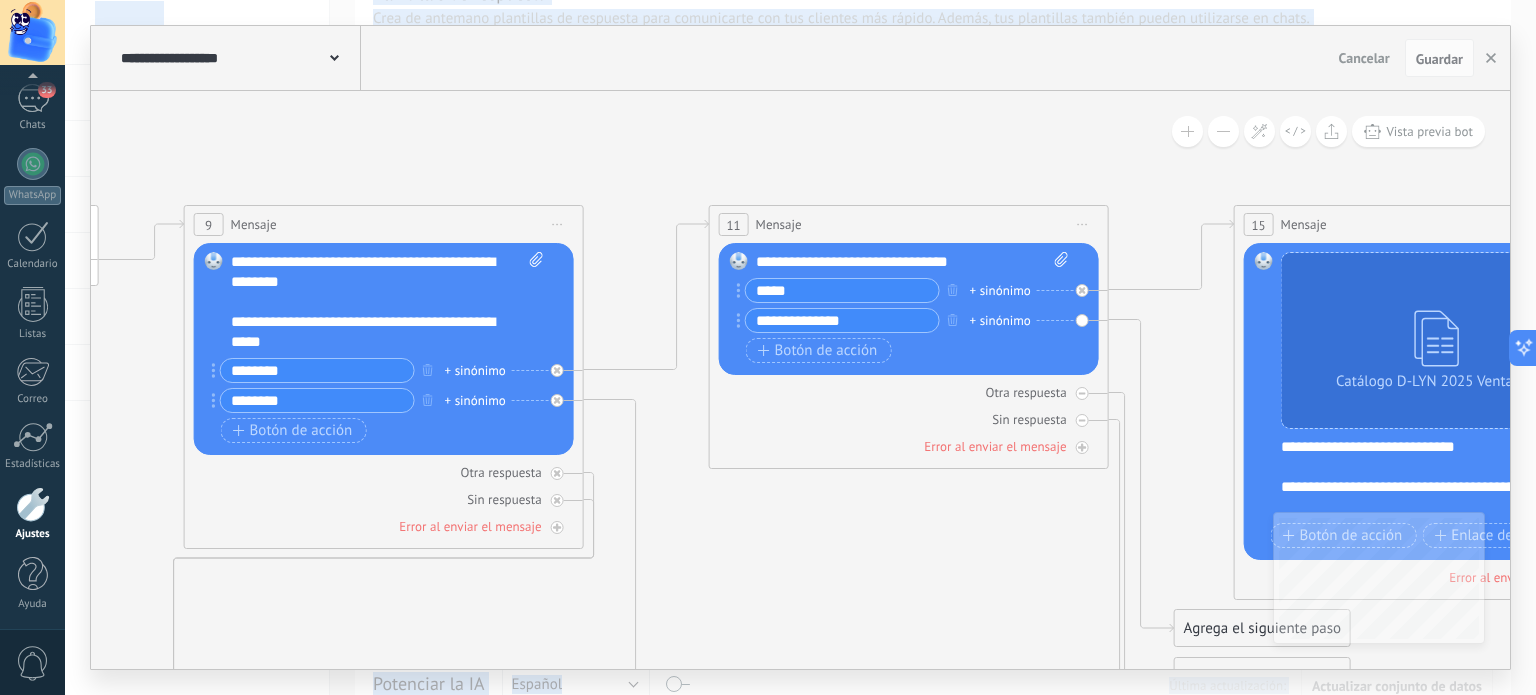 drag, startPoint x: 1237, startPoint y: 134, endPoint x: 492, endPoint y: 131, distance: 745.00604 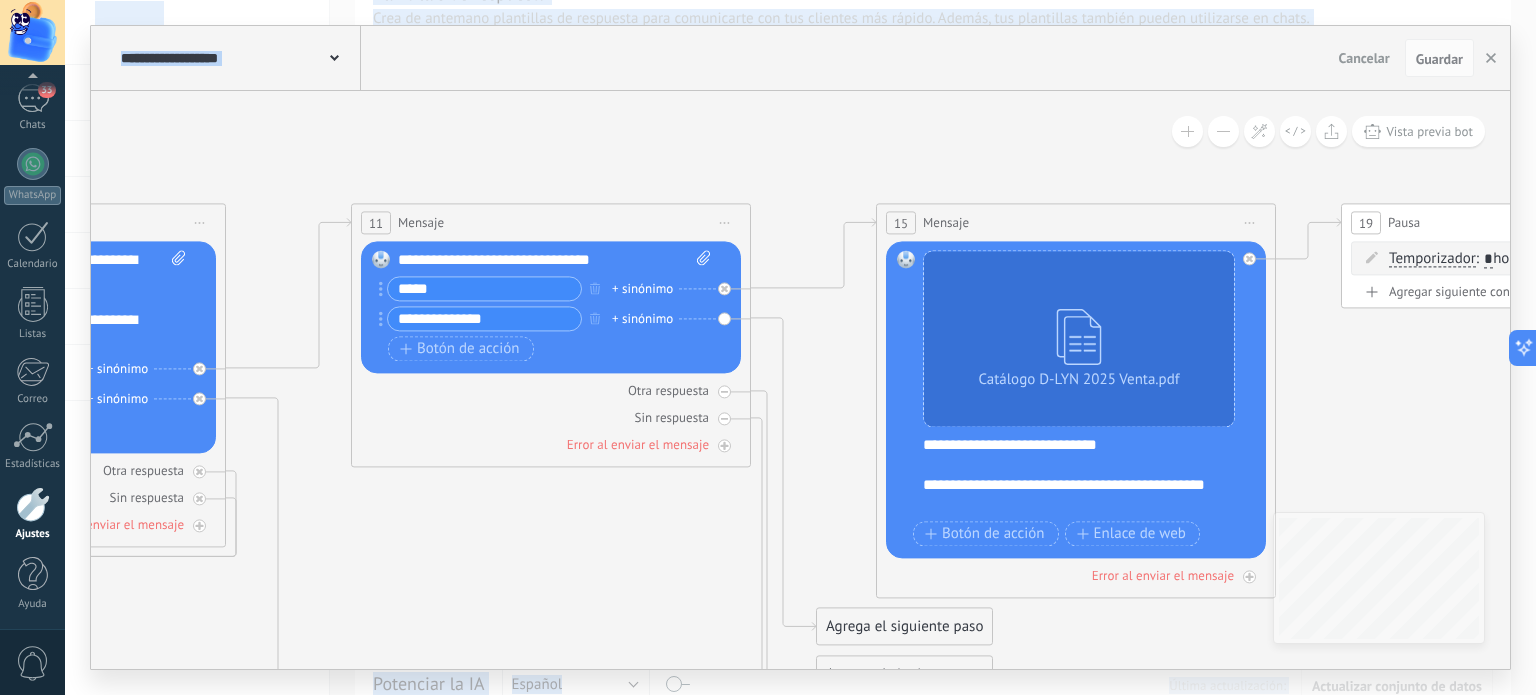 drag, startPoint x: 512, startPoint y: 148, endPoint x: 1132, endPoint y: 267, distance: 631.3169 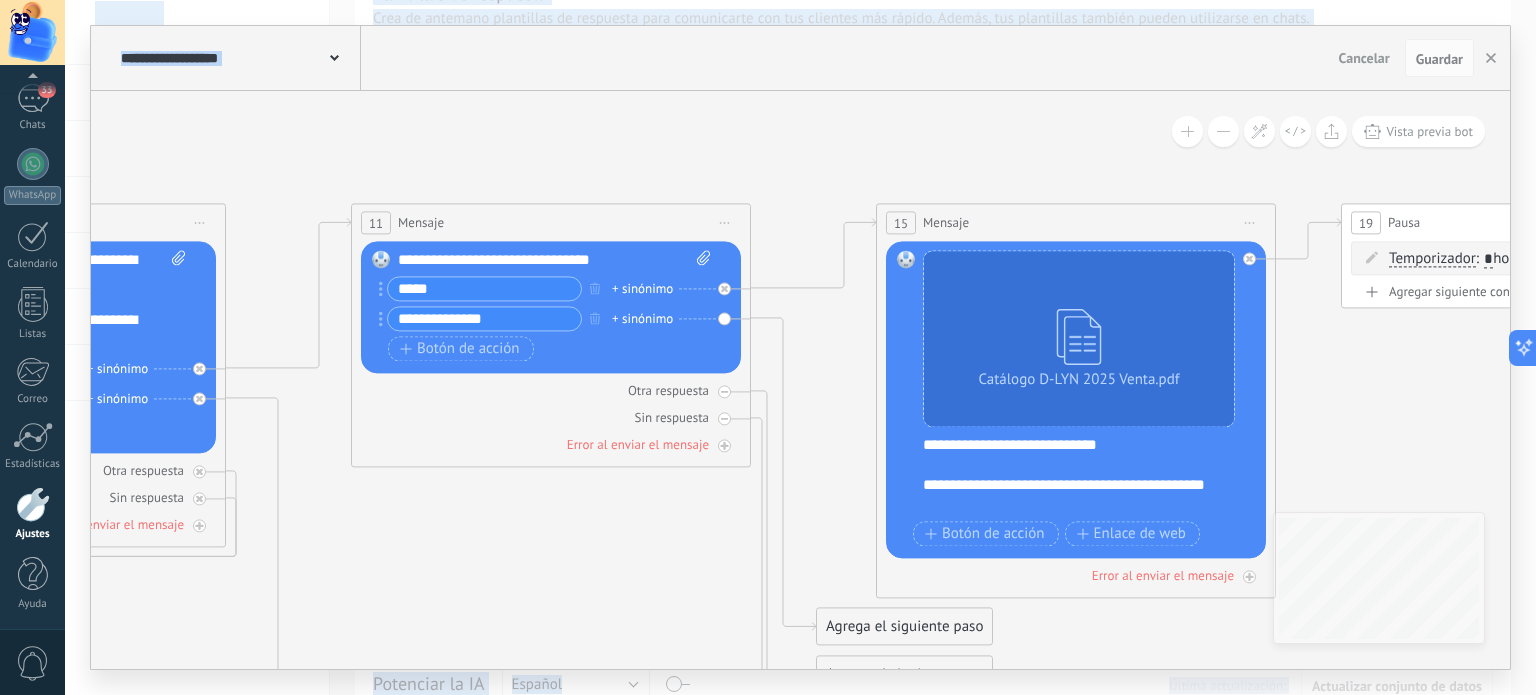 click on ".abccls-1,.abccls-2{fill-rule:evenodd}.abccls-2{fill:#fff} .abfcls-1{fill:none}.abfcls-2{fill:#fff} .abncls-1{isolation:isolate}.abncls-2{opacity:.06}.abncls-2,.abncls-3,.abncls-6{mix-blend-mode:multiply}.abncls-3{opacity:.15}.abncls-4,.abncls-8{fill:#fff}.abncls-5{fill:url(#abnlinear-gradient)}.abncls-6{opacity:.04}.abncls-7{fill:url(#abnlinear-gradient-2)}.abncls-8{fill-rule:evenodd} .abqst0{fill:#ffa200} .abwcls-1{fill:#252525} .cls-1{isolation:isolate} .acicls-1{fill:none} .aclcls-1{fill:#232323} .acnst0{display:none} .addcls-1,.addcls-2{fill:none;stroke-miterlimit:10}.addcls-1{stroke:#dfe0e5}.addcls-2{stroke:#a1a7ab} .adecls-1,.adecls-2{fill:none;stroke-miterlimit:10}.adecls-1{stroke:#dfe0e5}.adecls-2{stroke:#a1a7ab} .adqcls-1{fill:#8591a5;fill-rule:evenodd} .aeccls-1{fill:#5c9f37} .aeecls-1{fill:#f86161} .aejcls-1{fill:#8591a5;fill-rule:evenodd} .aekcls-1{fill-rule:evenodd} .aelcls-1{fill-rule:evenodd;fill:currentColor} .aemcls-1{fill-rule:evenodd;fill:currentColor} .aencls-2{fill:#f86161;opacity:.3}" at bounding box center (768, 247) 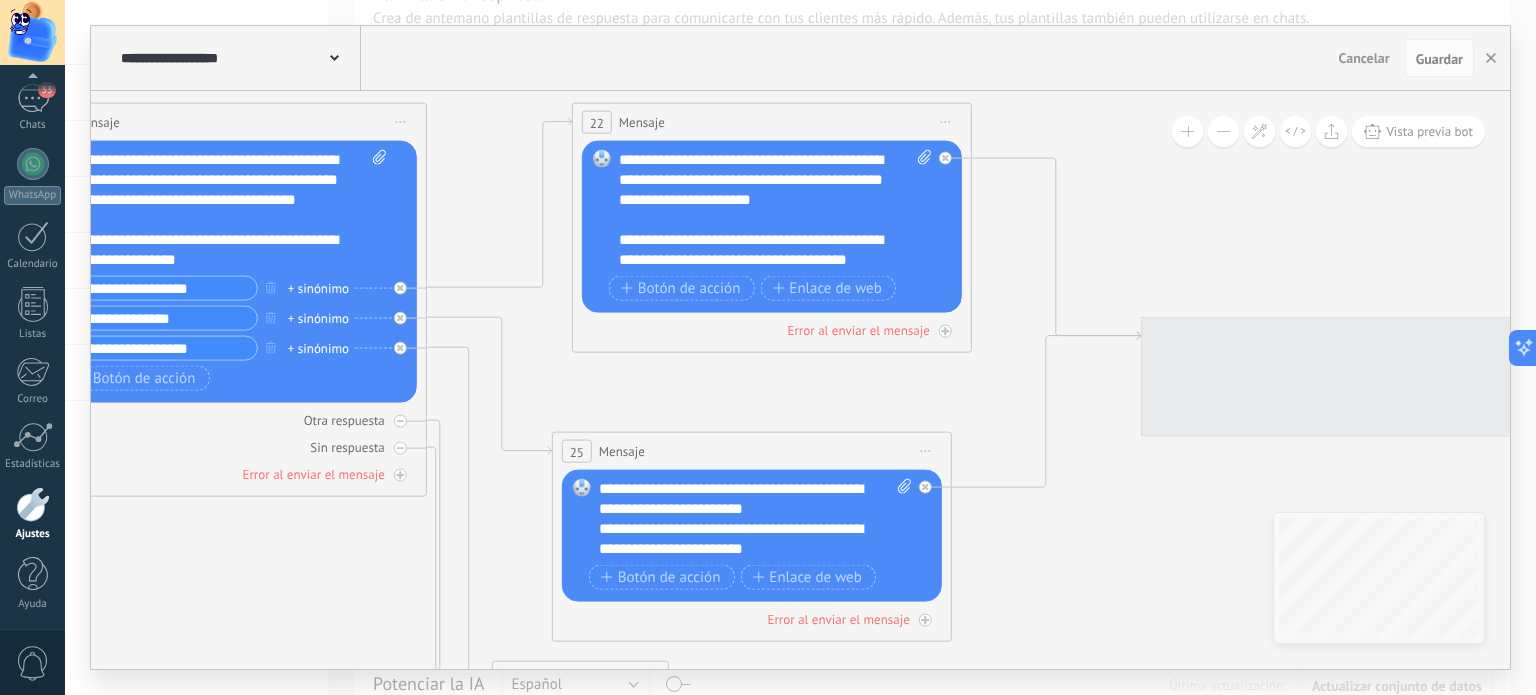 drag, startPoint x: 1227, startPoint y: 495, endPoint x: 84, endPoint y: 412, distance: 1146.0096 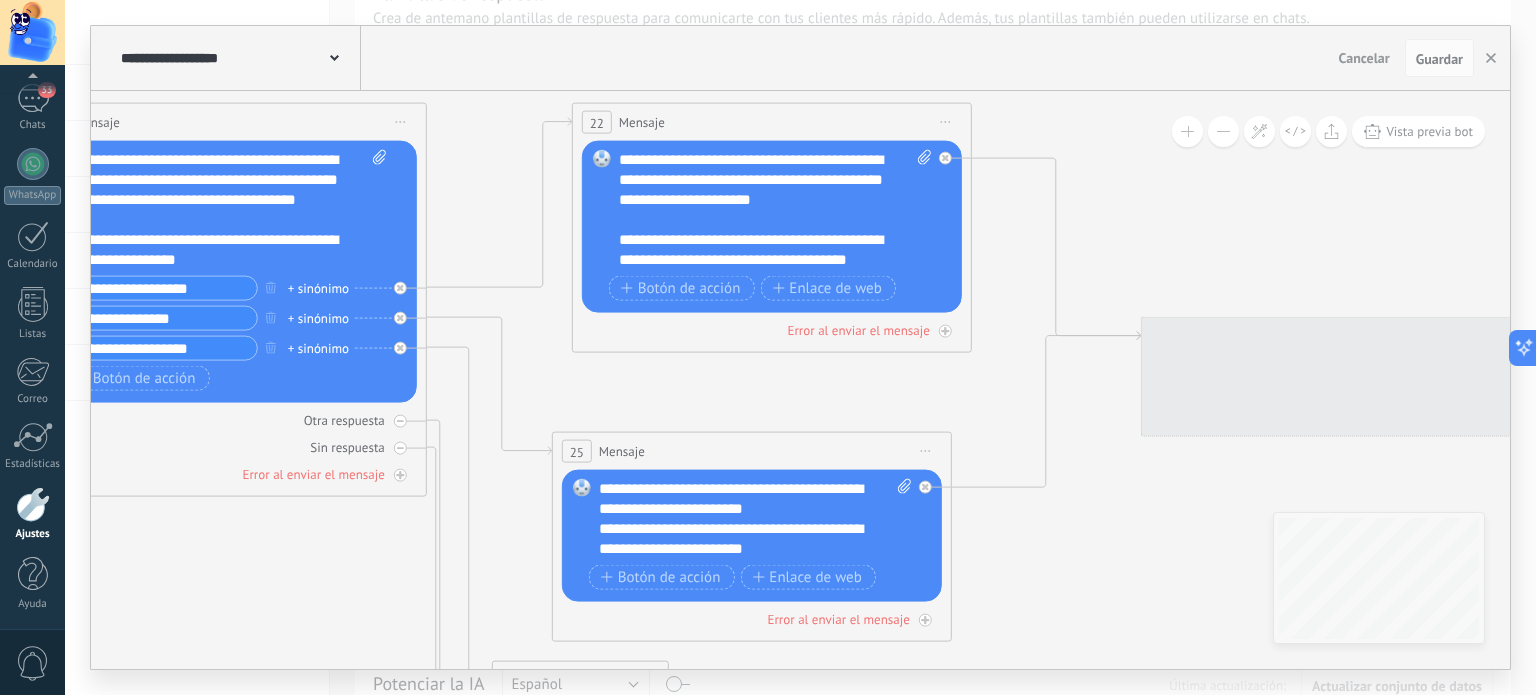 click on ".abccls-1,.abccls-2{fill-rule:evenodd}.abccls-2{fill:#fff} .abfcls-1{fill:none}.abfcls-2{fill:#fff} .abncls-1{isolation:isolate}.abncls-2{opacity:.06}.abncls-2,.abncls-3,.abncls-6{mix-blend-mode:multiply}.abncls-3{opacity:.15}.abncls-4,.abncls-8{fill:#fff}.abncls-5{fill:url(#abnlinear-gradient)}.abncls-6{opacity:.04}.abncls-7{fill:url(#abnlinear-gradient-2)}.abncls-8{fill-rule:evenodd} .abqst0{fill:#ffa200} .abwcls-1{fill:#252525} .cls-1{isolation:isolate} .acicls-1{fill:none} .aclcls-1{fill:#232323} .acnst0{display:none} .addcls-1,.addcls-2{fill:none;stroke-miterlimit:10}.addcls-1{stroke:#dfe0e5}.addcls-2{stroke:#a1a7ab} .adecls-1,.adecls-2{fill:none;stroke-miterlimit:10}.adecls-1{stroke:#dfe0e5}.adecls-2{stroke:#a1a7ab} .adqcls-1{fill:#8591a5;fill-rule:evenodd} .aeccls-1{fill:#5c9f37} .aeecls-1{fill:#f86161} .aejcls-1{fill:#8591a5;fill-rule:evenodd} .aekcls-1{fill-rule:evenodd} .aelcls-1{fill-rule:evenodd;fill:currentColor} .aemcls-1{fill-rule:evenodd;fill:currentColor} .aencls-2{fill:#f86161;opacity:.3}" at bounding box center [768, 247] 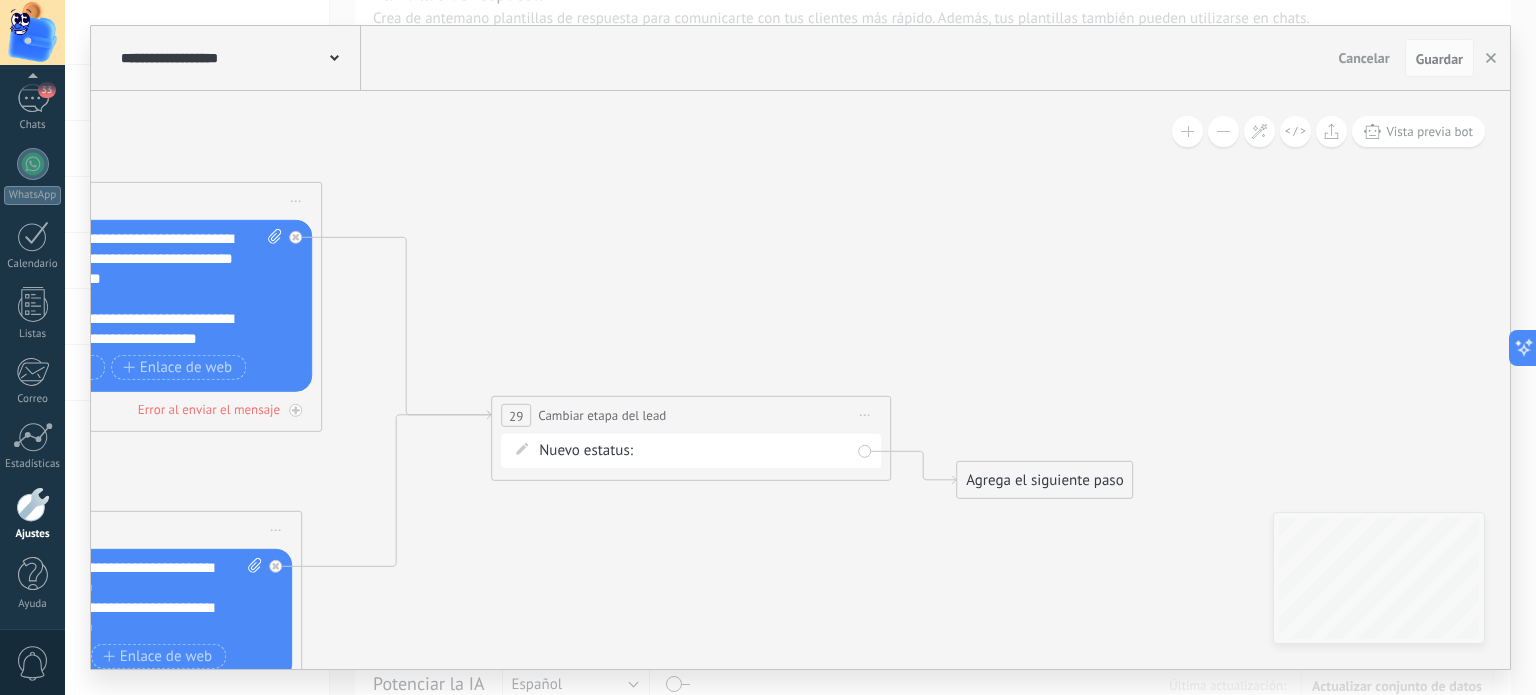 drag, startPoint x: 1211, startPoint y: 206, endPoint x: 561, endPoint y: 284, distance: 654.66327 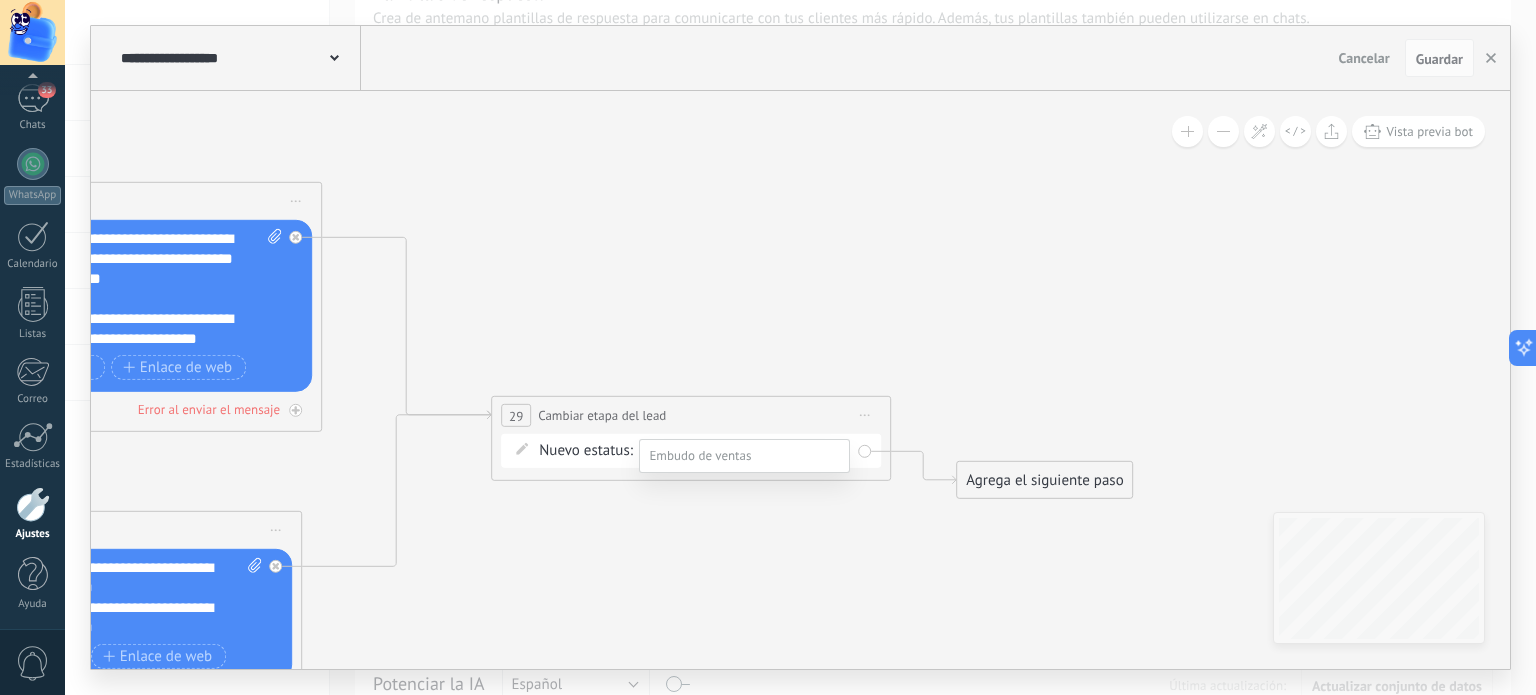 click on "Catalogo Enviado" at bounding box center [0, 0] 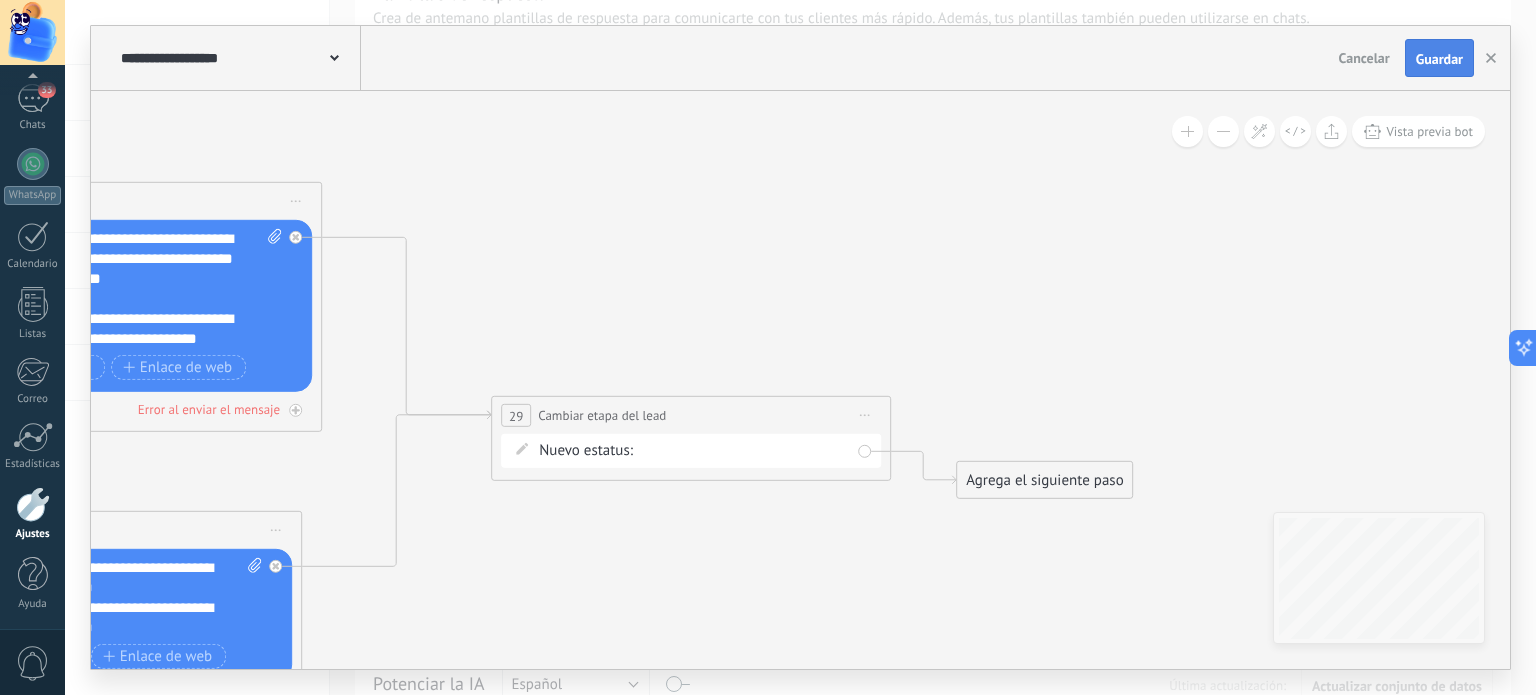 click on "Guardar" at bounding box center [1439, 59] 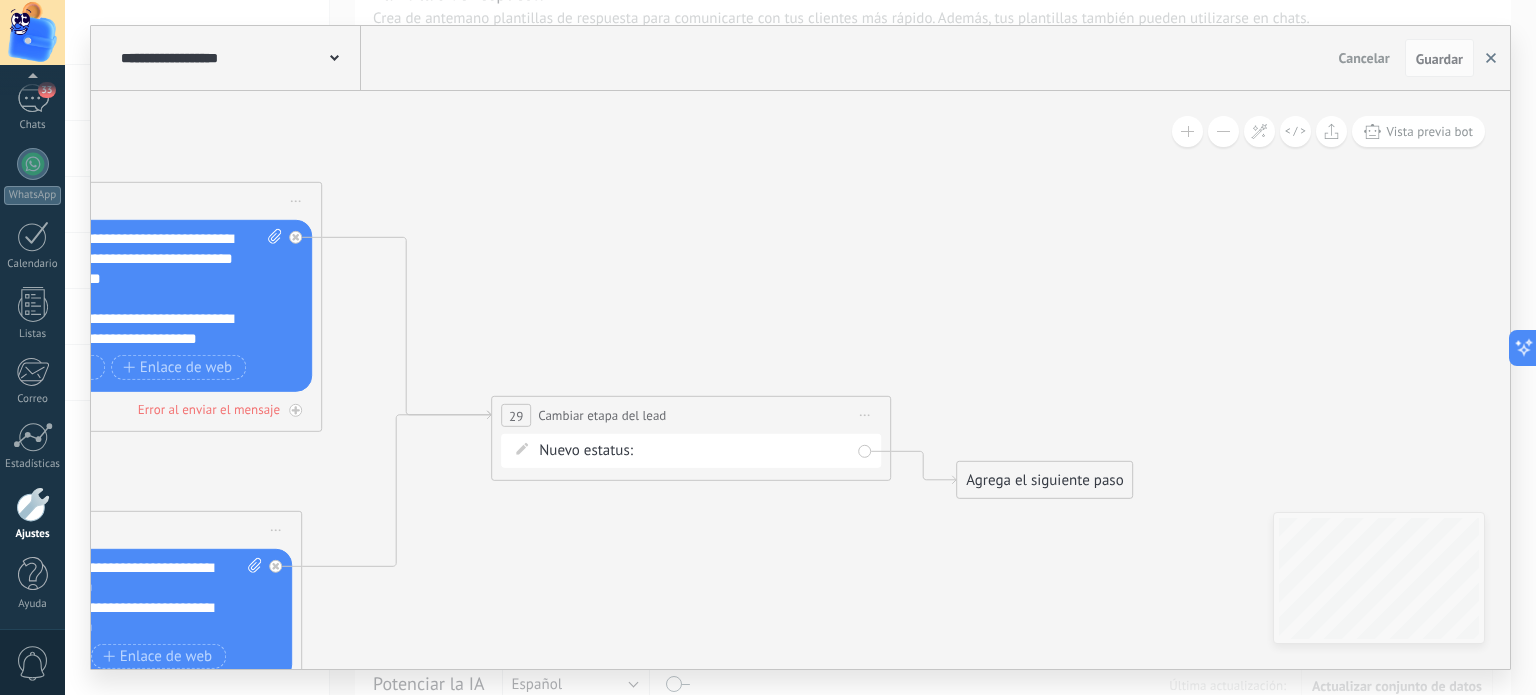 click 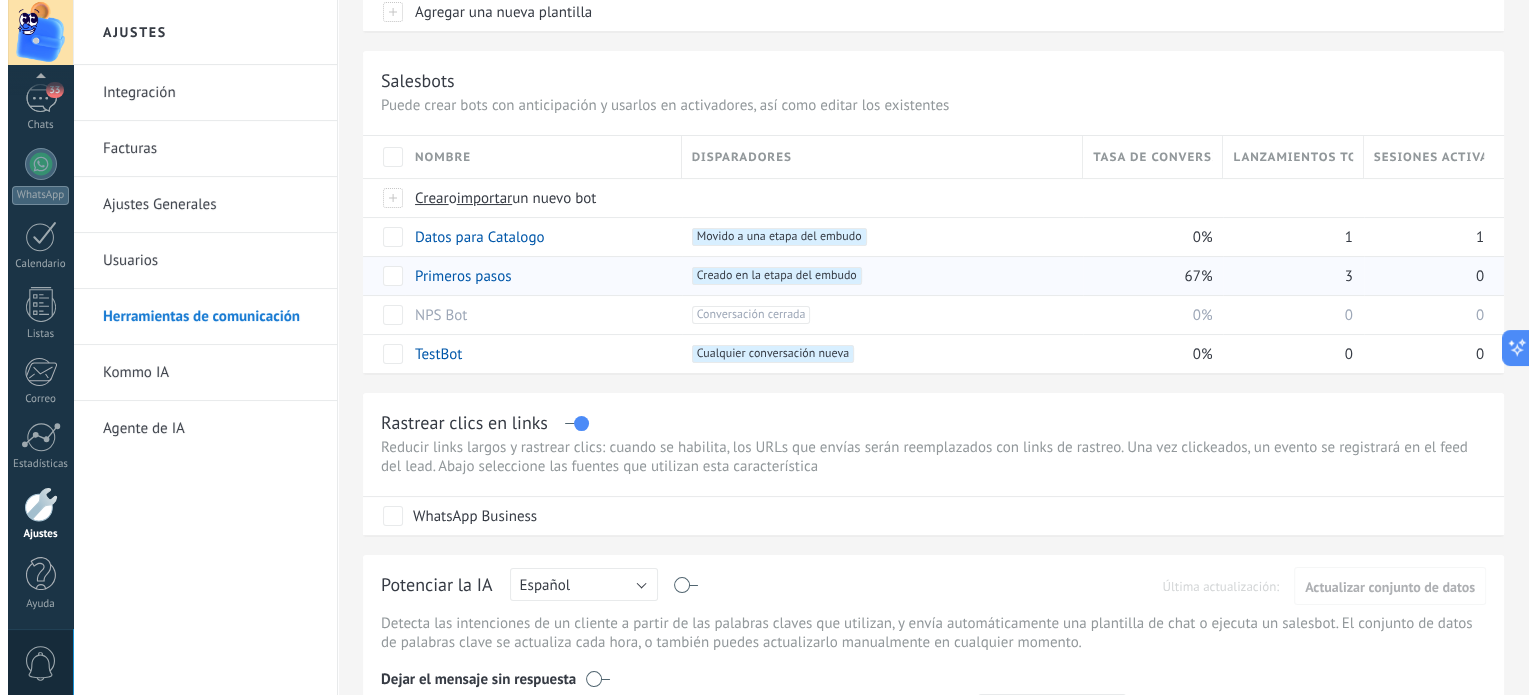 scroll, scrollTop: 0, scrollLeft: 0, axis: both 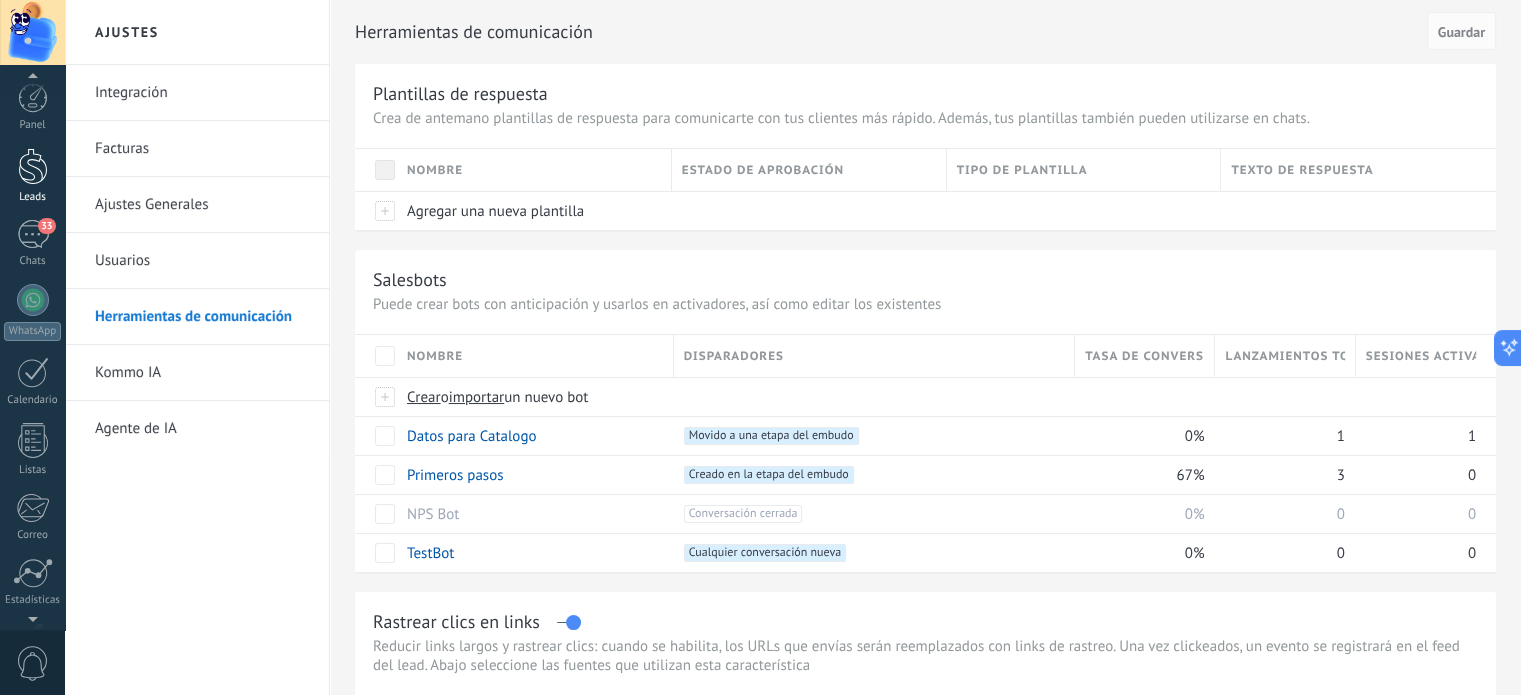 click on "Leads" at bounding box center [32, 176] 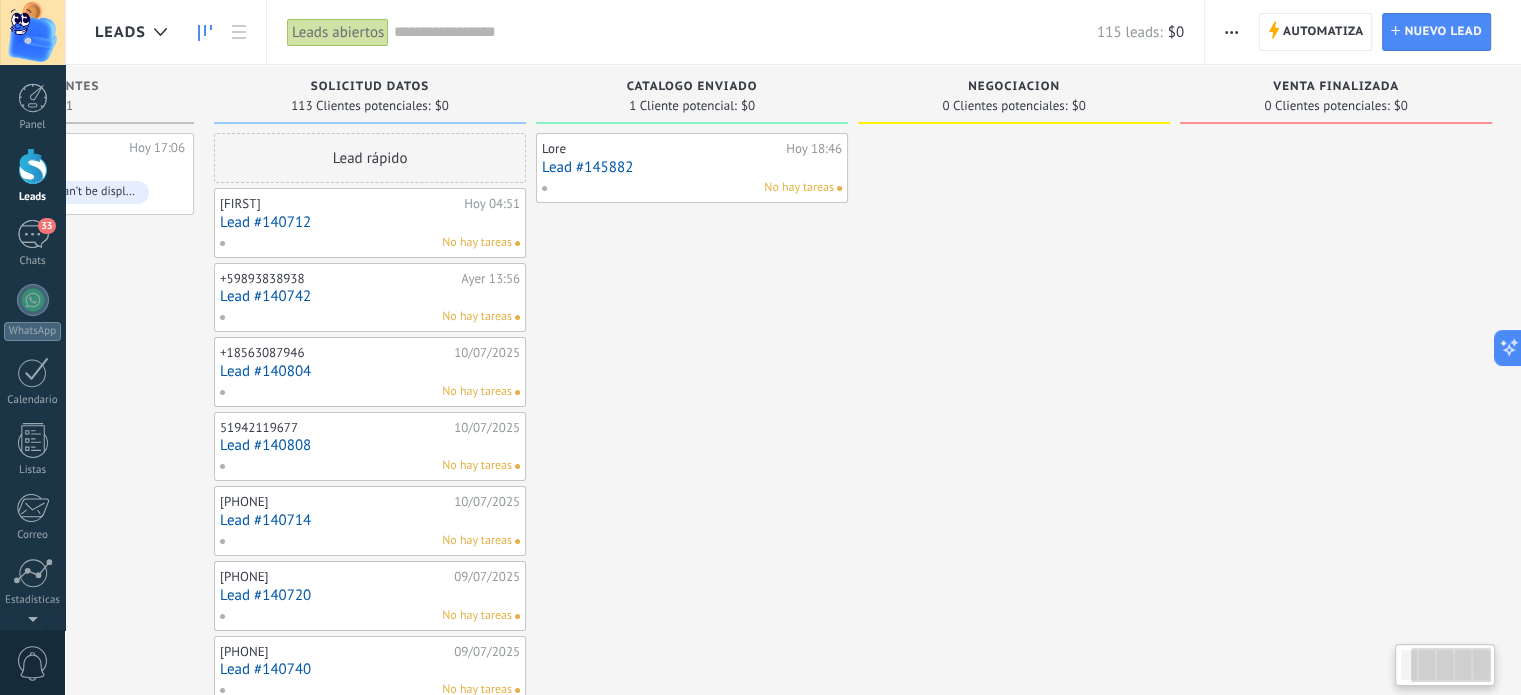 scroll, scrollTop: 0, scrollLeft: 0, axis: both 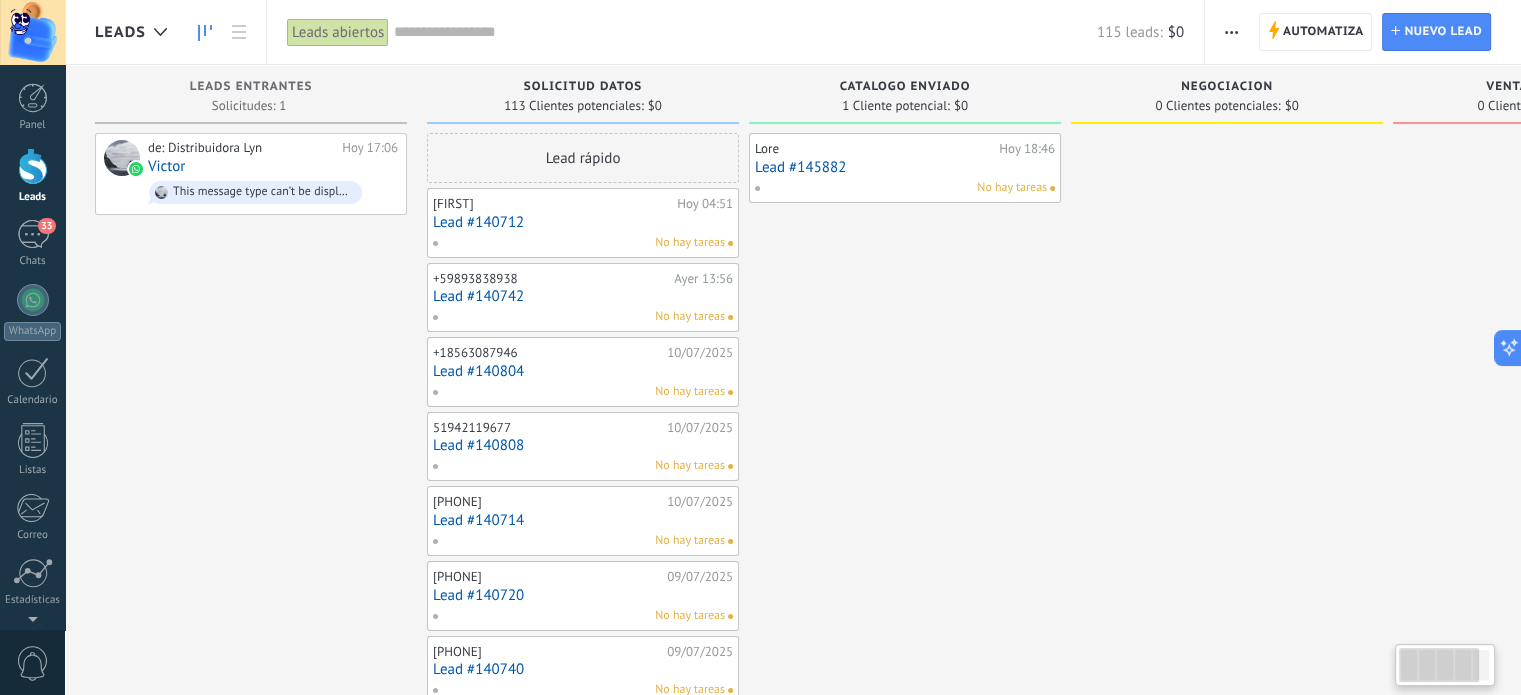 drag, startPoint x: 1334, startPoint y: 227, endPoint x: 1146, endPoint y: 216, distance: 188.32153 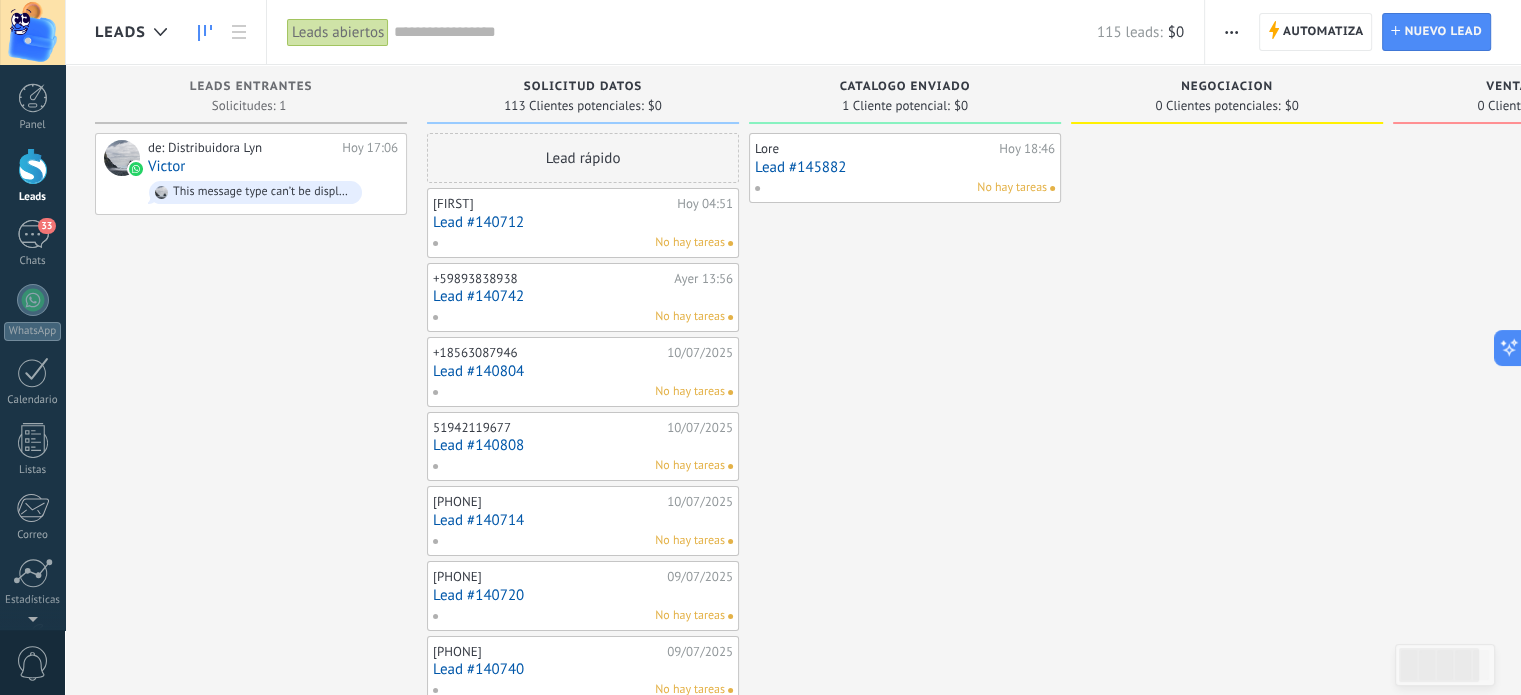 click at bounding box center (1231, 32) 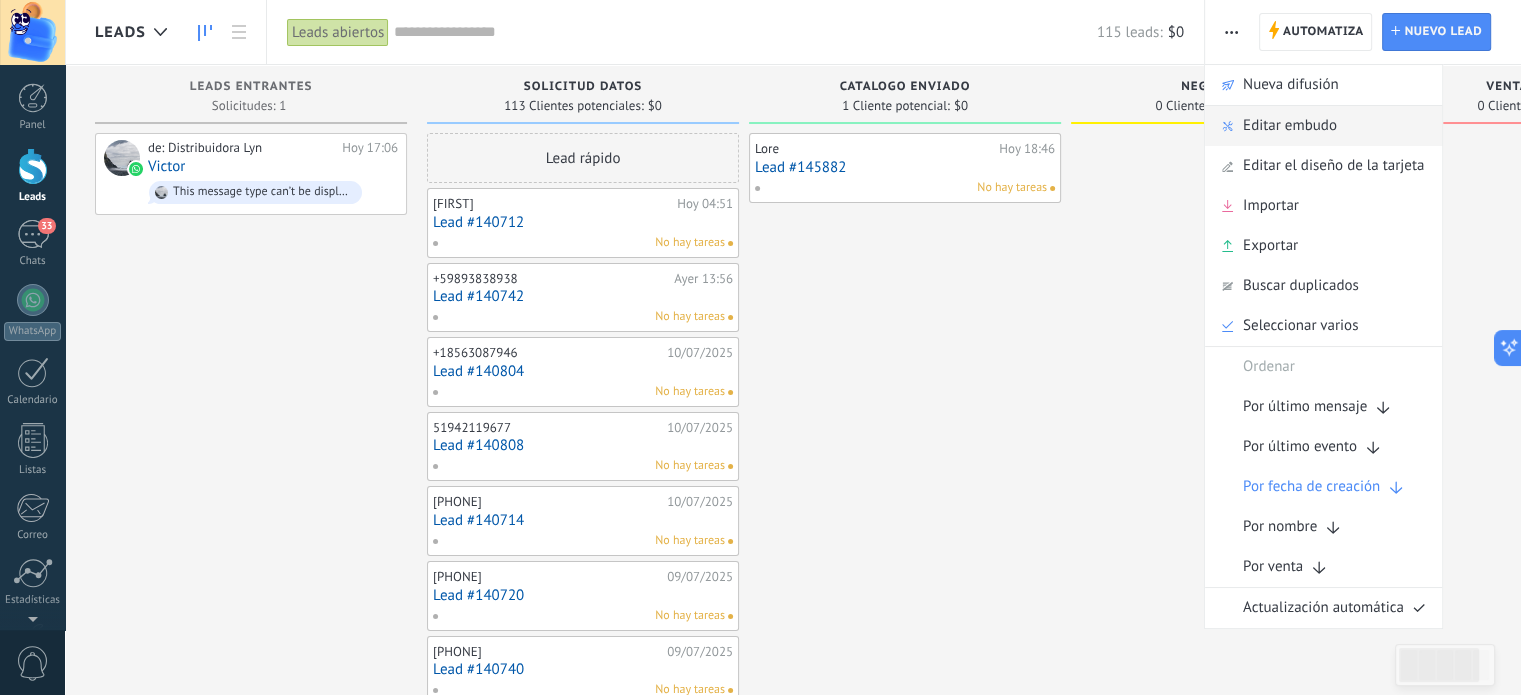 click on "Editar embudo" at bounding box center [1290, 126] 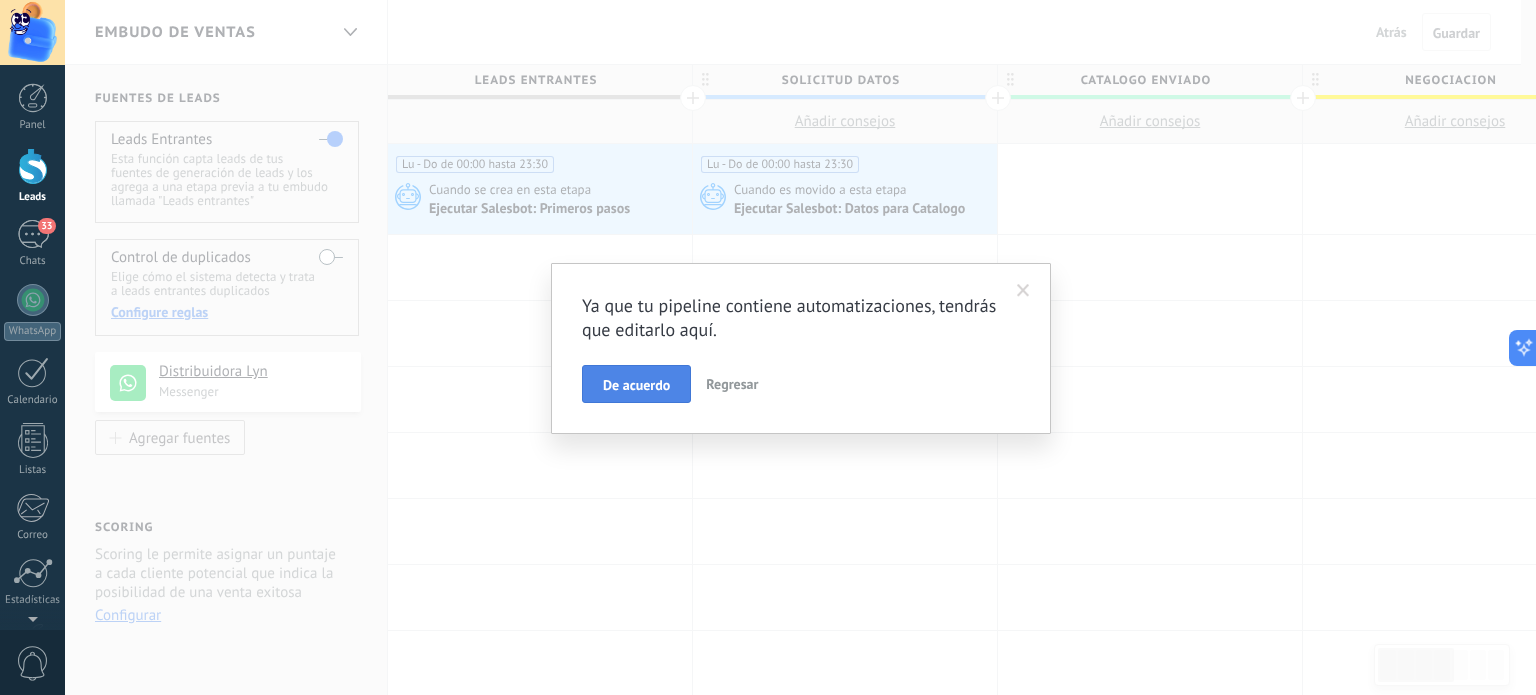 click on "De acuerdo" at bounding box center [636, 385] 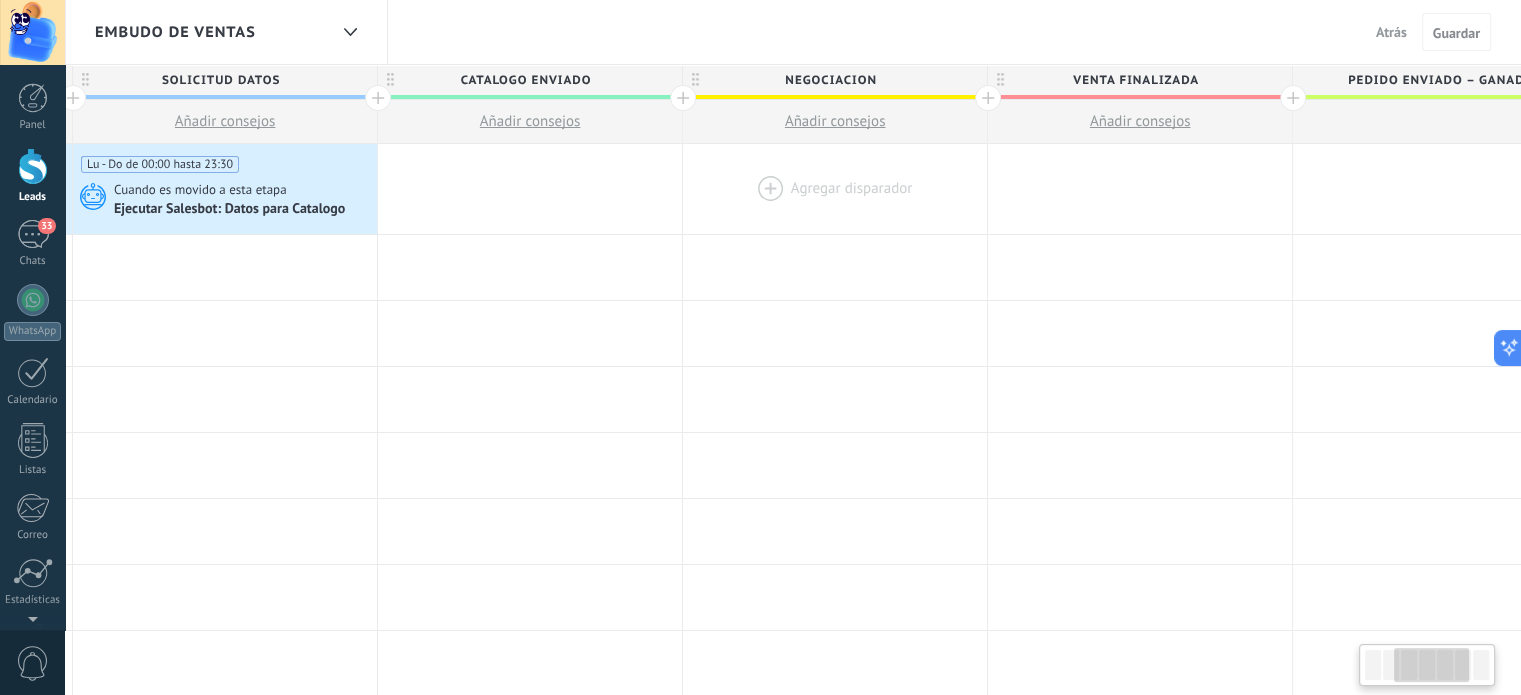 scroll, scrollTop: 0, scrollLeft: 678, axis: horizontal 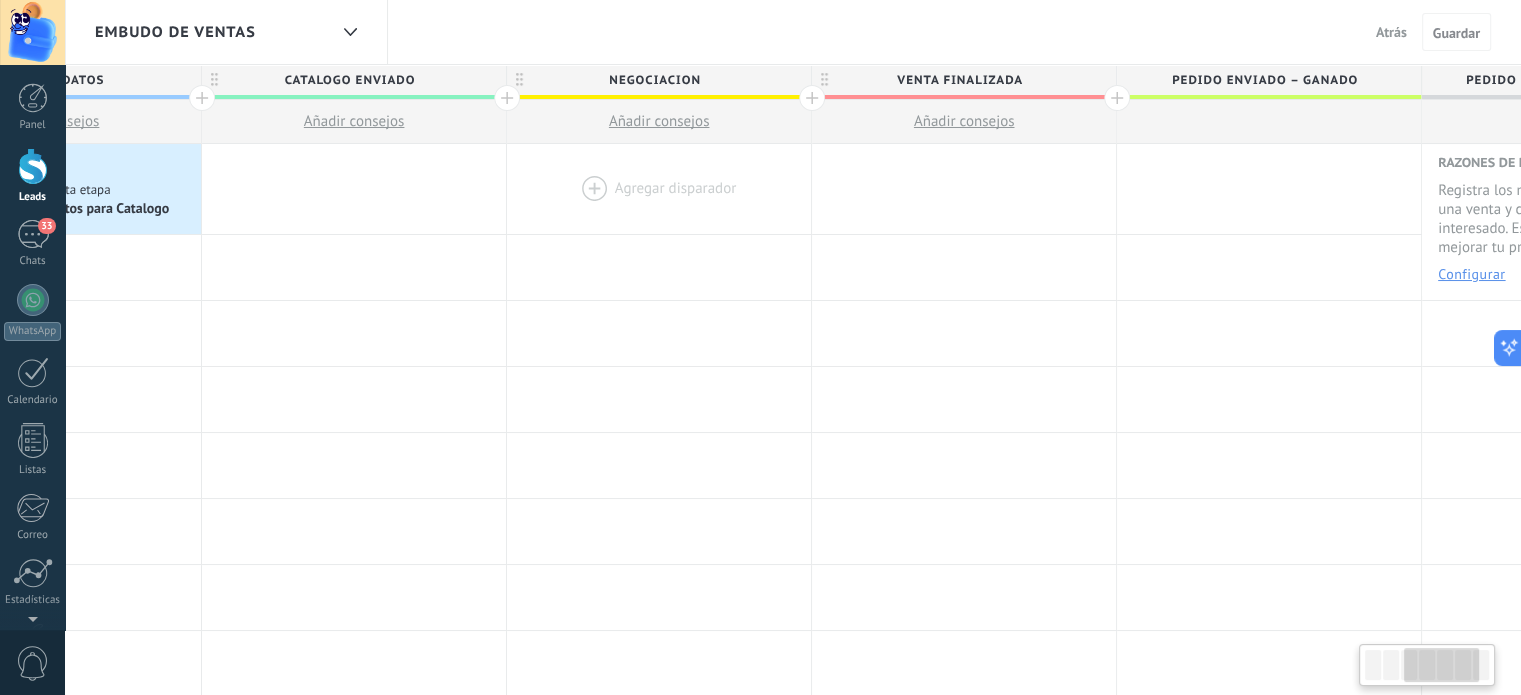 drag, startPoint x: 1256, startPoint y: 177, endPoint x: 612, endPoint y: 218, distance: 645.30383 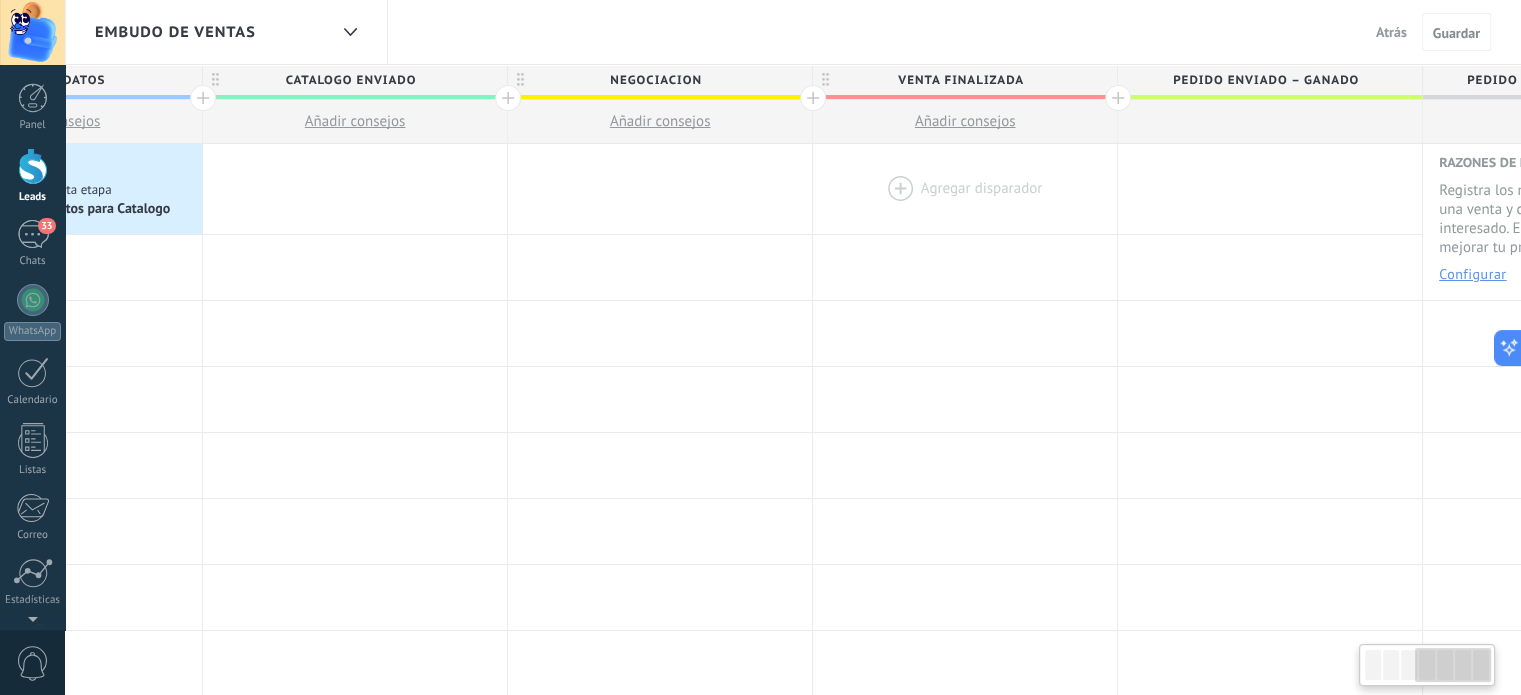 scroll, scrollTop: 0, scrollLeft: 1000, axis: horizontal 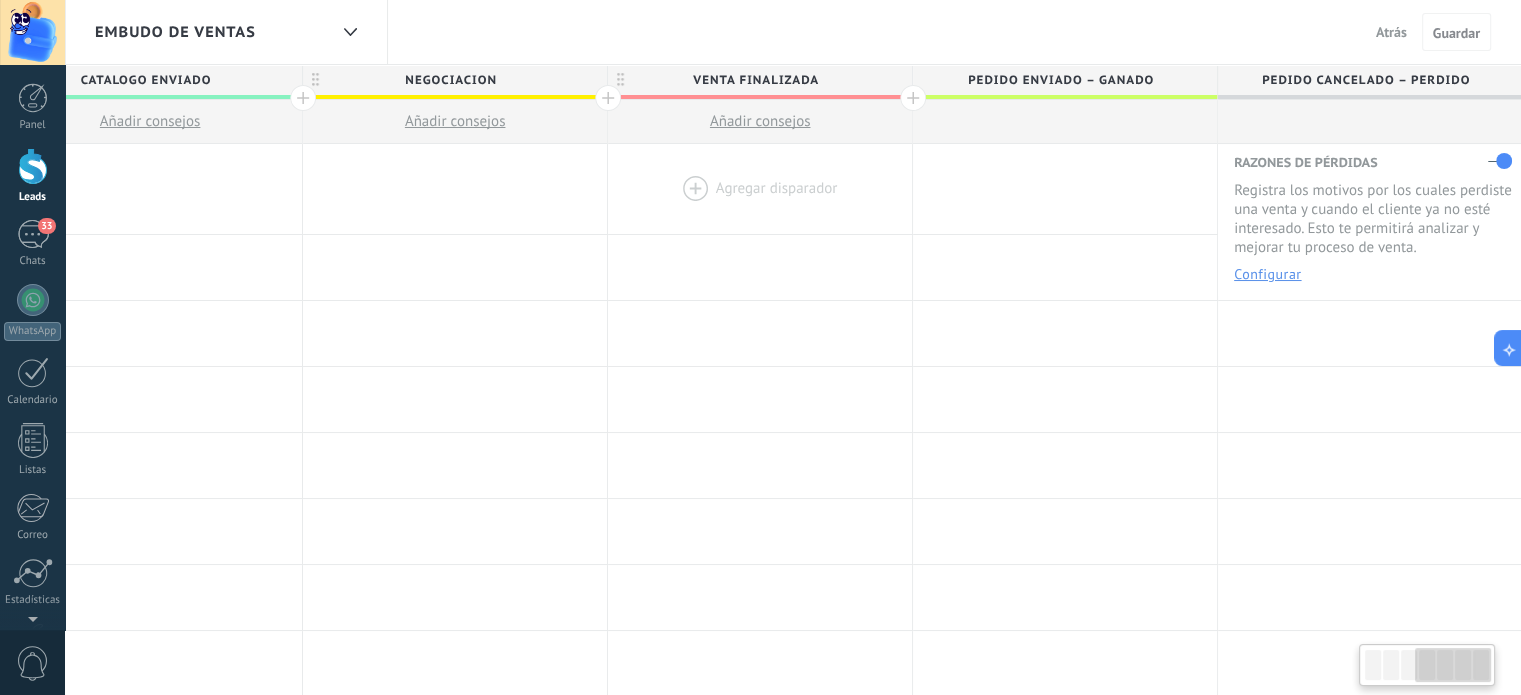 drag, startPoint x: 1215, startPoint y: 211, endPoint x: 830, endPoint y: 183, distance: 386.01685 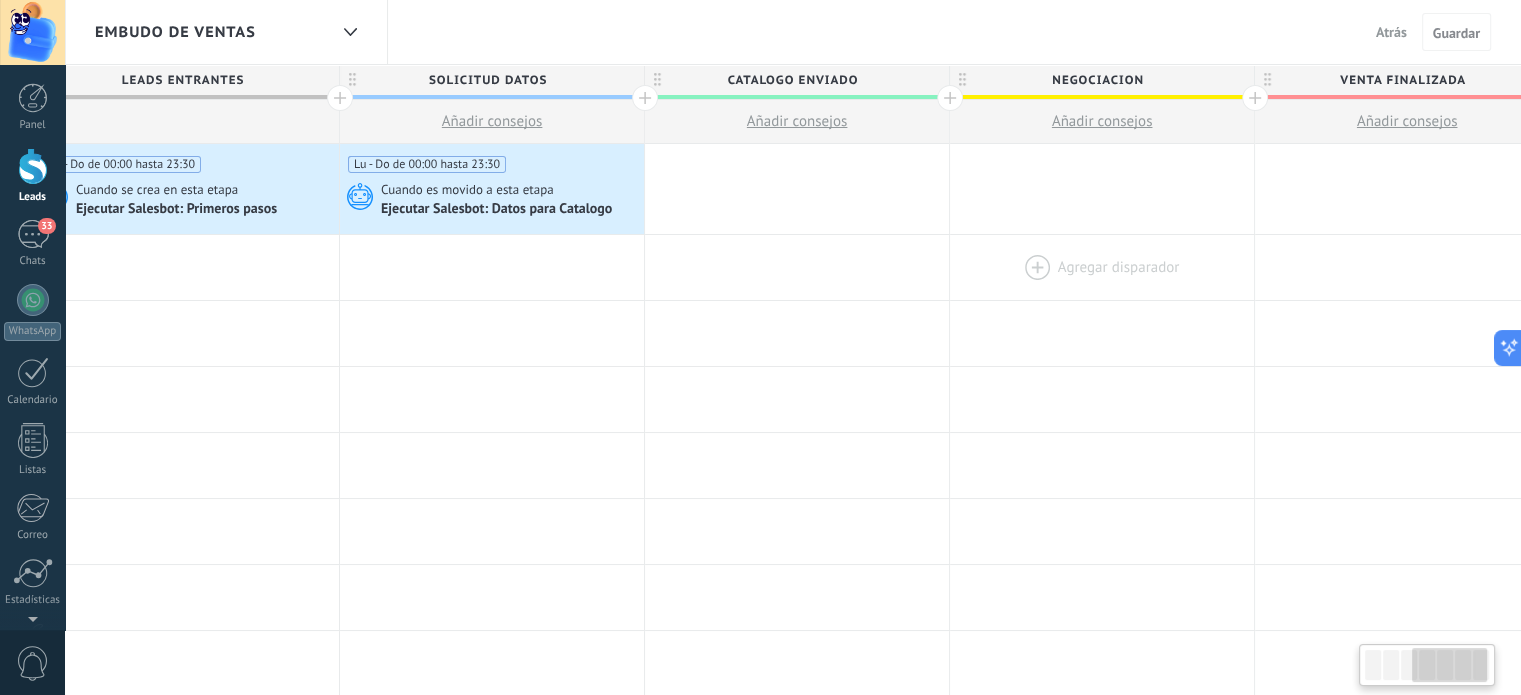 drag, startPoint x: 648, startPoint y: 287, endPoint x: 1168, endPoint y: 255, distance: 520.9837 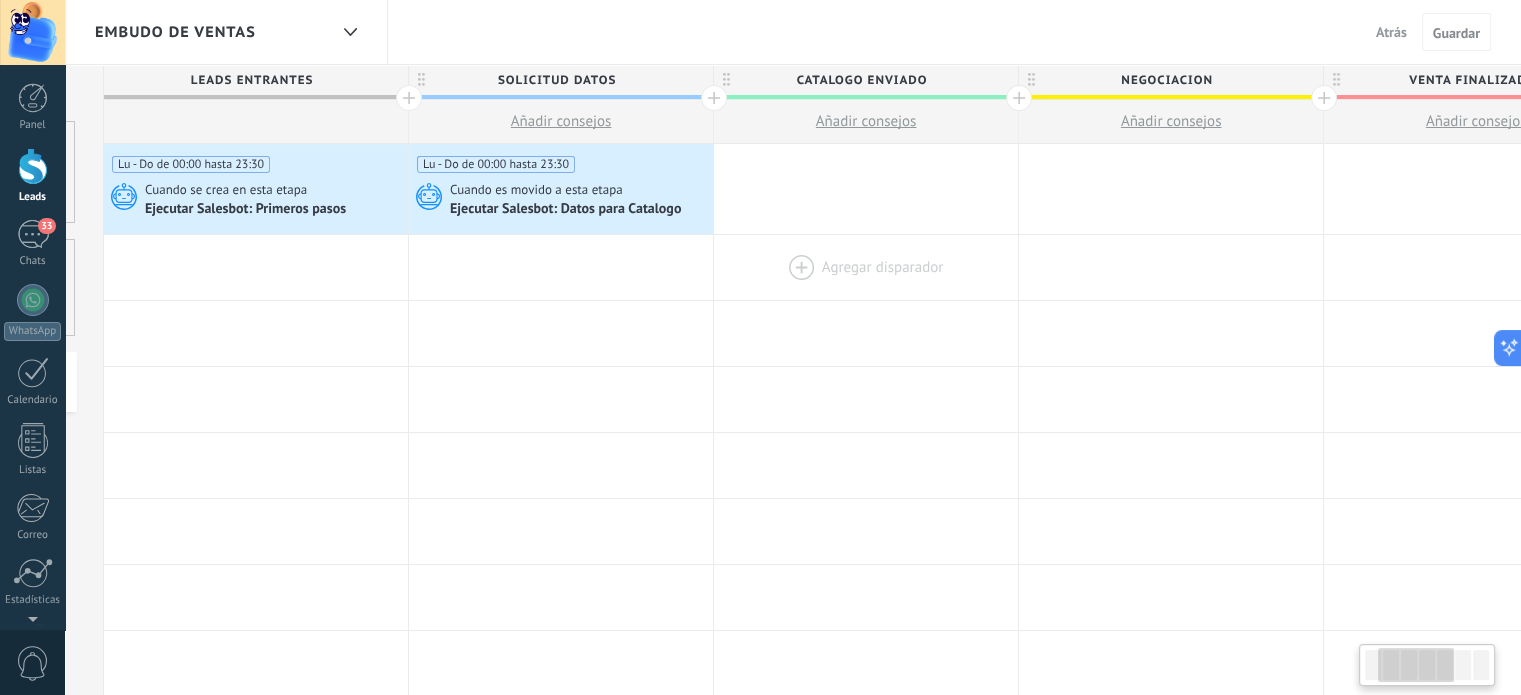 scroll, scrollTop: 0, scrollLeft: 0, axis: both 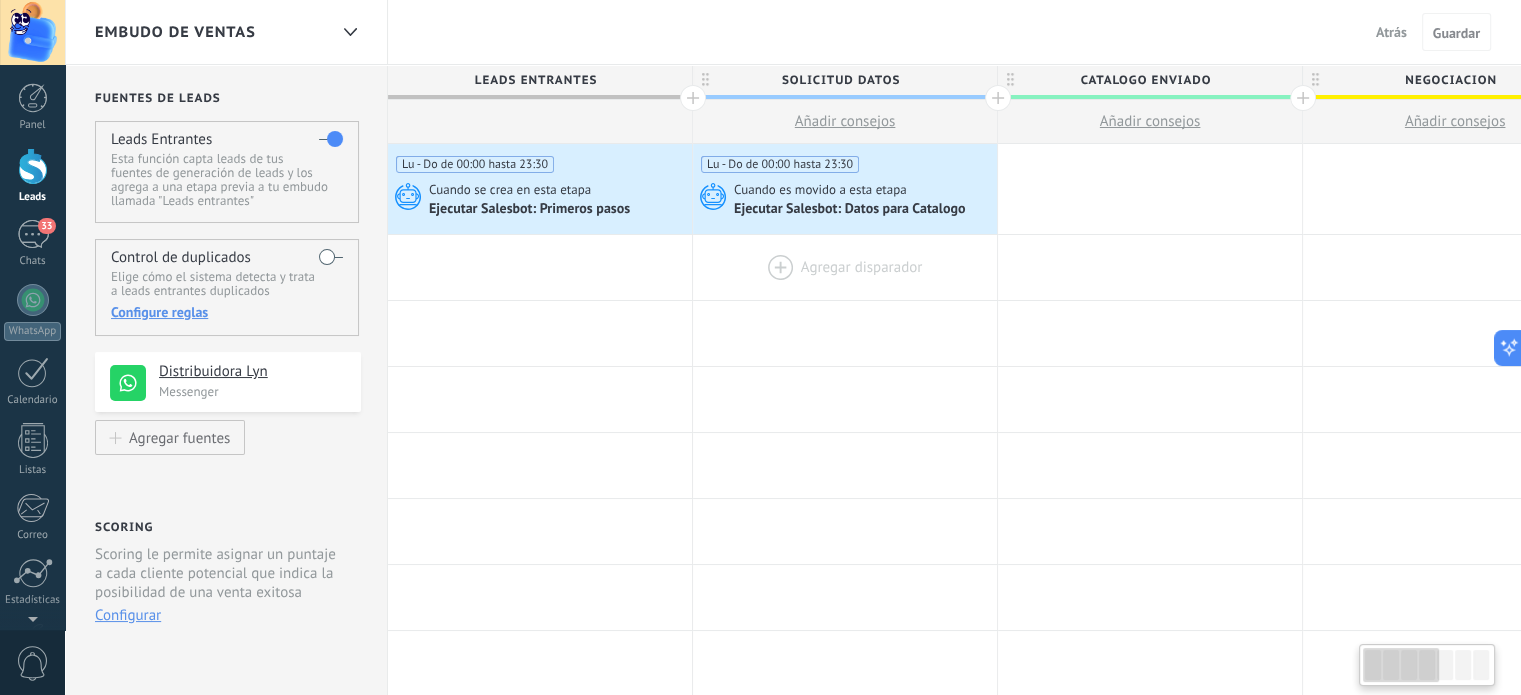 drag, startPoint x: 633, startPoint y: 259, endPoint x: 984, endPoint y: 237, distance: 351.68878 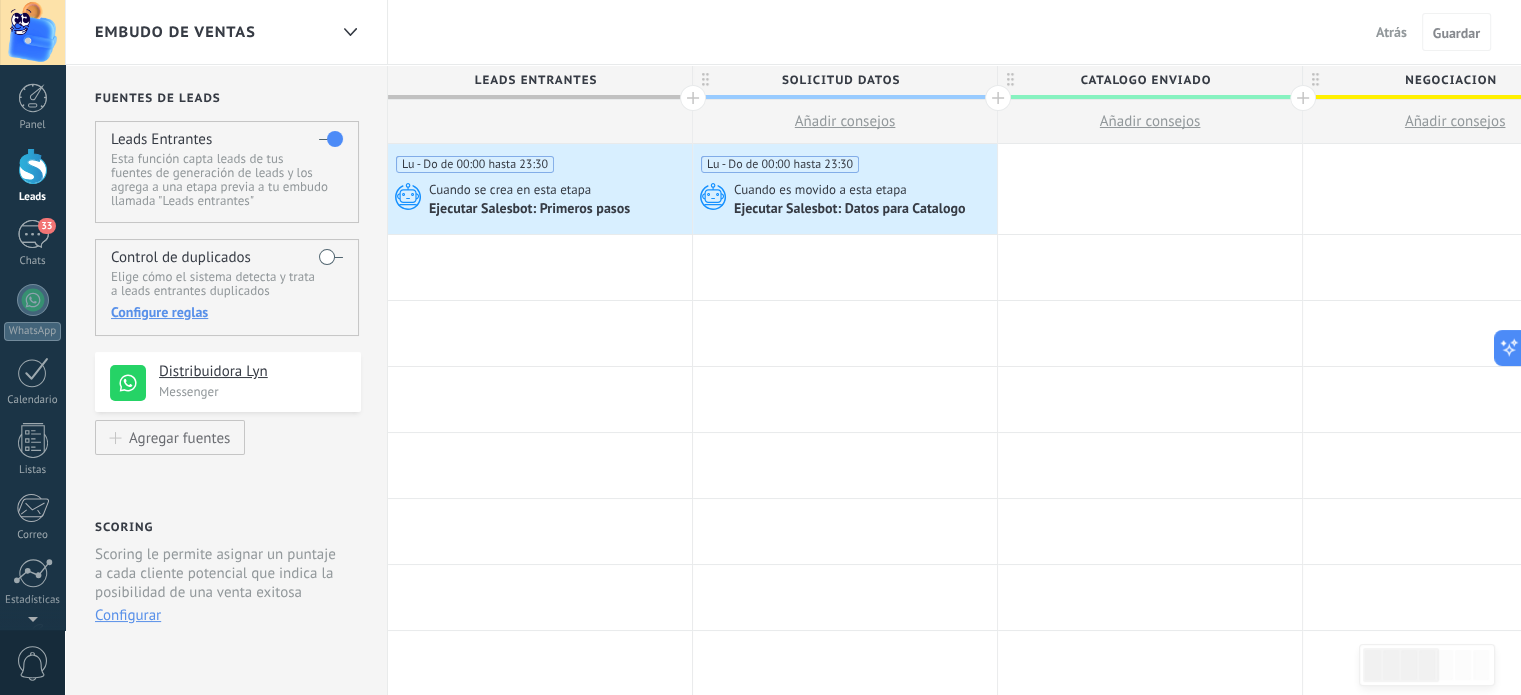 click on "Configurar" at bounding box center [128, 615] 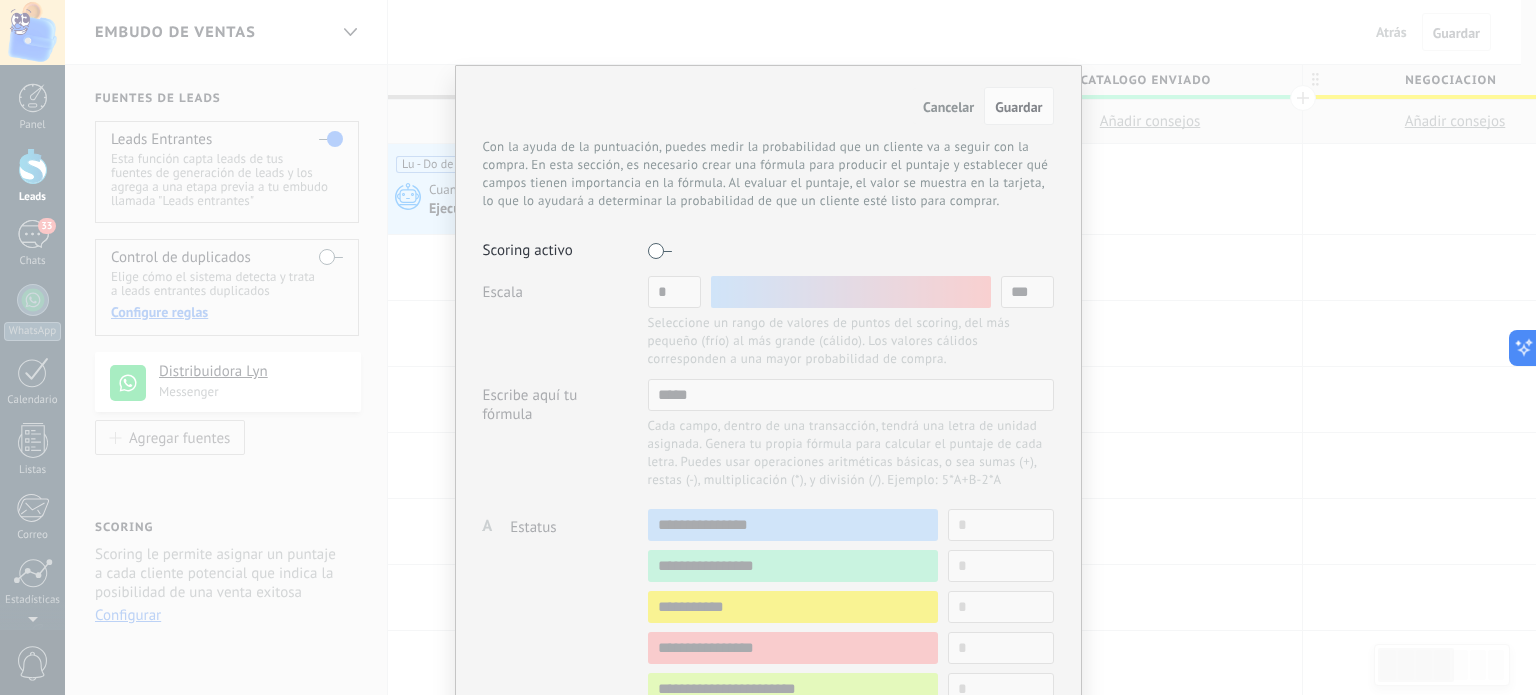 click on "Cancelar" at bounding box center [948, 107] 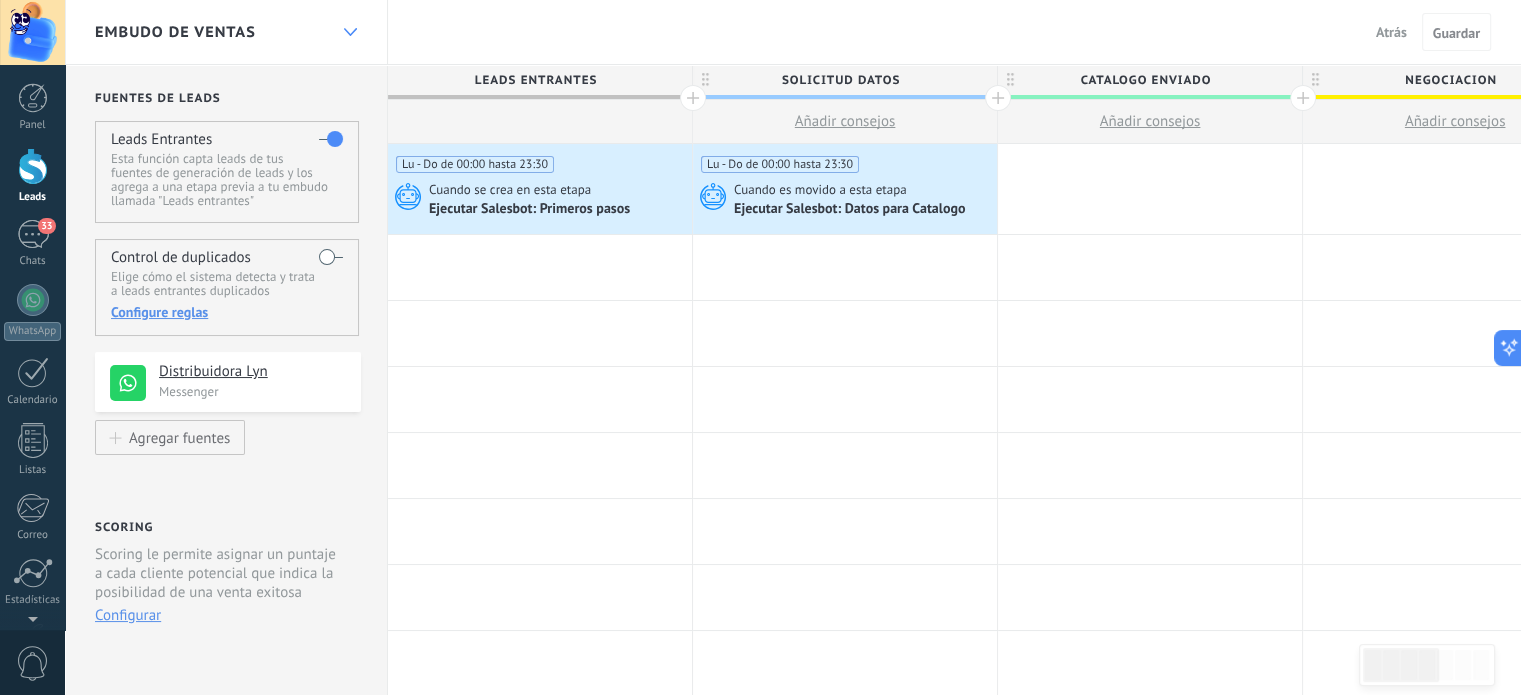 click at bounding box center [350, 32] 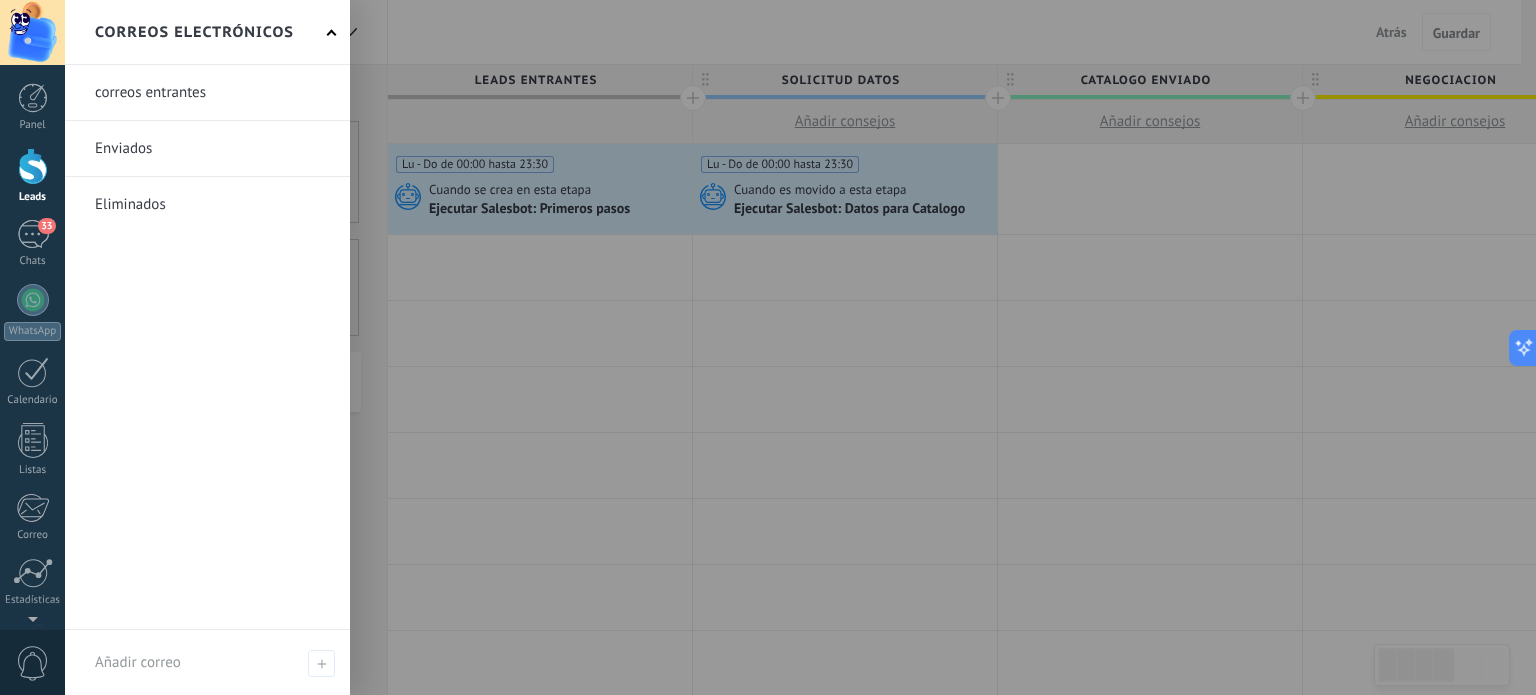 click at bounding box center [833, 347] 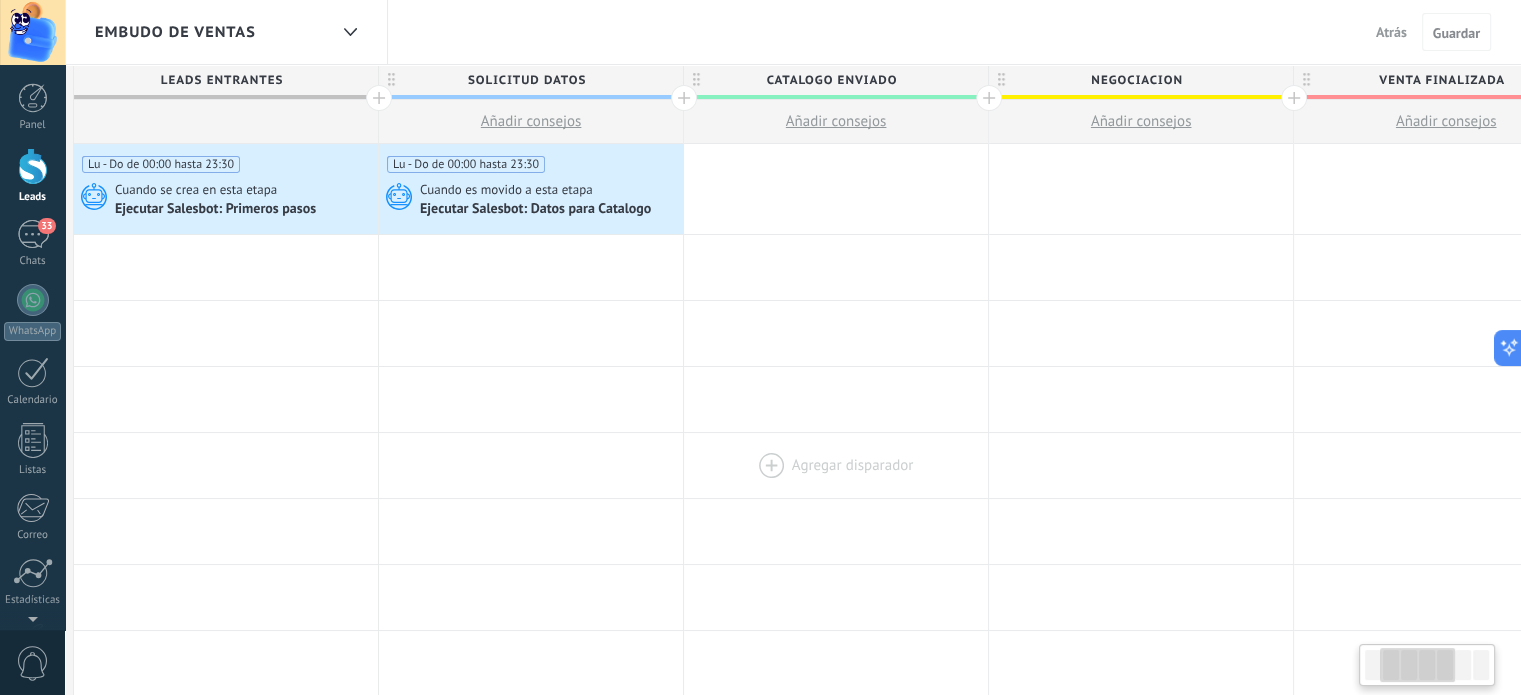 scroll, scrollTop: 0, scrollLeft: 322, axis: horizontal 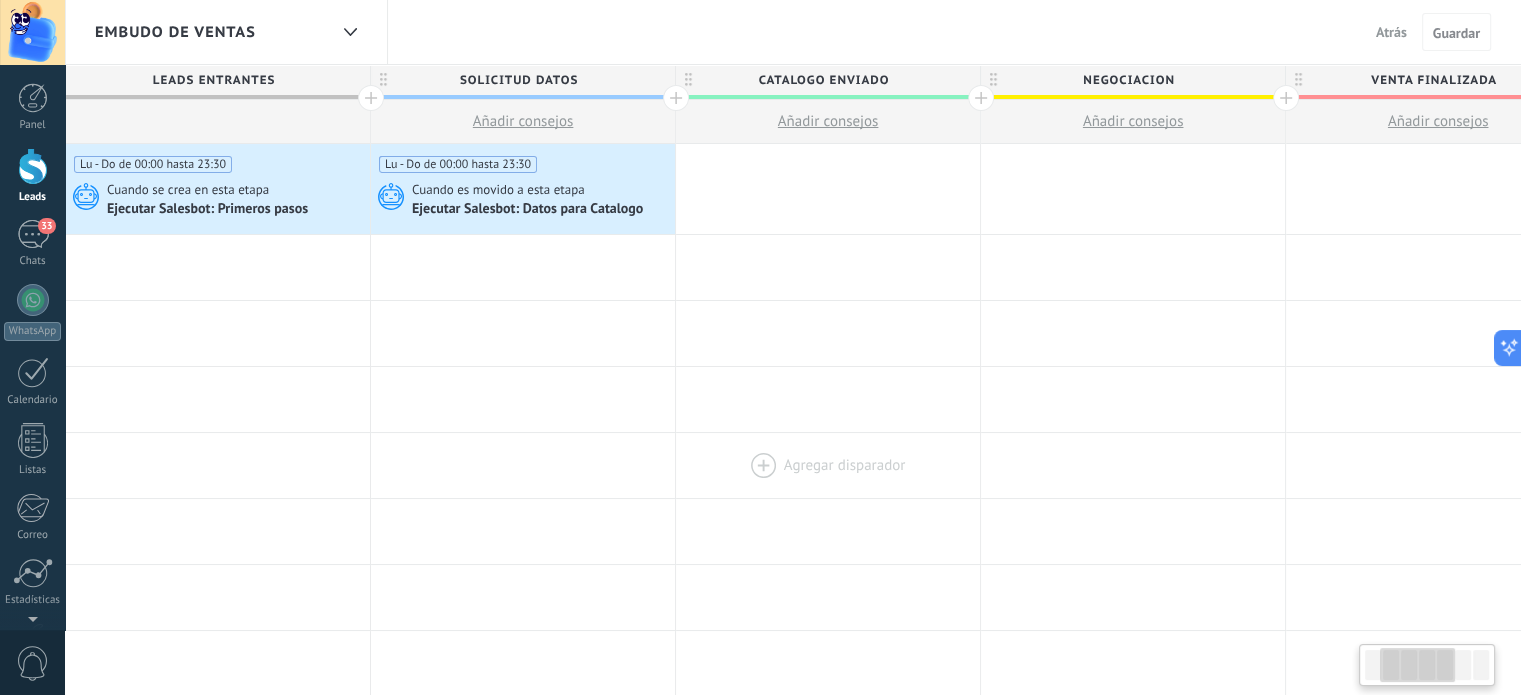 drag, startPoint x: 1192, startPoint y: 454, endPoint x: 873, endPoint y: 449, distance: 319.03918 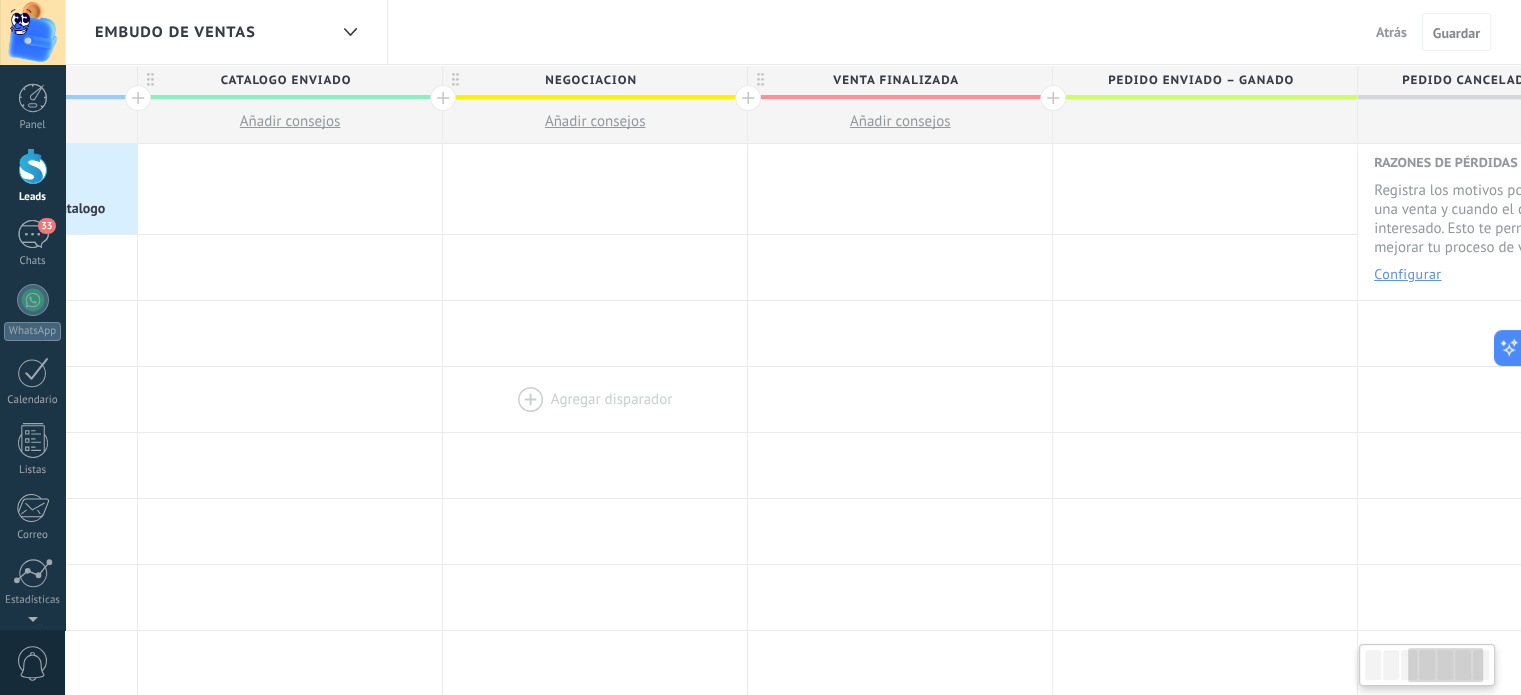 scroll, scrollTop: 0, scrollLeft: 865, axis: horizontal 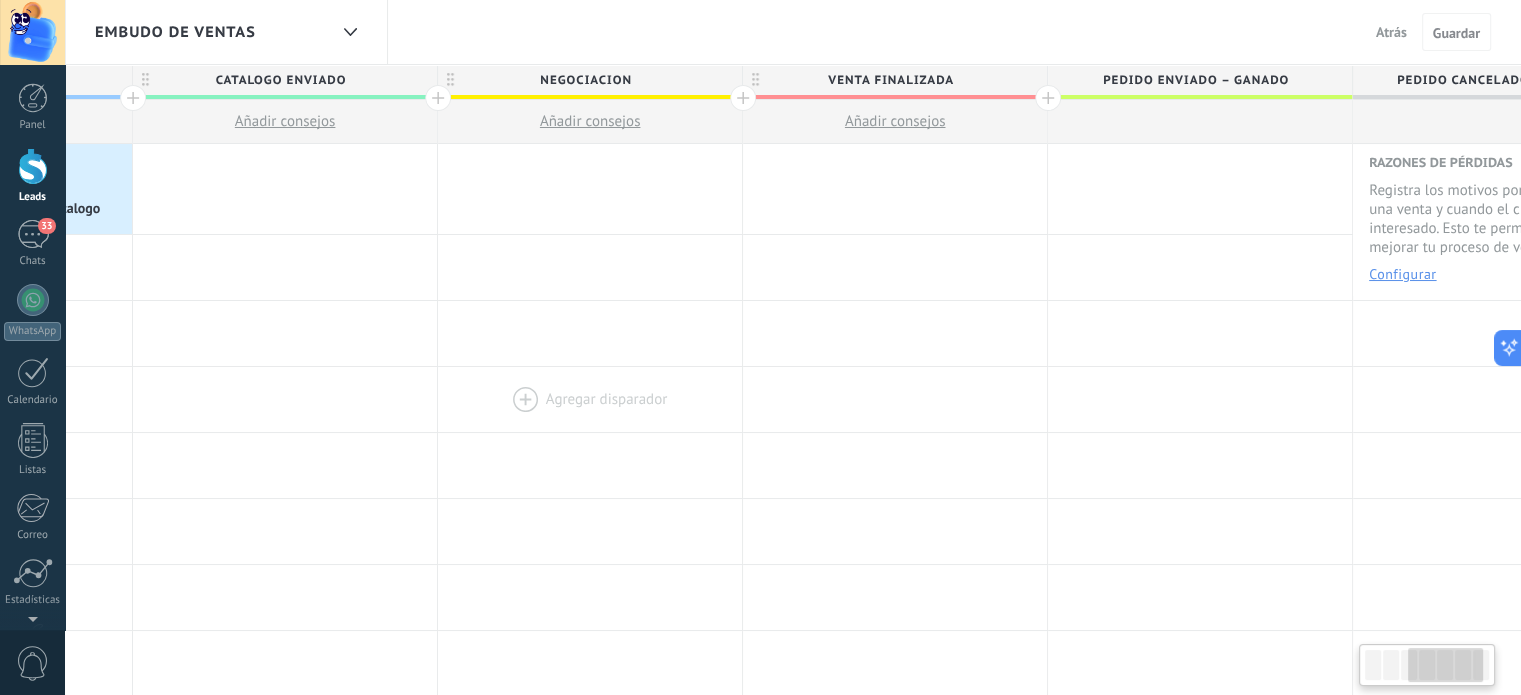 drag, startPoint x: 1204, startPoint y: 367, endPoint x: 663, endPoint y: 375, distance: 541.05914 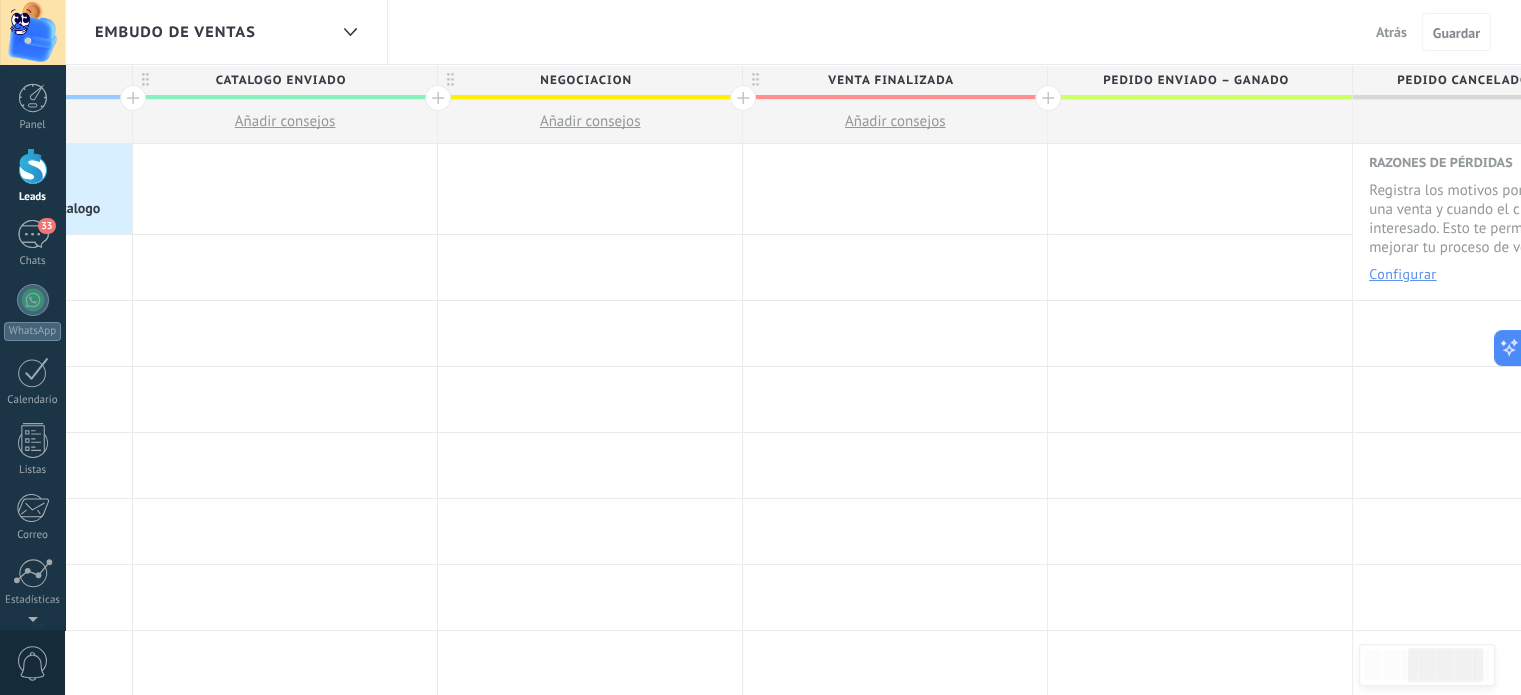 click on "Venta Finalizada" at bounding box center [890, 80] 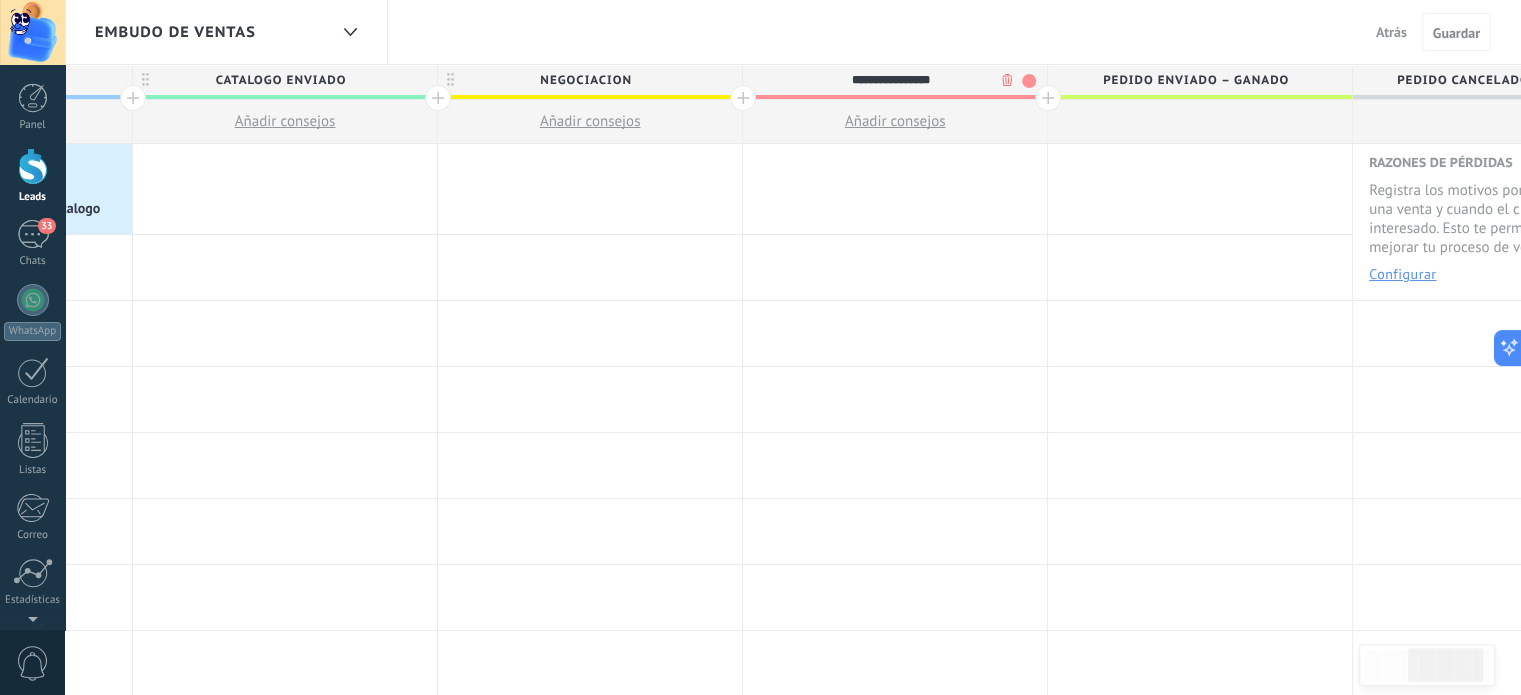 click on "Pedido enviado – ganado" at bounding box center [1195, 80] 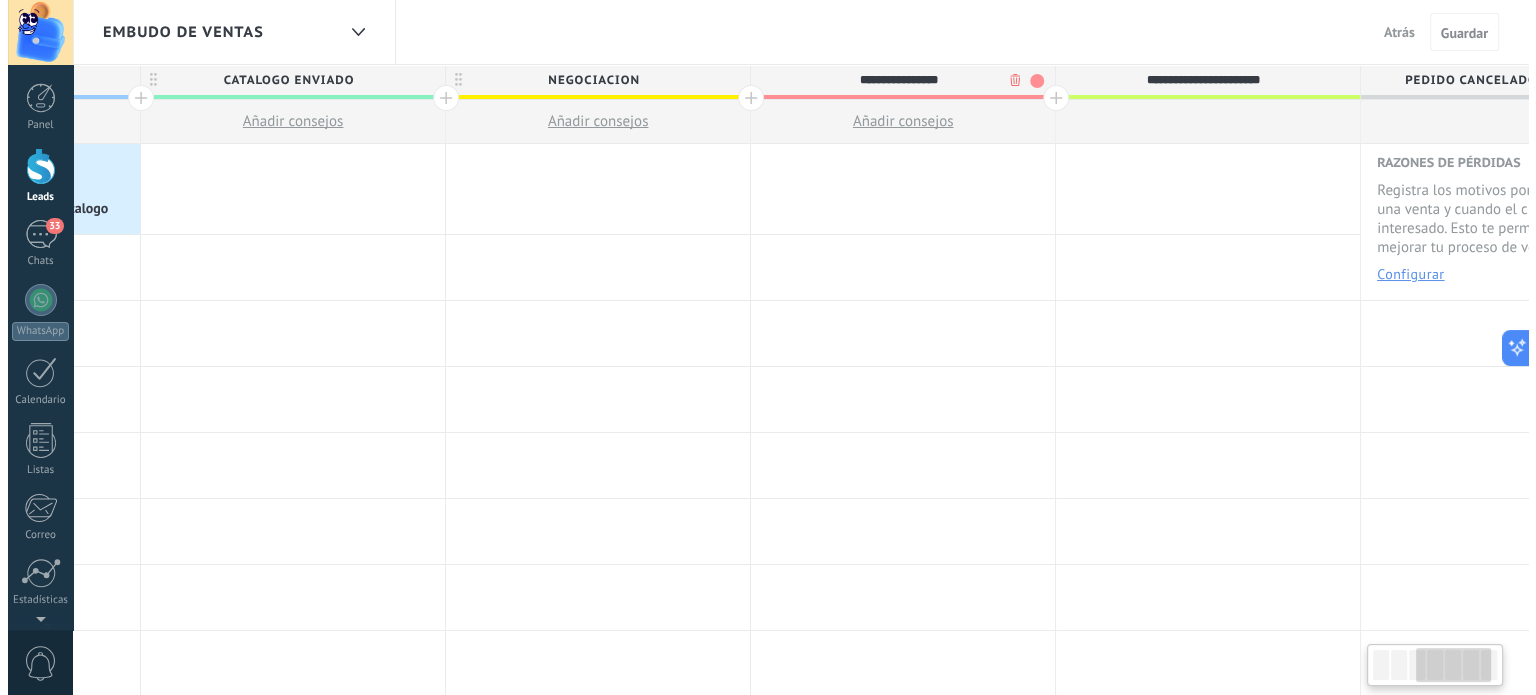 scroll, scrollTop: 0, scrollLeft: 867, axis: horizontal 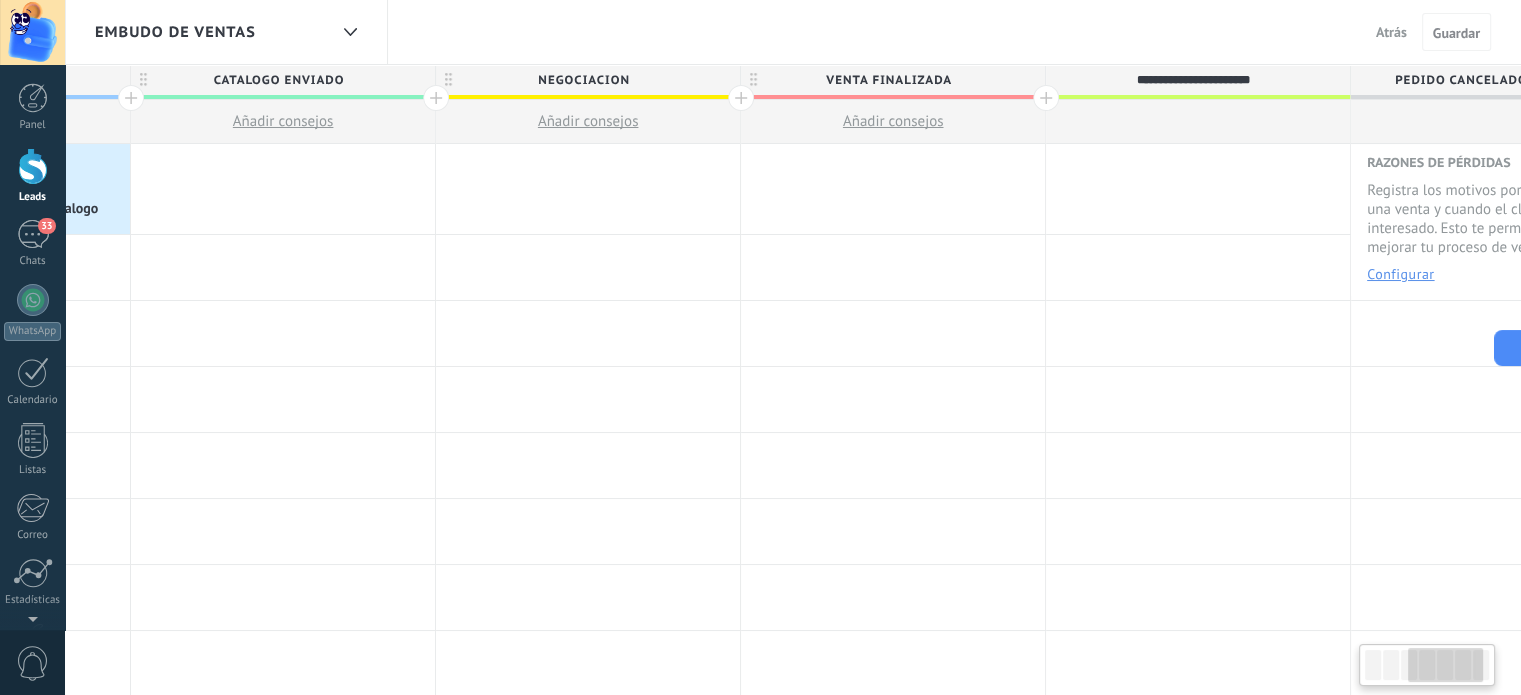 click on "**********" at bounding box center (1193, 80) 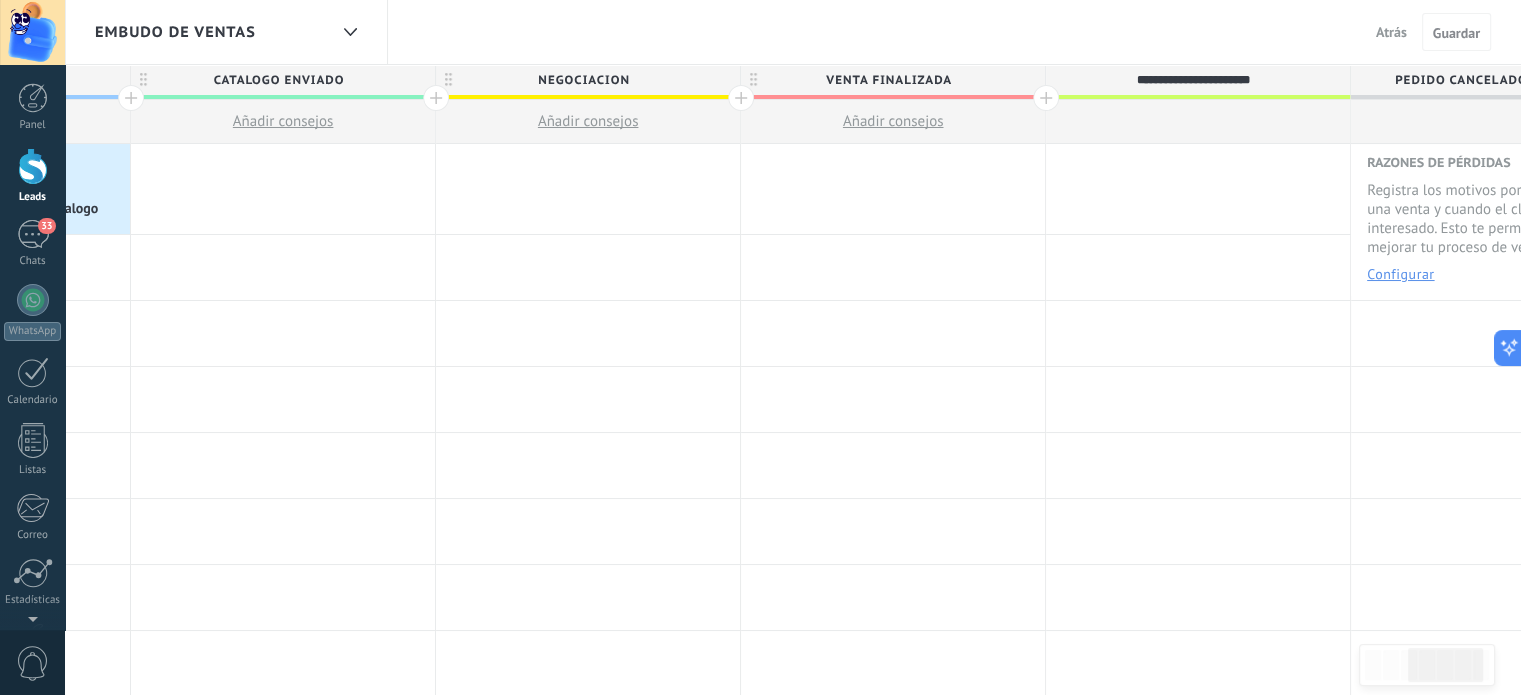 click on "Negociacion" at bounding box center [583, 80] 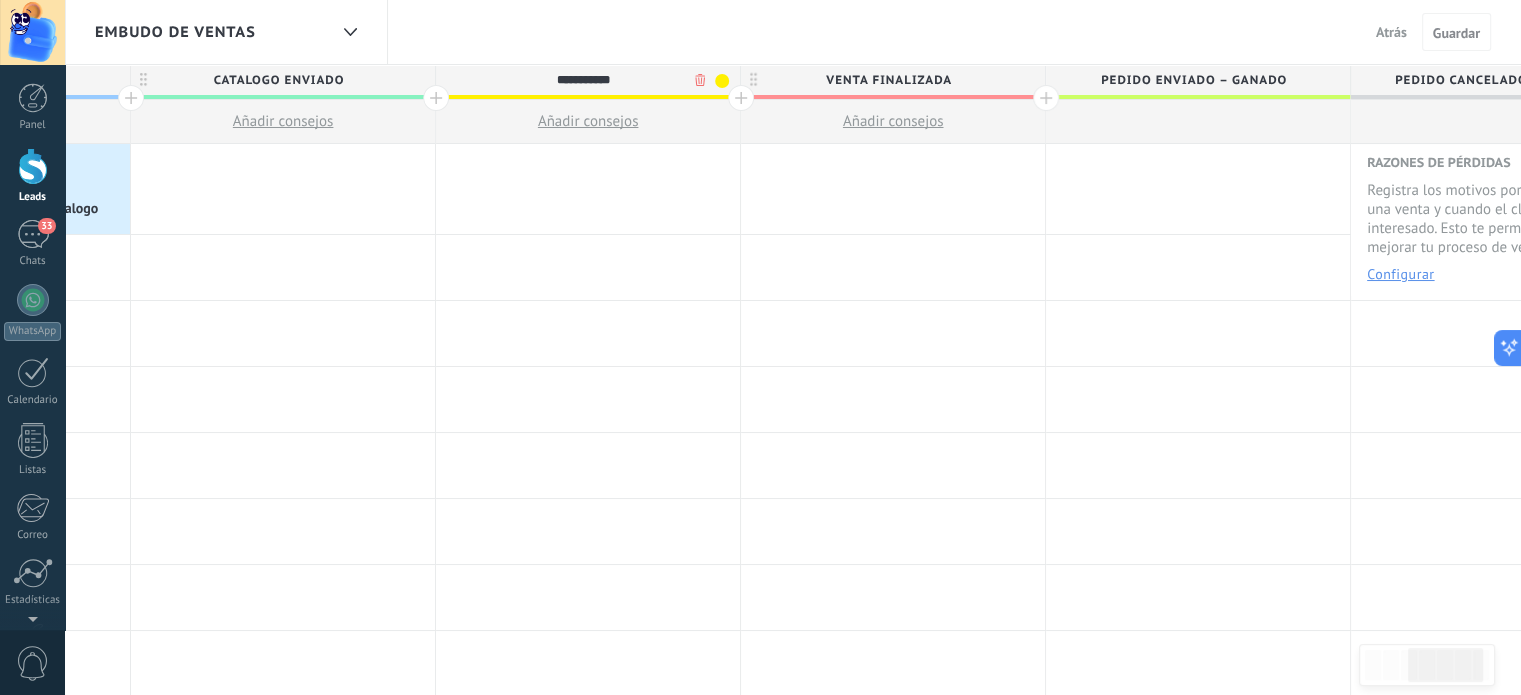 click on ".abccls-1,.abccls-2{fill-rule:evenodd}.abccls-2{fill:#fff} .abfcls-1{fill:none}.abfcls-2{fill:#fff} .abncls-1{isolation:isolate}.abncls-2{opacity:.06}.abncls-2,.abncls-3,.abncls-6{mix-blend-mode:multiply}.abncls-3{opacity:.15}.abncls-4,.abncls-8{fill:#fff}.abncls-5{fill:url(#abnlinear-gradient)}.abncls-6{opacity:.04}.abncls-7{fill:url(#abnlinear-gradient-2)}.abncls-8{fill-rule:evenodd} .abqst0{fill:#ffa200} .abwcls-1{fill:#252525} .cls-1{isolation:isolate} .acicls-1{fill:none} .aclcls-1{fill:#232323} .acnst0{display:none} .addcls-1,.addcls-2{fill:none;stroke-miterlimit:10}.addcls-1{stroke:#dfe0e5}.addcls-2{stroke:#a1a7ab} .adecls-1,.adecls-2{fill:none;stroke-miterlimit:10}.adecls-1{stroke:#dfe0e5}.adecls-2{stroke:#a1a7ab} .adqcls-1{fill:#8591a5;fill-rule:evenodd} .aeccls-1{fill:#5c9f37} .aeecls-1{fill:#f86161} .aejcls-1{fill:#8591a5;fill-rule:evenodd} .aekcls-1{fill-rule:evenodd} .aelcls-1{fill-rule:evenodd;fill:currentColor} .aemcls-1{fill-rule:evenodd;fill:currentColor} .aencls-2{fill:#f86161;opacity:.3}" at bounding box center (760, 347) 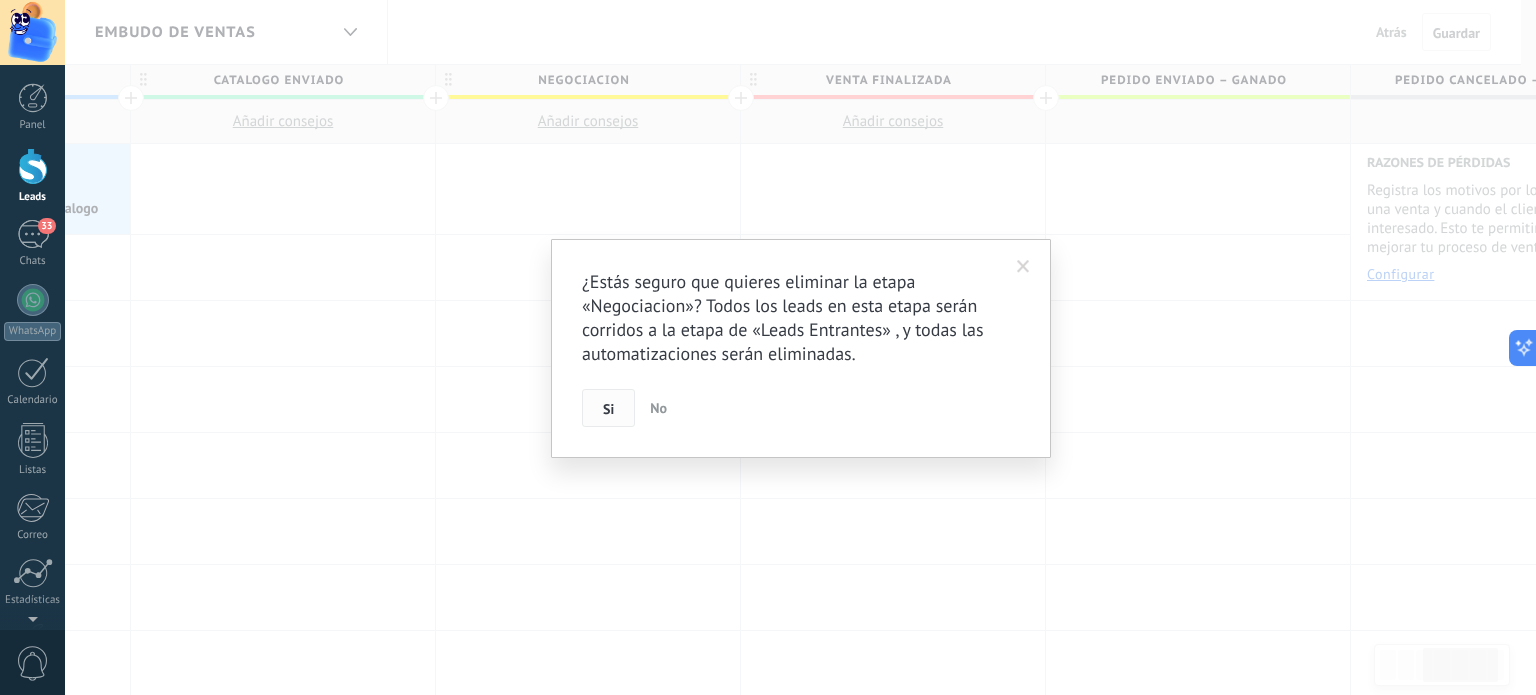 click on "Si" at bounding box center (608, 409) 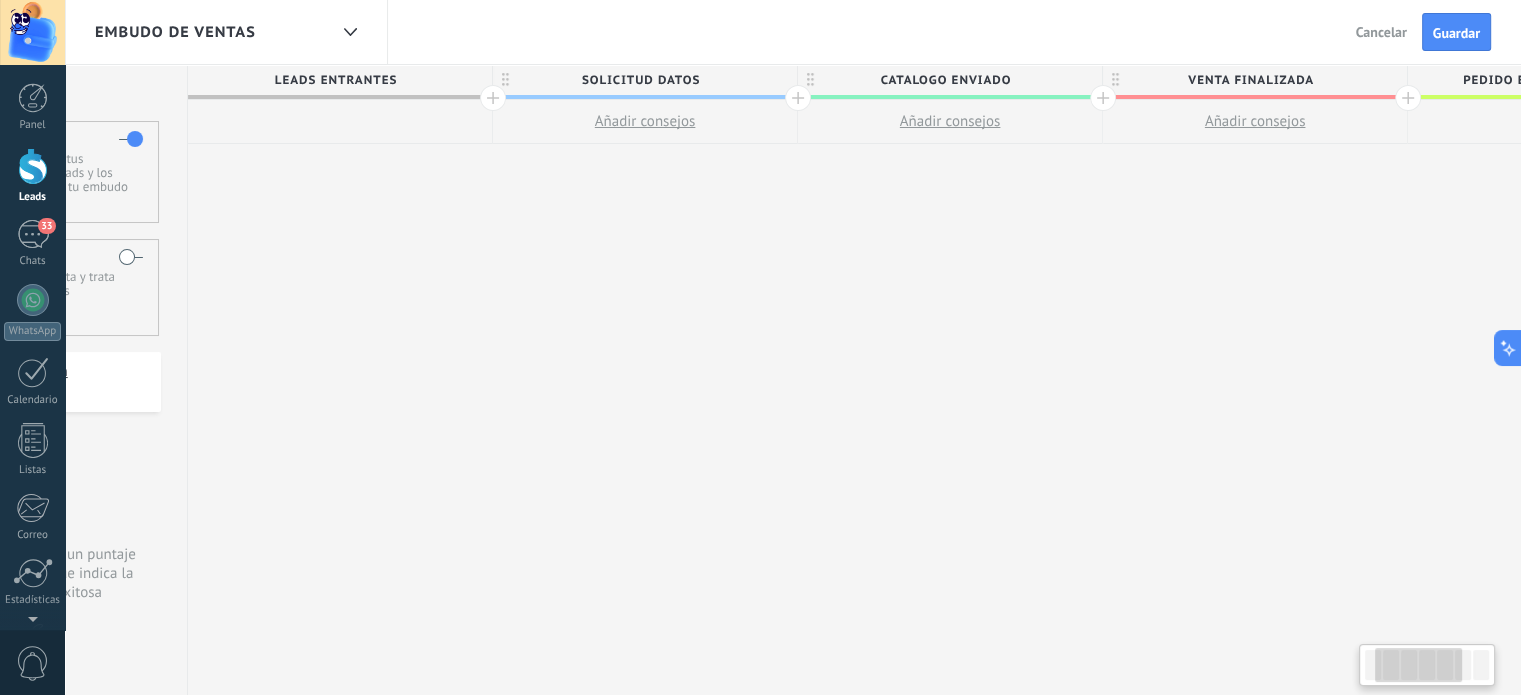 drag, startPoint x: 480, startPoint y: 250, endPoint x: 962, endPoint y: 263, distance: 482.1753 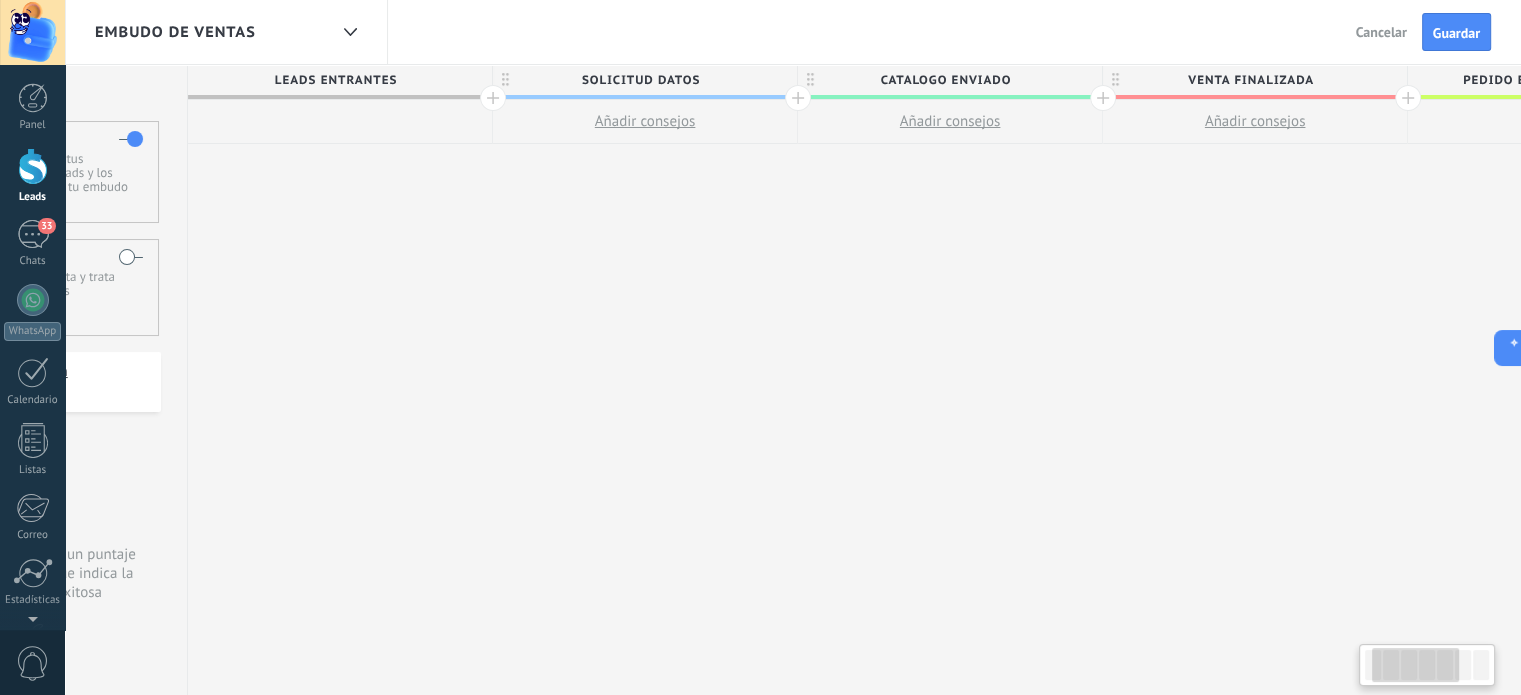 scroll, scrollTop: 0, scrollLeft: 59, axis: horizontal 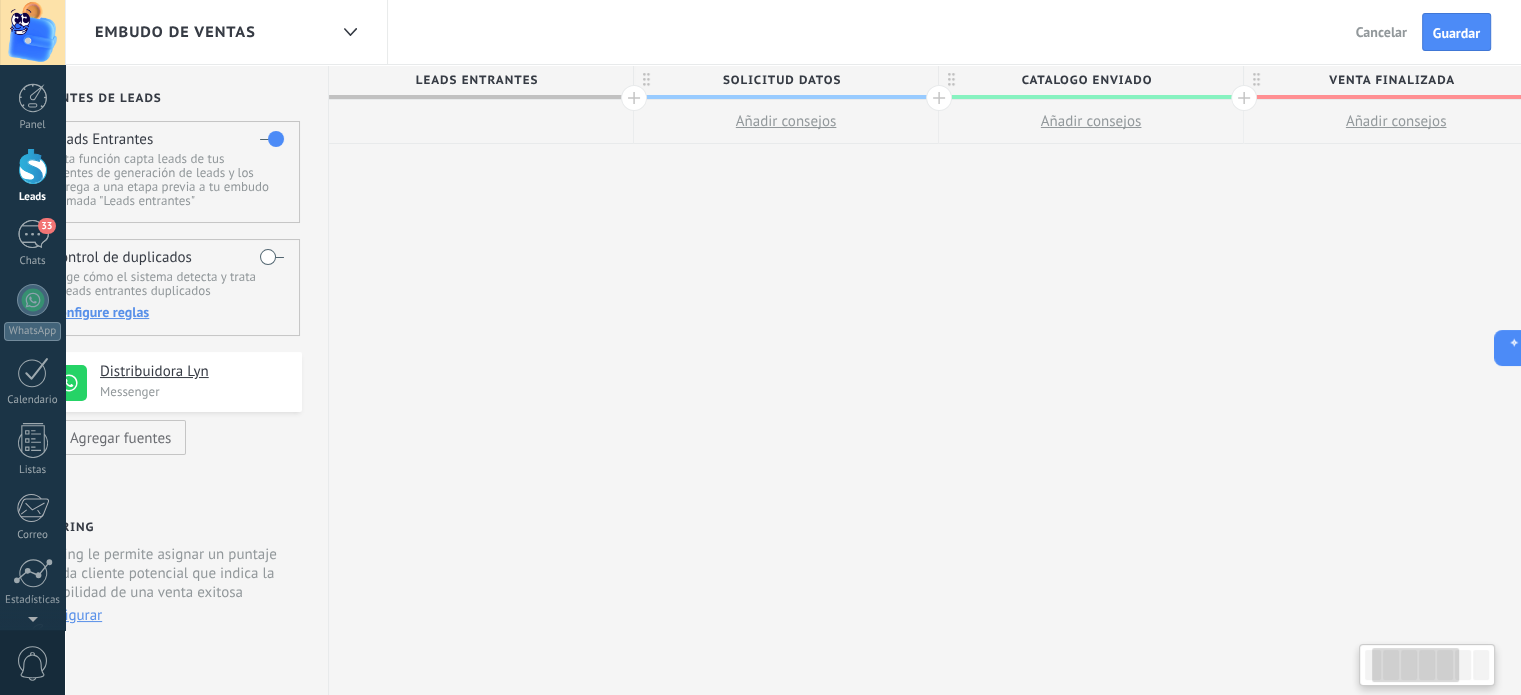 drag, startPoint x: 784, startPoint y: 252, endPoint x: 984, endPoint y: 244, distance: 200.15994 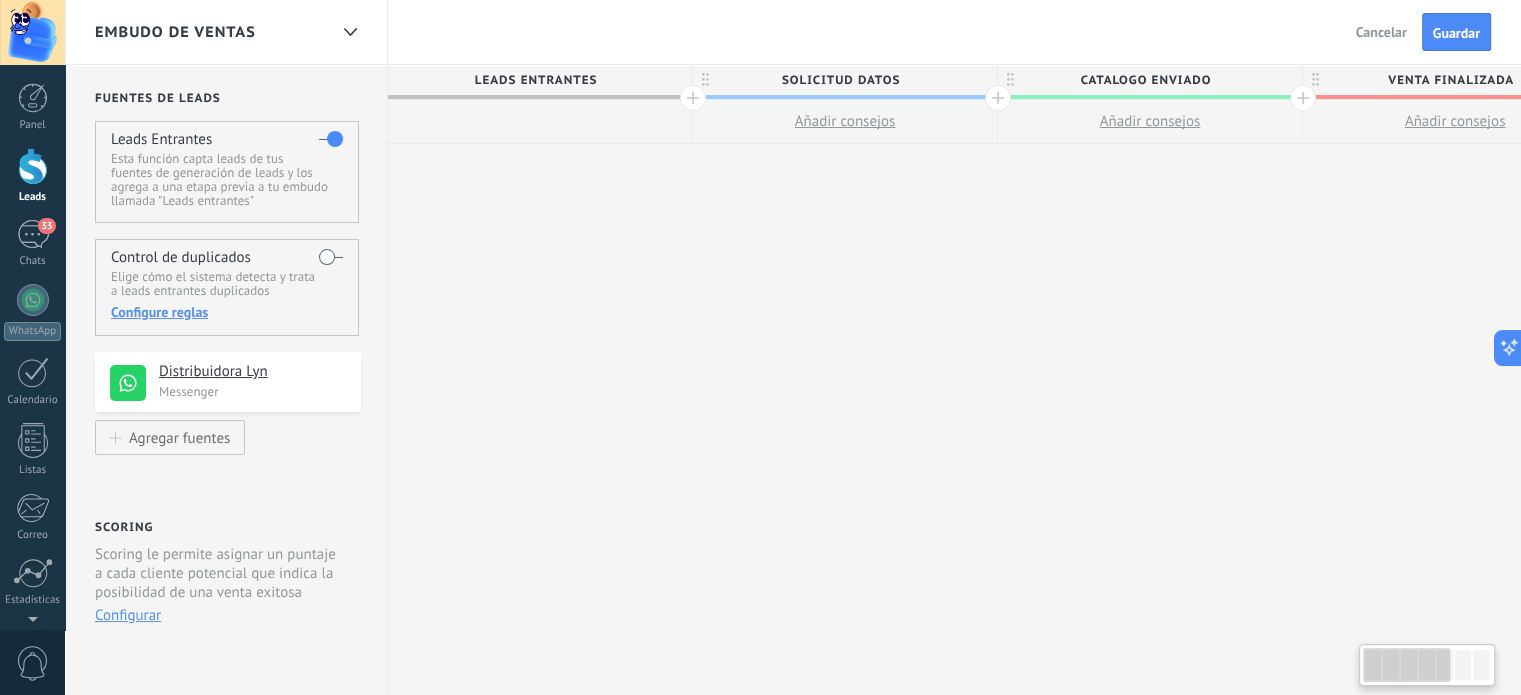click on "Guardar" at bounding box center [1456, 33] 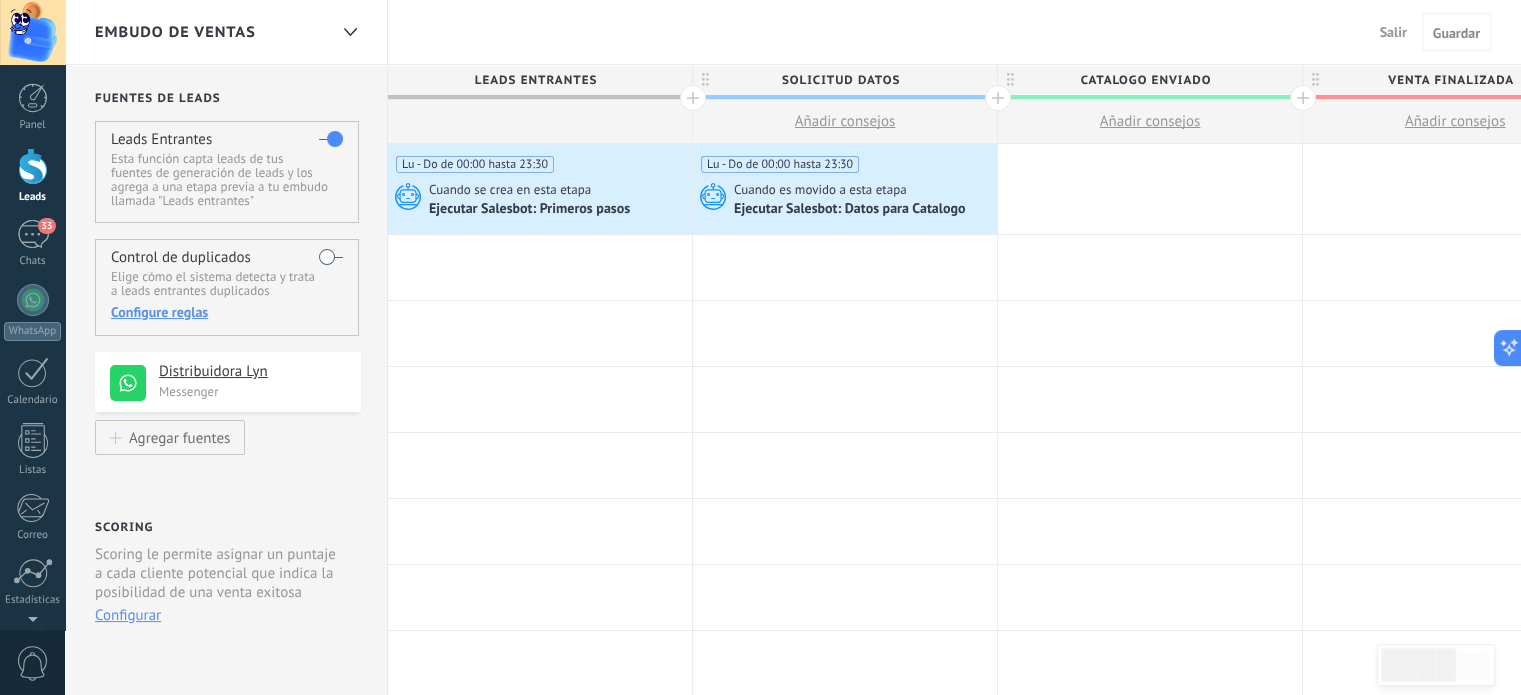 click on "Leads" at bounding box center [32, 176] 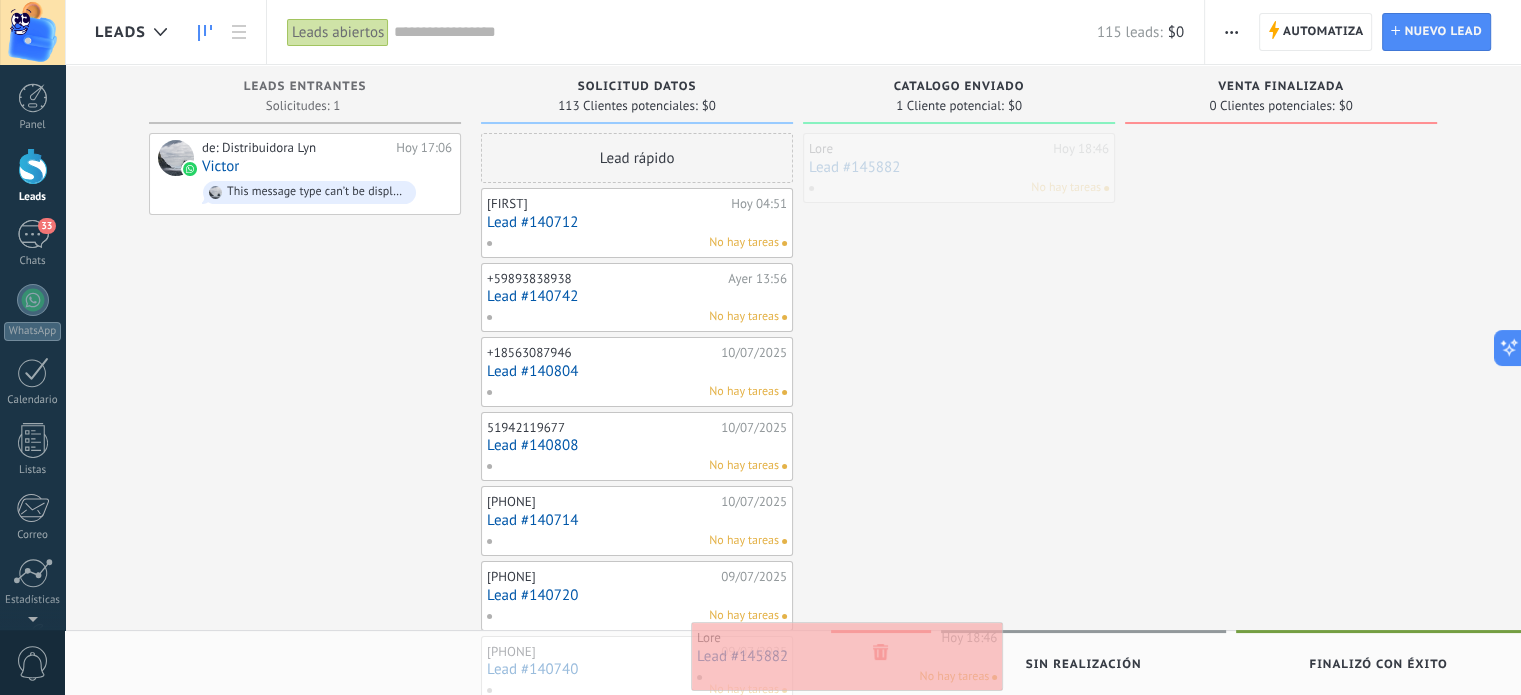 drag, startPoint x: 996, startPoint y: 168, endPoint x: 884, endPoint y: 657, distance: 501.66223 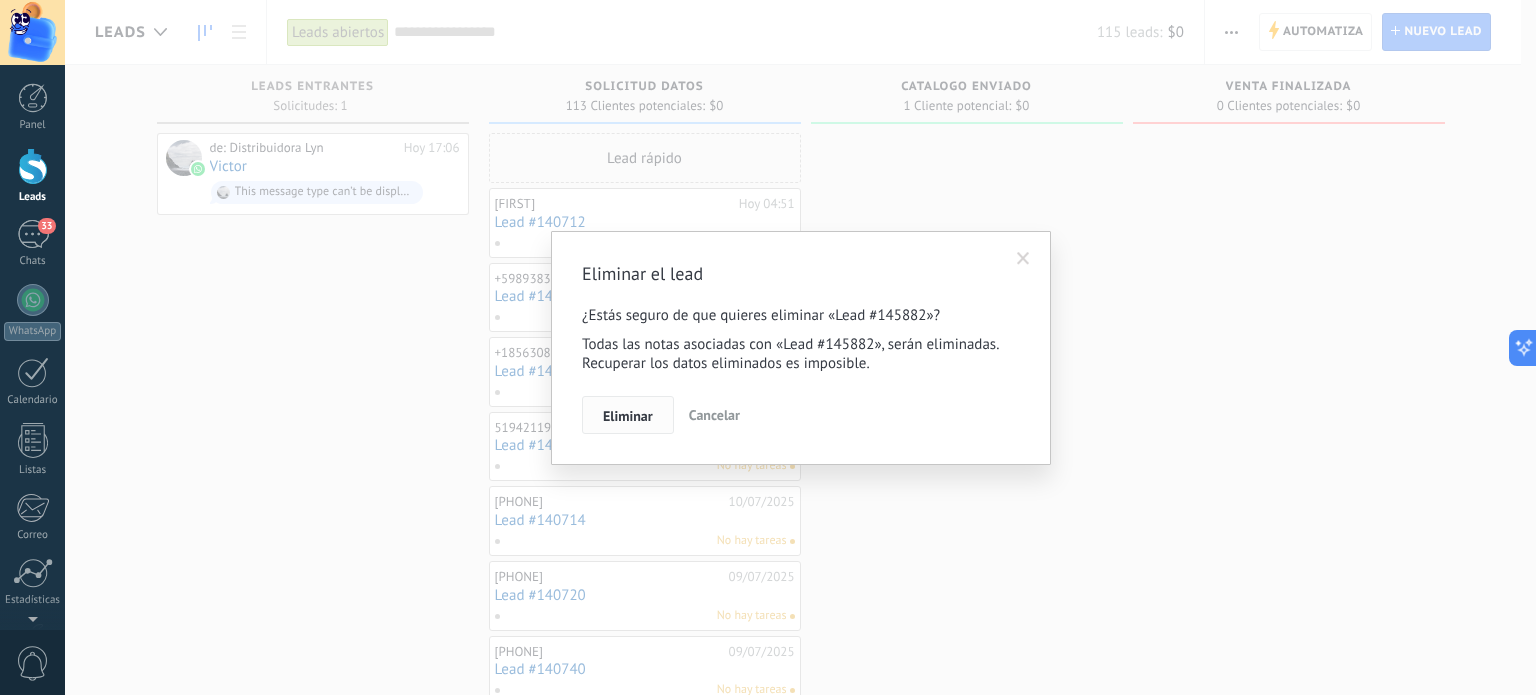 click on "Eliminar" at bounding box center [628, 415] 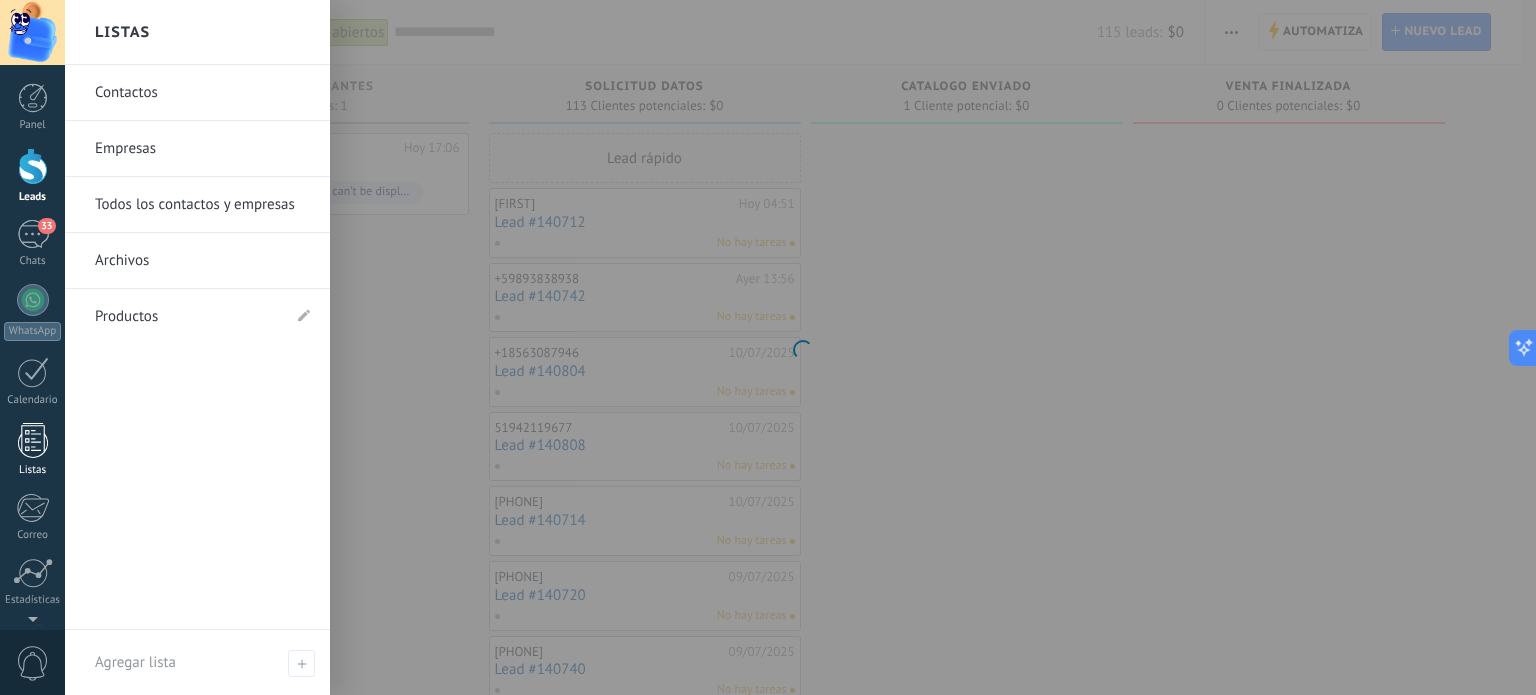 click at bounding box center (33, 440) 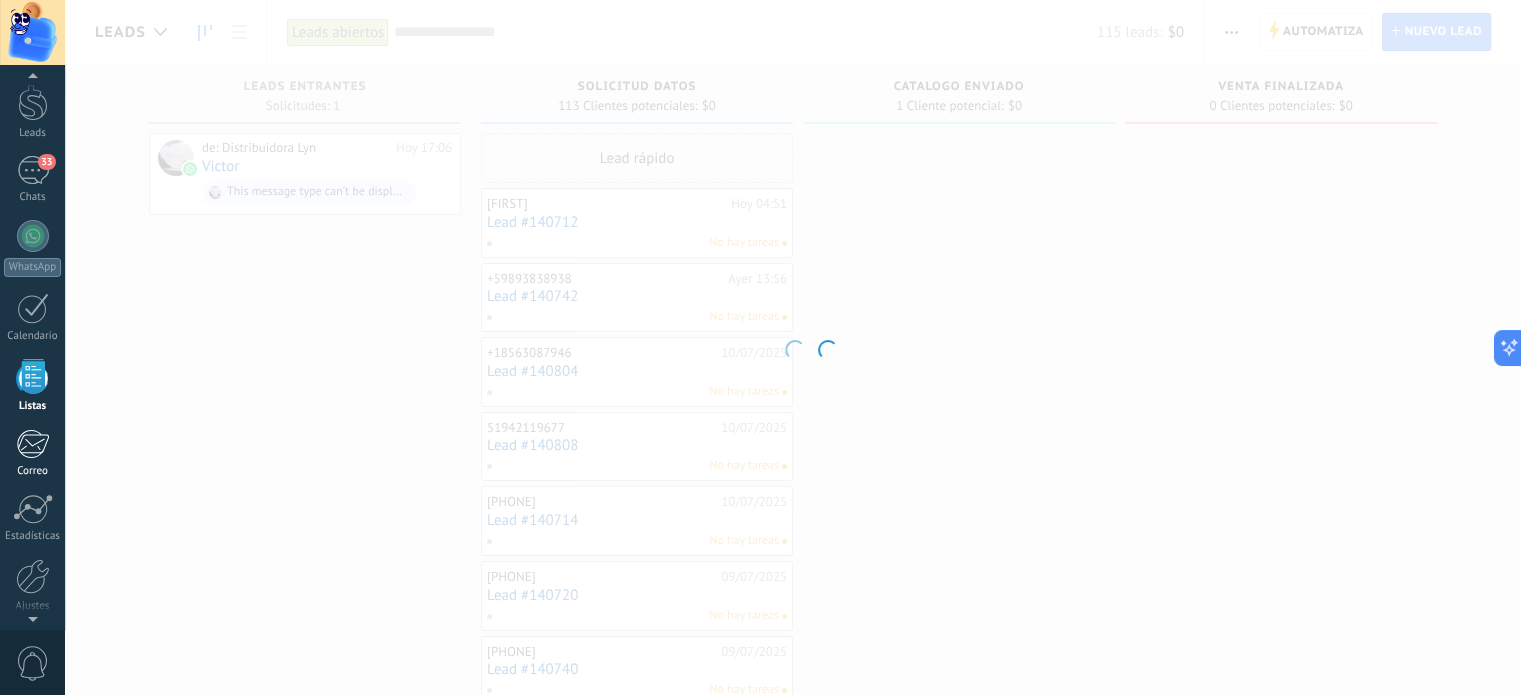 scroll, scrollTop: 136, scrollLeft: 0, axis: vertical 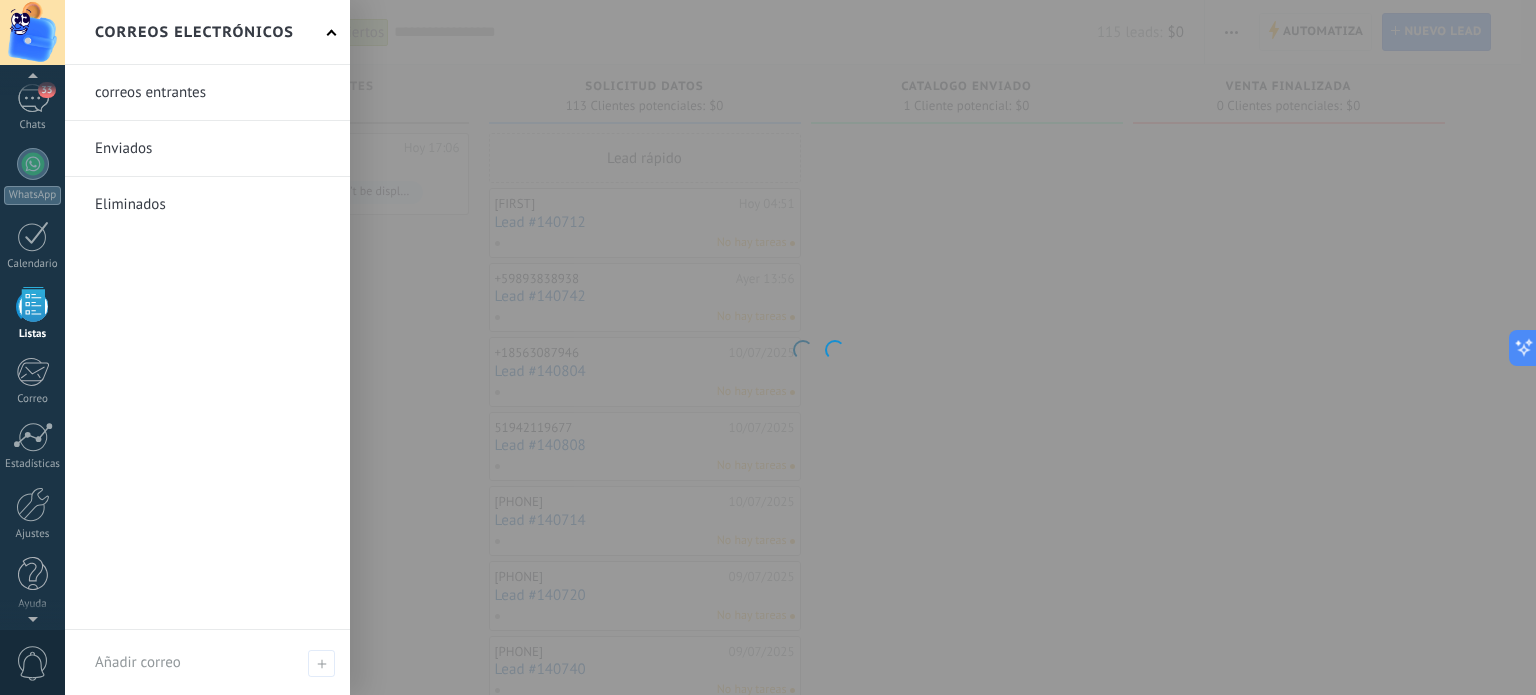 drag, startPoint x: 32, startPoint y: 319, endPoint x: 32, endPoint y: 331, distance: 12 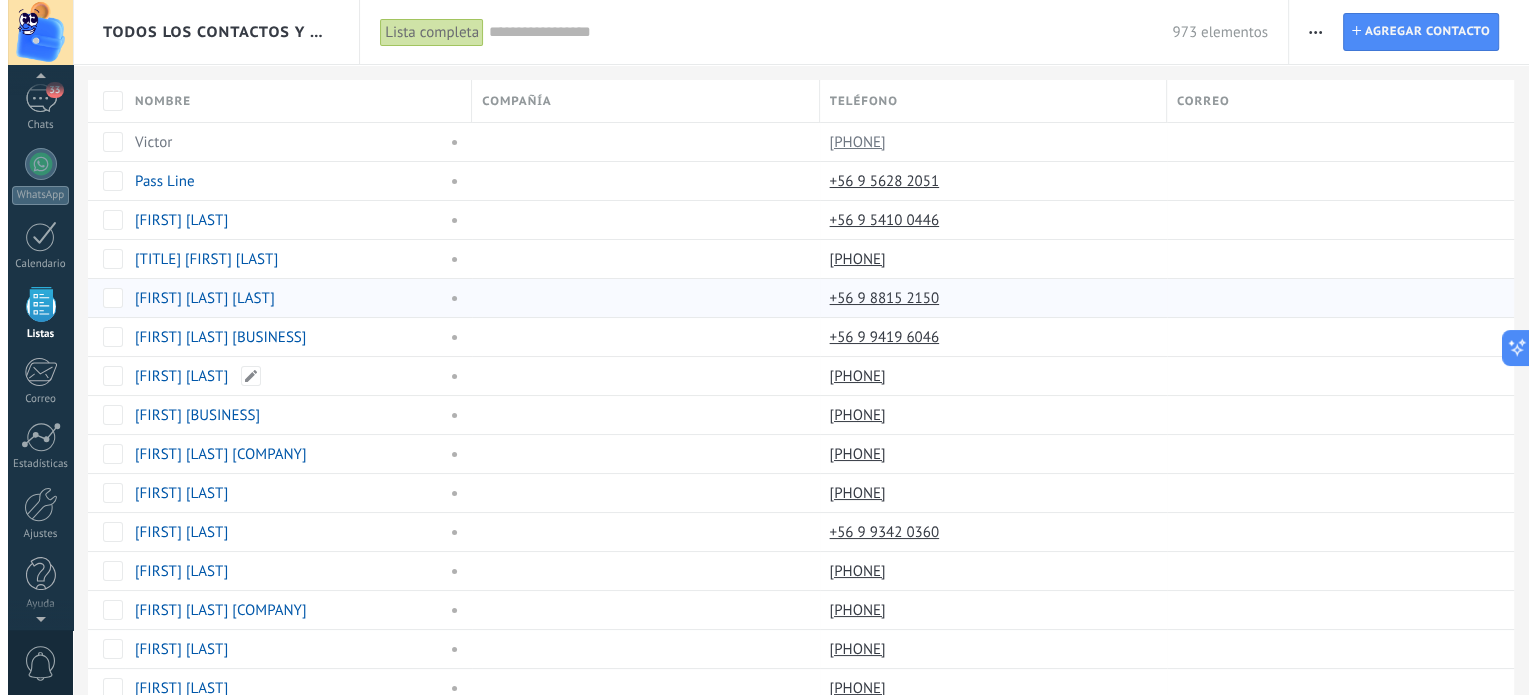 scroll, scrollTop: 123, scrollLeft: 0, axis: vertical 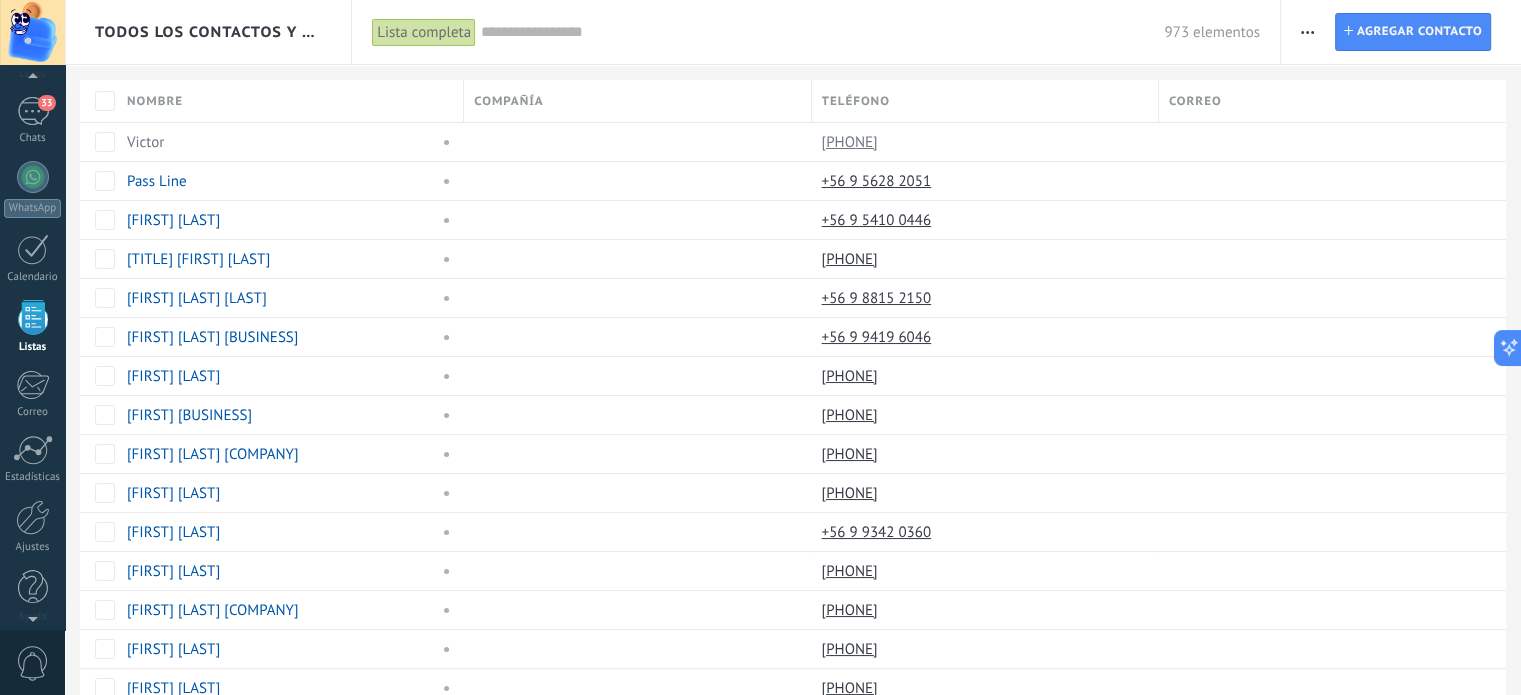 click at bounding box center [822, 32] 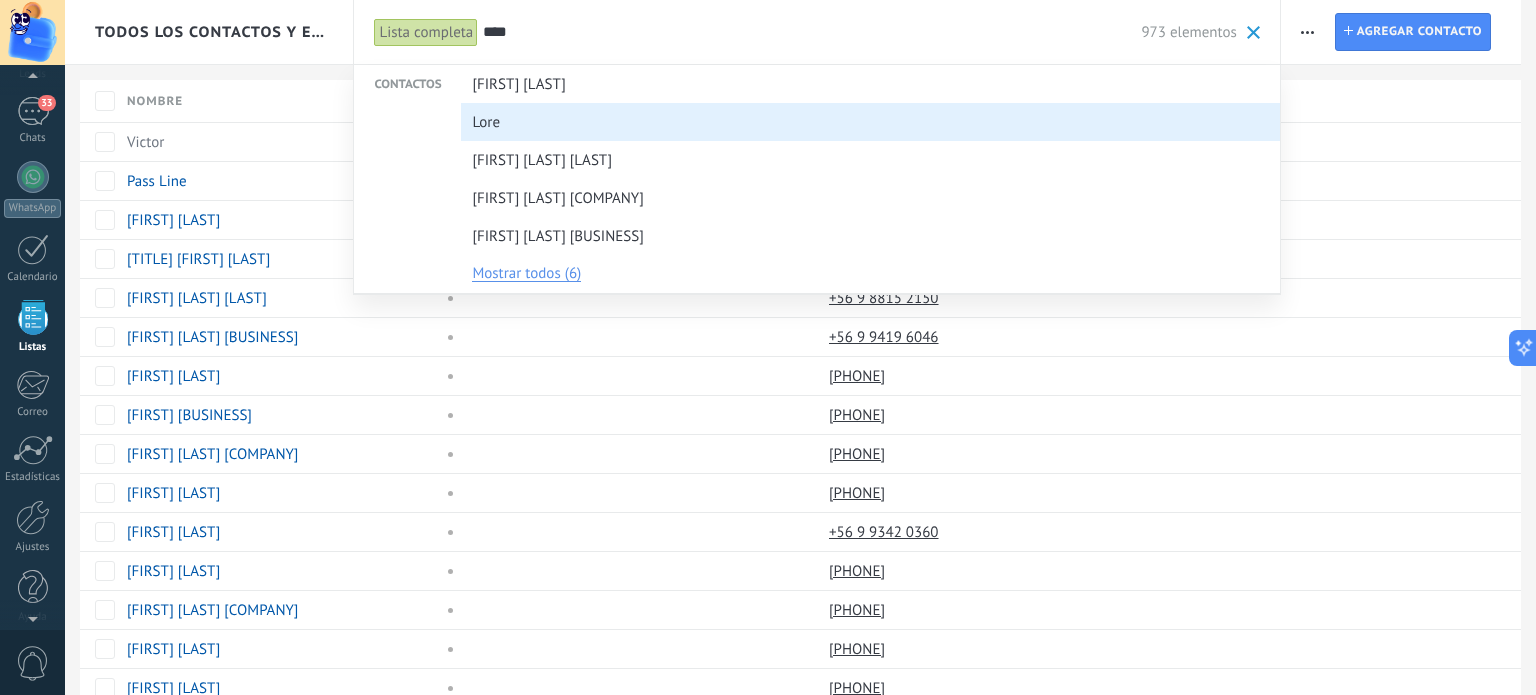 type on "****" 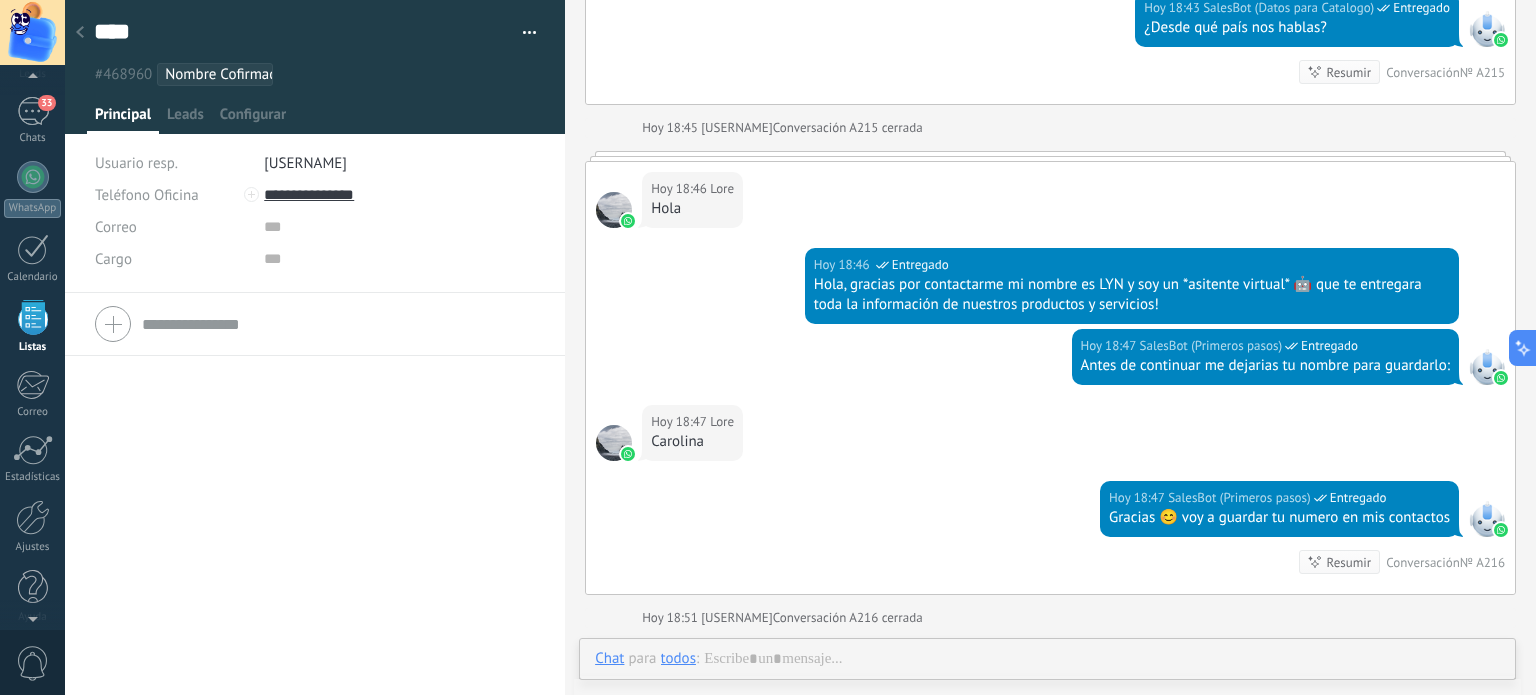 scroll, scrollTop: 868, scrollLeft: 0, axis: vertical 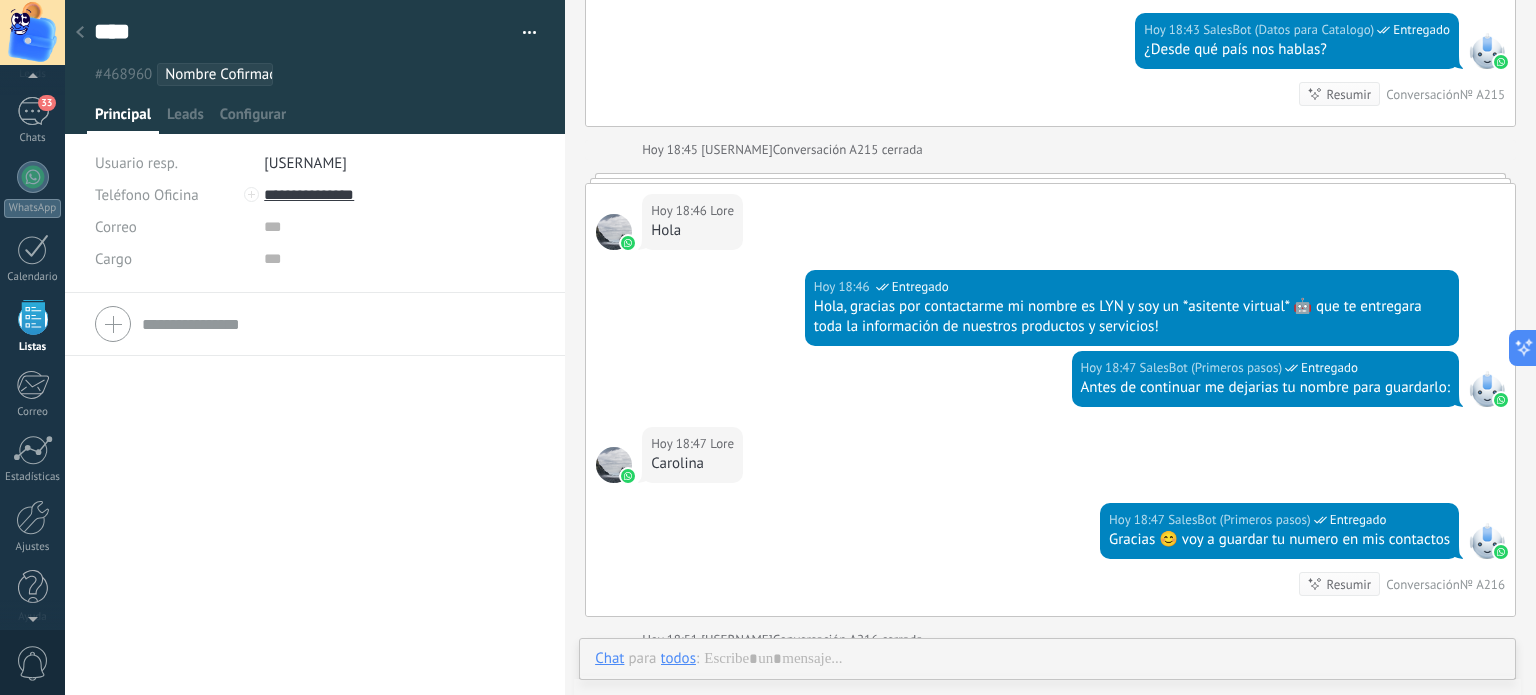 click at bounding box center [522, 33] 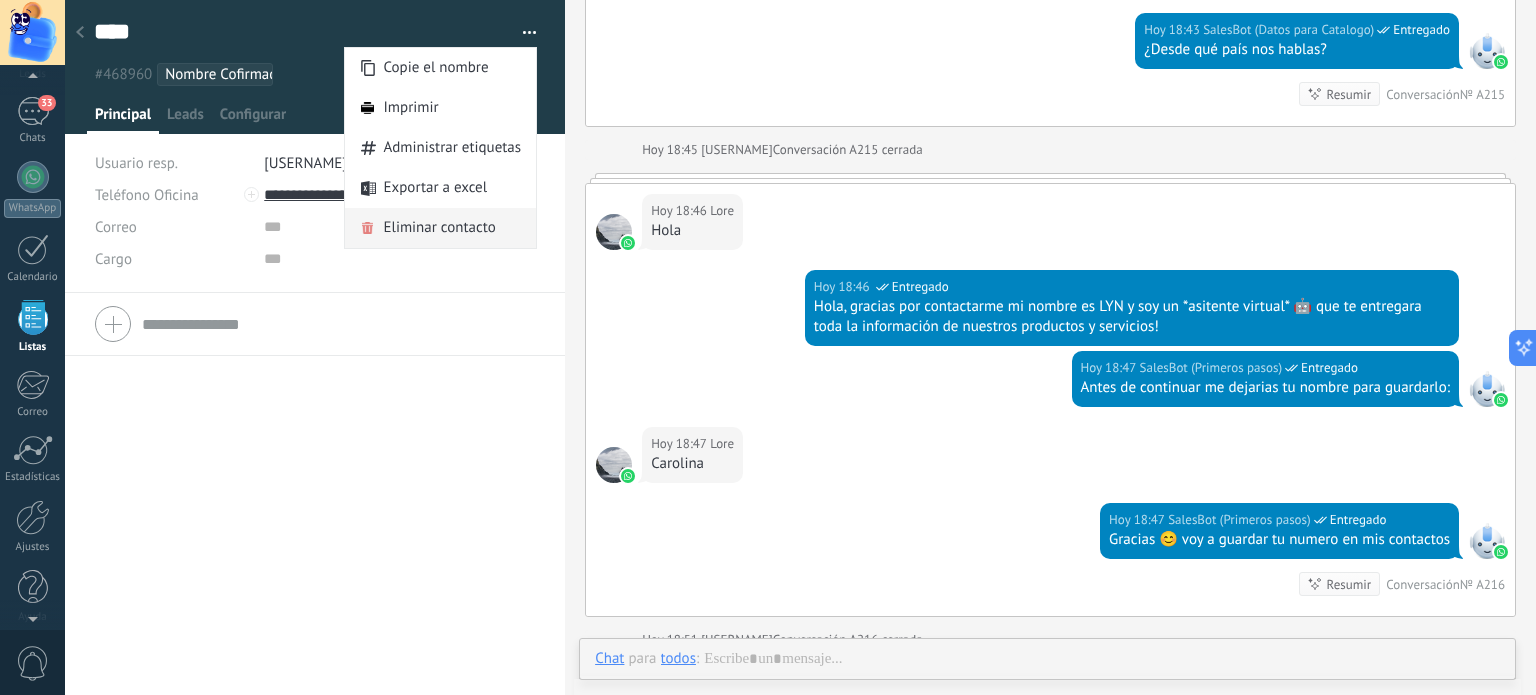 click on "Eliminar contacto" at bounding box center [439, 228] 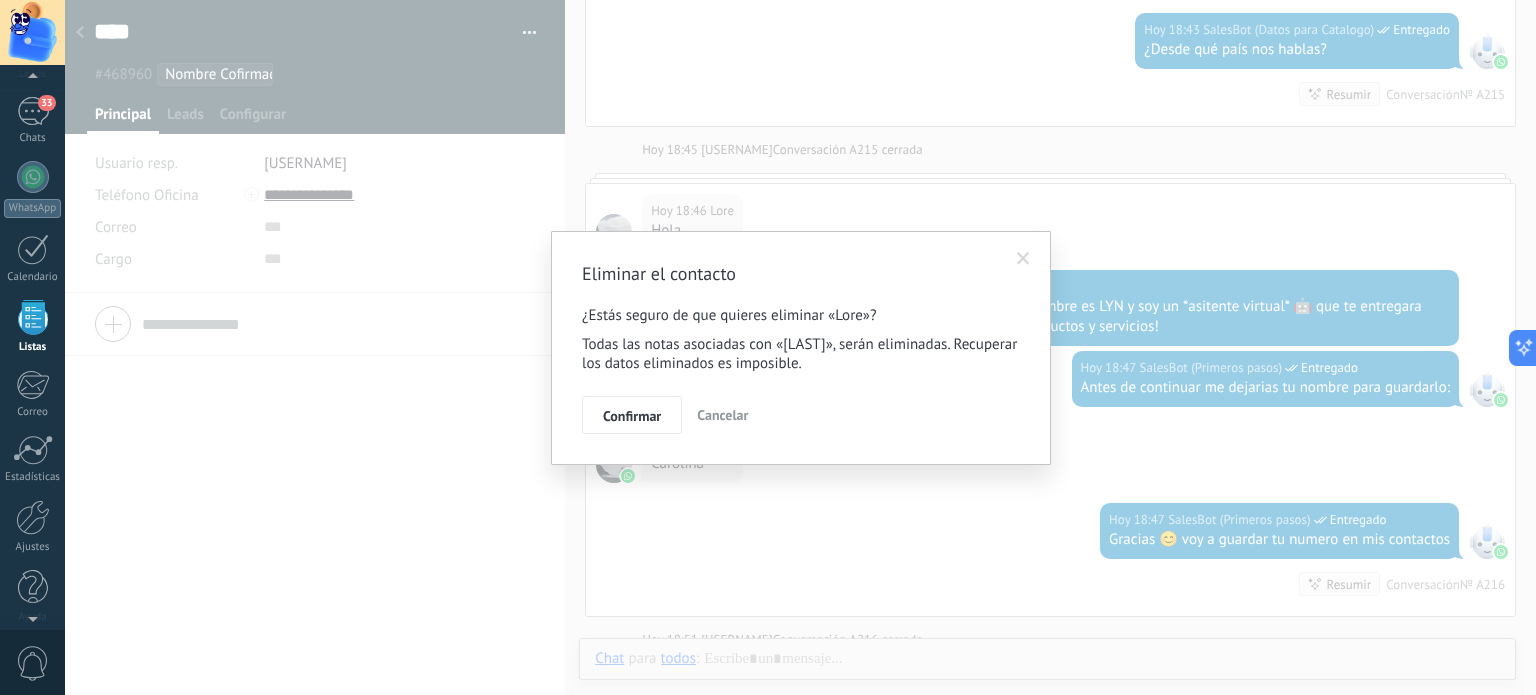 click on "Eliminar el contacto ¿Estás seguro de que quieres eliminar «Lore»? Todas las notas asociadas con «Lore», serán eliminadas. Recuperar los datos eliminados es imposible. Confirmar Cancelar" at bounding box center (800, 347) 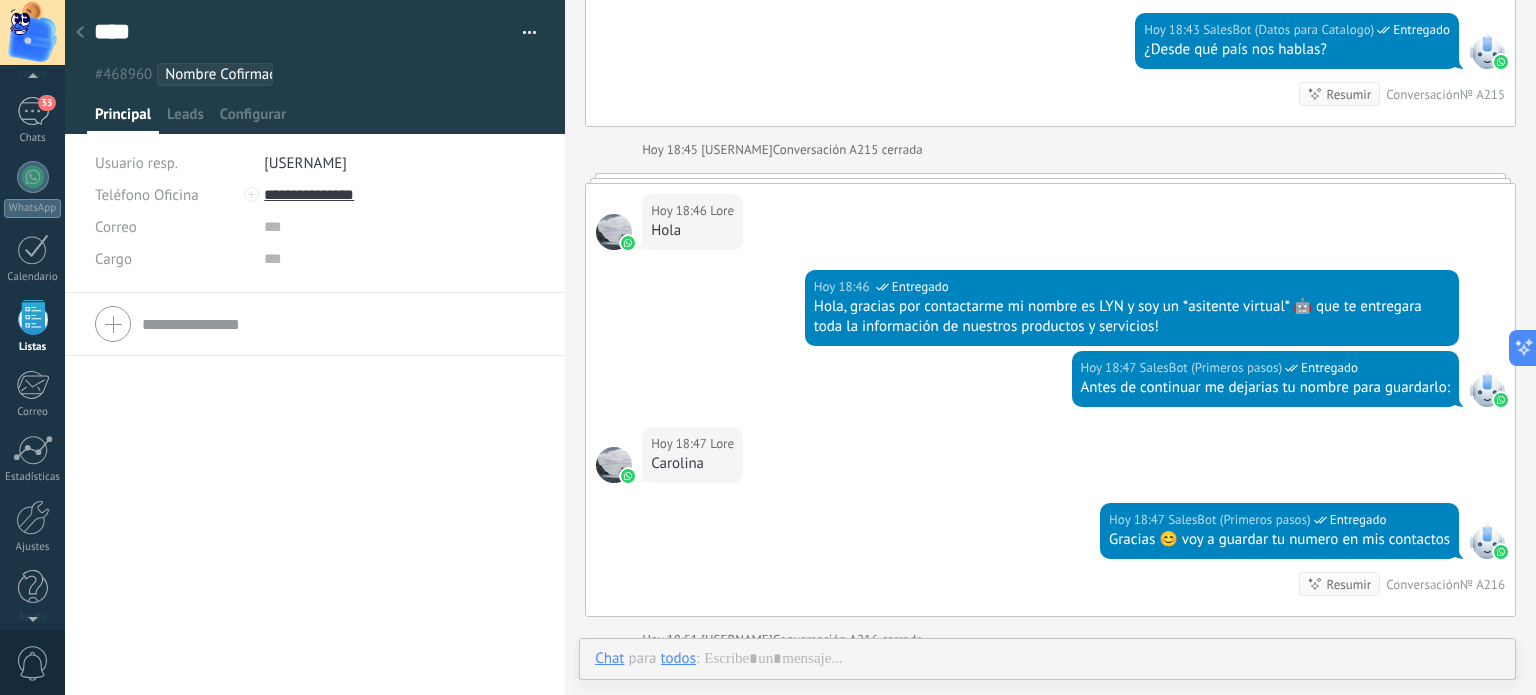 click at bounding box center [530, 36] 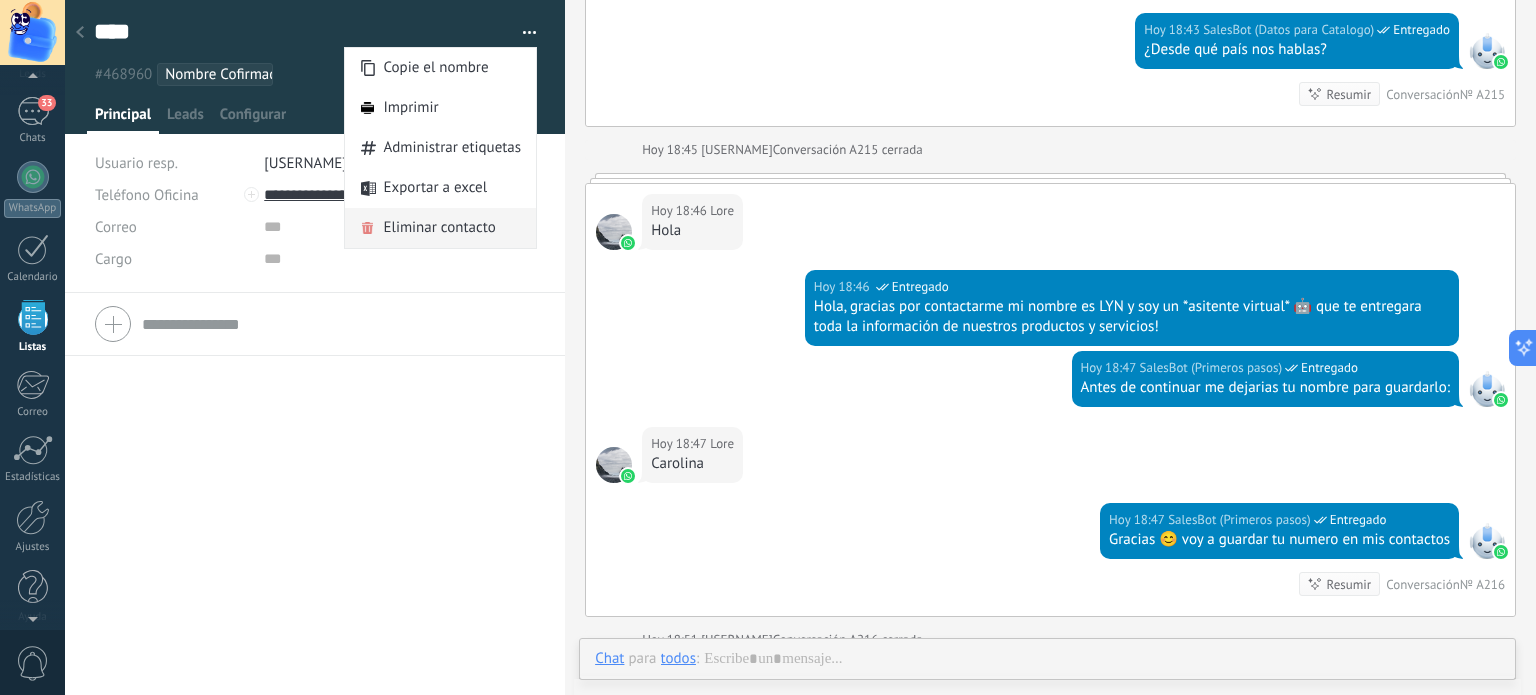 click on "Eliminar contacto" at bounding box center (439, 228) 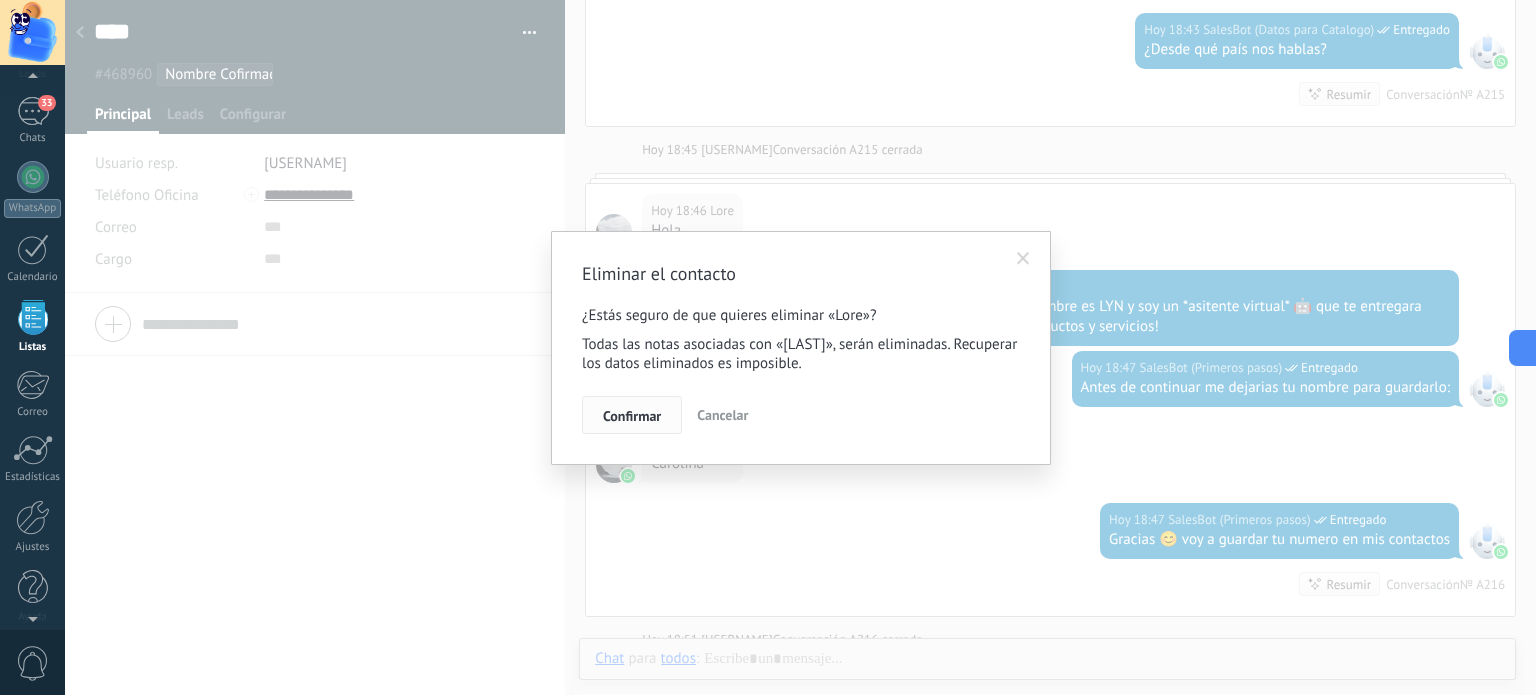 click on "Confirmar" at bounding box center (632, 416) 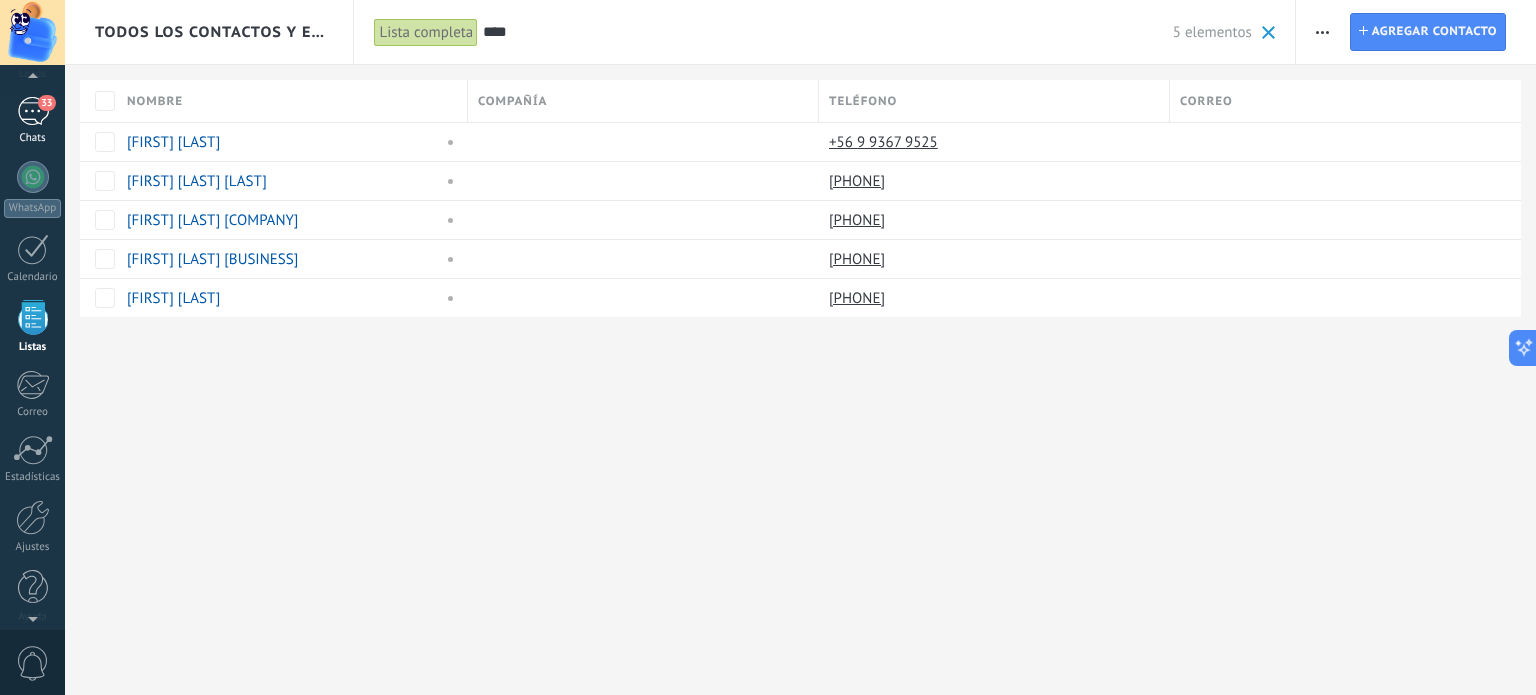 click on "33" at bounding box center (33, 111) 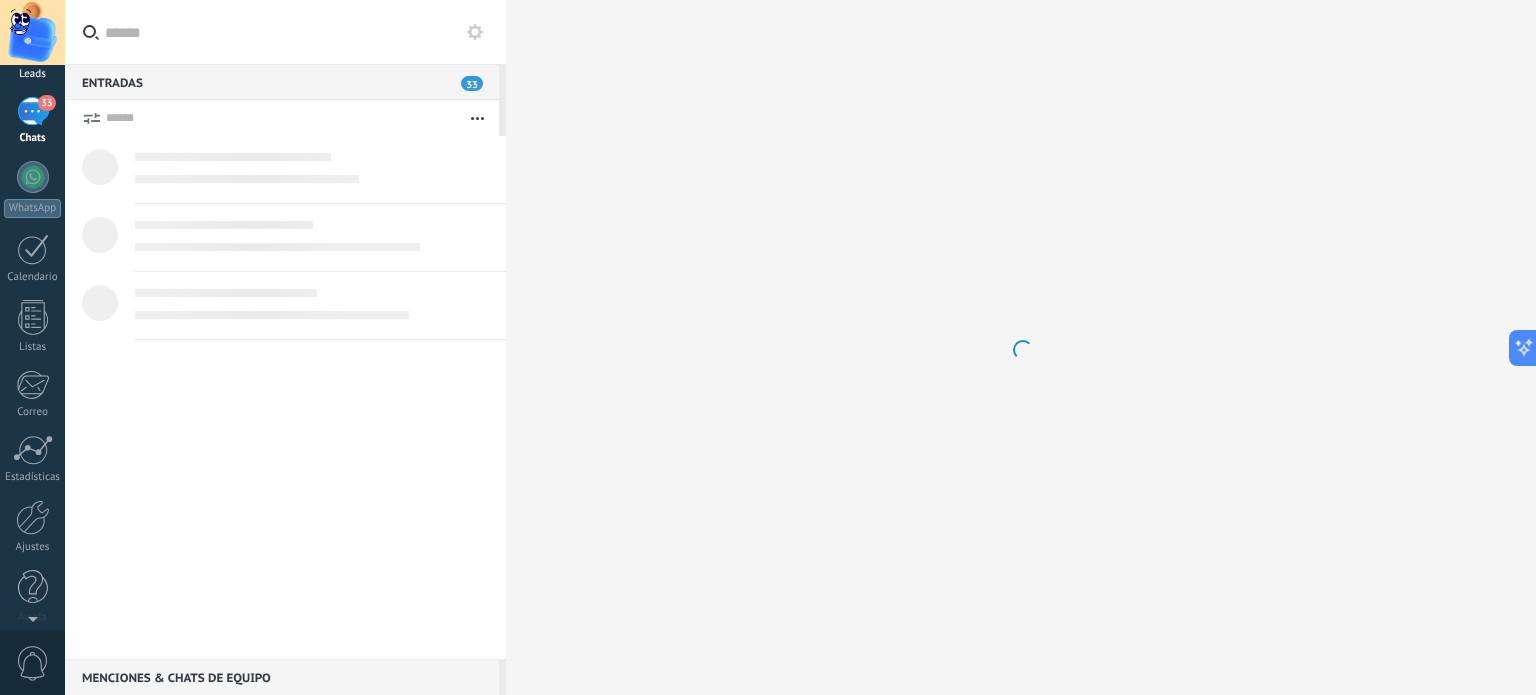 scroll, scrollTop: 0, scrollLeft: 0, axis: both 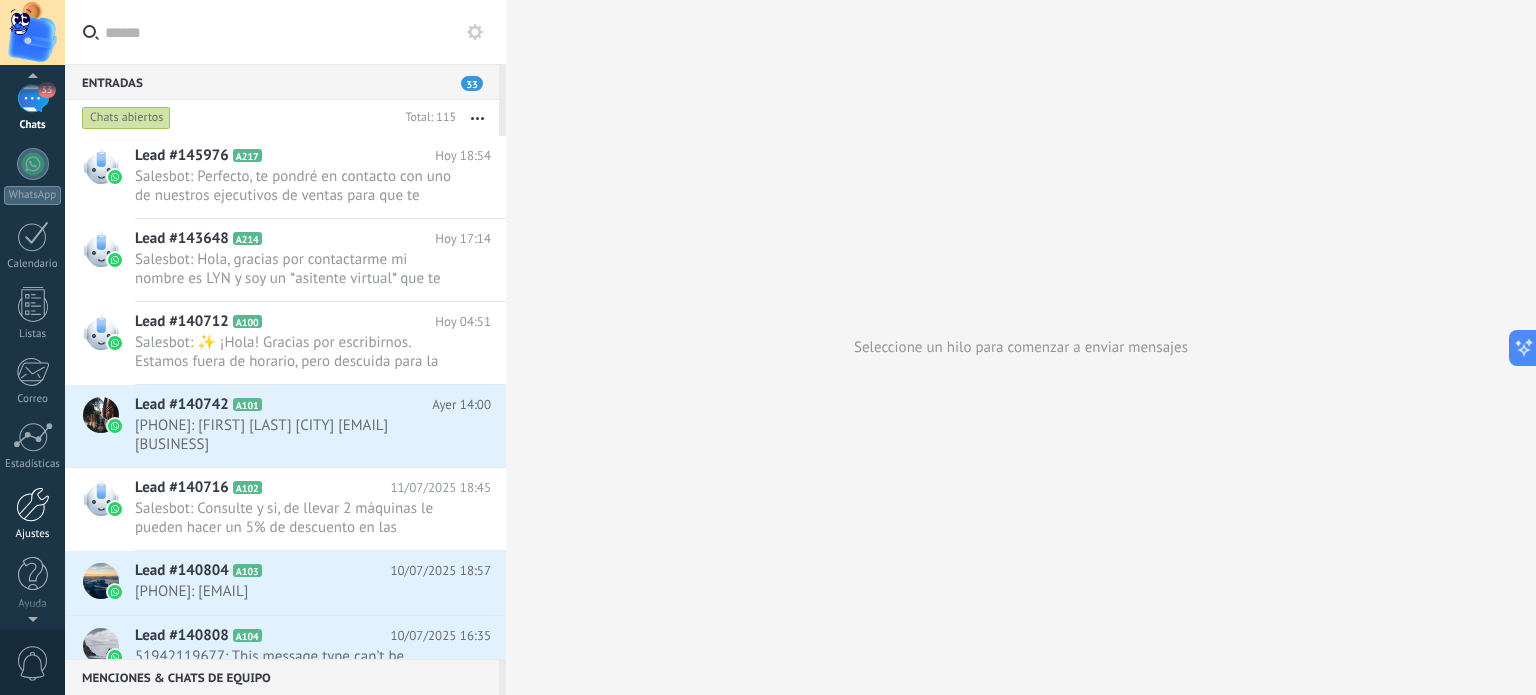 click on "Ajustes" at bounding box center [32, 514] 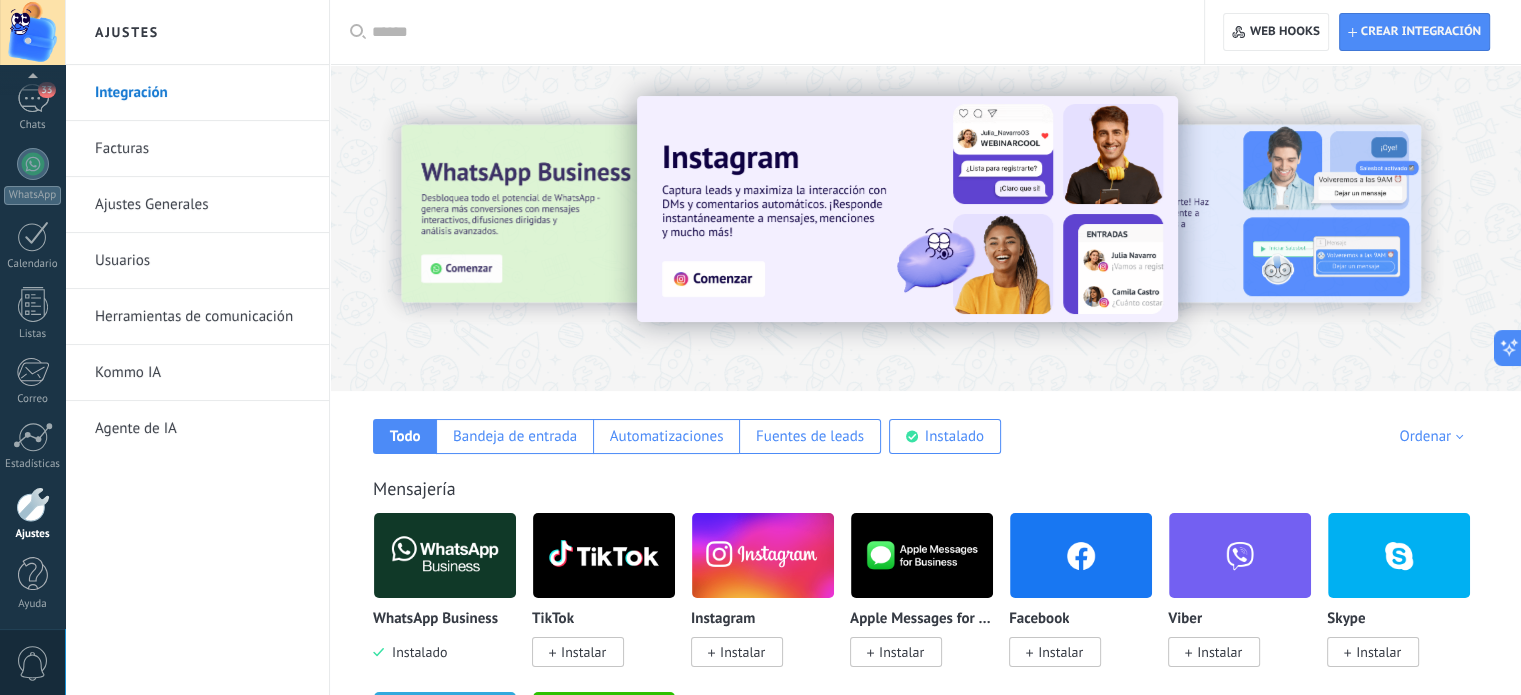 click on "Herramientas de comunicación" at bounding box center [202, 317] 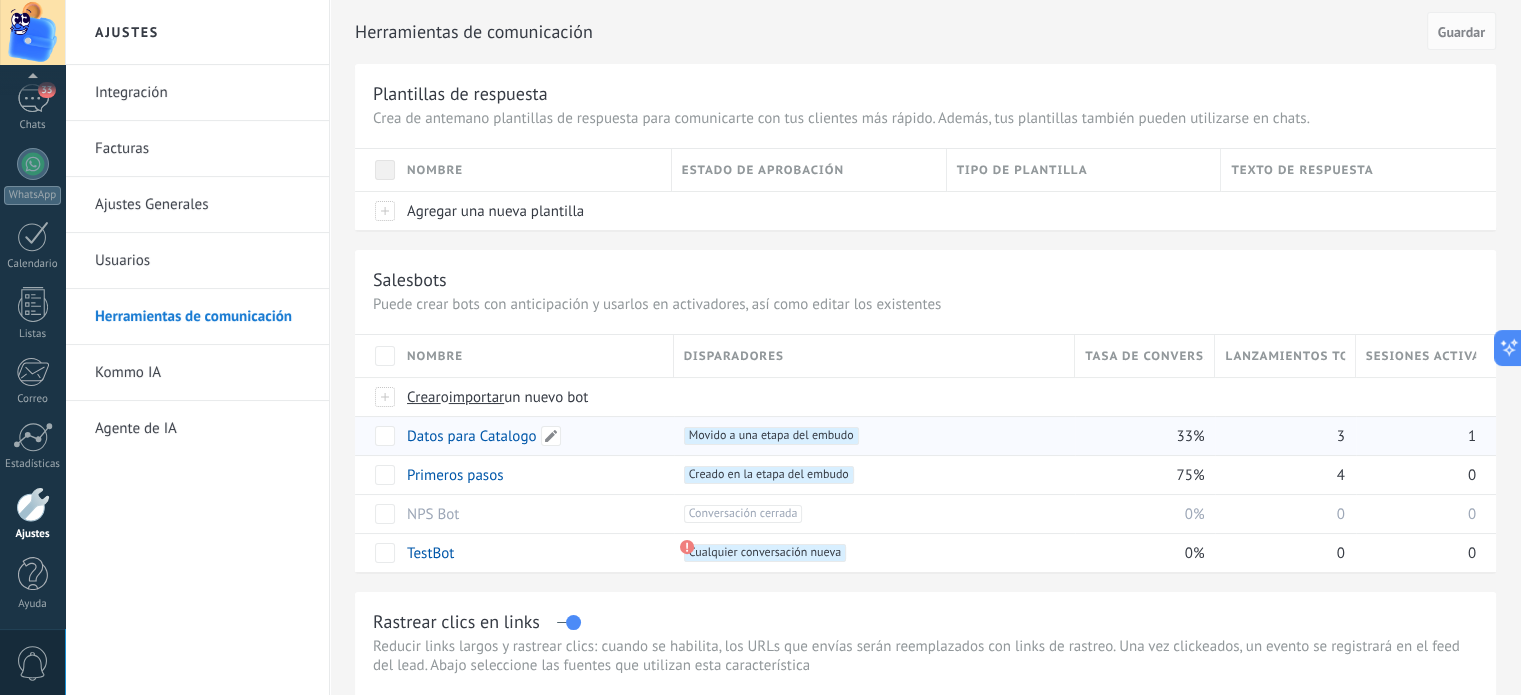 click on "Datos para Catalogo" at bounding box center (471, 436) 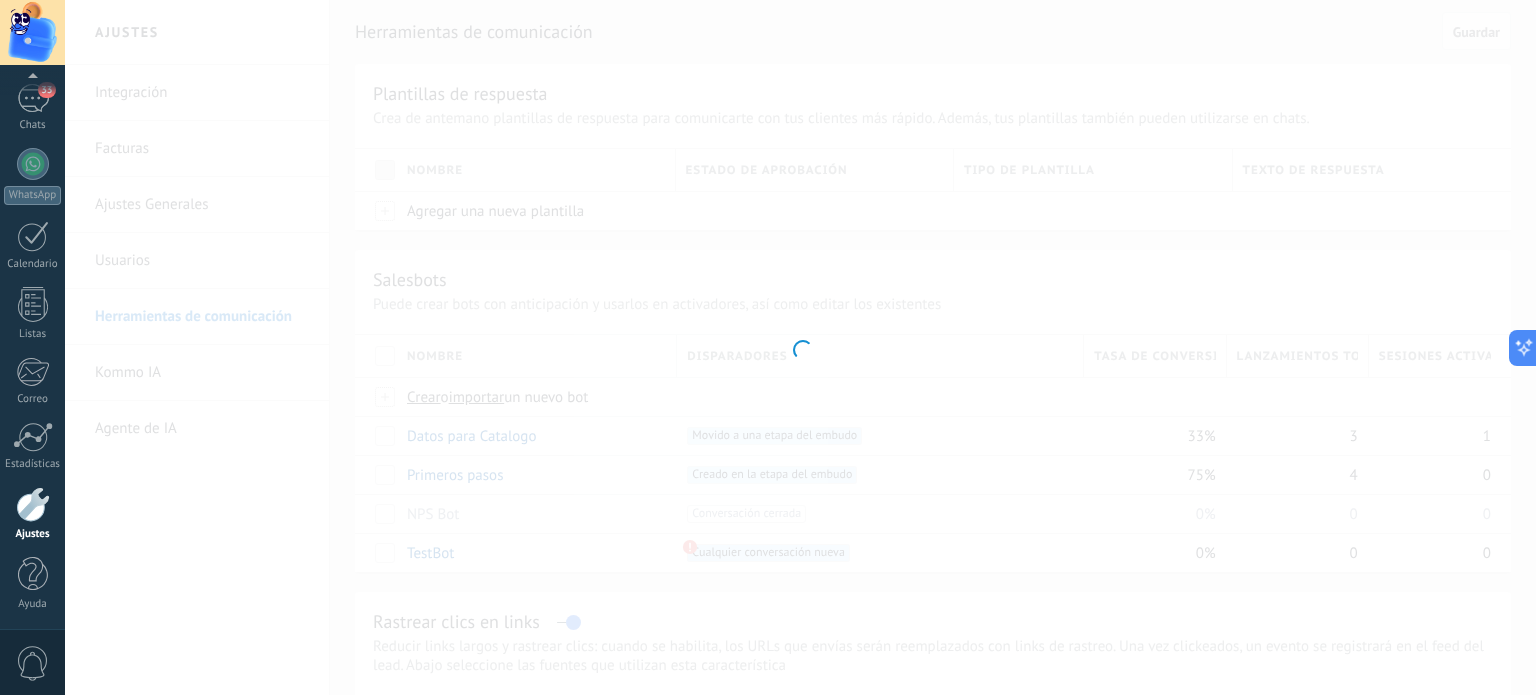 type on "**********" 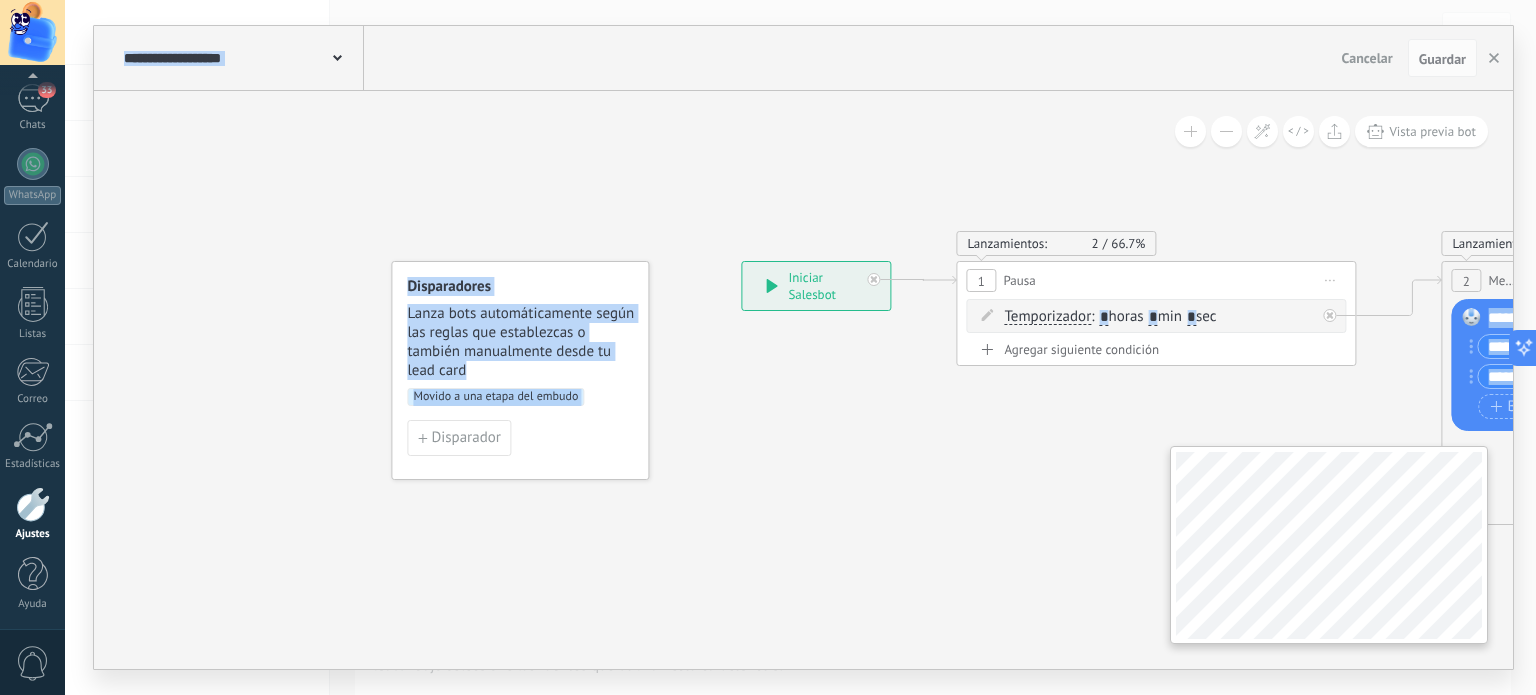 click on "**********" at bounding box center [803, 380] 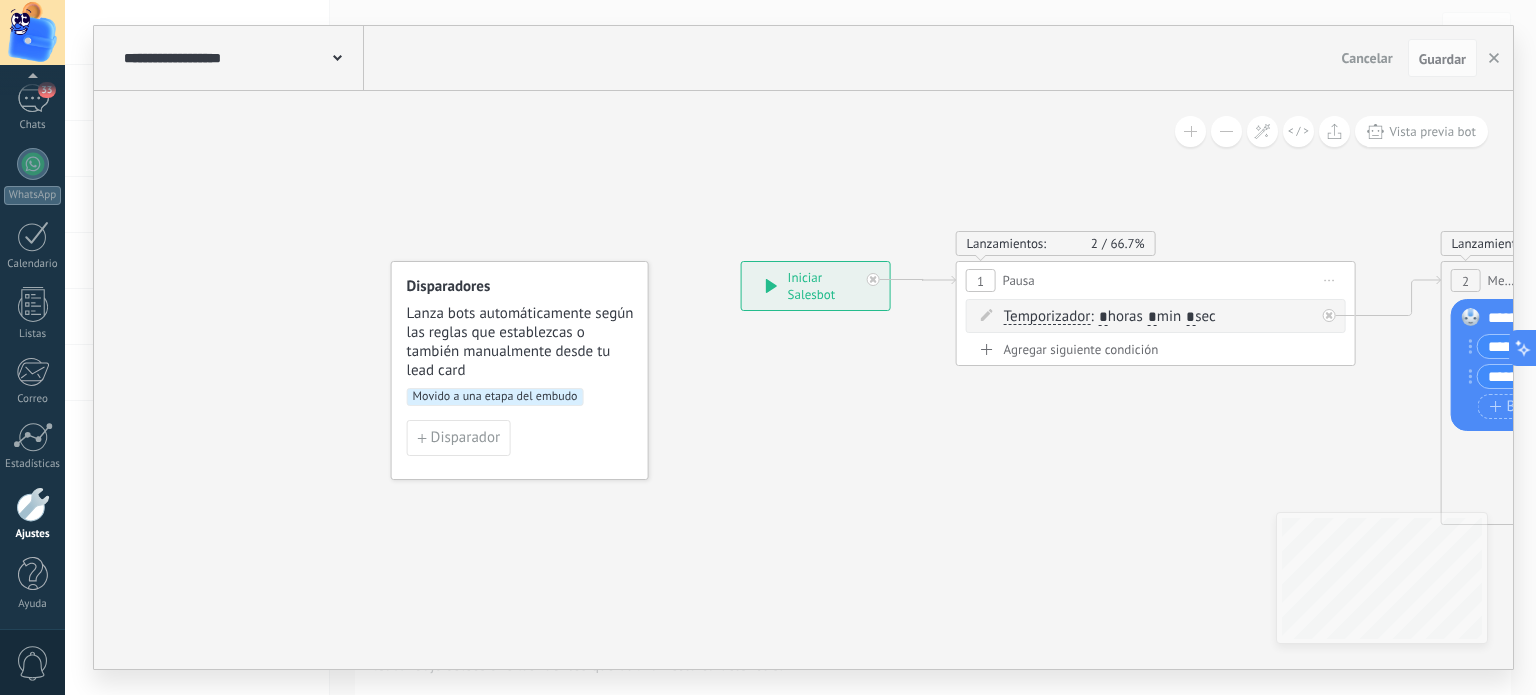 click 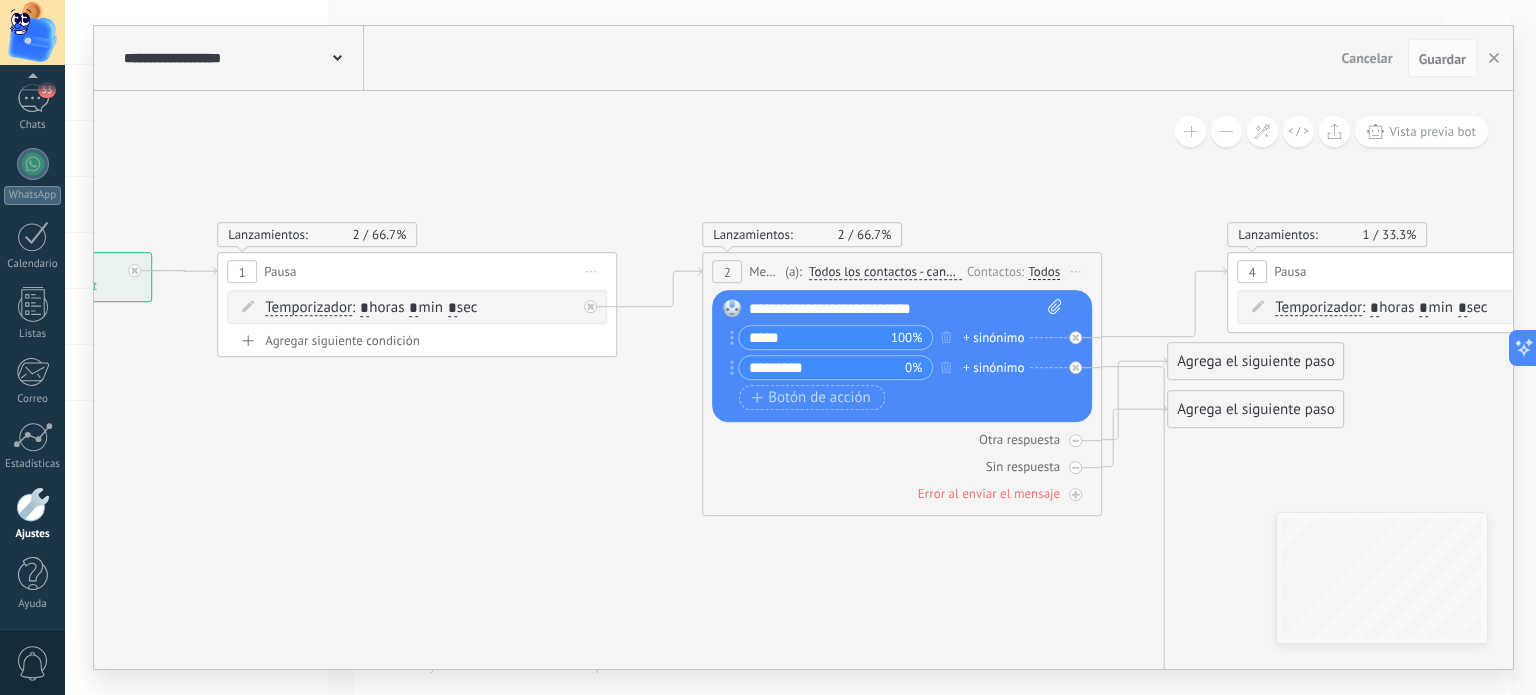 drag, startPoint x: 1130, startPoint y: 451, endPoint x: 488, endPoint y: 449, distance: 642.0031 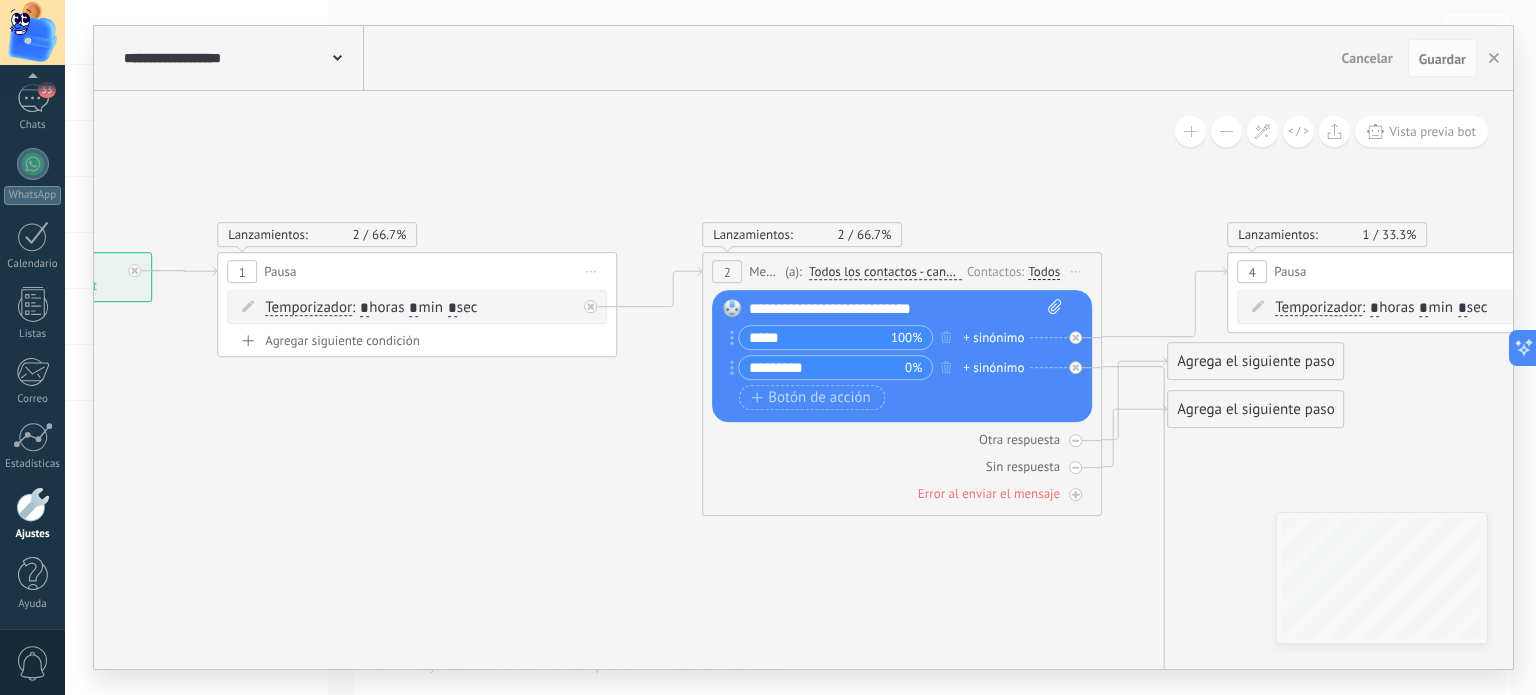 click 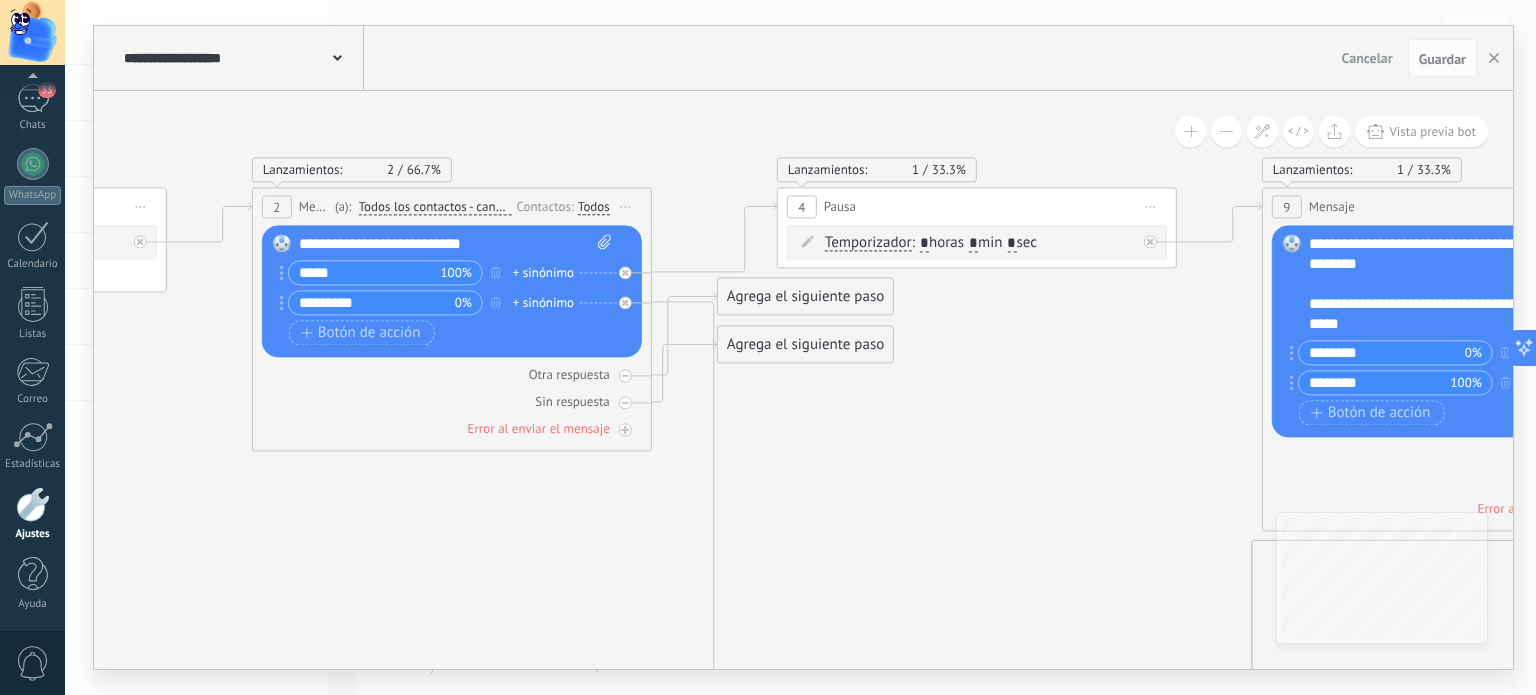 drag, startPoint x: 1231, startPoint y: 472, endPoint x: 731, endPoint y: 399, distance: 505.3009 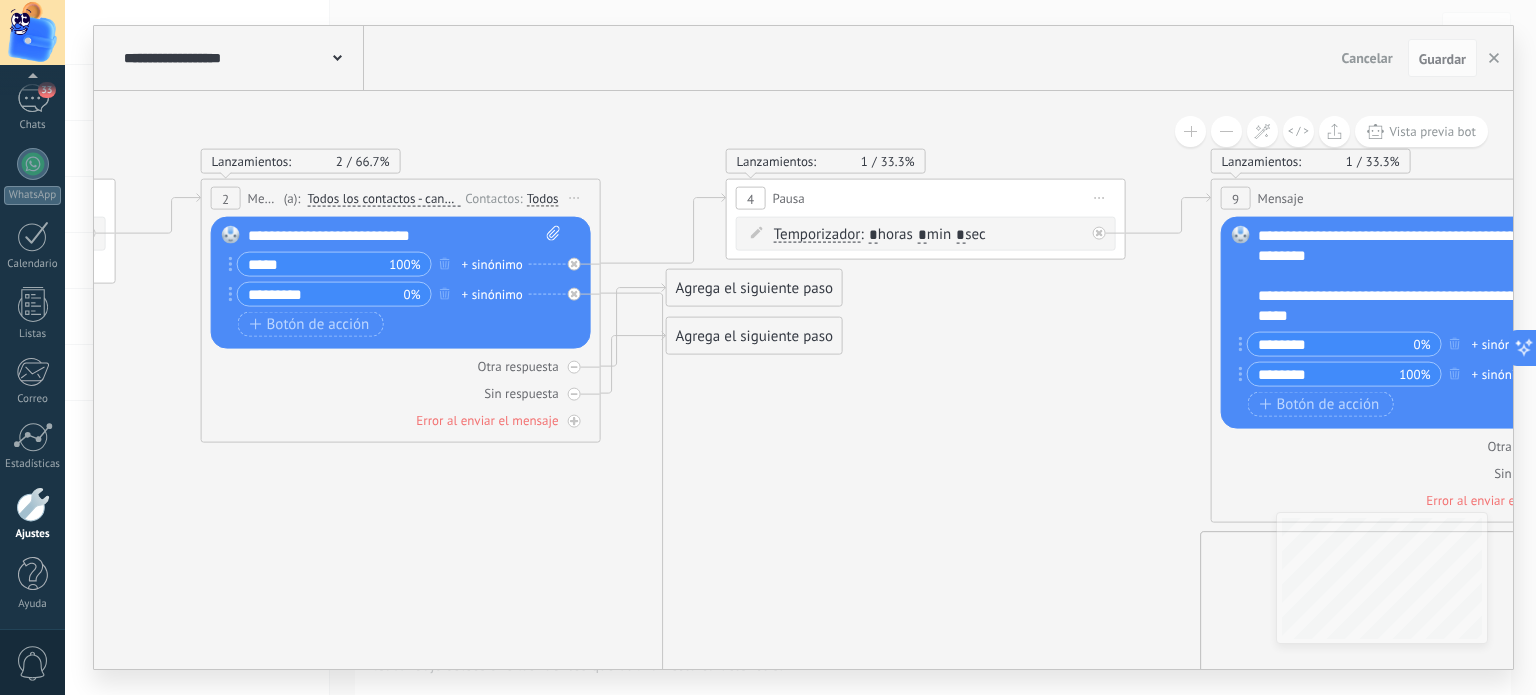 click on "*" at bounding box center (960, 235) 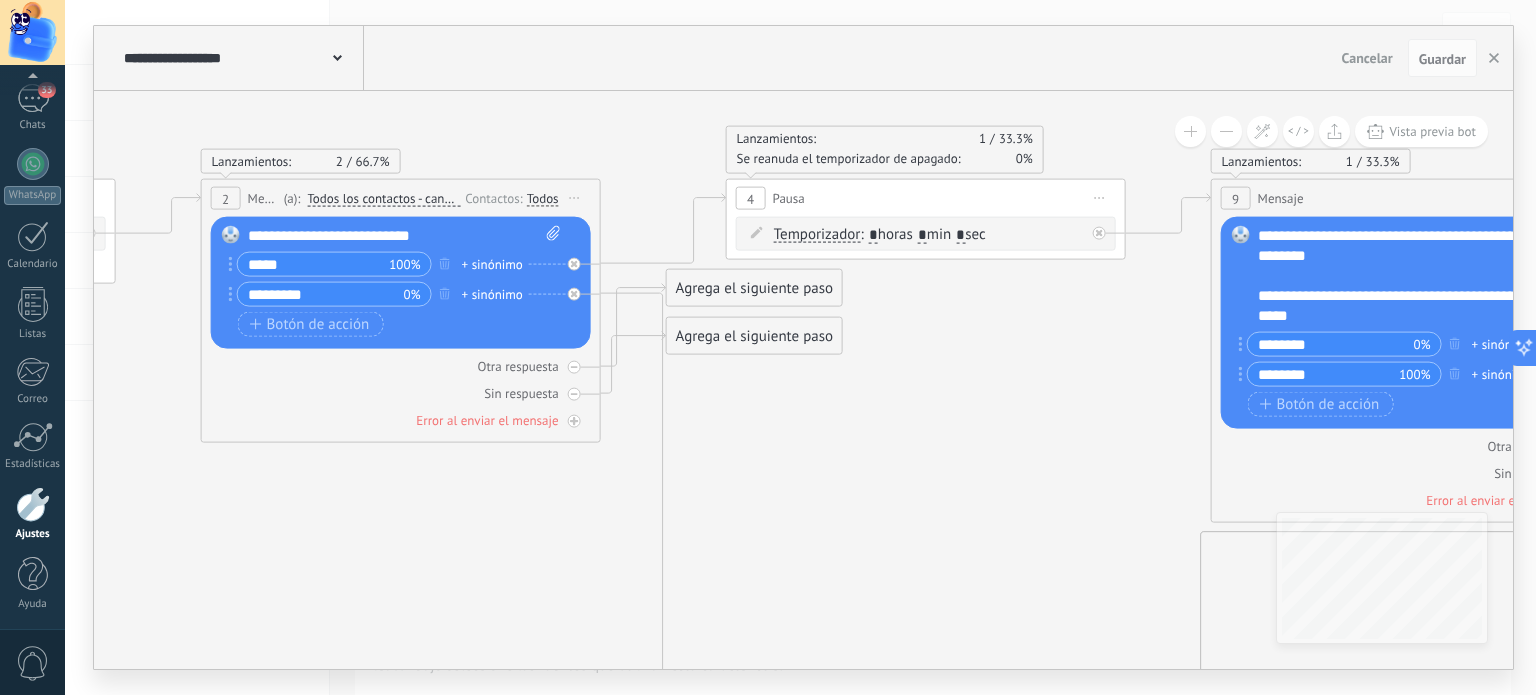 type on "*" 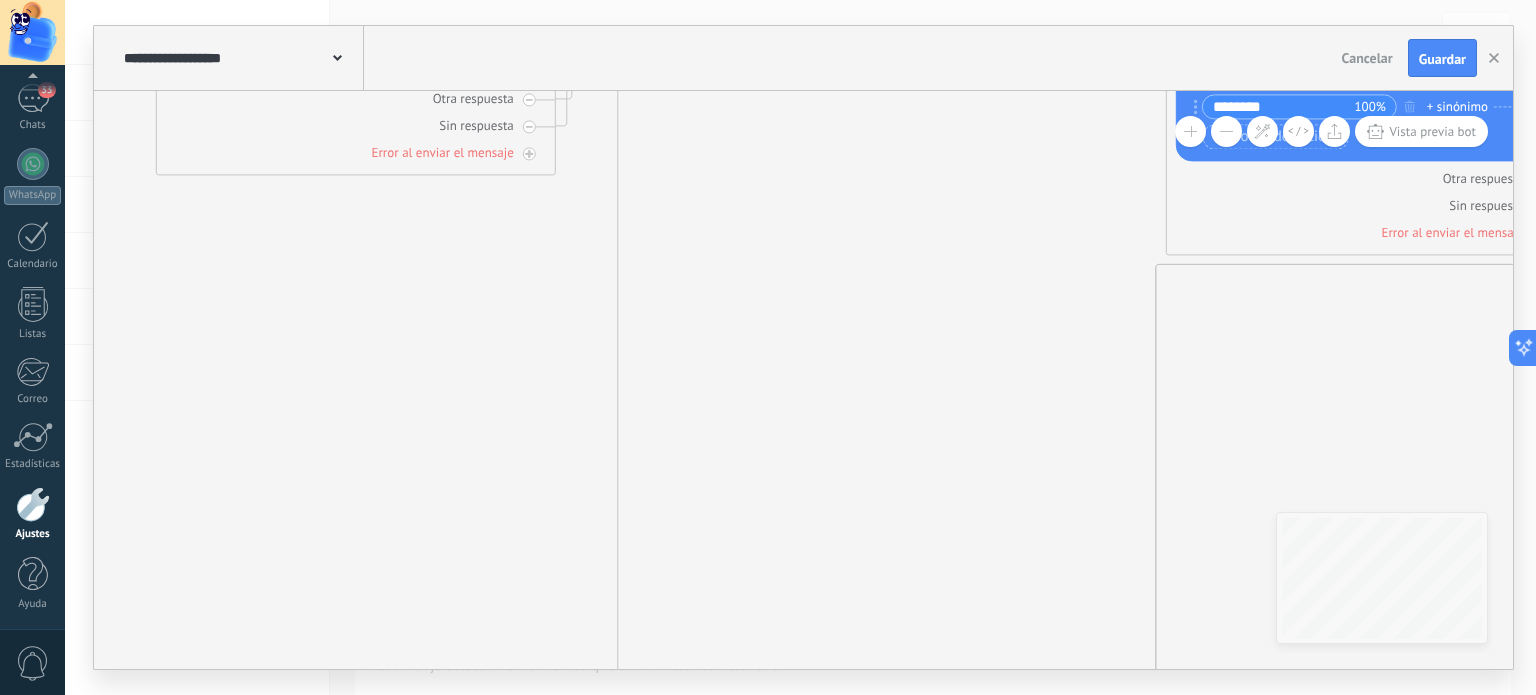 drag, startPoint x: 942, startPoint y: 551, endPoint x: 918, endPoint y: 369, distance: 183.57559 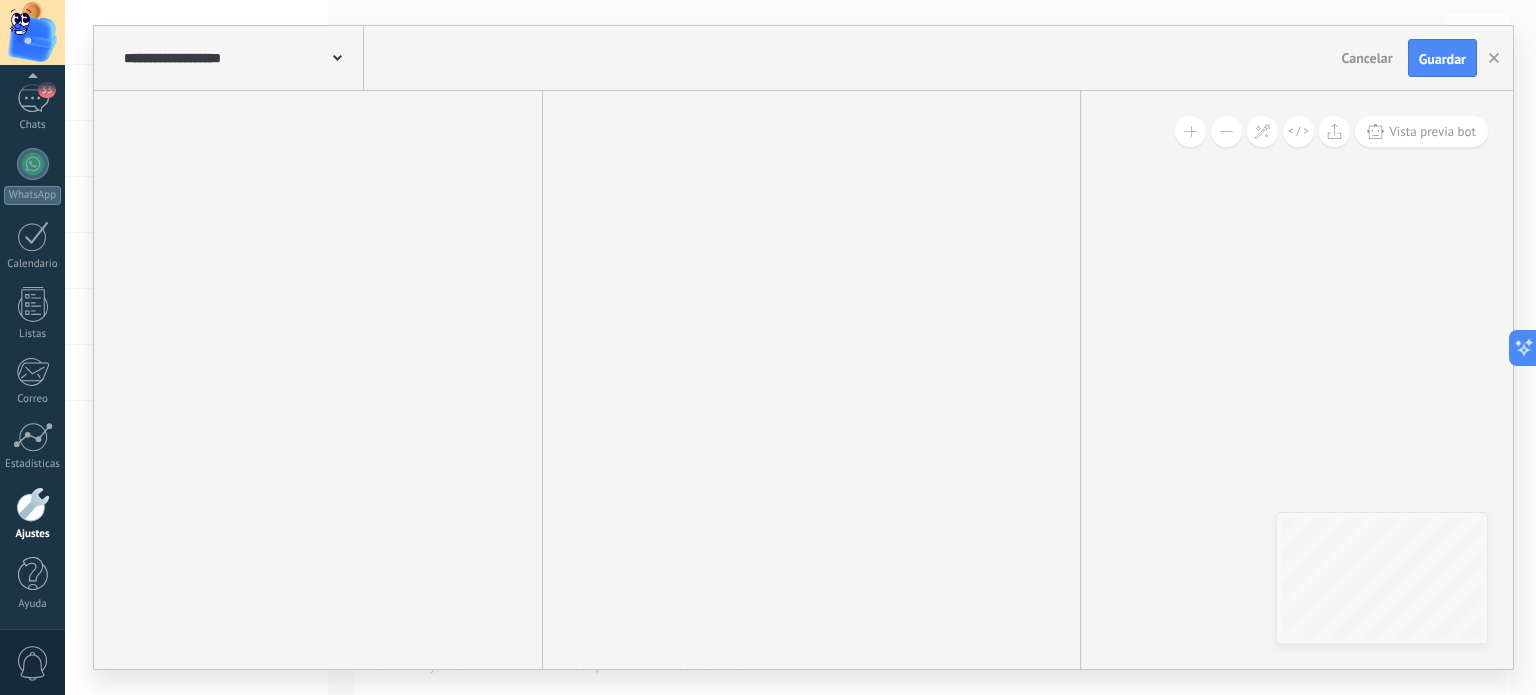 drag, startPoint x: 967, startPoint y: 462, endPoint x: 926, endPoint y: 357, distance: 112.720894 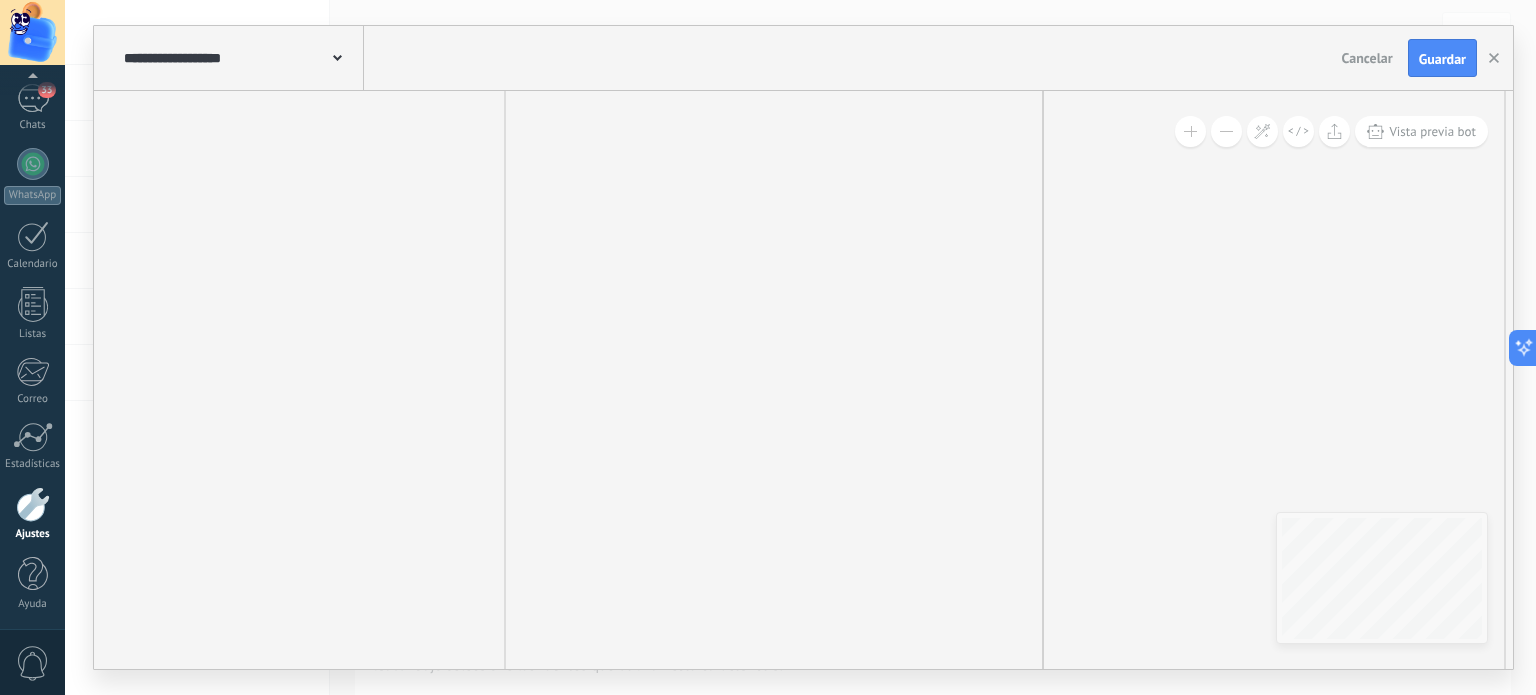 drag, startPoint x: 812, startPoint y: 383, endPoint x: 811, endPoint y: 370, distance: 13.038404 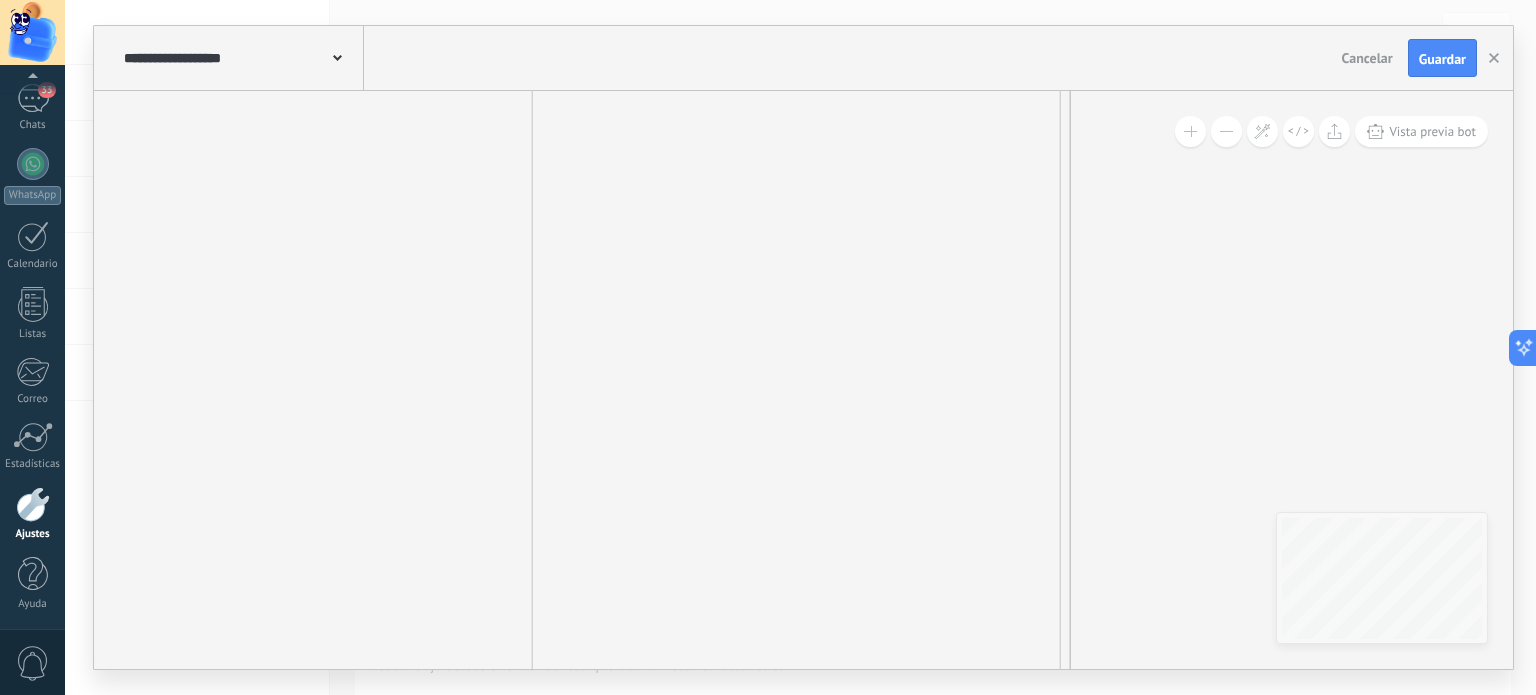 drag, startPoint x: 789, startPoint y: 265, endPoint x: 808, endPoint y: 194, distance: 73.4983 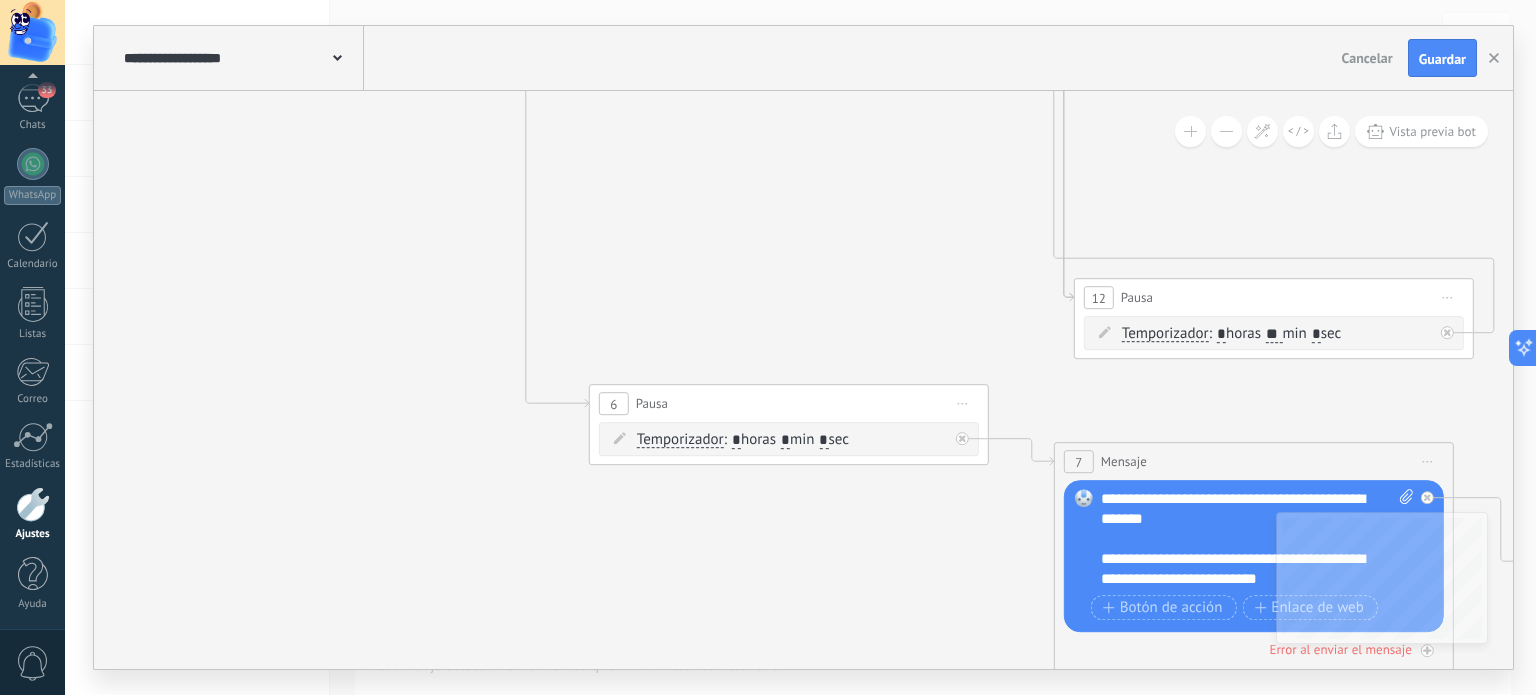 drag, startPoint x: 831, startPoint y: 414, endPoint x: 778, endPoint y: 195, distance: 225.32199 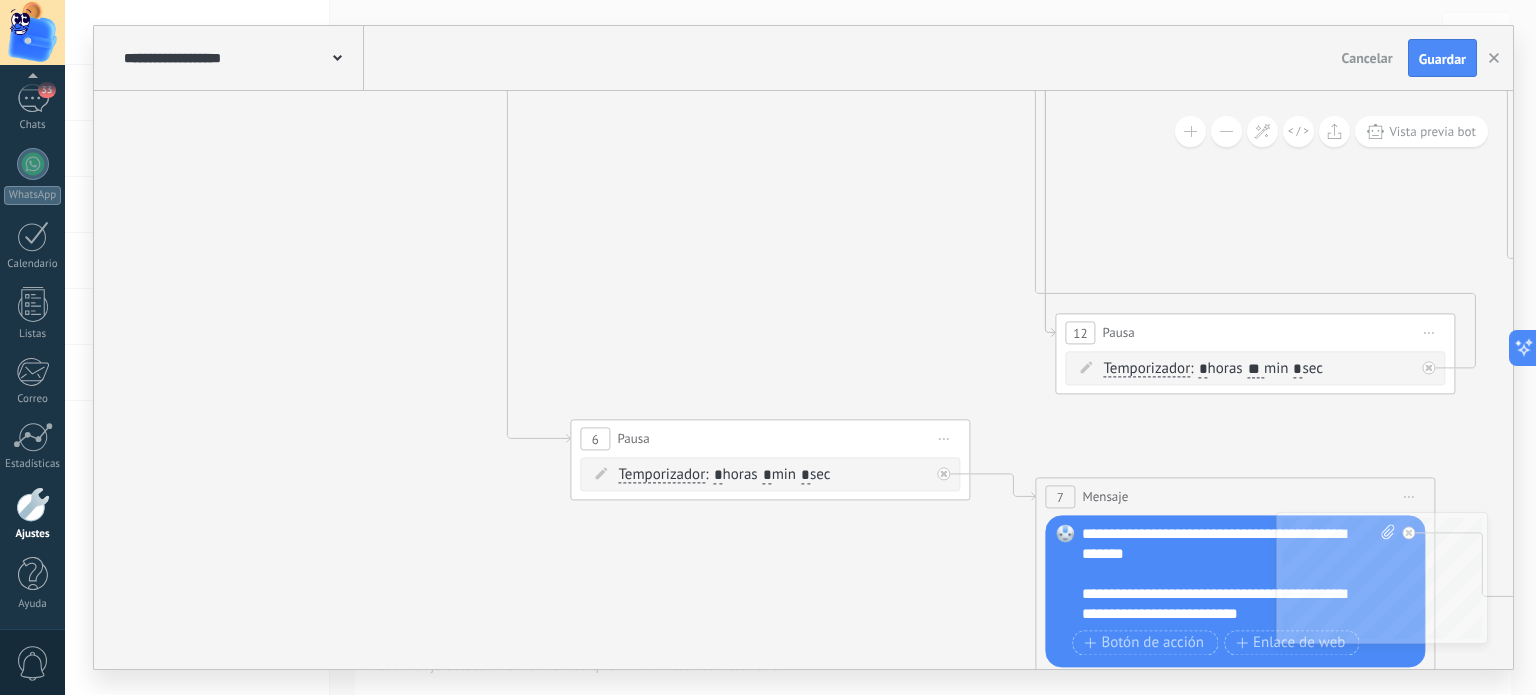 drag, startPoint x: 935, startPoint y: 190, endPoint x: 802, endPoint y: 507, distance: 343.77026 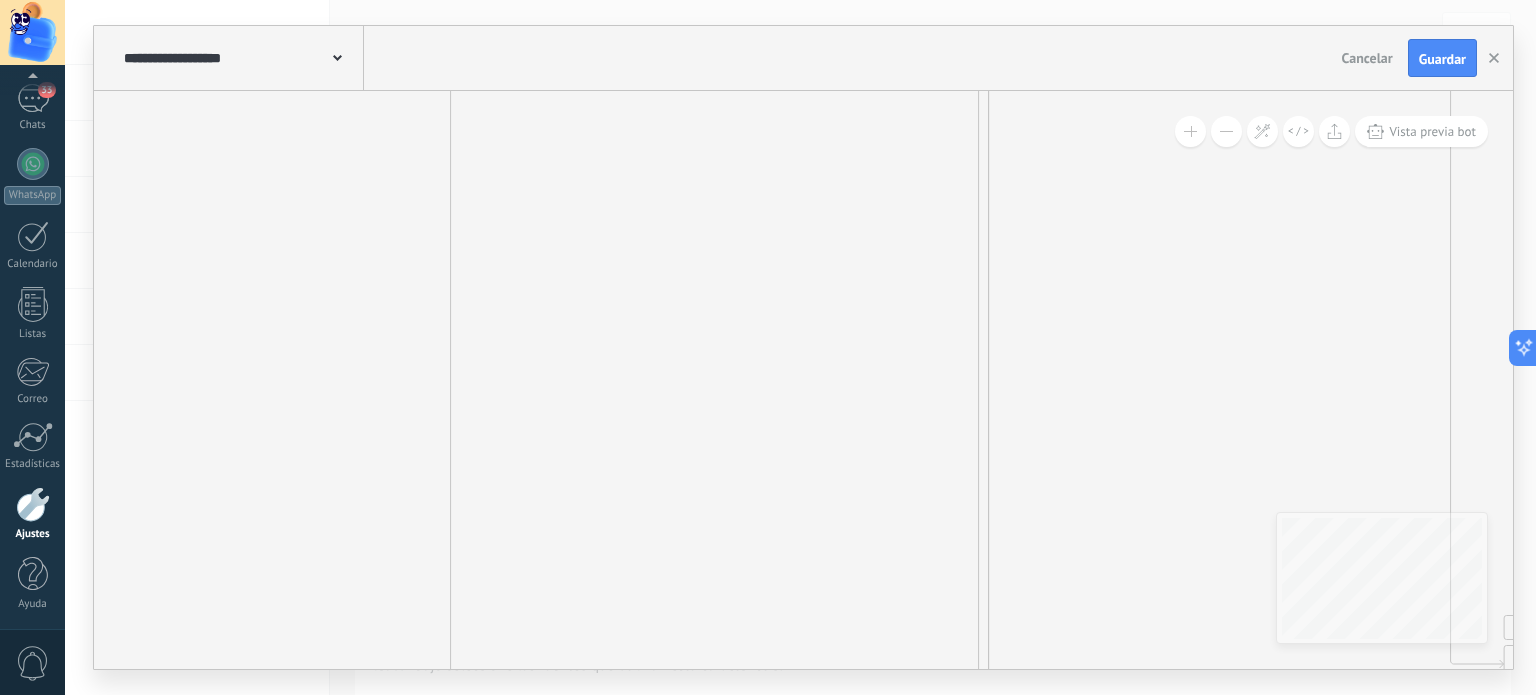 drag, startPoint x: 736, startPoint y: 245, endPoint x: 812, endPoint y: 692, distance: 453.41483 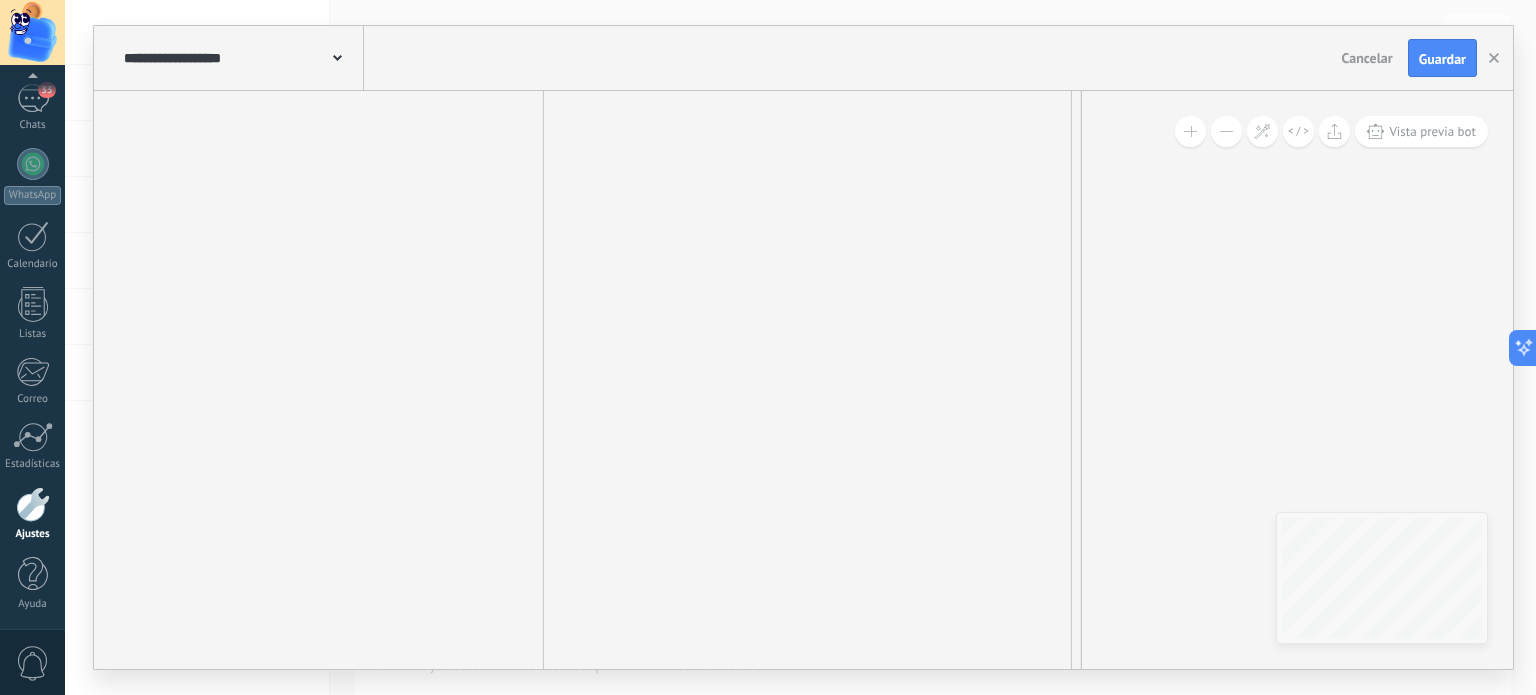 drag, startPoint x: 702, startPoint y: 353, endPoint x: 698, endPoint y: 595, distance: 242.03305 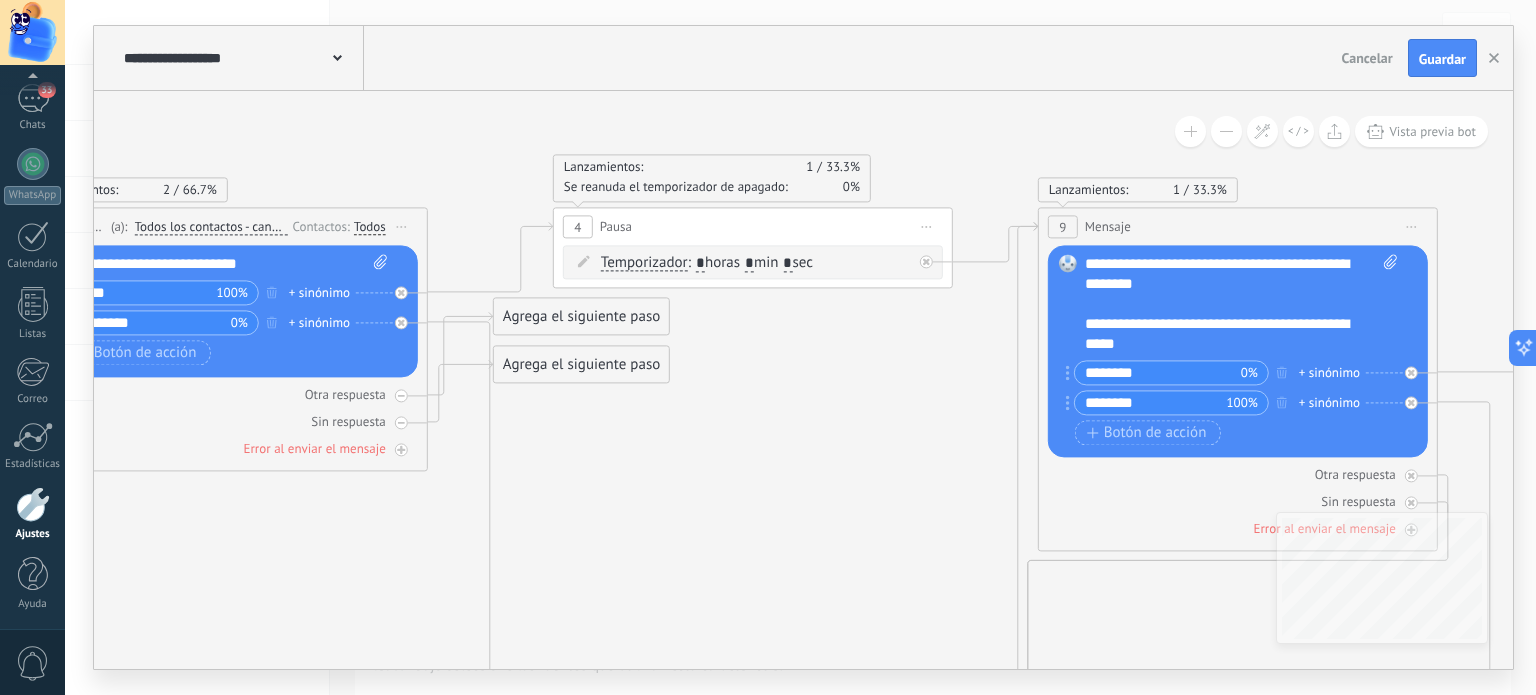 drag, startPoint x: 790, startPoint y: 260, endPoint x: 747, endPoint y: 611, distance: 353.62408 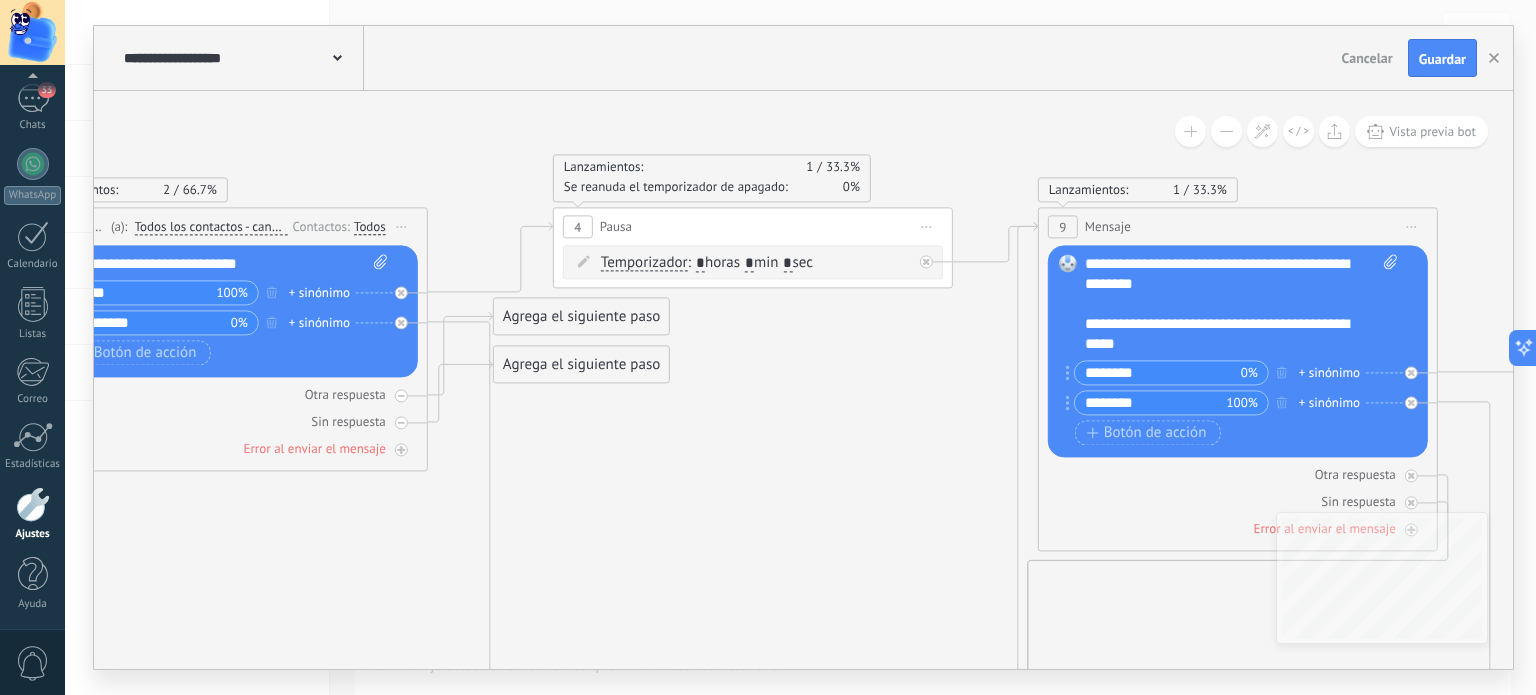 click 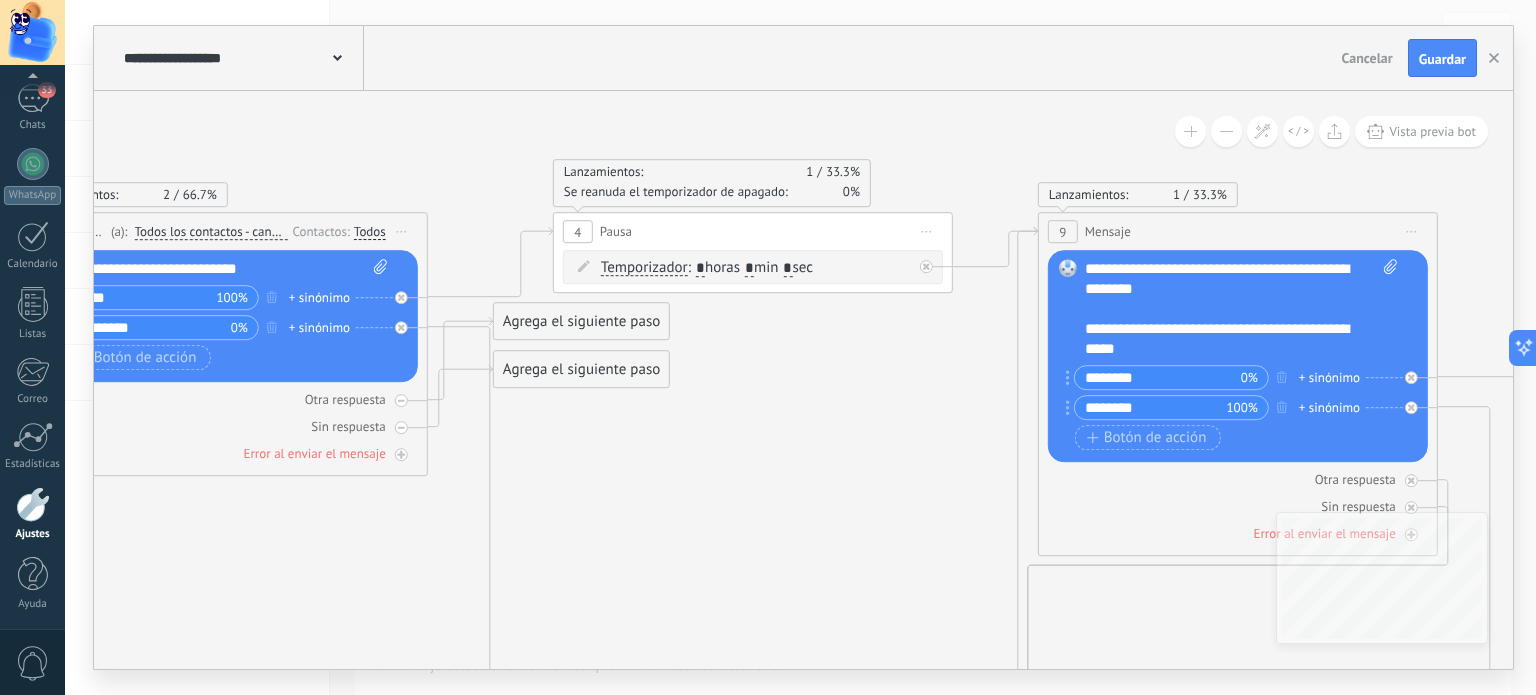 drag, startPoint x: 816, startPoint y: 569, endPoint x: 770, endPoint y: 43, distance: 528.00757 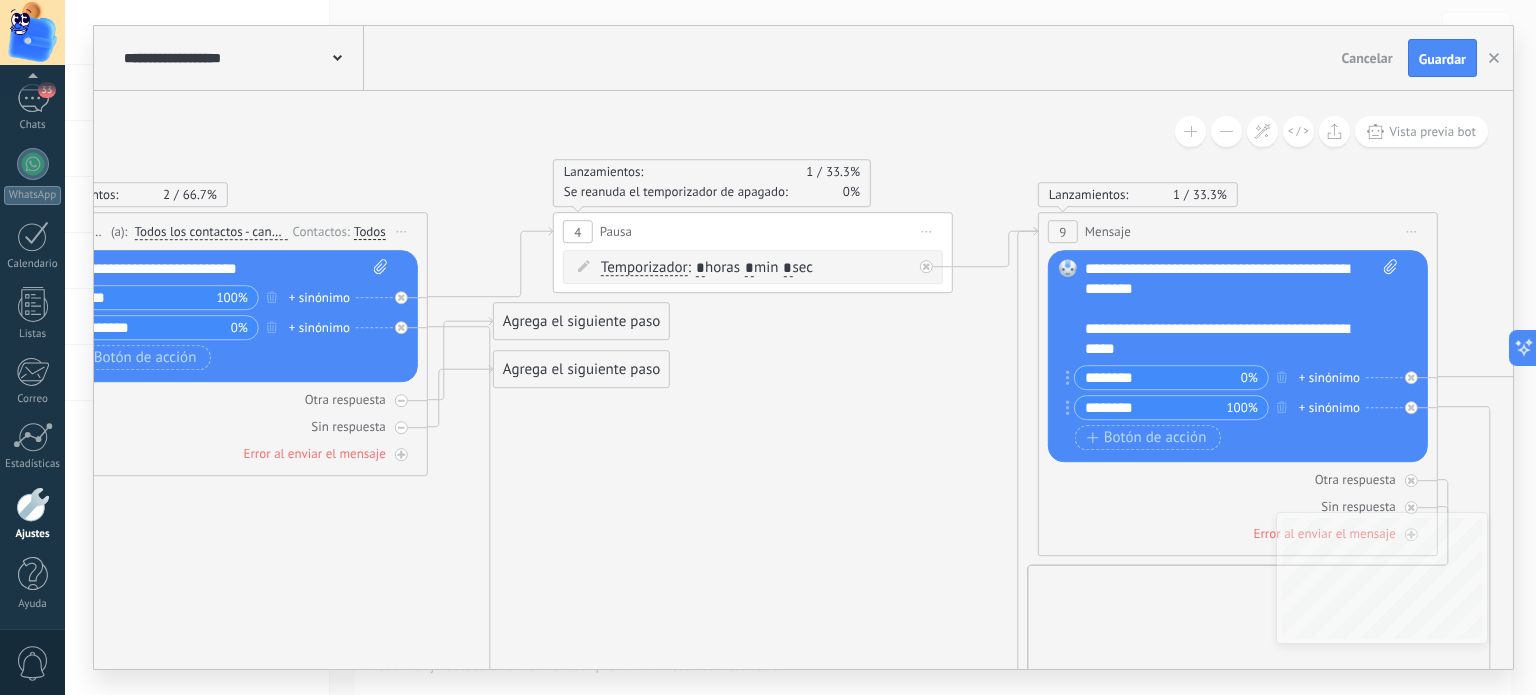 click on "**********" at bounding box center (803, 347) 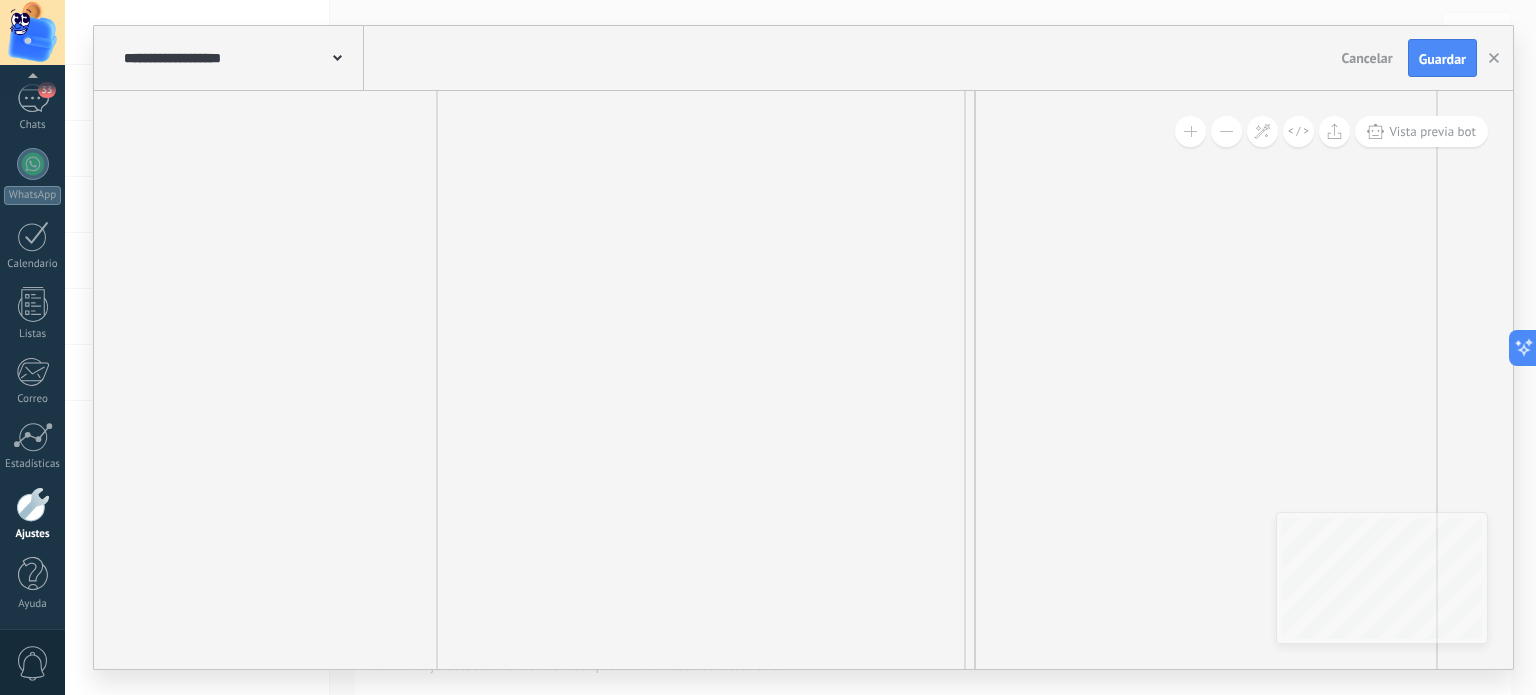 drag, startPoint x: 799, startPoint y: 357, endPoint x: 772, endPoint y: 89, distance: 269.35663 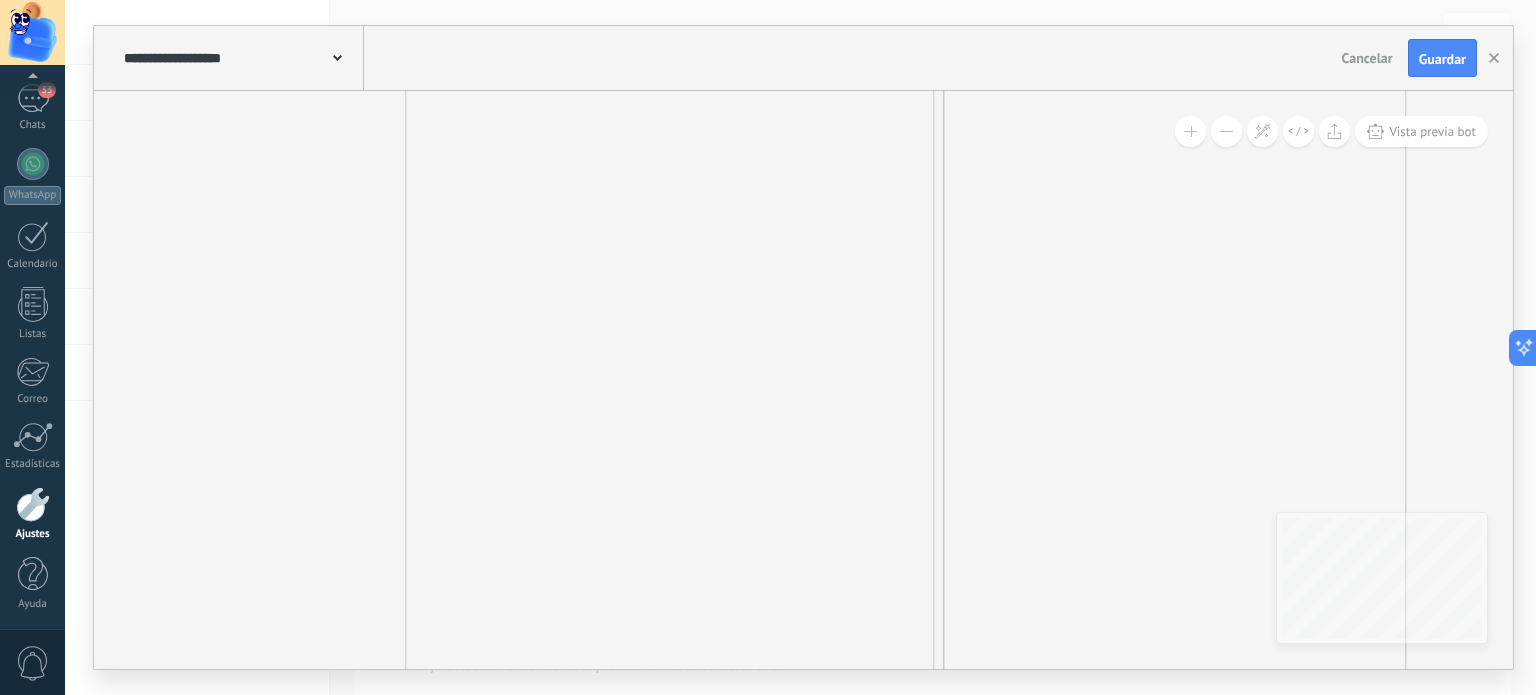 drag, startPoint x: 792, startPoint y: 487, endPoint x: 789, endPoint y: 217, distance: 270.01666 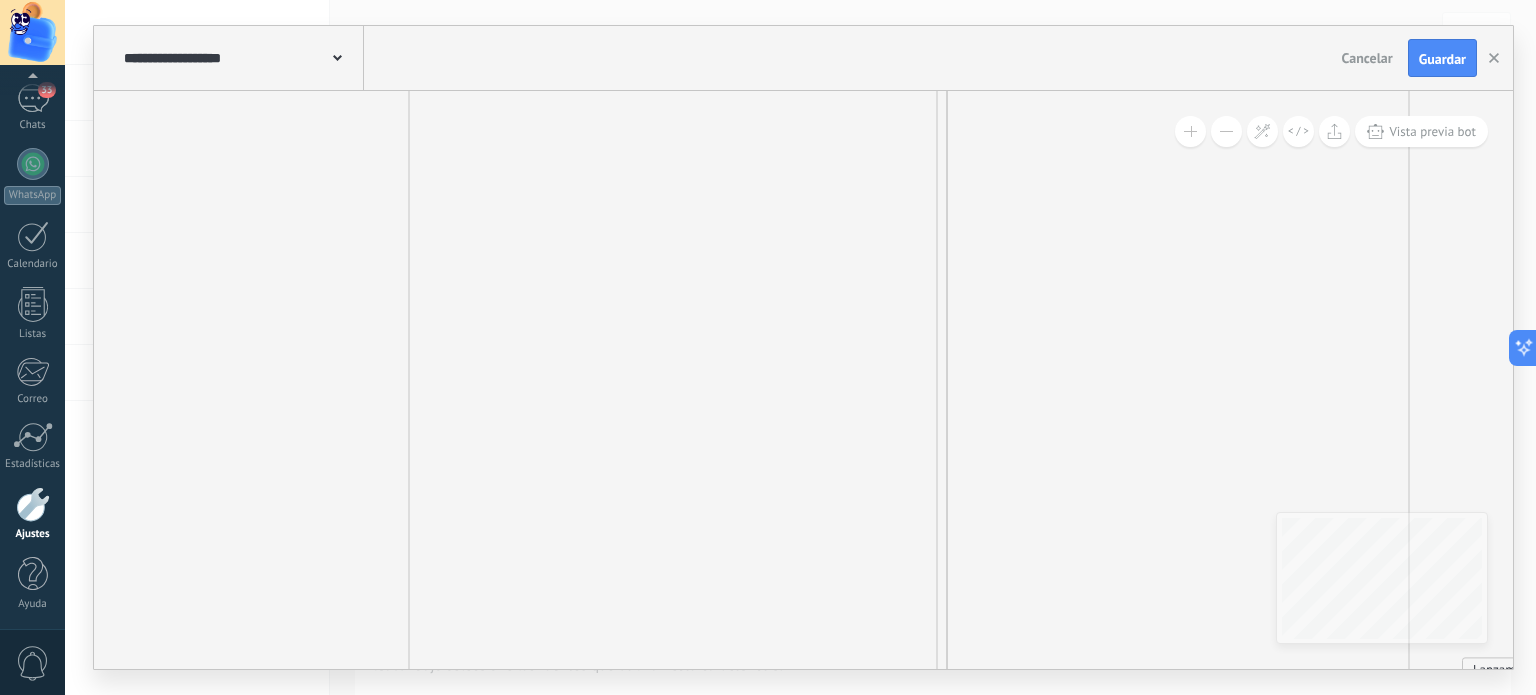 drag, startPoint x: 772, startPoint y: 475, endPoint x: 852, endPoint y: 179, distance: 306.6203 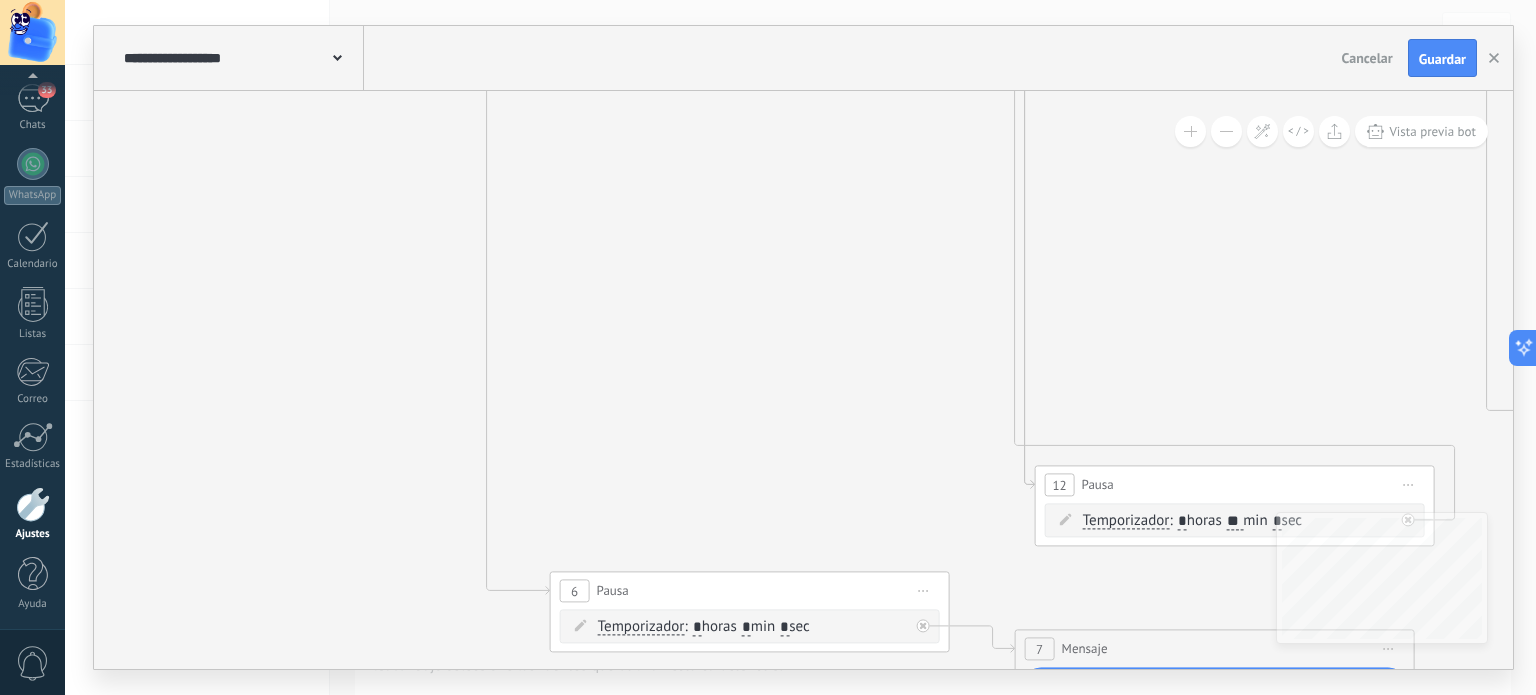 drag, startPoint x: 831, startPoint y: 471, endPoint x: 885, endPoint y: 226, distance: 250.88045 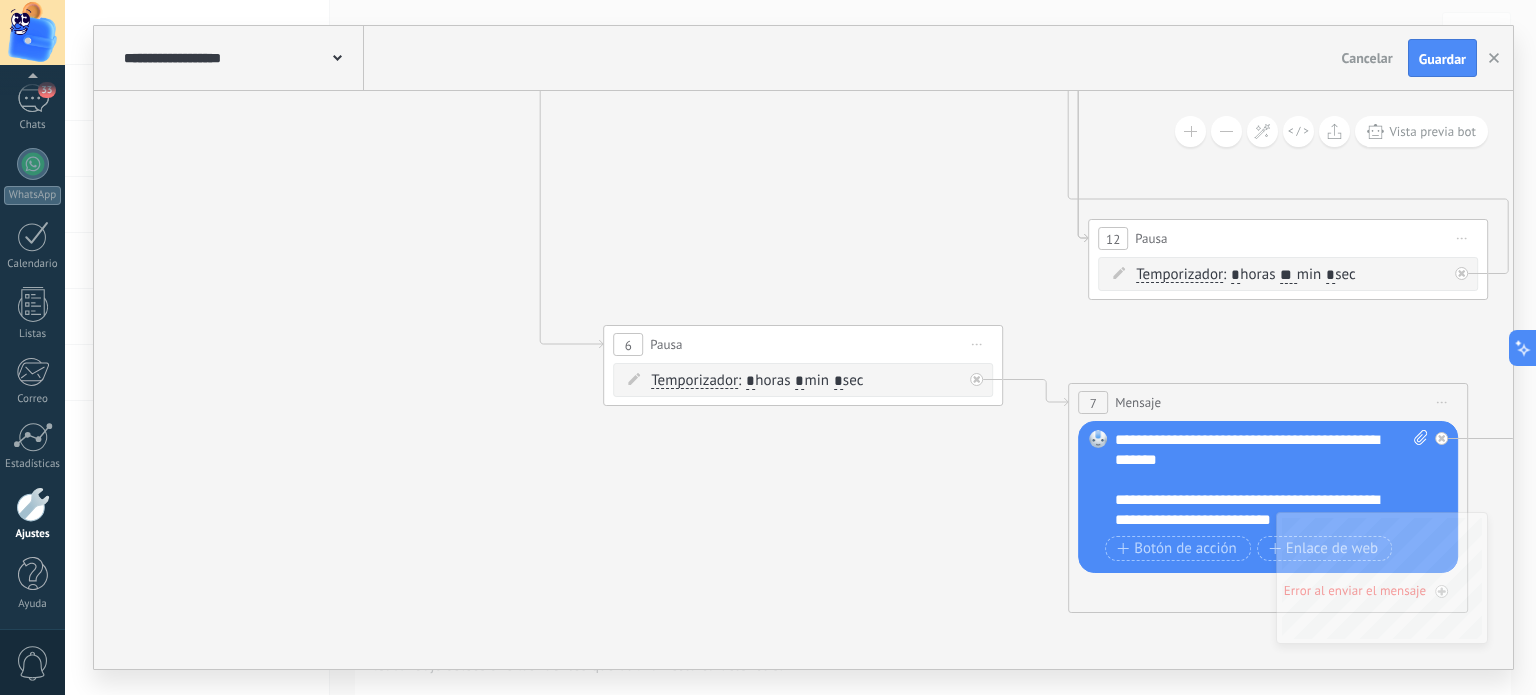 click on "*" at bounding box center [838, 382] 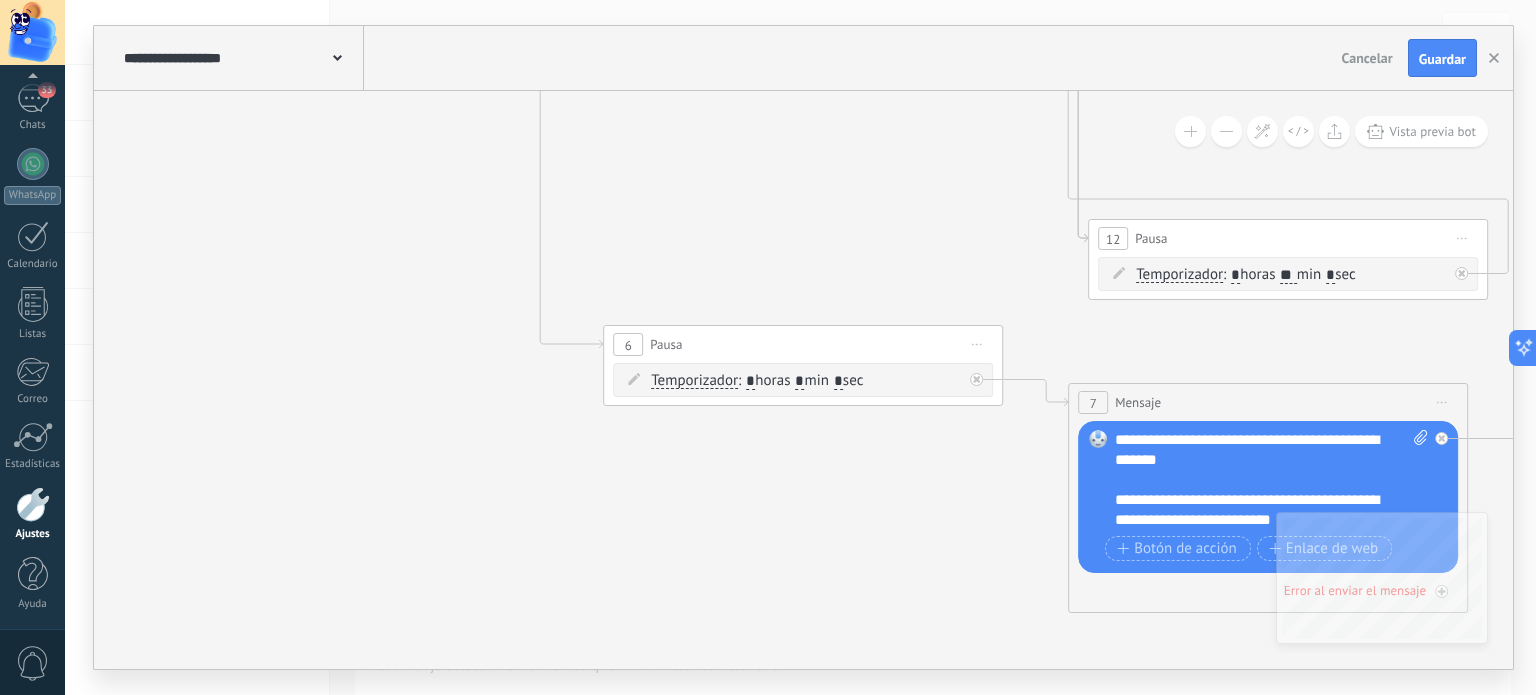 type on "*" 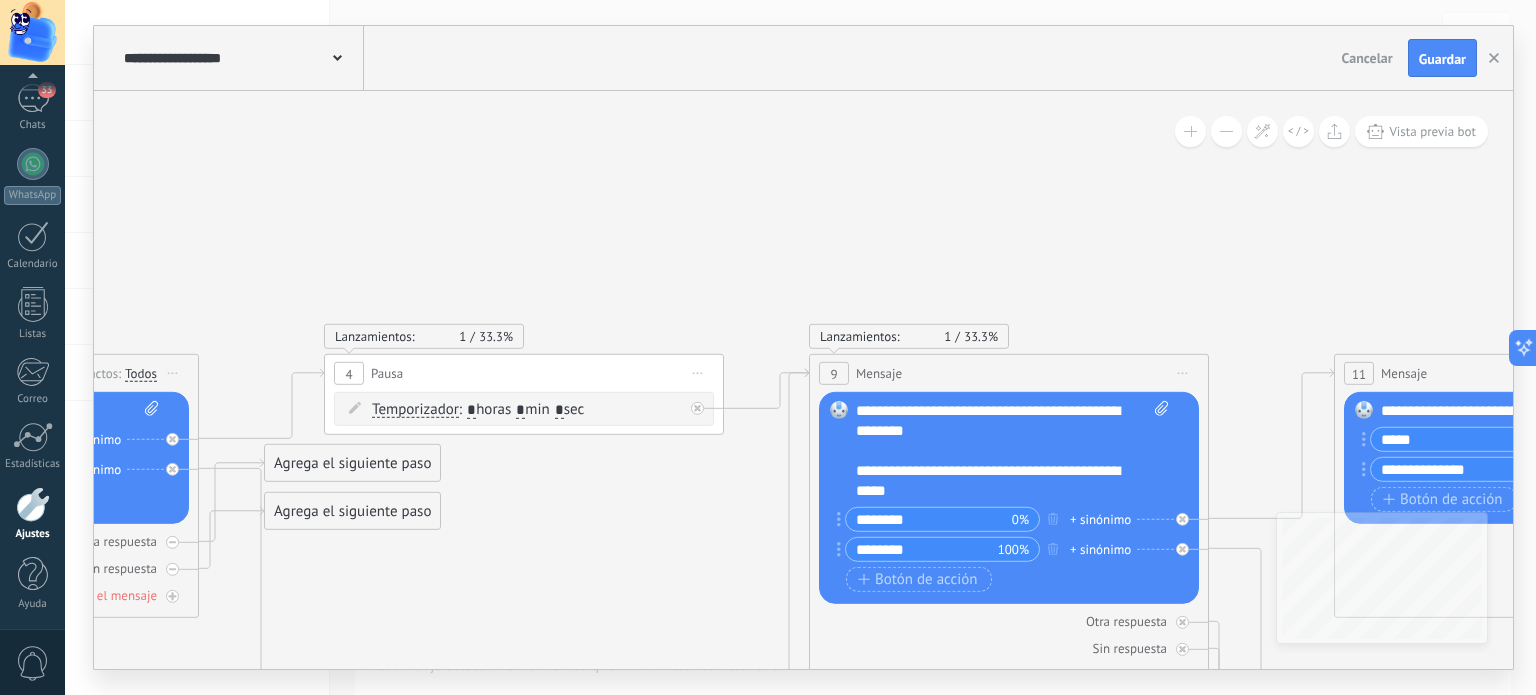 drag, startPoint x: 1271, startPoint y: 229, endPoint x: 650, endPoint y: 41, distance: 648.83356 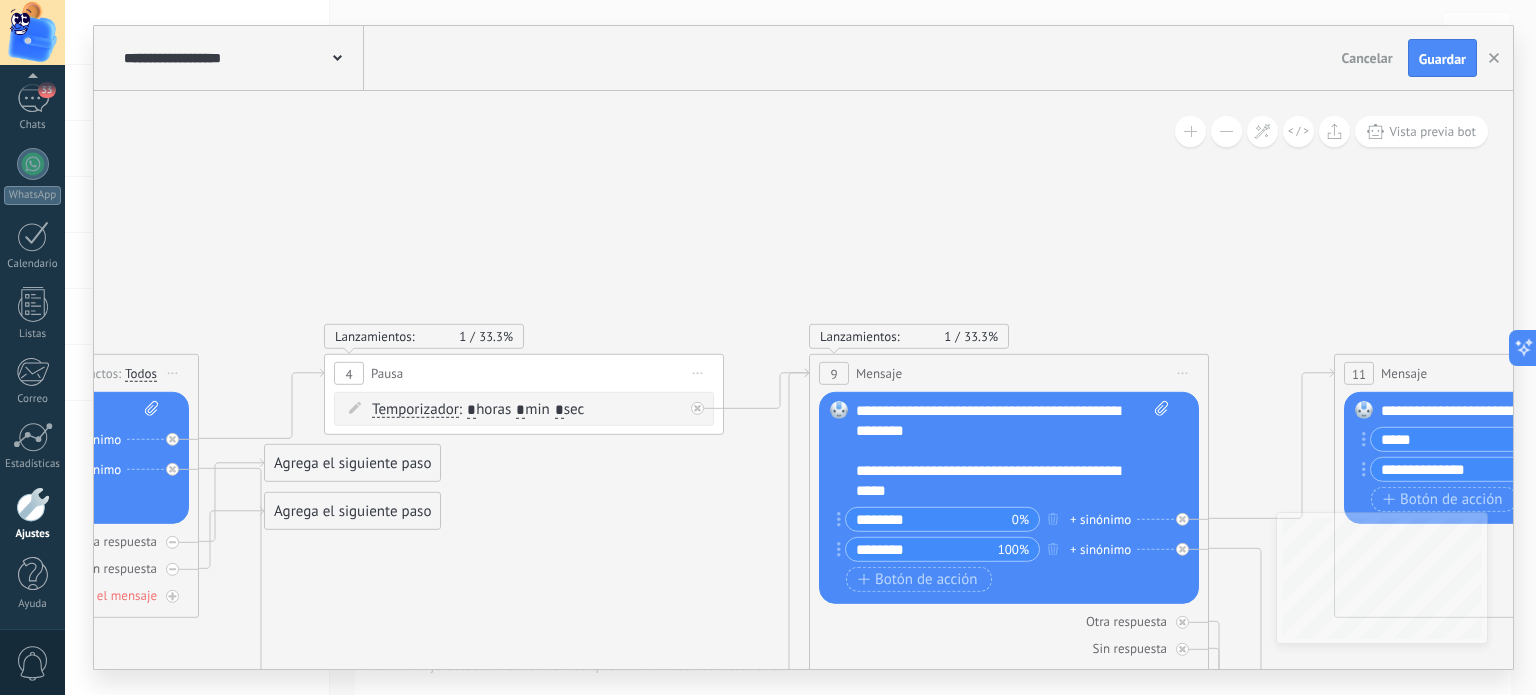click on "**********" at bounding box center [803, 347] 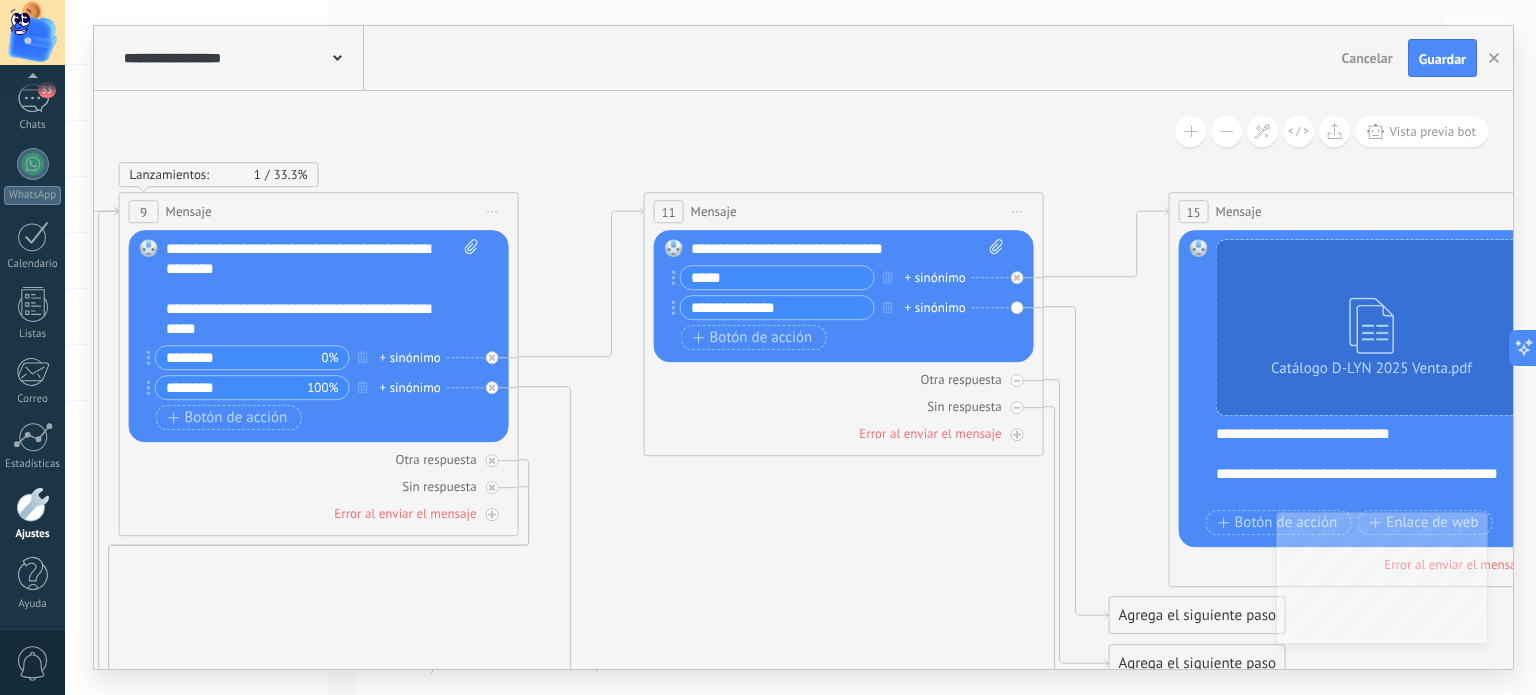 drag, startPoint x: 1057, startPoint y: 529, endPoint x: 720, endPoint y: 504, distance: 337.92603 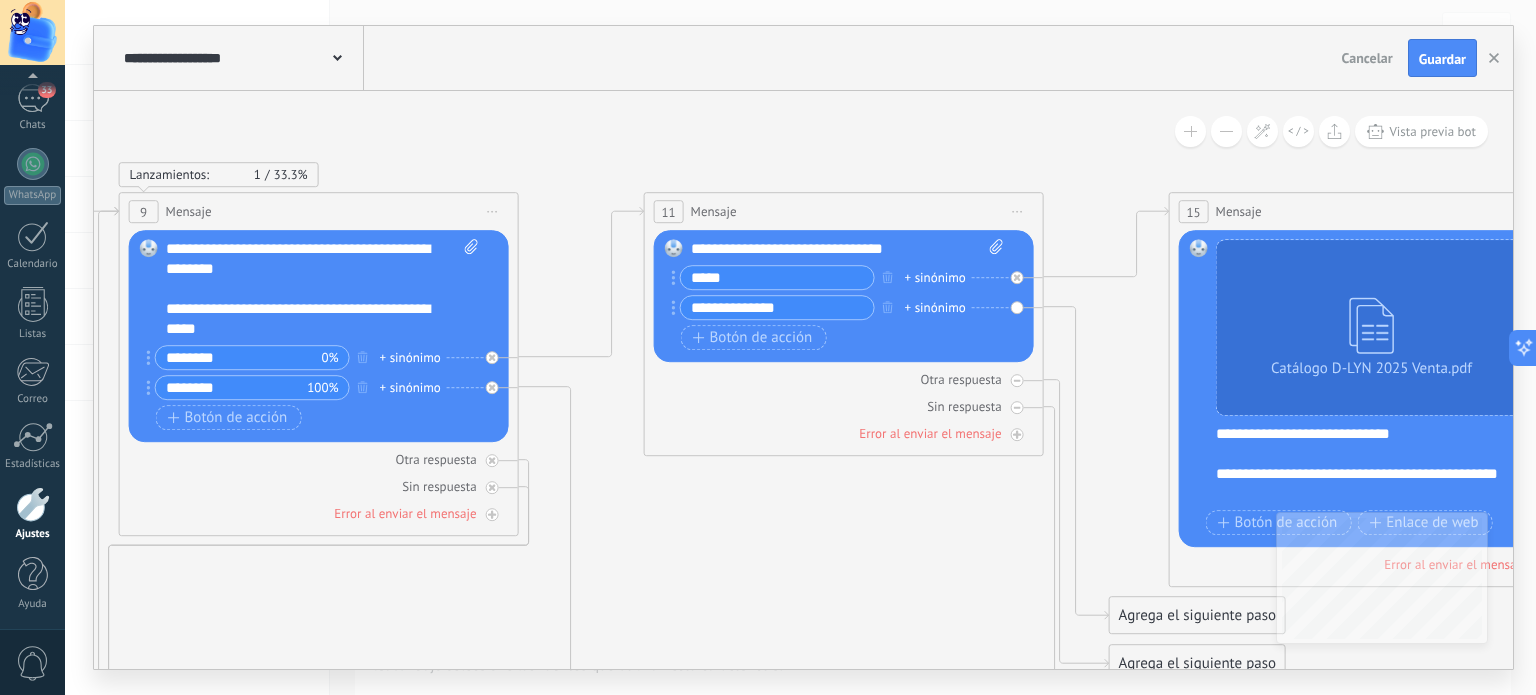 click 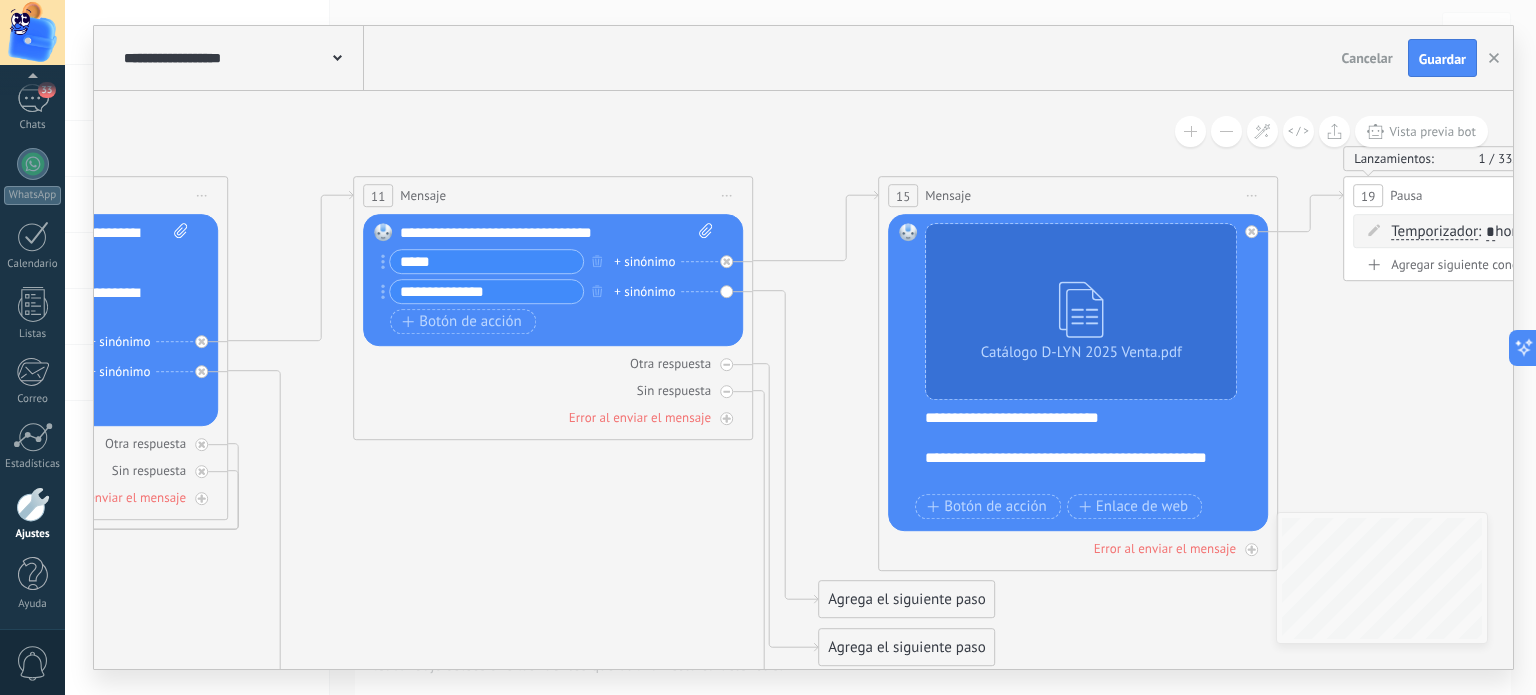 drag, startPoint x: 901, startPoint y: 539, endPoint x: 610, endPoint y: 523, distance: 291.43954 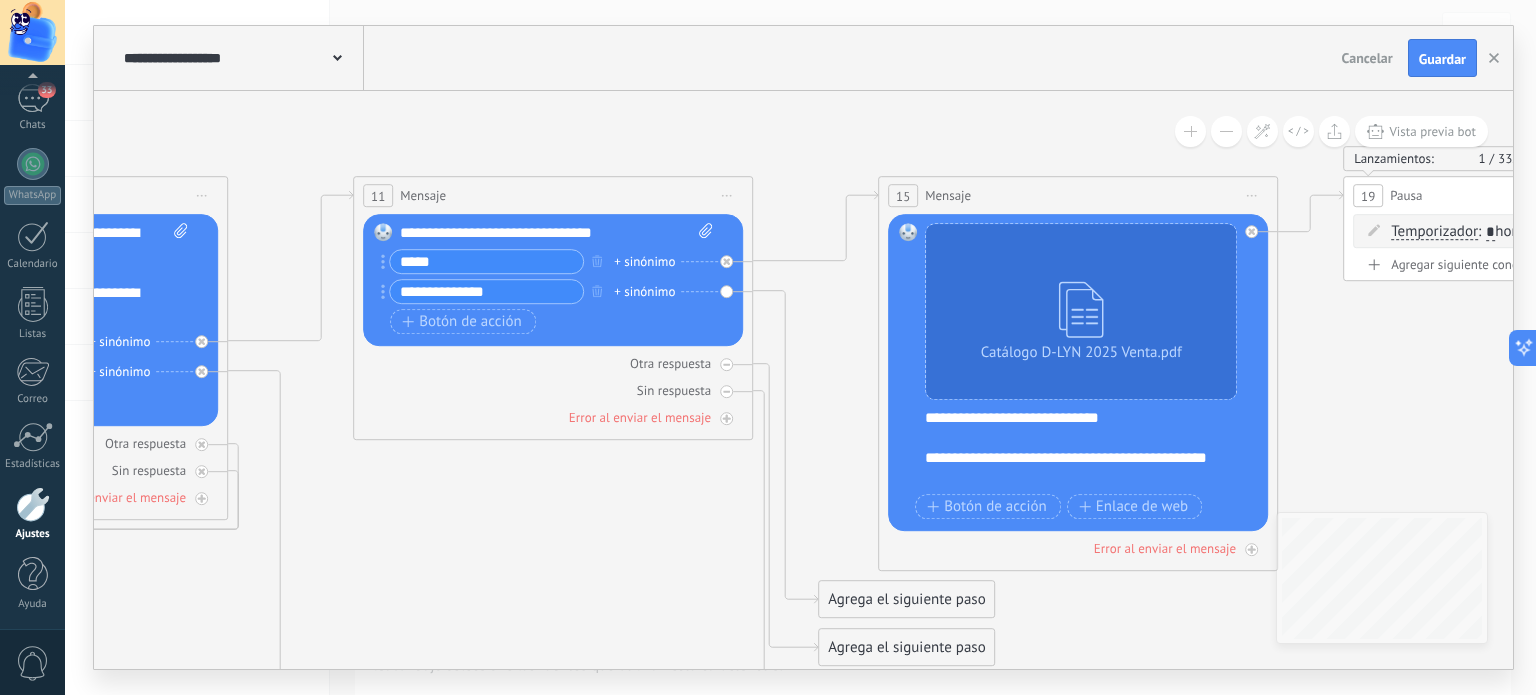 click 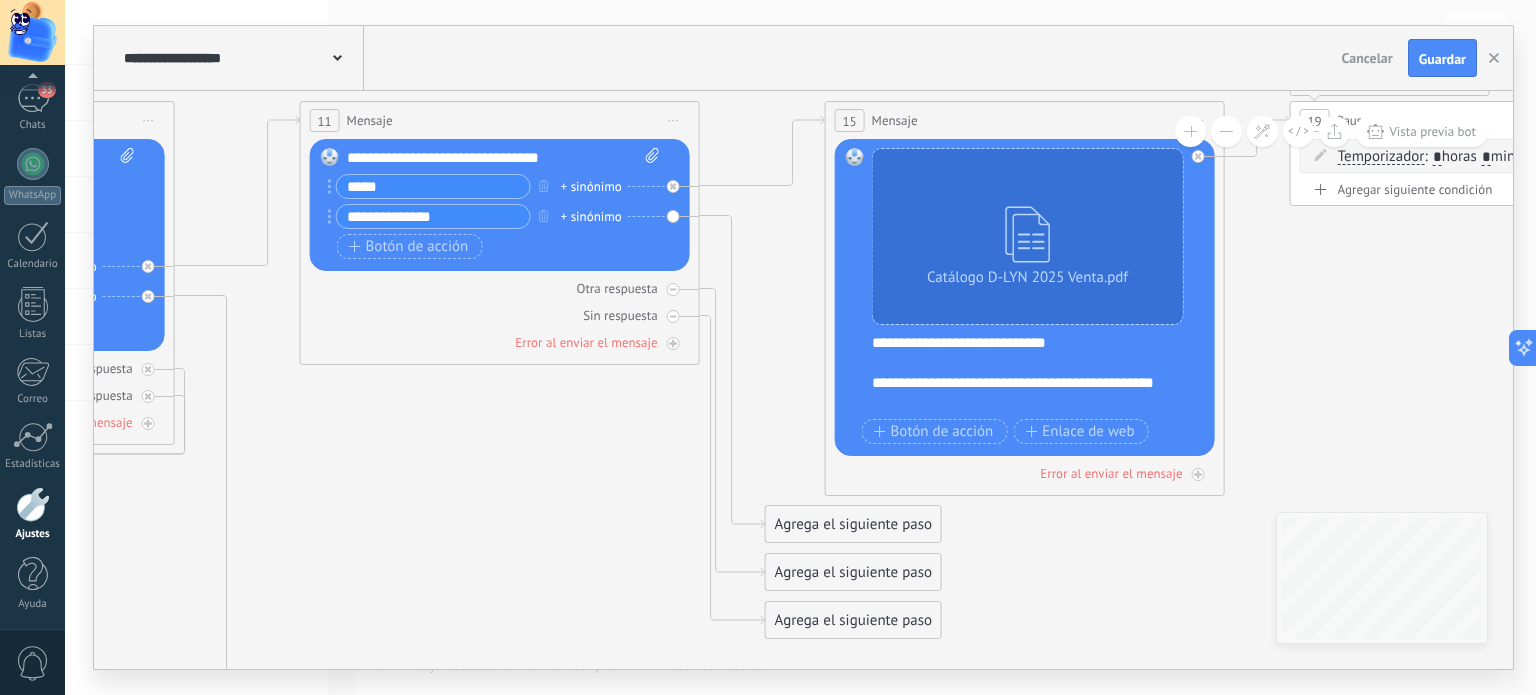drag, startPoint x: 624, startPoint y: 598, endPoint x: 789, endPoint y: 583, distance: 165.68042 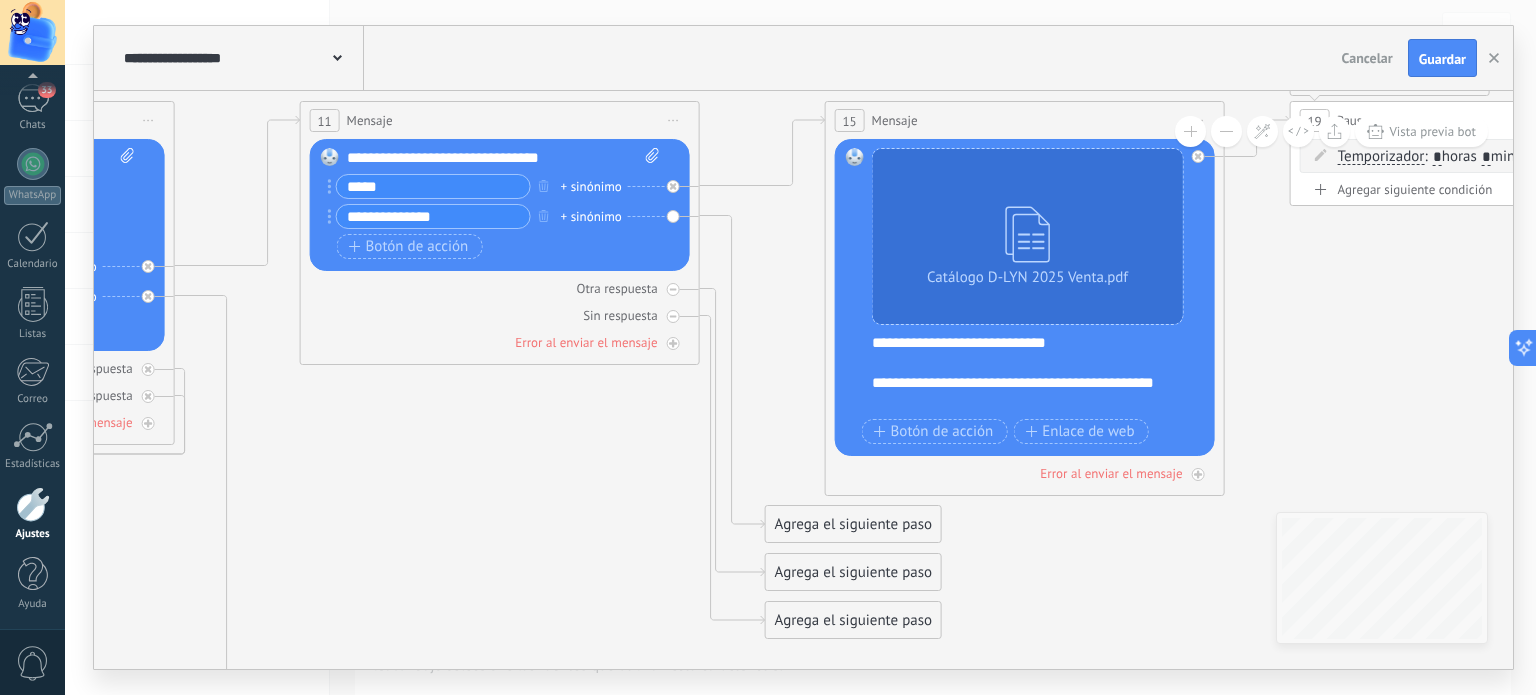 click 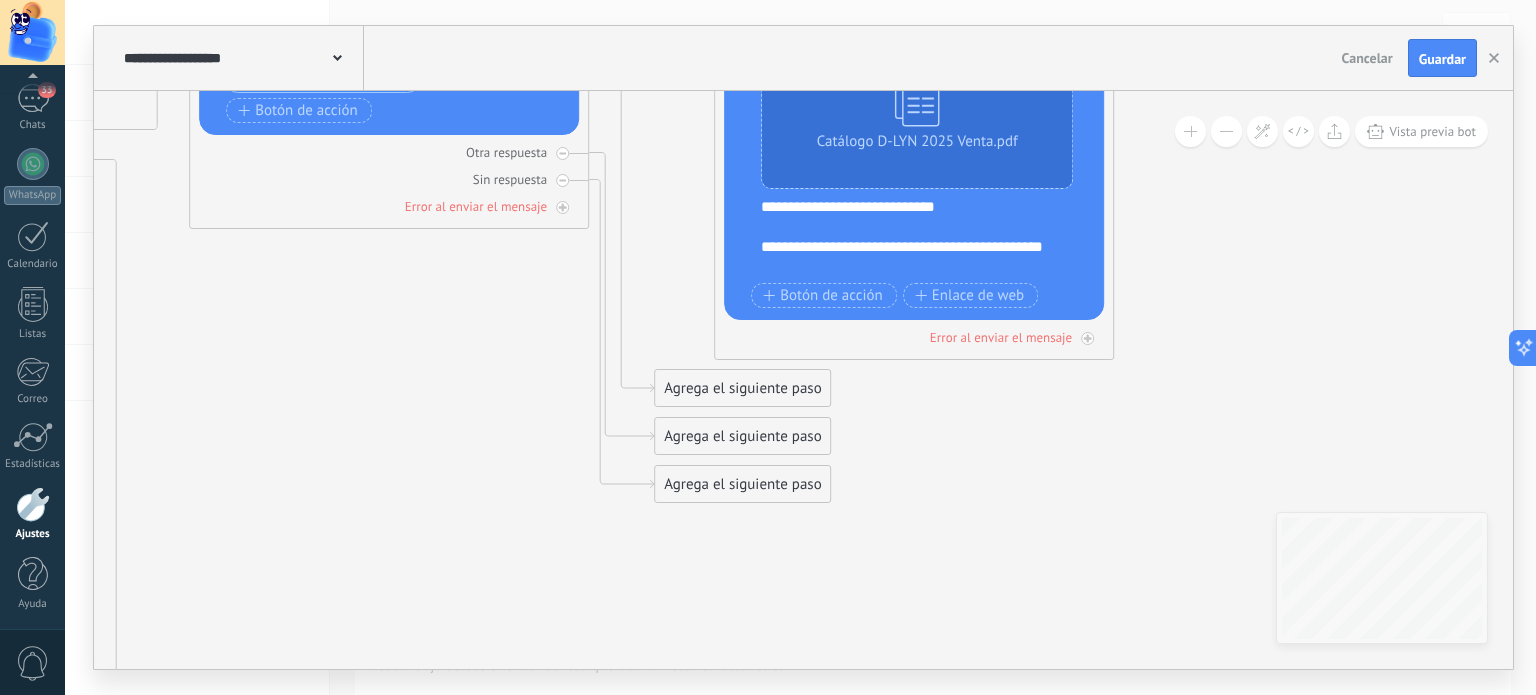 drag, startPoint x: 1011, startPoint y: 571, endPoint x: 918, endPoint y: 452, distance: 151.0298 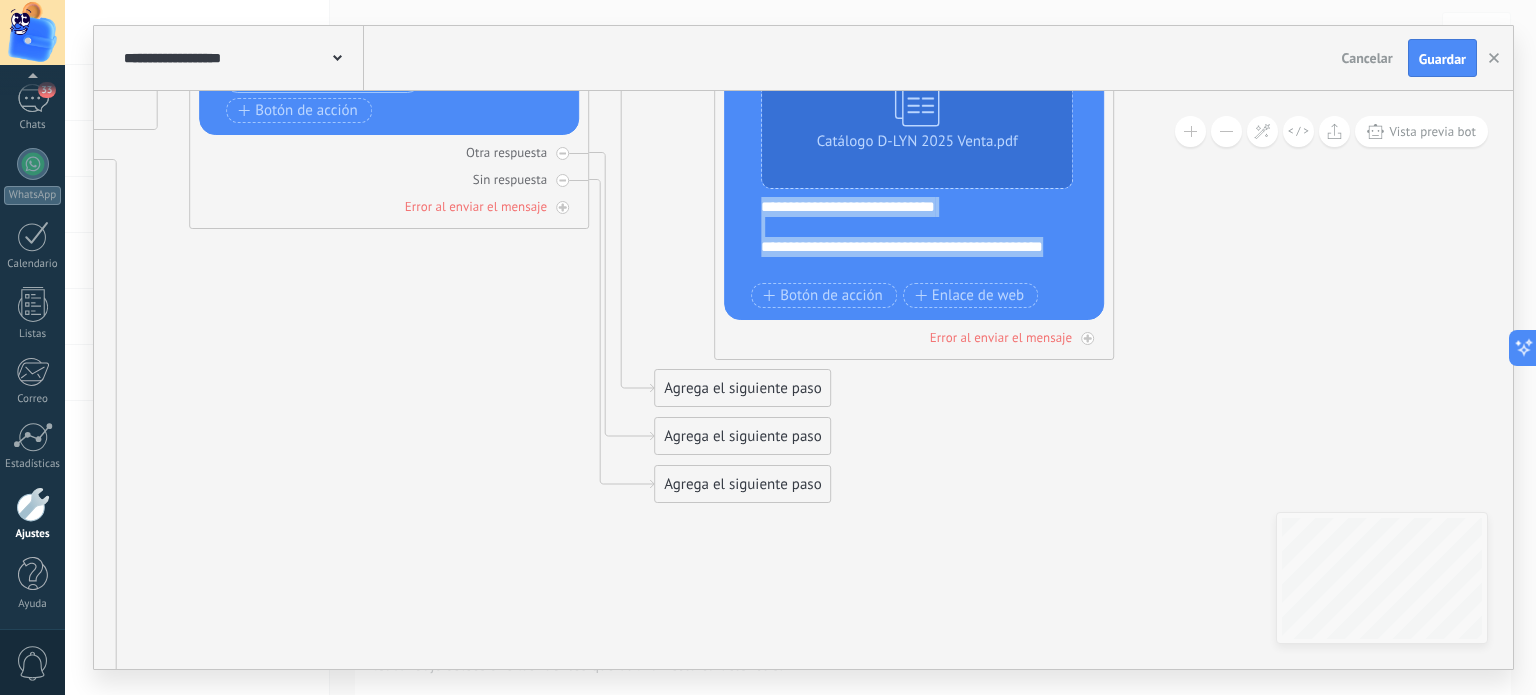 drag, startPoint x: 812, startPoint y: 264, endPoint x: 757, endPoint y: 212, distance: 75.690155 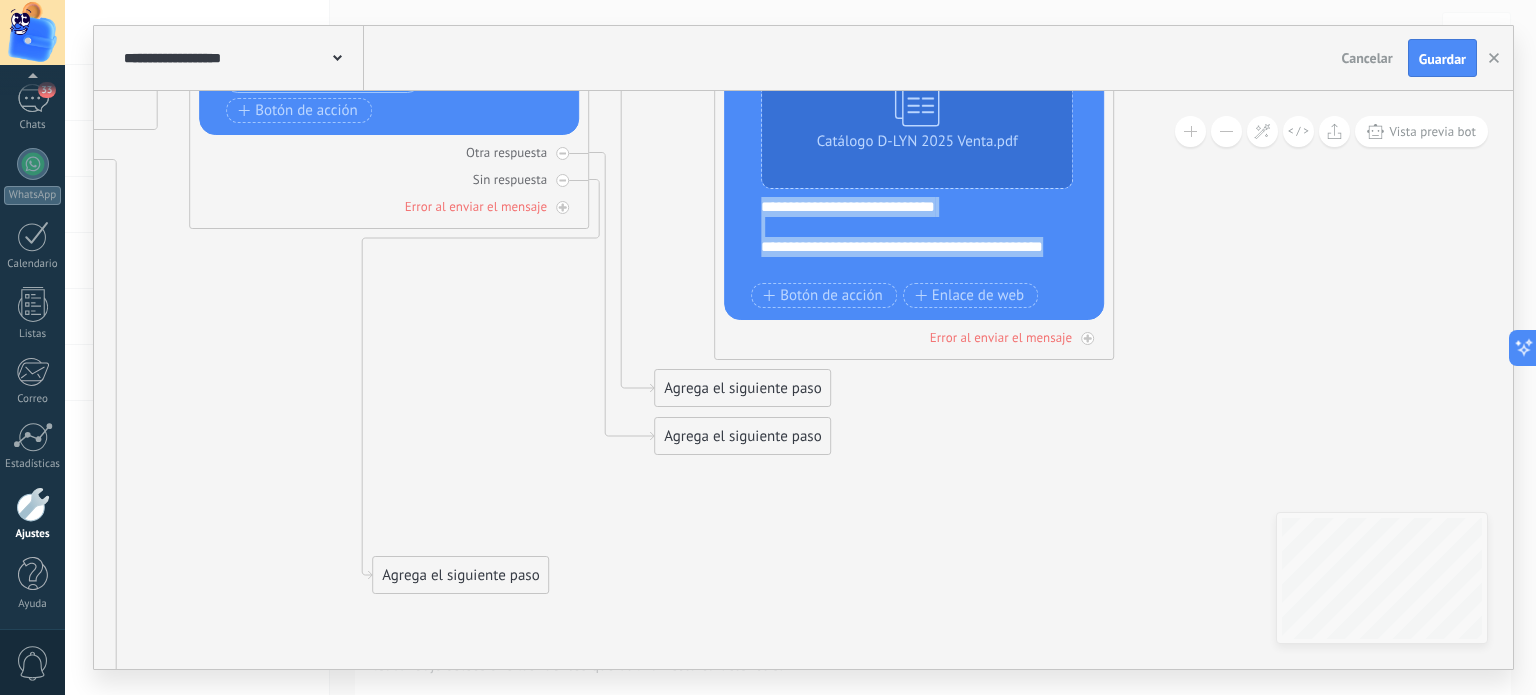 drag, startPoint x: 684, startPoint y: 499, endPoint x: 376, endPoint y: 586, distance: 320.05154 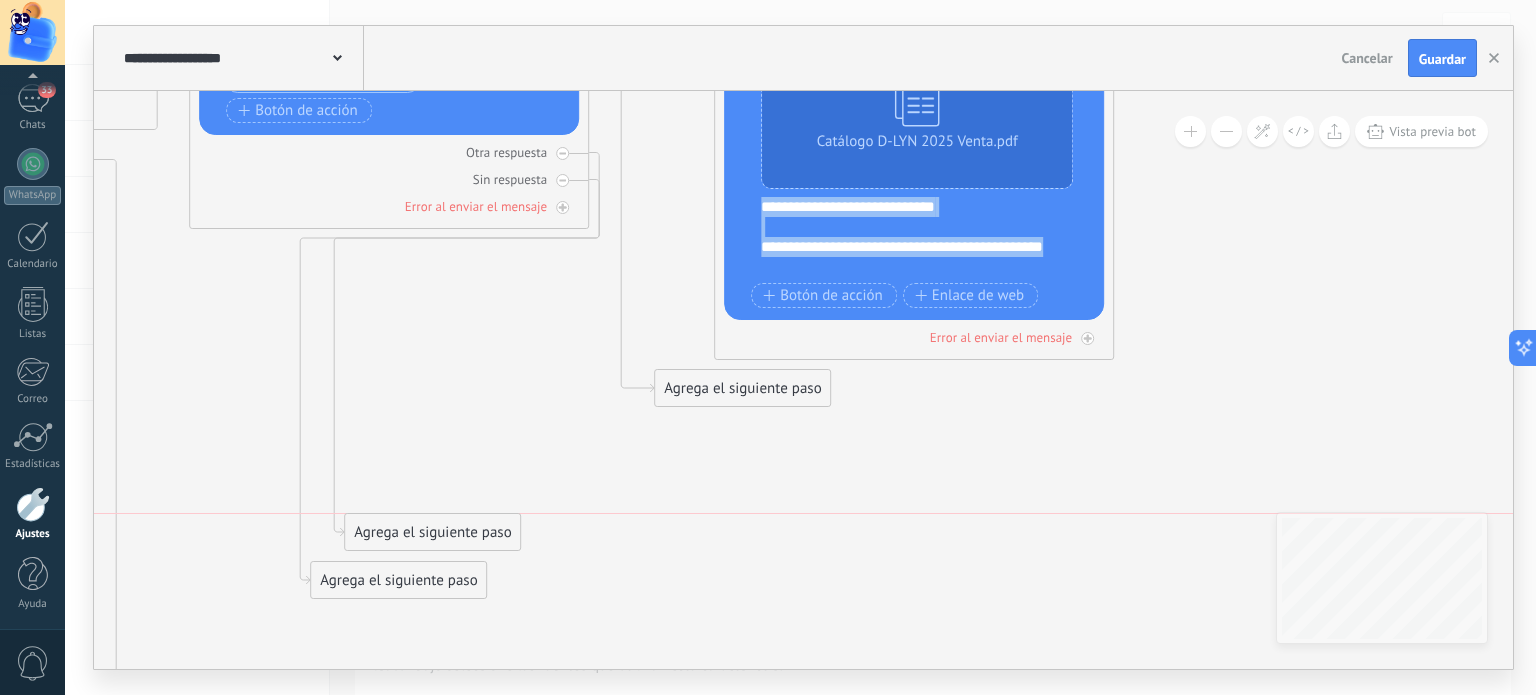drag, startPoint x: 752, startPoint y: 440, endPoint x: 443, endPoint y: 534, distance: 322.9814 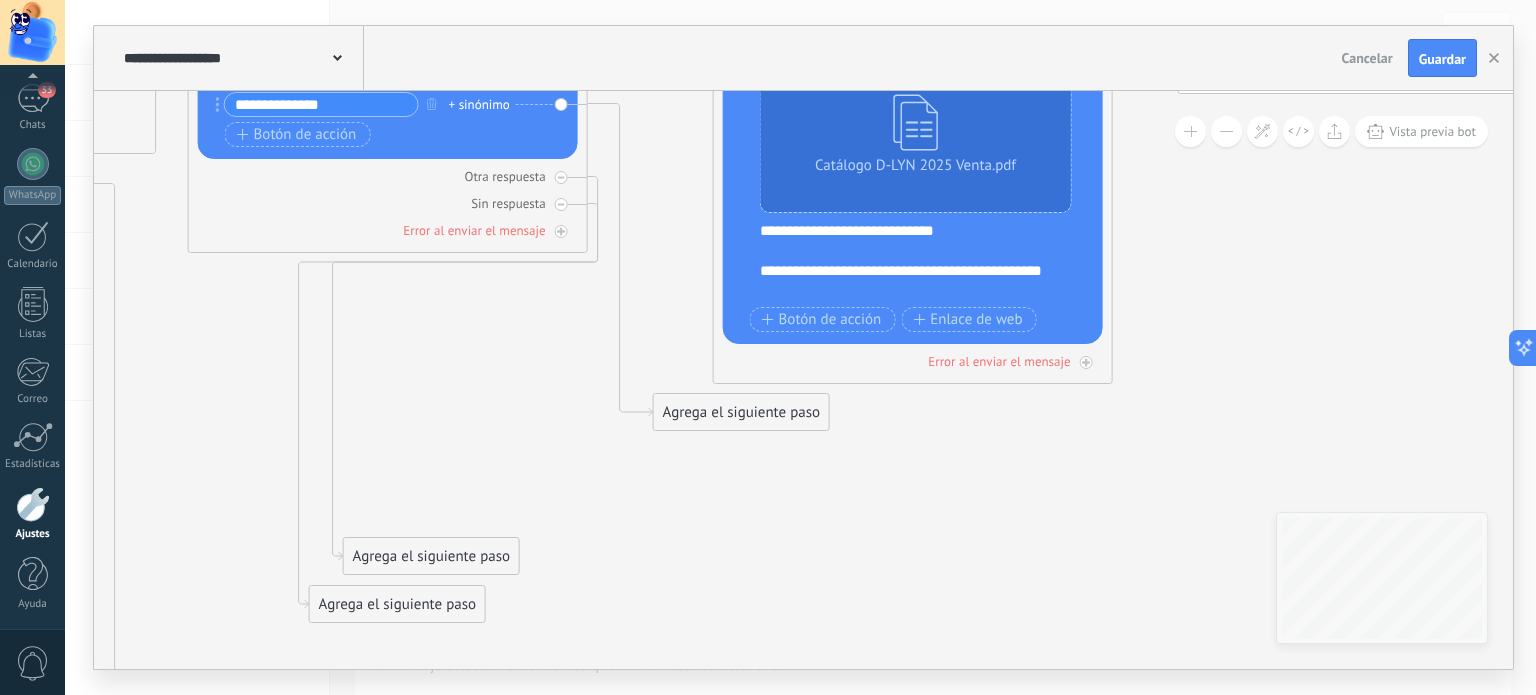 drag, startPoint x: 576, startPoint y: 427, endPoint x: 528, endPoint y: 356, distance: 85.70297 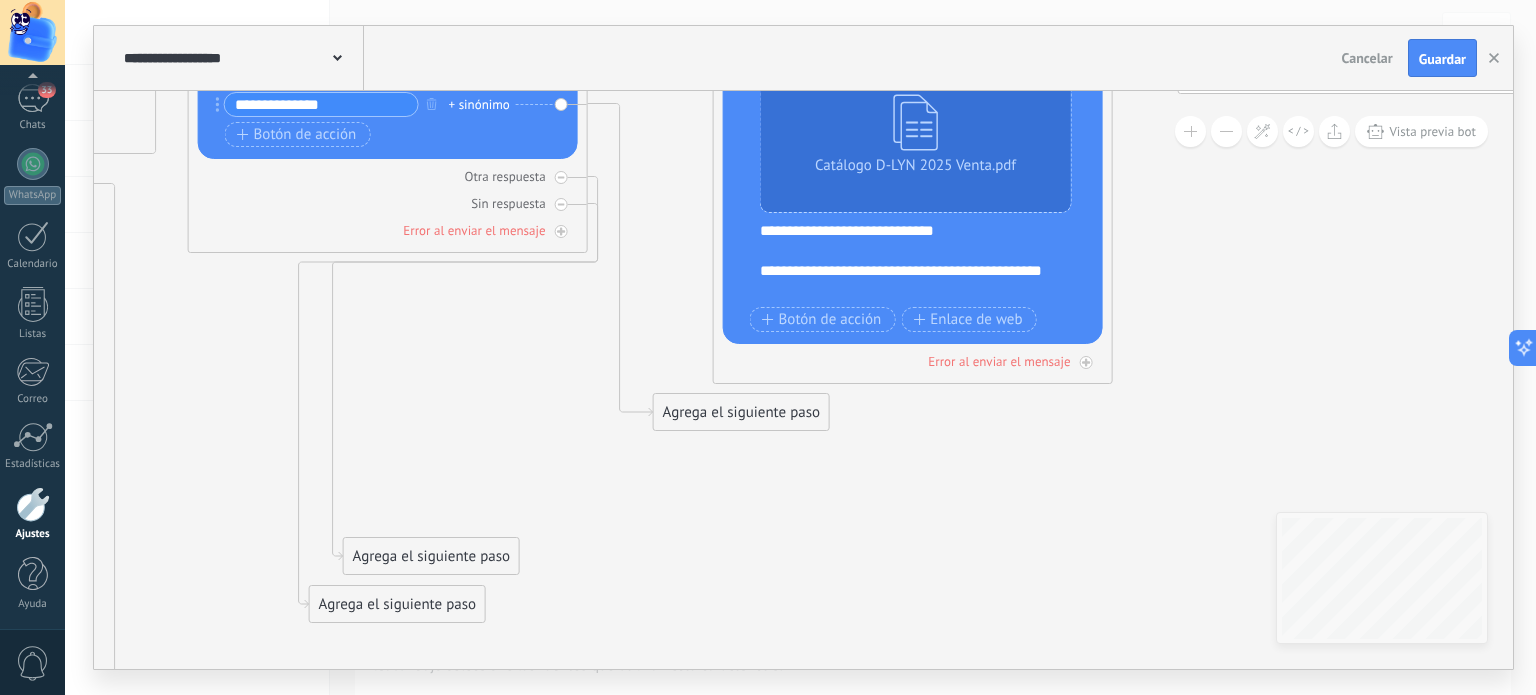 click 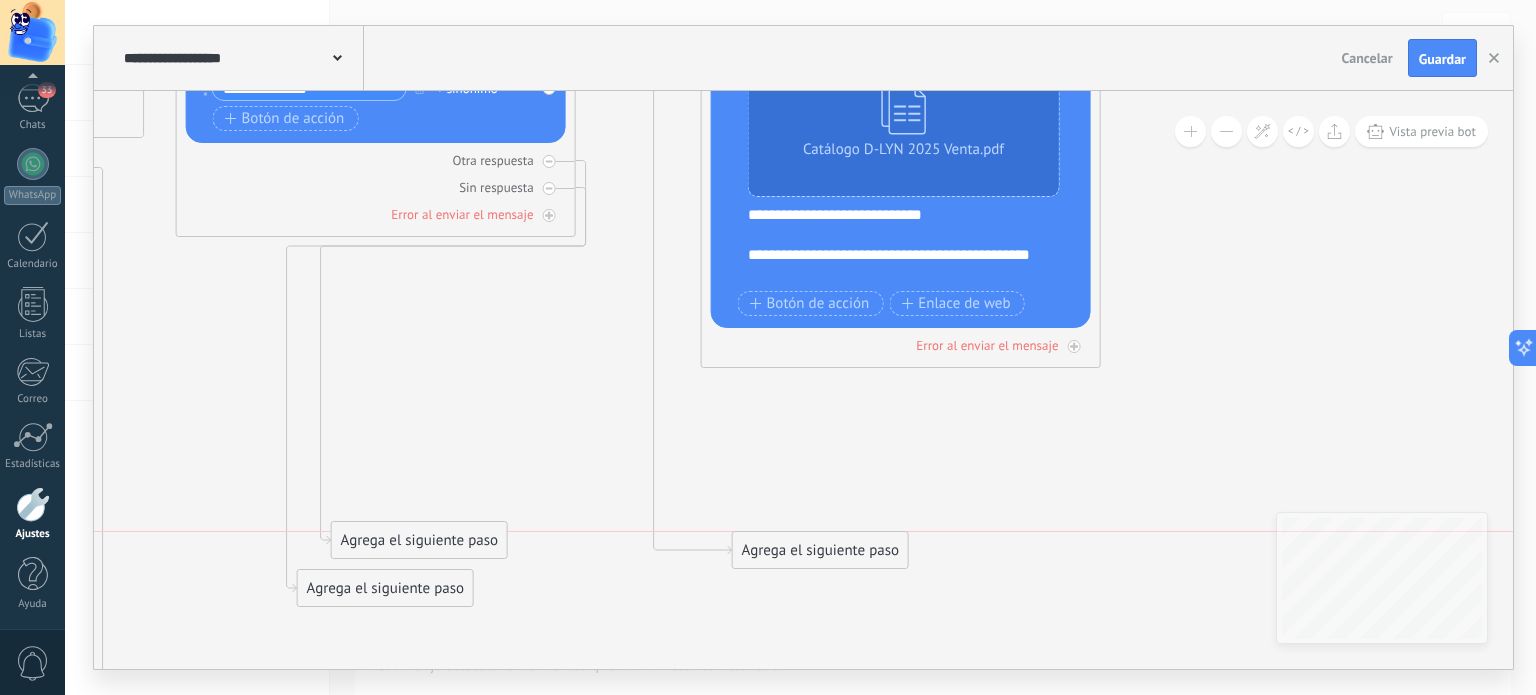 drag, startPoint x: 715, startPoint y: 394, endPoint x: 806, endPoint y: 551, distance: 181.46625 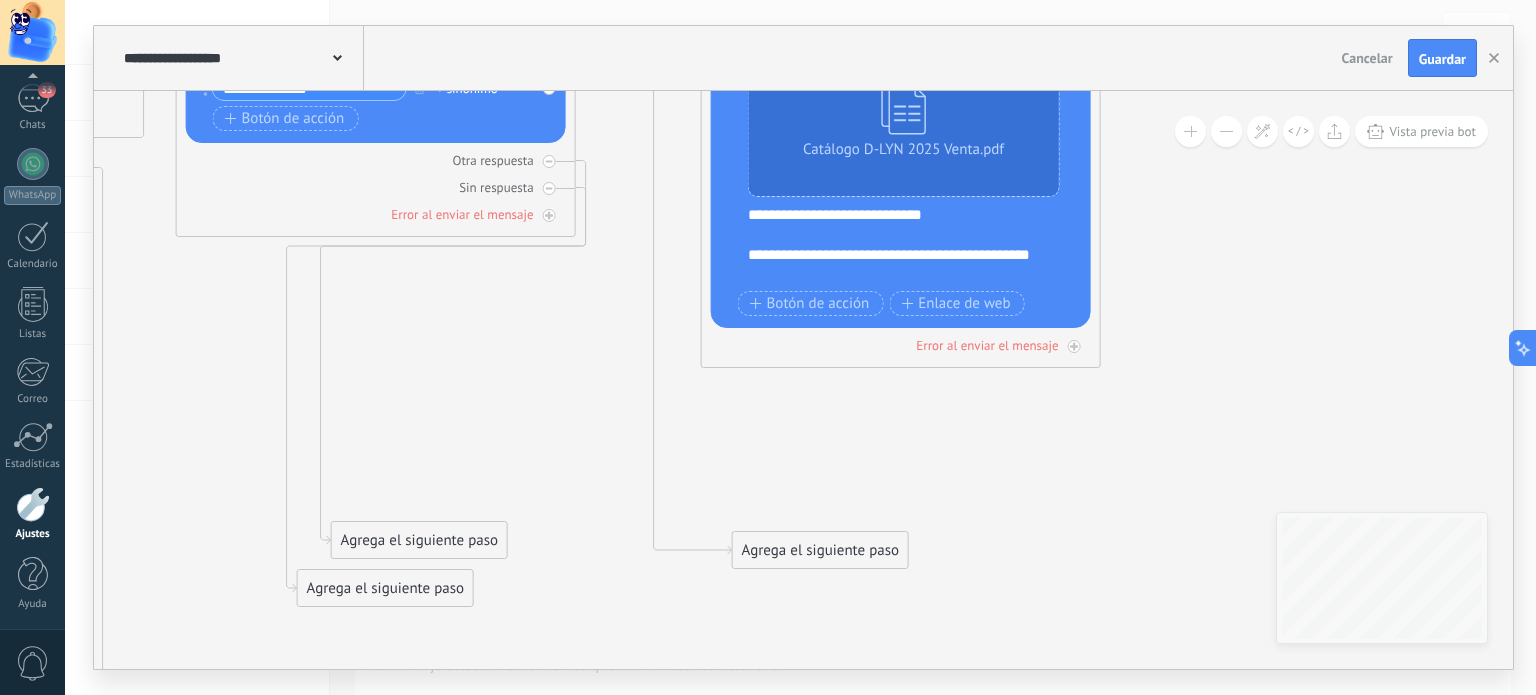 click on "Agrega el siguiente paso" at bounding box center [820, 550] 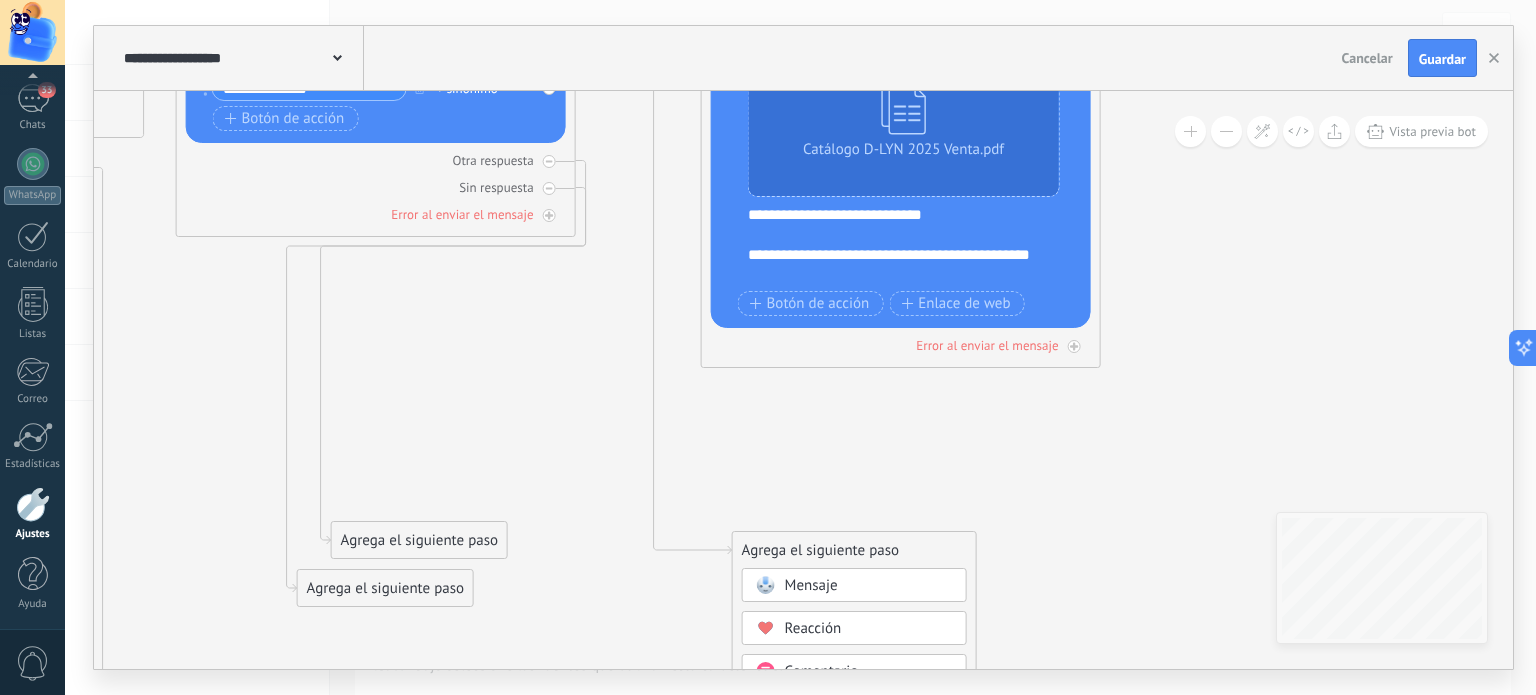drag, startPoint x: 817, startPoint y: 583, endPoint x: 843, endPoint y: 495, distance: 91.76056 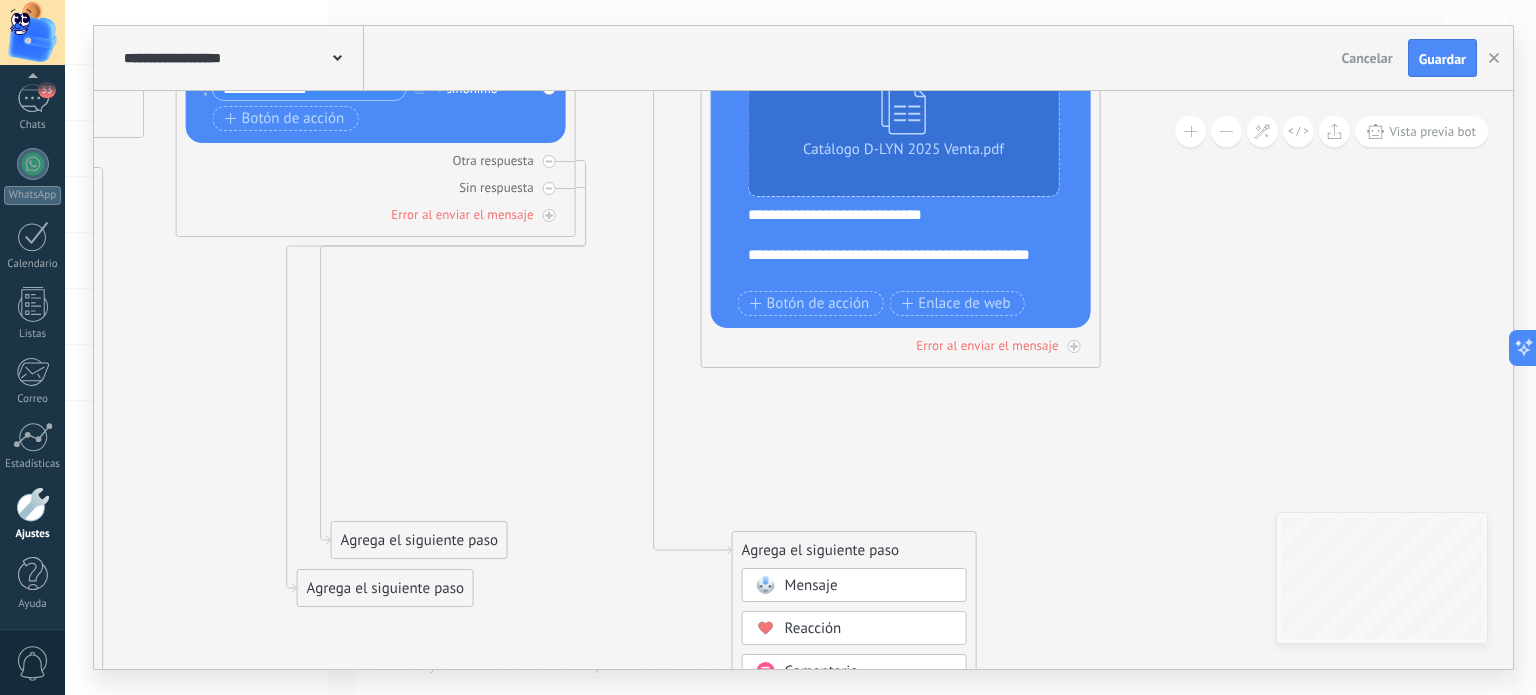 click on "Mensaje" at bounding box center [811, 585] 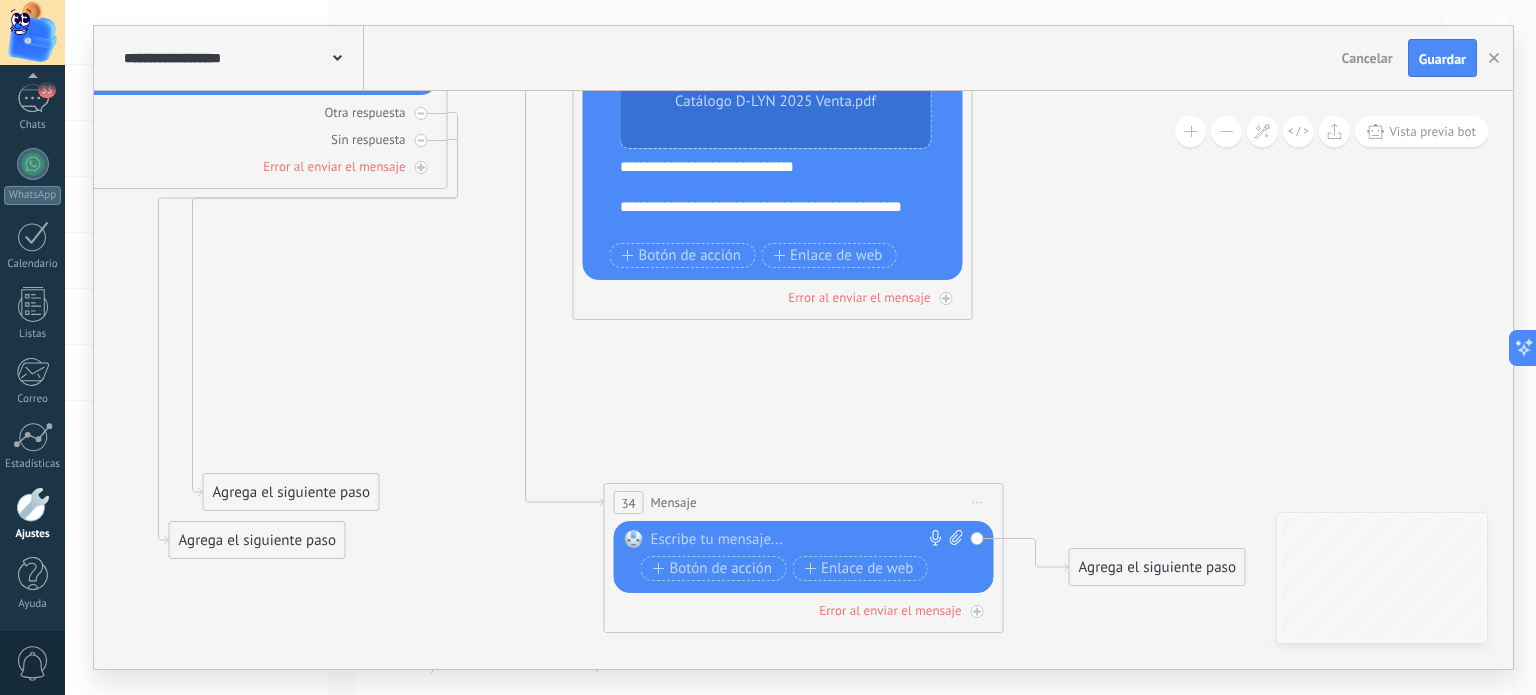 click at bounding box center [799, 540] 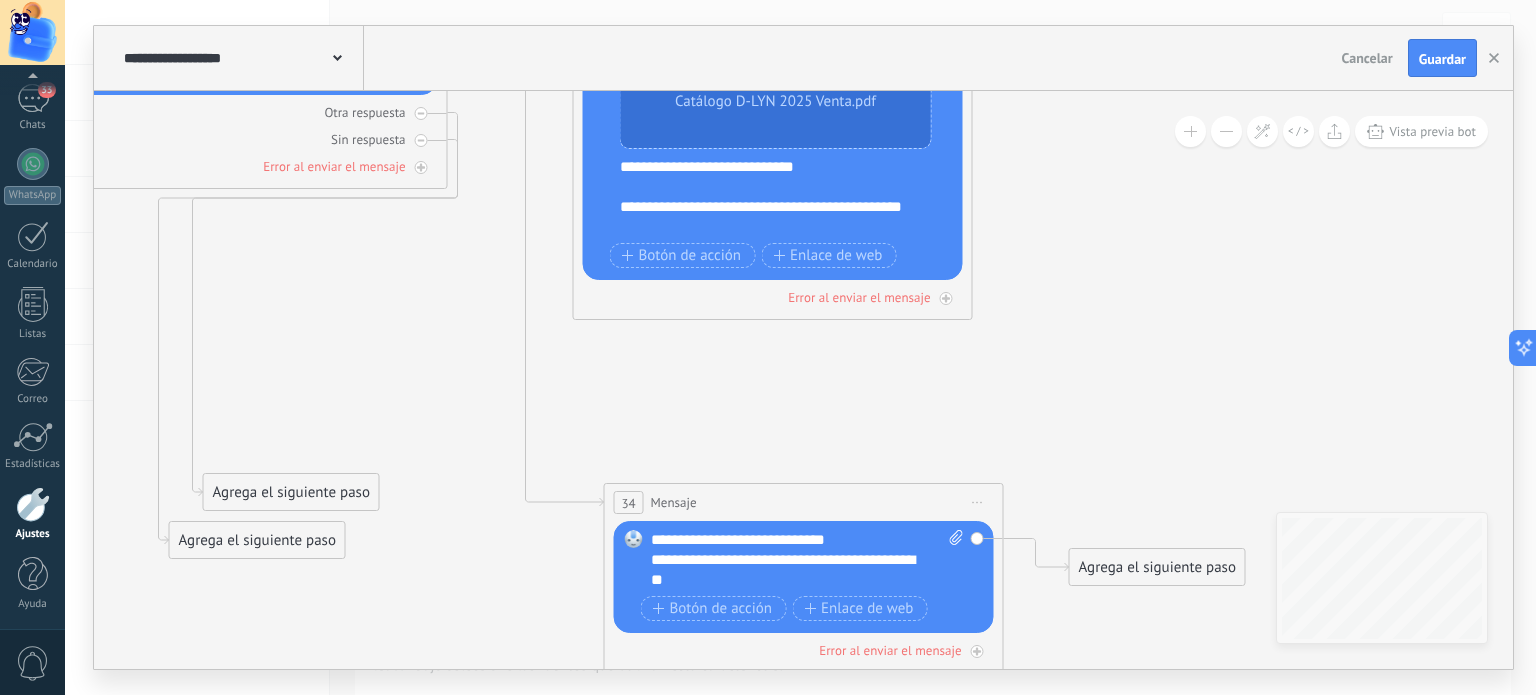 click 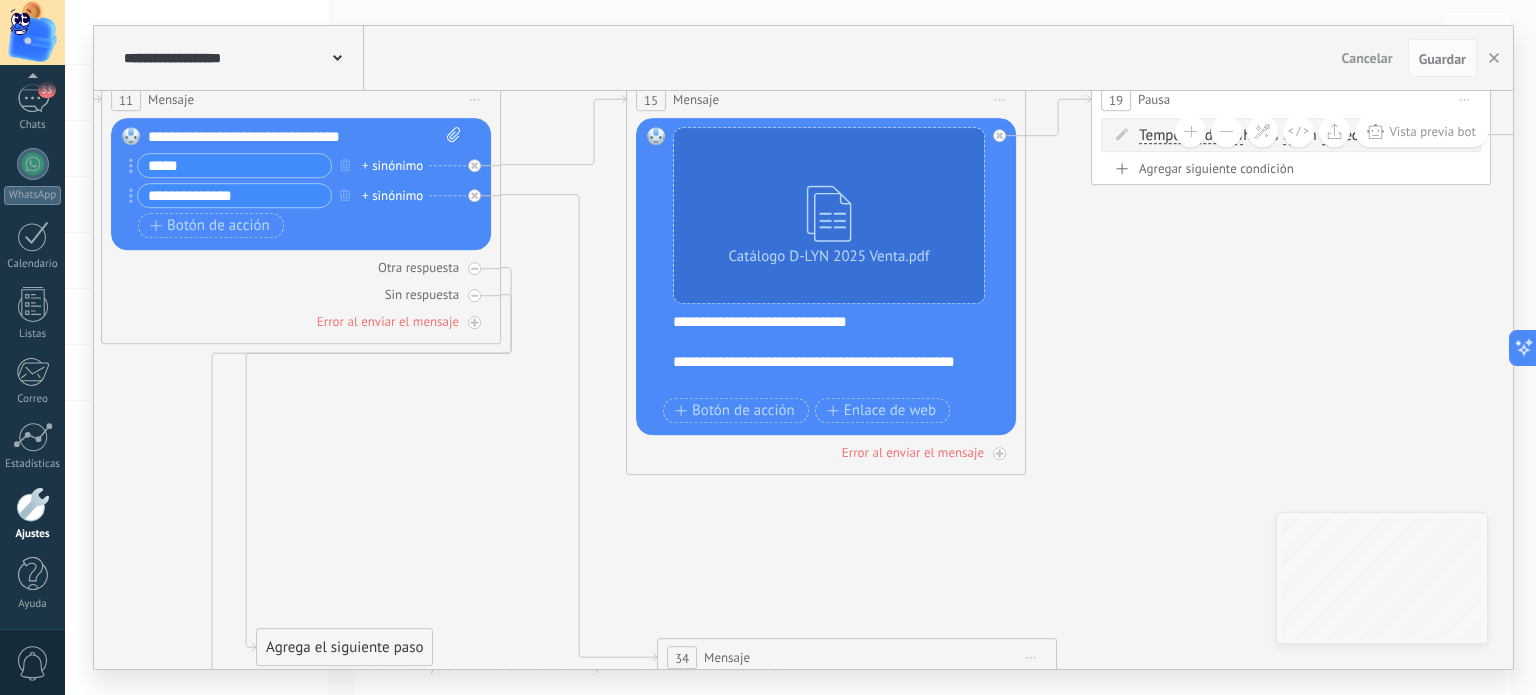 drag, startPoint x: 1143, startPoint y: 190, endPoint x: 1196, endPoint y: 345, distance: 163.81087 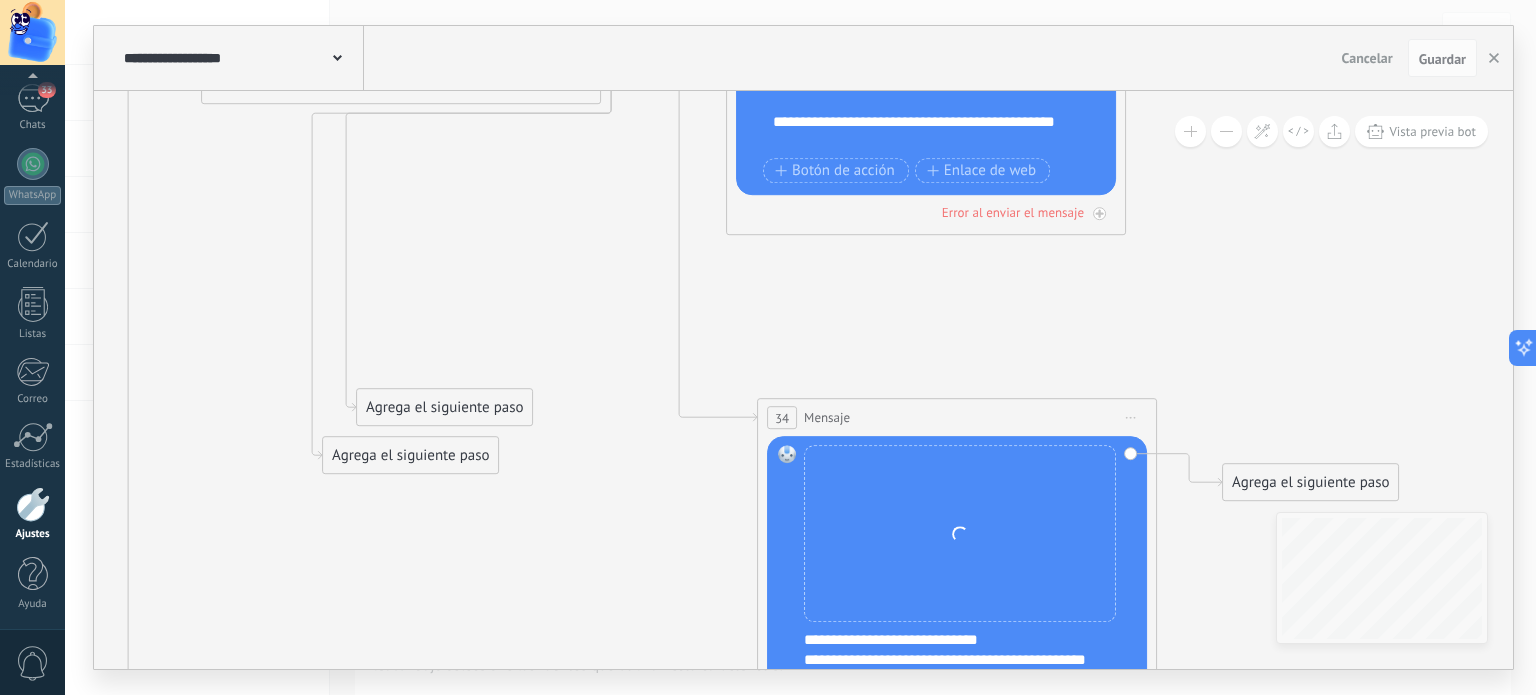 drag, startPoint x: 540, startPoint y: 493, endPoint x: 592, endPoint y: 293, distance: 206.64946 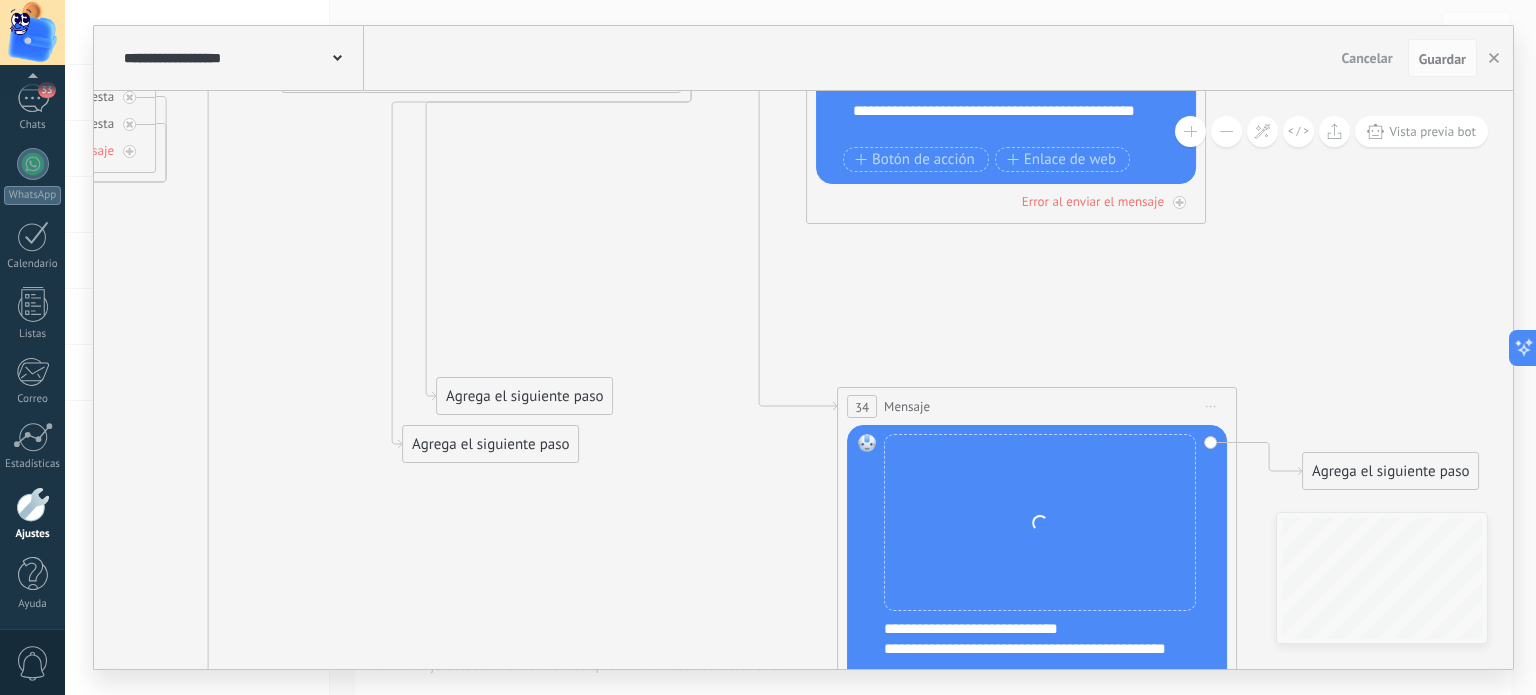 drag, startPoint x: 632, startPoint y: 631, endPoint x: 708, endPoint y: 657, distance: 80.32434 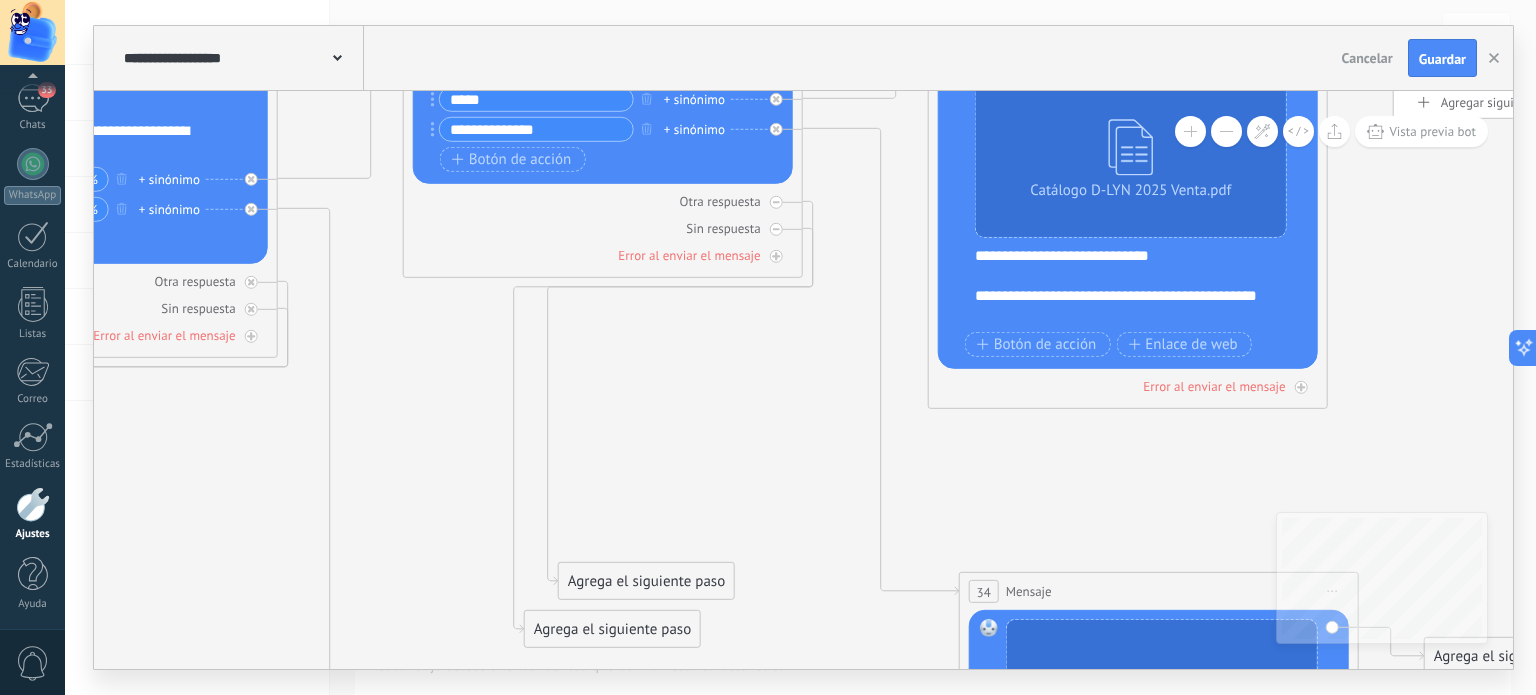 drag, startPoint x: 648, startPoint y: 259, endPoint x: 771, endPoint y: 428, distance: 209.02153 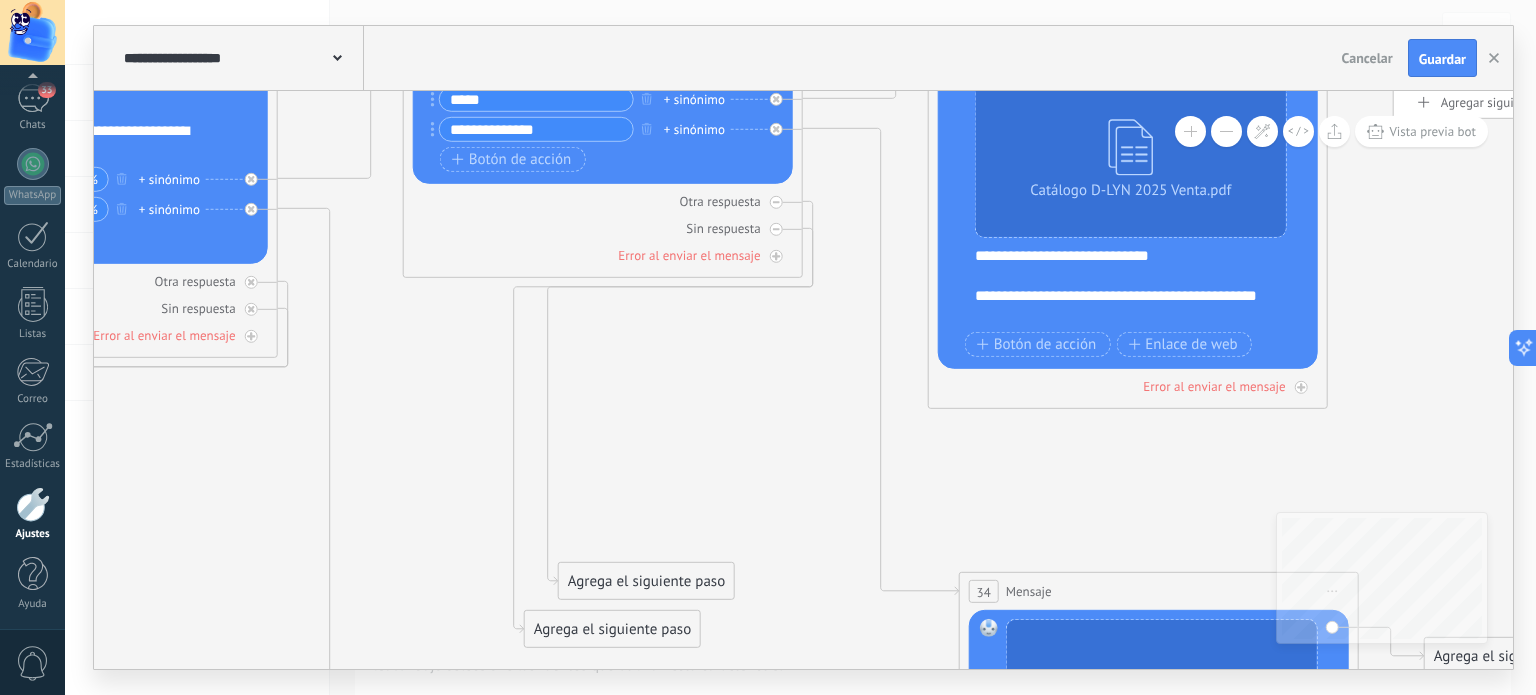 click 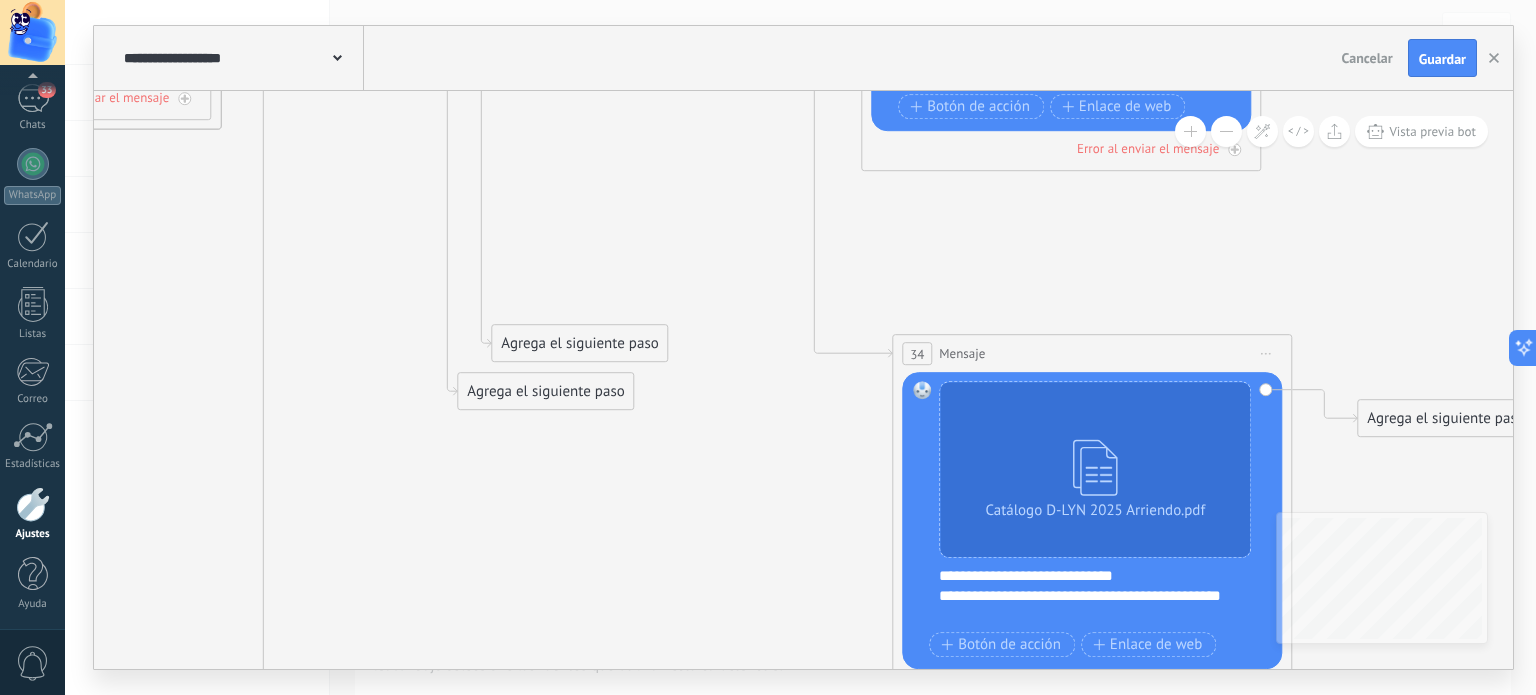 drag, startPoint x: 836, startPoint y: 559, endPoint x: 773, endPoint y: 278, distance: 287.9757 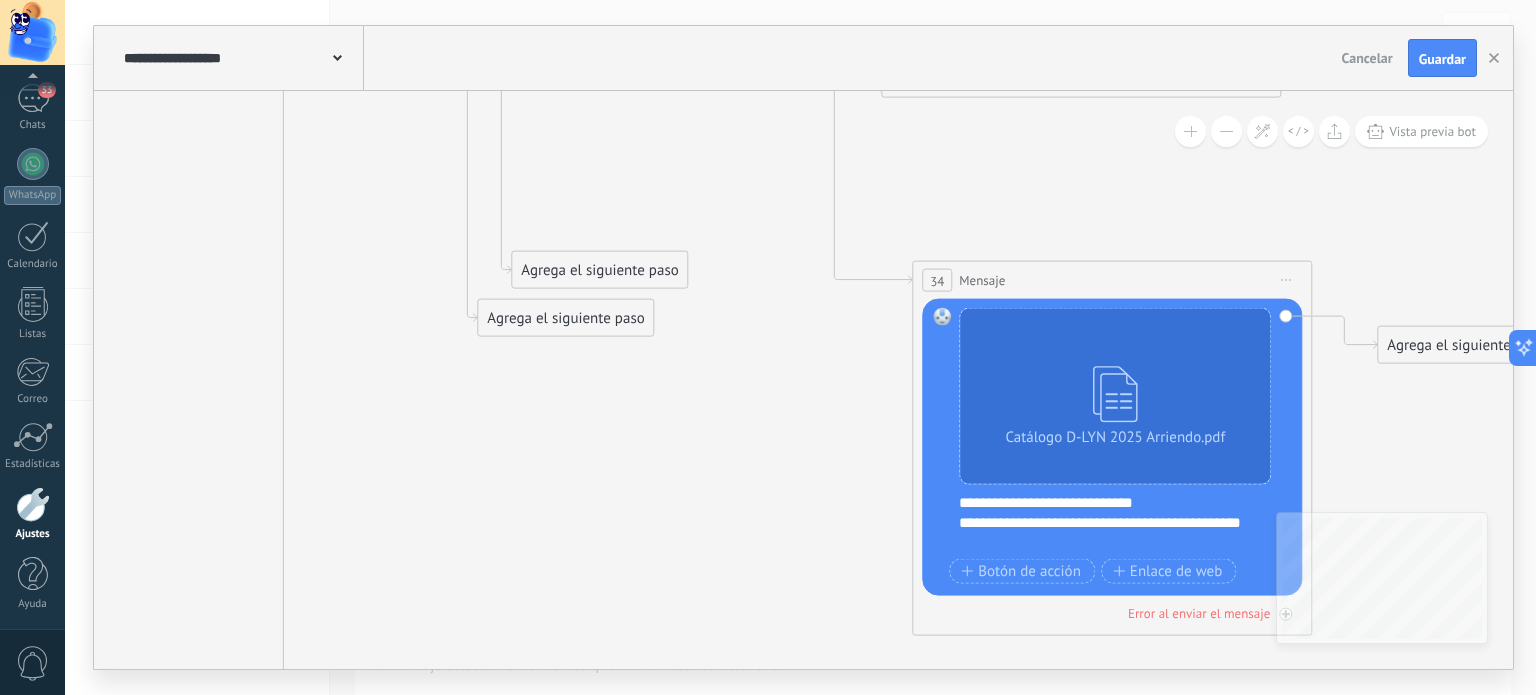 drag, startPoint x: 716, startPoint y: 534, endPoint x: 748, endPoint y: 266, distance: 269.9037 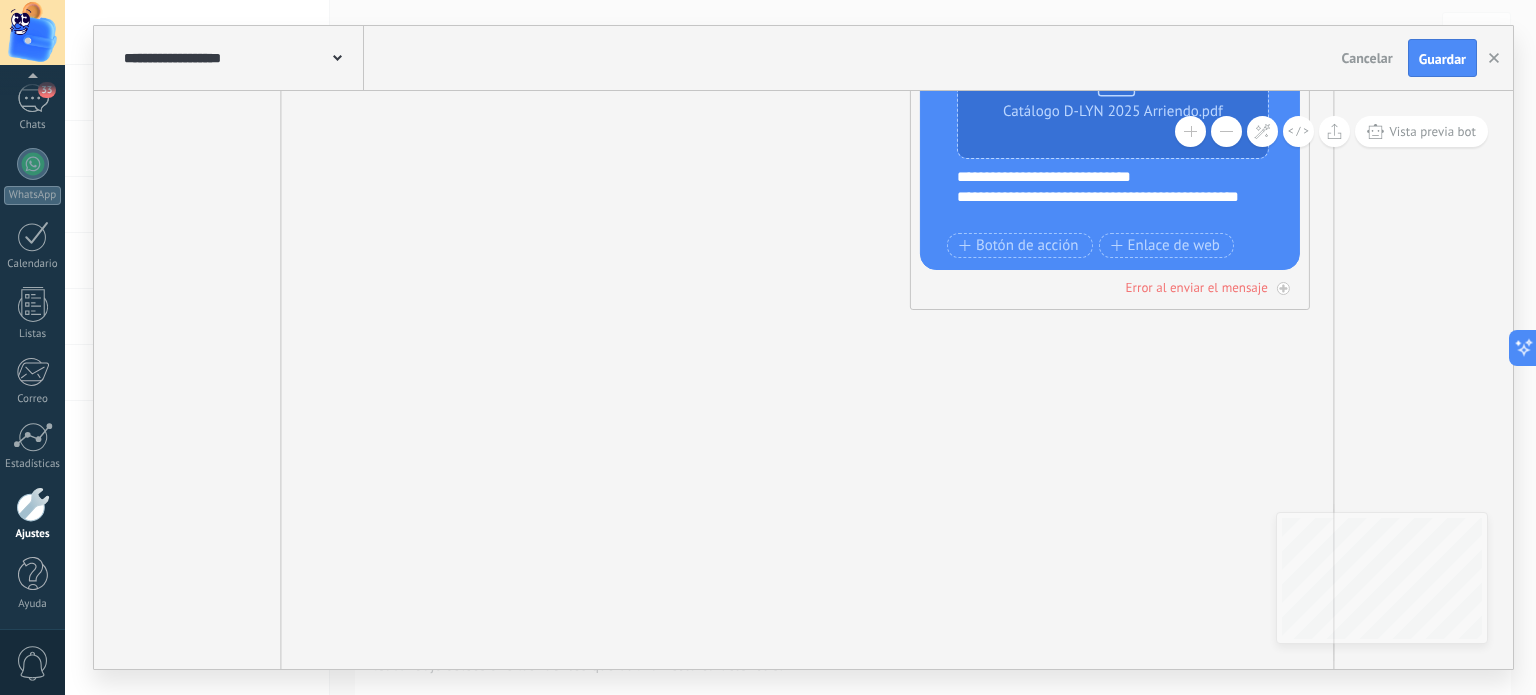 drag, startPoint x: 736, startPoint y: 479, endPoint x: 587, endPoint y: 611, distance: 199.06029 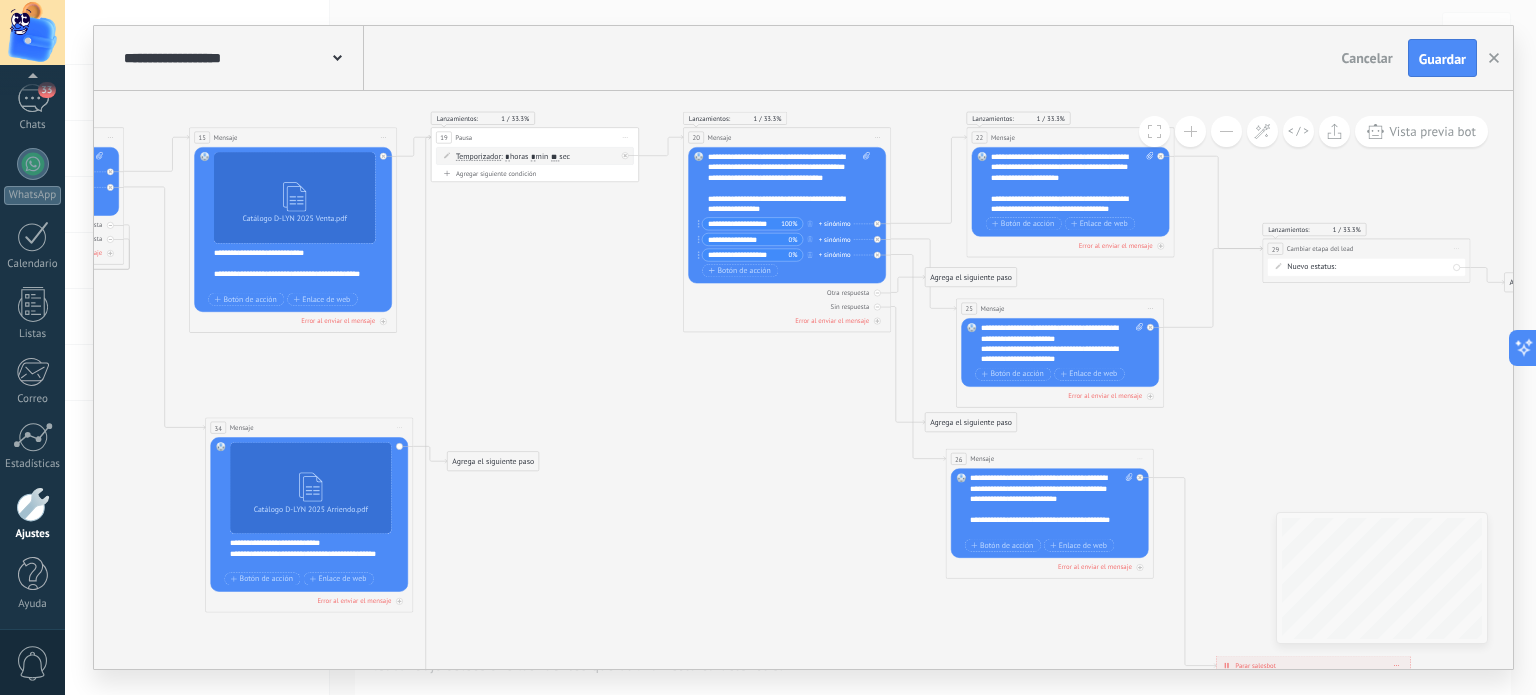 drag, startPoint x: 1155, startPoint y: 347, endPoint x: 675, endPoint y: 550, distance: 521.1612 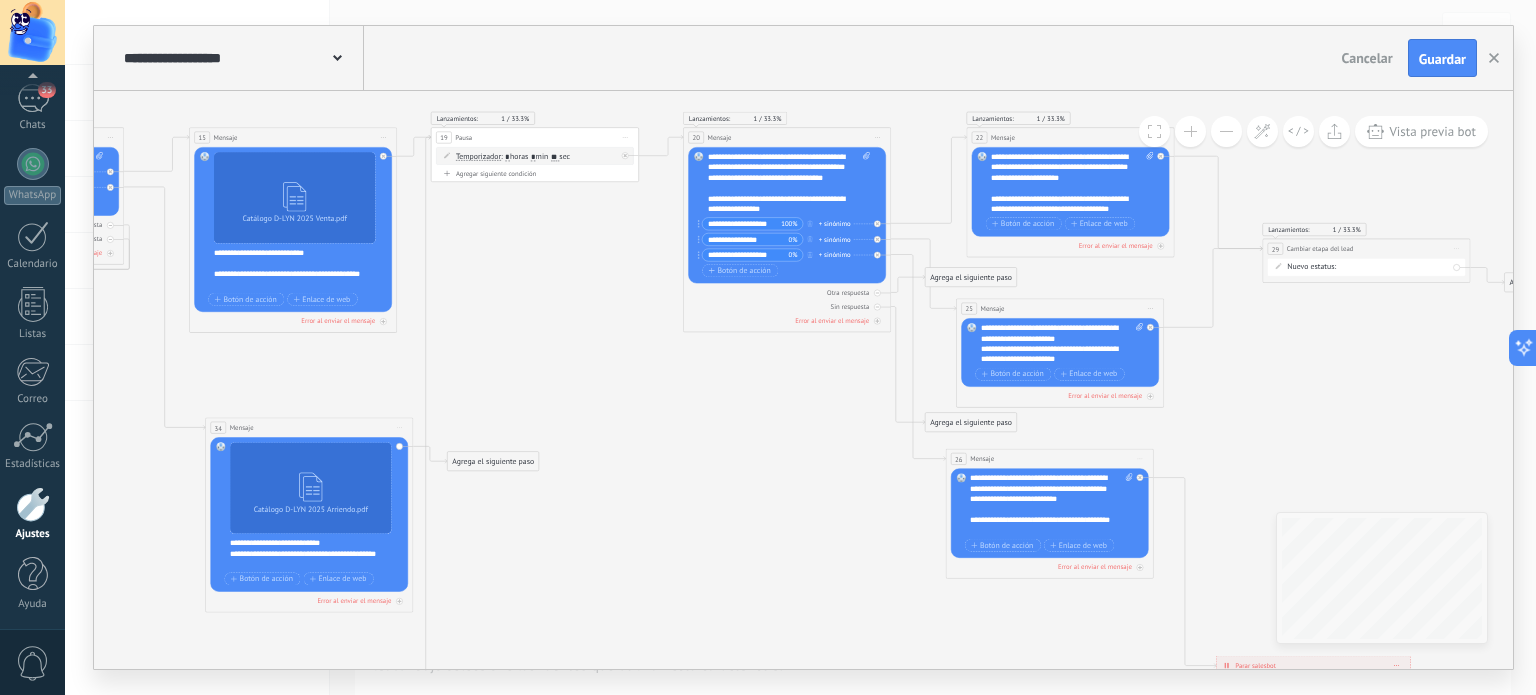 click 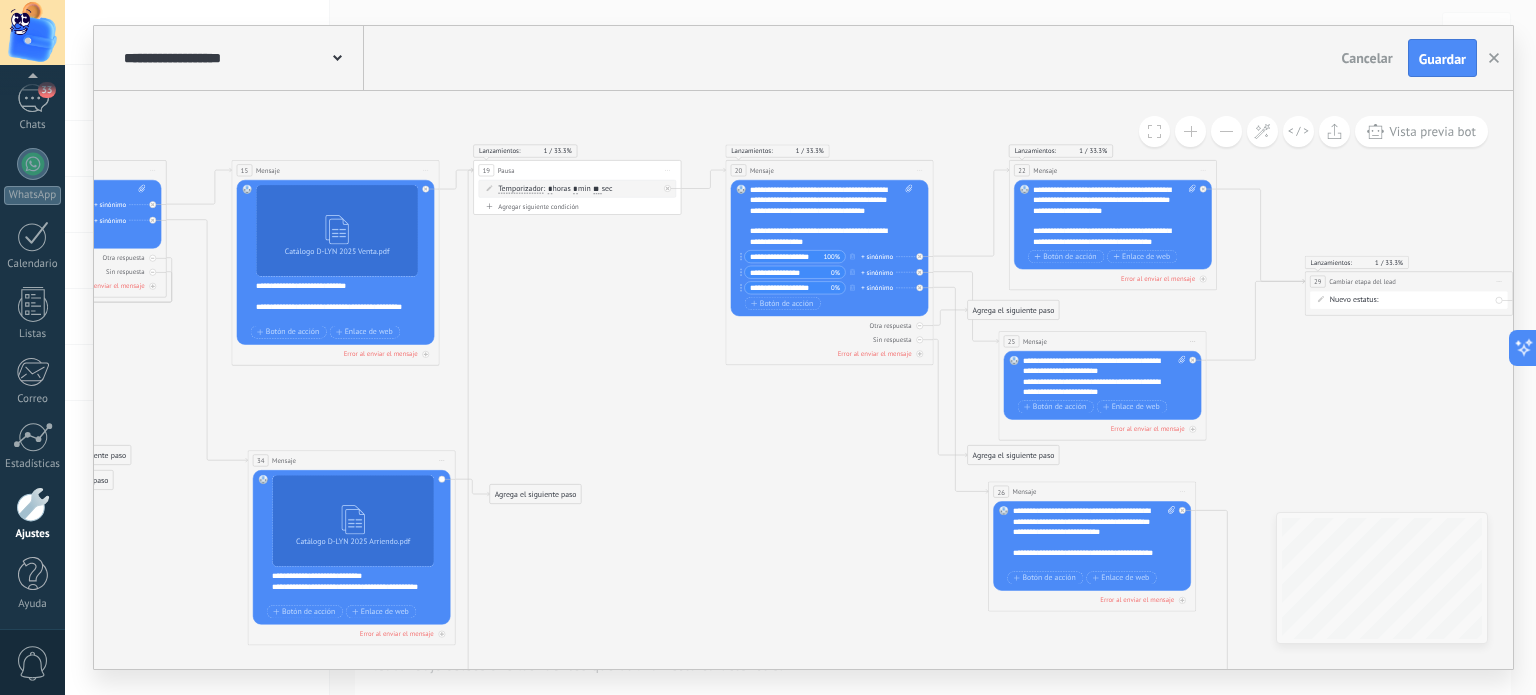 drag, startPoint x: 602, startPoint y: 340, endPoint x: 629, endPoint y: 358, distance: 32.449963 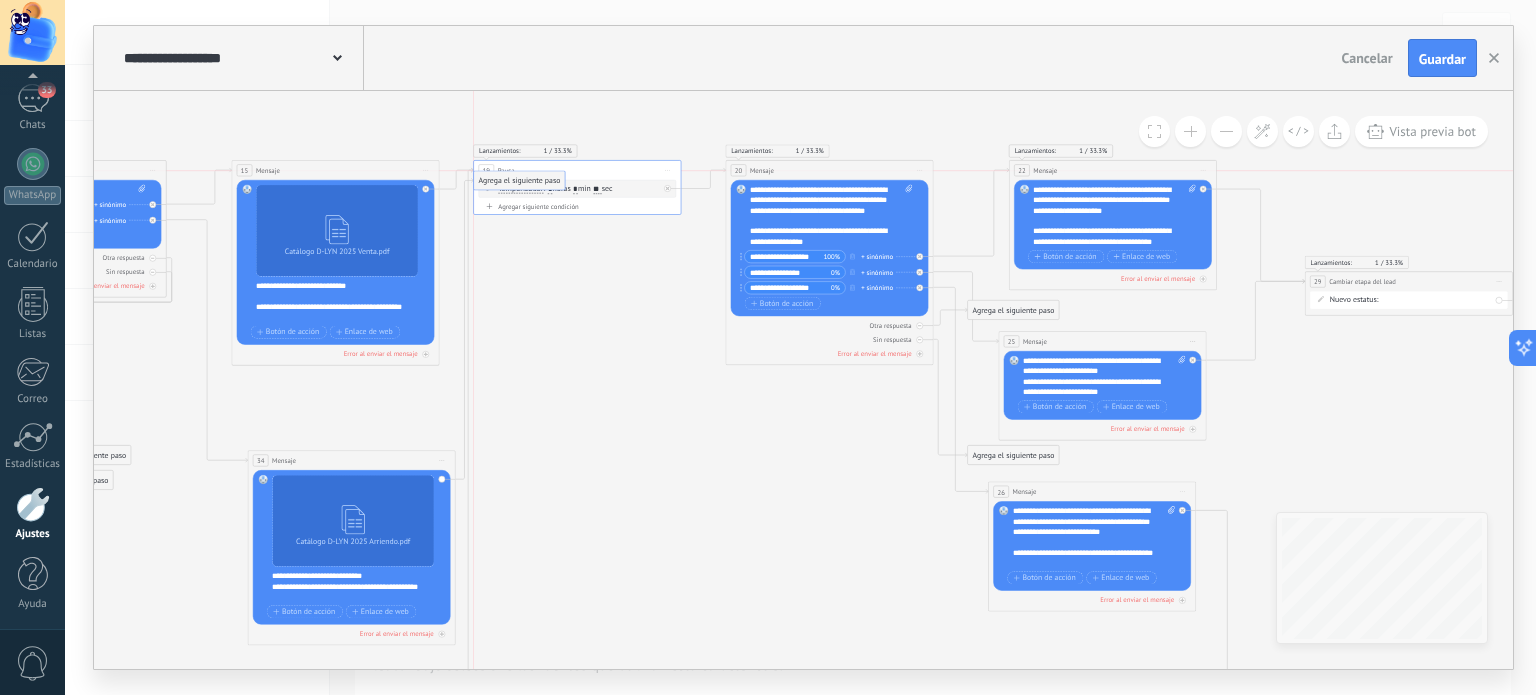 drag, startPoint x: 537, startPoint y: 491, endPoint x: 523, endPoint y: 175, distance: 316.30997 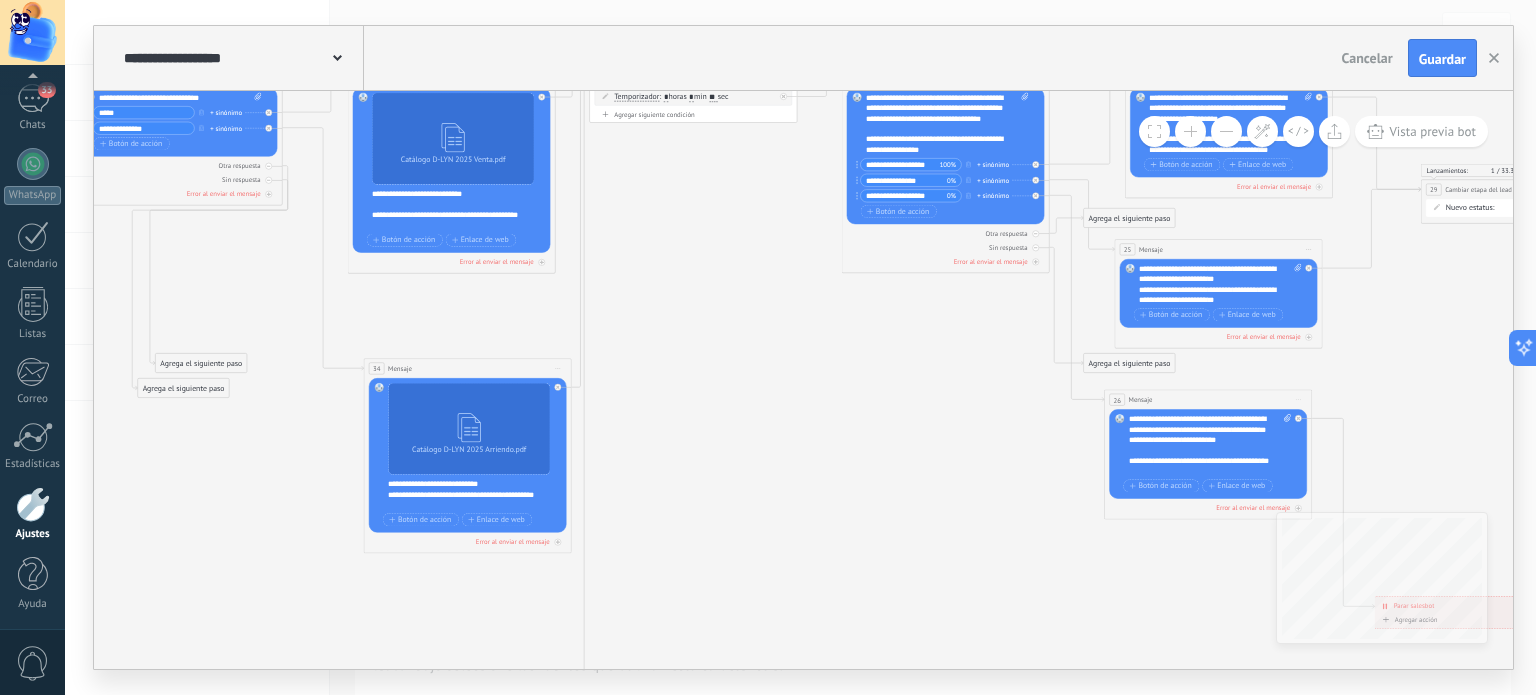 drag, startPoint x: 579, startPoint y: 467, endPoint x: 829, endPoint y: 200, distance: 365.7718 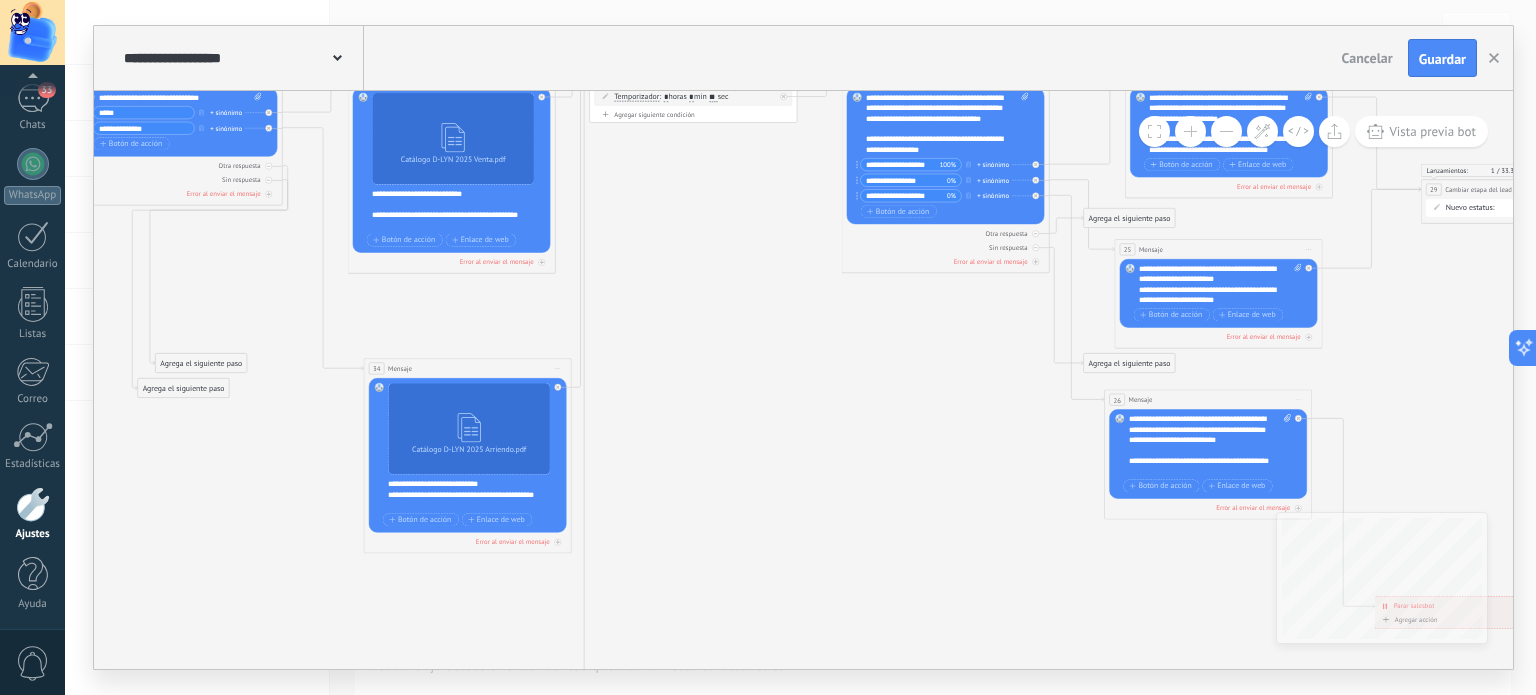 click 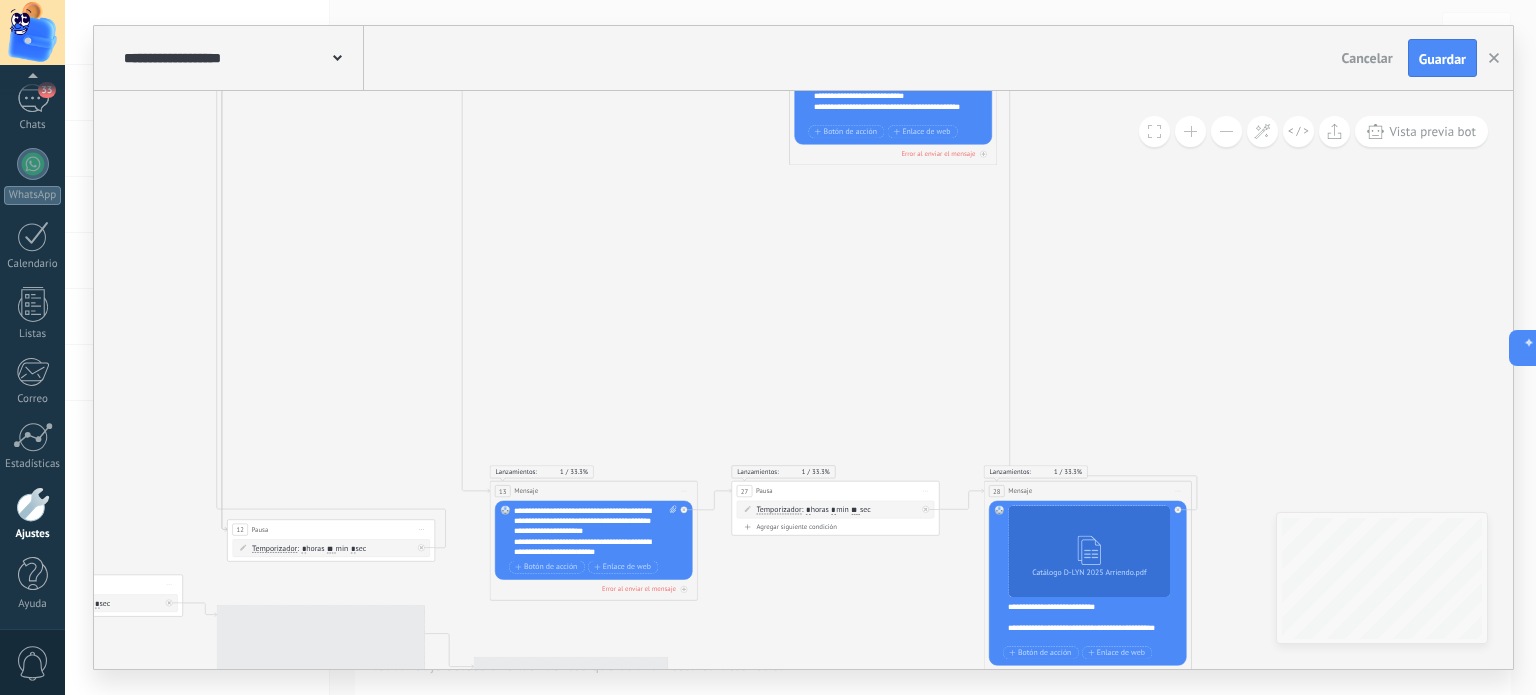 drag, startPoint x: 517, startPoint y: 522, endPoint x: 801, endPoint y: 331, distance: 342.25284 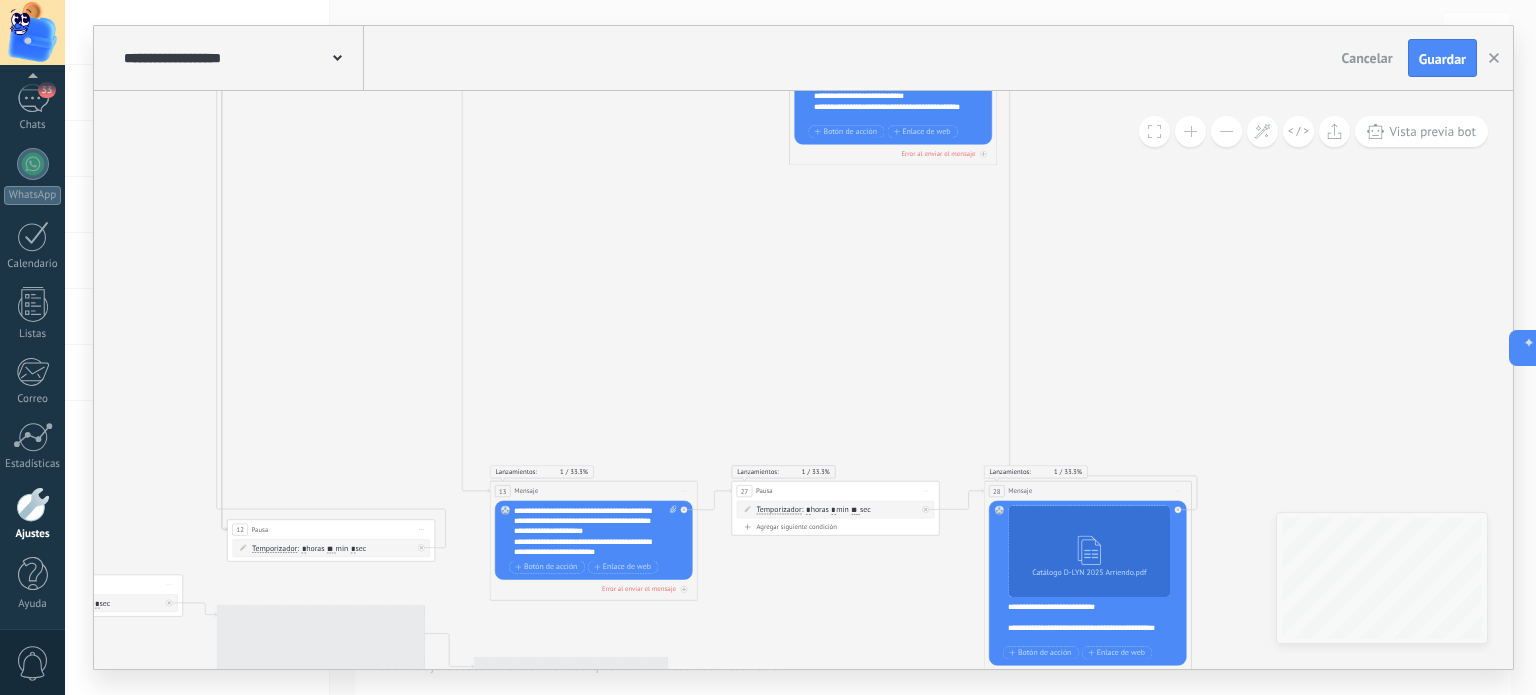 click 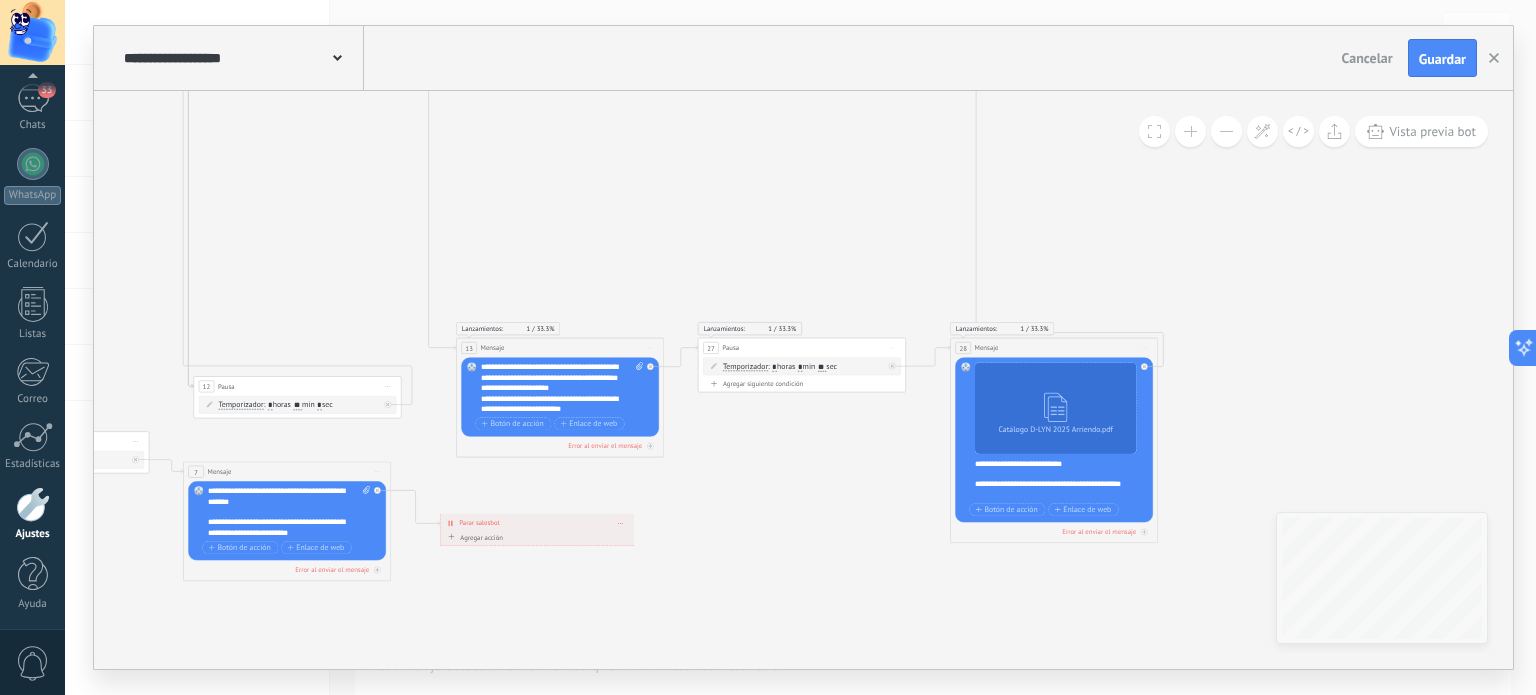 drag, startPoint x: 697, startPoint y: 361, endPoint x: 664, endPoint y: 249, distance: 116.76044 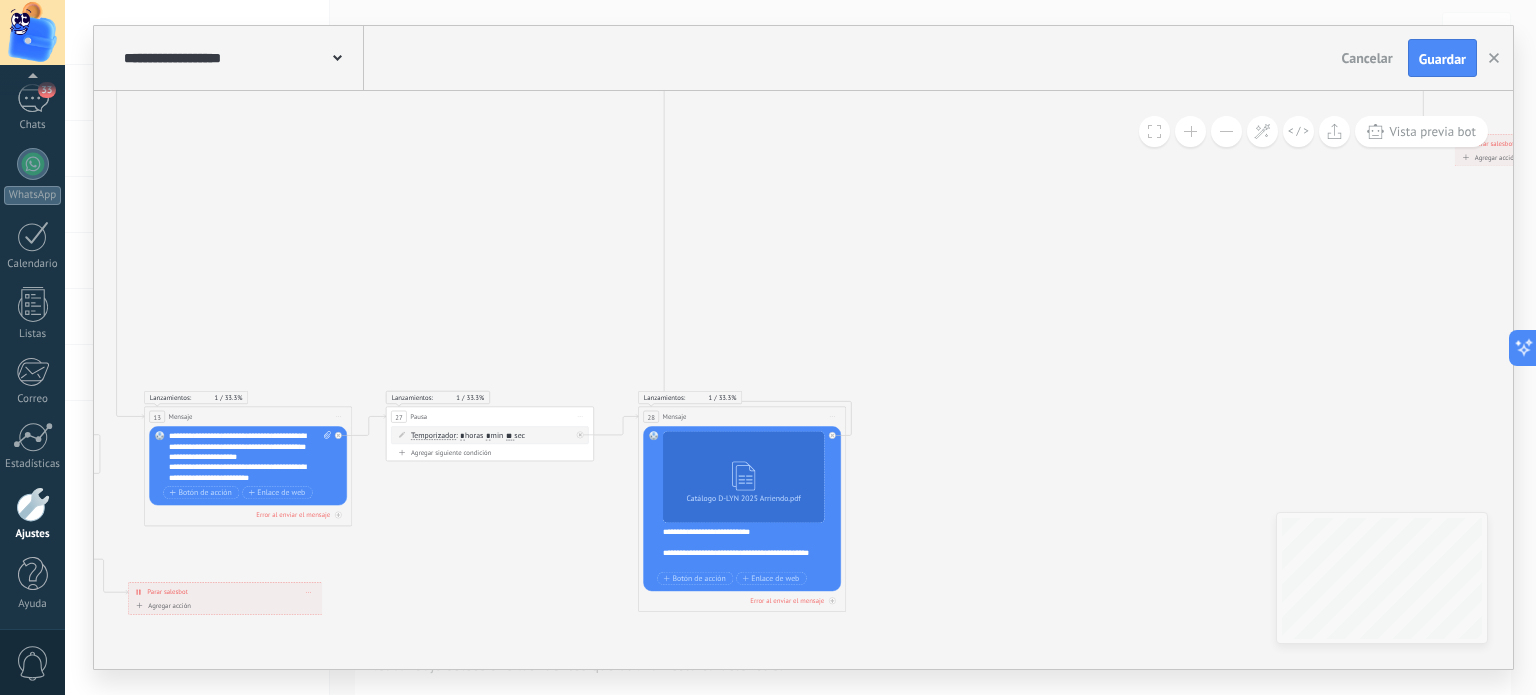 drag, startPoint x: 1264, startPoint y: 220, endPoint x: 953, endPoint y: 289, distance: 318.5624 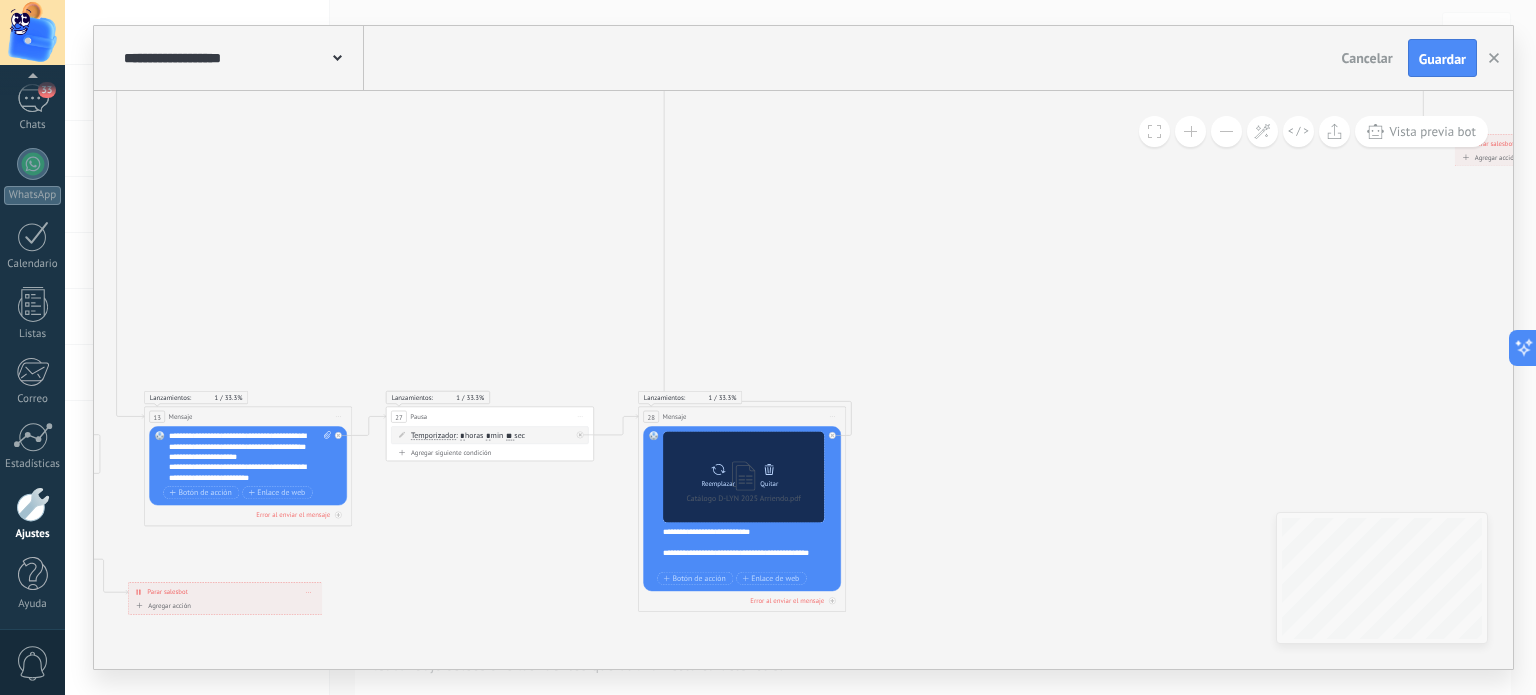 click 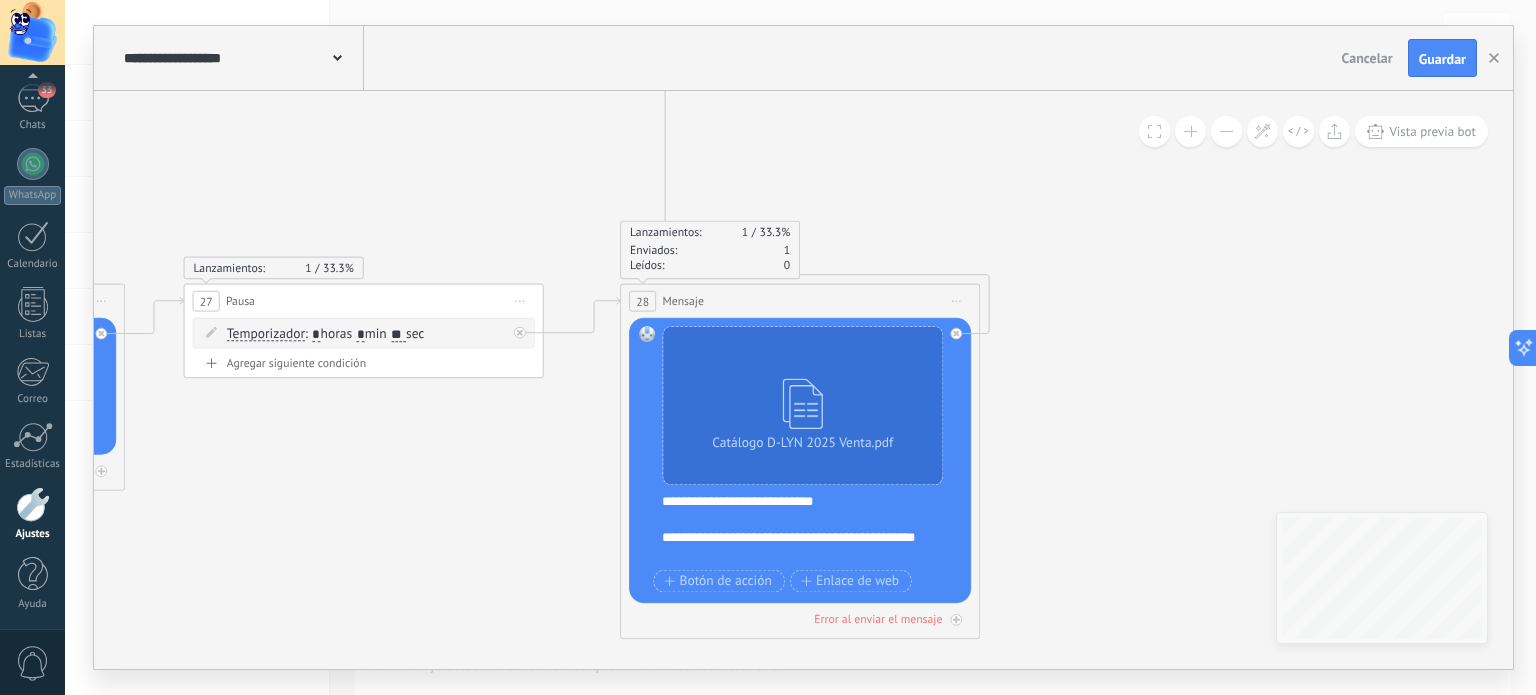 drag, startPoint x: 896, startPoint y: 514, endPoint x: 1072, endPoint y: 468, distance: 181.91206 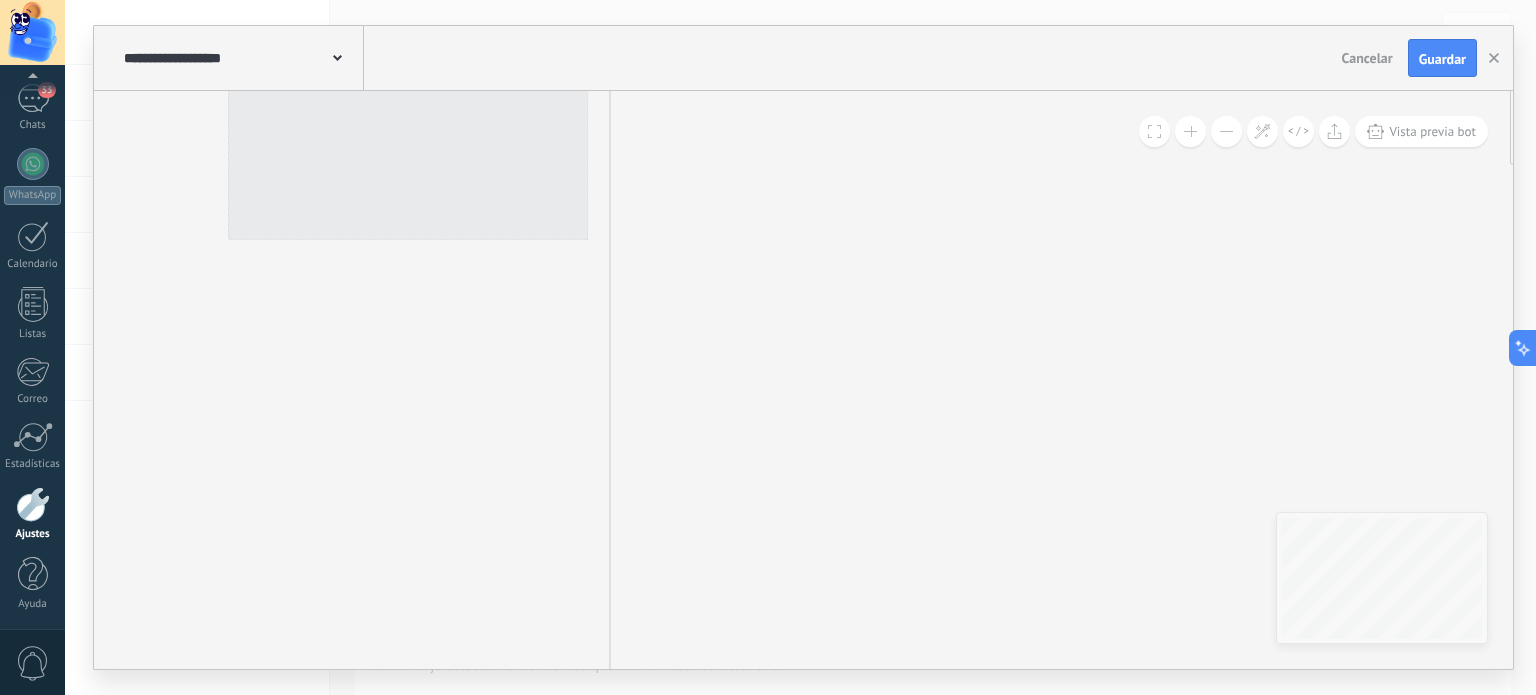 drag, startPoint x: 449, startPoint y: 111, endPoint x: 393, endPoint y: 648, distance: 539.91205 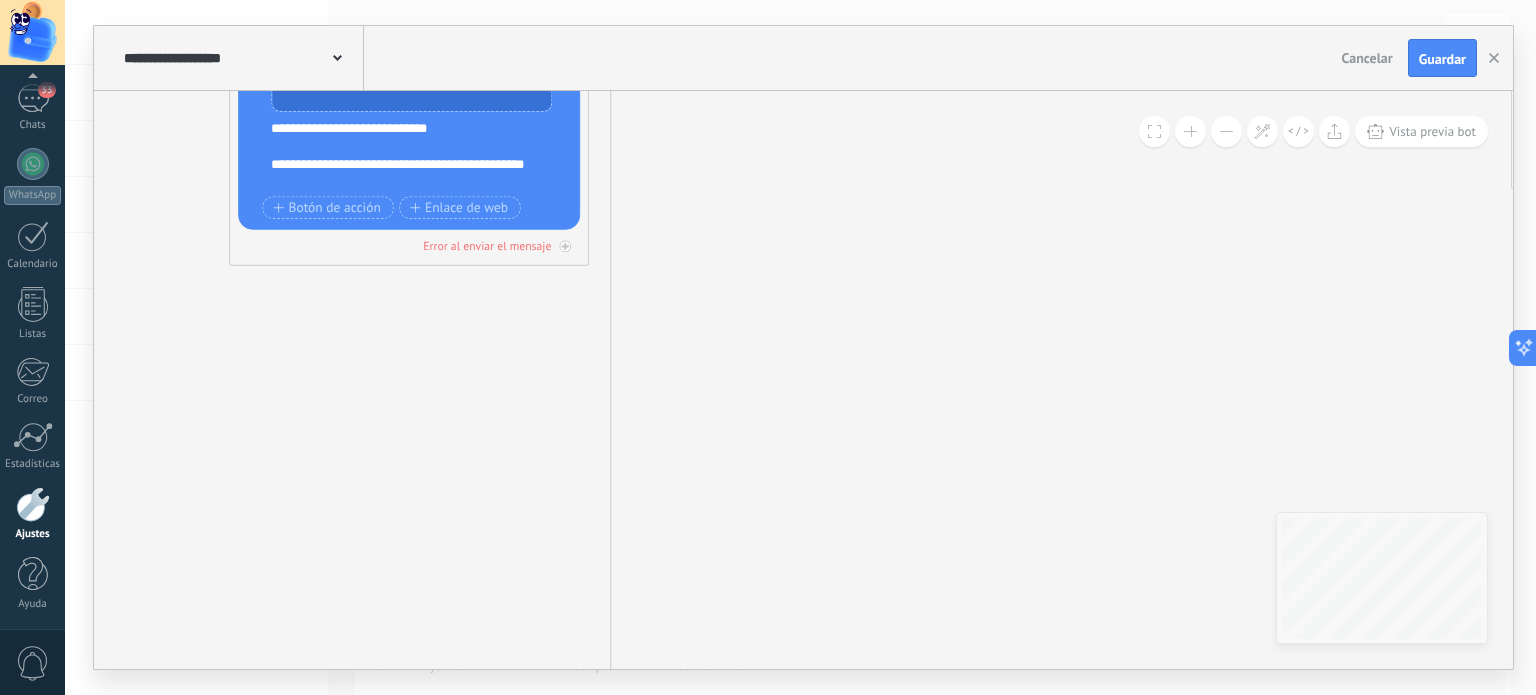 drag, startPoint x: 856, startPoint y: 119, endPoint x: 754, endPoint y: 742, distance: 631.2947 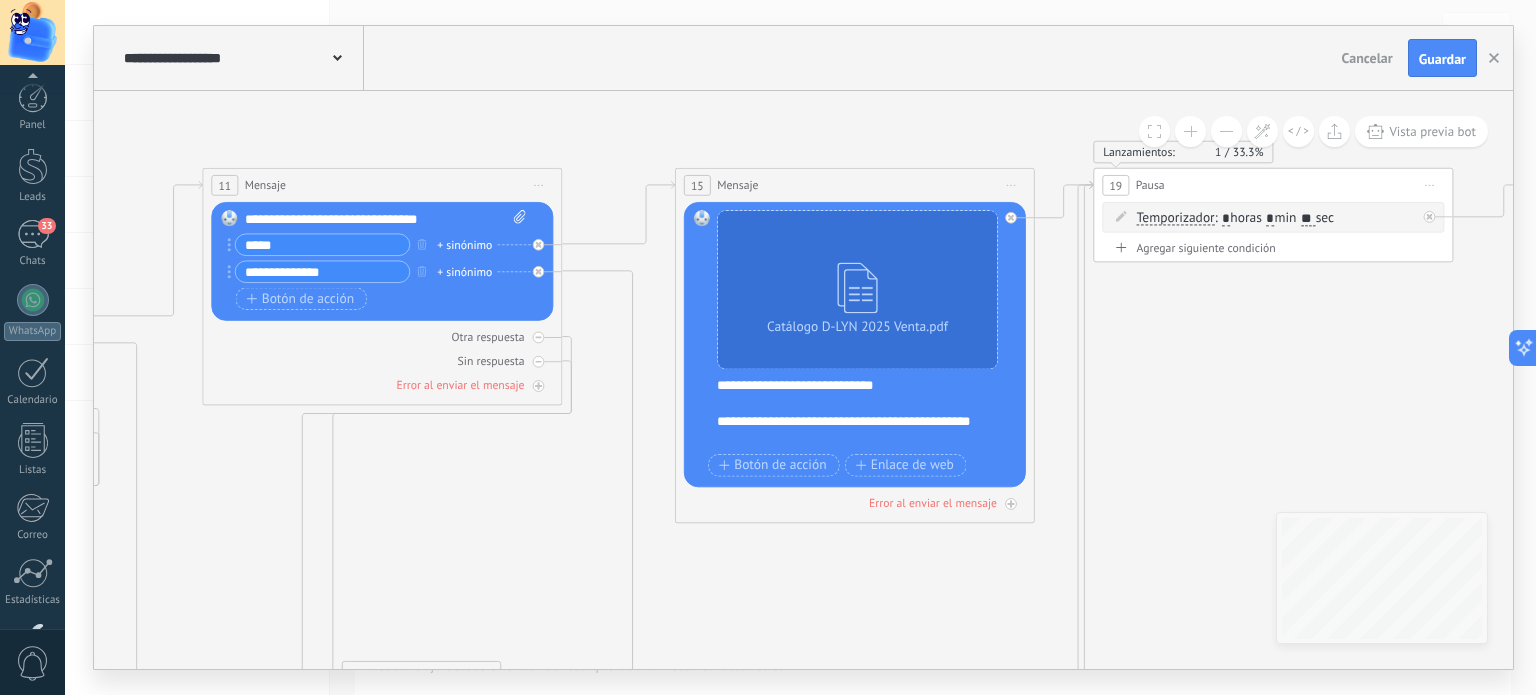 scroll, scrollTop: 0, scrollLeft: 0, axis: both 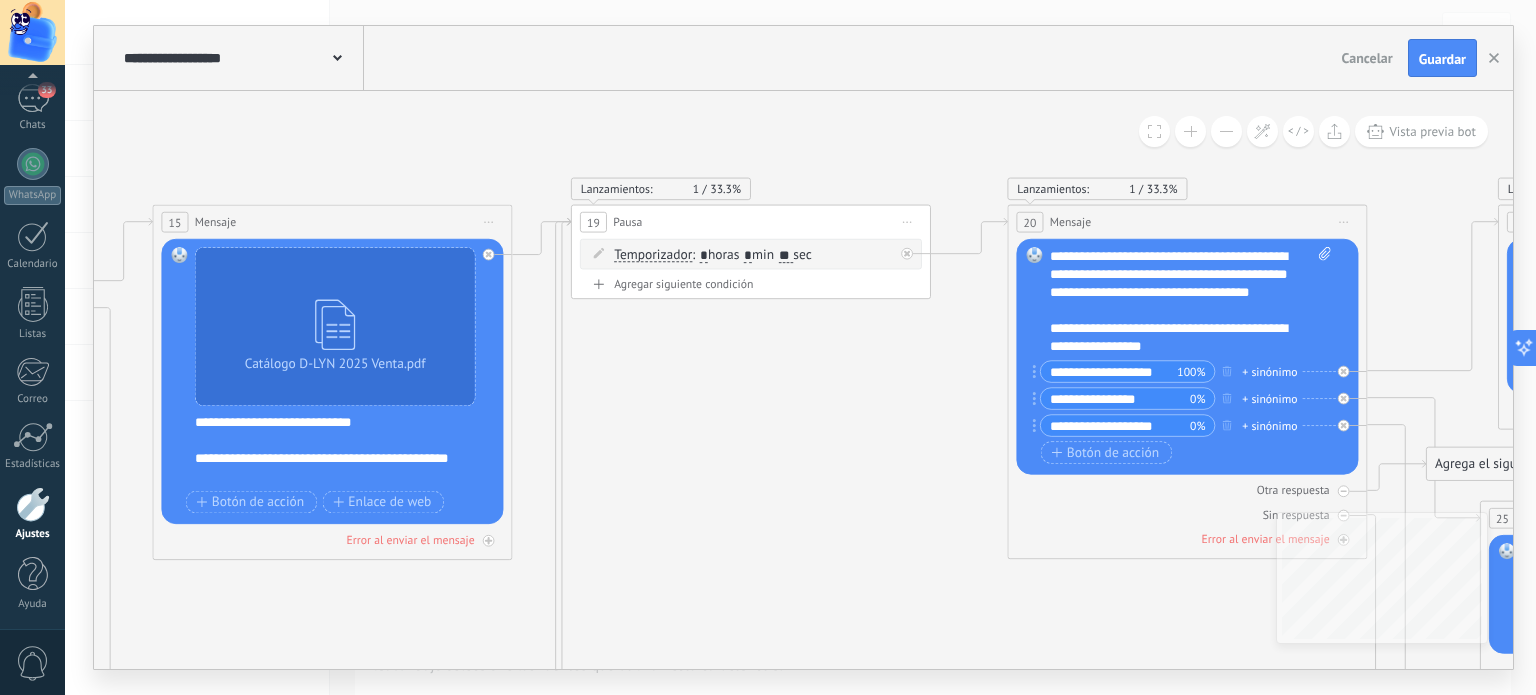 click 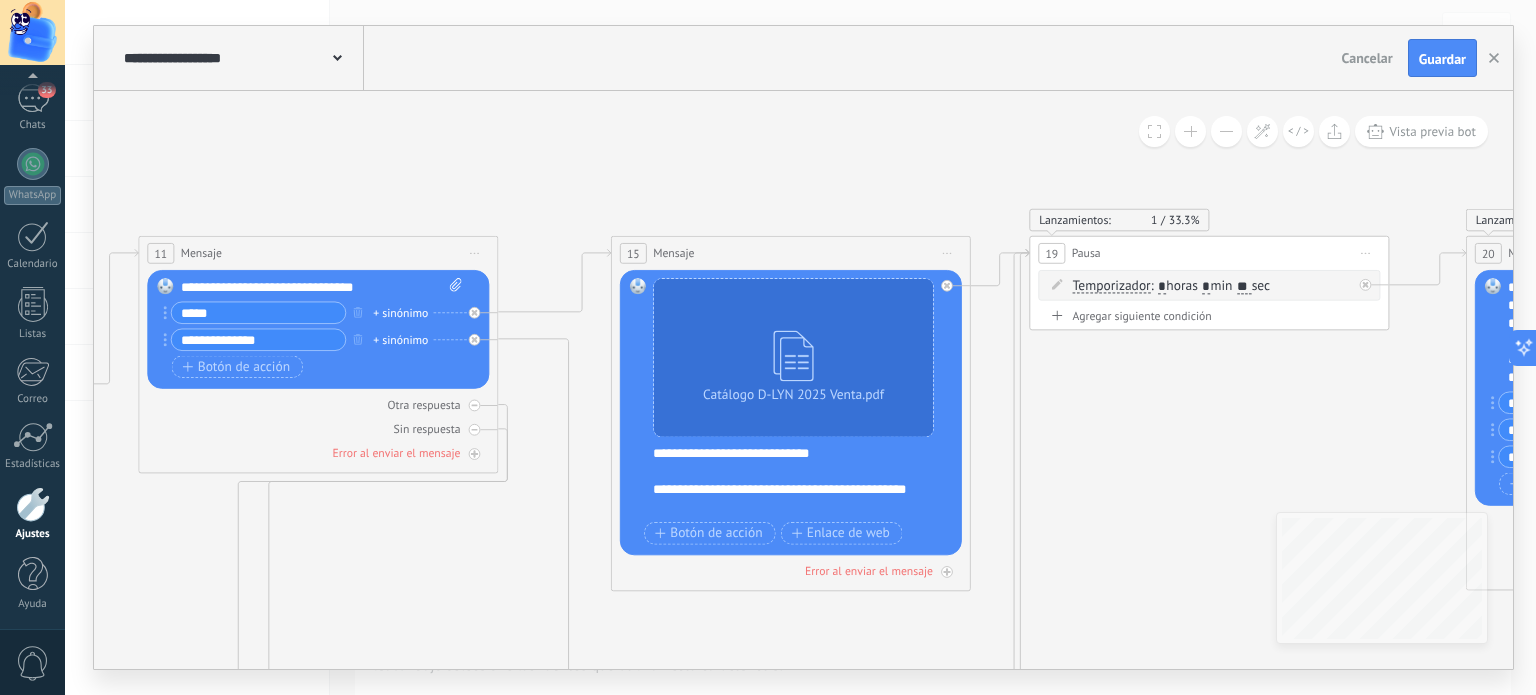 drag, startPoint x: 759, startPoint y: 411, endPoint x: 1088, endPoint y: 430, distance: 329.5482 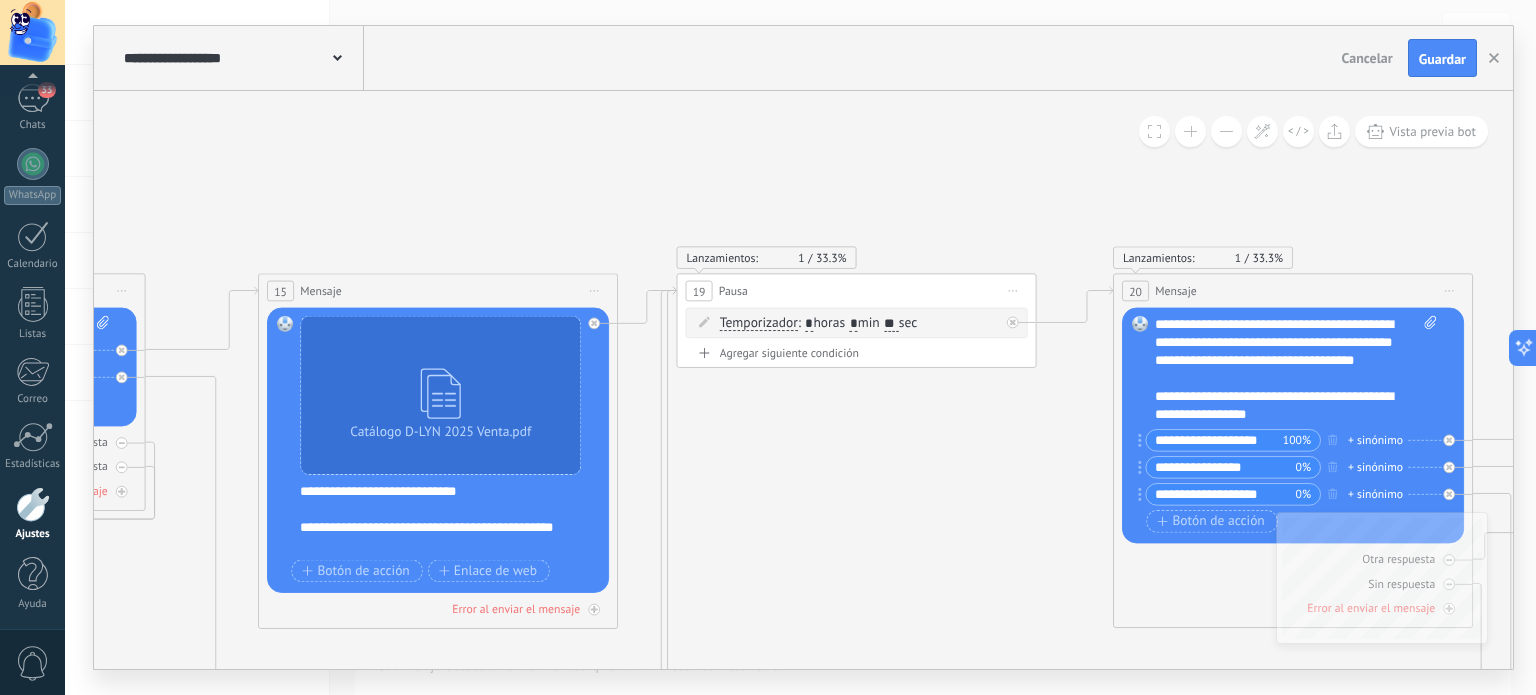 drag, startPoint x: 1044, startPoint y: 141, endPoint x: 692, endPoint y: 179, distance: 354.0452 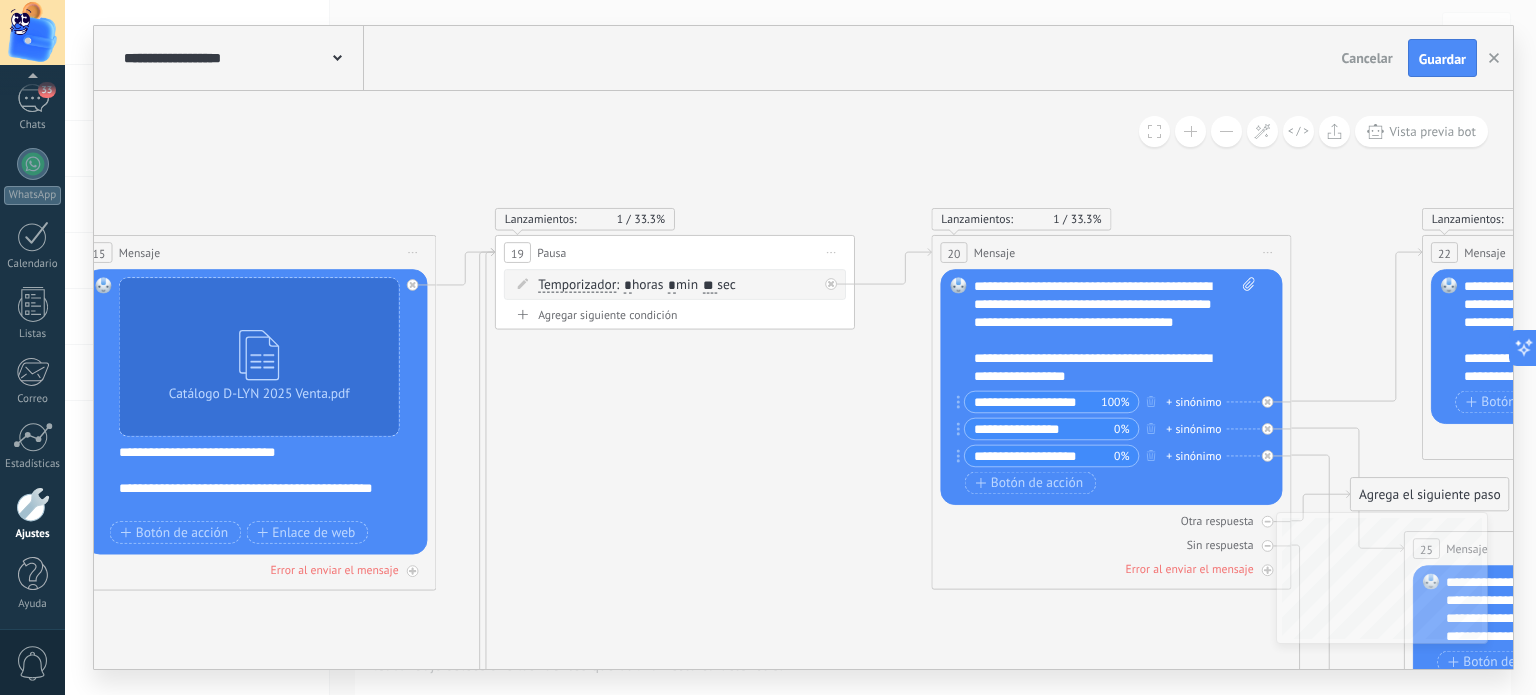 drag, startPoint x: 906, startPoint y: 489, endPoint x: 711, endPoint y: 391, distance: 218.24069 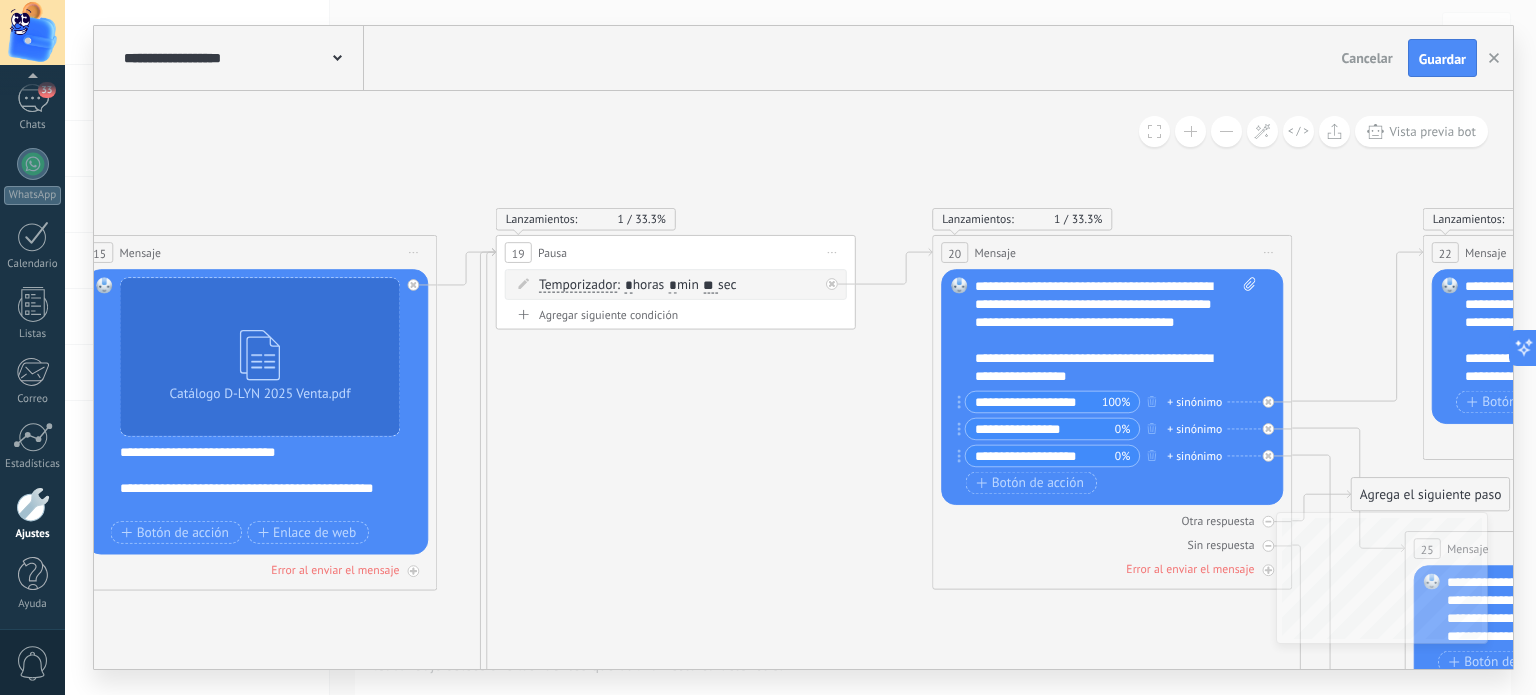 click on "*" at bounding box center [673, 286] 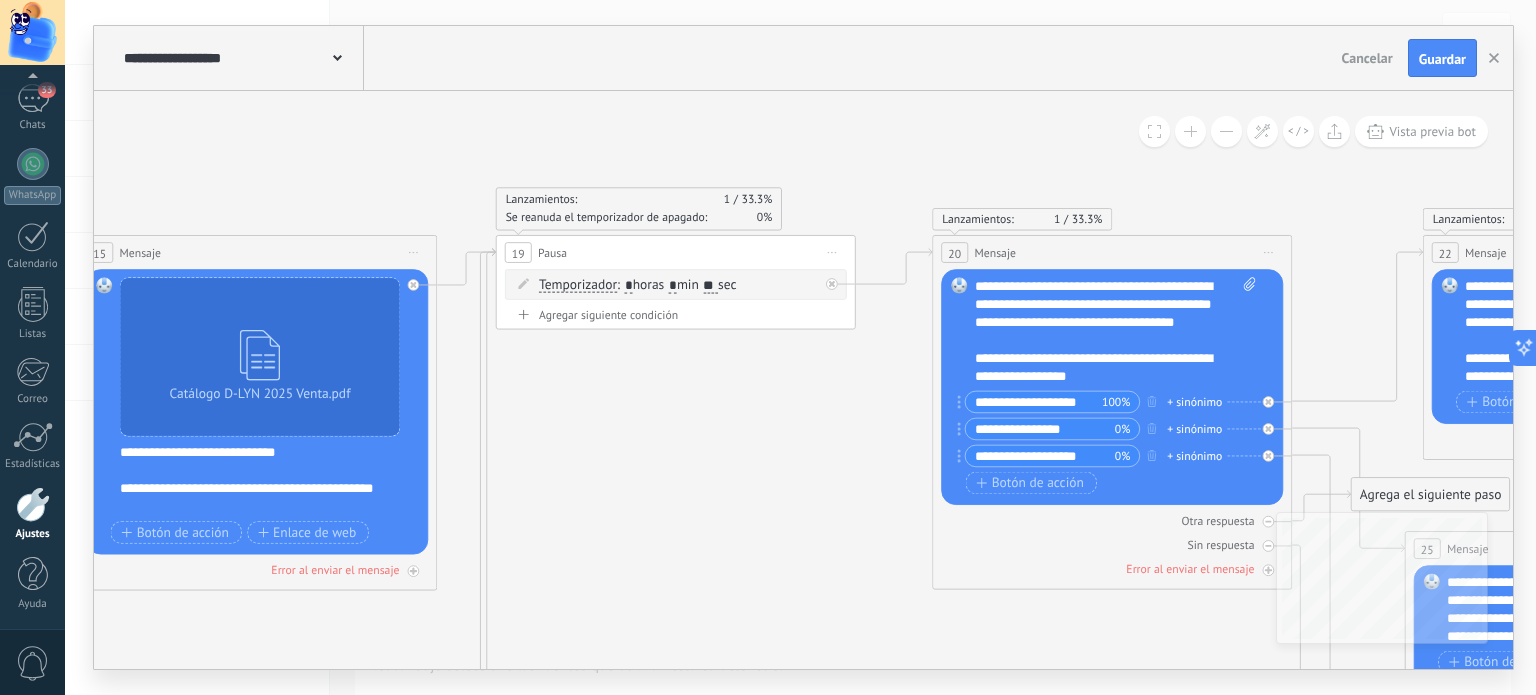 type on "*" 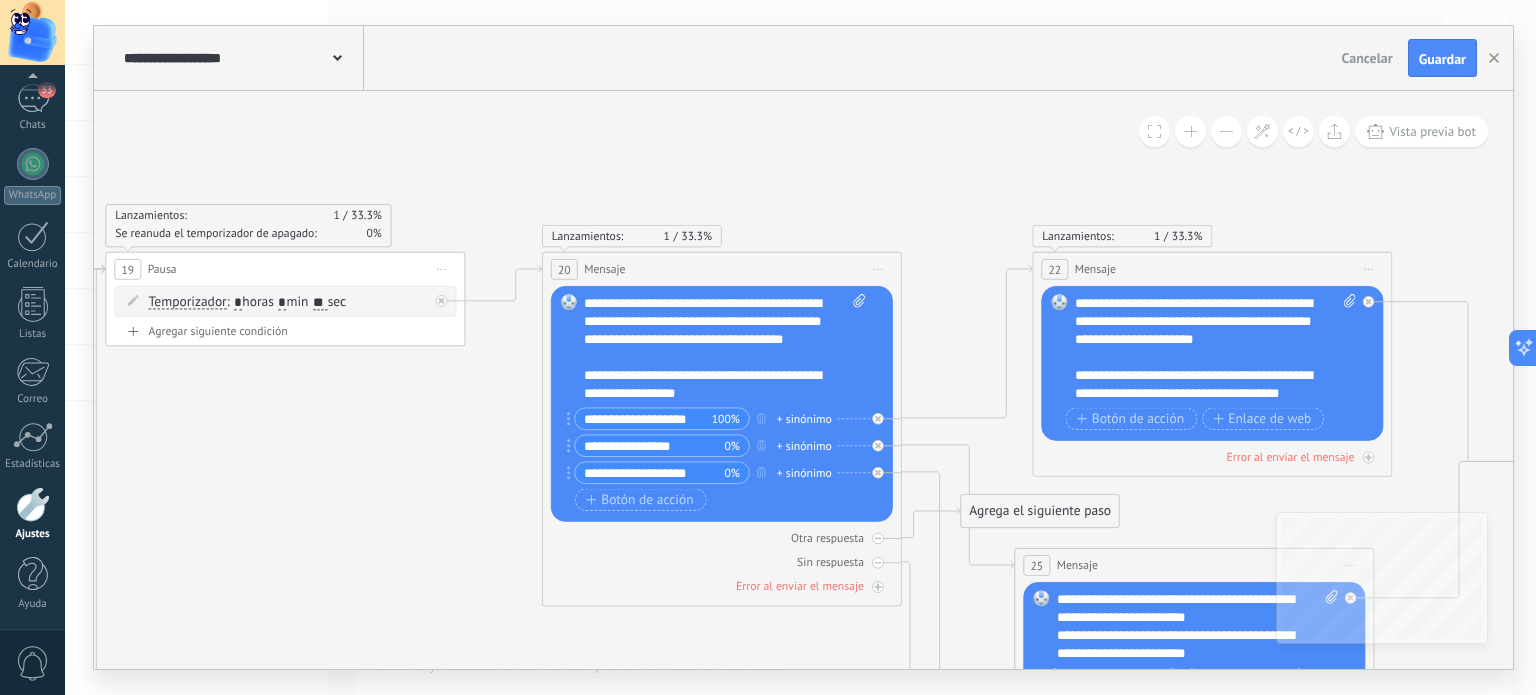 drag, startPoint x: 952, startPoint y: 147, endPoint x: 559, endPoint y: 163, distance: 393.32556 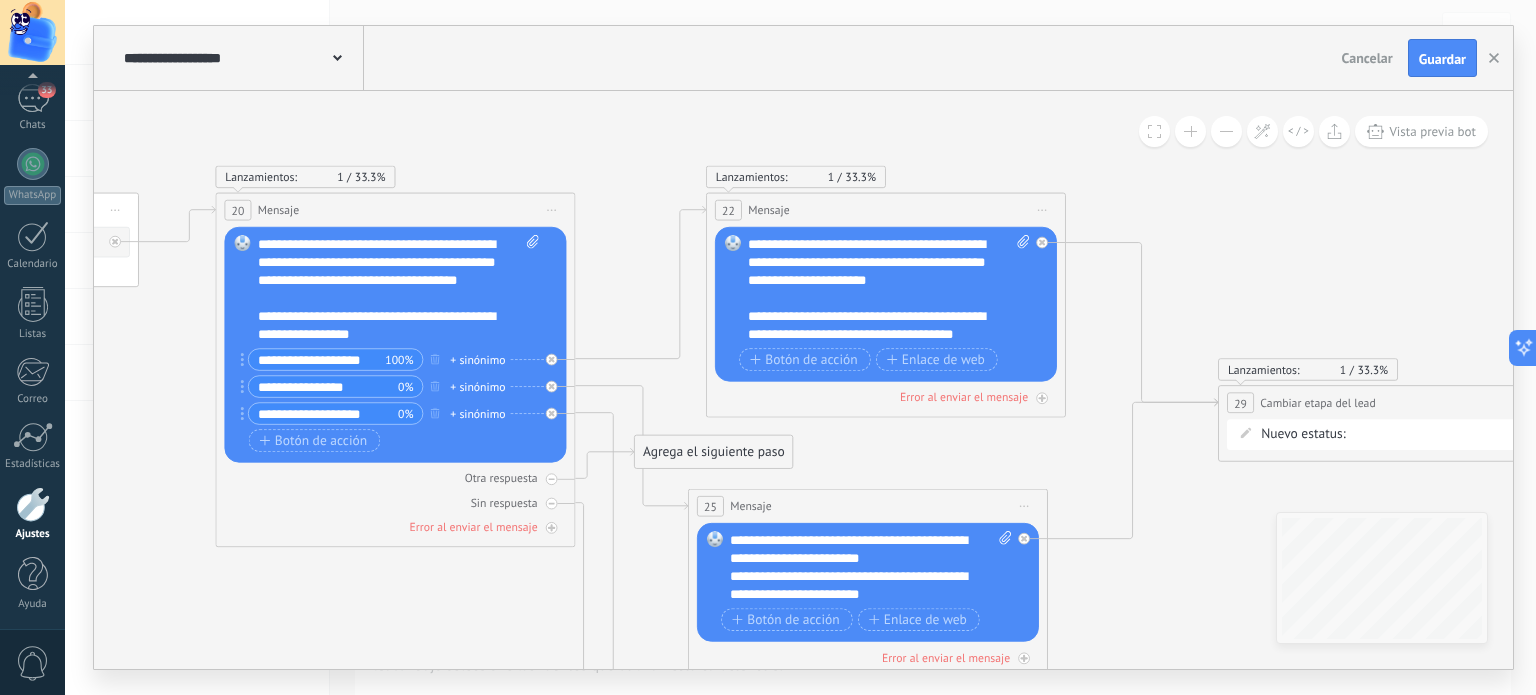 drag, startPoint x: 975, startPoint y: 197, endPoint x: 650, endPoint y: 137, distance: 330.49207 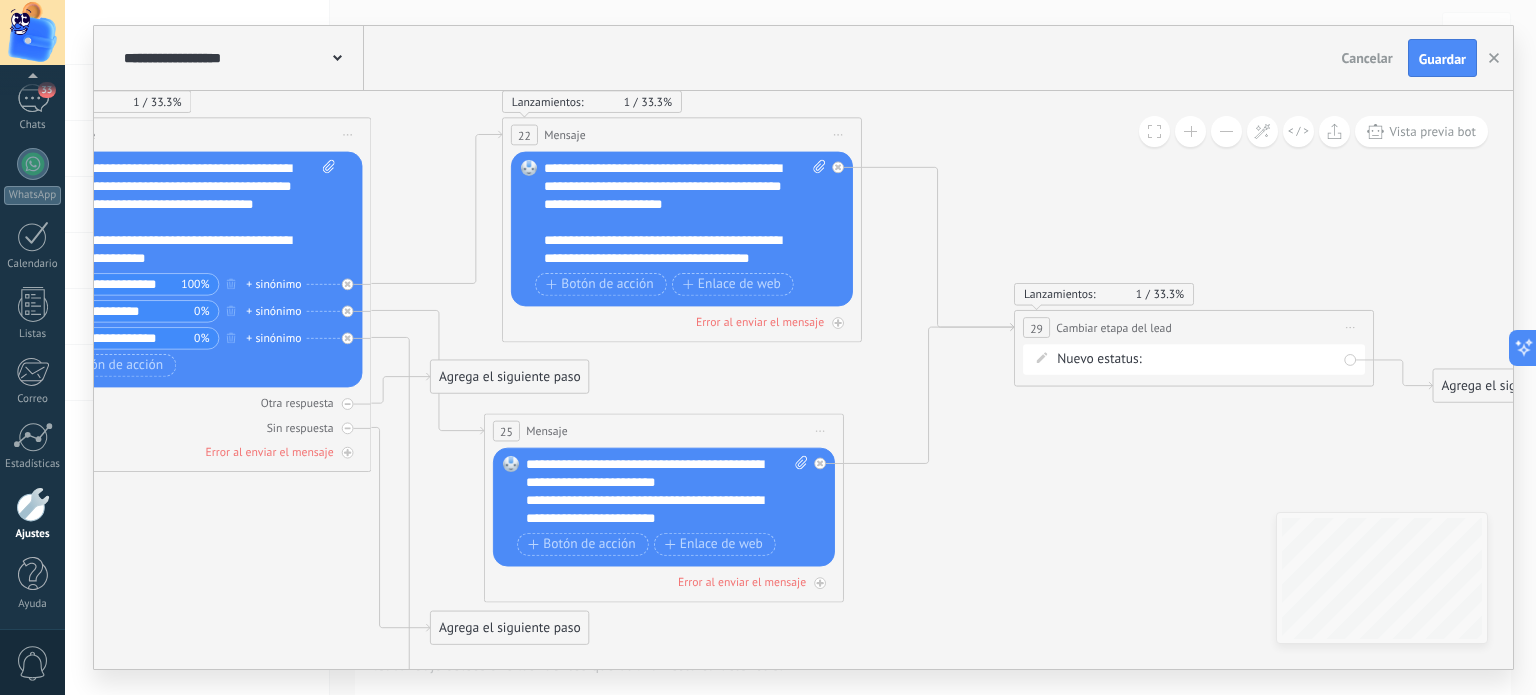 drag, startPoint x: 1328, startPoint y: 254, endPoint x: 1161, endPoint y: 179, distance: 183.0683 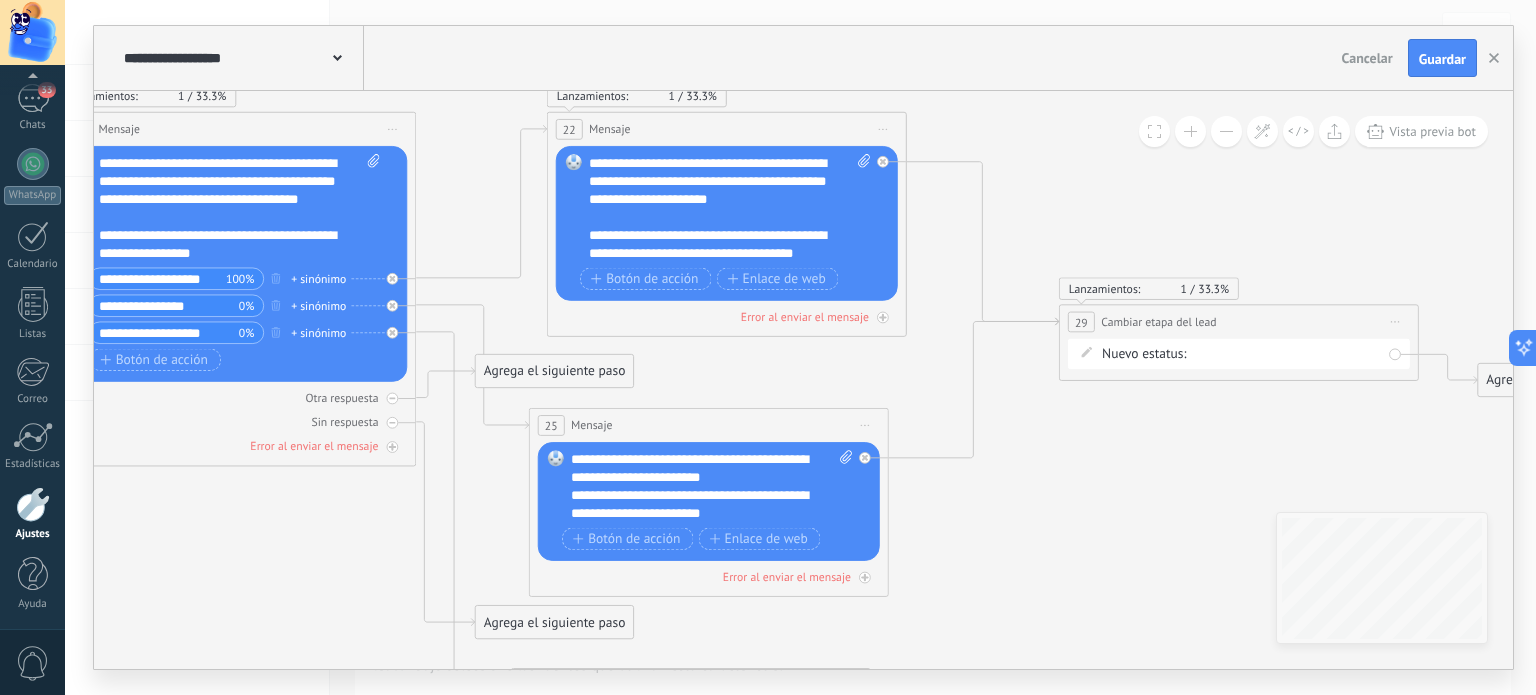 drag, startPoint x: 977, startPoint y: 542, endPoint x: 986, endPoint y: 536, distance: 10.816654 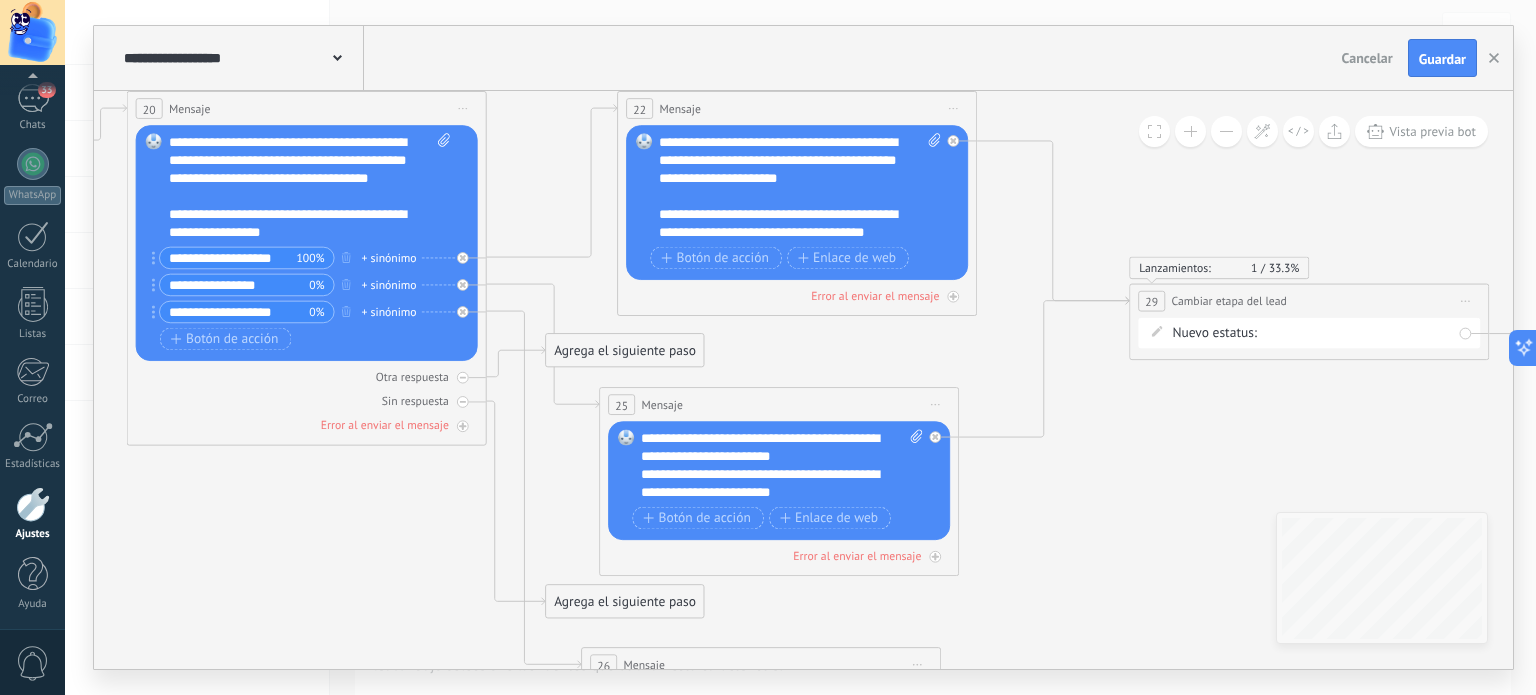 drag, startPoint x: 959, startPoint y: 519, endPoint x: 1029, endPoint y: 499, distance: 72.8011 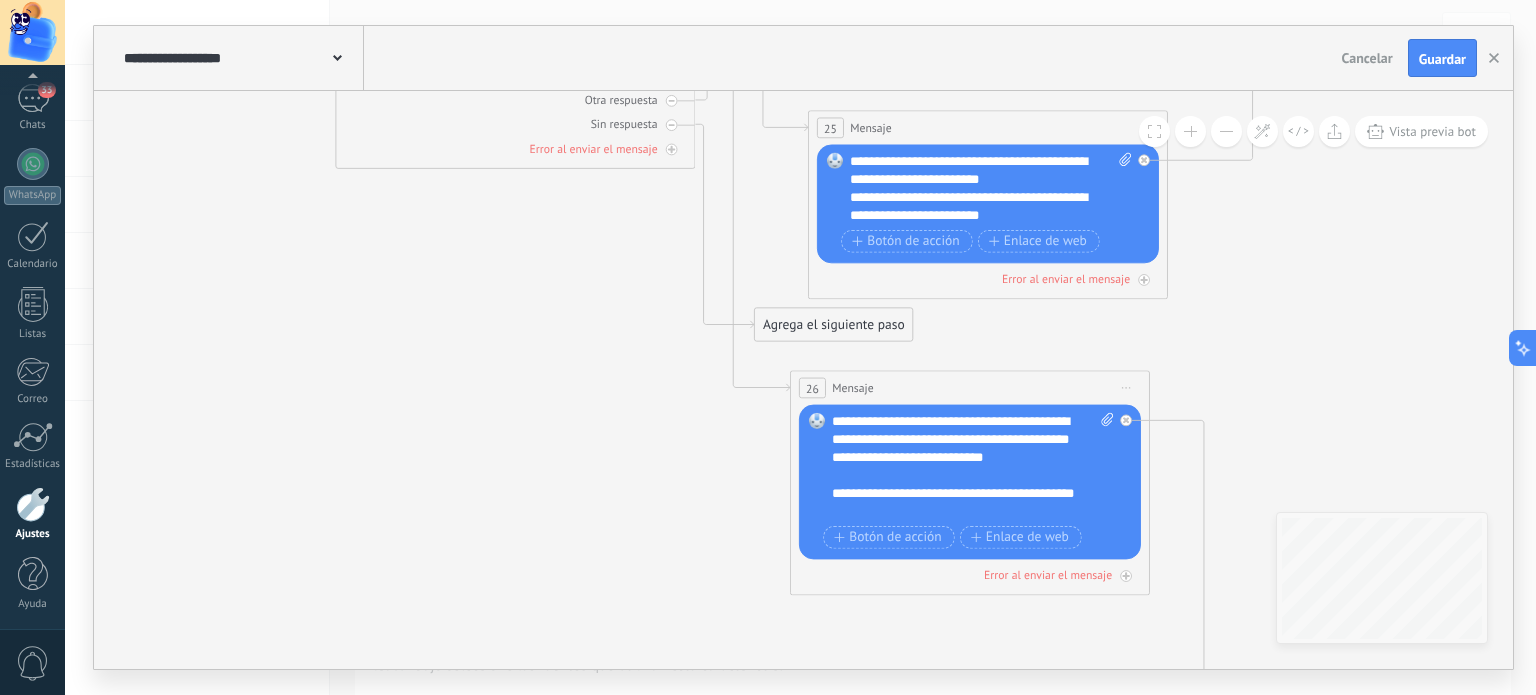 drag, startPoint x: 328, startPoint y: 553, endPoint x: 536, endPoint y: 276, distance: 346.40005 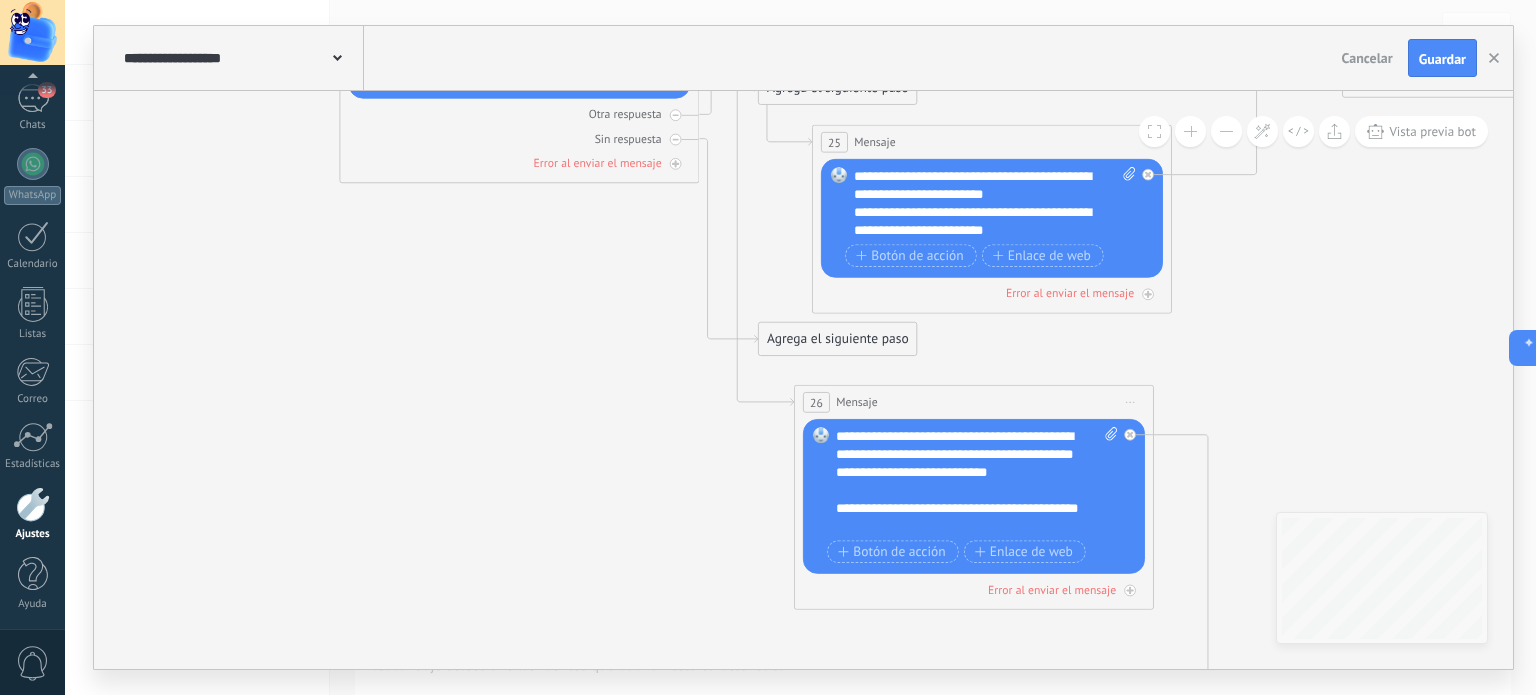 drag, startPoint x: 428, startPoint y: 410, endPoint x: 711, endPoint y: 630, distance: 358.4536 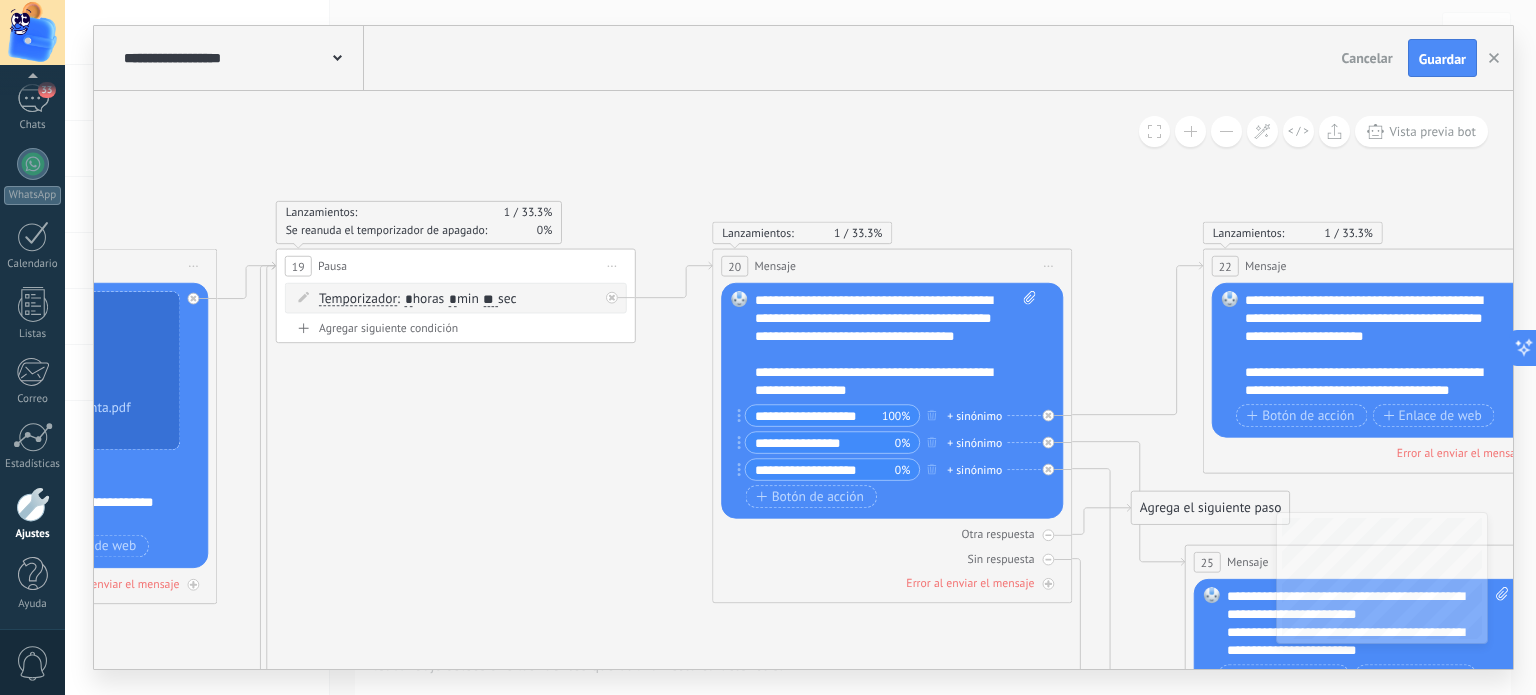 drag, startPoint x: 557, startPoint y: 403, endPoint x: 650, endPoint y: 612, distance: 228.7575 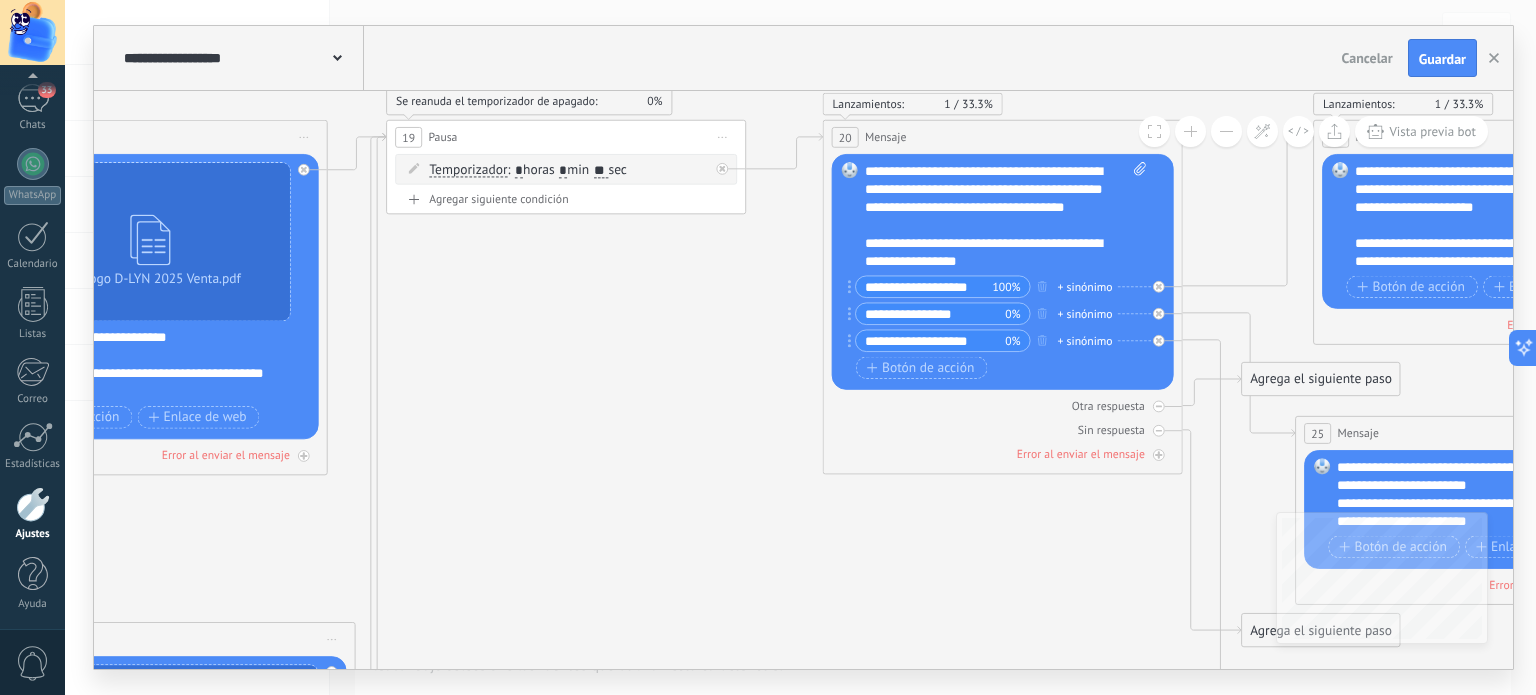 drag, startPoint x: 464, startPoint y: 495, endPoint x: 600, endPoint y: 296, distance: 241.03319 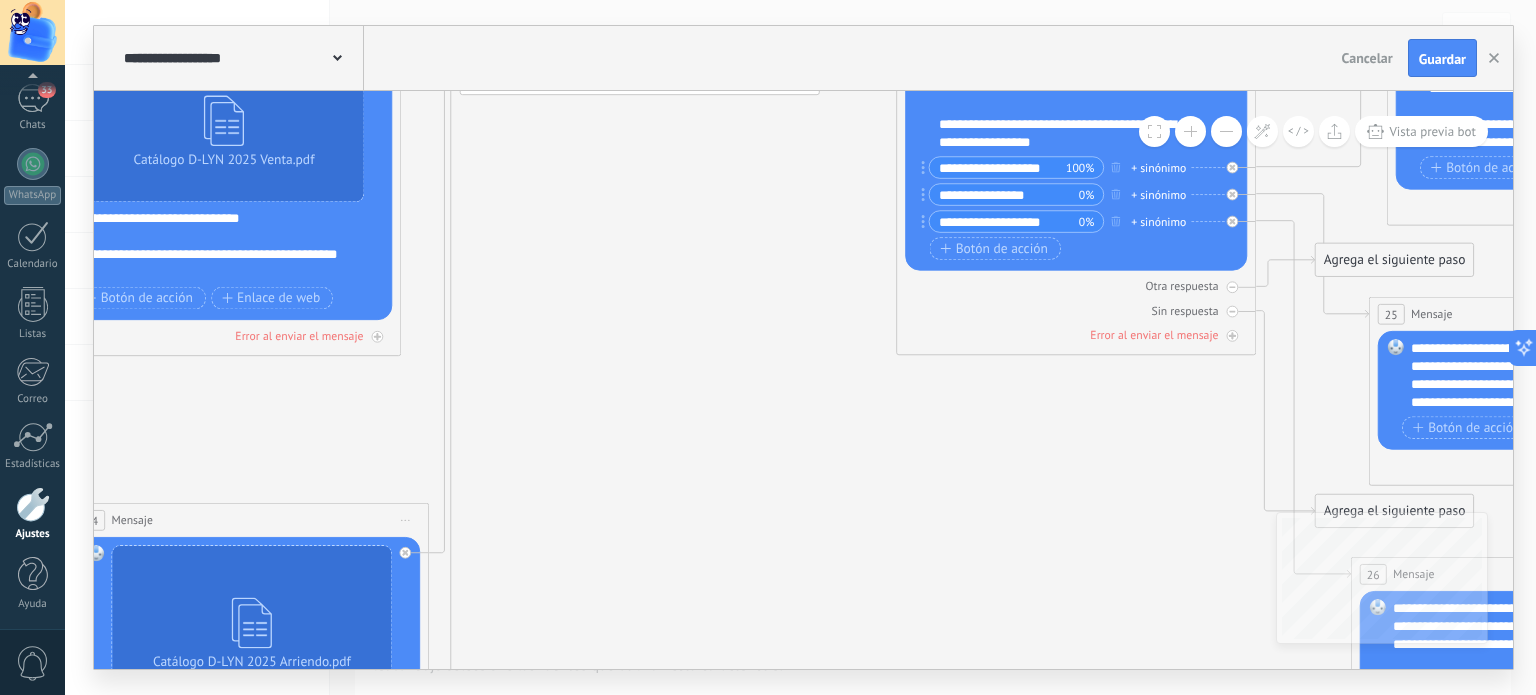drag, startPoint x: 645, startPoint y: 525, endPoint x: 797, endPoint y: 281, distance: 287.47174 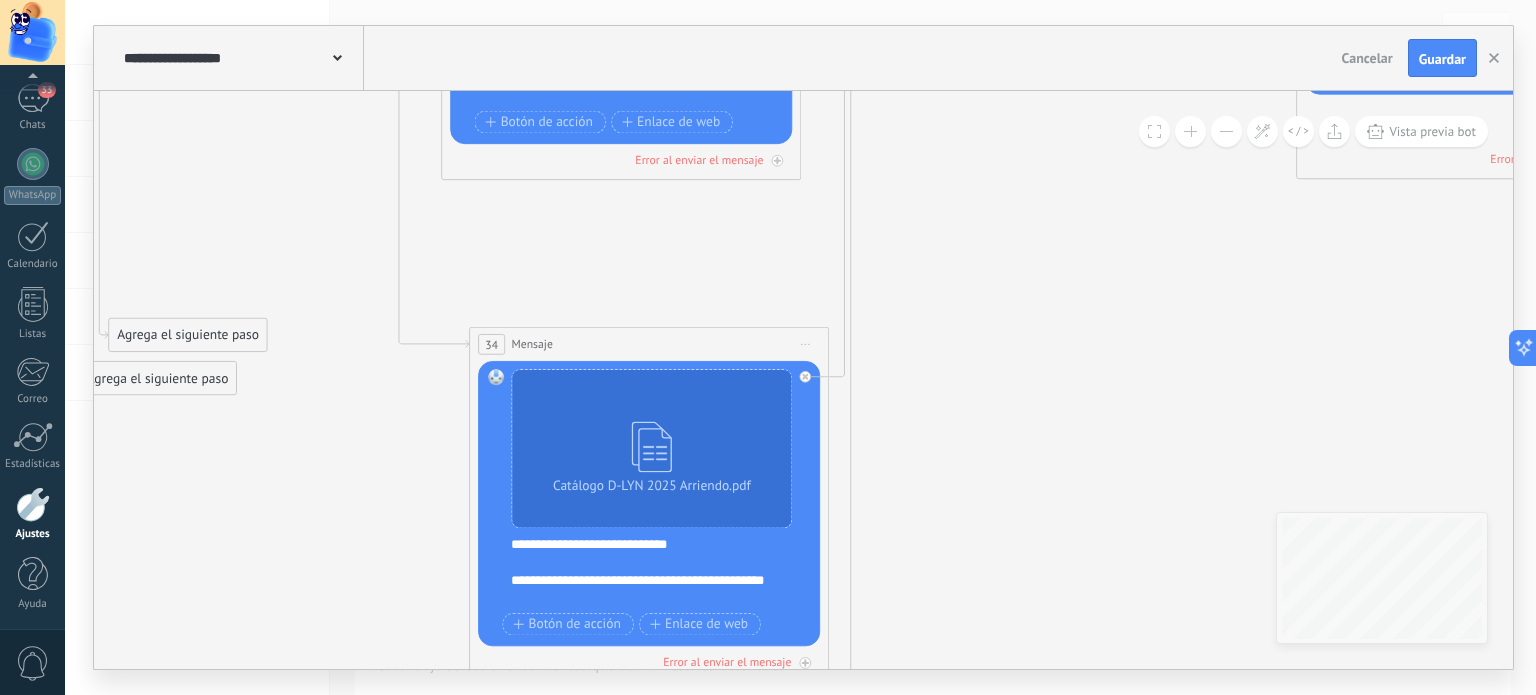 drag, startPoint x: 818, startPoint y: 489, endPoint x: 1063, endPoint y: 562, distance: 255.64429 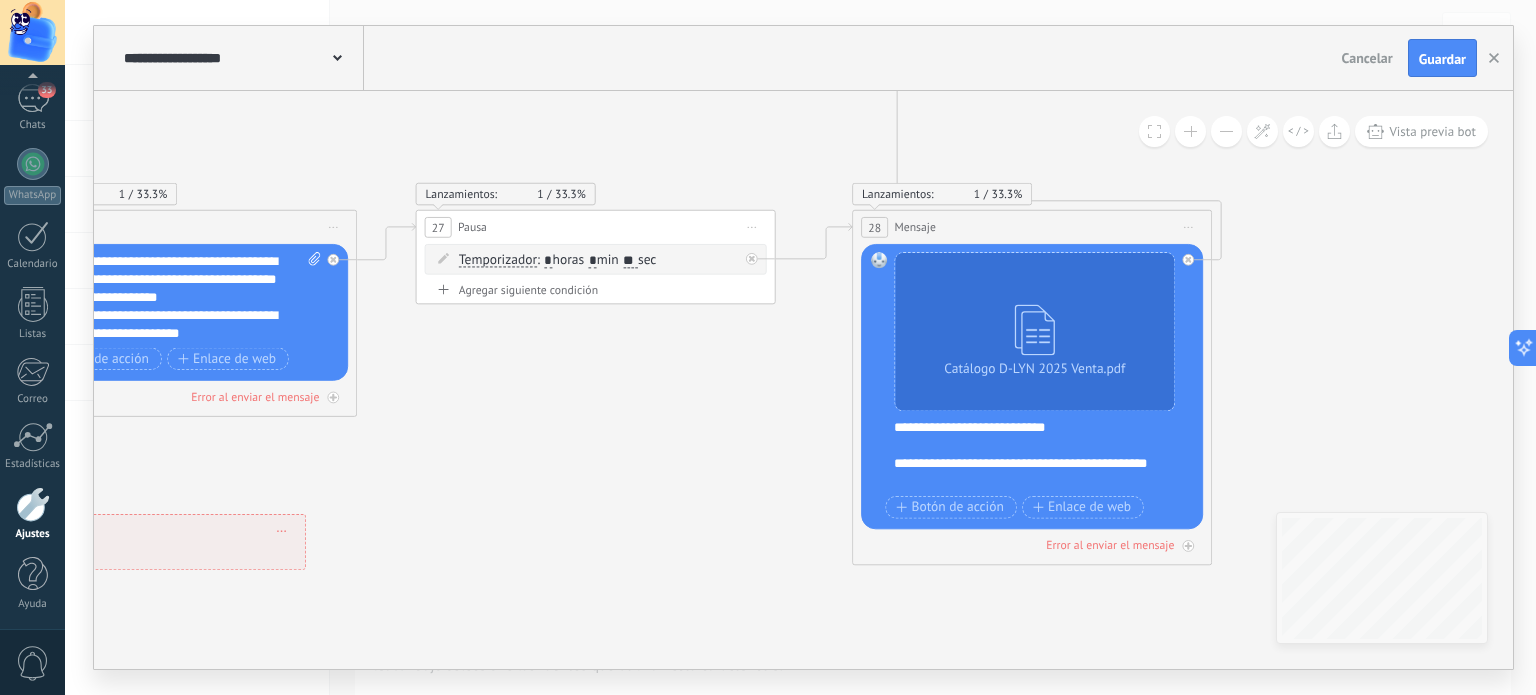 drag, startPoint x: 594, startPoint y: 475, endPoint x: 581, endPoint y: 431, distance: 45.88028 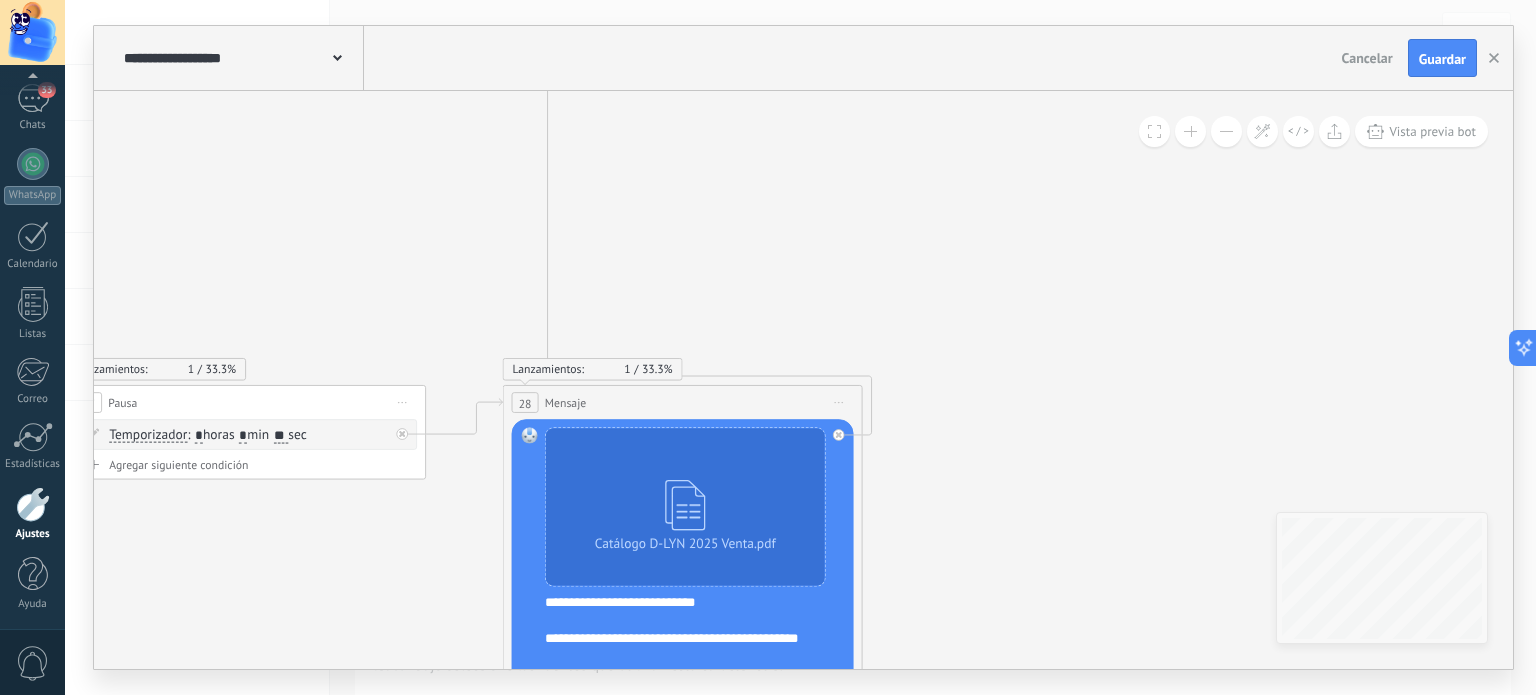 drag, startPoint x: 1354, startPoint y: 278, endPoint x: 1063, endPoint y: 458, distance: 342.17102 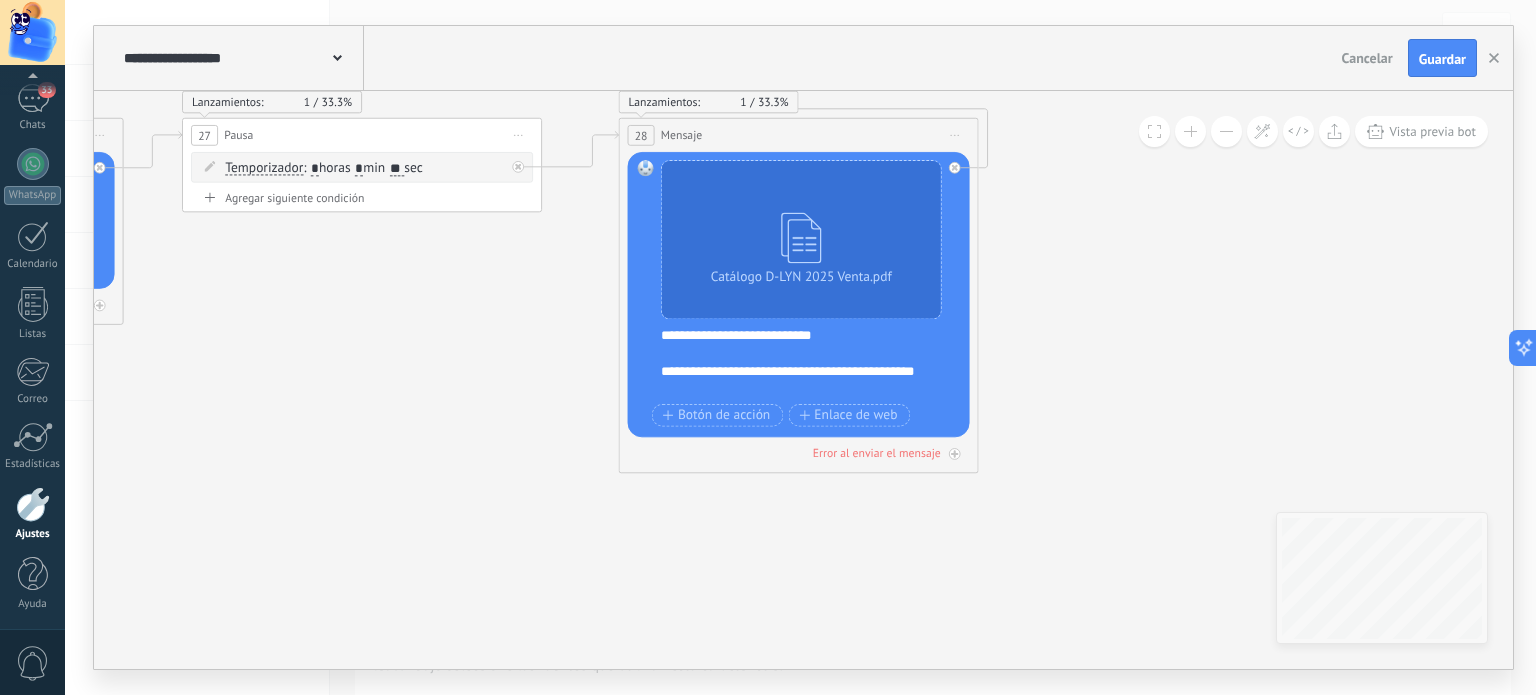 drag, startPoint x: 979, startPoint y: 551, endPoint x: 1134, endPoint y: 211, distance: 373.66428 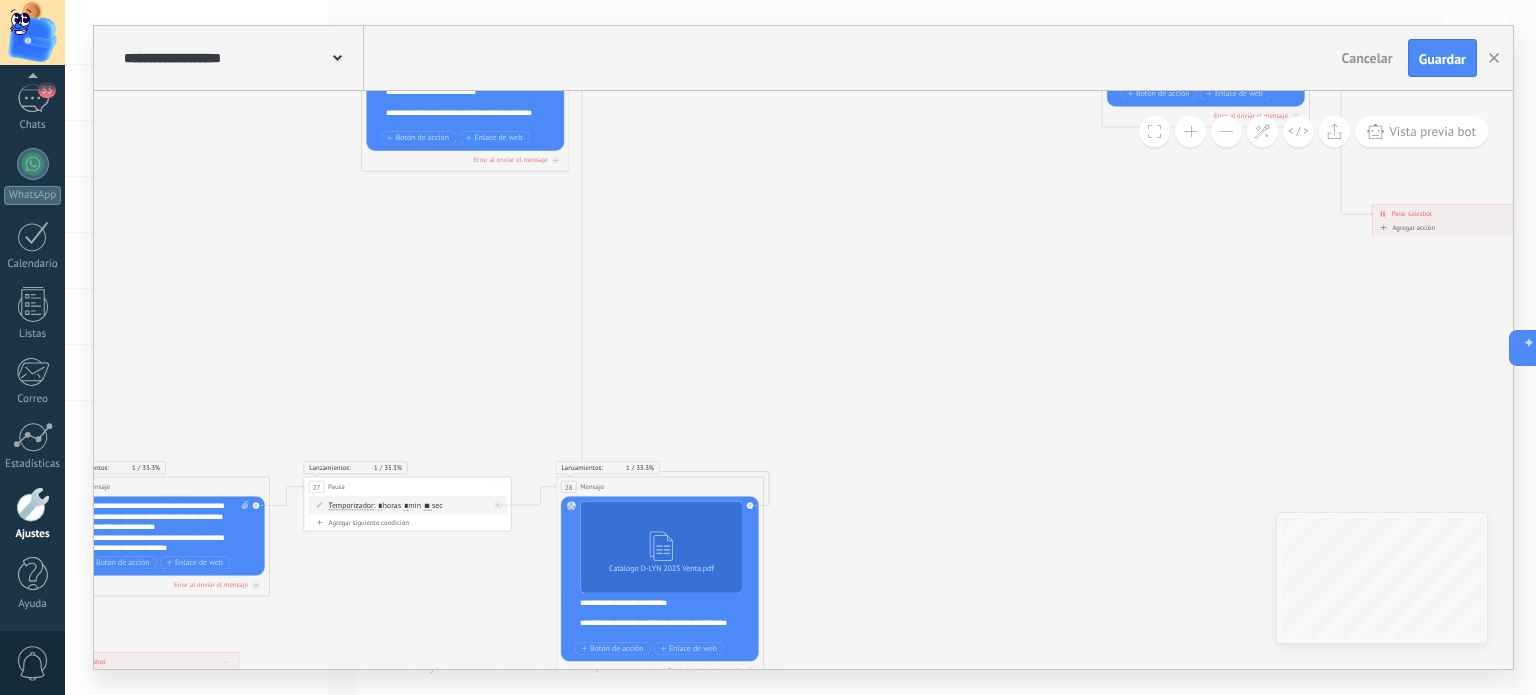 drag, startPoint x: 1244, startPoint y: 241, endPoint x: 909, endPoint y: 597, distance: 488.83636 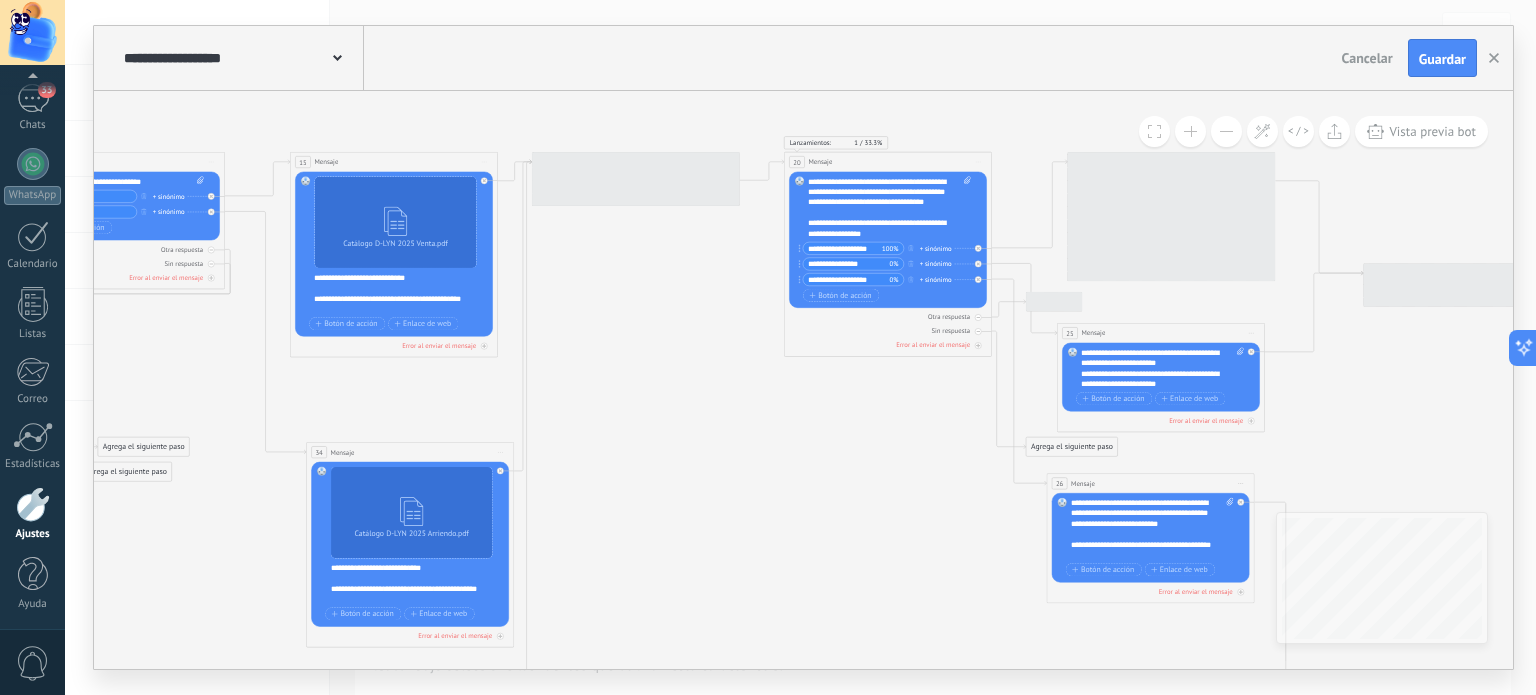 drag, startPoint x: 793, startPoint y: 207, endPoint x: 774, endPoint y: 591, distance: 384.46976 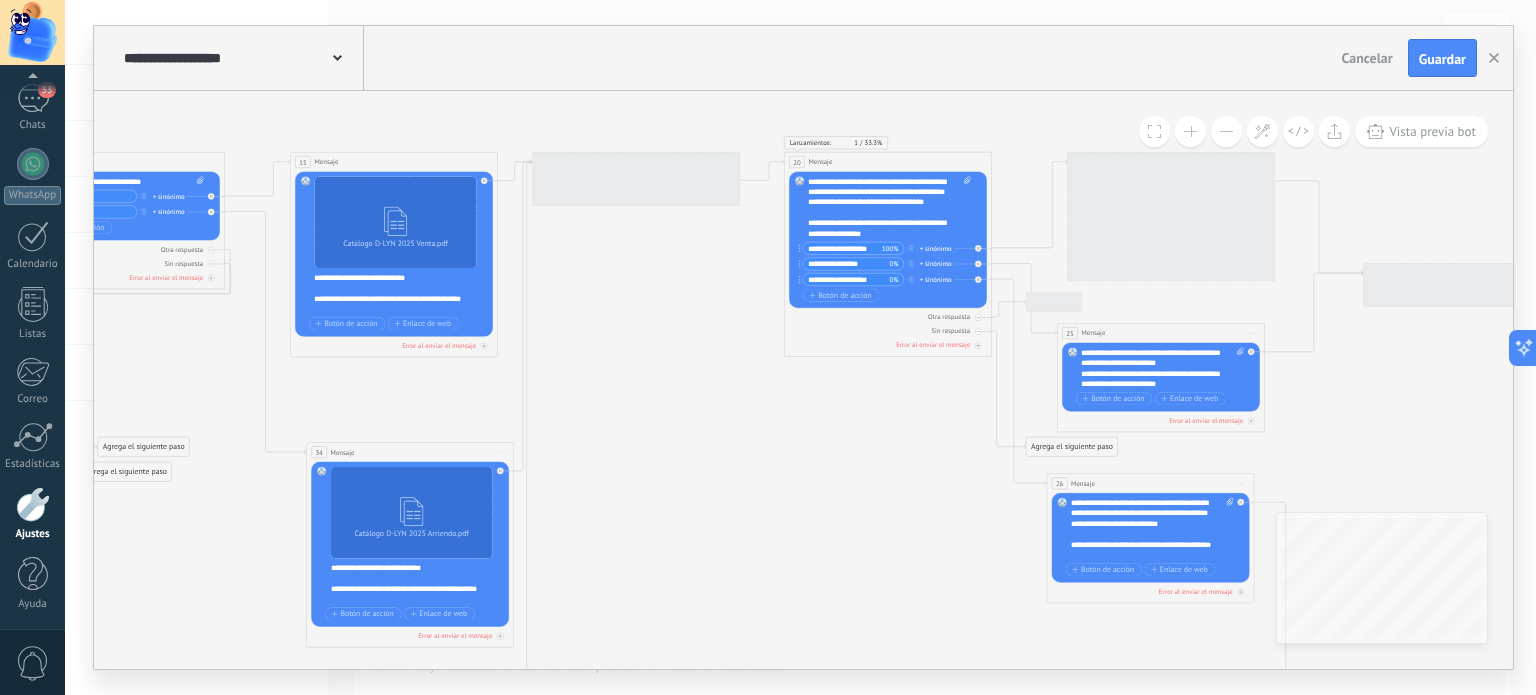click 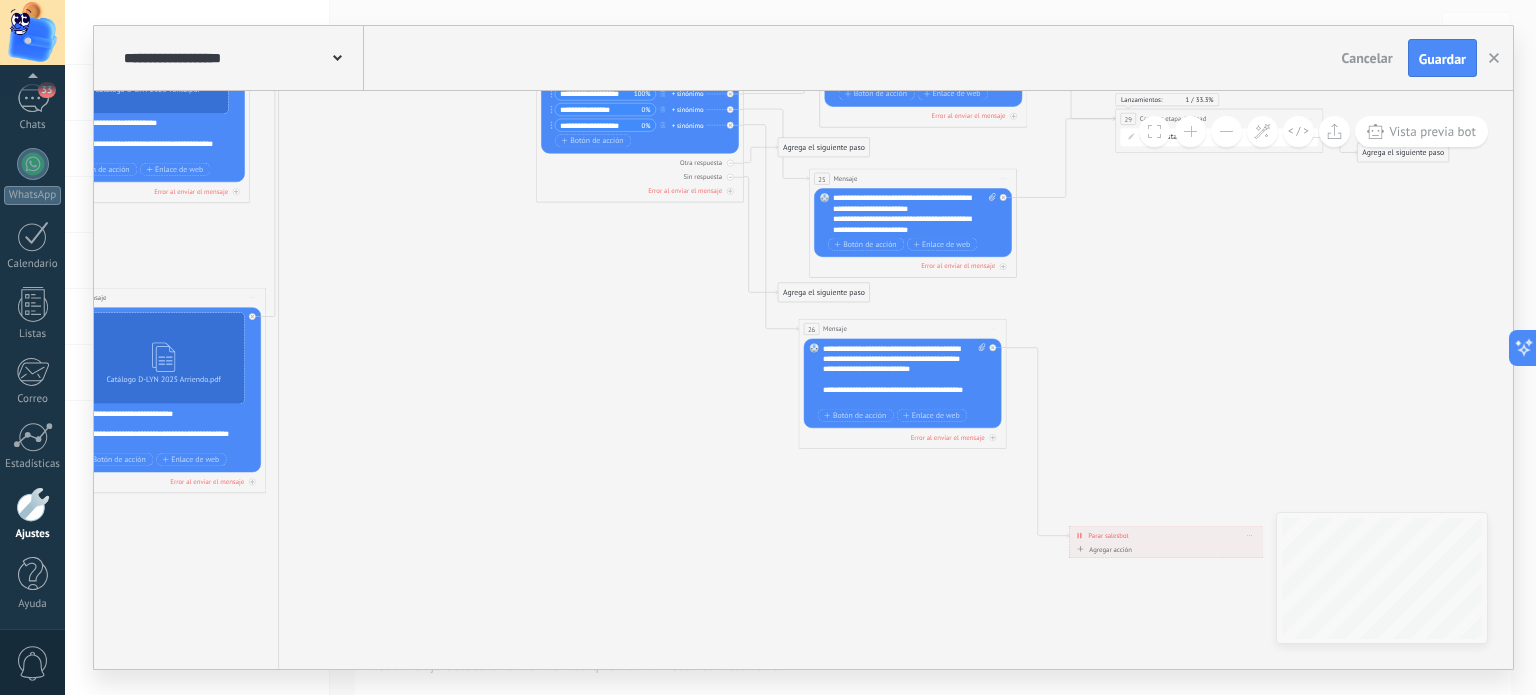 drag, startPoint x: 651, startPoint y: 451, endPoint x: 387, endPoint y: 153, distance: 398.12057 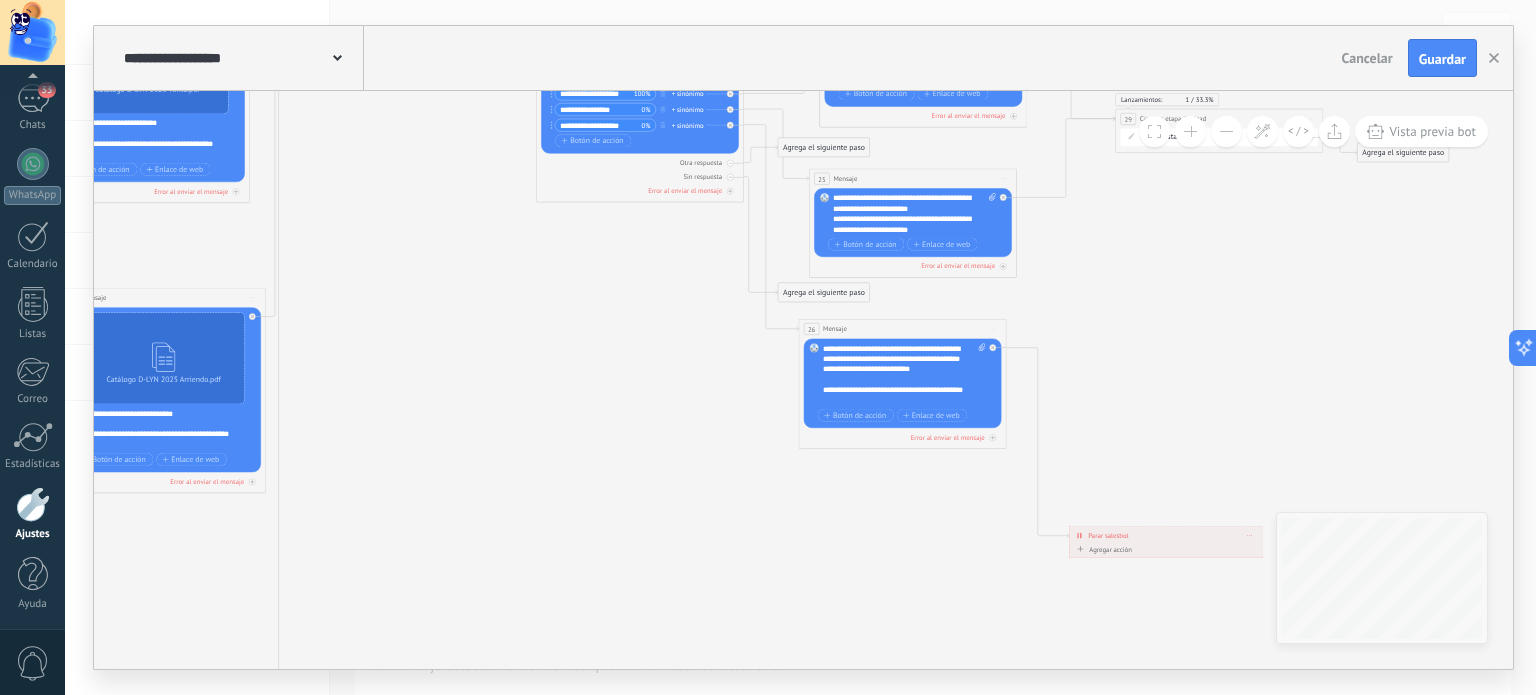 click 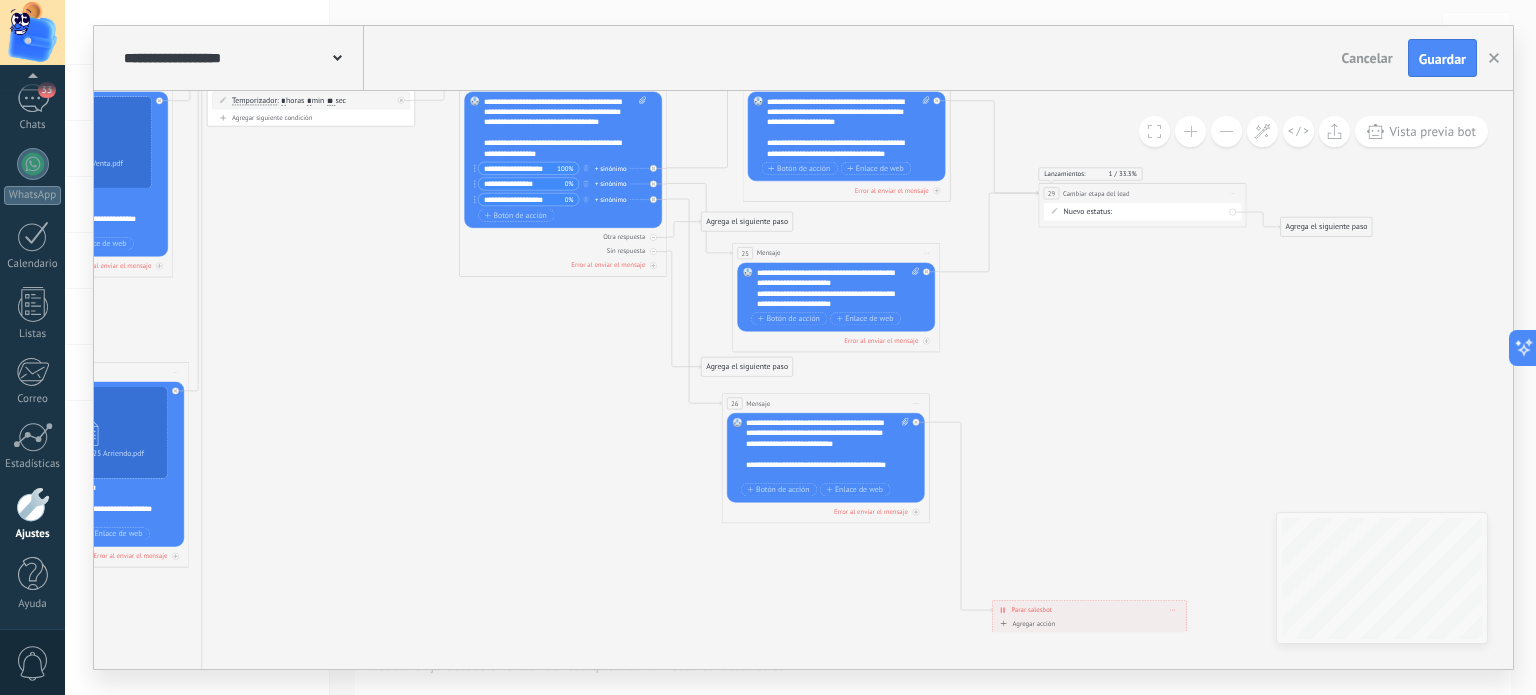 drag, startPoint x: 637, startPoint y: 462, endPoint x: 508, endPoint y: 598, distance: 187.44865 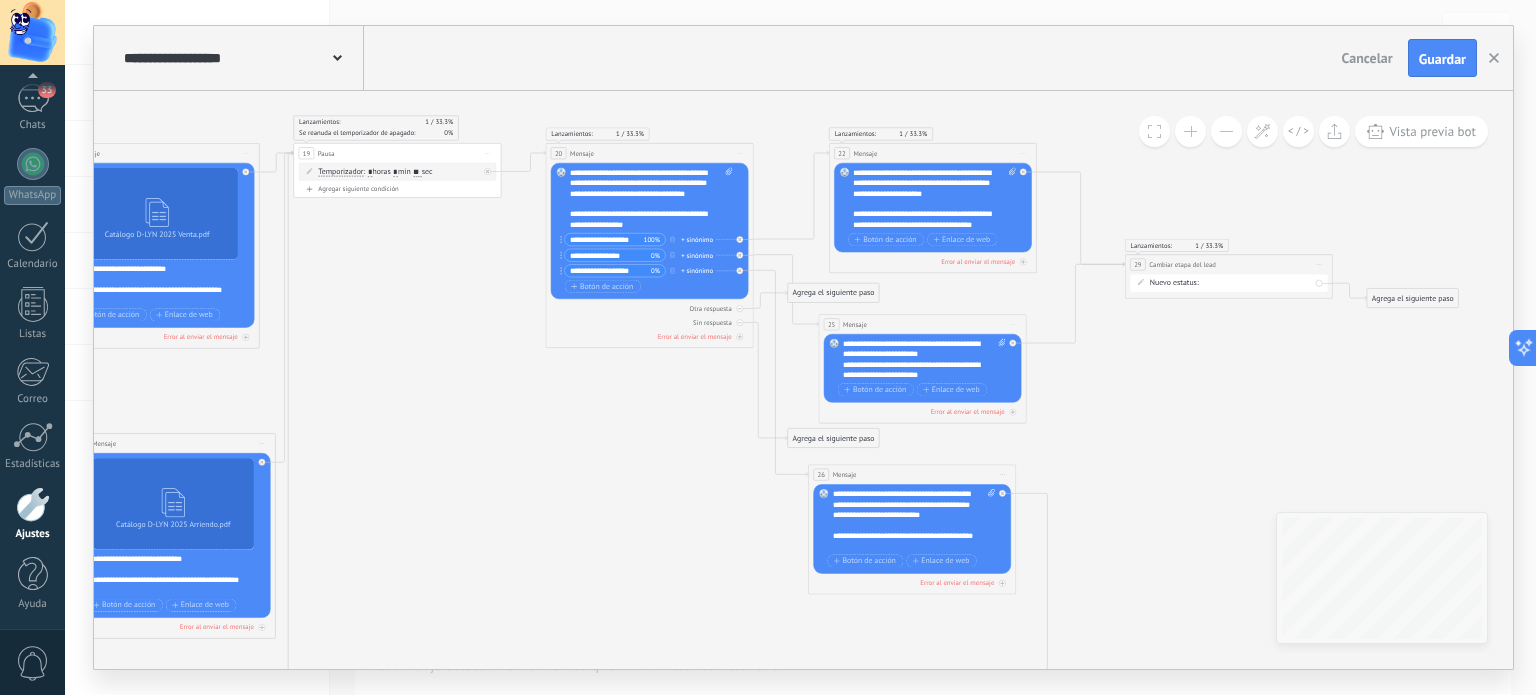 drag, startPoint x: 1127, startPoint y: 443, endPoint x: 1268, endPoint y: 459, distance: 141.90489 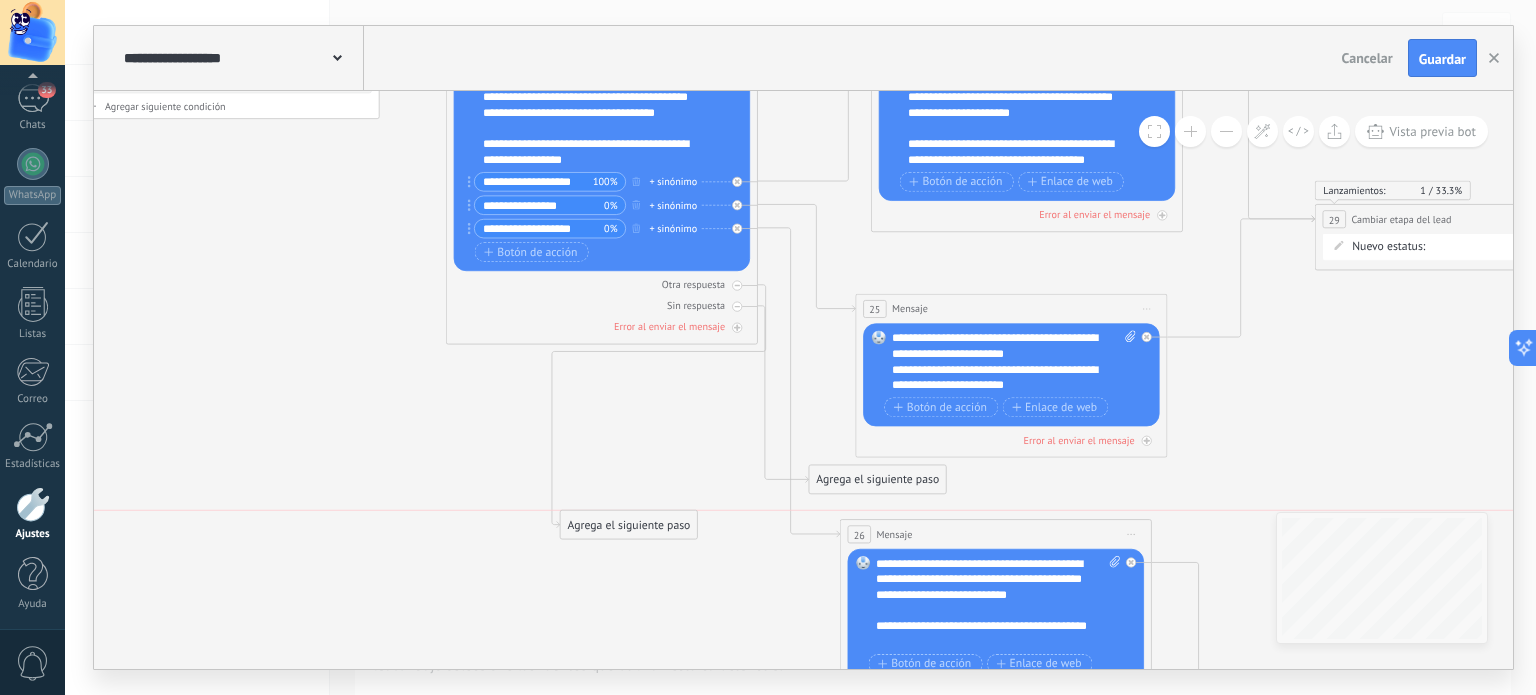 drag, startPoint x: 840, startPoint y: 316, endPoint x: 556, endPoint y: 536, distance: 359.24365 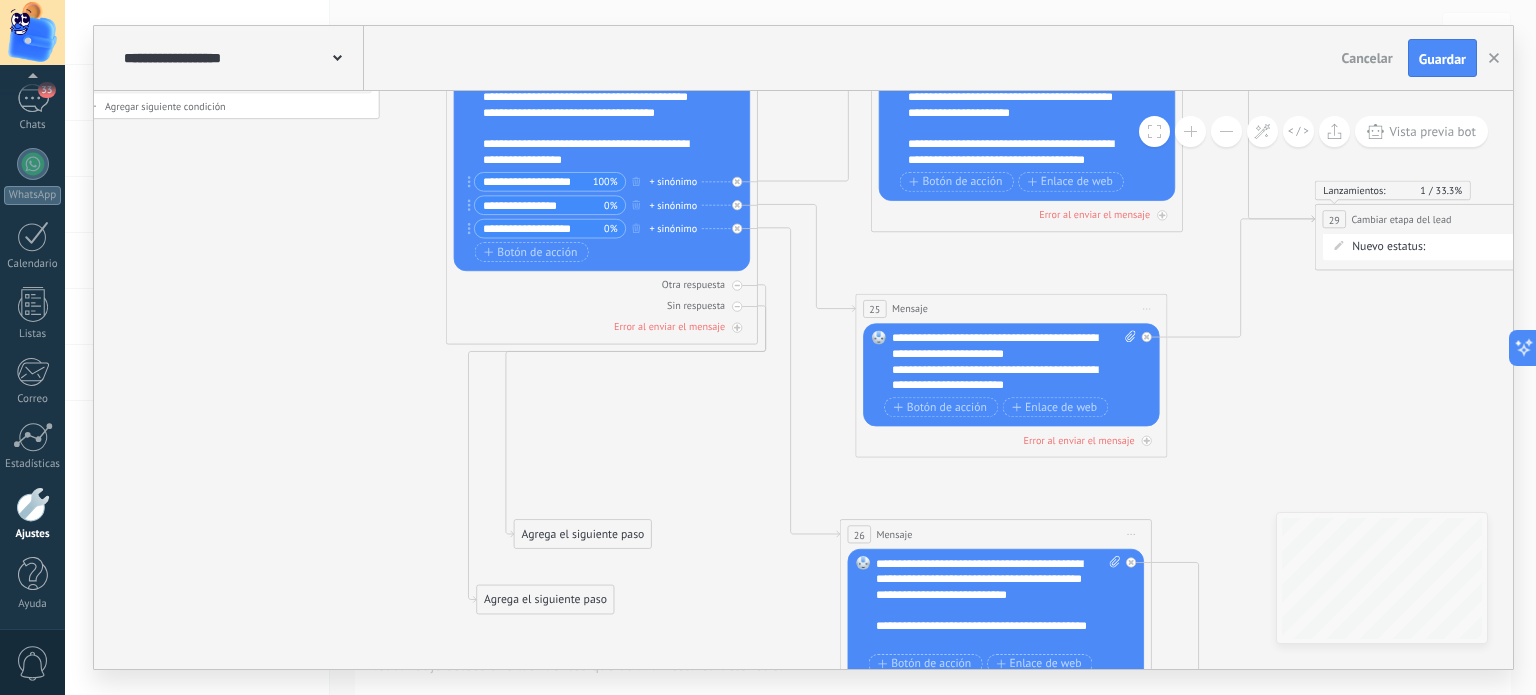 drag, startPoint x: 856, startPoint y: 473, endPoint x: 509, endPoint y: 583, distance: 364.01785 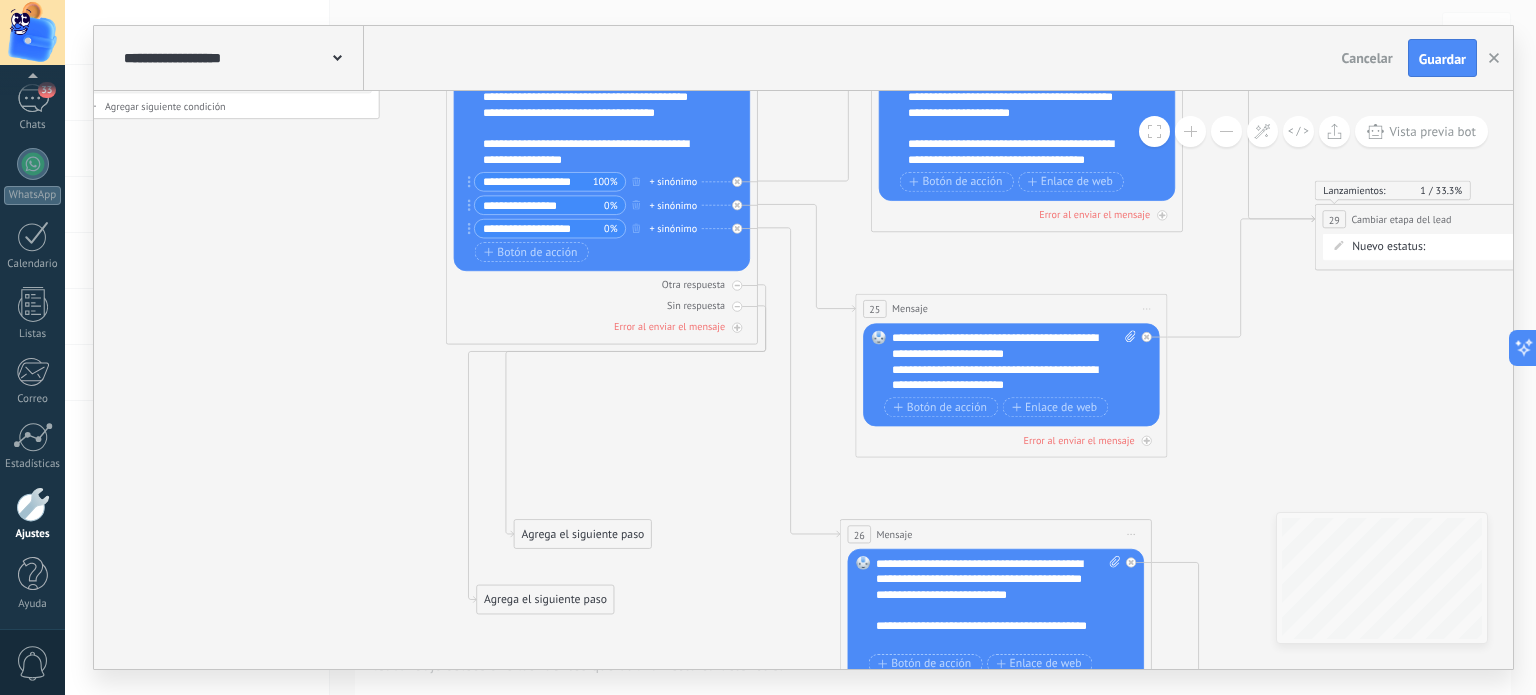 click on "Agrega el siguiente paso" at bounding box center [545, 600] 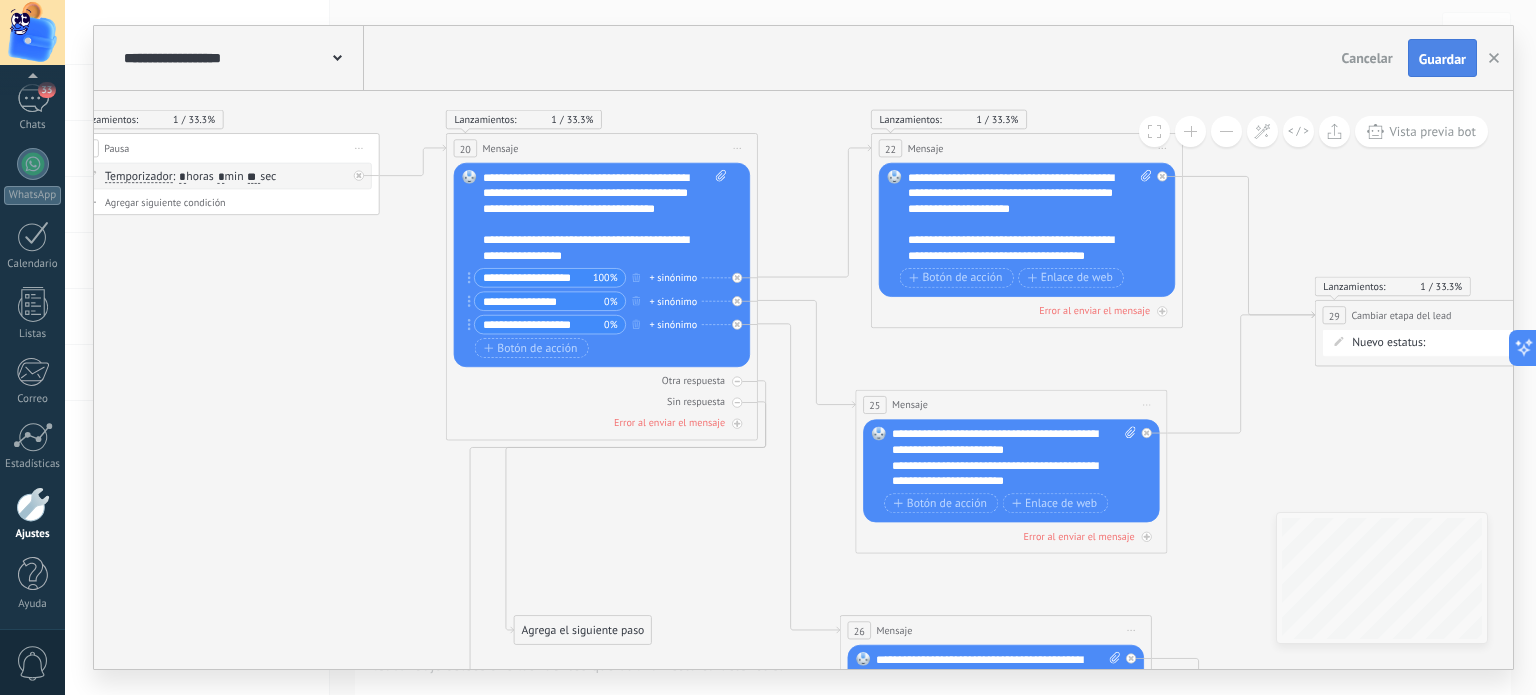 click on "Guardar" at bounding box center [1442, 59] 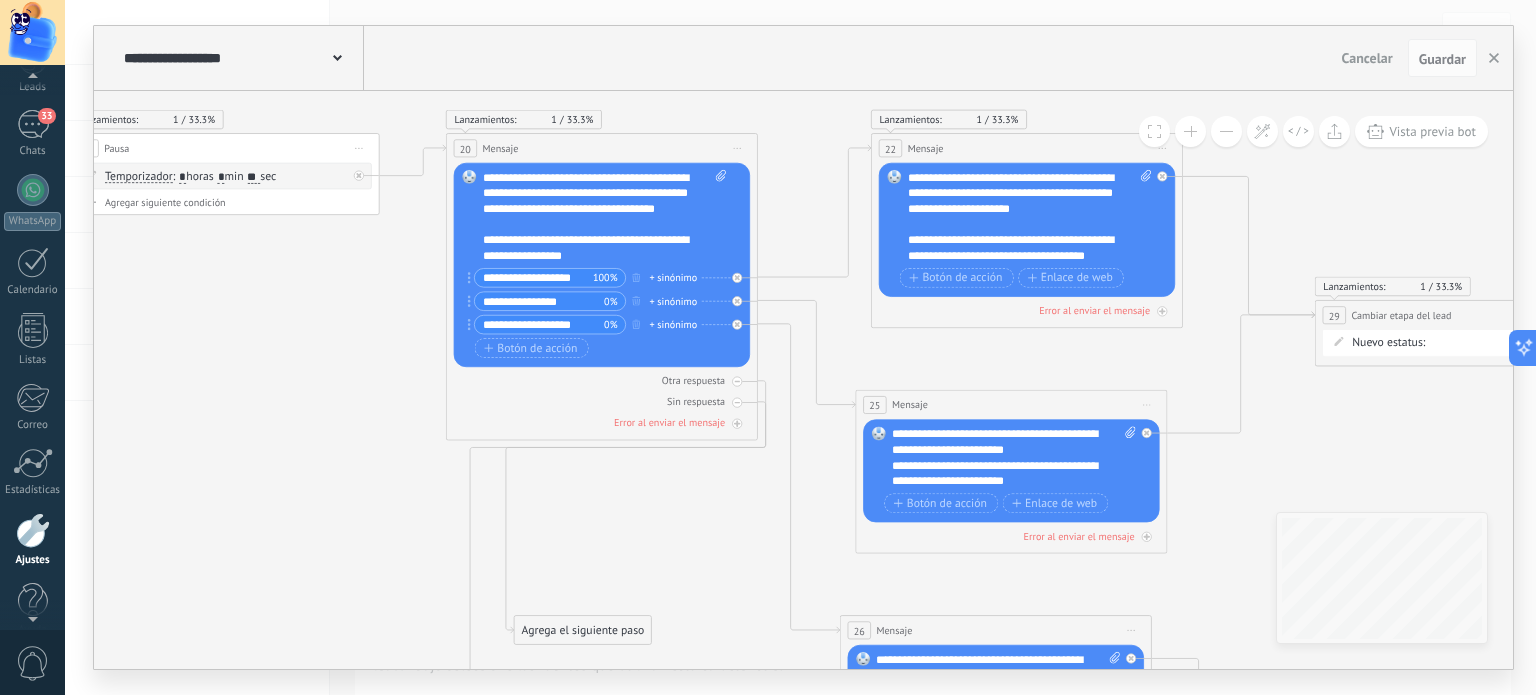 scroll, scrollTop: 97, scrollLeft: 0, axis: vertical 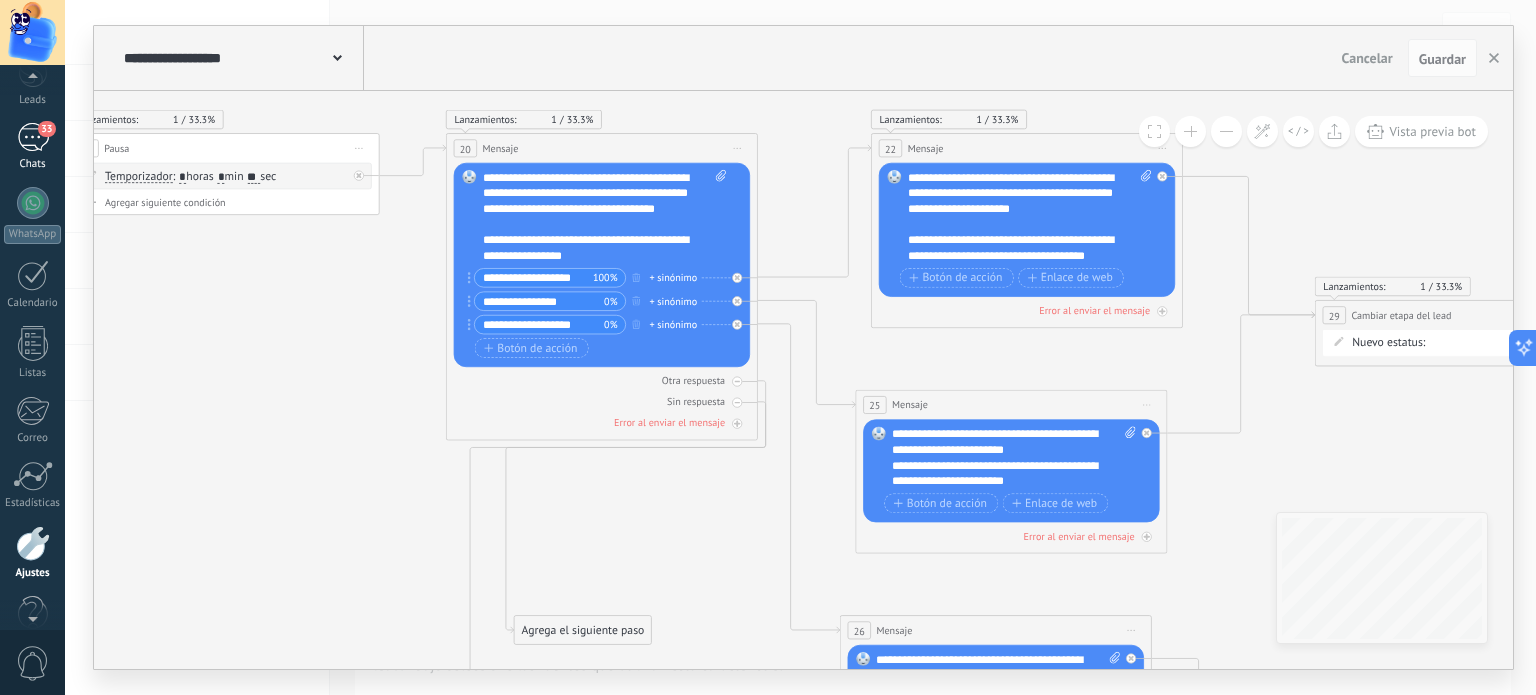 click on "33" at bounding box center (33, 137) 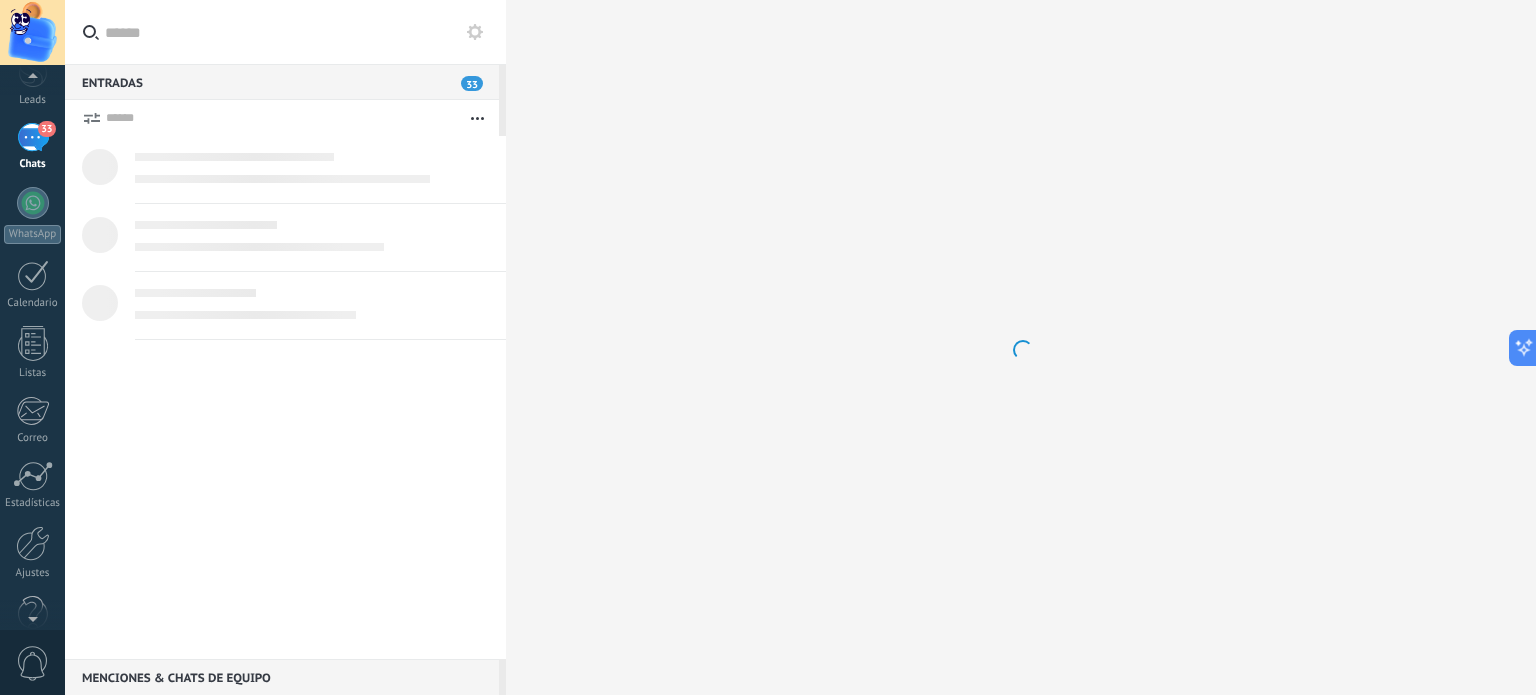 scroll, scrollTop: 0, scrollLeft: 0, axis: both 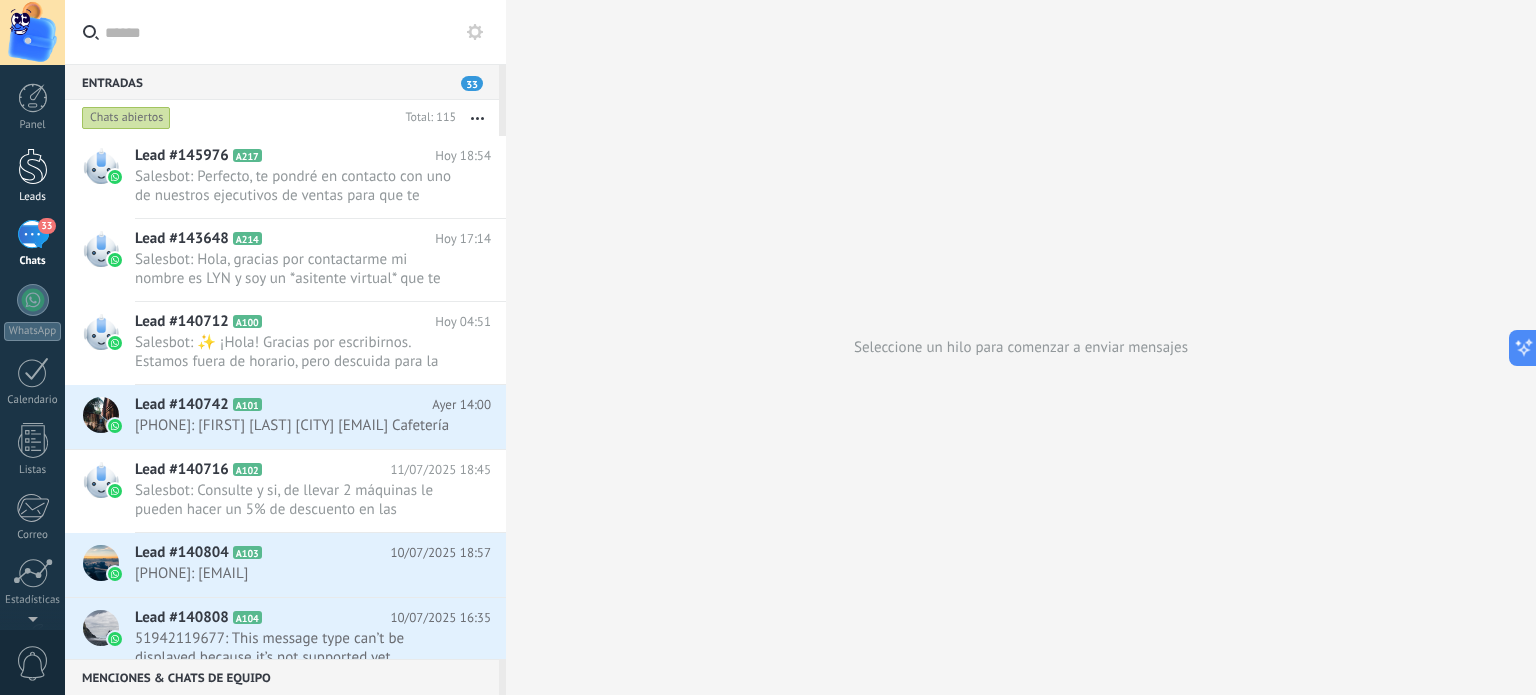 click on "Leads" at bounding box center (32, 176) 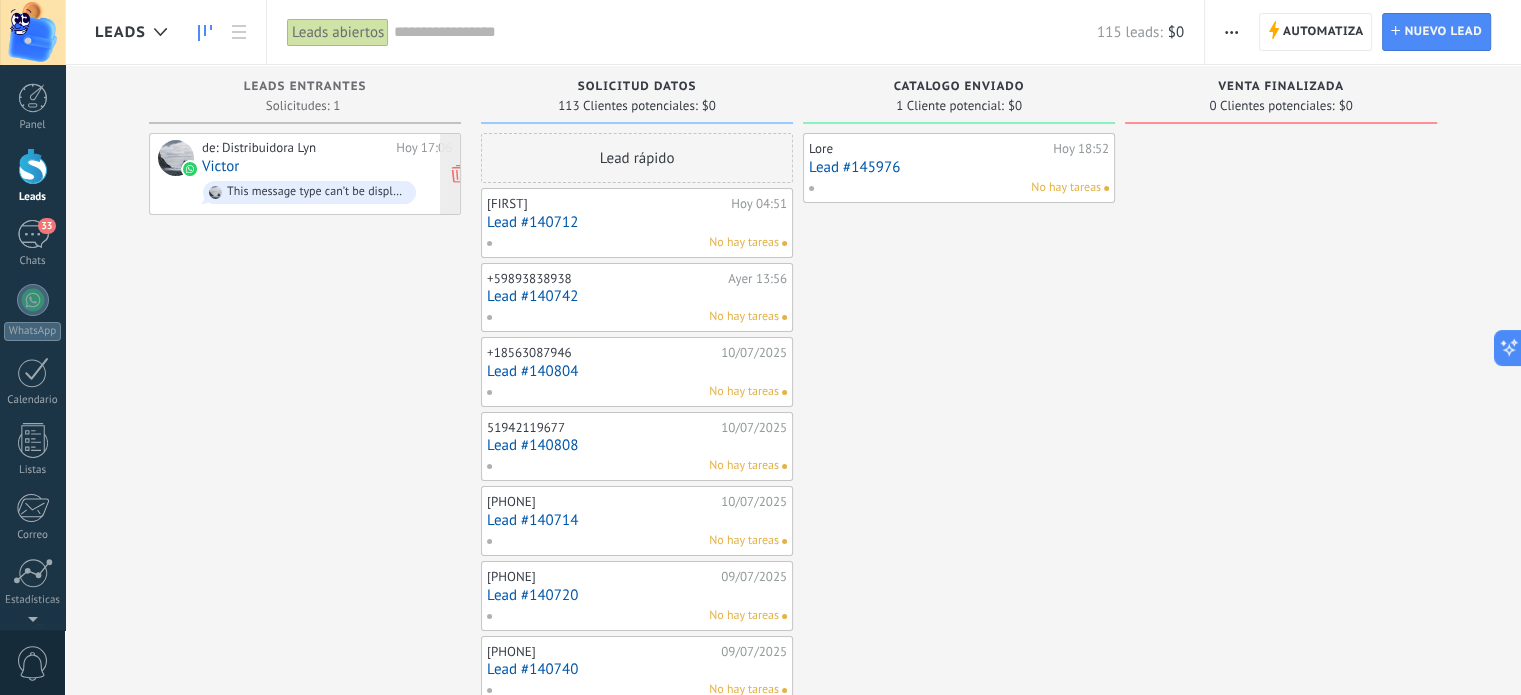 click on "This message type can’t be displayed because it’s not supported yet." at bounding box center (327, 192) 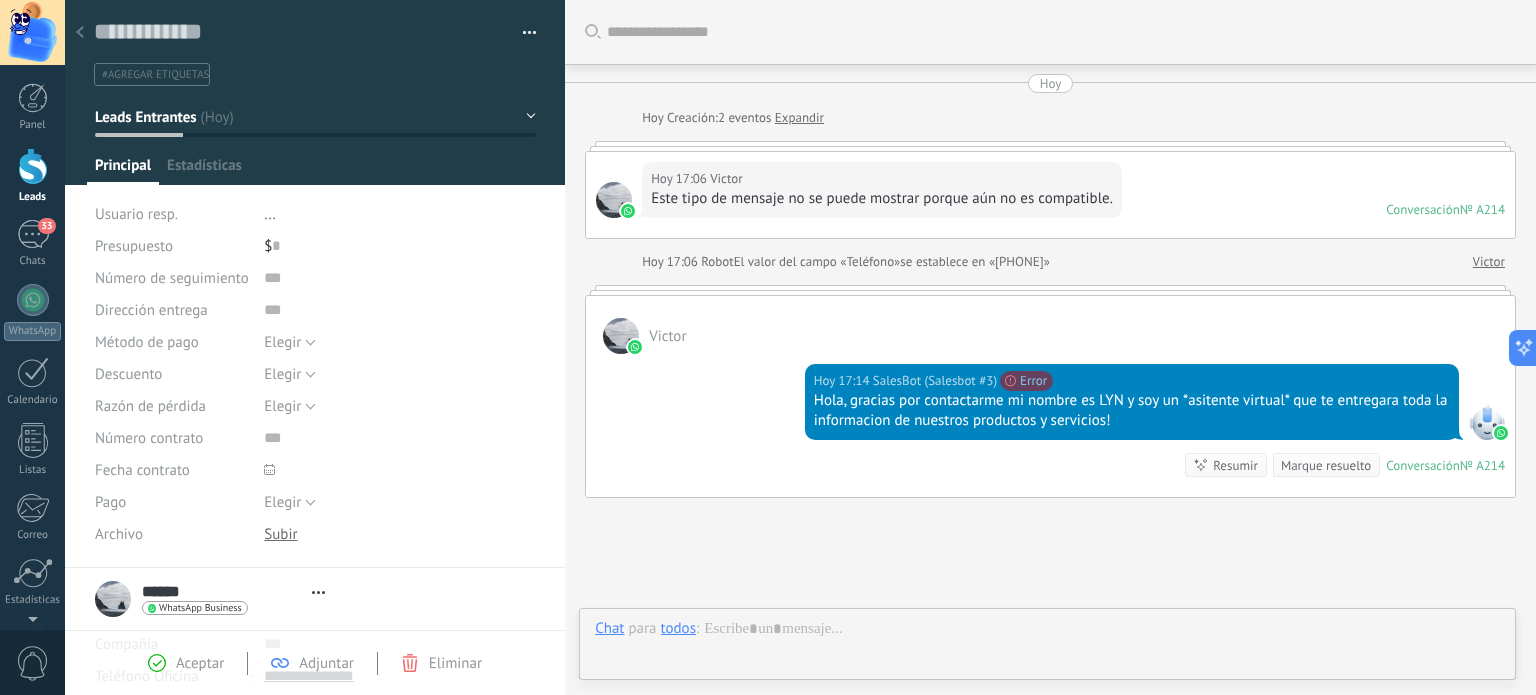 type on "**********" 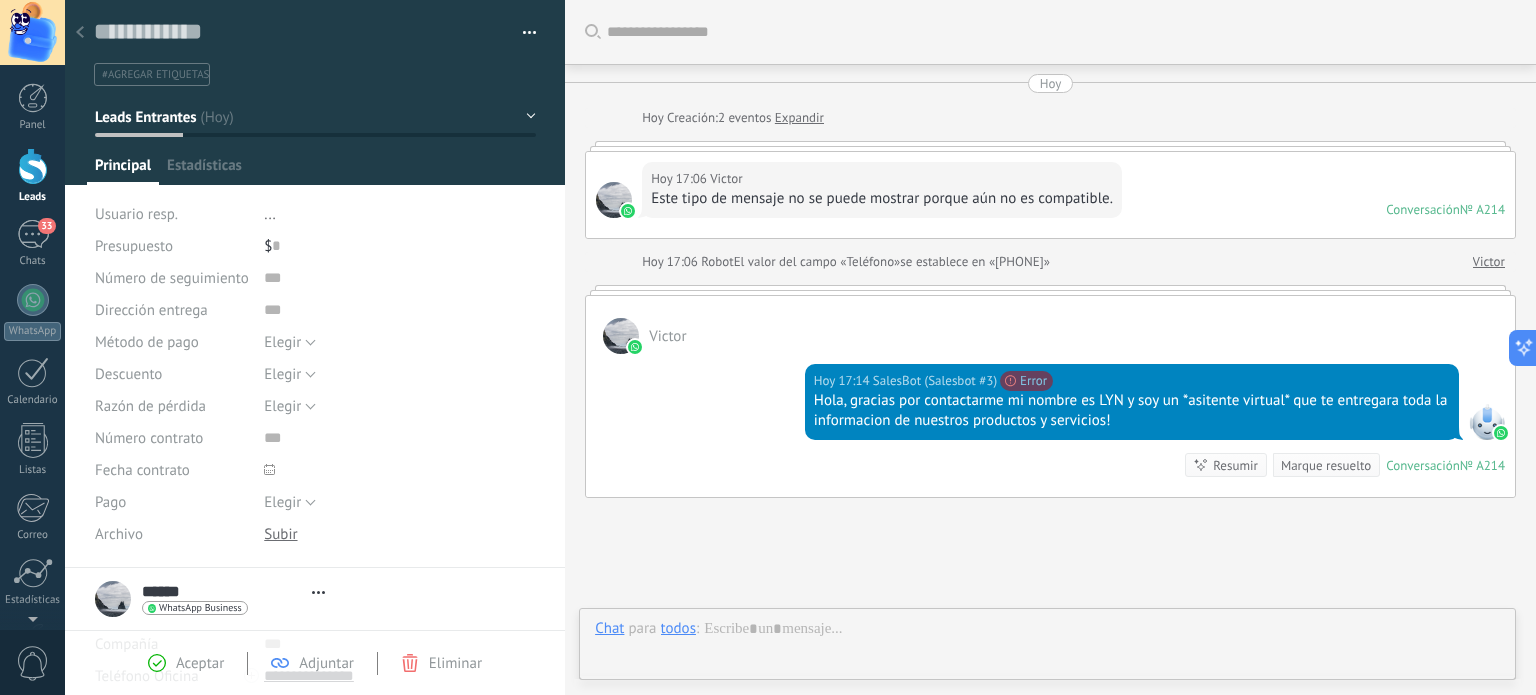 scroll, scrollTop: 29, scrollLeft: 0, axis: vertical 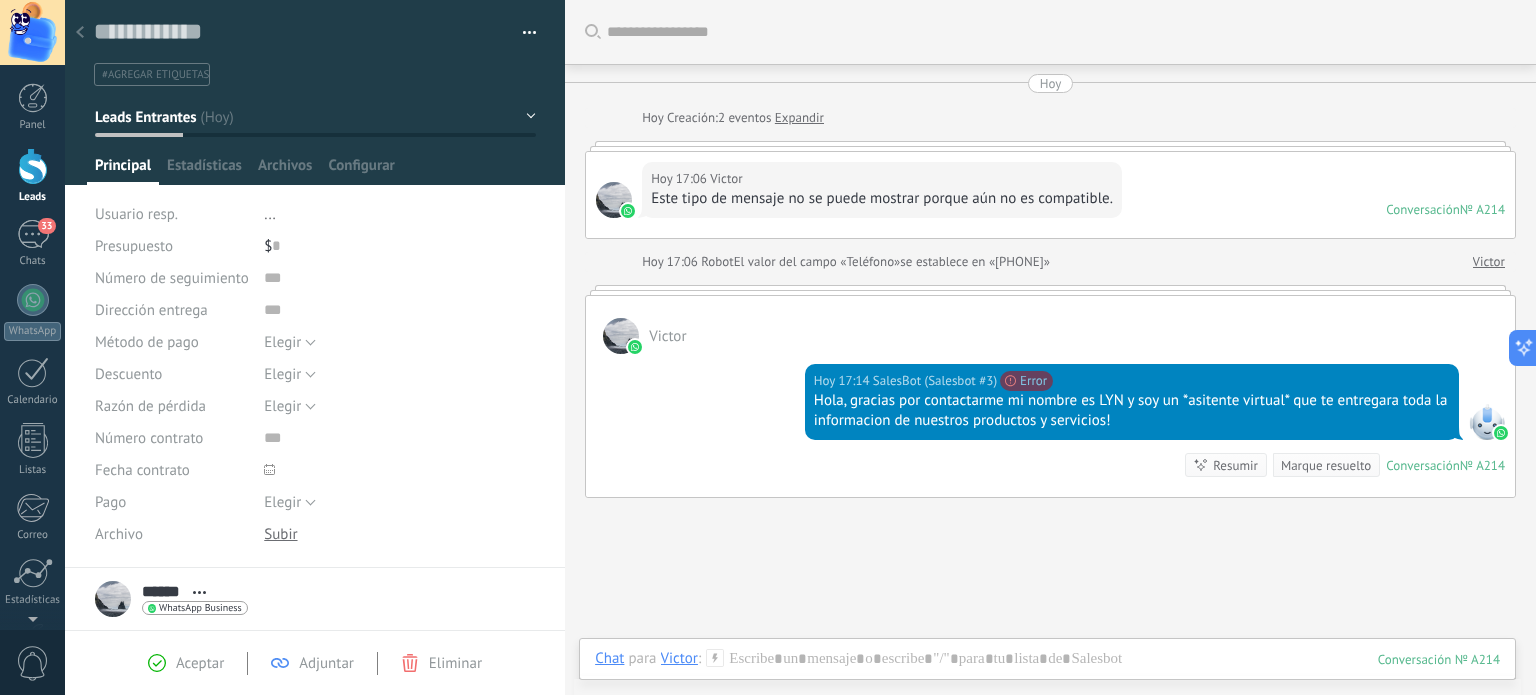 click on "Hoy" at bounding box center (1051, 83) 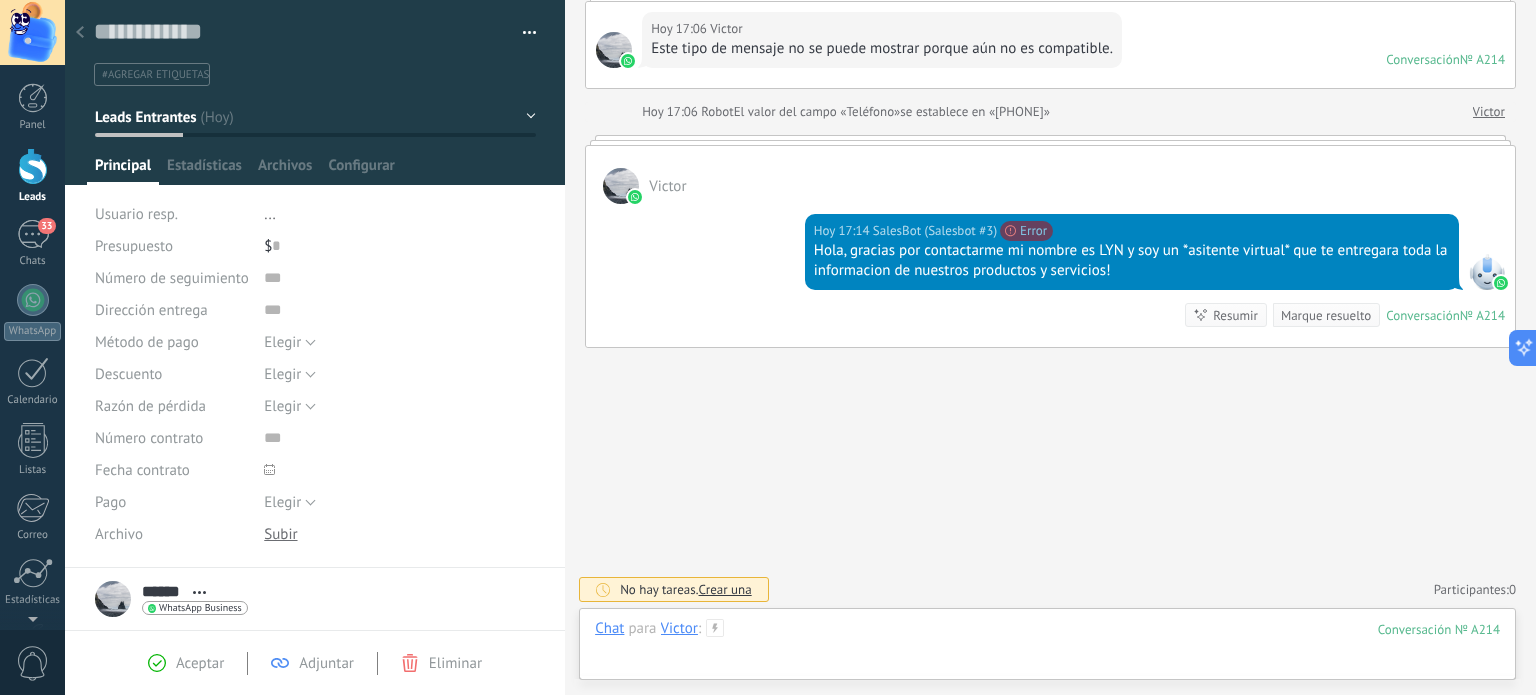 click at bounding box center [1047, 649] 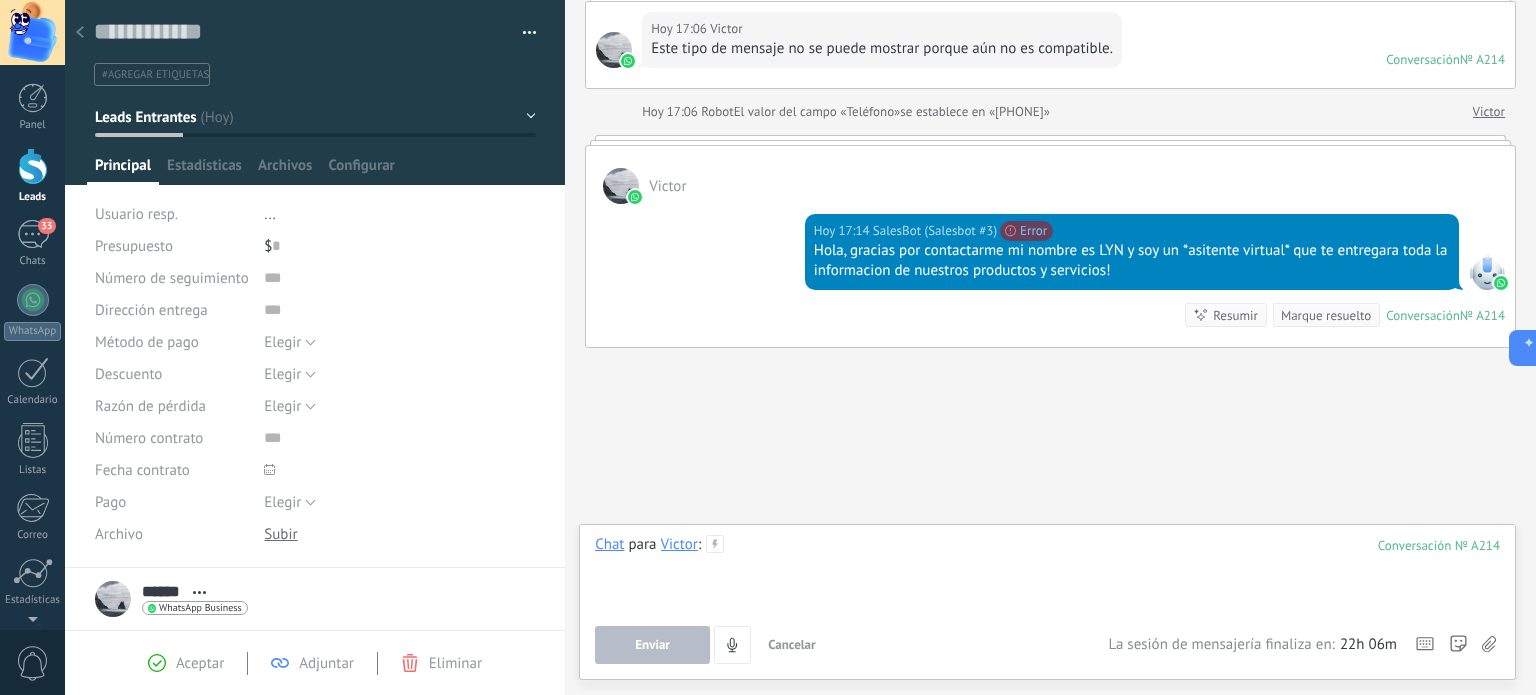 type 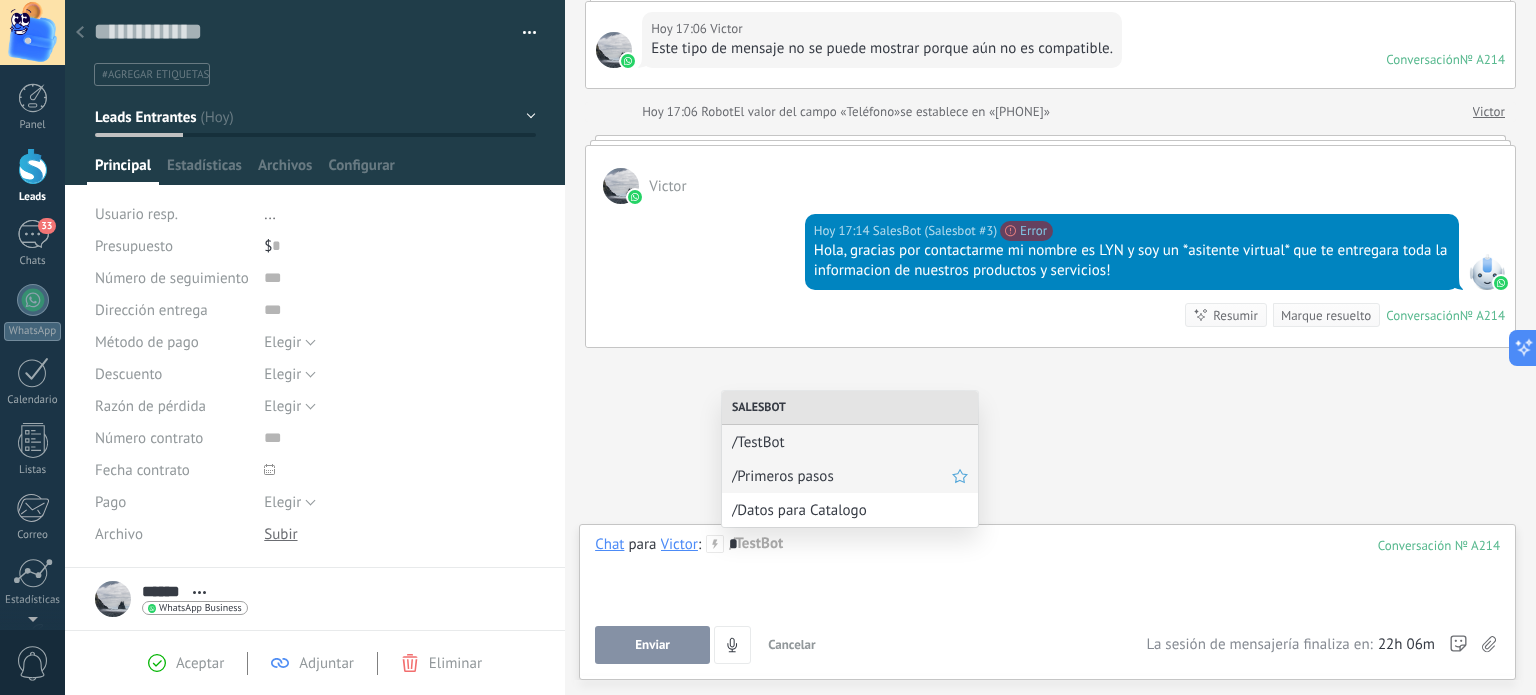 click on "/Primeros pasos" at bounding box center [842, 476] 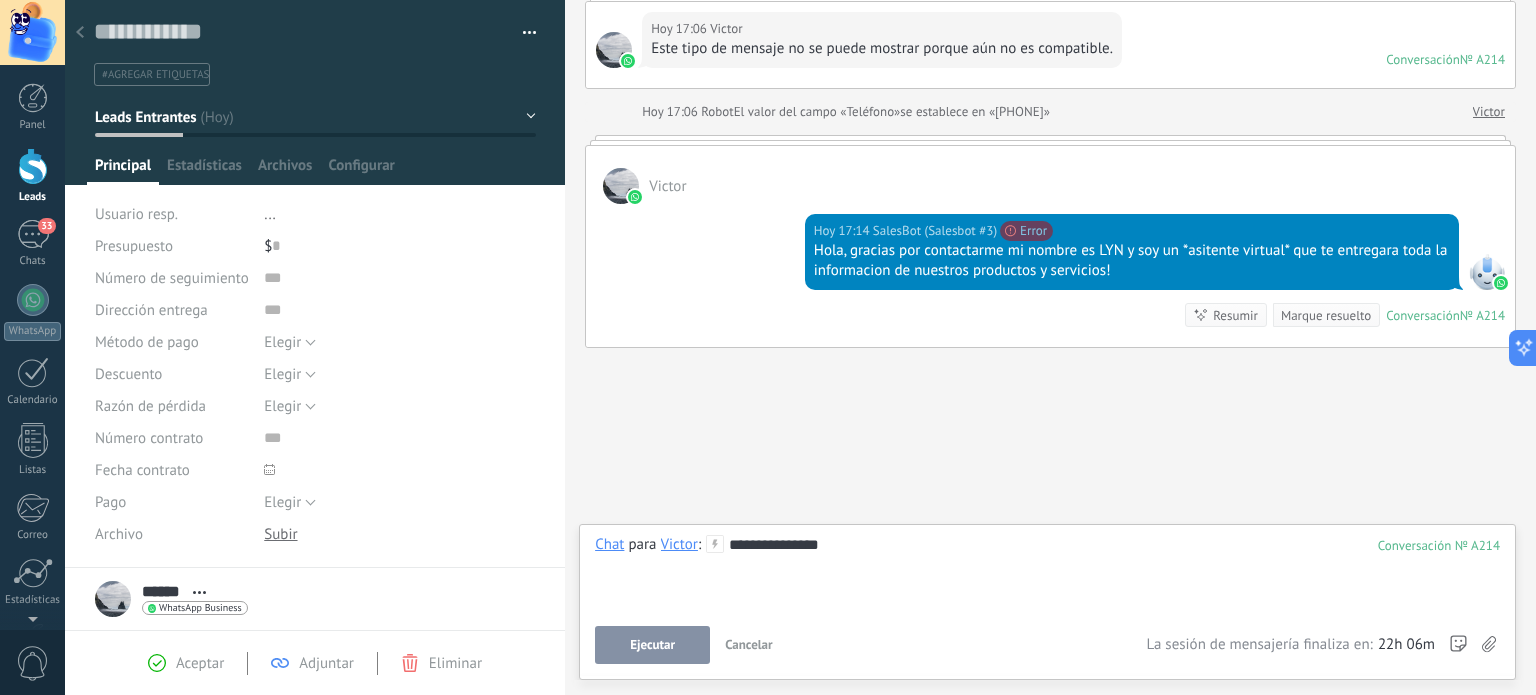 click on "Ejecutar" at bounding box center (652, 645) 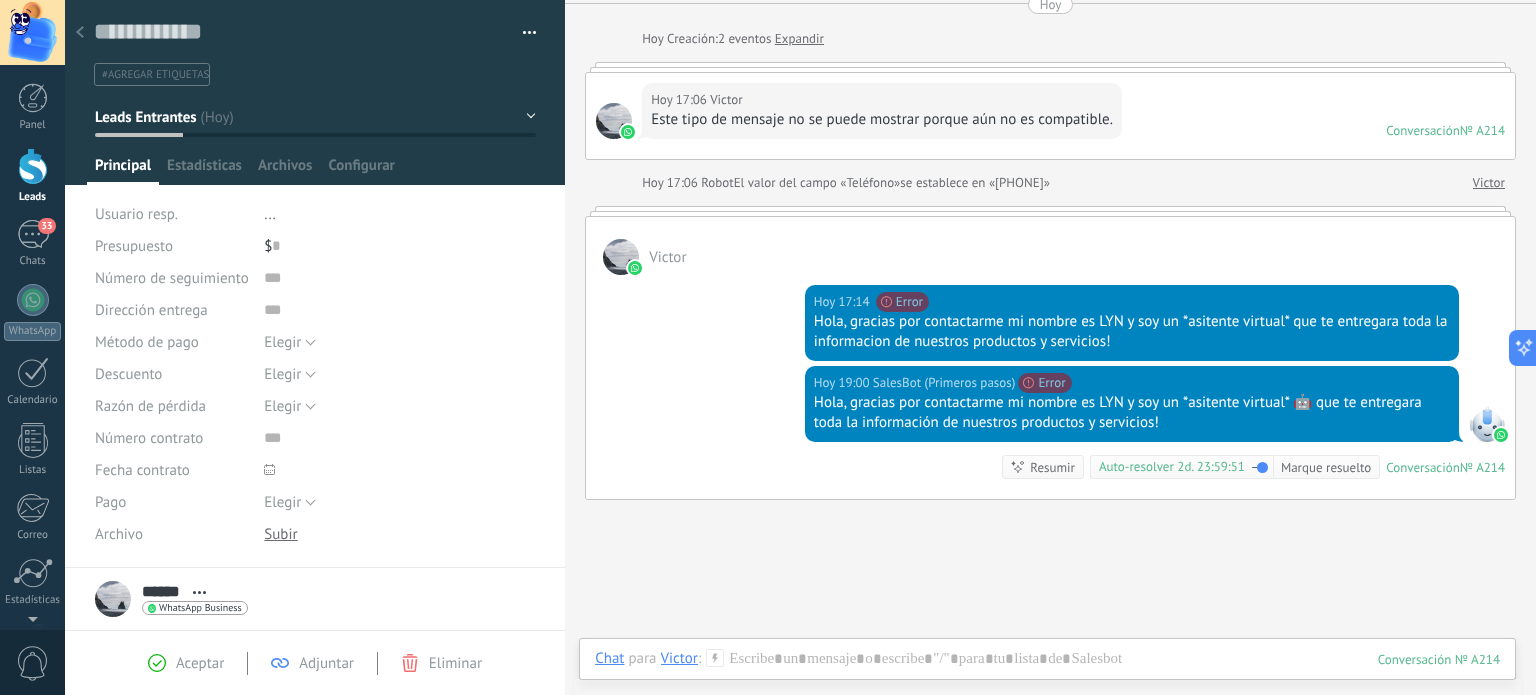 scroll, scrollTop: 0, scrollLeft: 0, axis: both 